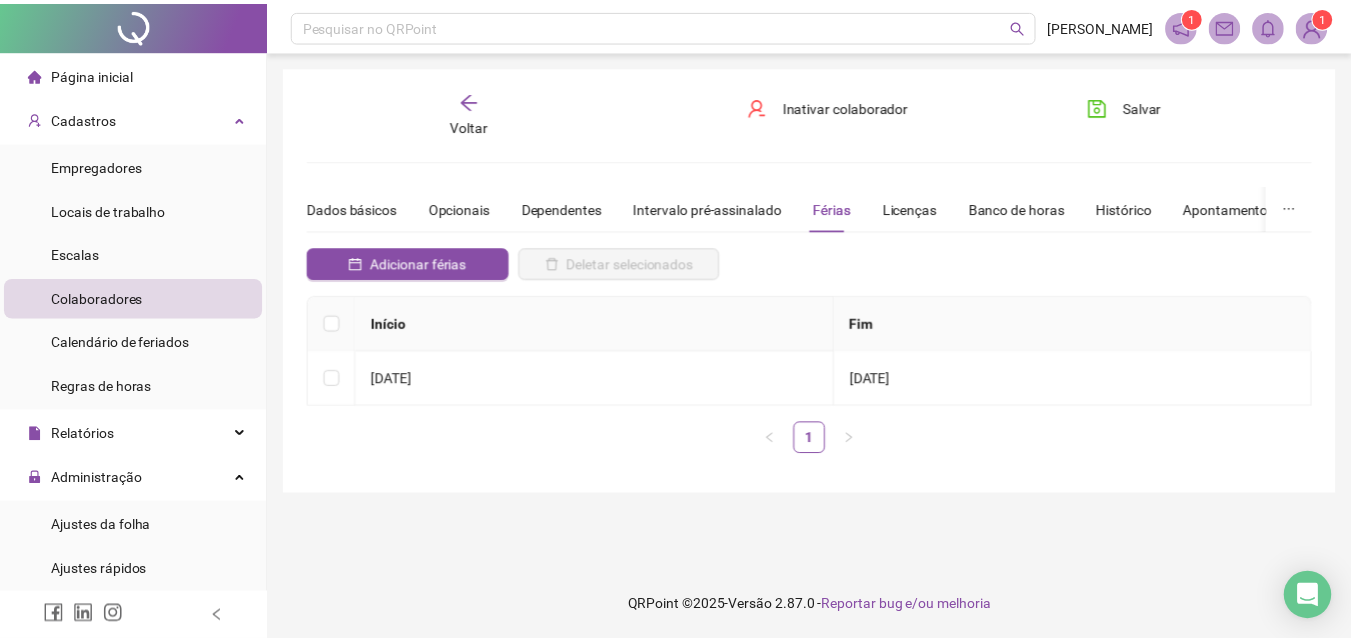 scroll, scrollTop: 0, scrollLeft: 0, axis: both 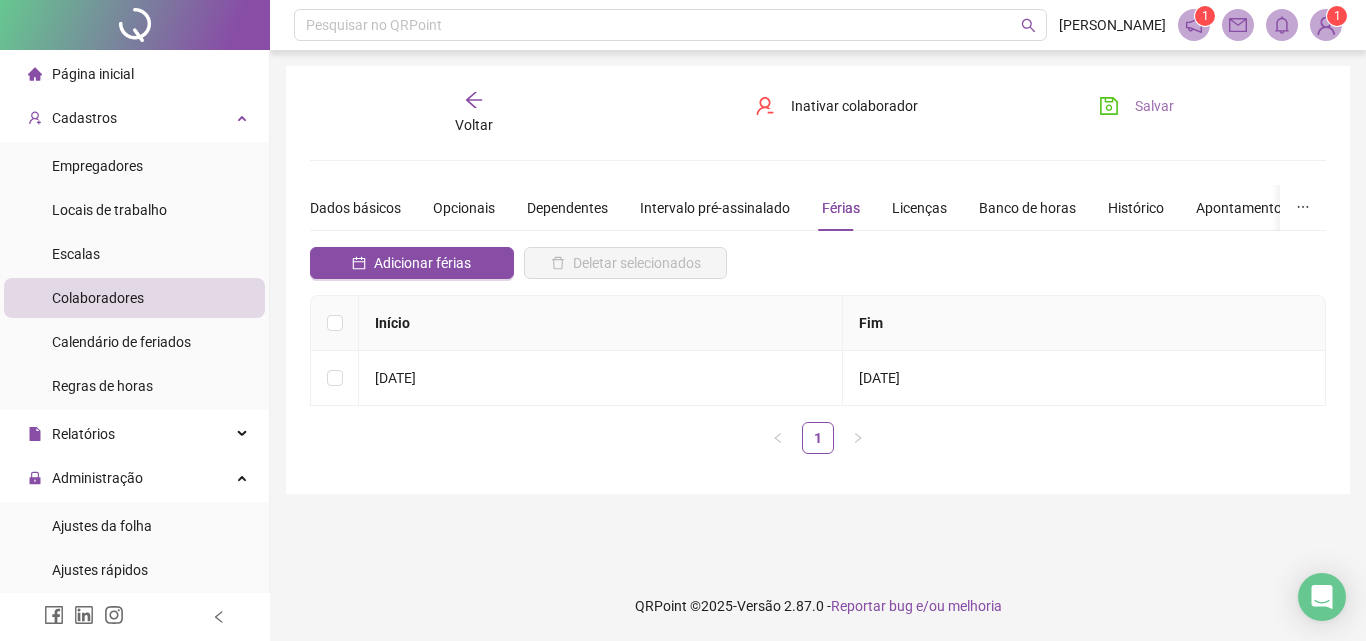 click on "Salvar" at bounding box center [1154, 106] 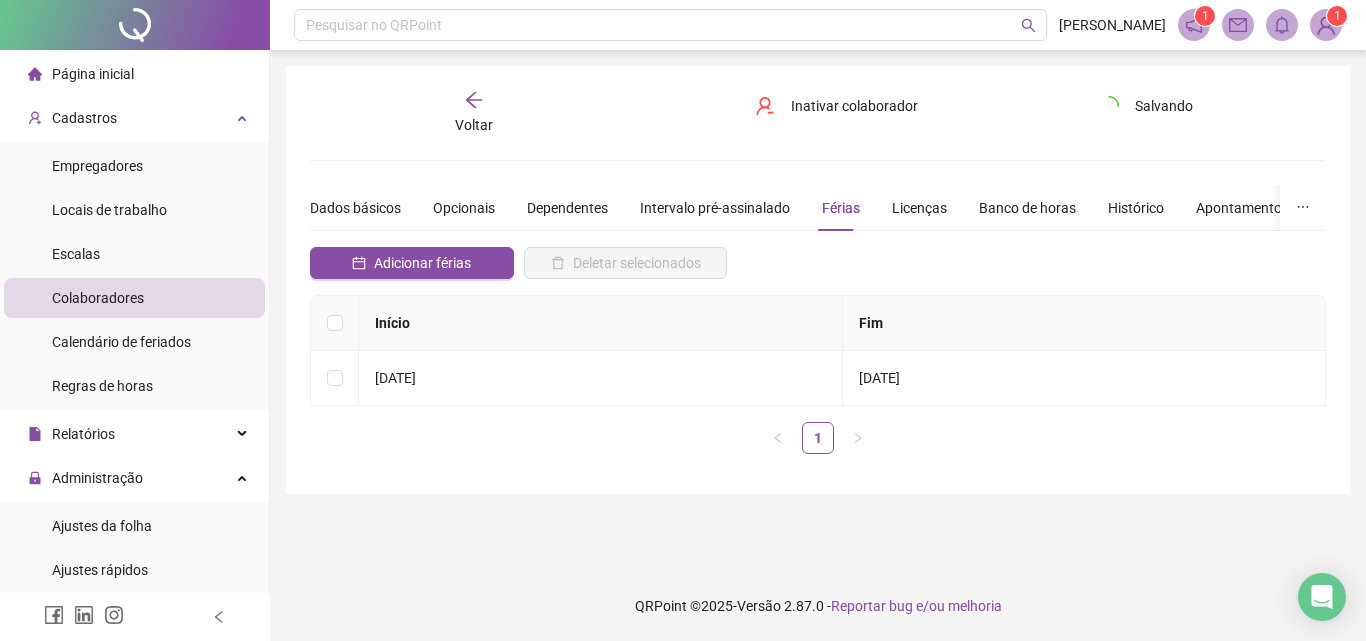 click on "Voltar" at bounding box center (474, 113) 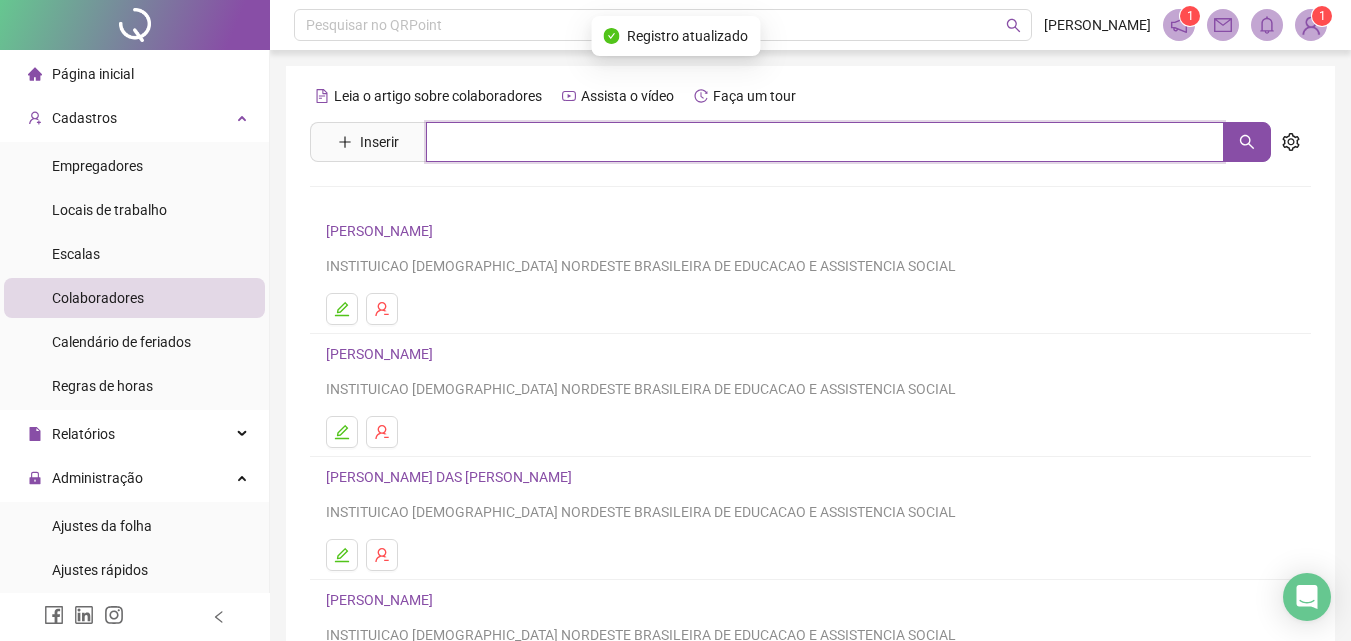 click at bounding box center [825, 142] 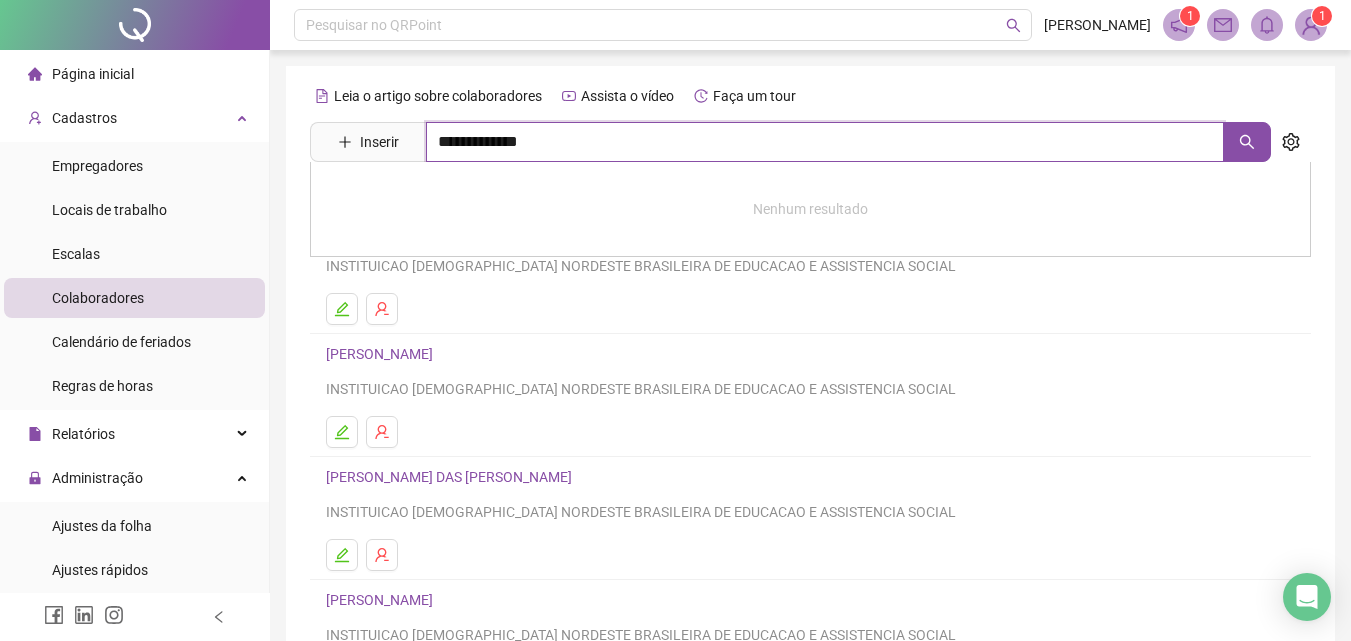 type on "**********" 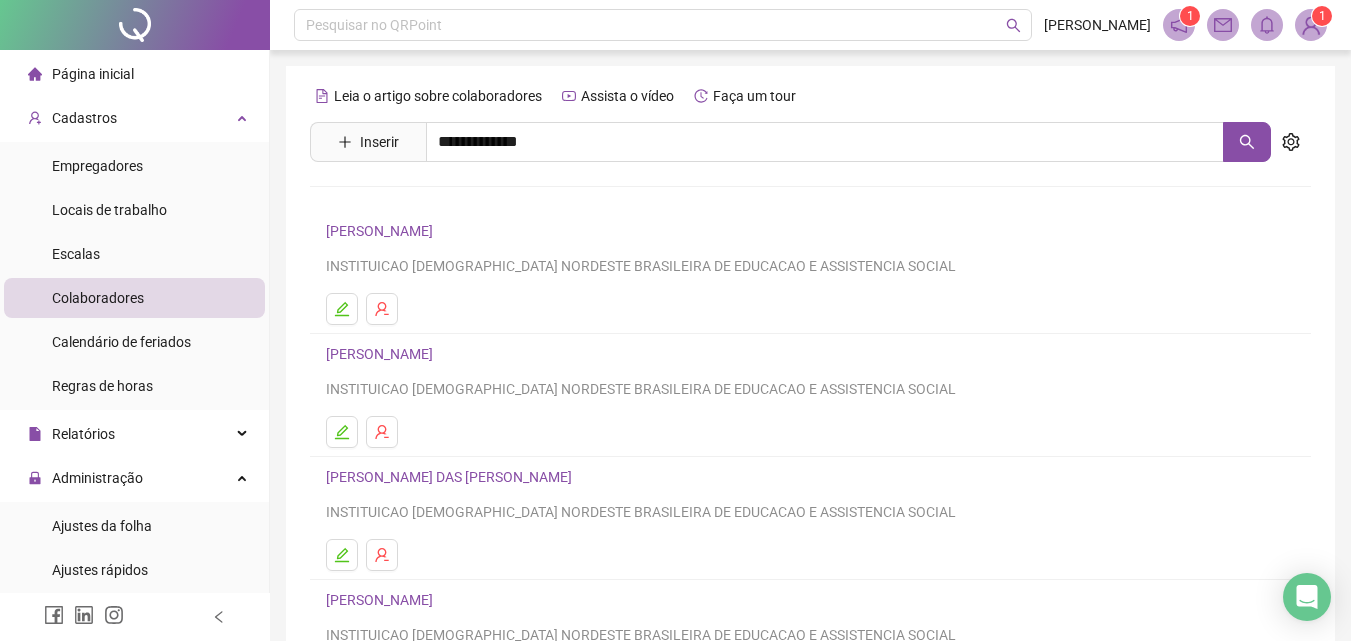 click on "TATIANE FERREIRA ARAGÃO" at bounding box center (400, 201) 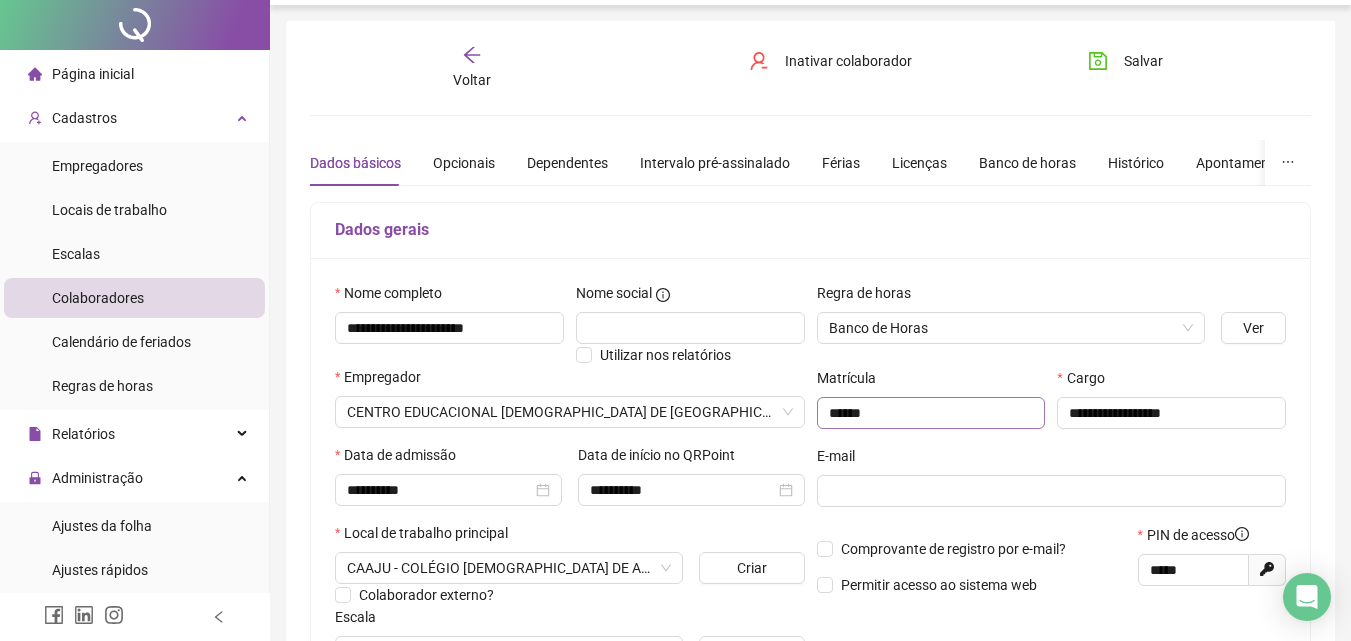 scroll, scrollTop: 0, scrollLeft: 0, axis: both 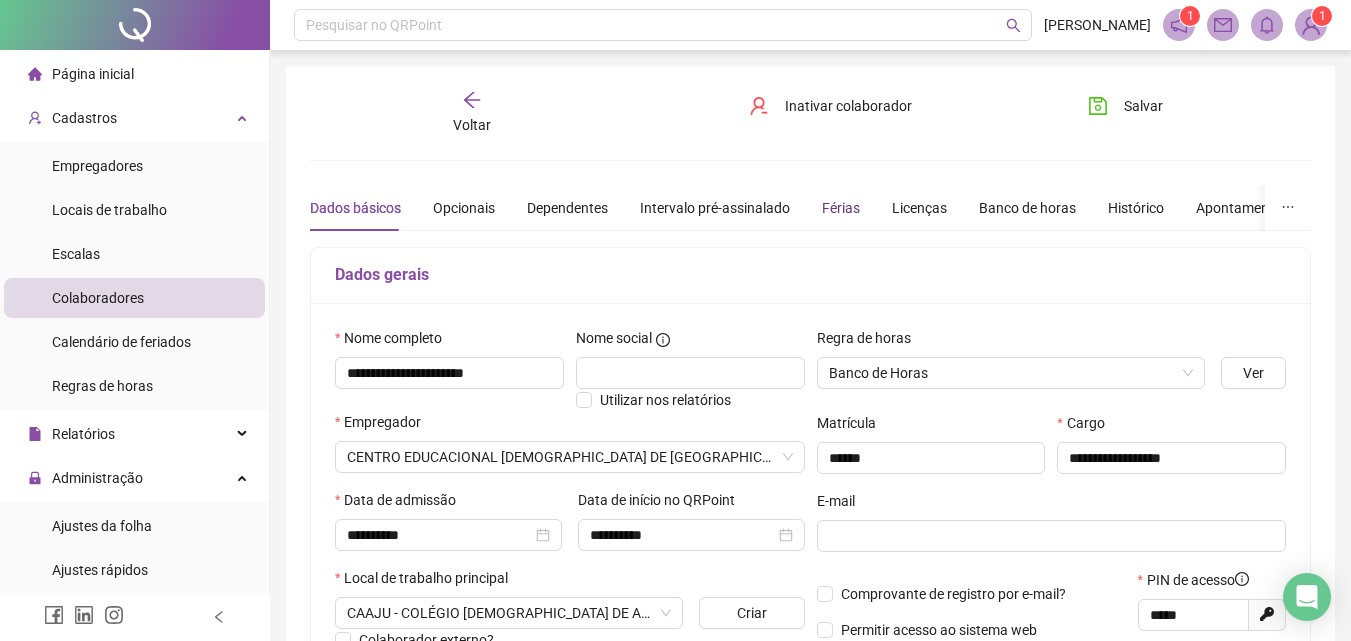 click on "Férias" at bounding box center [841, 208] 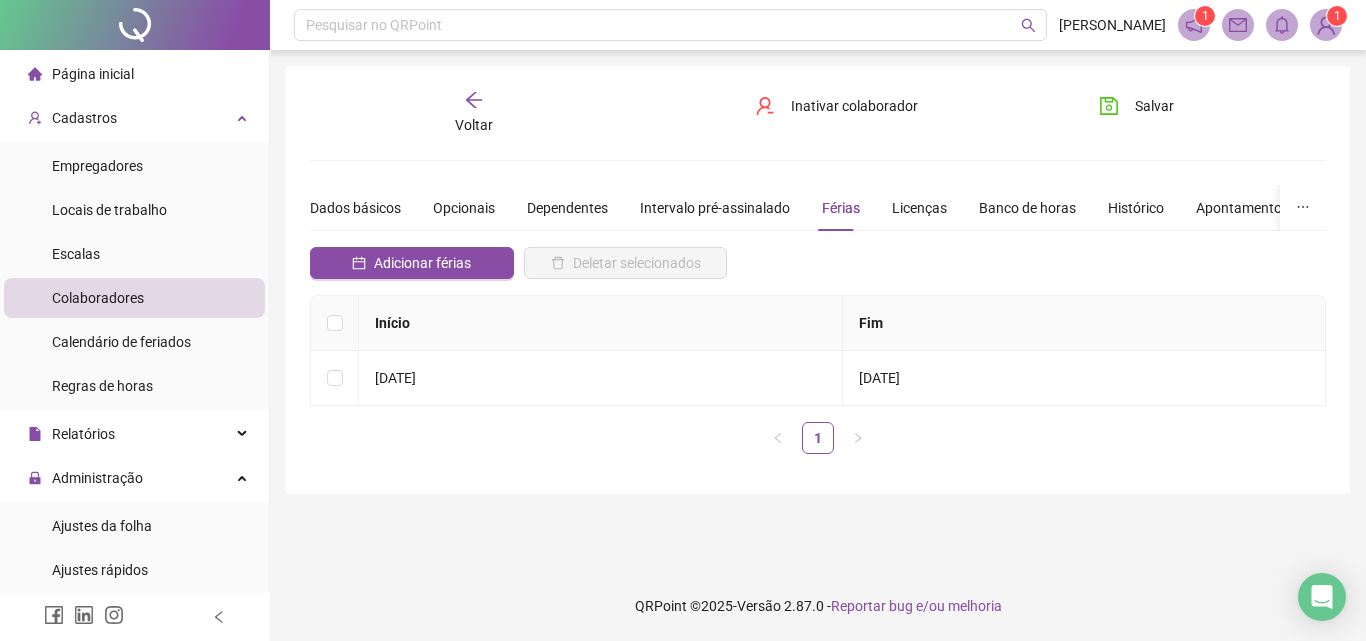 click on "Voltar" at bounding box center (474, 113) 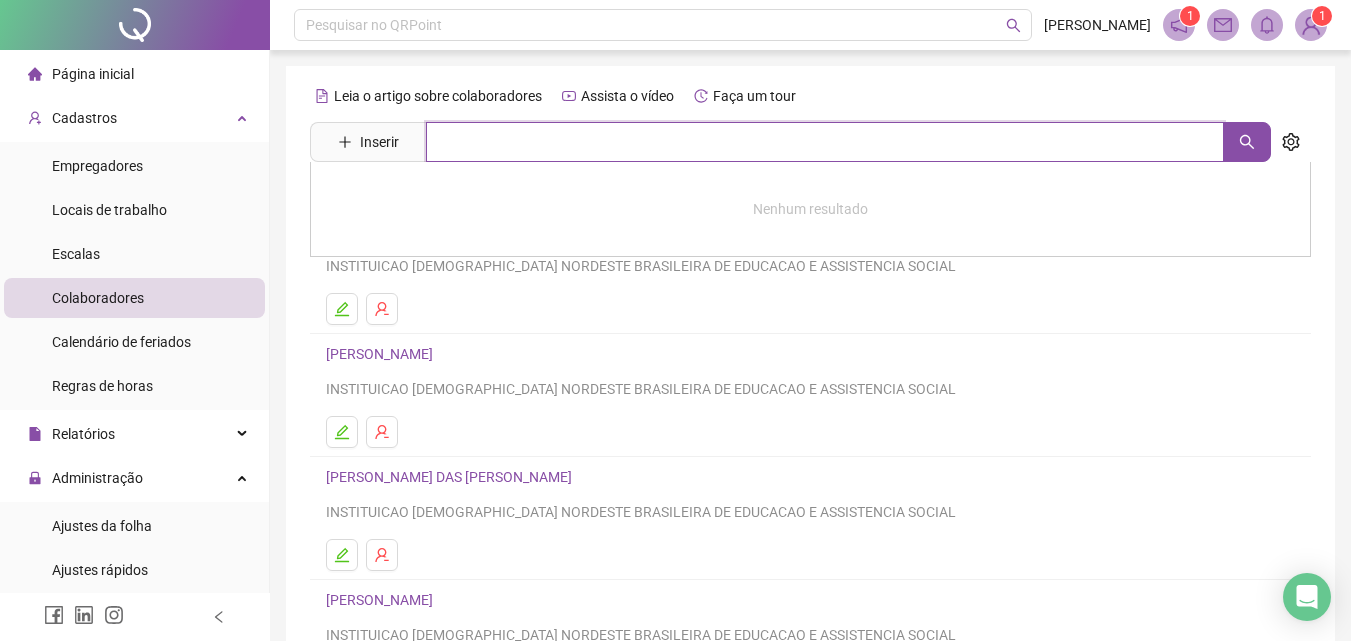 click at bounding box center (825, 142) 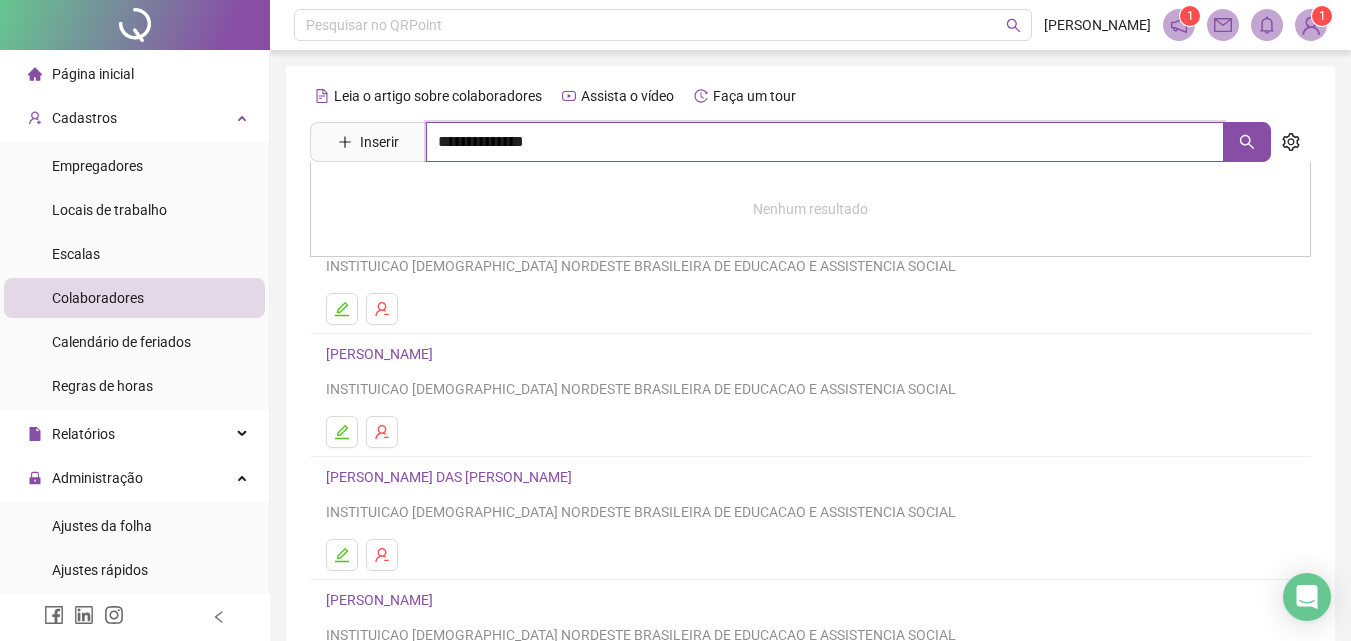 type on "**********" 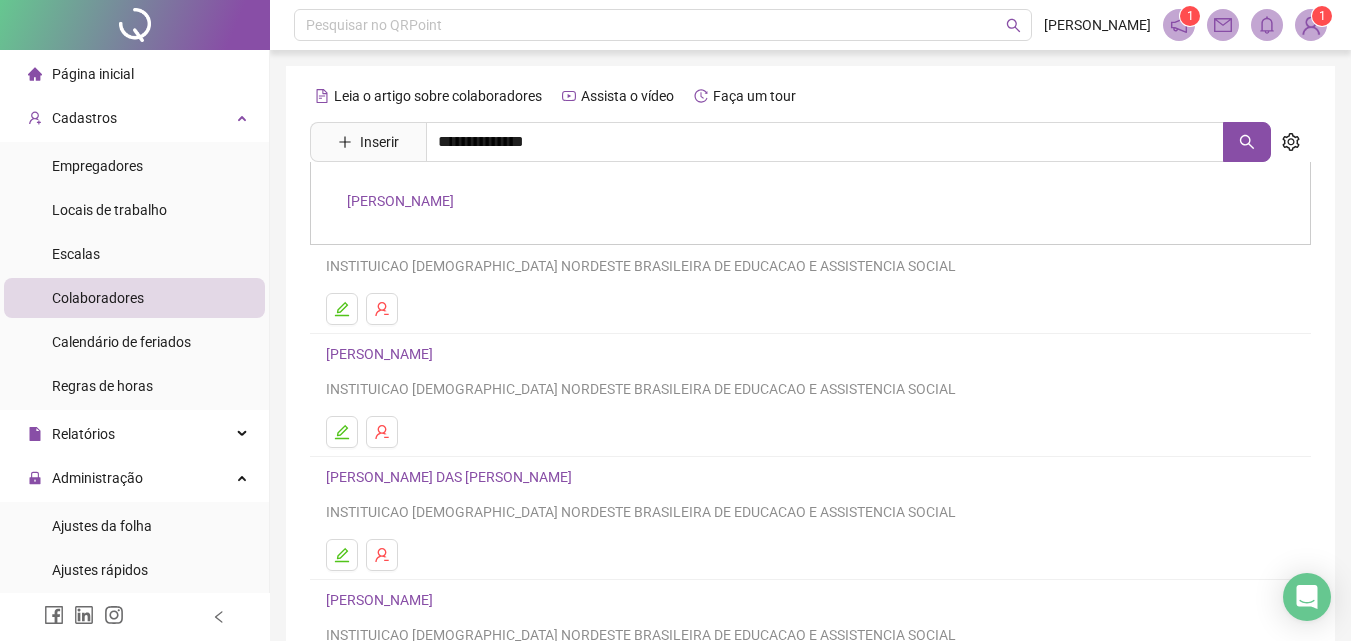 click on "[PERSON_NAME]" at bounding box center (400, 201) 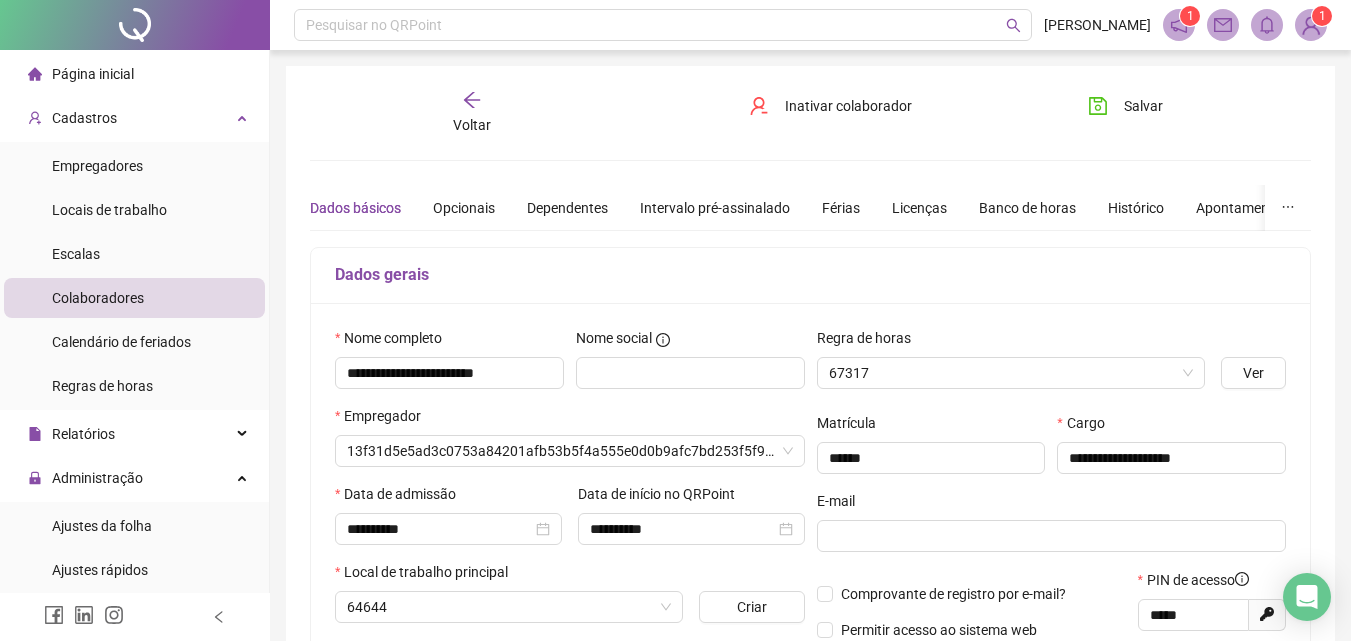 type on "**********" 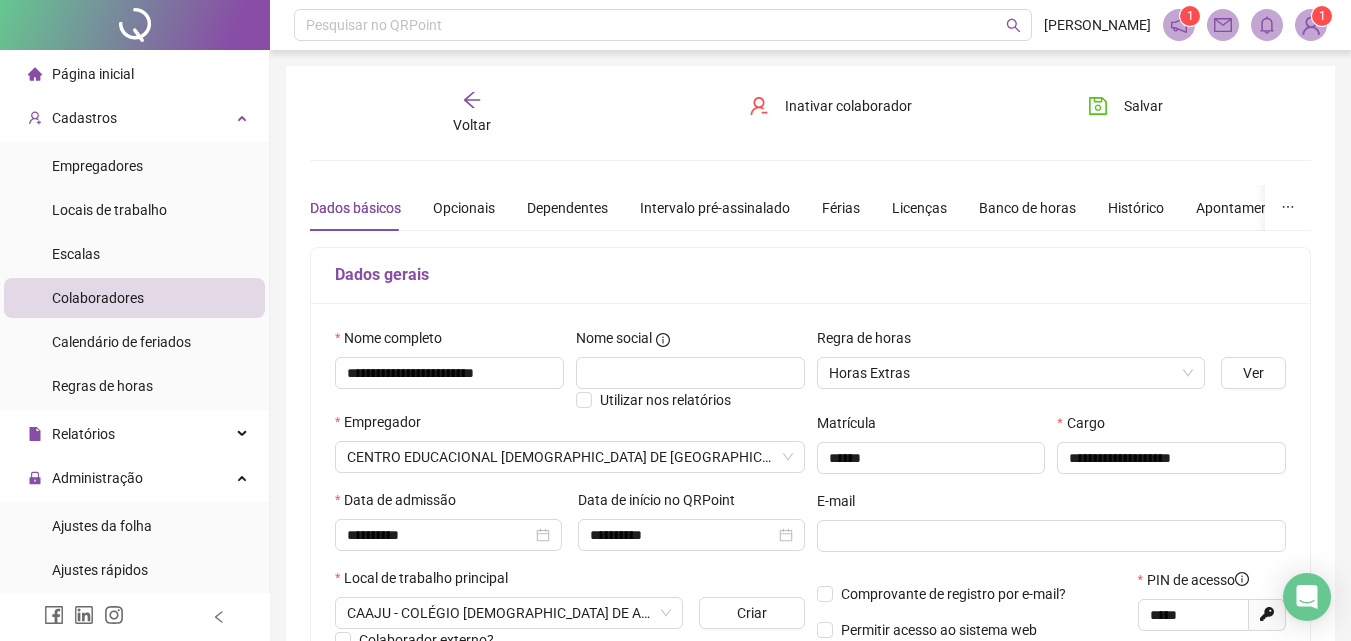 drag, startPoint x: 811, startPoint y: 202, endPoint x: 811, endPoint y: 213, distance: 11 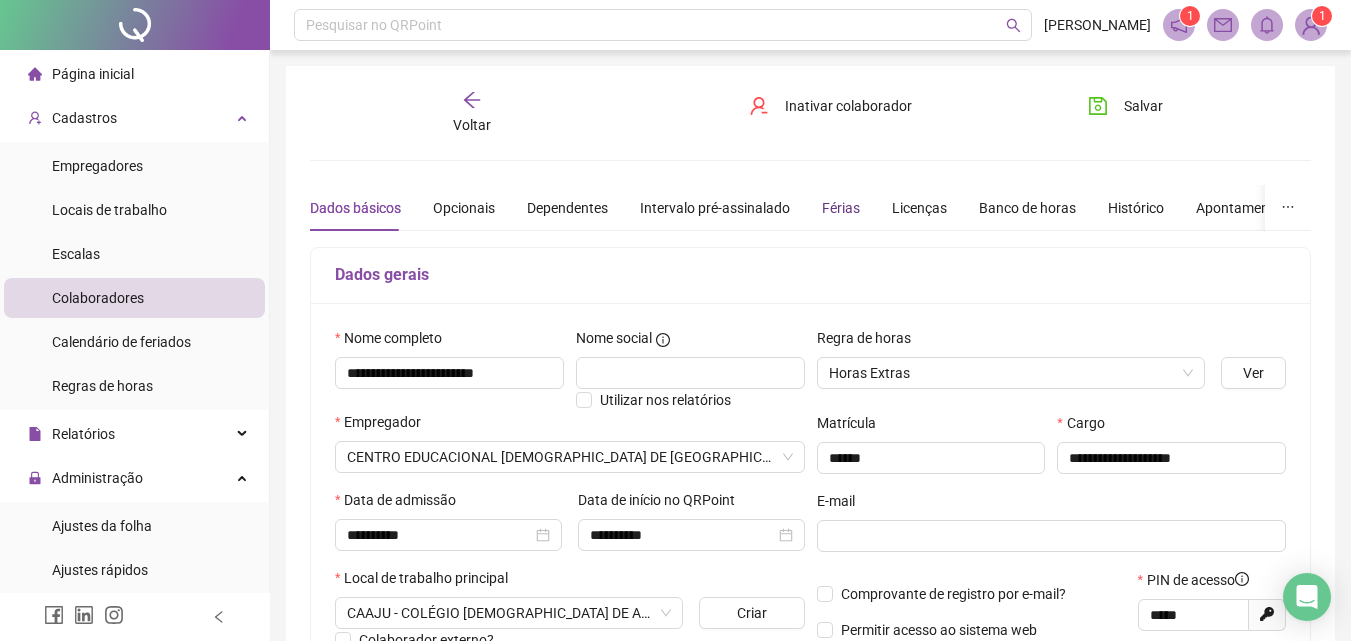 click on "Férias" at bounding box center [841, 208] 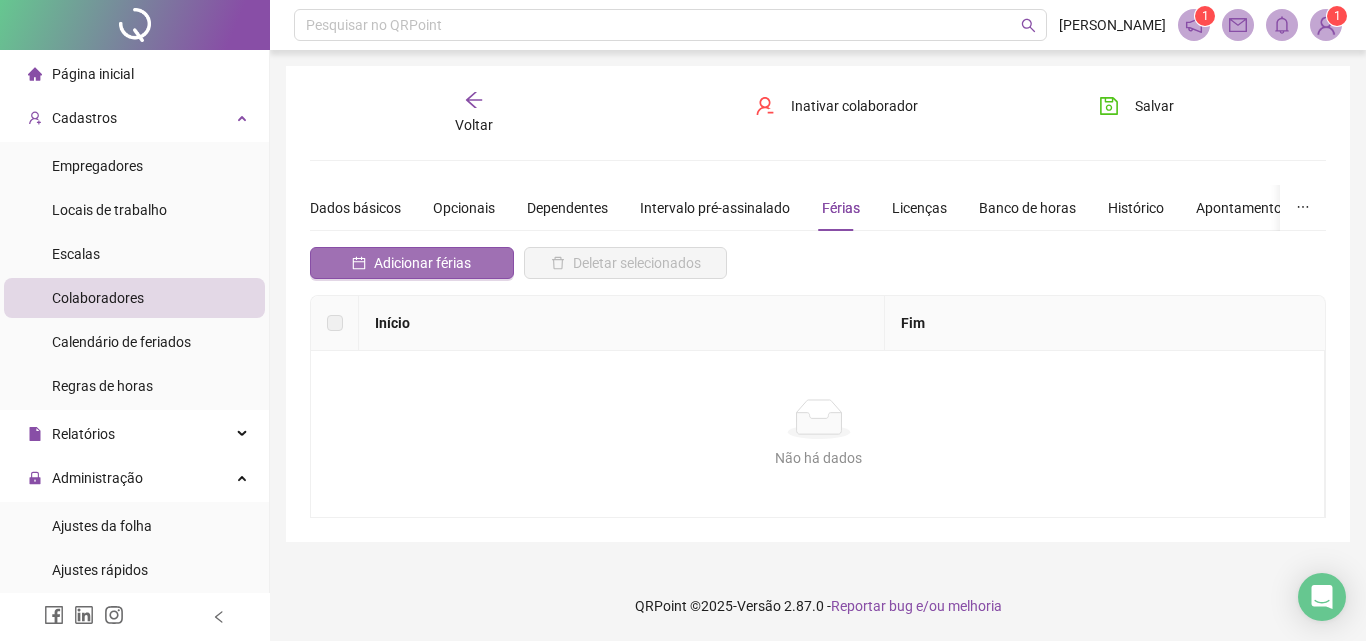 click on "Adicionar férias" at bounding box center (422, 263) 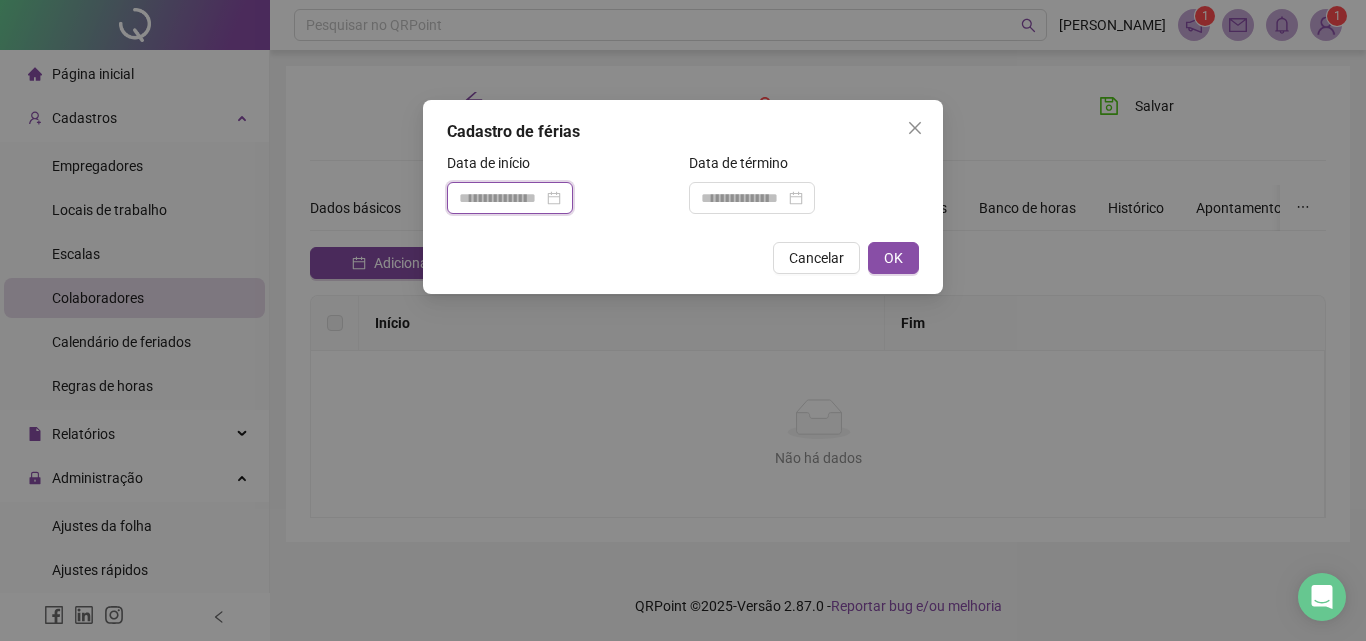 click at bounding box center [501, 198] 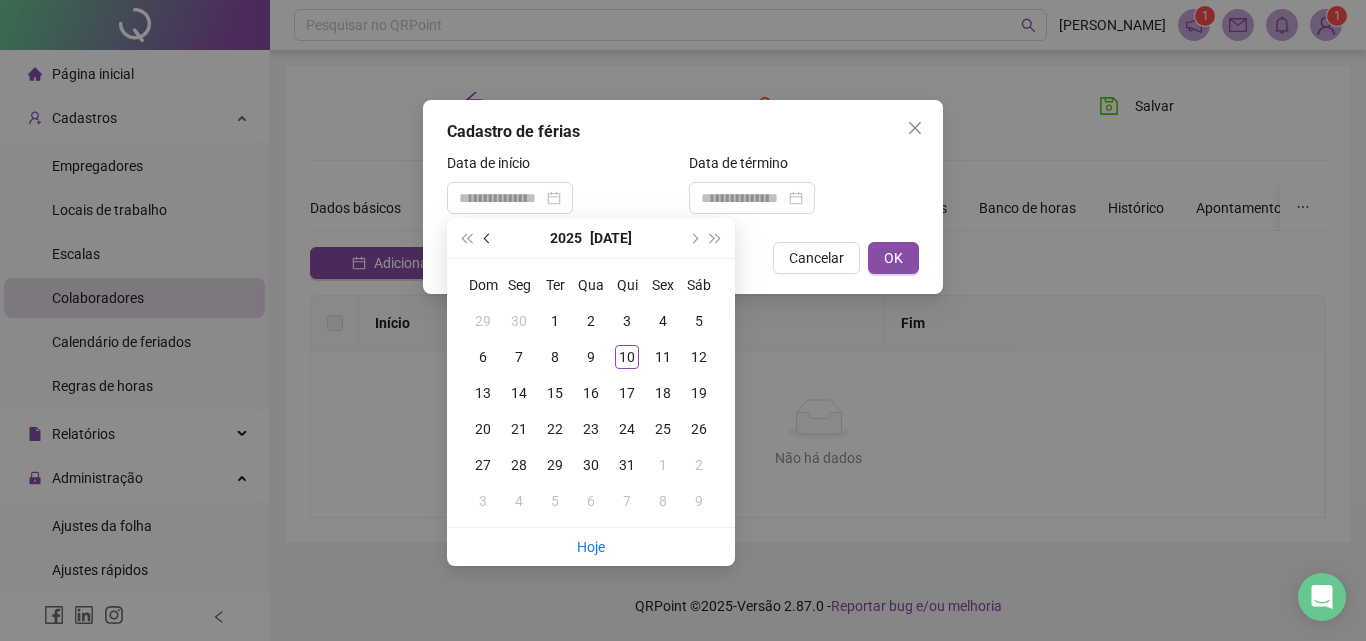 click at bounding box center (488, 238) 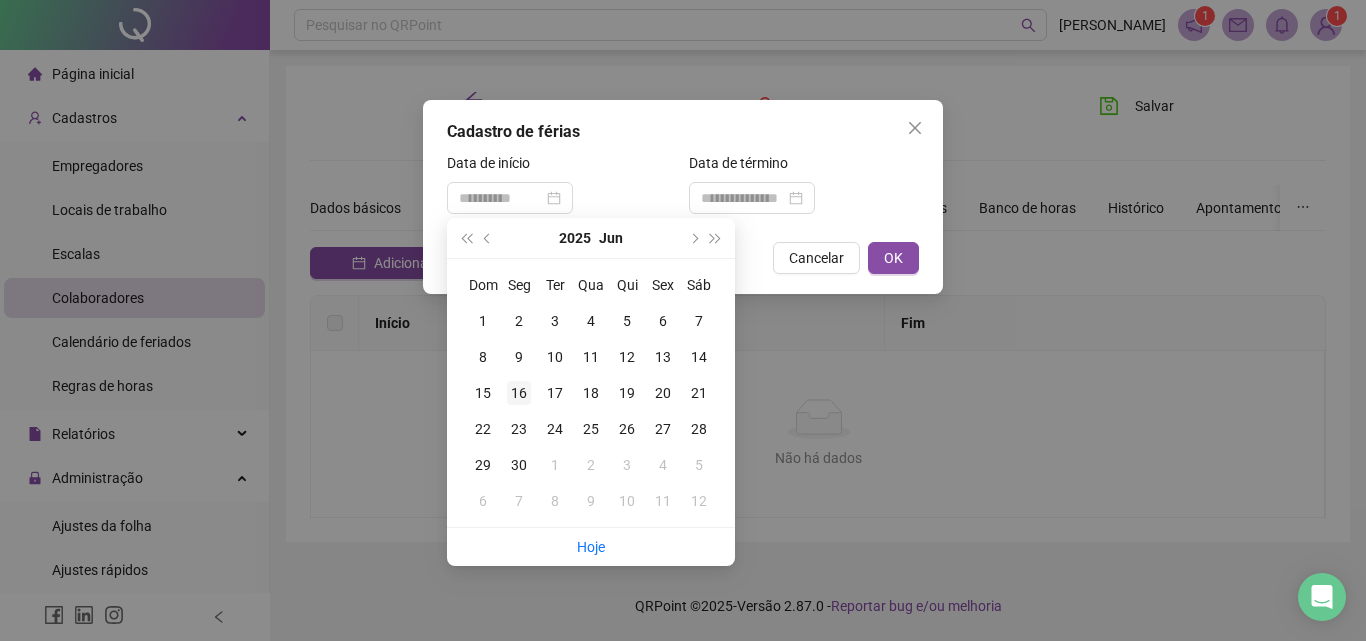 type on "**********" 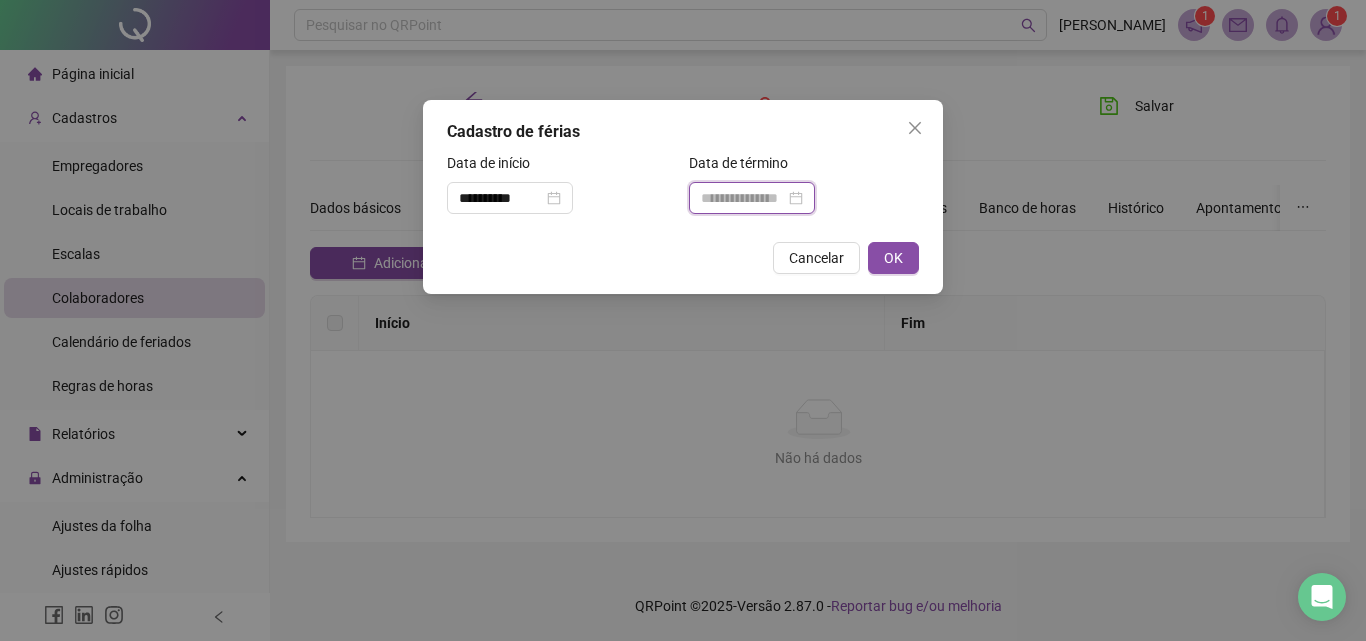 click at bounding box center [743, 198] 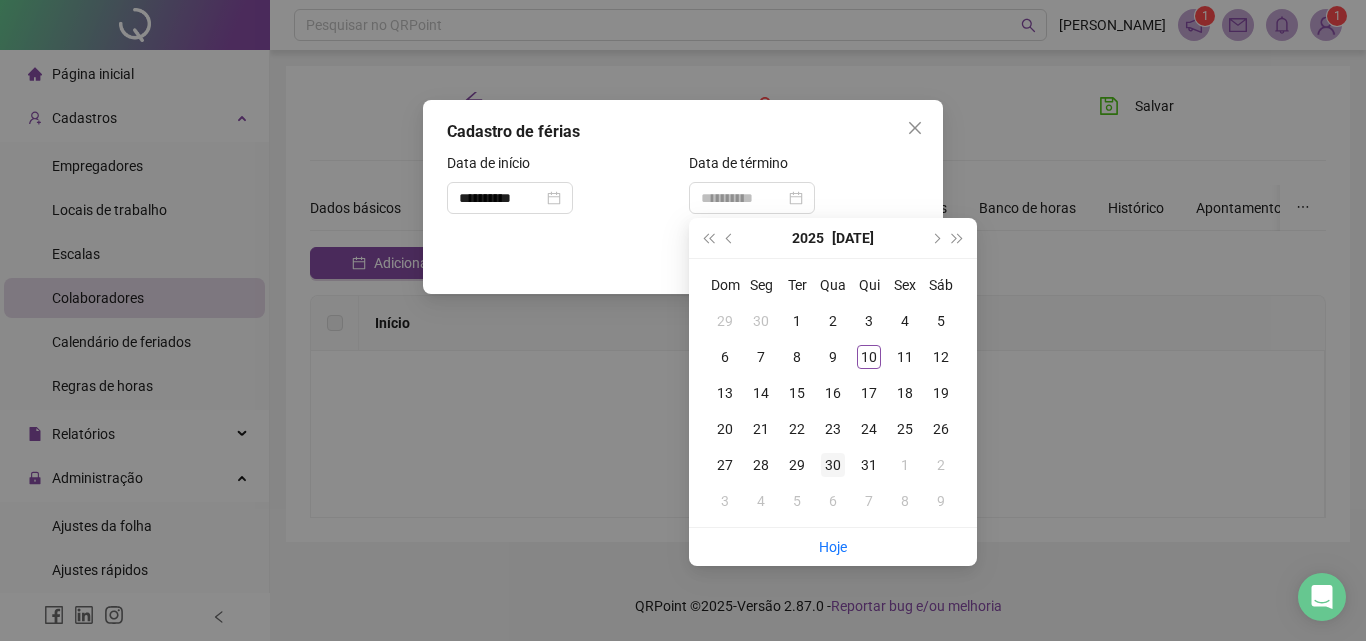 click on "30" at bounding box center (833, 465) 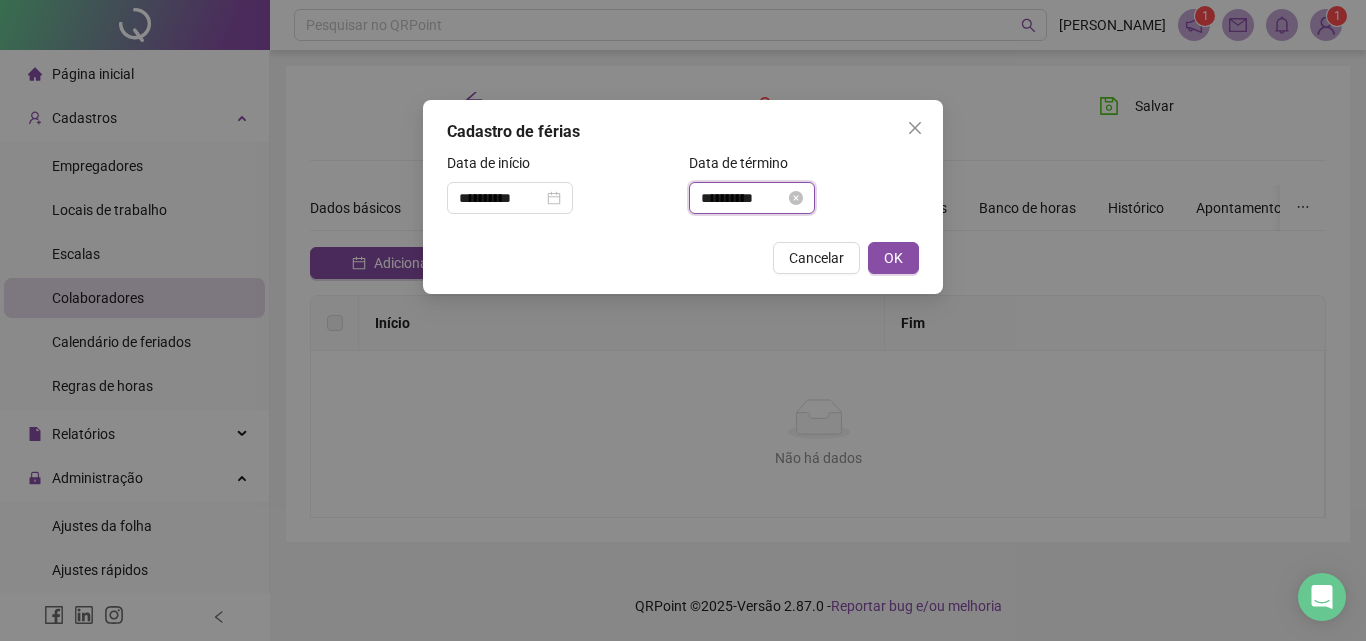 click on "**********" at bounding box center [743, 198] 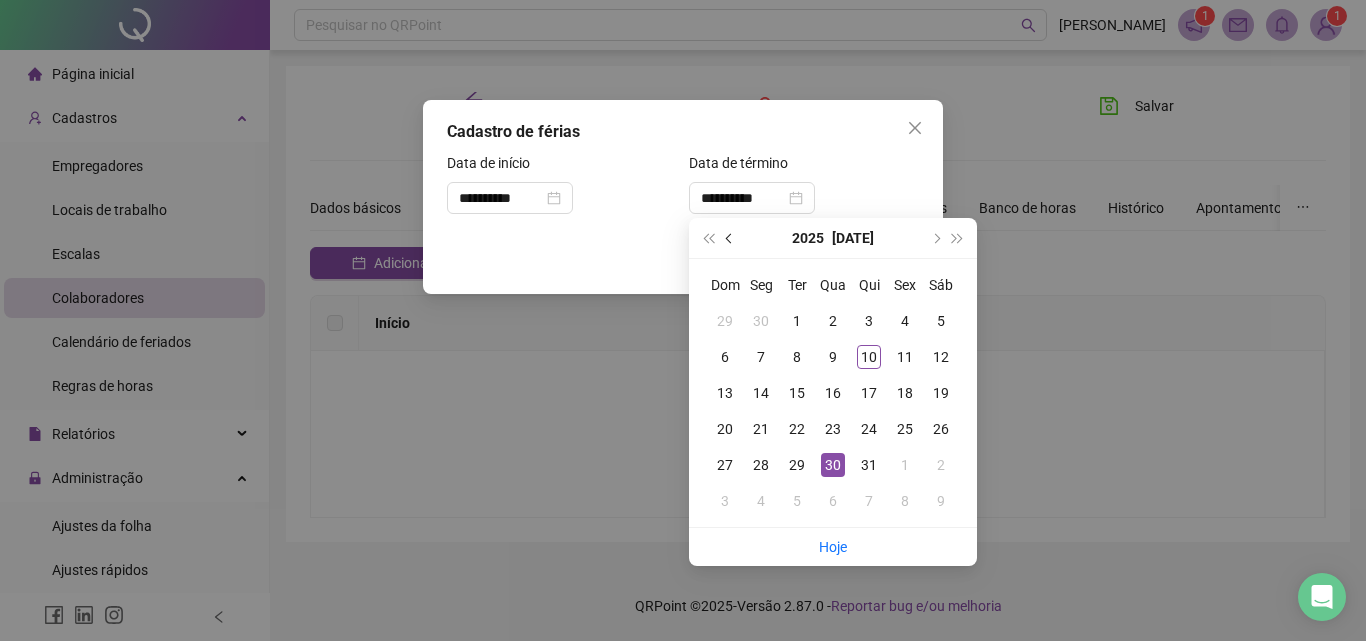 click at bounding box center (731, 238) 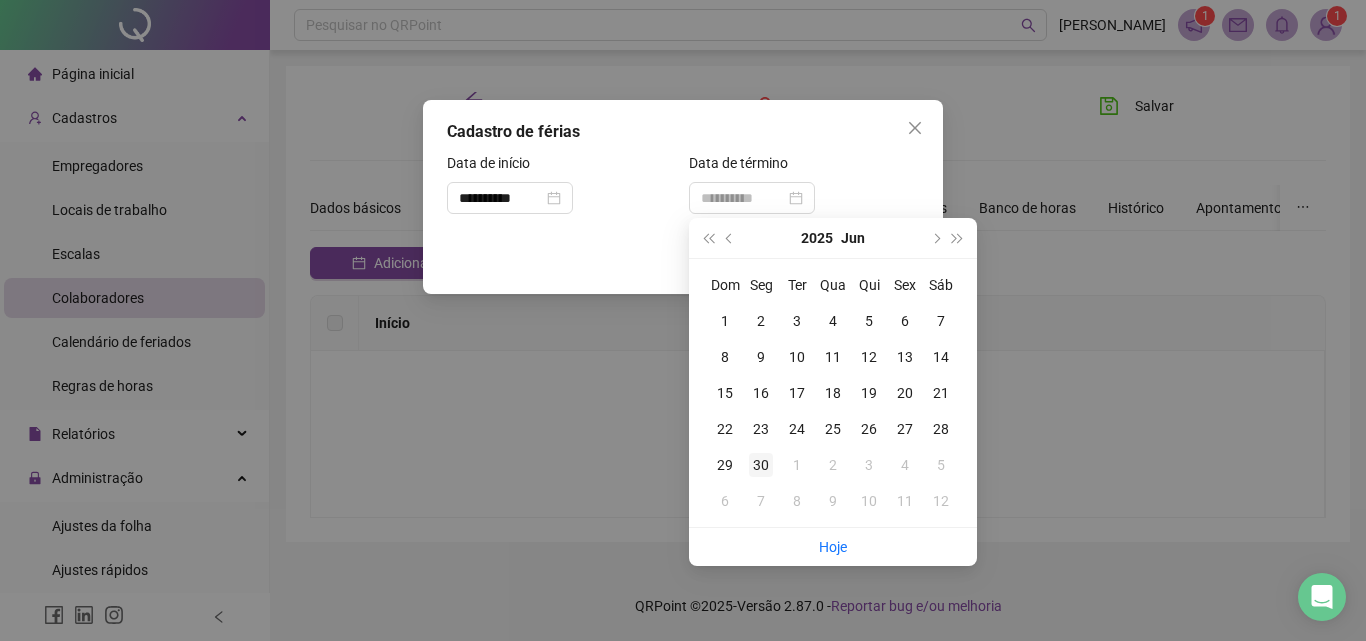 type on "**********" 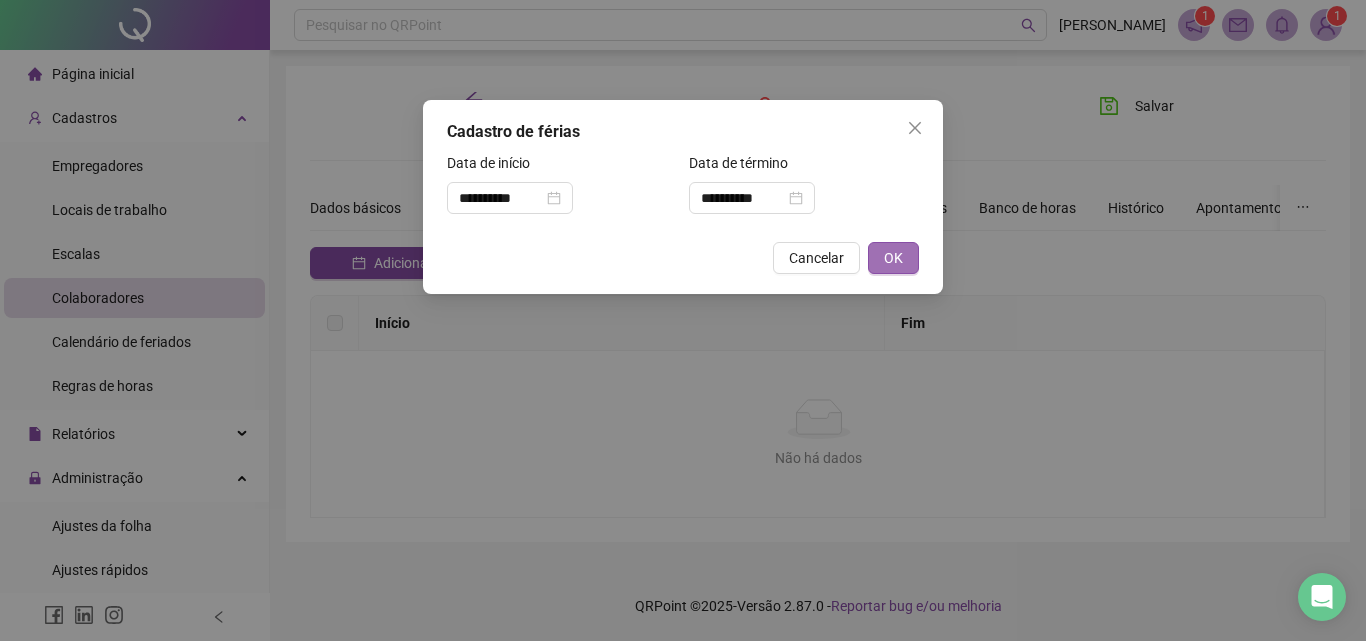 click on "OK" at bounding box center (893, 258) 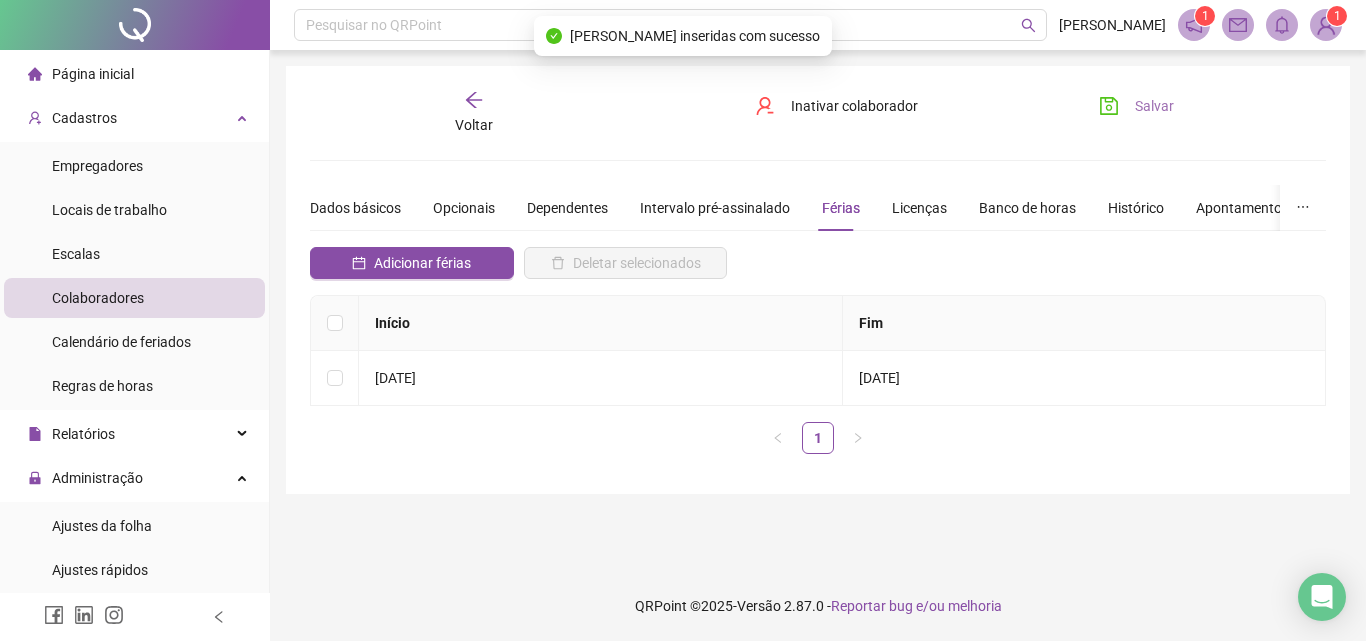 click on "Salvar" at bounding box center (1136, 106) 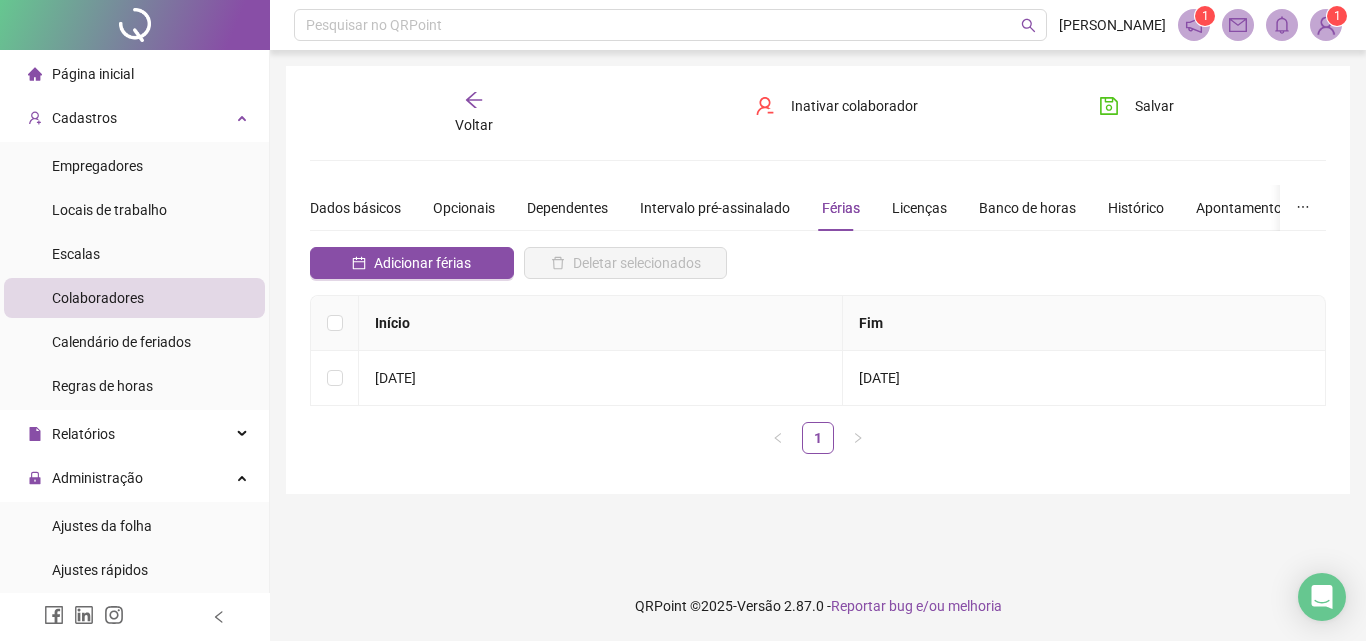 drag, startPoint x: 1152, startPoint y: 102, endPoint x: 1067, endPoint y: 172, distance: 110.11358 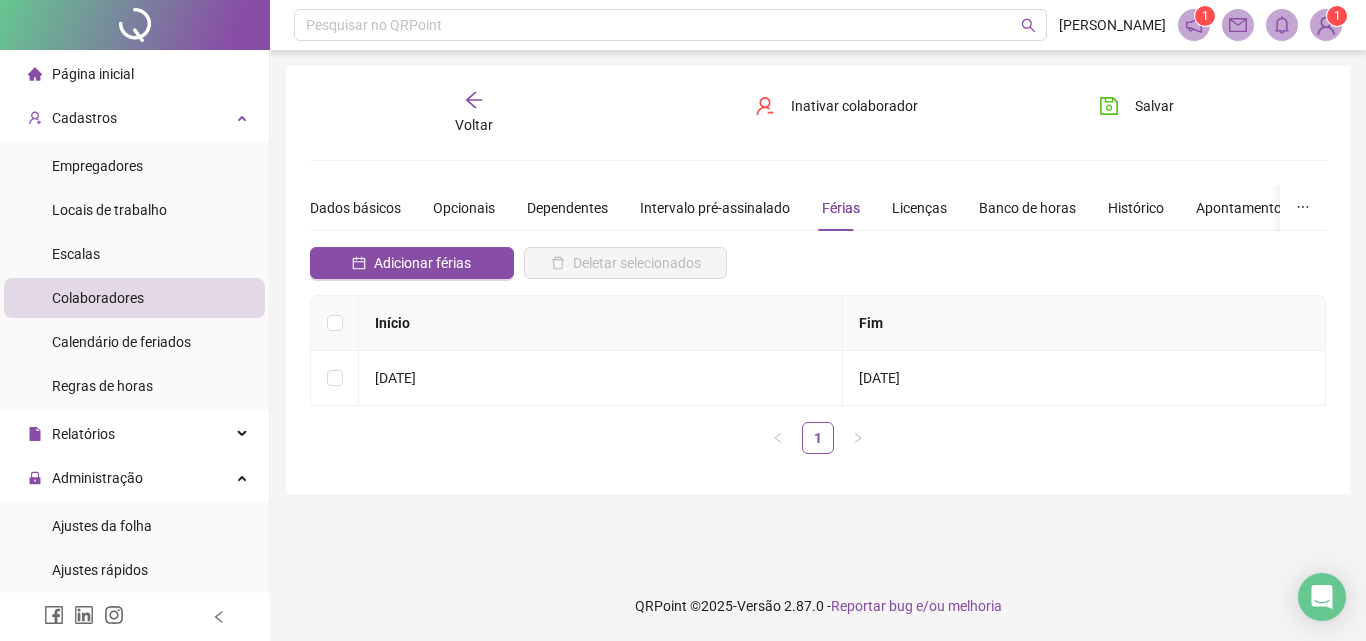 click on "Voltar" at bounding box center (474, 113) 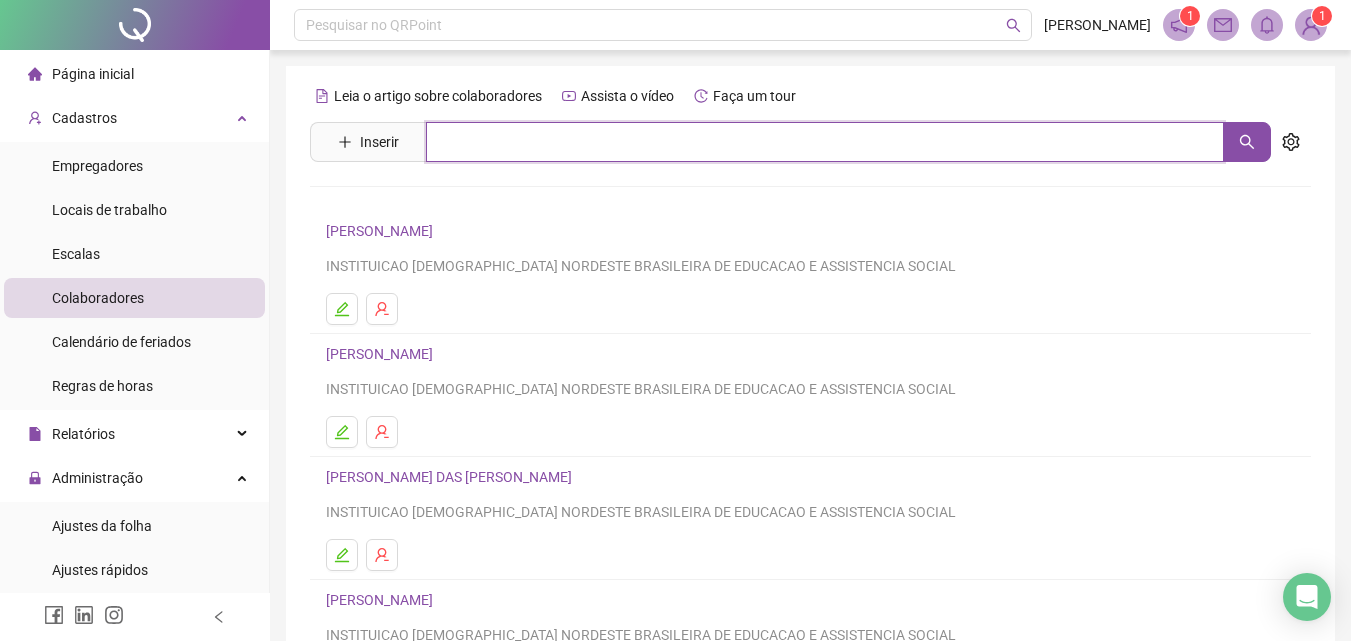 click at bounding box center (825, 142) 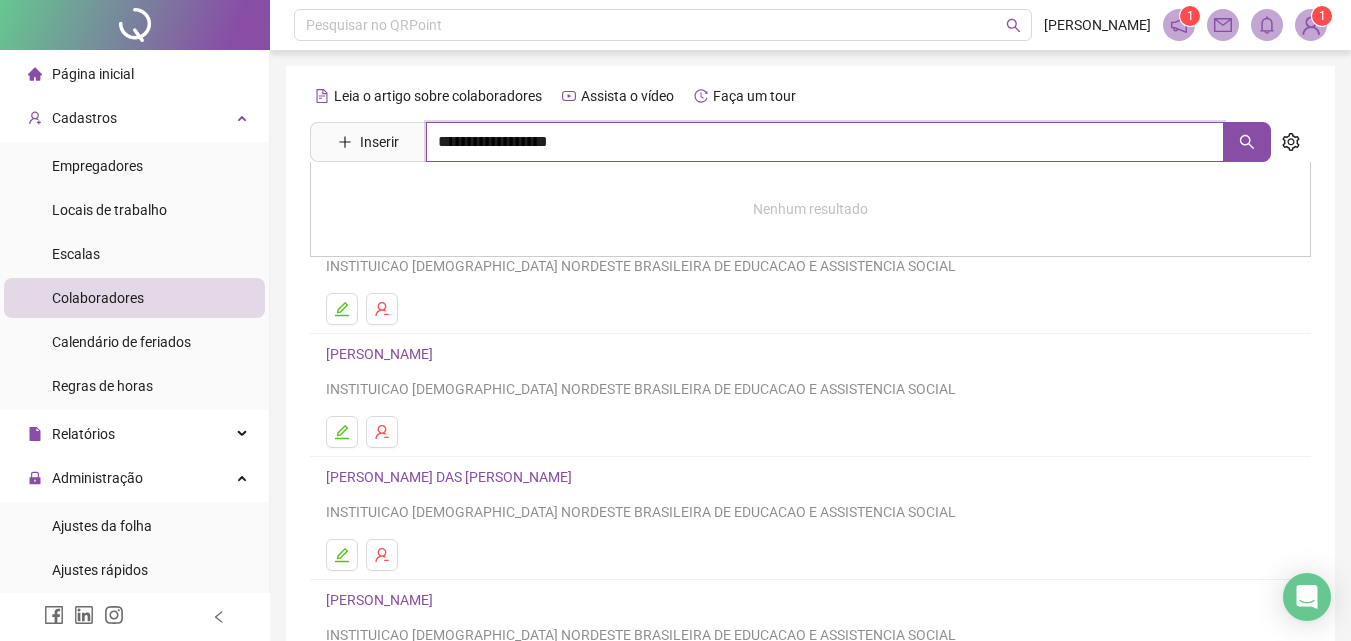 type on "**********" 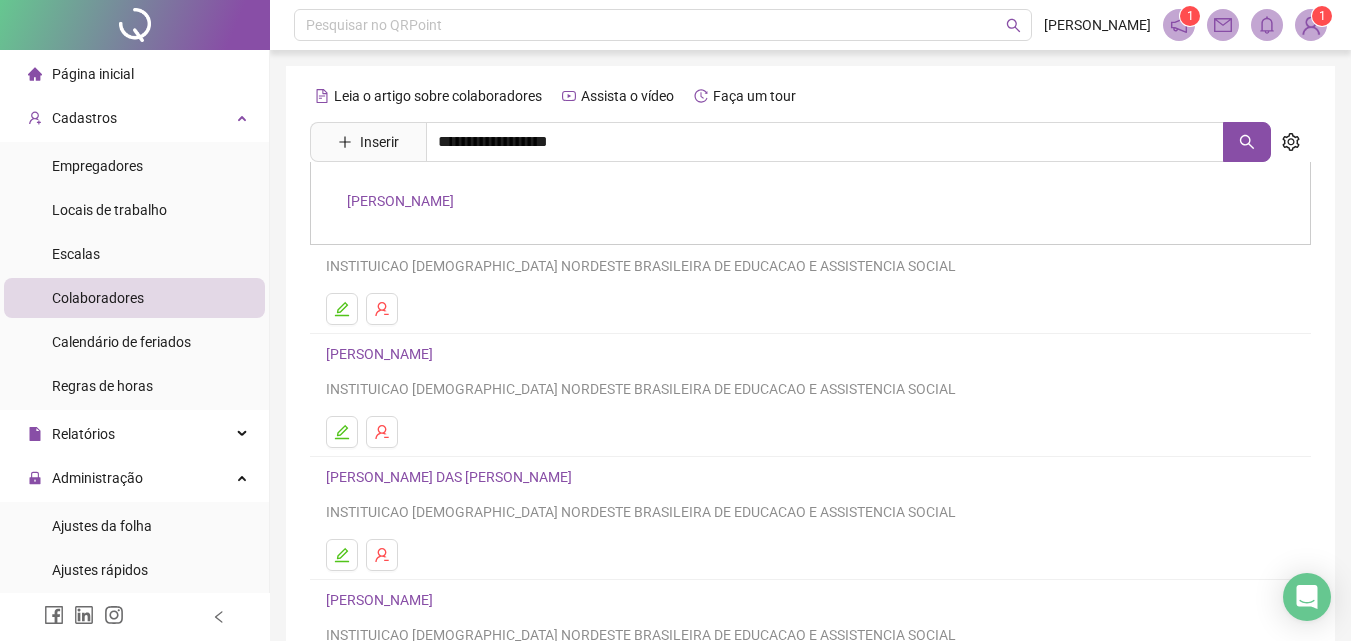 click on "[PERSON_NAME]" at bounding box center [400, 201] 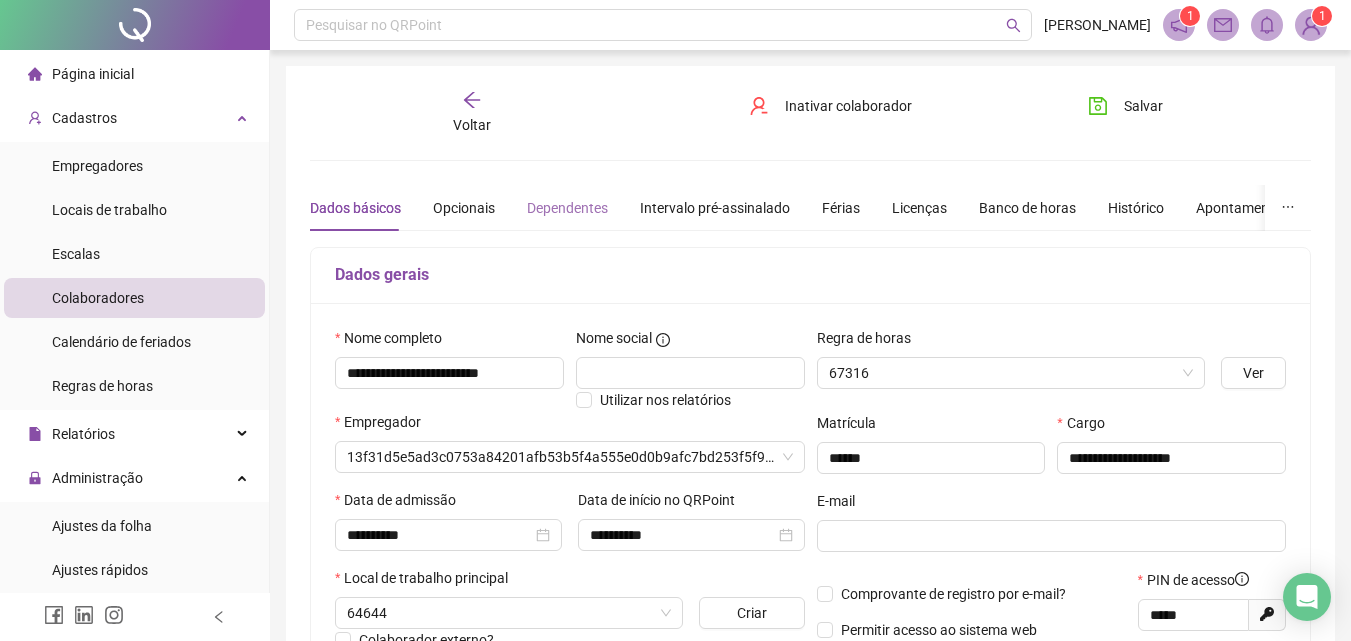 type on "**********" 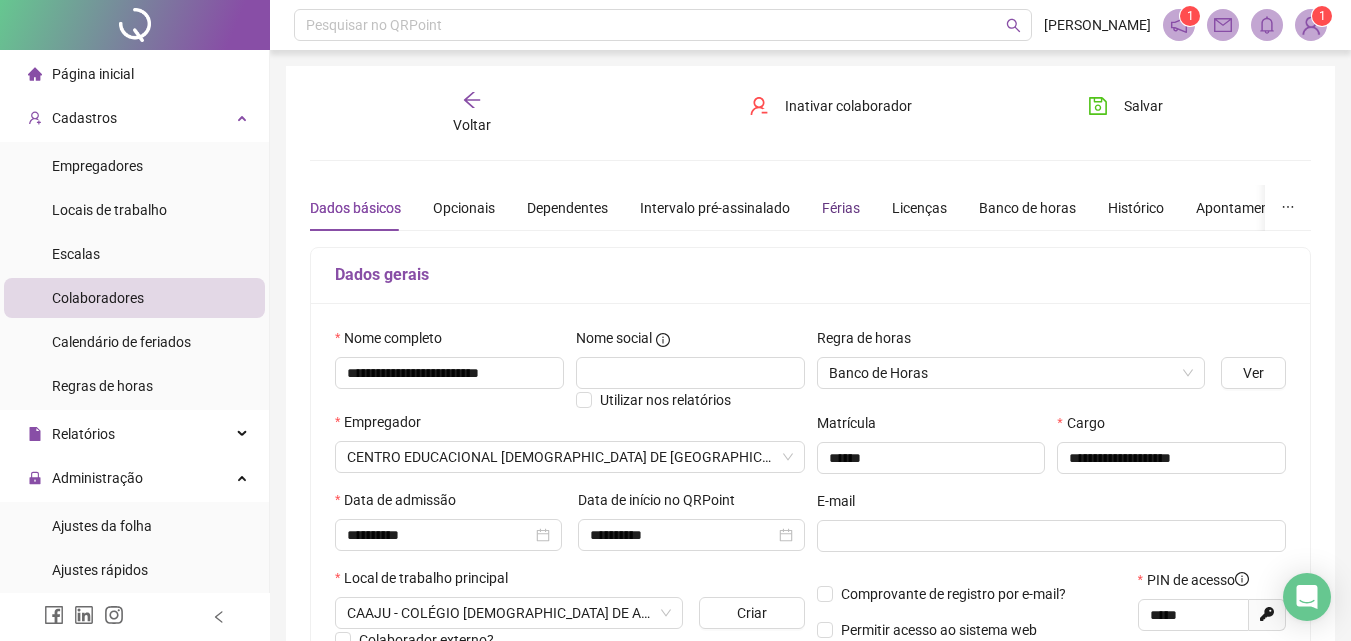 drag, startPoint x: 831, startPoint y: 203, endPoint x: 870, endPoint y: 178, distance: 46.32494 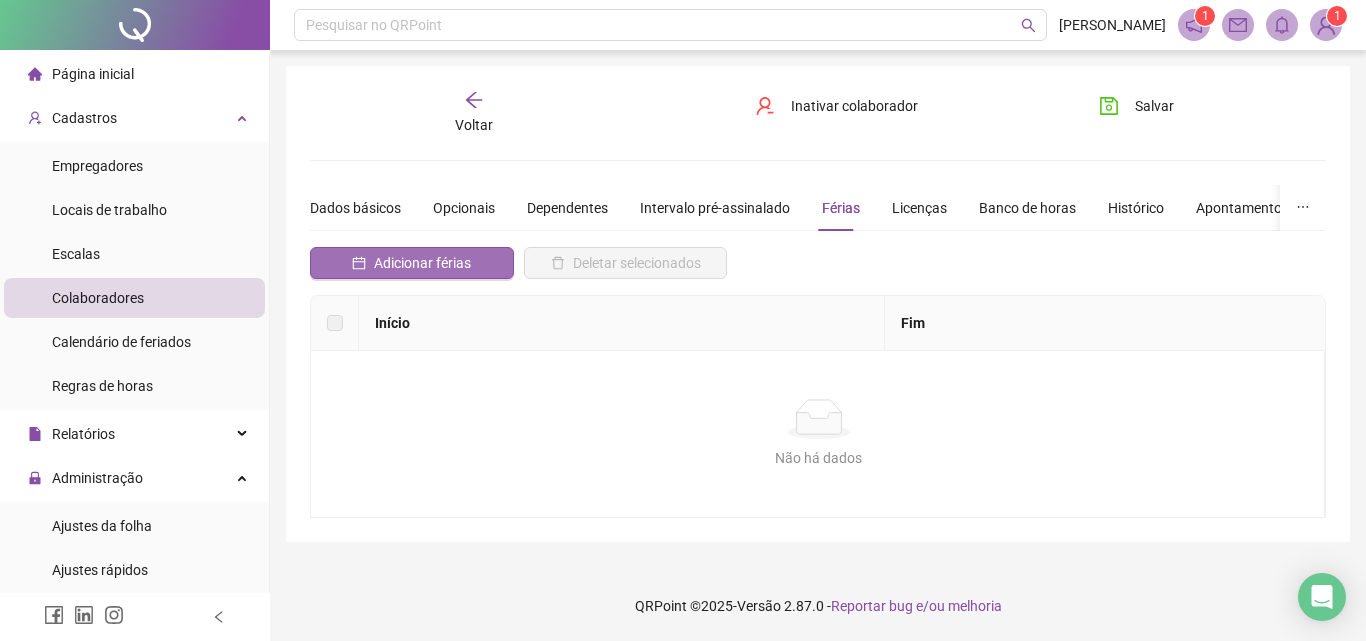 click on "Adicionar férias" at bounding box center [422, 263] 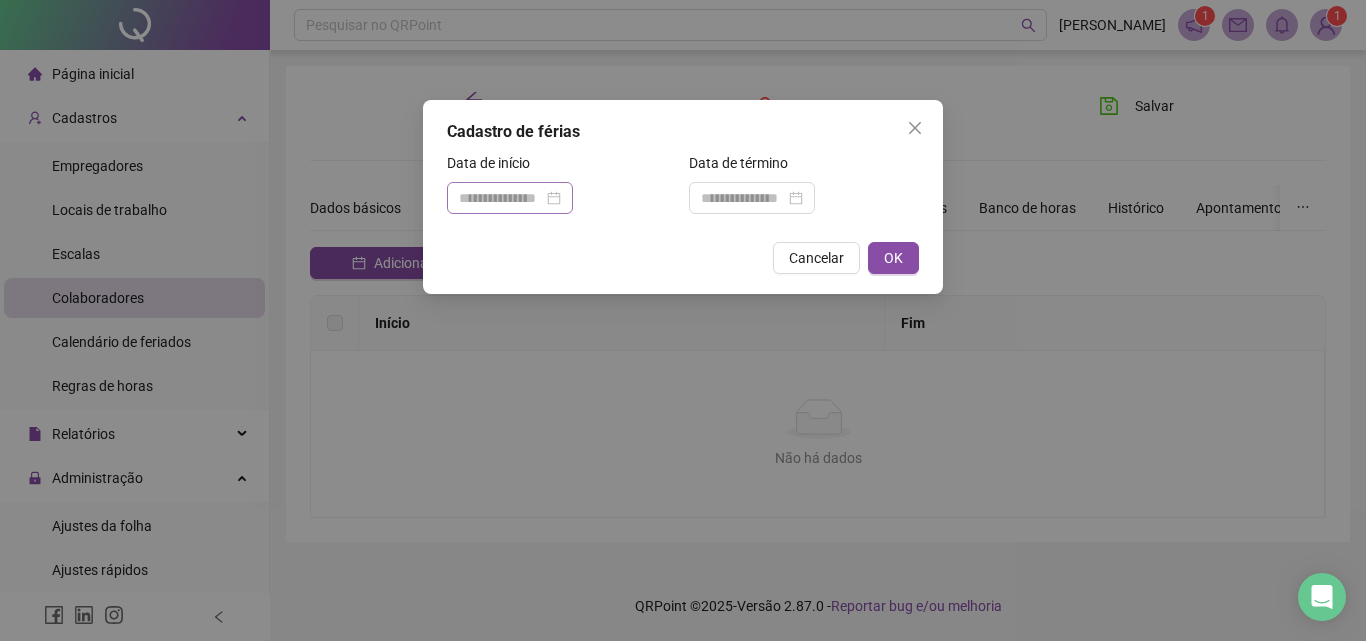 click at bounding box center (510, 198) 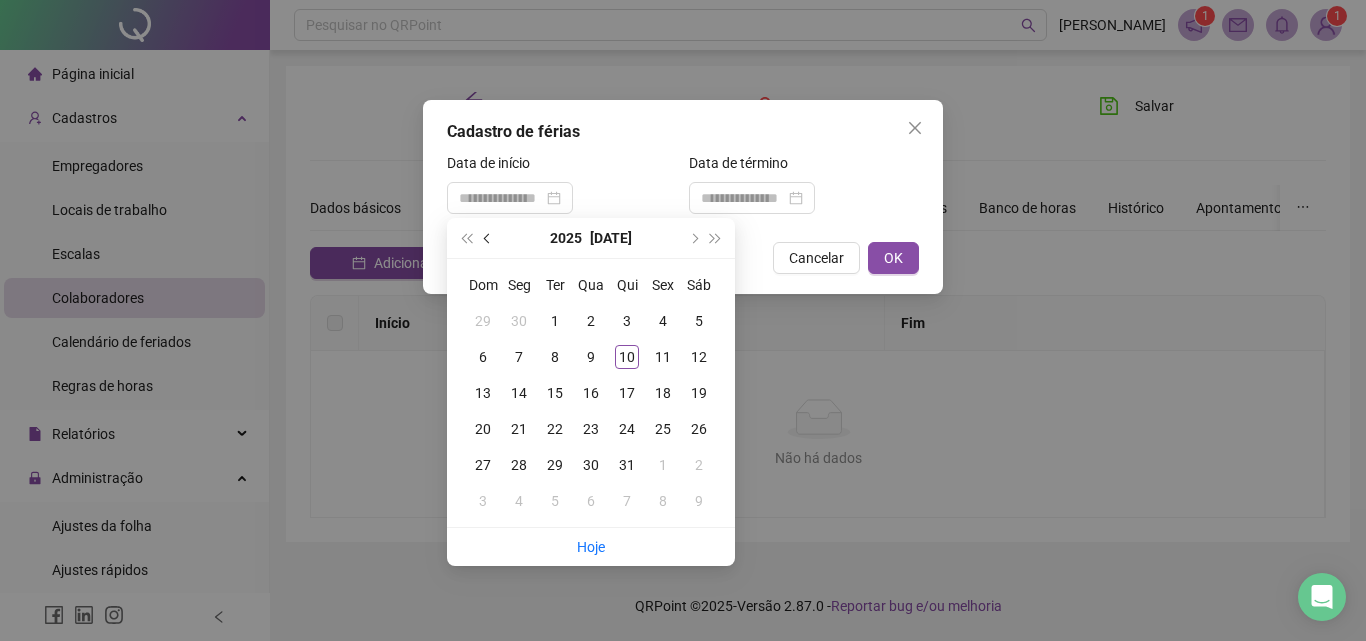 click at bounding box center (489, 238) 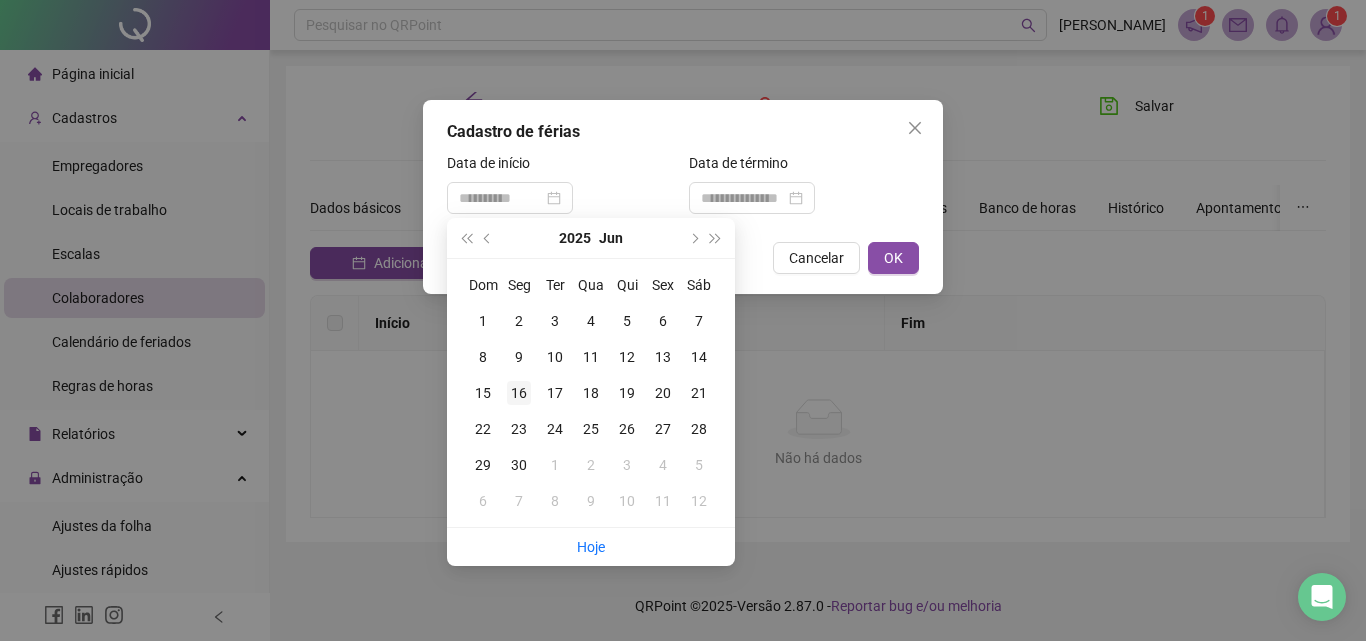 type on "**********" 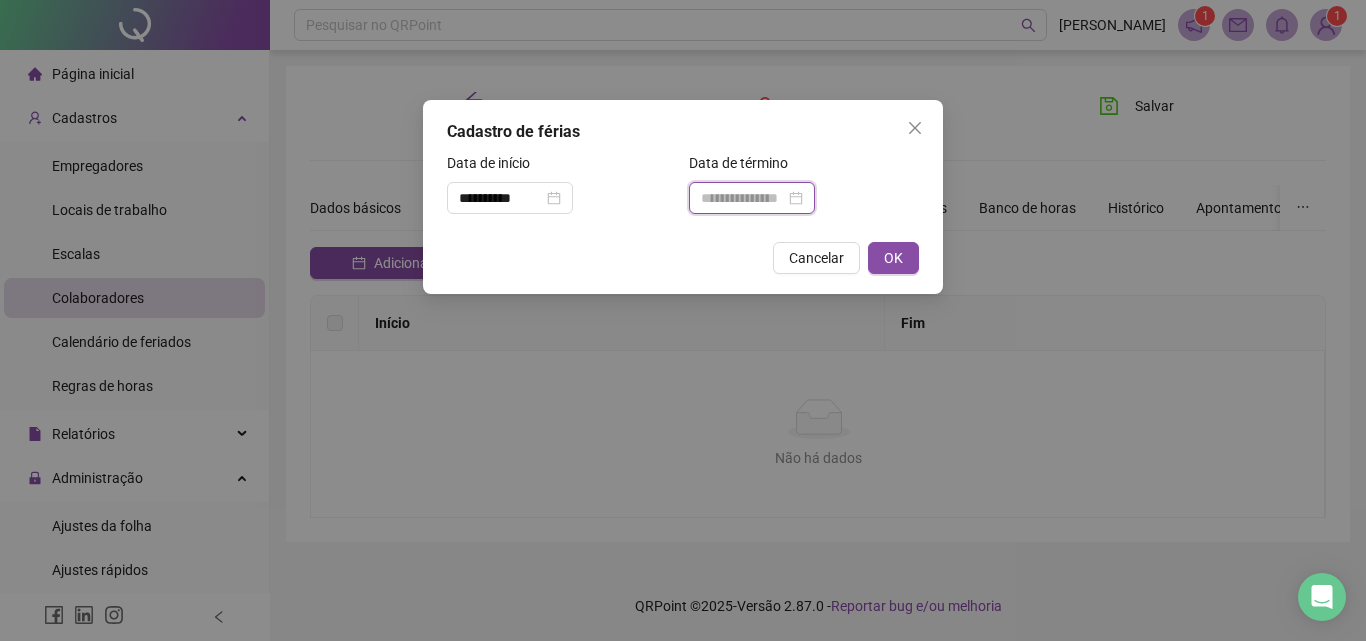 click at bounding box center (743, 198) 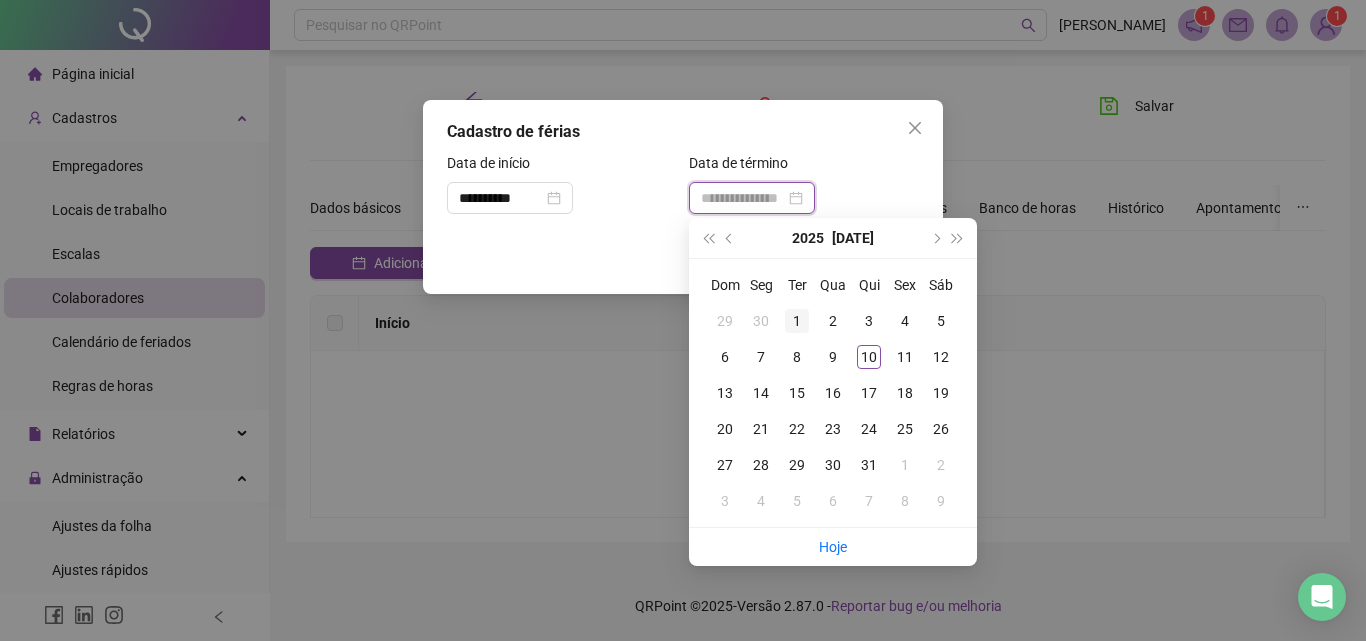 type on "**********" 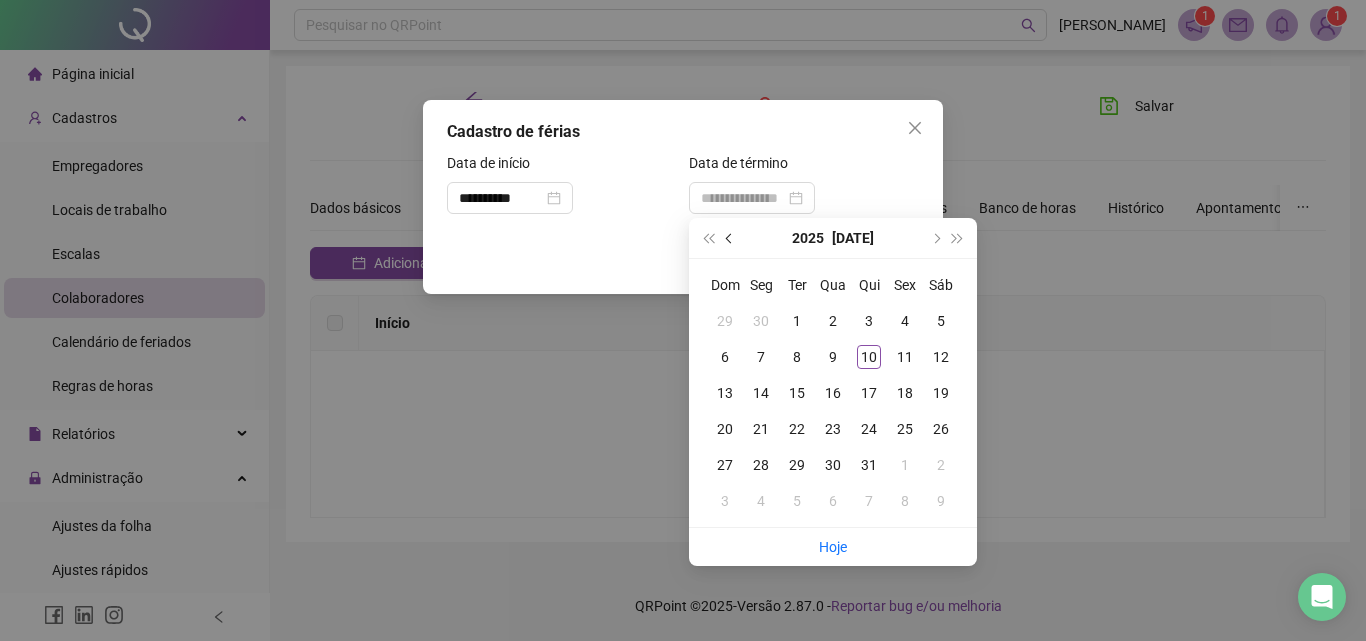 click at bounding box center (730, 238) 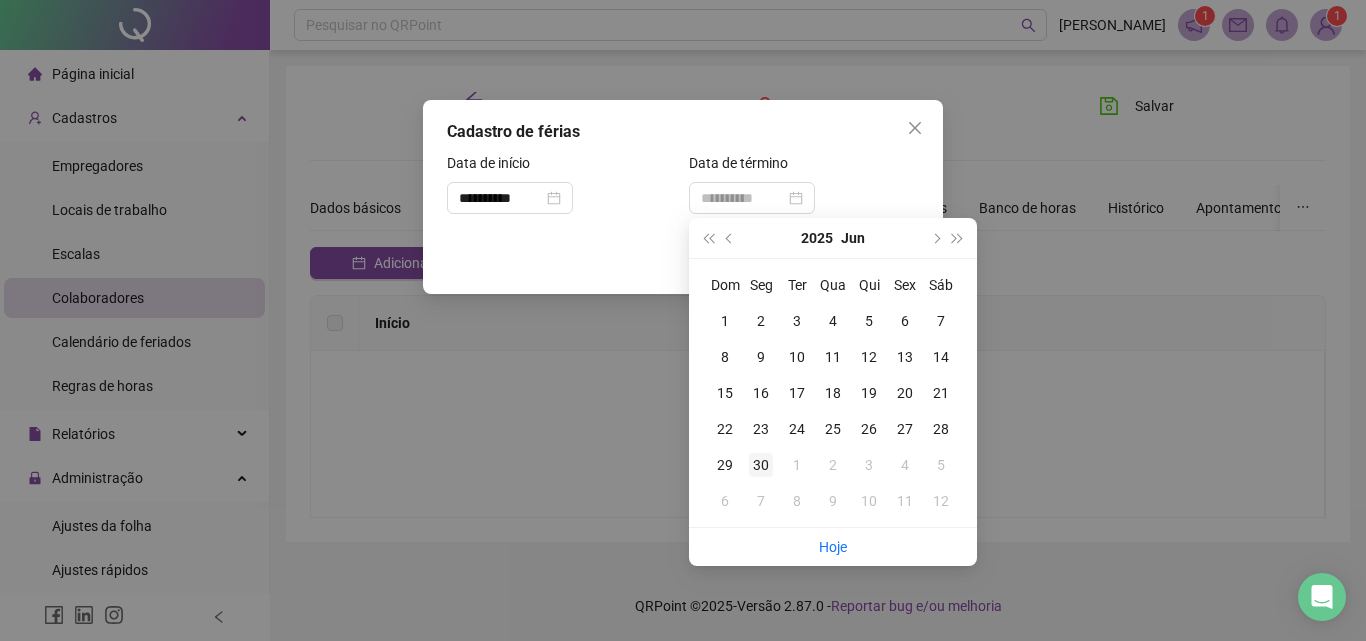 type on "**********" 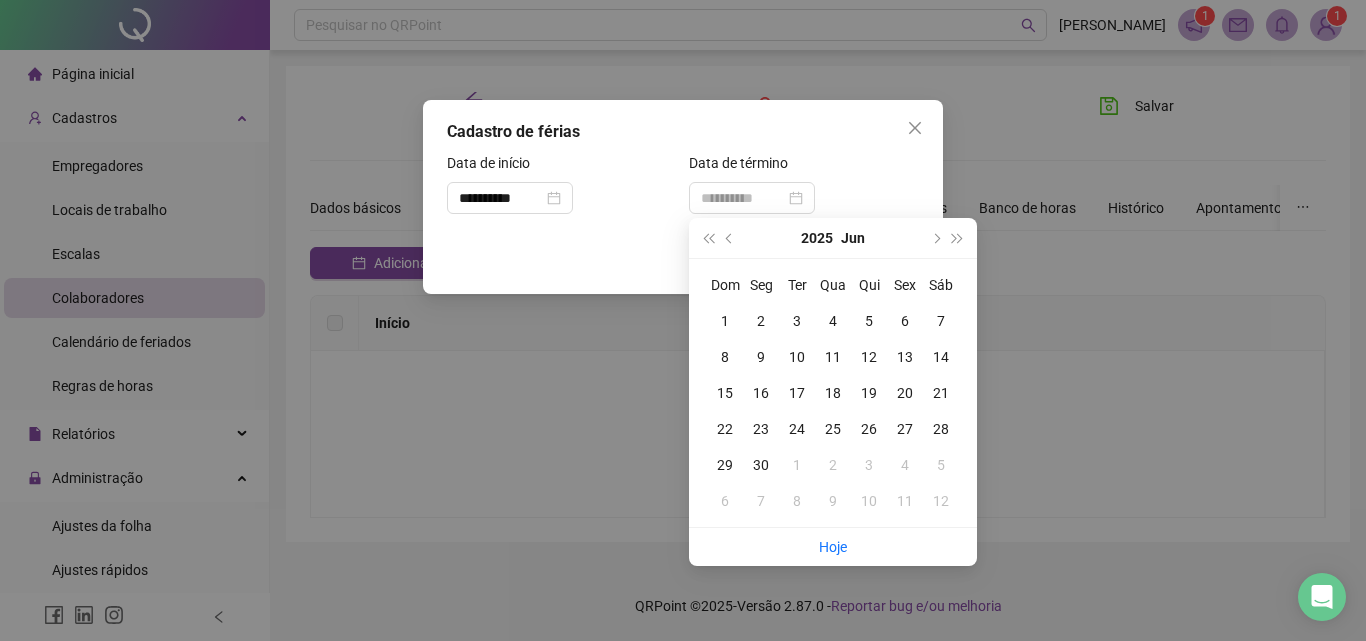 click on "30" at bounding box center [761, 465] 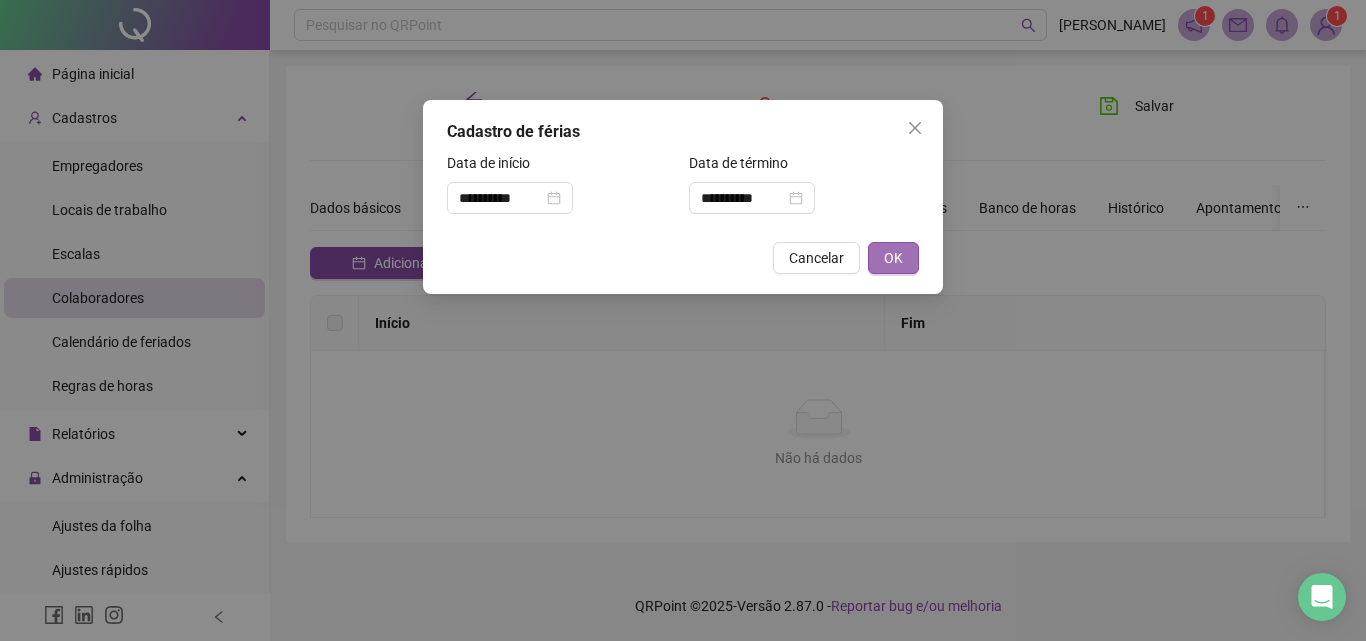click on "OK" at bounding box center (893, 258) 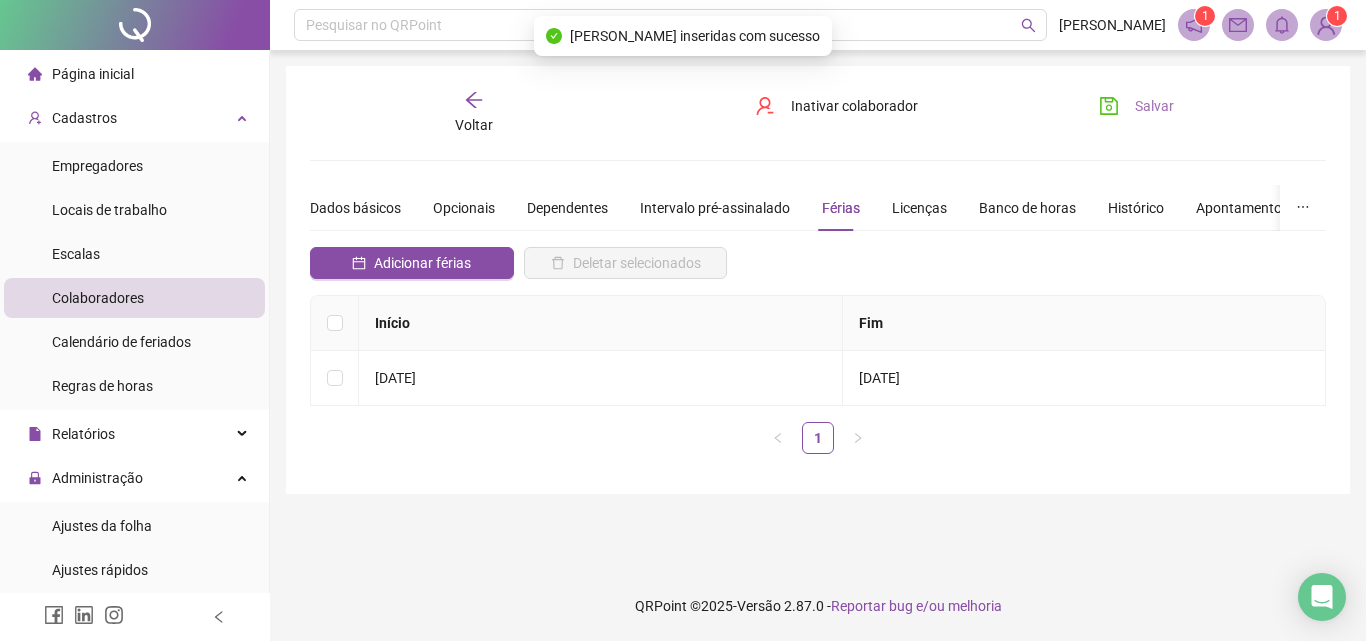 click on "Salvar" at bounding box center (1154, 106) 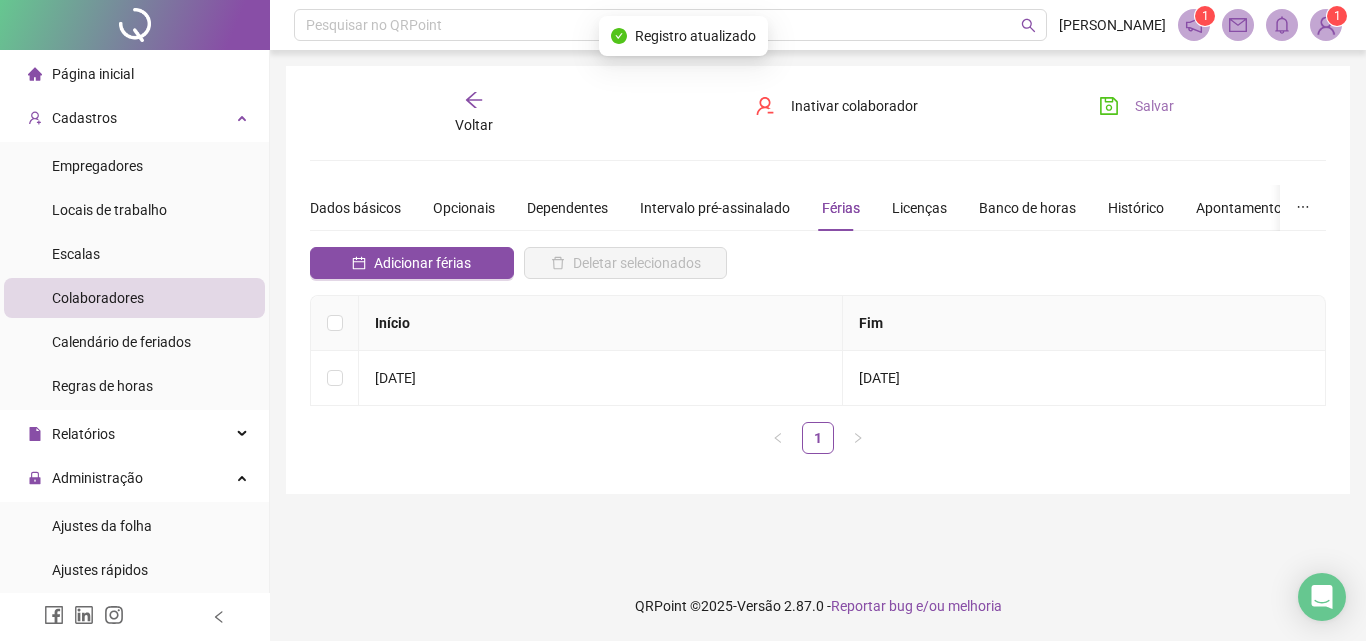 click on "Salvar" at bounding box center (1154, 106) 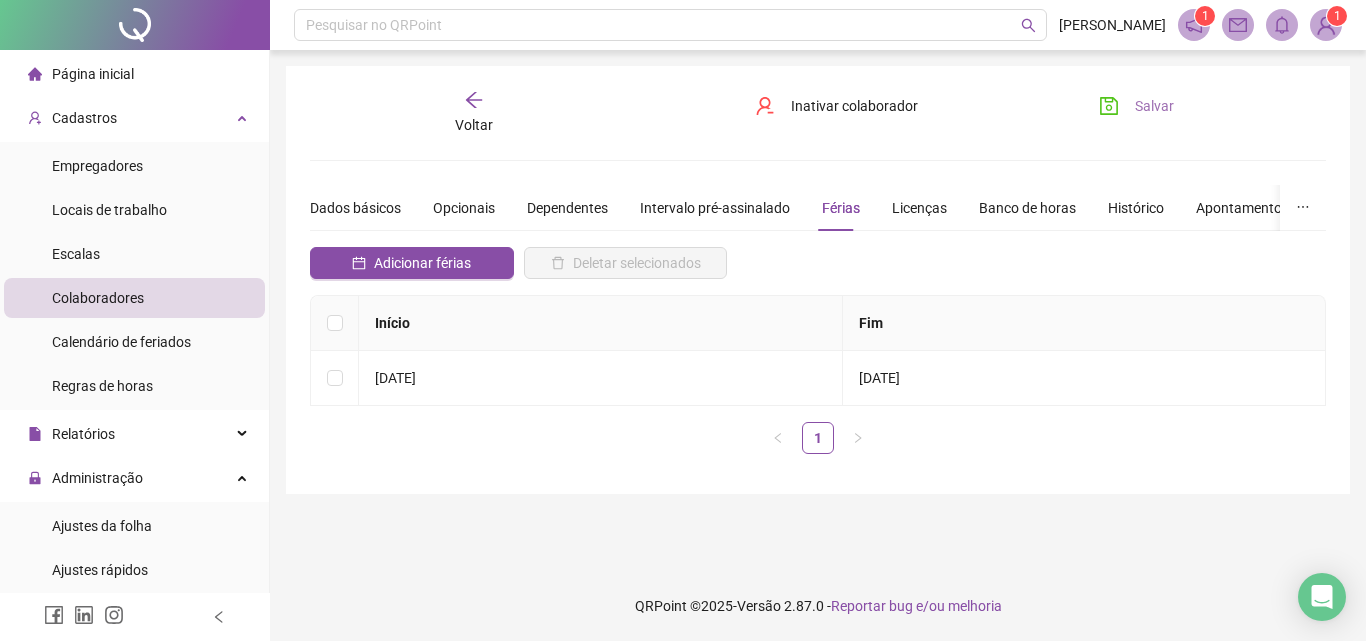 drag, startPoint x: 1137, startPoint y: 103, endPoint x: 1138, endPoint y: 114, distance: 11.045361 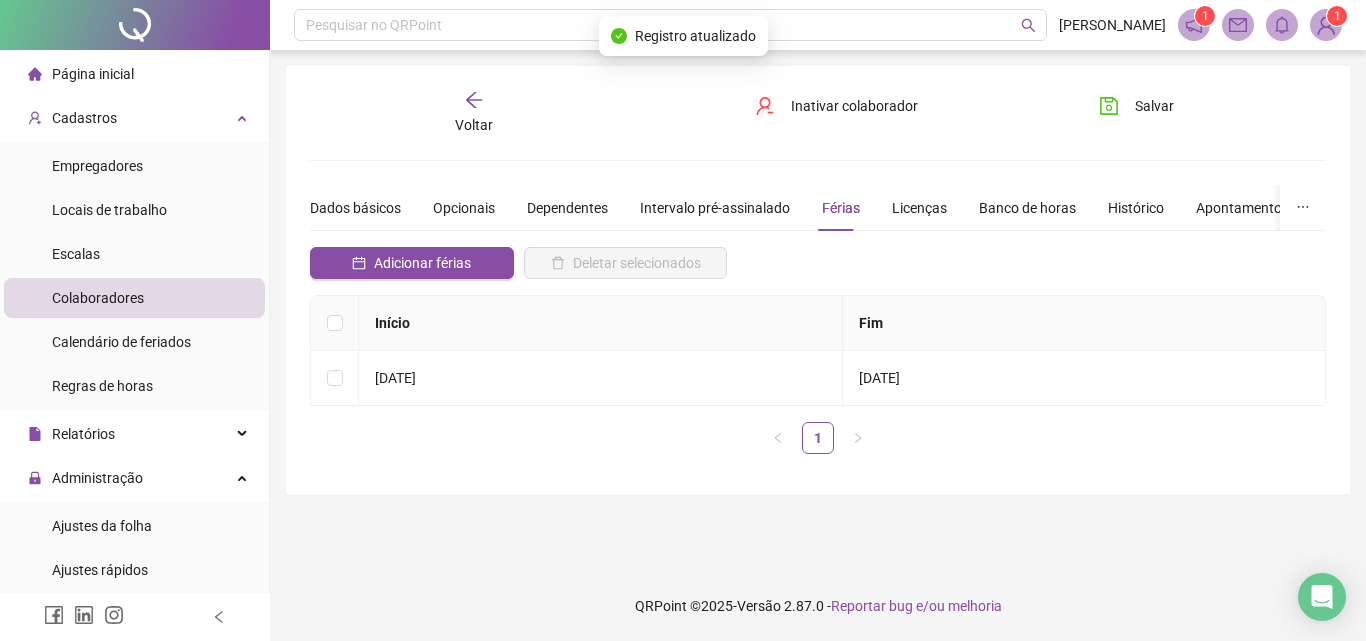 click 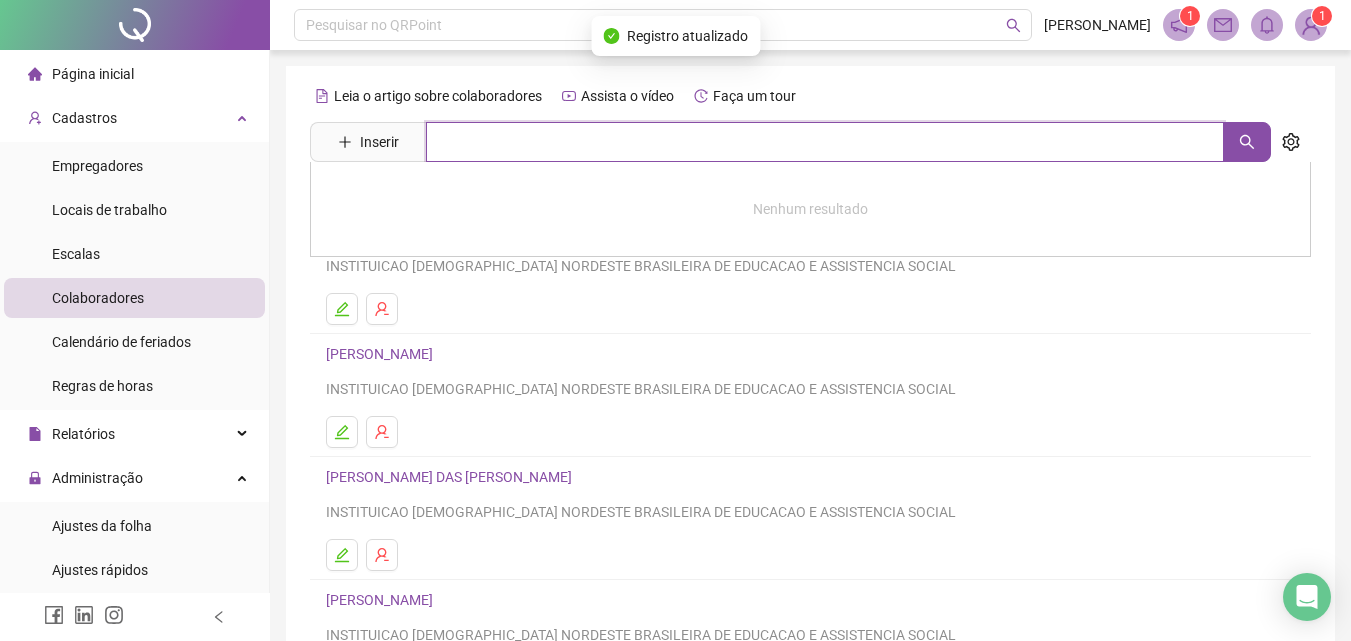 click at bounding box center [825, 142] 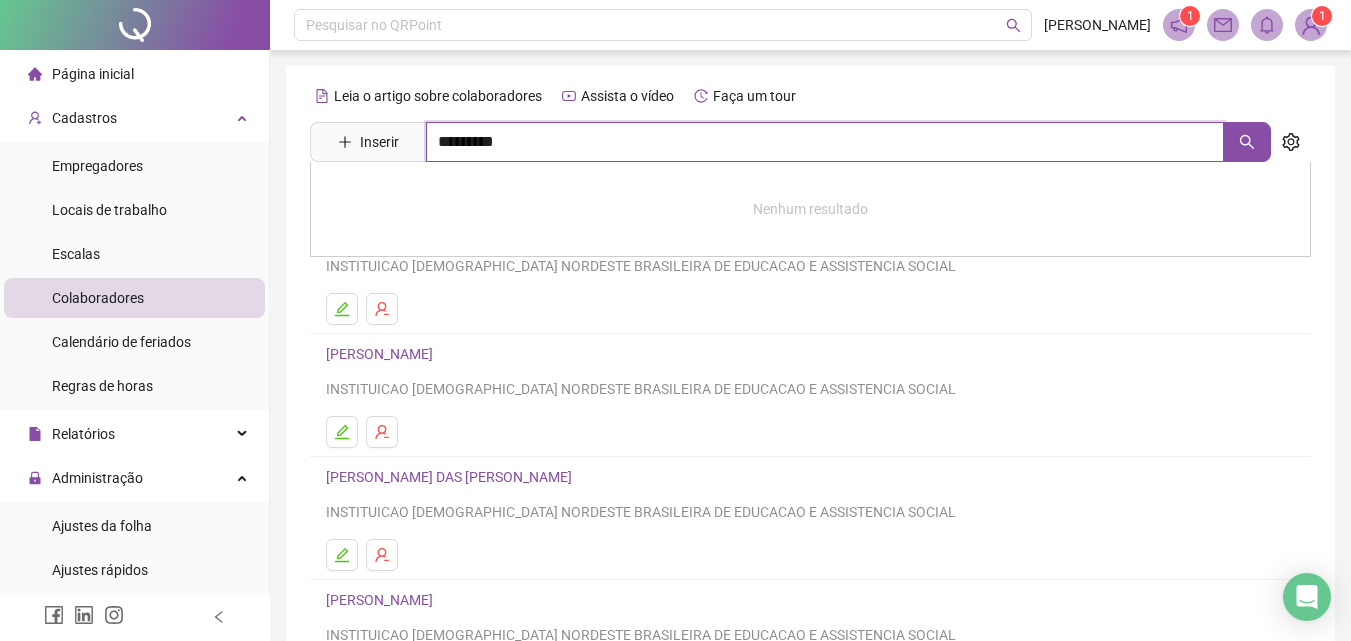 type on "*********" 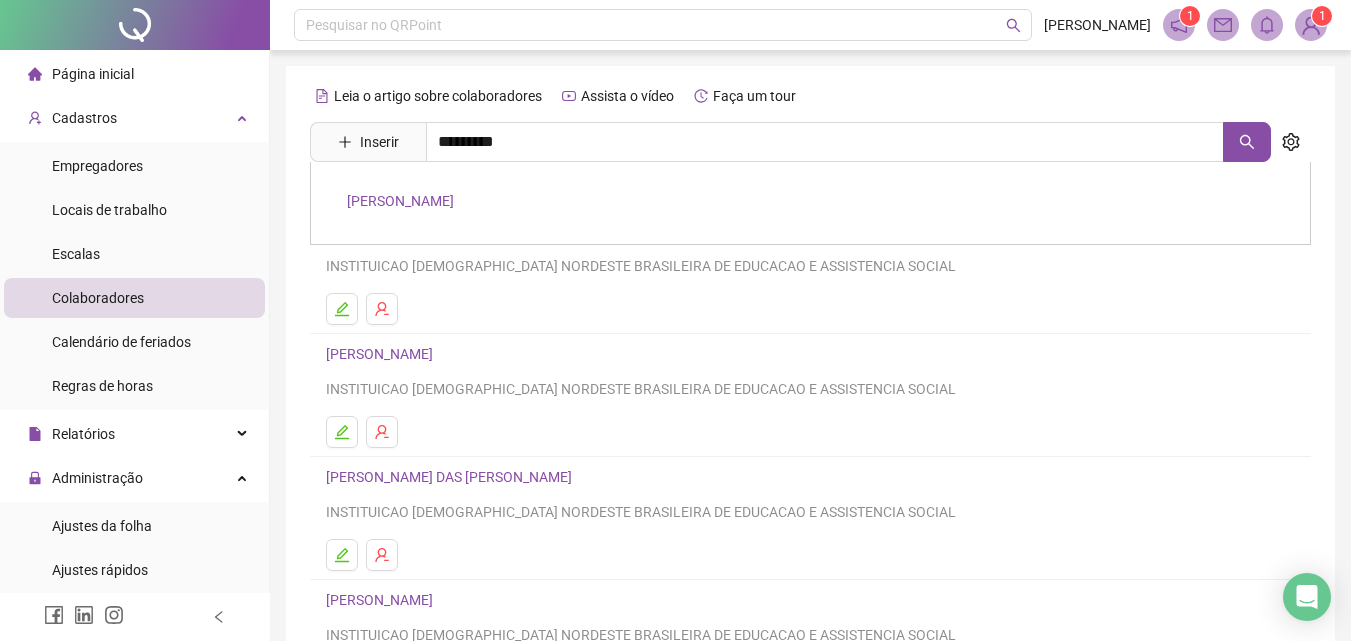 click on "SARA JANE DO NASCIMENTO" at bounding box center (400, 201) 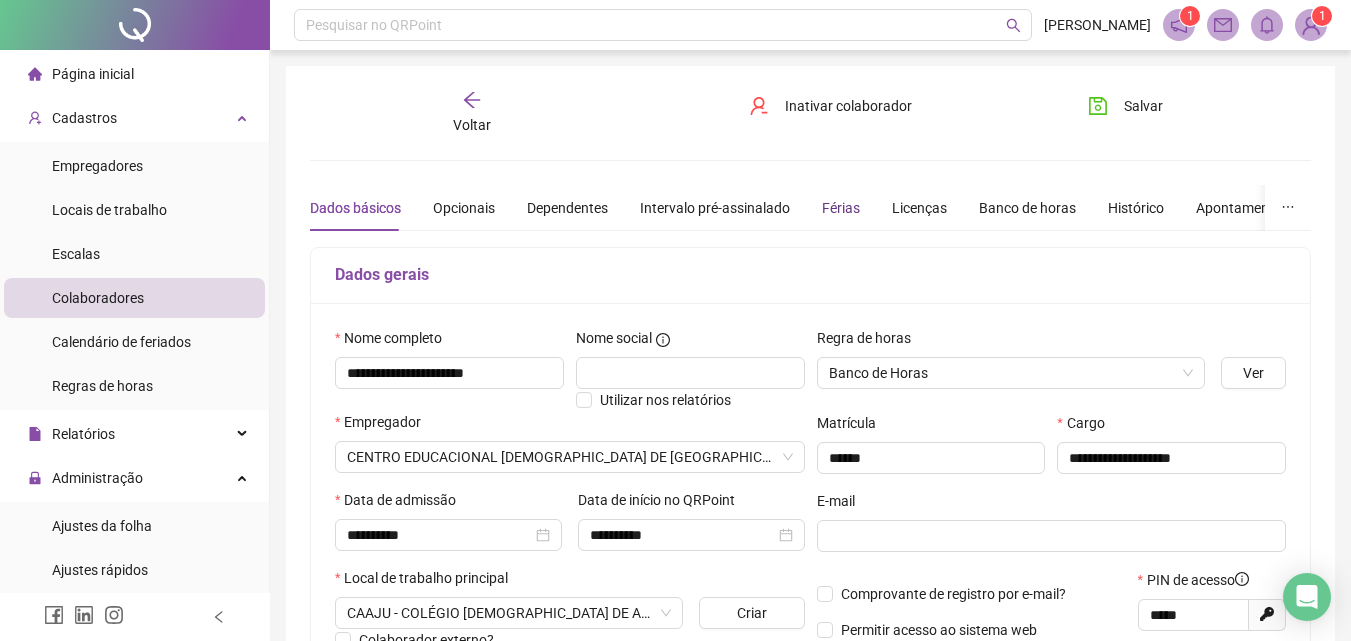 click on "Férias" at bounding box center [841, 208] 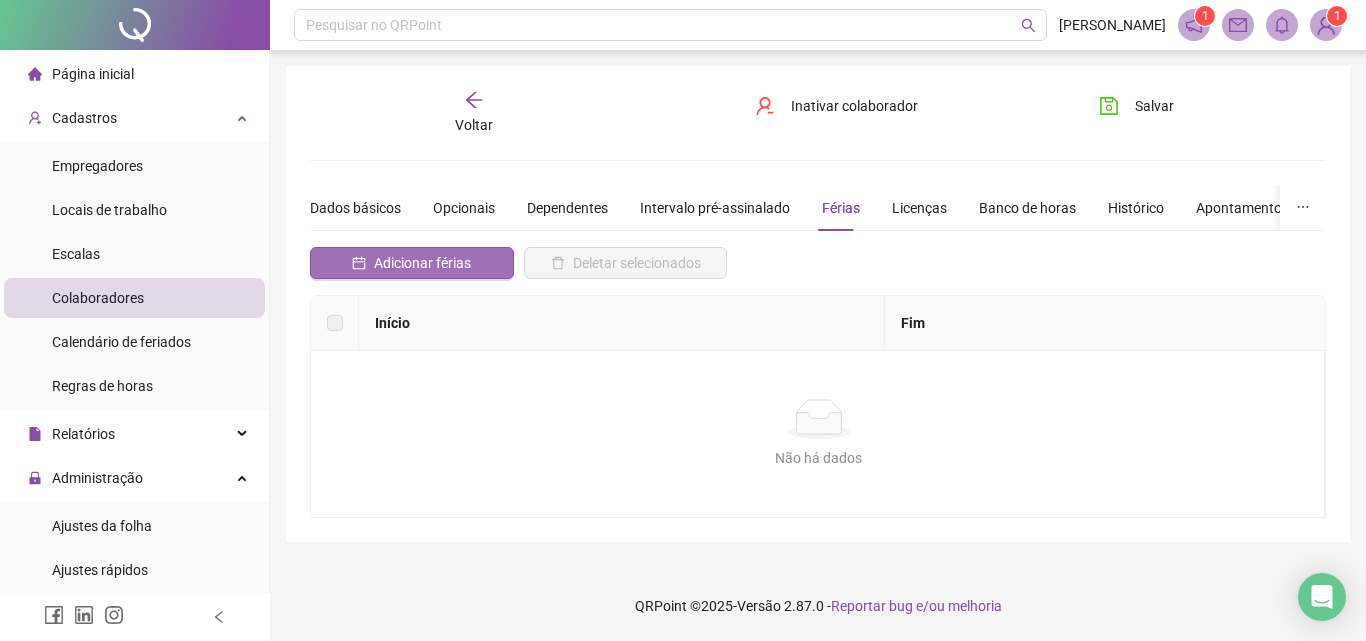 click on "Adicionar férias" at bounding box center [422, 263] 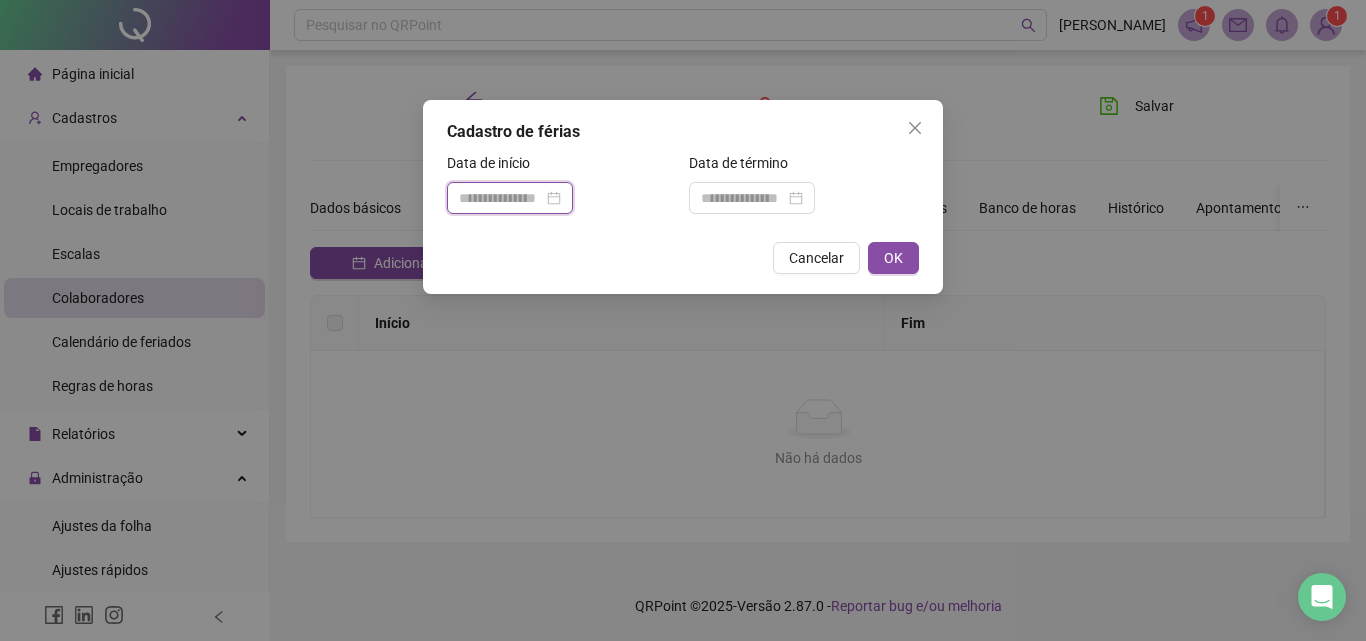 drag, startPoint x: 545, startPoint y: 196, endPoint x: 568, endPoint y: 206, distance: 25.079872 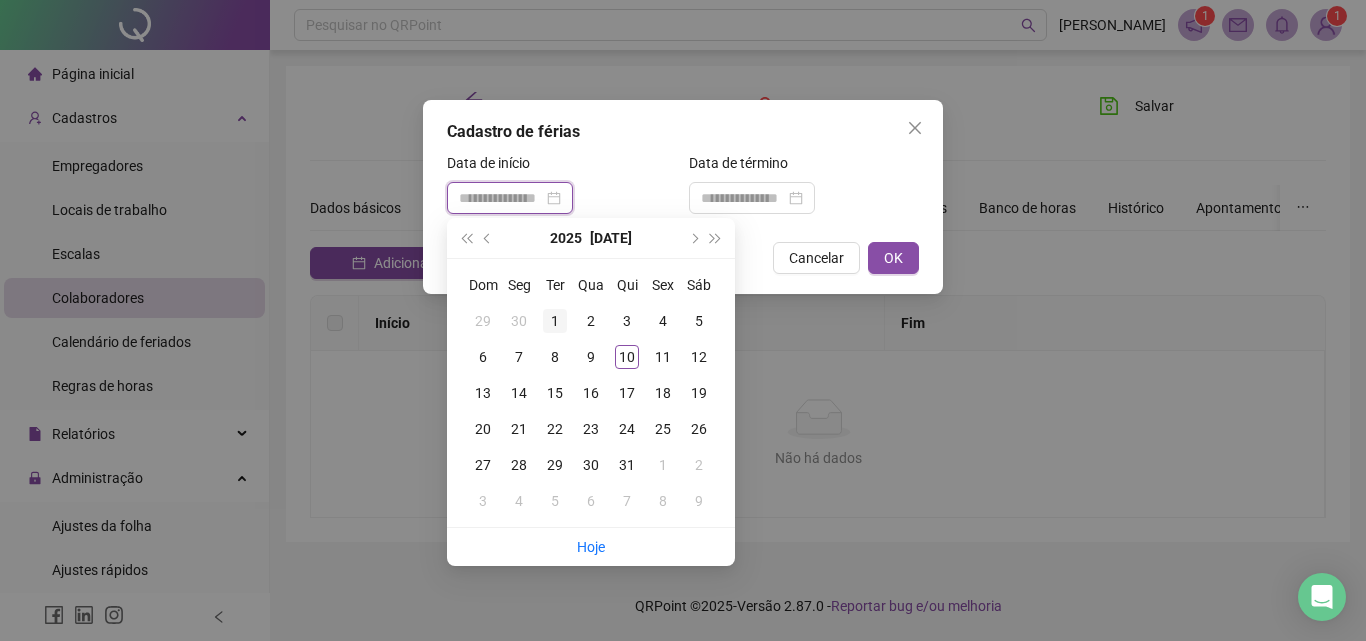 type on "**********" 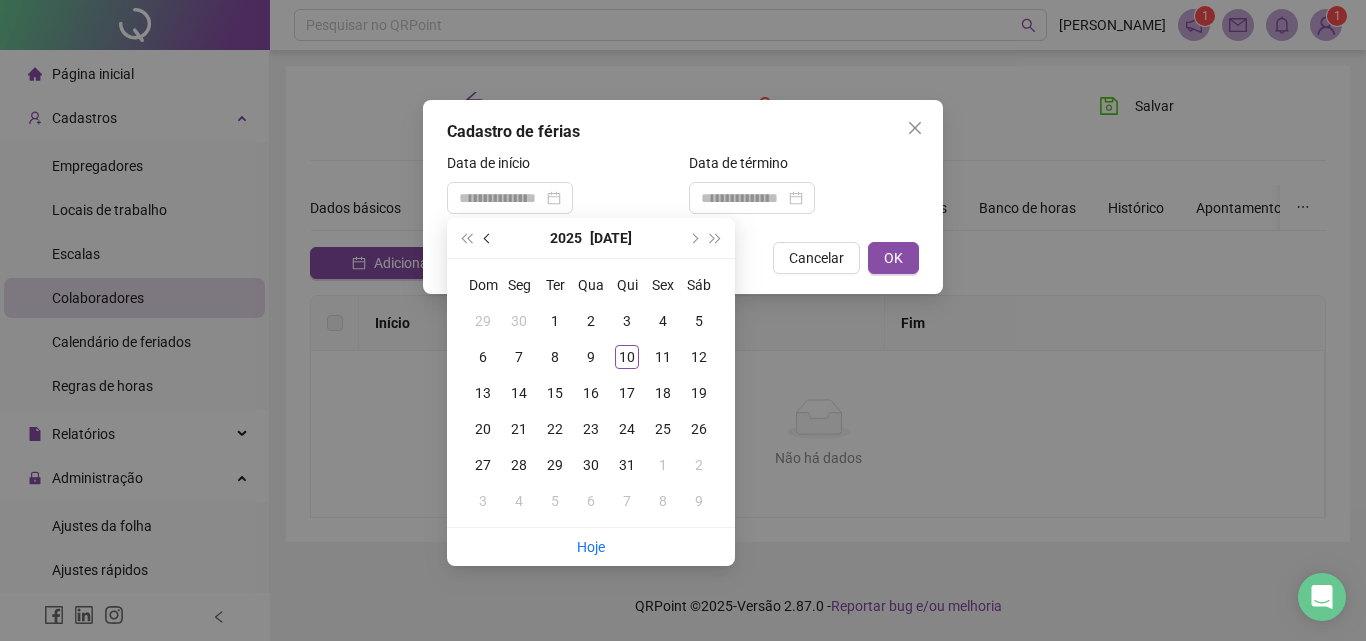 click at bounding box center (489, 238) 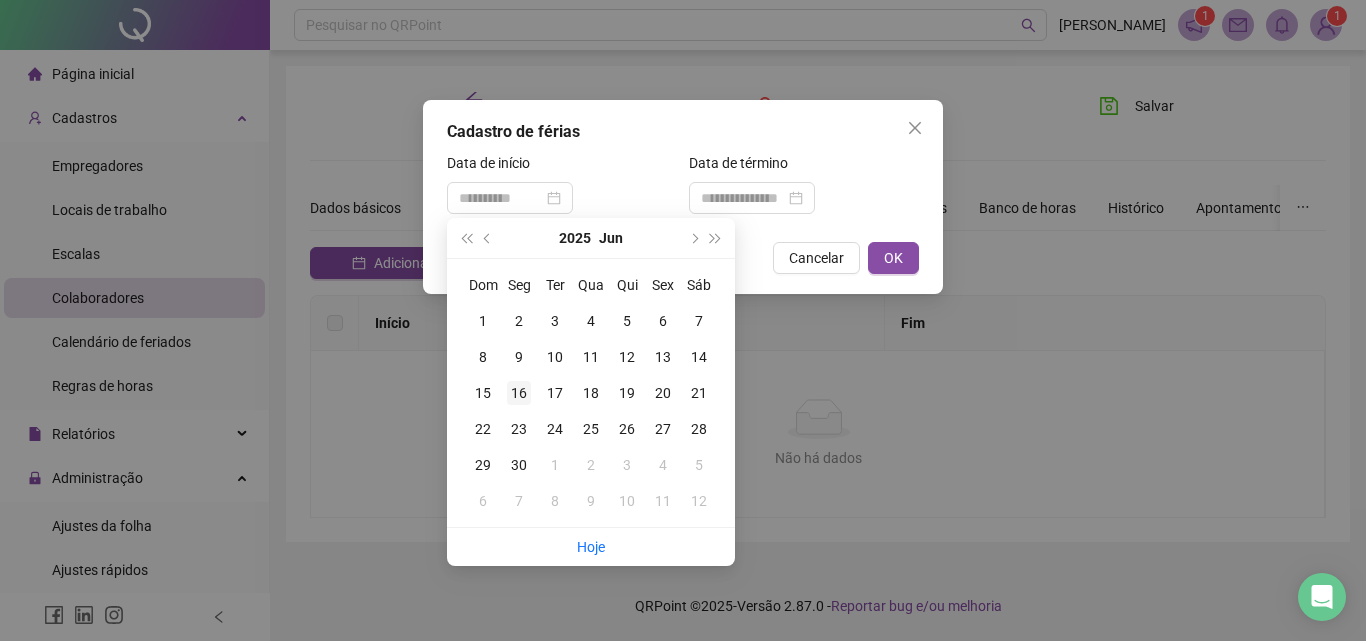 type on "**********" 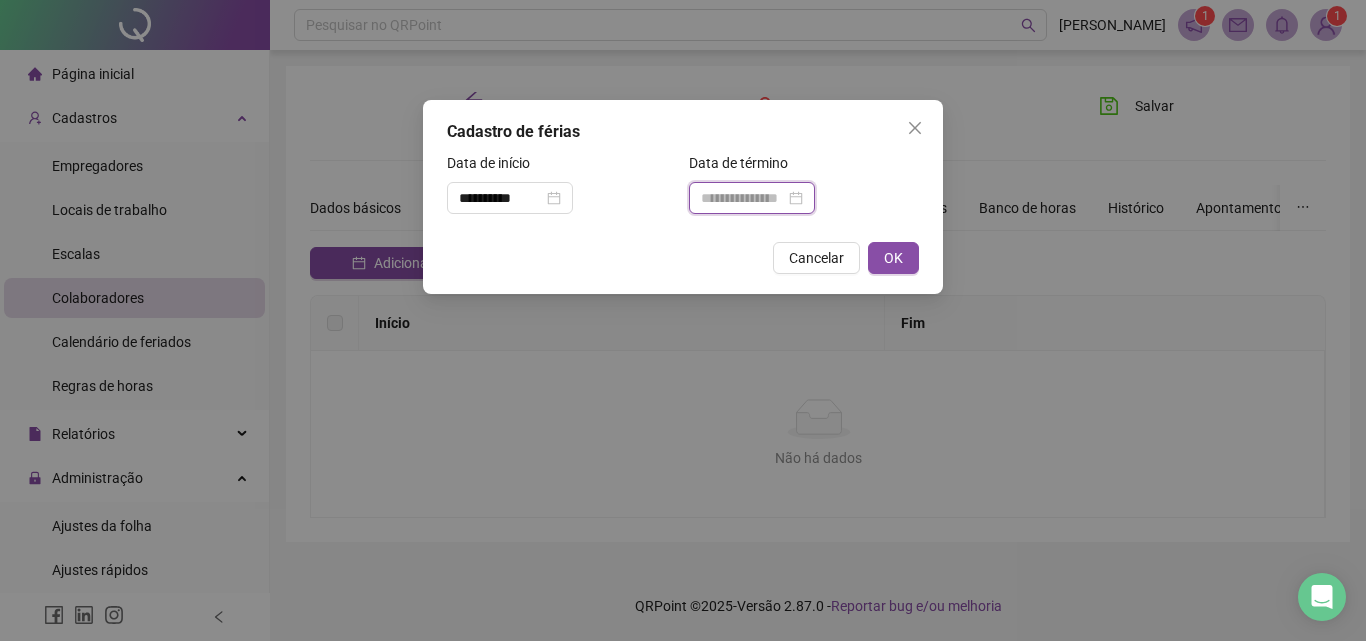 click at bounding box center (743, 198) 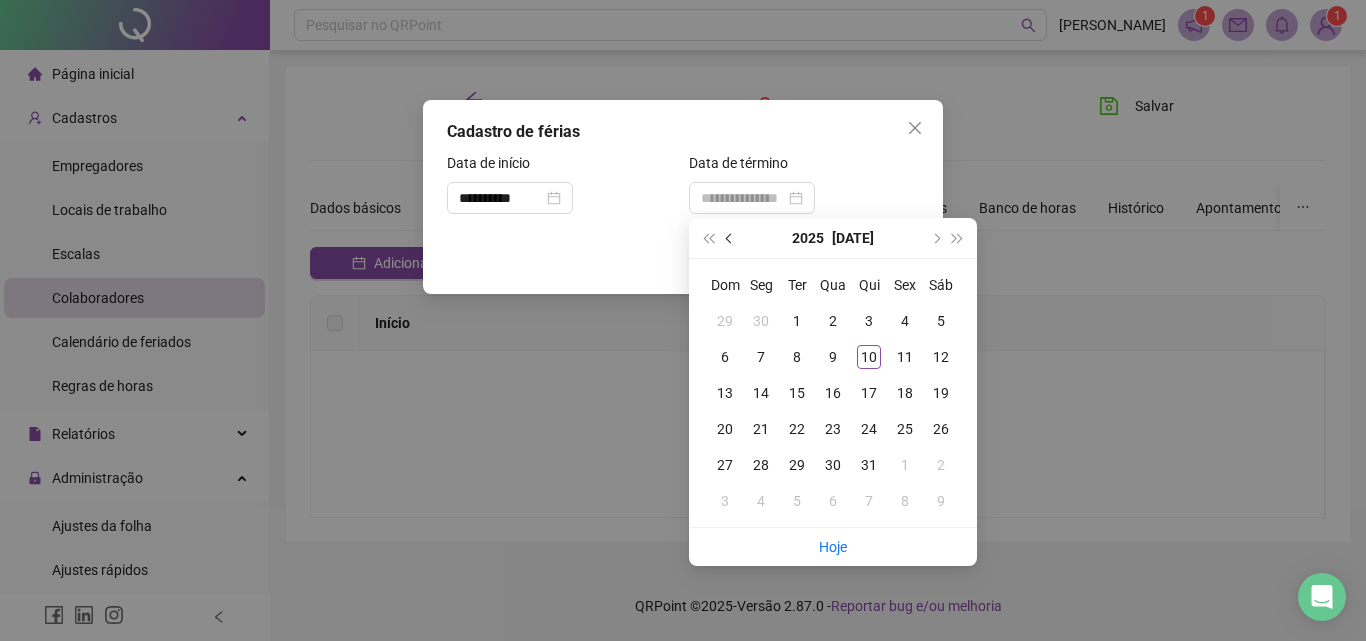 click at bounding box center (730, 238) 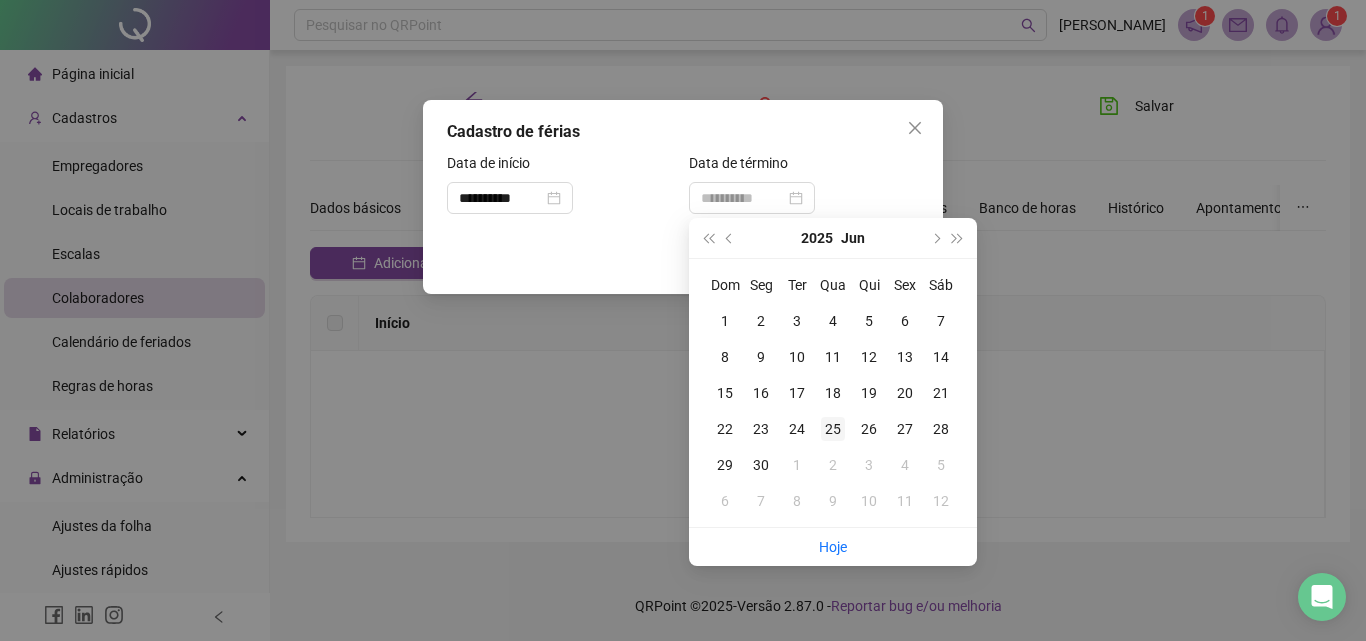 type on "**********" 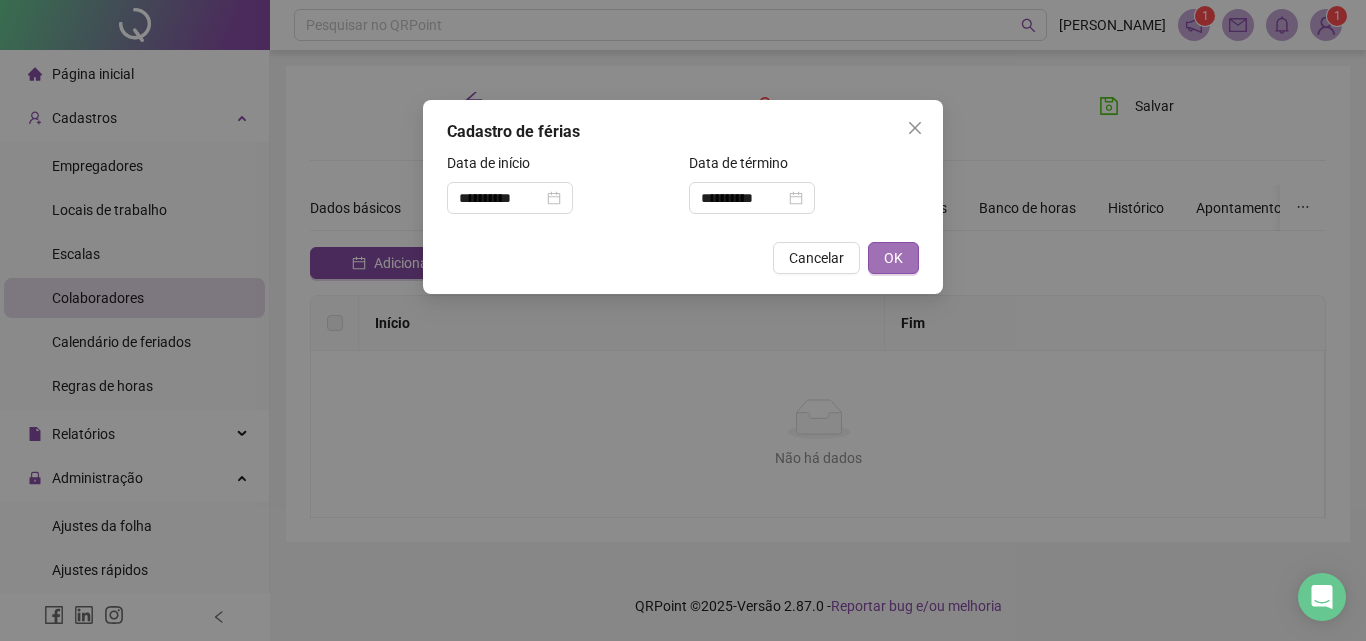 click on "OK" at bounding box center [893, 258] 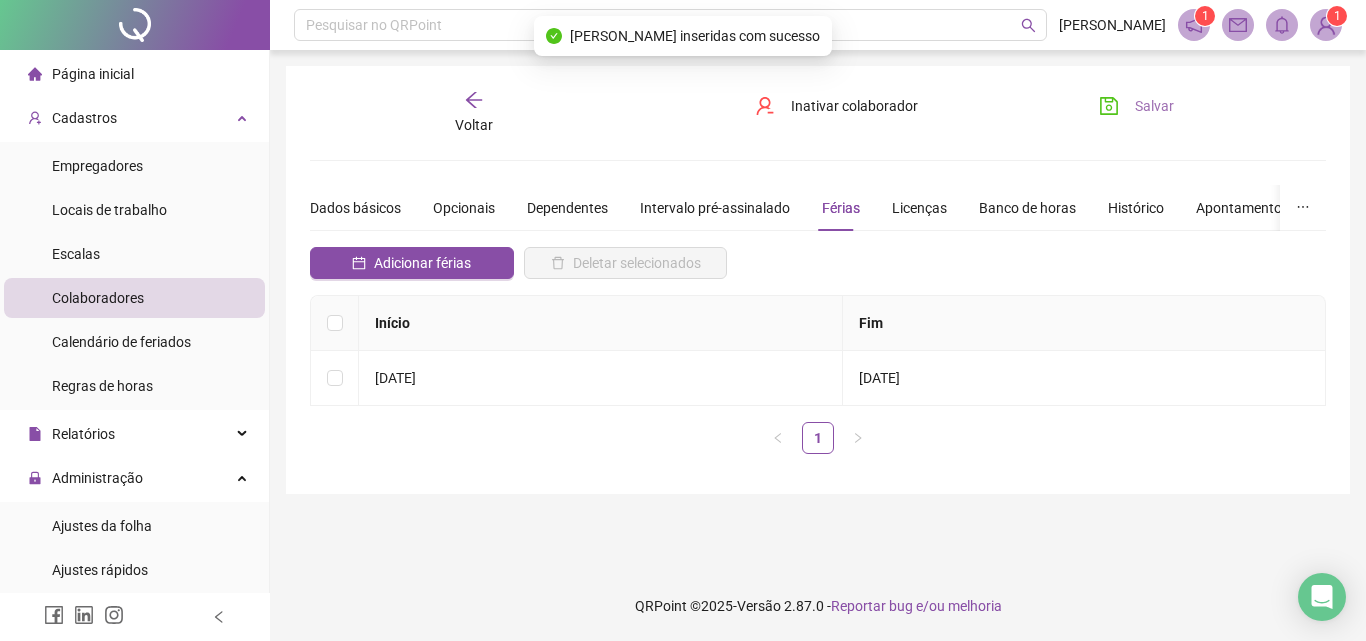 click on "Salvar" at bounding box center (1154, 106) 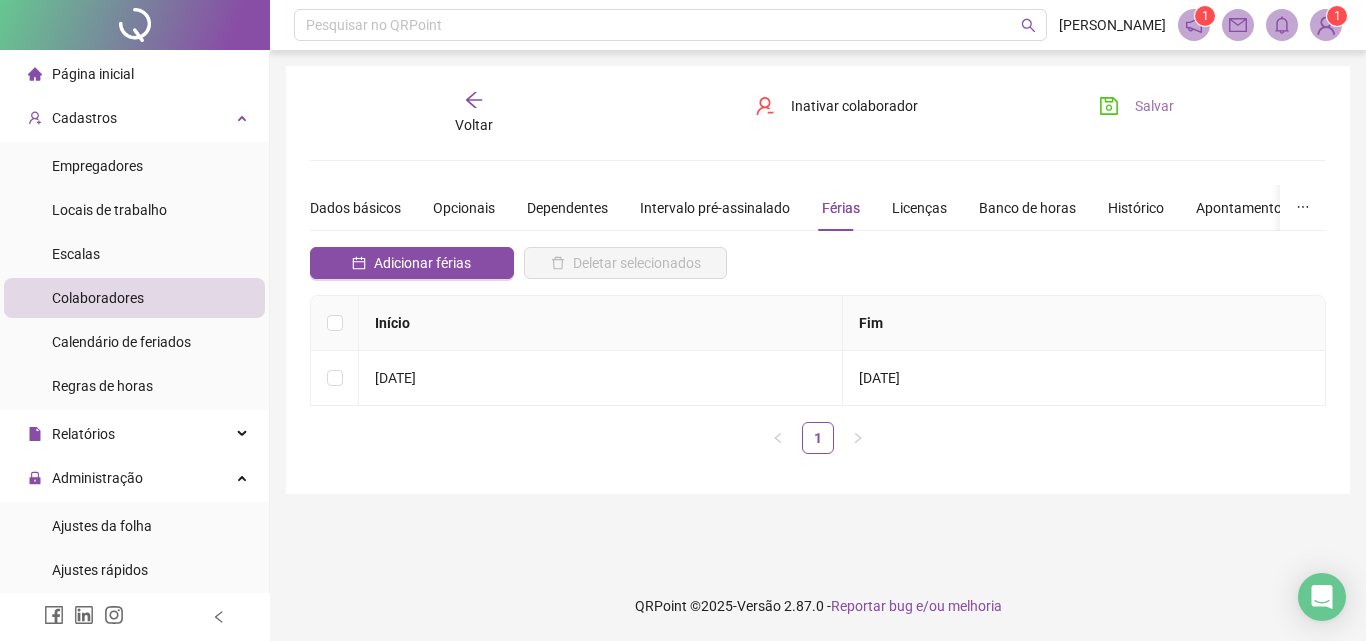 click on "Salvar" at bounding box center [1154, 106] 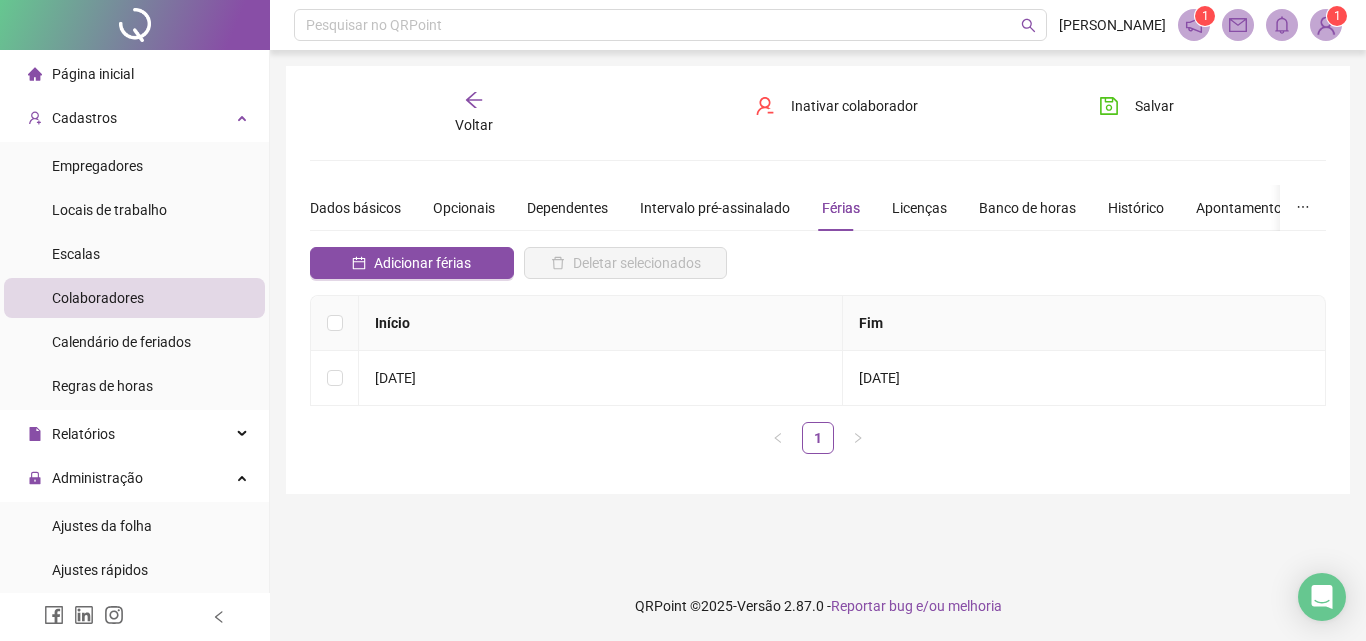 click on "Voltar" at bounding box center [474, 125] 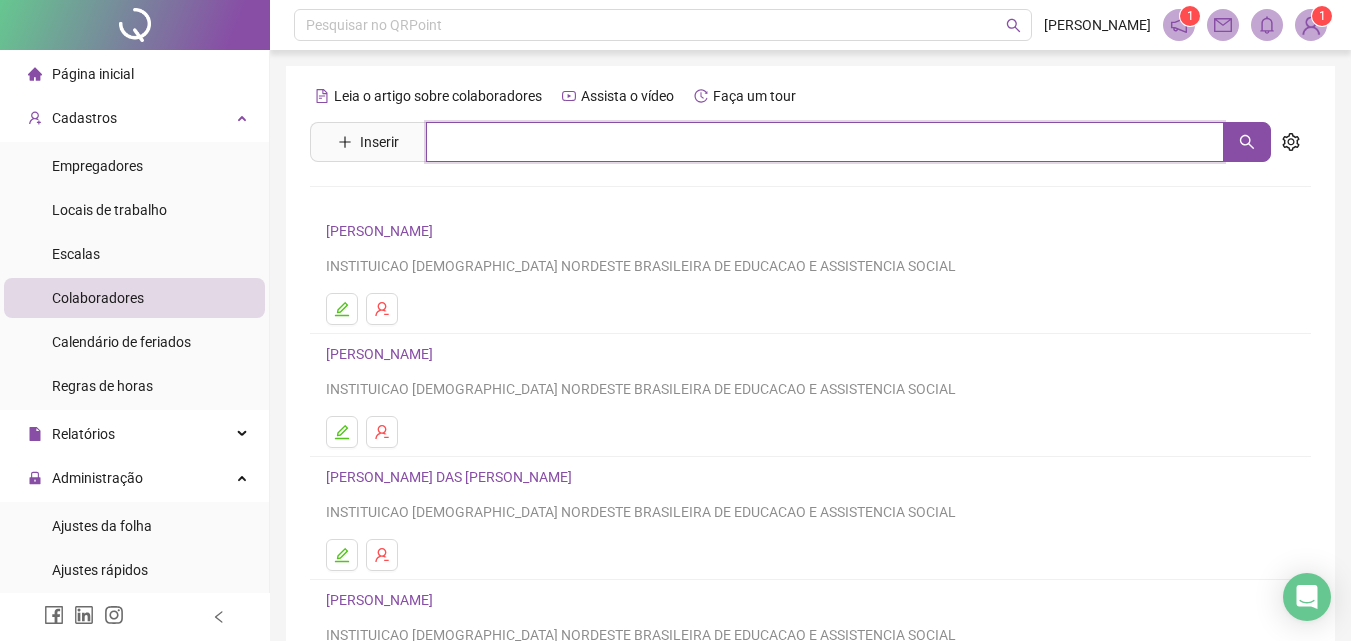 click at bounding box center (825, 142) 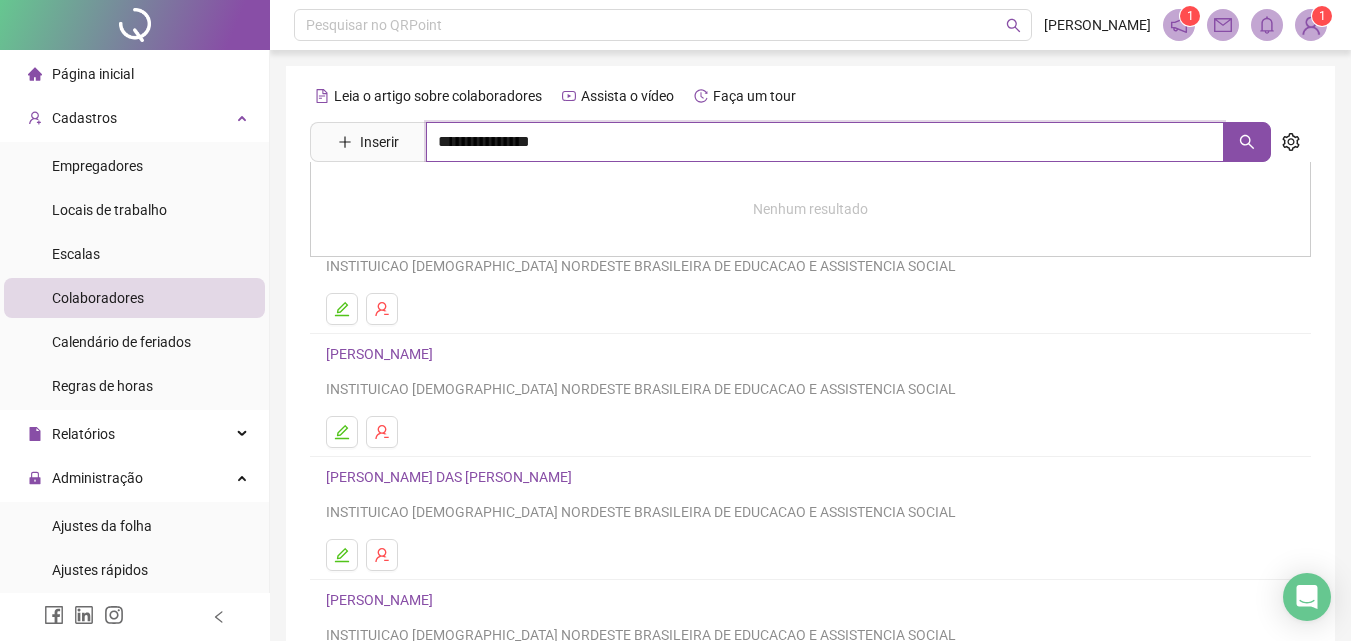 type on "**********" 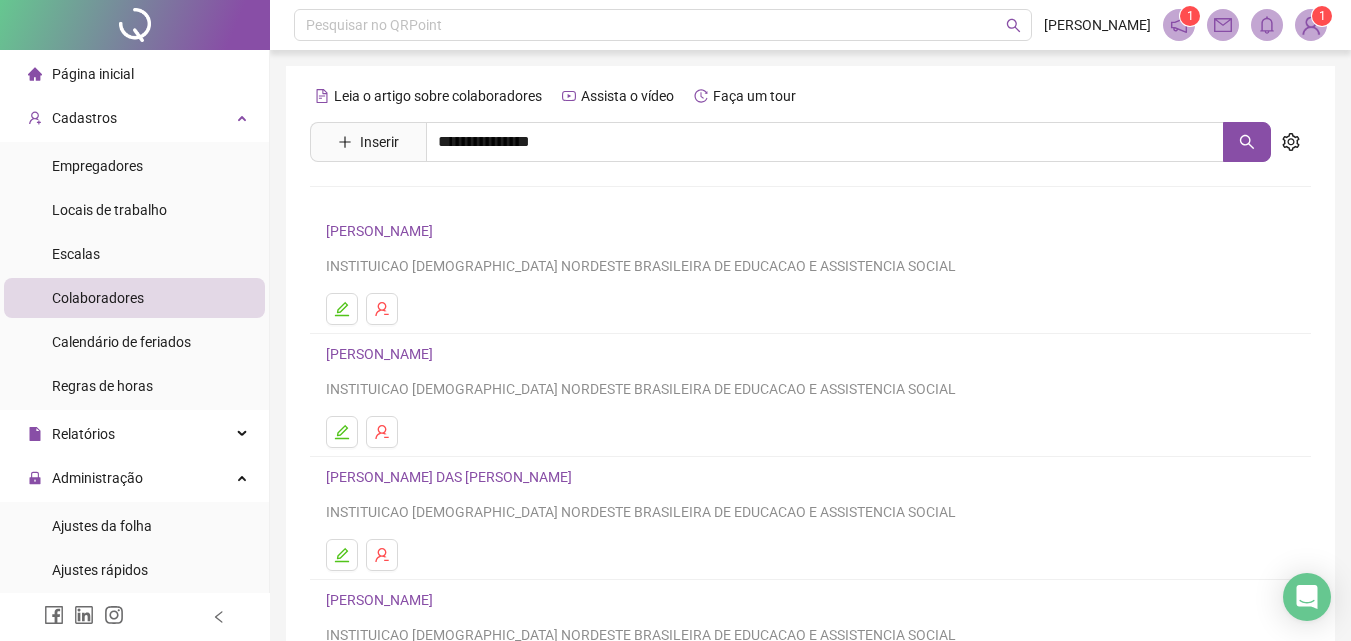 click on "[PERSON_NAME]" at bounding box center (400, 201) 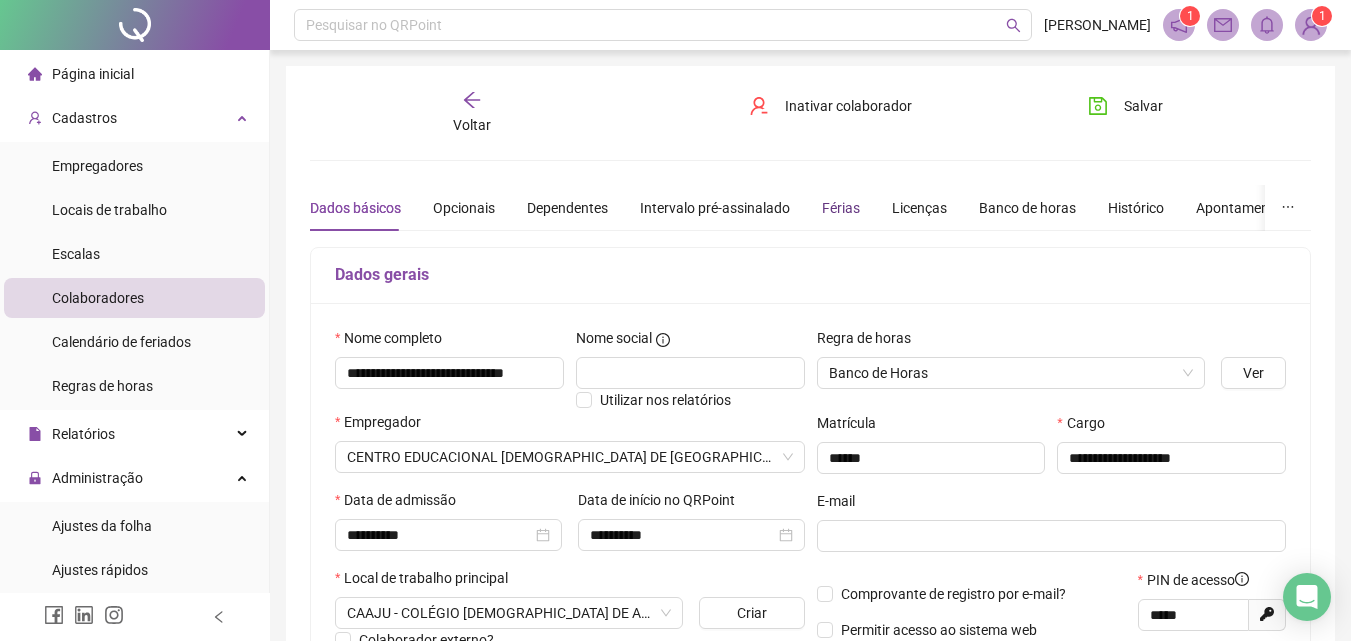 click on "Férias" at bounding box center [841, 208] 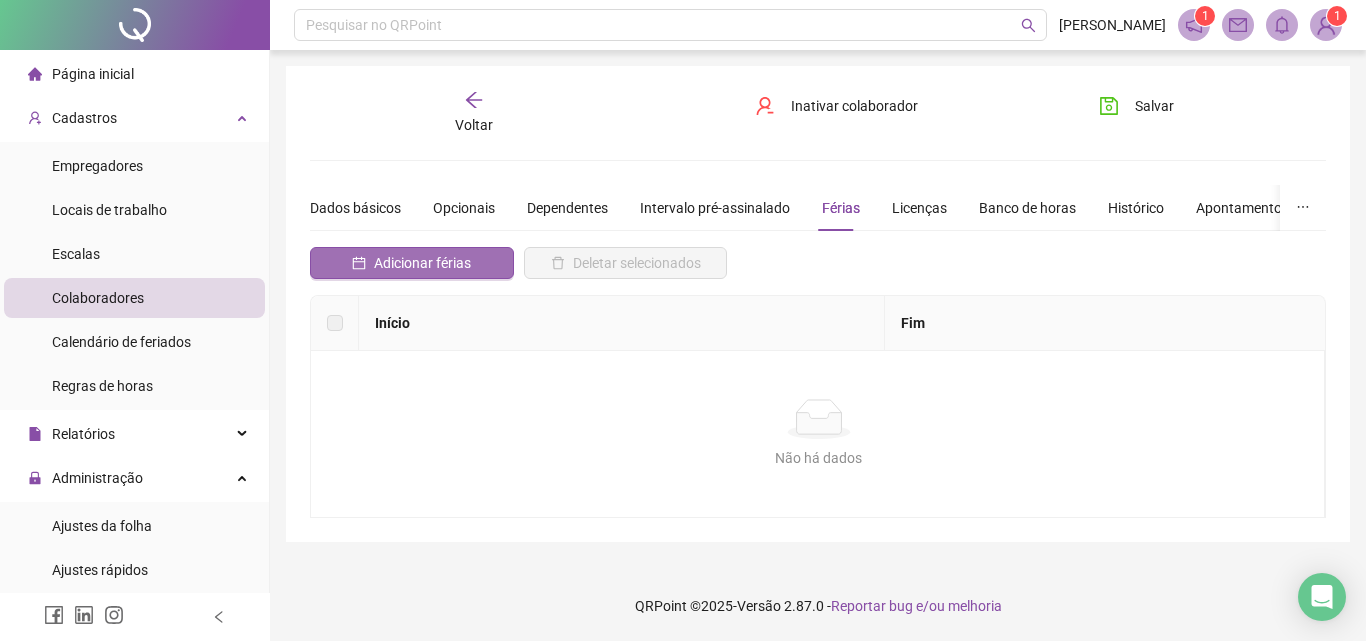 click on "Adicionar férias" at bounding box center (422, 263) 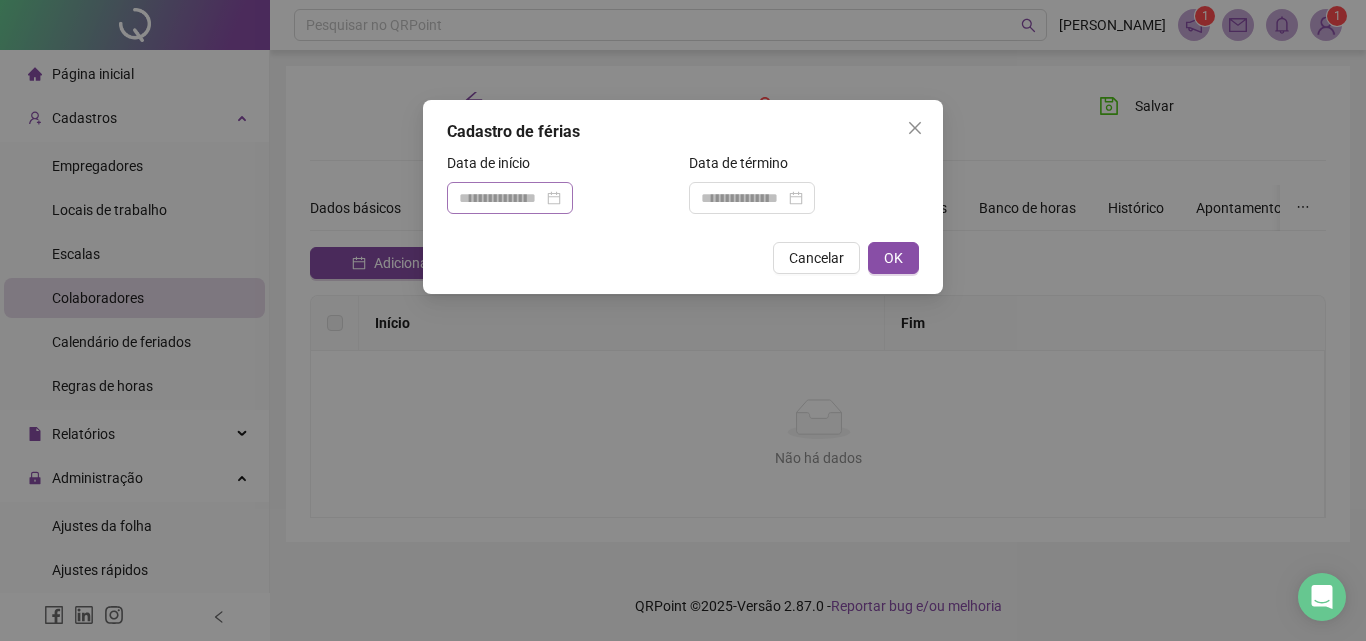 click at bounding box center [510, 198] 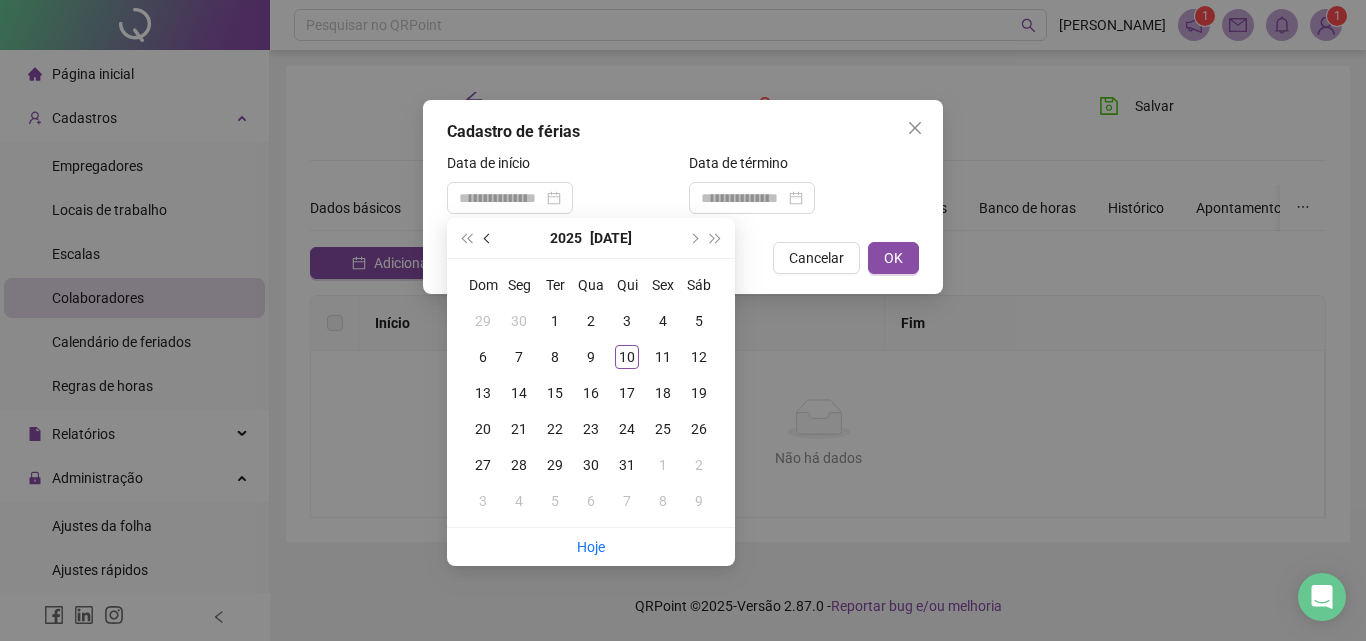 click at bounding box center [488, 238] 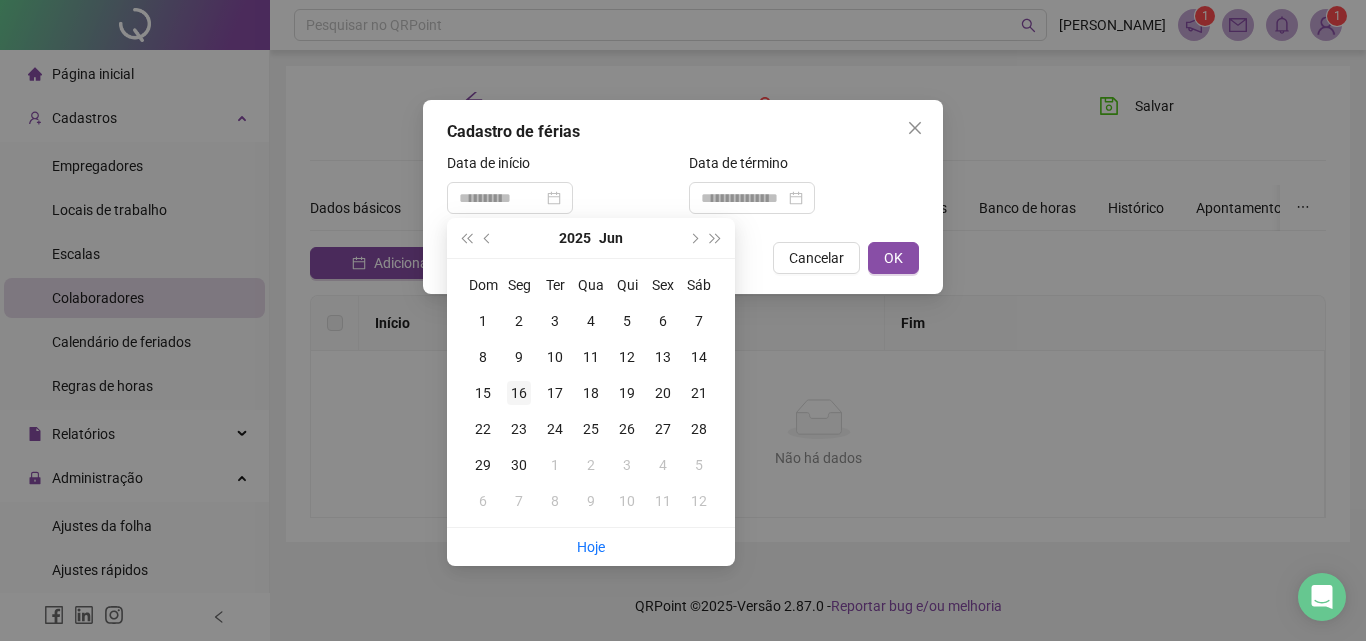 type on "**********" 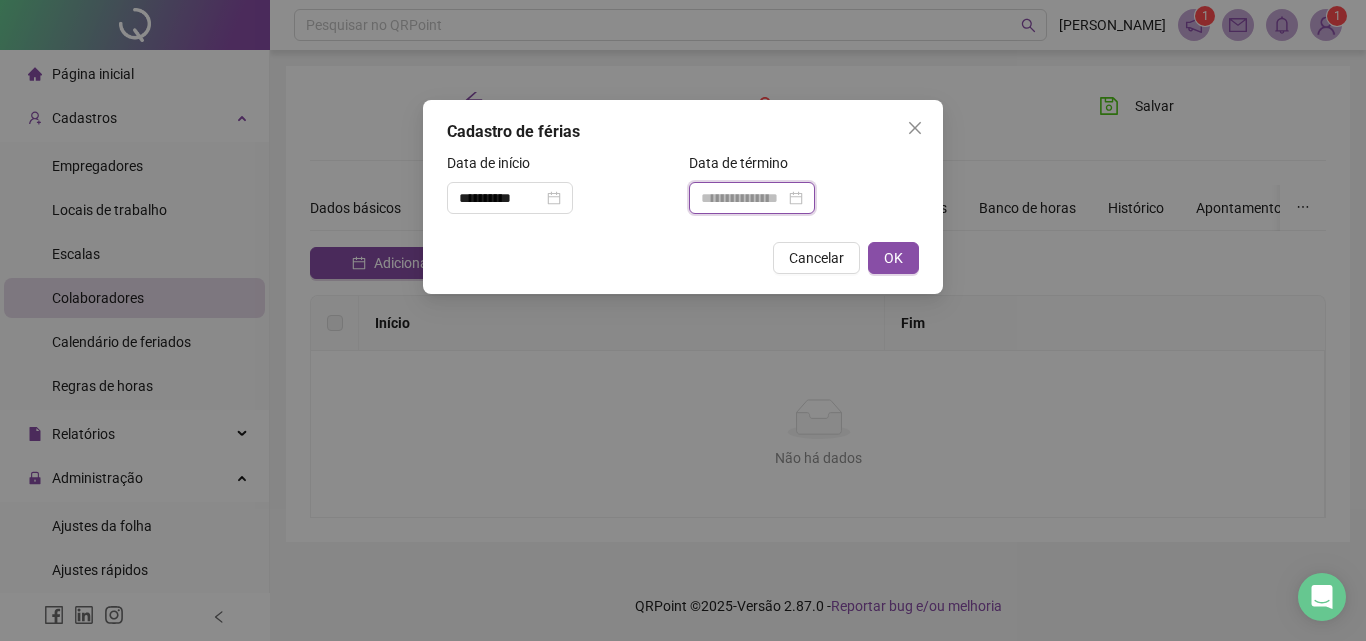 click at bounding box center [743, 198] 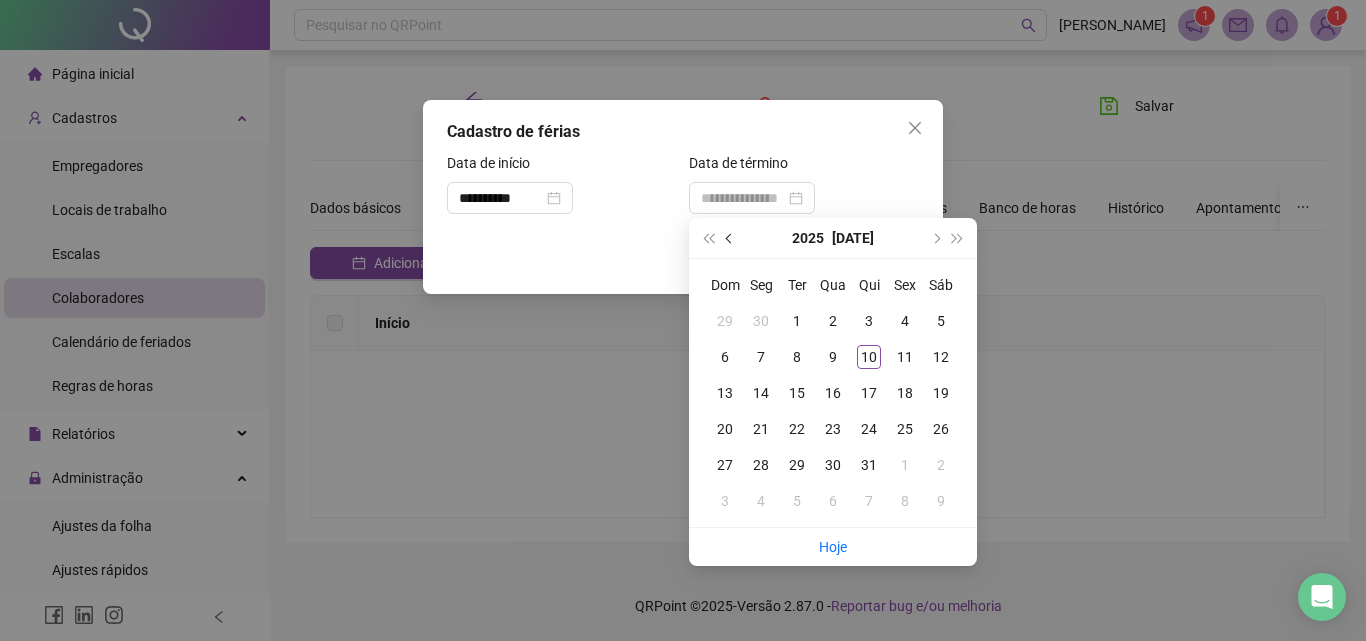 click at bounding box center [731, 238] 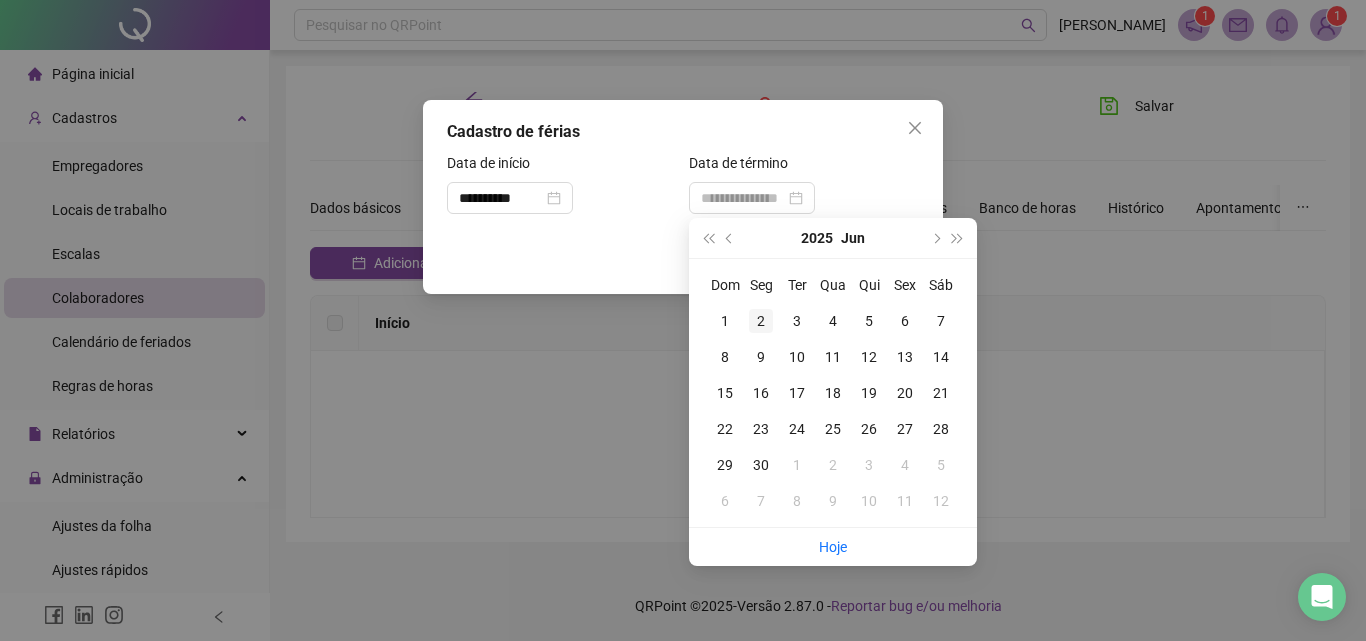 type on "**********" 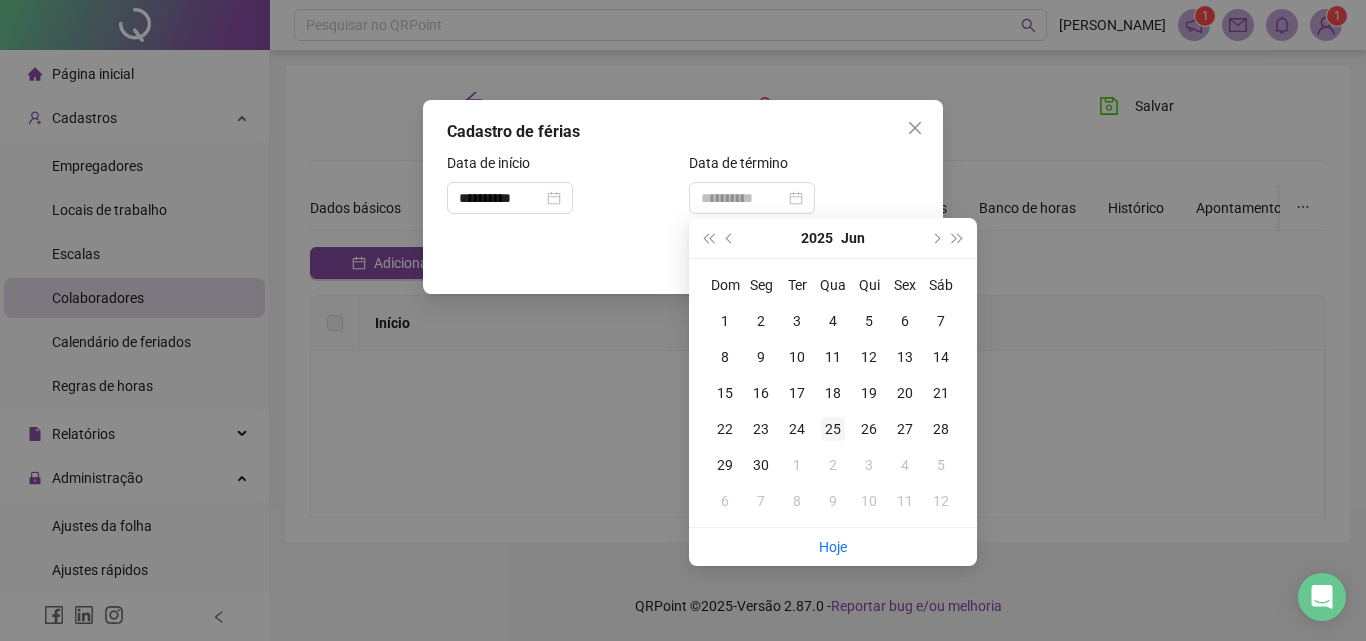 type on "**********" 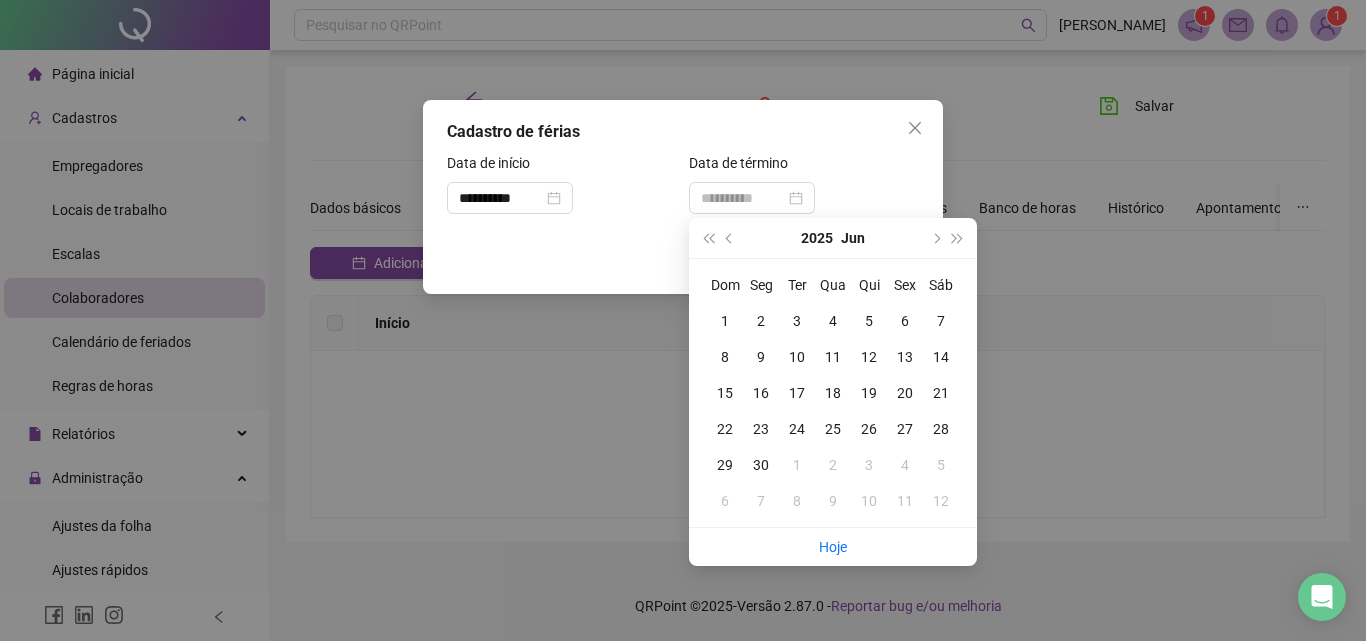 click on "25" at bounding box center (833, 429) 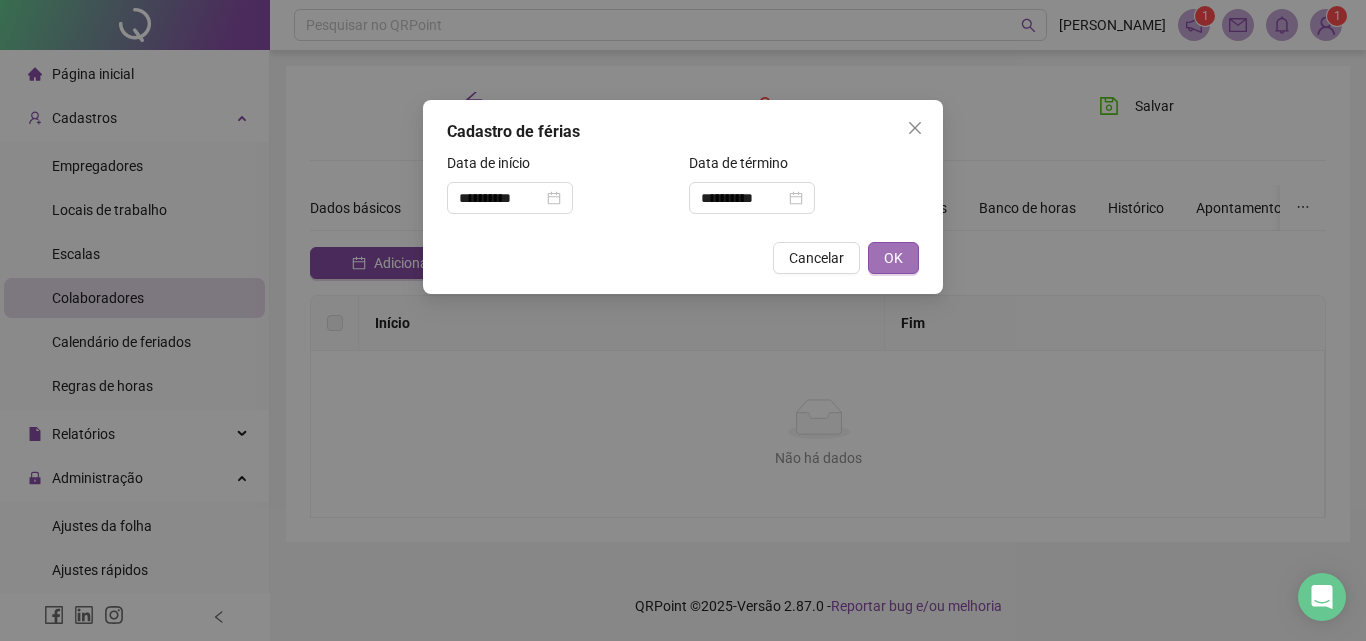 click on "OK" at bounding box center [893, 258] 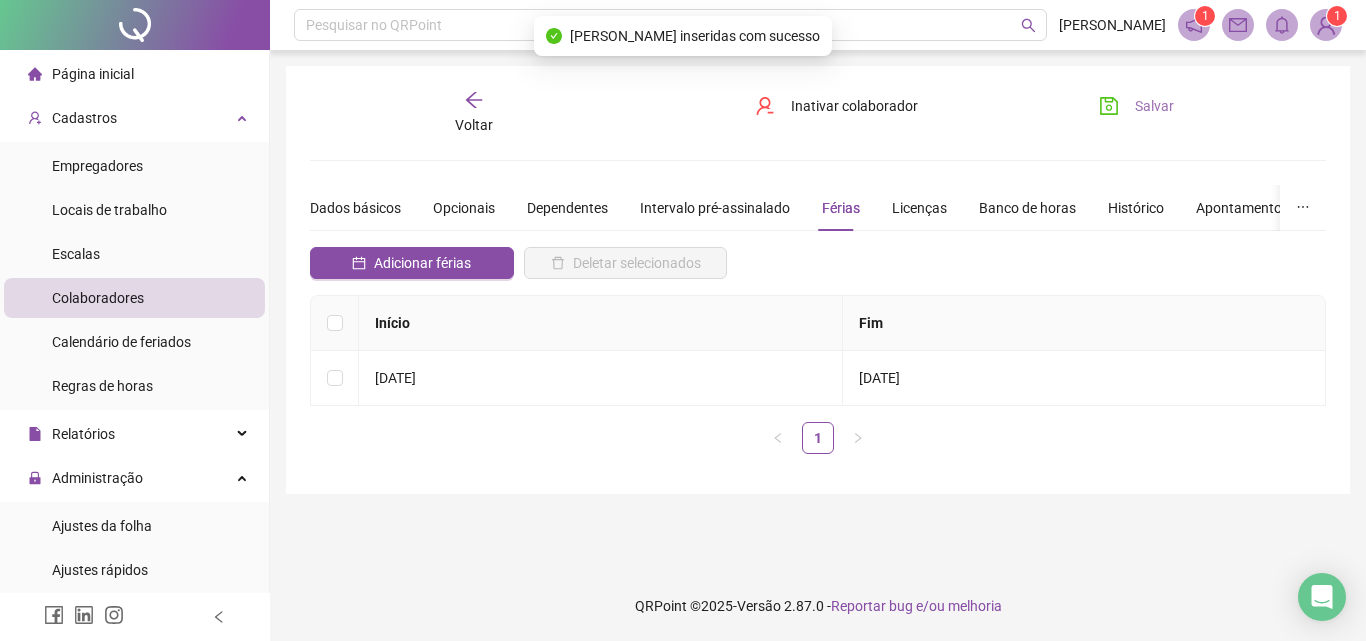 click on "Salvar" at bounding box center [1154, 106] 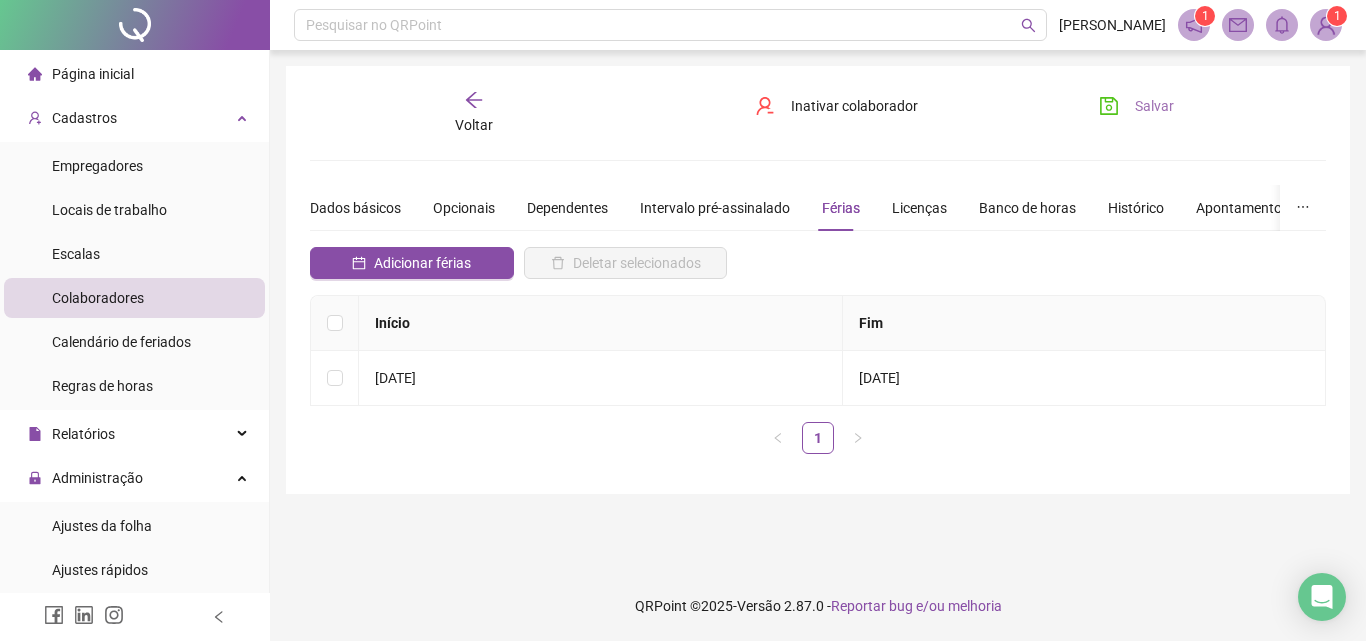 click on "Salvar" at bounding box center [1136, 106] 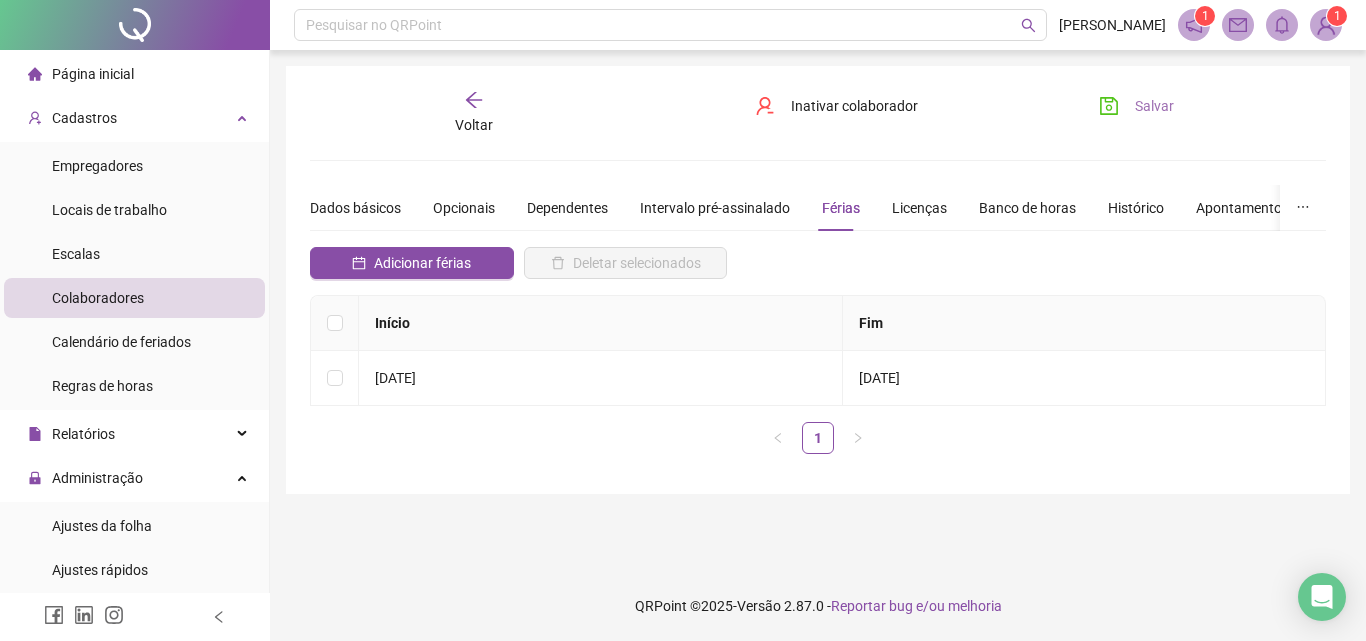 click on "Salvar" at bounding box center [1154, 106] 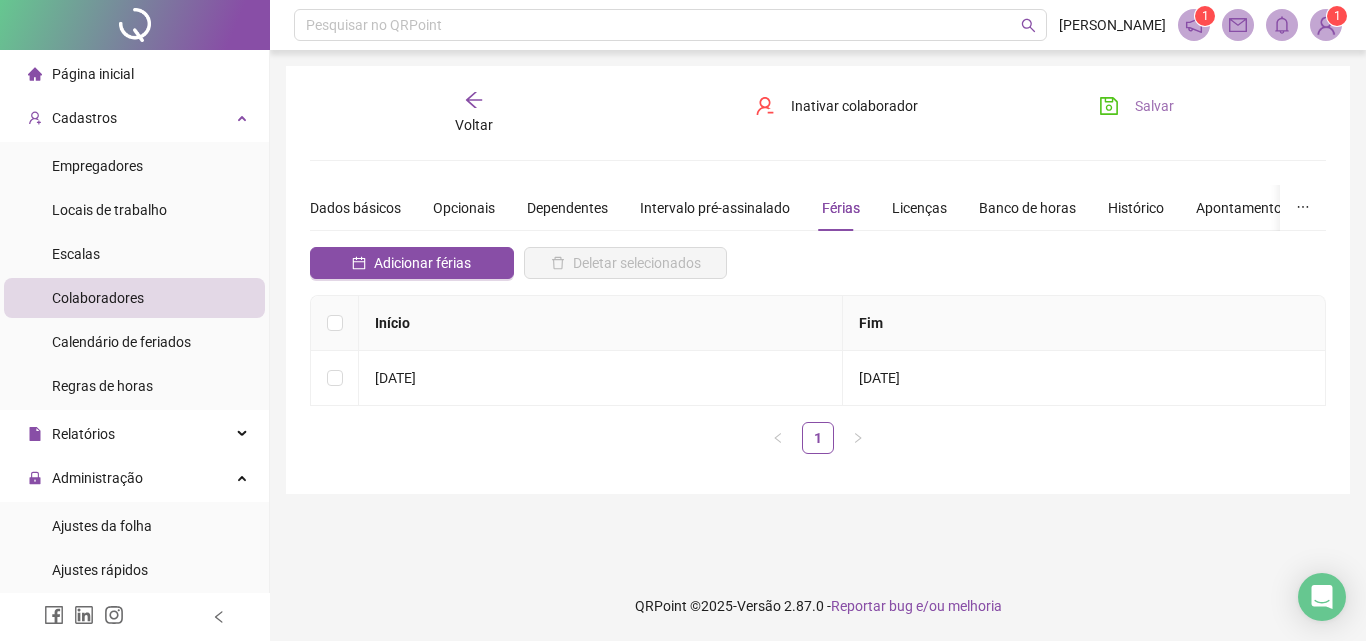 click on "Salvar" at bounding box center [1154, 106] 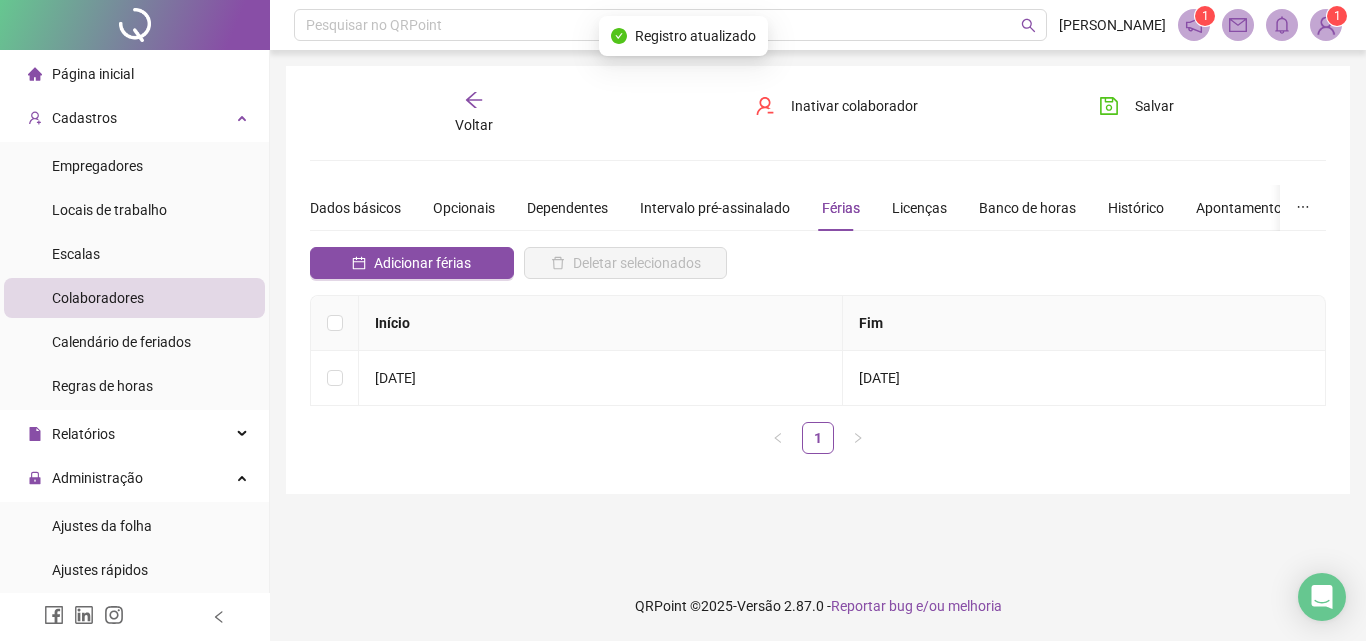 click on "Voltar" at bounding box center [474, 113] 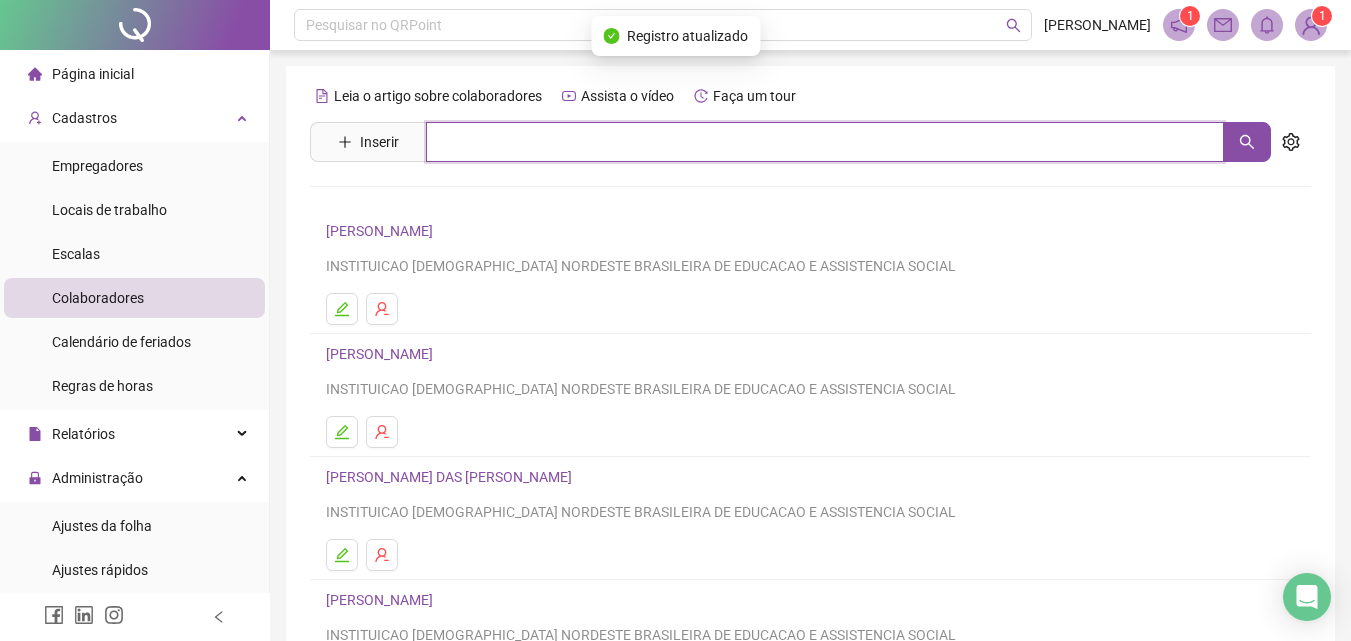 click at bounding box center (825, 142) 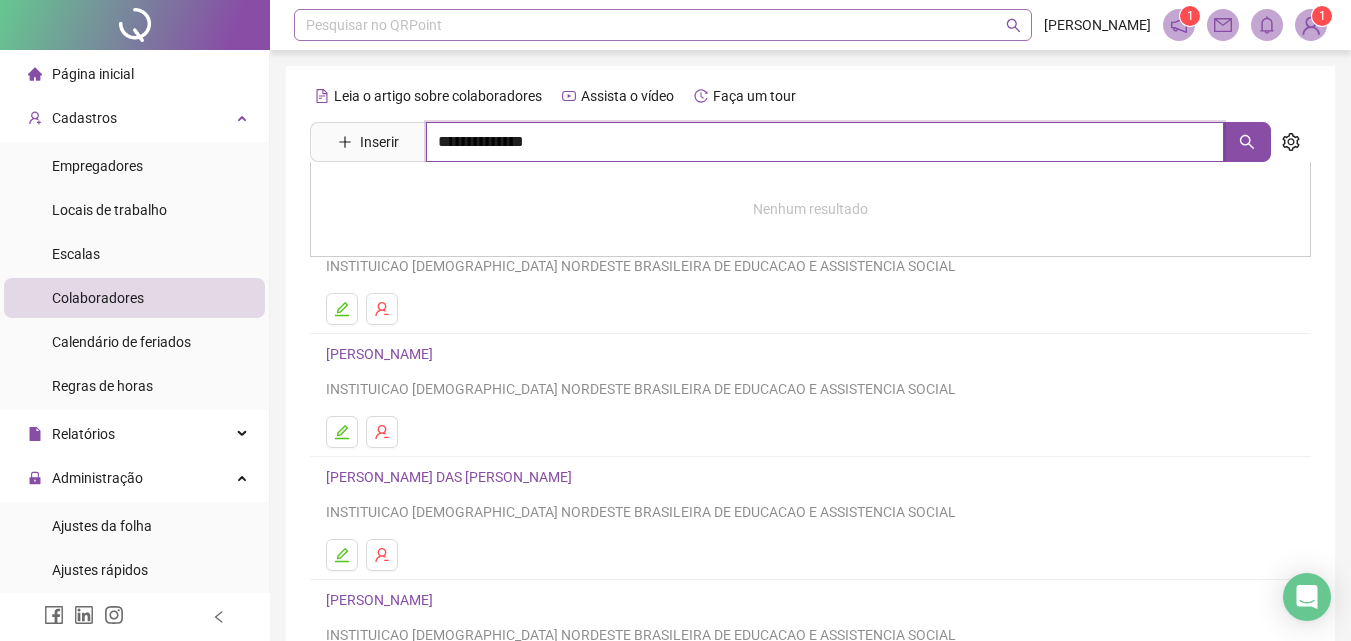 type on "**********" 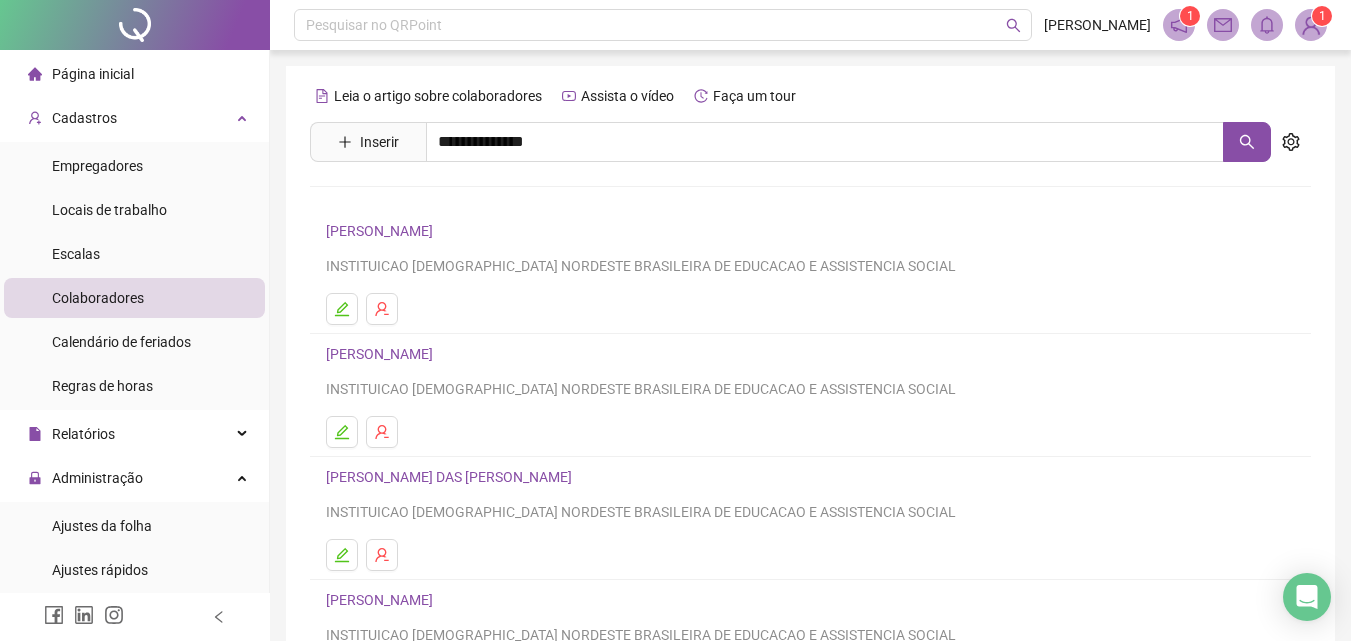 click on "[PERSON_NAME]" at bounding box center [400, 201] 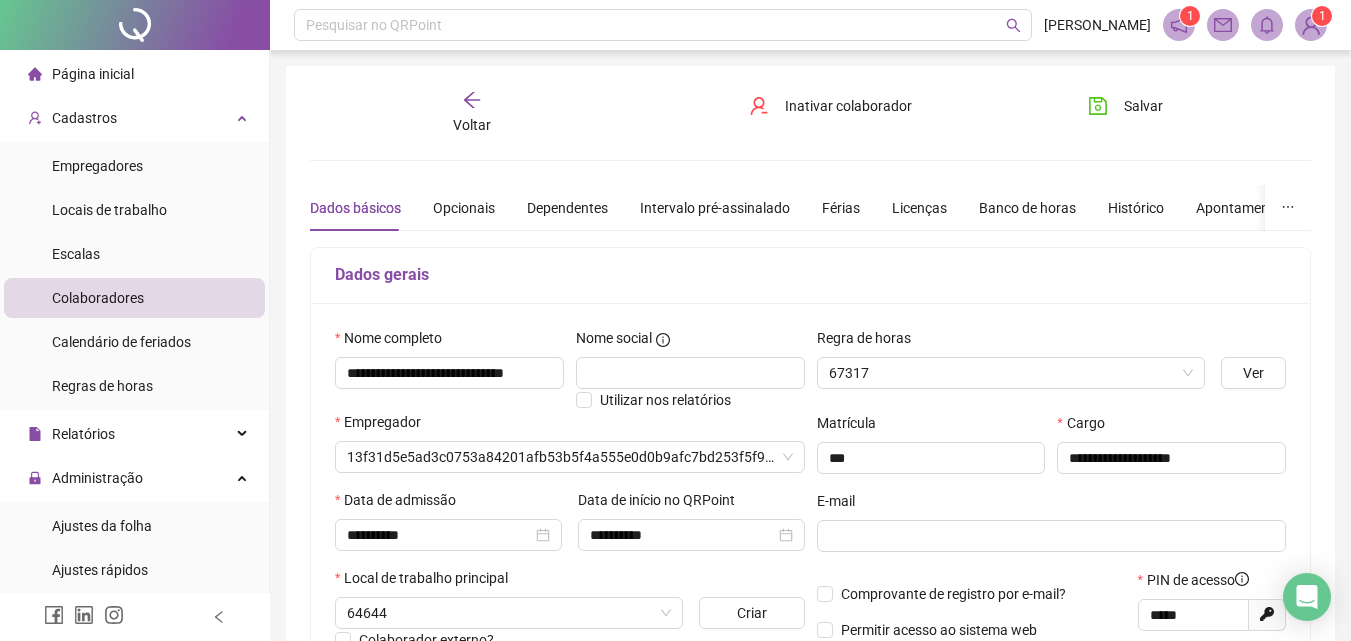 type on "**********" 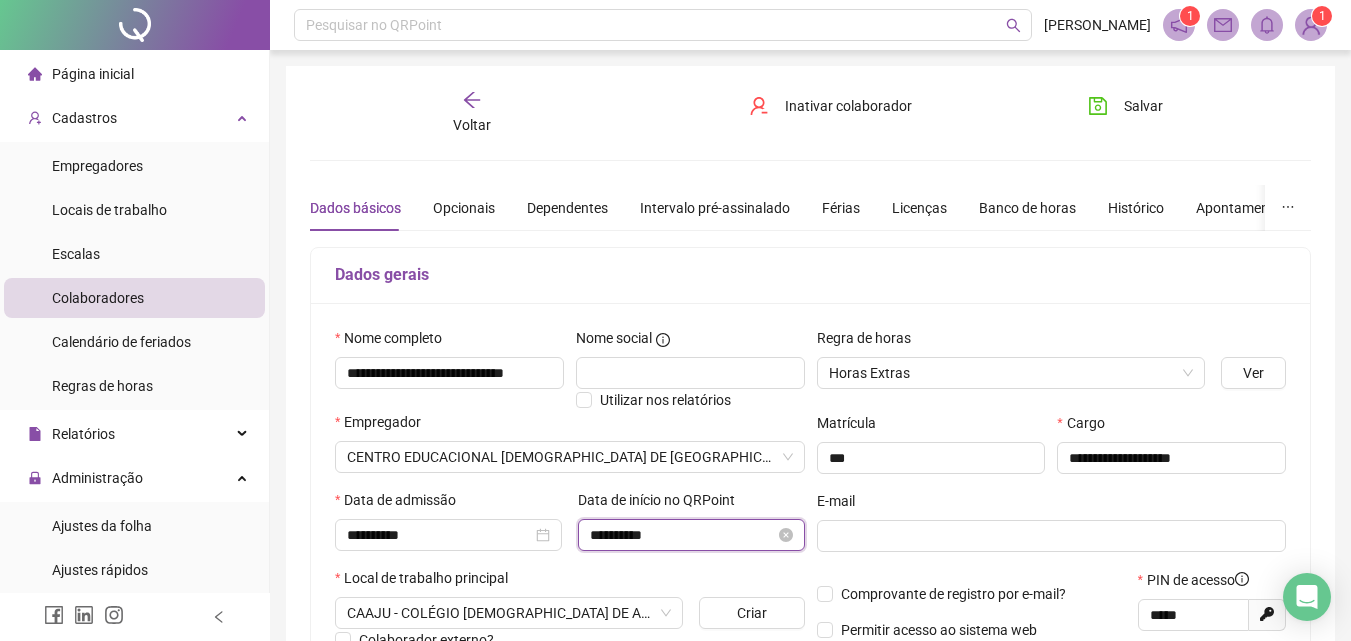click on "**********" at bounding box center (682, 535) 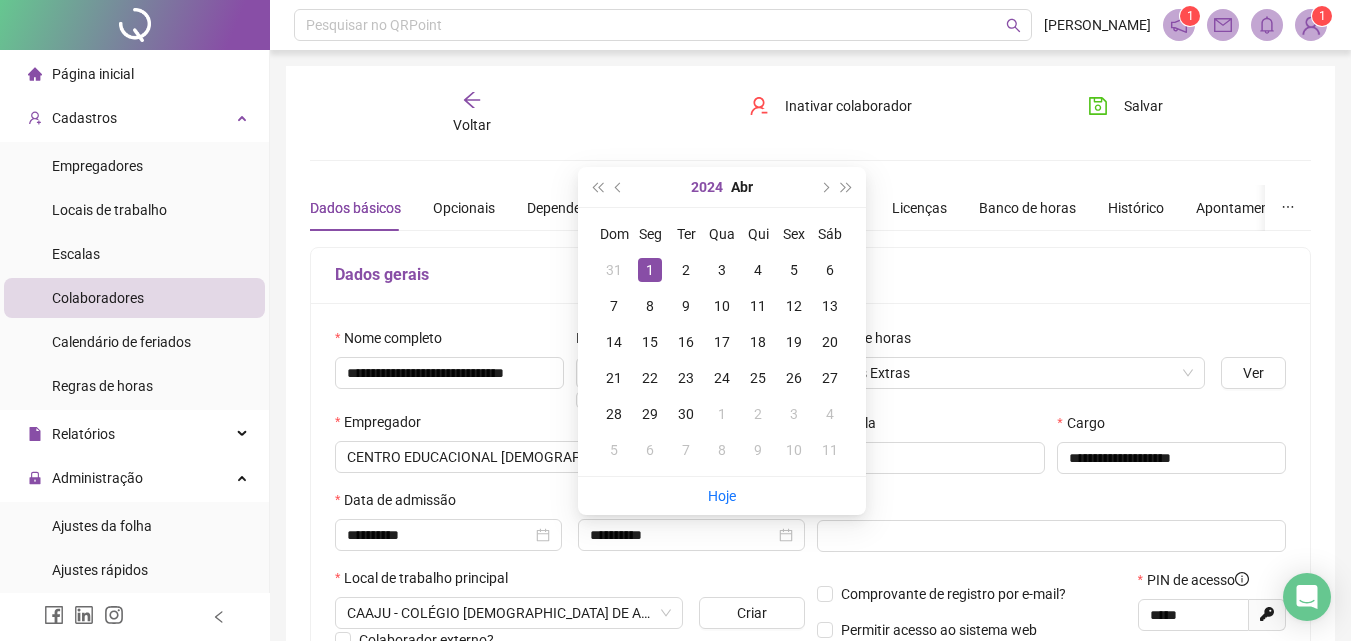click on "2024" at bounding box center (707, 187) 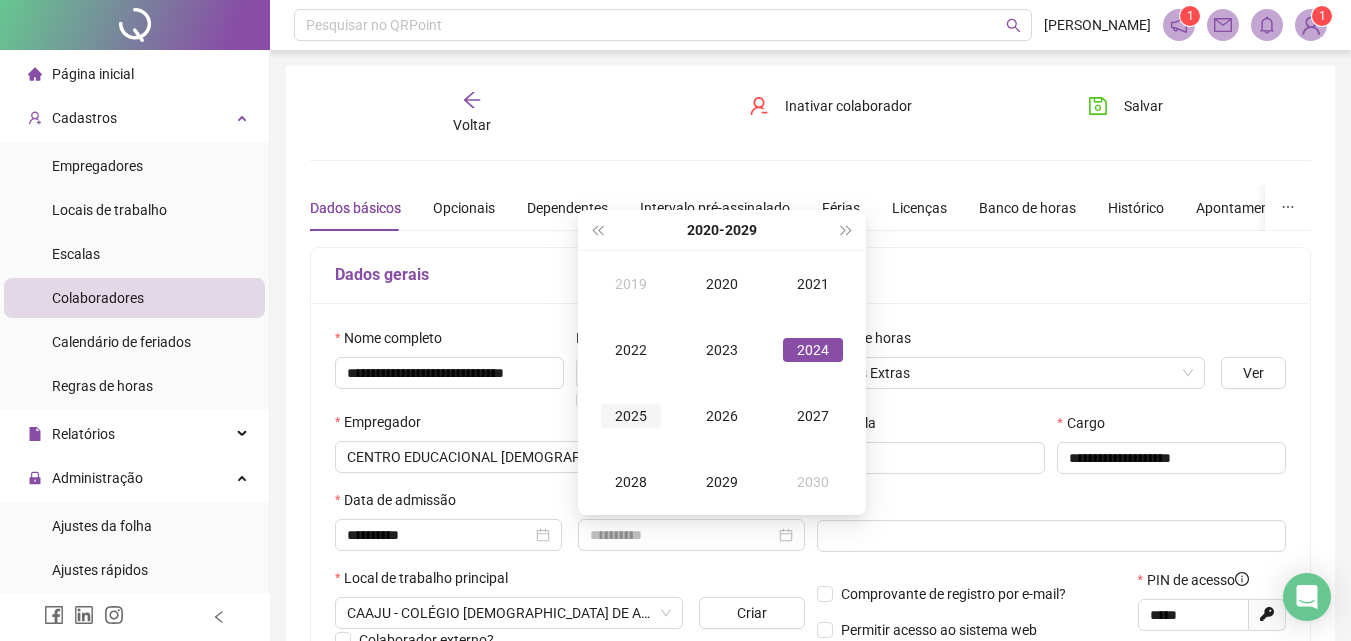 click on "2025" at bounding box center (631, 416) 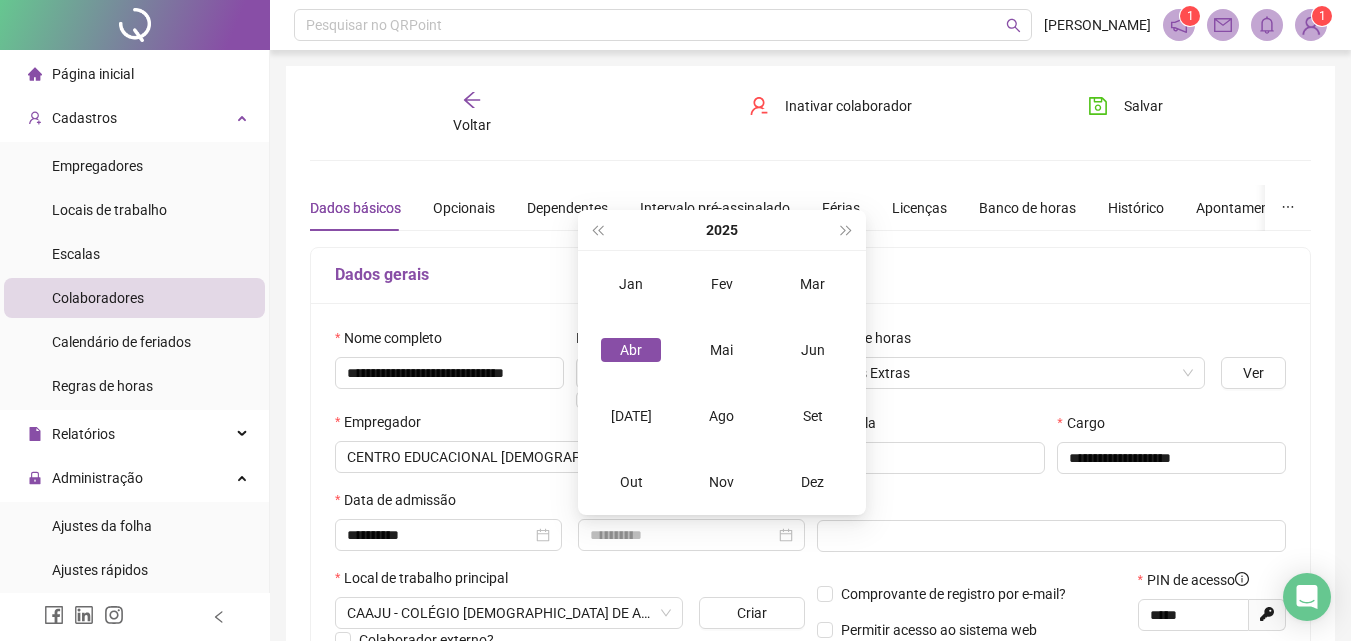 click on "Abr" at bounding box center (631, 350) 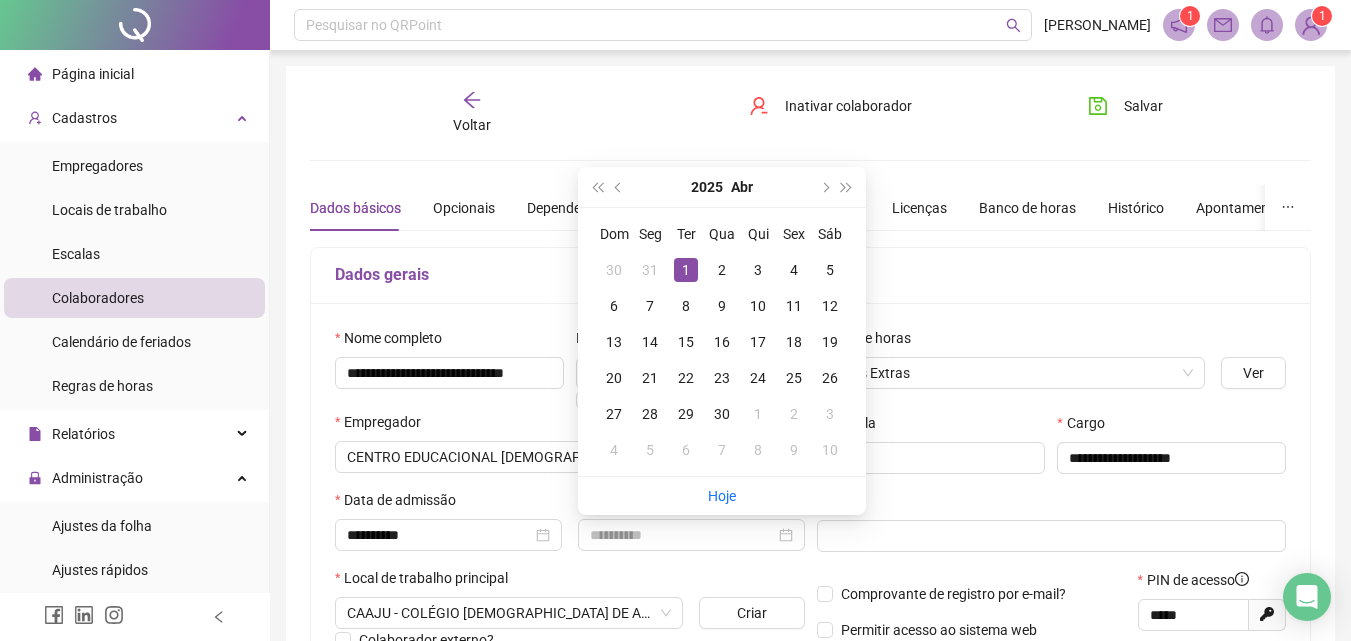 type on "**********" 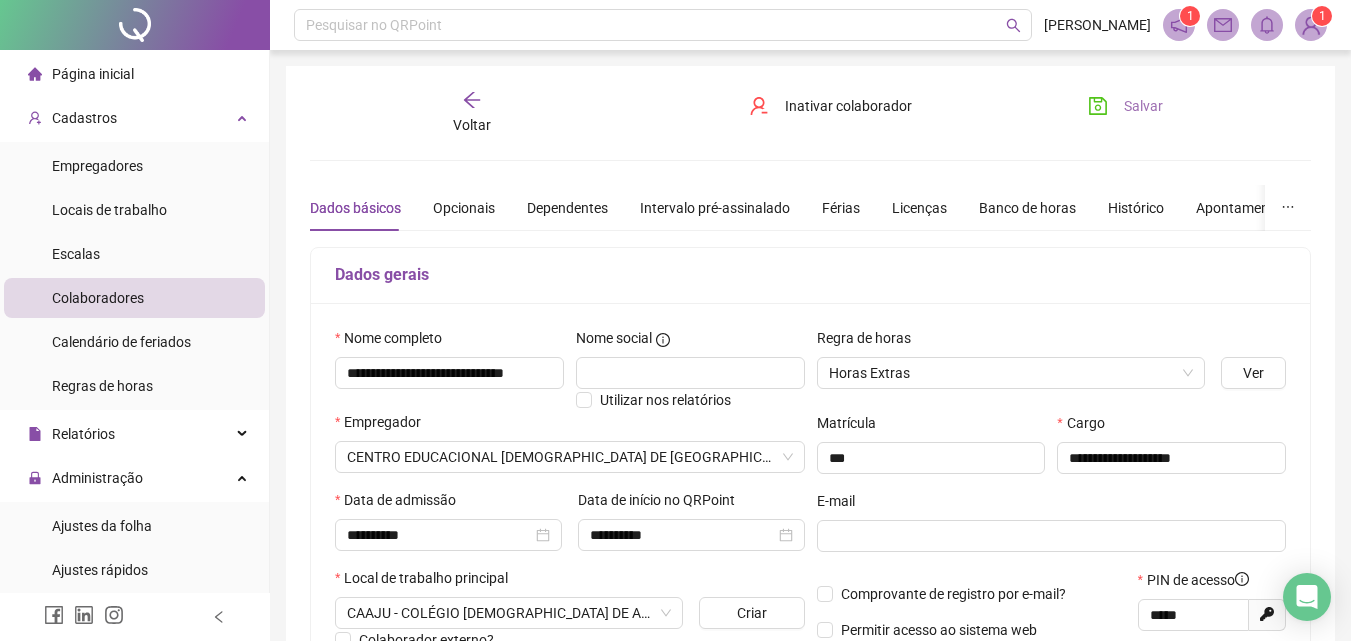 click on "Salvar" at bounding box center [1143, 106] 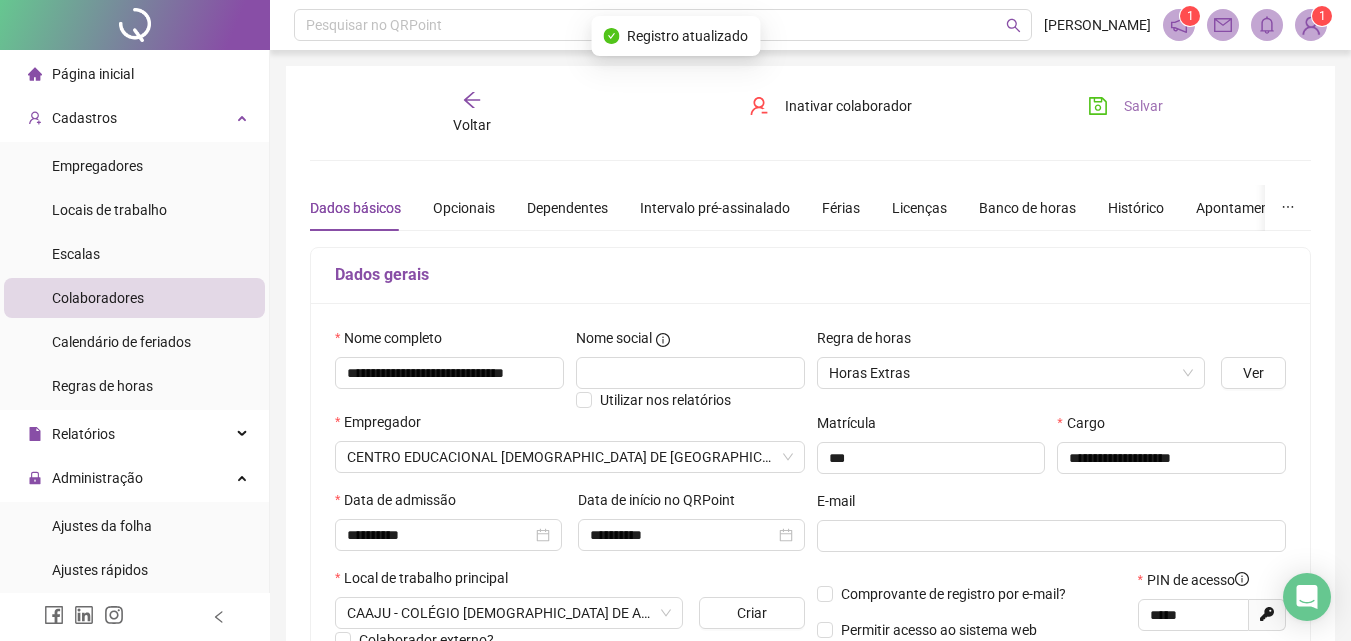 click on "Salvar" at bounding box center [1143, 106] 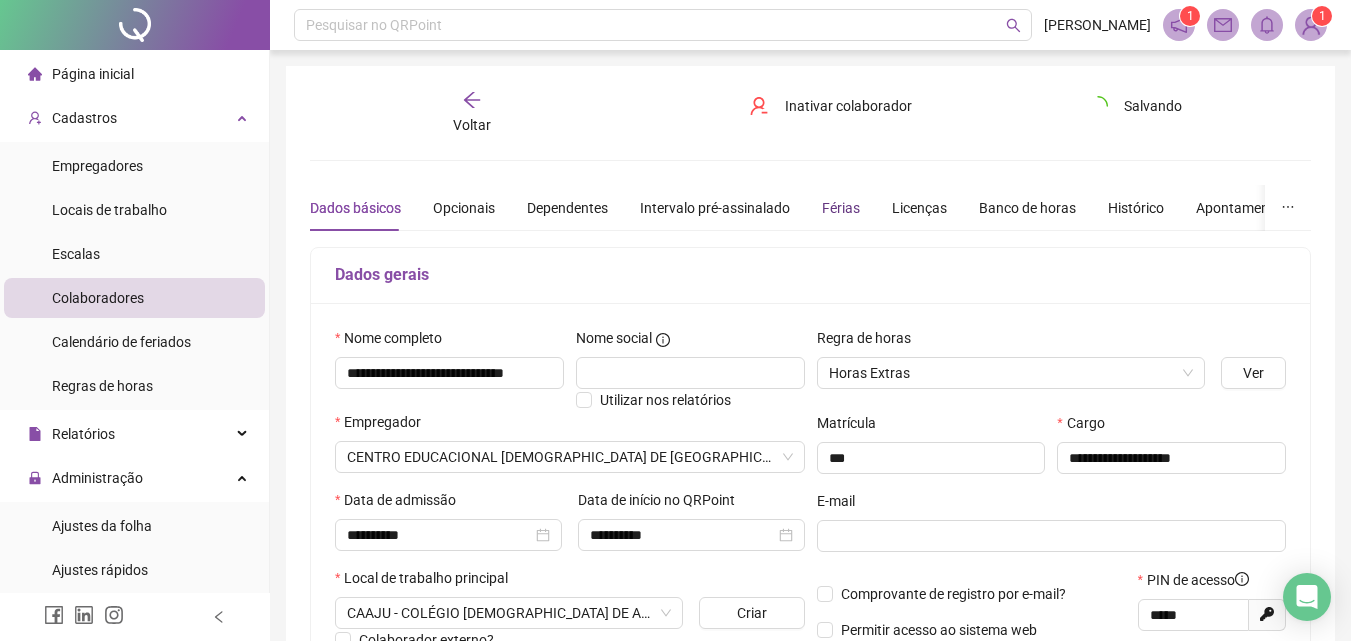 click on "Férias" at bounding box center (841, 208) 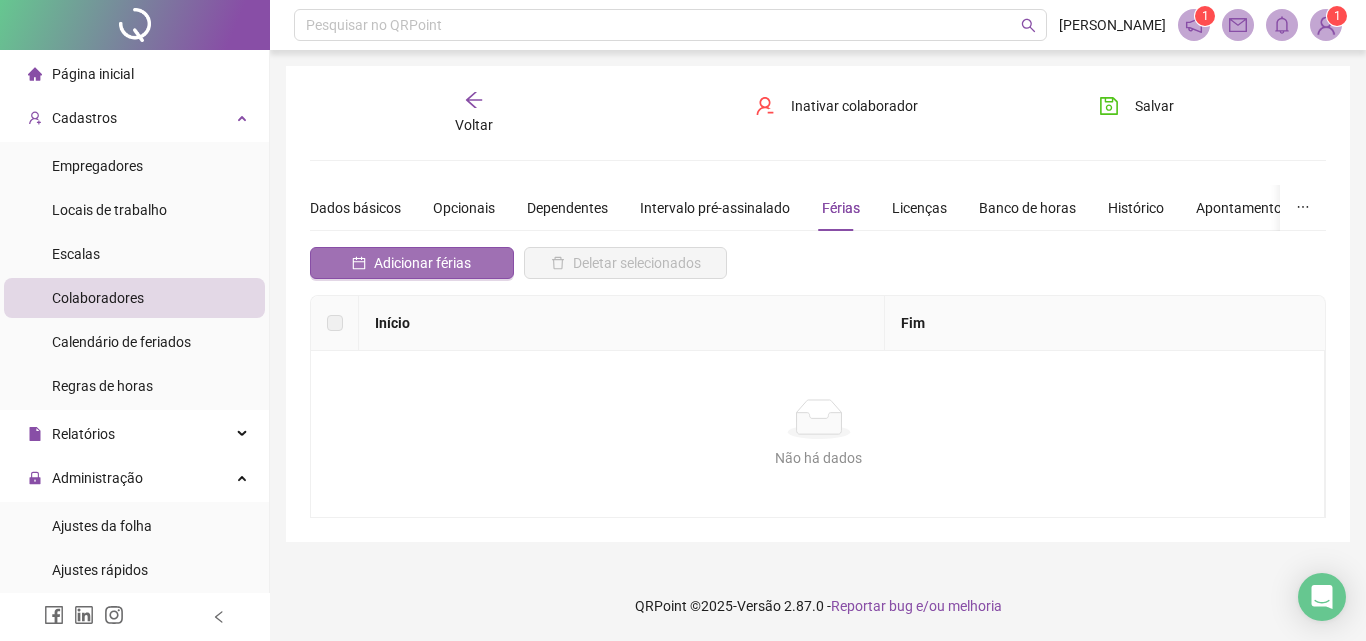 click on "Adicionar férias" at bounding box center [422, 263] 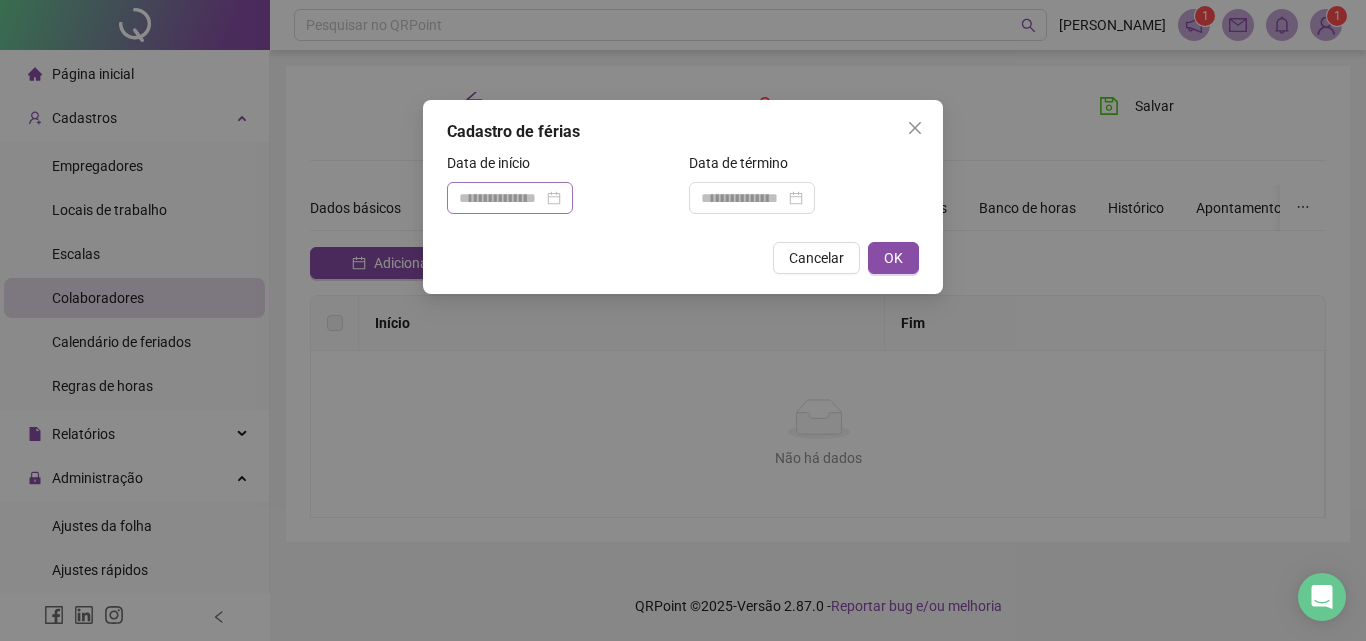 click at bounding box center [510, 198] 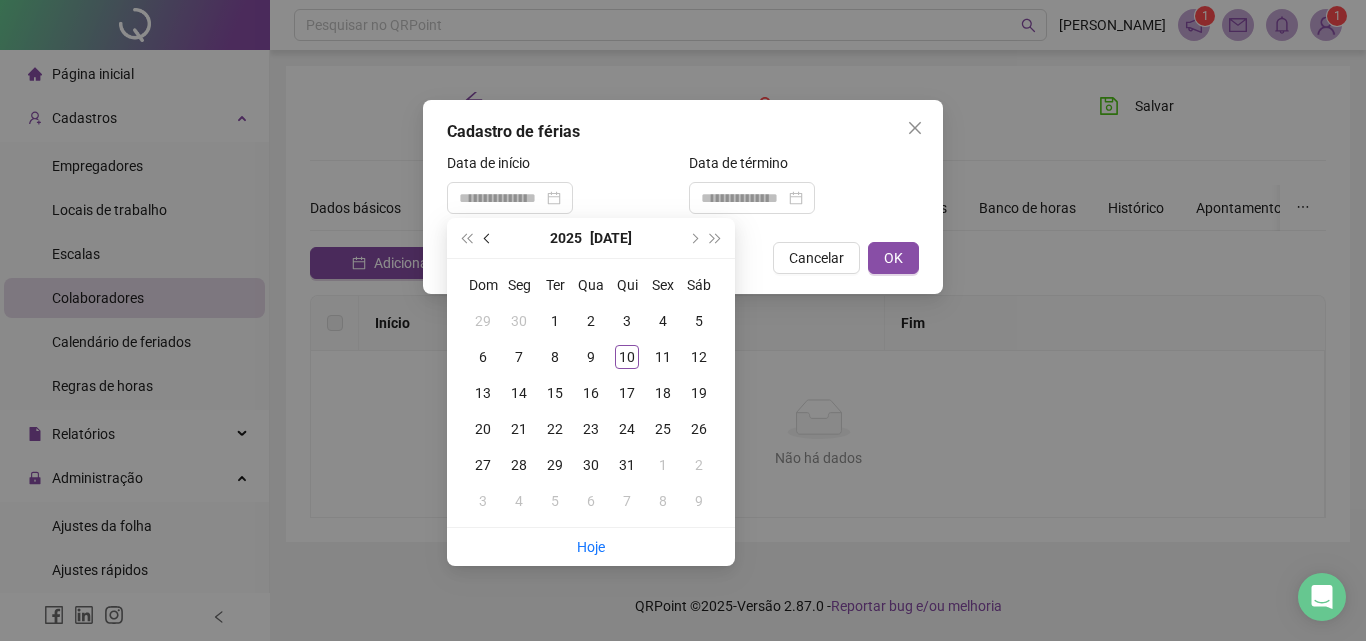 click at bounding box center (489, 238) 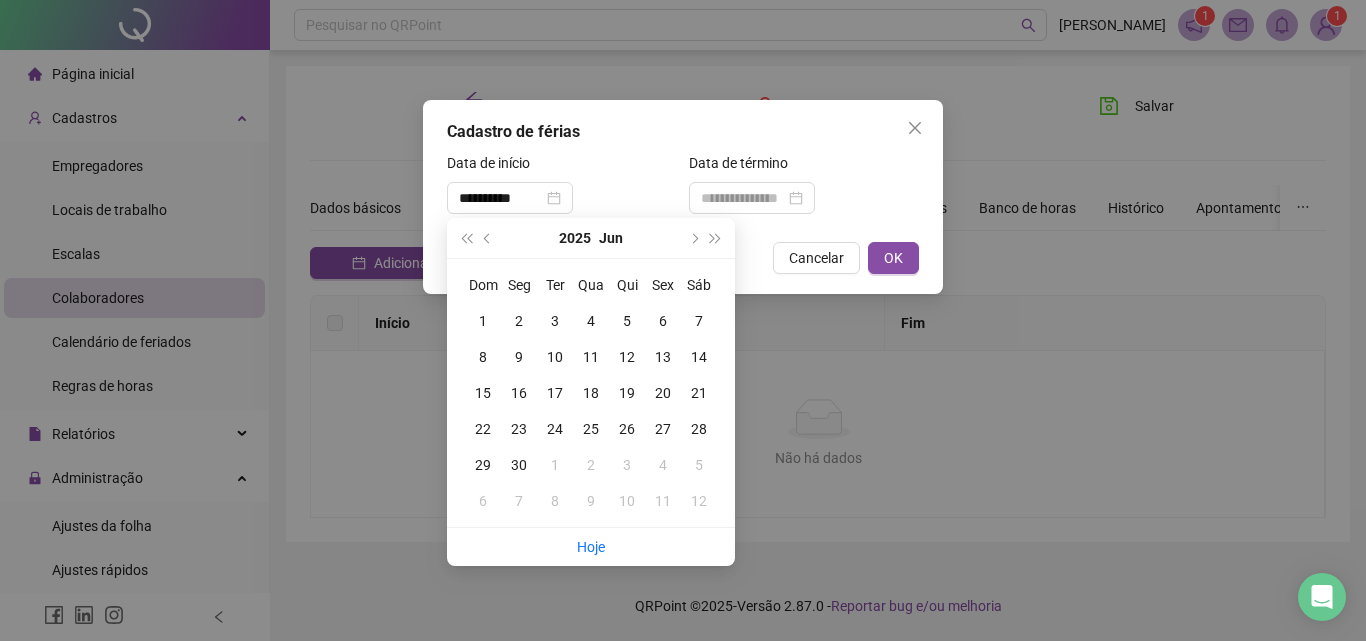 type on "**********" 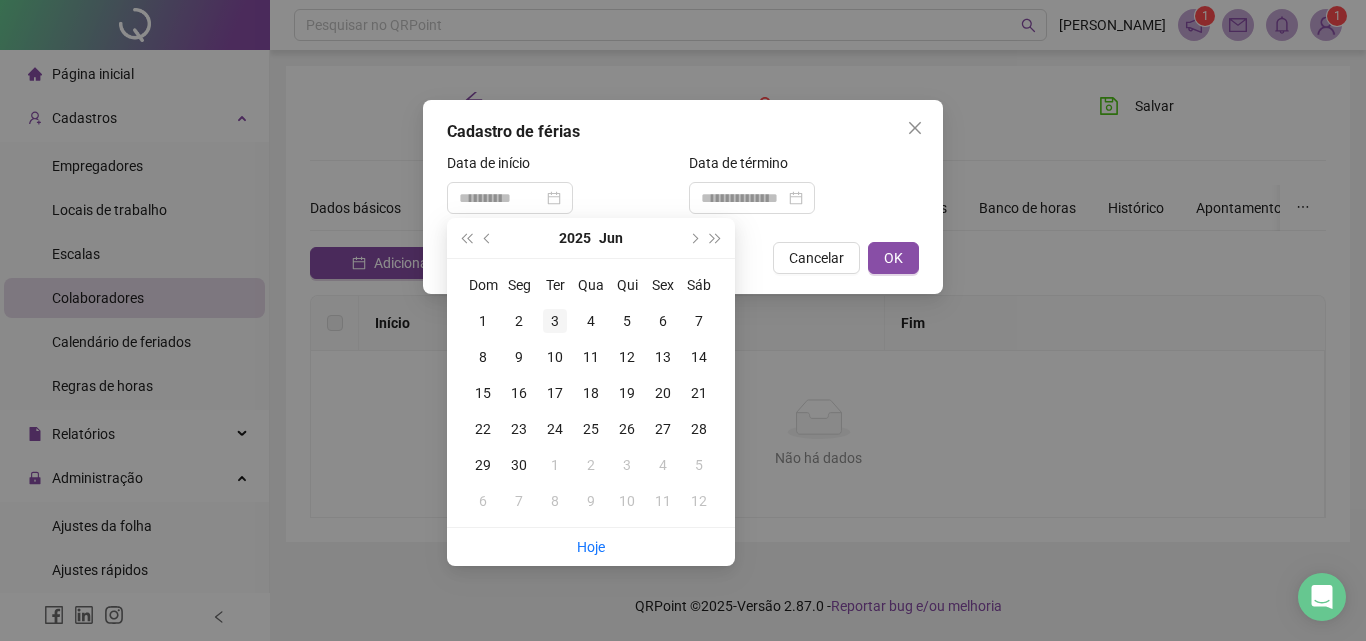 type on "**********" 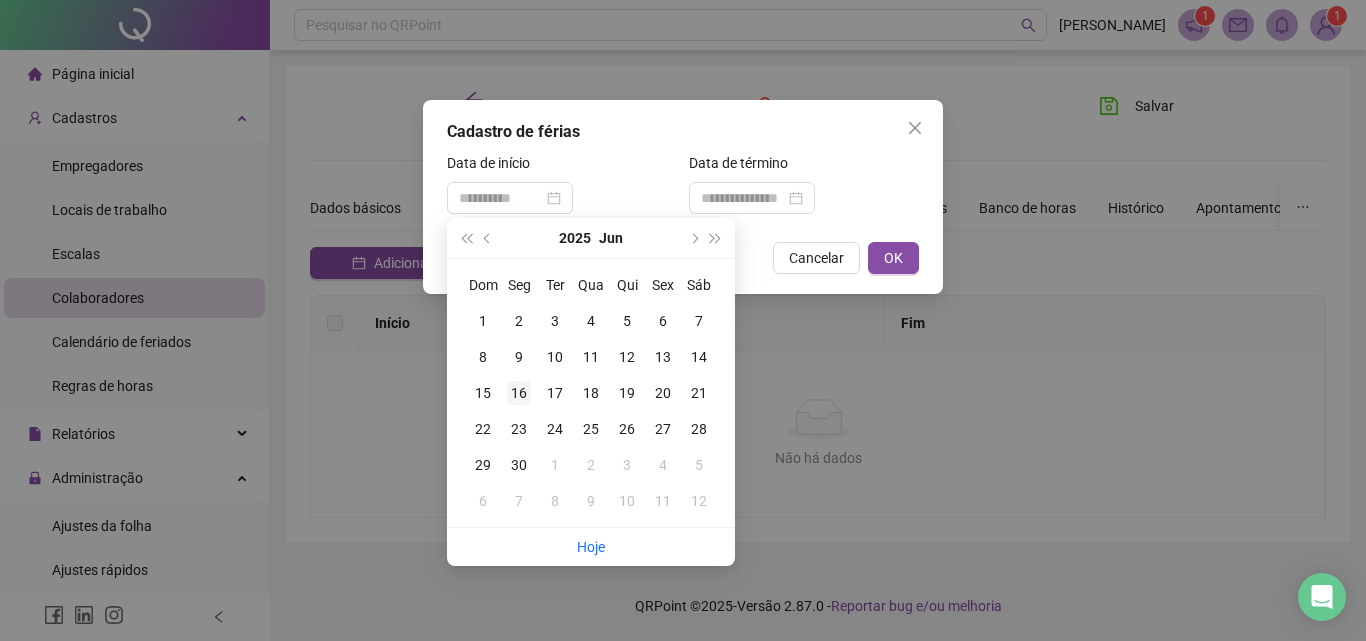 type on "**********" 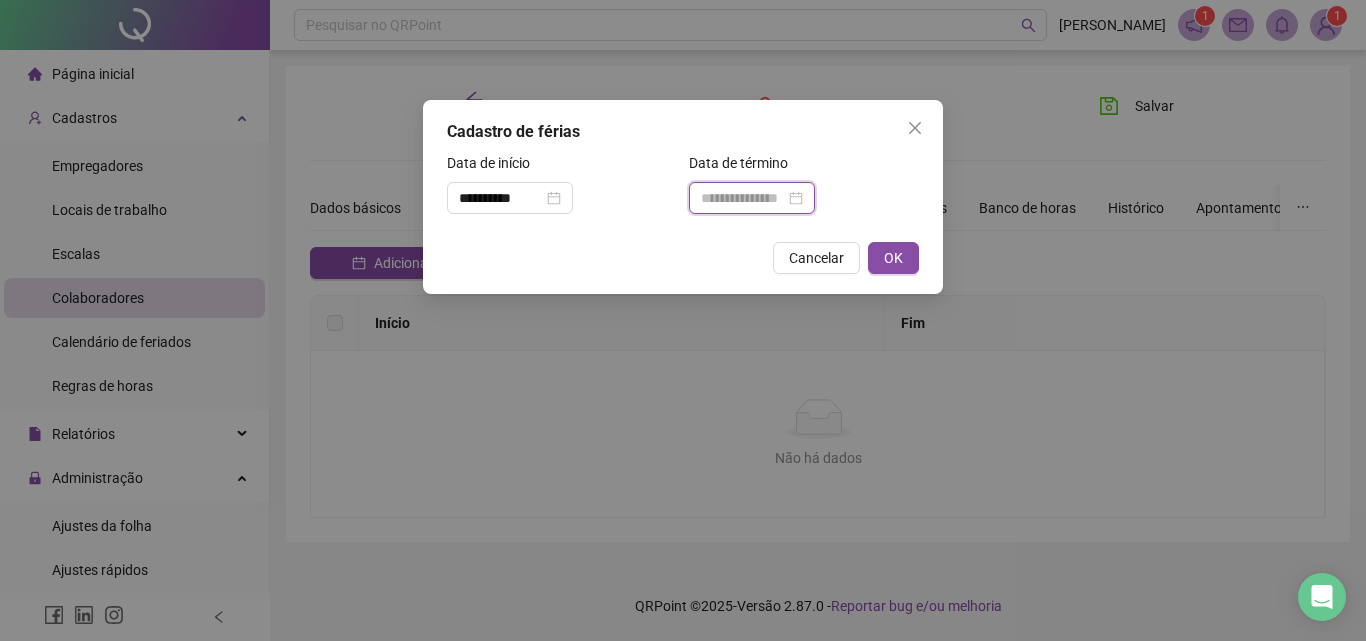 click at bounding box center [743, 198] 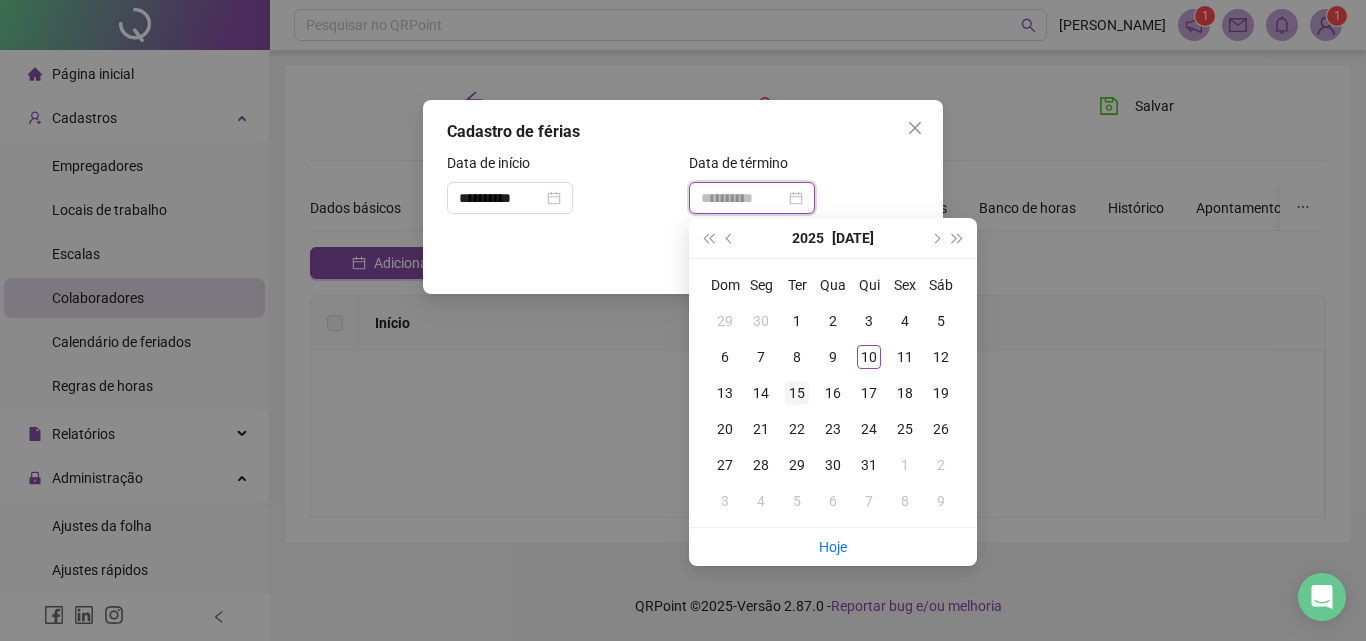 type on "**********" 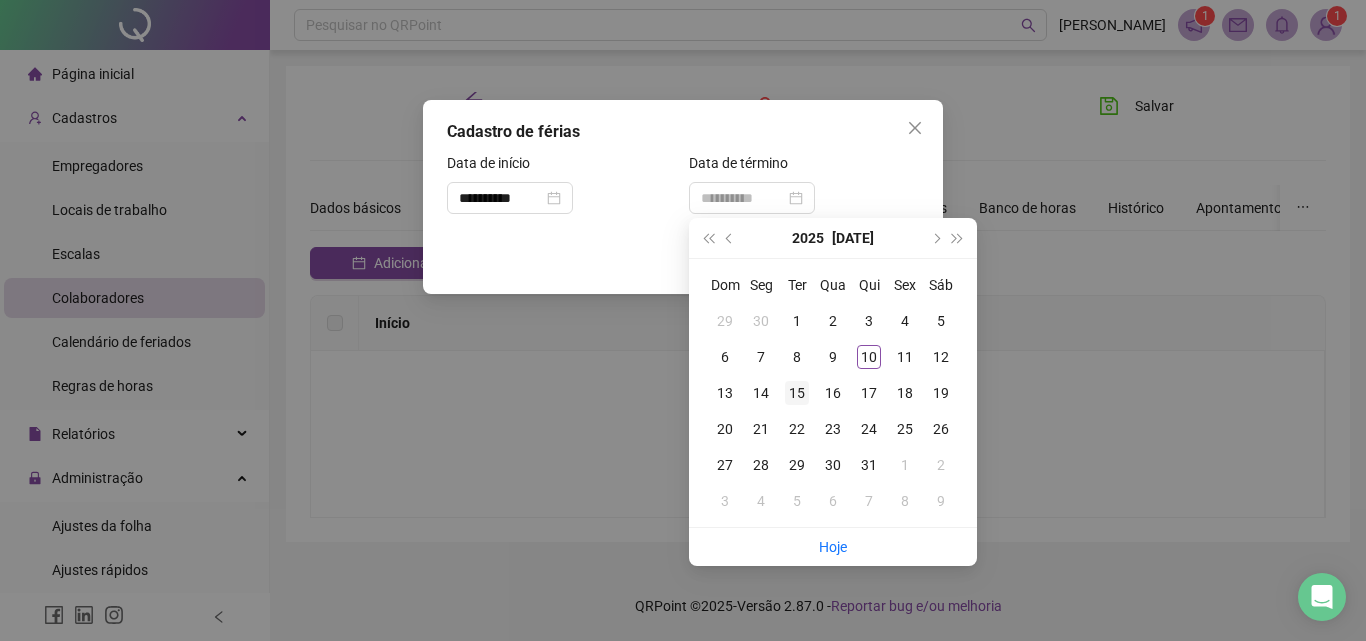 click on "15" at bounding box center (797, 393) 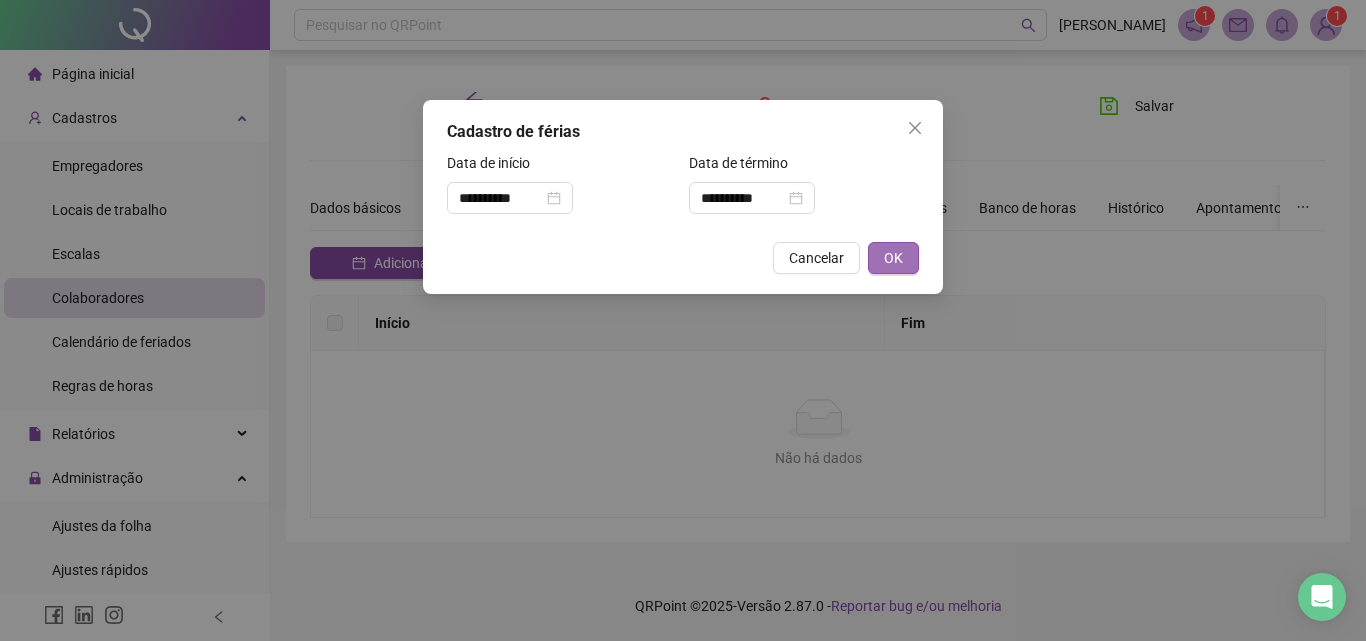 click on "OK" at bounding box center [893, 258] 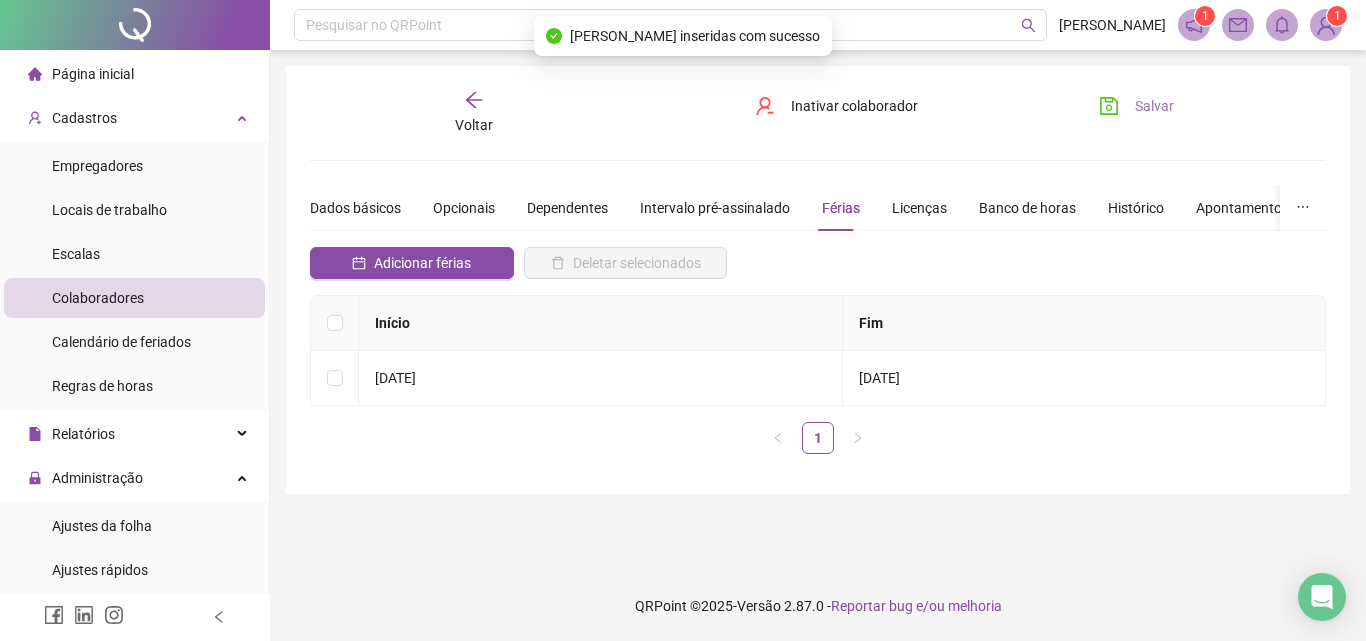 click on "Salvar" at bounding box center (1154, 106) 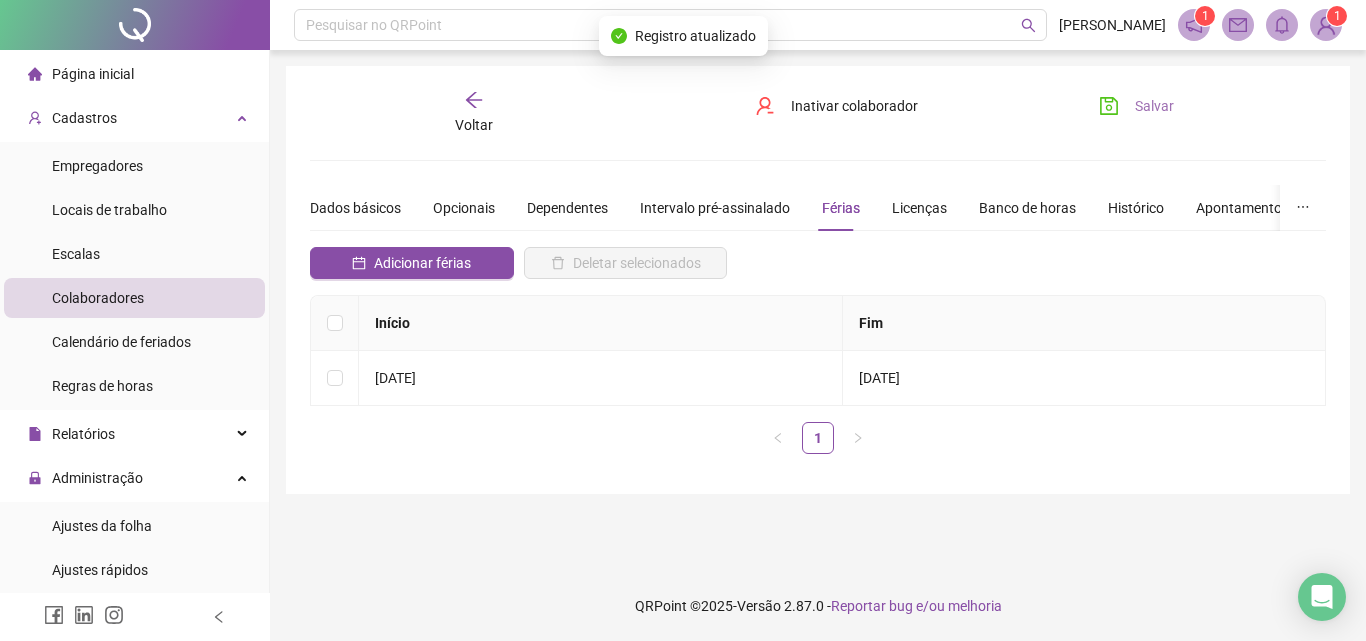 click on "Salvar" at bounding box center (1136, 106) 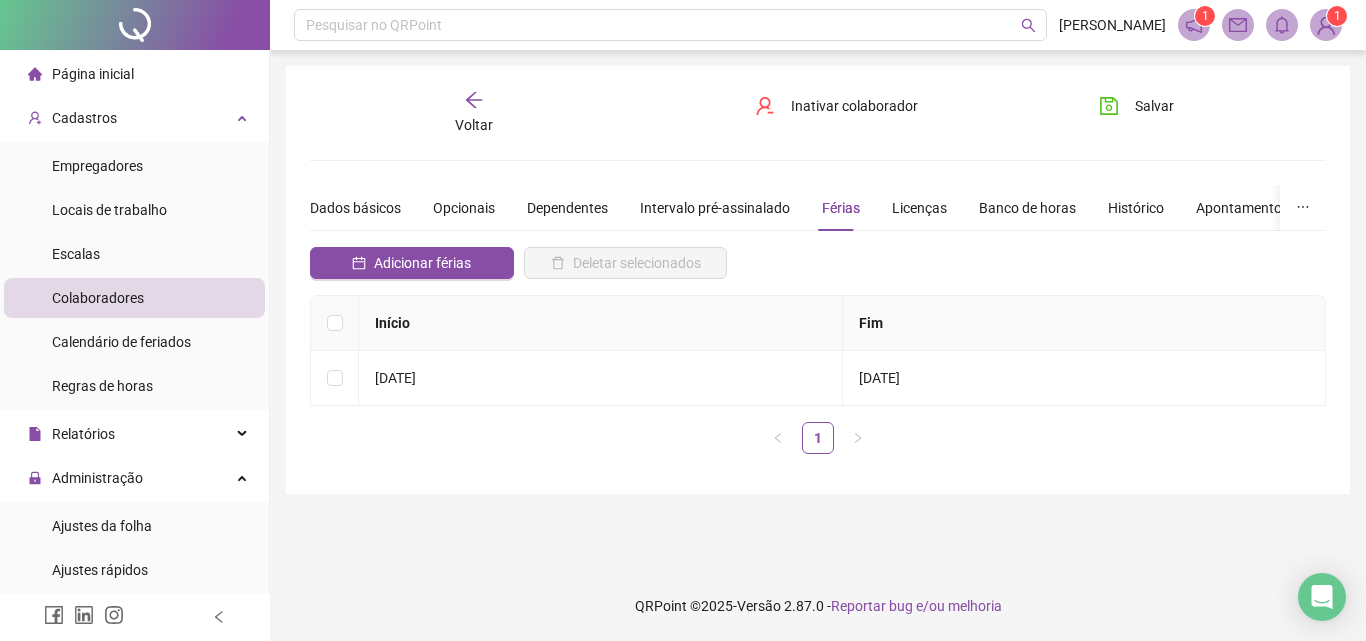 click 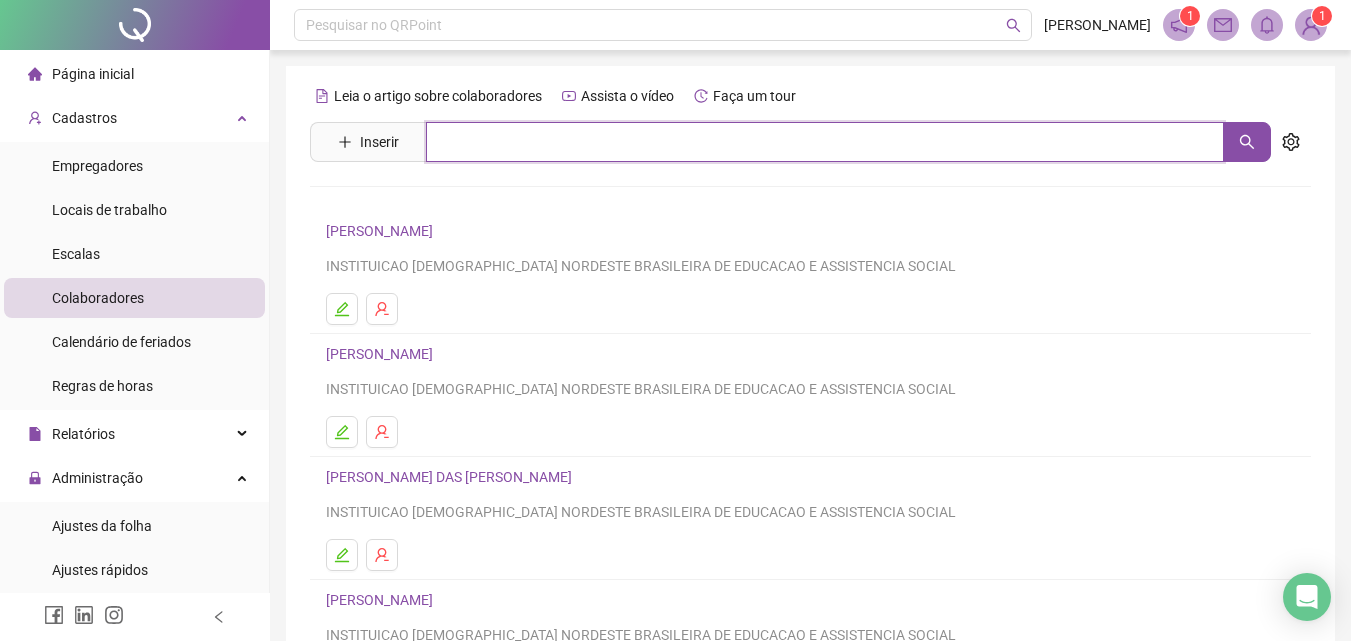 click at bounding box center [825, 142] 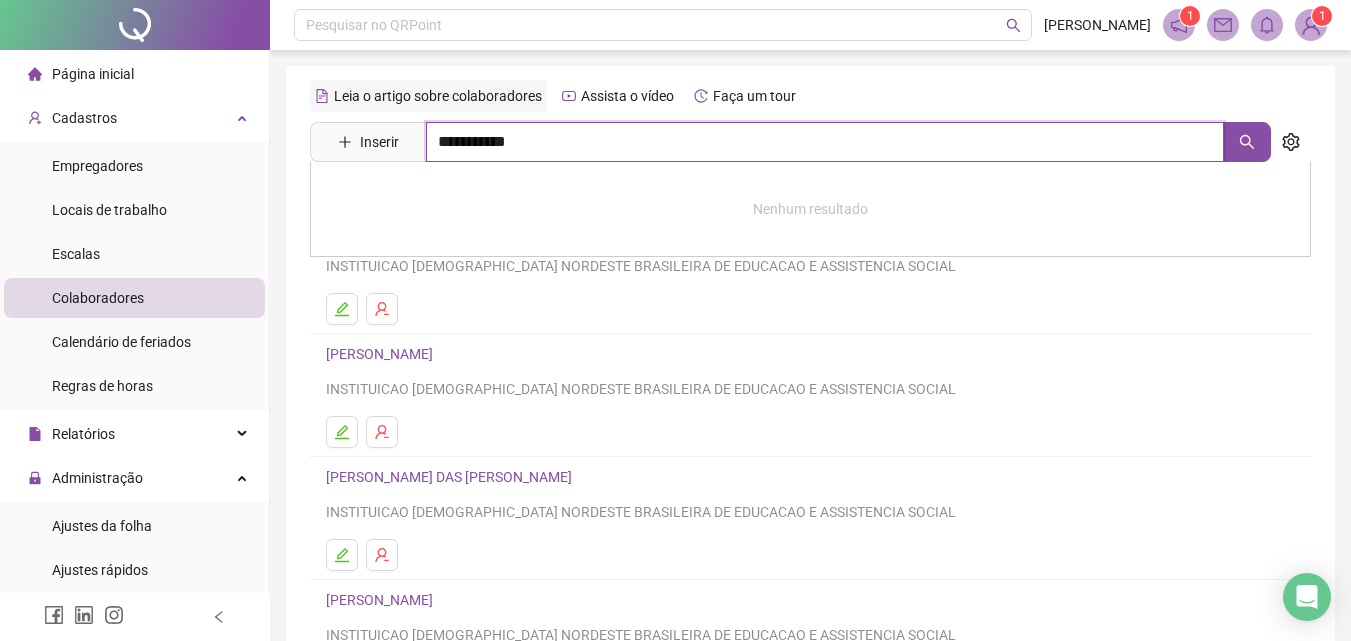 type on "**********" 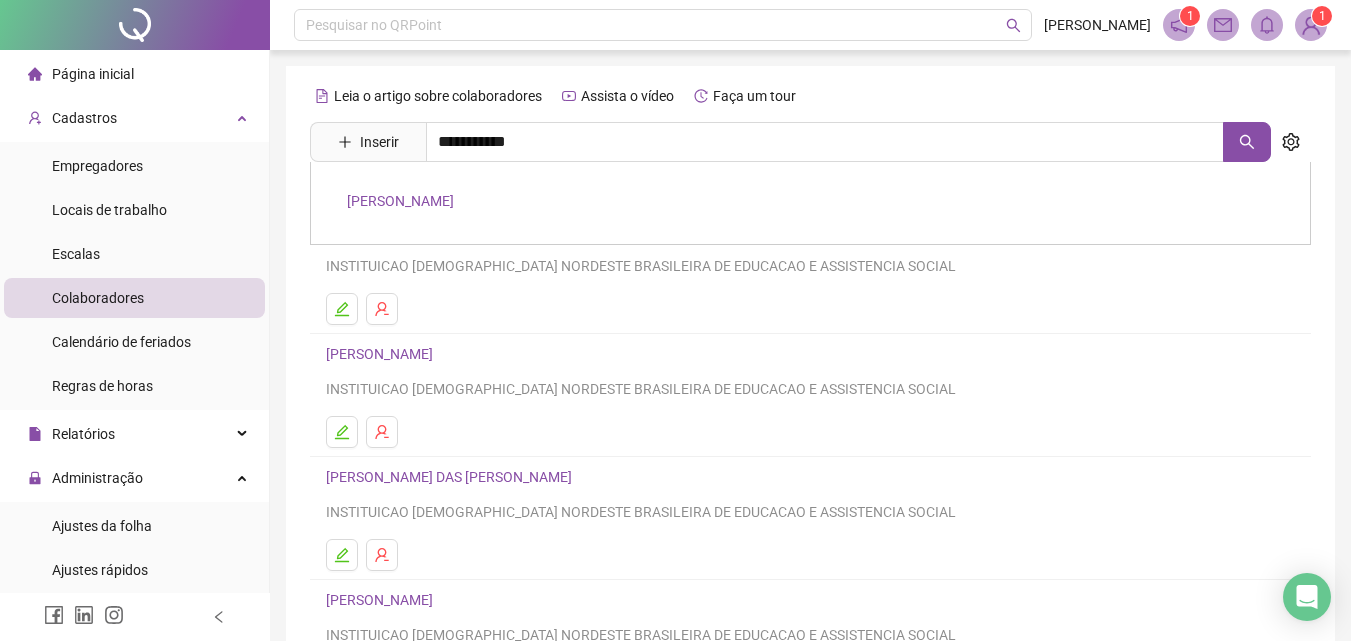 click on "THICIANE MENDES FONSECA SANTOS" at bounding box center [400, 201] 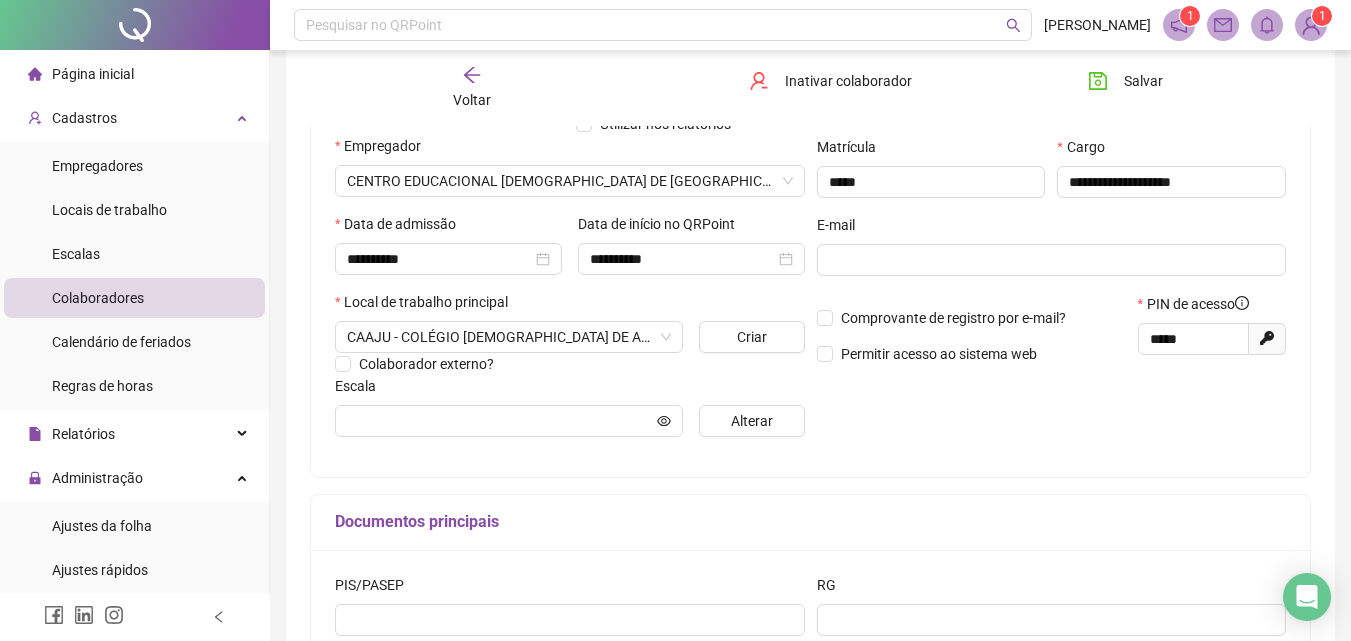 scroll, scrollTop: 100, scrollLeft: 0, axis: vertical 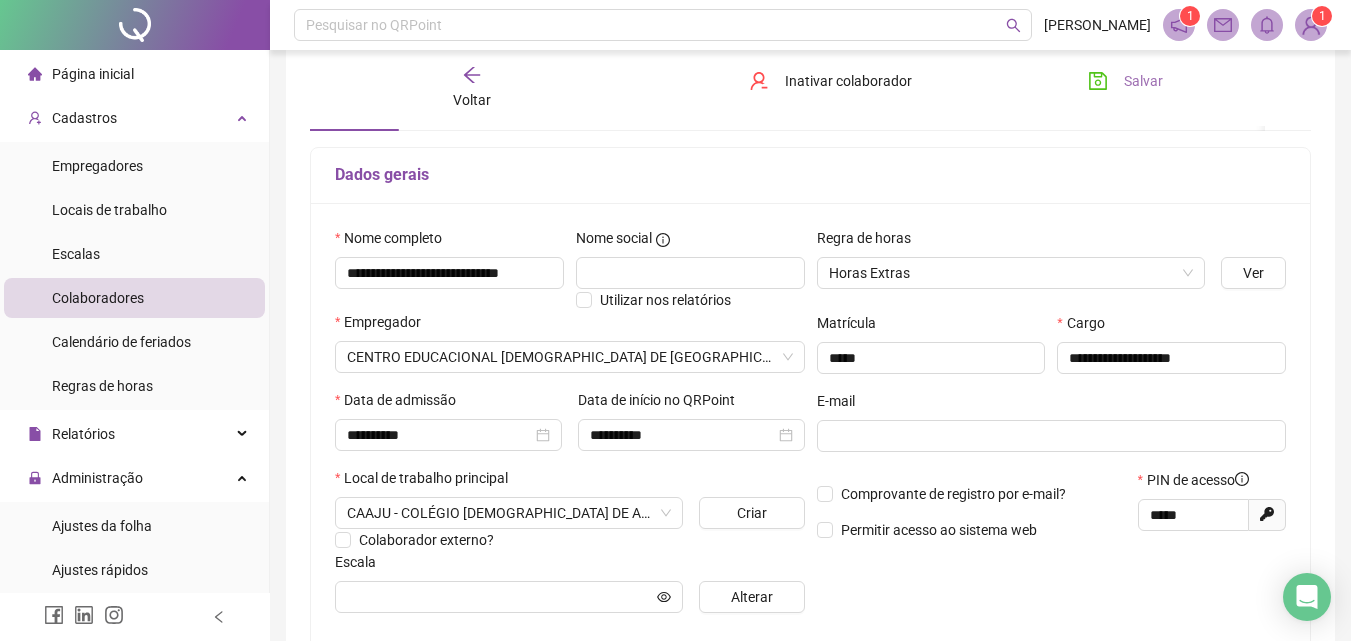 click on "Salvar" at bounding box center (1143, 81) 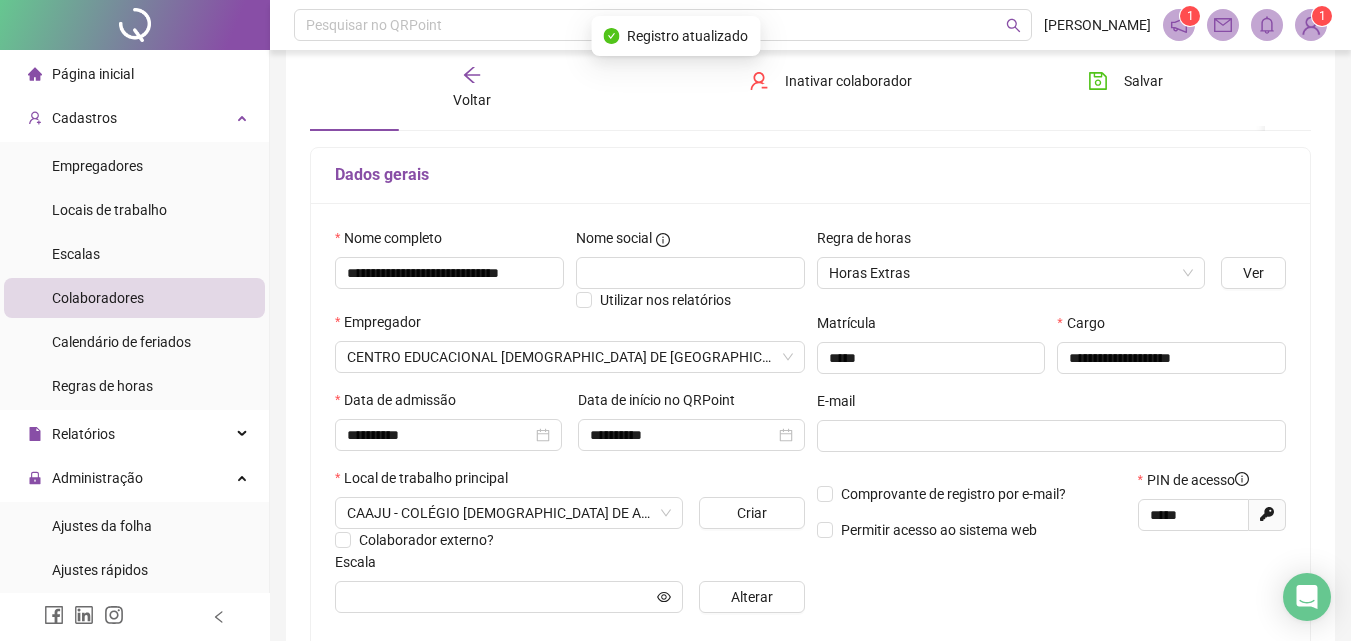 click on "Voltar" at bounding box center (472, 100) 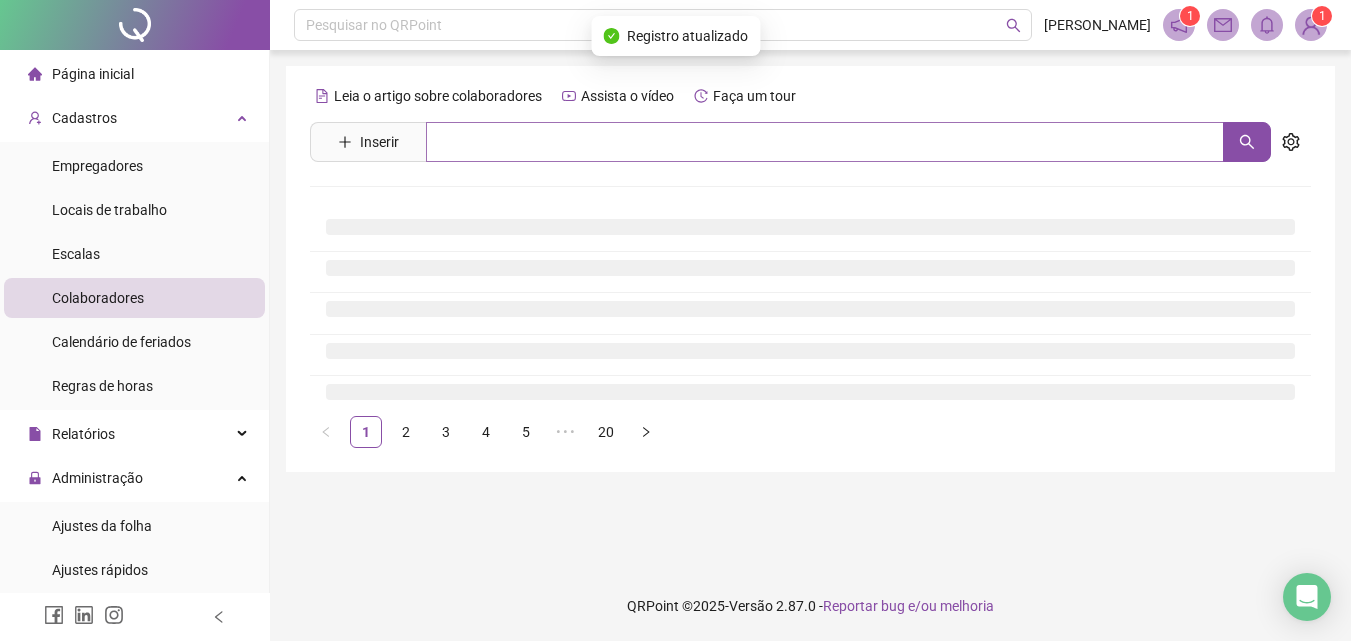 scroll, scrollTop: 0, scrollLeft: 0, axis: both 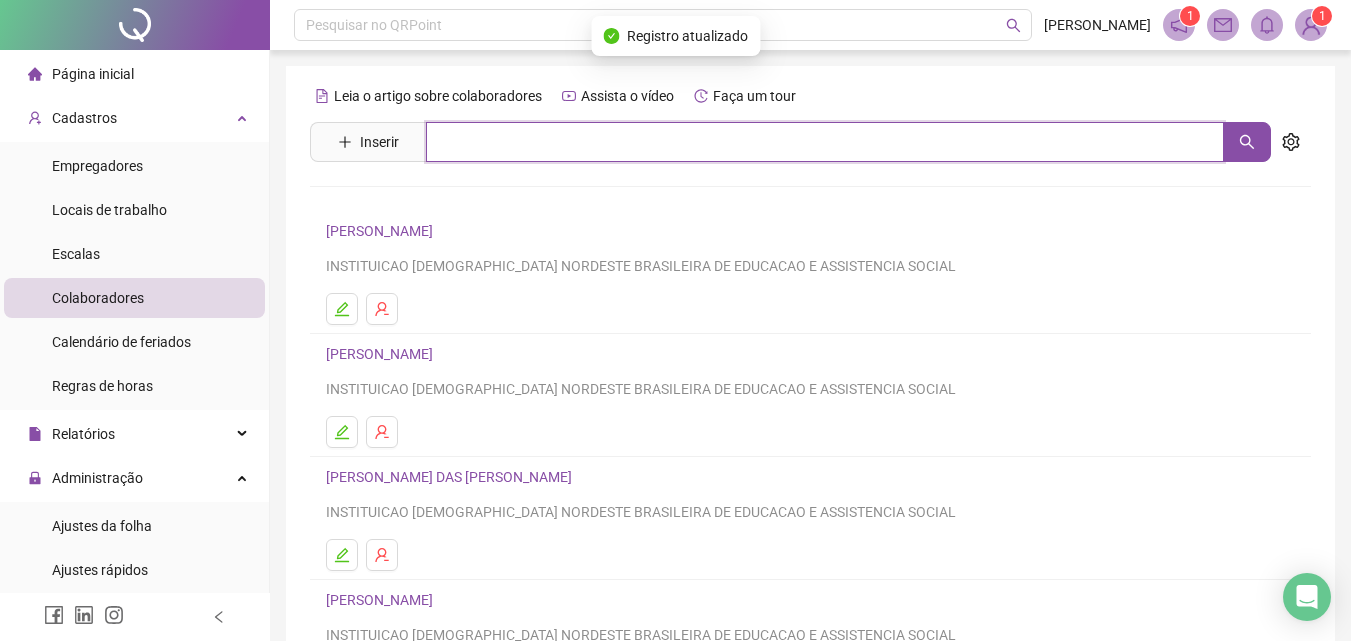 click at bounding box center [825, 142] 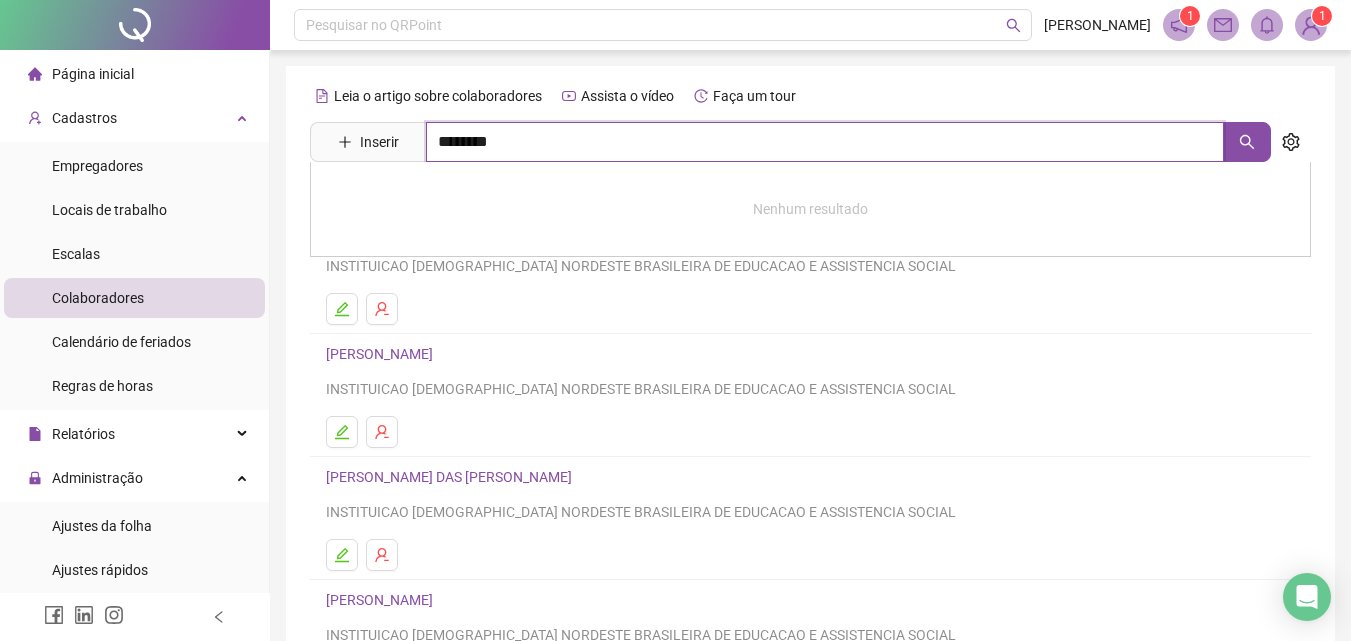 type on "********" 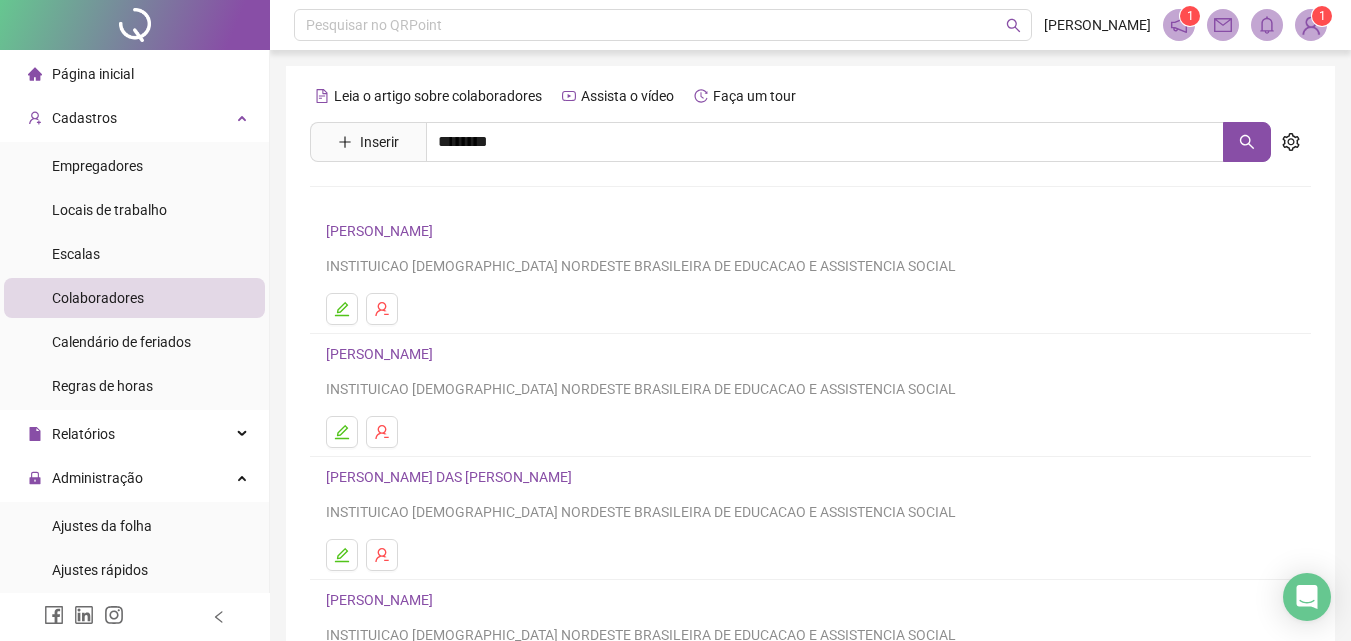 click on "THICIANE MENDES FONSECA SANTOS" at bounding box center (810, 203) 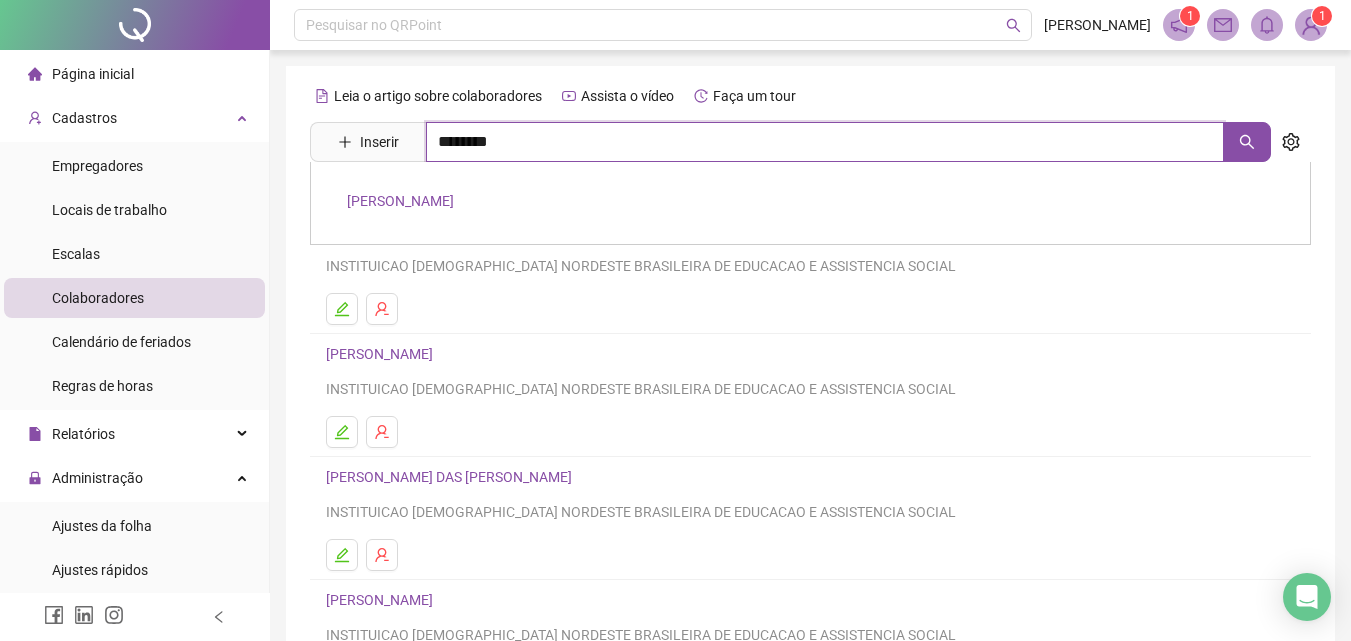 click on "********" at bounding box center [825, 142] 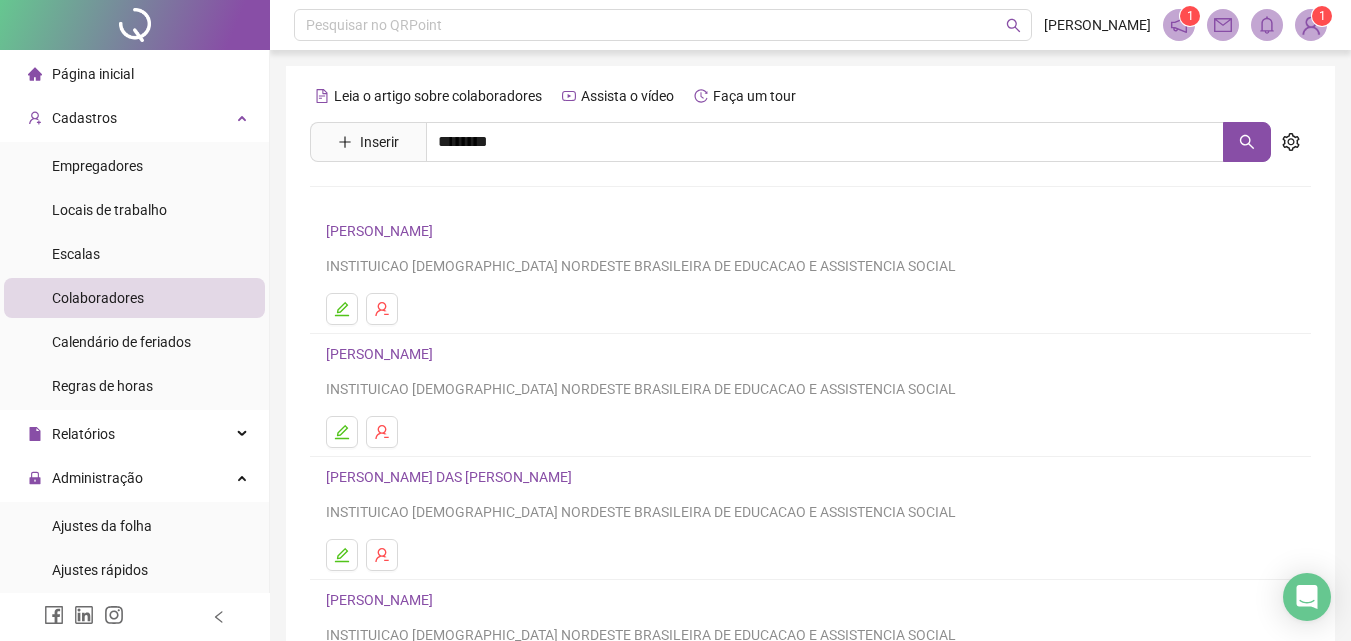 click on "THICIANE MENDES FONSECA SANTOS" at bounding box center [400, 201] 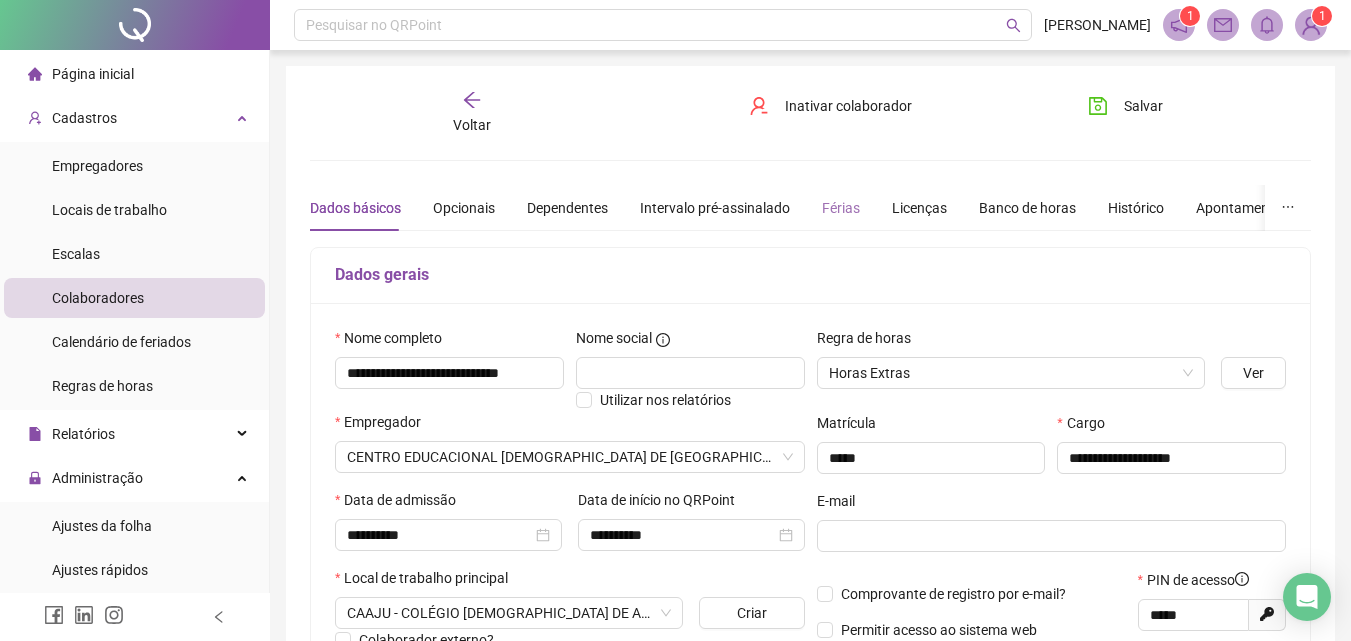 click on "Férias" at bounding box center [841, 208] 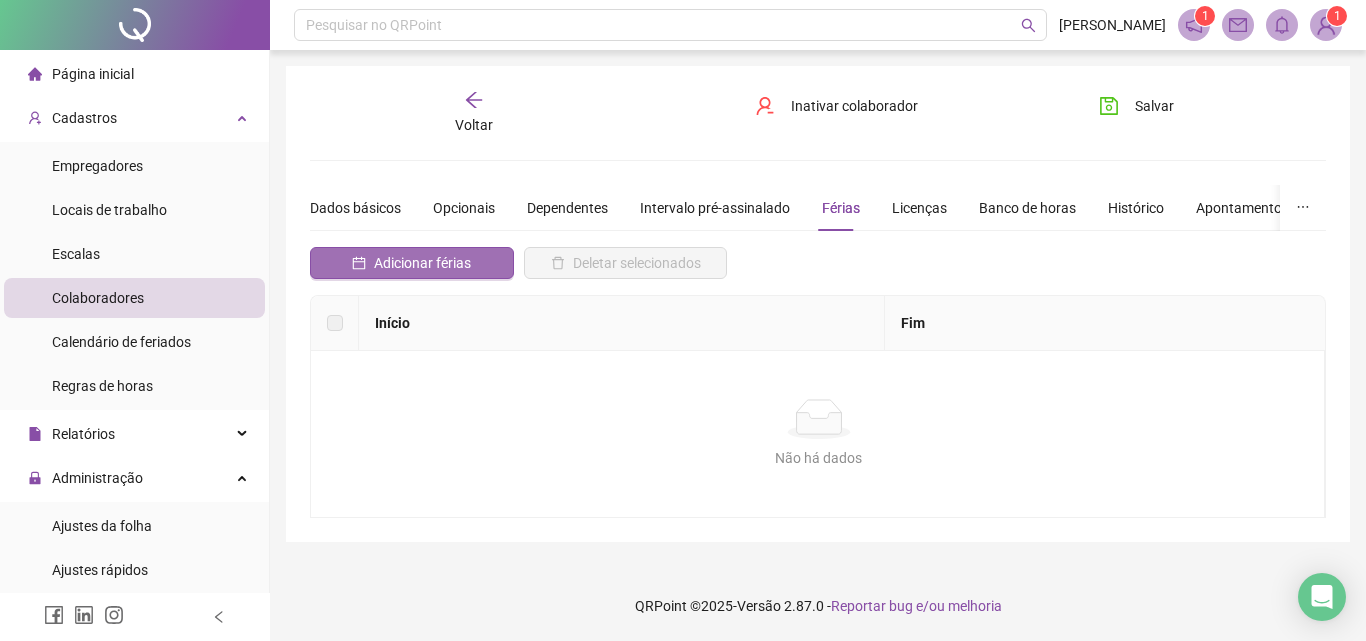 click on "Adicionar férias" at bounding box center (422, 263) 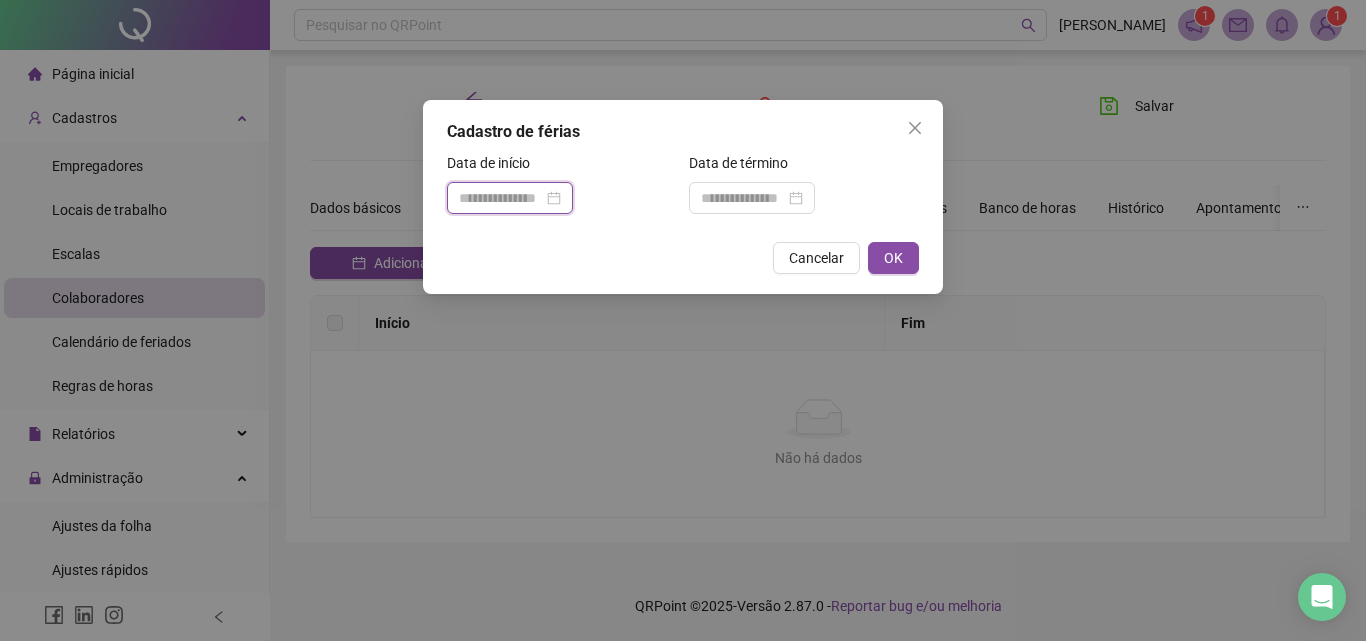 drag, startPoint x: 481, startPoint y: 190, endPoint x: 487, endPoint y: 205, distance: 16.155495 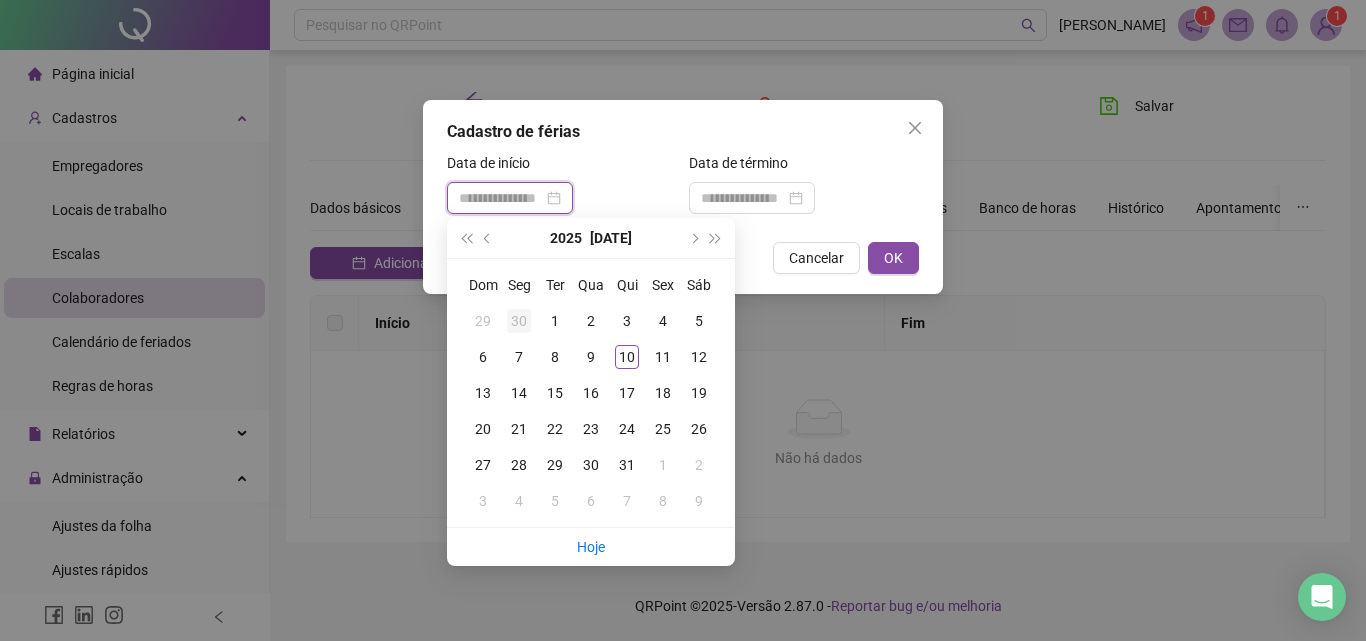 type on "**********" 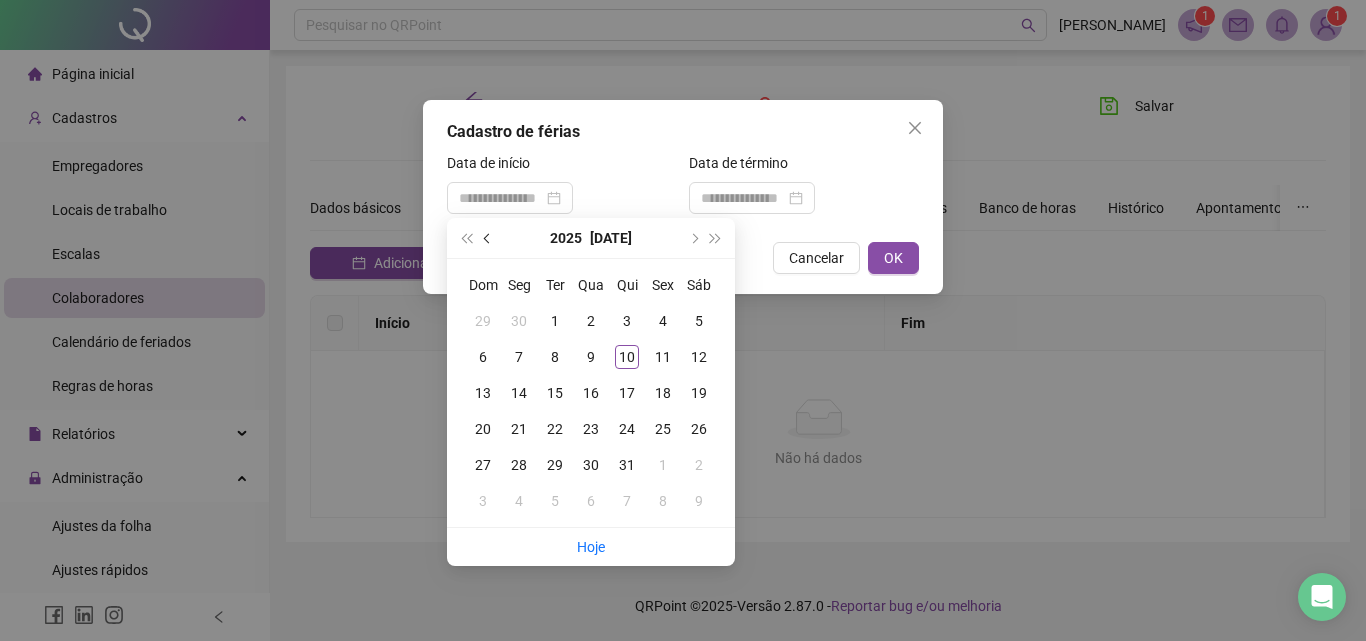 click at bounding box center [488, 238] 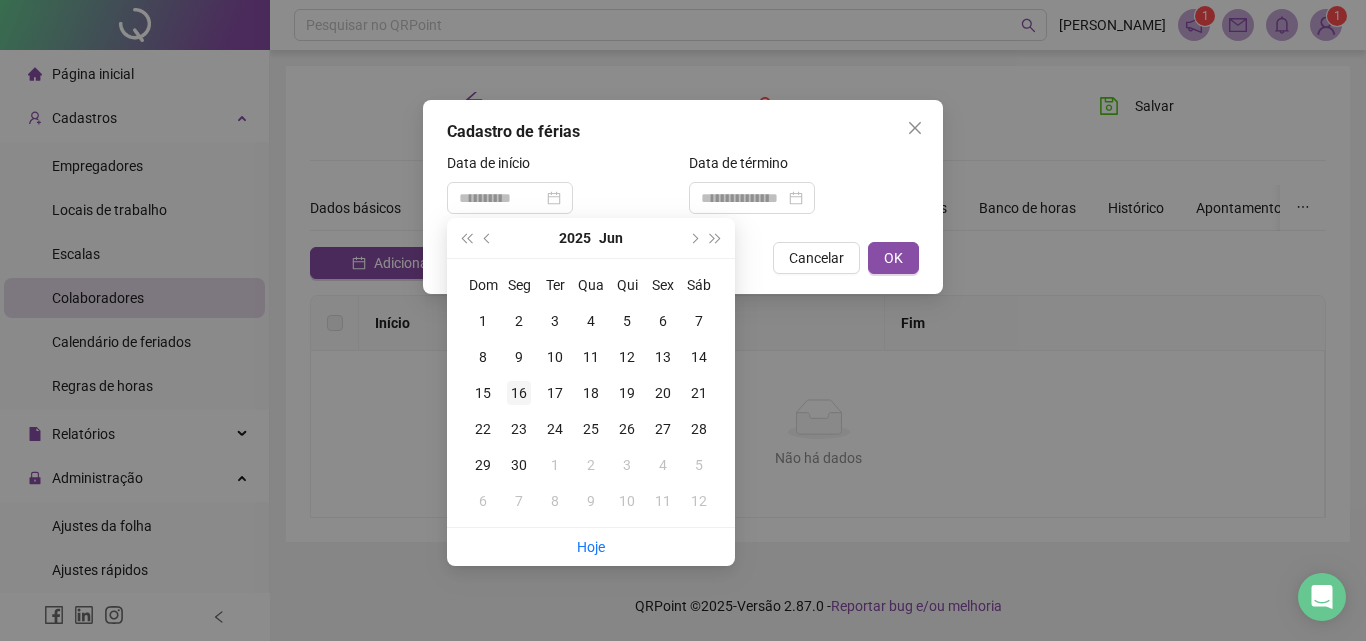 type on "**********" 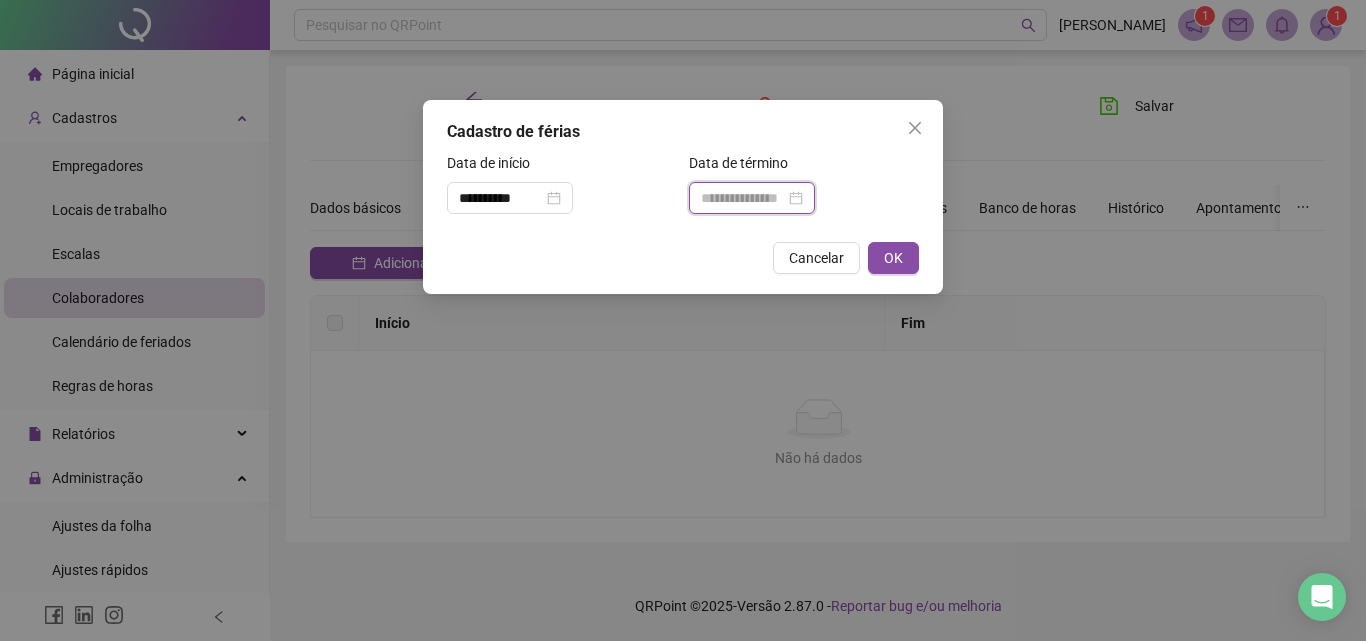 click at bounding box center (743, 198) 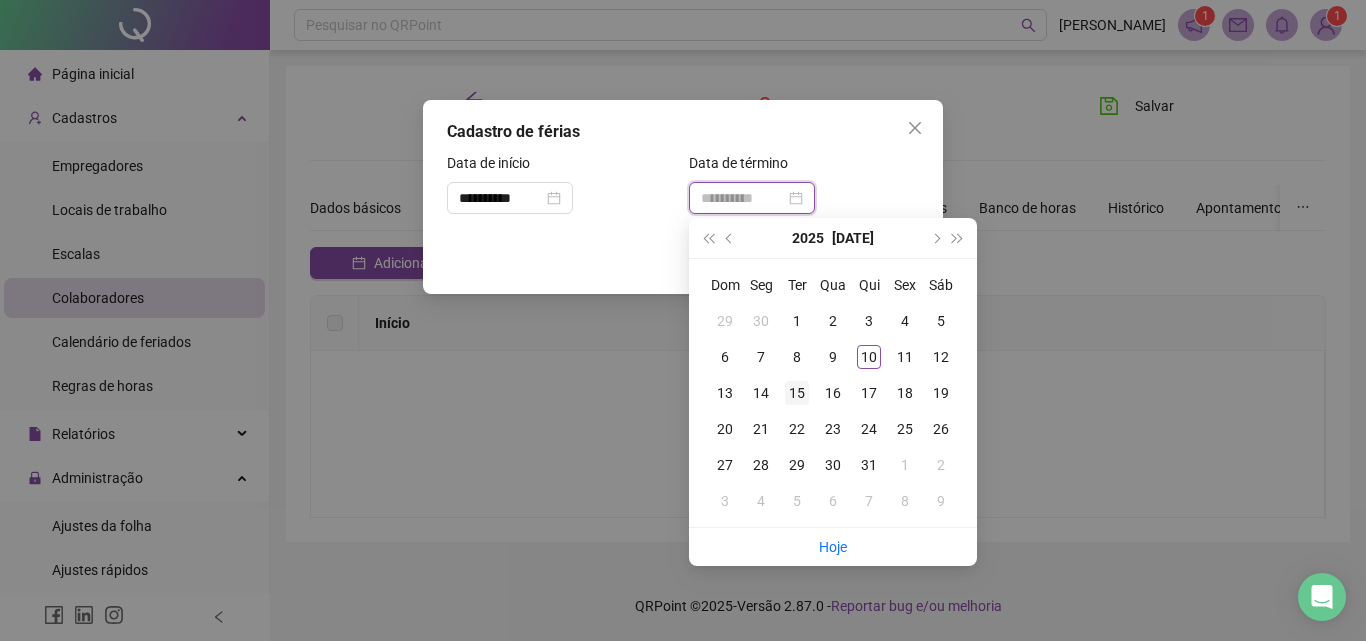 type on "**********" 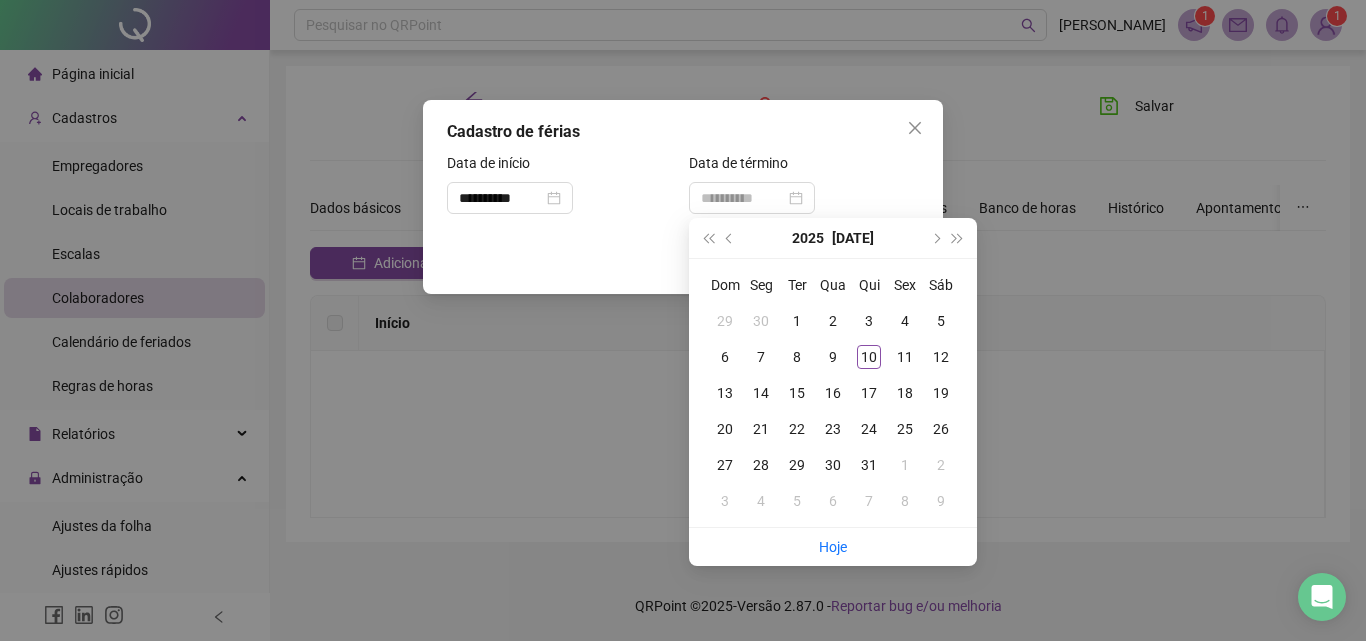 click on "15" at bounding box center (797, 393) 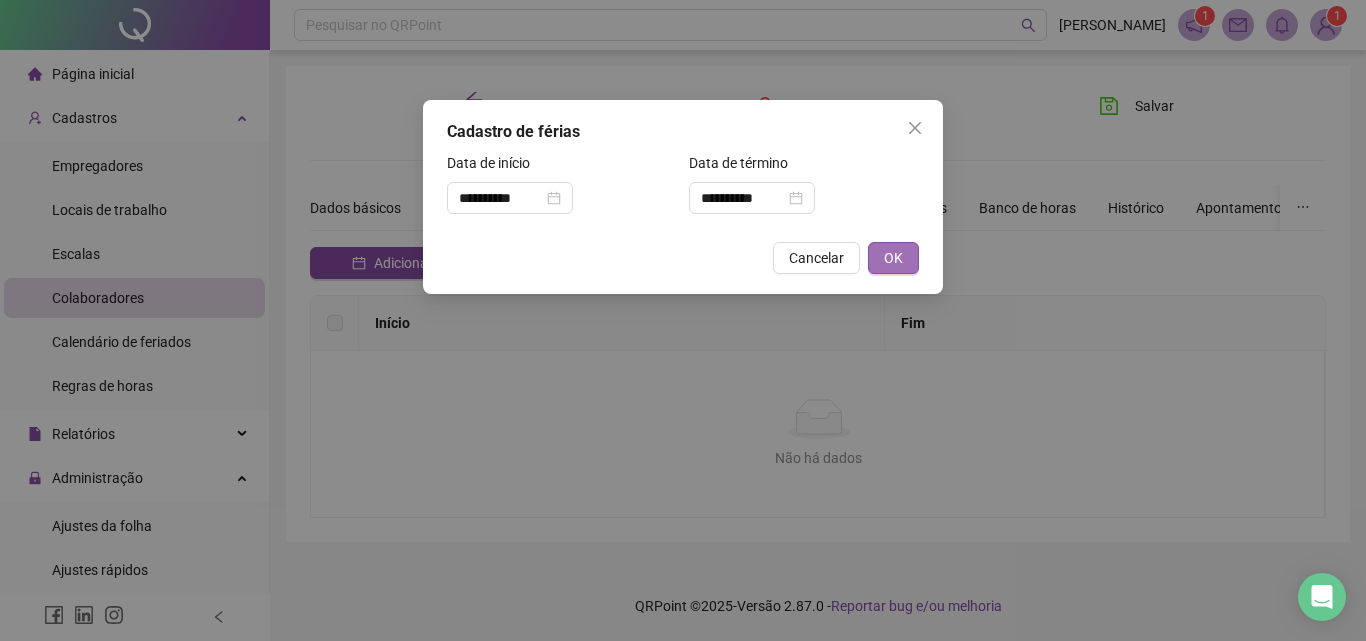 click on "OK" at bounding box center [893, 258] 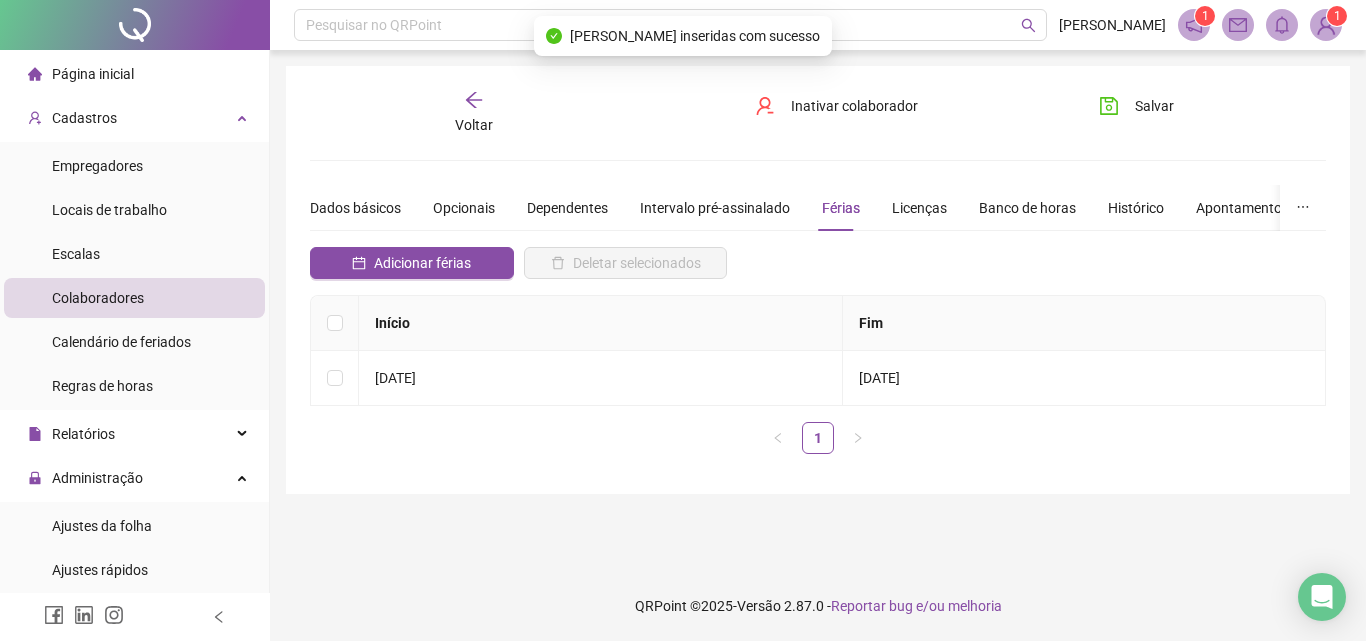 drag, startPoint x: 1124, startPoint y: 119, endPoint x: 1111, endPoint y: 139, distance: 23.853722 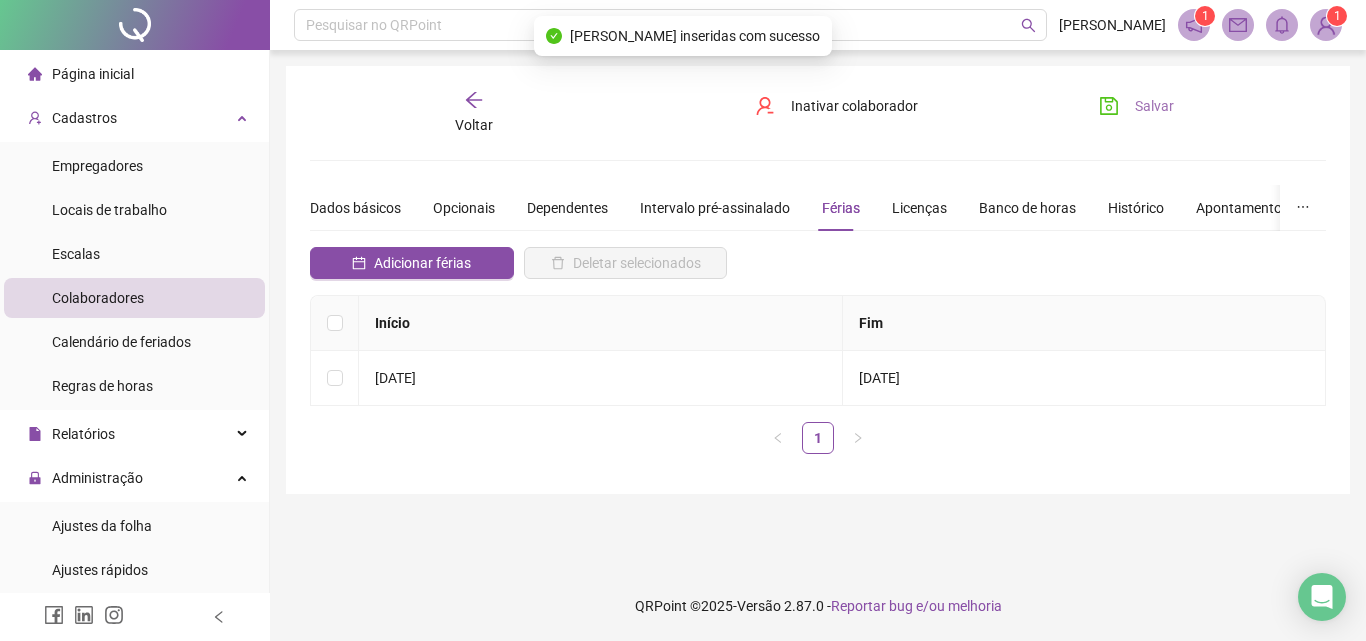 click on "Salvar" at bounding box center (1136, 106) 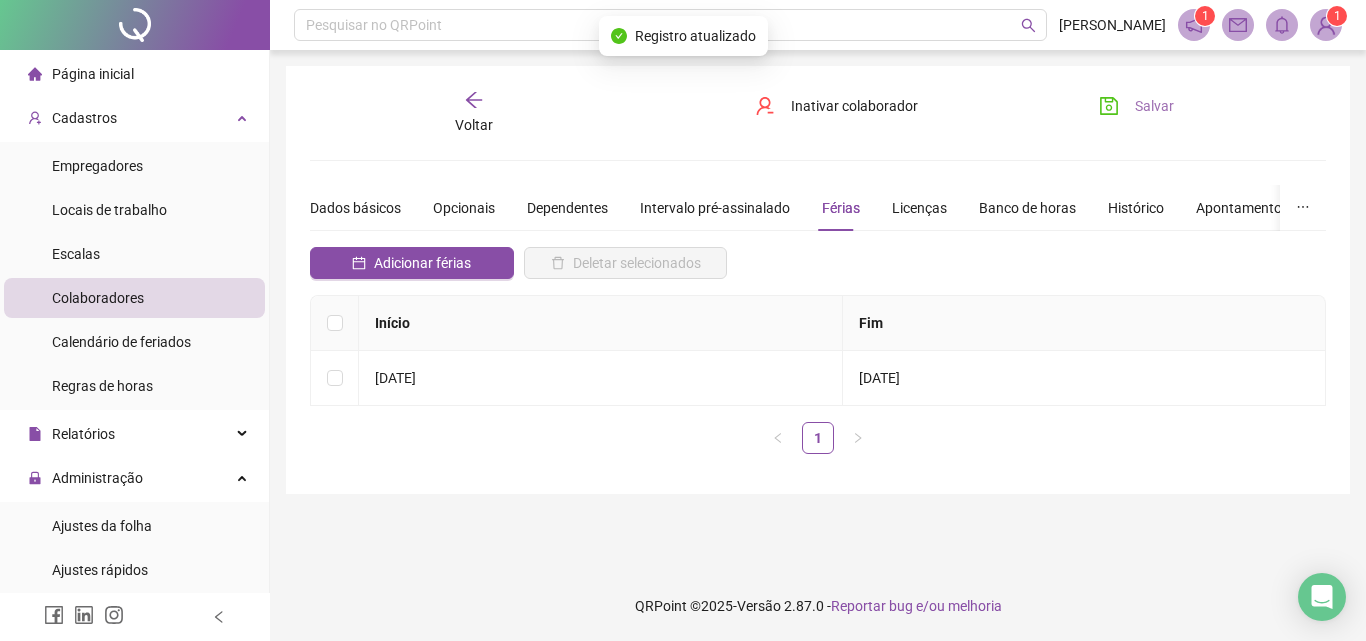 click on "Salvar" at bounding box center [1136, 106] 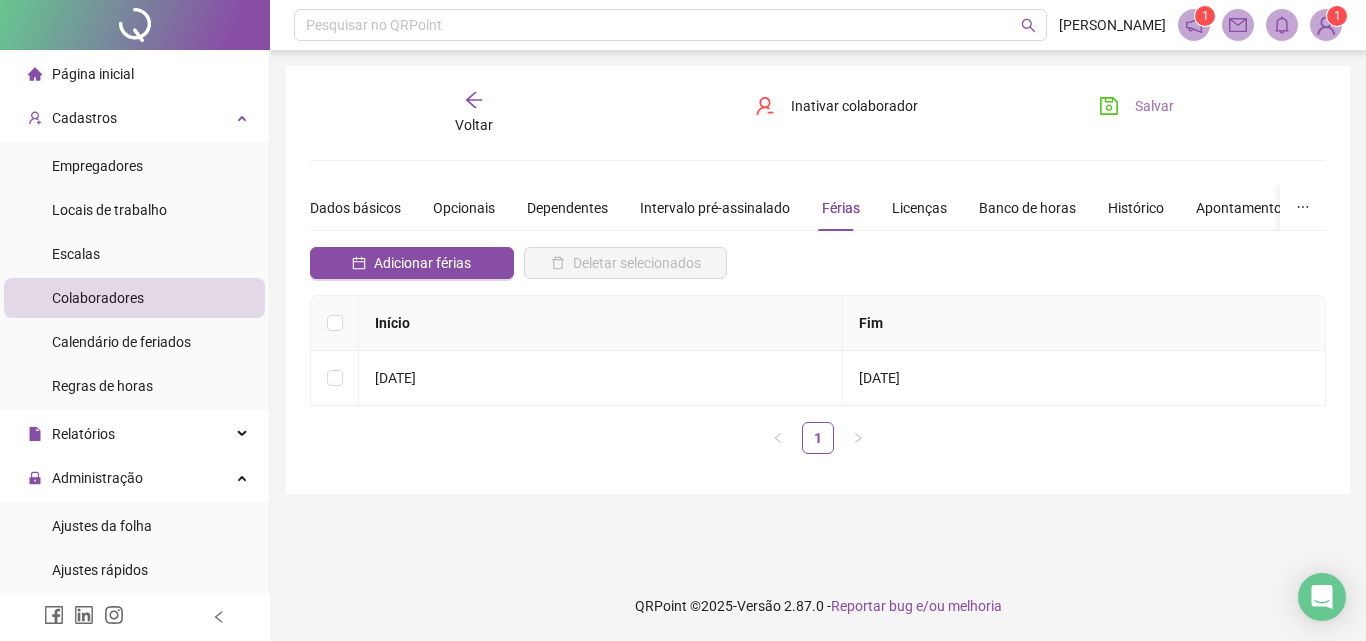 click on "Salvar" at bounding box center (1154, 106) 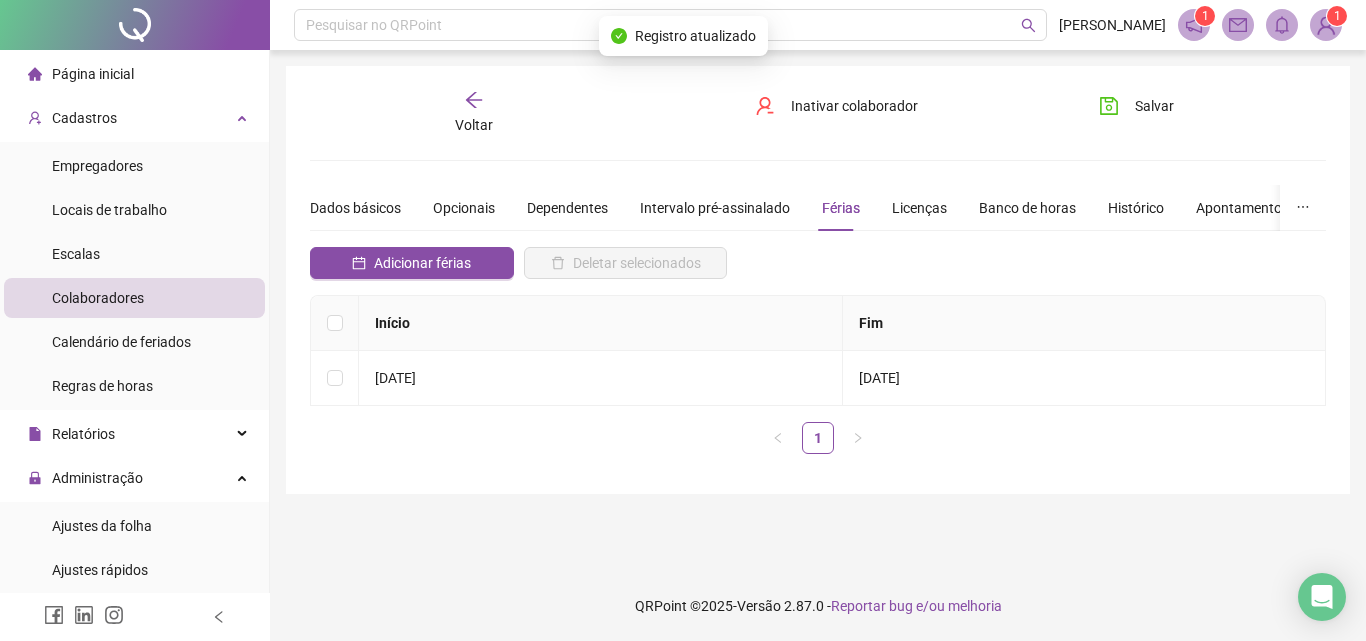 click on "Voltar" at bounding box center [474, 125] 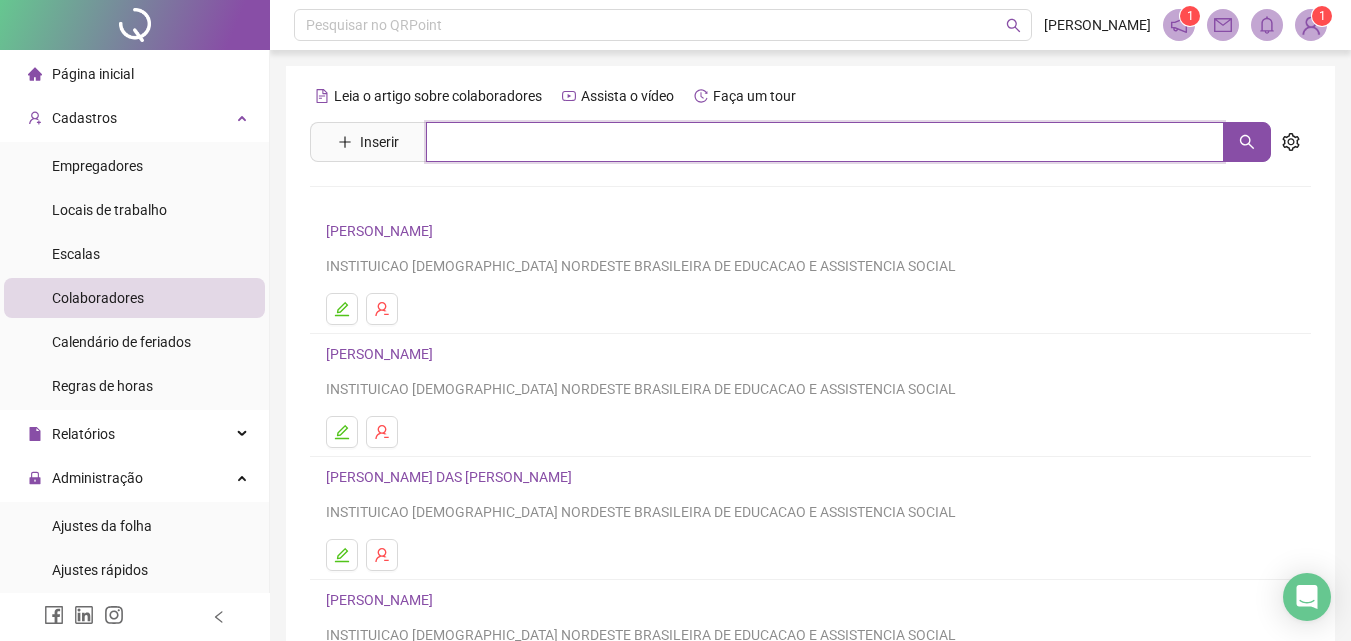 click at bounding box center (825, 142) 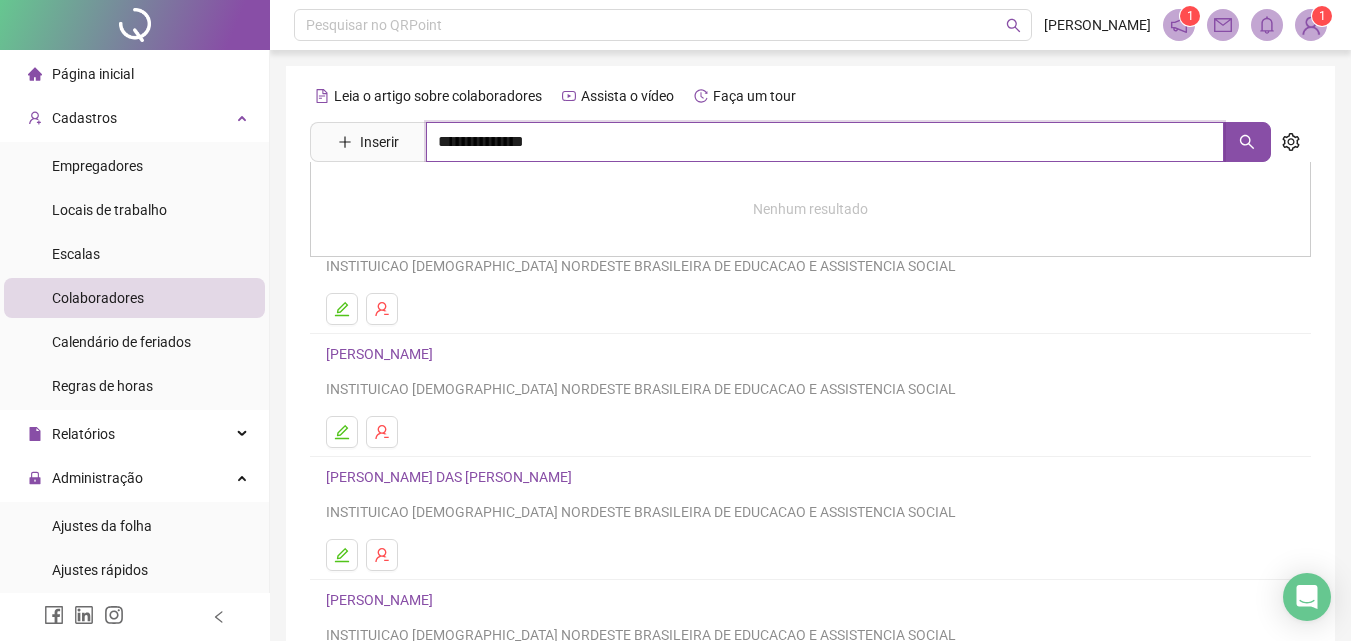 type on "**********" 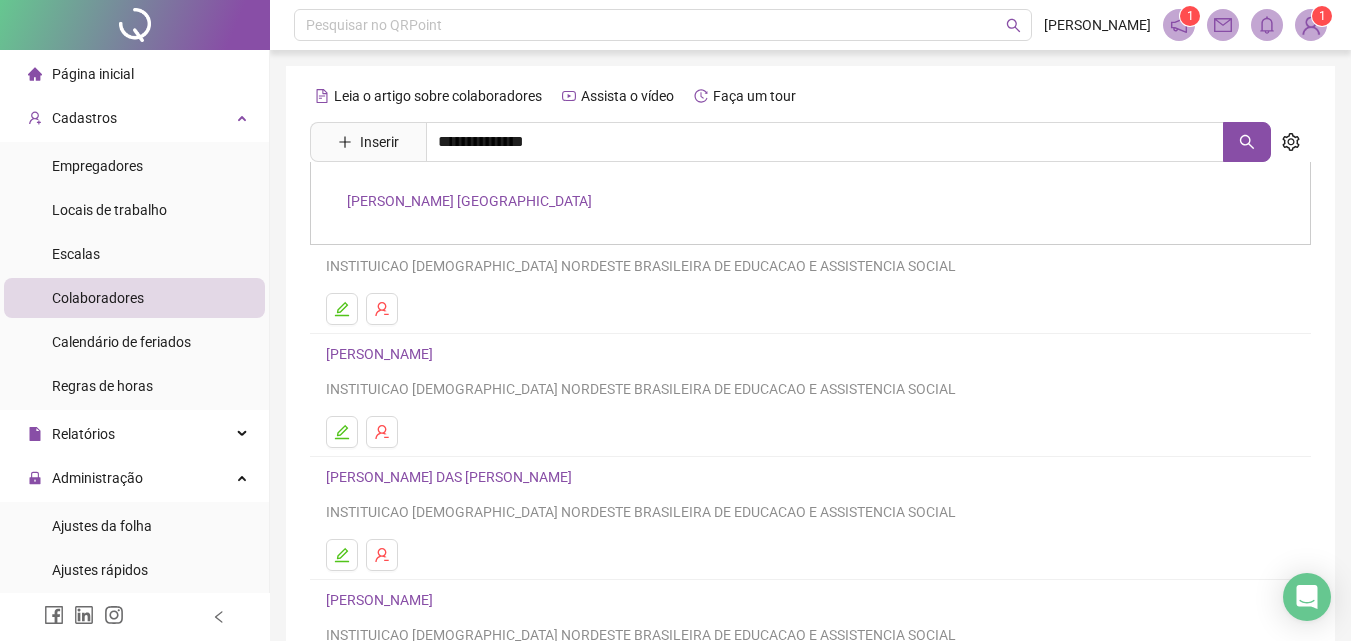 click on "JESSICA DANTAS FRANÇA" at bounding box center [469, 201] 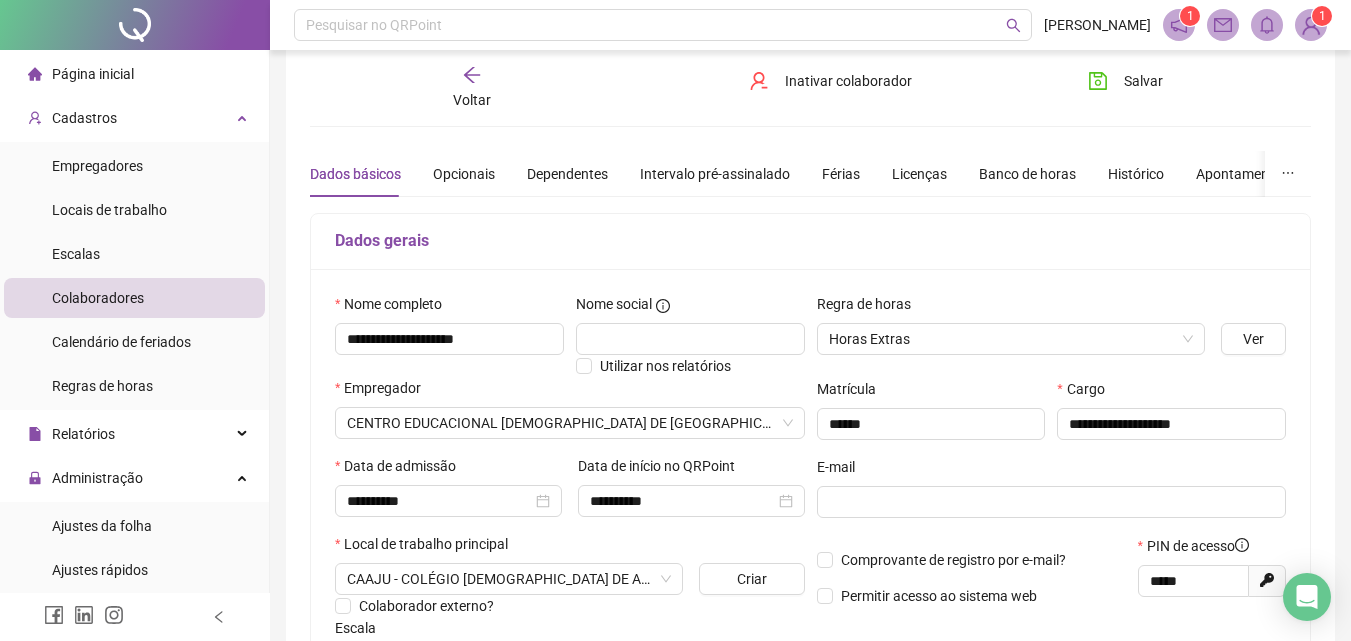 scroll, scrollTop: 0, scrollLeft: 0, axis: both 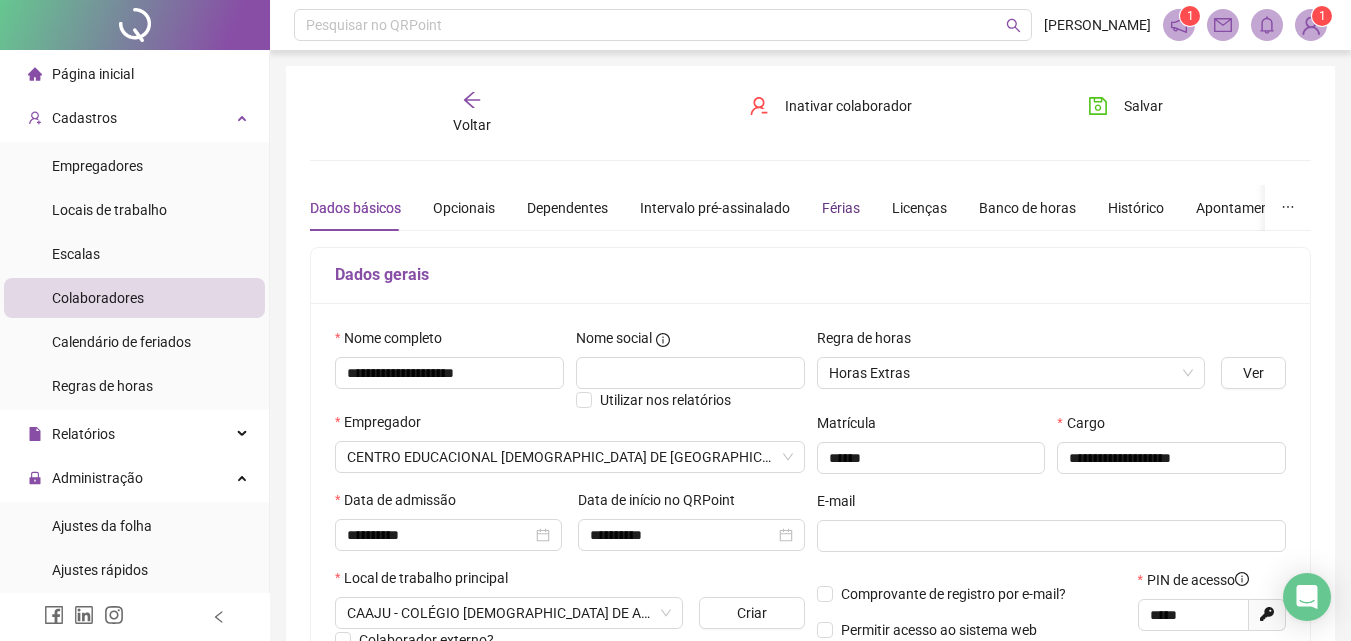 click on "Férias" at bounding box center [841, 208] 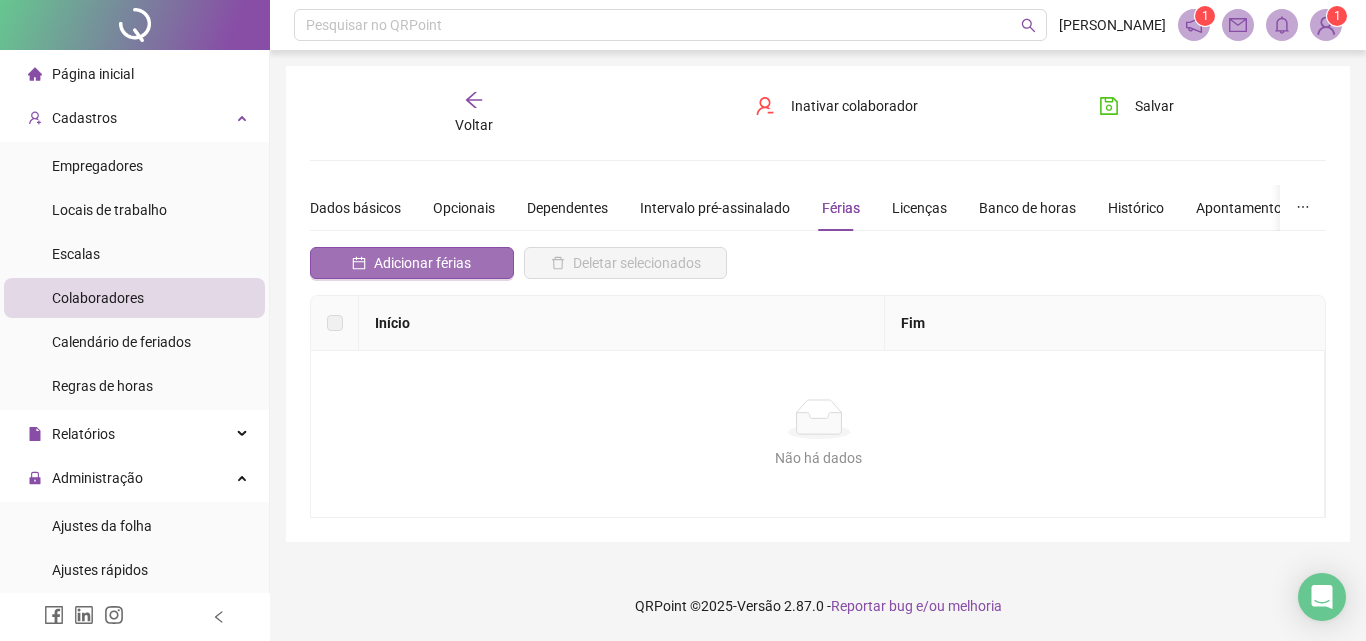 click on "Adicionar férias" at bounding box center [422, 263] 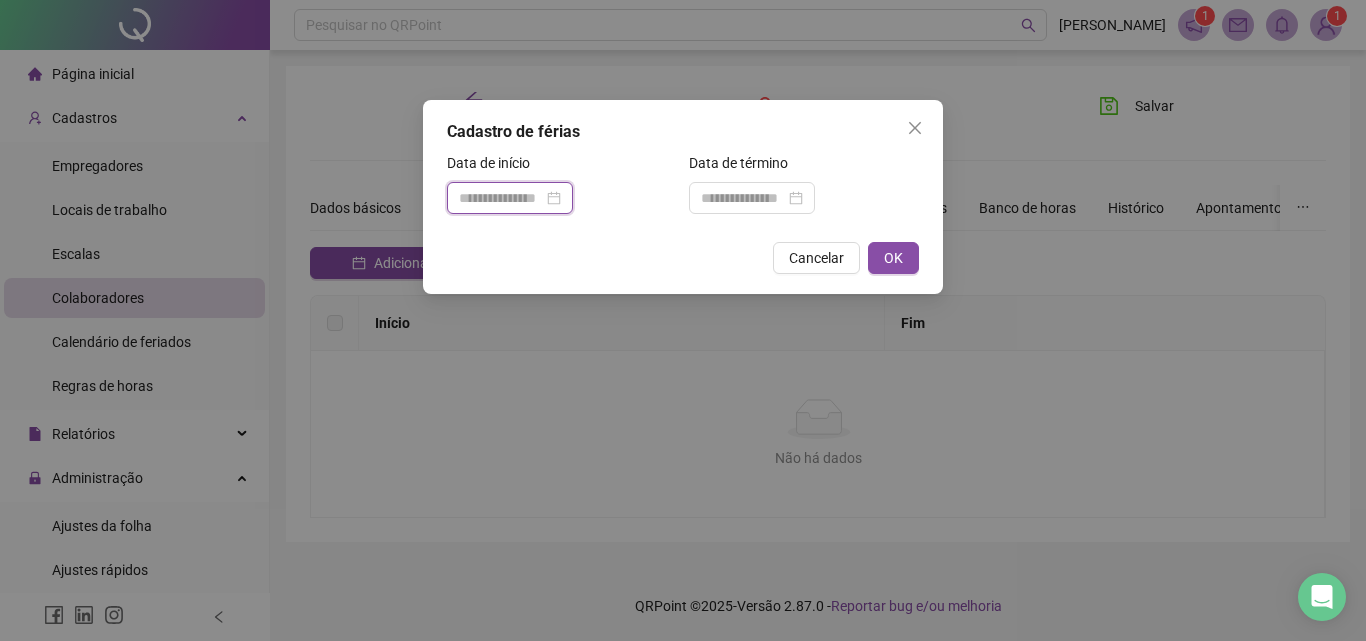 click at bounding box center [501, 198] 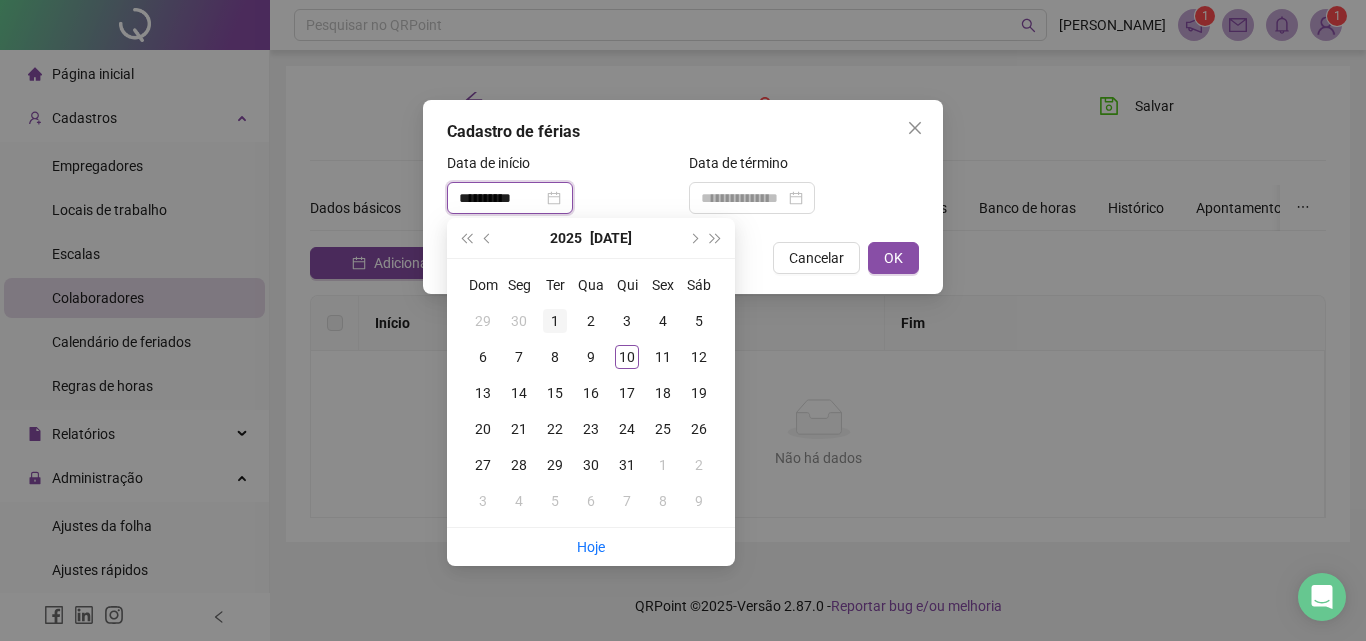 type on "**********" 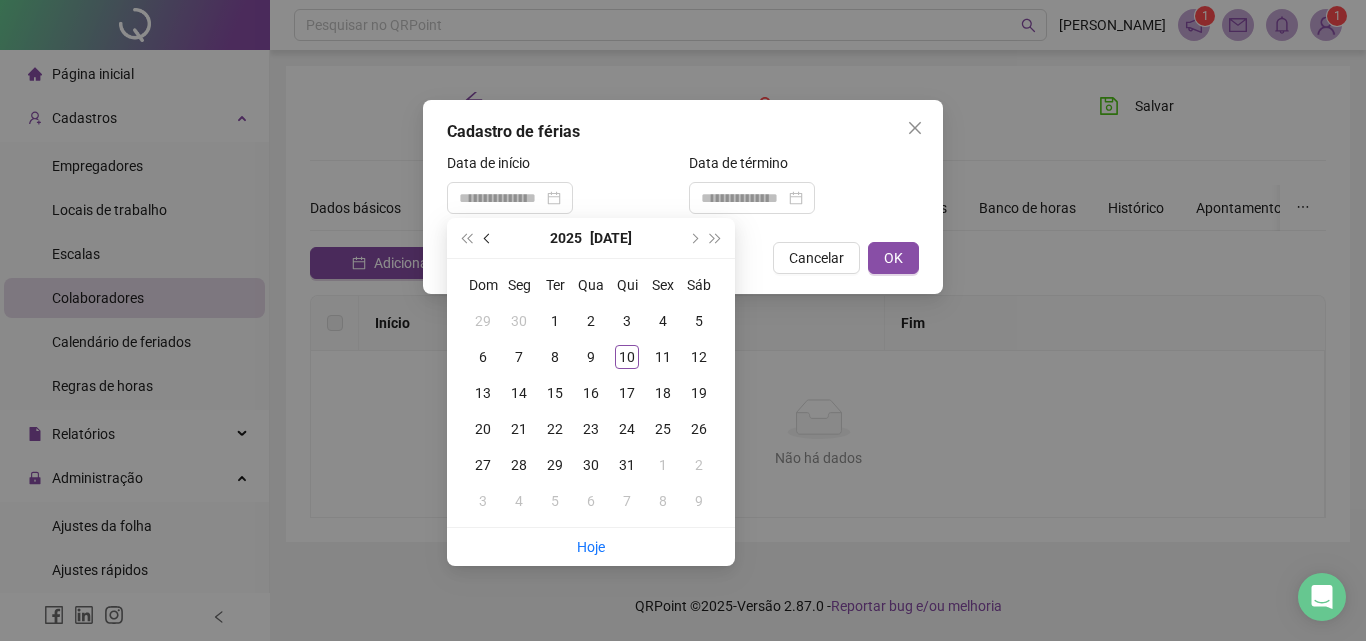 click at bounding box center [488, 238] 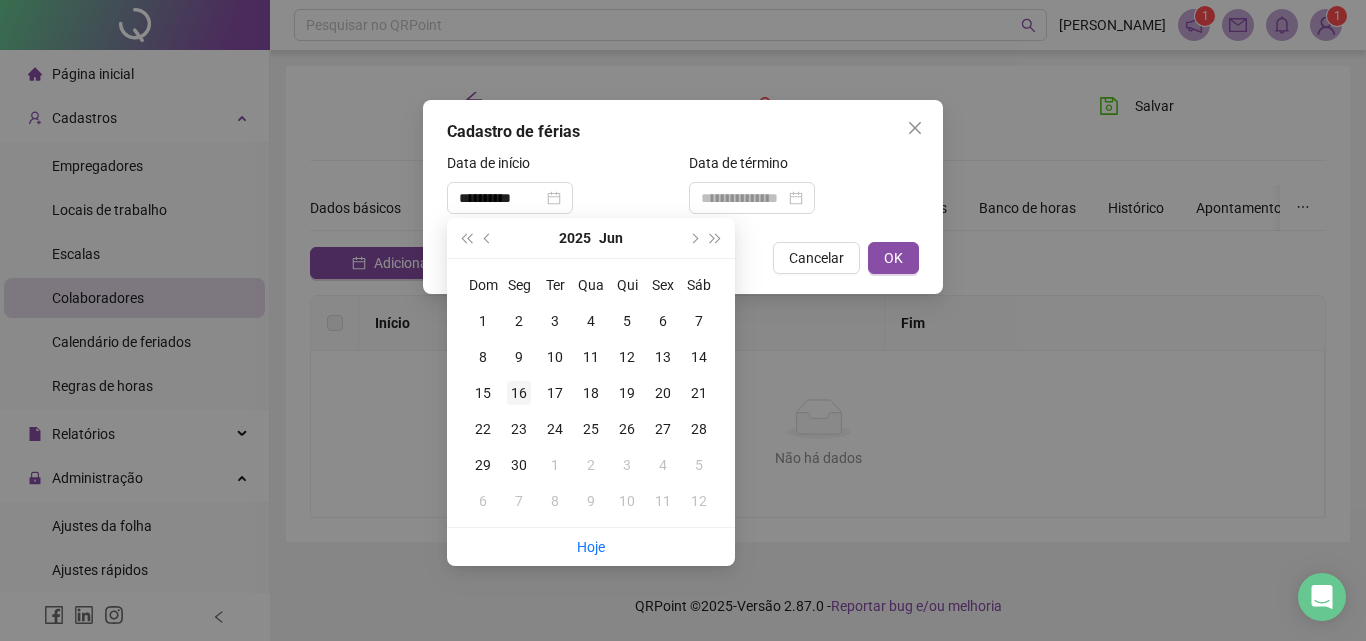 type on "**********" 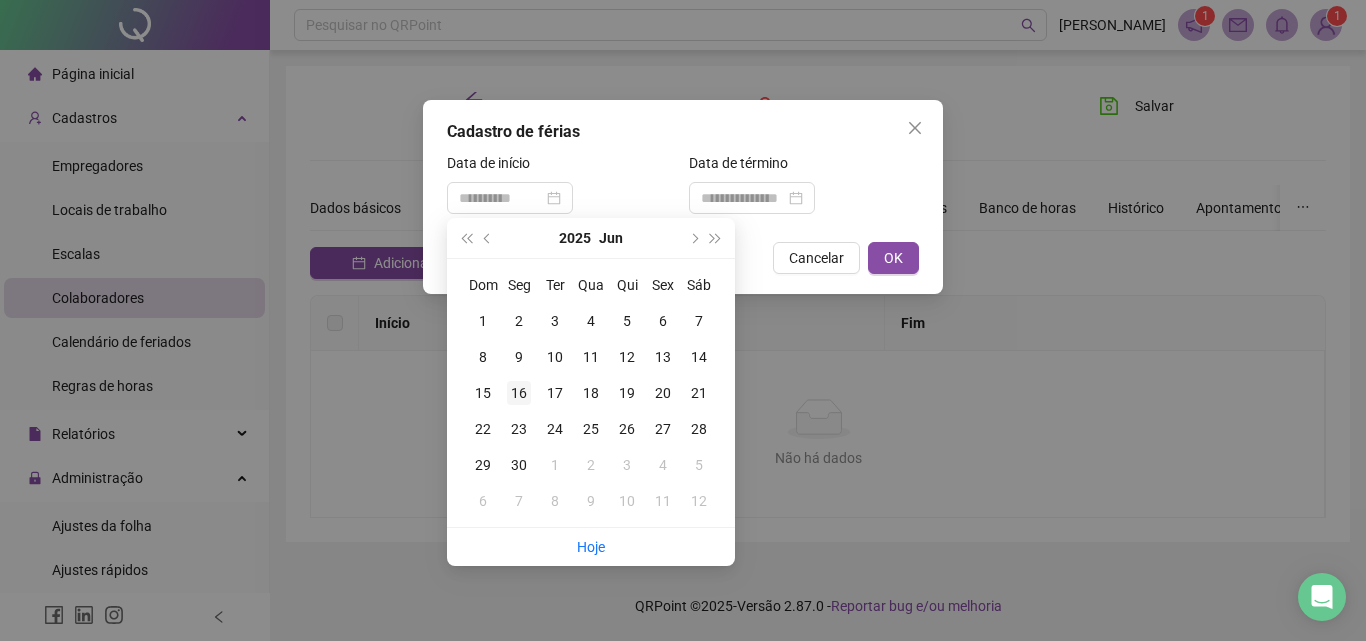 click on "16" at bounding box center [519, 393] 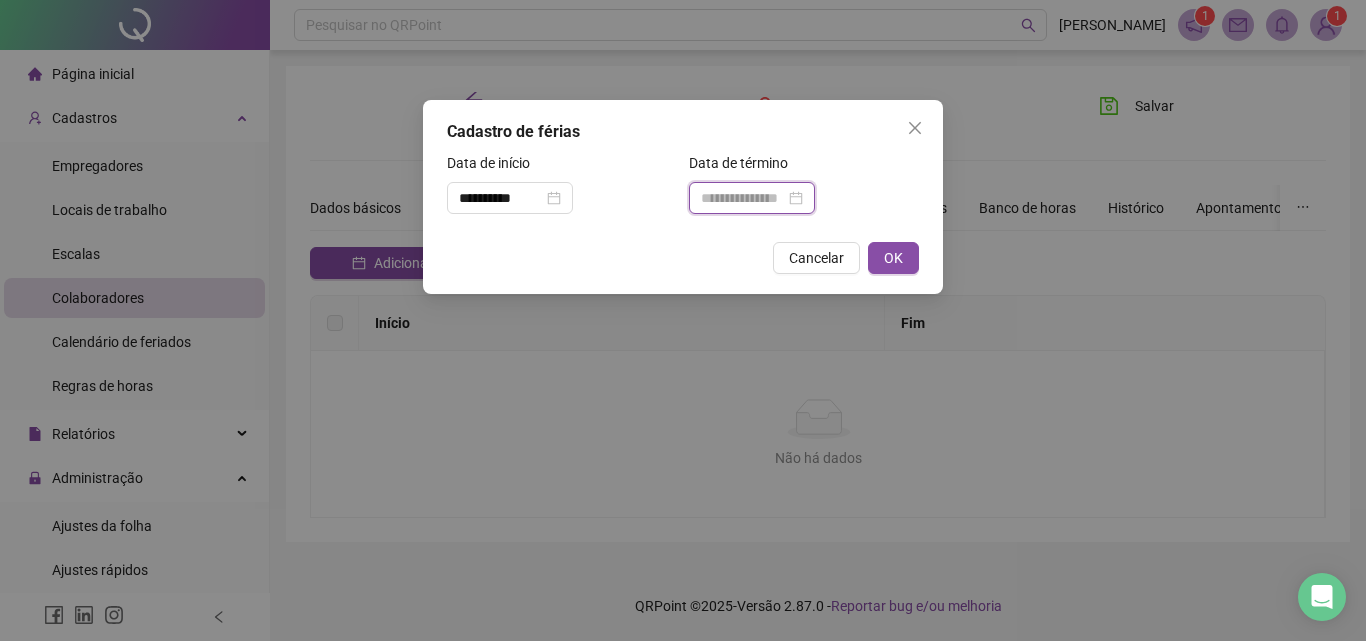click at bounding box center (743, 198) 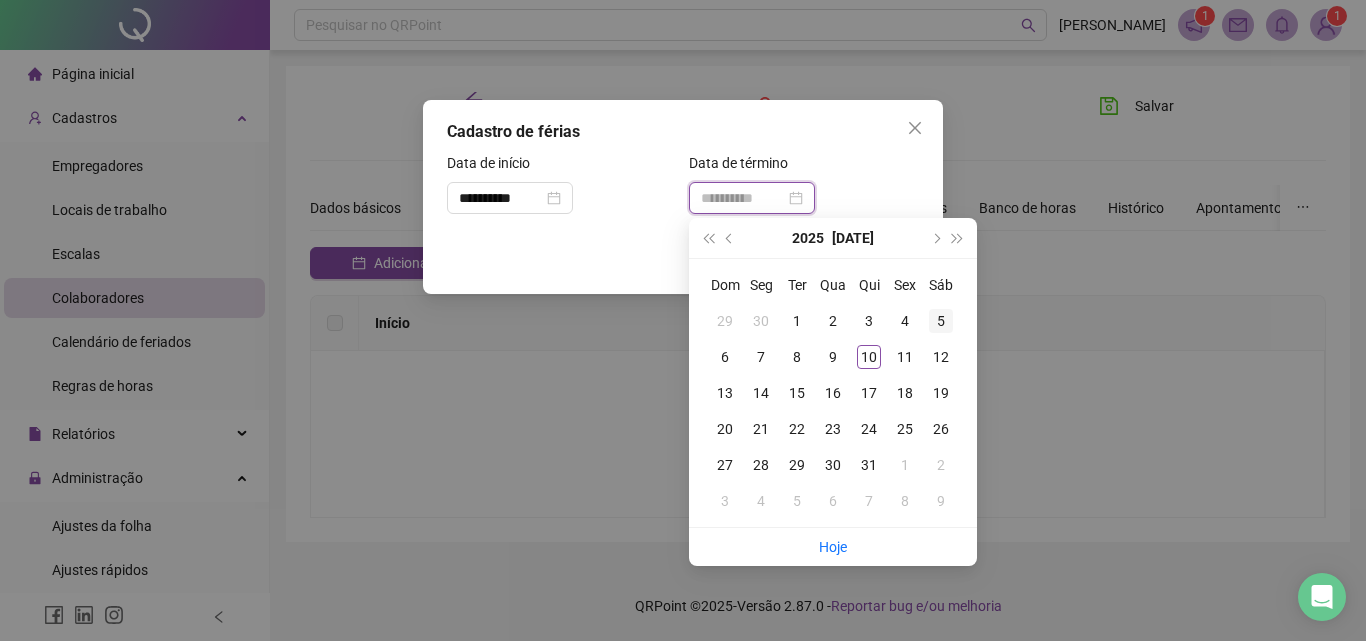 type on "**********" 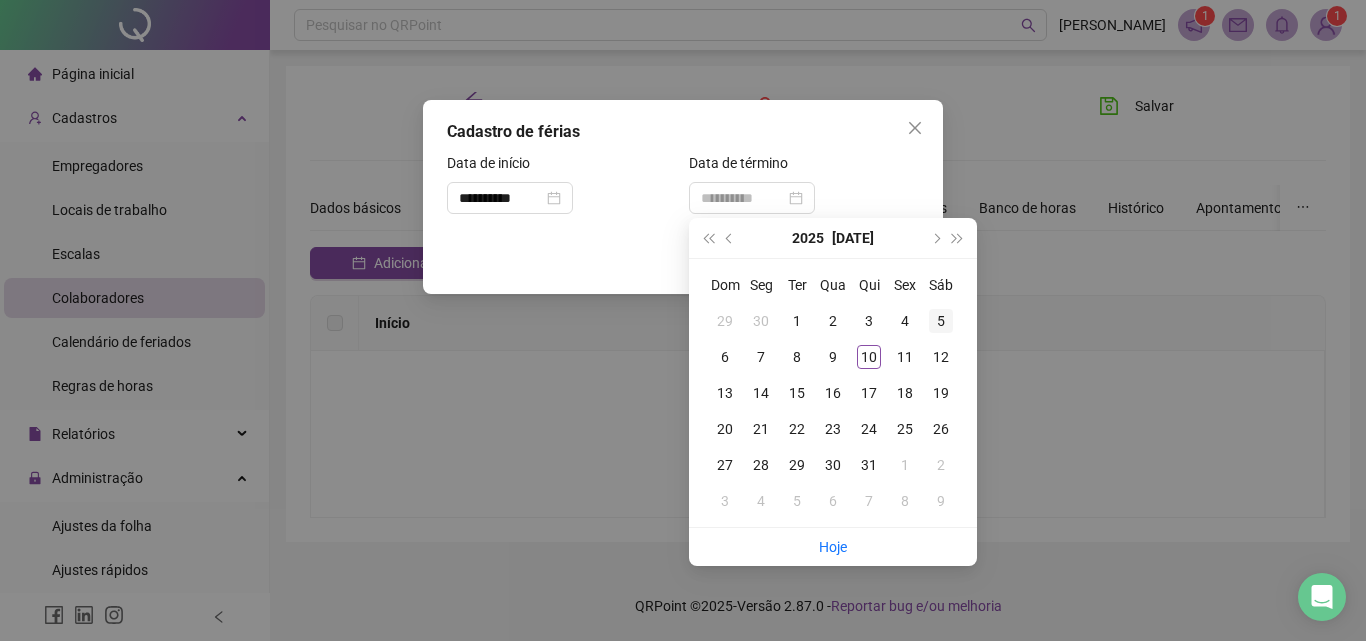 click on "5" at bounding box center [941, 321] 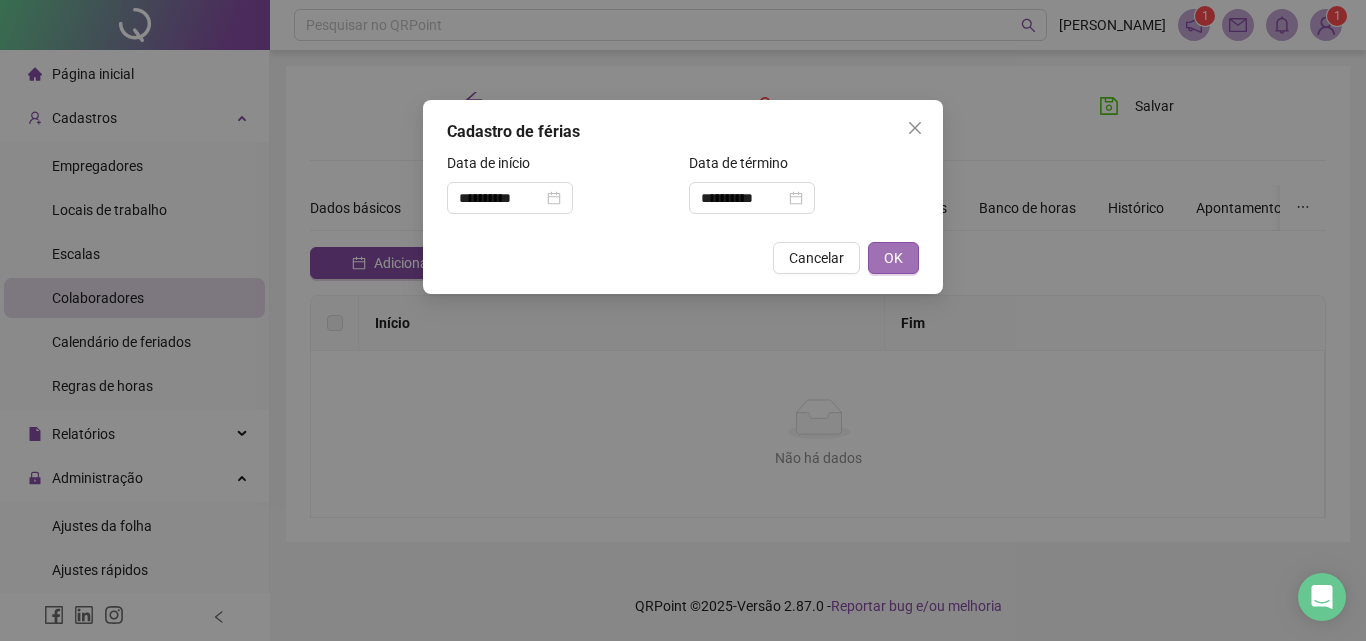 click on "OK" at bounding box center [893, 258] 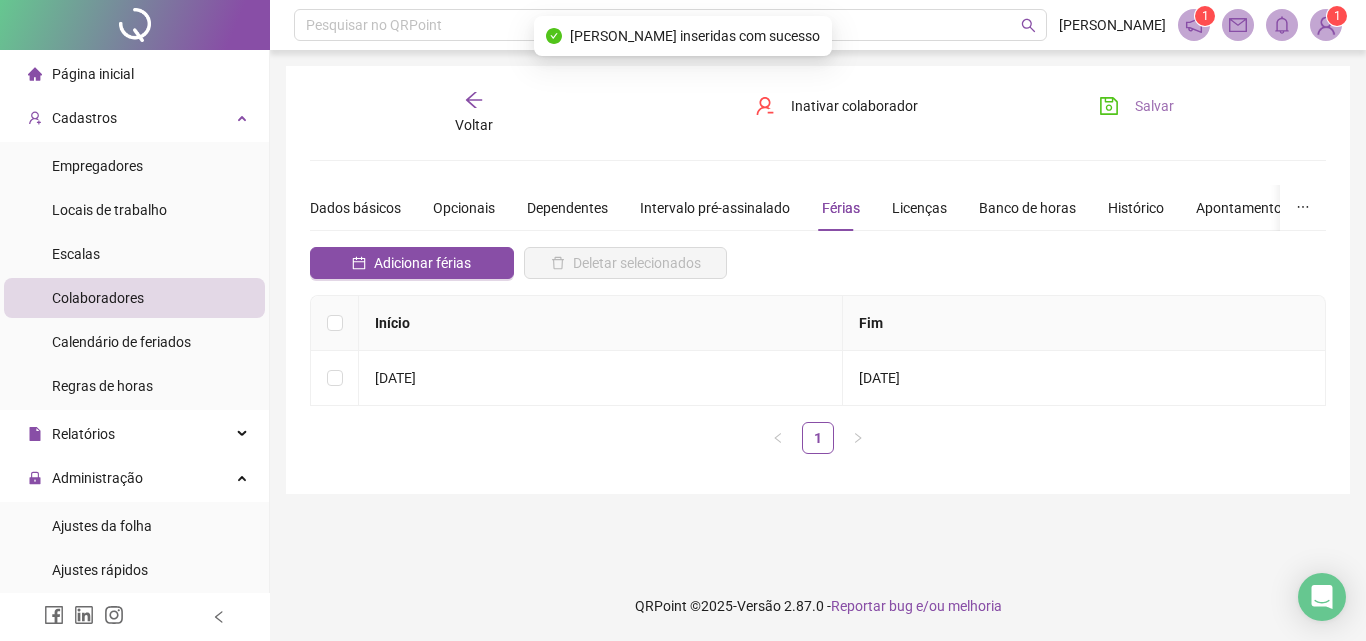 click on "Salvar" at bounding box center (1136, 106) 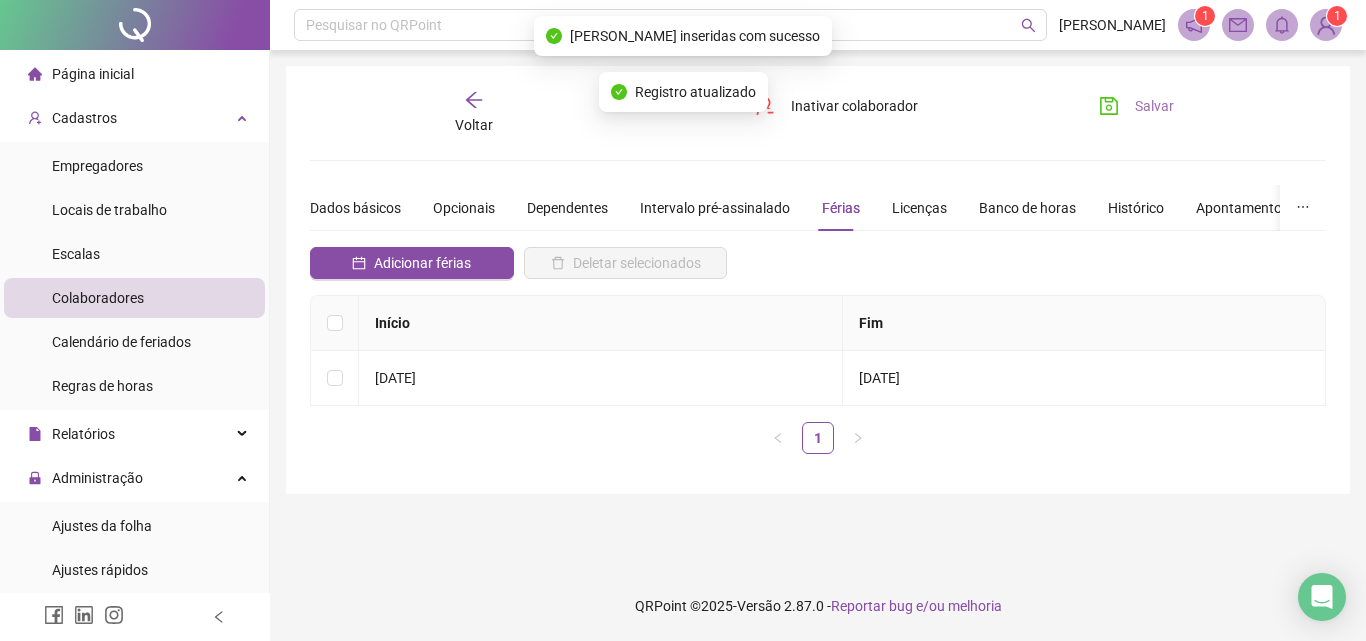 click on "Salvar" at bounding box center (1154, 106) 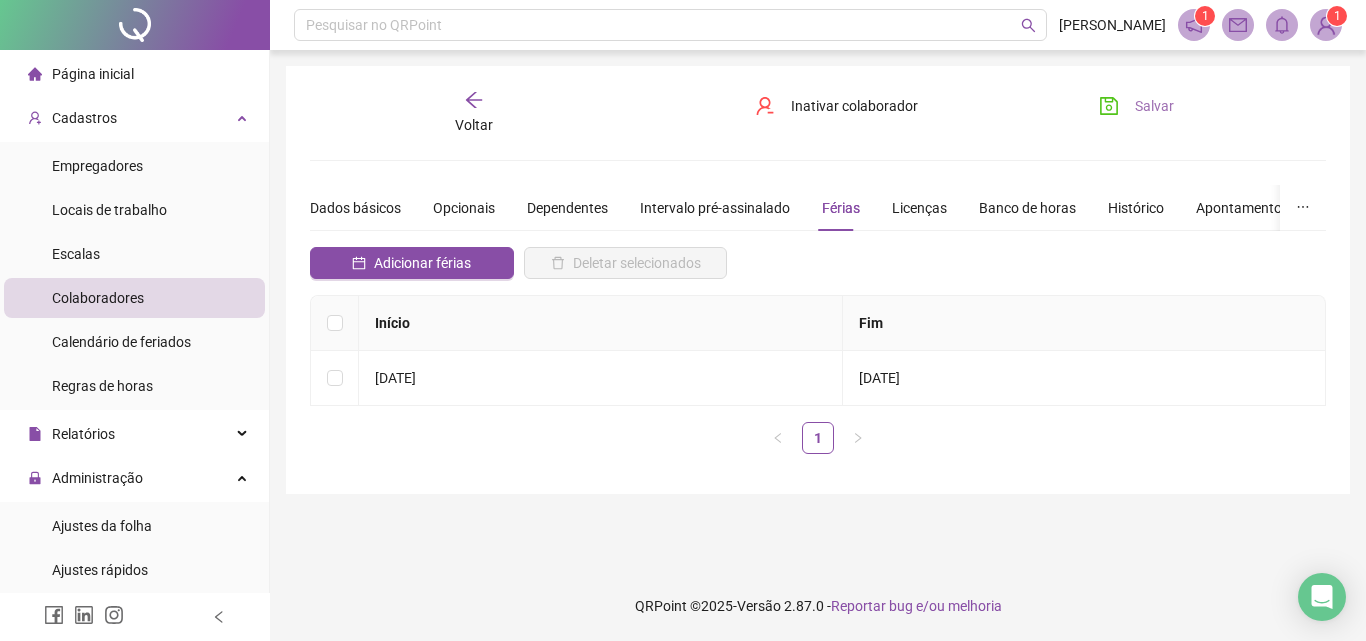 click on "Salvar" at bounding box center (1154, 106) 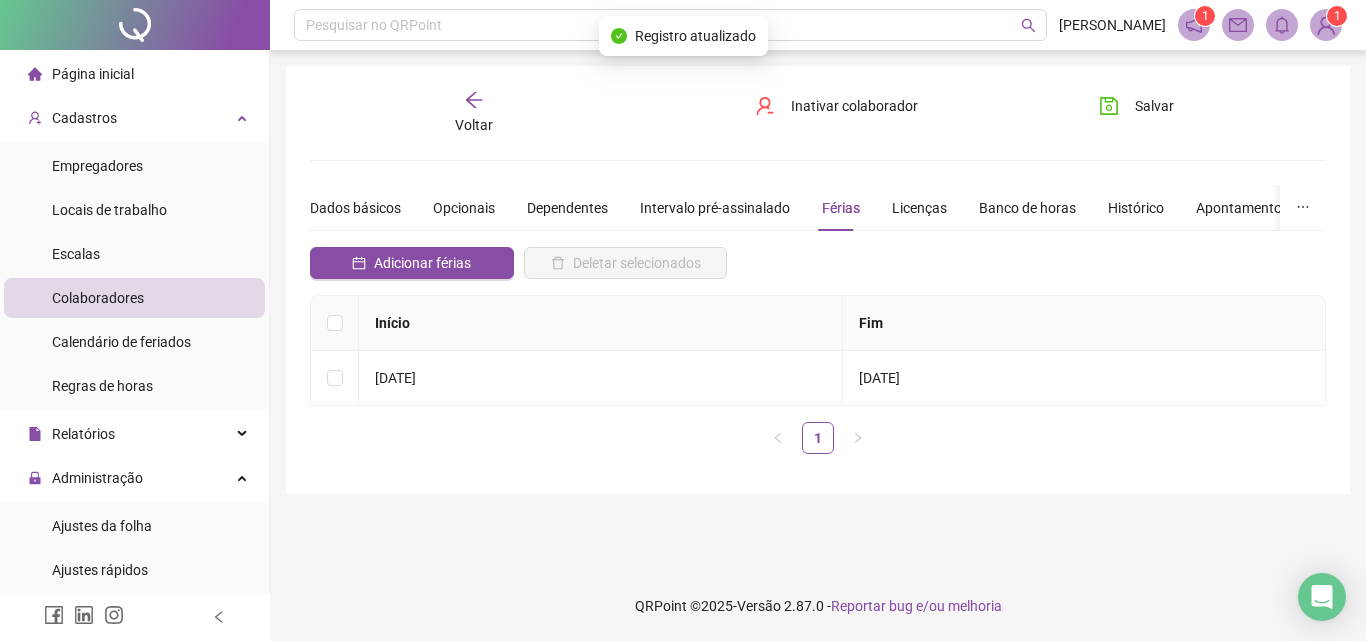 click on "Voltar" at bounding box center (474, 113) 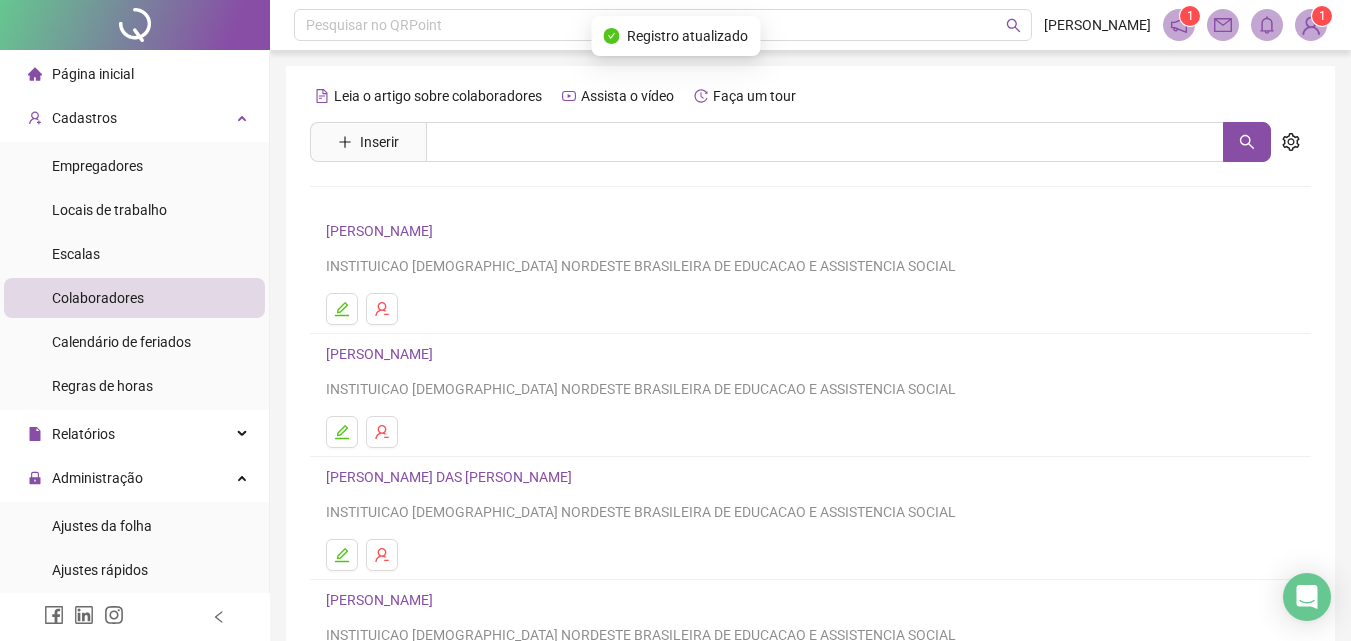 click on "Leia o artigo sobre colaboradores Assista o vídeo Faça um tour Inserir Nenhum resultado ADILSON COELHO DOS SANTOS    INSTITUICAO ADVENTISTA NORDESTE BRASILEIRA DE EDUCACAO E ASSISTENCIA SOCIAL ADLA CARLA SANTOS    INSTITUICAO ADVENTISTA NORDESTE BRASILEIRA DE EDUCACAO E ASSISTENCIA SOCIAL ADRIANA DAS GRACAS DUARTE DE OLIVEIRA    INSTITUICAO ADVENTISTA NORDESTE BRASILEIRA DE EDUCACAO E ASSISTENCIA SOCIAL ADRIANA DOS SANTOS BRITO    INSTITUICAO ADVENTISTA NORDESTE BRASILEIRA DE EDUCACAO E ASSISTENCIA SOCIAL ADRIANA VIEIRA DIAS    INSTITUICAO ADVENTISTA NORDESTE BRASILEIRA DE EDUCACAO E ASSISTENCIA SOCIAL 1 2 3 4 5 ••• 20" at bounding box center [810, 468] 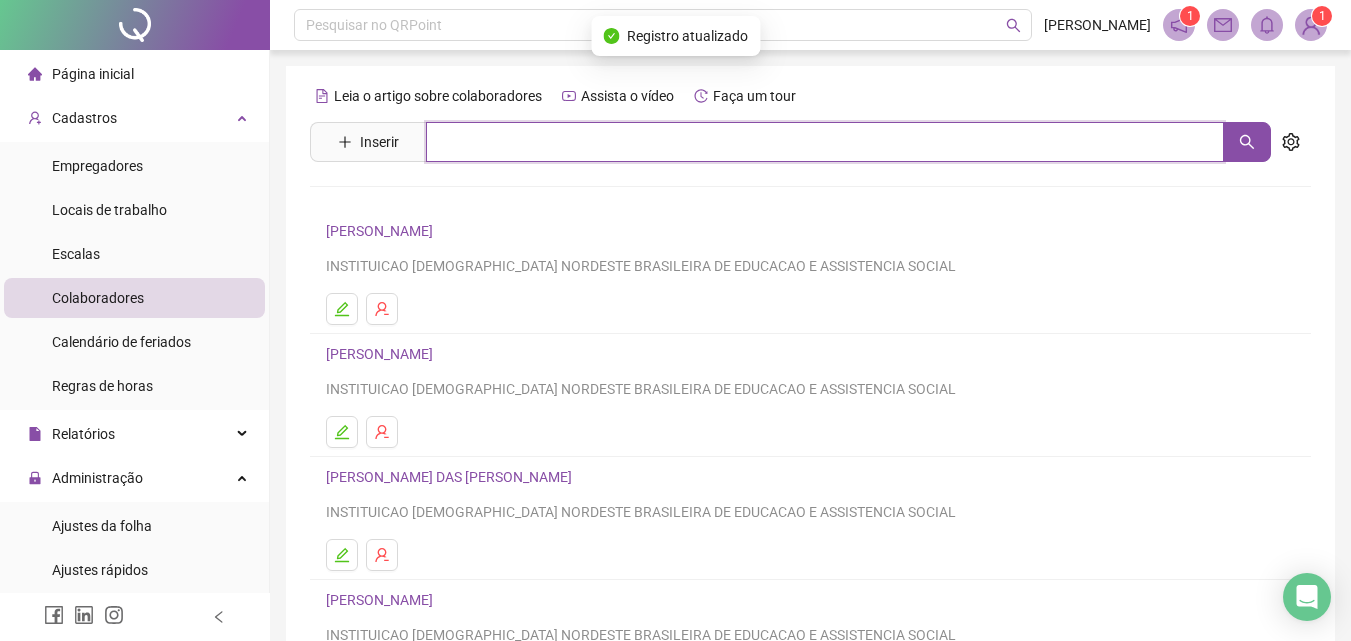 click at bounding box center (825, 142) 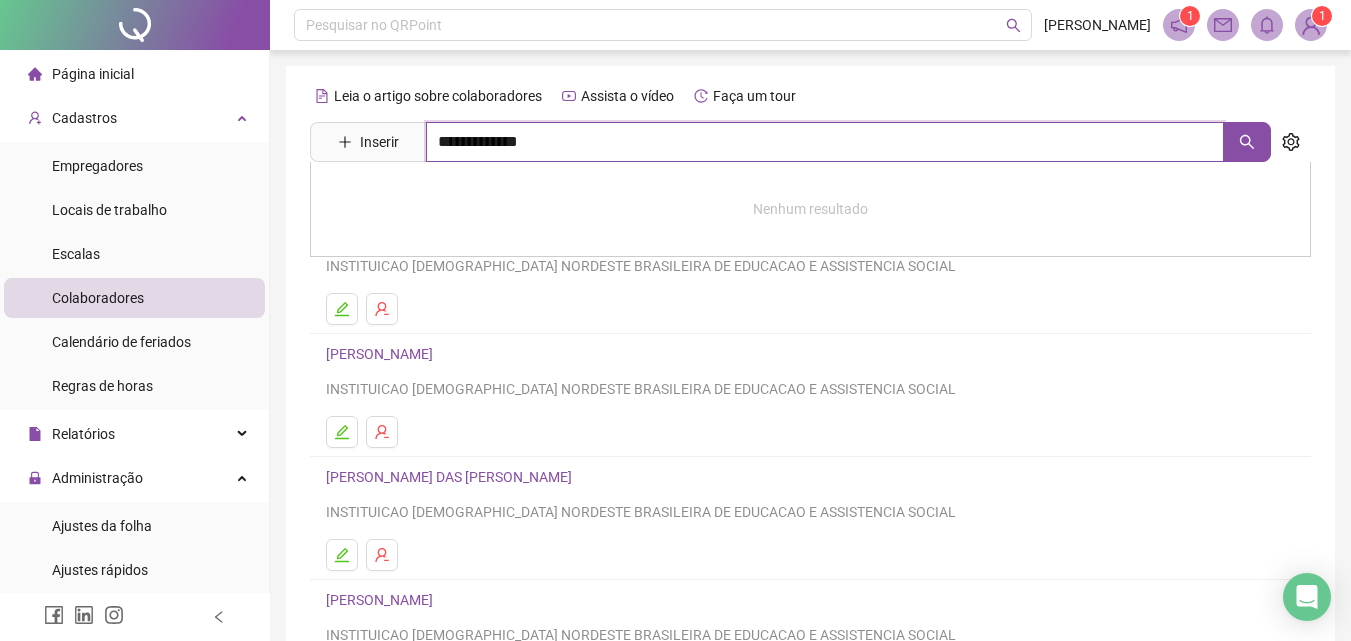 type on "**********" 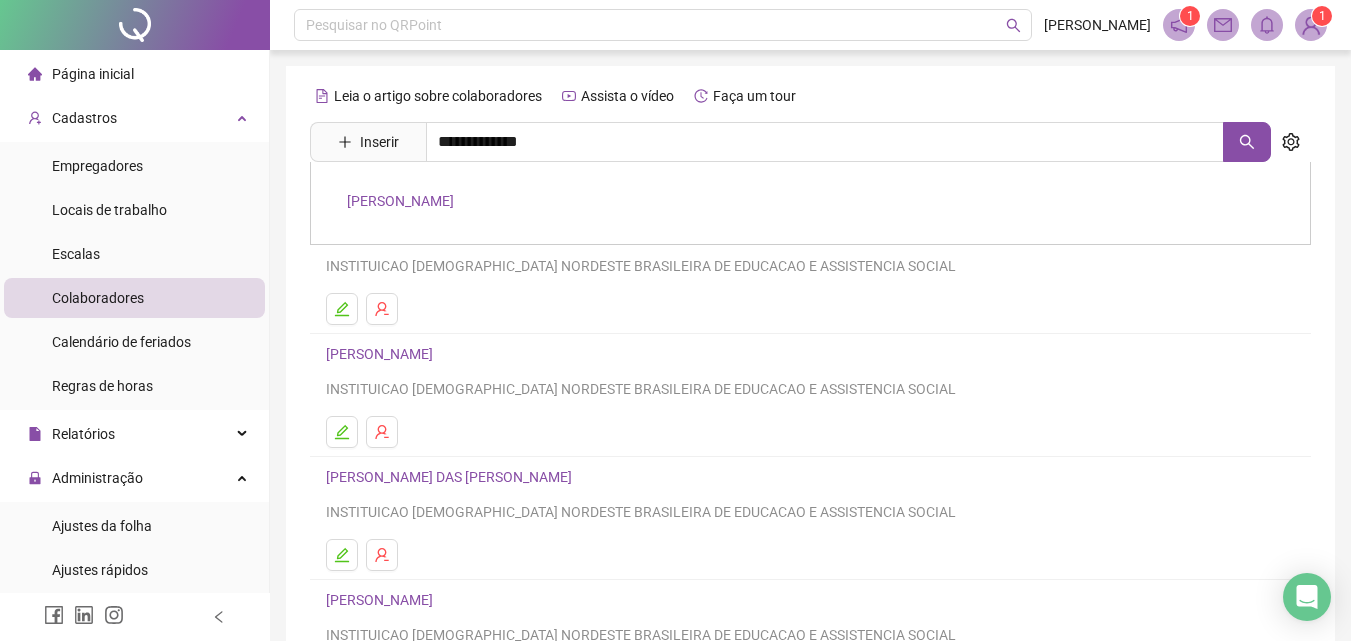 click on "GLEICE SANTOS SANTANA GUIMARAES" at bounding box center (400, 201) 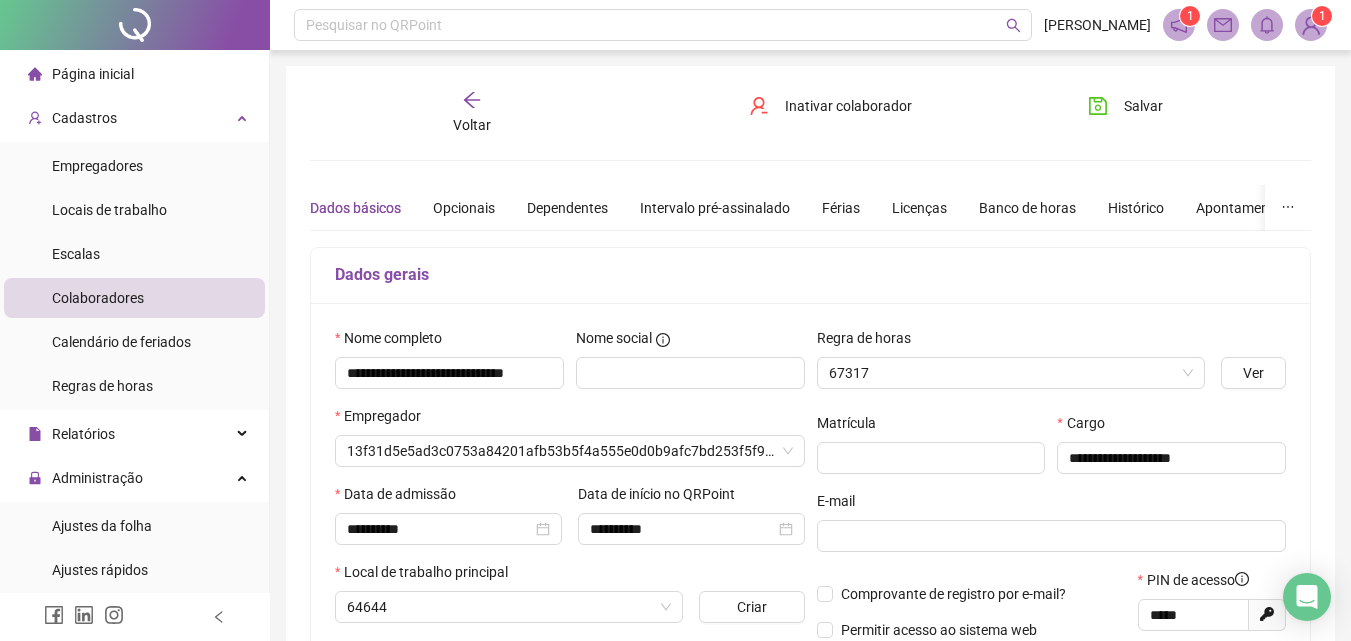 type on "**********" 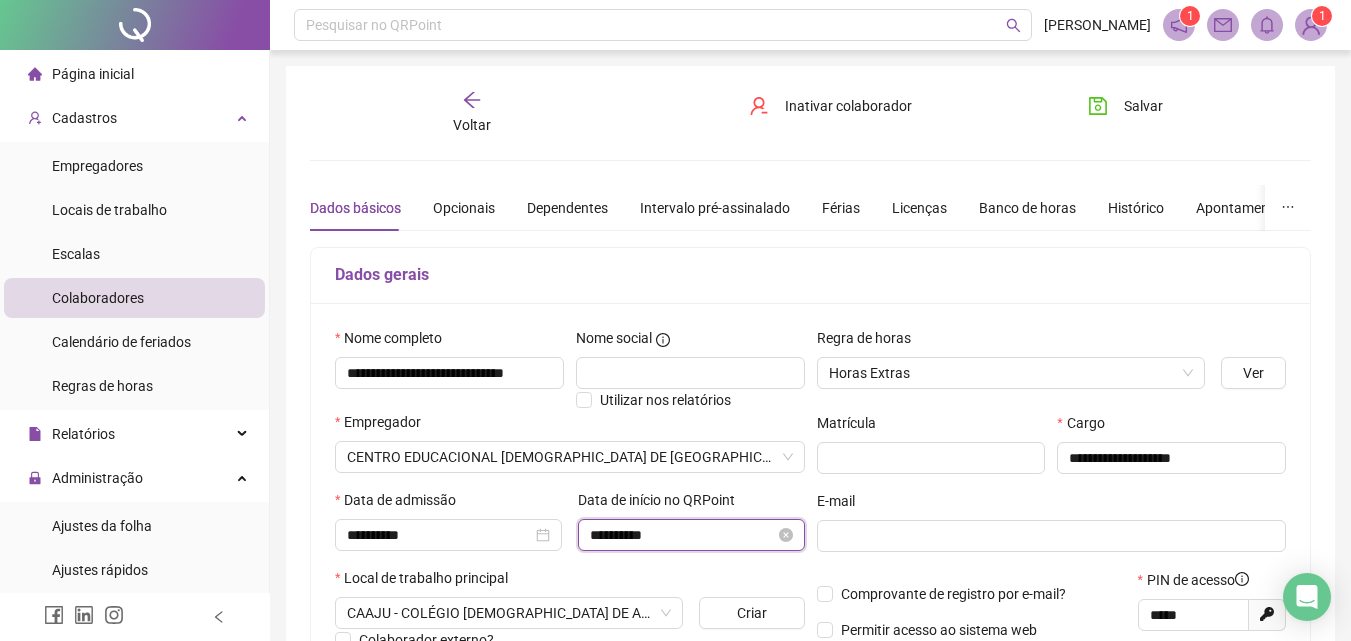 click on "**********" at bounding box center [682, 535] 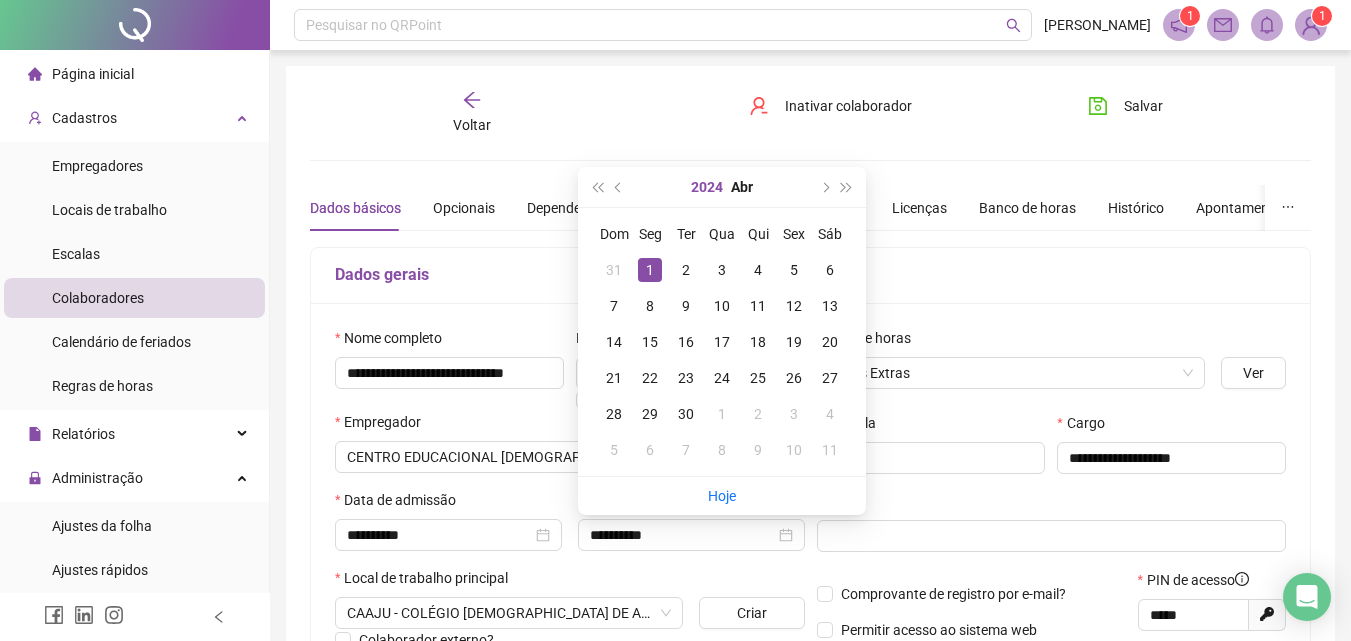 click on "2024" at bounding box center (707, 187) 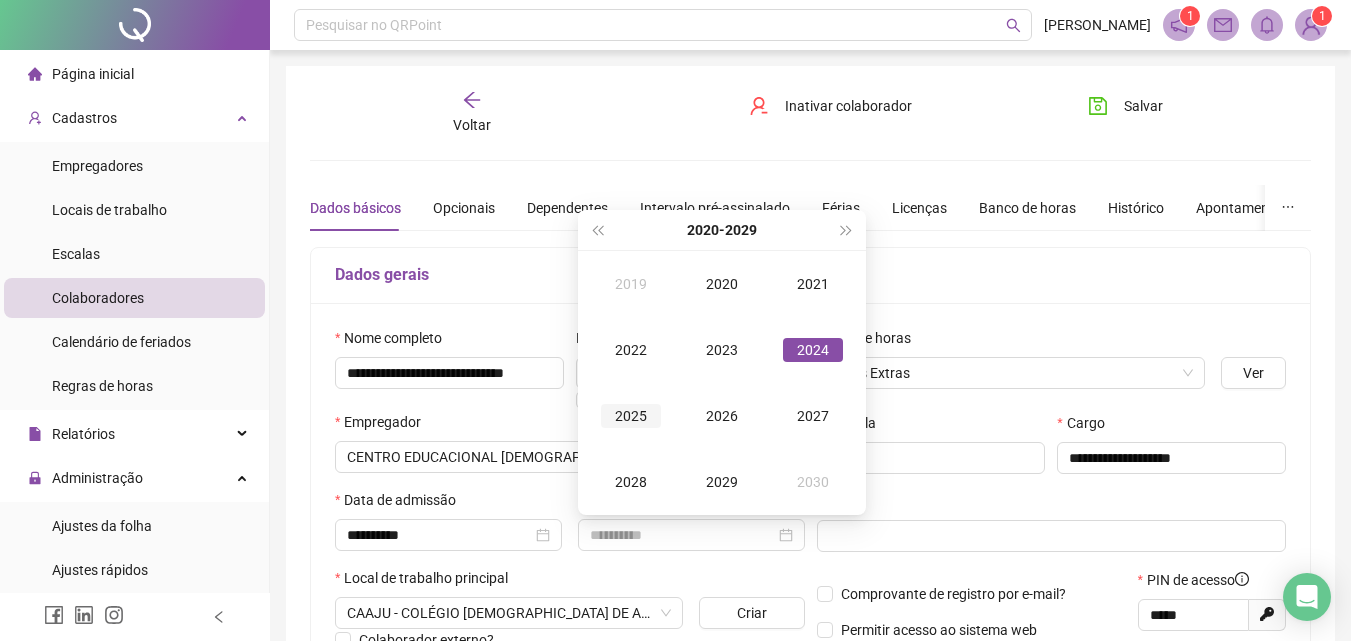 click on "2025" at bounding box center [631, 416] 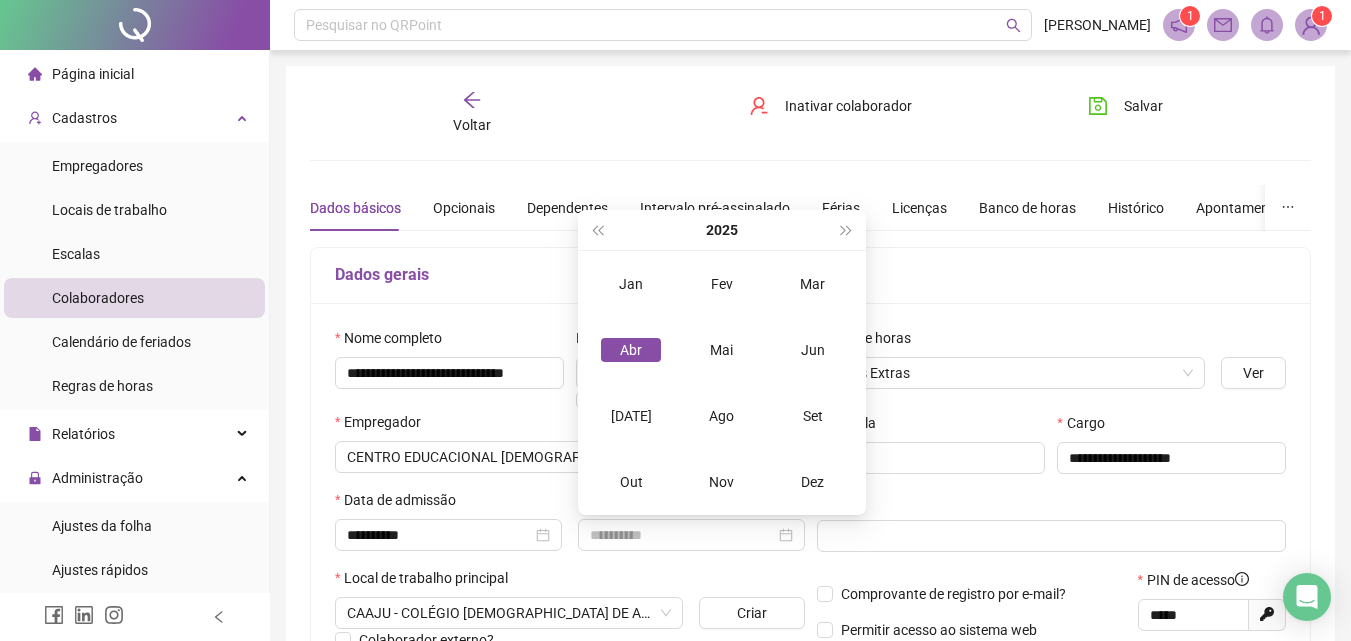 click on "Abr" at bounding box center [631, 350] 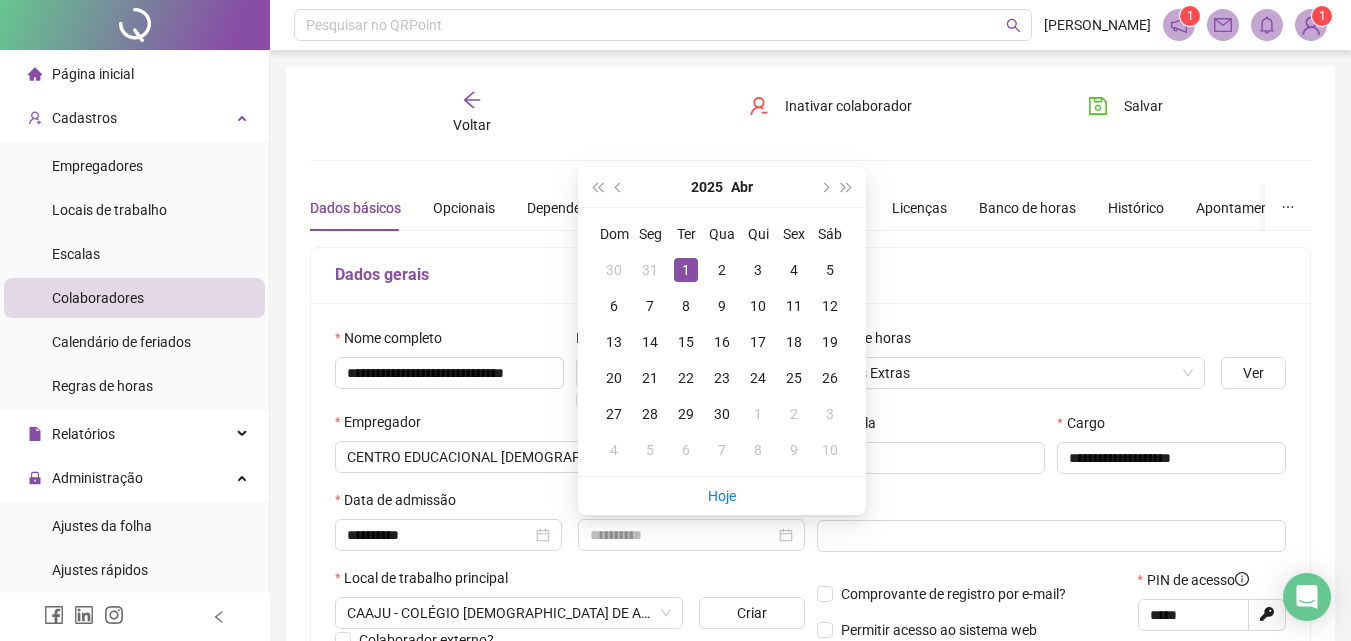 type on "**********" 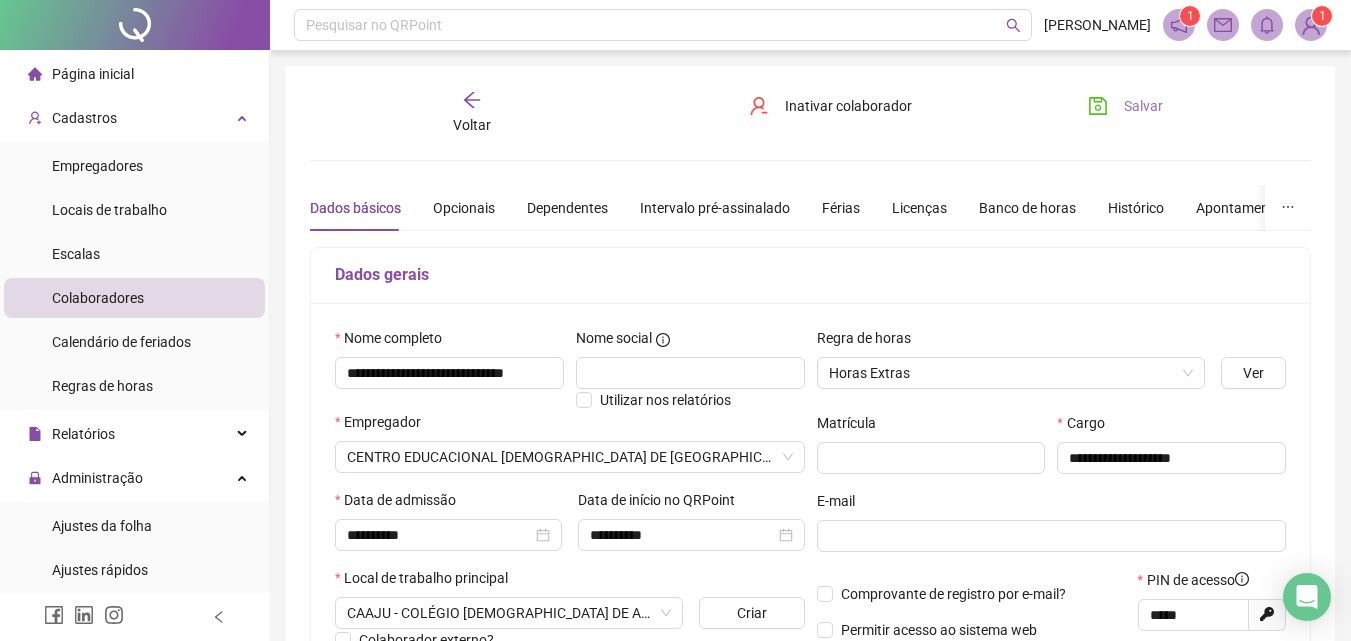 click on "Salvar" at bounding box center (1125, 106) 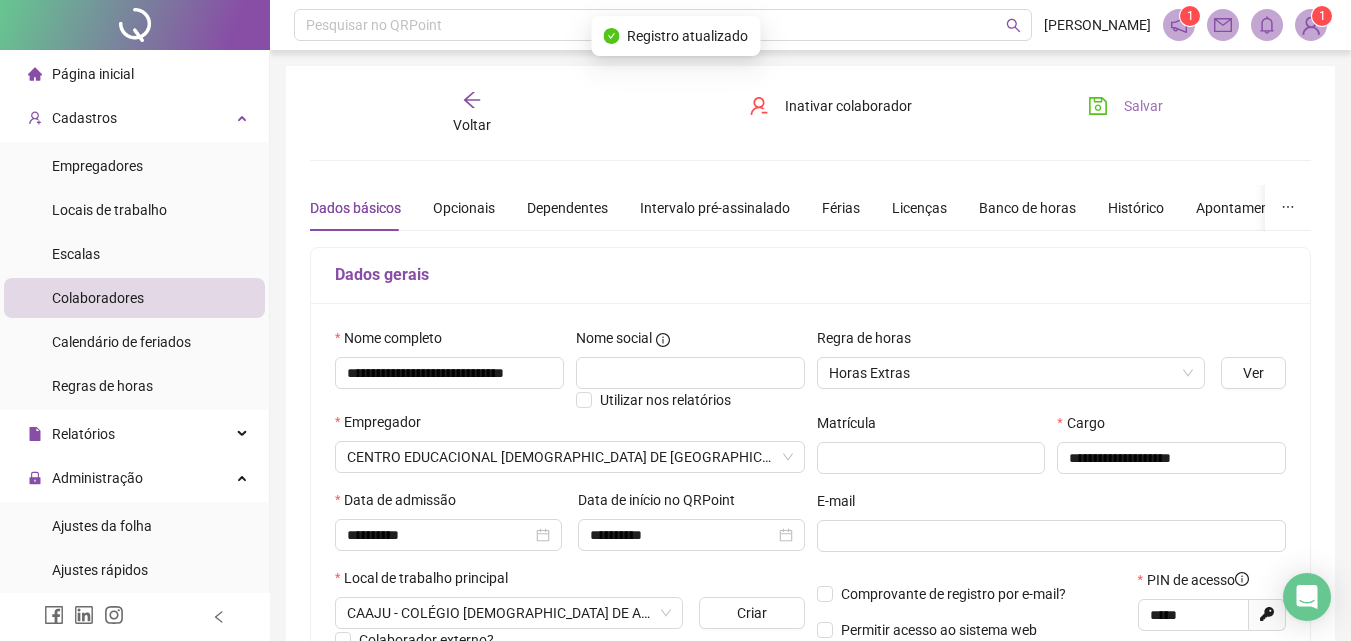 drag, startPoint x: 1124, startPoint y: 95, endPoint x: 1137, endPoint y: 120, distance: 28.178005 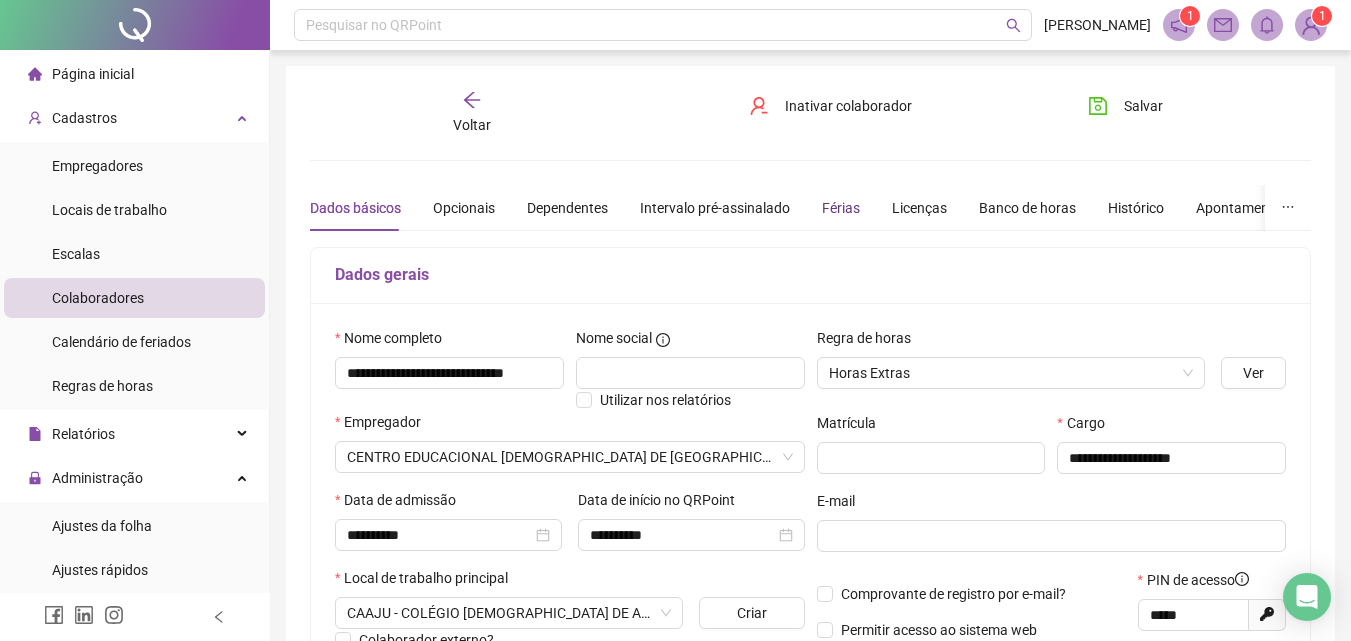 click on "Férias" at bounding box center (841, 208) 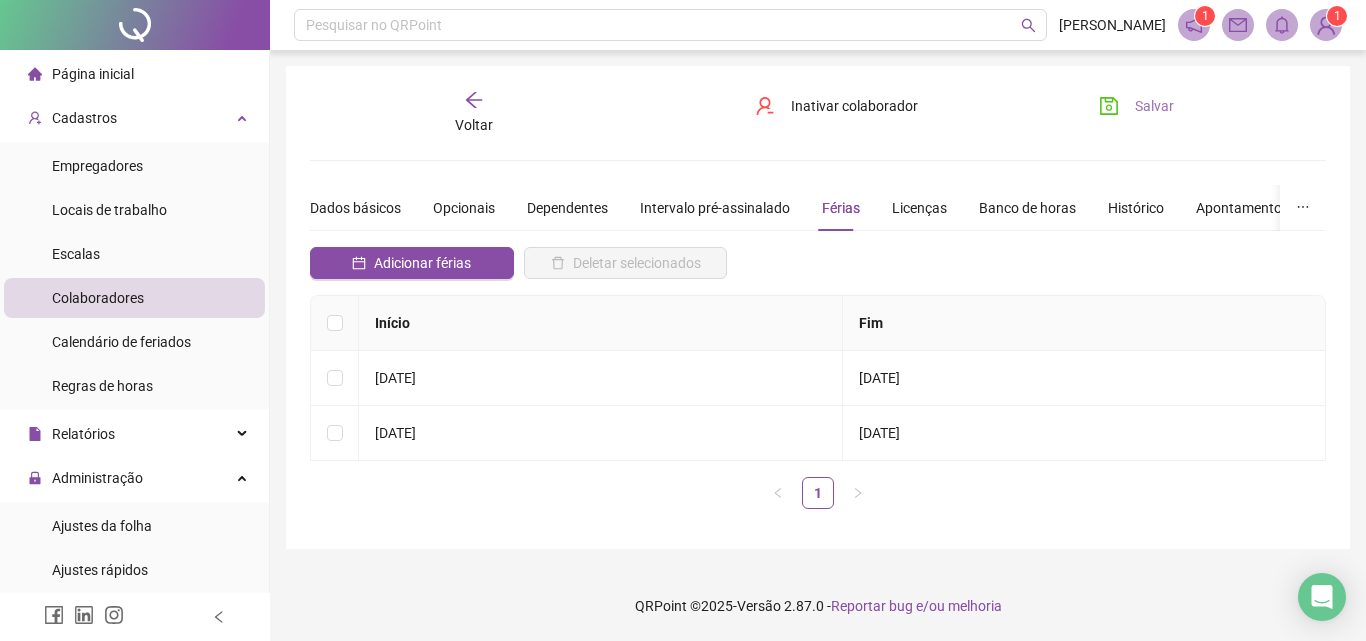 click on "Salvar" at bounding box center [1154, 106] 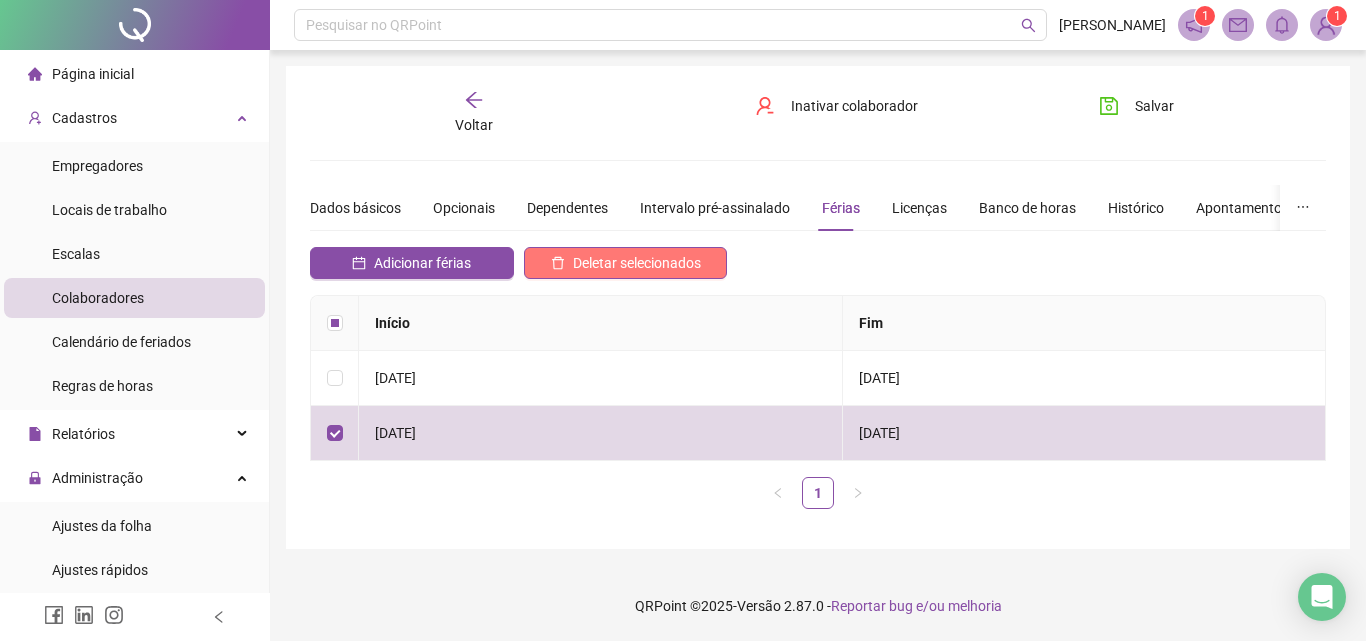 click on "Deletar selecionados" at bounding box center [637, 263] 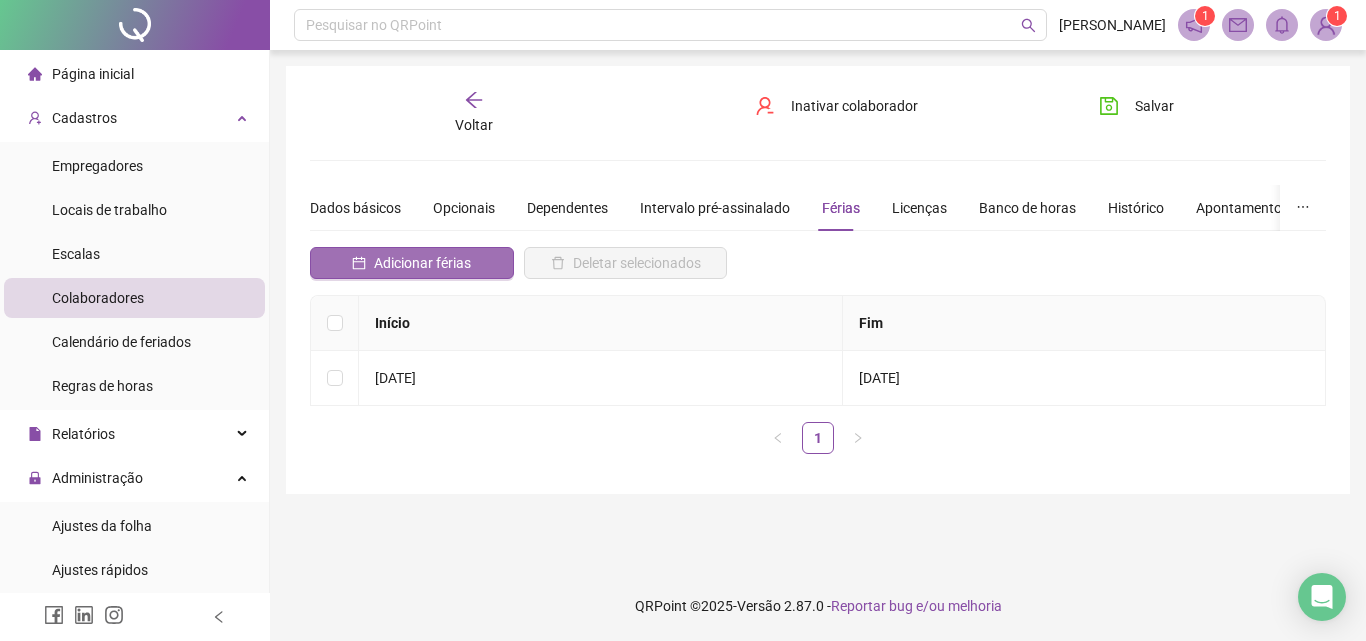 click on "Adicionar férias" at bounding box center (422, 263) 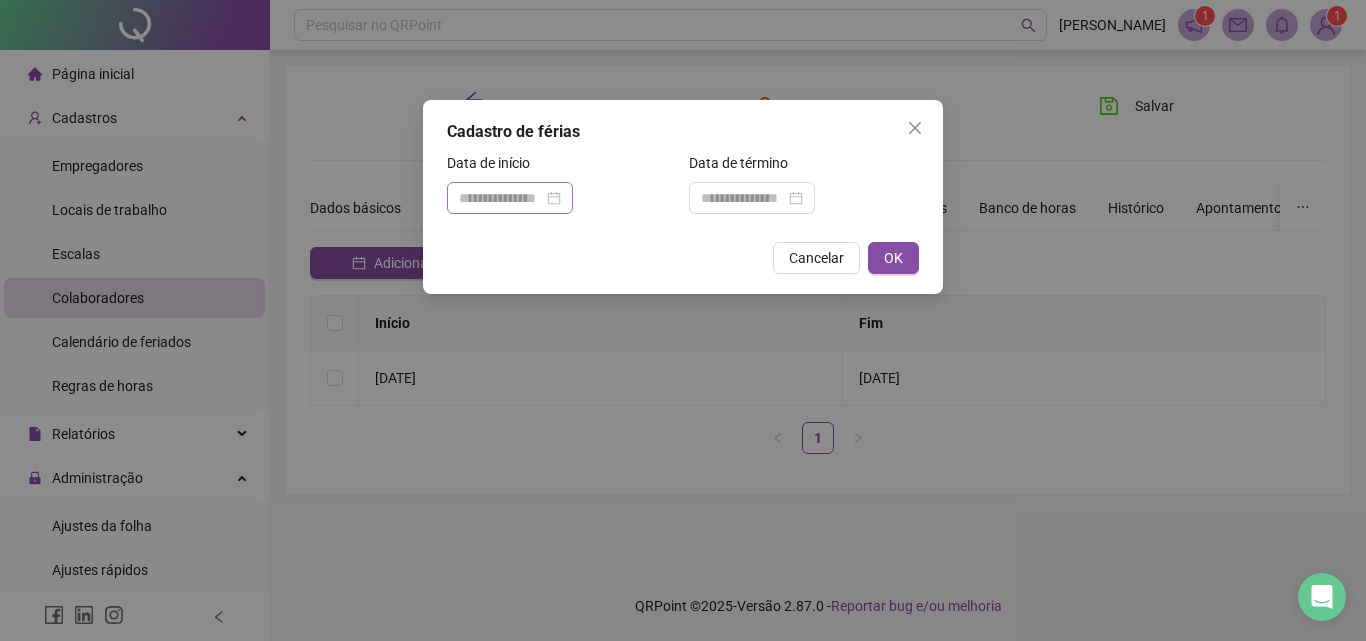 click at bounding box center [510, 198] 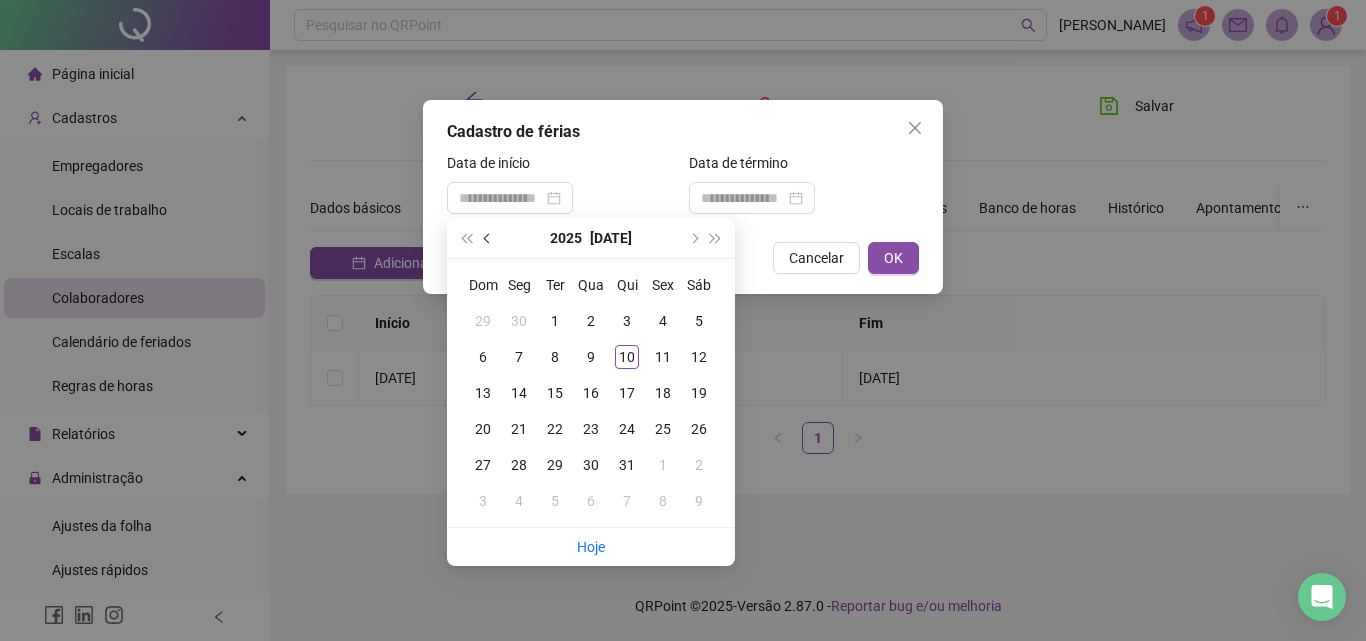 click at bounding box center [488, 238] 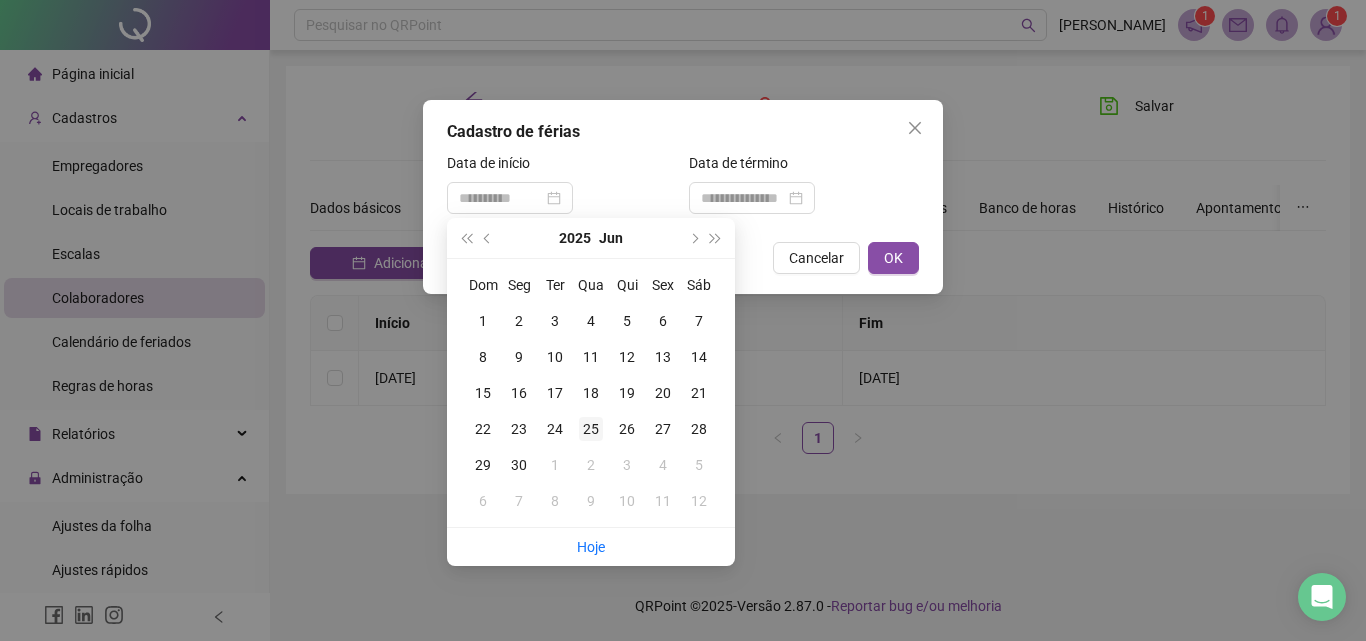 type on "**********" 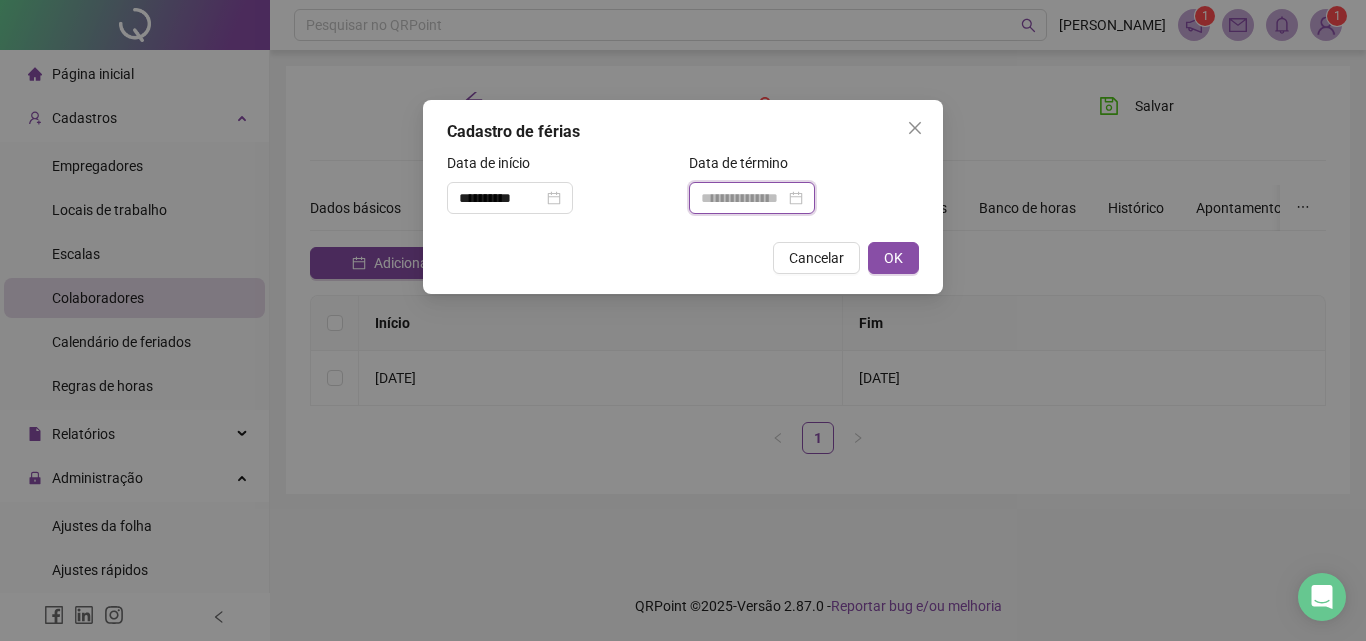 click at bounding box center [743, 198] 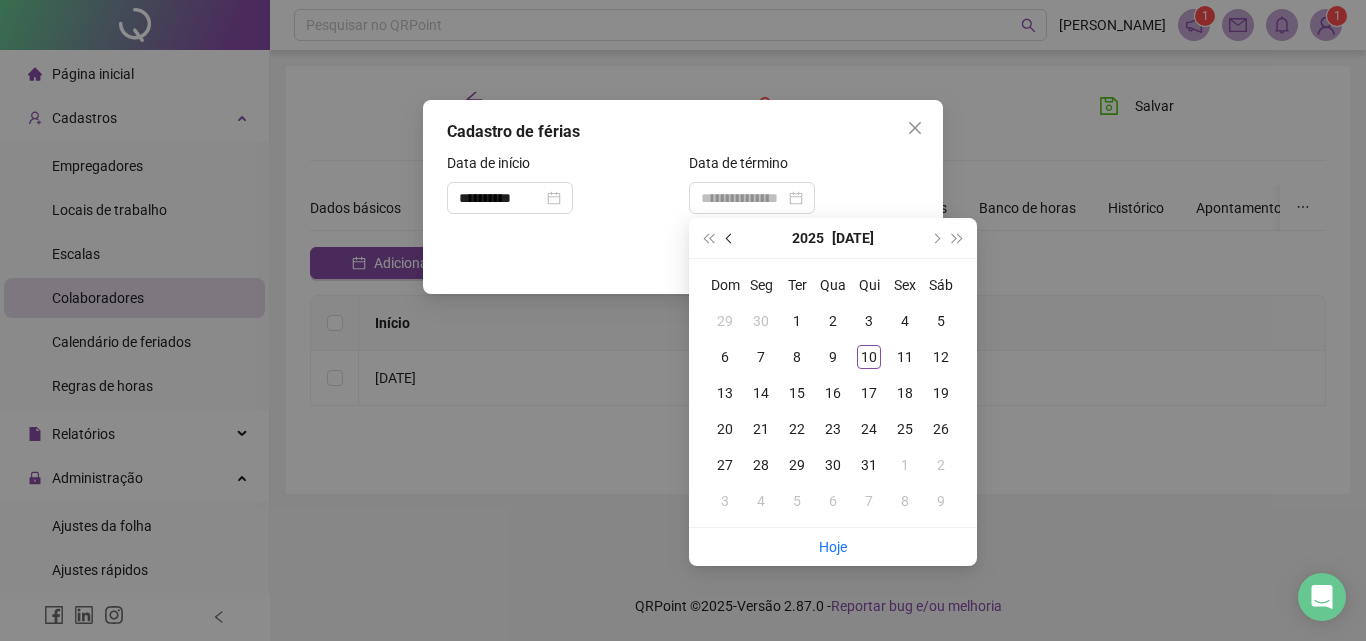 click at bounding box center (731, 238) 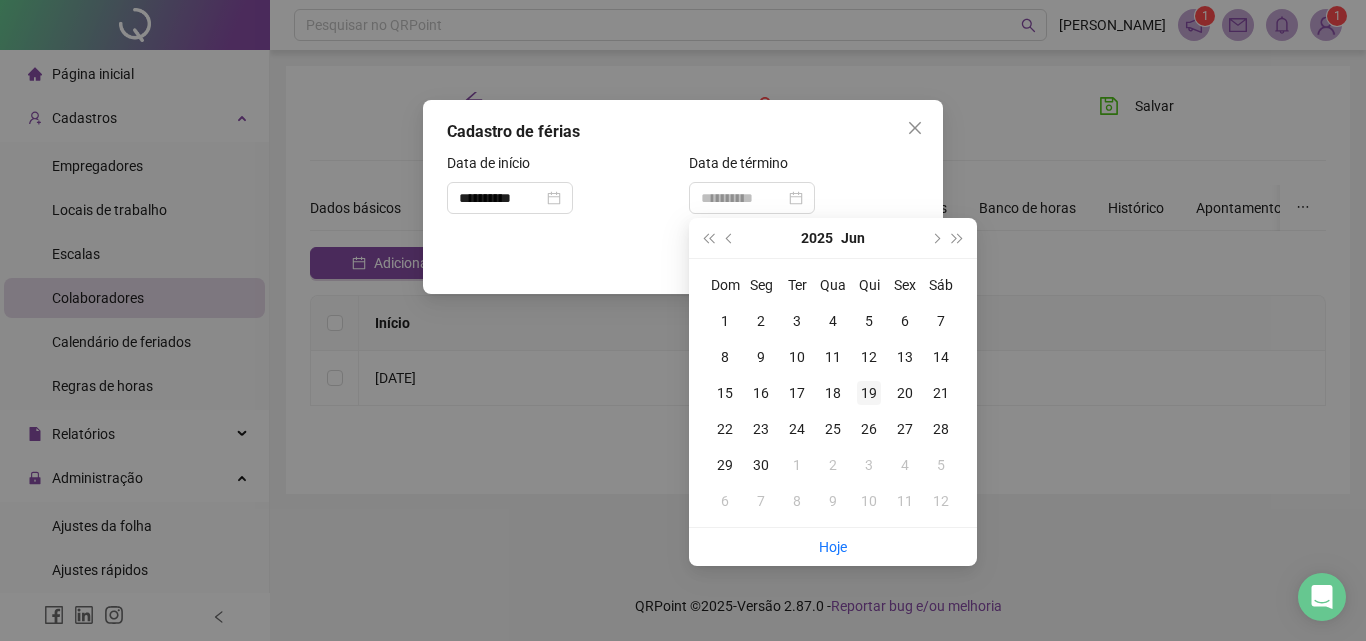 click on "19" at bounding box center [869, 393] 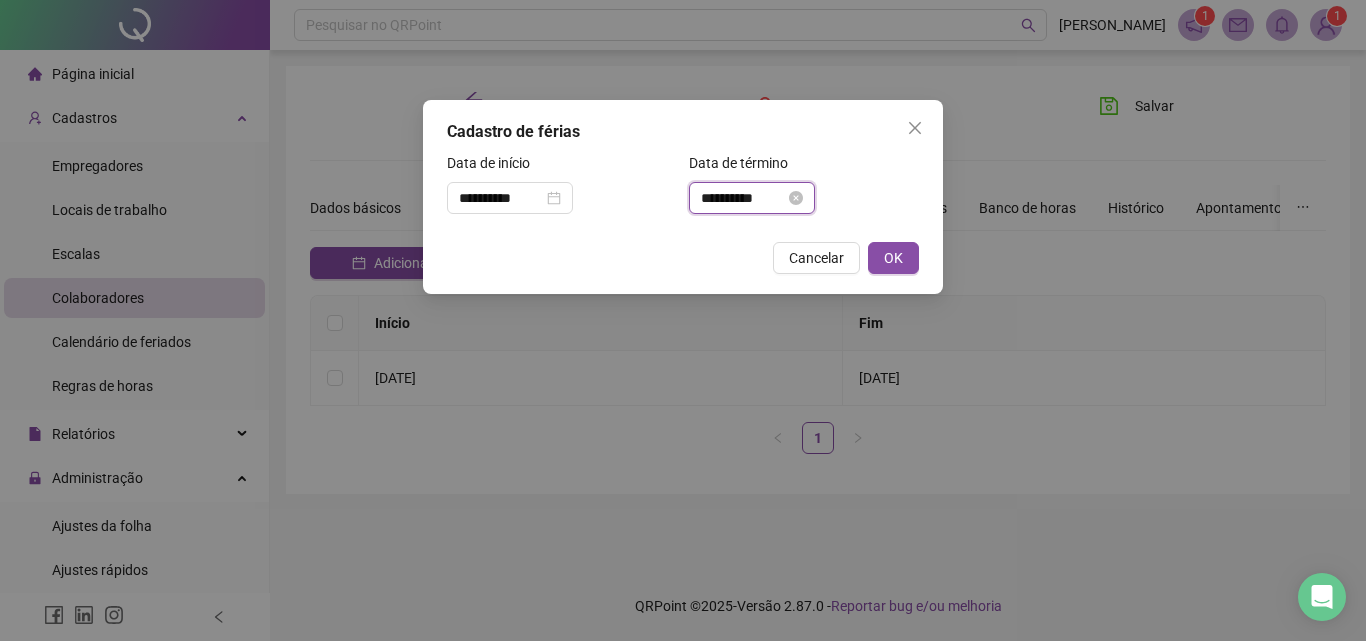 click on "**********" at bounding box center (743, 198) 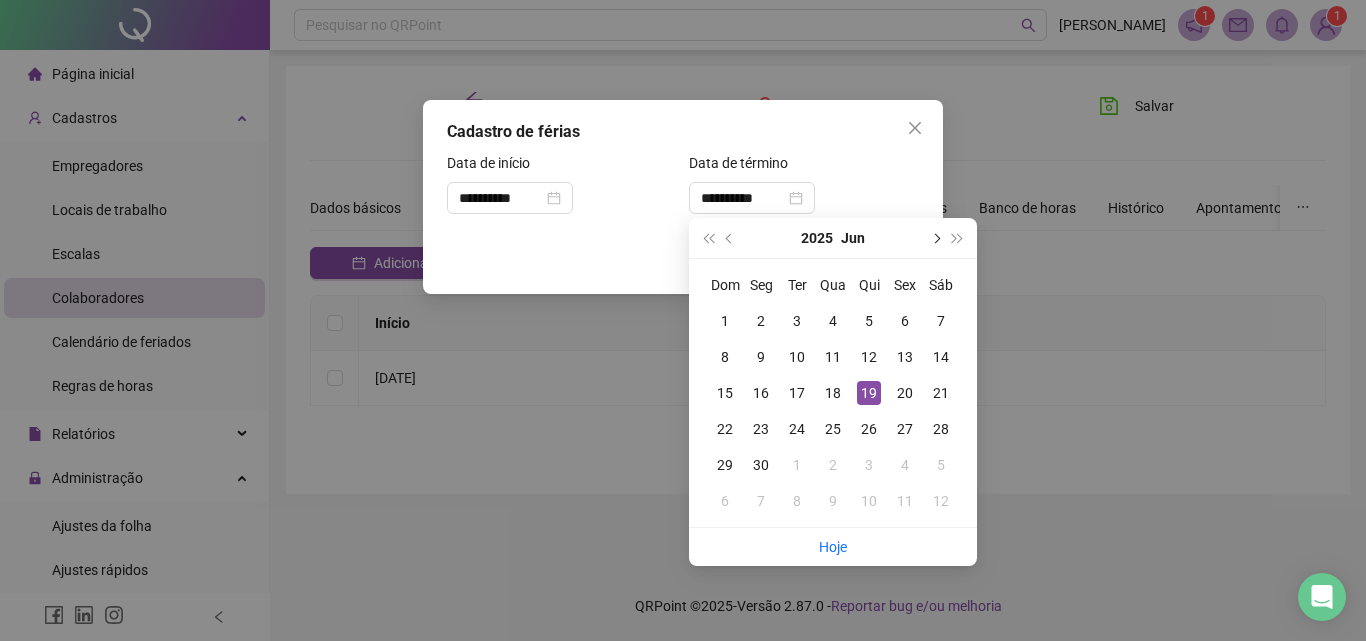 click at bounding box center (935, 238) 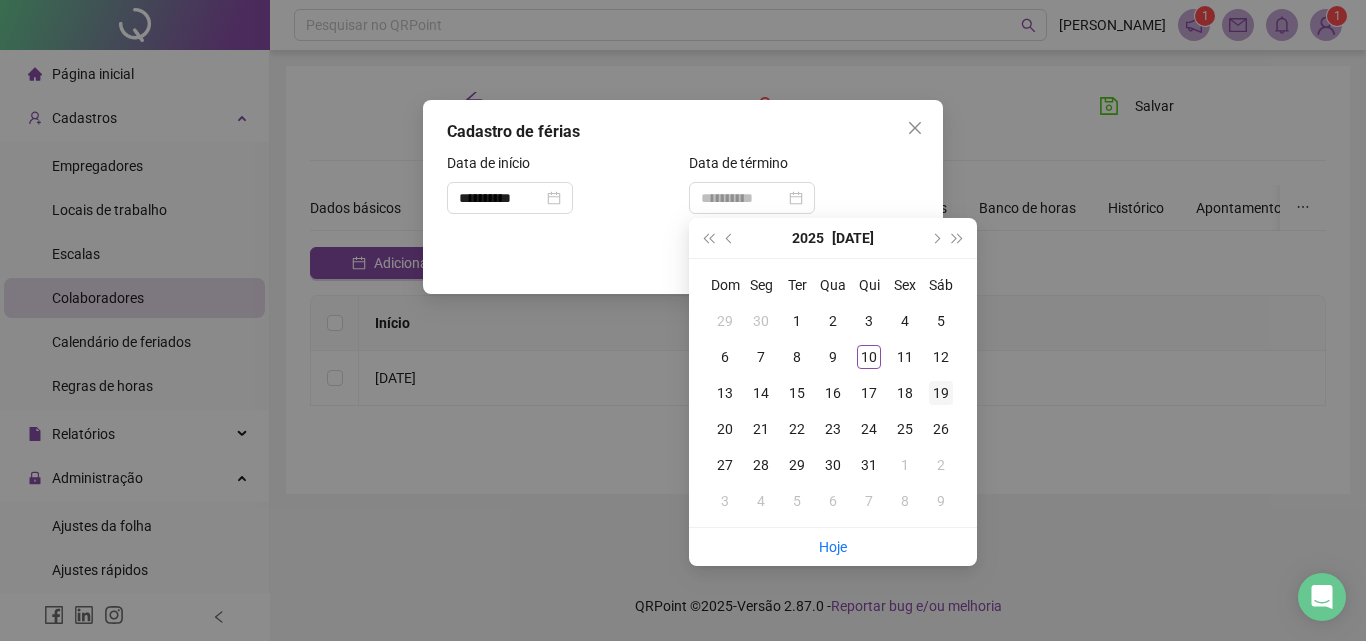 type on "**********" 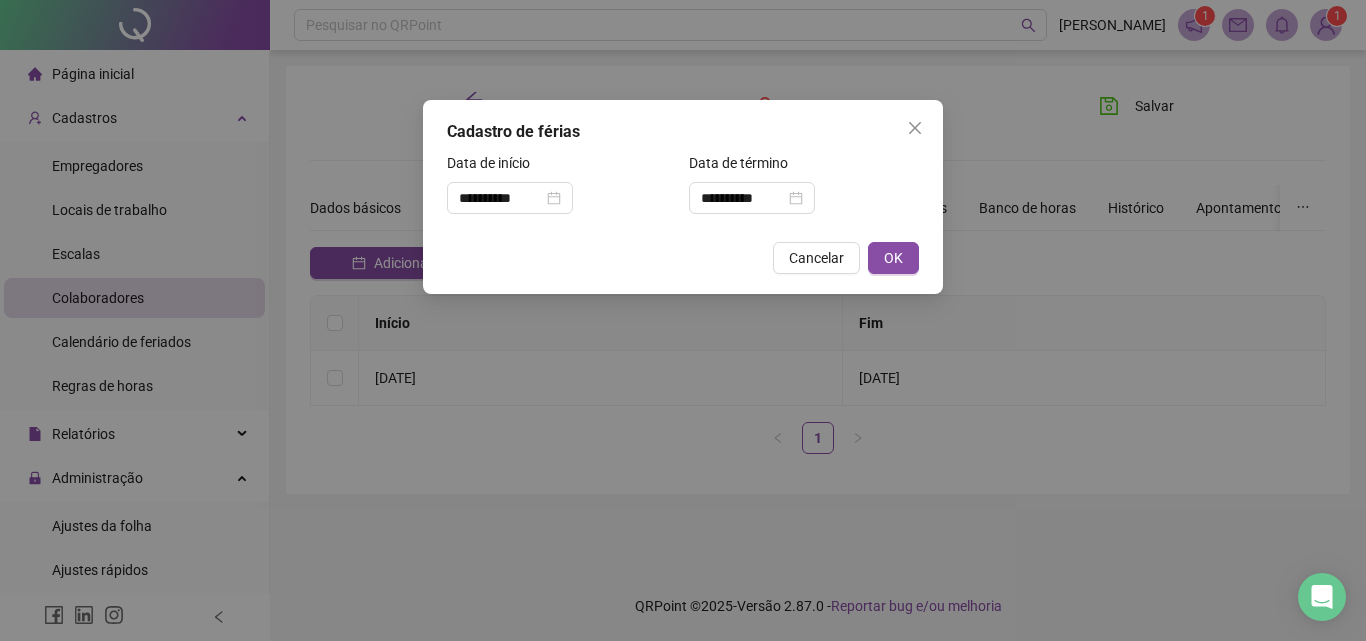 click on "Cancelar OK" at bounding box center (683, 258) 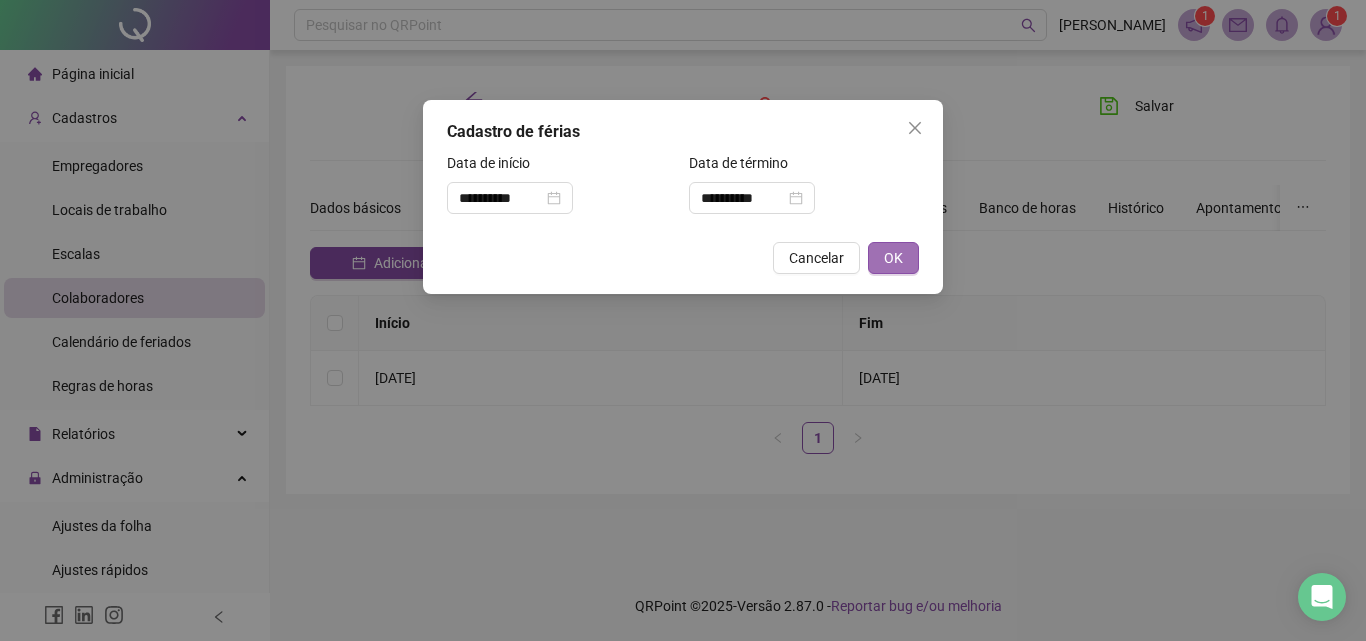 click on "OK" at bounding box center [893, 258] 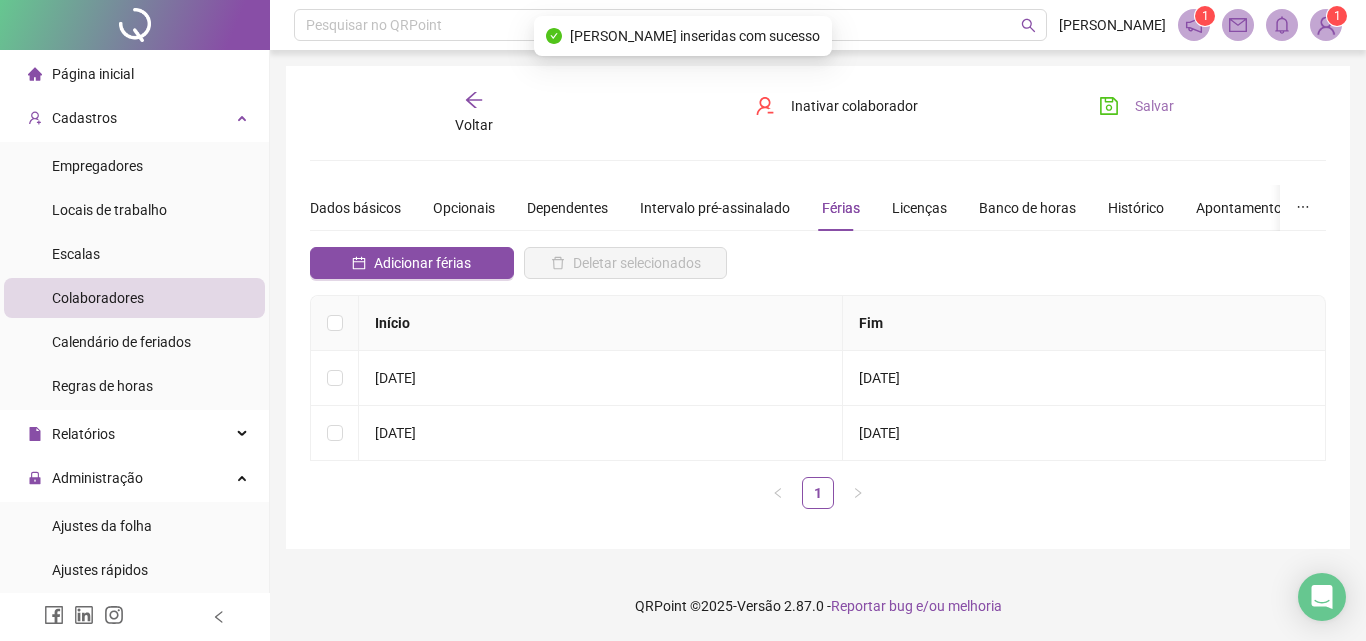 click on "Salvar" at bounding box center [1154, 106] 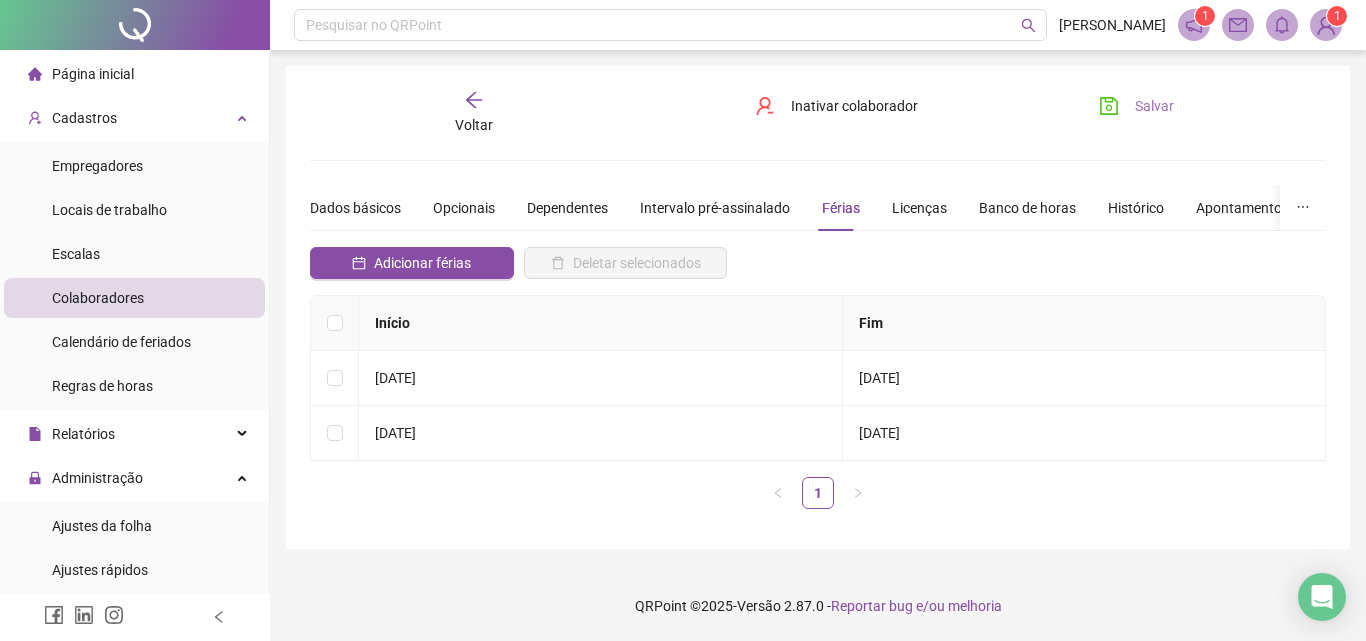 click on "Salvar" at bounding box center (1154, 106) 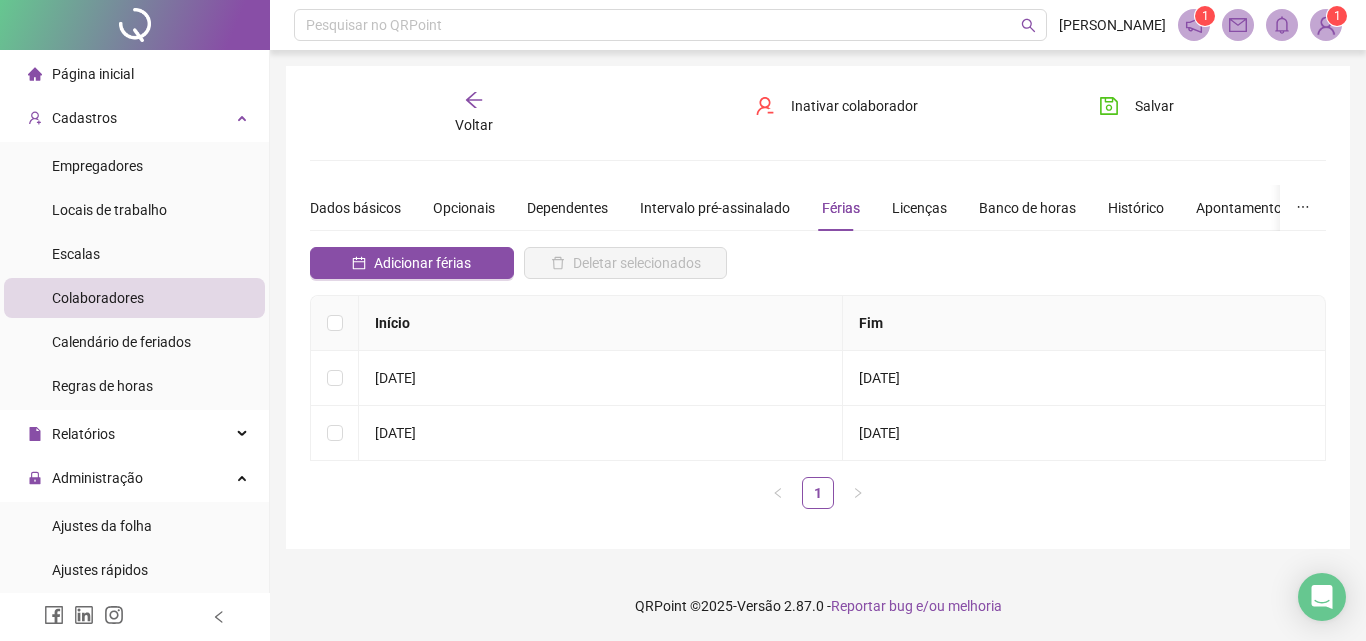 click on "Voltar" at bounding box center [474, 125] 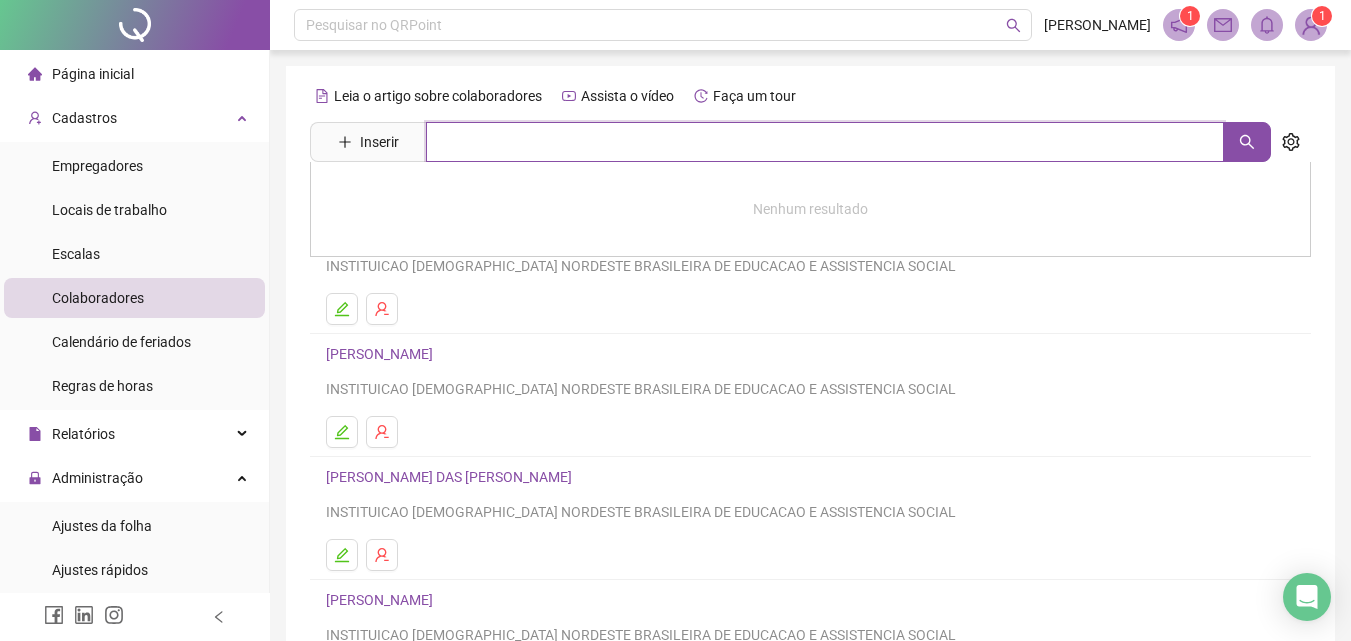 click at bounding box center [825, 142] 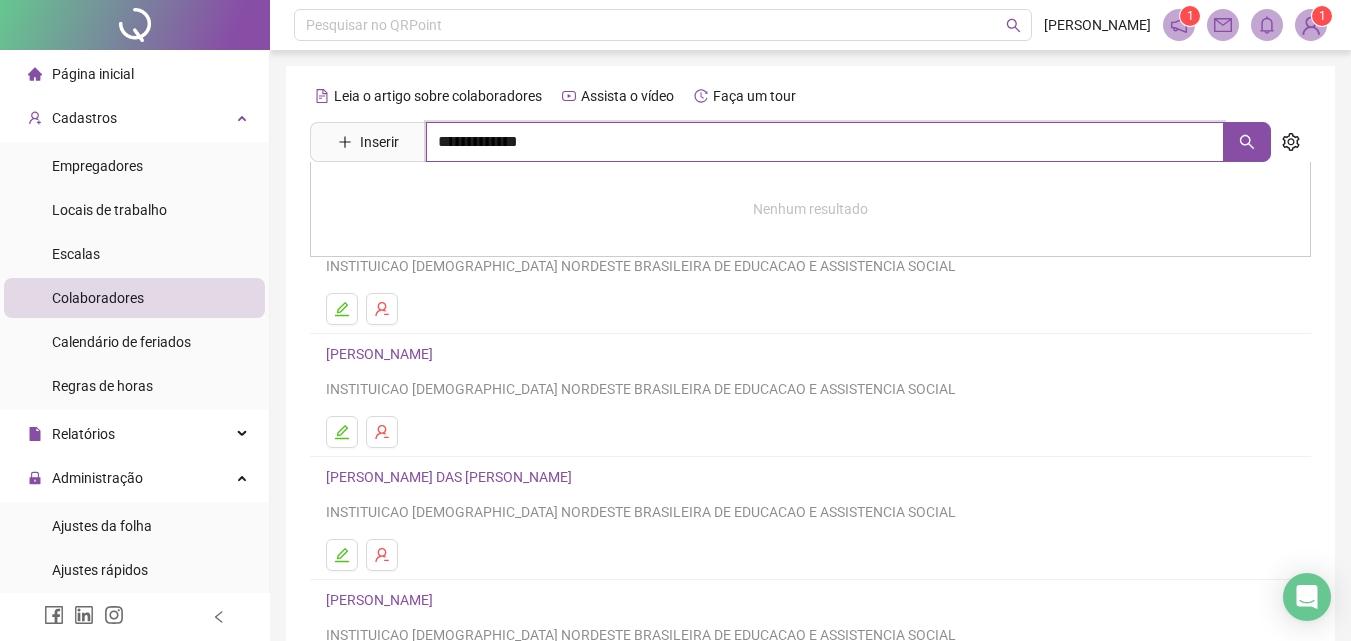 click on "**********" at bounding box center [825, 142] 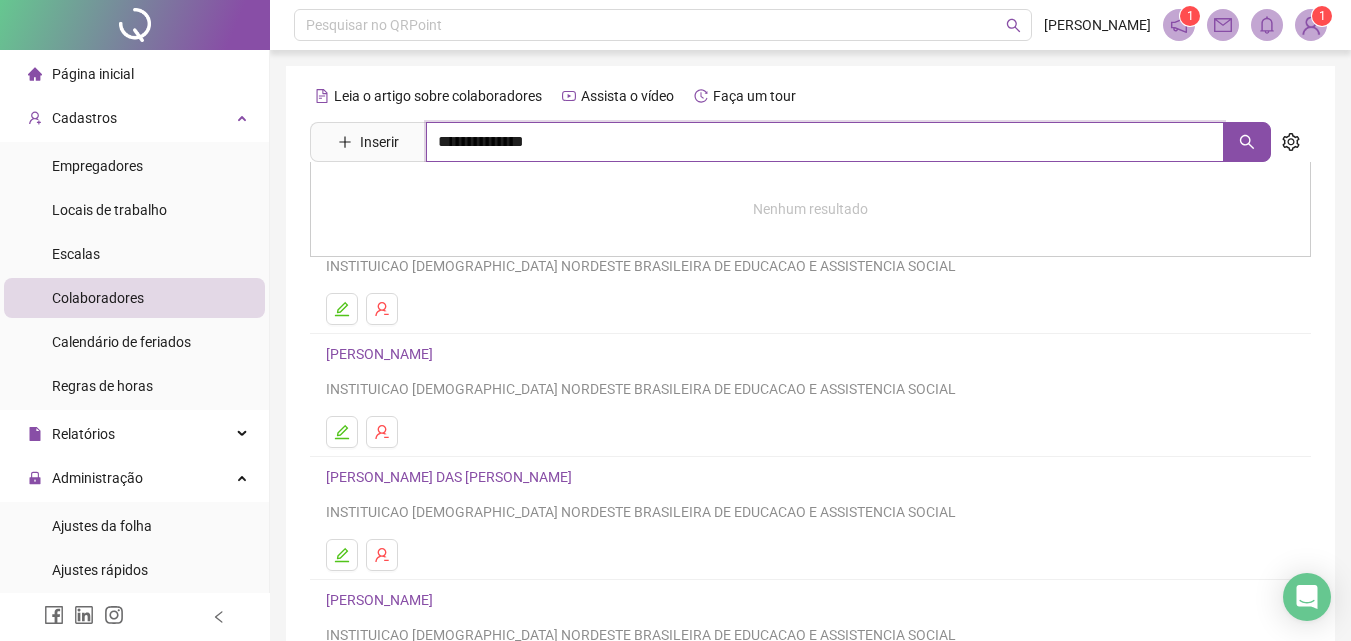 type on "**********" 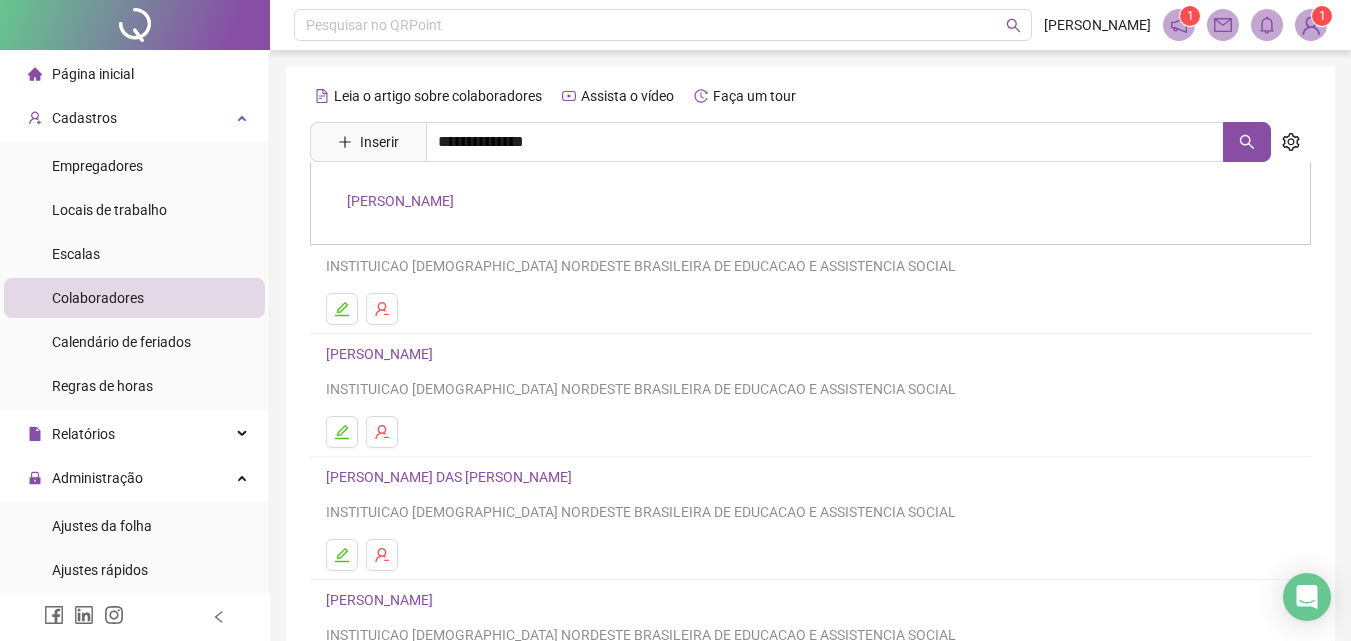 click on "PALOMA FONSECA PEDREIRA SILVA" at bounding box center (400, 201) 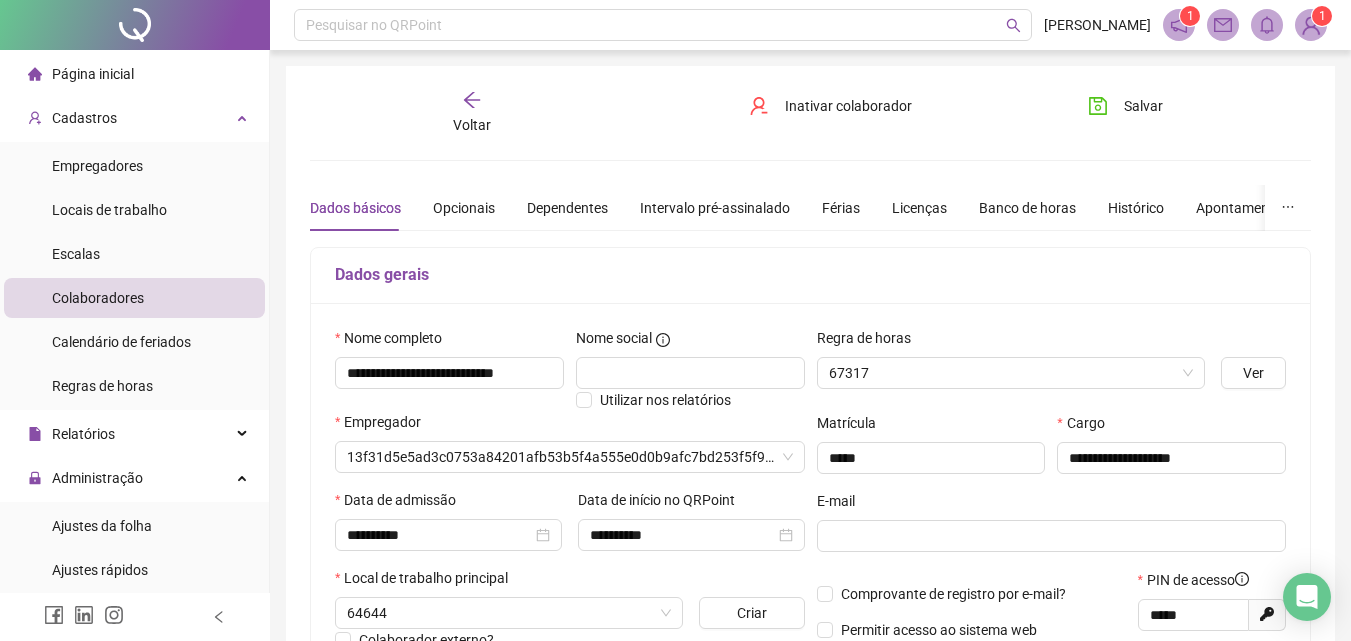 type on "**********" 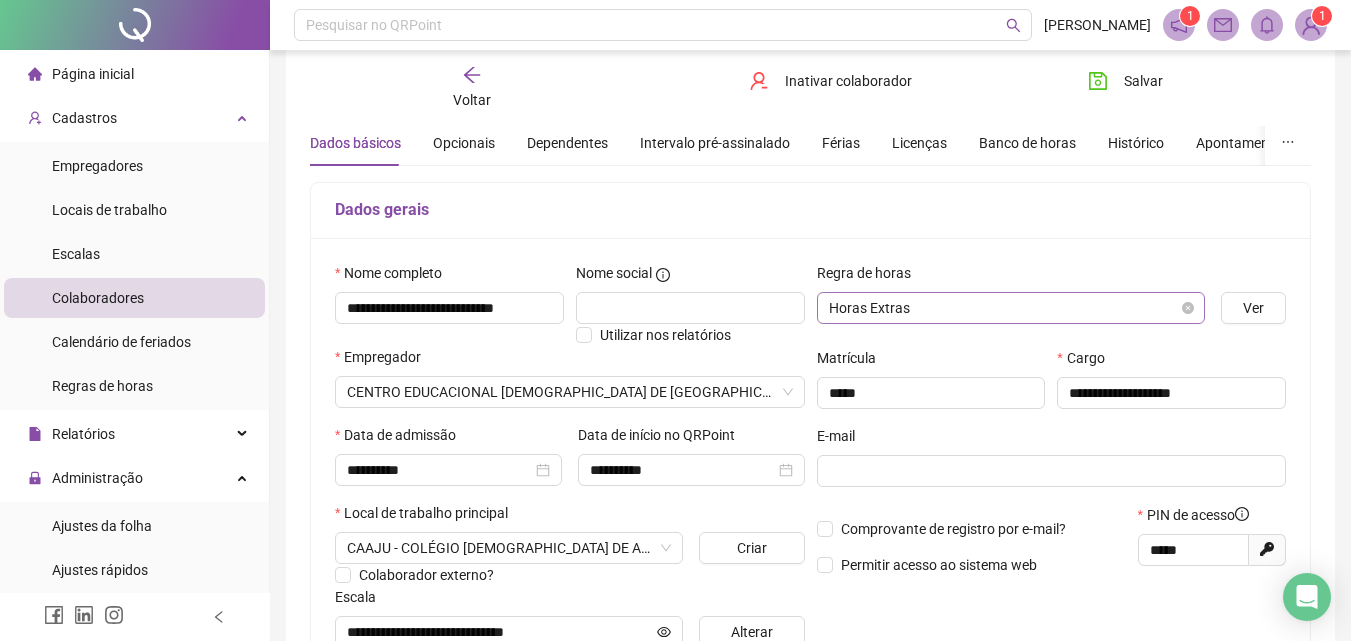scroll, scrollTop: 100, scrollLeft: 0, axis: vertical 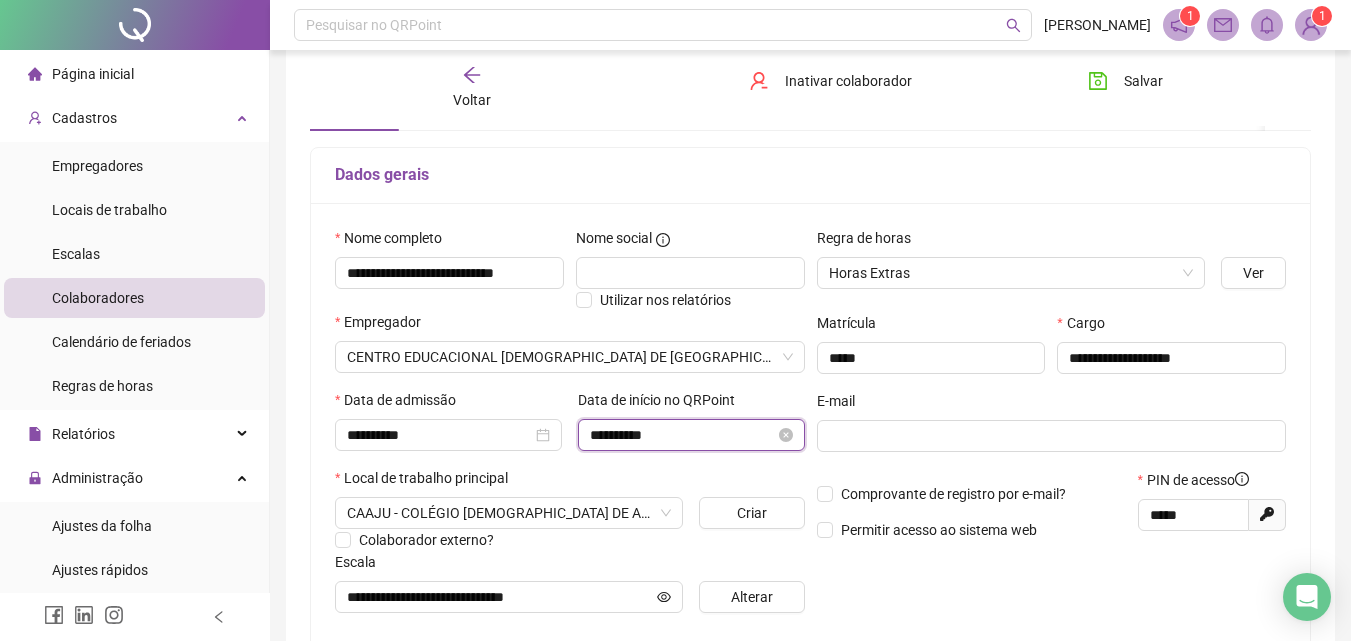 click on "**********" at bounding box center [682, 435] 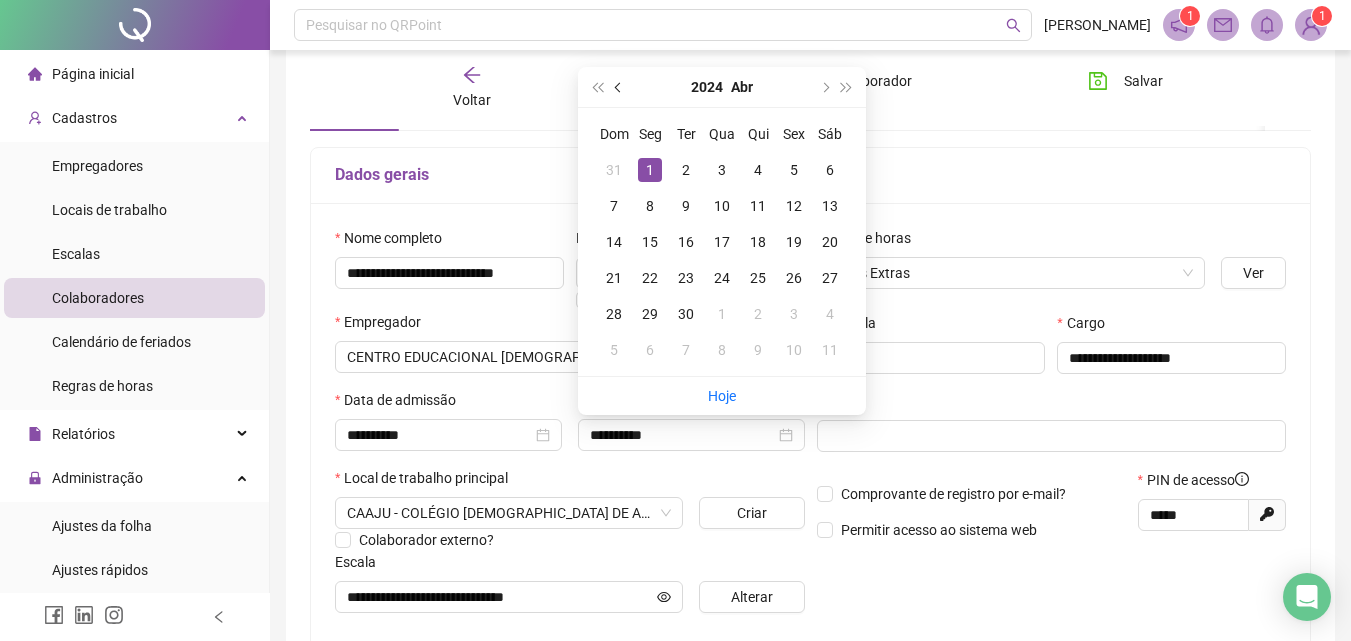click at bounding box center [620, 87] 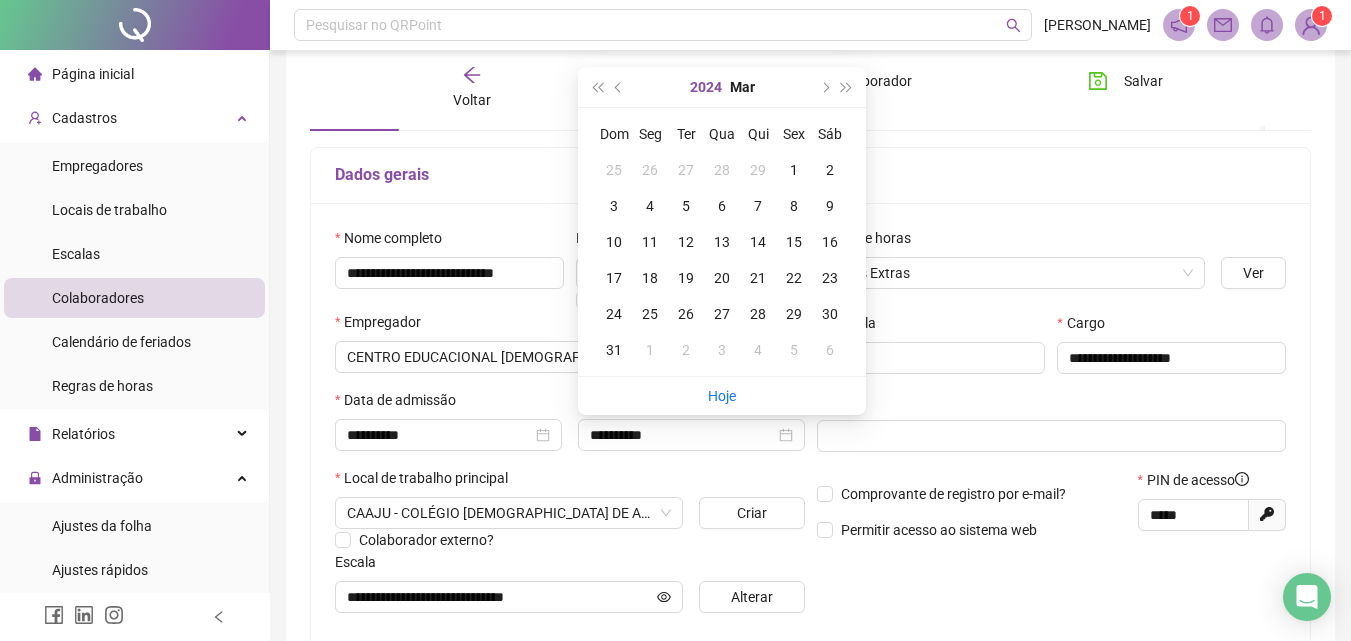 click on "2024" at bounding box center (706, 87) 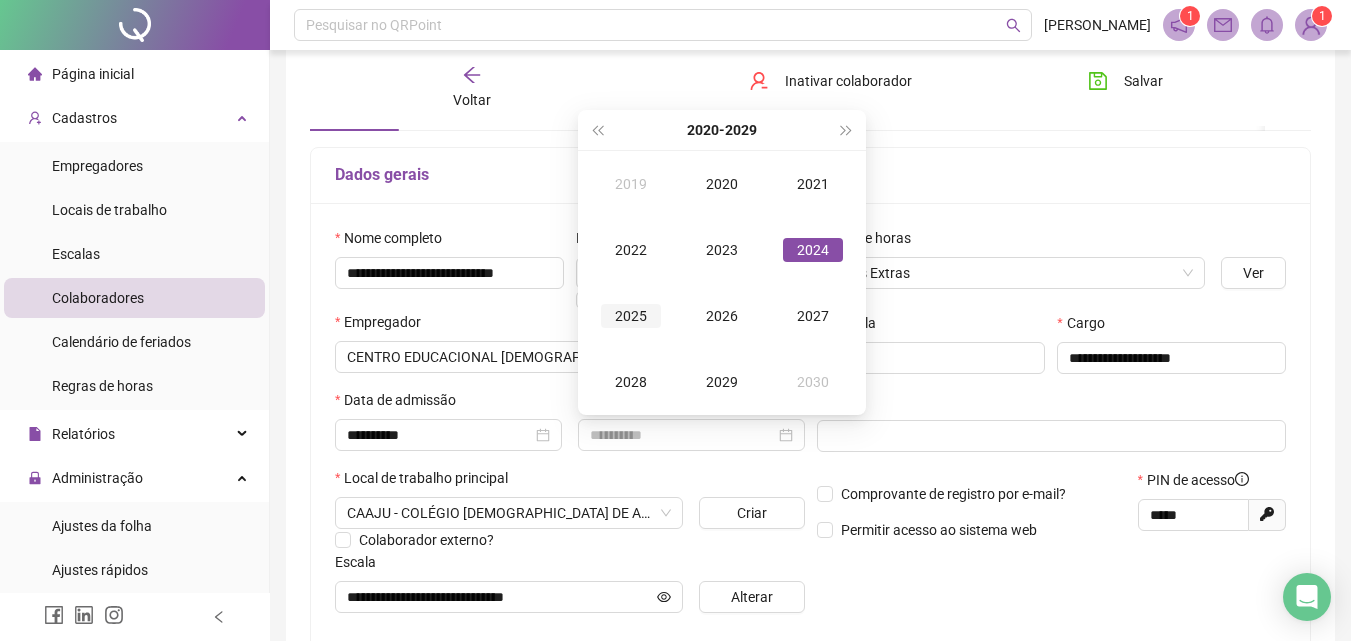 click on "2025" at bounding box center [631, 316] 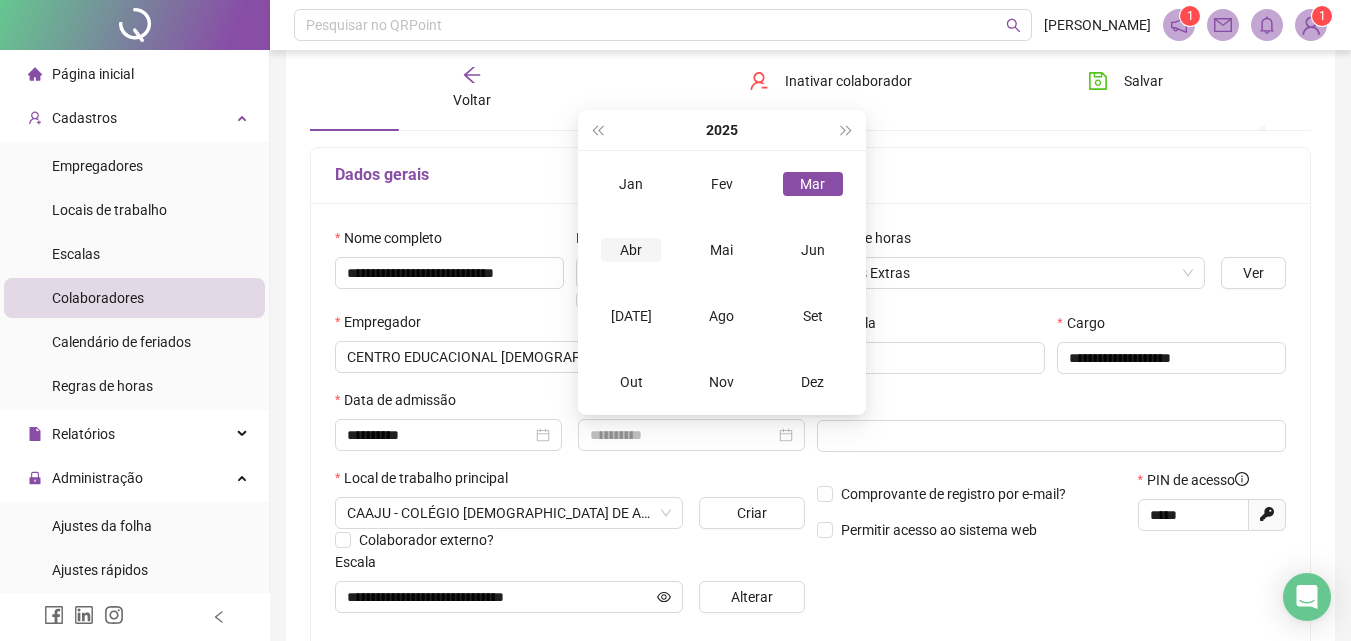 click on "Abr" at bounding box center (631, 250) 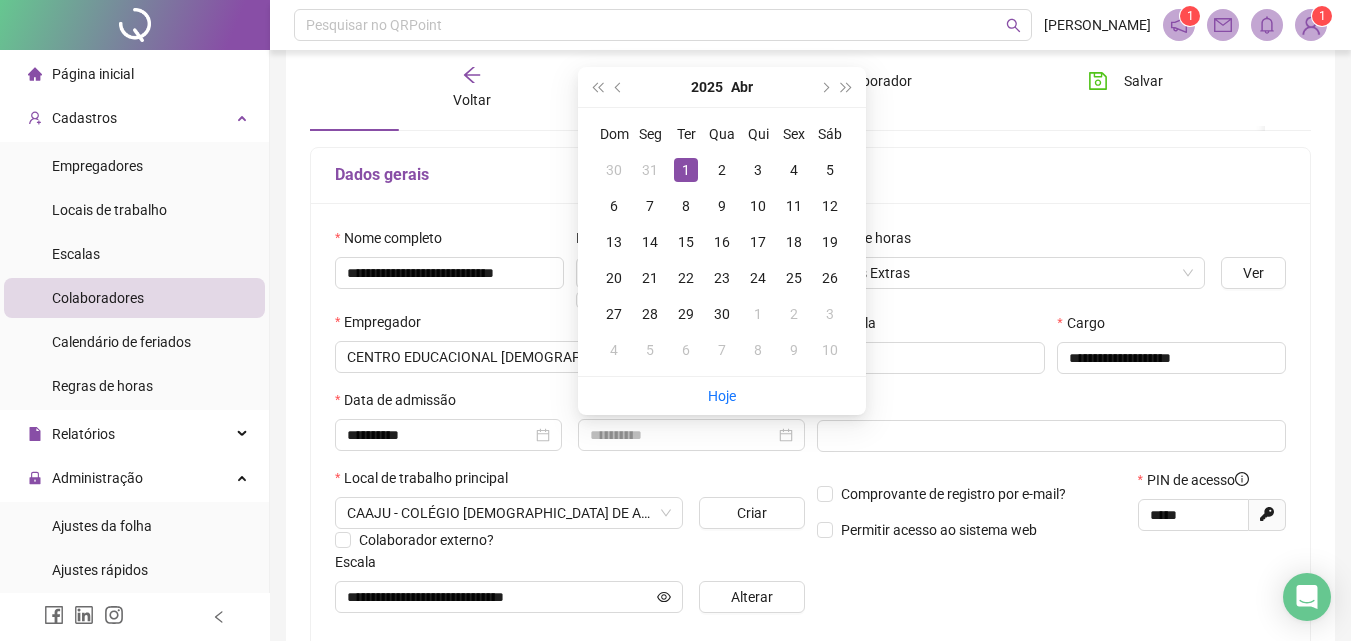type on "**********" 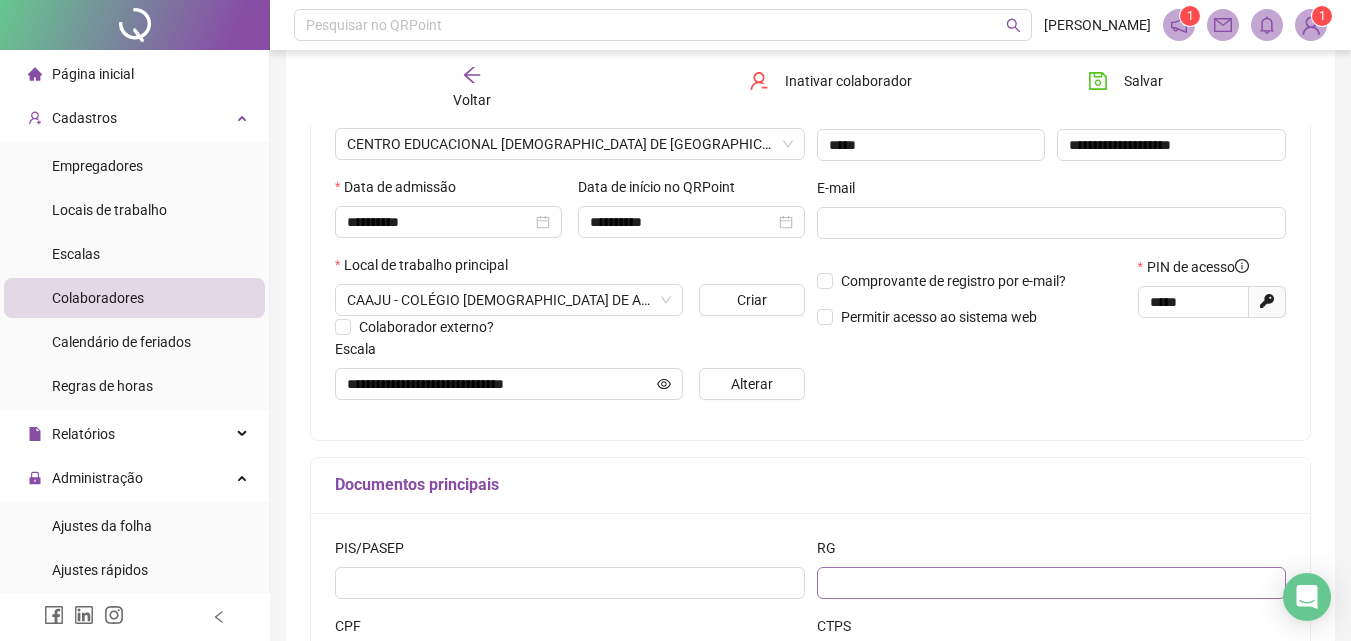 scroll, scrollTop: 100, scrollLeft: 0, axis: vertical 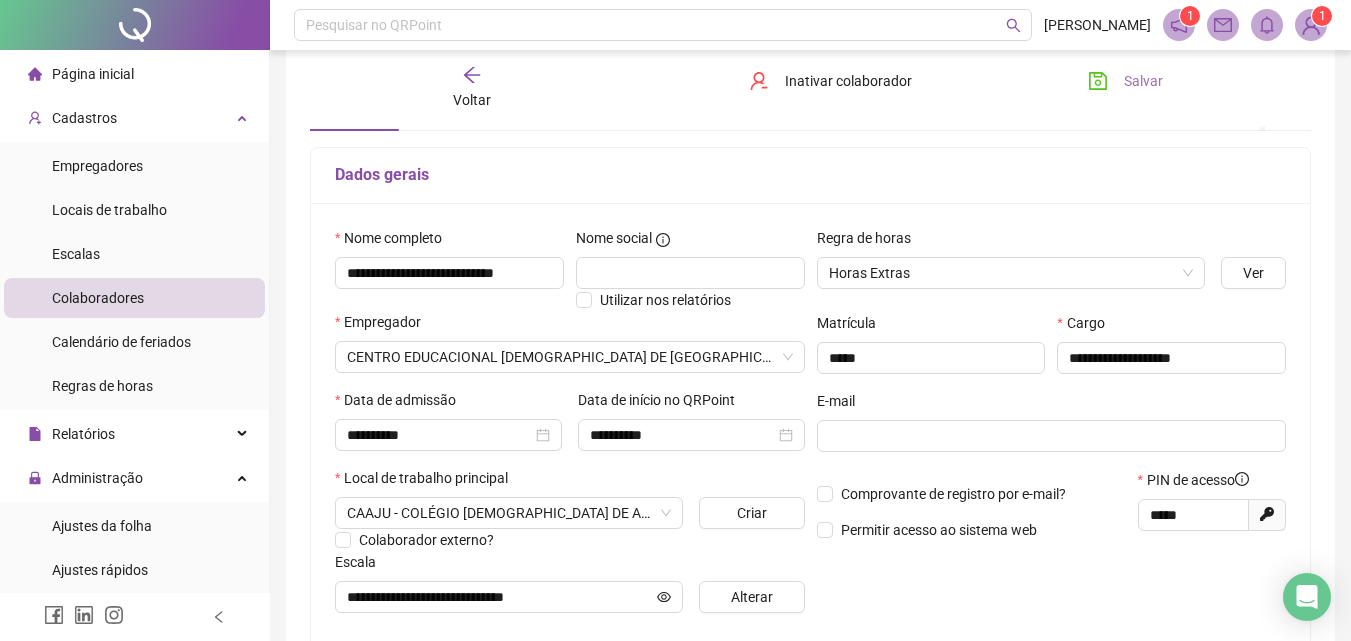 click on "Salvar" at bounding box center (1143, 81) 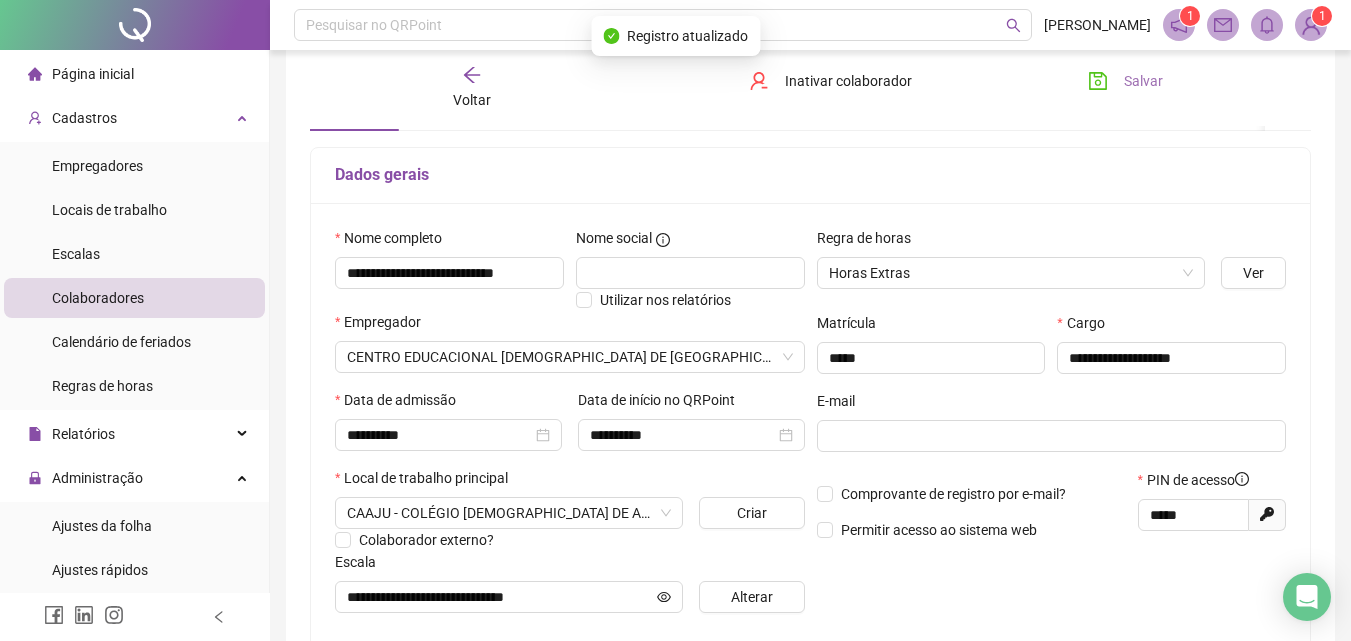 click on "Salvar" at bounding box center [1143, 81] 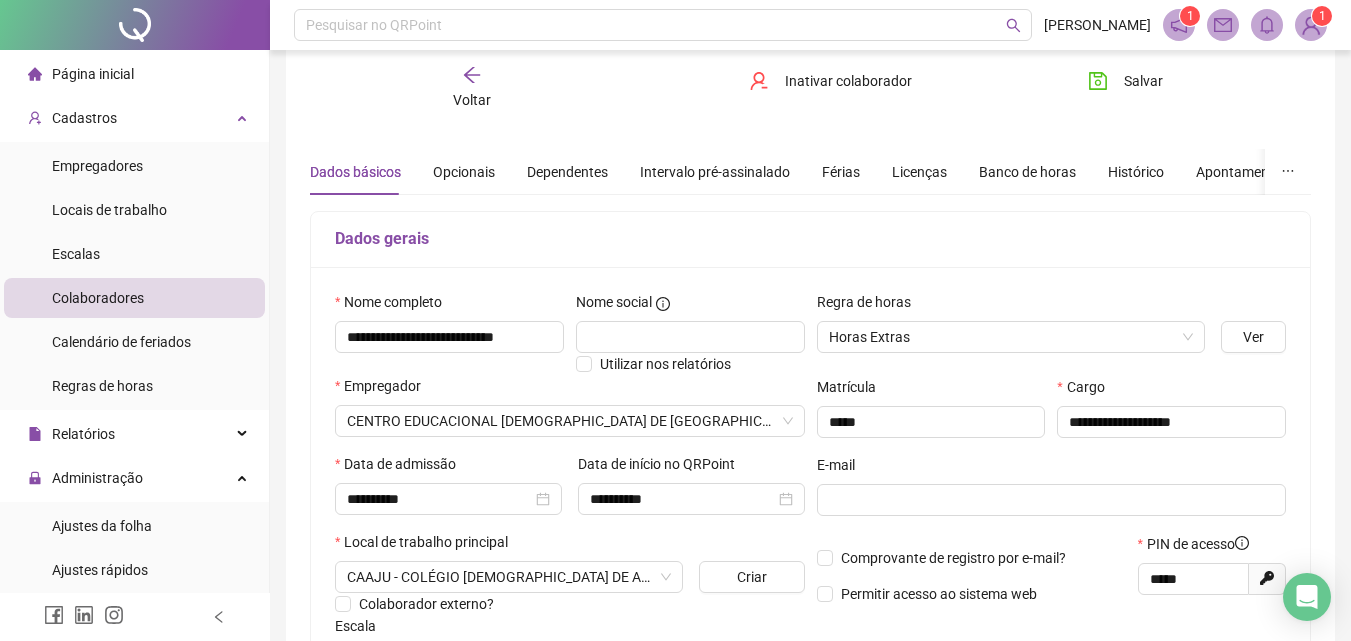 scroll, scrollTop: 0, scrollLeft: 0, axis: both 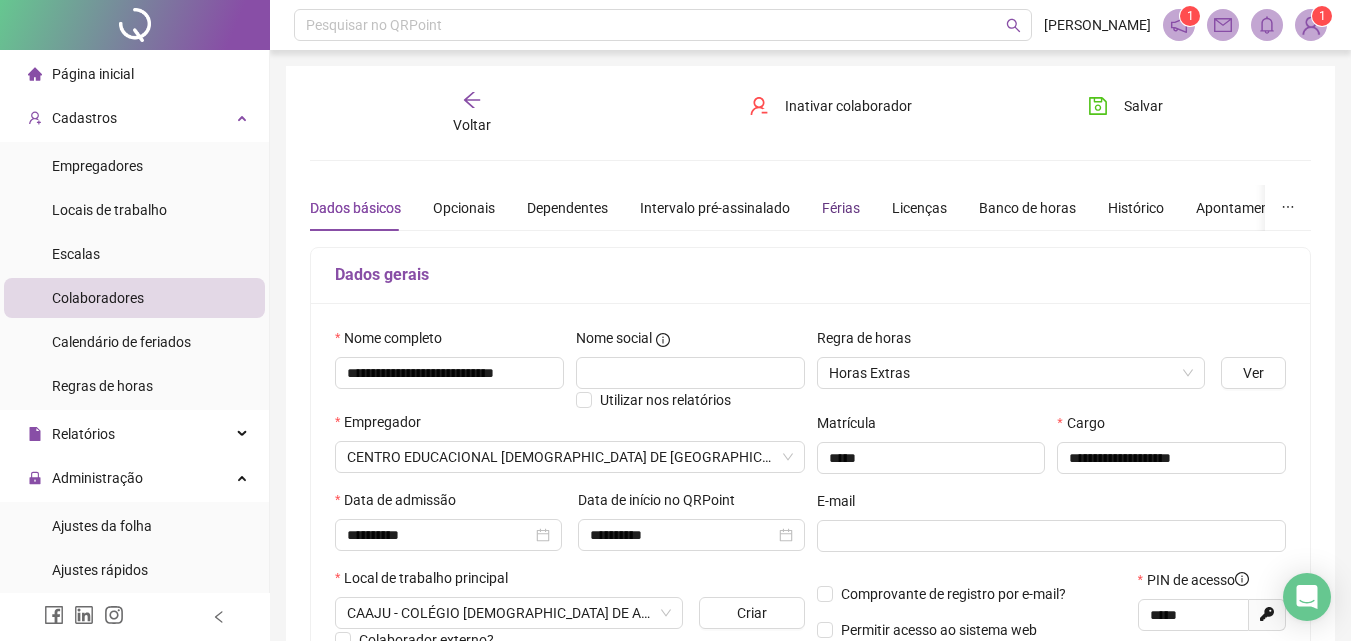 click on "Férias" at bounding box center [841, 208] 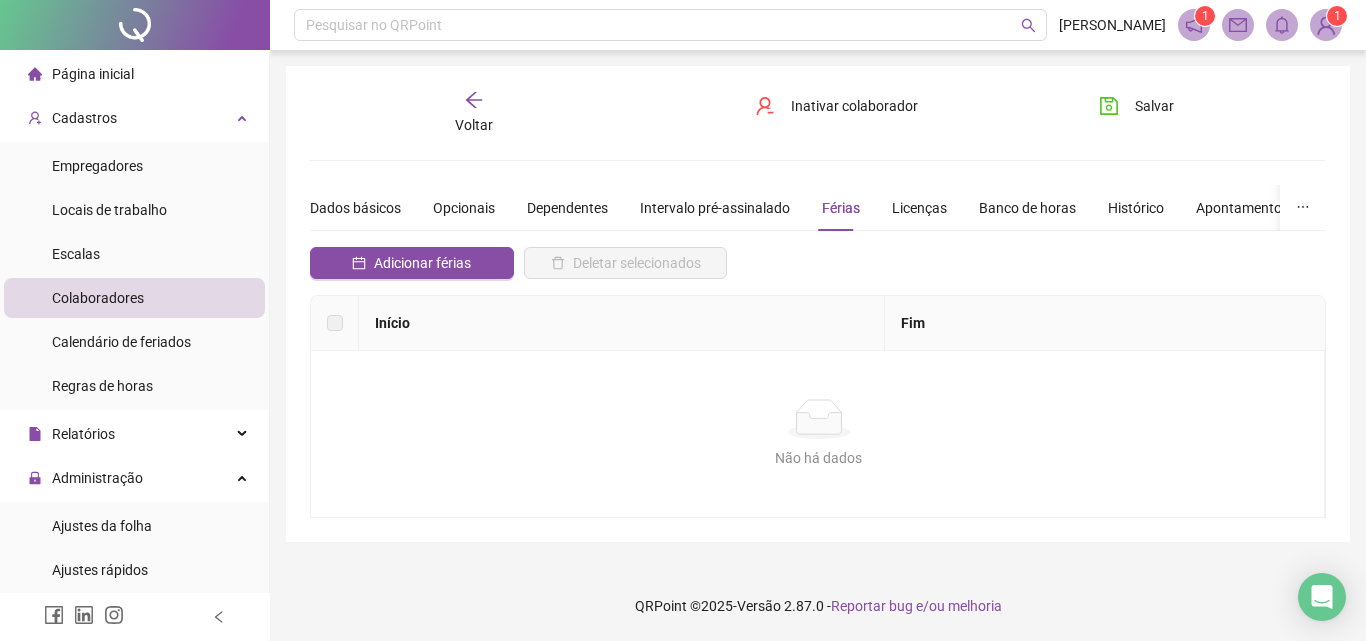 click on "Adicionar férias" at bounding box center [412, 271] 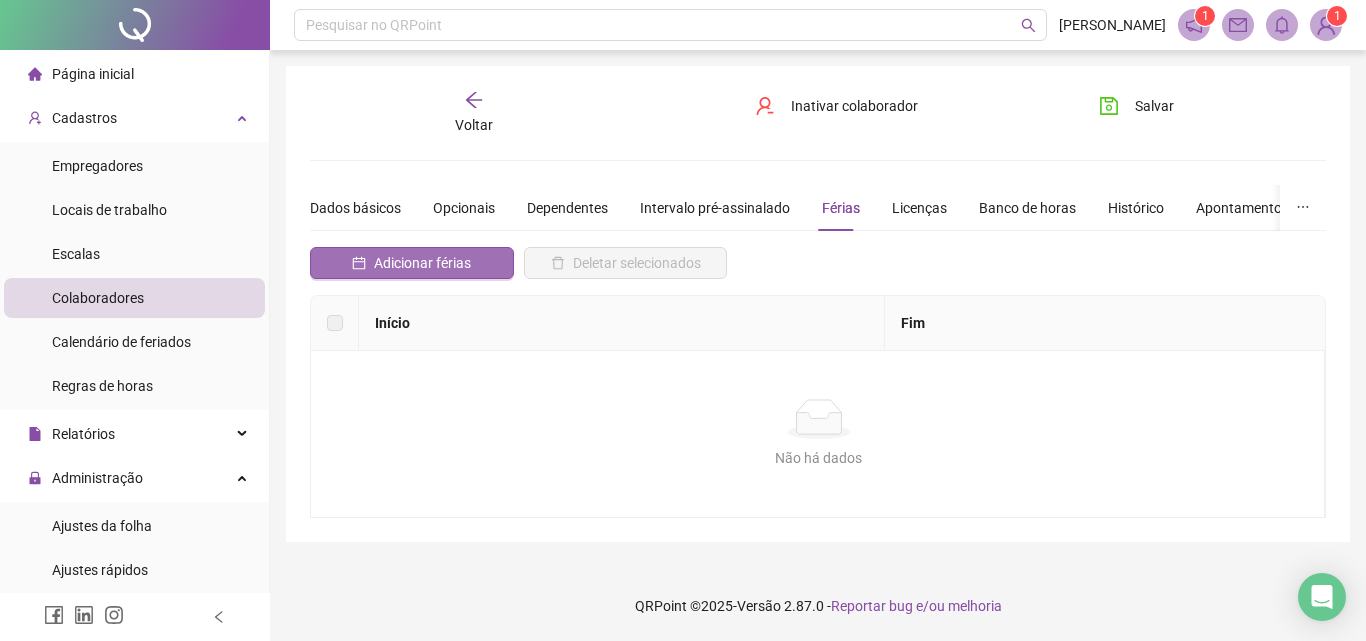 click on "Adicionar férias" at bounding box center (422, 263) 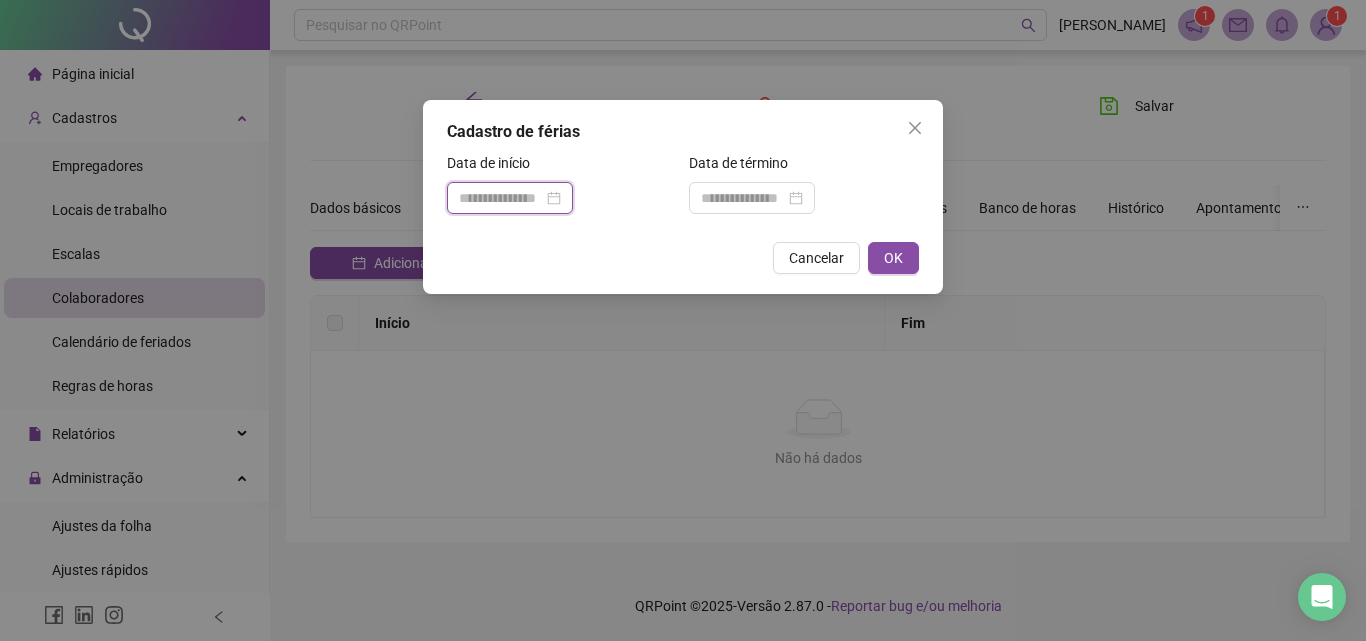 click at bounding box center [501, 198] 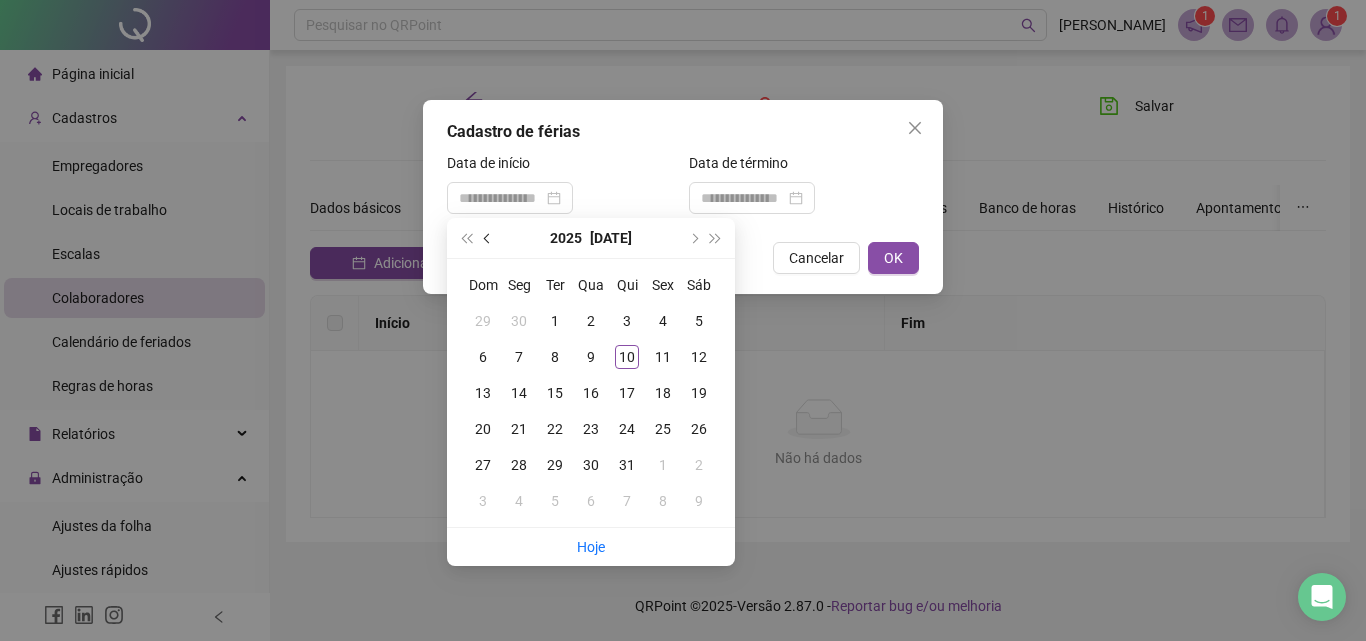 click at bounding box center [488, 238] 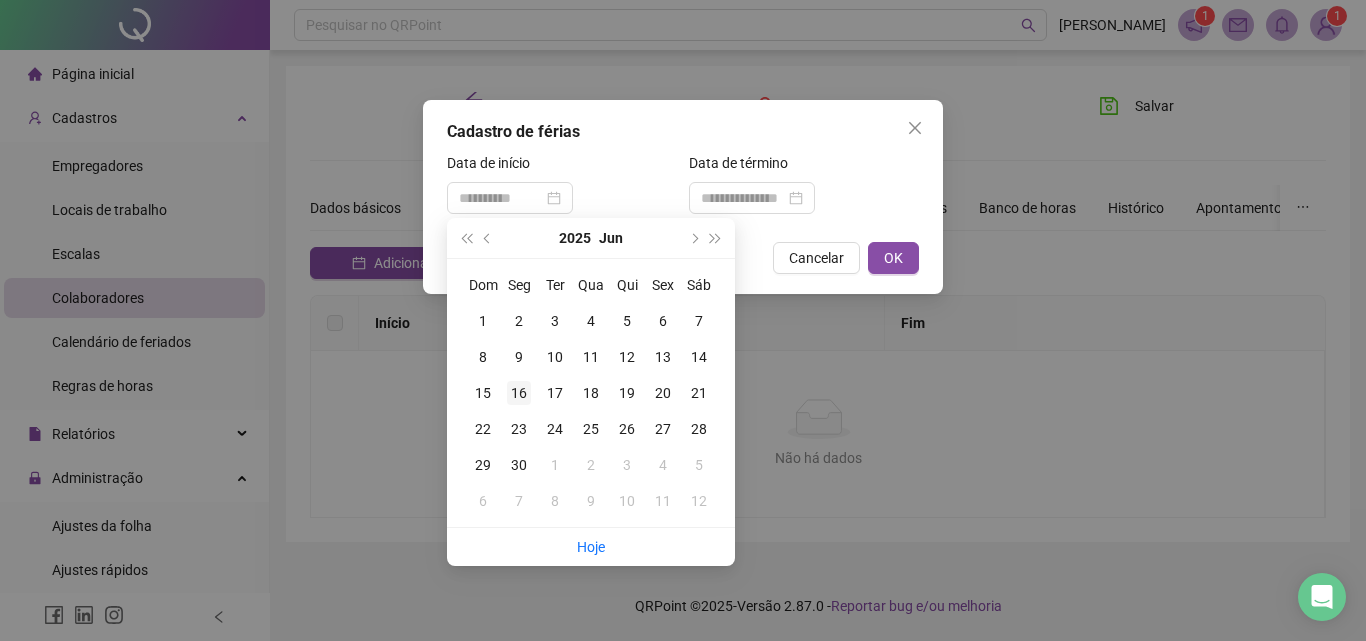 type on "**********" 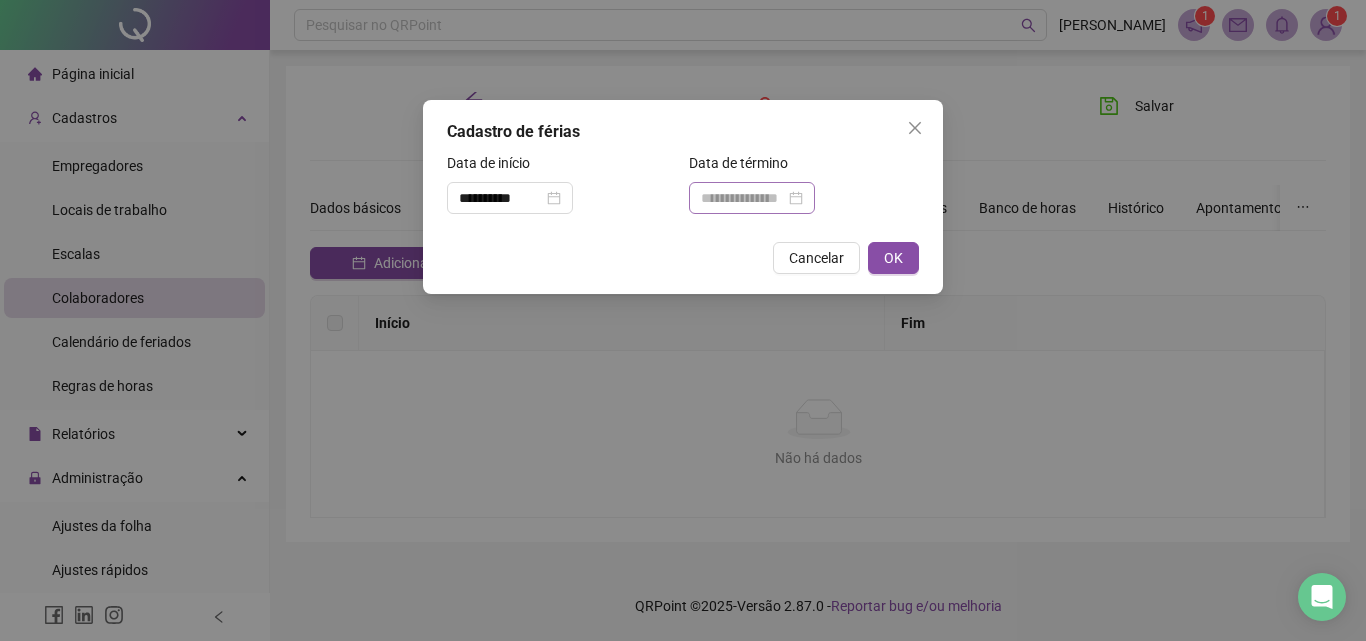 click at bounding box center (752, 198) 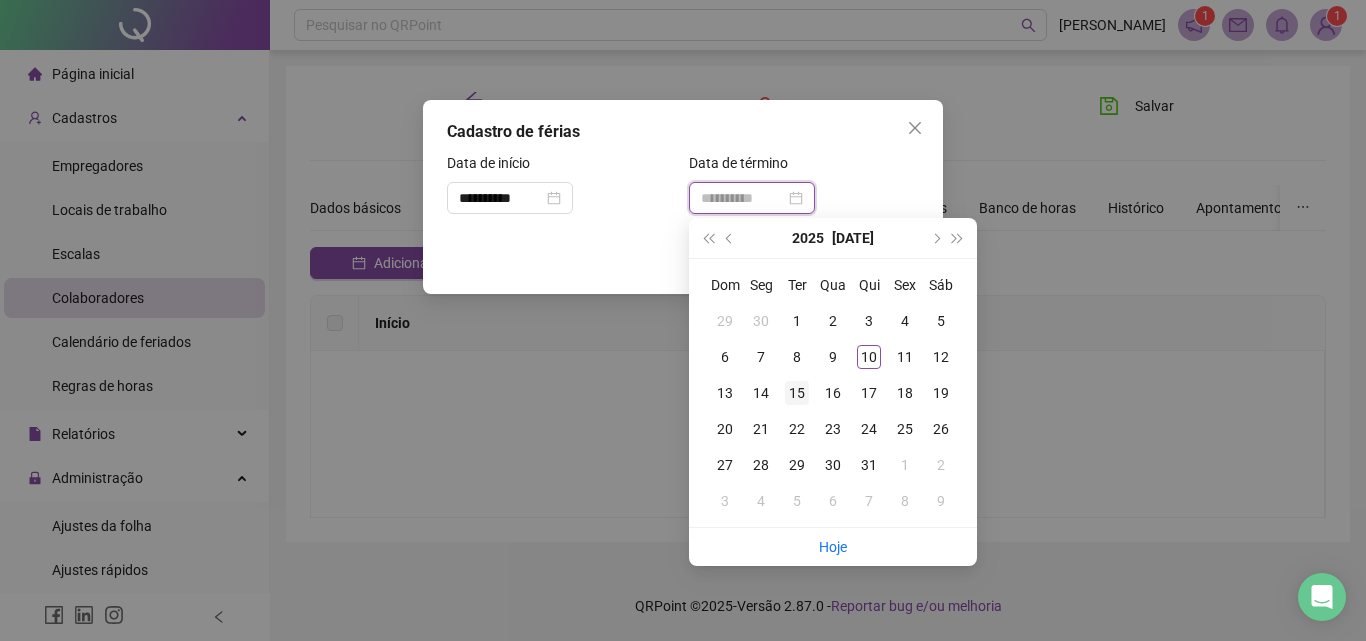 type on "**********" 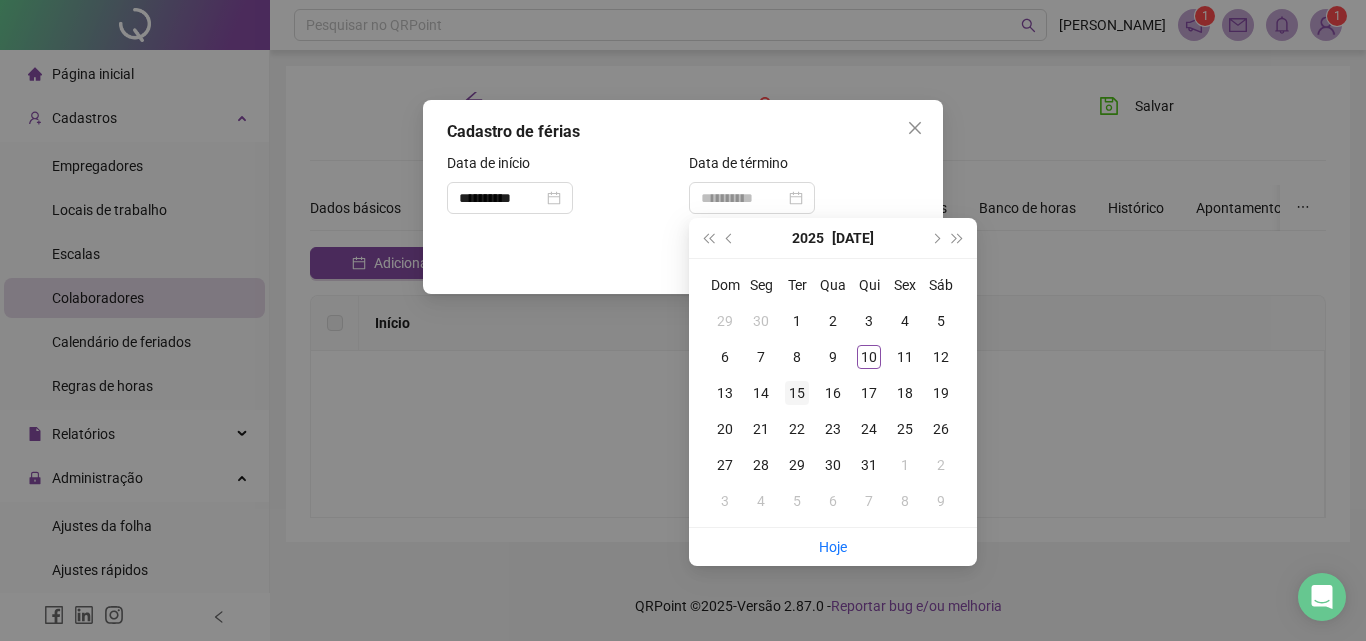 click on "15" at bounding box center (797, 393) 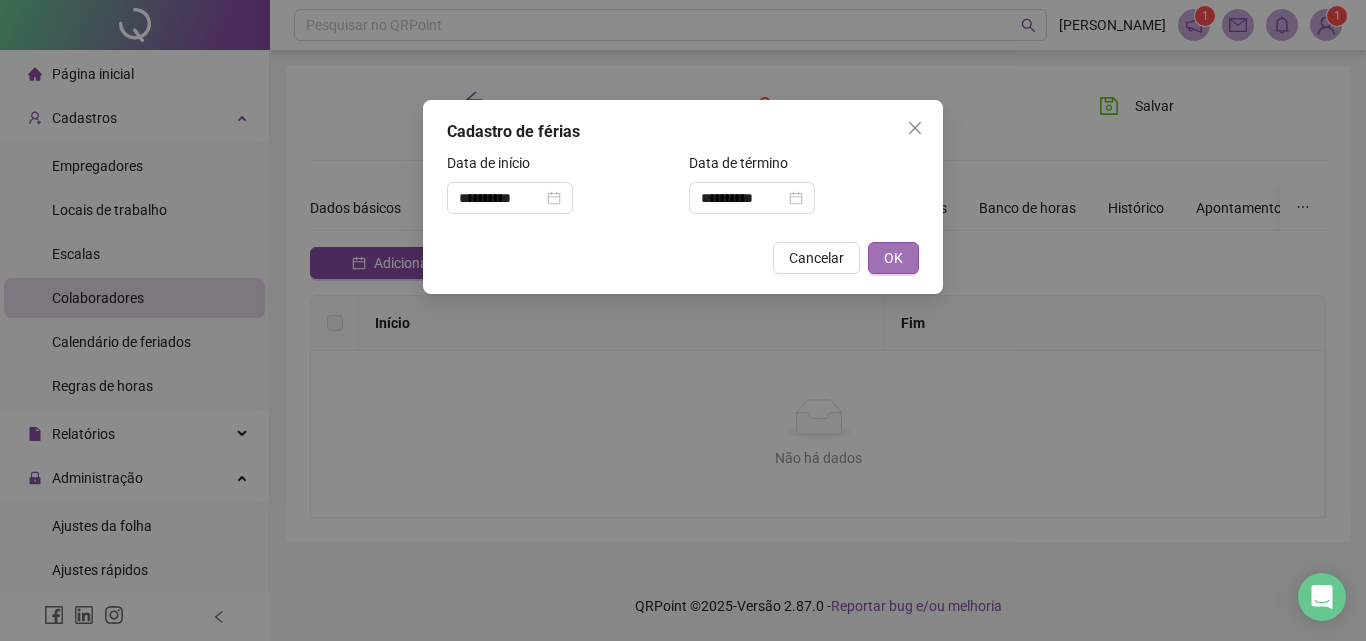 click on "OK" at bounding box center (893, 258) 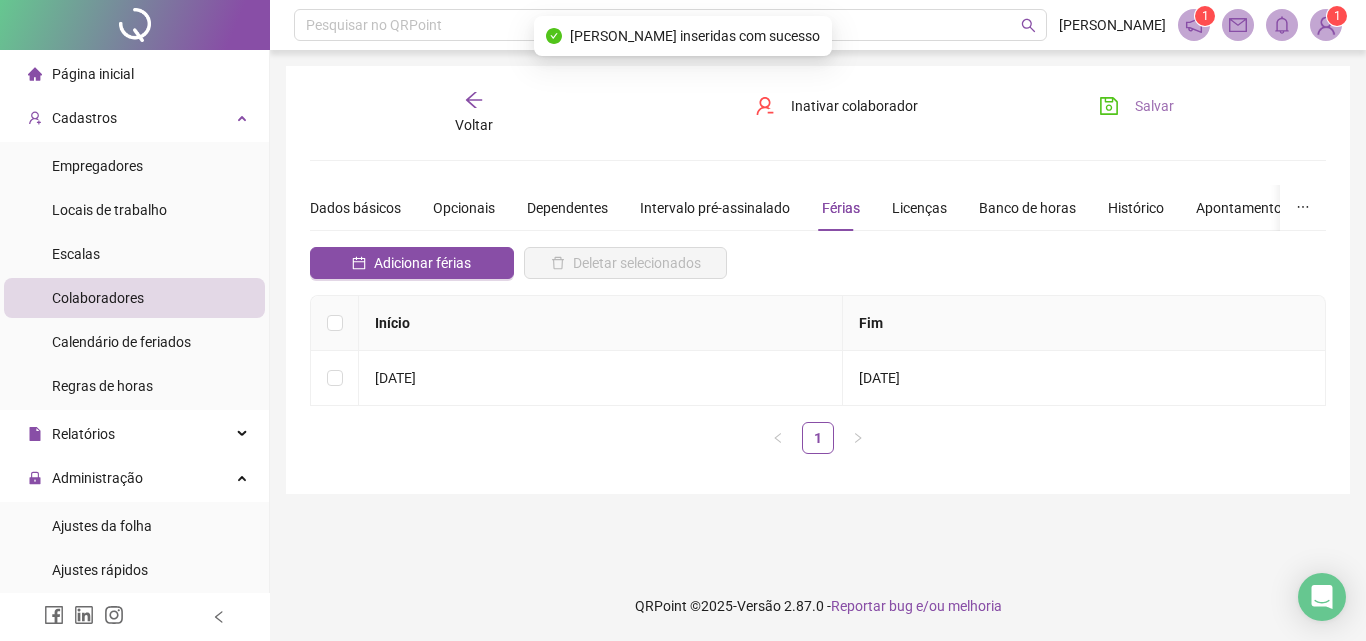 click on "Salvar" at bounding box center [1136, 106] 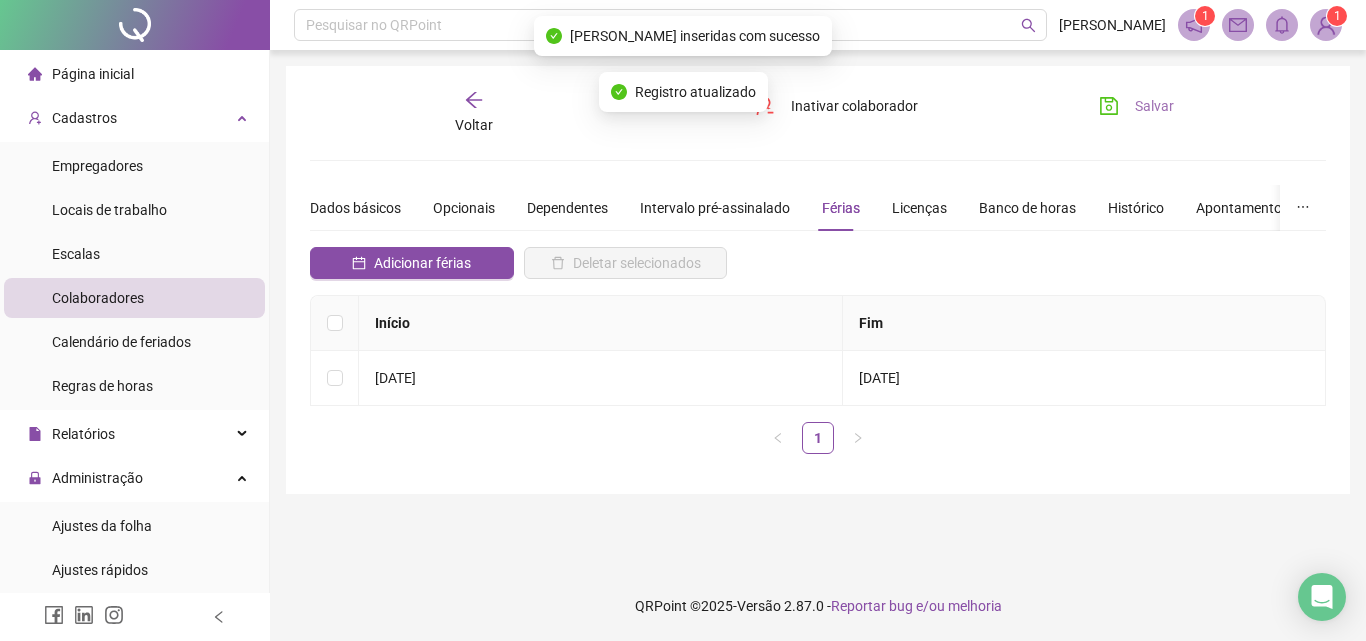 click on "Salvar" at bounding box center (1154, 106) 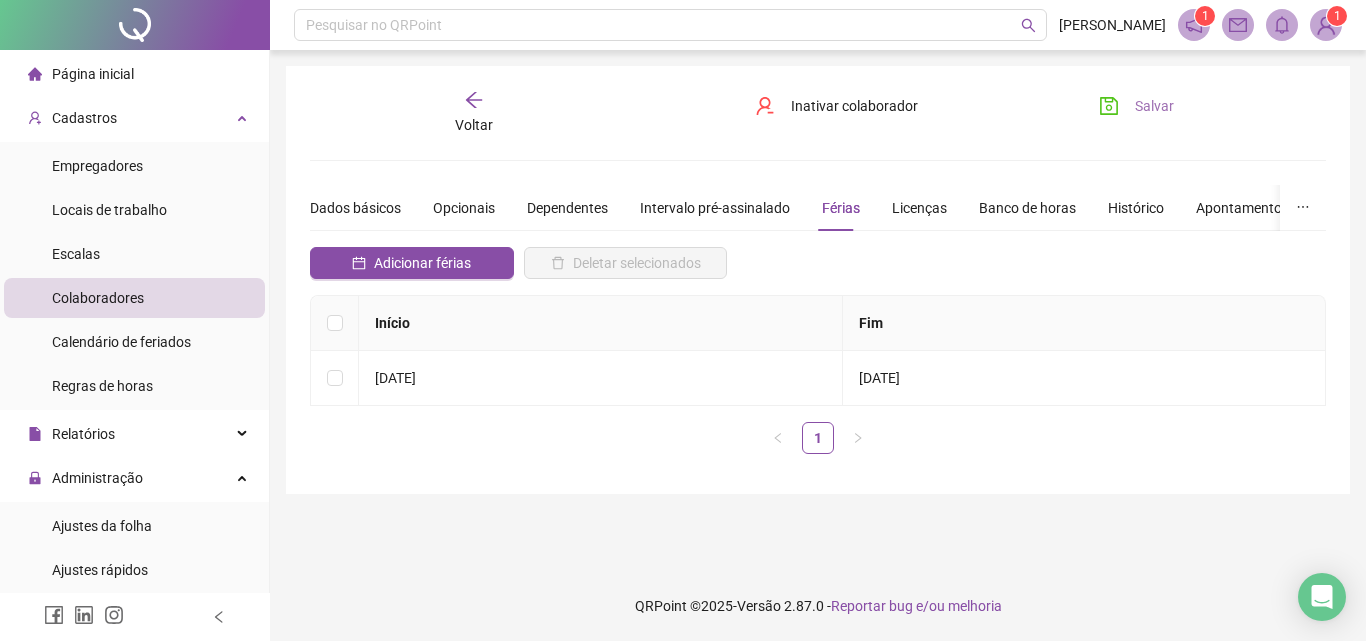 click on "Salvar" at bounding box center [1136, 106] 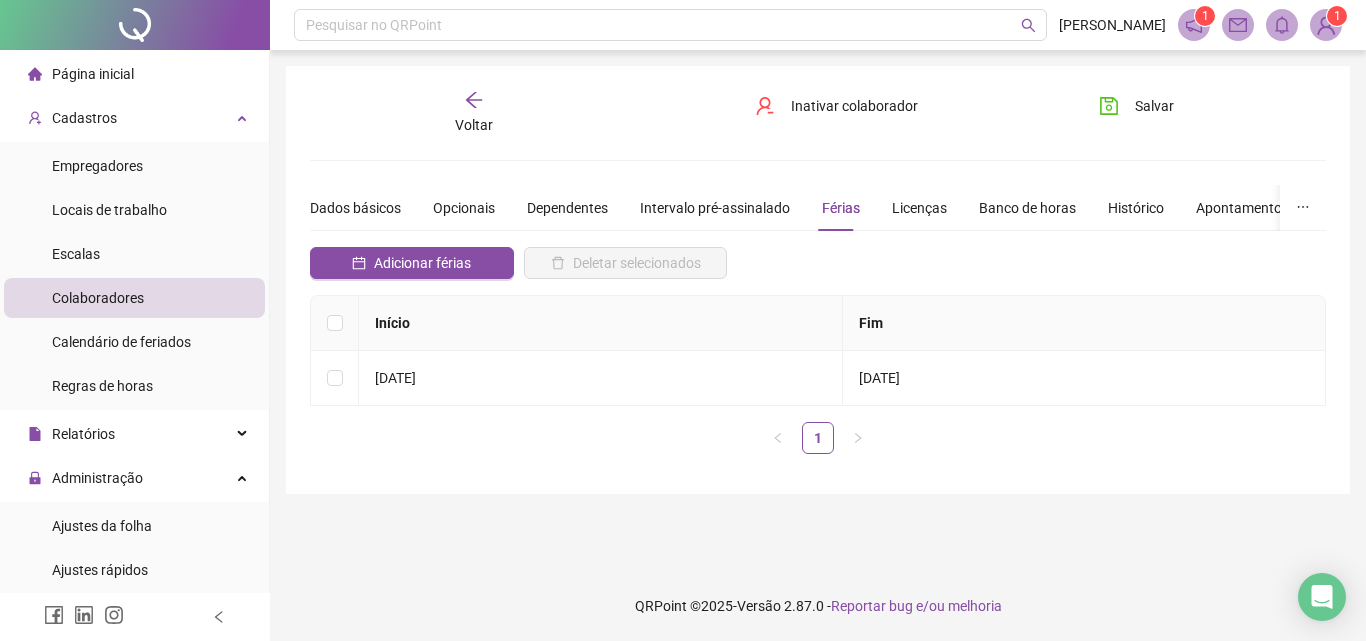 click 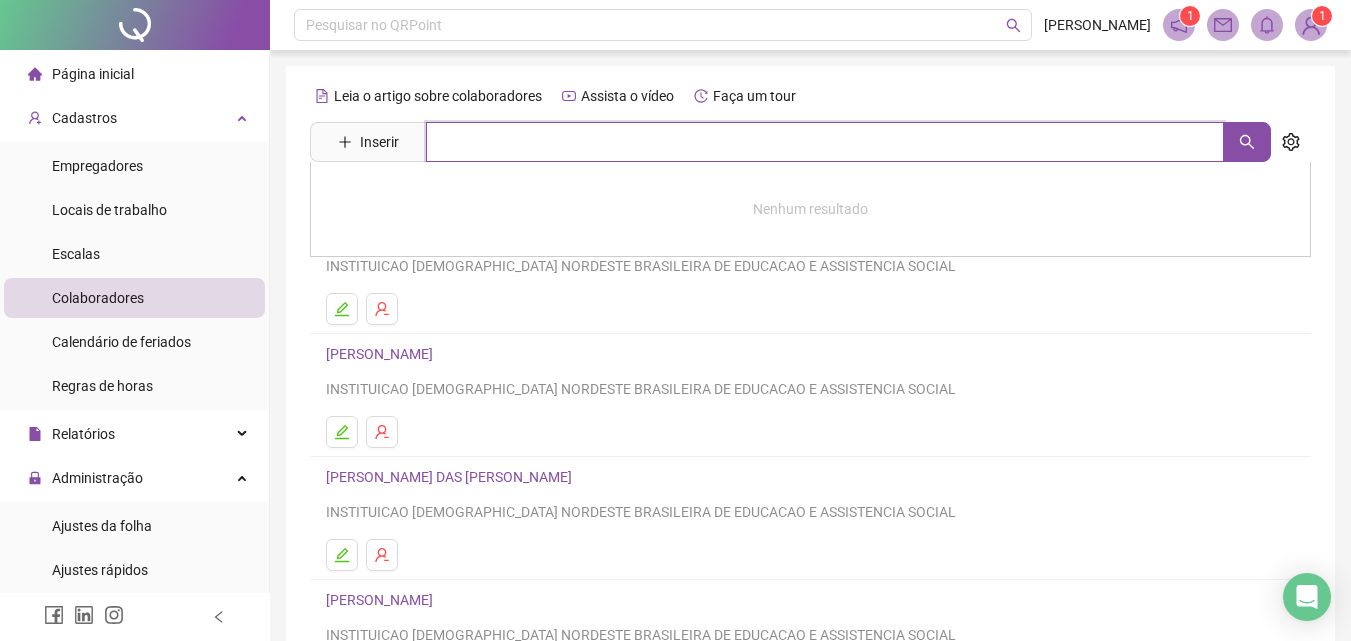 click at bounding box center [825, 142] 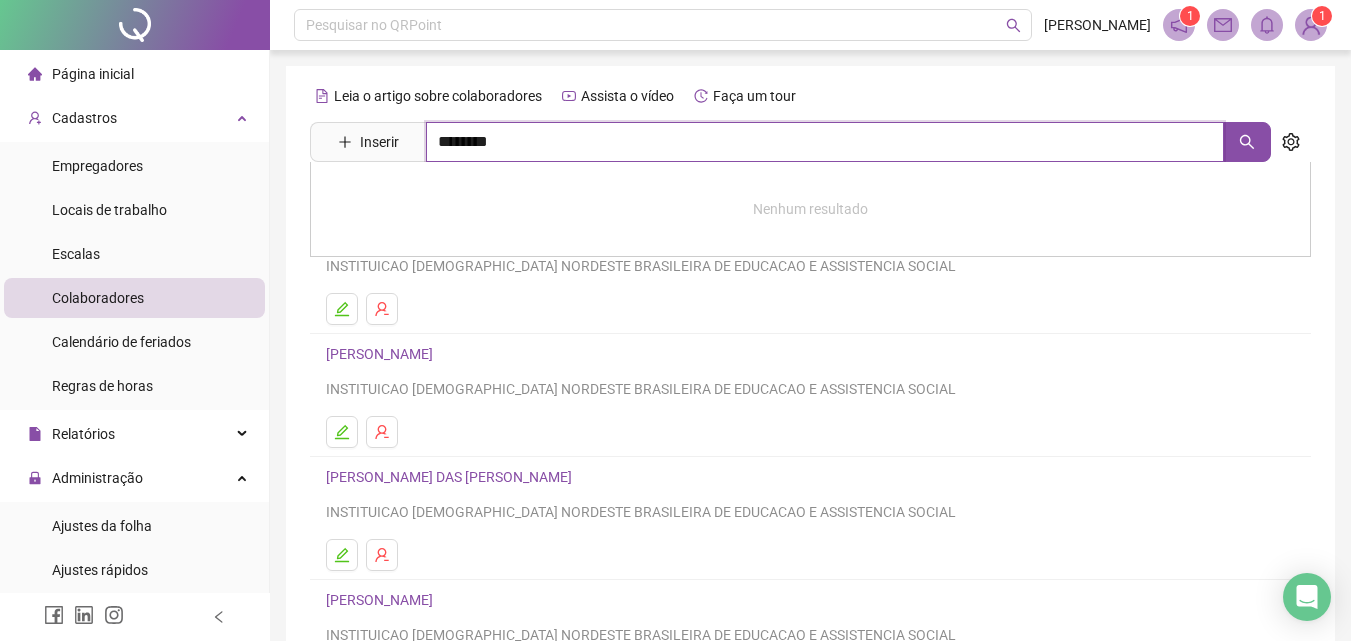 type on "********" 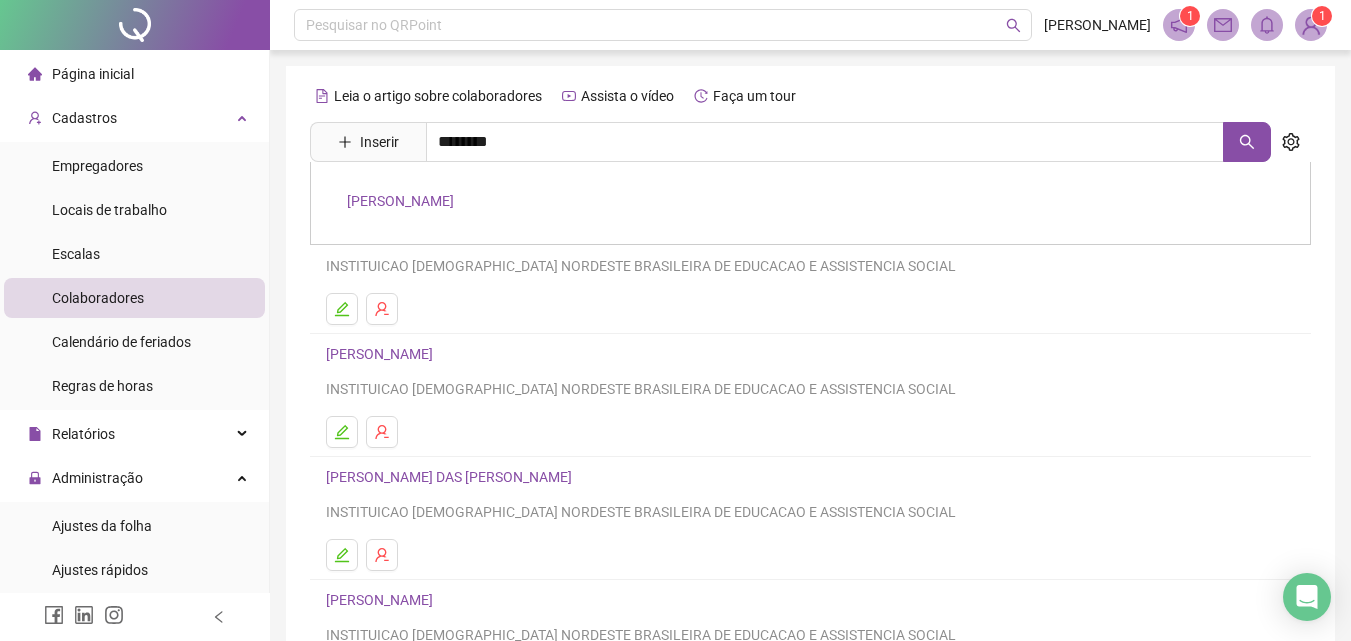 click on "[PERSON_NAME]" at bounding box center [400, 201] 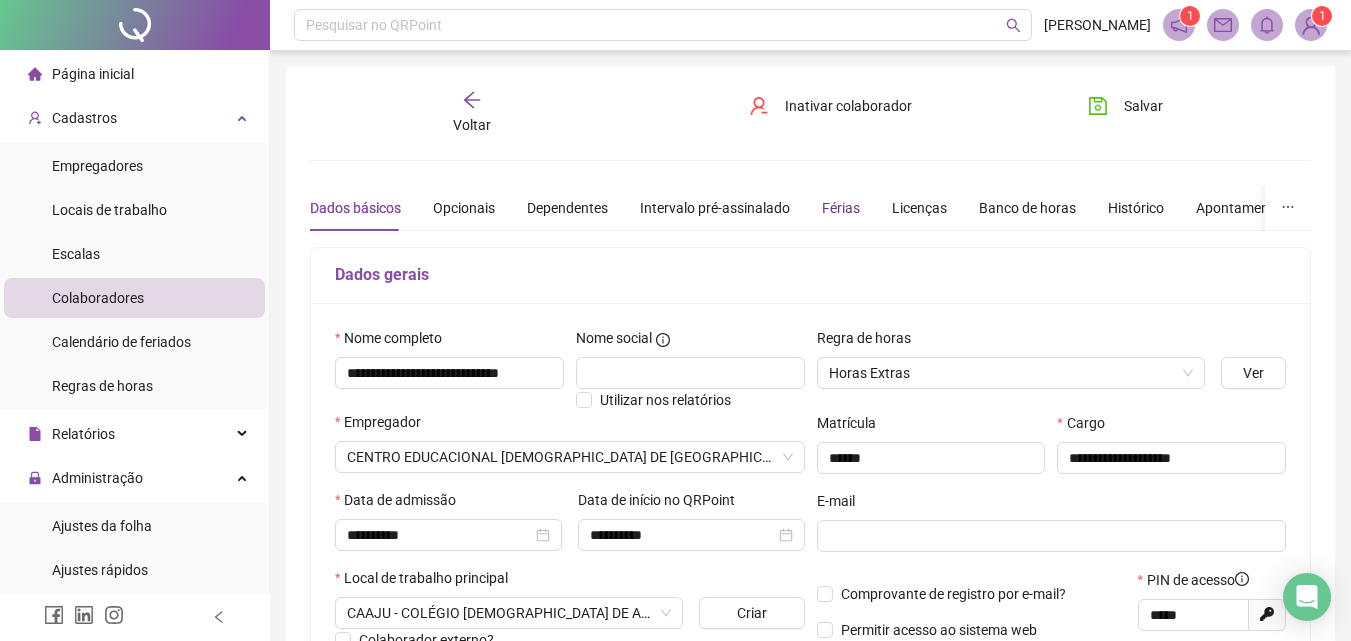 click on "Férias" at bounding box center (841, 208) 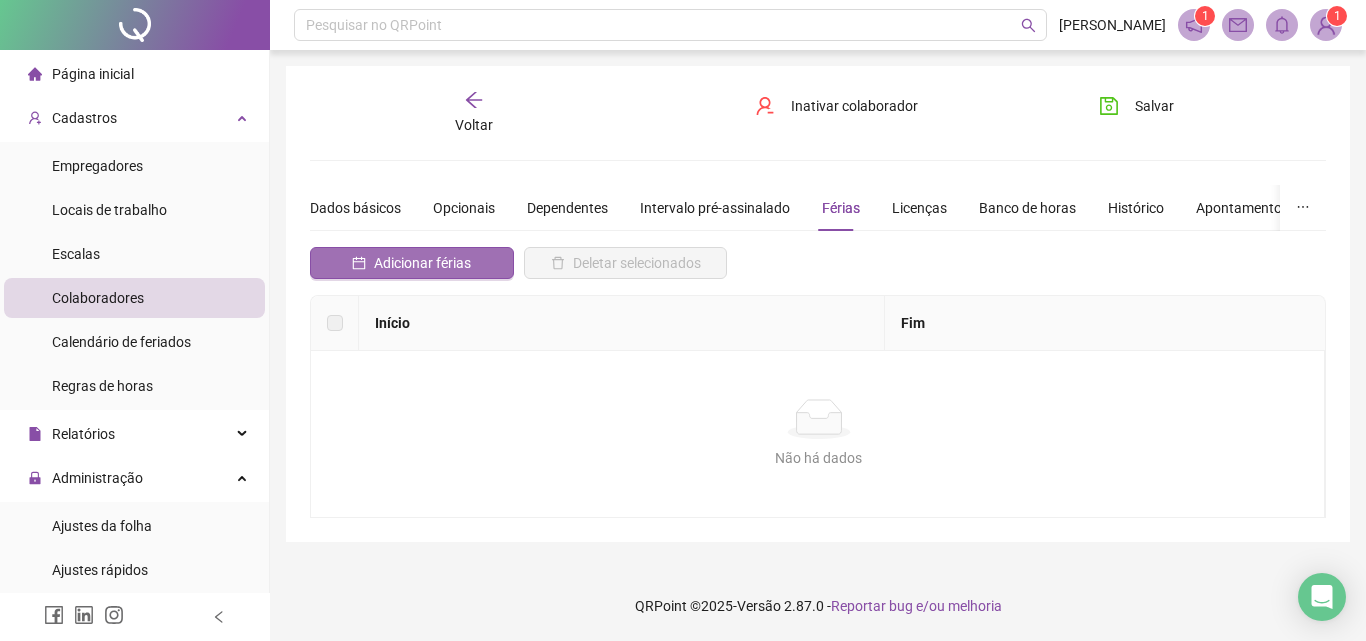 click on "Adicionar férias" at bounding box center [412, 263] 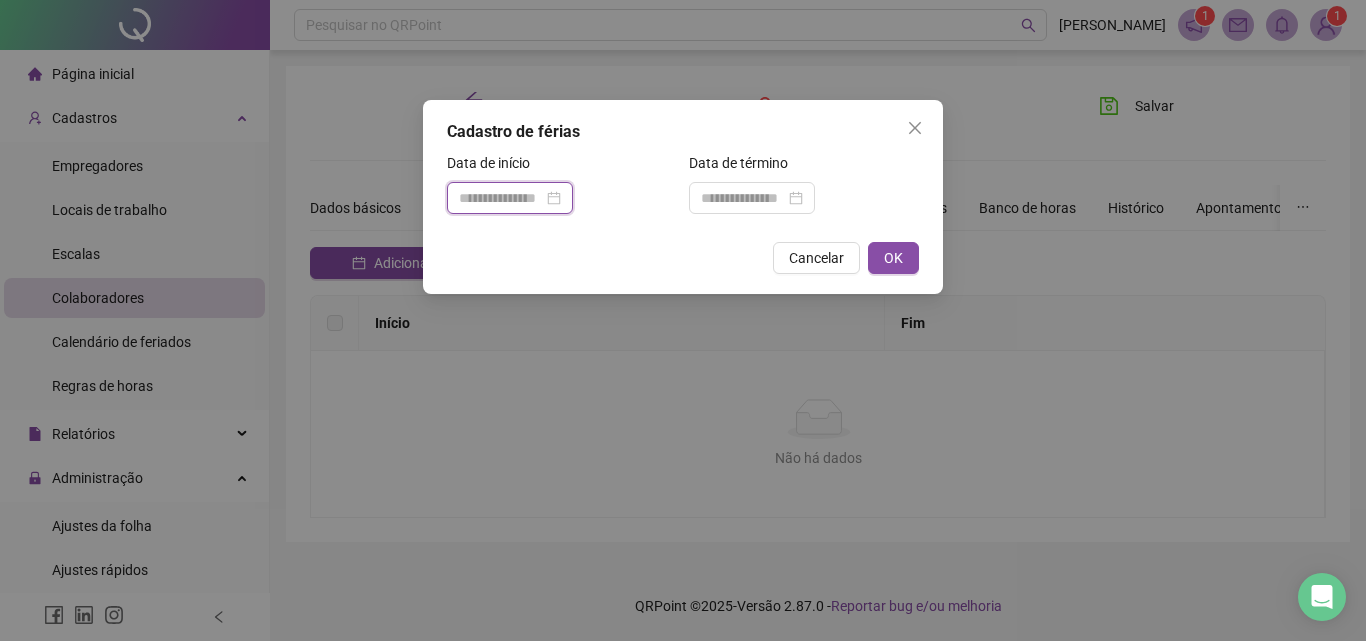 click at bounding box center [501, 198] 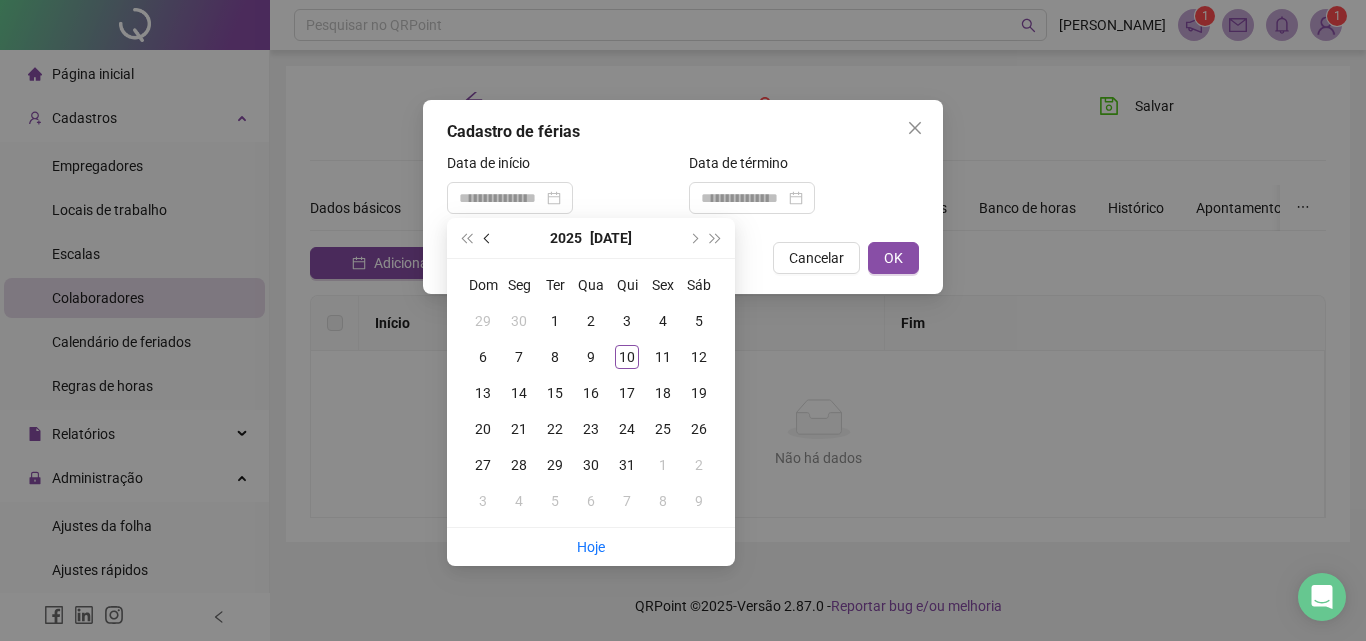 click at bounding box center (488, 238) 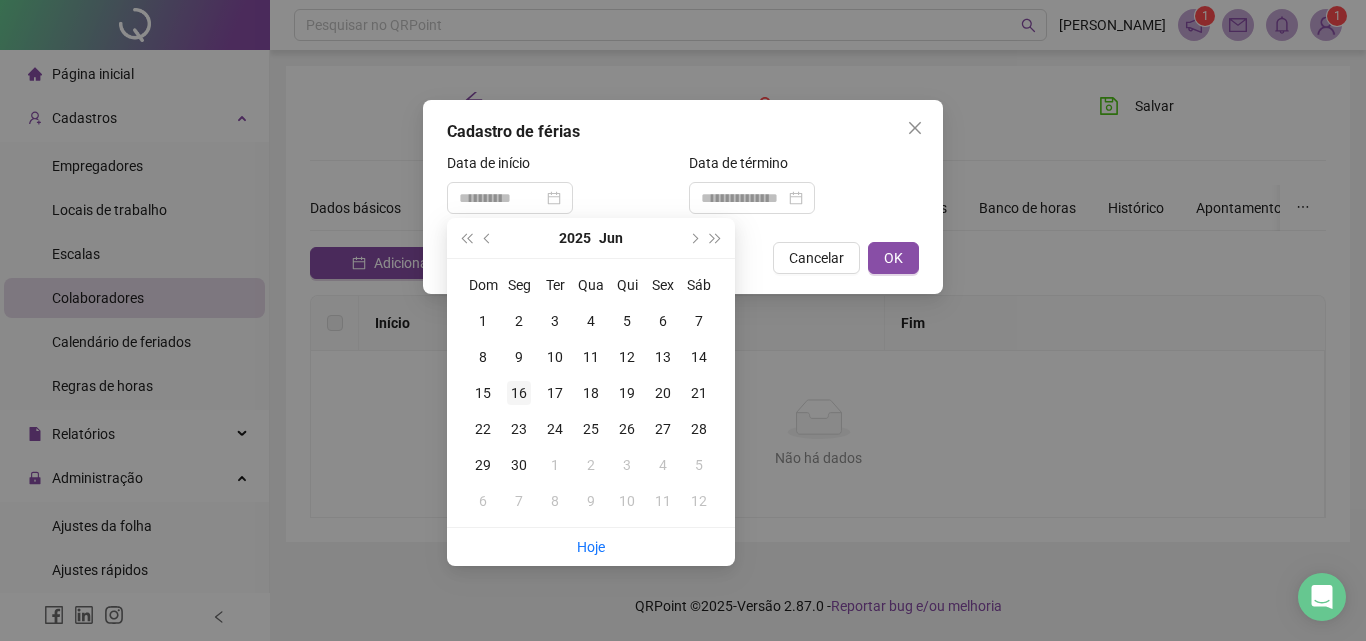 type on "**********" 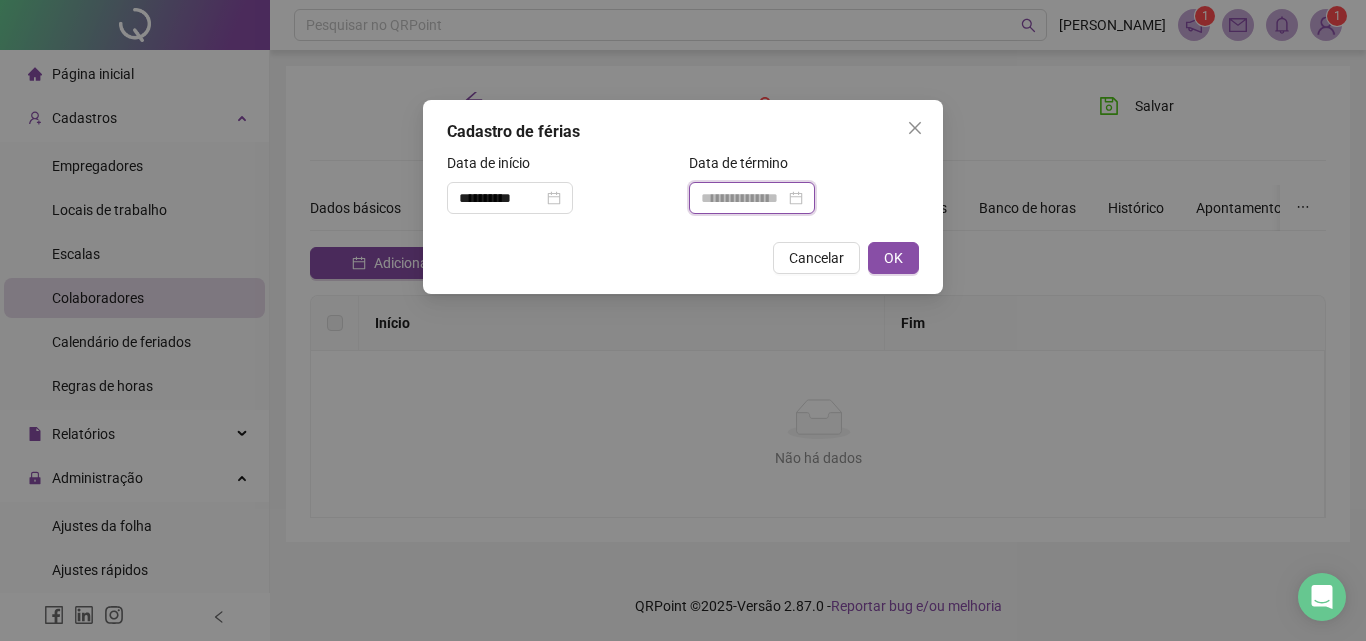click at bounding box center (743, 198) 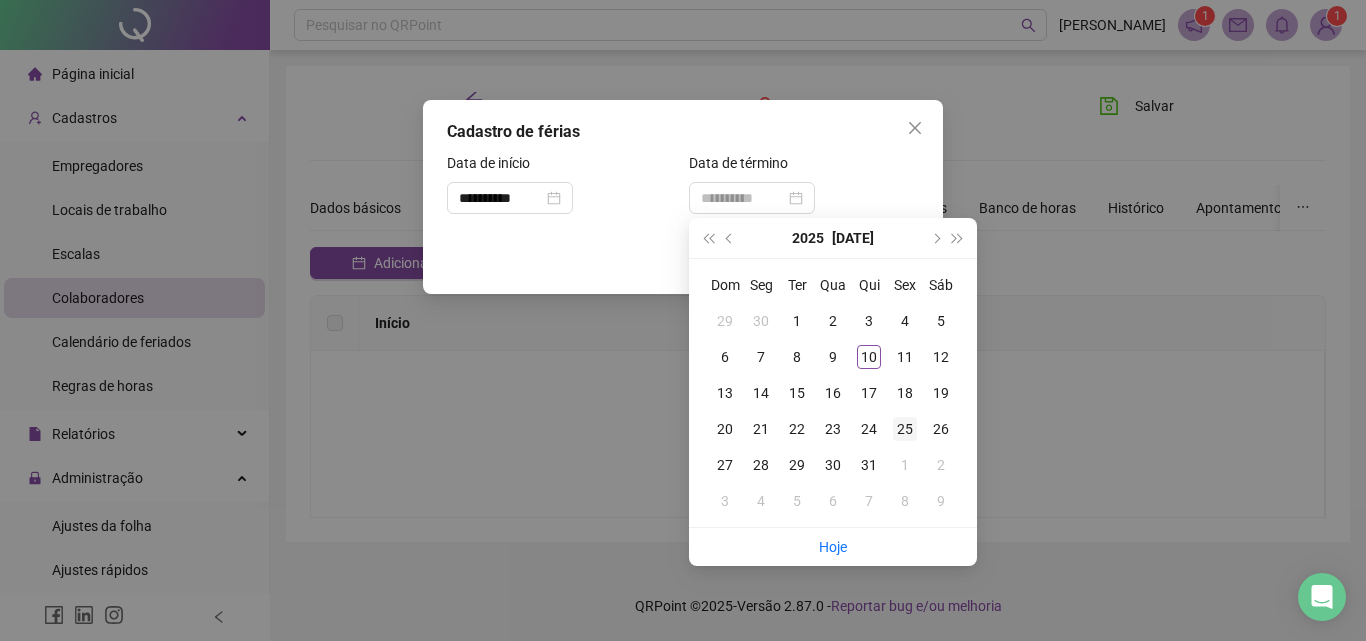 click on "25" at bounding box center (905, 429) 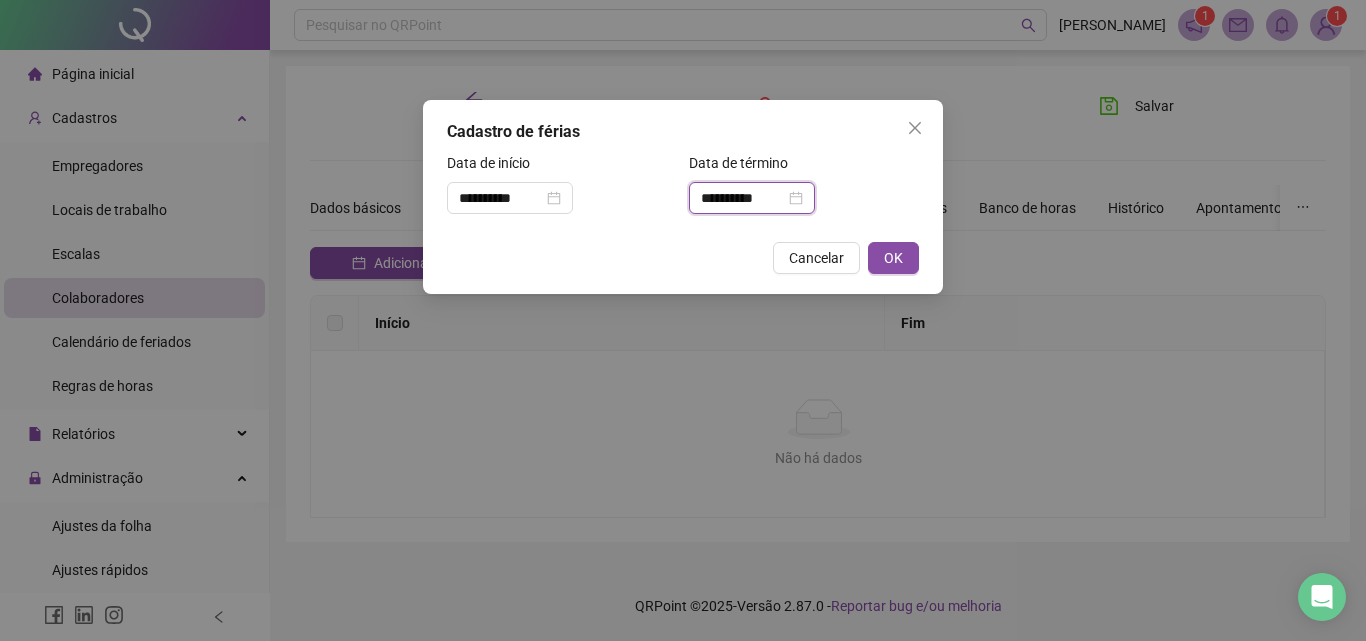 drag, startPoint x: 742, startPoint y: 197, endPoint x: 752, endPoint y: 214, distance: 19.723083 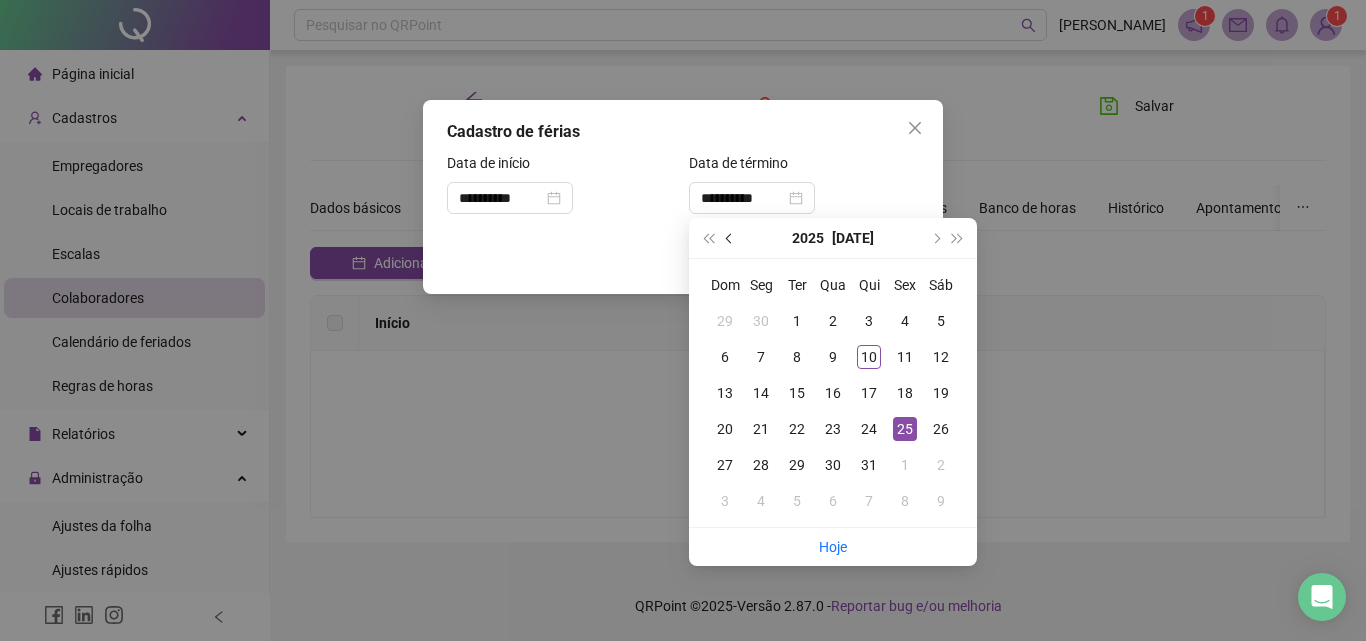 click at bounding box center [731, 238] 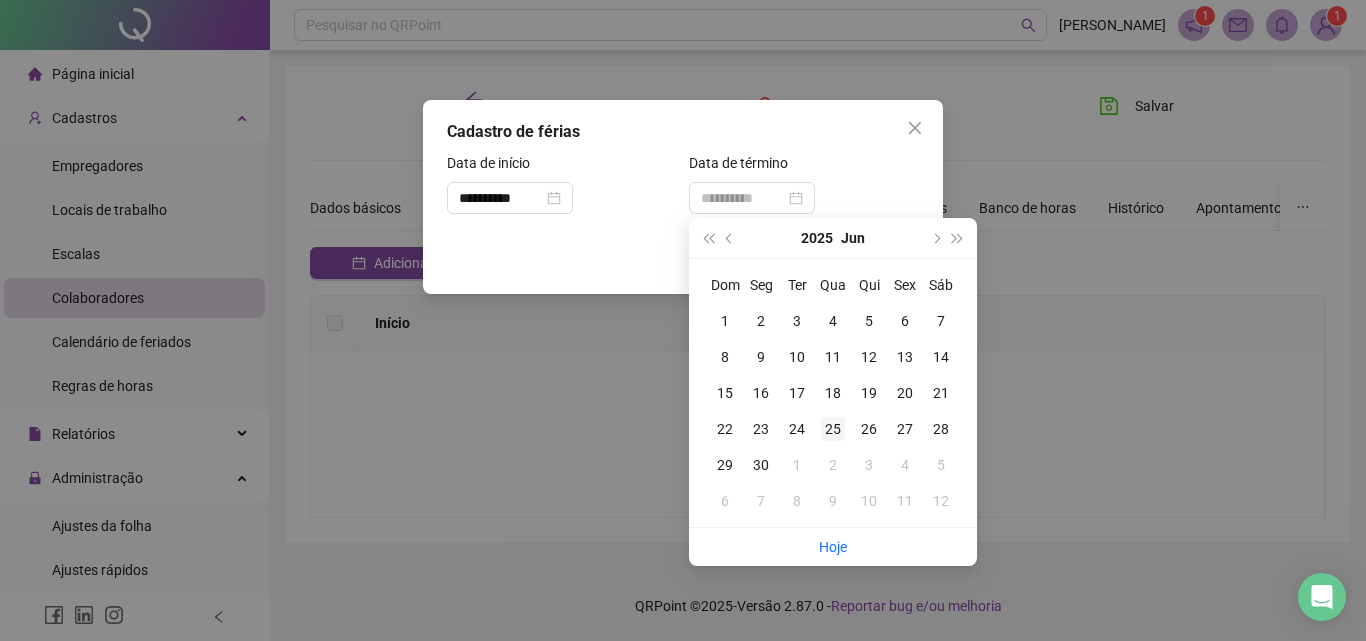 type on "**********" 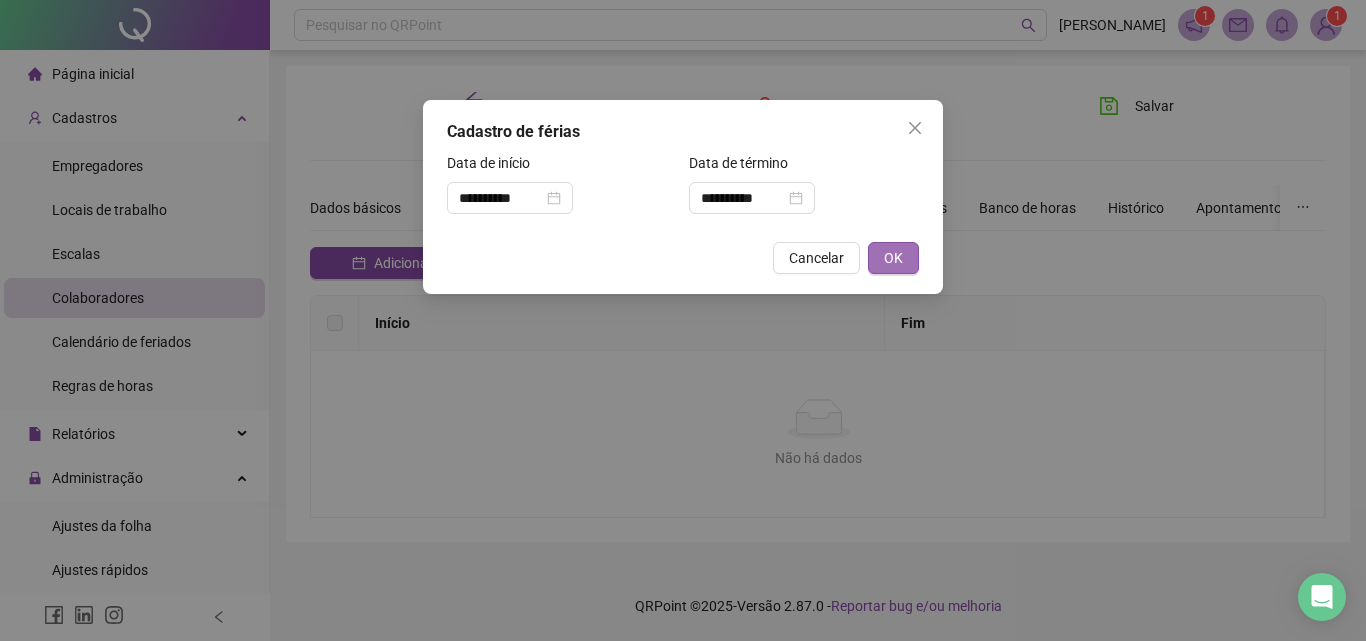 click on "OK" at bounding box center [893, 258] 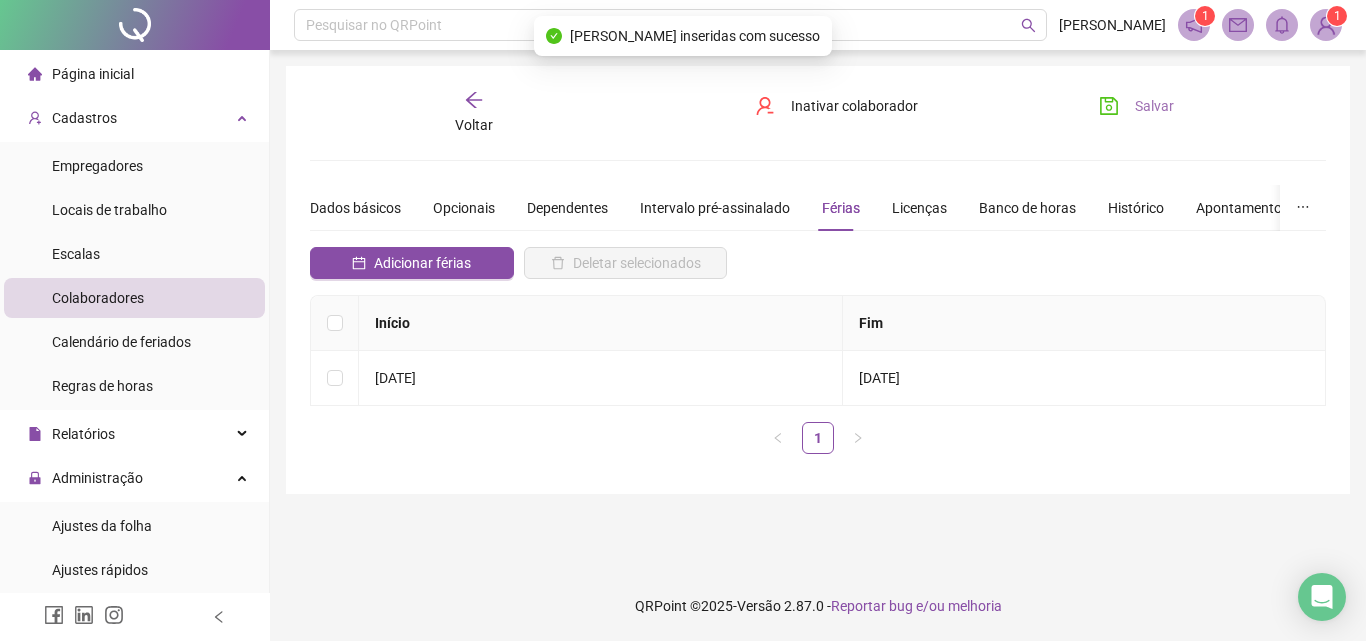 click on "Salvar" at bounding box center [1136, 106] 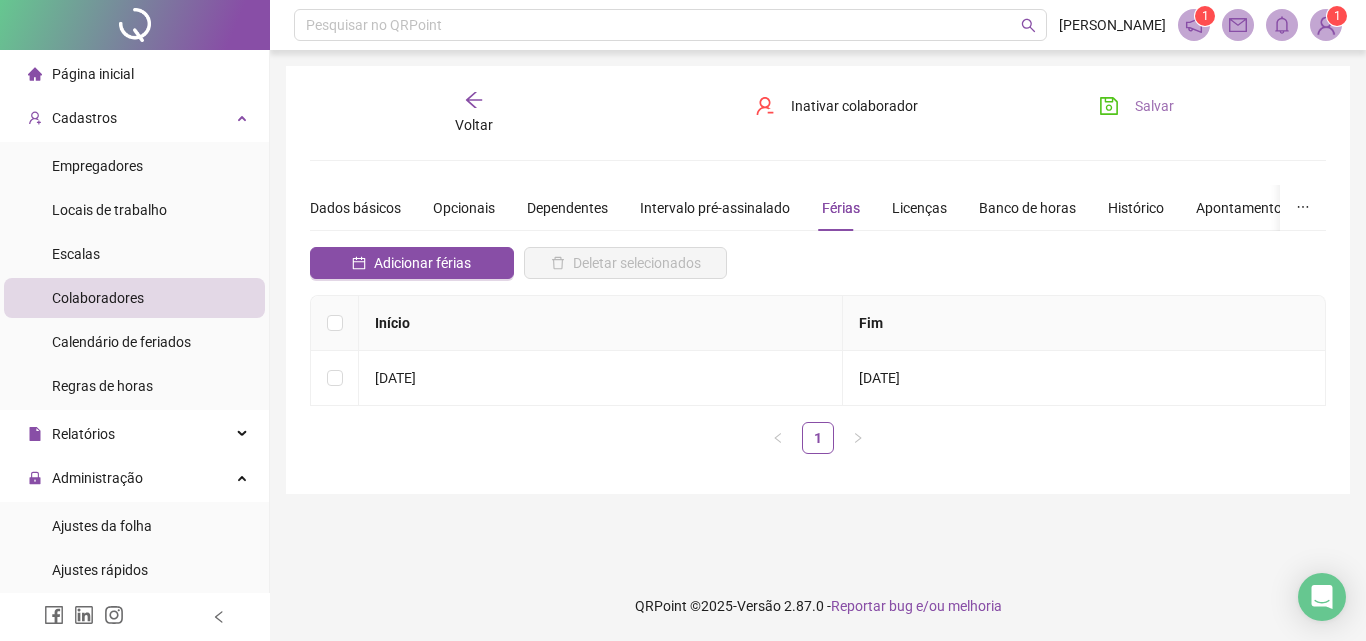 click on "Salvar" at bounding box center [1154, 106] 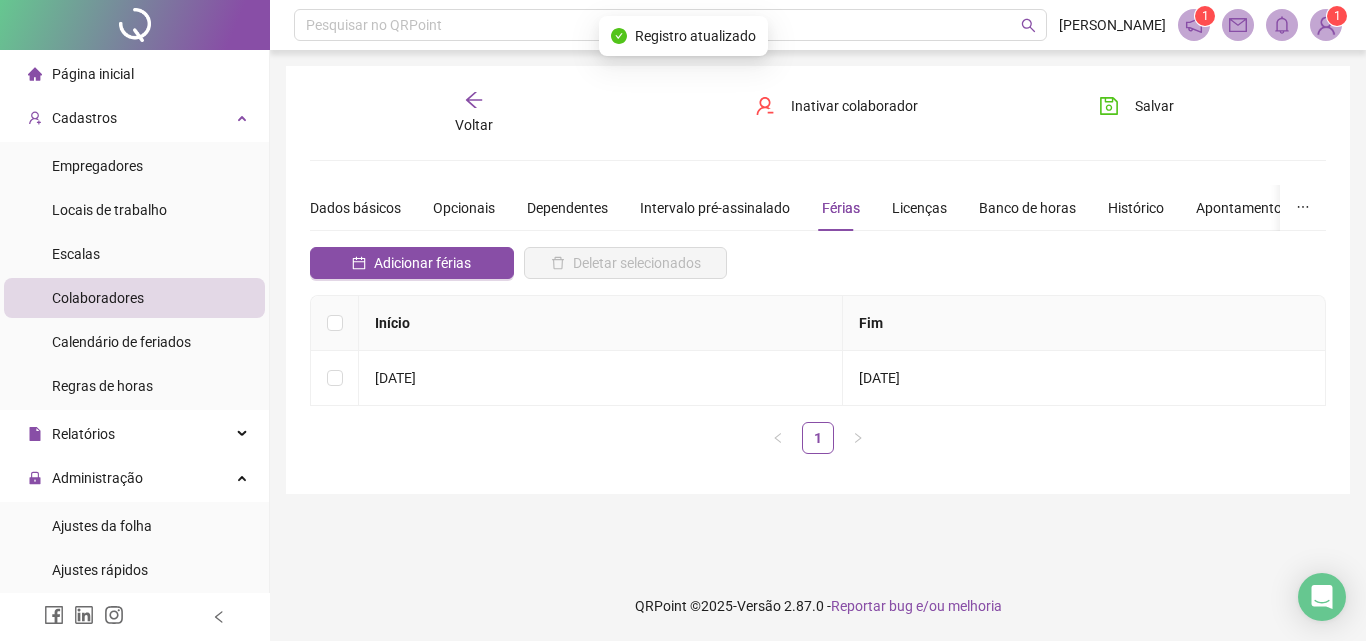 click on "Voltar" at bounding box center [474, 125] 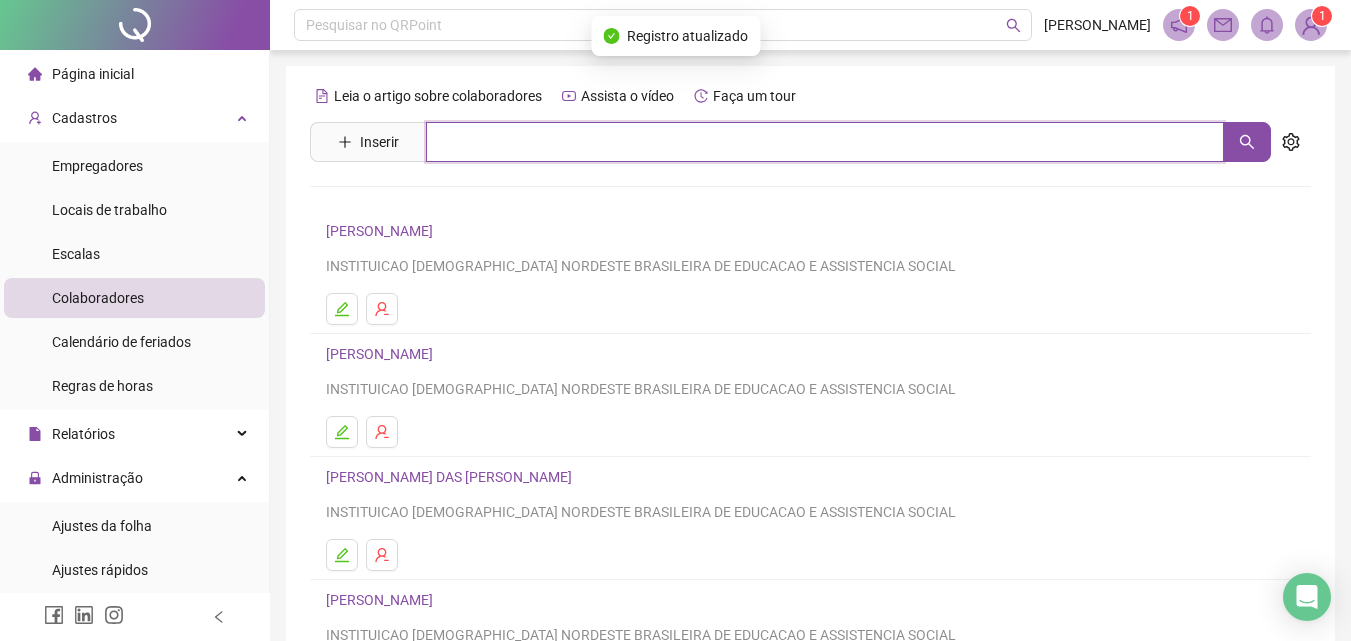 click at bounding box center (825, 142) 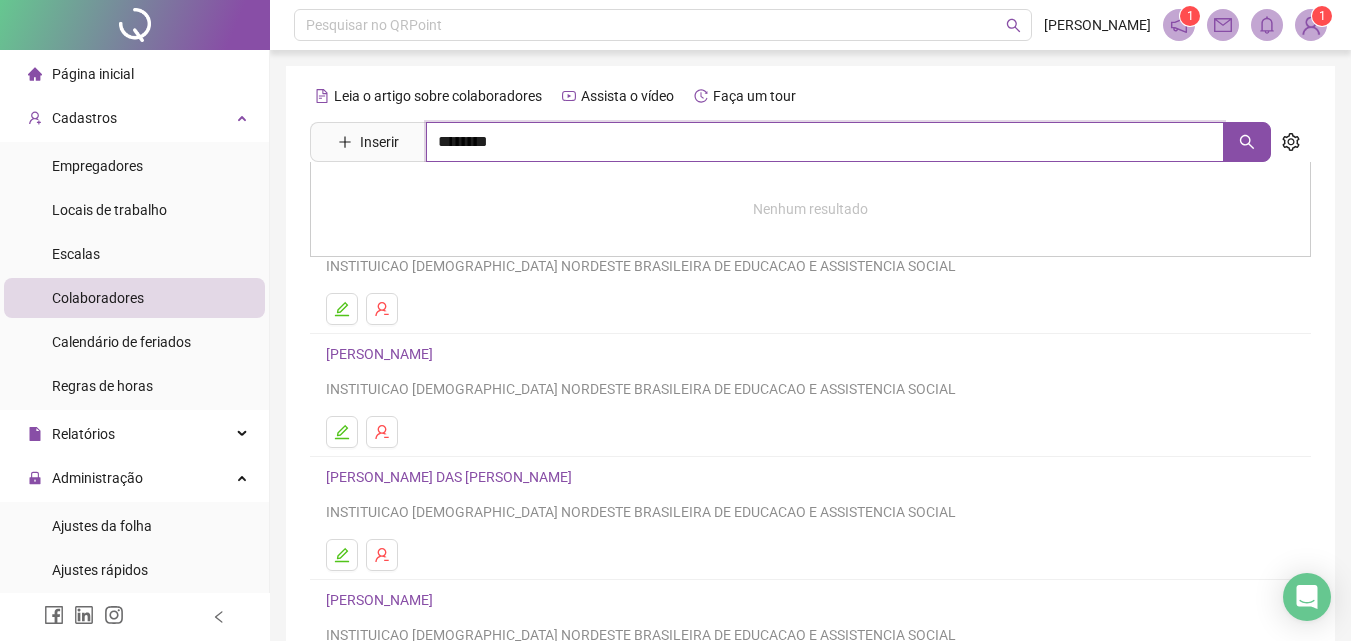 type on "********" 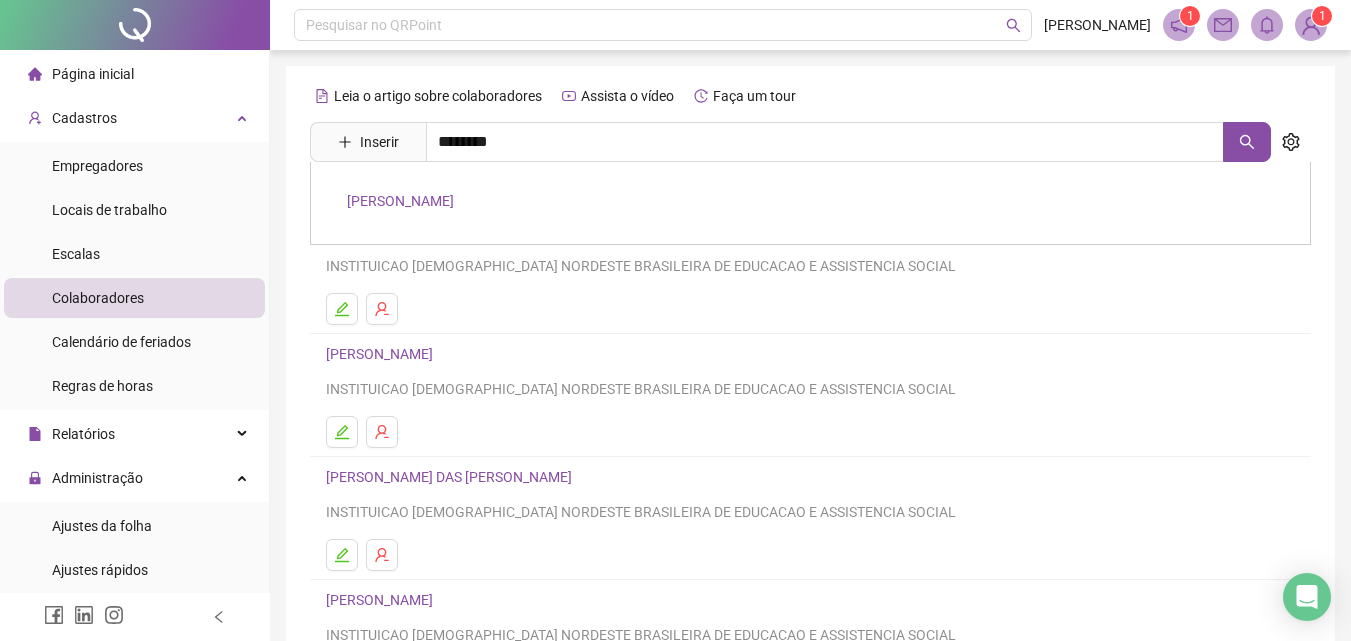click on "[PERSON_NAME]" at bounding box center (400, 201) 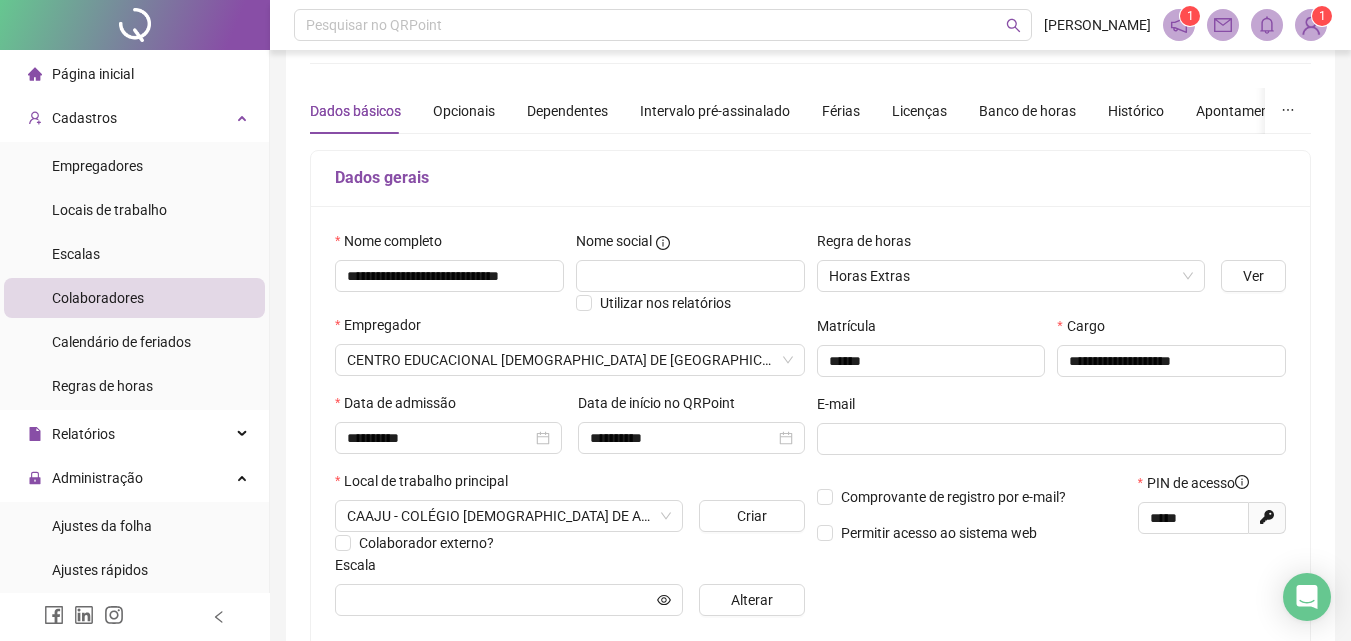 scroll, scrollTop: 0, scrollLeft: 0, axis: both 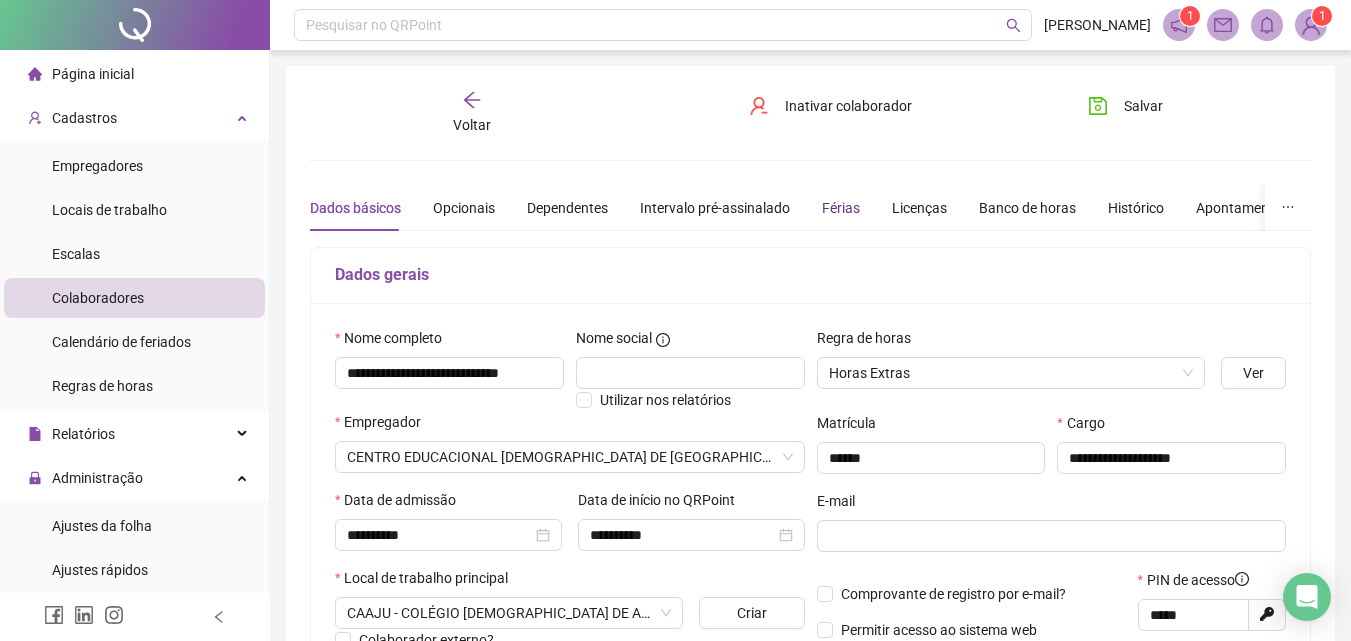 click on "Férias" at bounding box center (841, 208) 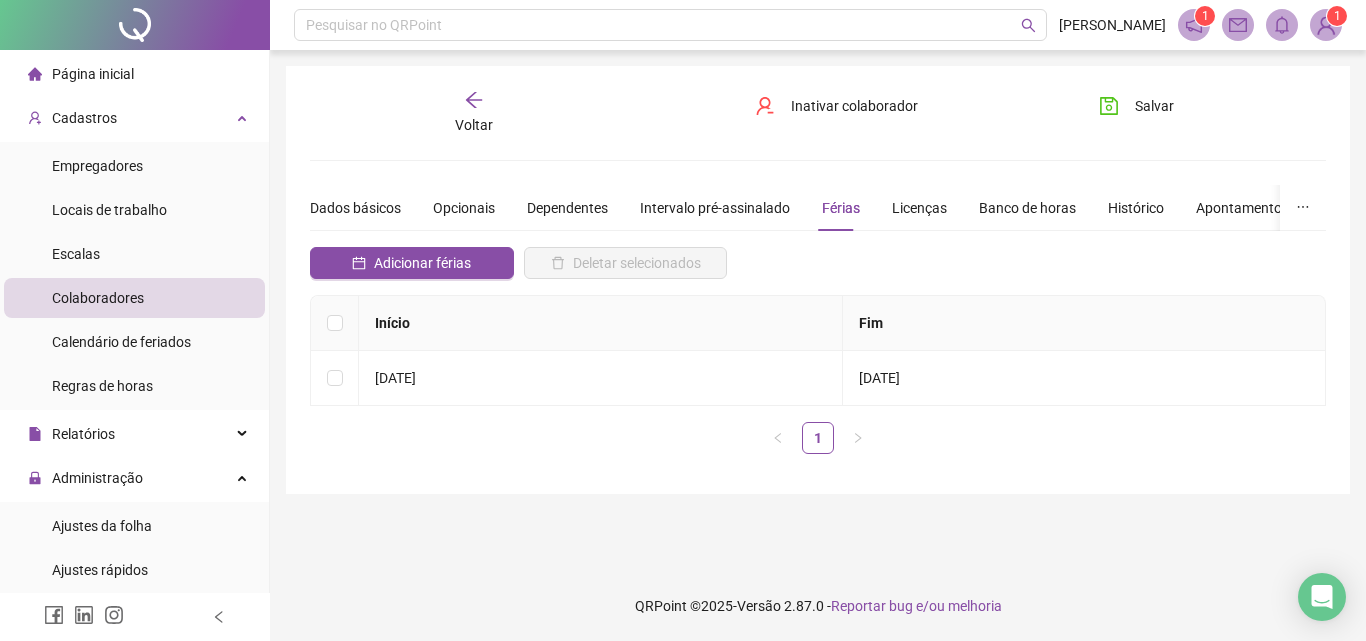 click on "Voltar" at bounding box center (474, 125) 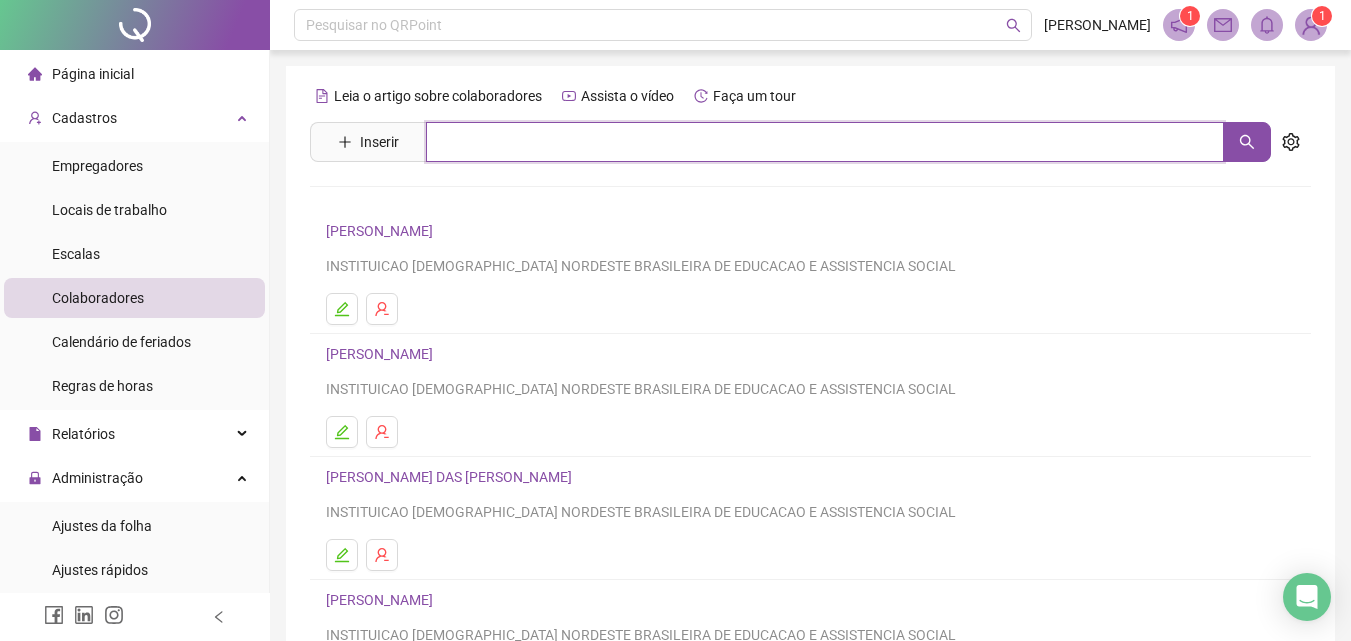click at bounding box center [825, 142] 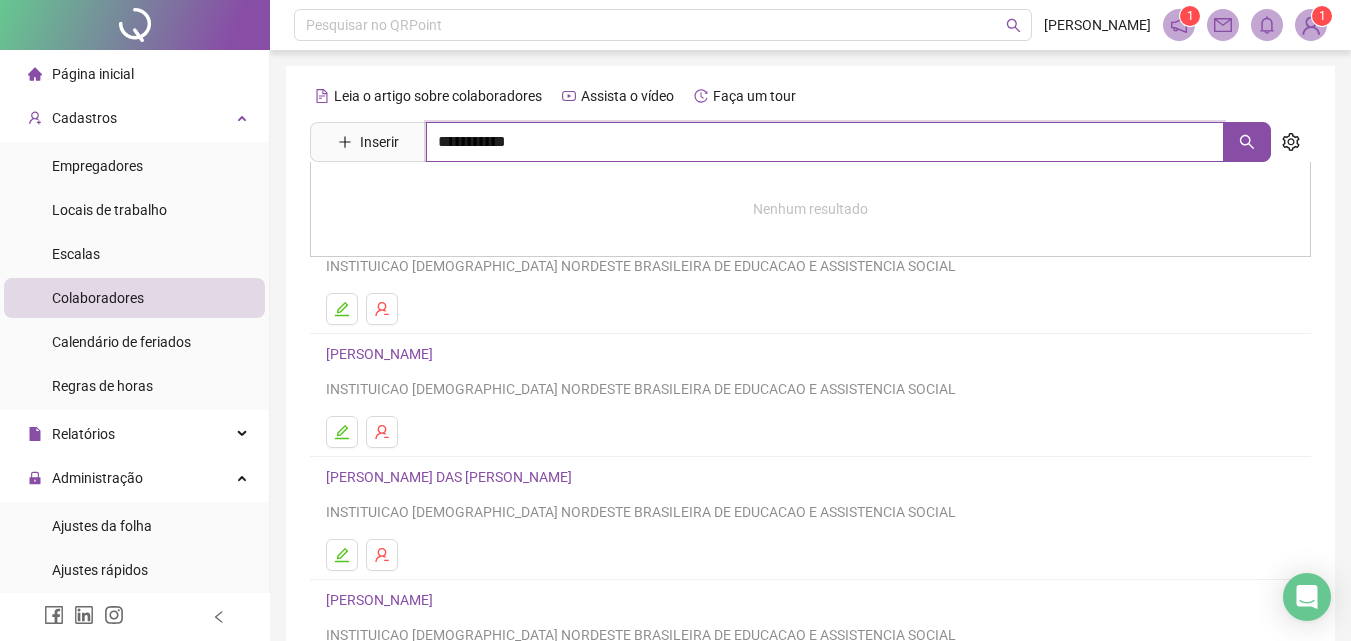 click on "**********" at bounding box center (825, 142) 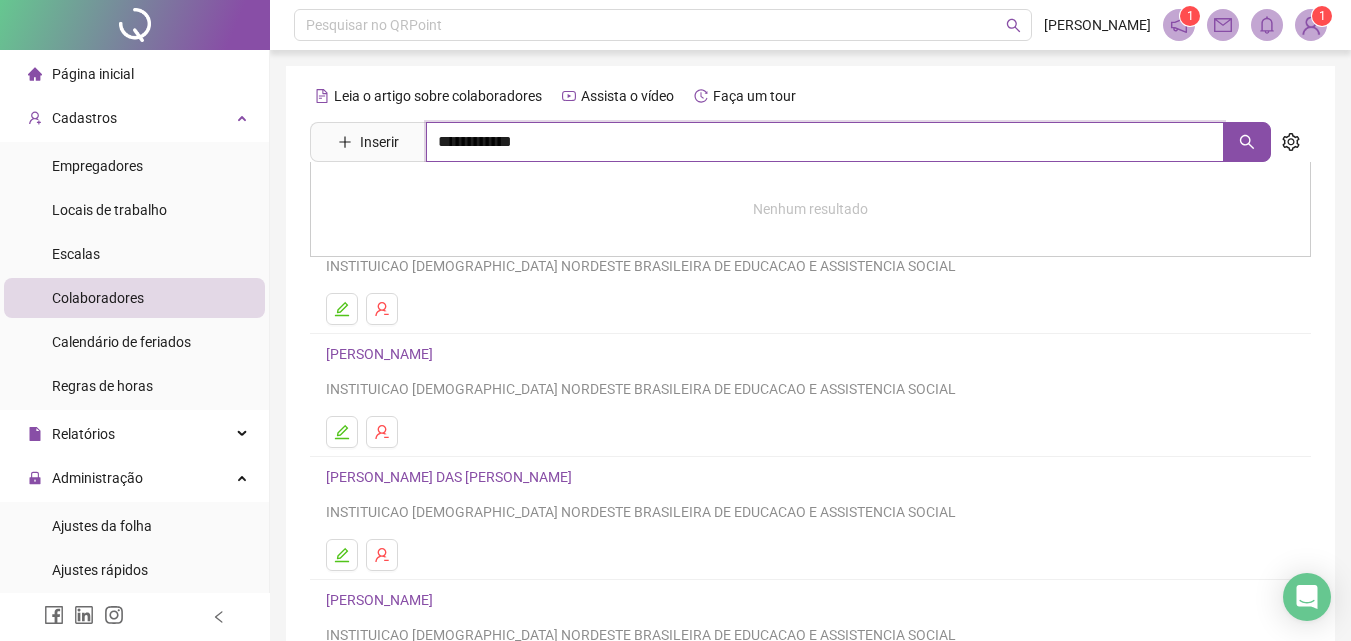 type on "**********" 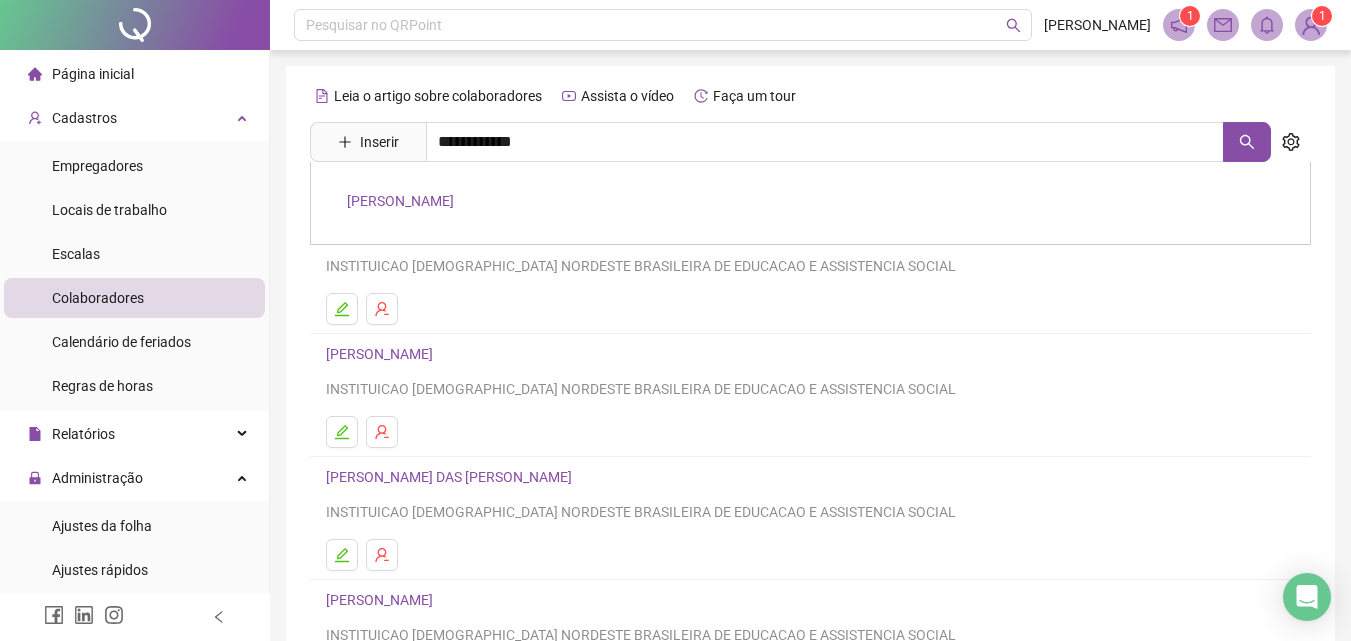 click on "JOSEANE JOSE MATOS" at bounding box center [400, 201] 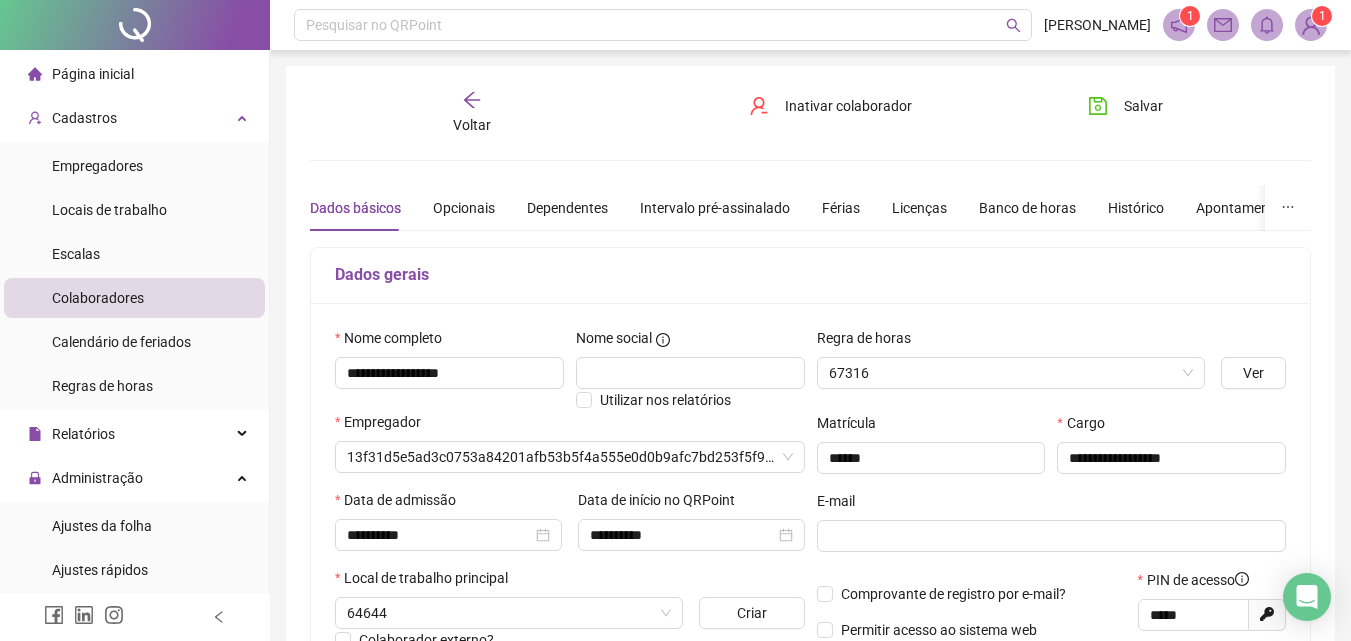 type on "**********" 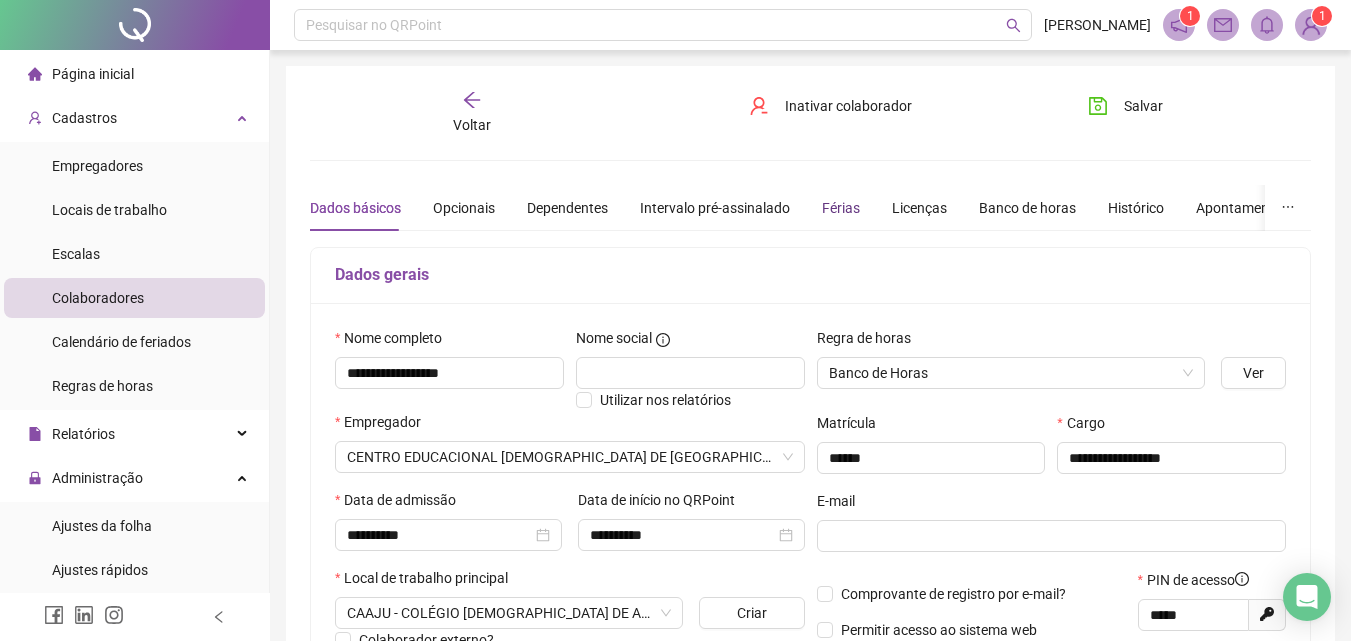 click on "Férias" at bounding box center (841, 208) 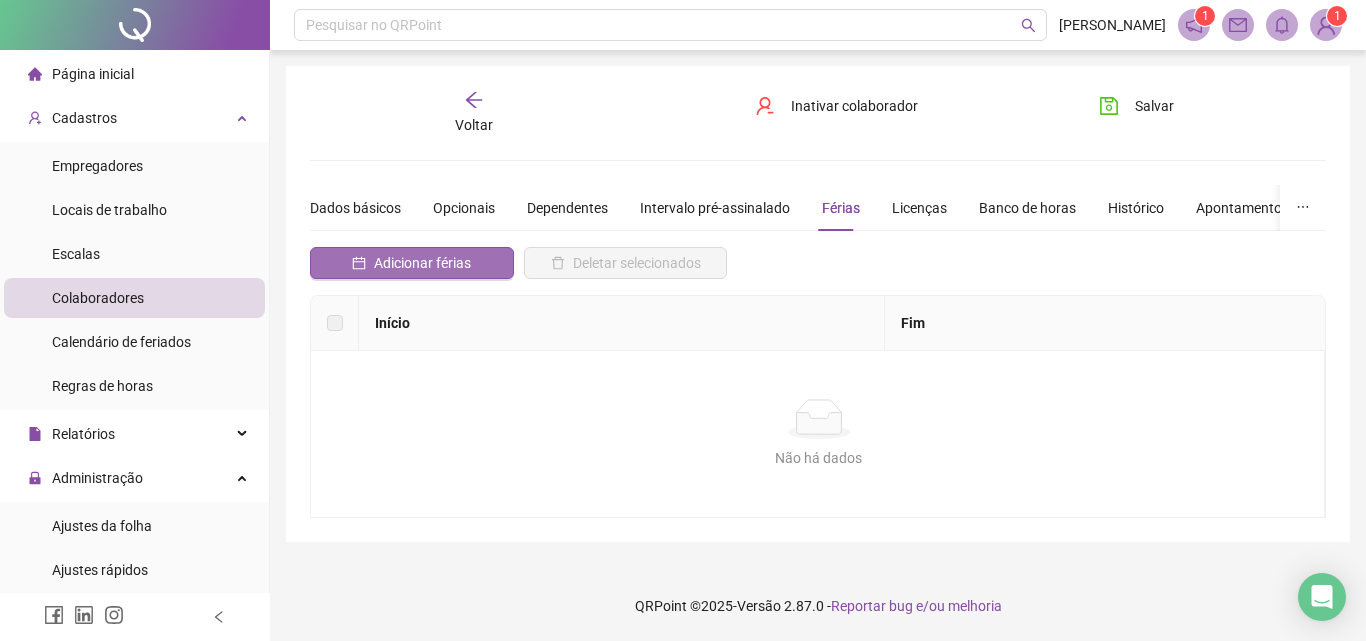 click on "Adicionar férias" at bounding box center [422, 263] 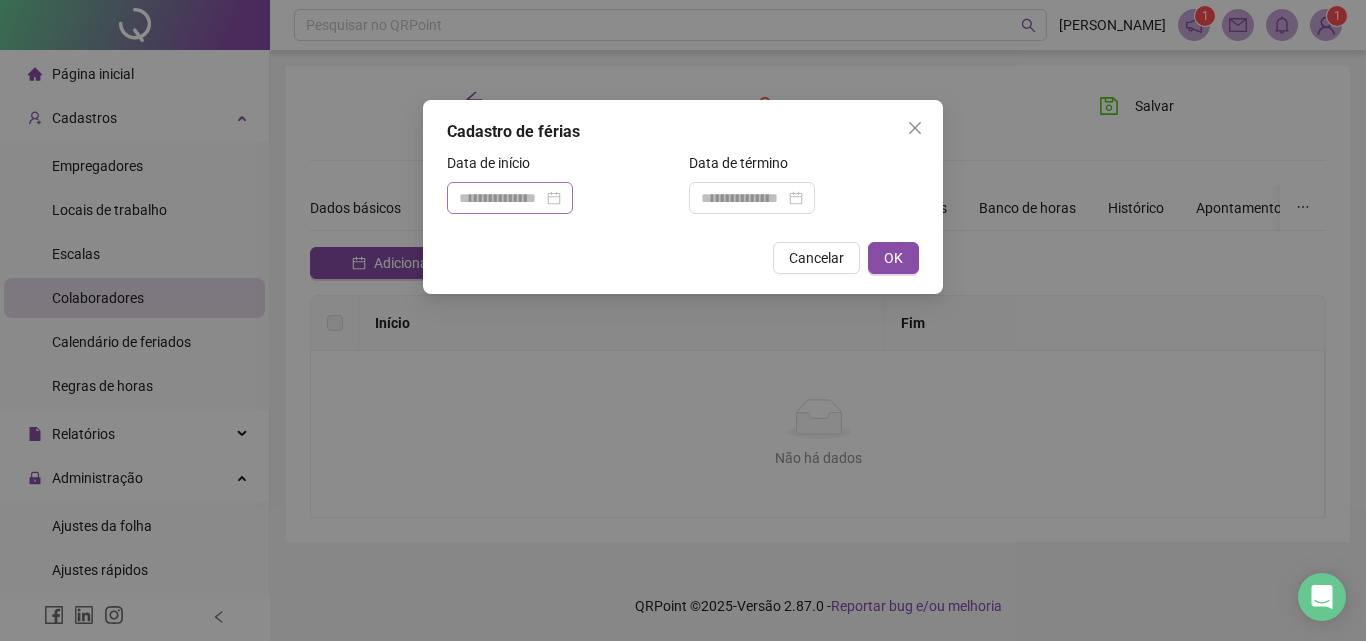 click at bounding box center [510, 198] 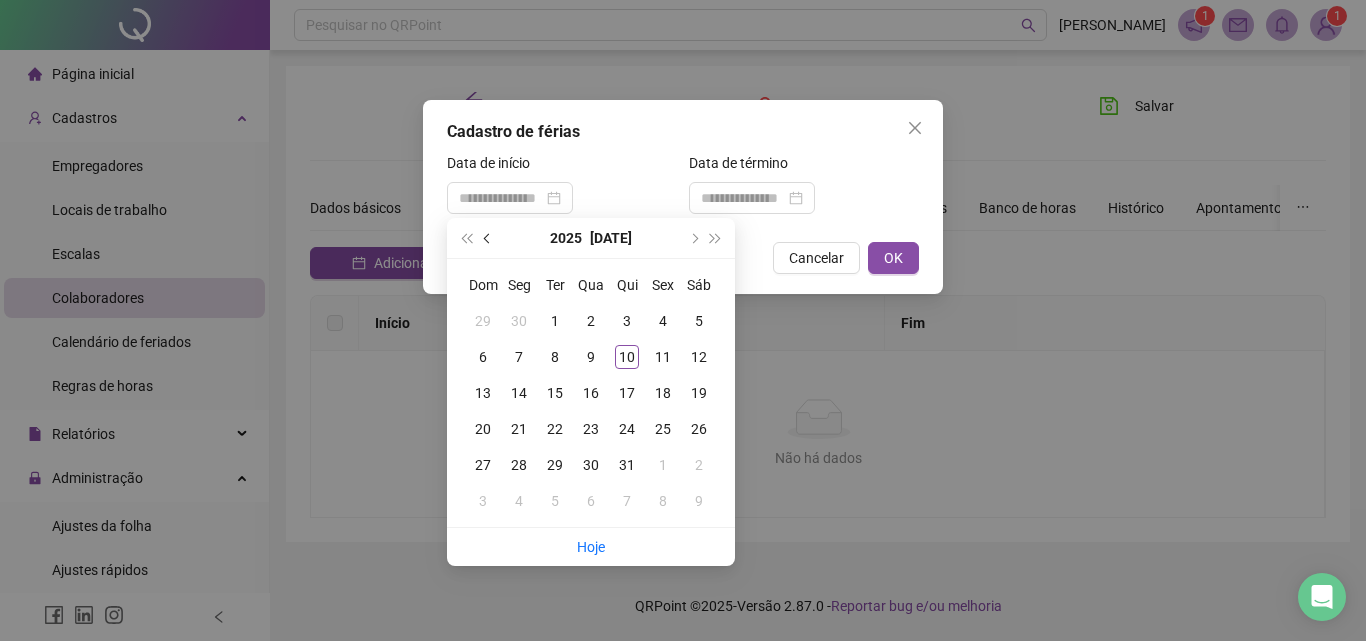 click at bounding box center [489, 238] 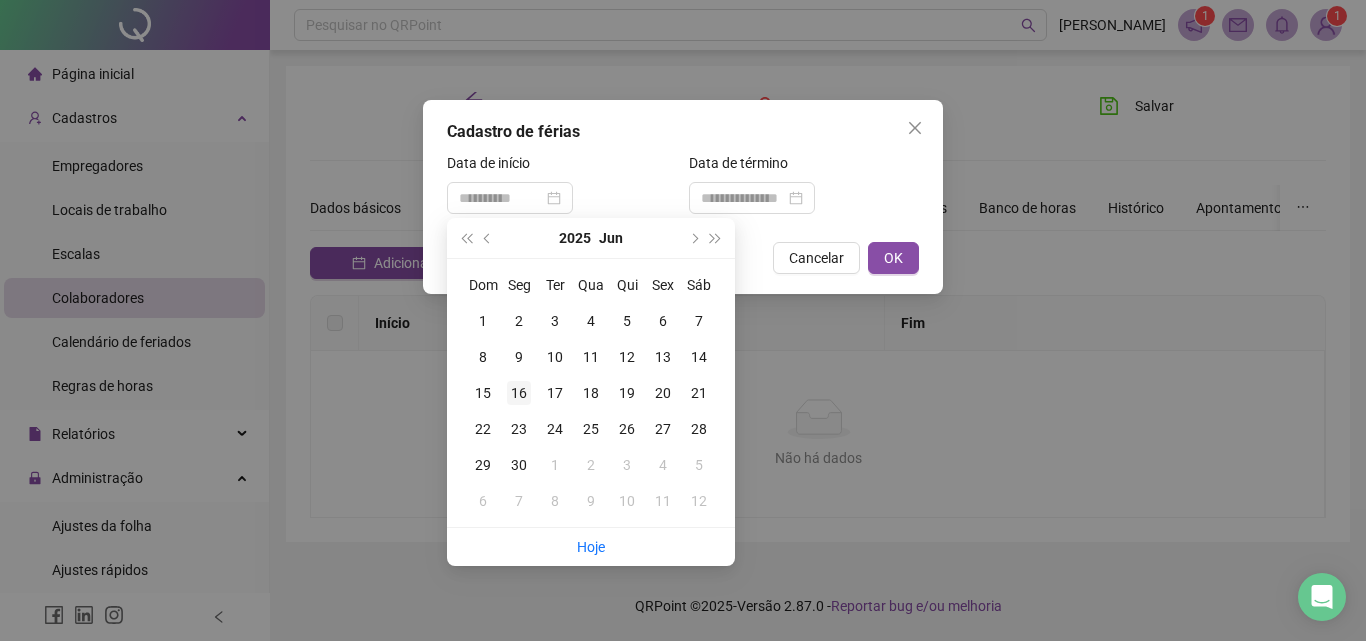type on "**********" 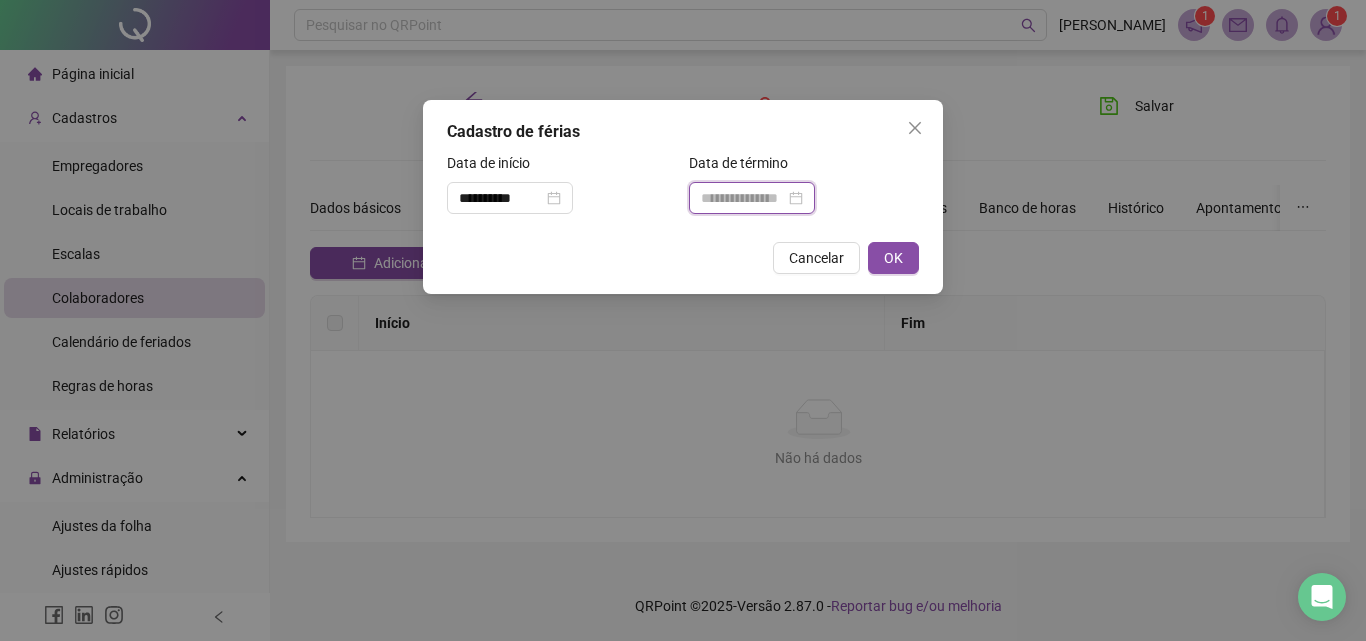 click at bounding box center (743, 198) 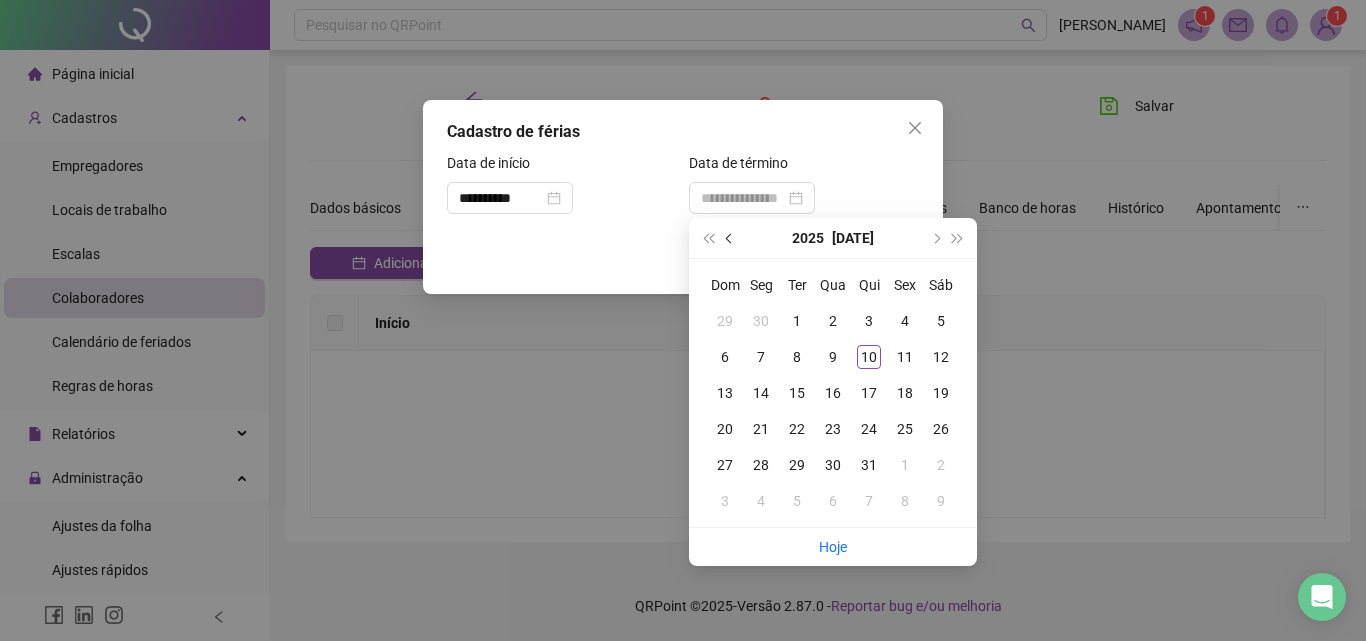 click at bounding box center (731, 238) 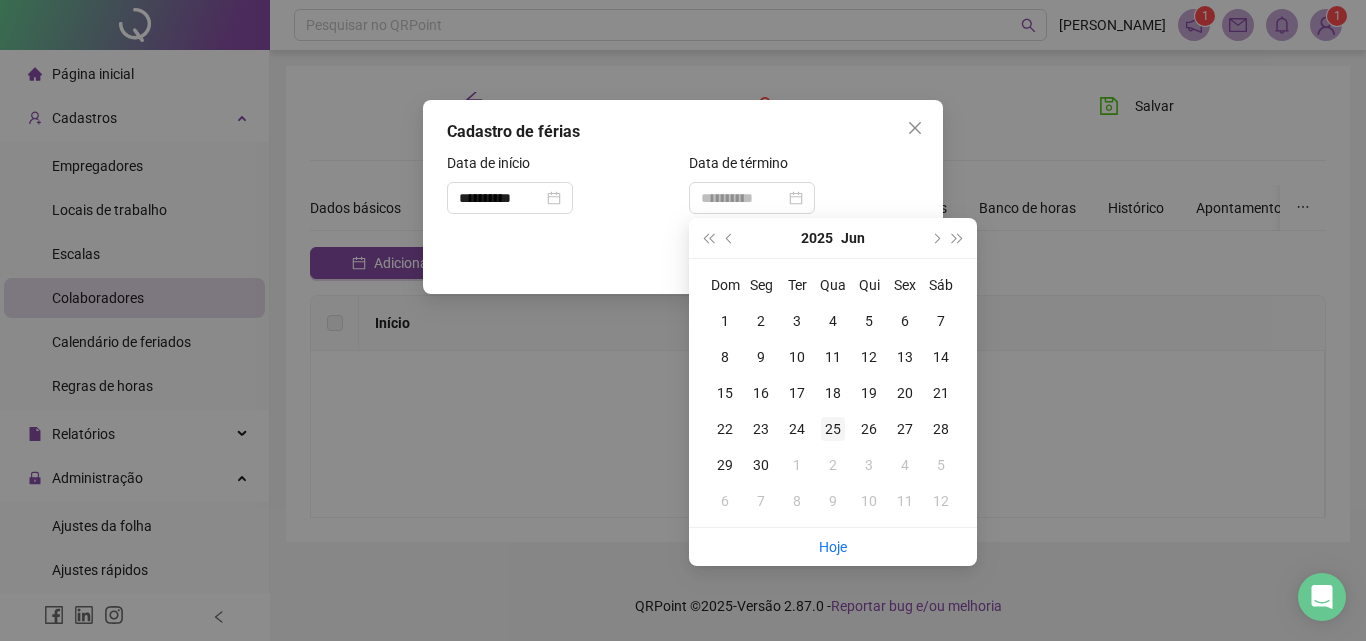type on "**********" 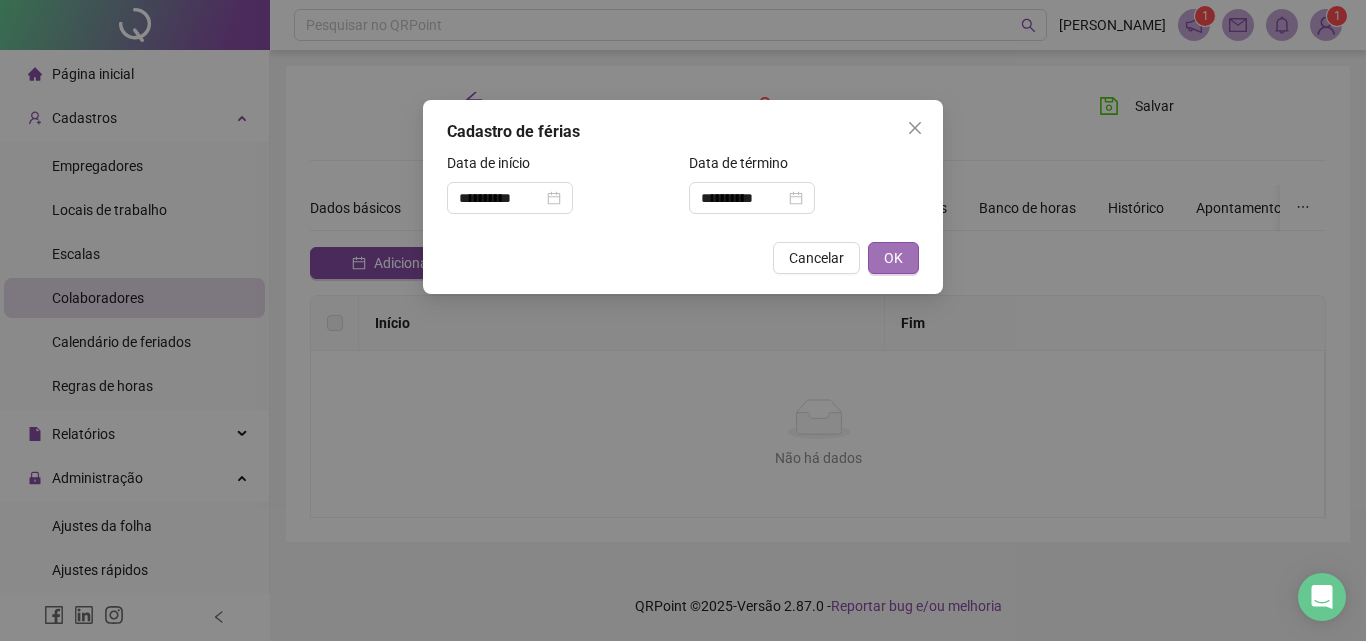 click on "OK" at bounding box center [893, 258] 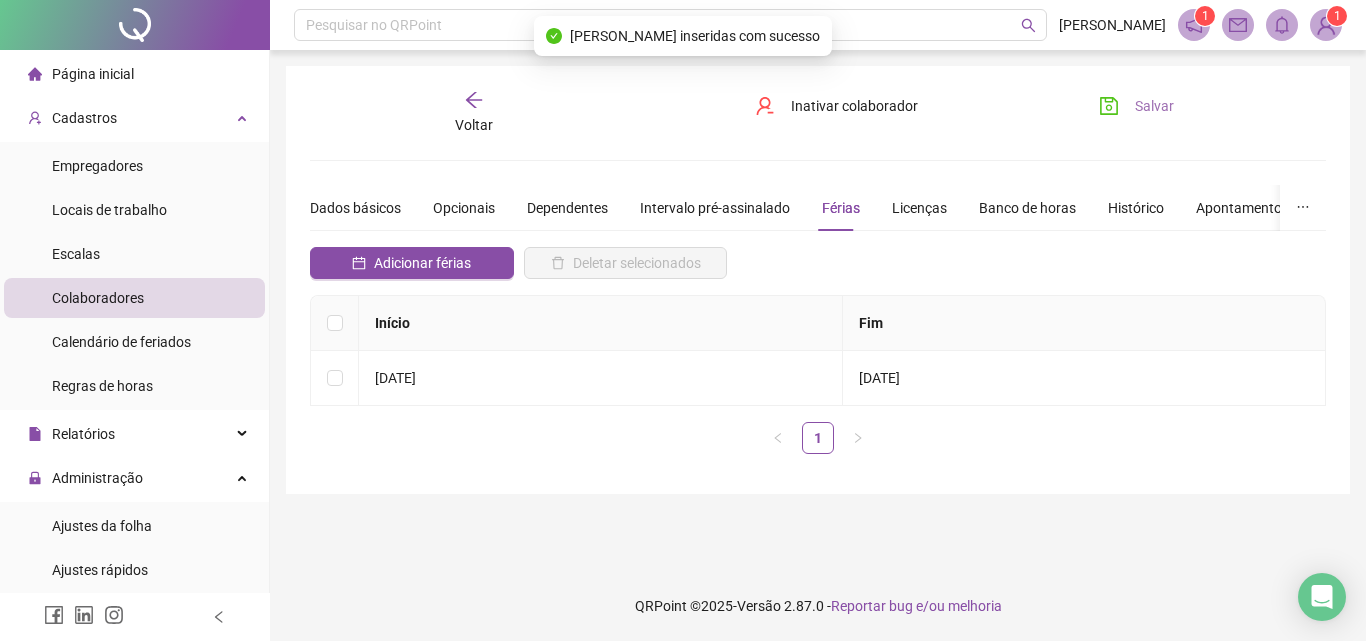 click on "Salvar" at bounding box center [1136, 106] 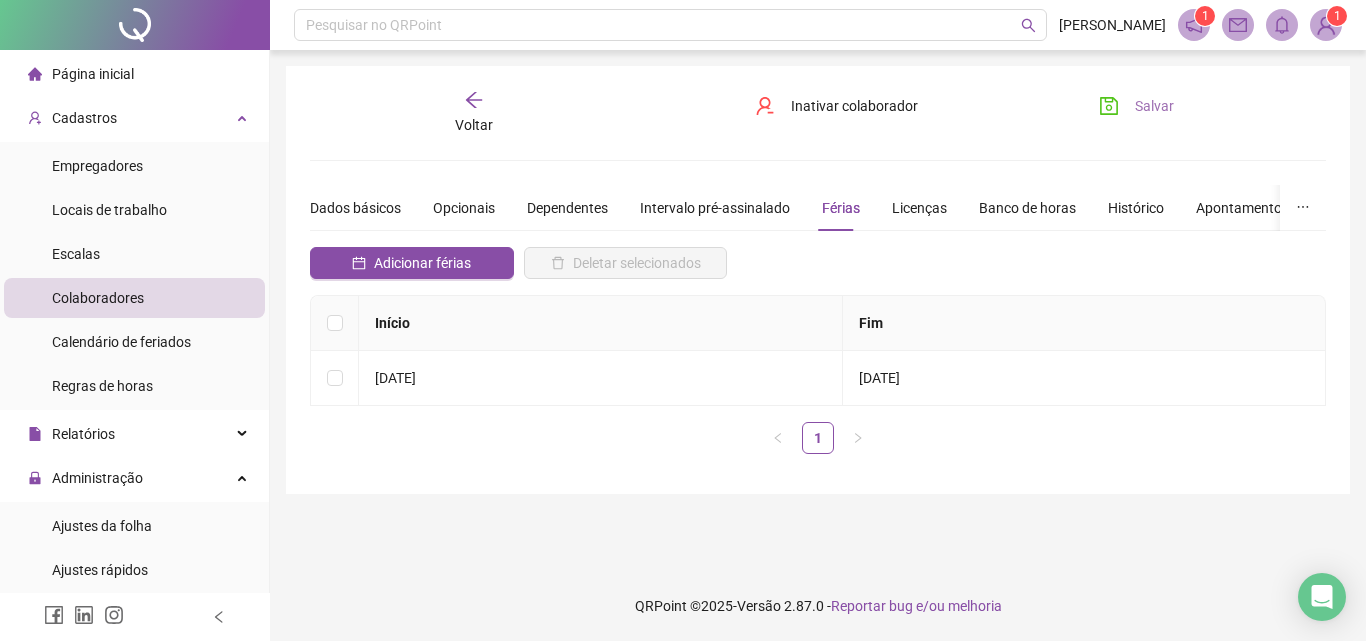 click on "Salvar" at bounding box center (1154, 106) 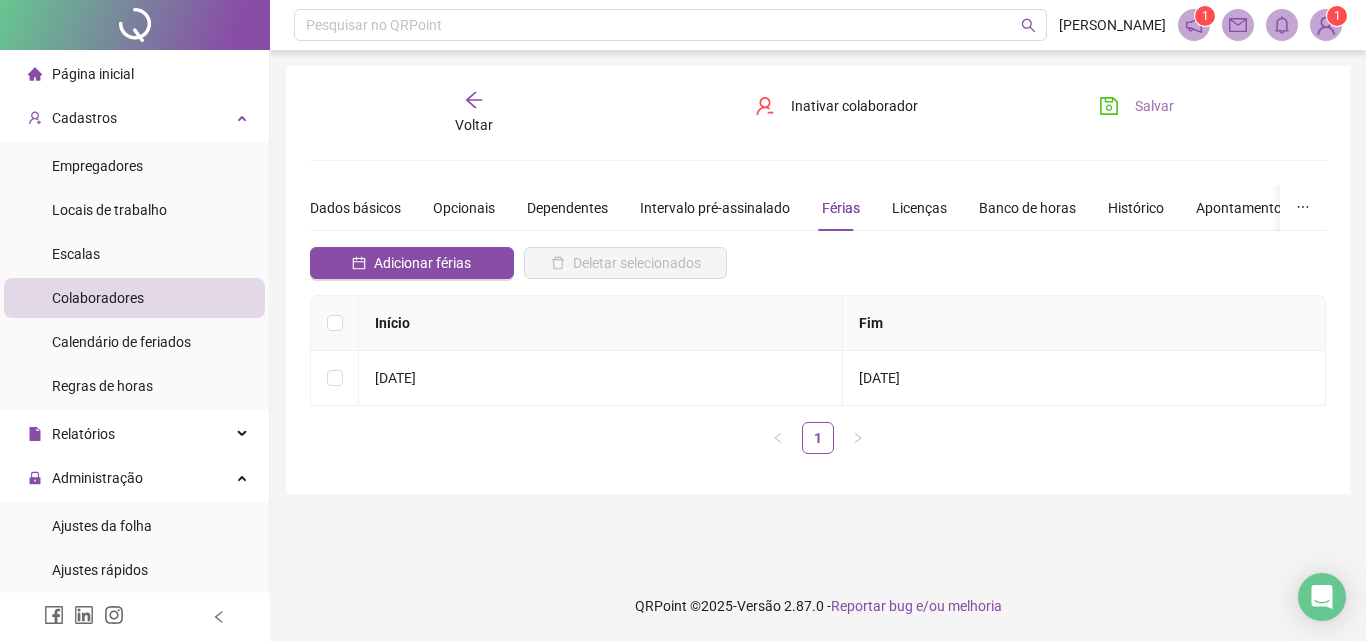 click on "Salvar" at bounding box center (1154, 106) 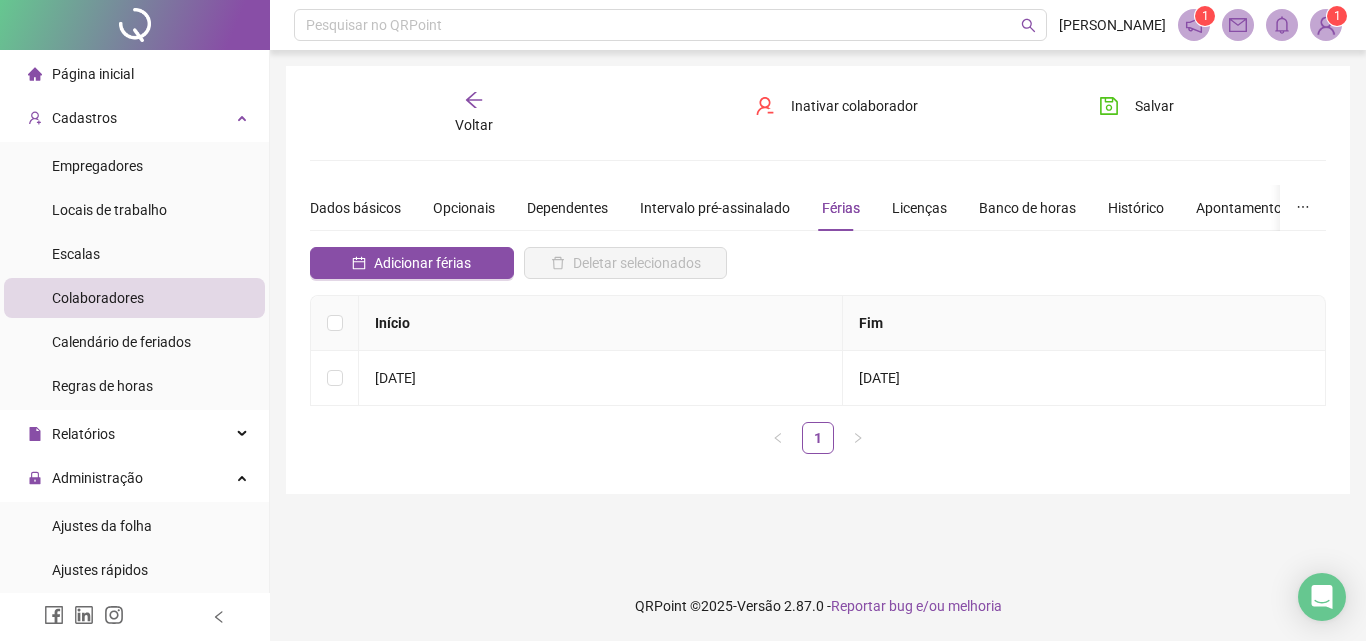 click on "Voltar" at bounding box center [474, 125] 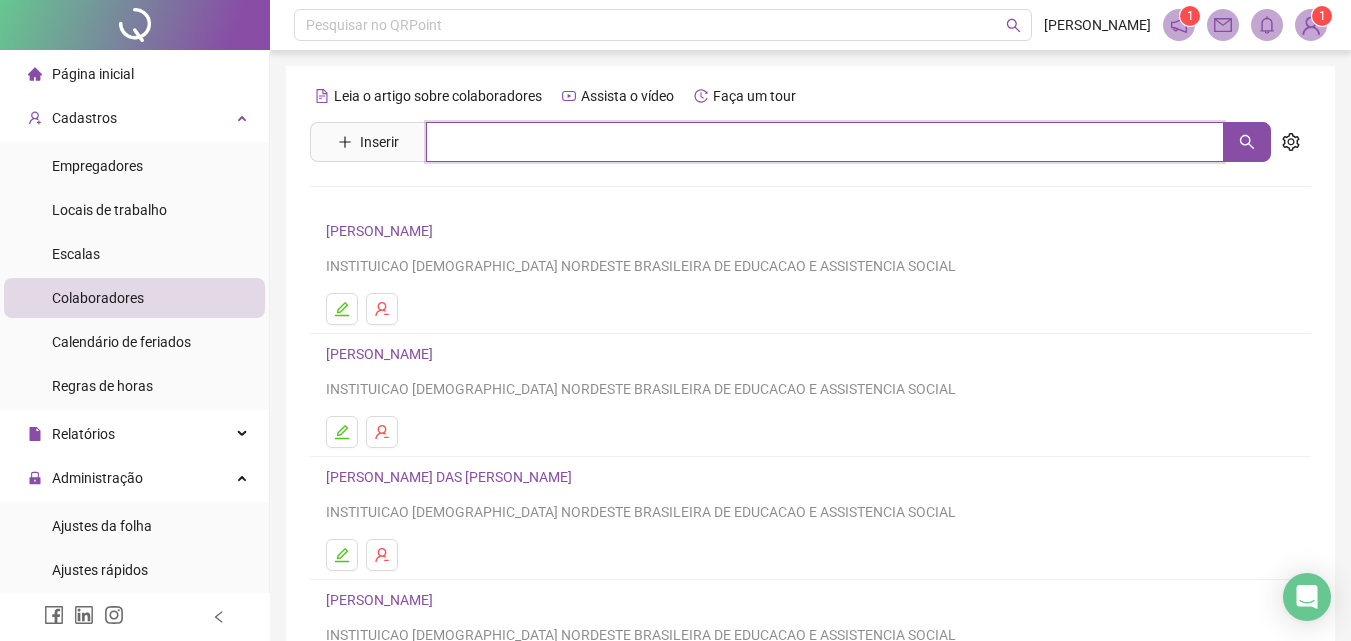 click at bounding box center (825, 142) 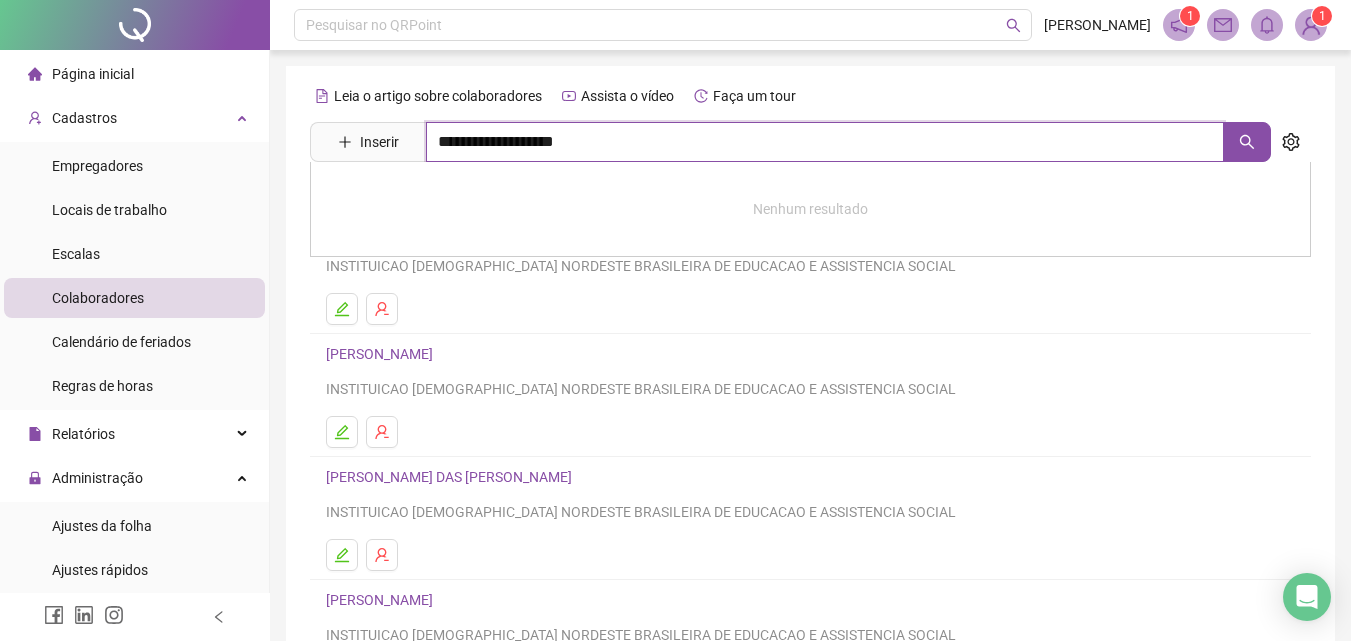 type on "**********" 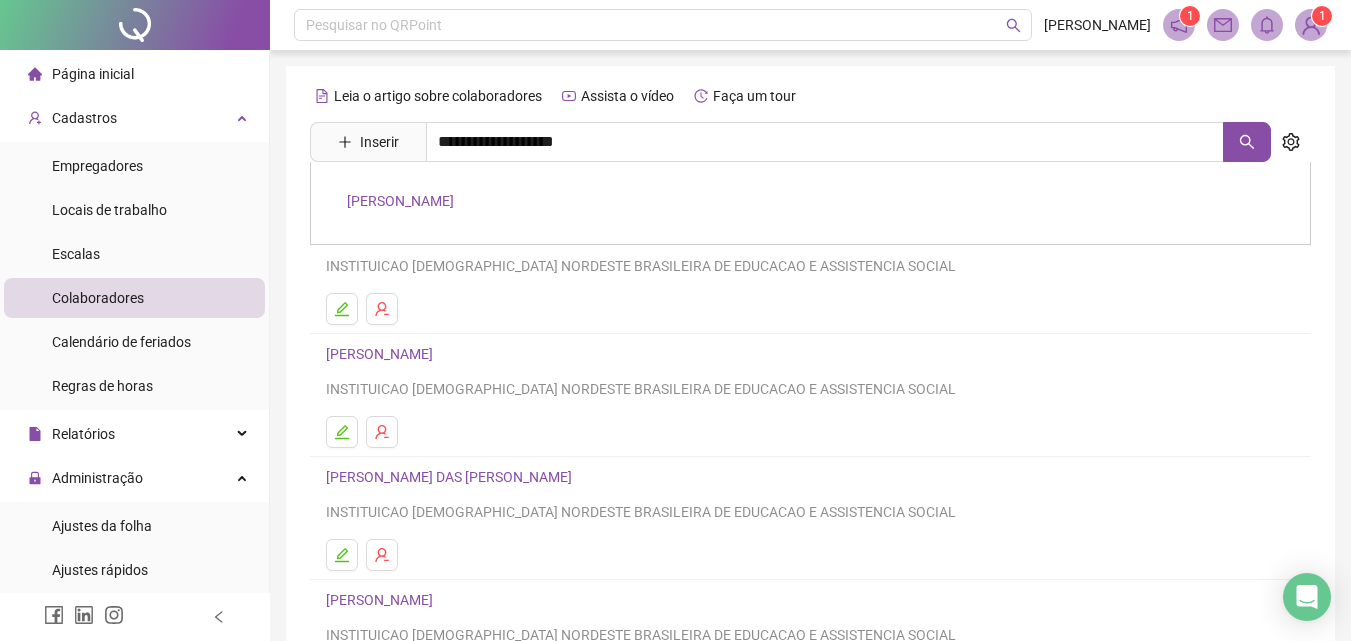 click on "PATRICIA DE ALMEIDA SANTANA SANTOS" at bounding box center [400, 201] 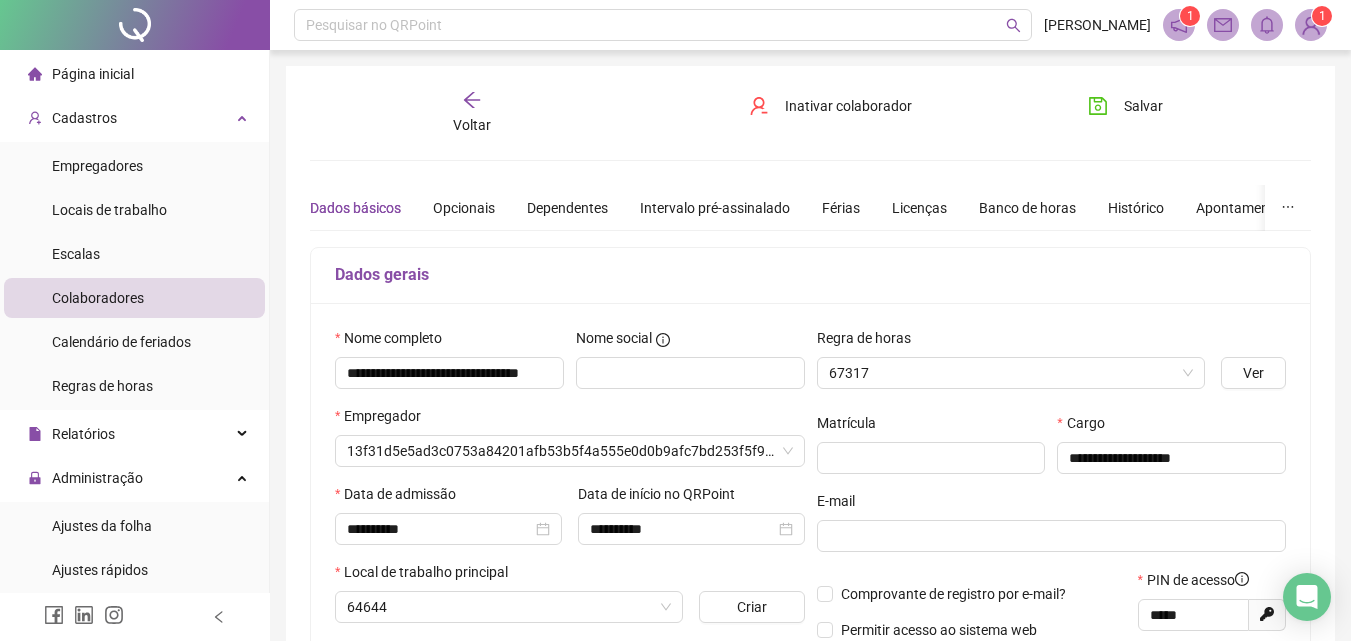 type on "**********" 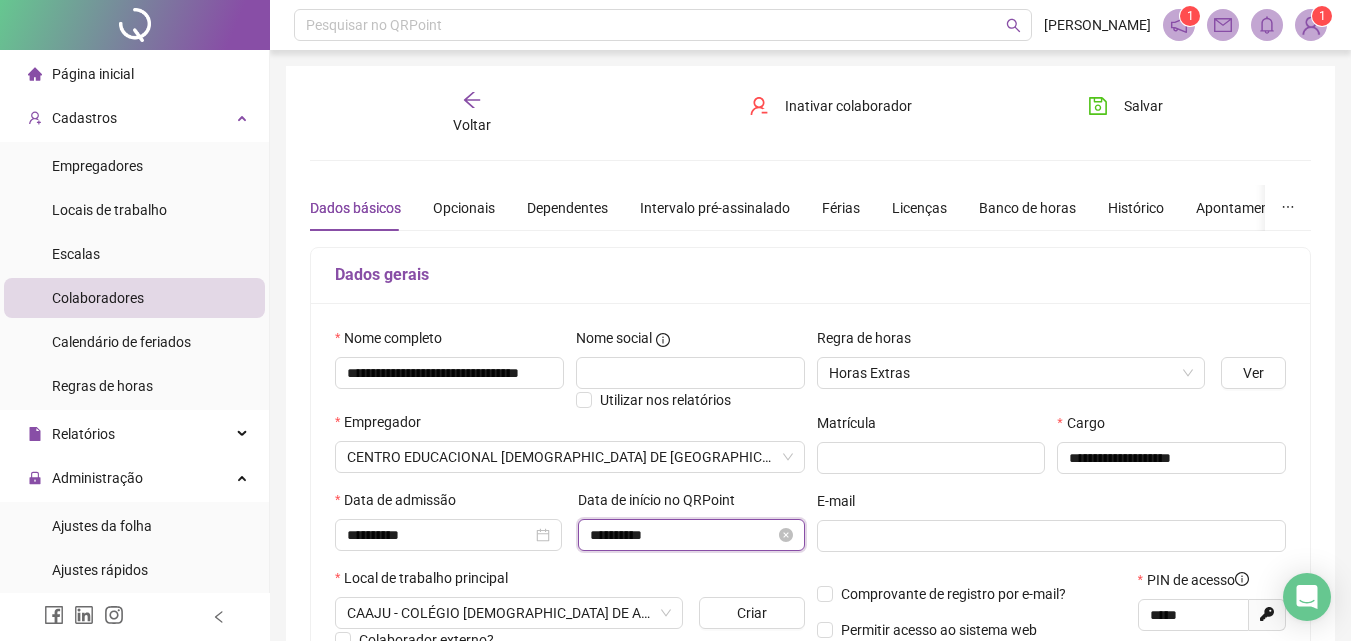 click on "**********" at bounding box center [682, 535] 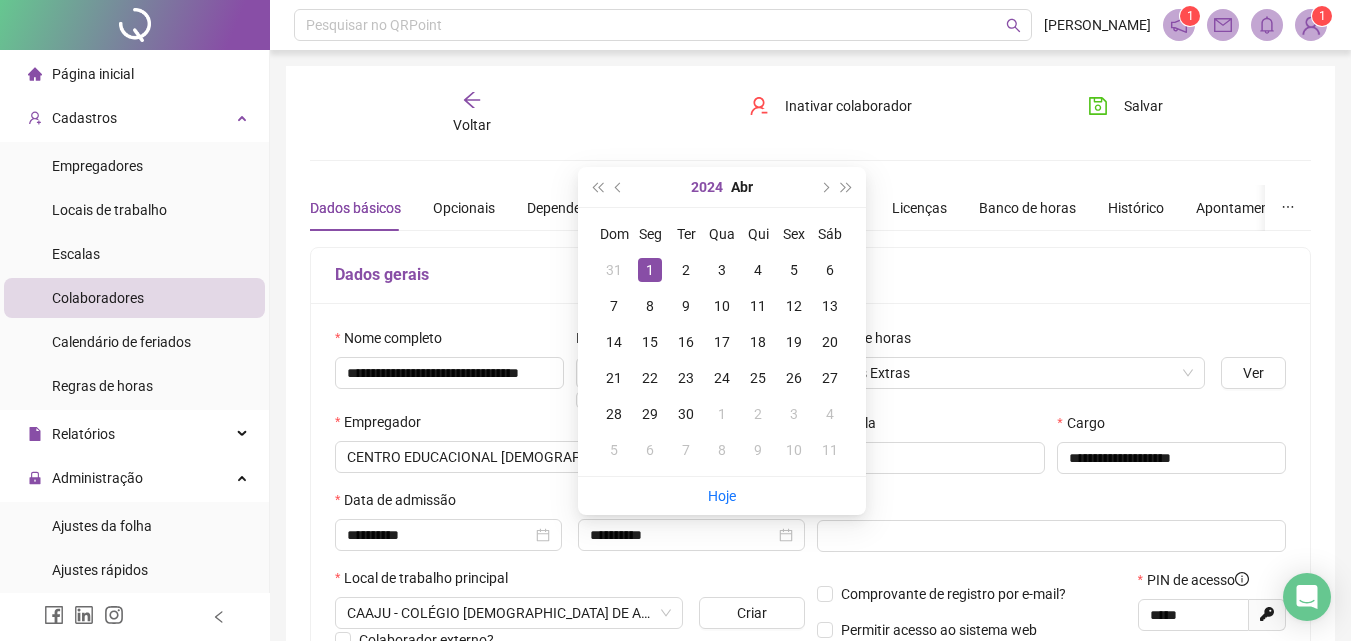drag, startPoint x: 703, startPoint y: 188, endPoint x: 700, endPoint y: 205, distance: 17.262676 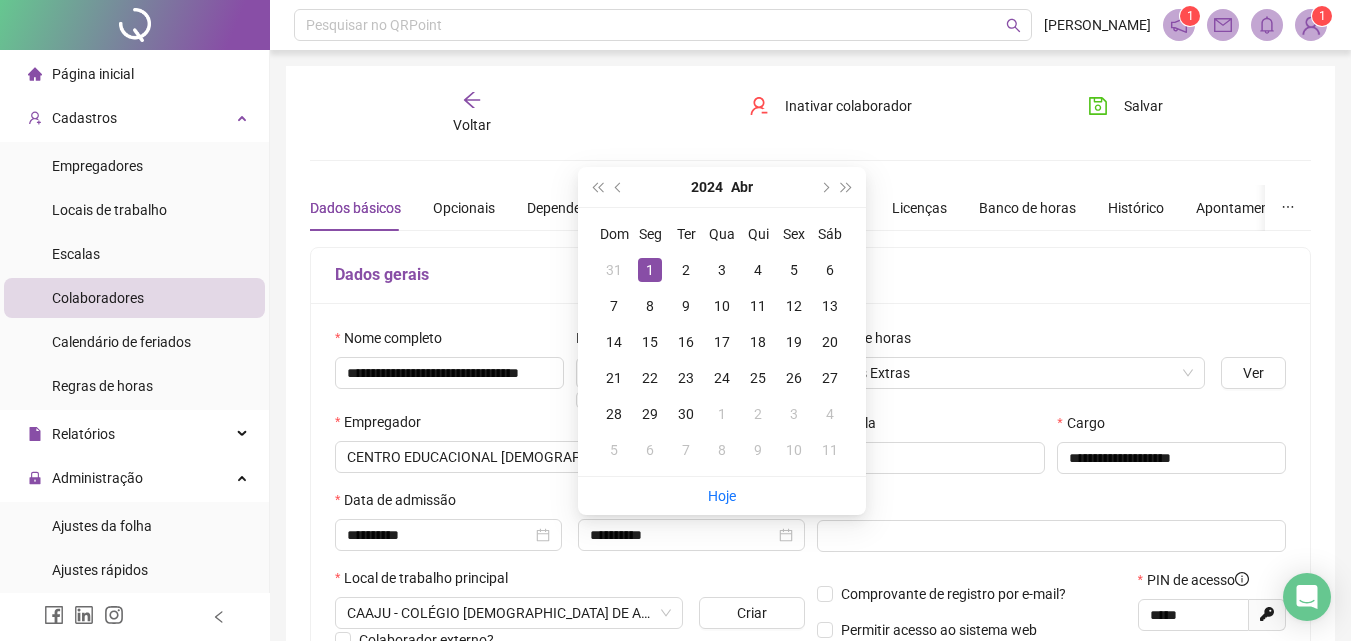 click on "2024" at bounding box center [707, 187] 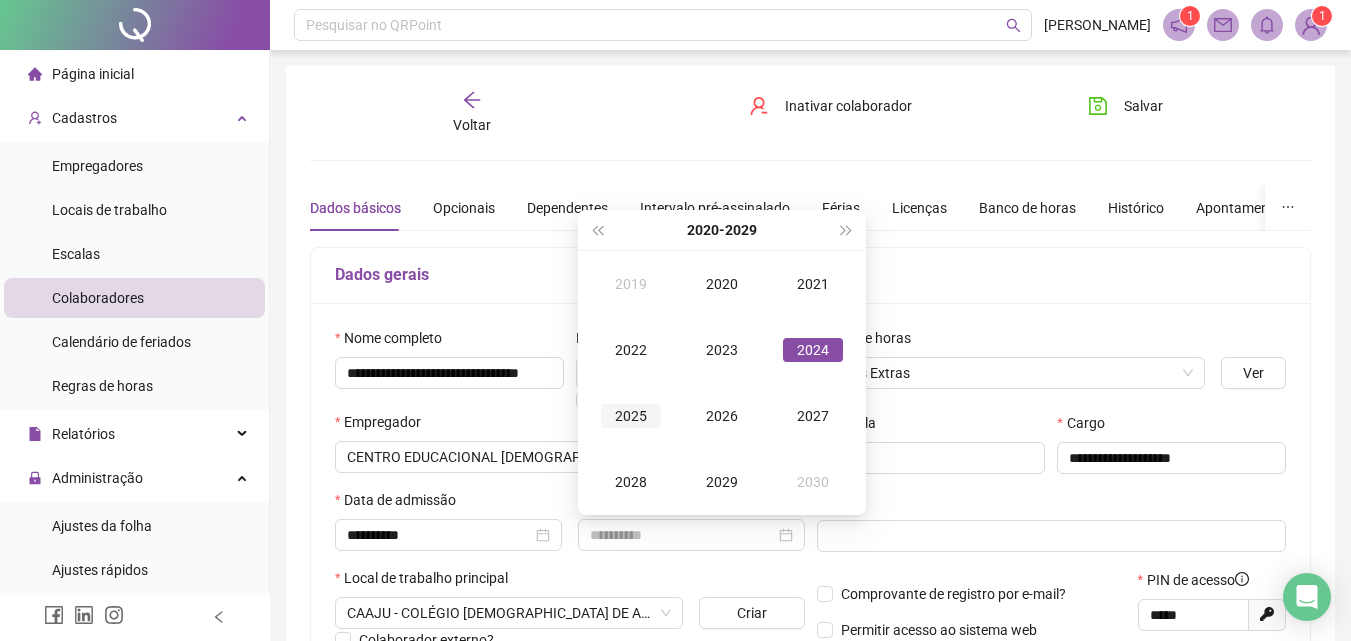 click on "2025" at bounding box center (631, 416) 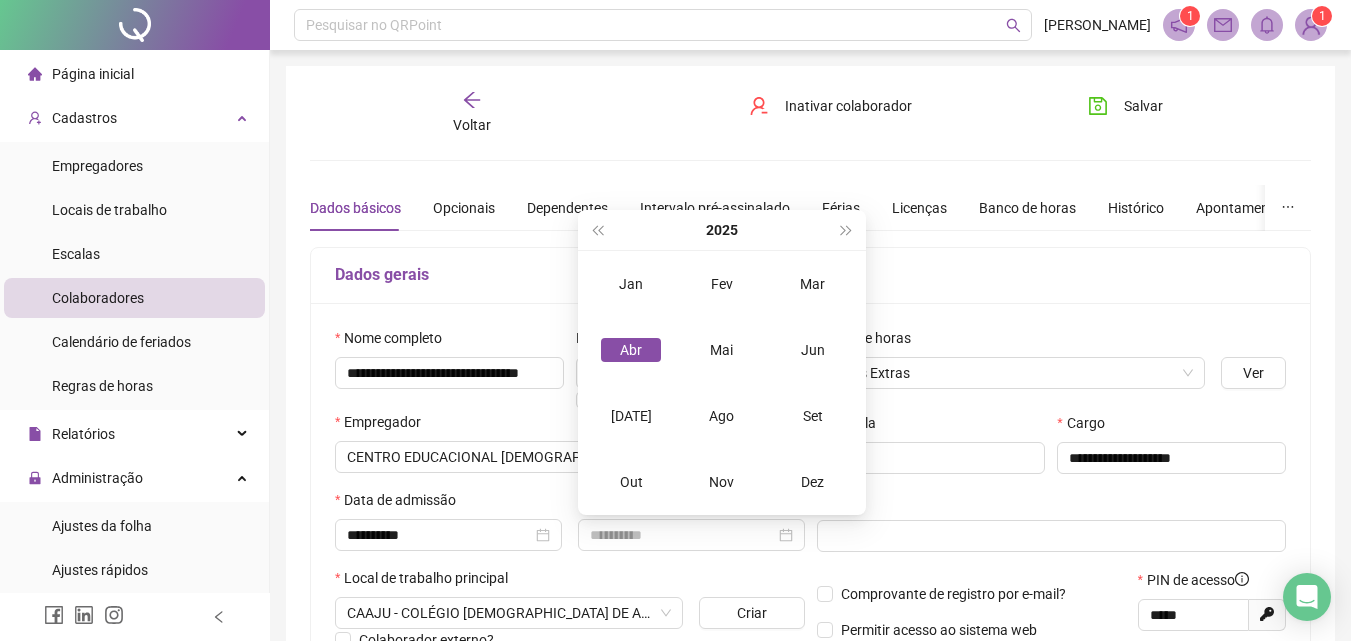 click on "Abr" at bounding box center (631, 350) 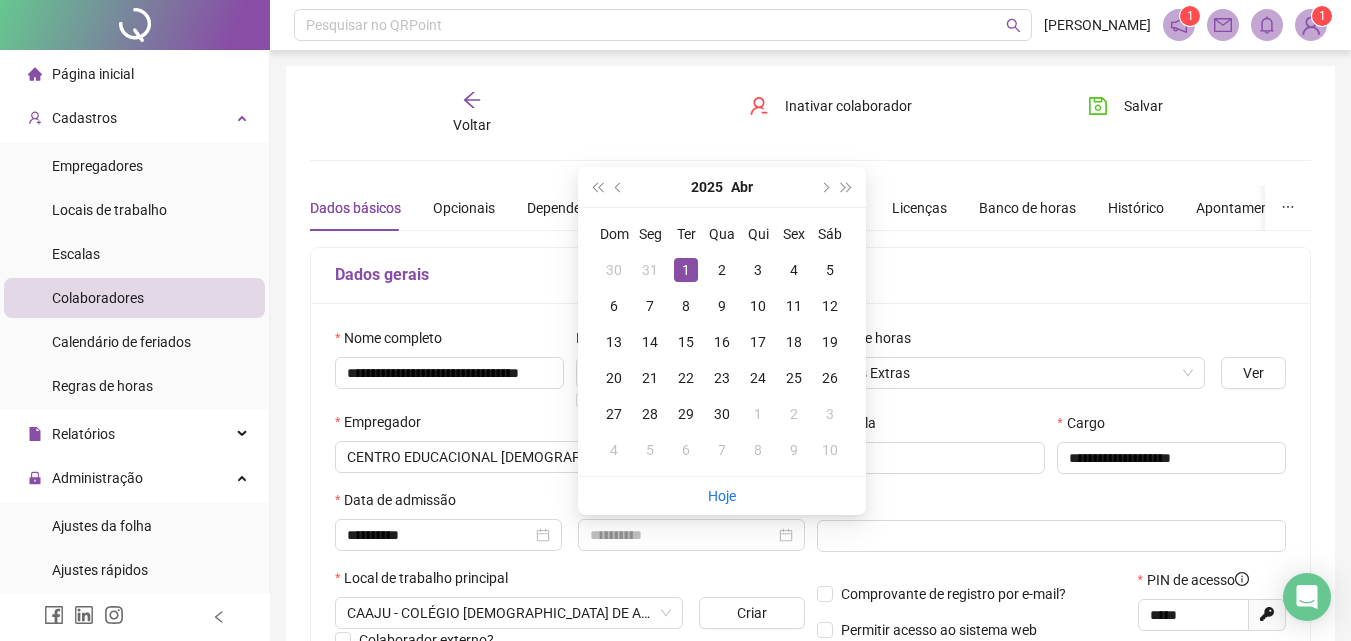 type on "**********" 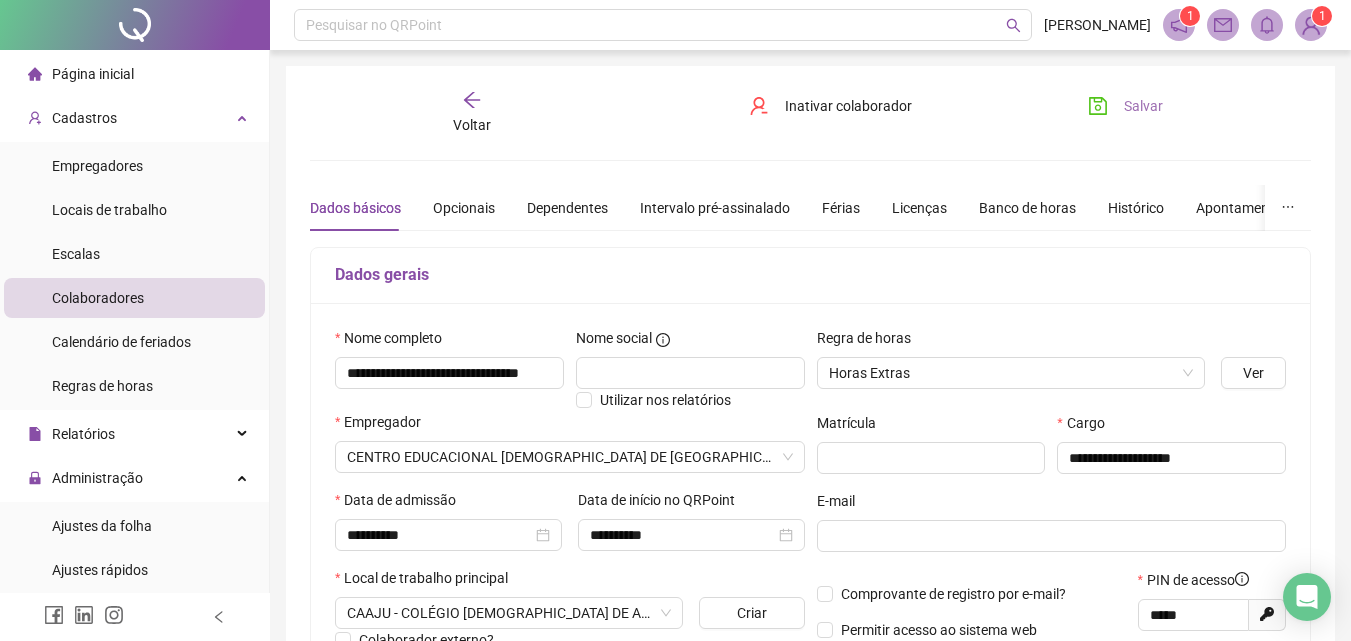 click 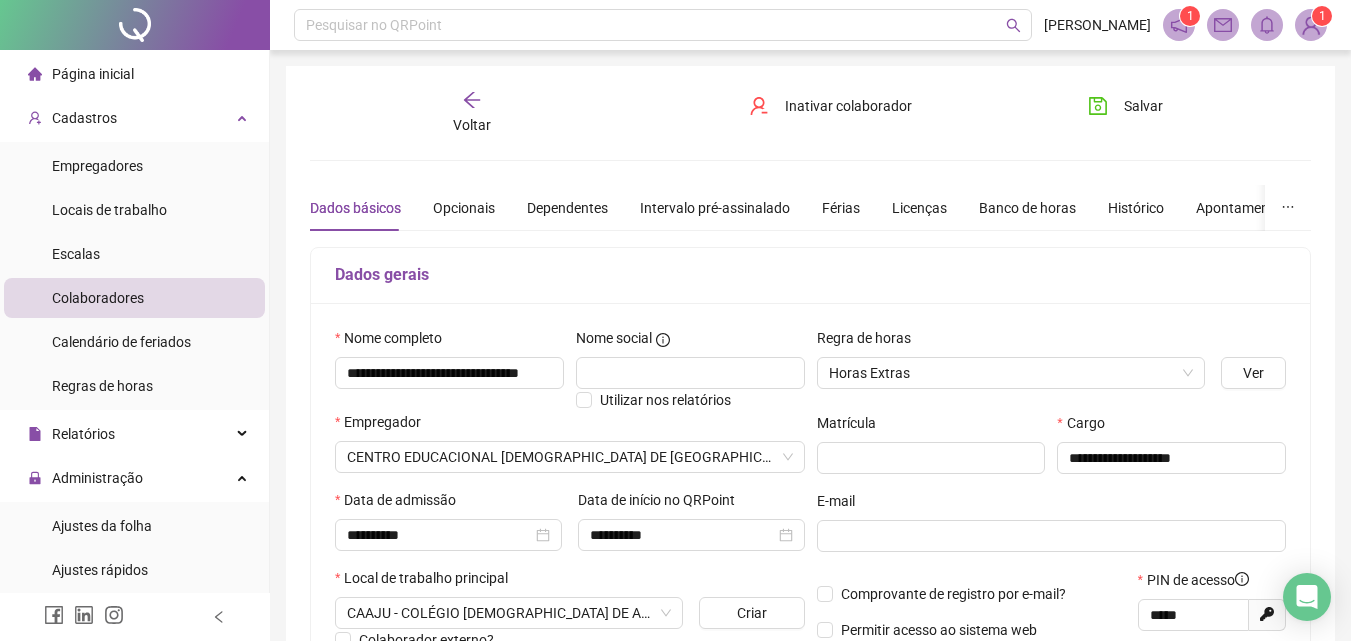 drag, startPoint x: 1098, startPoint y: 104, endPoint x: 1087, endPoint y: 128, distance: 26.400757 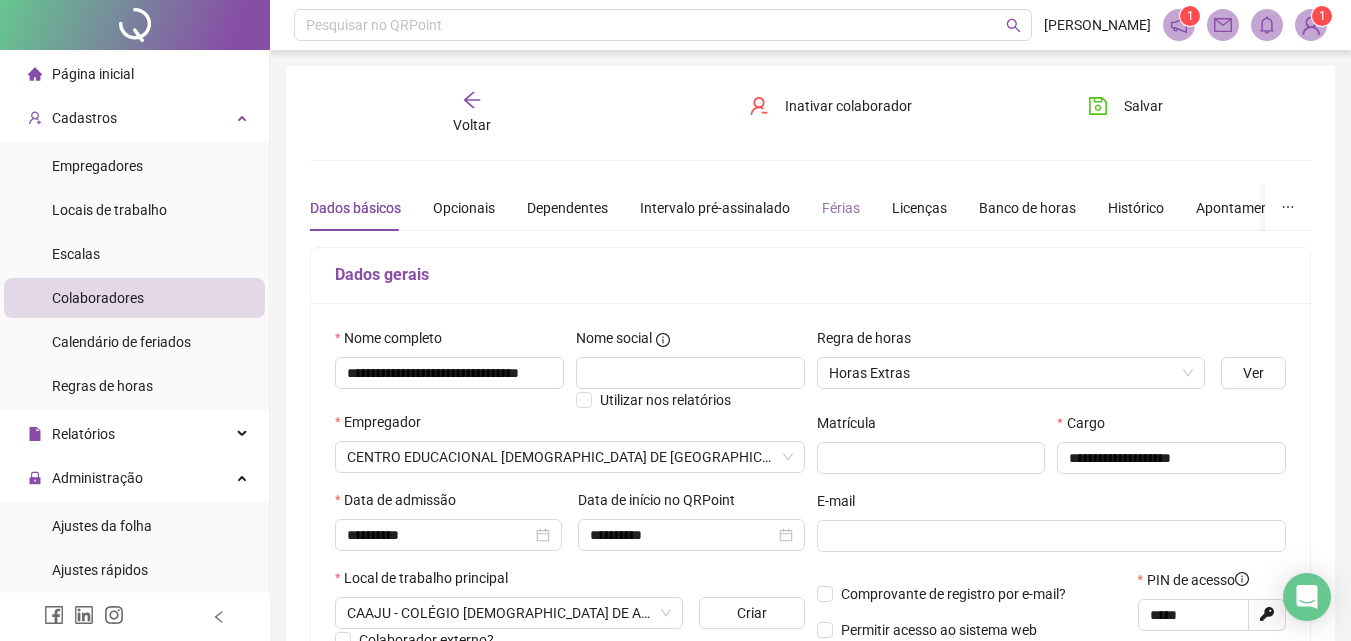 click on "Férias" at bounding box center (841, 208) 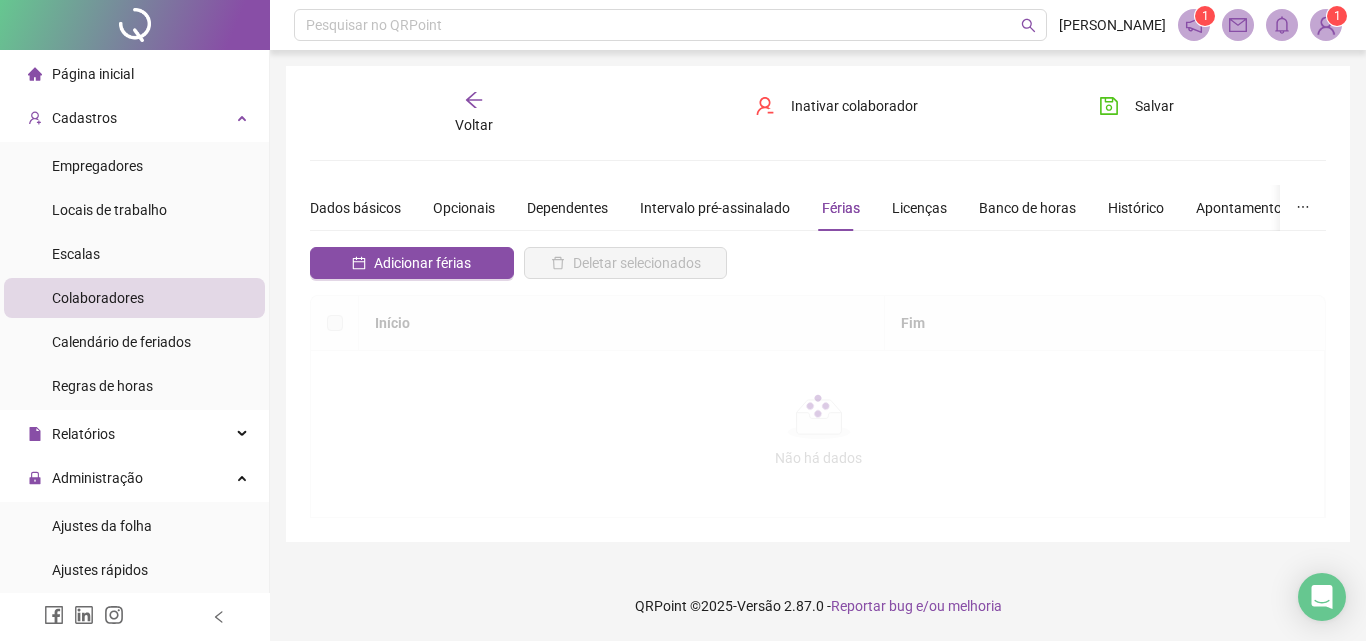click on "Adicionar férias" at bounding box center [412, 271] 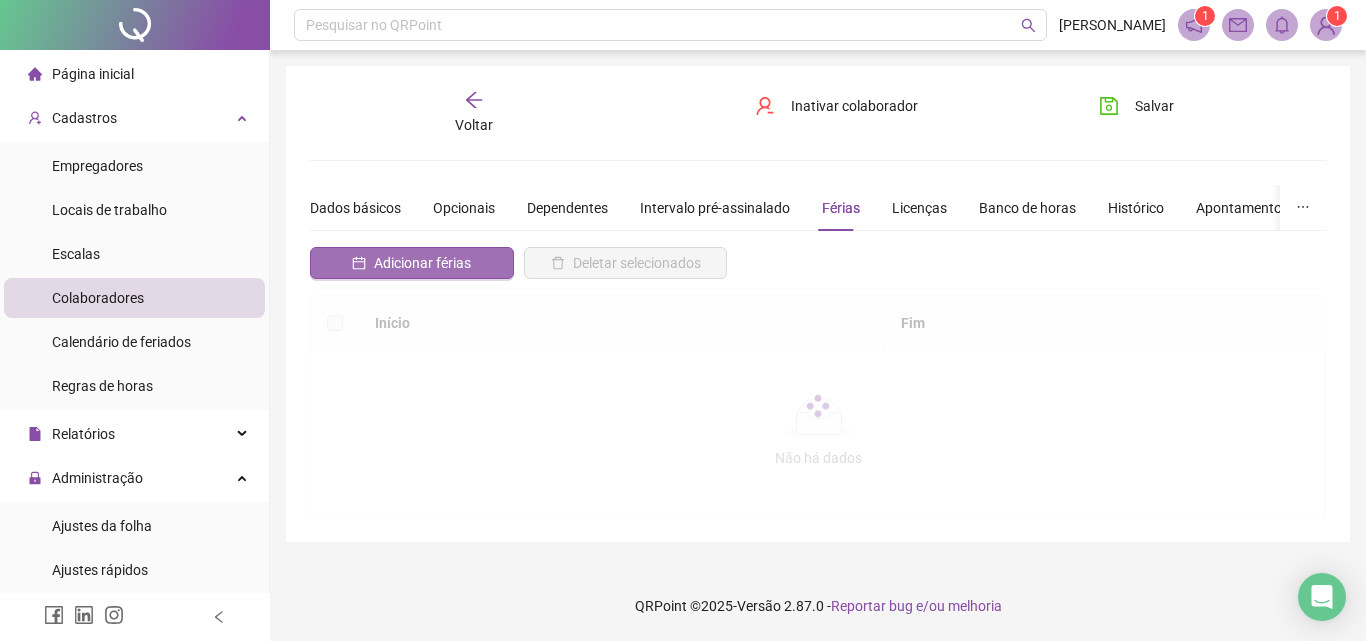 click on "Adicionar férias" at bounding box center (422, 263) 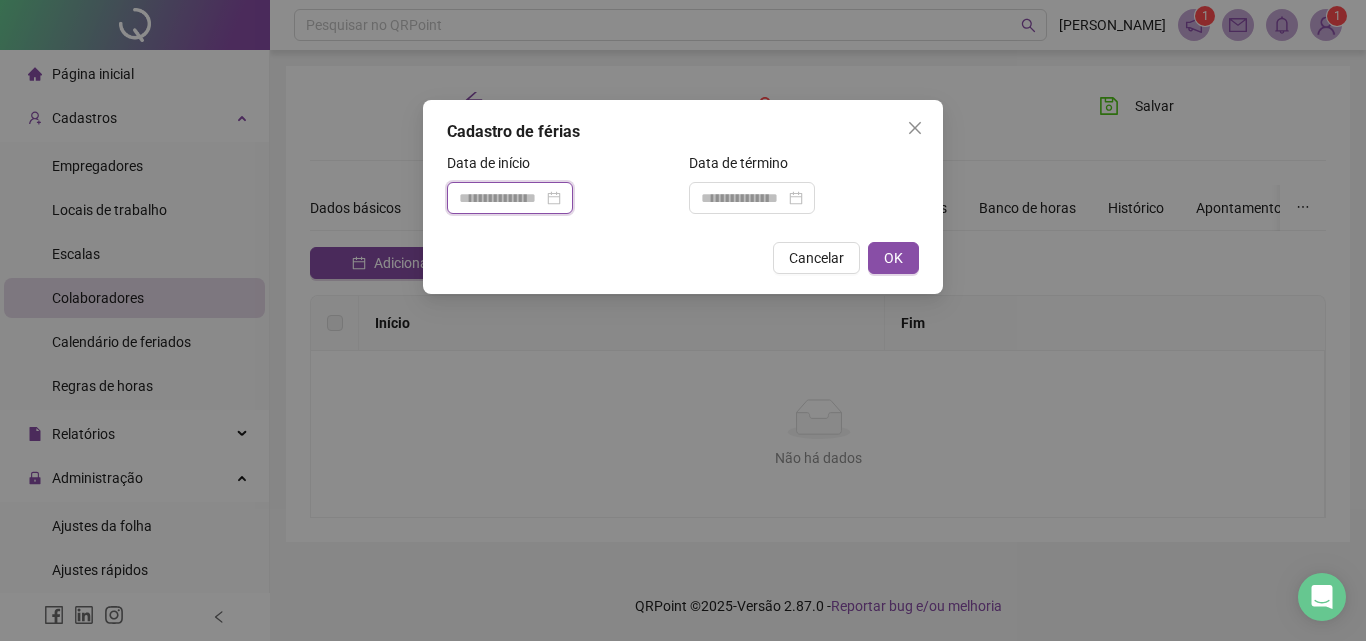 click at bounding box center (501, 198) 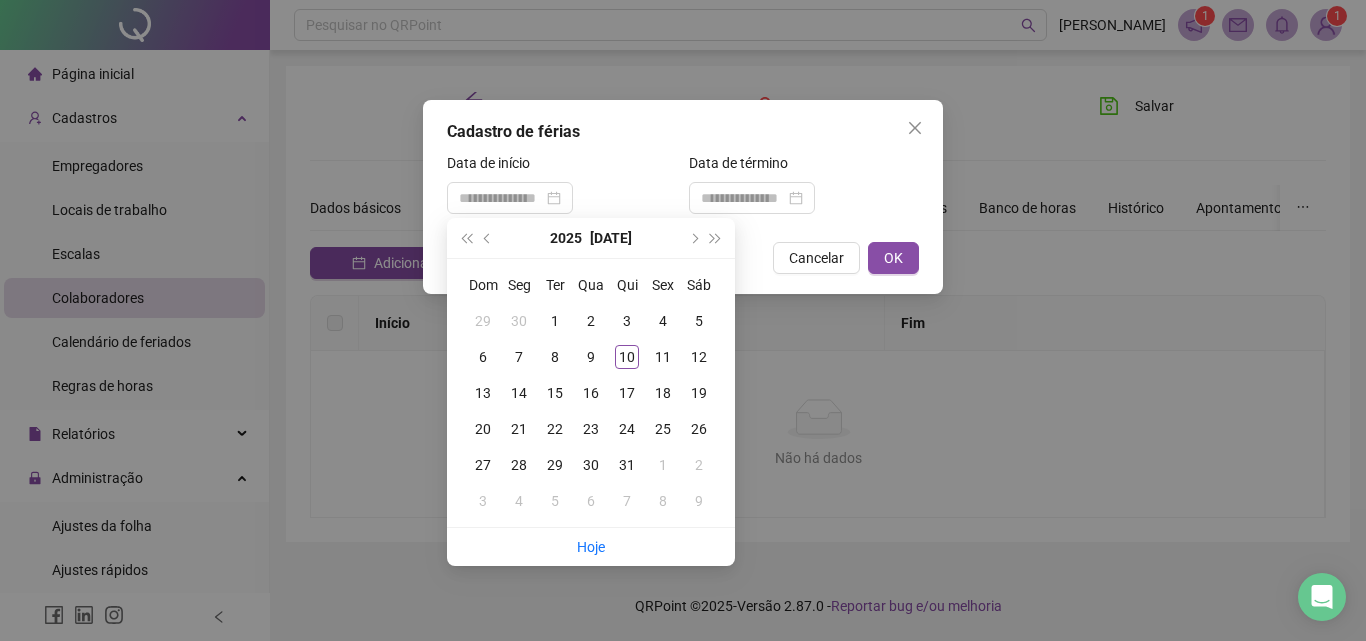 drag, startPoint x: 493, startPoint y: 240, endPoint x: 518, endPoint y: 253, distance: 28.178005 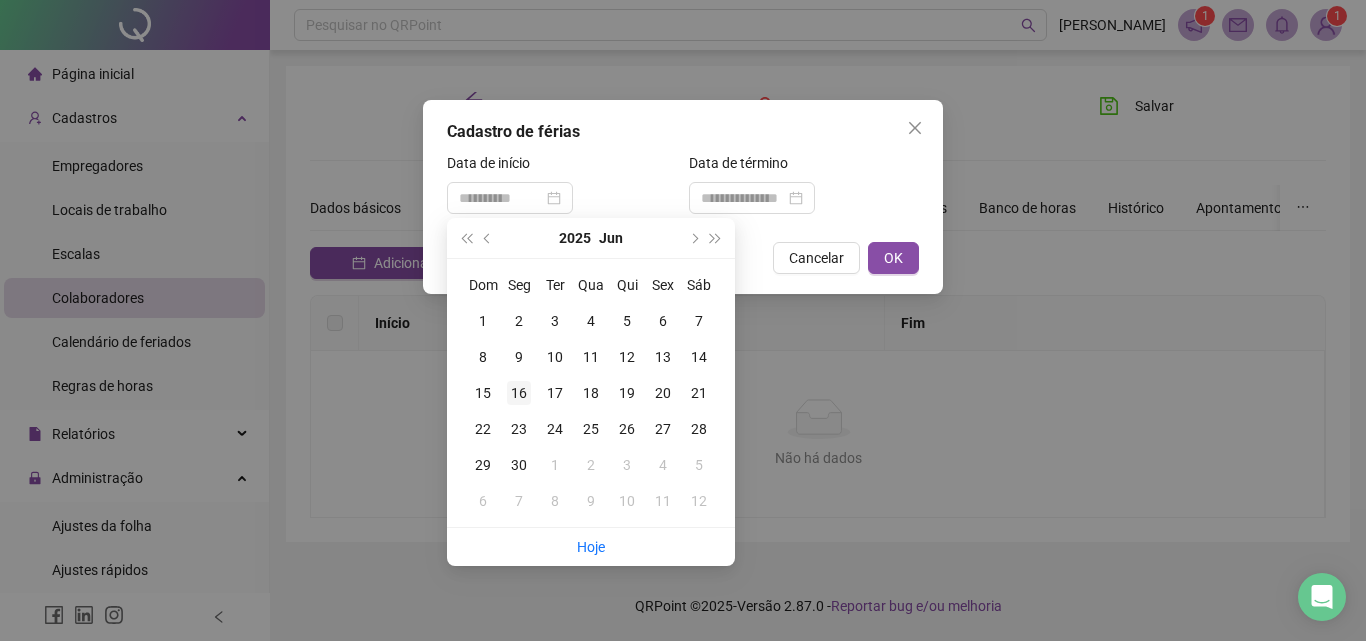 type on "**********" 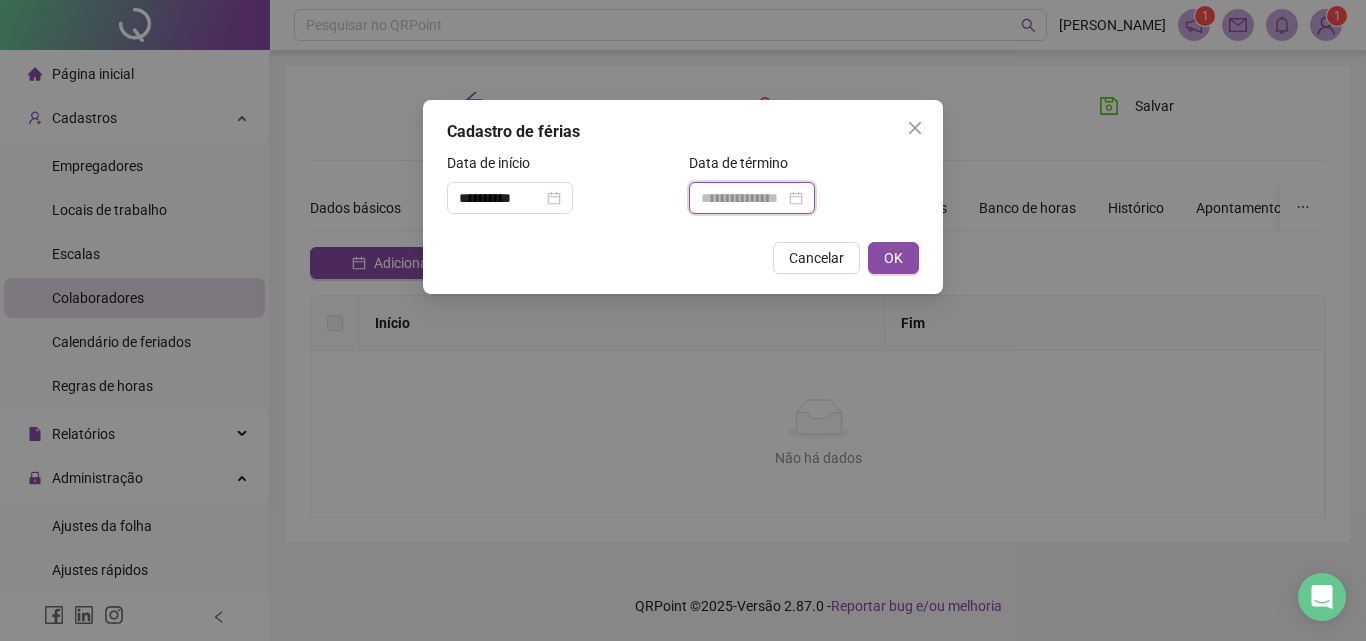 click at bounding box center [743, 198] 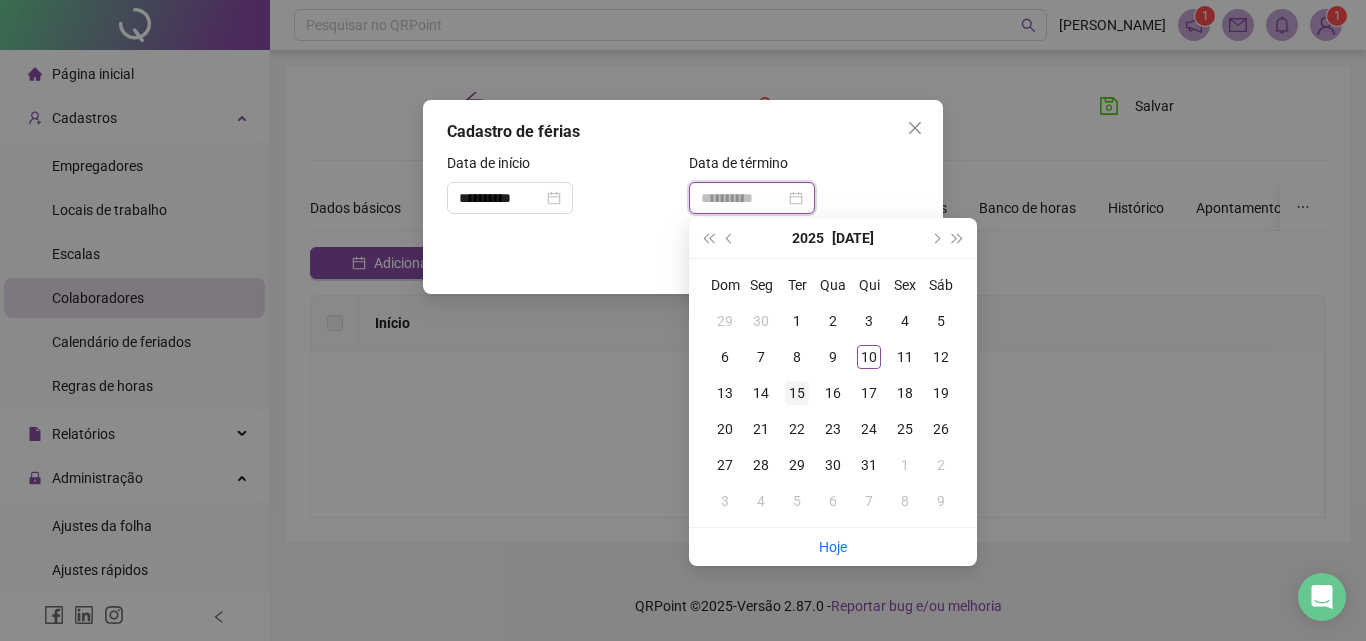type on "**********" 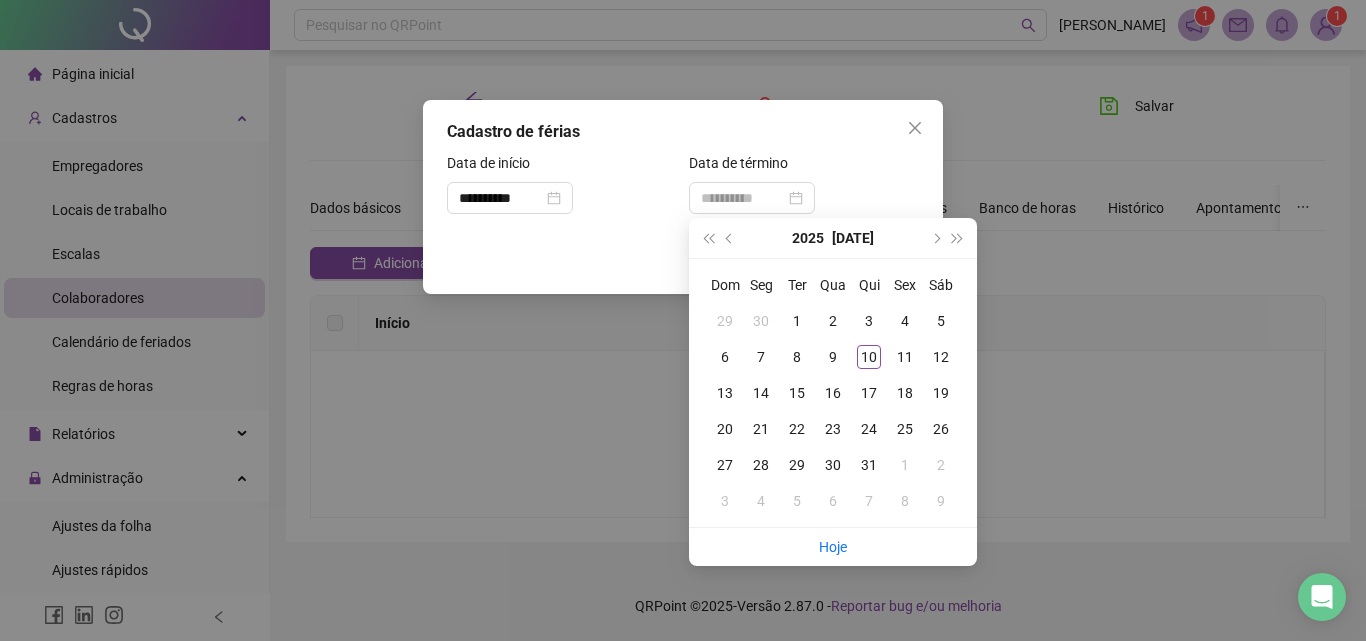 click on "15" at bounding box center (797, 393) 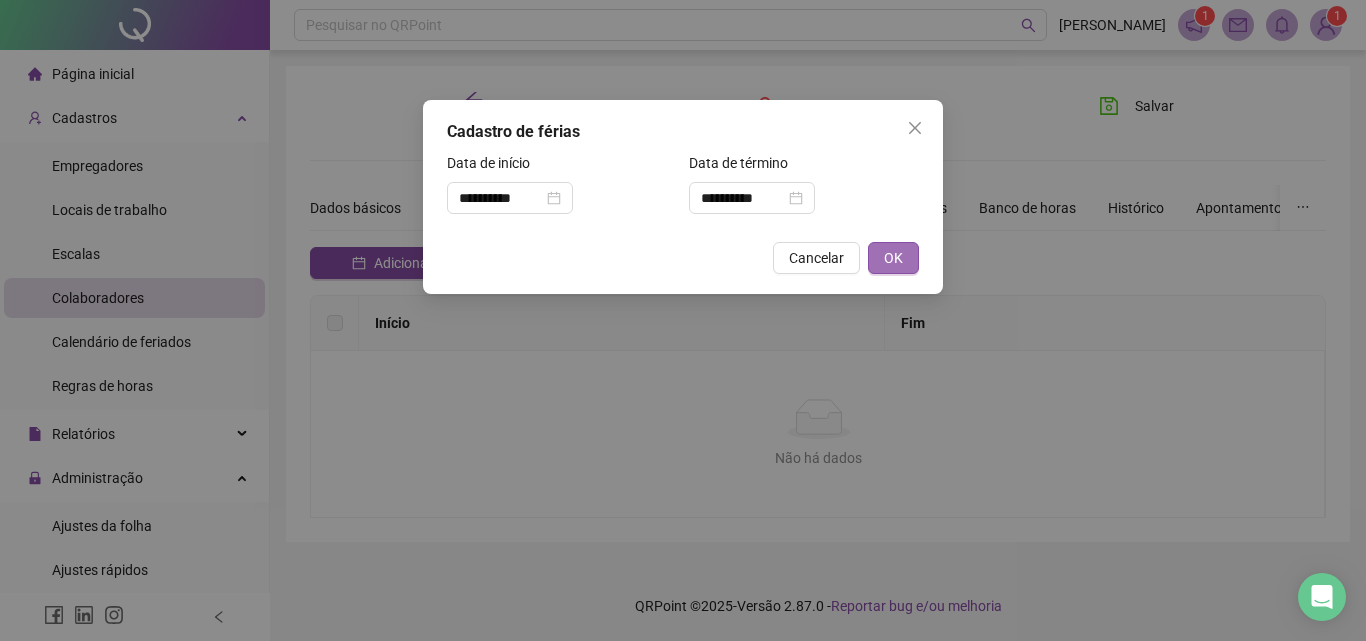 click on "OK" at bounding box center (893, 258) 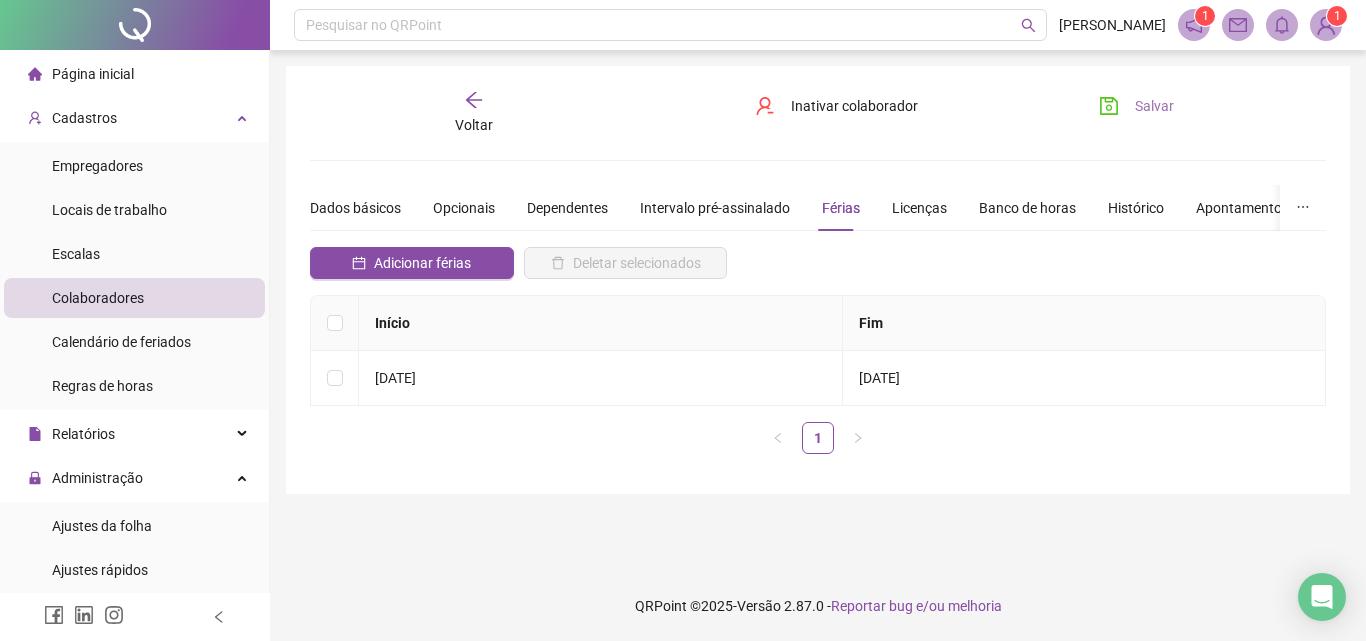 click on "Salvar" at bounding box center [1154, 106] 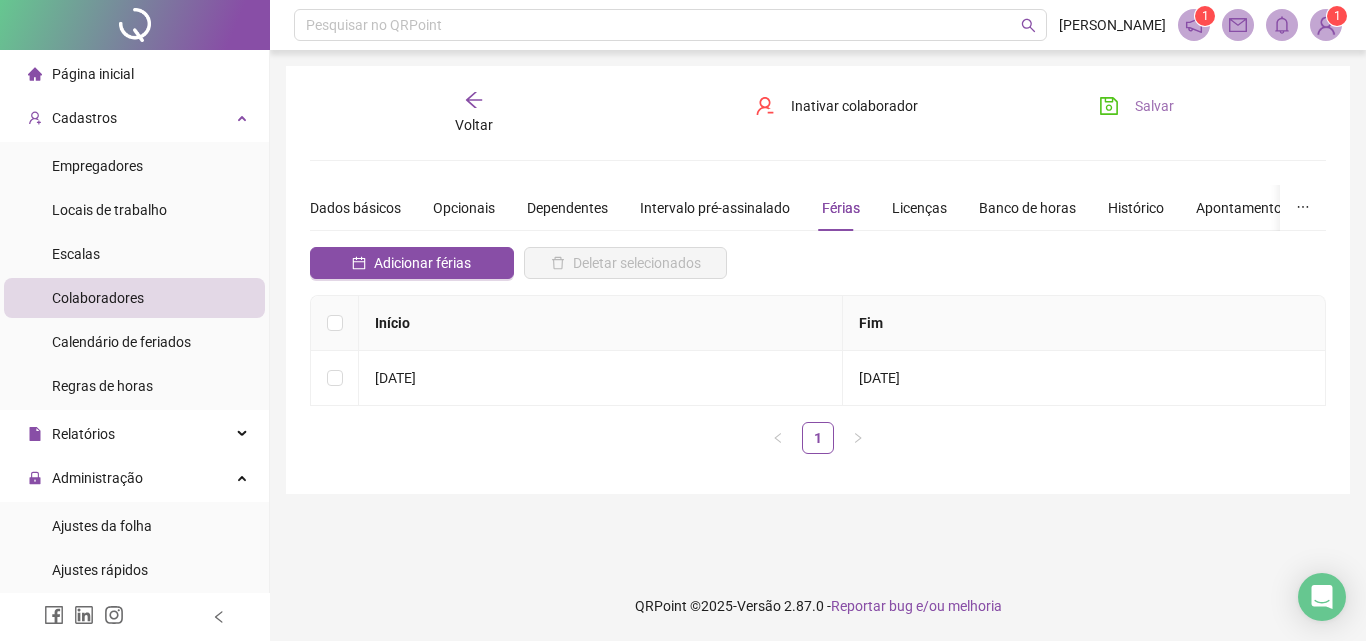 click on "Salvar" at bounding box center (1136, 106) 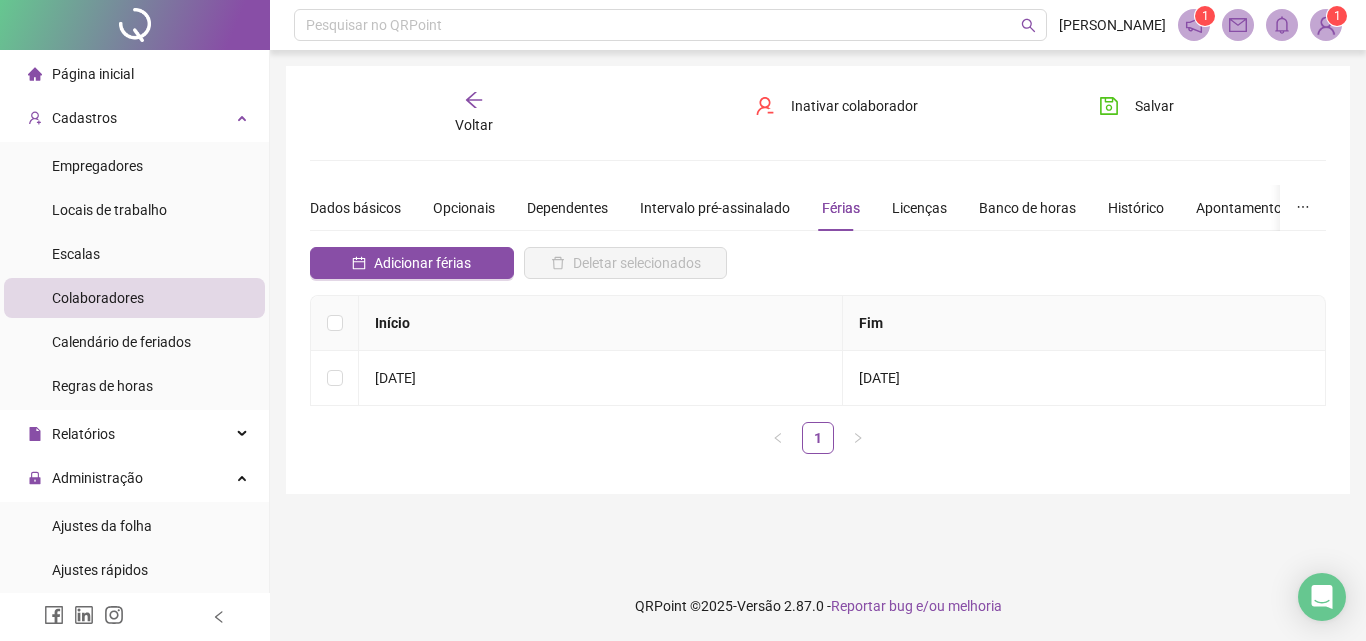 click on "Voltar" at bounding box center [474, 113] 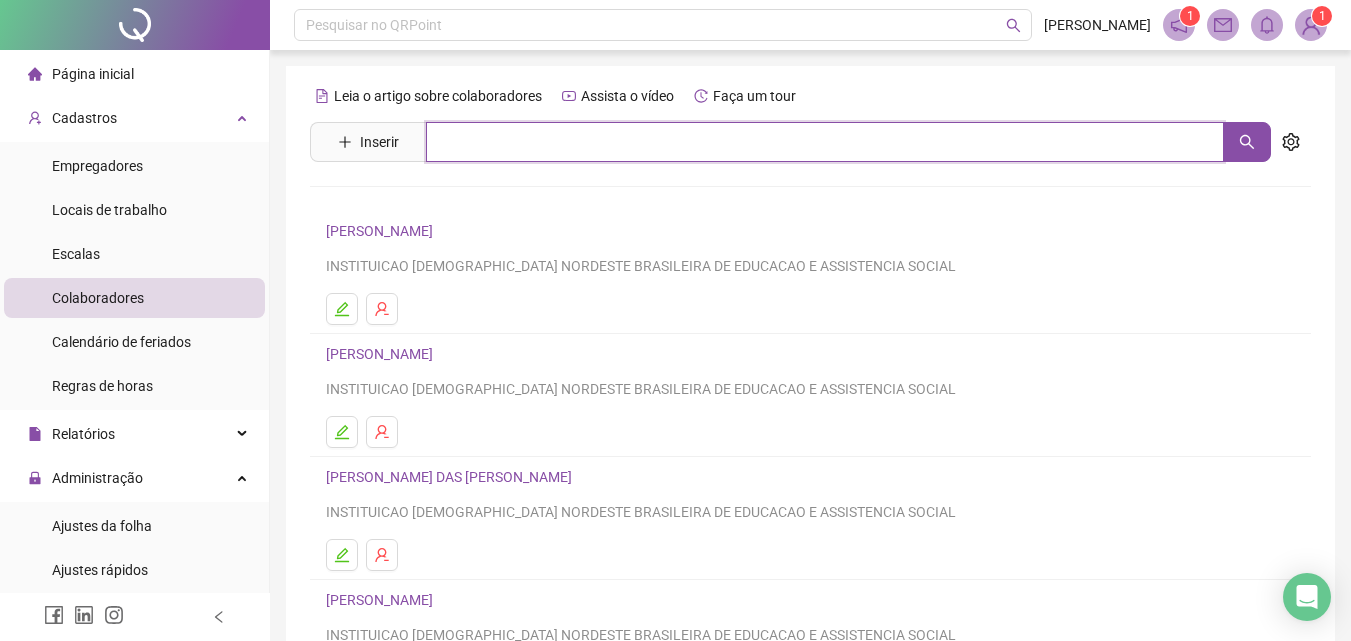 click at bounding box center (825, 142) 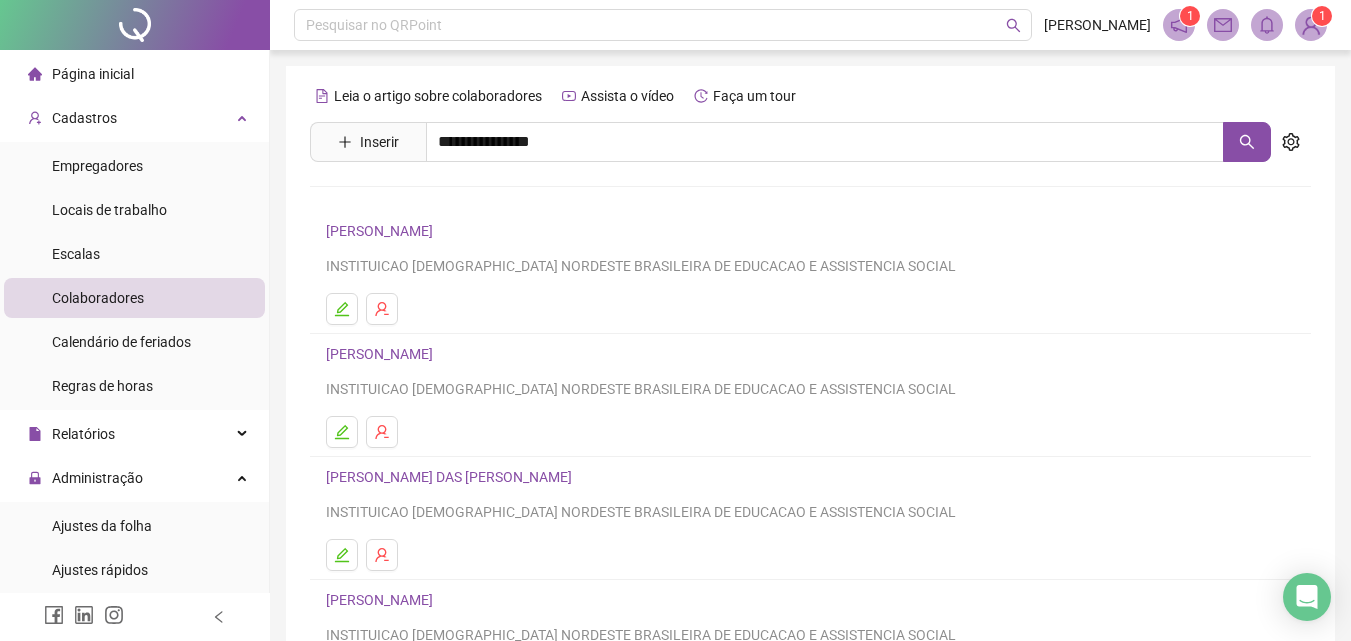 click on "[PERSON_NAME] DAS [PERSON_NAME]" at bounding box center [810, 203] 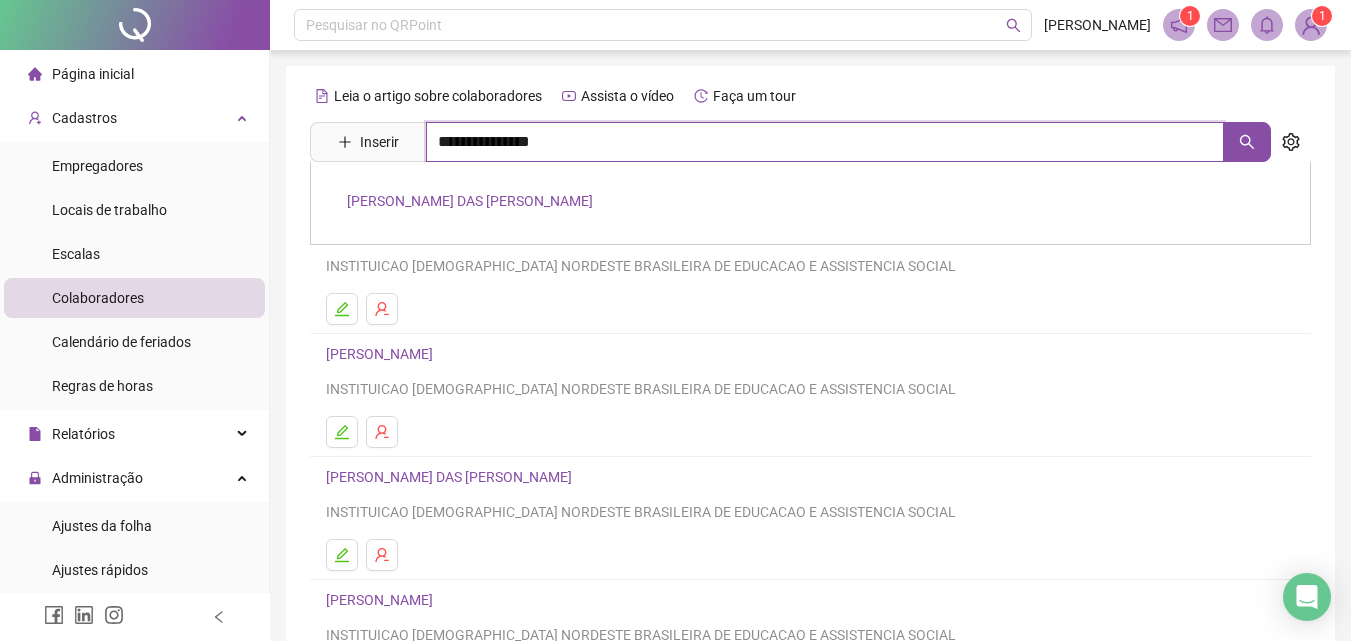 click on "**********" at bounding box center (825, 142) 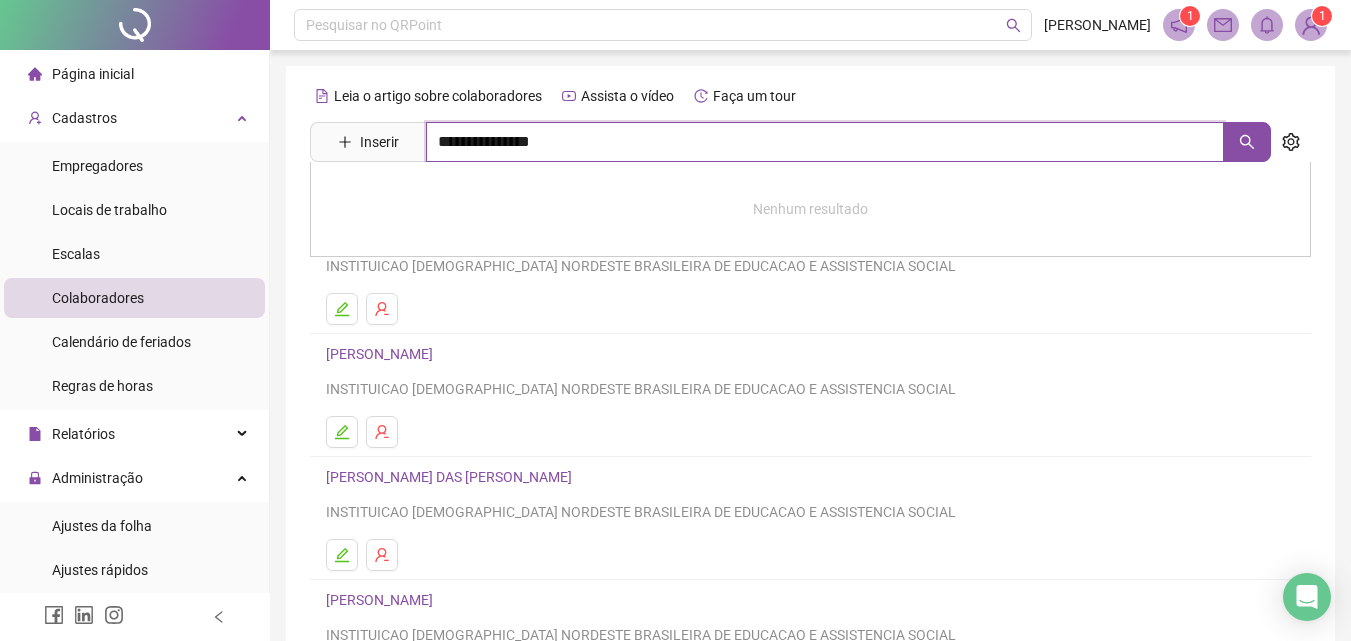 type on "**********" 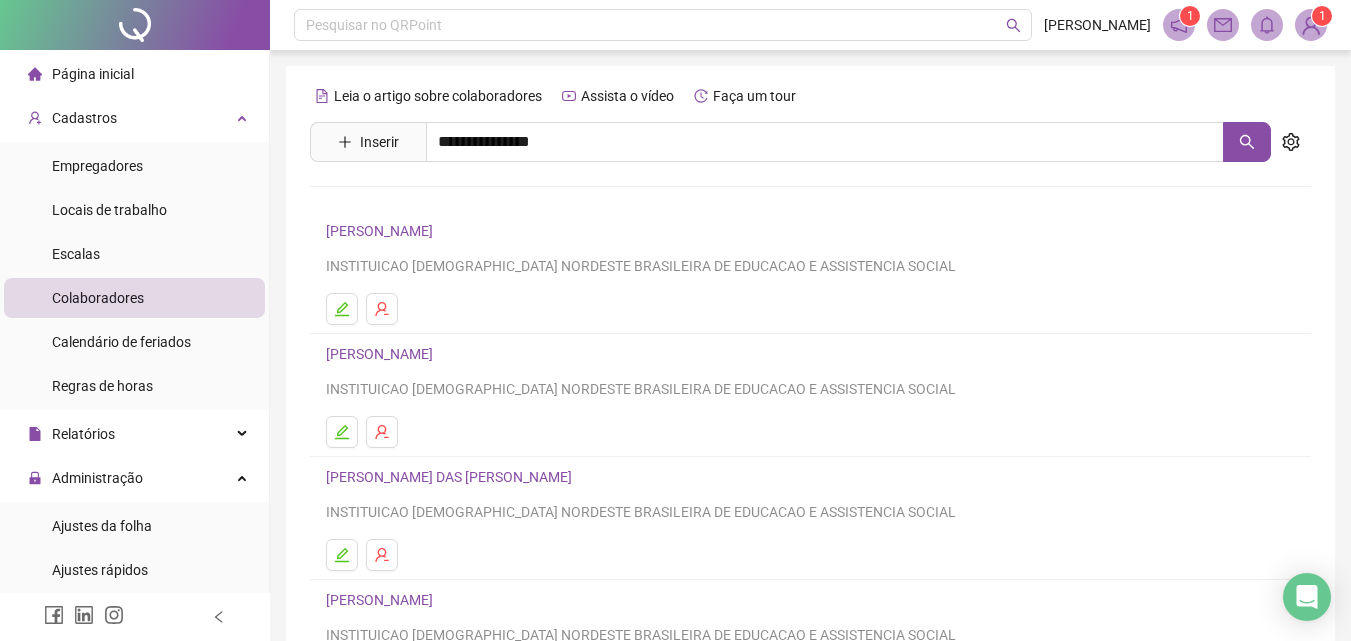 click on "[PERSON_NAME] DAS [PERSON_NAME]" at bounding box center [470, 201] 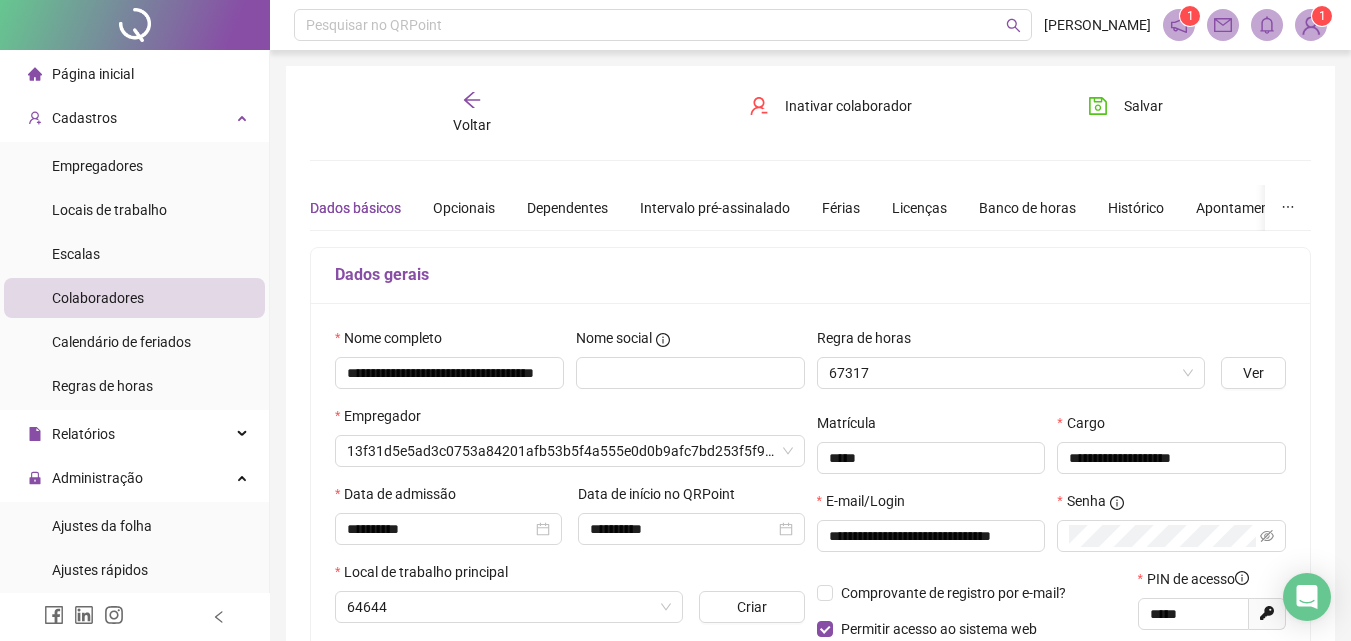 type on "**********" 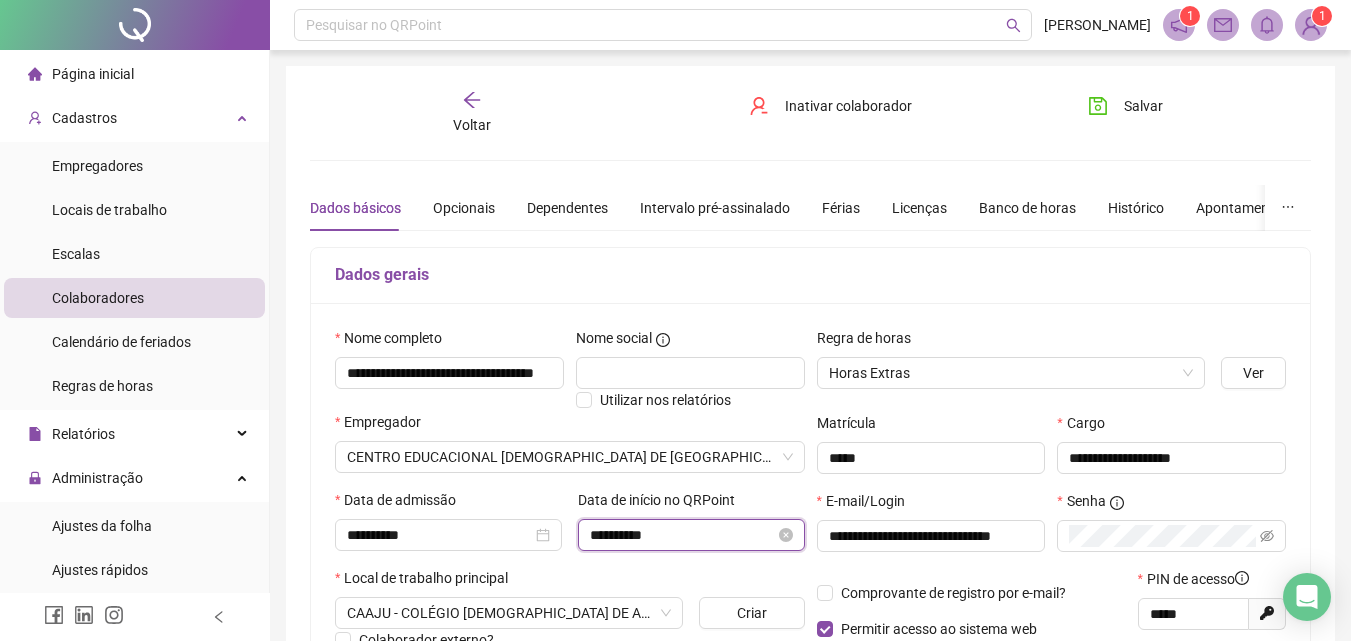 click on "**********" at bounding box center (682, 535) 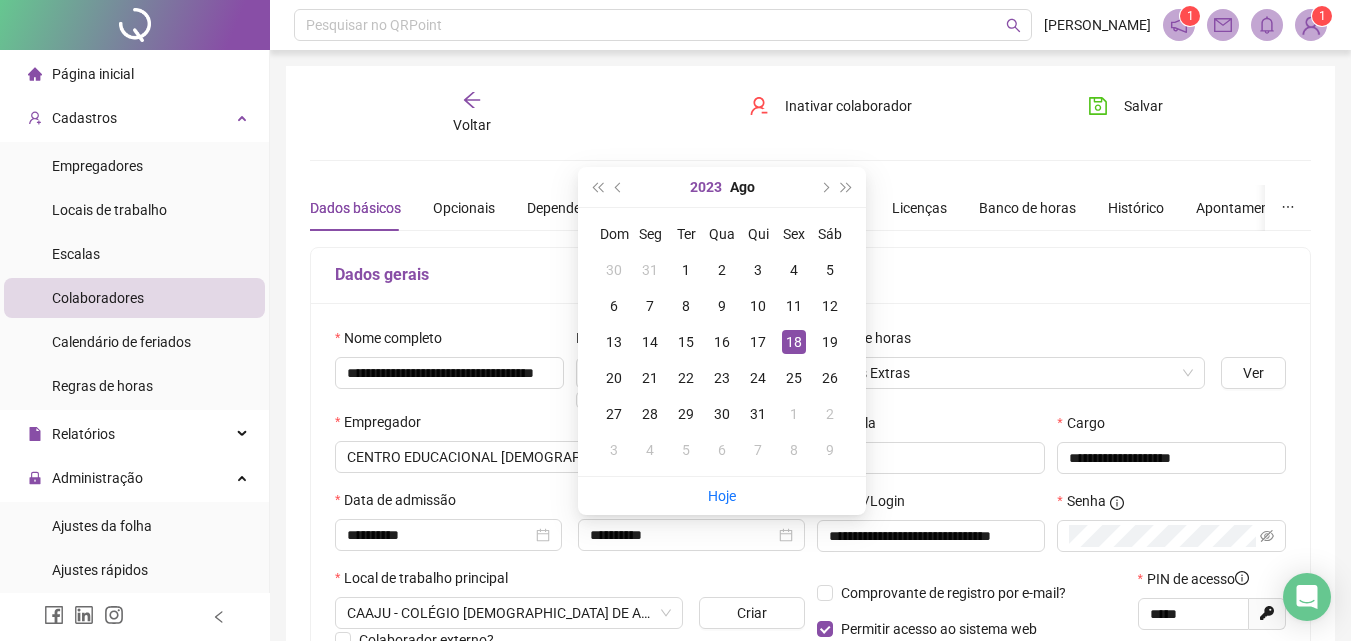 click on "2023" at bounding box center [706, 187] 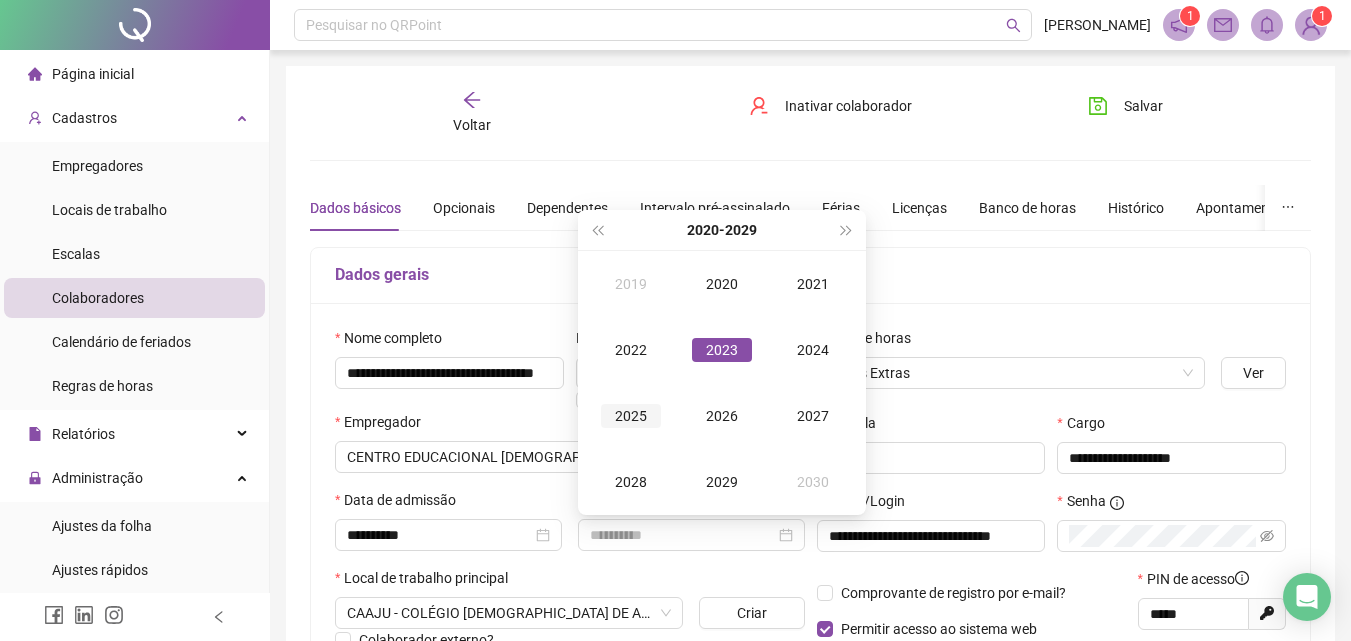 click on "2025" at bounding box center (631, 416) 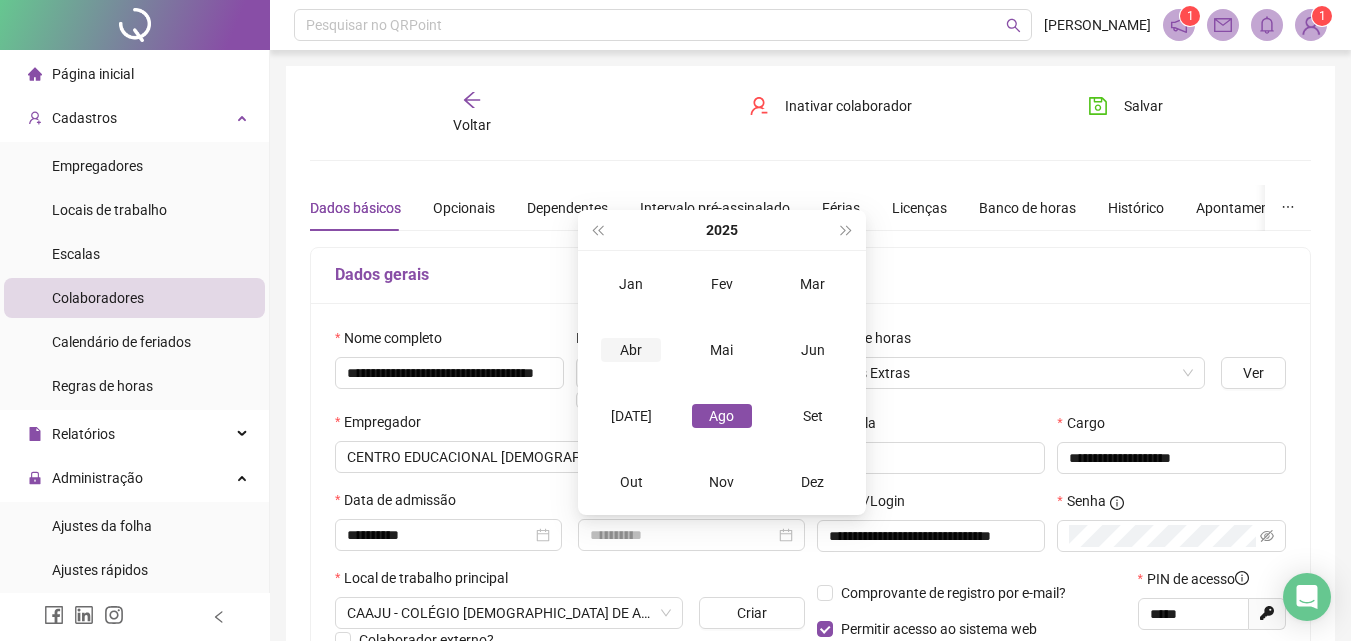 click on "Abr" at bounding box center (631, 350) 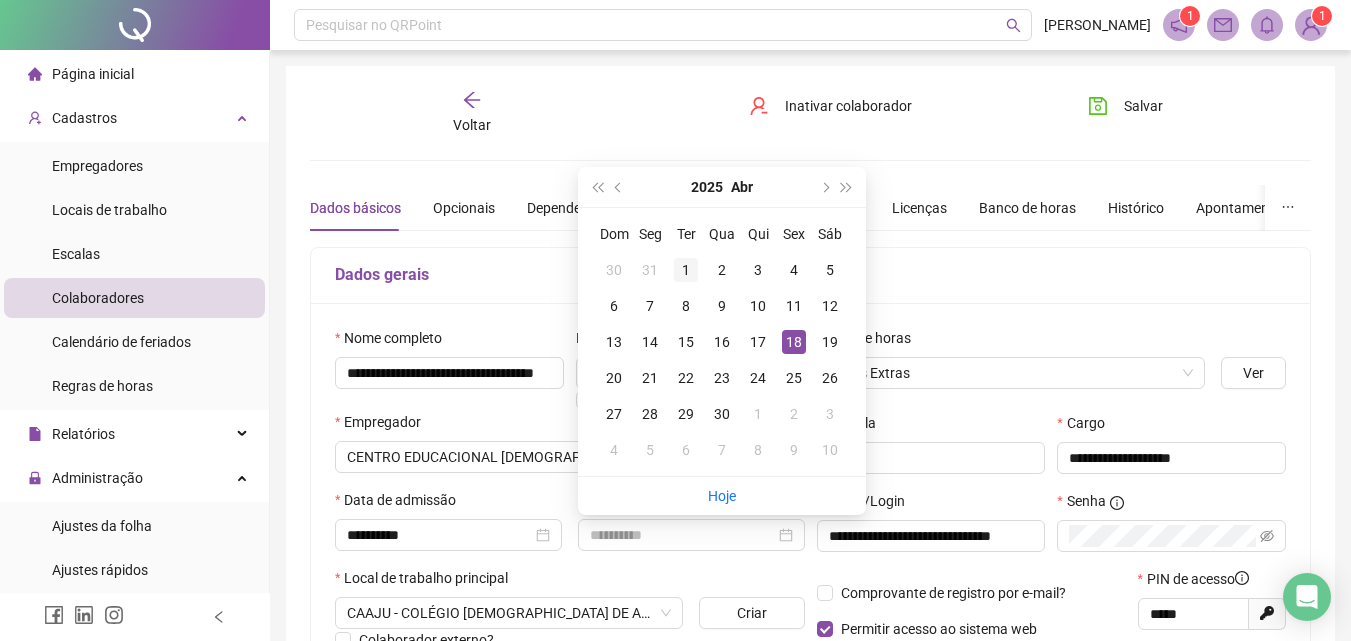 type on "**********" 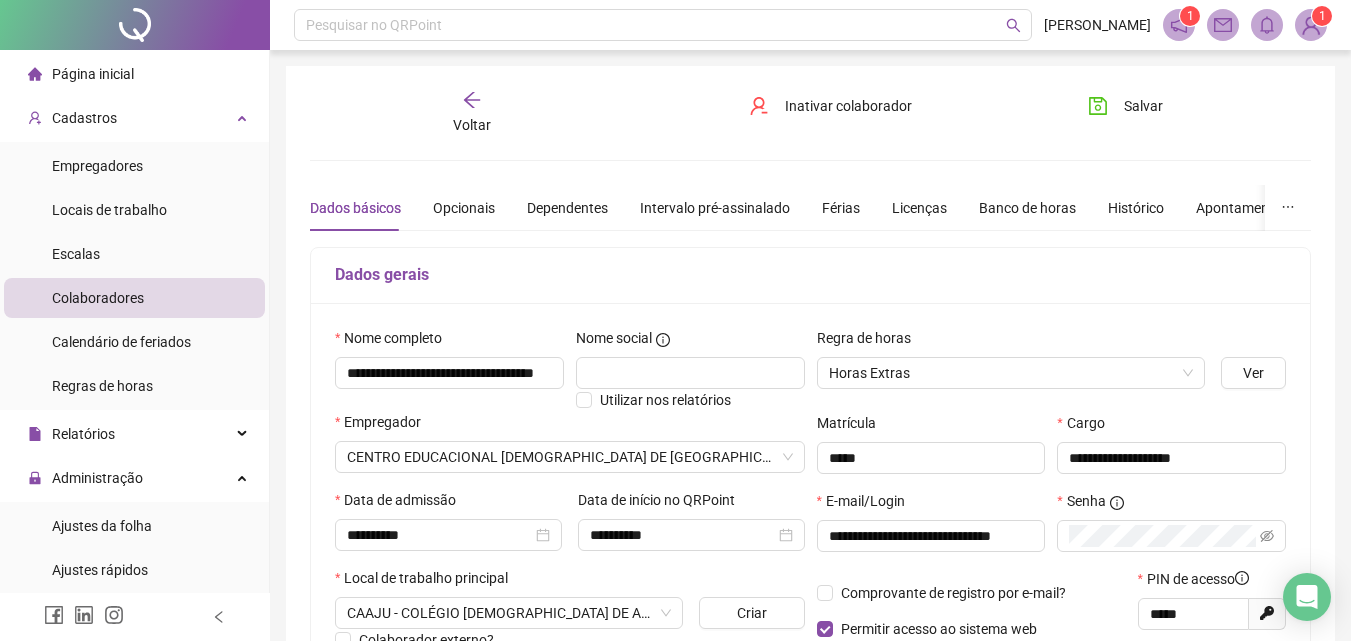 drag, startPoint x: 1115, startPoint y: 100, endPoint x: 1102, endPoint y: 127, distance: 29.966648 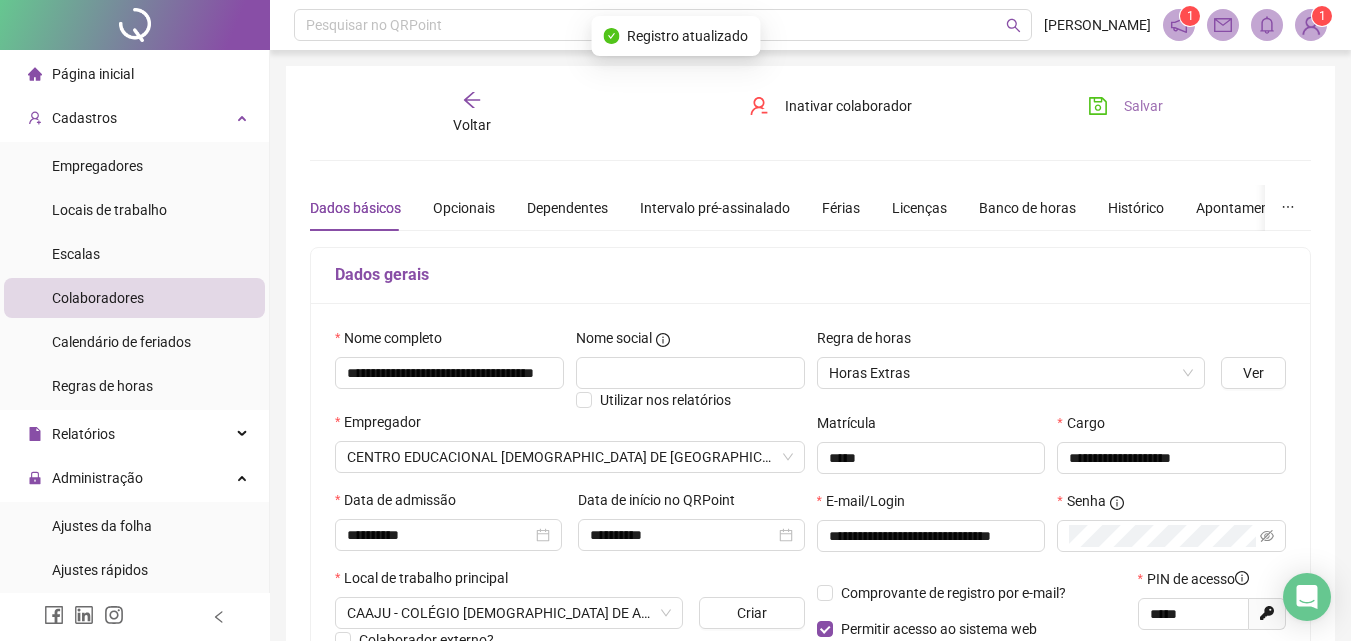click on "Salvar" at bounding box center (1143, 106) 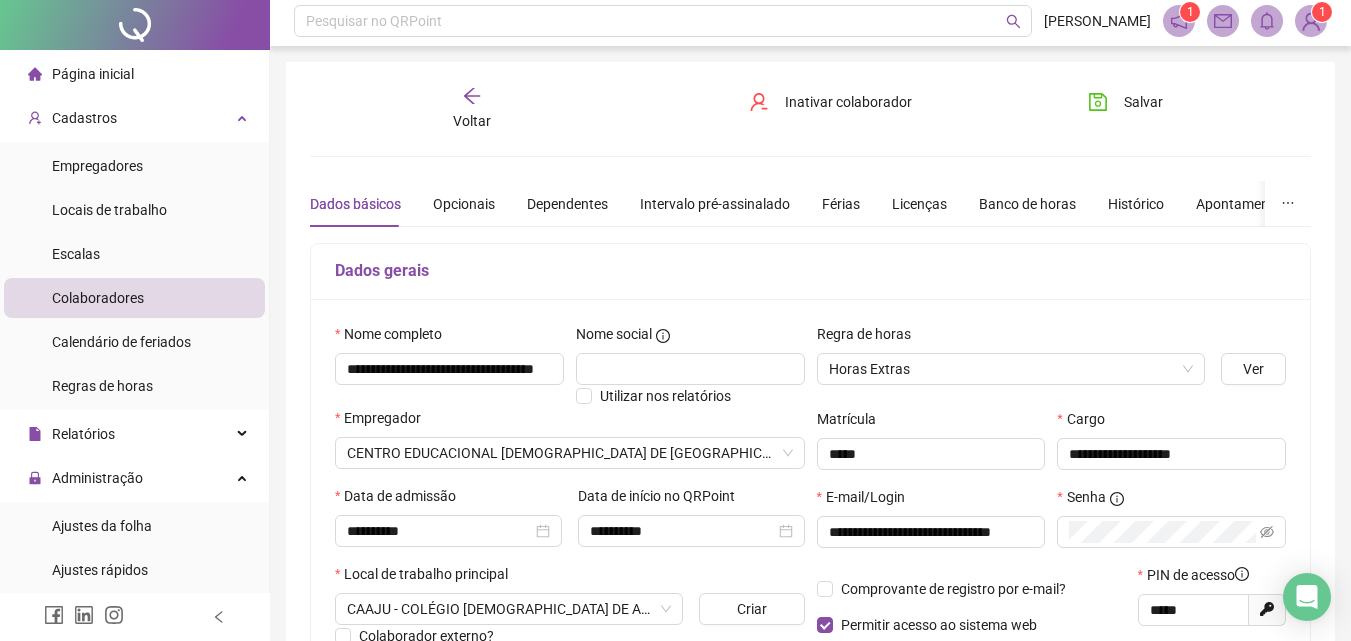 scroll, scrollTop: 0, scrollLeft: 0, axis: both 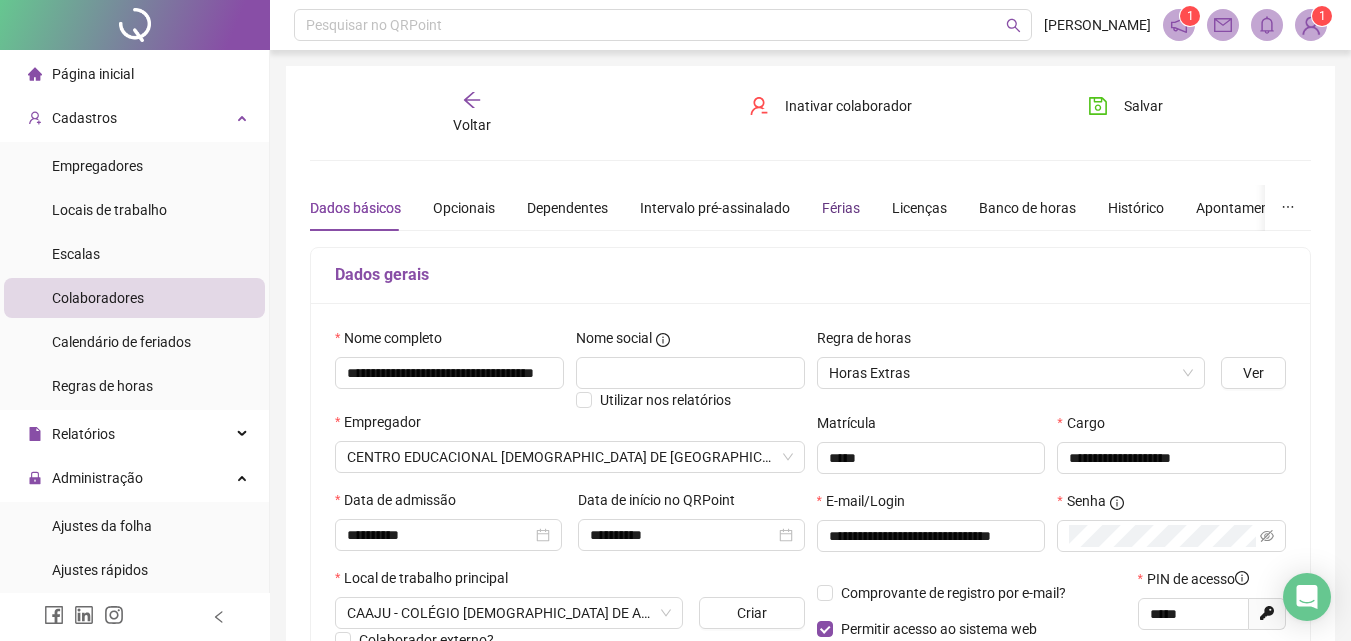 click on "Férias" at bounding box center [841, 208] 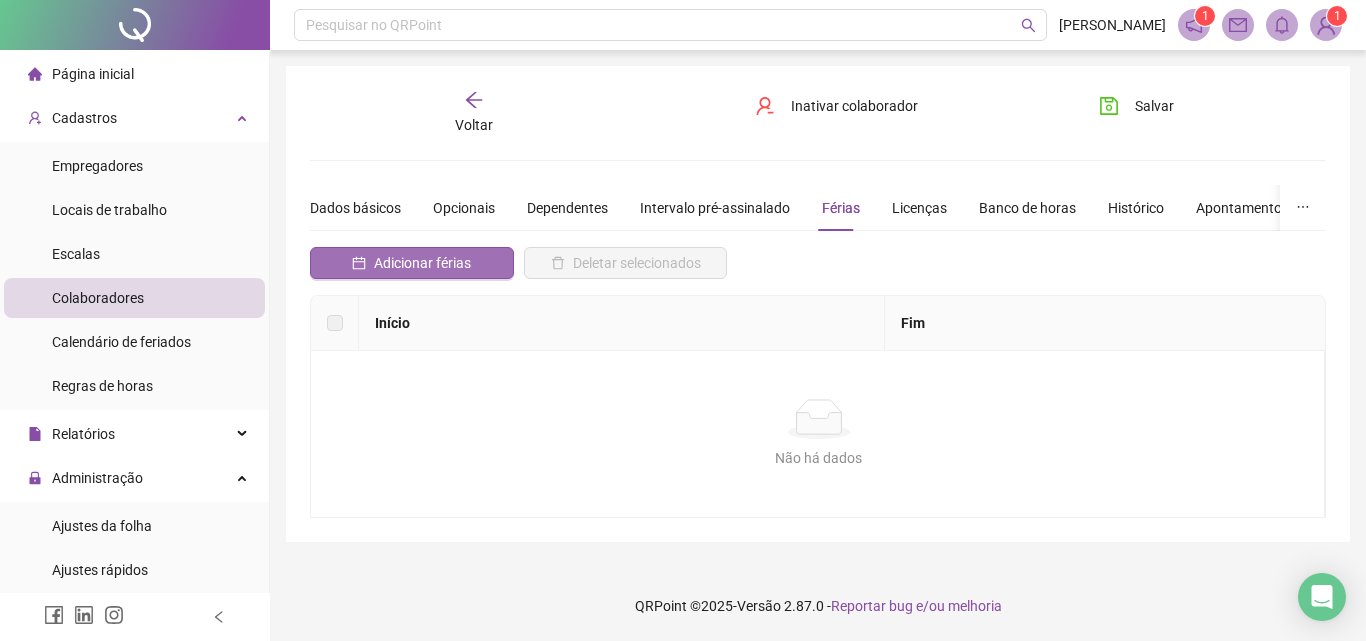 click on "Adicionar férias" at bounding box center (422, 263) 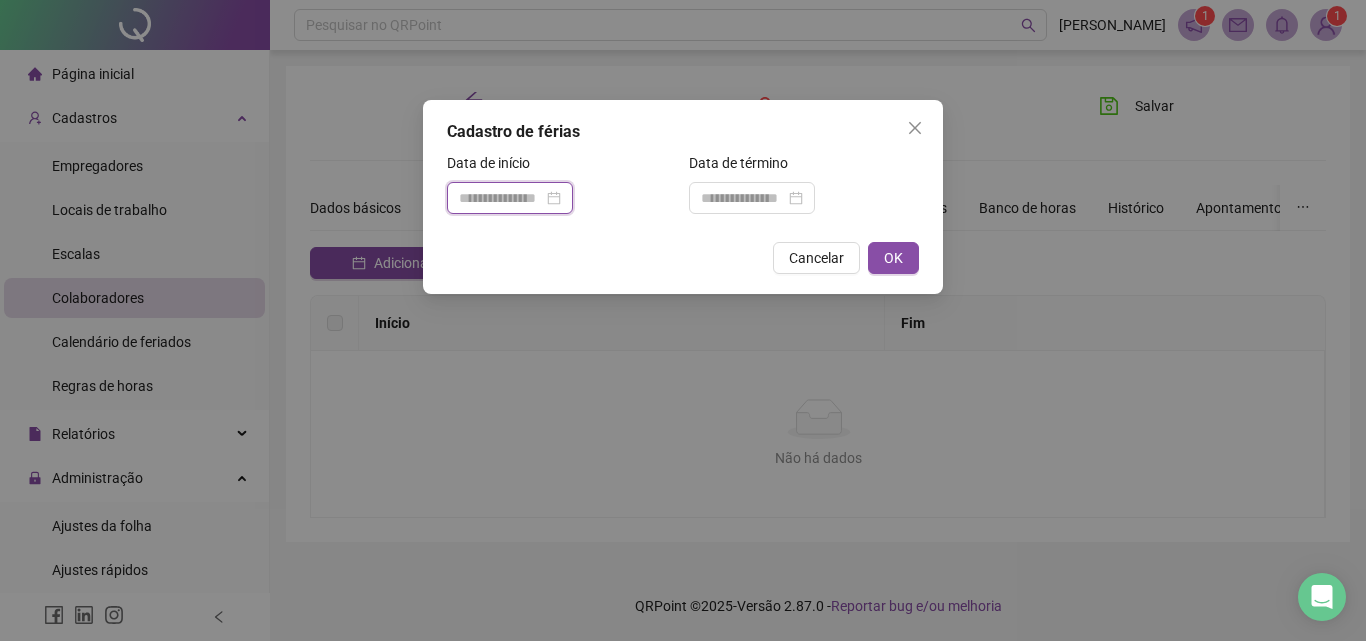 drag, startPoint x: 532, startPoint y: 197, endPoint x: 526, endPoint y: 216, distance: 19.924858 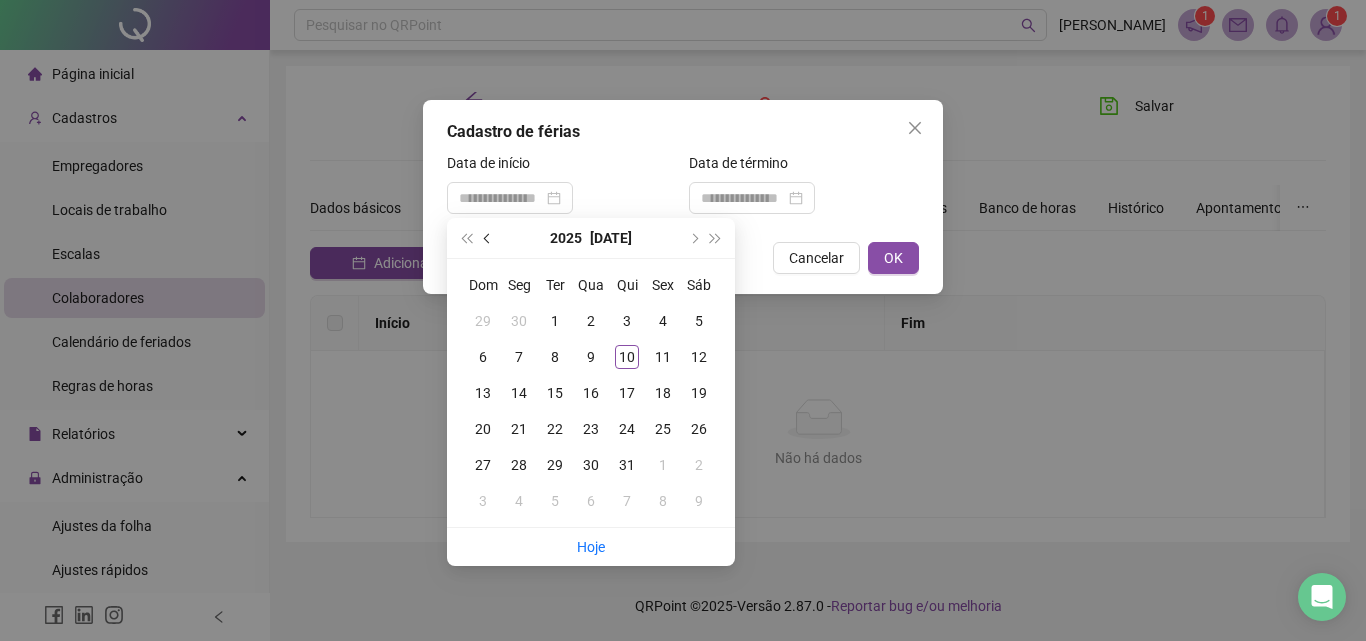 click at bounding box center [488, 238] 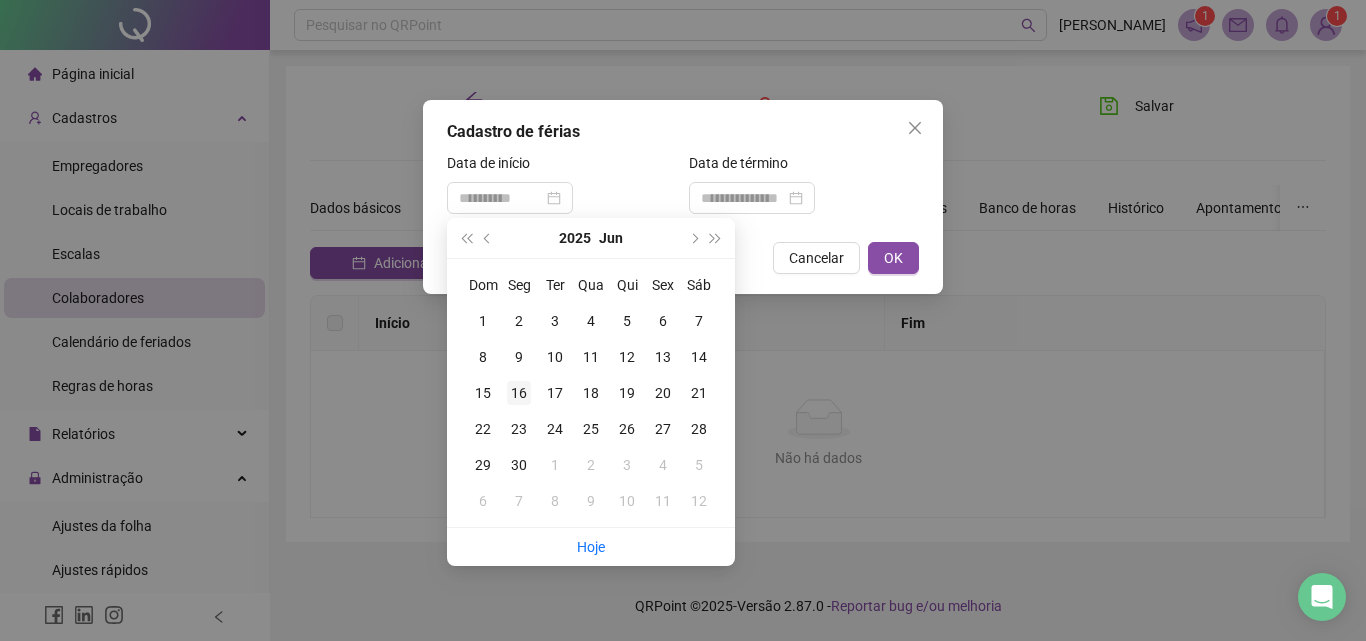 type on "**********" 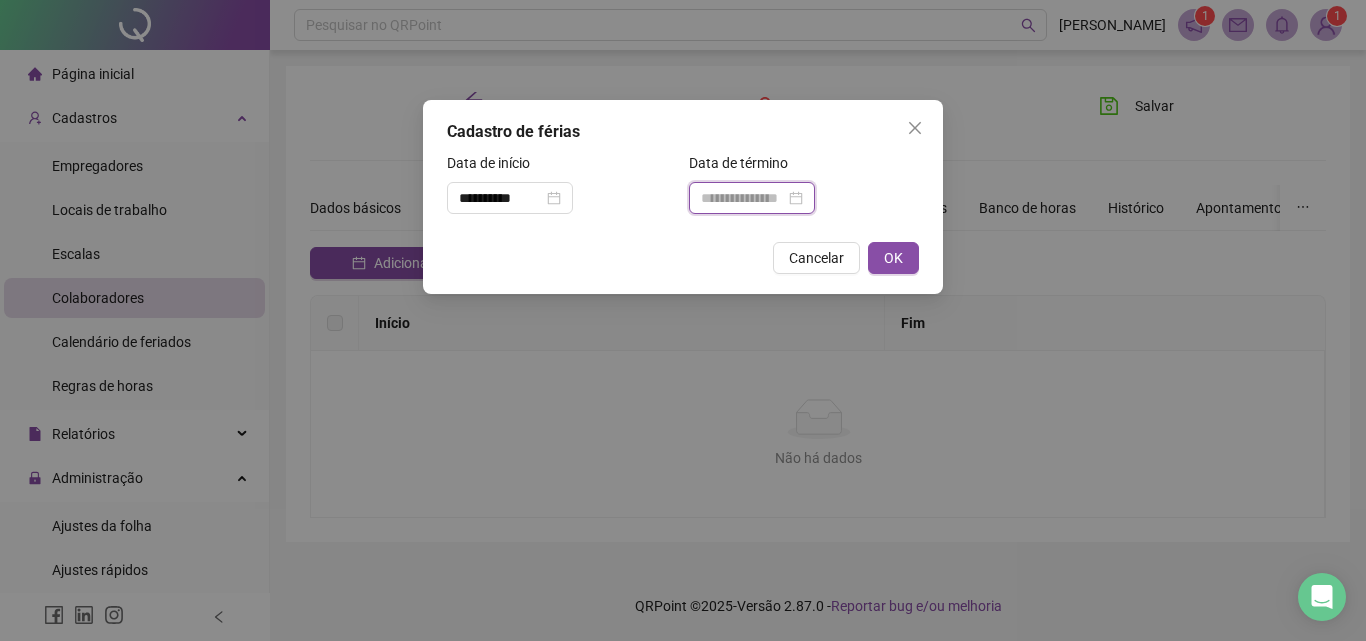 click at bounding box center [743, 198] 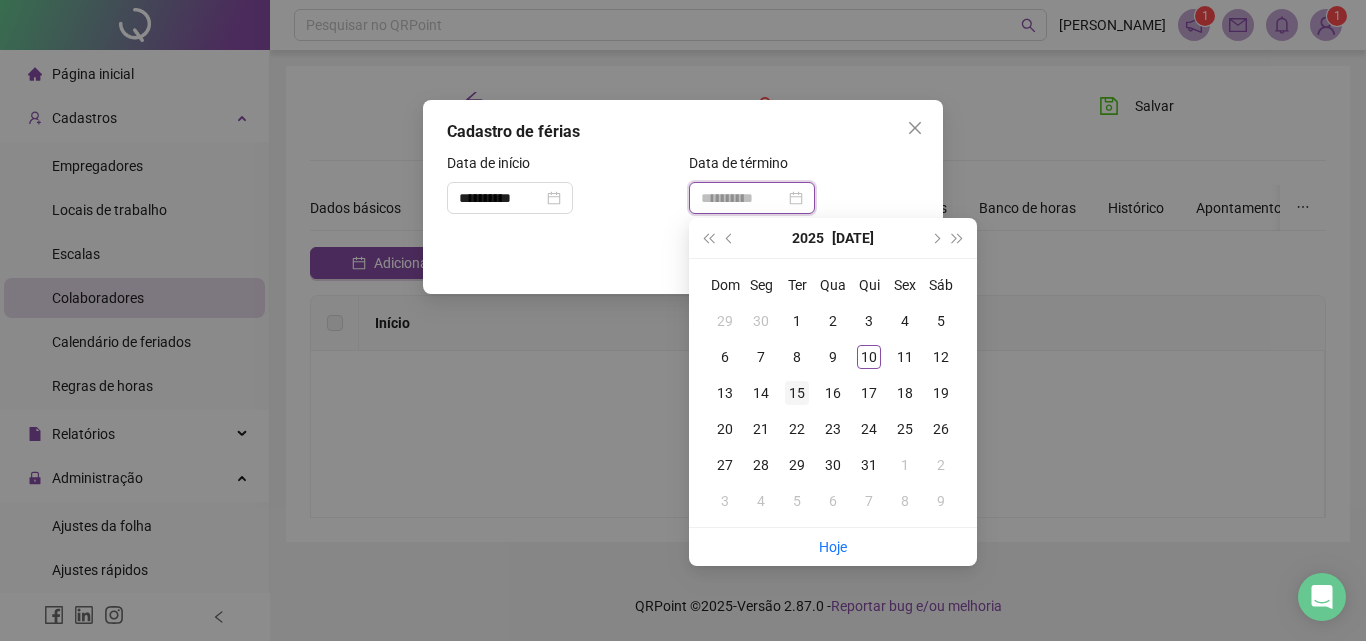 type on "**********" 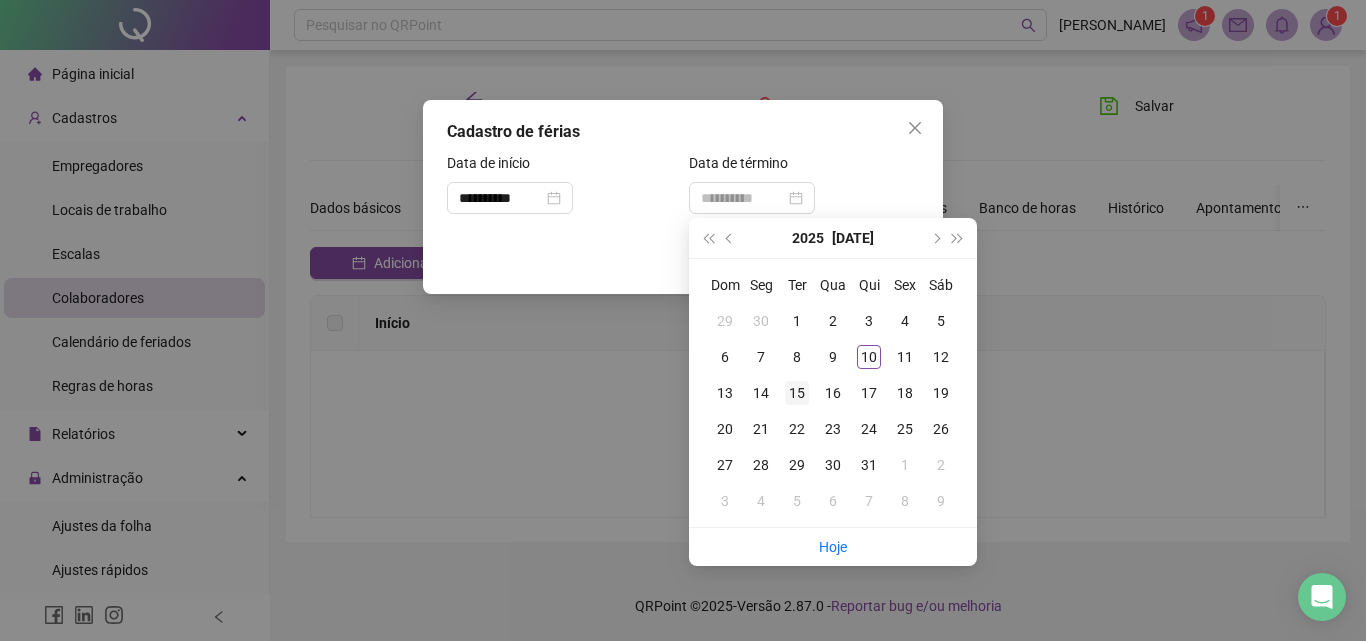 click on "15" at bounding box center [797, 393] 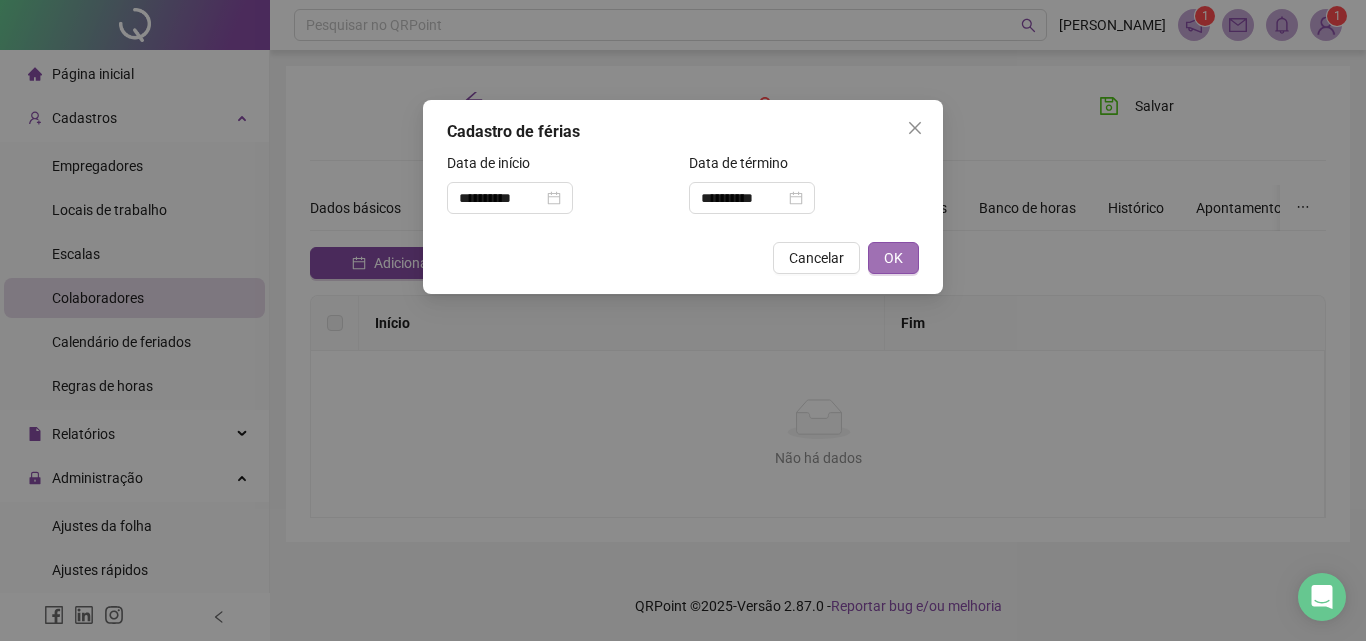 click on "OK" at bounding box center (893, 258) 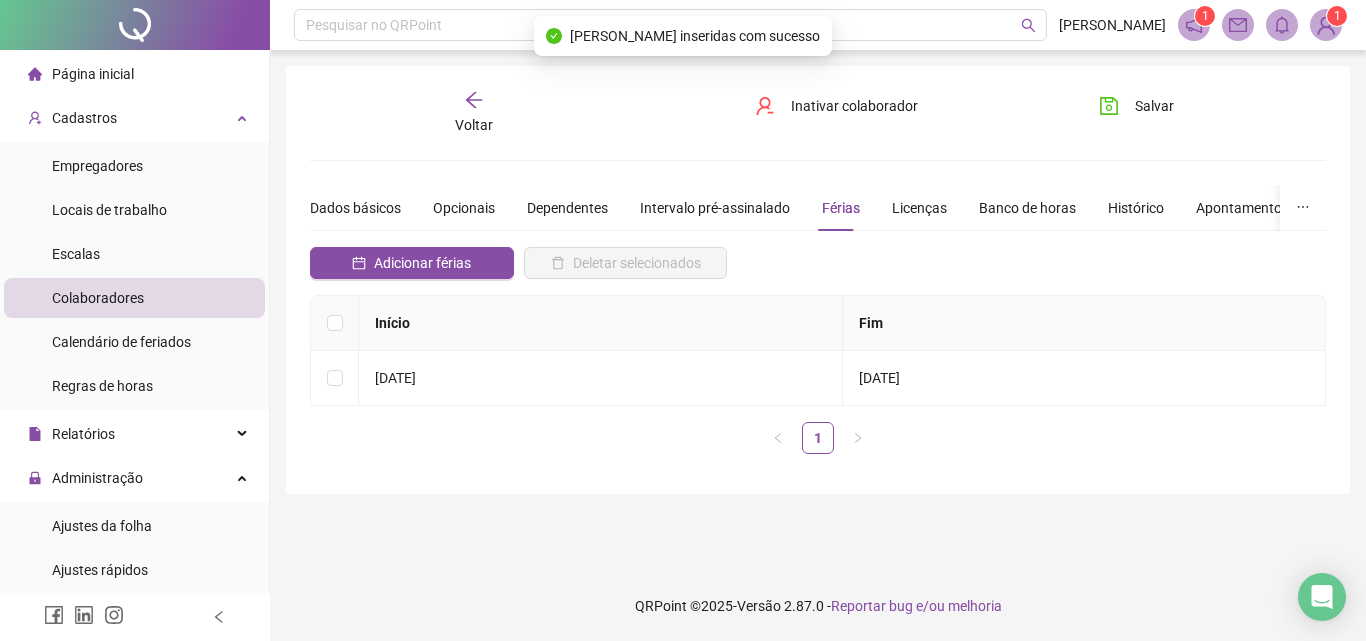 drag, startPoint x: 1125, startPoint y: 110, endPoint x: 1118, endPoint y: 139, distance: 29.832869 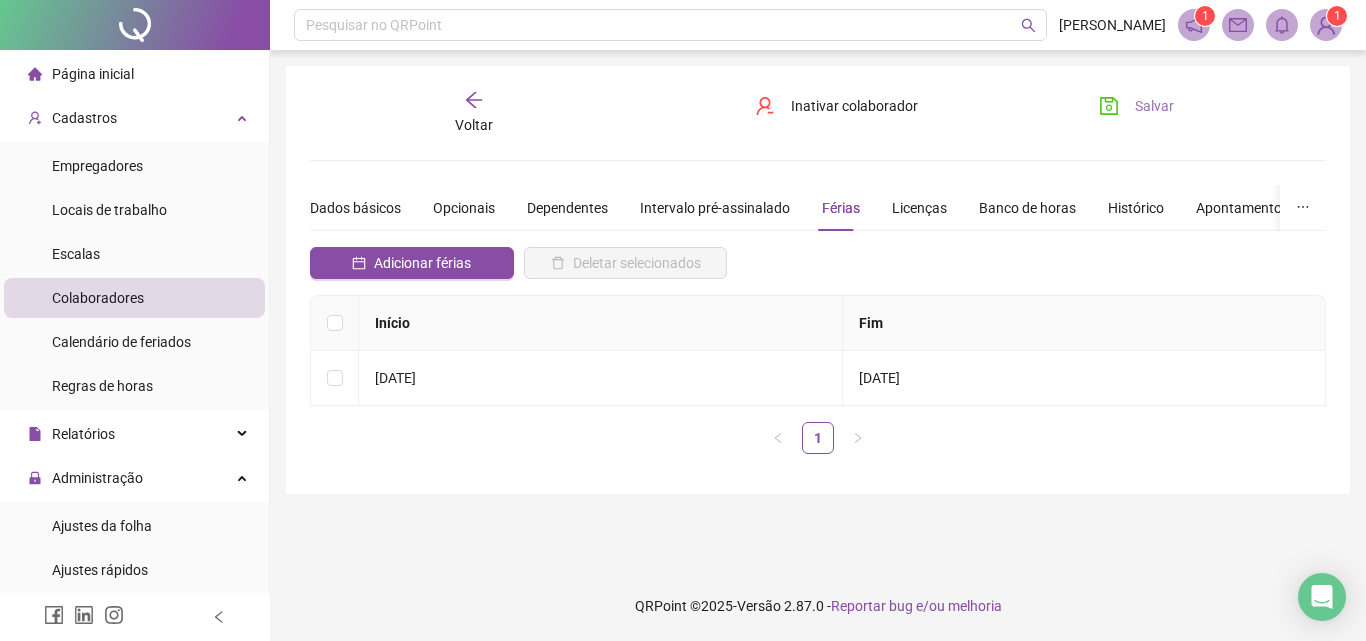 click on "Salvar" at bounding box center [1136, 106] 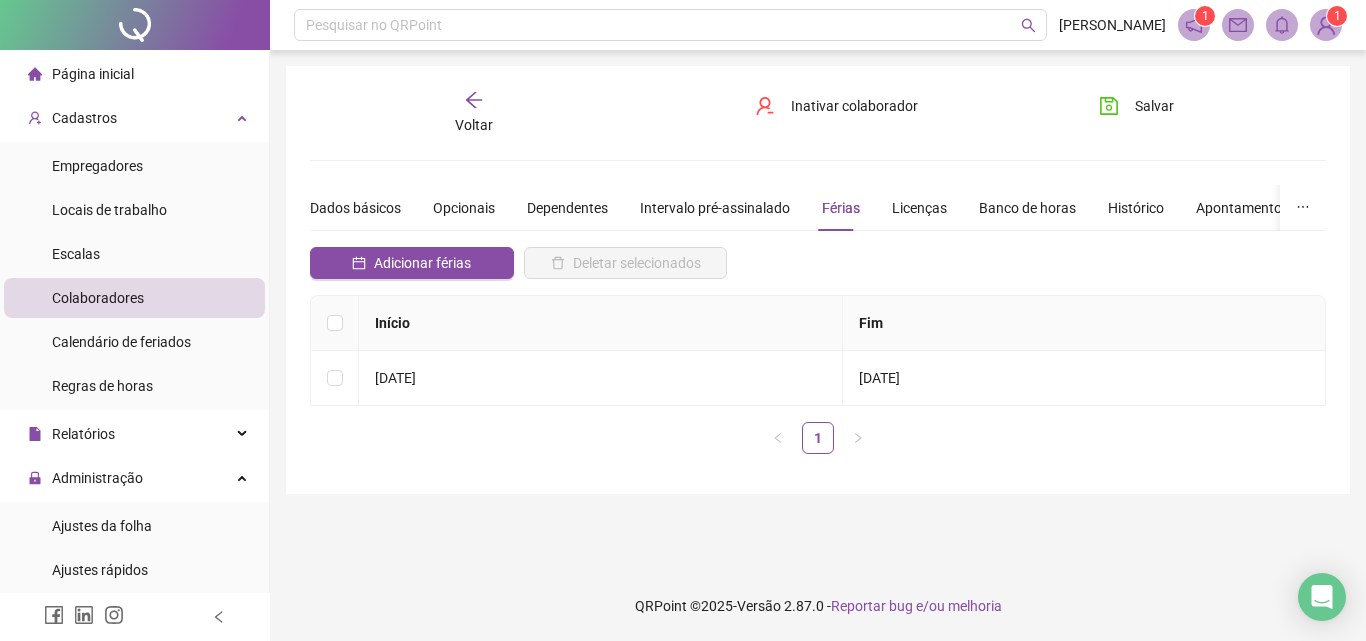 click on "Voltar" at bounding box center (474, 125) 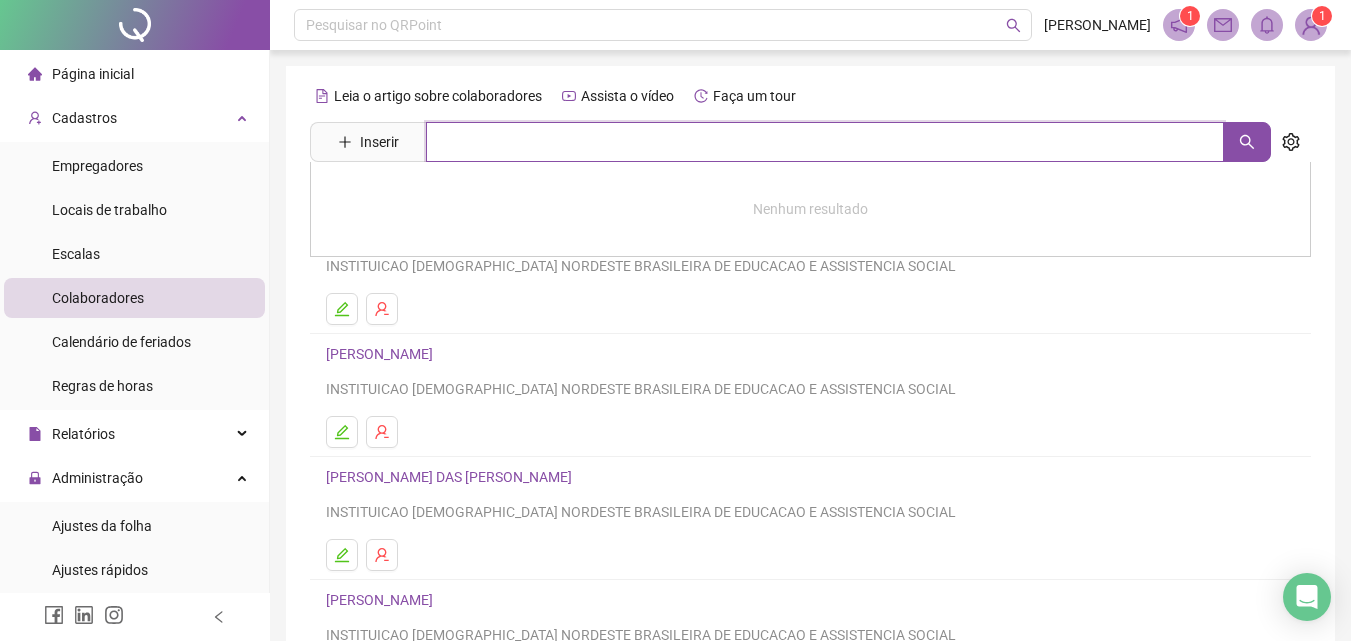click at bounding box center (825, 142) 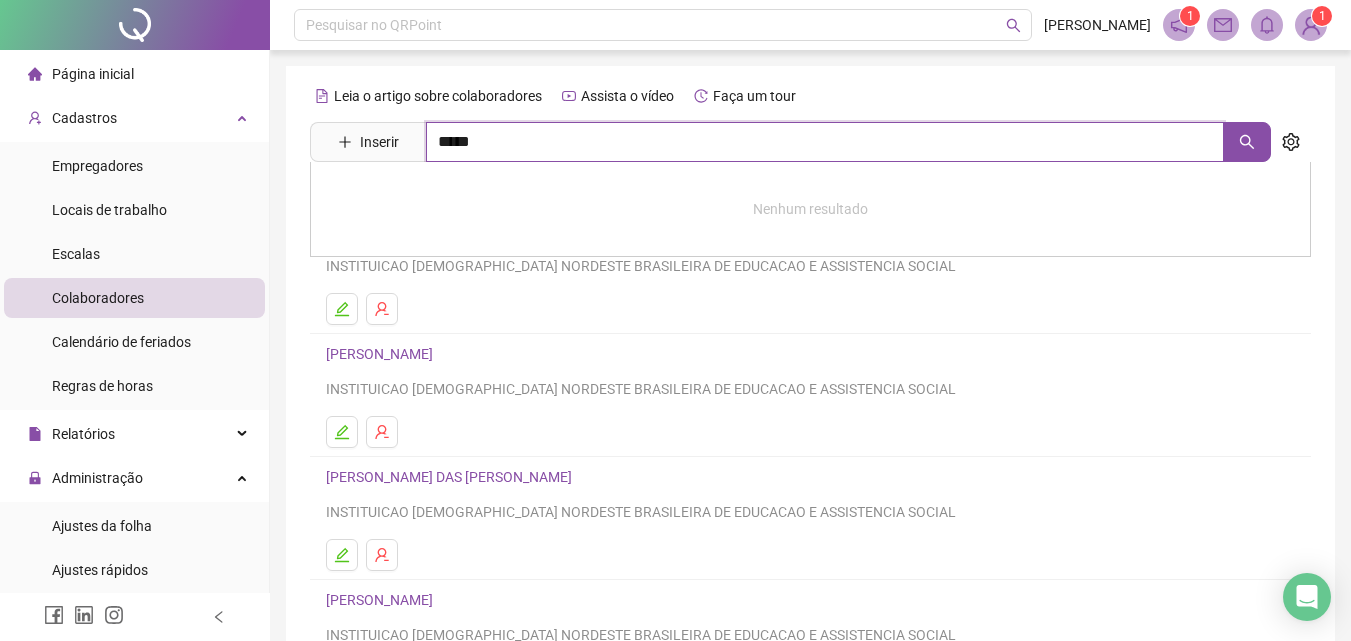 type on "*****" 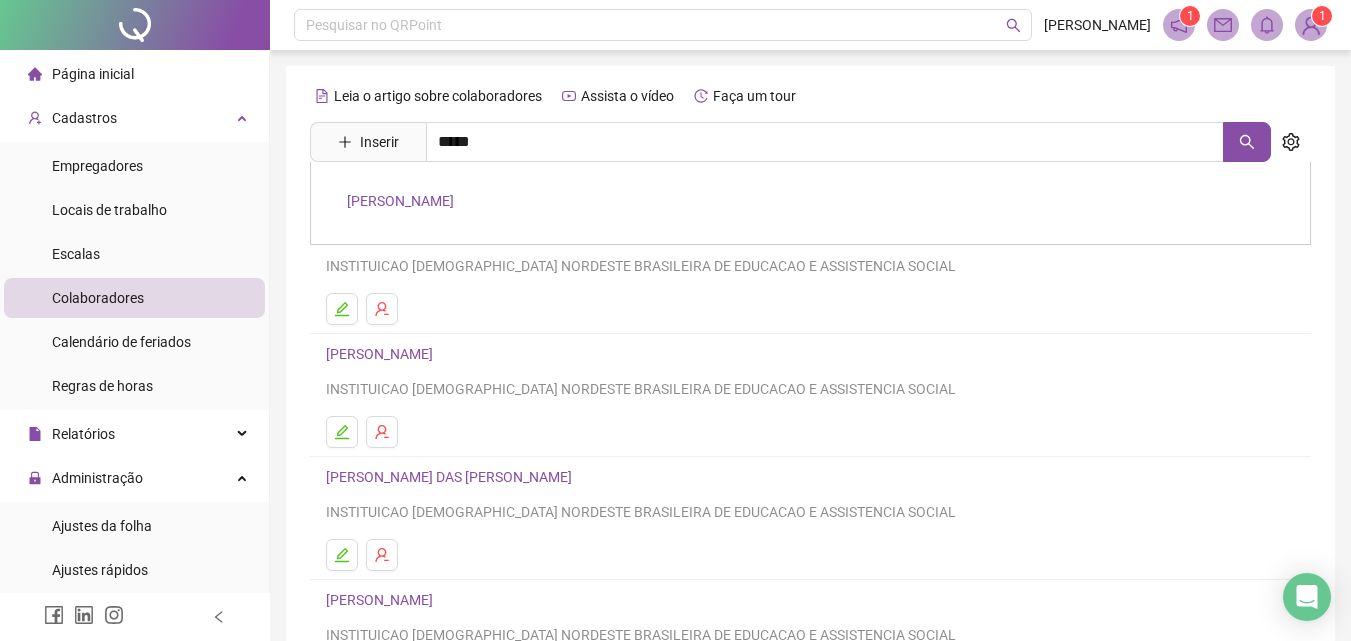 click on "IULLY LORHUAMA DIAS MENEZES" at bounding box center [400, 201] 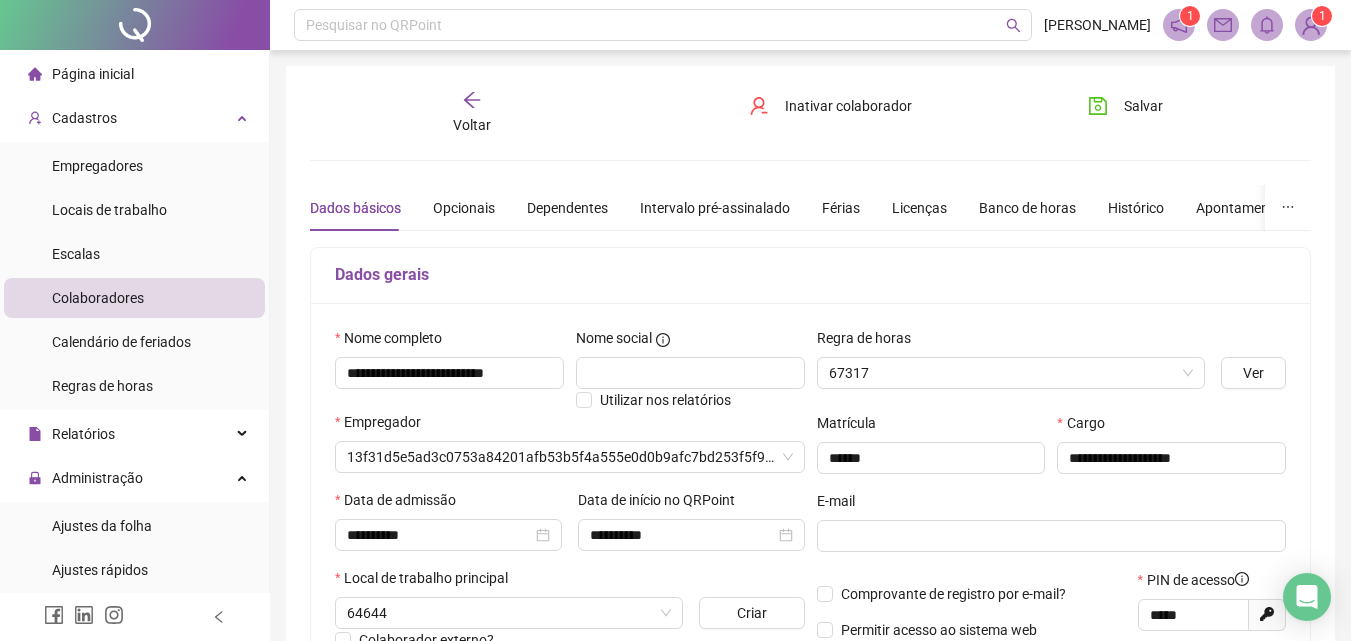 type on "**********" 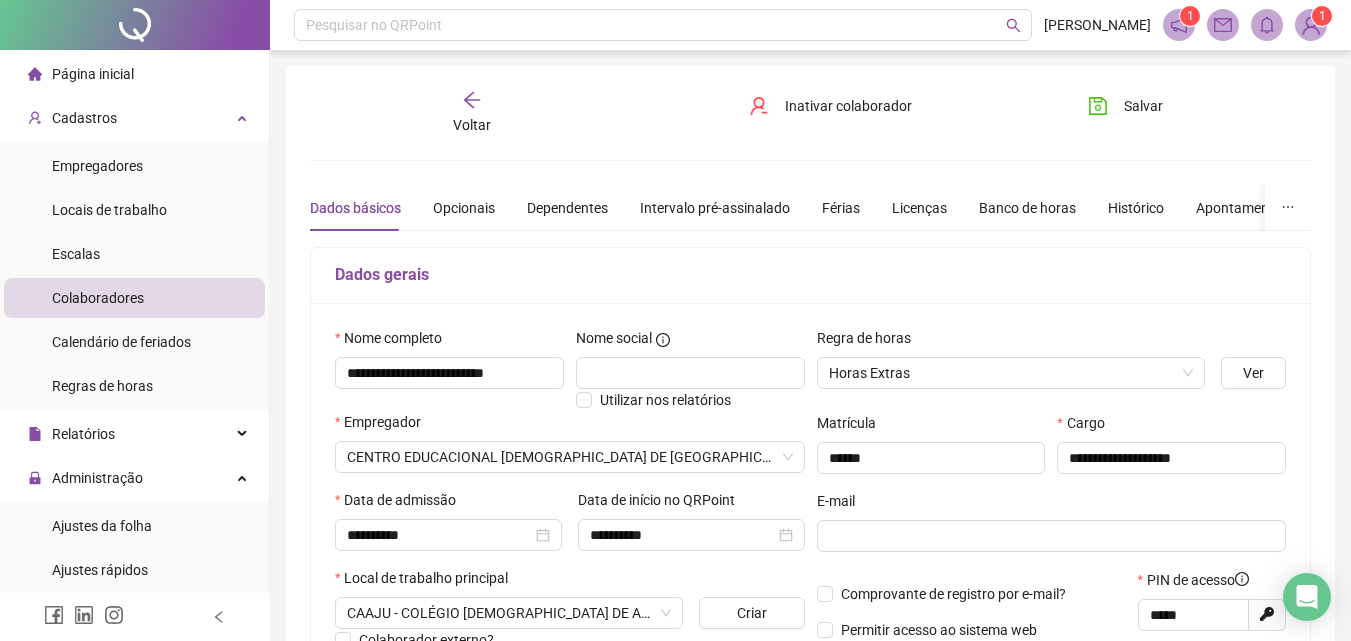 click on "Dados básicos Opcionais Dependentes Intervalo pré-assinalado Férias Licenças Banco de horas Histórico Apontamentos Integrações Preferências" at bounding box center [907, 208] 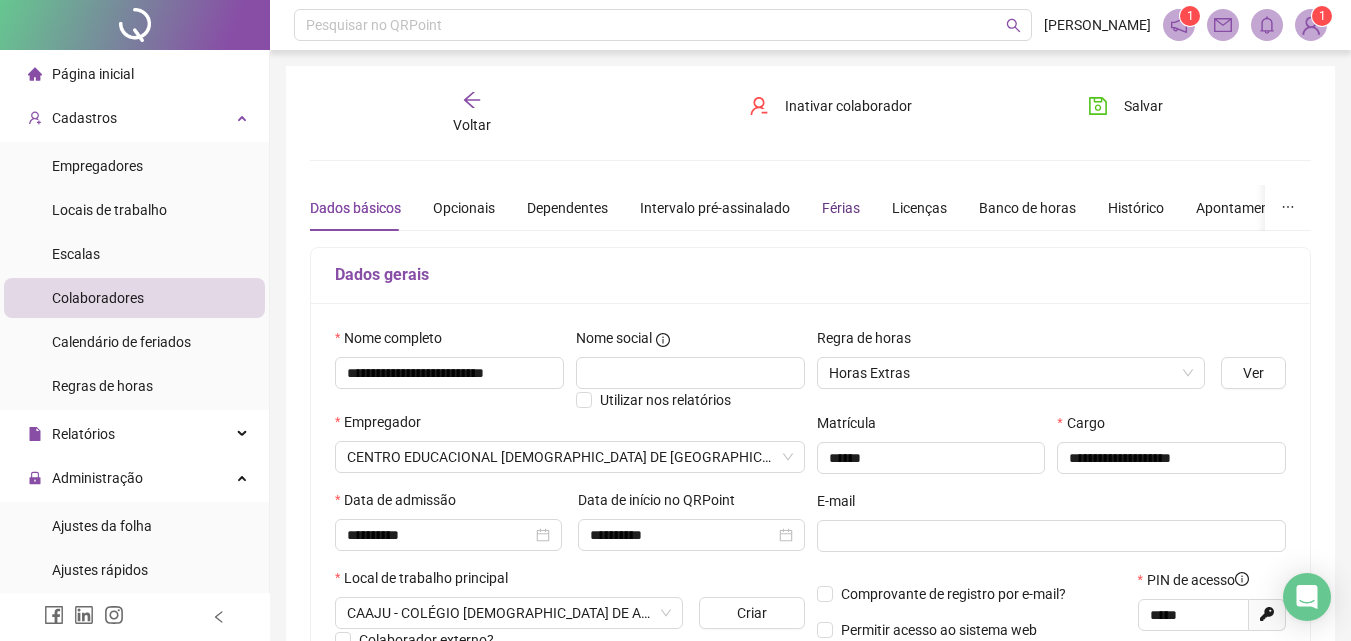 click on "Férias" at bounding box center [841, 208] 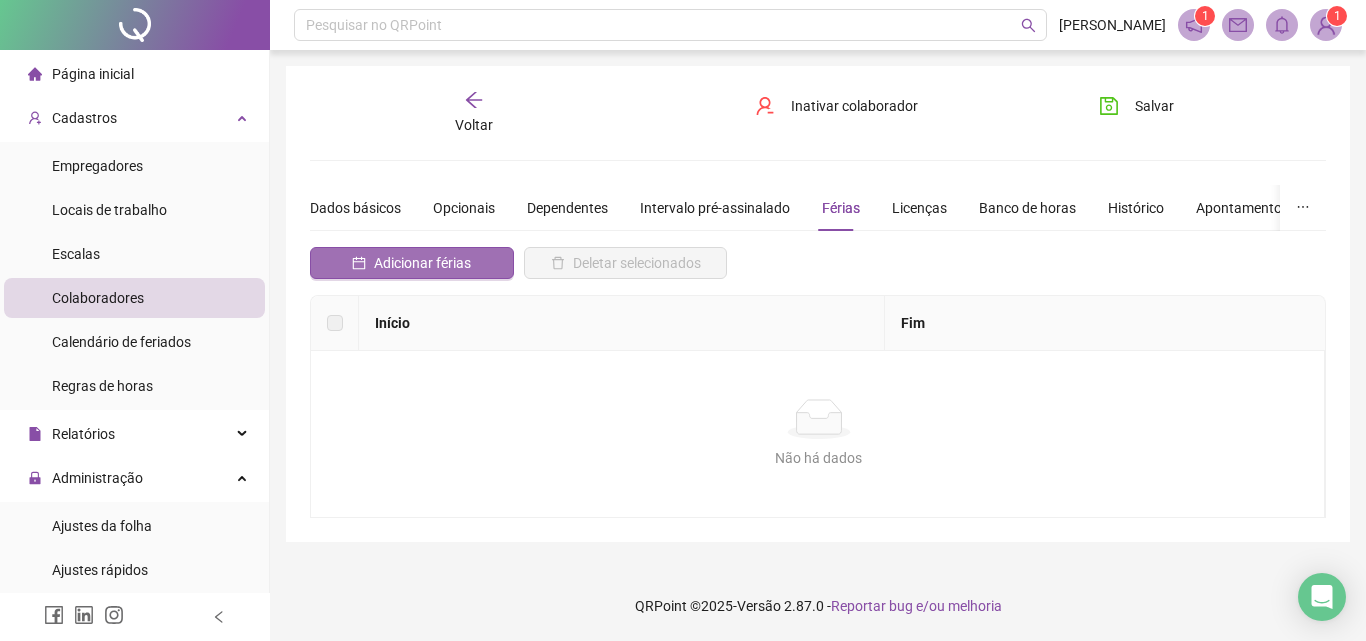 click on "Adicionar férias" at bounding box center (422, 263) 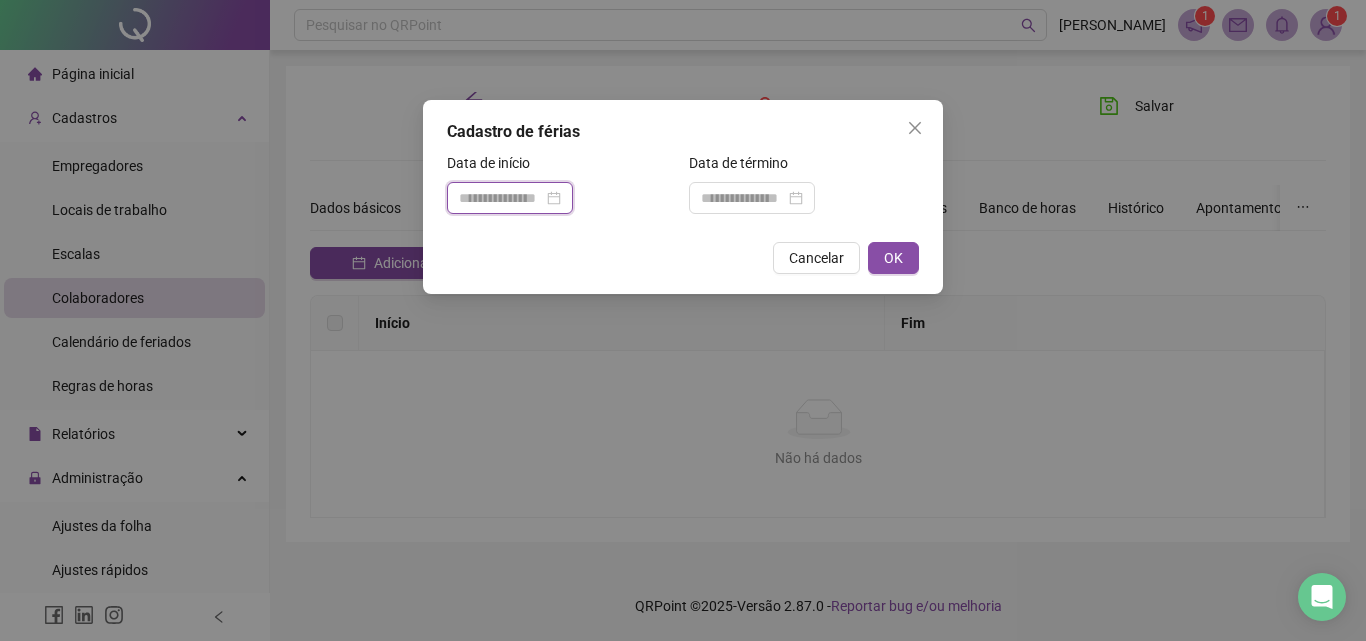 click at bounding box center [501, 198] 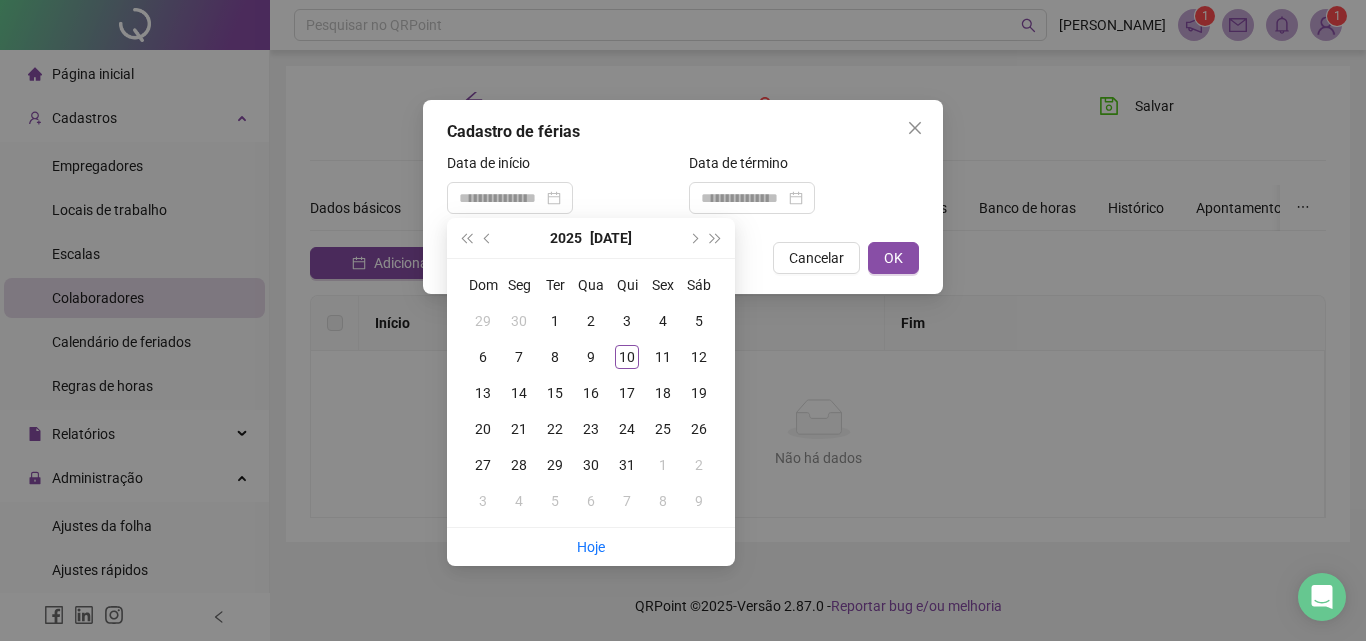 drag, startPoint x: 494, startPoint y: 235, endPoint x: 511, endPoint y: 244, distance: 19.235384 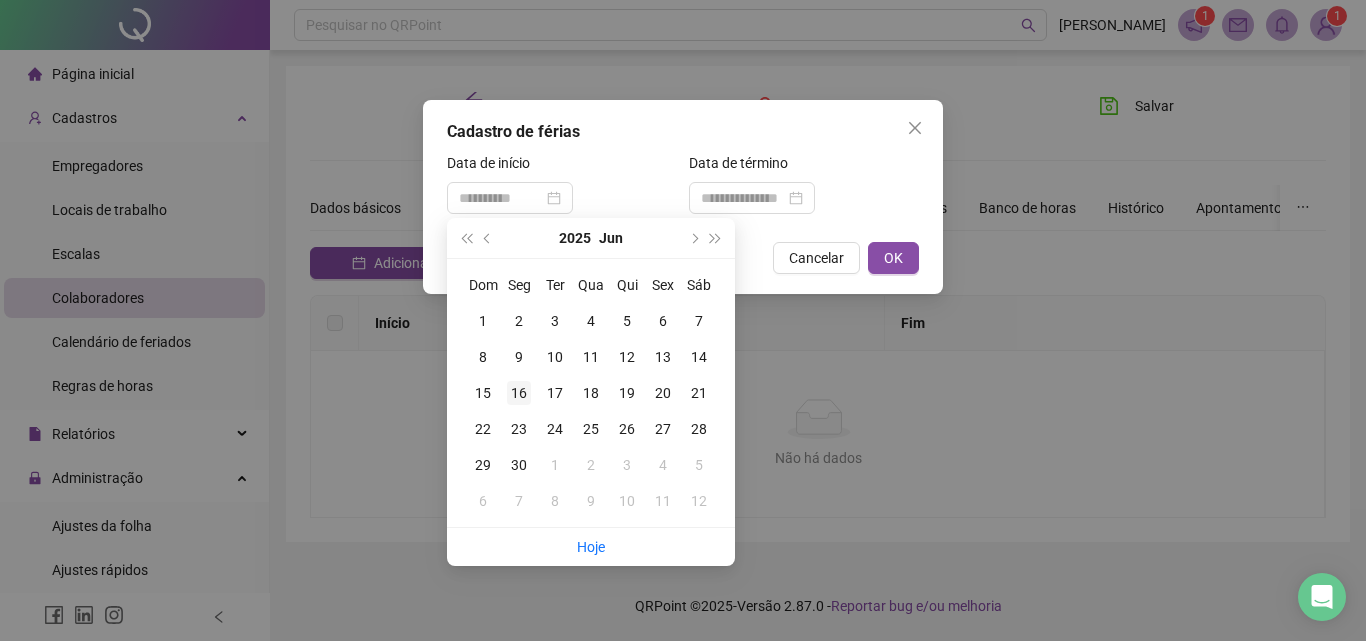type on "**********" 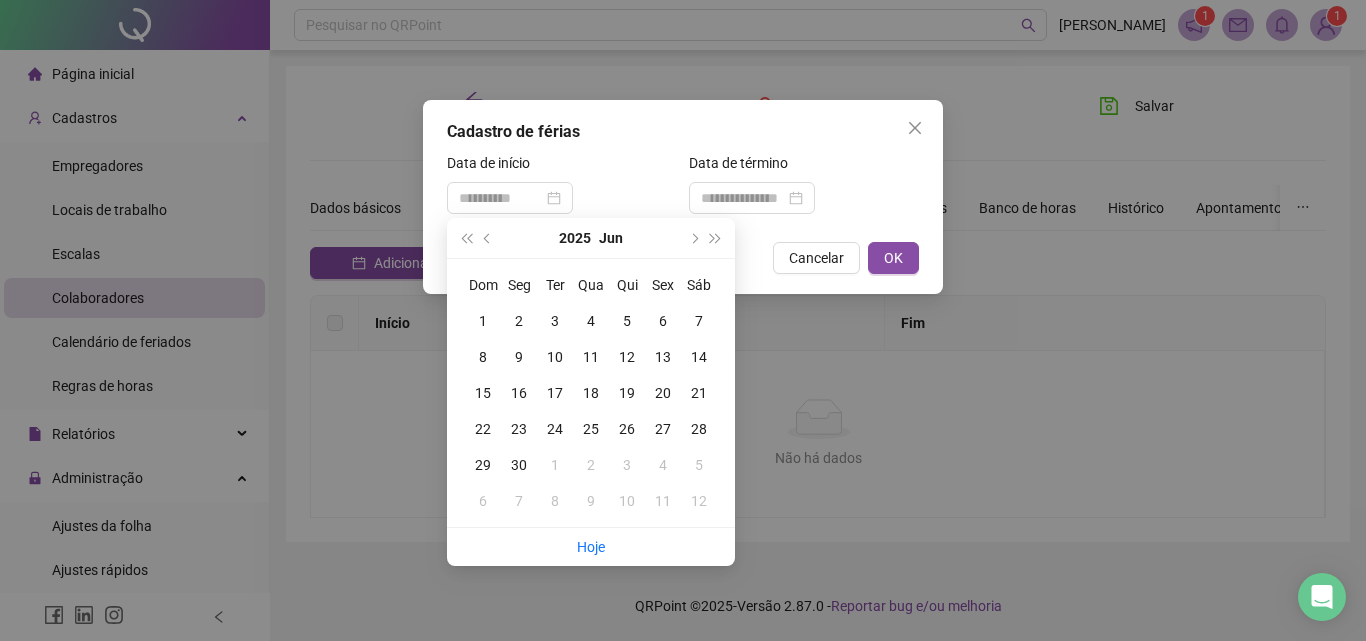 drag, startPoint x: 520, startPoint y: 389, endPoint x: 533, endPoint y: 376, distance: 18.384777 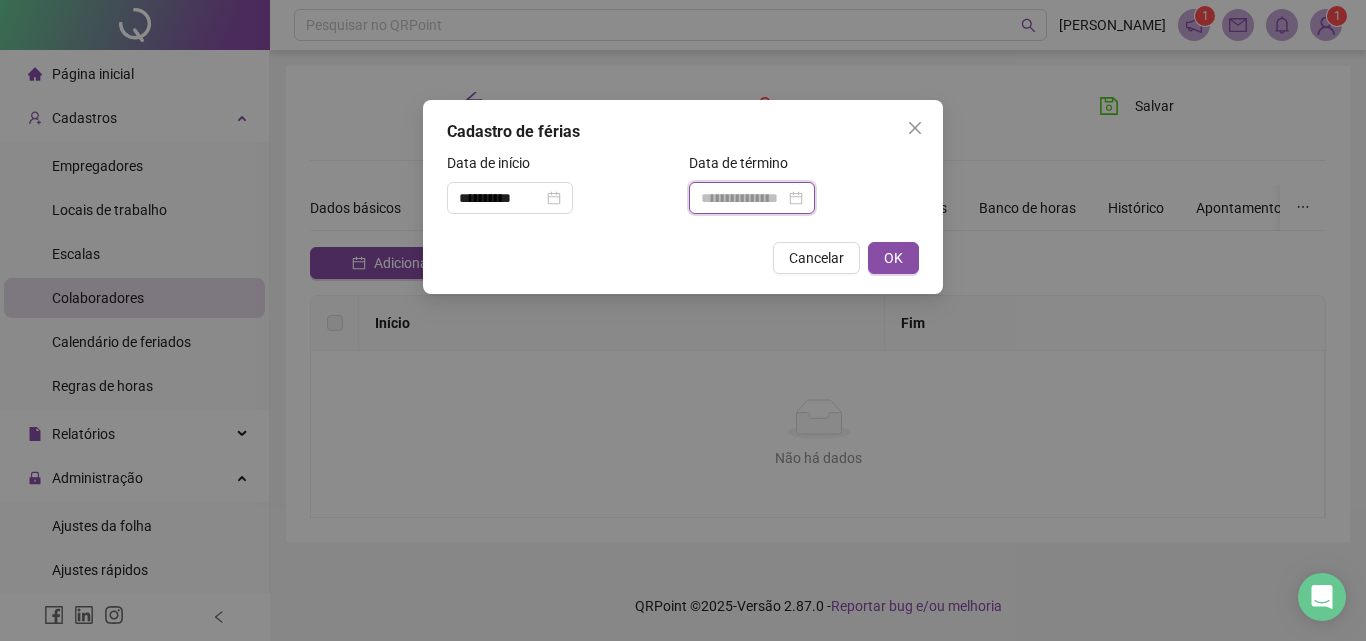 click at bounding box center (743, 198) 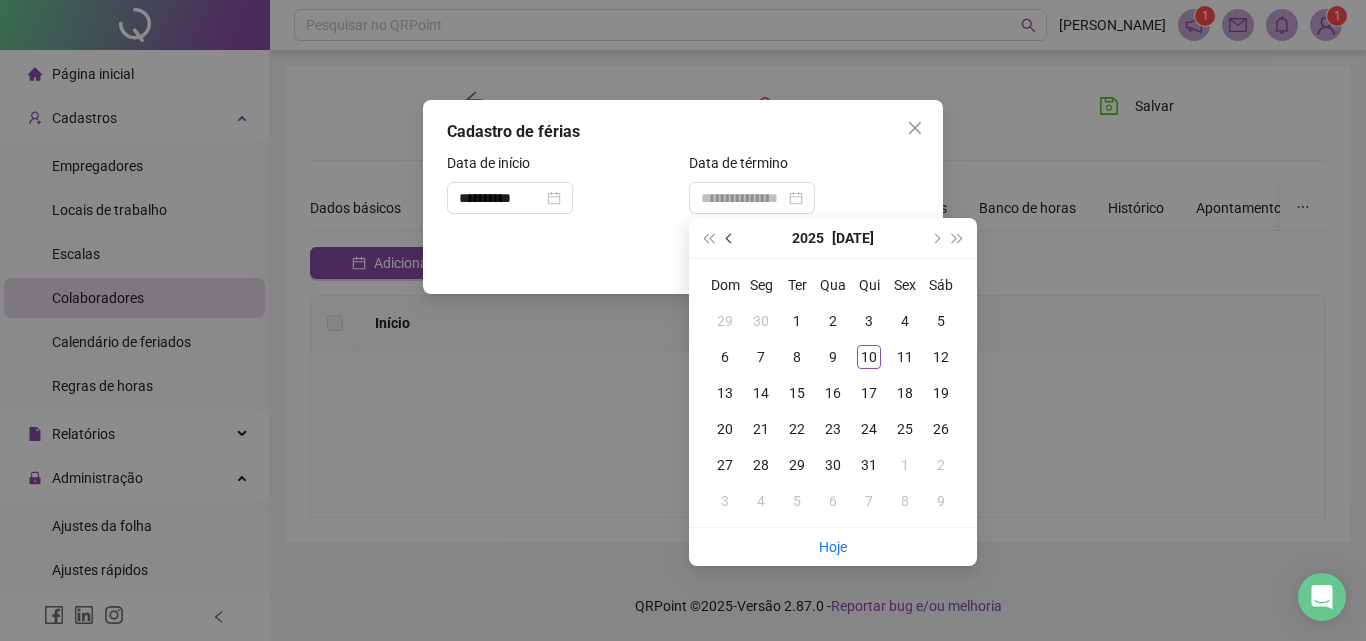 click at bounding box center (730, 238) 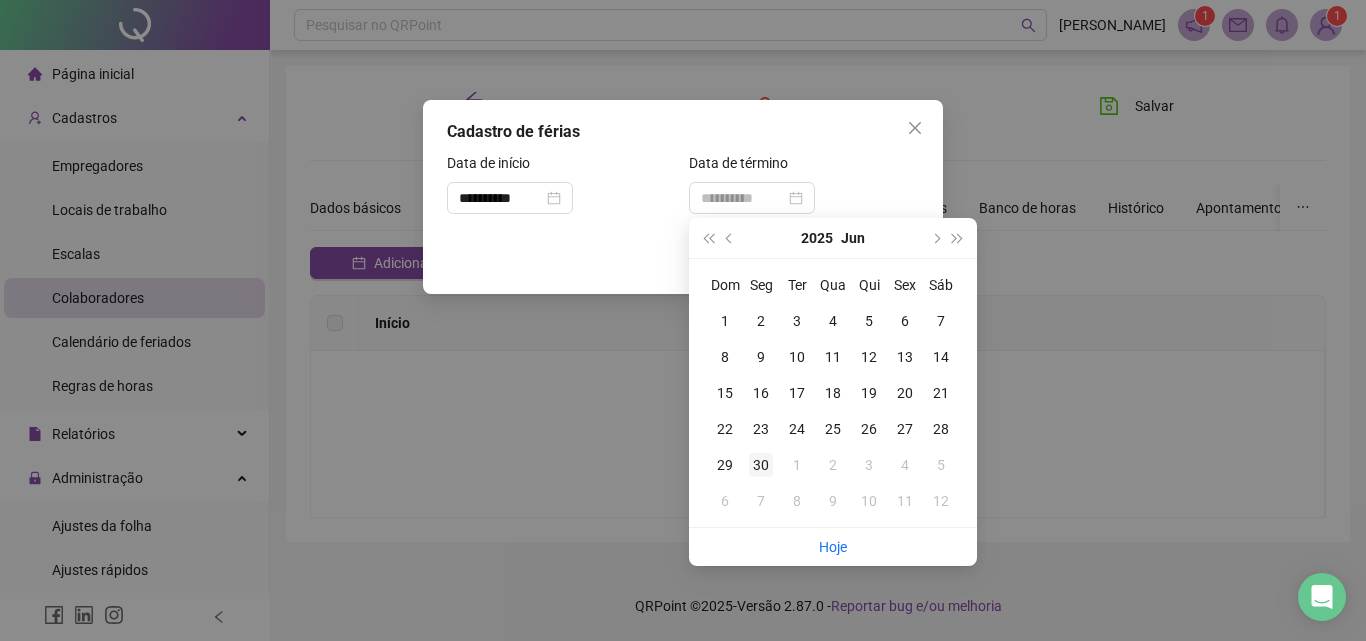 type on "**********" 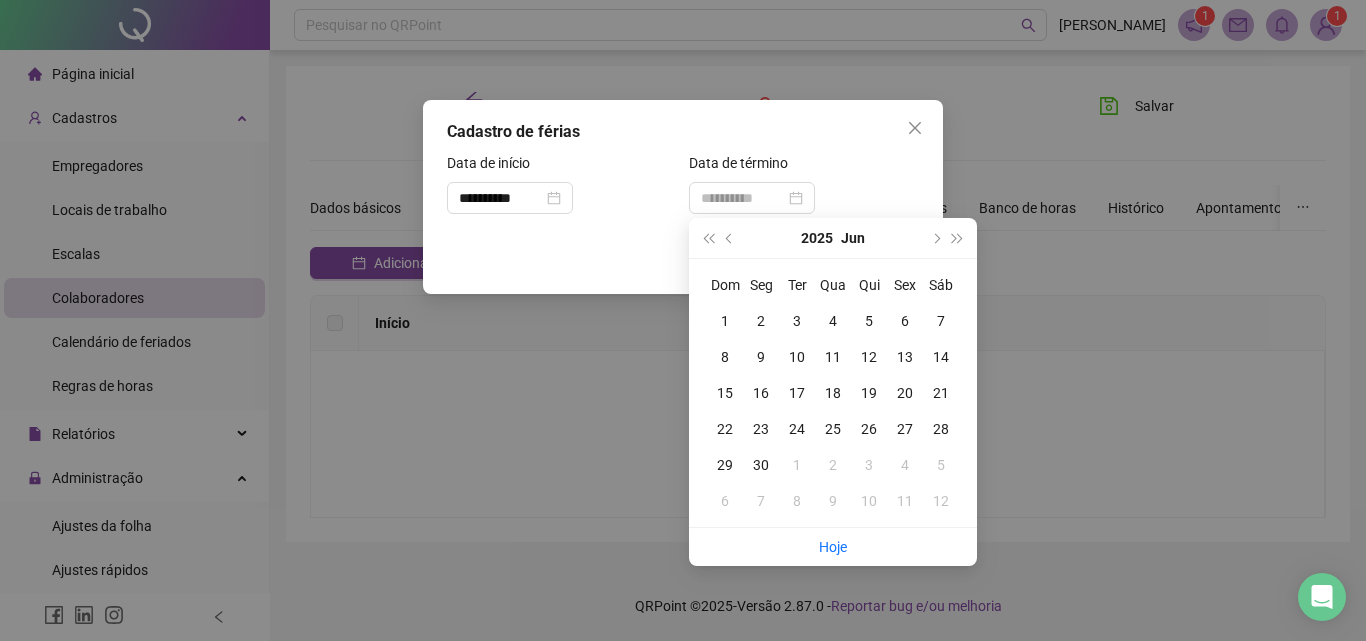 click on "30" at bounding box center (761, 465) 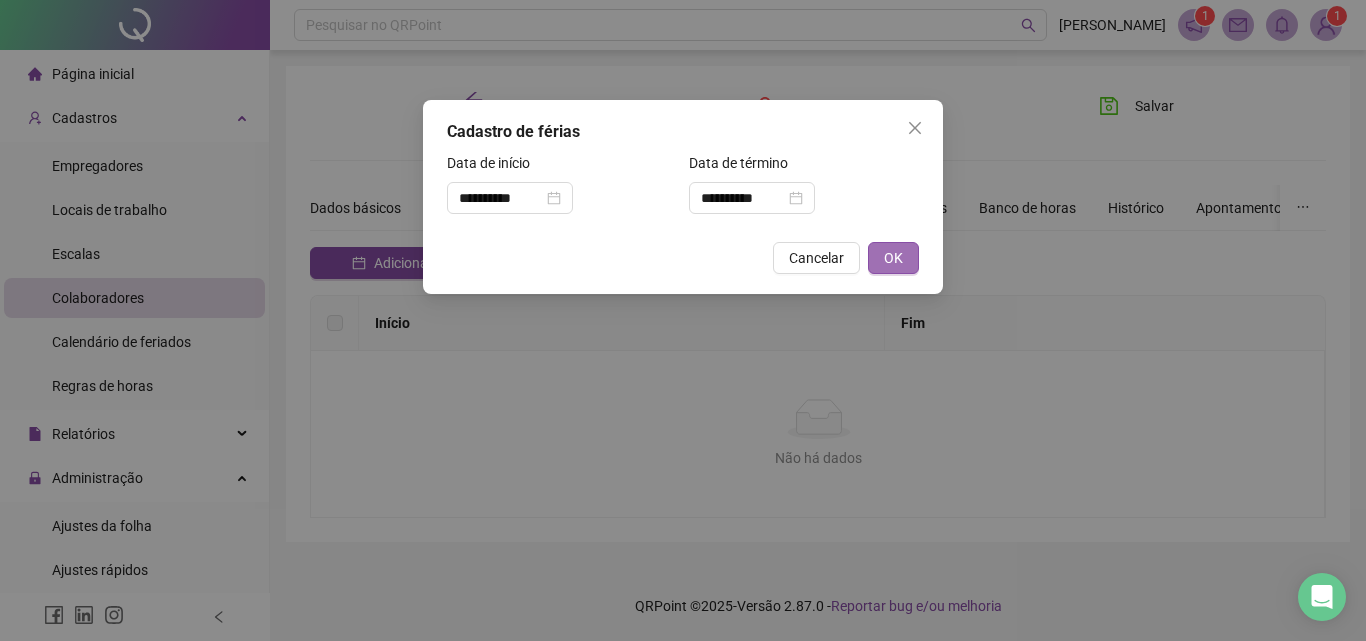 click on "OK" at bounding box center (893, 258) 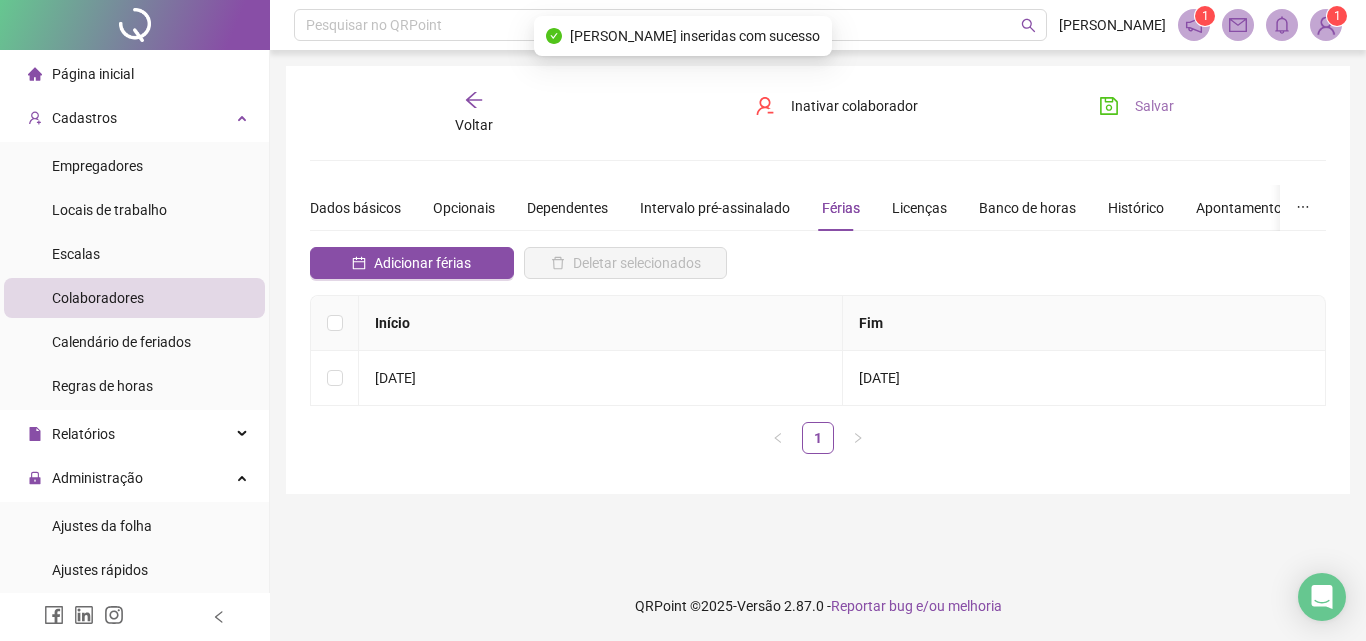 click on "Salvar" at bounding box center (1154, 106) 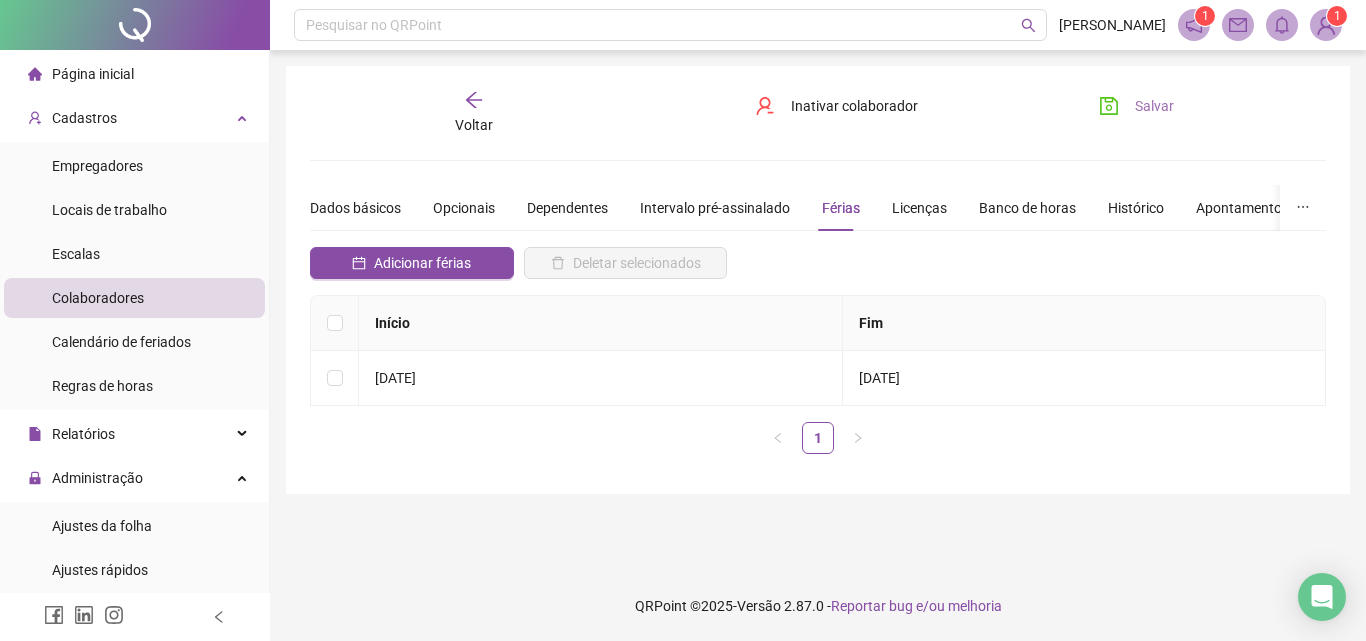drag, startPoint x: 1163, startPoint y: 98, endPoint x: 1166, endPoint y: 109, distance: 11.401754 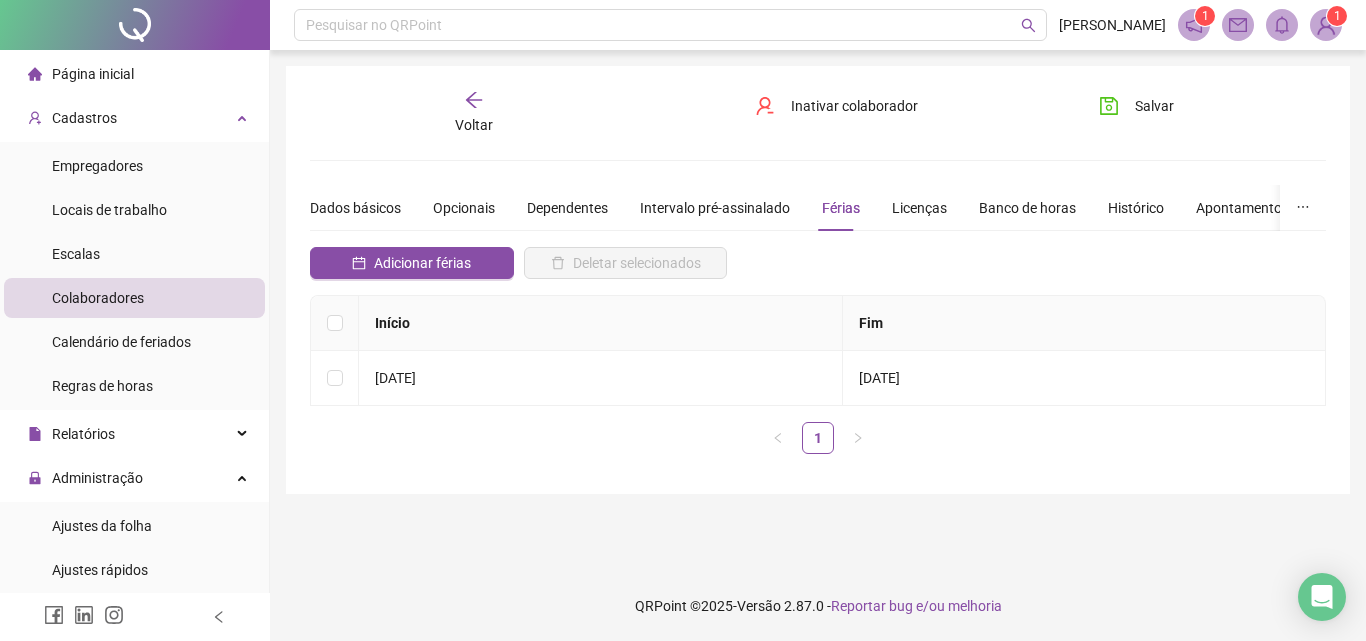 click on "Voltar" at bounding box center (474, 113) 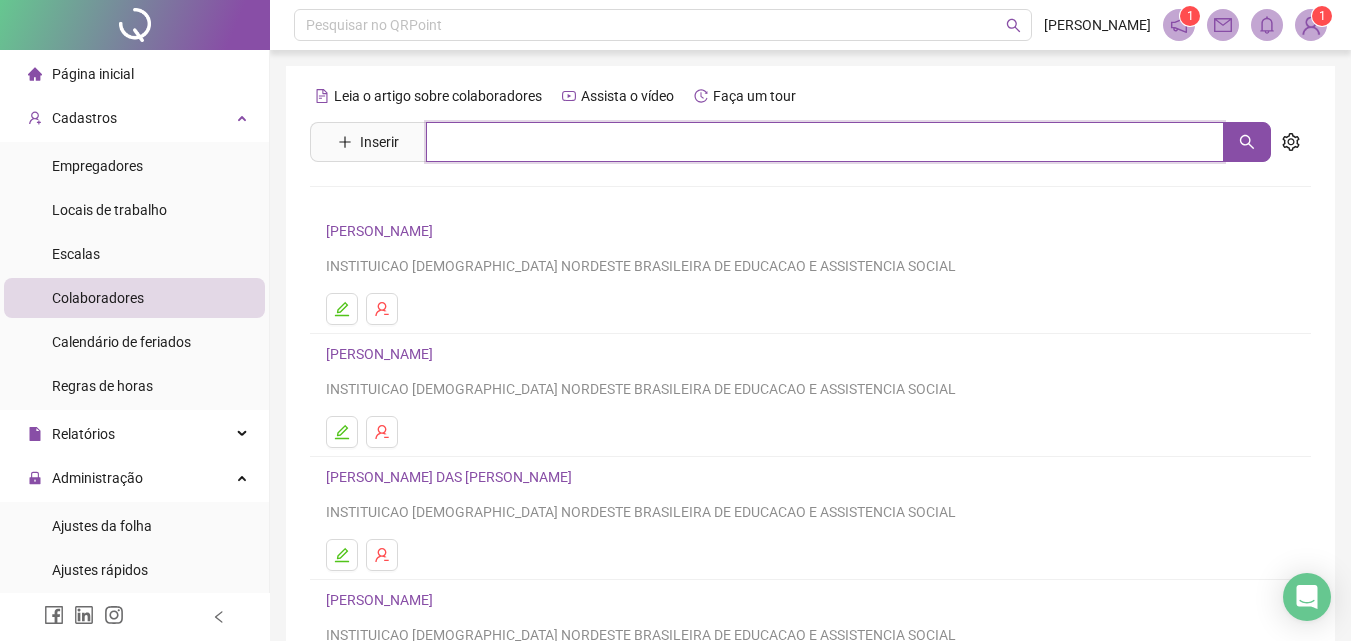 click at bounding box center [825, 142] 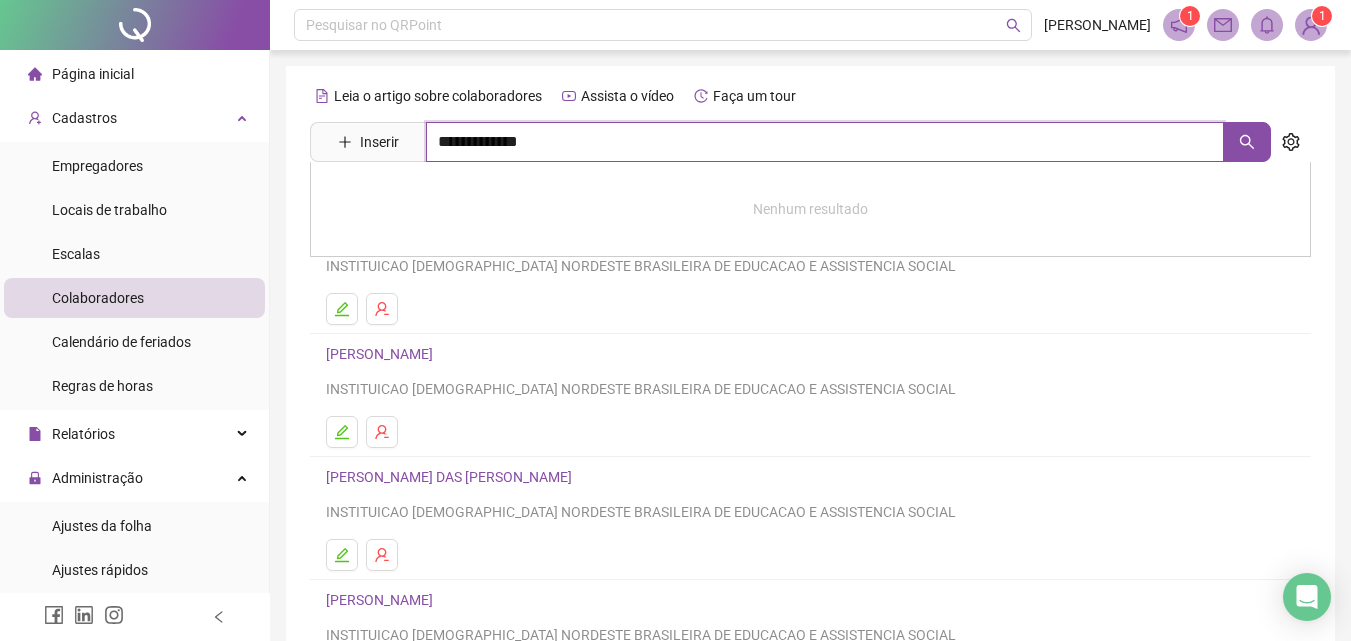 type on "**********" 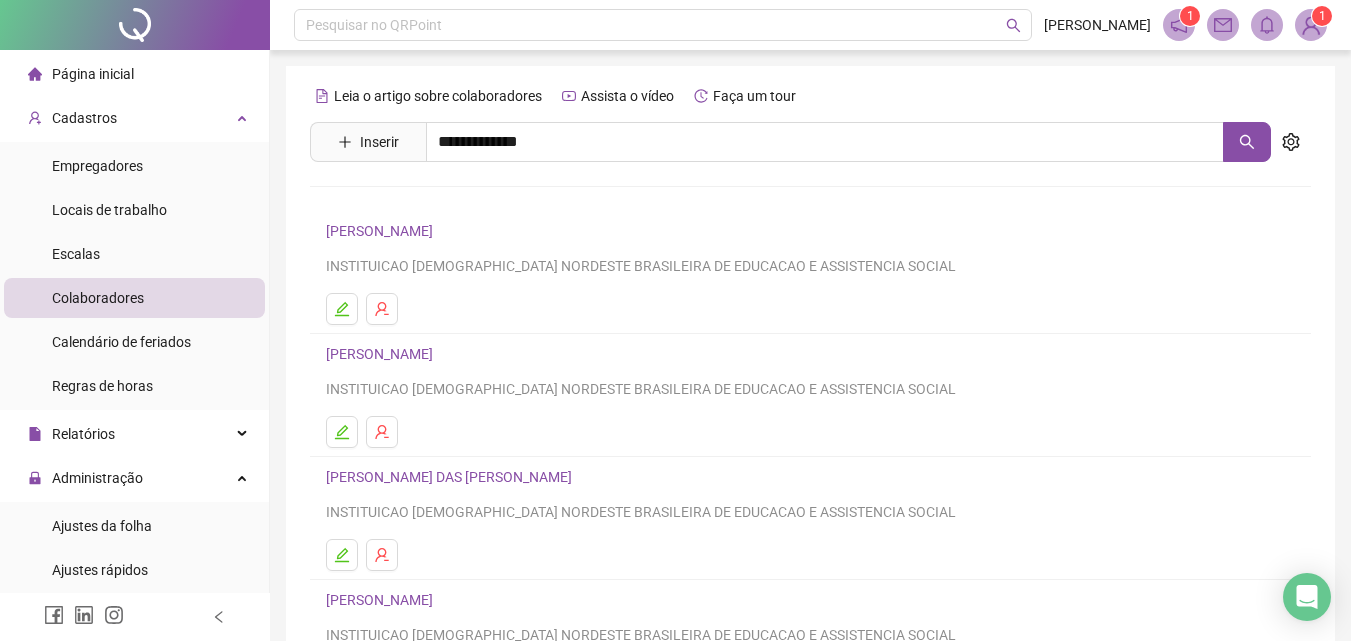 click on "CLEZIA PATRICIA SANTOS DE AQUINO" at bounding box center [425, 201] 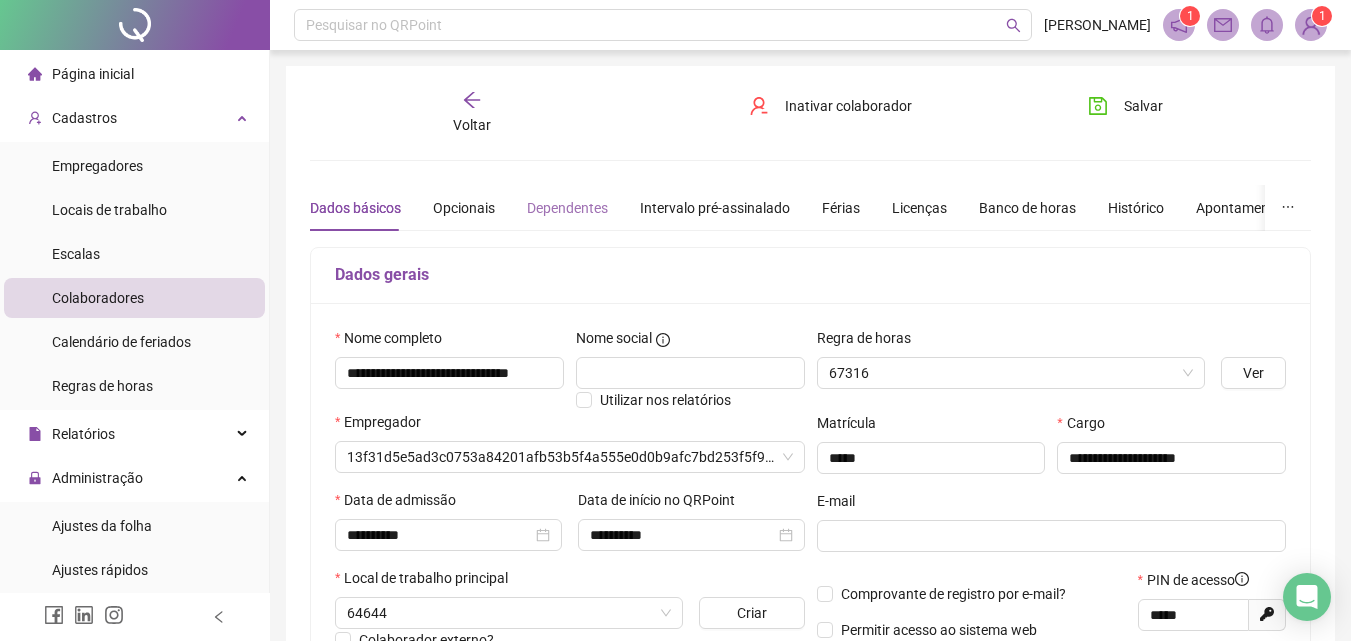 type on "**********" 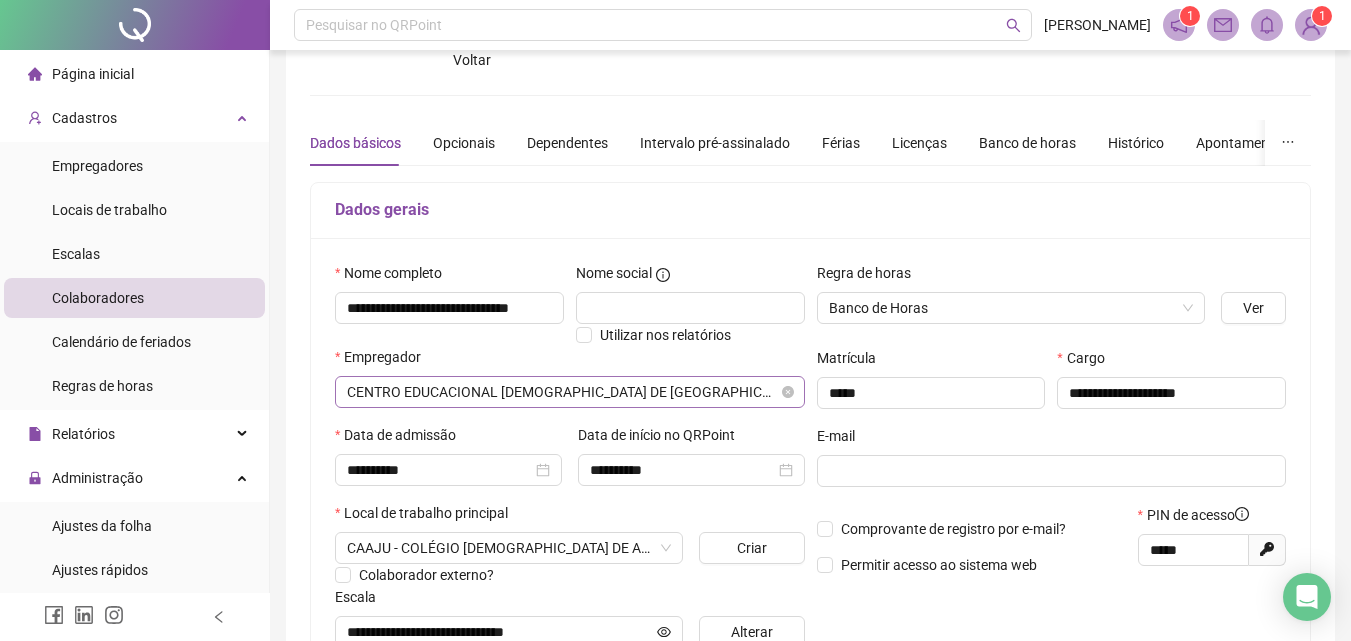 scroll, scrollTop: 100, scrollLeft: 0, axis: vertical 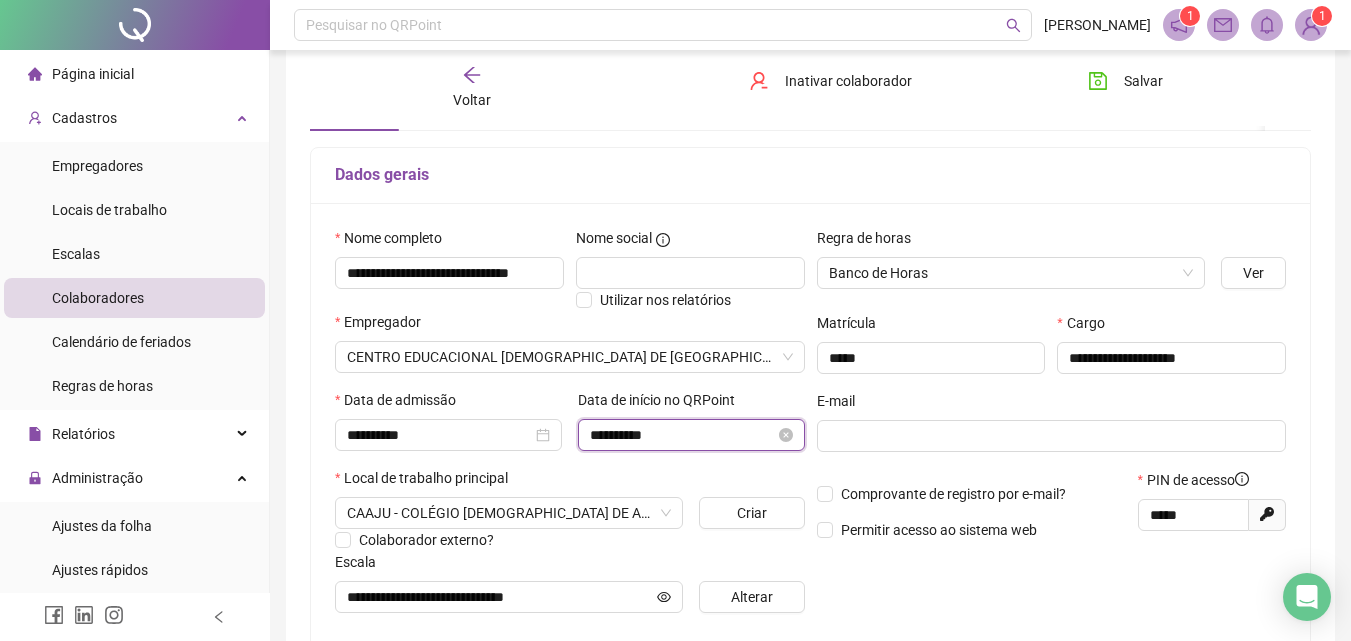 click on "**********" at bounding box center [682, 435] 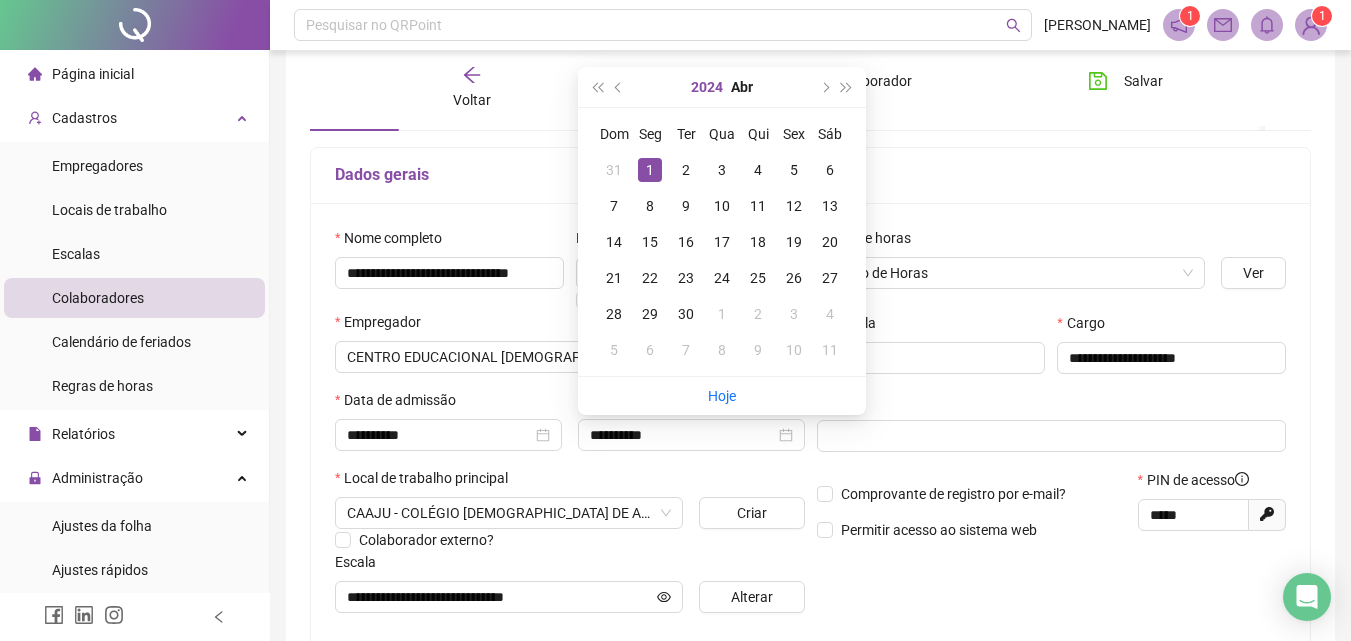 click on "2024" at bounding box center (707, 87) 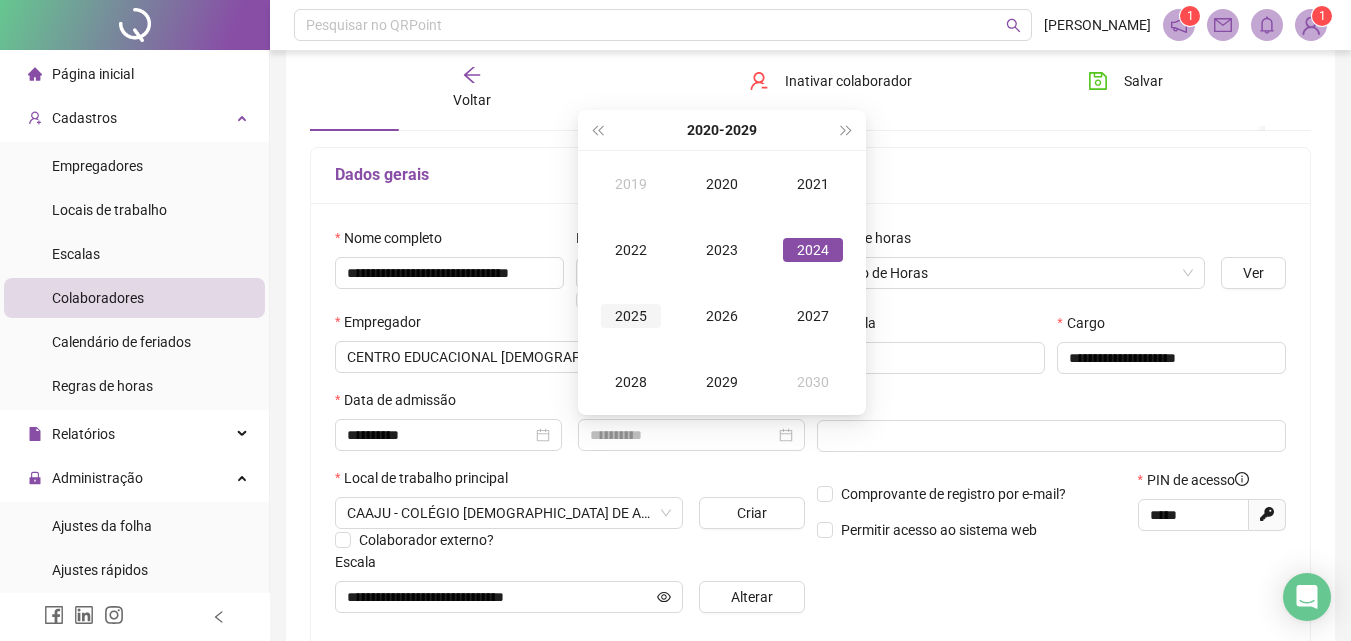 click on "2025" at bounding box center (631, 316) 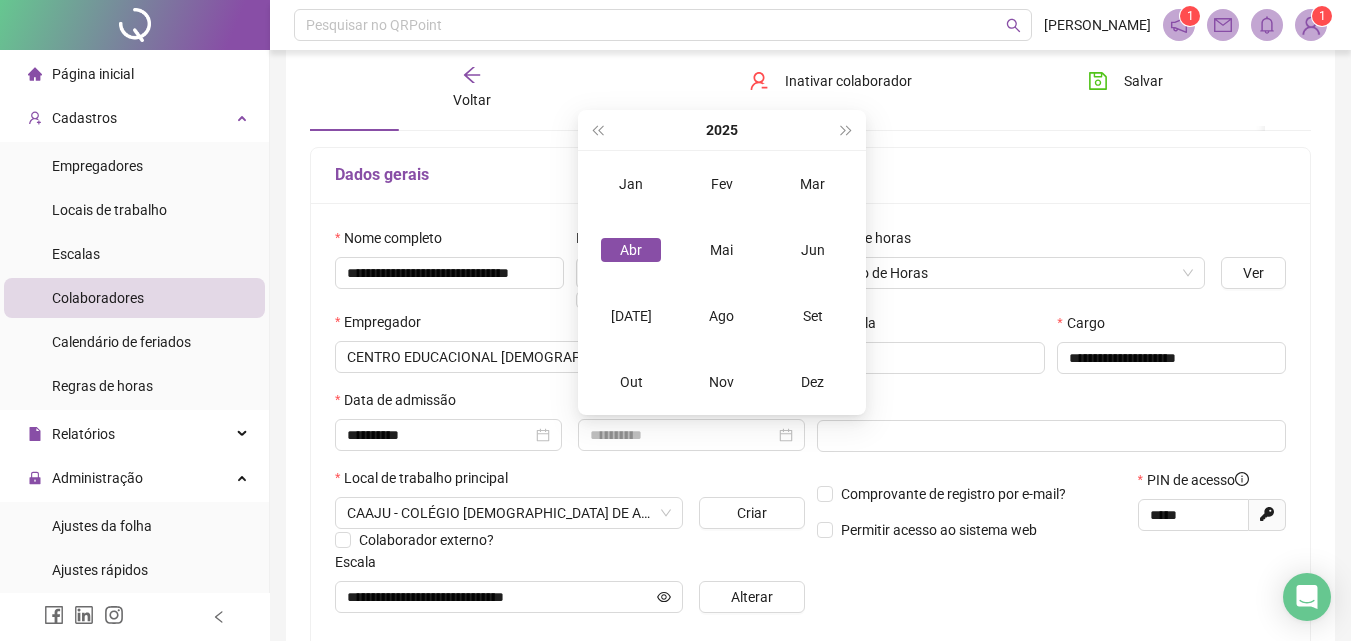 click on "Abr" at bounding box center (631, 250) 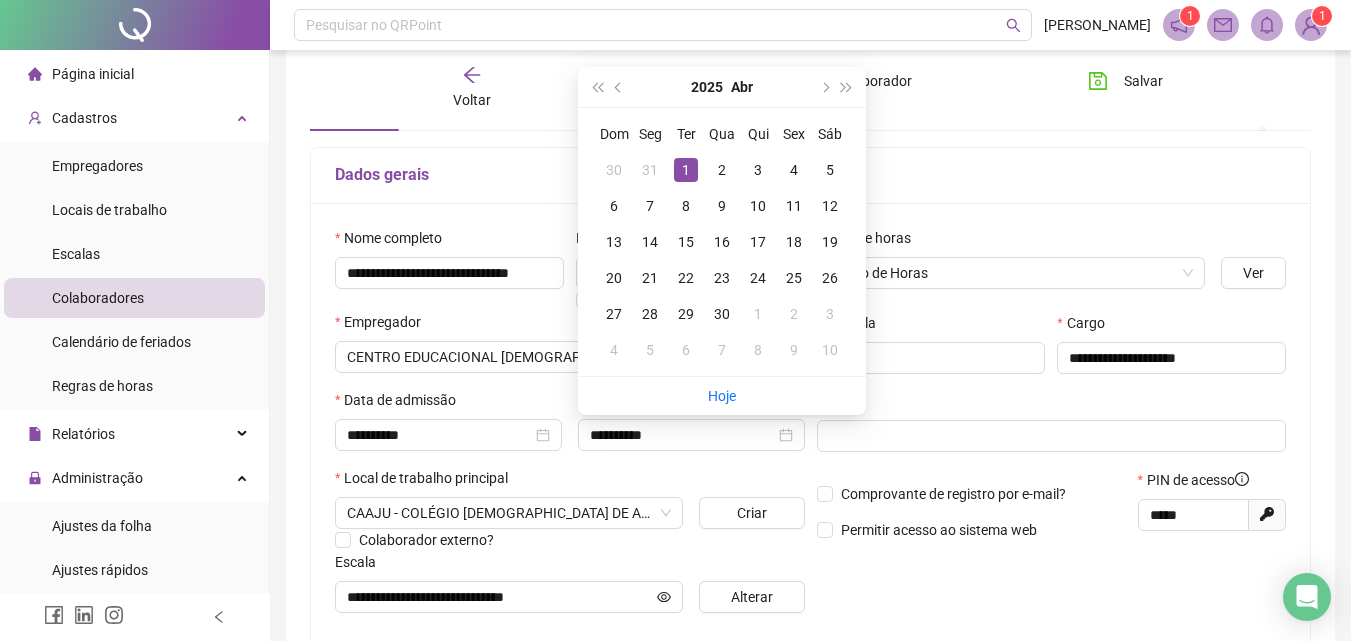 type on "**********" 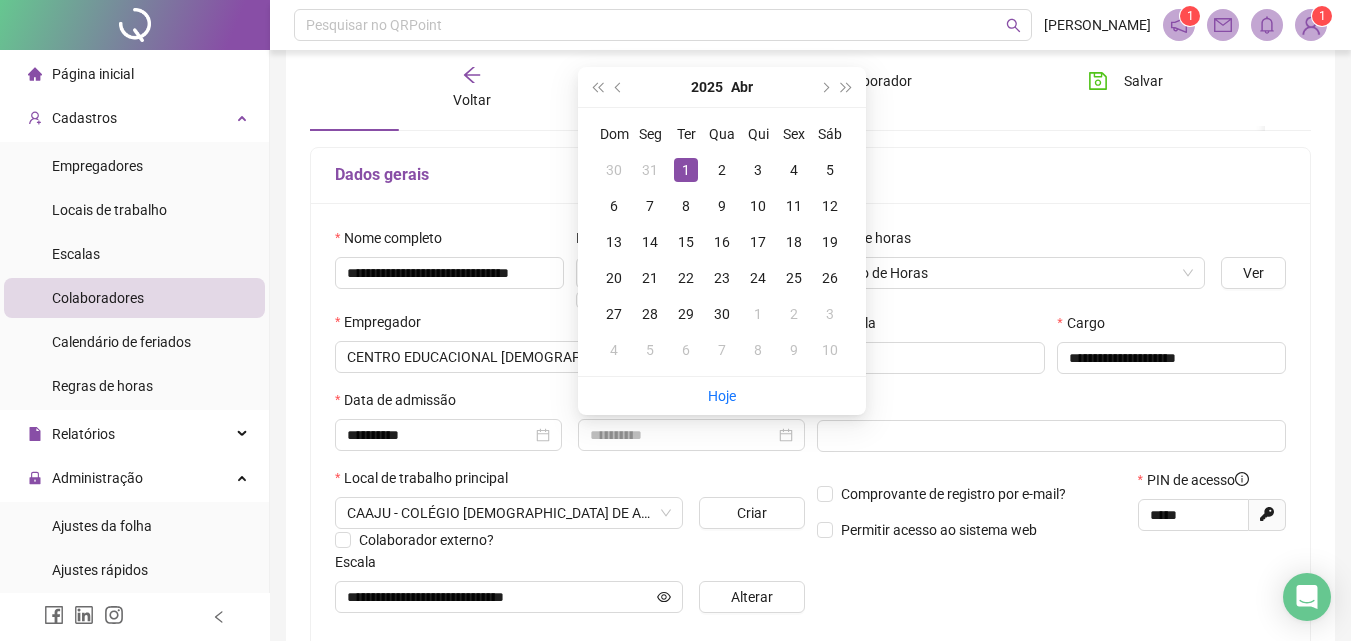 click on "1" at bounding box center [686, 170] 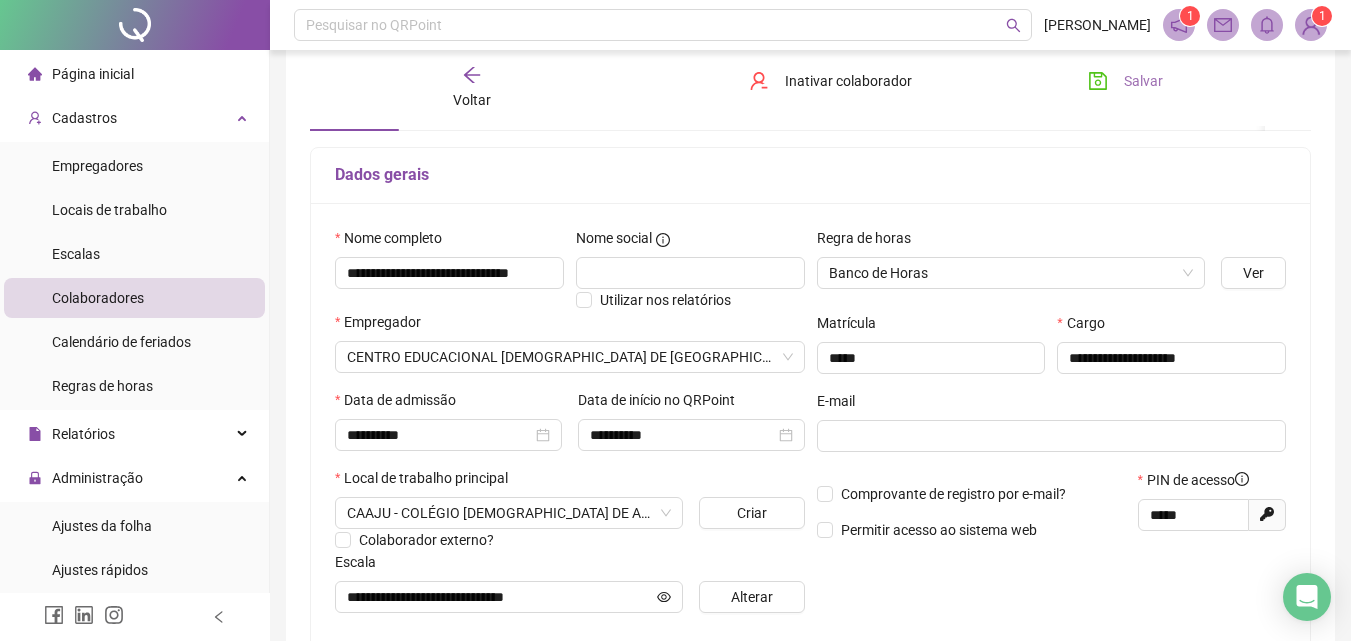 click on "Salvar" at bounding box center [1143, 81] 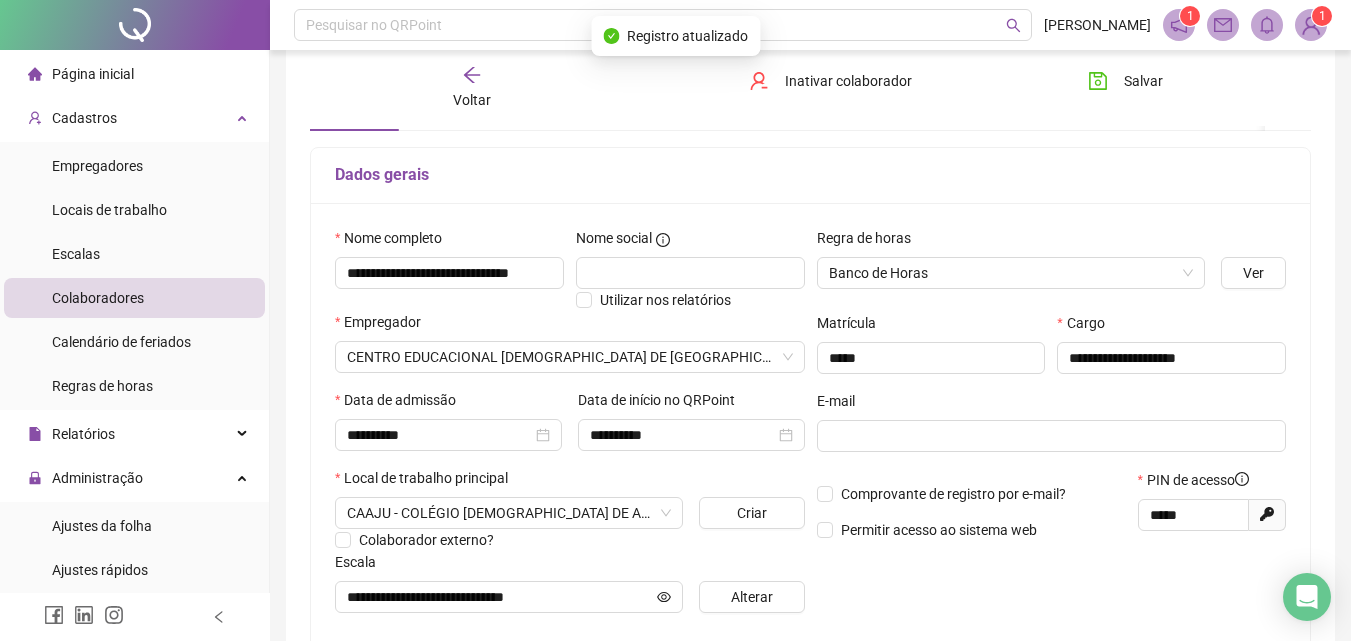 scroll, scrollTop: 0, scrollLeft: 0, axis: both 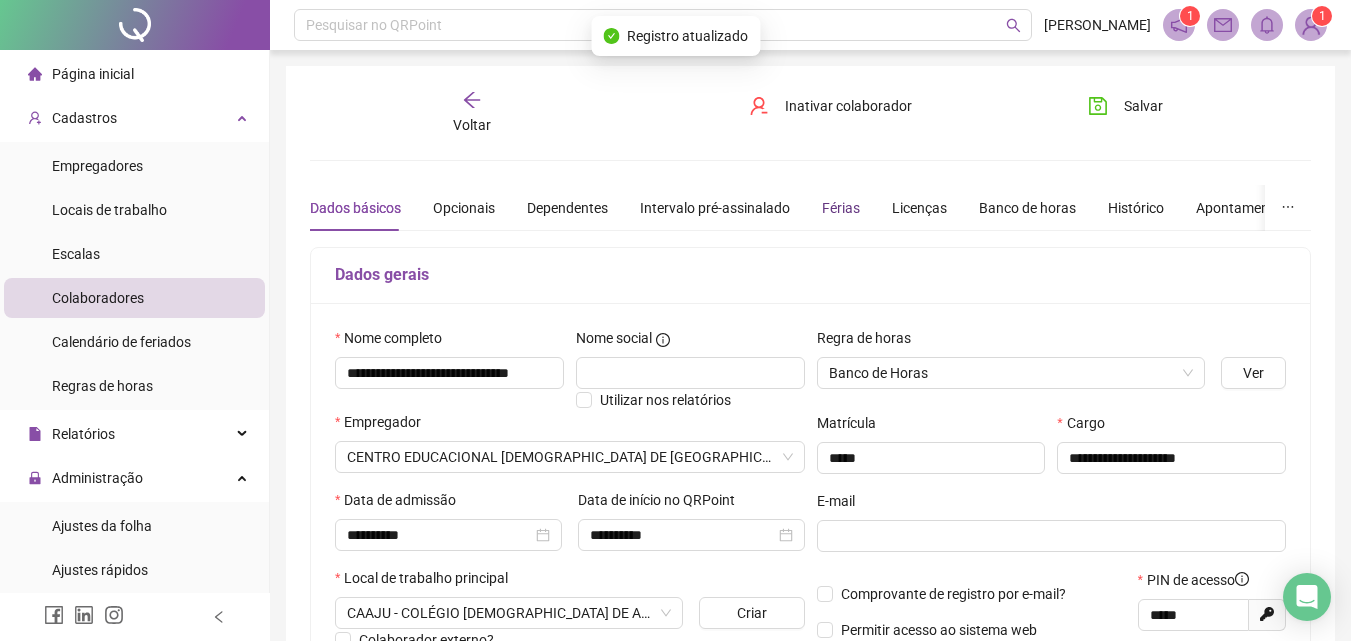 click on "Férias" at bounding box center (841, 208) 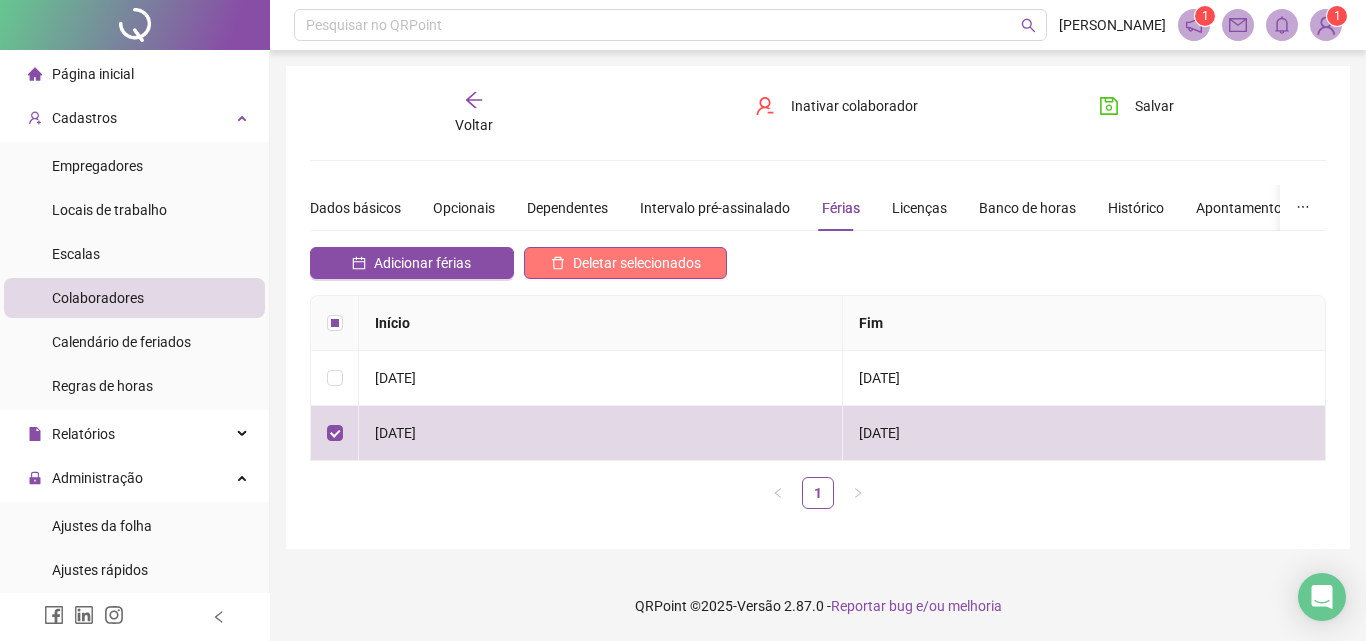 click on "Deletar selecionados" at bounding box center [637, 263] 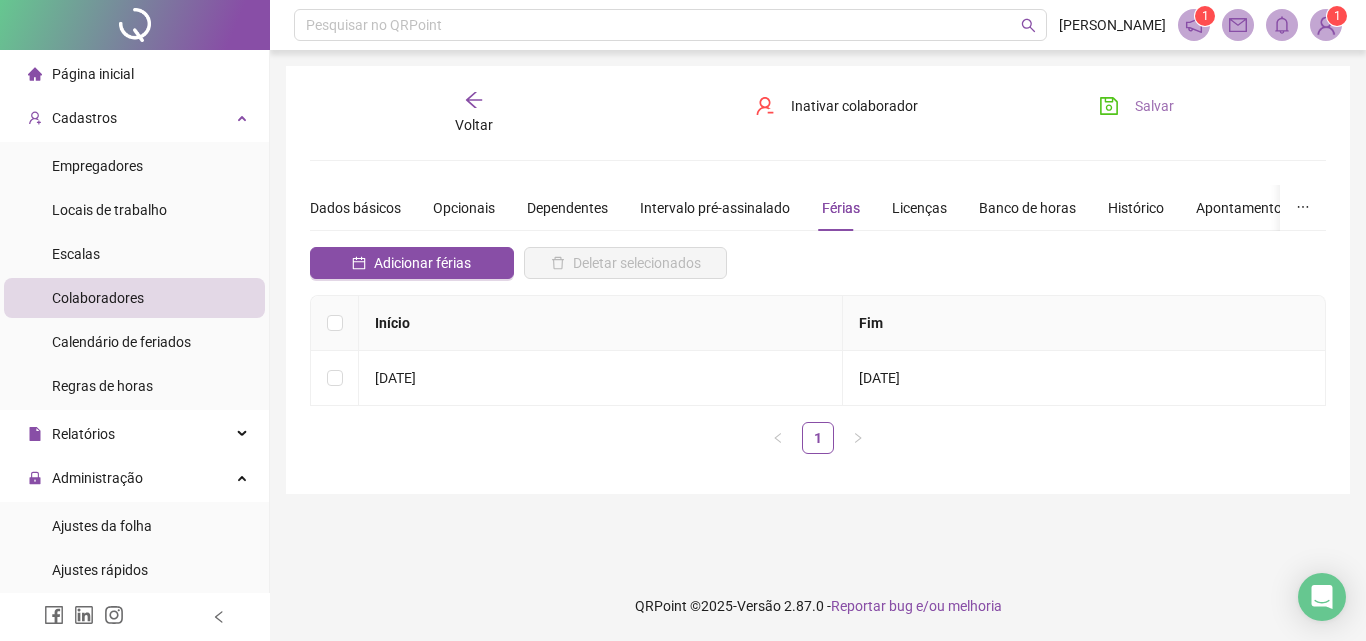click on "Salvar" at bounding box center [1154, 106] 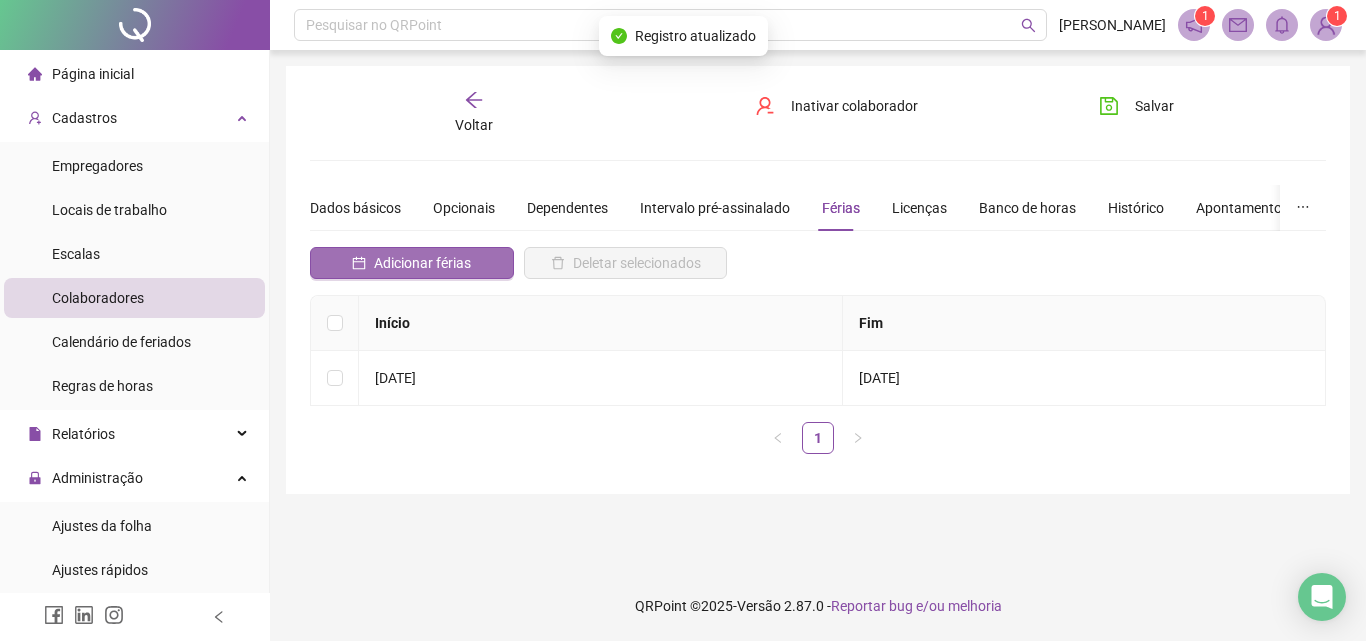 click on "Adicionar férias" at bounding box center (422, 263) 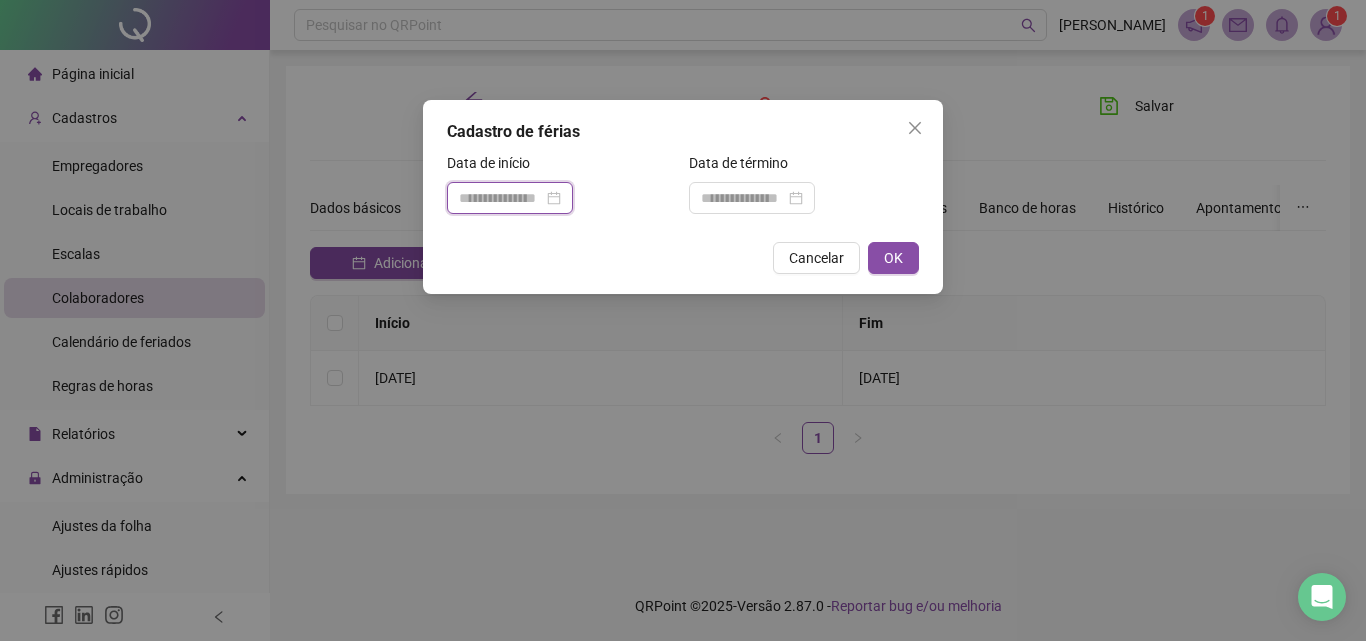 click at bounding box center (501, 198) 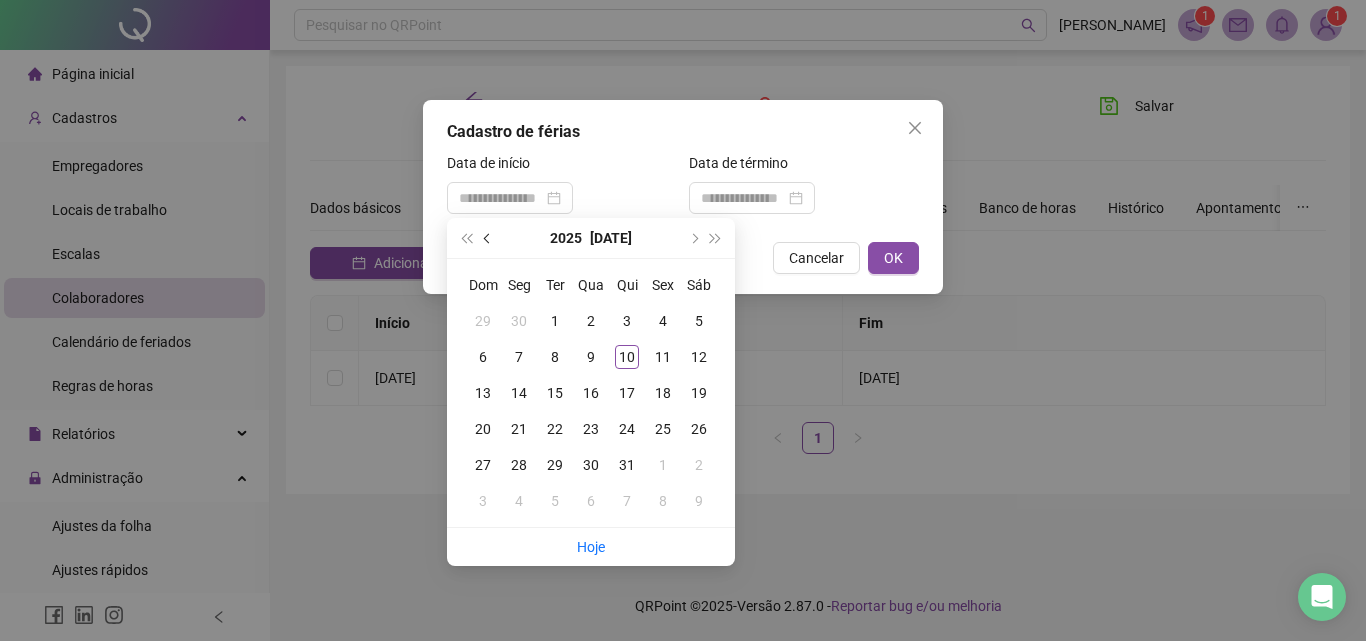 click at bounding box center [488, 238] 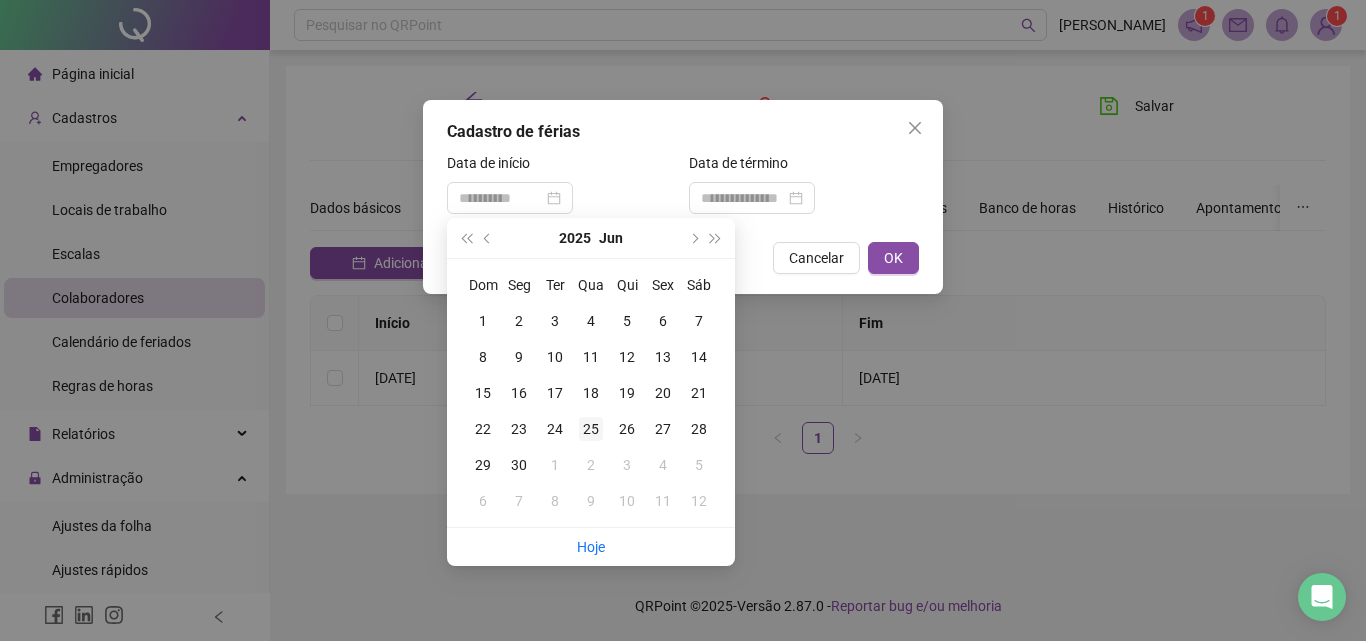 type on "**********" 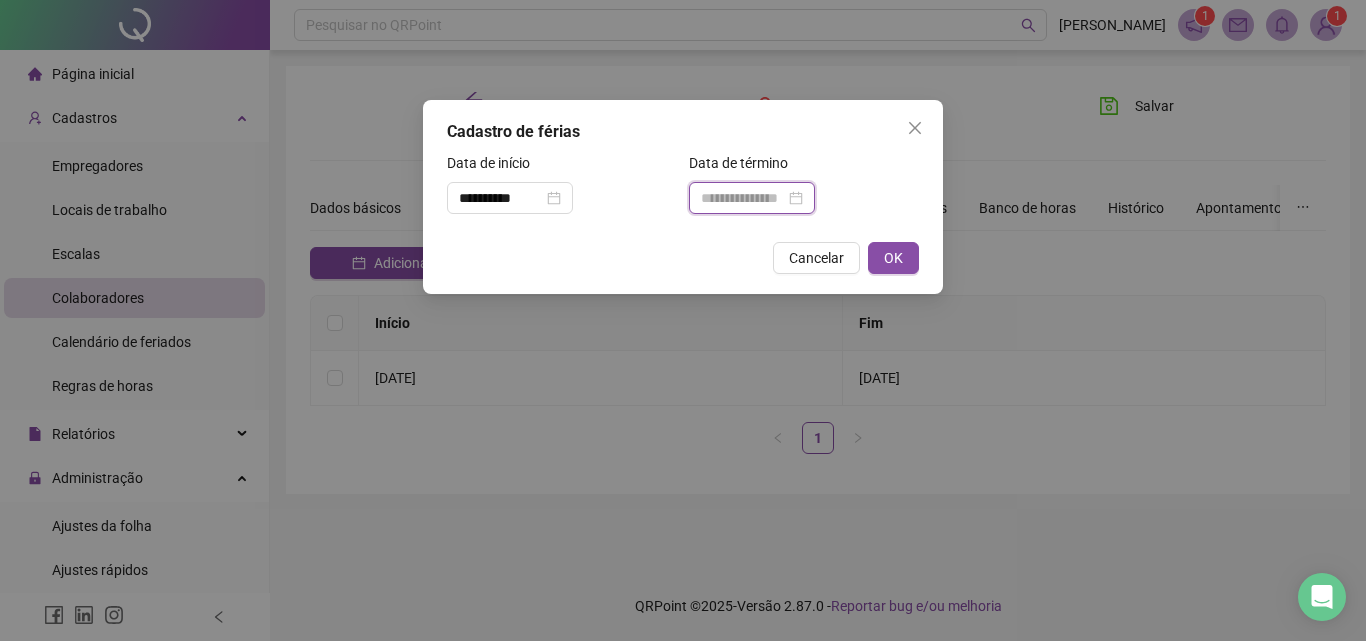 click at bounding box center [743, 198] 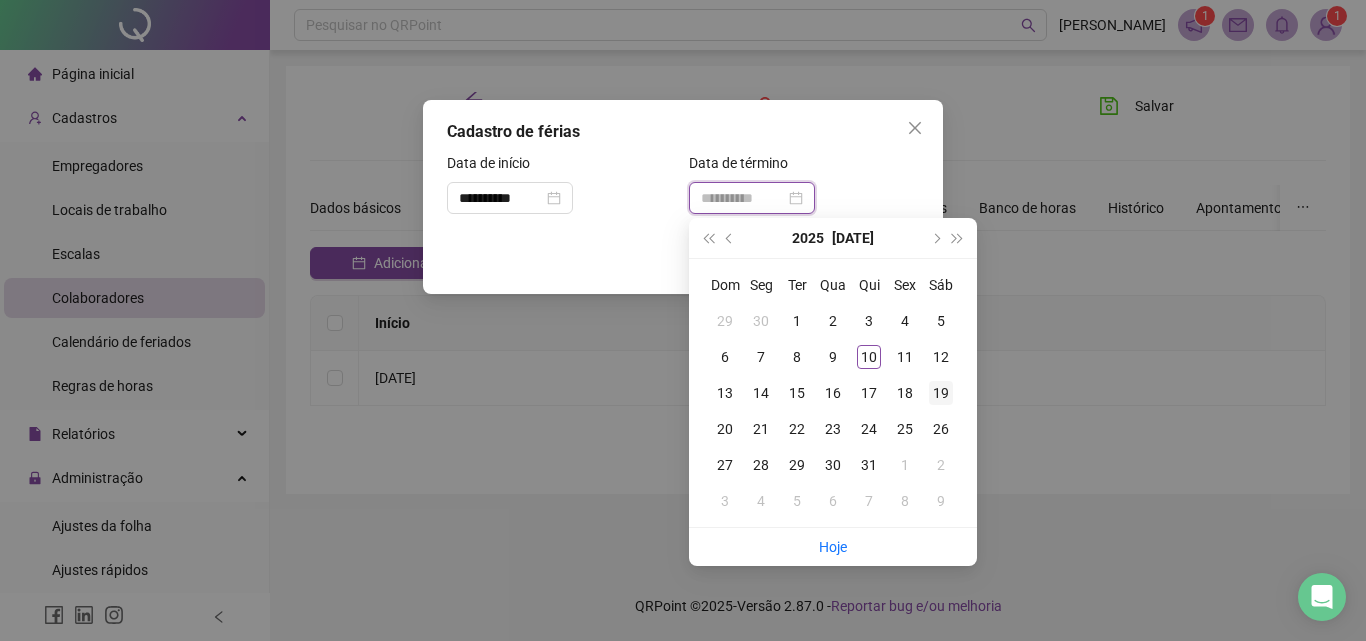 type on "**********" 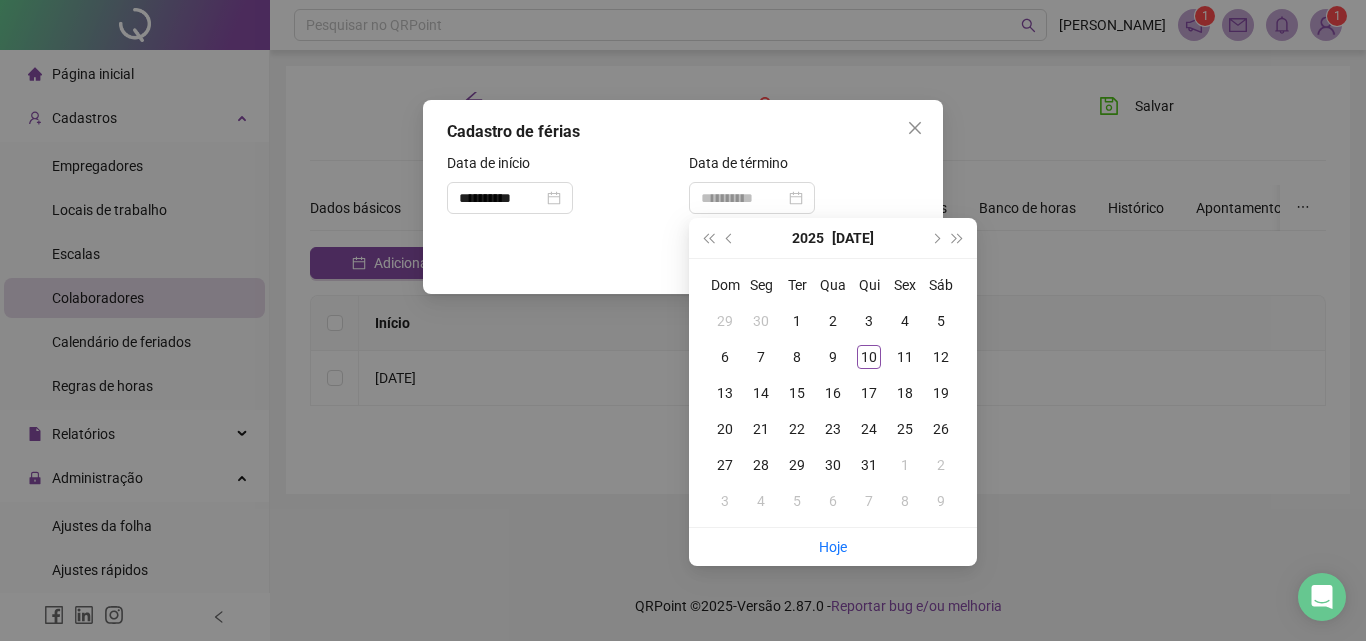 drag, startPoint x: 947, startPoint y: 392, endPoint x: 935, endPoint y: 394, distance: 12.165525 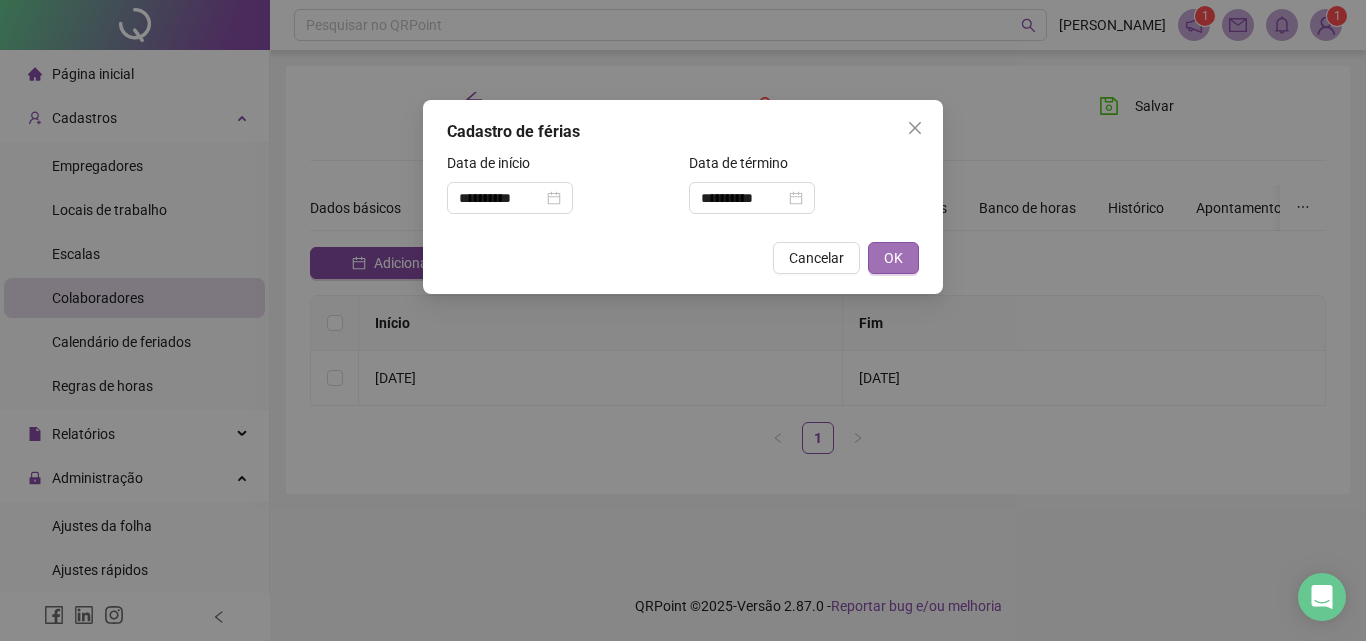 click on "OK" at bounding box center [893, 258] 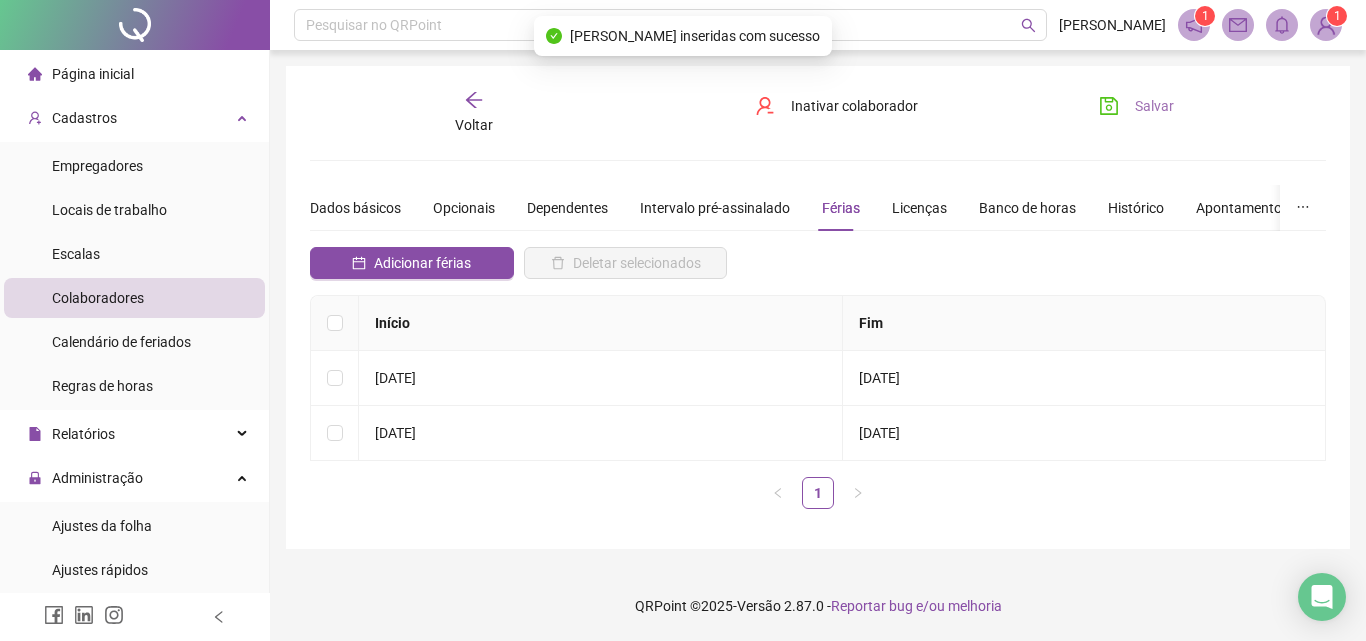 drag, startPoint x: 1160, startPoint y: 93, endPoint x: 1158, endPoint y: 106, distance: 13.152946 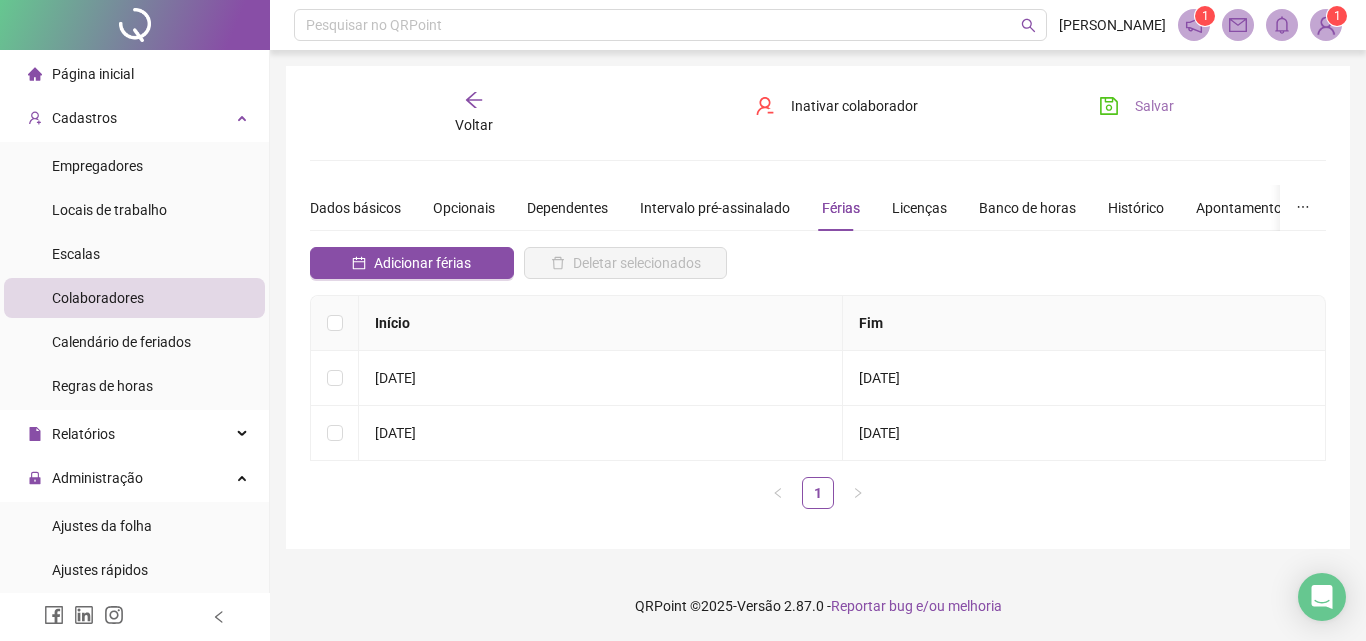 click on "Salvar" at bounding box center [1154, 106] 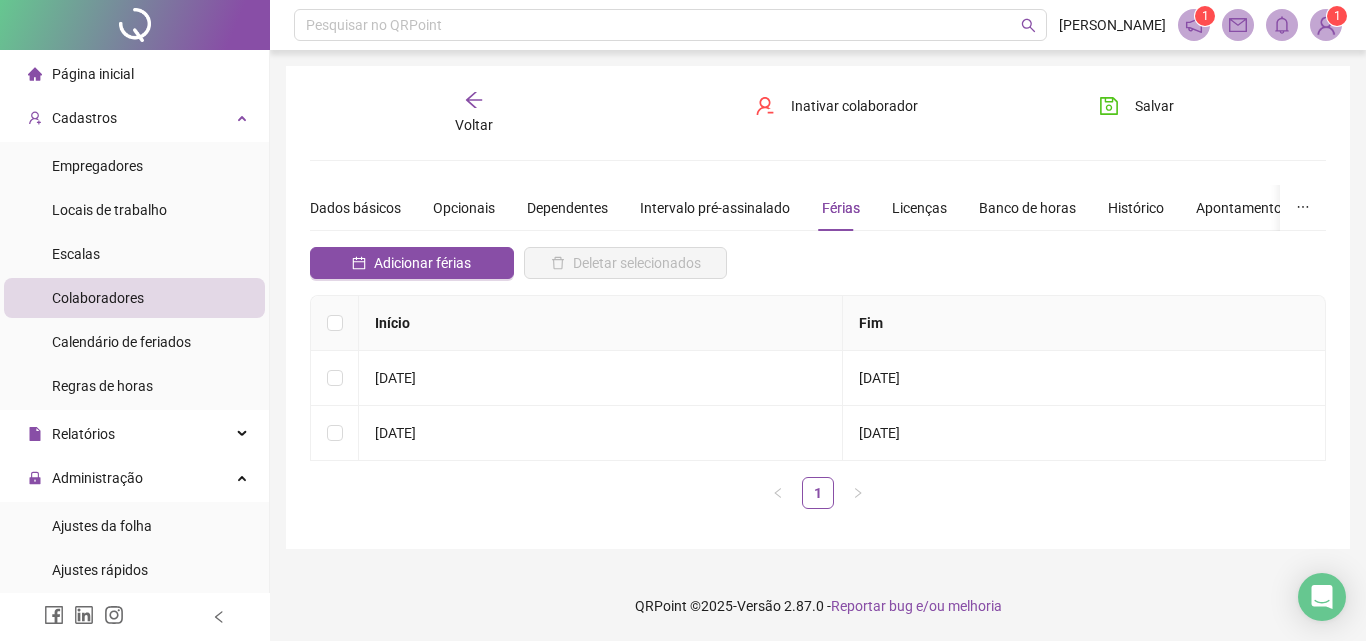 click on "Voltar" at bounding box center [474, 125] 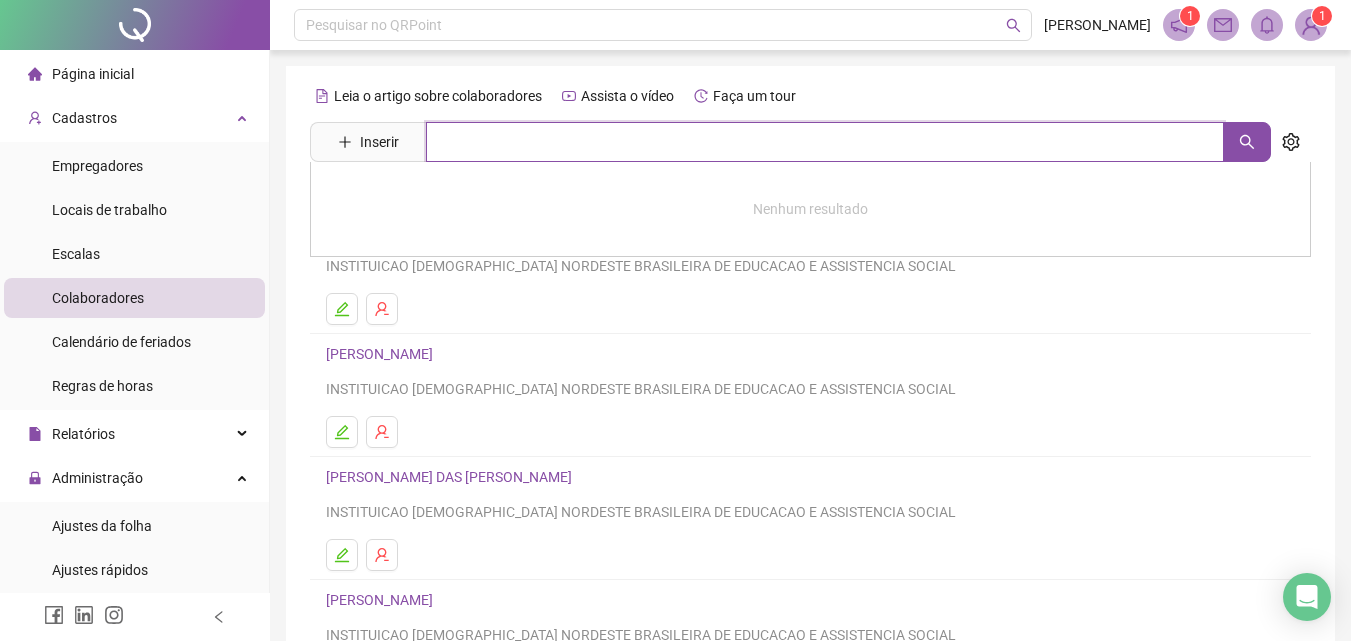 click at bounding box center [825, 142] 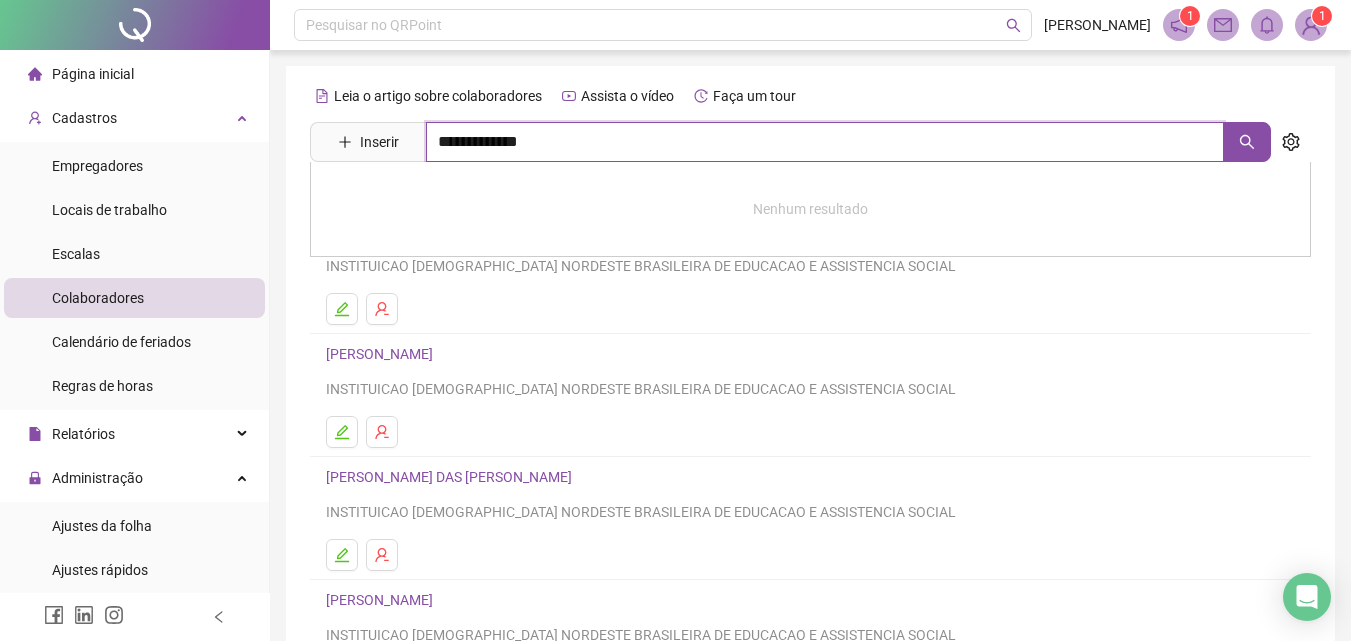 type on "**********" 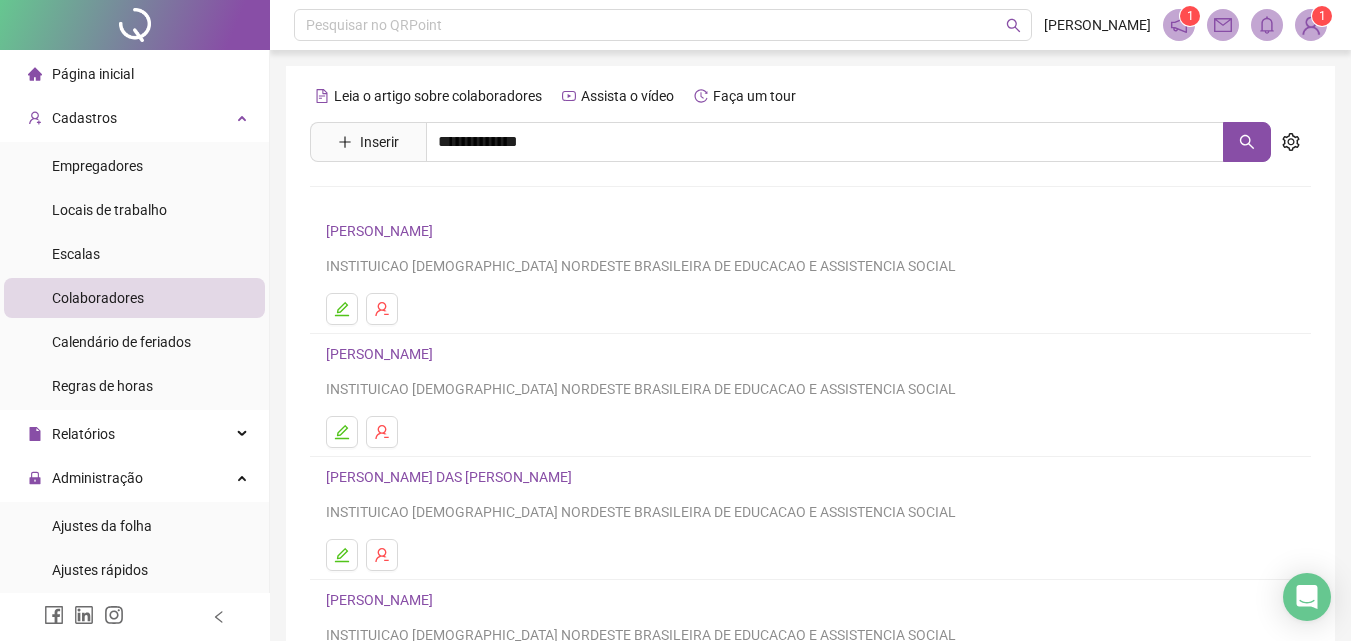 click on "LEIDIANE JUNIA MARTINS DE AZEVEDO" at bounding box center [432, 201] 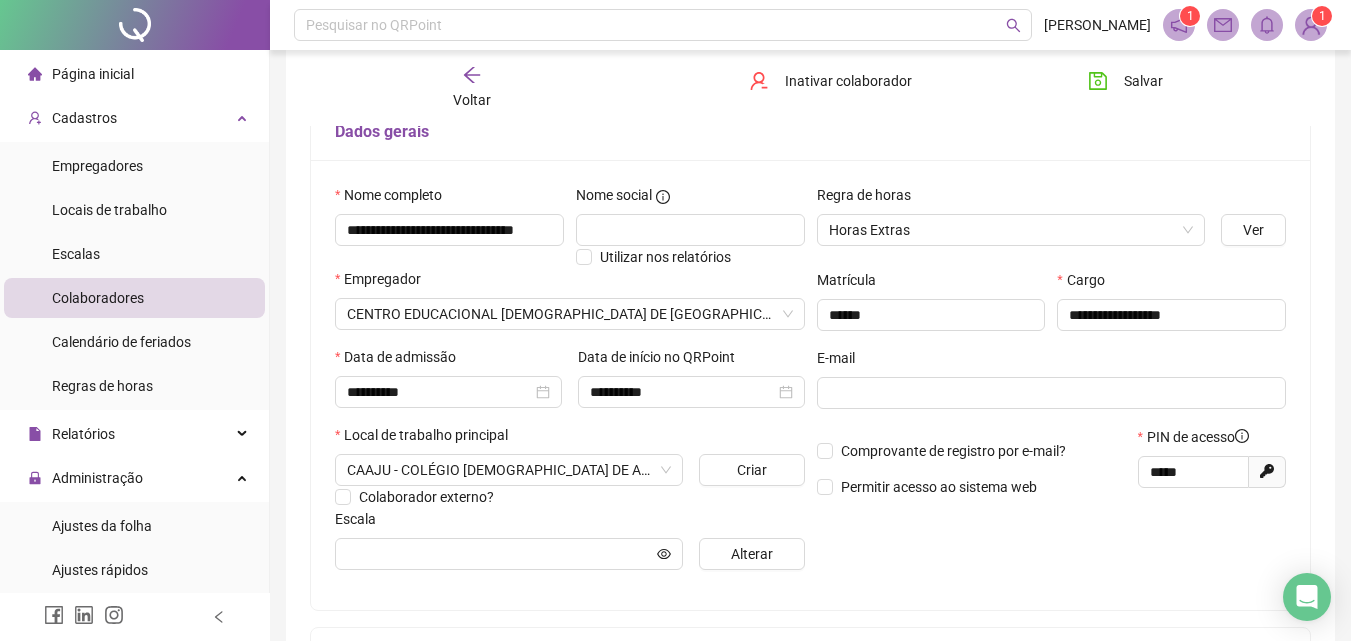 scroll, scrollTop: 0, scrollLeft: 0, axis: both 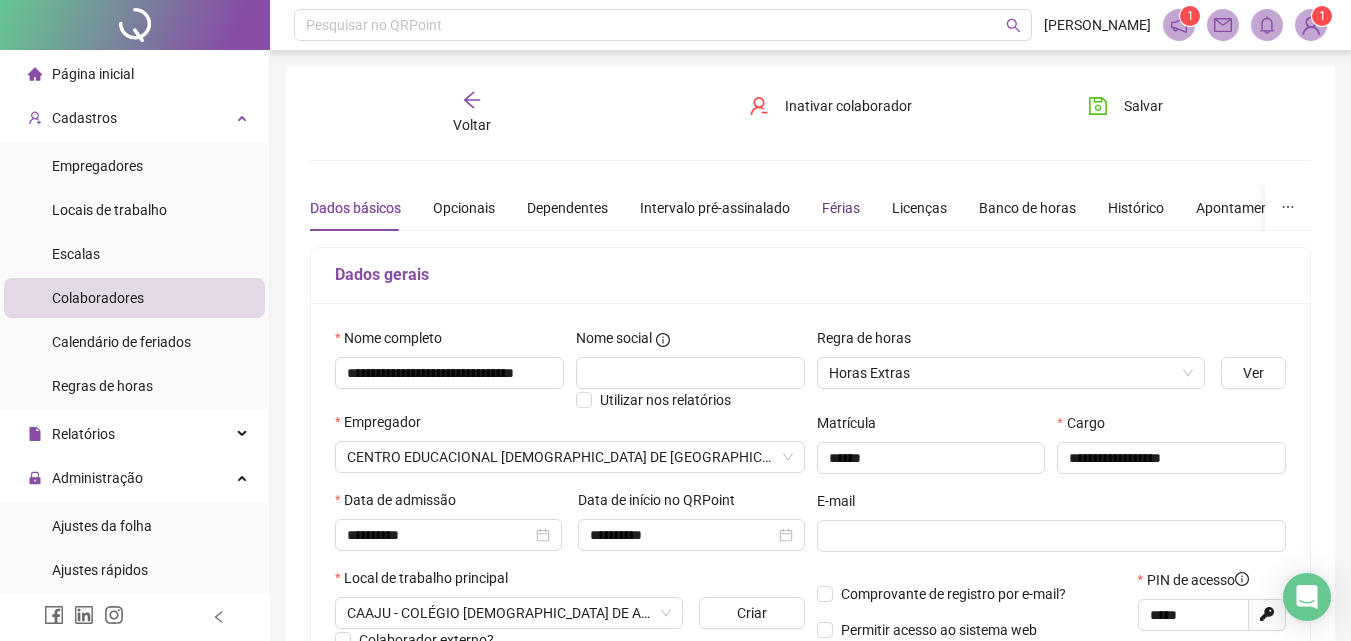 click on "Férias" at bounding box center [841, 208] 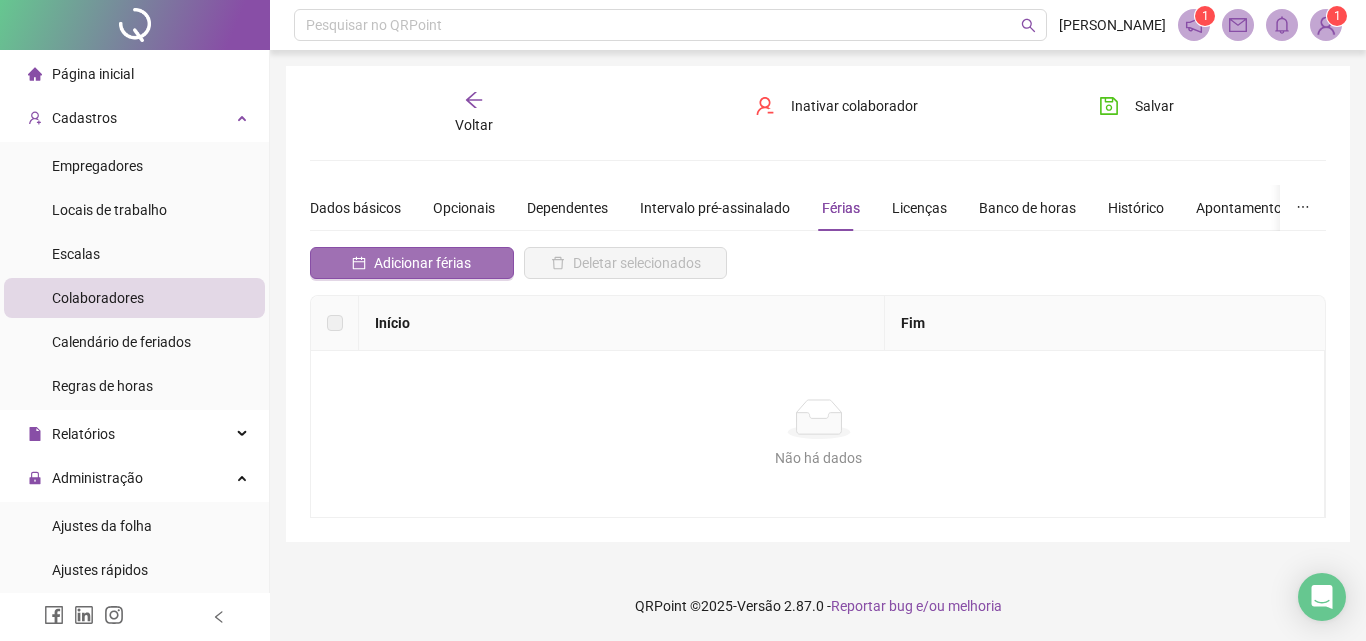 click on "Adicionar férias" at bounding box center (422, 263) 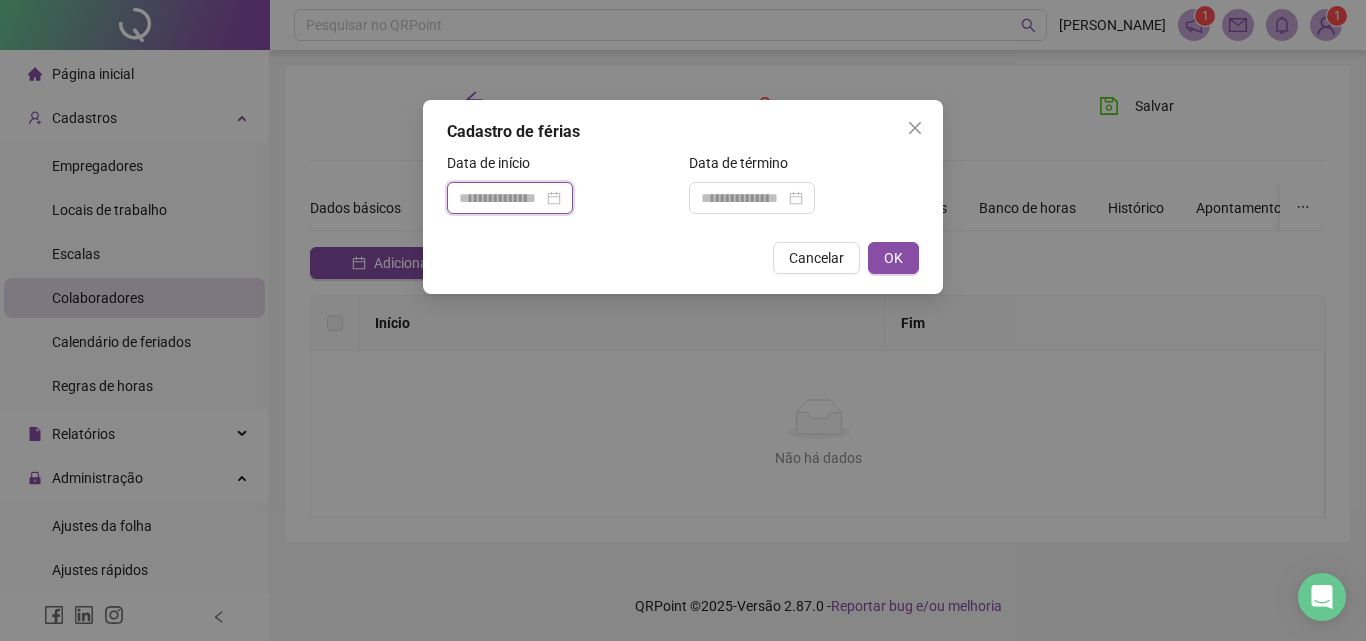 click at bounding box center (501, 198) 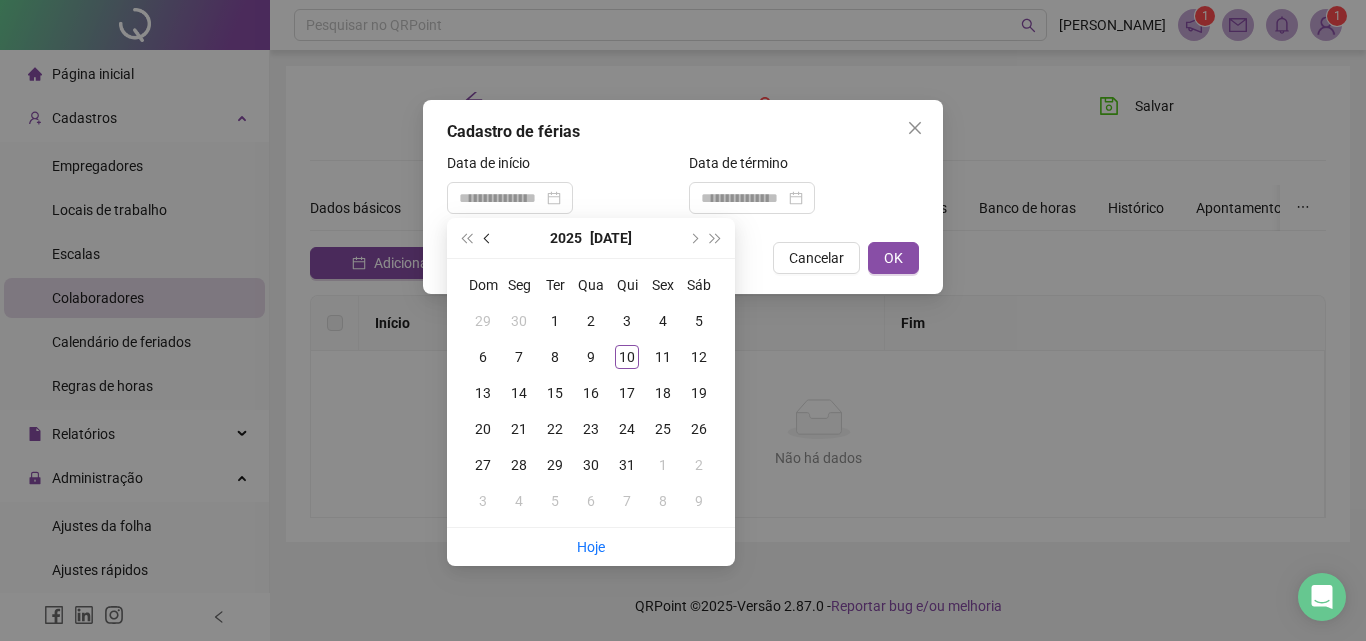 click at bounding box center (488, 238) 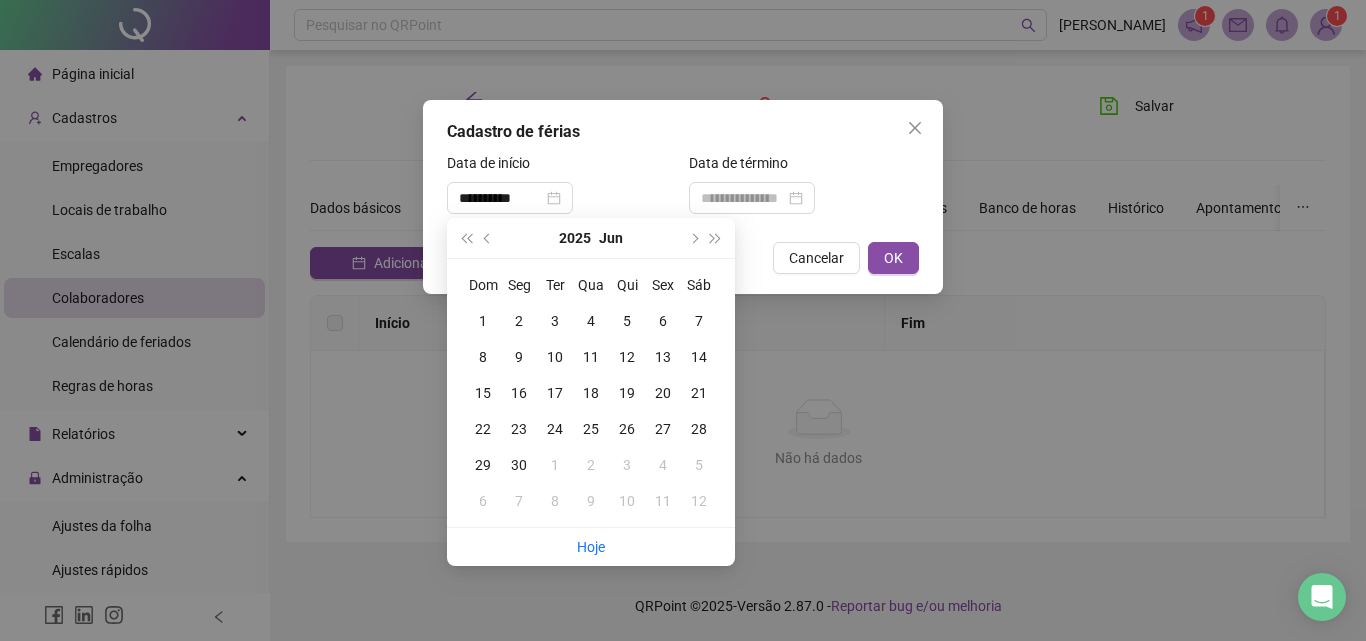 type on "**********" 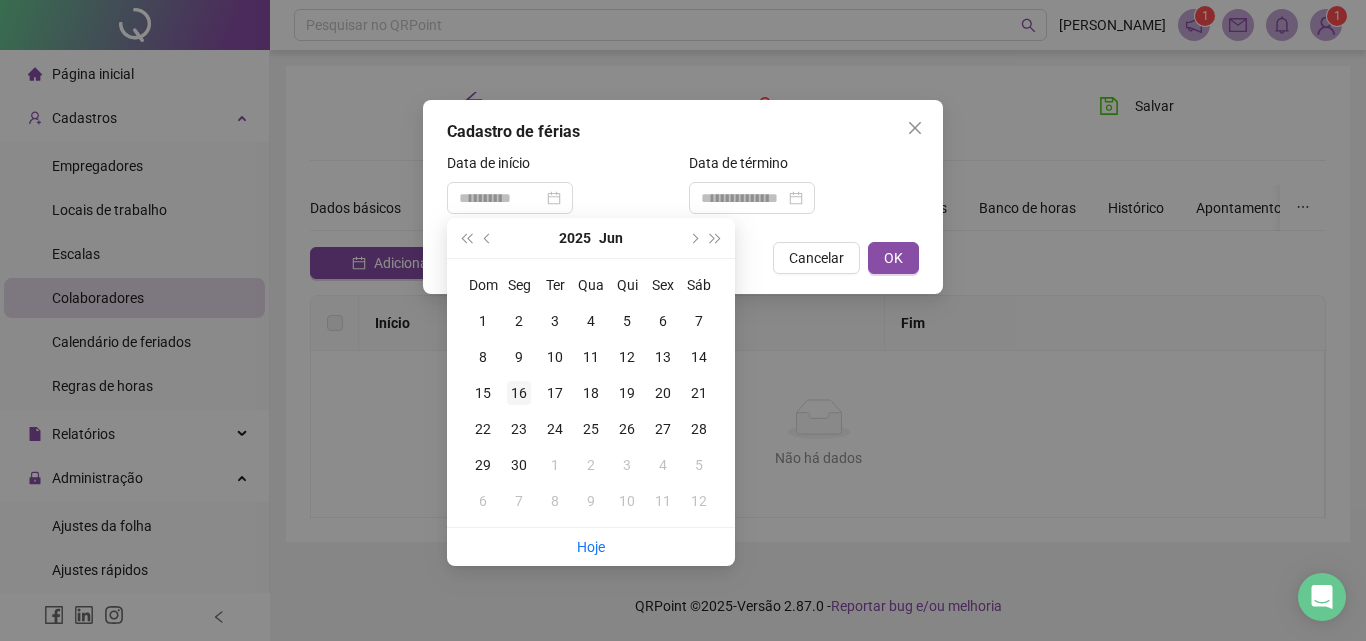 type on "**********" 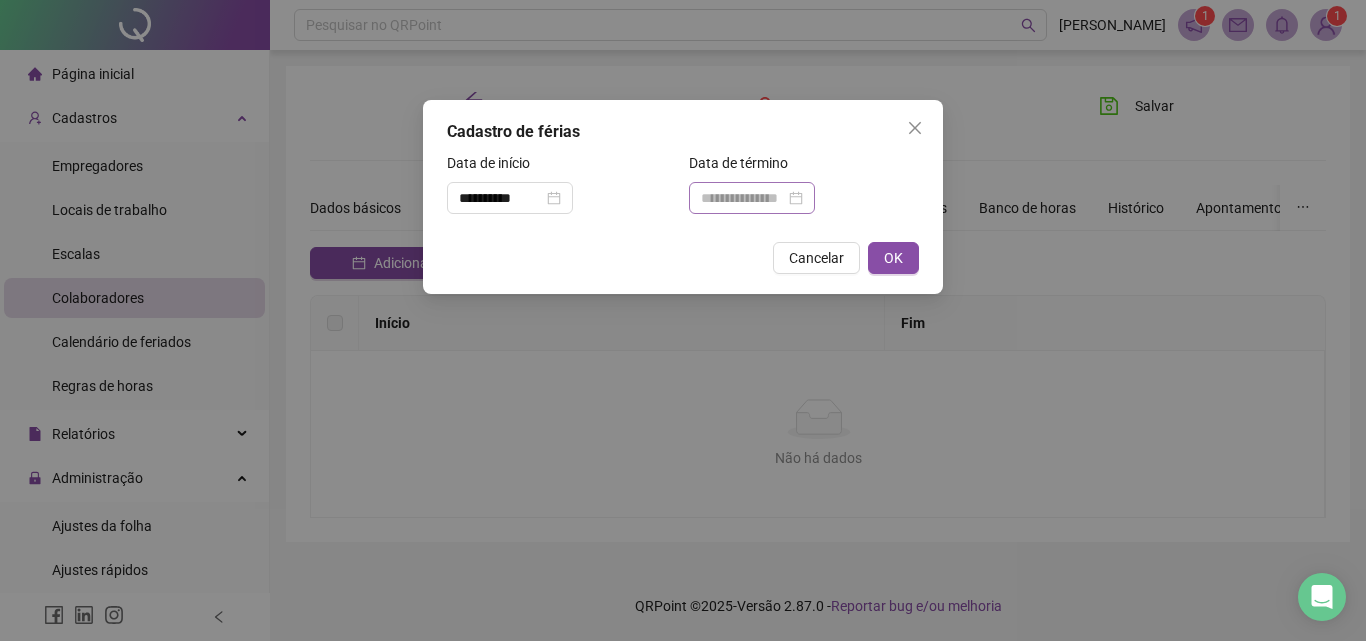 click at bounding box center (752, 198) 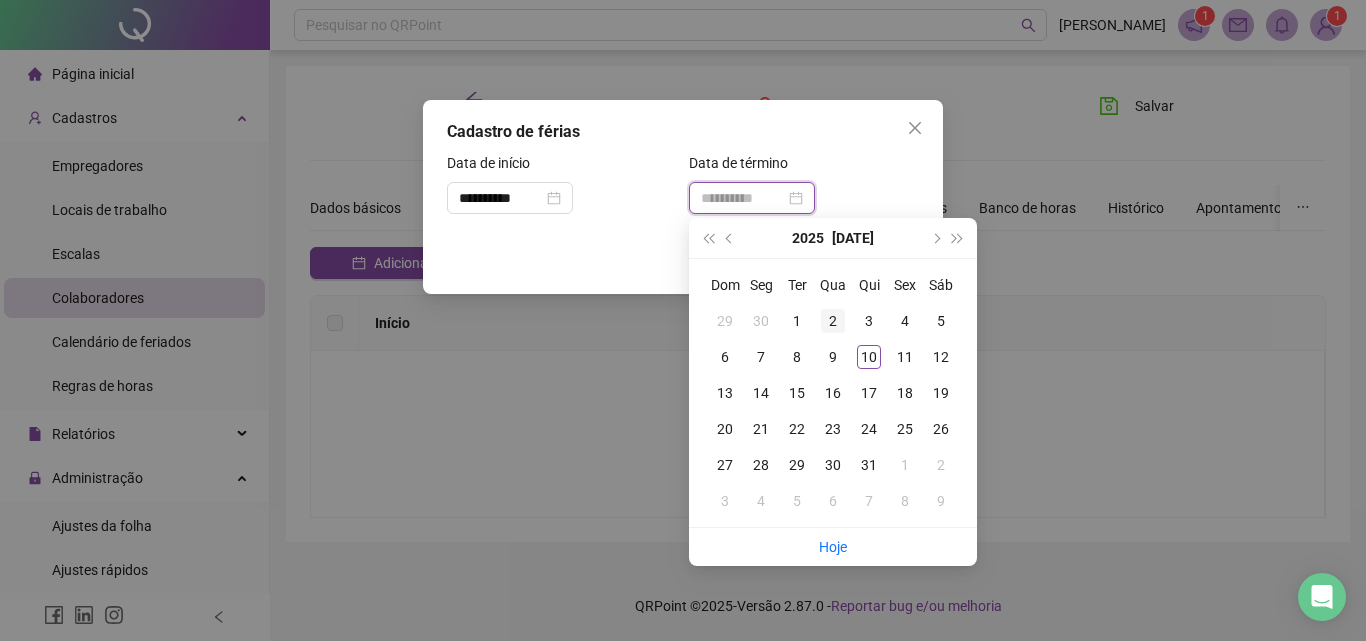 type on "**********" 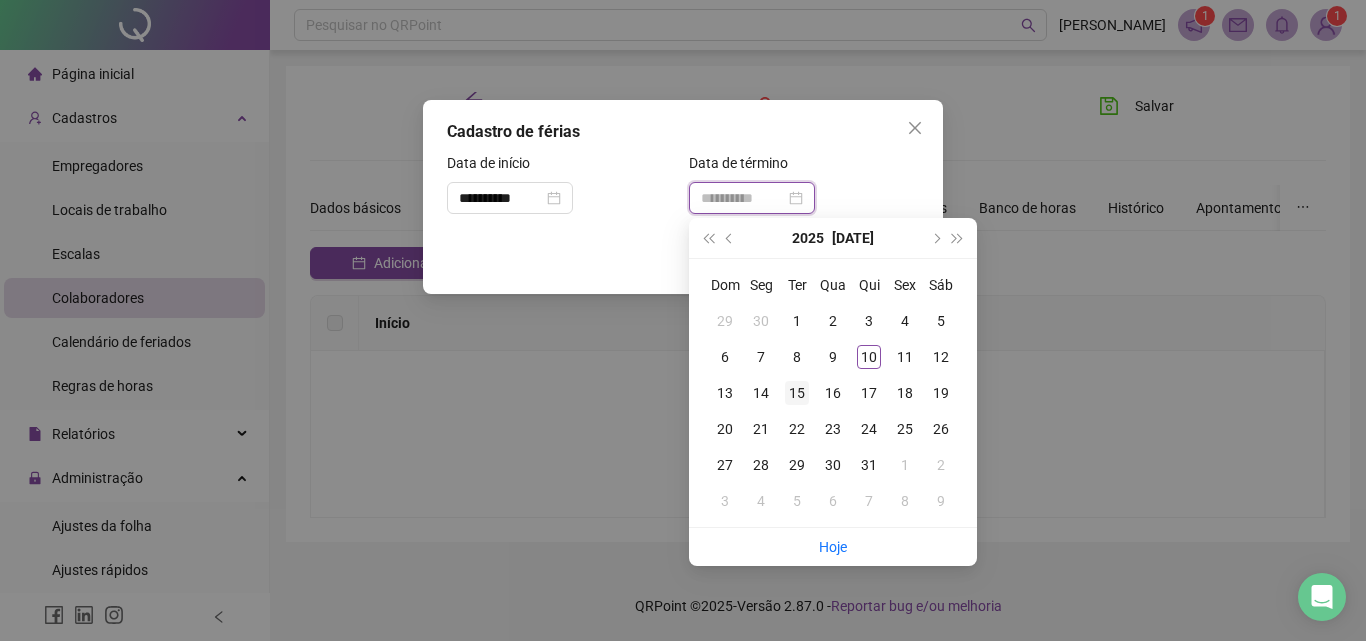 type on "**********" 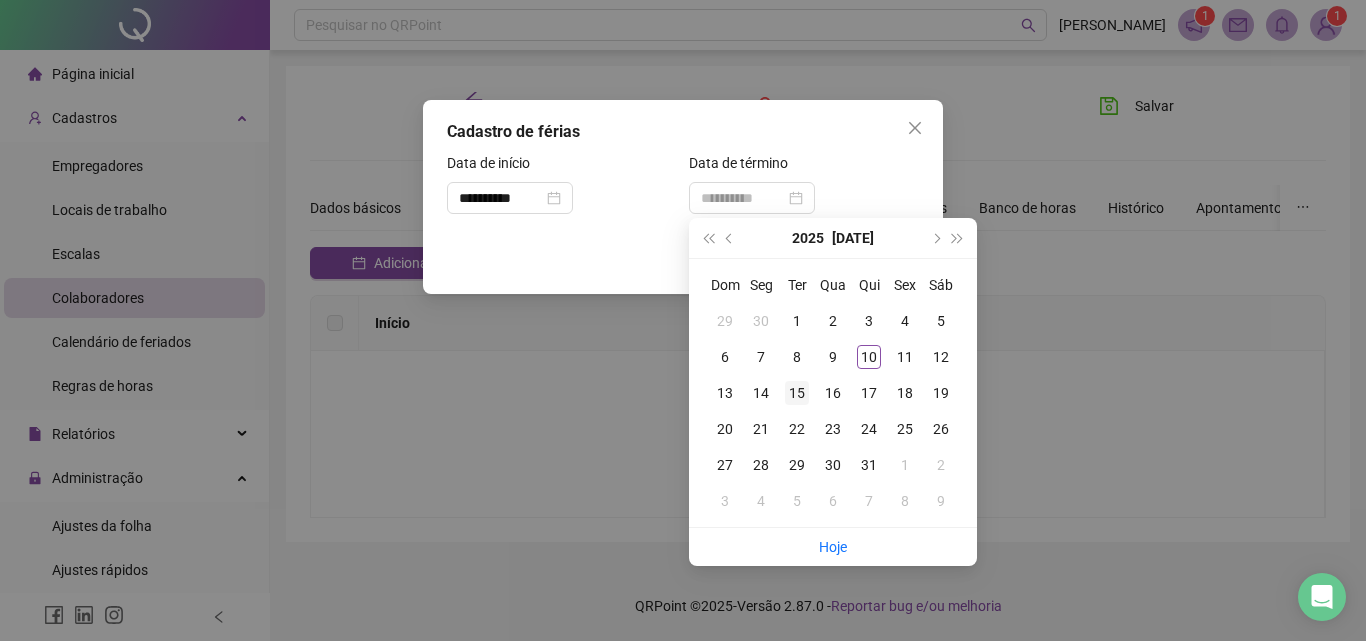 click on "15" at bounding box center [797, 393] 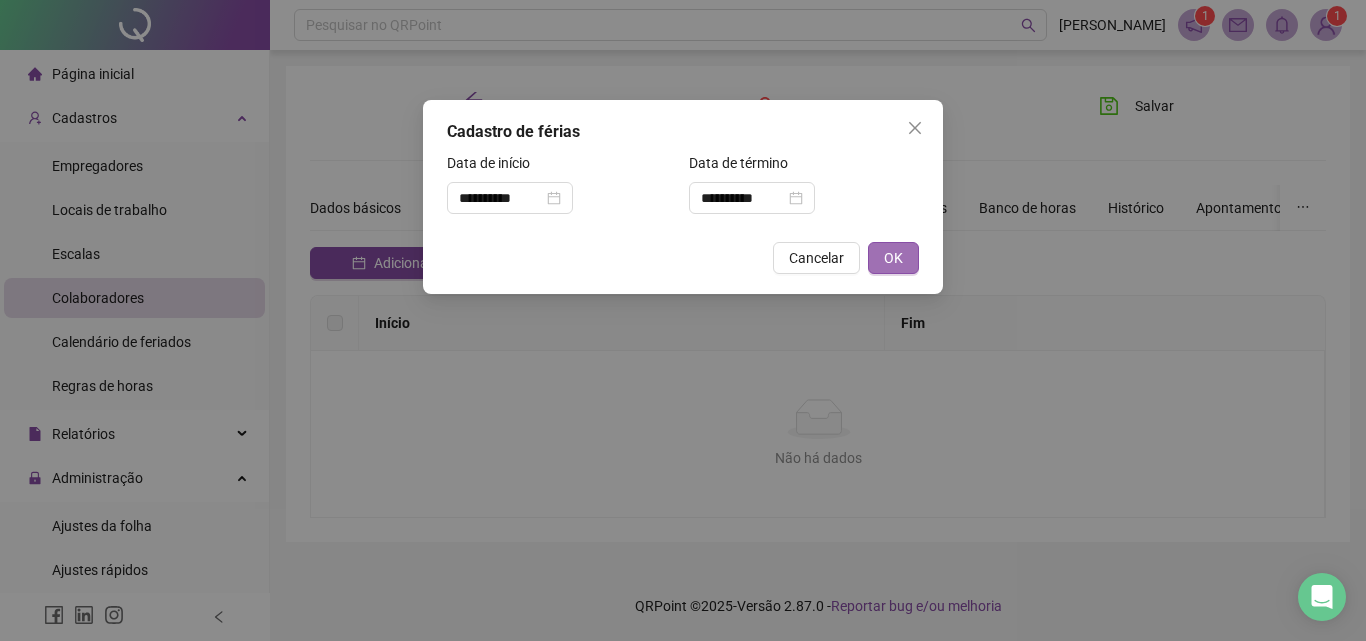 click on "OK" at bounding box center (893, 258) 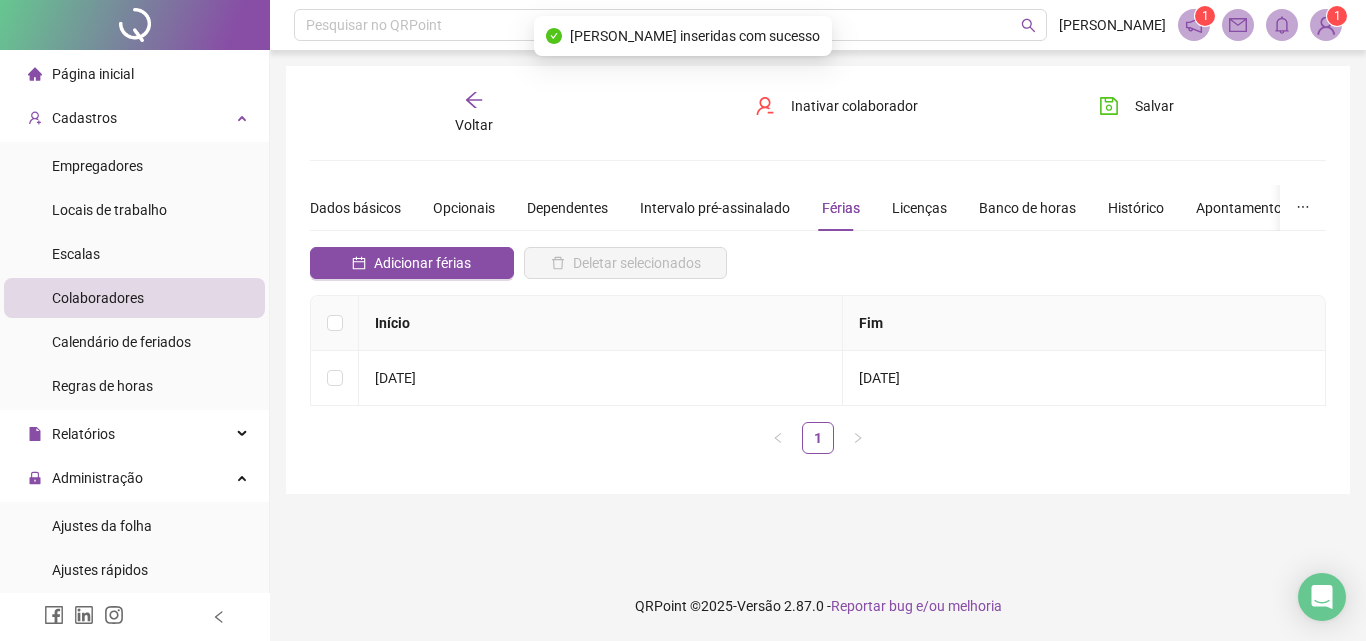 drag, startPoint x: 1138, startPoint y: 107, endPoint x: 1135, endPoint y: 122, distance: 15.297058 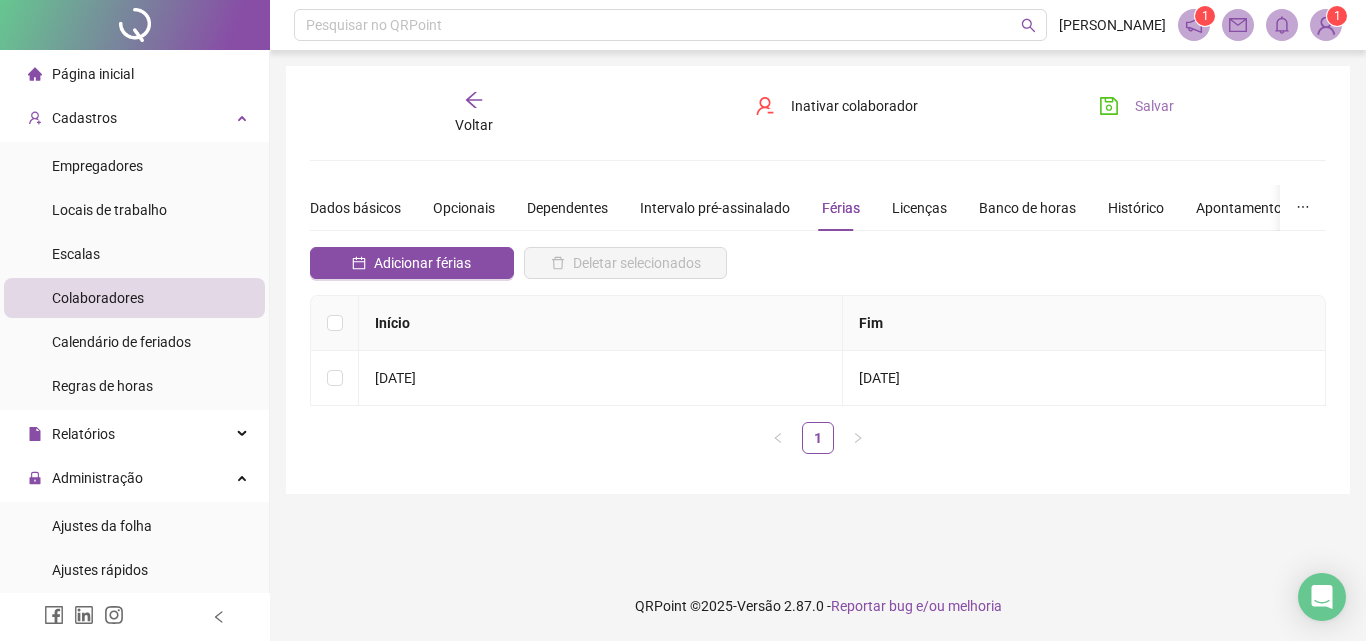 click on "Salvar" at bounding box center [1154, 106] 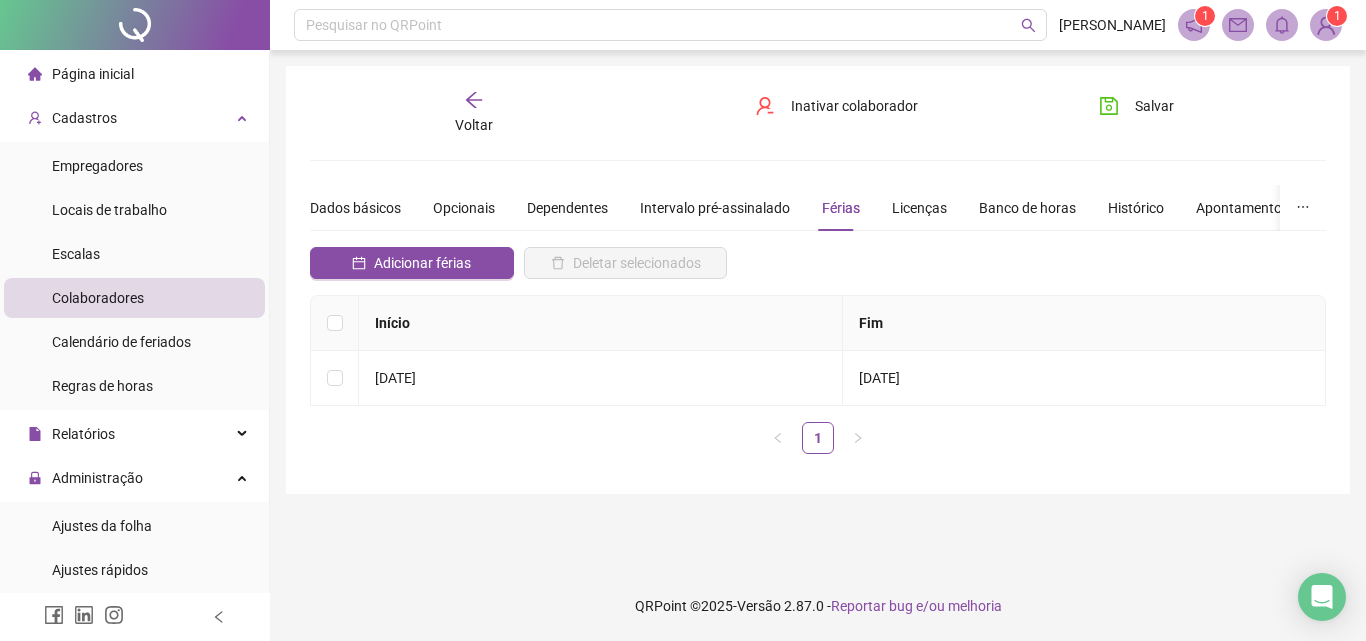 click on "Voltar" at bounding box center [474, 113] 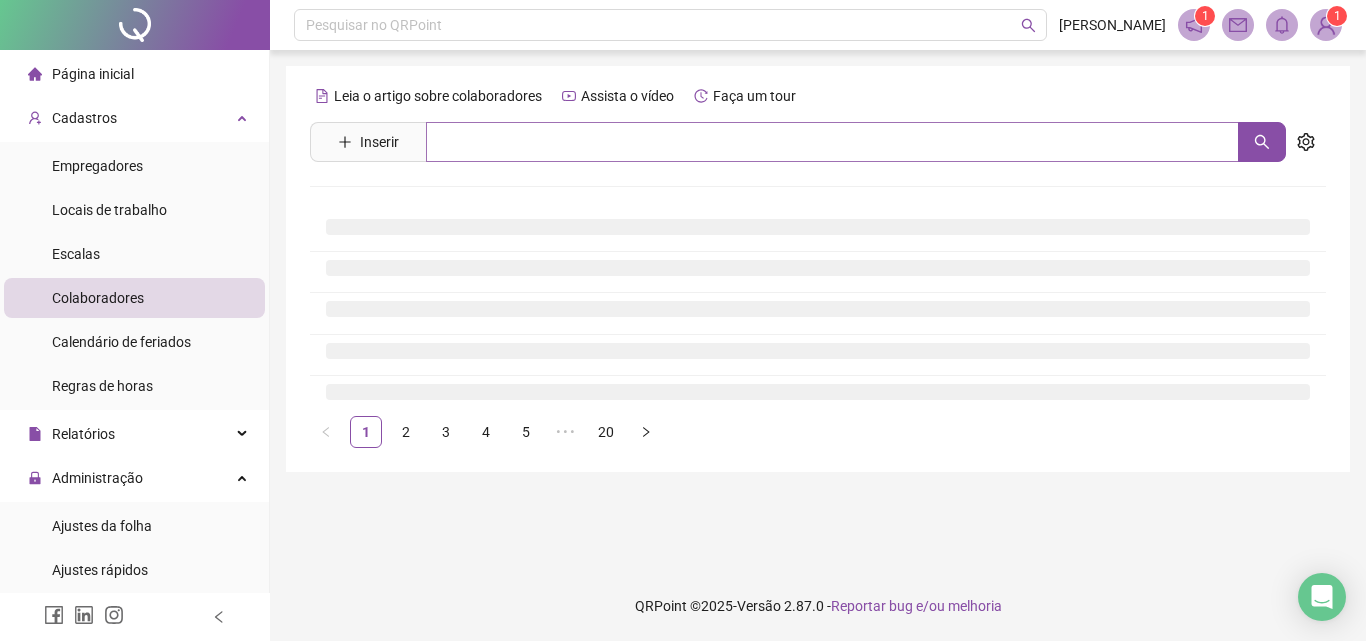 drag, startPoint x: 539, startPoint y: 111, endPoint x: 541, endPoint y: 137, distance: 26.076809 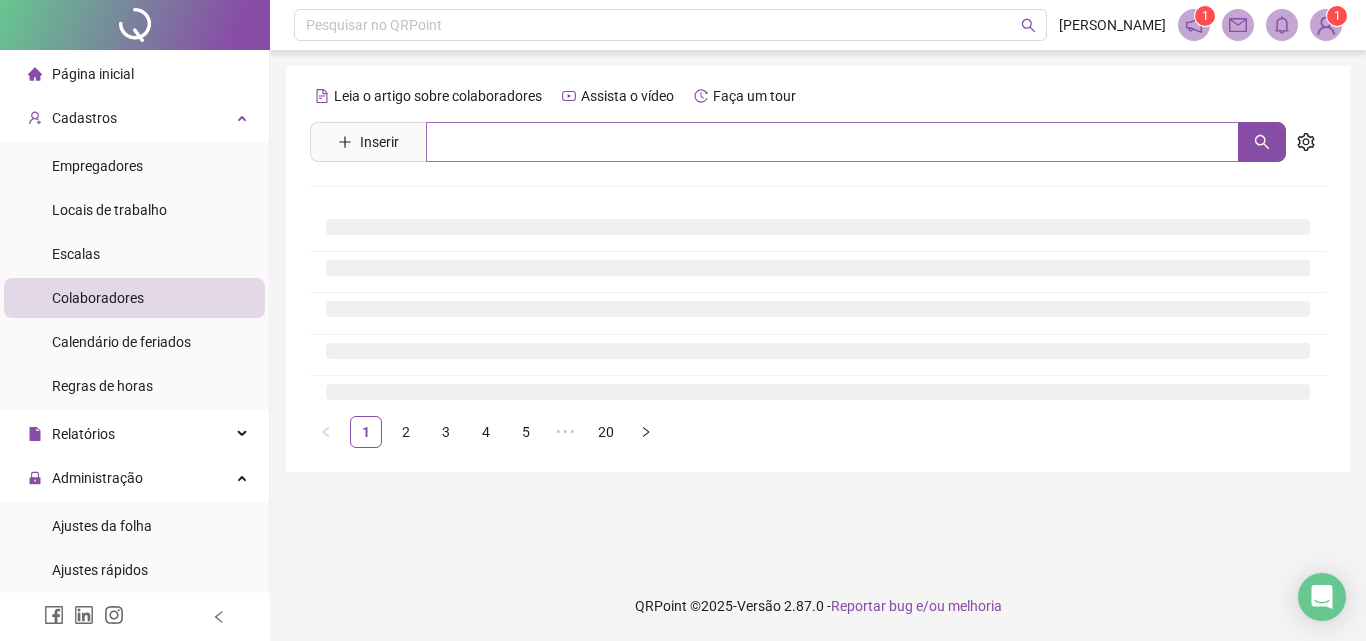 click on "Leia o artigo sobre colaboradores Assista o vídeo Faça um tour Inserir Nenhum resultado 1 2 3 4 5 ••• 20" at bounding box center [818, 264] 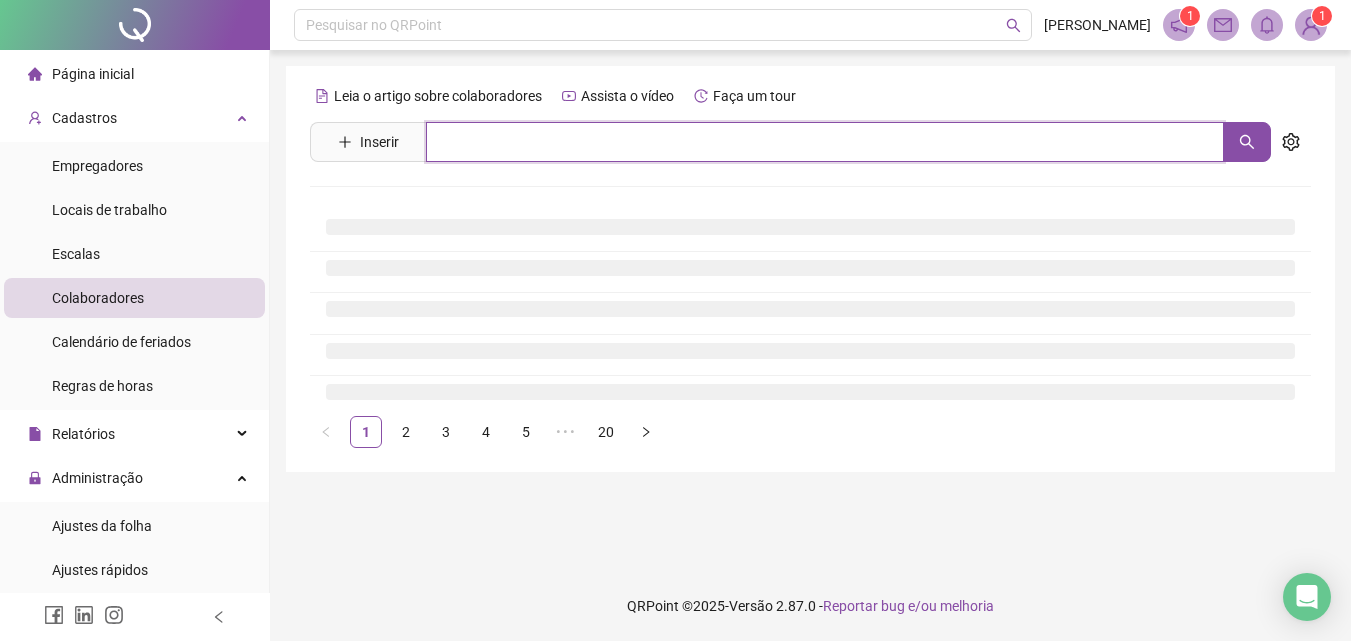 click at bounding box center [825, 142] 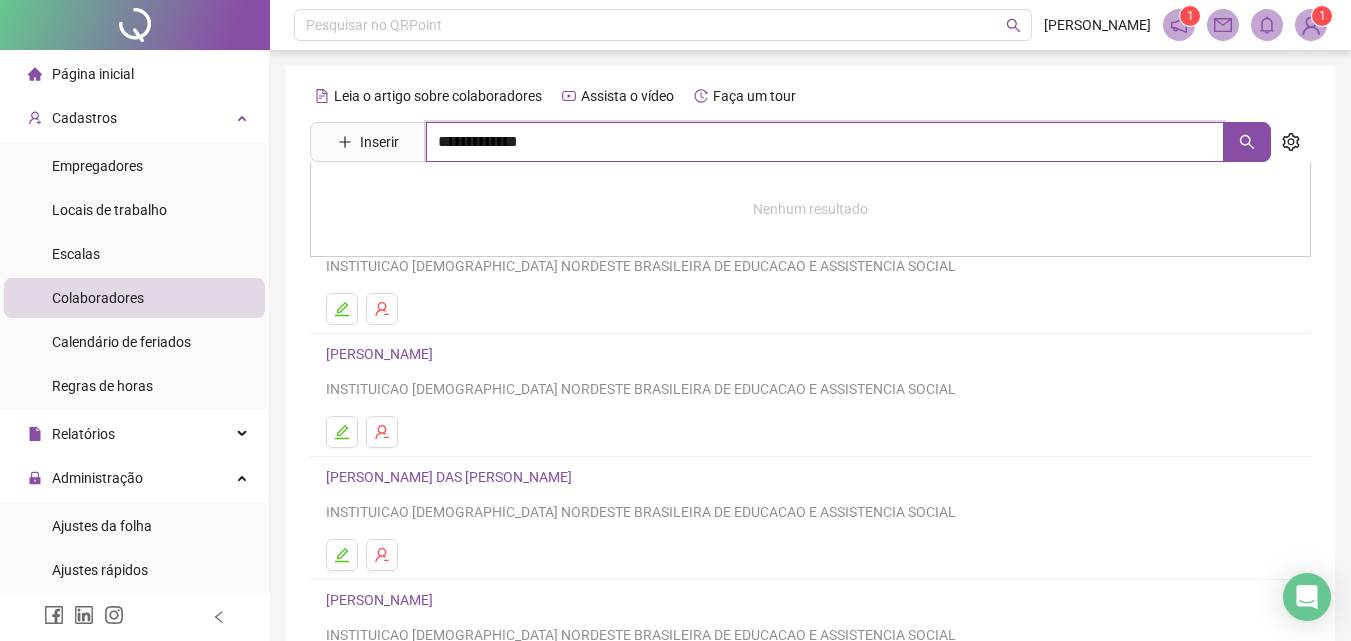 type on "**********" 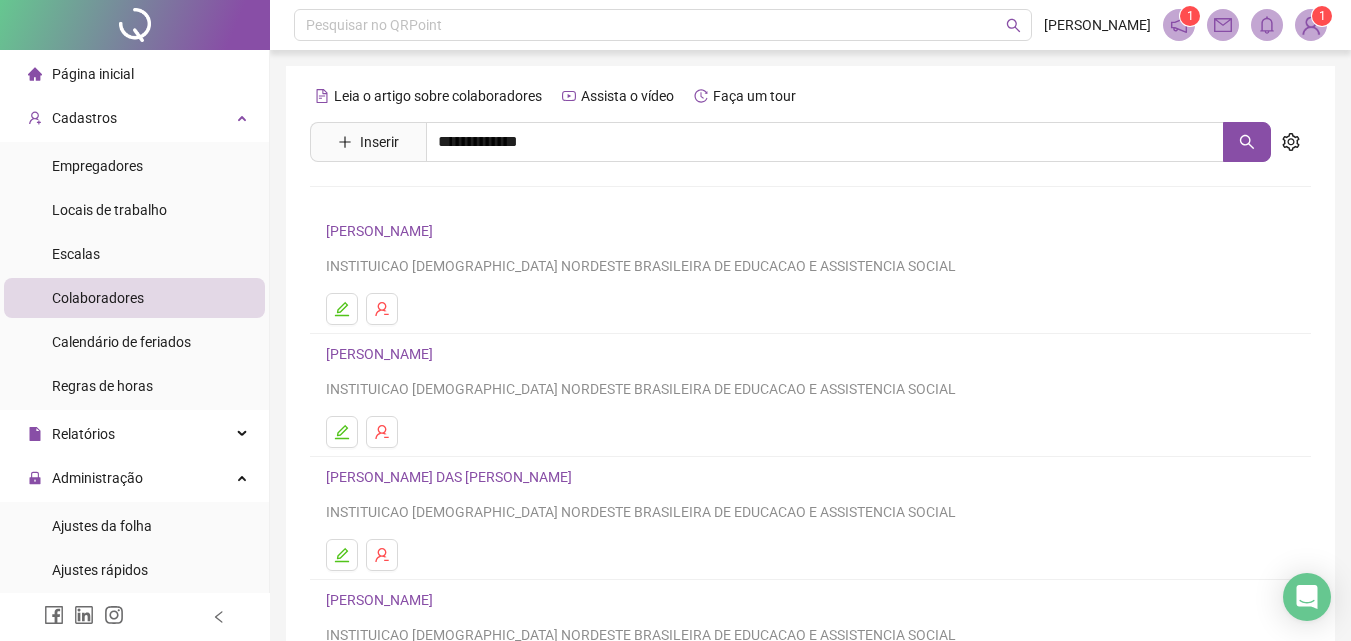 click on "LUCIANA ALVES PAES" at bounding box center [400, 201] 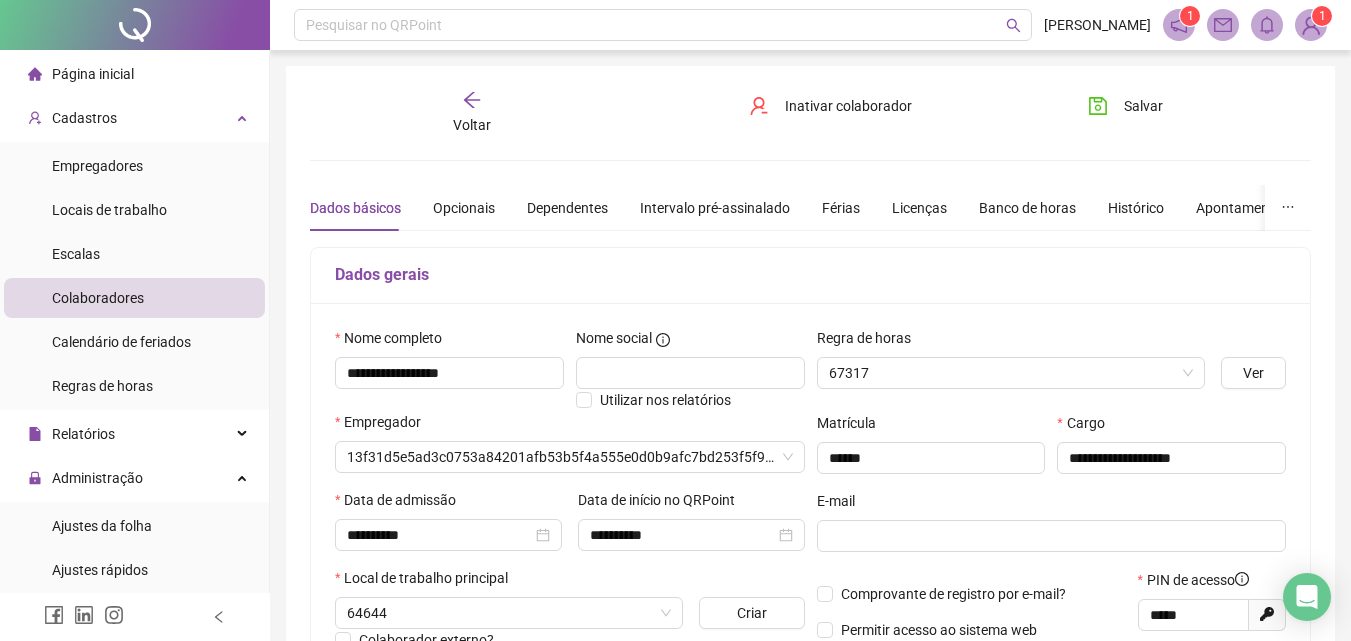 type on "**********" 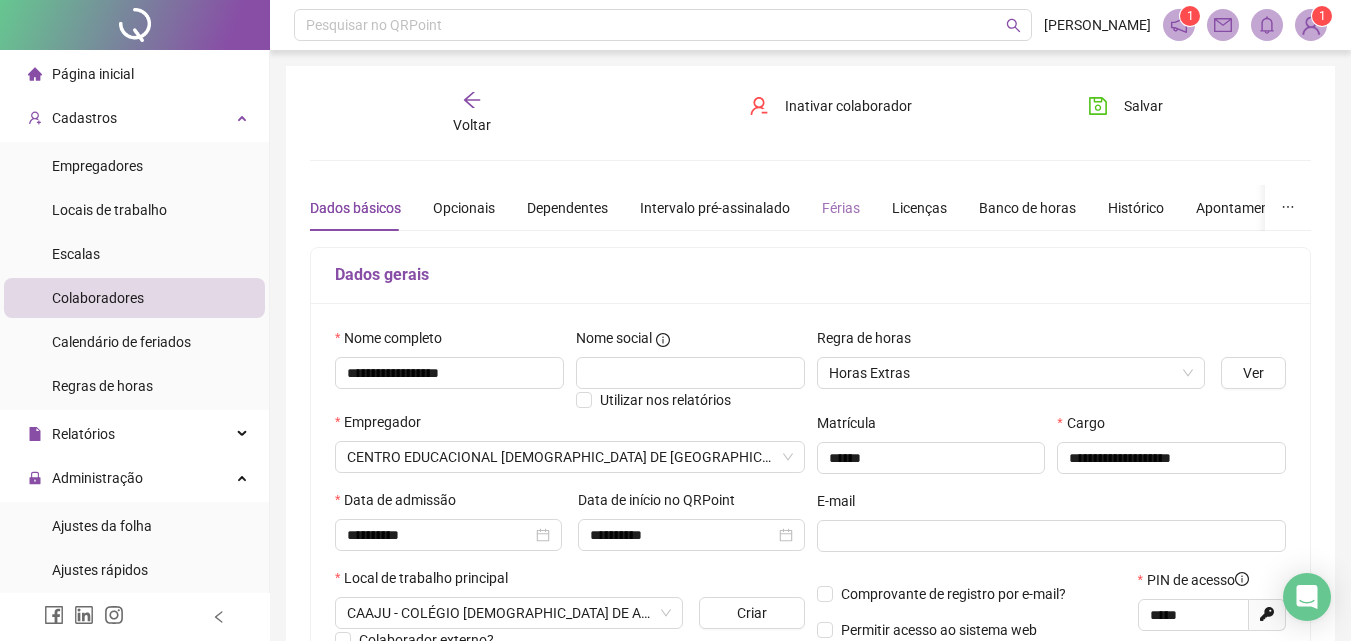 click on "Férias" at bounding box center [841, 208] 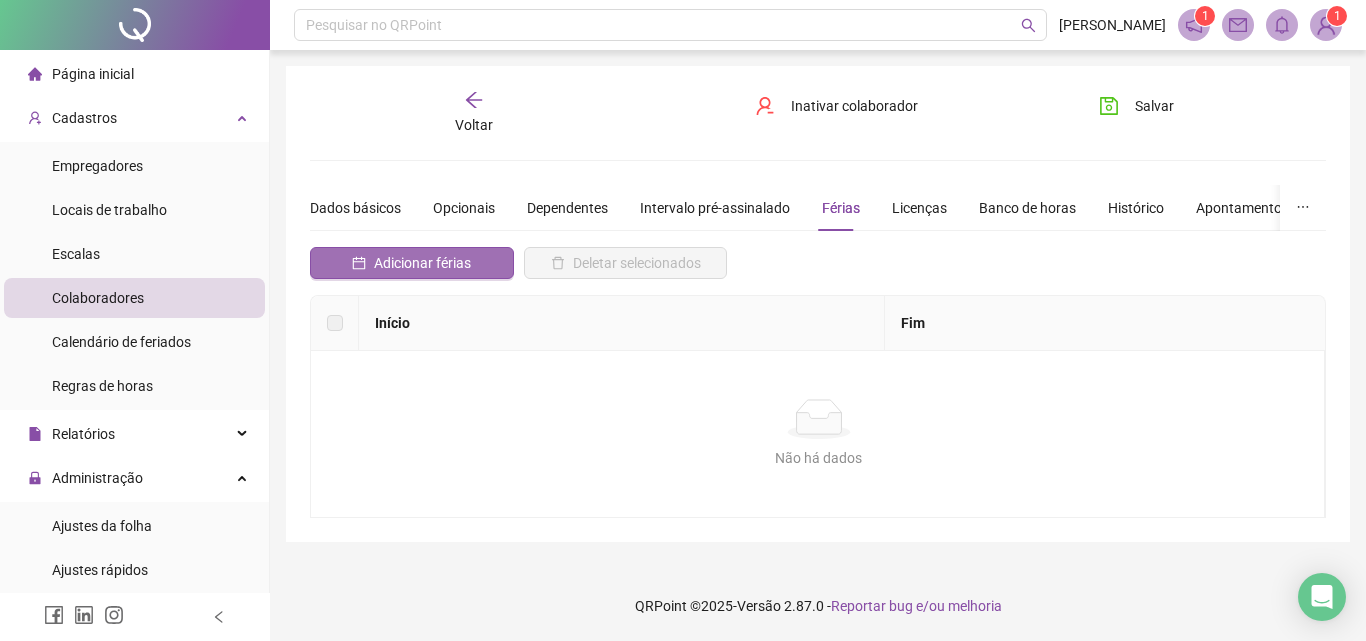 click on "Adicionar férias" at bounding box center [422, 263] 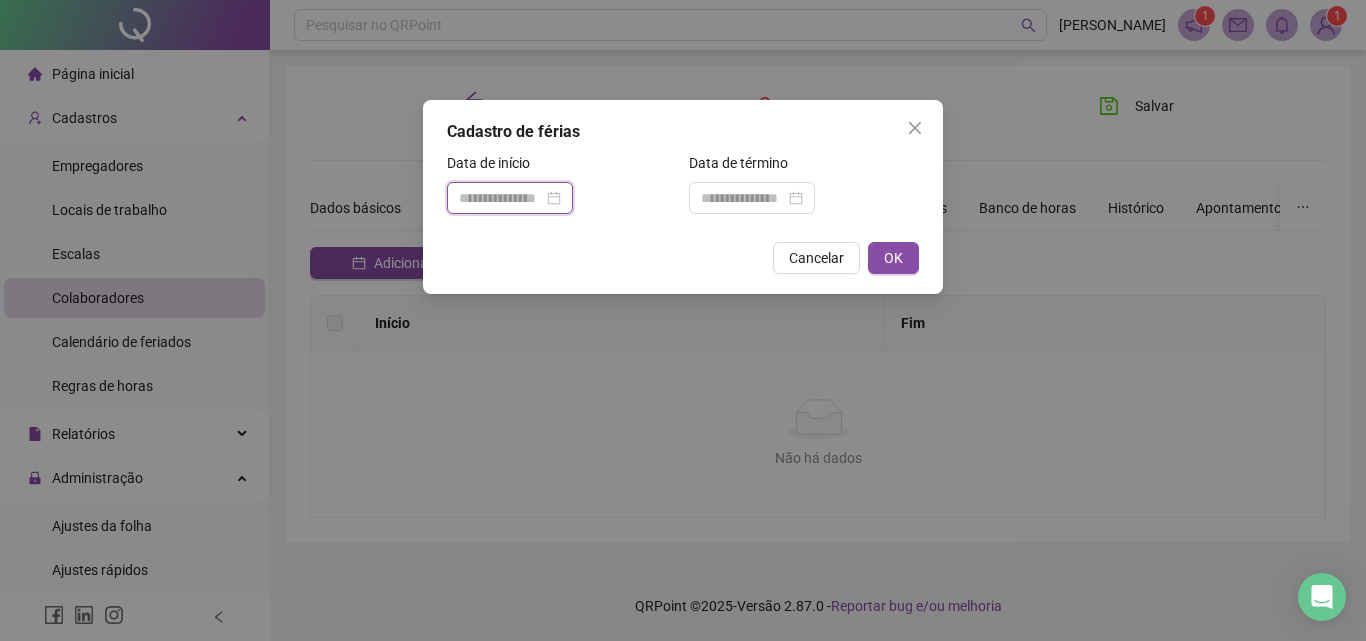 click at bounding box center (501, 198) 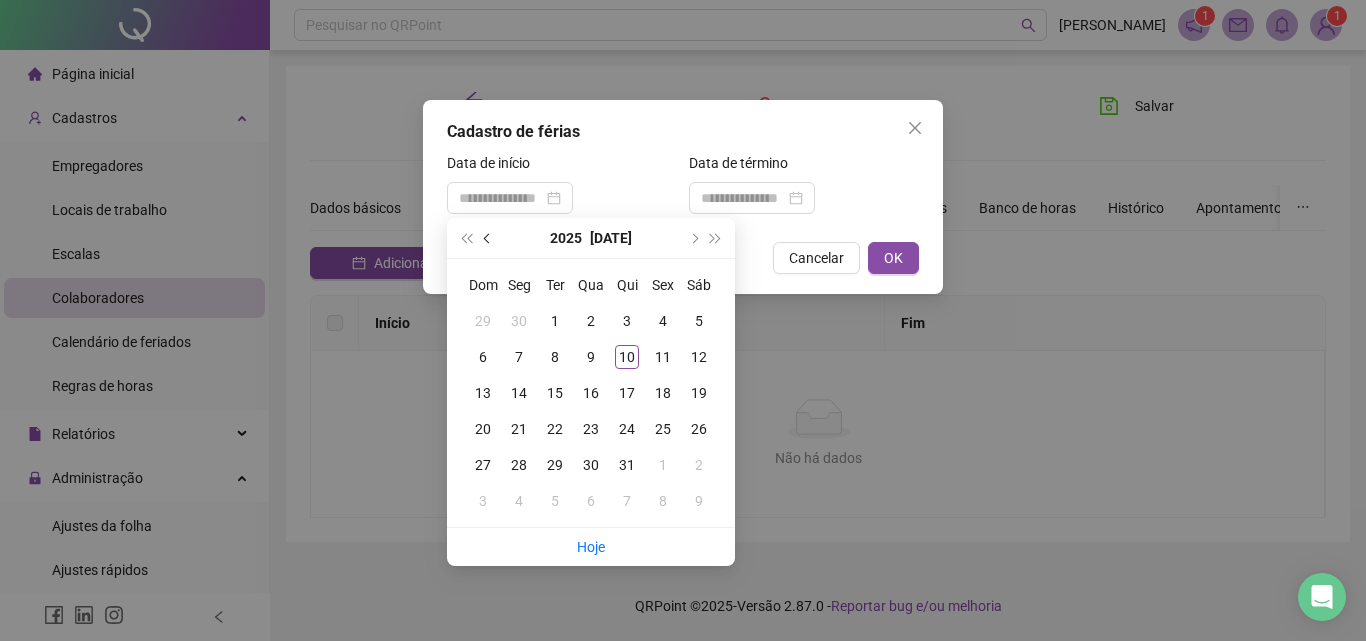 click at bounding box center (489, 238) 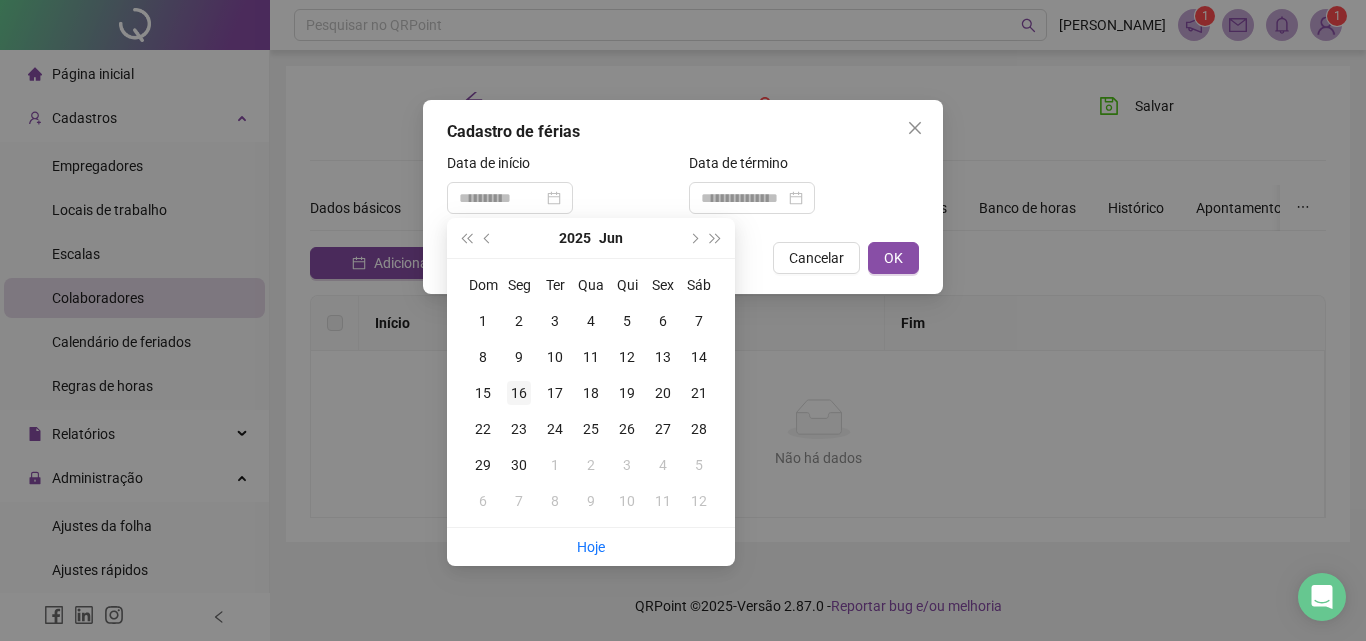 type on "**********" 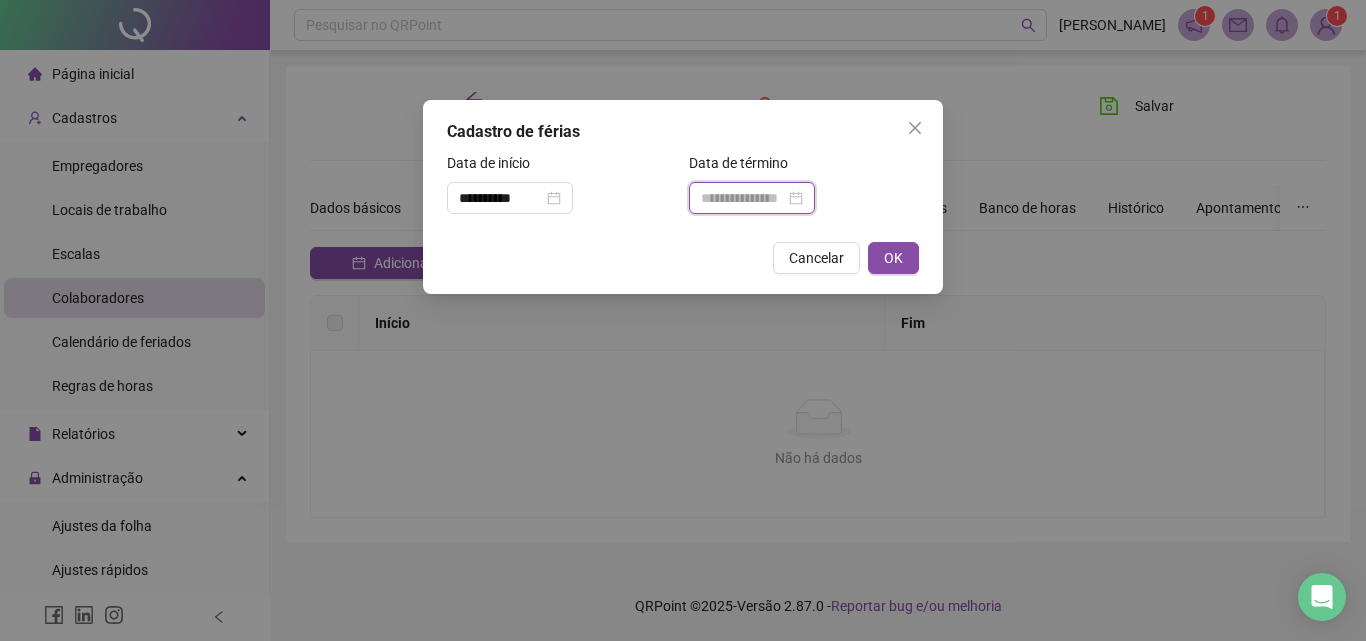 click at bounding box center [743, 198] 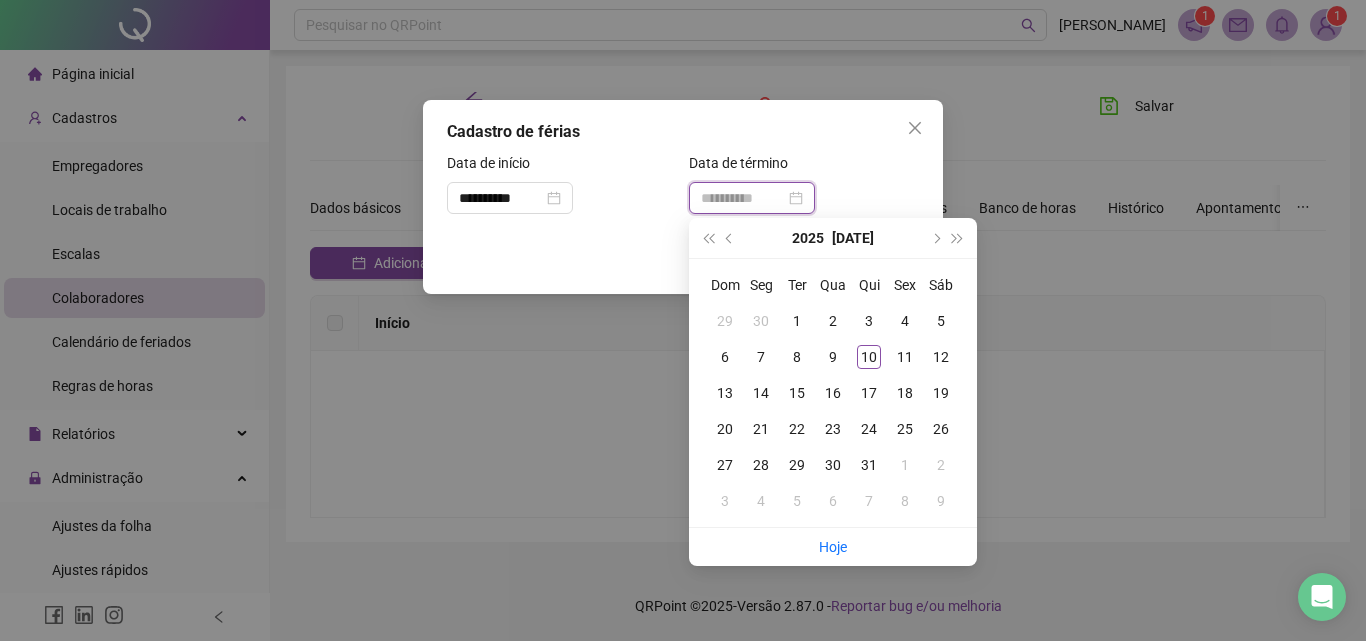 type on "**********" 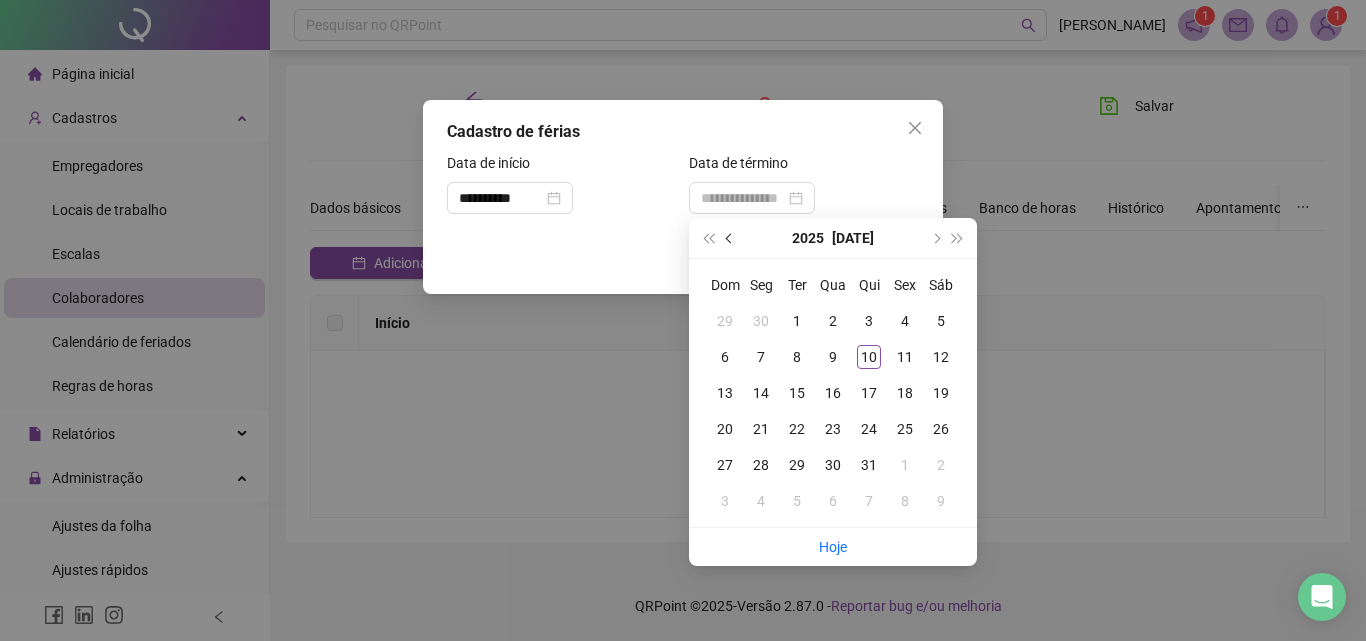 click at bounding box center [730, 238] 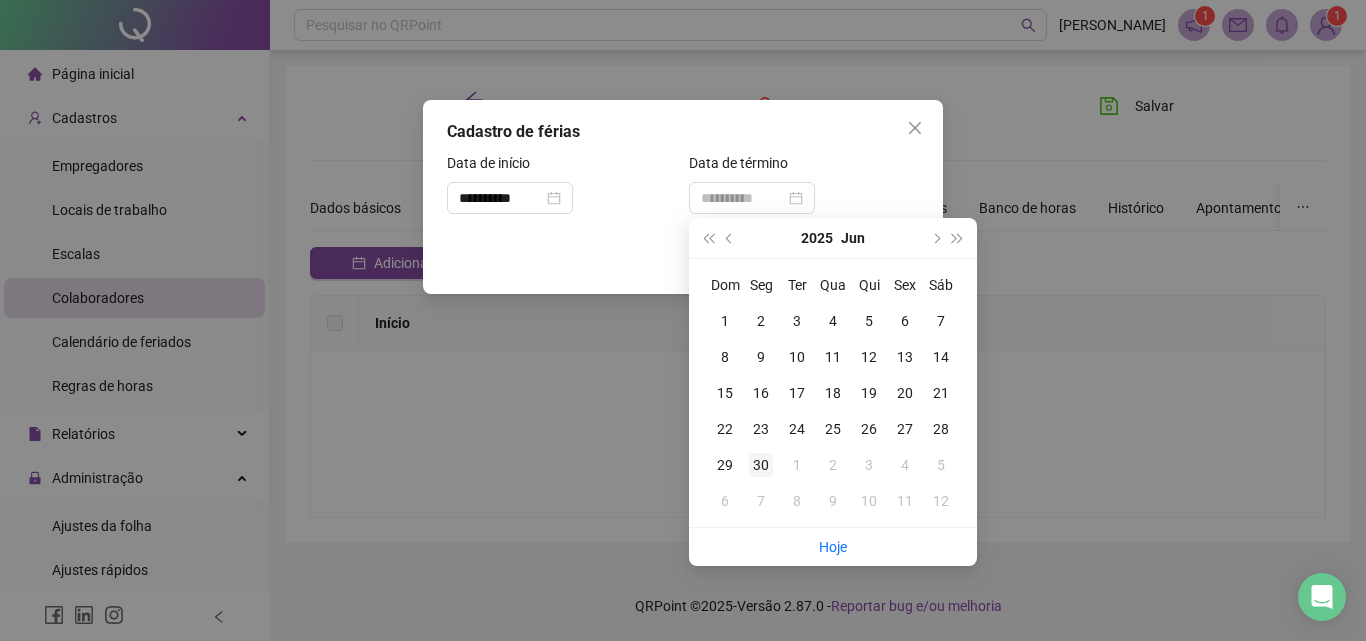 type on "**********" 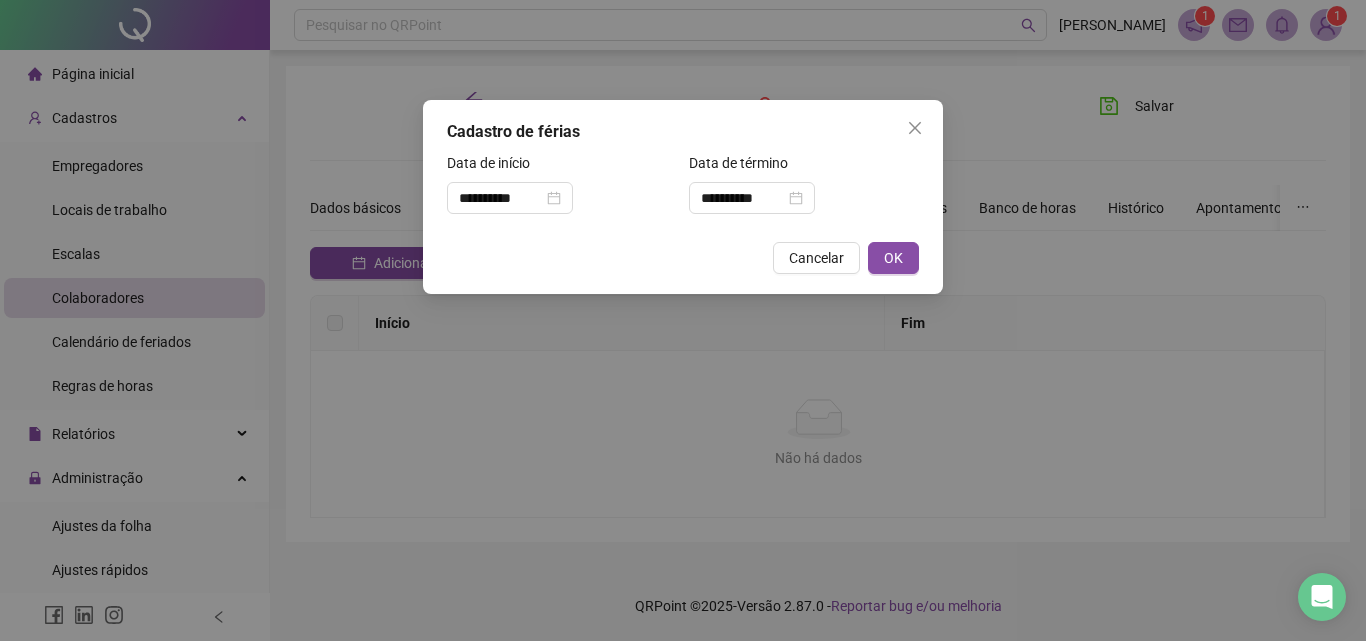 drag, startPoint x: 896, startPoint y: 262, endPoint x: 886, endPoint y: 276, distance: 17.20465 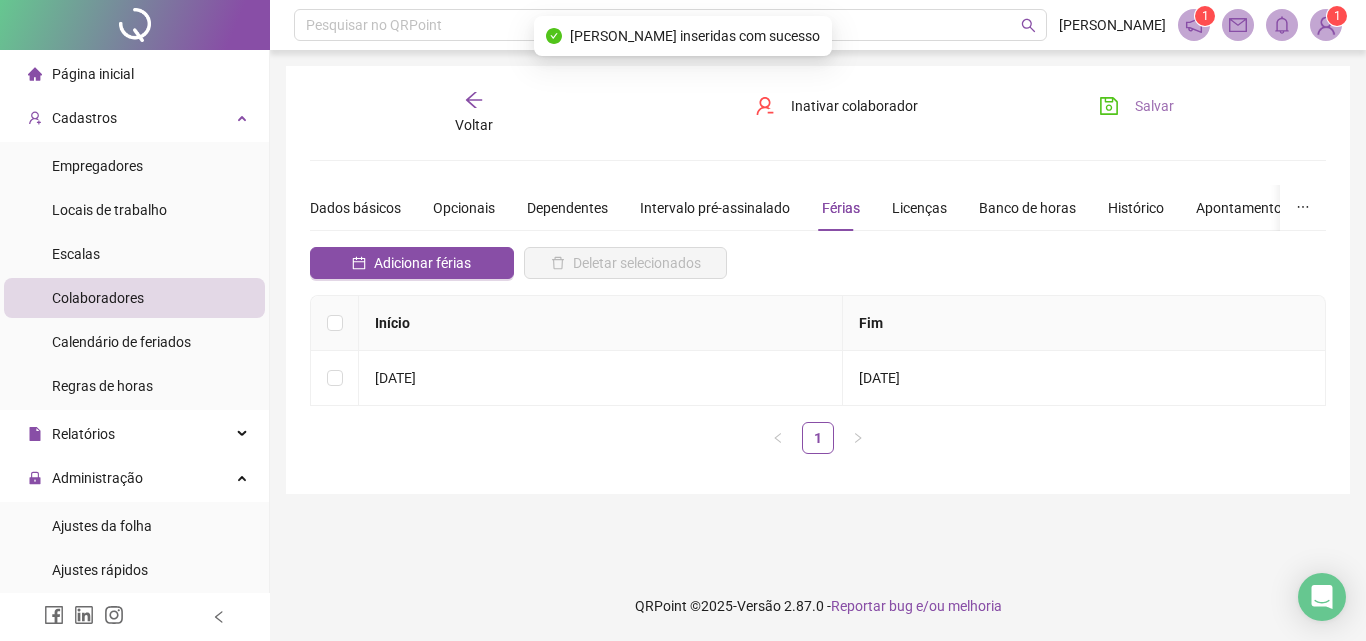 click on "Salvar" at bounding box center [1154, 106] 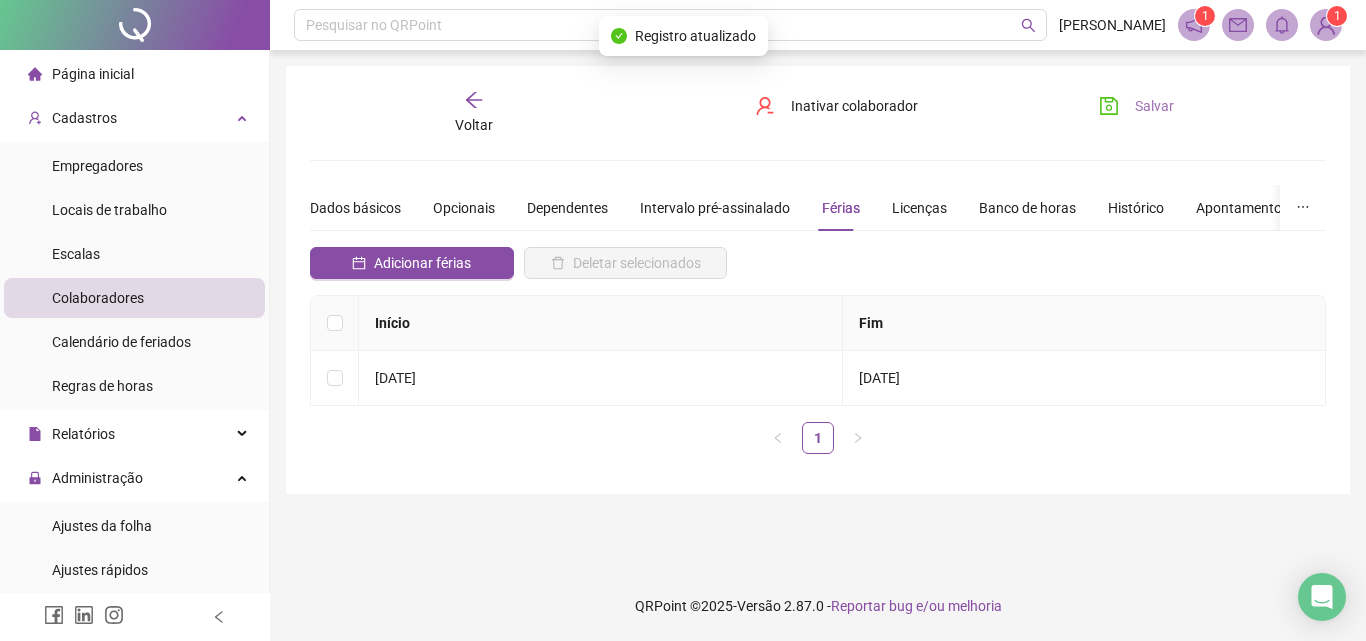 click on "Salvar" at bounding box center [1136, 106] 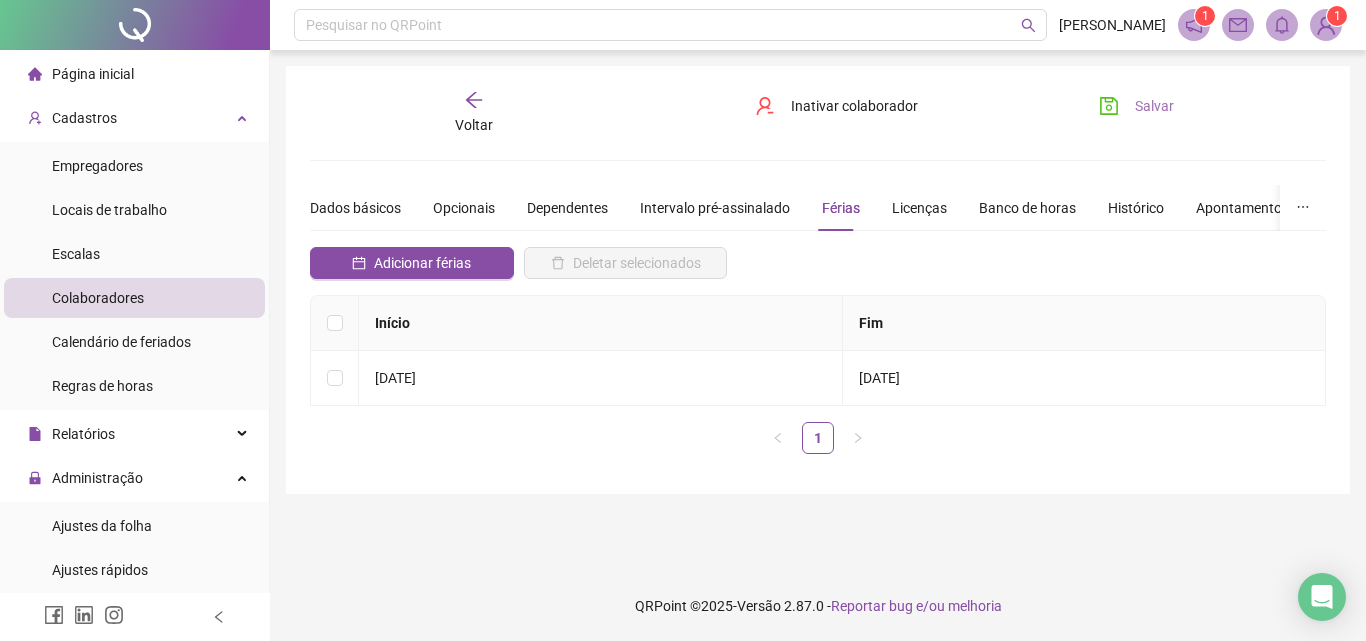 click on "Salvar" at bounding box center [1154, 106] 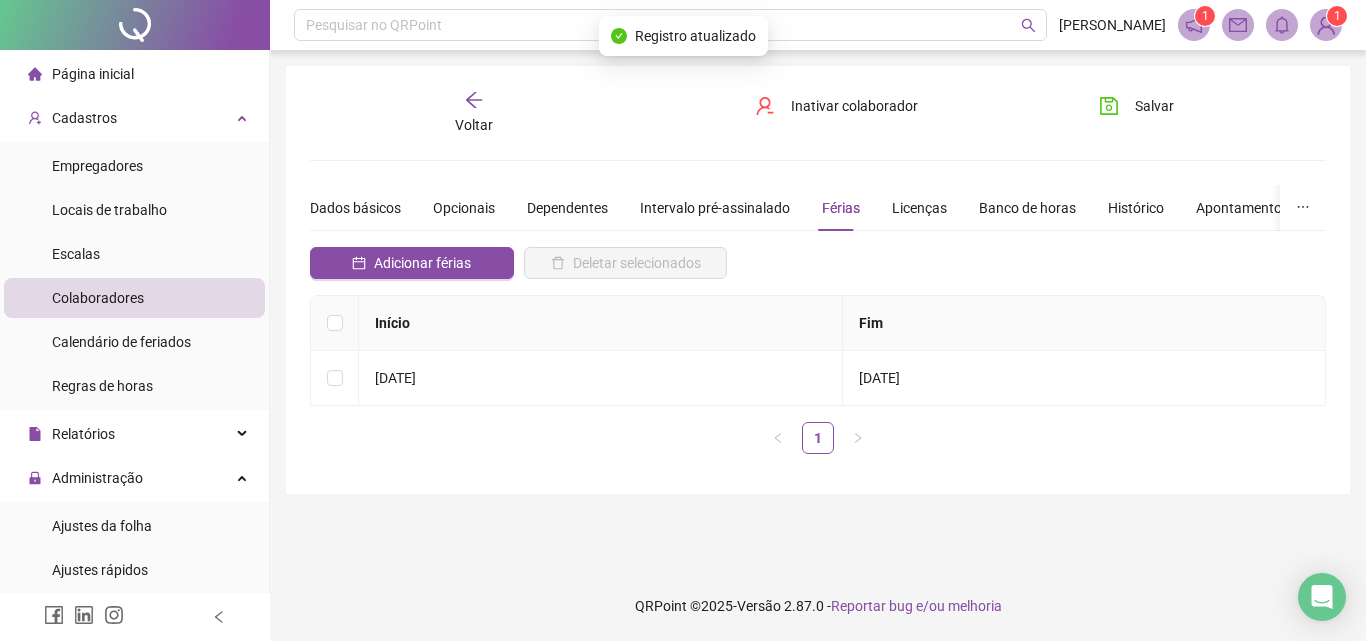 click 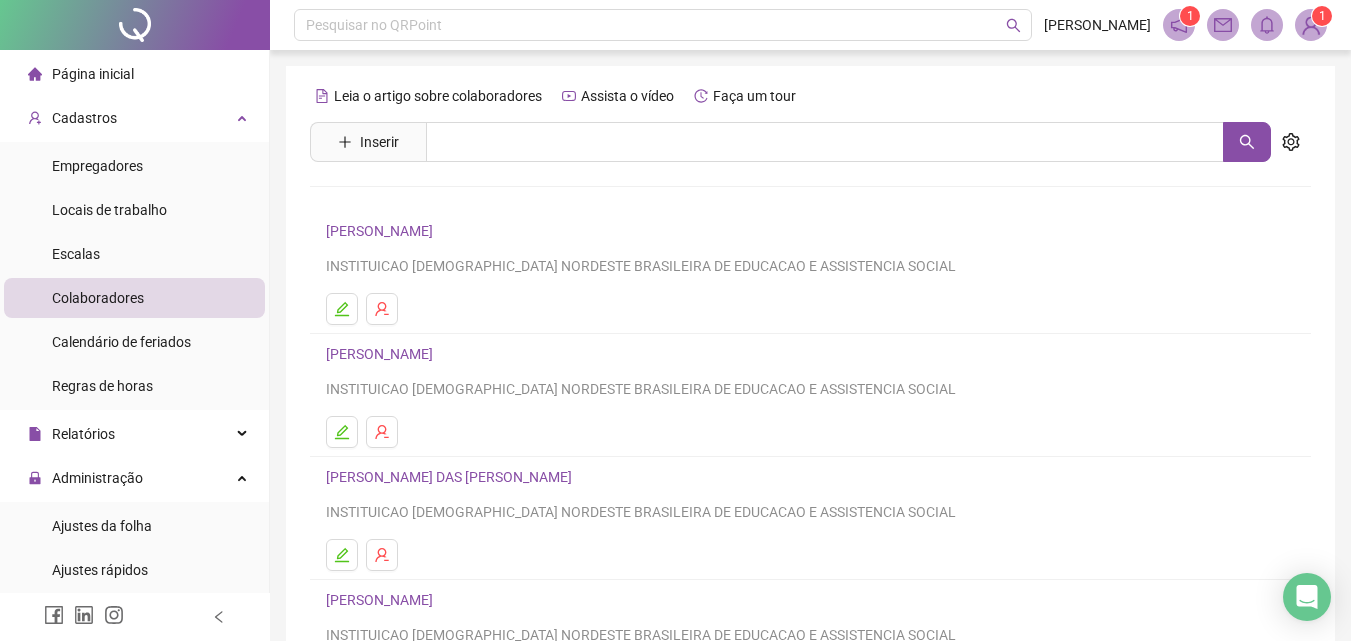 click on "Leia o artigo sobre colaboradores Assista o vídeo Faça um tour Inserir Nenhum resultado ADILSON COELHO DOS SANTOS    INSTITUICAO ADVENTISTA NORDESTE BRASILEIRA DE EDUCACAO E ASSISTENCIA SOCIAL ADLA CARLA SANTOS    INSTITUICAO ADVENTISTA NORDESTE BRASILEIRA DE EDUCACAO E ASSISTENCIA SOCIAL ADRIANA DAS GRACAS DUARTE DE OLIVEIRA    INSTITUICAO ADVENTISTA NORDESTE BRASILEIRA DE EDUCACAO E ASSISTENCIA SOCIAL ADRIANA DOS SANTOS BRITO    INSTITUICAO ADVENTISTA NORDESTE BRASILEIRA DE EDUCACAO E ASSISTENCIA SOCIAL ADRIANA VIEIRA DIAS    INSTITUICAO ADVENTISTA NORDESTE BRASILEIRA DE EDUCACAO E ASSISTENCIA SOCIAL 1 2 3 4 5 ••• 20" at bounding box center [810, 468] 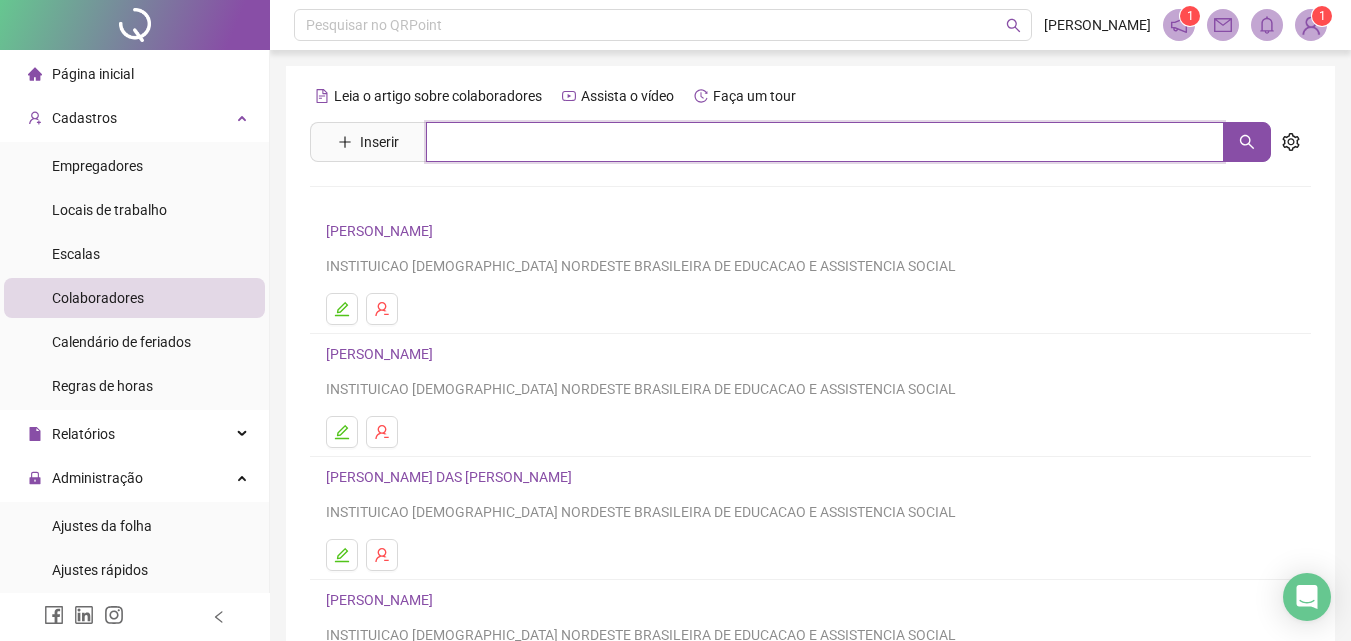 click at bounding box center [825, 142] 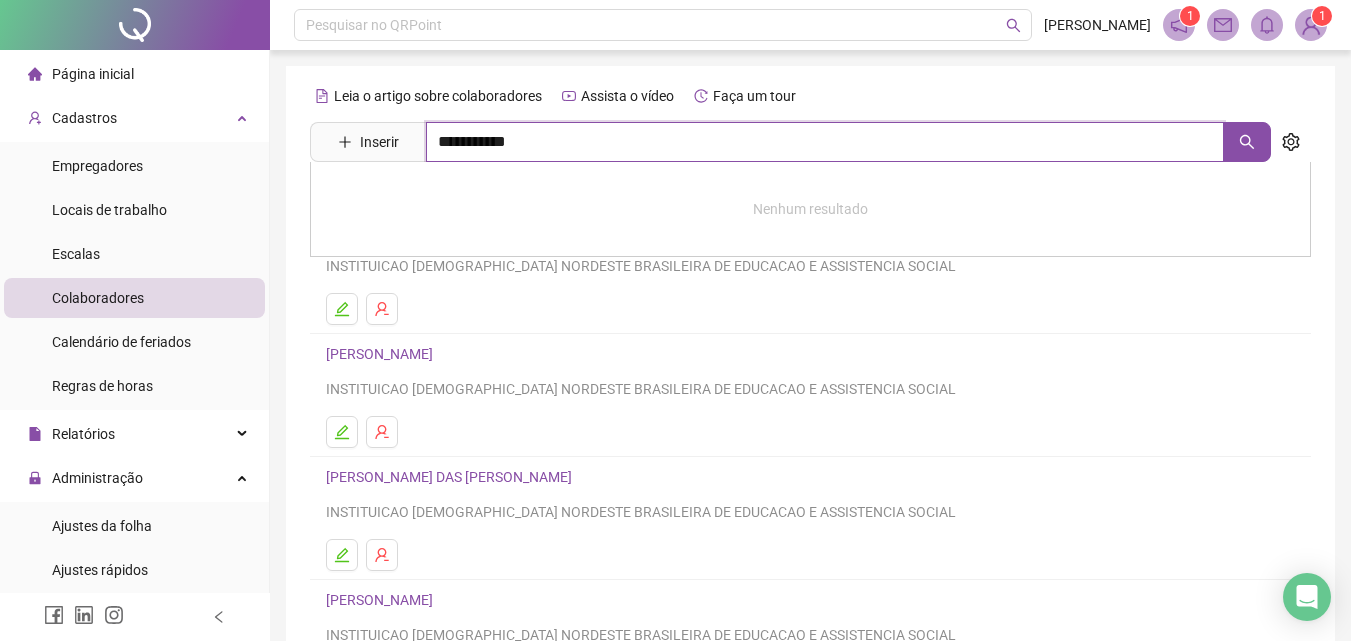 type on "**********" 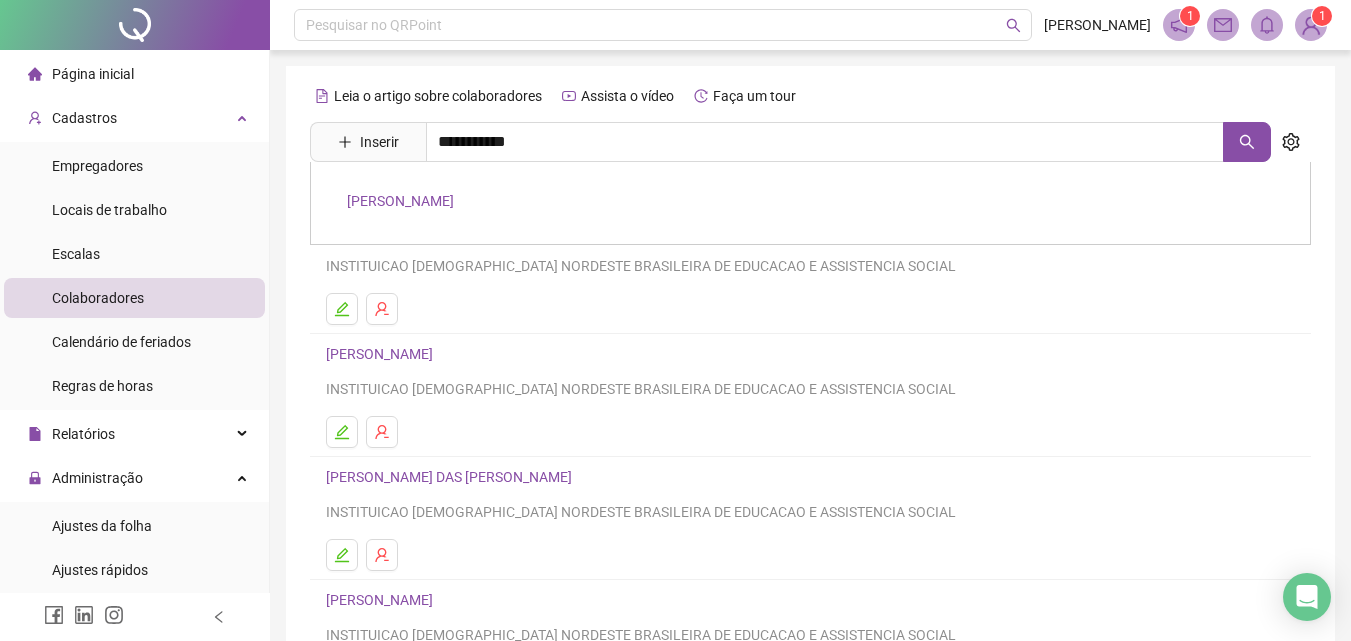 click on "[PERSON_NAME]" at bounding box center [400, 201] 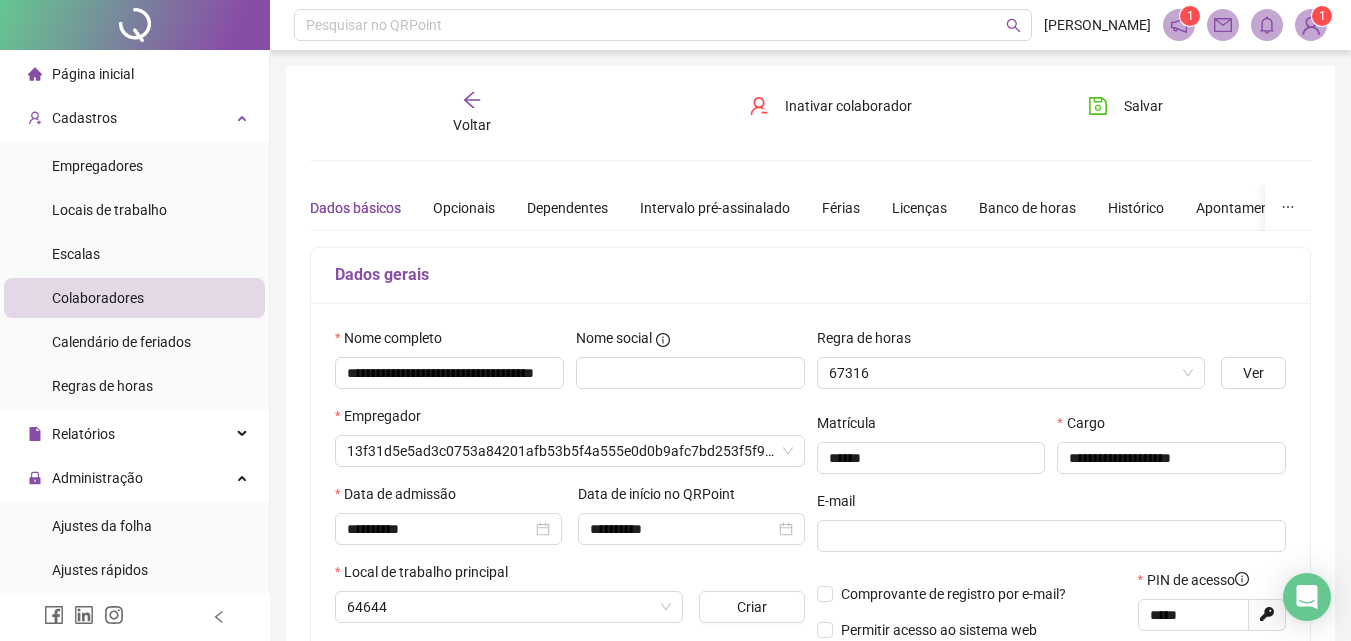 type on "**********" 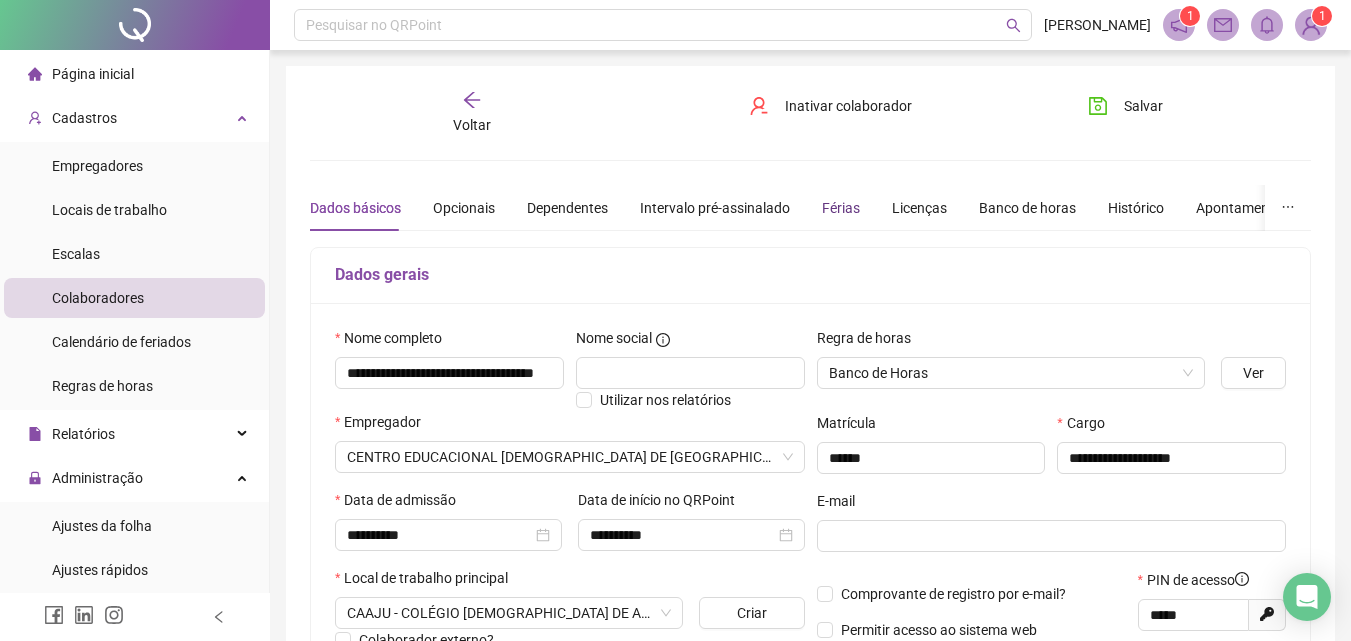 click on "Férias" at bounding box center (841, 208) 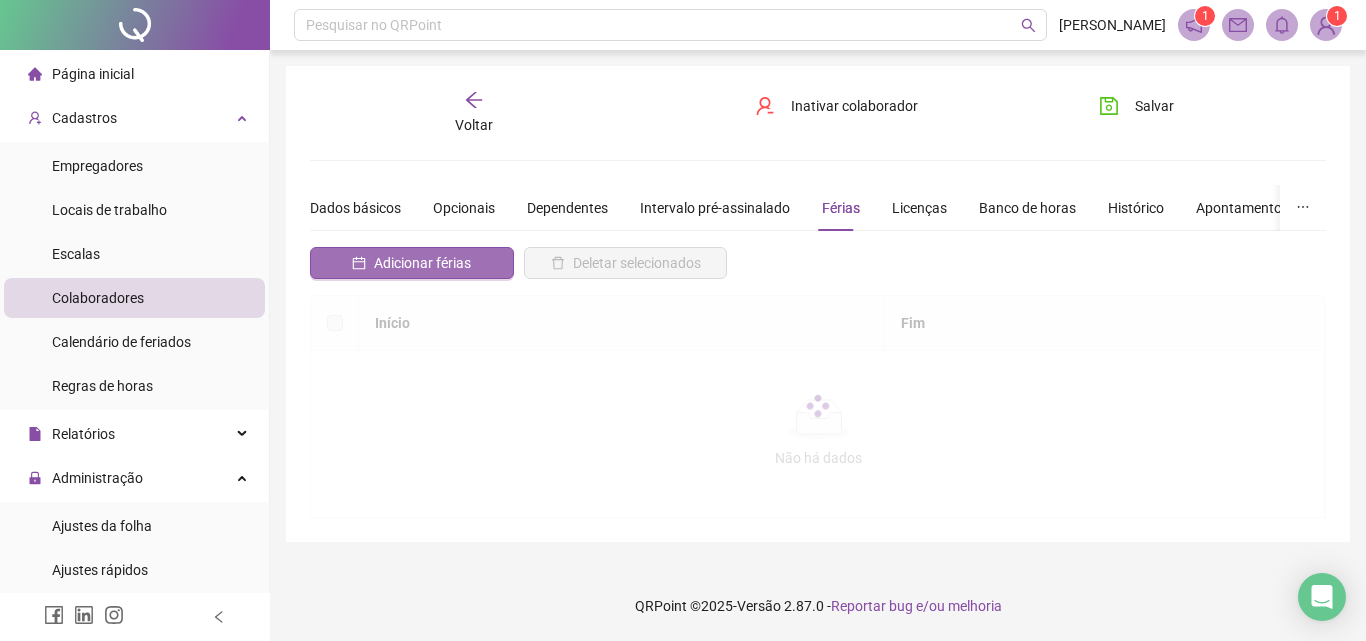 click on "Adicionar férias" at bounding box center (422, 263) 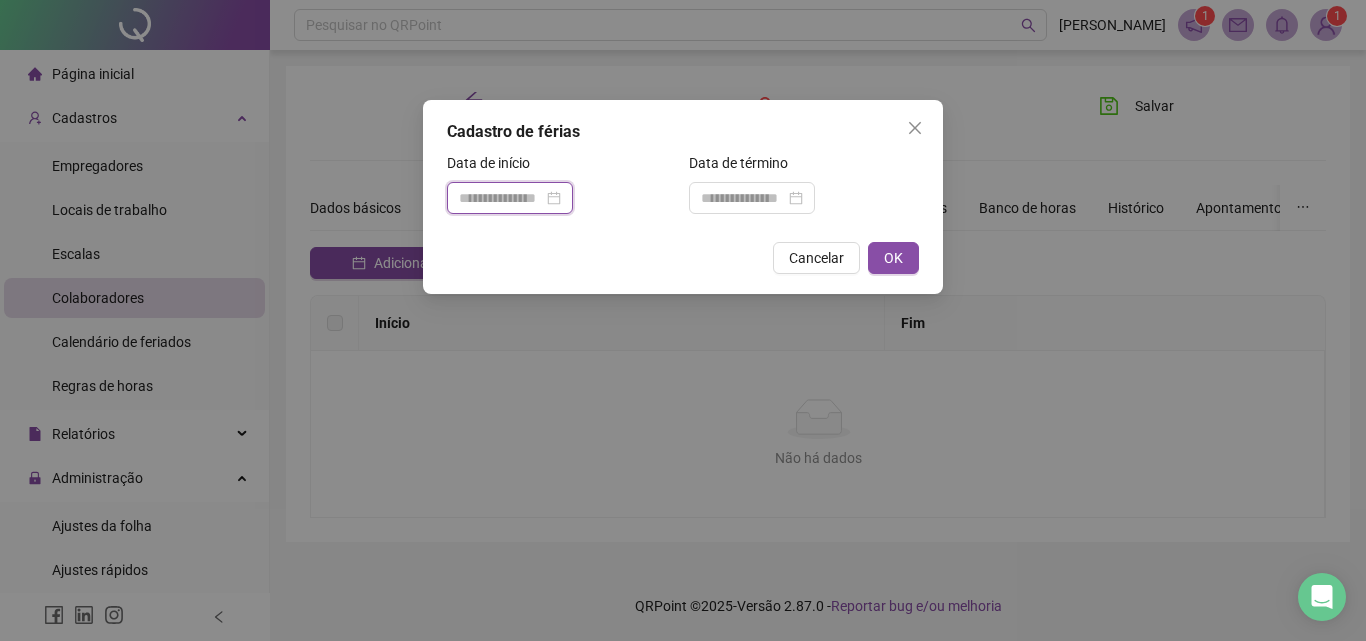 drag, startPoint x: 536, startPoint y: 189, endPoint x: 546, endPoint y: 217, distance: 29.732138 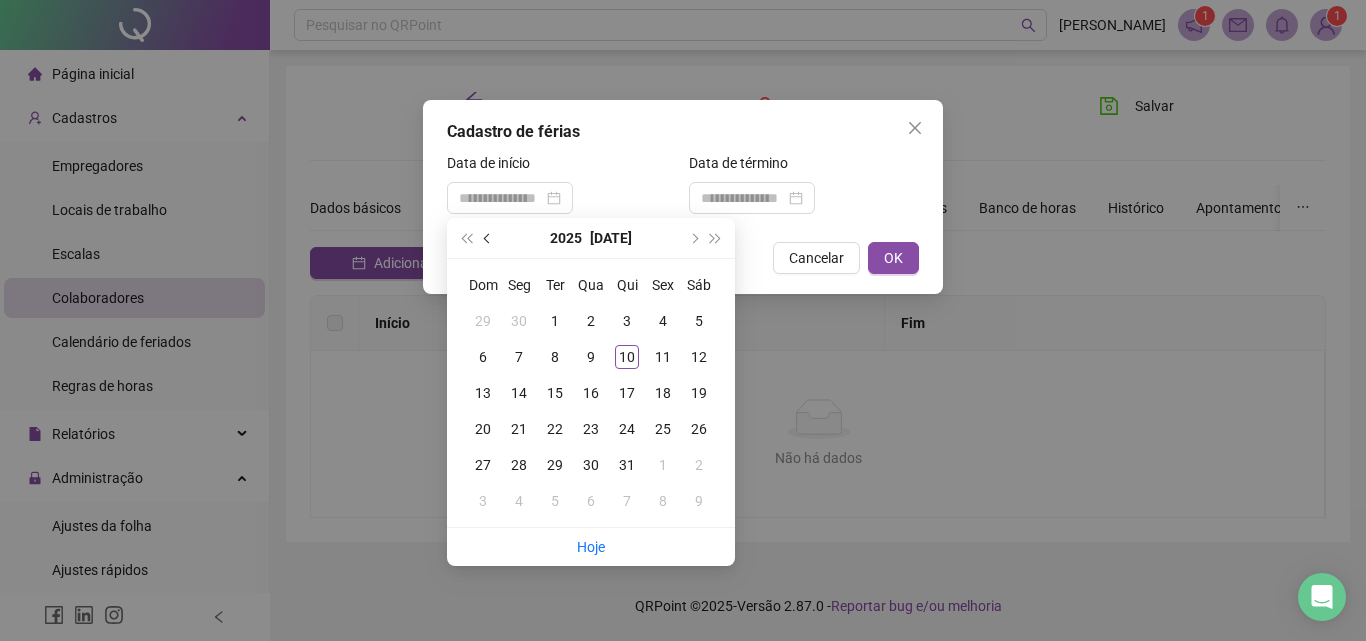 click at bounding box center (488, 238) 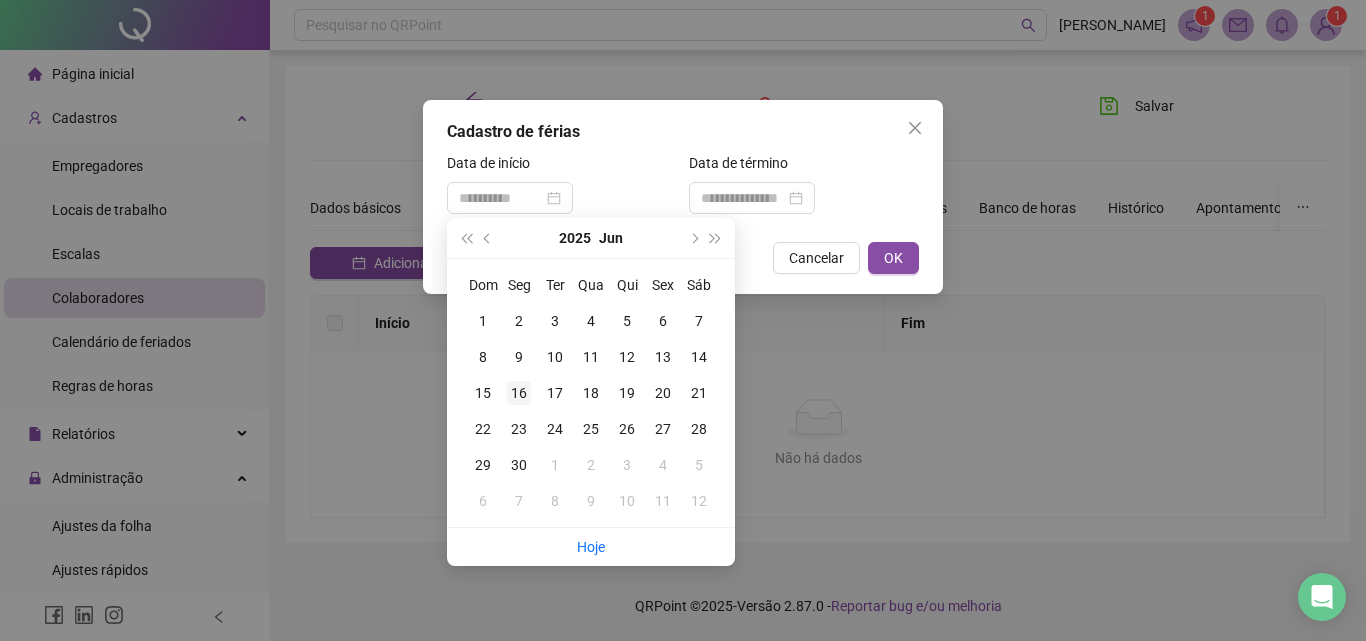 type on "**********" 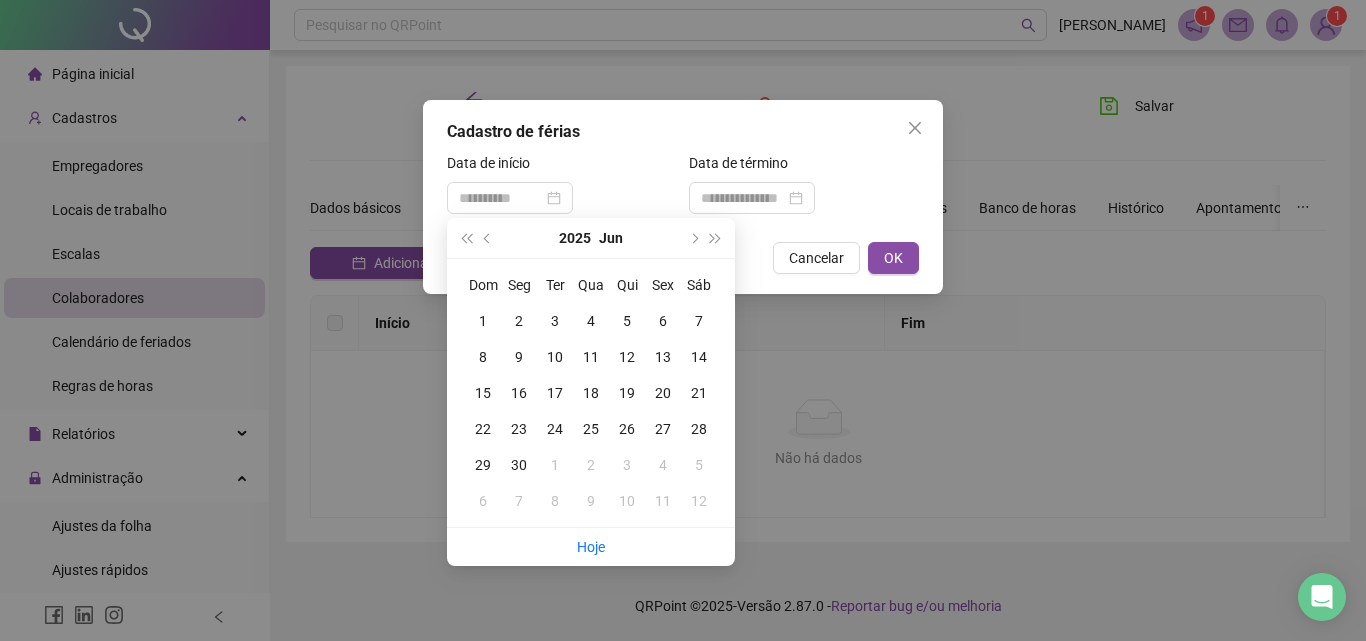 click on "16" at bounding box center (519, 393) 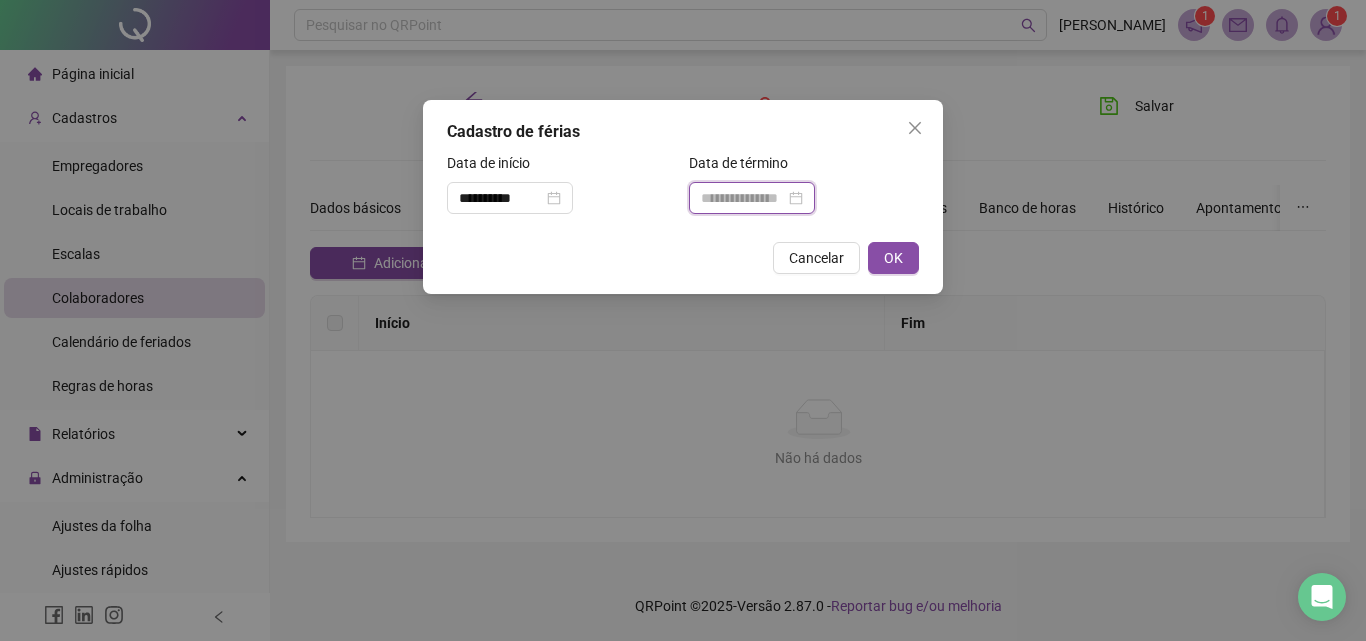 click at bounding box center [743, 198] 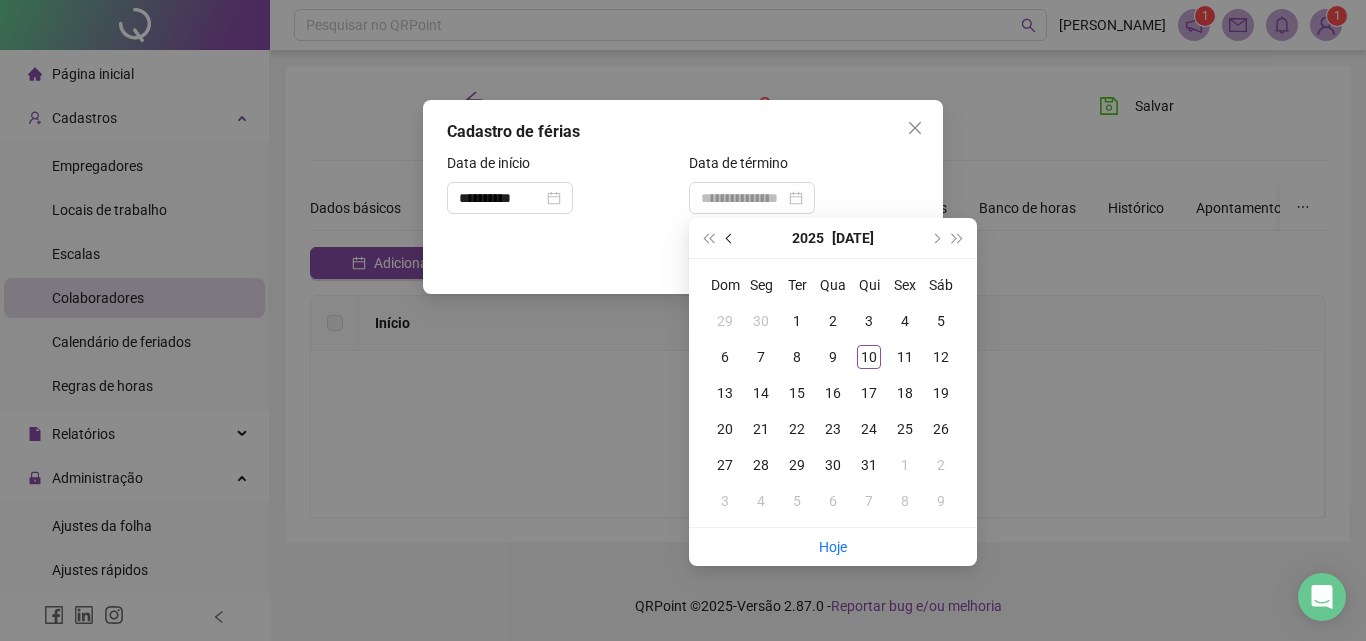 click at bounding box center (730, 238) 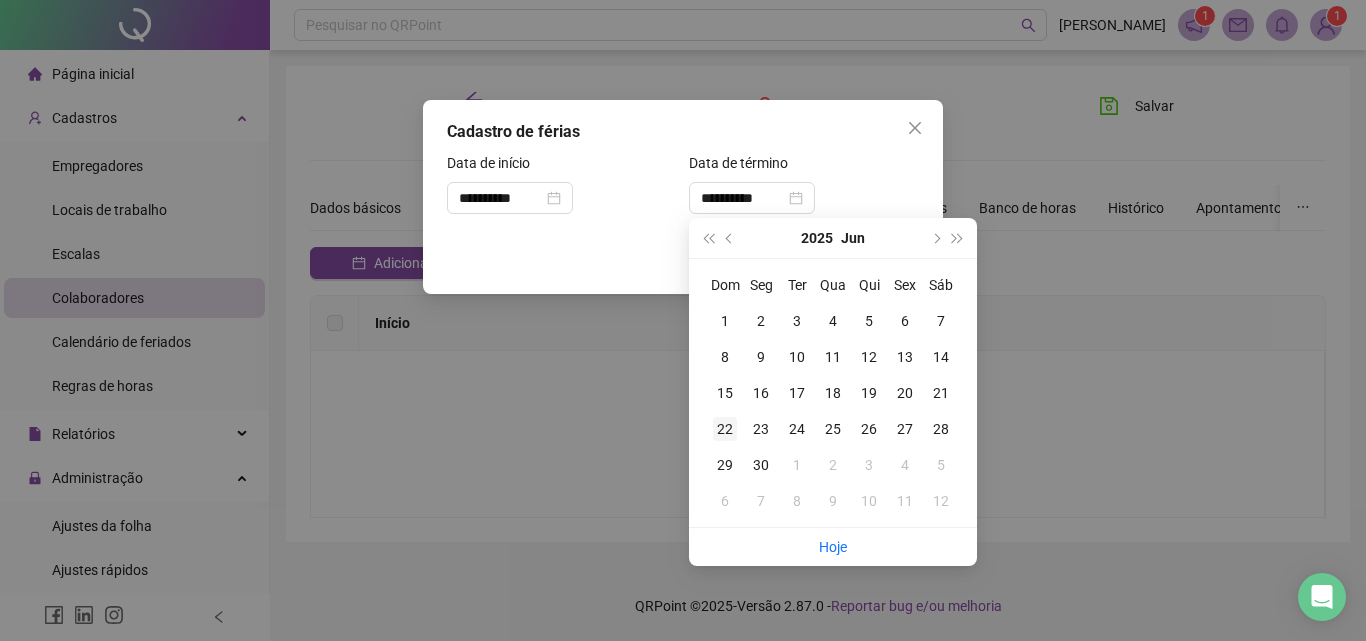 type on "**********" 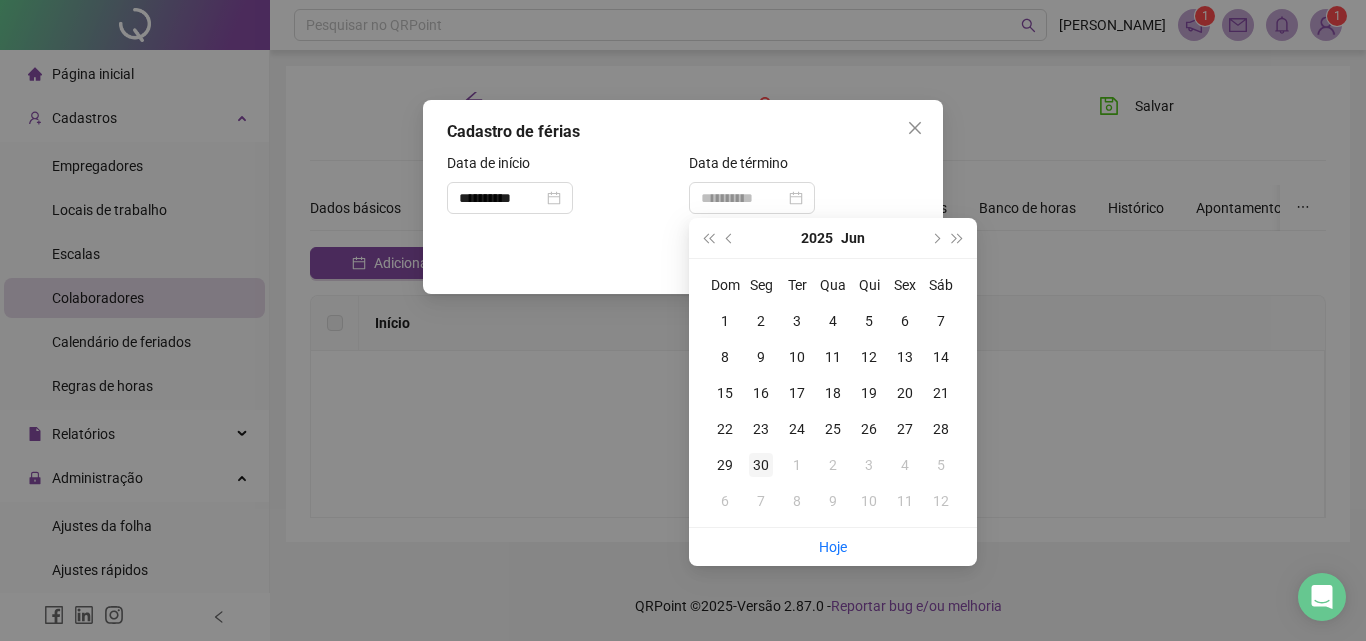 type on "**********" 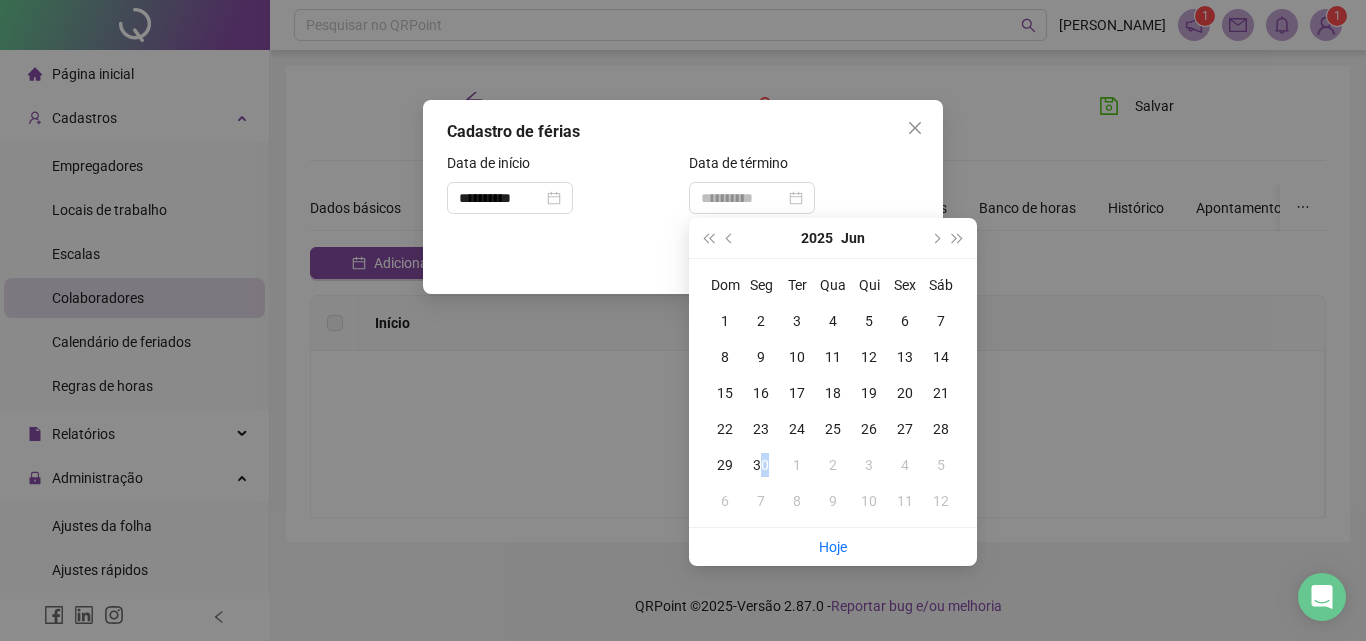 click on "30" at bounding box center [761, 465] 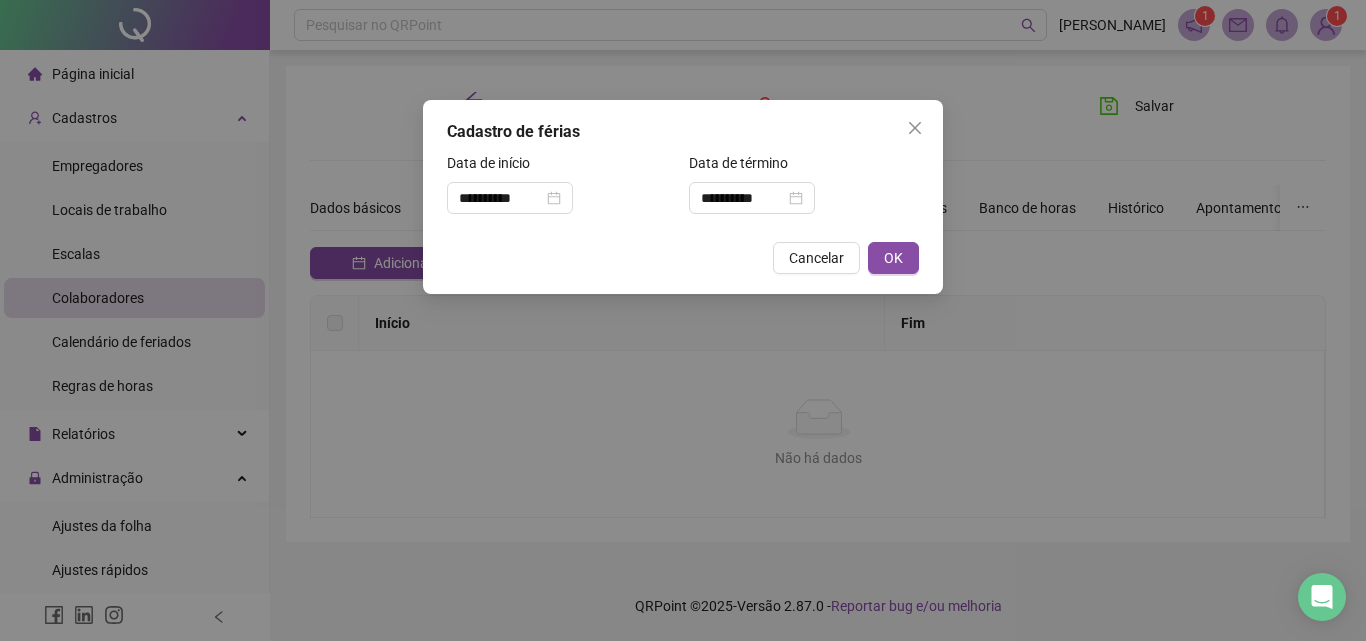 click on "**********" at bounding box center [683, 197] 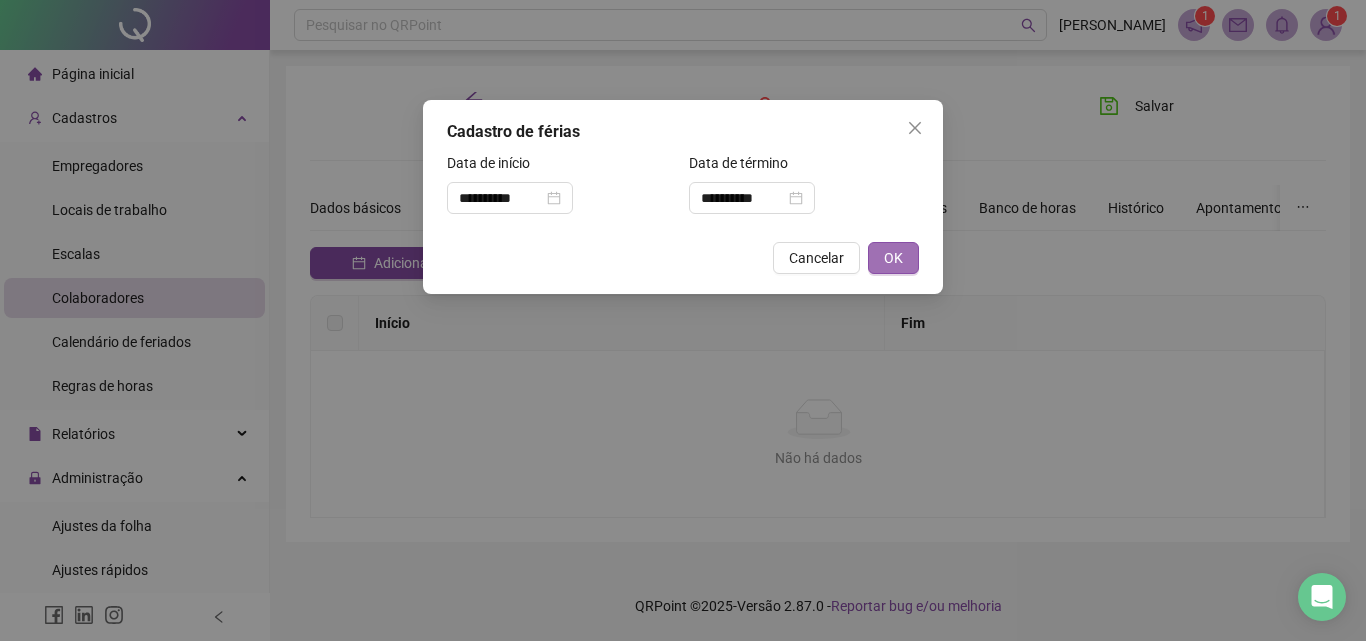 click on "OK" at bounding box center [893, 258] 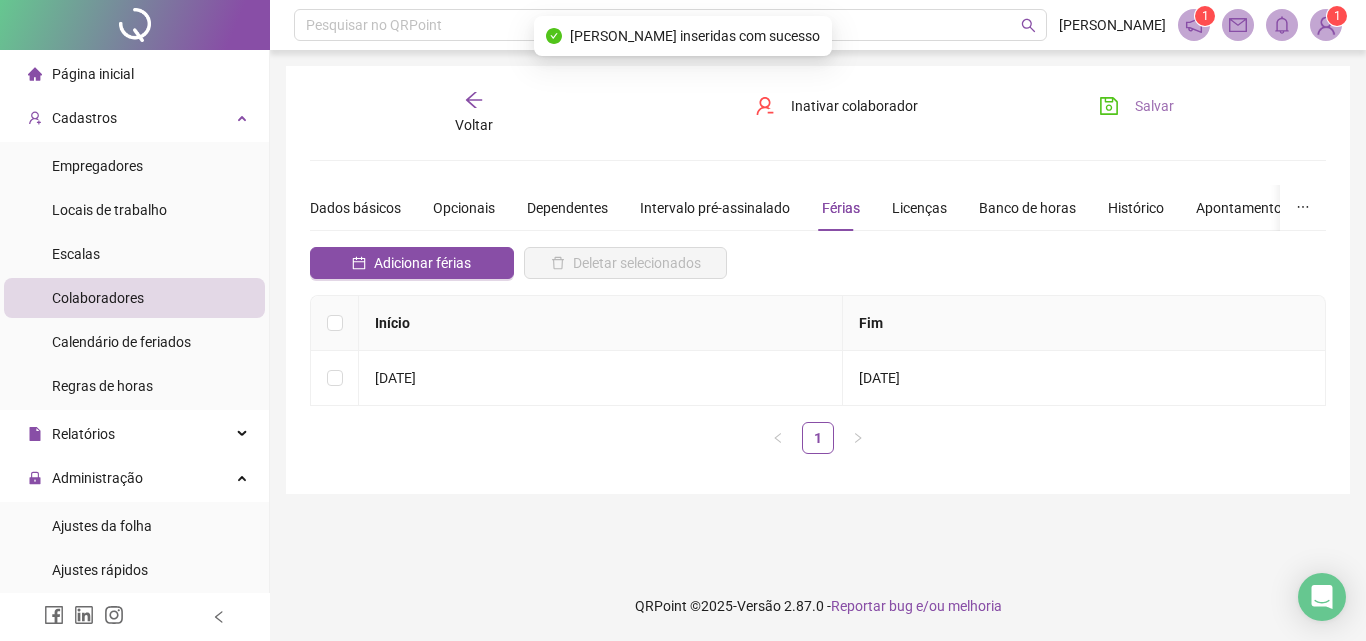 drag, startPoint x: 1135, startPoint y: 105, endPoint x: 1135, endPoint y: 116, distance: 11 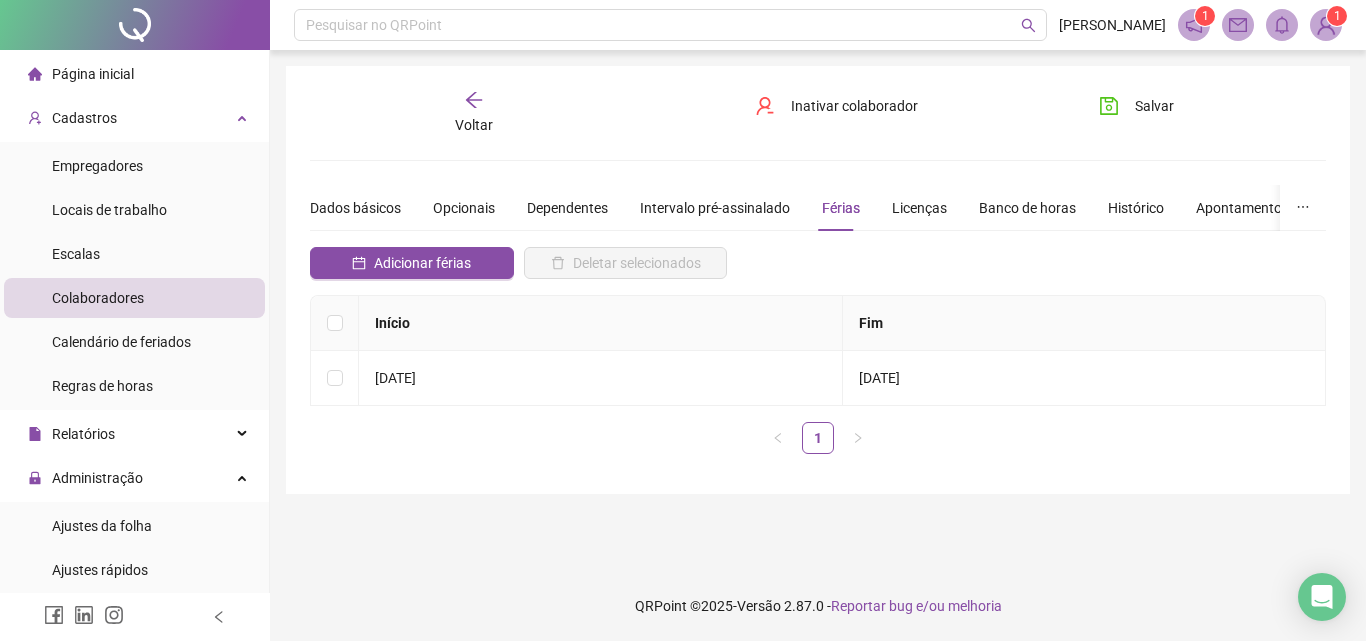 click on "**********" at bounding box center [818, 280] 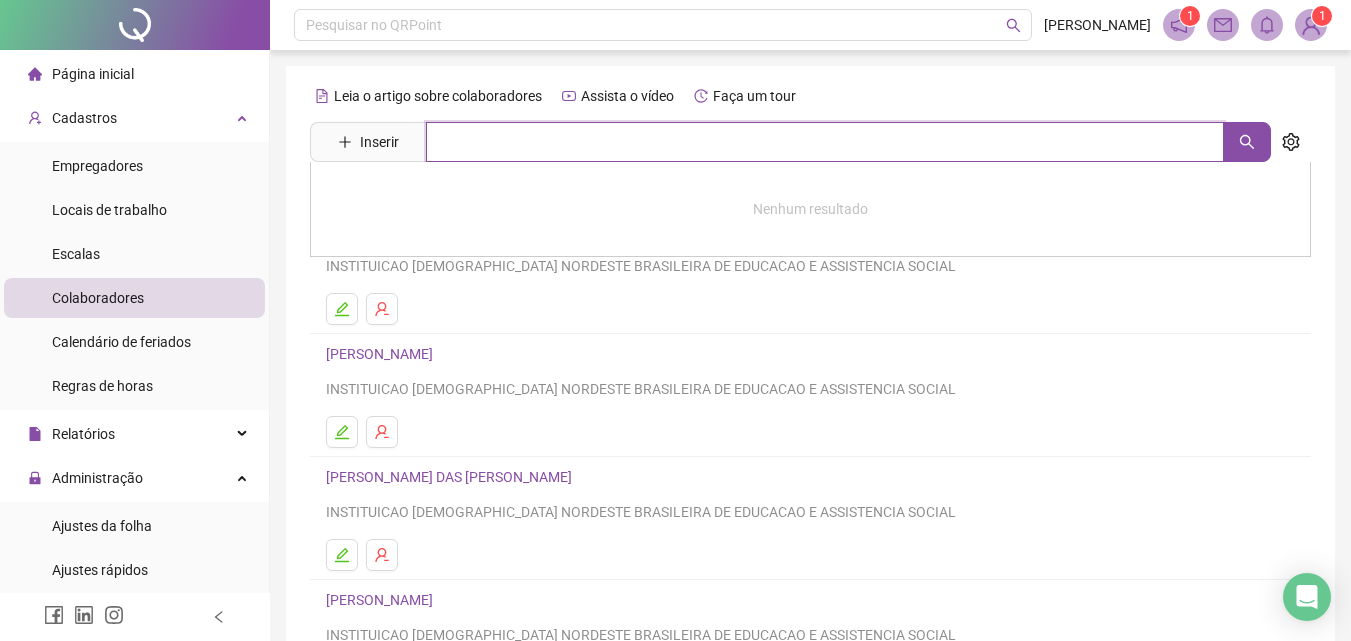 click at bounding box center [825, 142] 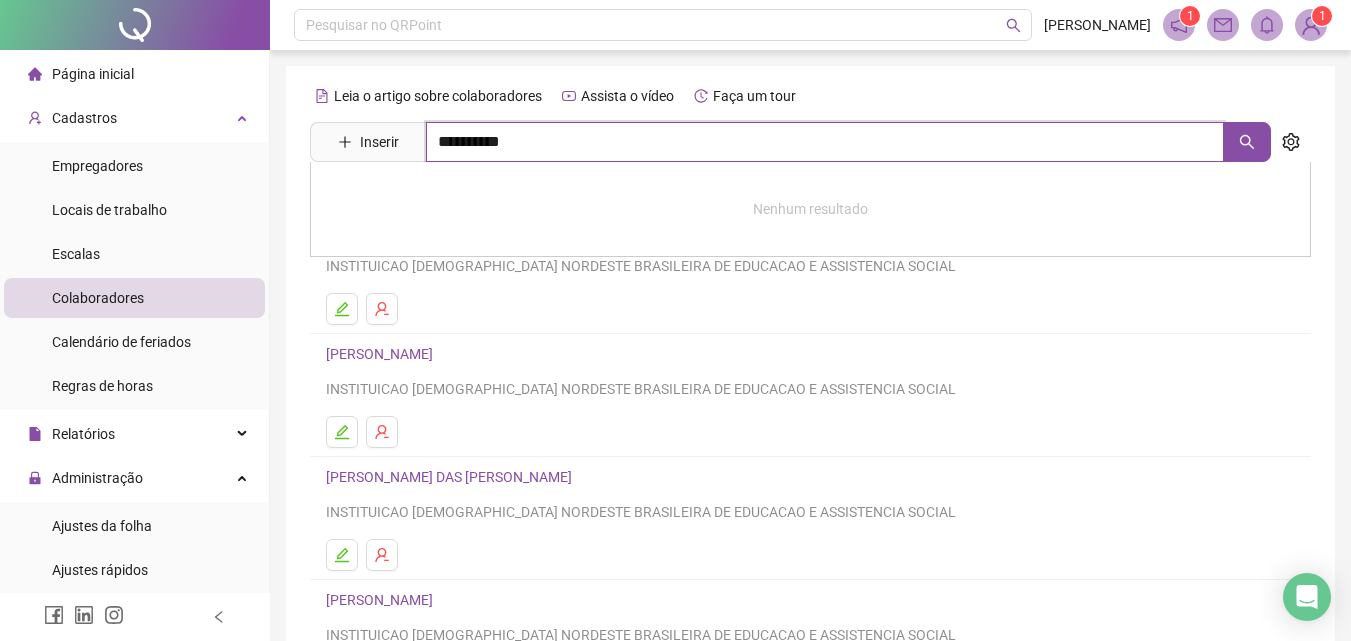 type on "*********" 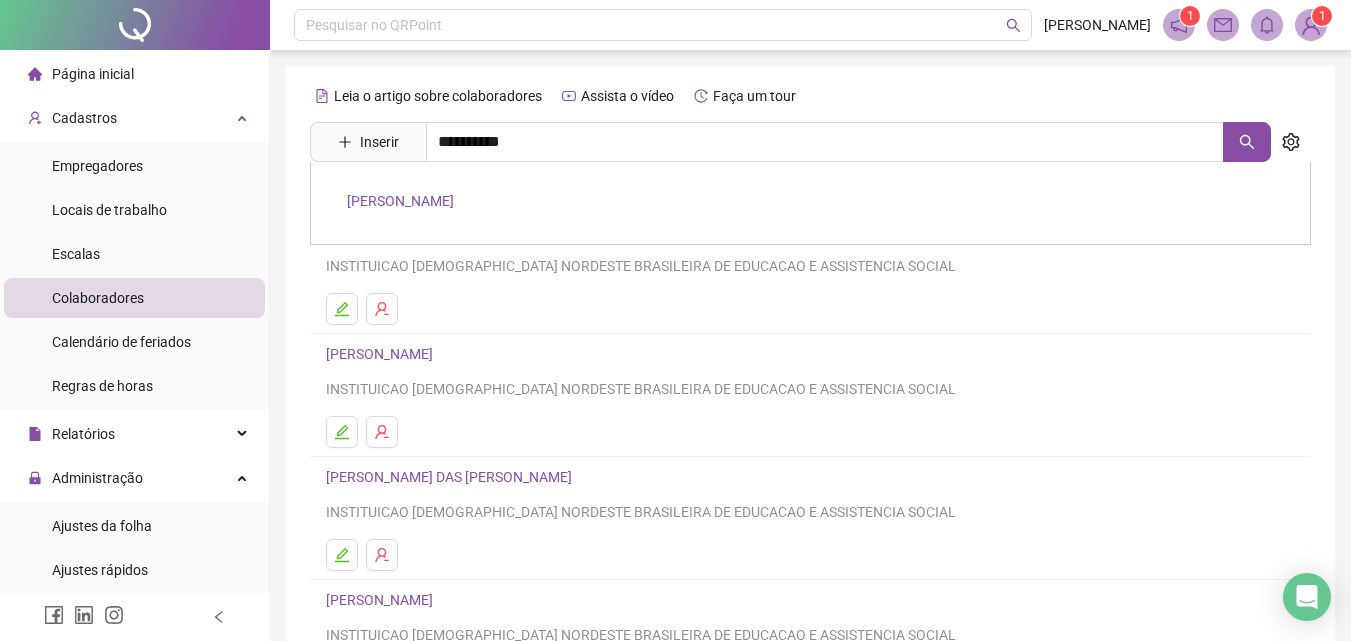 click on "KAROLAYNE SANTOS DE SANTANA" at bounding box center [400, 201] 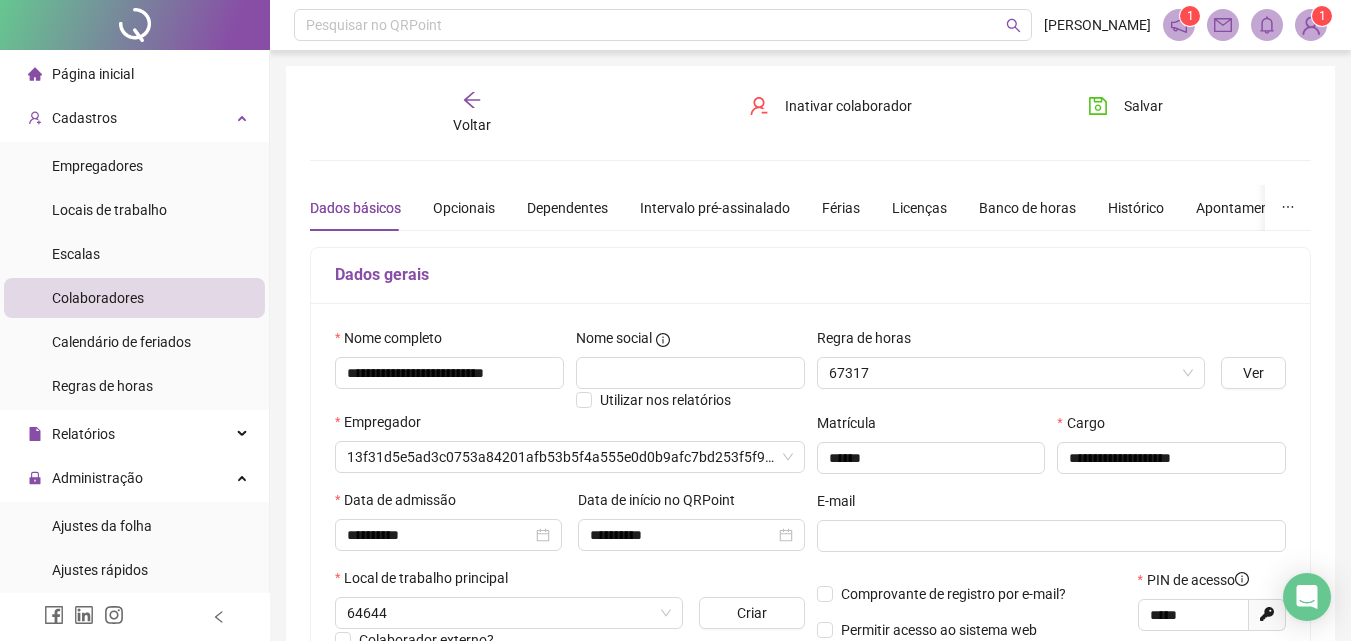 type on "**********" 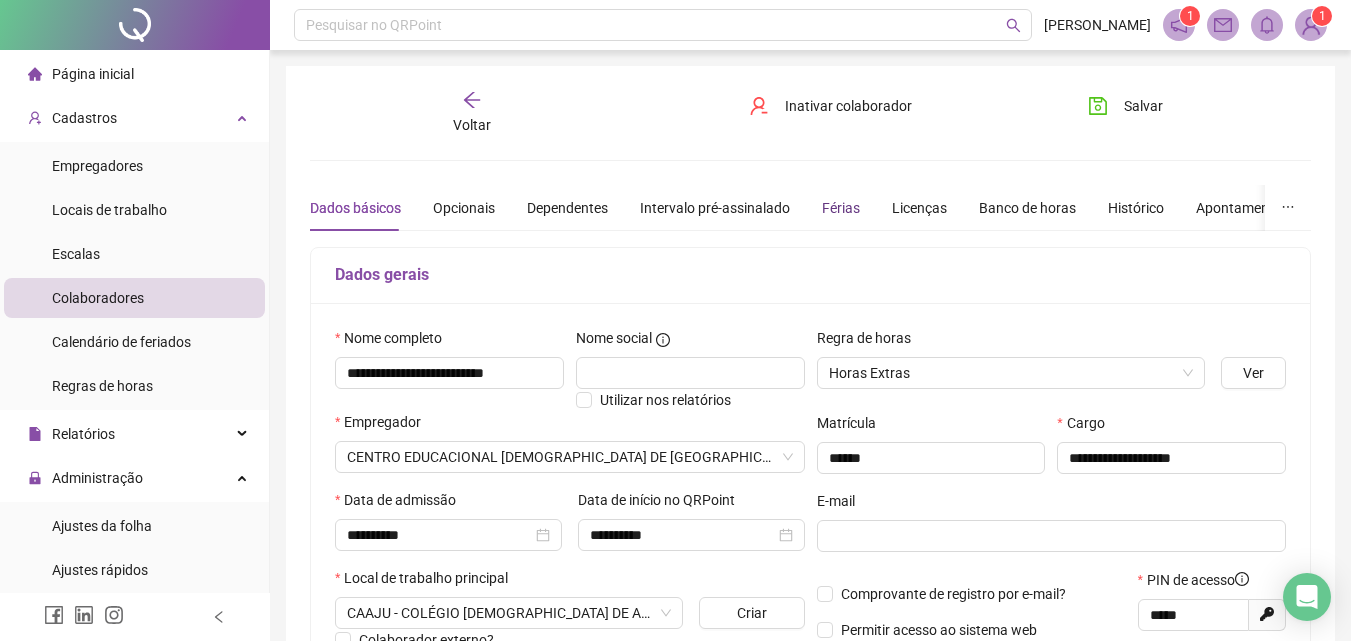 click on "Férias" at bounding box center (841, 208) 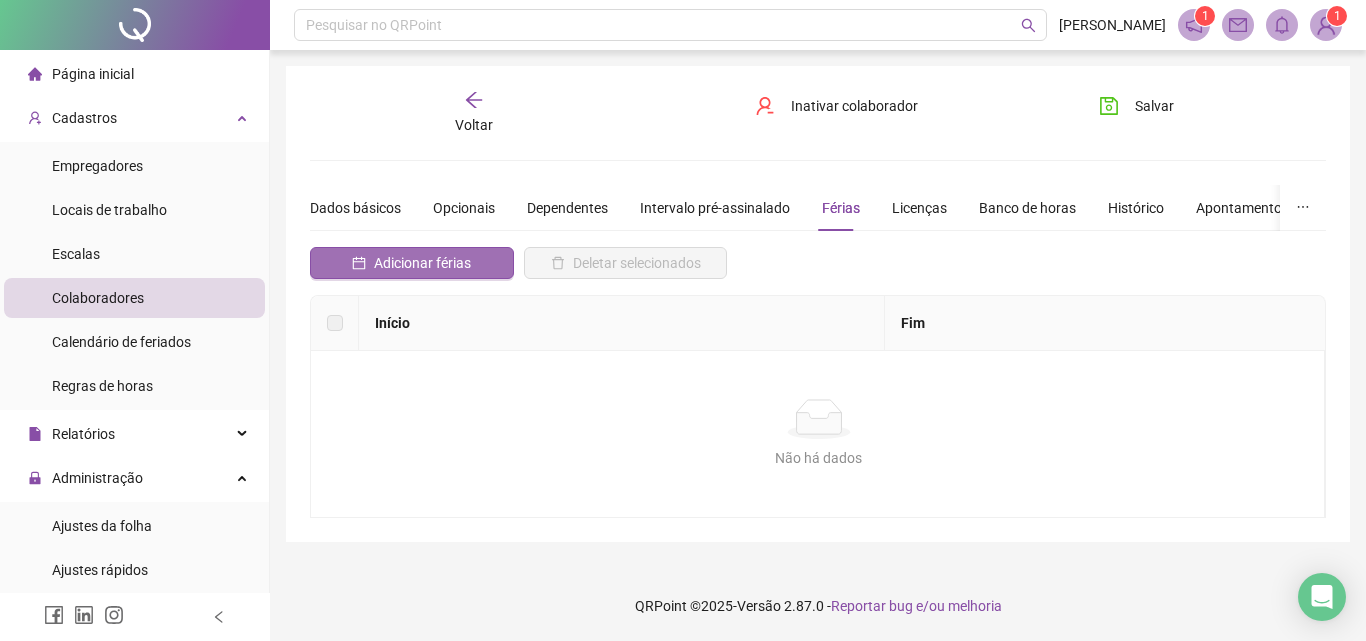 click on "Adicionar férias" at bounding box center [422, 263] 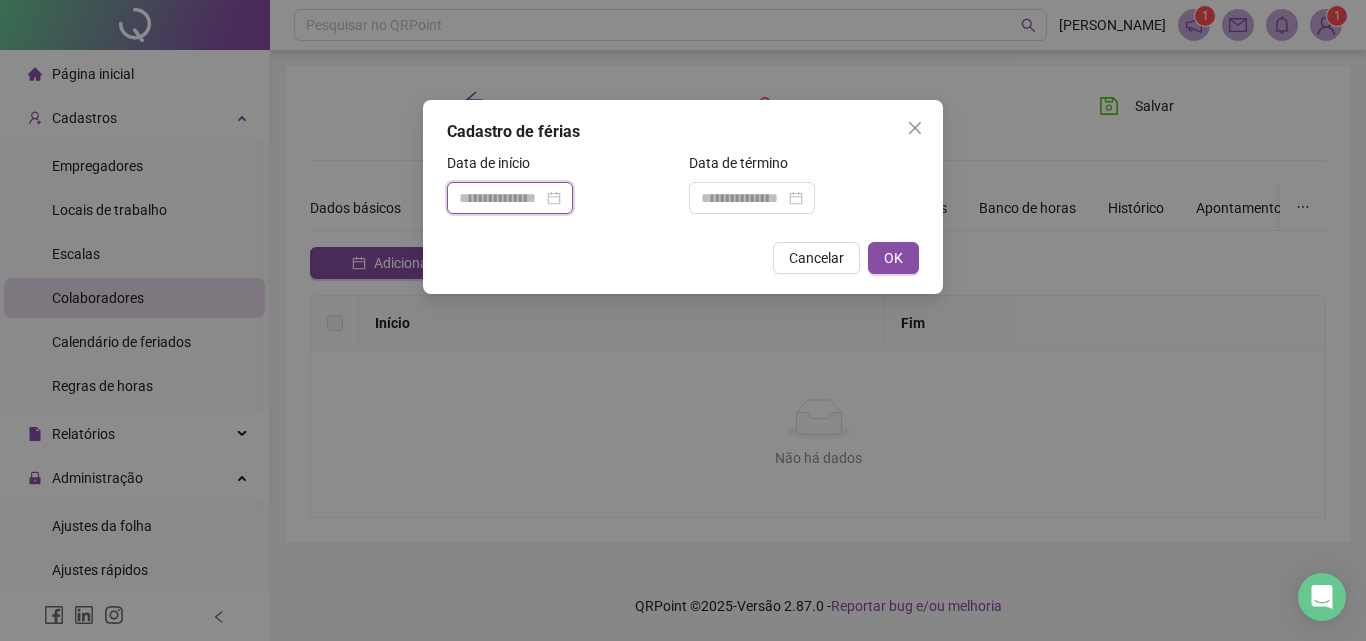 click at bounding box center (501, 198) 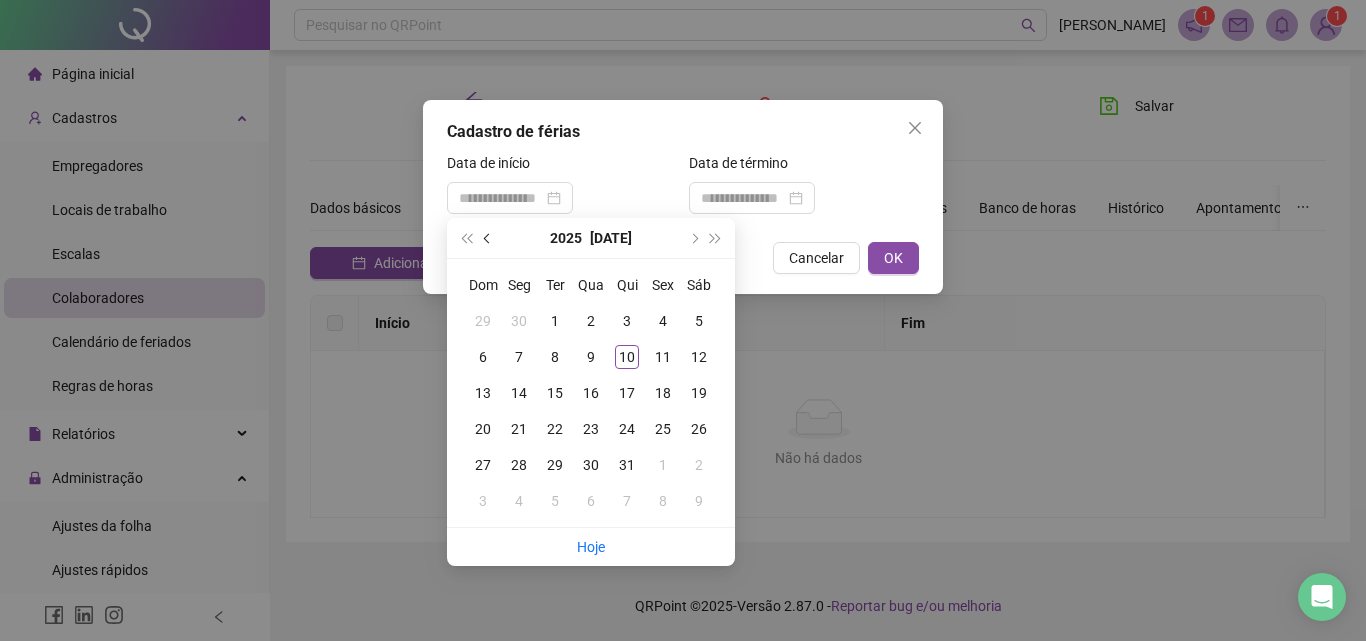 click at bounding box center (488, 238) 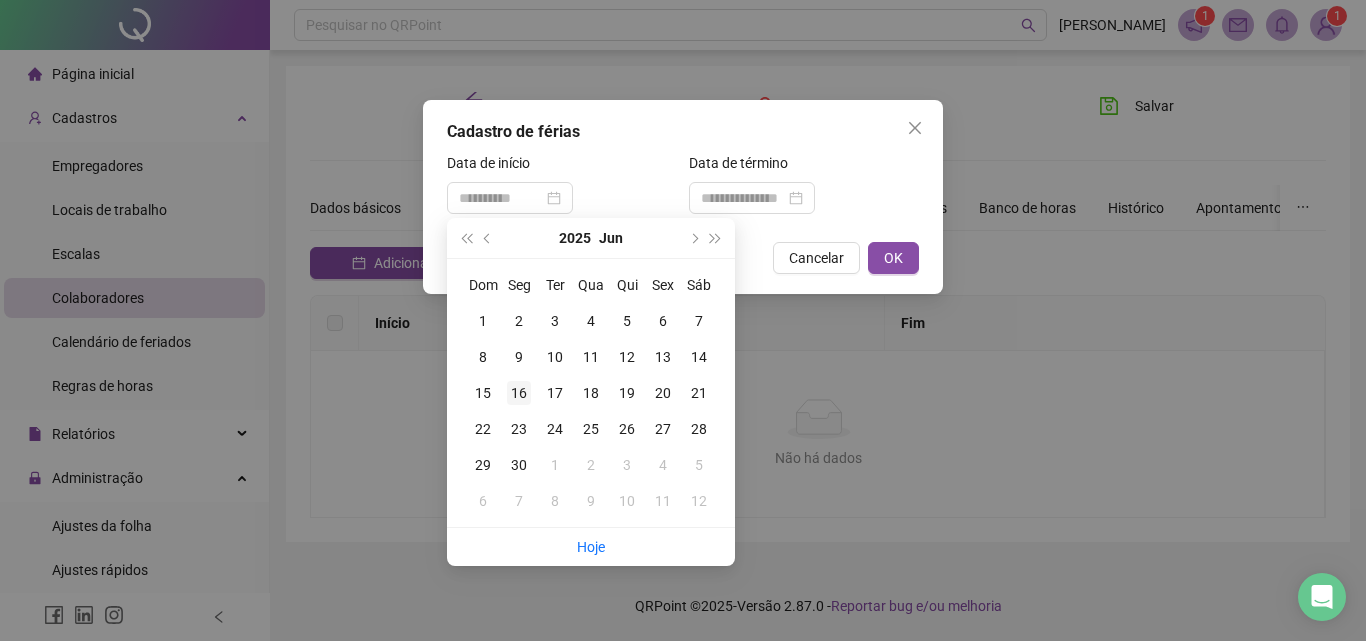 type on "**********" 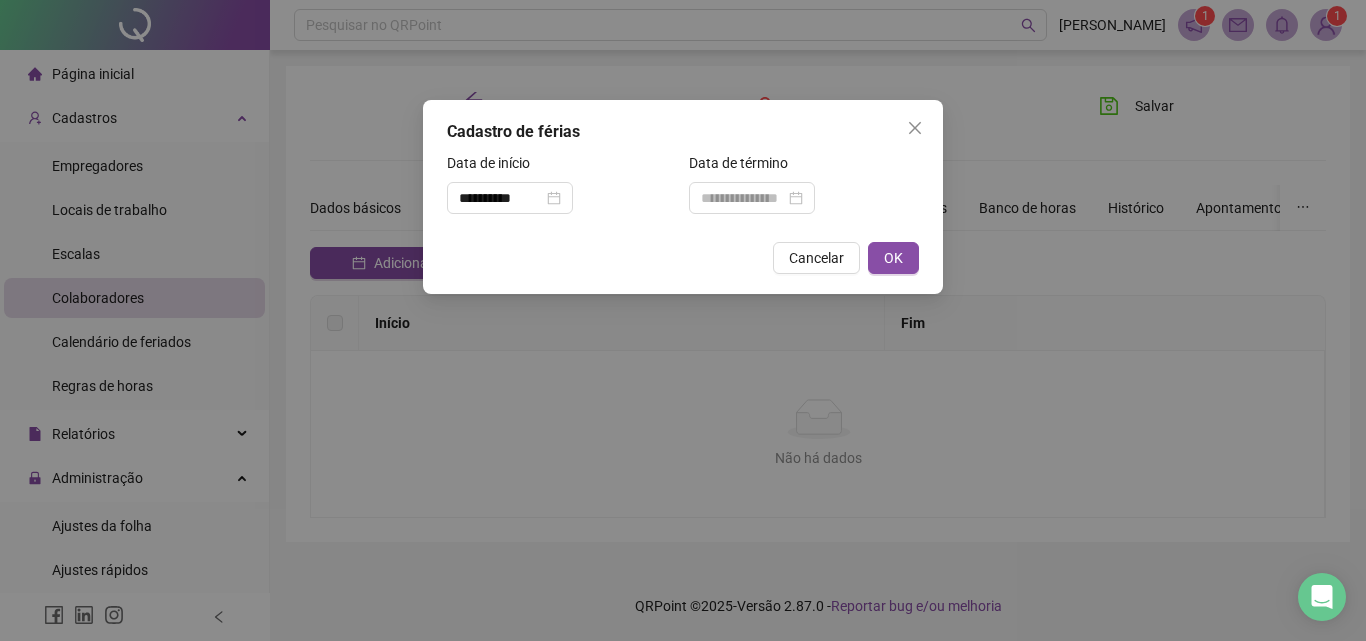 click at bounding box center [752, 198] 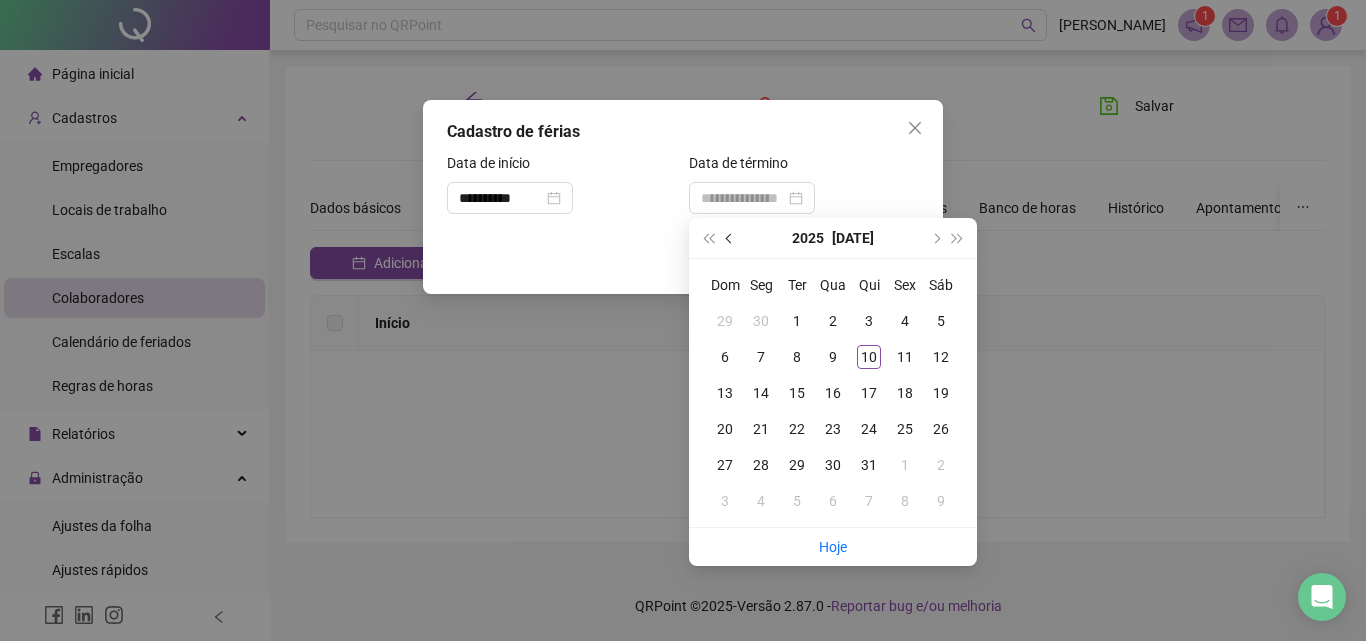 click at bounding box center [731, 238] 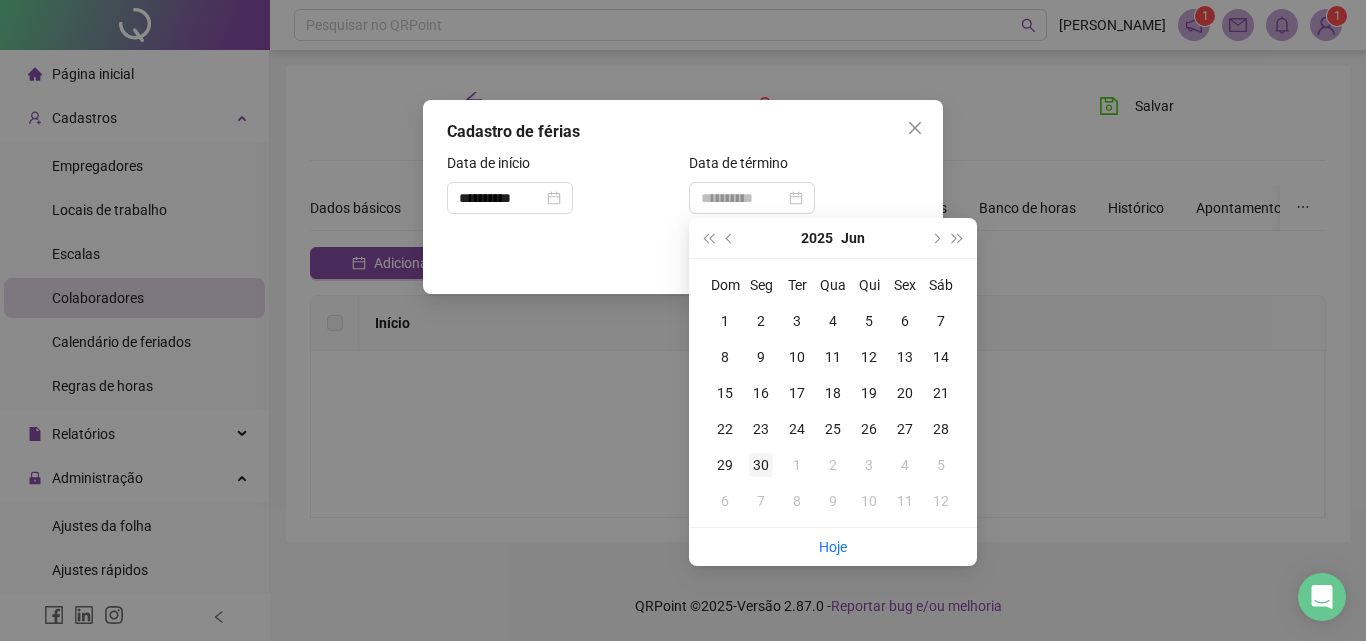 type on "**********" 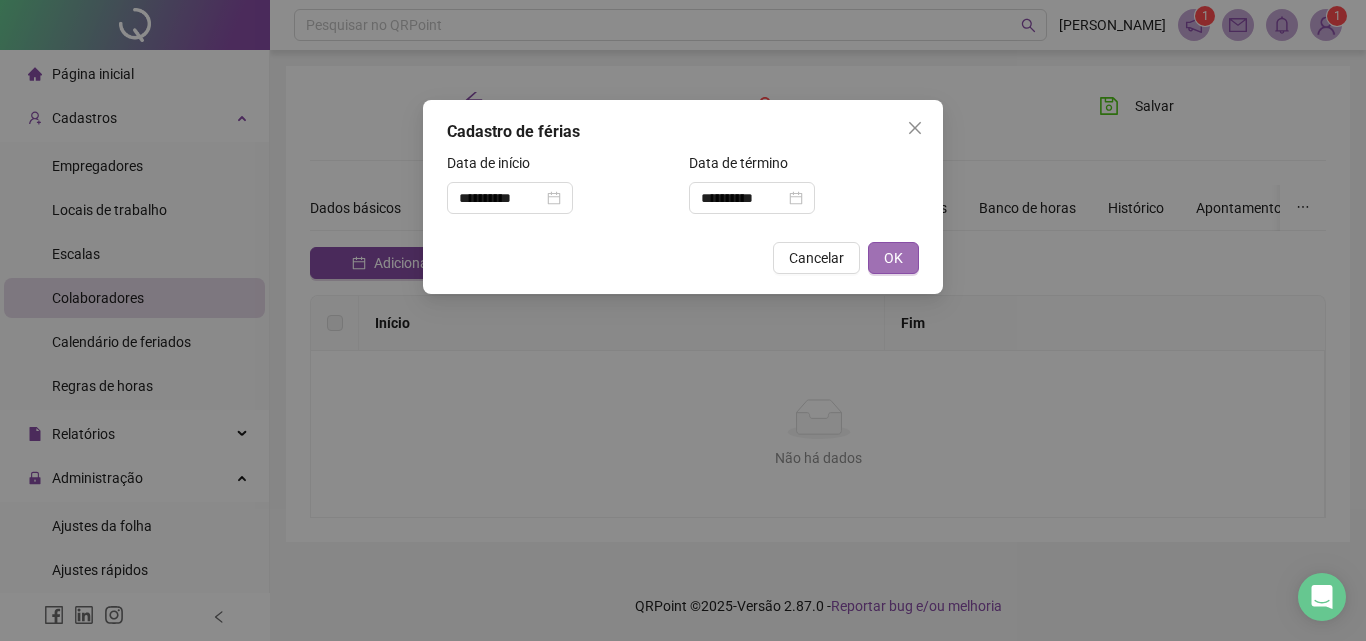 click on "OK" at bounding box center (893, 258) 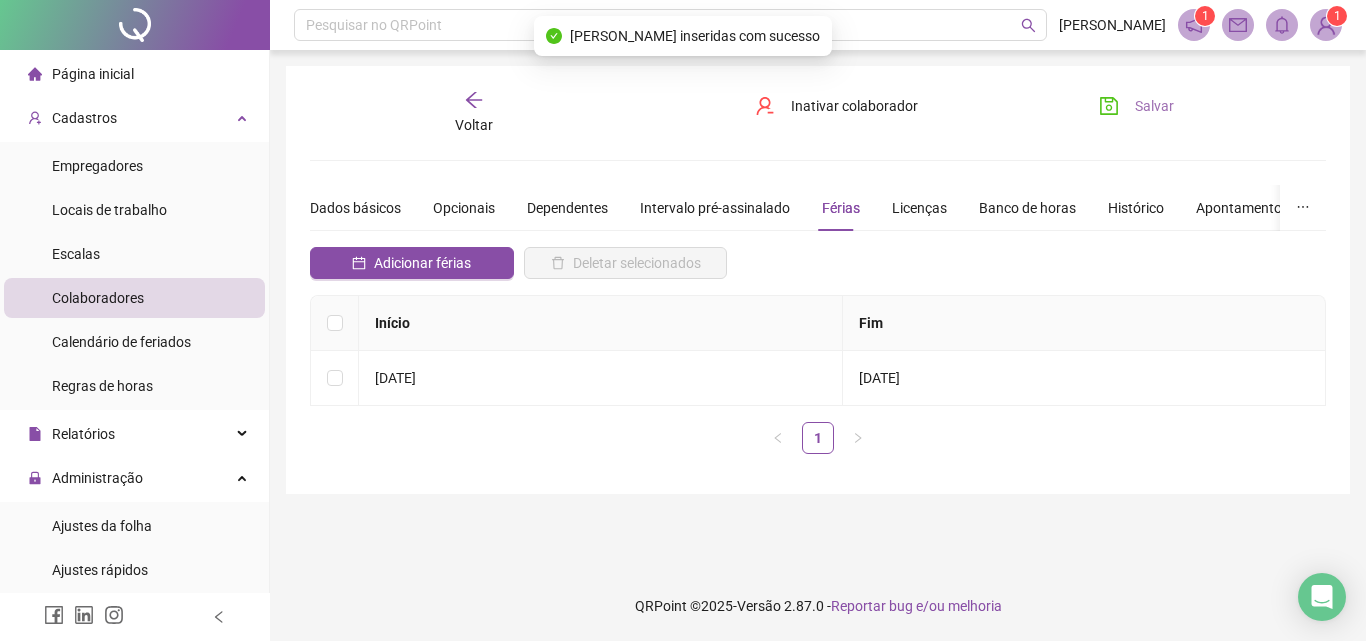 click on "Salvar" at bounding box center [1154, 106] 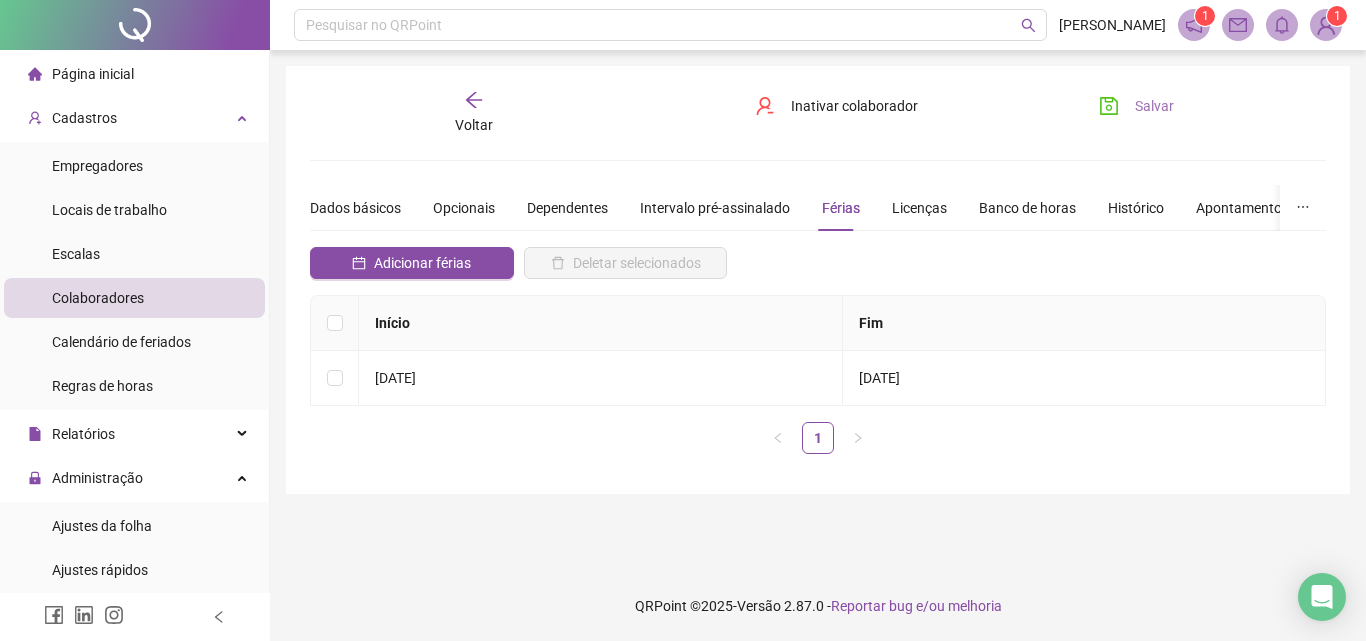 click on "Salvar" at bounding box center (1154, 106) 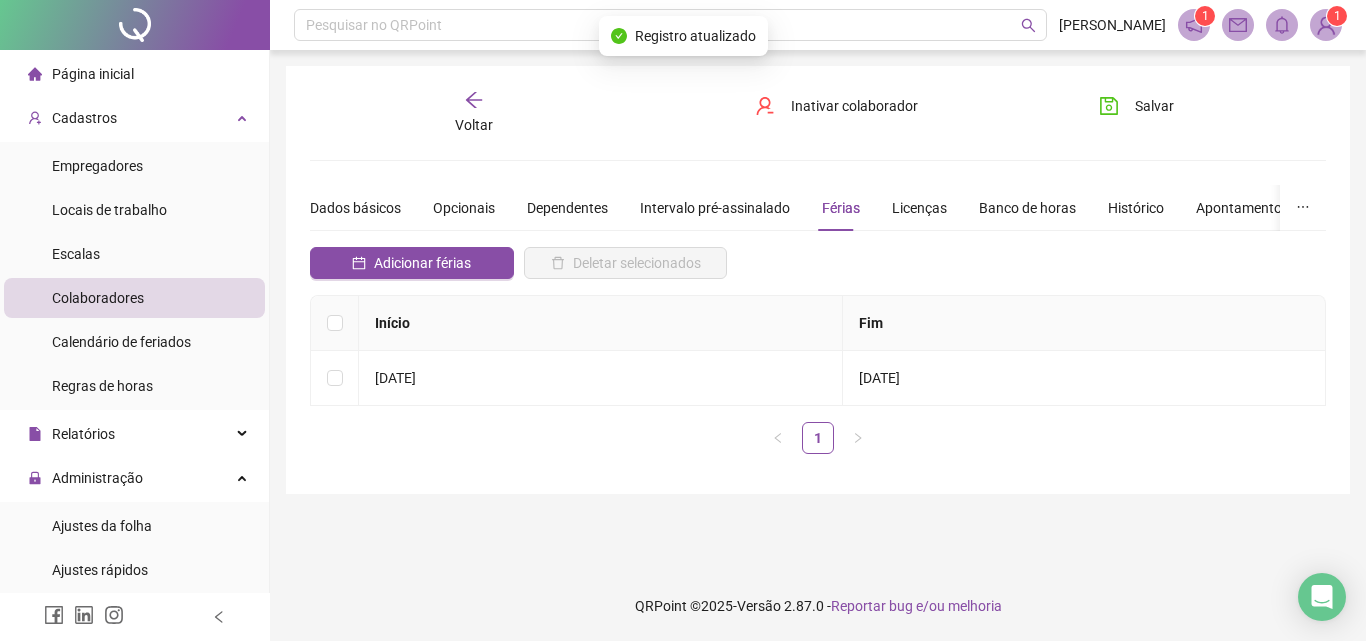 click on "Voltar" at bounding box center (474, 113) 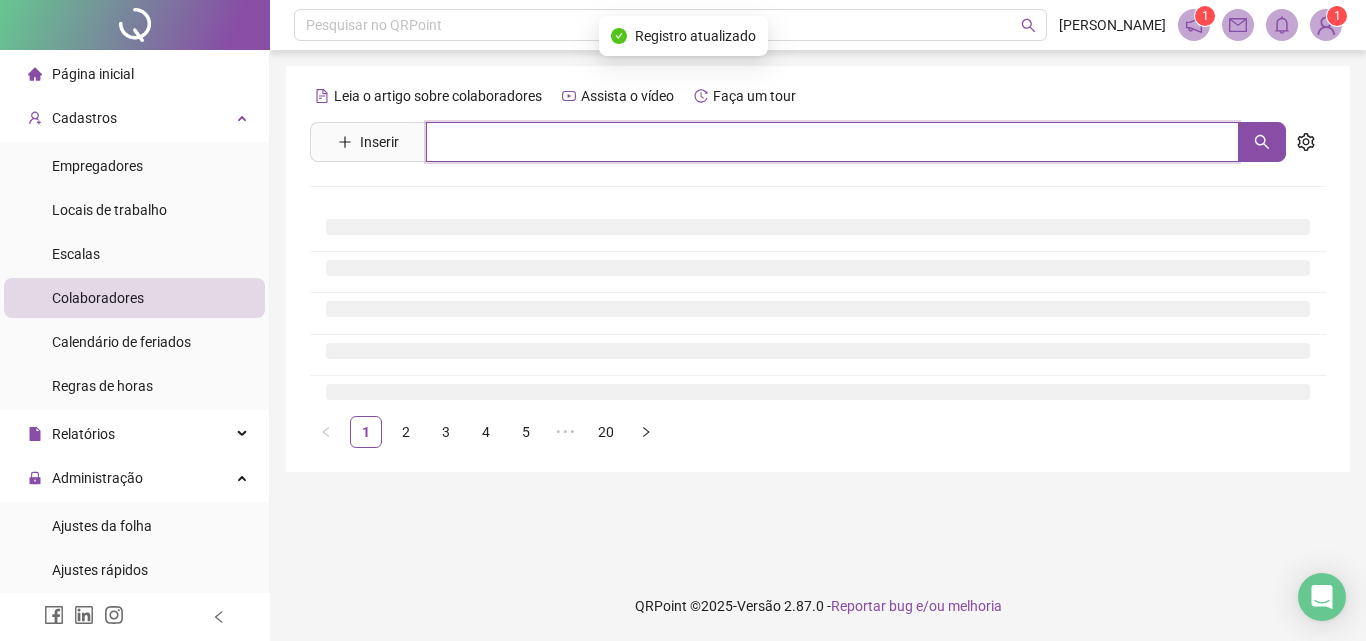 click at bounding box center (832, 142) 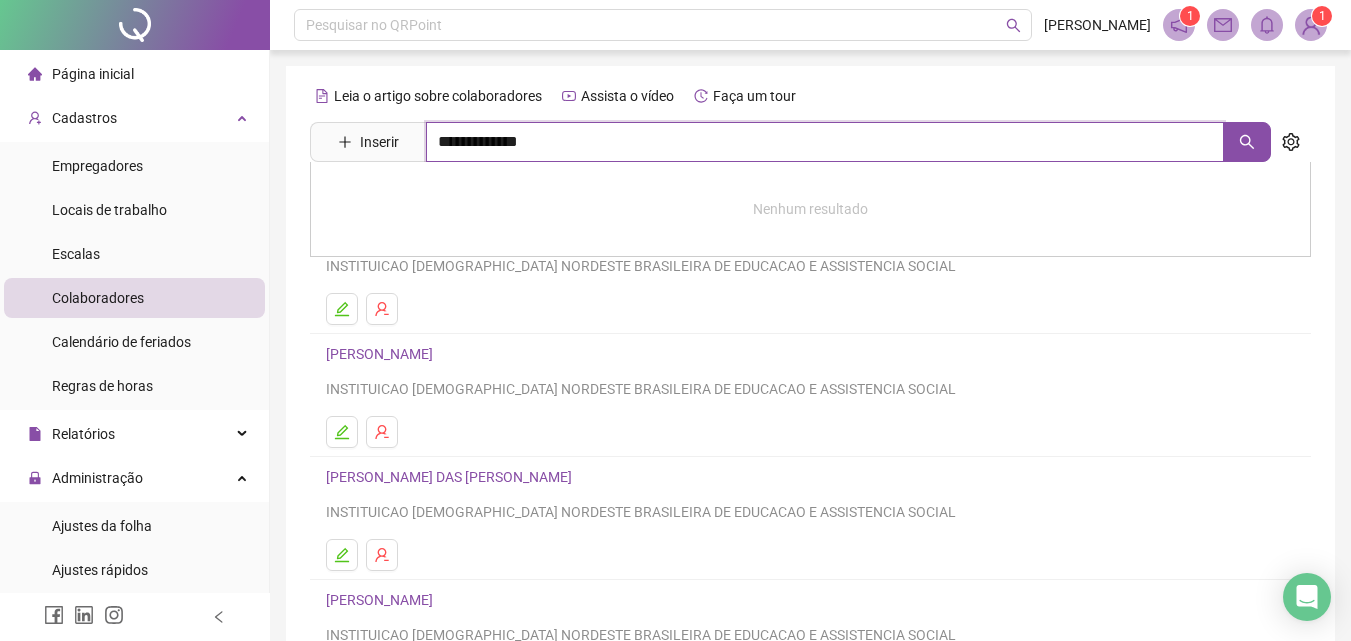 type on "**********" 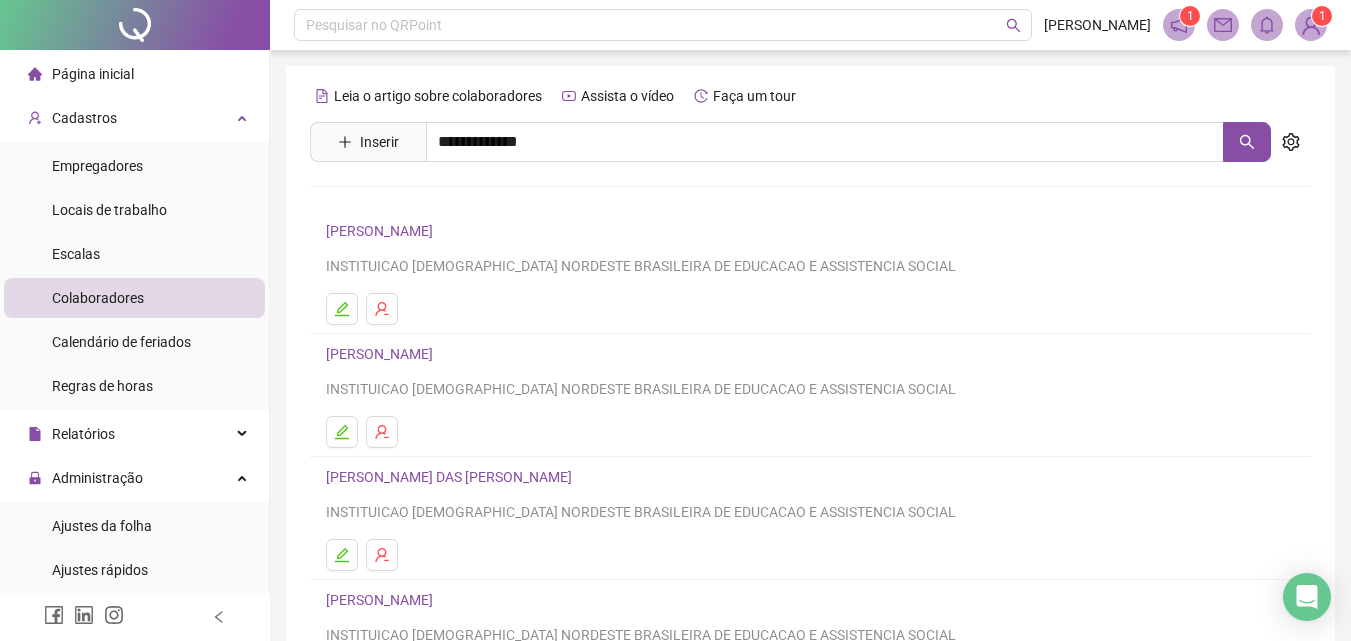 click on "LUCIANA ROCHA MENDONÇA SANTANA" at bounding box center (810, 203) 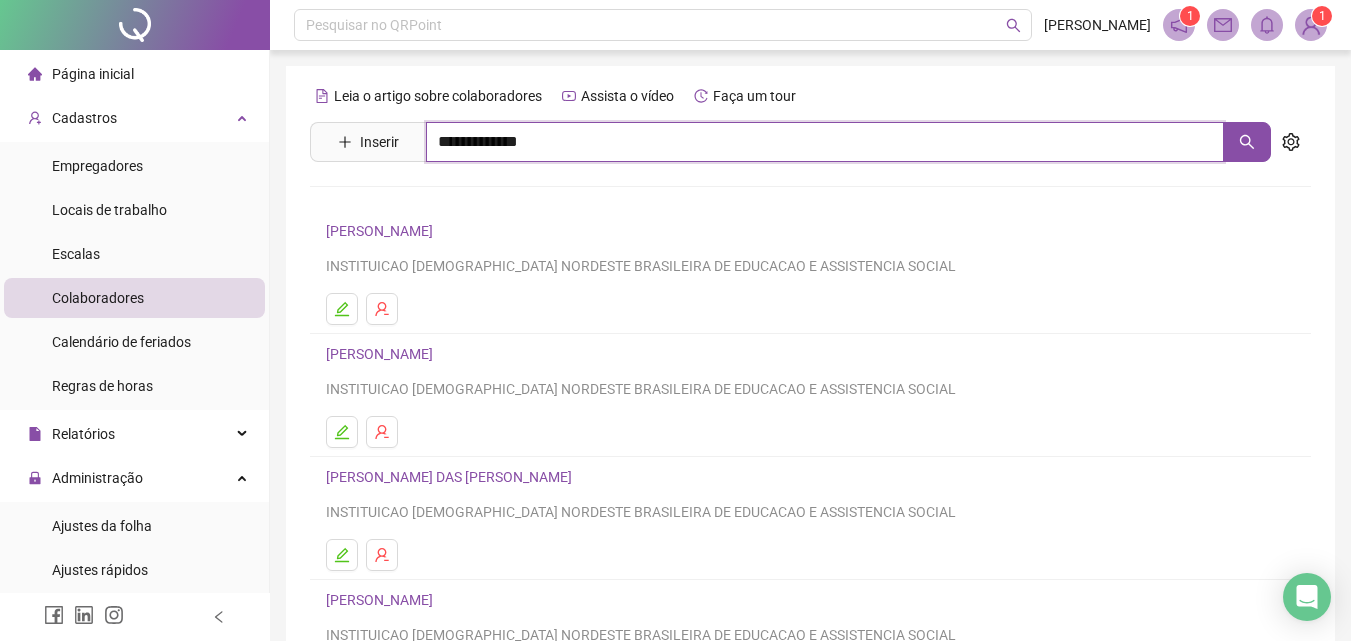 click on "**********" at bounding box center [825, 142] 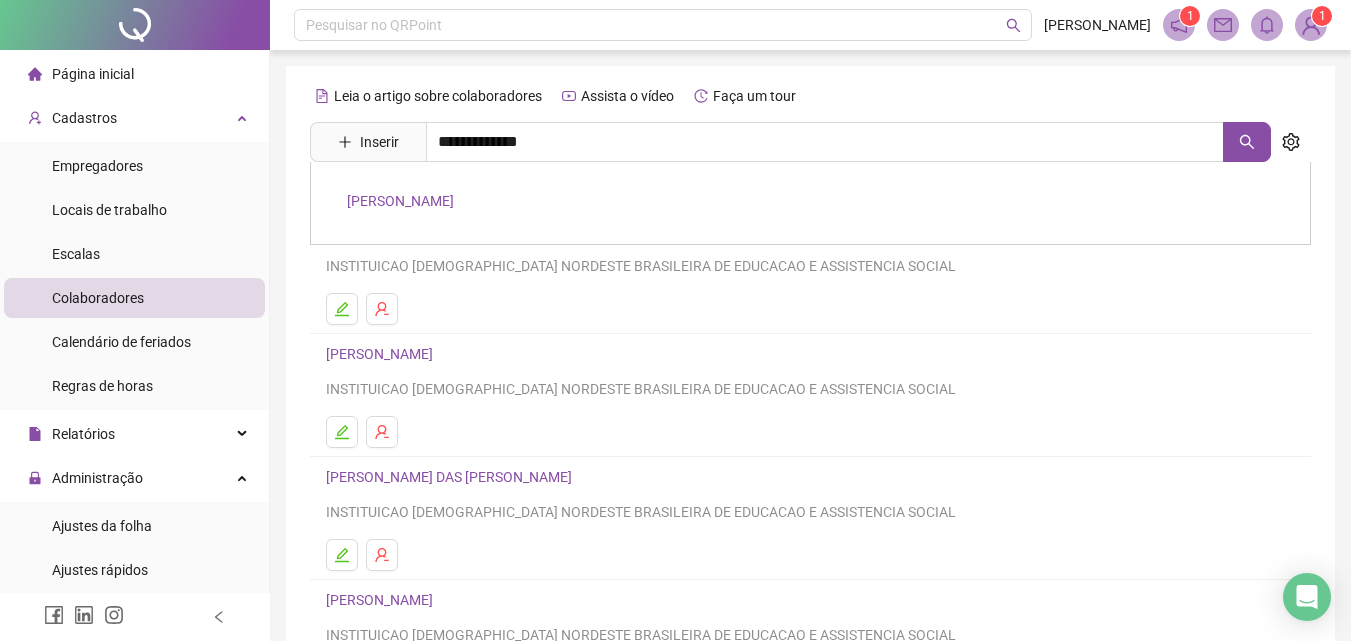 click on "LUCIANA ROCHA MENDONÇA SANTANA" at bounding box center (400, 201) 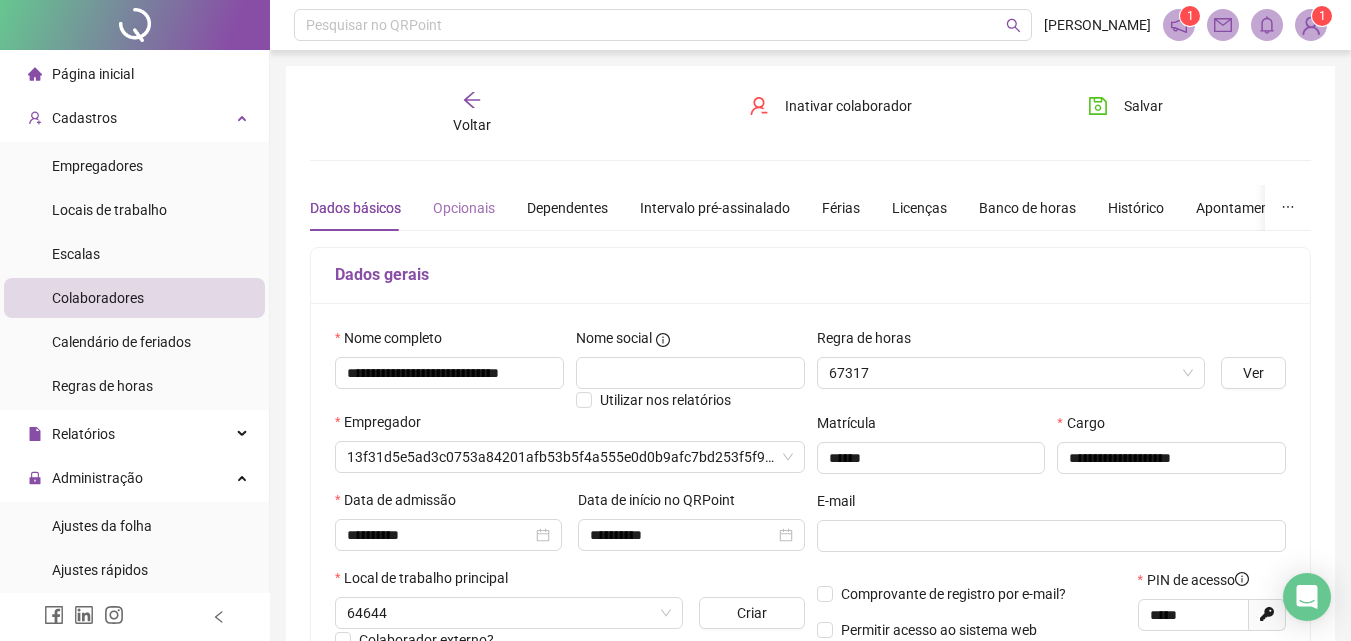 type on "**********" 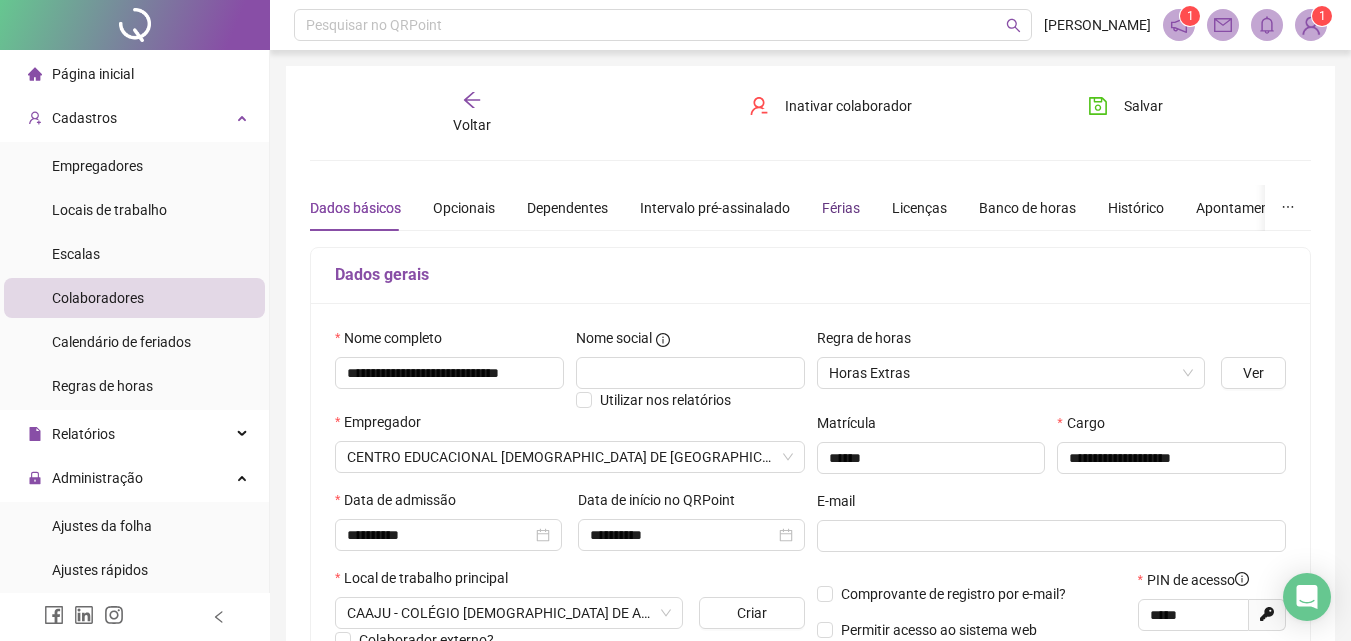 click on "Férias" at bounding box center [841, 208] 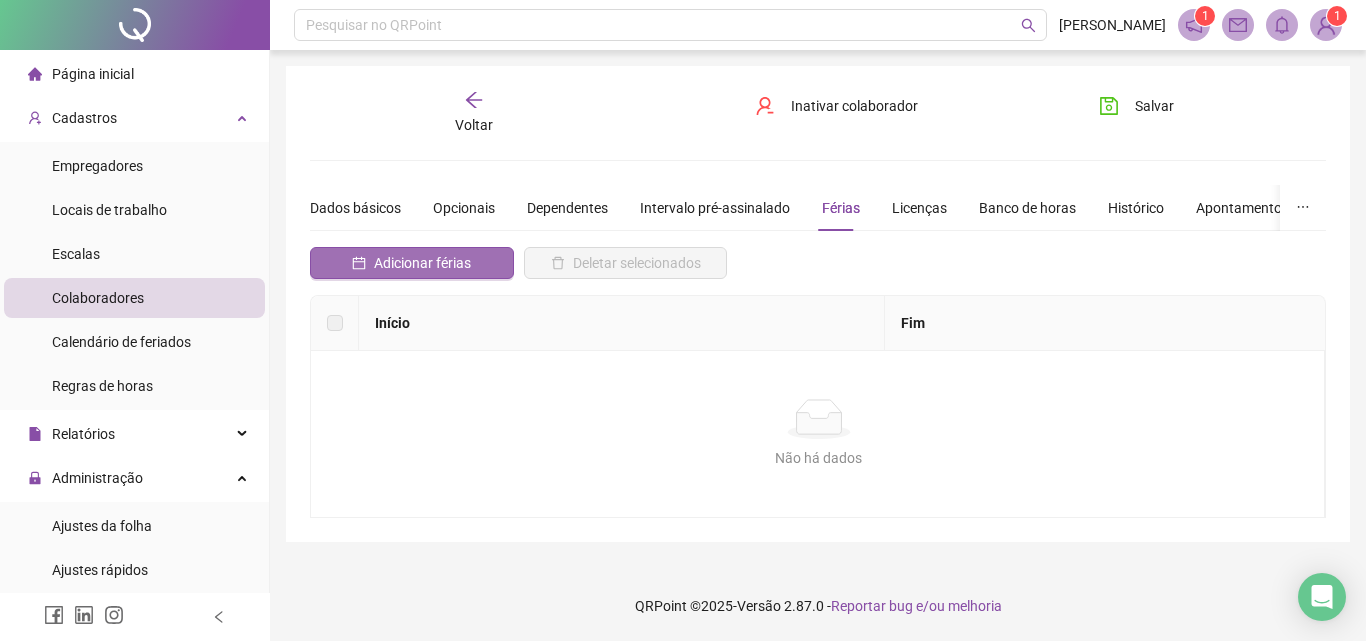 click on "Adicionar férias" at bounding box center (422, 263) 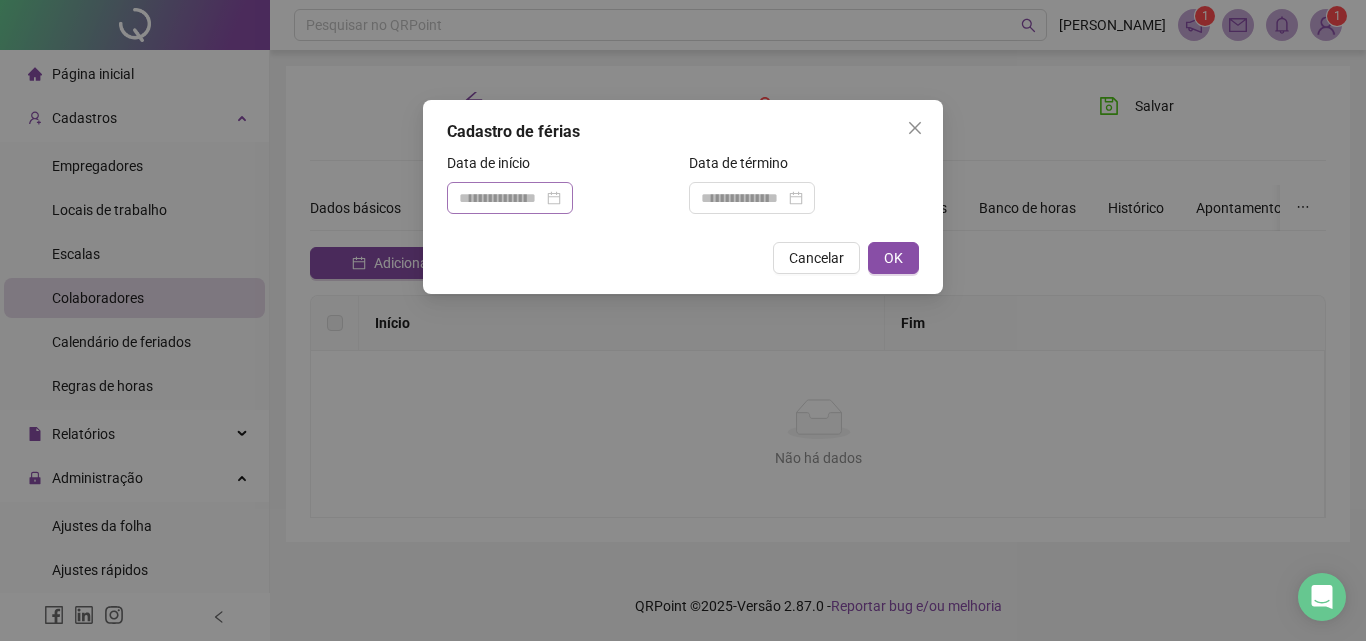 drag, startPoint x: 466, startPoint y: 177, endPoint x: 472, endPoint y: 194, distance: 18.027756 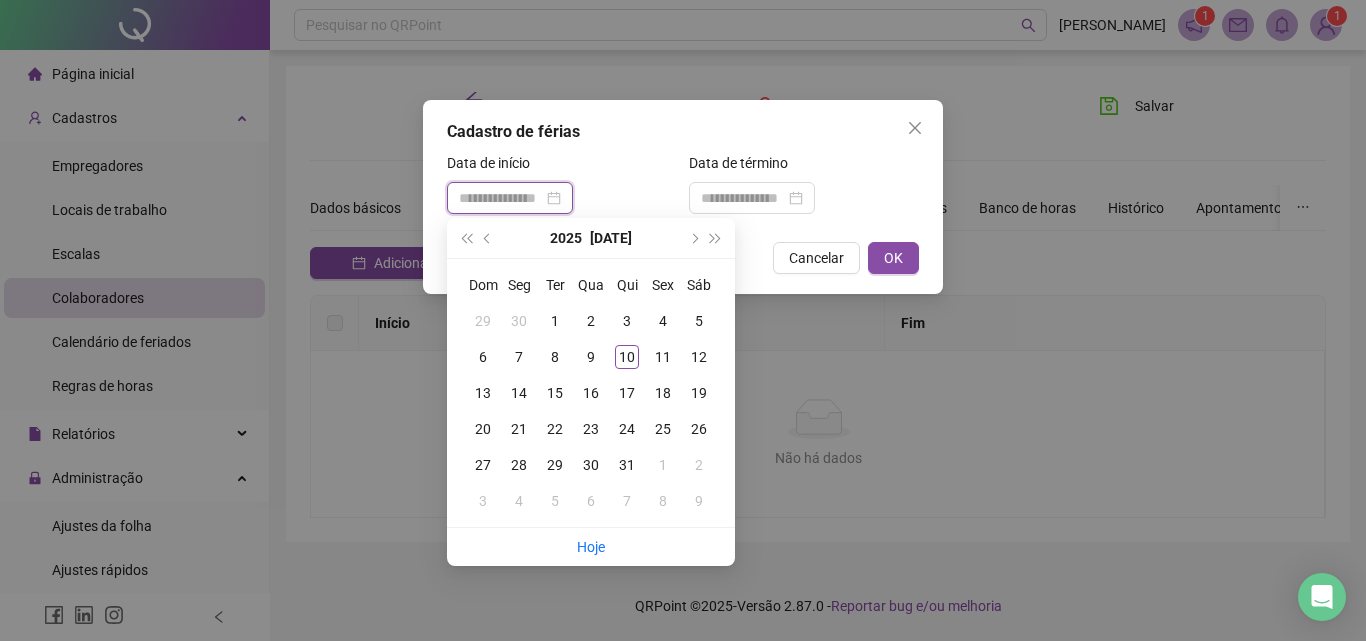 click at bounding box center [501, 198] 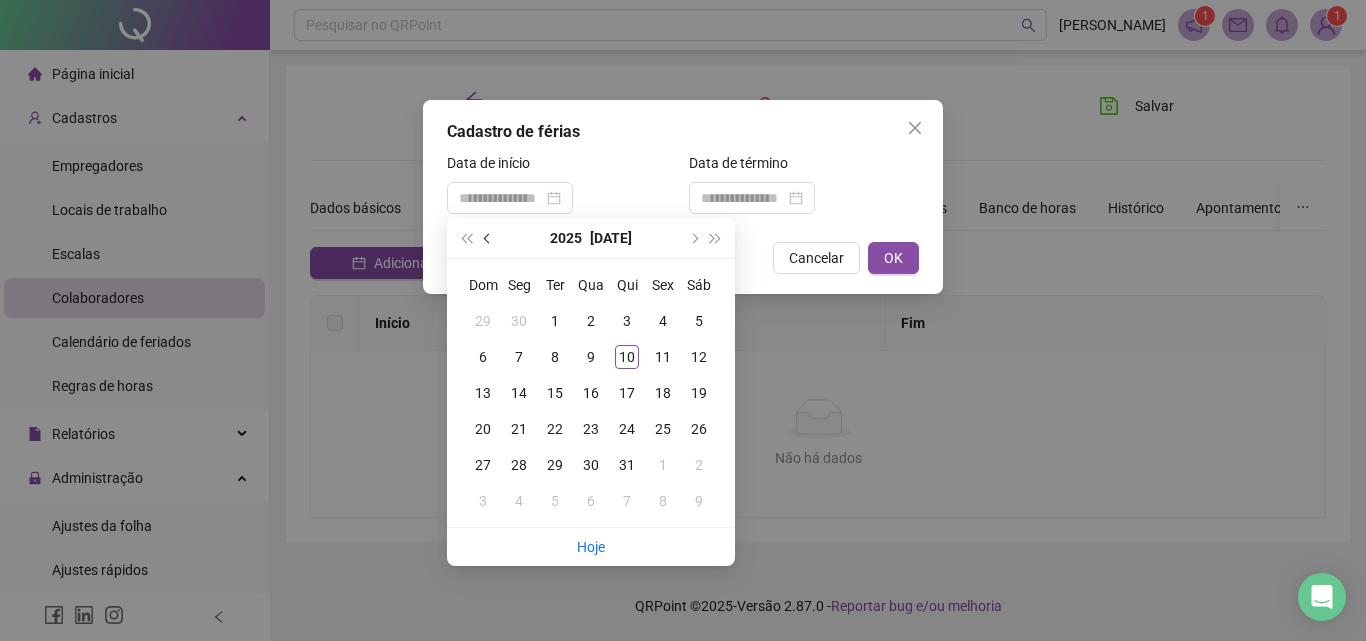 click at bounding box center [488, 238] 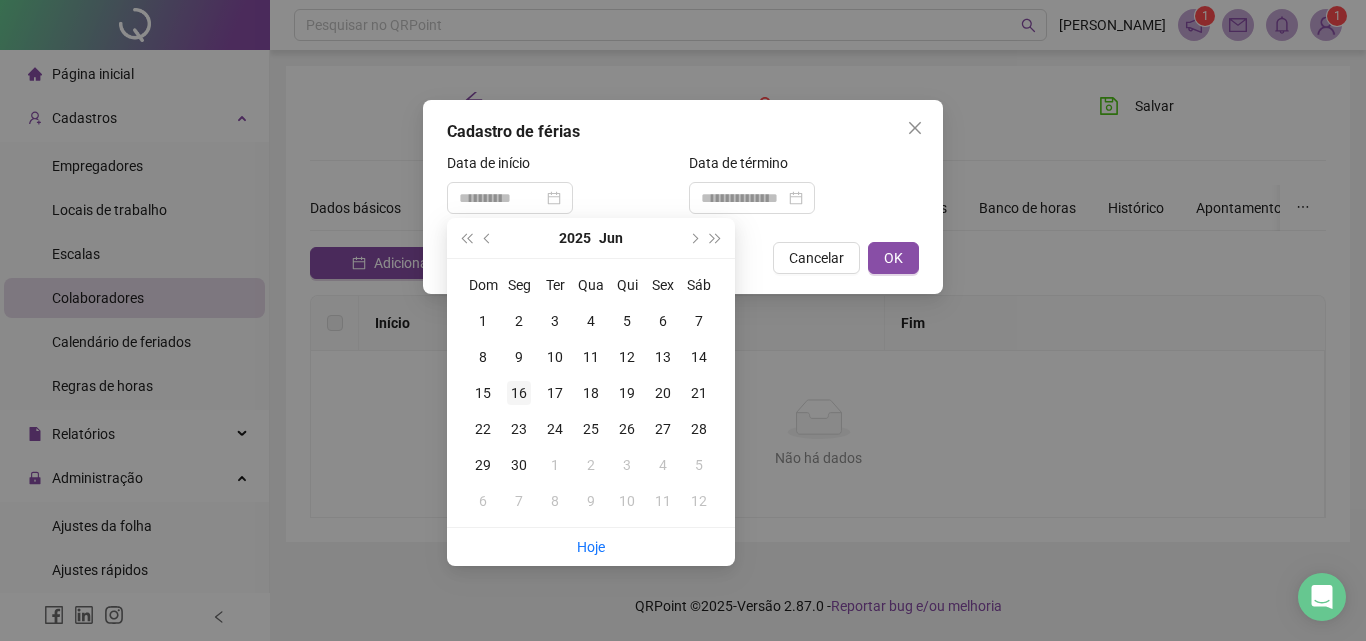 type on "**********" 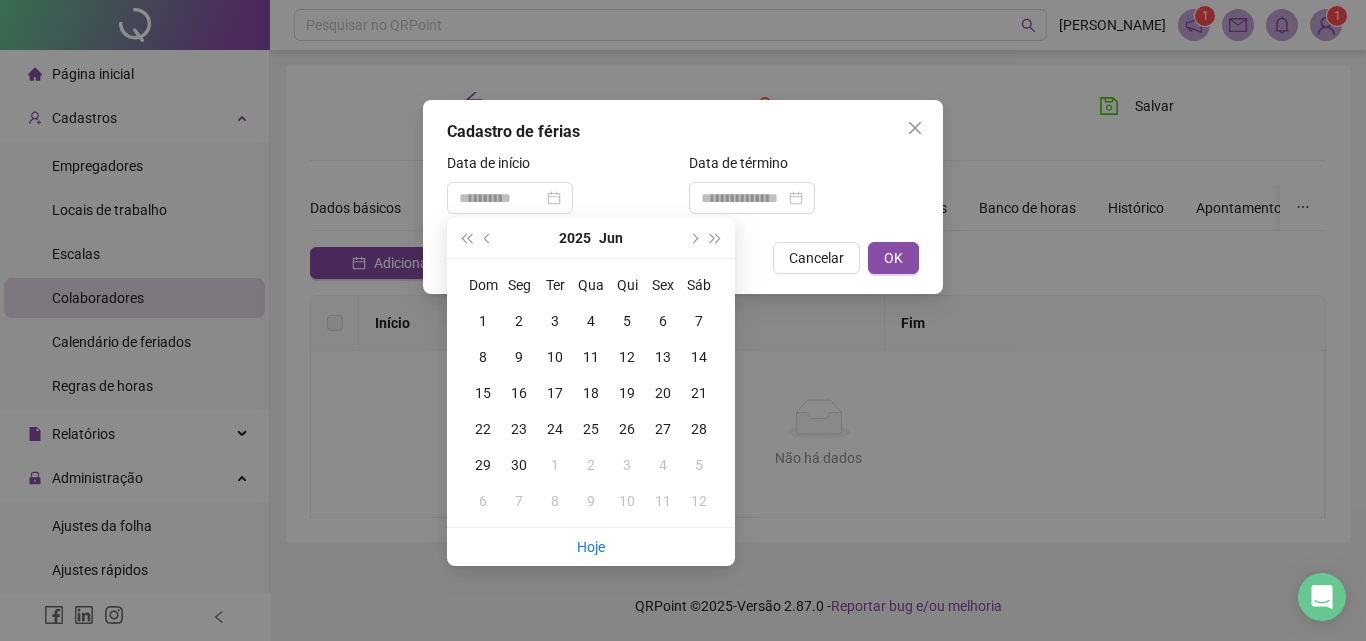 click on "16" at bounding box center [519, 393] 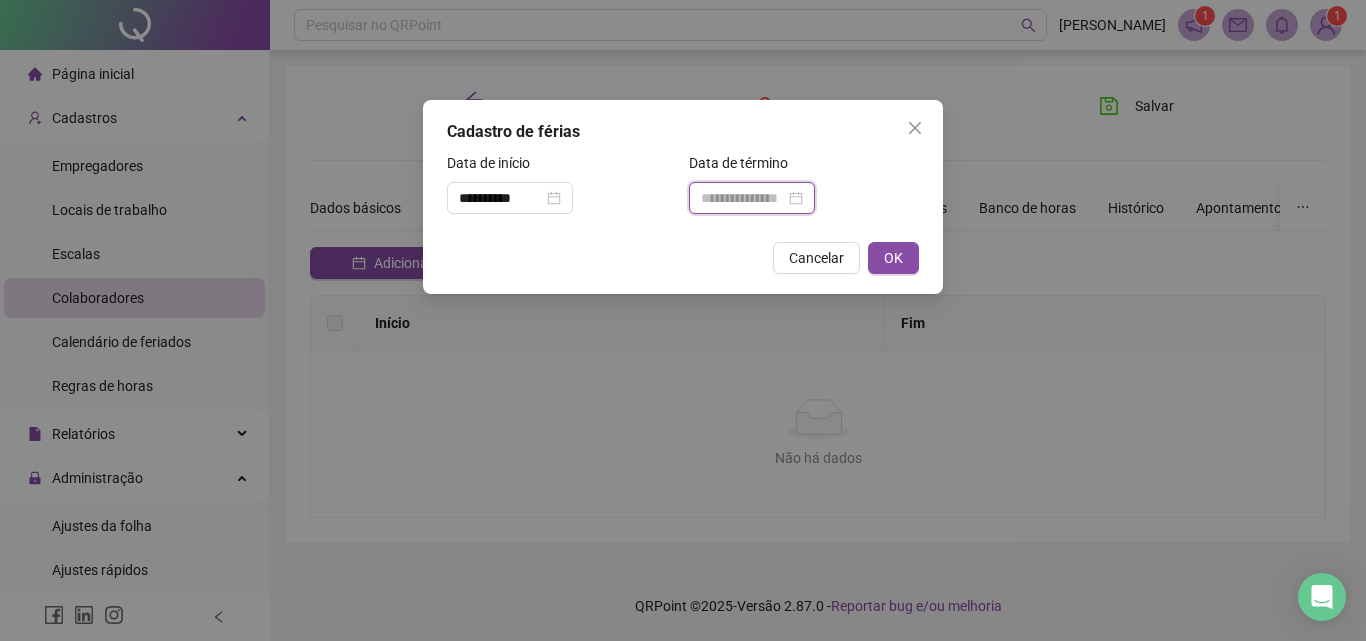 click at bounding box center [743, 198] 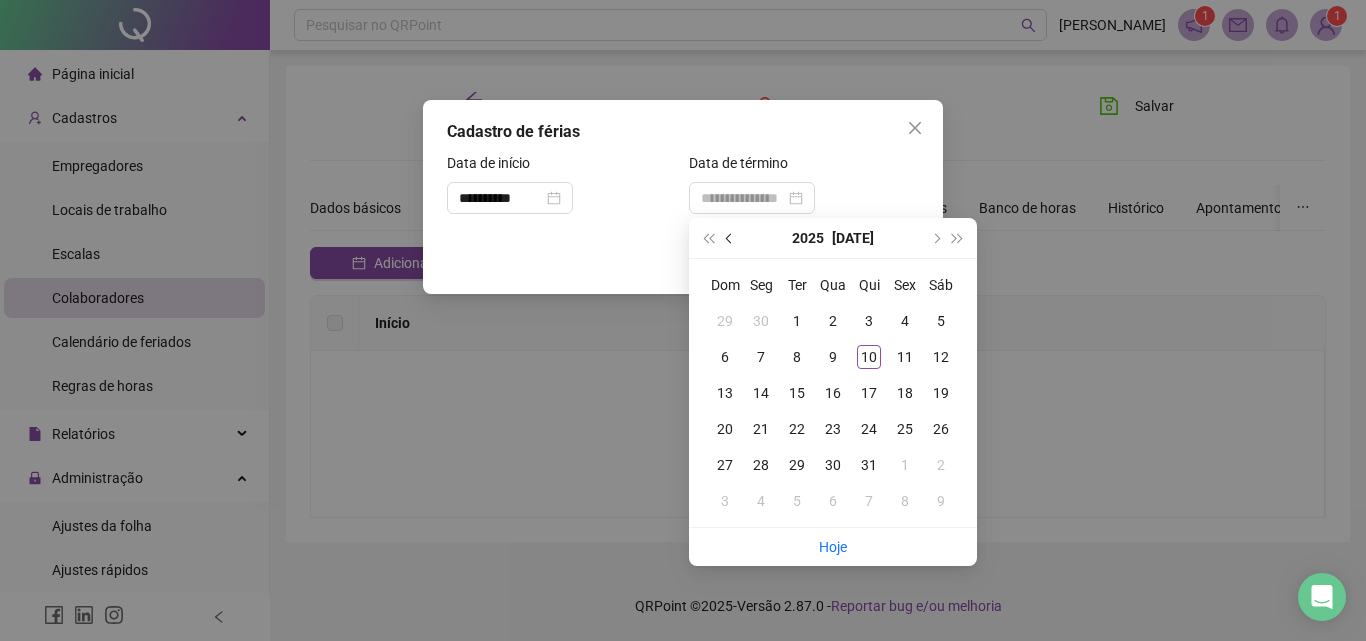 click at bounding box center [731, 238] 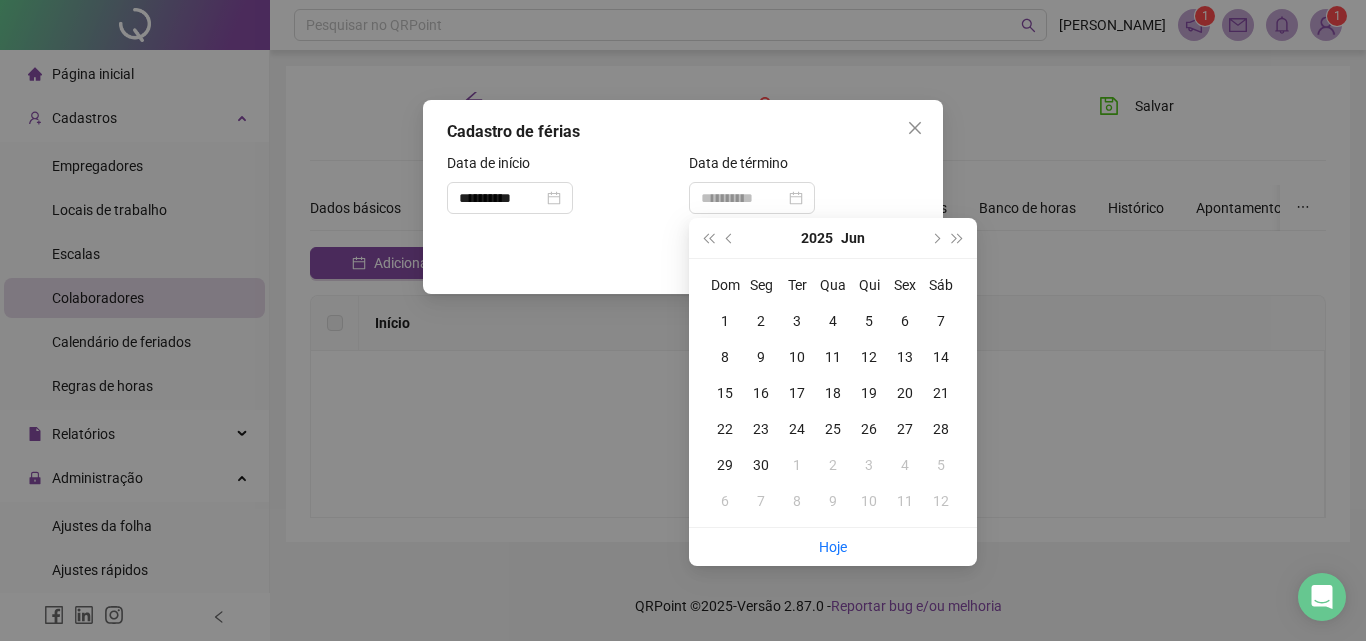 type on "**********" 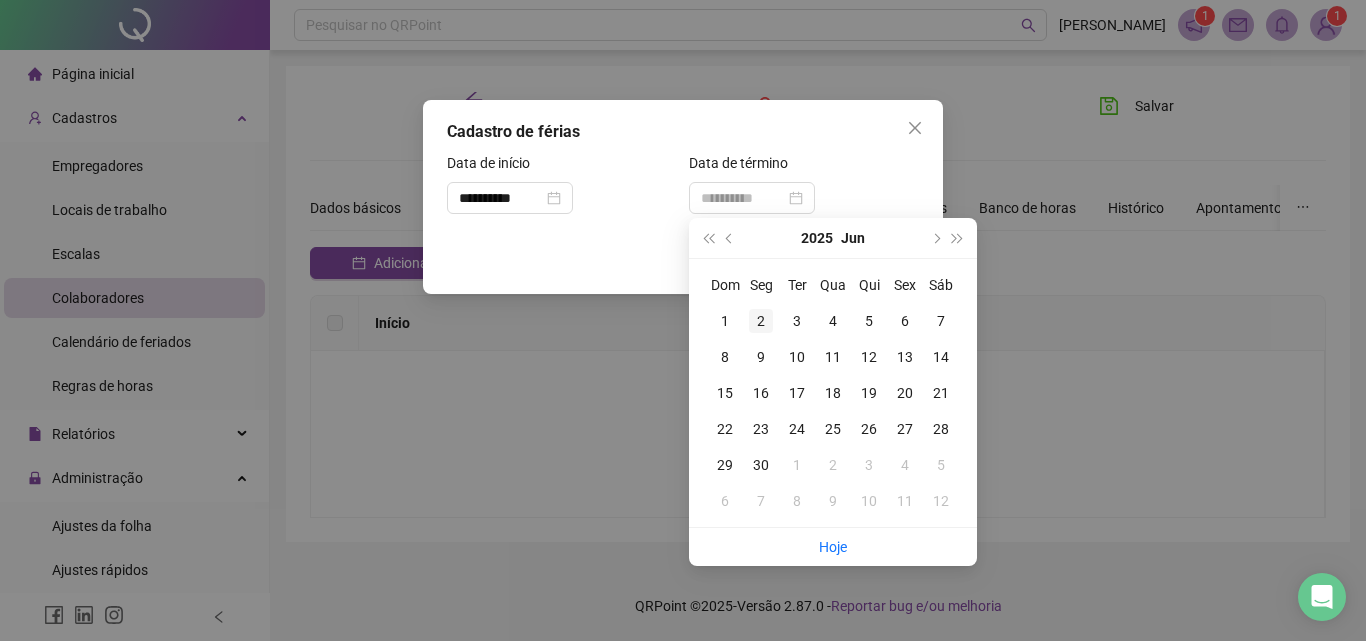 type on "**********" 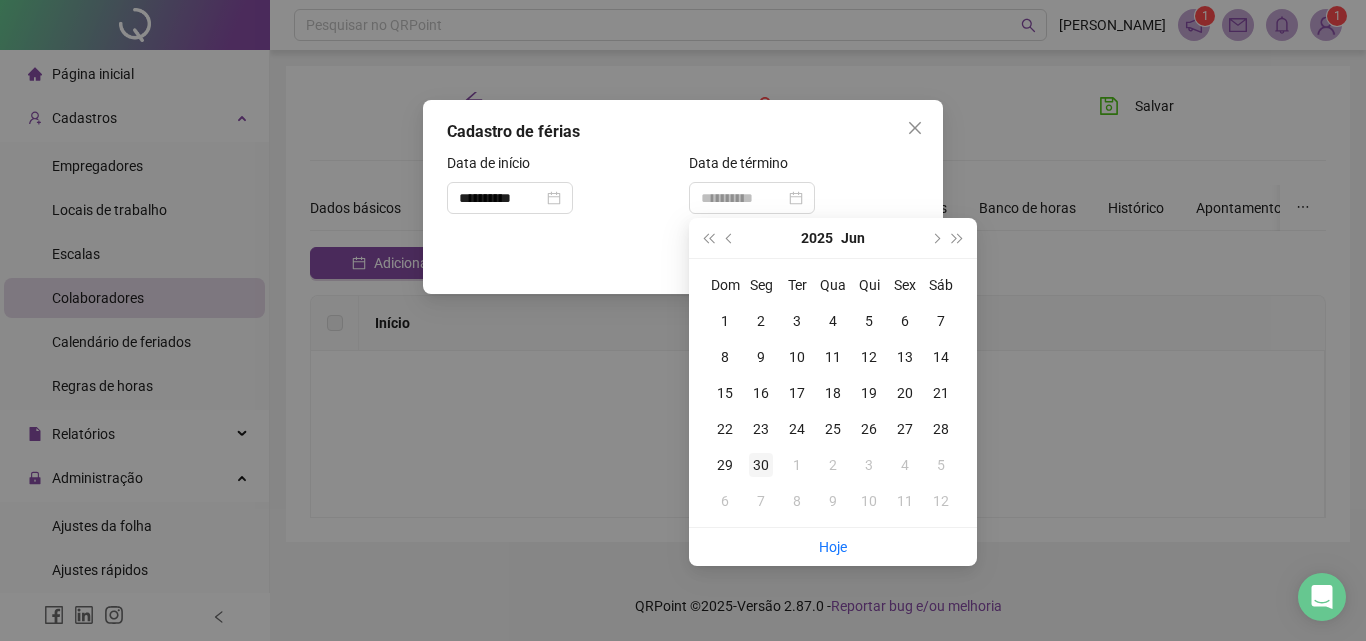 type on "**********" 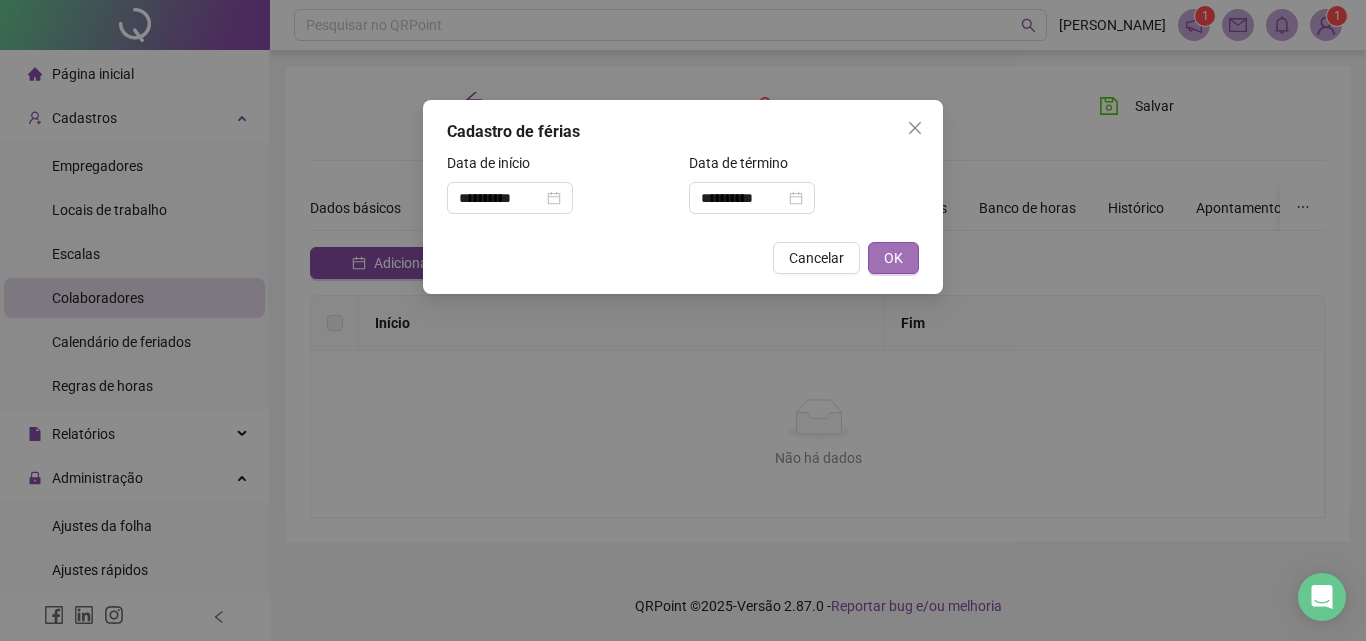 click on "OK" at bounding box center (893, 258) 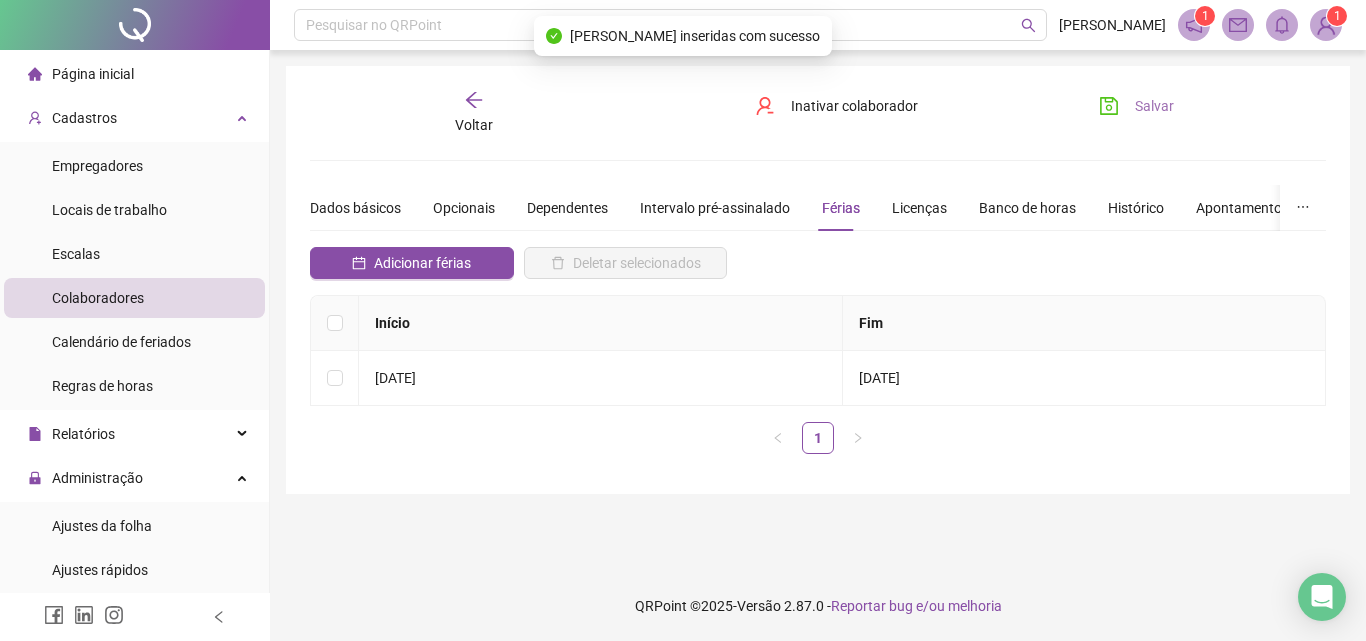 click on "Salvar" at bounding box center [1136, 106] 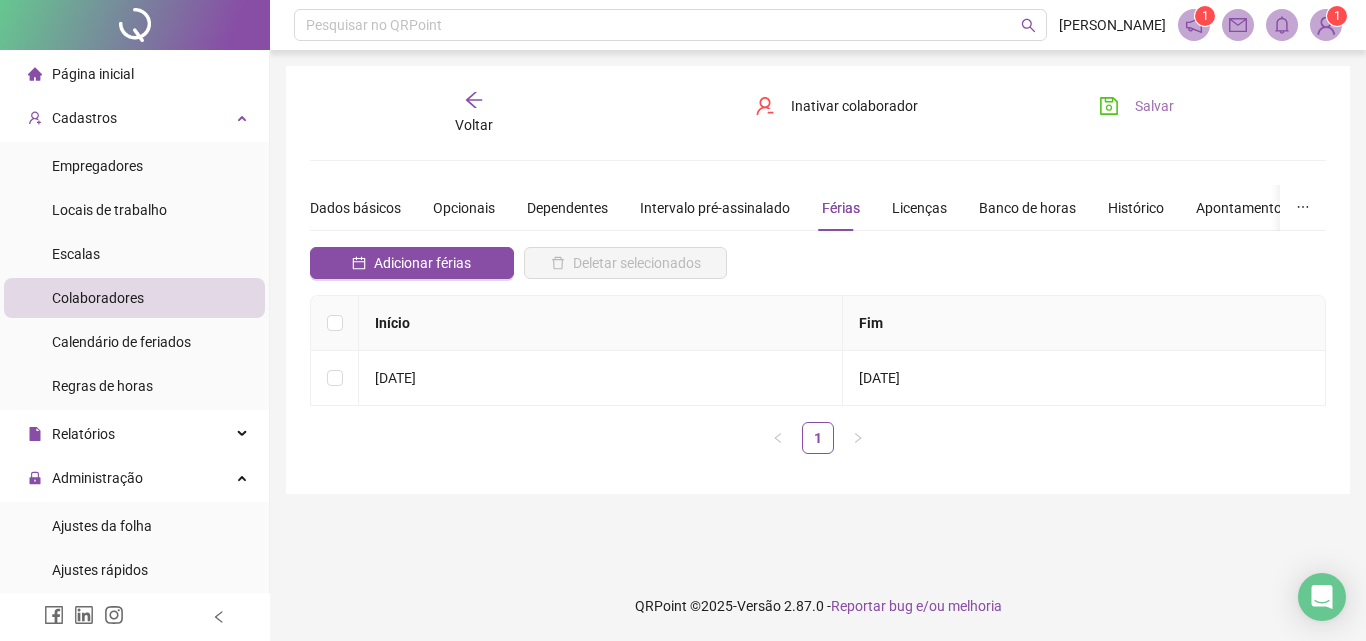 click on "Salvar" at bounding box center [1136, 106] 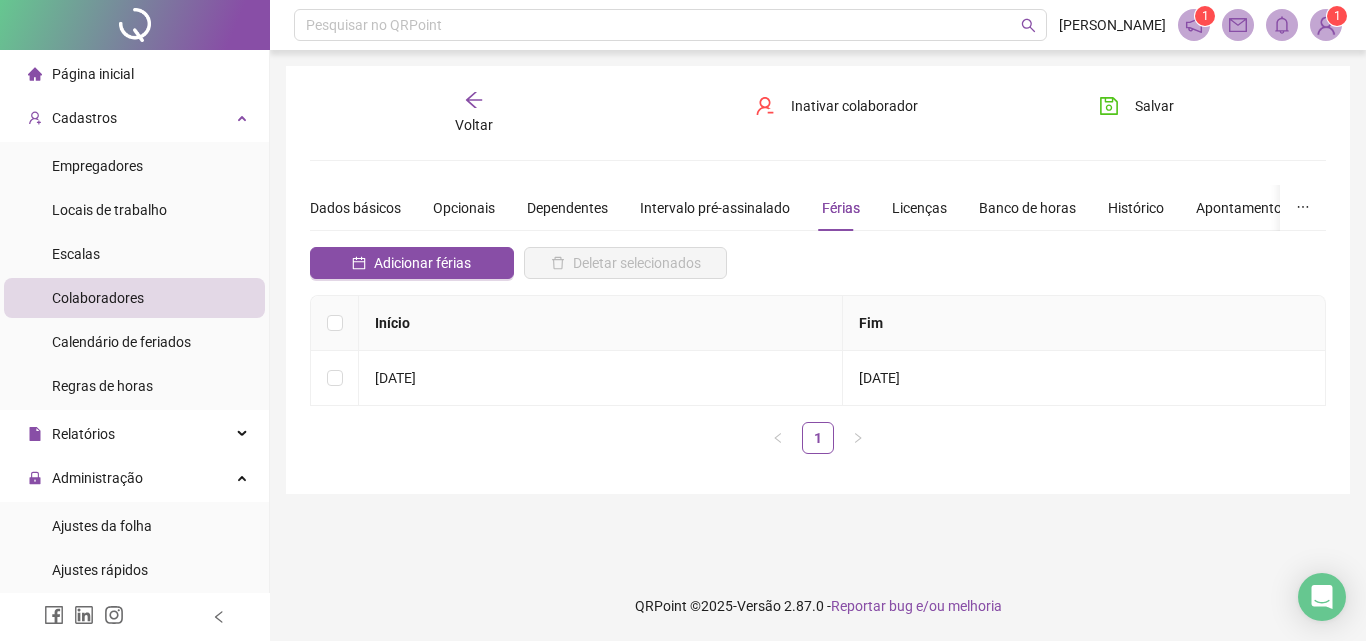 drag, startPoint x: 497, startPoint y: 81, endPoint x: 481, endPoint y: 93, distance: 20 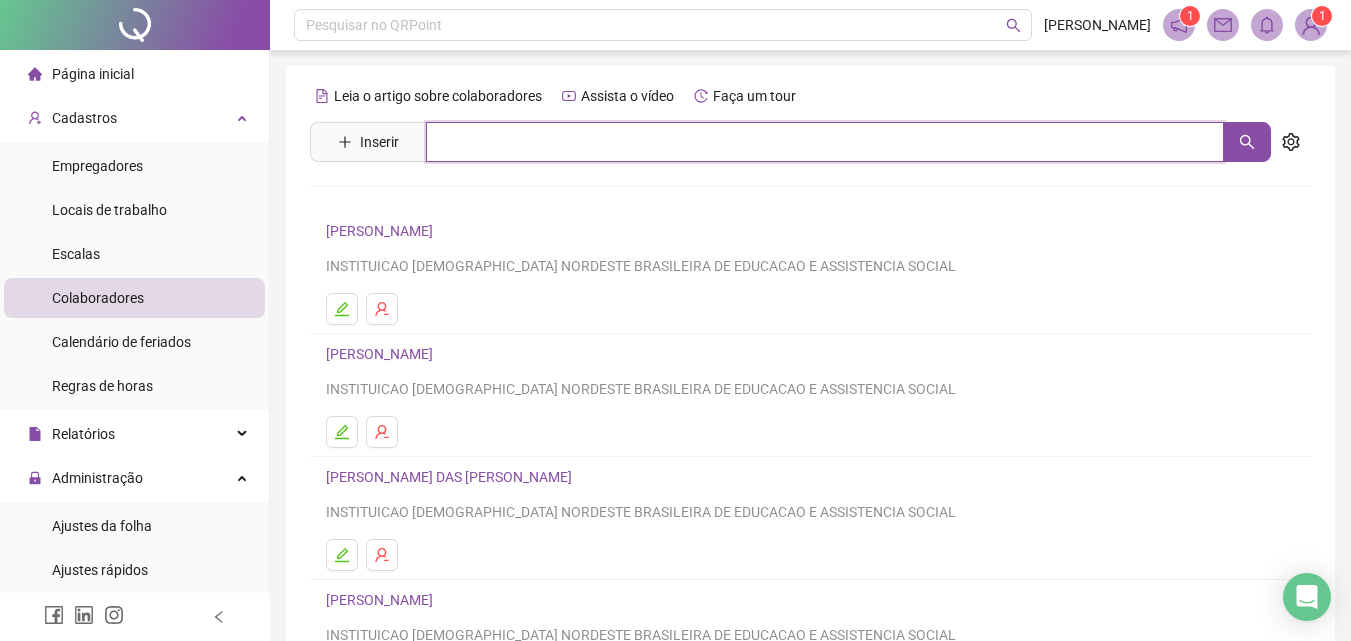 click at bounding box center (825, 142) 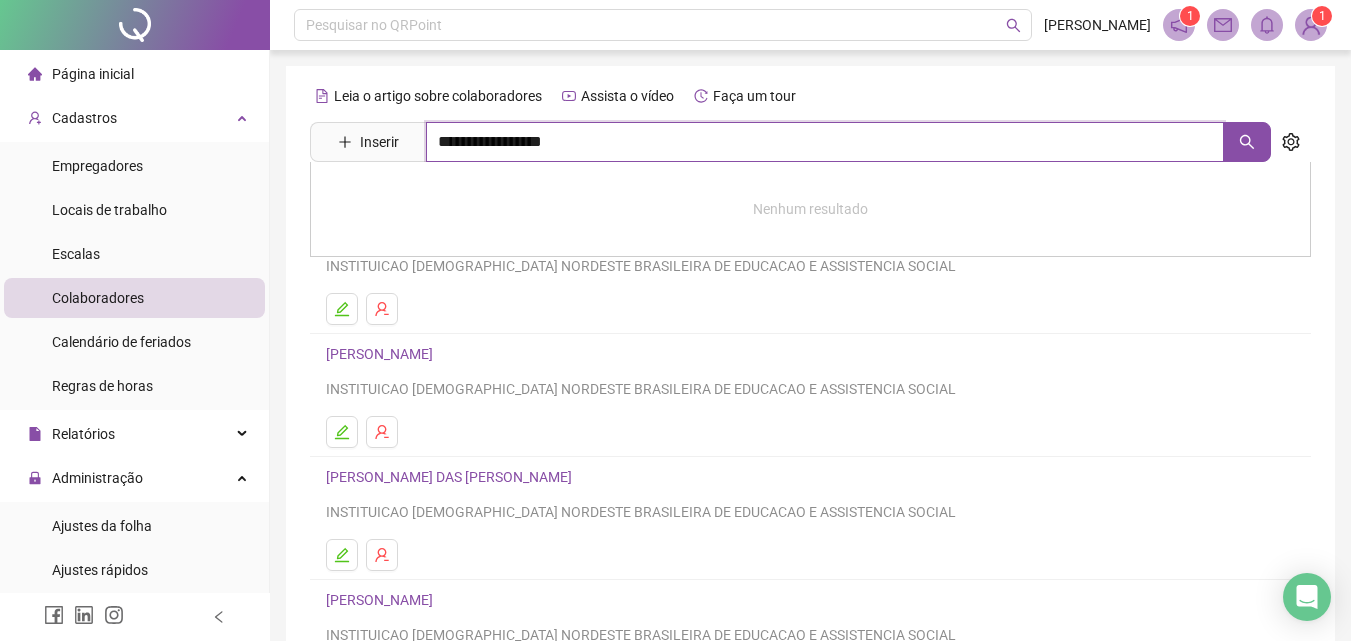 type on "**********" 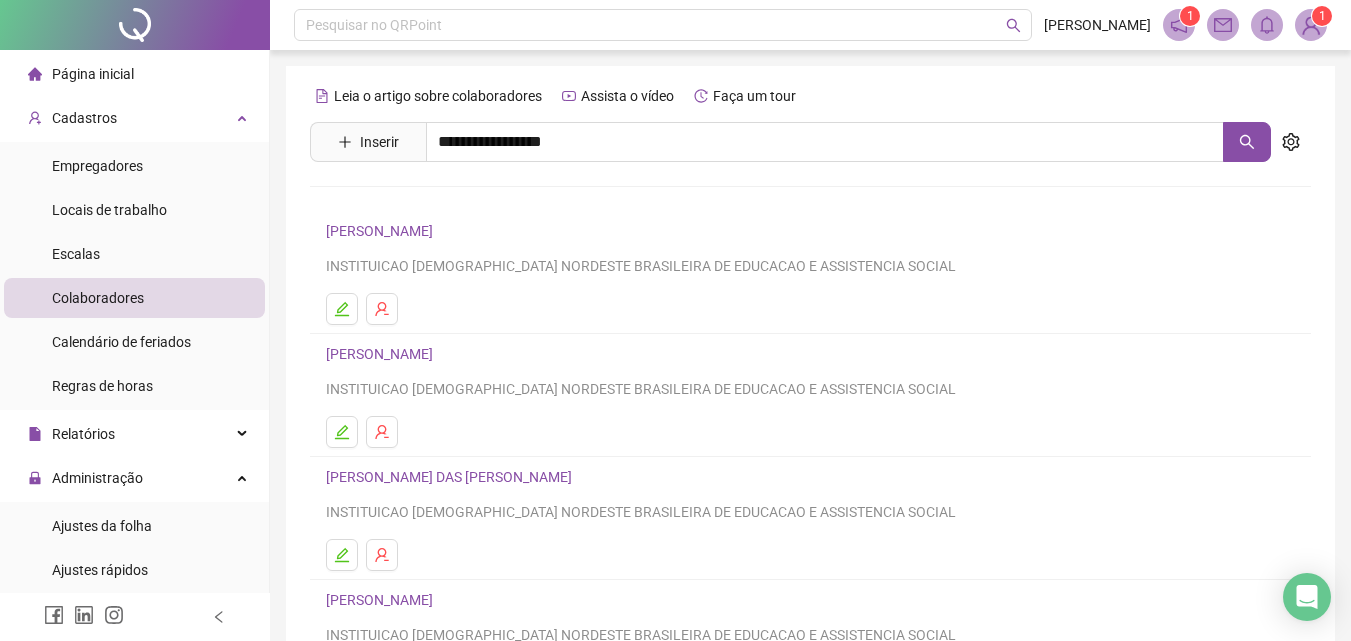 click on "DANIELLE DA SILVA DE JESUS" at bounding box center [400, 201] 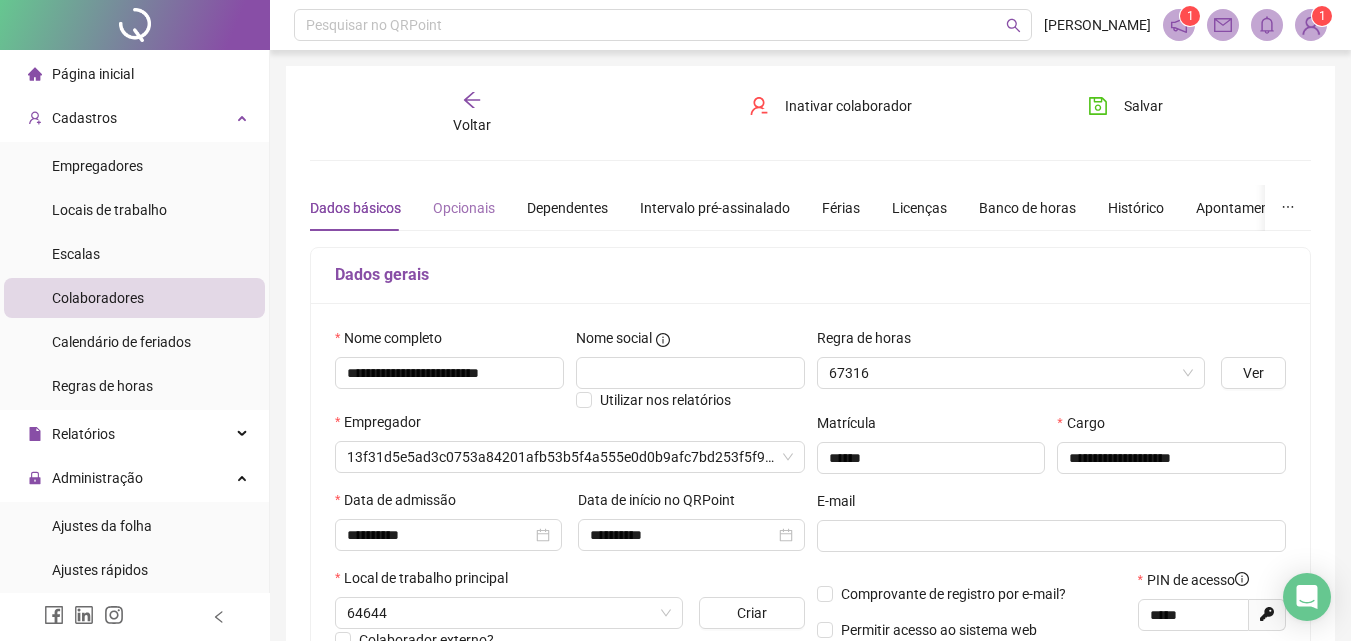 type on "**********" 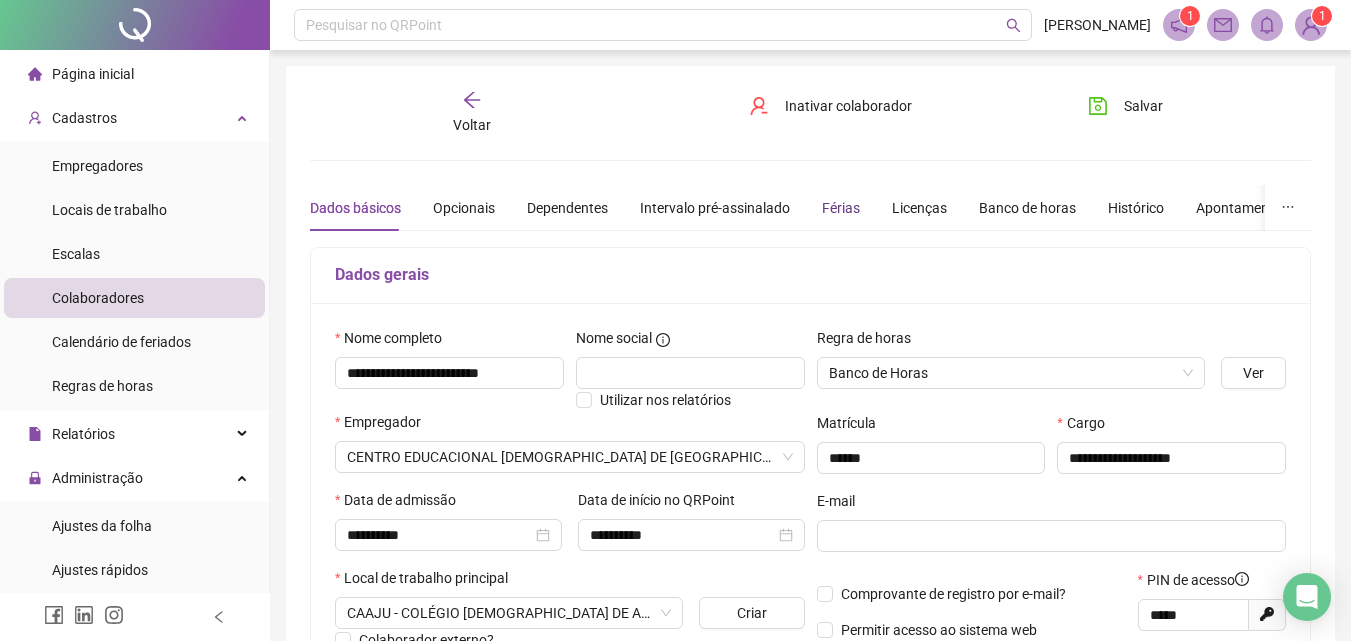 click on "Férias" at bounding box center [841, 208] 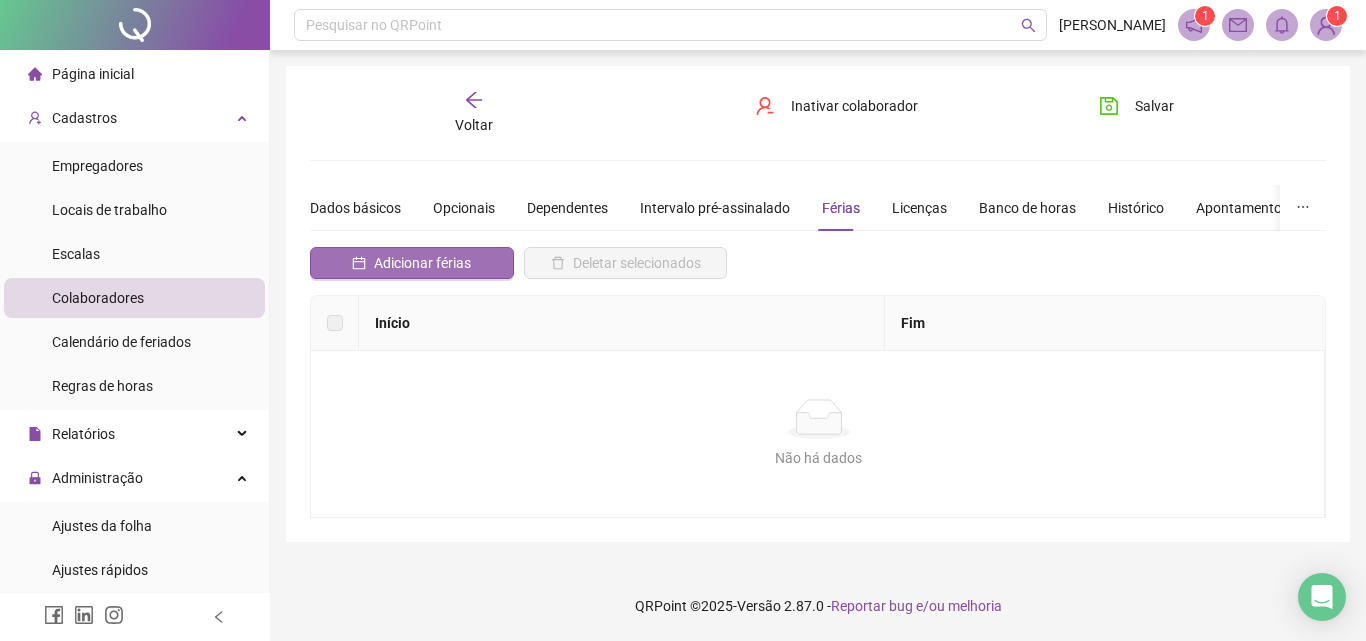 click on "Adicionar férias" at bounding box center [422, 263] 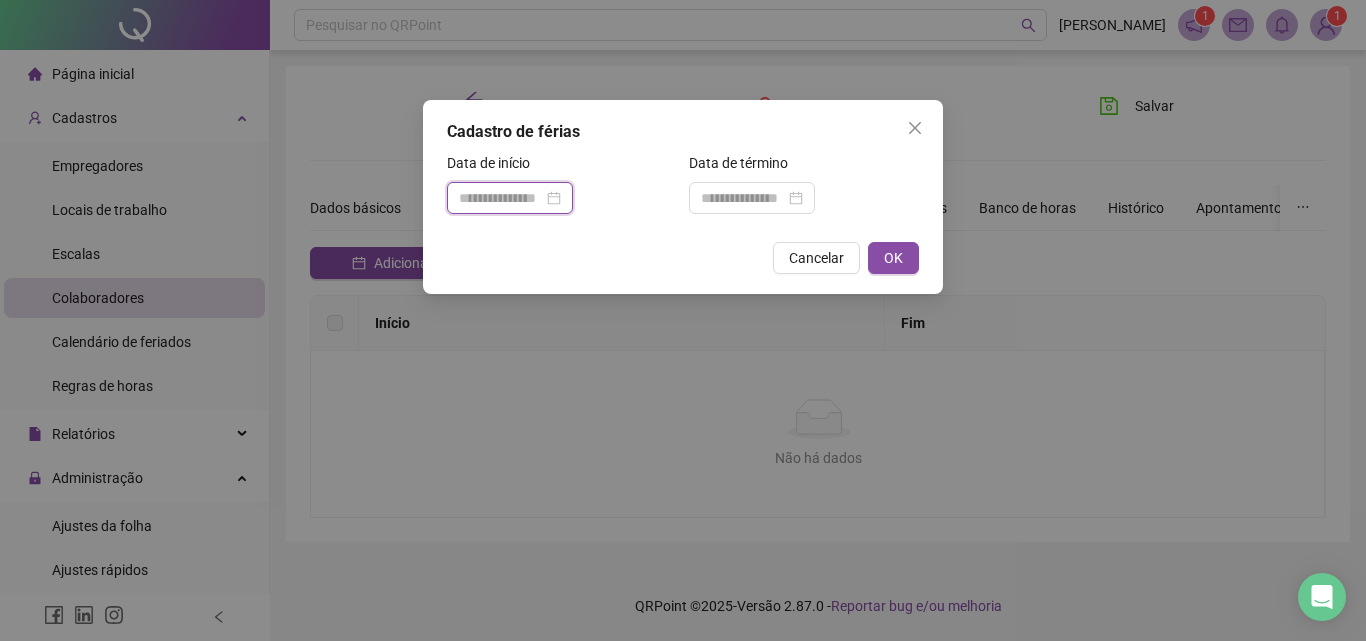 click at bounding box center [501, 198] 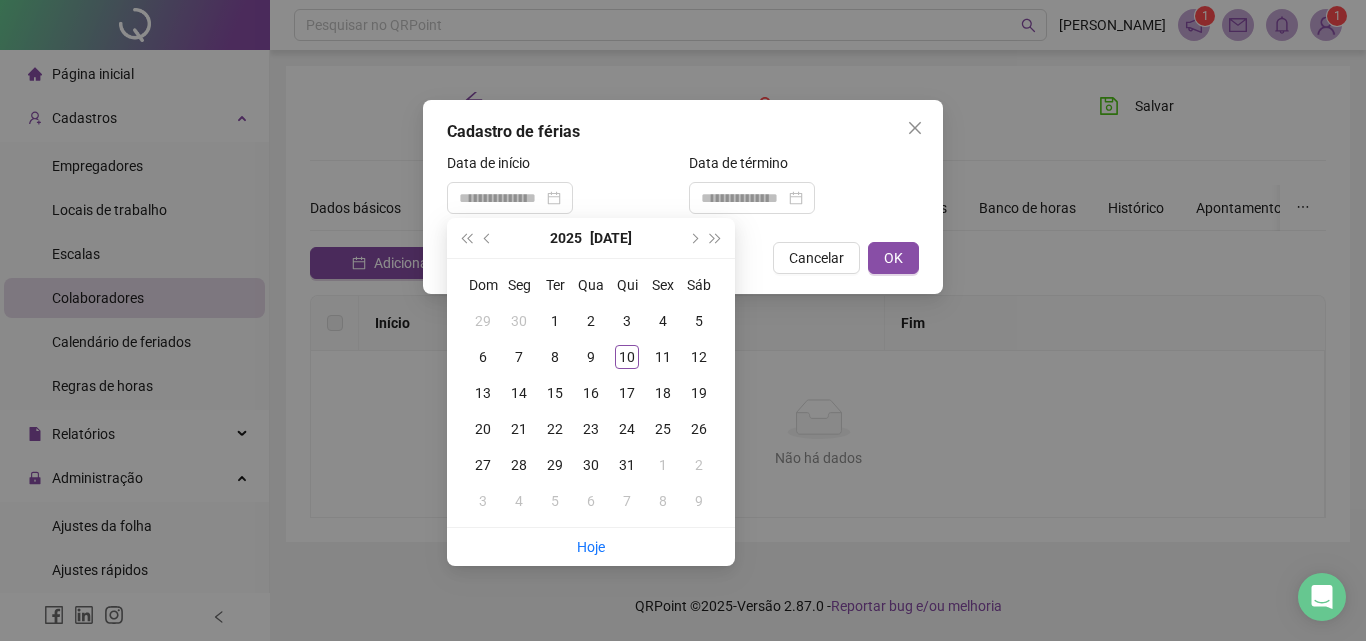click on "[DATE]" at bounding box center (591, 238) 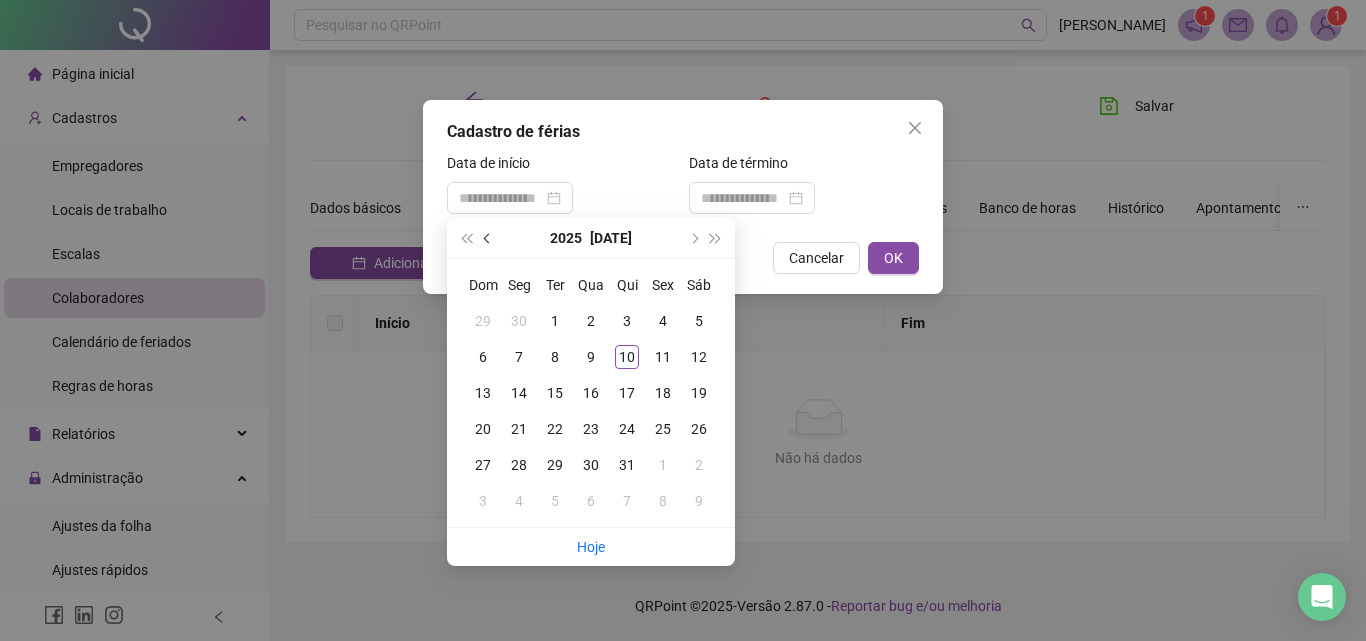 click at bounding box center [488, 238] 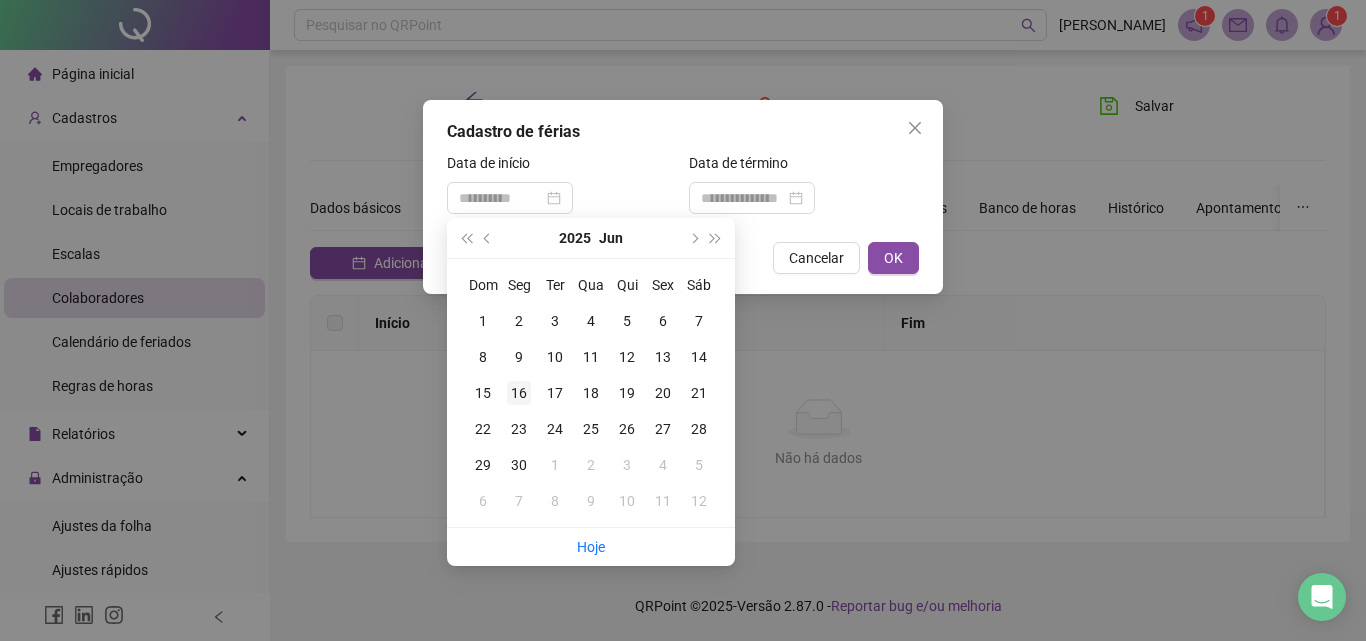 type on "**********" 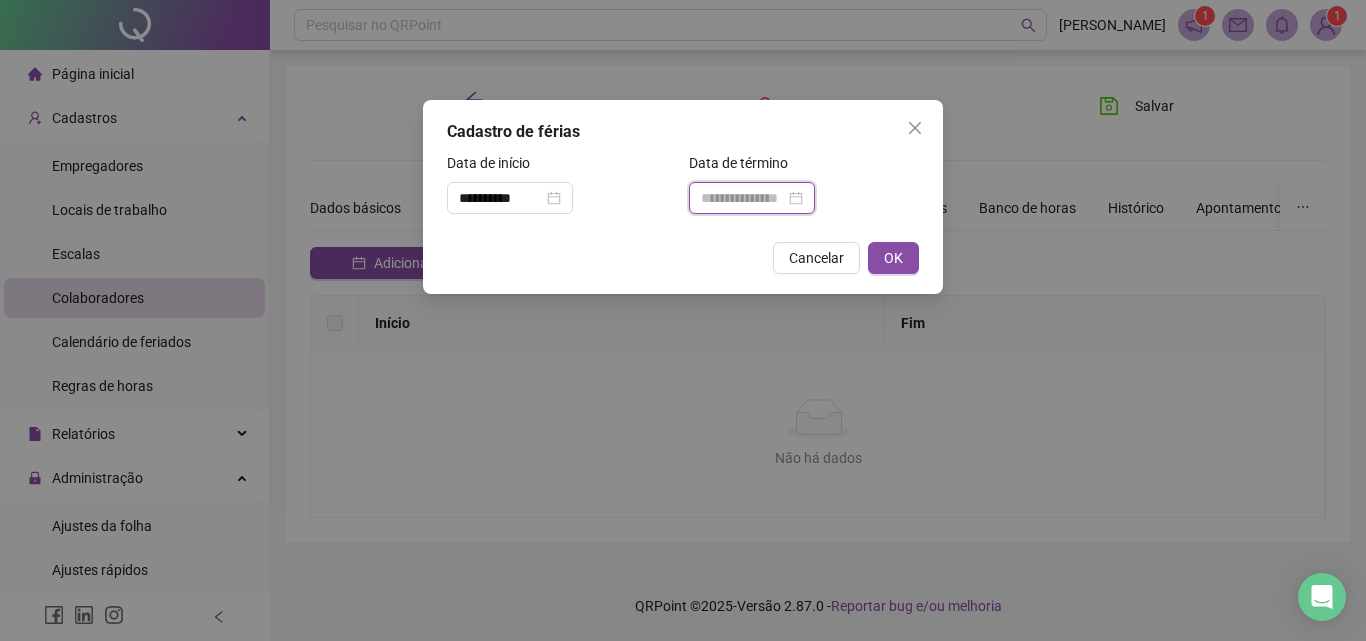 click at bounding box center (743, 198) 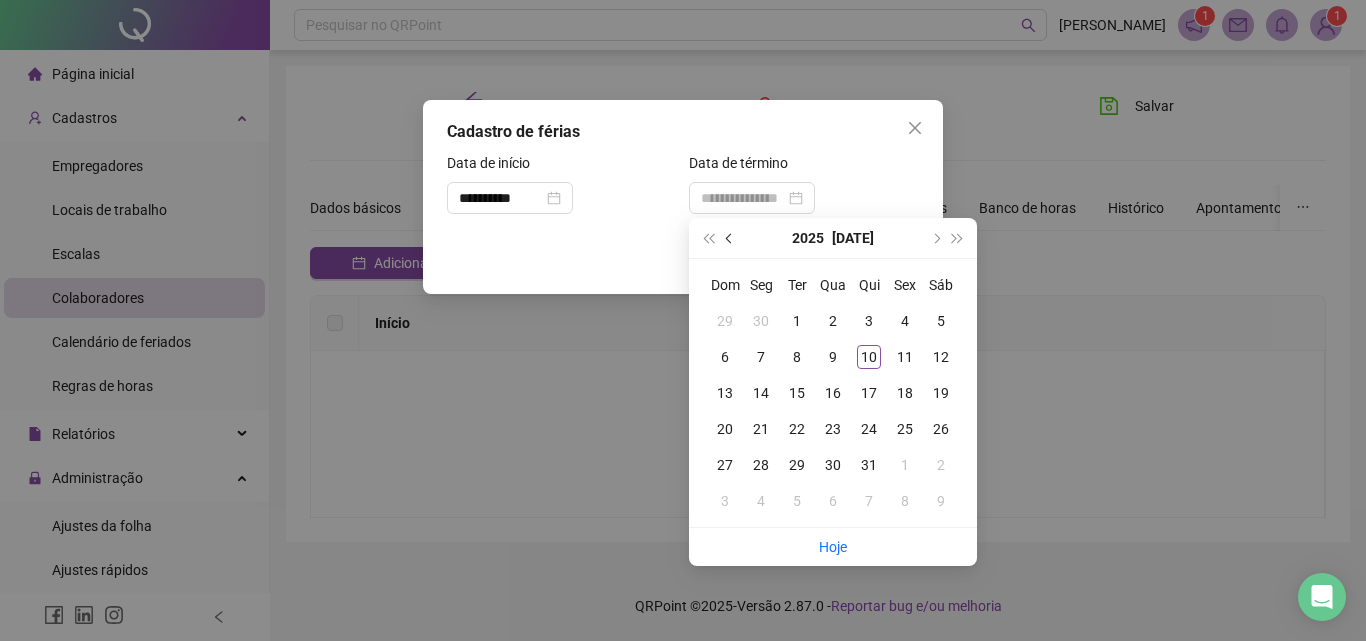click at bounding box center (730, 238) 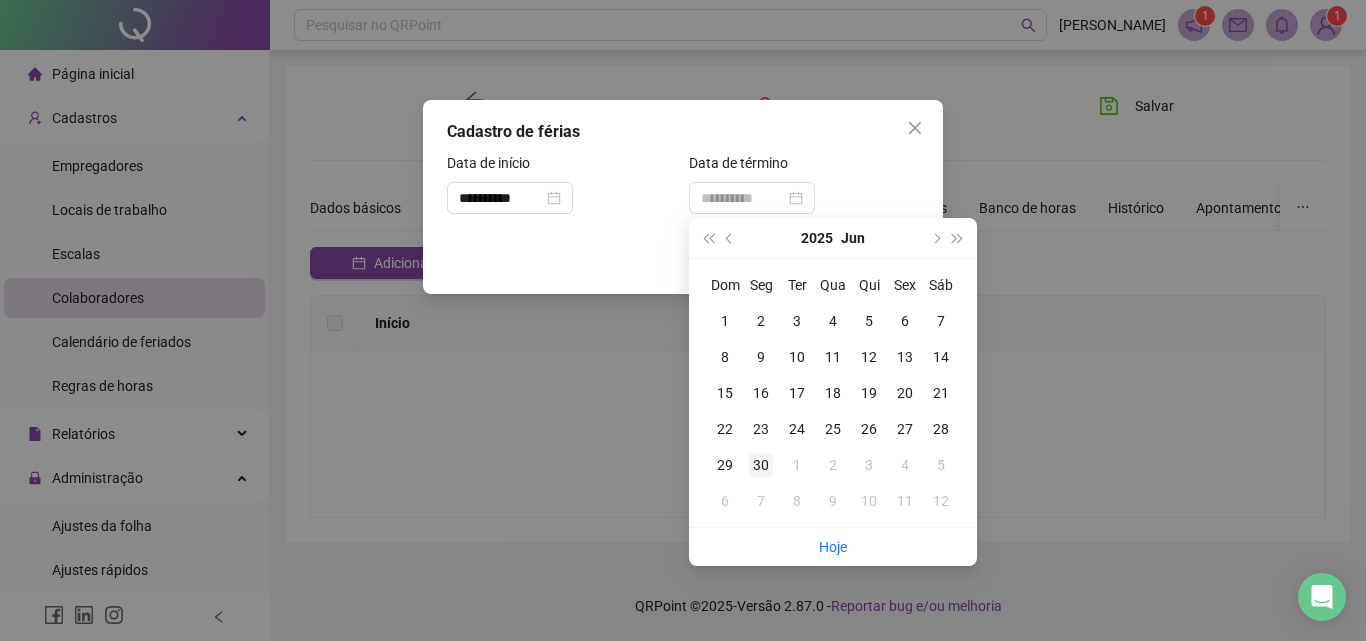 type on "**********" 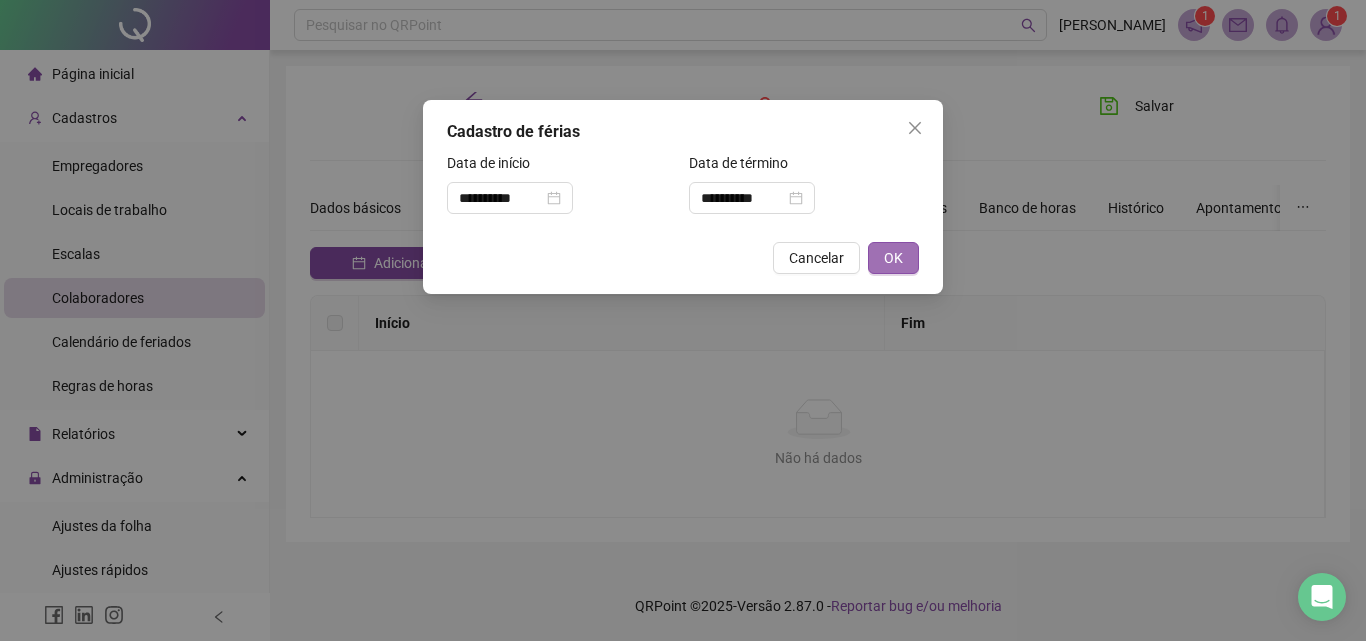 click on "OK" at bounding box center [893, 258] 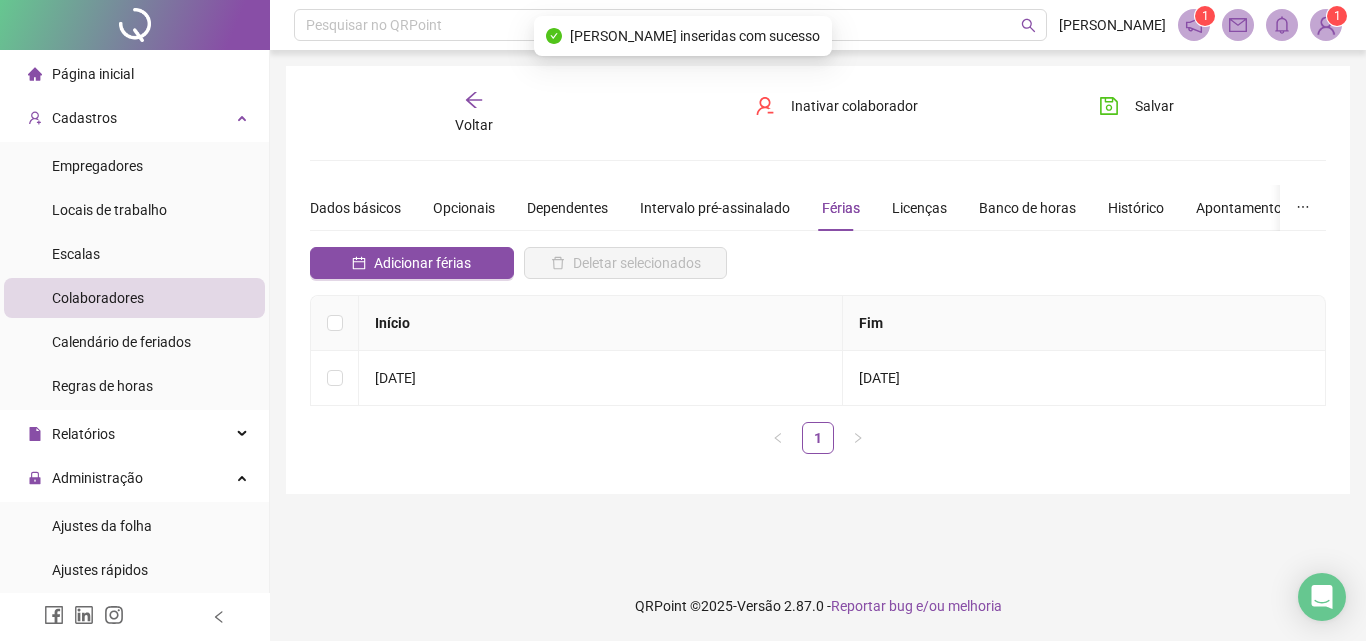 drag, startPoint x: 1111, startPoint y: 110, endPoint x: 1088, endPoint y: 123, distance: 26.41969 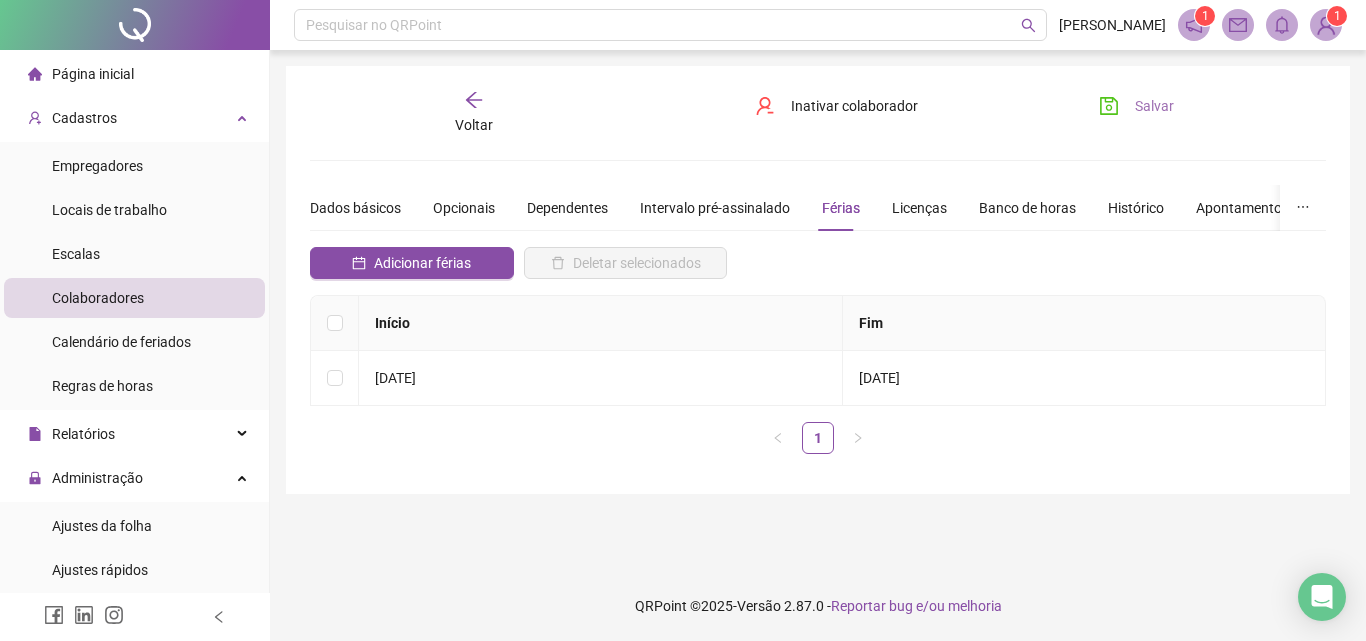 click on "Salvar" at bounding box center (1136, 106) 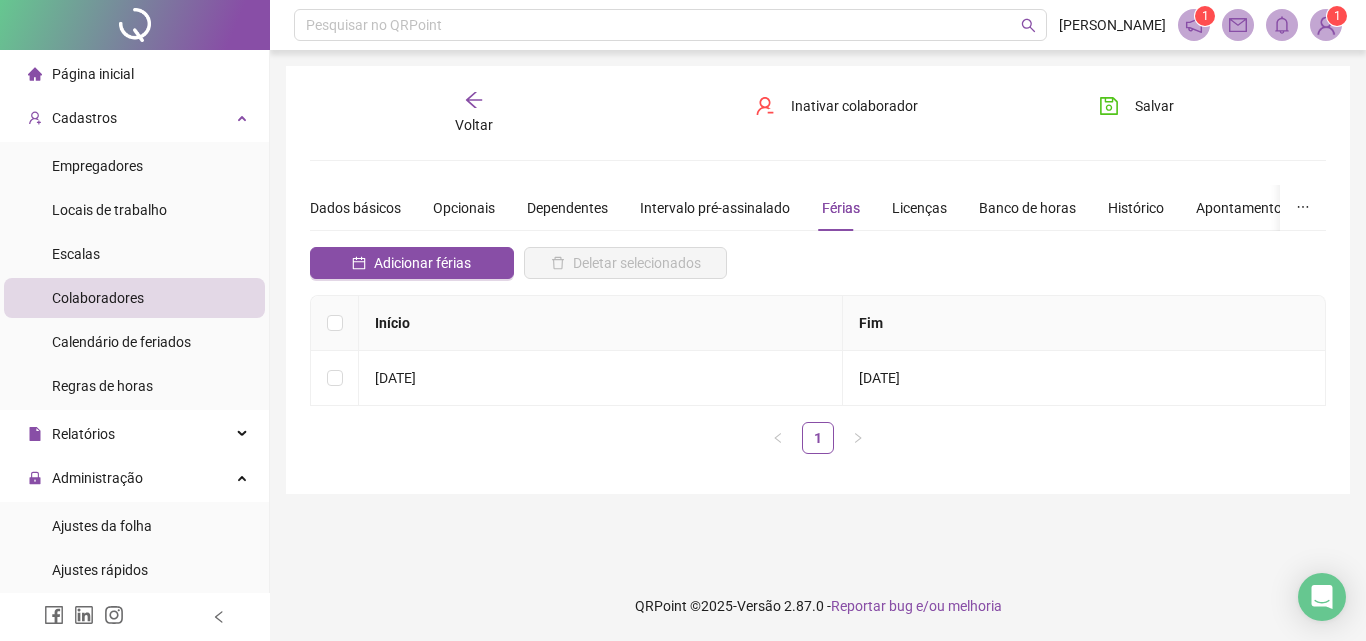 click on "Voltar" at bounding box center (474, 113) 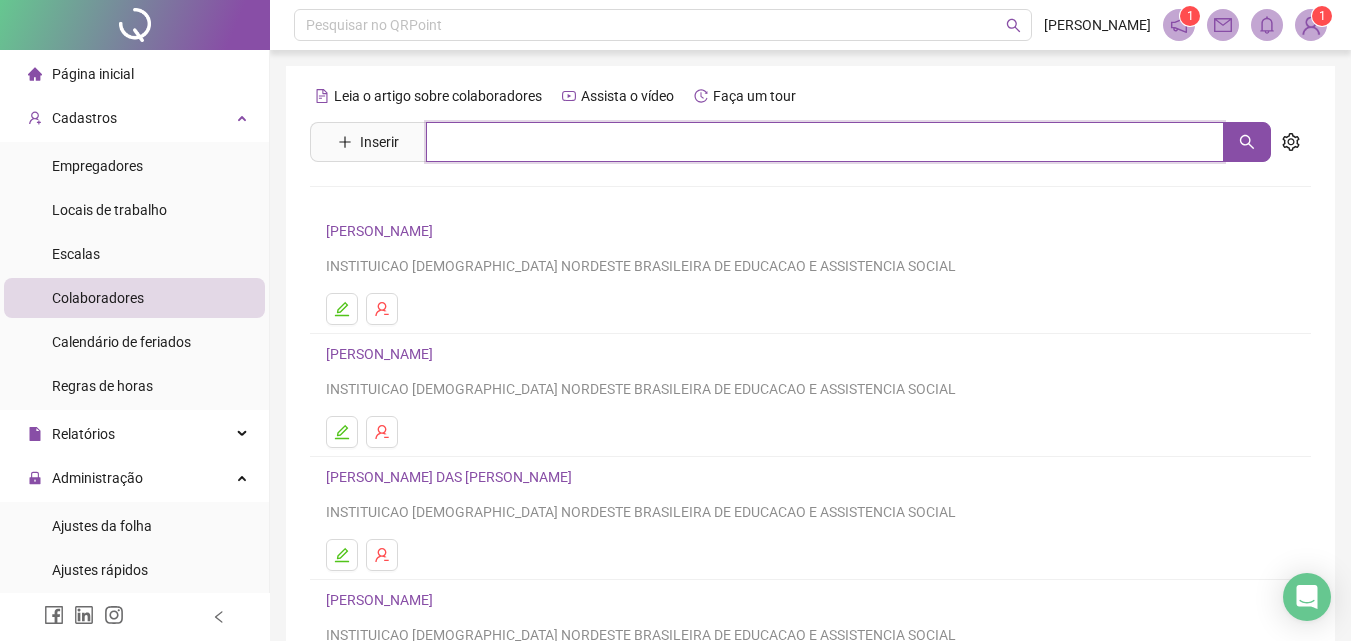 click at bounding box center (825, 142) 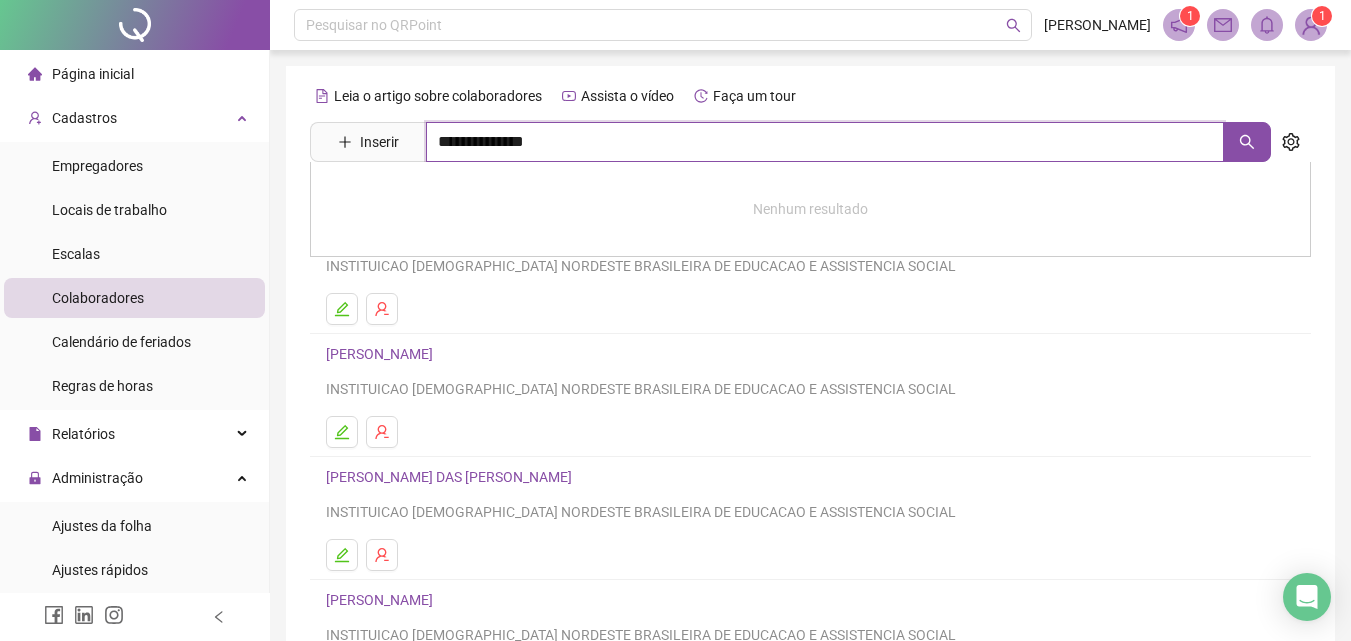 click on "**********" at bounding box center [825, 142] 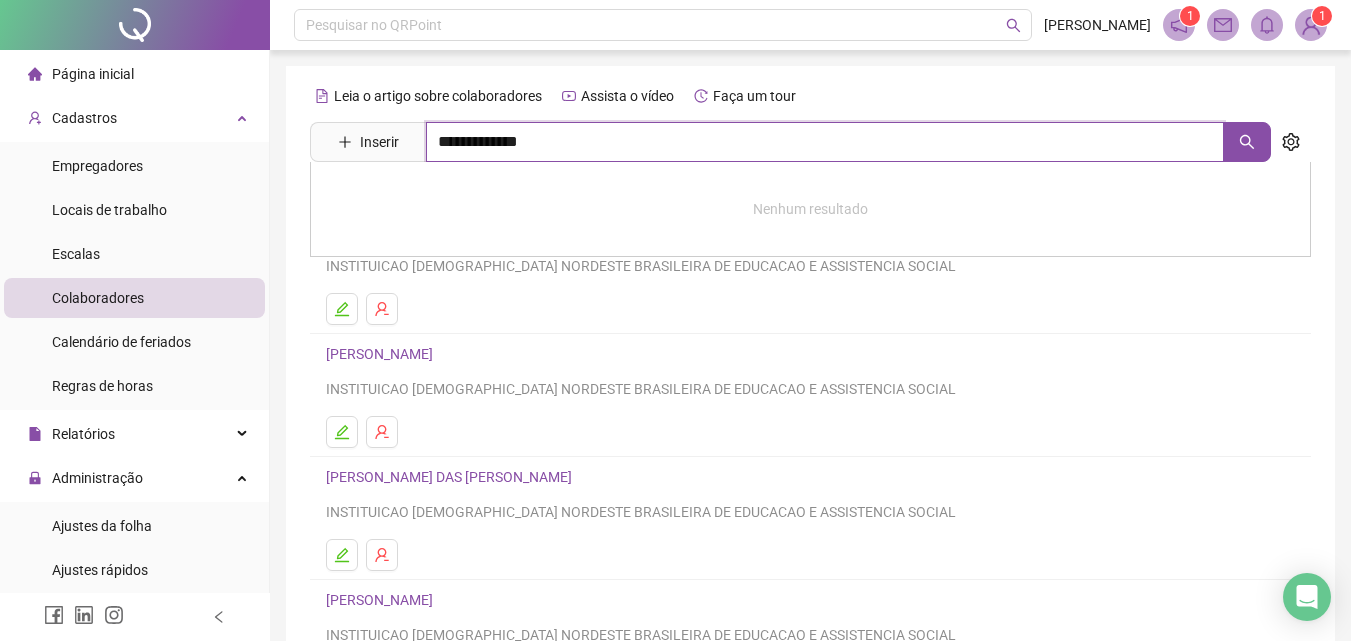 type on "**********" 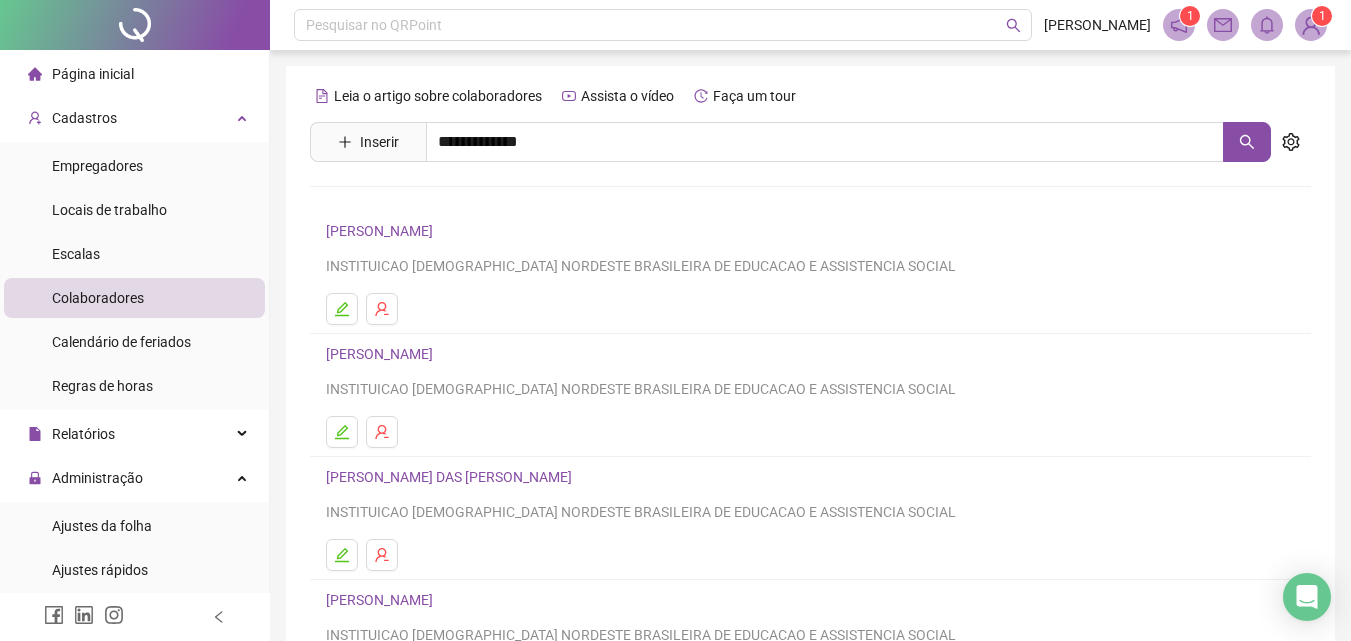 click on "LETICIA HELEN SANTOS MENDONÇA" at bounding box center [400, 201] 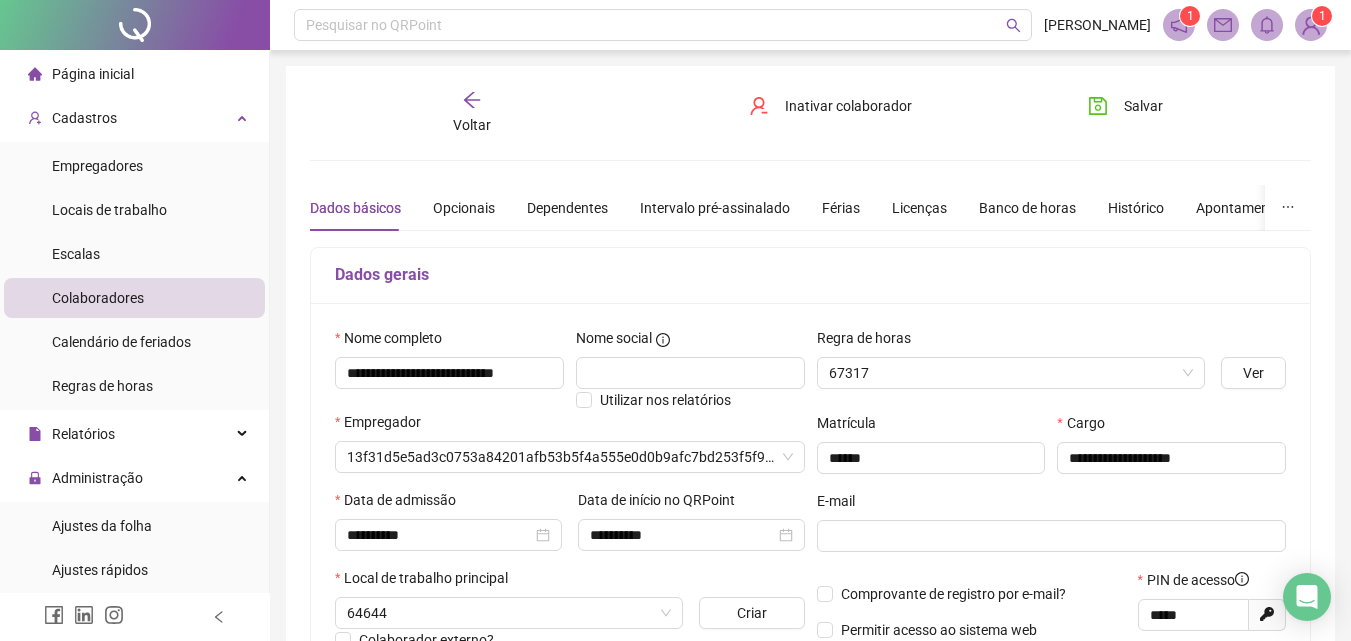 type on "**********" 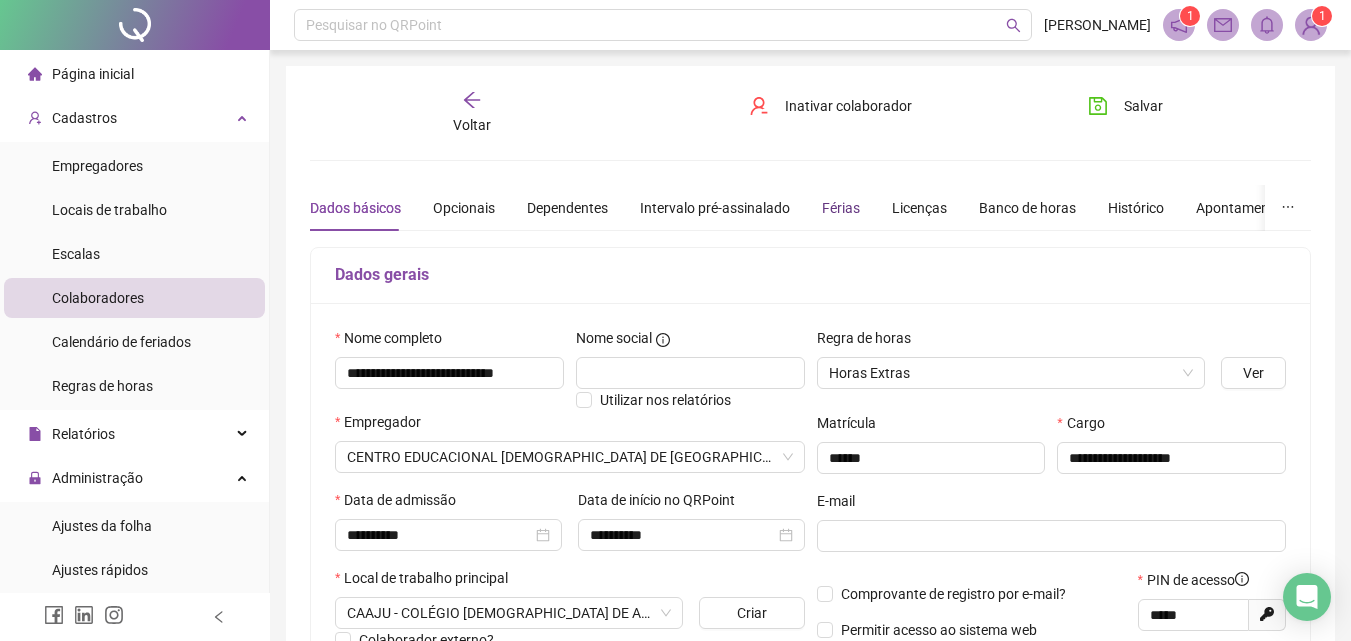 click on "Férias" at bounding box center [841, 208] 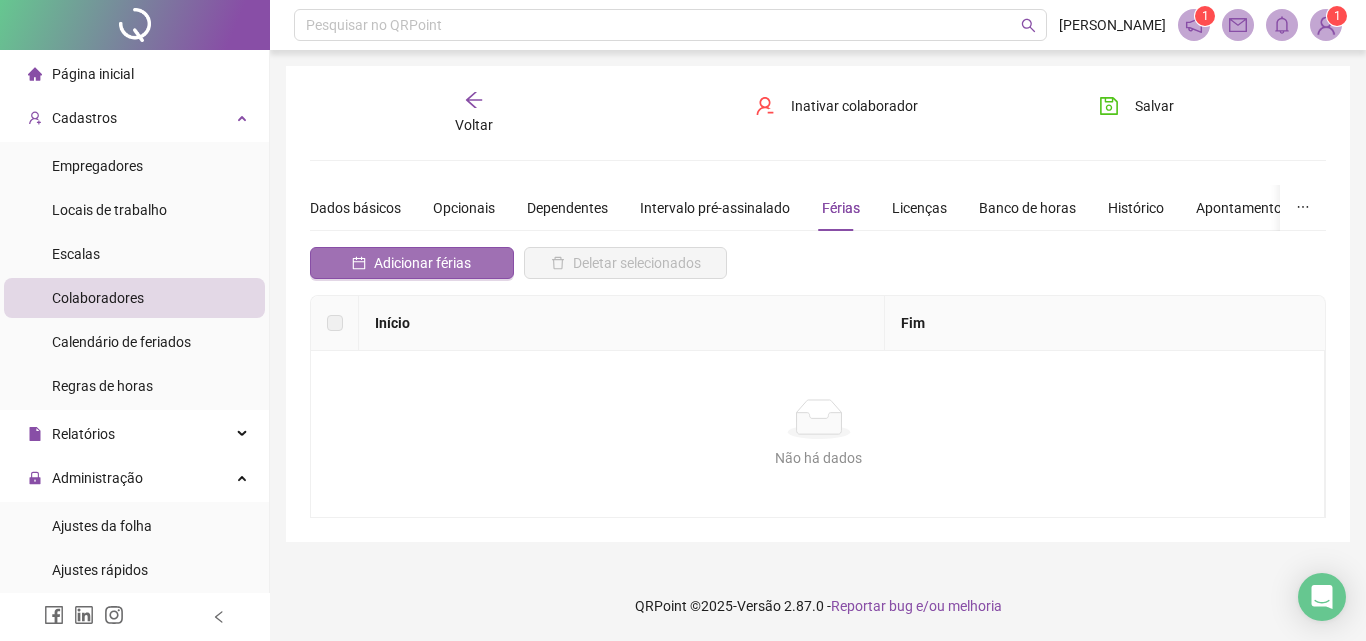 click on "Adicionar férias" at bounding box center (412, 263) 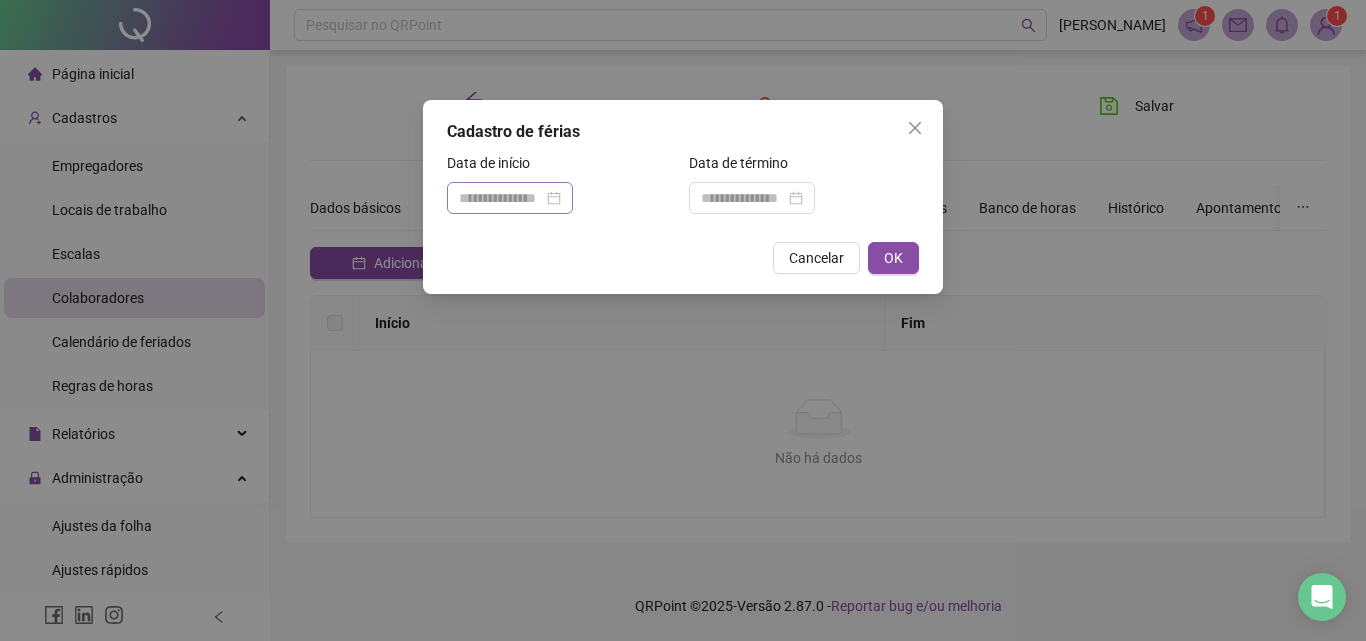 click at bounding box center [510, 198] 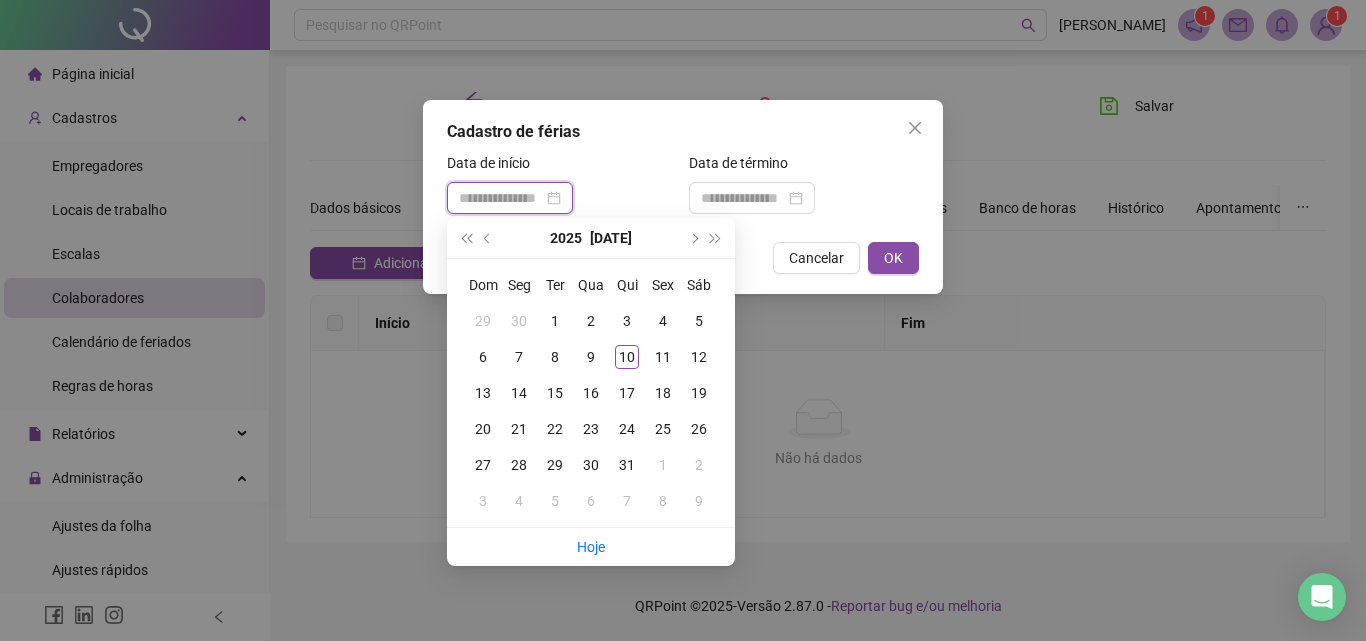click at bounding box center (501, 198) 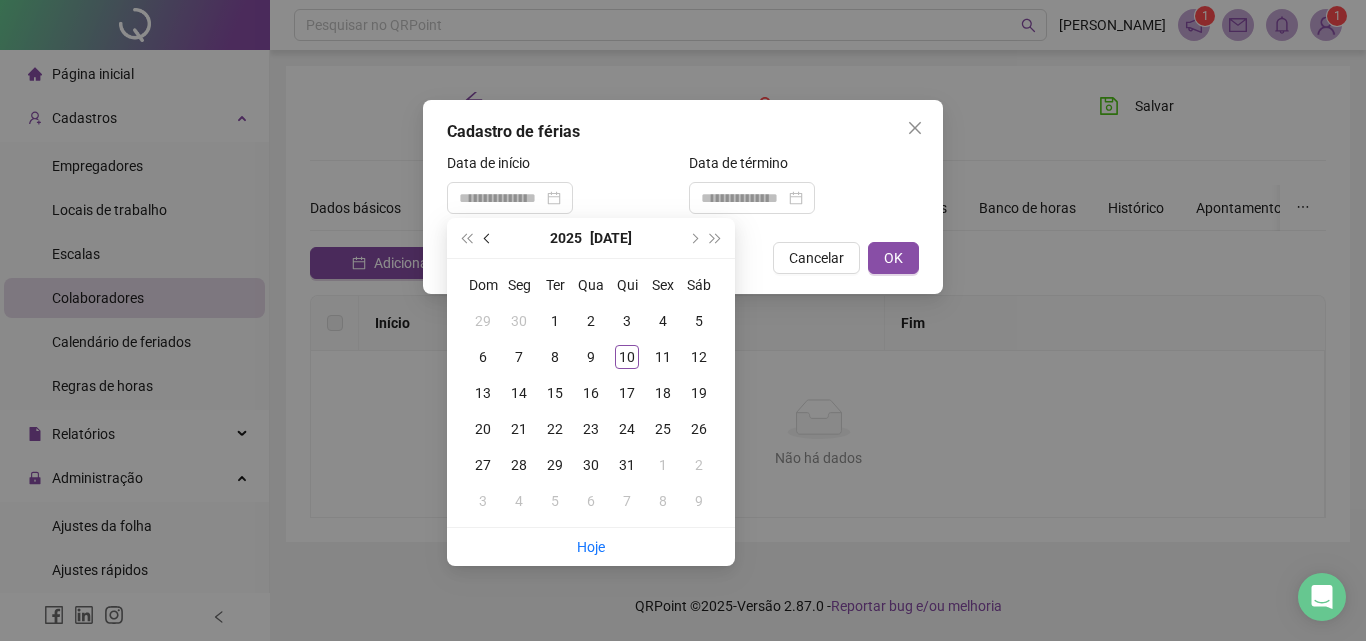 click at bounding box center [488, 238] 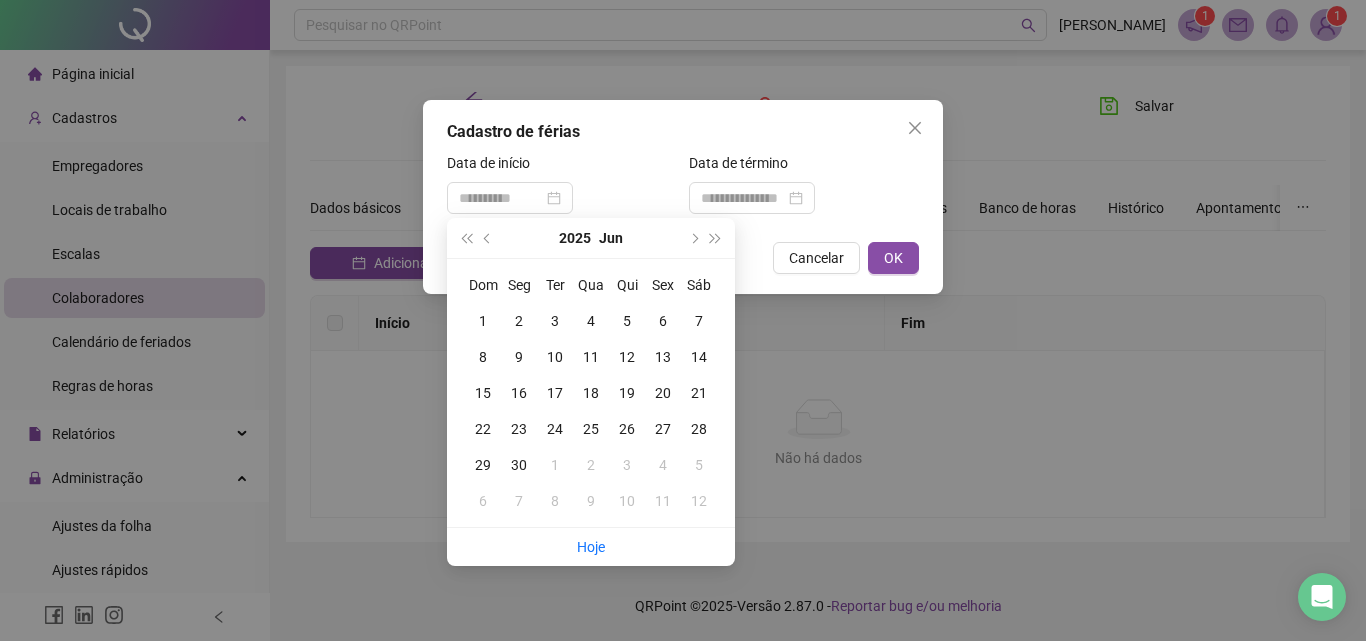 type on "**********" 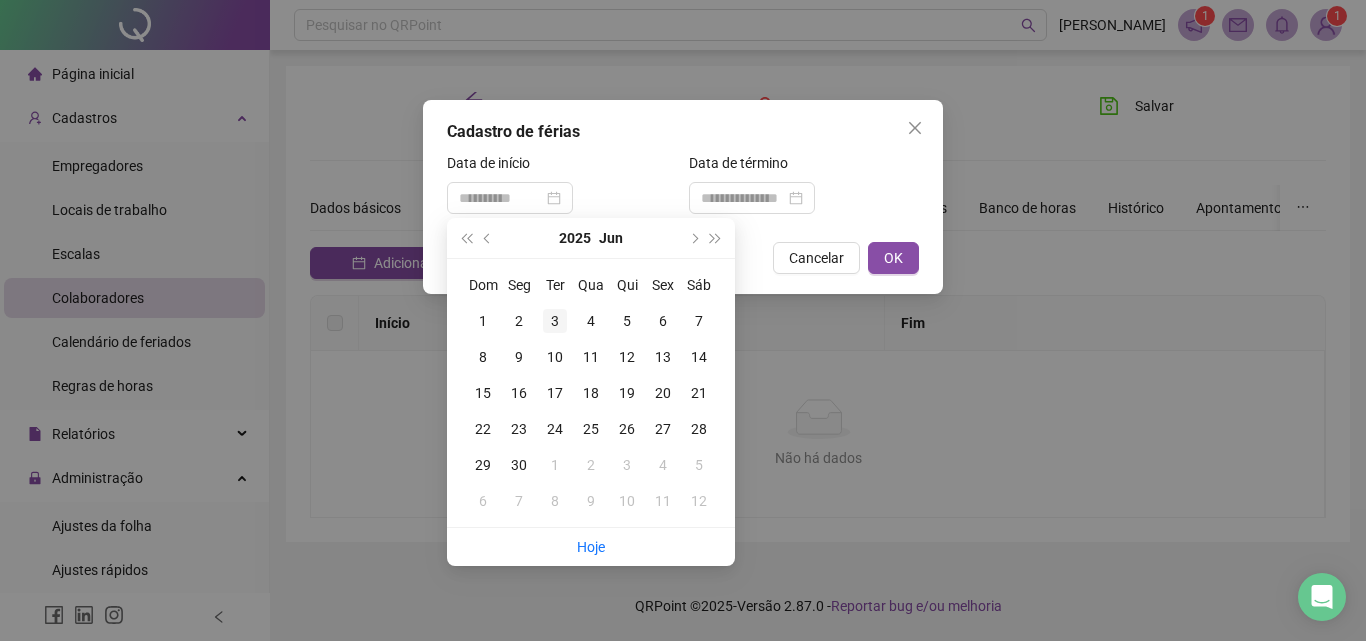 type on "**********" 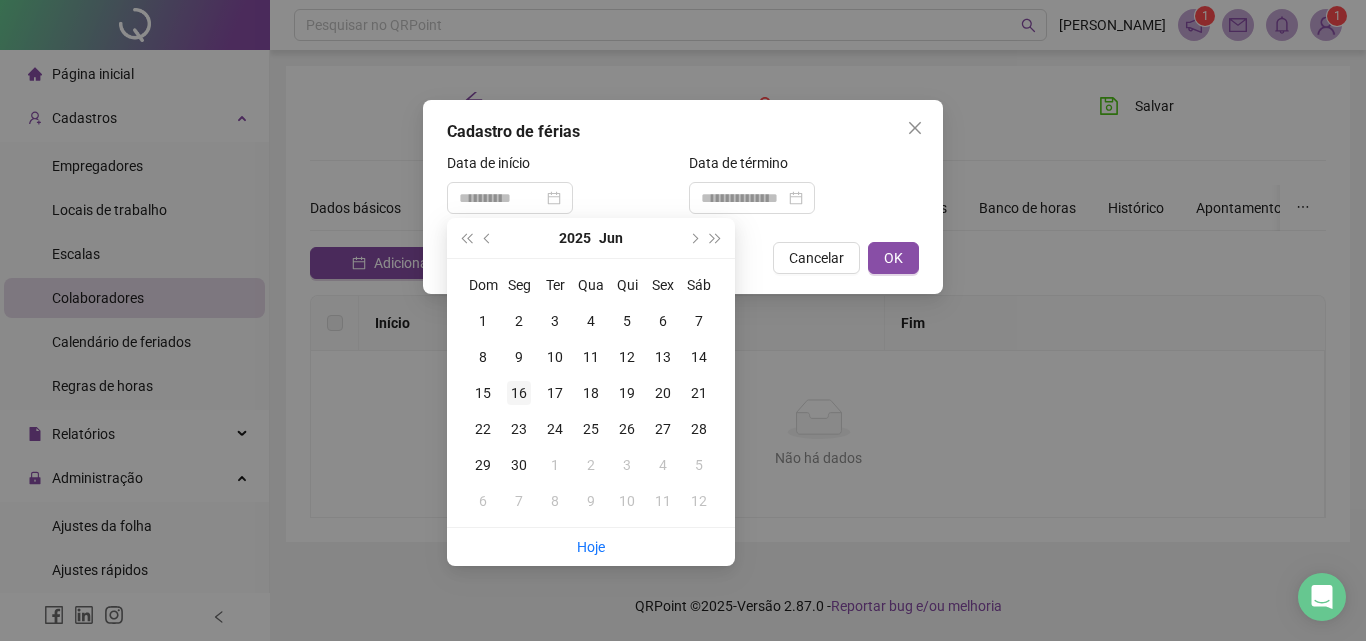 type on "**********" 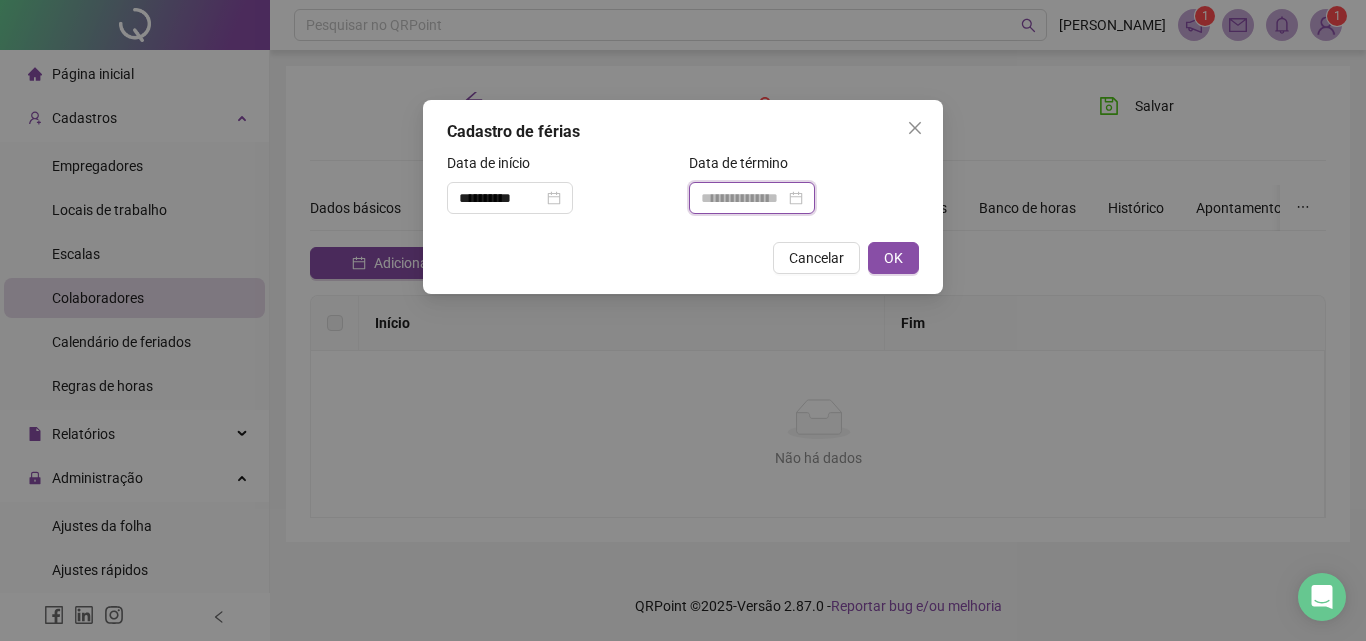 click at bounding box center (743, 198) 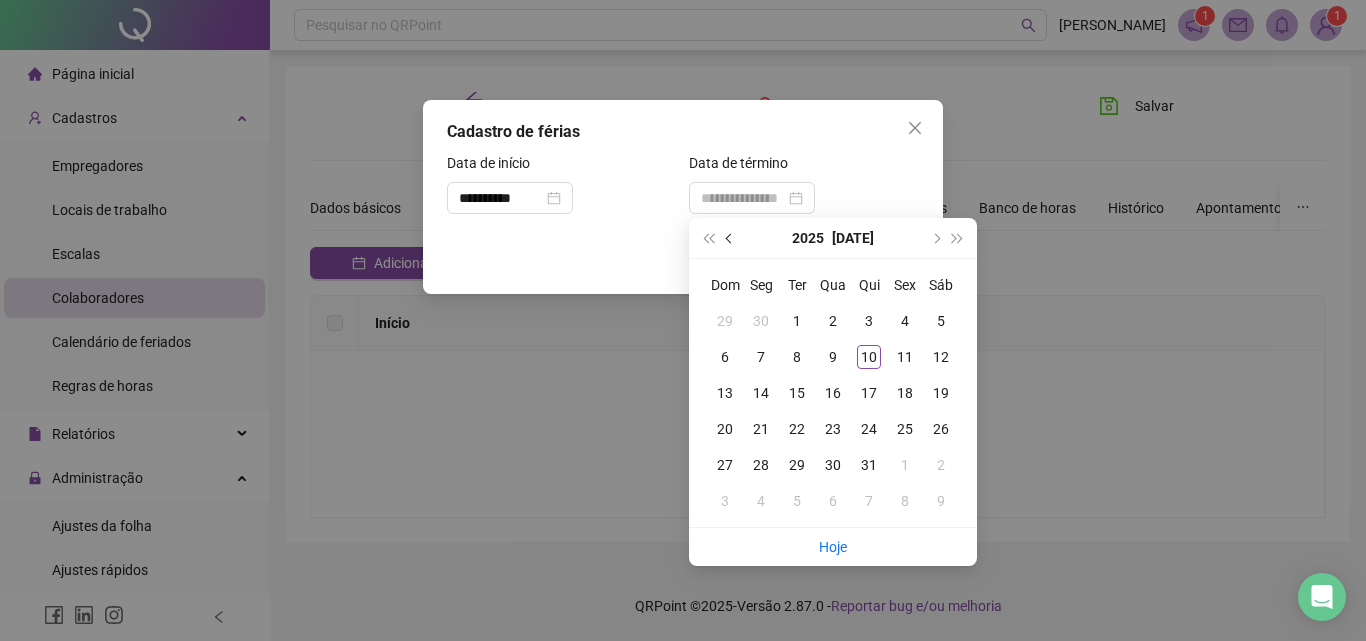 click at bounding box center (730, 238) 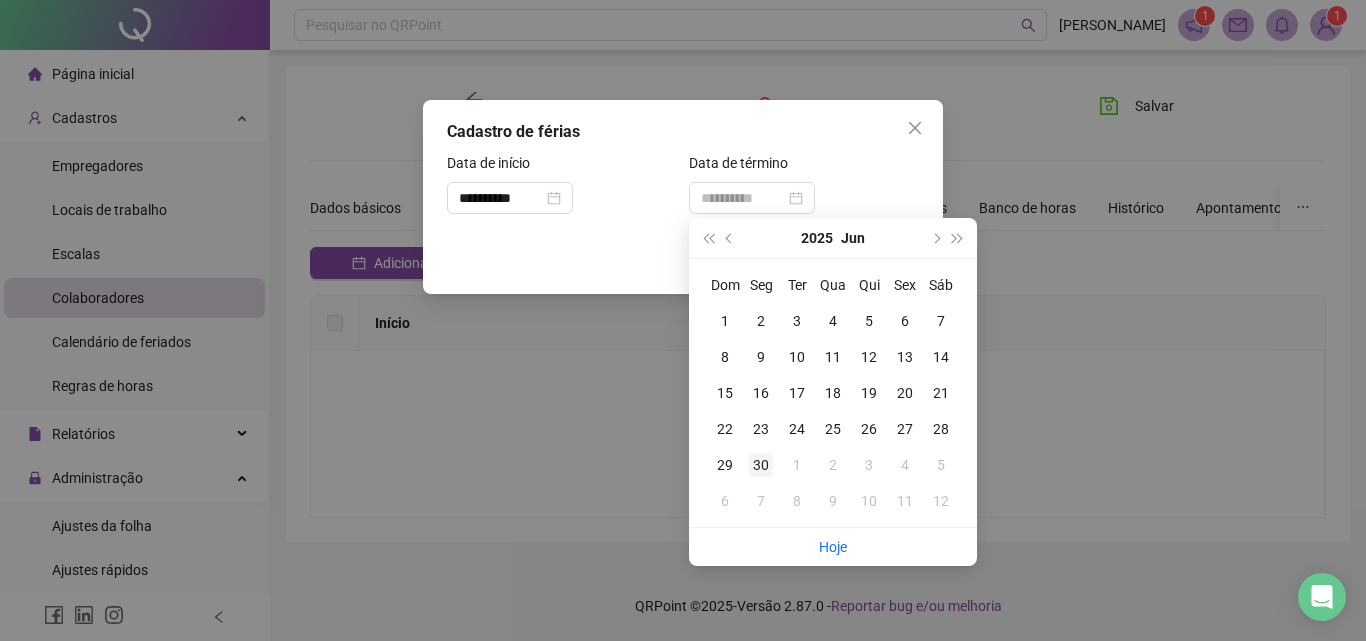 type on "**********" 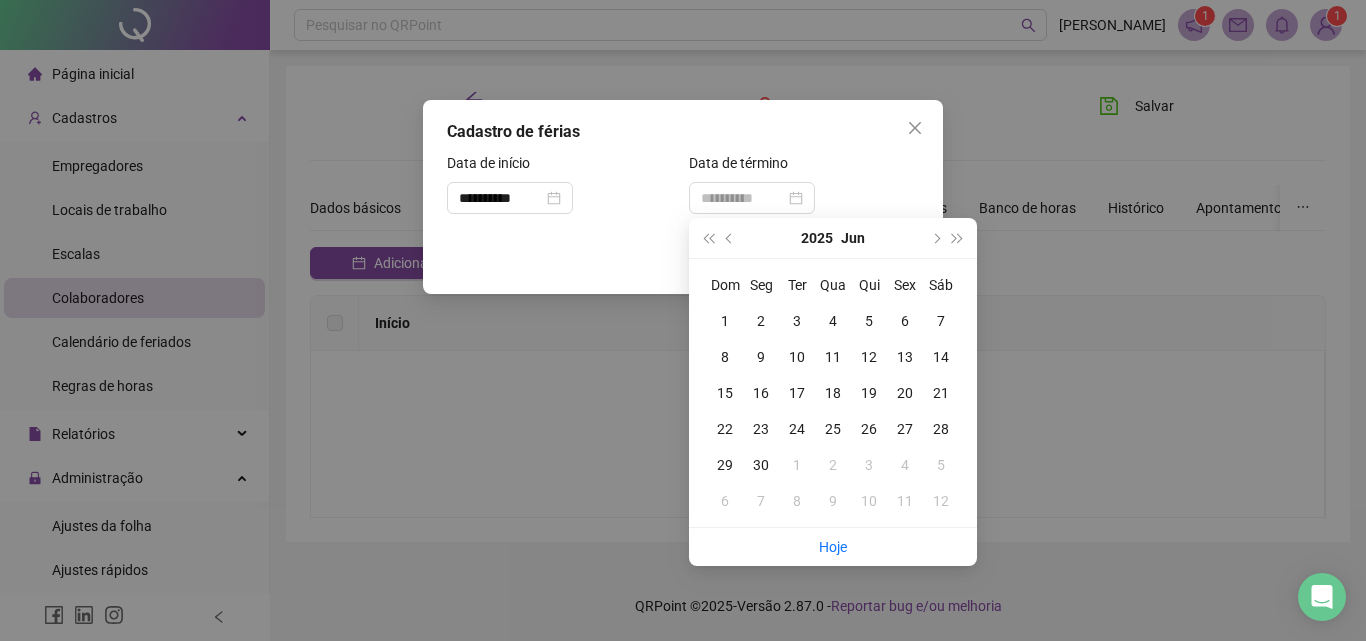 click on "30" at bounding box center [761, 465] 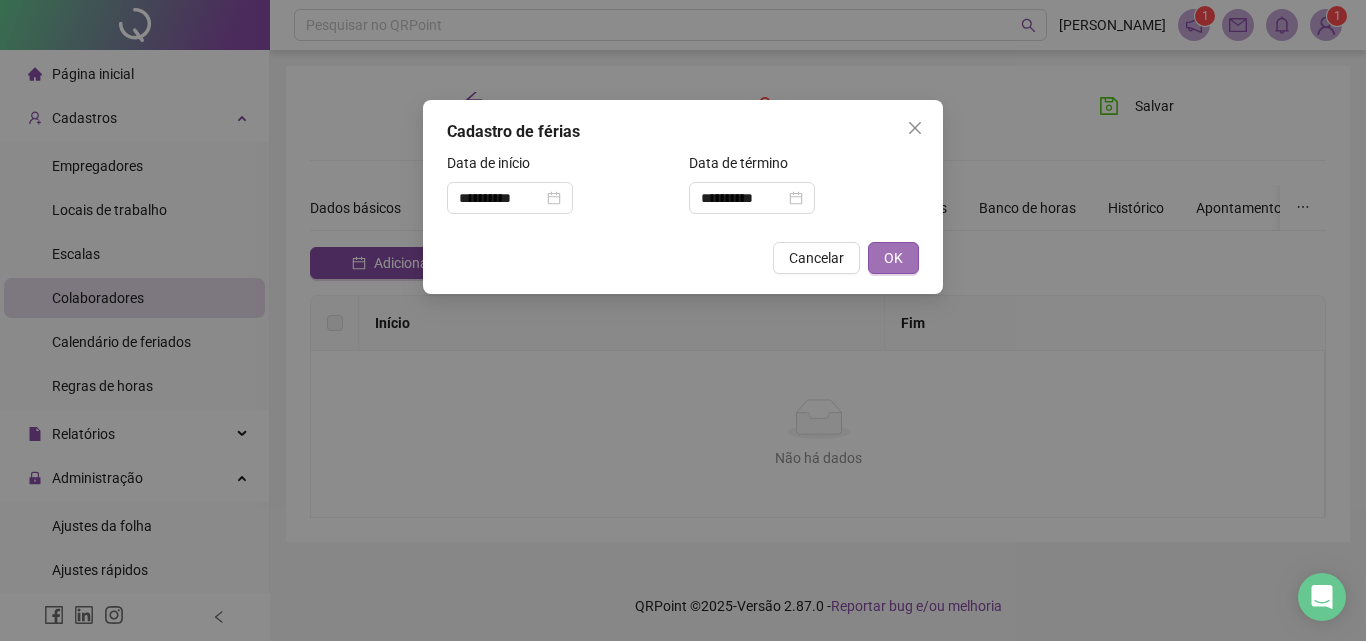 click on "OK" at bounding box center [893, 258] 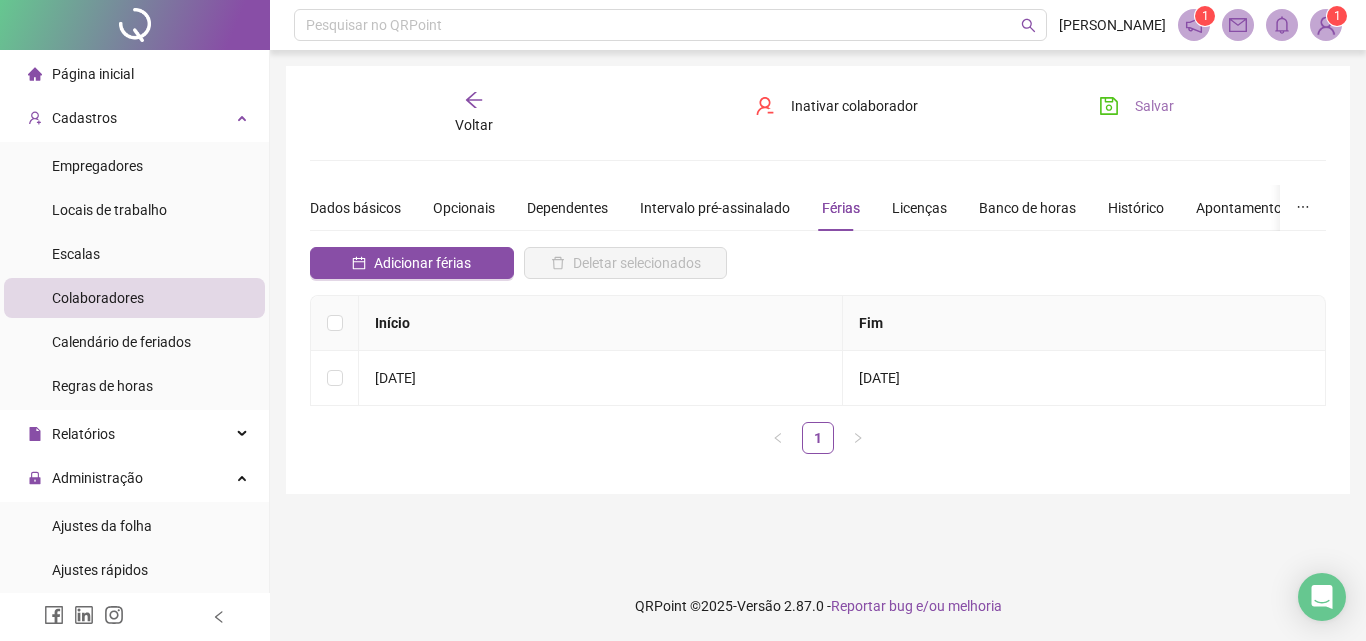 click on "Salvar" at bounding box center [1136, 106] 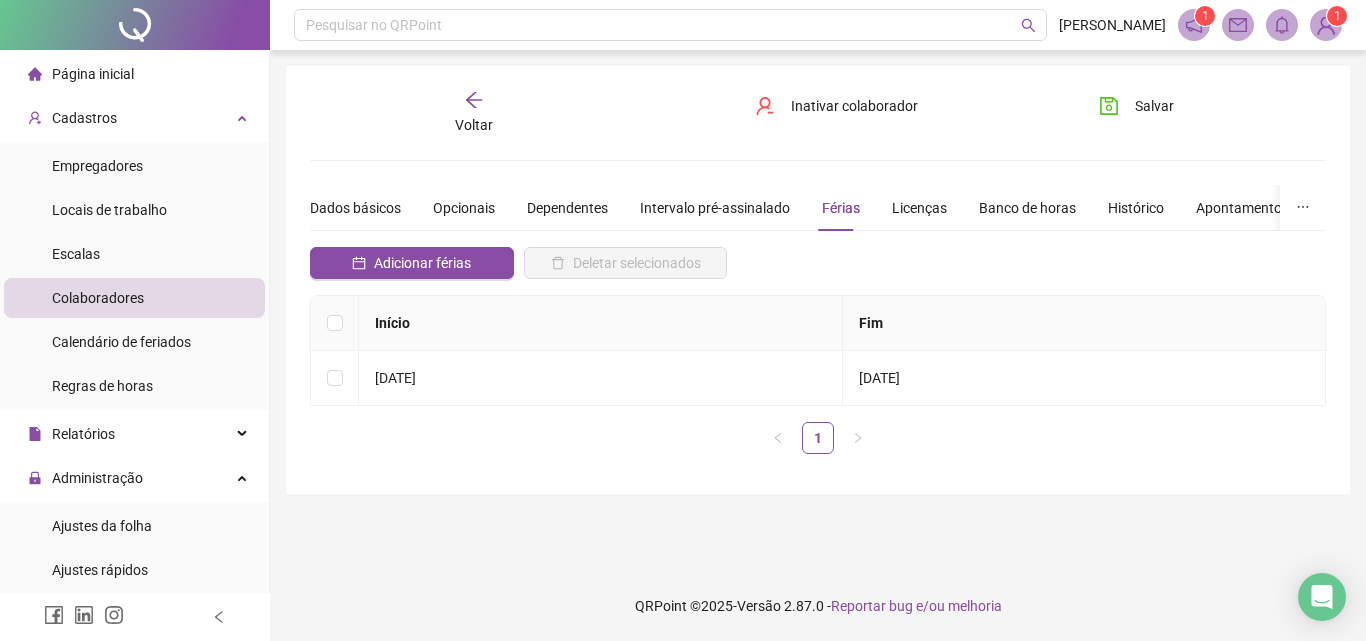 click on "Voltar" at bounding box center (474, 113) 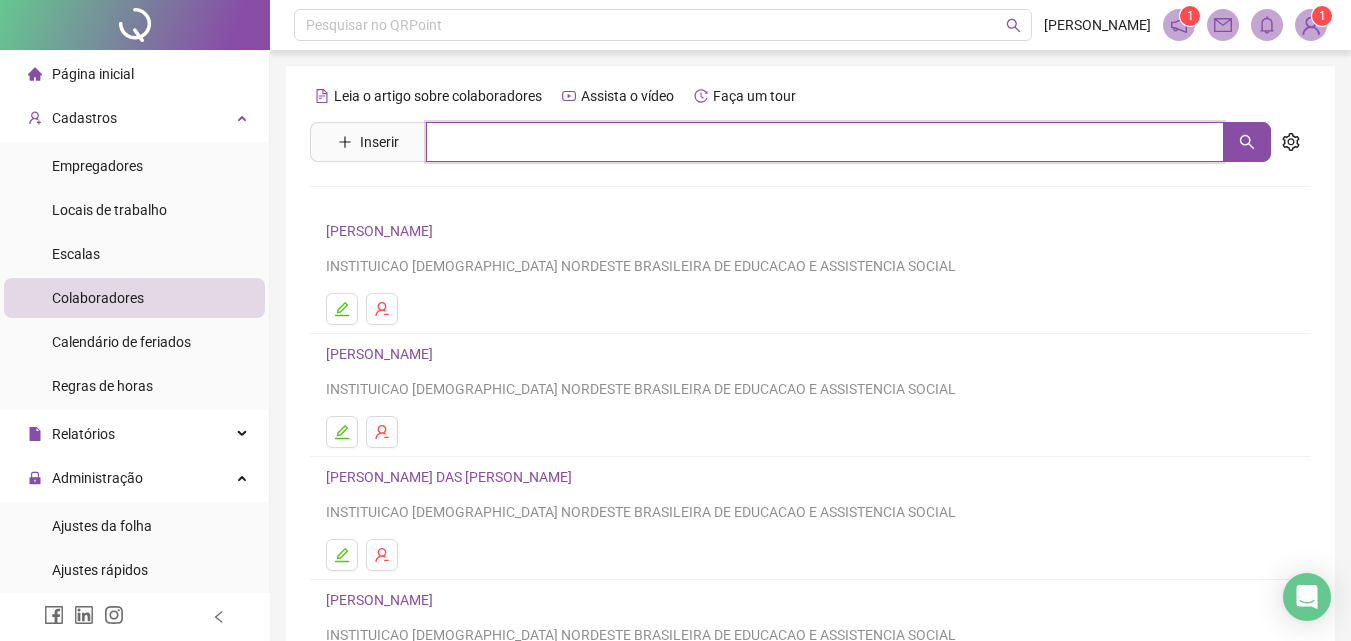 click at bounding box center [825, 142] 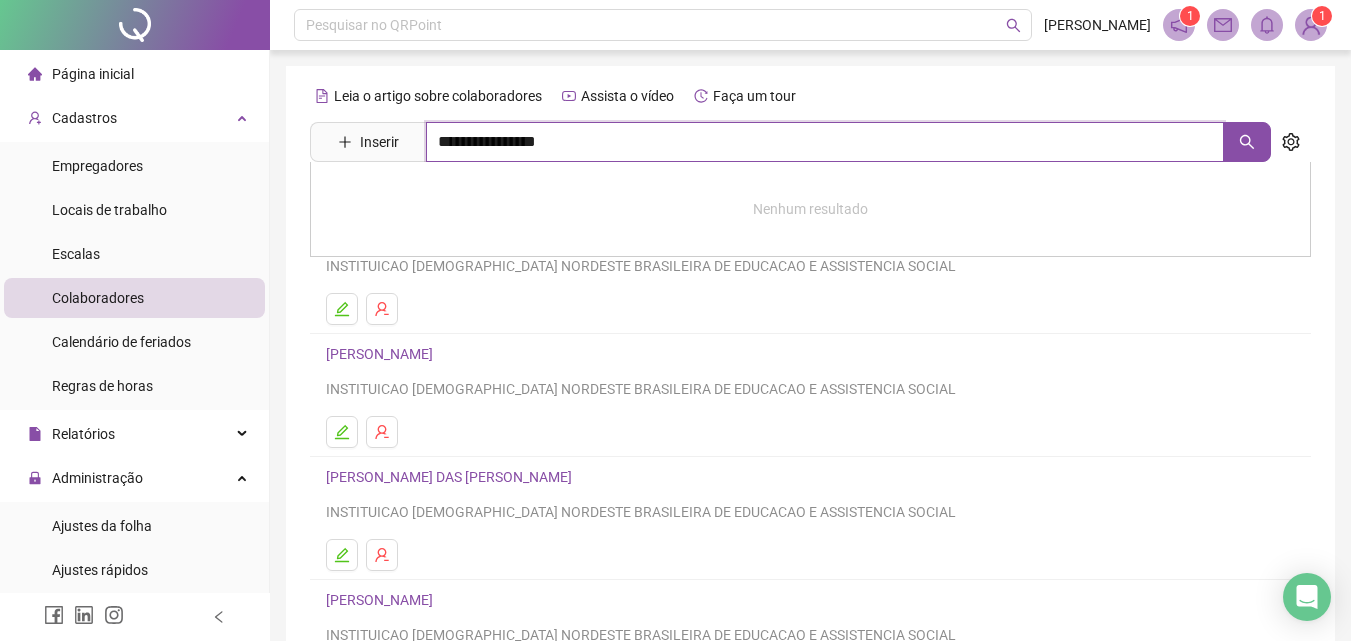 type on "**********" 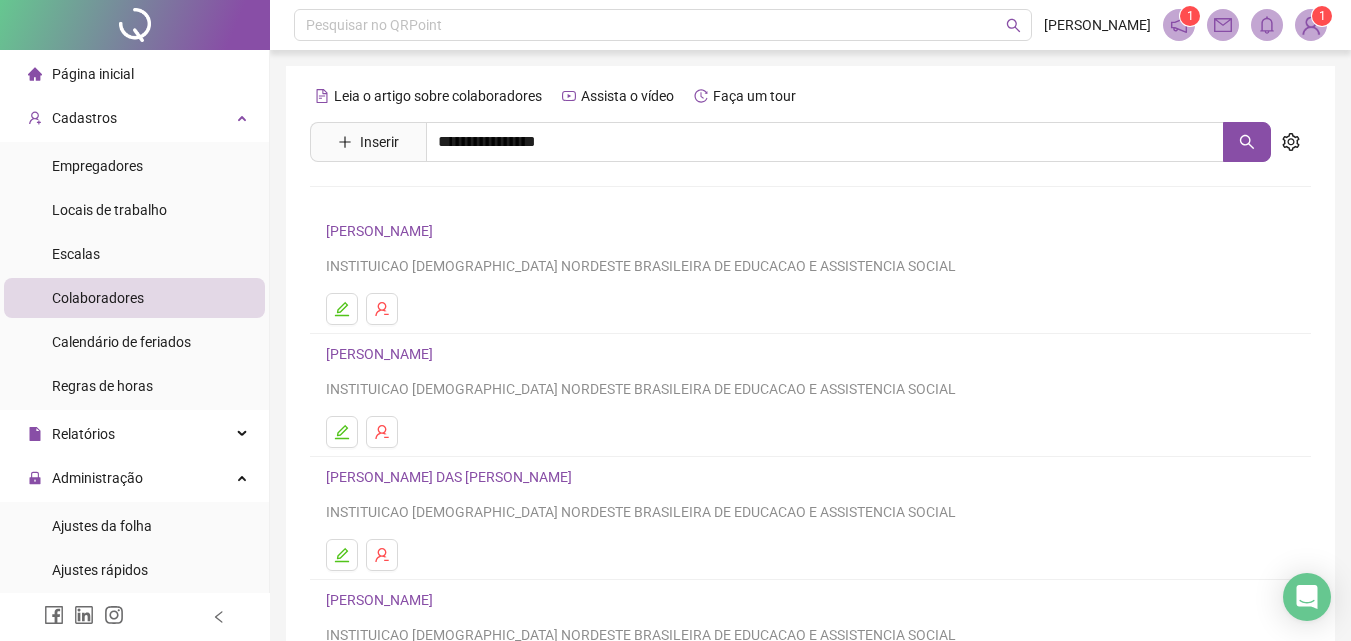 click on "ANDREIA CRISTINA DA SILVA" at bounding box center [400, 201] 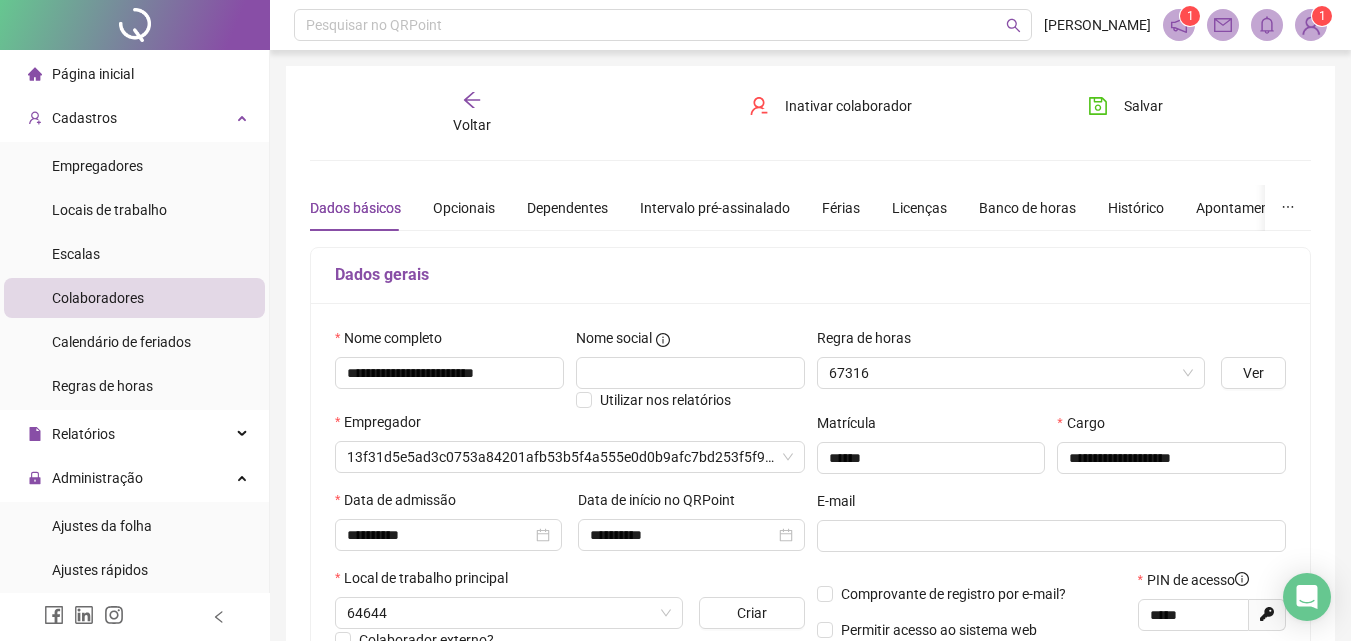 type on "**********" 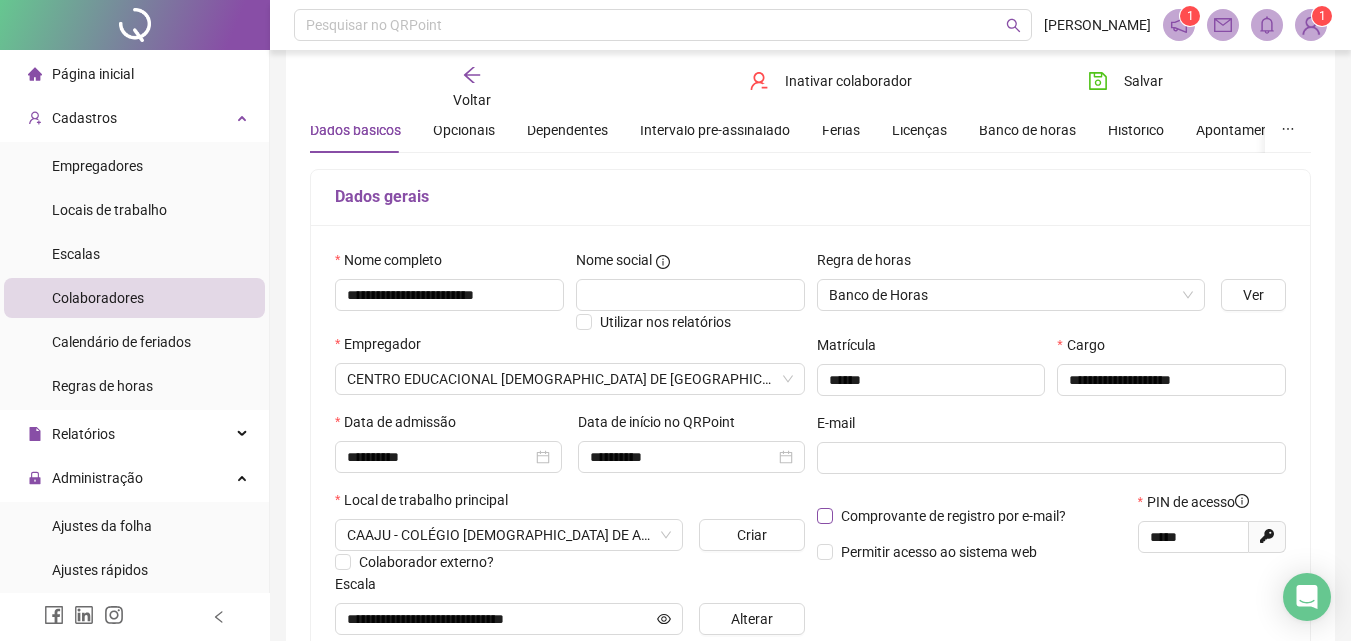 scroll, scrollTop: 0, scrollLeft: 0, axis: both 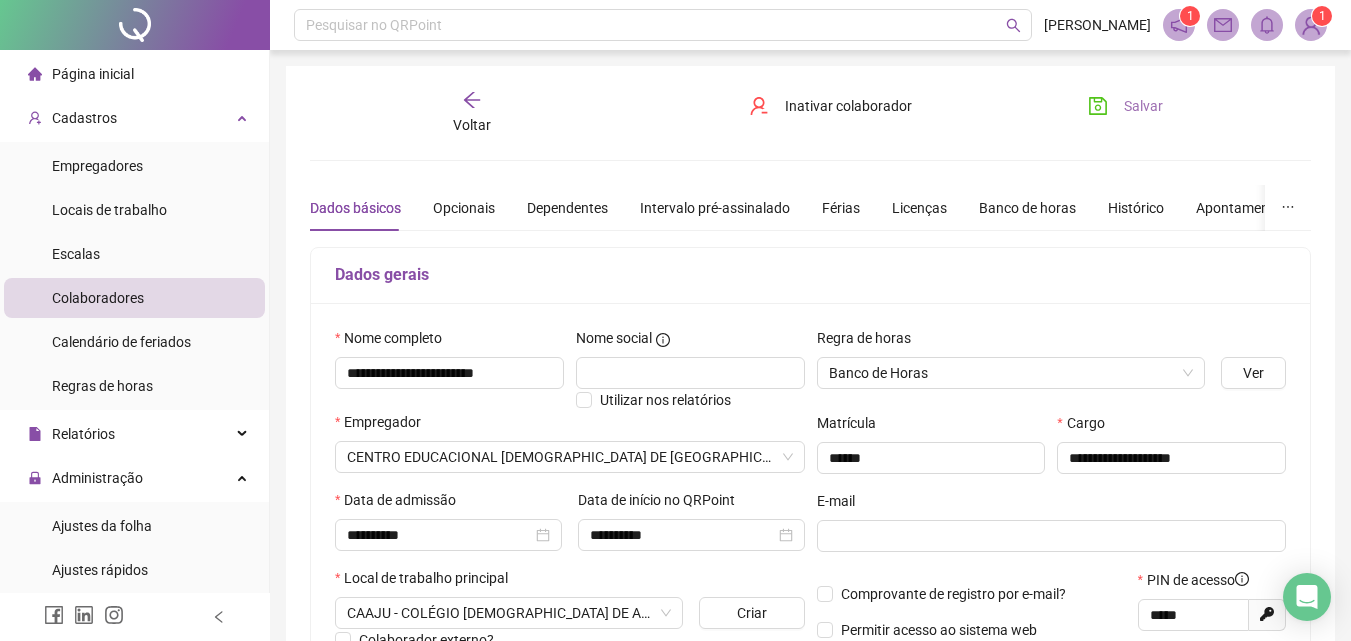 click on "Salvar" at bounding box center [1143, 106] 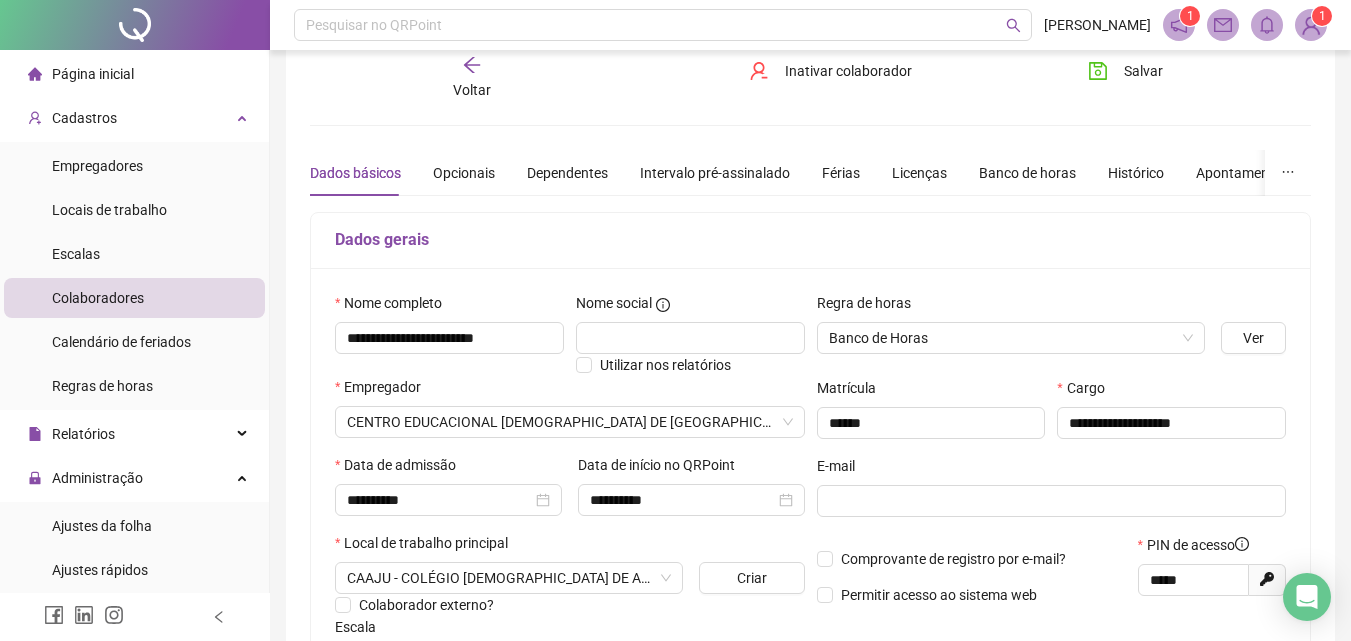 scroll, scrollTop: 0, scrollLeft: 0, axis: both 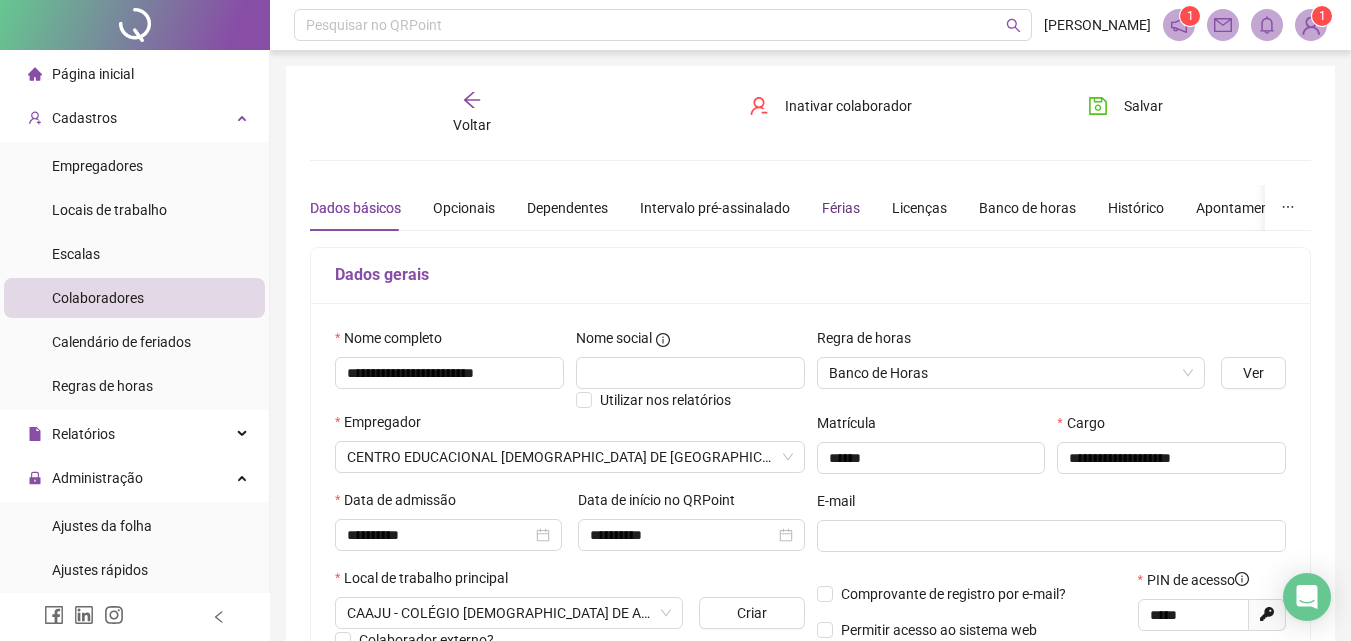 drag, startPoint x: 838, startPoint y: 209, endPoint x: 821, endPoint y: 245, distance: 39.812057 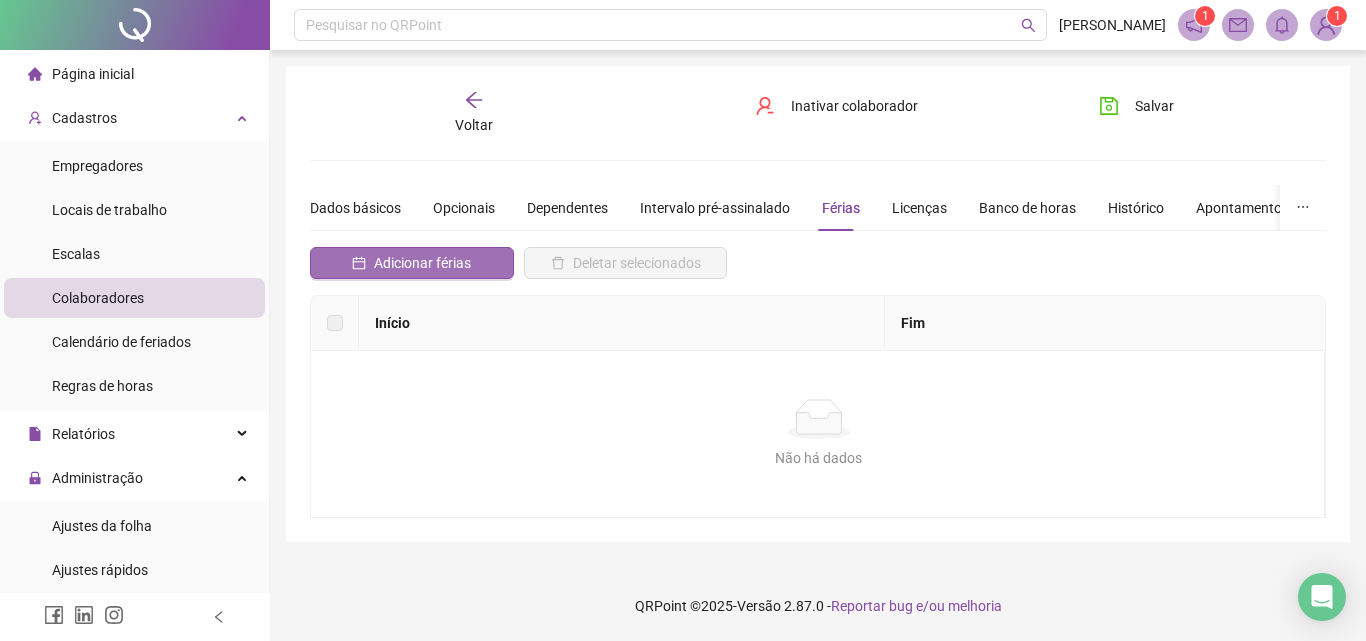 click on "Adicionar férias" at bounding box center (422, 263) 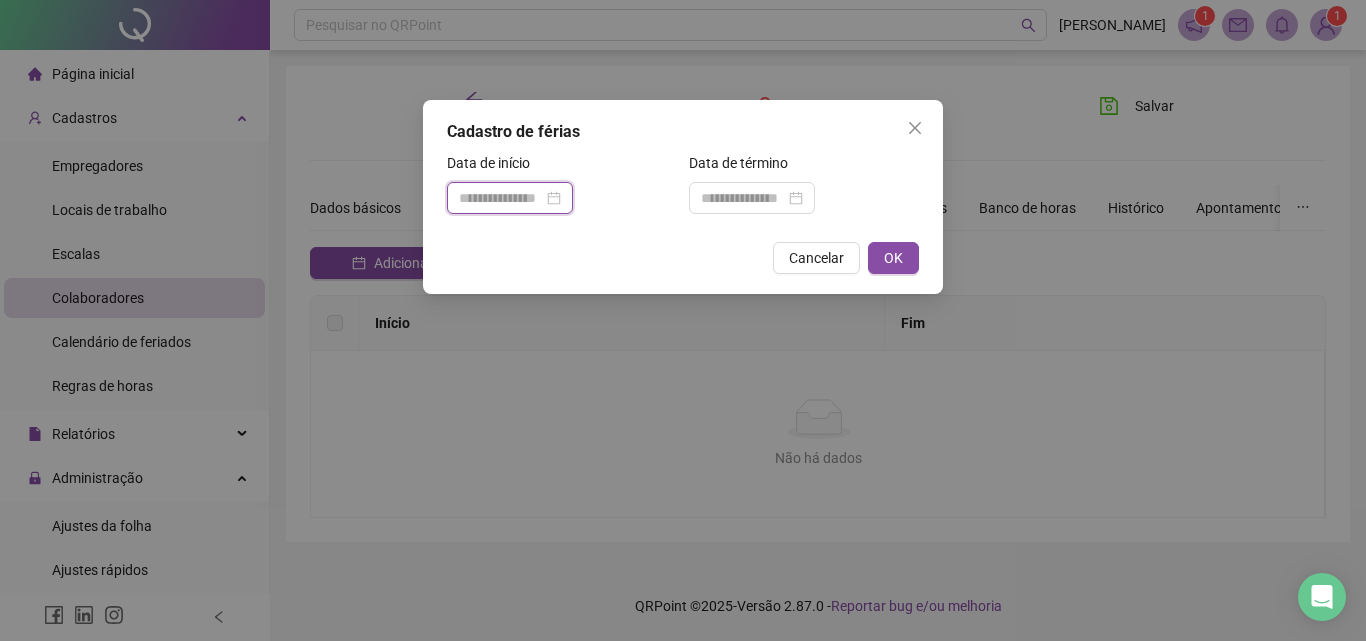 click at bounding box center [501, 198] 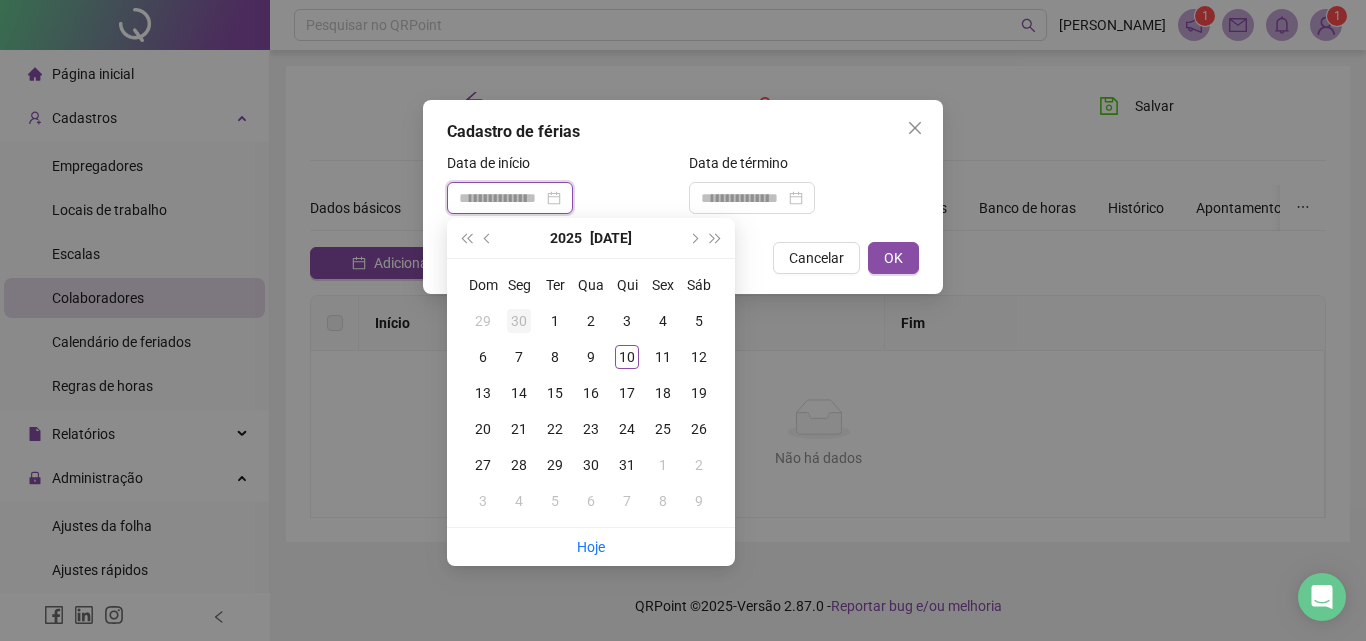 type on "**********" 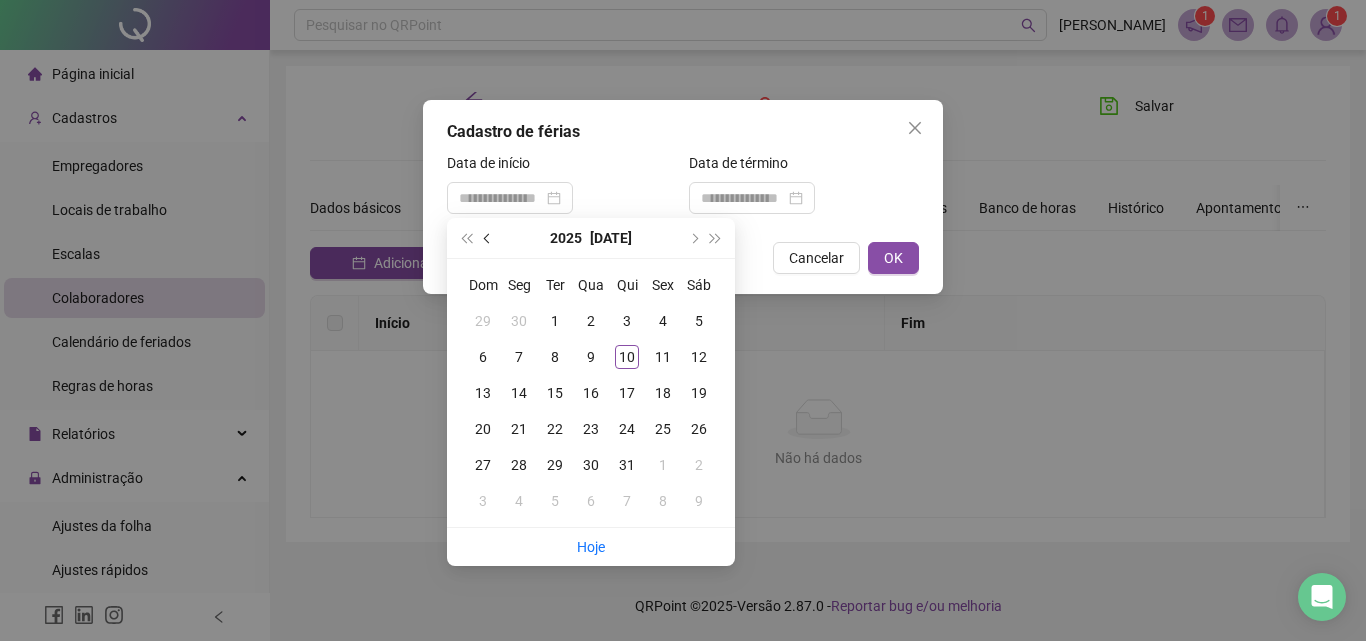 click at bounding box center [489, 238] 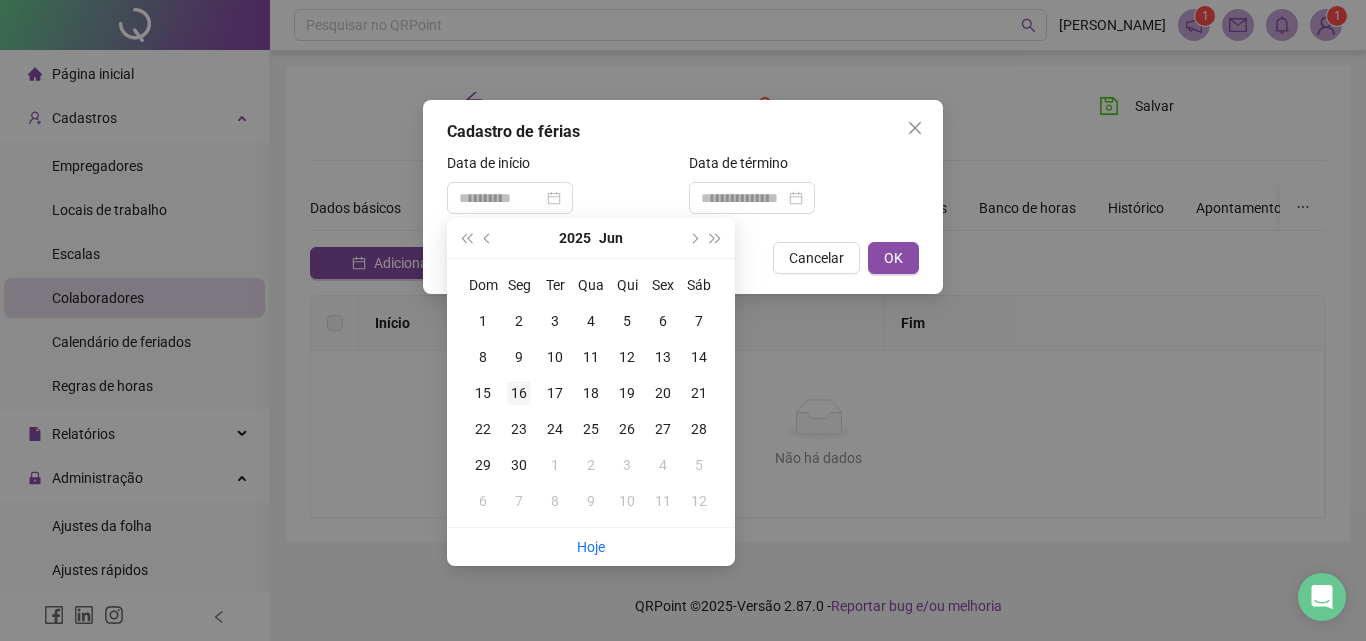 type on "**********" 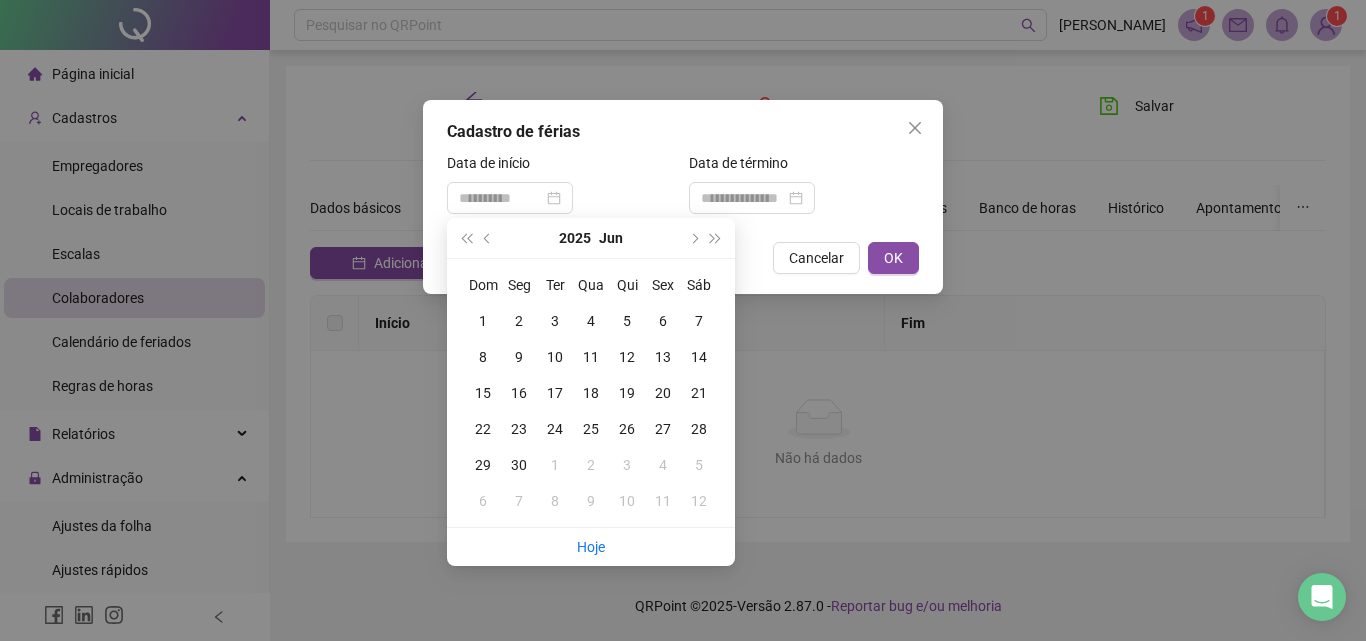 click on "16" at bounding box center [519, 393] 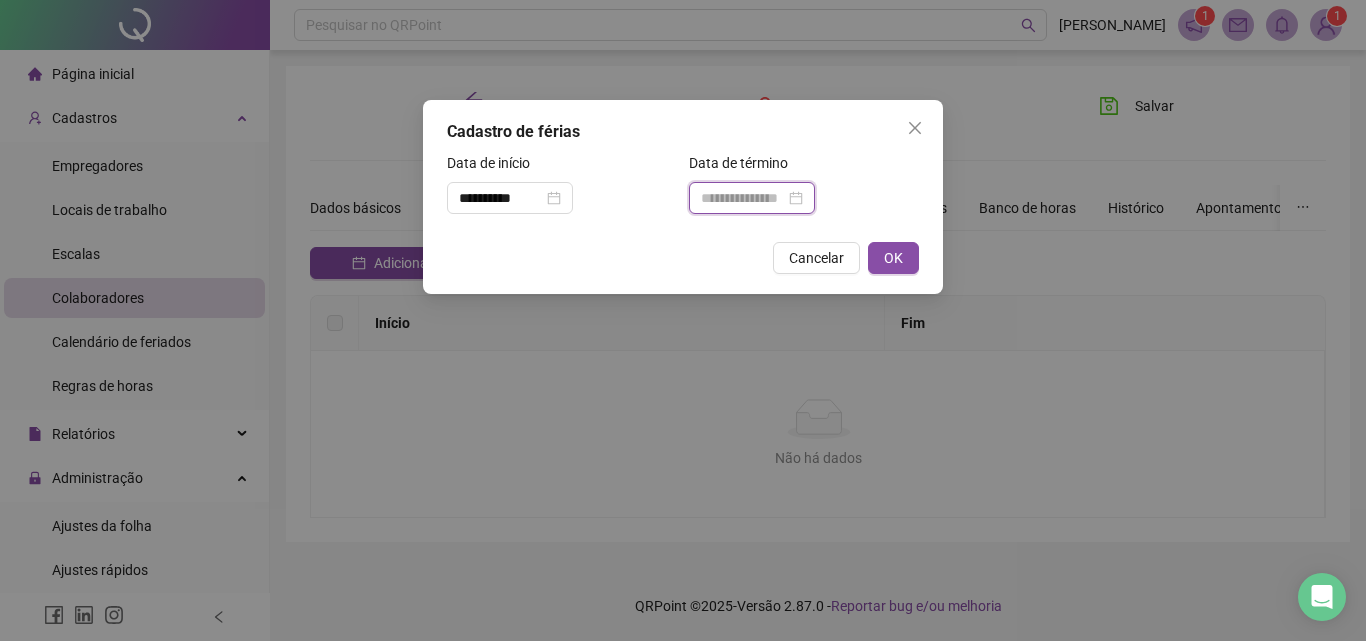 click at bounding box center (743, 198) 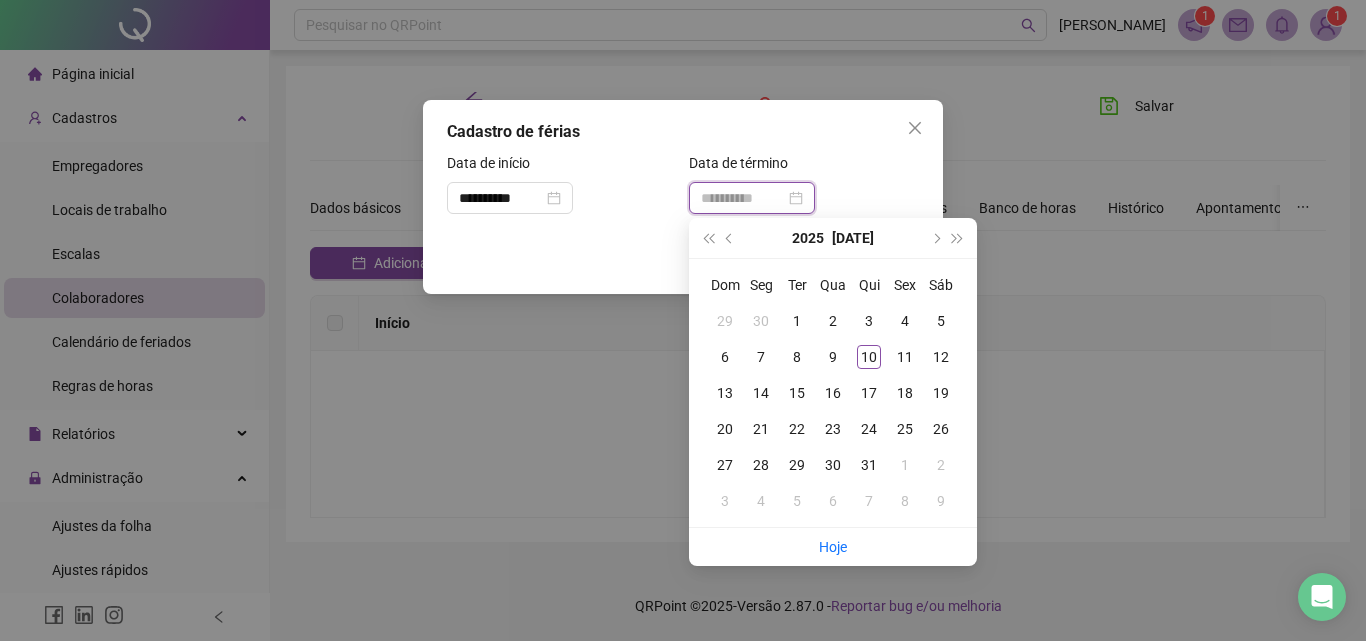 type on "**********" 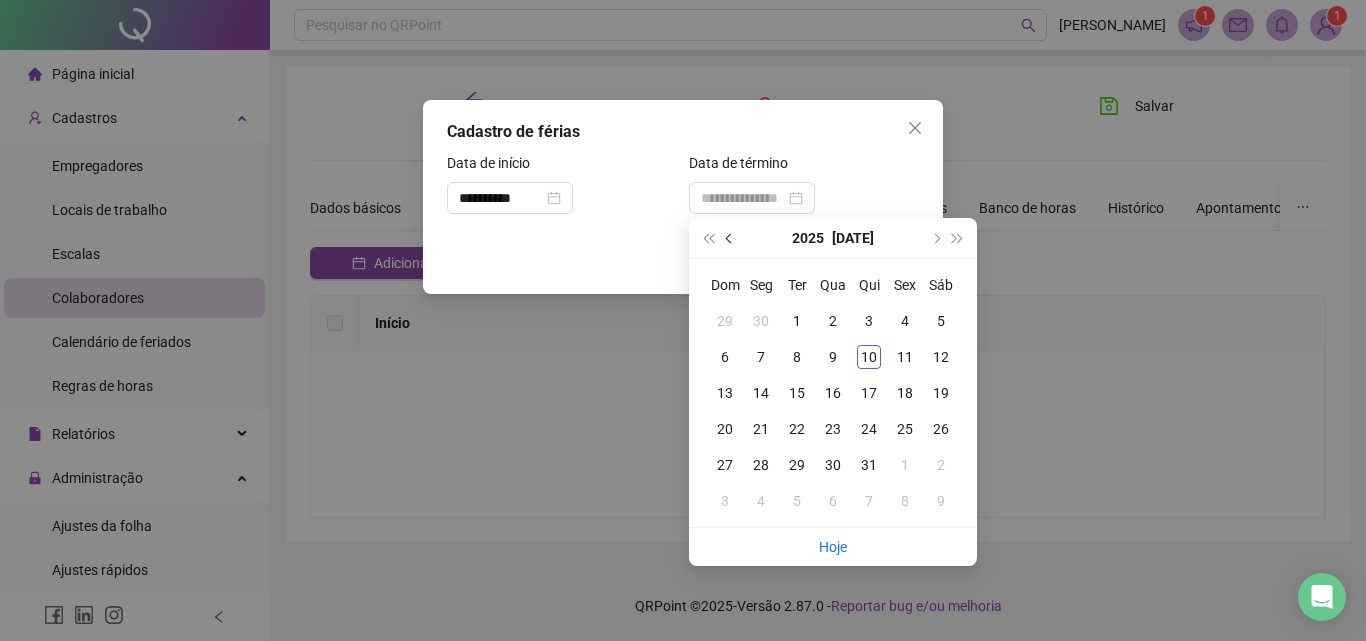click at bounding box center [731, 238] 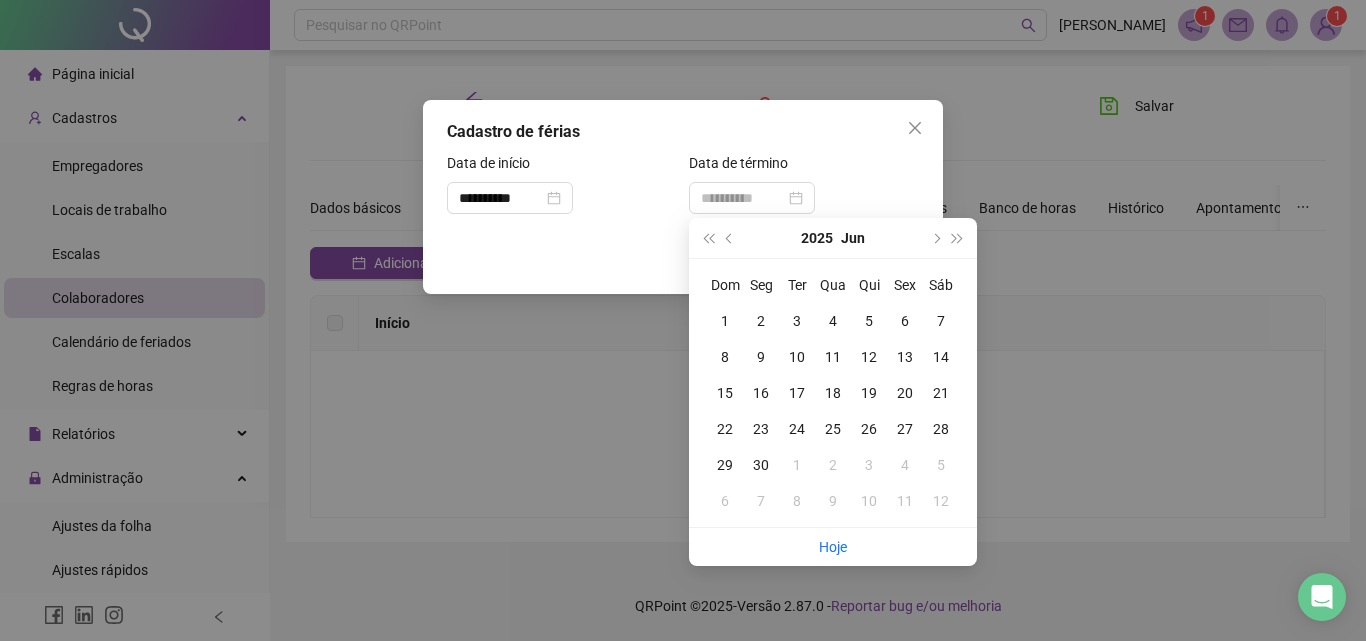 type on "**********" 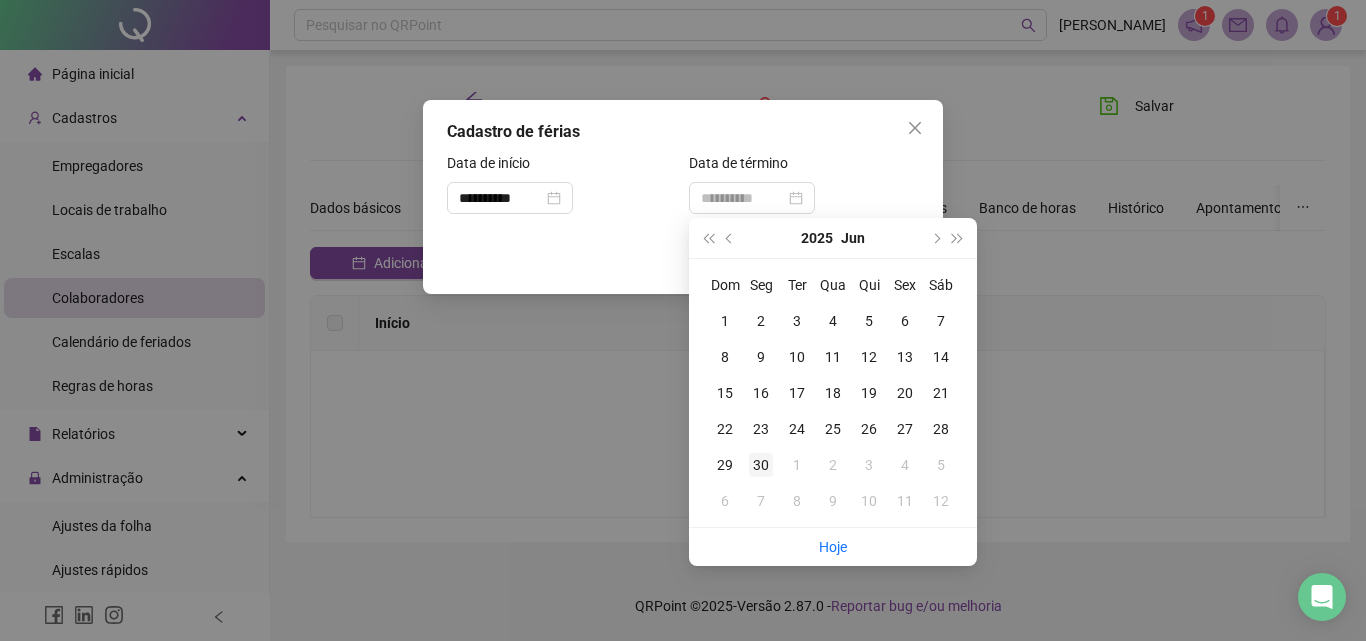 type on "**********" 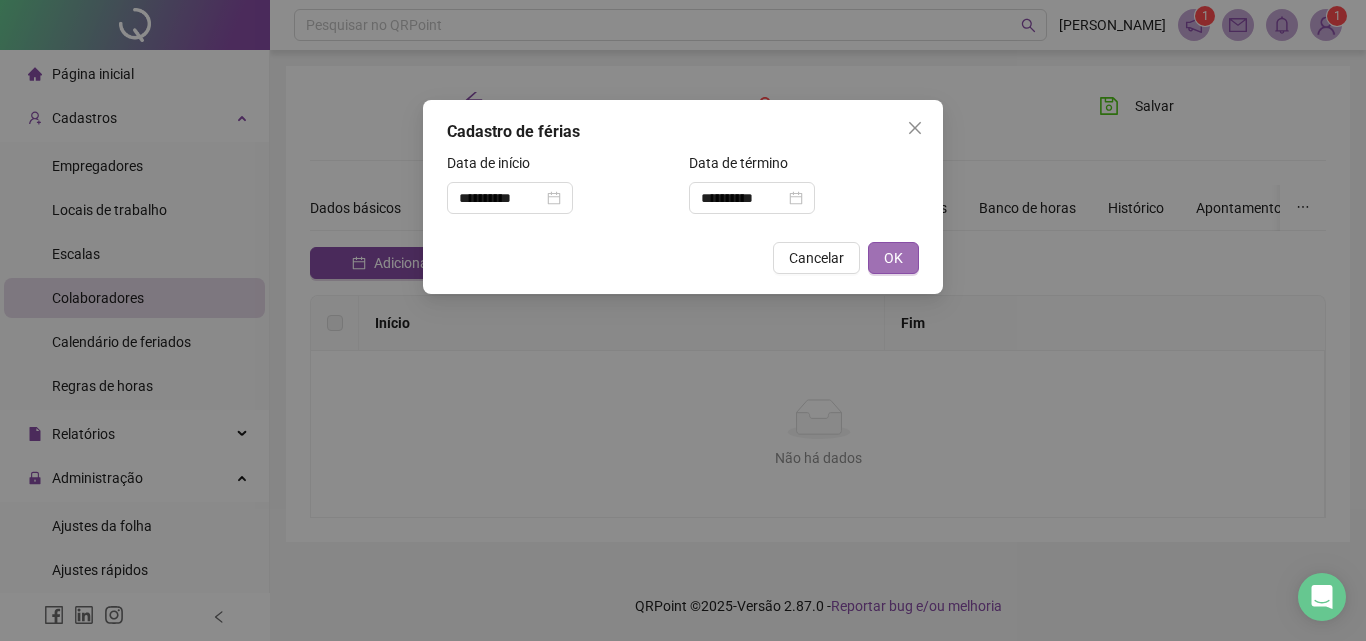 drag, startPoint x: 892, startPoint y: 259, endPoint x: 890, endPoint y: 273, distance: 14.142136 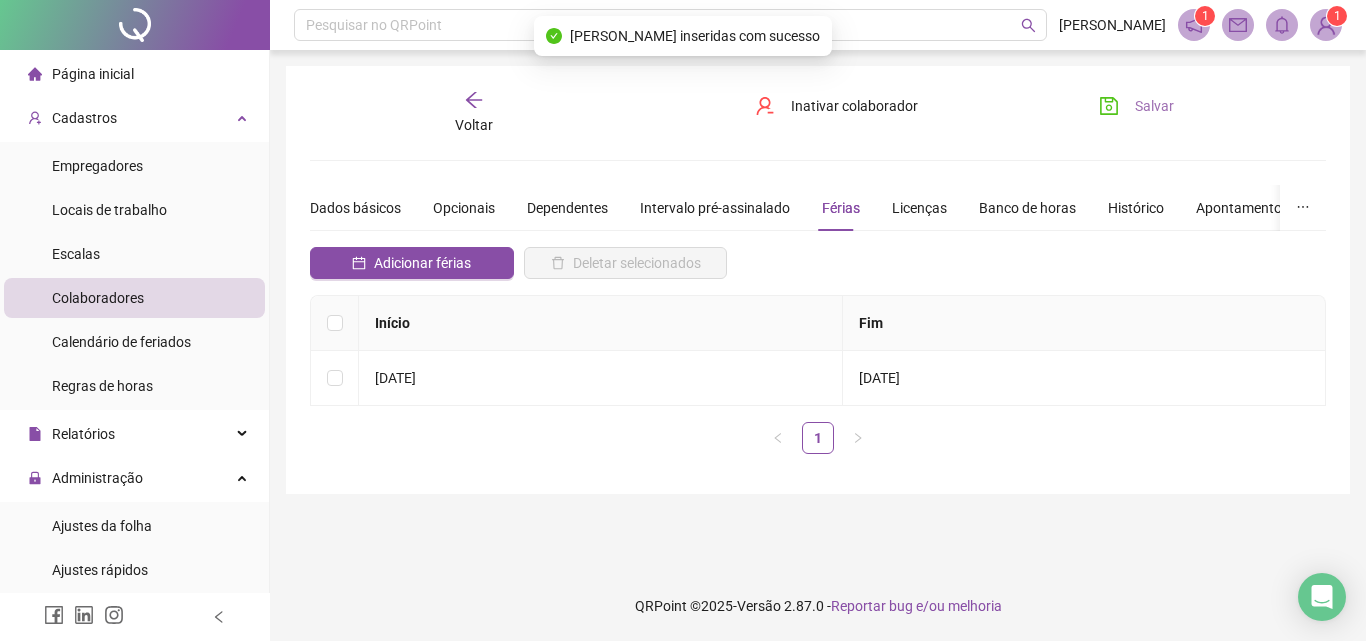 click on "Salvar" at bounding box center [1154, 106] 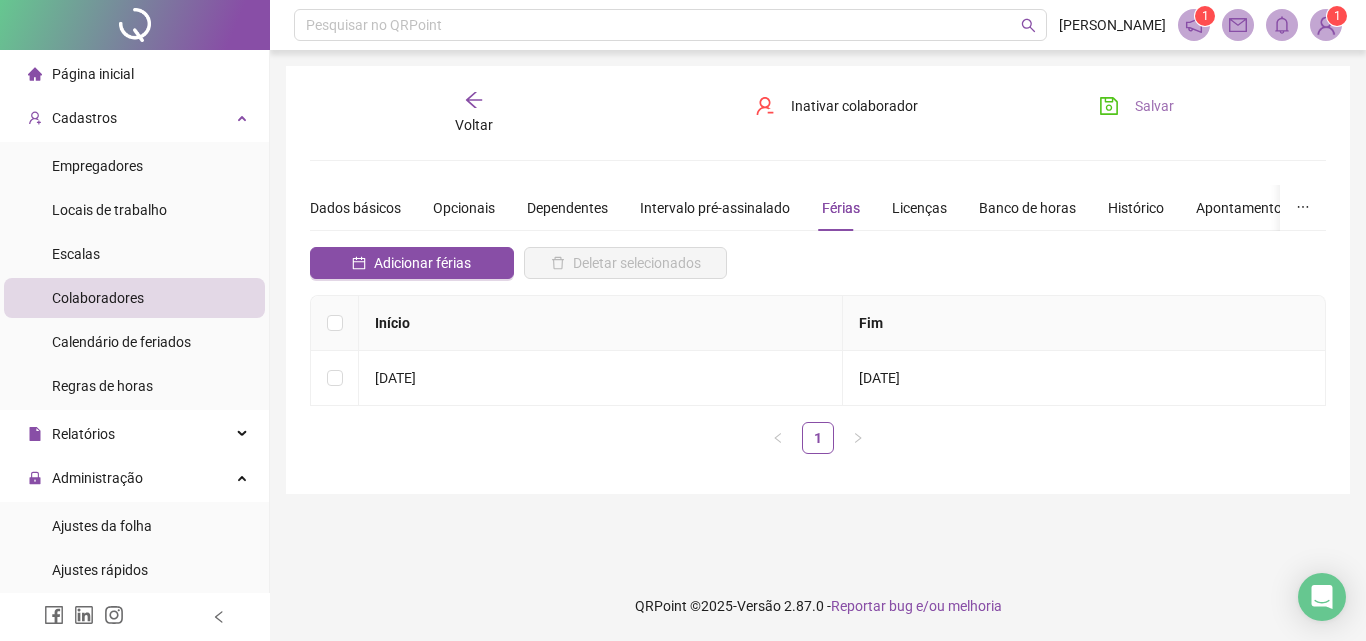 click on "Salvar" at bounding box center [1154, 106] 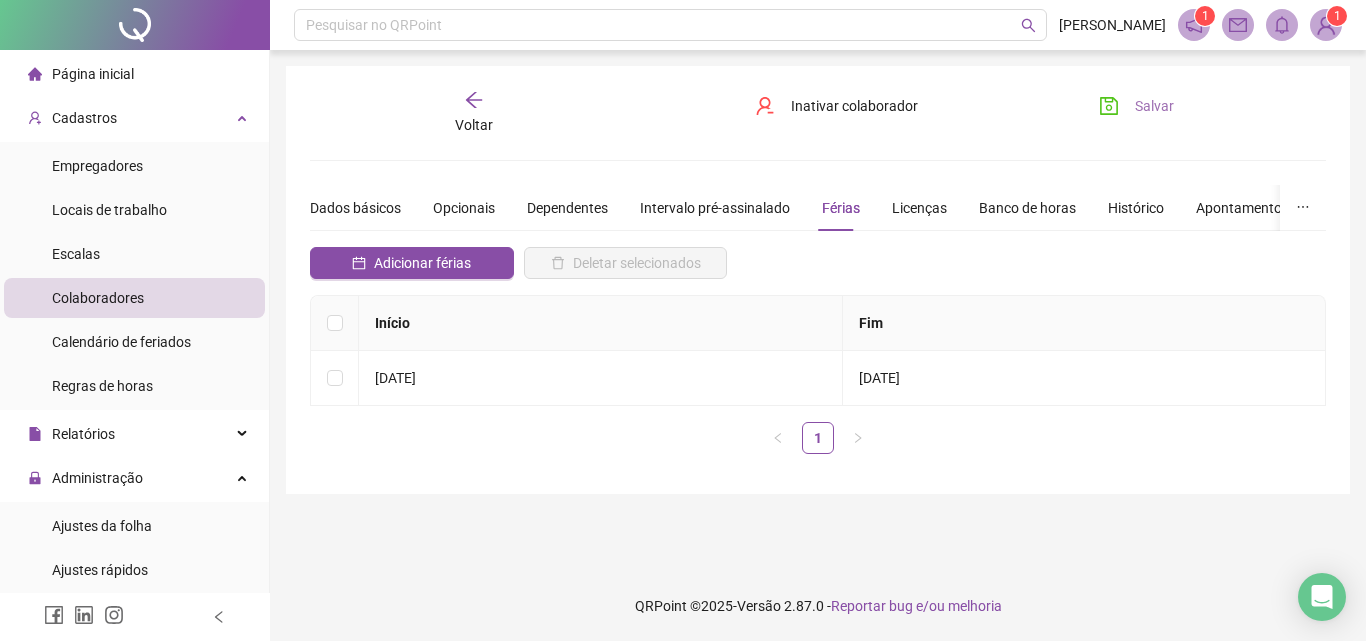 click on "Salvar" at bounding box center (1154, 106) 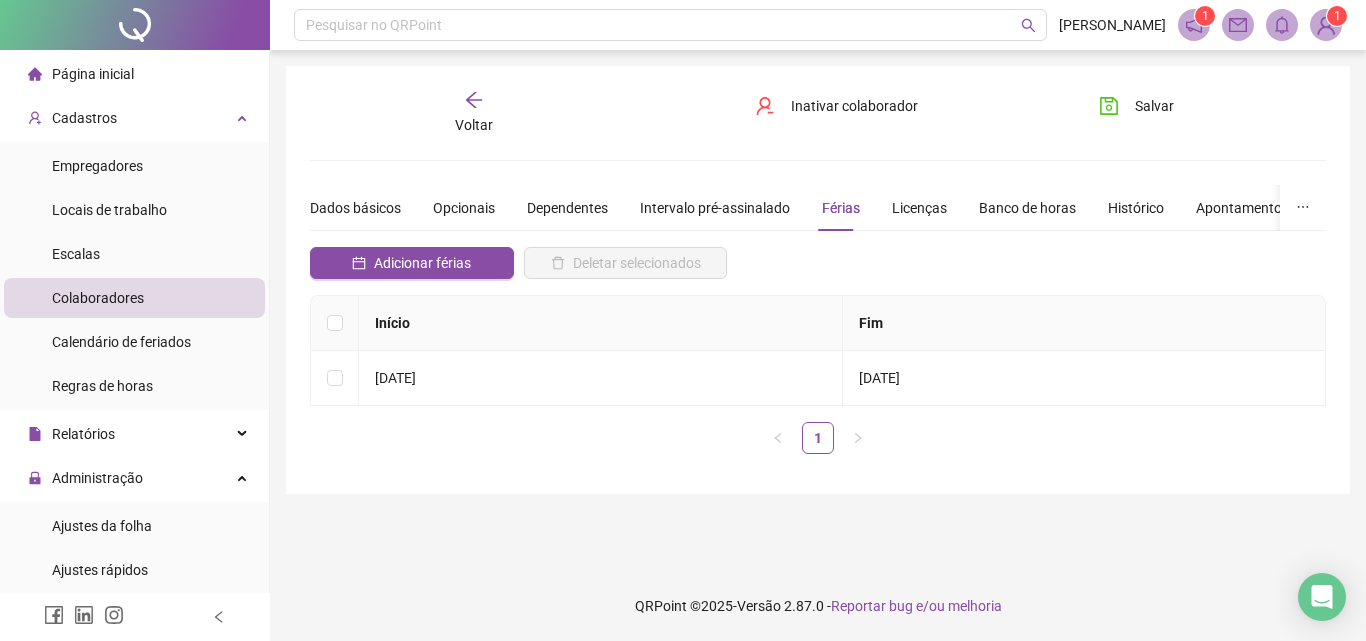 click on "Voltar" at bounding box center (474, 125) 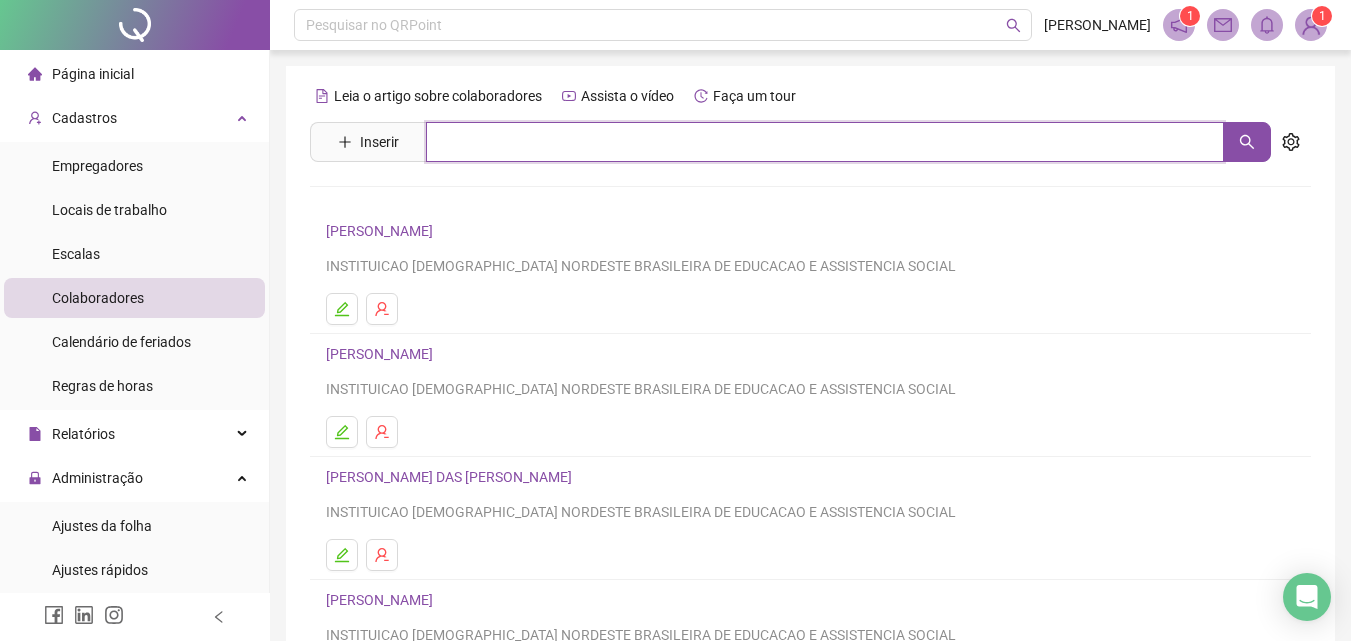 click at bounding box center [825, 142] 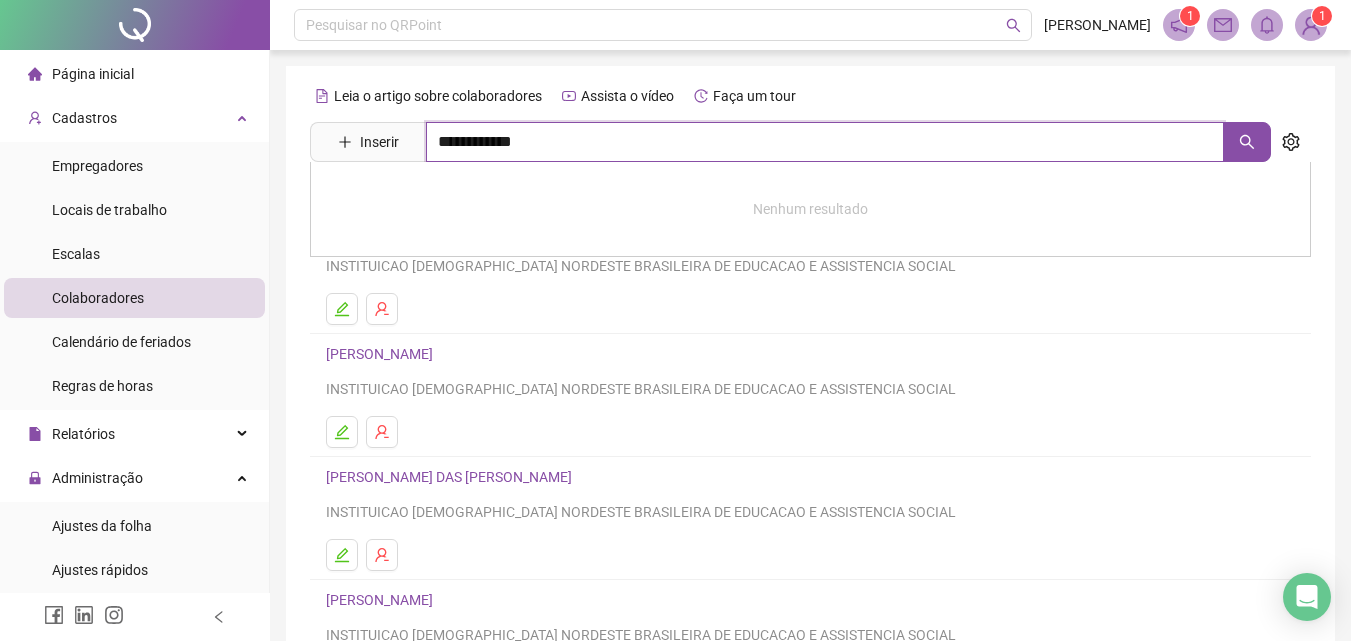type on "**********" 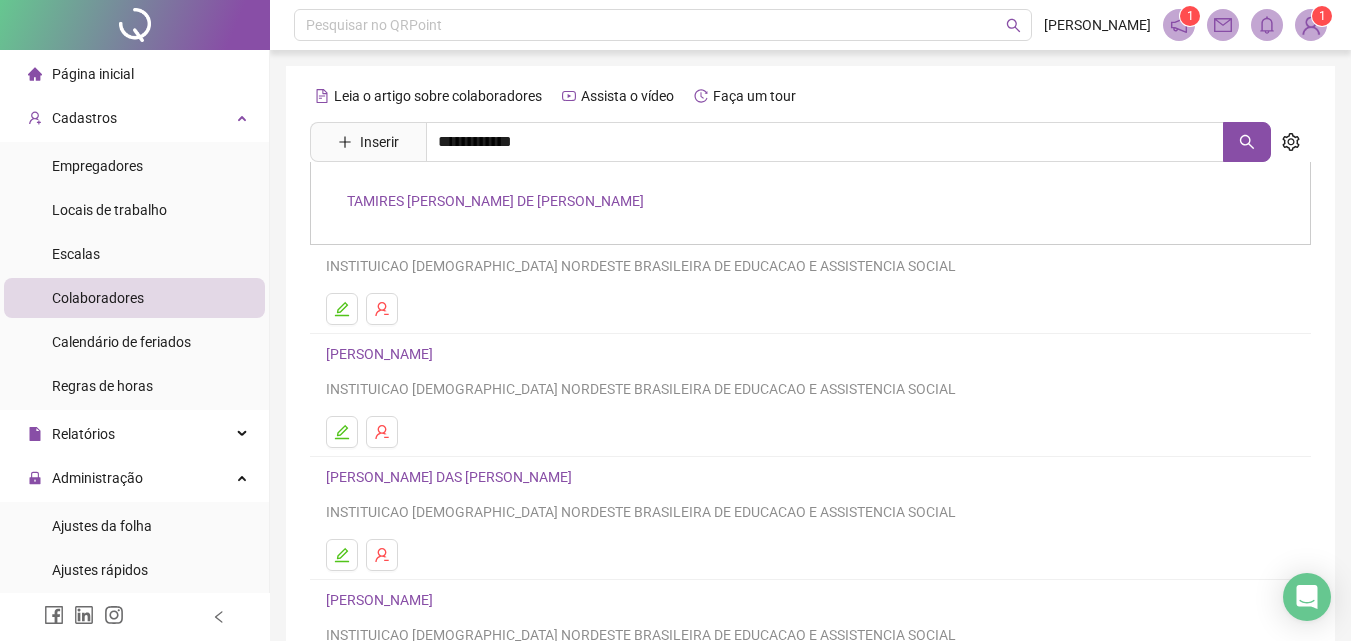 click on "TAMIRES LIMA CHAVES DE SANTANA" at bounding box center [495, 201] 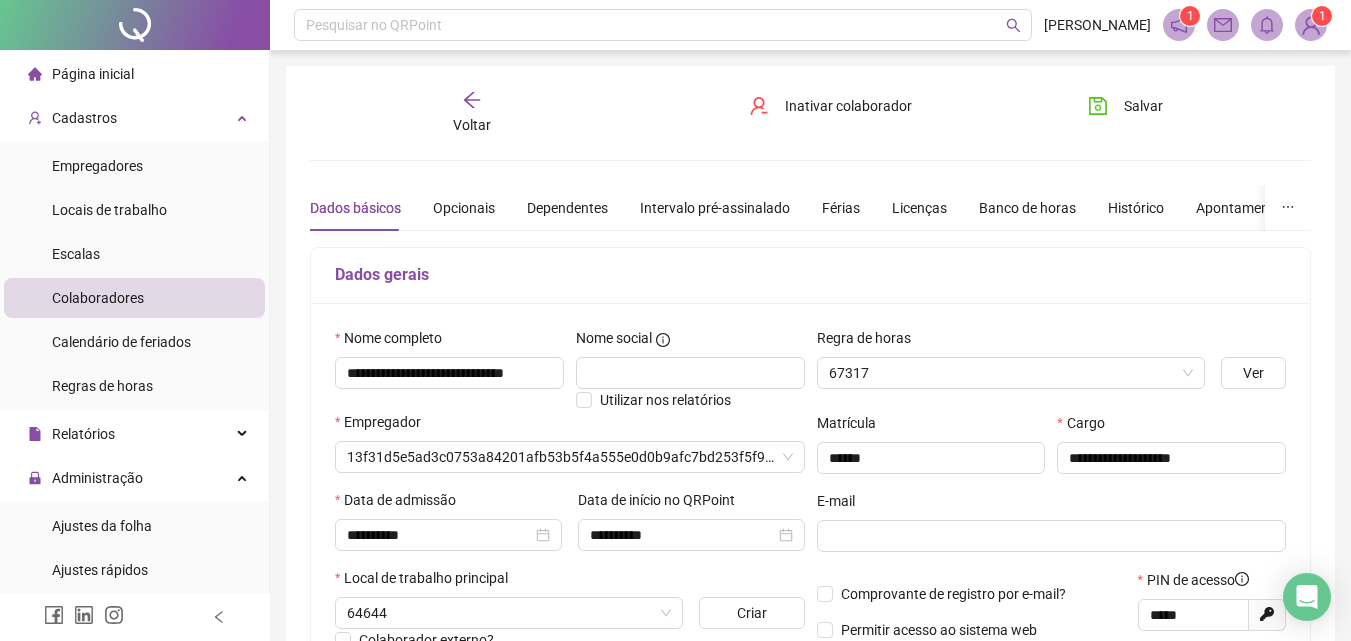 type on "**********" 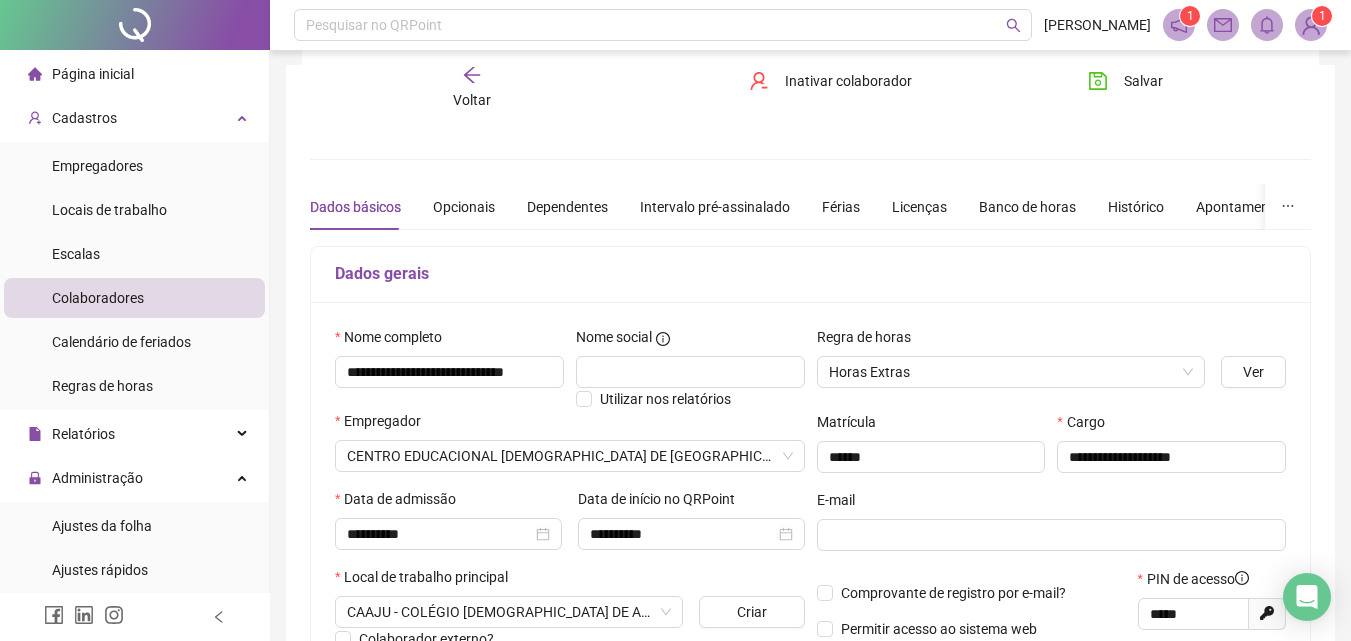 scroll, scrollTop: 0, scrollLeft: 0, axis: both 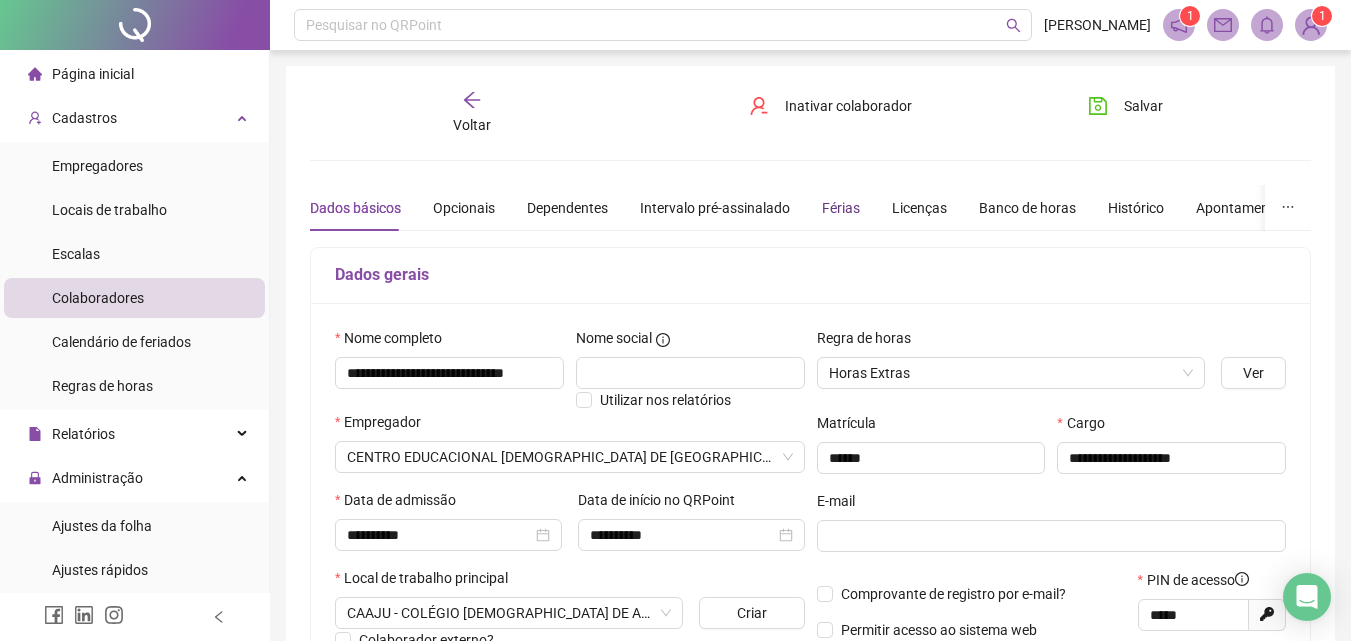 click on "Férias" at bounding box center (841, 208) 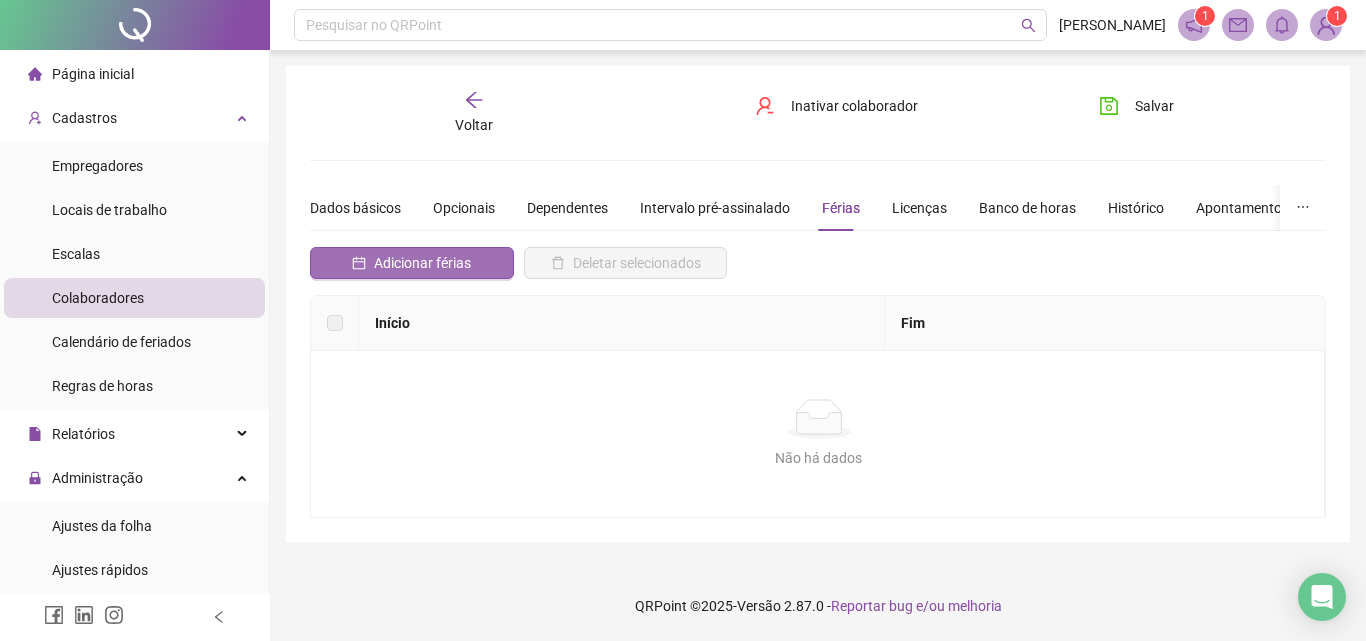 click on "Adicionar férias" at bounding box center [422, 263] 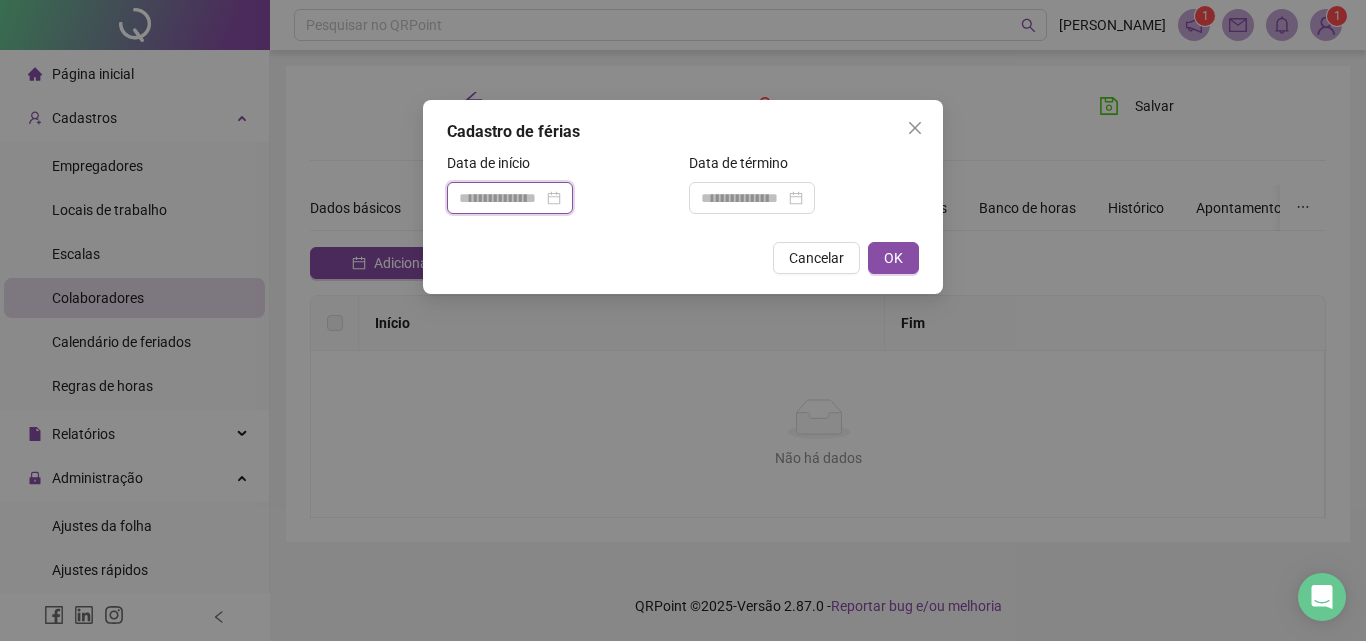 drag, startPoint x: 505, startPoint y: 195, endPoint x: 501, endPoint y: 214, distance: 19.416489 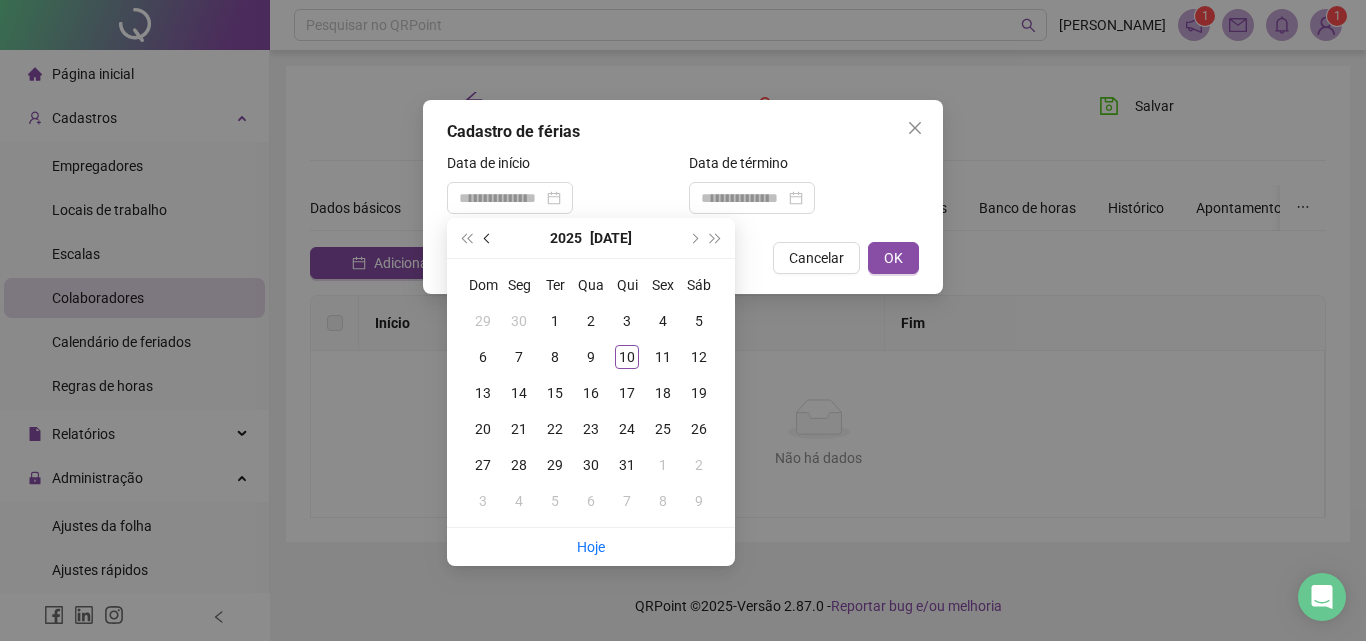 click at bounding box center (489, 238) 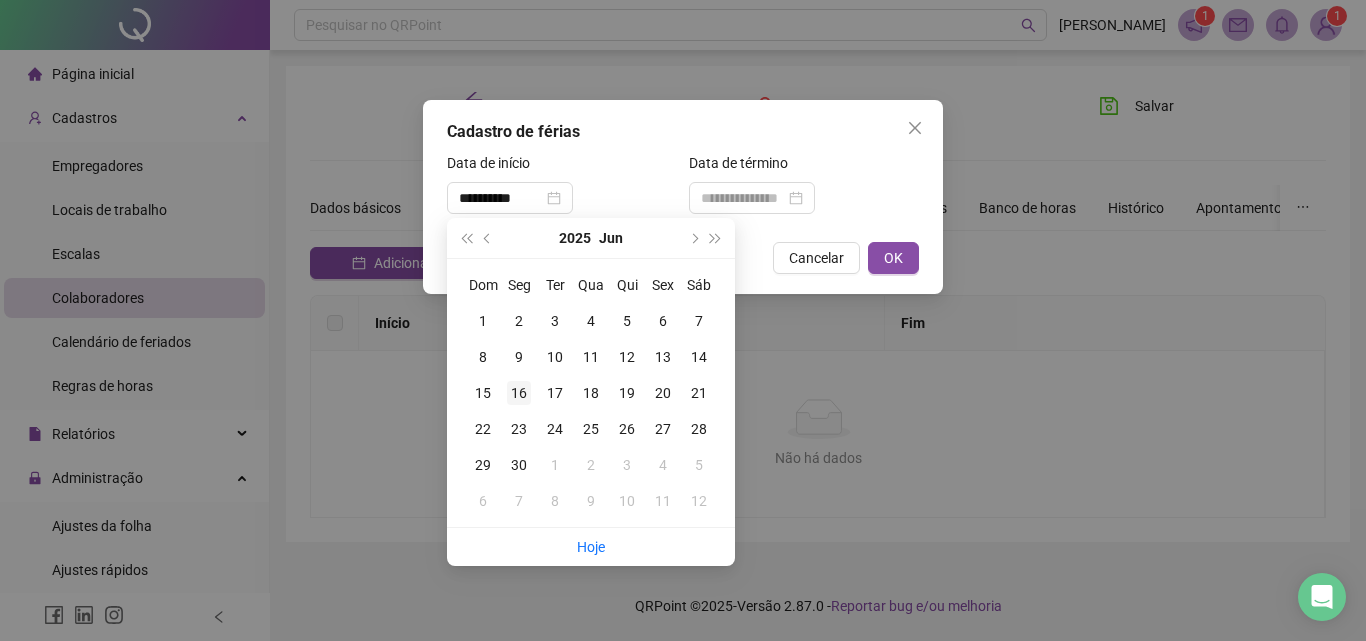 type on "**********" 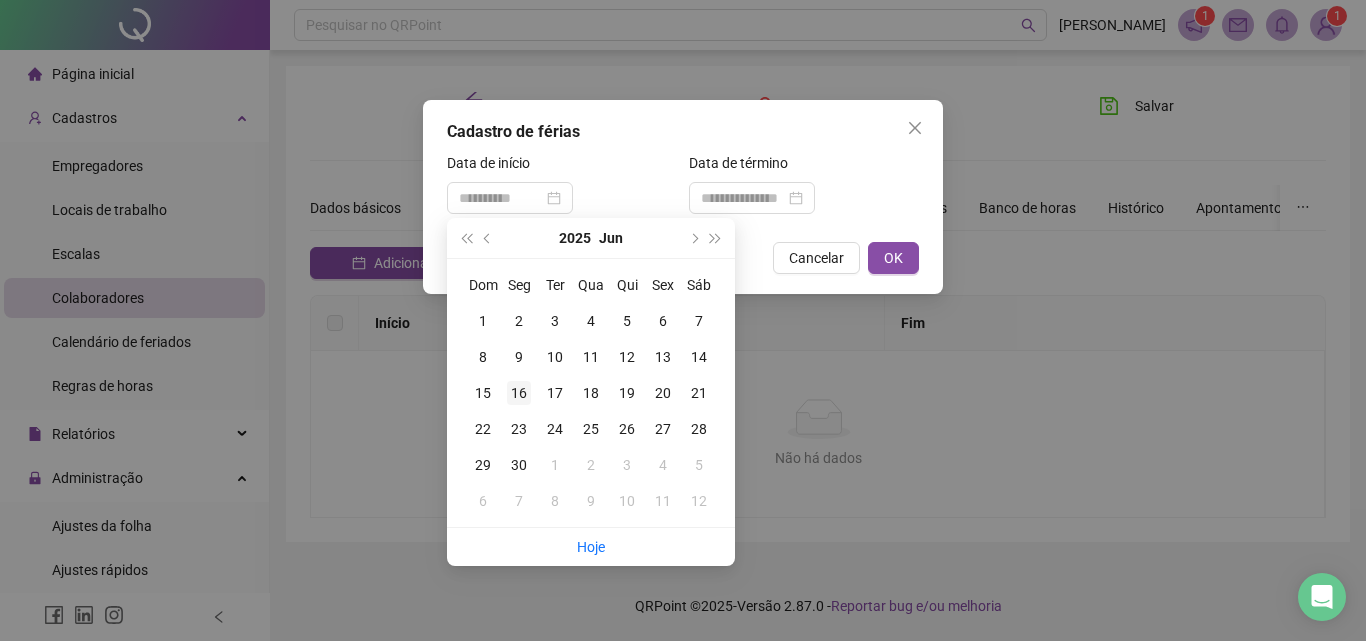 click on "16" at bounding box center [519, 393] 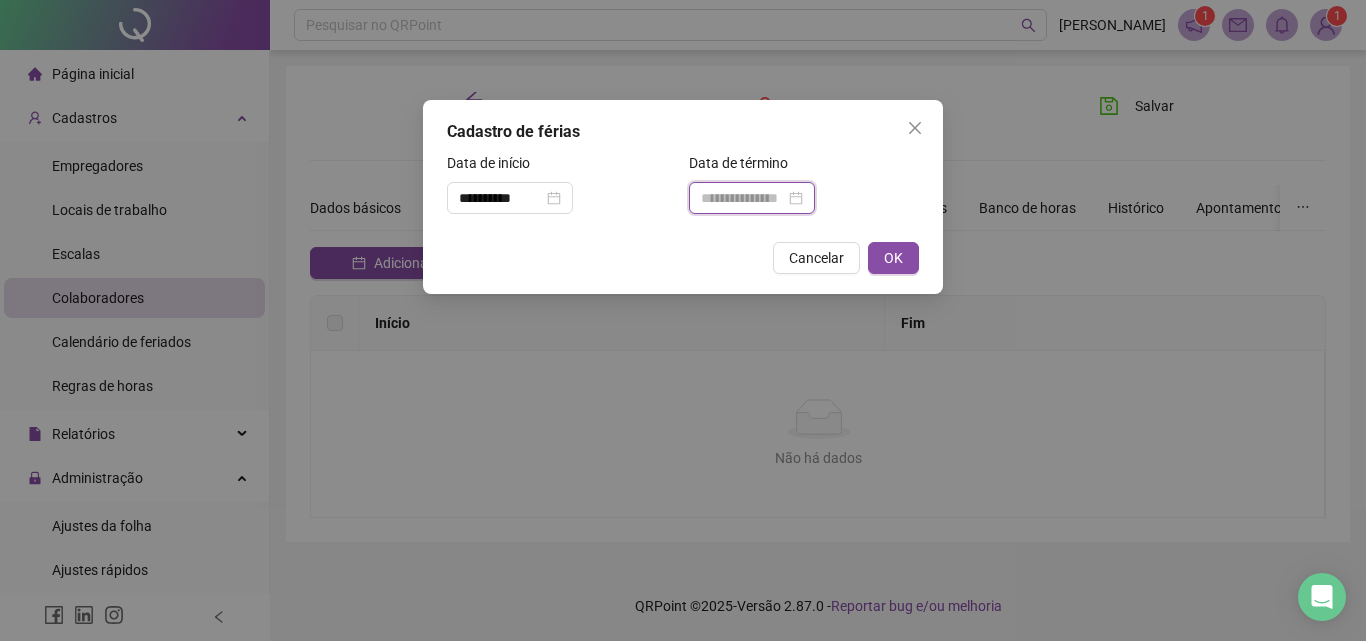 click at bounding box center (743, 198) 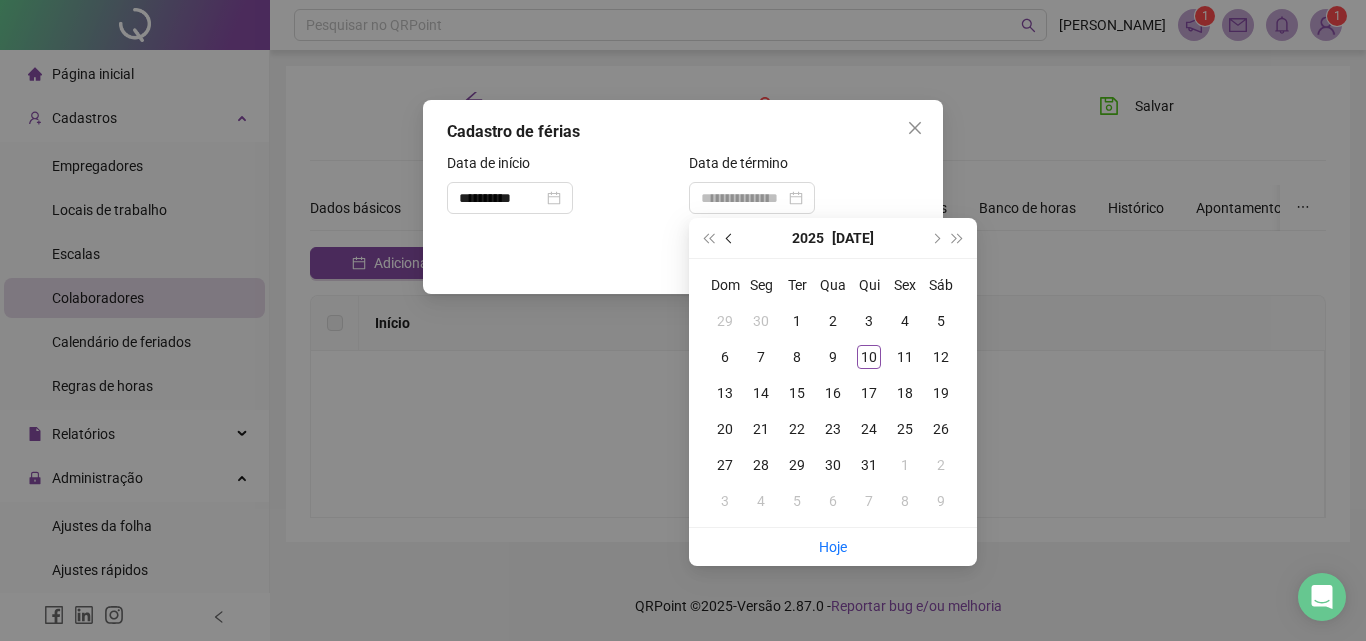 click at bounding box center (731, 238) 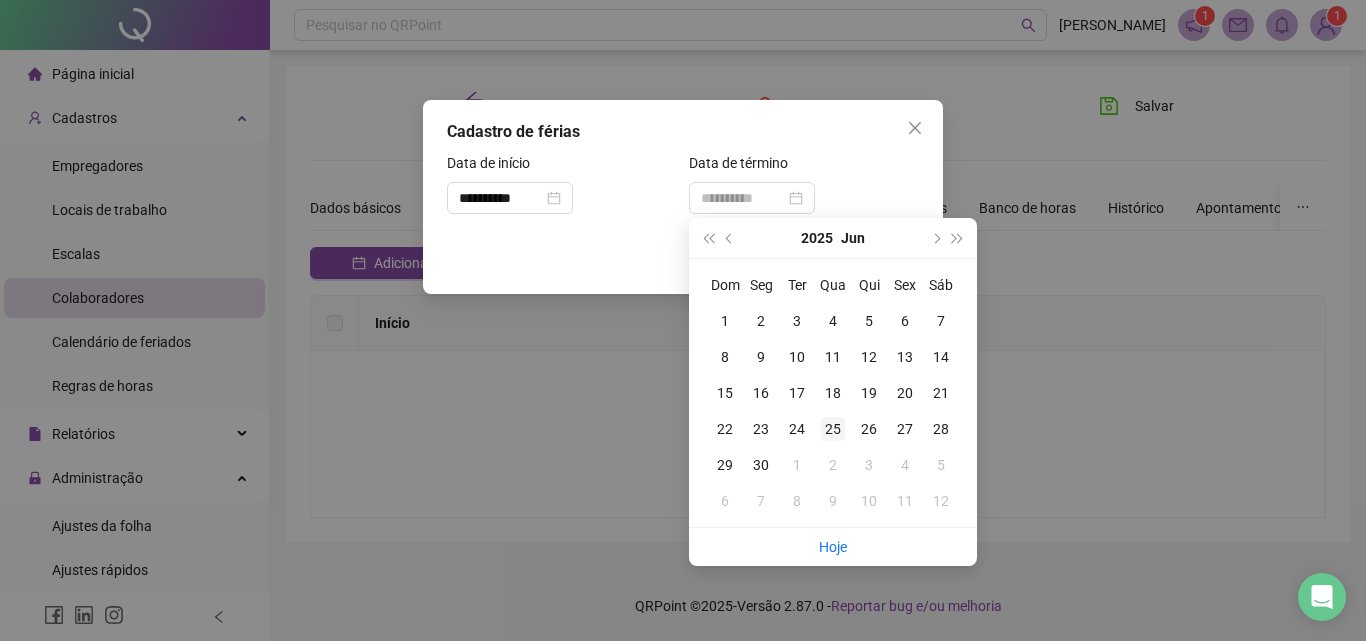 type on "**********" 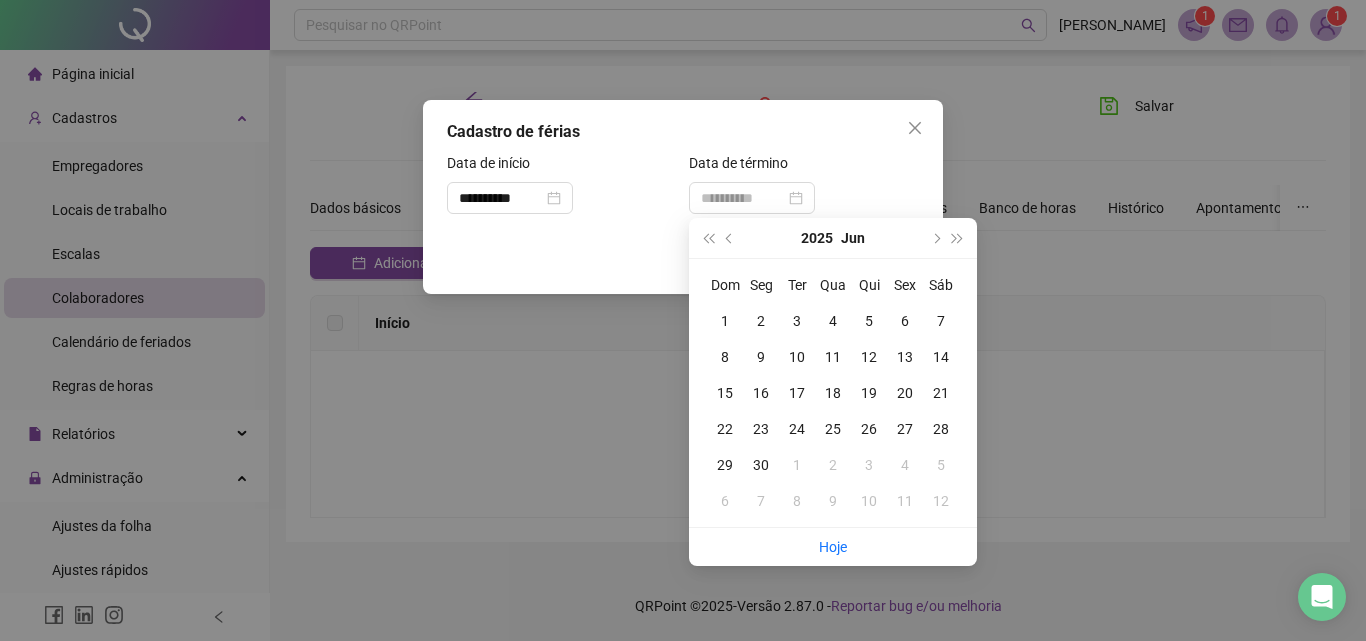 click on "25" at bounding box center [833, 429] 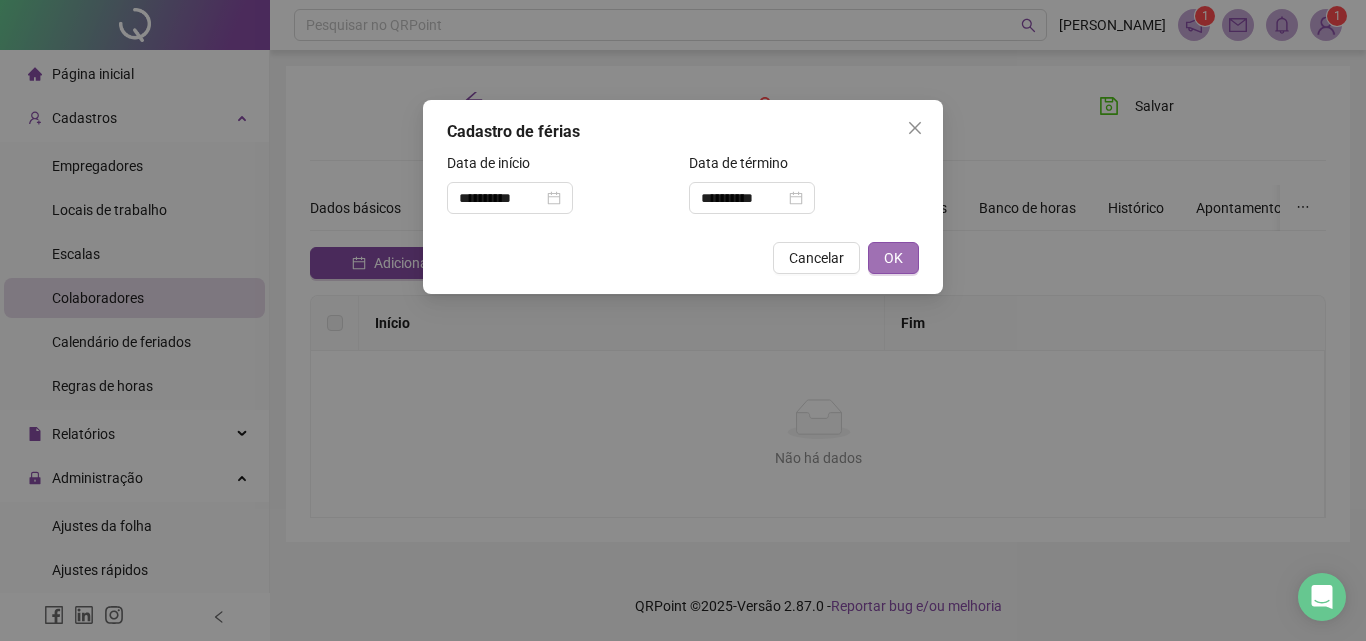 click on "OK" at bounding box center [893, 258] 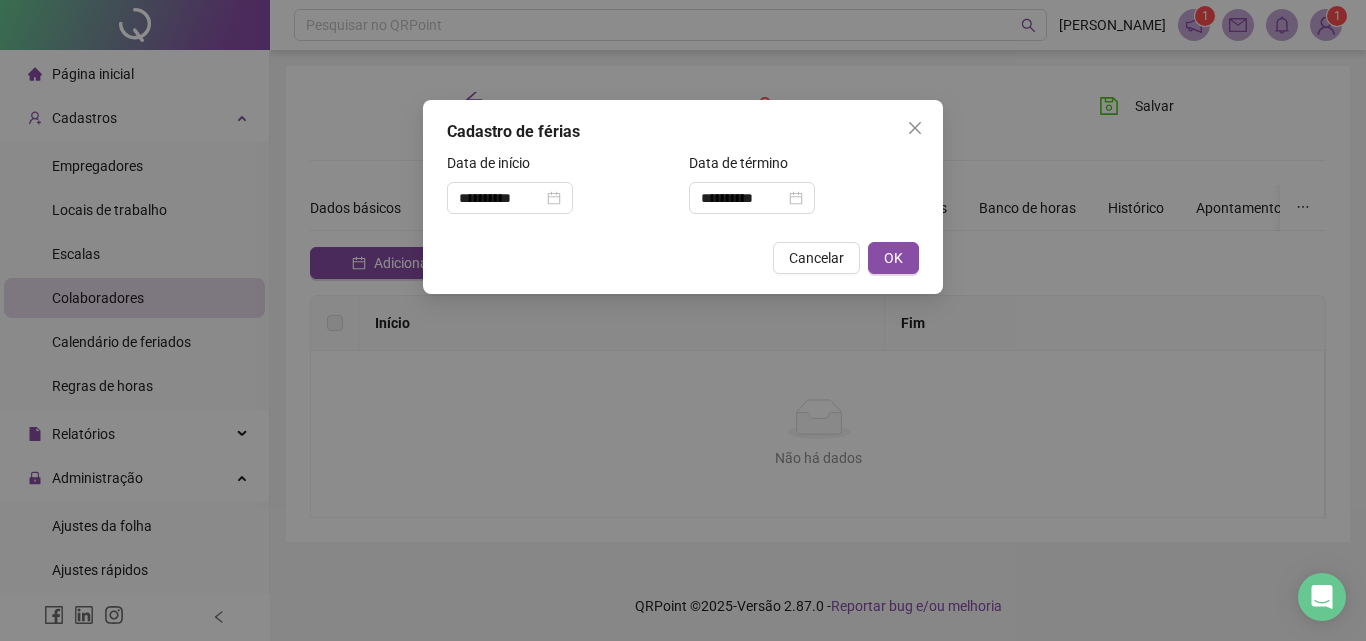 drag, startPoint x: 908, startPoint y: 262, endPoint x: 970, endPoint y: 212, distance: 79.64923 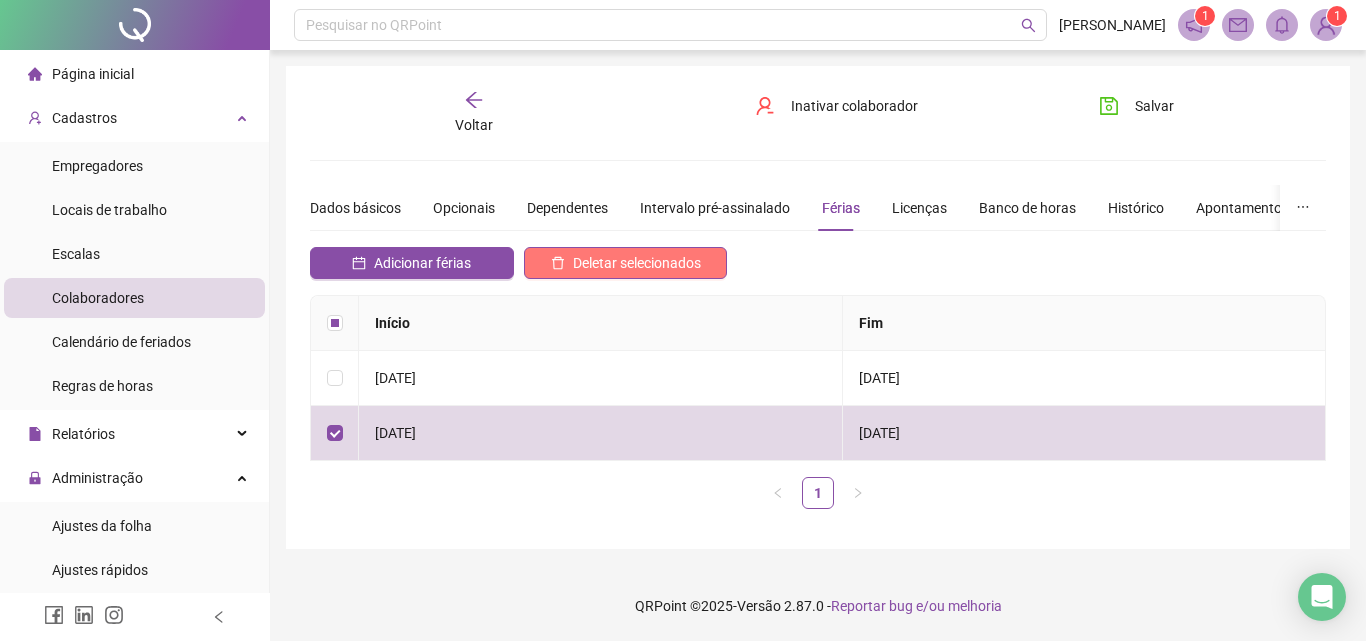 click on "Deletar selecionados" at bounding box center (637, 263) 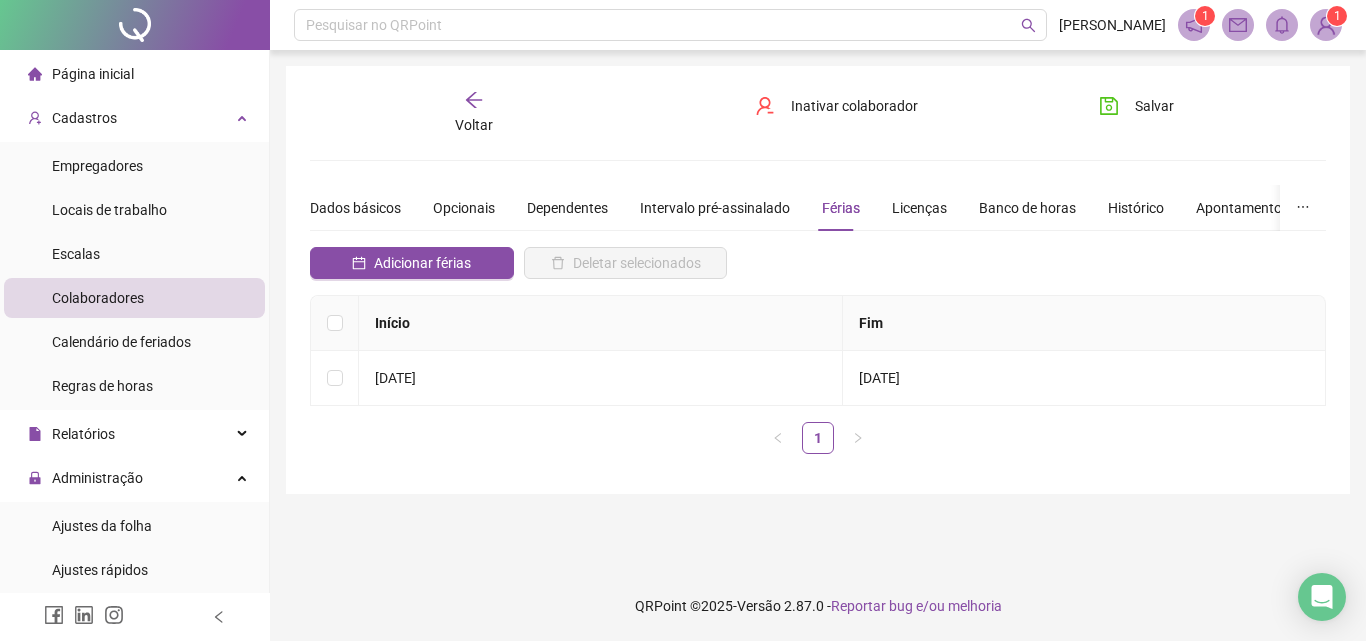 drag, startPoint x: 1121, startPoint y: 105, endPoint x: 1092, endPoint y: 140, distance: 45.453274 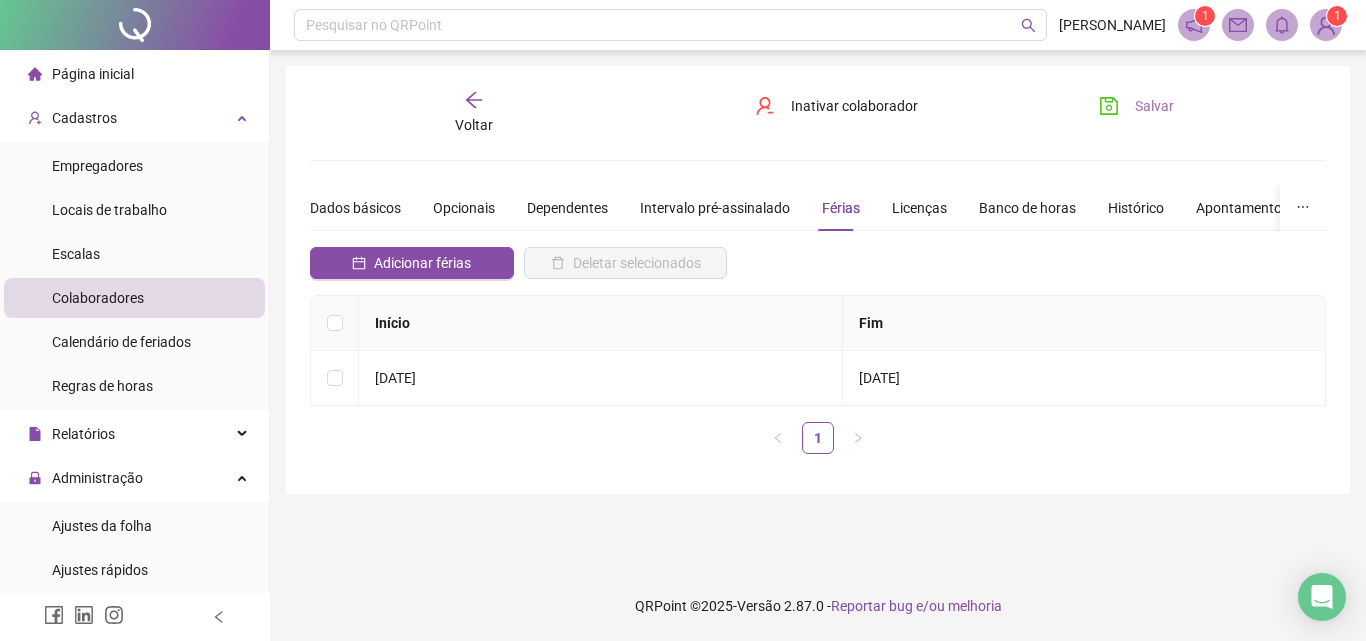 click on "Salvar" at bounding box center (1136, 106) 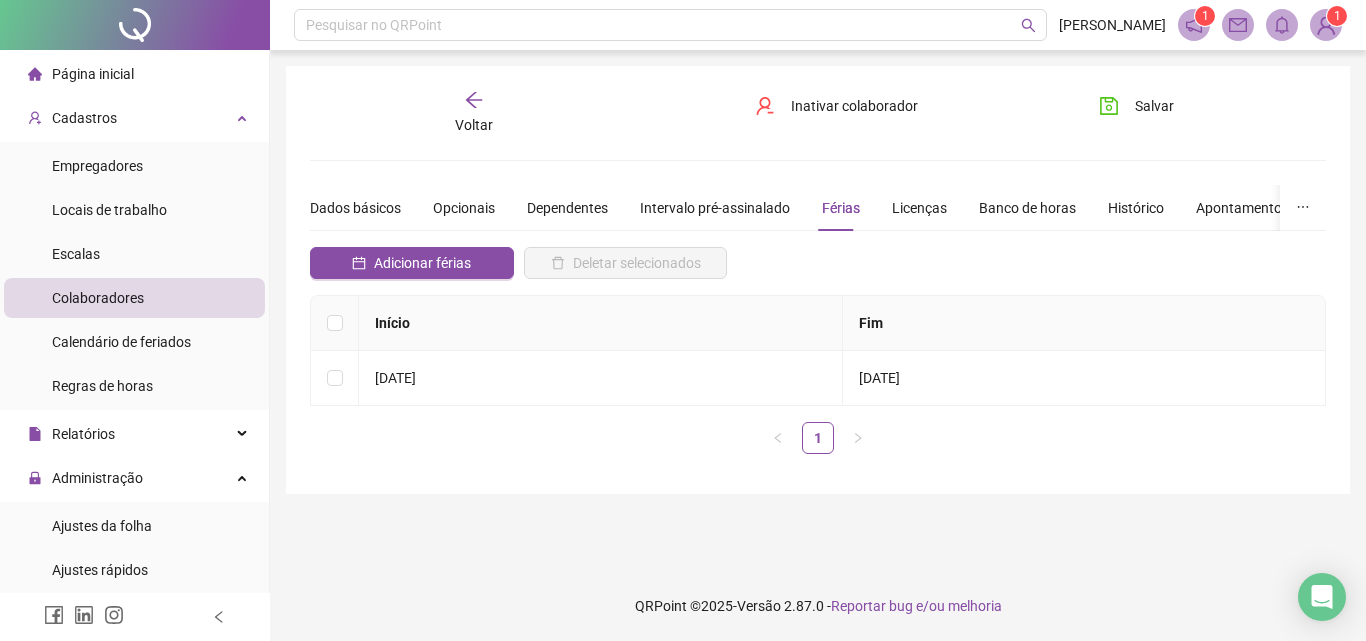 click on "Voltar" at bounding box center (474, 113) 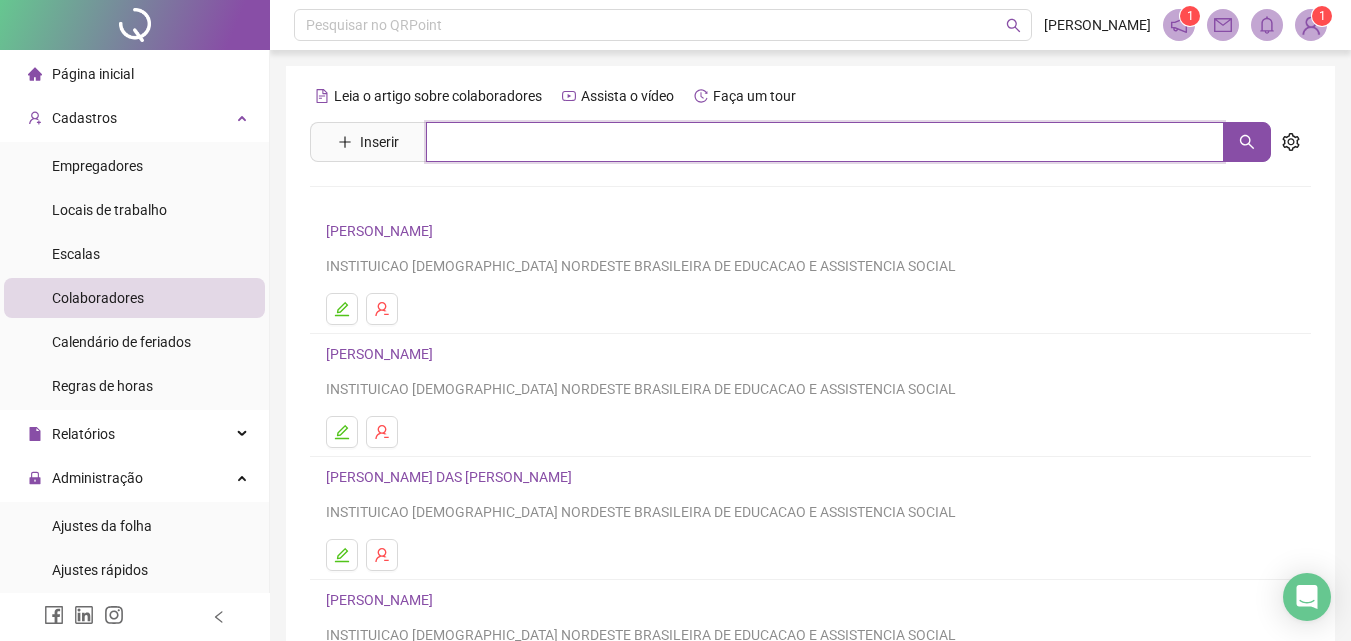 click at bounding box center (825, 142) 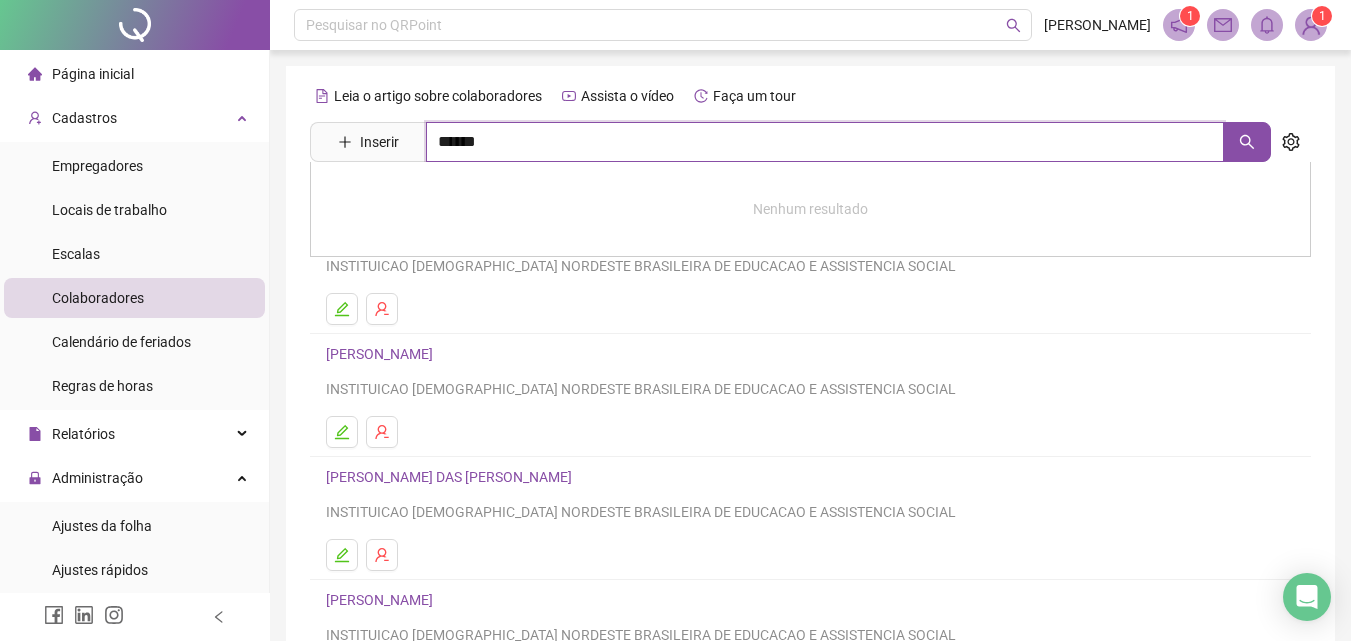 click on "*****" at bounding box center (825, 142) 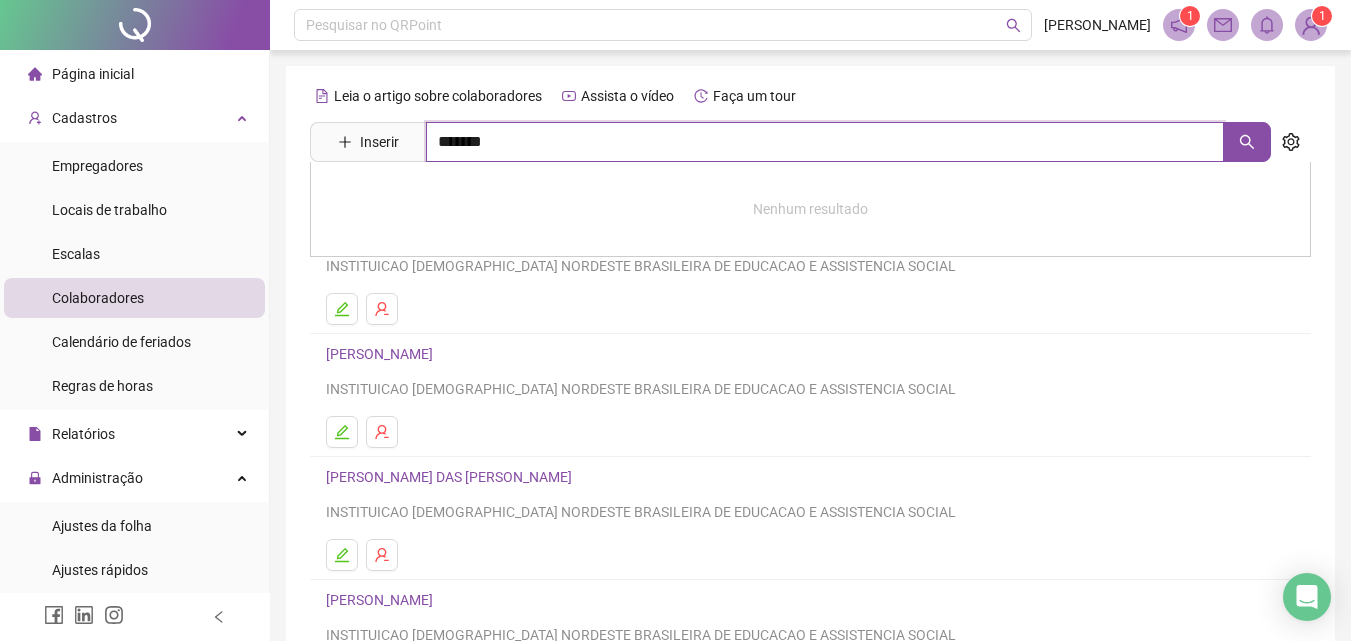 click on "******" at bounding box center (825, 142) 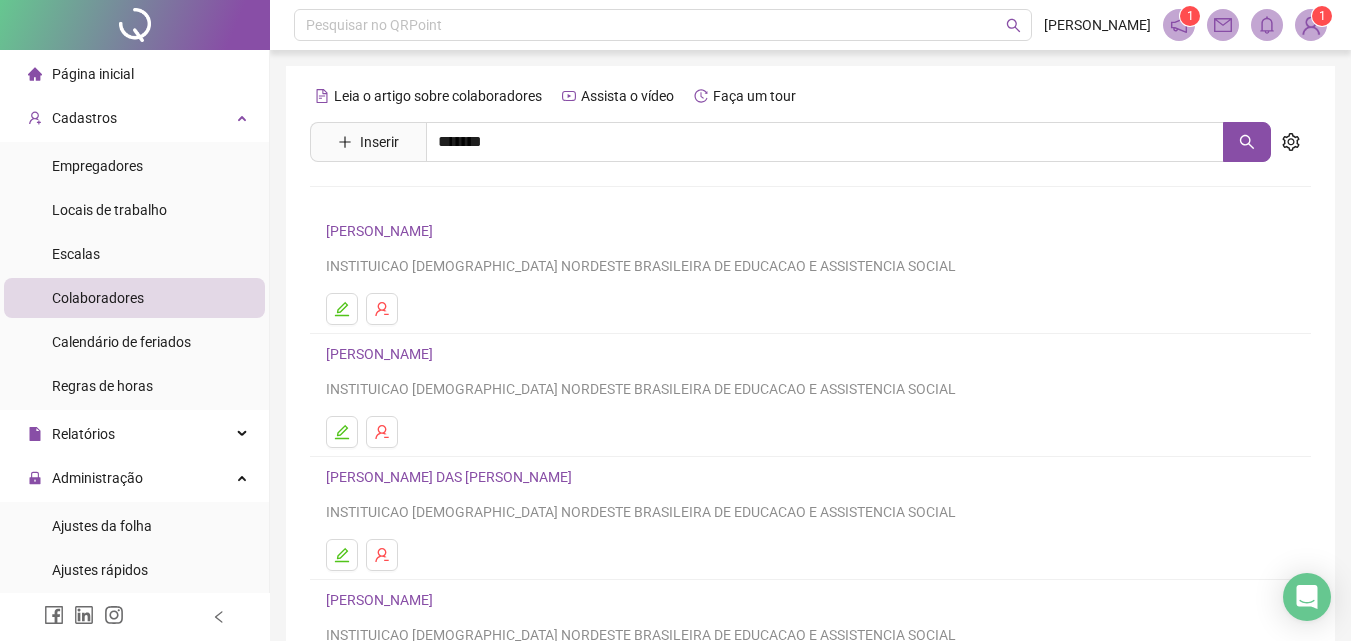 click on "EMILIA CAROLINA SILVA DOS SANTOS" at bounding box center [810, 203] 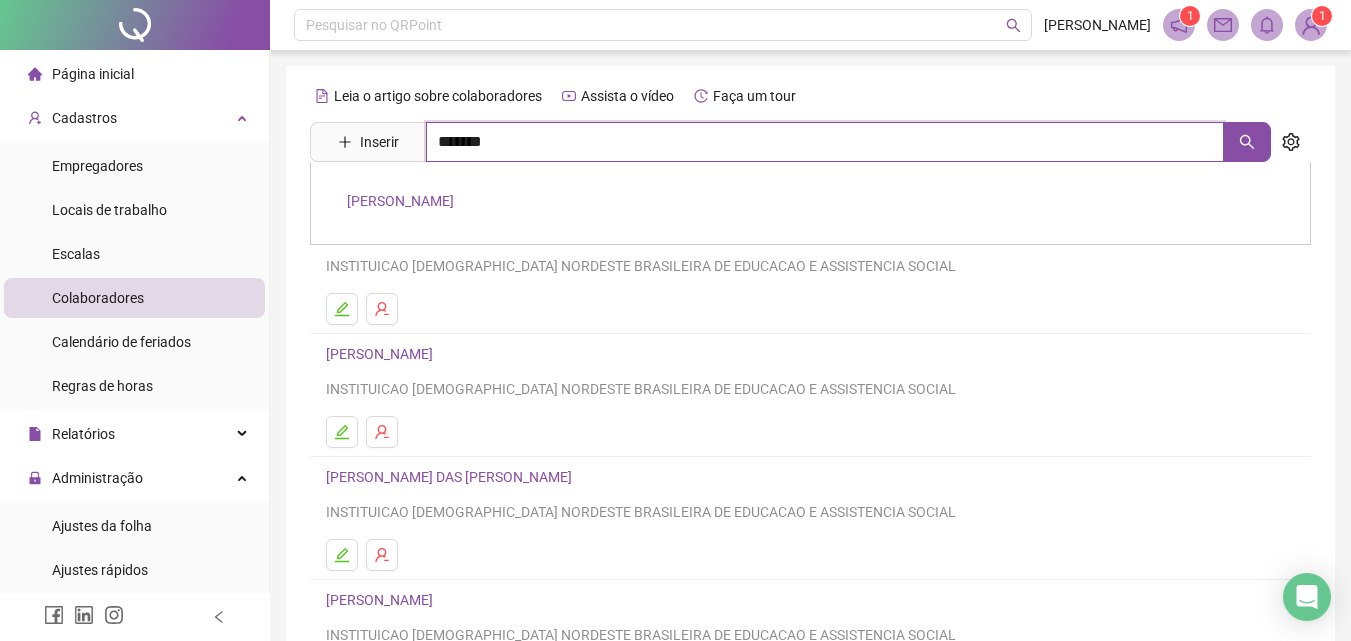click on "******" at bounding box center [825, 142] 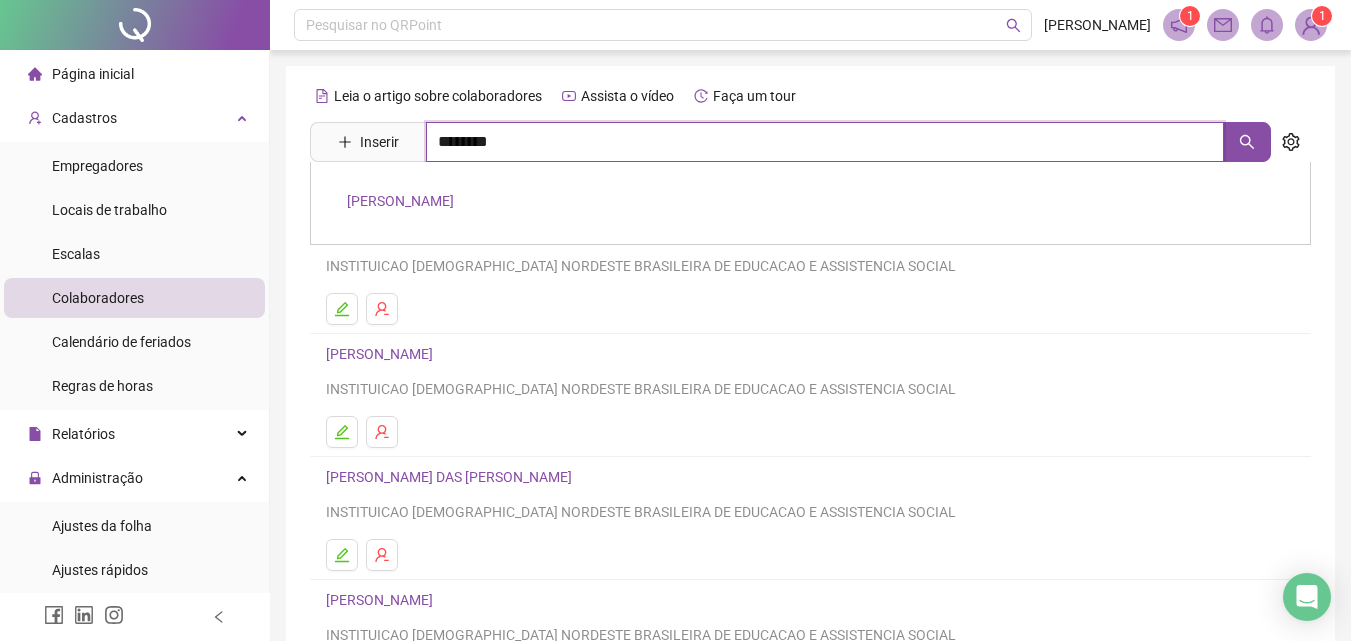 type on "********" 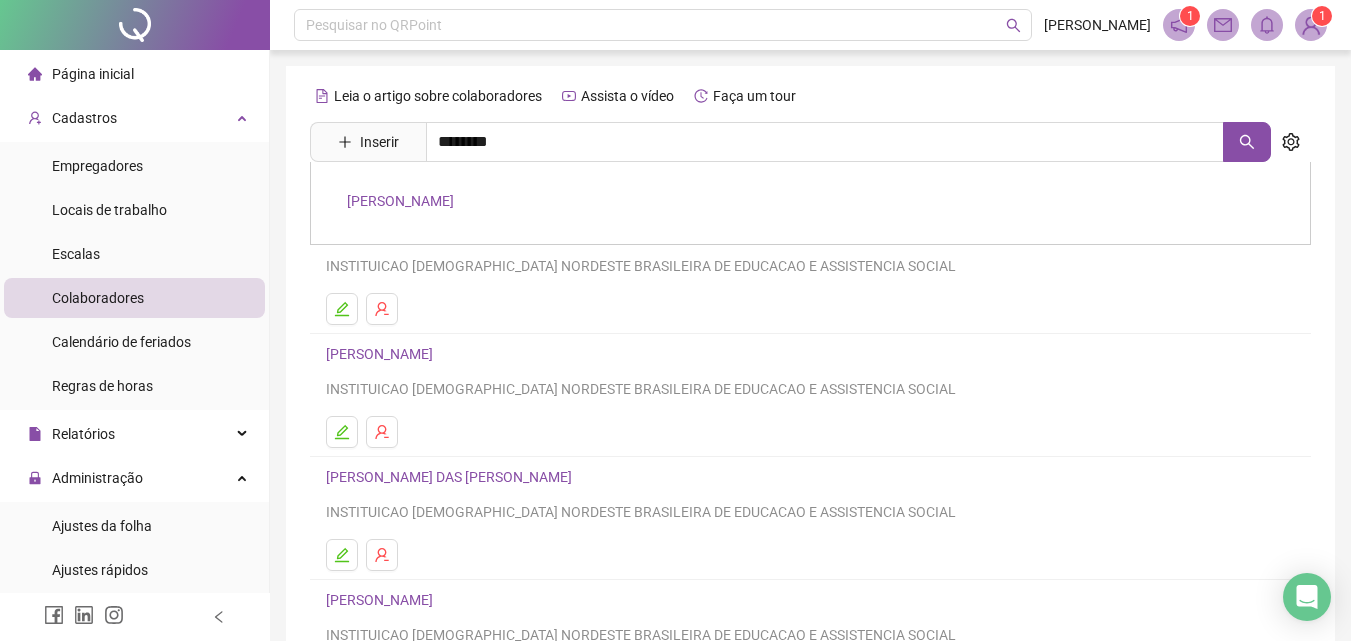 click on "EMILIA CAROLINA SILVA DOS SANTOS" at bounding box center (400, 201) 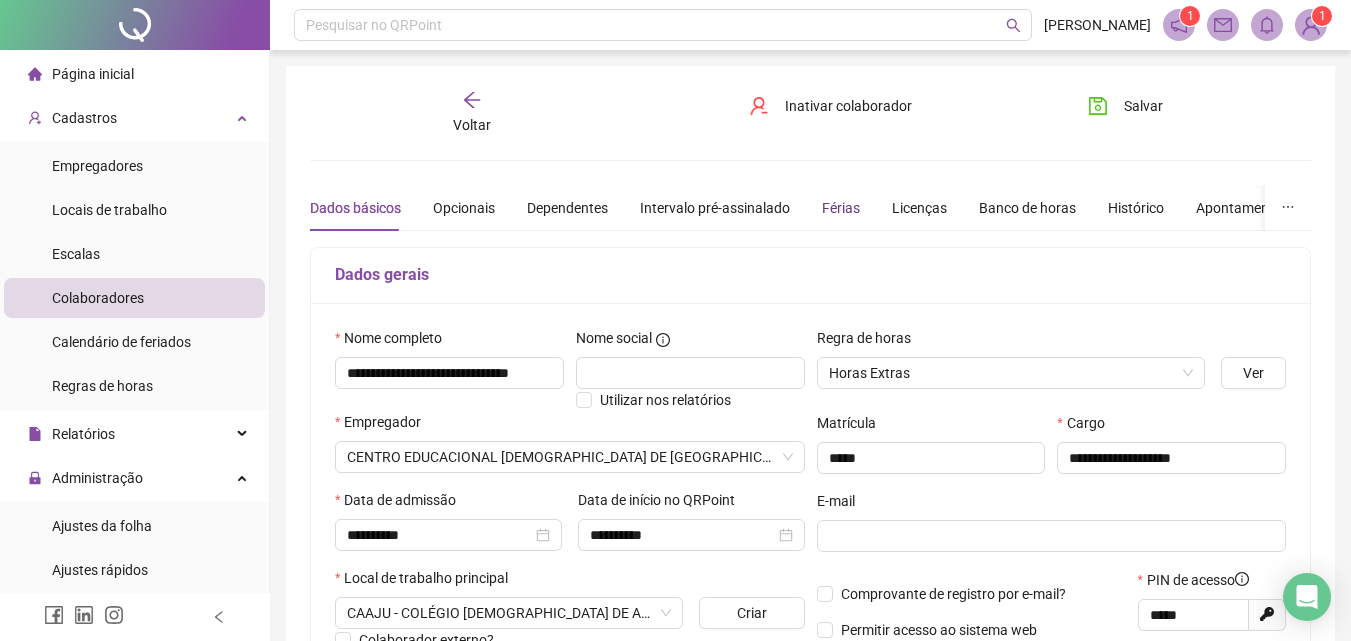 click on "Férias" at bounding box center [841, 208] 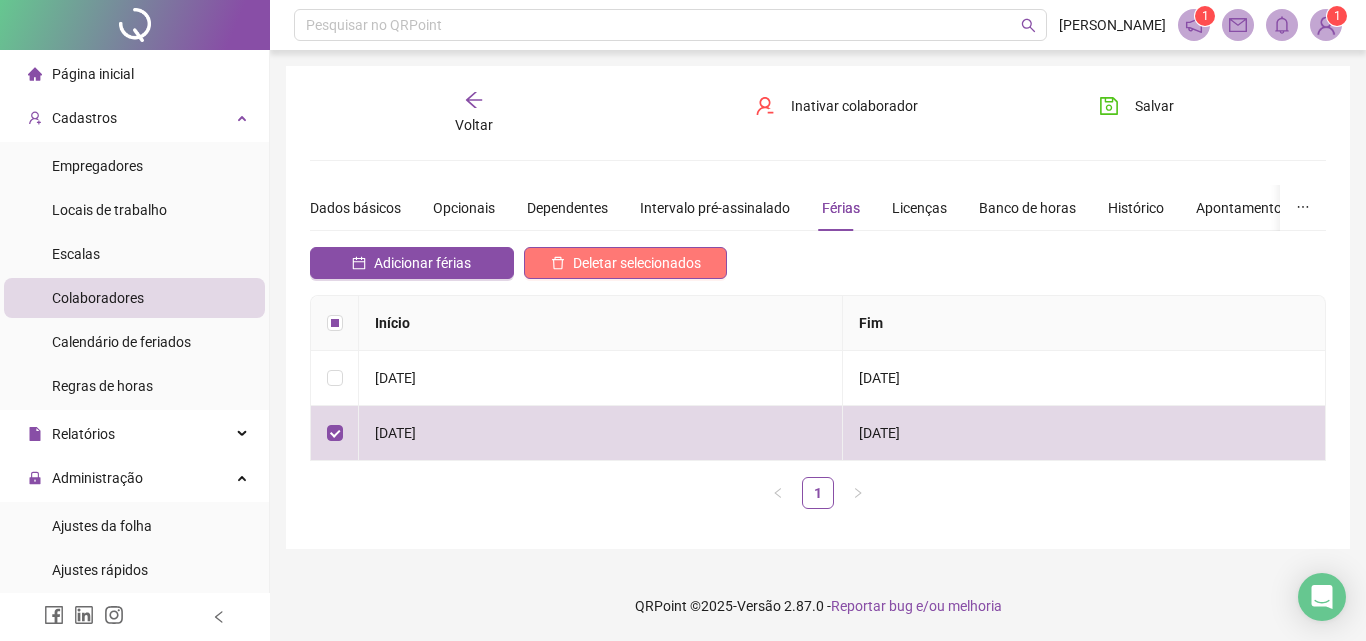 click on "Deletar selecionados" at bounding box center (637, 263) 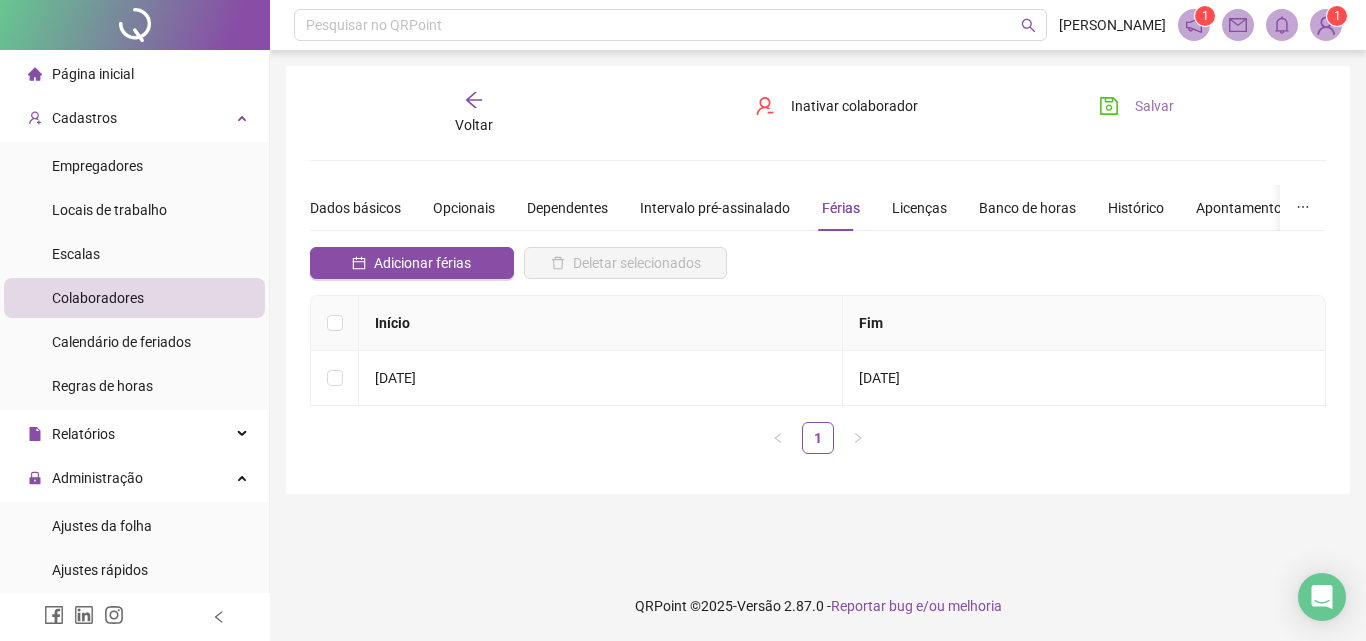 click on "Salvar" at bounding box center [1154, 106] 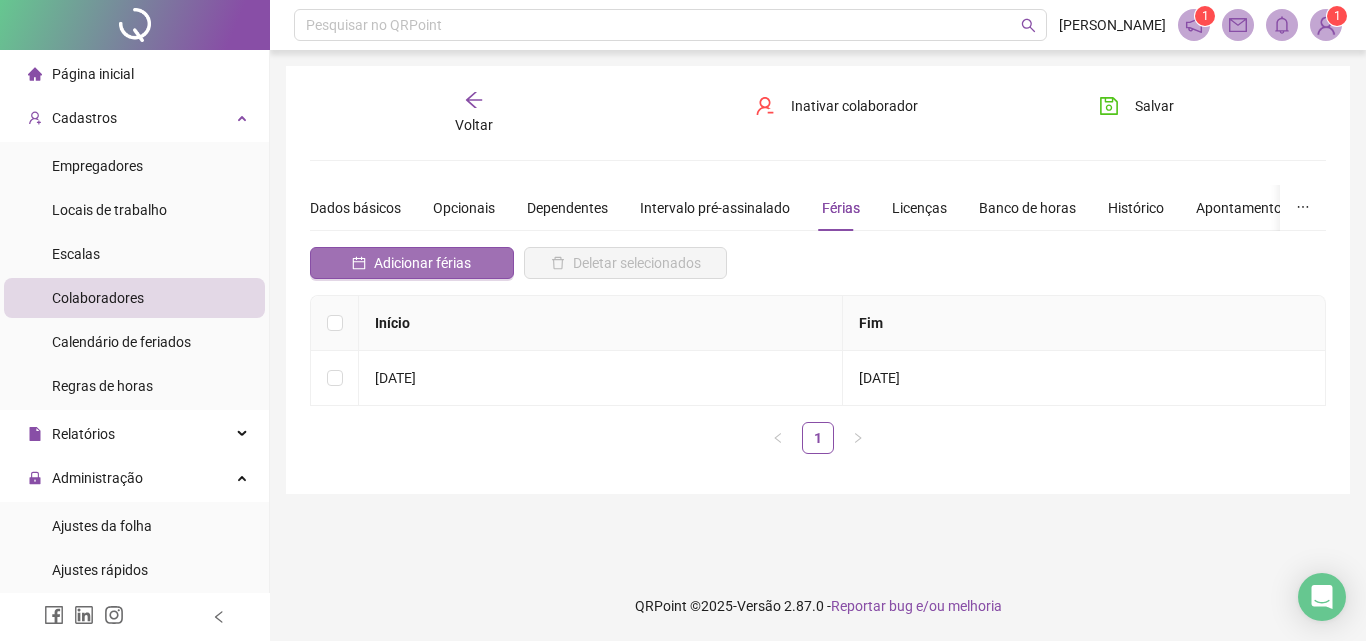 click on "Adicionar férias" at bounding box center (422, 263) 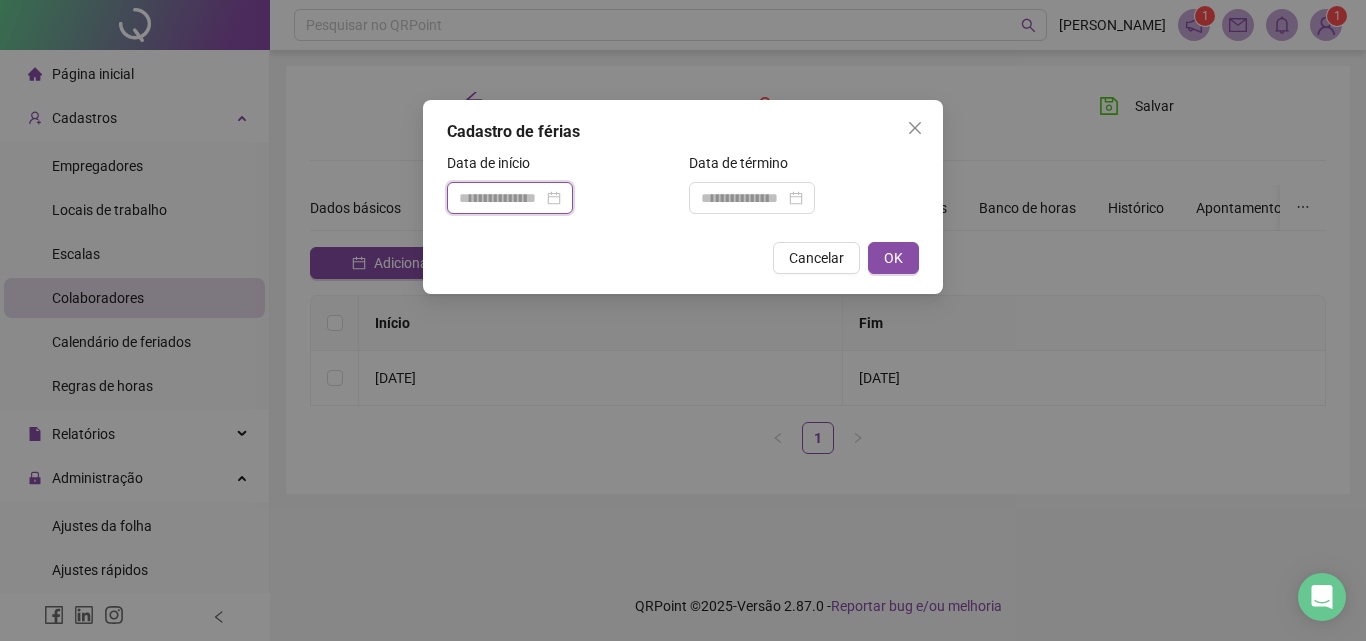 click at bounding box center [501, 198] 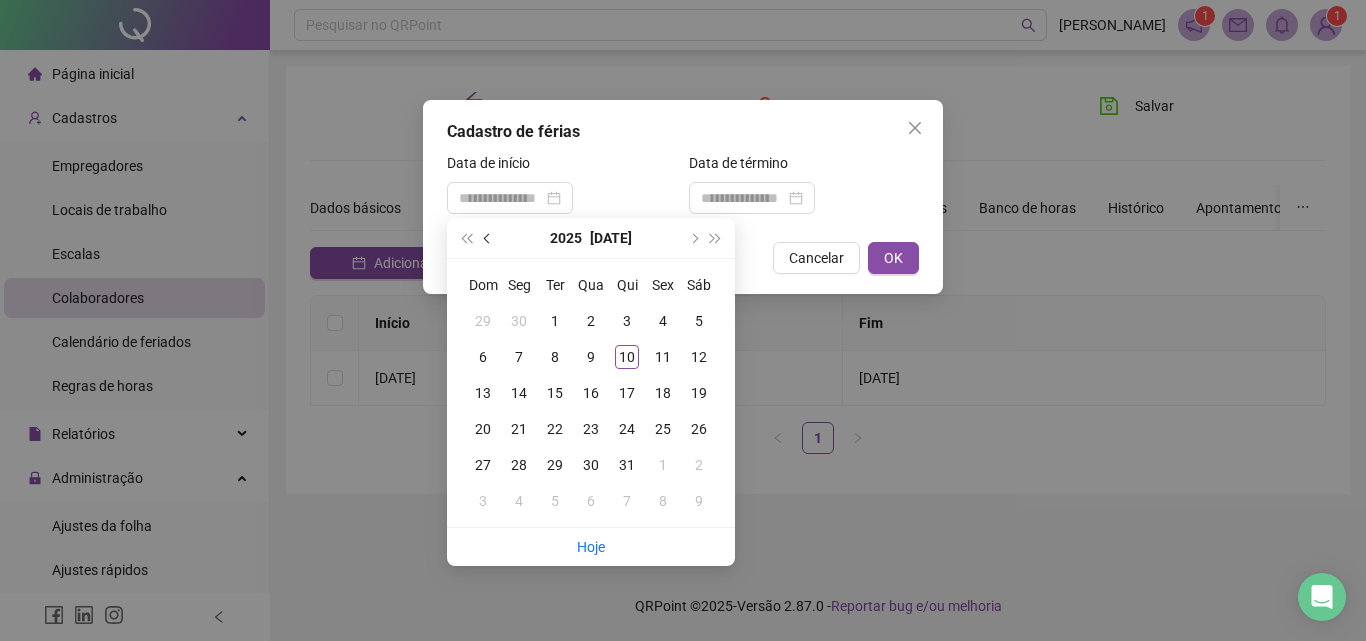 click at bounding box center [488, 238] 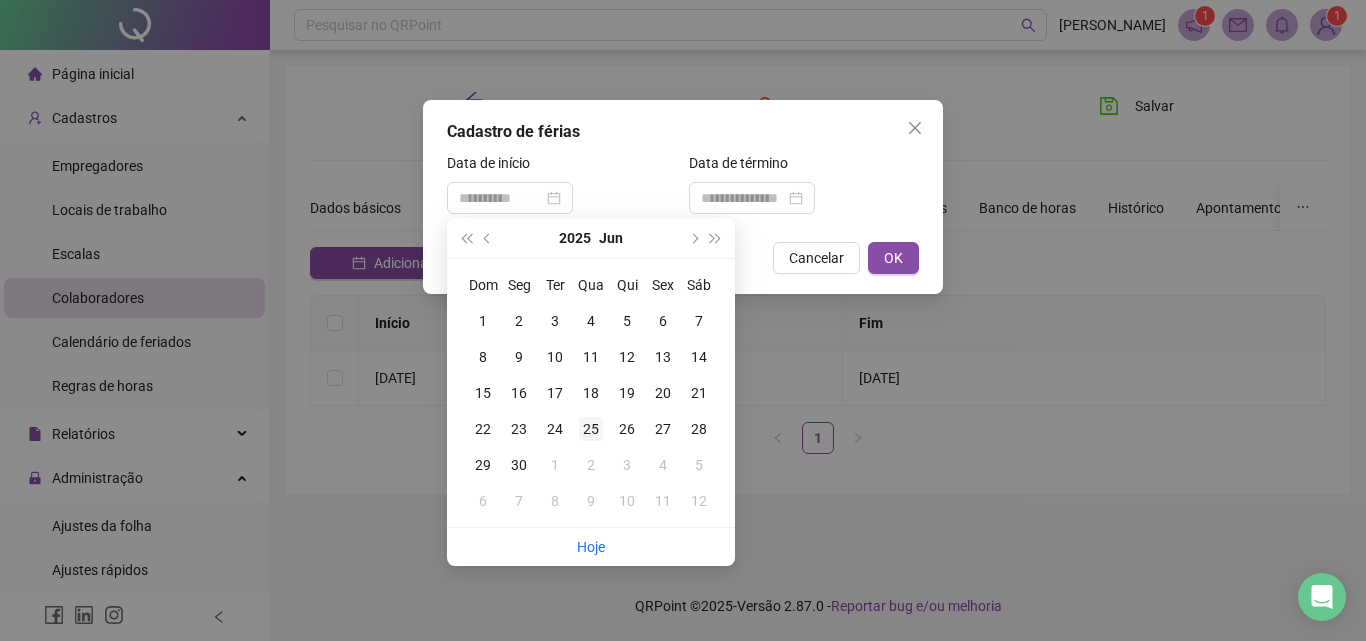 type on "**********" 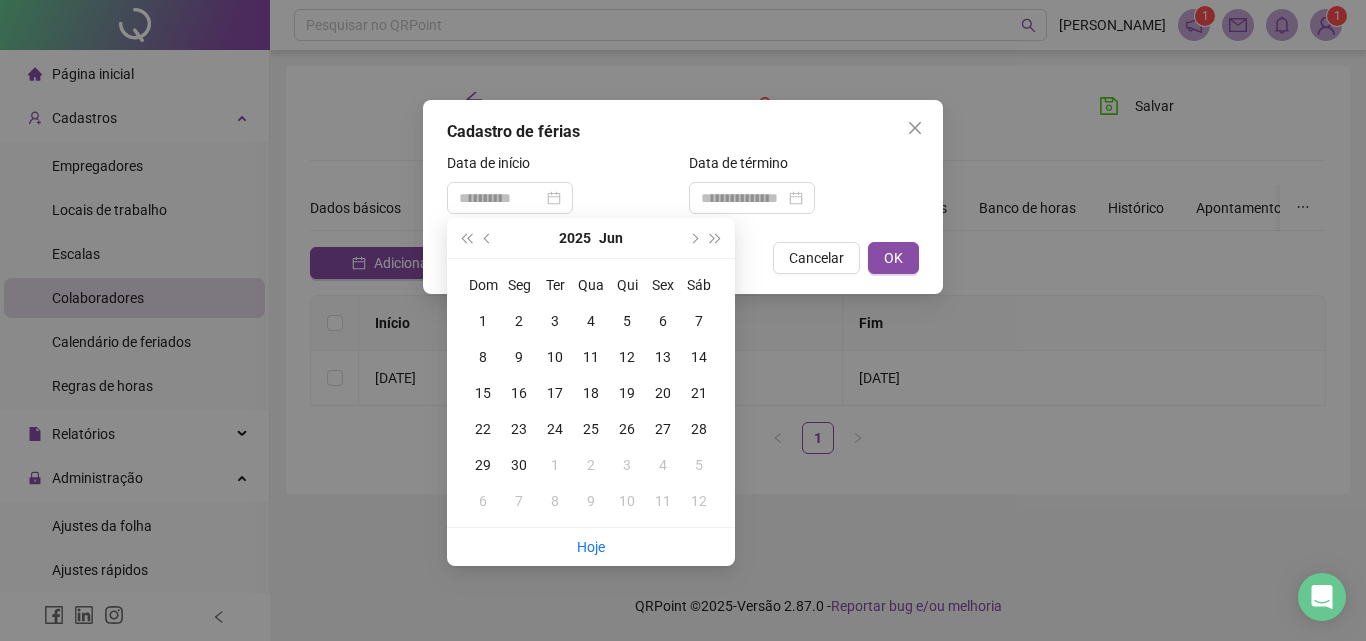 click on "25" at bounding box center (591, 429) 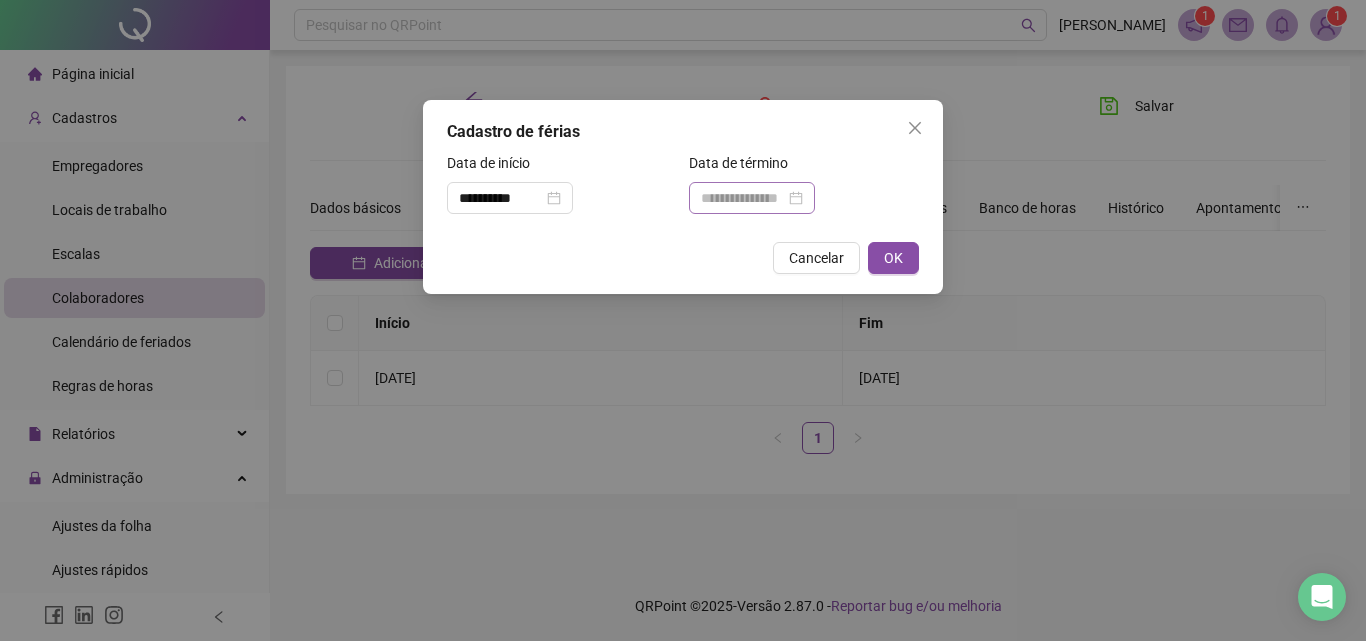 click at bounding box center (752, 198) 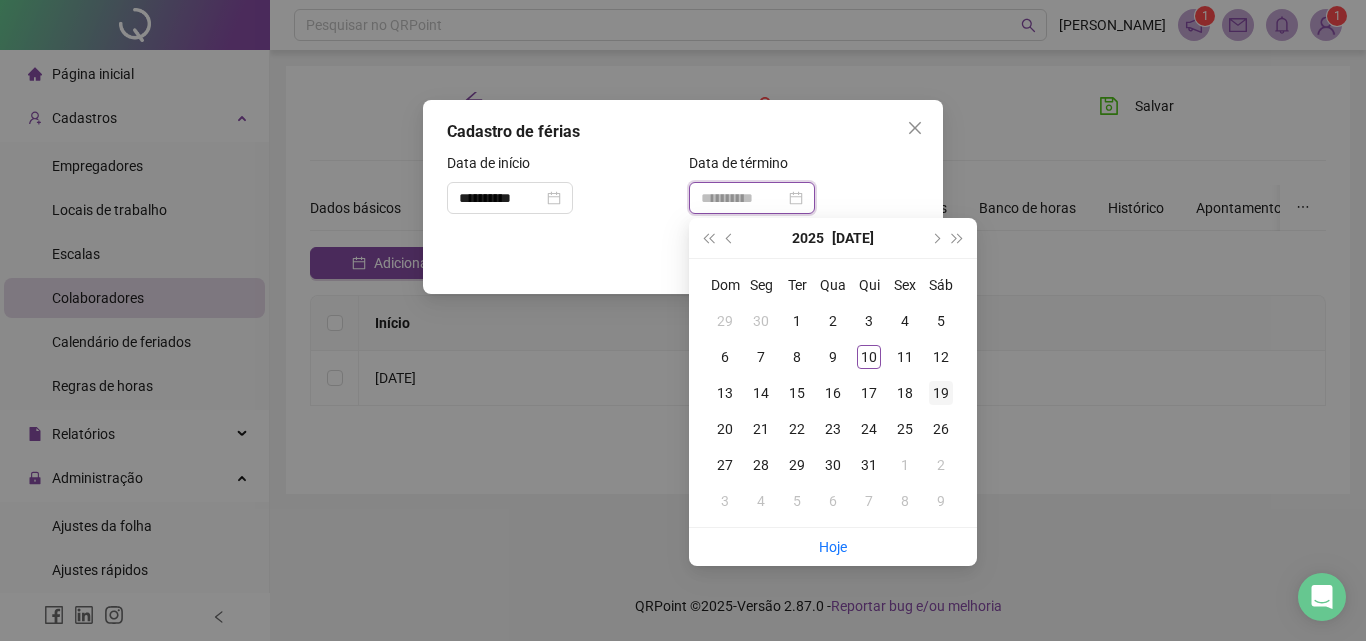type on "**********" 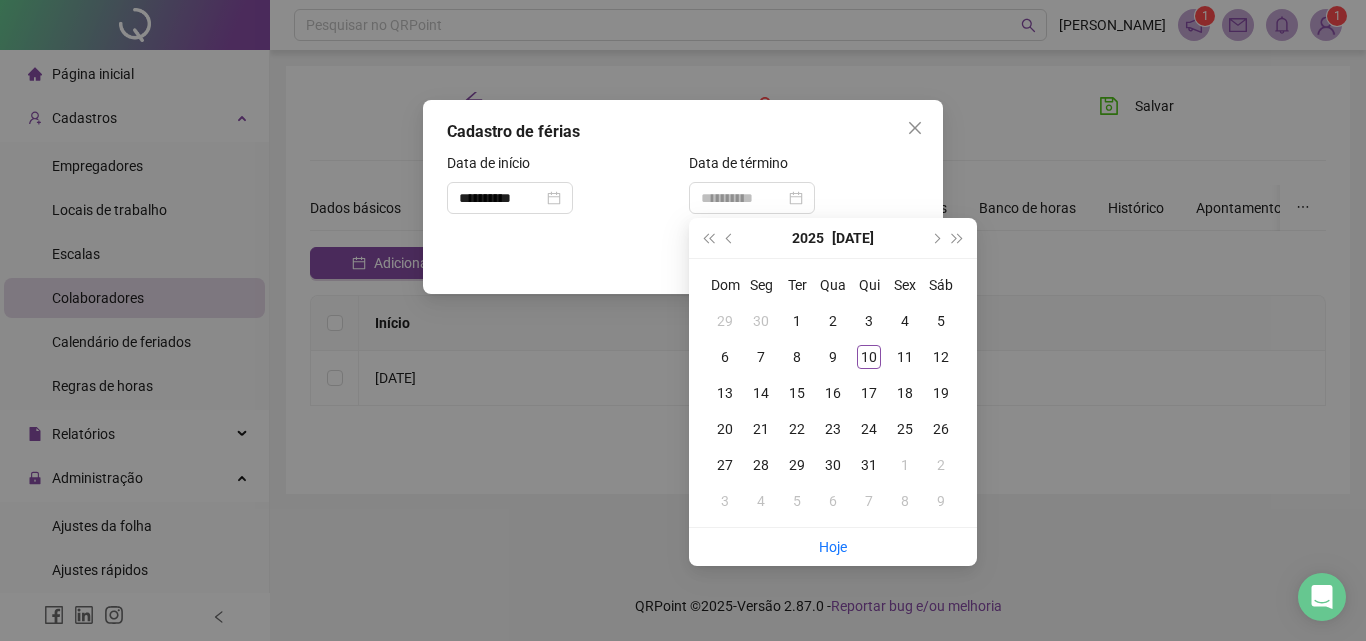 click on "19" at bounding box center [941, 393] 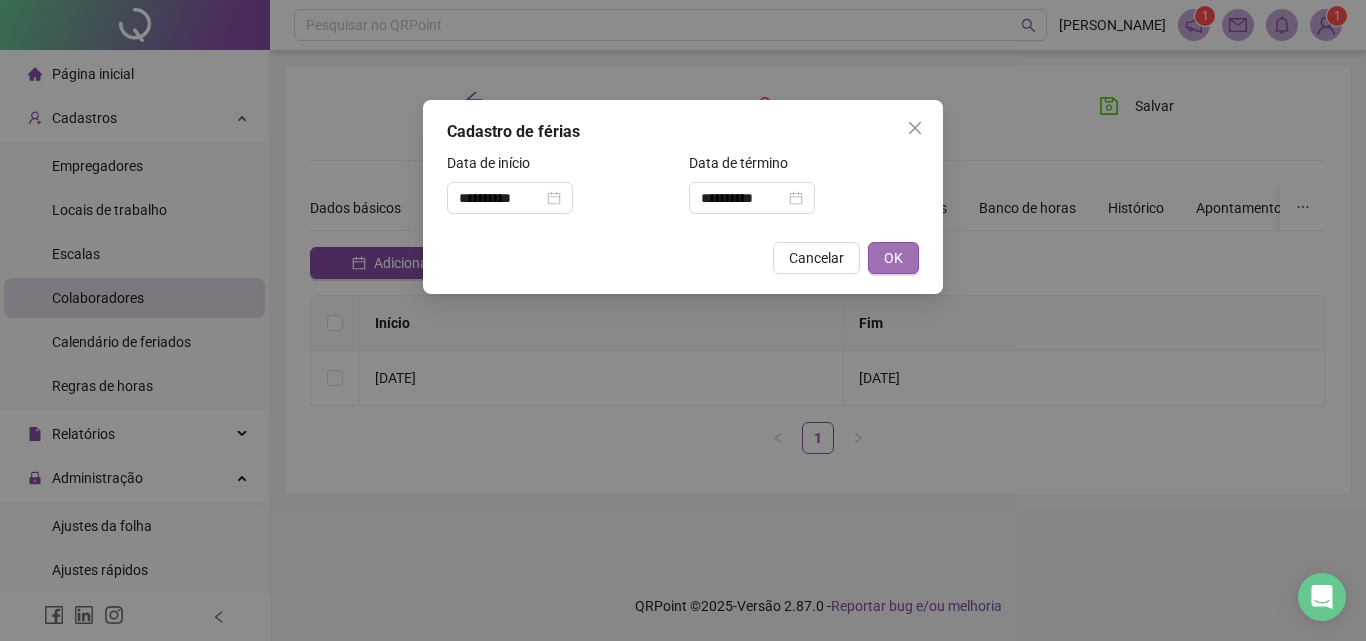 click on "OK" at bounding box center (893, 258) 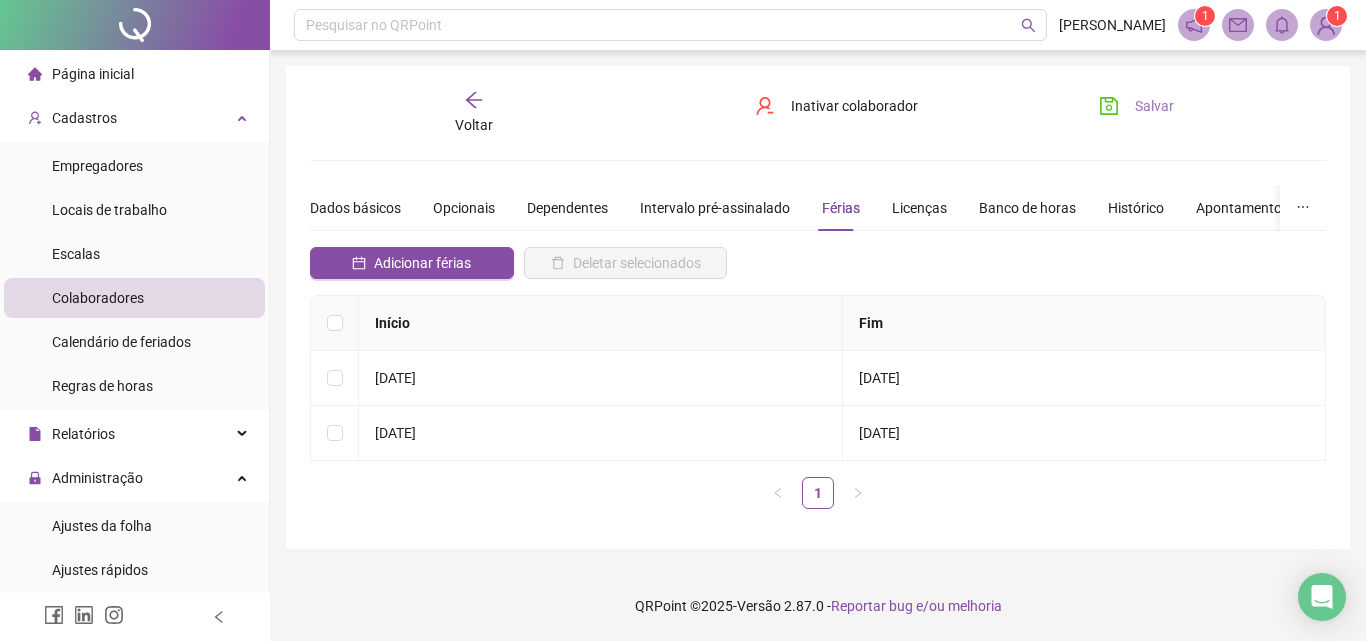 click on "Salvar" at bounding box center [1154, 106] 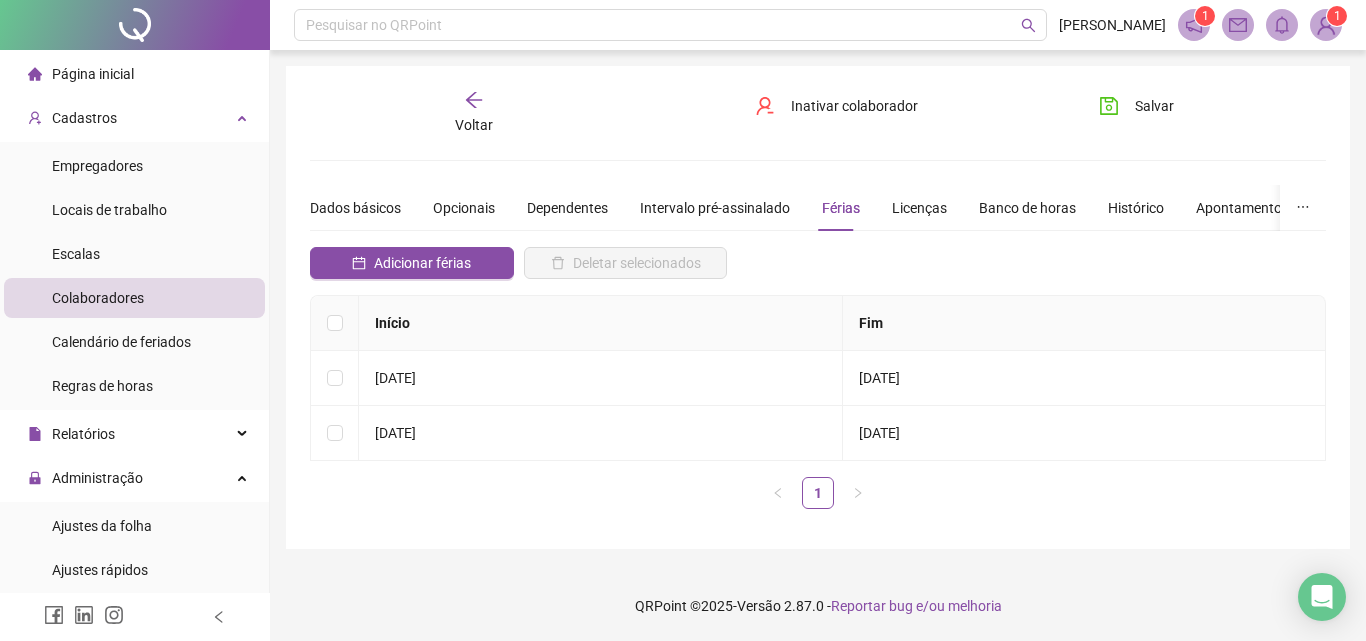 click on "Voltar" at bounding box center [474, 125] 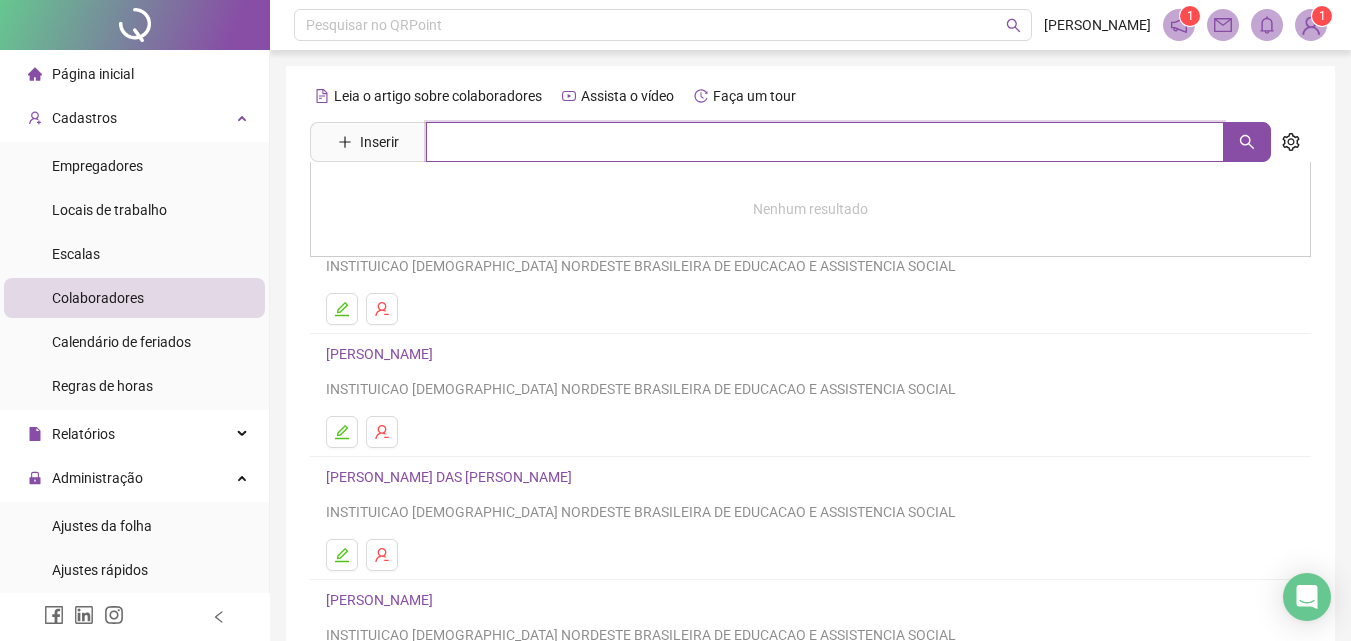 click at bounding box center [825, 142] 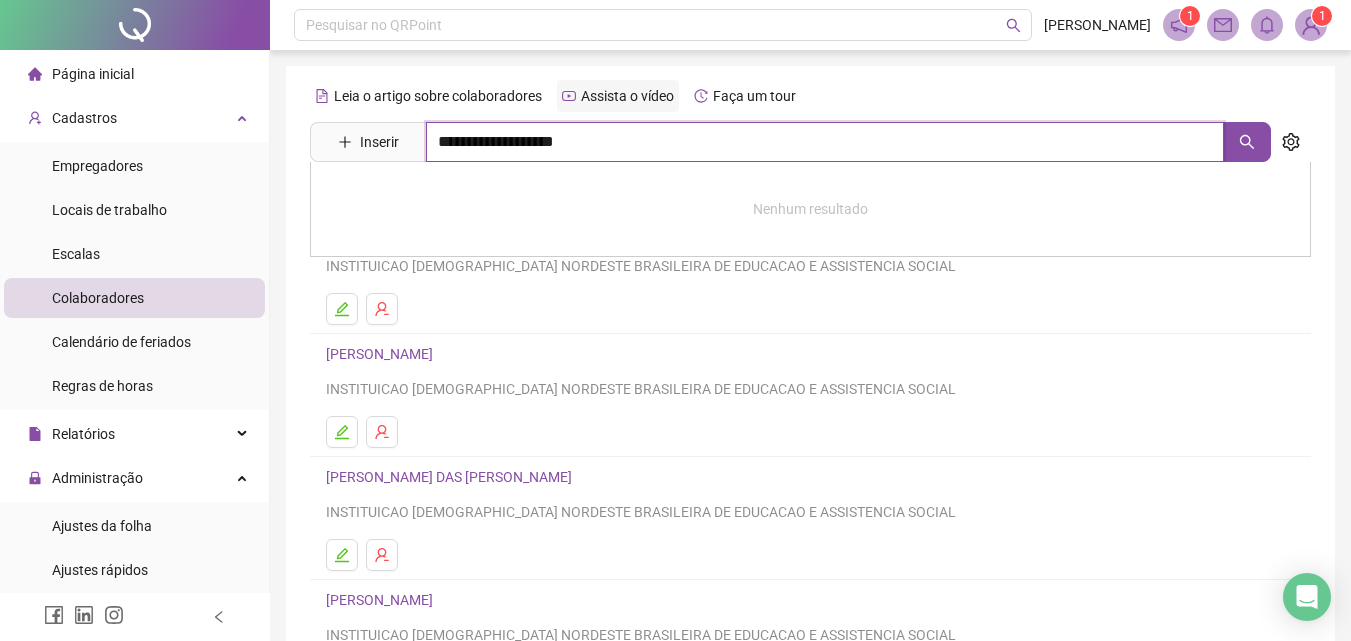 type on "**********" 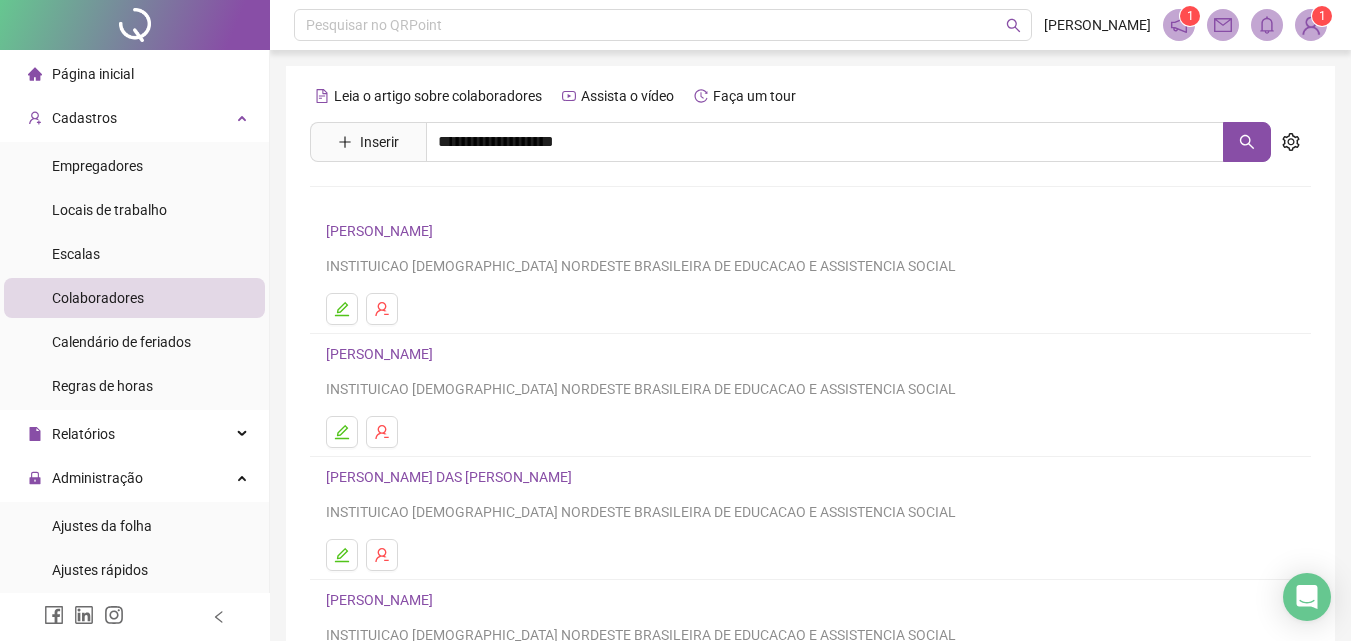 click on "[PERSON_NAME]" at bounding box center [400, 201] 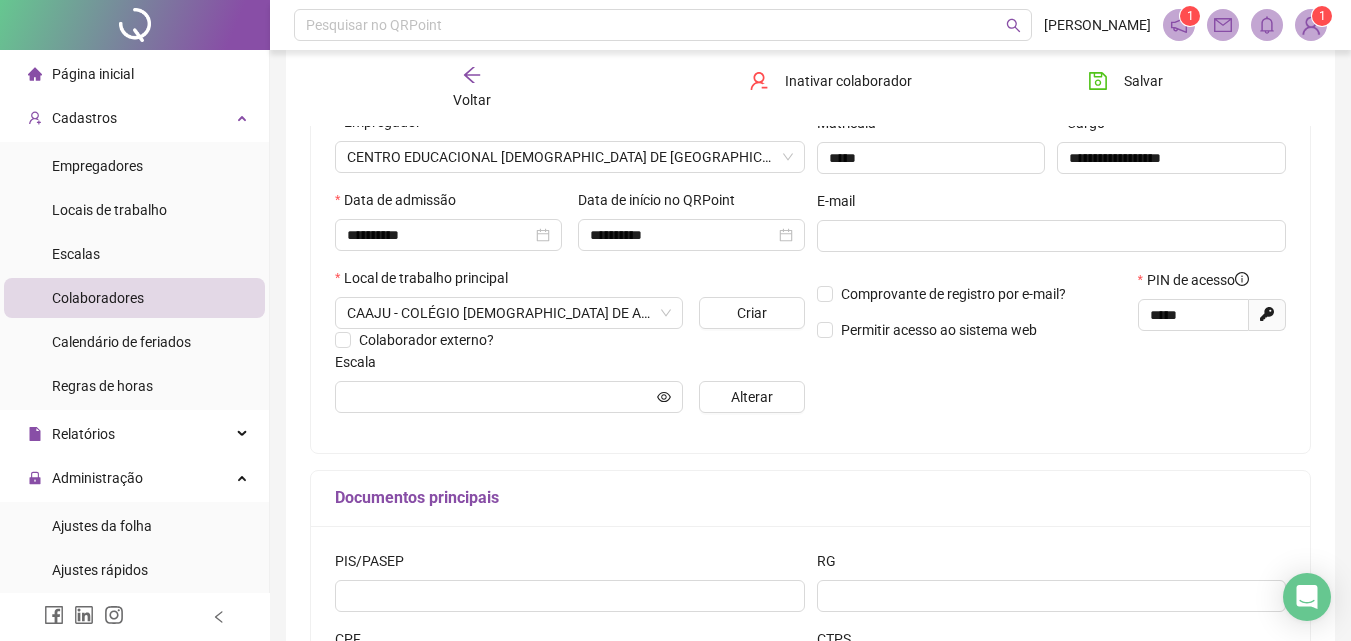 scroll, scrollTop: 0, scrollLeft: 0, axis: both 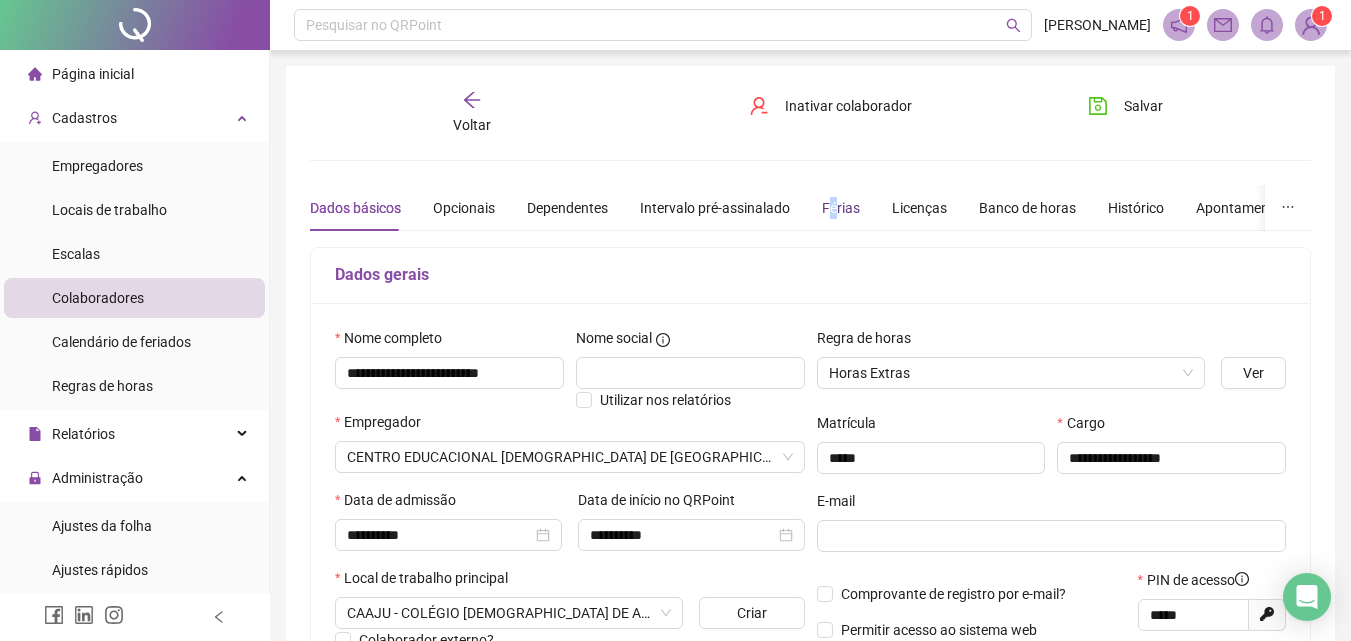 click on "Férias" at bounding box center [841, 208] 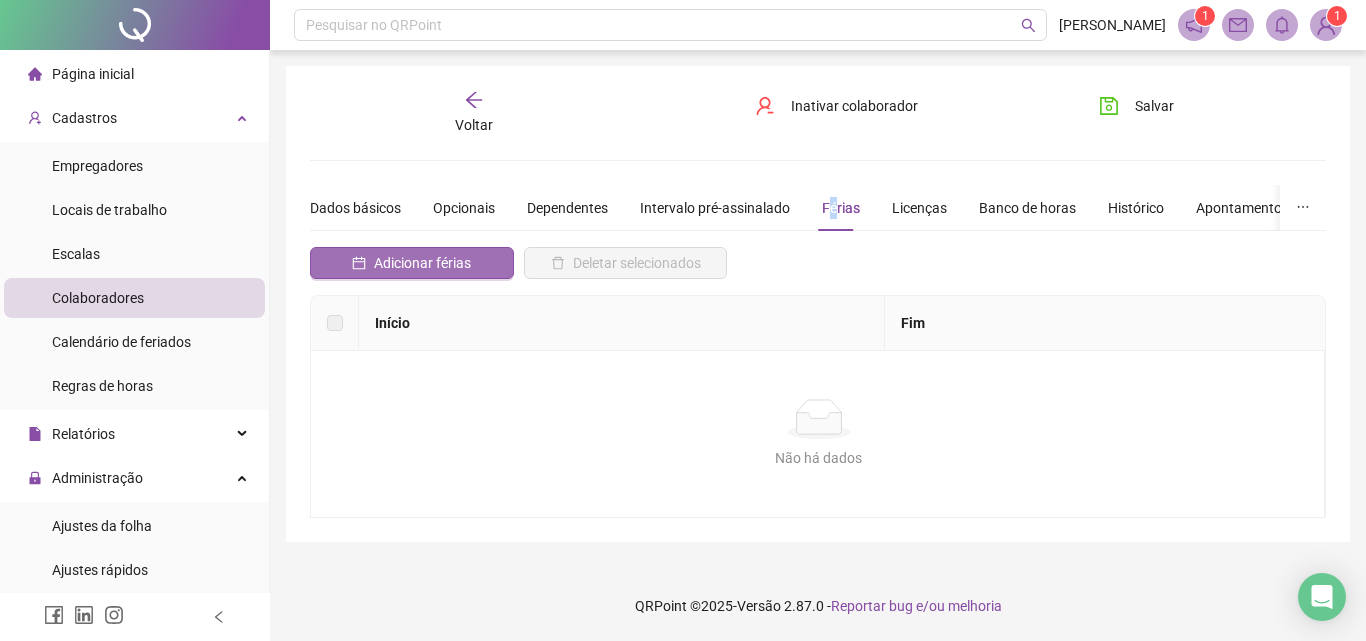click on "Adicionar férias" at bounding box center [412, 263] 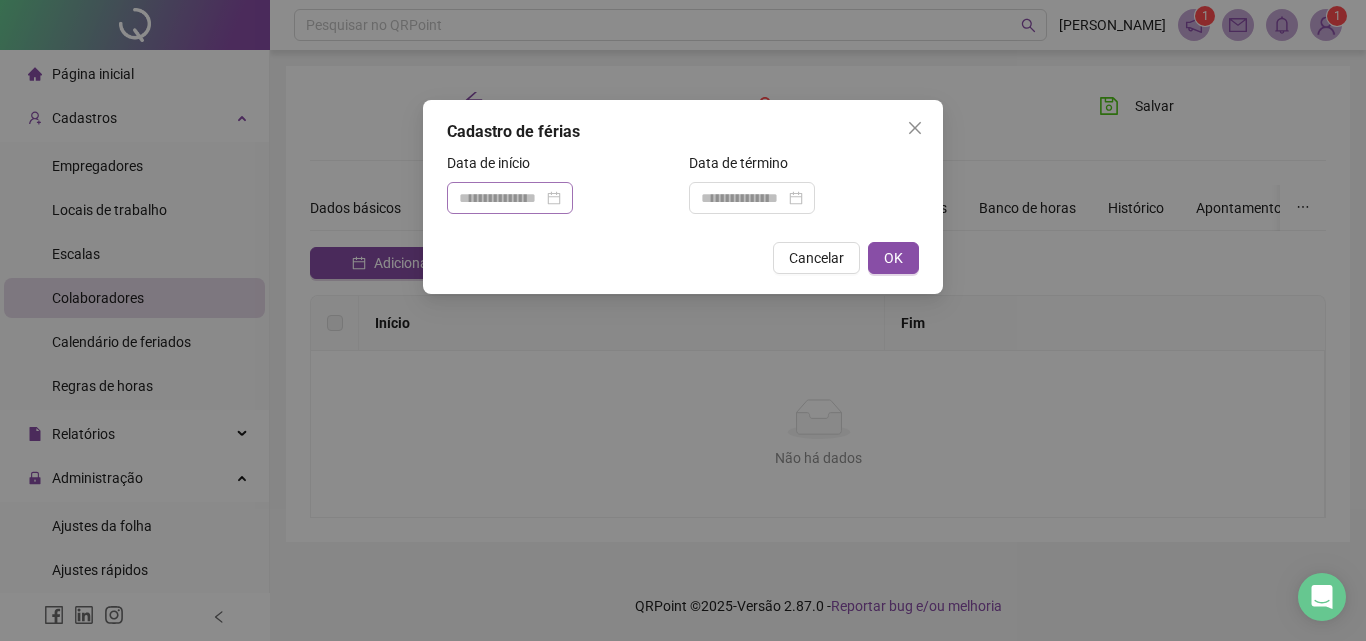 click at bounding box center (510, 198) 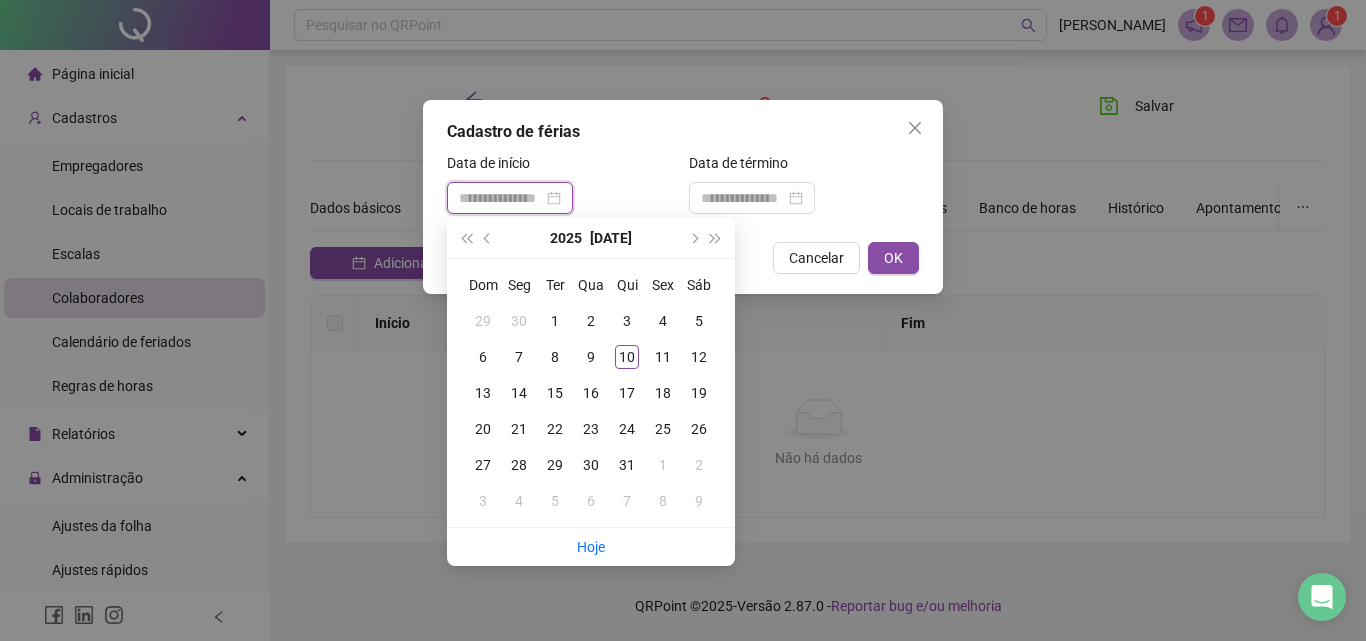 type on "**********" 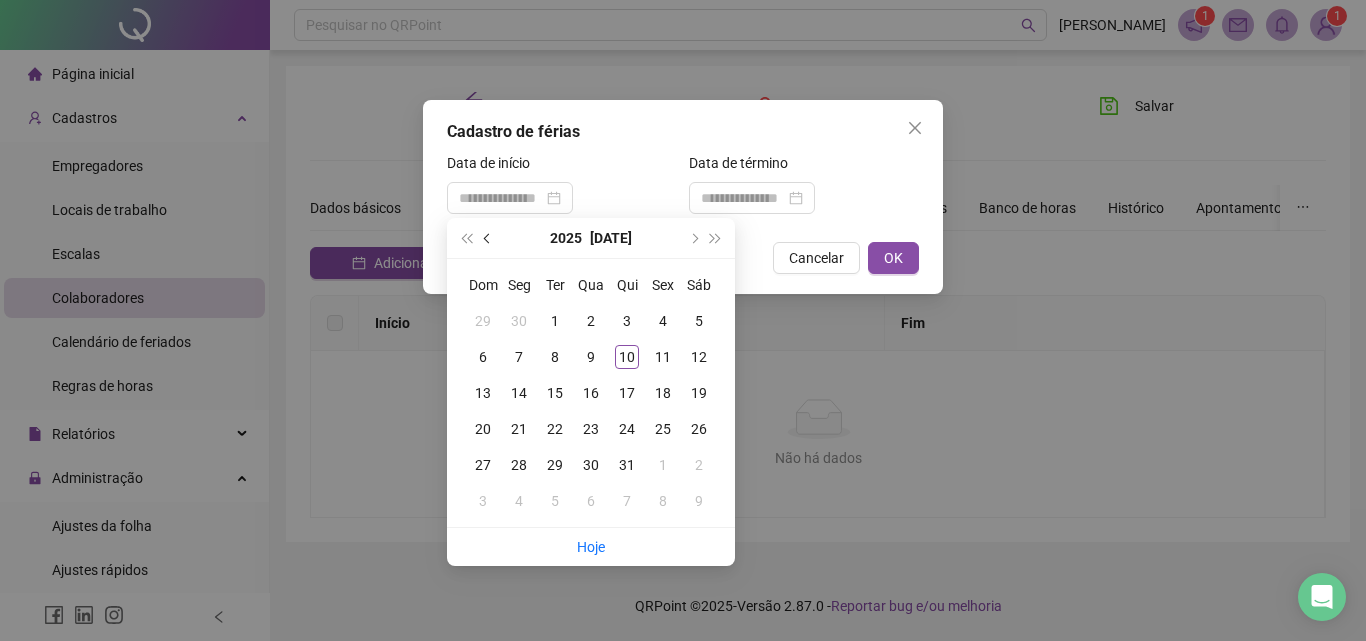 click at bounding box center (489, 238) 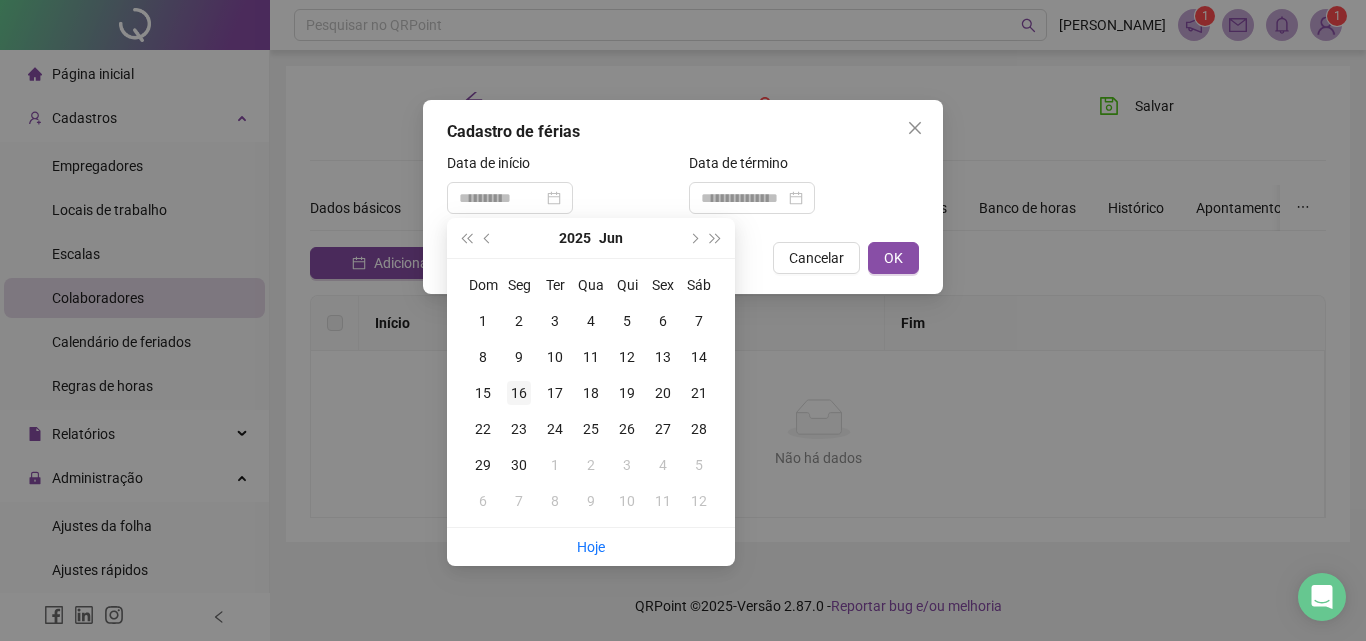 type on "**********" 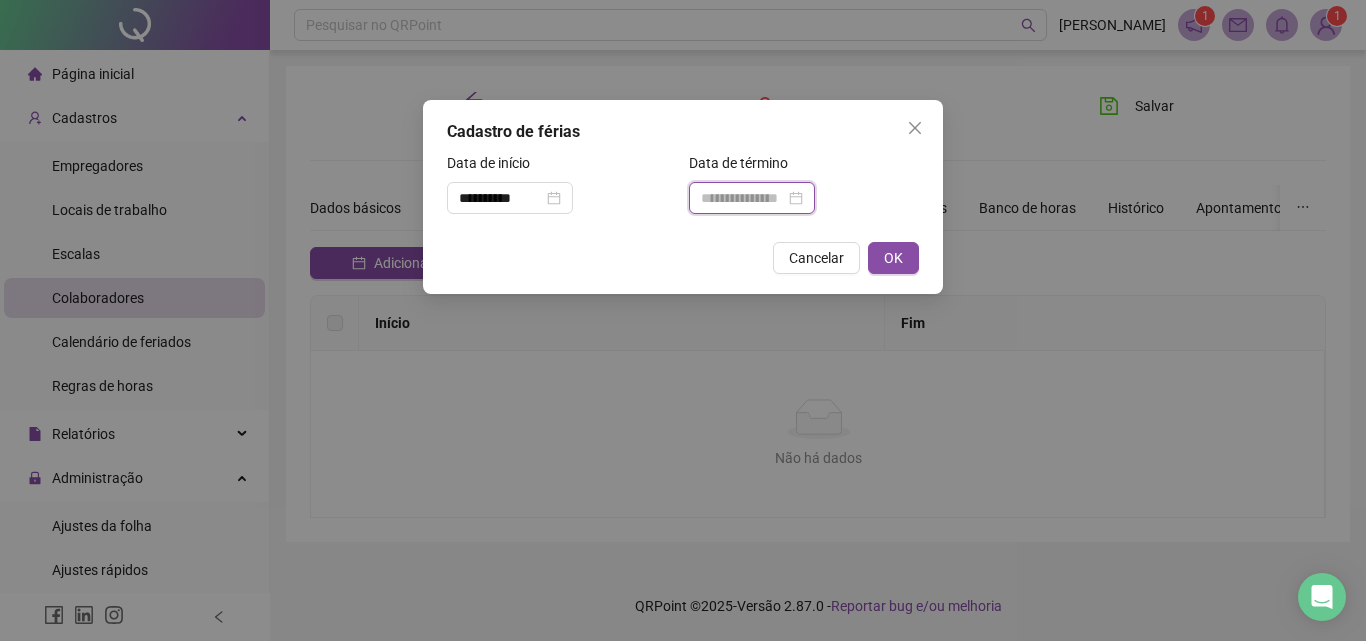 click at bounding box center [743, 198] 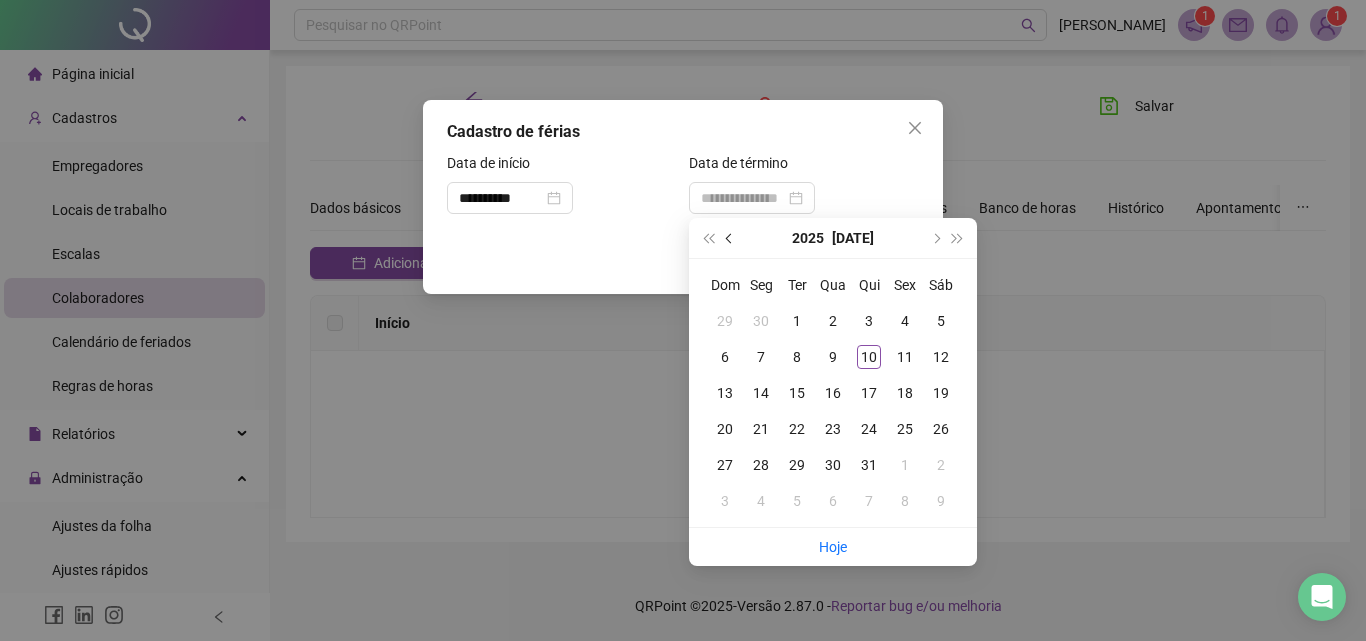 click at bounding box center (730, 238) 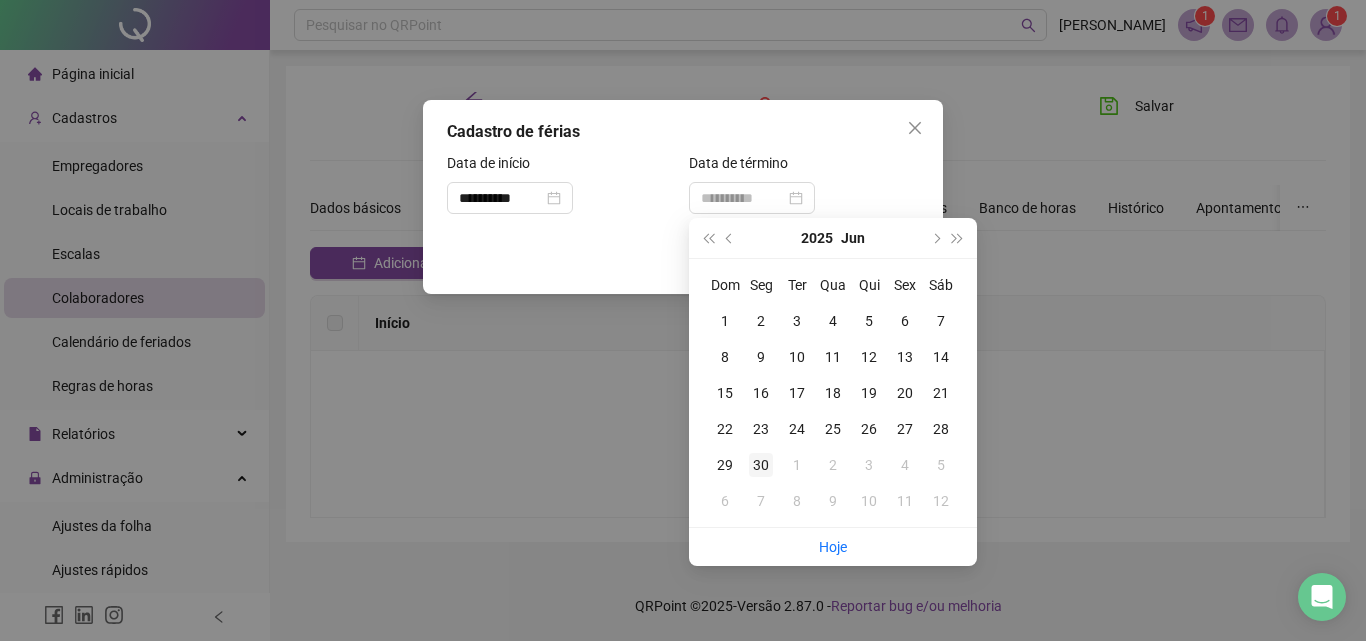 type on "**********" 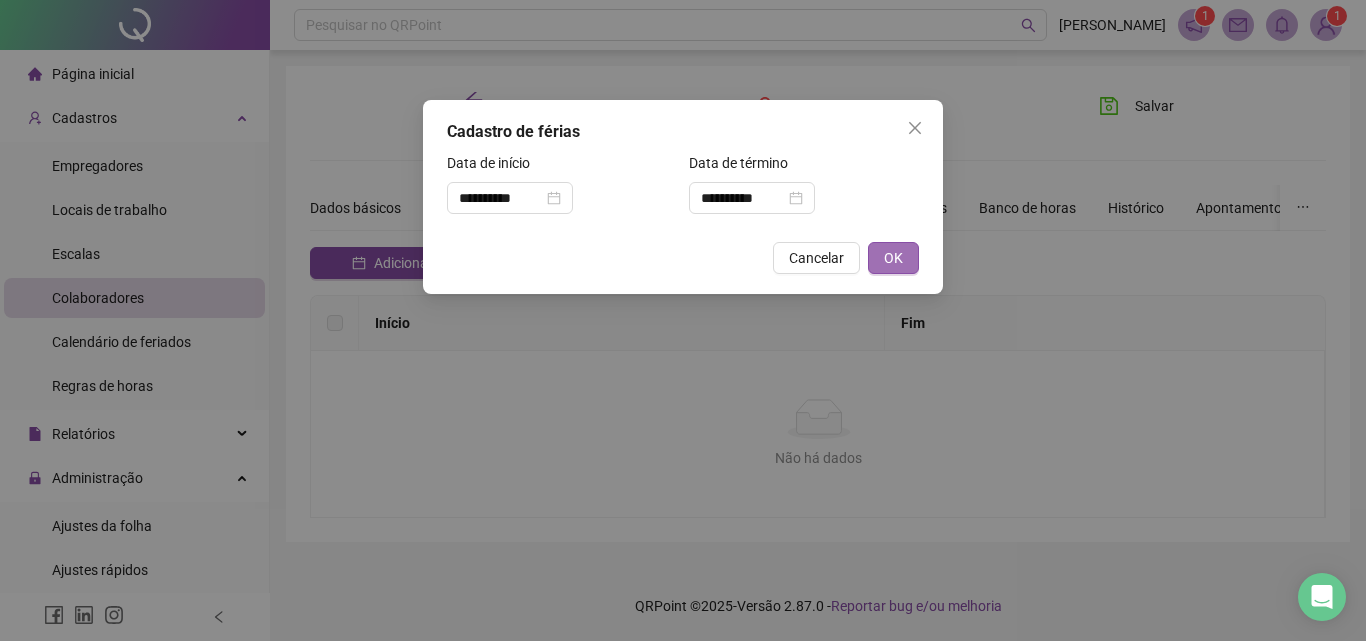 click on "OK" at bounding box center (893, 258) 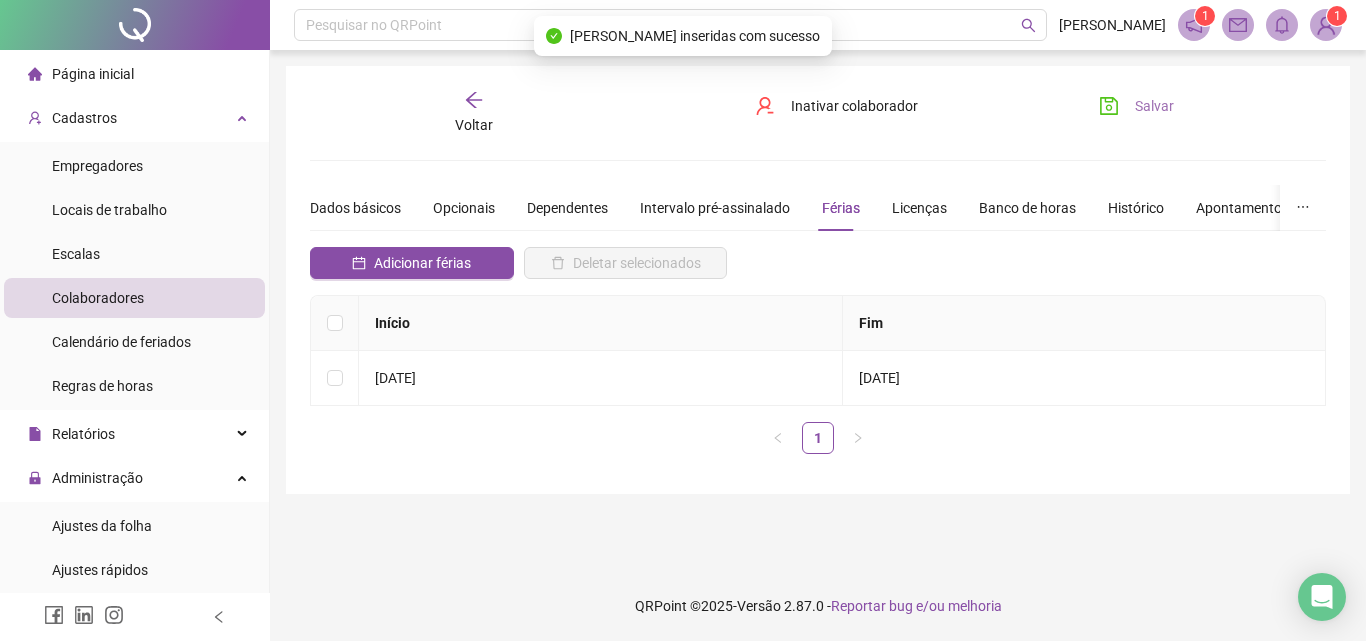 click on "Salvar" at bounding box center (1154, 106) 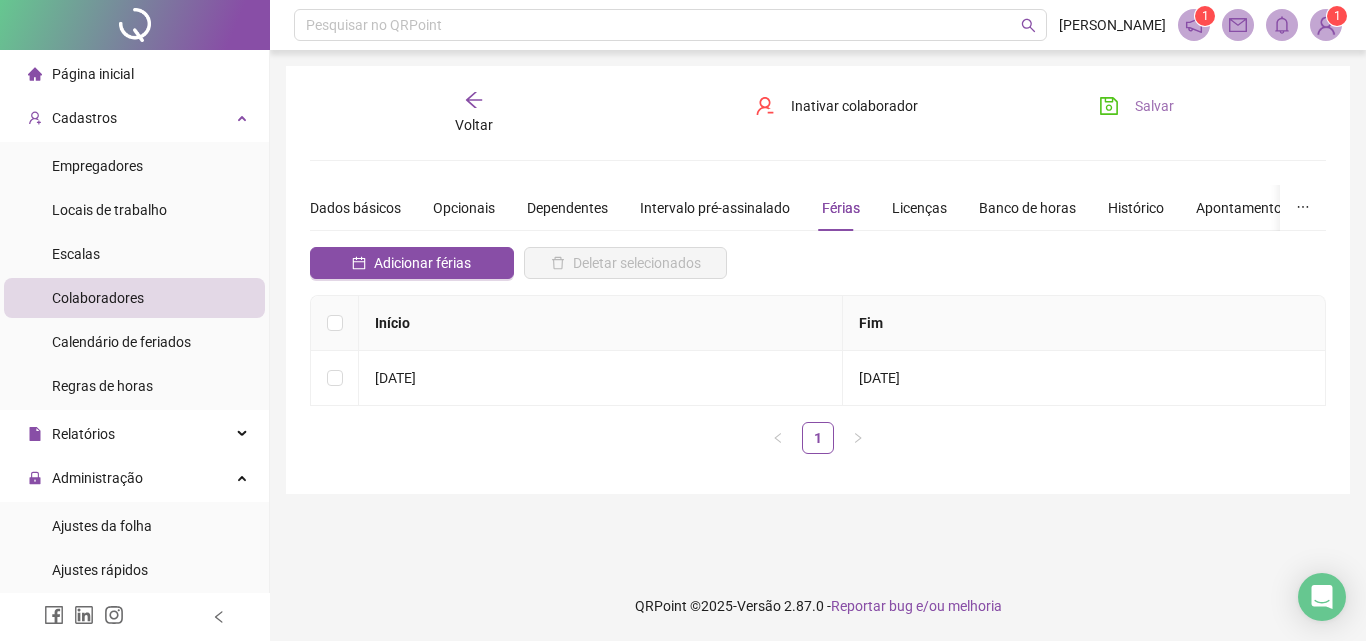 click on "Salvar" at bounding box center (1154, 106) 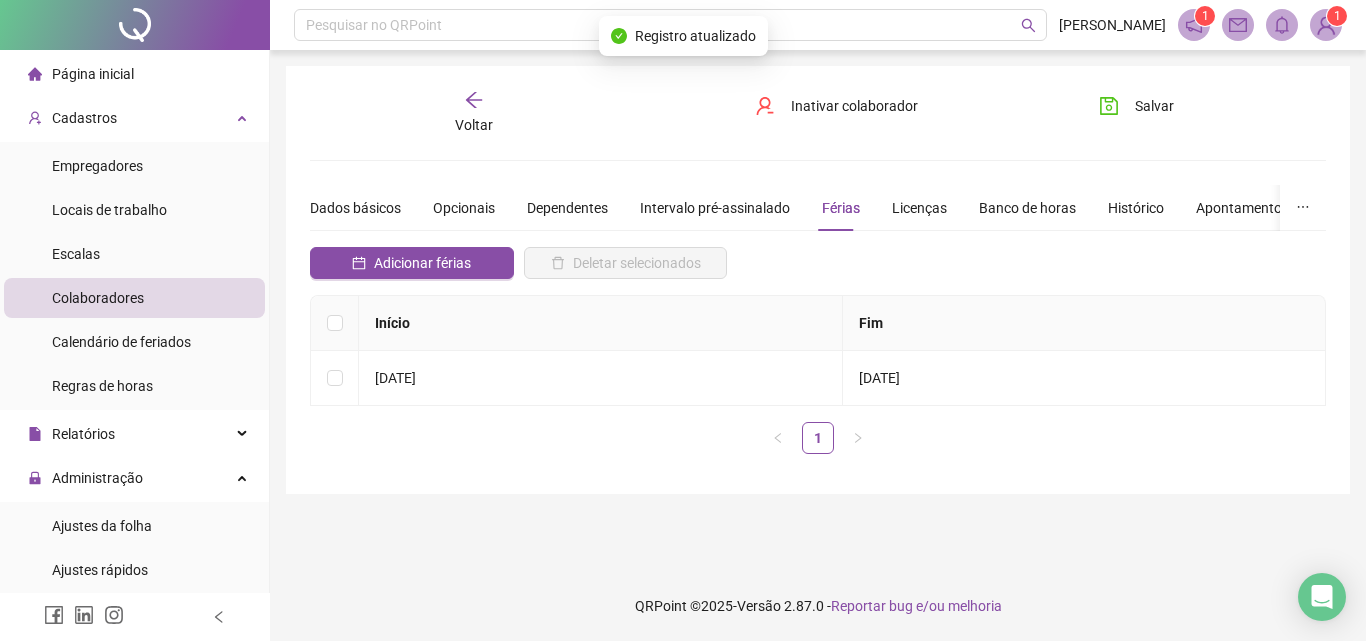 click on "Voltar" at bounding box center (474, 125) 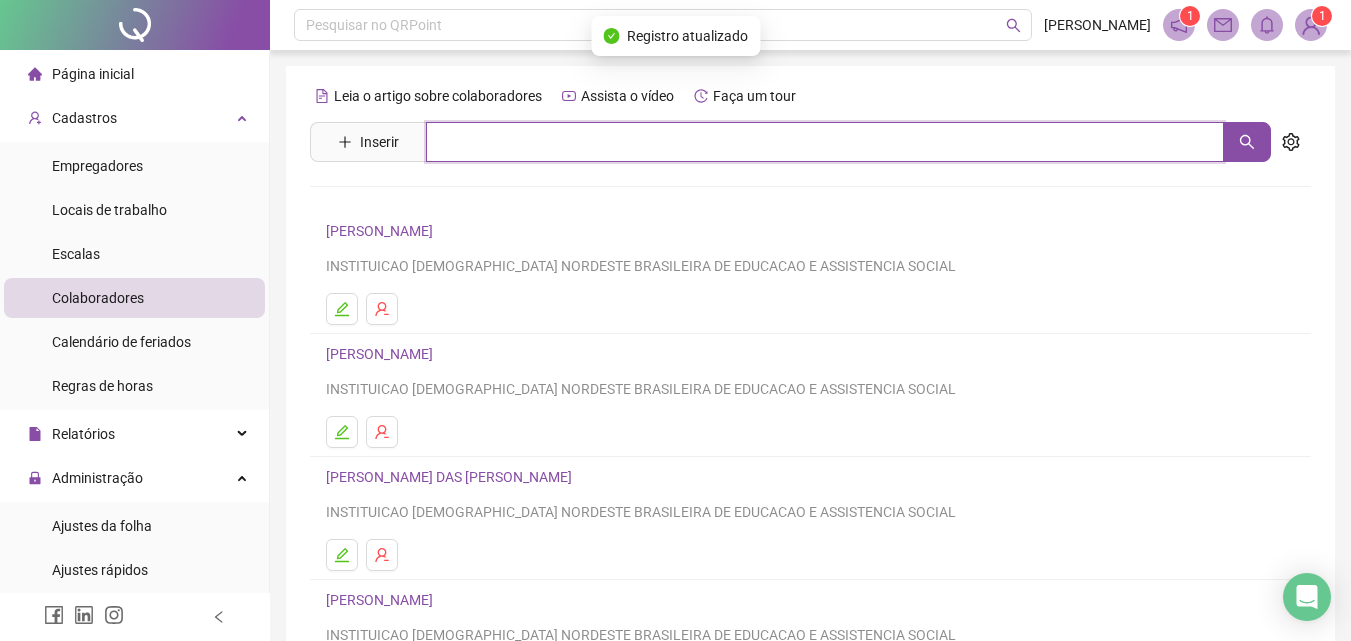 click at bounding box center (825, 142) 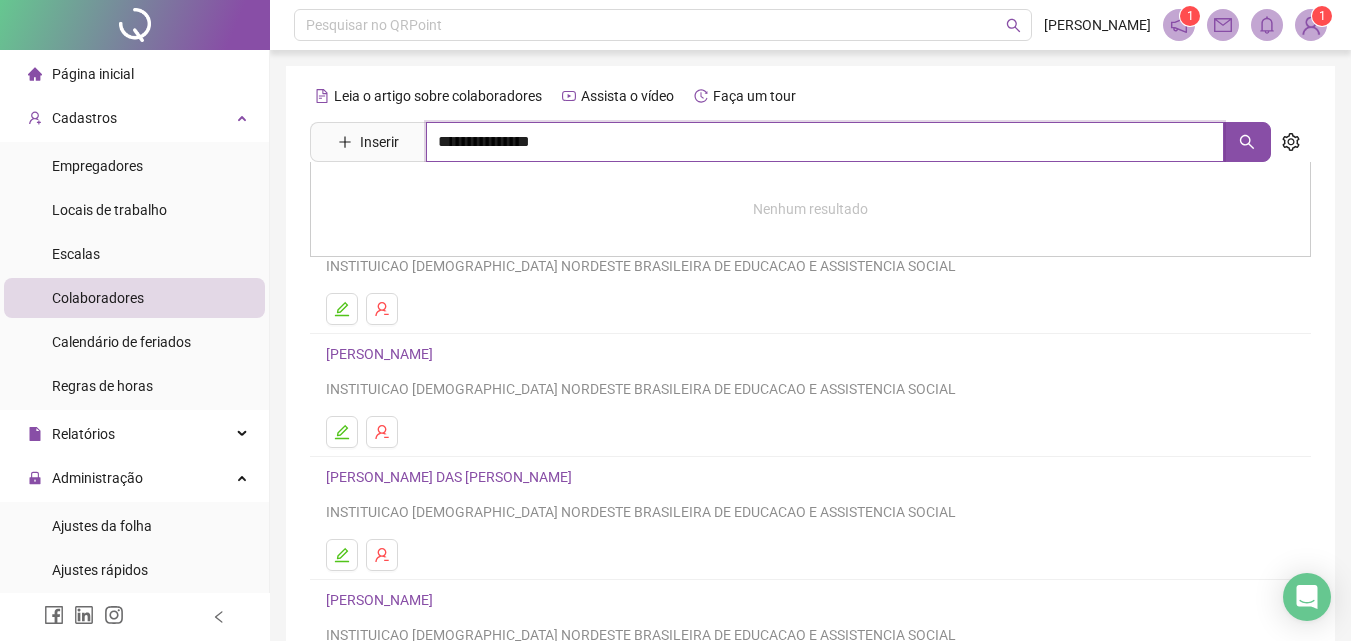 type on "**********" 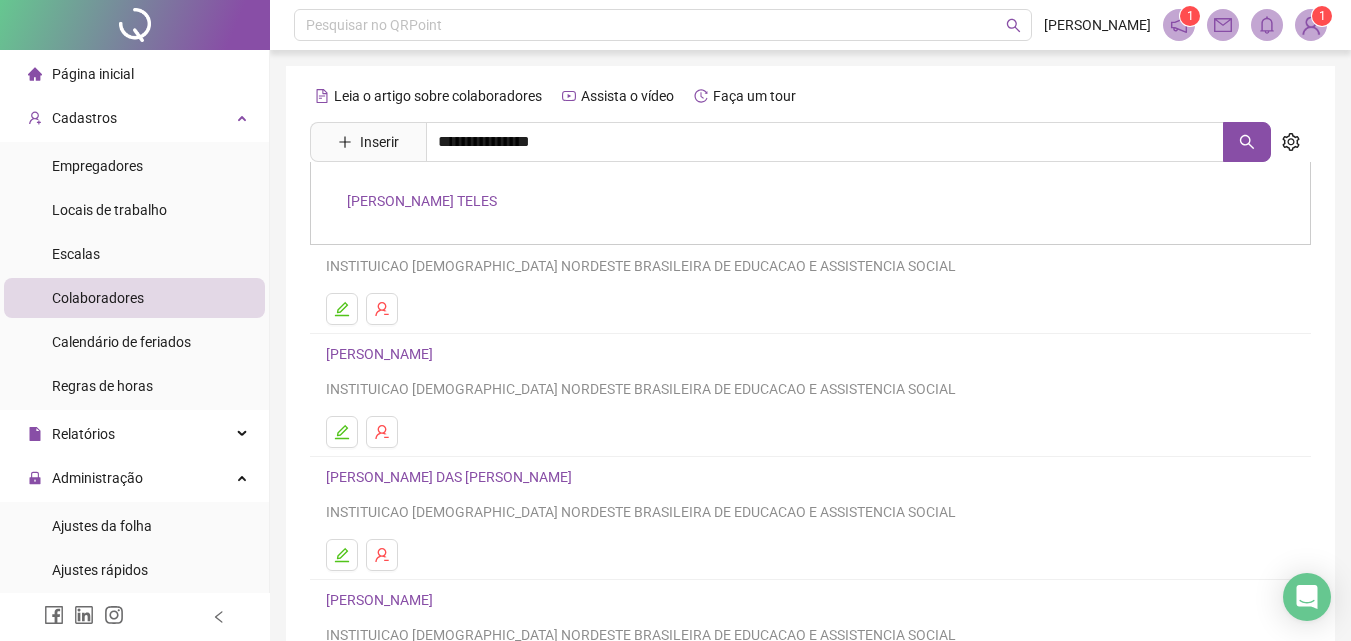 click on "[PERSON_NAME] TELES" at bounding box center [422, 201] 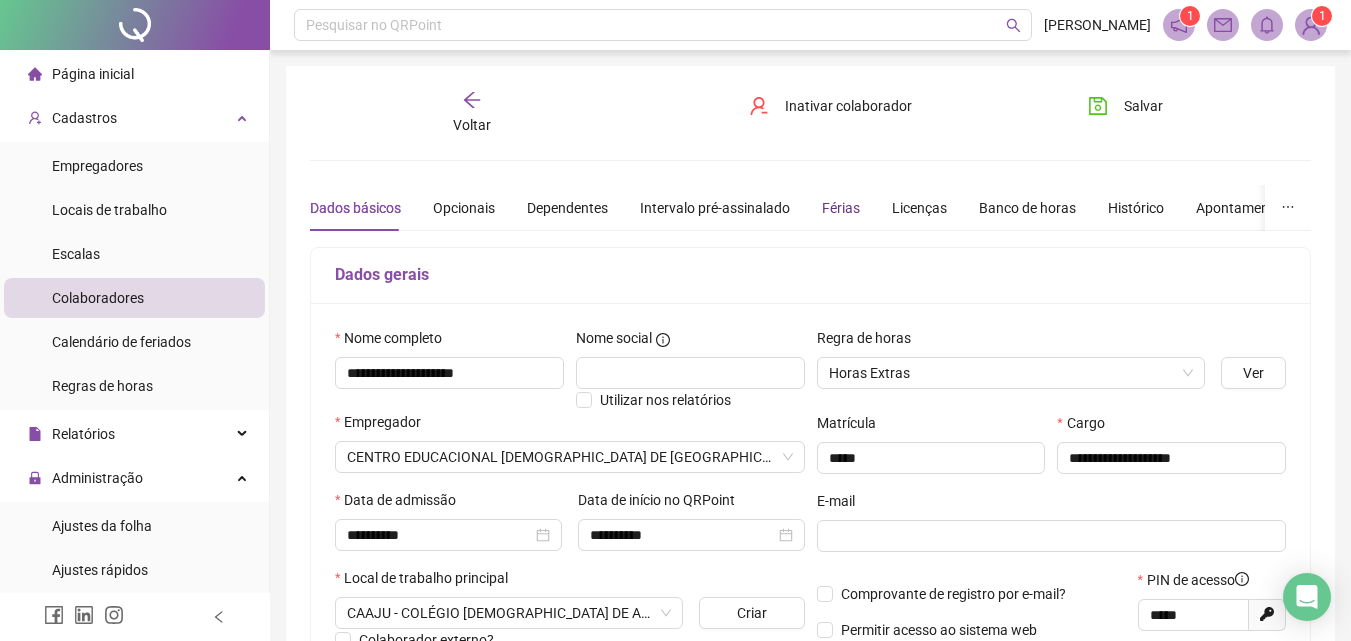 click on "Férias" at bounding box center (841, 208) 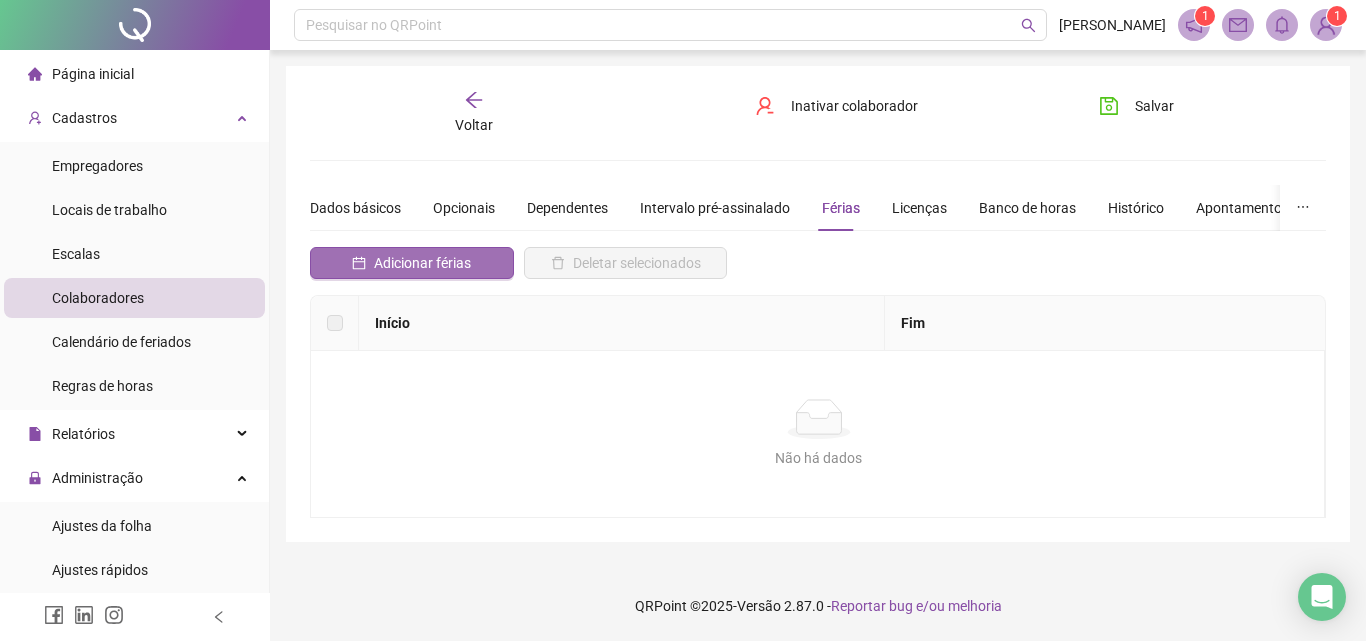 click on "Adicionar férias" at bounding box center (412, 263) 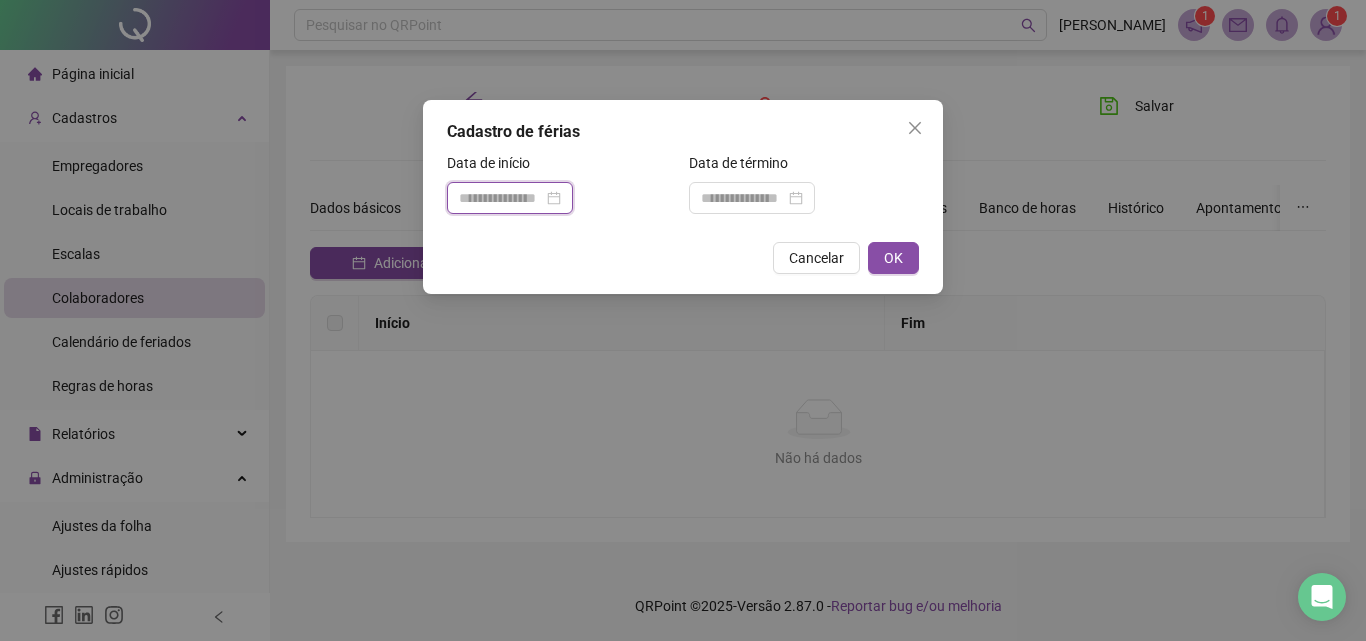 click at bounding box center [501, 198] 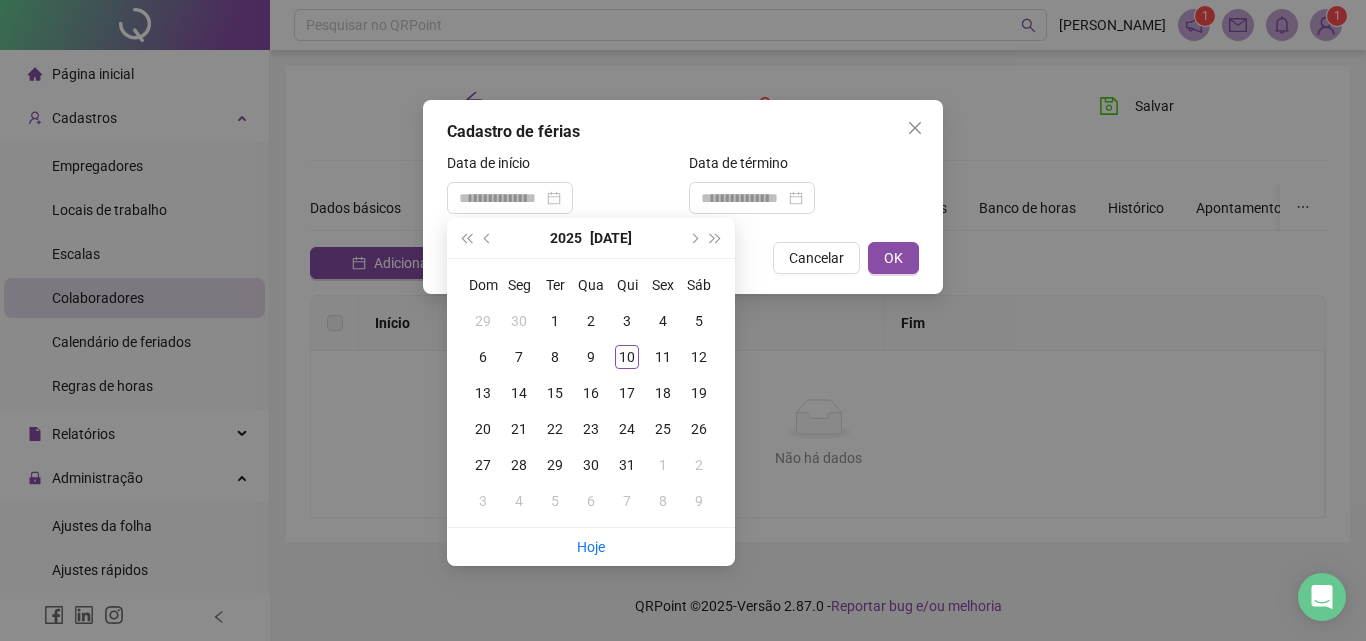 drag, startPoint x: 490, startPoint y: 237, endPoint x: 504, endPoint y: 242, distance: 14.866069 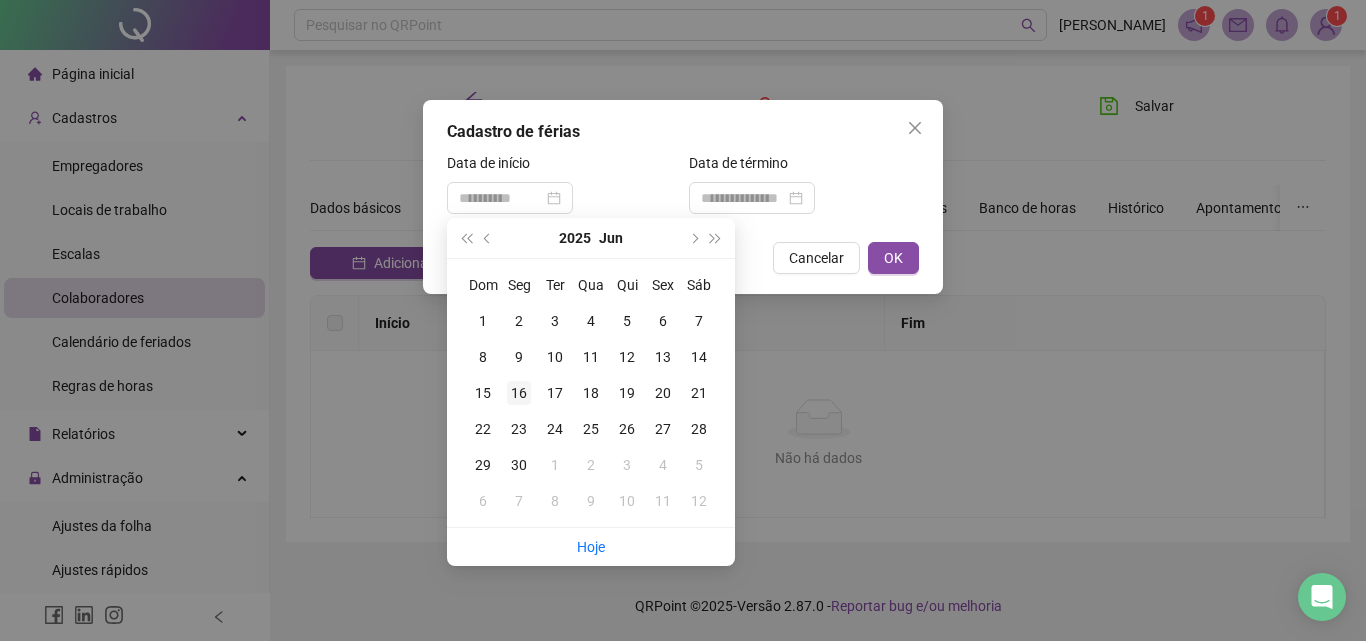 type on "**********" 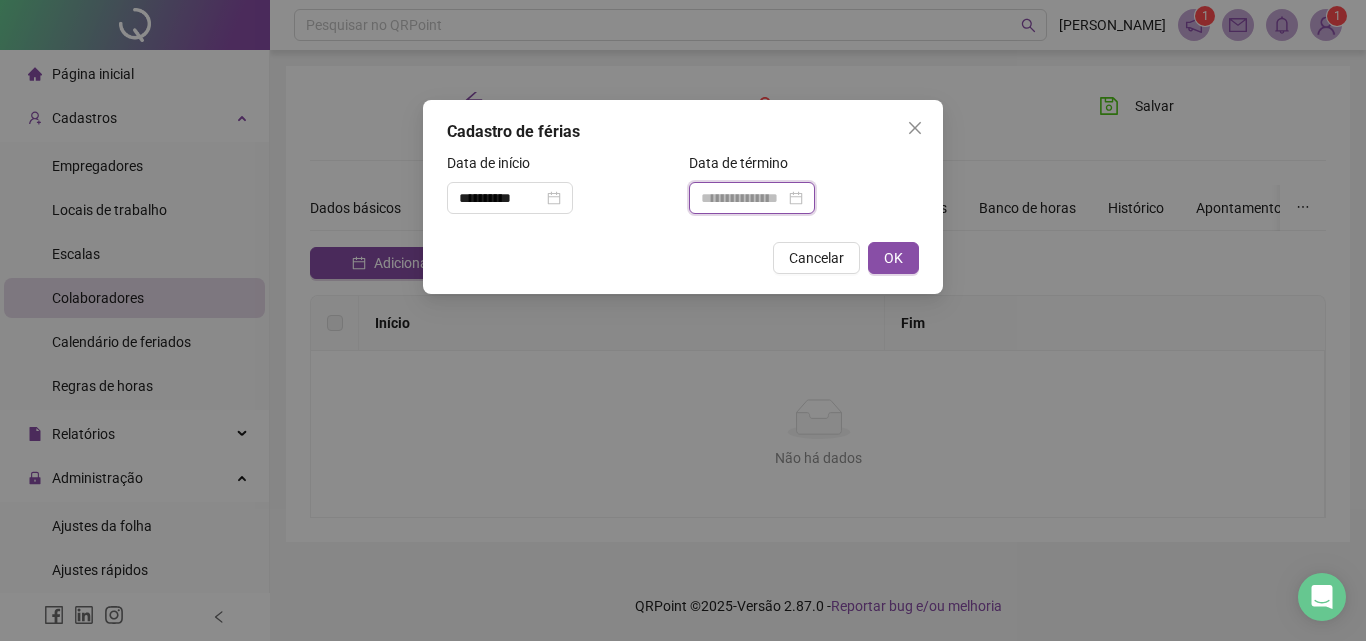 drag, startPoint x: 773, startPoint y: 192, endPoint x: 773, endPoint y: 215, distance: 23 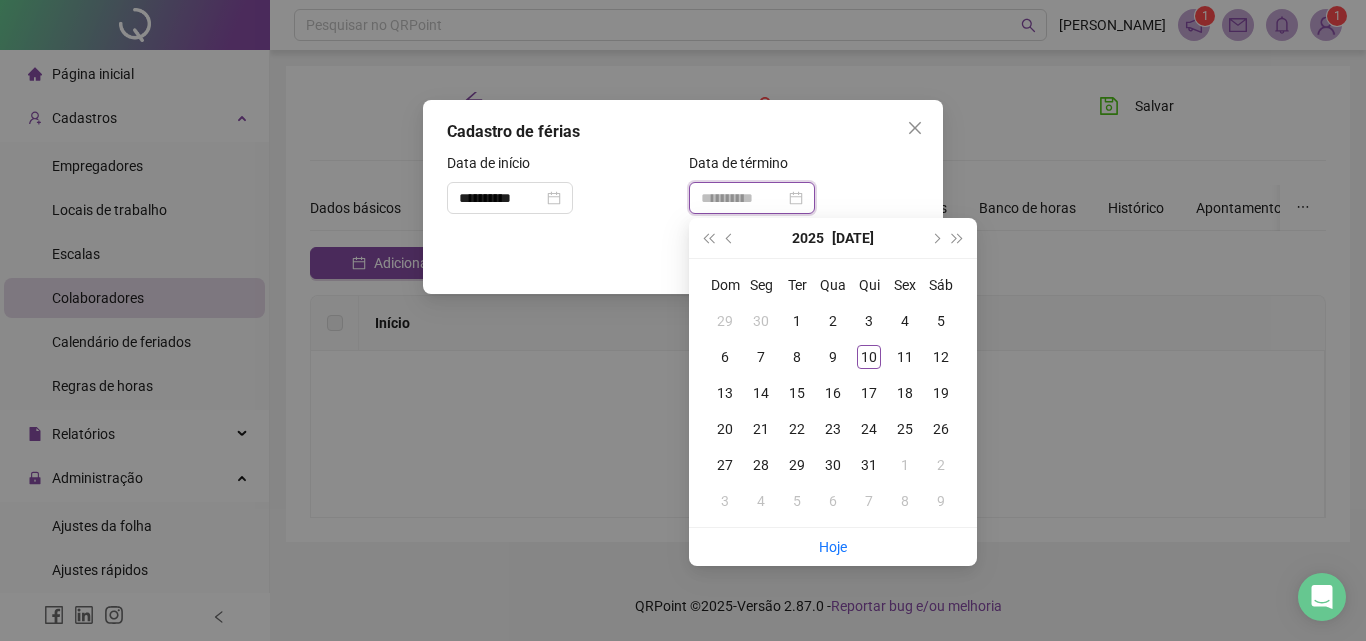 type on "**********" 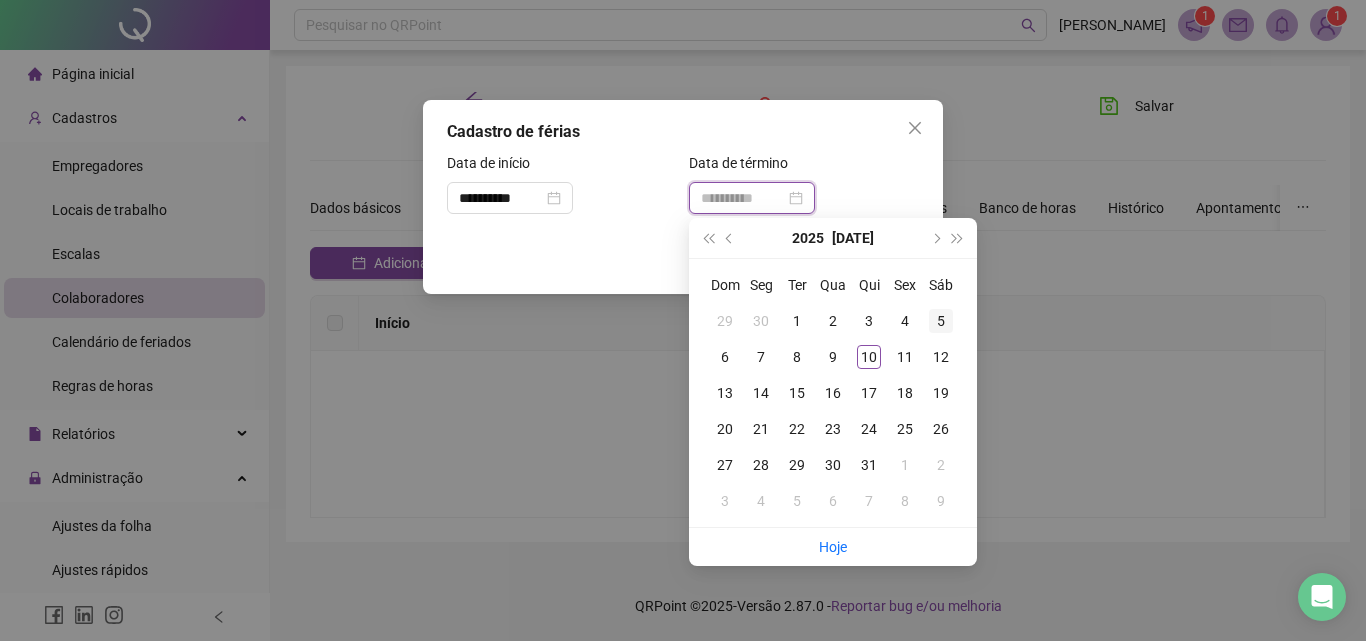 type on "**********" 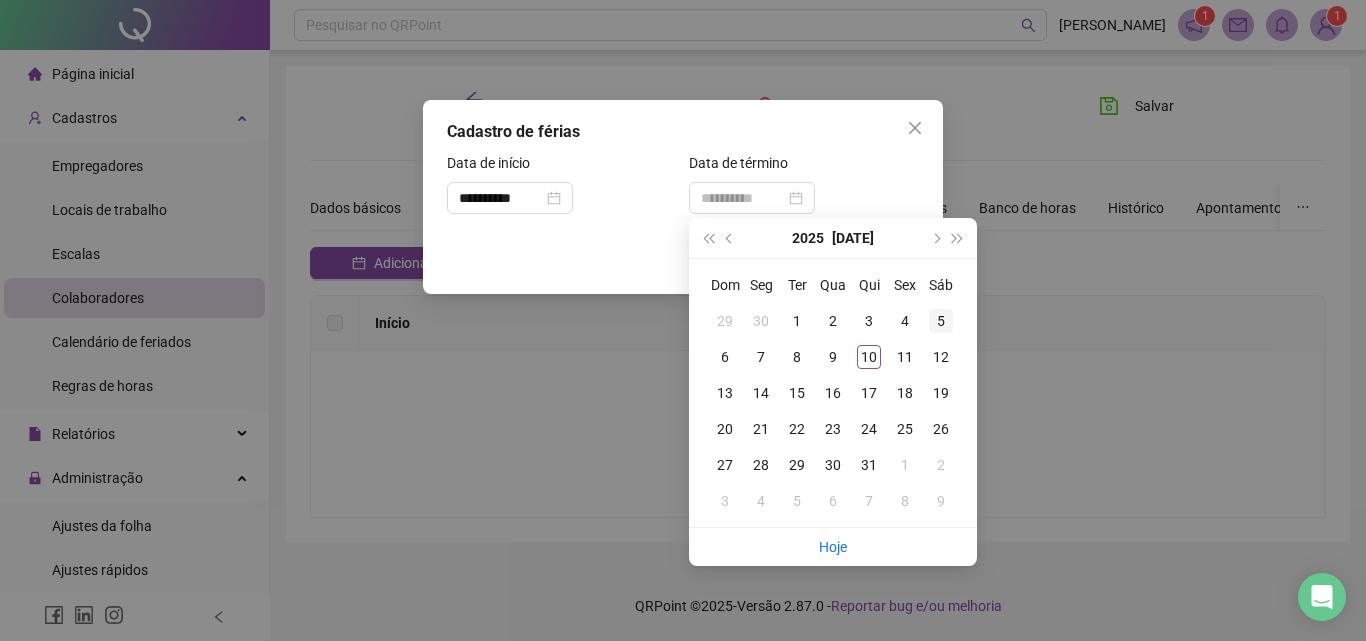 click on "5" at bounding box center [941, 321] 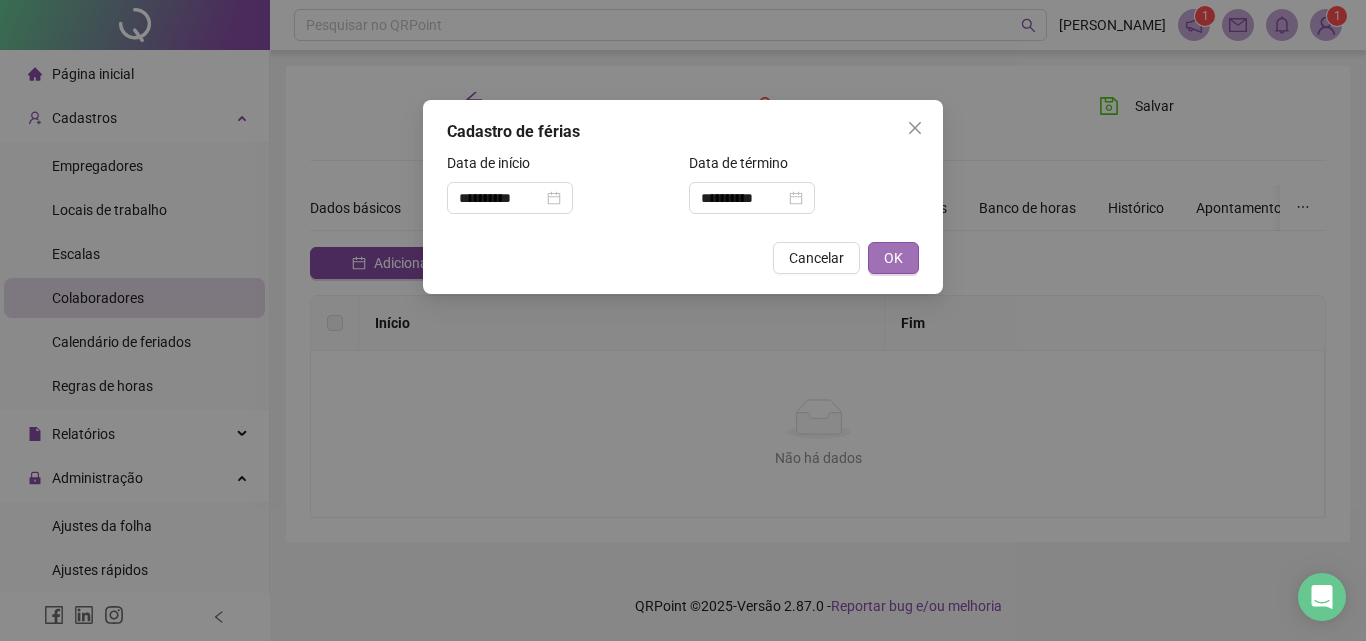 click on "OK" at bounding box center (893, 258) 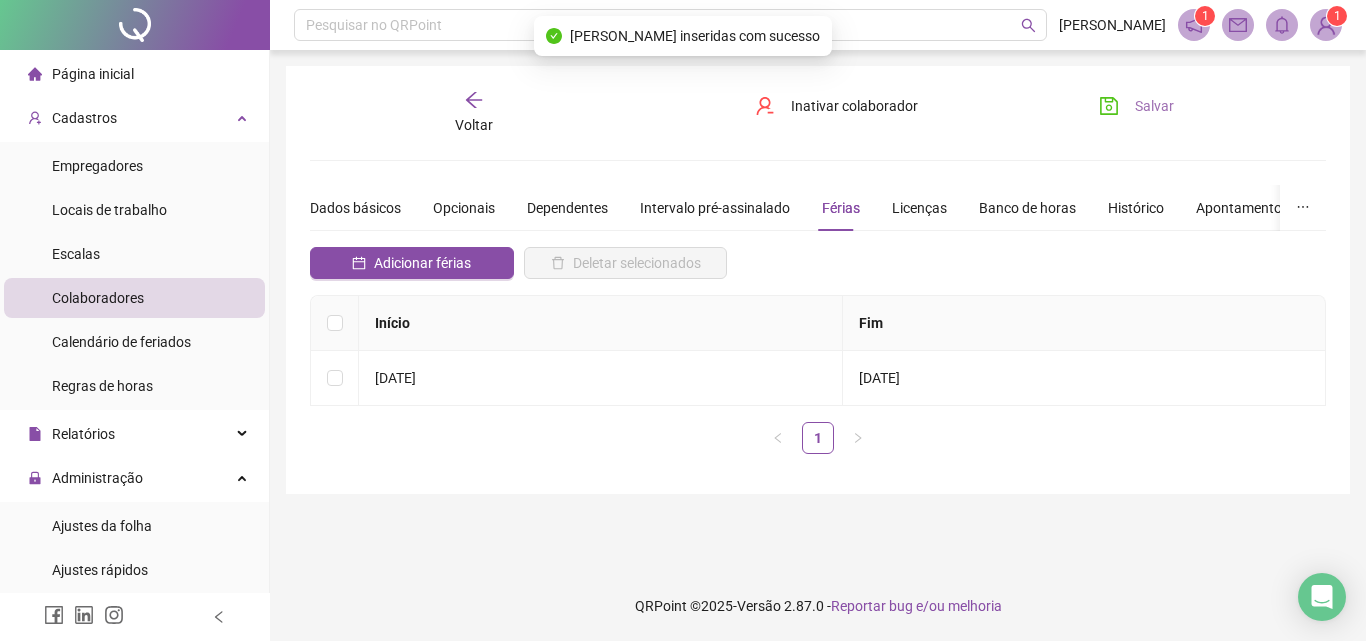 click on "Salvar" at bounding box center (1136, 106) 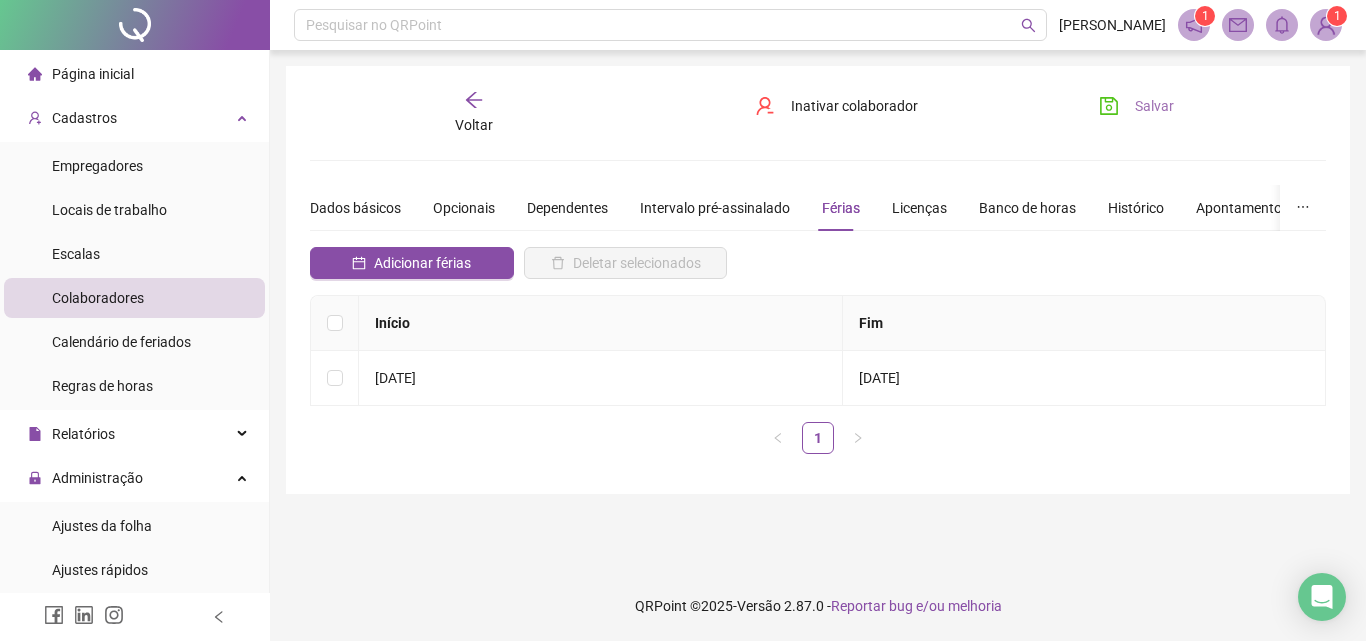 click on "Salvar" at bounding box center (1154, 106) 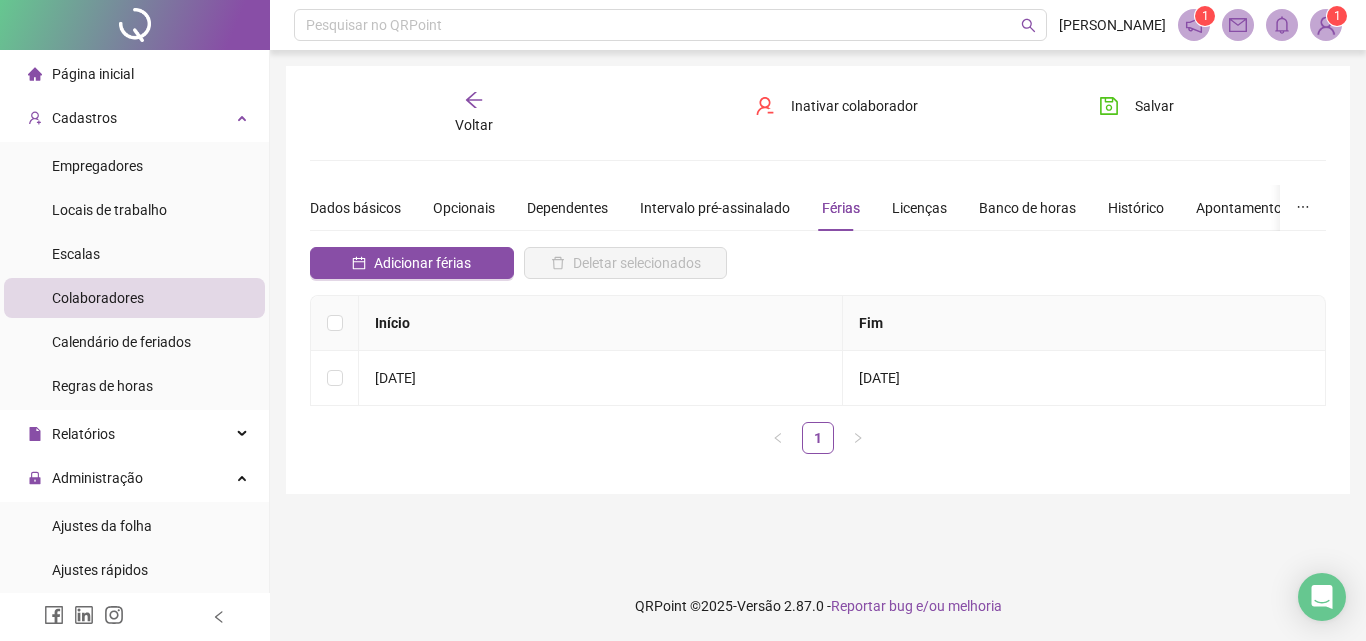 click on "Voltar" at bounding box center [474, 125] 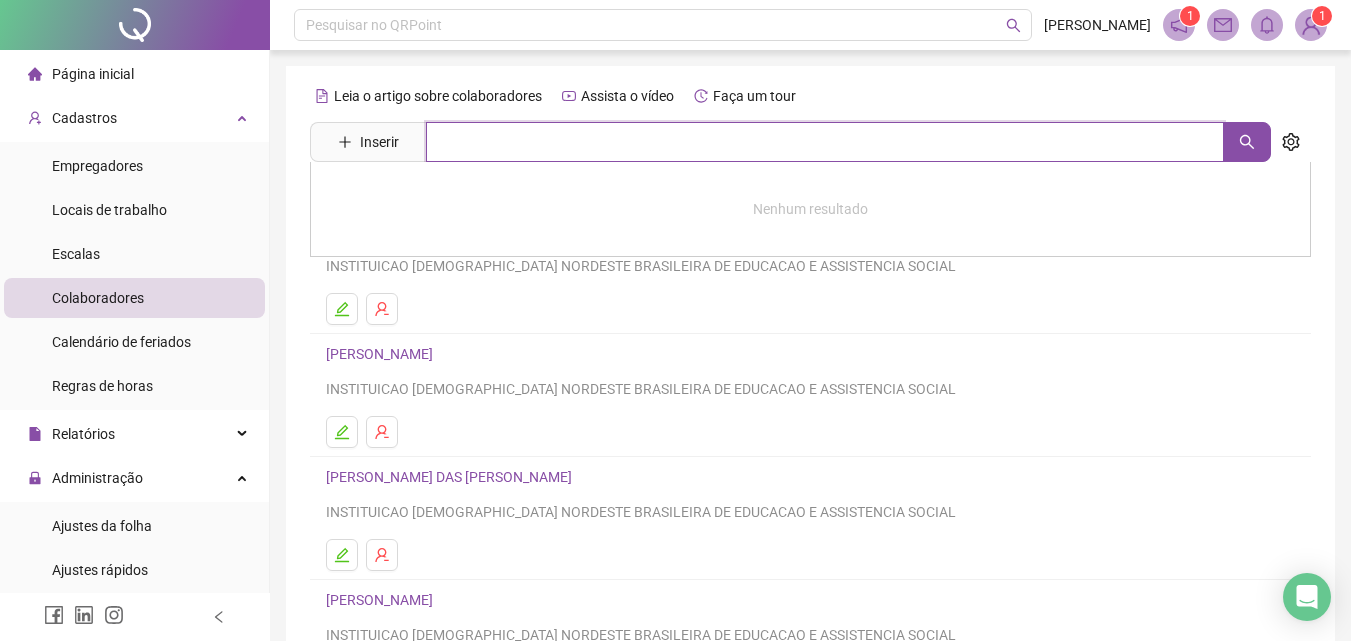 click at bounding box center (825, 142) 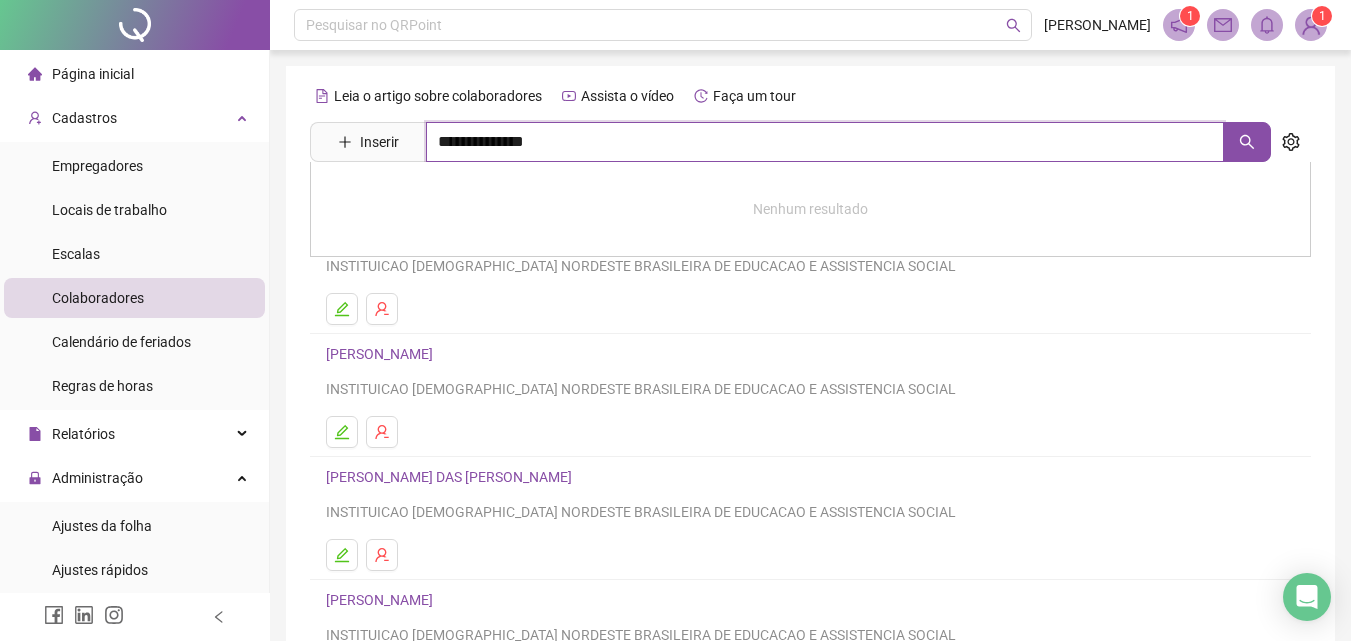 type on "**********" 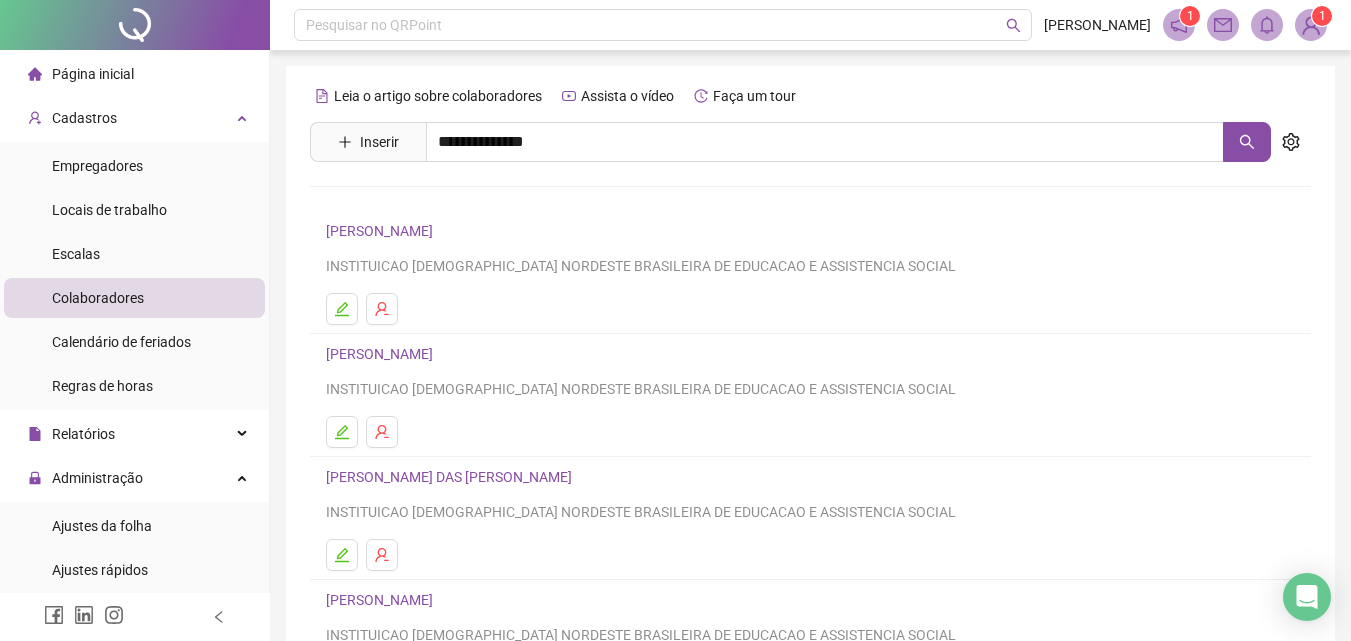 click on "[PERSON_NAME]" at bounding box center [400, 201] 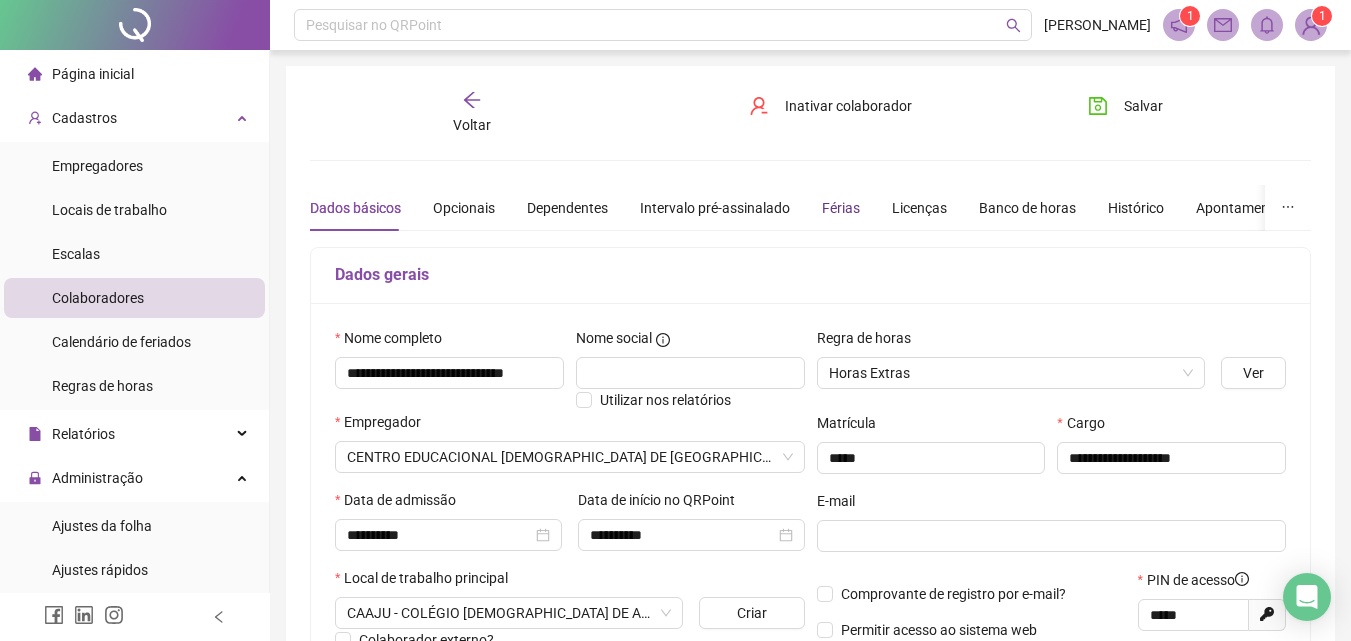 click on "Férias" at bounding box center (841, 208) 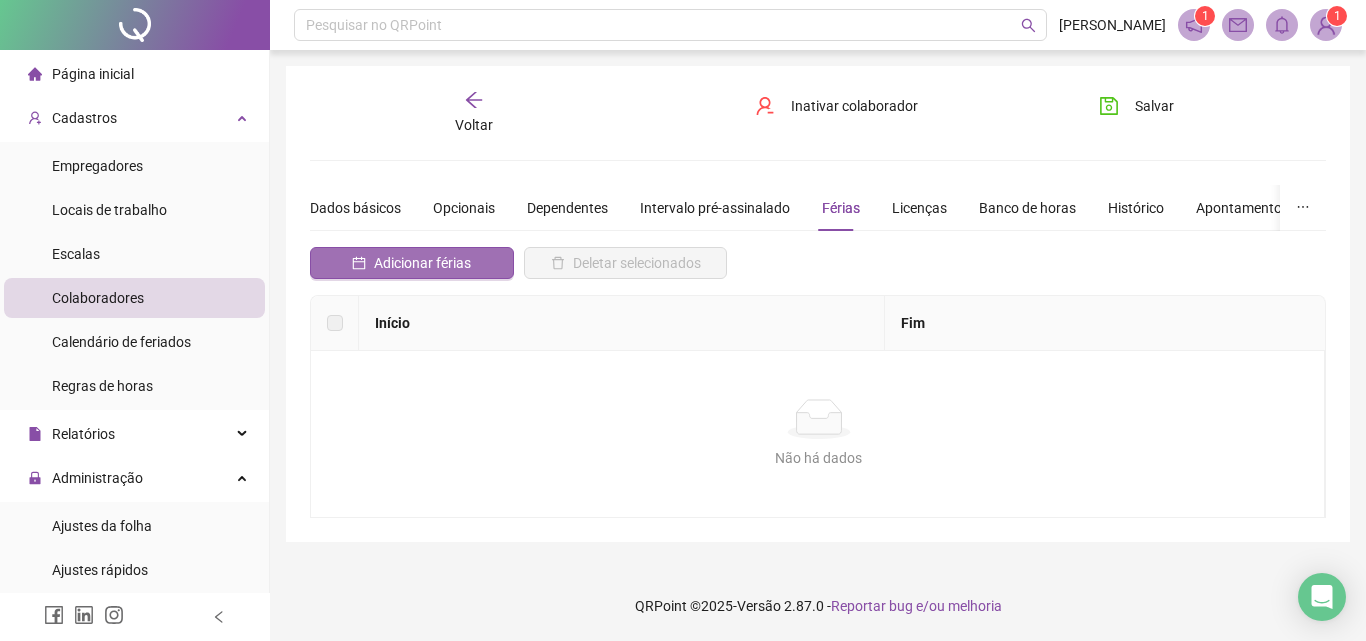 click on "Adicionar férias" at bounding box center [422, 263] 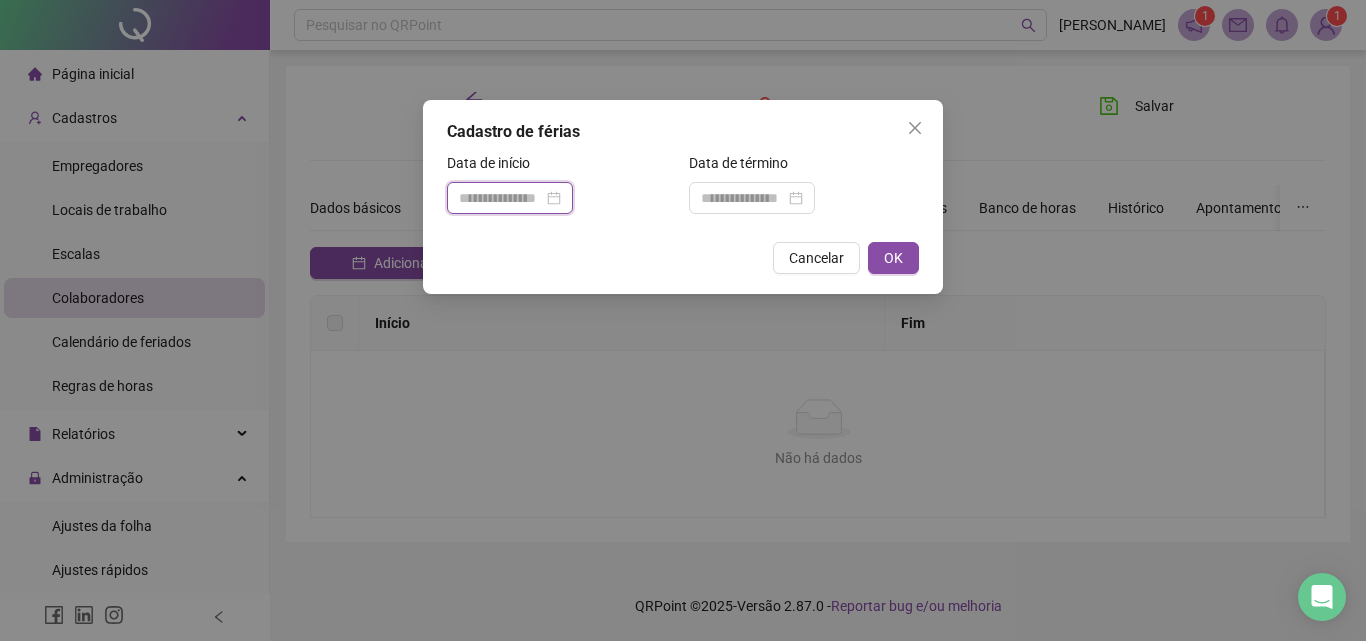 click at bounding box center (501, 198) 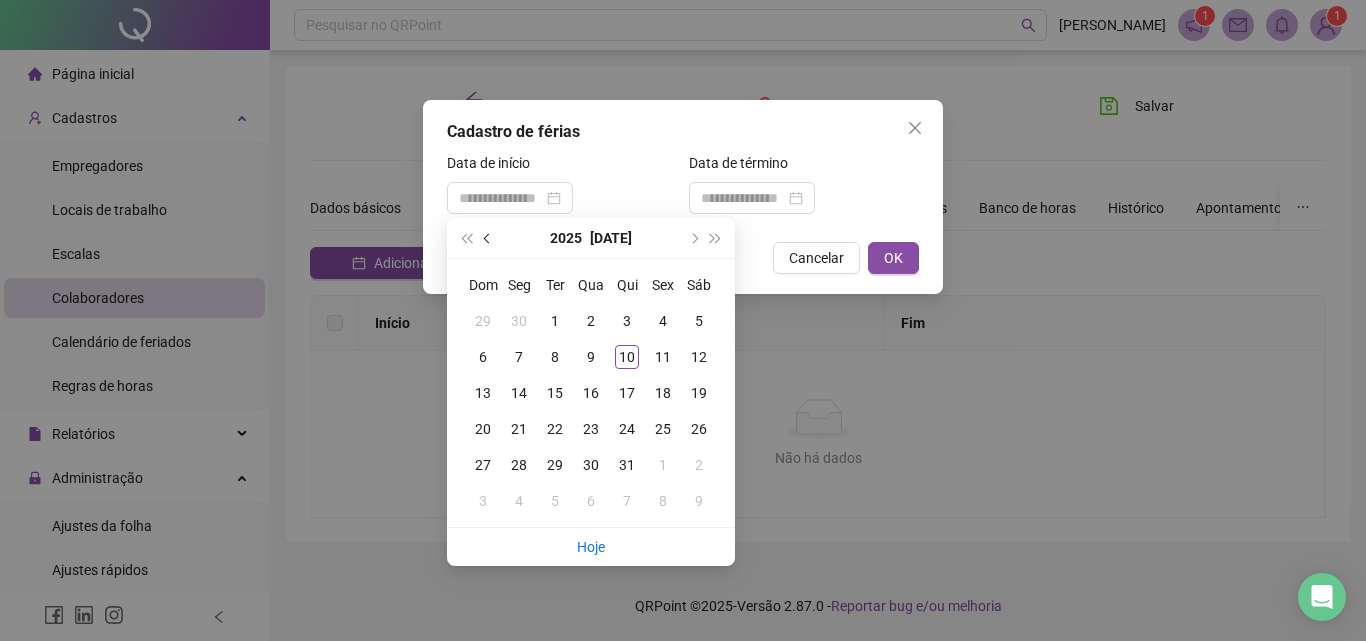 click at bounding box center (488, 238) 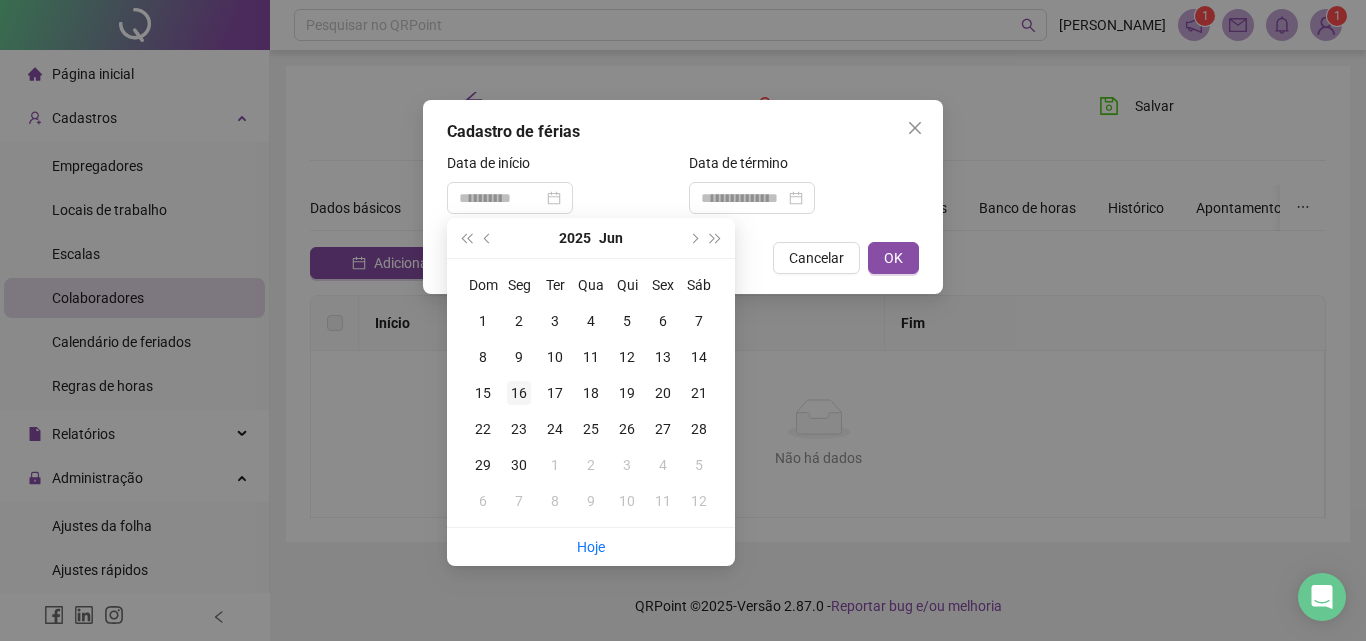 type on "**********" 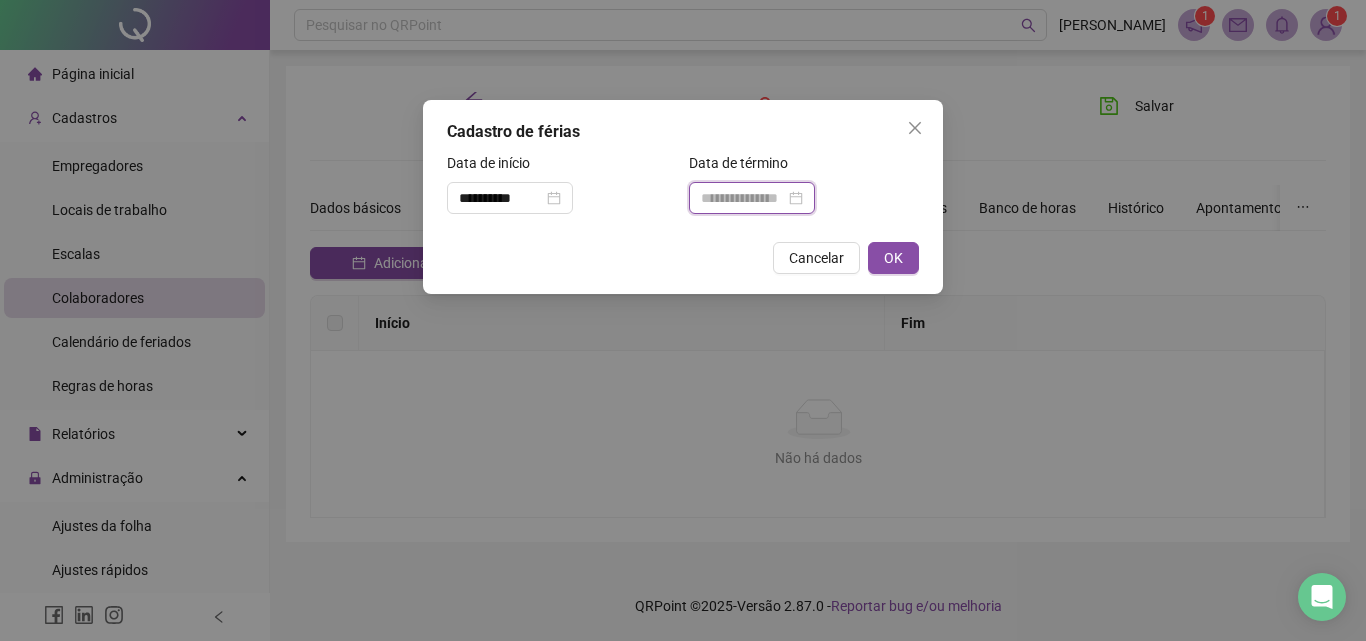 click at bounding box center (743, 198) 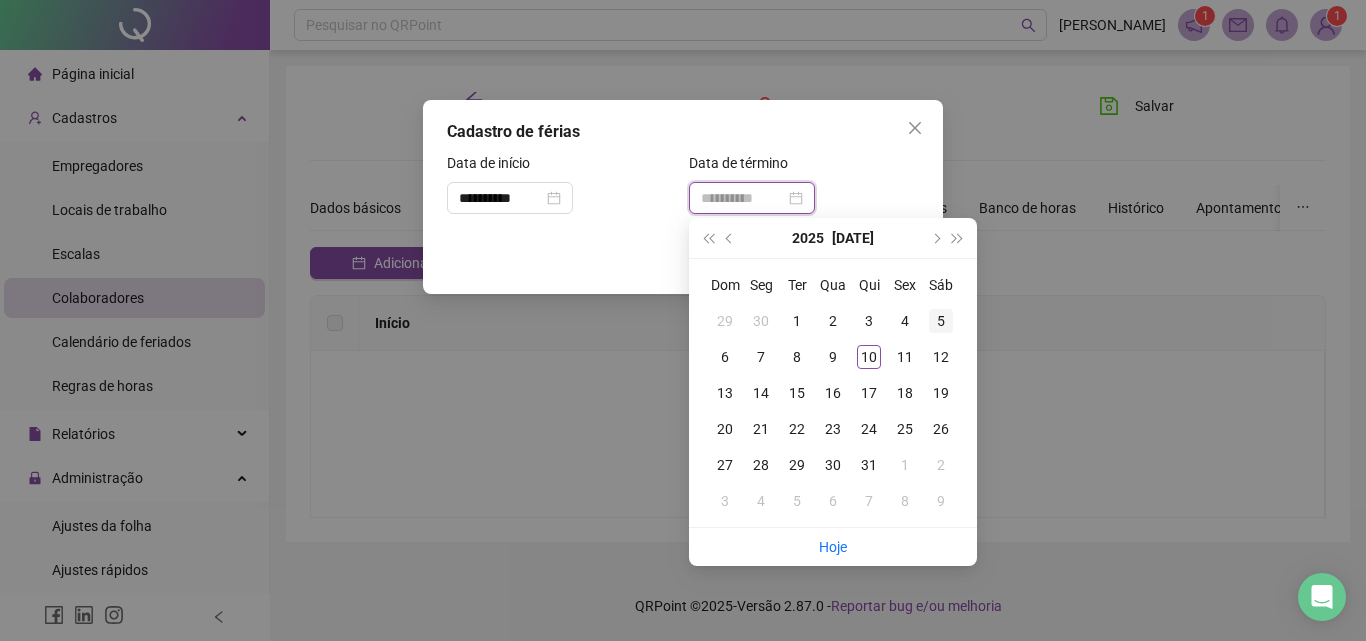 type on "**********" 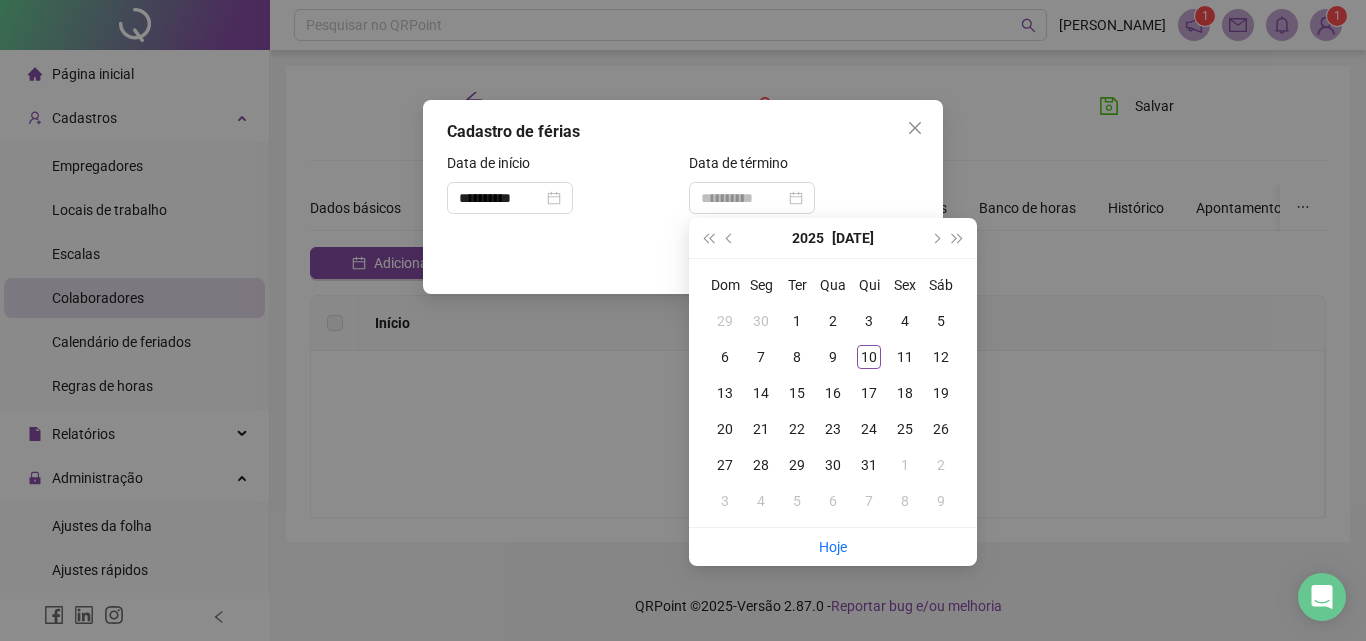 click on "5" at bounding box center (941, 321) 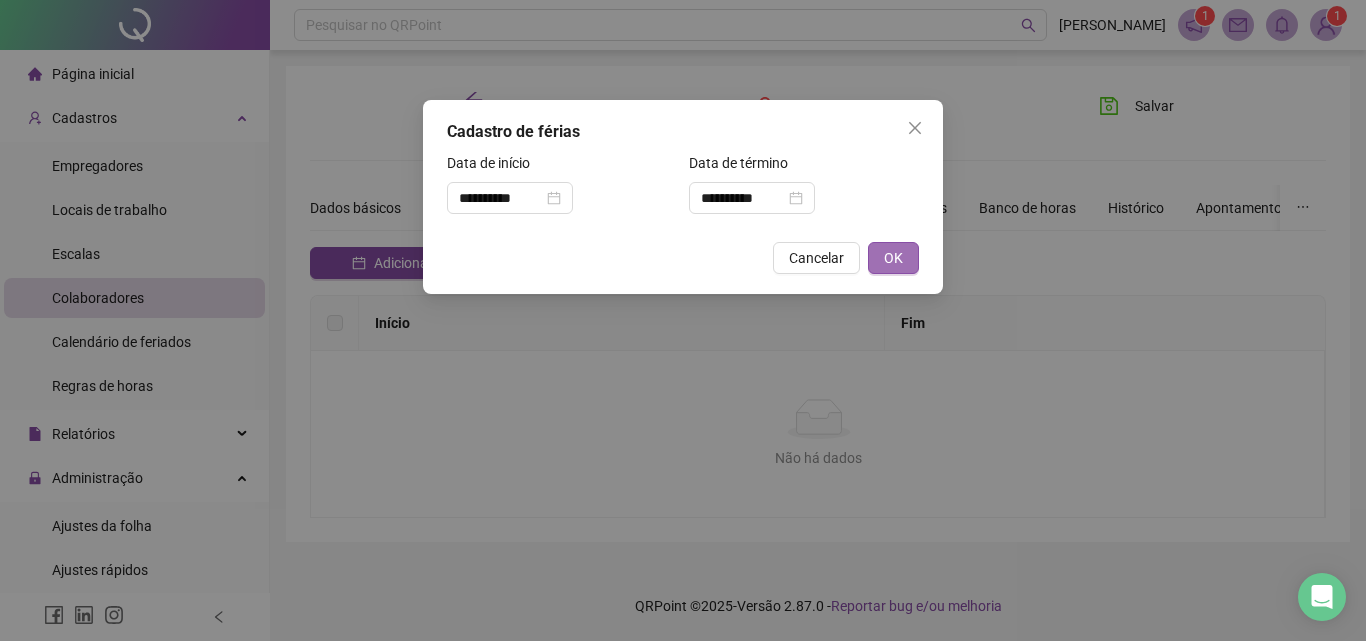 click on "OK" at bounding box center (893, 258) 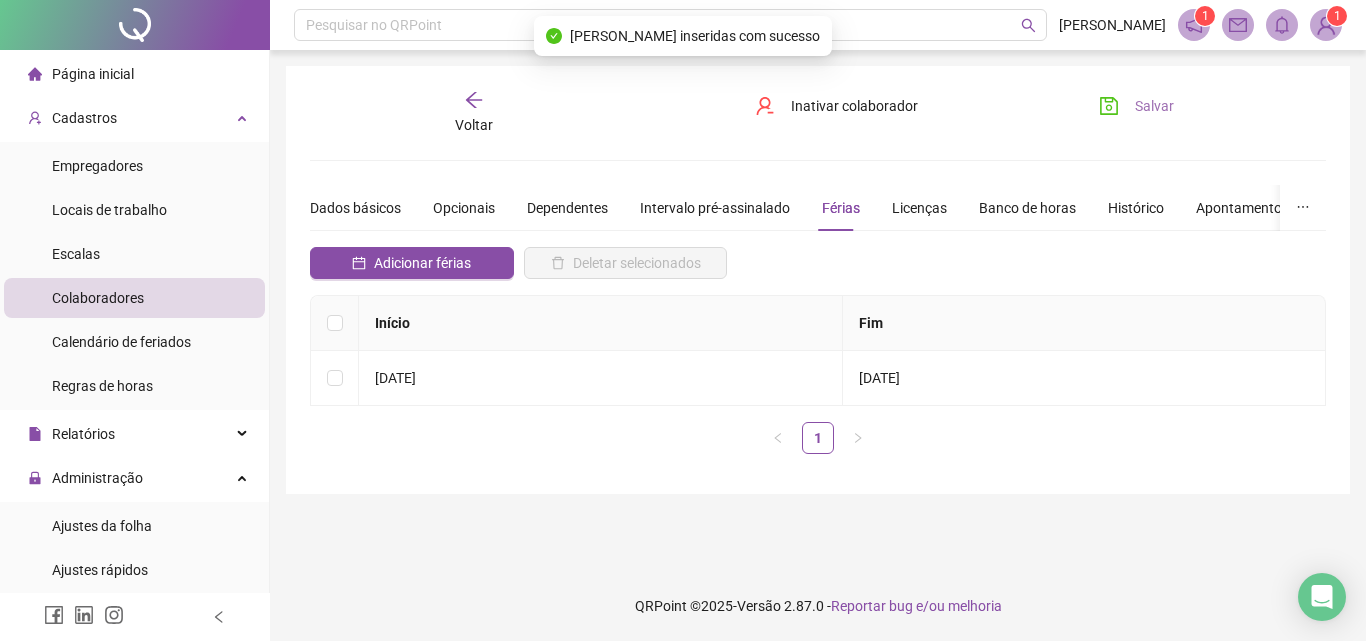 click on "Salvar" at bounding box center [1154, 106] 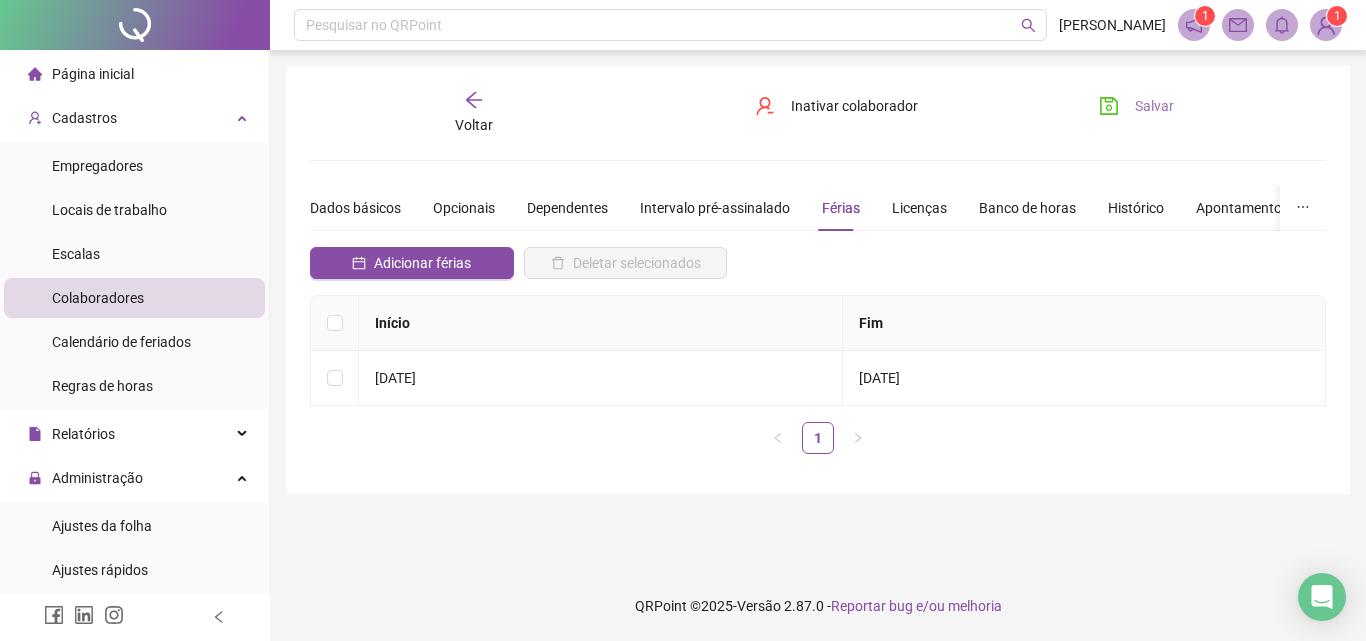 click on "Salvar" at bounding box center [1154, 106] 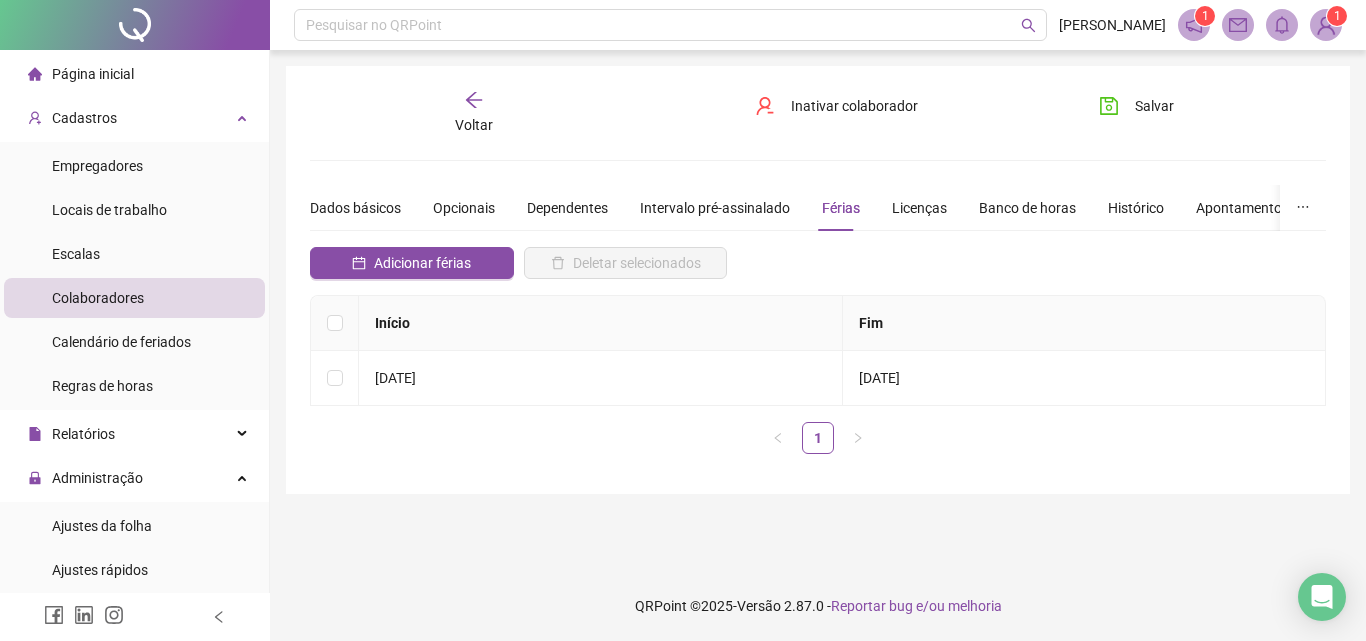 click on "Voltar" at bounding box center (474, 113) 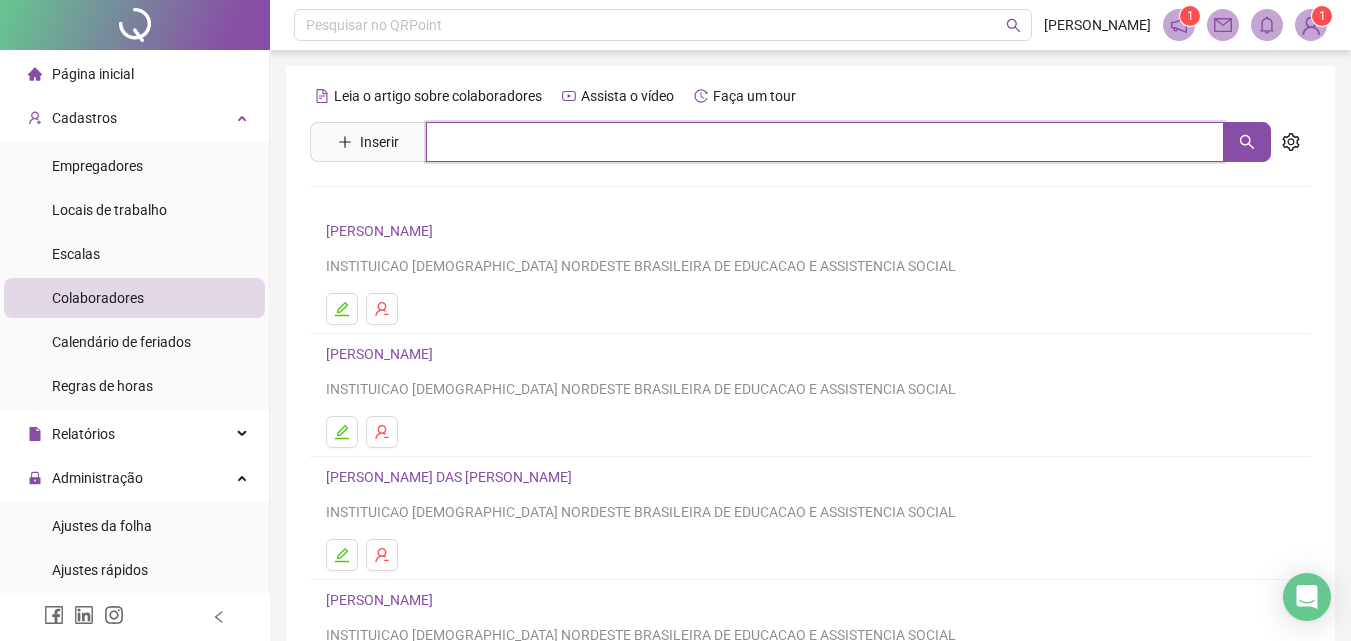 click at bounding box center (825, 142) 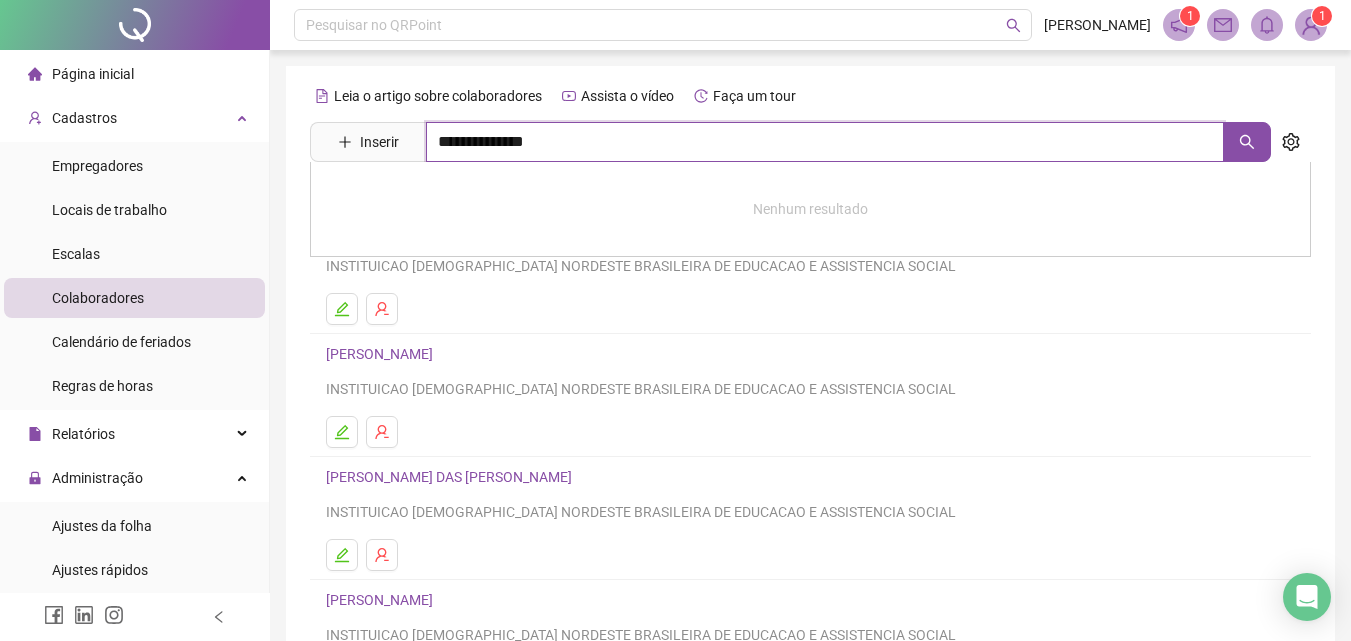 type on "**********" 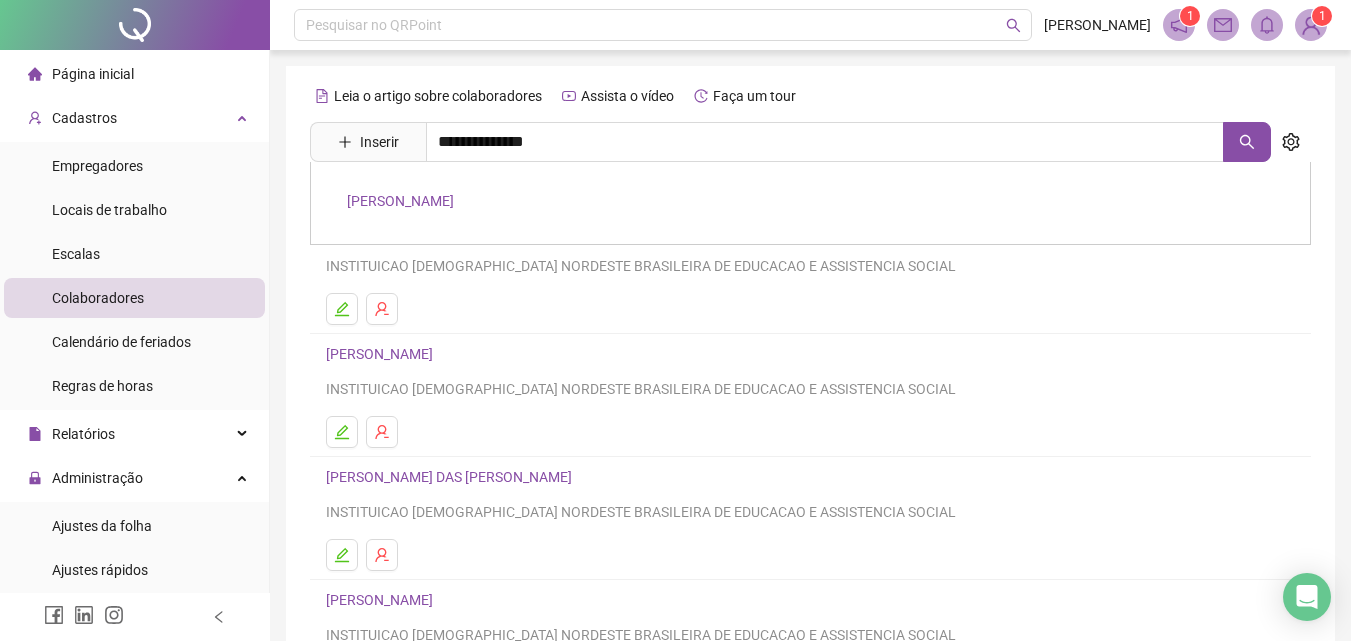 click on "JOSELITA MARQUES SANTOS" at bounding box center (400, 201) 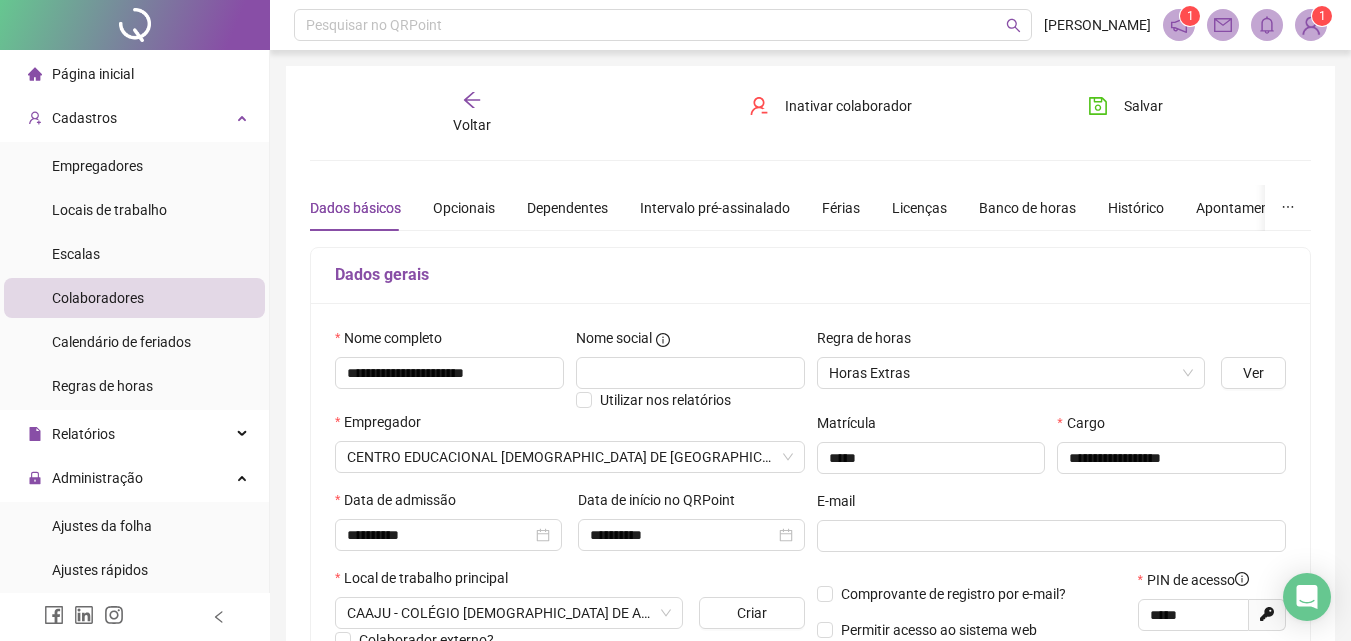 click on "**********" at bounding box center (691, 528) 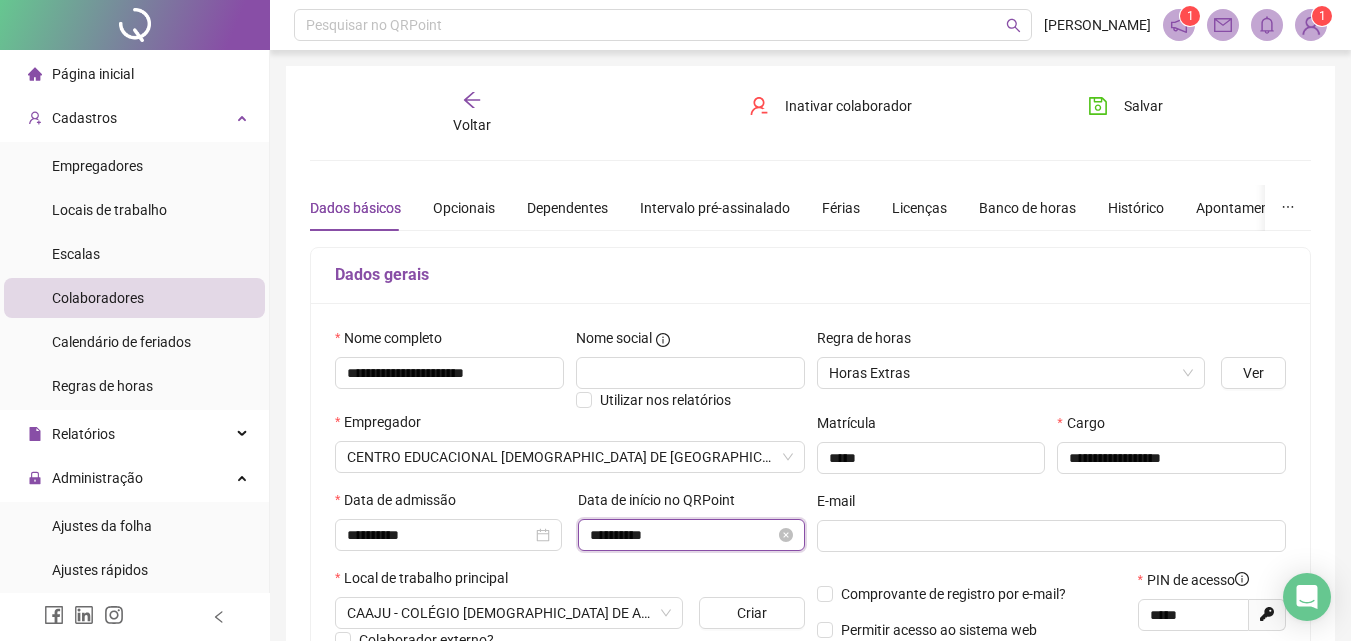click on "**********" at bounding box center (682, 535) 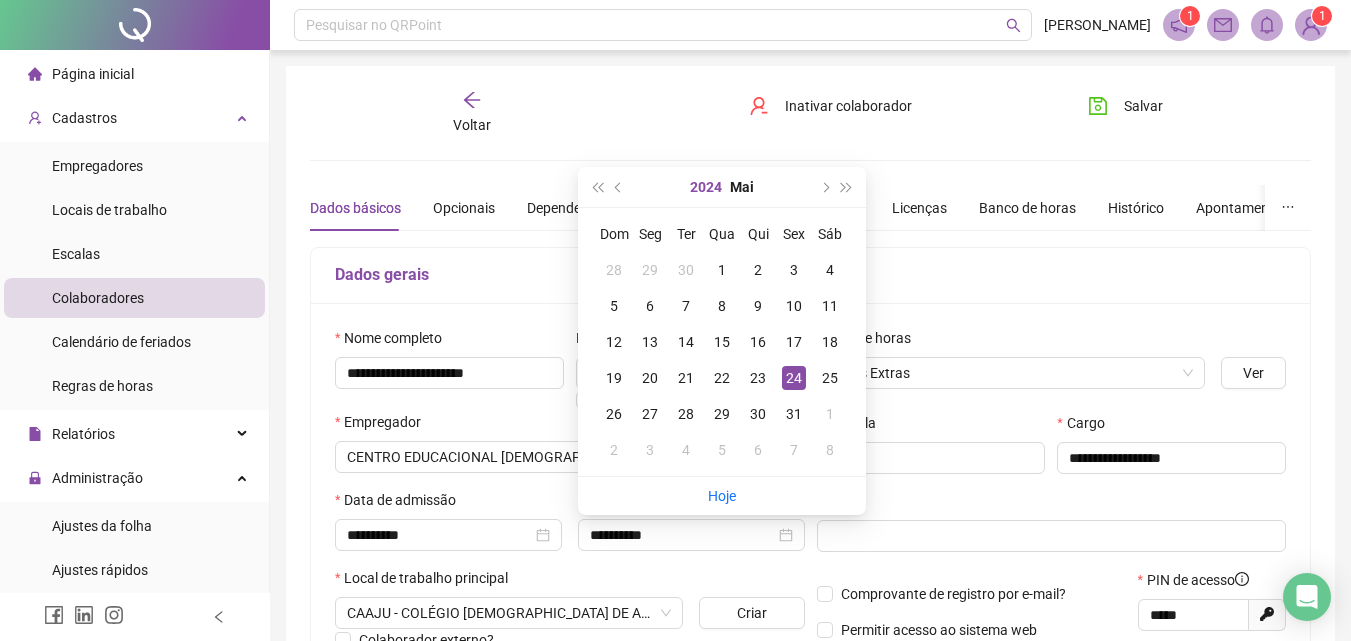 click on "2024" at bounding box center [706, 187] 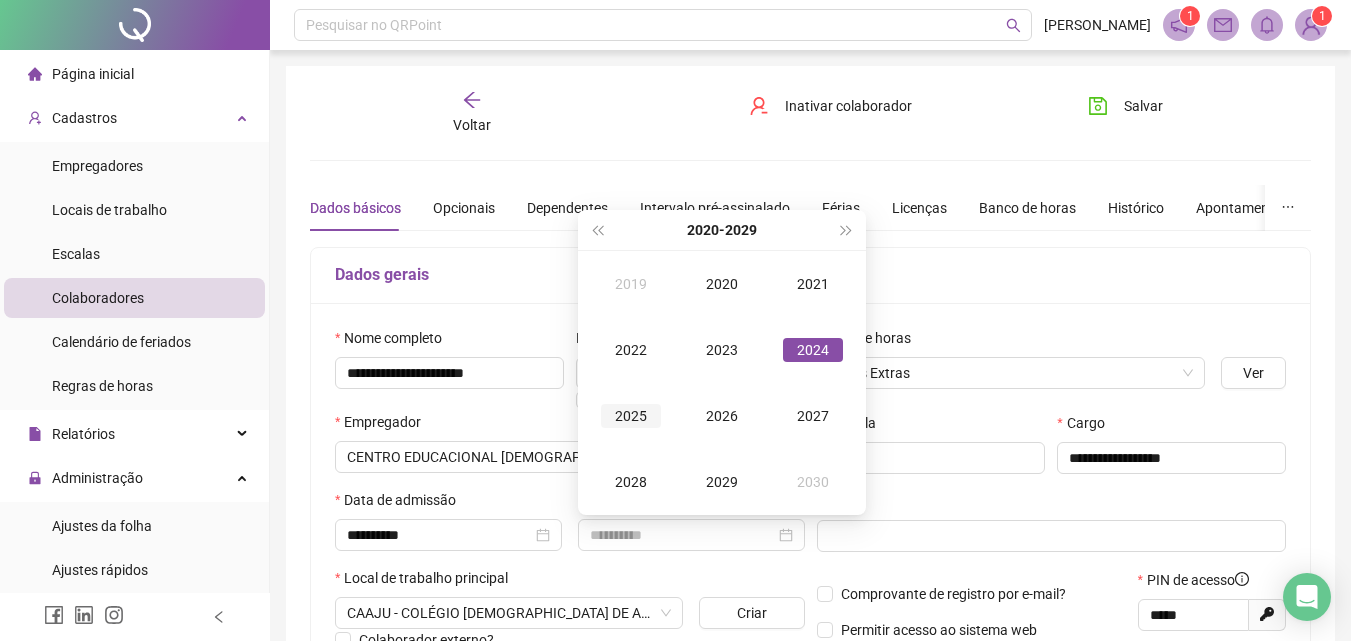 click on "2025" at bounding box center [631, 416] 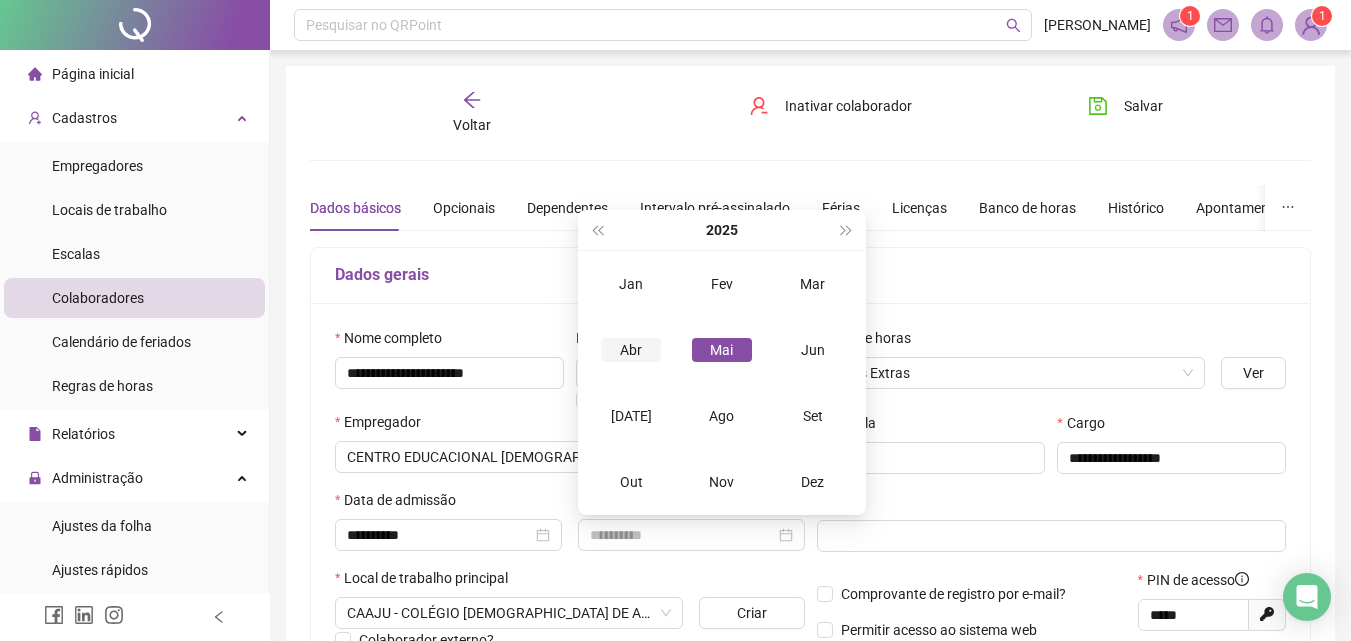 click on "Abr" at bounding box center (631, 350) 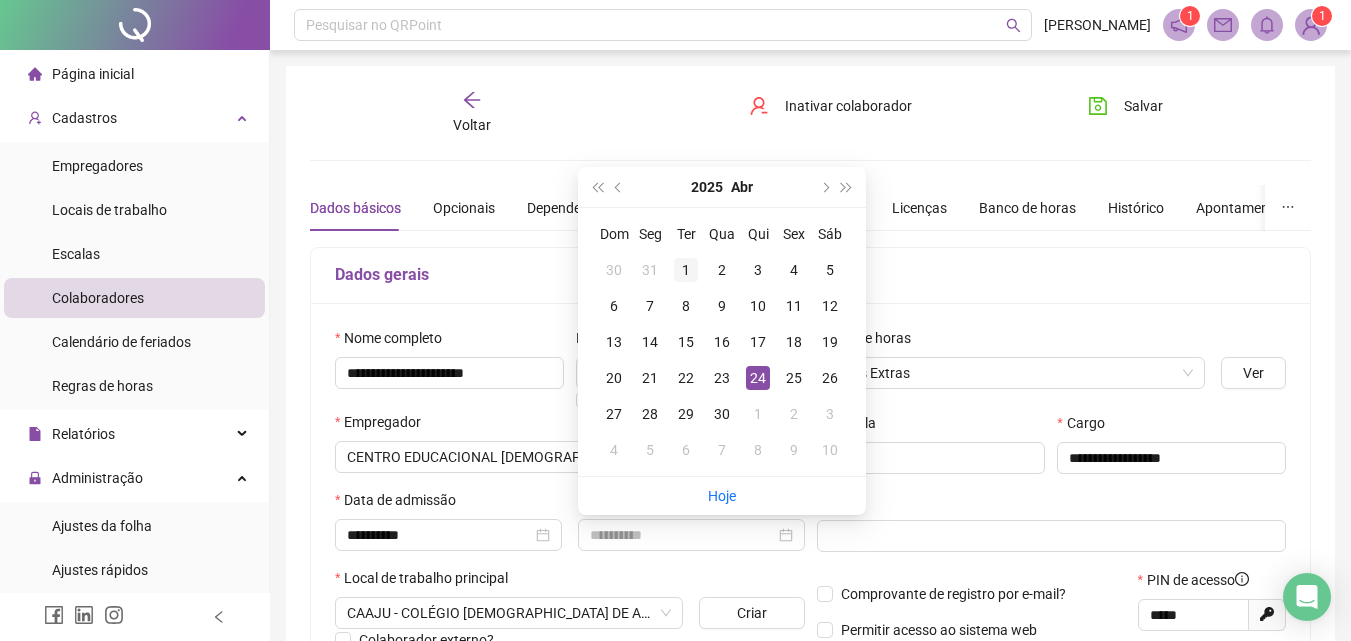type on "**********" 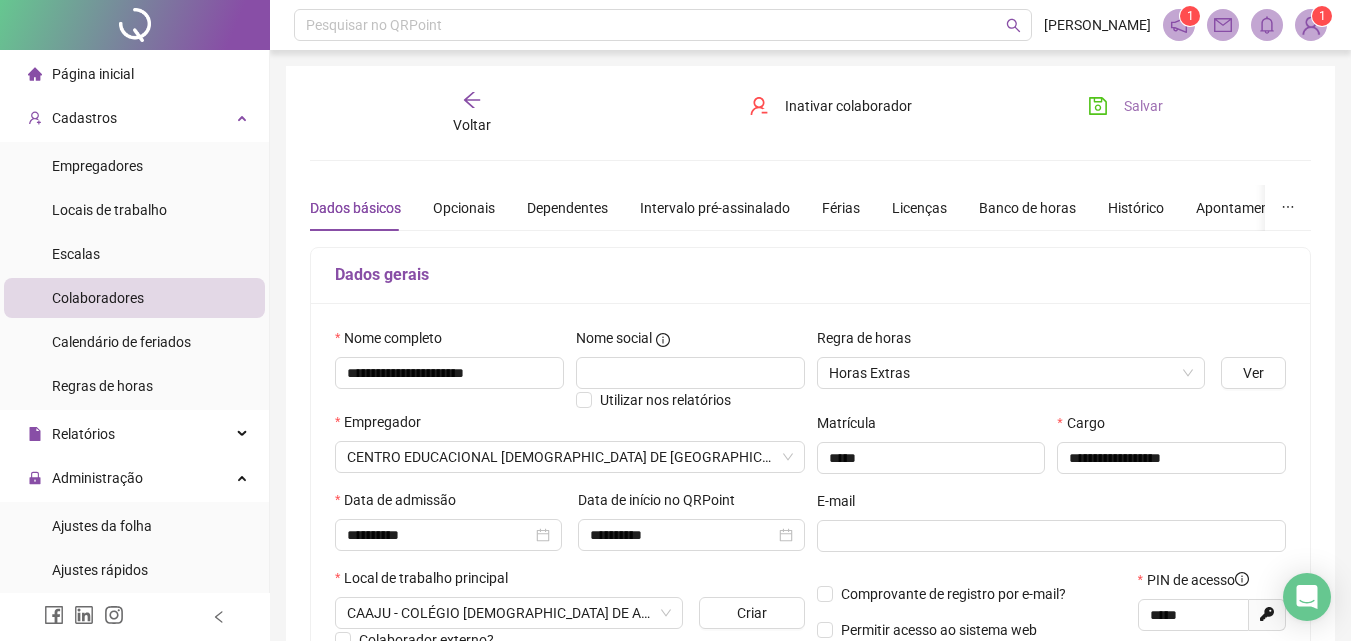 drag, startPoint x: 1142, startPoint y: 104, endPoint x: 1137, endPoint y: 115, distance: 12.083046 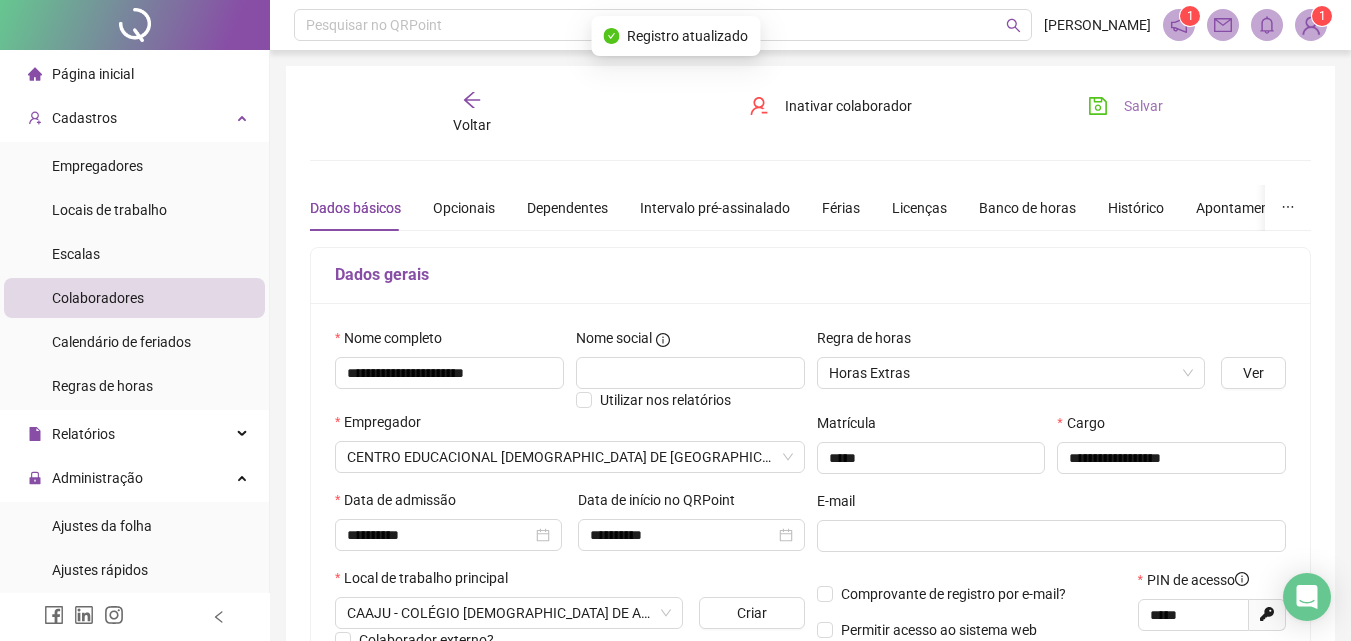 click on "Salvar" at bounding box center (1143, 106) 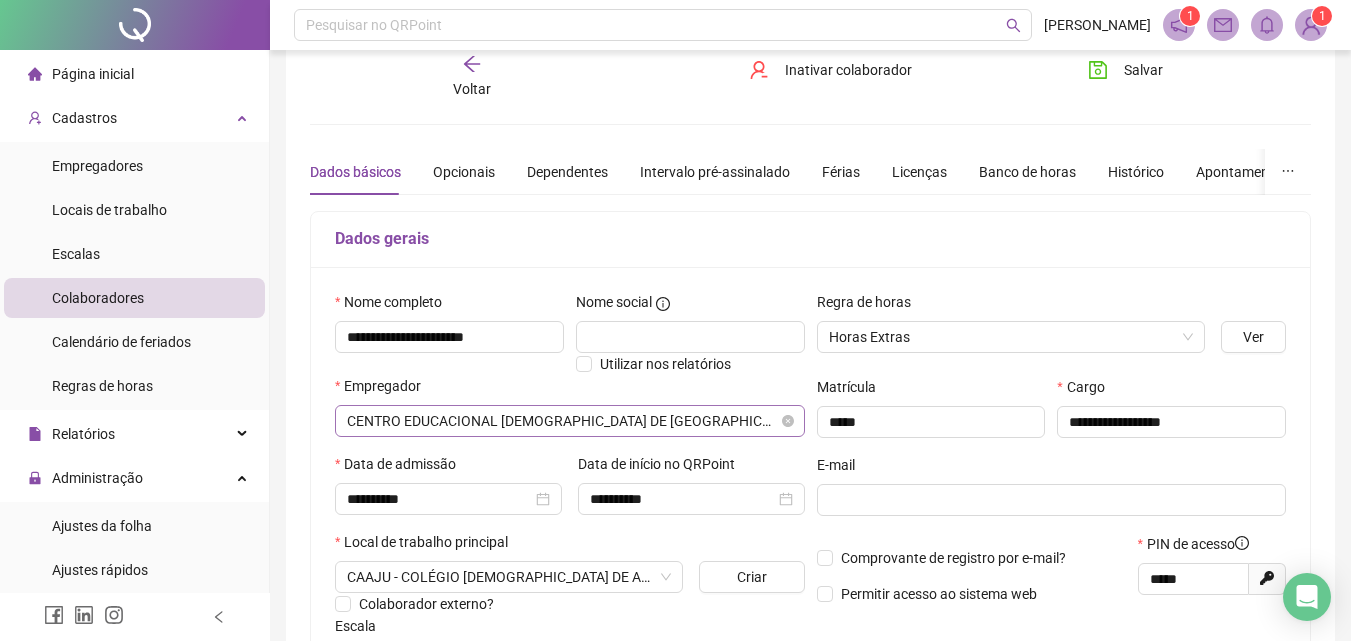scroll, scrollTop: 0, scrollLeft: 0, axis: both 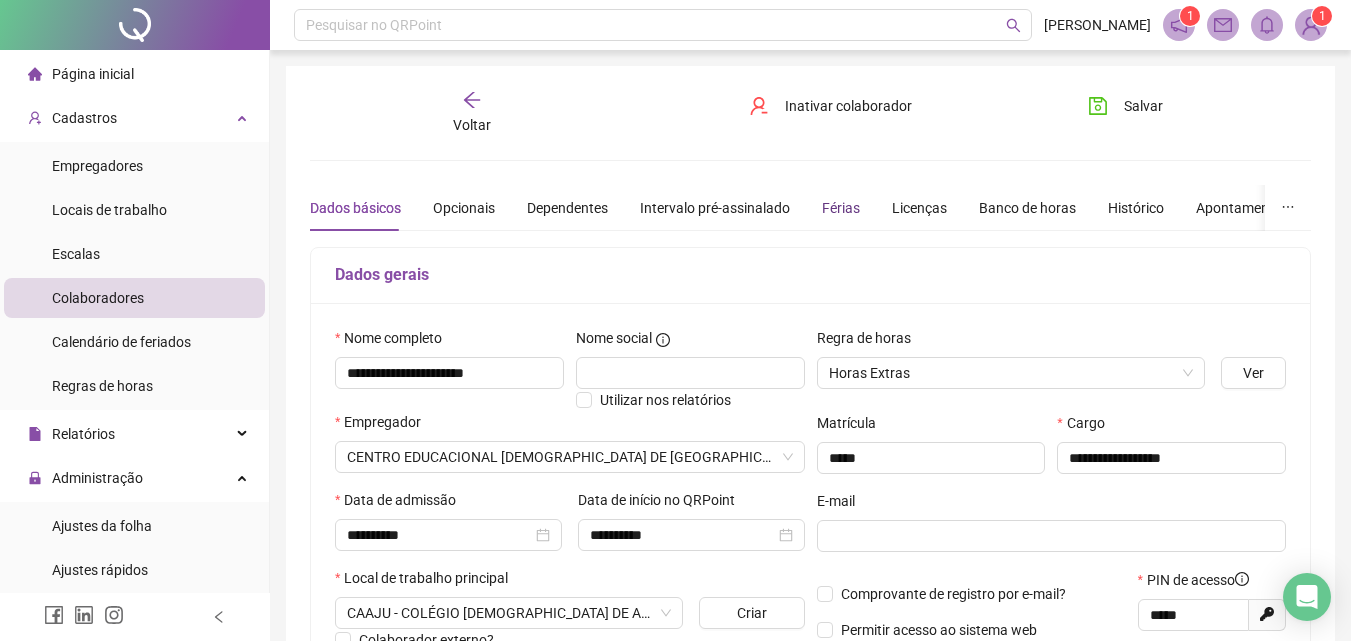 click on "Férias" at bounding box center (841, 208) 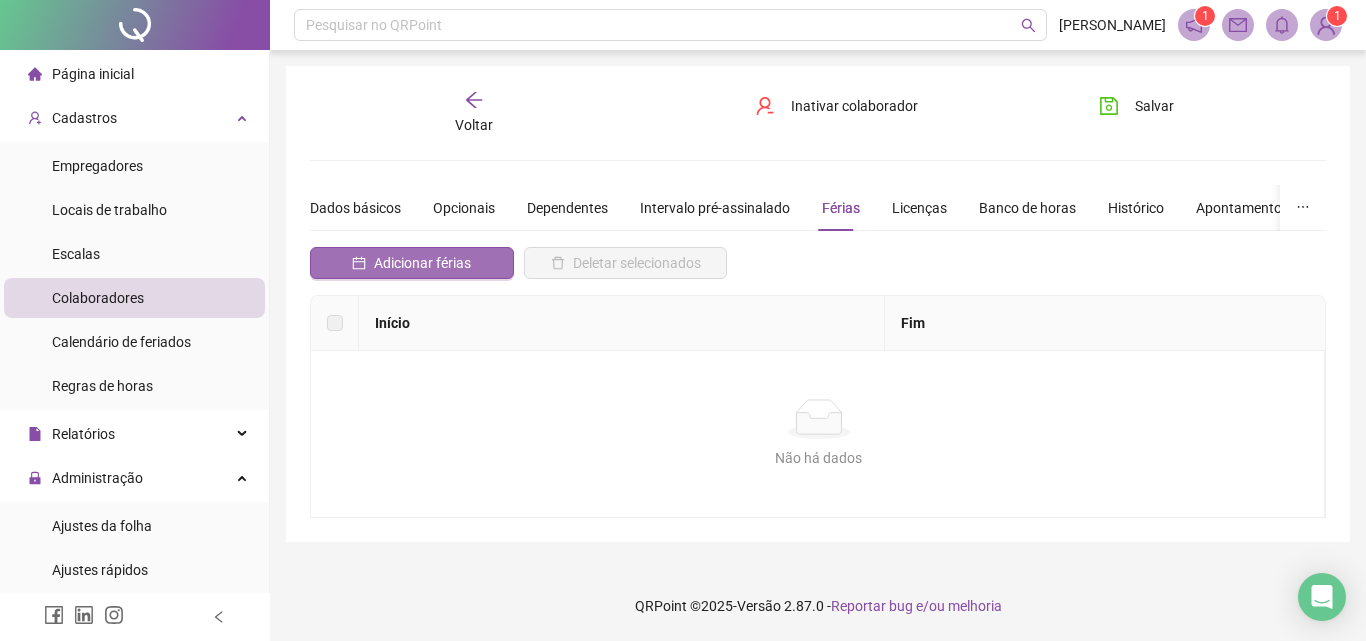 click on "Adicionar férias" at bounding box center [422, 263] 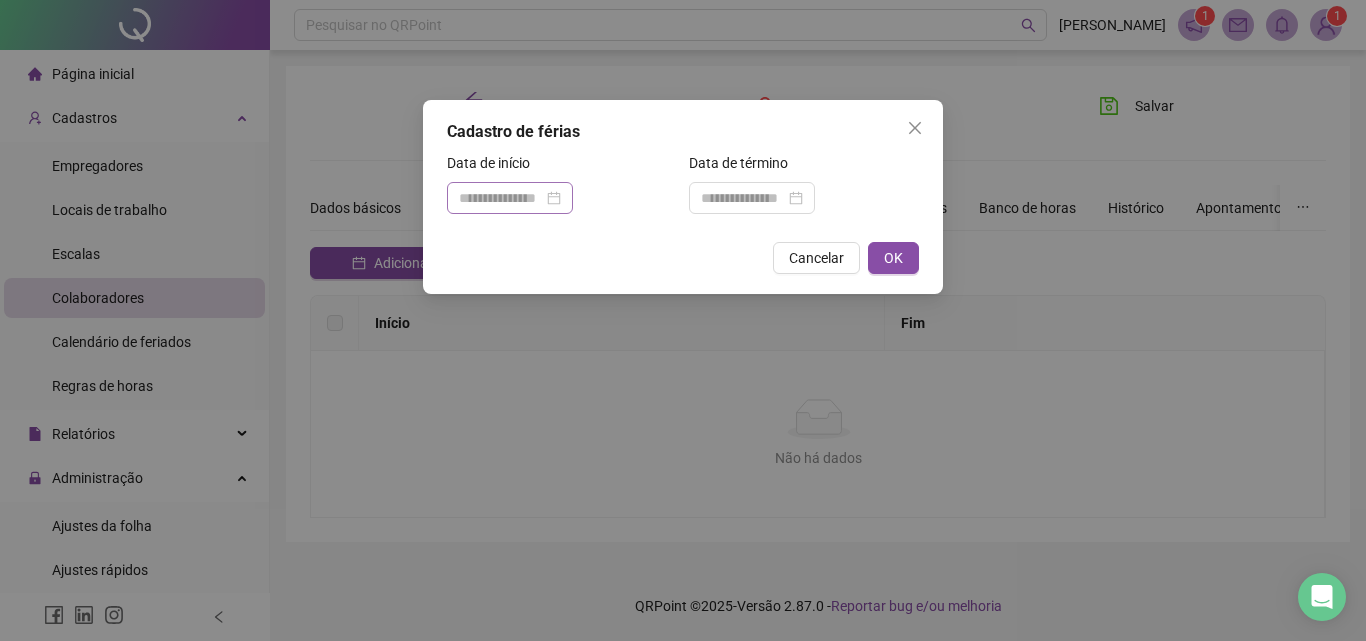 click at bounding box center (510, 198) 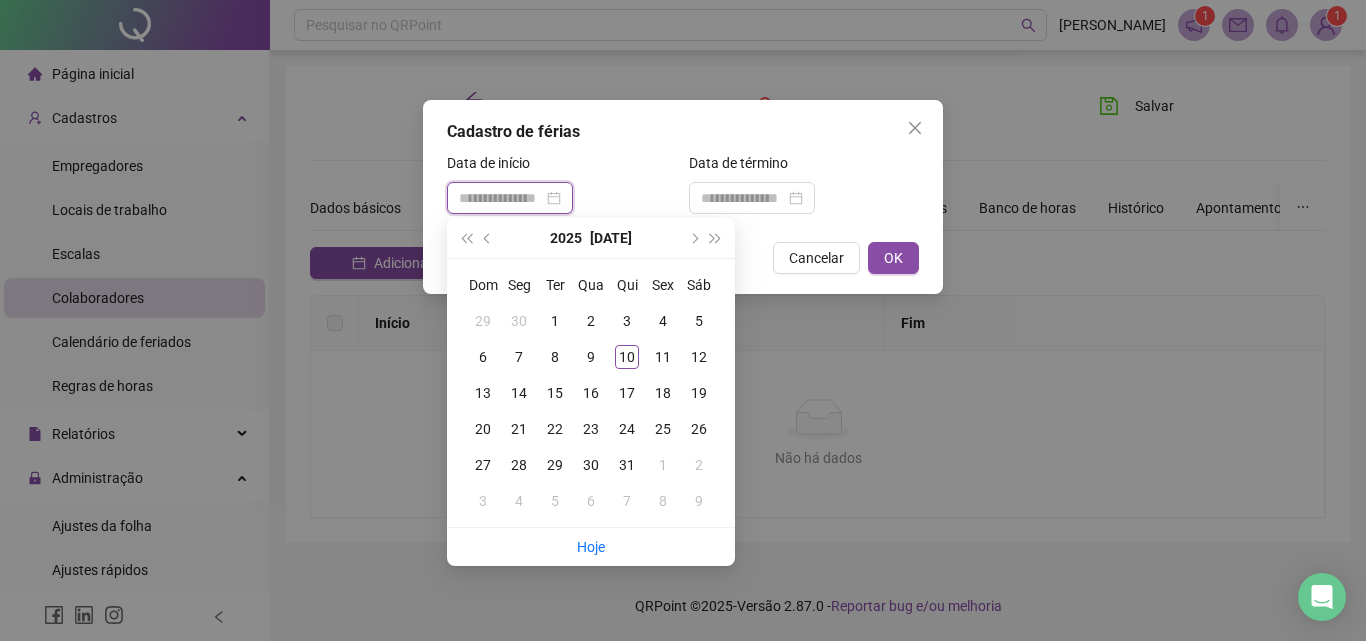 click at bounding box center (501, 198) 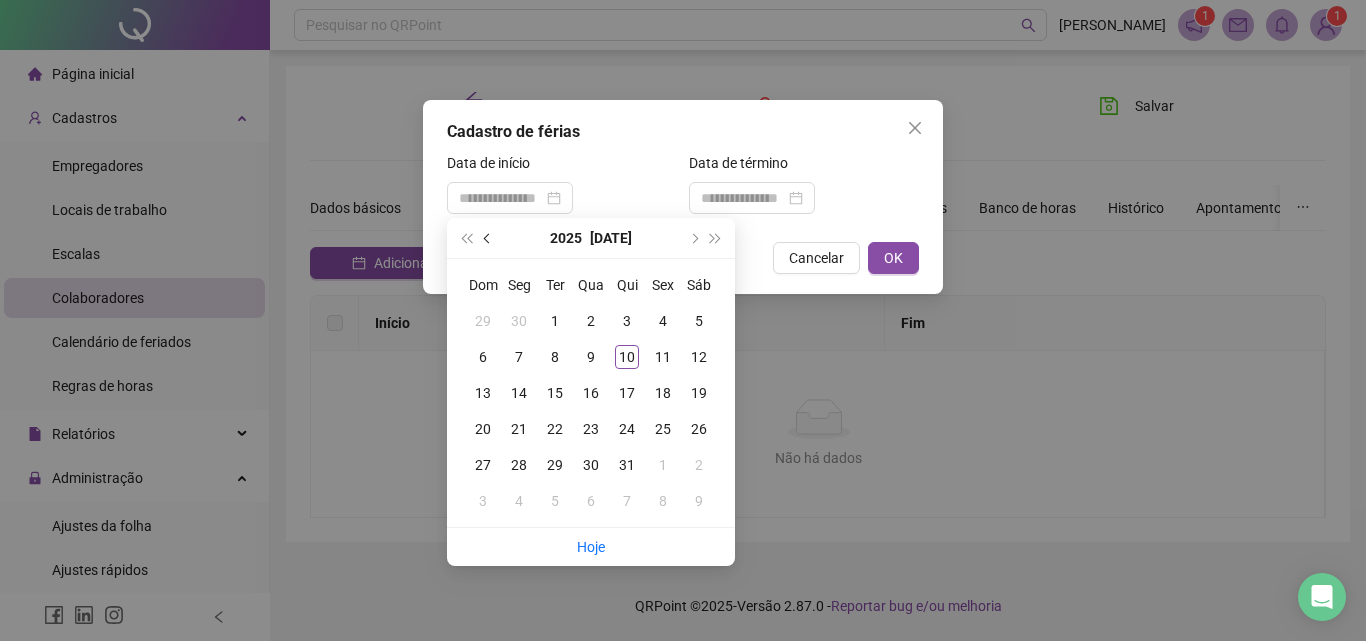 click at bounding box center [489, 238] 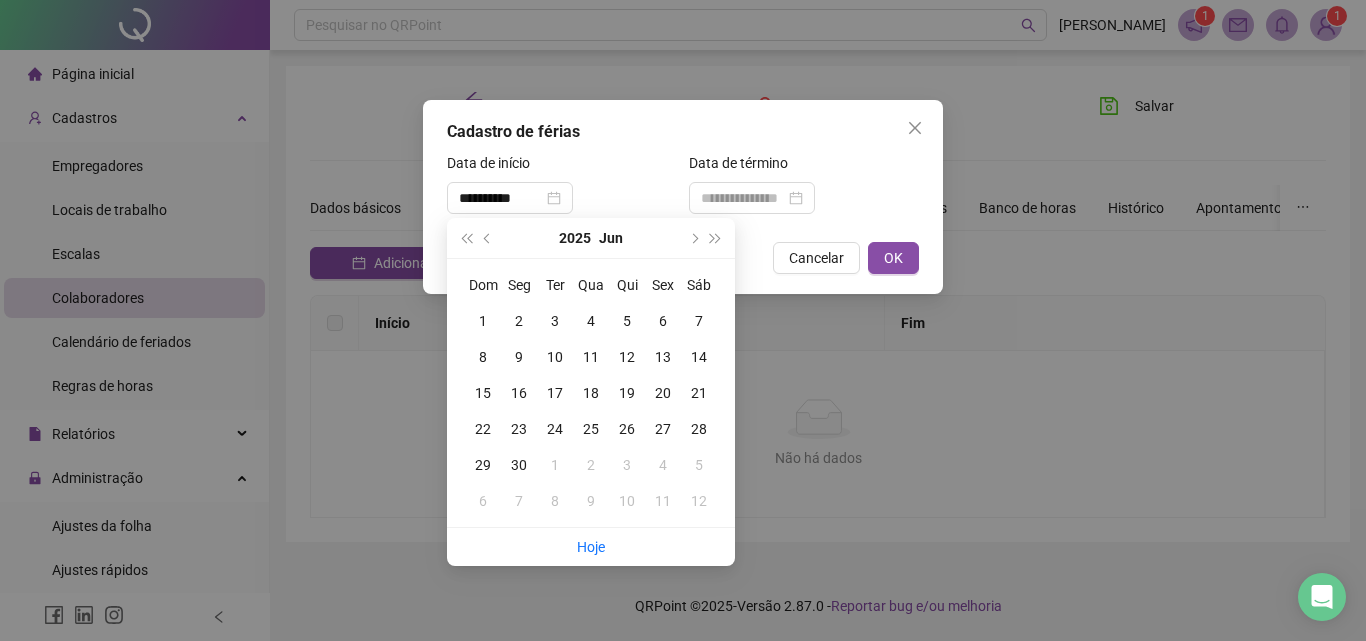 type on "**********" 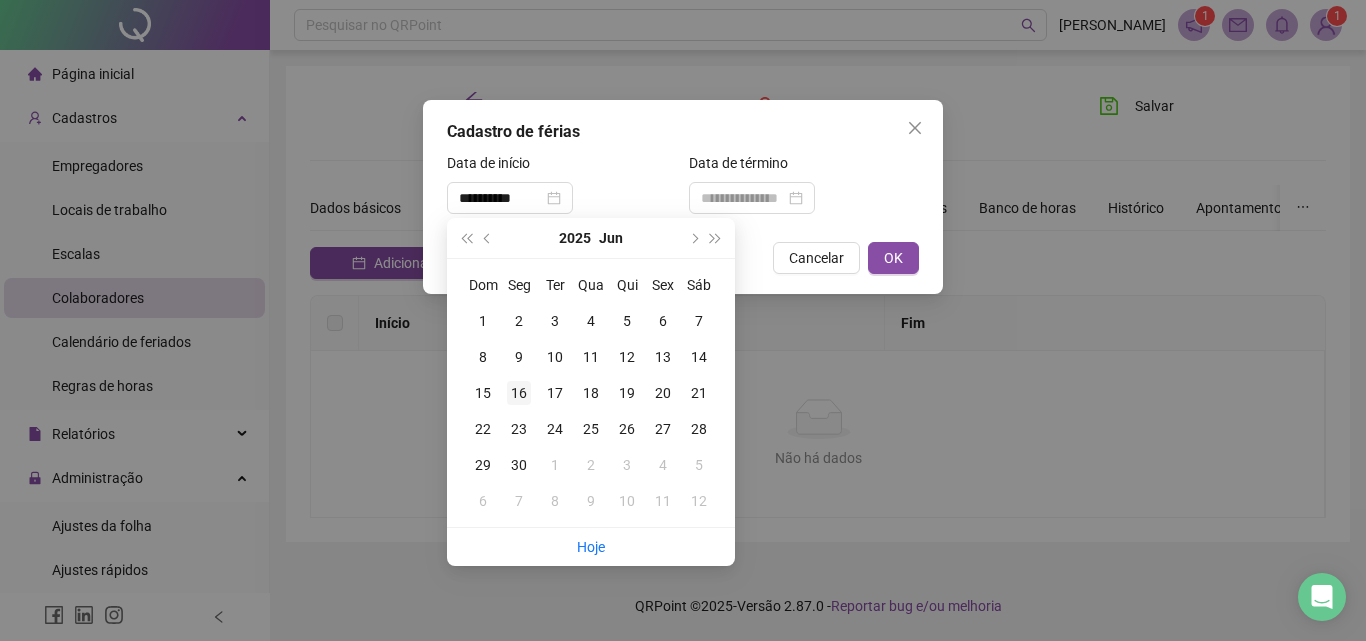 type on "**********" 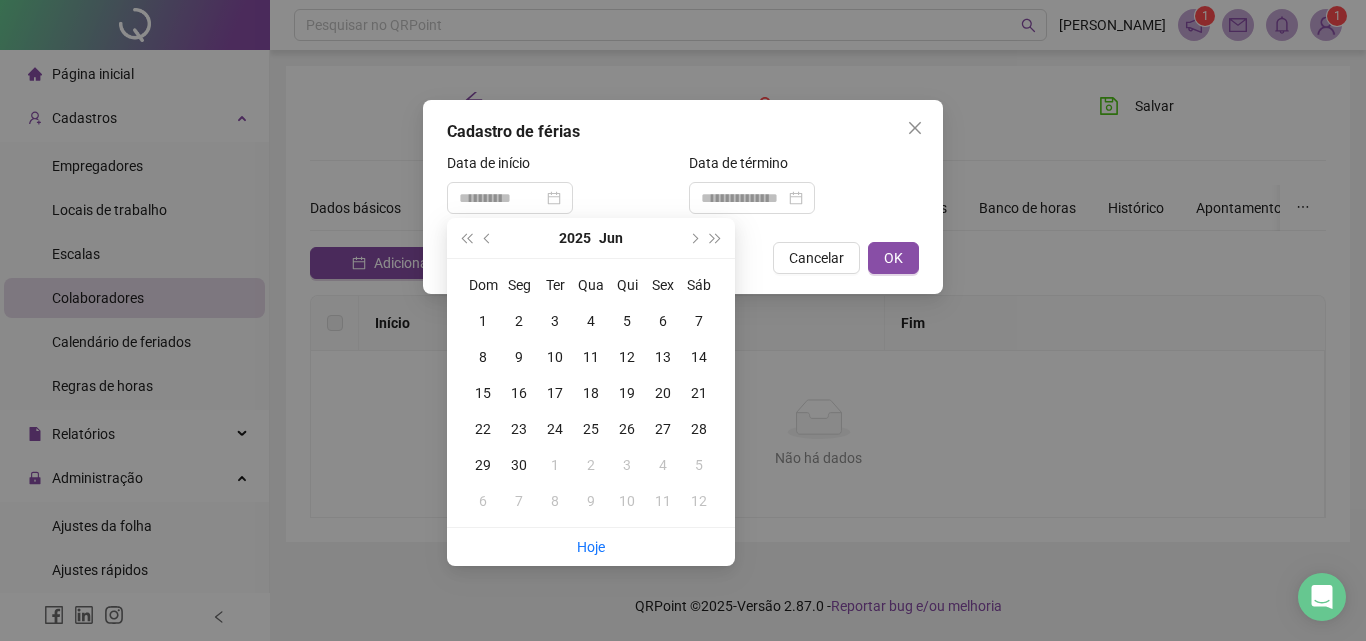 drag, startPoint x: 517, startPoint y: 394, endPoint x: 528, endPoint y: 386, distance: 13.601471 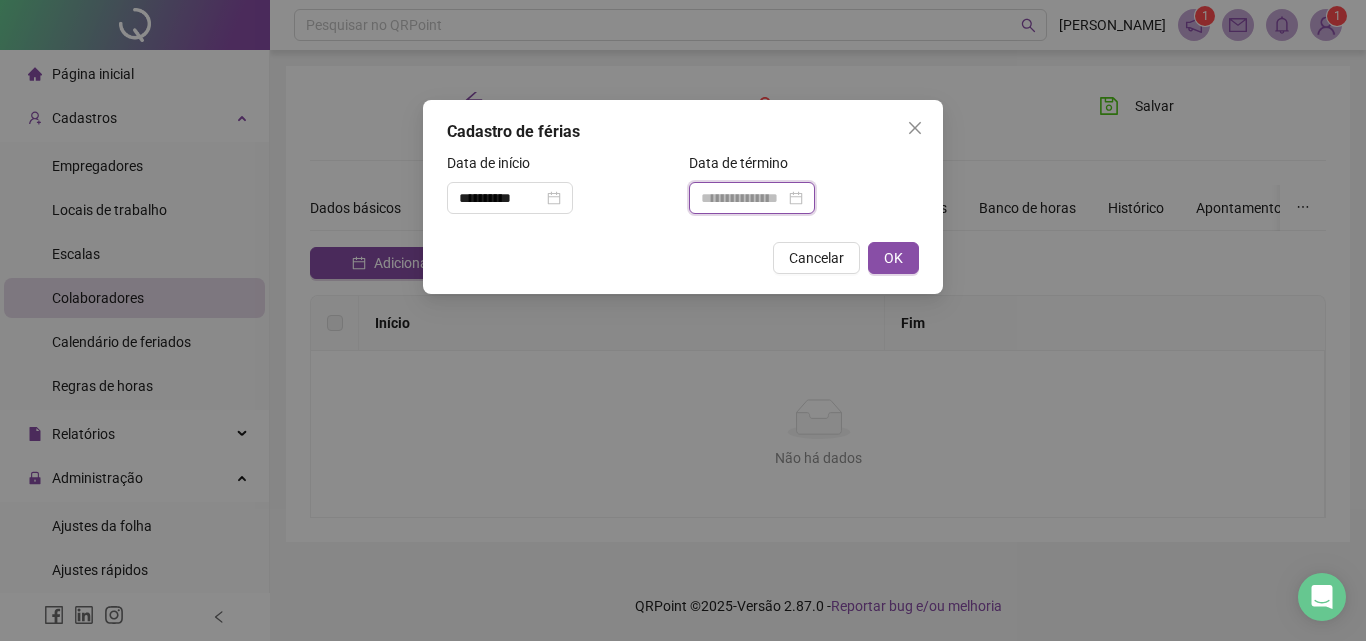 click at bounding box center (743, 198) 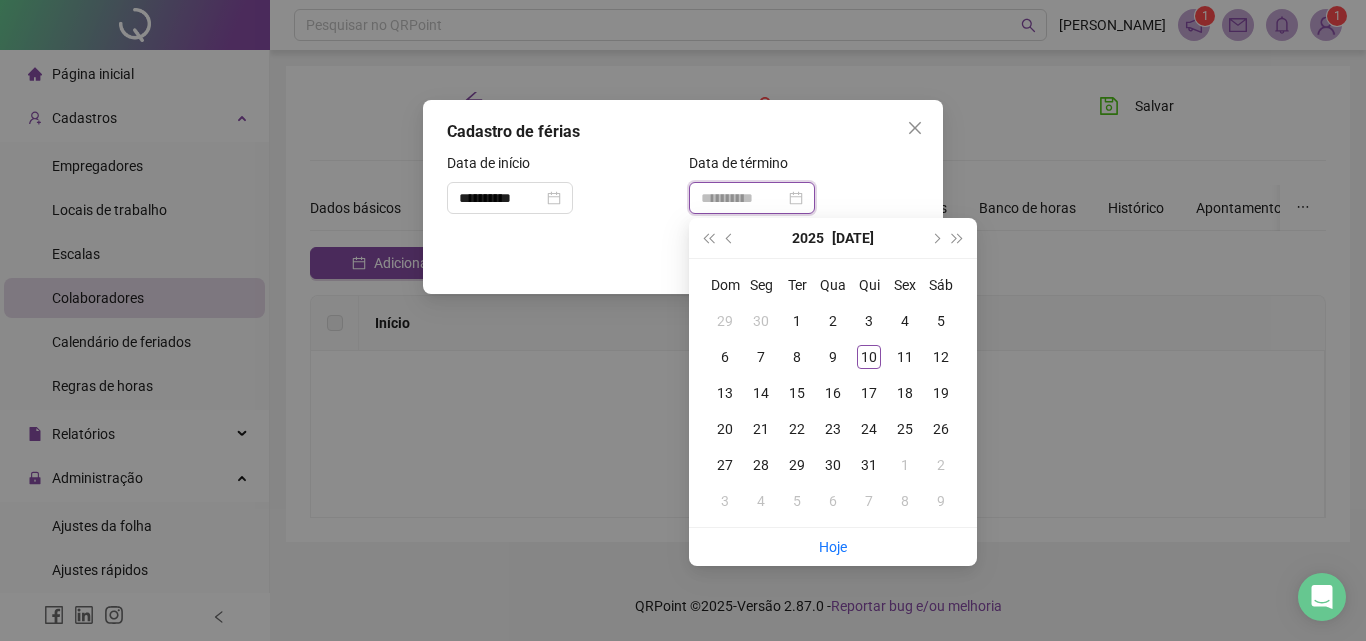 type on "**********" 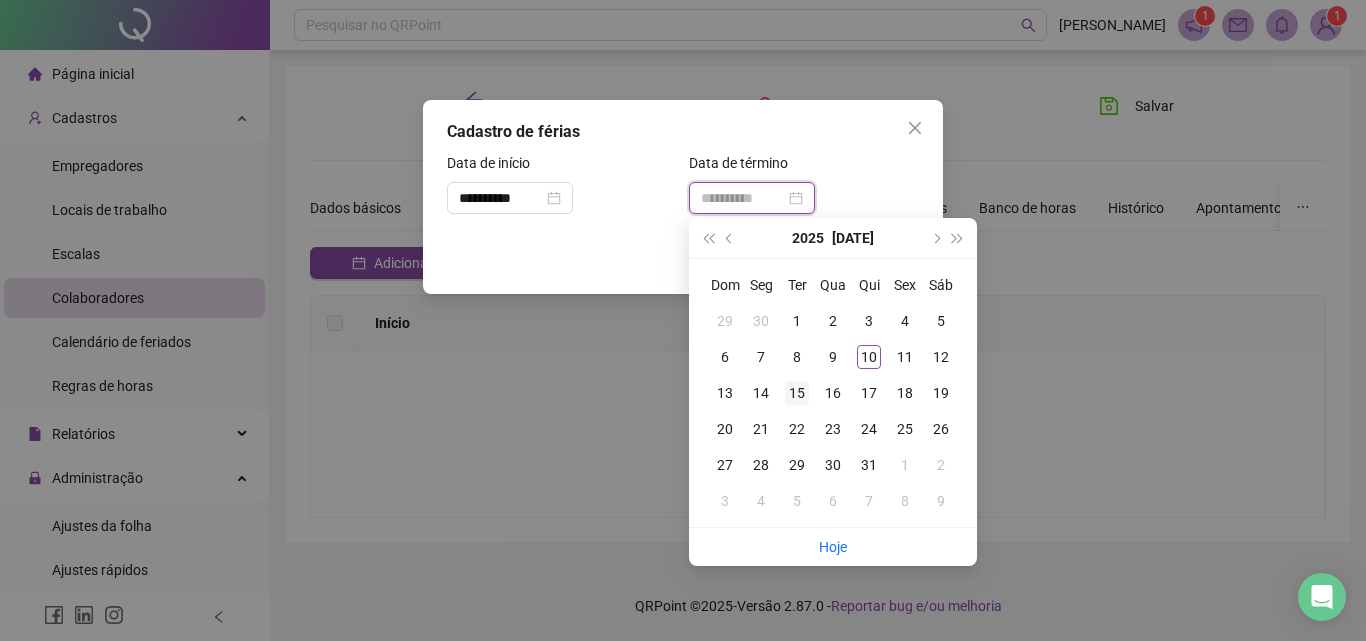 type on "**********" 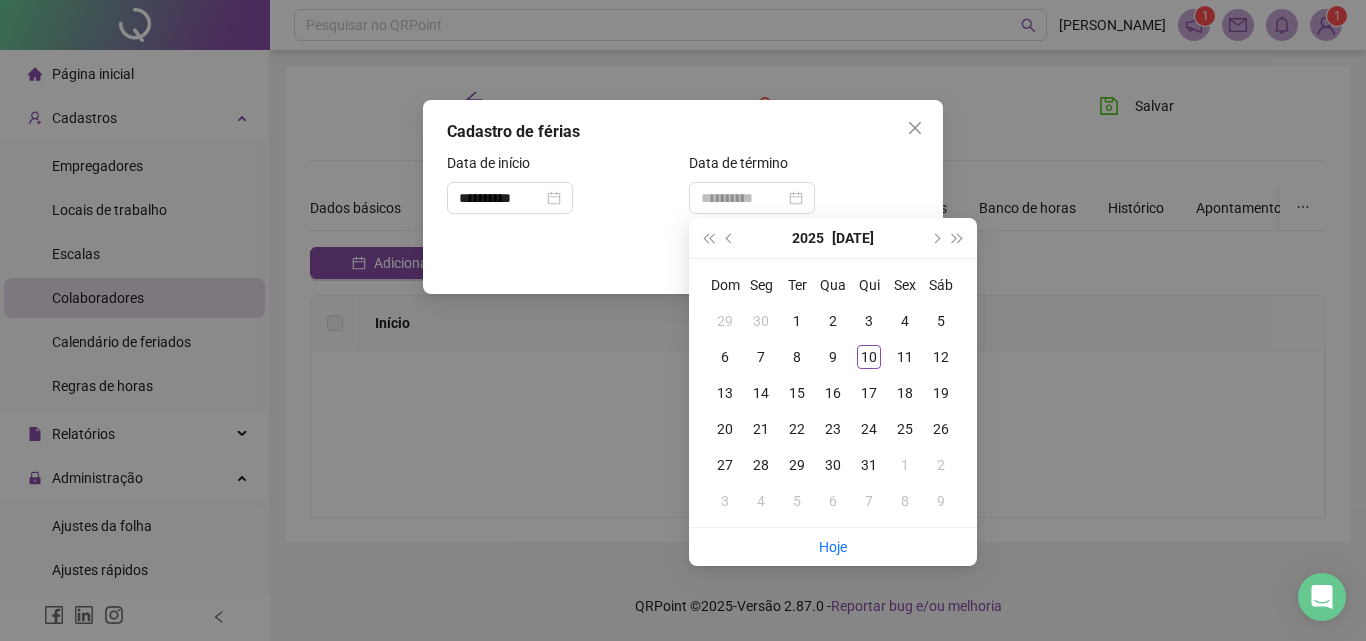 click on "15" at bounding box center [797, 393] 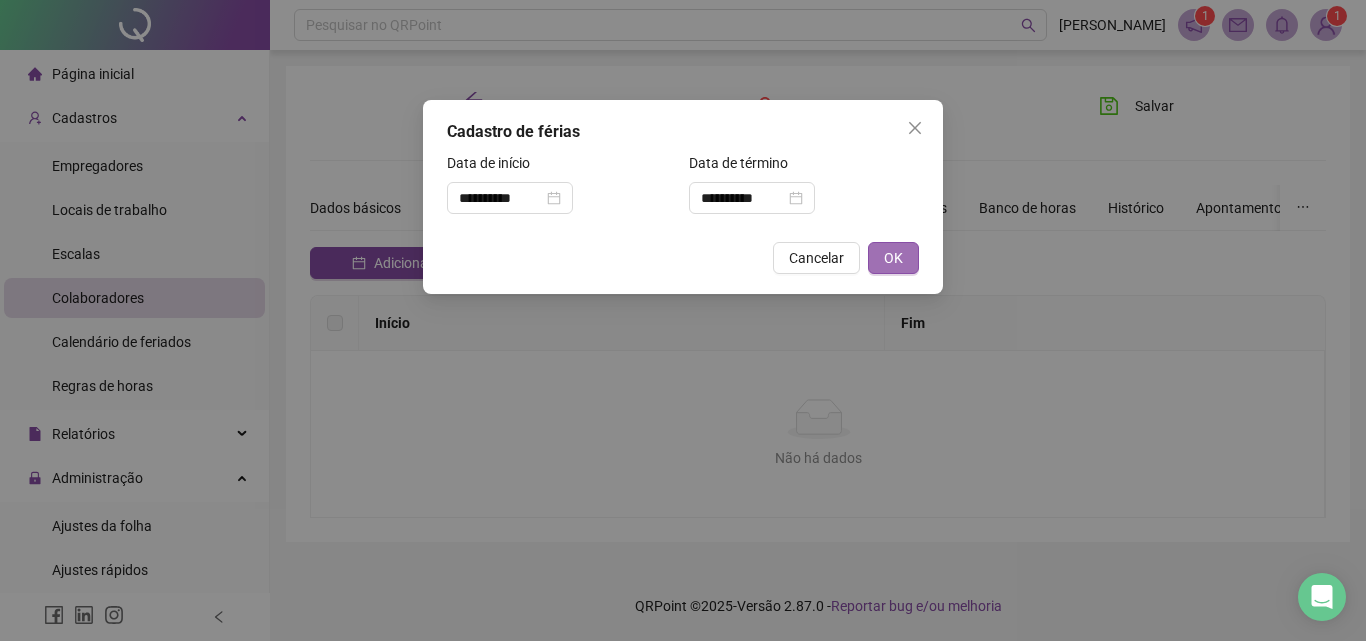 click on "OK" at bounding box center (893, 258) 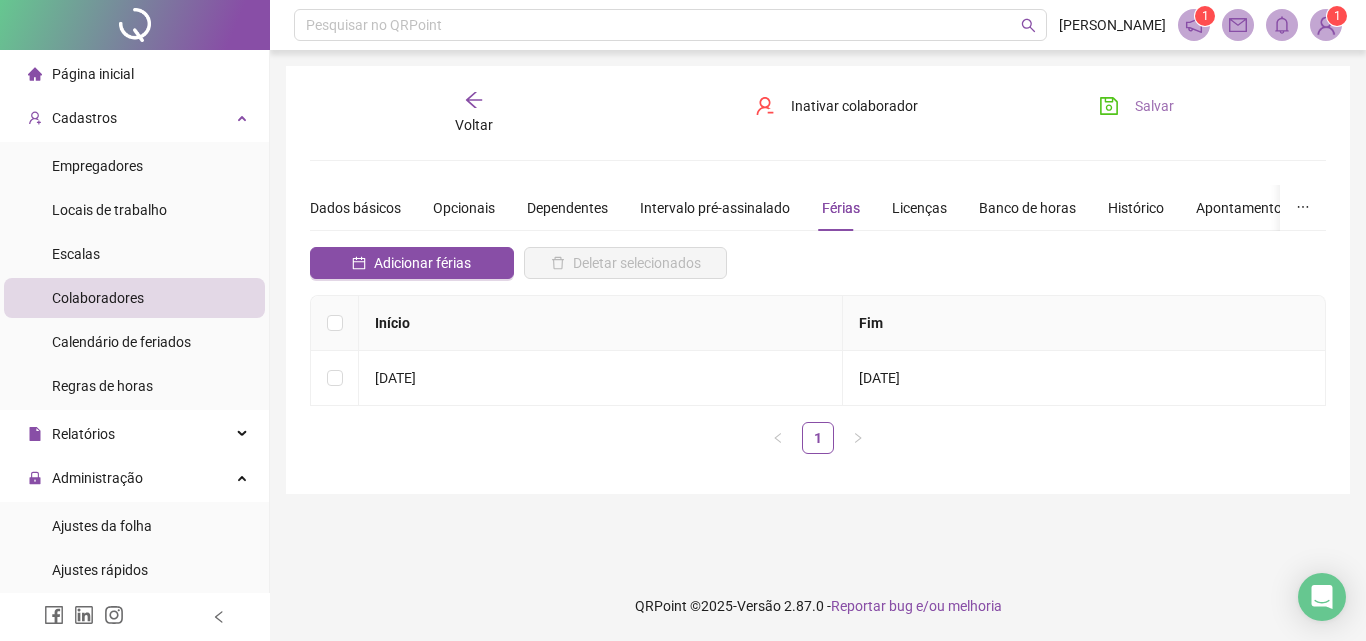 click on "Salvar" at bounding box center [1154, 106] 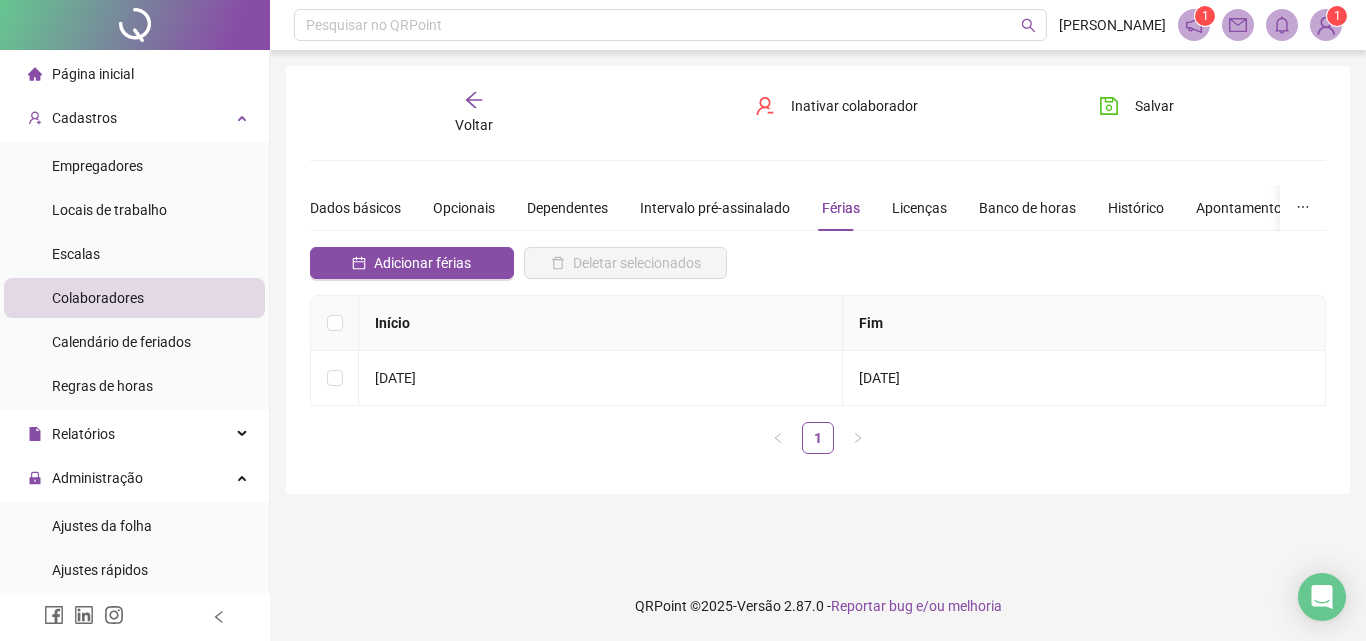 click on "Voltar" at bounding box center [474, 113] 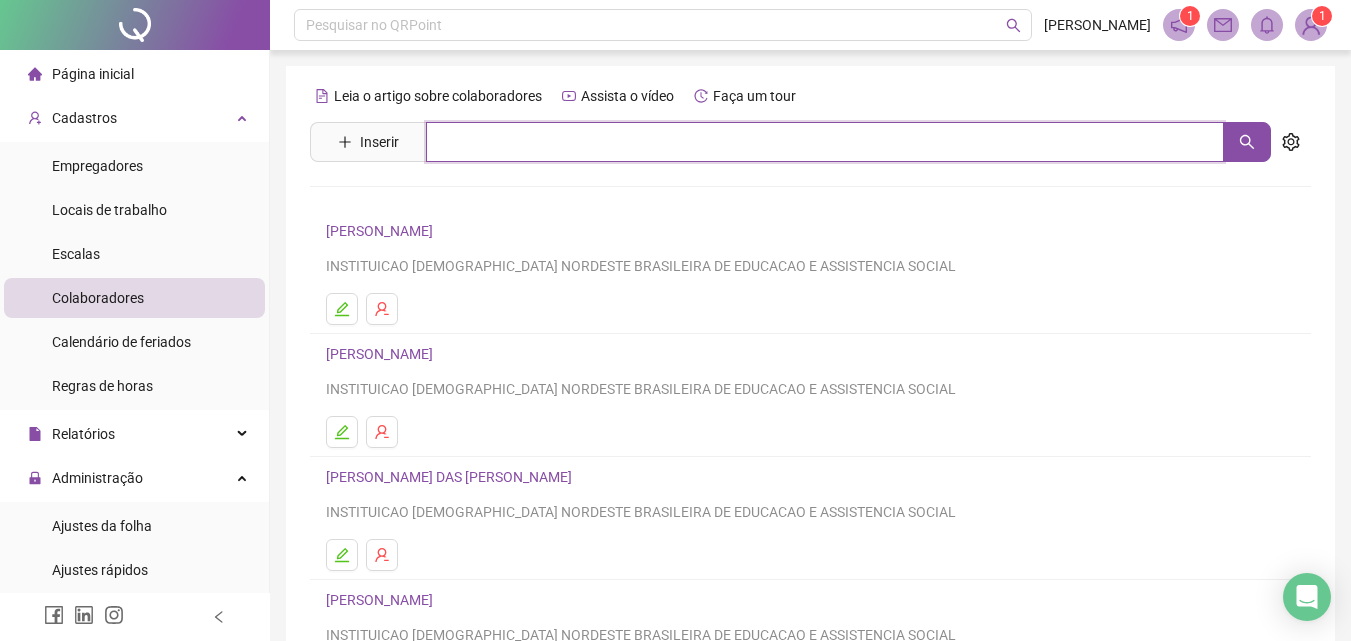 click at bounding box center (825, 142) 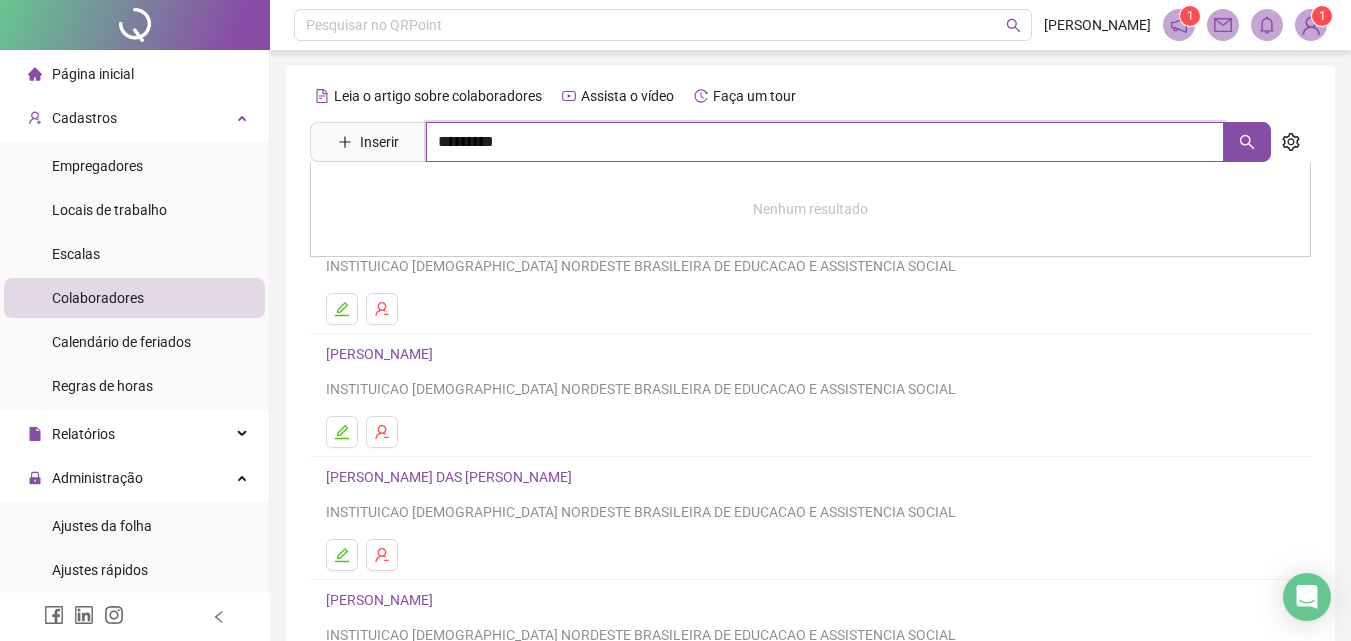click on "*********" at bounding box center (825, 142) 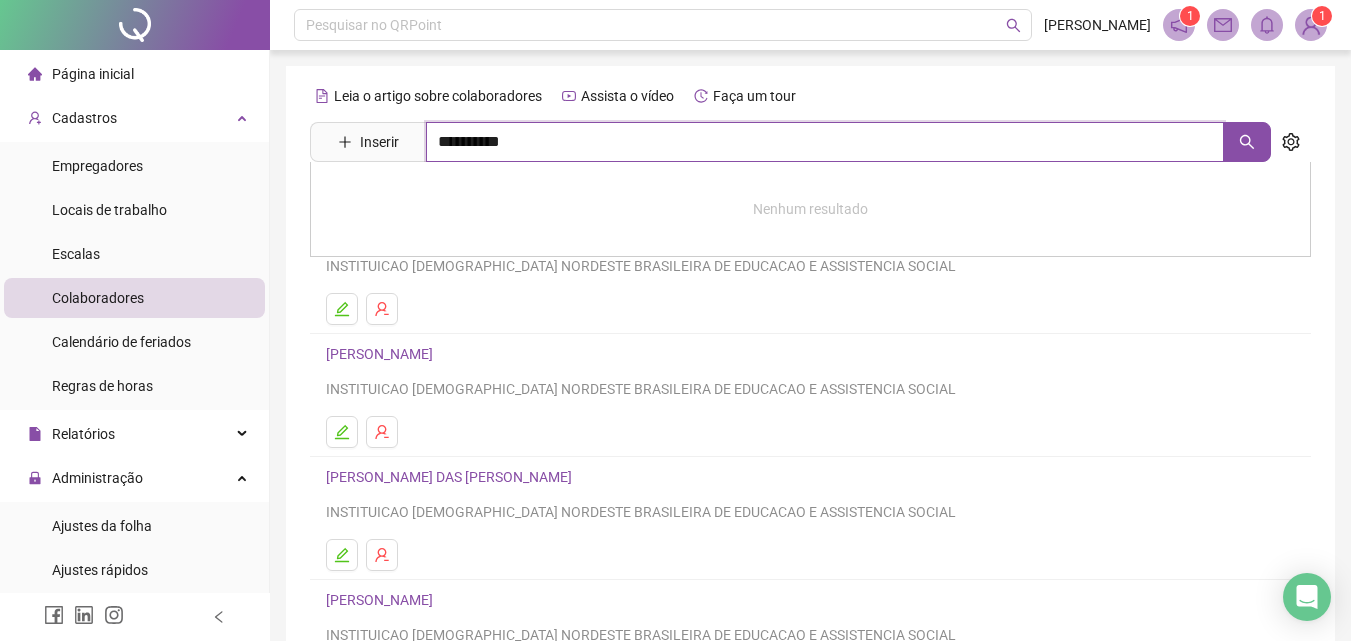 type on "**********" 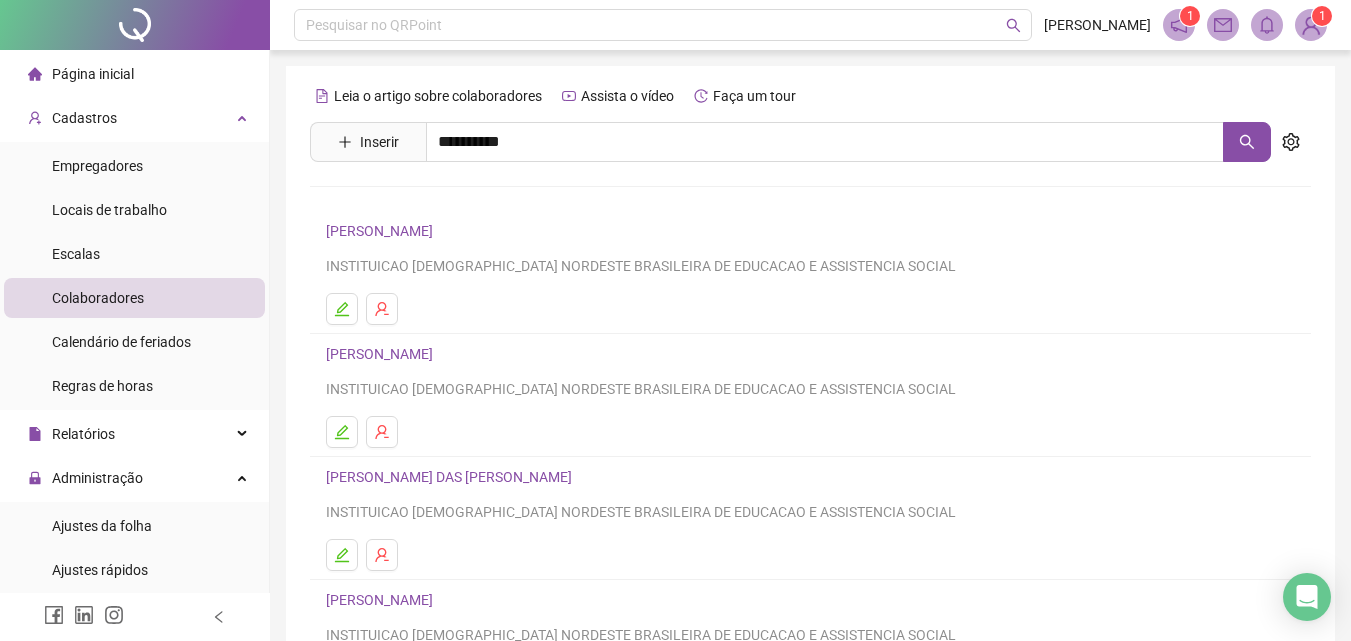 click on "[PERSON_NAME]" at bounding box center [400, 201] 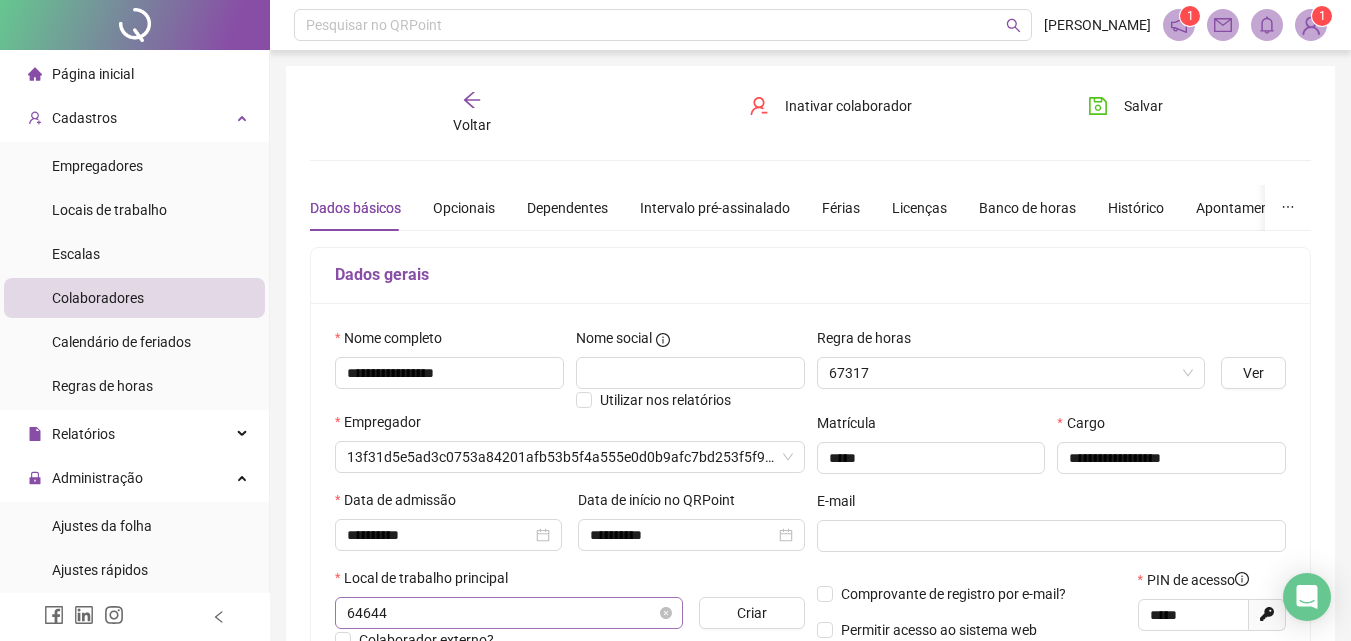 type on "**********" 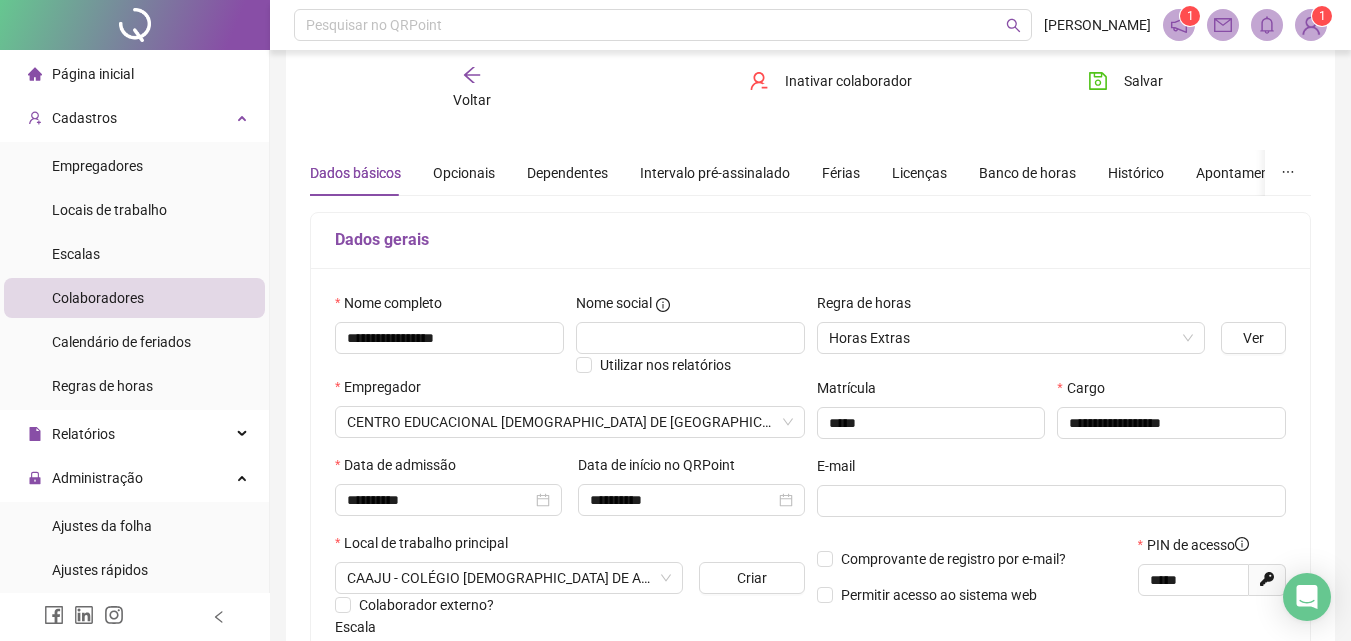 scroll, scrollTop: 0, scrollLeft: 0, axis: both 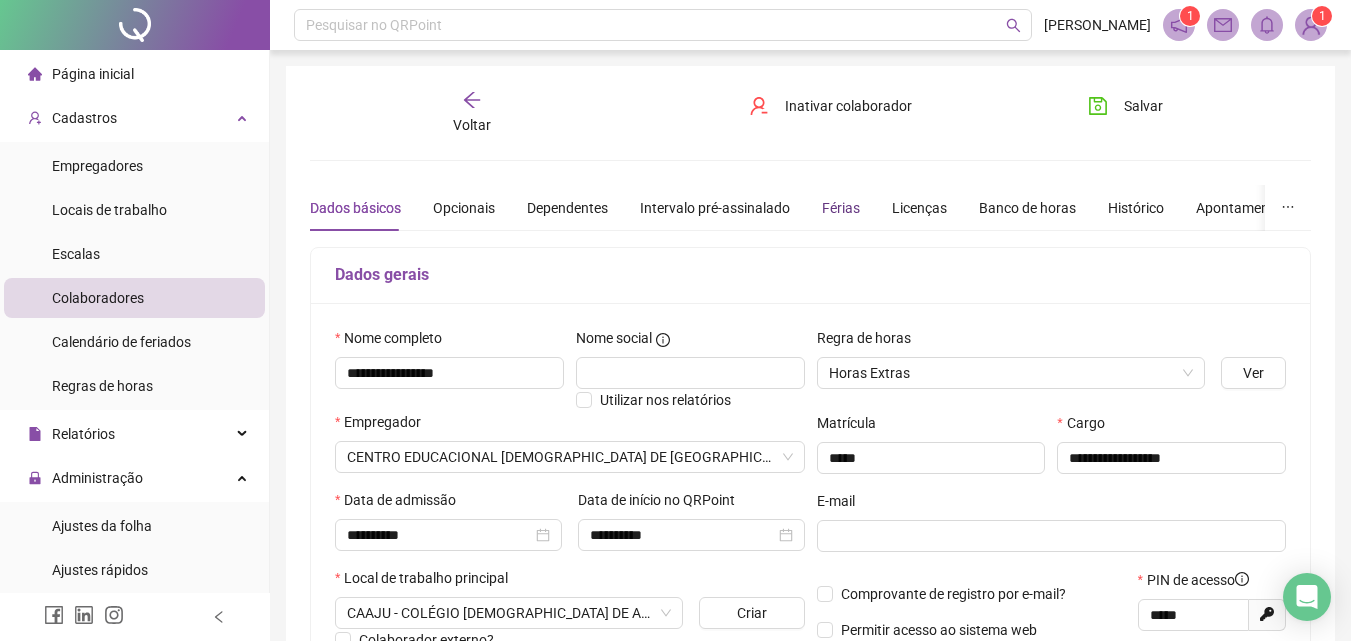 drag, startPoint x: 841, startPoint y: 202, endPoint x: 841, endPoint y: 241, distance: 39 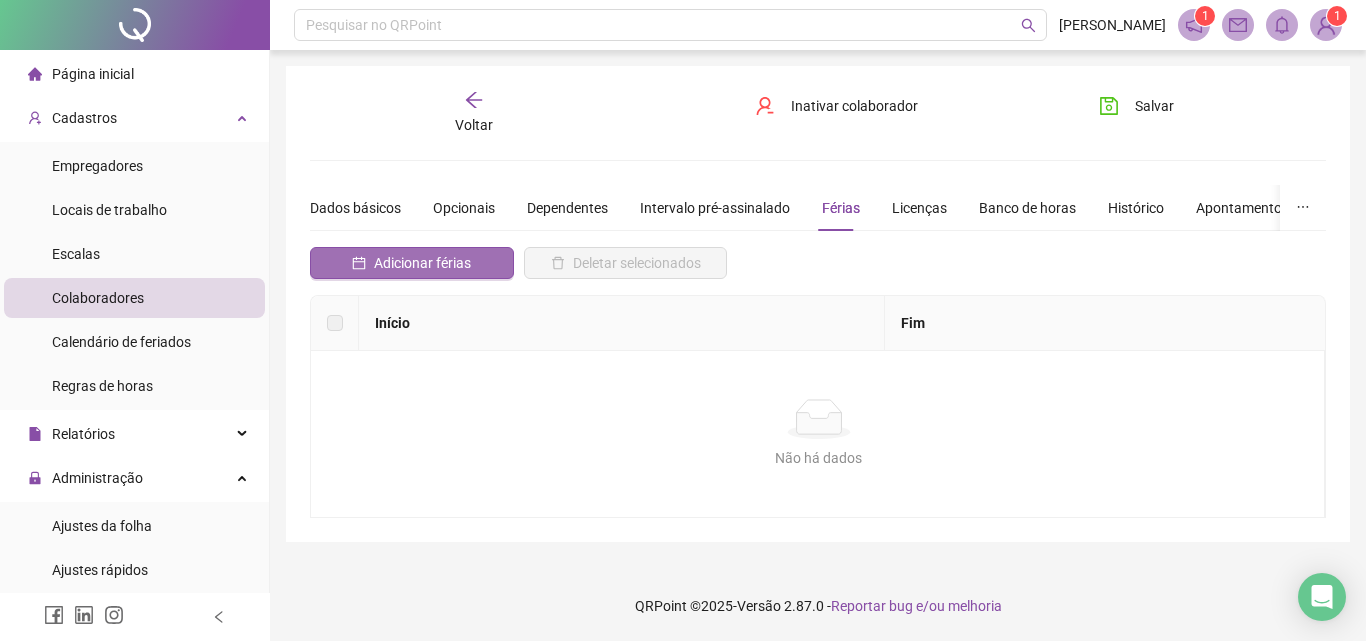click on "Adicionar férias" at bounding box center (422, 263) 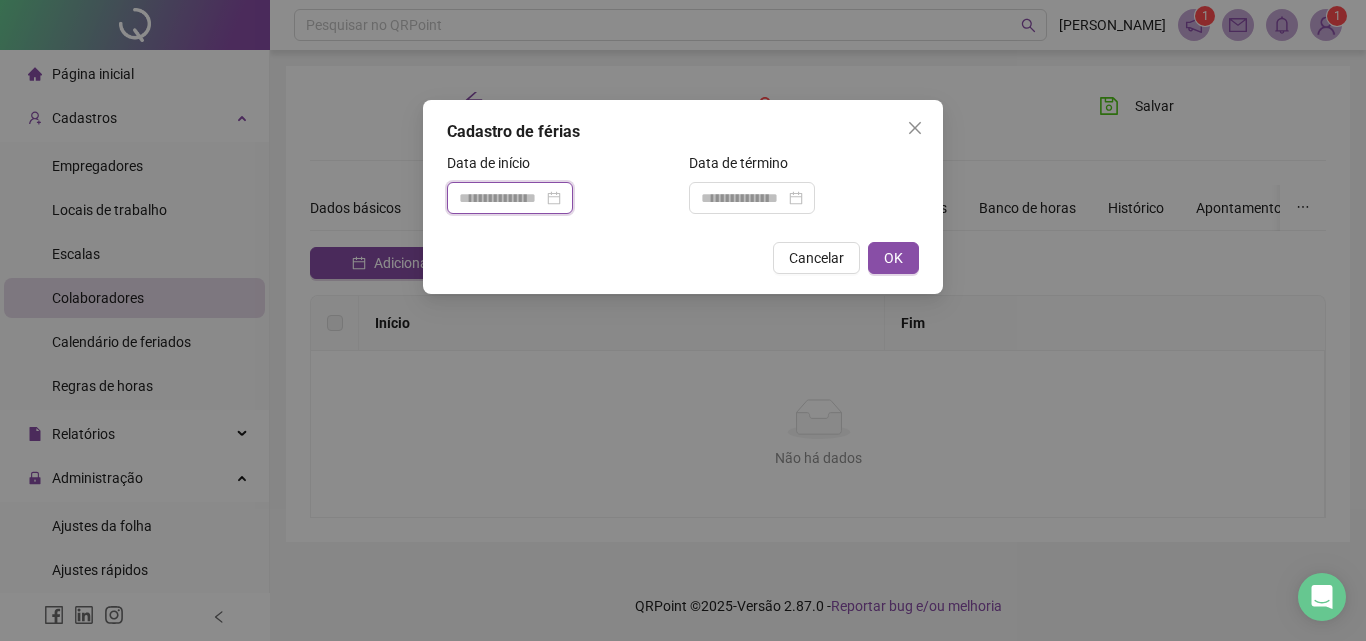 click at bounding box center (501, 198) 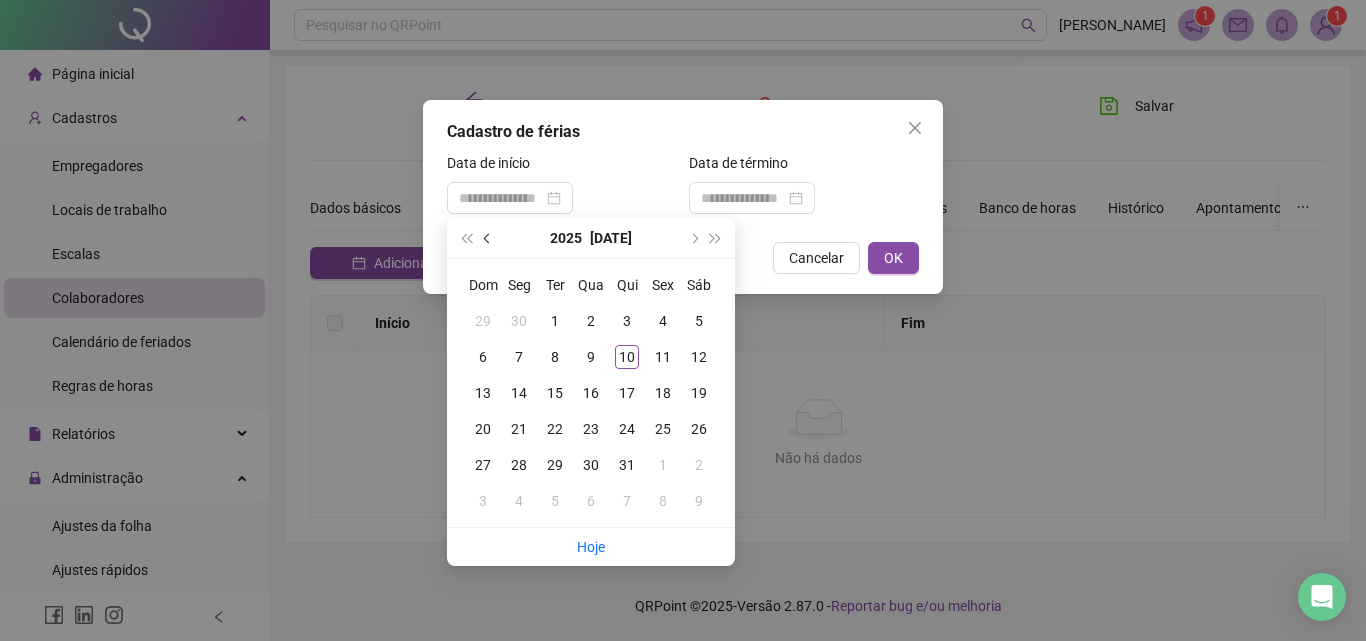 click at bounding box center (488, 238) 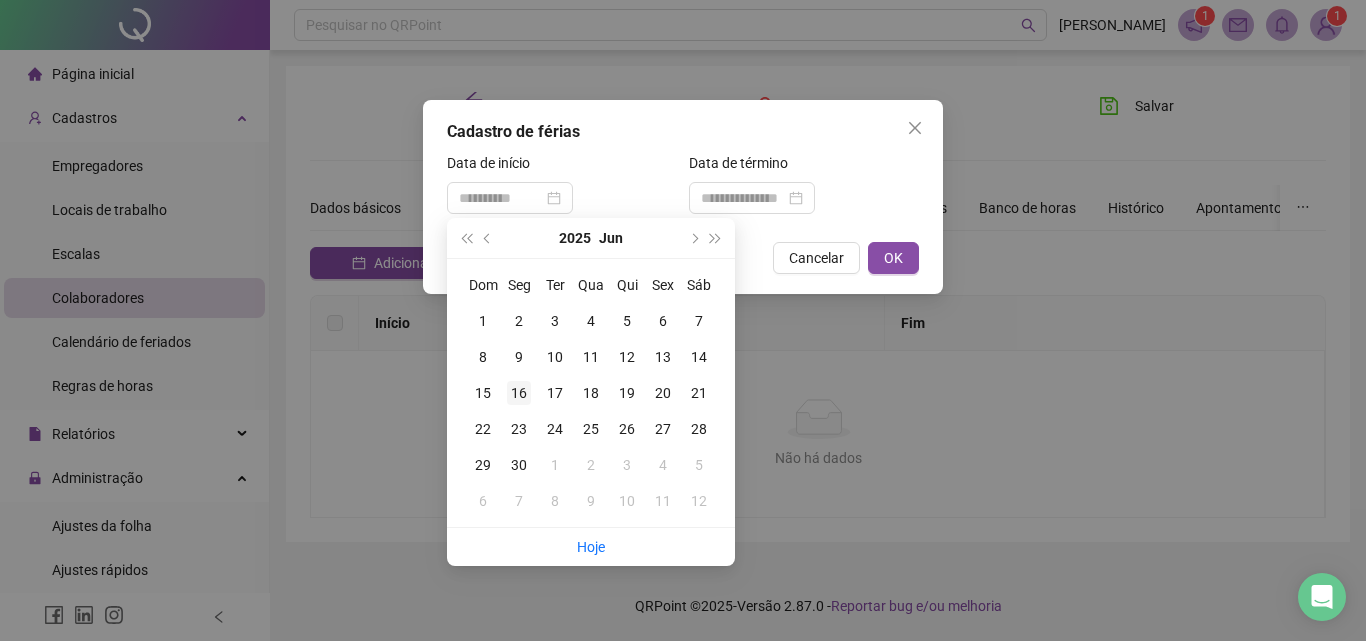 type on "**********" 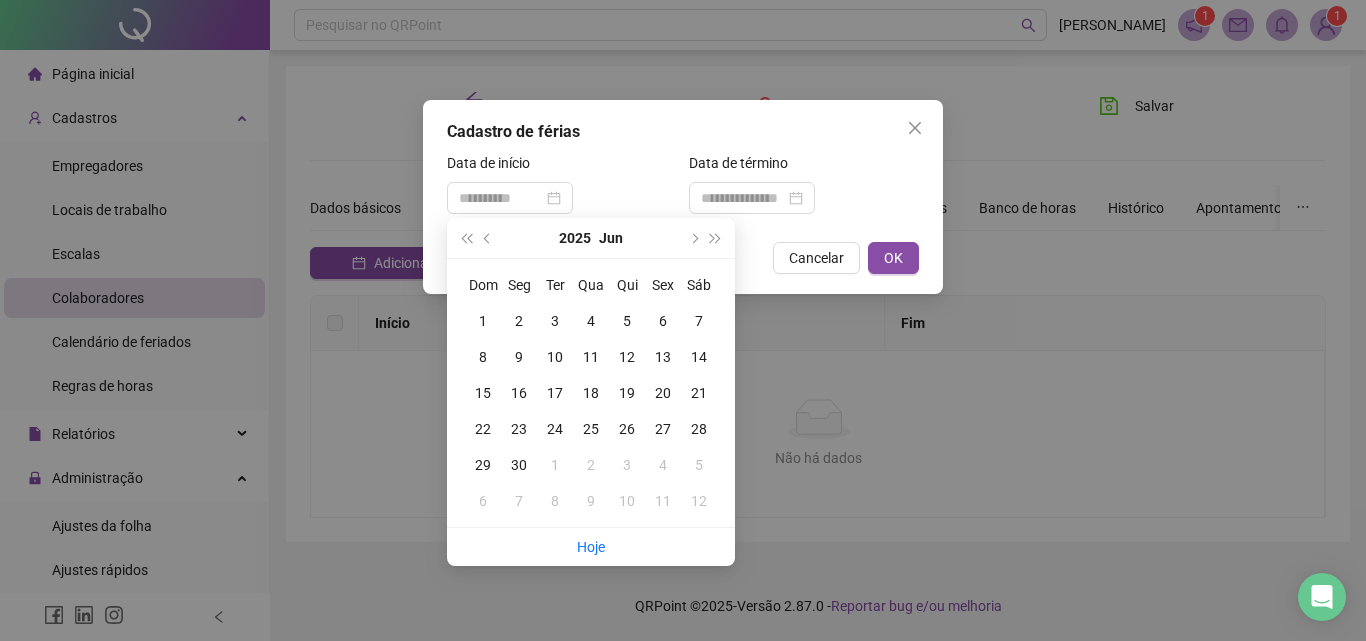 drag, startPoint x: 524, startPoint y: 395, endPoint x: 564, endPoint y: 345, distance: 64.03124 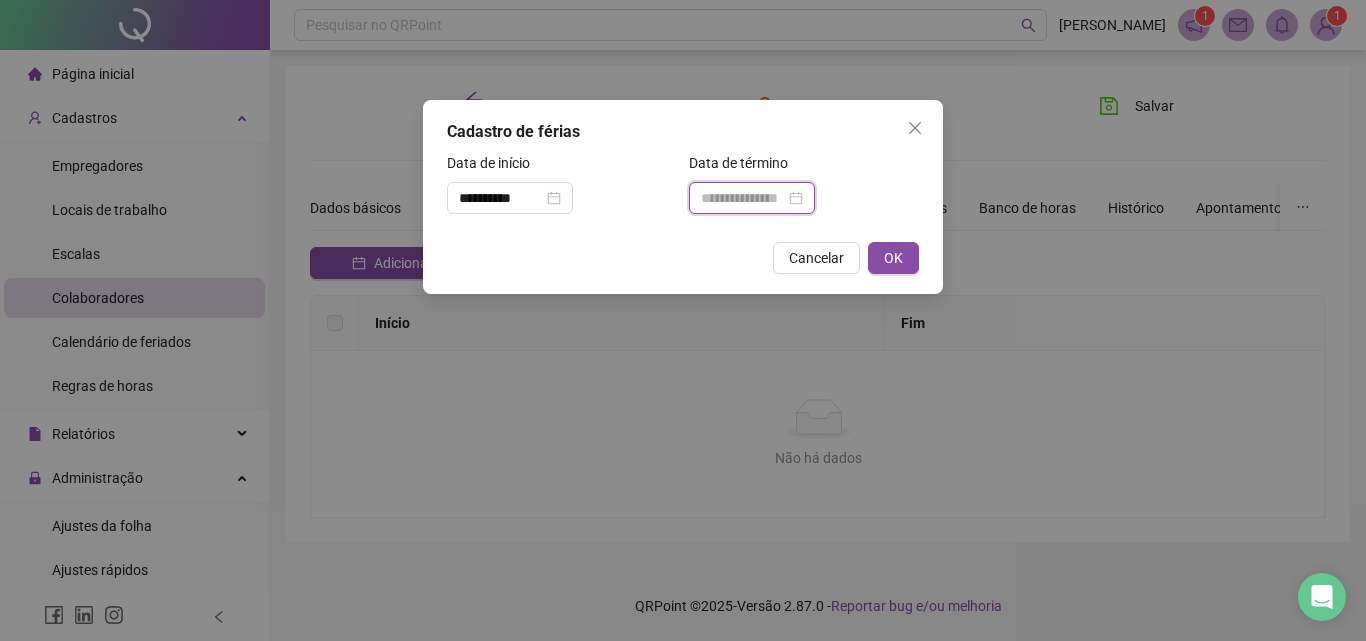 click at bounding box center (743, 198) 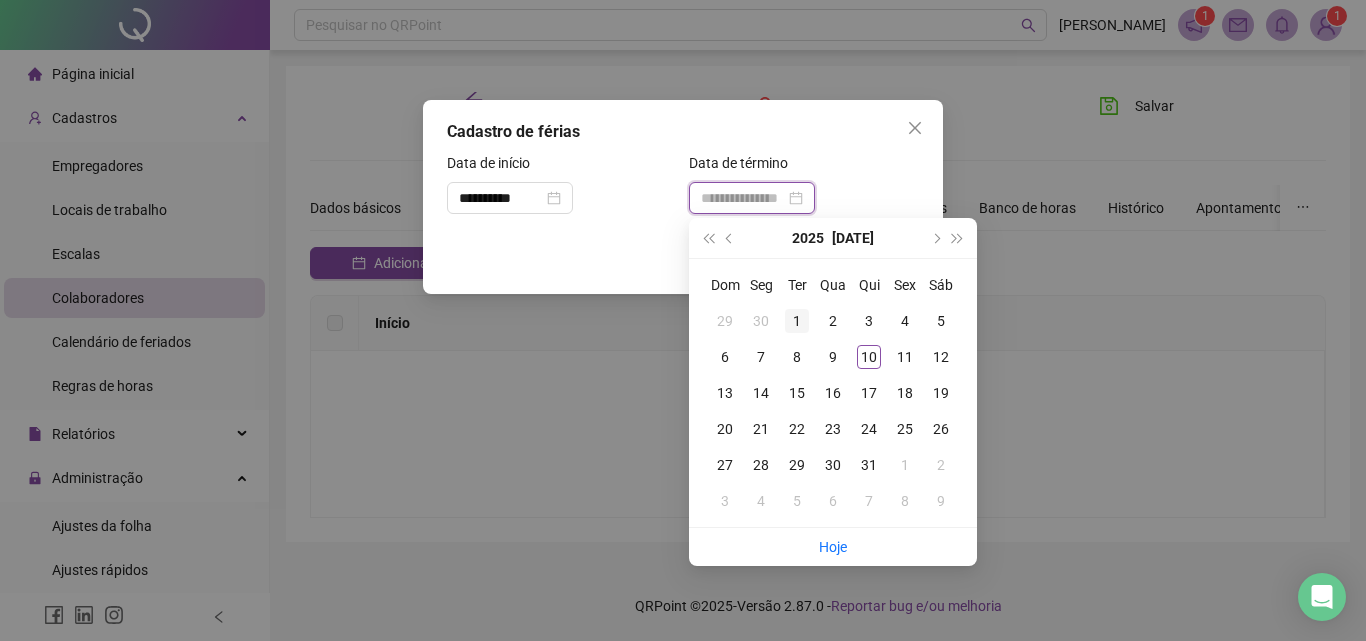 type on "**********" 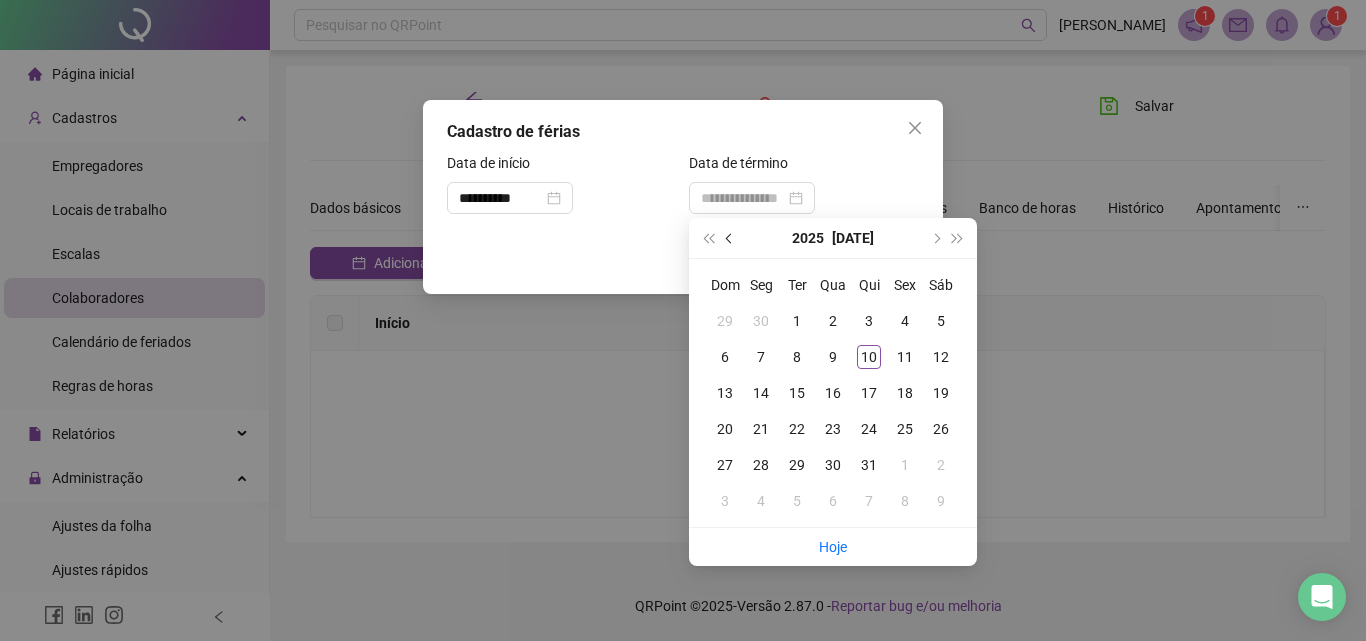 click at bounding box center (731, 238) 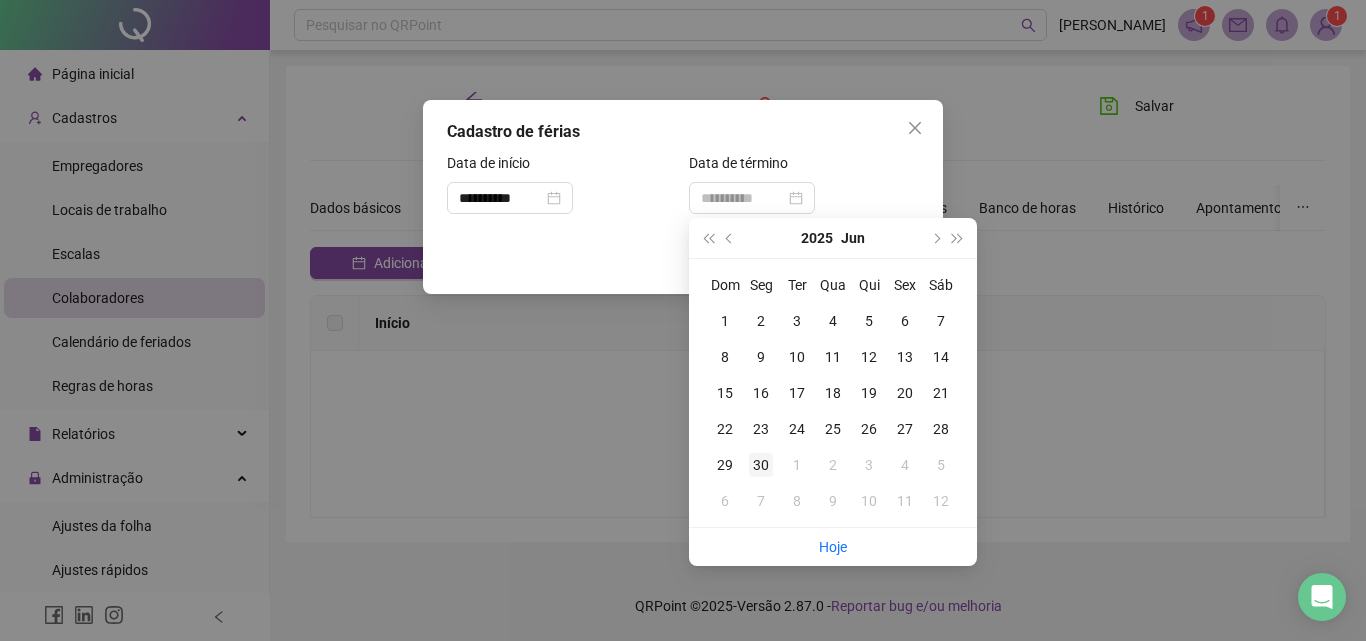 type on "**********" 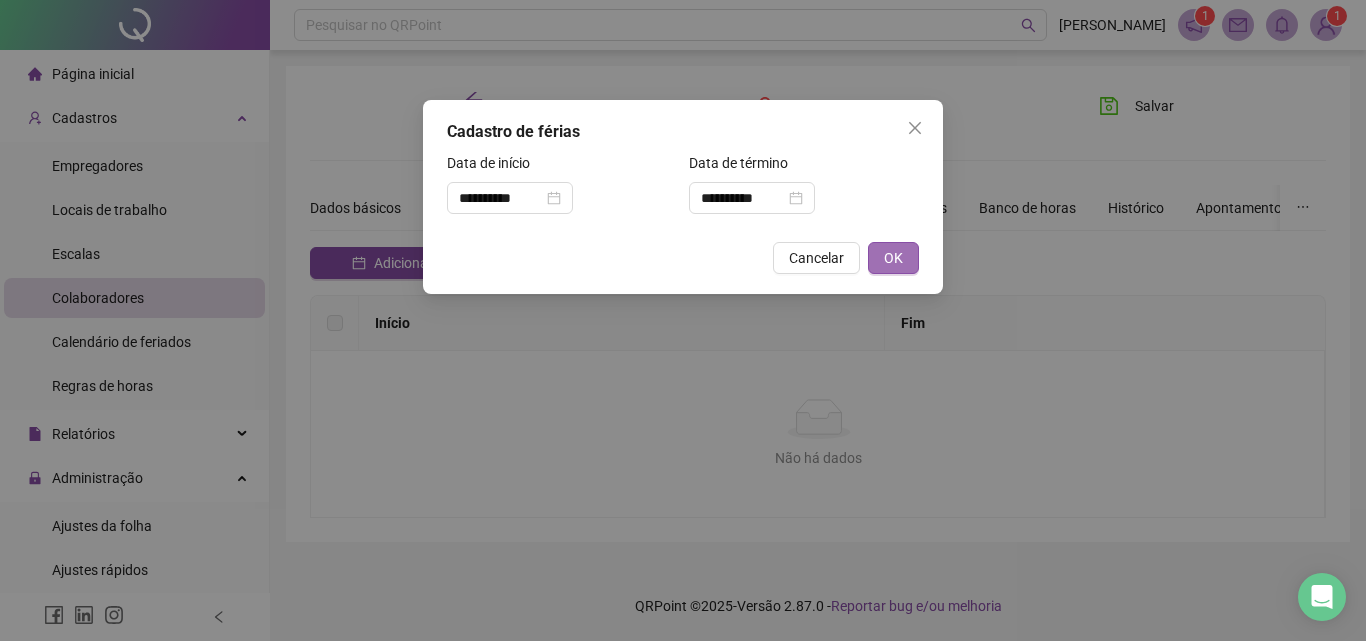 click on "OK" at bounding box center [893, 258] 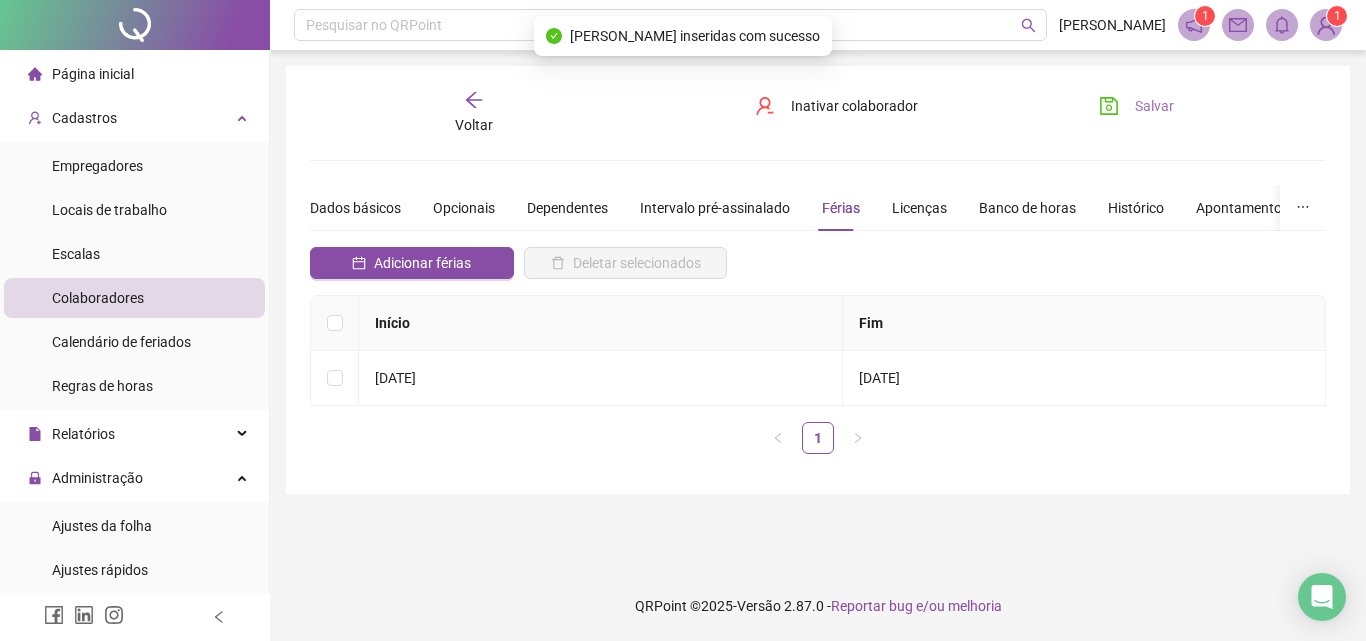 click on "Salvar" at bounding box center [1154, 106] 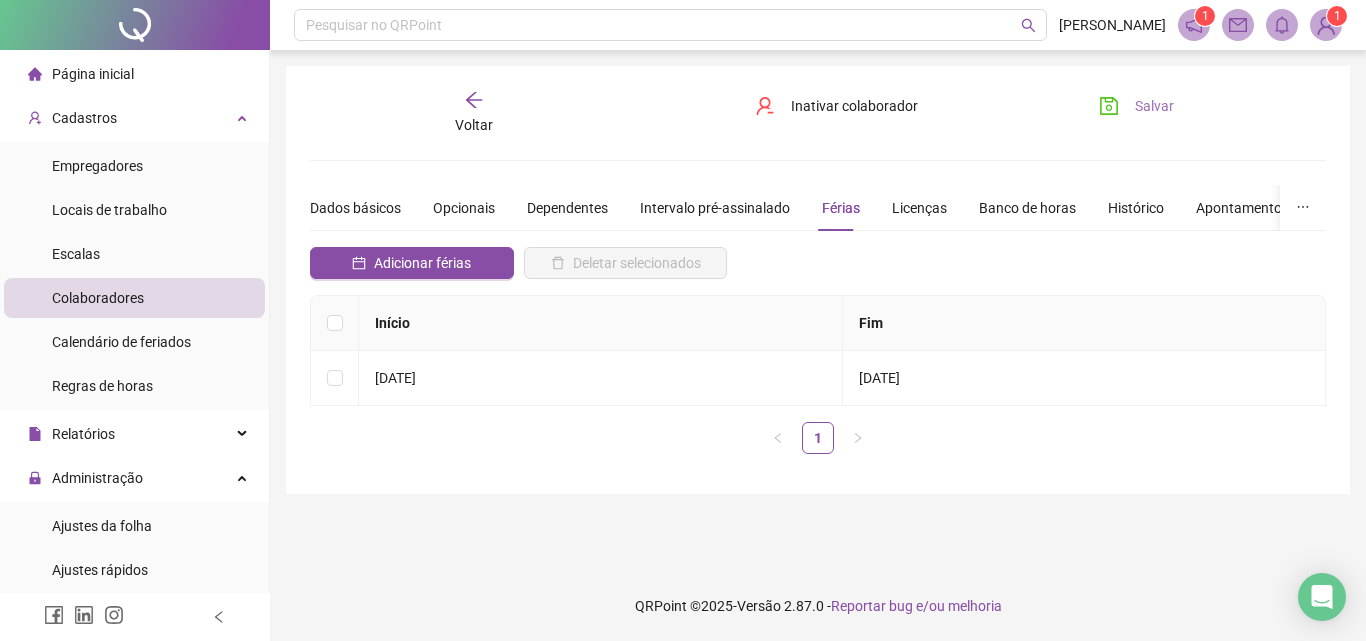 click on "Salvar" at bounding box center [1154, 106] 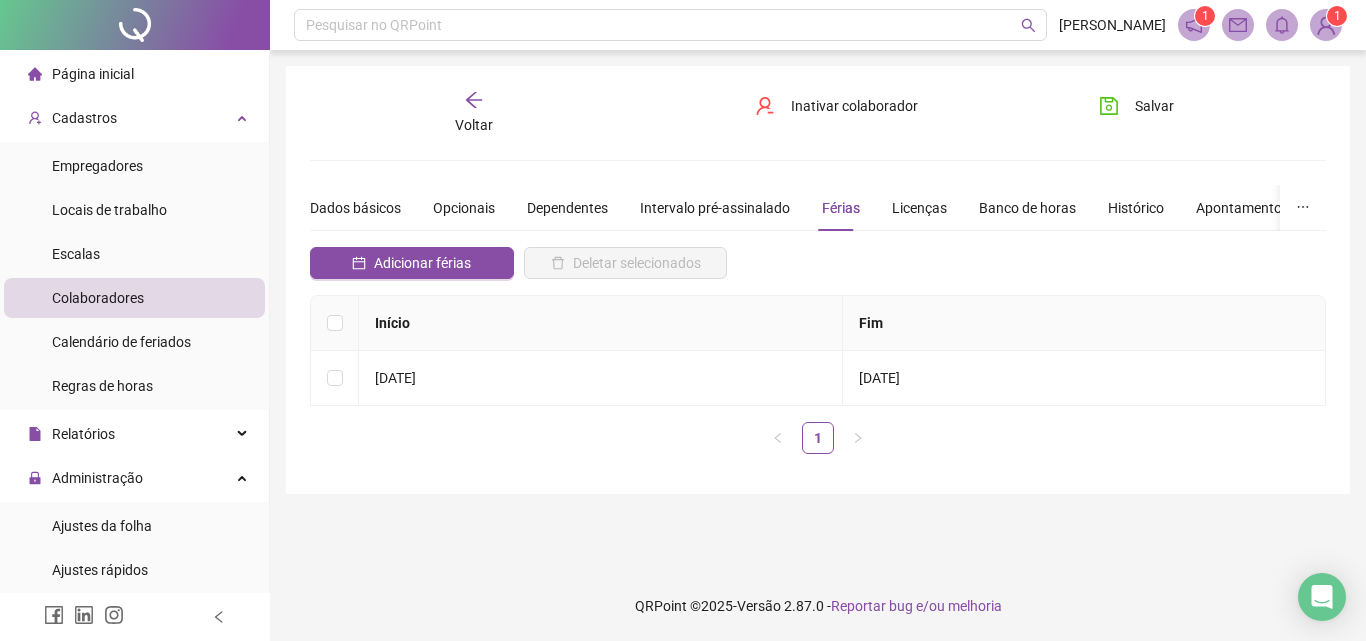 click on "Voltar" at bounding box center [474, 125] 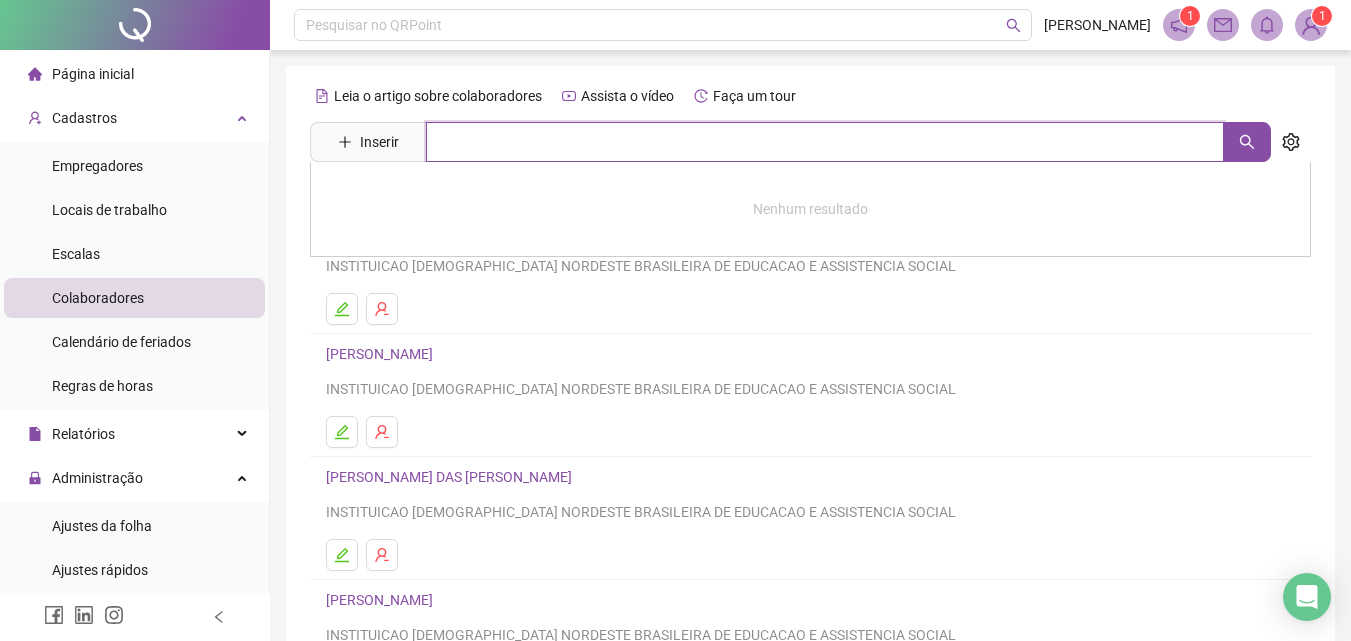 click at bounding box center (825, 142) 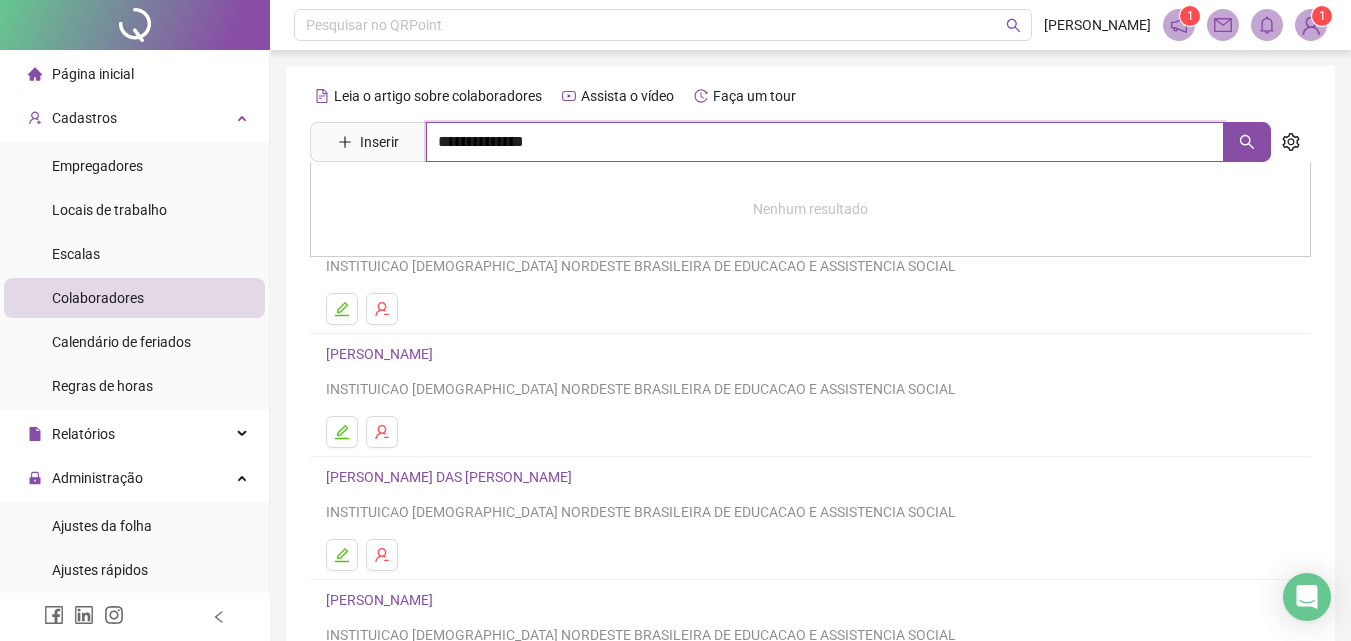 type on "**********" 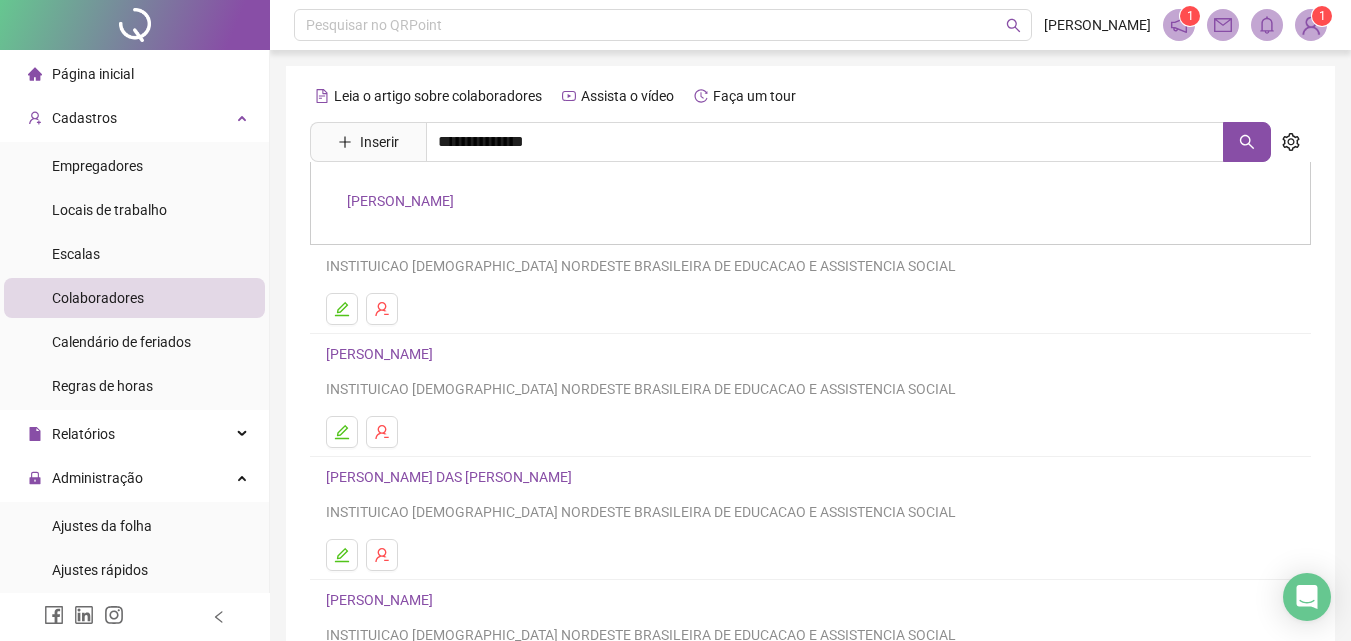 click on "VIVIAN BATISTA SOUZA" at bounding box center (400, 201) 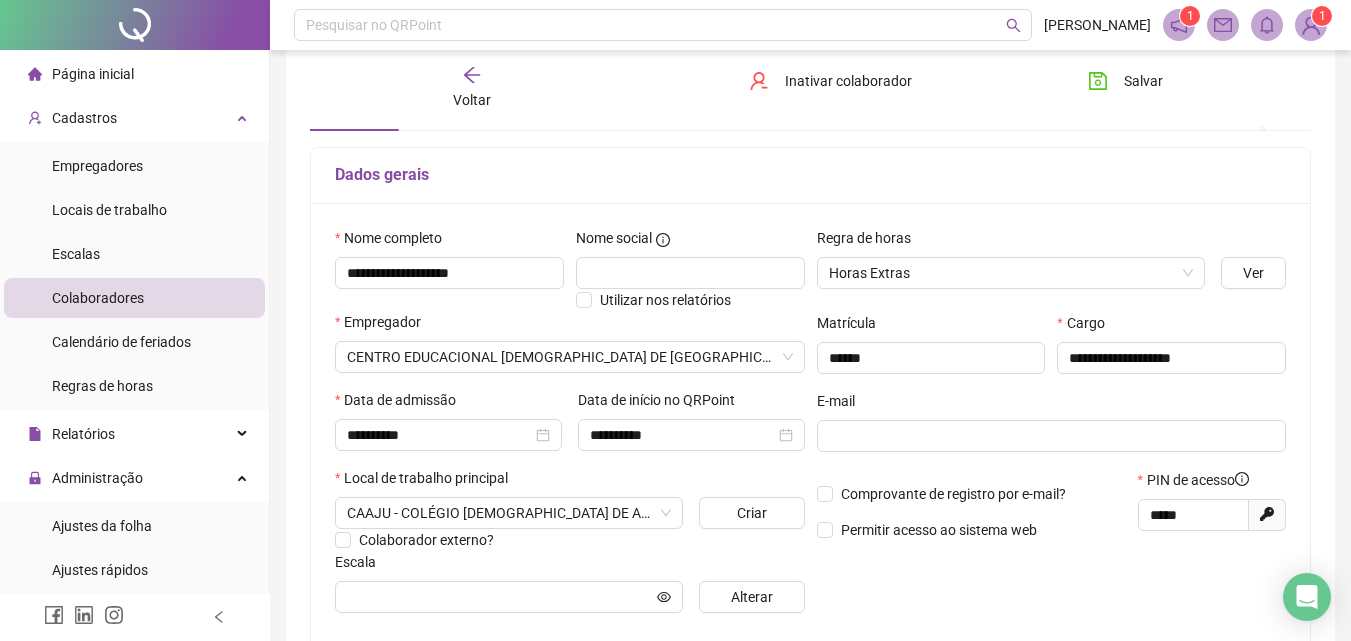 scroll, scrollTop: 0, scrollLeft: 0, axis: both 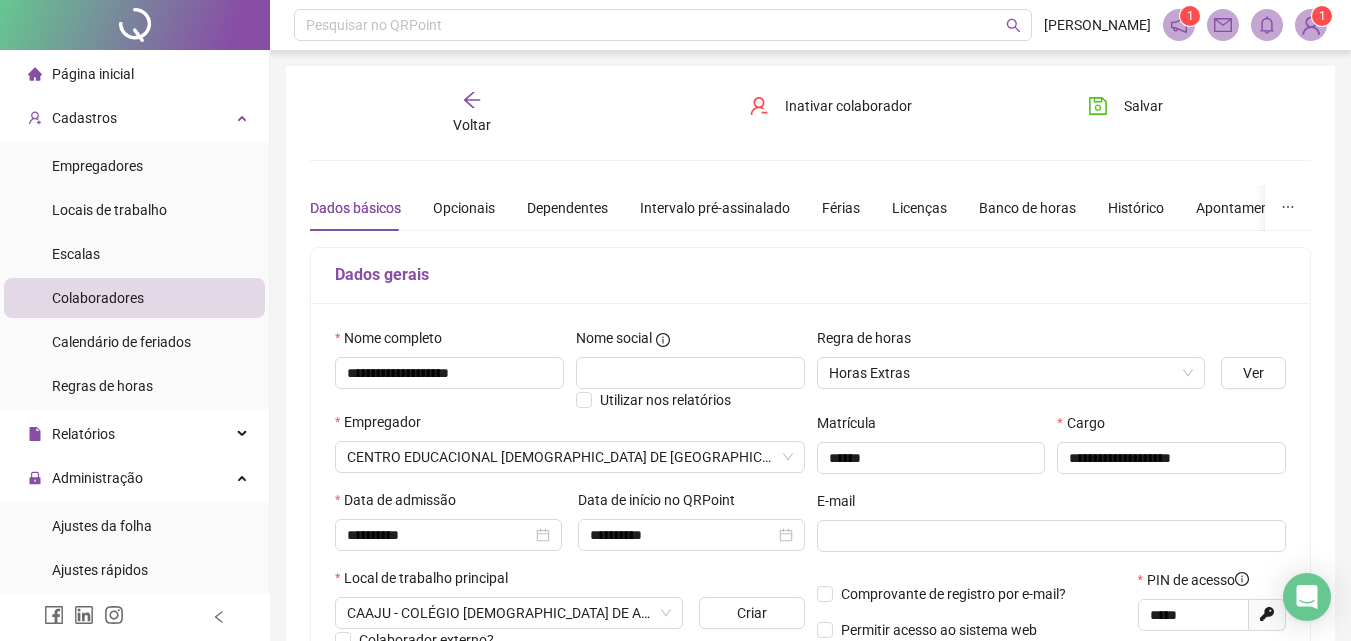 click on "Dados básicos Opcionais Dependentes Intervalo pré-assinalado Férias Licenças Banco de horas Histórico Apontamentos Integrações Preferências" at bounding box center [907, 208] 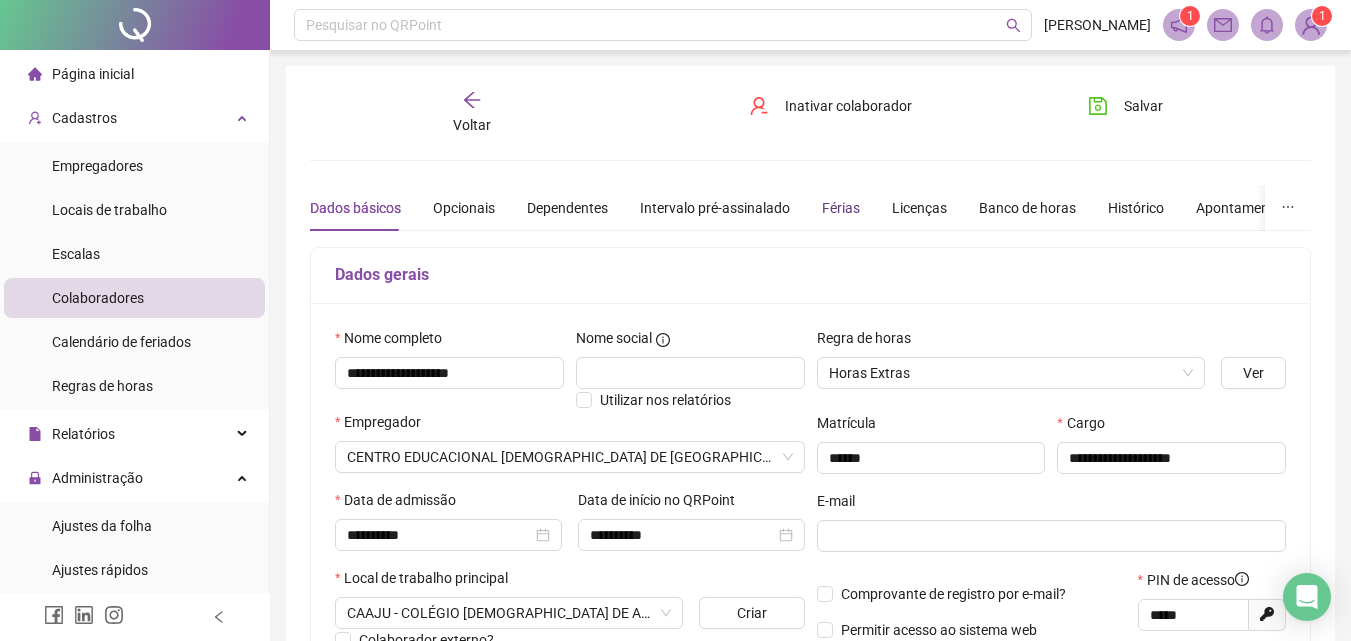 click on "Férias" at bounding box center [841, 208] 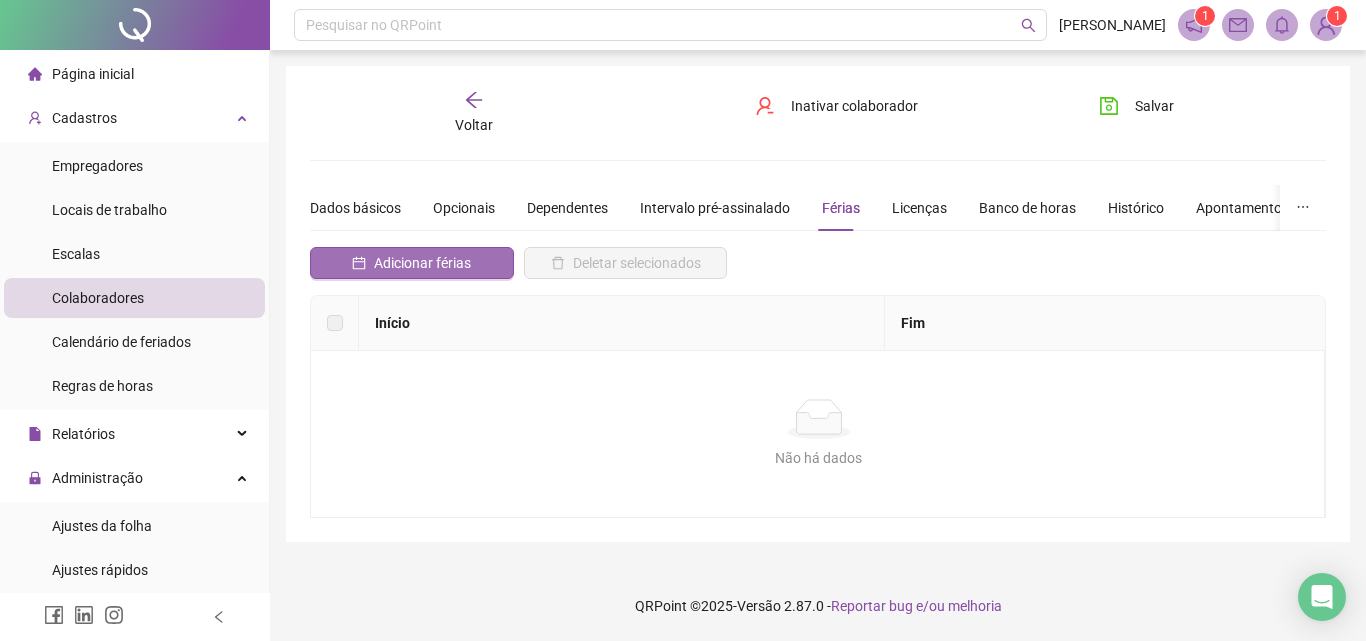 click on "Adicionar férias" at bounding box center (422, 263) 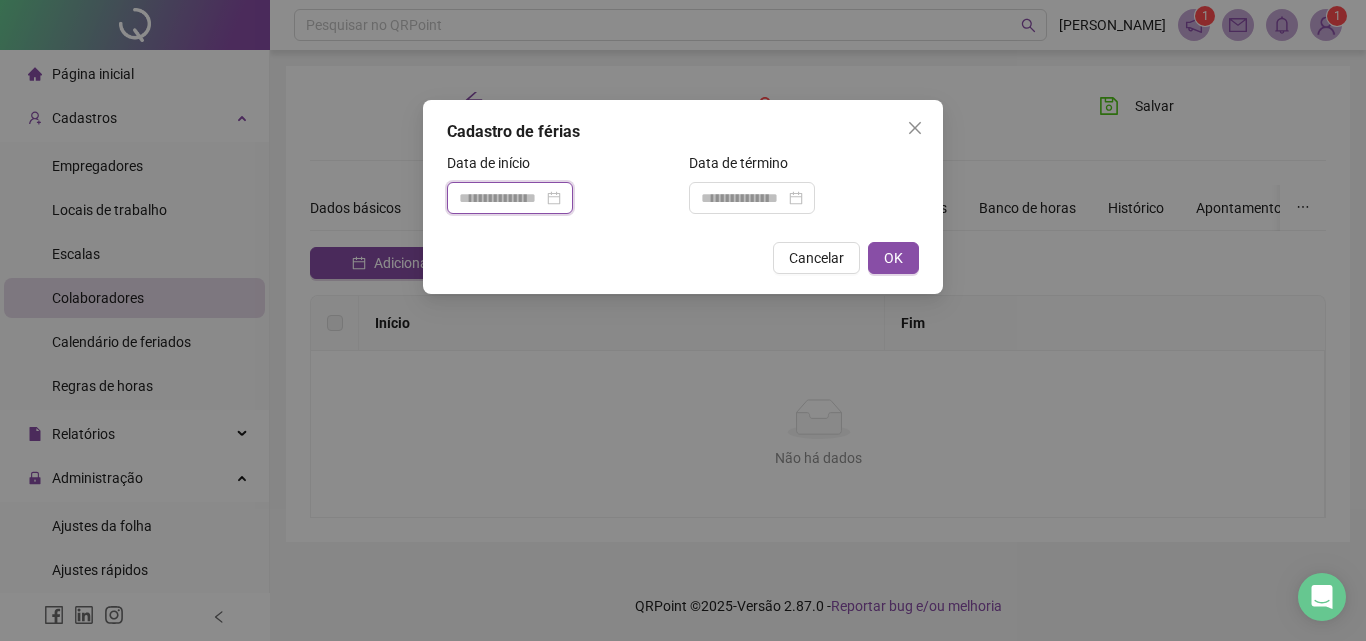 click at bounding box center [501, 198] 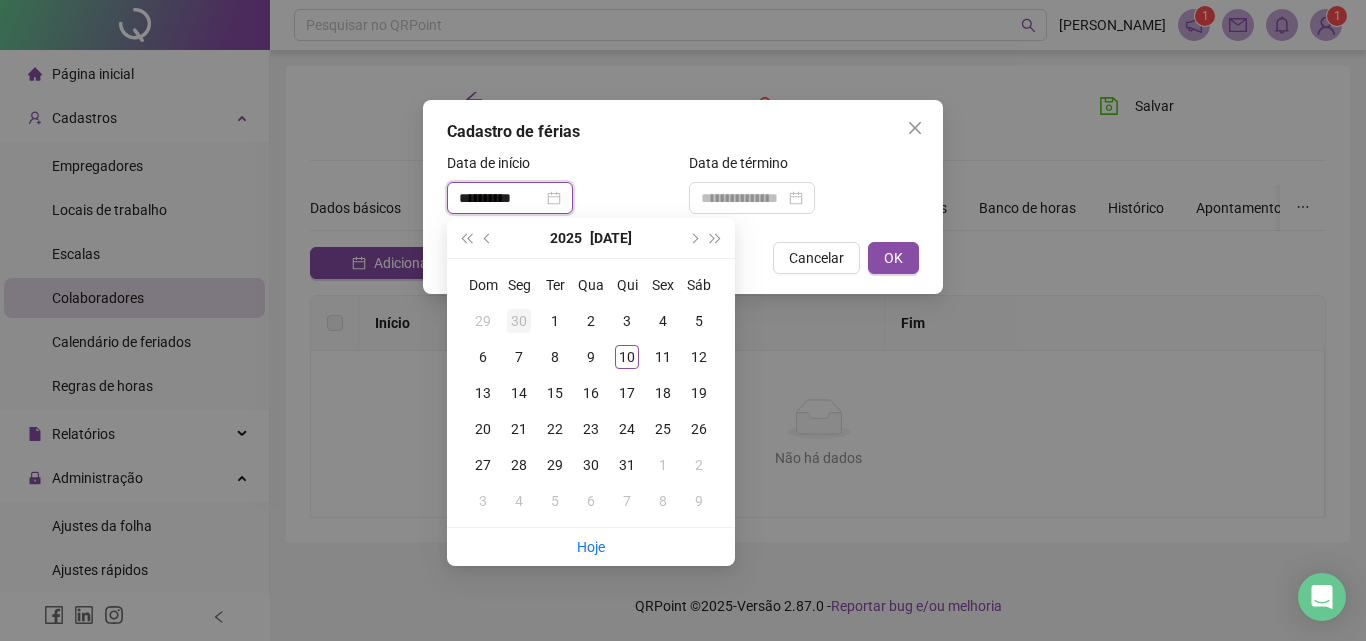 type on "**********" 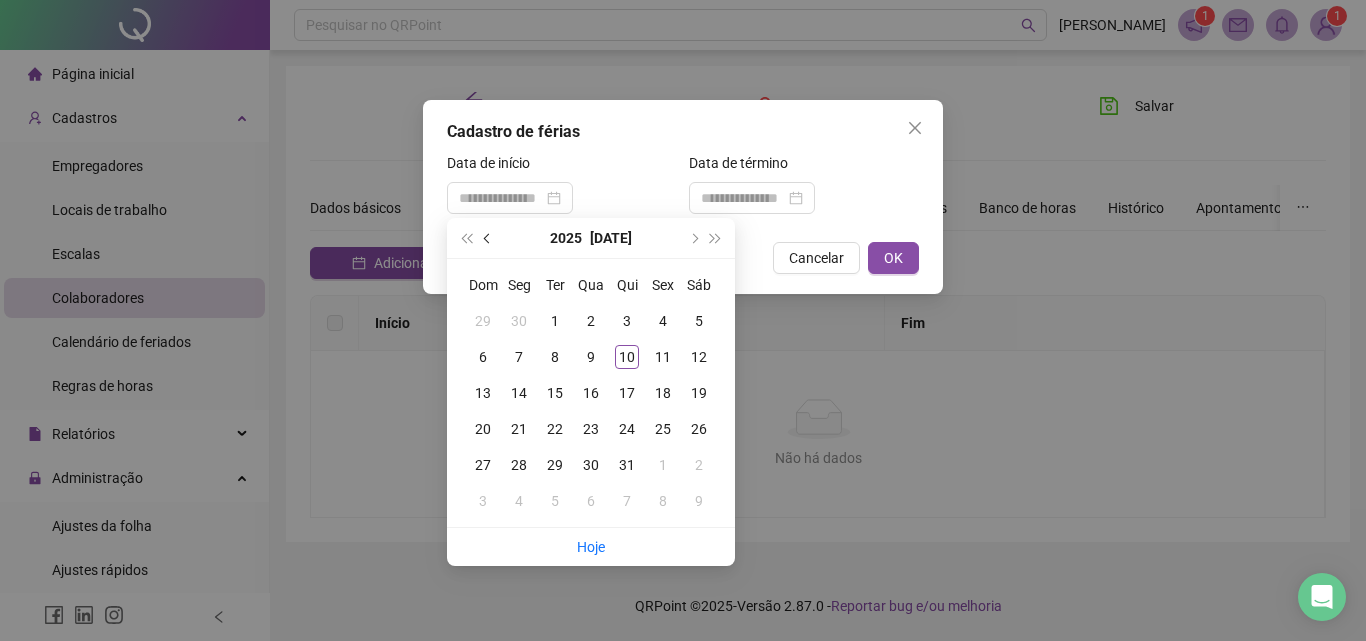 click at bounding box center (489, 238) 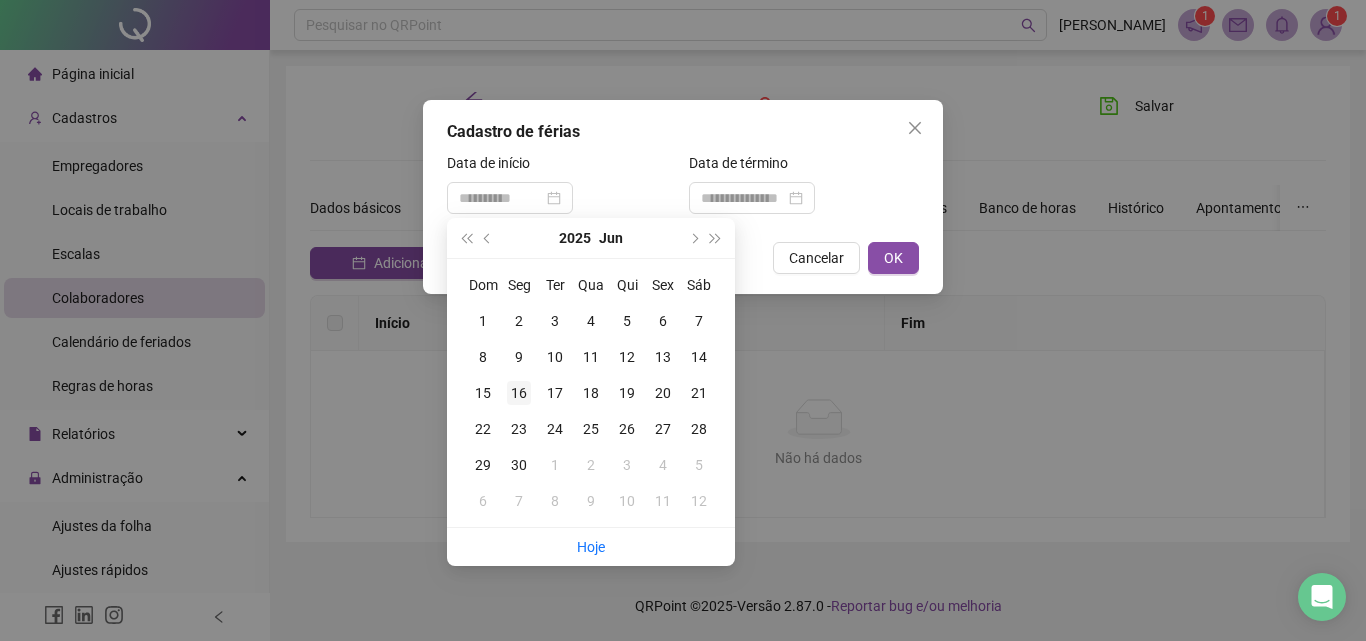 type on "**********" 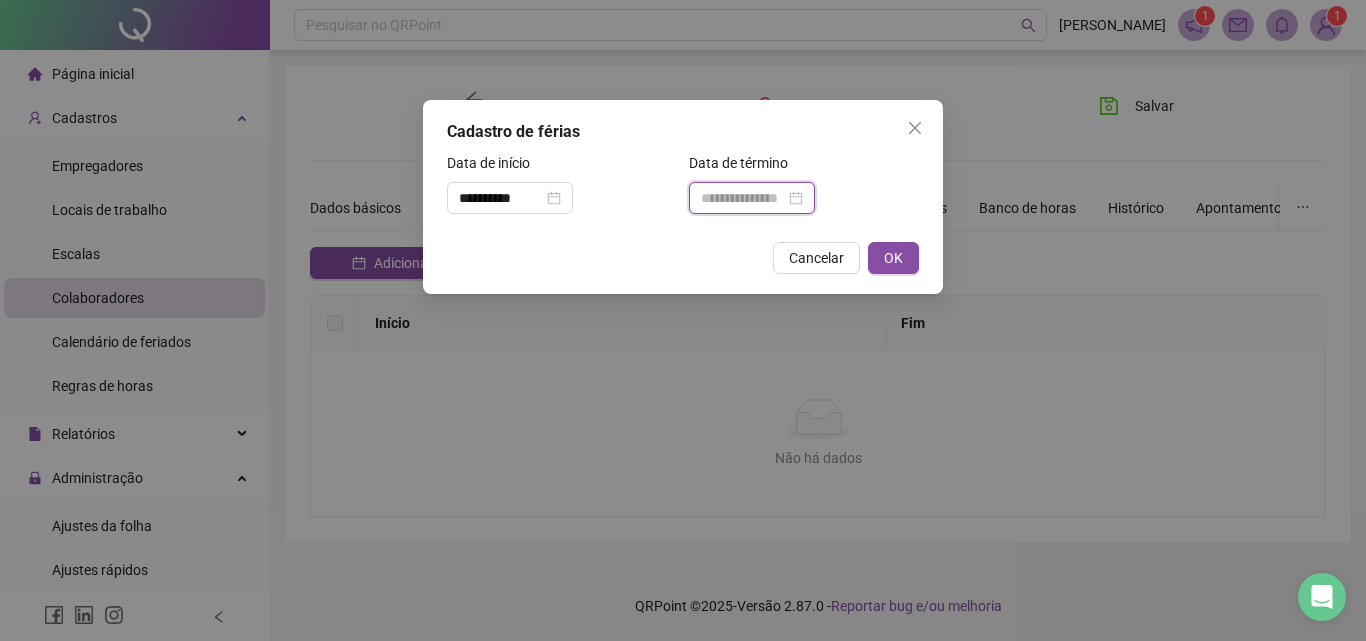 click at bounding box center (743, 198) 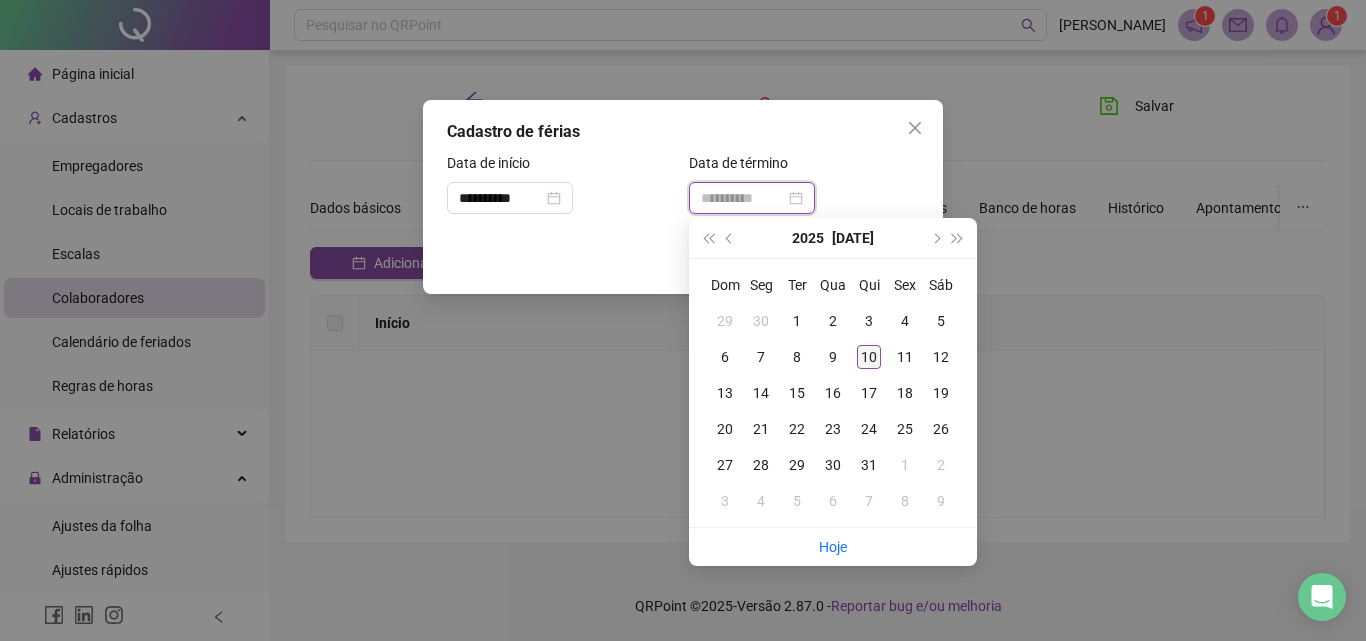 type on "**********" 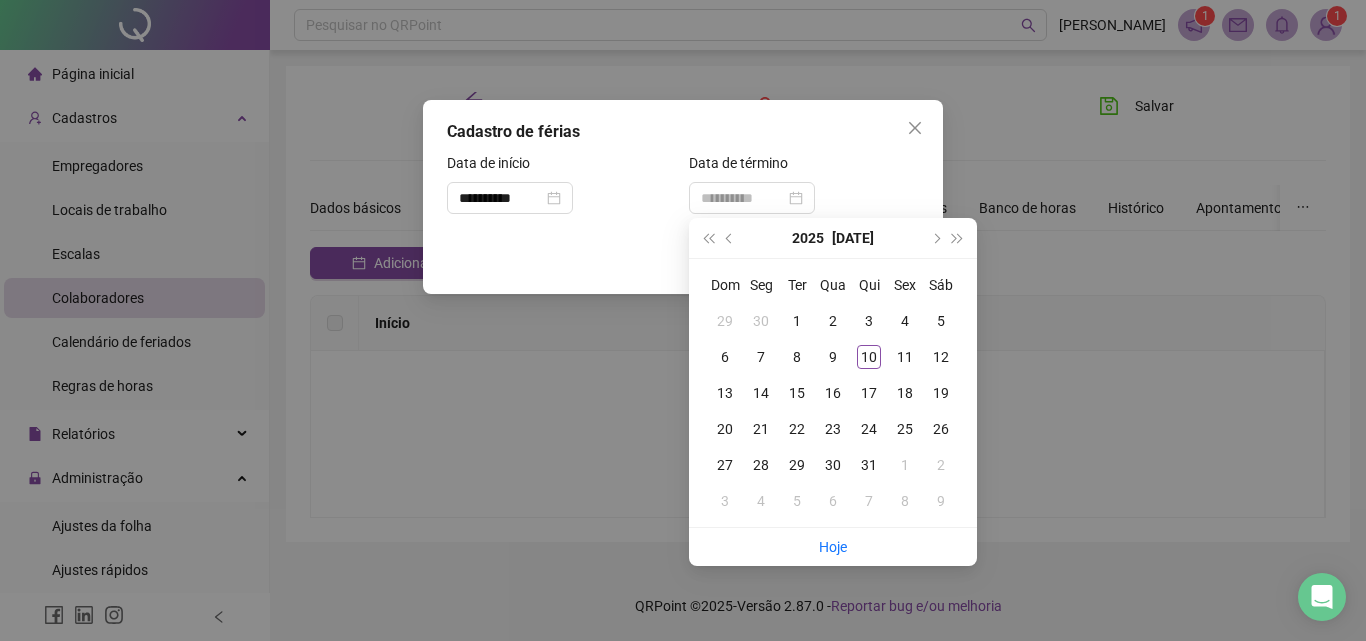 click on "10" at bounding box center [869, 357] 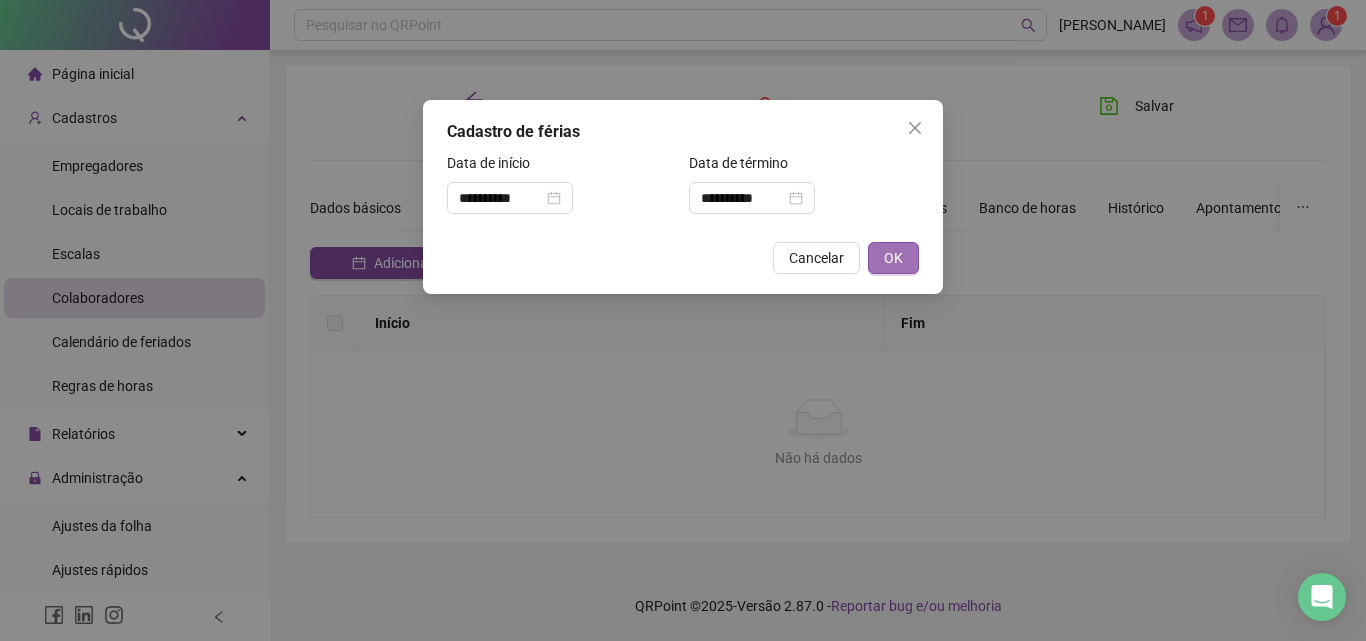 click on "OK" at bounding box center [893, 258] 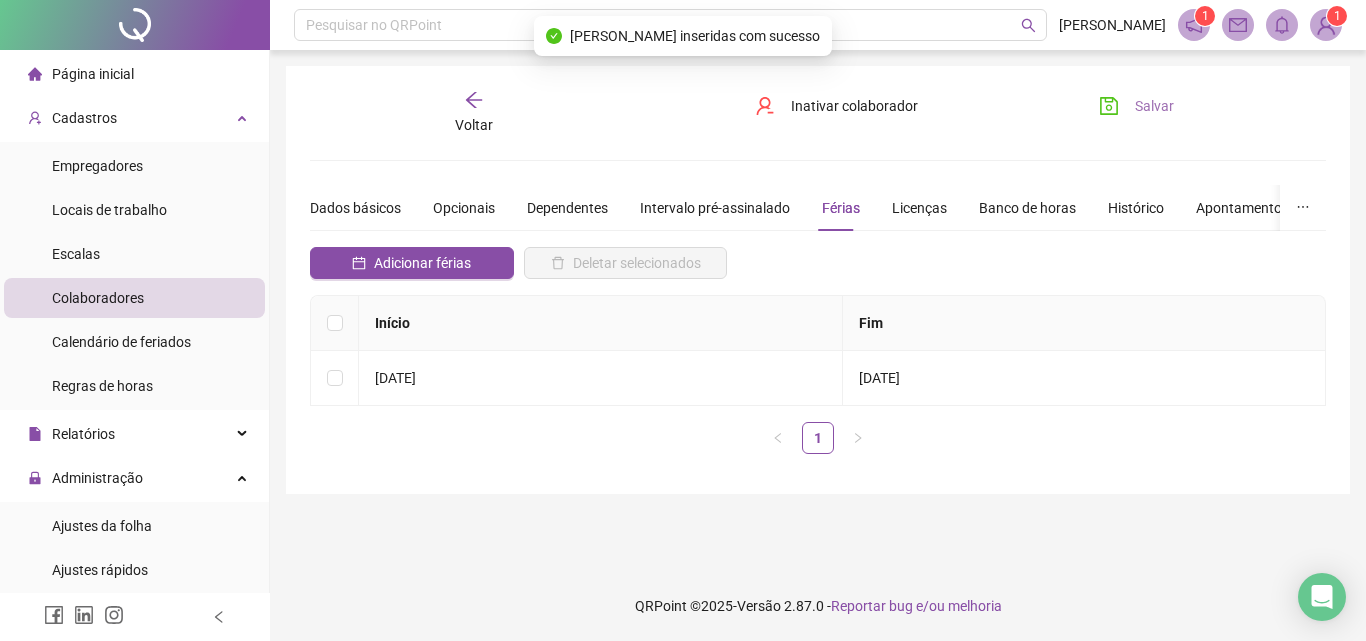 click on "Salvar" at bounding box center [1154, 106] 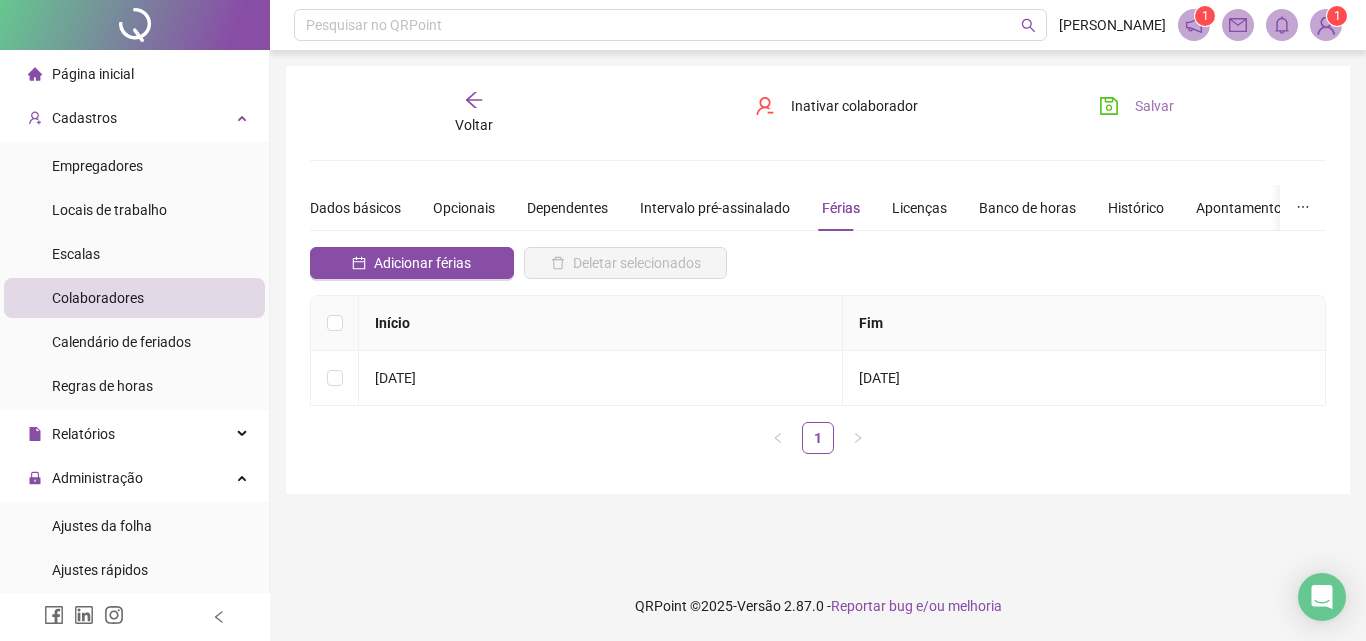 click on "Salvar" at bounding box center (1154, 106) 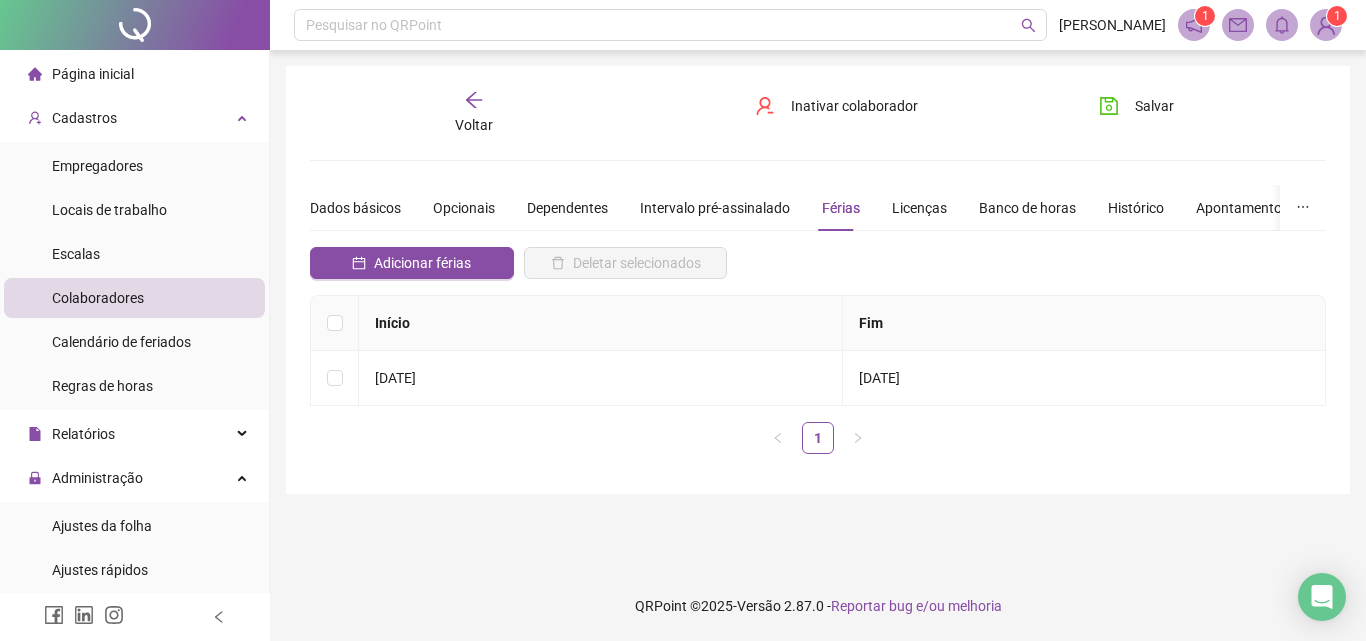 click 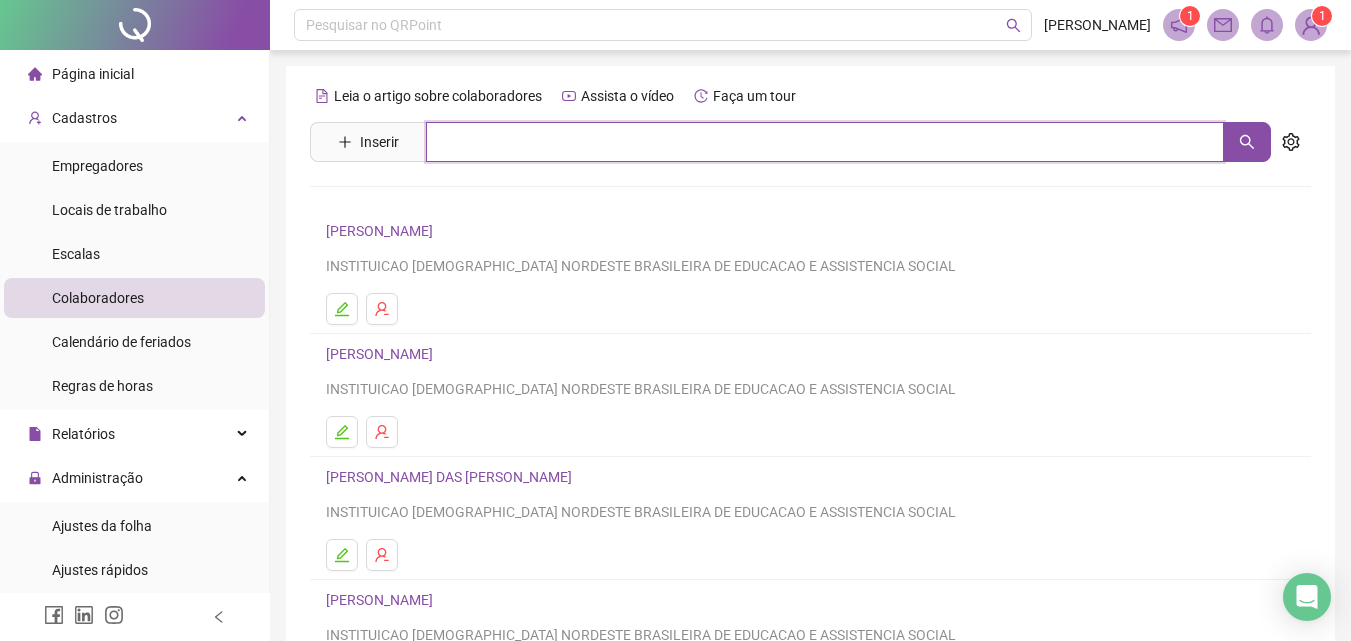 click at bounding box center [825, 142] 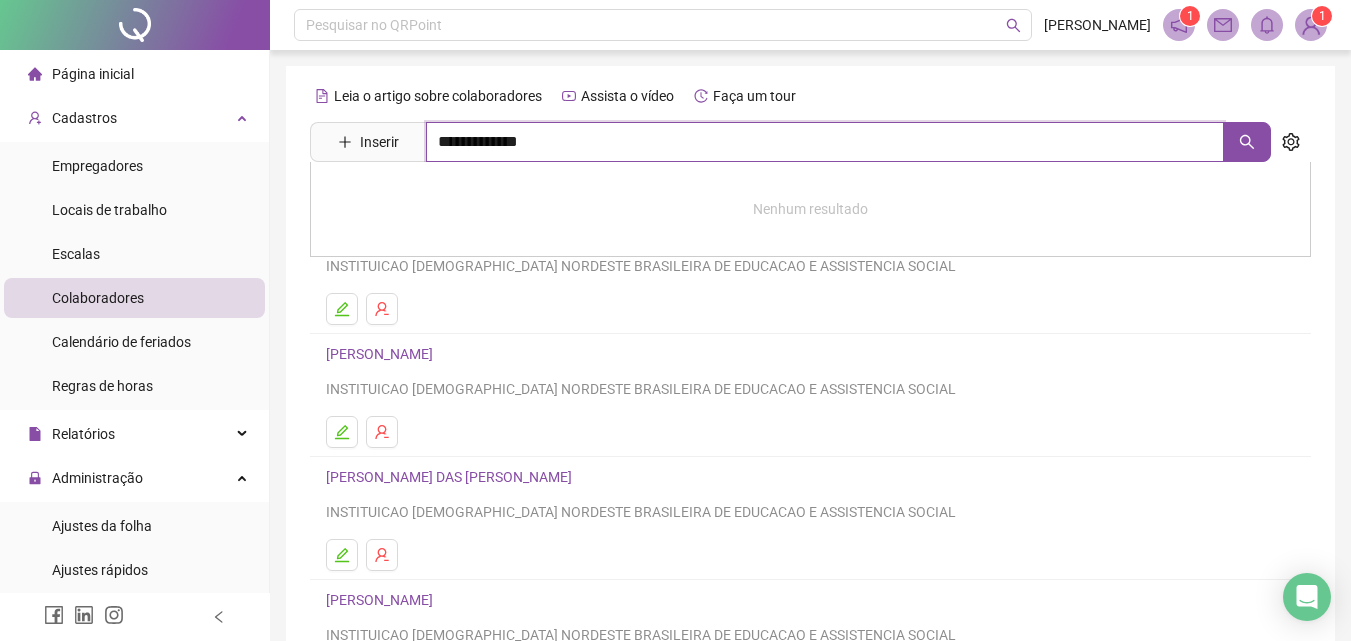 type on "**********" 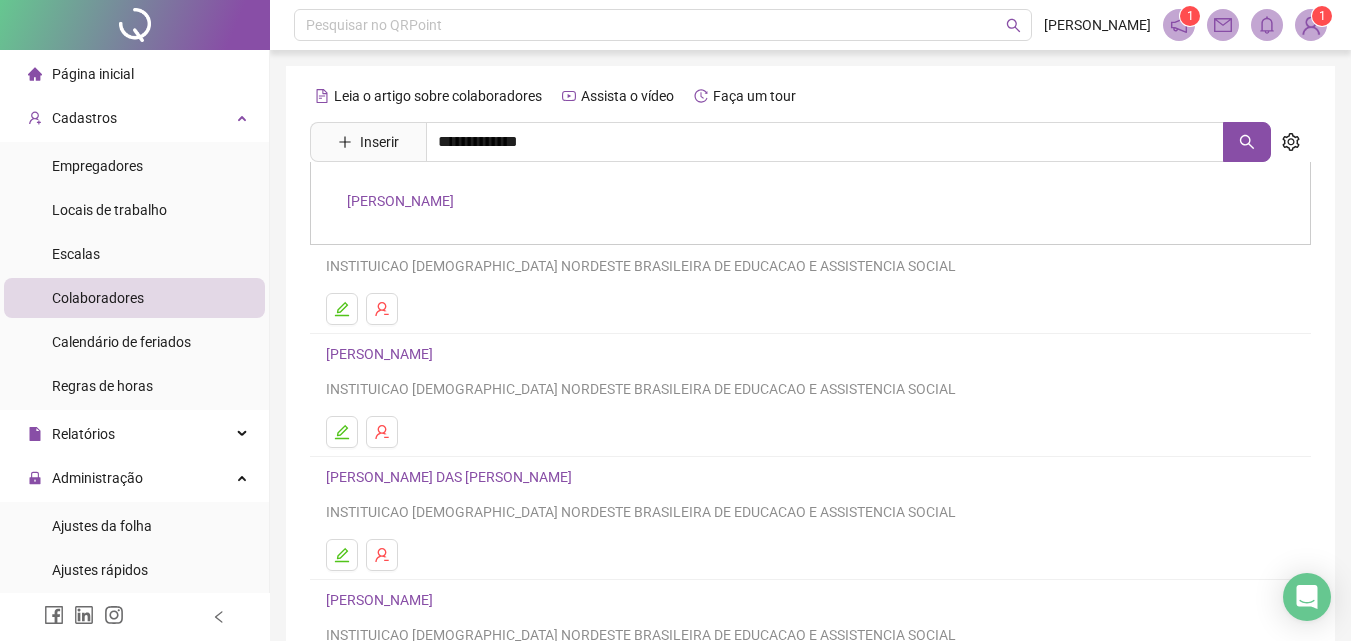 click on "DEBORA DA SILVA SANTOS" at bounding box center (400, 201) 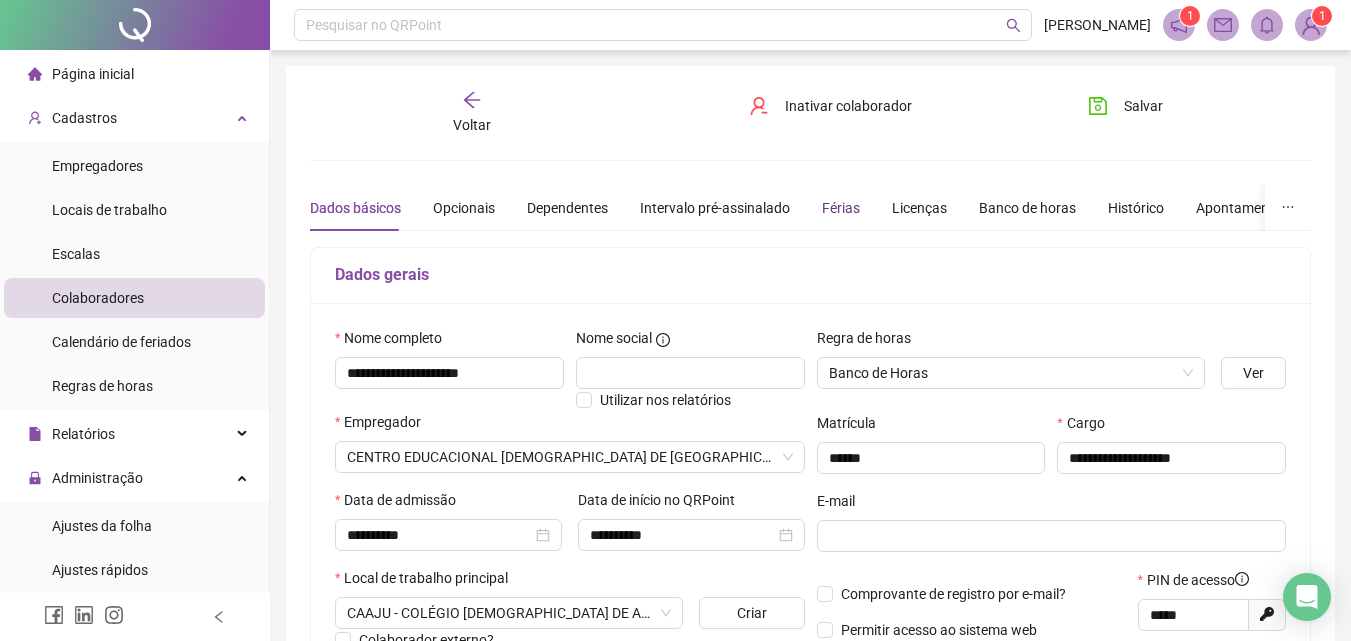 click on "Férias" at bounding box center (841, 208) 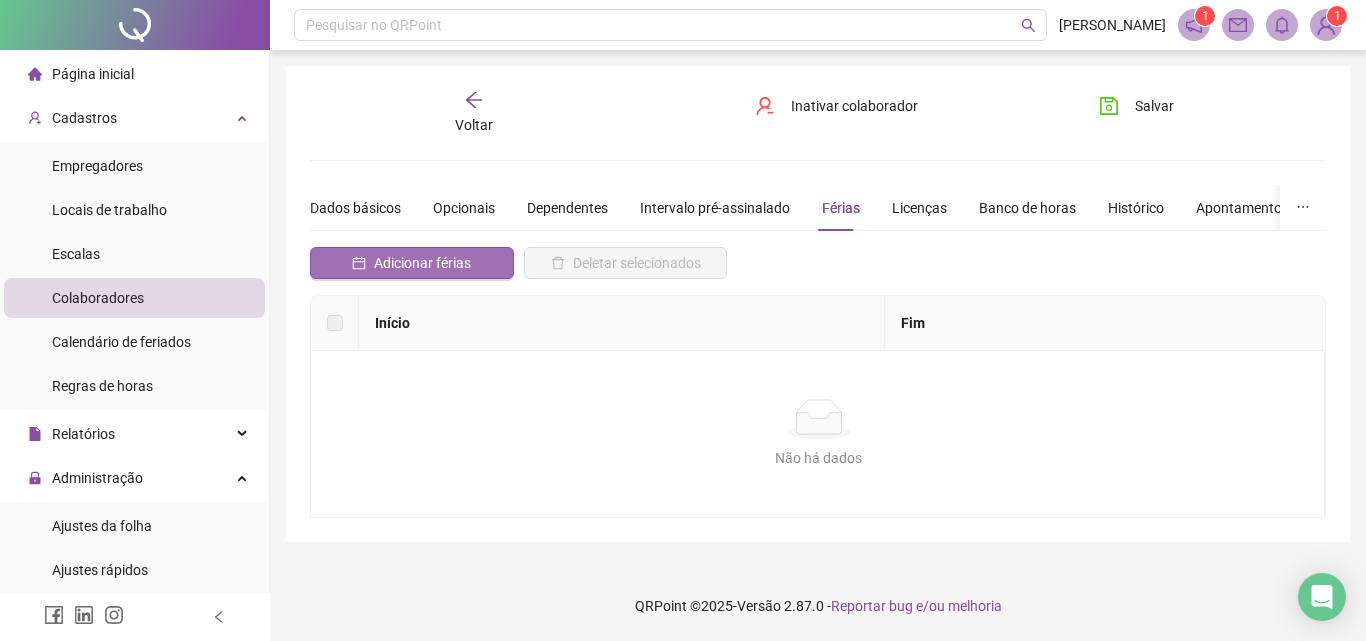 click on "Adicionar férias" at bounding box center [422, 263] 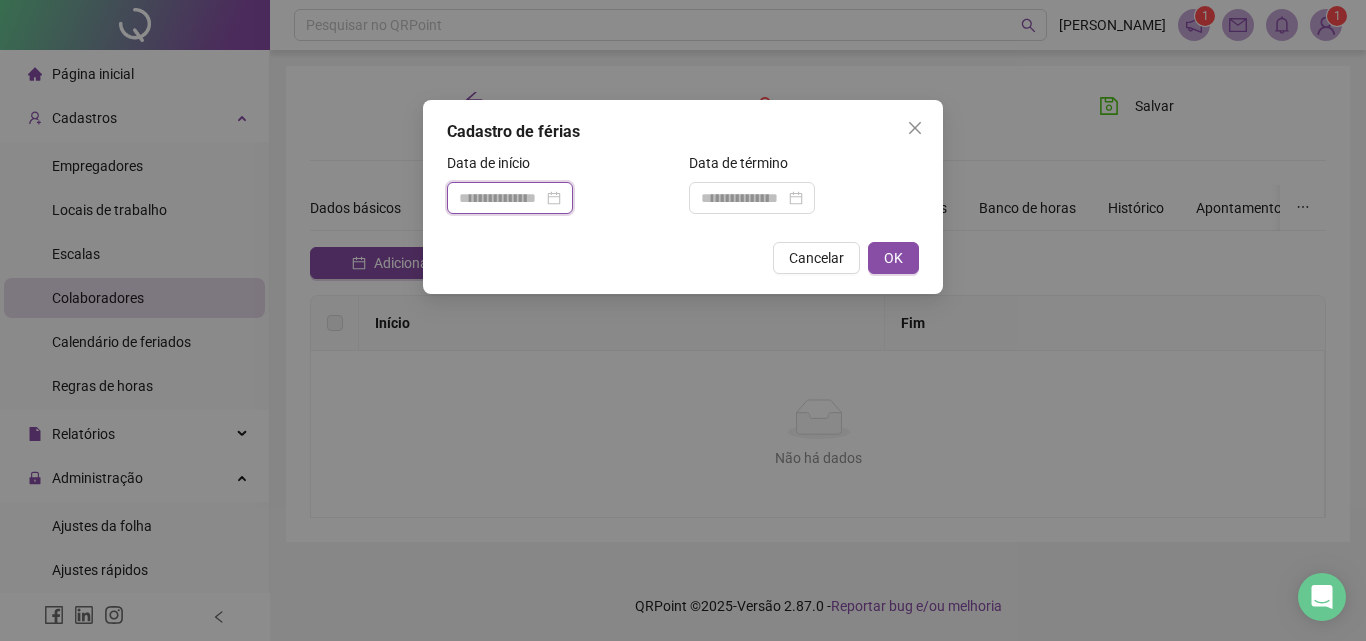 click at bounding box center [501, 198] 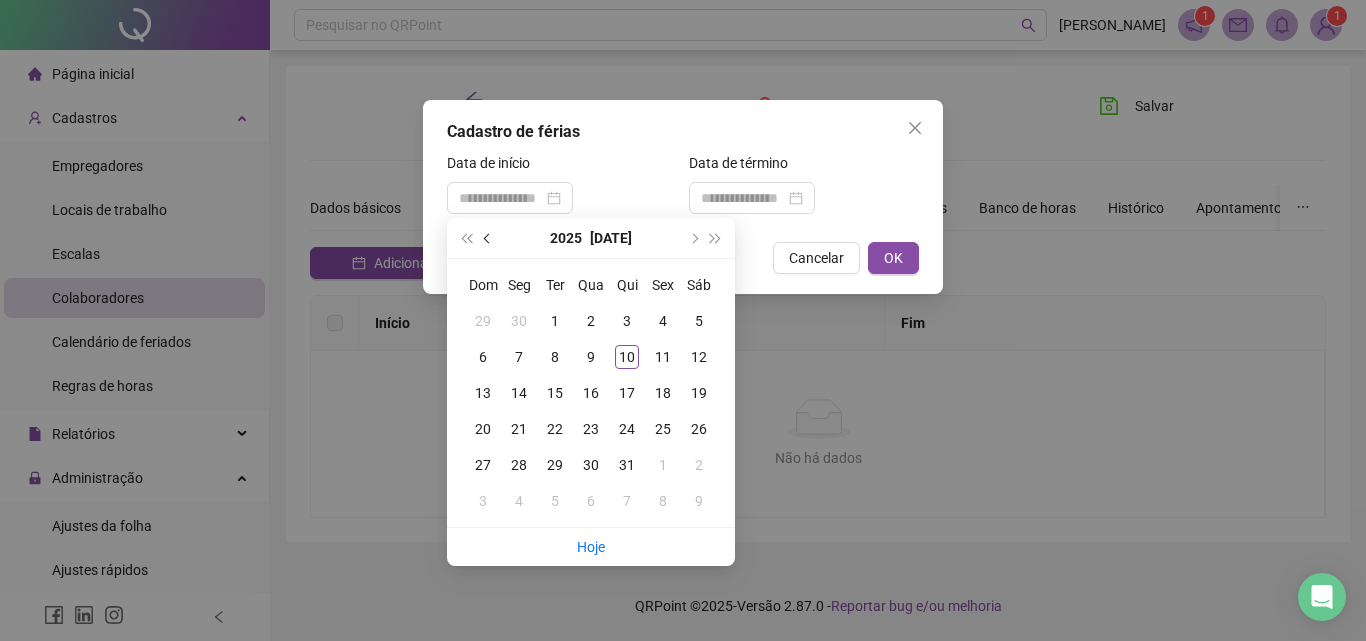 drag, startPoint x: 480, startPoint y: 243, endPoint x: 491, endPoint y: 250, distance: 13.038404 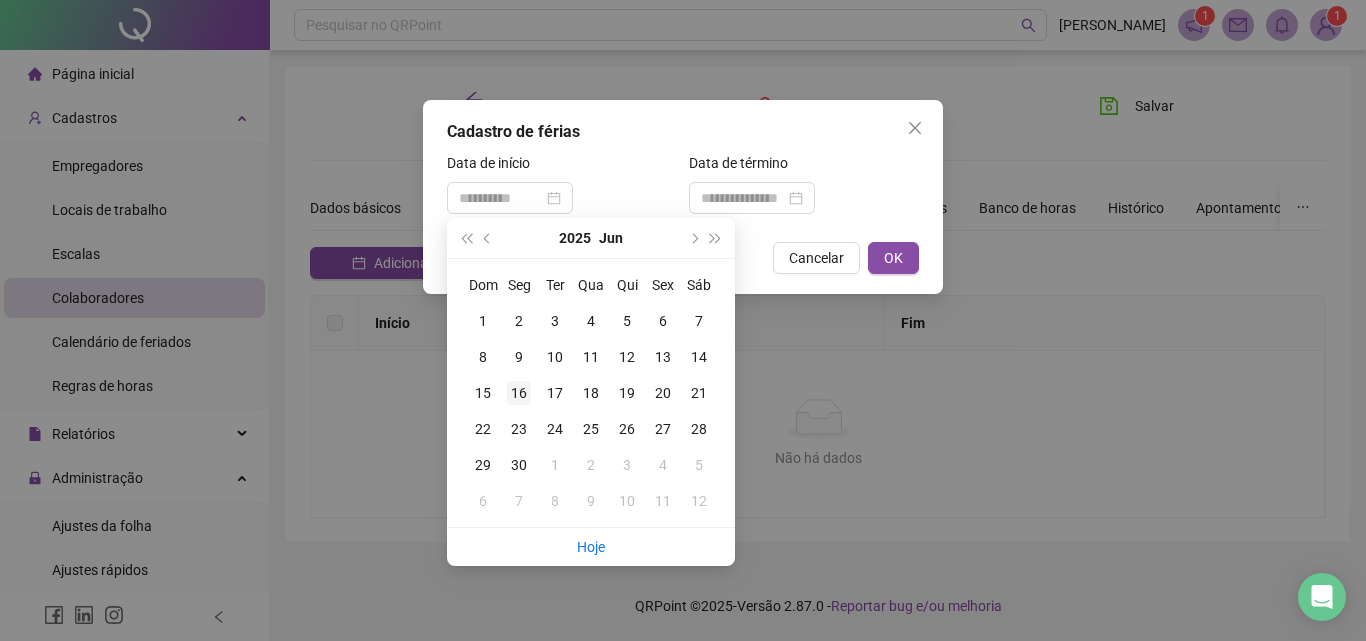 type on "**********" 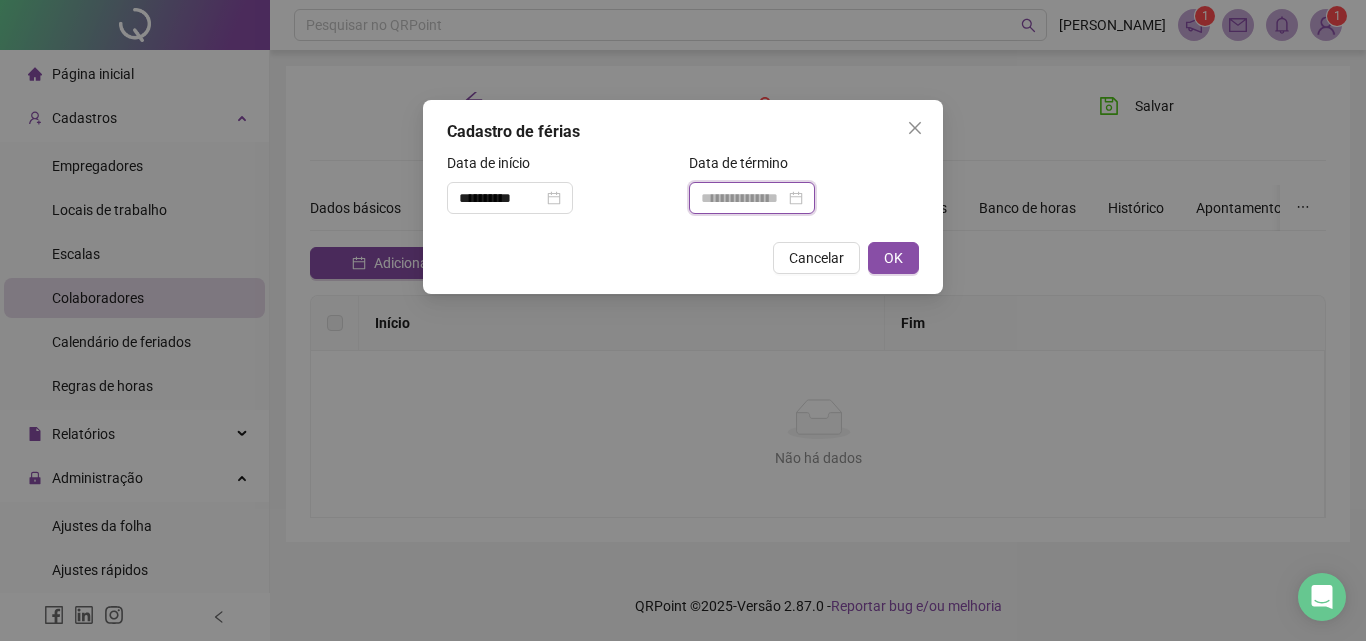 click at bounding box center [743, 198] 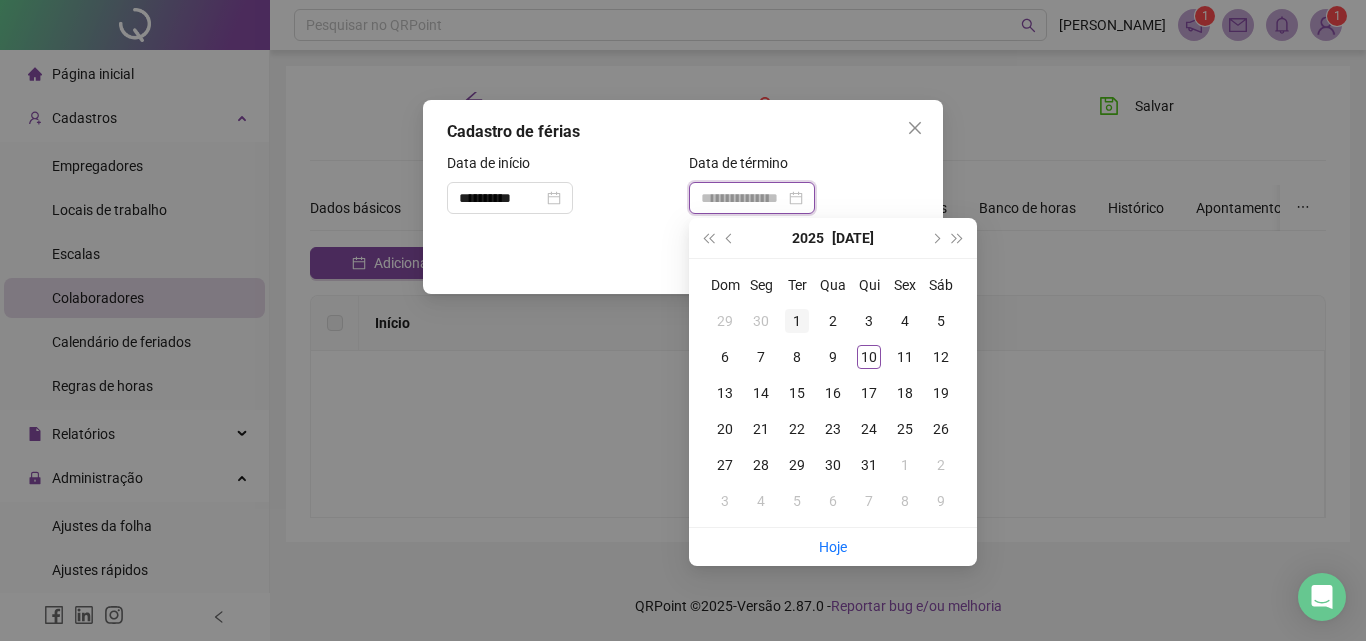 type on "**********" 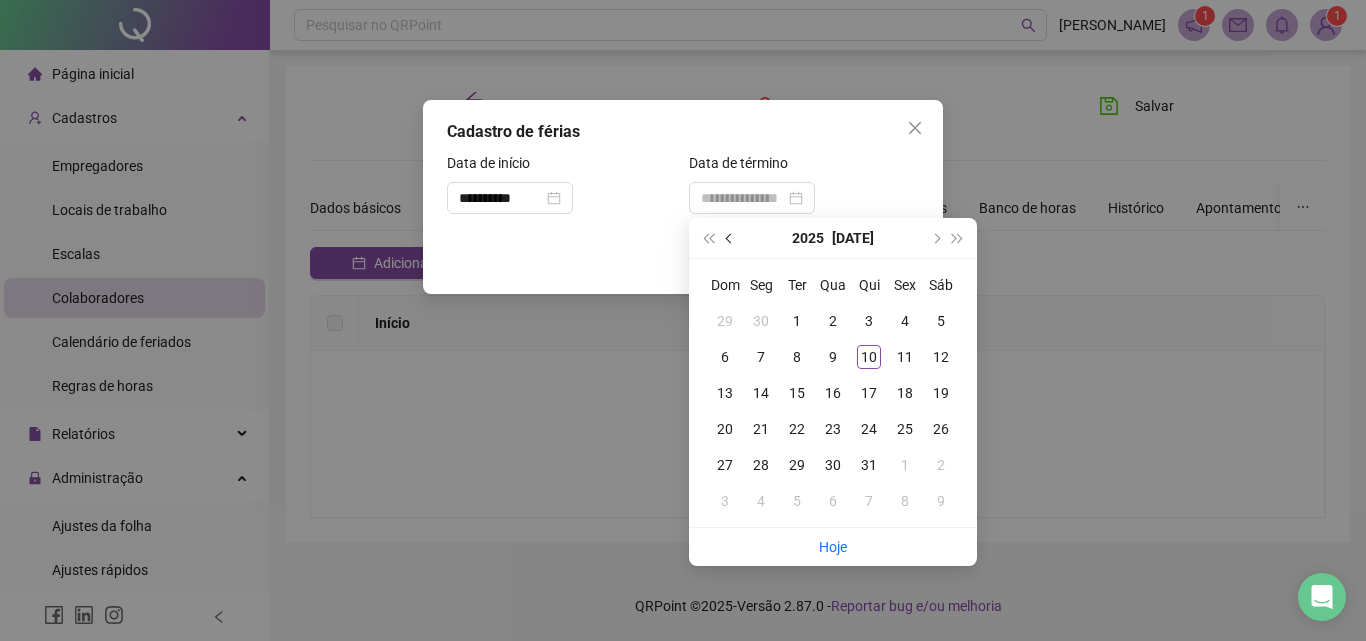 click at bounding box center (730, 238) 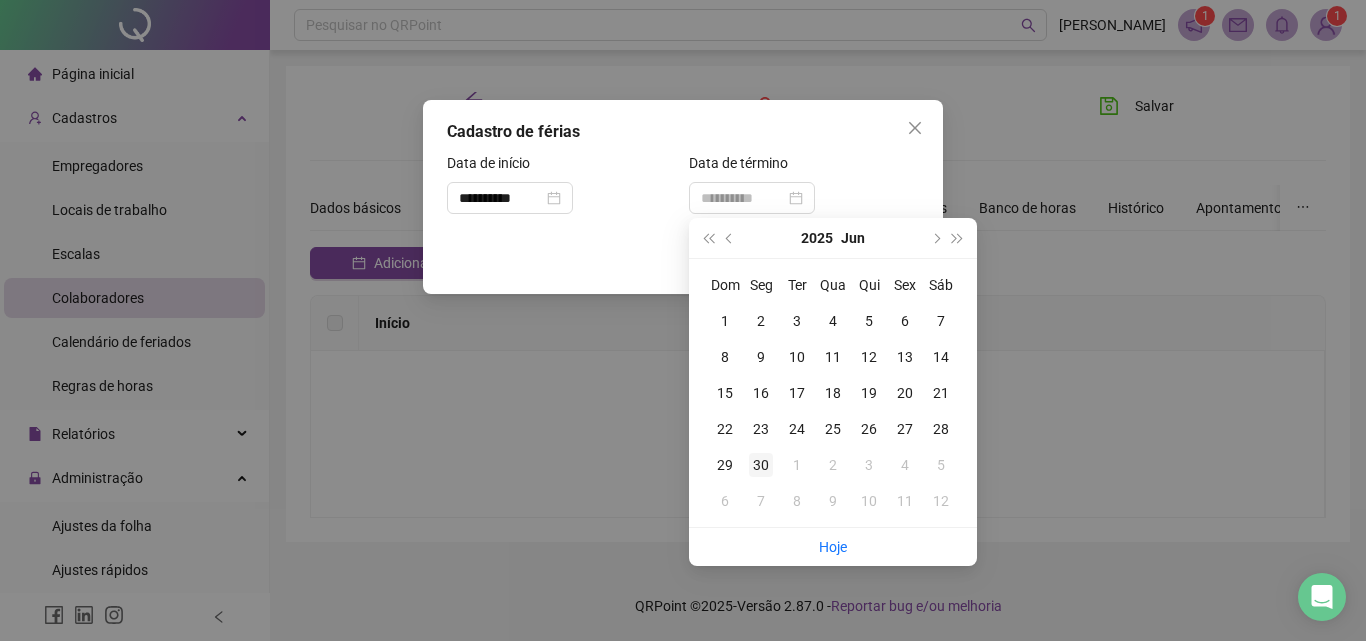 type on "**********" 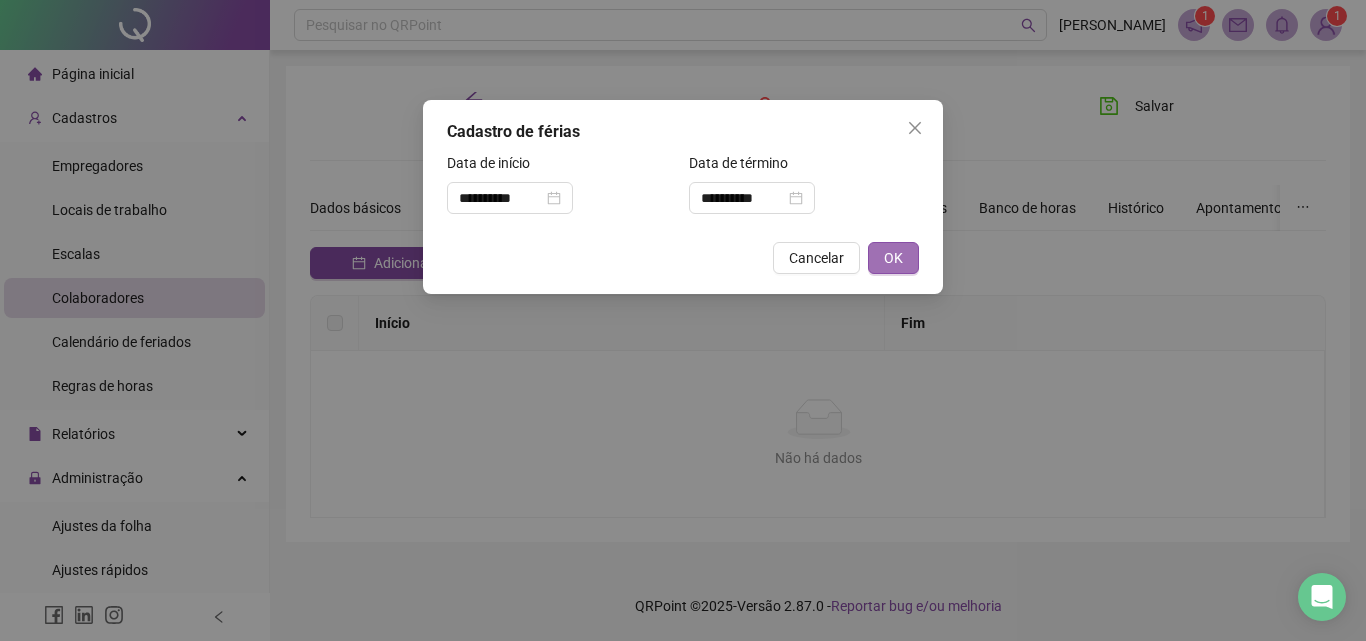 click on "OK" at bounding box center (893, 258) 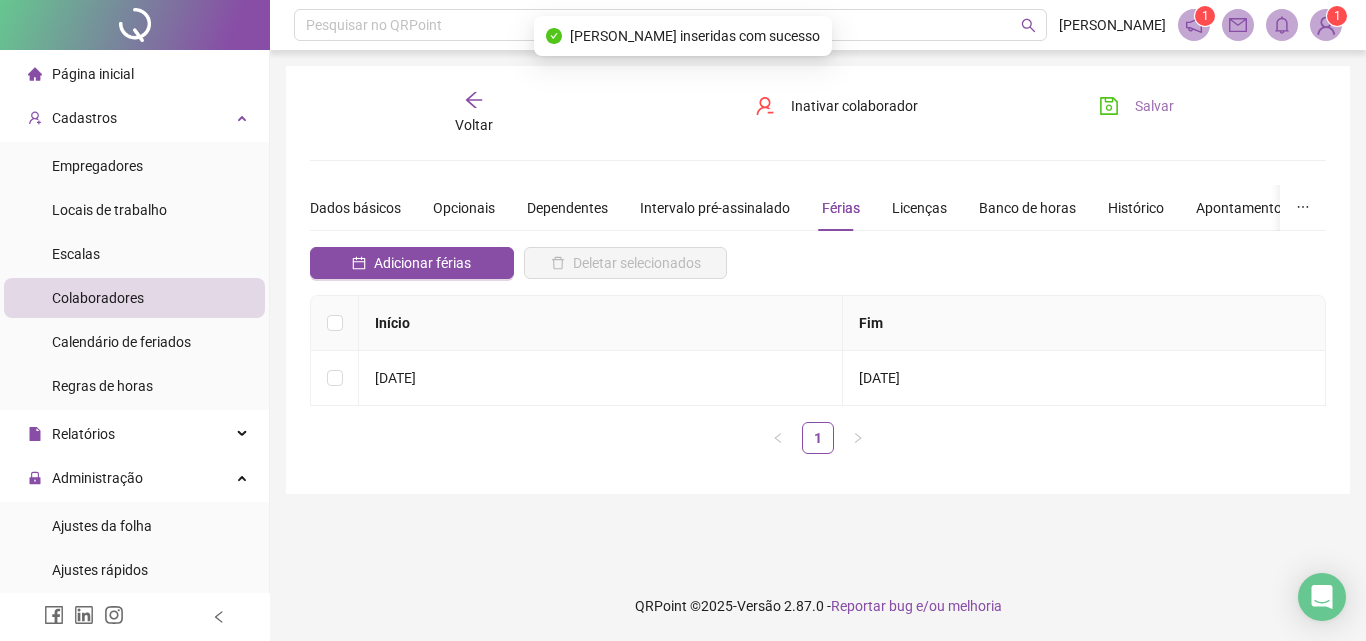 click on "Salvar" at bounding box center [1154, 106] 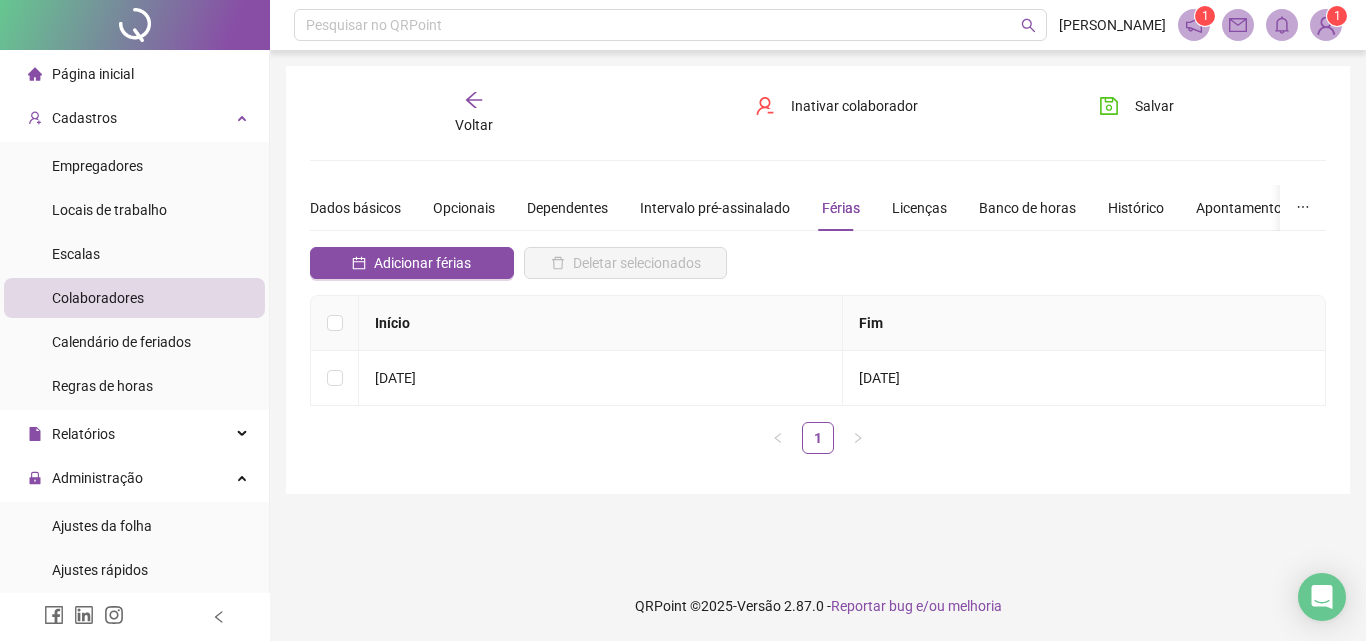 click on "Salvar" at bounding box center [1136, 106] 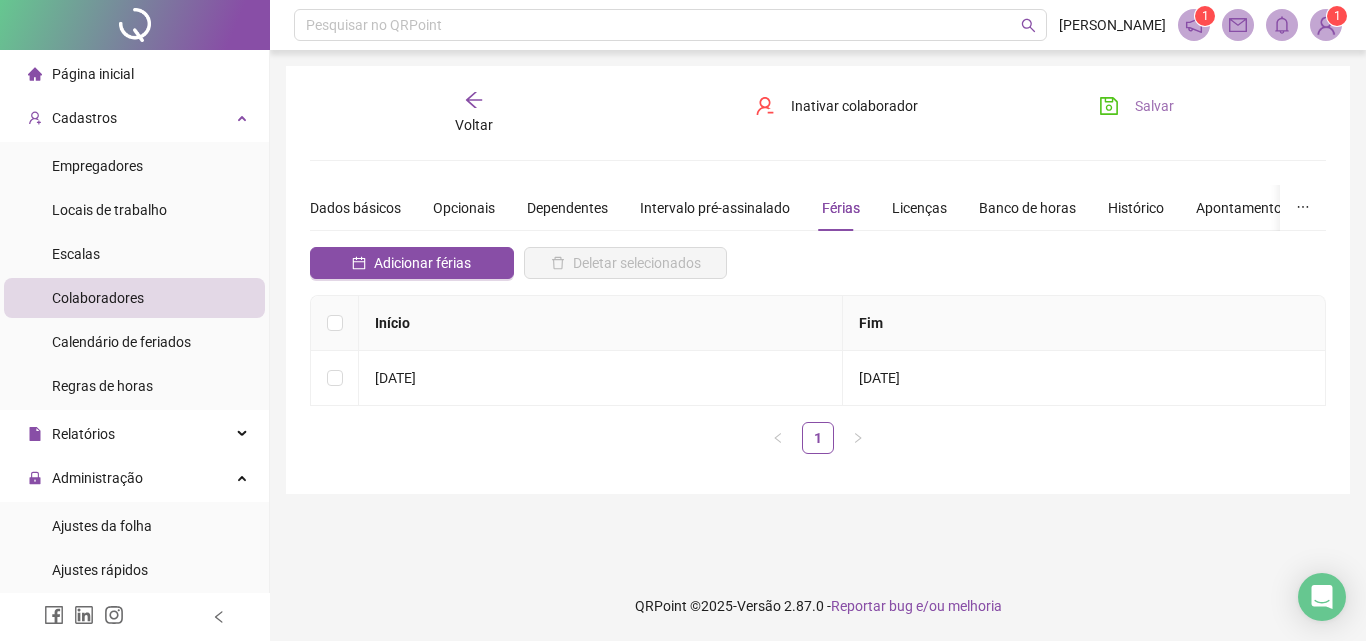 drag, startPoint x: 1159, startPoint y: 107, endPoint x: 1155, endPoint y: 118, distance: 11.7046995 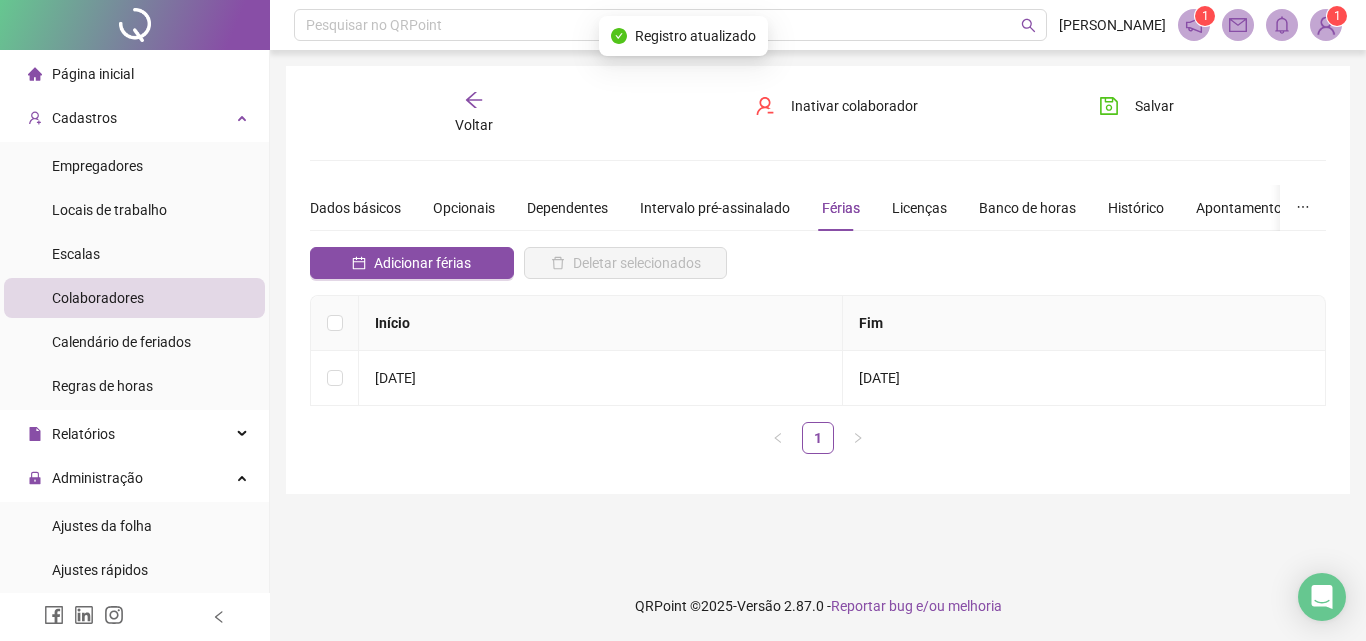 click on "Voltar" at bounding box center [474, 113] 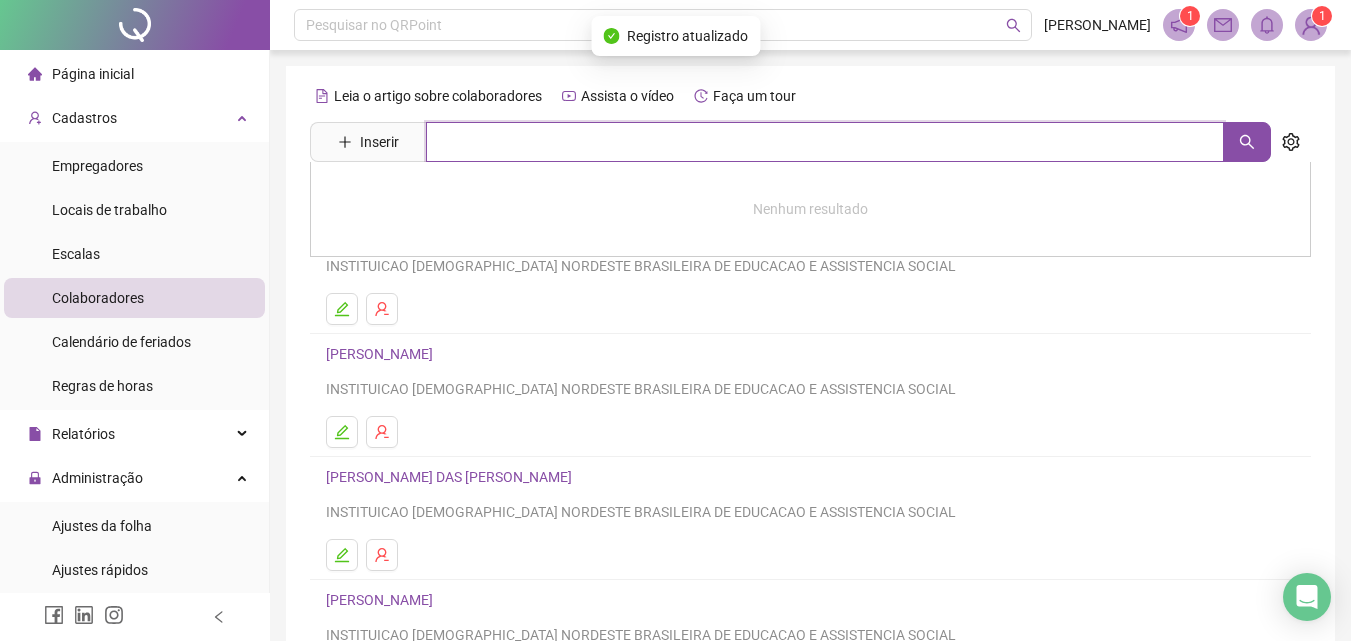 click at bounding box center [825, 142] 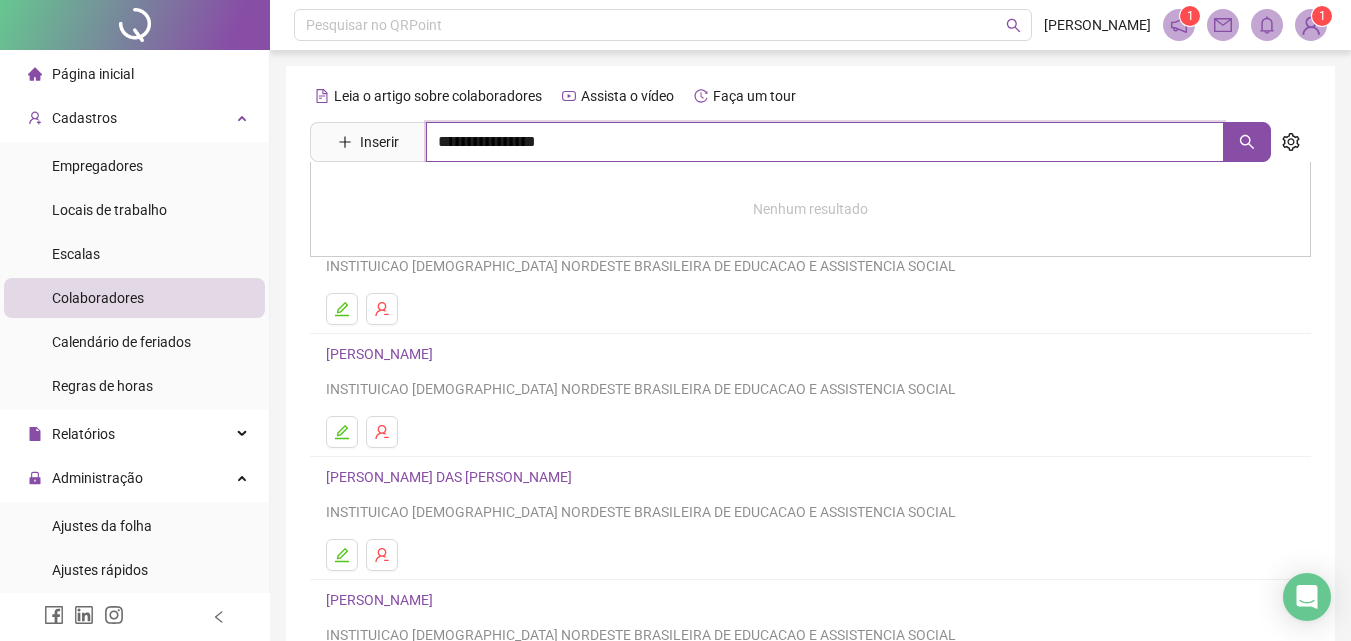 type on "**********" 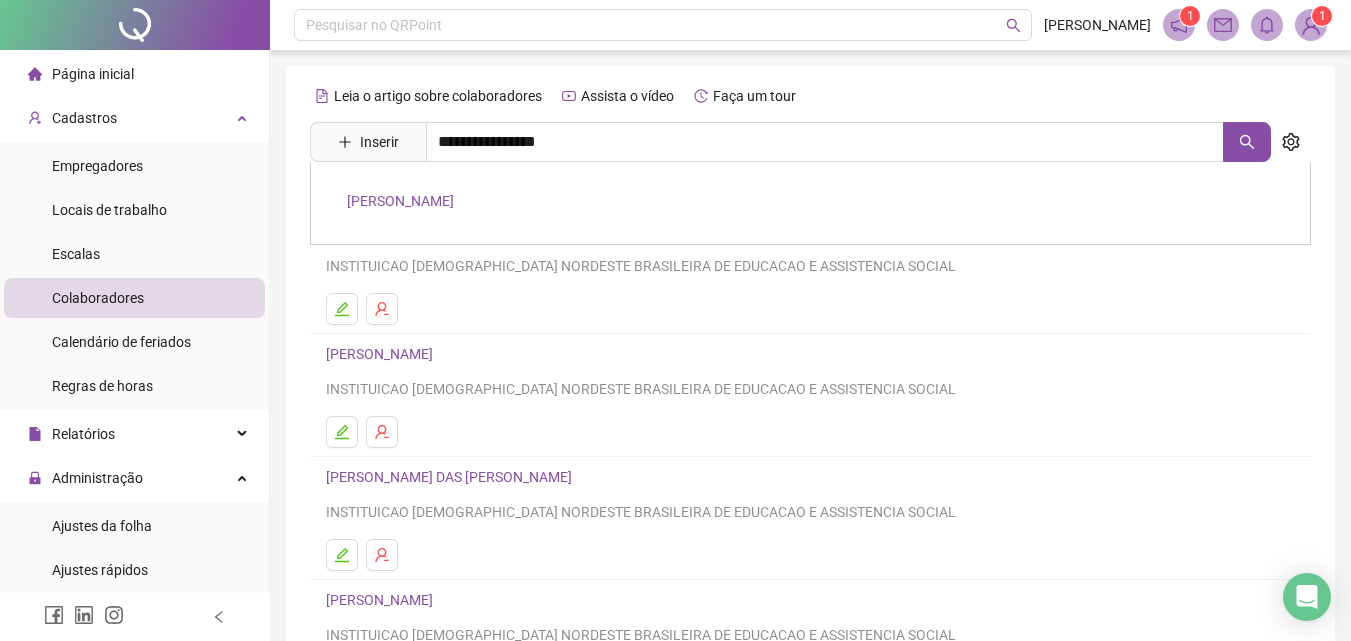click on "TATIANA CELESTINO DE MORAIS" at bounding box center (400, 201) 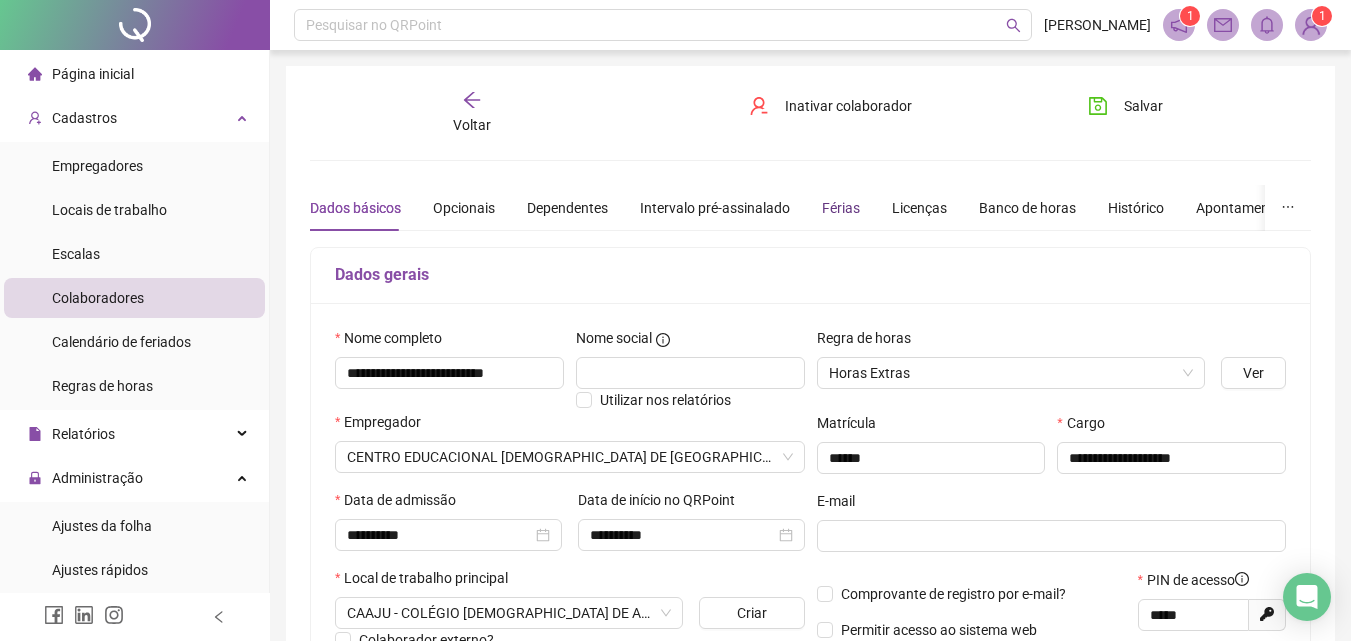 click on "Férias" at bounding box center [841, 208] 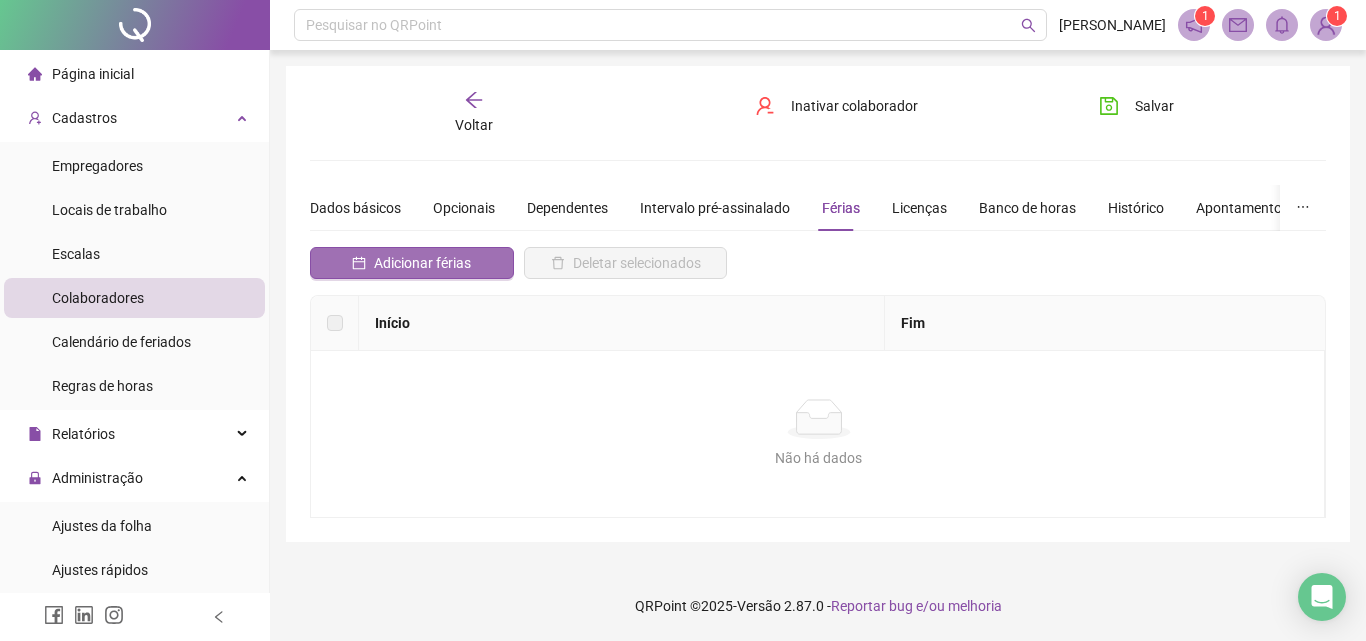 click on "Adicionar férias" at bounding box center [422, 263] 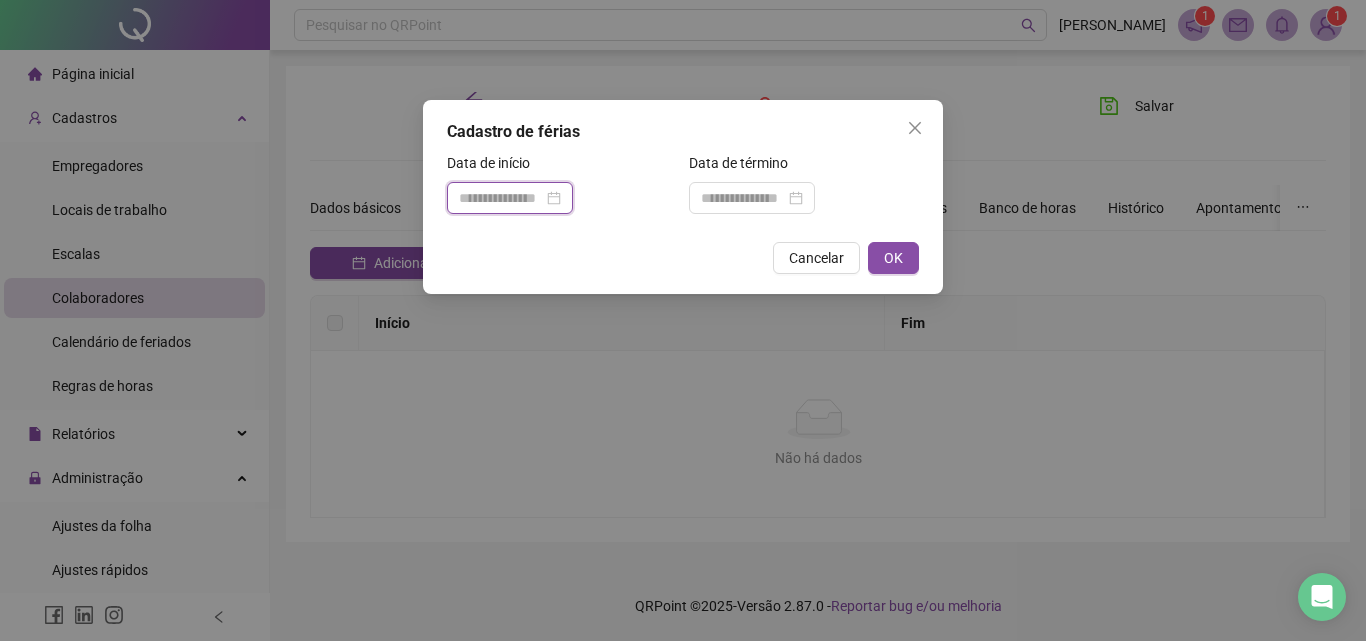 click at bounding box center [501, 198] 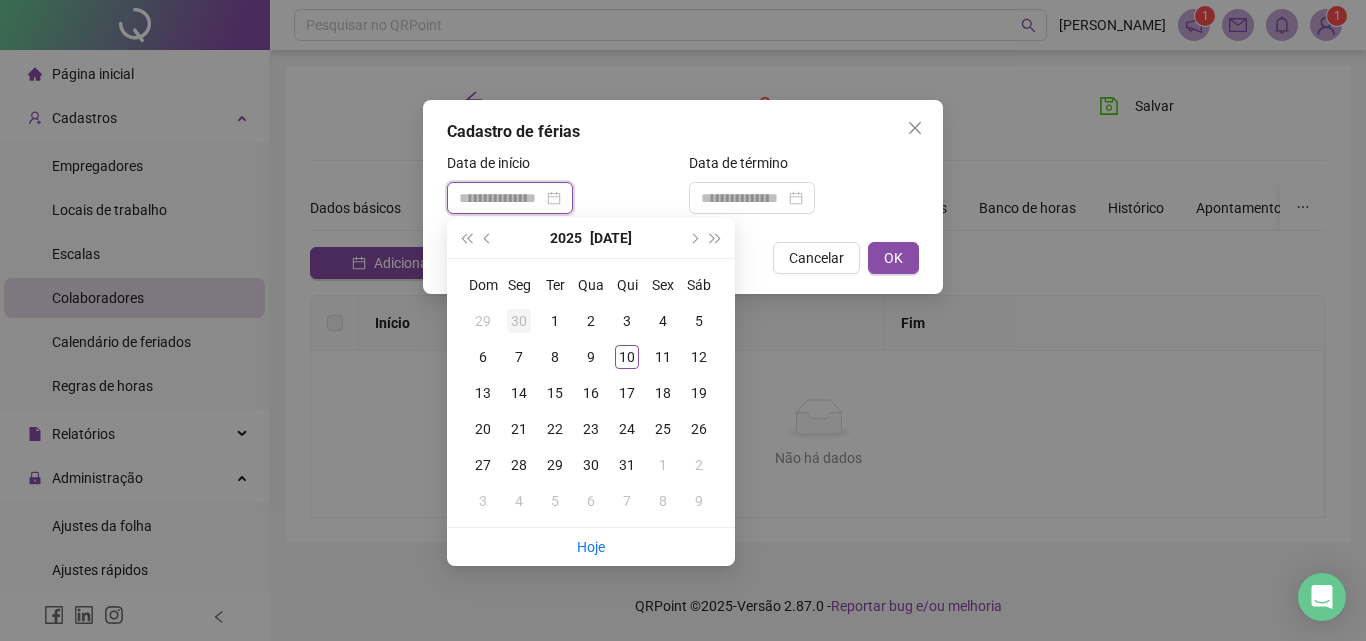 type on "**********" 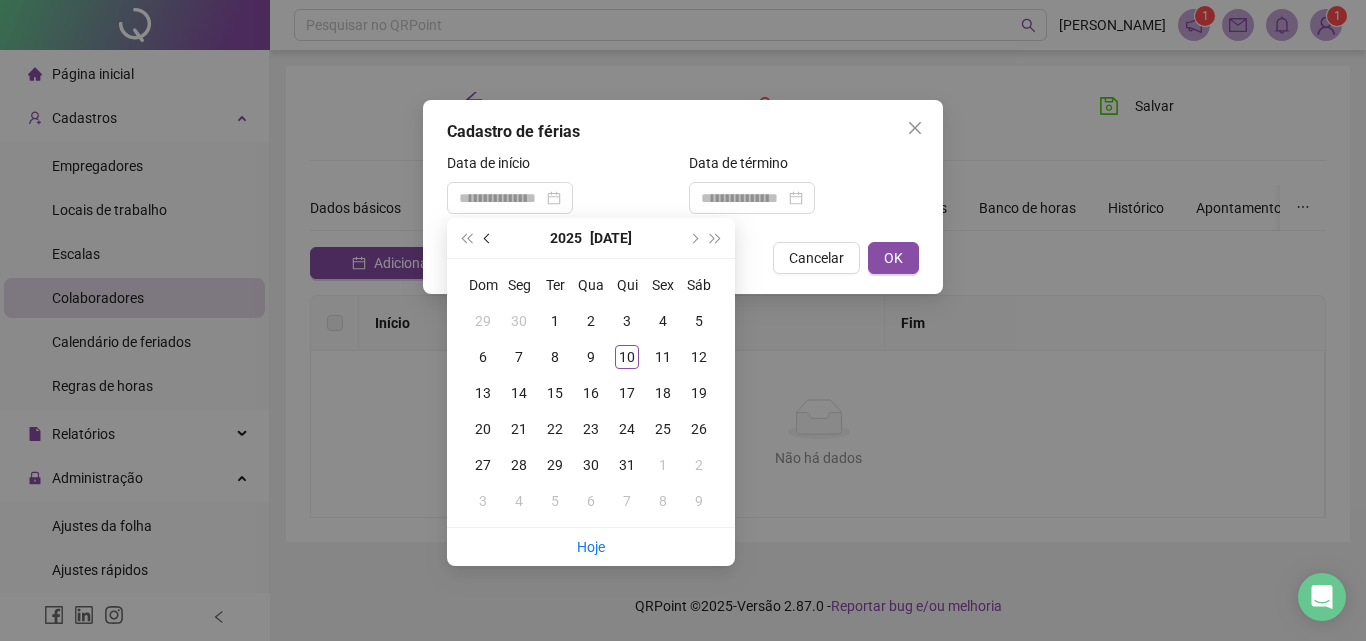 click at bounding box center (489, 238) 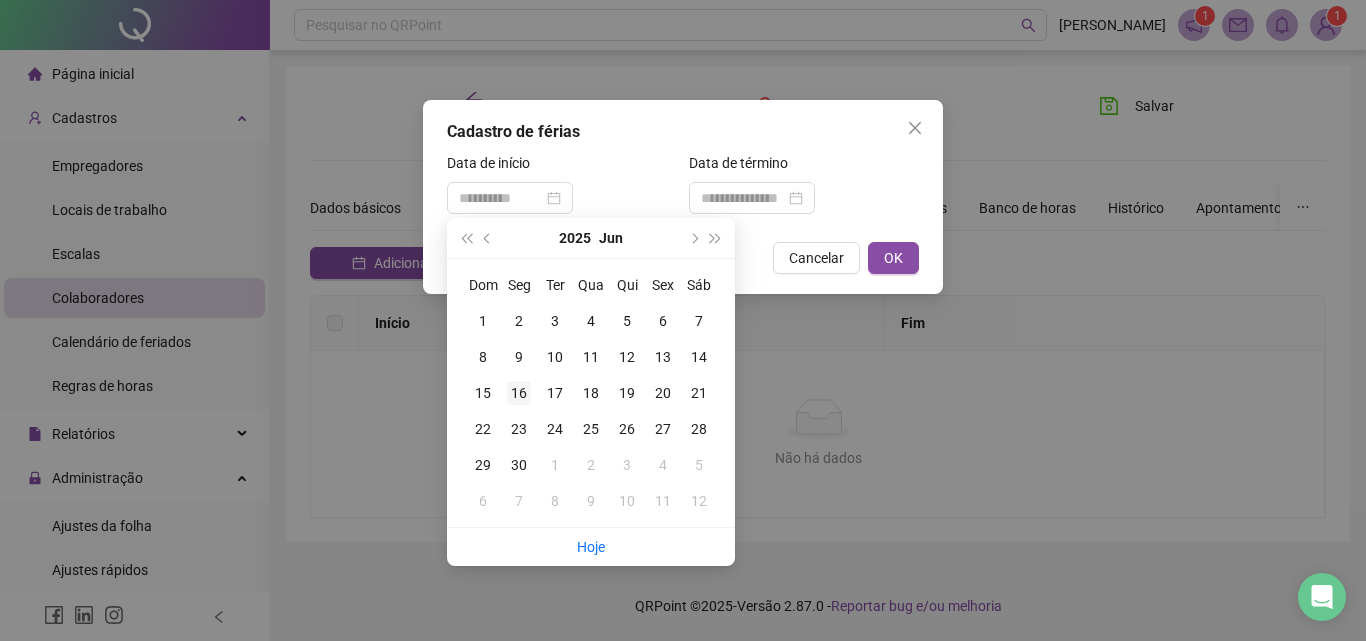 type on "**********" 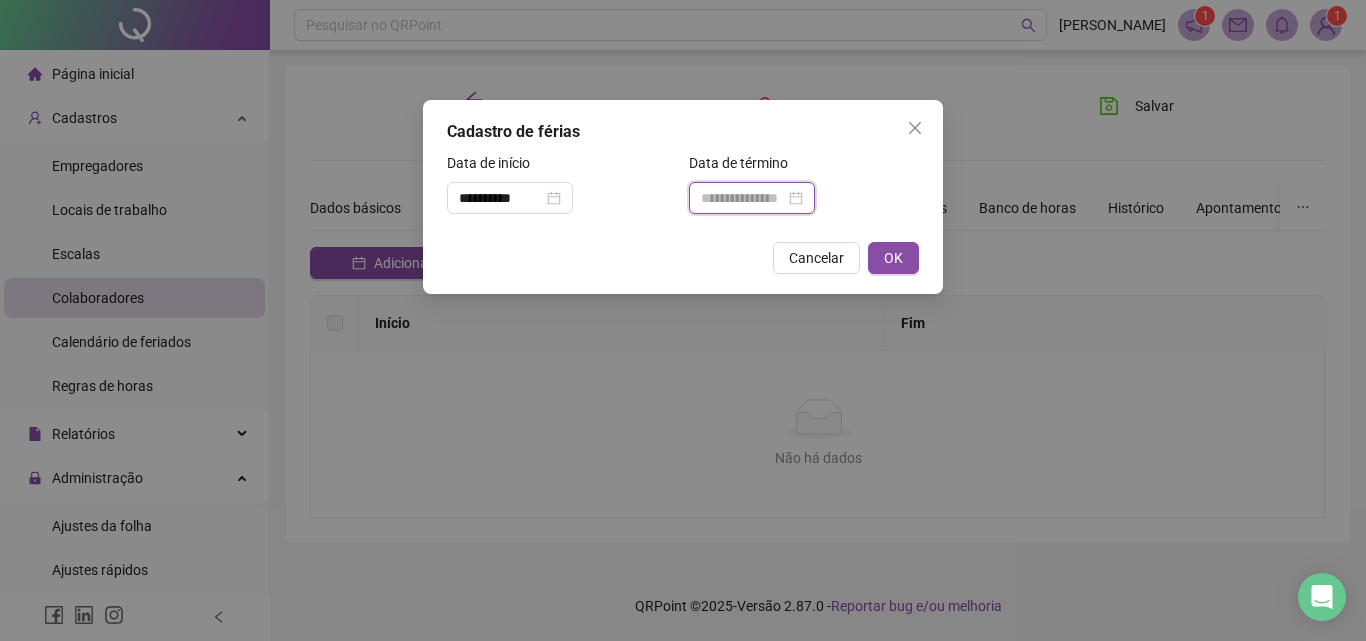 drag, startPoint x: 764, startPoint y: 198, endPoint x: 760, endPoint y: 212, distance: 14.56022 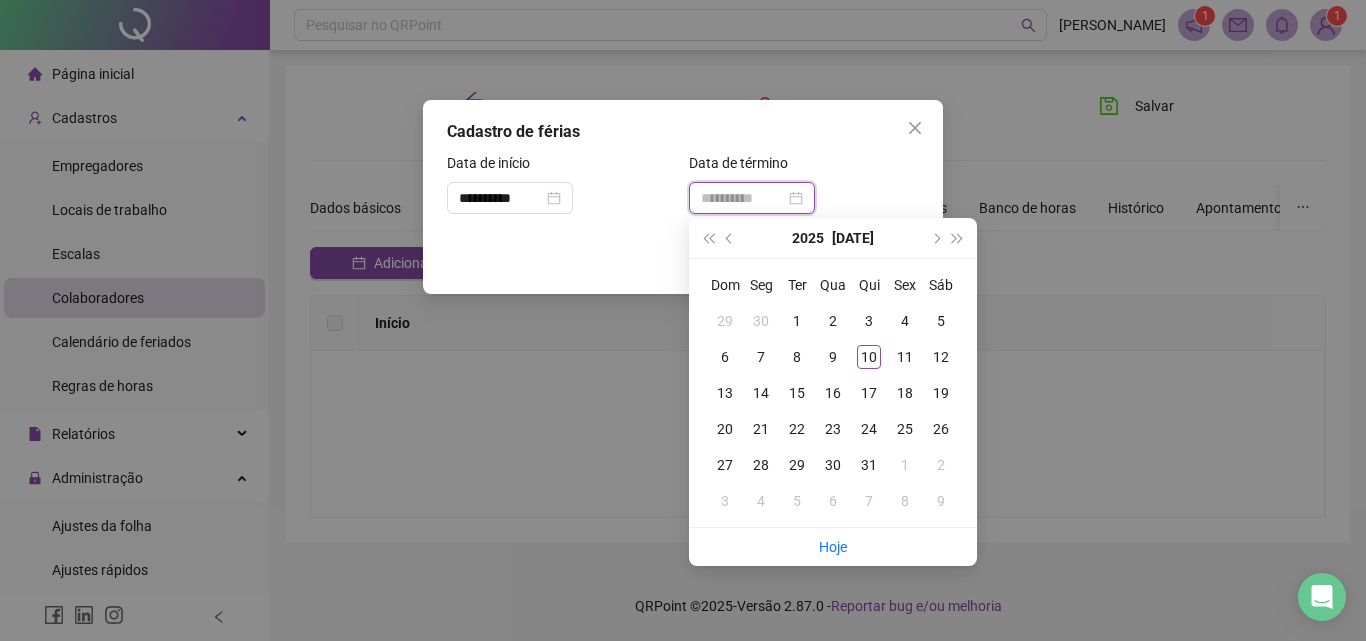 type on "**********" 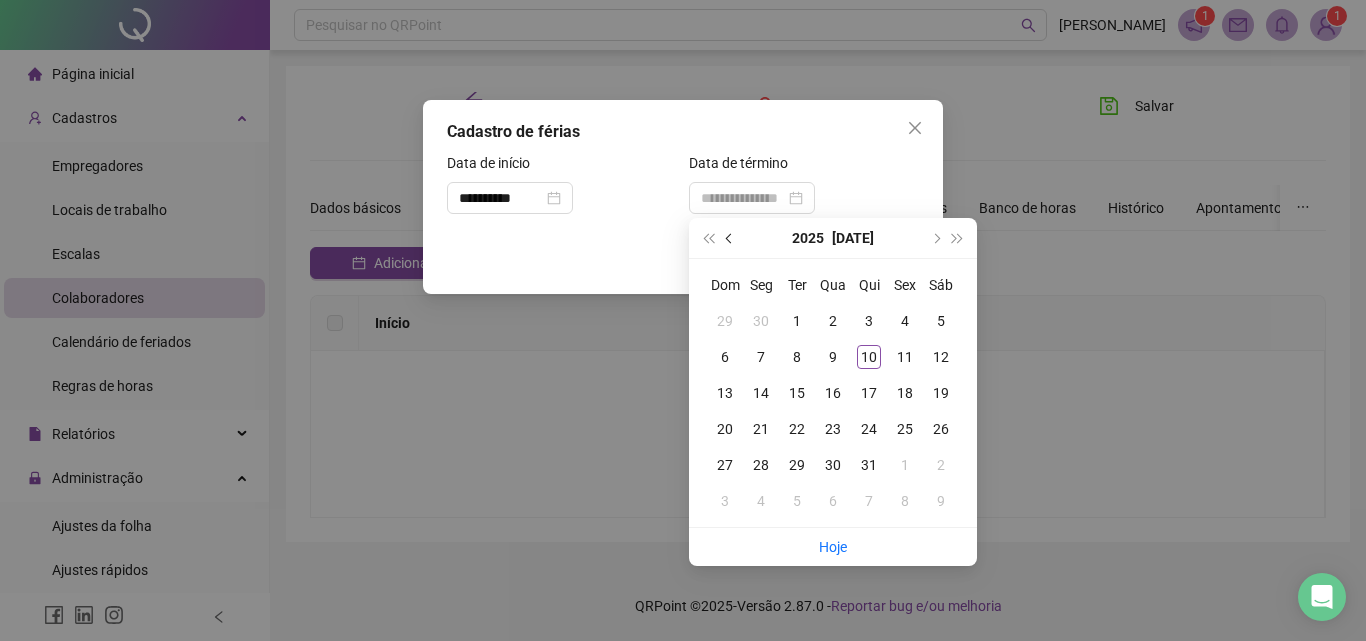 click at bounding box center (730, 238) 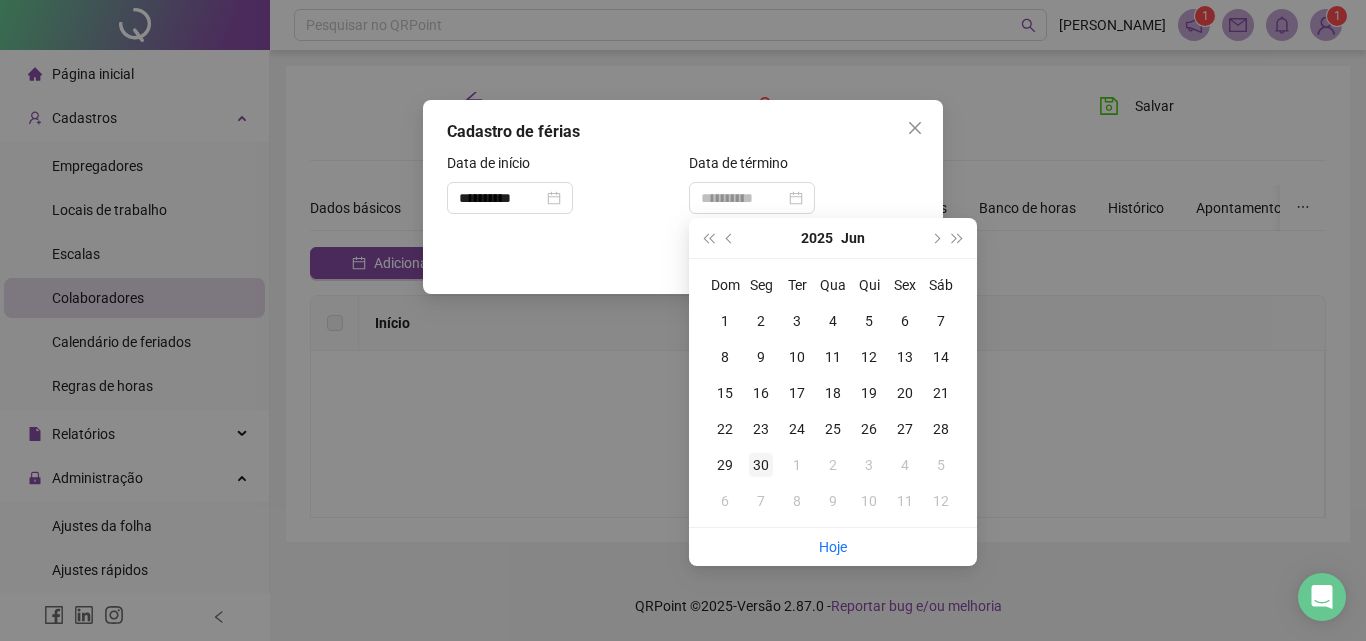 type on "**********" 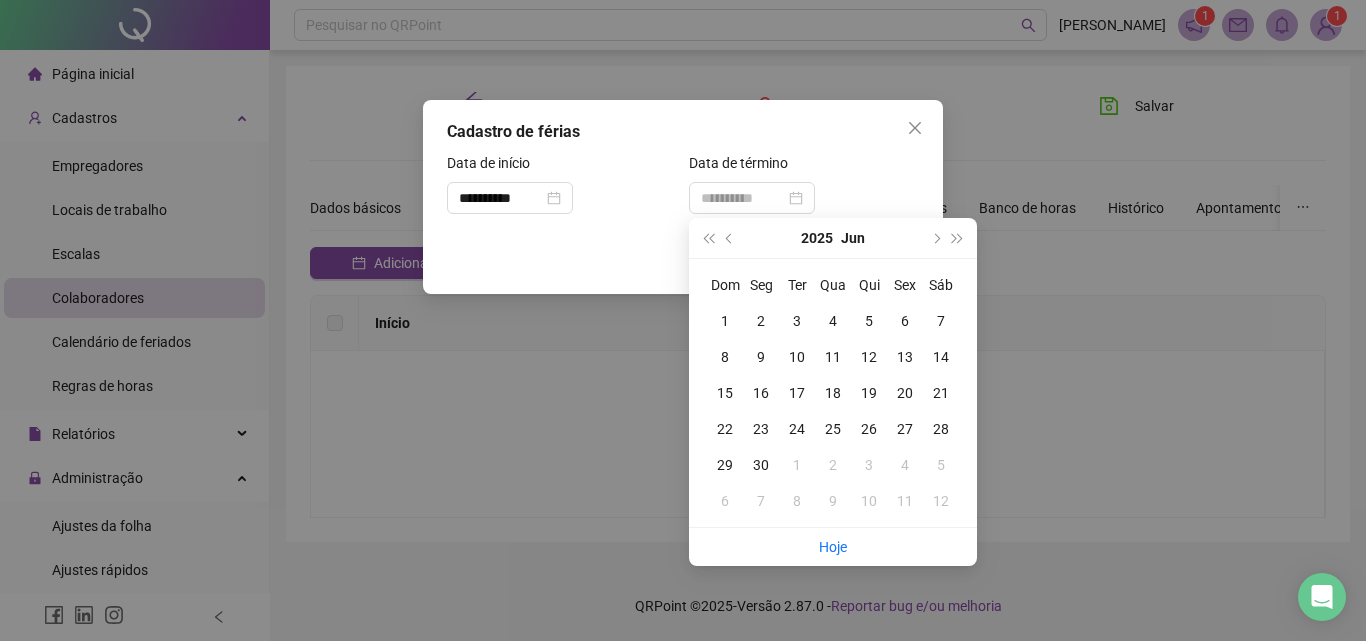 click on "30" at bounding box center [761, 465] 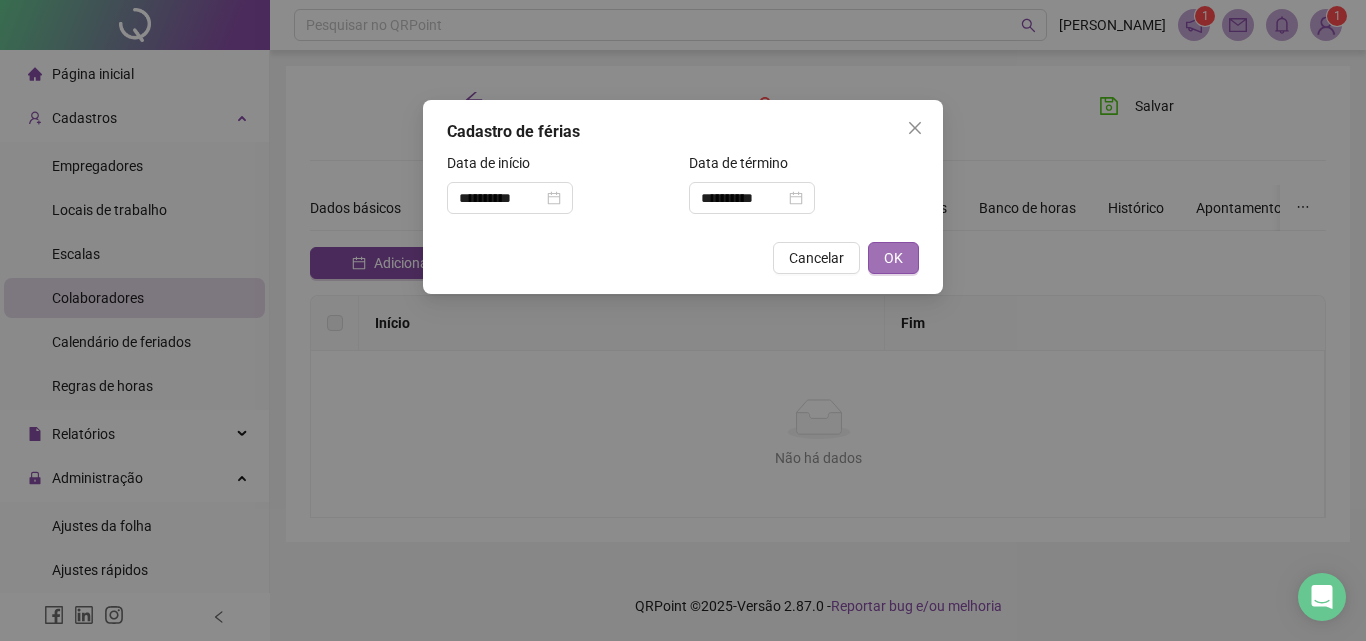click on "OK" at bounding box center [893, 258] 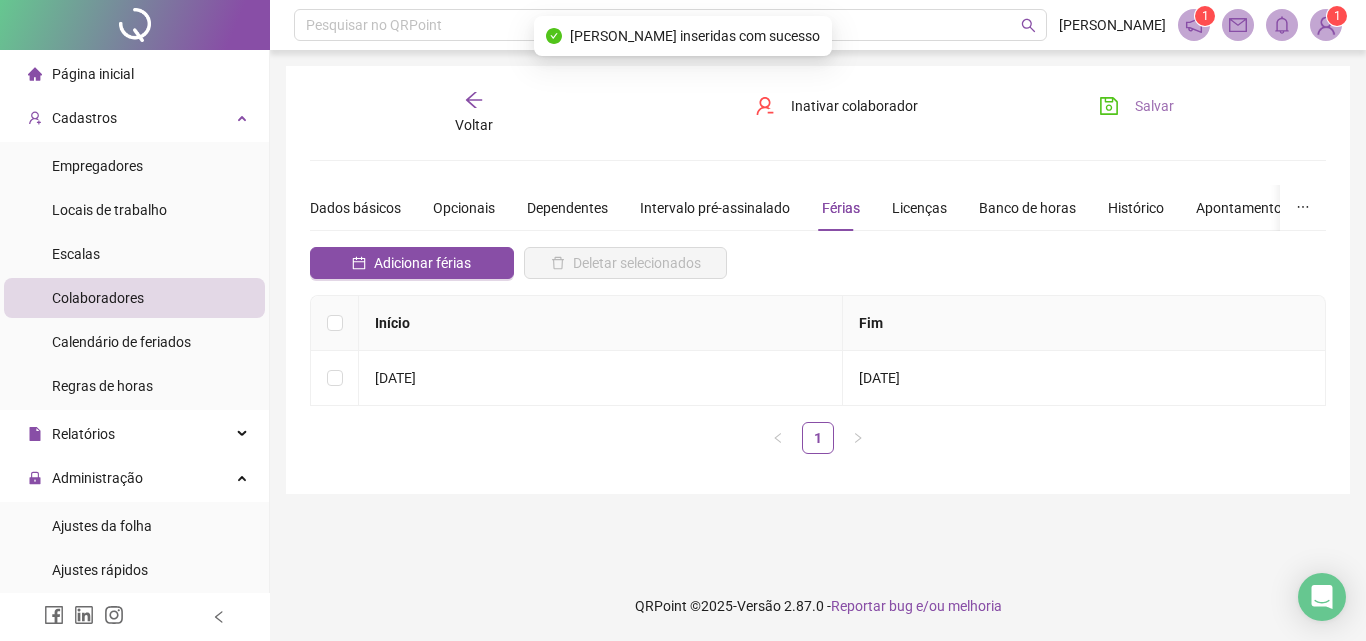 click on "Salvar" at bounding box center [1136, 106] 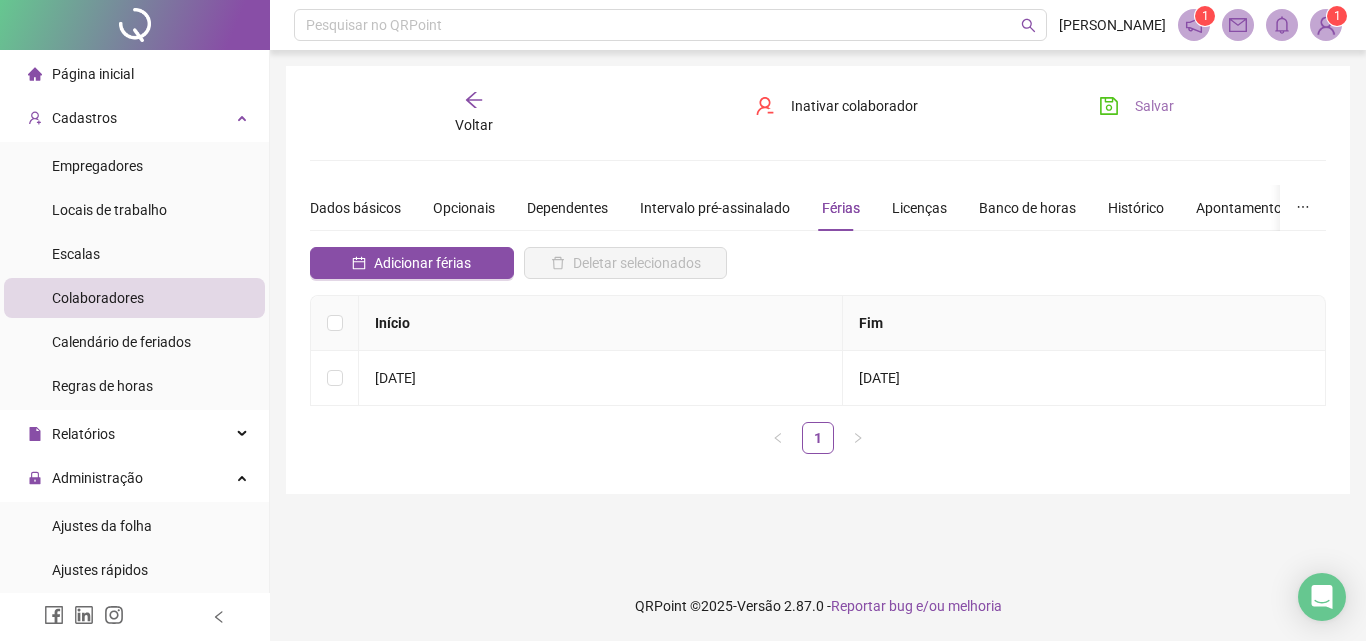 click on "Salvar" at bounding box center [1136, 106] 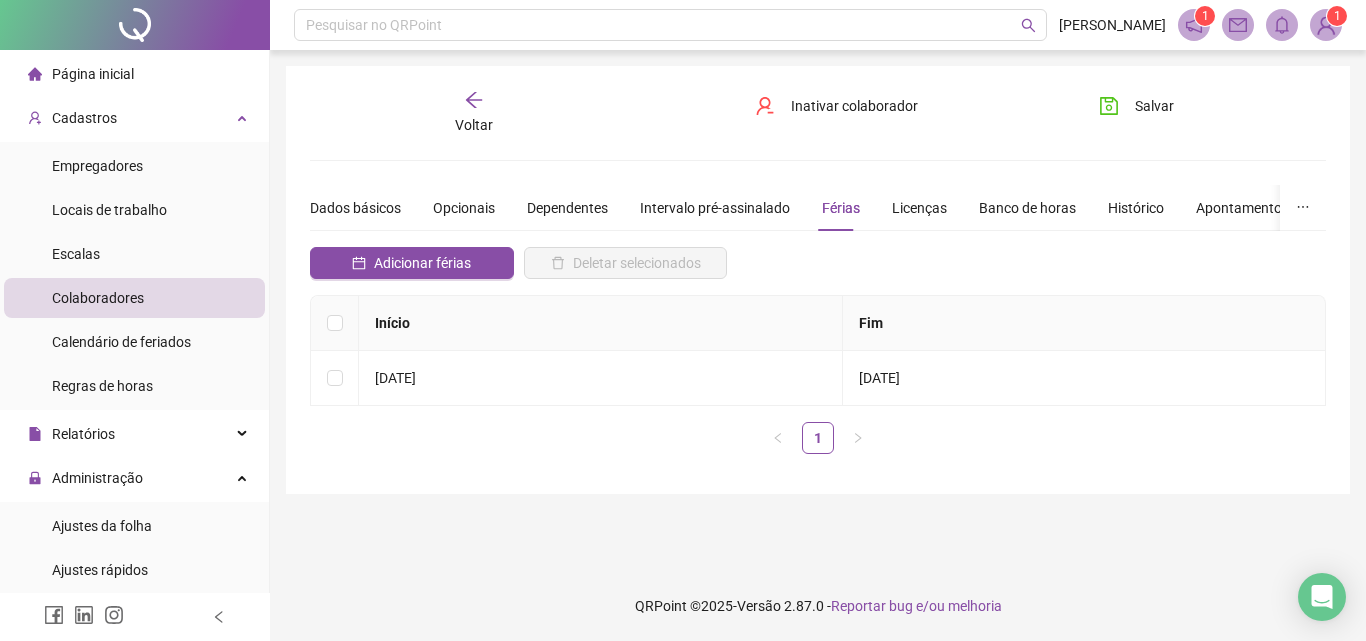 click on "Voltar" at bounding box center (474, 125) 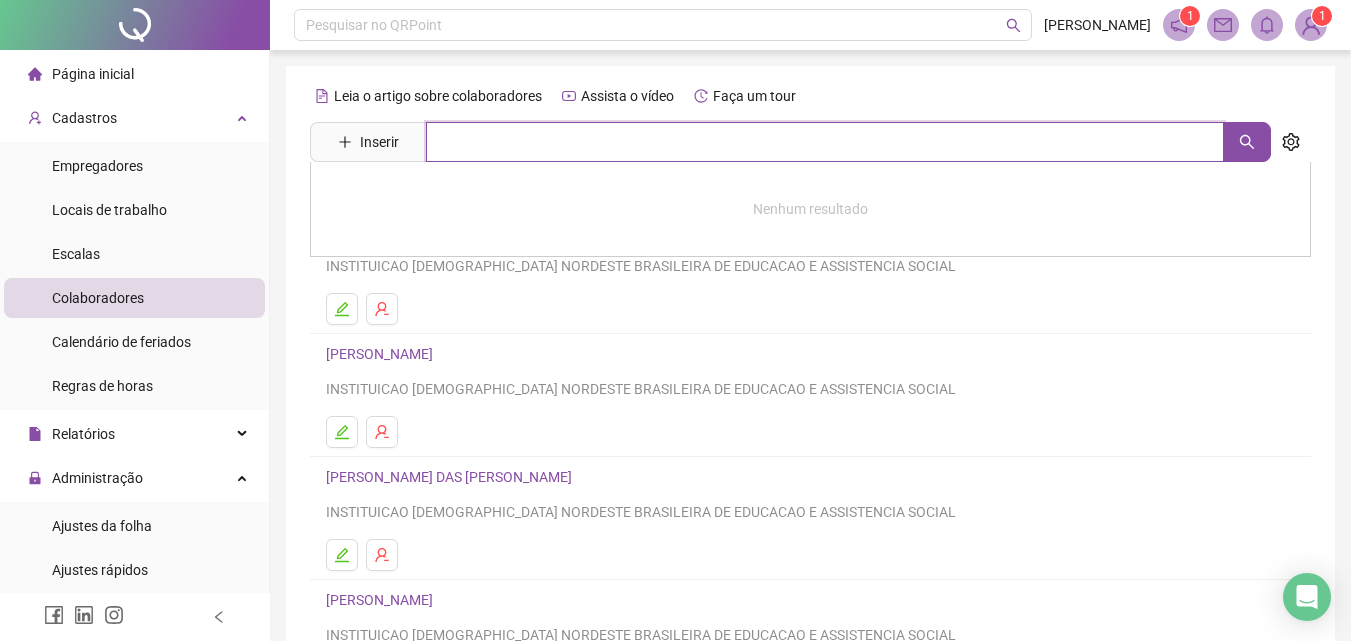click at bounding box center (825, 142) 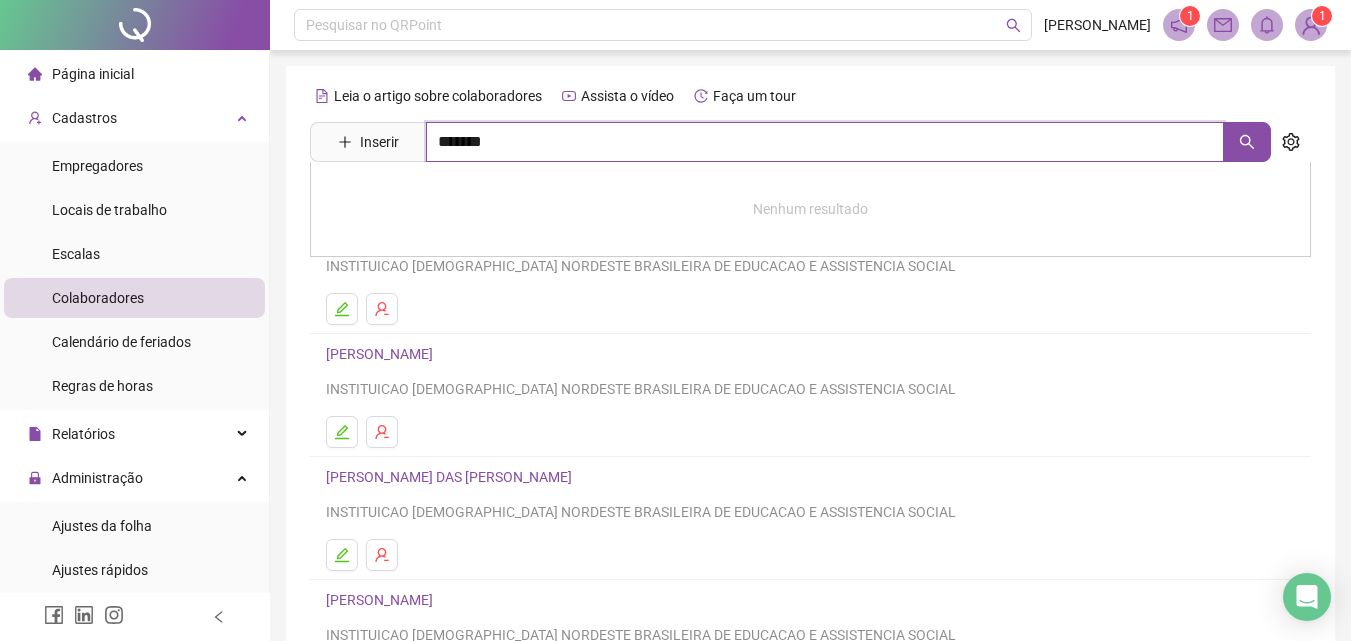 type on "*******" 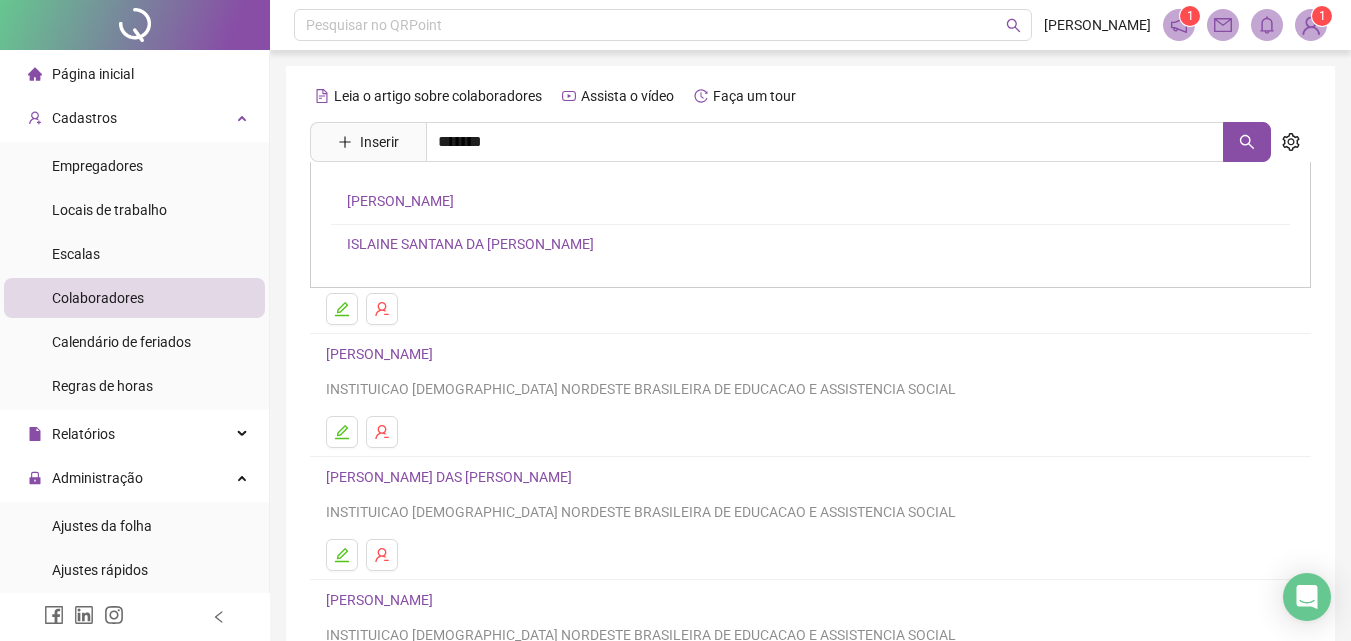 click on "ISLAINE SANTANA DA CRUZ DE OLIVEIRA" at bounding box center (470, 244) 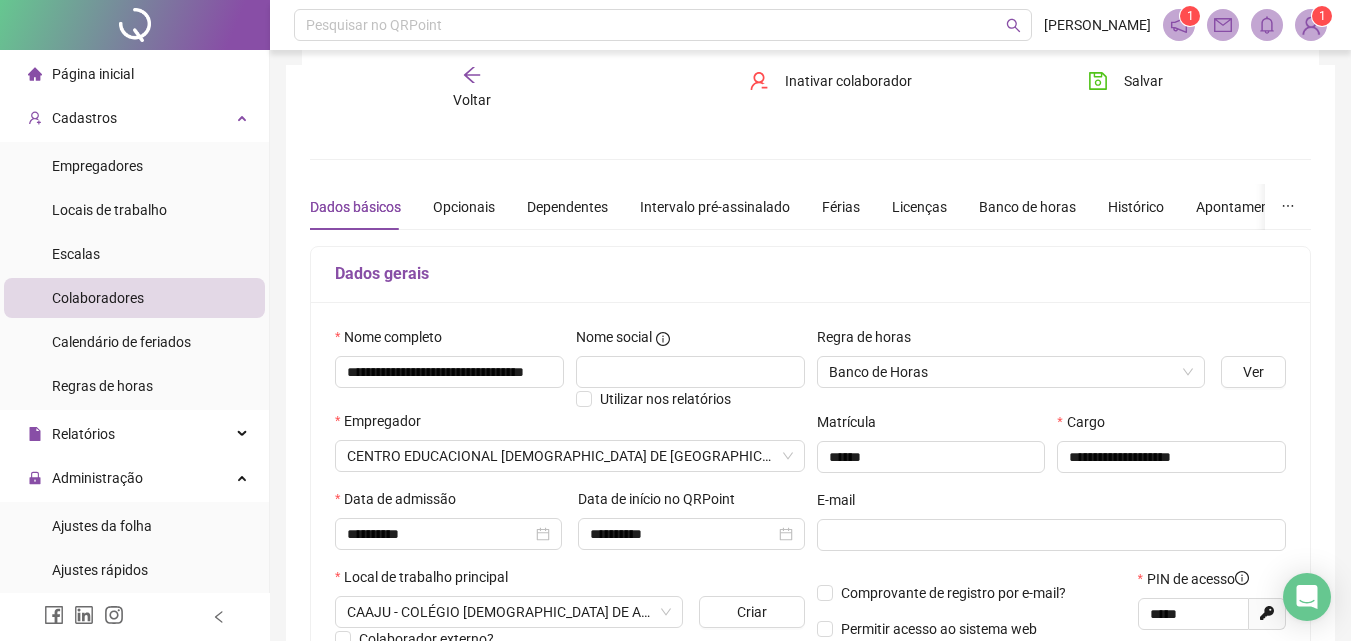 scroll, scrollTop: 0, scrollLeft: 0, axis: both 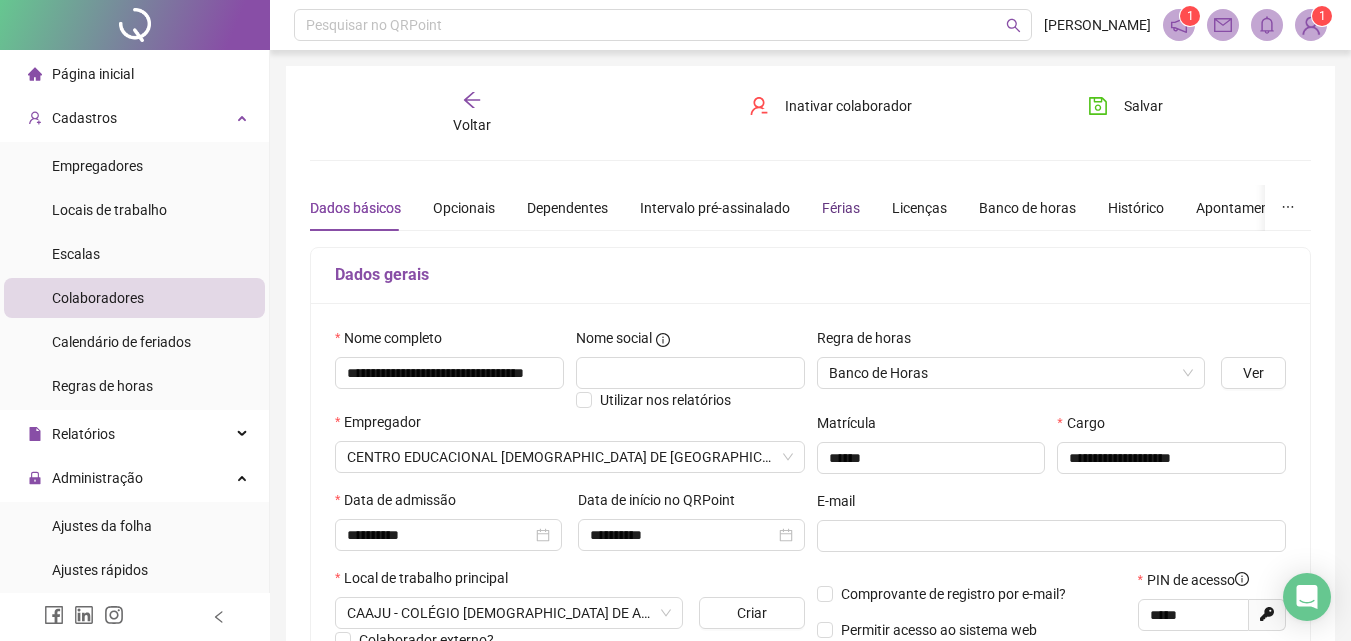 click on "Férias" at bounding box center (841, 208) 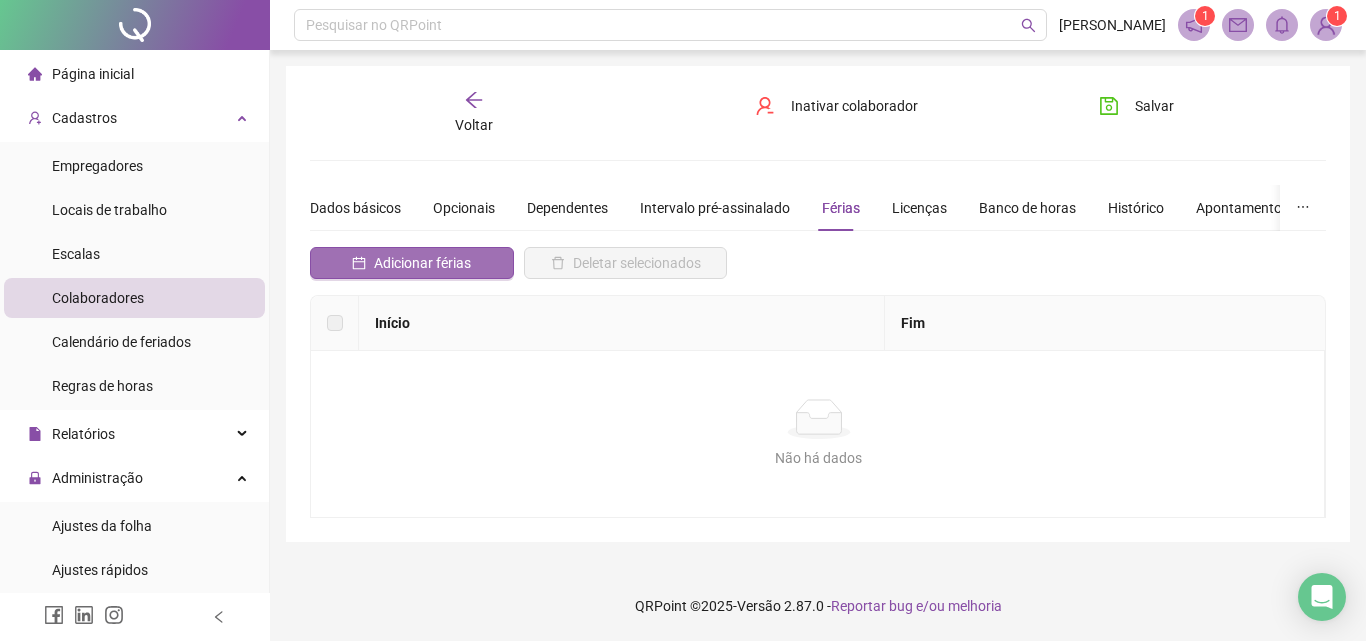 click on "Adicionar férias" at bounding box center [422, 263] 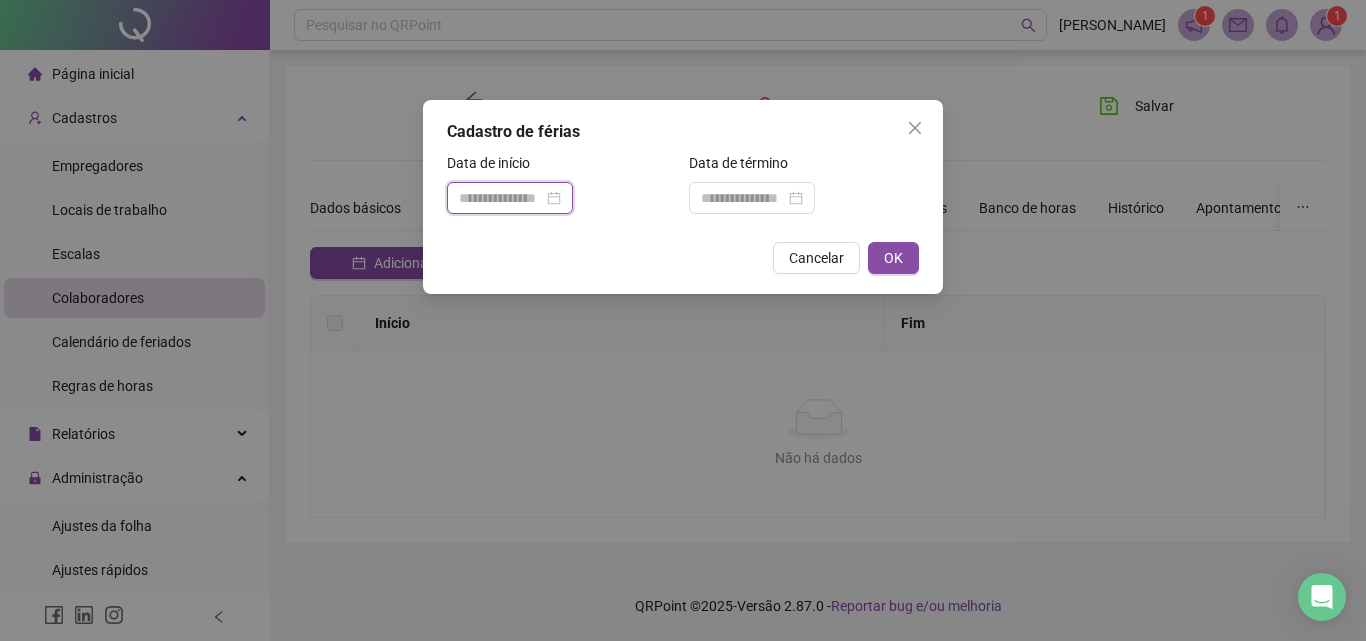 click at bounding box center [501, 198] 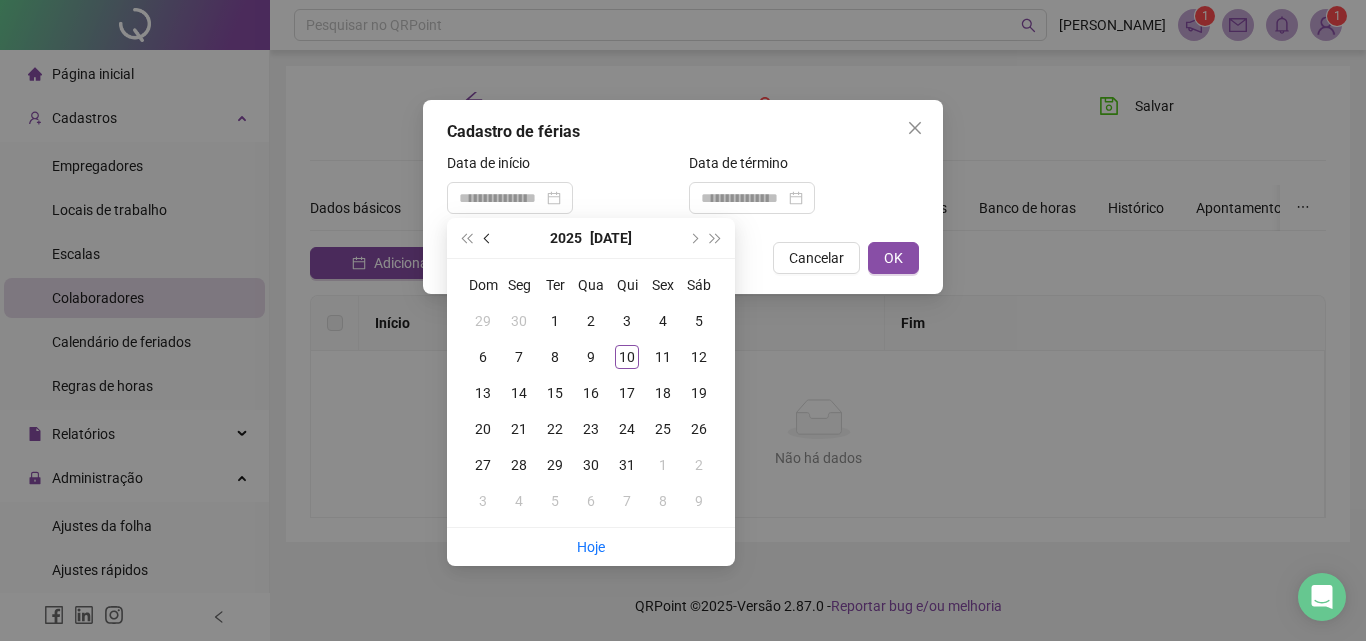 click at bounding box center [488, 238] 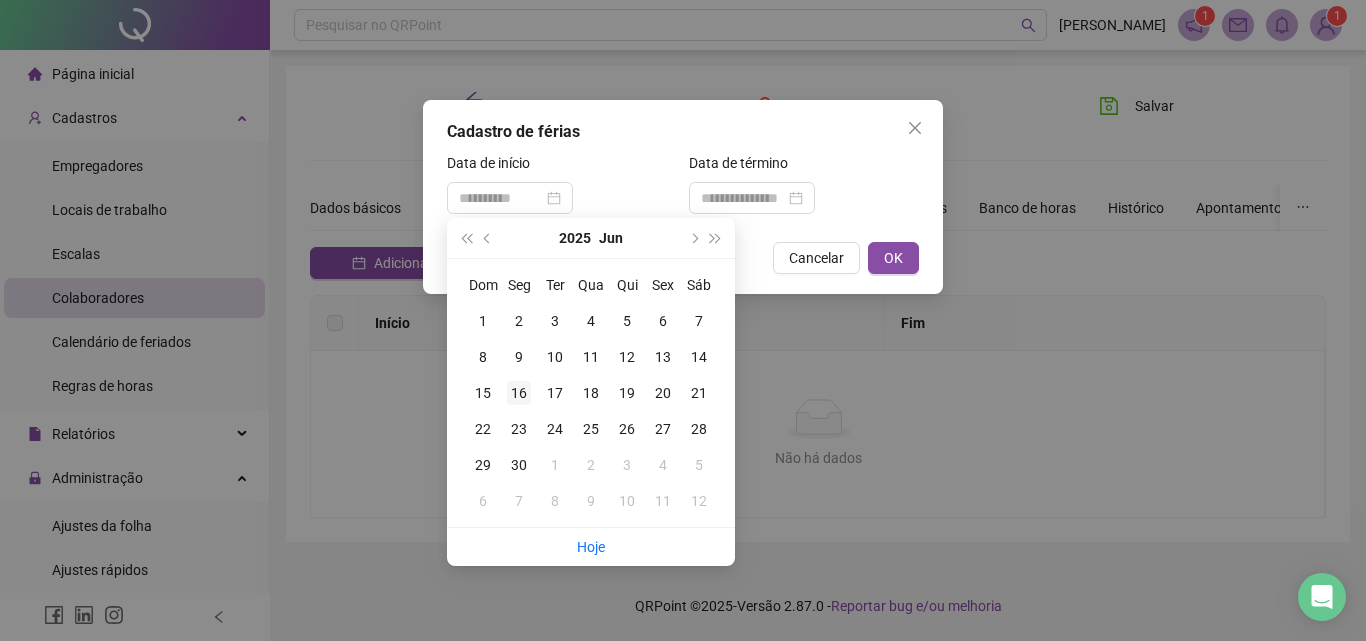 type on "**********" 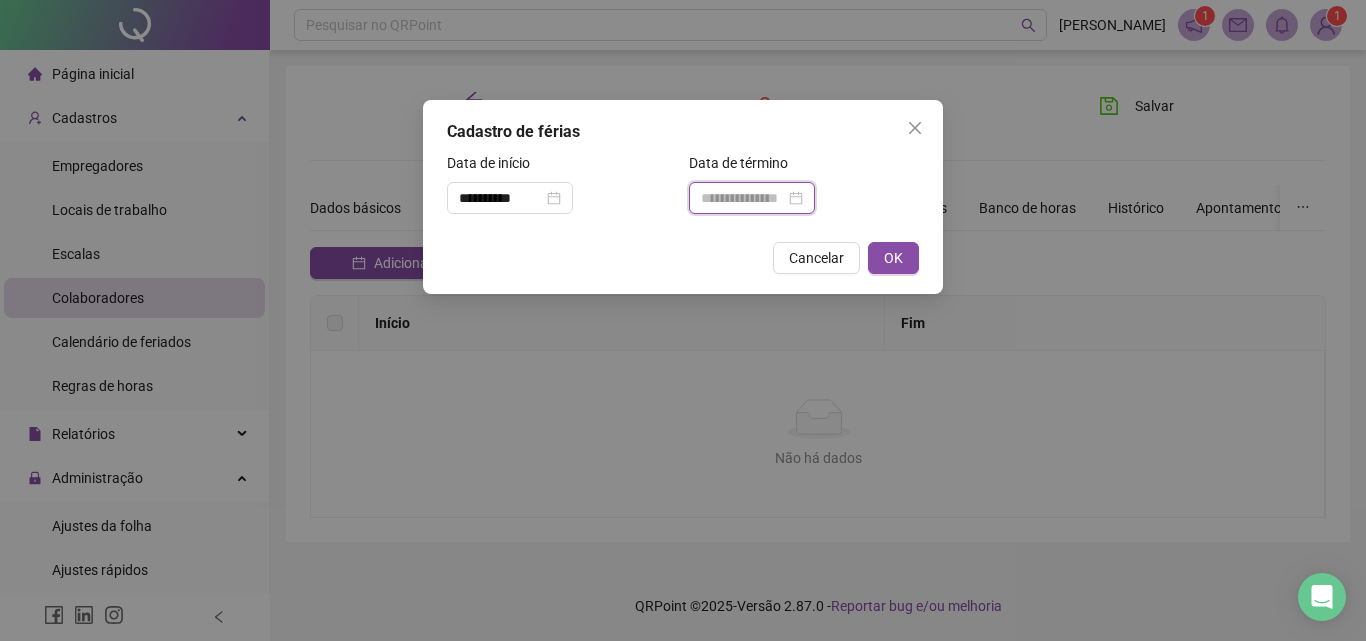 click at bounding box center [743, 198] 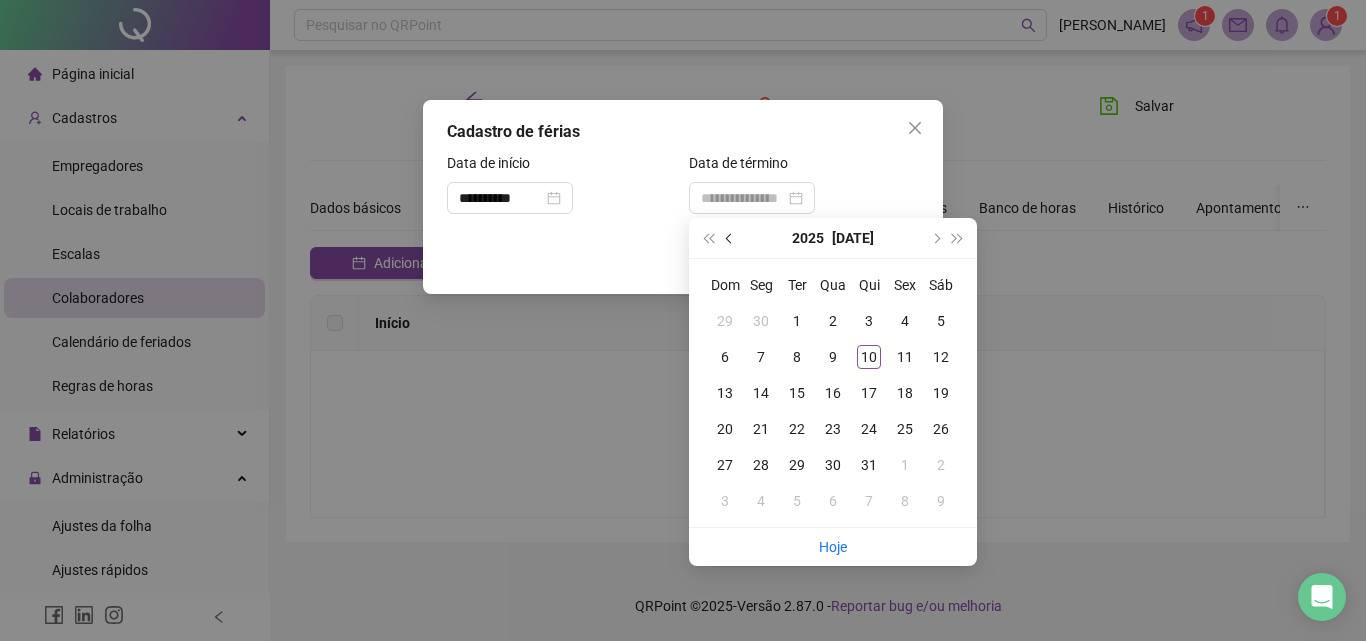 click at bounding box center (731, 238) 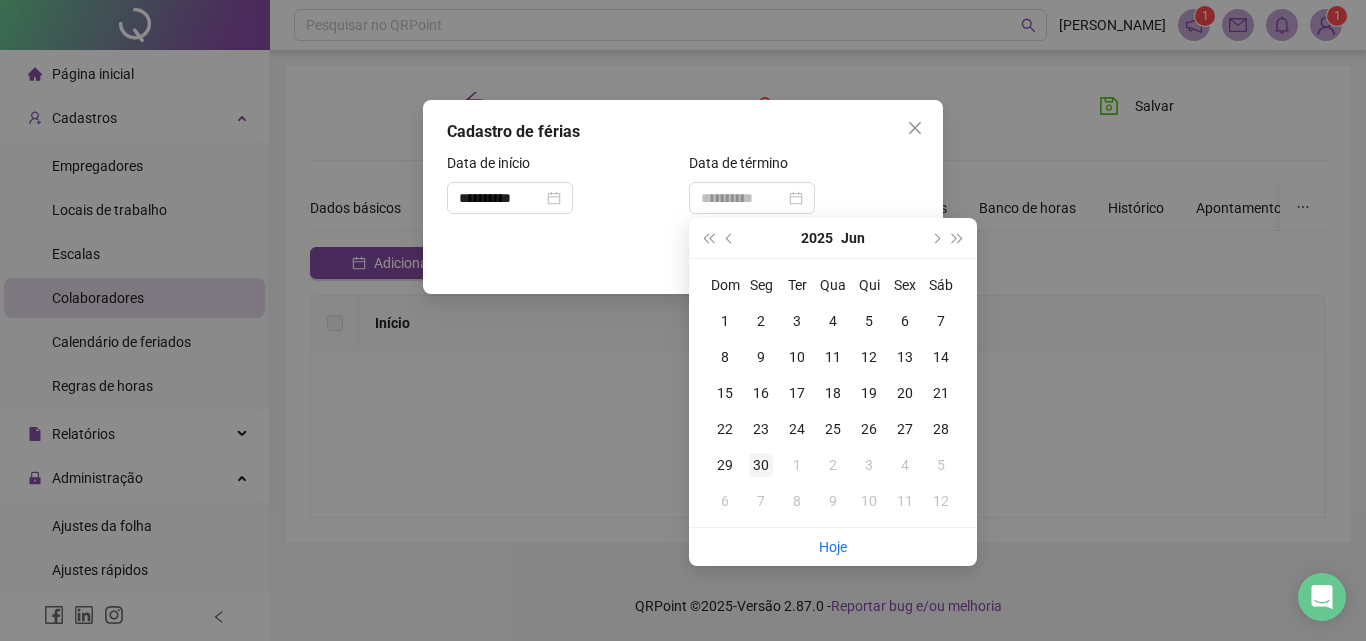 type on "**********" 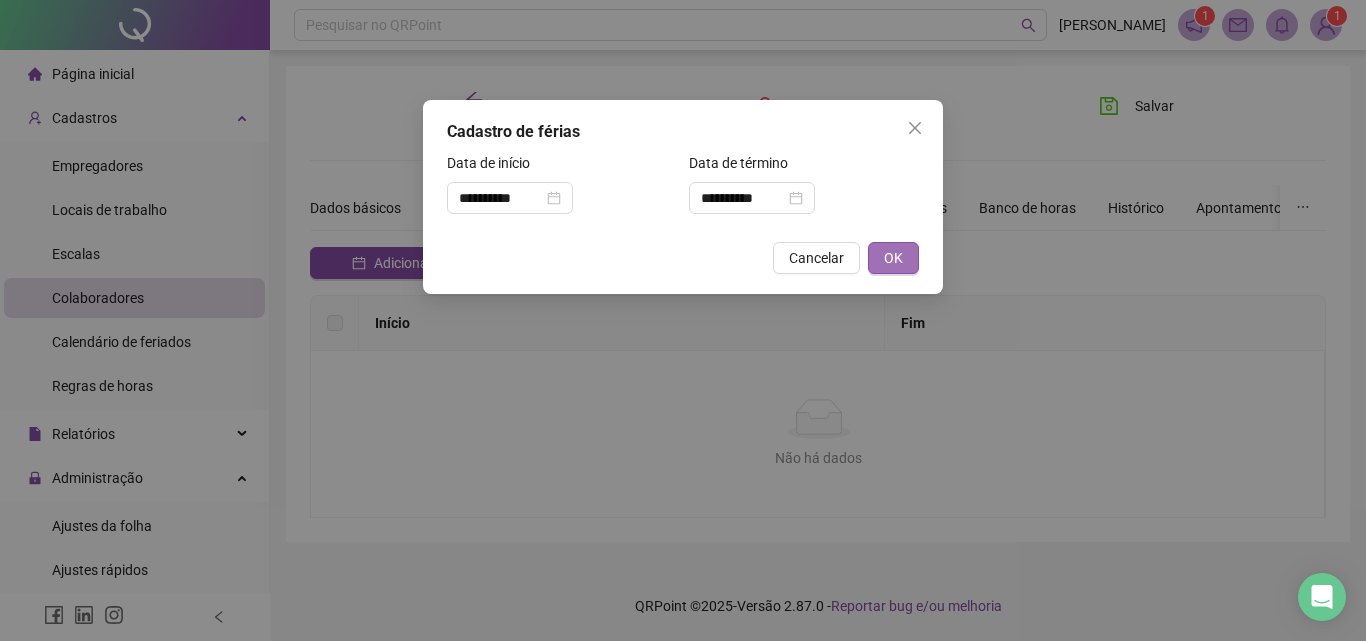 click on "OK" at bounding box center (893, 258) 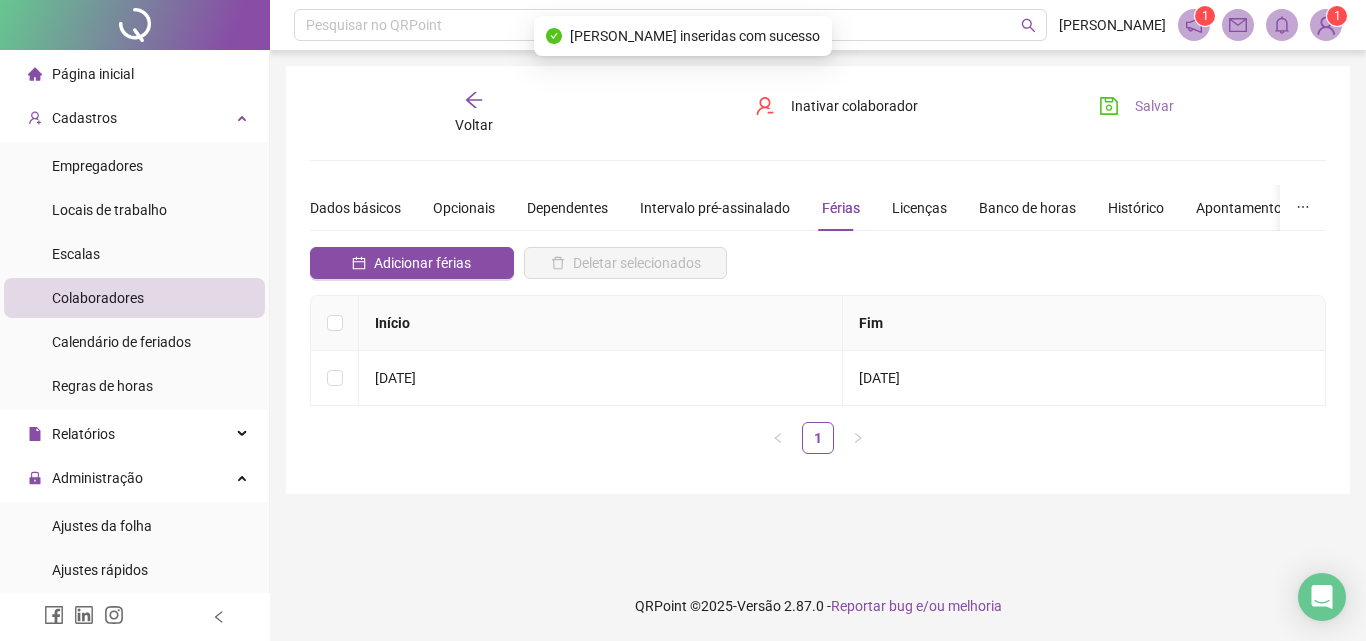 click on "Salvar" at bounding box center [1154, 106] 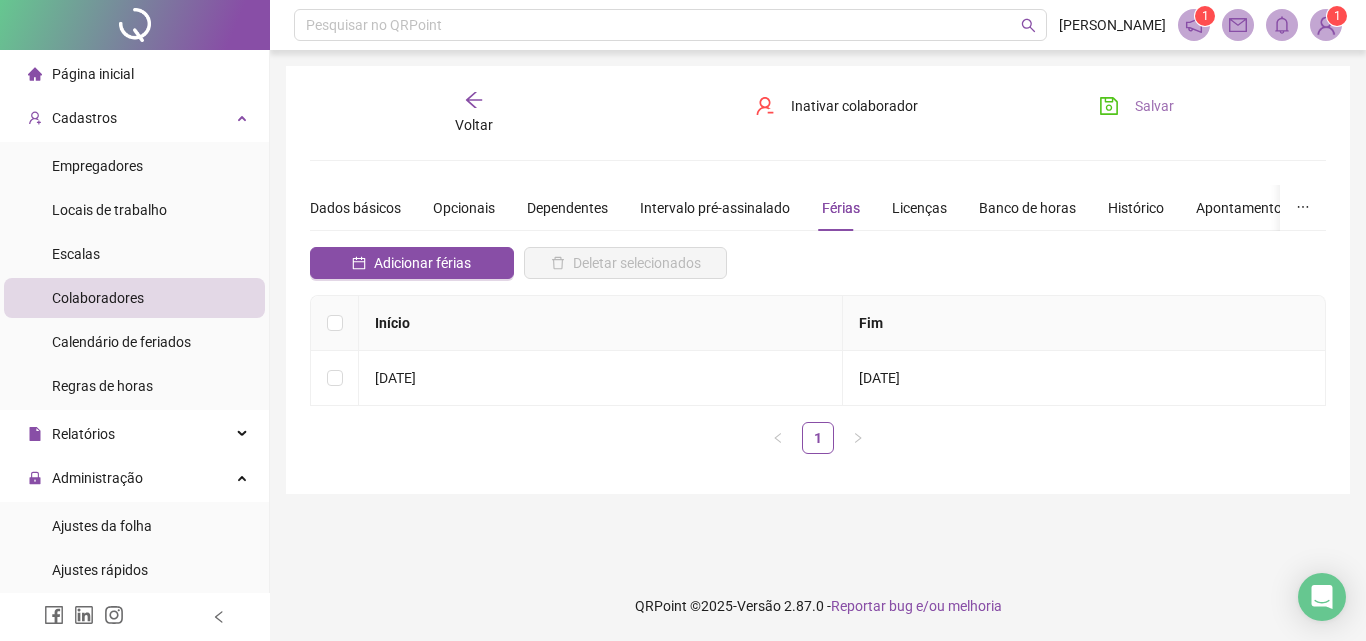 click on "Salvar" at bounding box center (1154, 106) 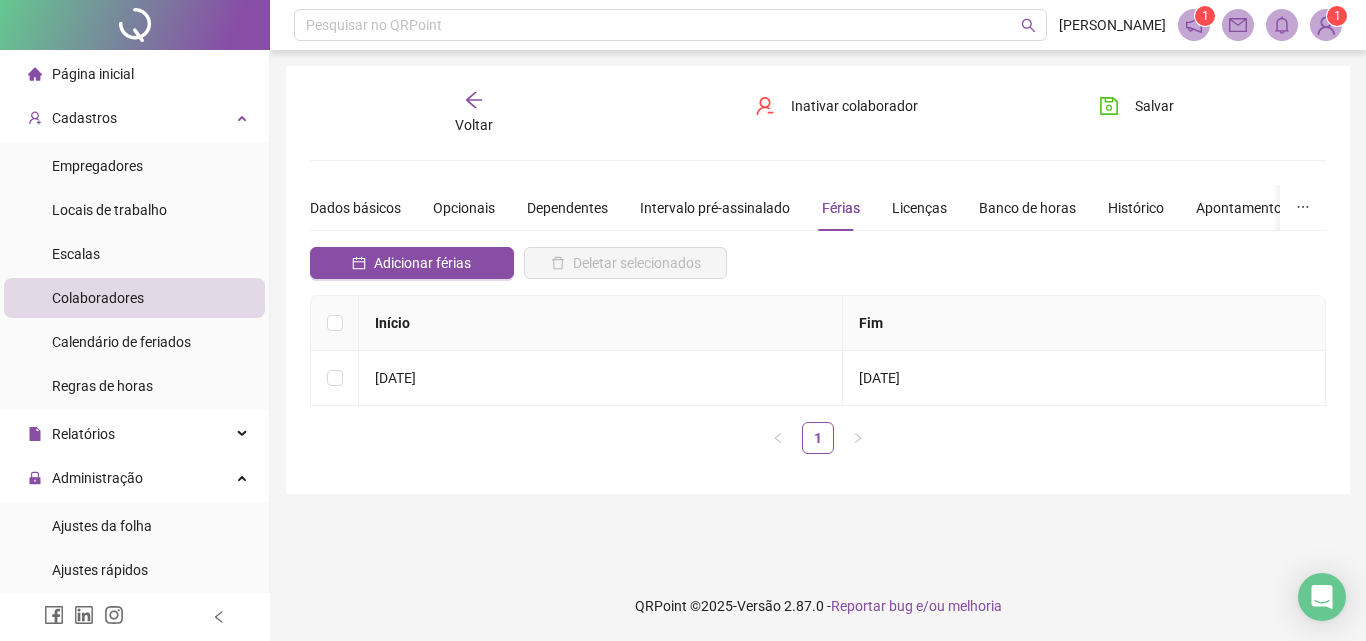 click on "Voltar" at bounding box center (474, 125) 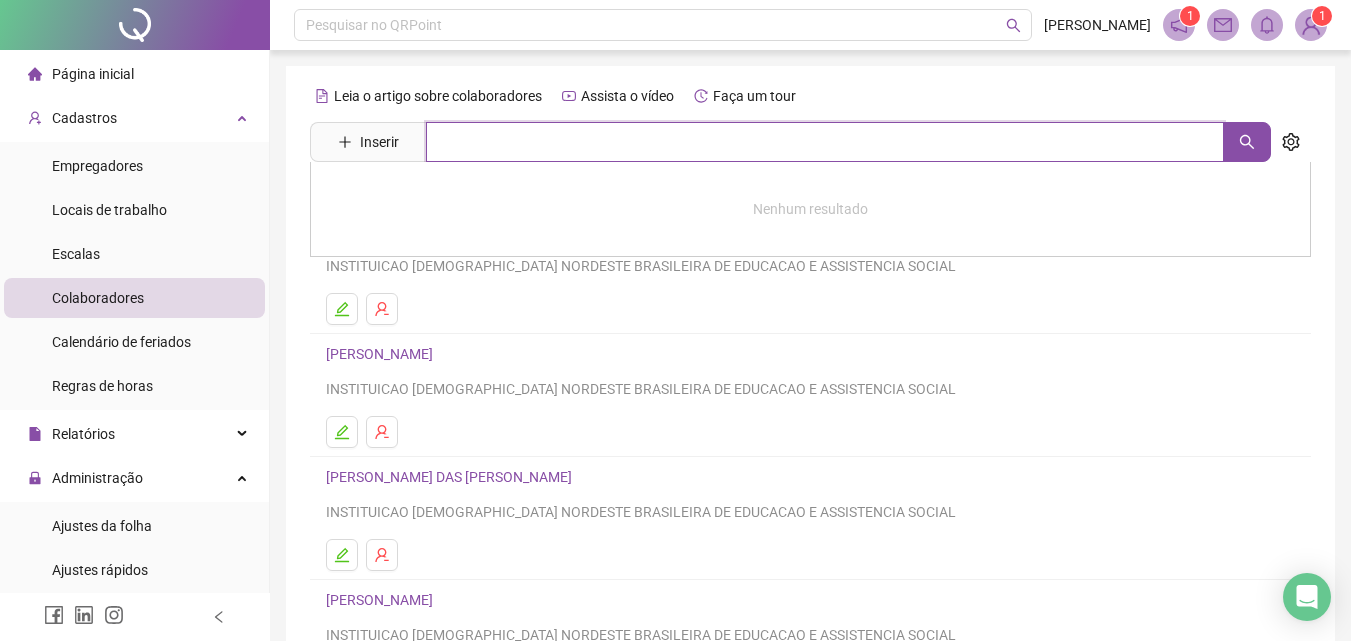 click at bounding box center [825, 142] 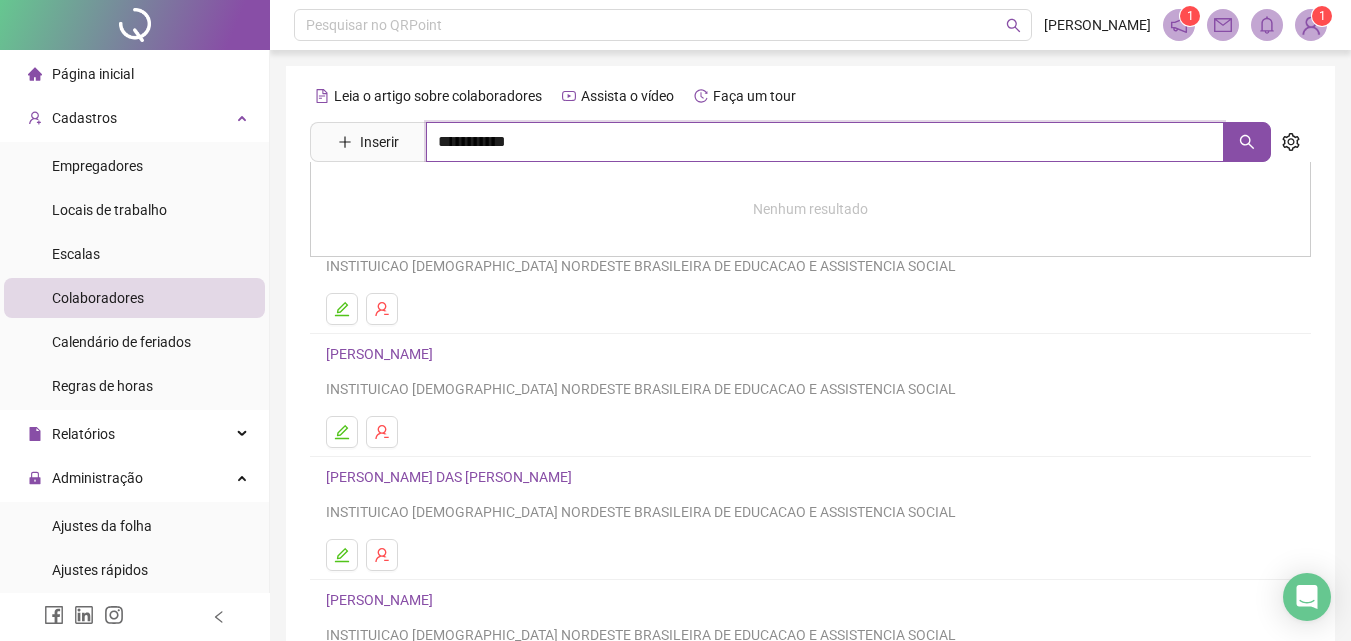 type on "**********" 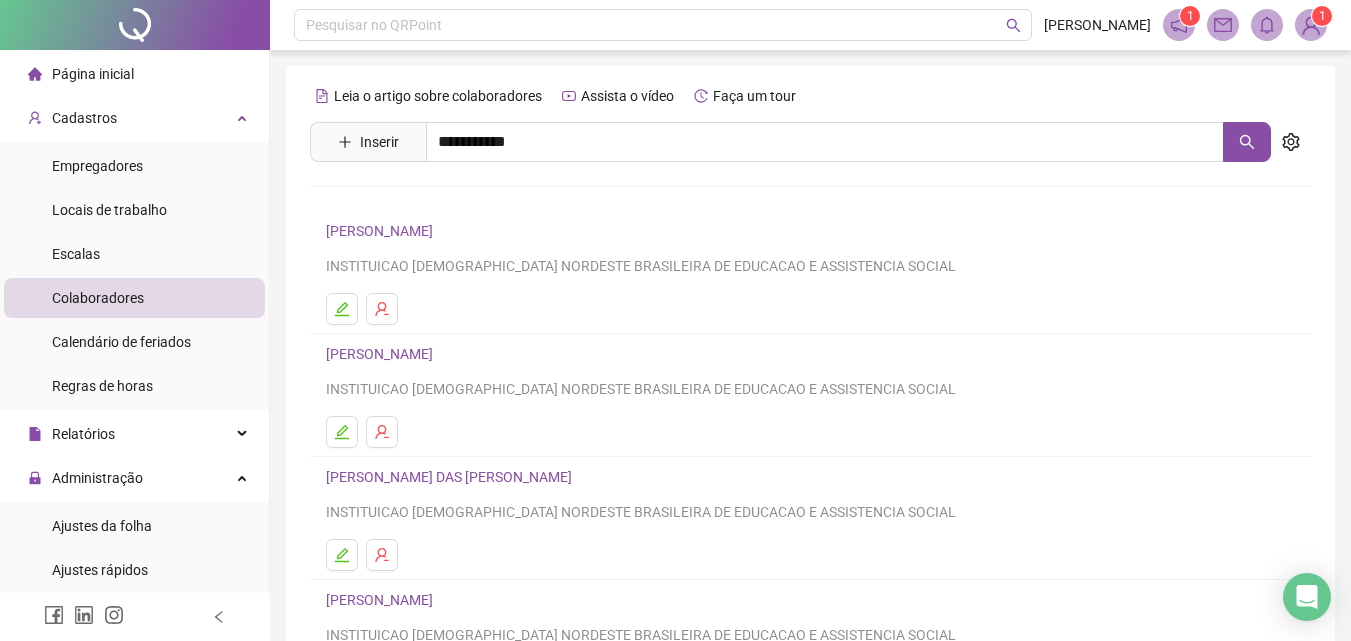 click on "JOEL SANTOS MONTEIRO" at bounding box center [400, 201] 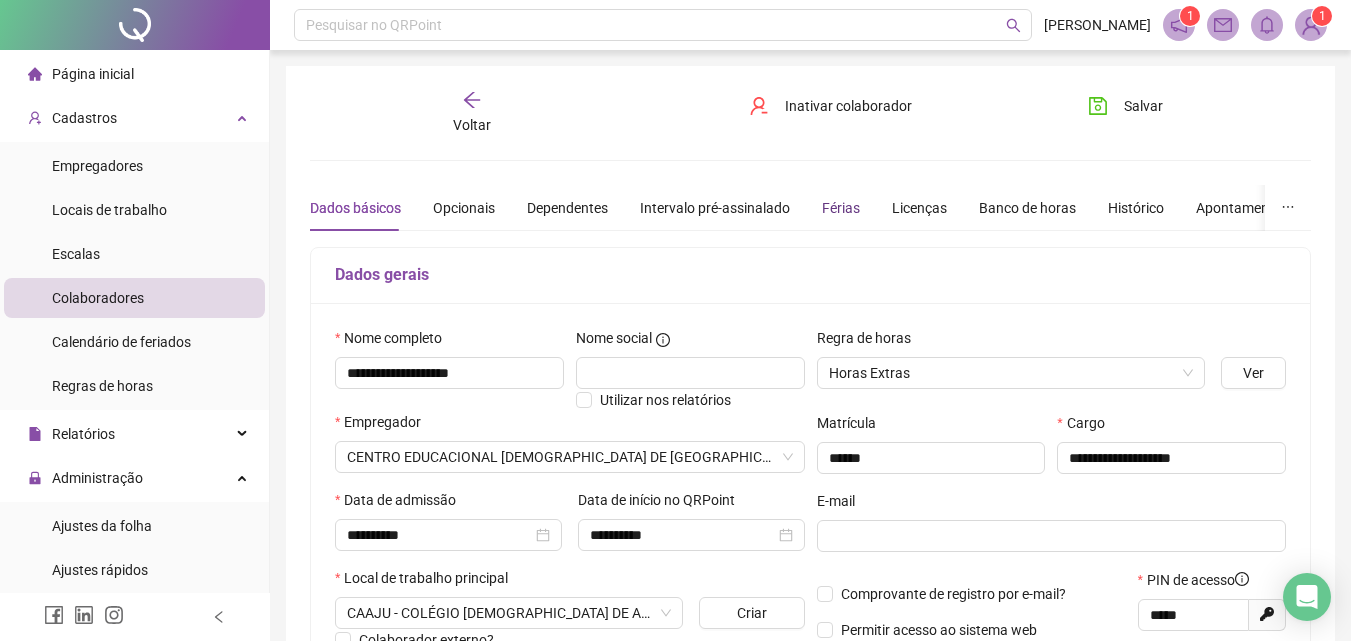 click on "Férias" at bounding box center (841, 208) 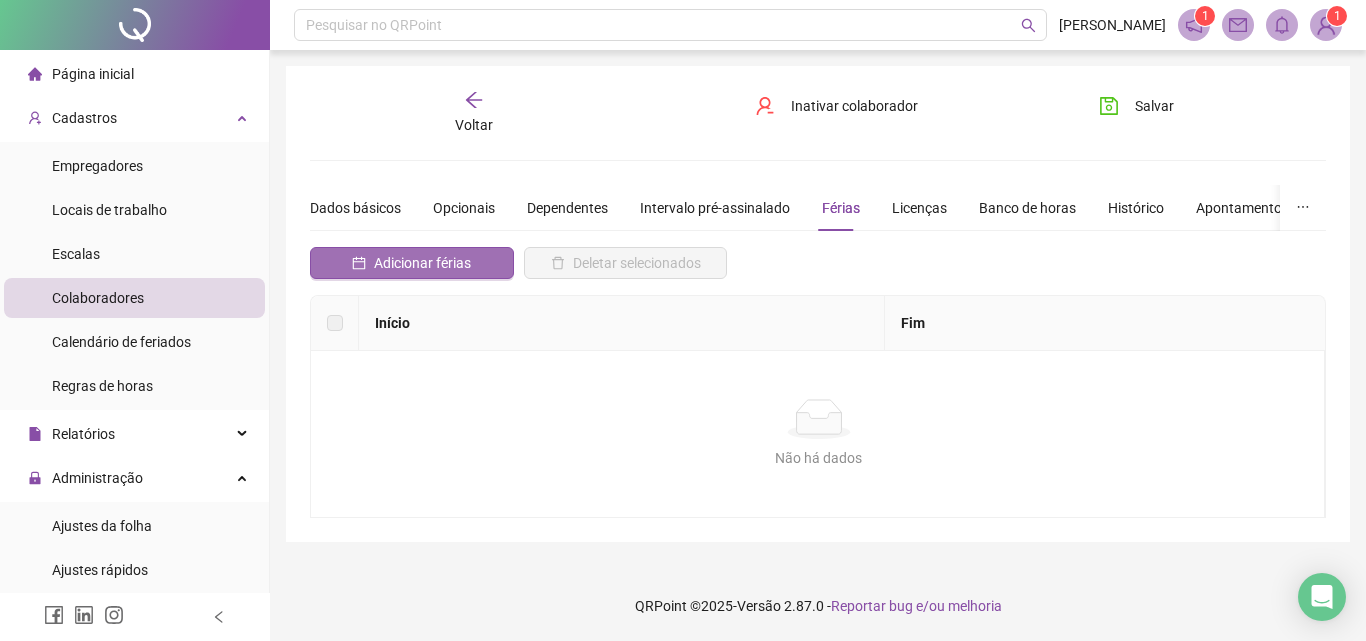 click on "Adicionar férias" at bounding box center (412, 263) 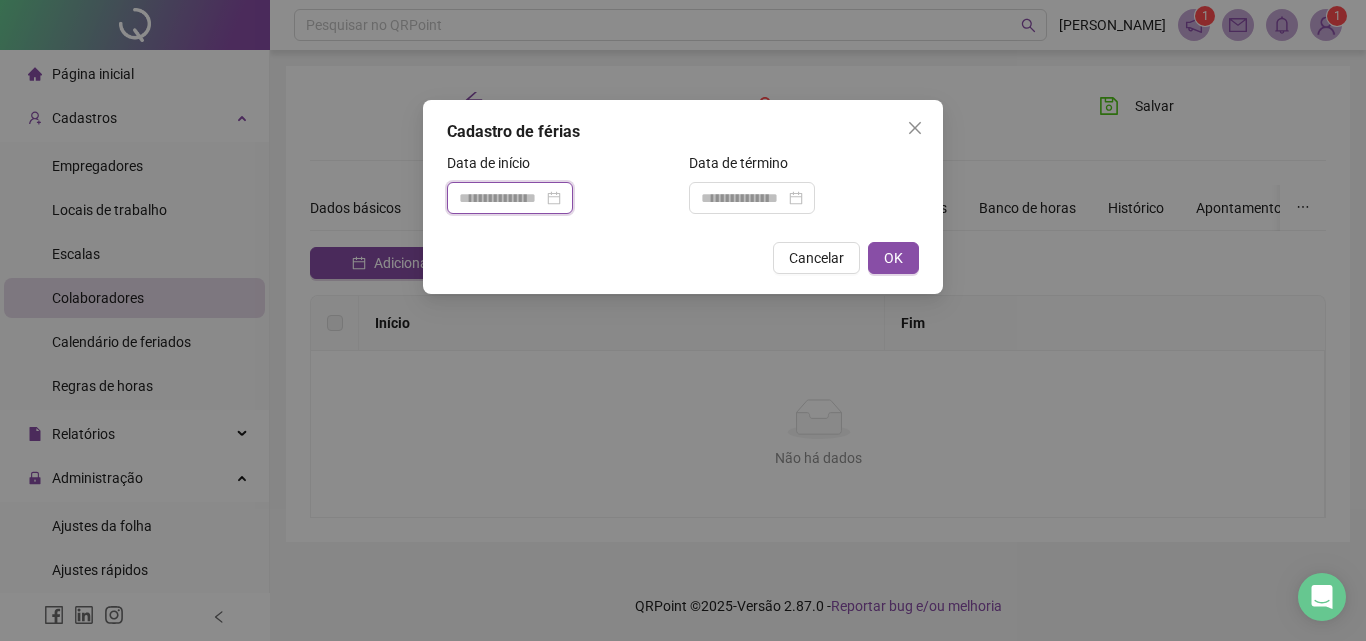 click at bounding box center [501, 198] 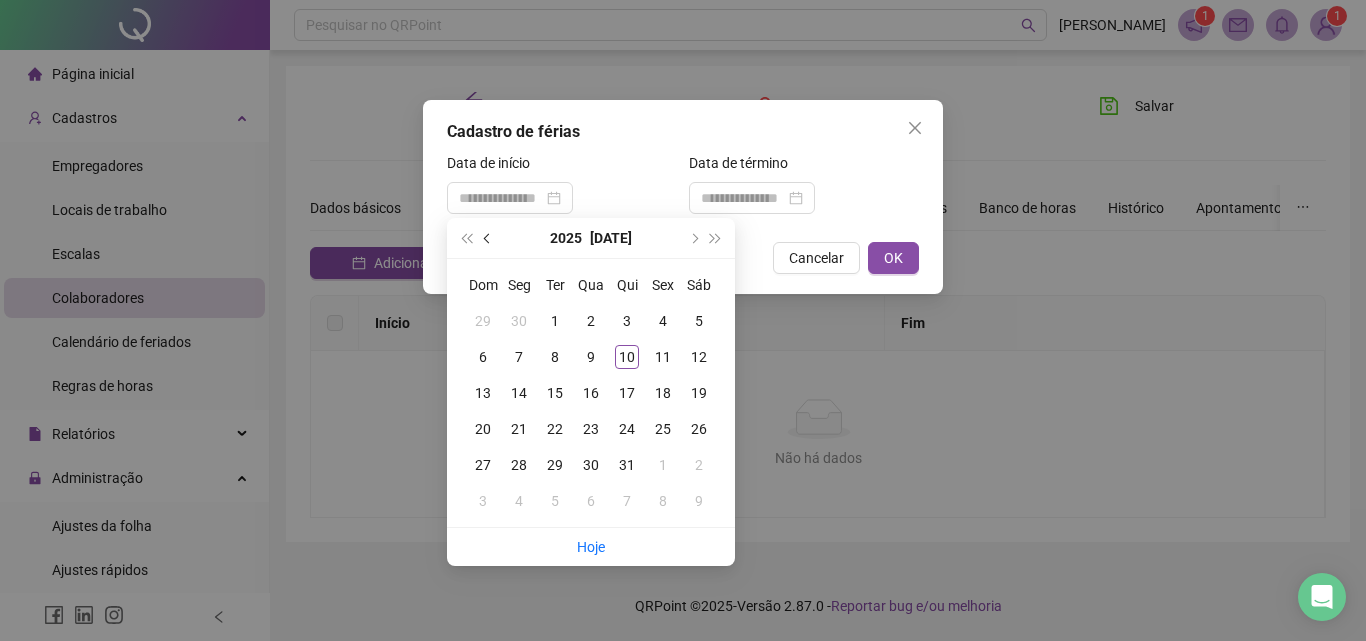 click at bounding box center [488, 238] 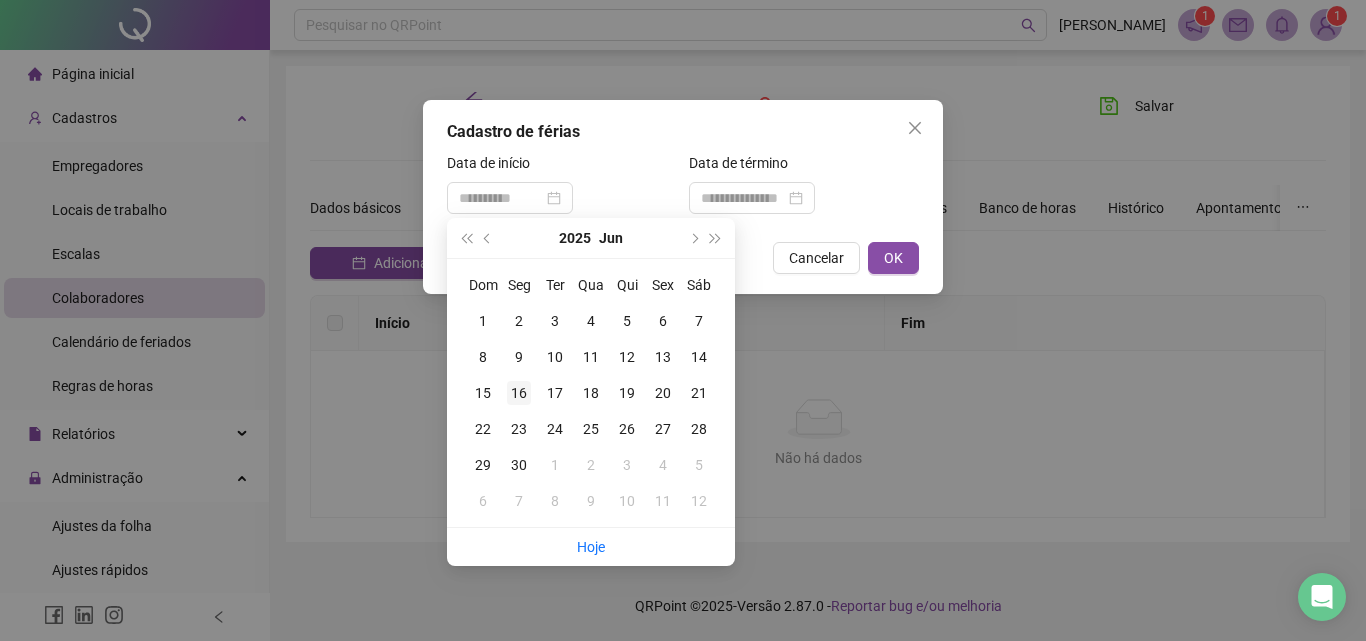 type on "**********" 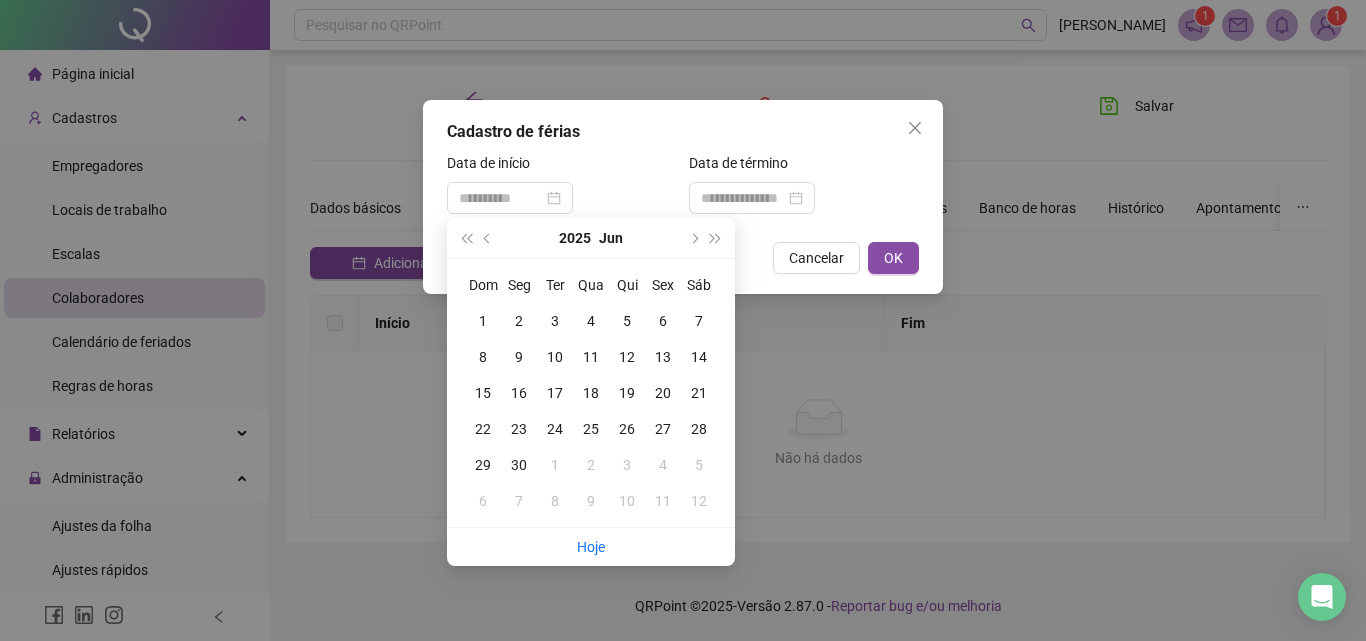 click on "16" at bounding box center [519, 393] 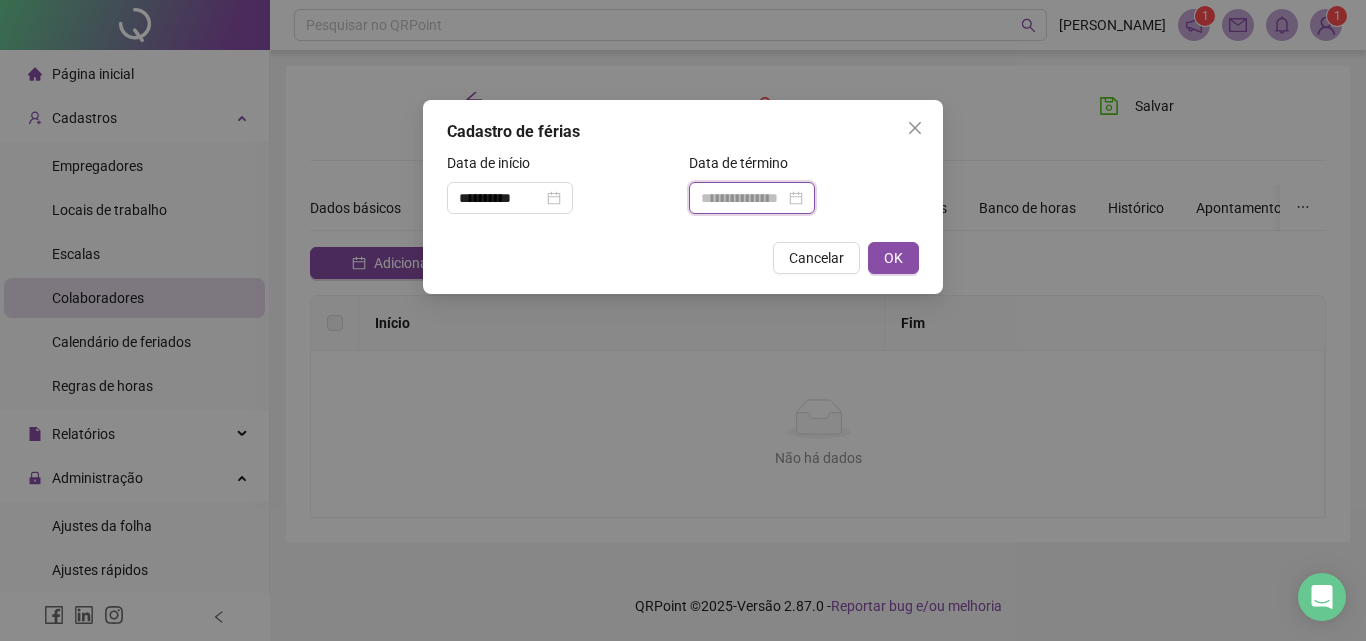 click at bounding box center [743, 198] 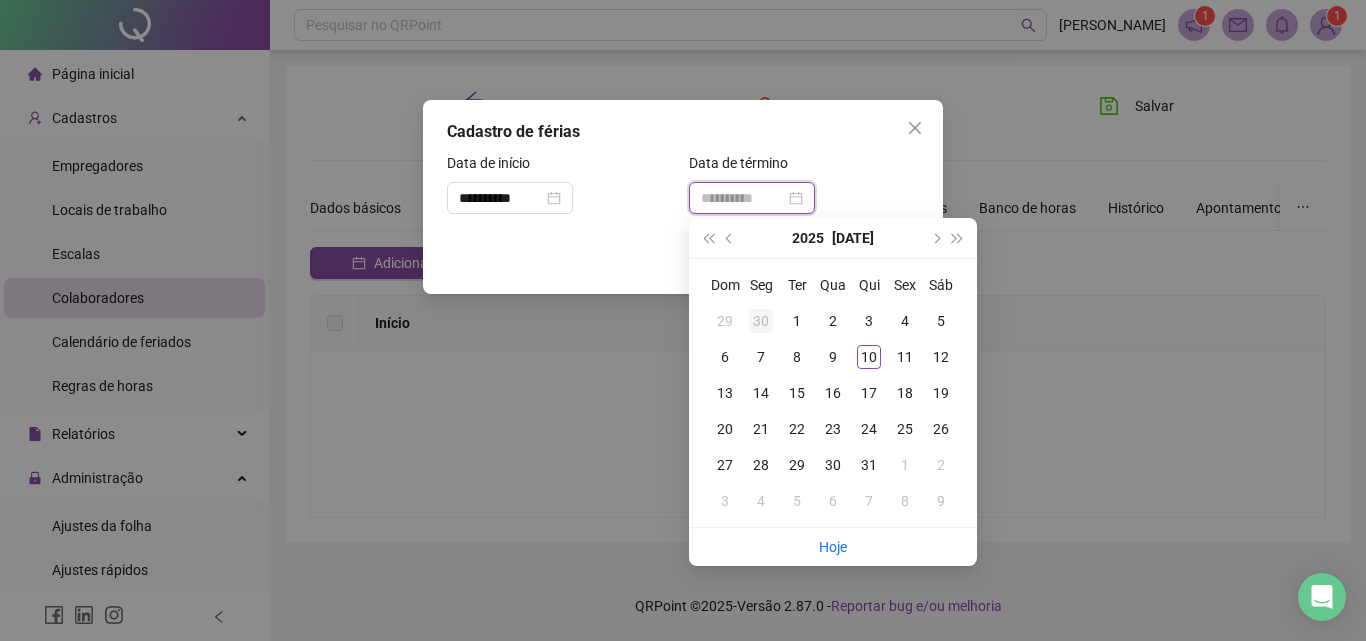 type on "**********" 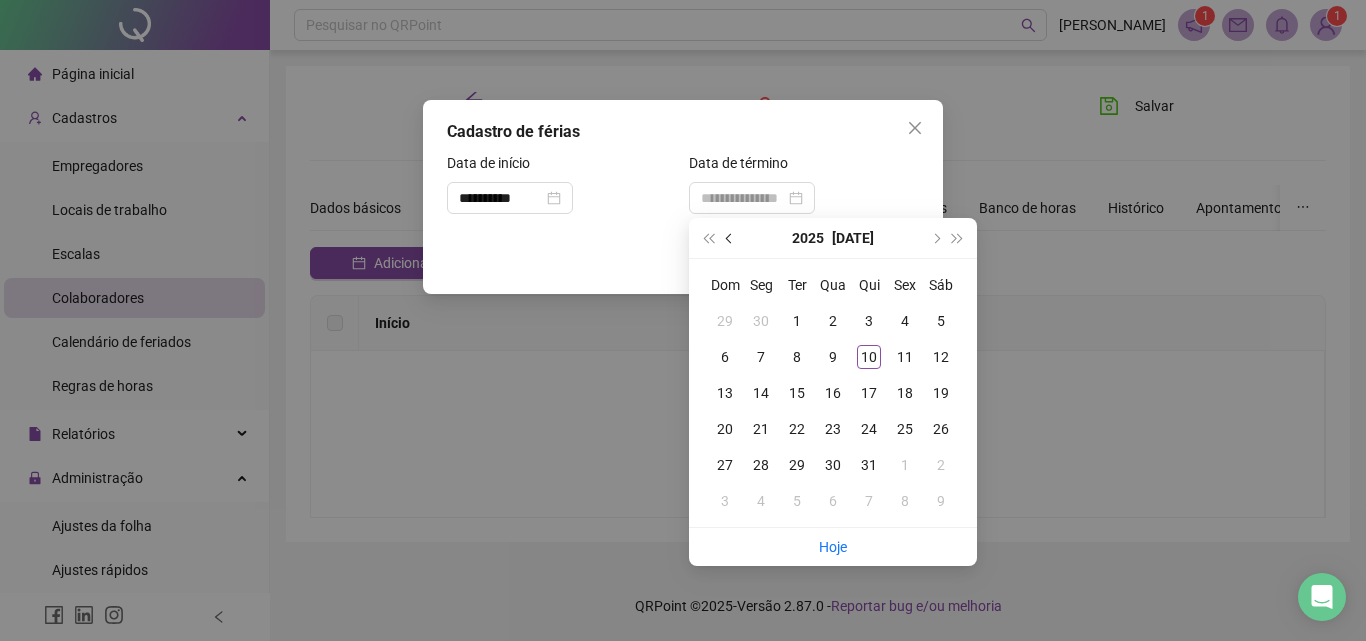 click at bounding box center [730, 238] 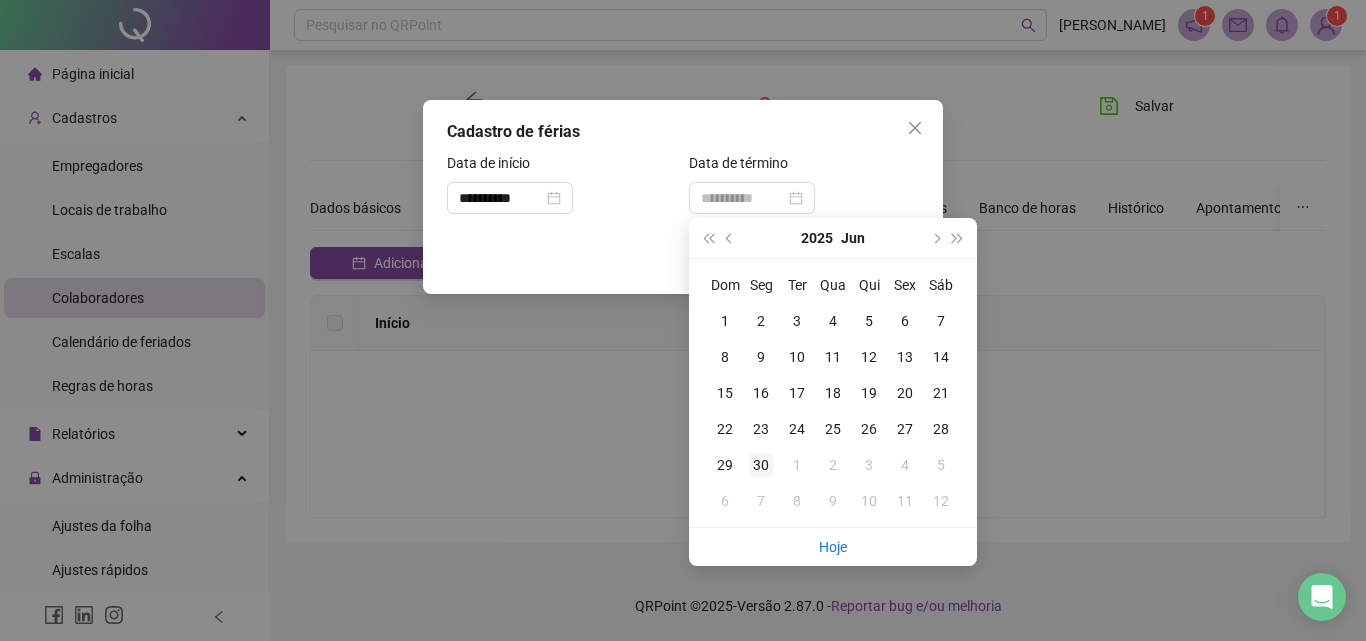 type on "**********" 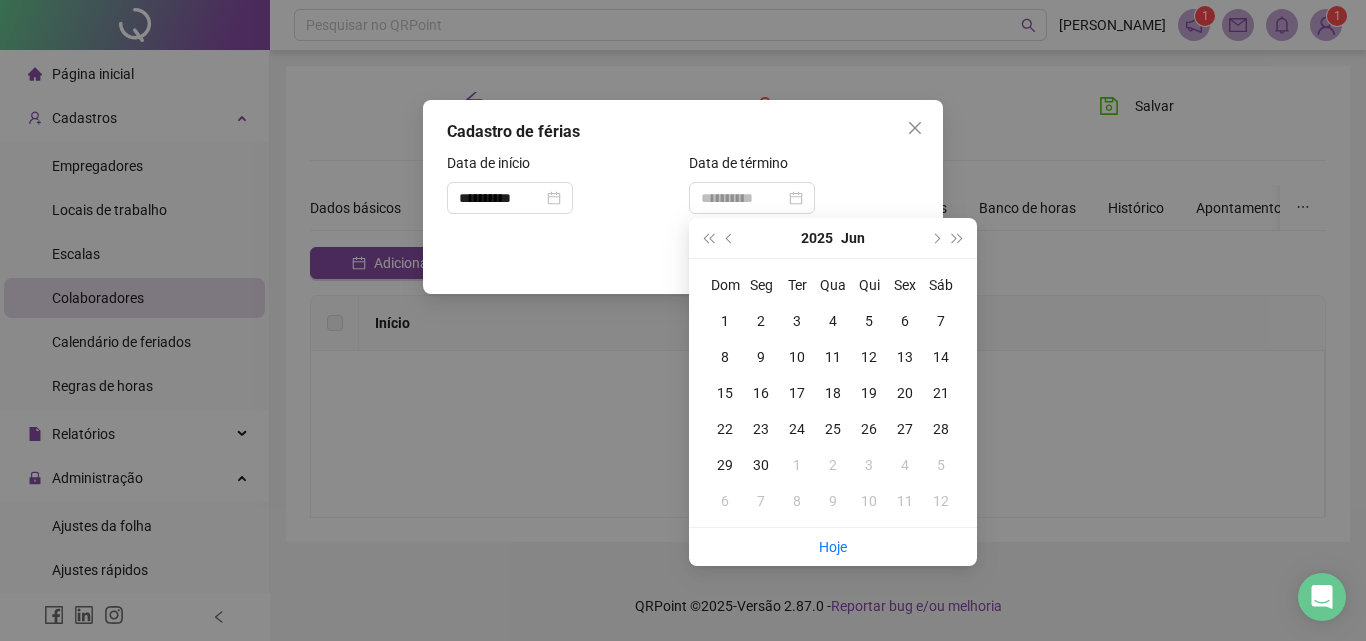 click on "30" at bounding box center (761, 465) 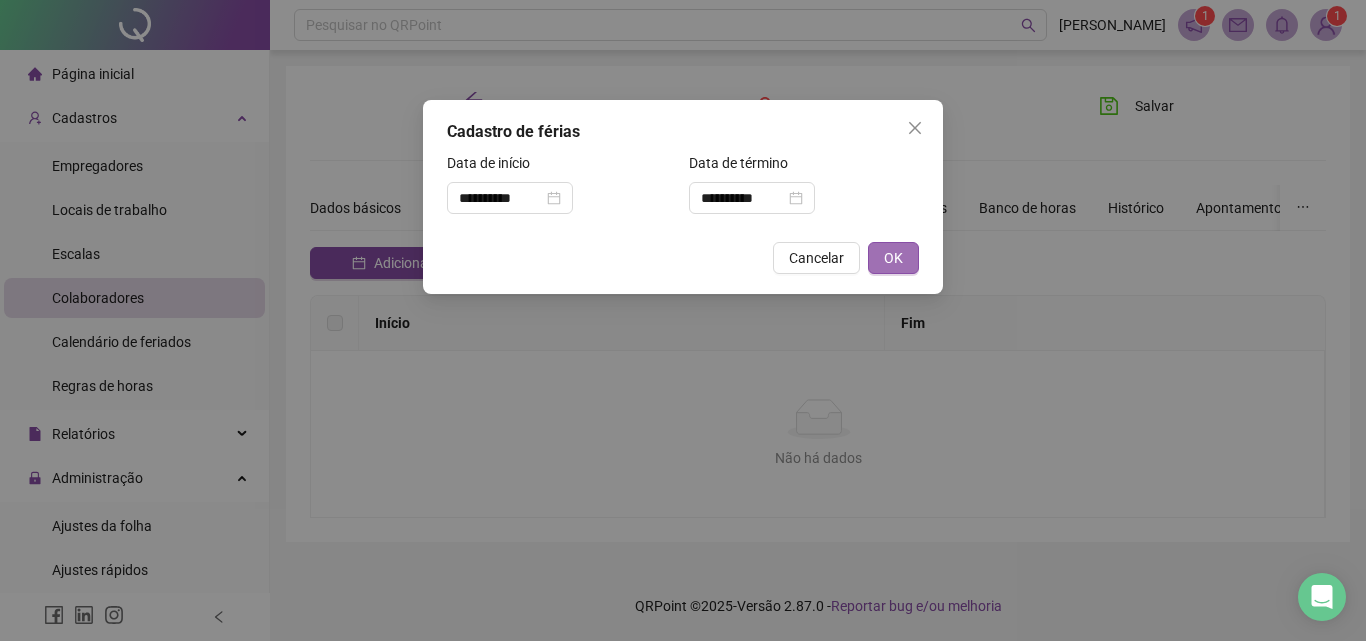 click on "OK" at bounding box center [893, 258] 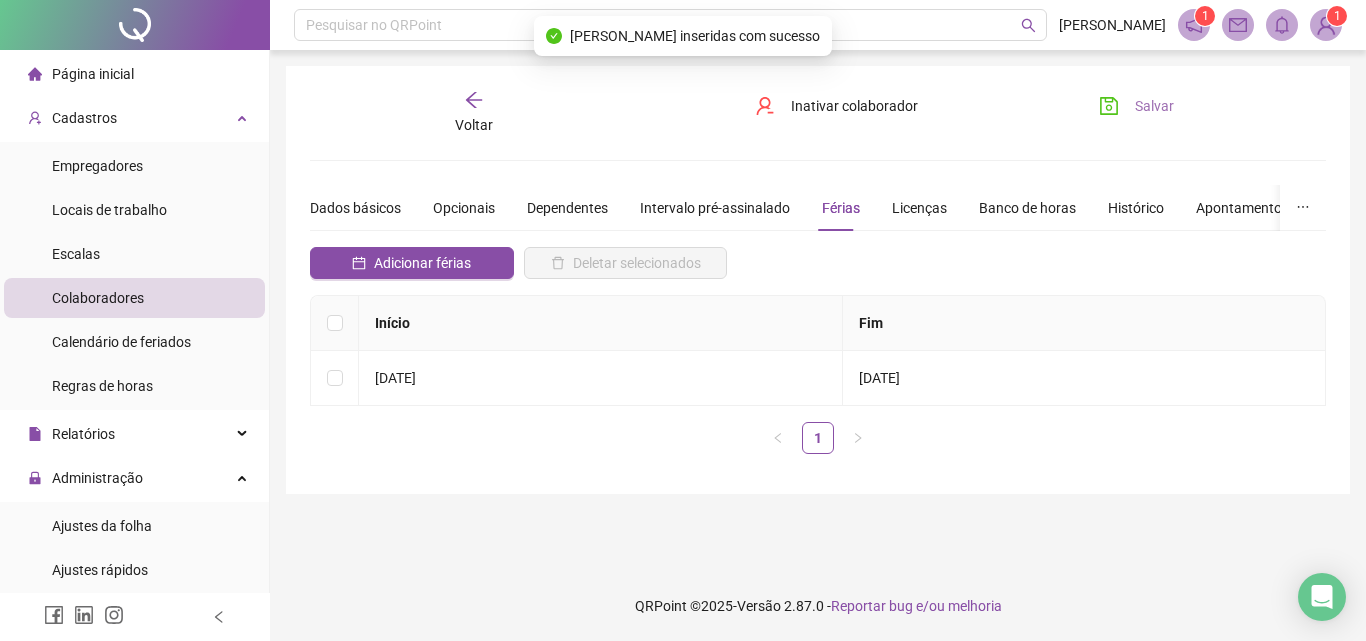 click on "Salvar" at bounding box center [1136, 106] 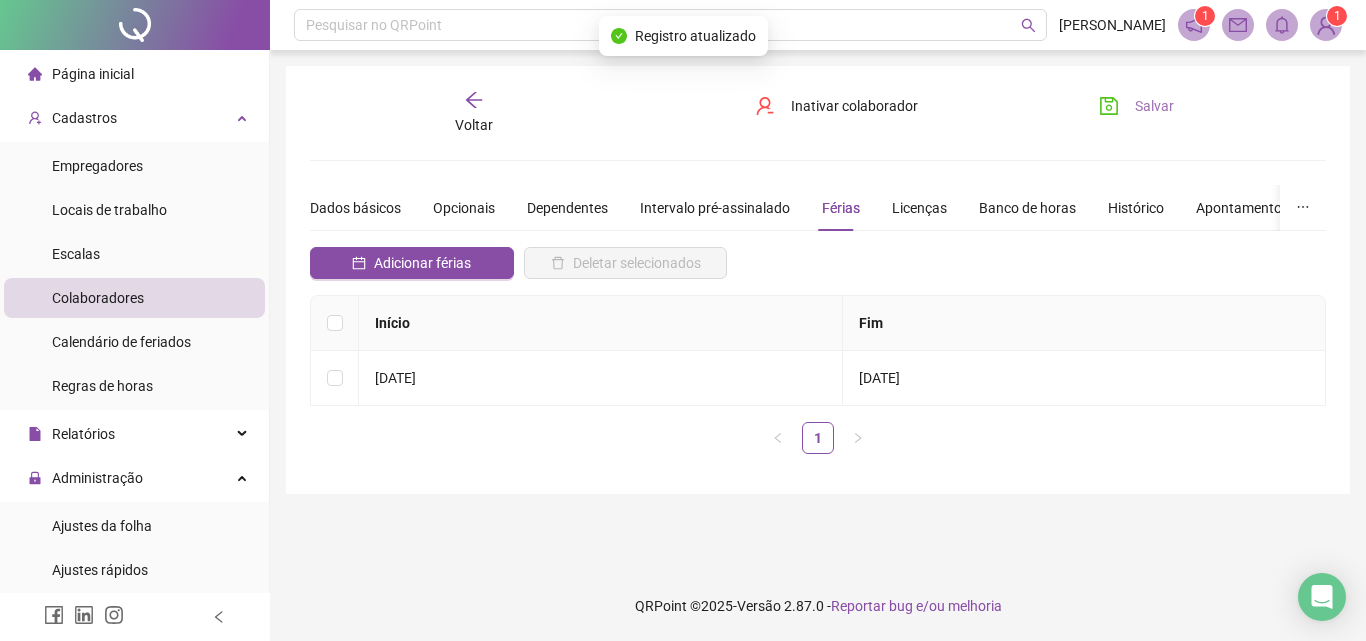 drag, startPoint x: 1119, startPoint y: 98, endPoint x: 1090, endPoint y: 104, distance: 29.614185 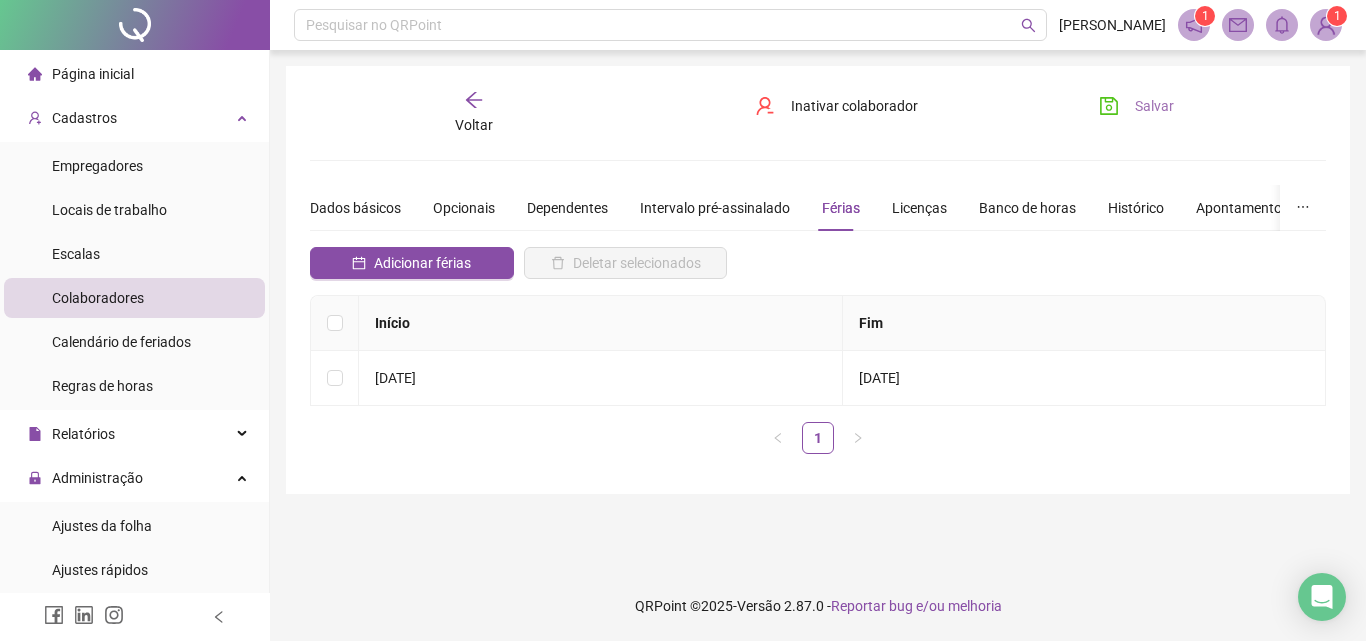 click on "Salvar" at bounding box center (1154, 106) 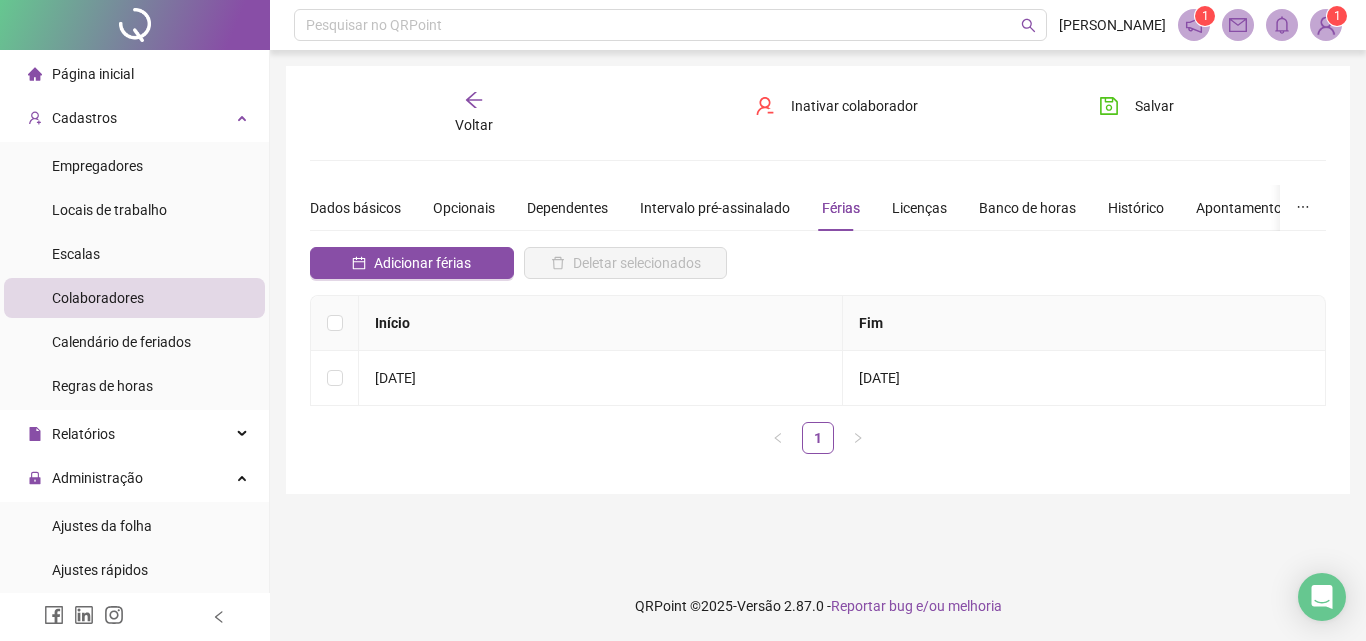 click on "Voltar" at bounding box center (474, 125) 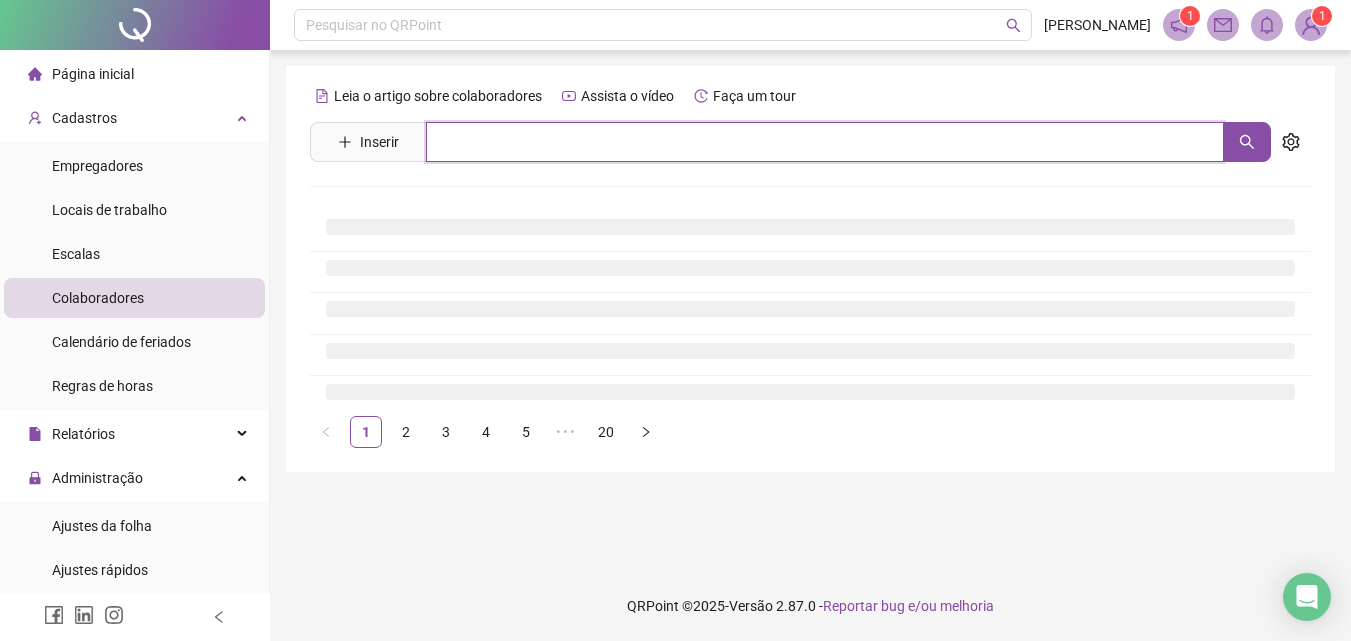 click at bounding box center (825, 142) 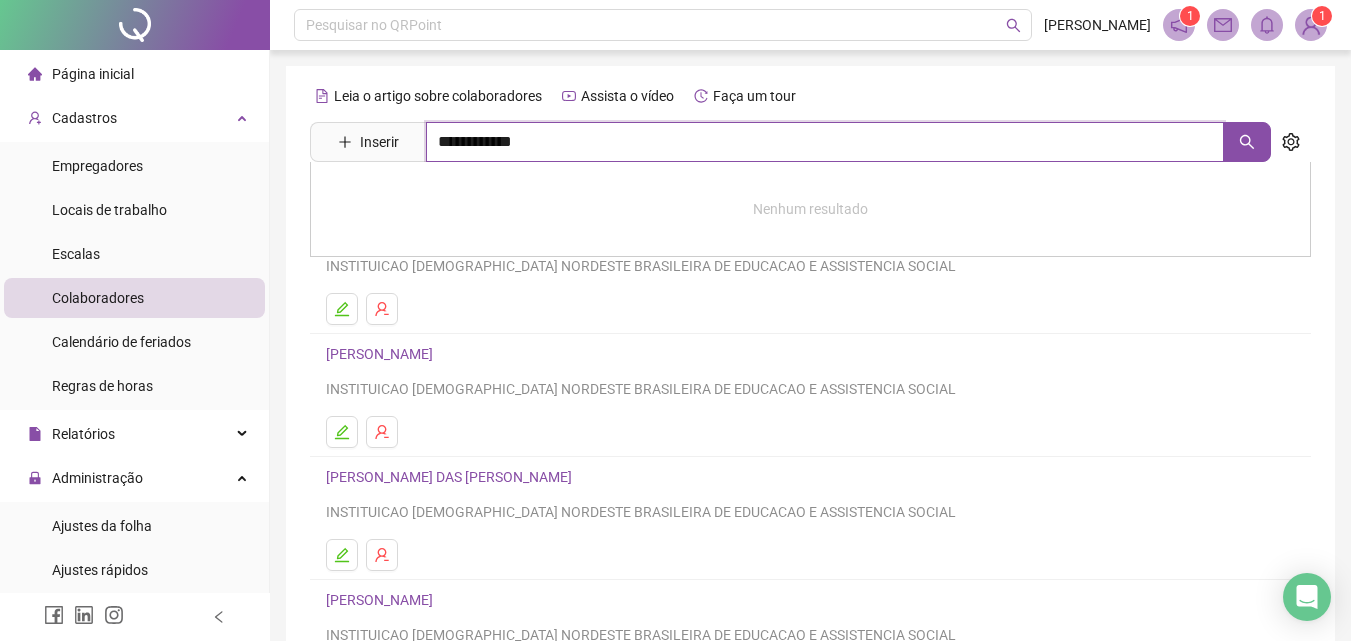 type on "**********" 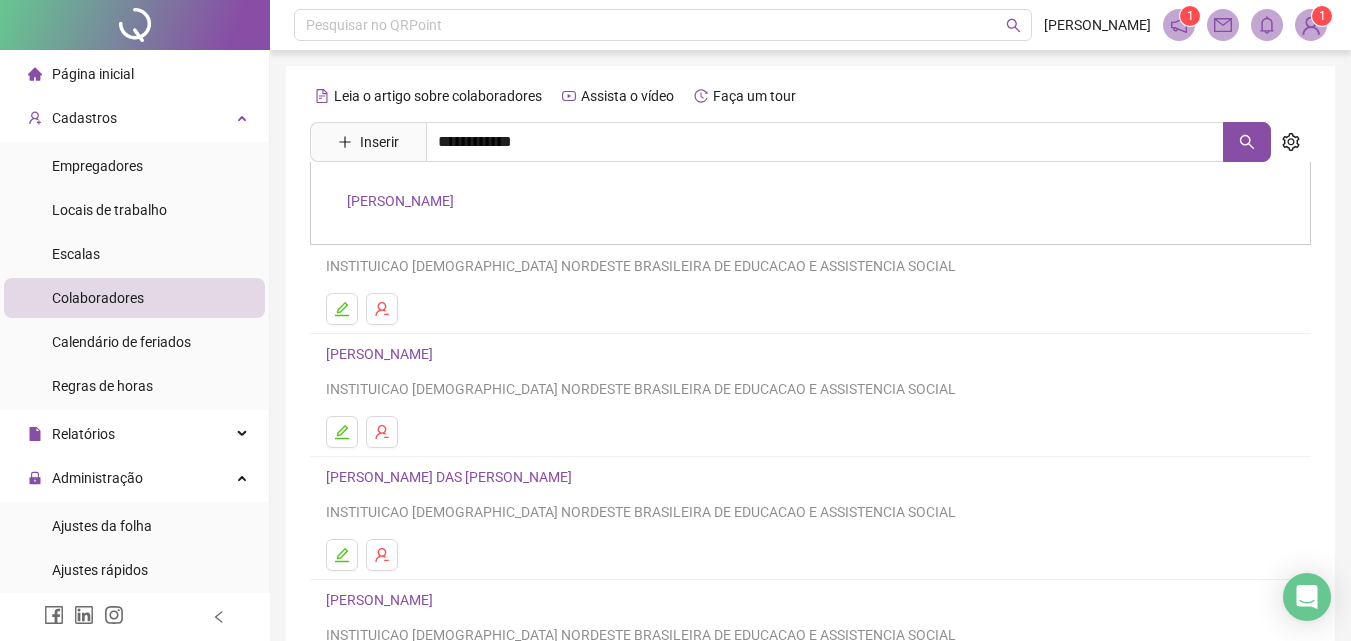 click on "REGINALDO DE SOUZA BRITO" at bounding box center [400, 201] 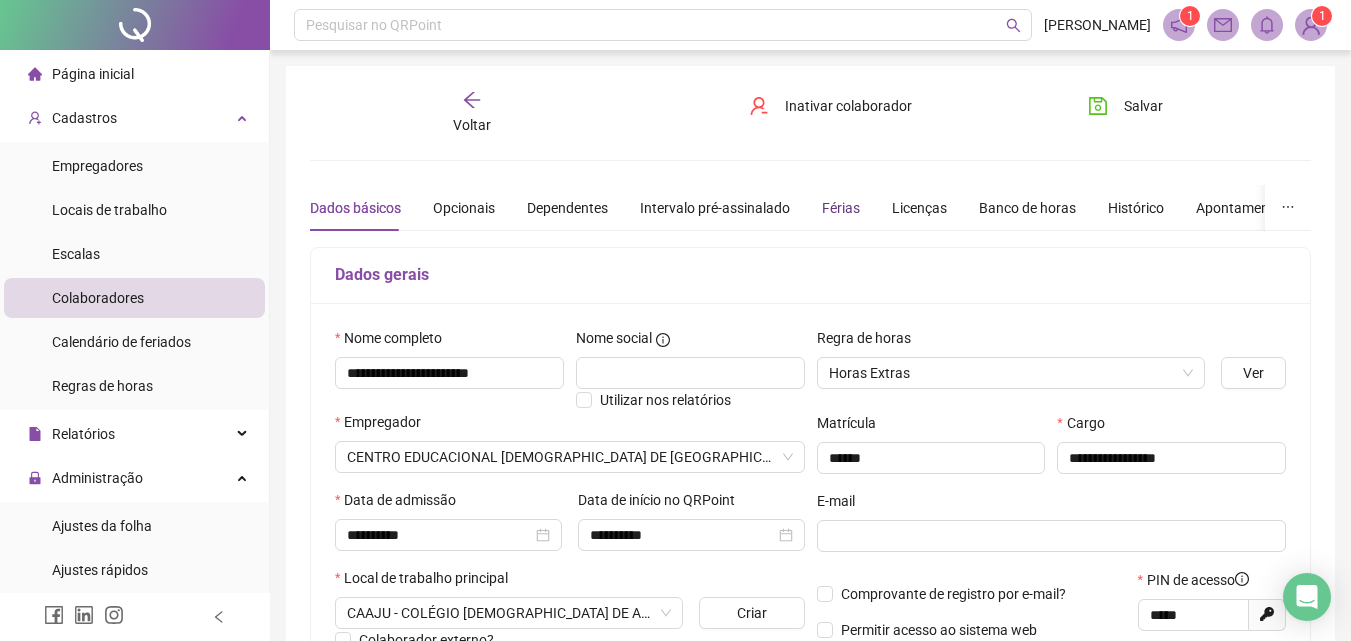 click on "Férias" at bounding box center (841, 208) 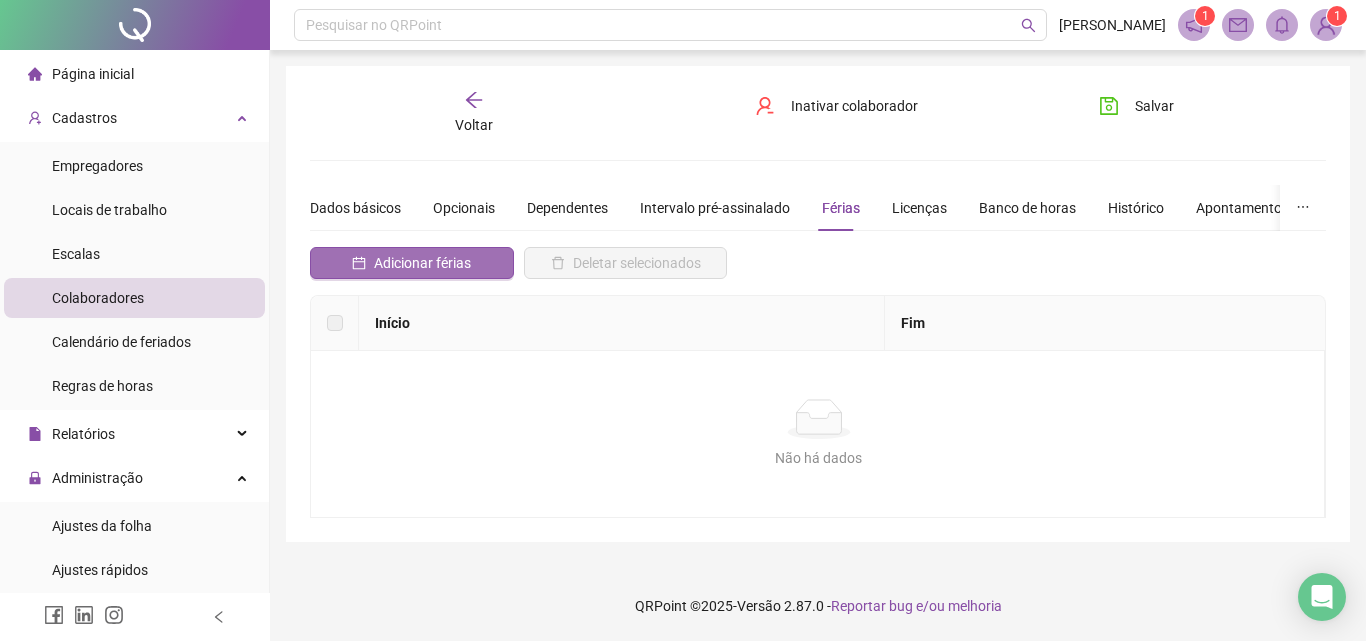 click on "Adicionar férias" at bounding box center (412, 263) 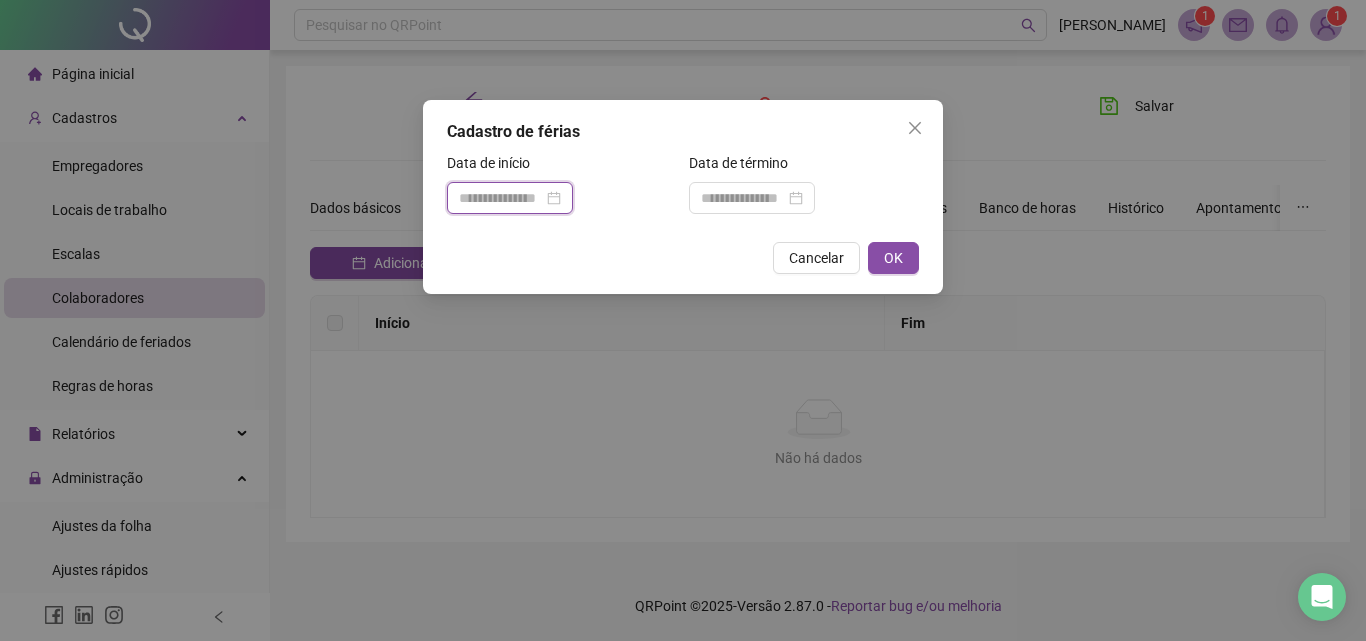 click at bounding box center [501, 198] 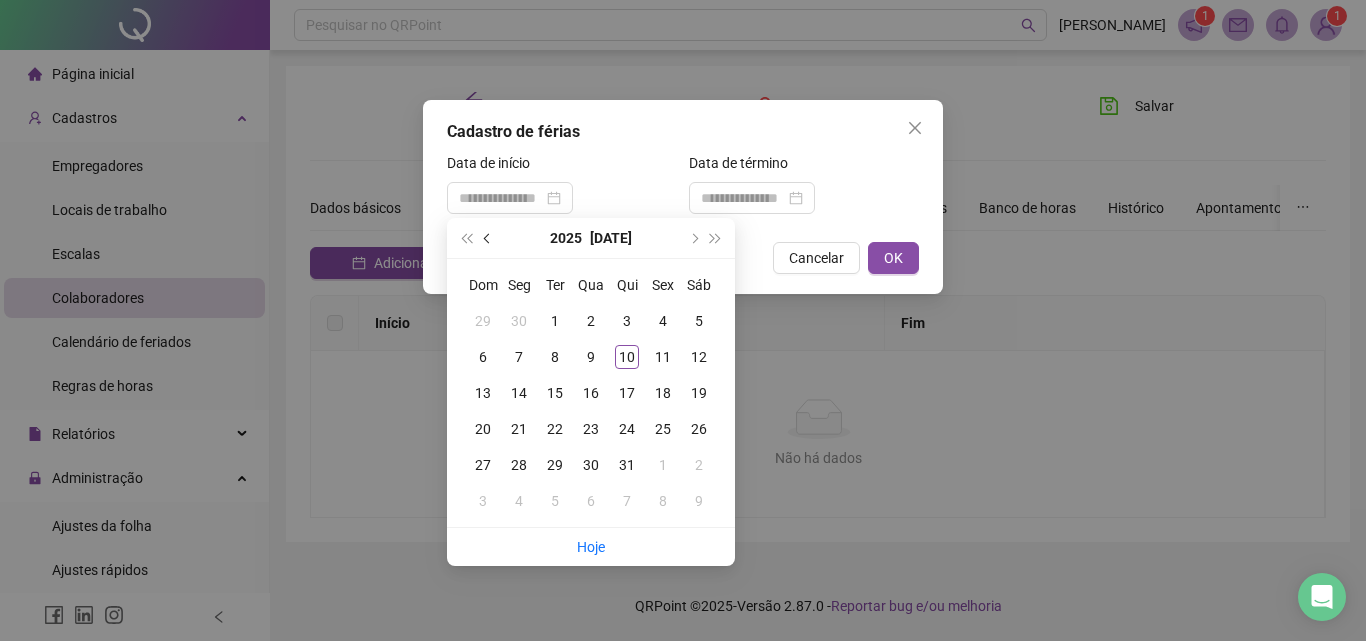 click at bounding box center [488, 238] 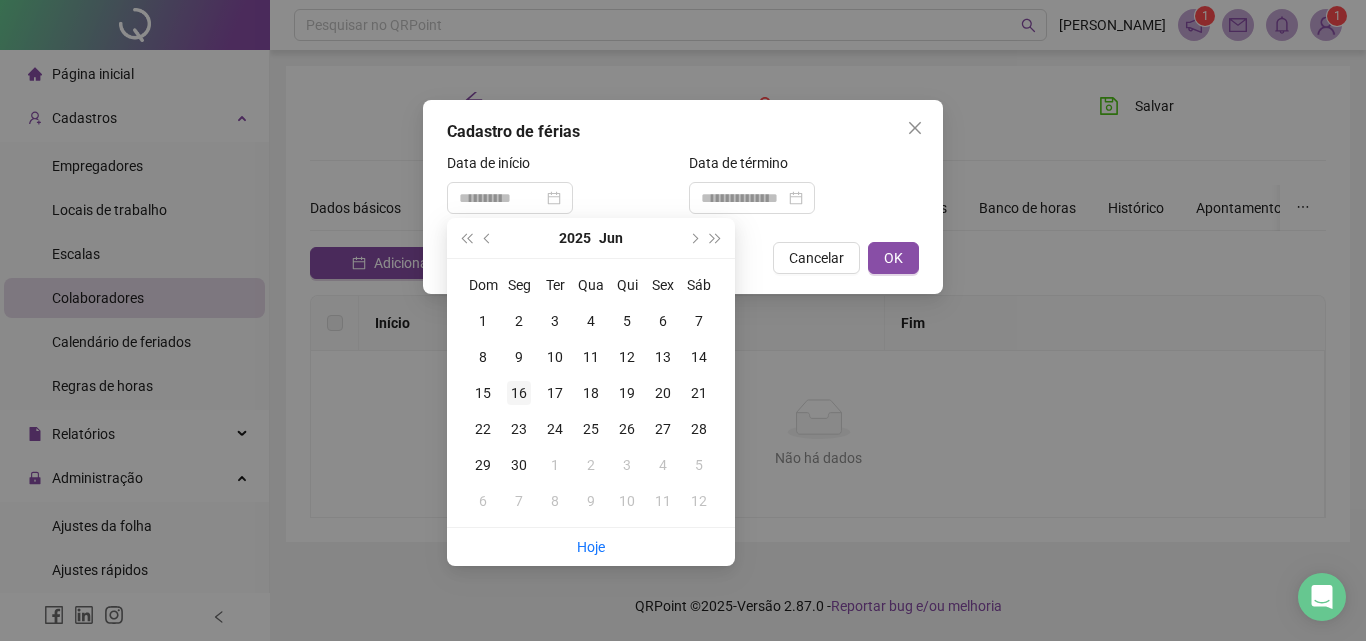type on "**********" 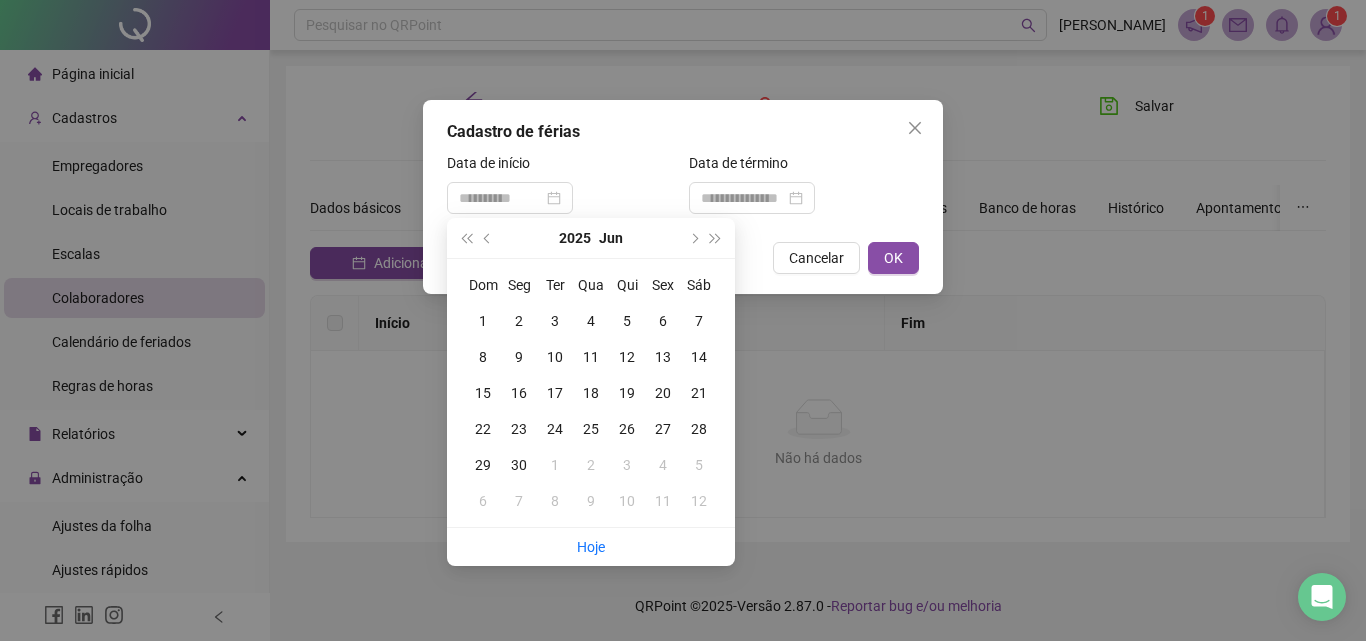 click on "16" at bounding box center (519, 393) 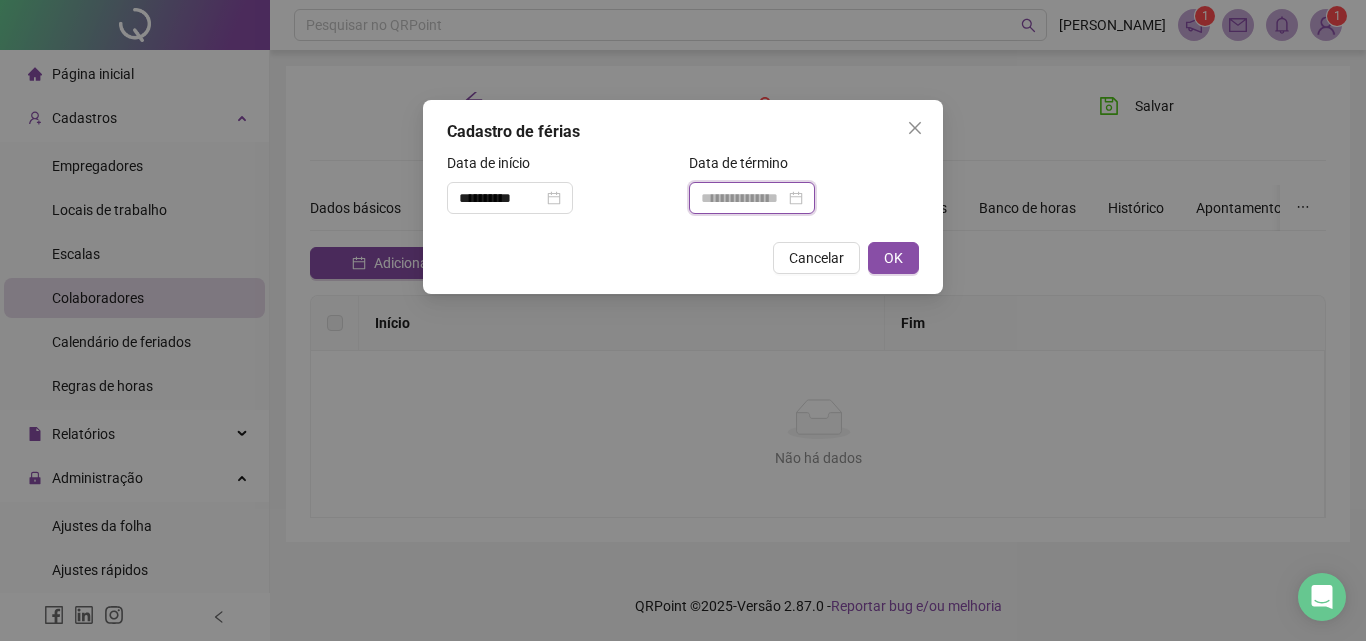 click at bounding box center [743, 198] 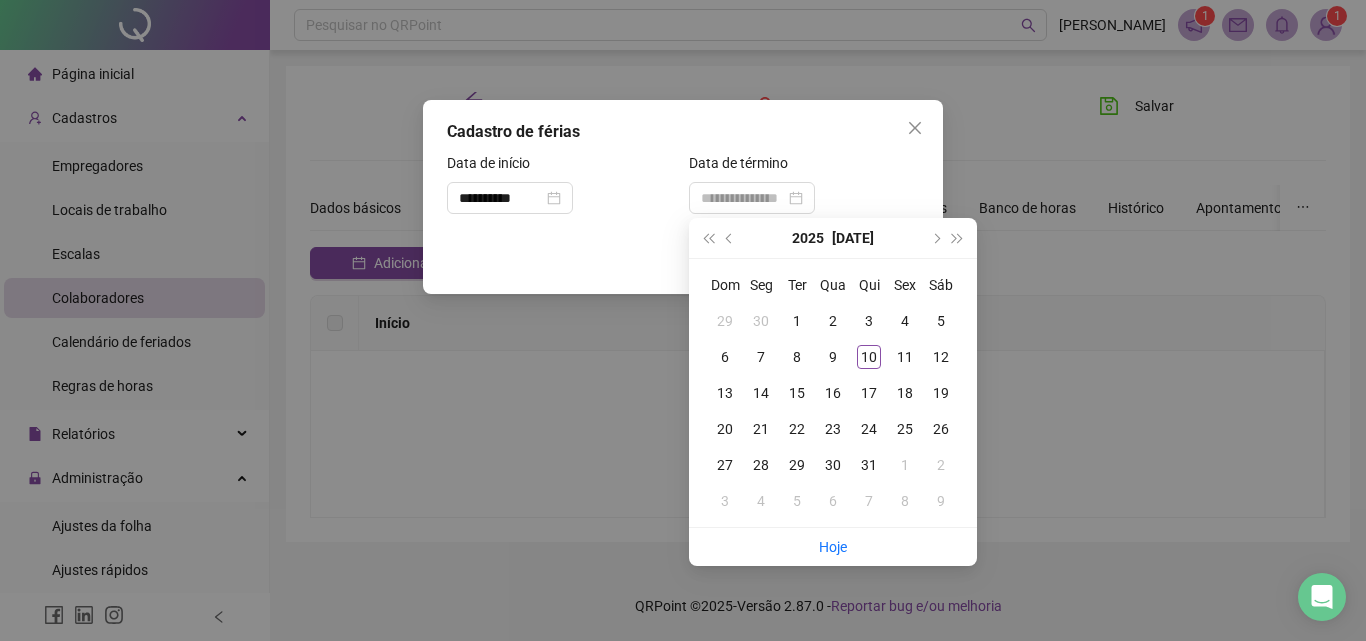 drag, startPoint x: 725, startPoint y: 236, endPoint x: 763, endPoint y: 245, distance: 39.051247 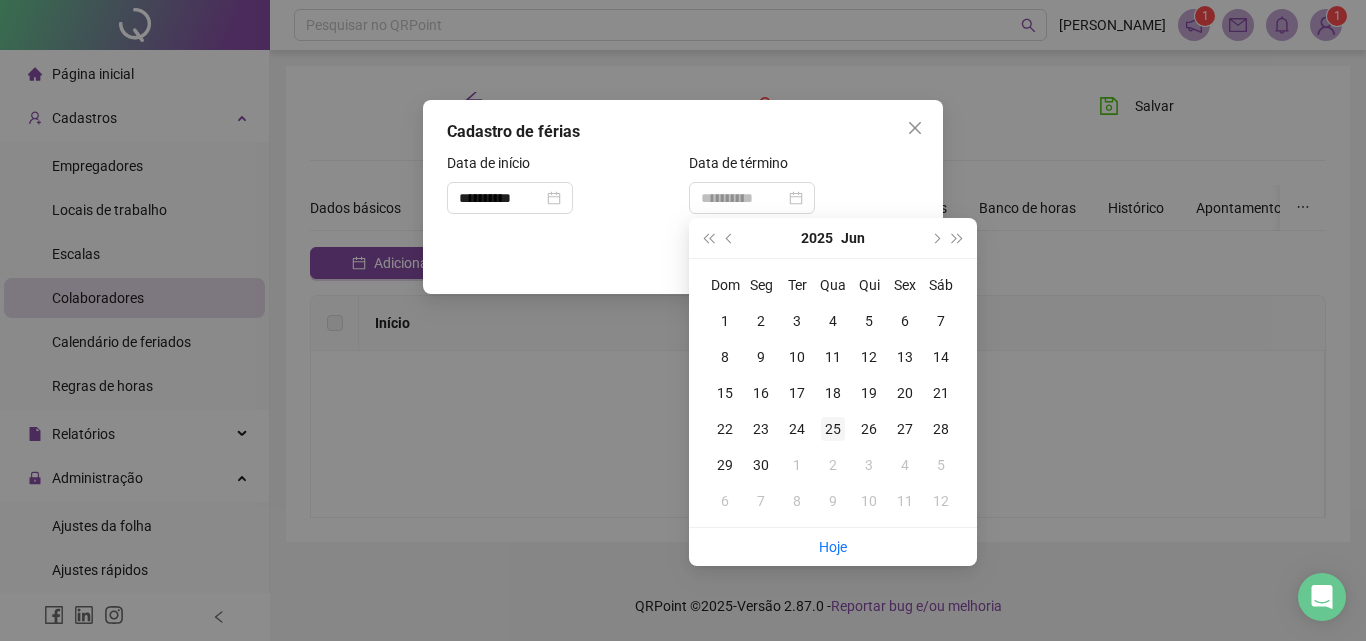 type on "**********" 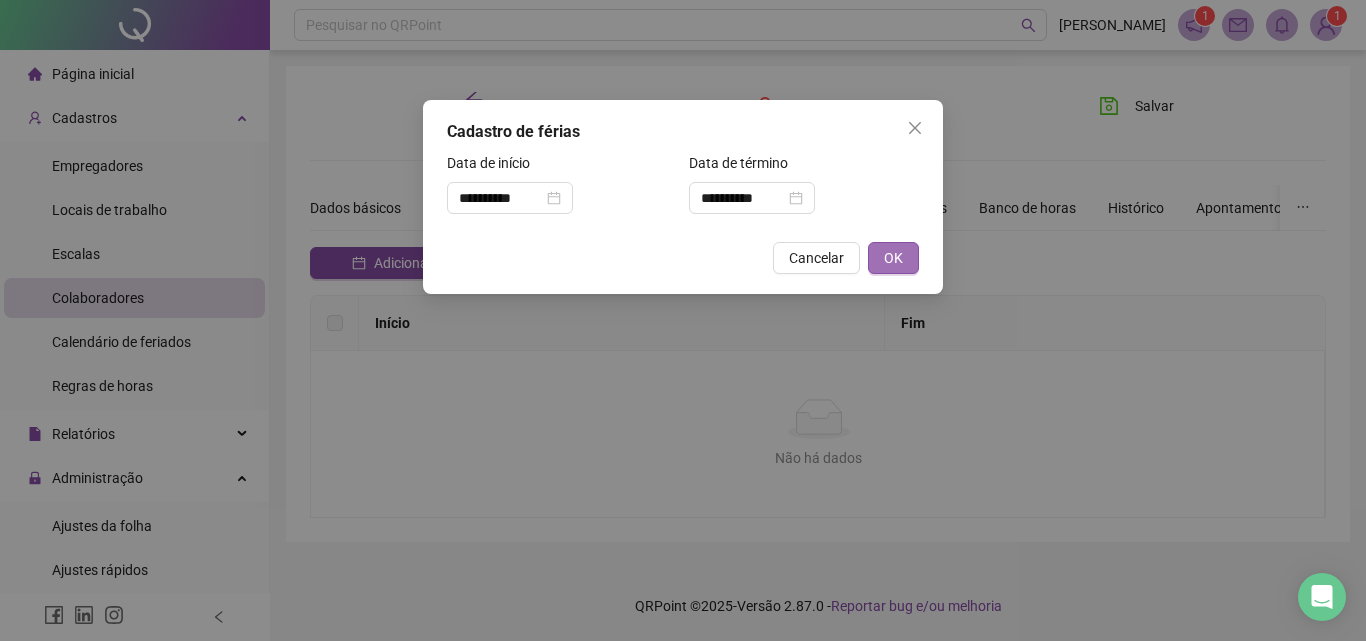 click on "OK" at bounding box center [893, 258] 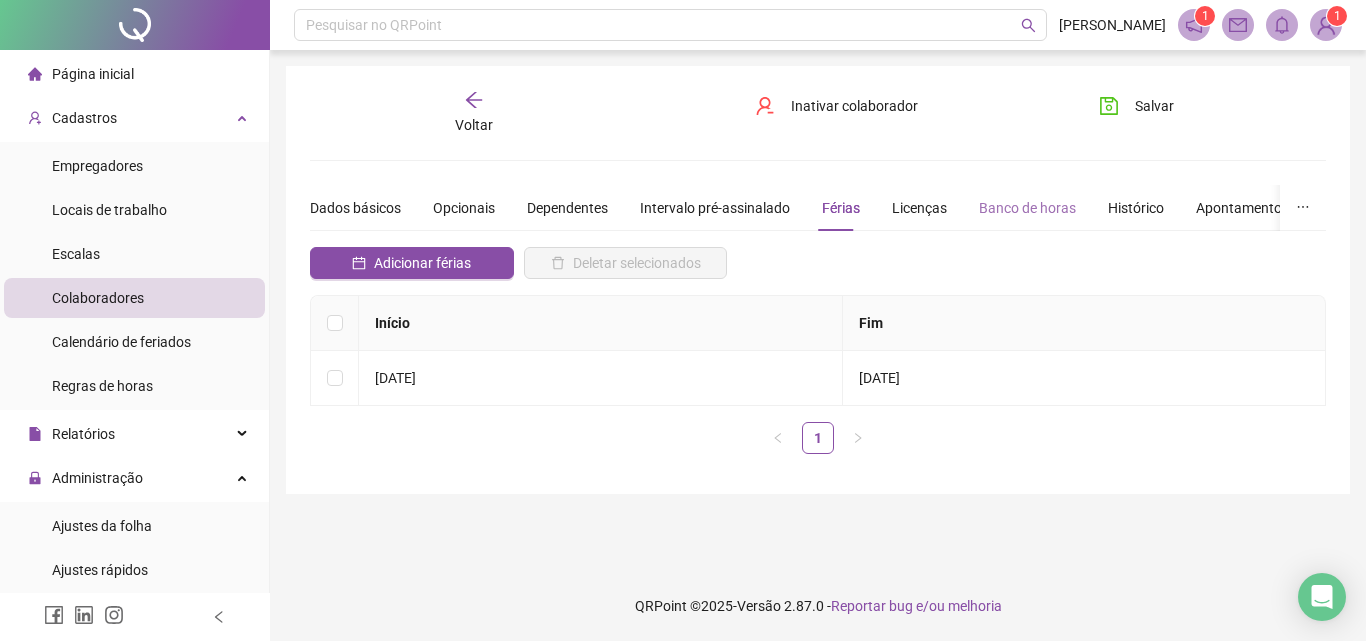 drag, startPoint x: 1147, startPoint y: 106, endPoint x: 1048, endPoint y: 228, distance: 157.11461 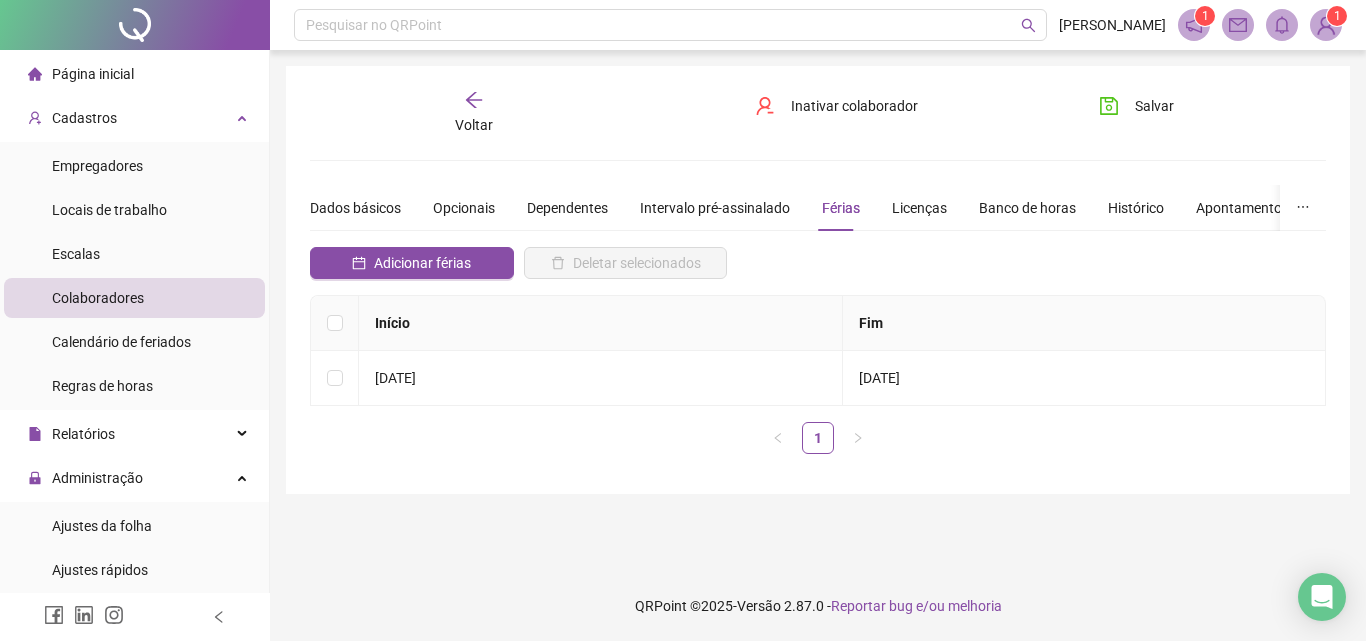 click on "Voltar" at bounding box center (474, 125) 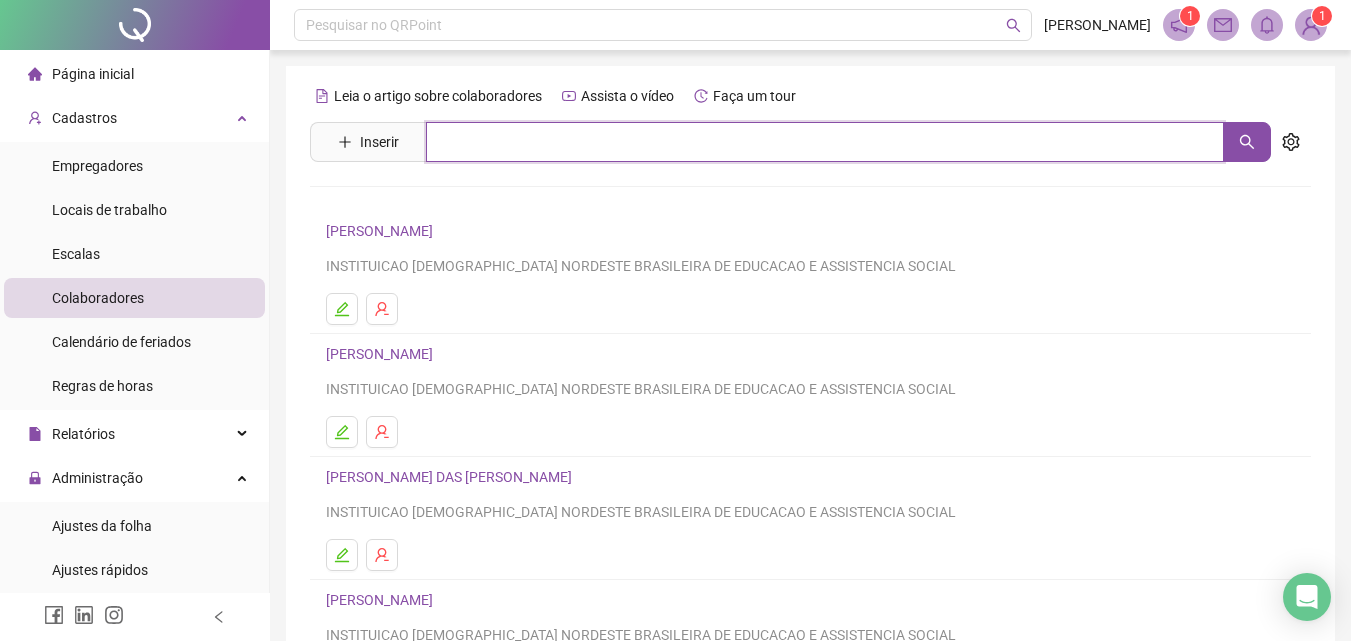 click at bounding box center (825, 142) 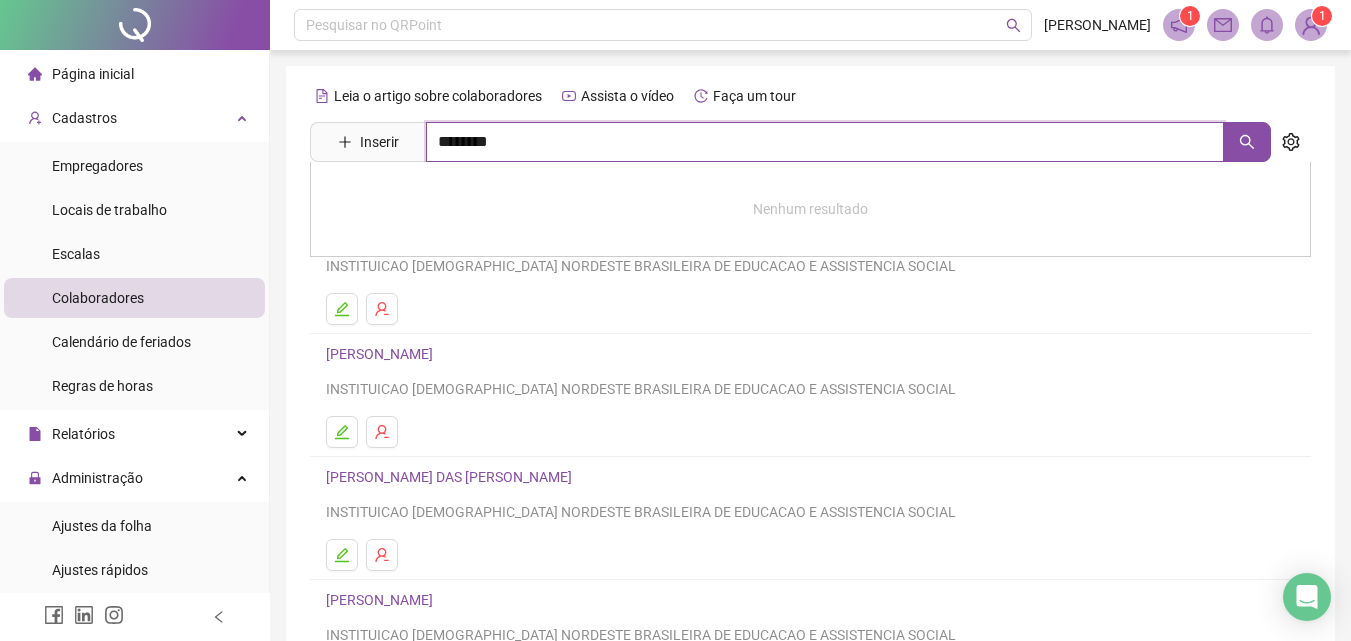 type on "********" 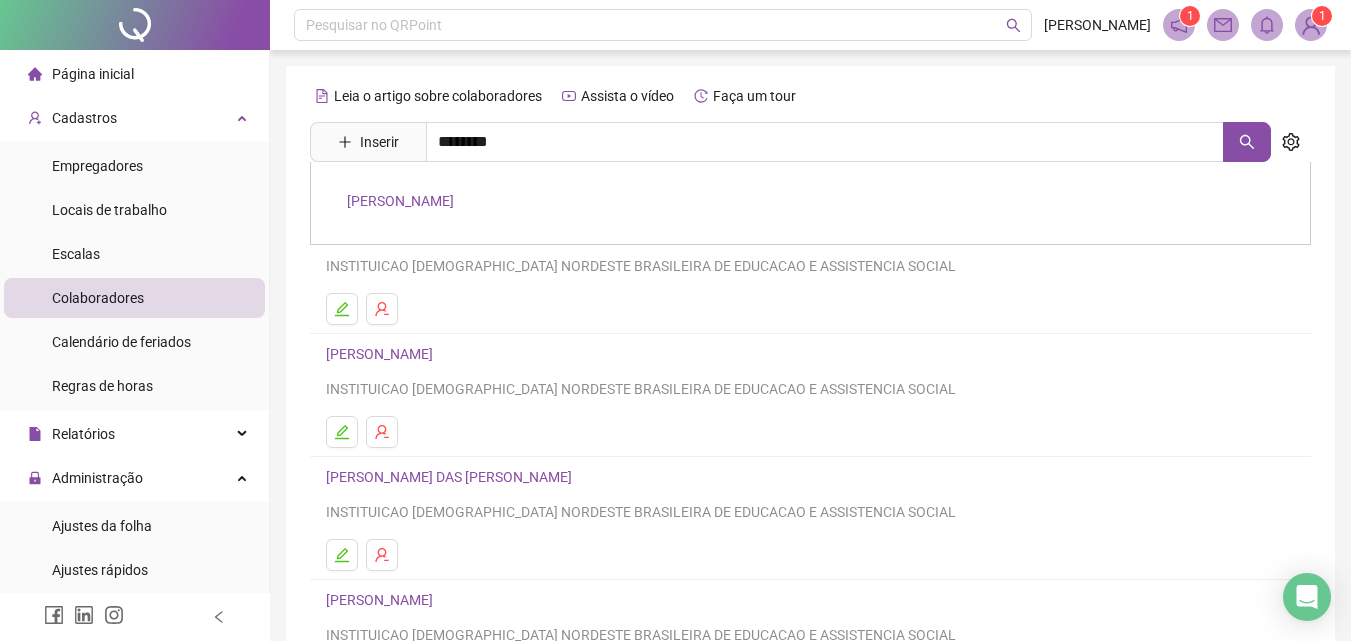 click on "JEFERSON HENRIQUE SANTOS" at bounding box center (400, 201) 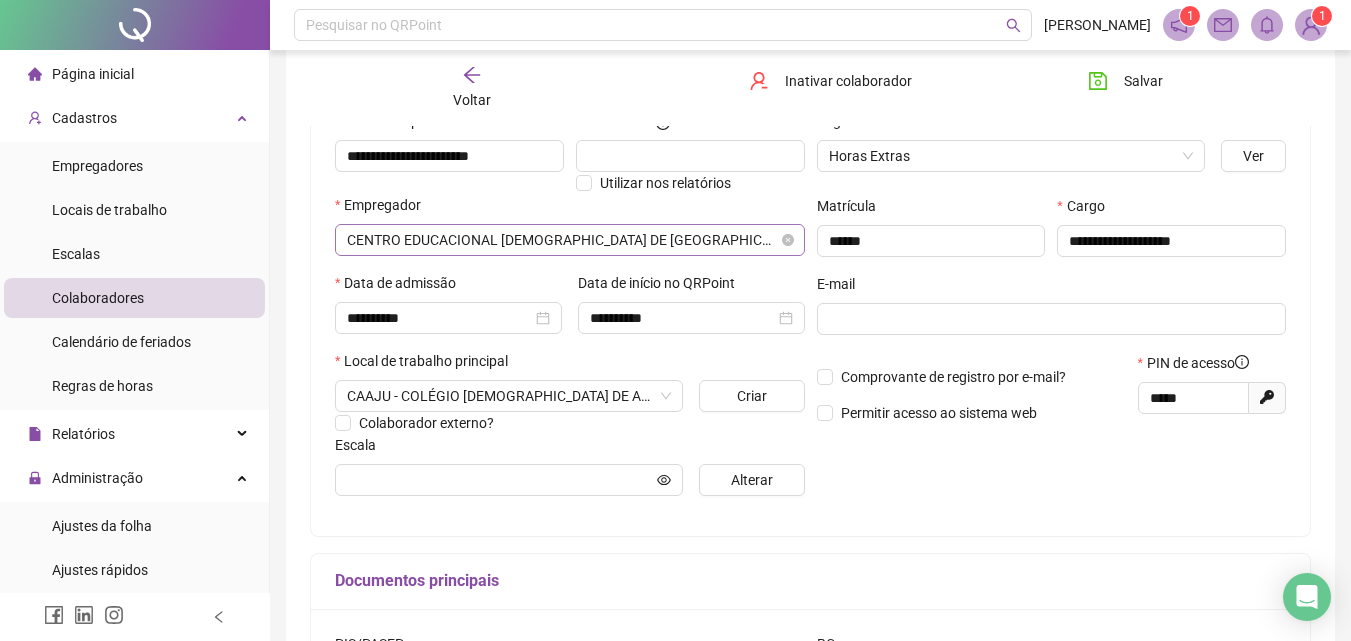 scroll, scrollTop: 0, scrollLeft: 0, axis: both 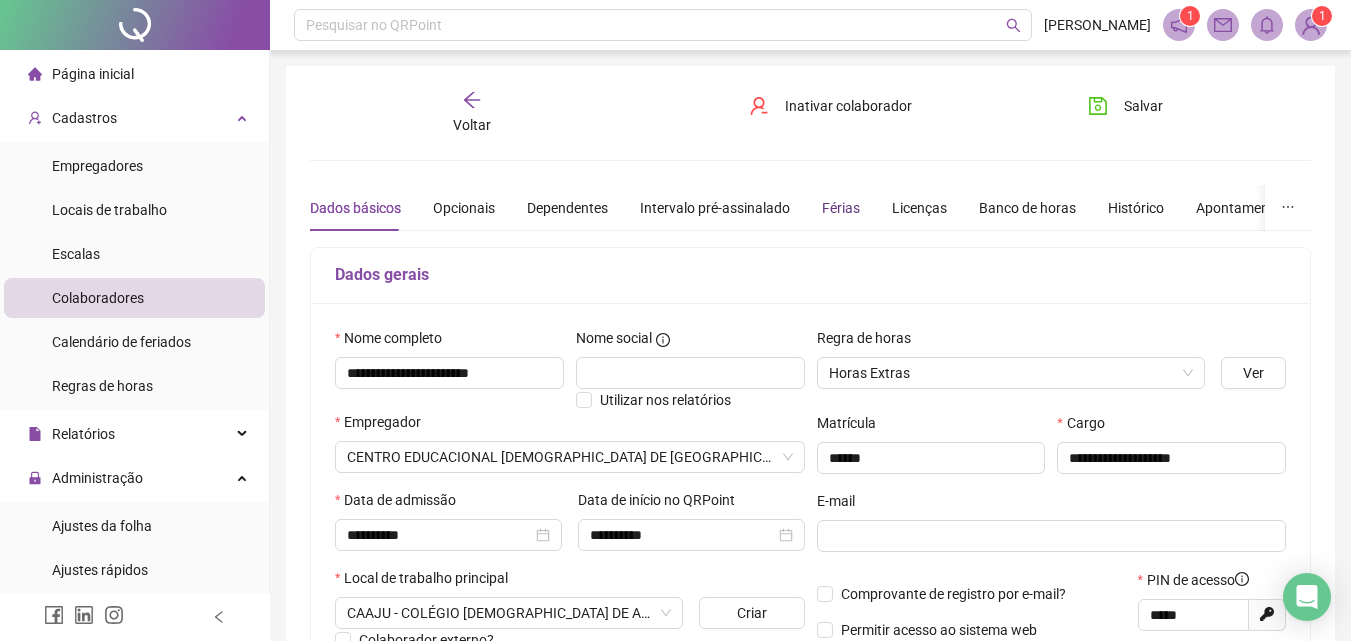 drag, startPoint x: 829, startPoint y: 203, endPoint x: 912, endPoint y: 80, distance: 148.38463 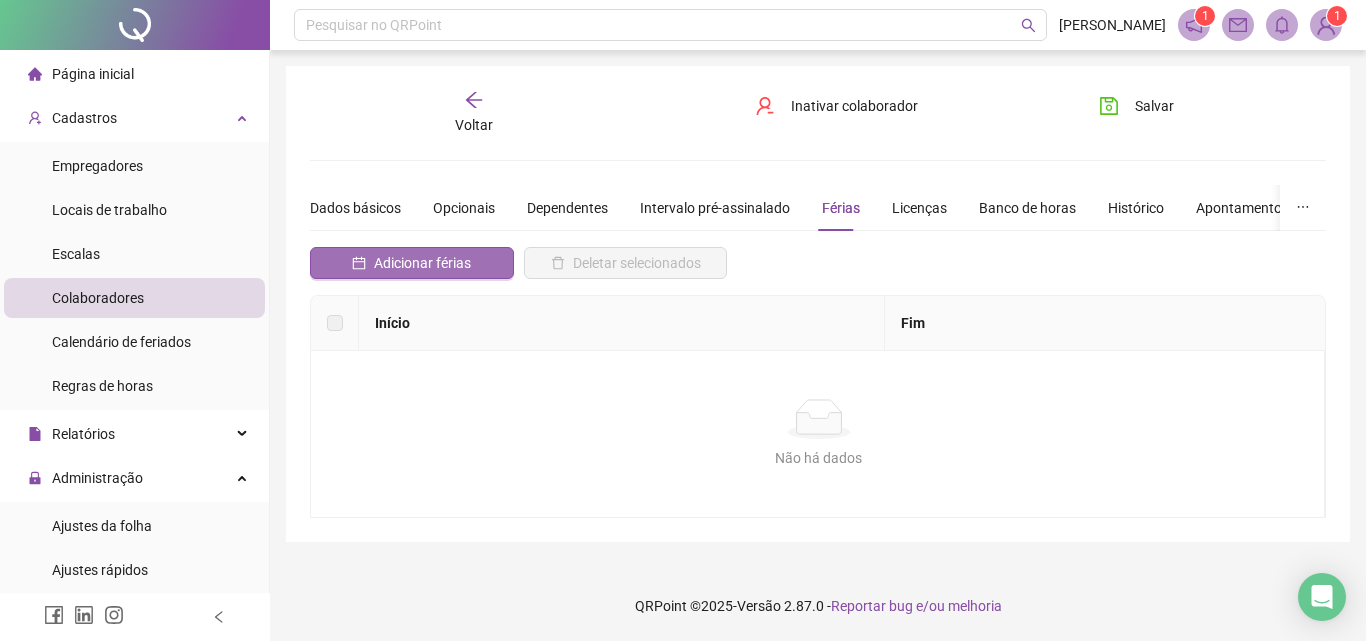 click on "Adicionar férias" at bounding box center [412, 263] 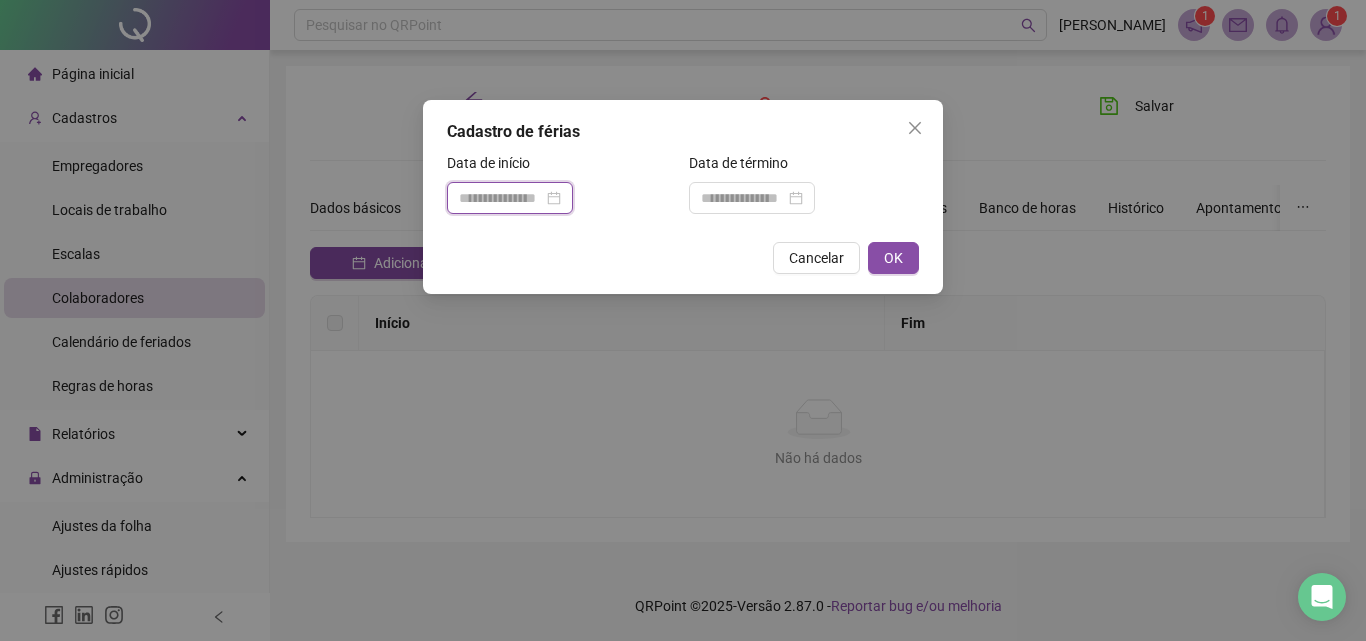 click at bounding box center [501, 198] 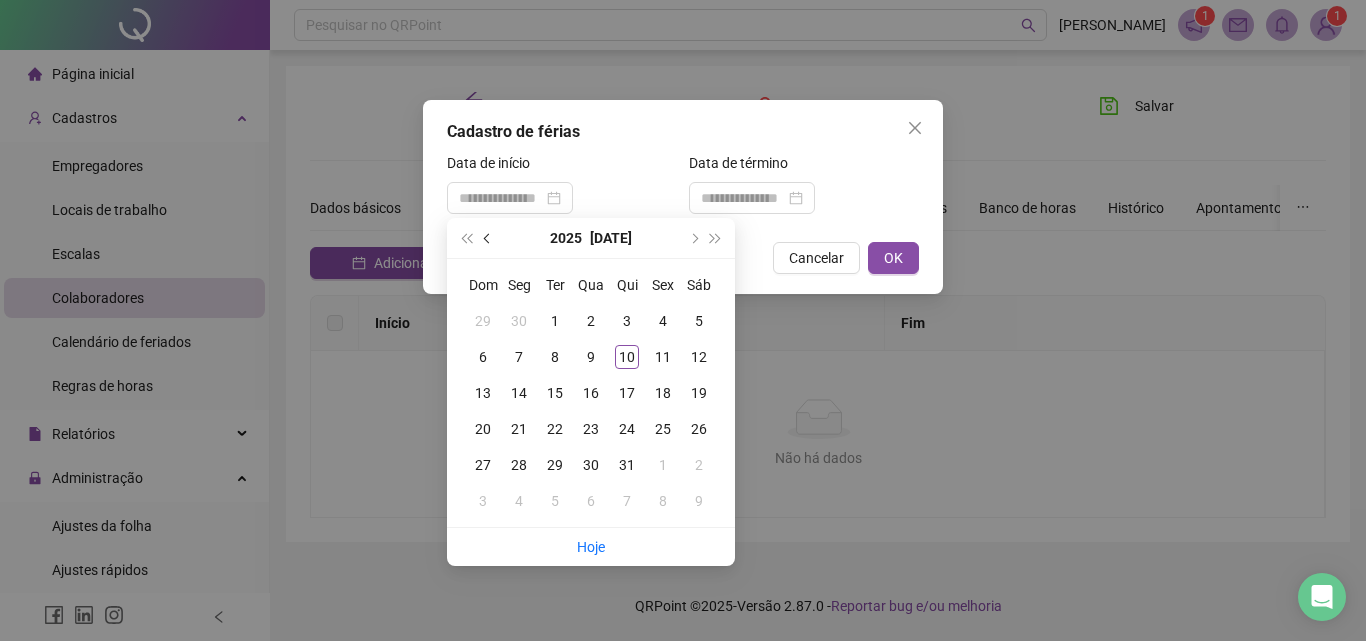 click at bounding box center [488, 238] 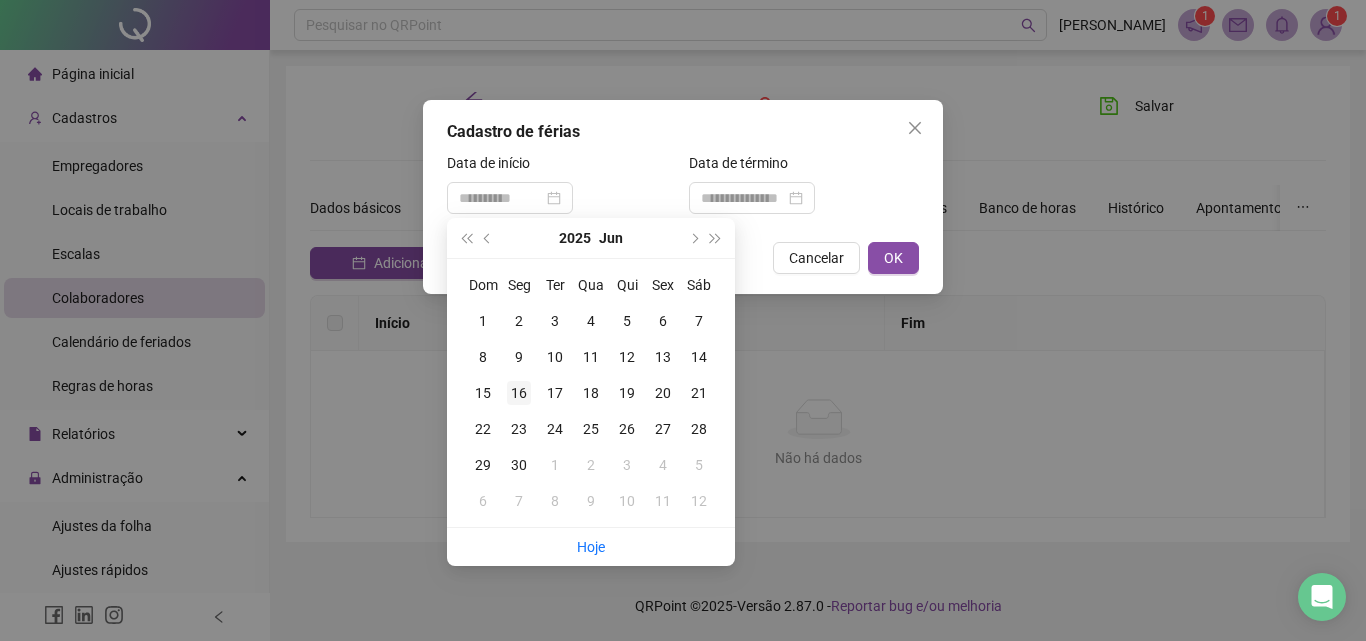 type on "**********" 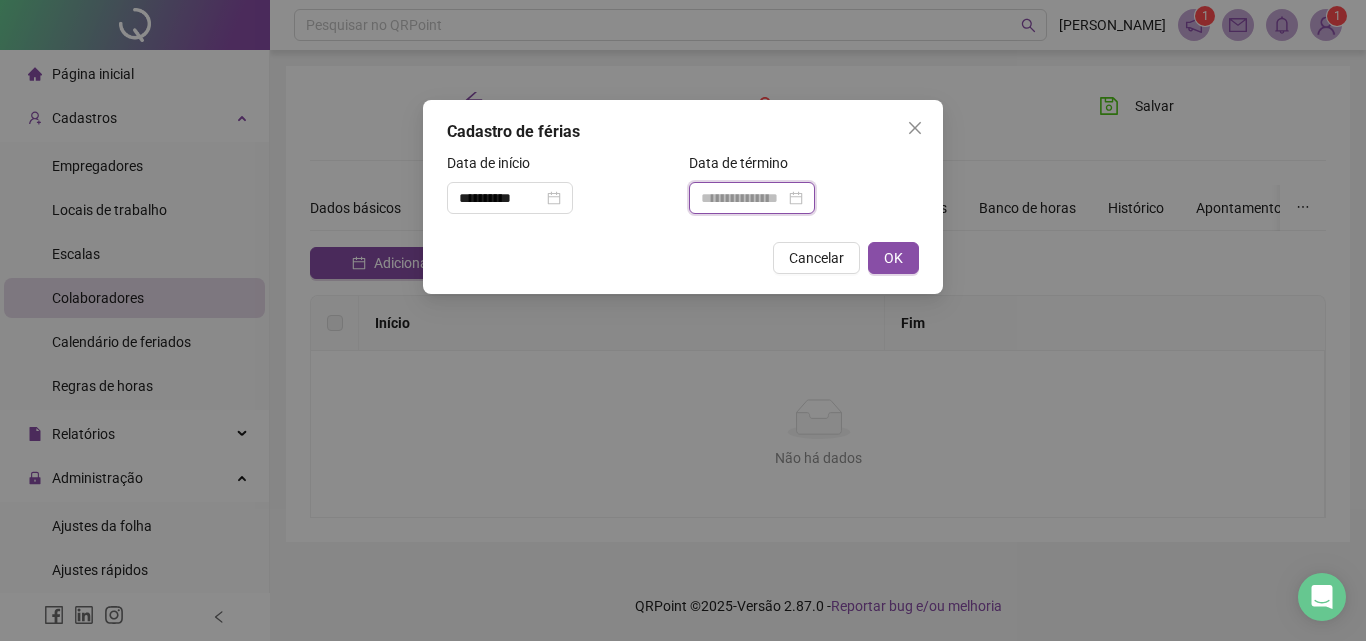 click at bounding box center [743, 198] 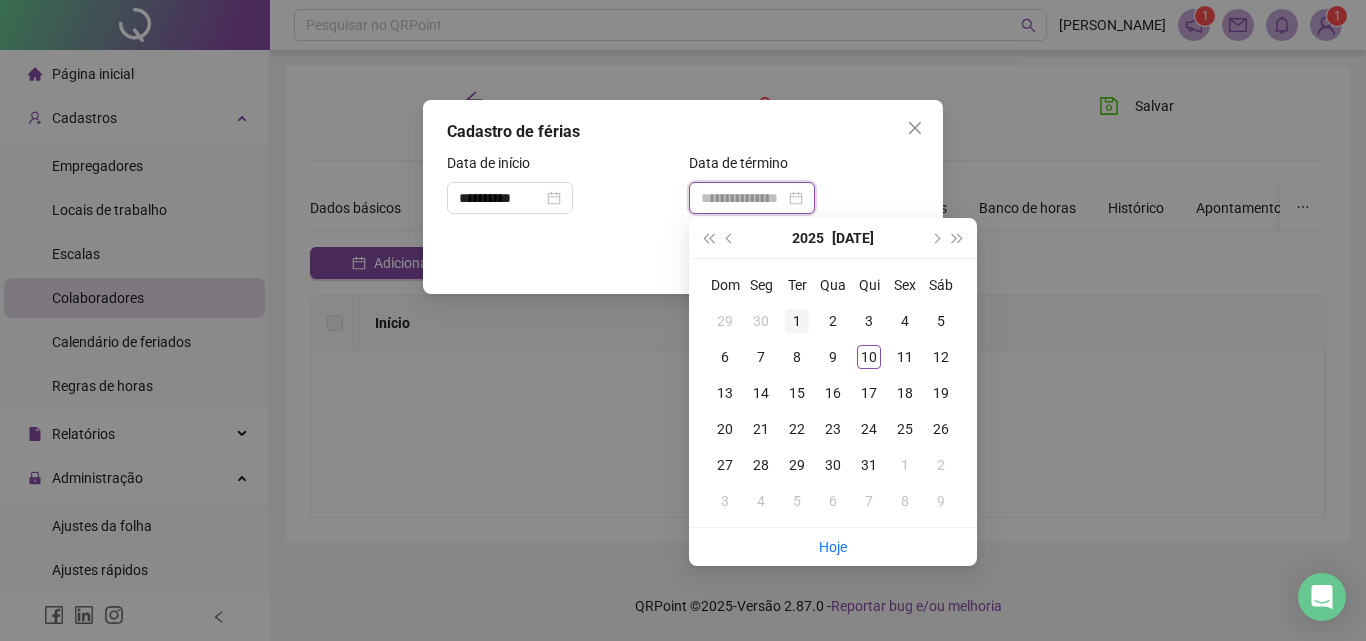 type on "**********" 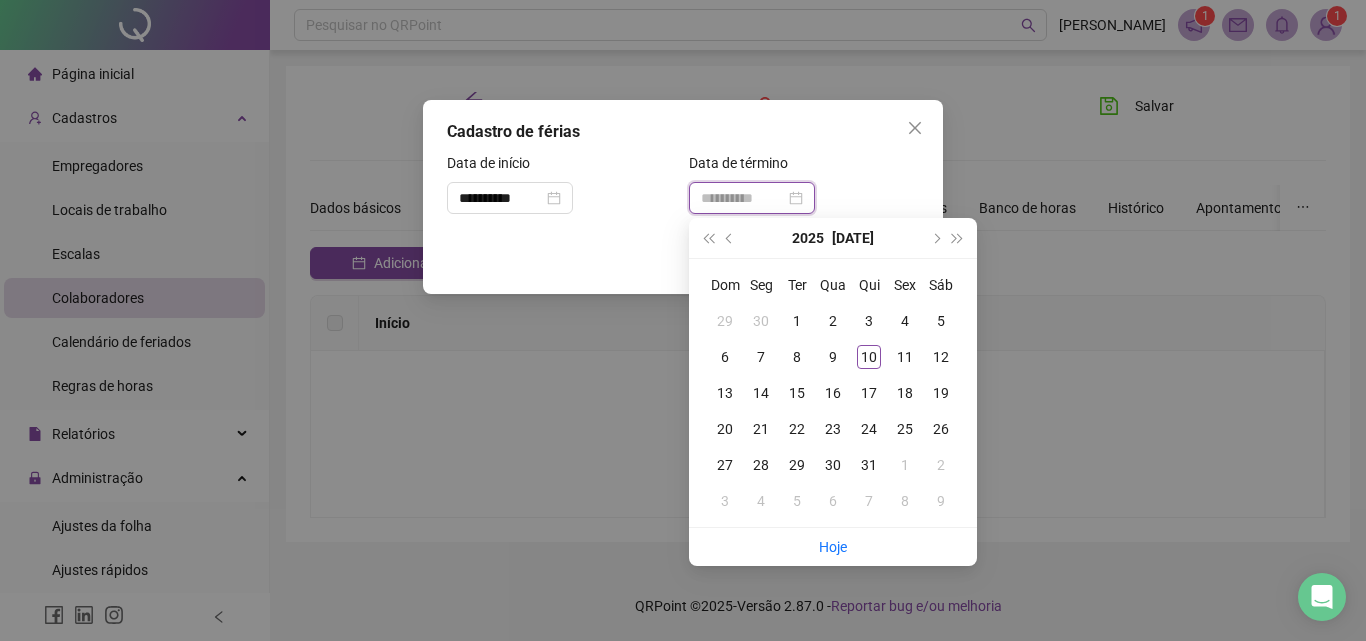 type on "**********" 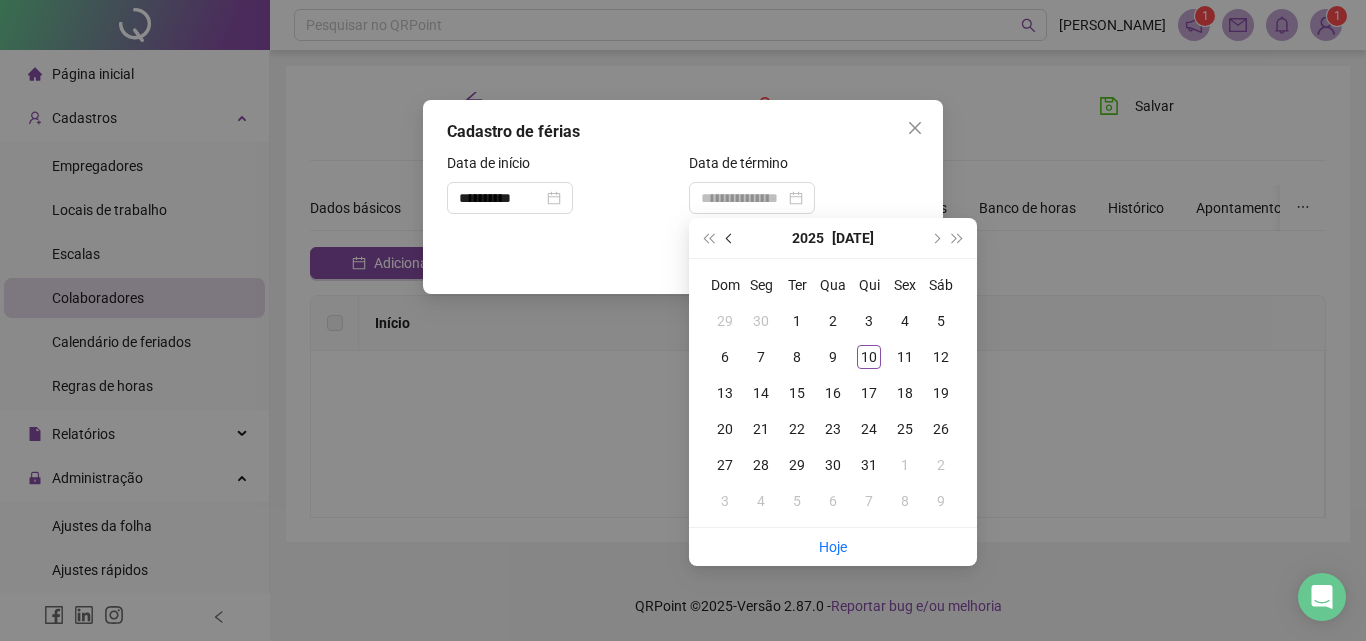 click at bounding box center (730, 238) 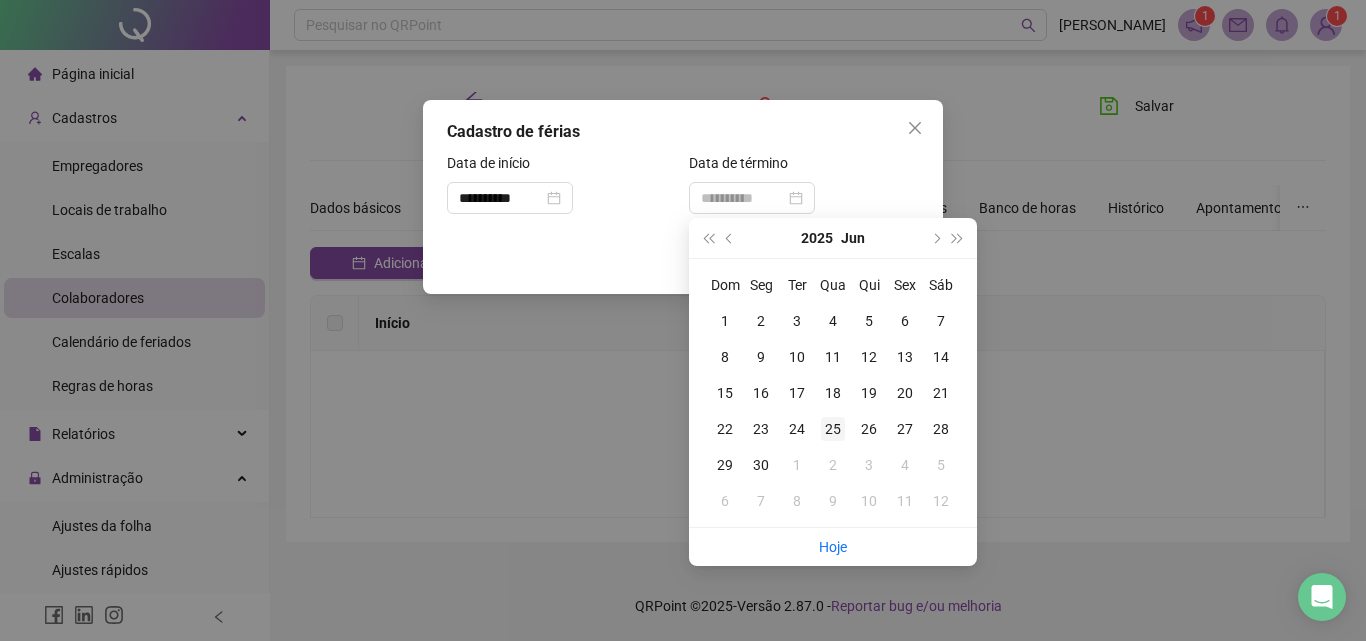 type on "**********" 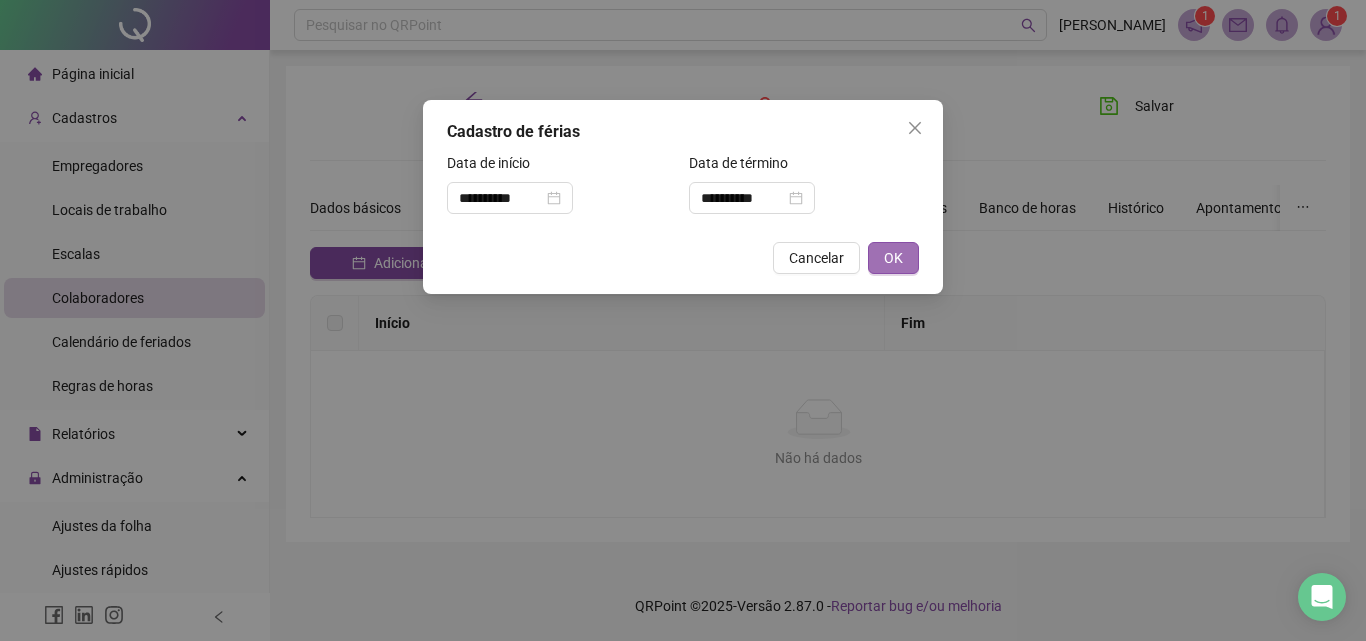 click on "OK" at bounding box center (893, 258) 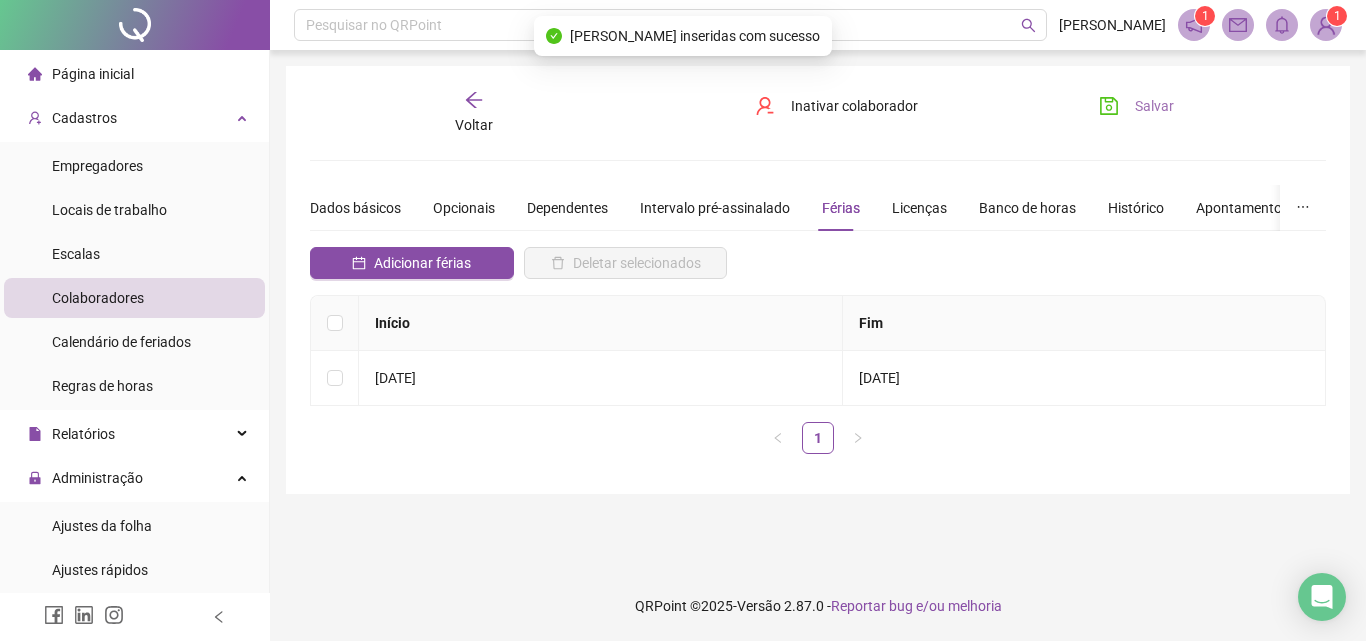 click on "Salvar" at bounding box center [1136, 106] 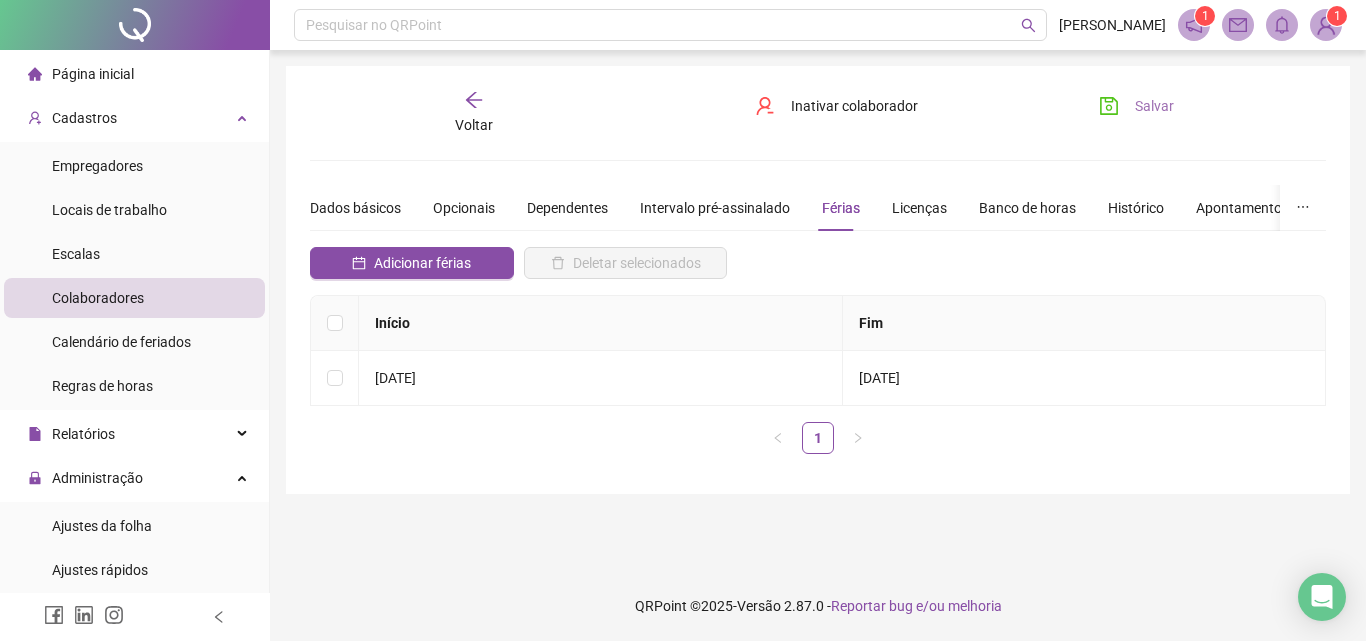 click on "Salvar" at bounding box center [1154, 106] 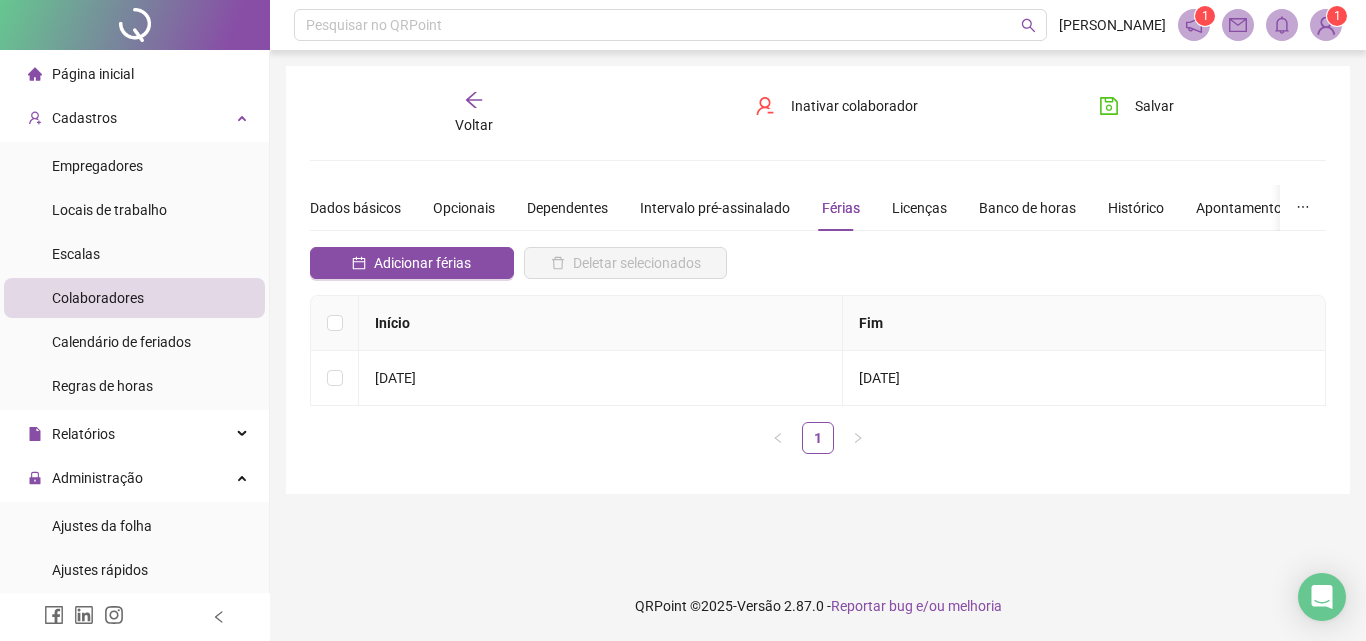 click on "Voltar" at bounding box center [474, 125] 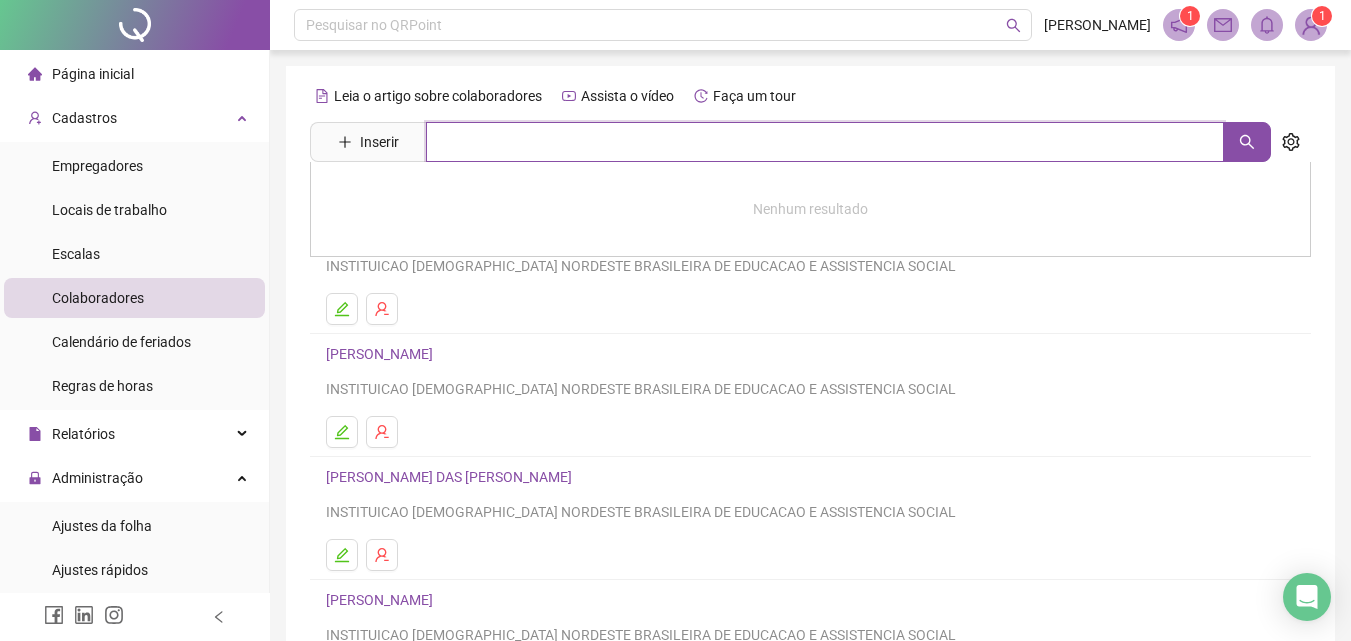 click at bounding box center (825, 142) 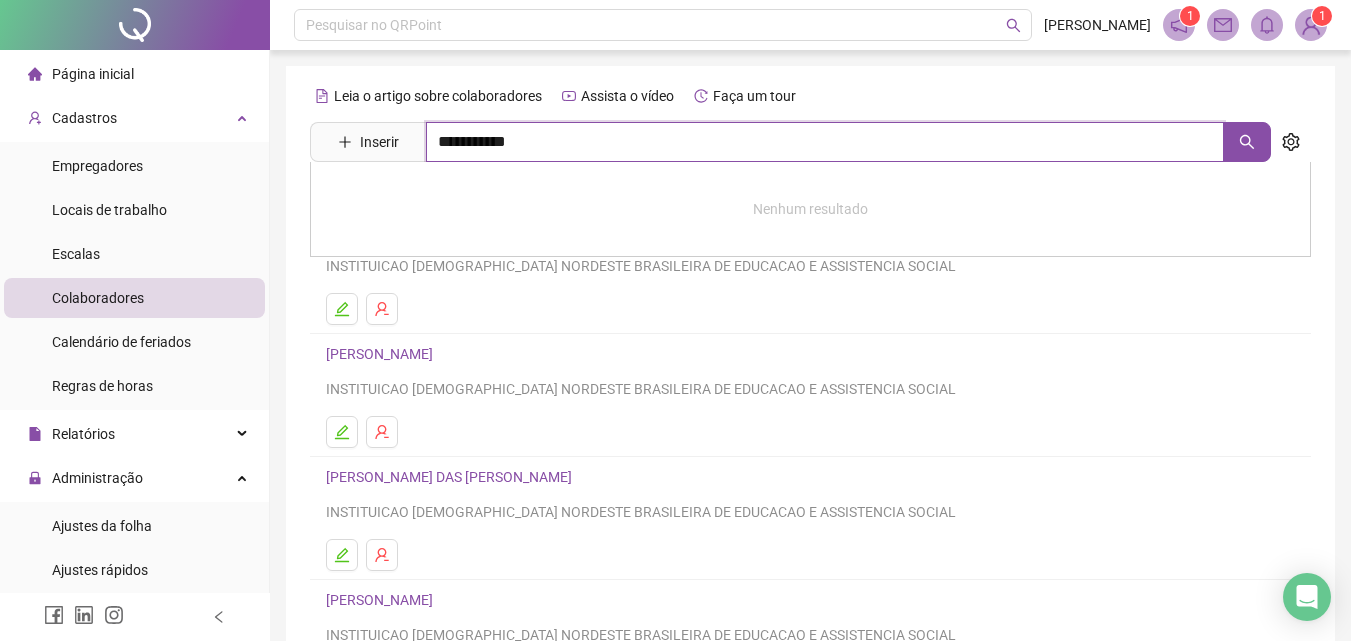 type on "**********" 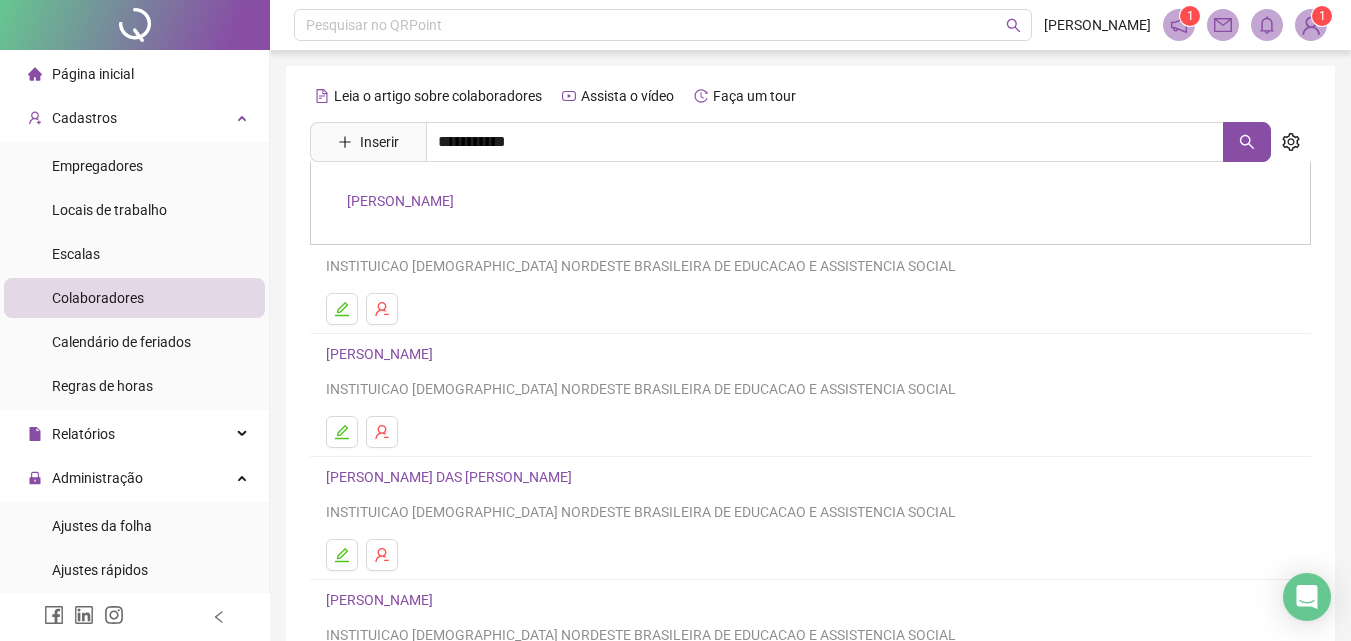 click on "LIVIA DANIELE VIEIRA RIBEIRO" at bounding box center [400, 201] 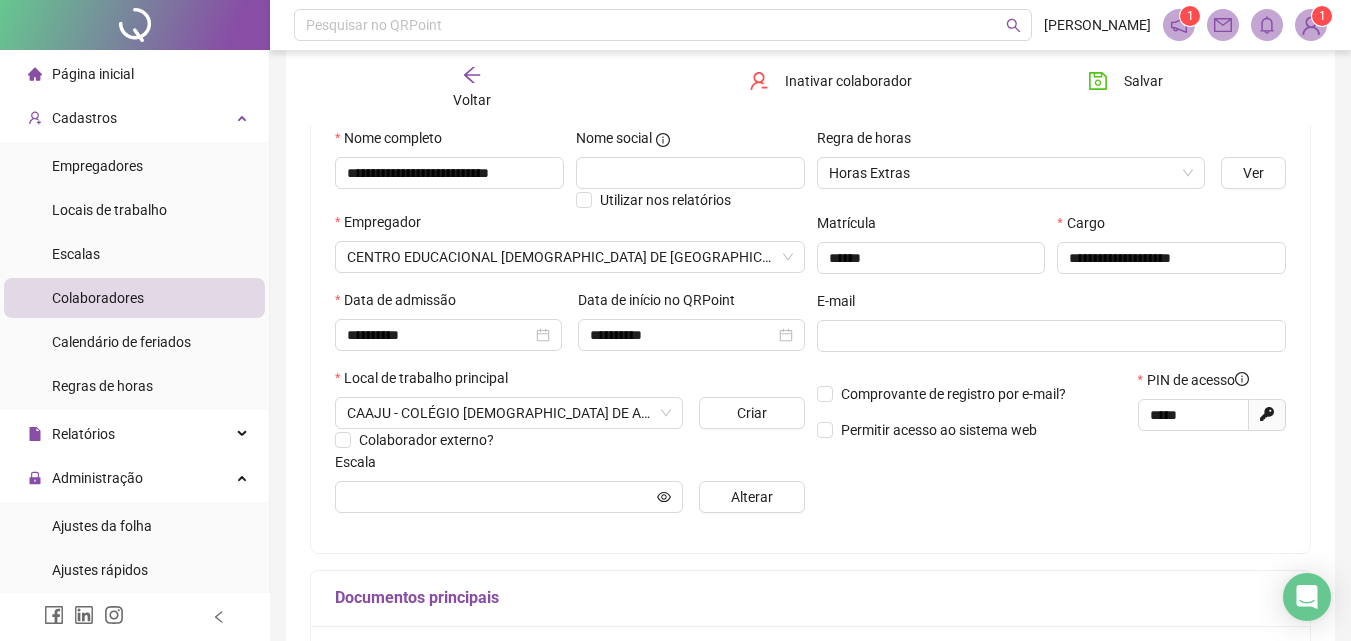 scroll, scrollTop: 0, scrollLeft: 0, axis: both 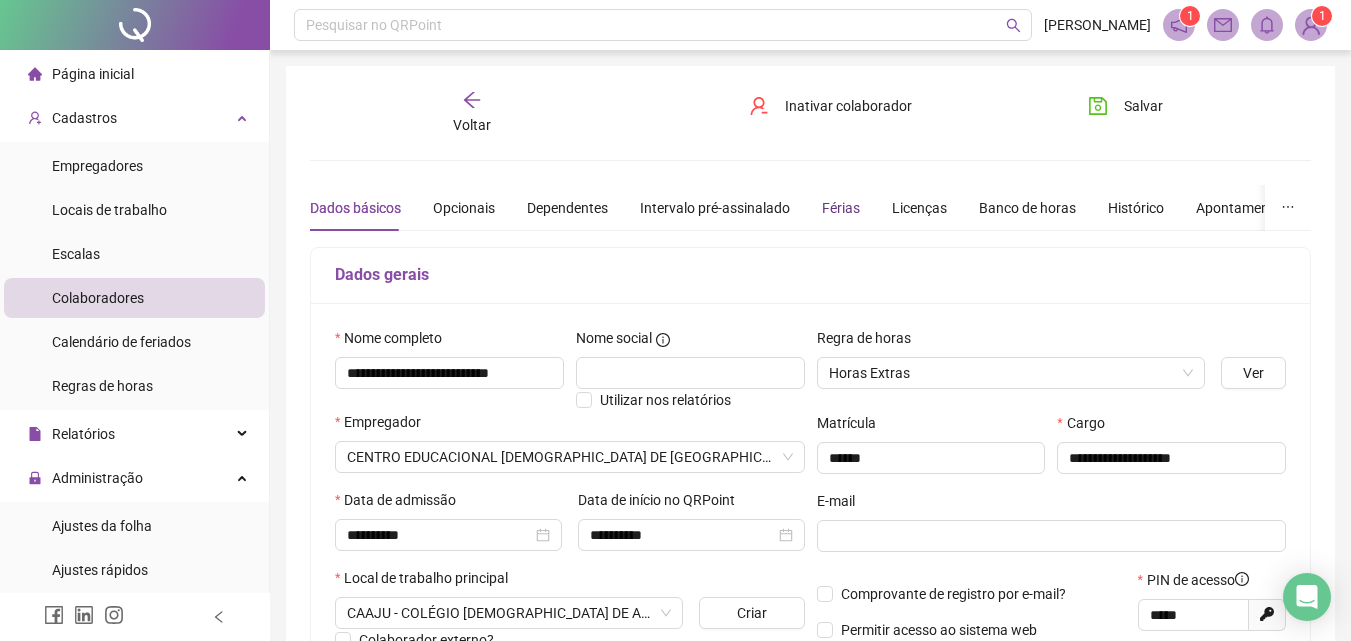 drag, startPoint x: 841, startPoint y: 209, endPoint x: 832, endPoint y: 220, distance: 14.21267 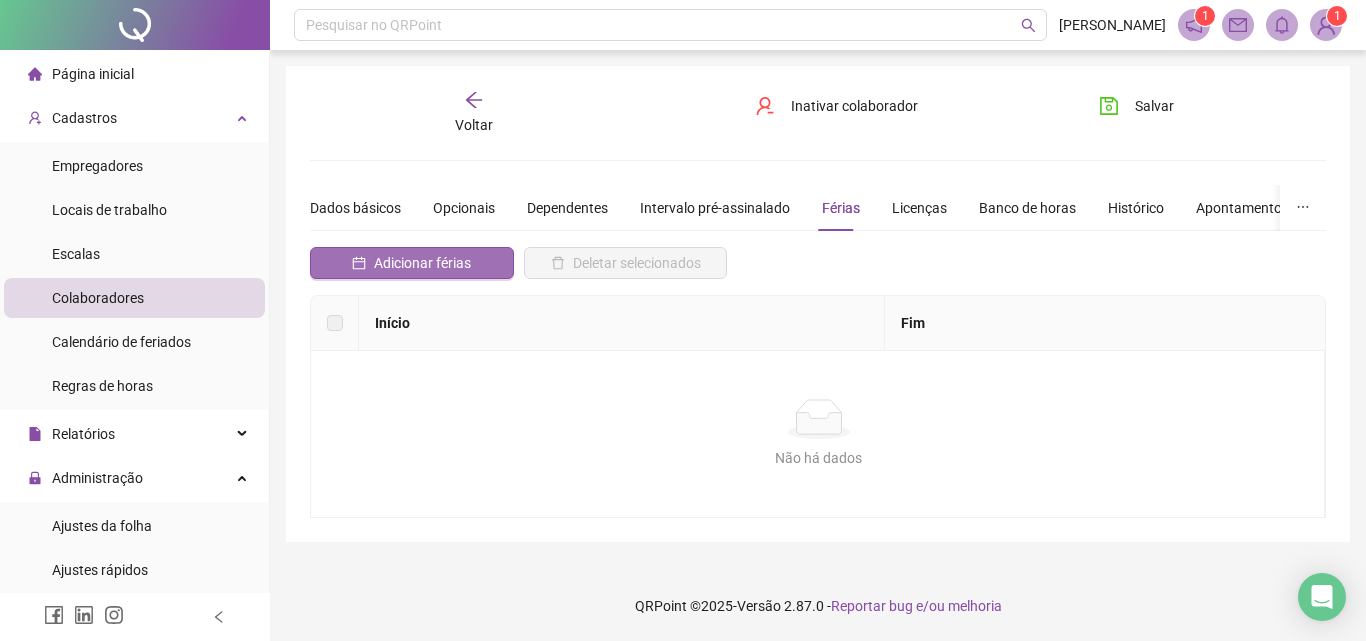 click on "Adicionar férias" at bounding box center [422, 263] 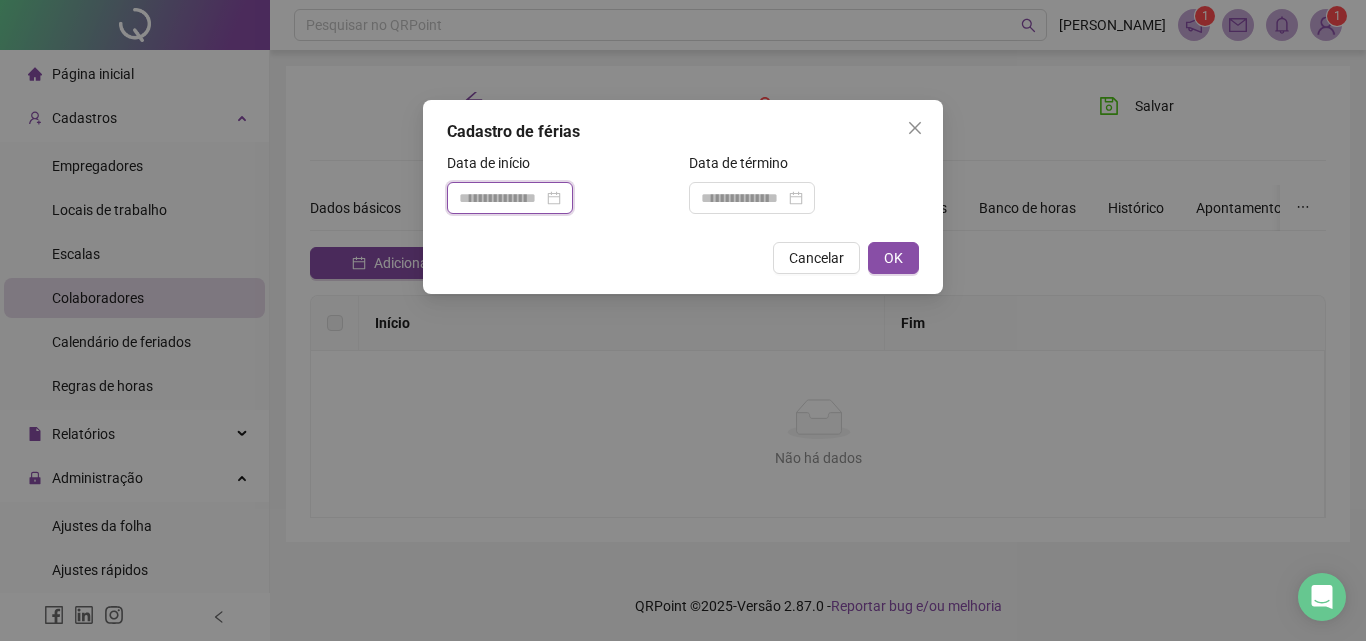 click at bounding box center [501, 198] 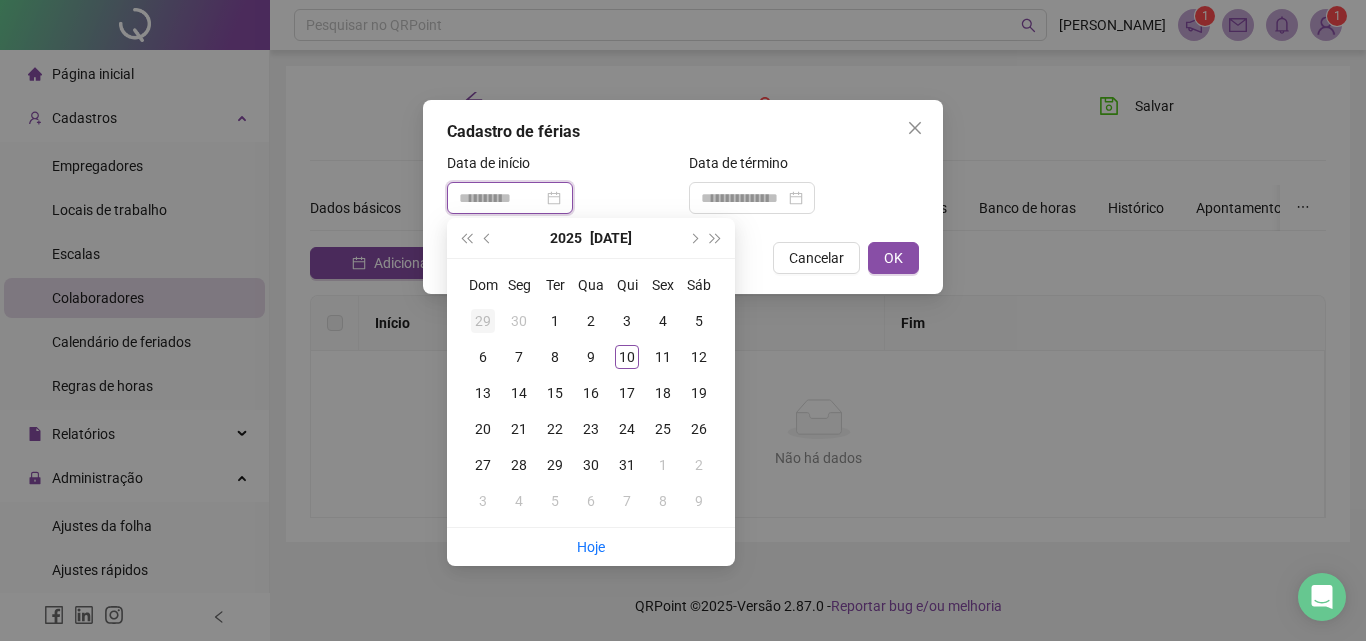 type on "**********" 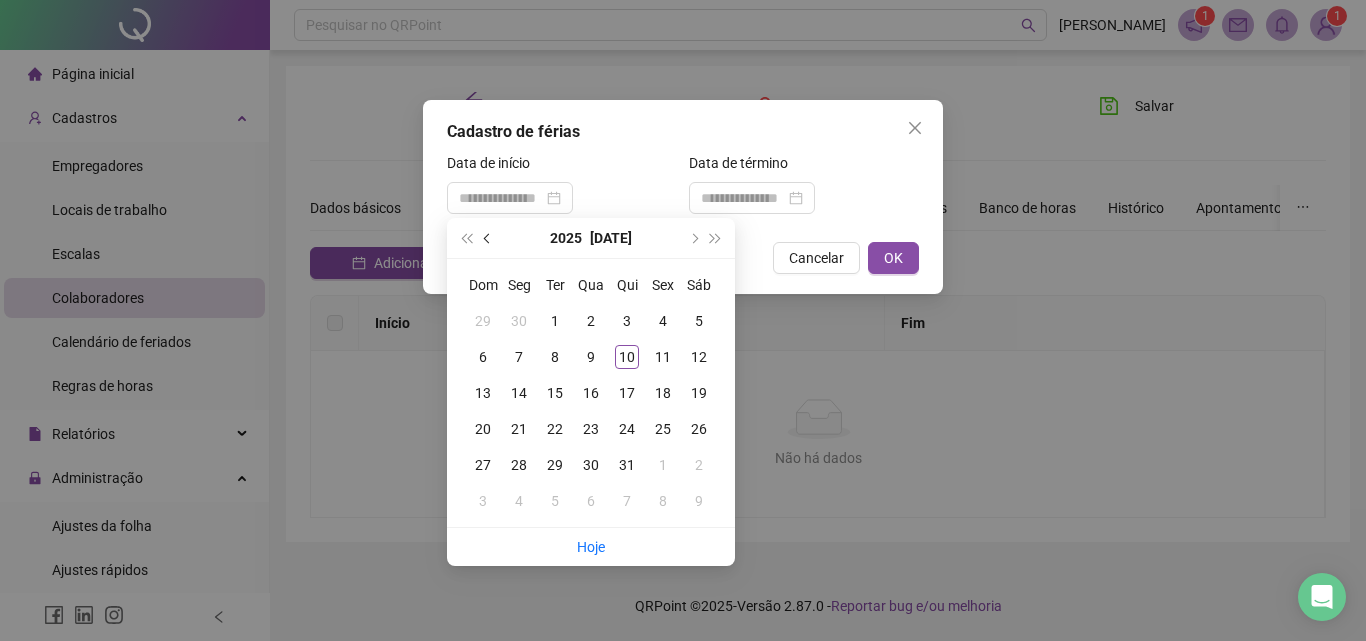 click at bounding box center [489, 238] 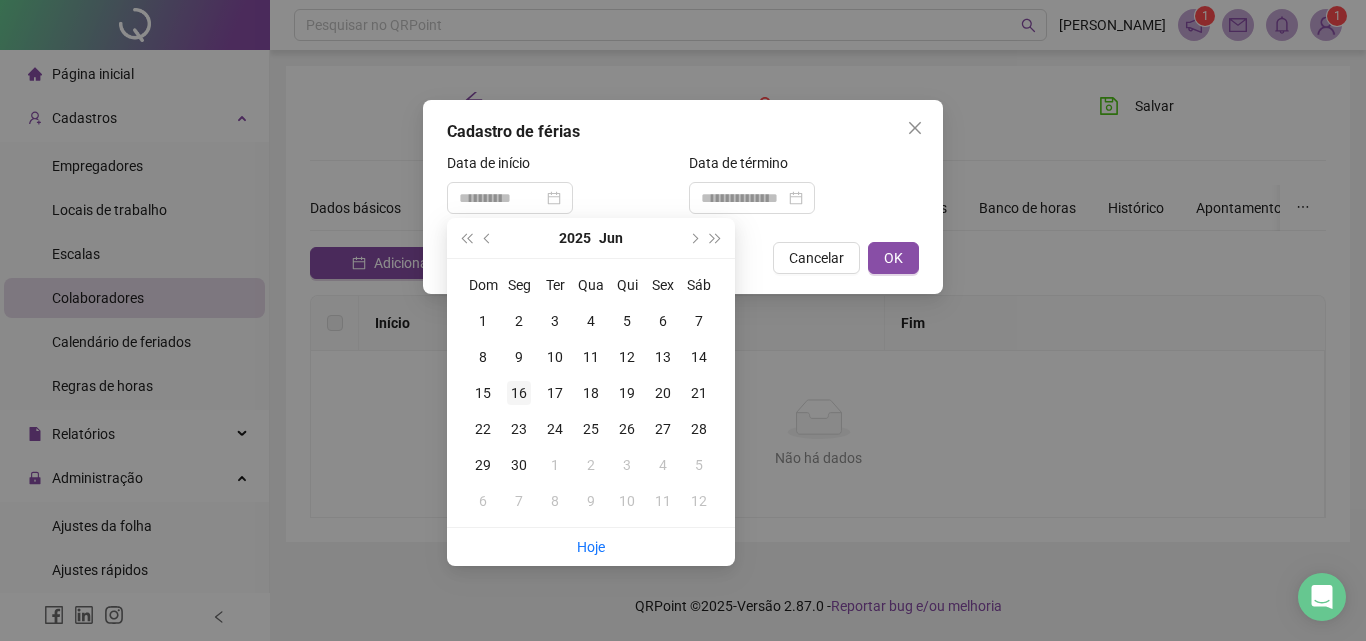 type on "**********" 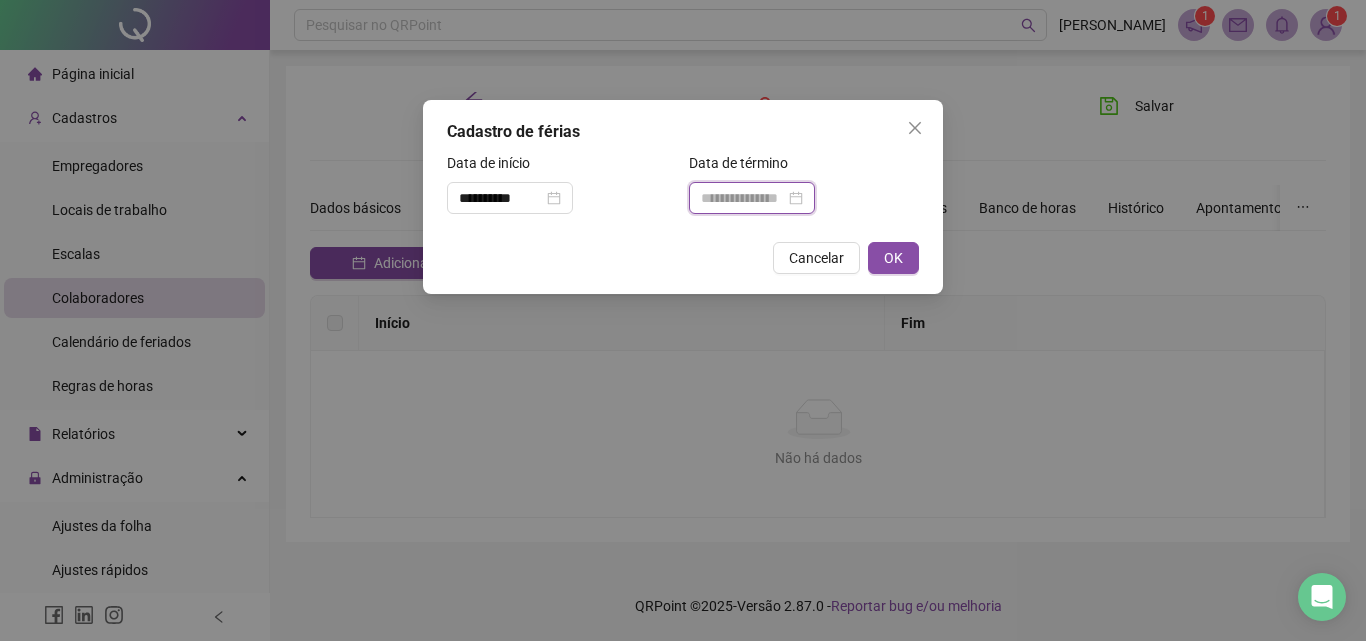 click at bounding box center [743, 198] 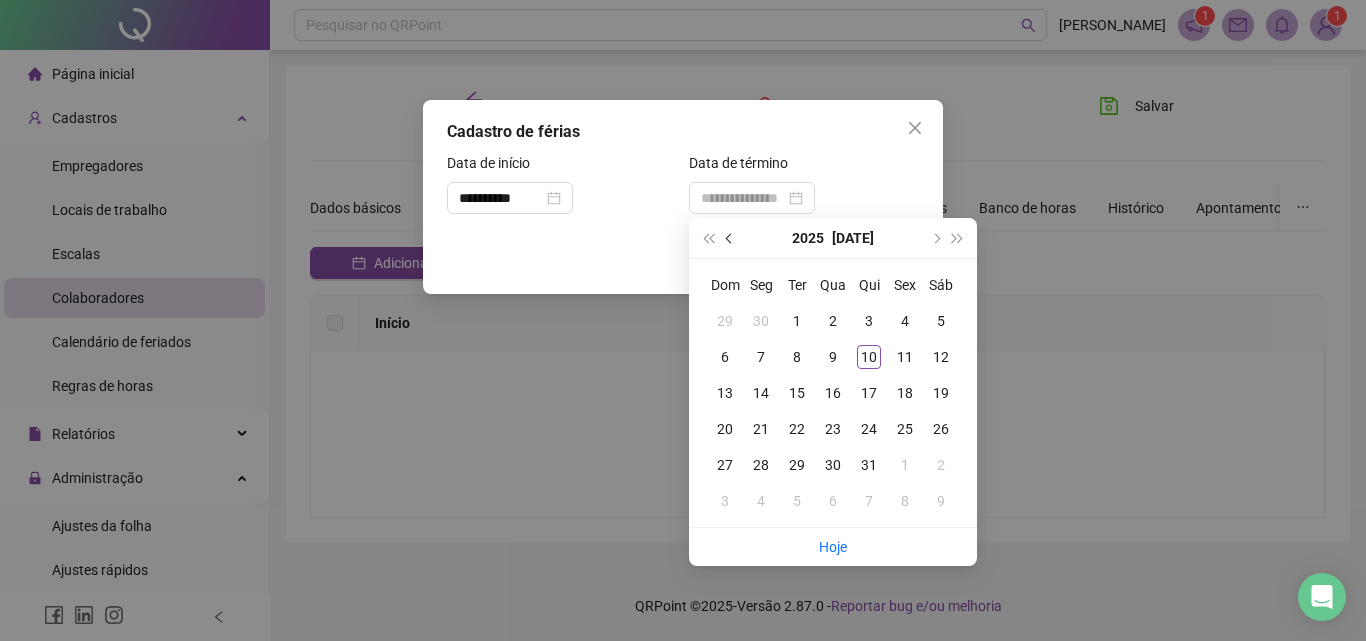 click at bounding box center (731, 238) 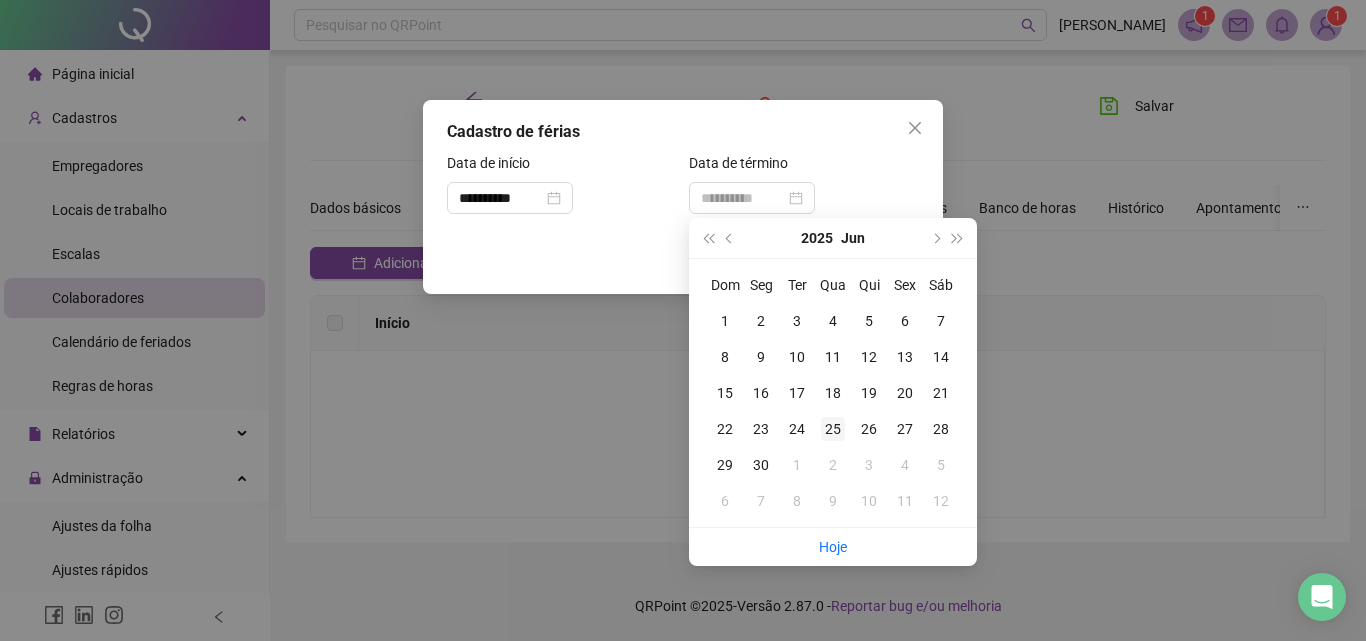 type on "**********" 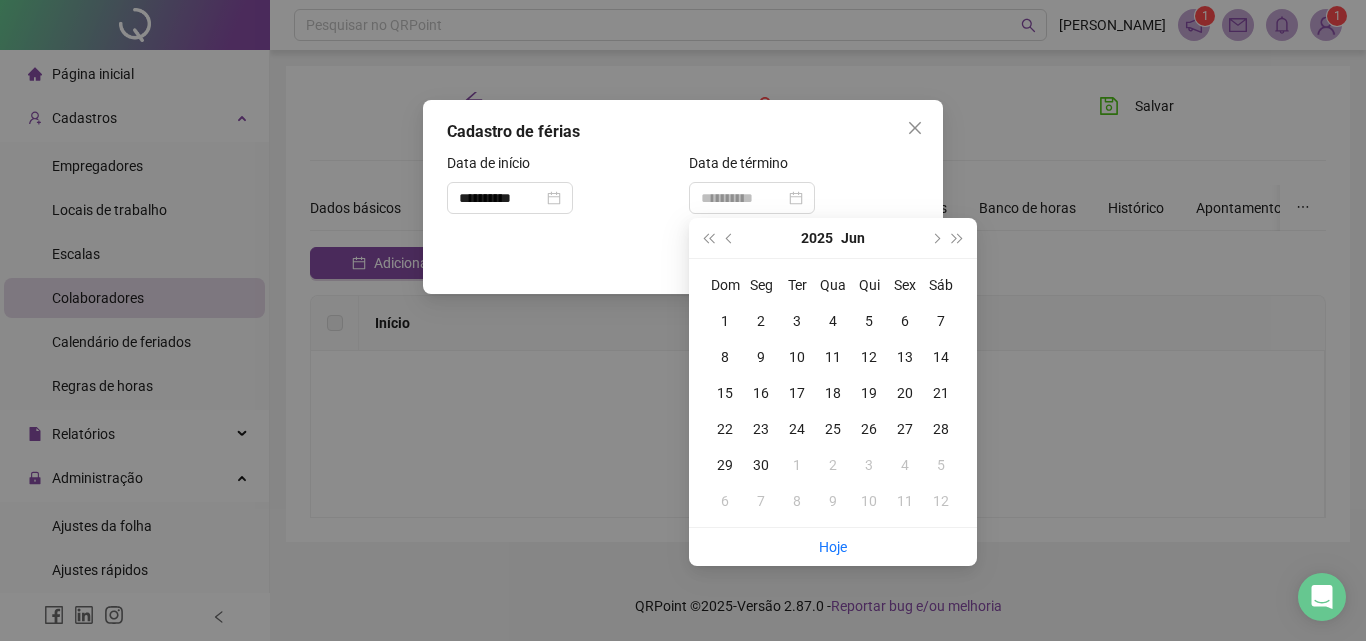 click on "25" at bounding box center (833, 429) 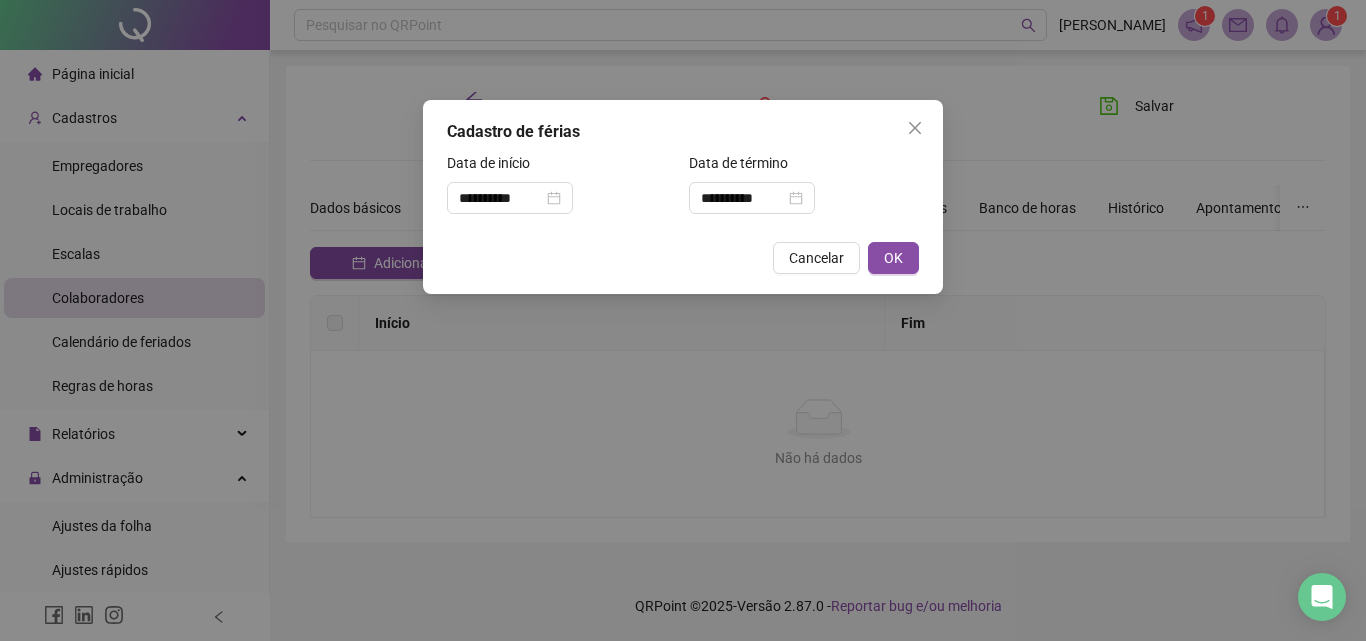 click on "**********" at bounding box center (683, 197) 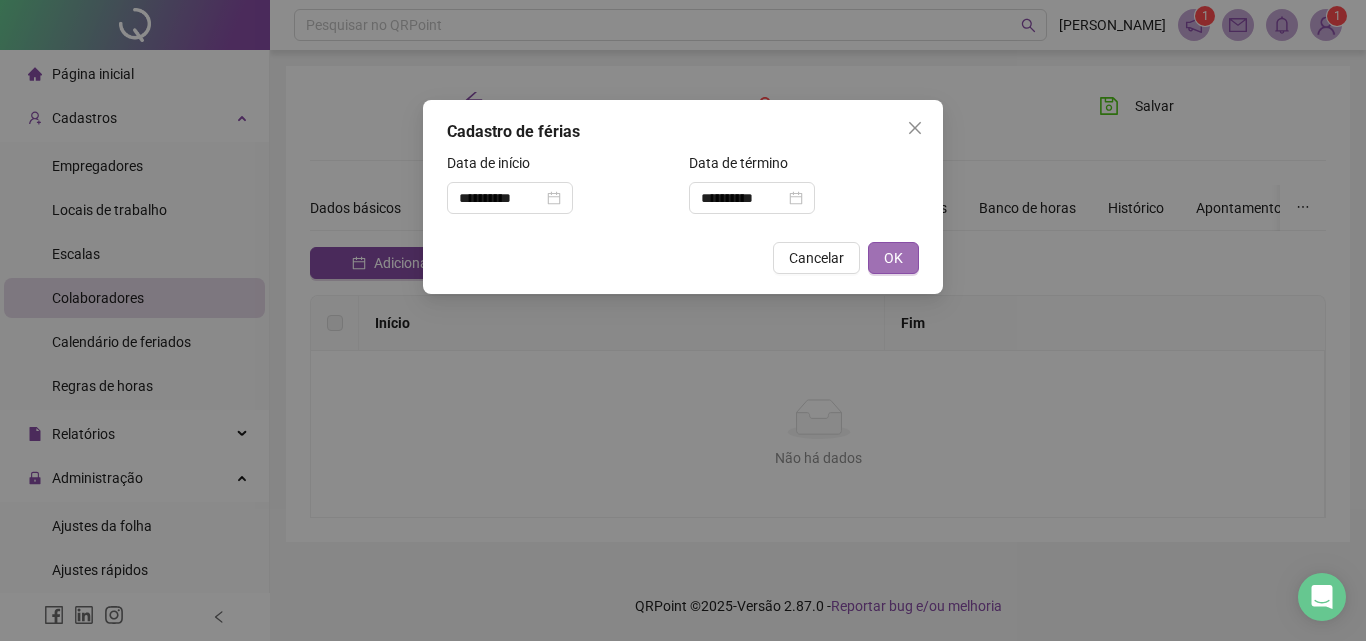 click on "OK" at bounding box center (893, 258) 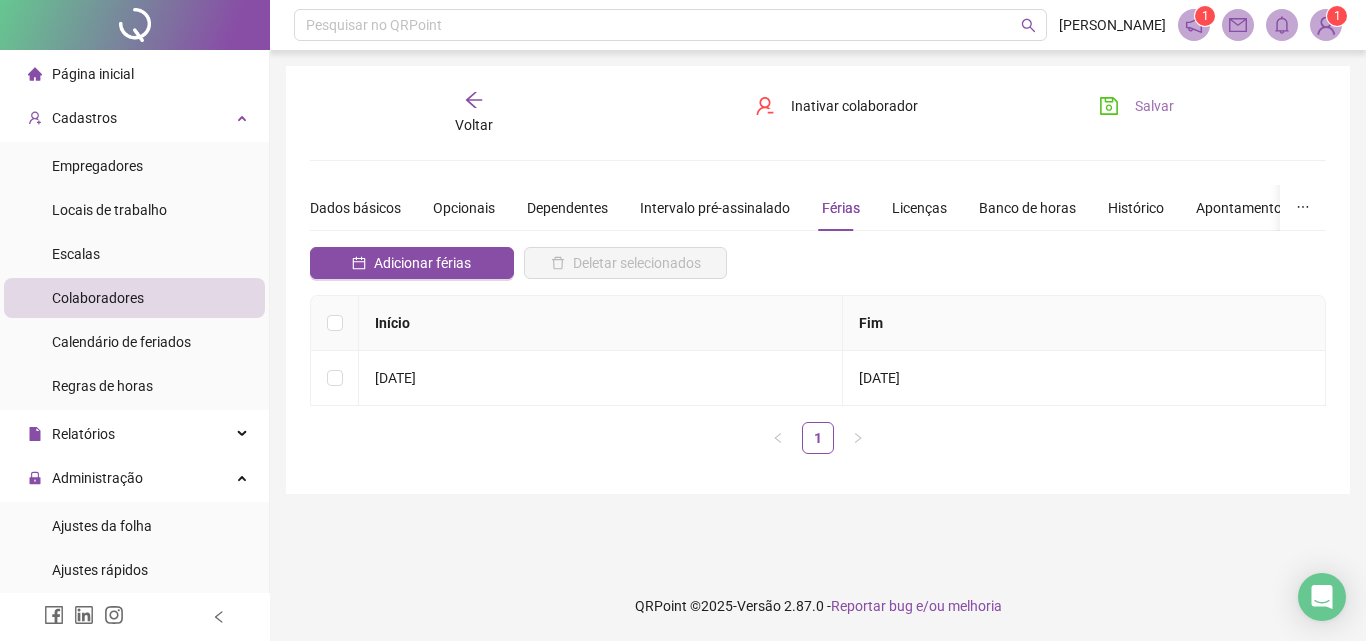 drag, startPoint x: 1147, startPoint y: 112, endPoint x: 1140, endPoint y: 121, distance: 11.401754 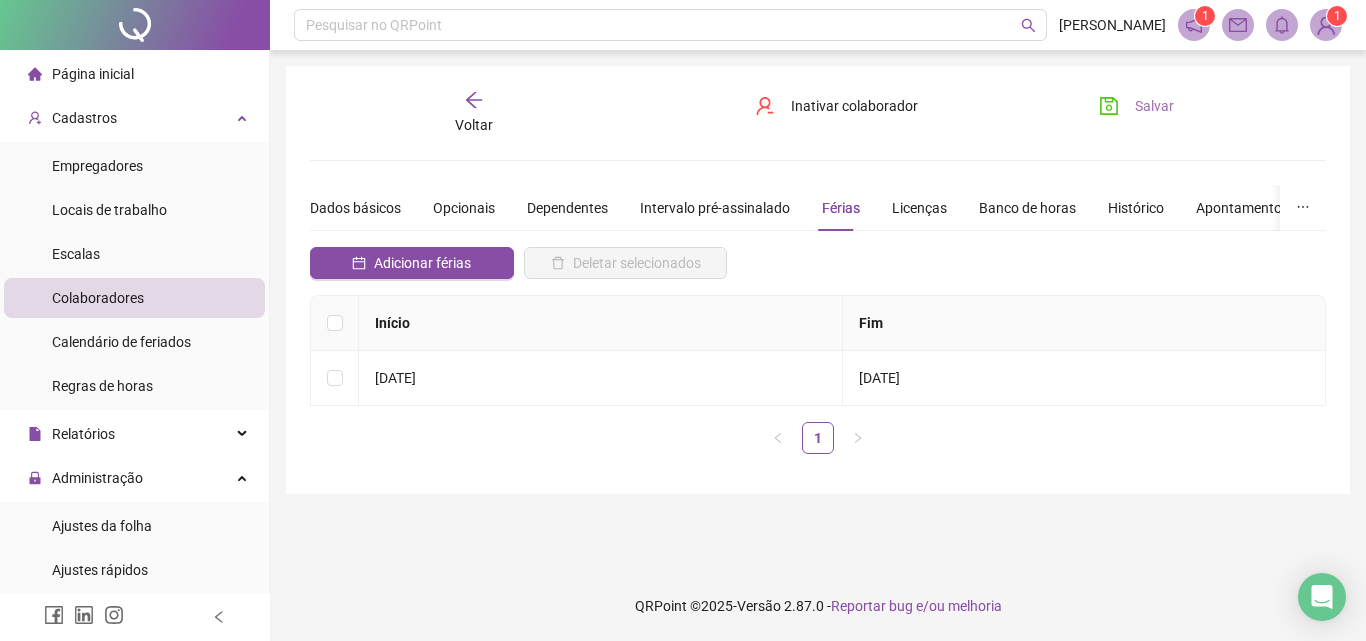 click on "Salvar" at bounding box center [1154, 106] 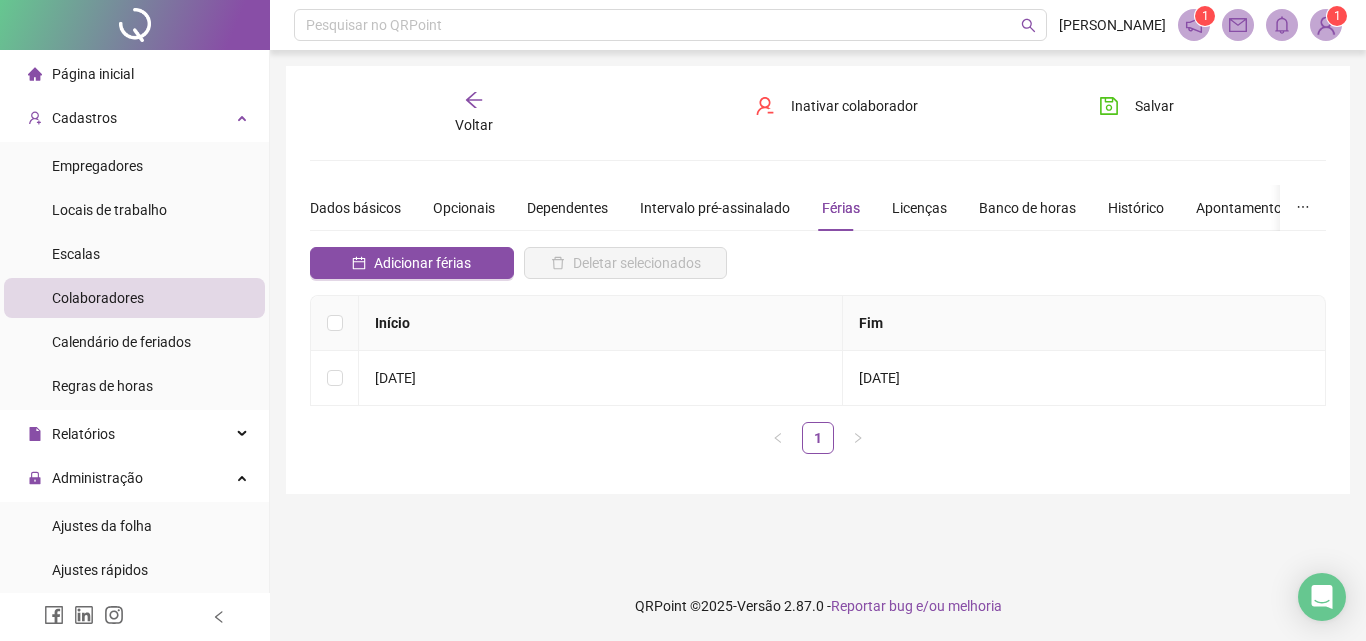 click on "Voltar" at bounding box center (474, 125) 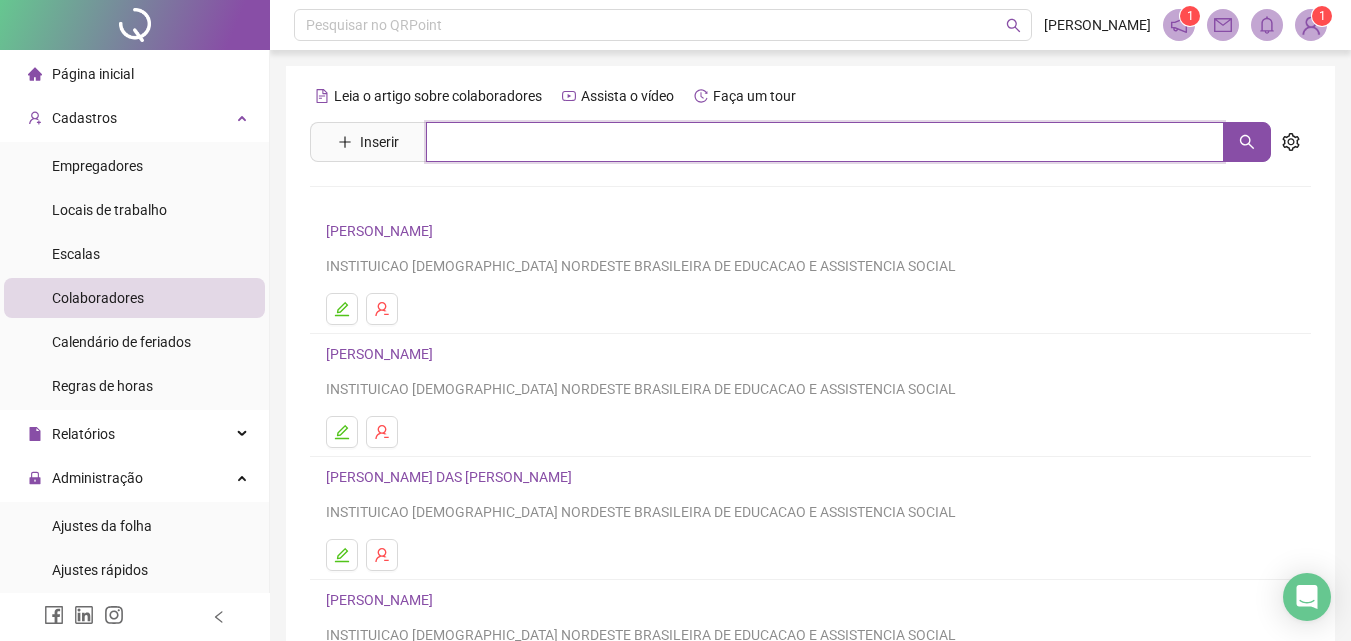 click at bounding box center (825, 142) 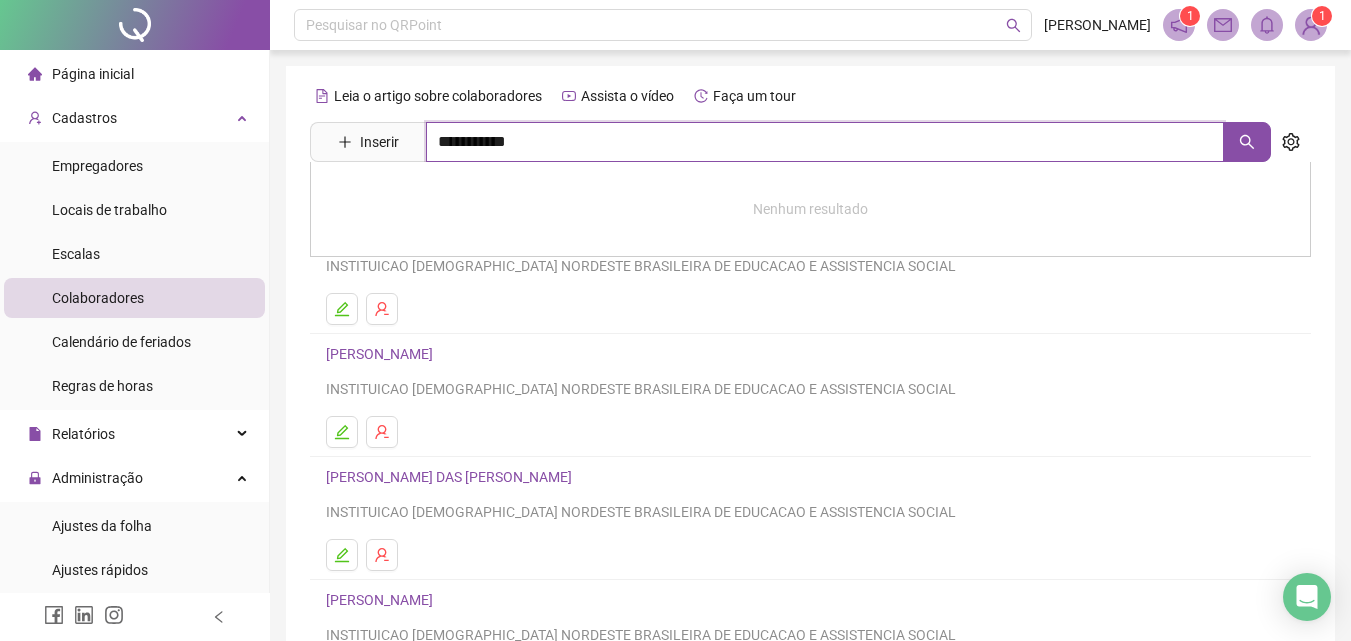 click on "**********" at bounding box center [825, 142] 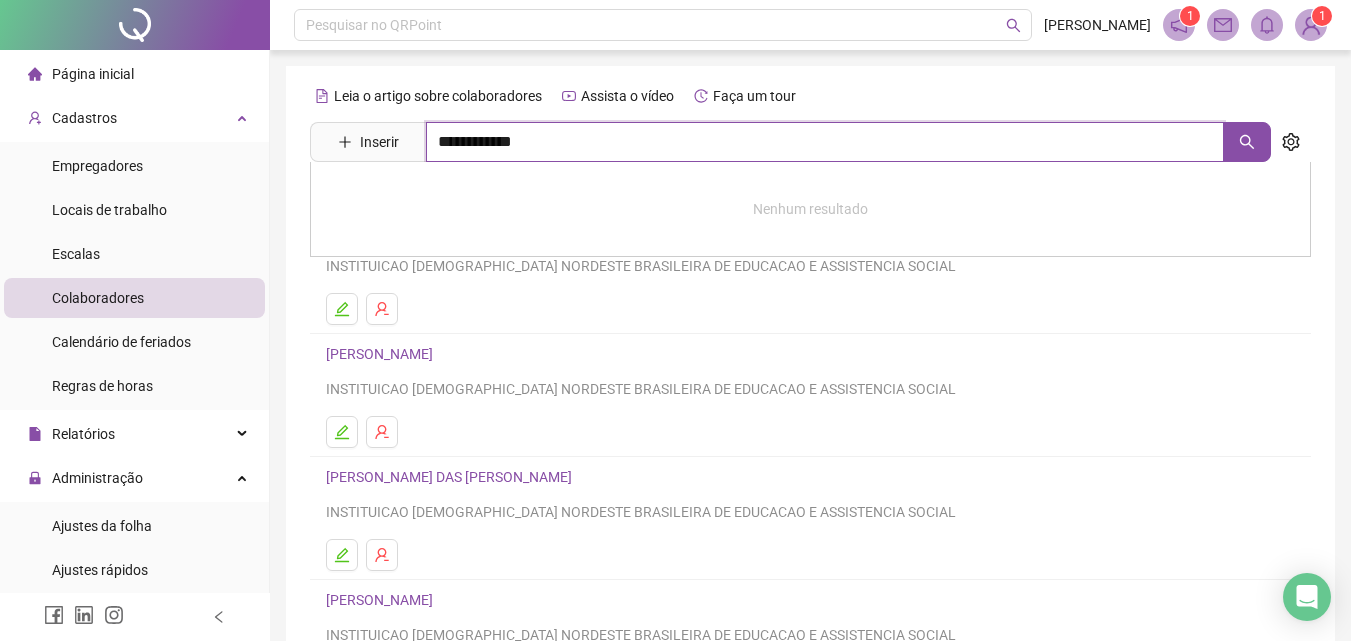 click on "**********" at bounding box center [825, 142] 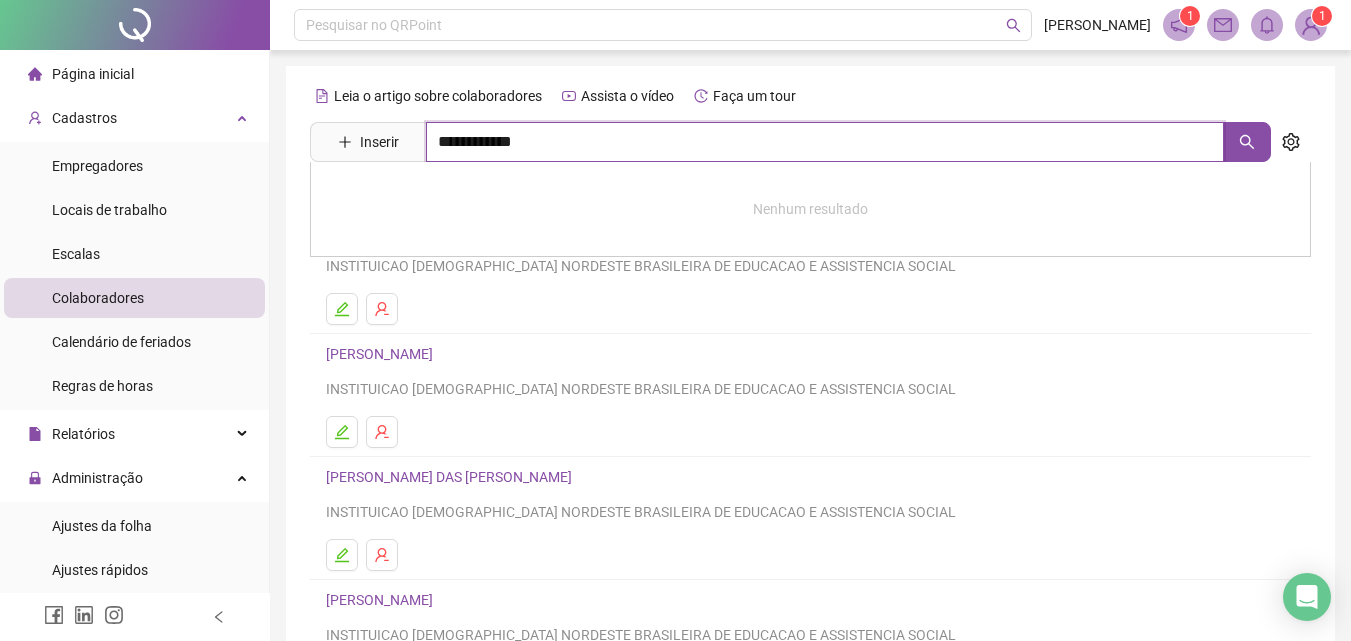 type on "**********" 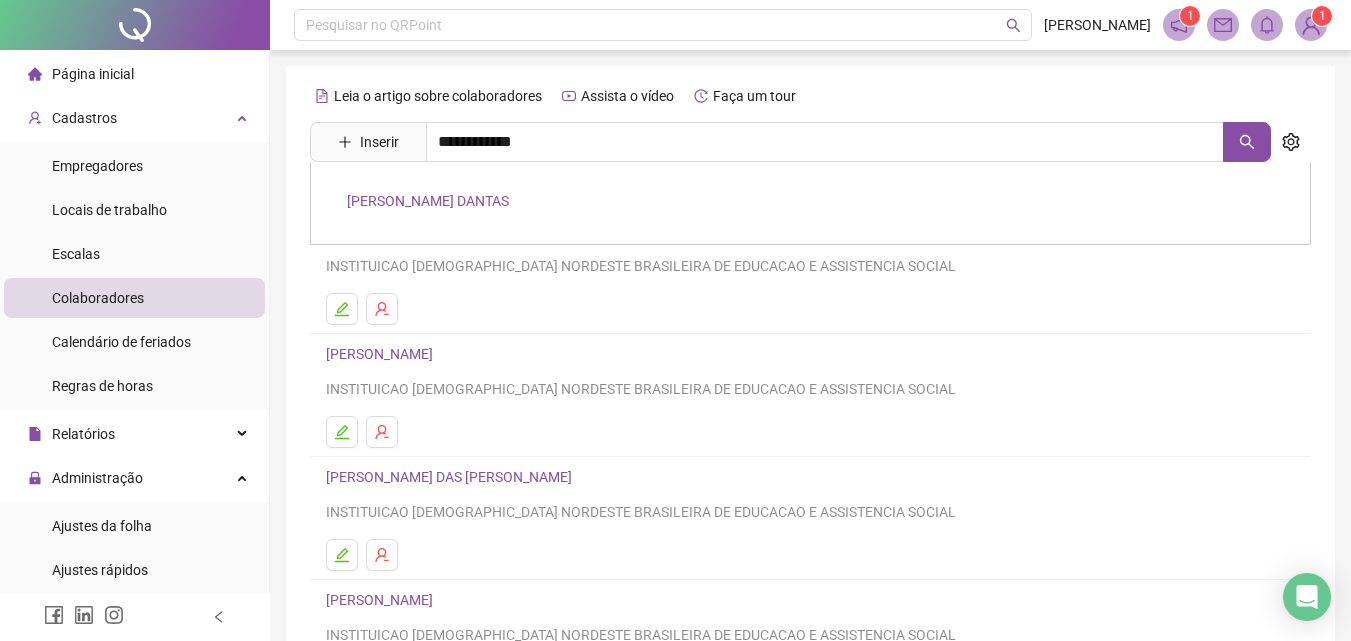 click on "[PERSON_NAME] DANTAS" at bounding box center [428, 201] 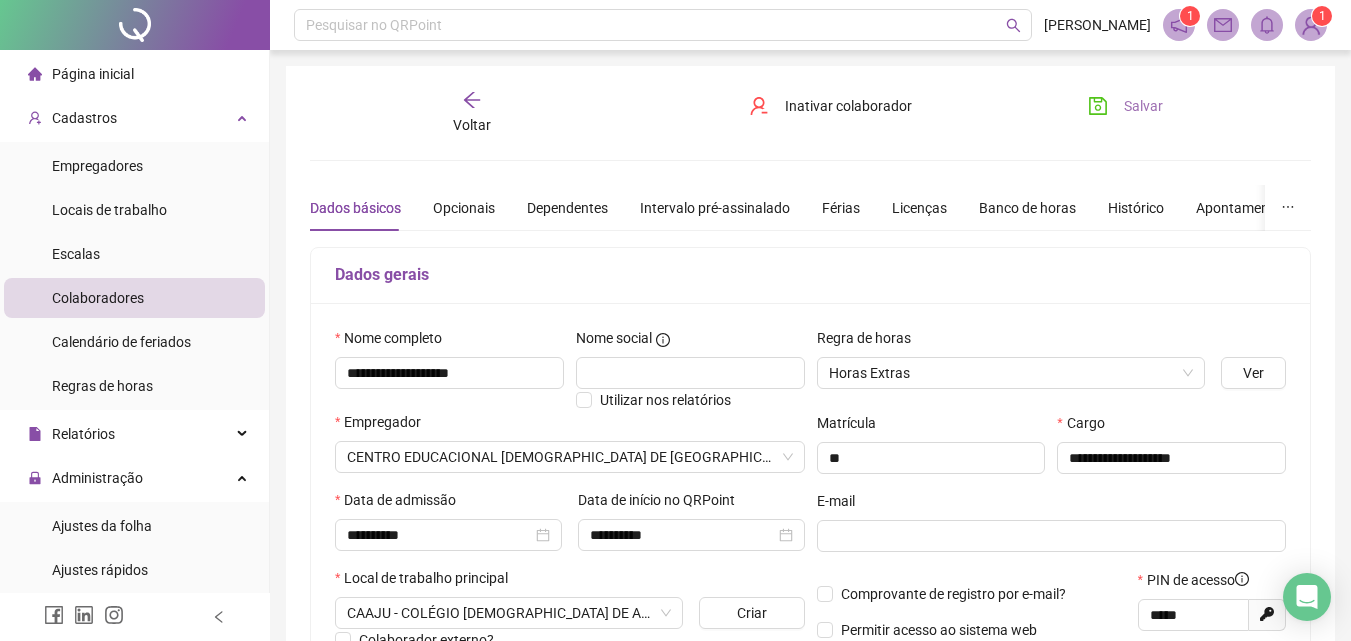 click on "Salvar" at bounding box center [1125, 106] 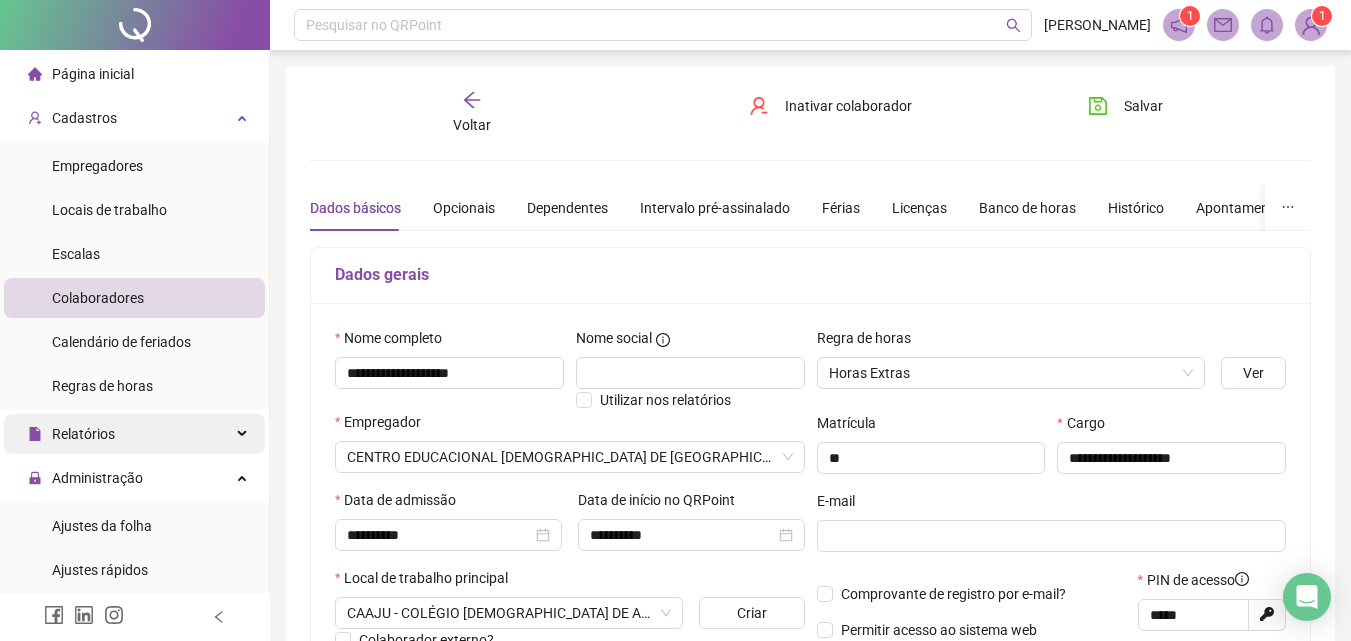 click on "Relatórios" at bounding box center [83, 434] 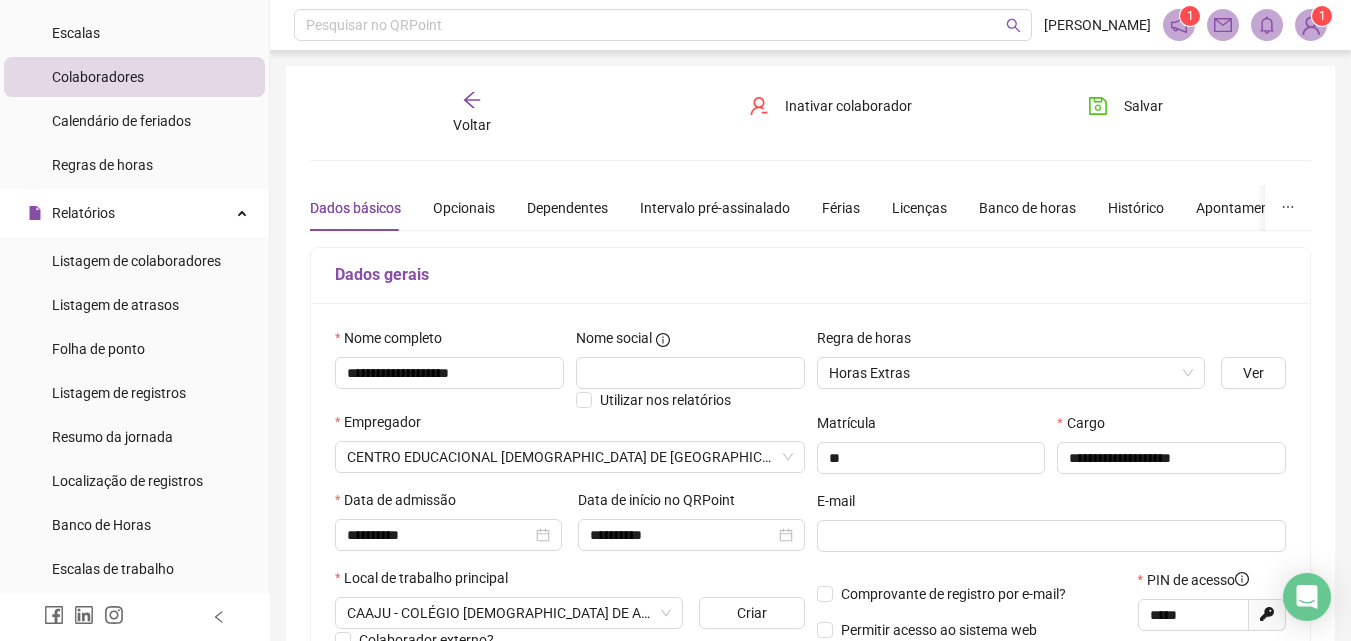 scroll, scrollTop: 400, scrollLeft: 0, axis: vertical 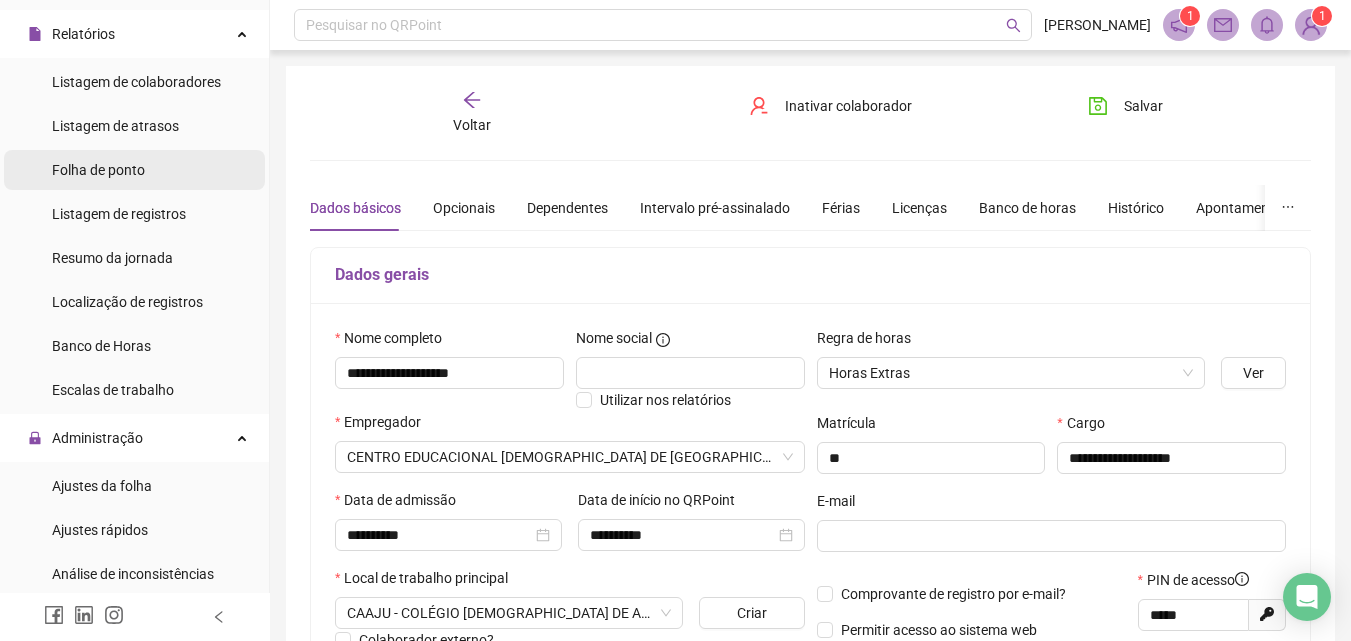 click on "Folha de ponto" at bounding box center (98, 170) 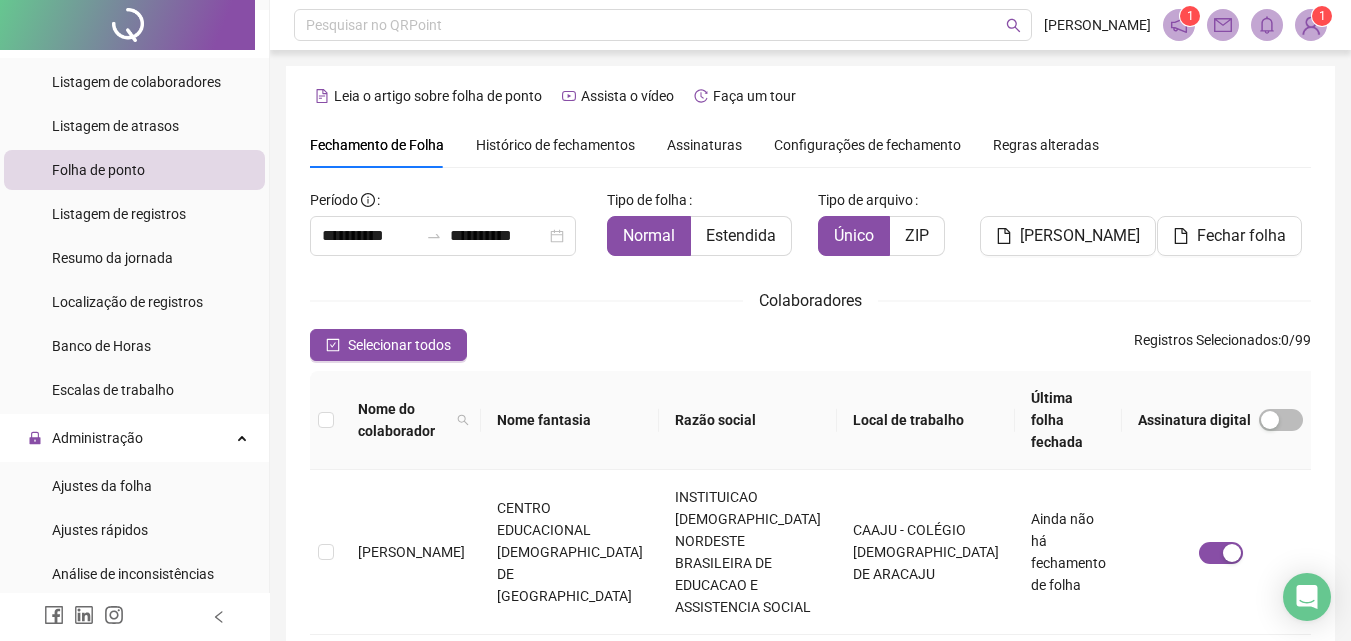 scroll, scrollTop: 89, scrollLeft: 0, axis: vertical 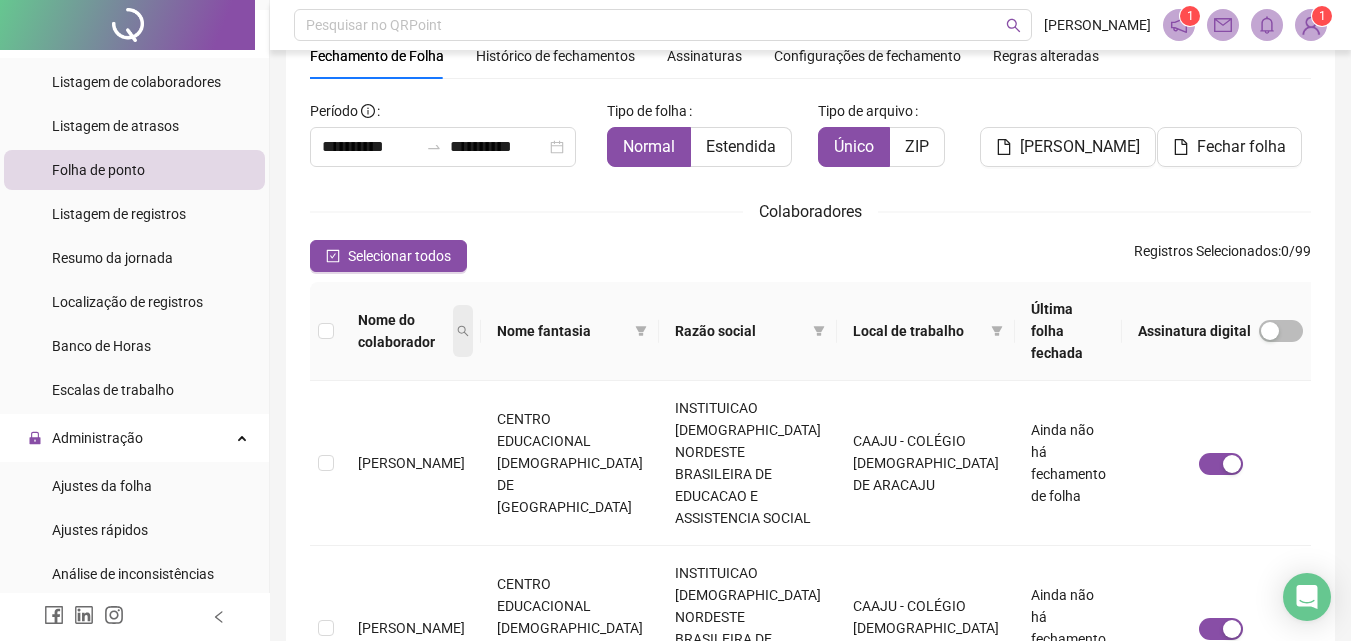 click 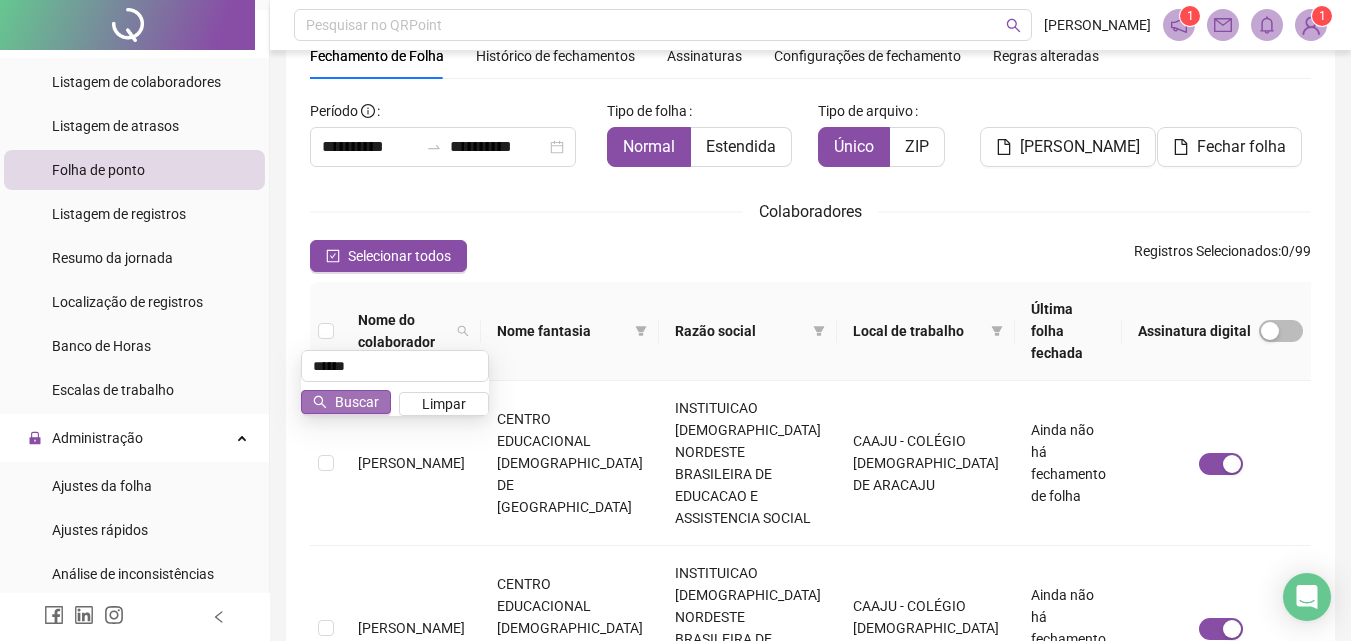 type on "******" 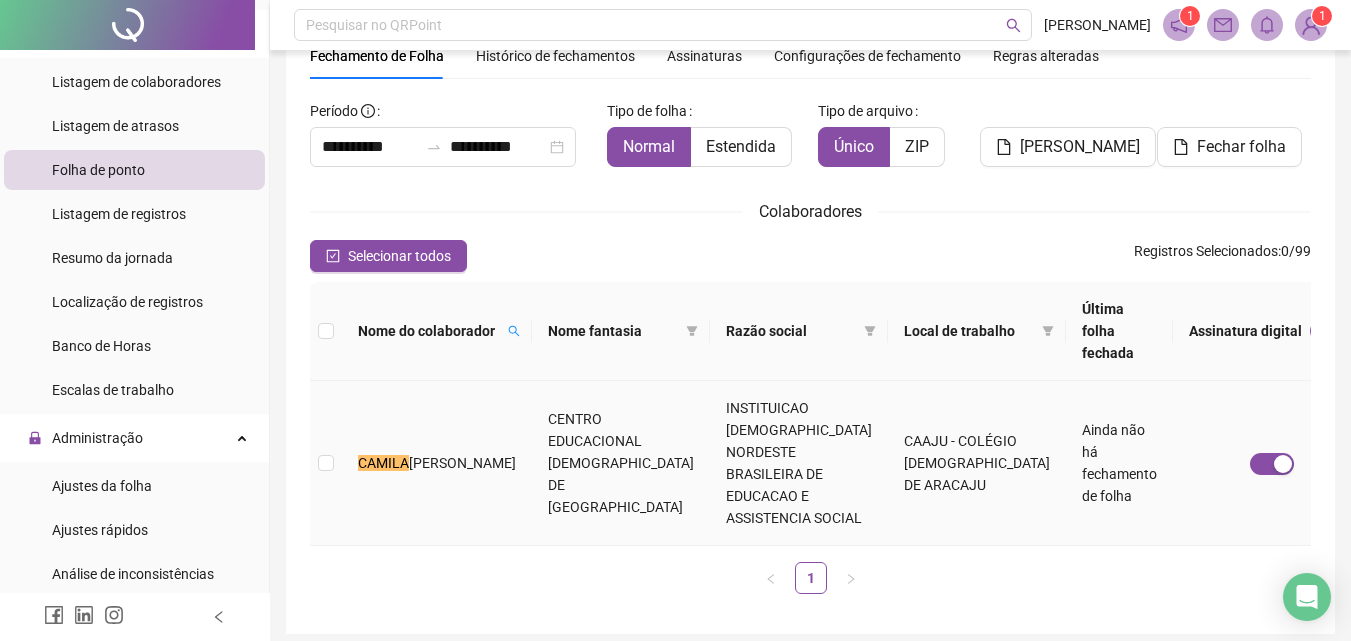 click at bounding box center [326, 463] 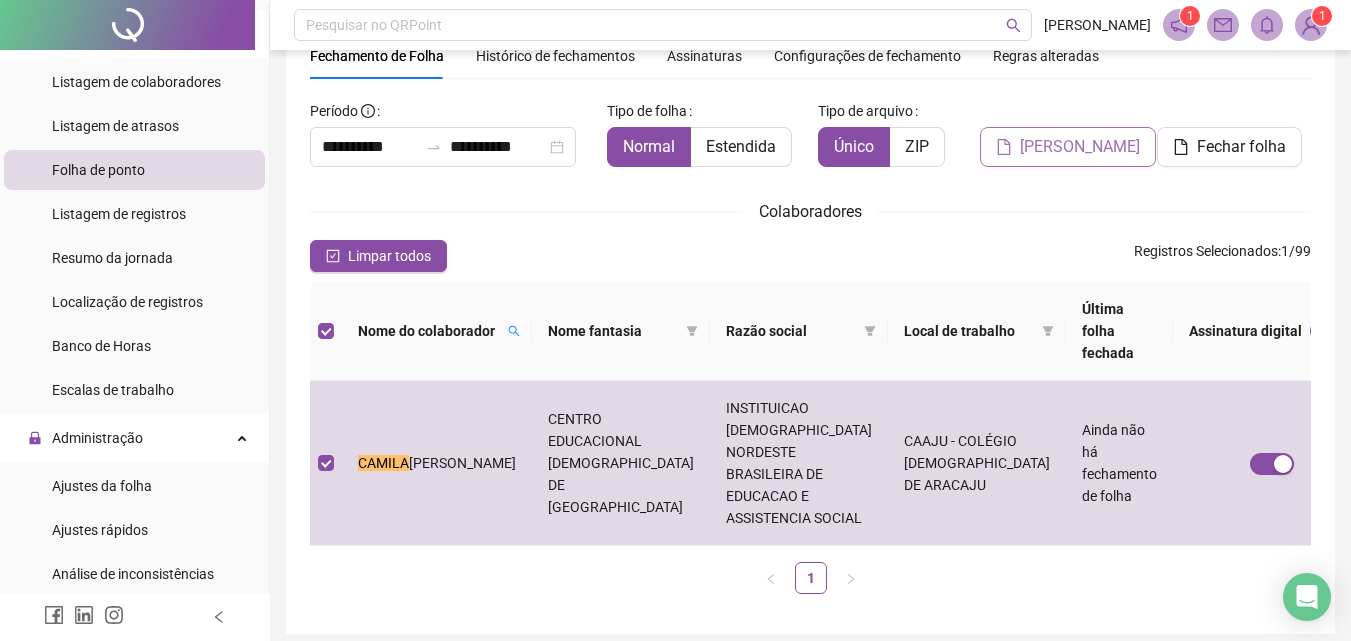 click on "[PERSON_NAME]" at bounding box center [1080, 147] 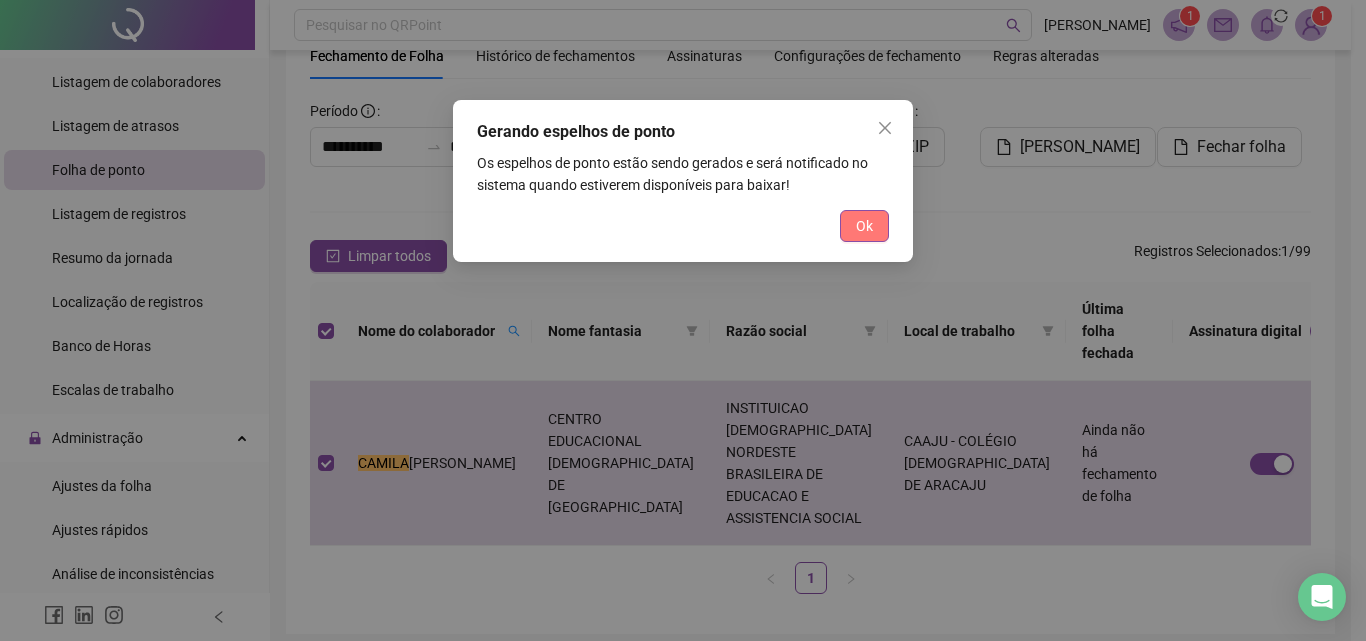 click on "Ok" at bounding box center (864, 226) 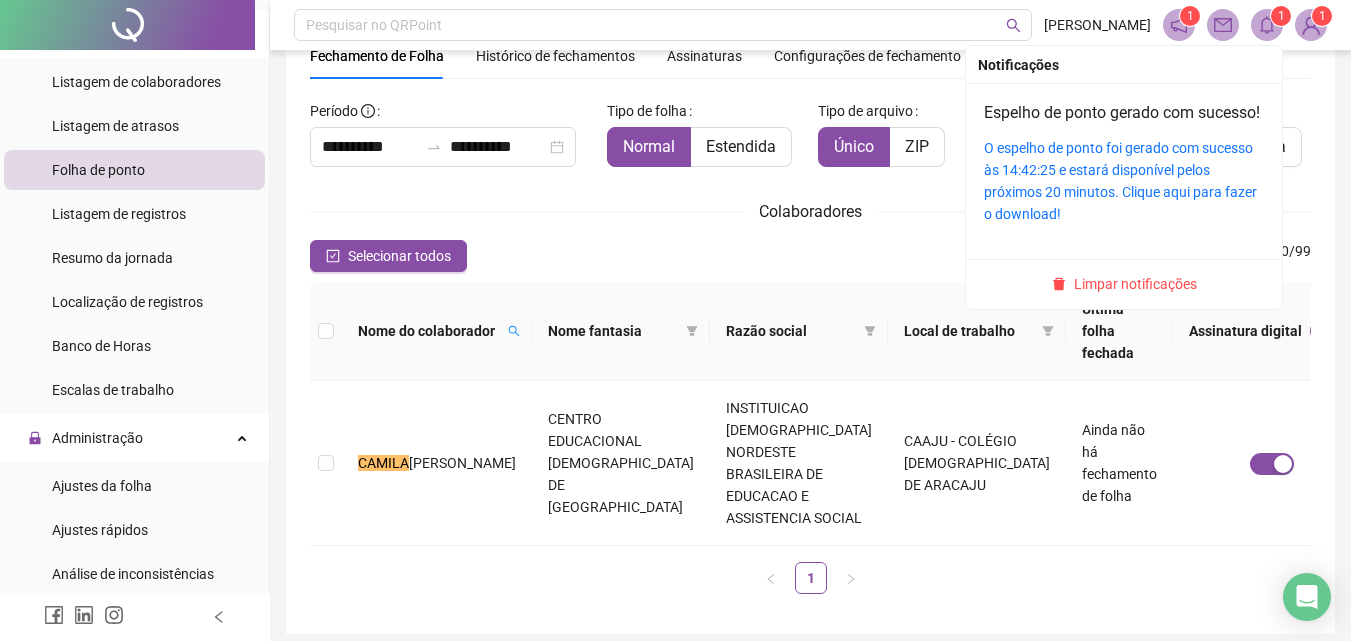 click on "O espelho de ponto foi gerado com sucesso às 14:42:25 e estará disponível pelos próximos 20 minutos.
Clique aqui para fazer o download!" at bounding box center [1120, 181] 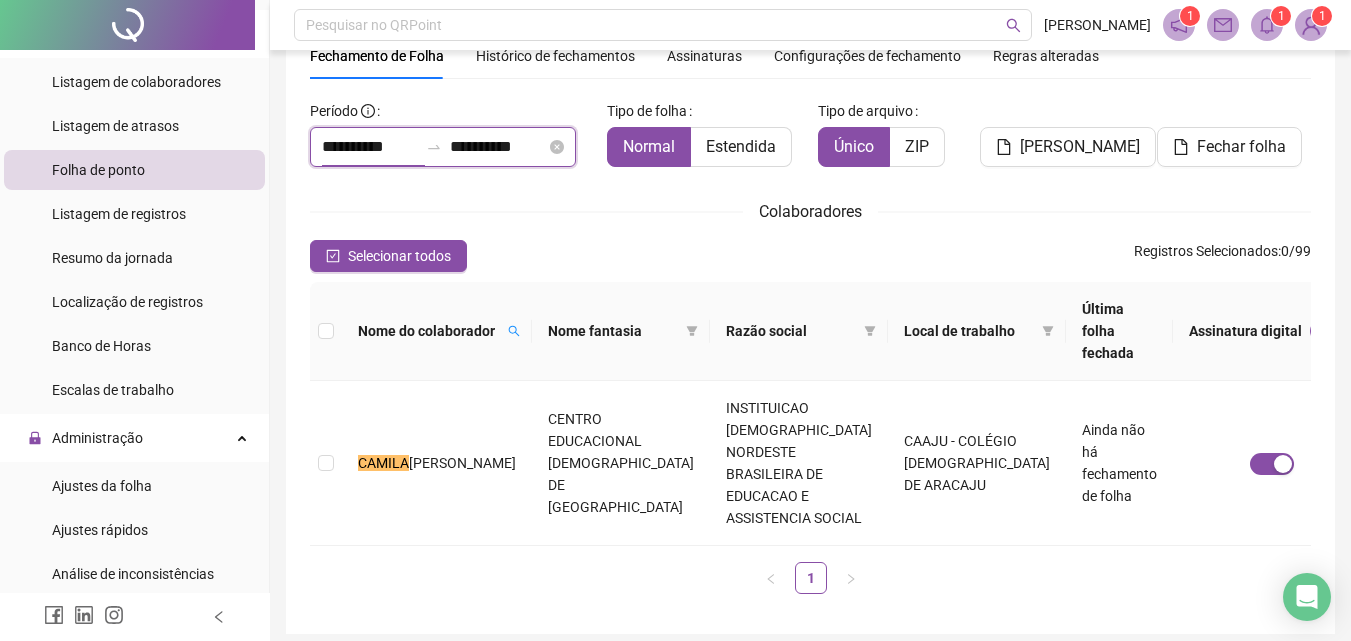 click on "**********" at bounding box center (370, 147) 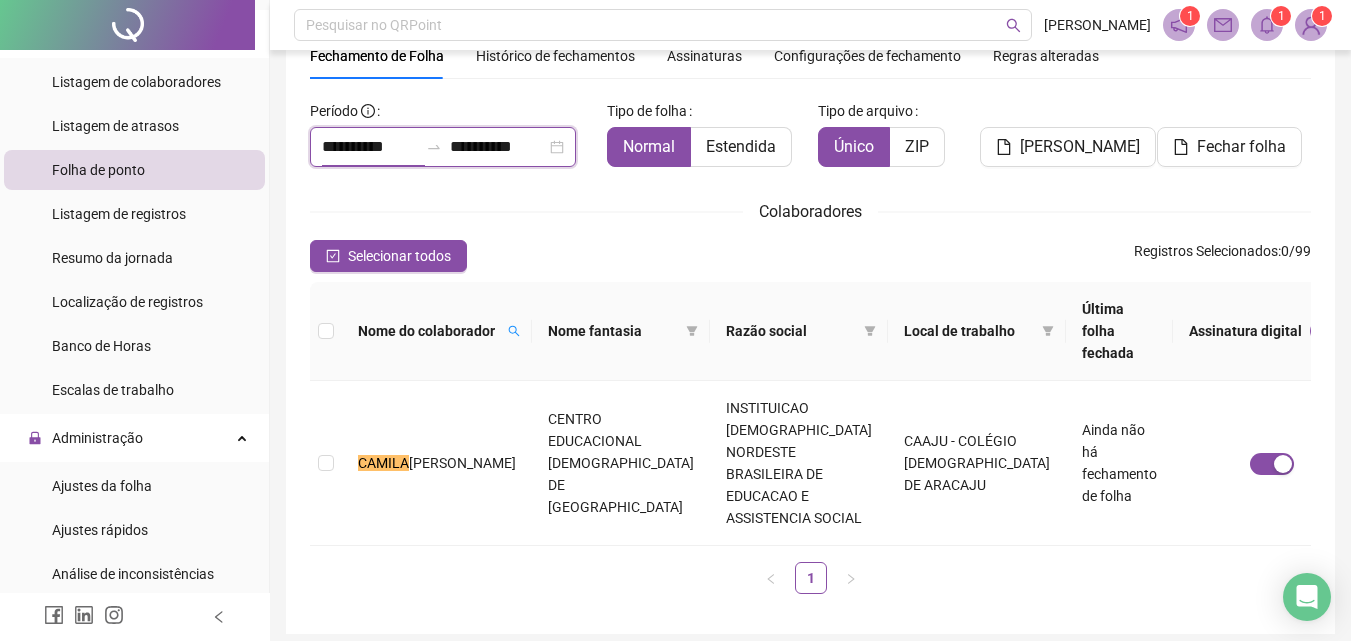 type on "**********" 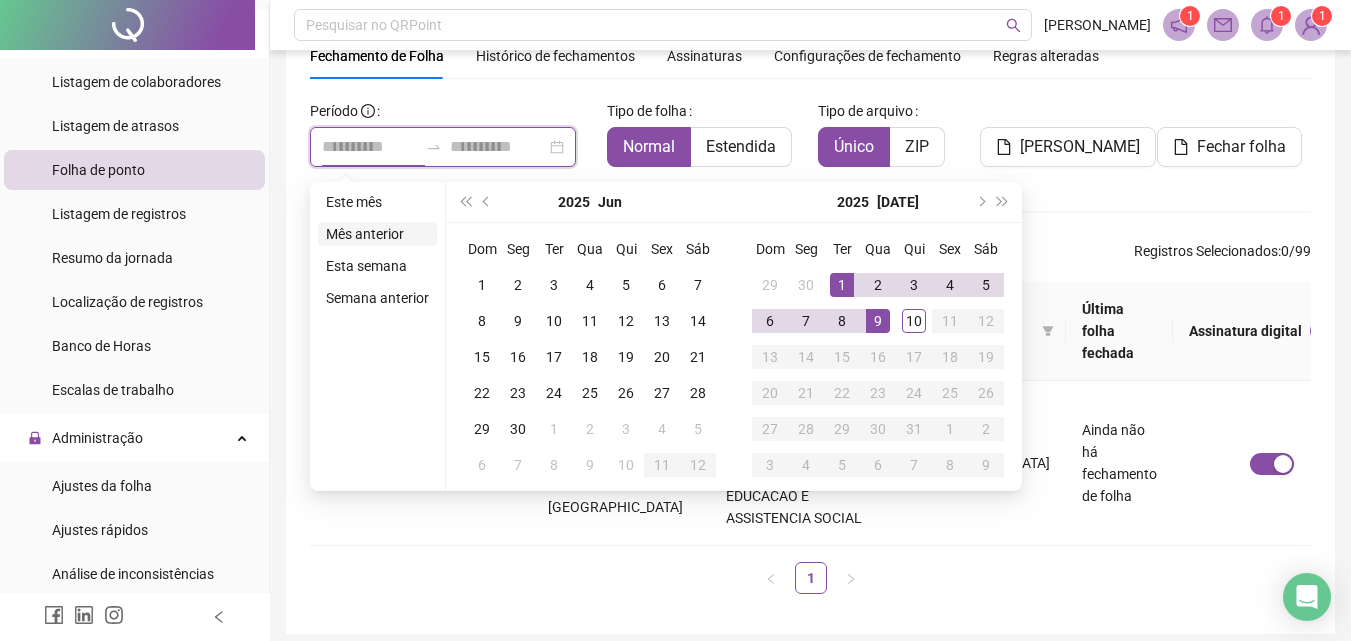 type on "**********" 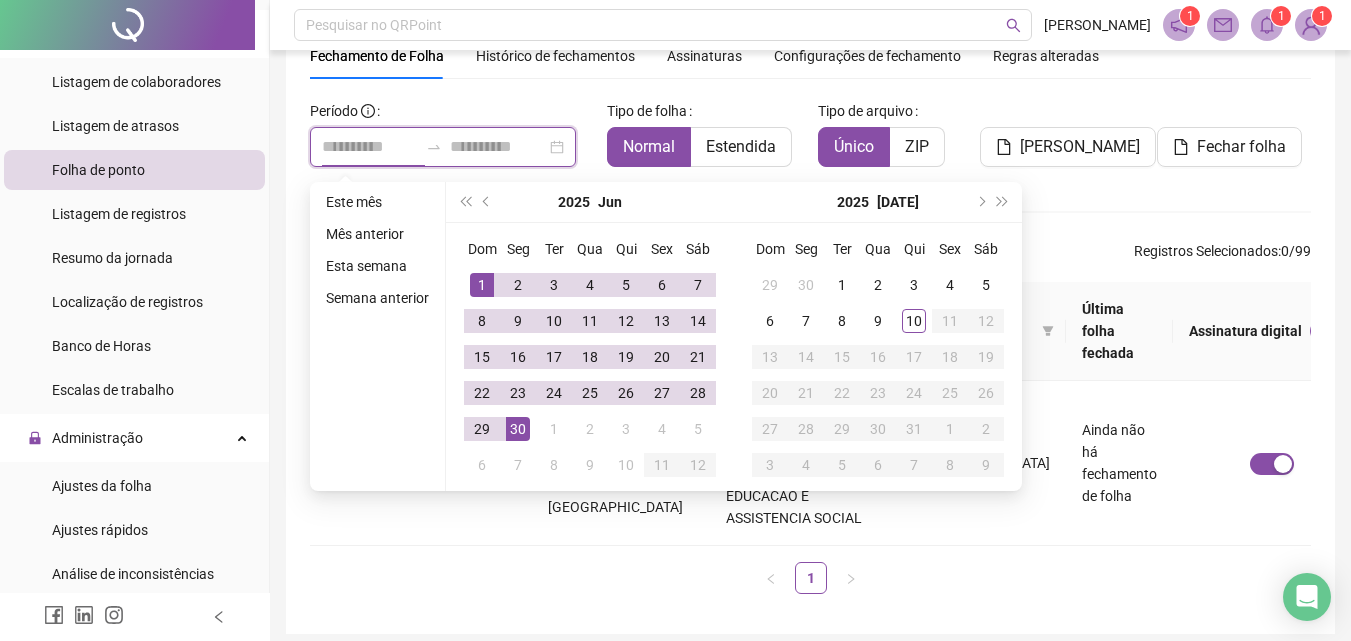 type on "**********" 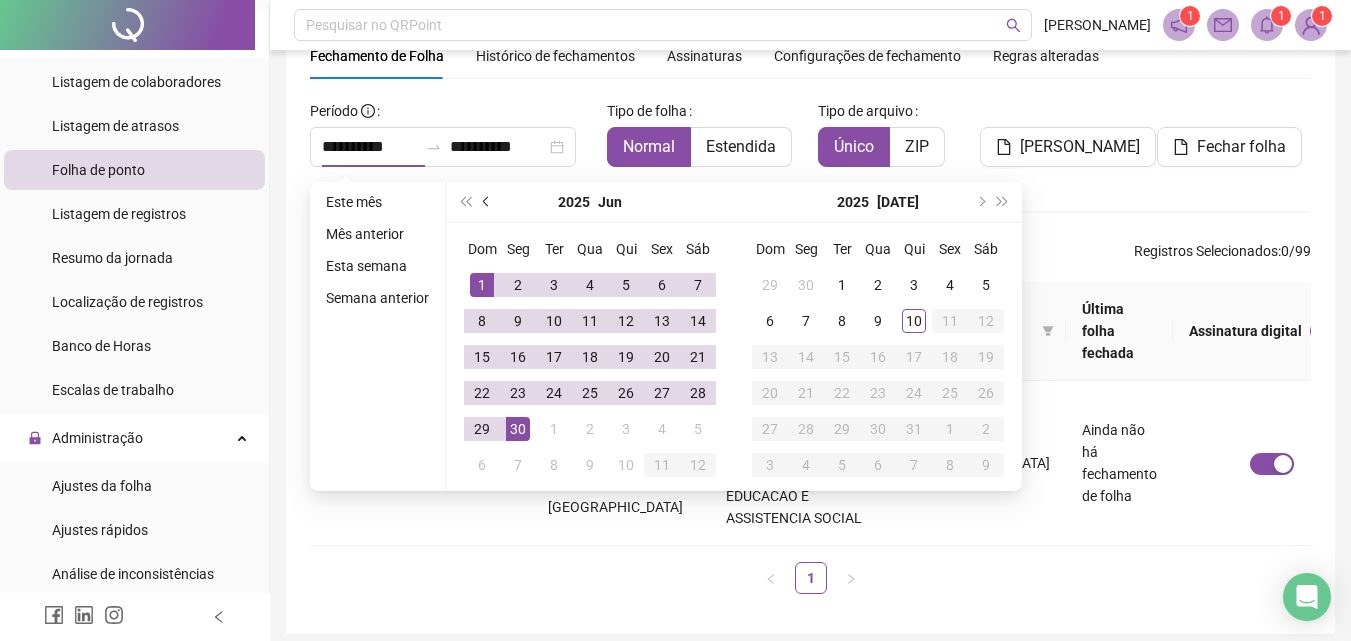 click at bounding box center (488, 202) 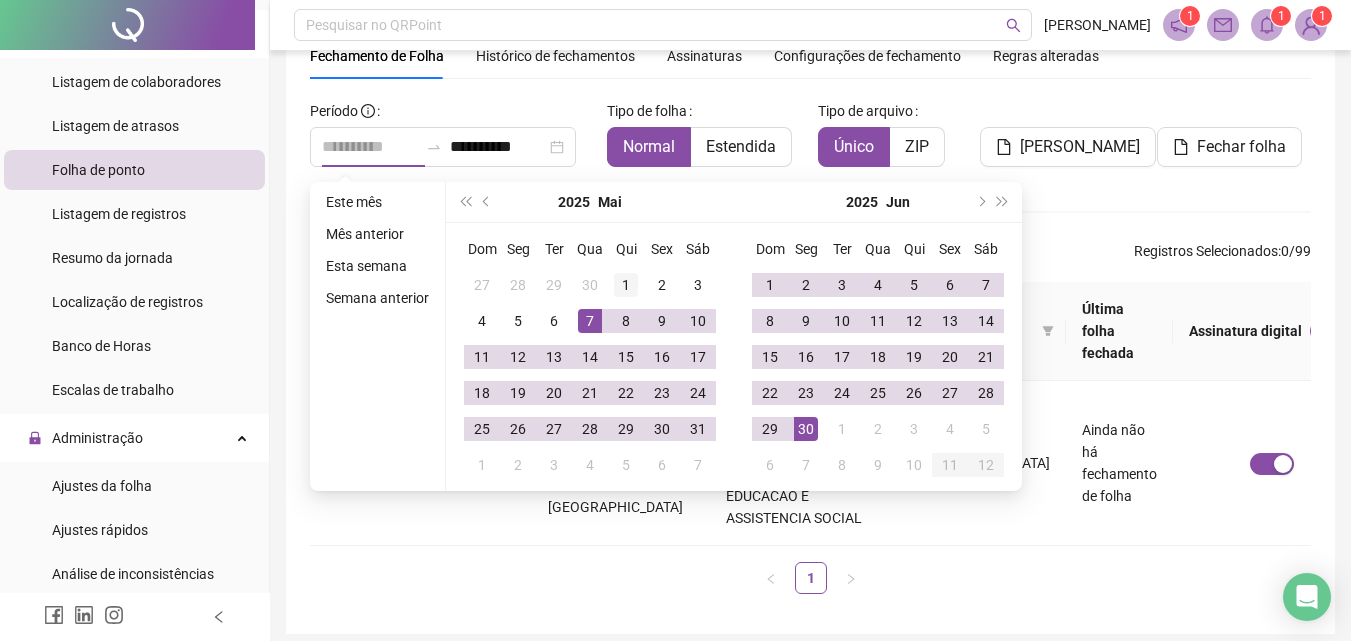 type on "**********" 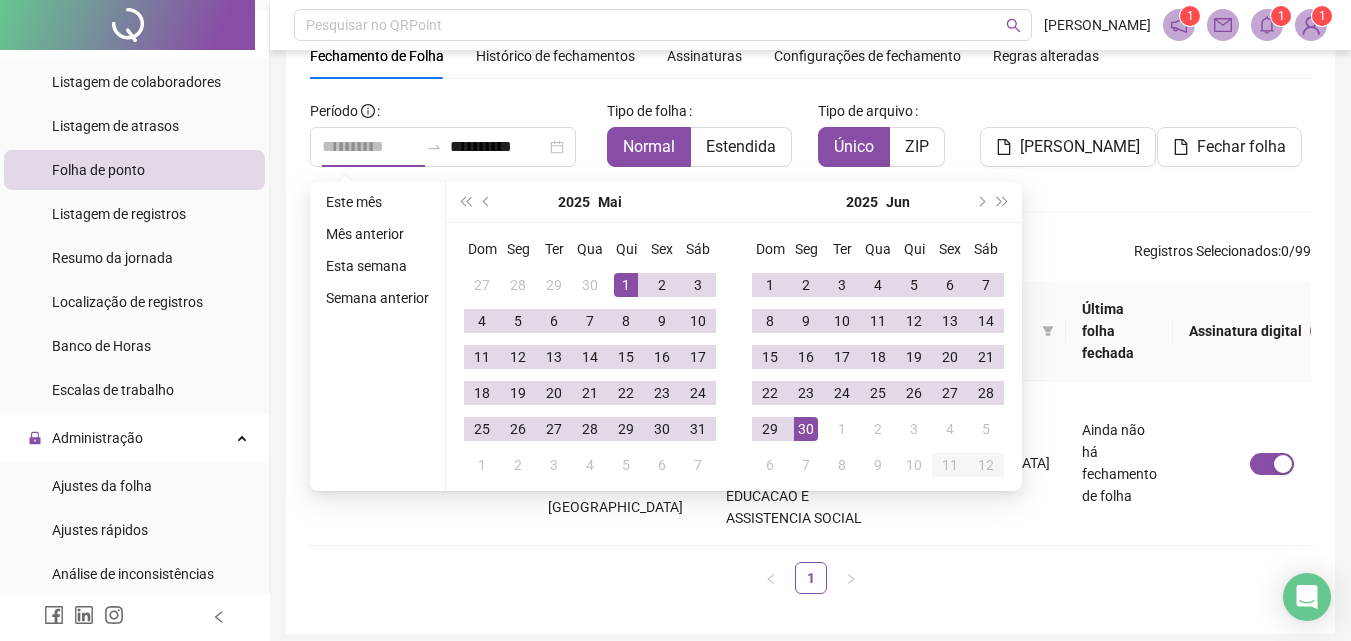 click on "1" at bounding box center (626, 285) 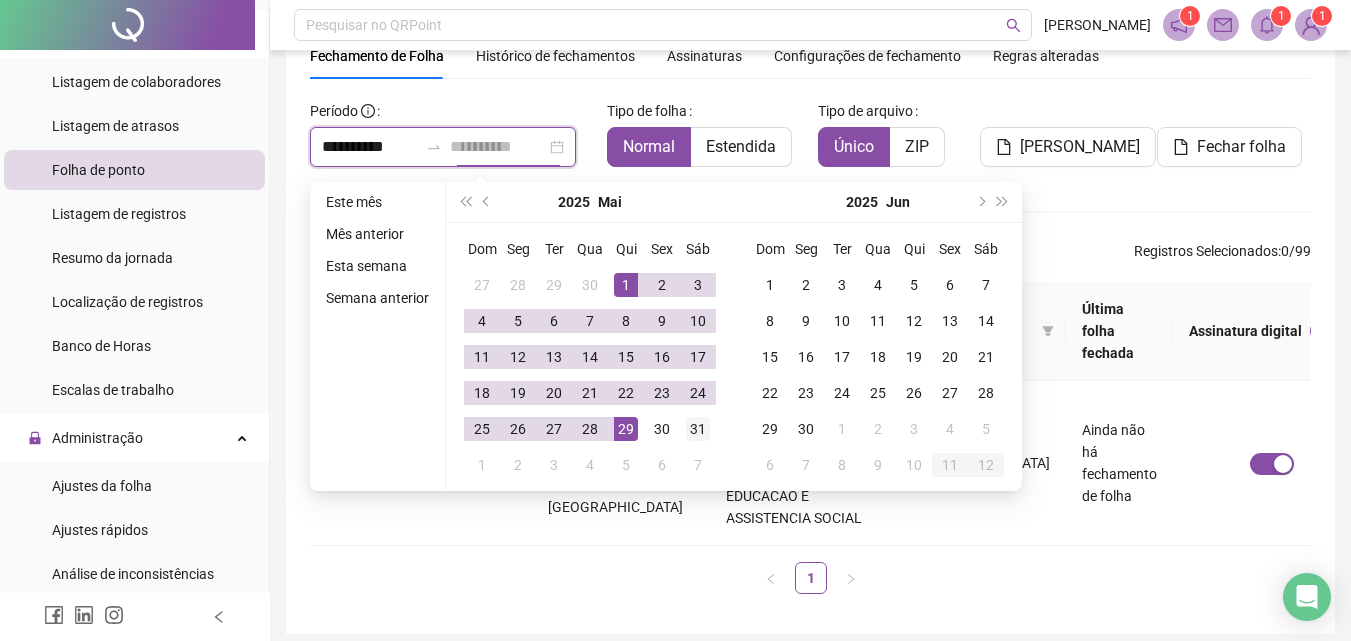 type on "**********" 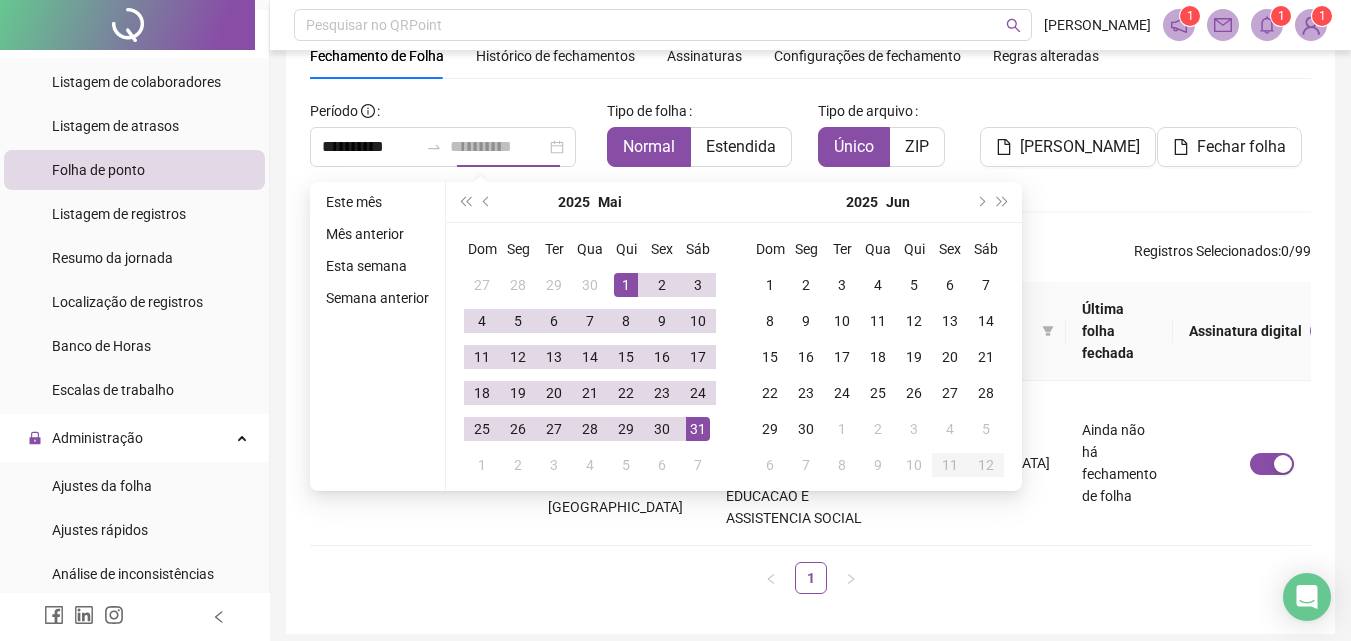 drag, startPoint x: 700, startPoint y: 428, endPoint x: 692, endPoint y: 419, distance: 12.0415945 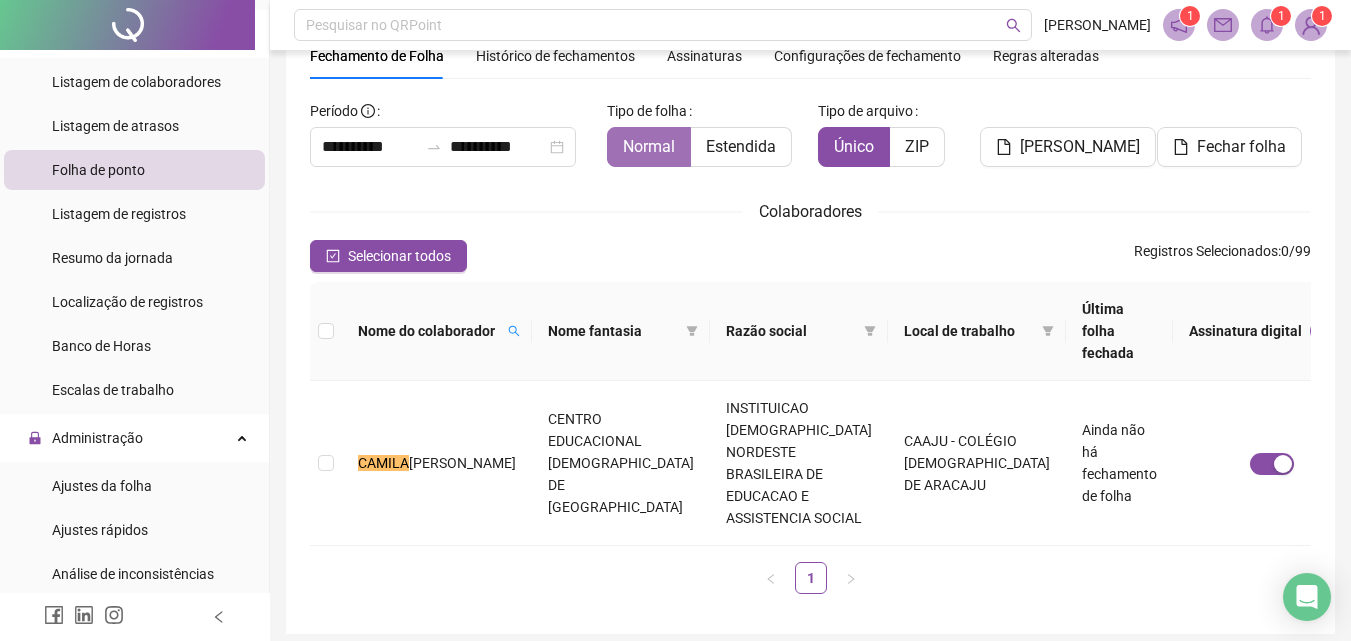 click on "Normal" at bounding box center (649, 146) 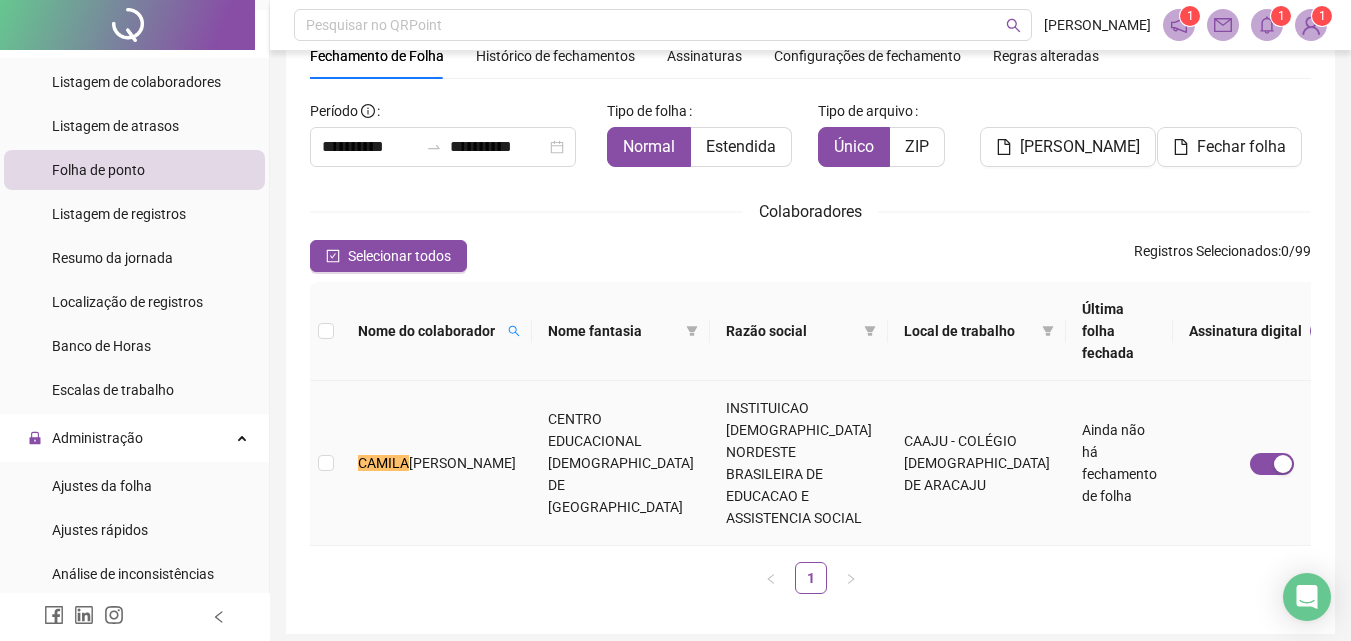 click at bounding box center (326, 463) 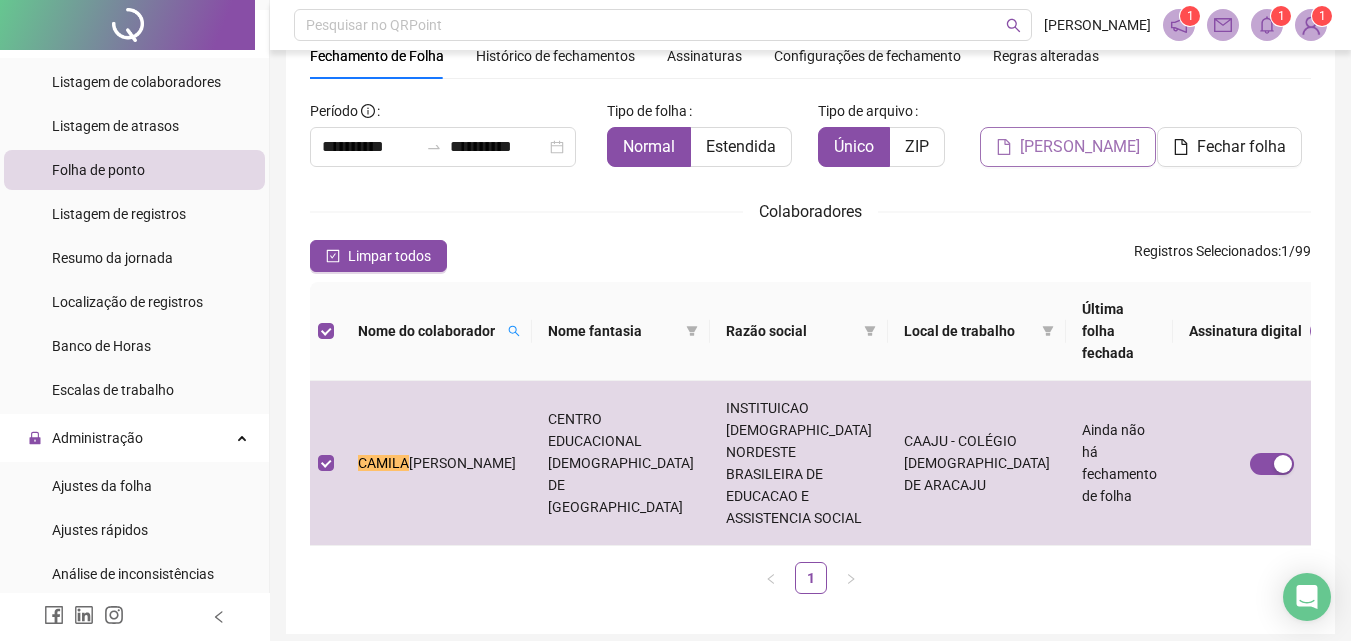 click on "[PERSON_NAME]" at bounding box center [1080, 147] 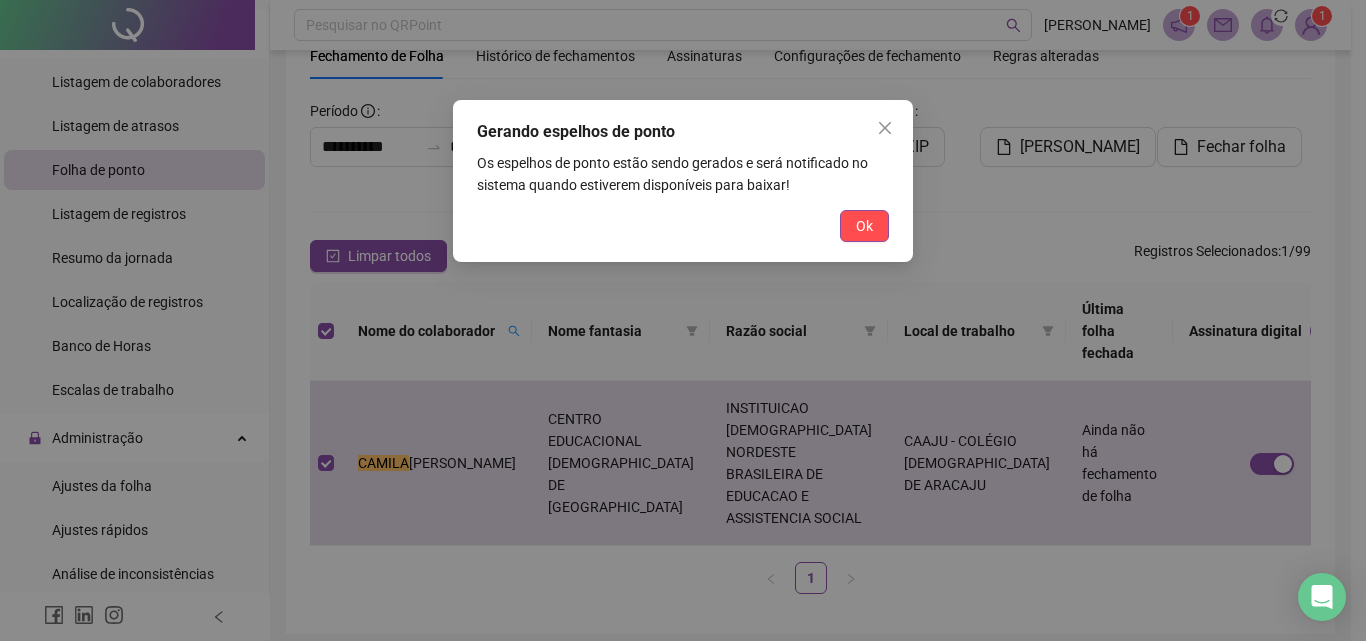 drag, startPoint x: 879, startPoint y: 223, endPoint x: 878, endPoint y: 235, distance: 12.0415945 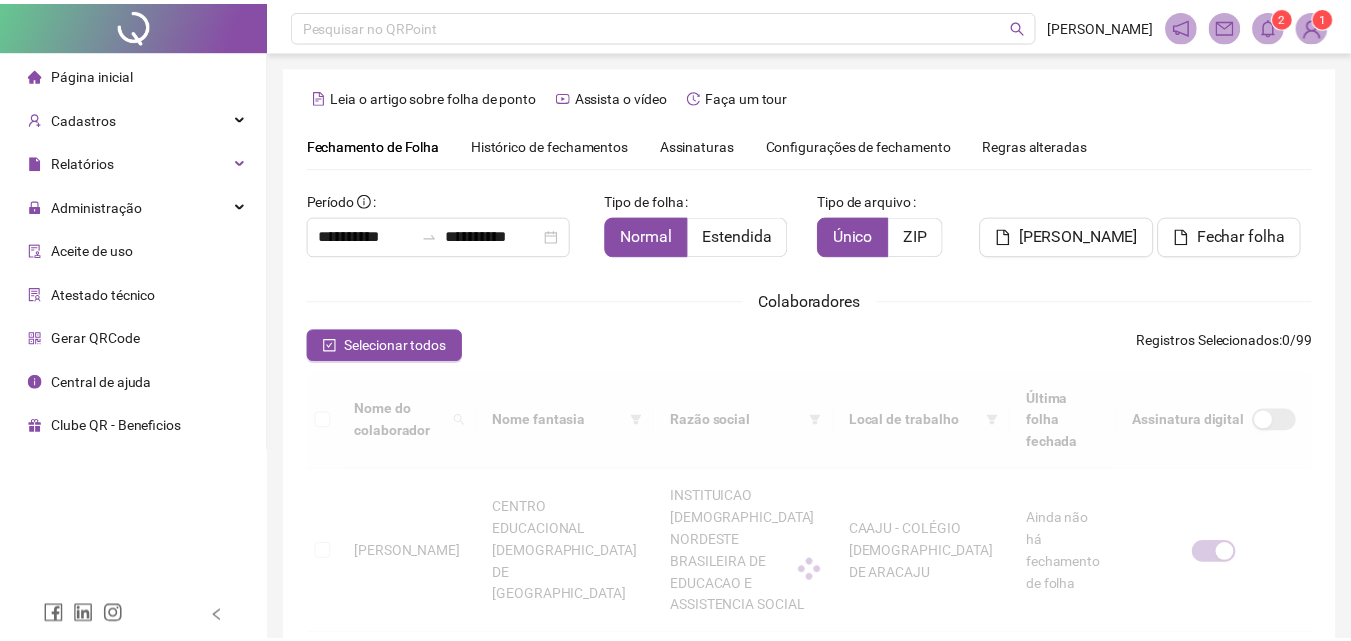 scroll, scrollTop: 89, scrollLeft: 0, axis: vertical 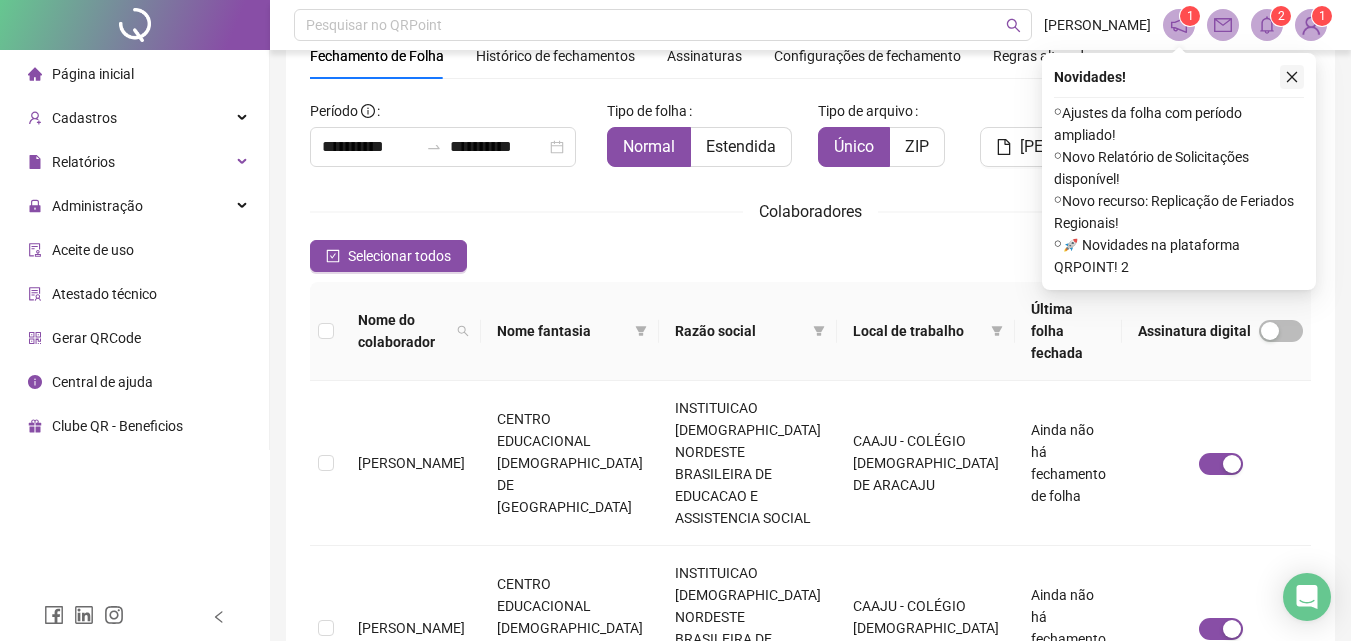 click 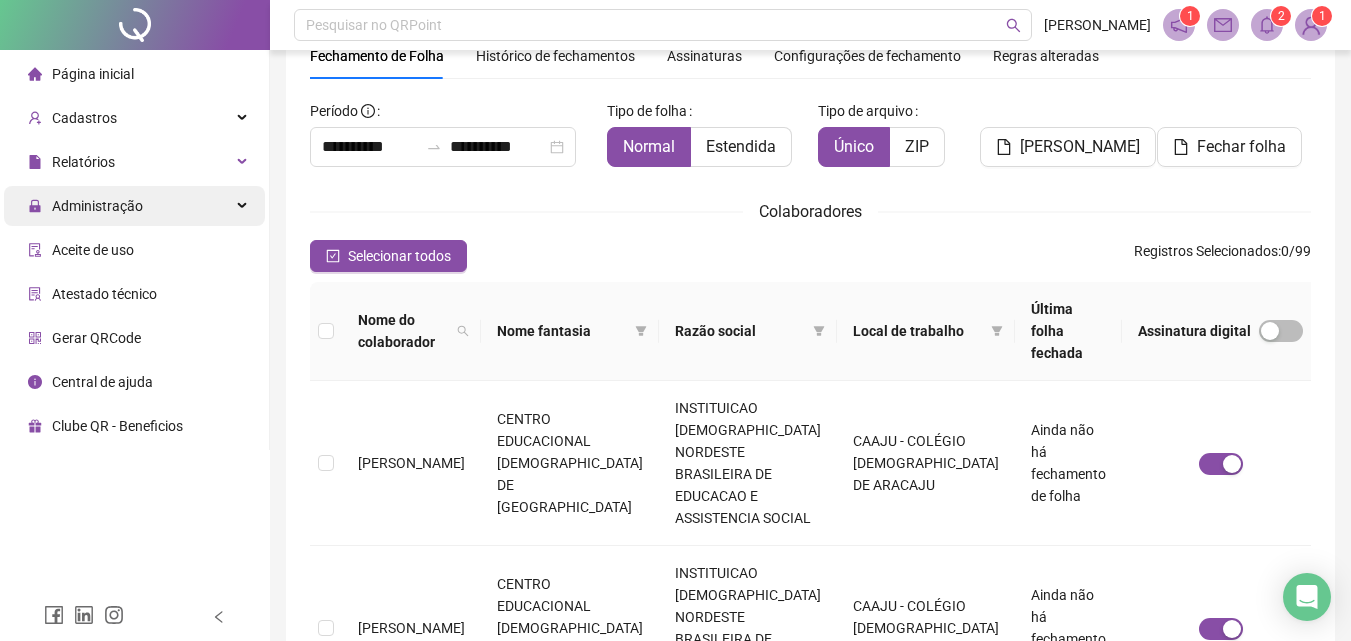 click on "Administração" at bounding box center (134, 206) 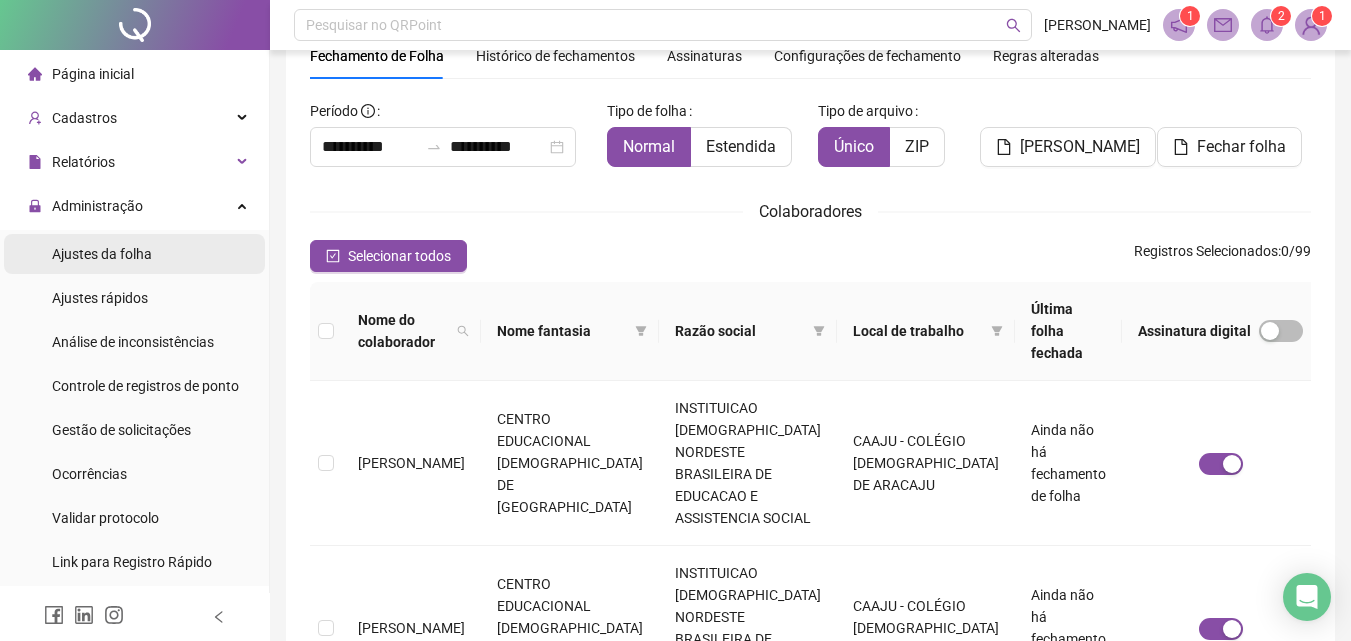 click on "Ajustes da folha" at bounding box center [102, 254] 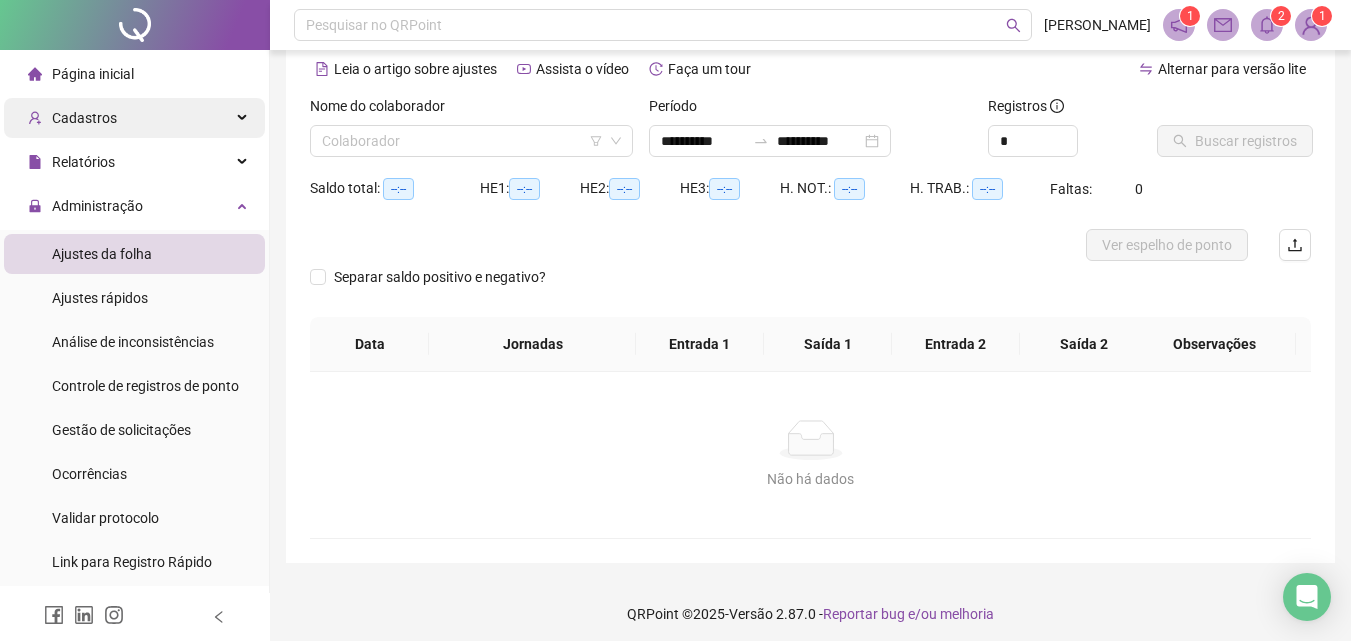 click on "Cadastros" at bounding box center (134, 118) 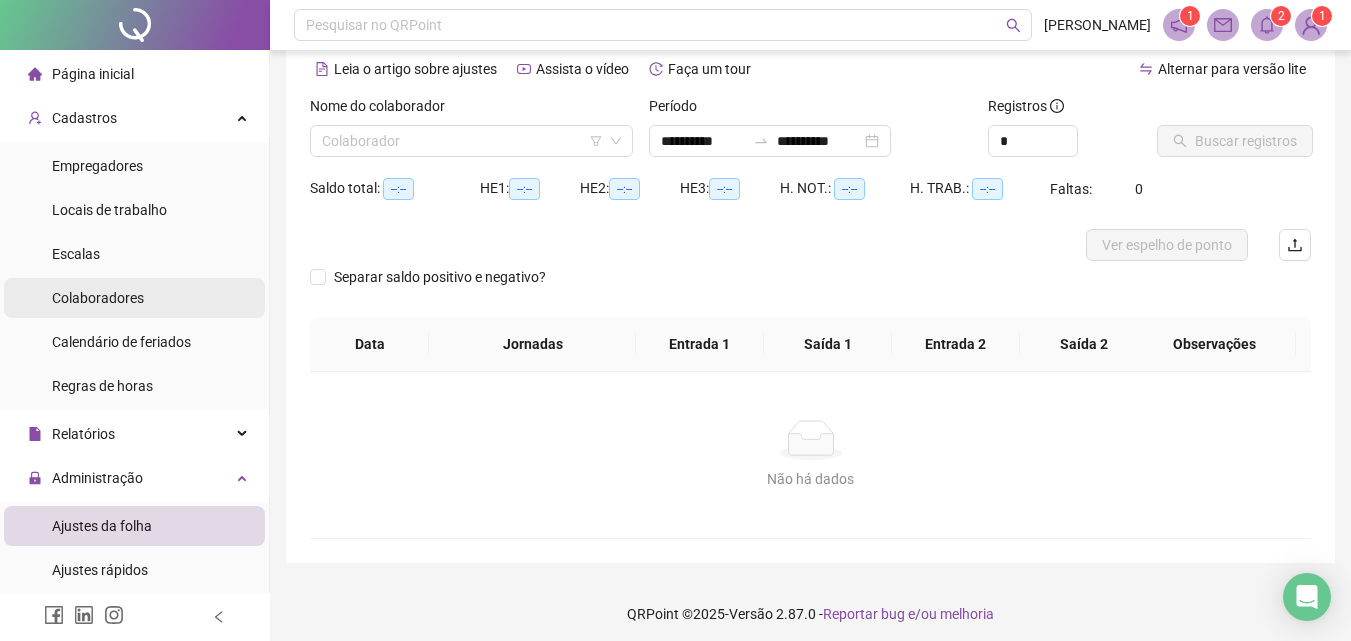 drag, startPoint x: 120, startPoint y: 300, endPoint x: 162, endPoint y: 299, distance: 42.0119 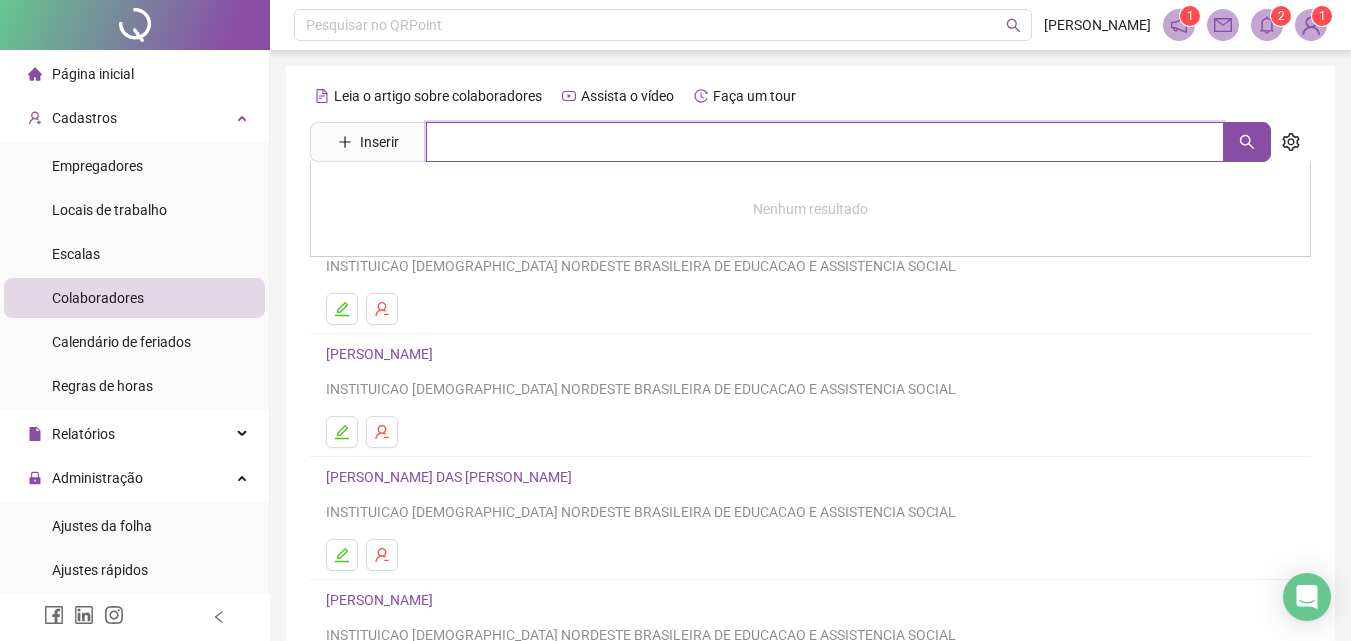 click at bounding box center (825, 142) 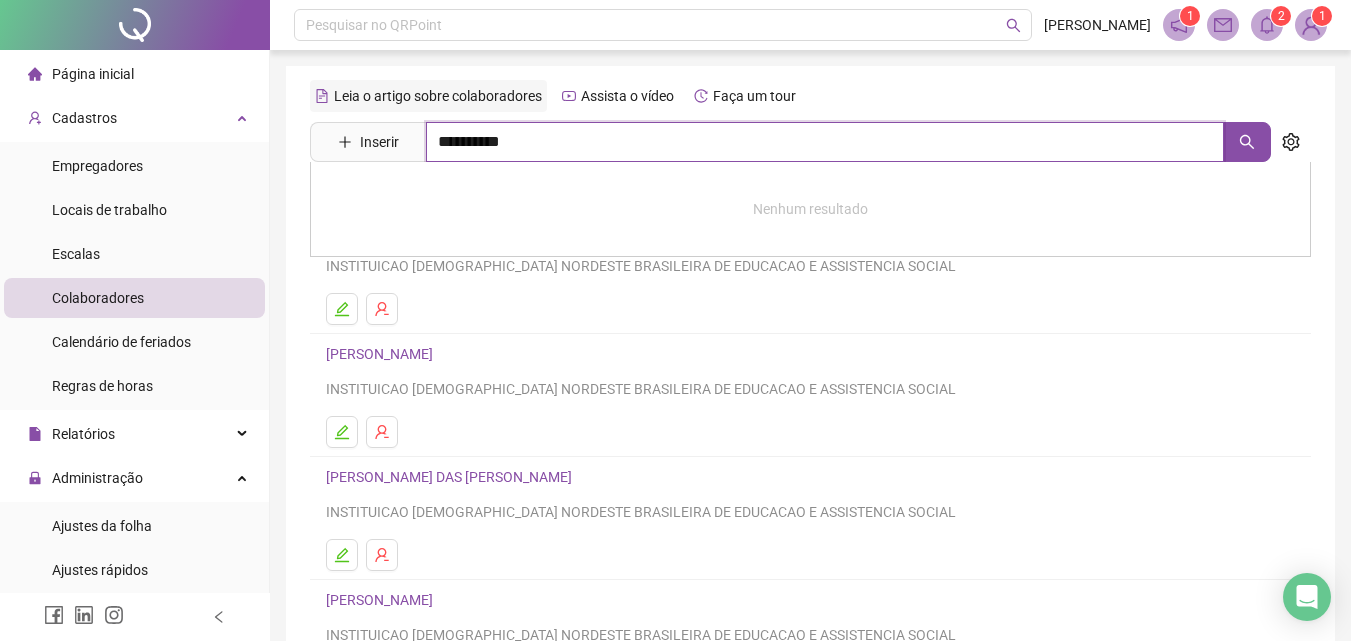 type on "**********" 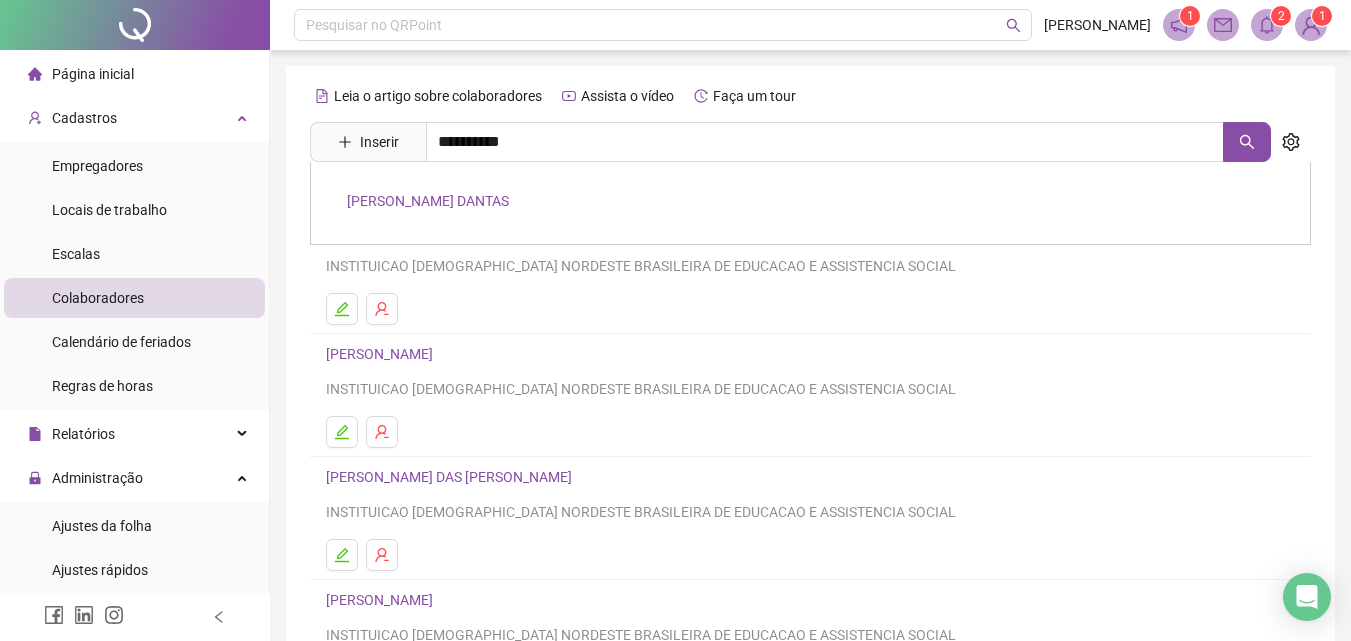 click on "[PERSON_NAME] DANTAS" at bounding box center [428, 201] 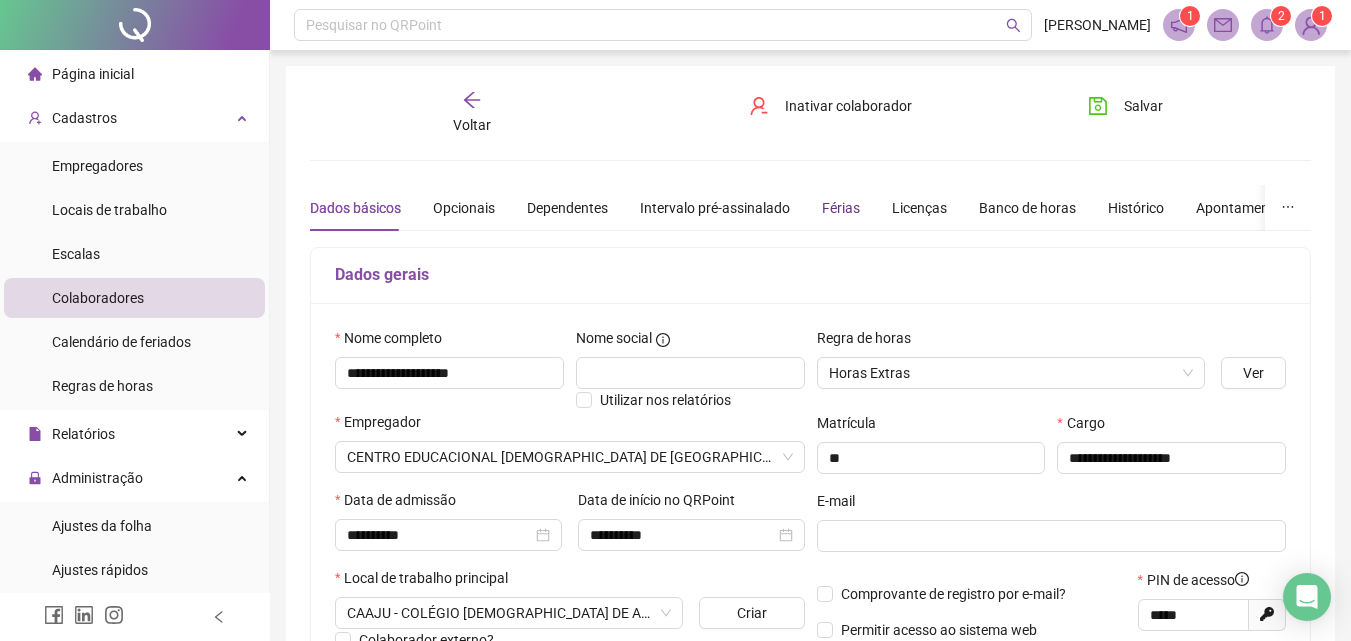 click on "Férias" at bounding box center (841, 208) 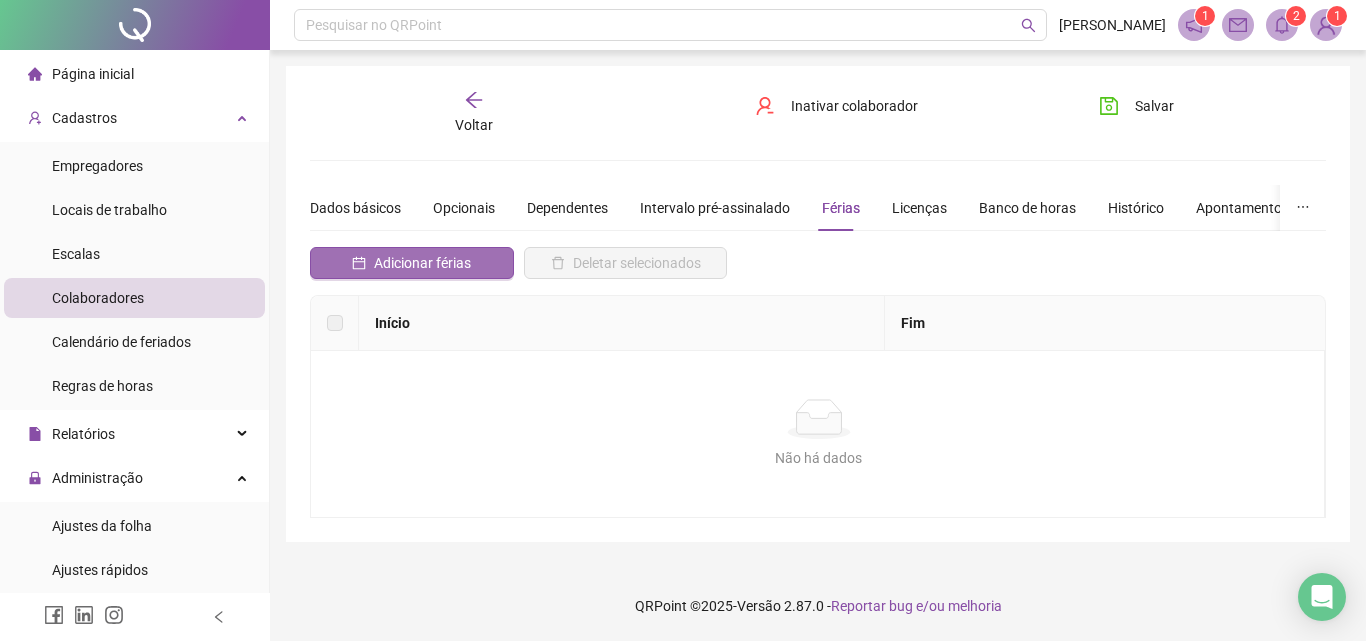 click on "Adicionar férias" at bounding box center (412, 263) 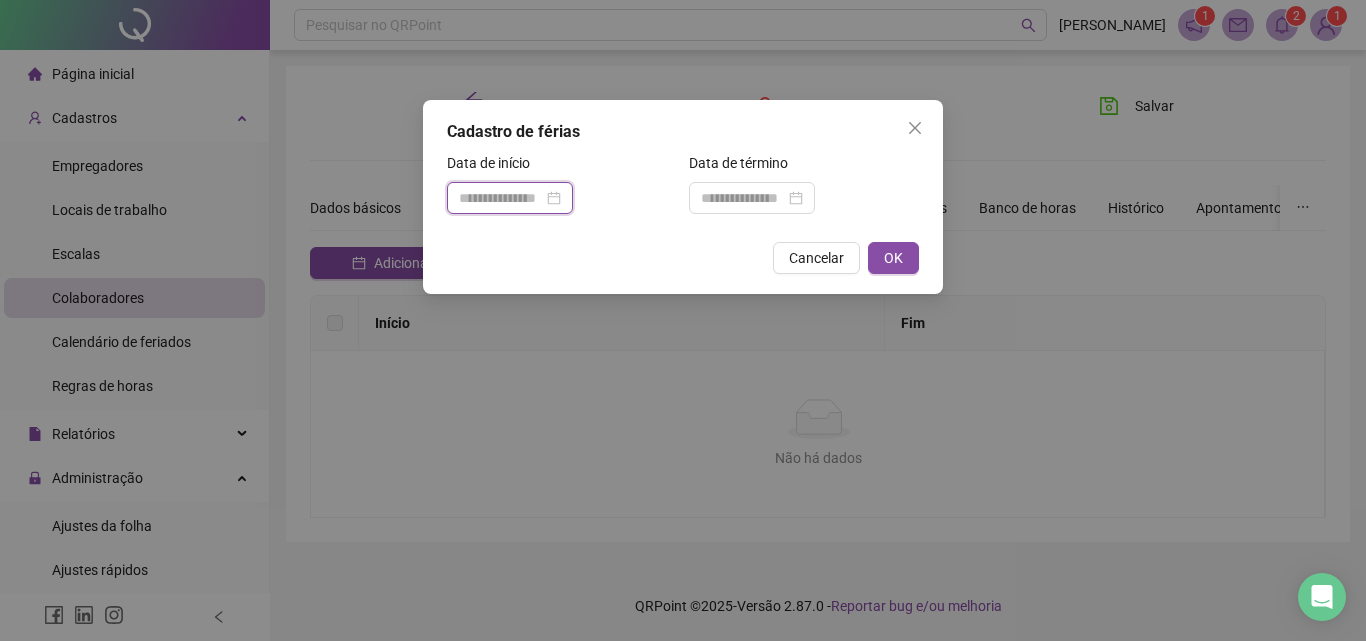 click at bounding box center [501, 198] 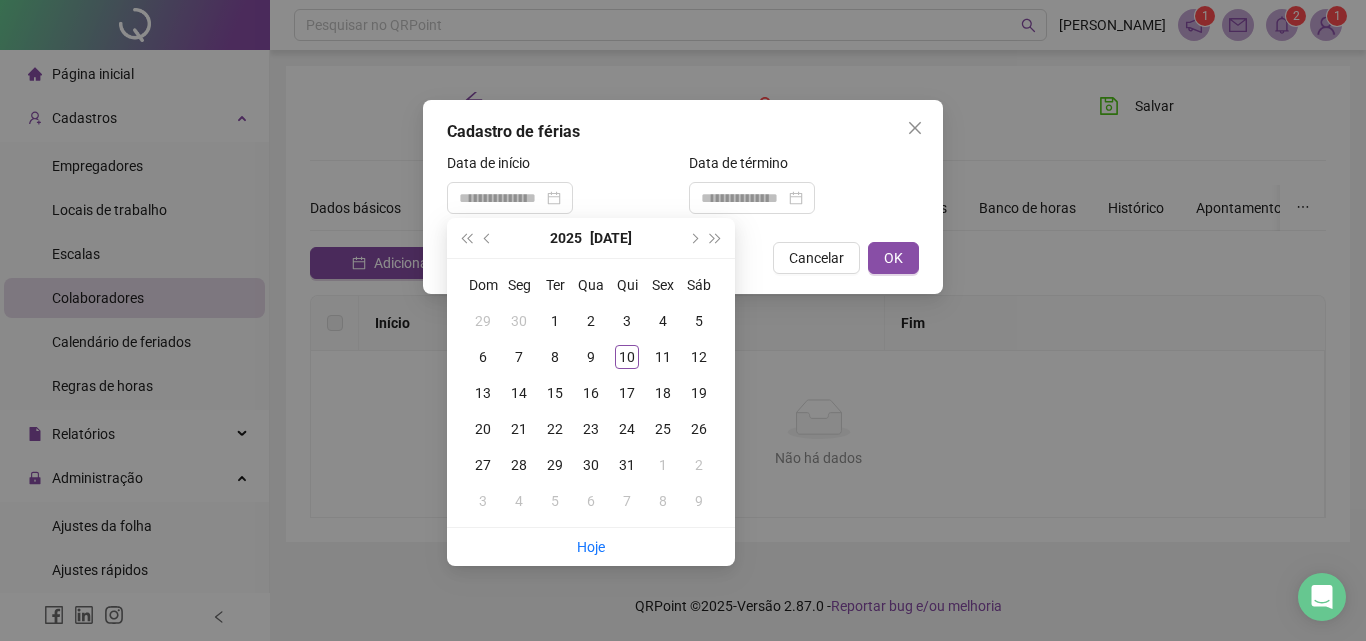 drag, startPoint x: 486, startPoint y: 241, endPoint x: 589, endPoint y: 271, distance: 107.28001 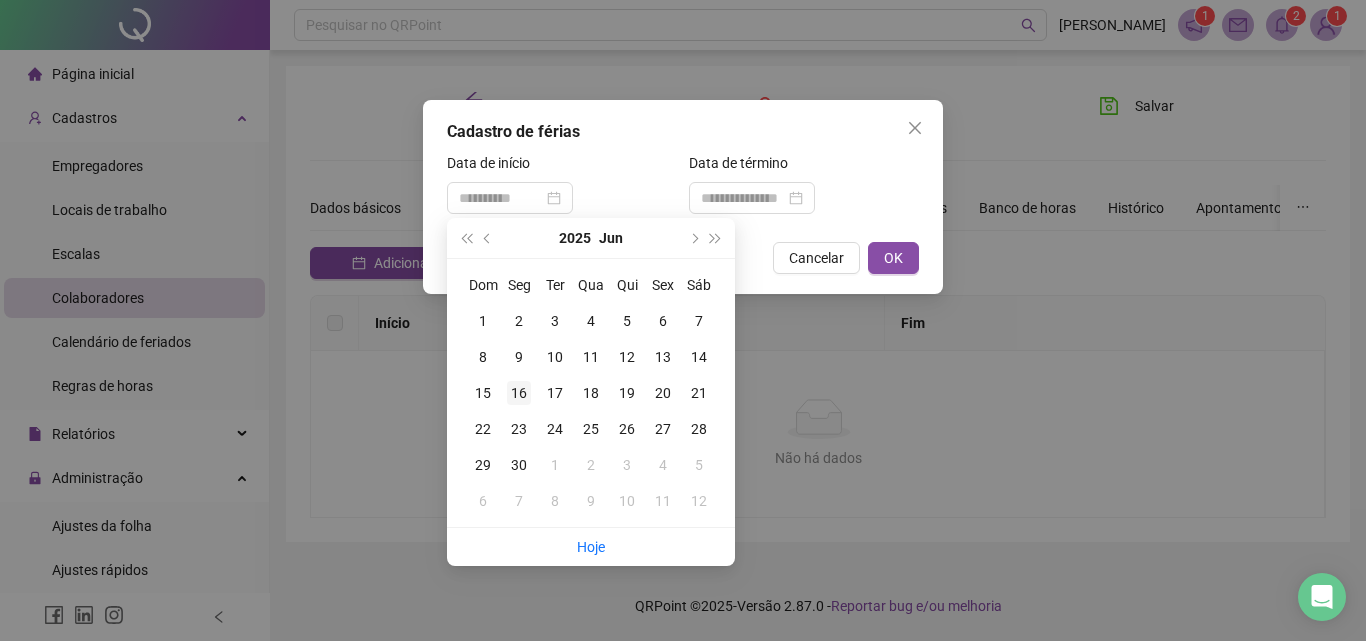 type on "**********" 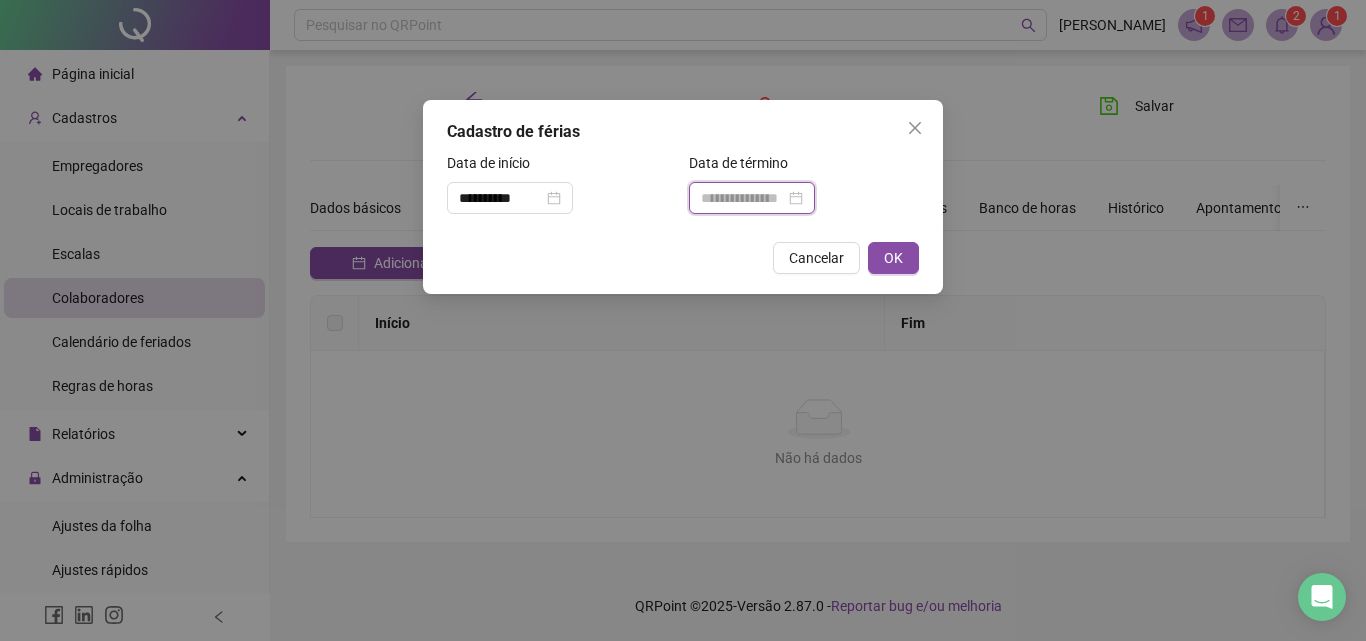 click at bounding box center (743, 198) 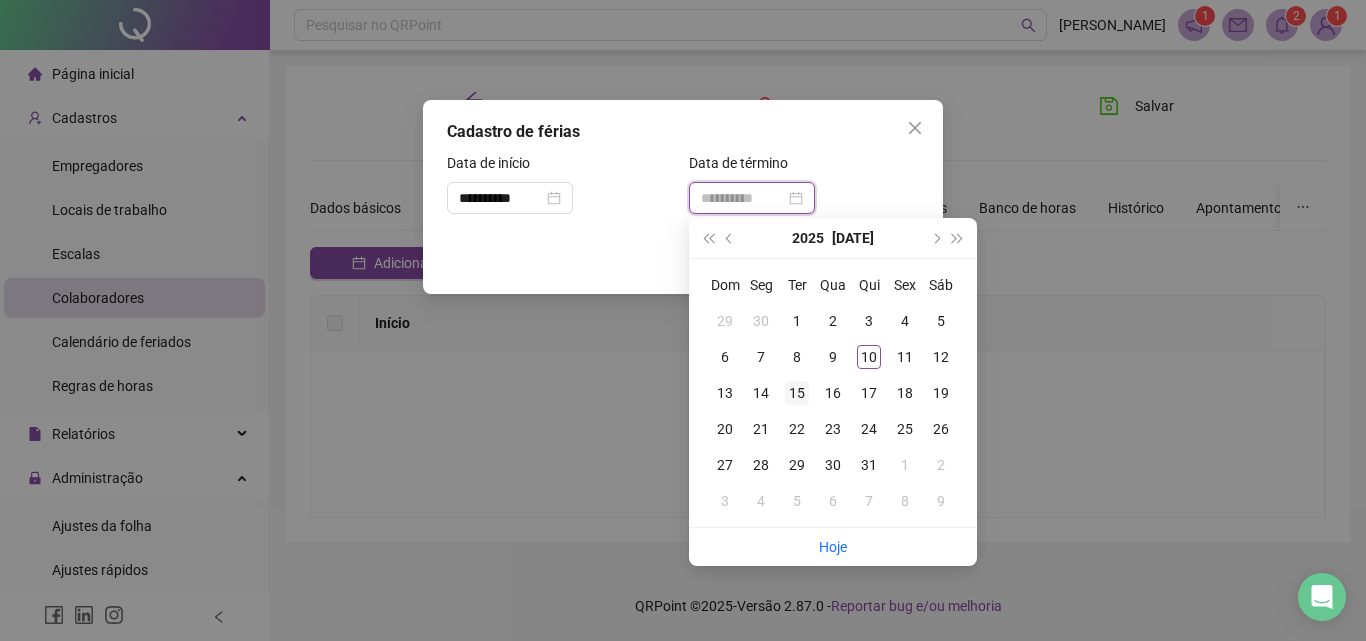 type on "**********" 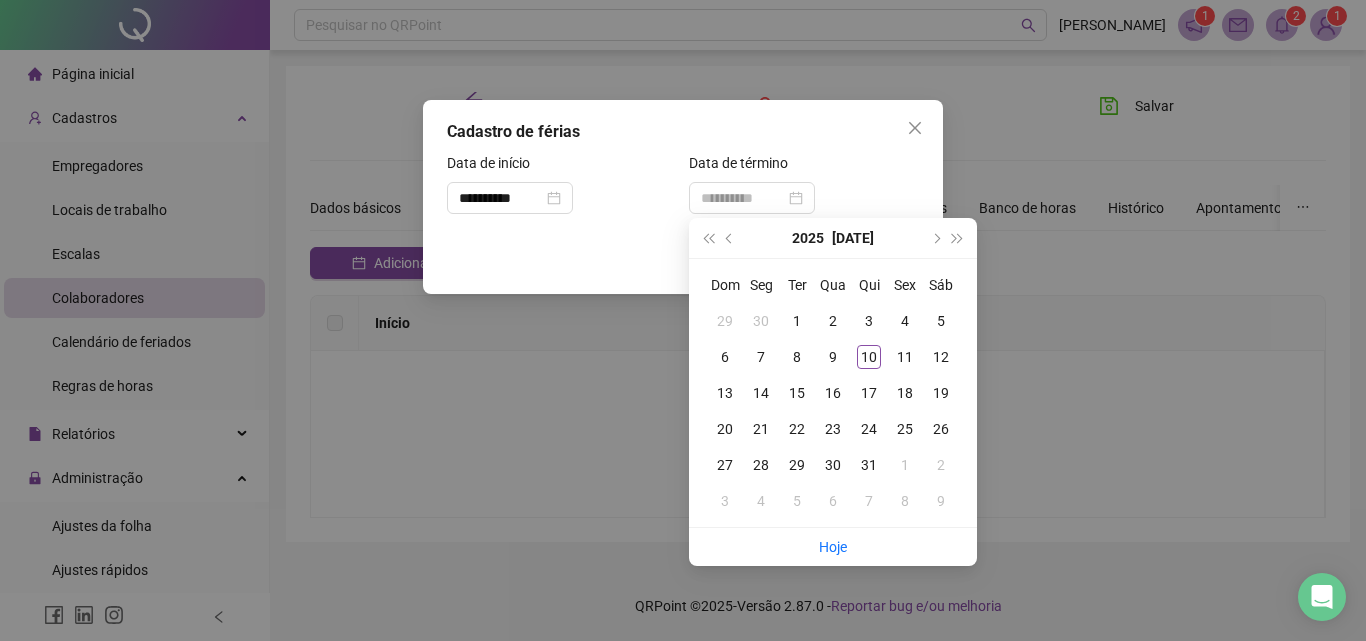 click on "15" at bounding box center (797, 393) 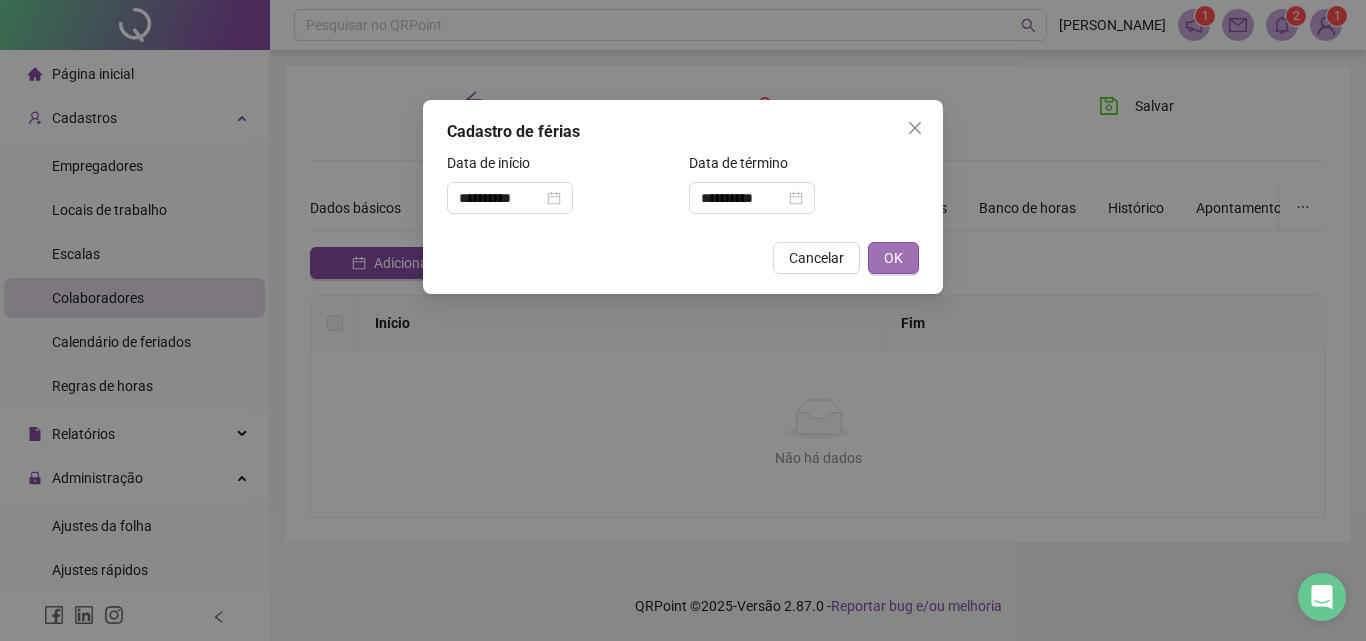 click on "OK" at bounding box center (893, 258) 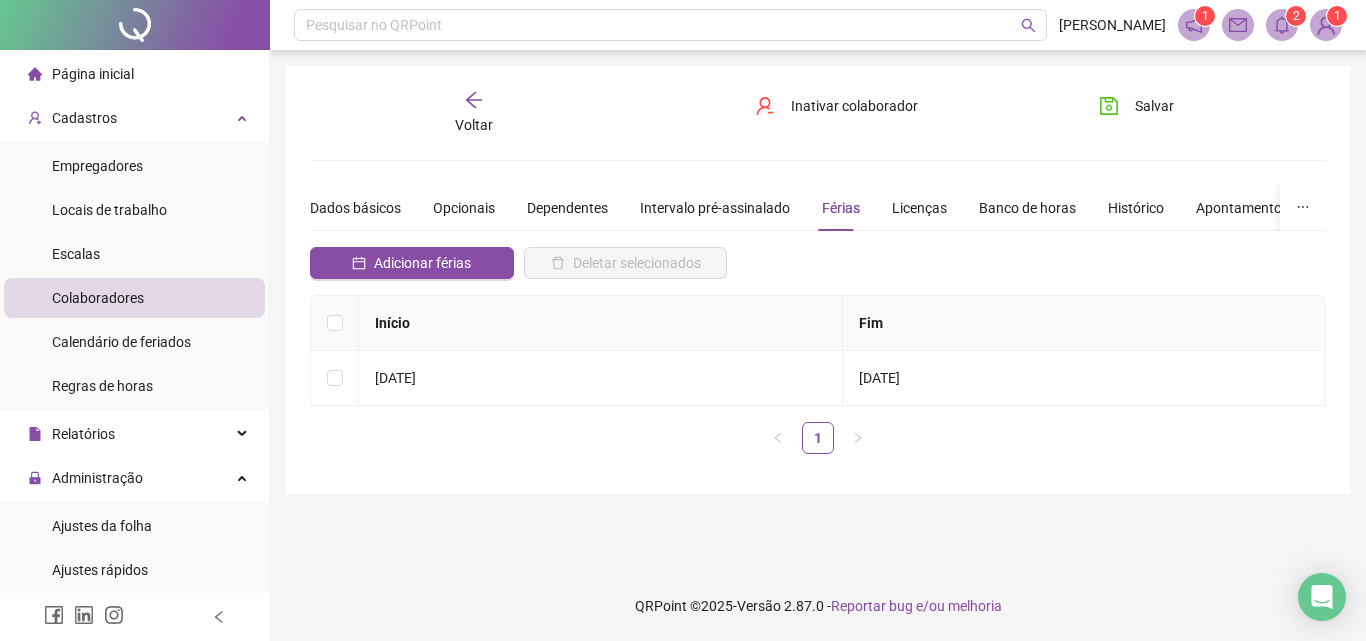 drag, startPoint x: 1146, startPoint y: 105, endPoint x: 1170, endPoint y: 156, distance: 56.364883 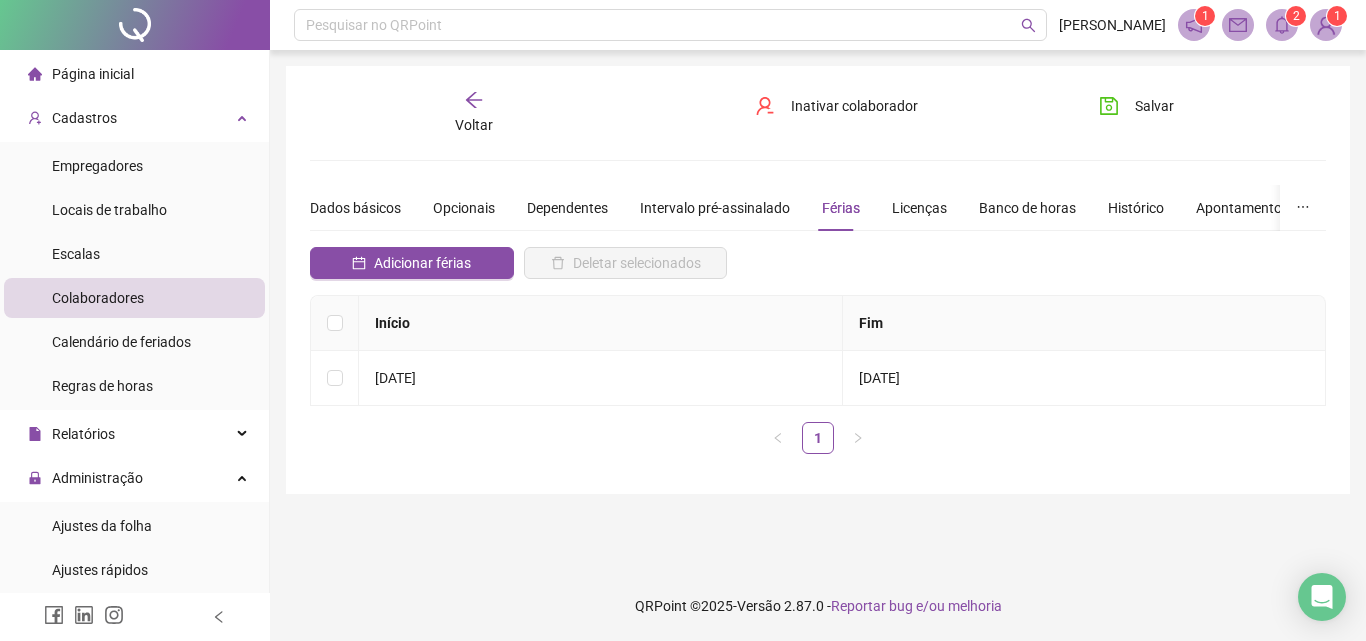 click on "Voltar" at bounding box center (474, 113) 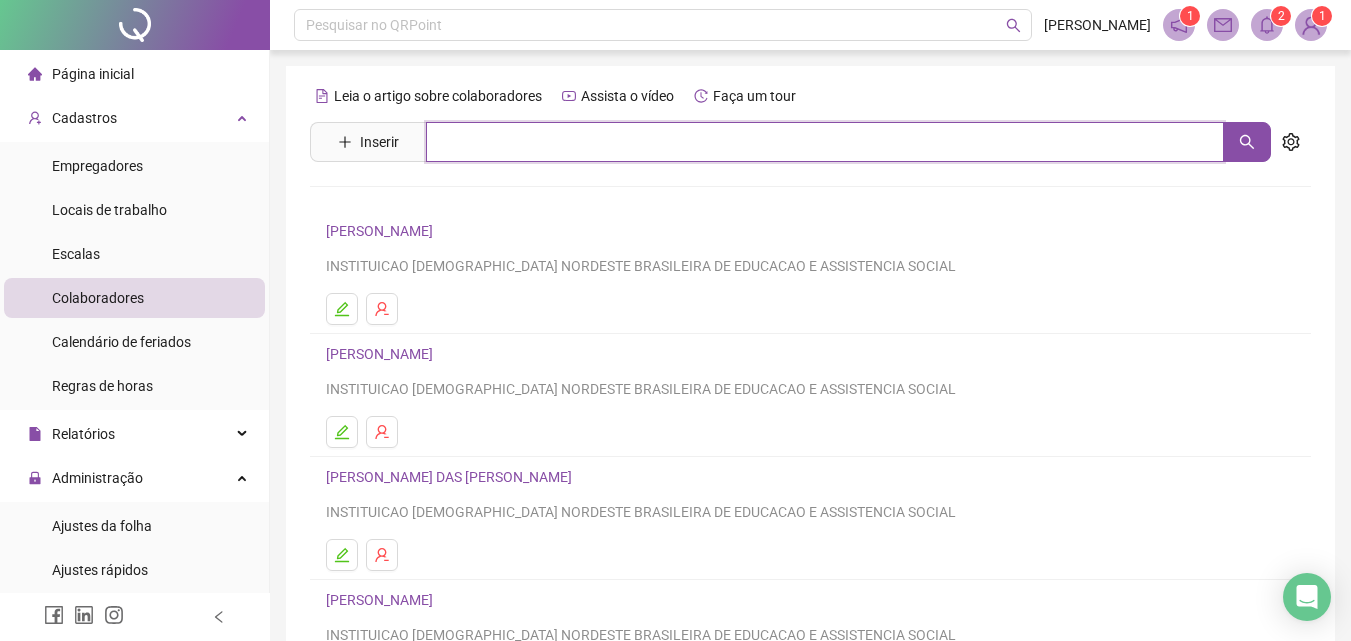 click at bounding box center (825, 142) 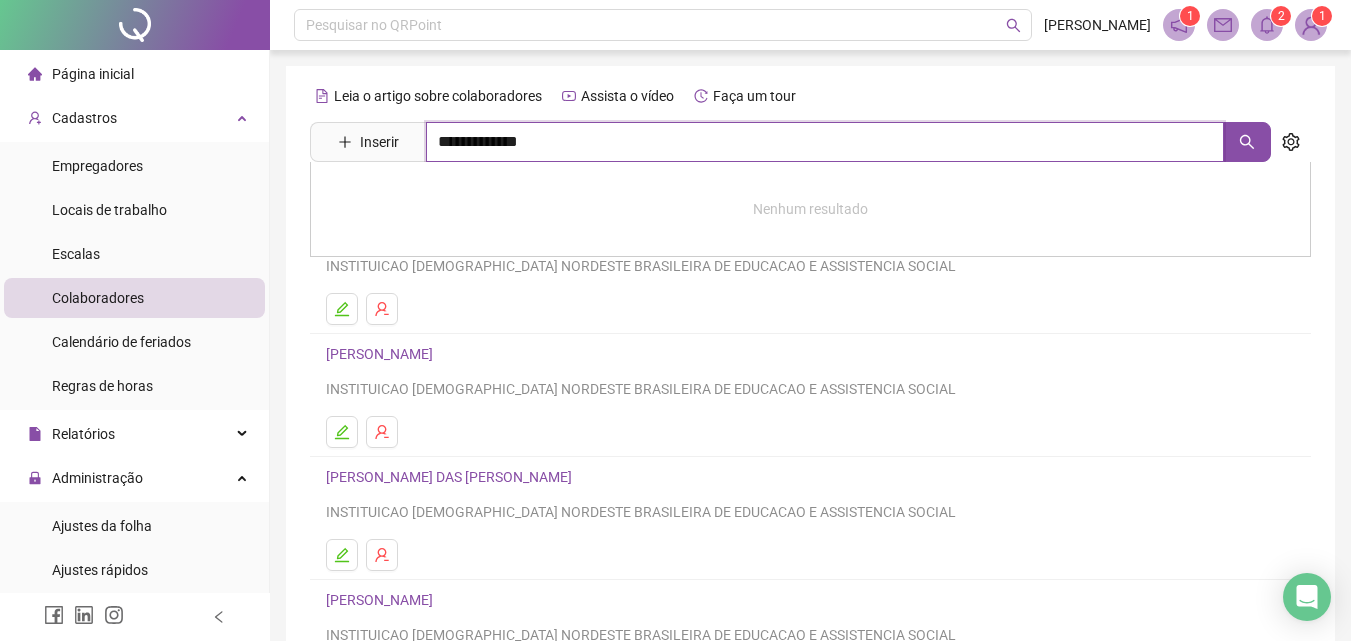 type on "**********" 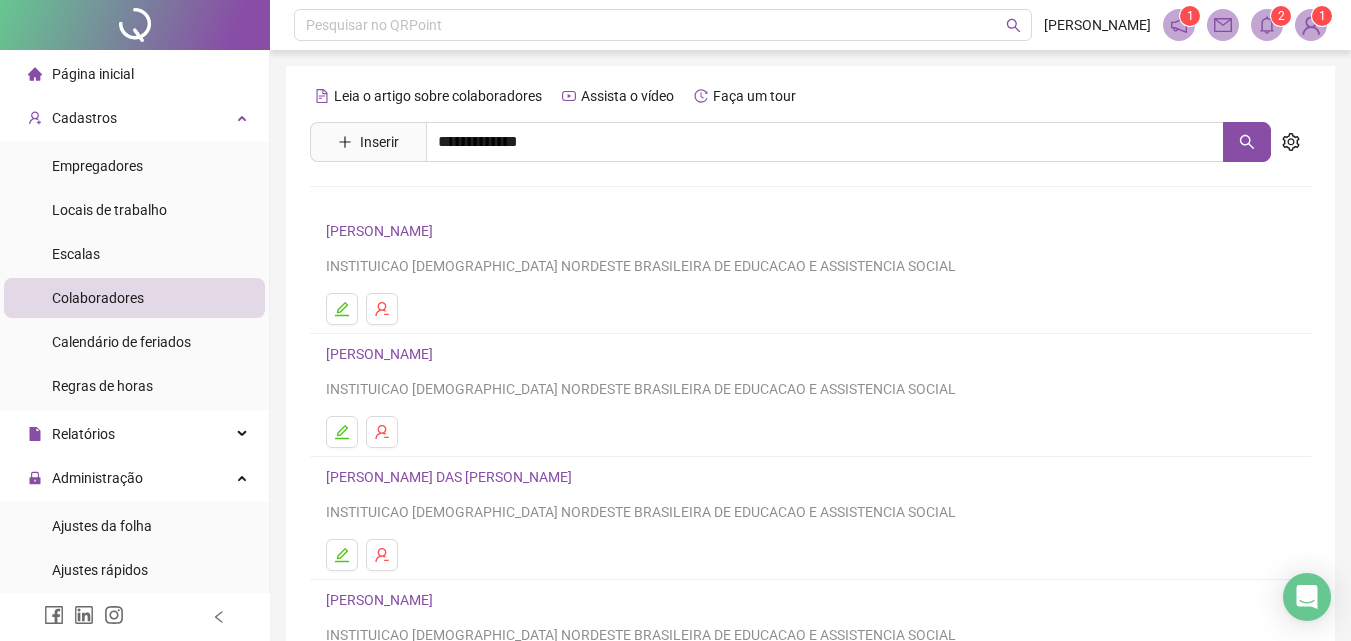 click on "[PERSON_NAME] DA RESSURREICAO" at bounding box center [462, 201] 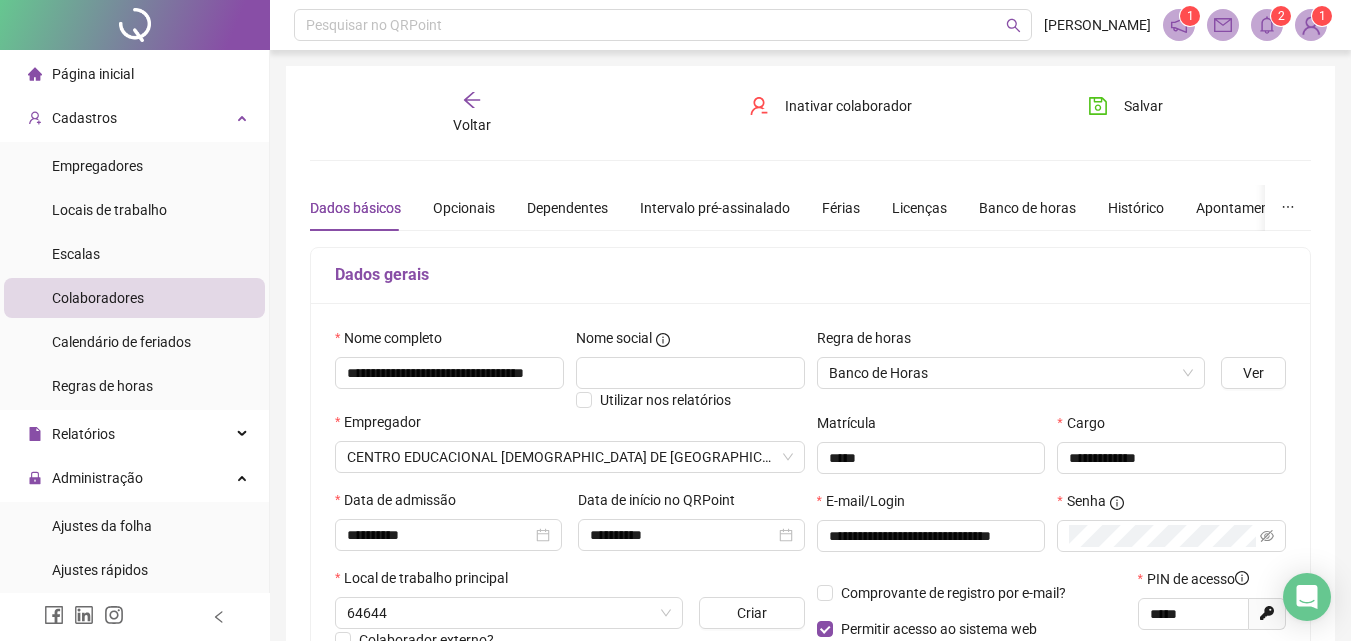 type on "**********" 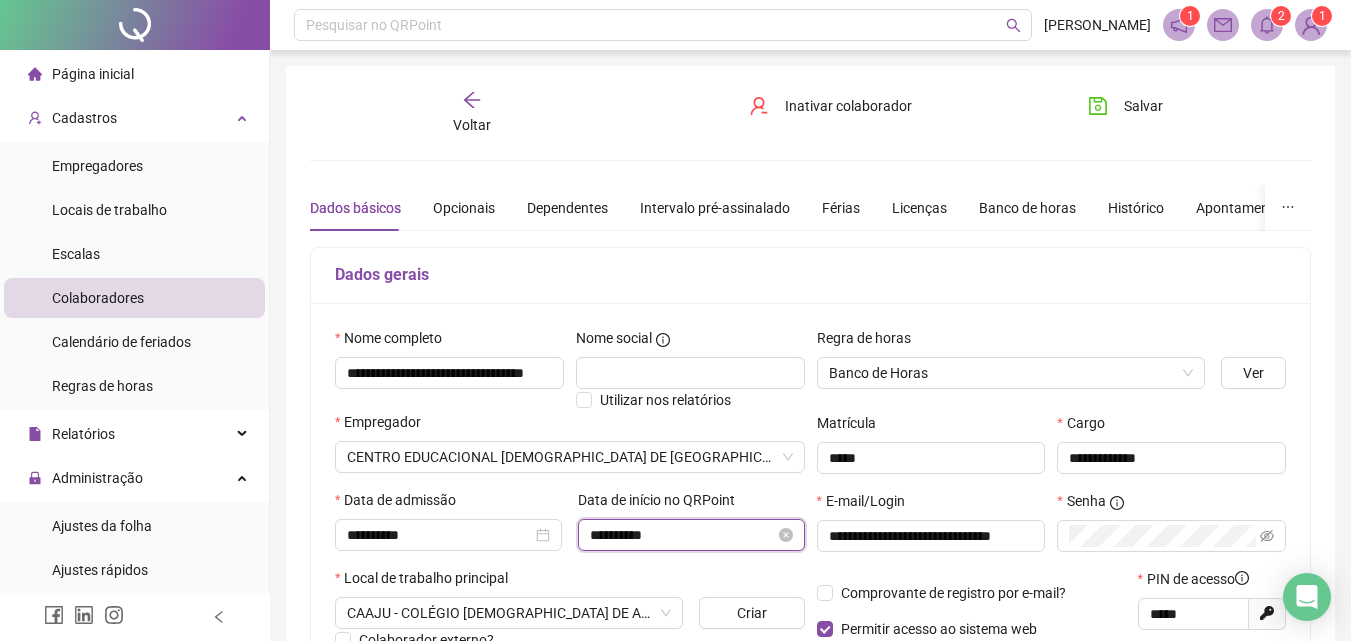 click on "**********" at bounding box center (682, 535) 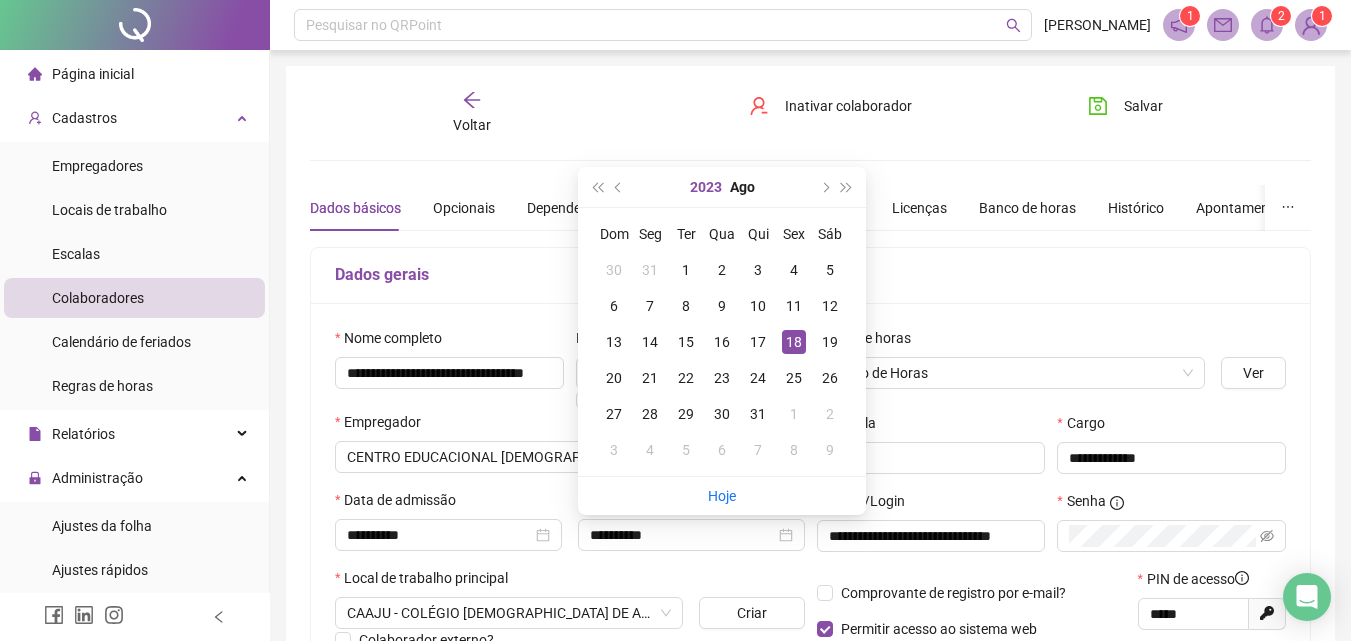 click on "2023" at bounding box center [706, 187] 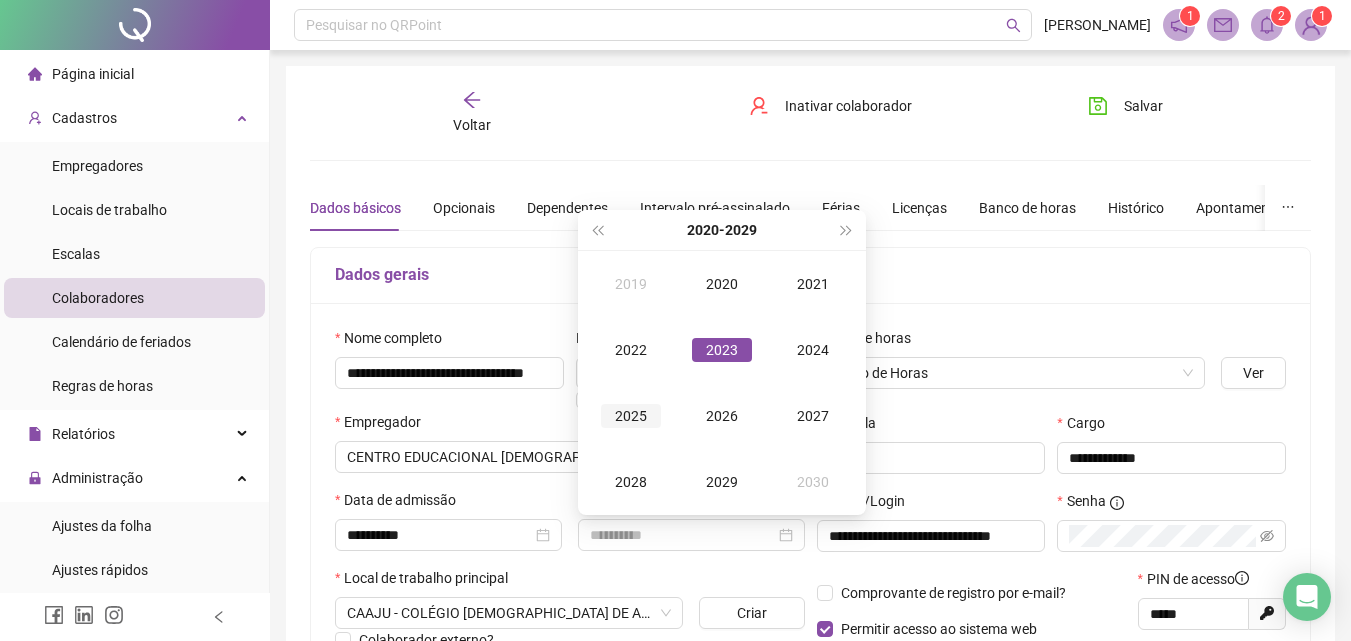 click on "2025" at bounding box center (631, 416) 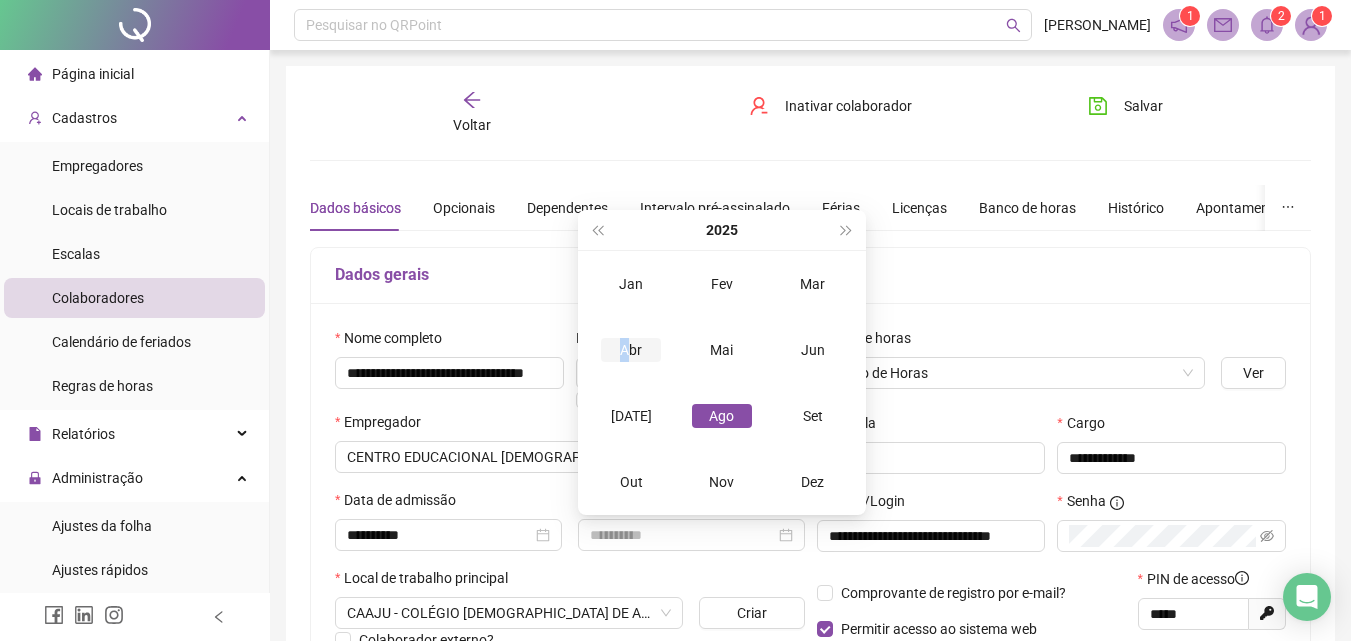 click on "Abr" at bounding box center (631, 350) 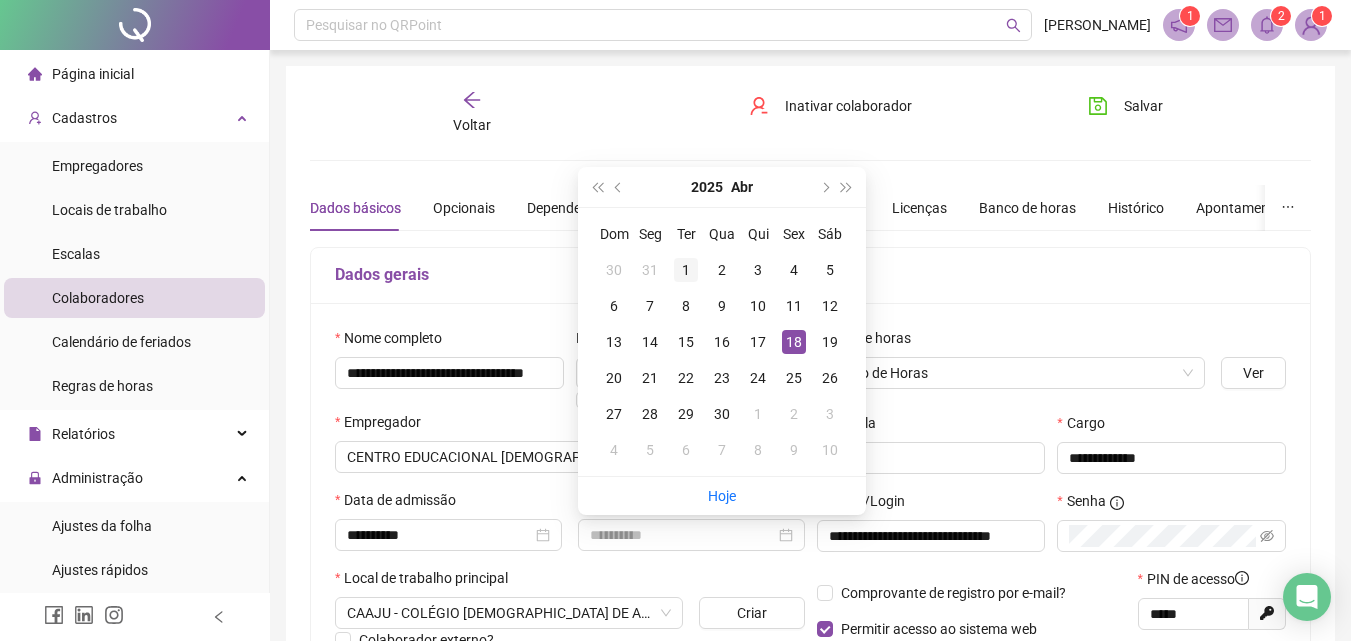 type on "**********" 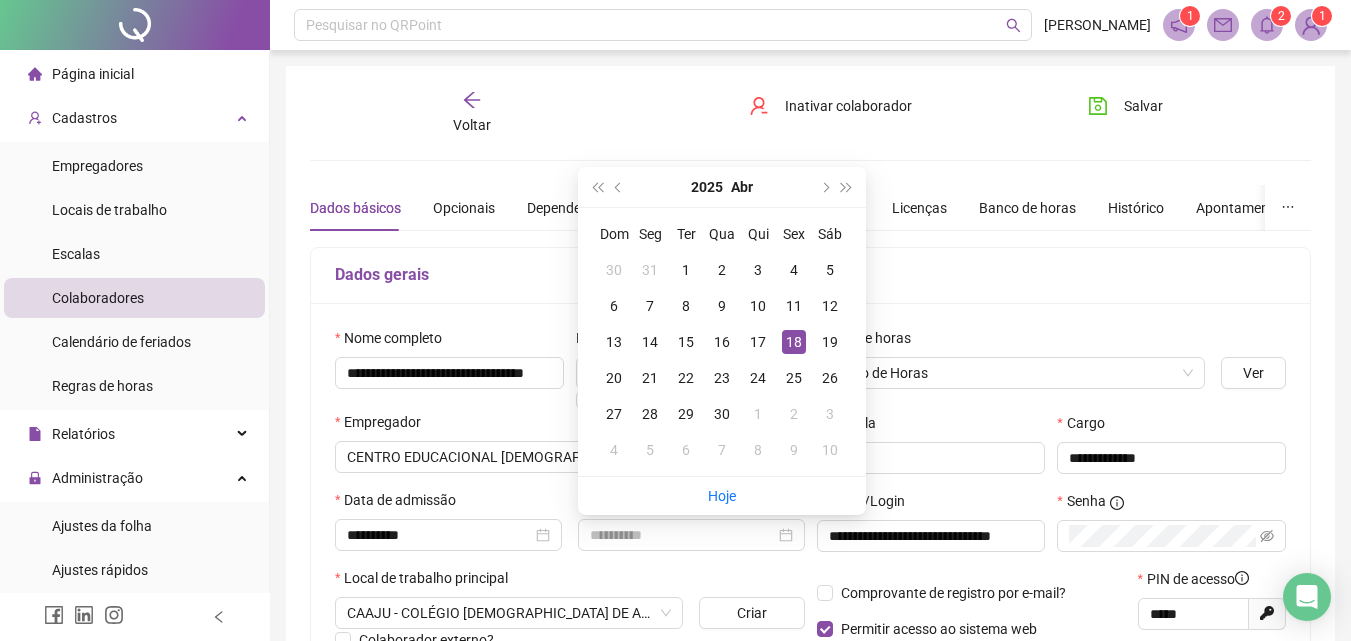 drag, startPoint x: 692, startPoint y: 266, endPoint x: 691, endPoint y: 281, distance: 15.033297 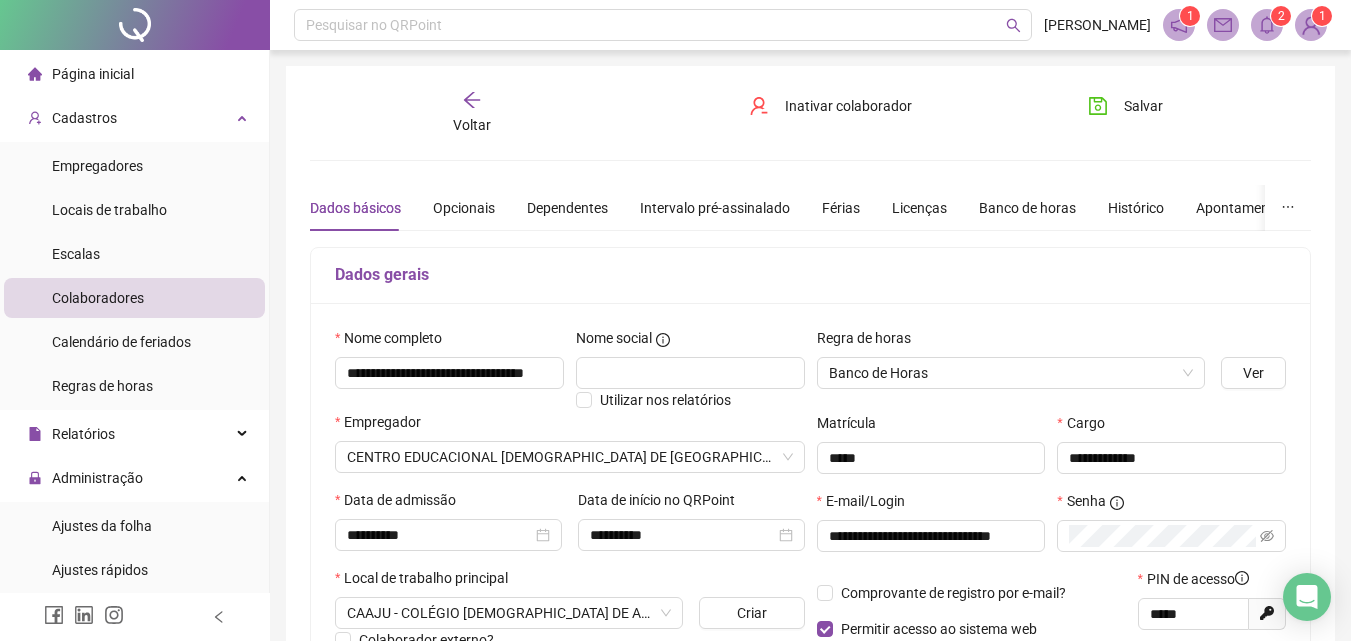 drag, startPoint x: 1122, startPoint y: 112, endPoint x: 1121, endPoint y: 124, distance: 12.0415945 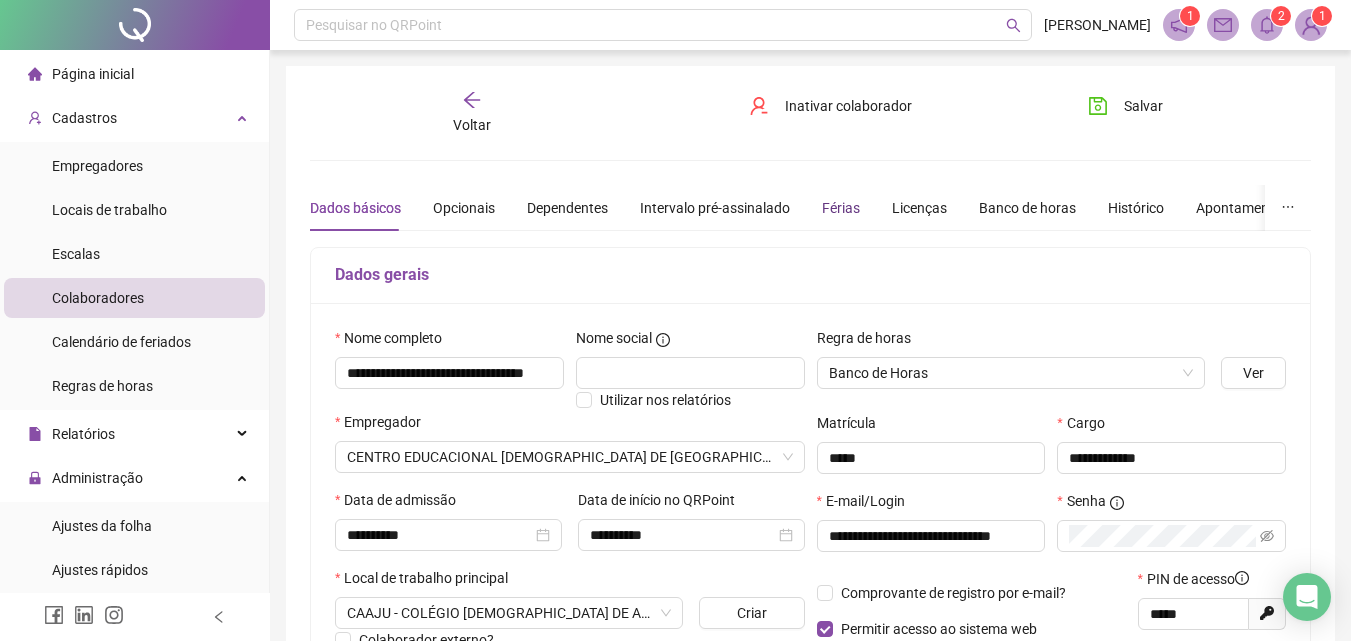 click on "Férias" at bounding box center [841, 208] 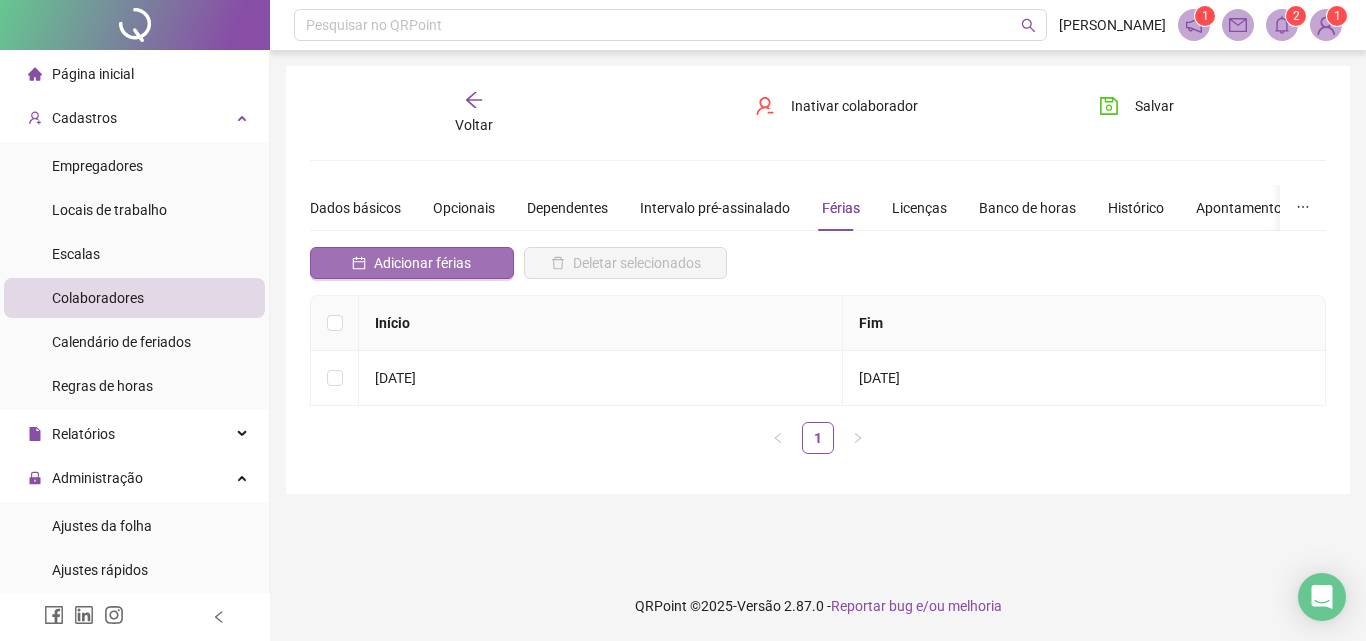click on "Adicionar férias" at bounding box center (422, 263) 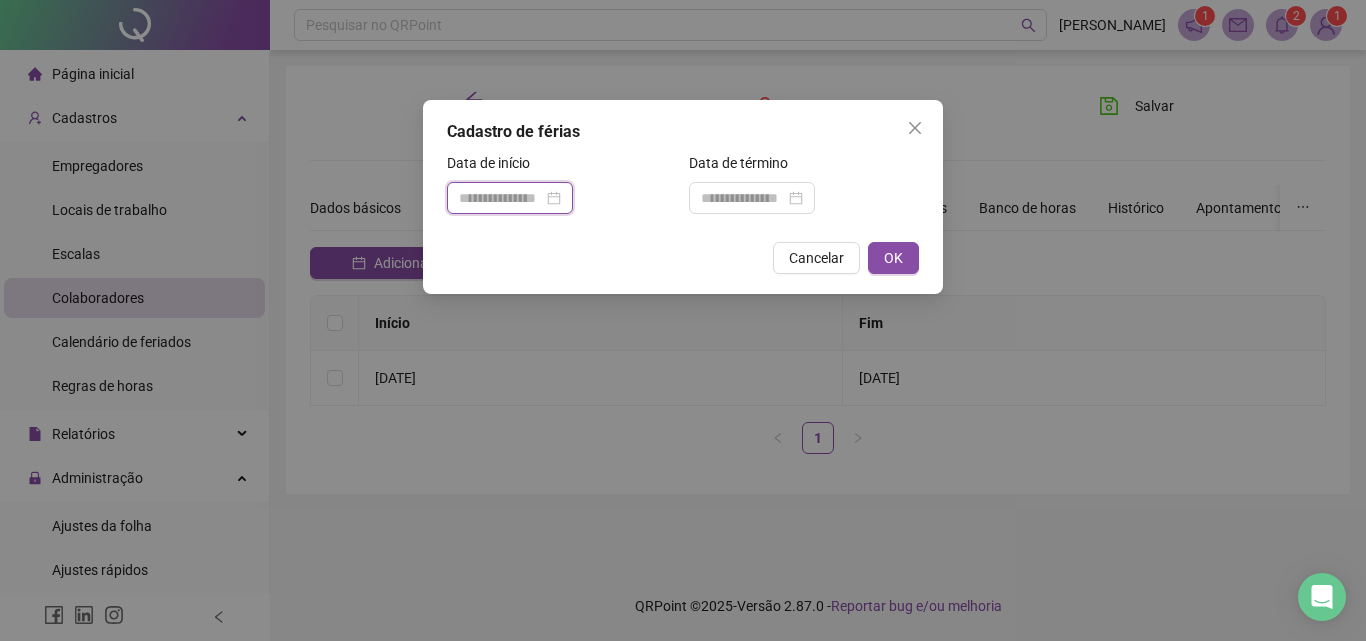 click at bounding box center [501, 198] 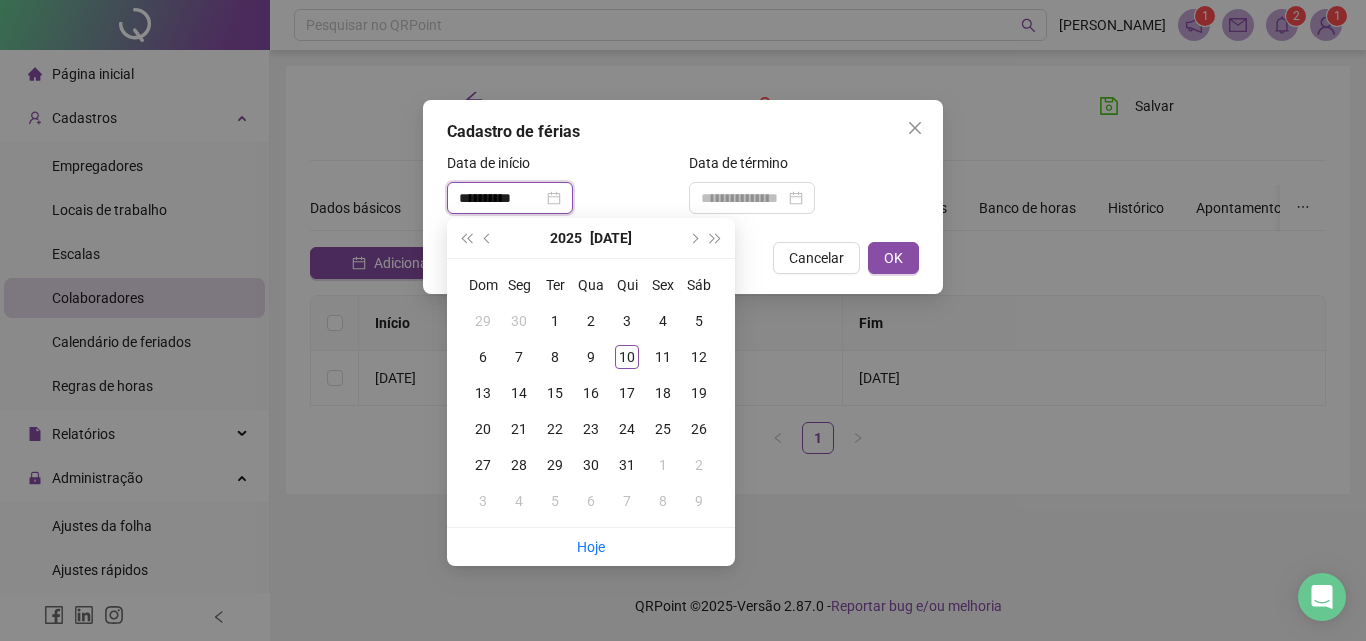 type on "**********" 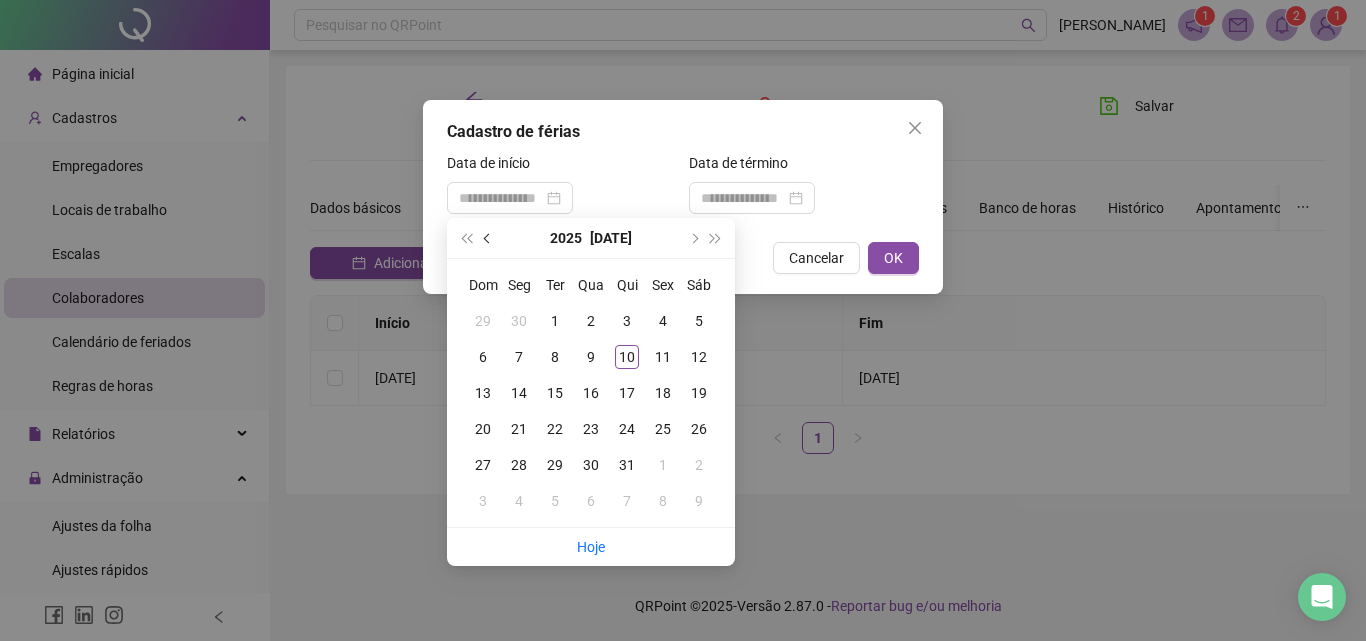 click at bounding box center [488, 238] 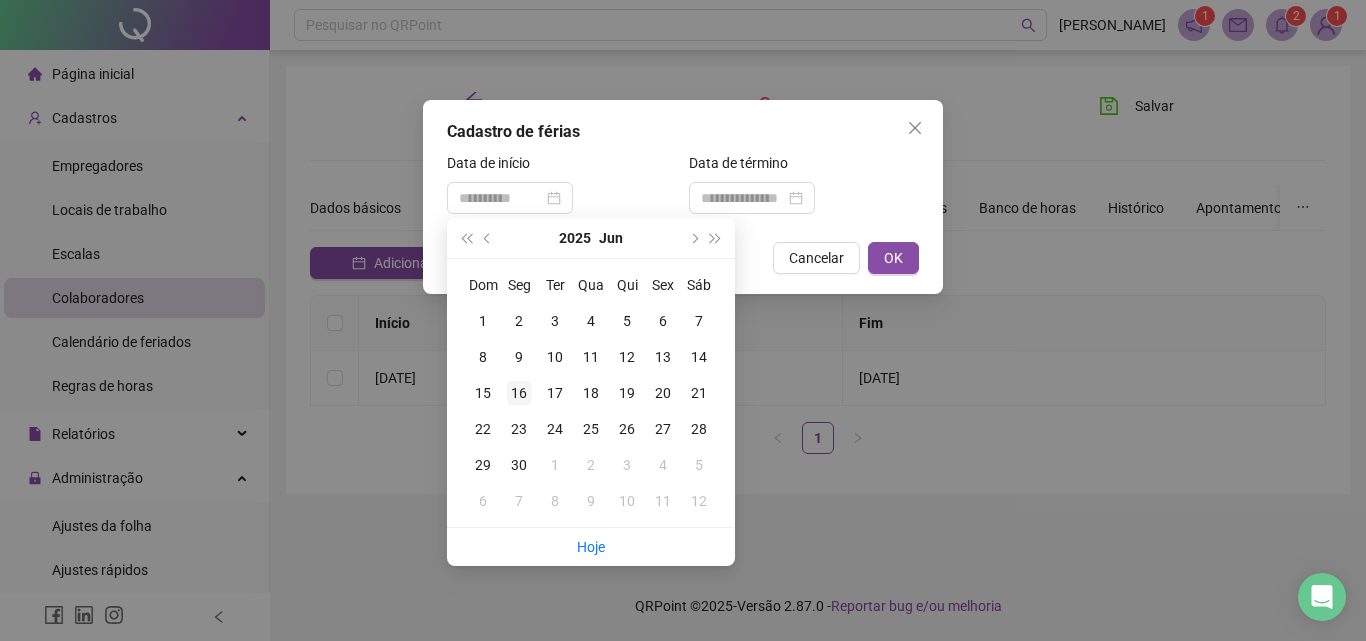 type on "**********" 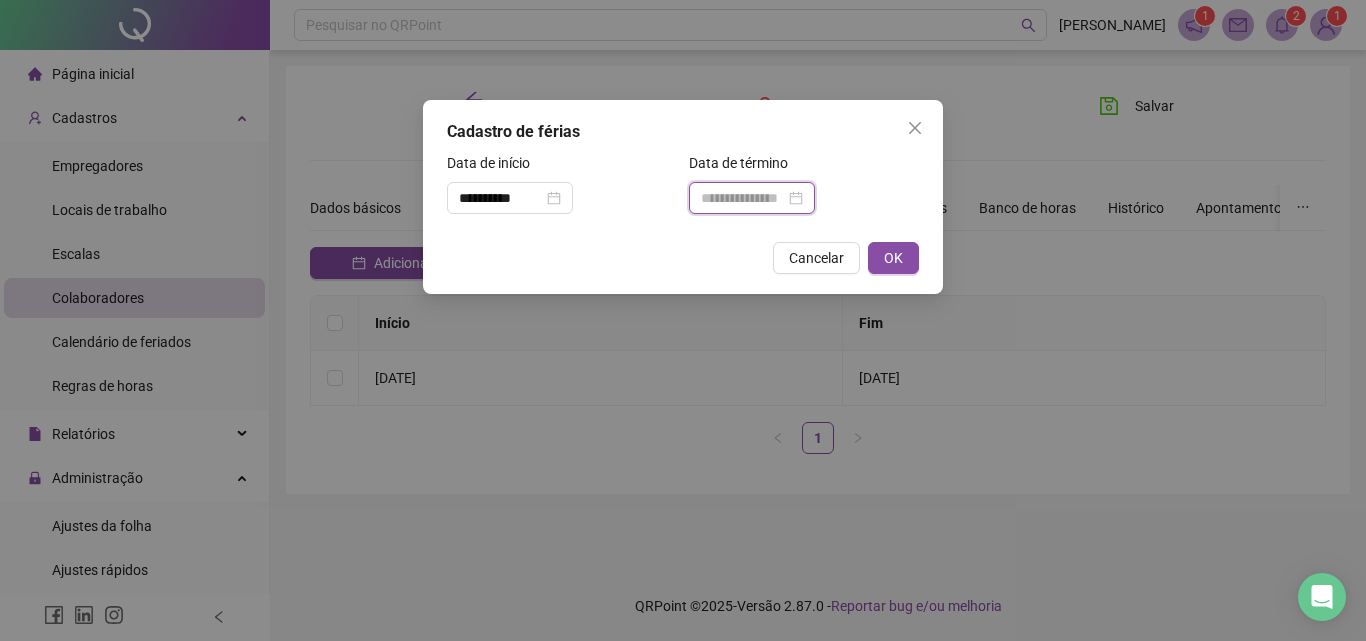 drag, startPoint x: 733, startPoint y: 200, endPoint x: 737, endPoint y: 212, distance: 12.649111 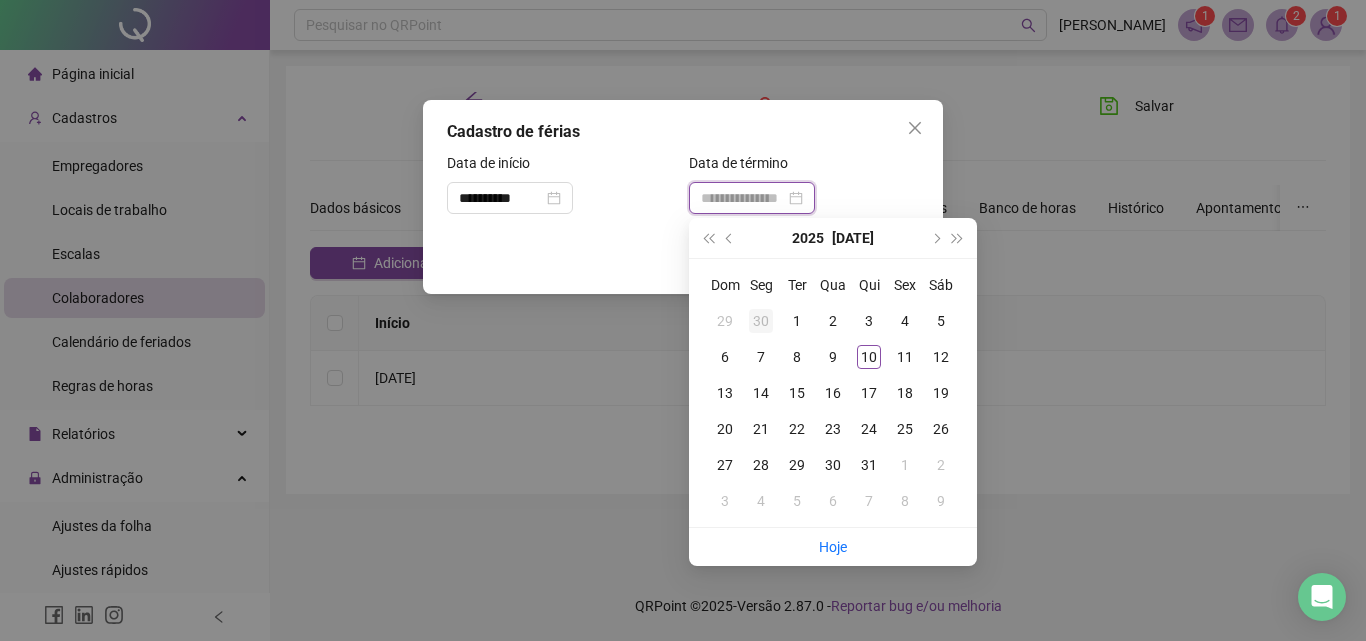 type on "**********" 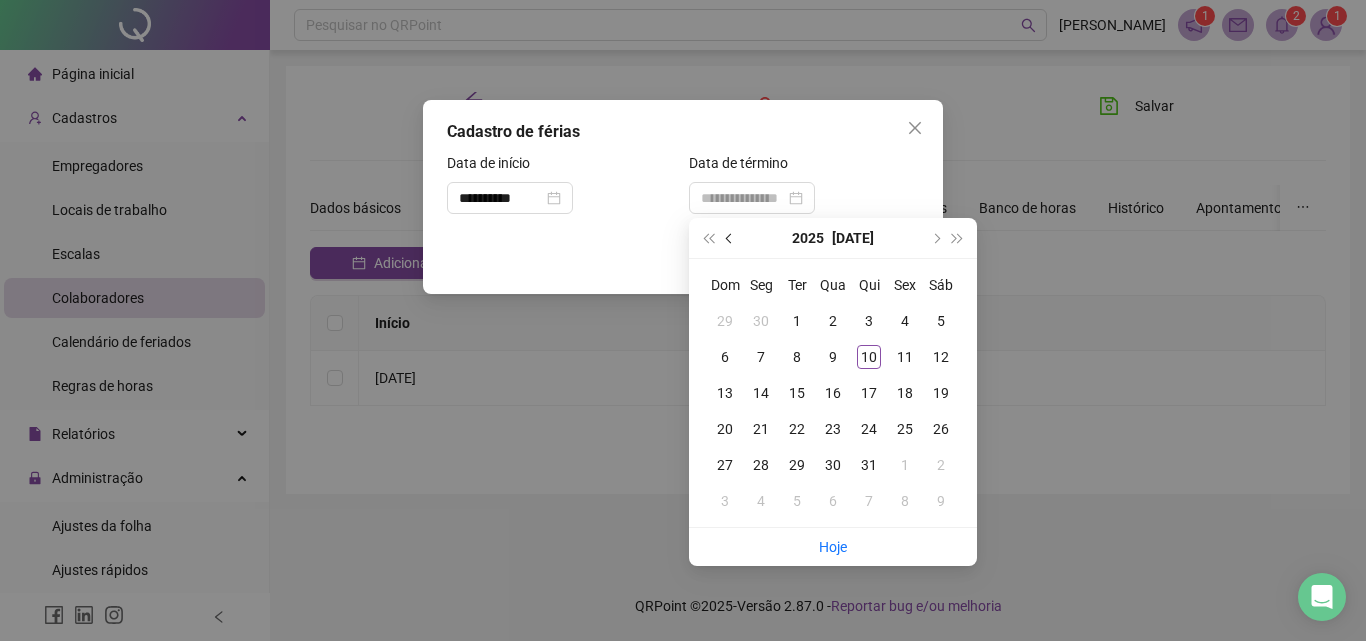 click at bounding box center (730, 238) 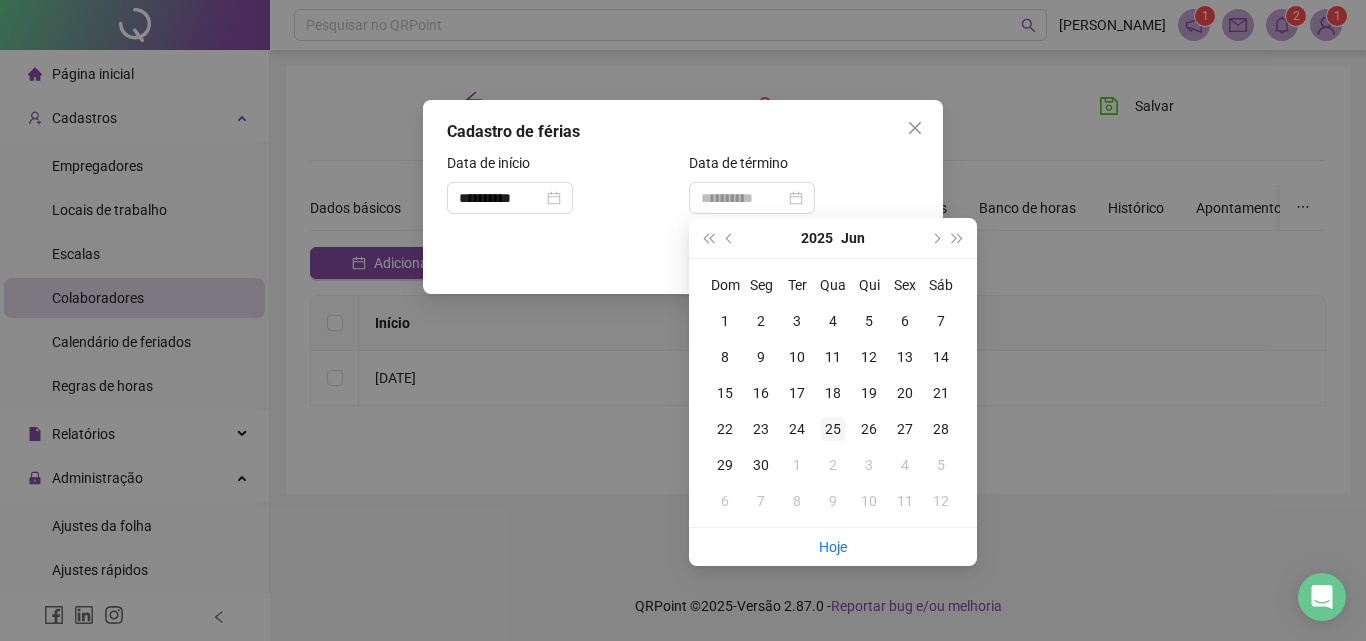 type on "**********" 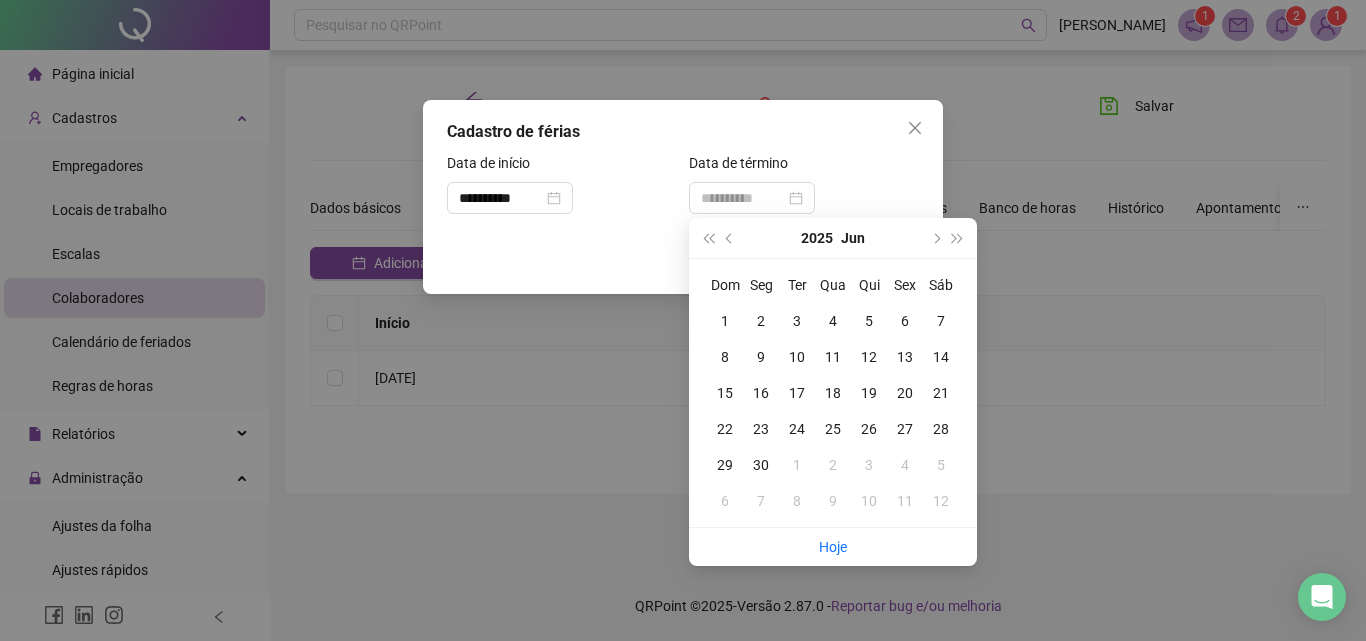 click on "25" at bounding box center [833, 429] 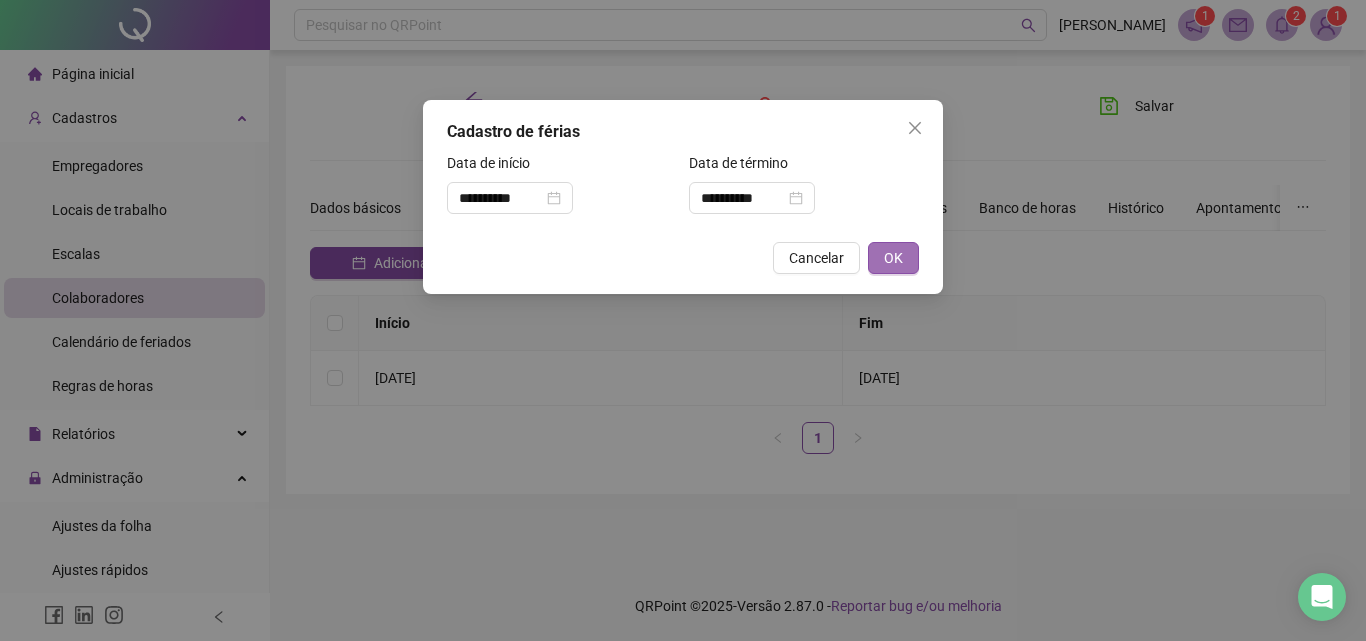 click on "OK" at bounding box center [893, 258] 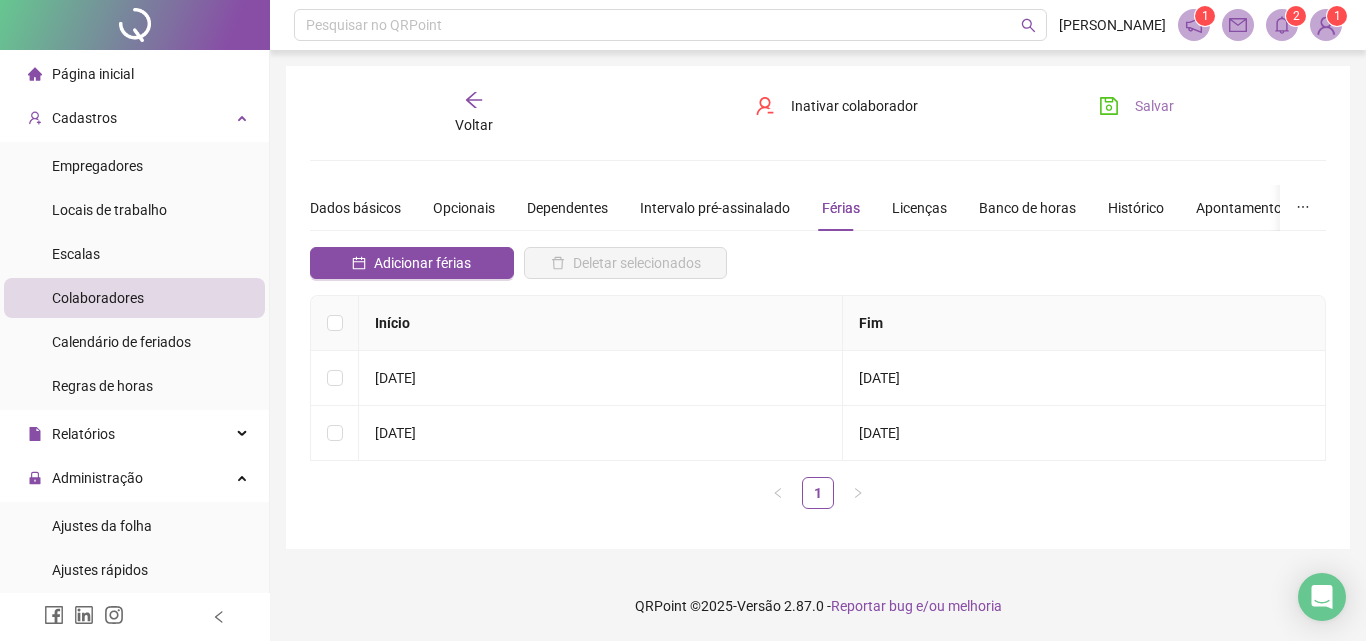 click on "Salvar" at bounding box center [1136, 106] 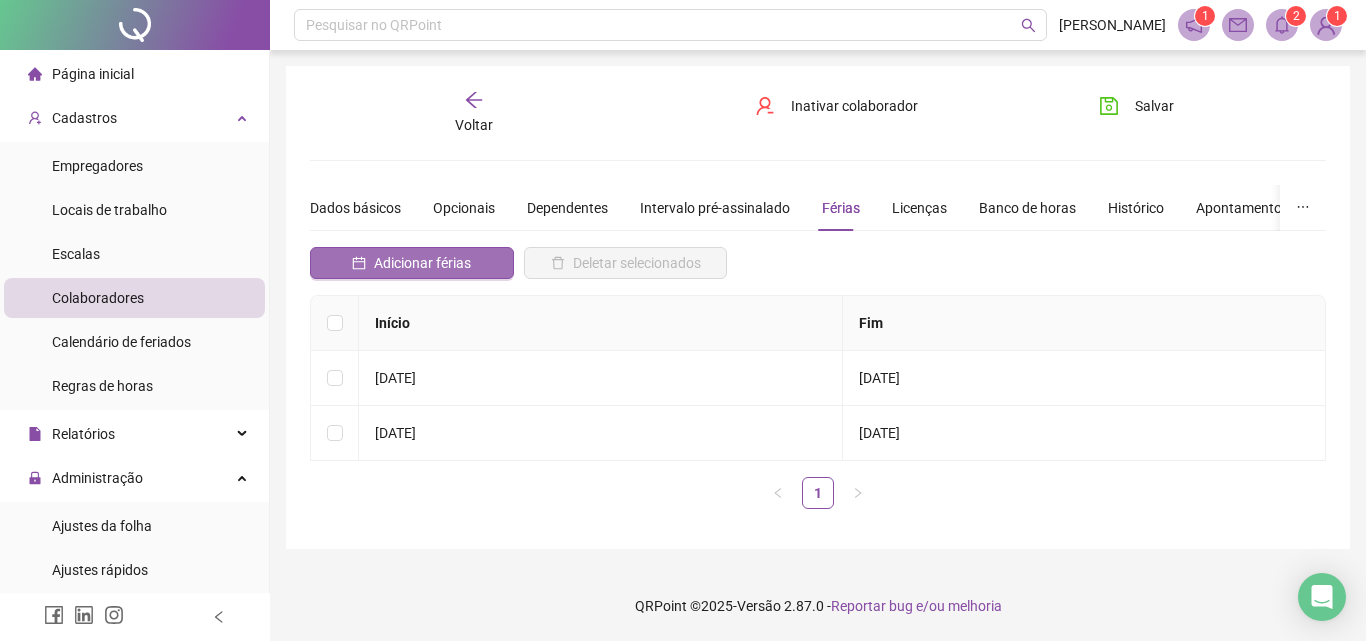 click on "Adicionar férias" at bounding box center [412, 263] 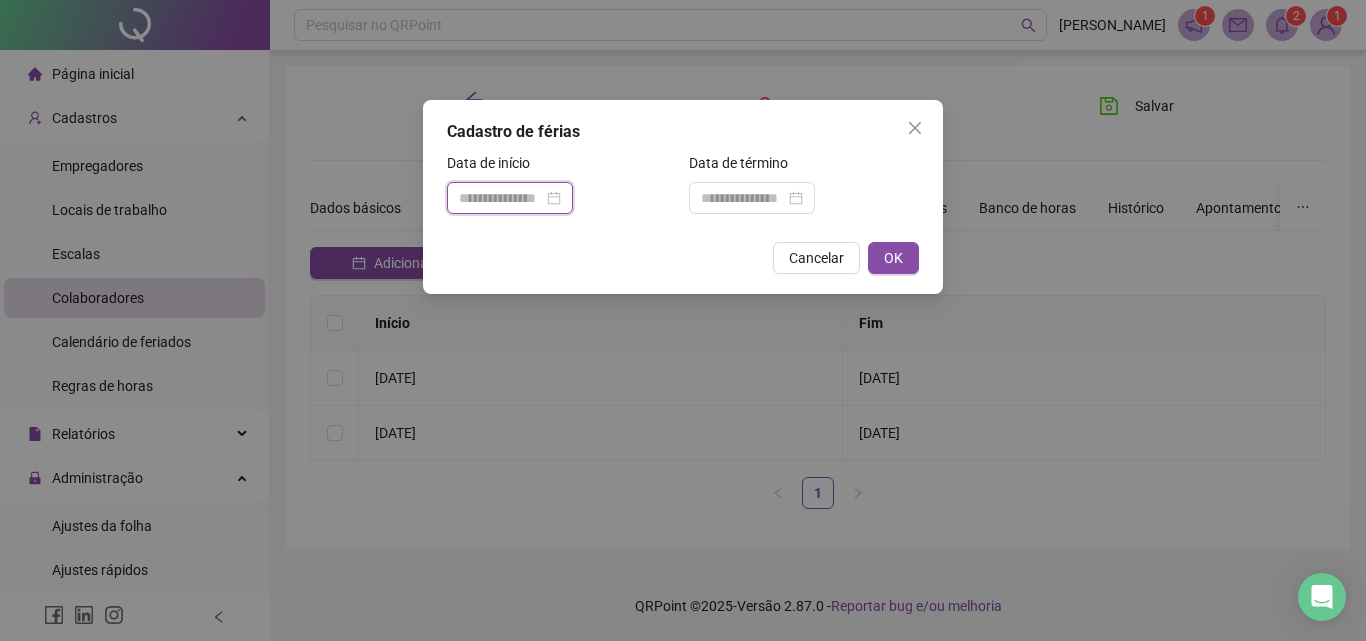 click at bounding box center (501, 198) 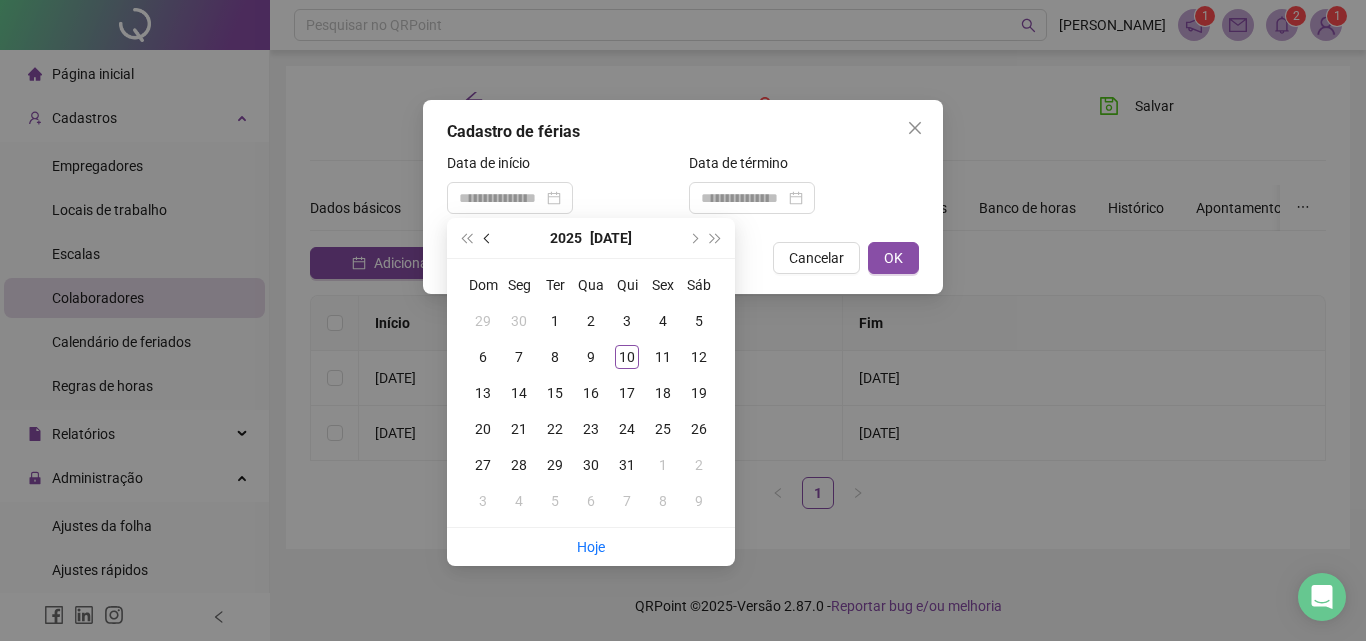 click at bounding box center [488, 238] 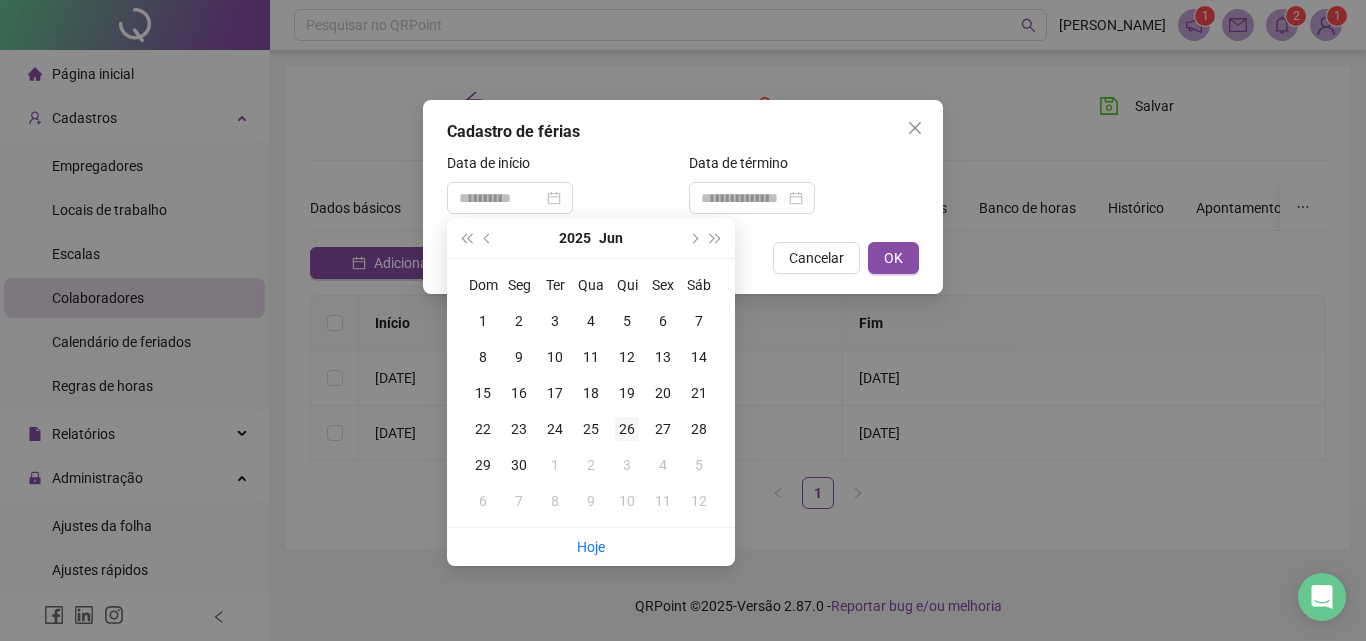type on "**********" 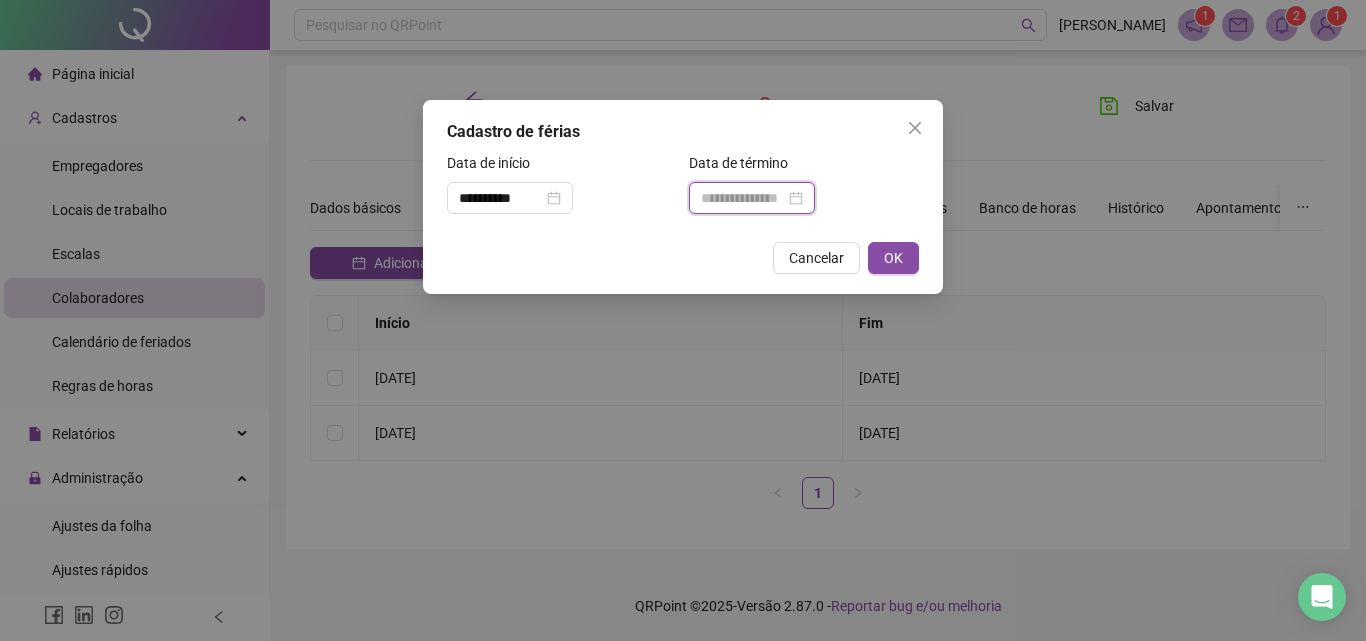 click at bounding box center [743, 198] 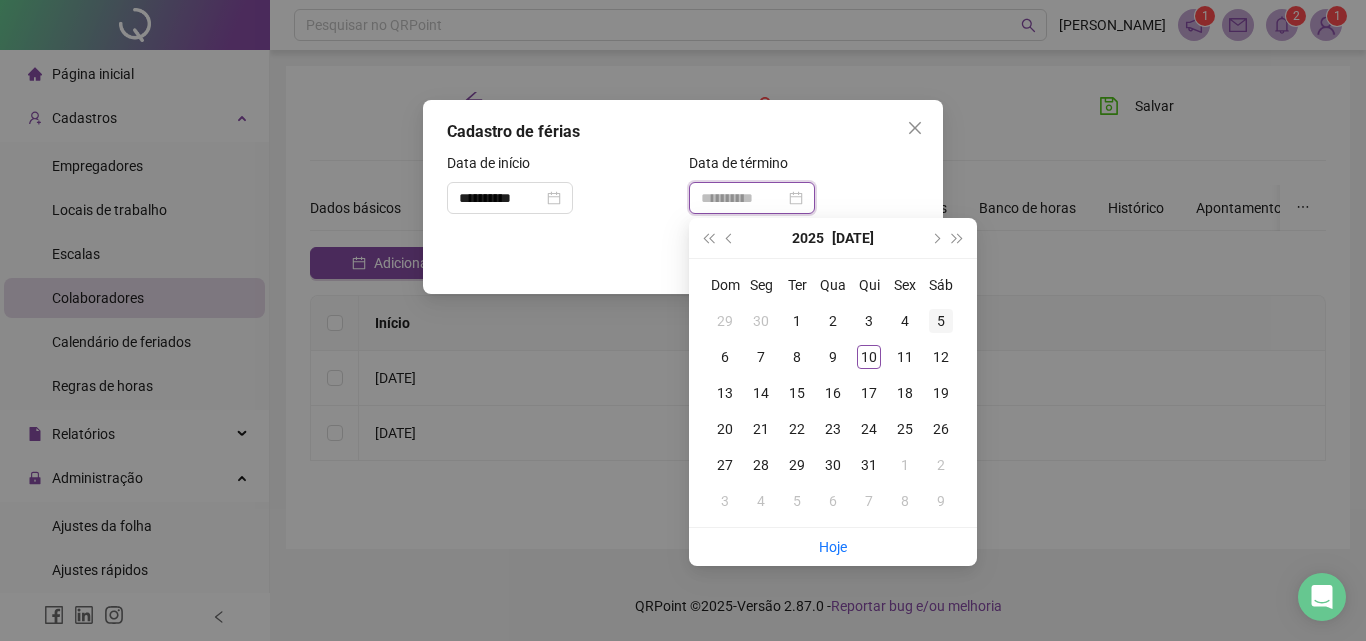 type on "**********" 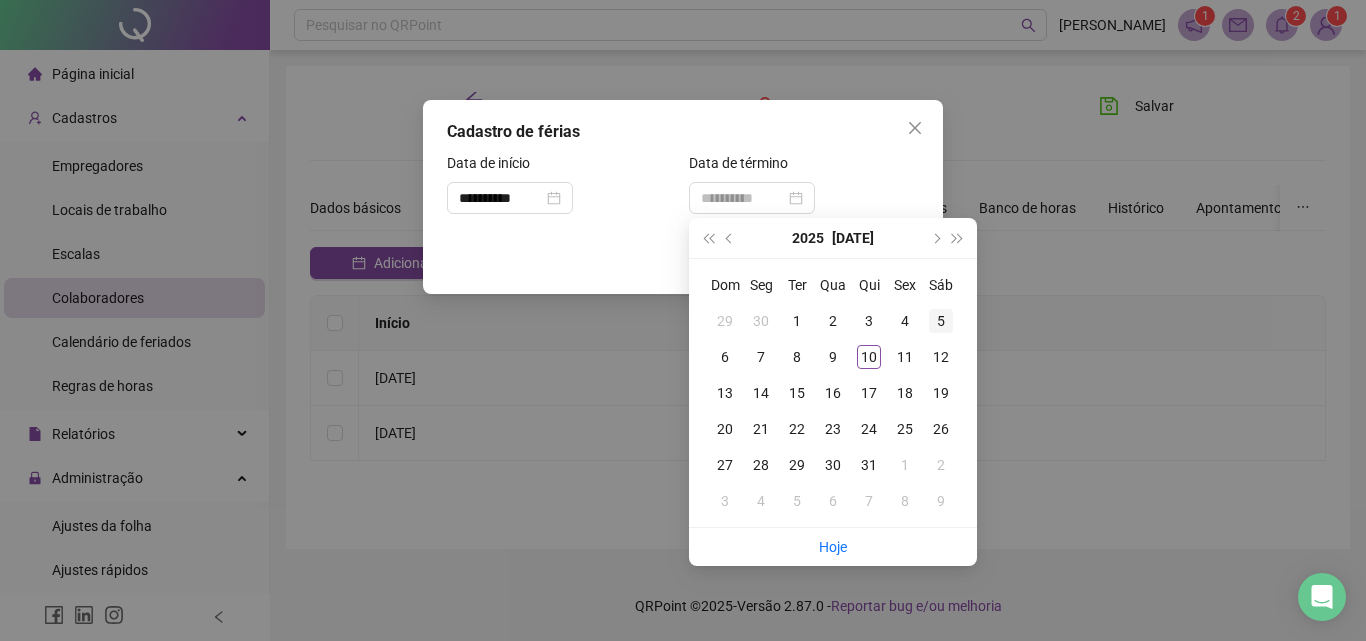 drag, startPoint x: 939, startPoint y: 323, endPoint x: 915, endPoint y: 332, distance: 25.632011 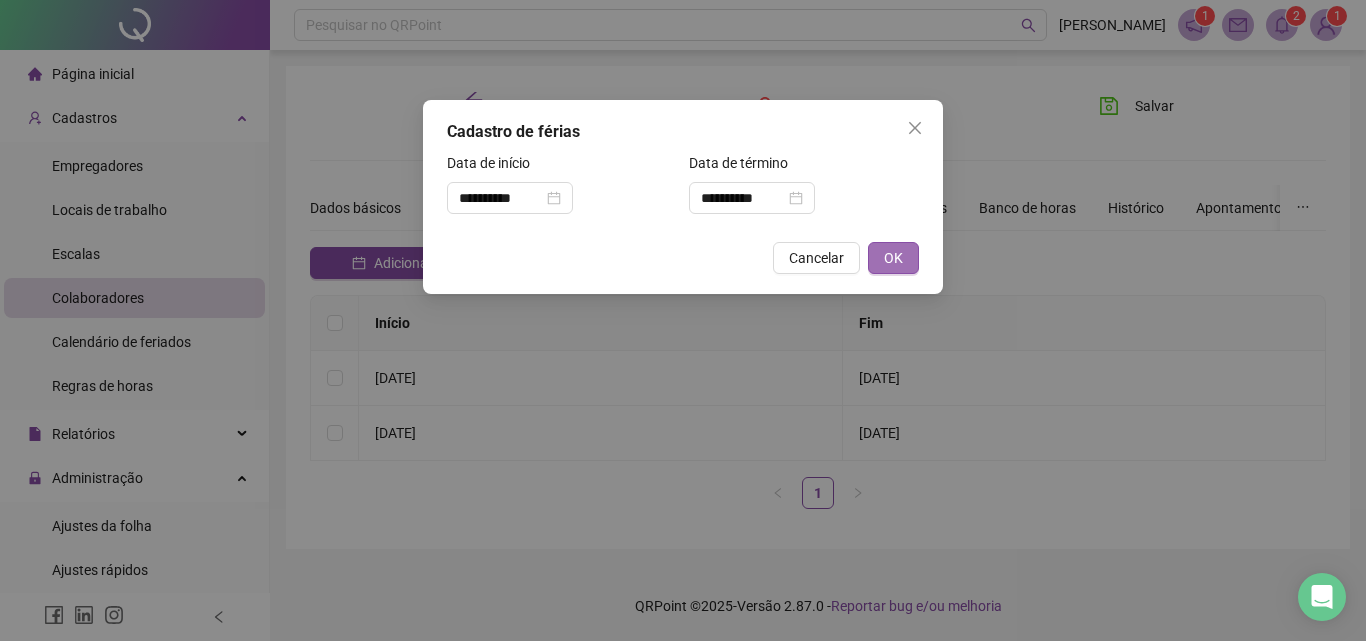 click on "OK" at bounding box center [893, 258] 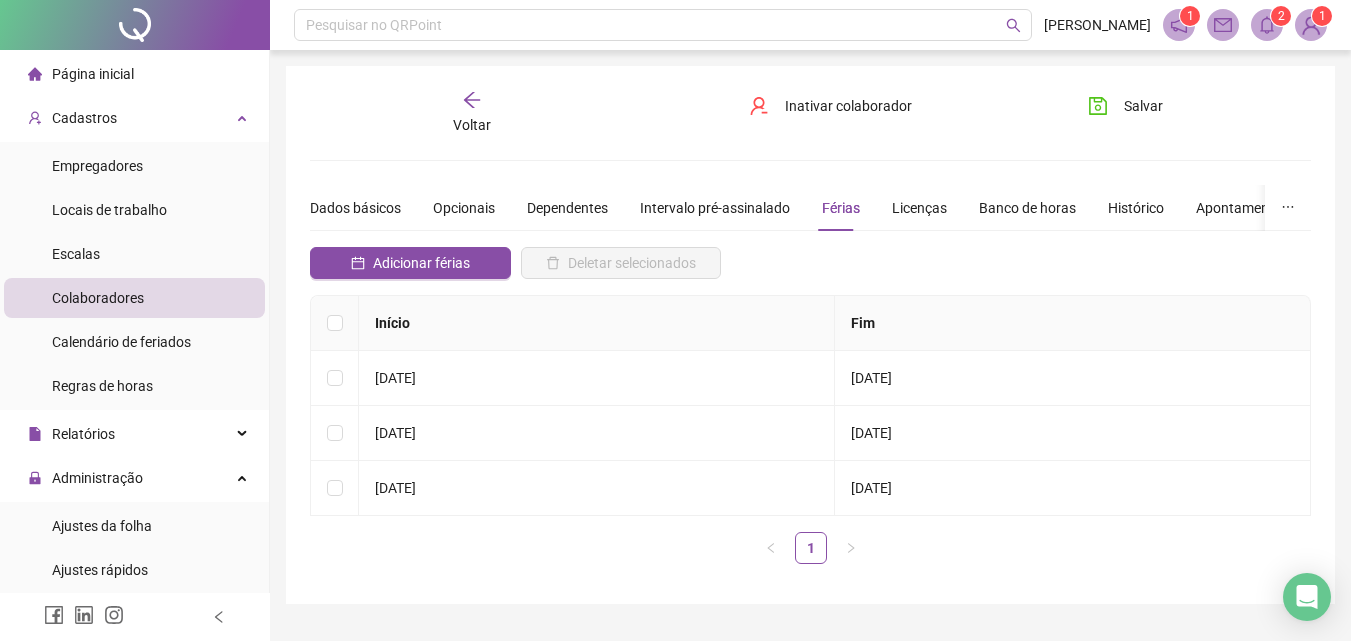 drag, startPoint x: 1107, startPoint y: 111, endPoint x: 1088, endPoint y: 160, distance: 52.554733 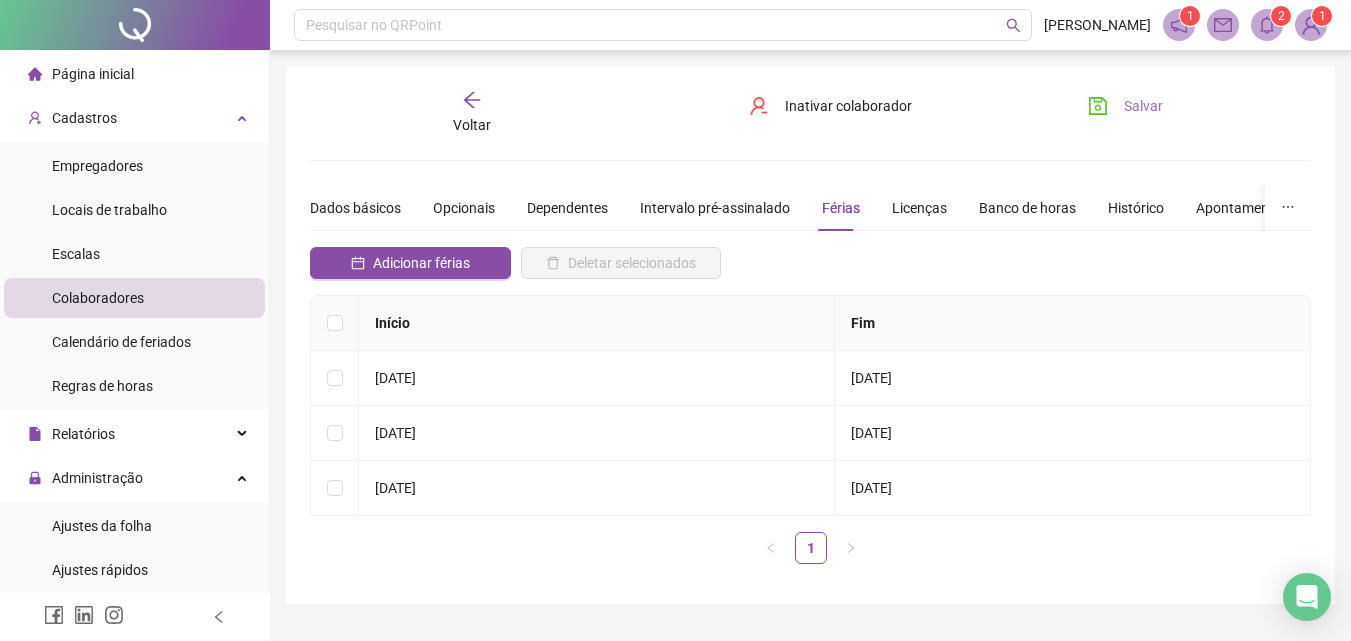 click on "Salvar" at bounding box center [1143, 106] 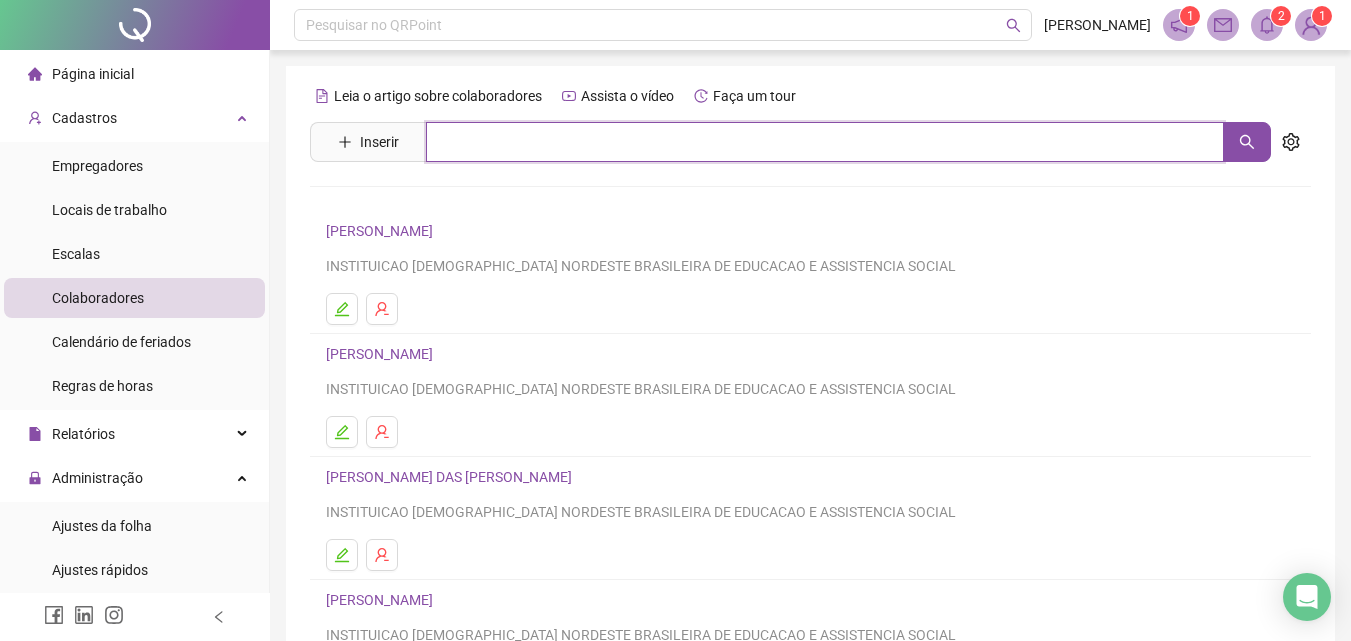 click at bounding box center [825, 142] 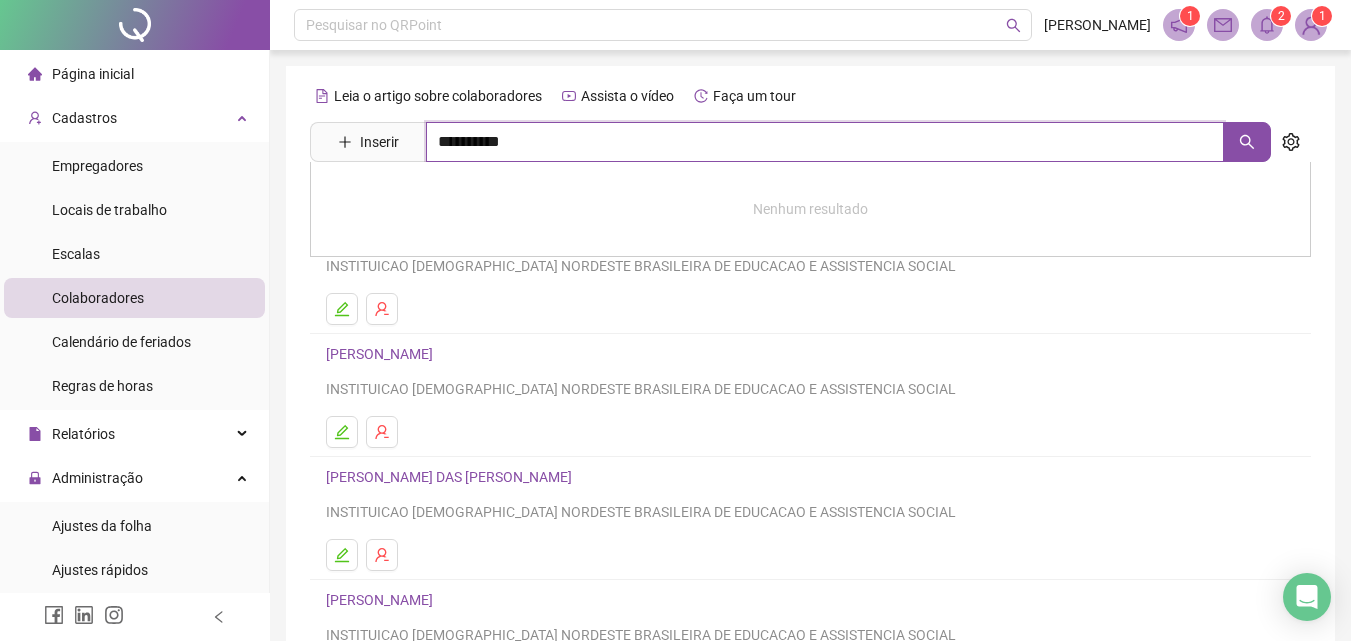 type on "**********" 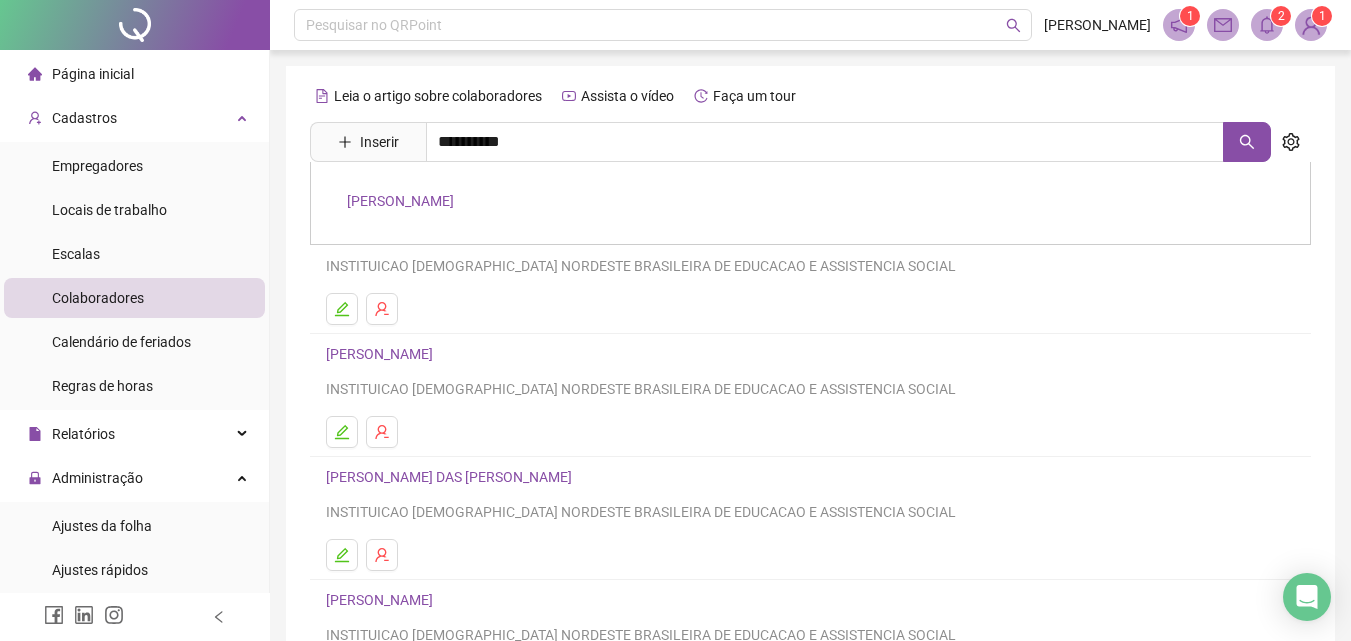 click on "[PERSON_NAME]" at bounding box center (400, 201) 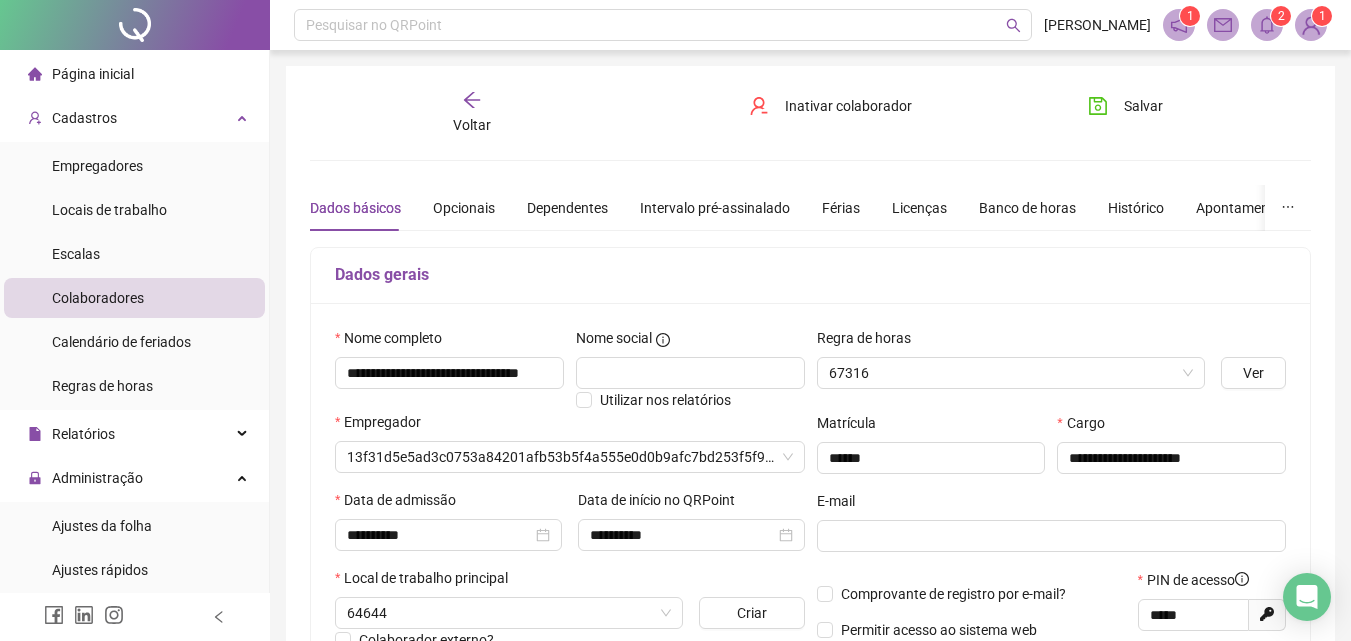 type on "**********" 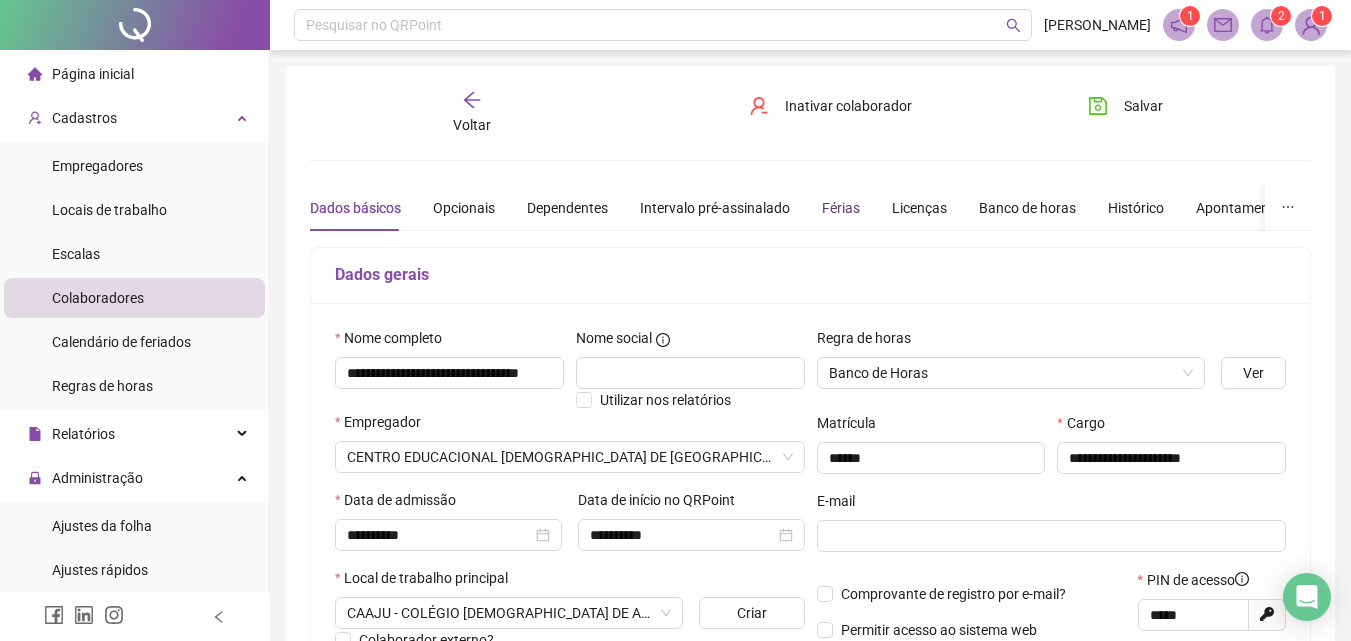 click on "Férias" at bounding box center (841, 208) 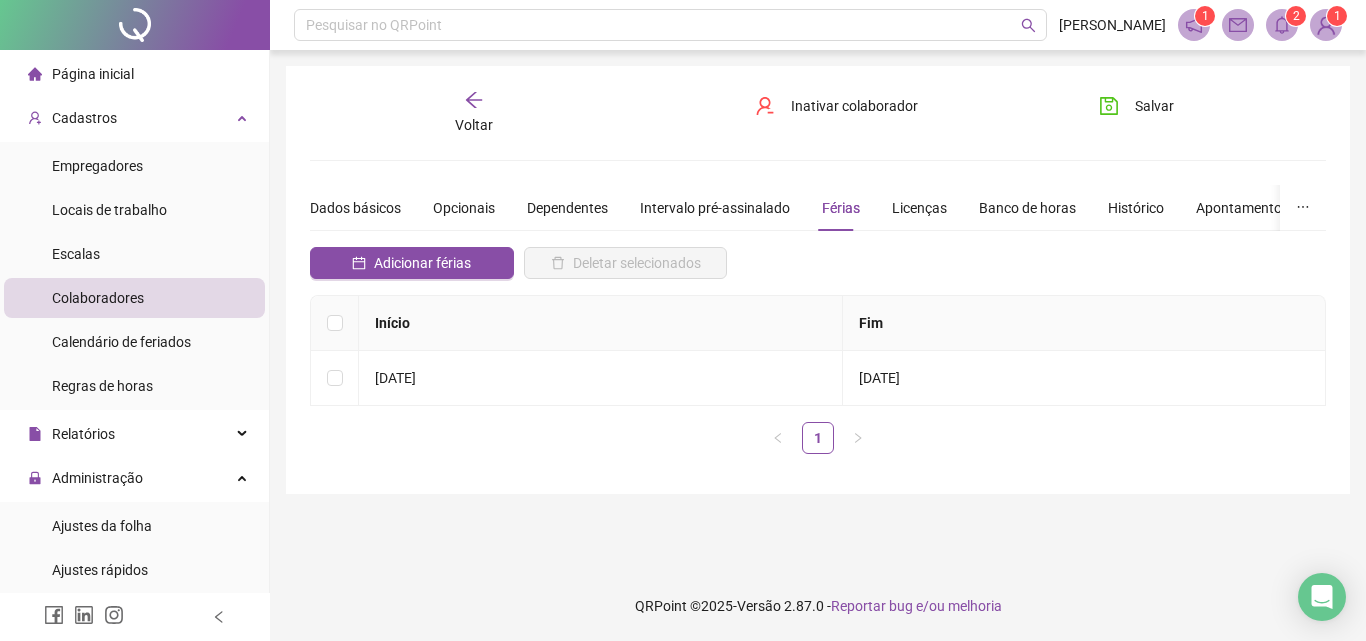 click on "Voltar" at bounding box center (474, 125) 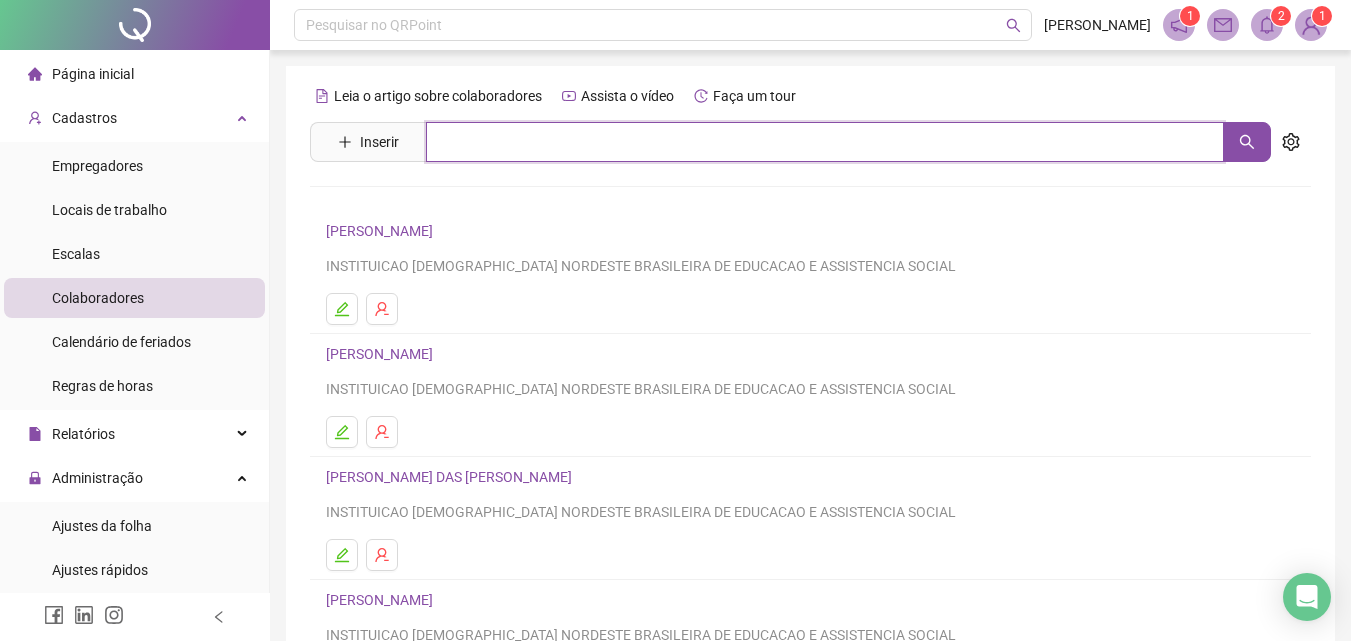 click at bounding box center [825, 142] 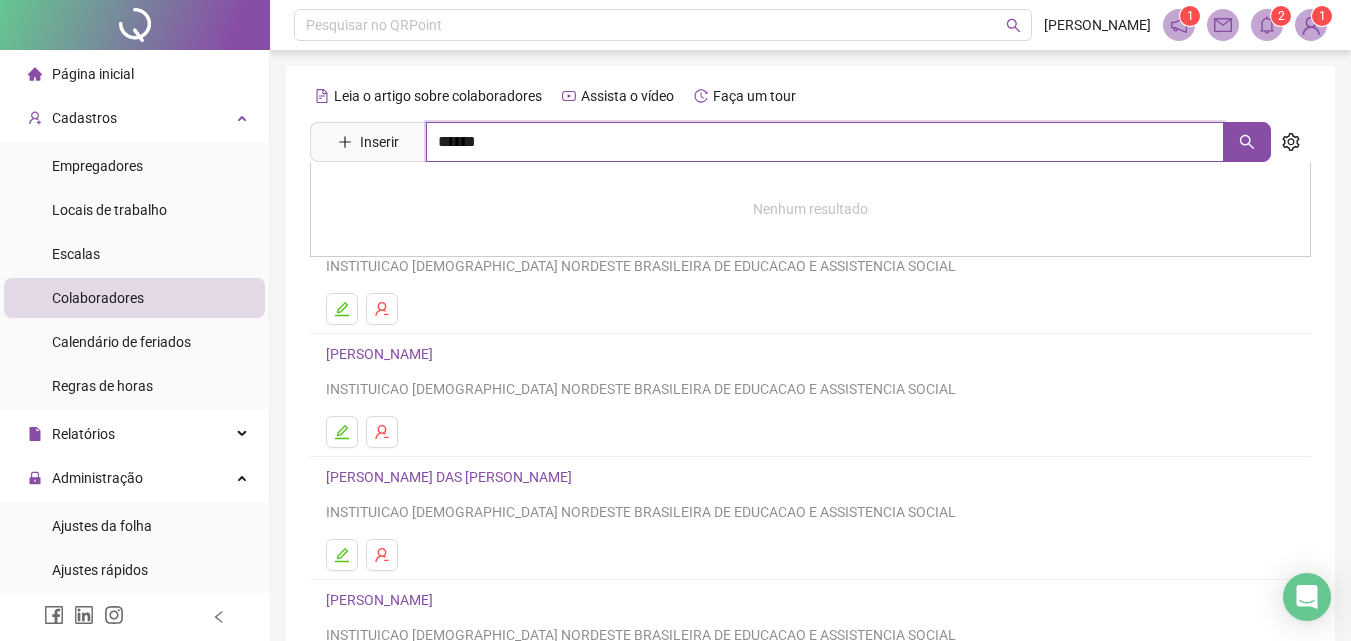 type on "******" 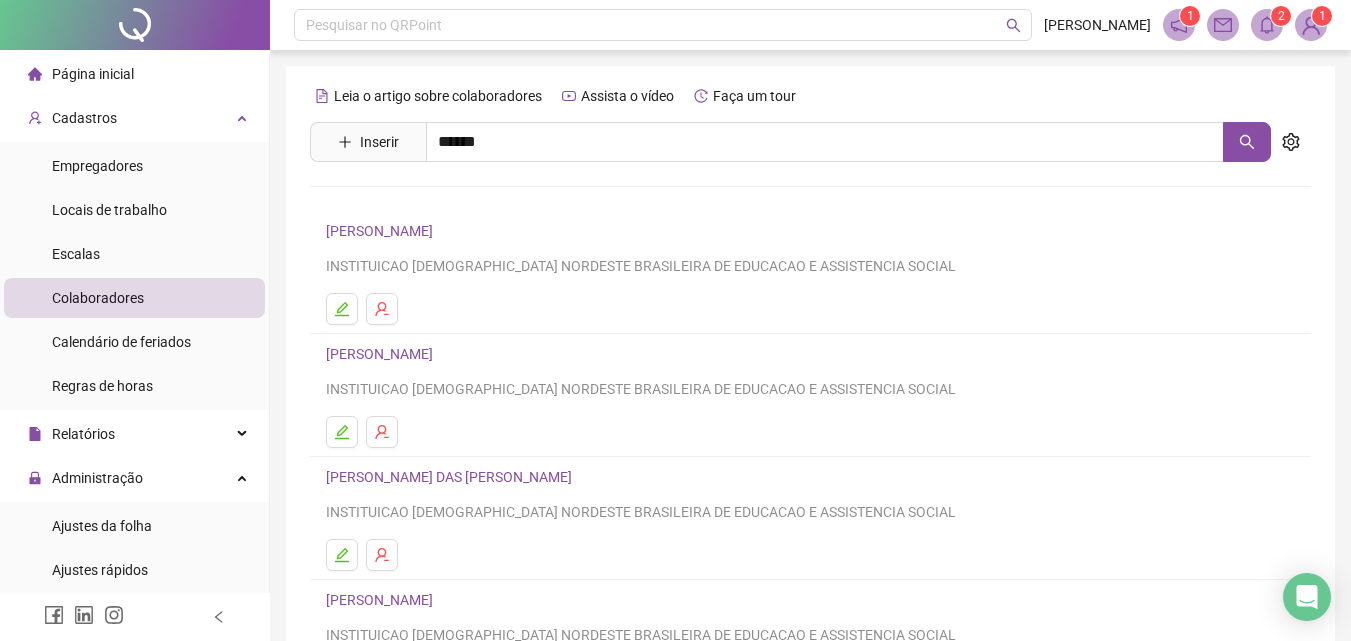 click on "MIKAELLY DE [PERSON_NAME]" at bounding box center (444, 201) 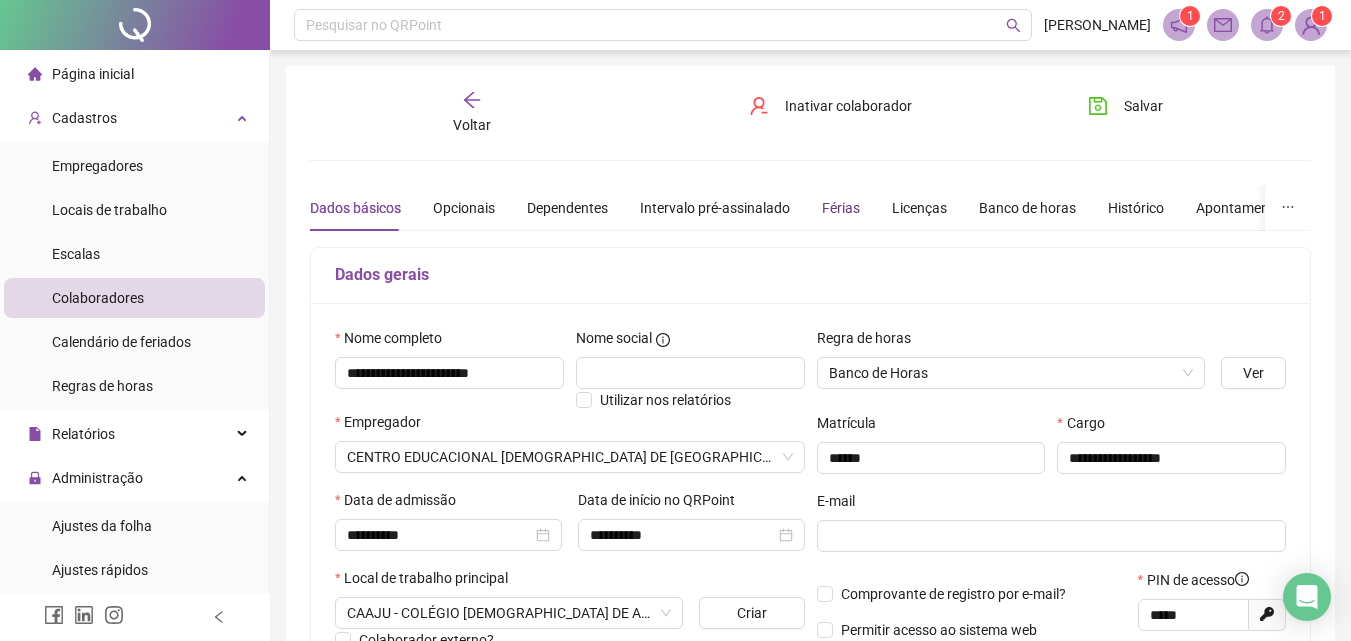 click on "Férias" at bounding box center [841, 208] 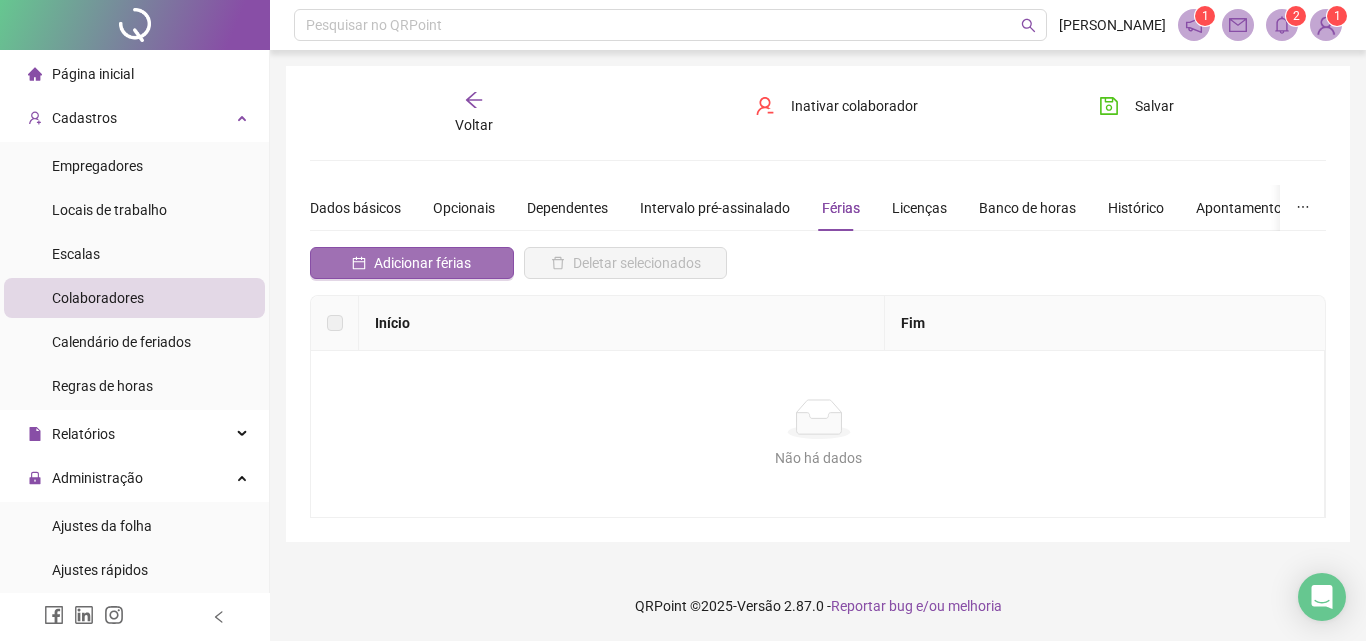 click on "Adicionar férias" at bounding box center (422, 263) 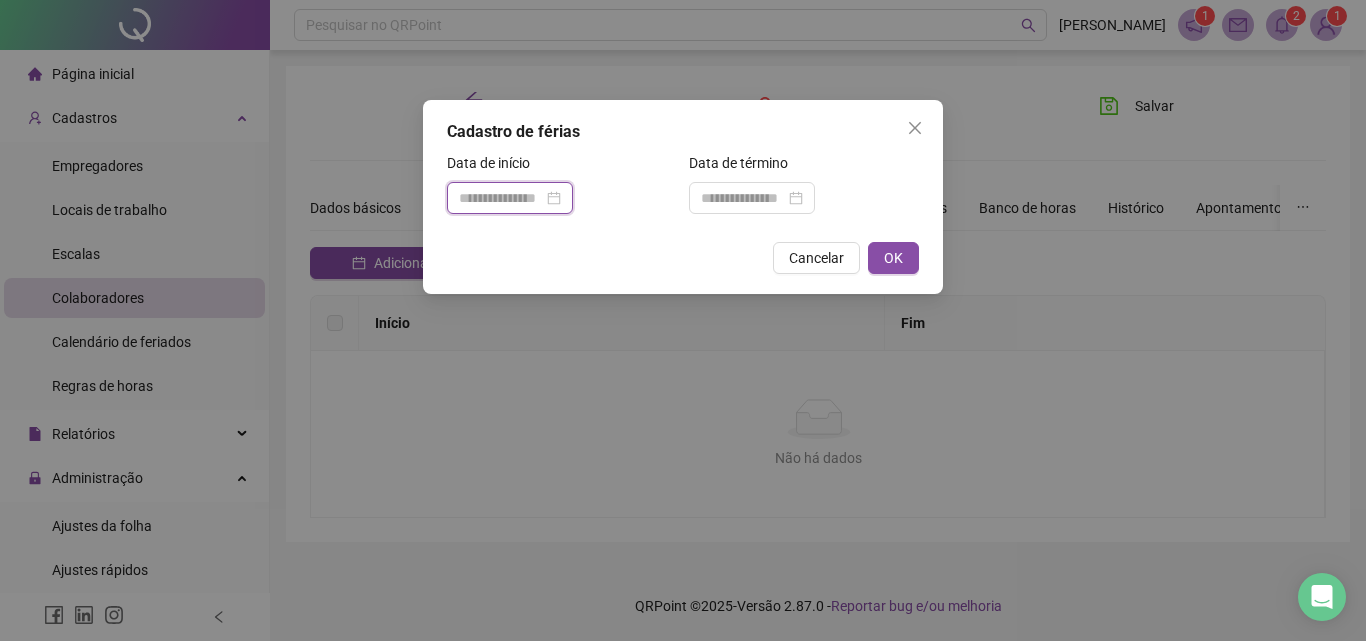 drag, startPoint x: 516, startPoint y: 198, endPoint x: 520, endPoint y: 234, distance: 36.221542 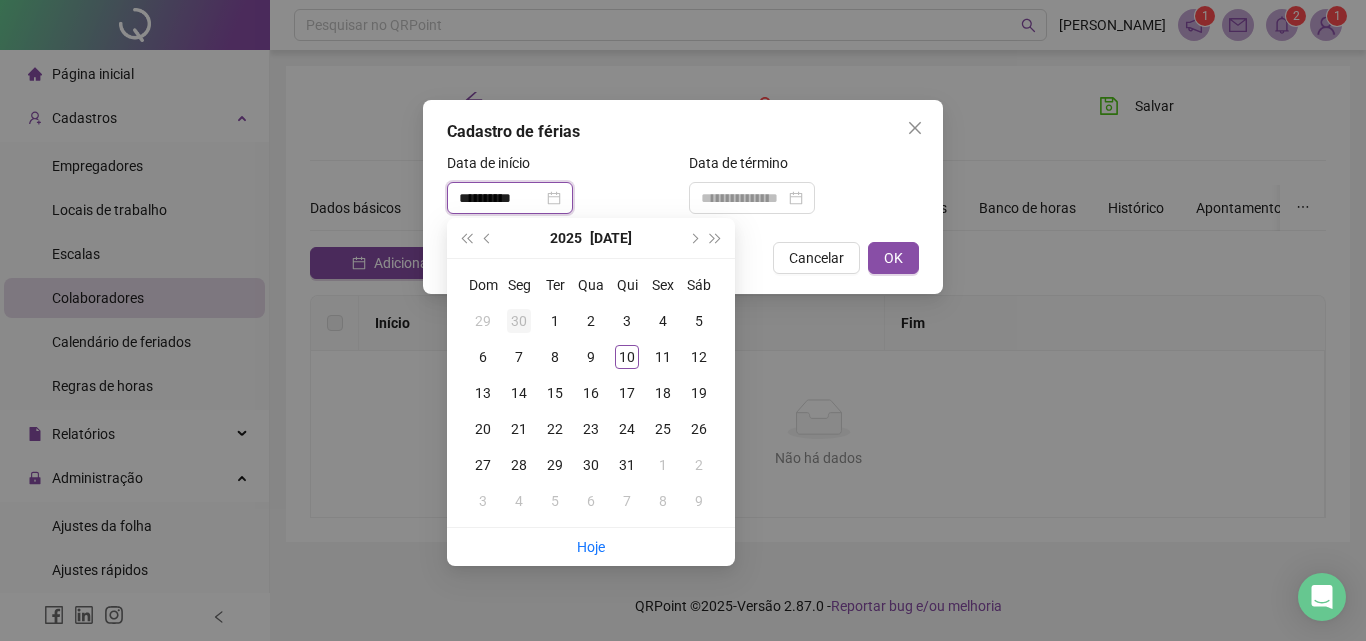 type on "**********" 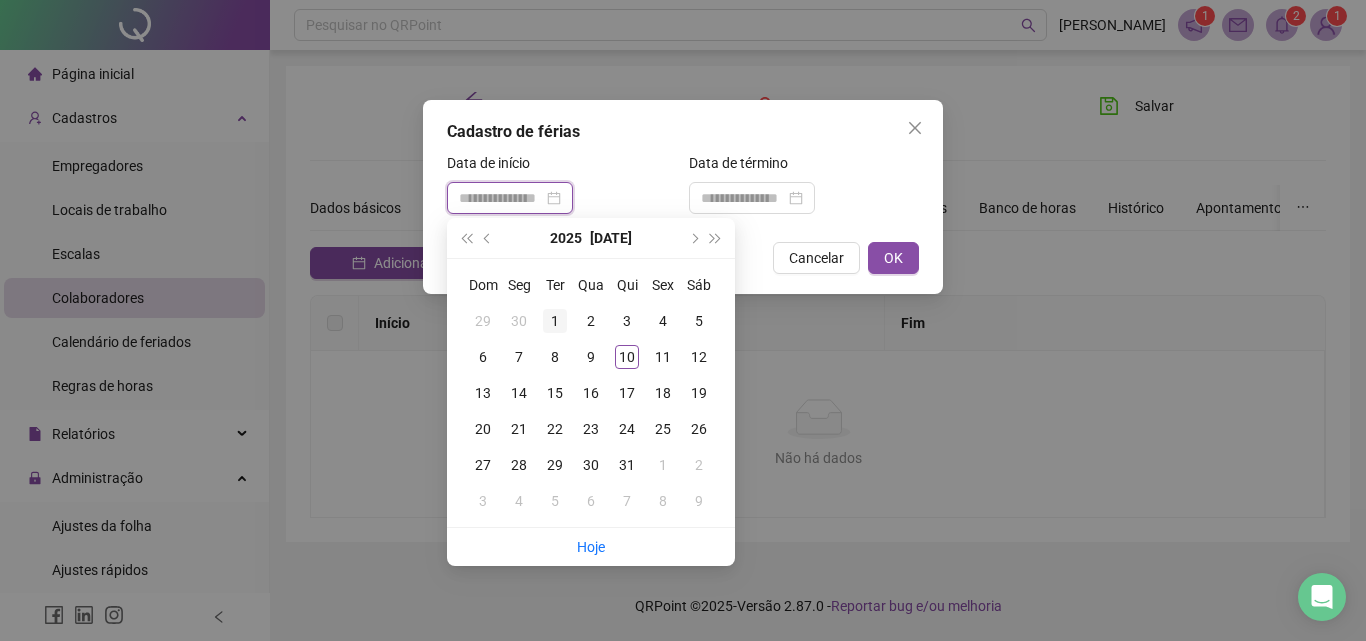 type on "**********" 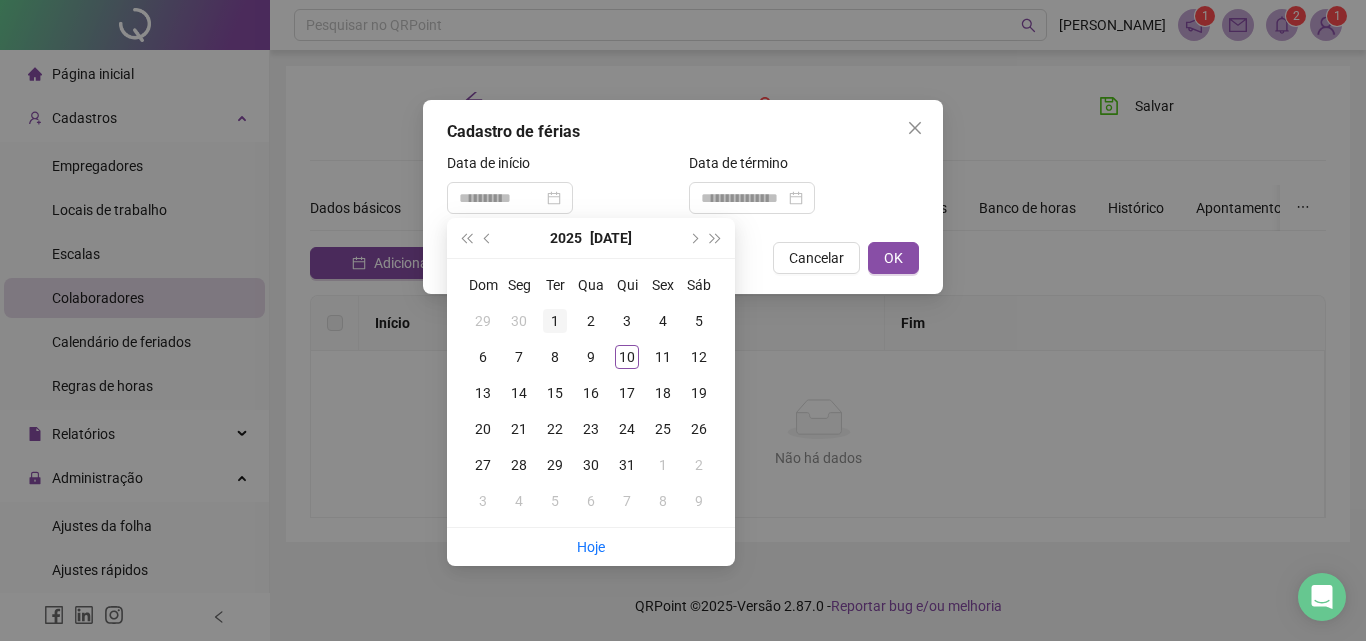 click on "1" at bounding box center [555, 321] 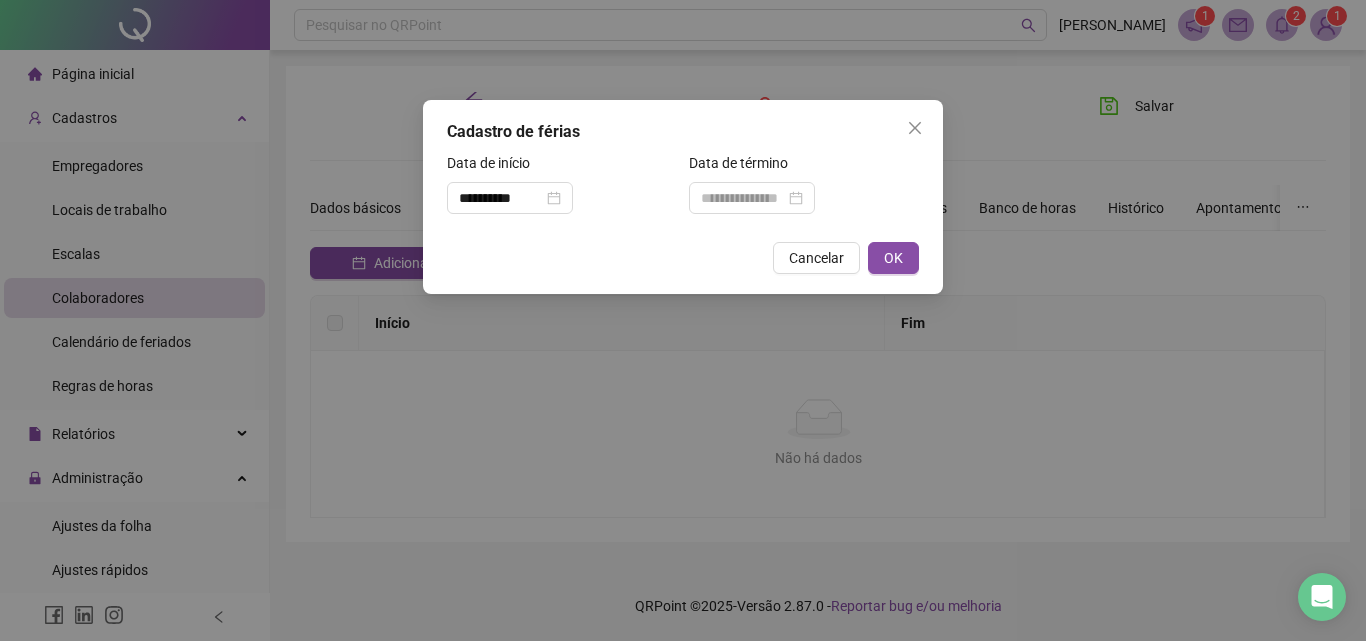 click at bounding box center [752, 198] 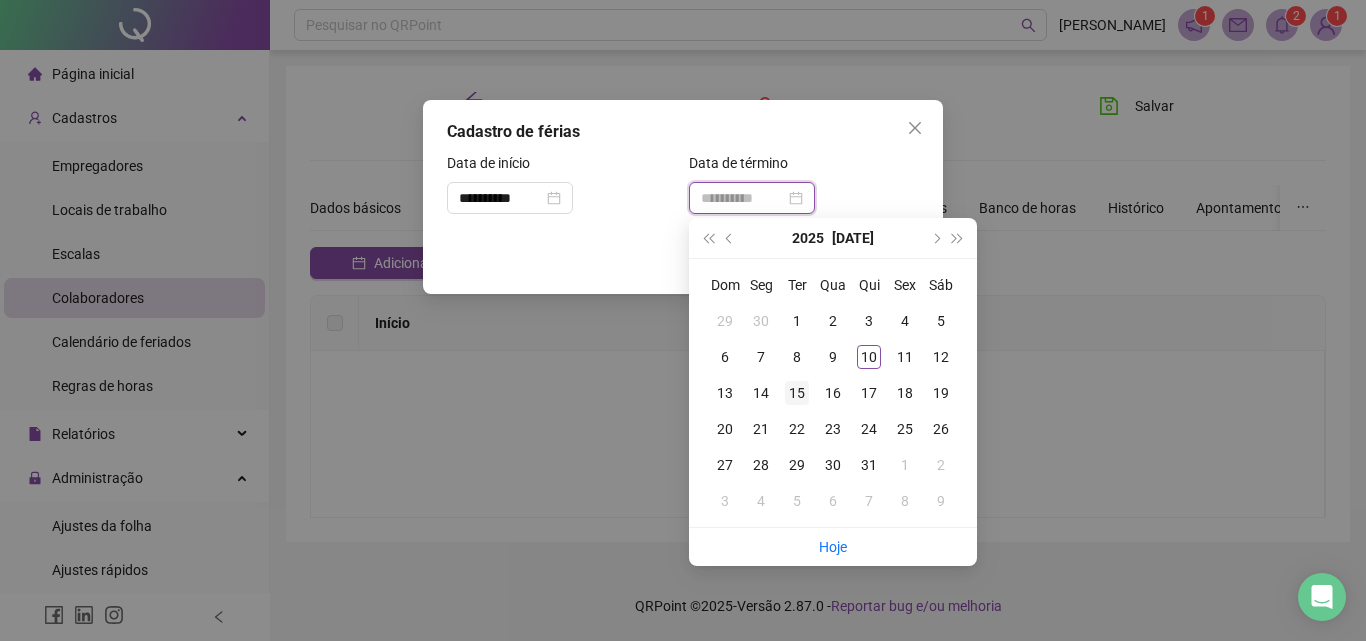 type on "**********" 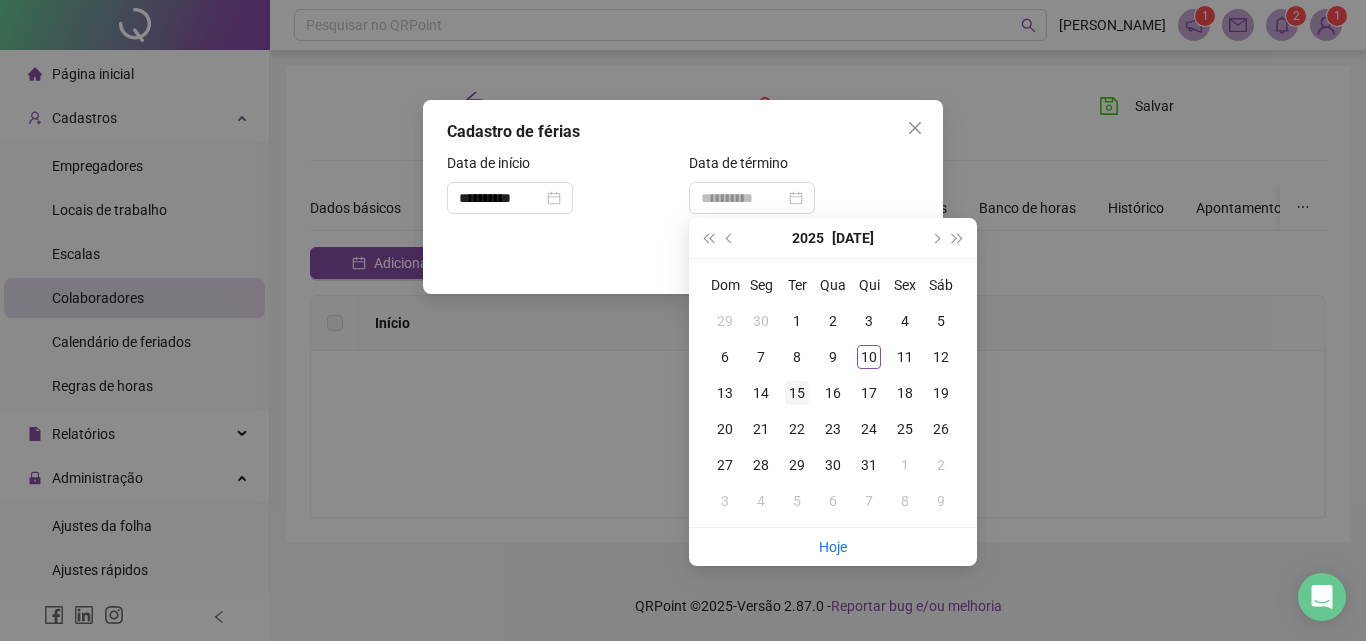 click on "15" at bounding box center [797, 393] 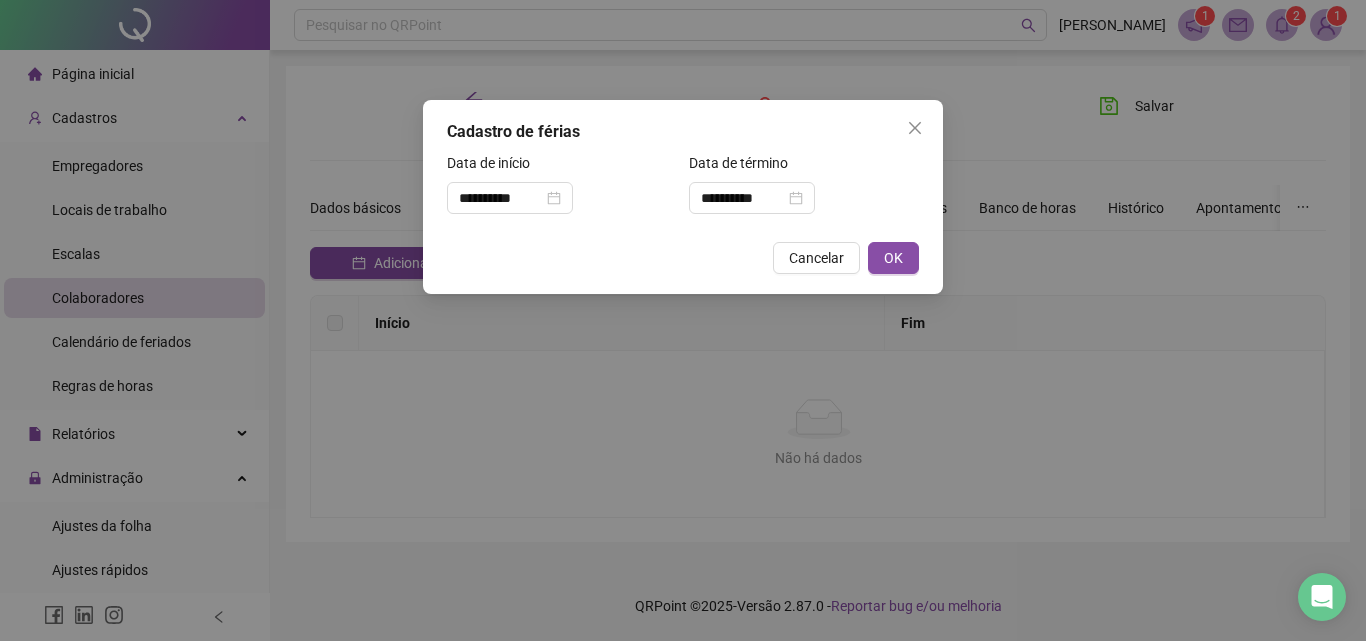 drag, startPoint x: 896, startPoint y: 256, endPoint x: 873, endPoint y: 291, distance: 41.880783 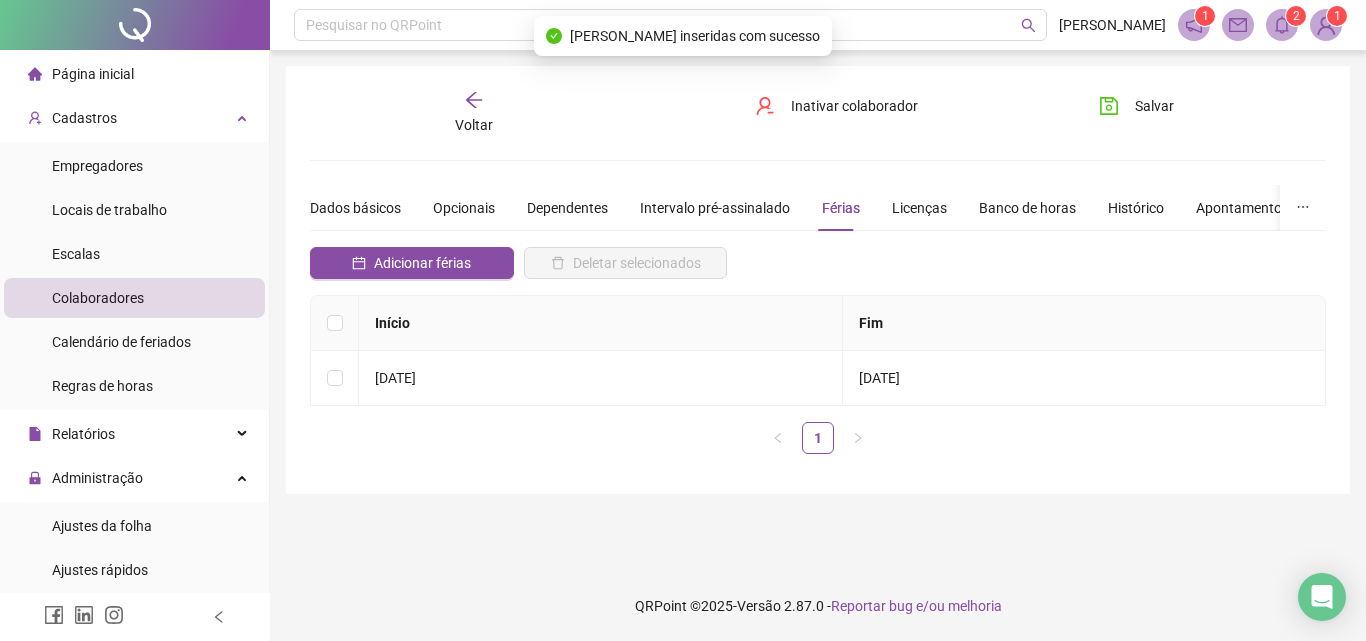 drag, startPoint x: 1156, startPoint y: 97, endPoint x: 1130, endPoint y: 153, distance: 61.741398 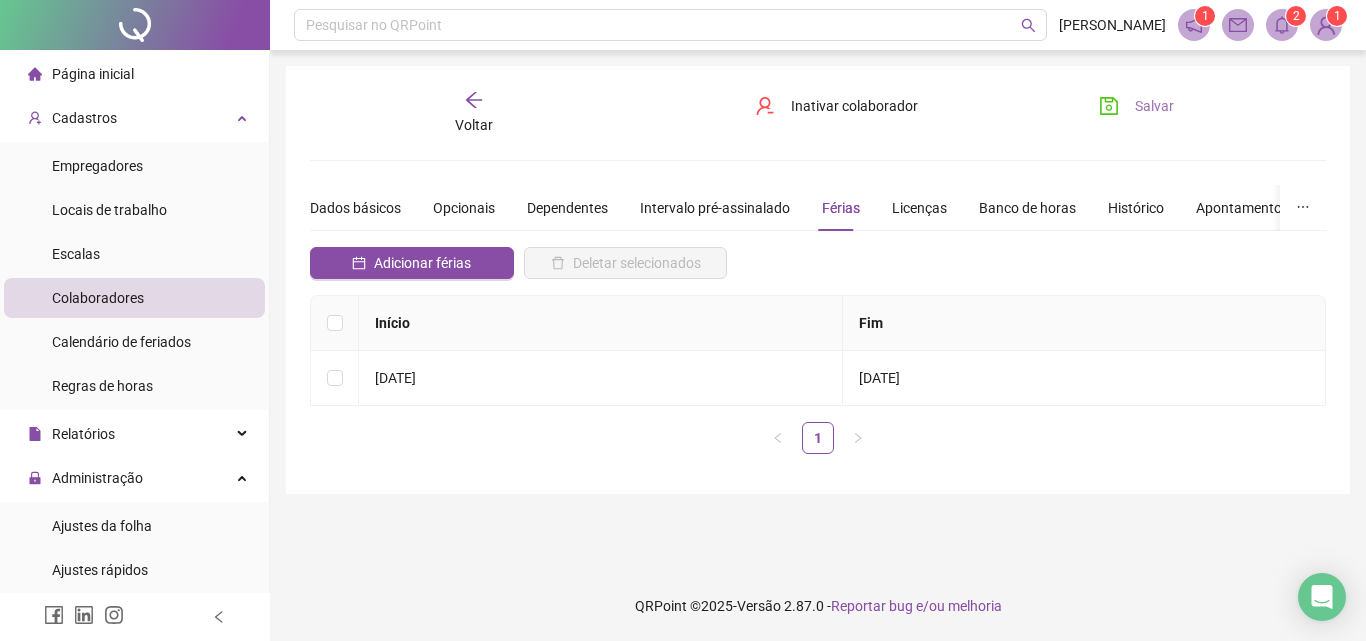 drag, startPoint x: 1154, startPoint y: 102, endPoint x: 1158, endPoint y: 114, distance: 12.649111 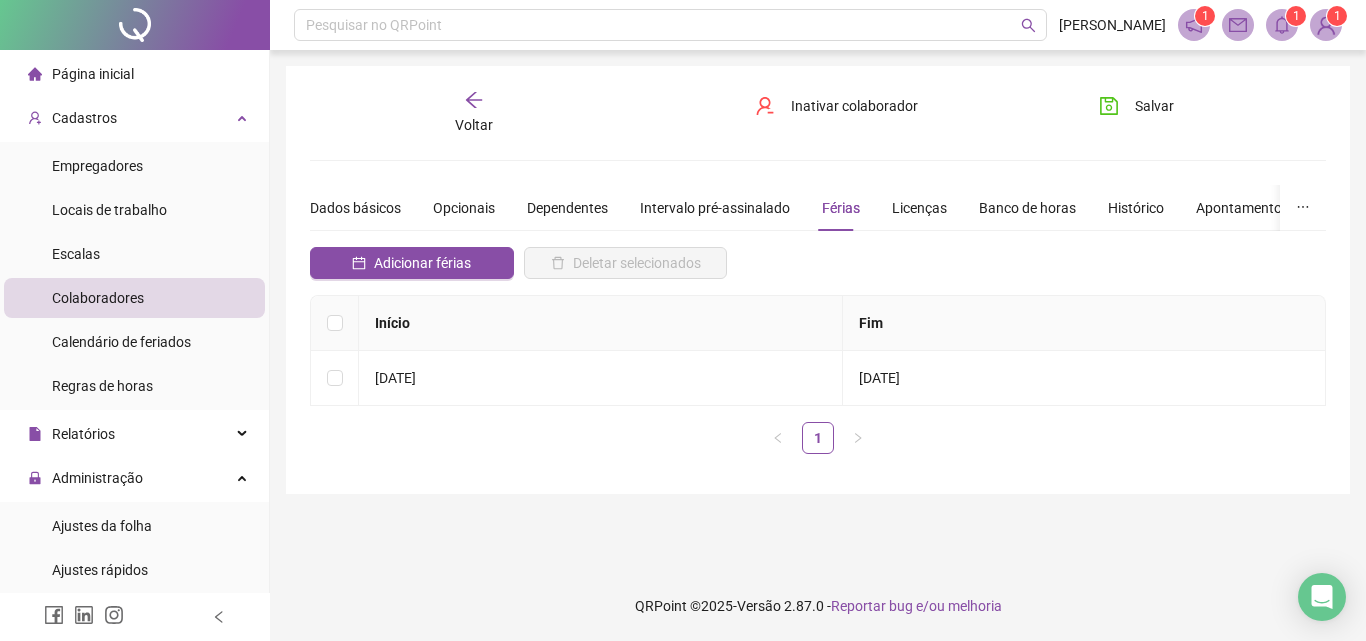 click 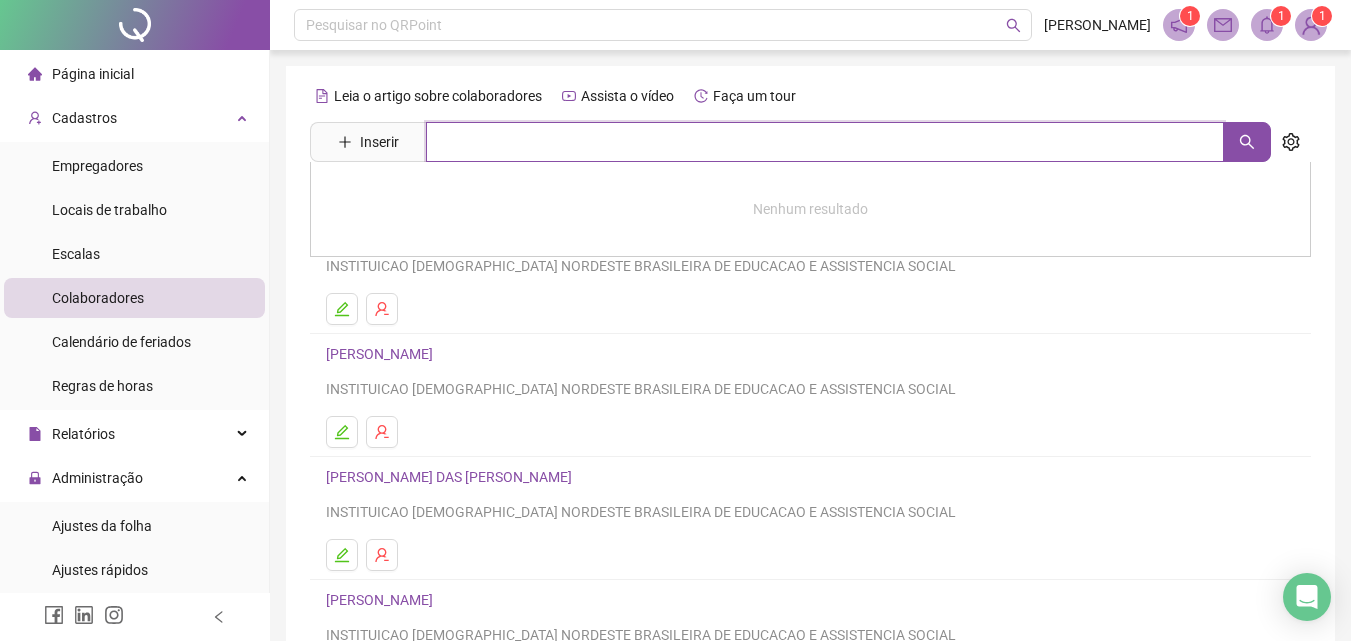 click at bounding box center [825, 142] 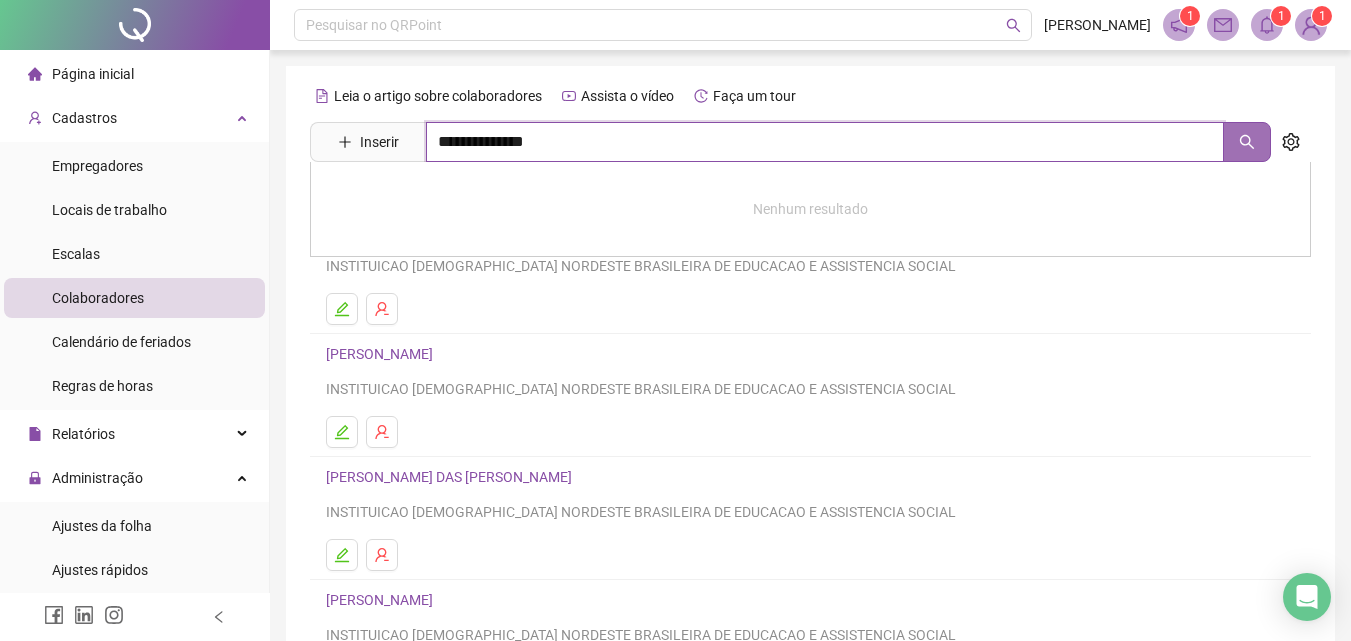 click at bounding box center (1247, 142) 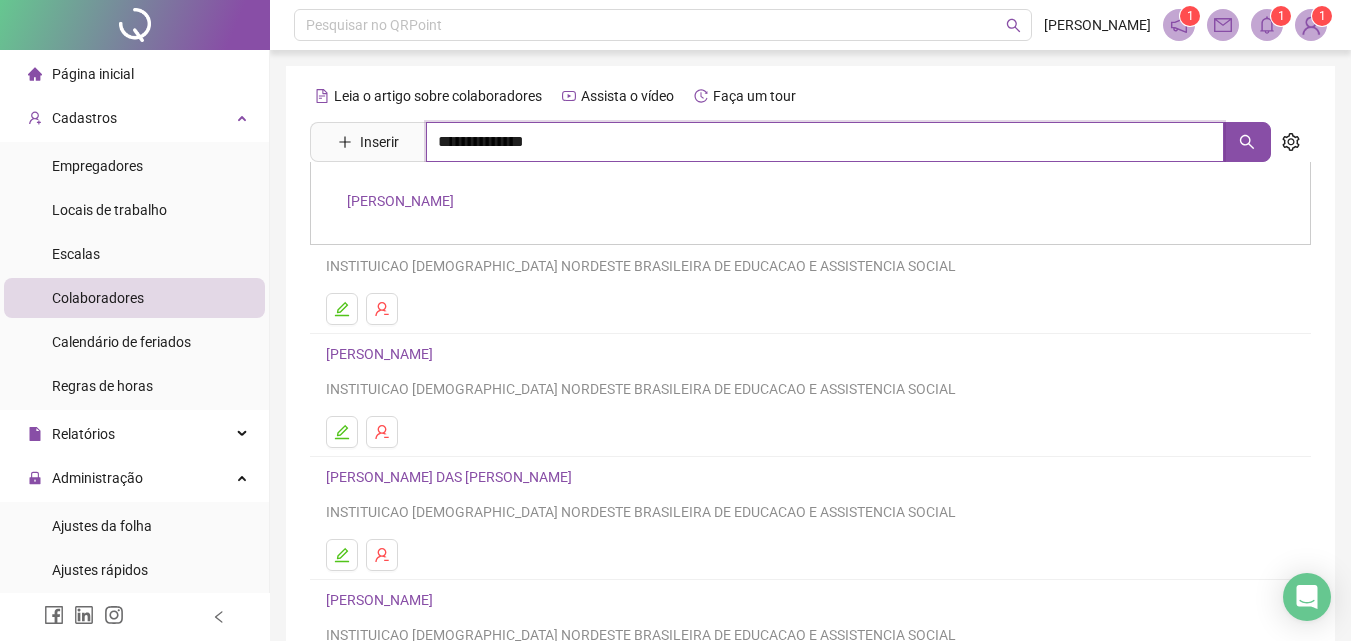 type on "**********" 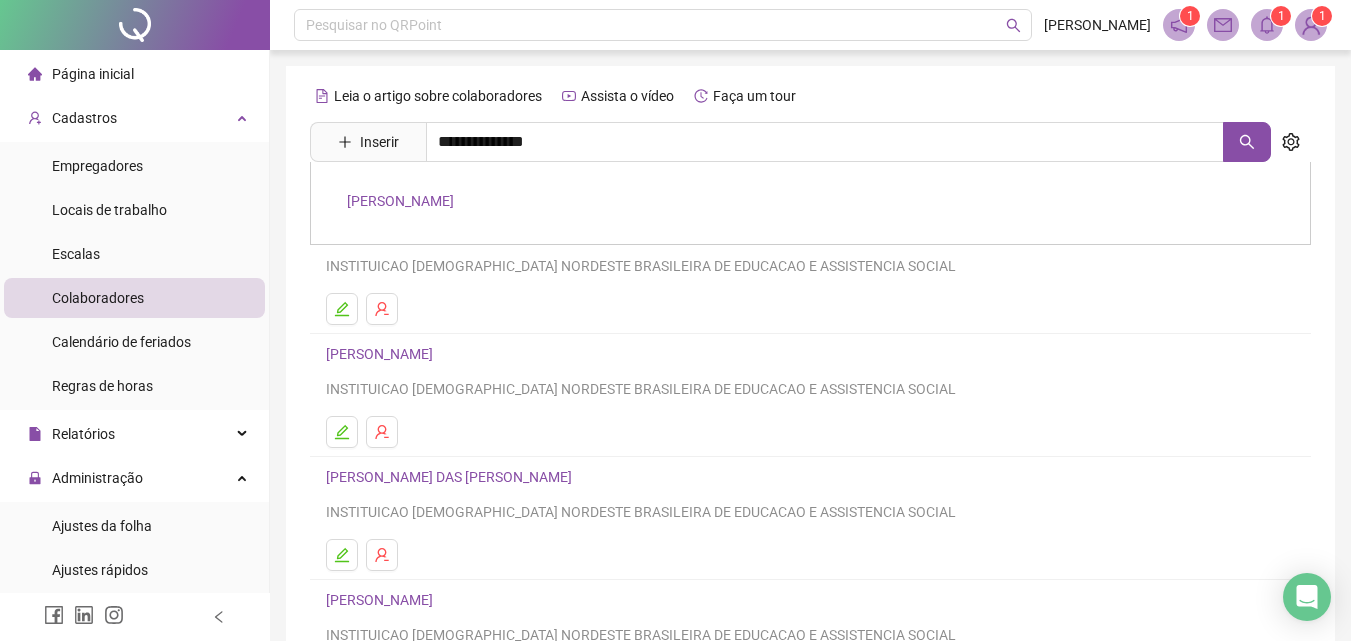 click on "[PERSON_NAME]" at bounding box center [810, 203] 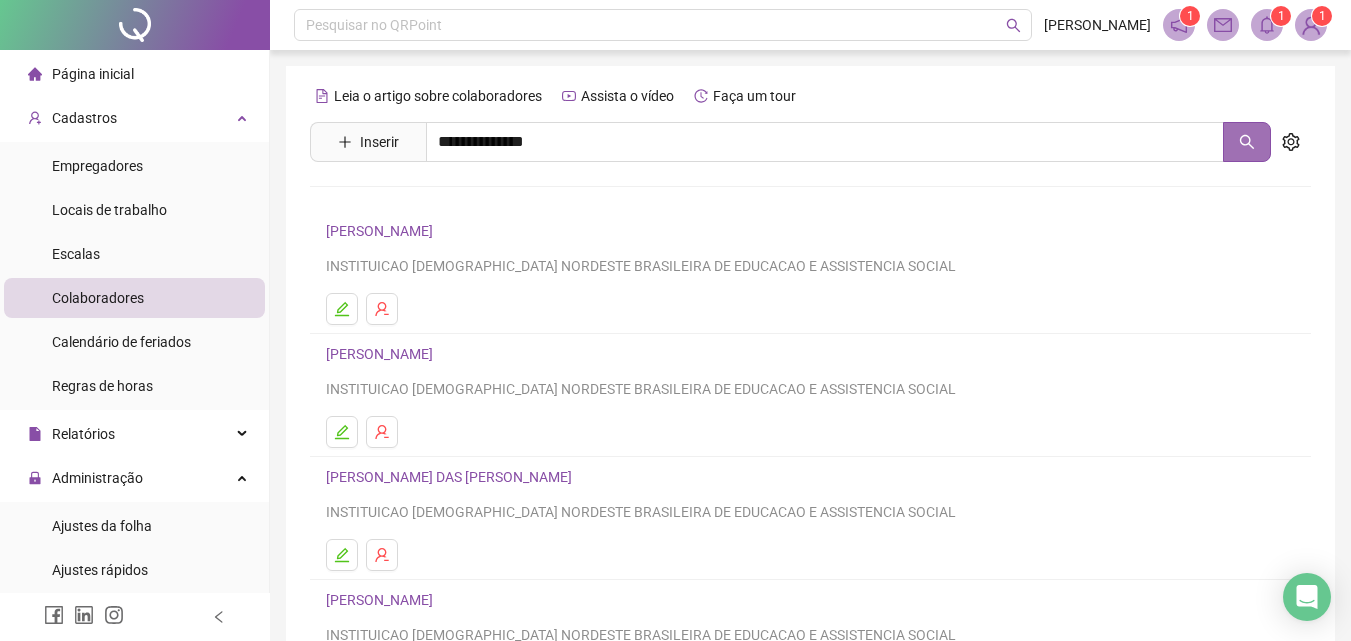 click 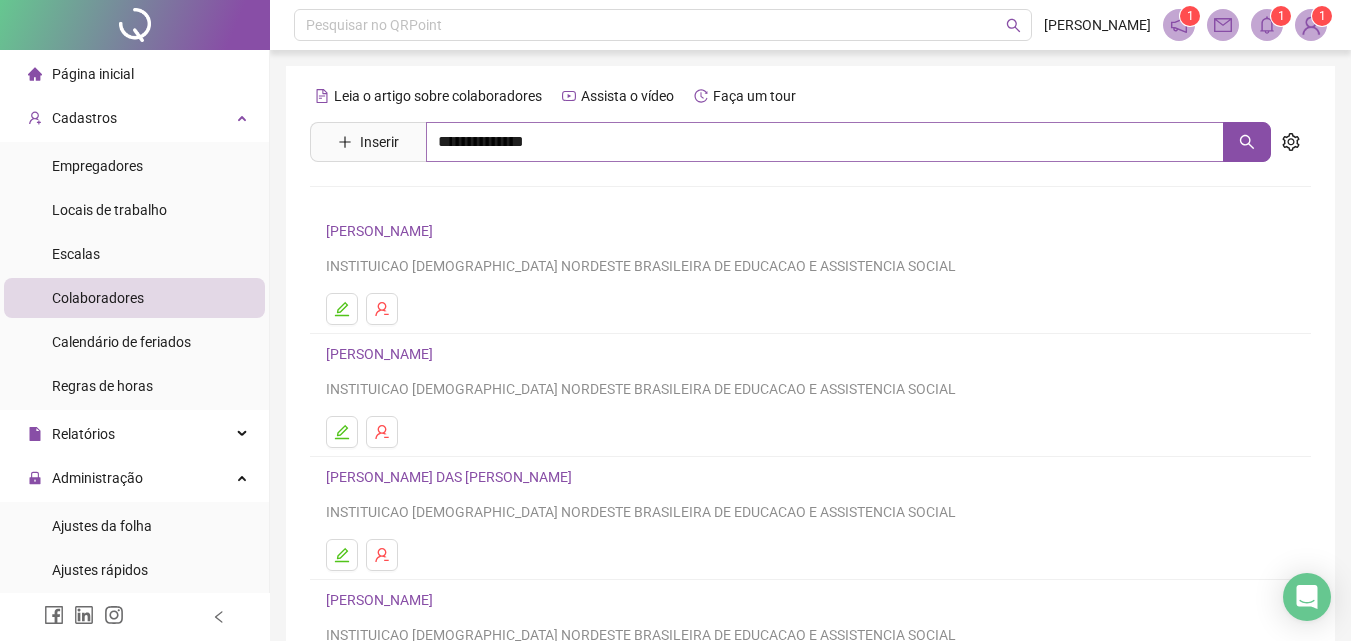 type 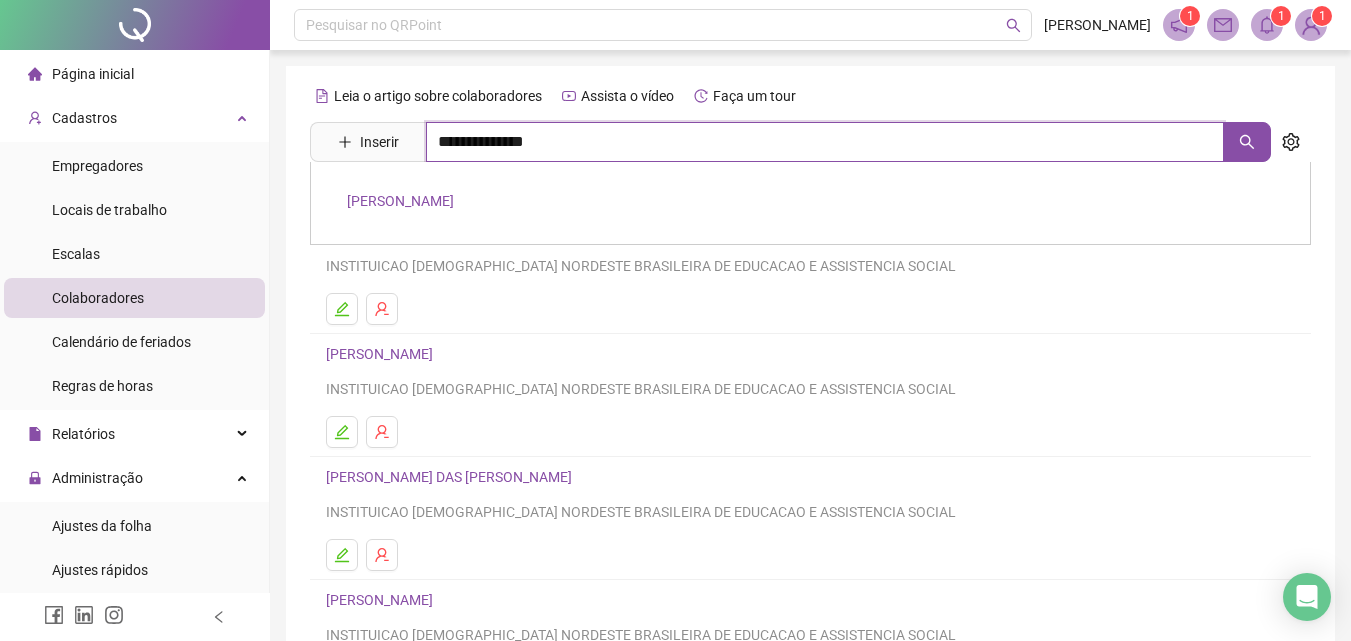 click on "**********" at bounding box center (825, 142) 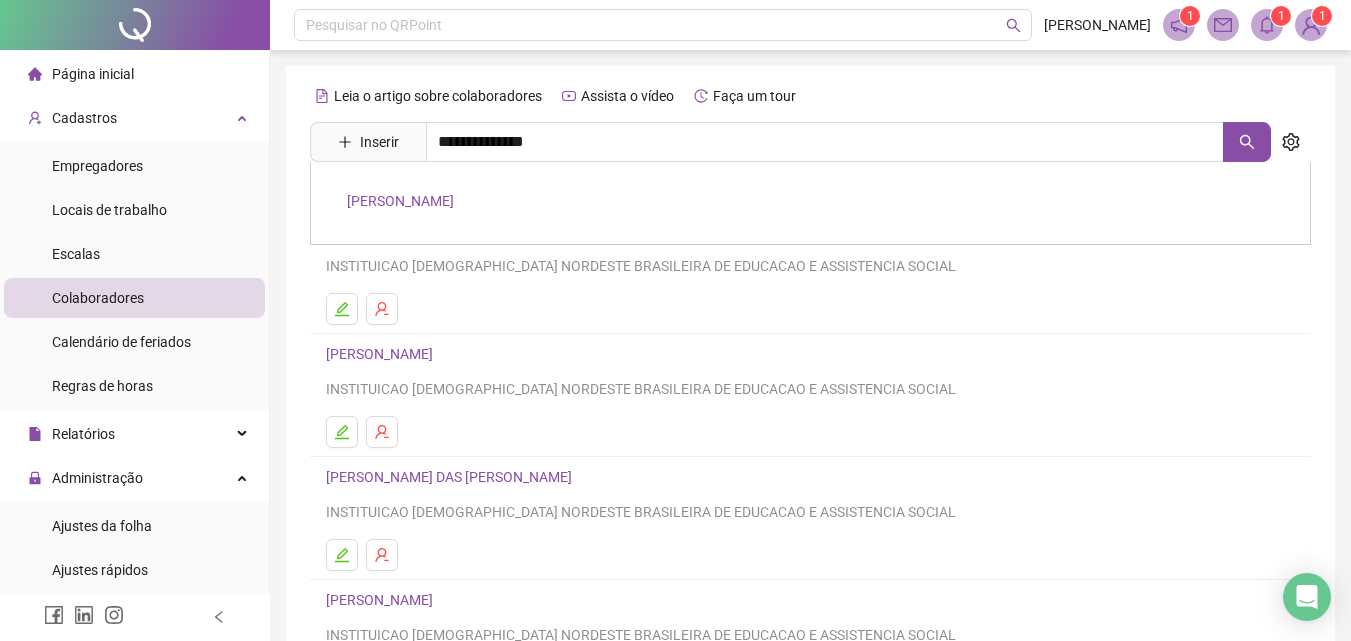 click on "[PERSON_NAME]" at bounding box center (400, 201) 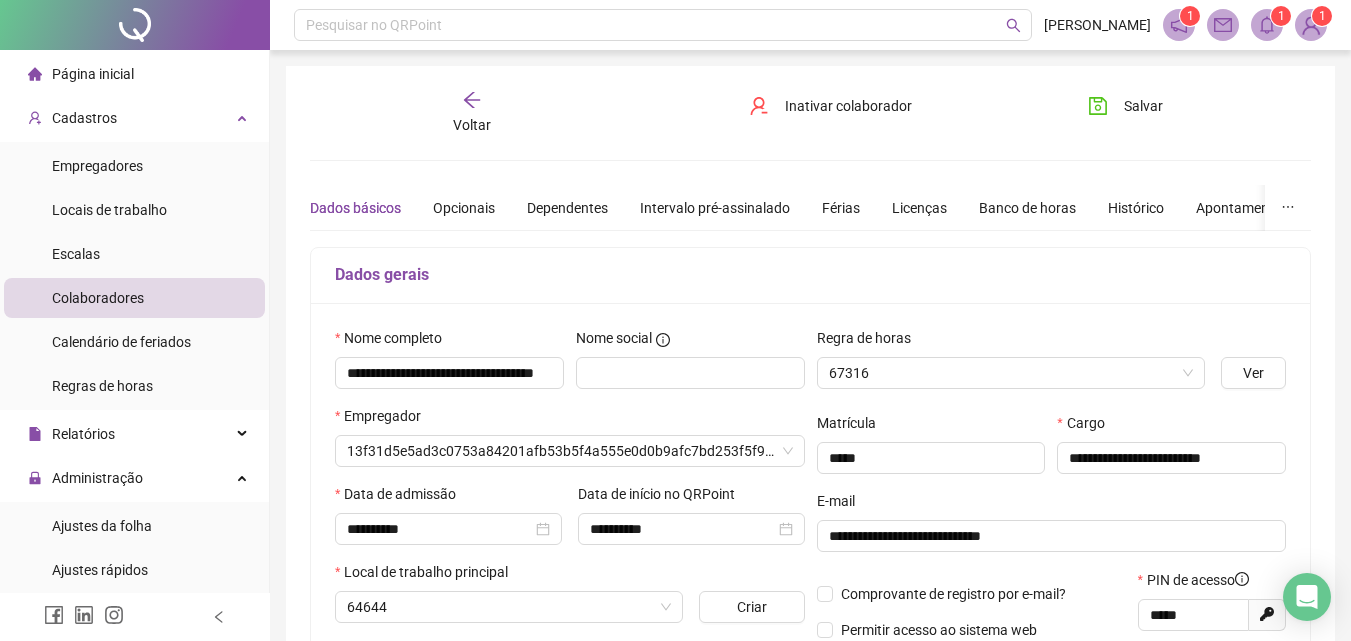 type on "**********" 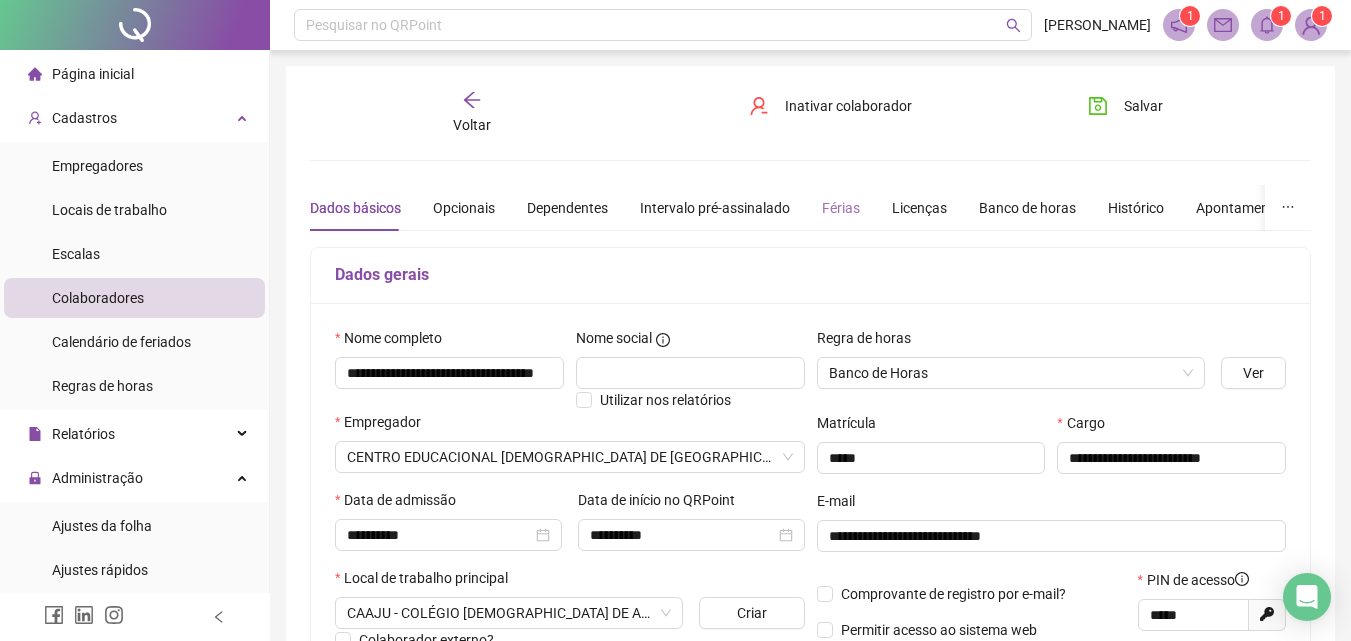click on "Férias" at bounding box center [841, 208] 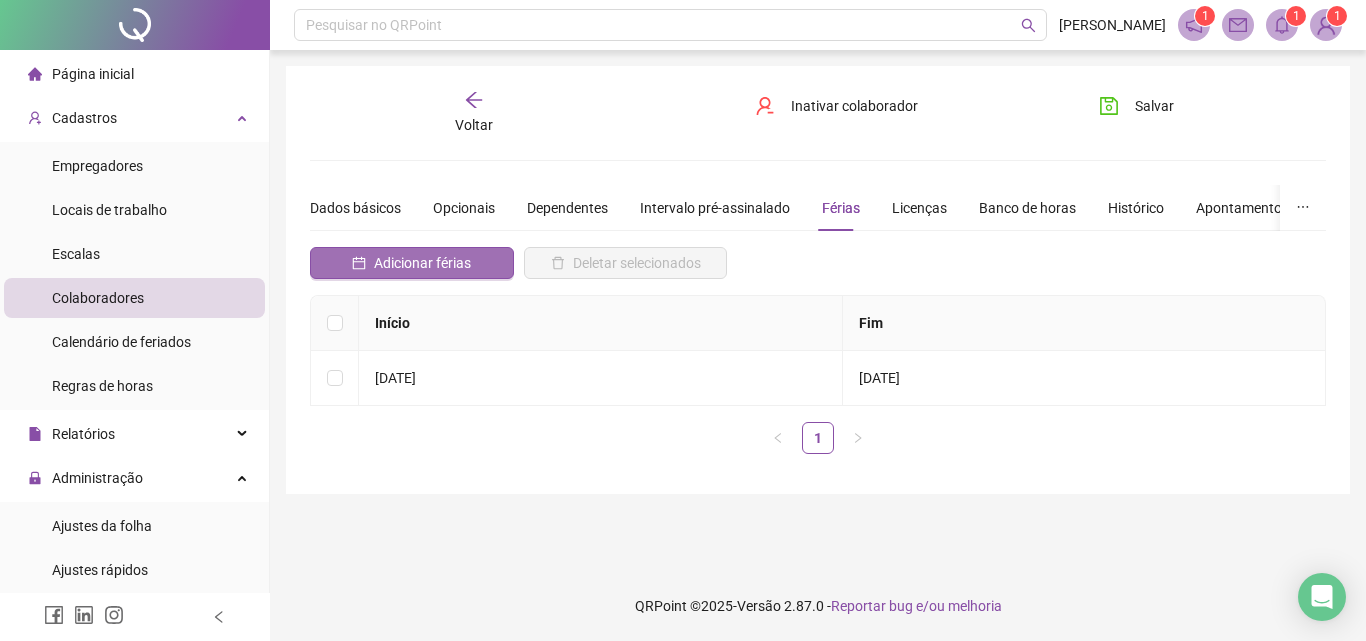 click on "Adicionar férias" at bounding box center [422, 263] 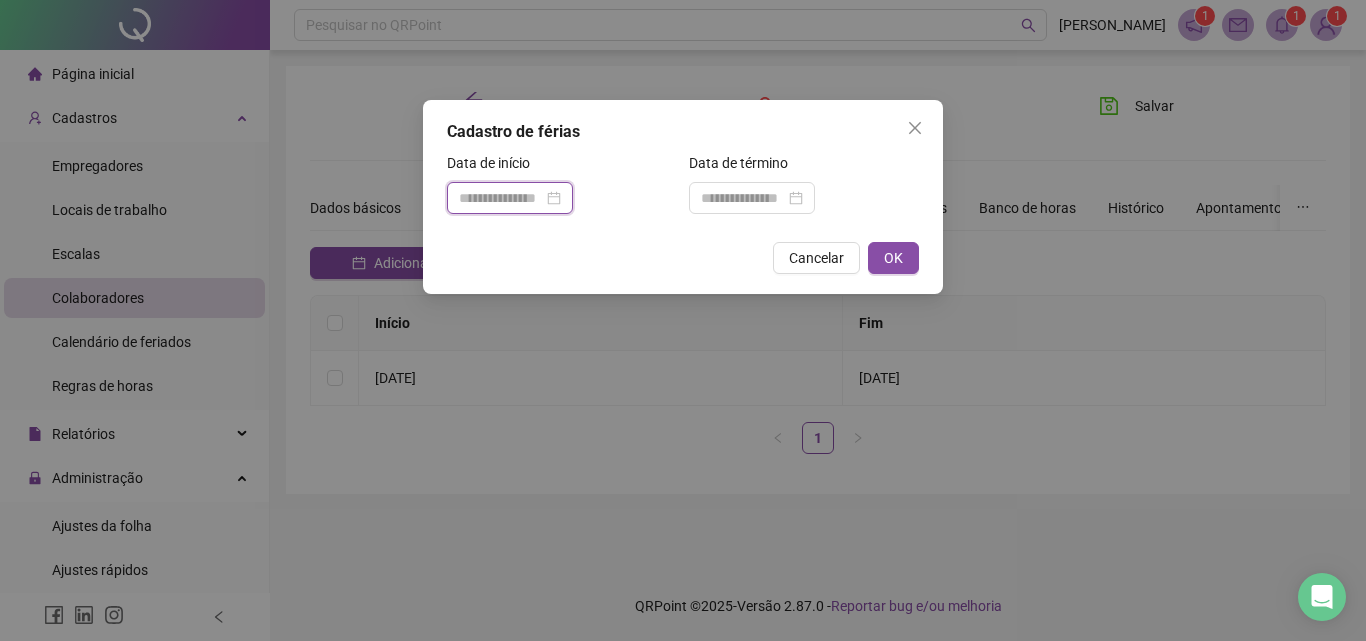 click at bounding box center [501, 198] 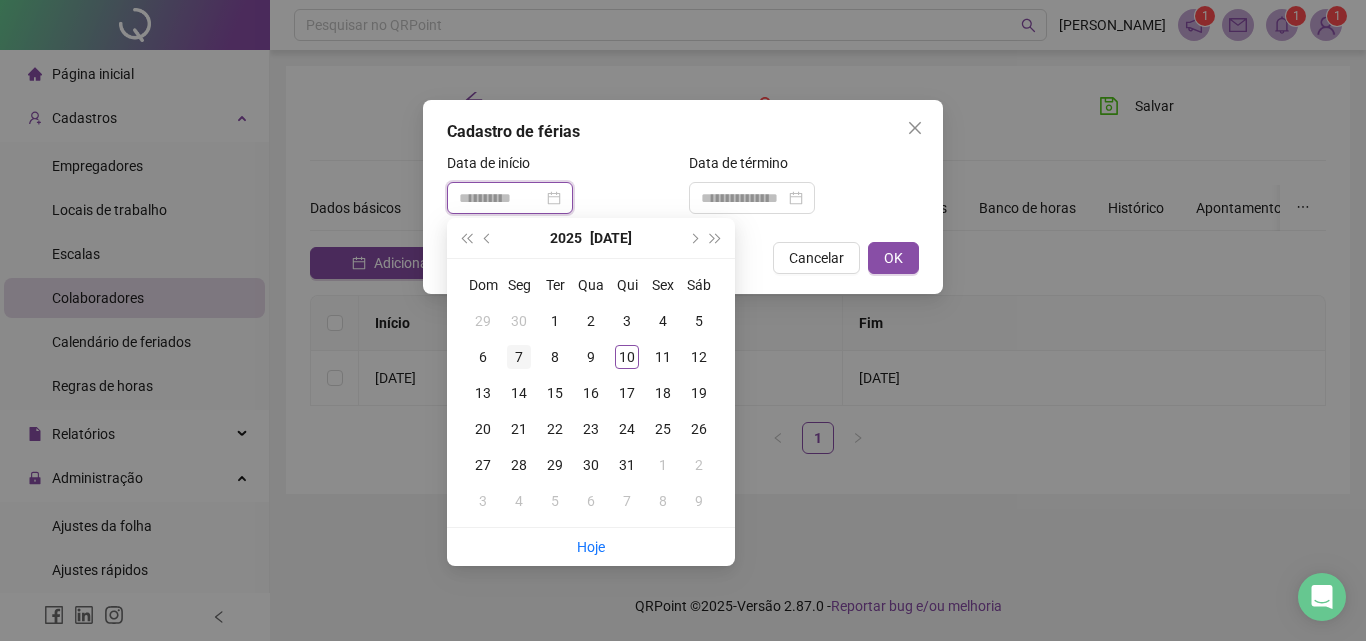 type on "**********" 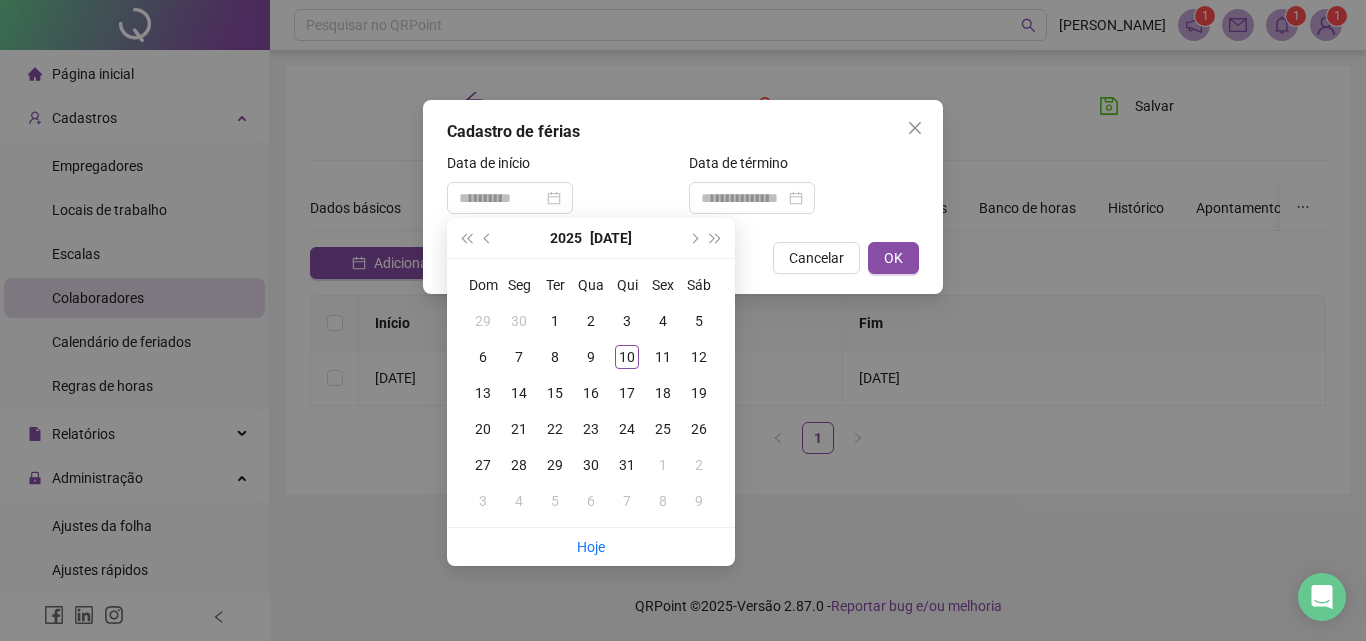 click on "7" at bounding box center [519, 357] 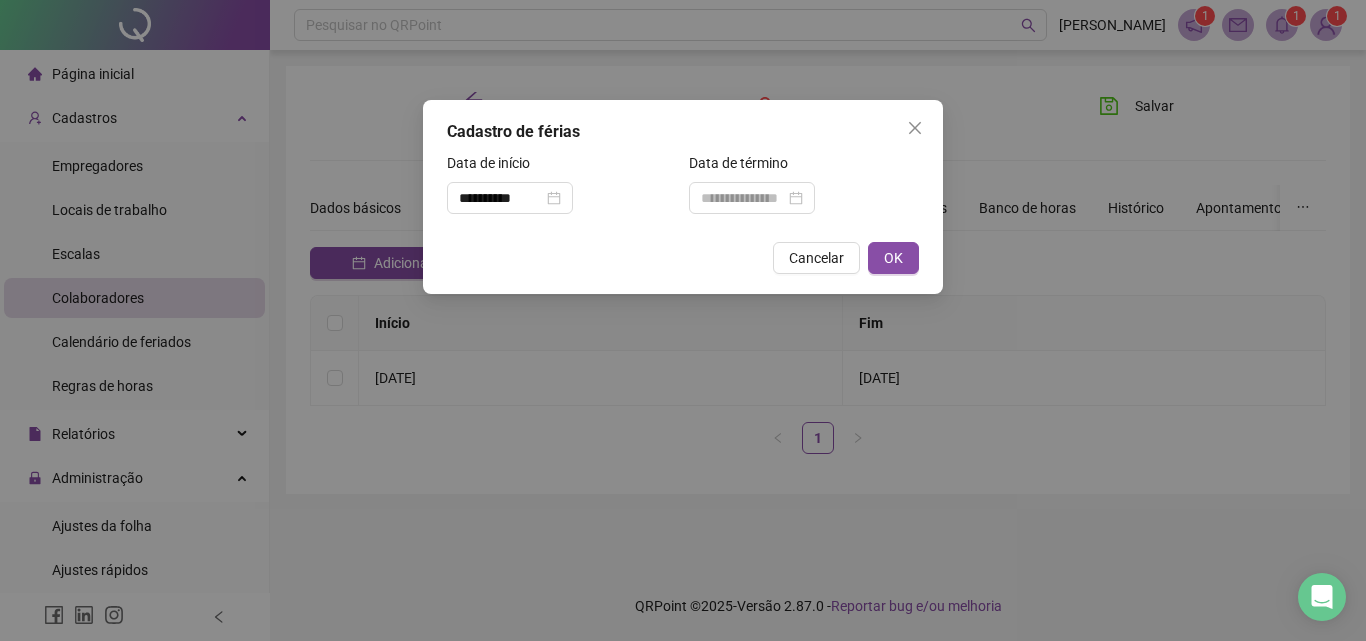 drag, startPoint x: 731, startPoint y: 176, endPoint x: 742, endPoint y: 215, distance: 40.5216 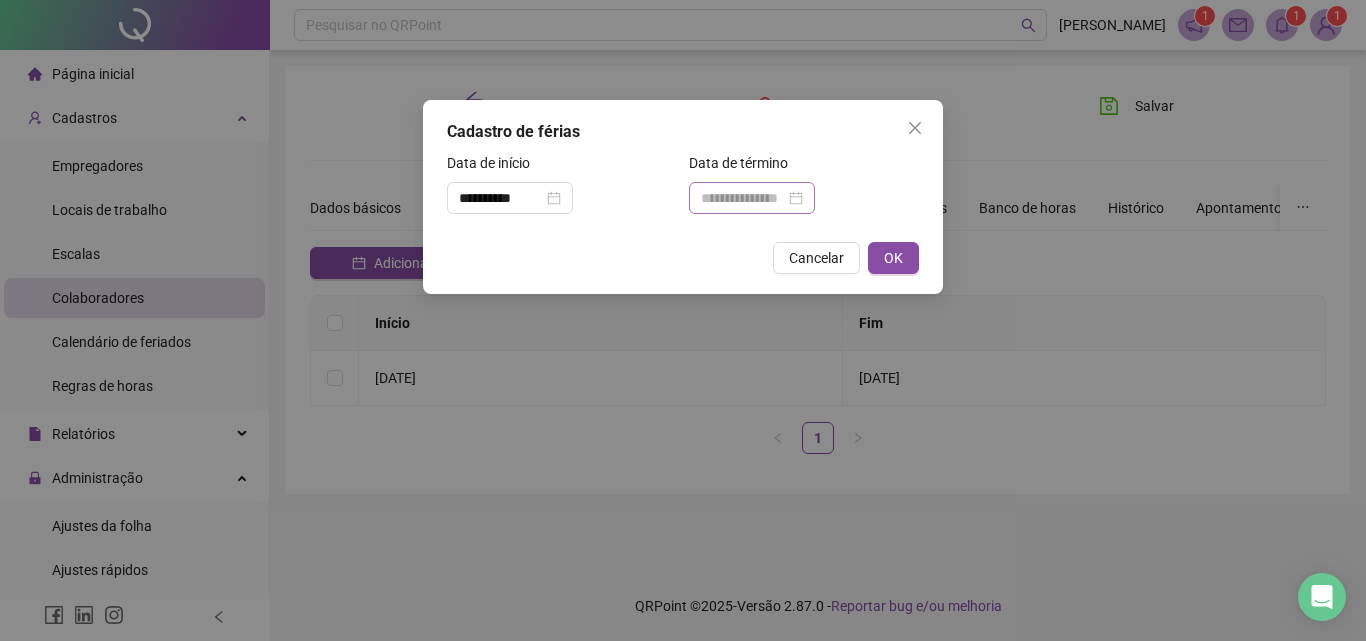 click at bounding box center [752, 198] 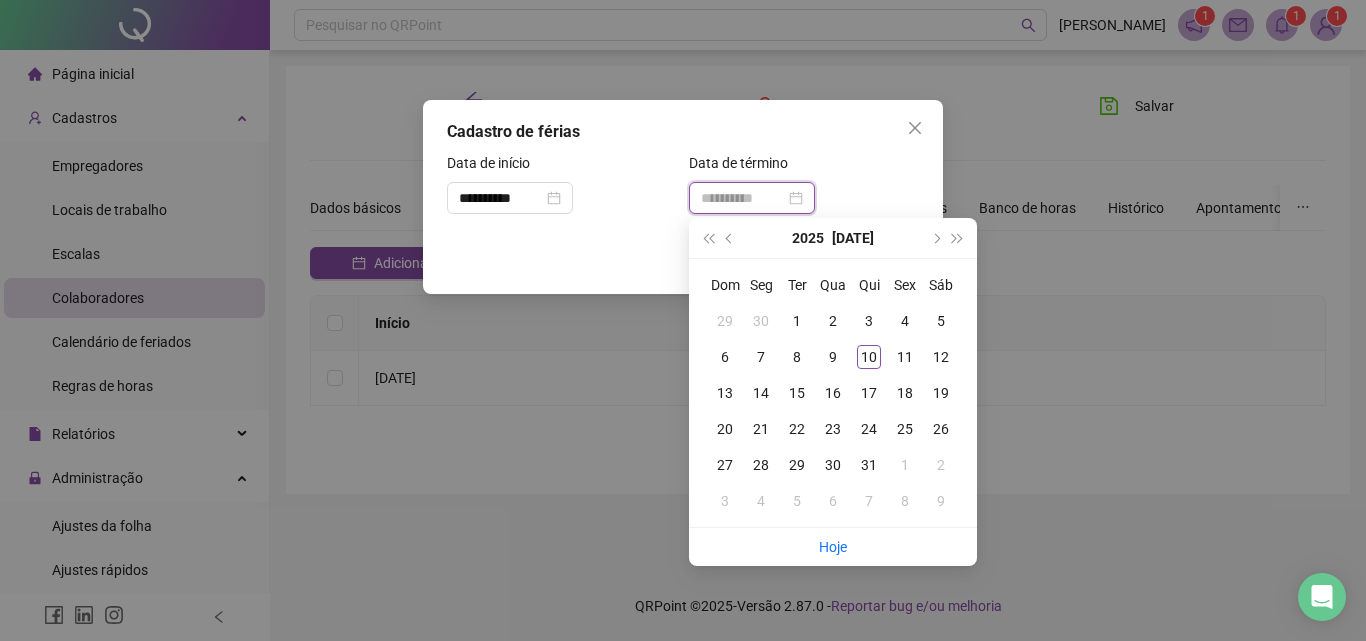 type on "**********" 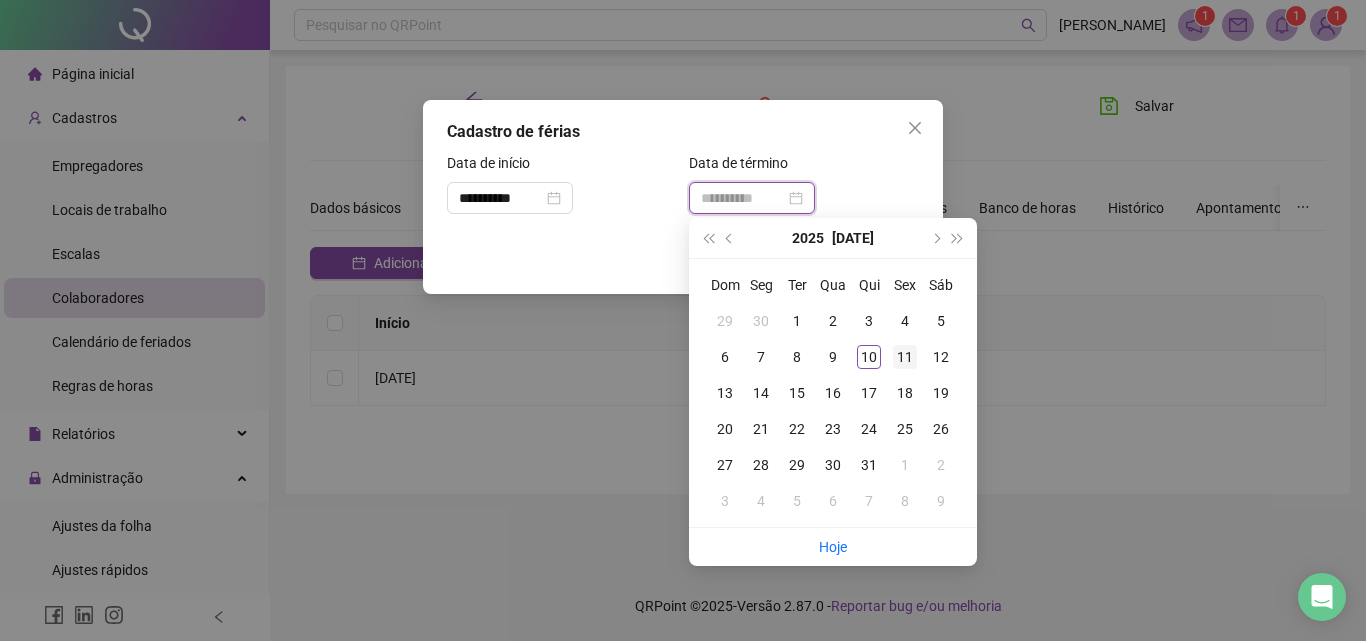 type on "**********" 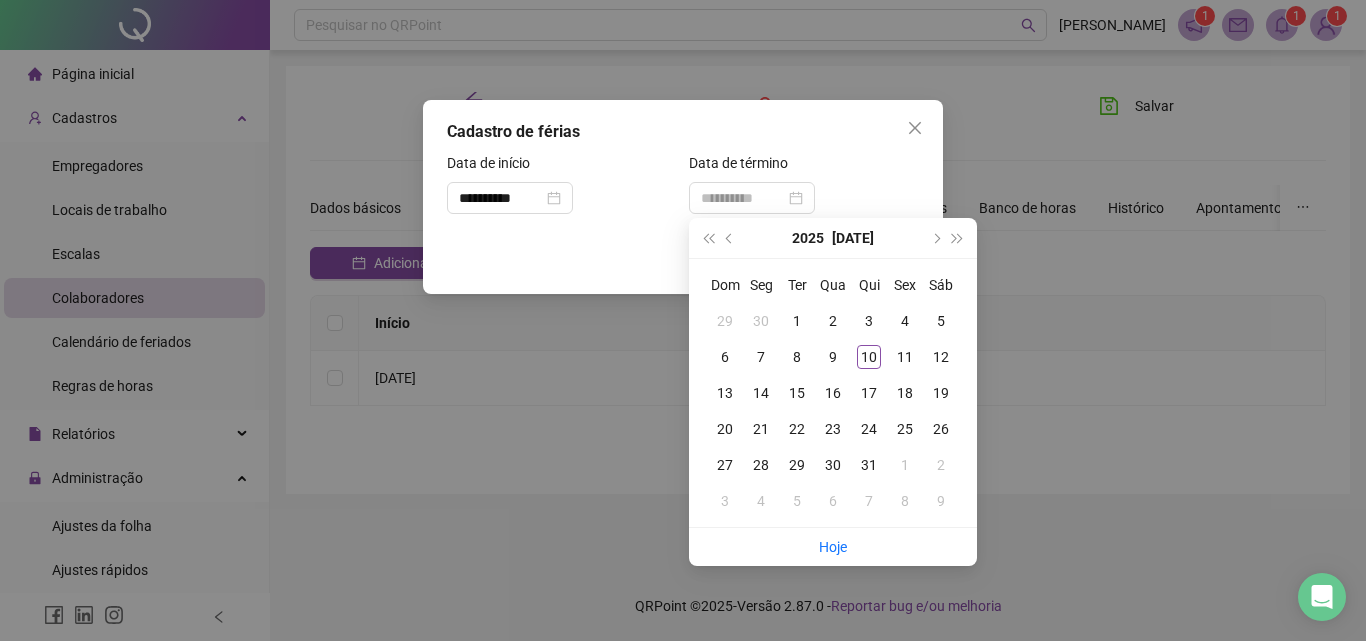 drag, startPoint x: 903, startPoint y: 355, endPoint x: 894, endPoint y: 362, distance: 11.401754 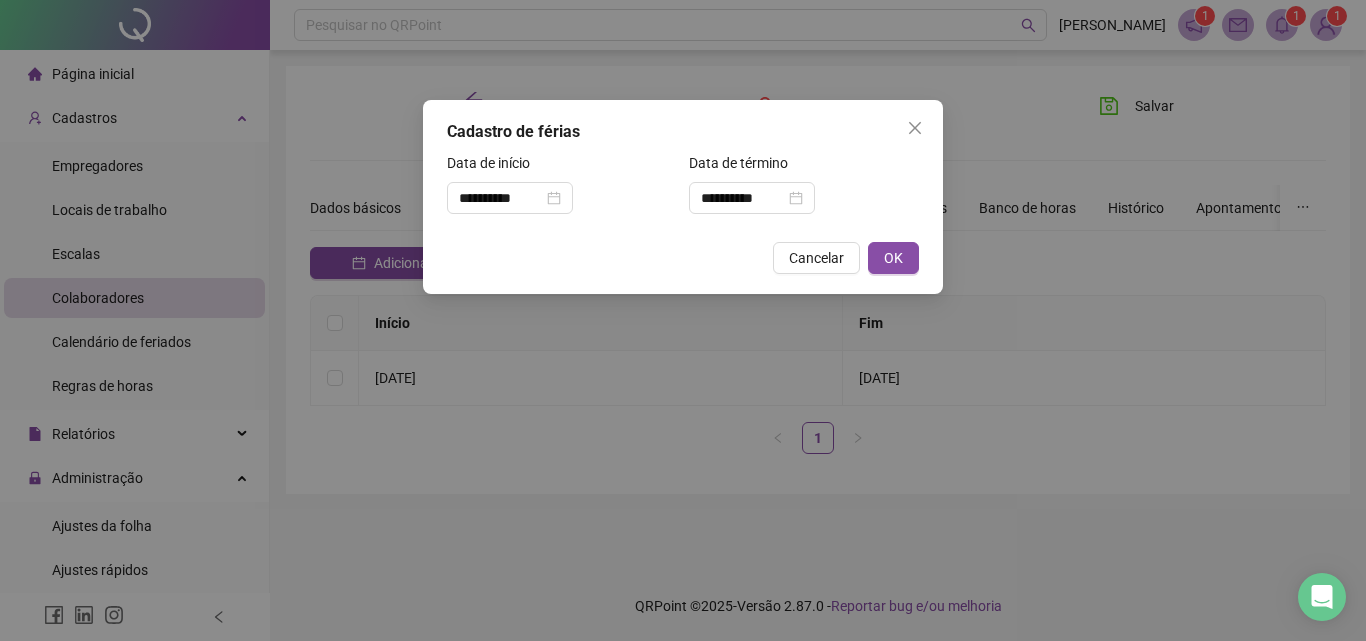 click on "OK" at bounding box center (893, 258) 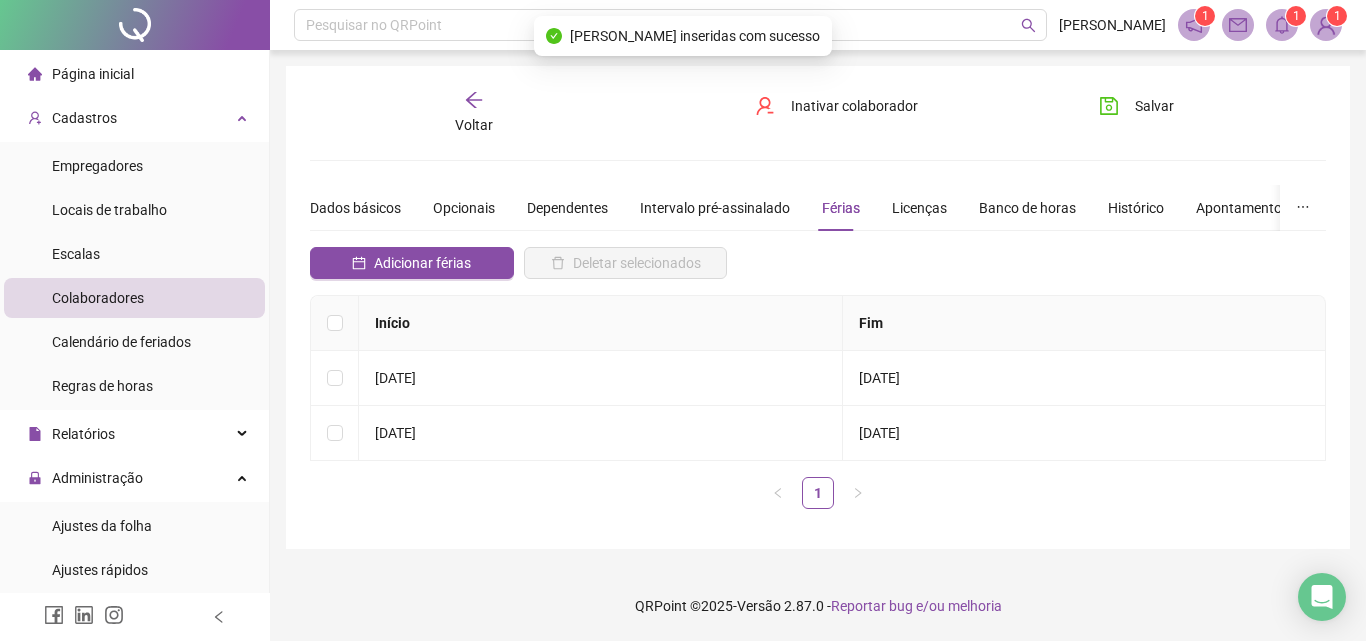 drag, startPoint x: 1115, startPoint y: 104, endPoint x: 1114, endPoint y: 122, distance: 18.027756 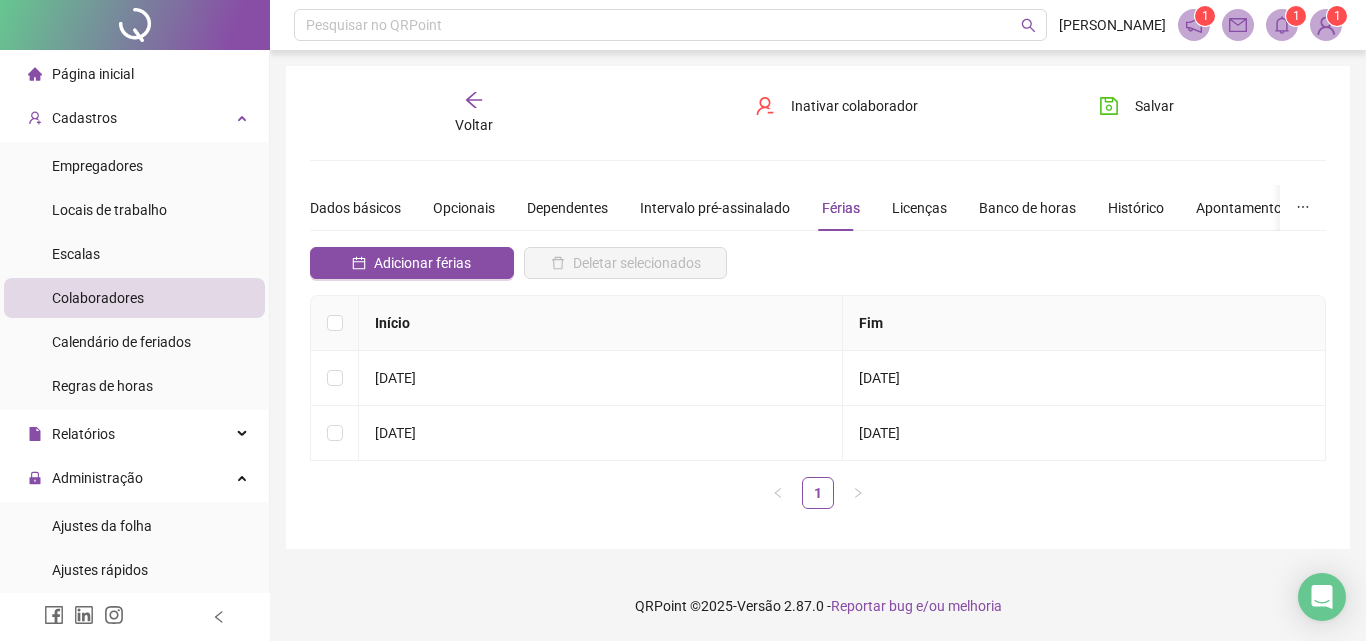 click on "Voltar" at bounding box center (474, 125) 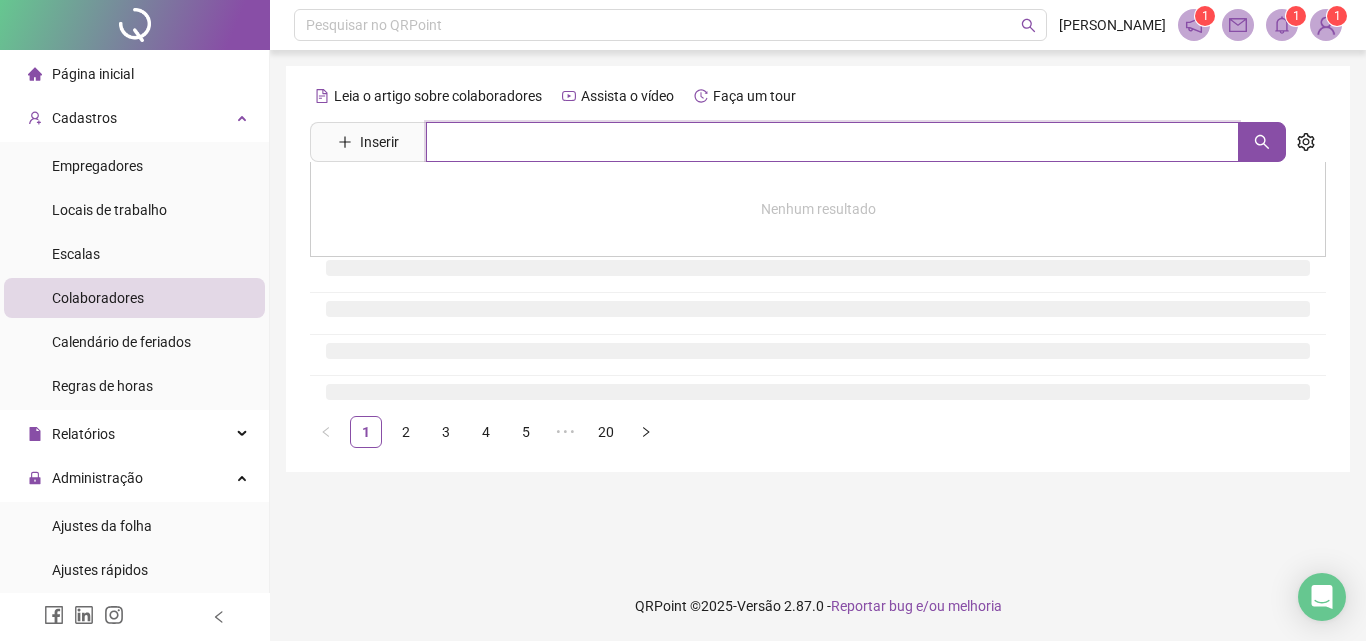click at bounding box center (832, 142) 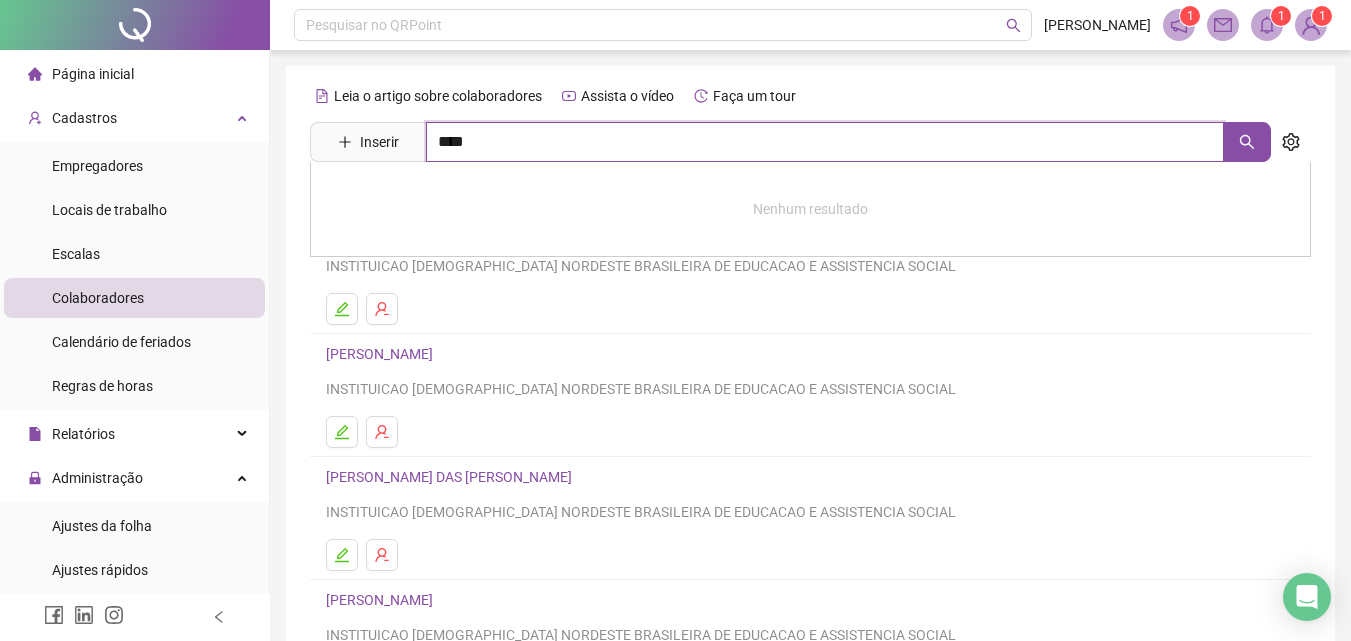 type on "****" 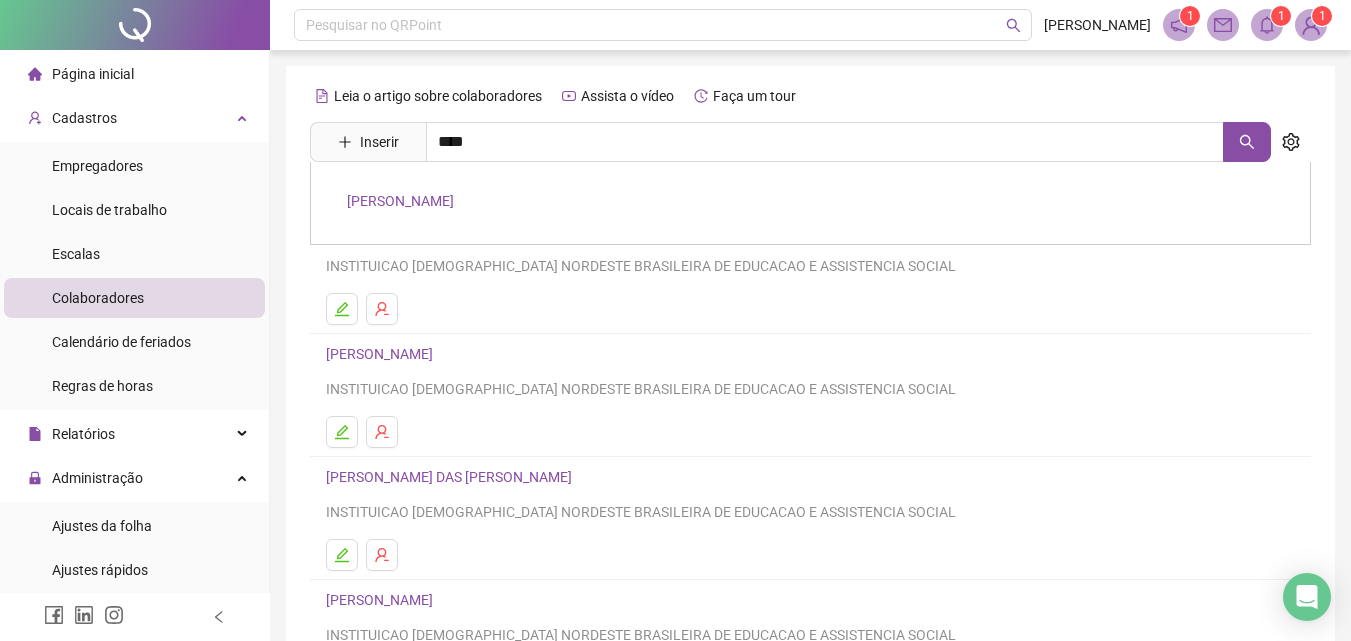 click on "[PERSON_NAME]" at bounding box center (400, 201) 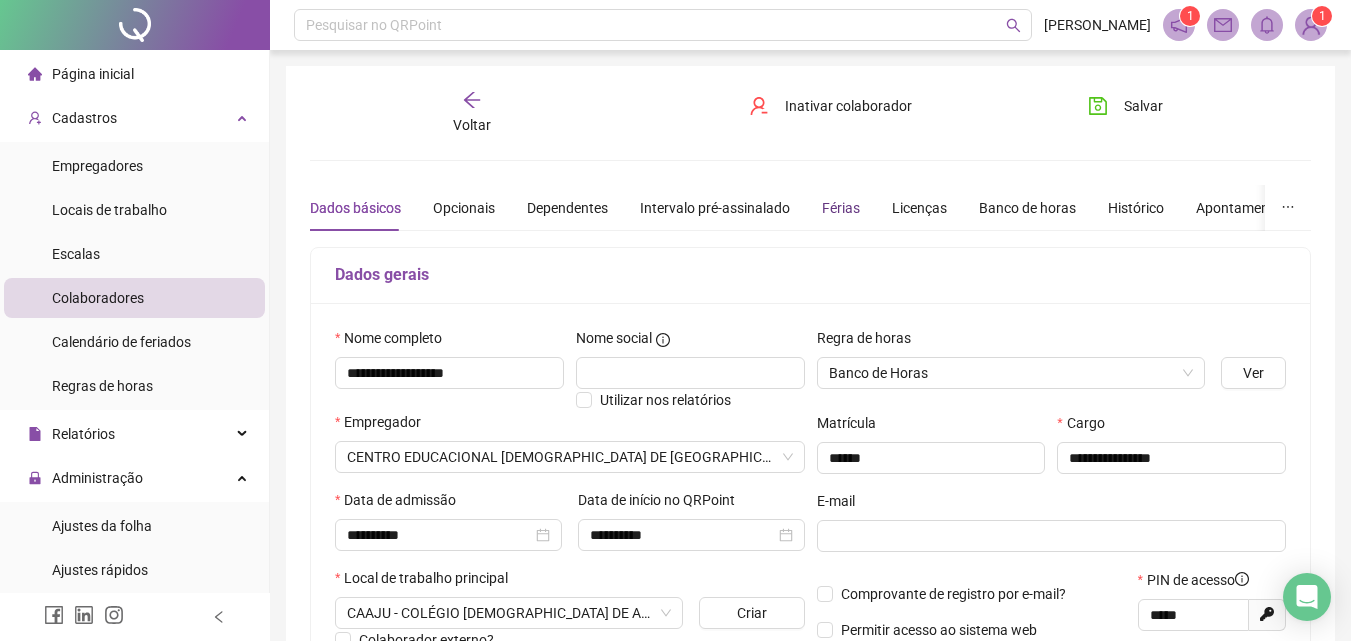 drag, startPoint x: 839, startPoint y: 206, endPoint x: 814, endPoint y: 231, distance: 35.35534 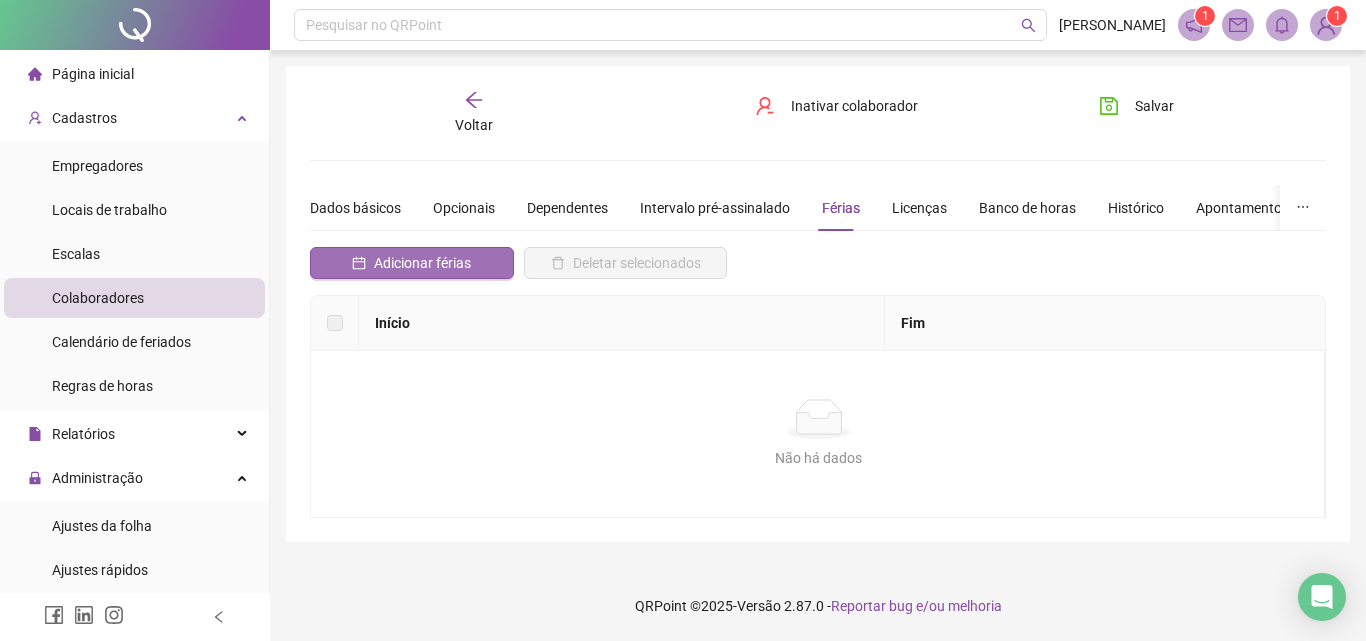 click on "Adicionar férias" at bounding box center [412, 263] 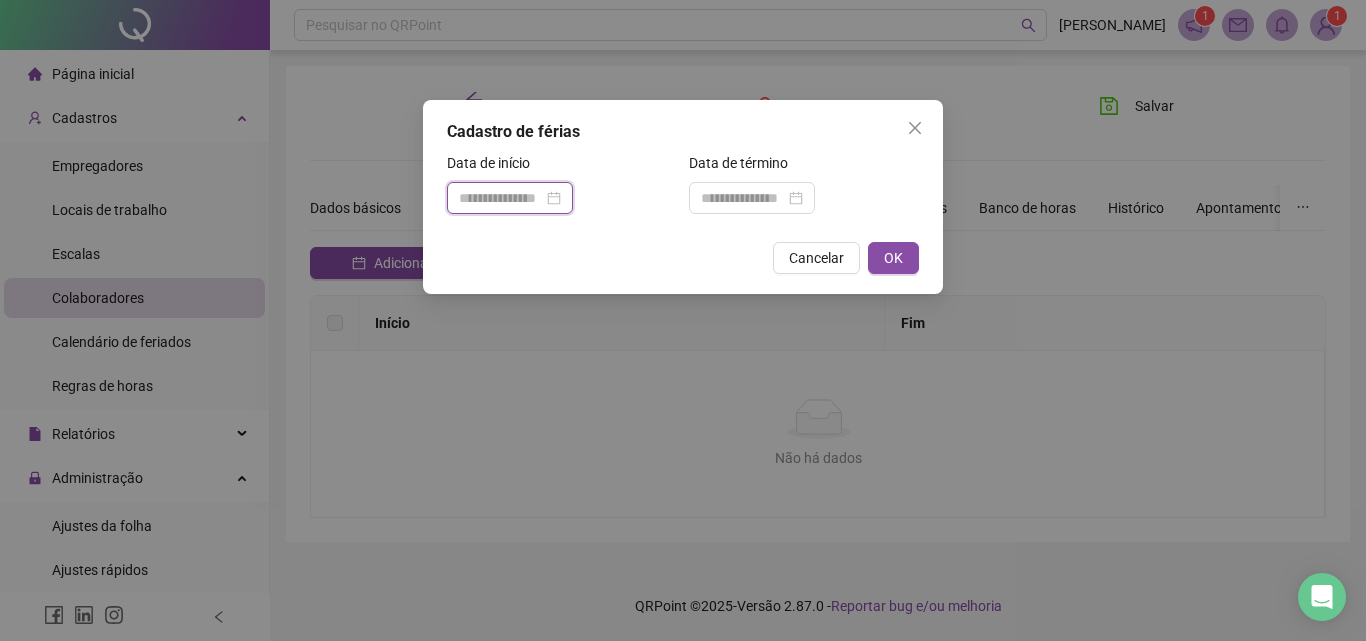 click at bounding box center [501, 198] 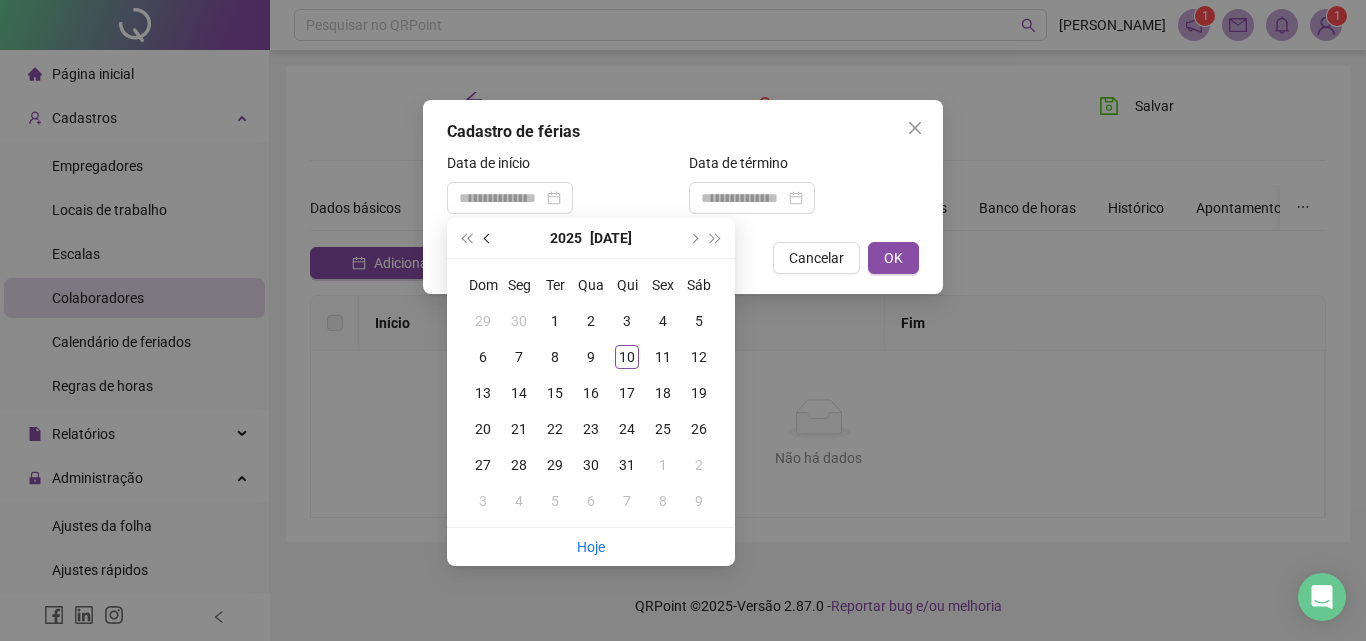 click at bounding box center [489, 238] 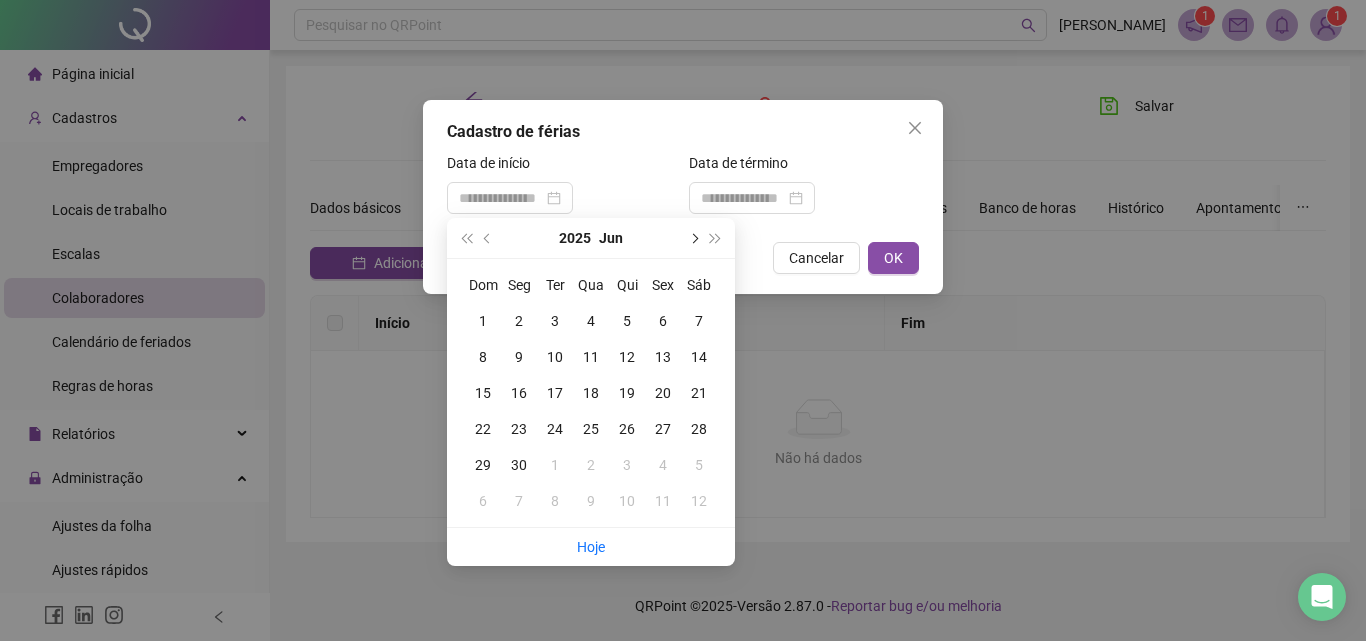 click at bounding box center (693, 238) 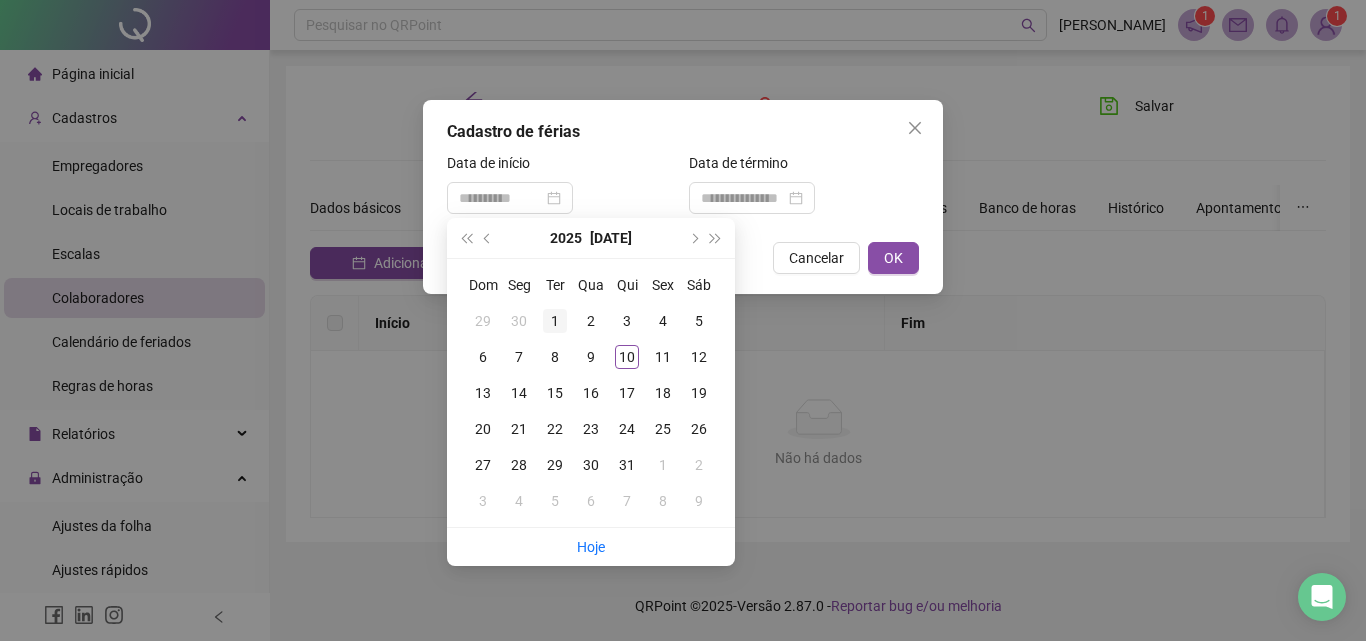 type on "**********" 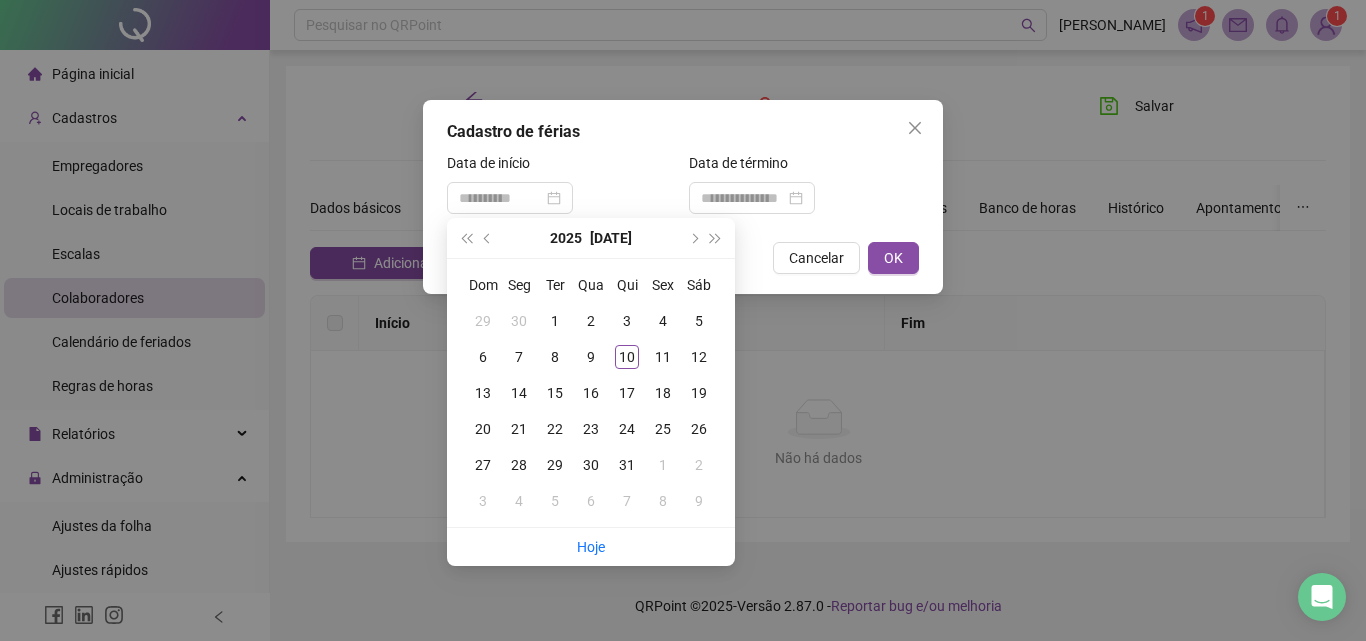 click on "1" at bounding box center [555, 321] 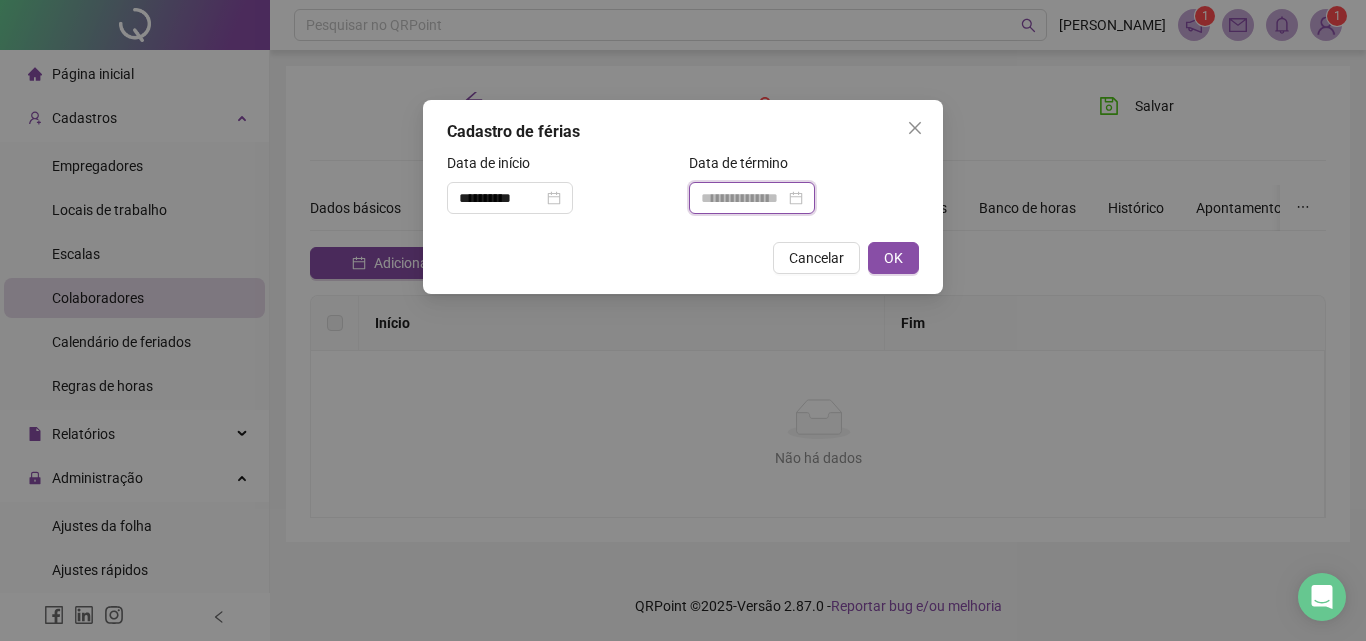click at bounding box center [743, 198] 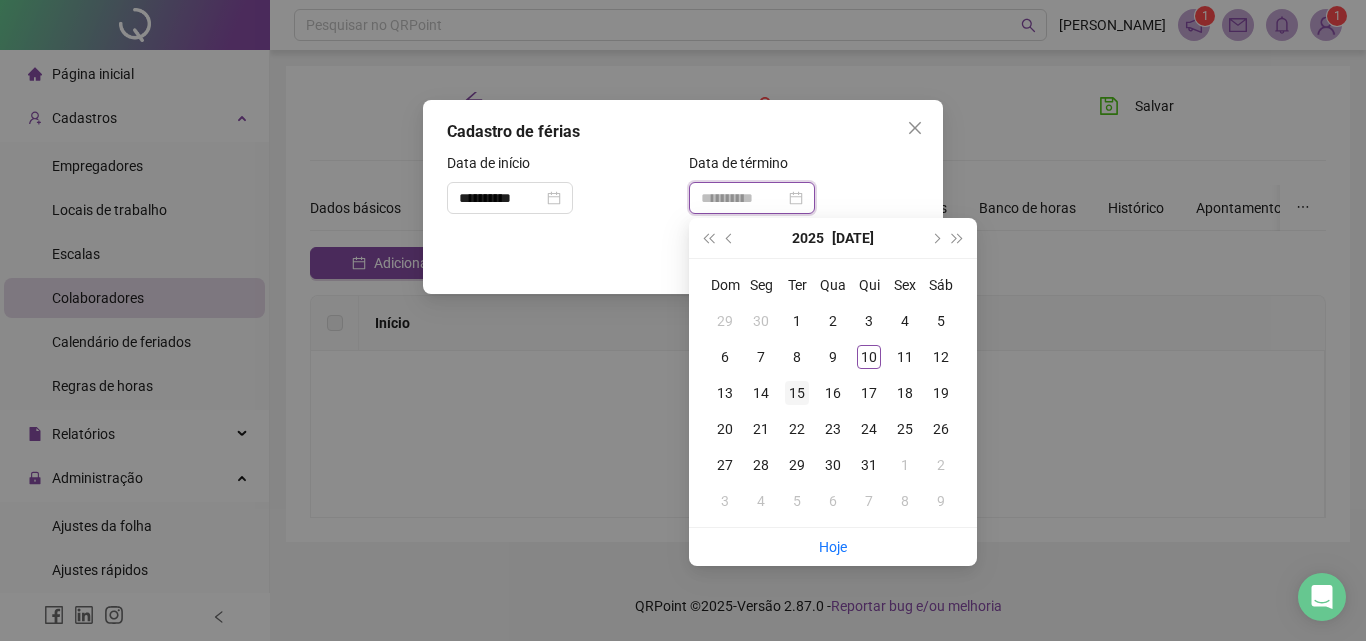 type on "**********" 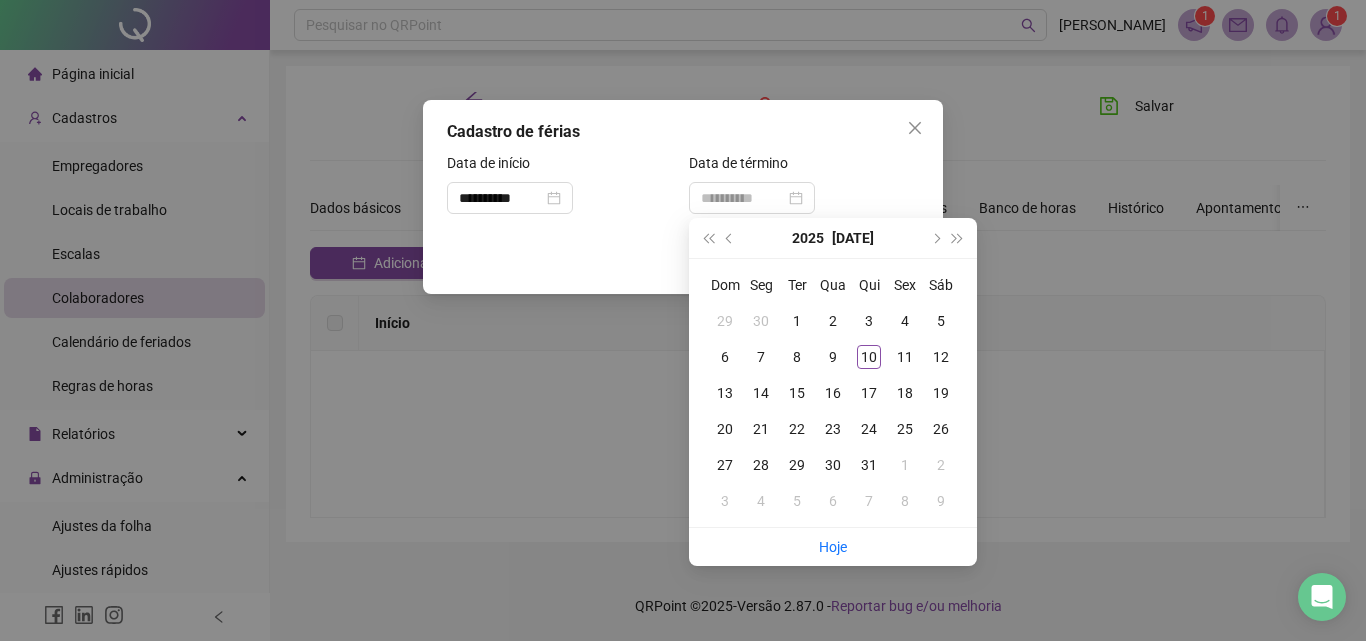 click on "15" at bounding box center (797, 393) 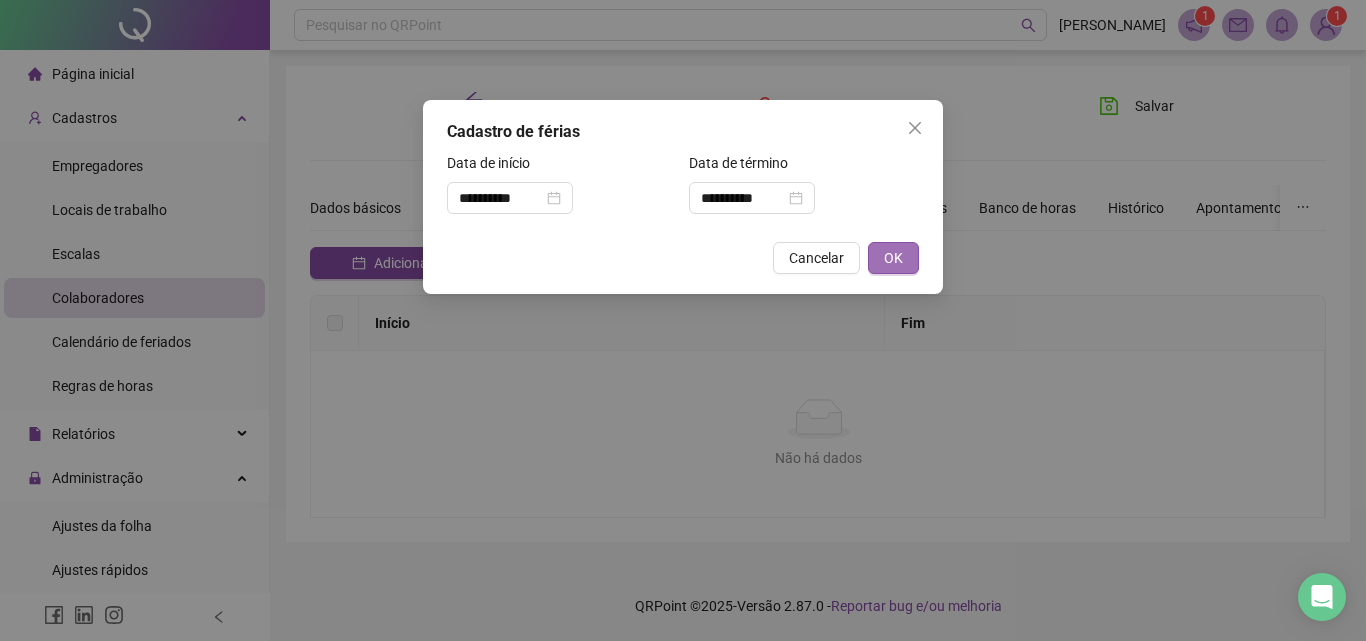 click on "OK" at bounding box center (893, 258) 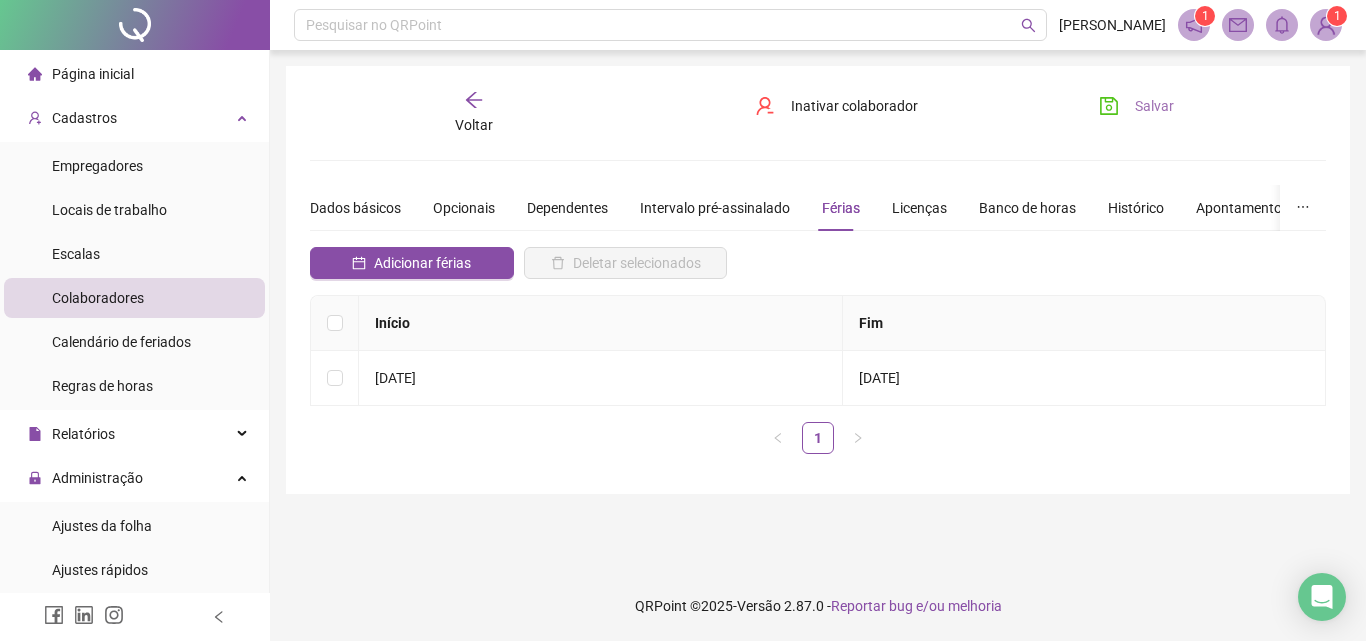 click on "Salvar" at bounding box center [1154, 106] 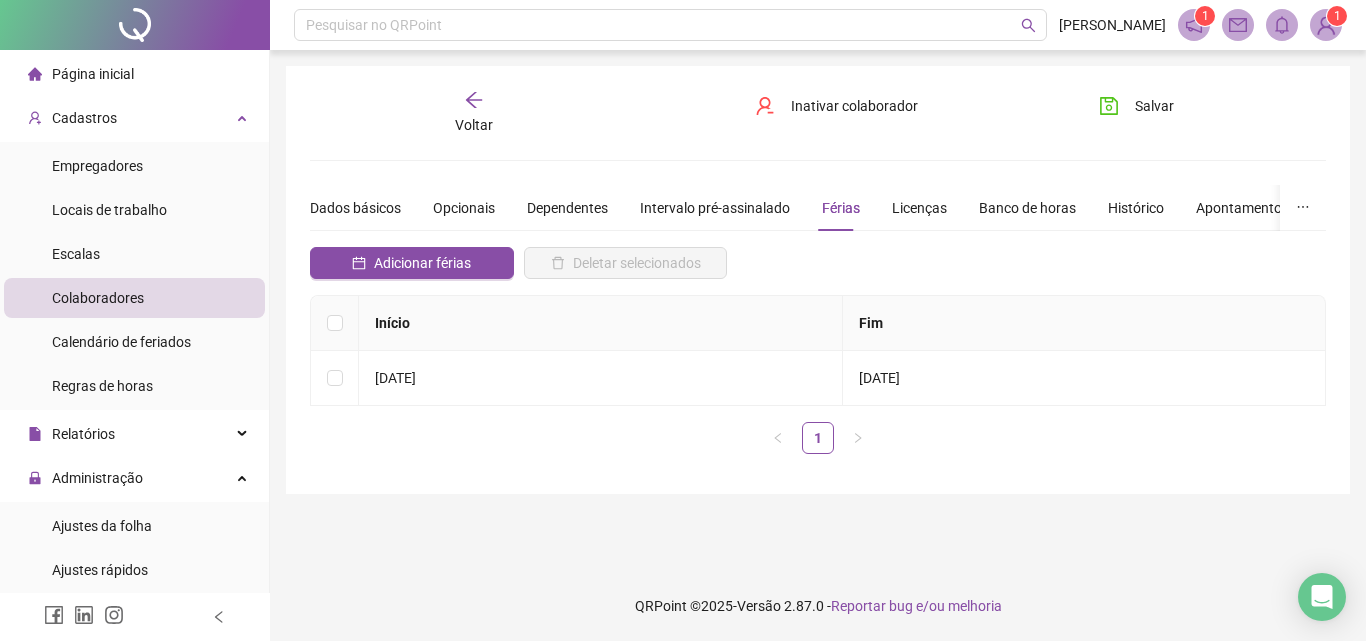 click on "Voltar" at bounding box center (474, 125) 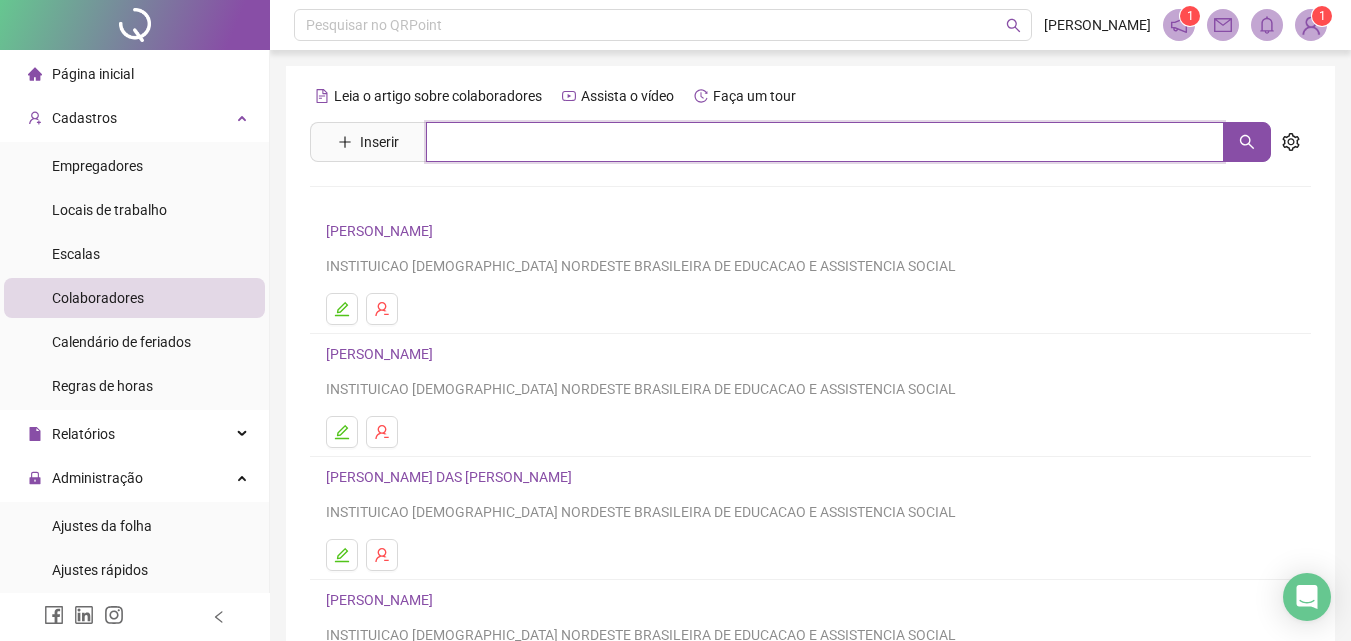 click at bounding box center [825, 142] 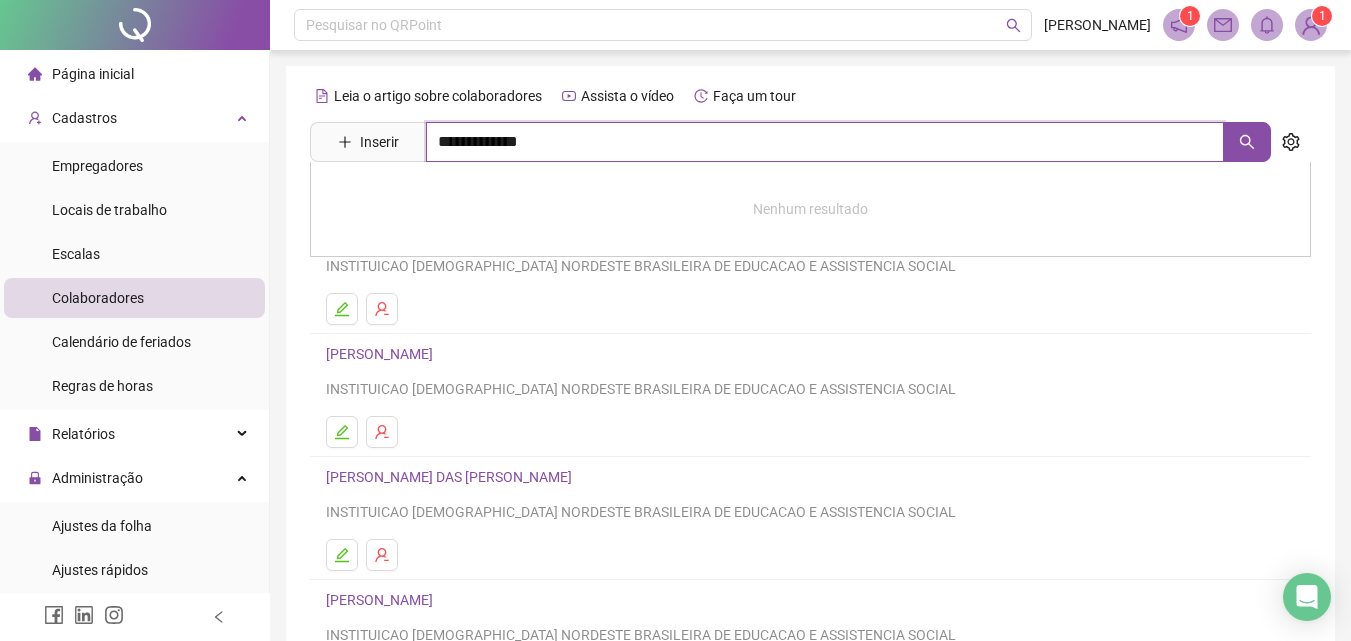 type on "**********" 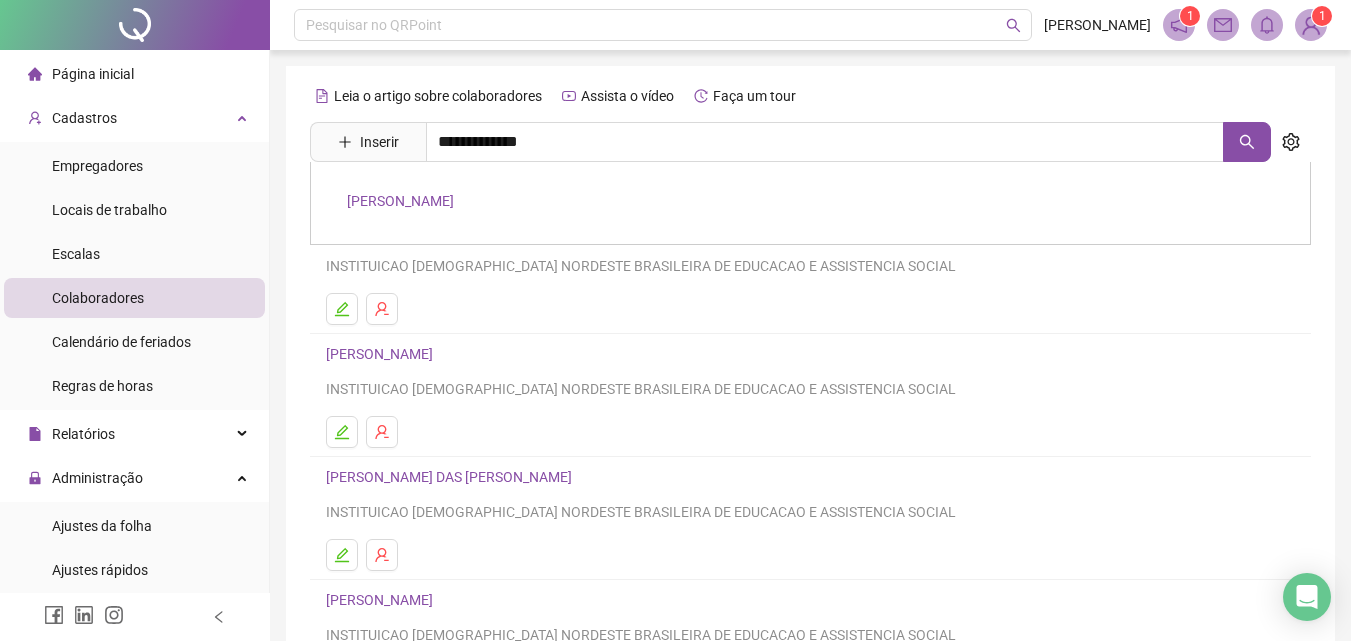 click on "[PERSON_NAME]" at bounding box center [400, 201] 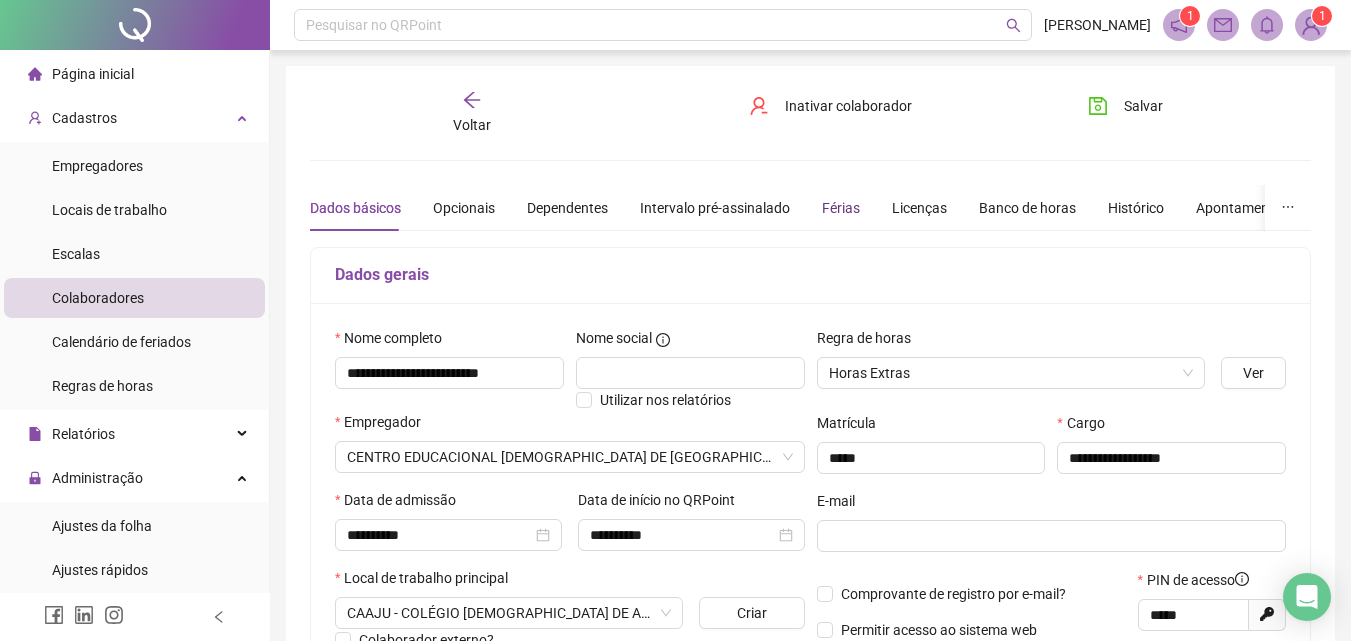 drag, startPoint x: 833, startPoint y: 206, endPoint x: 824, endPoint y: 245, distance: 40.024994 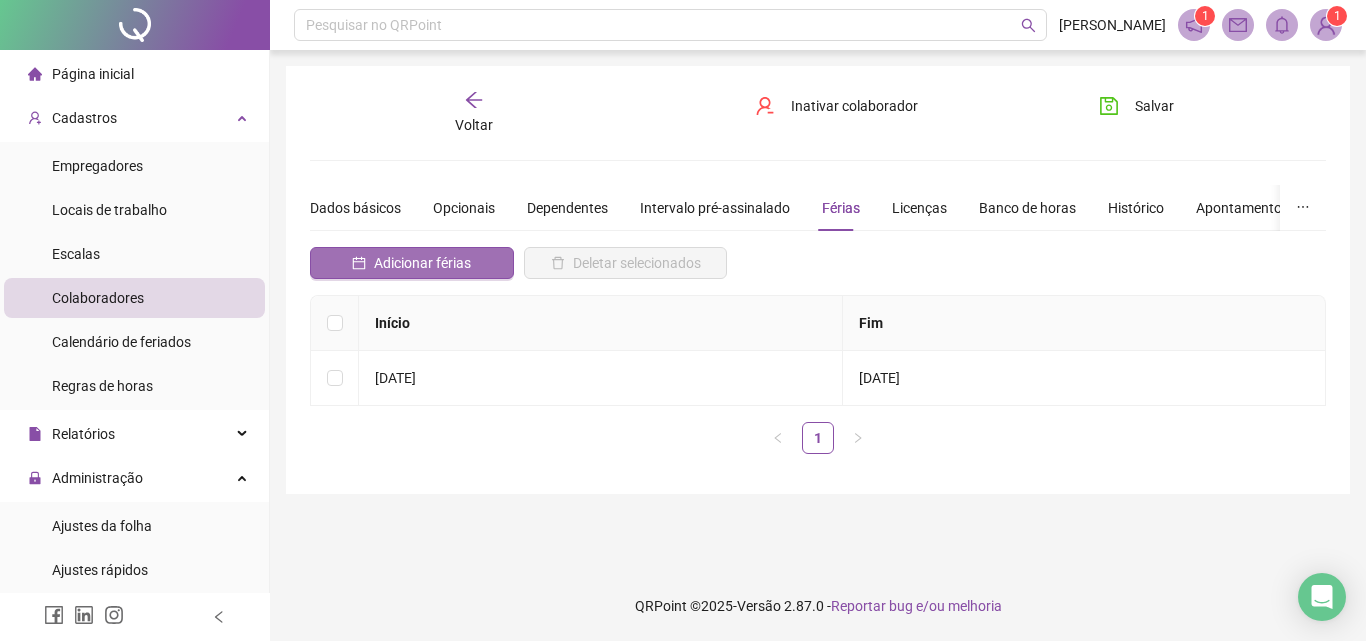 click on "Adicionar férias" at bounding box center [422, 263] 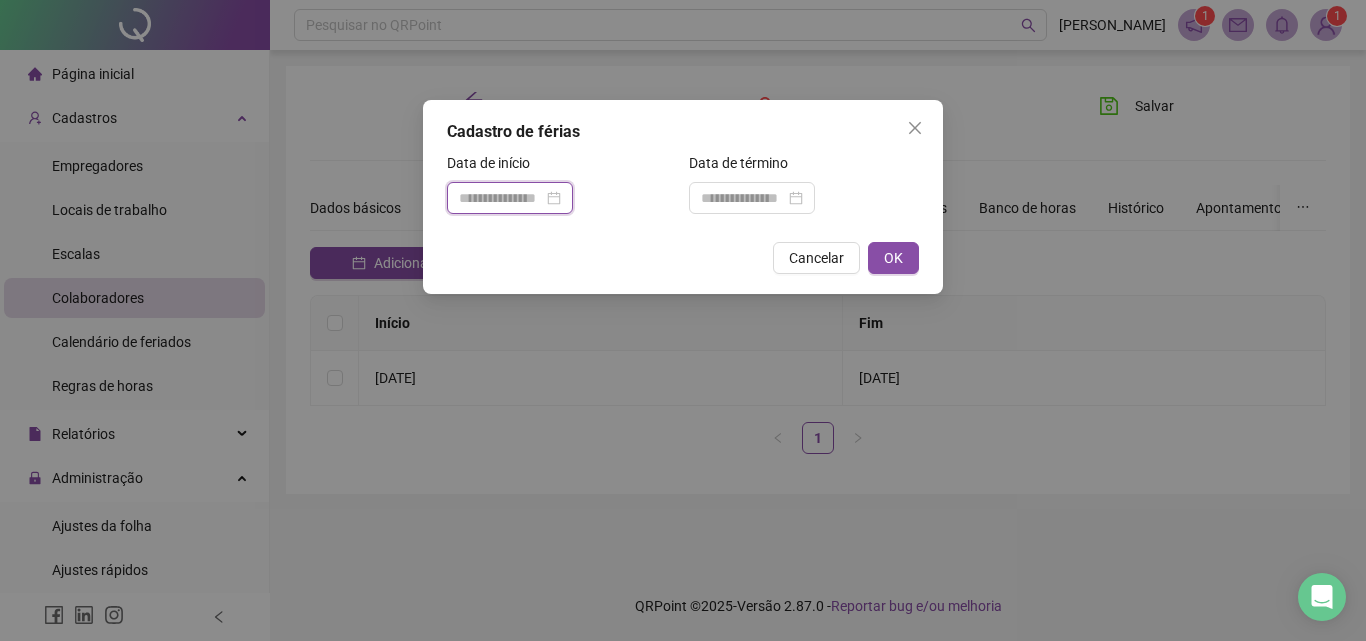 click at bounding box center [501, 198] 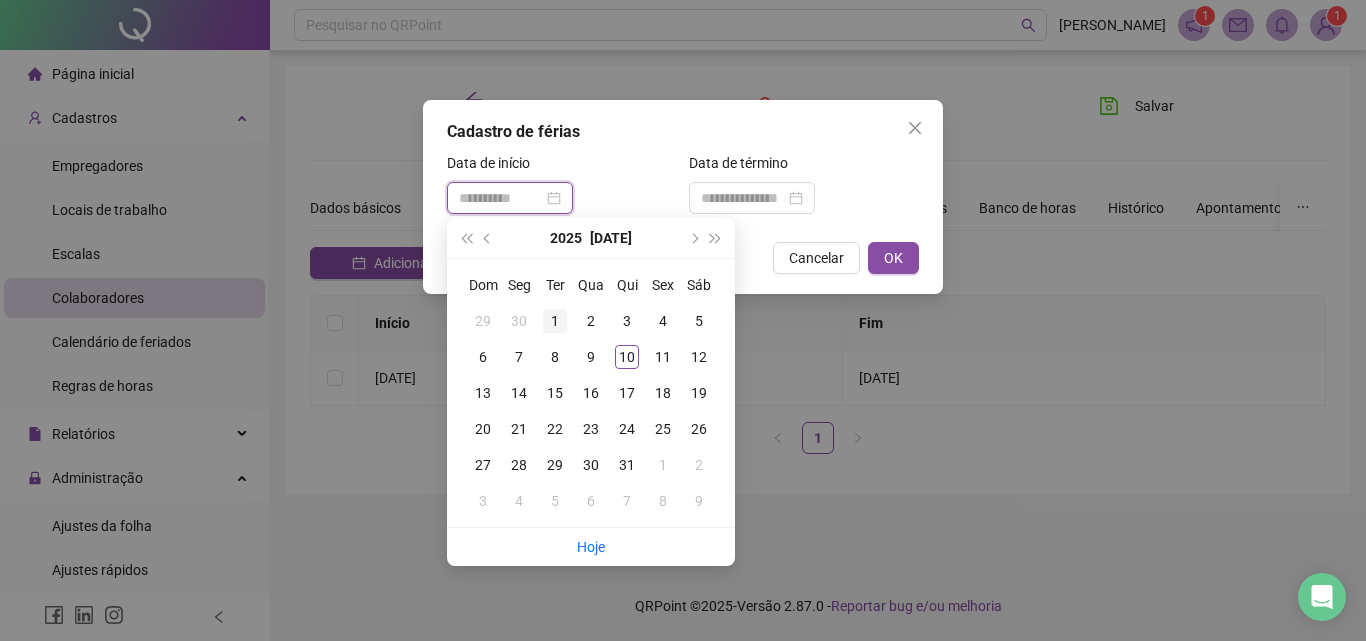 type on "**********" 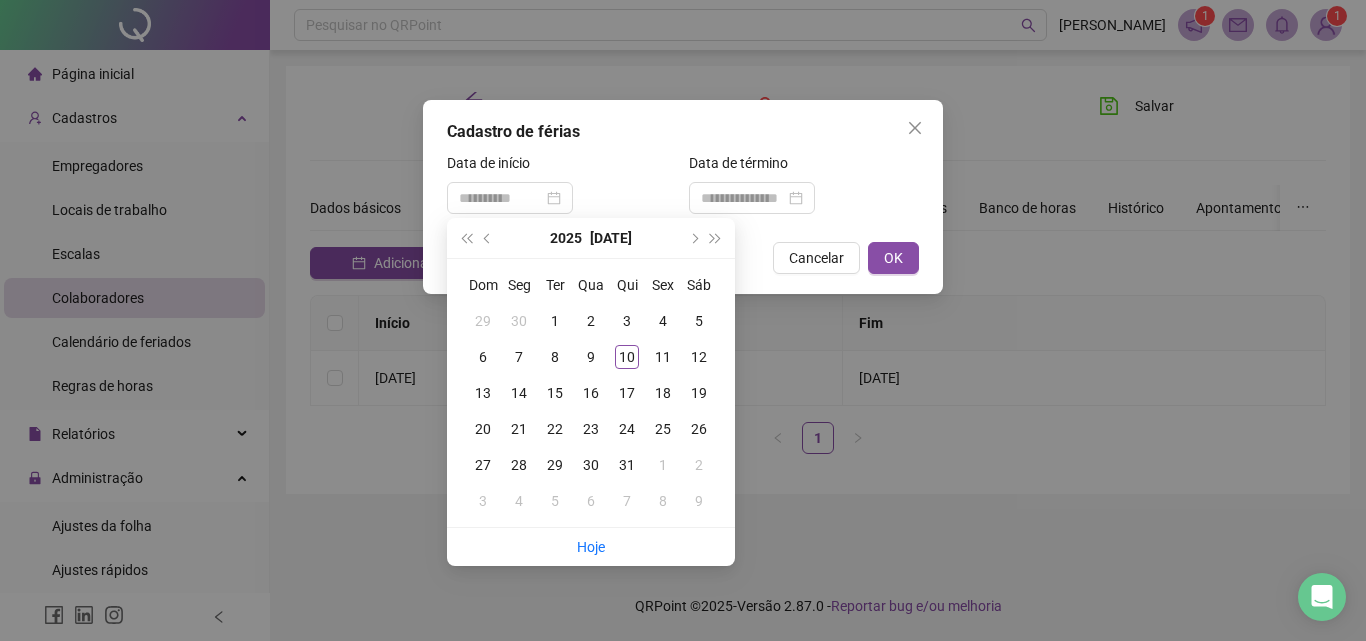 click on "1" at bounding box center [555, 321] 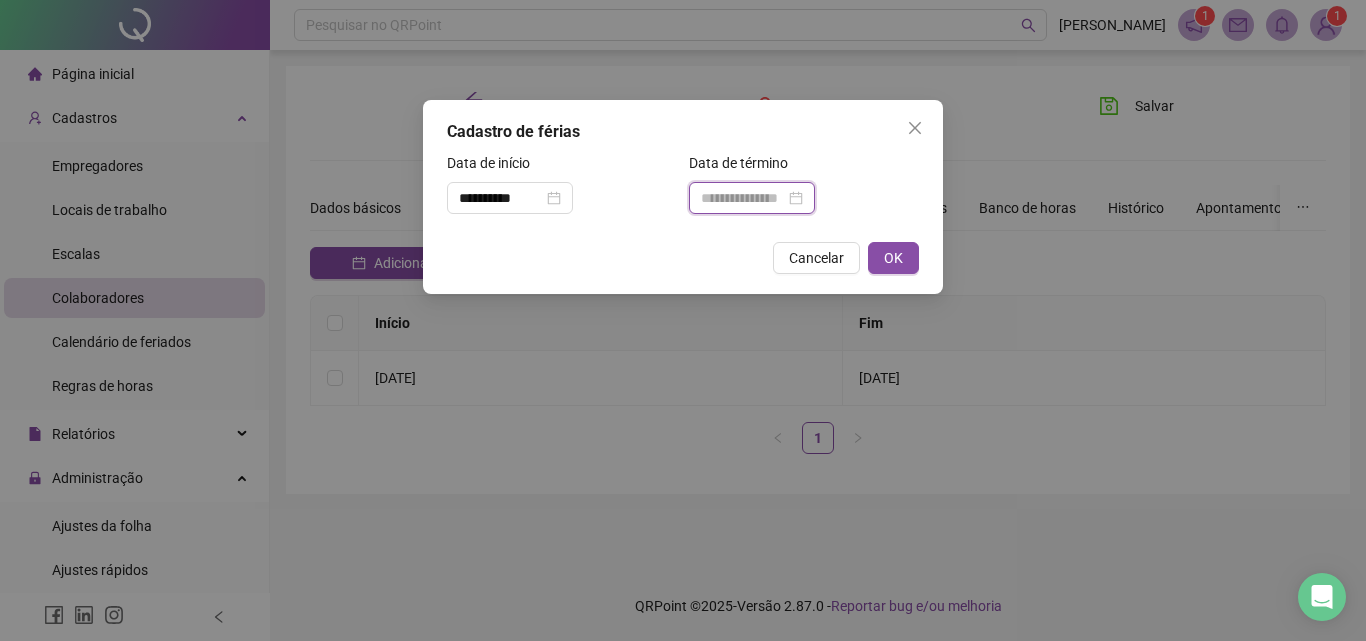 click at bounding box center [743, 198] 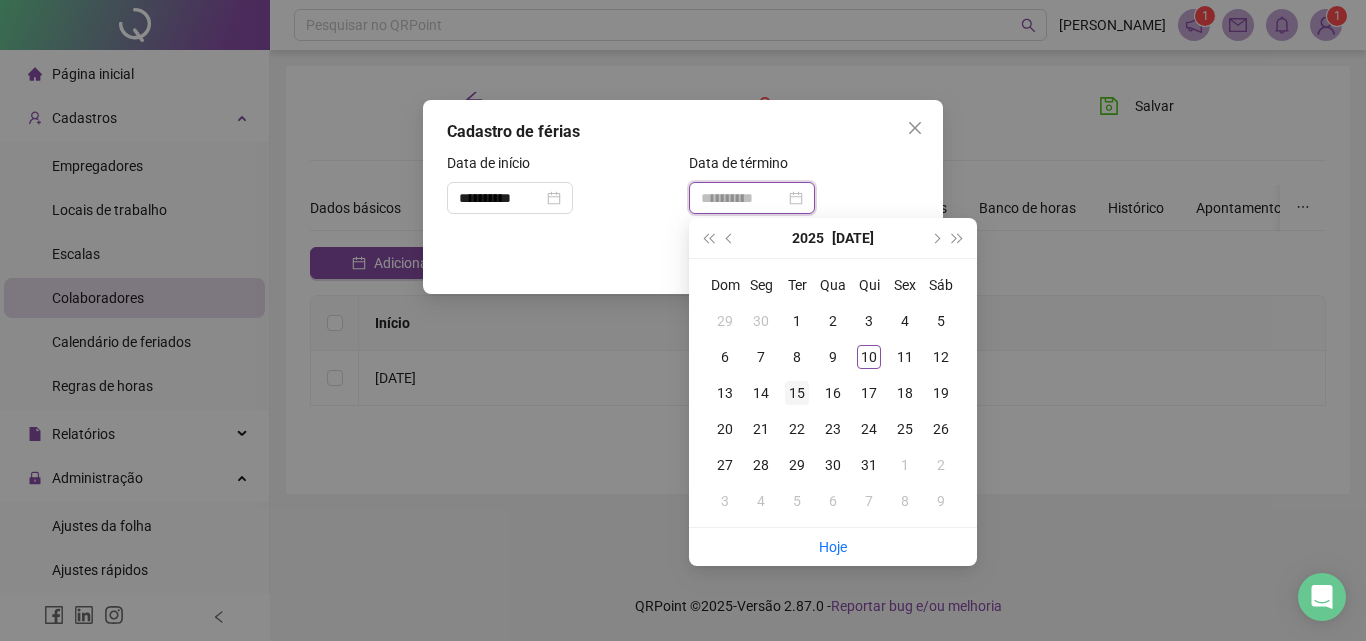 type on "**********" 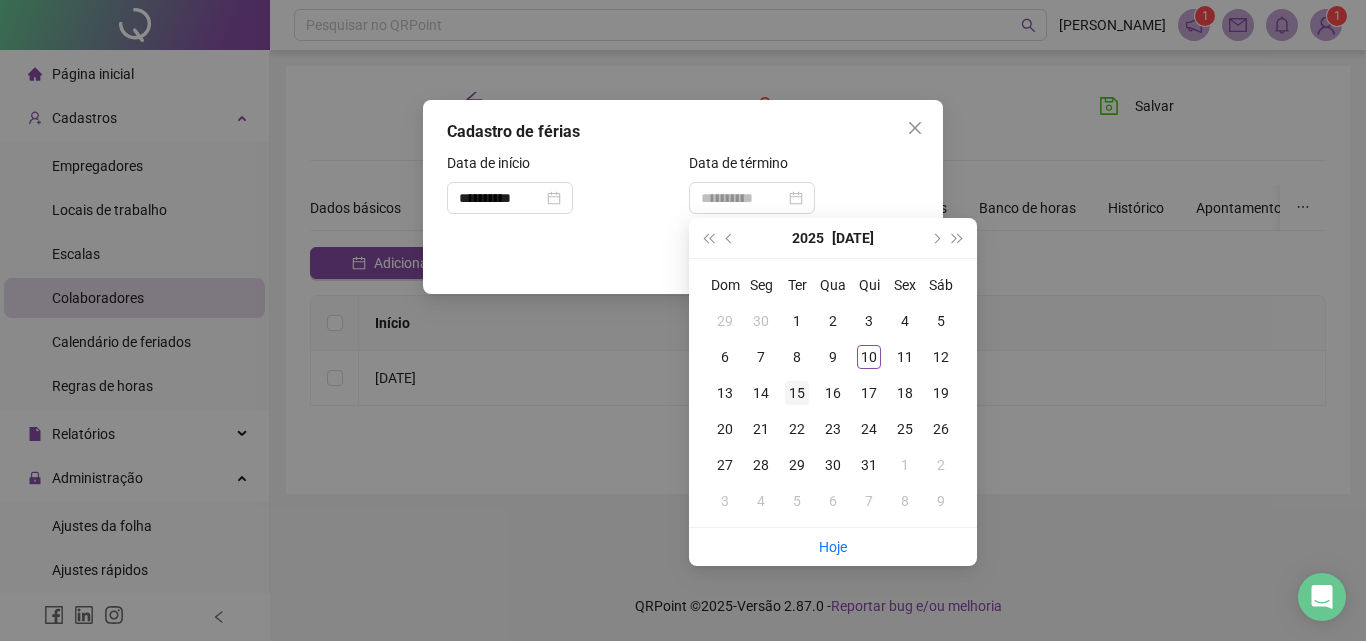 click on "15" at bounding box center [797, 393] 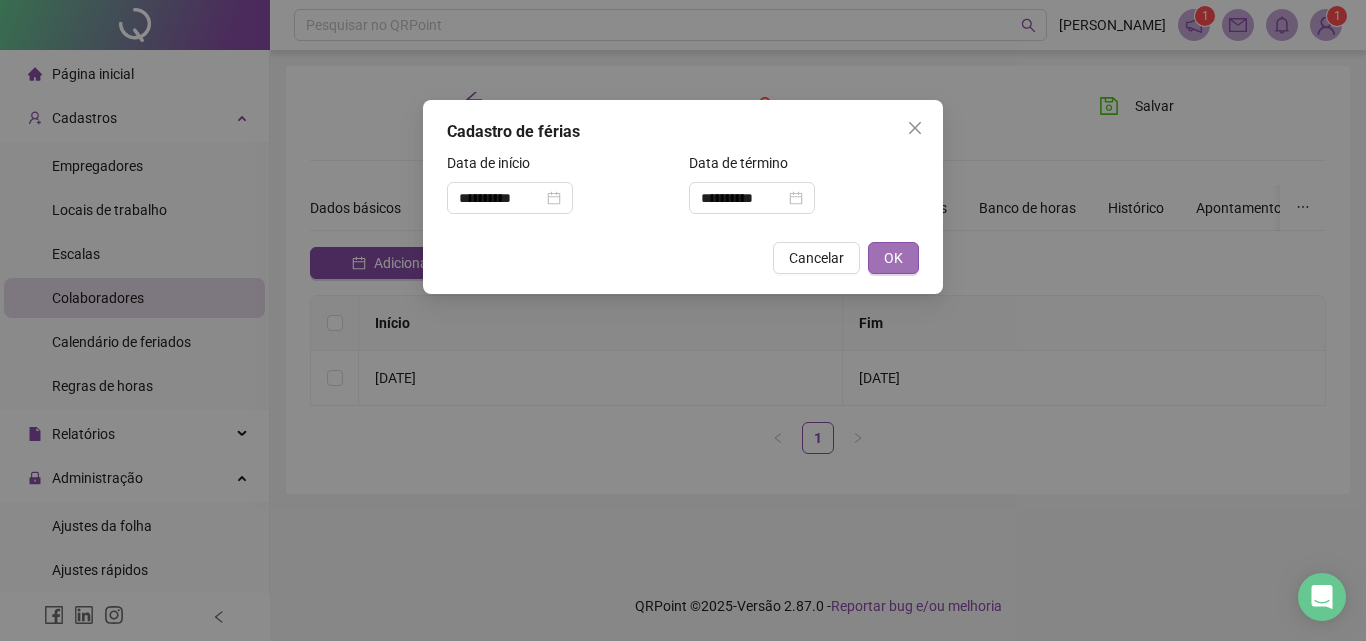 click on "OK" at bounding box center [893, 258] 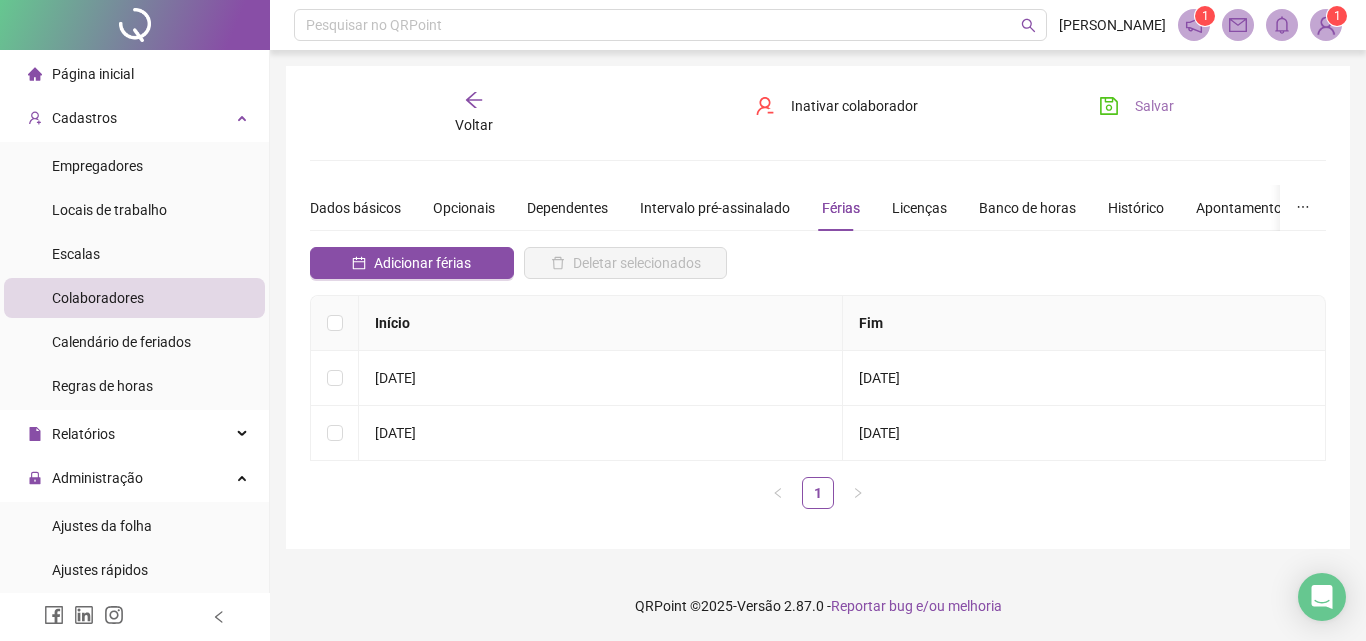 click on "Salvar" at bounding box center (1154, 106) 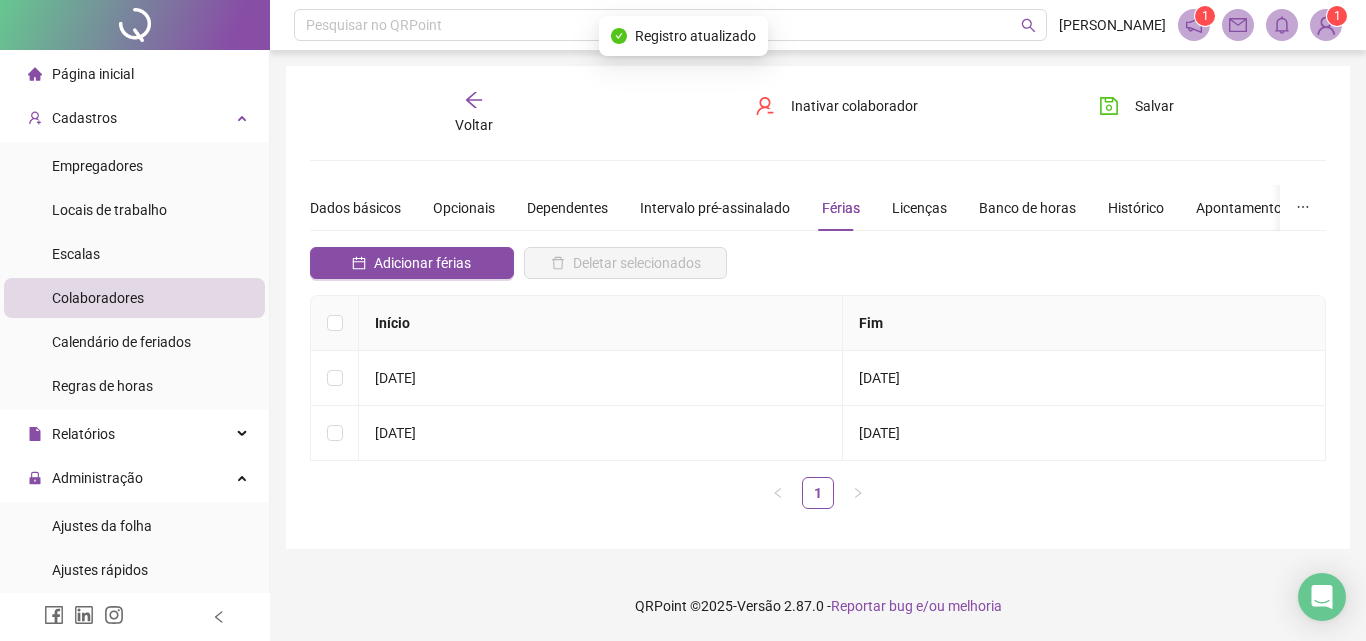 click on "Voltar" at bounding box center (474, 125) 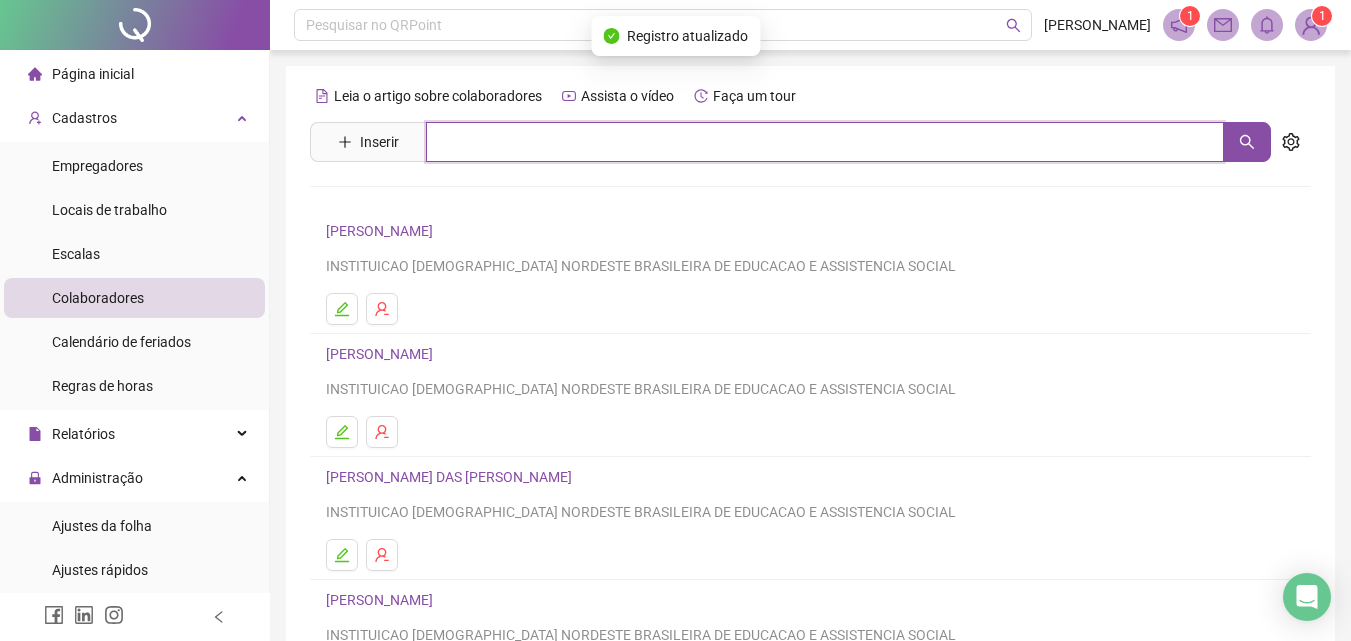 click at bounding box center (825, 142) 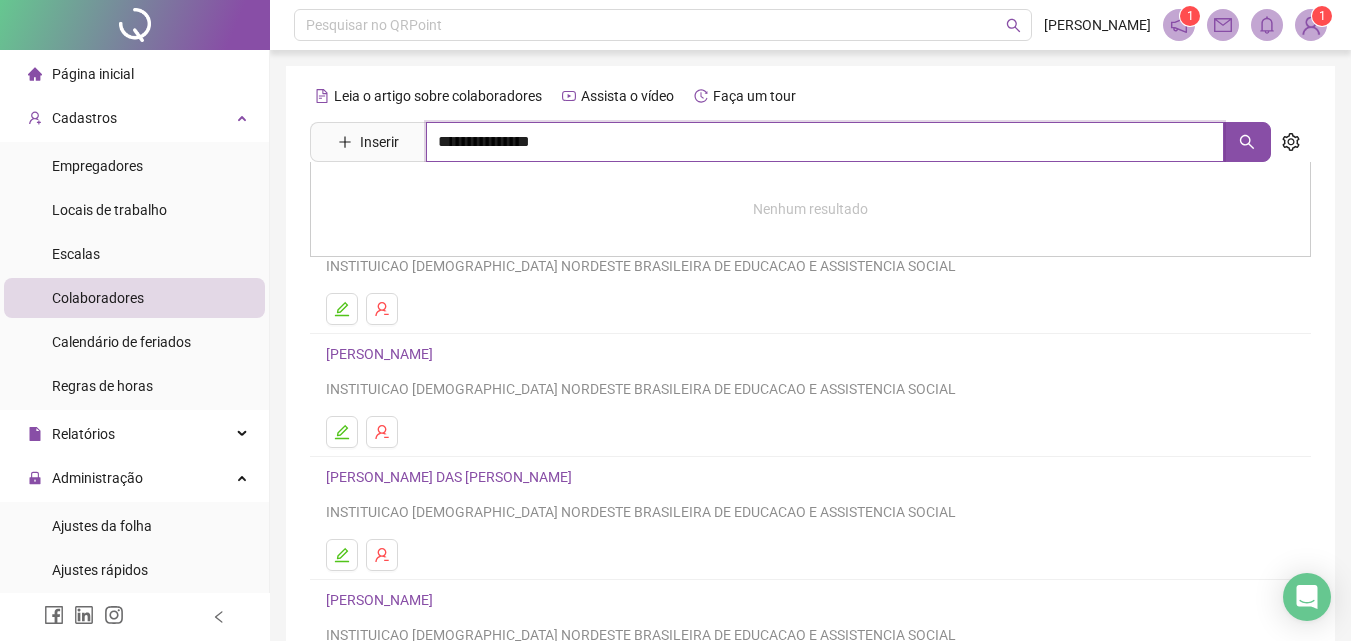 type on "**********" 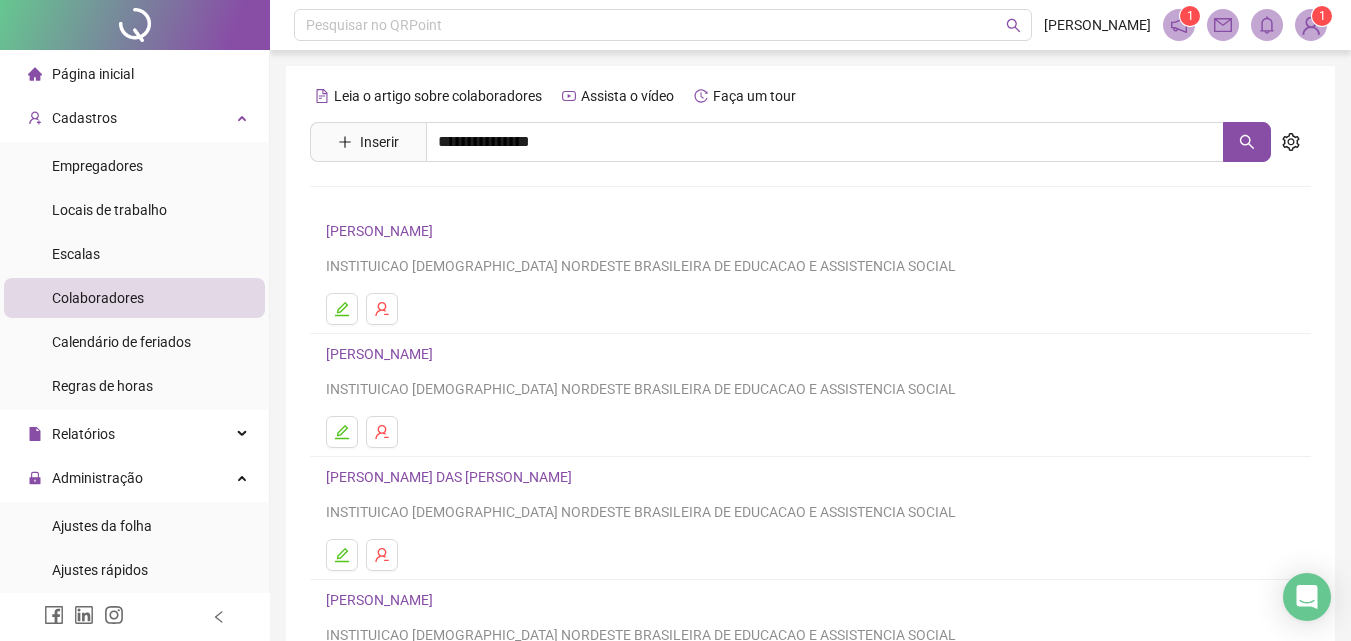 click on "[PERSON_NAME] TELES" at bounding box center (422, 201) 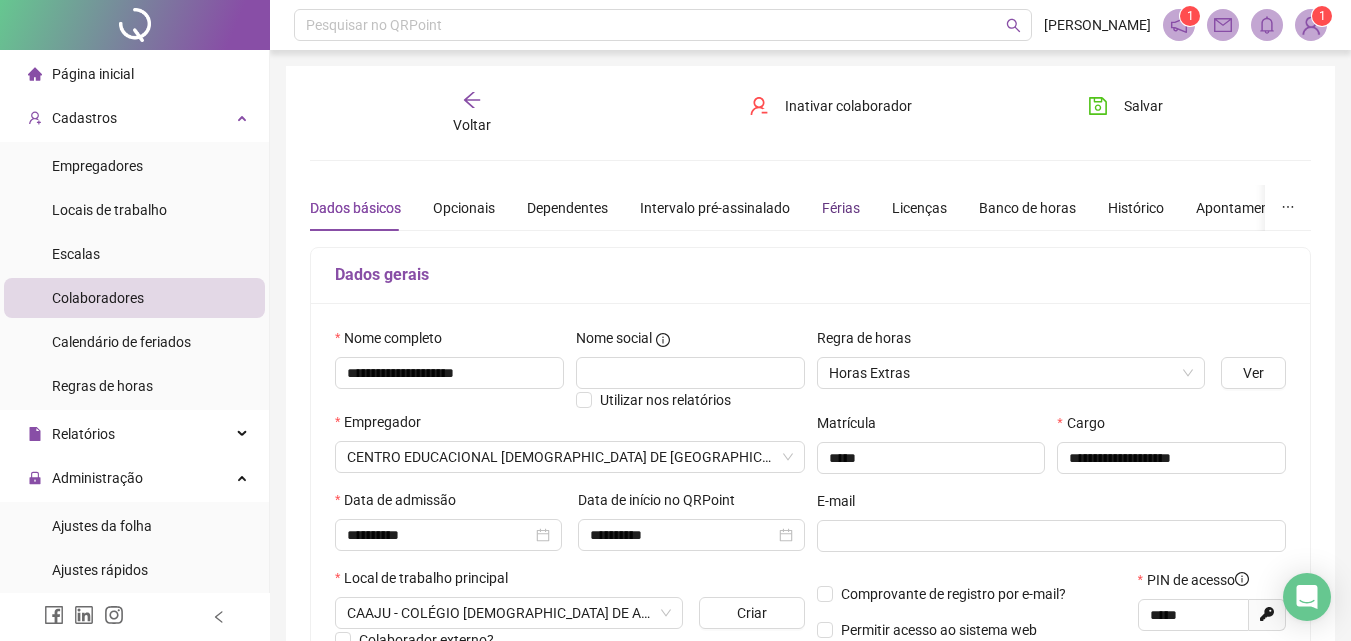 drag, startPoint x: 837, startPoint y: 203, endPoint x: 836, endPoint y: 221, distance: 18.027756 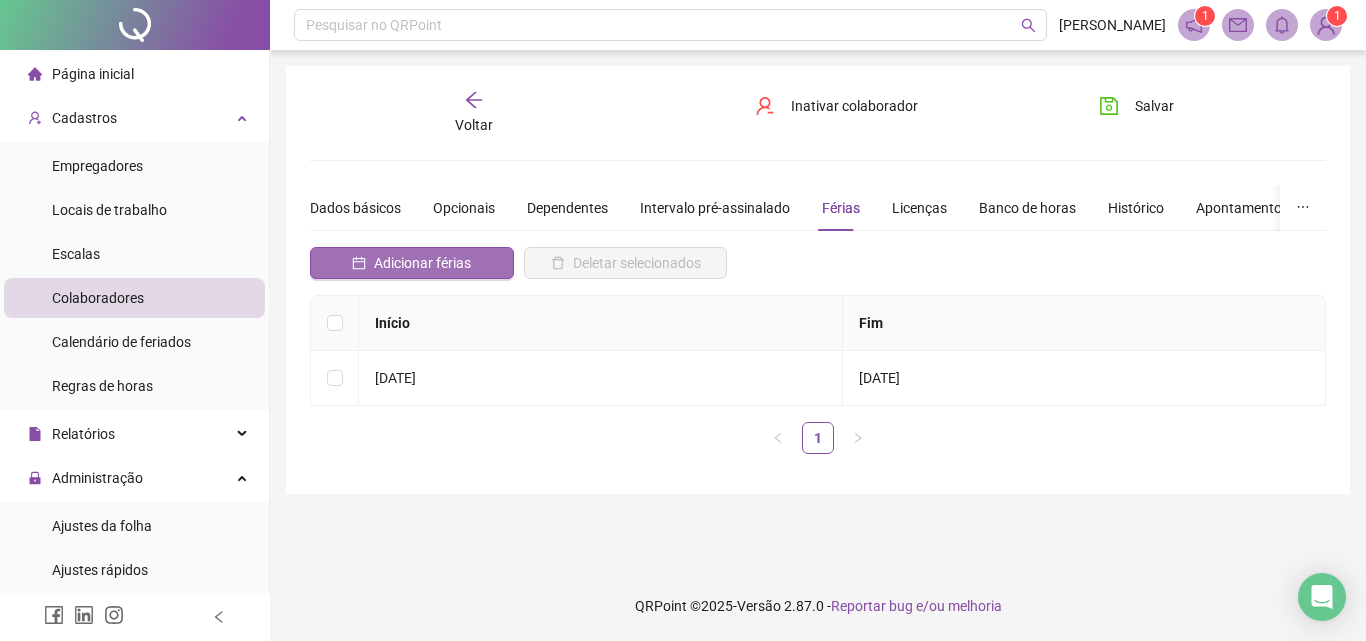click on "Adicionar férias" at bounding box center (422, 263) 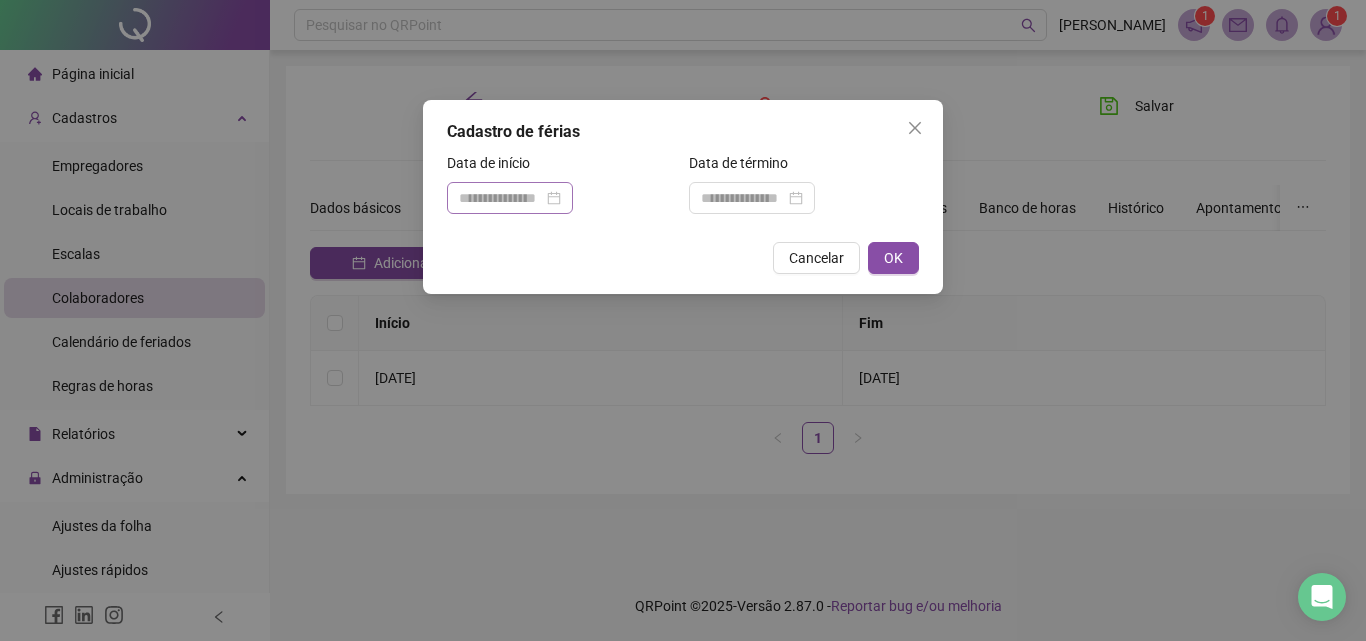 click at bounding box center (510, 198) 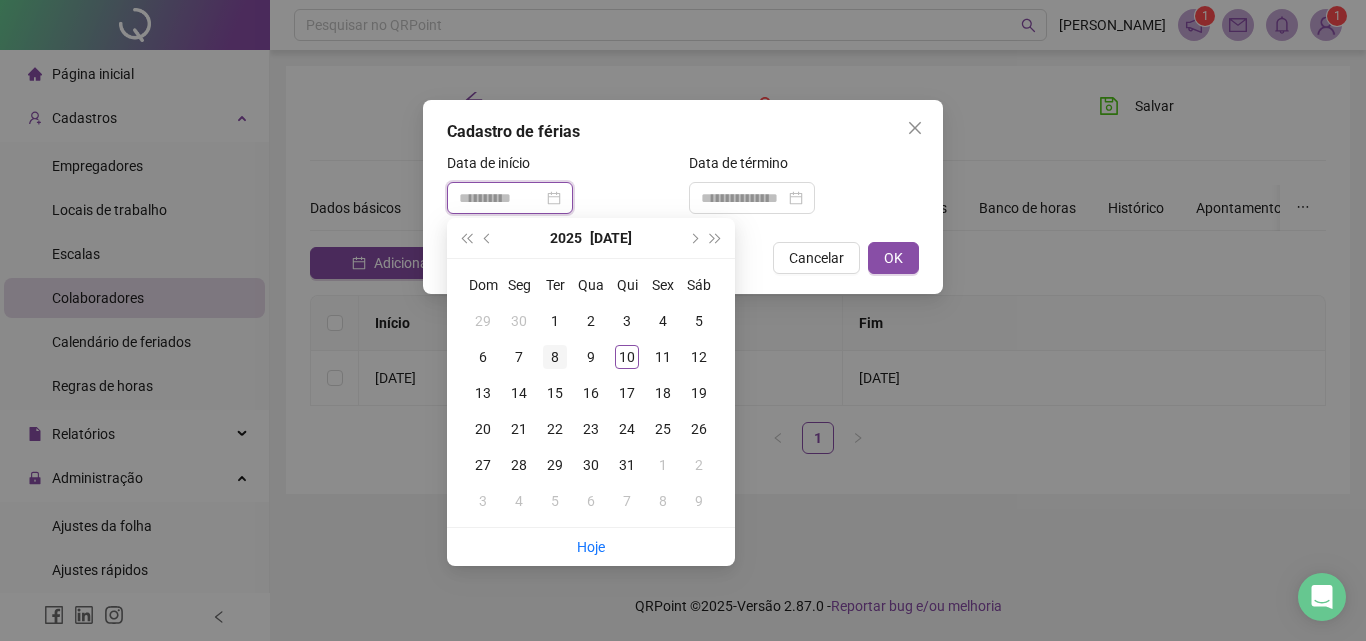 type on "**********" 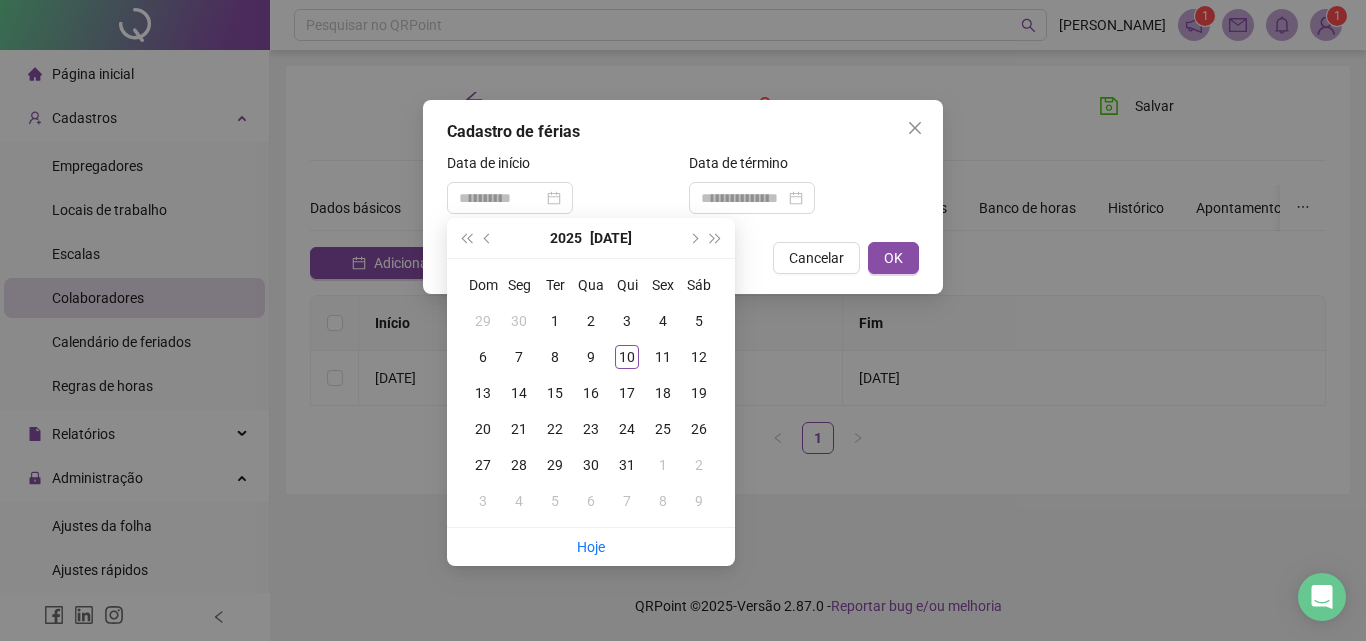 drag, startPoint x: 557, startPoint y: 357, endPoint x: 588, endPoint y: 329, distance: 41.773197 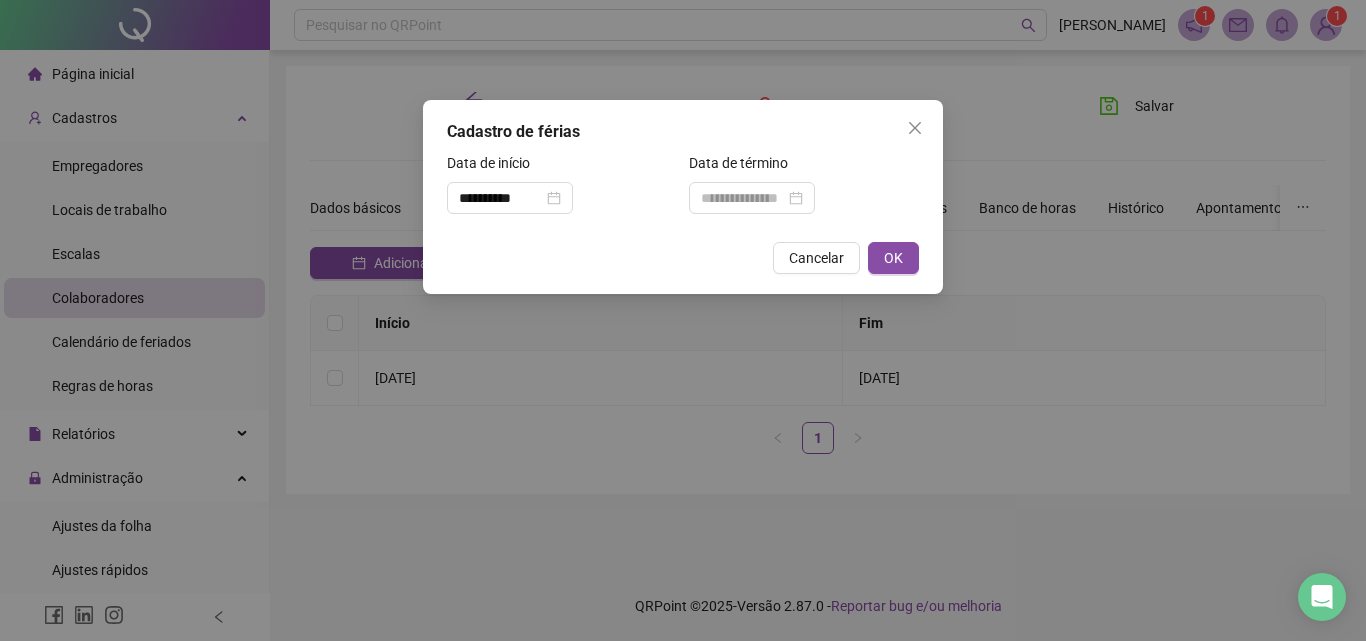 click on "Data de término" at bounding box center [804, 167] 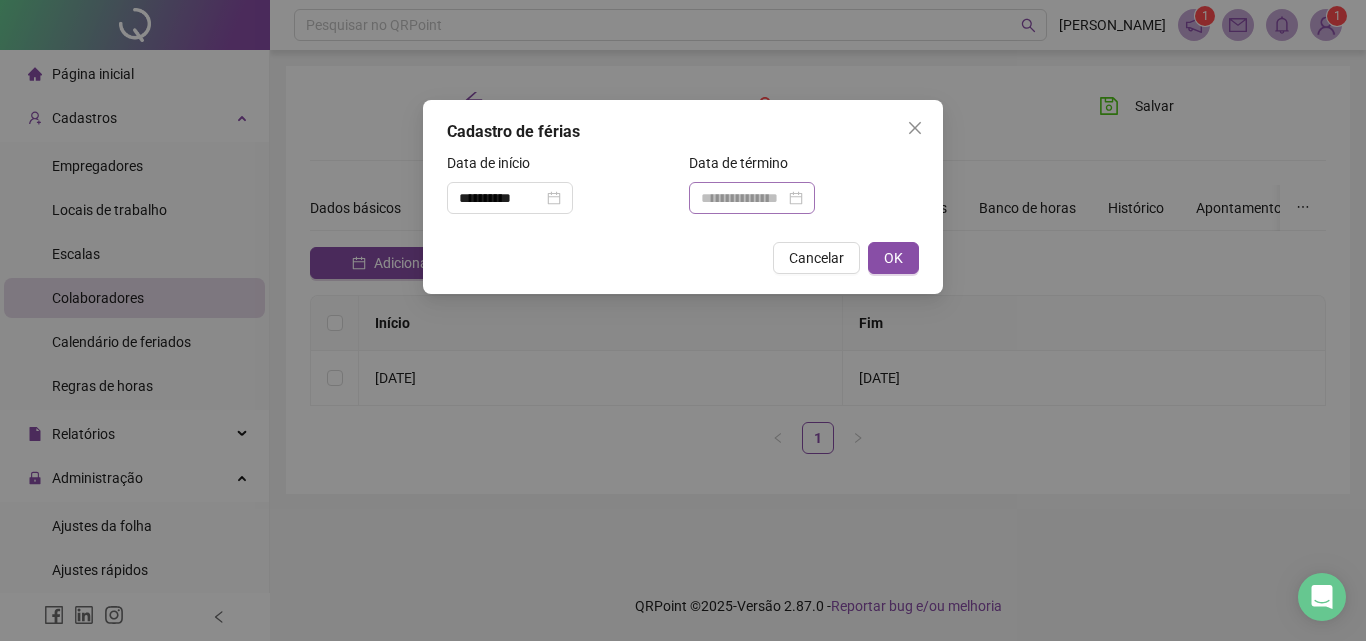click at bounding box center [752, 198] 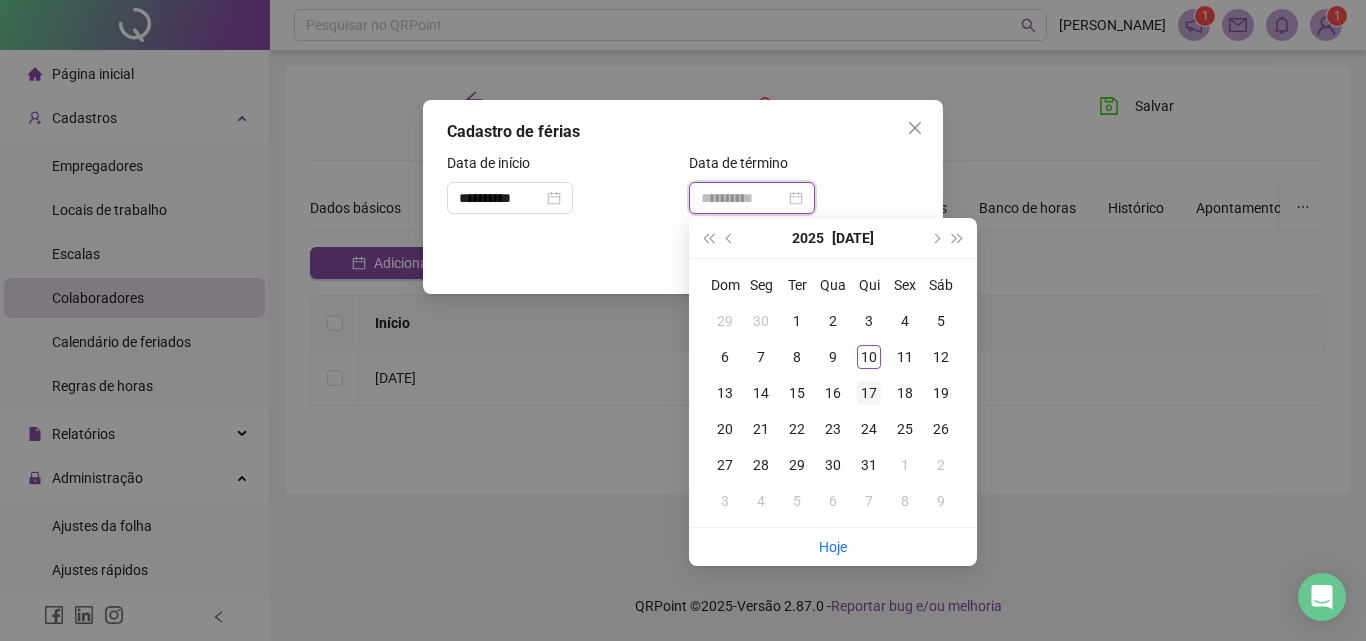 type on "**********" 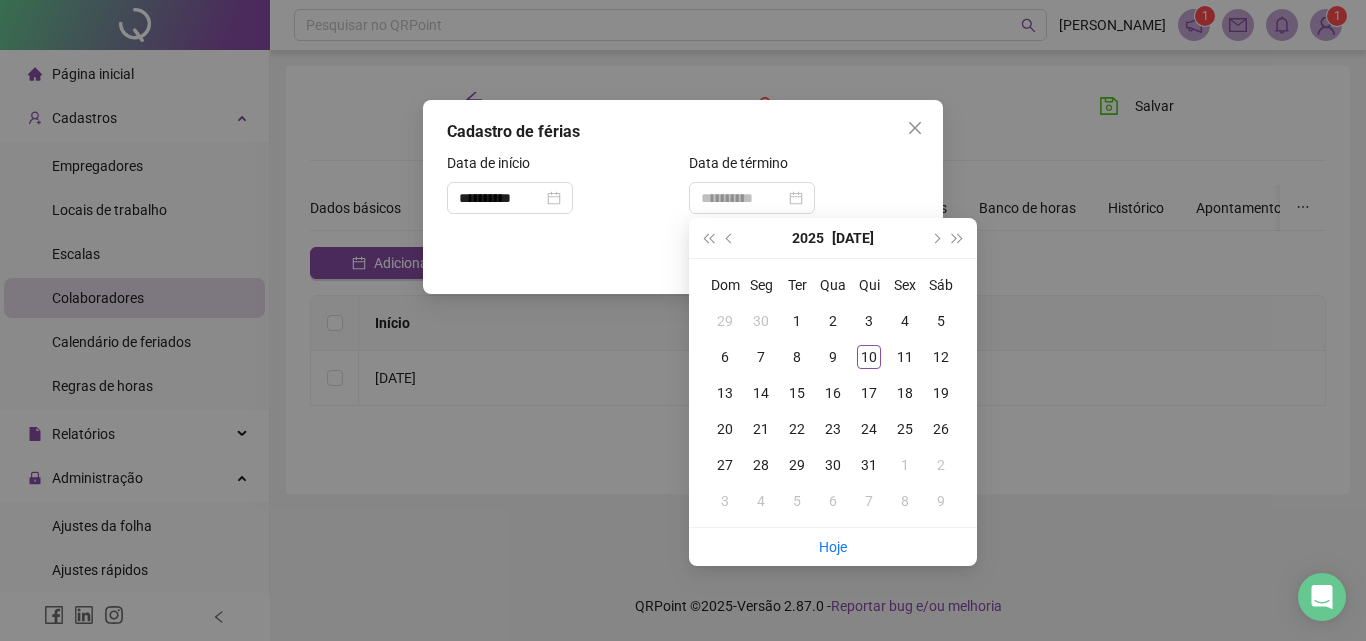 click on "17" at bounding box center (869, 393) 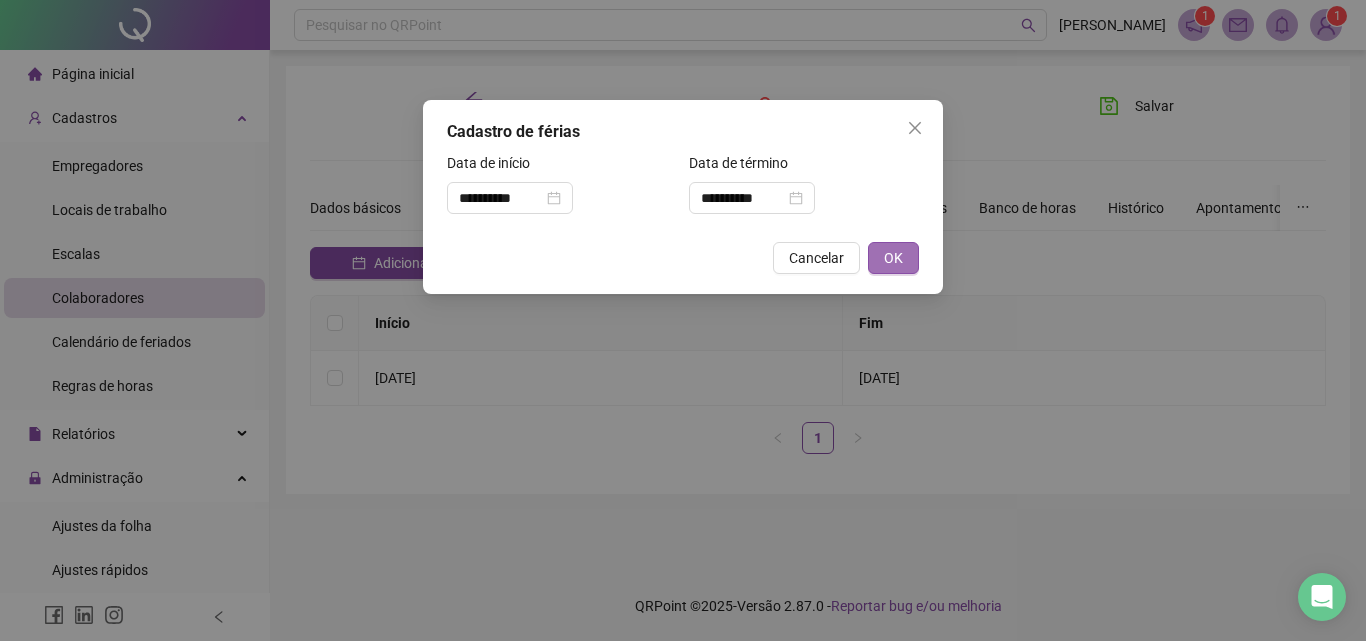 click on "OK" at bounding box center [893, 258] 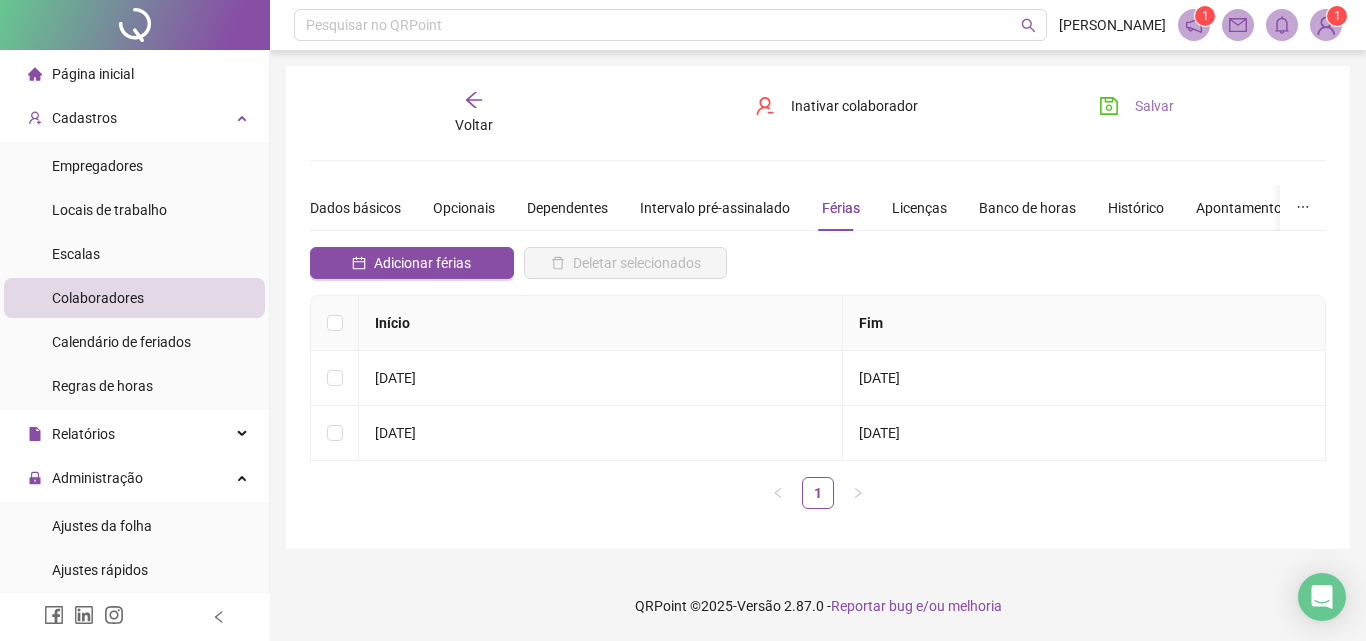 click on "Salvar" at bounding box center [1136, 106] 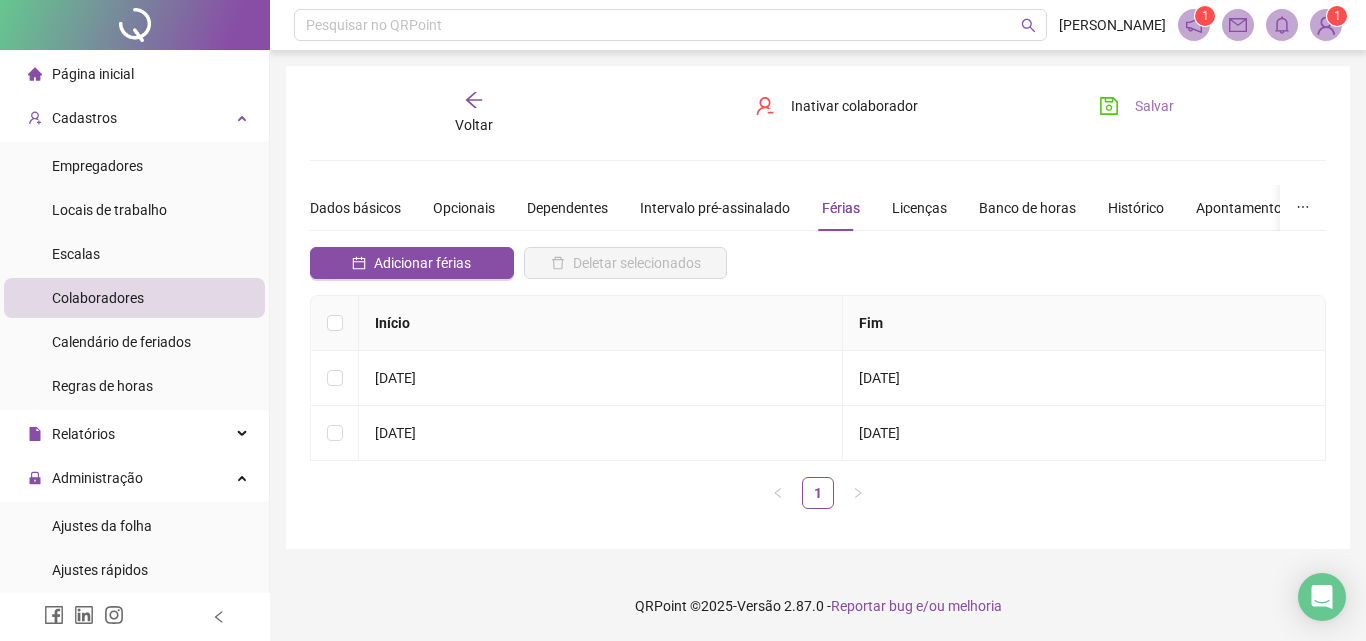click on "Salvar" at bounding box center (1154, 106) 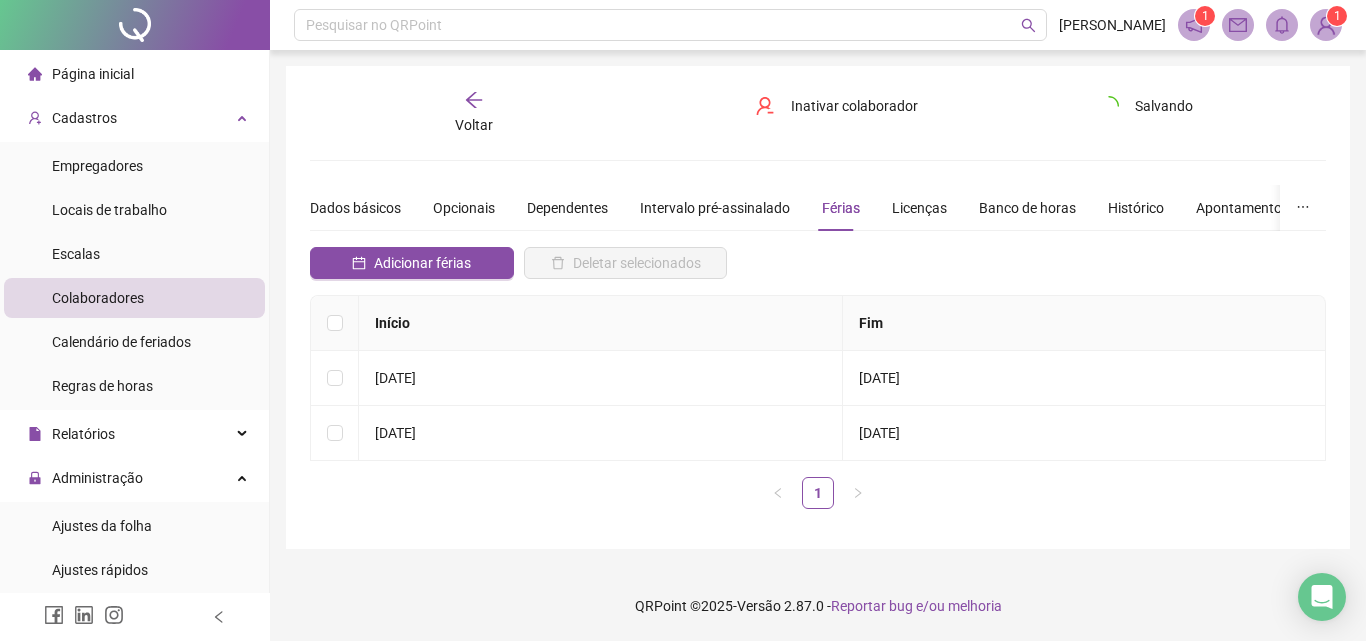 click on "Voltar" at bounding box center (474, 113) 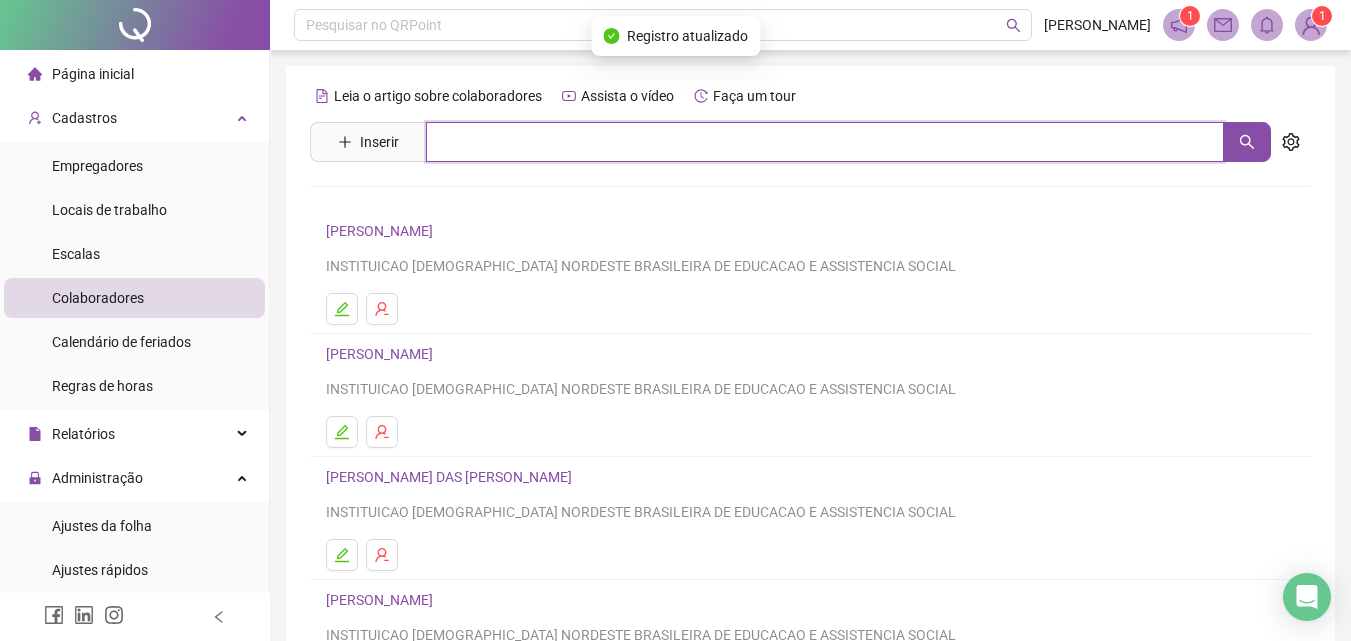 click at bounding box center (825, 142) 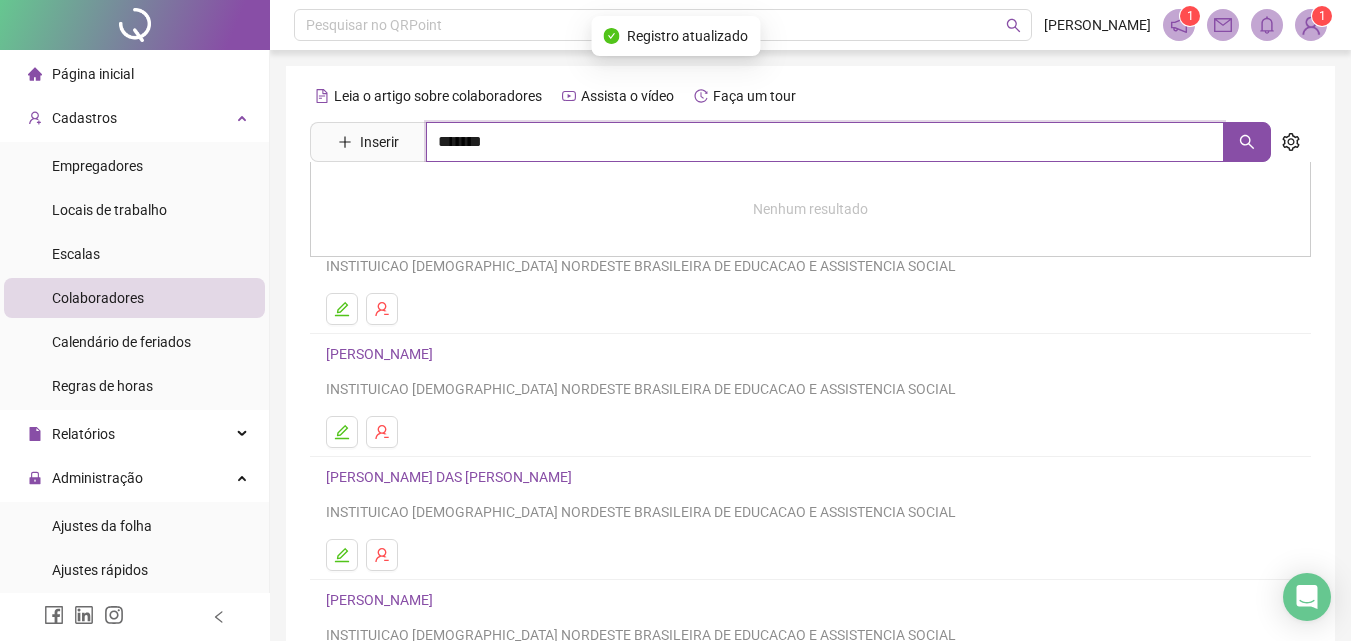 type on "*******" 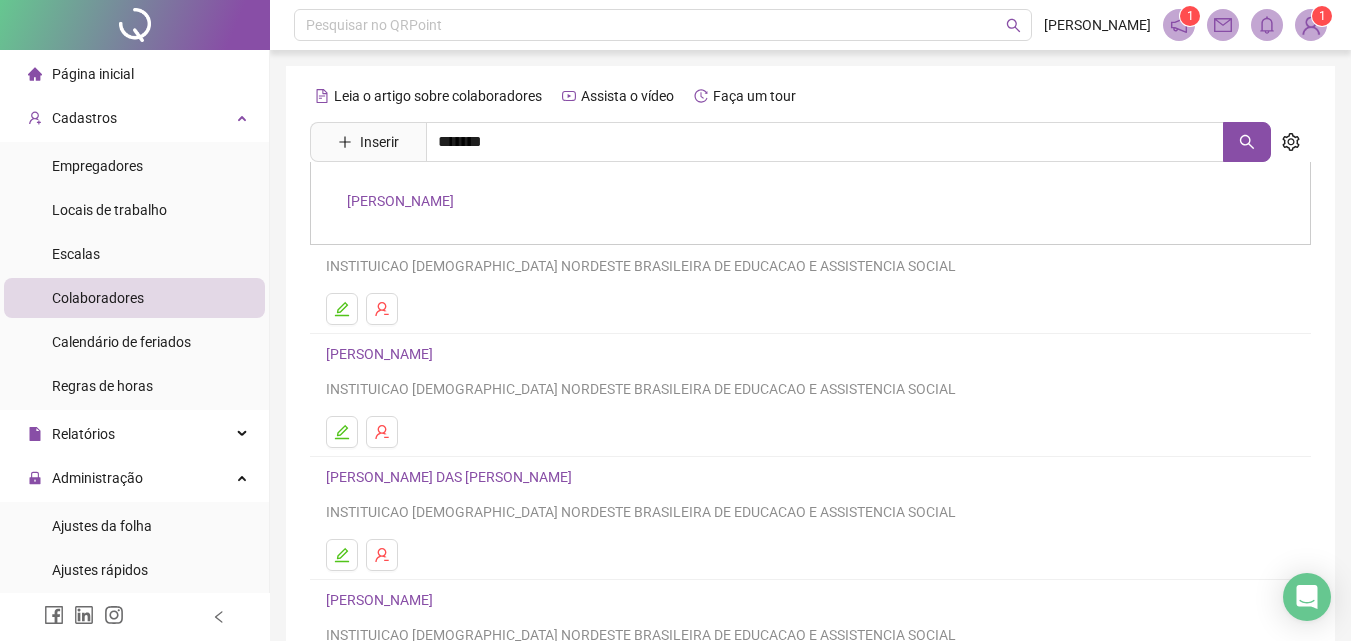 click on "[PERSON_NAME]" at bounding box center [400, 201] 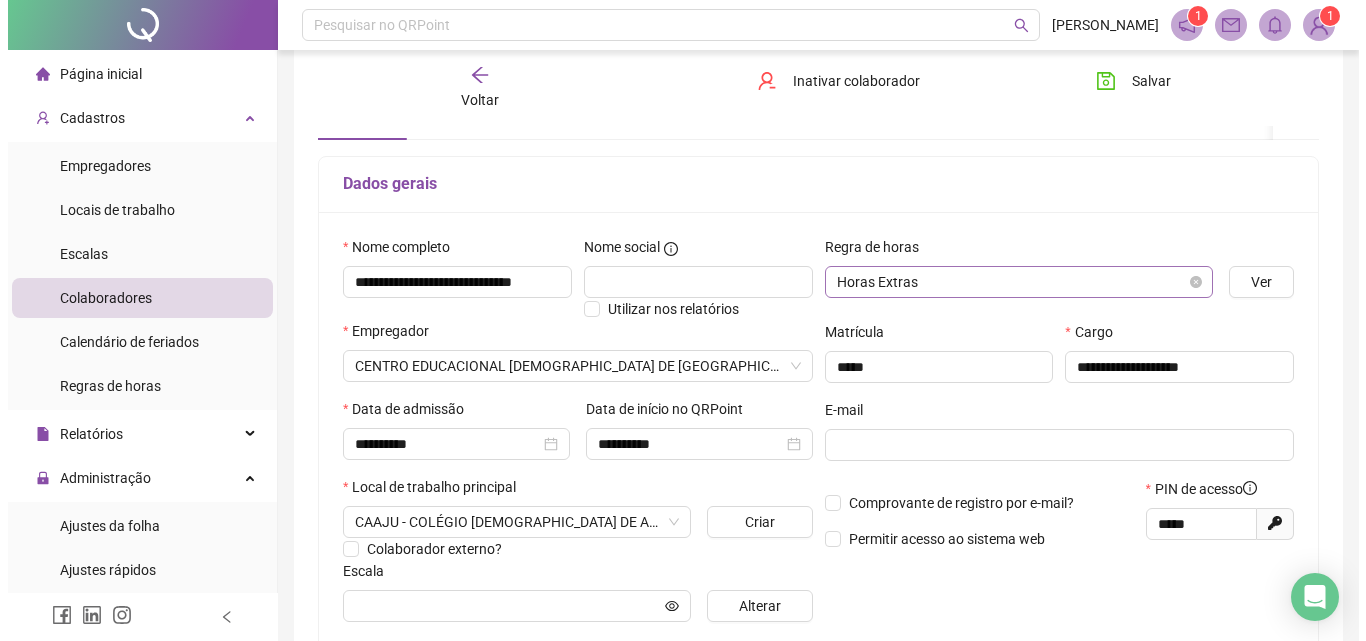 scroll, scrollTop: 0, scrollLeft: 0, axis: both 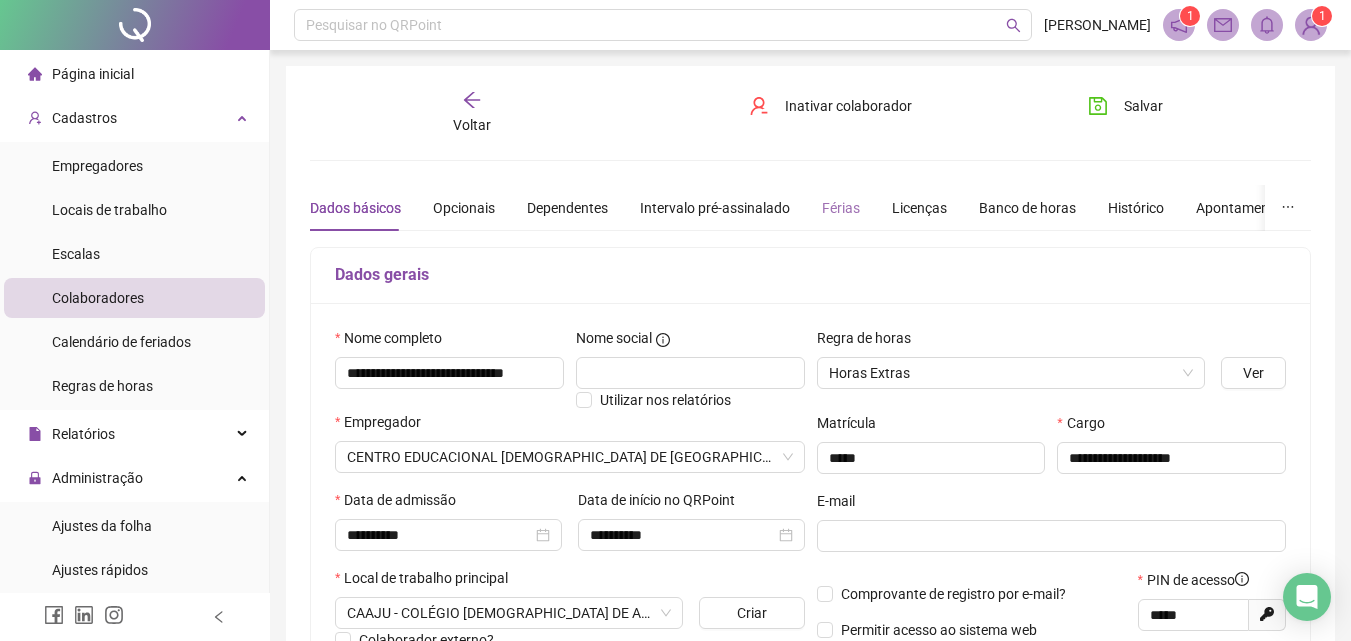 click on "Férias" at bounding box center (841, 208) 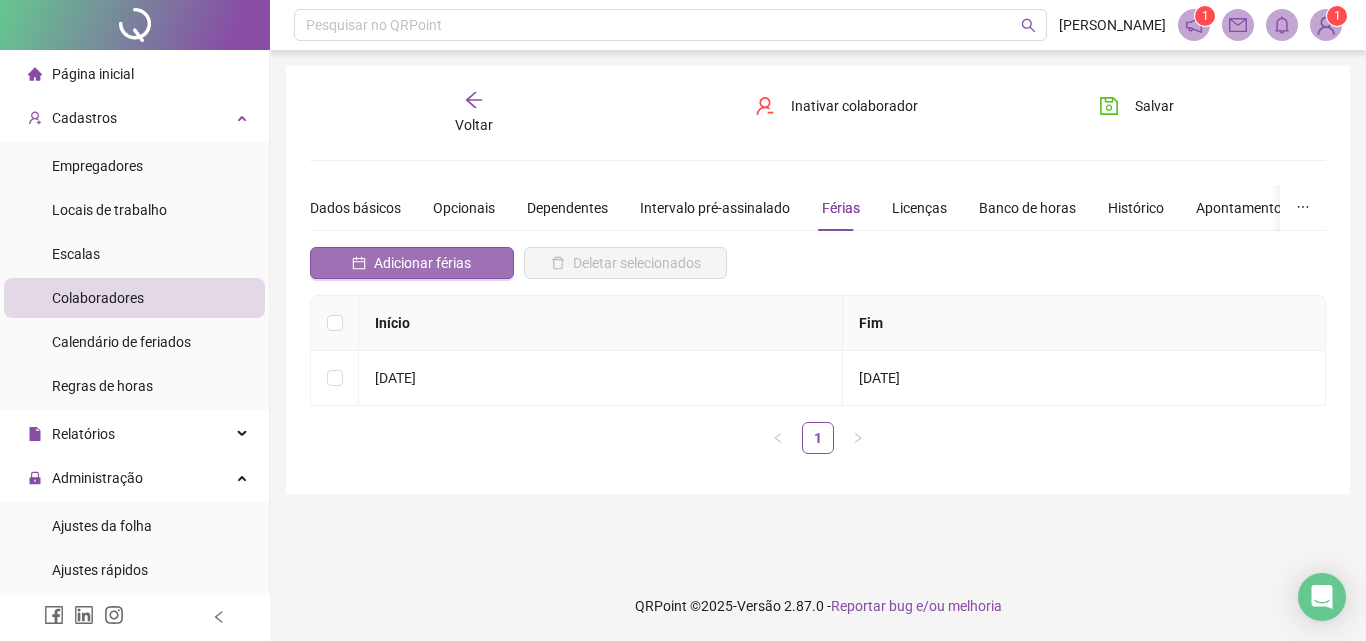 click on "Adicionar férias" at bounding box center [422, 263] 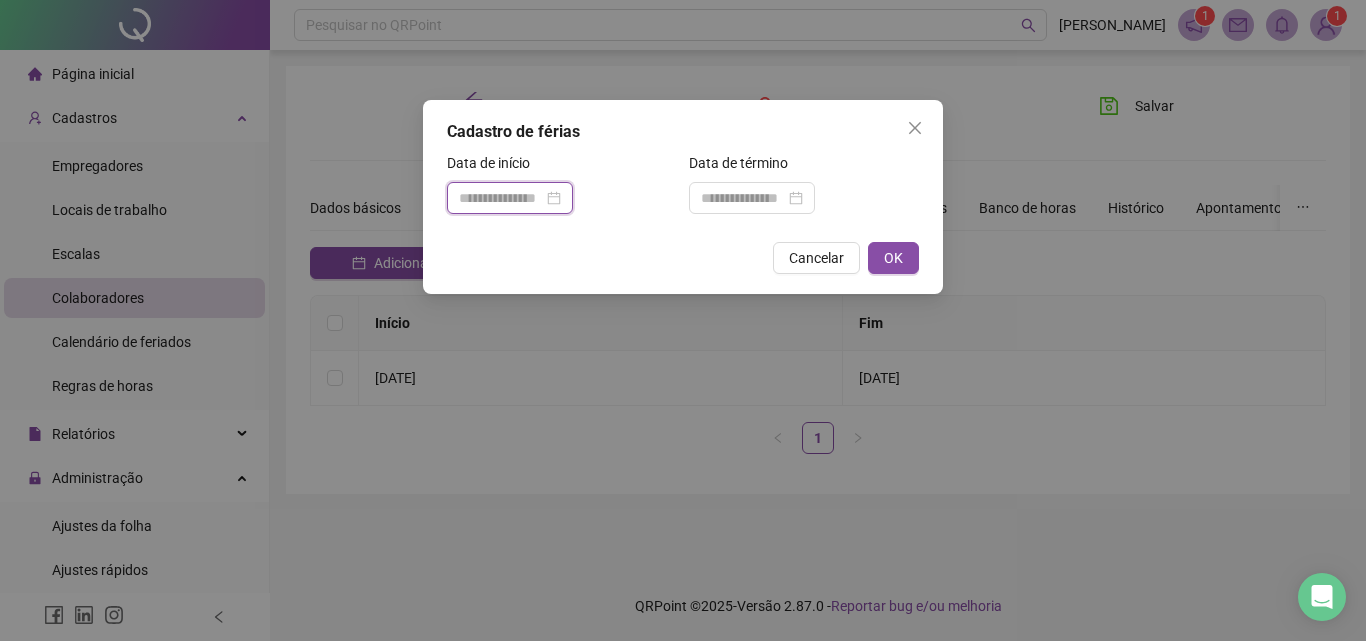 click at bounding box center [501, 198] 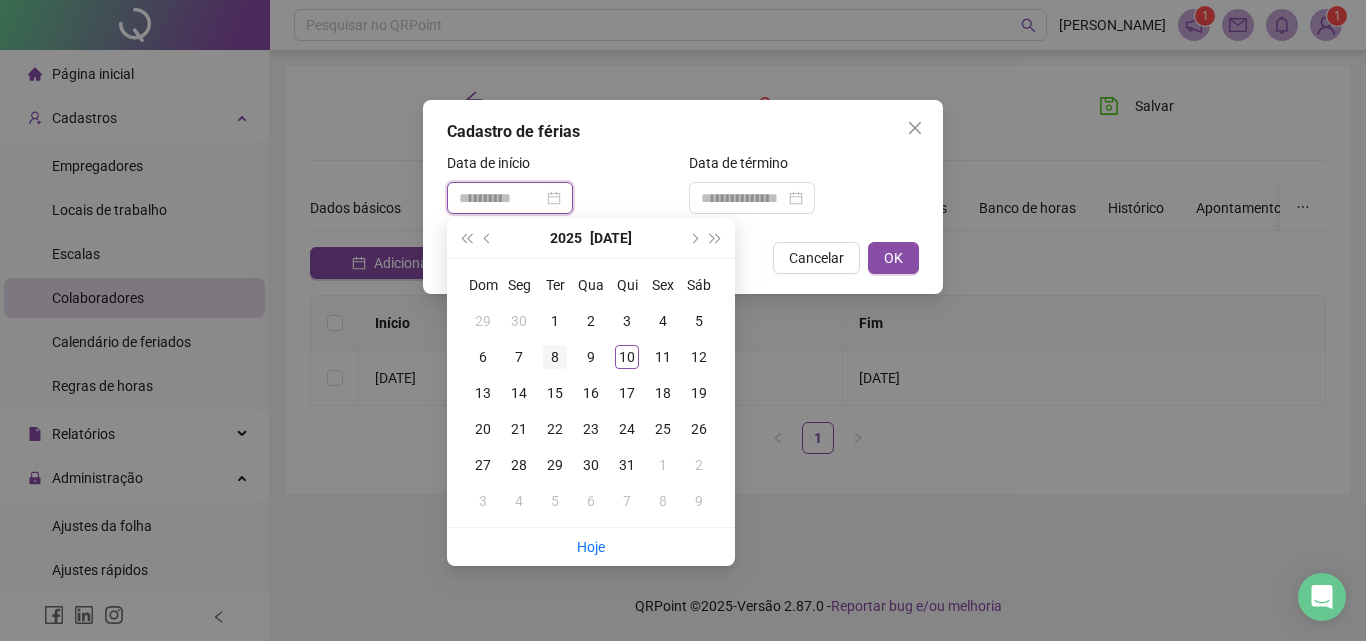 type on "**********" 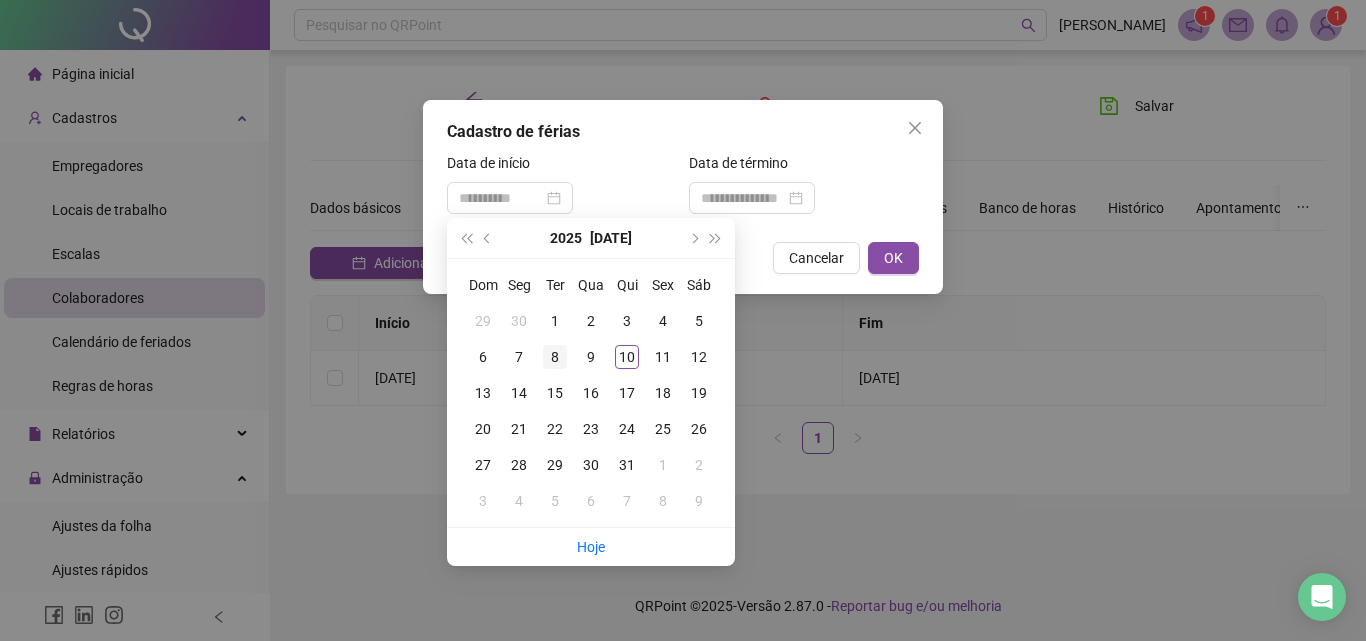 click on "8" at bounding box center [555, 357] 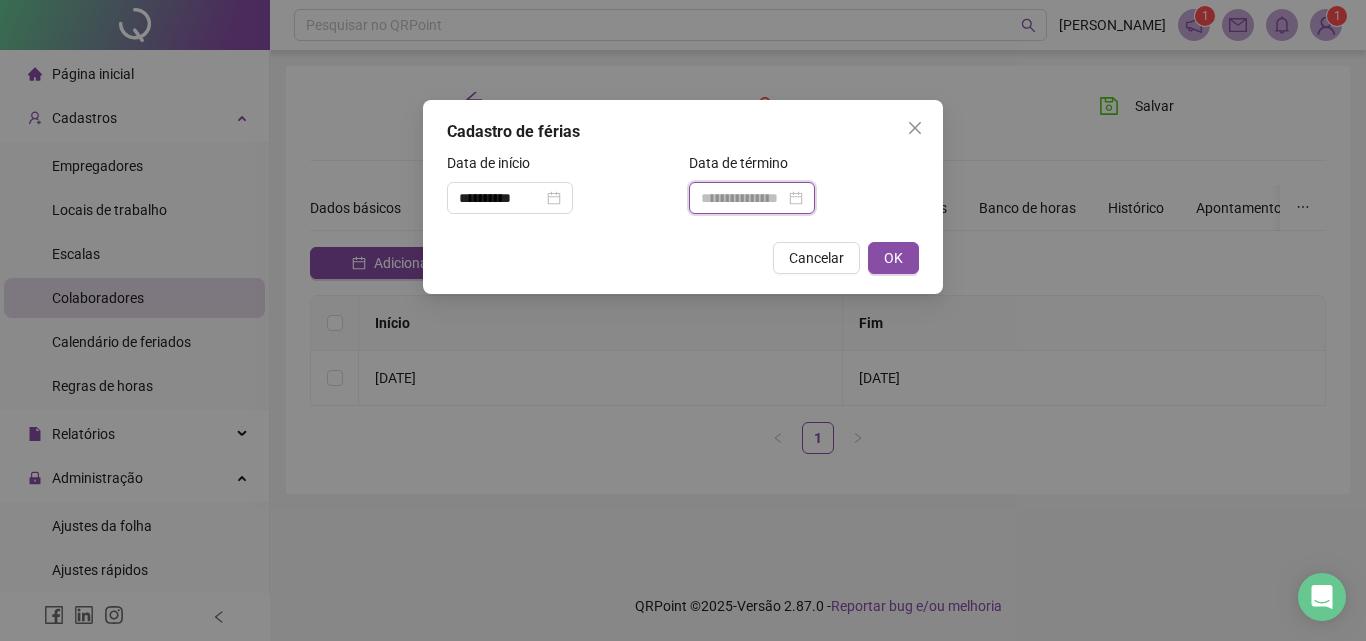 click at bounding box center (743, 198) 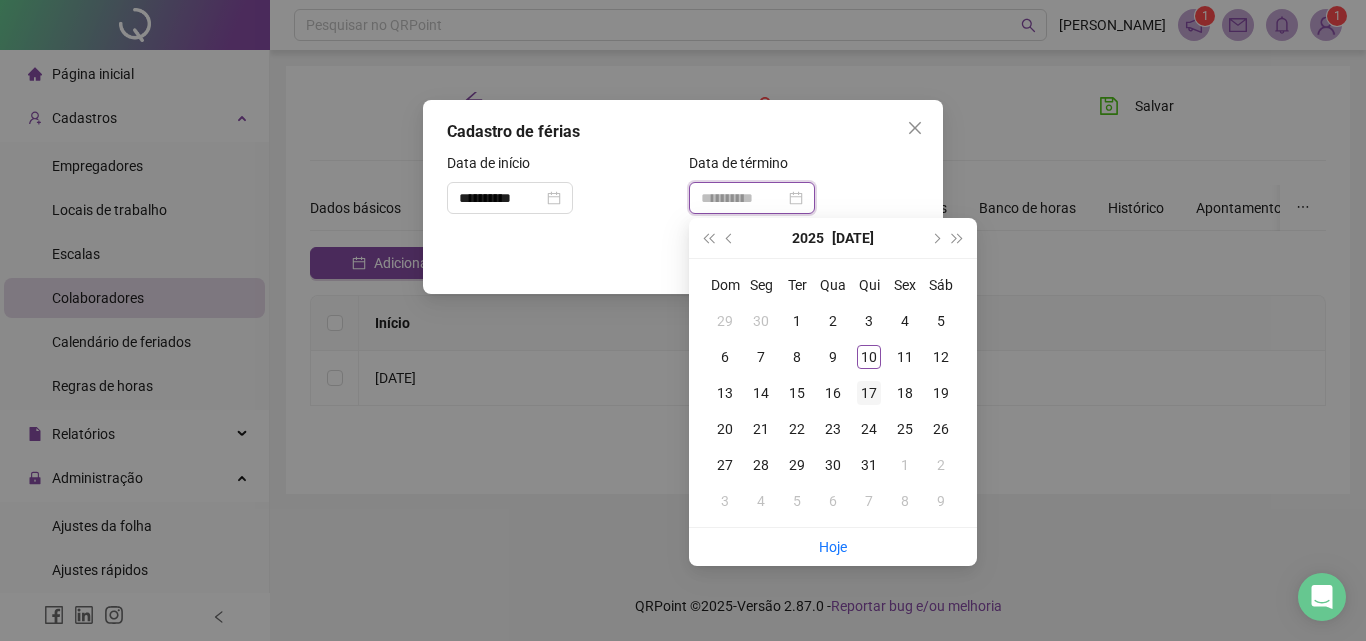 type on "**********" 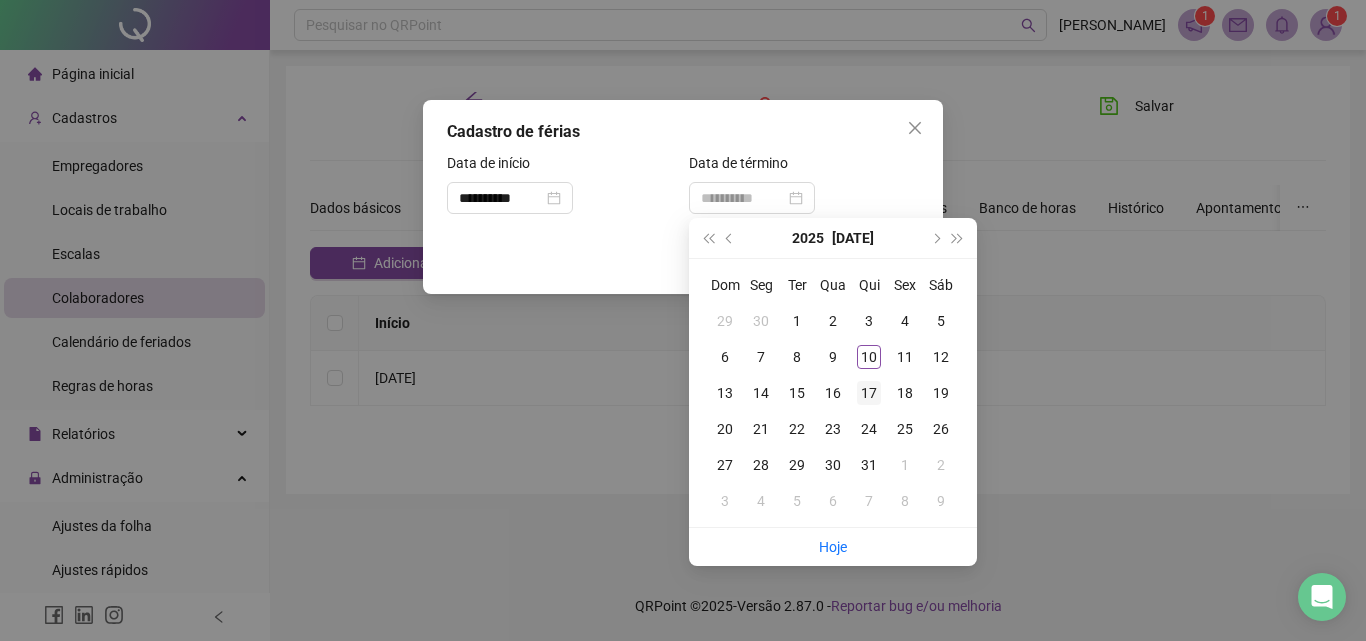 click on "17" at bounding box center [869, 393] 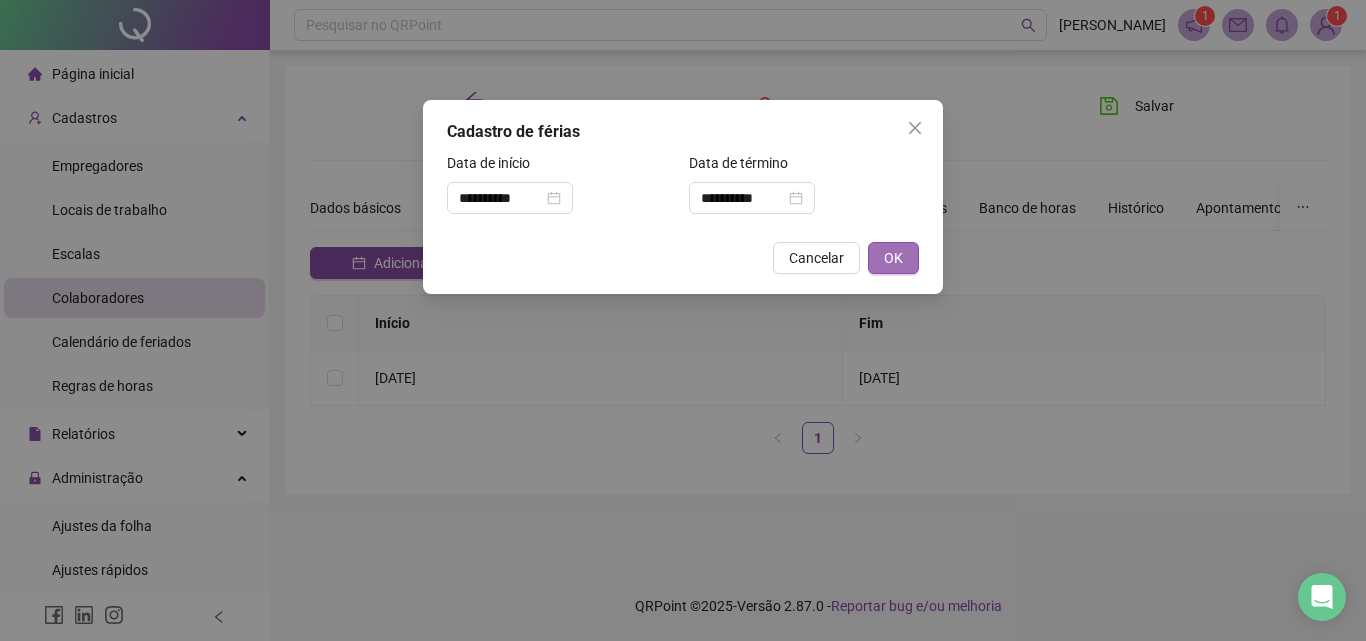 click on "OK" at bounding box center [893, 258] 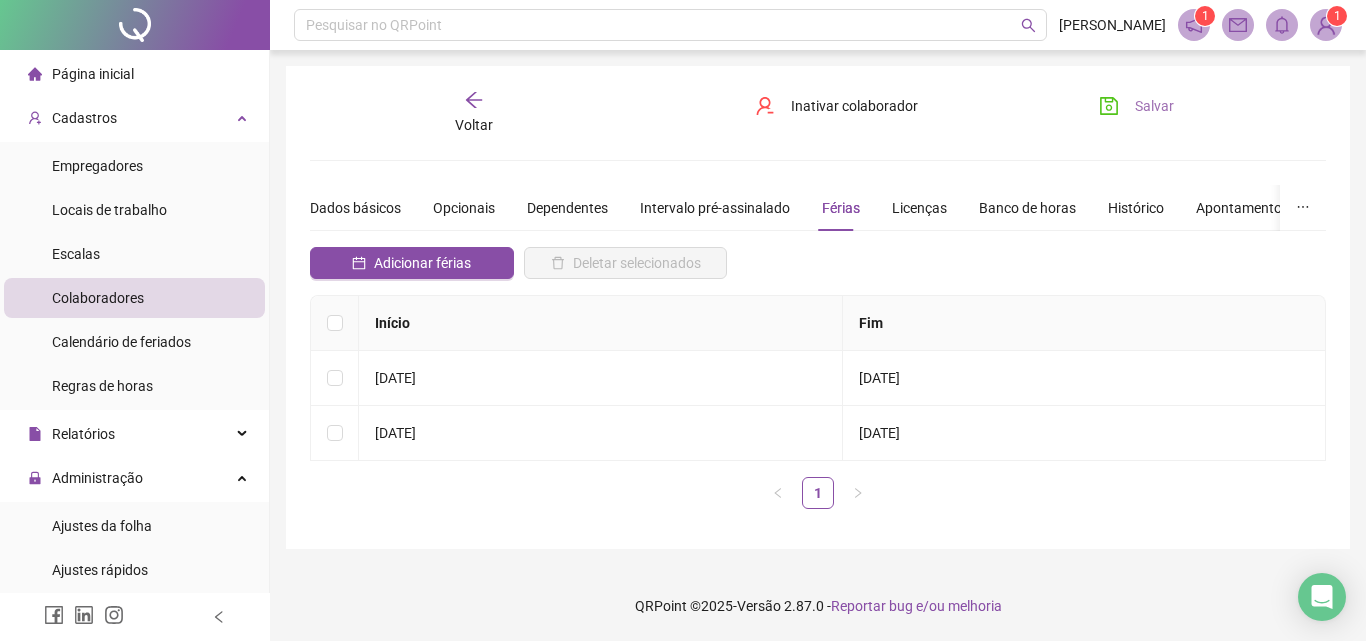 drag, startPoint x: 1129, startPoint y: 87, endPoint x: 1137, endPoint y: 113, distance: 27.202942 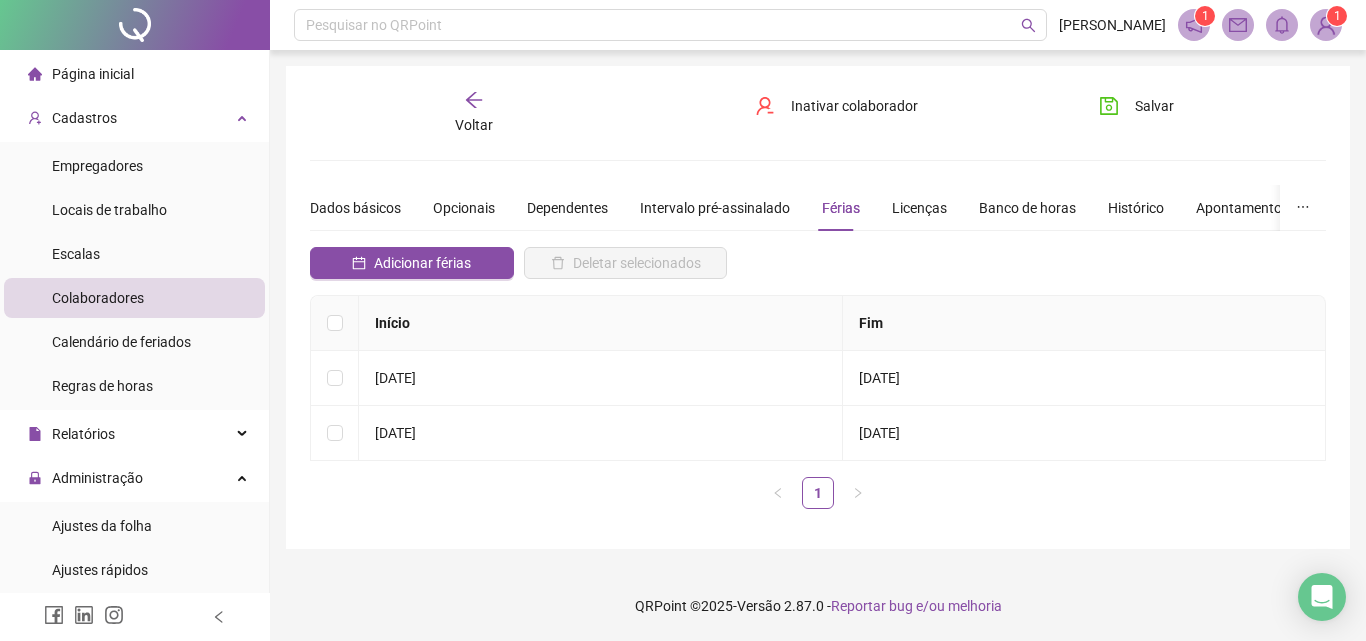 click on "Início Fim       [DATE] [DATE] [DATE] [DATE] 1" at bounding box center (818, 410) 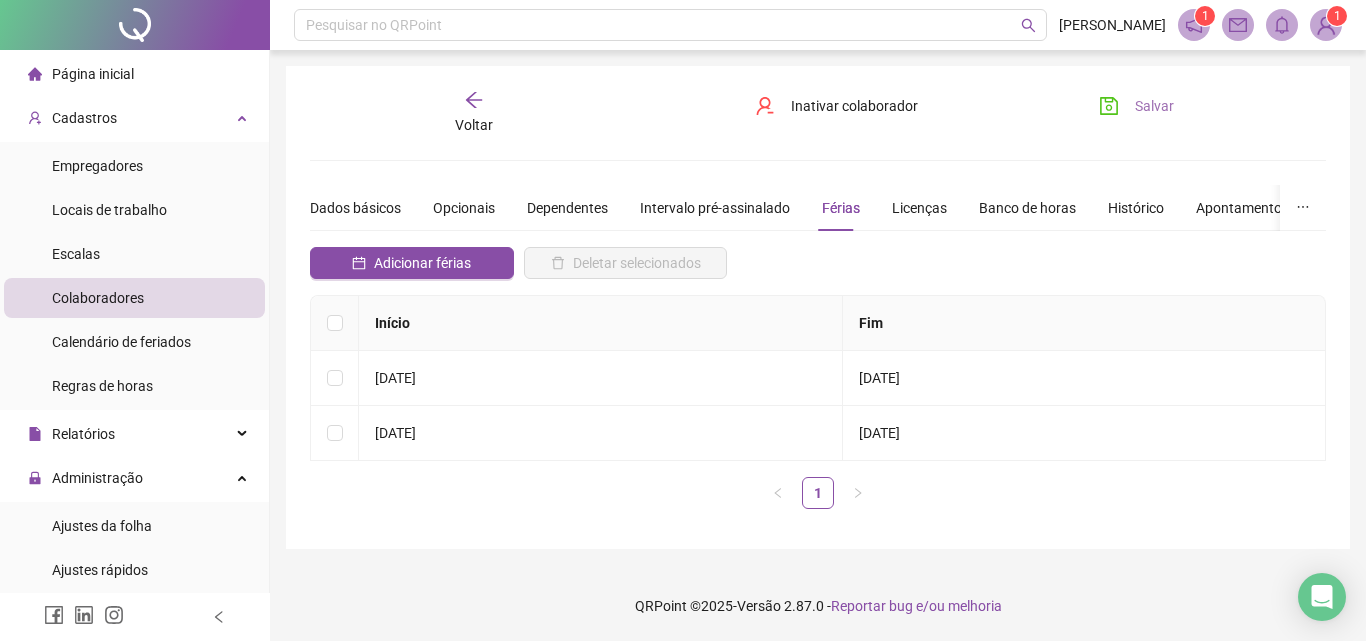 click on "Salvar" at bounding box center (1154, 106) 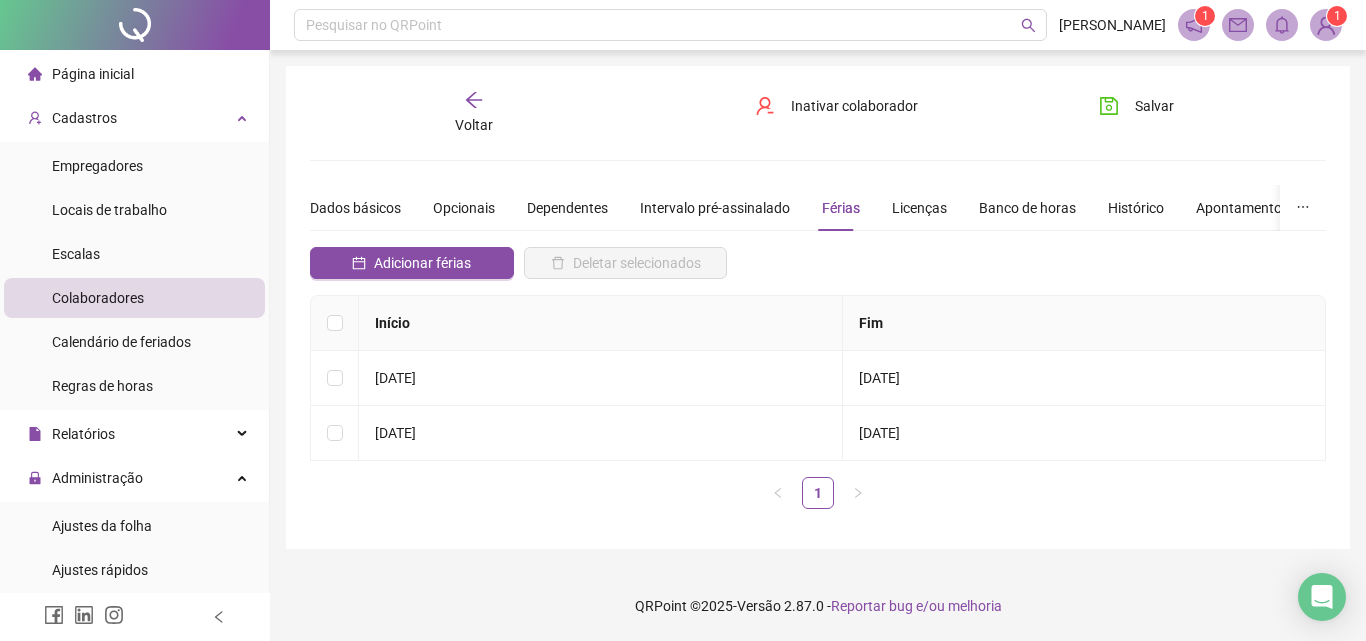 click on "Voltar" at bounding box center (474, 113) 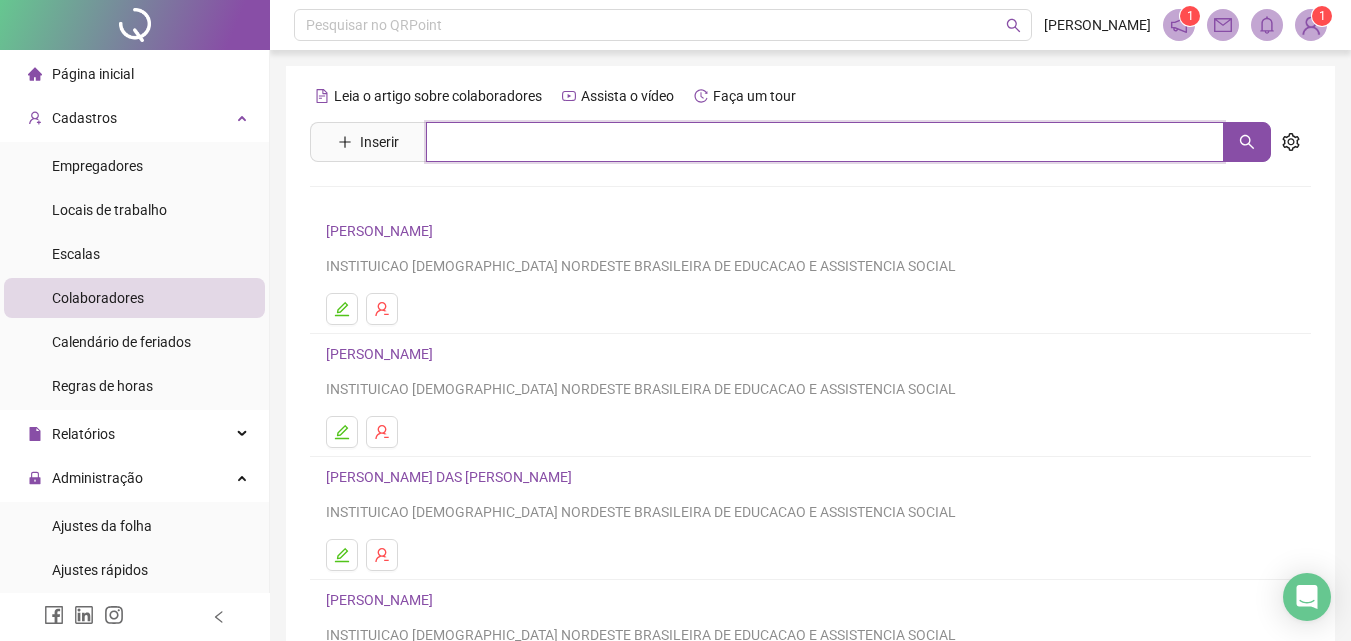 click at bounding box center [825, 142] 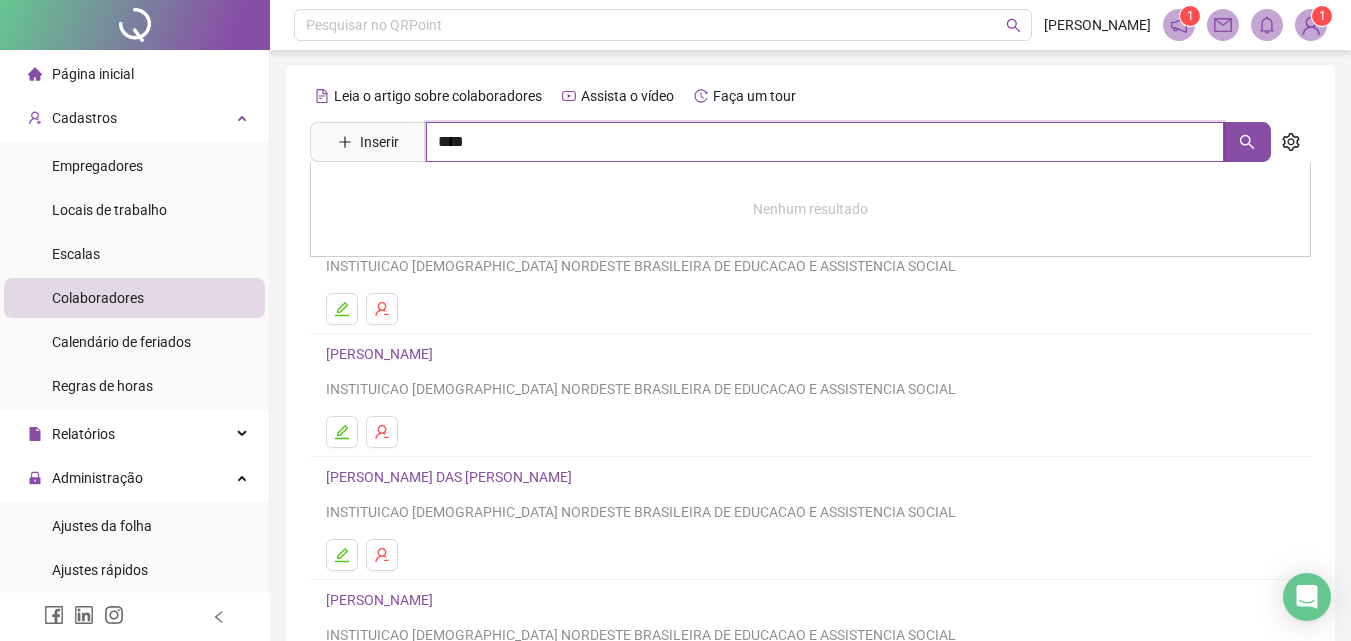type on "****" 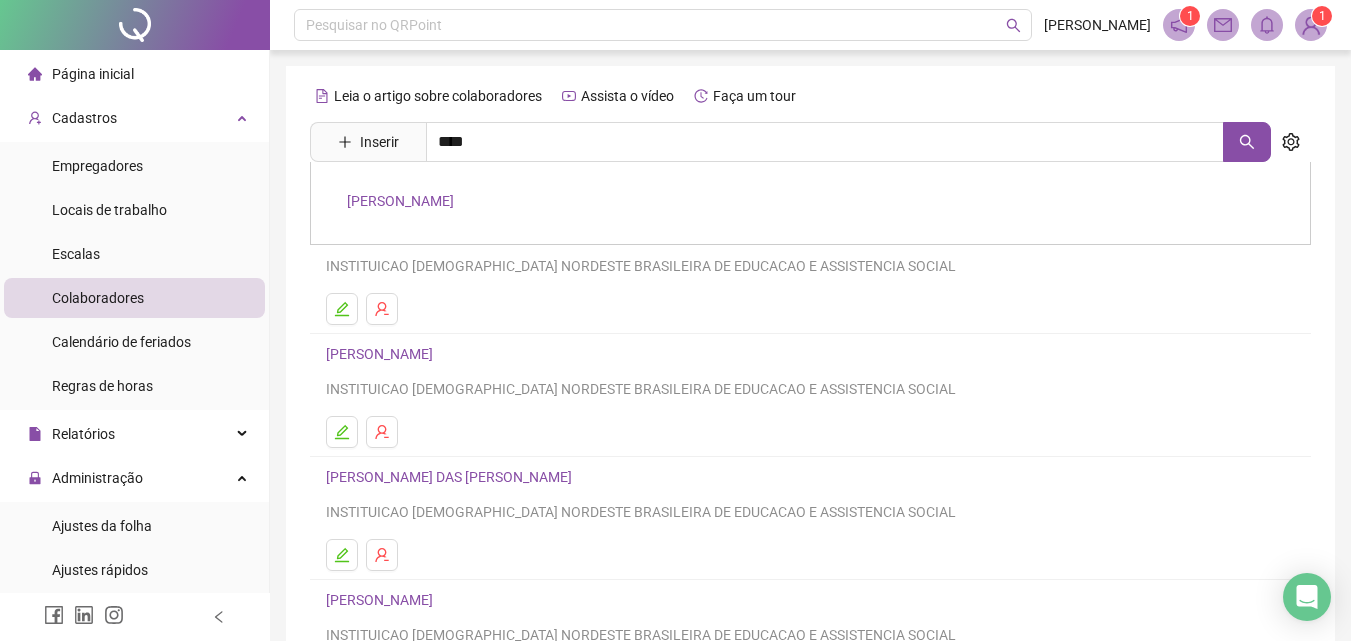 click on "[PERSON_NAME]" at bounding box center (400, 201) 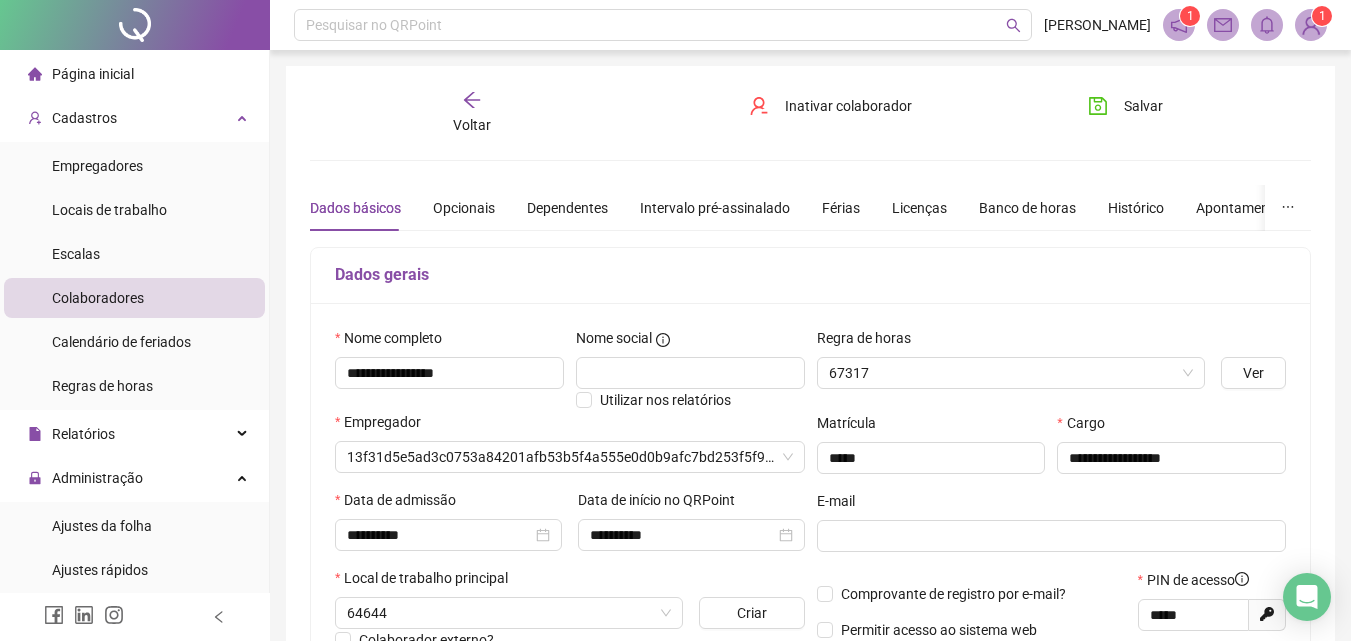 type on "**********" 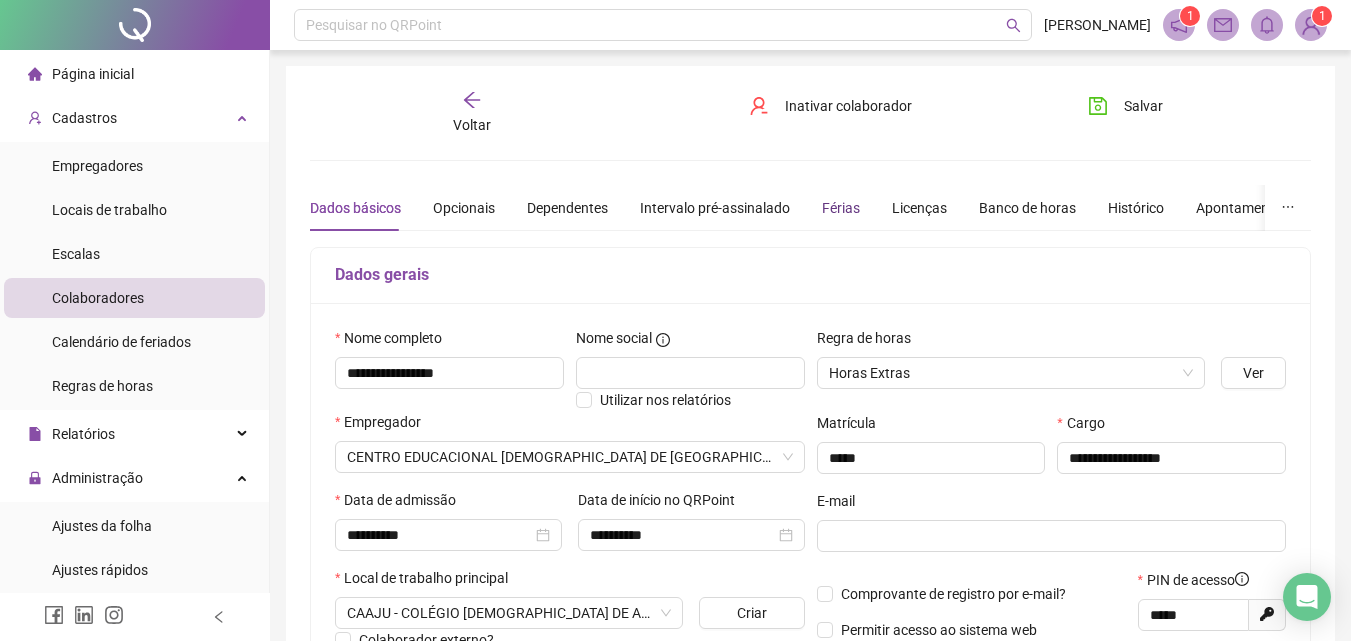 drag, startPoint x: 848, startPoint y: 202, endPoint x: 847, endPoint y: 243, distance: 41.01219 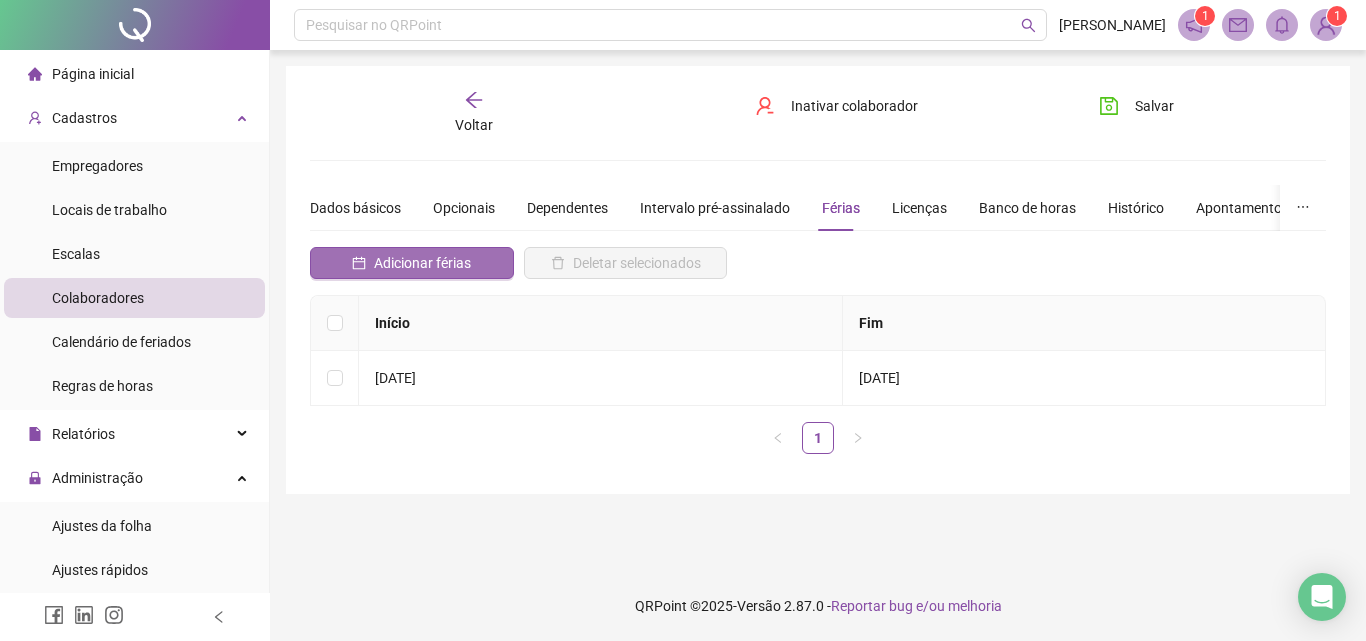 click on "Adicionar férias" at bounding box center [422, 263] 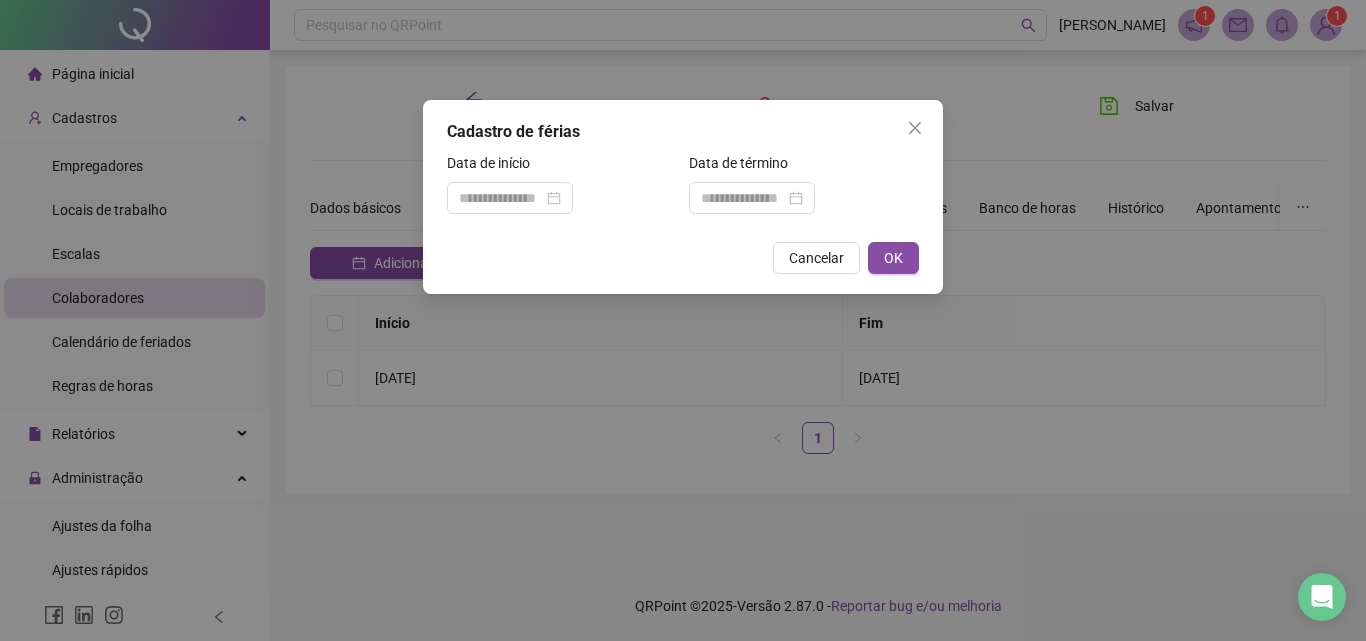 click on "Data de início" at bounding box center [562, 191] 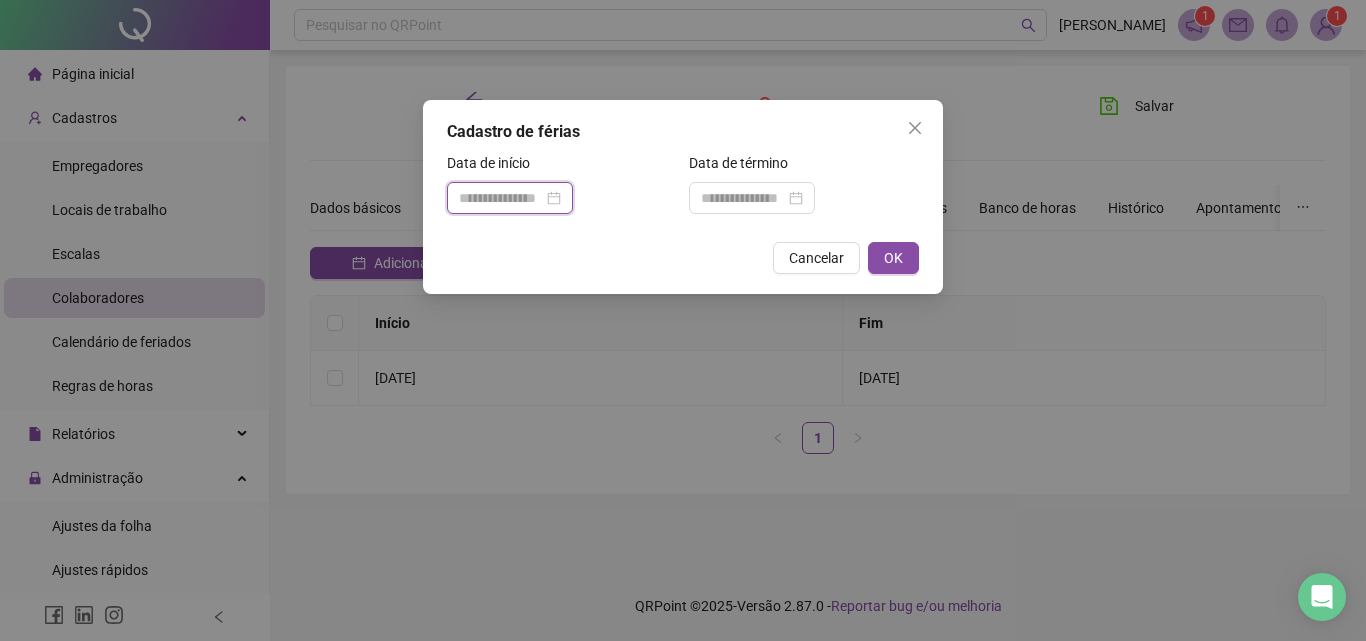 drag, startPoint x: 542, startPoint y: 193, endPoint x: 542, endPoint y: 207, distance: 14 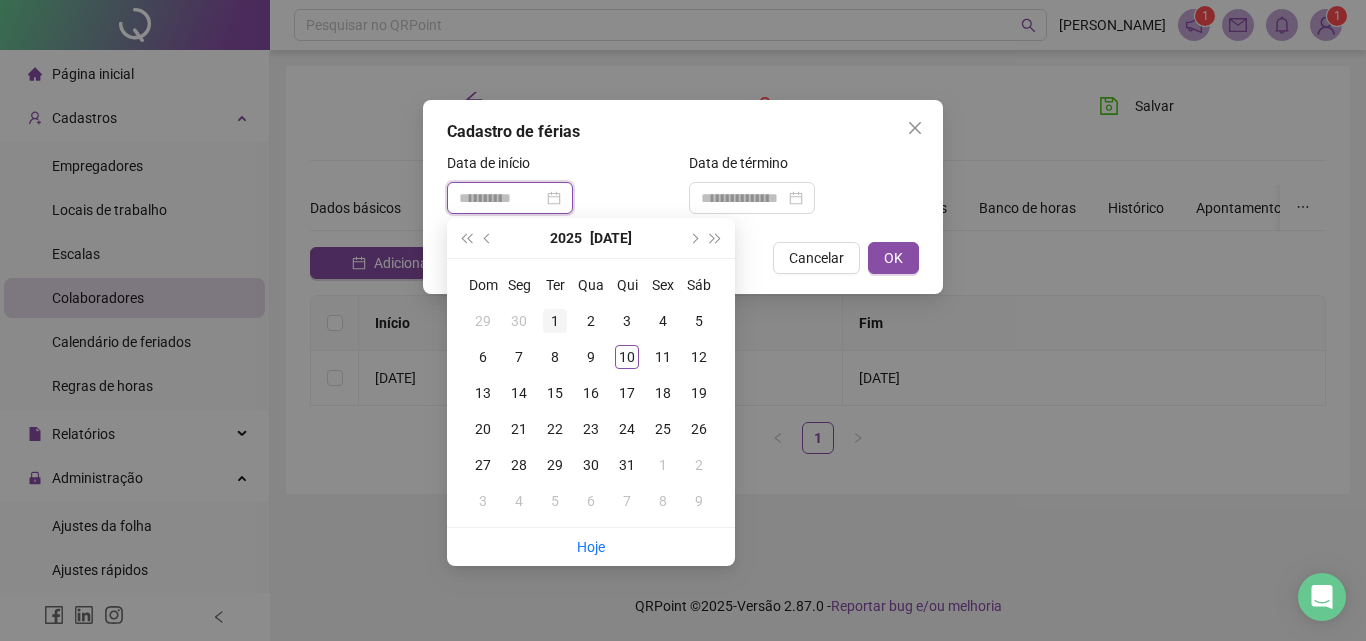 type on "**********" 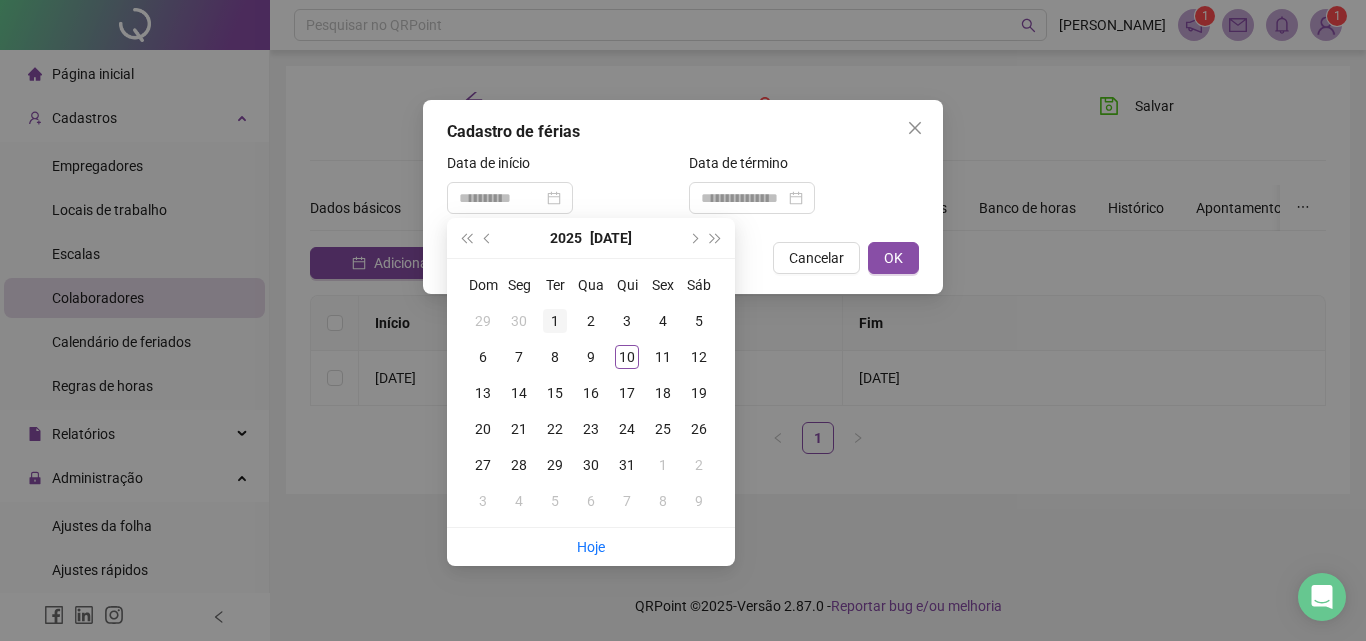 click on "1" at bounding box center [555, 321] 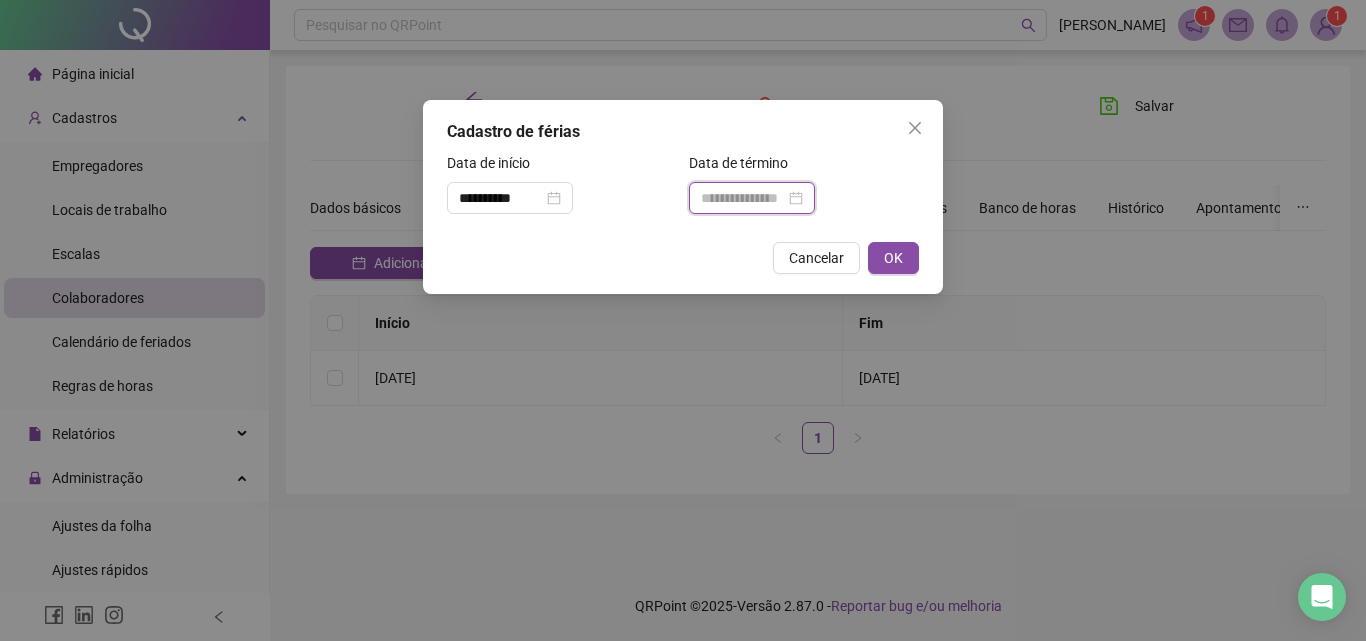 drag, startPoint x: 753, startPoint y: 202, endPoint x: 753, endPoint y: 225, distance: 23 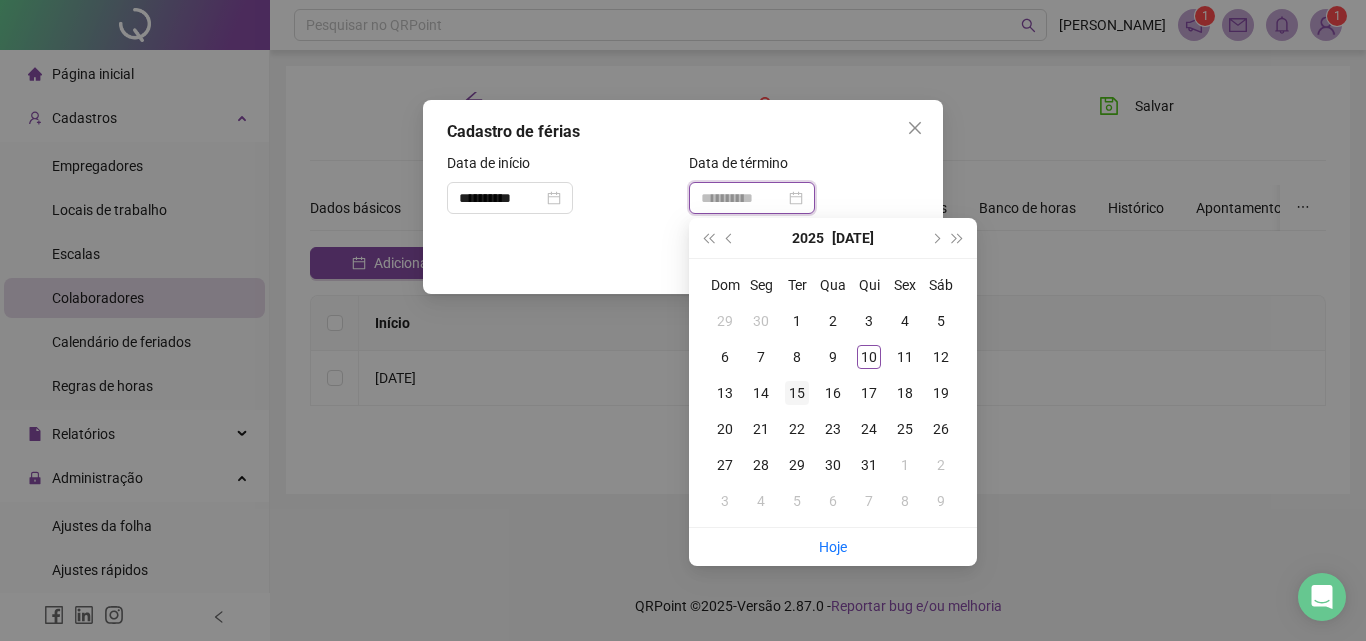type on "**********" 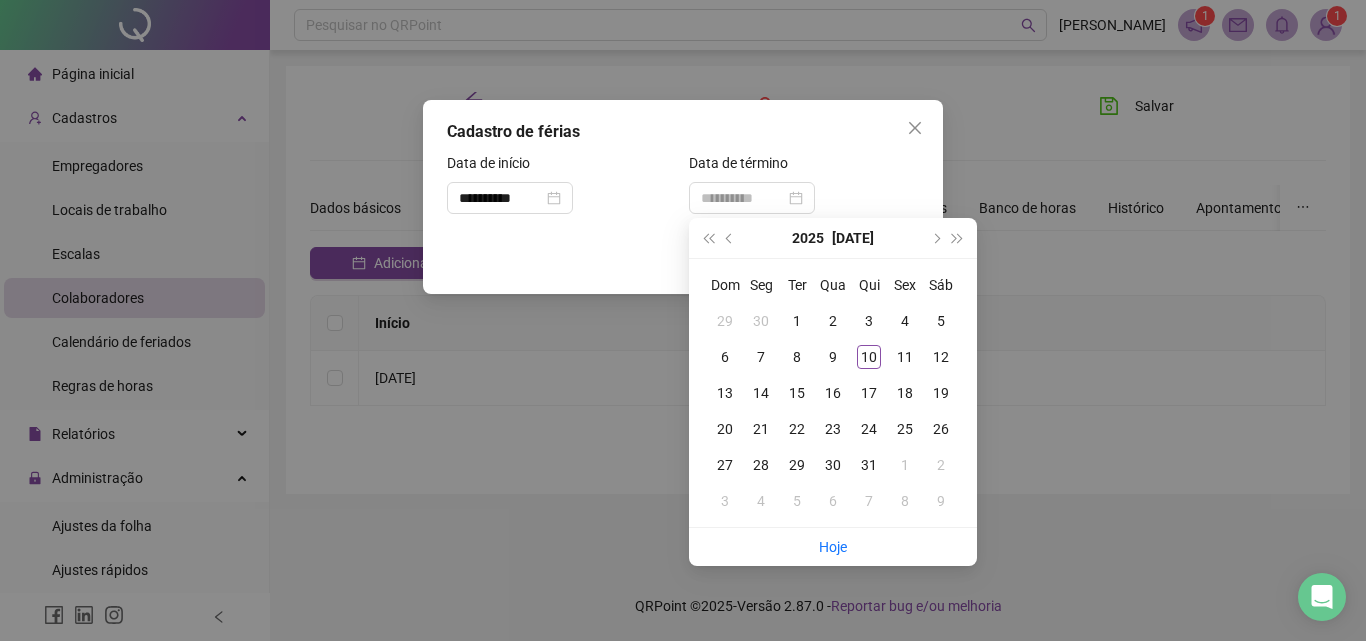 click on "15" at bounding box center (797, 393) 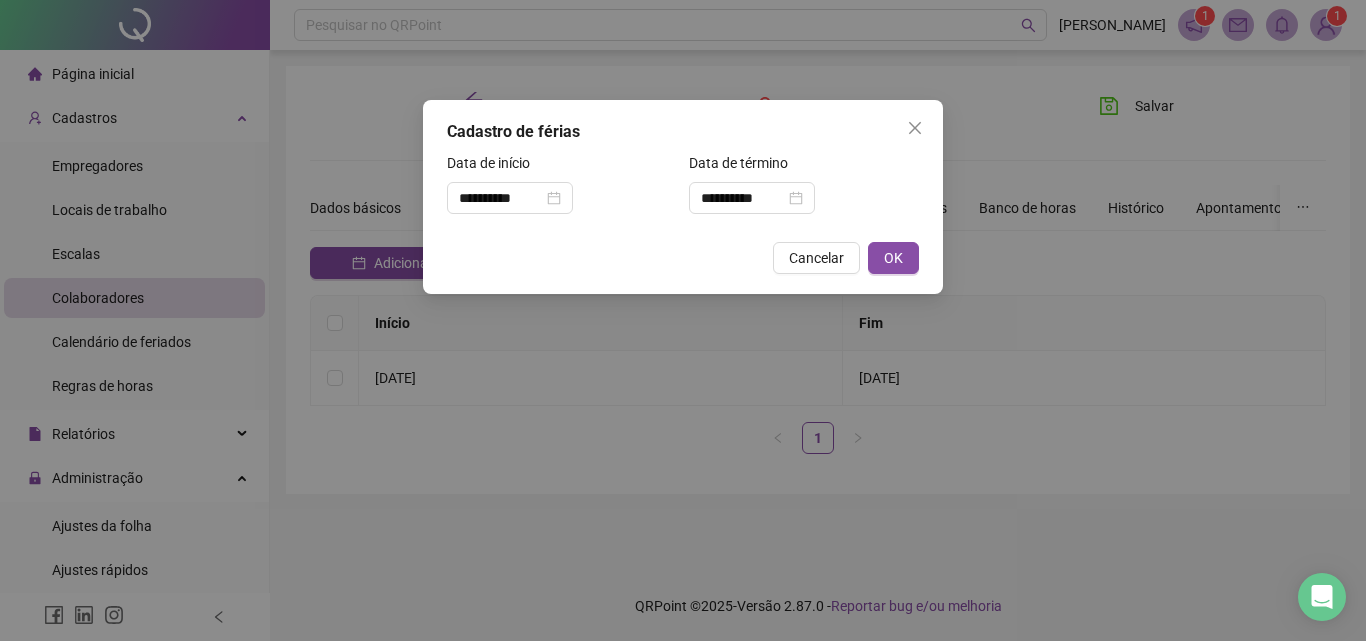 drag, startPoint x: 892, startPoint y: 250, endPoint x: 885, endPoint y: 283, distance: 33.734257 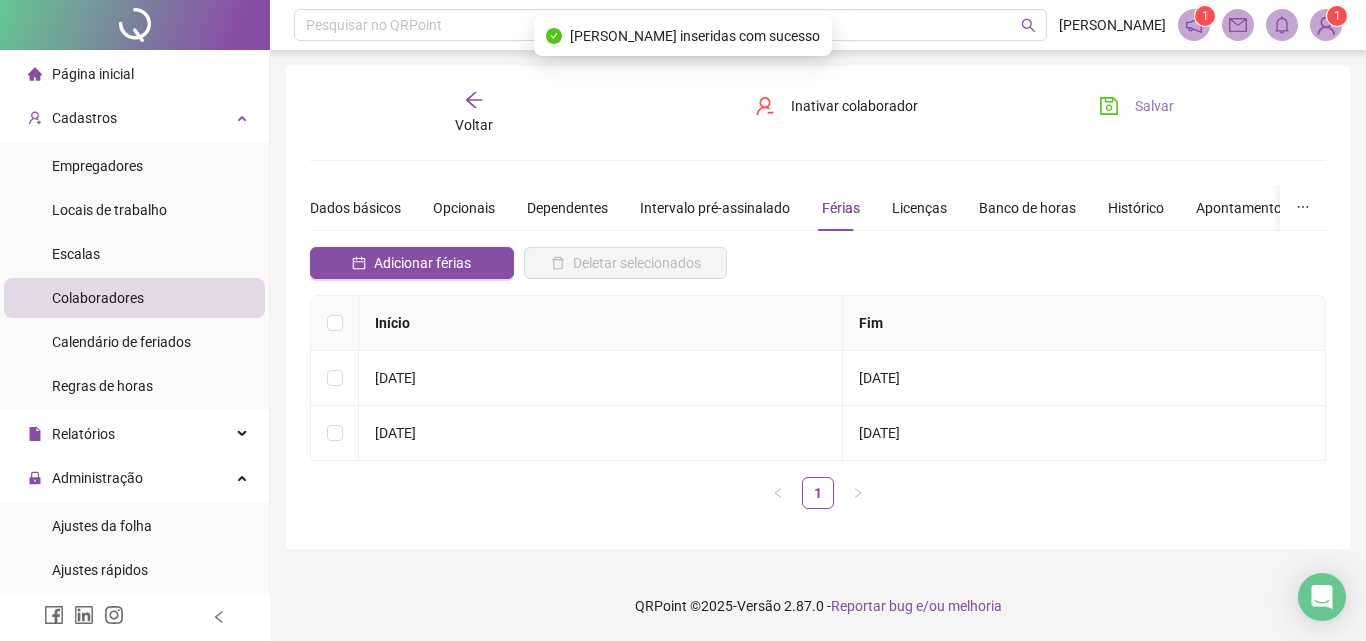 click on "Salvar" at bounding box center [1154, 106] 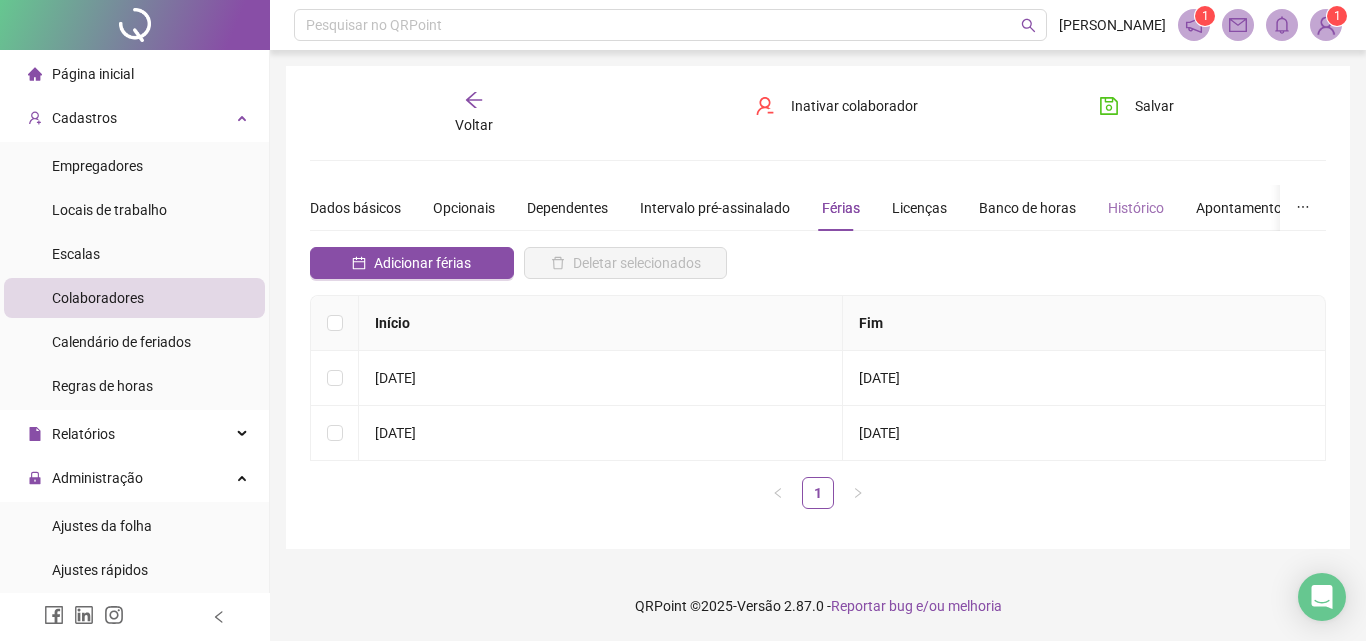drag, startPoint x: 1134, startPoint y: 98, endPoint x: 1119, endPoint y: 187, distance: 90.255196 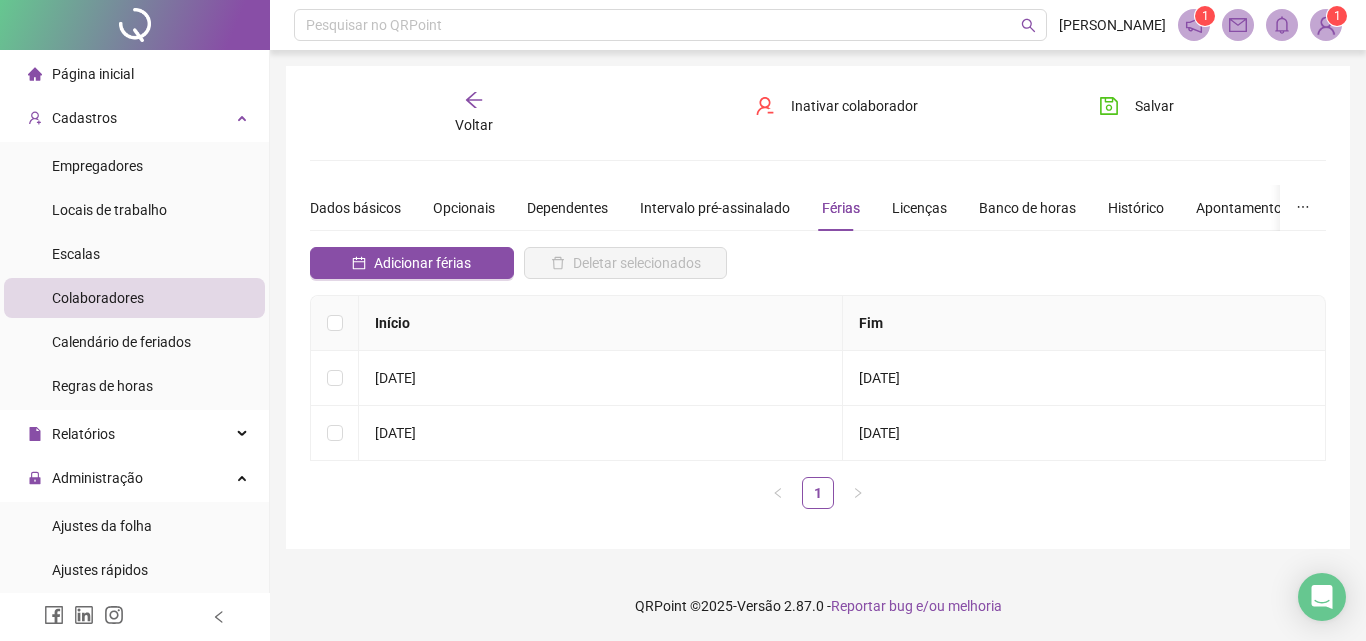 click on "Voltar" at bounding box center (474, 125) 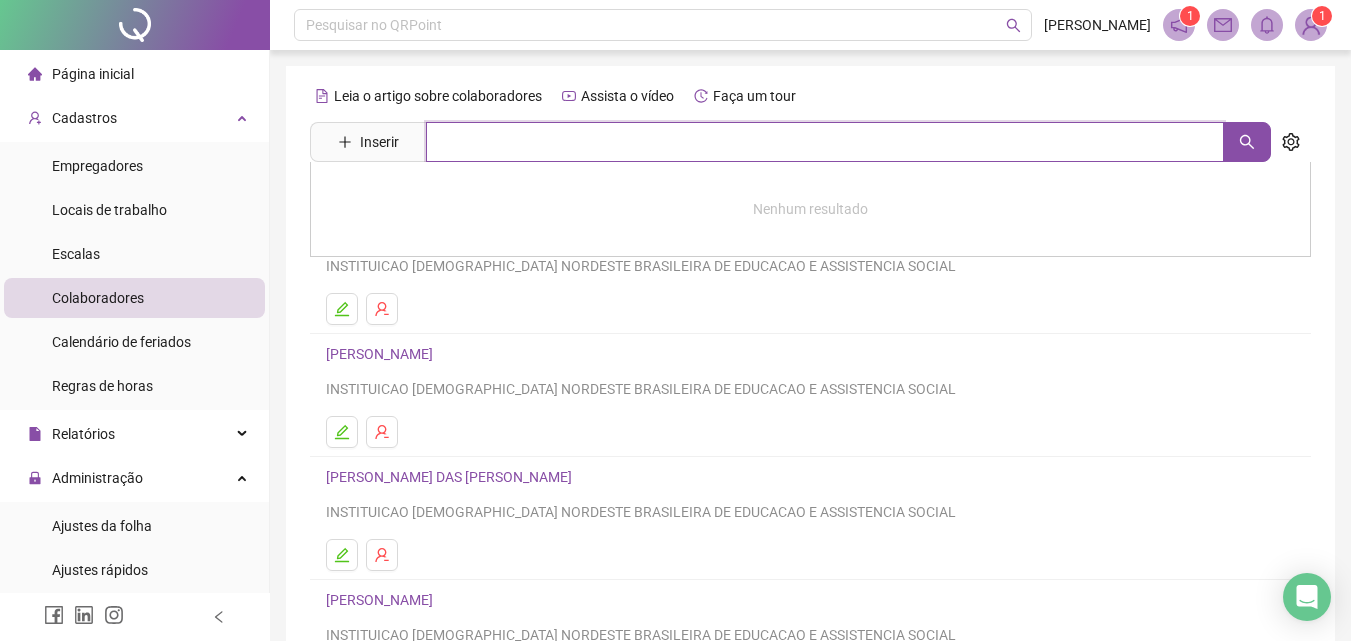 click at bounding box center [825, 142] 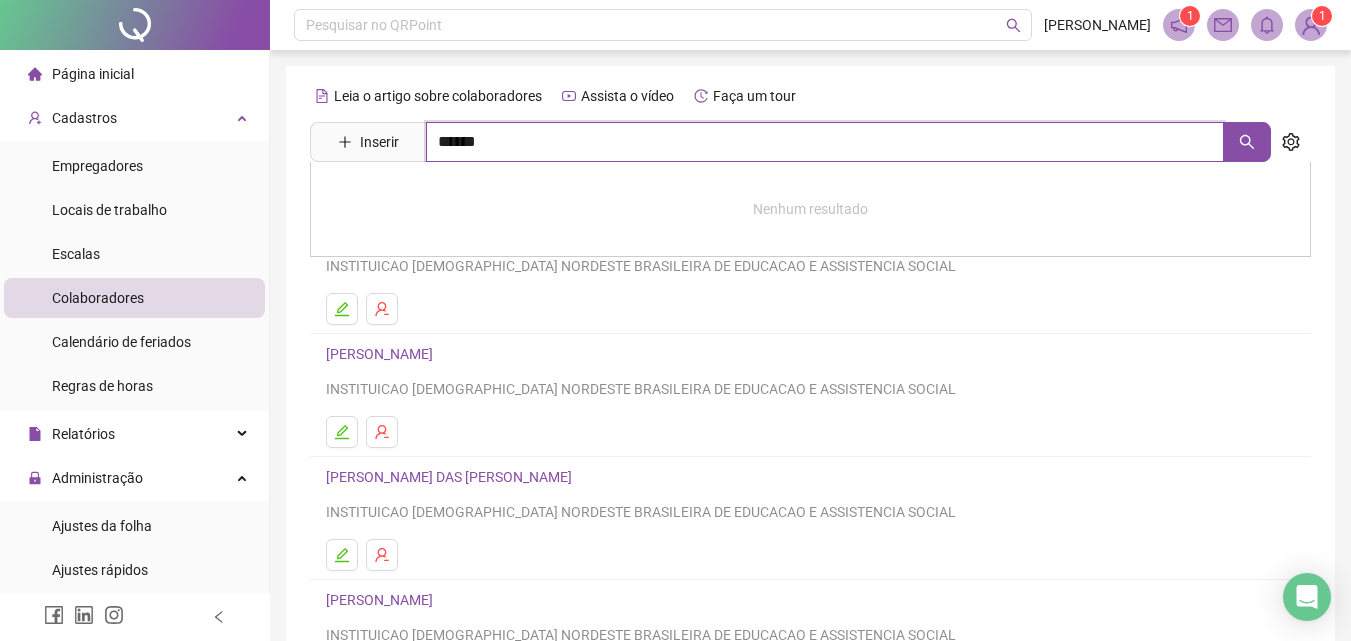 type on "******" 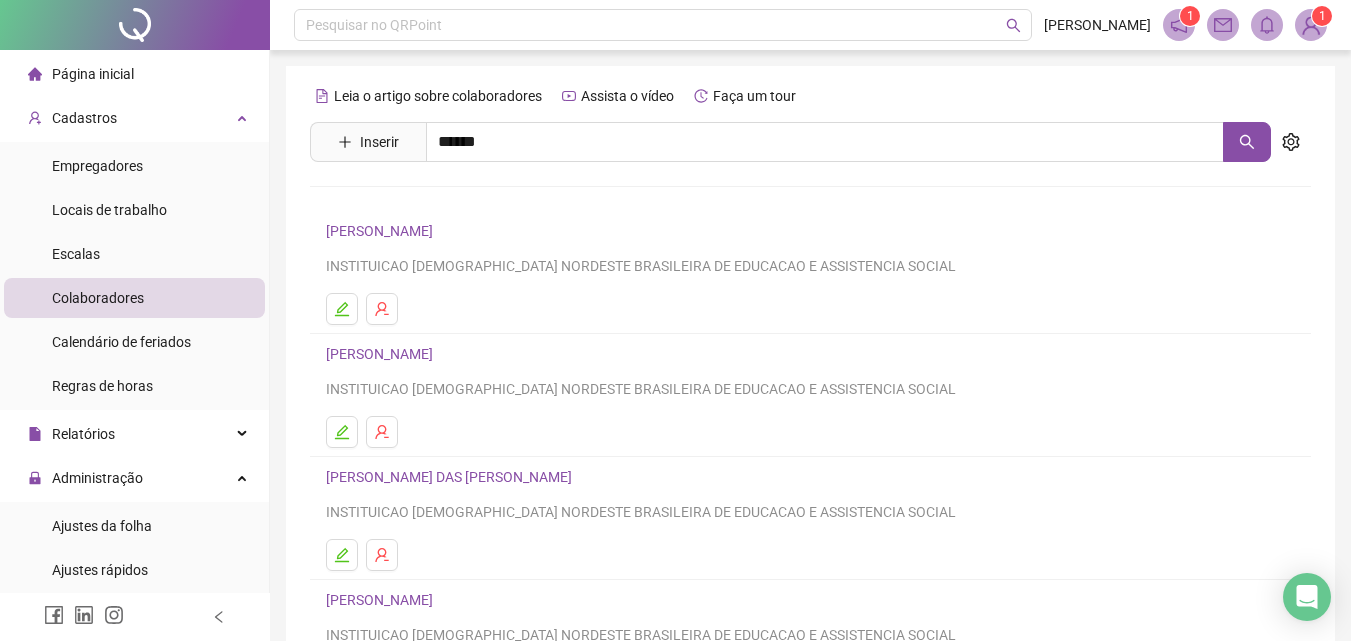 click on "[PERSON_NAME]" at bounding box center (810, 203) 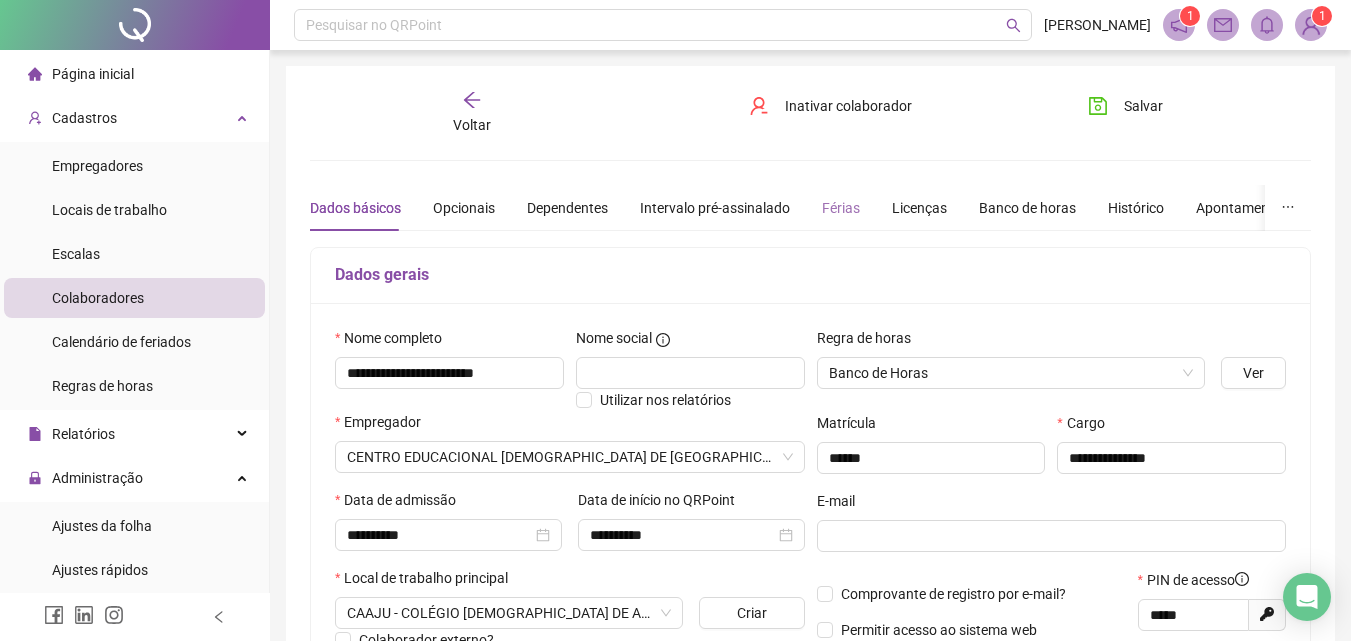 drag, startPoint x: 839, startPoint y: 219, endPoint x: 840, endPoint y: 230, distance: 11.045361 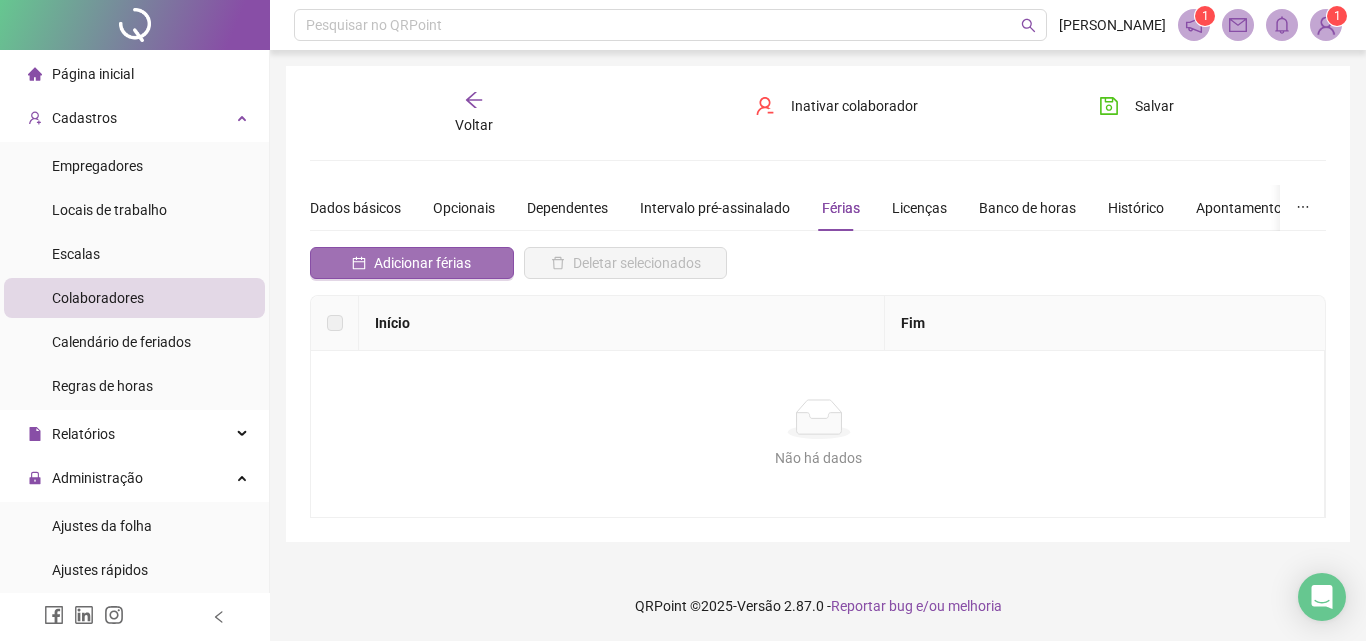 click on "Adicionar férias" at bounding box center [422, 263] 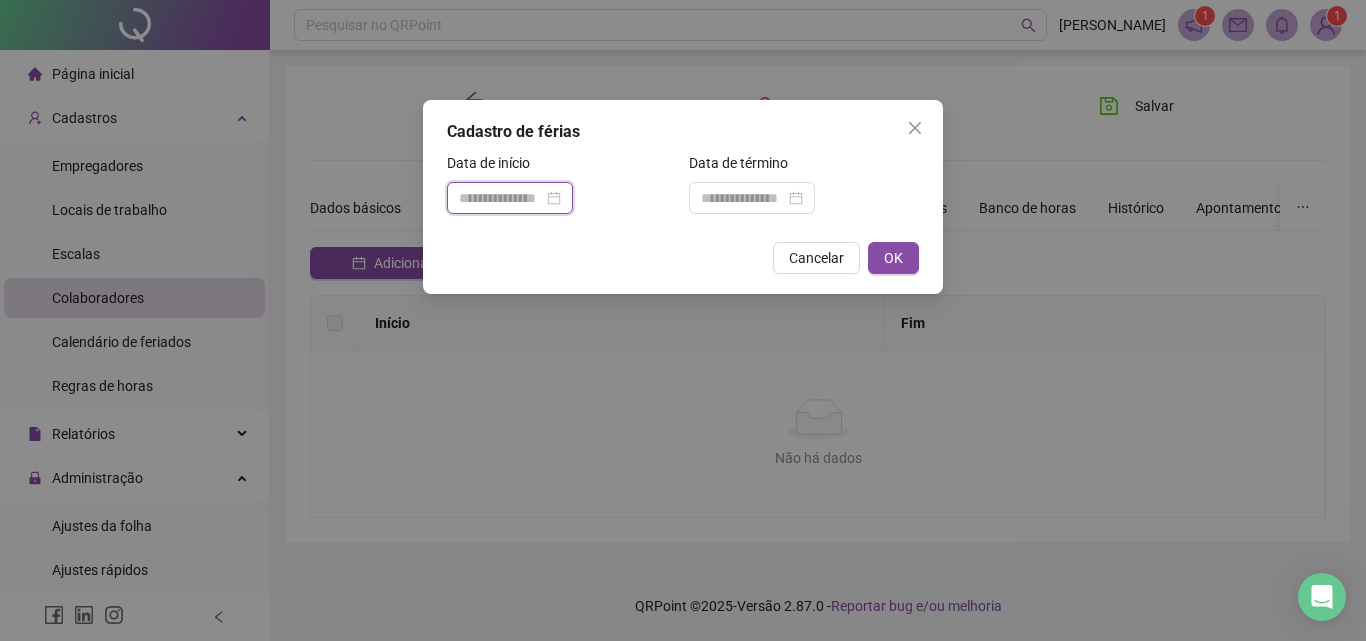 drag, startPoint x: 507, startPoint y: 193, endPoint x: 524, endPoint y: 199, distance: 18.027756 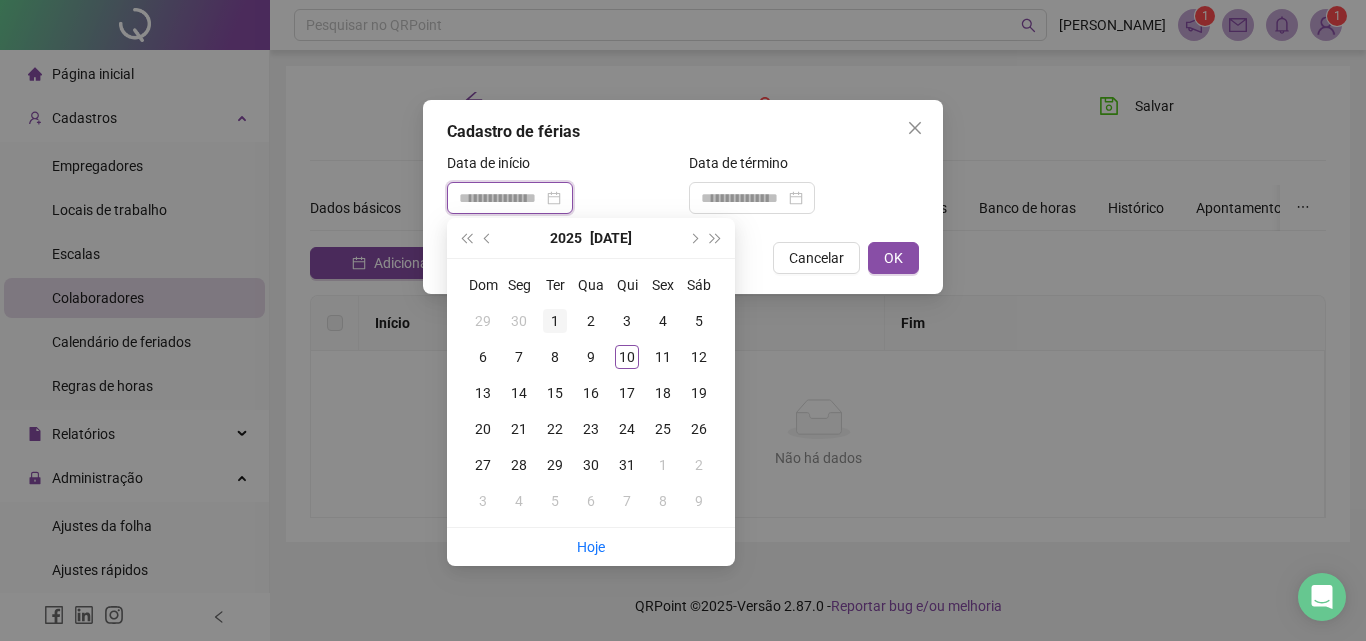 type on "**********" 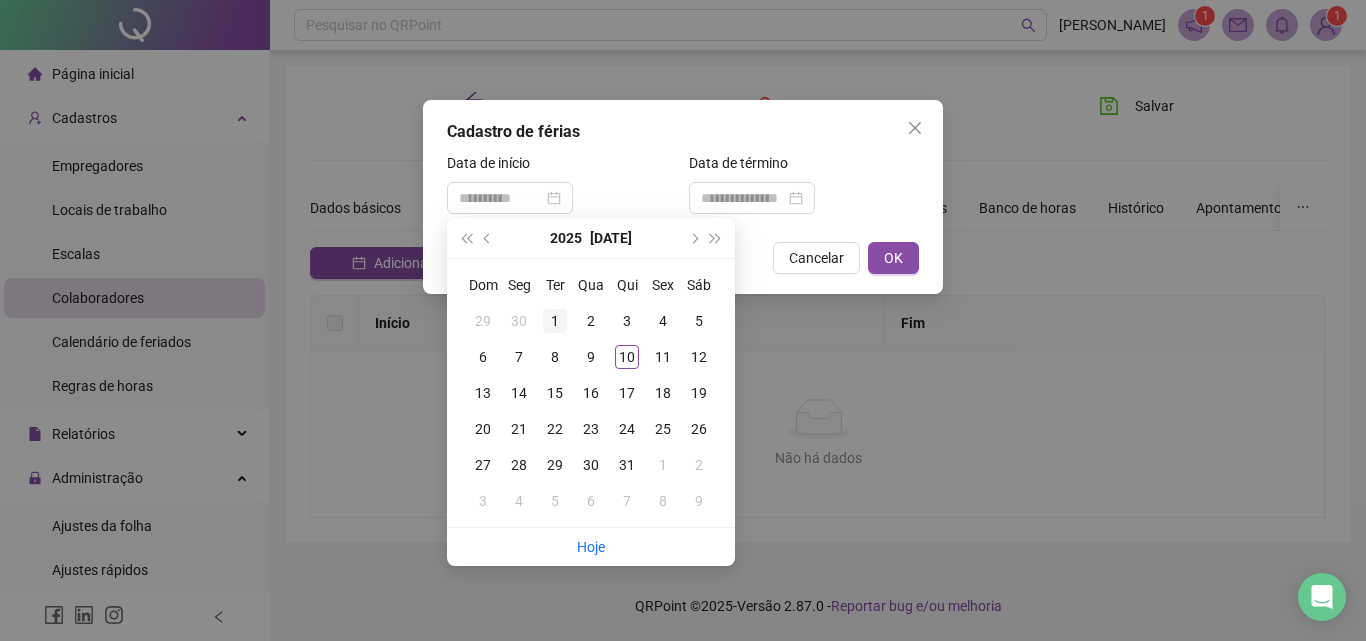 click on "1" at bounding box center (555, 321) 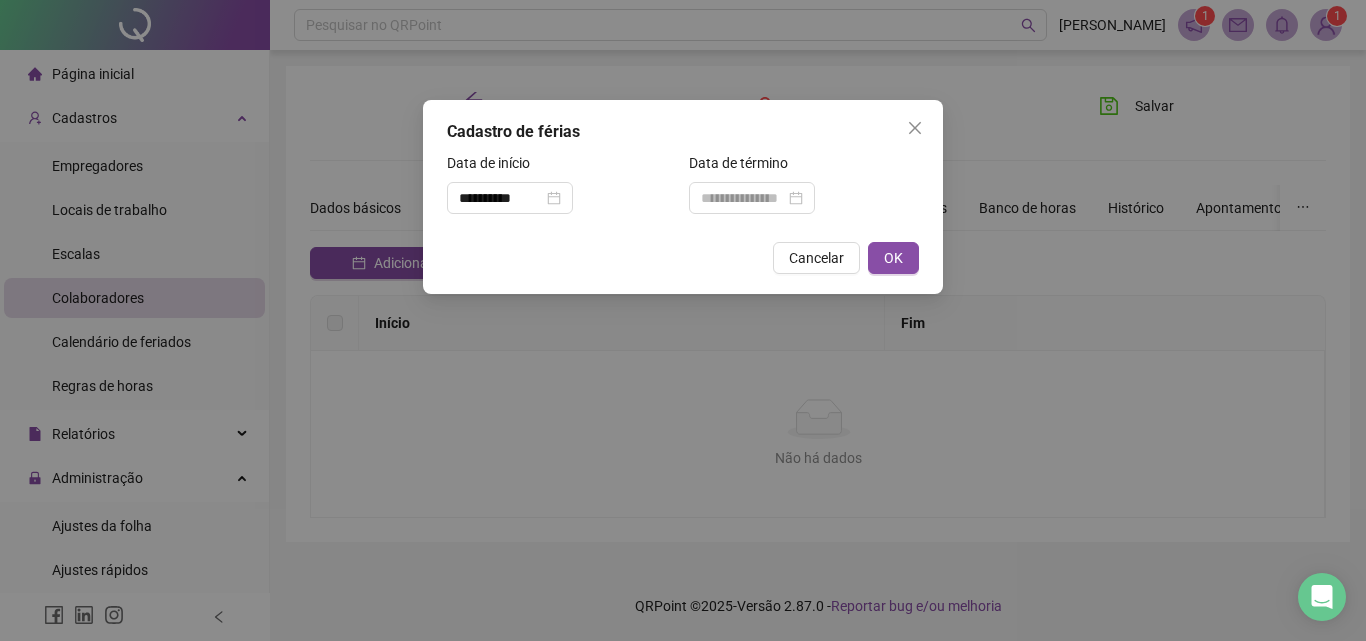 click on "Data de término" at bounding box center [804, 191] 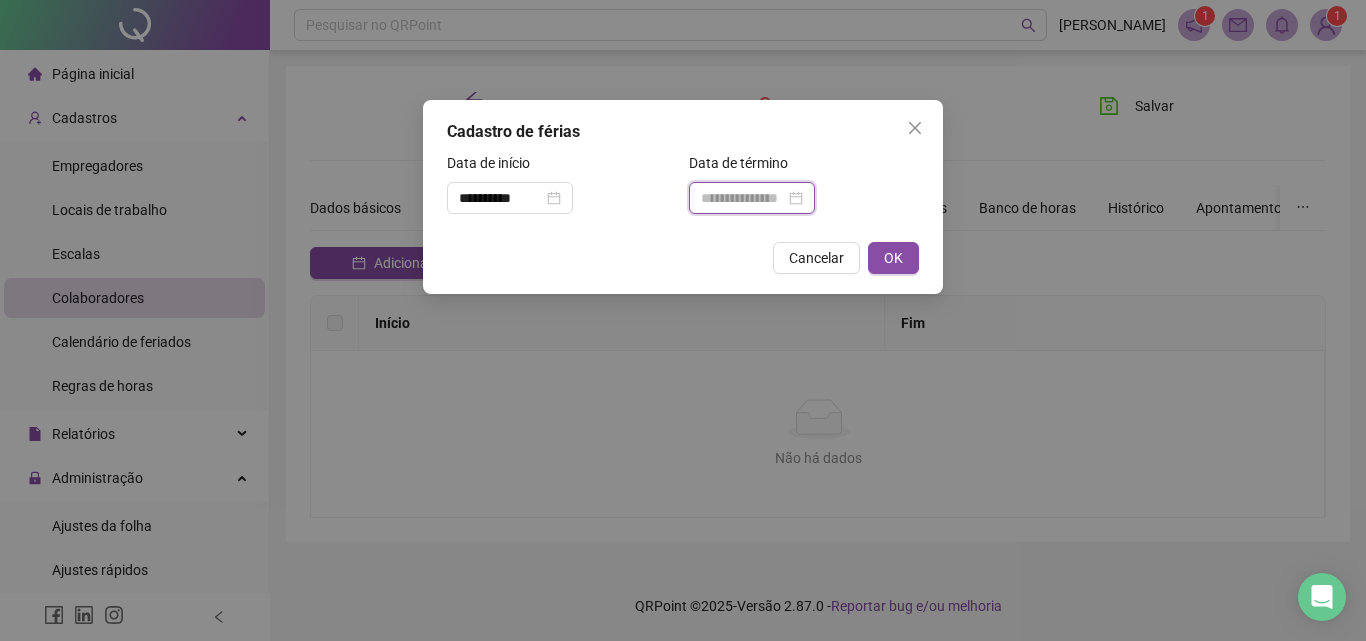 click at bounding box center [743, 198] 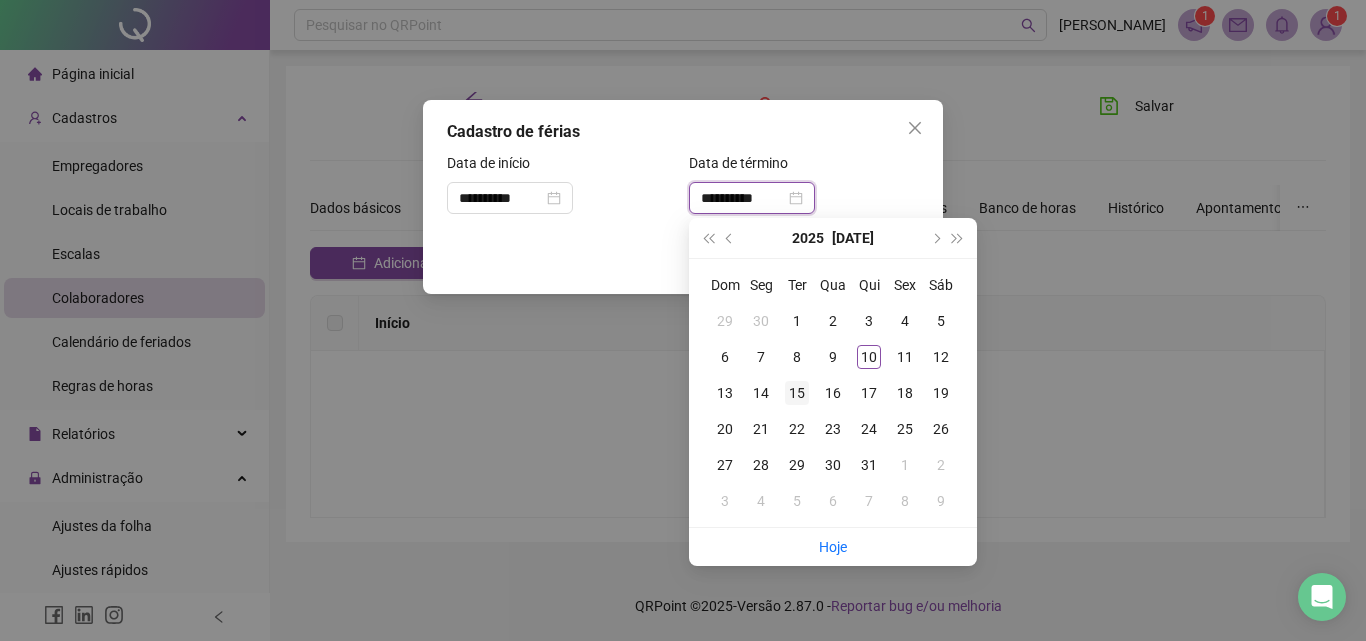 type on "**********" 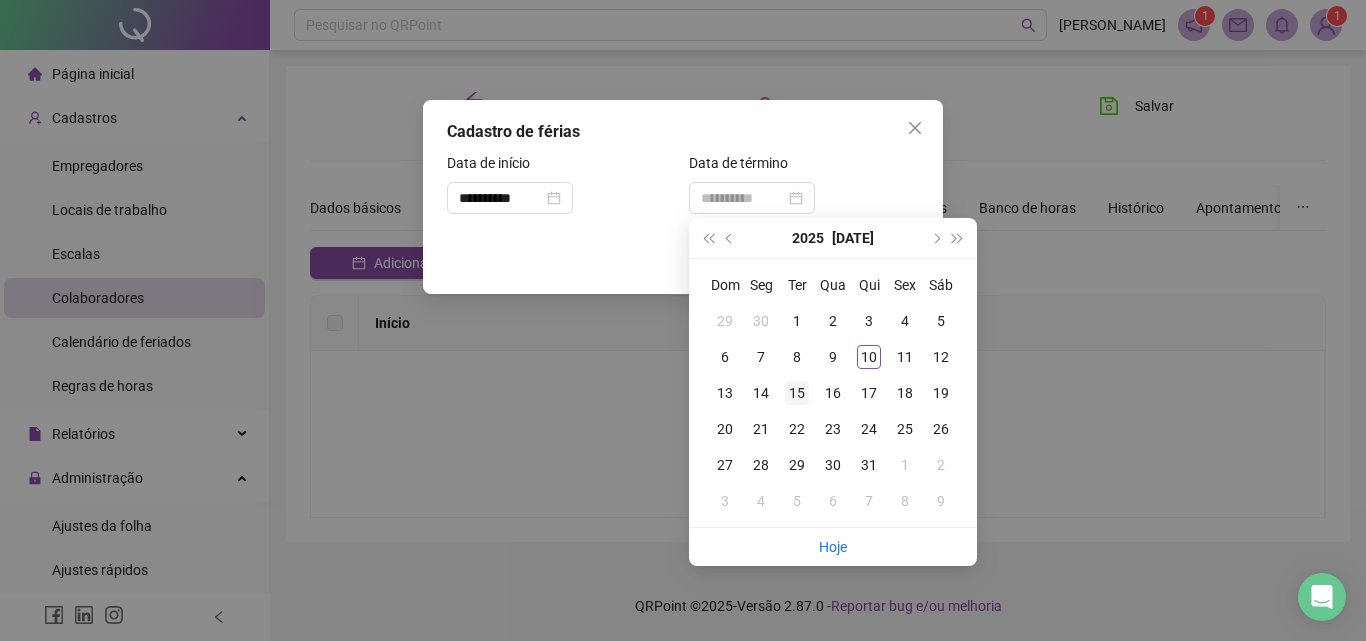 click on "15" at bounding box center [797, 393] 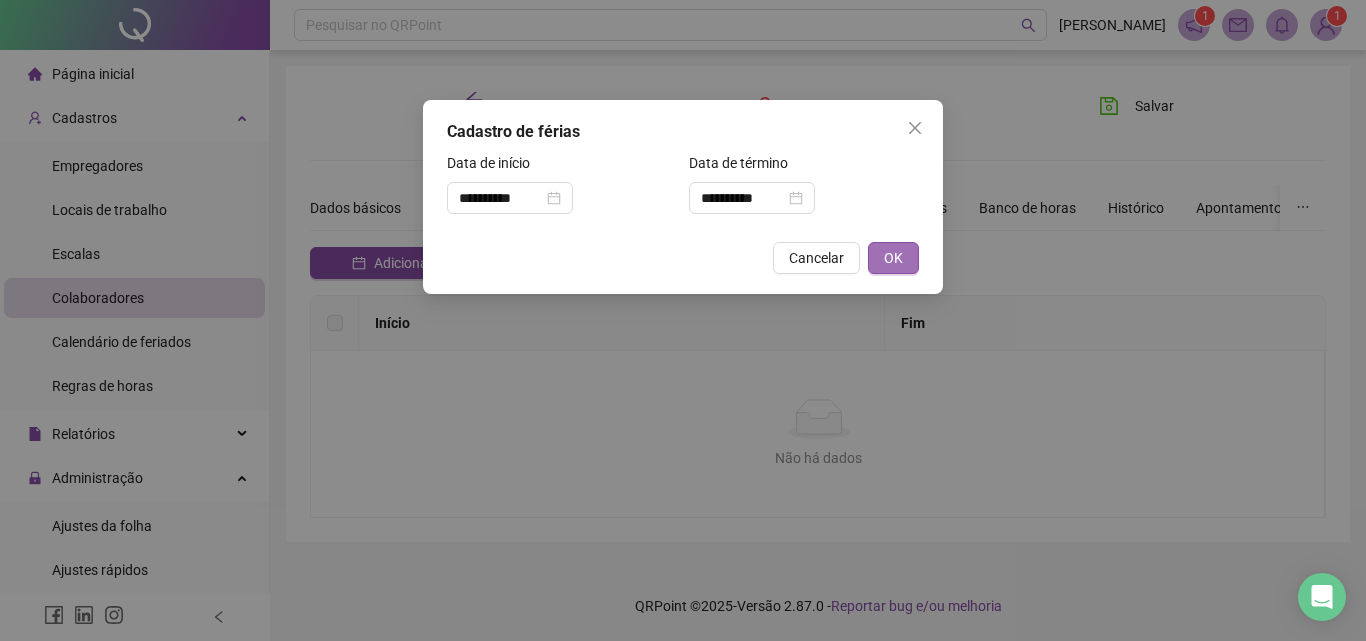 click on "OK" at bounding box center [893, 258] 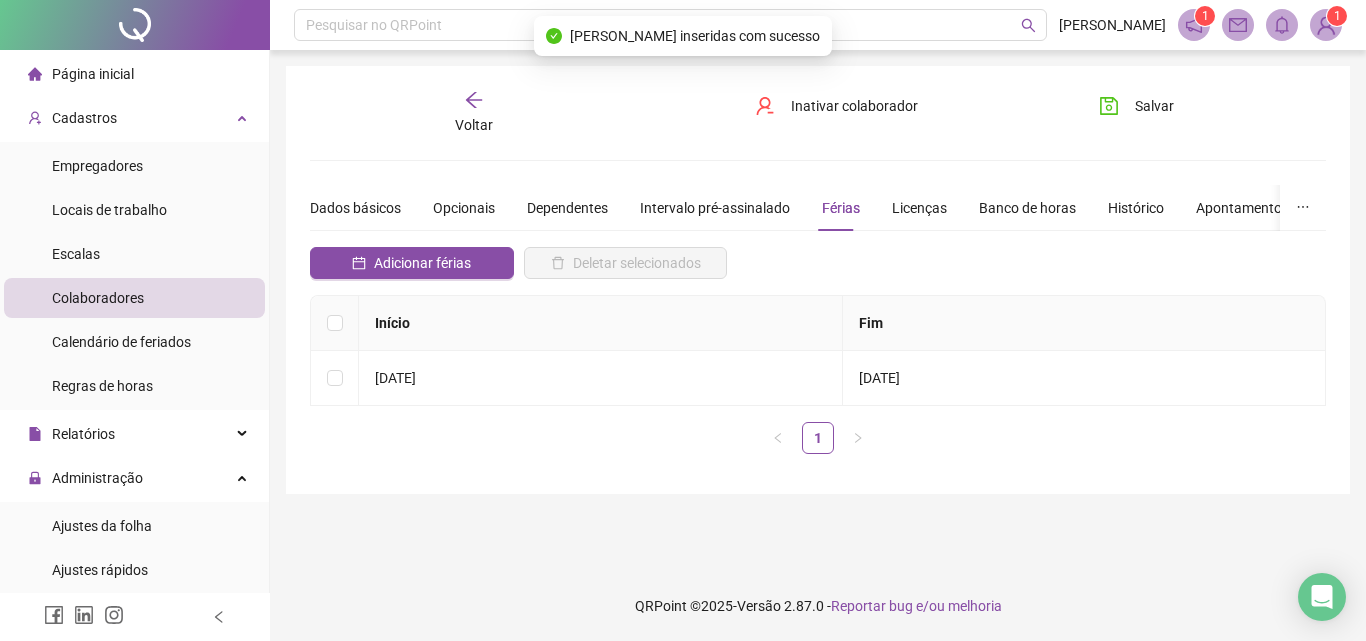 drag, startPoint x: 1129, startPoint y: 113, endPoint x: 1125, endPoint y: 135, distance: 22.36068 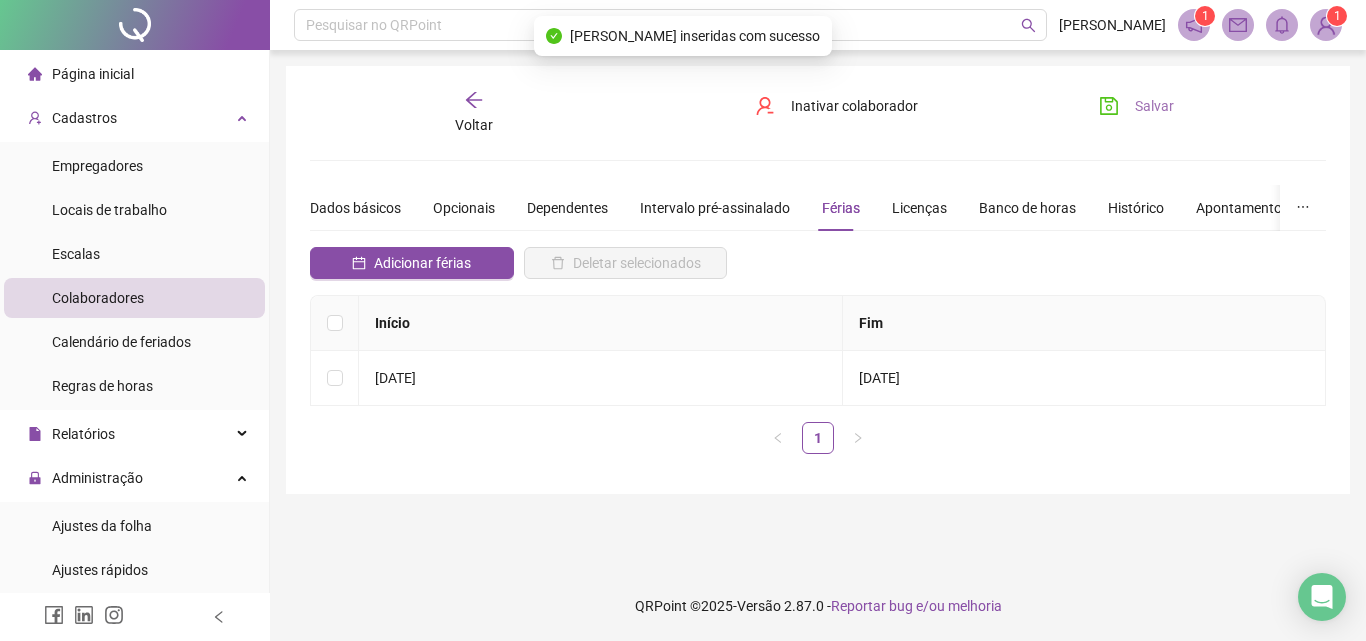 click on "Salvar" at bounding box center (1154, 106) 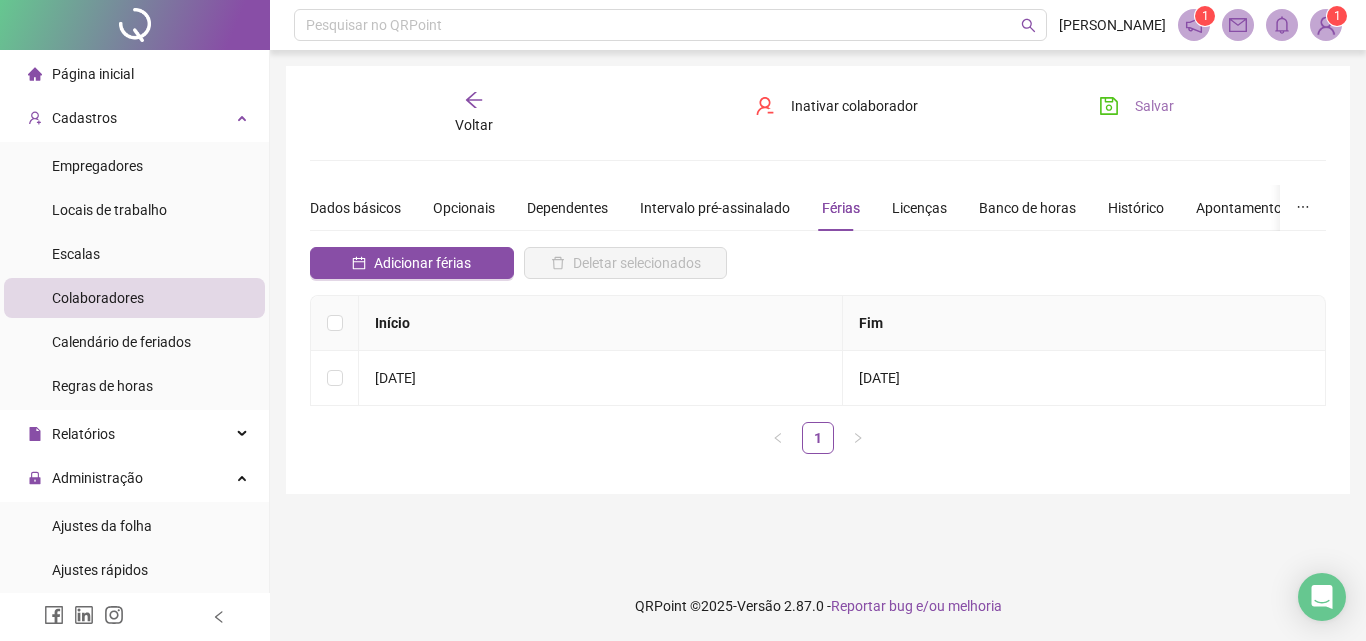 click 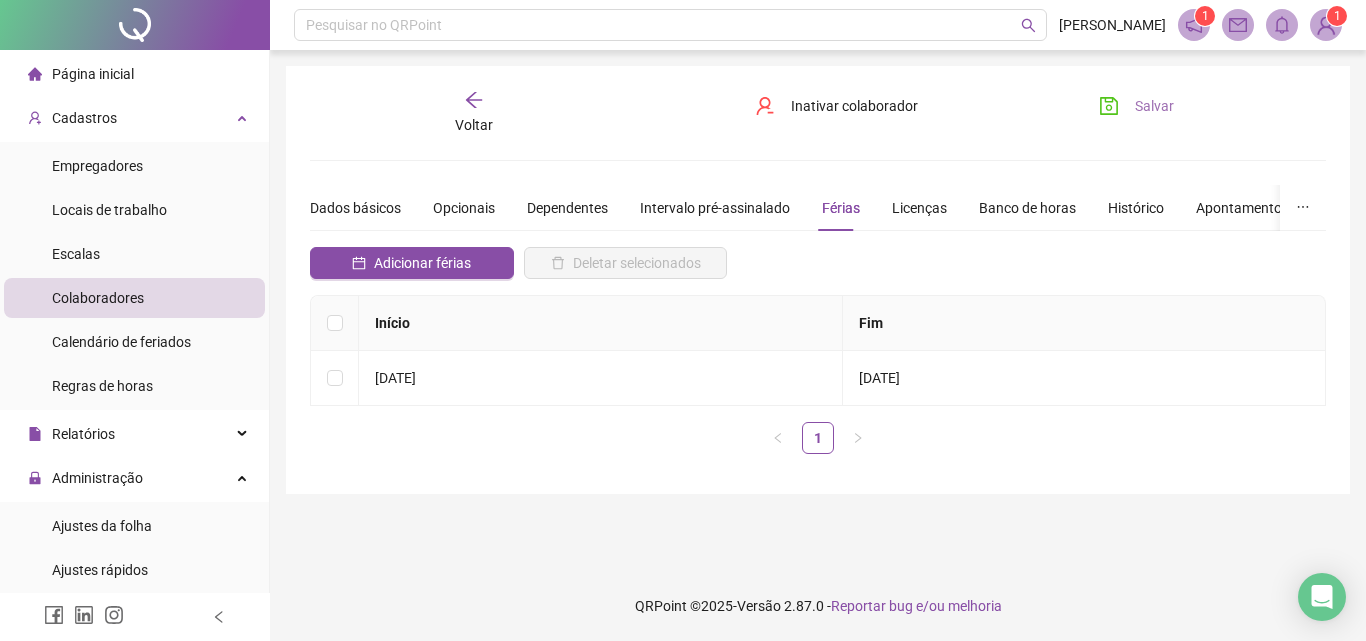 click on "Voltar" at bounding box center (474, 125) 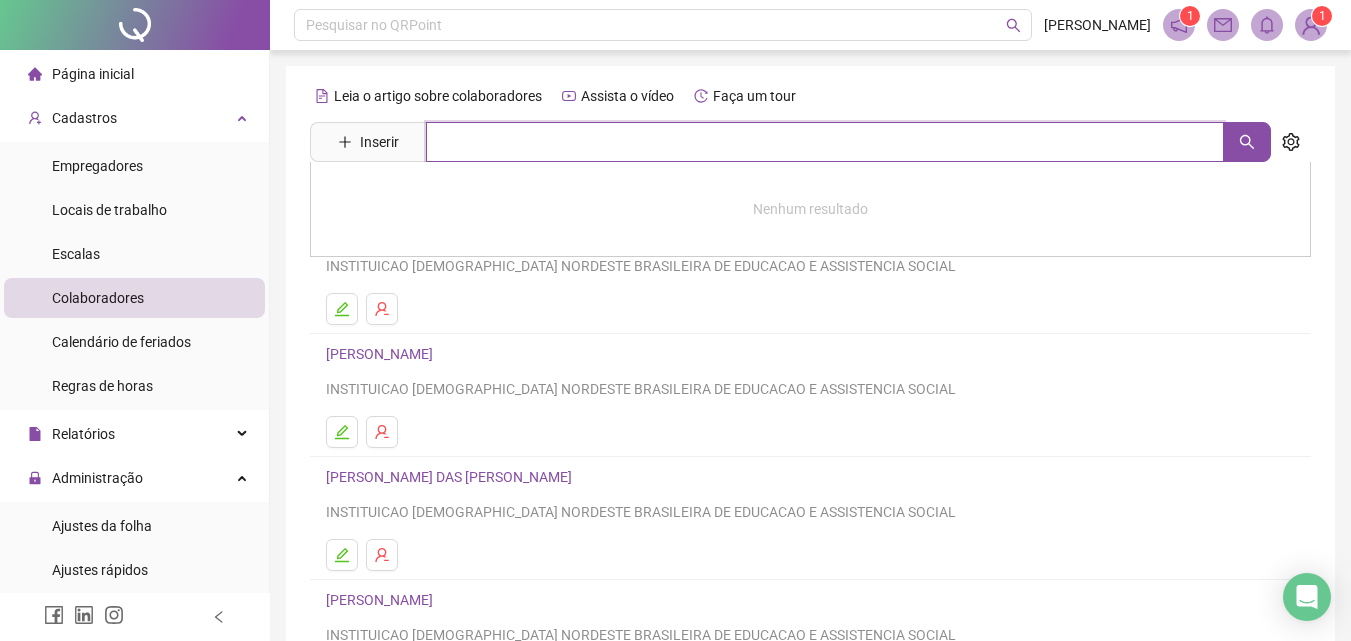 click at bounding box center (825, 142) 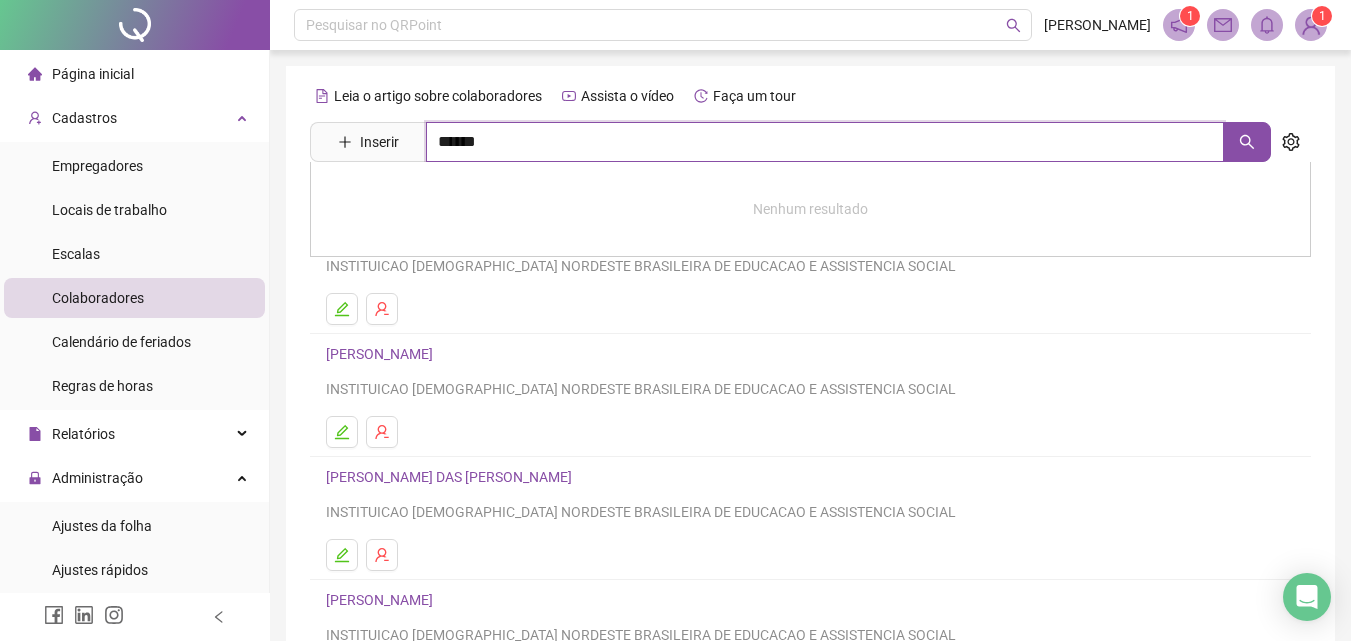 type on "******" 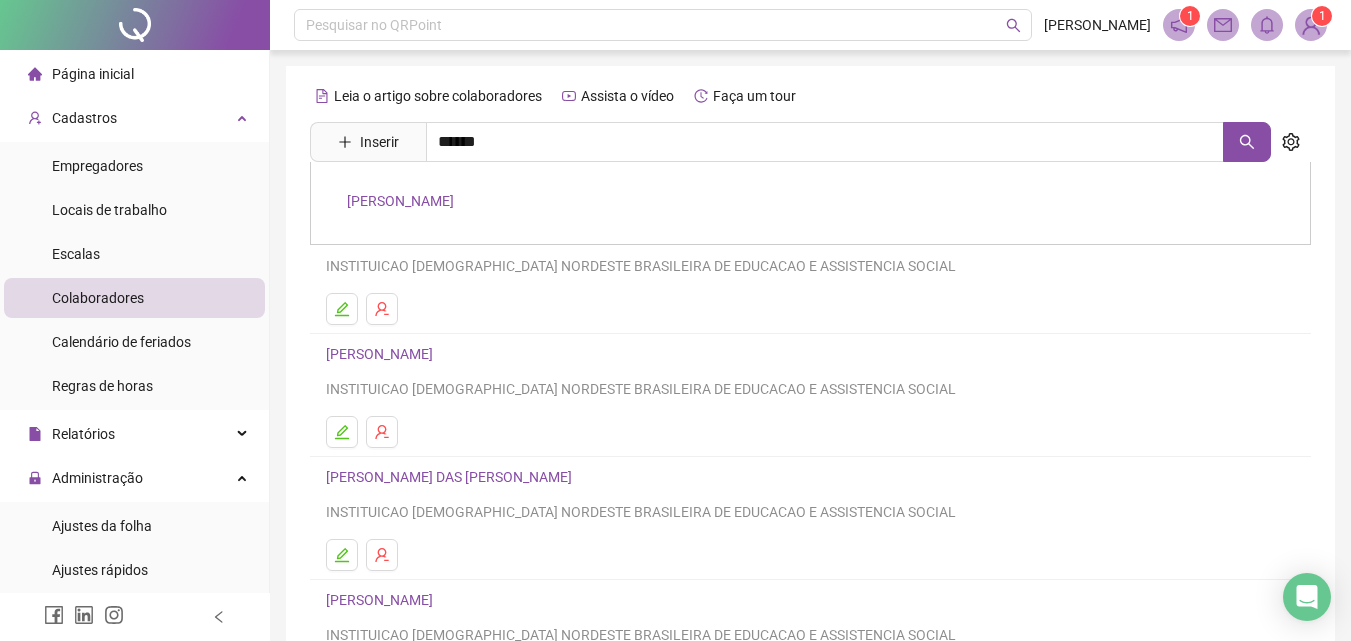 click on "[PERSON_NAME]" at bounding box center [400, 201] 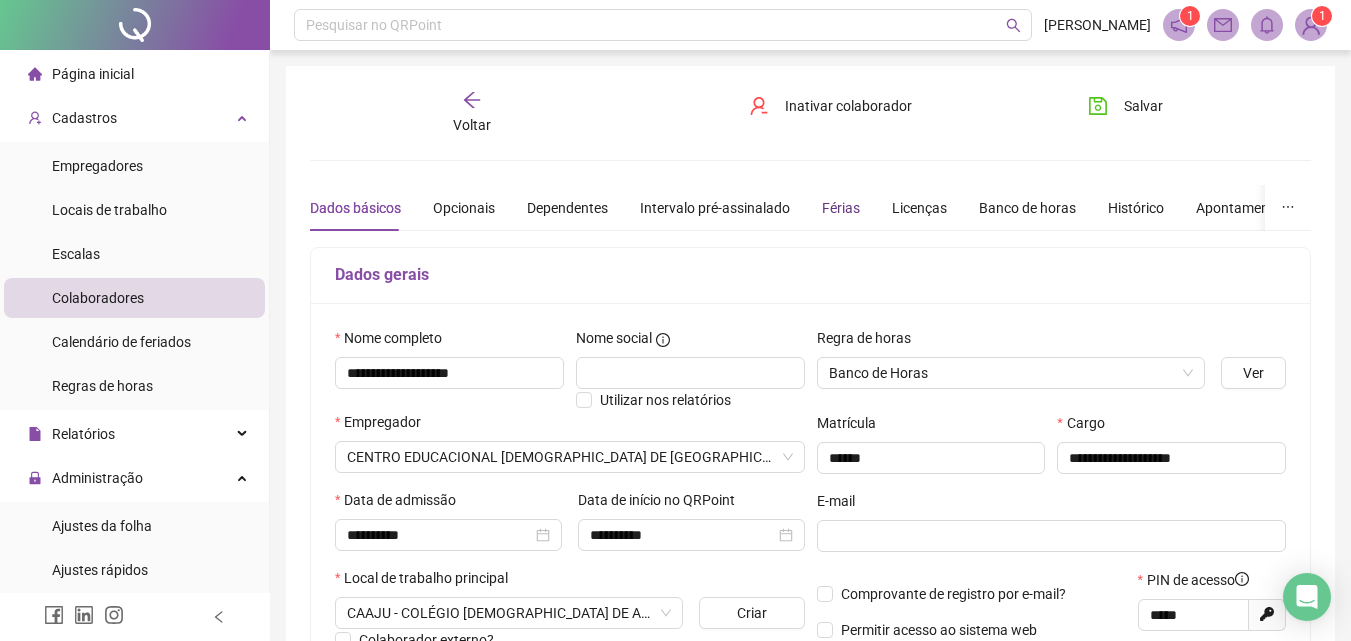 click on "Férias" at bounding box center (841, 208) 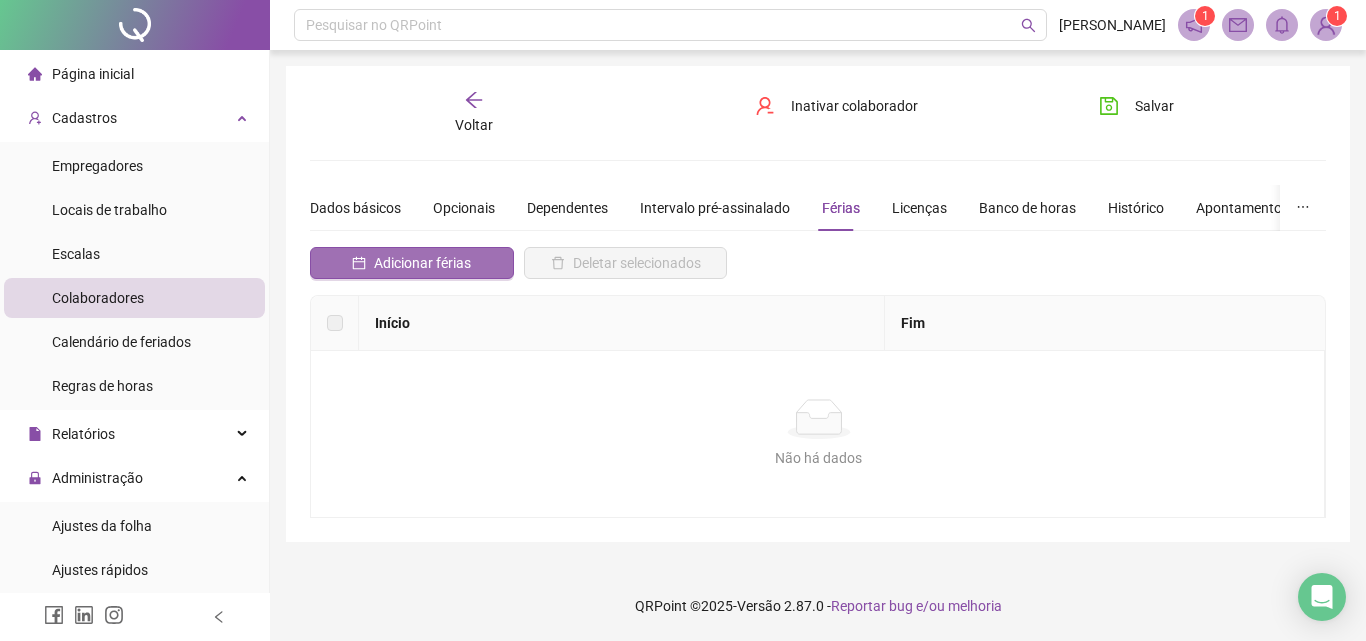 click on "Adicionar férias" at bounding box center (412, 263) 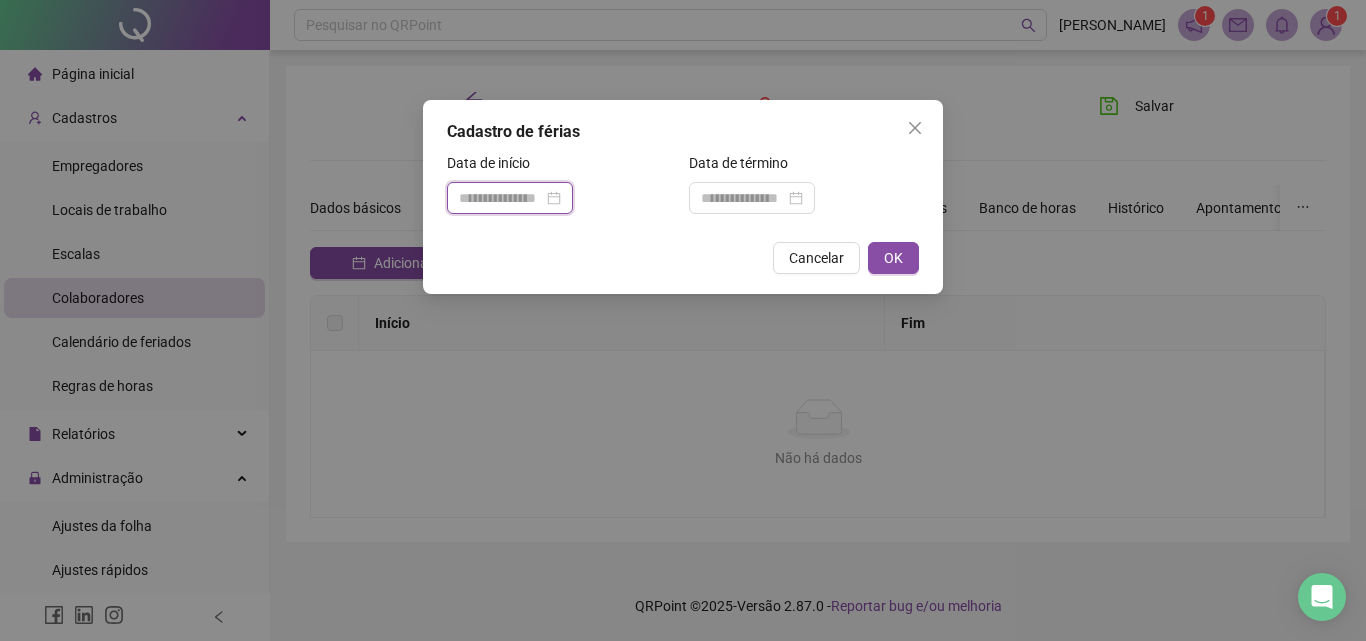 drag, startPoint x: 514, startPoint y: 202, endPoint x: 518, endPoint y: 216, distance: 14.56022 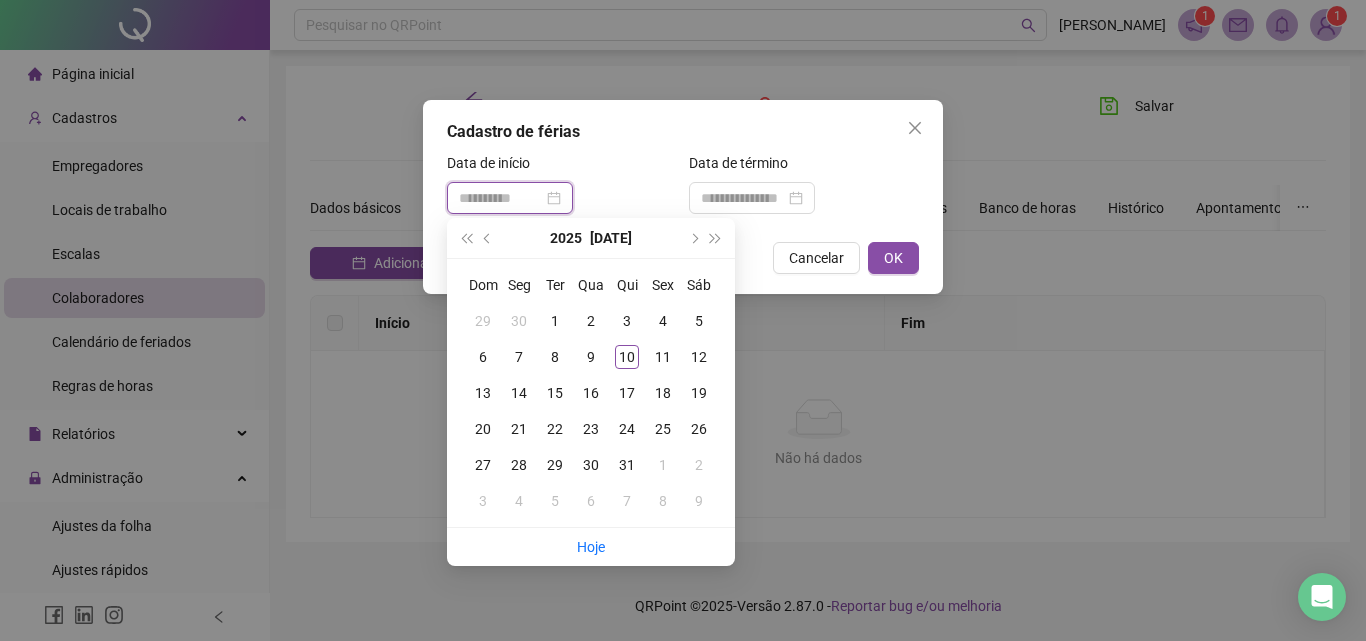 type on "**********" 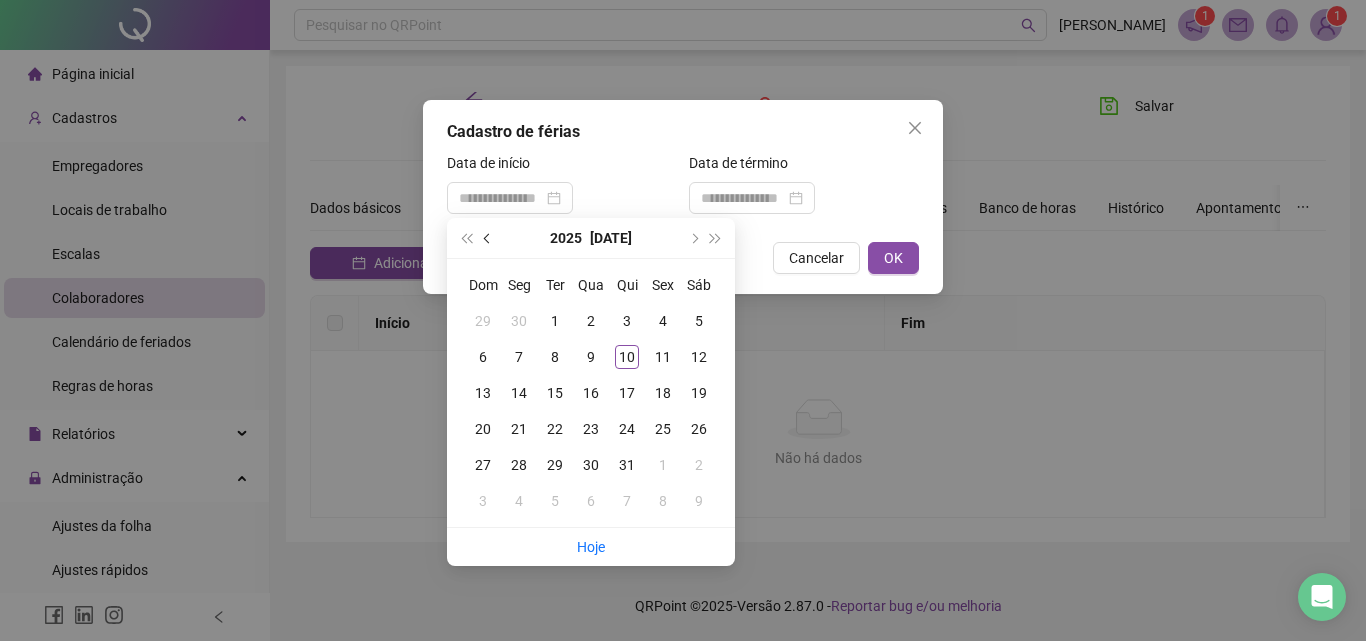 click at bounding box center (489, 238) 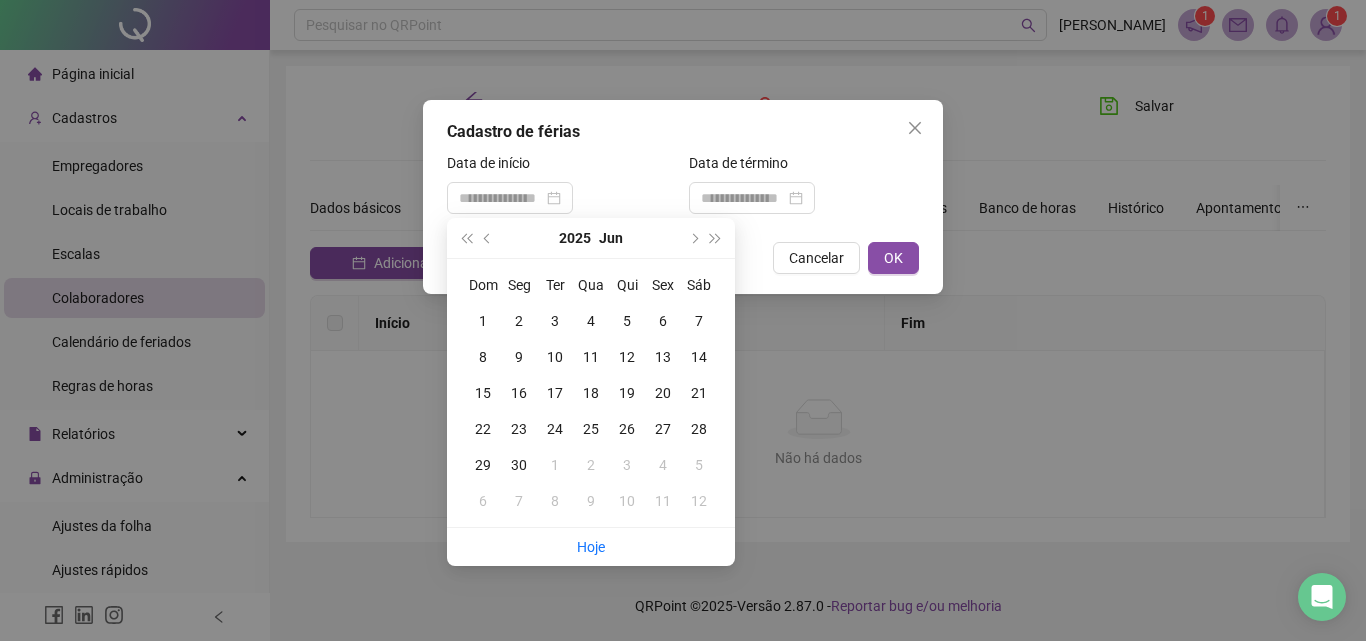 drag, startPoint x: 690, startPoint y: 235, endPoint x: 674, endPoint y: 246, distance: 19.416489 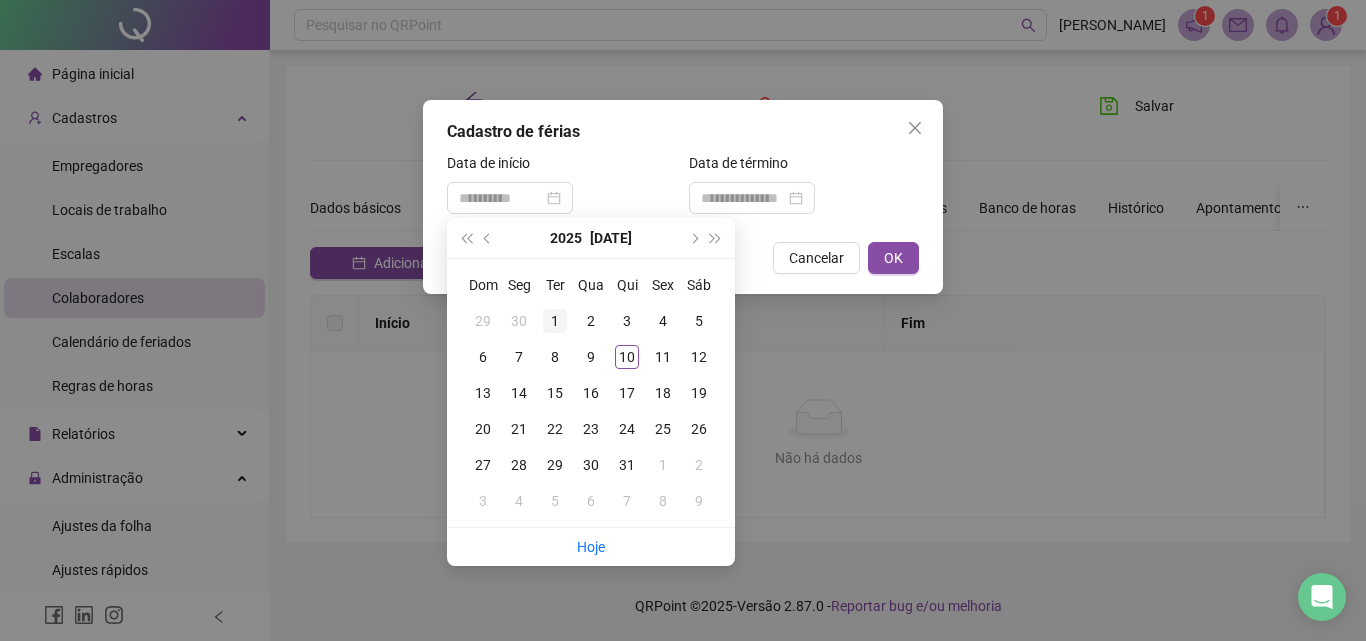 type on "**********" 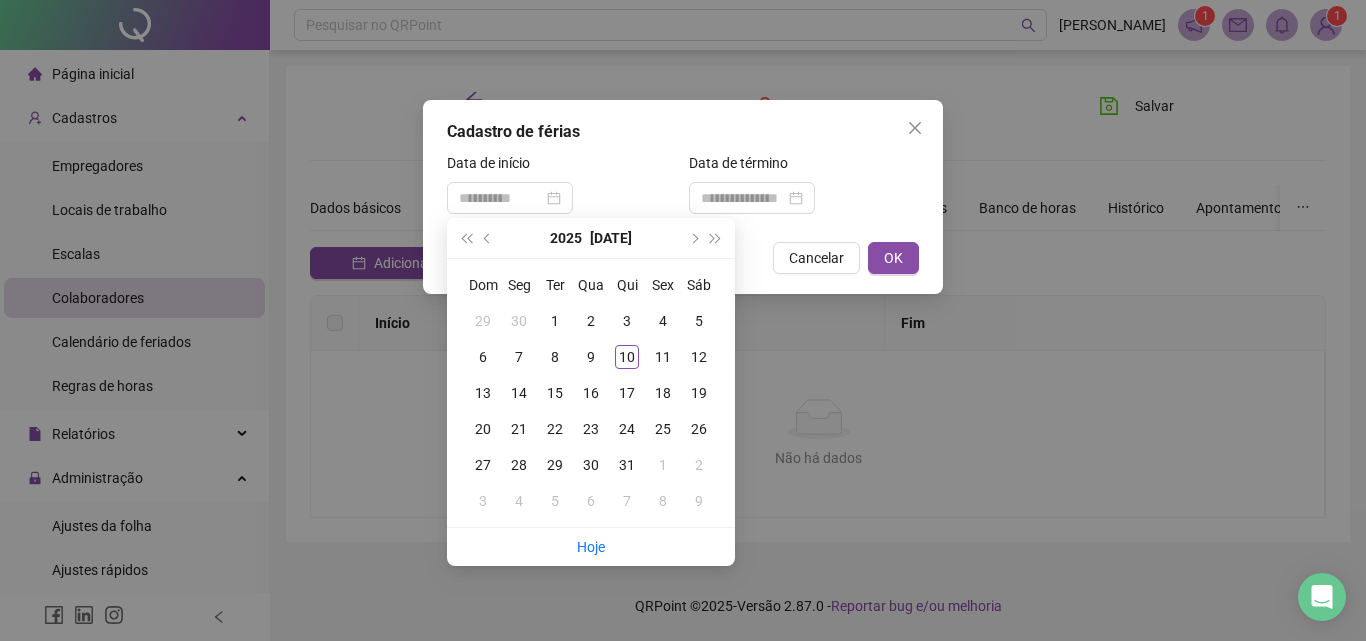 click on "1" at bounding box center [555, 321] 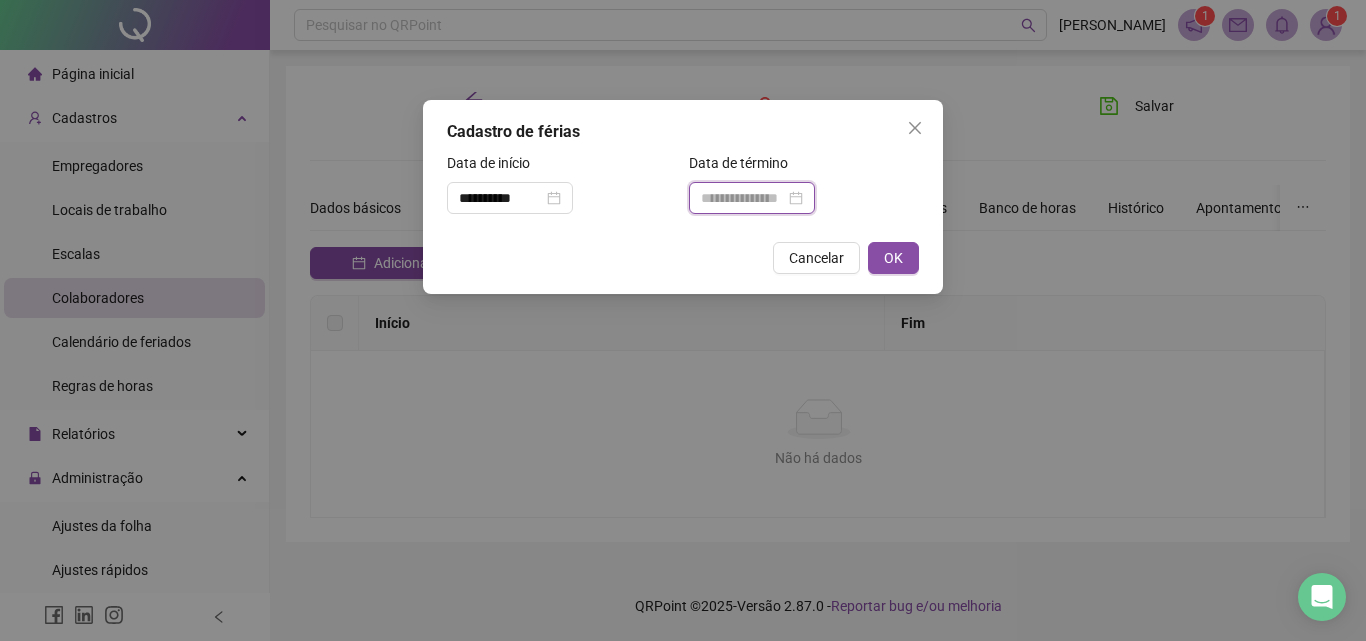 drag, startPoint x: 758, startPoint y: 201, endPoint x: 748, endPoint y: 210, distance: 13.453624 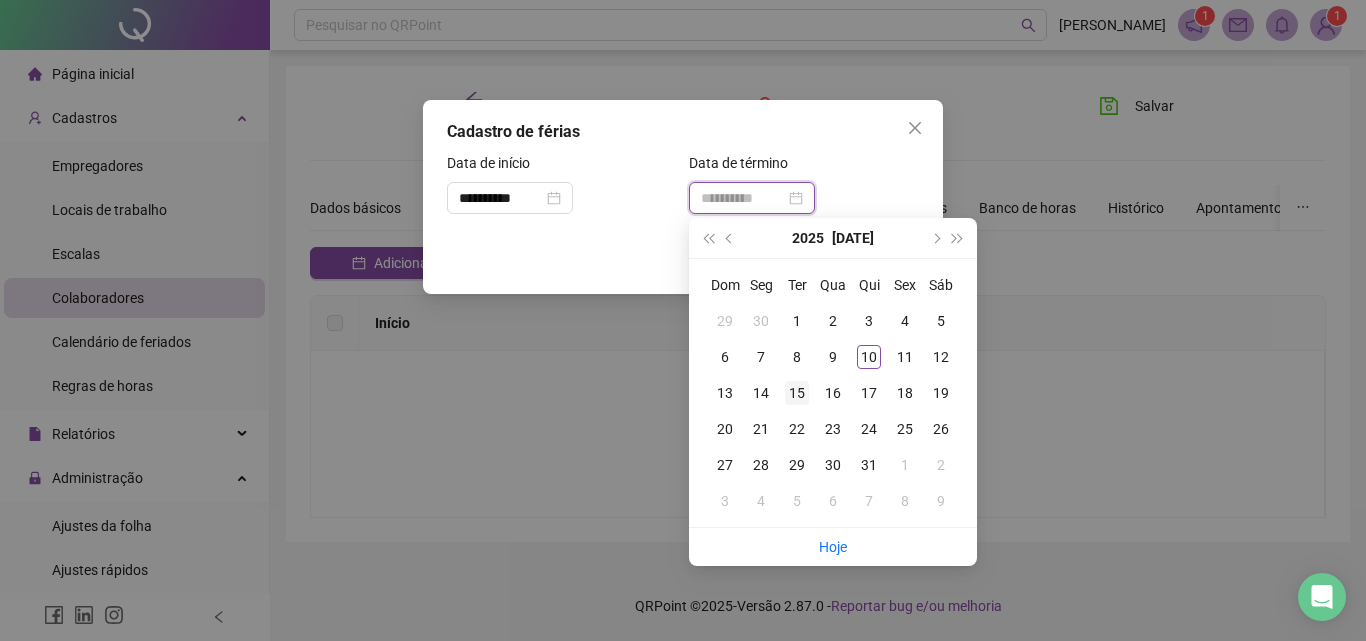 type on "**********" 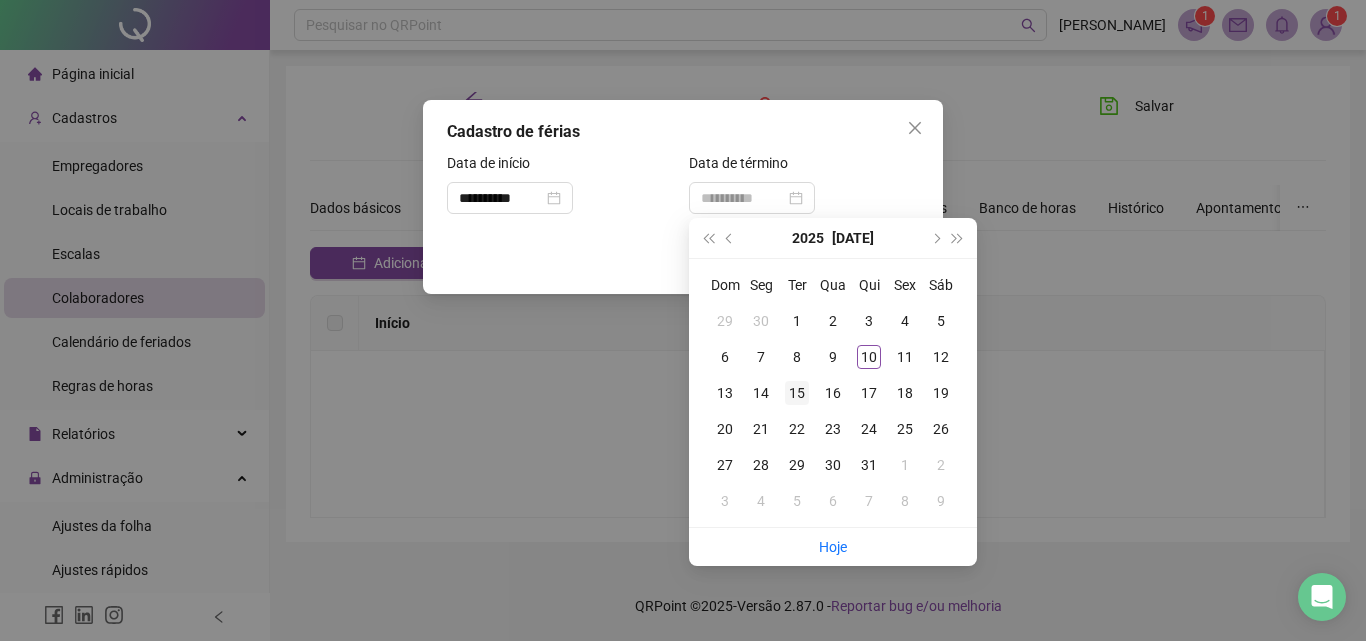click on "15" at bounding box center [797, 393] 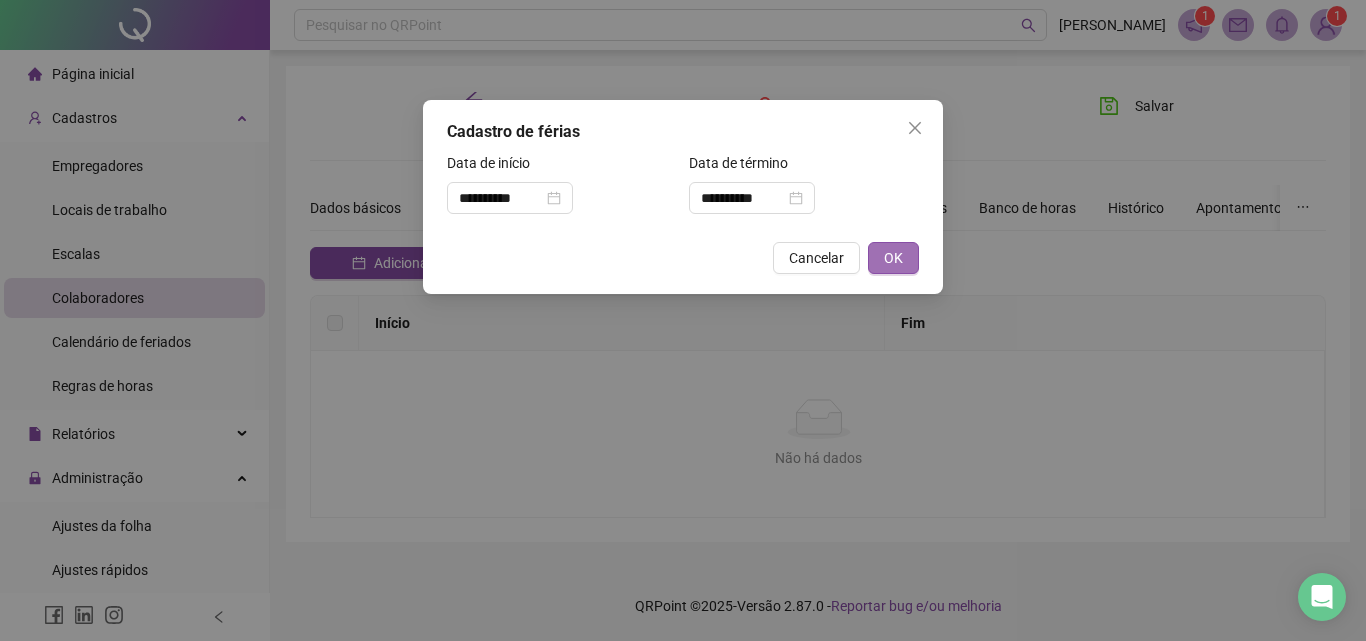 click on "OK" at bounding box center [893, 258] 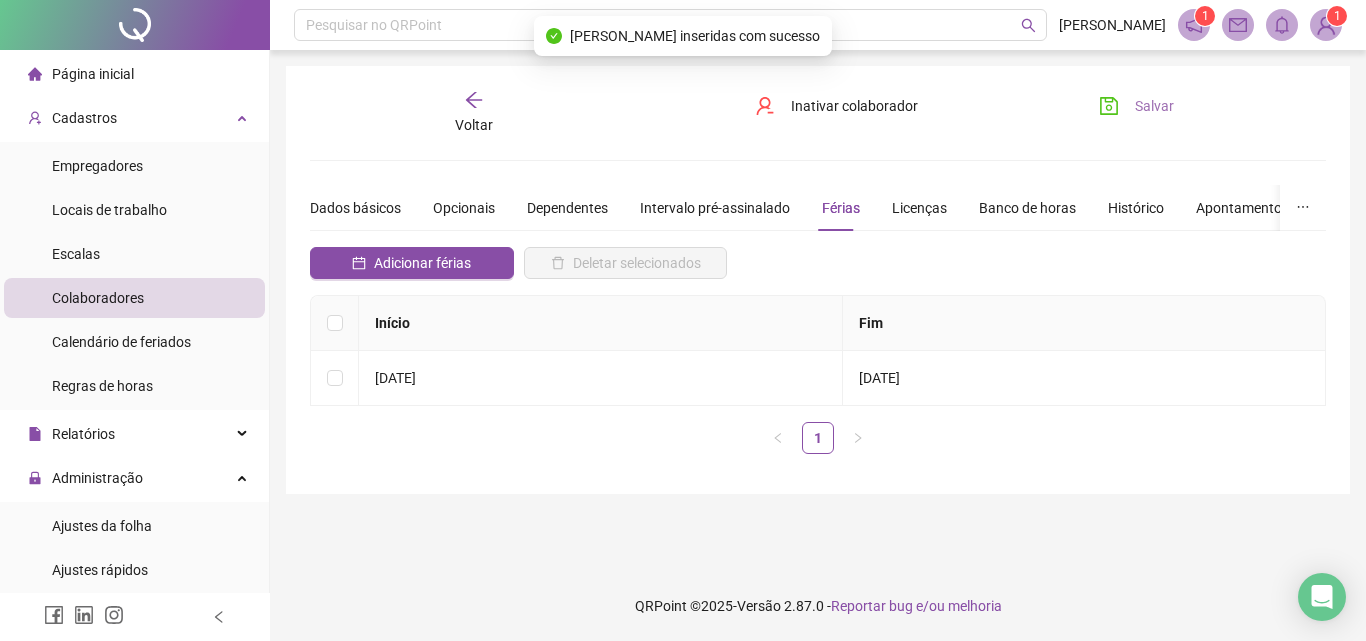 click on "Salvar" at bounding box center (1136, 106) 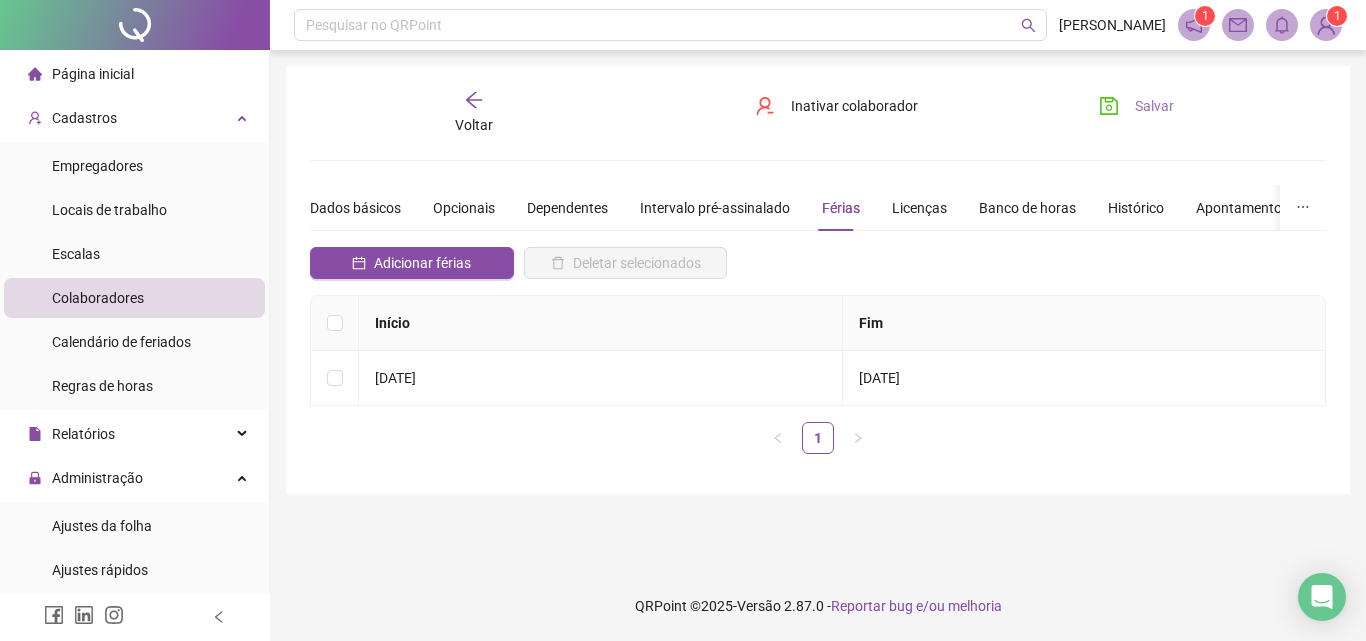 drag, startPoint x: 1155, startPoint y: 97, endPoint x: 1160, endPoint y: 109, distance: 13 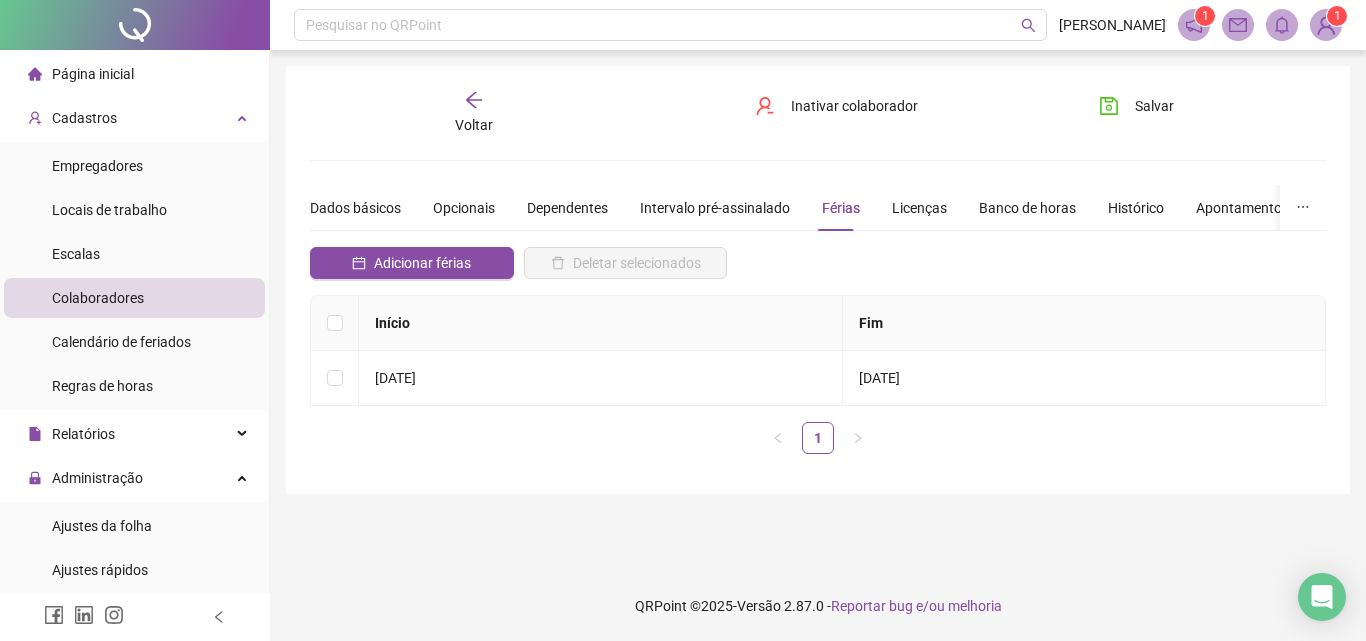 click on "Voltar" at bounding box center (474, 125) 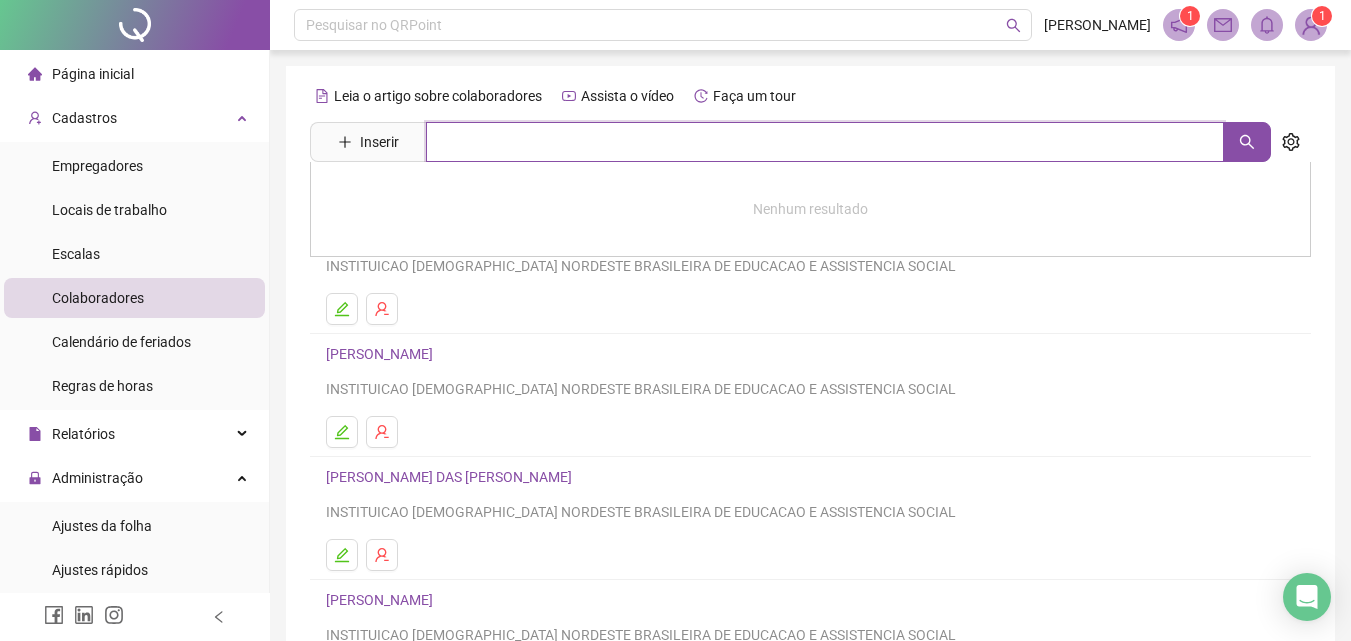click at bounding box center [825, 142] 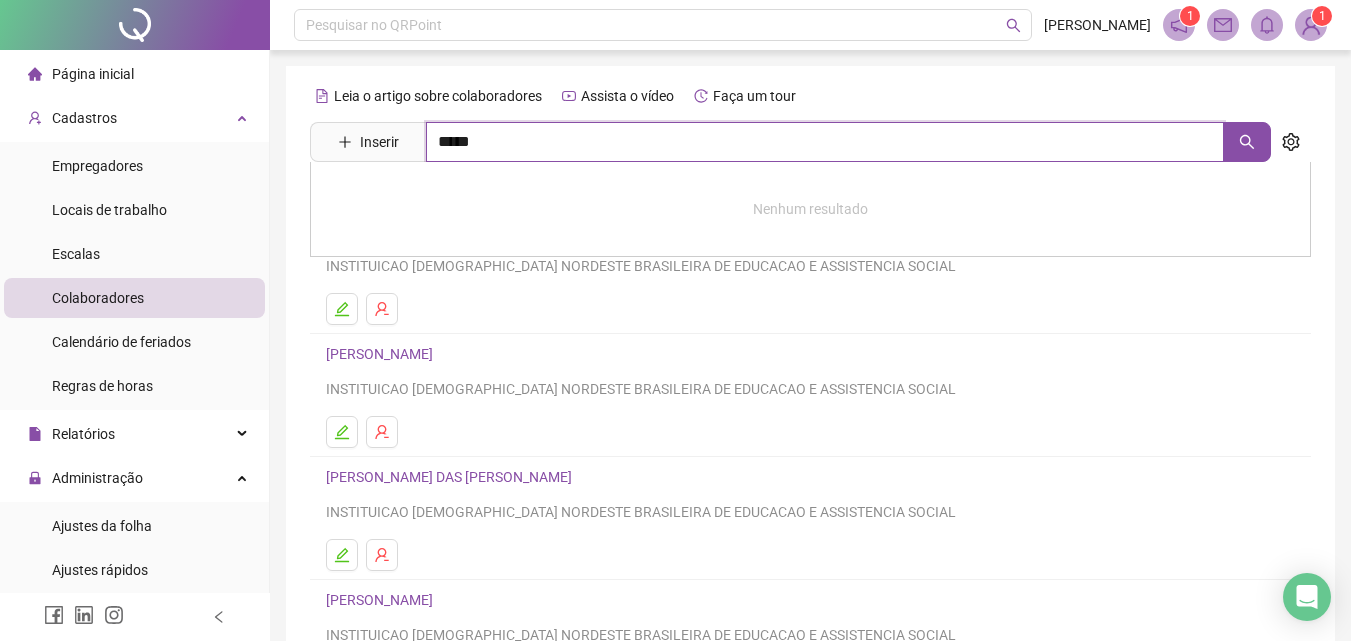 type on "*****" 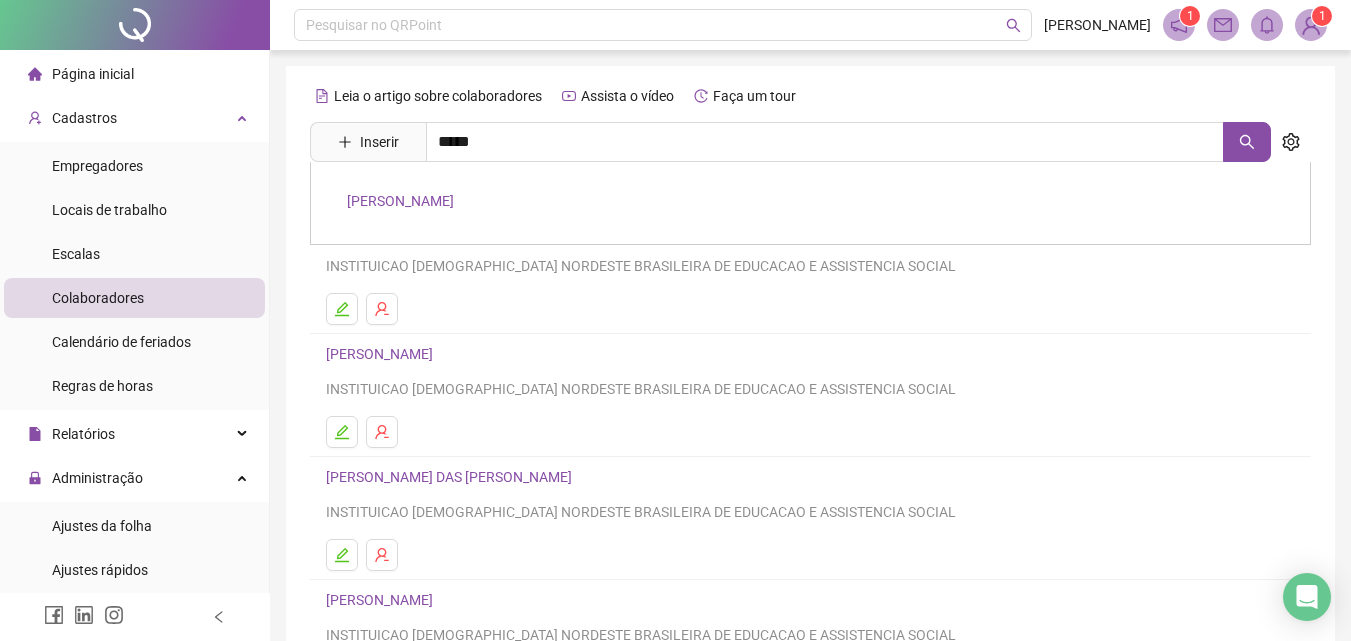 click on "[PERSON_NAME]" at bounding box center [400, 201] 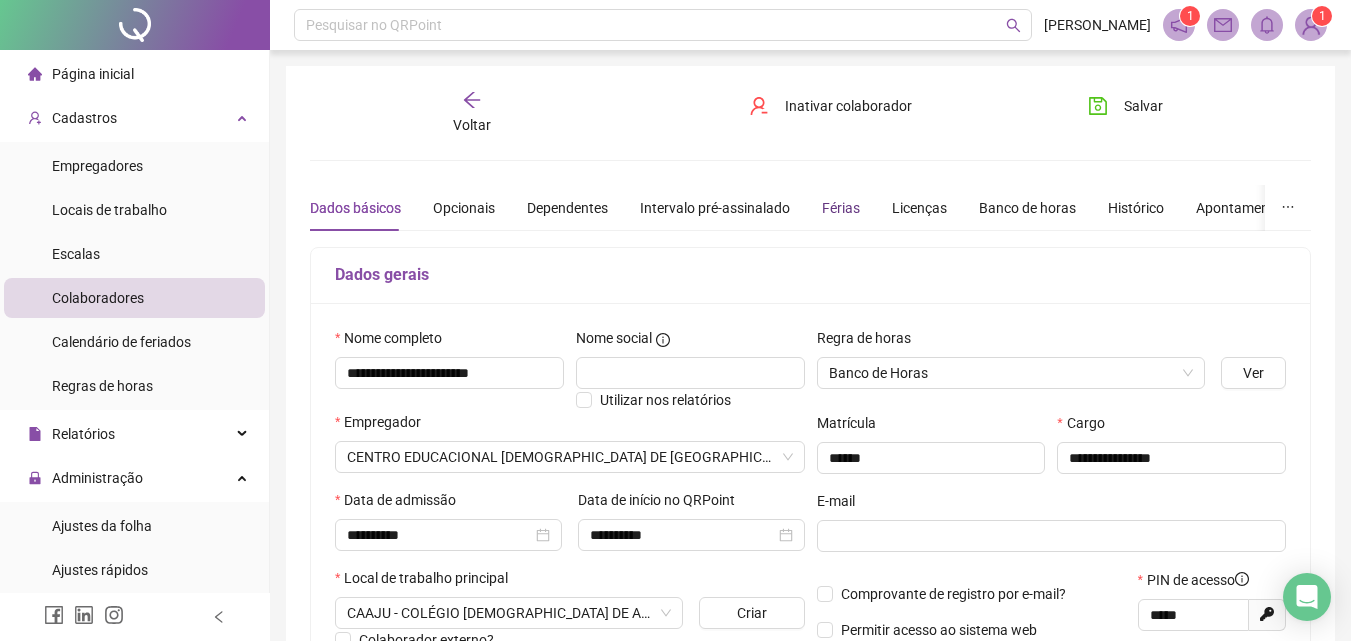 drag, startPoint x: 844, startPoint y: 207, endPoint x: 842, endPoint y: 217, distance: 10.198039 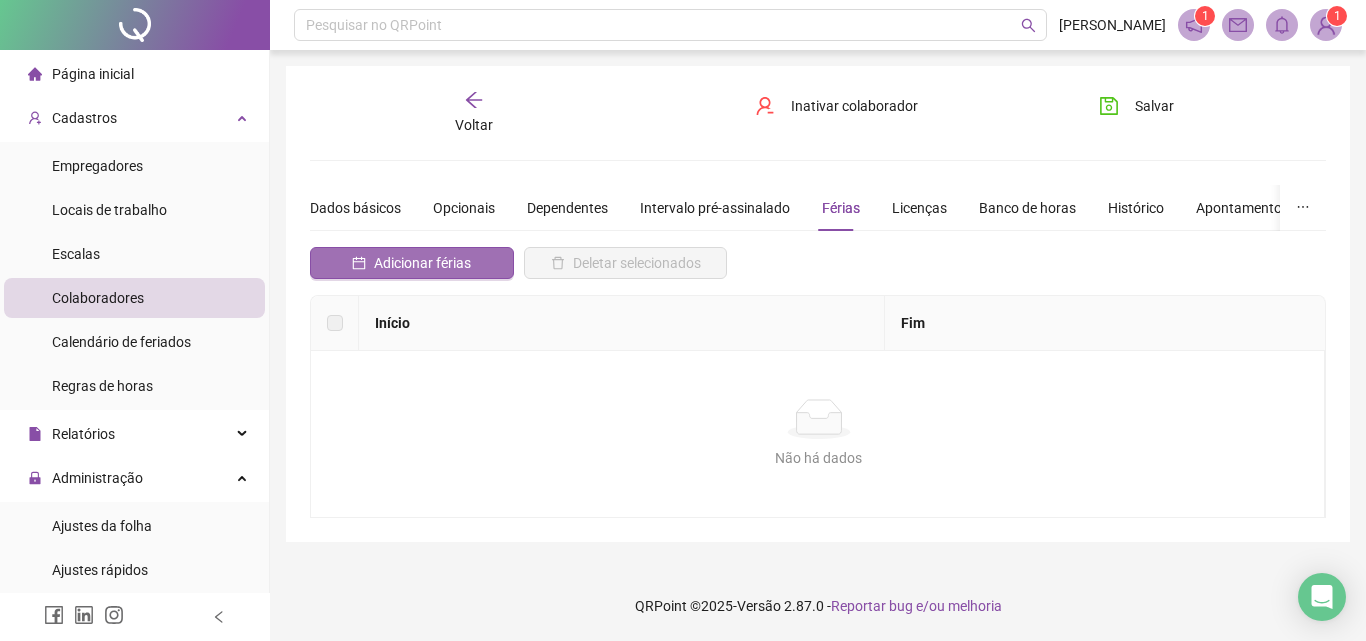 click on "Adicionar férias" at bounding box center [422, 263] 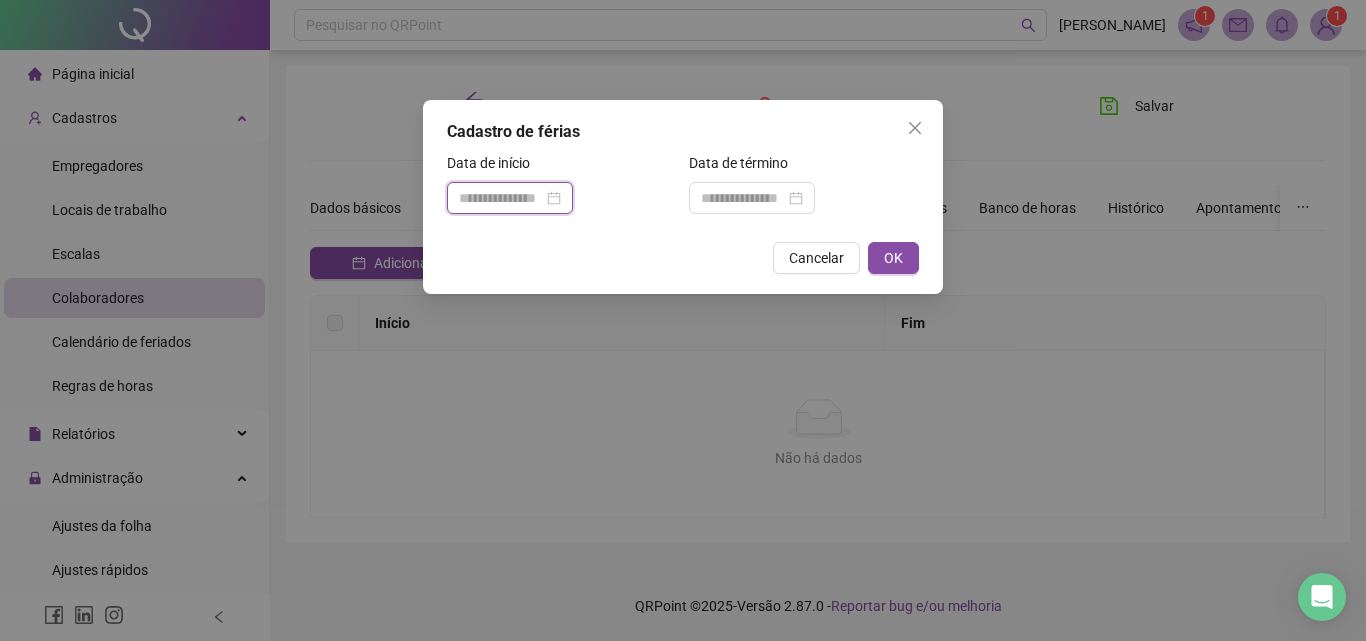 click at bounding box center [501, 198] 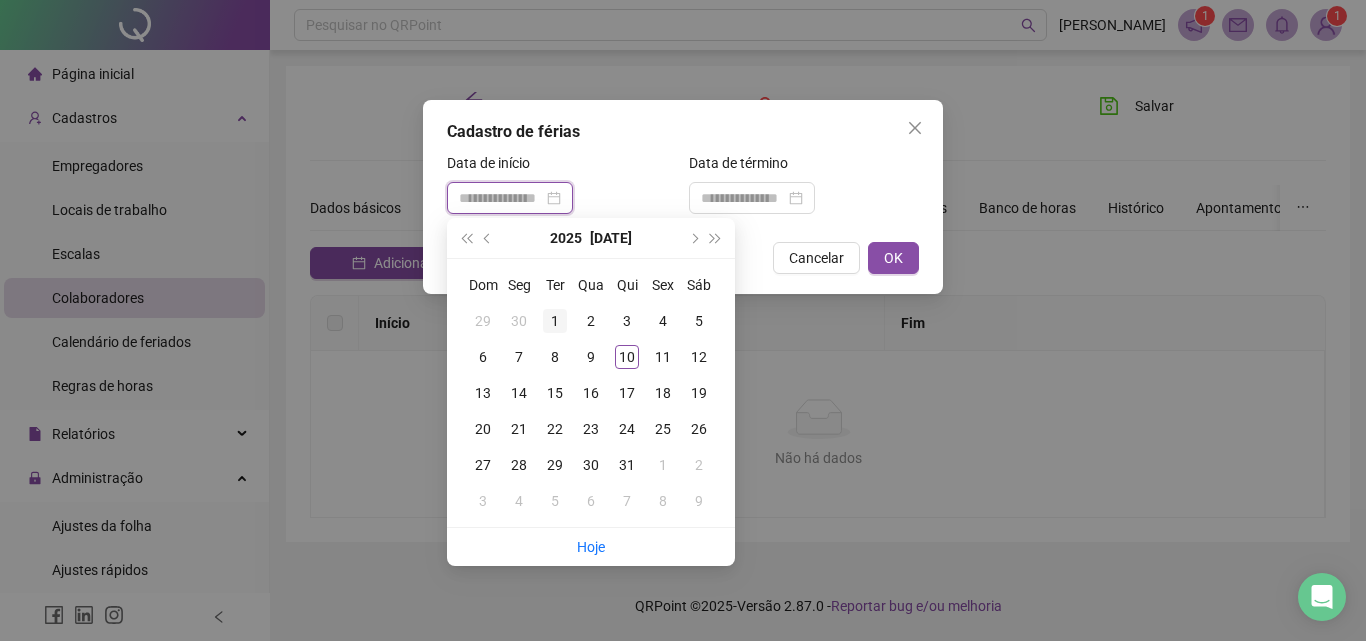 type on "**********" 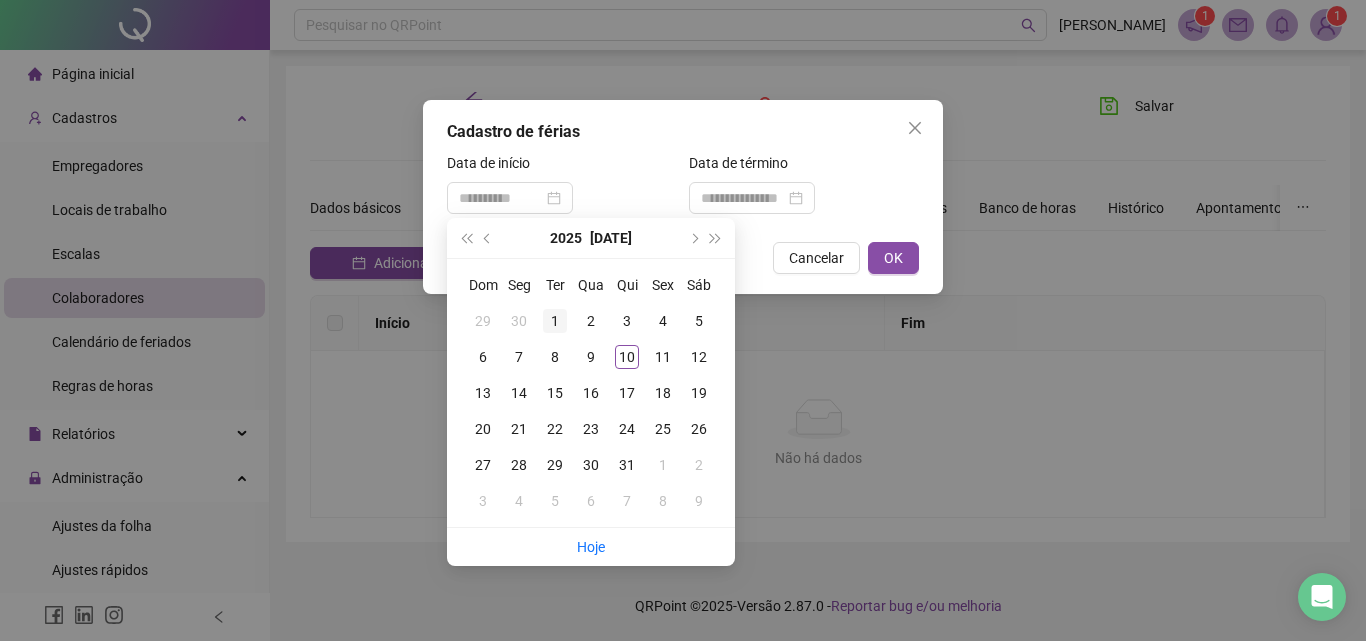click on "1" at bounding box center (555, 321) 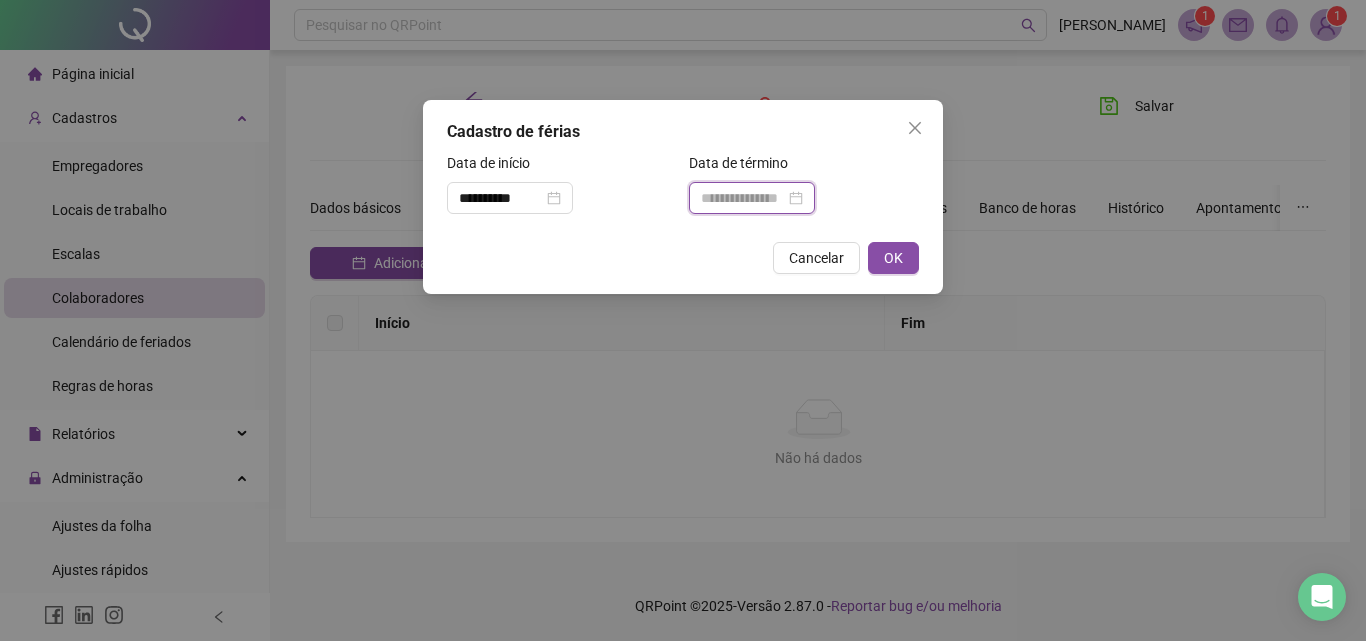 click at bounding box center [743, 198] 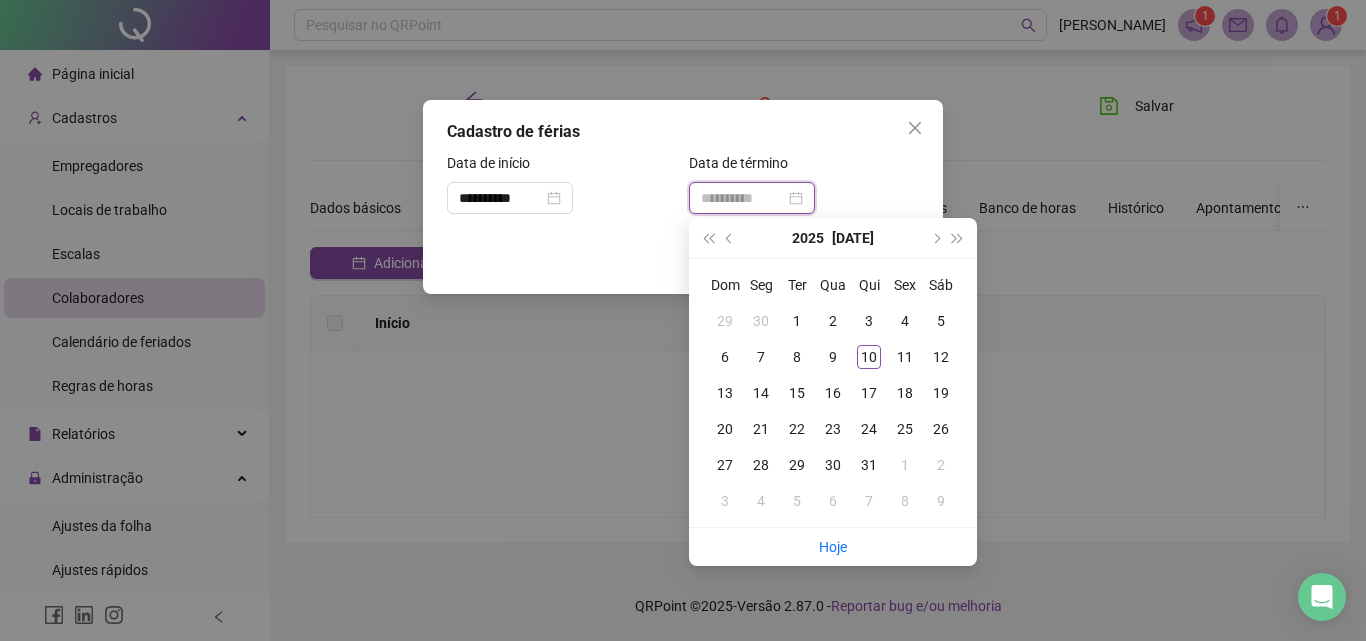 type on "**********" 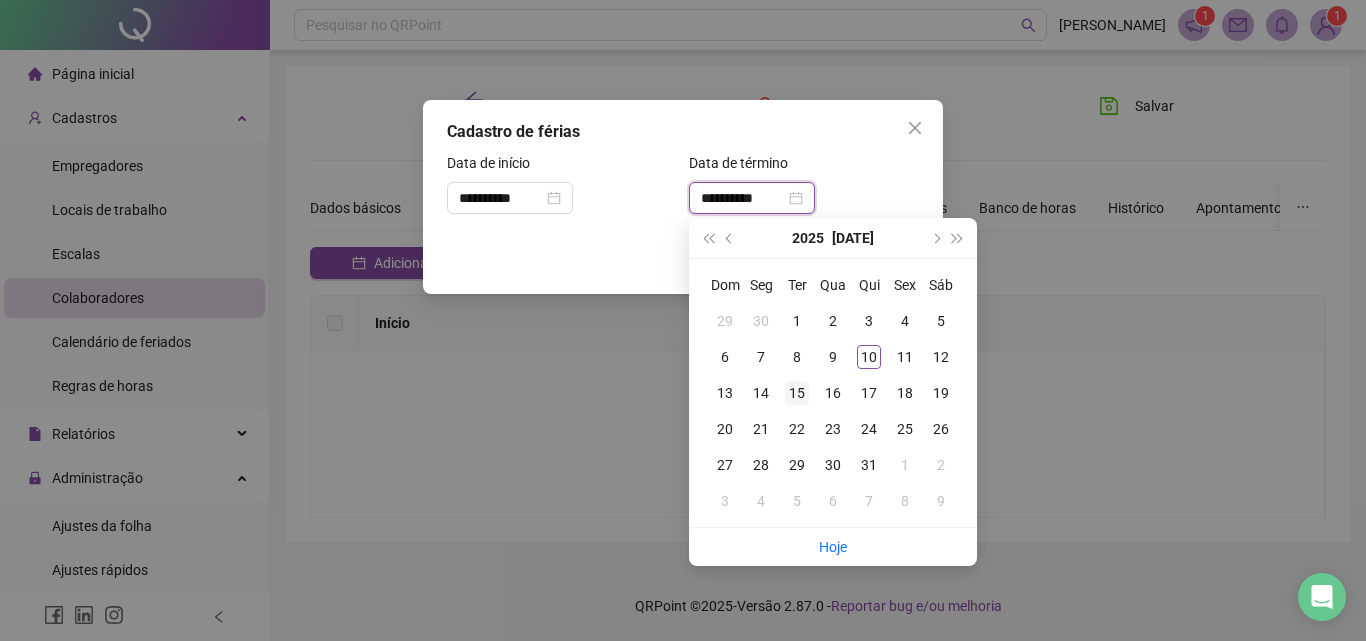 type on "**********" 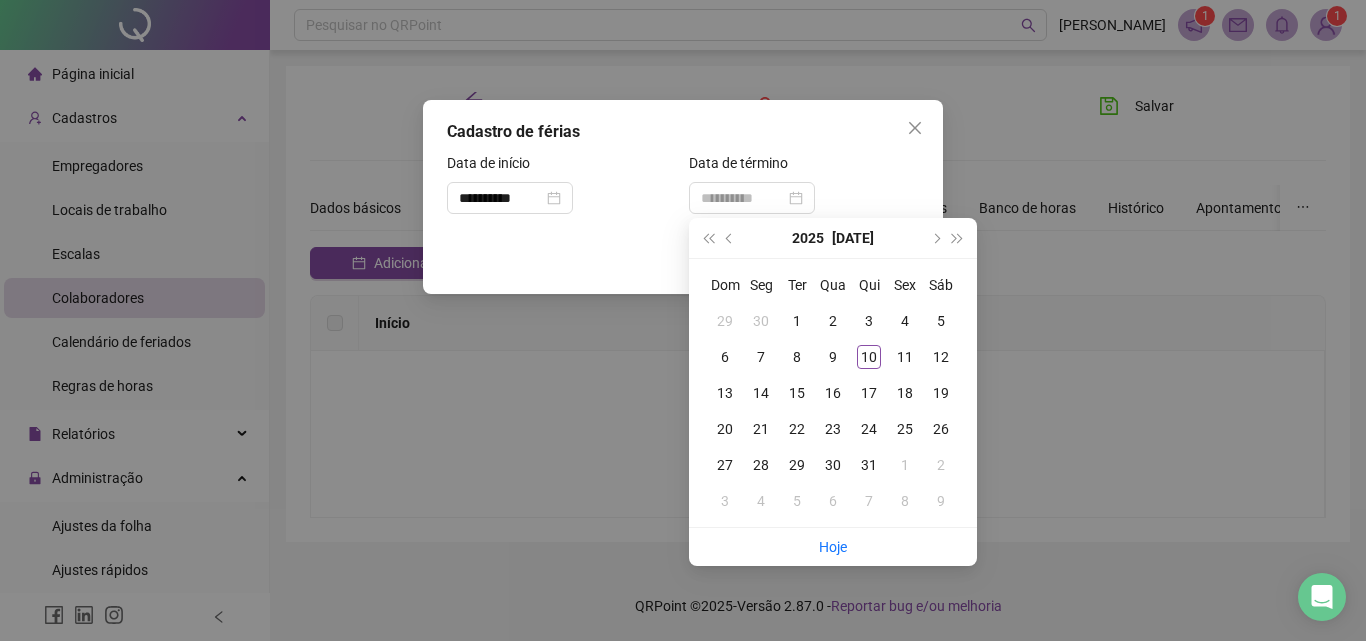 click on "15" at bounding box center [797, 393] 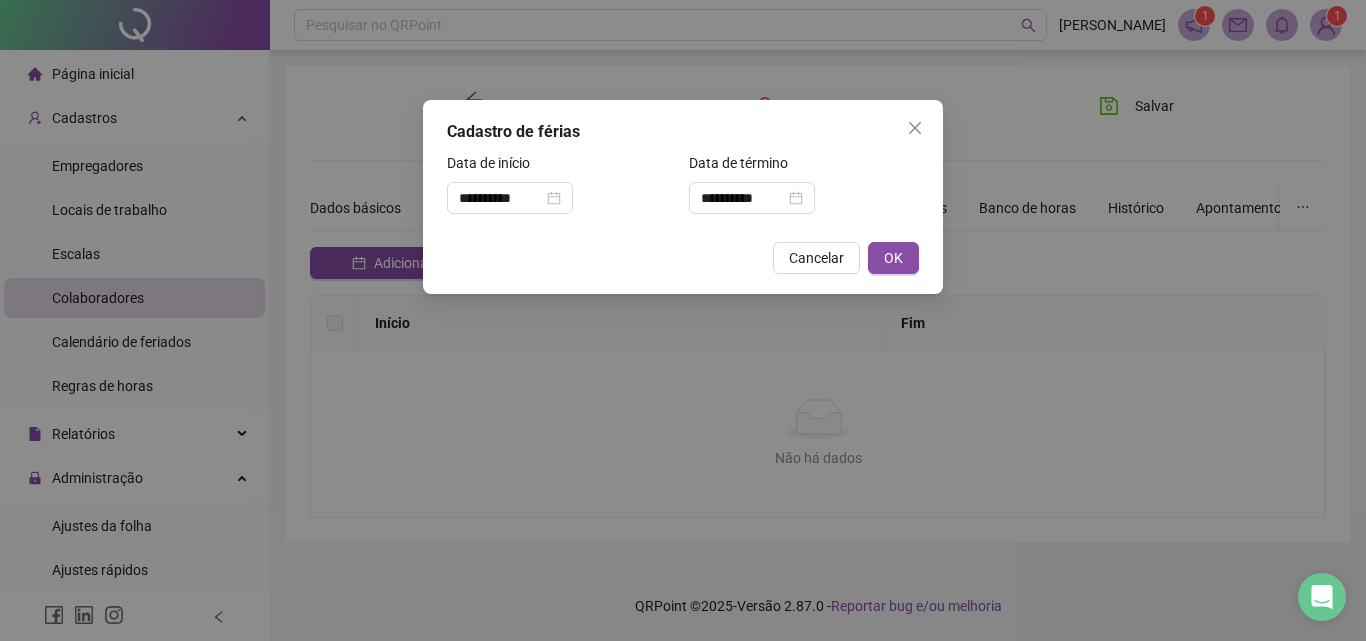 drag, startPoint x: 902, startPoint y: 257, endPoint x: 889, endPoint y: 277, distance: 23.853722 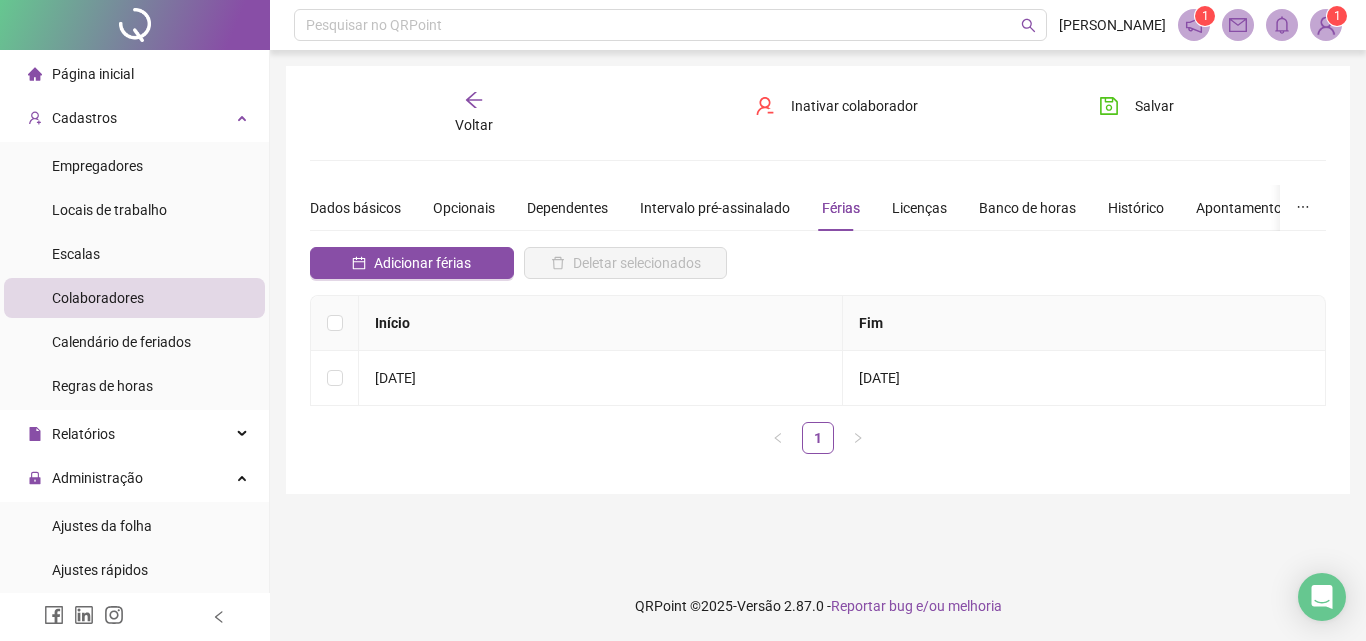 drag, startPoint x: 1147, startPoint y: 115, endPoint x: 1123, endPoint y: 133, distance: 30 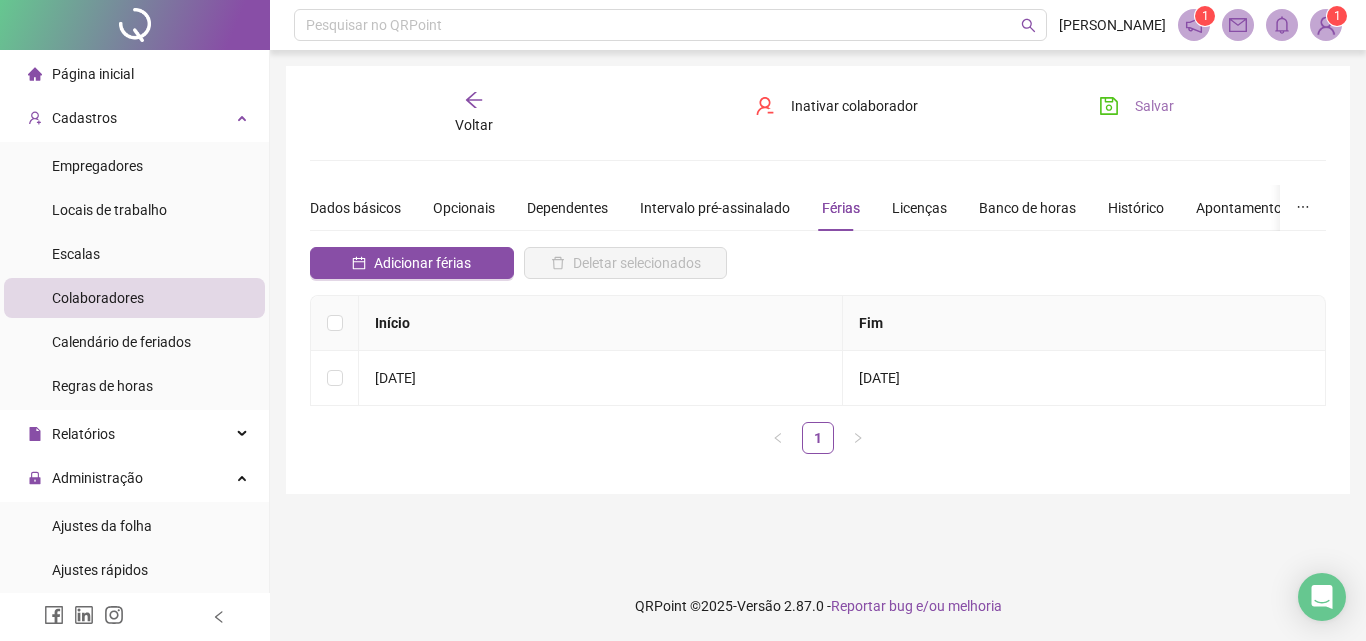 click on "Salvar" at bounding box center [1154, 106] 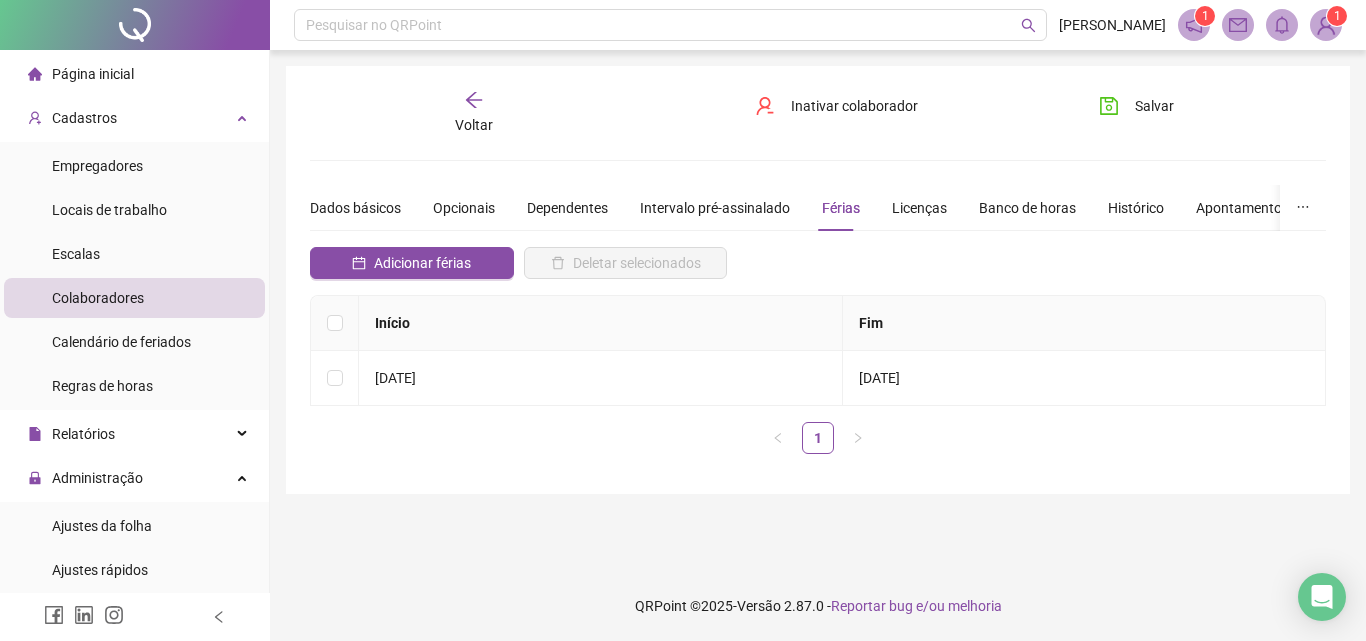 click on "**********" at bounding box center [818, 280] 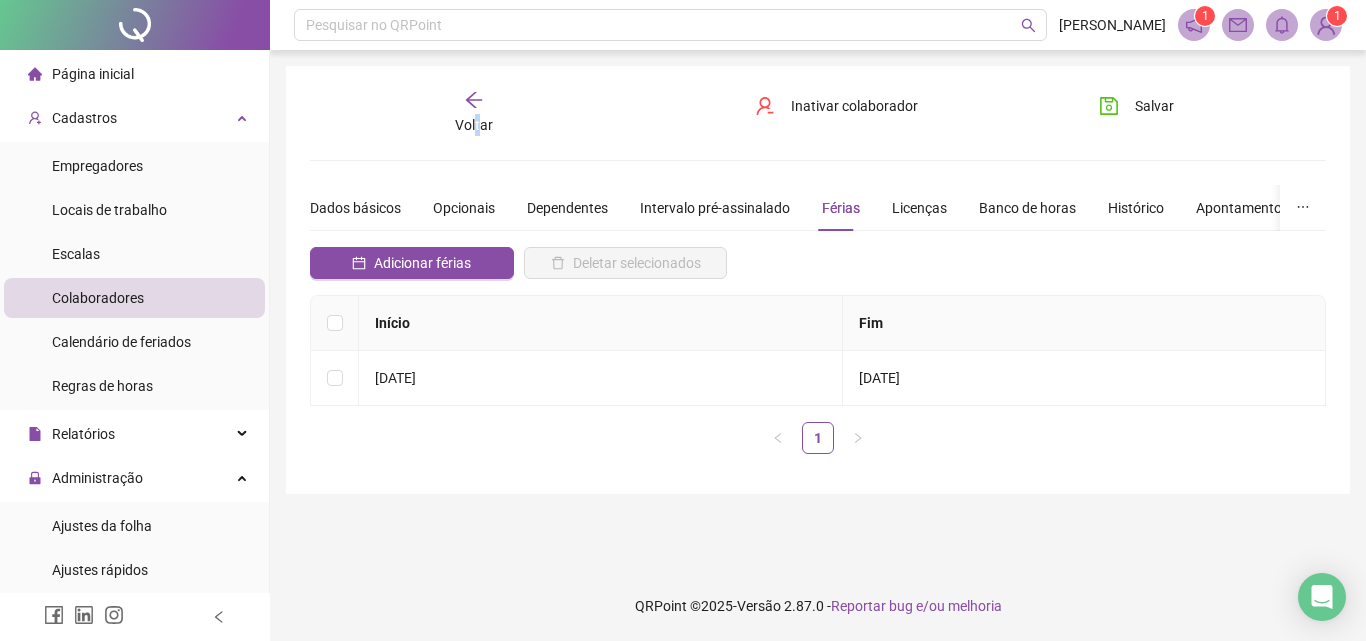 click on "Voltar" at bounding box center [474, 125] 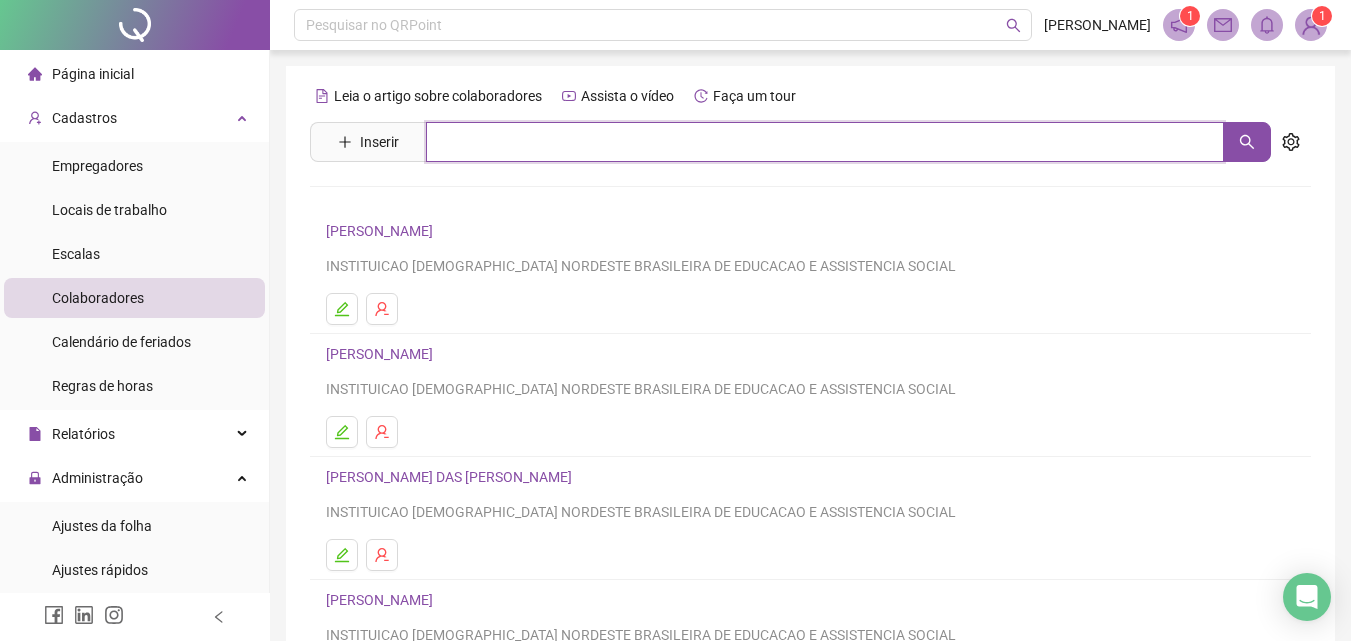 click at bounding box center (825, 142) 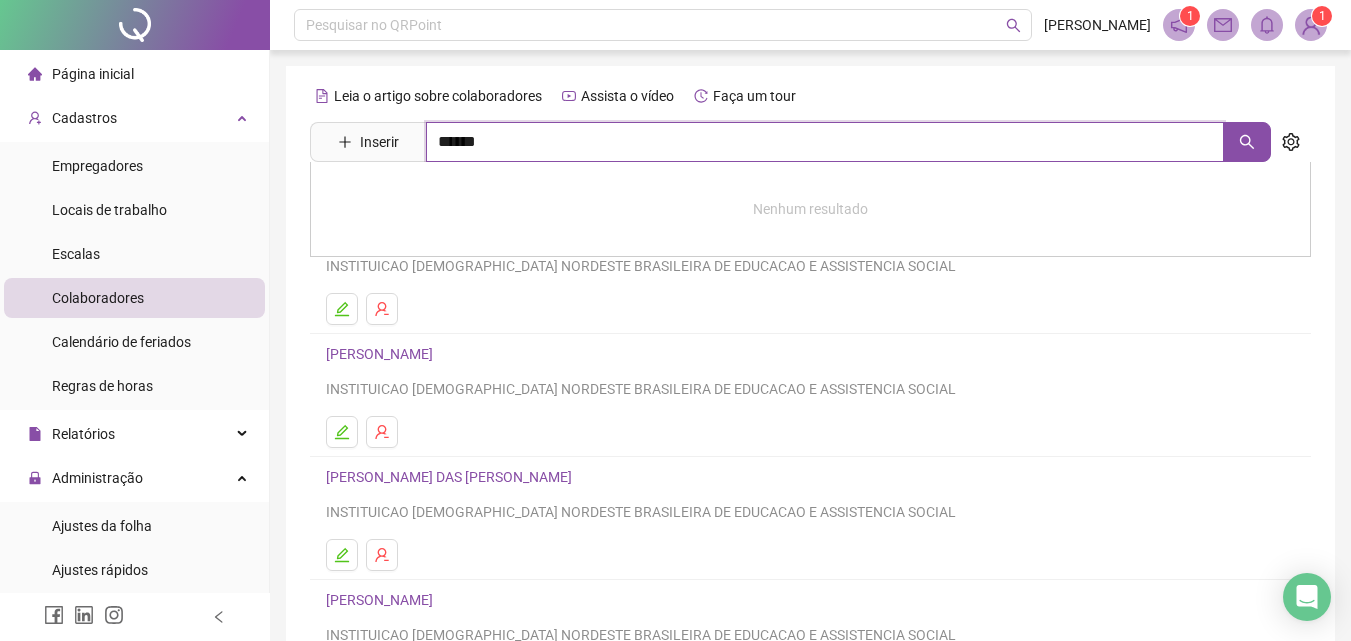 type on "******" 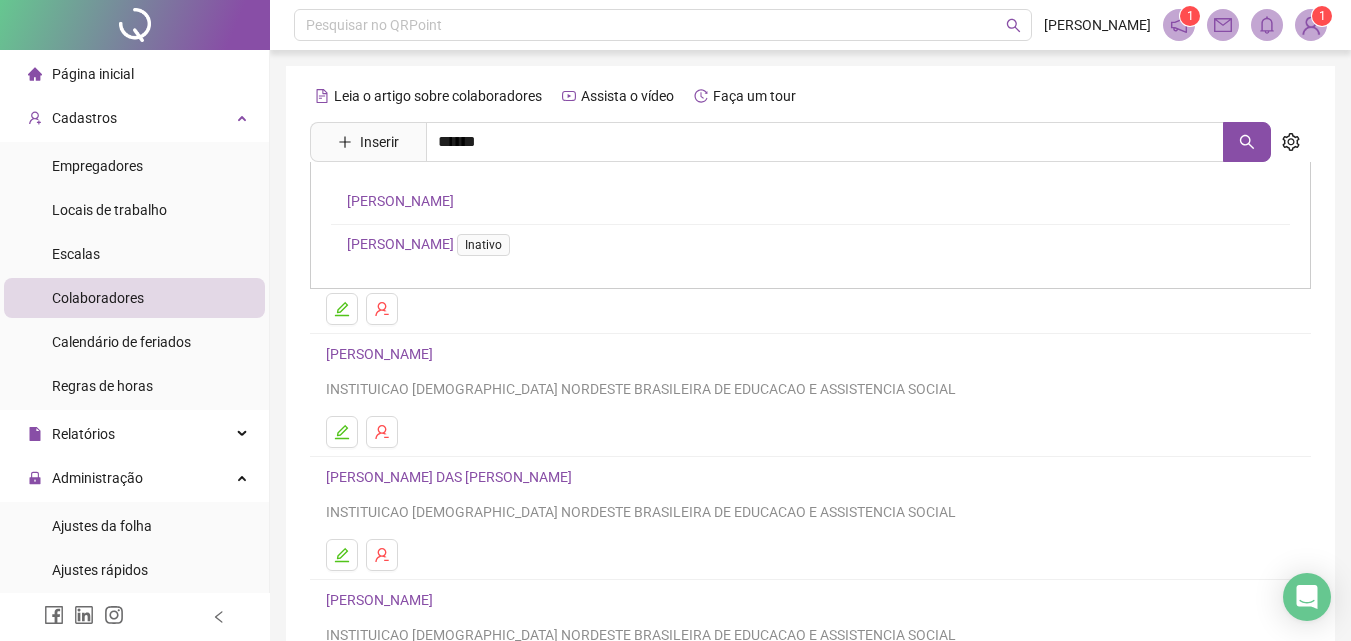 click on "[PERSON_NAME]" at bounding box center [400, 201] 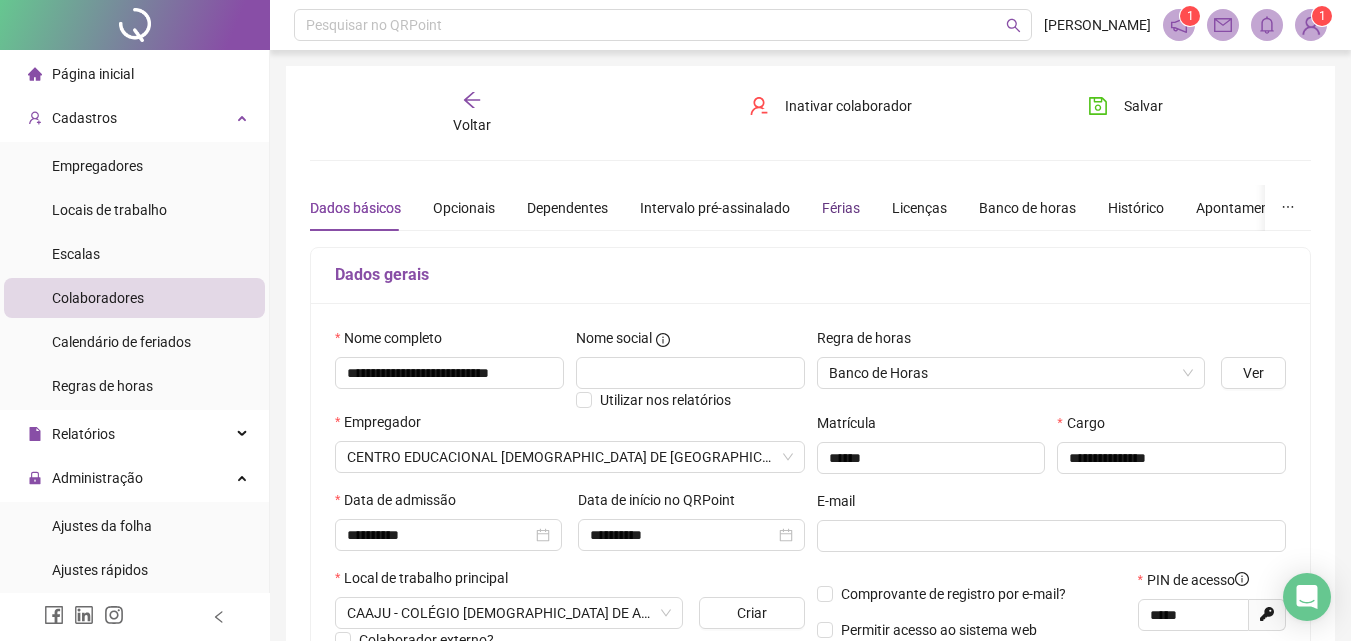 click on "Férias" at bounding box center (841, 208) 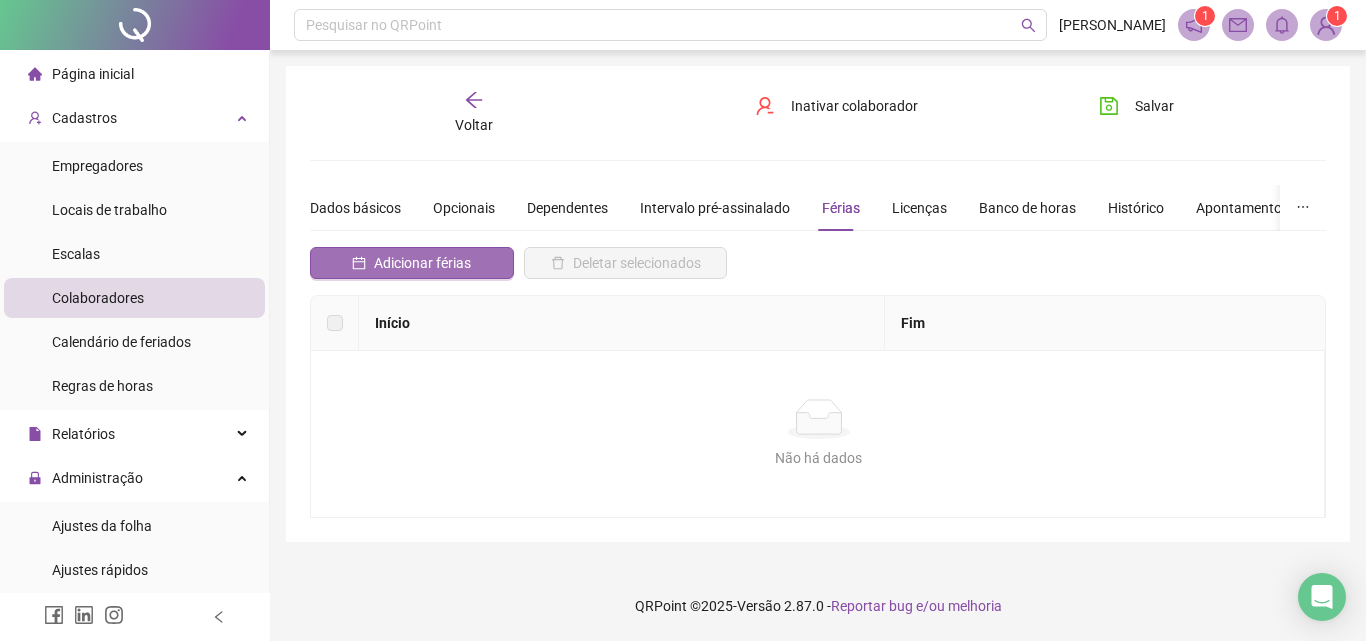 click on "Adicionar férias" at bounding box center (422, 263) 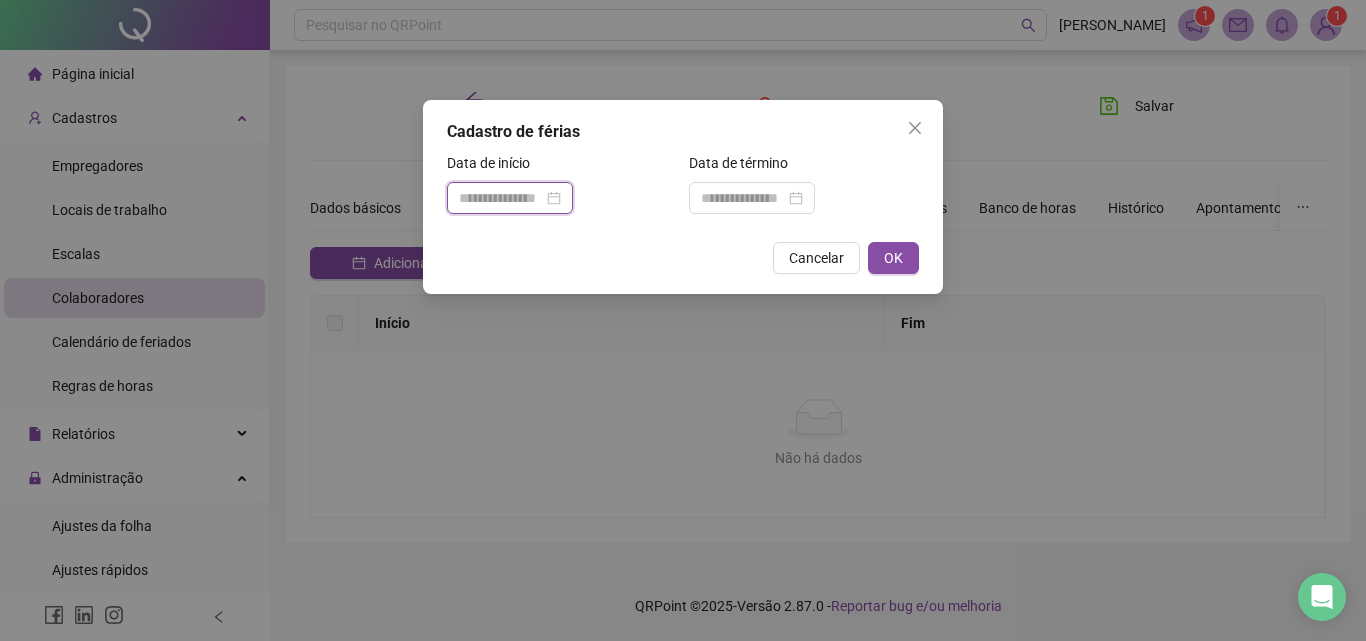 click at bounding box center (501, 198) 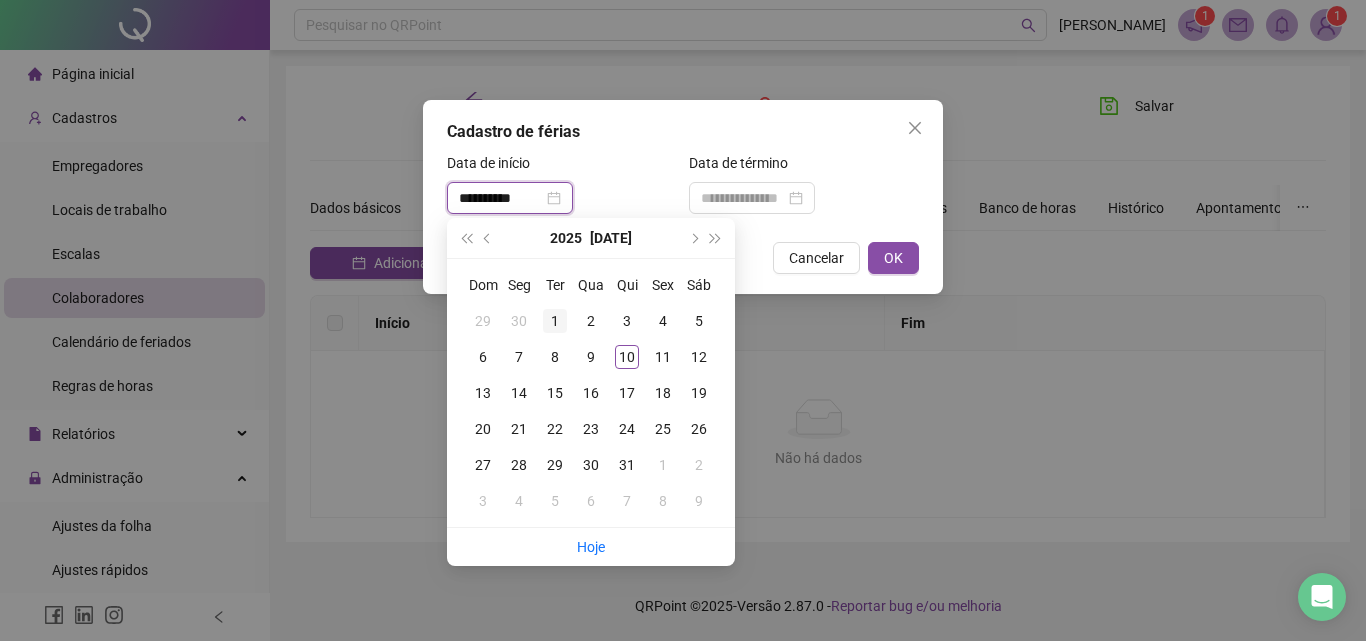type on "**********" 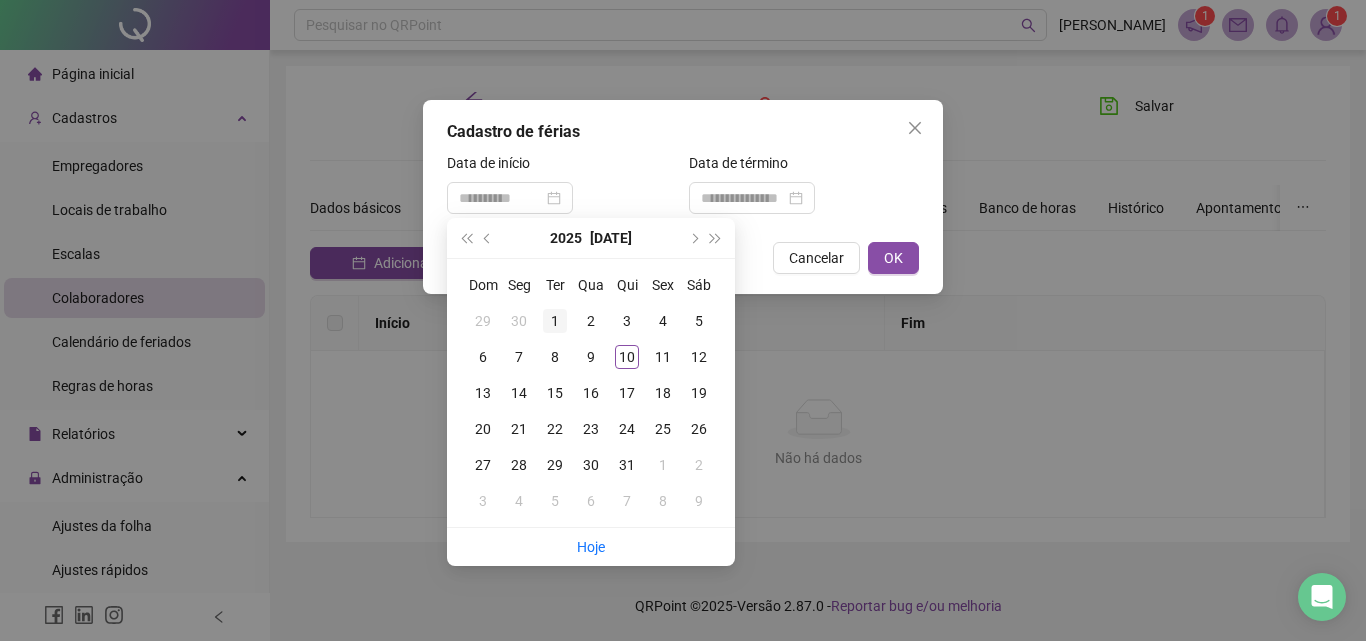 click on "1" at bounding box center (555, 321) 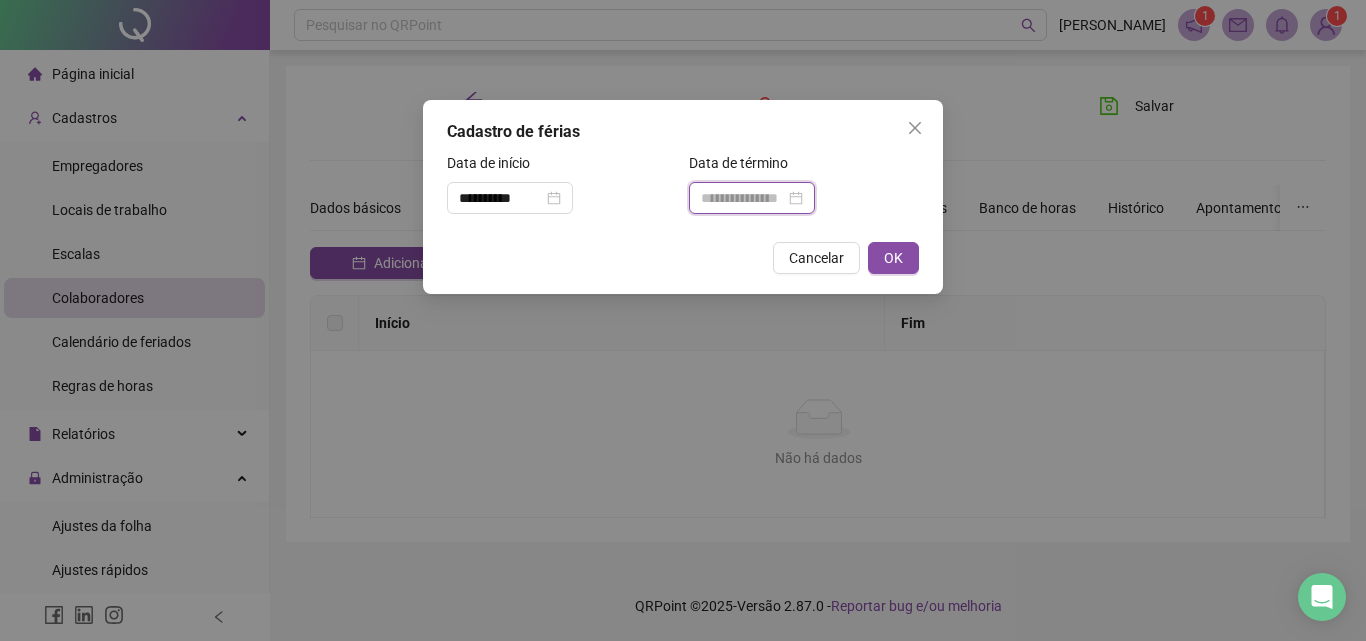 click at bounding box center [743, 198] 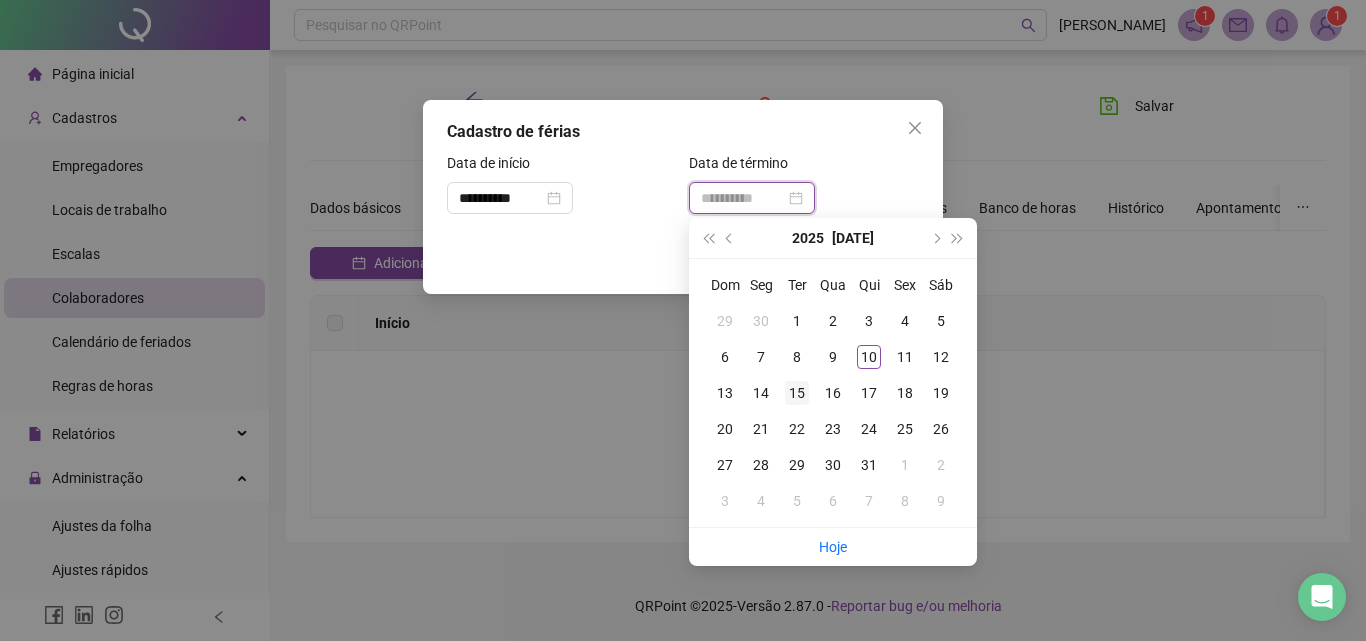 type on "**********" 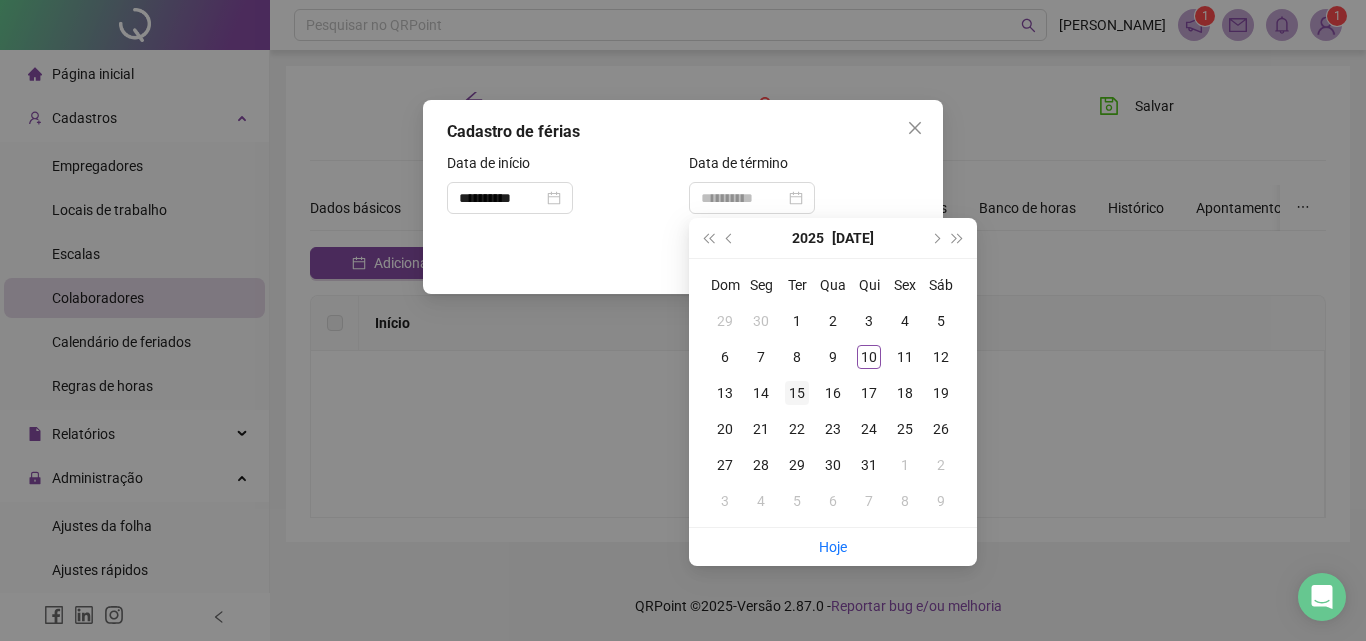 click on "15" at bounding box center [797, 393] 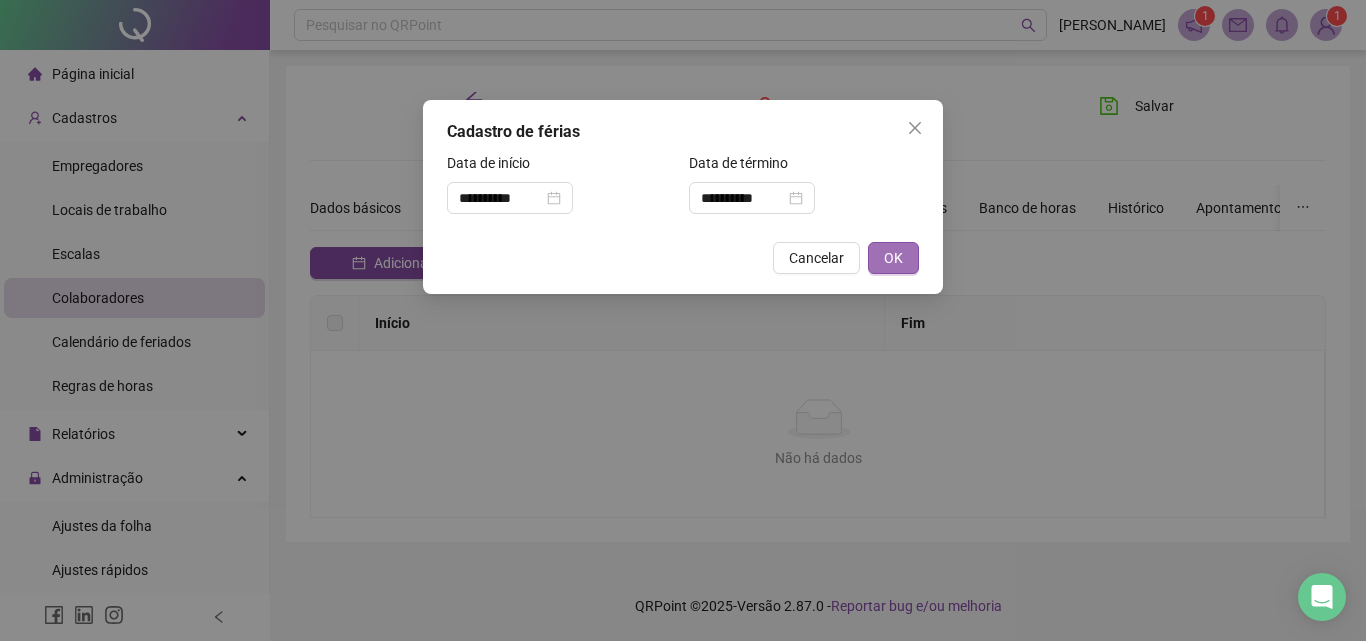 click on "OK" at bounding box center (893, 258) 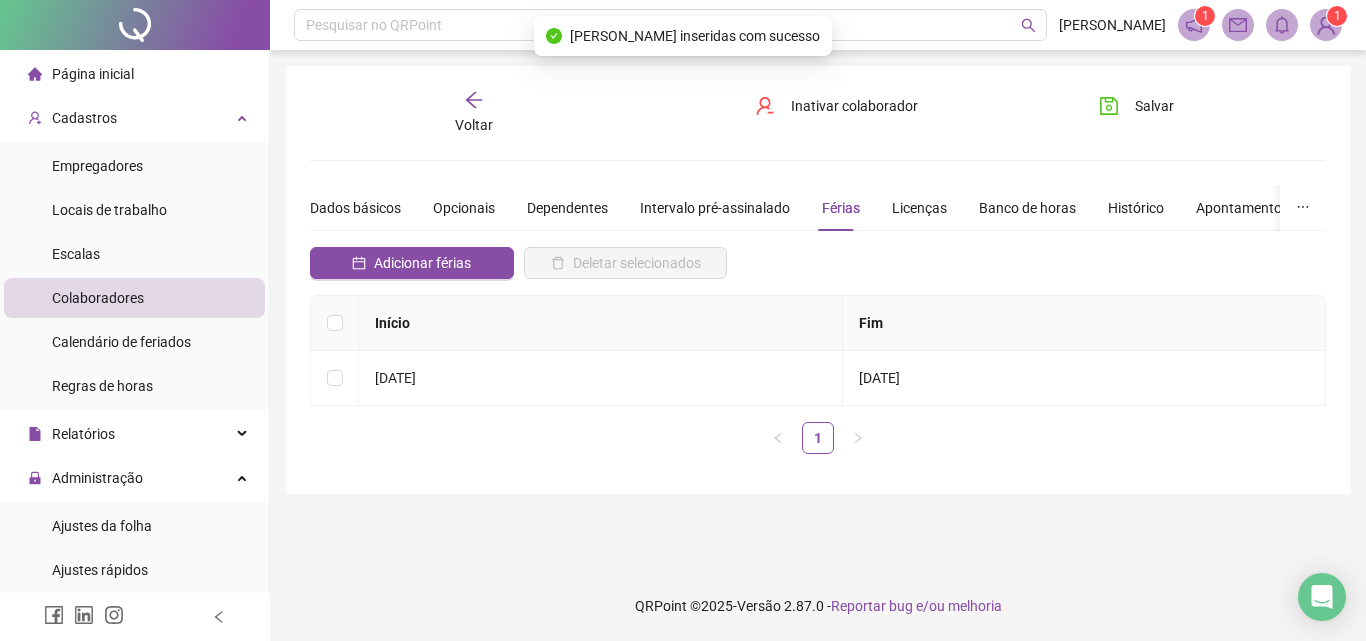 drag, startPoint x: 1132, startPoint y: 107, endPoint x: 1080, endPoint y: 178, distance: 88.005684 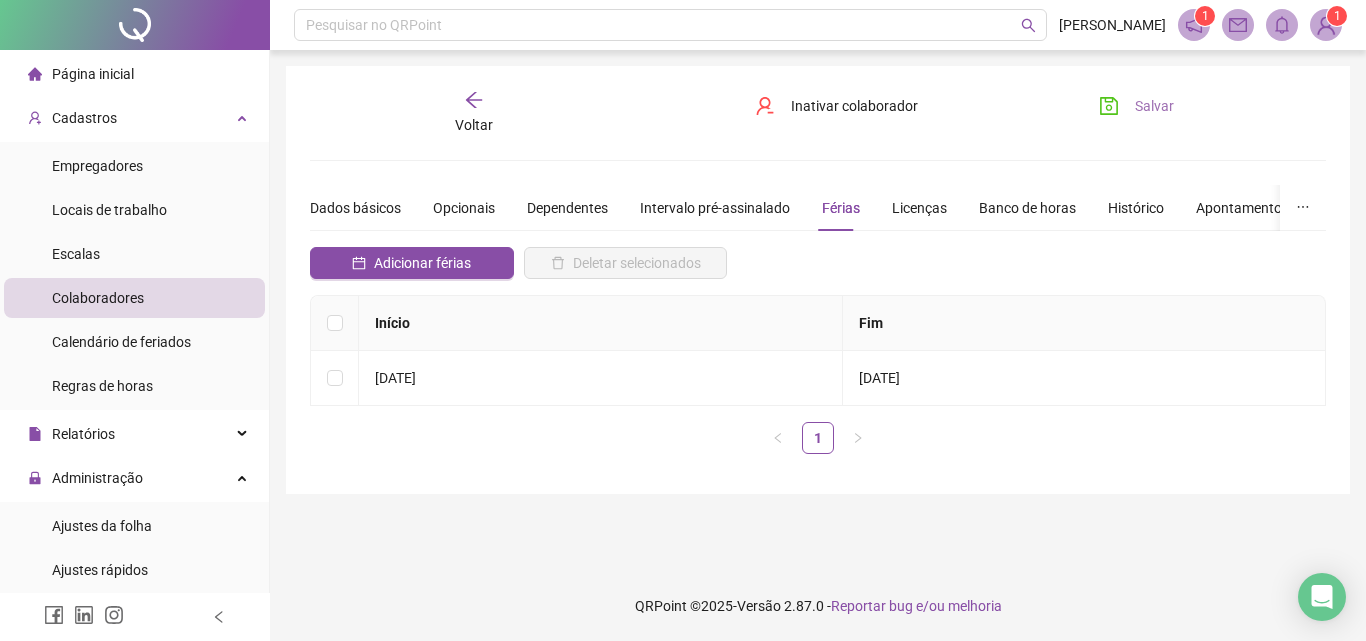 click on "Salvar" at bounding box center [1136, 106] 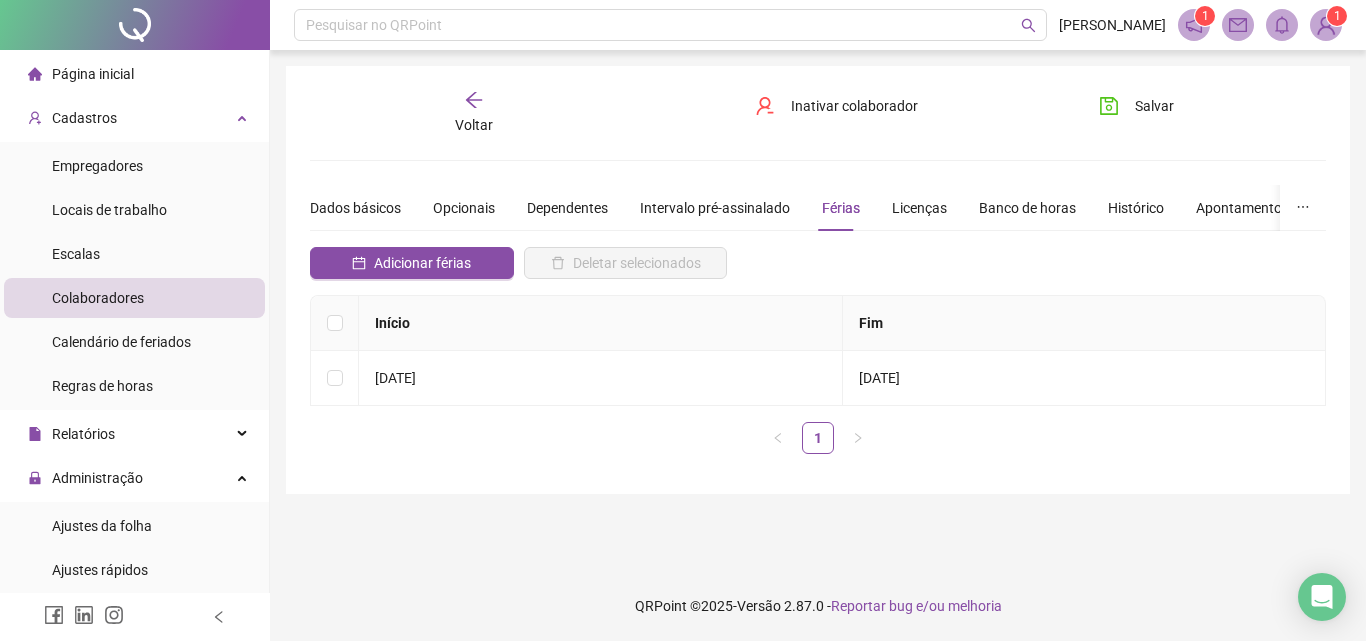 click on "Voltar" at bounding box center (474, 113) 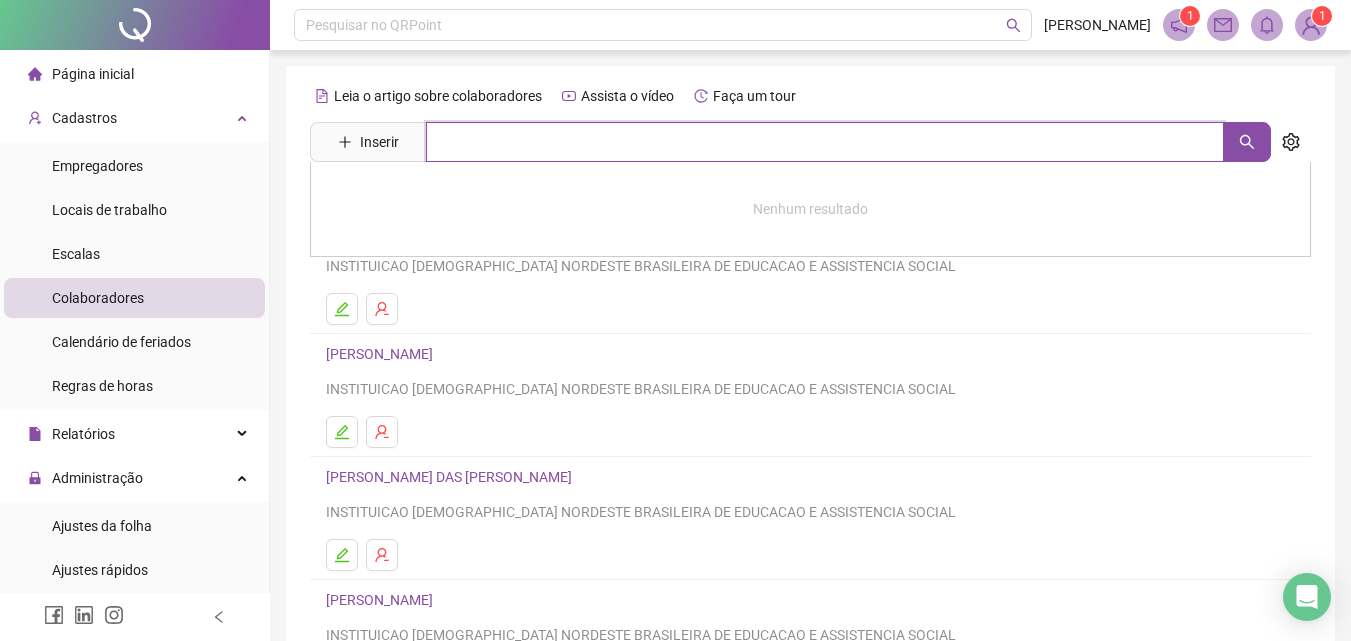 click at bounding box center (825, 142) 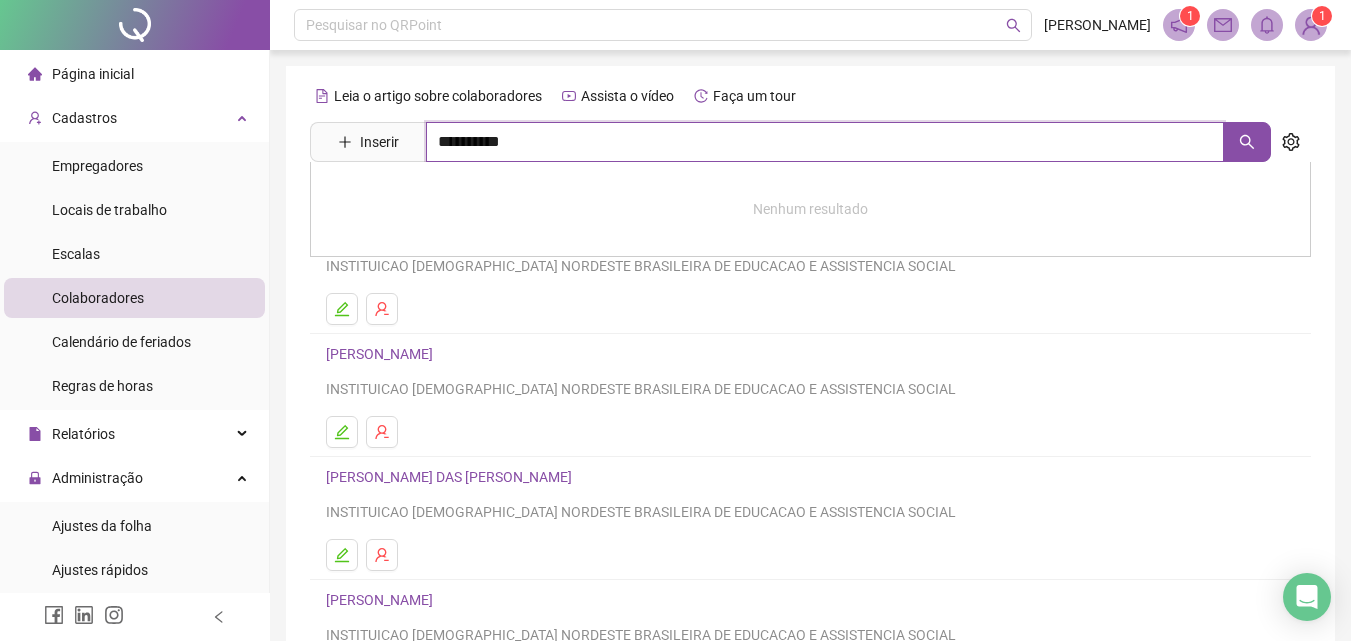 type on "**********" 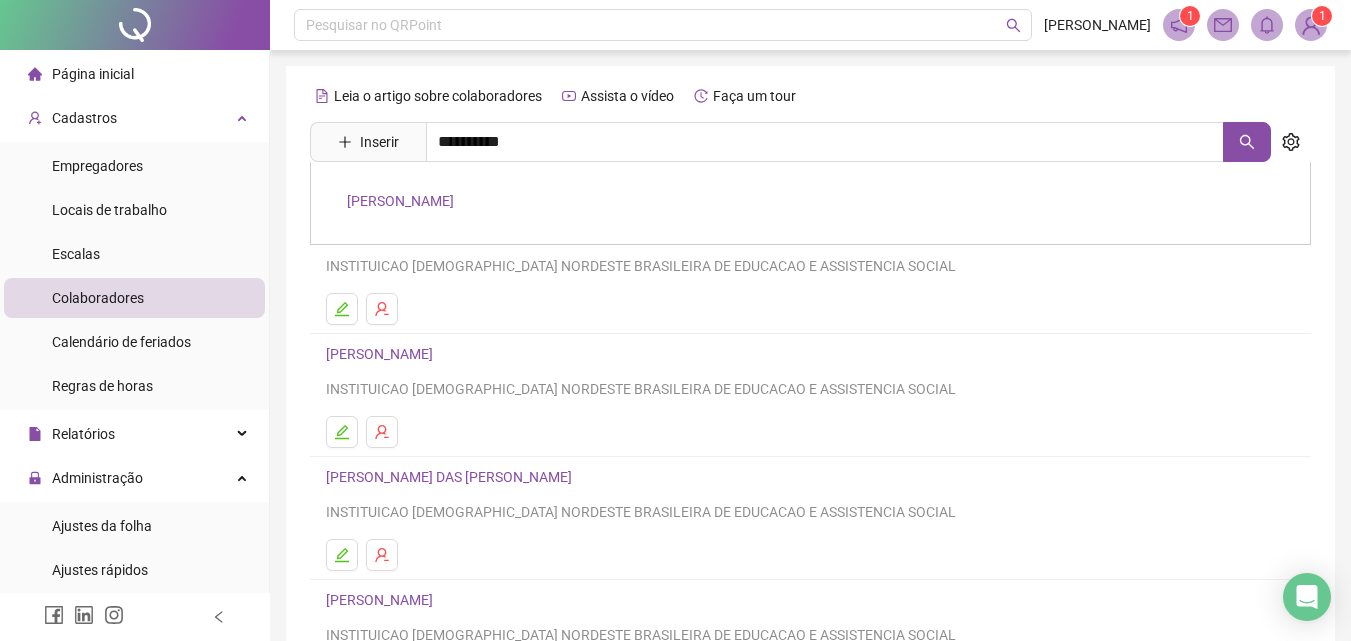 click on "[PERSON_NAME]" at bounding box center (400, 201) 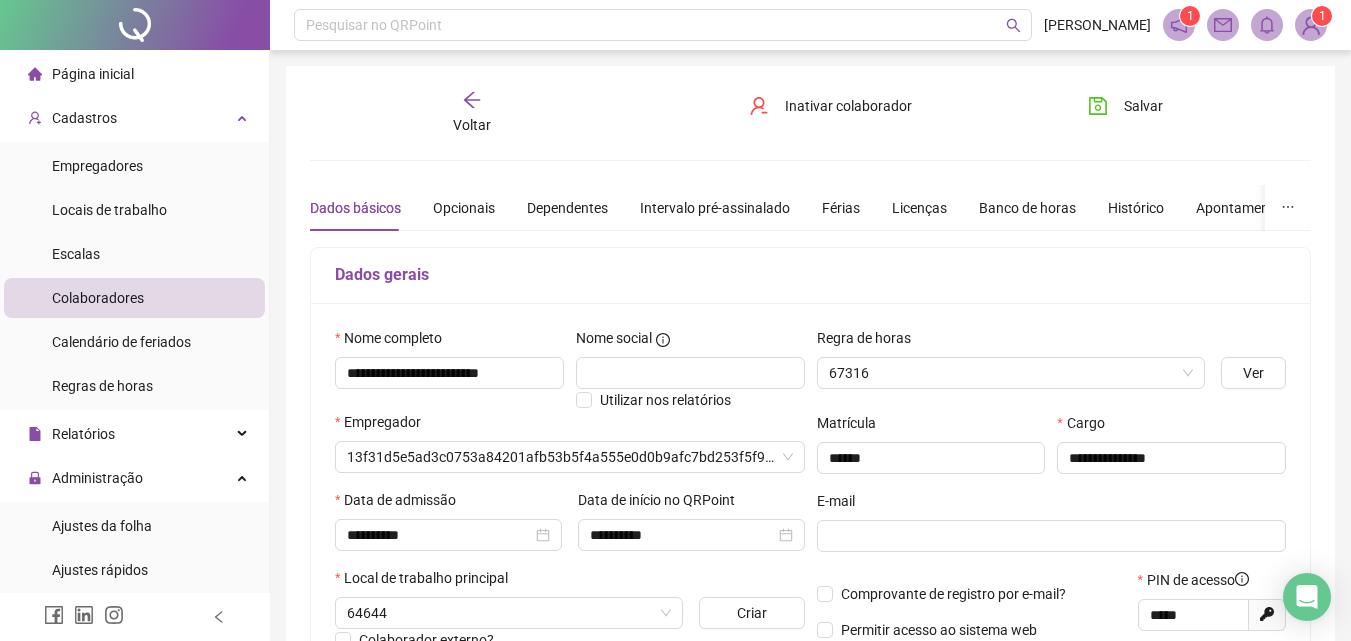 type on "**********" 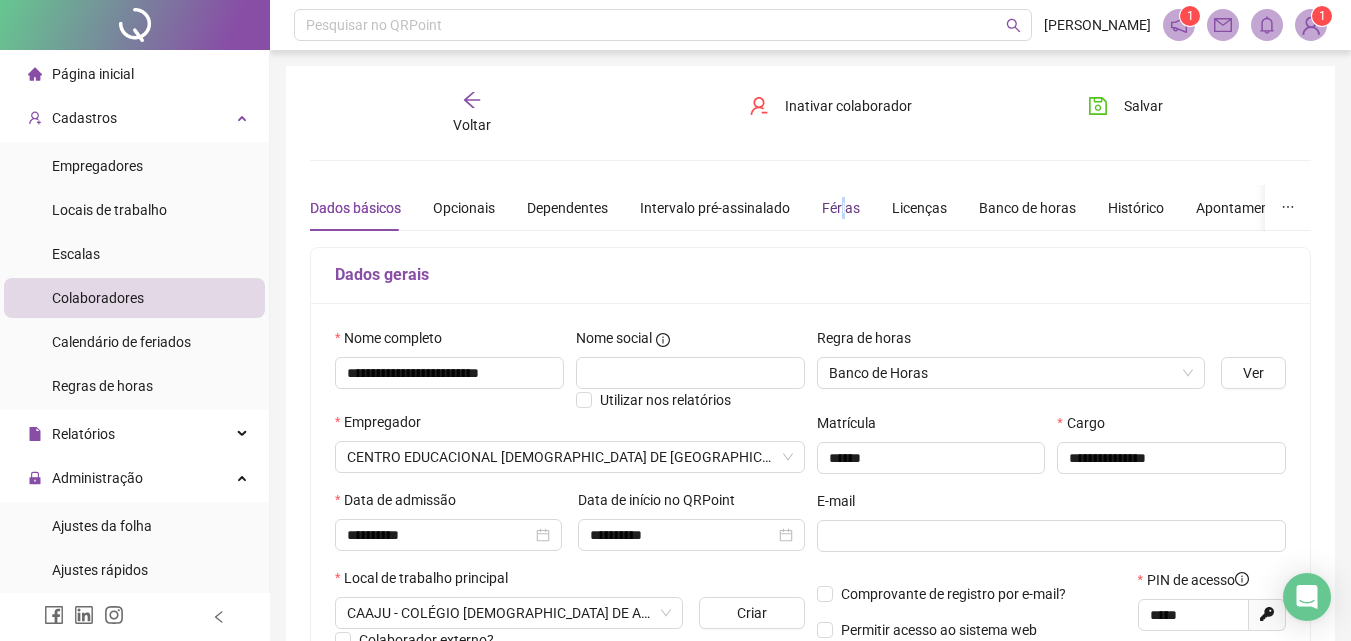 drag, startPoint x: 839, startPoint y: 209, endPoint x: 799, endPoint y: 245, distance: 53.814495 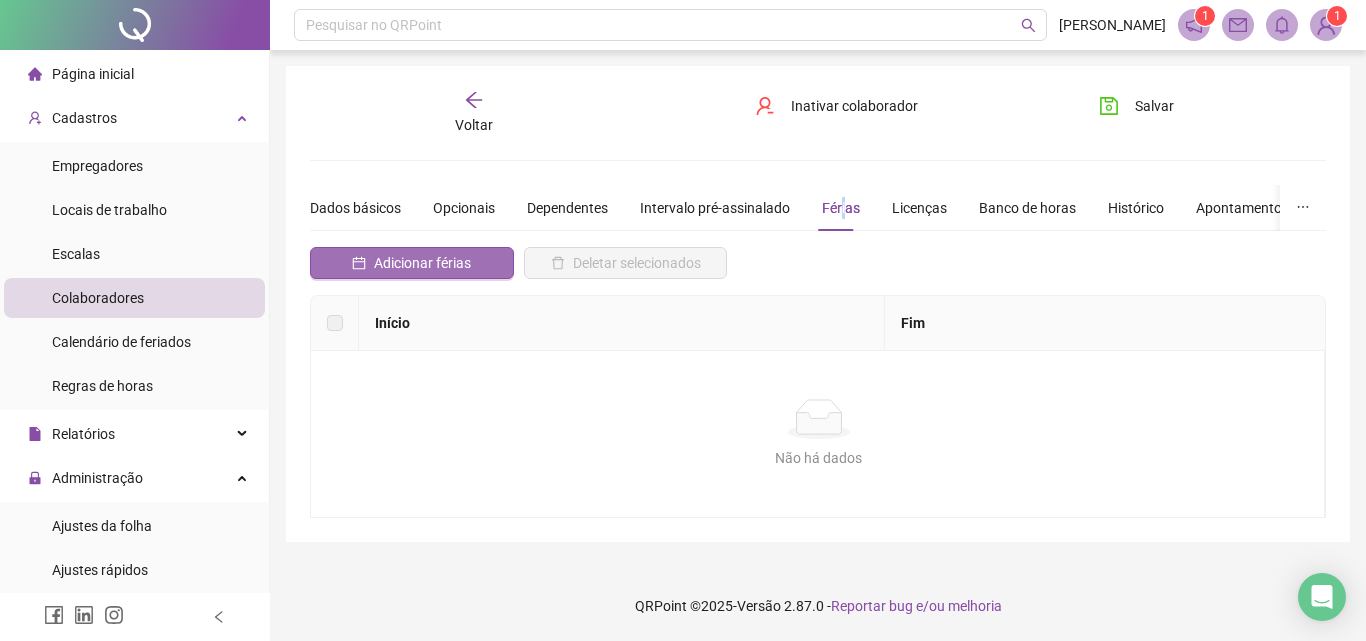 click on "Adicionar férias" at bounding box center (422, 263) 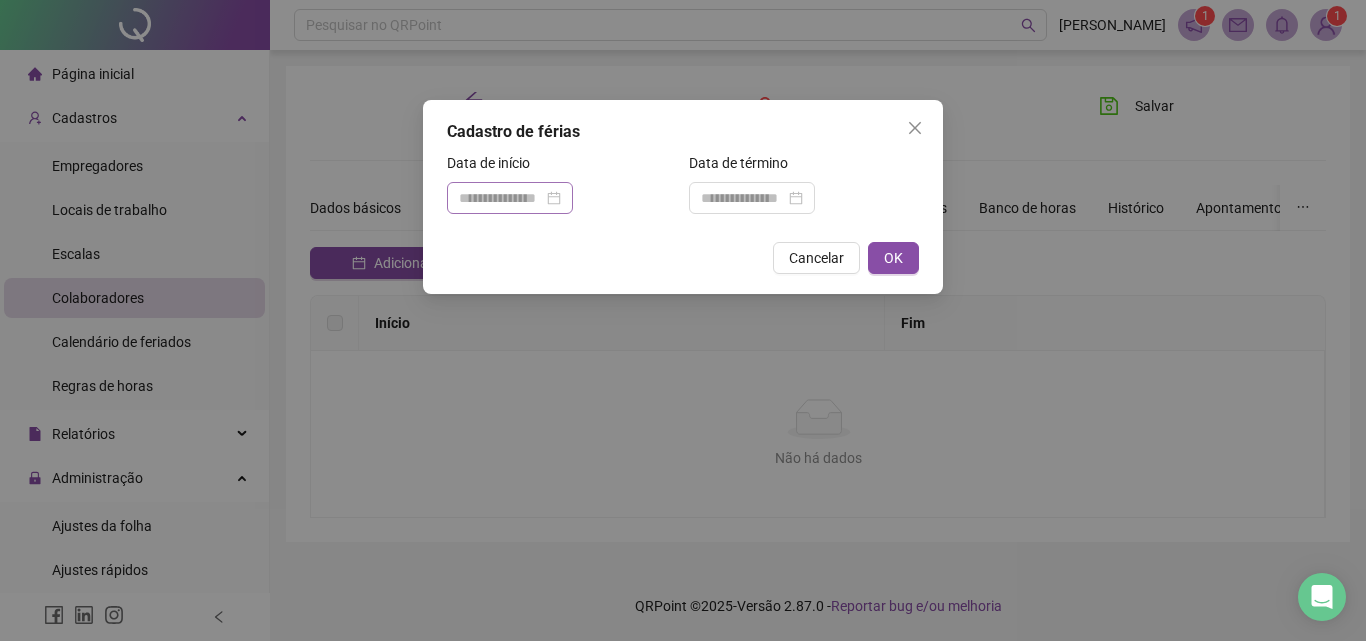 drag, startPoint x: 514, startPoint y: 186, endPoint x: 517, endPoint y: 214, distance: 28.160255 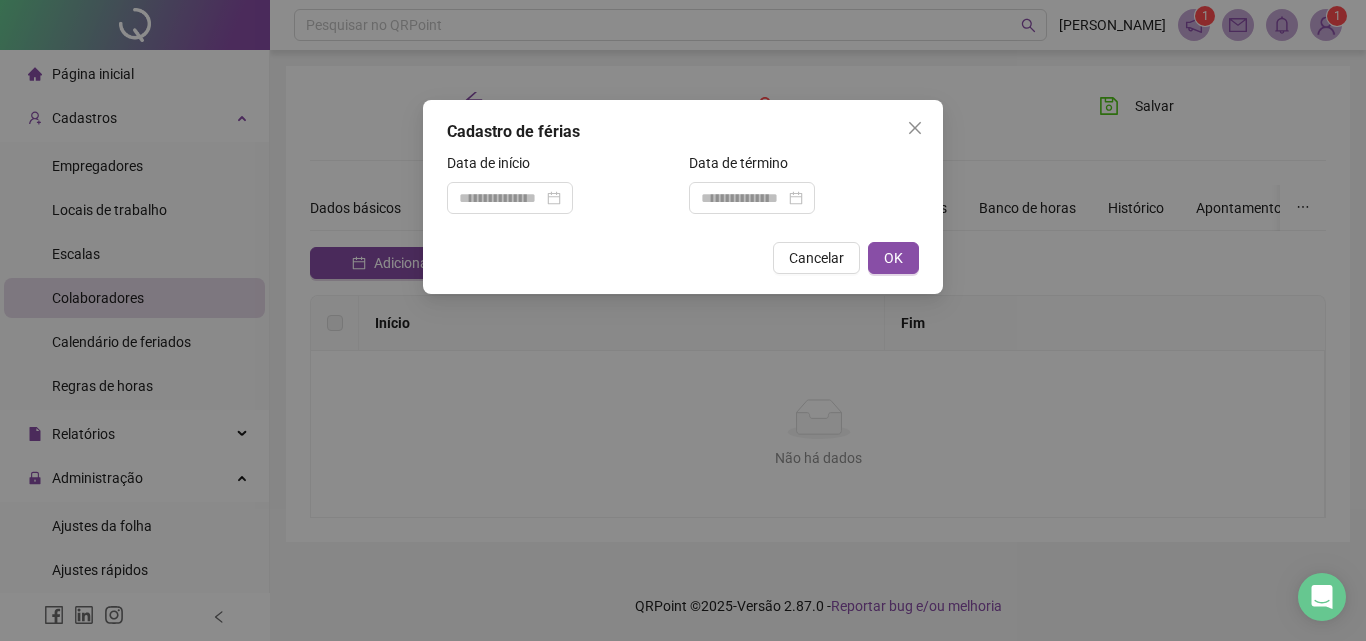 click at bounding box center (510, 198) 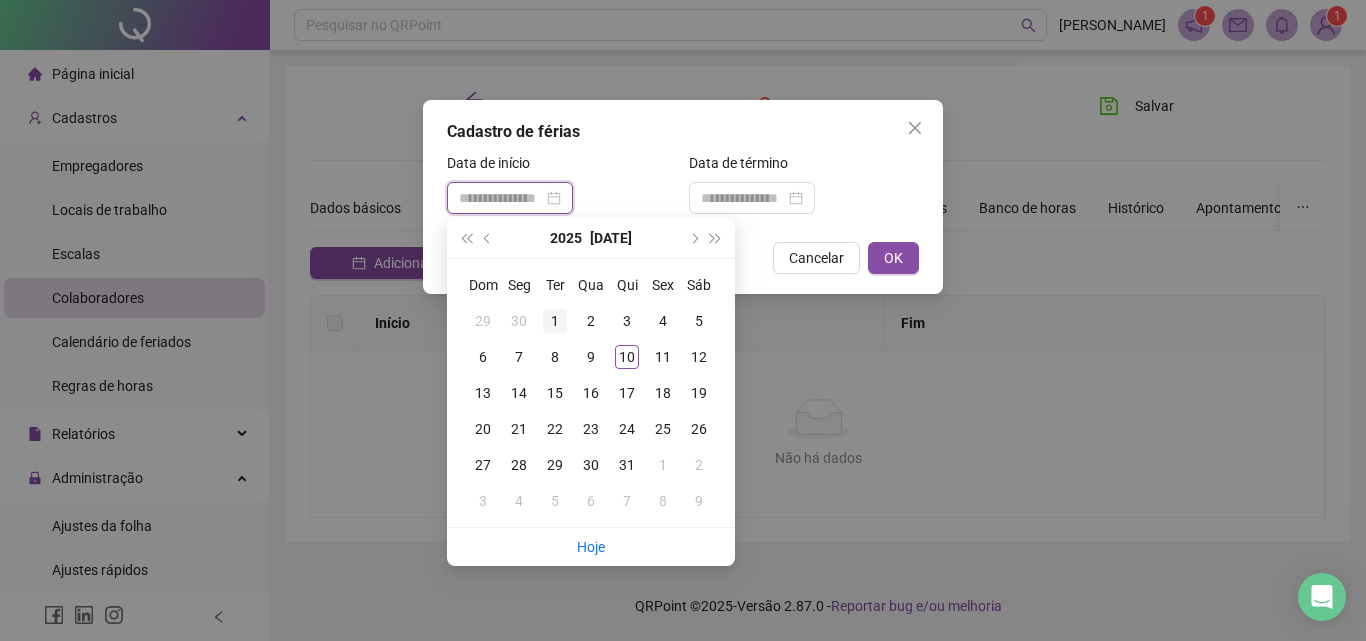 type on "**********" 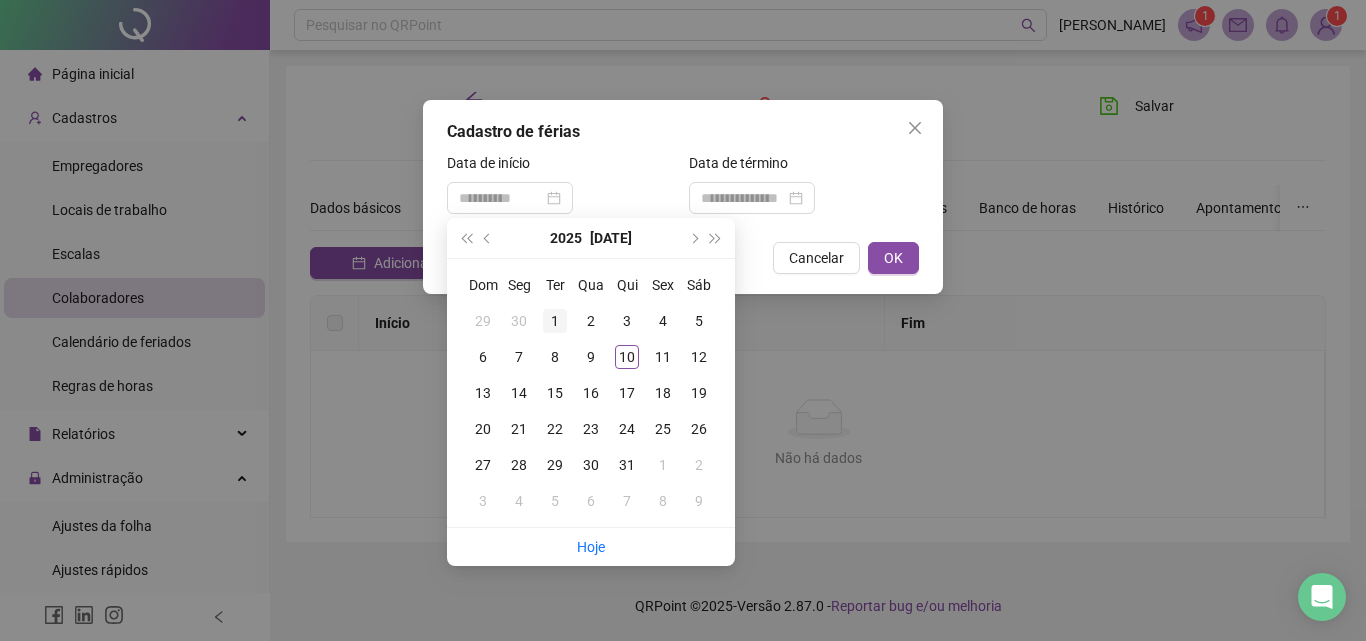 click on "1" at bounding box center (555, 321) 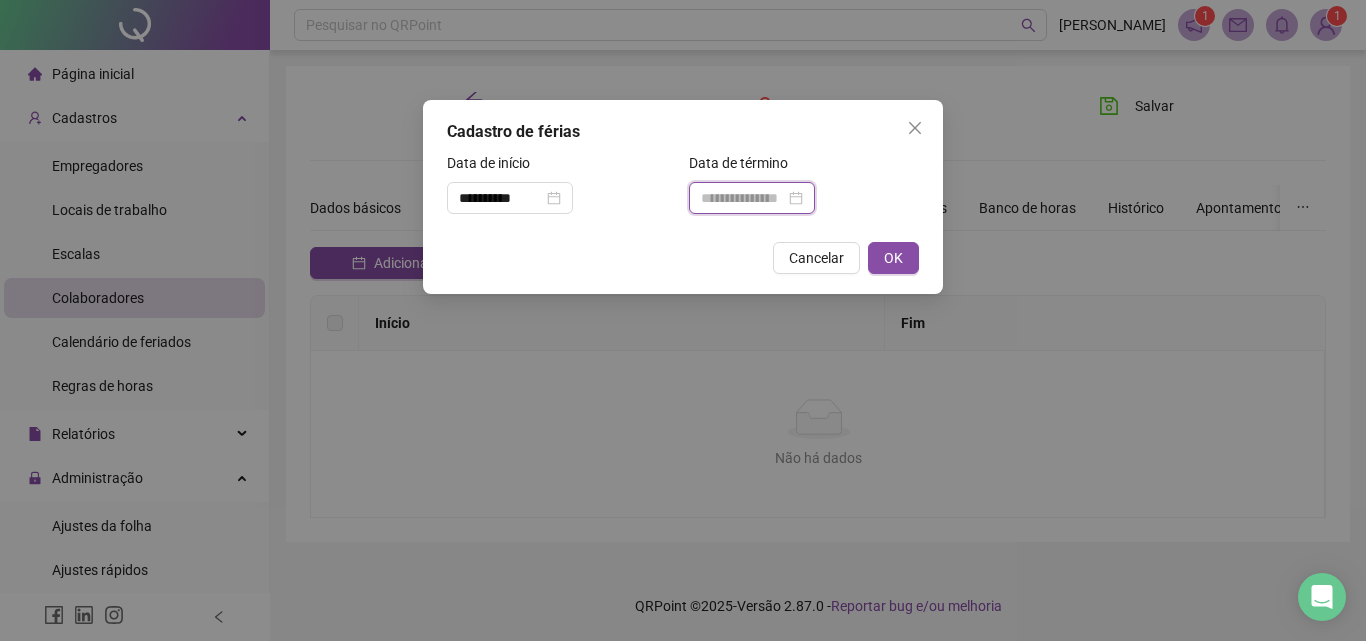 click at bounding box center (743, 198) 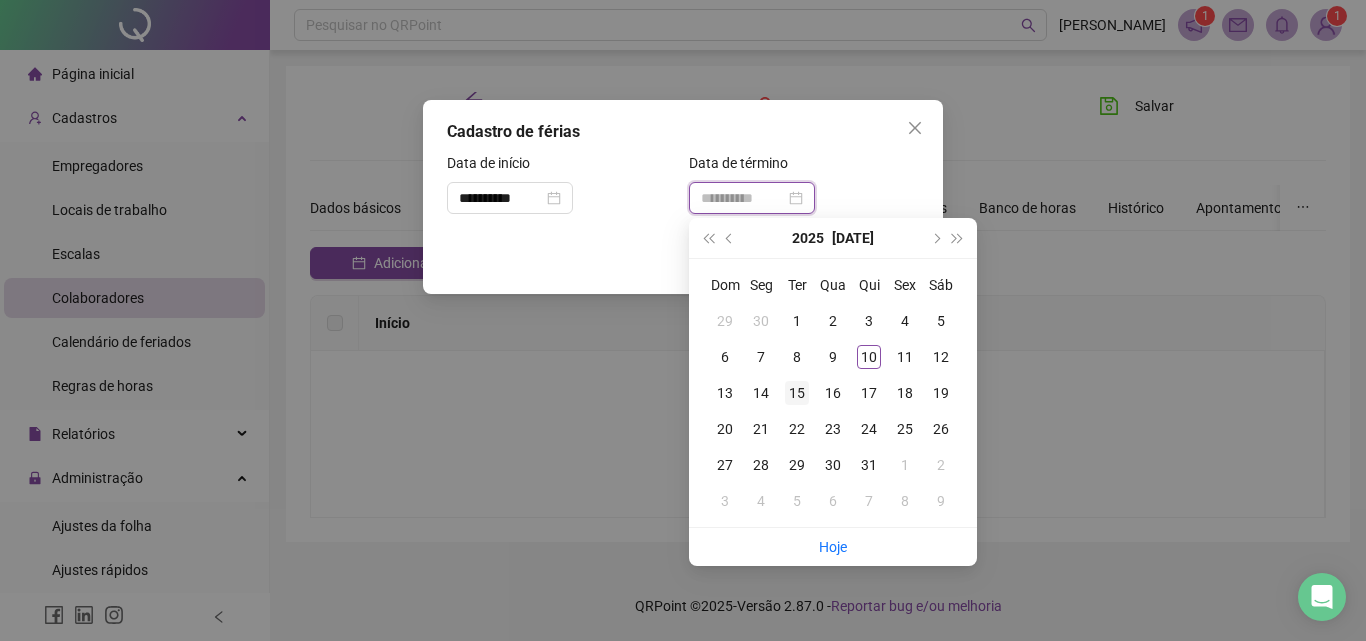 type on "**********" 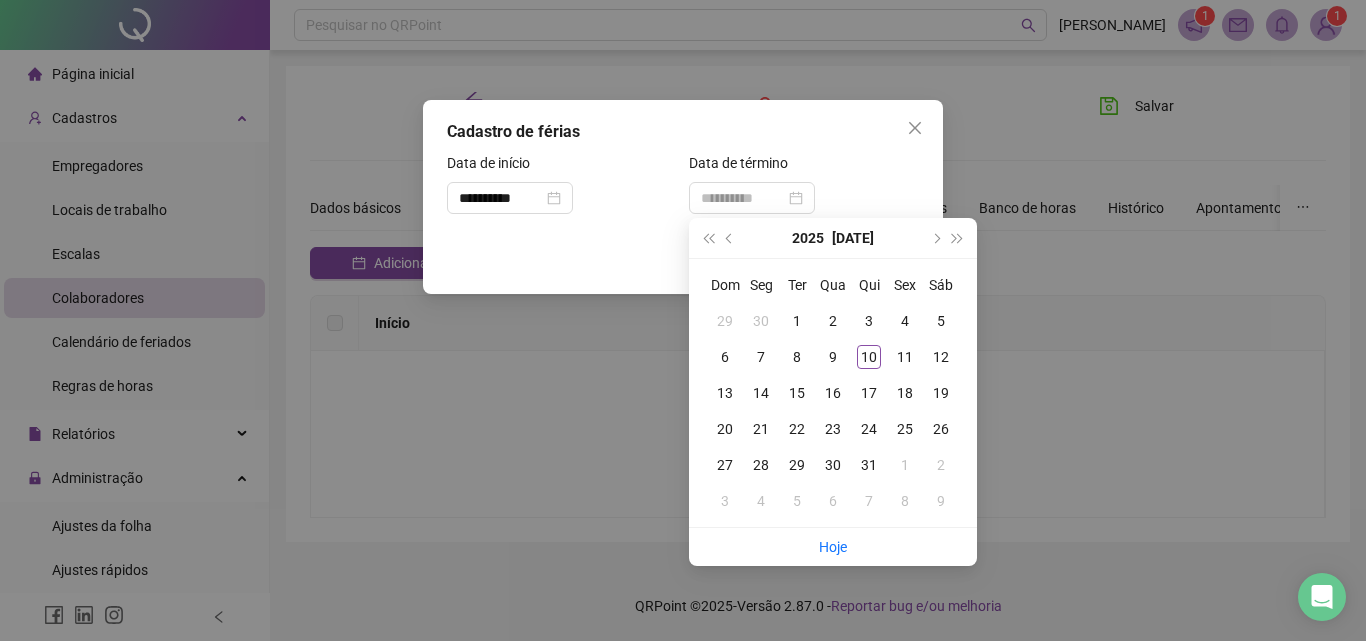 click on "15" at bounding box center (797, 393) 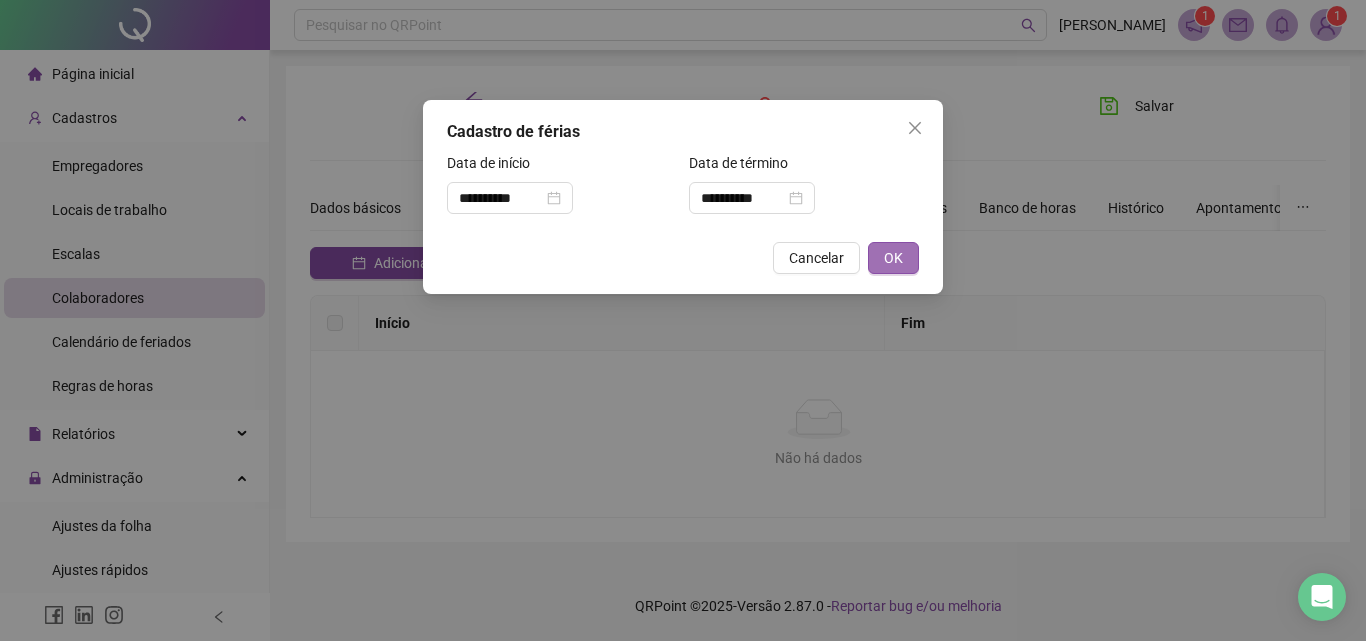 drag, startPoint x: 886, startPoint y: 256, endPoint x: 880, endPoint y: 270, distance: 15.231546 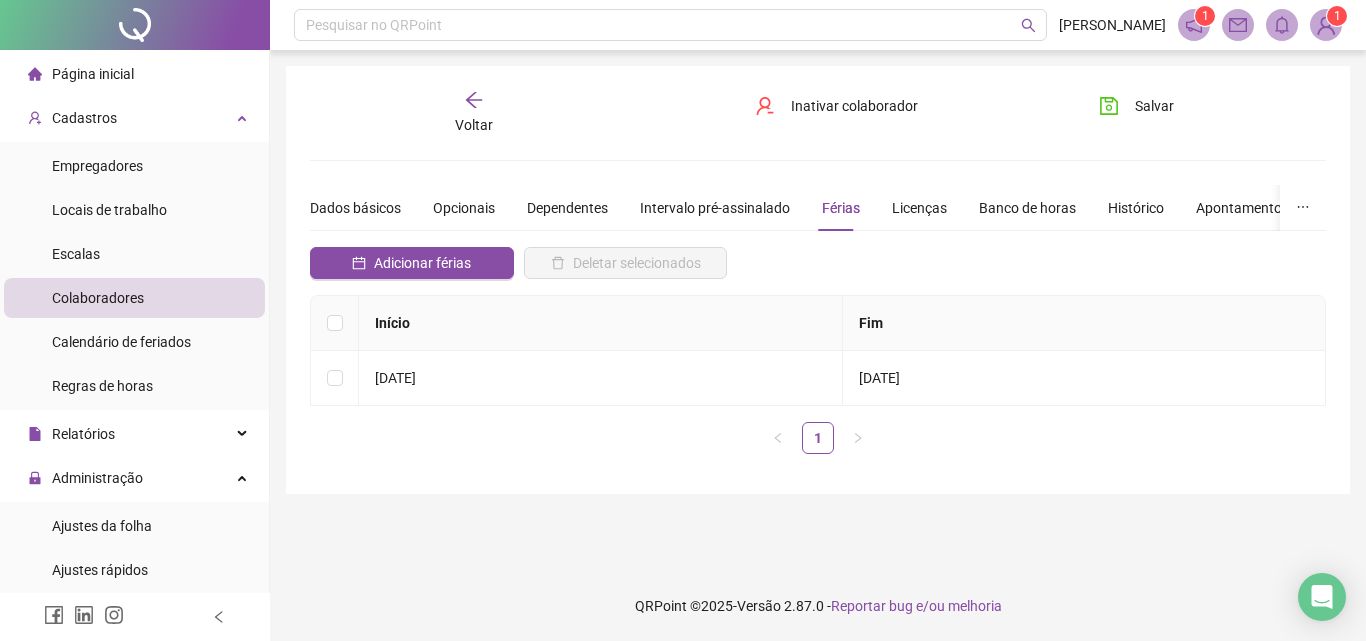 drag, startPoint x: 1147, startPoint y: 105, endPoint x: 1069, endPoint y: 375, distance: 281.04092 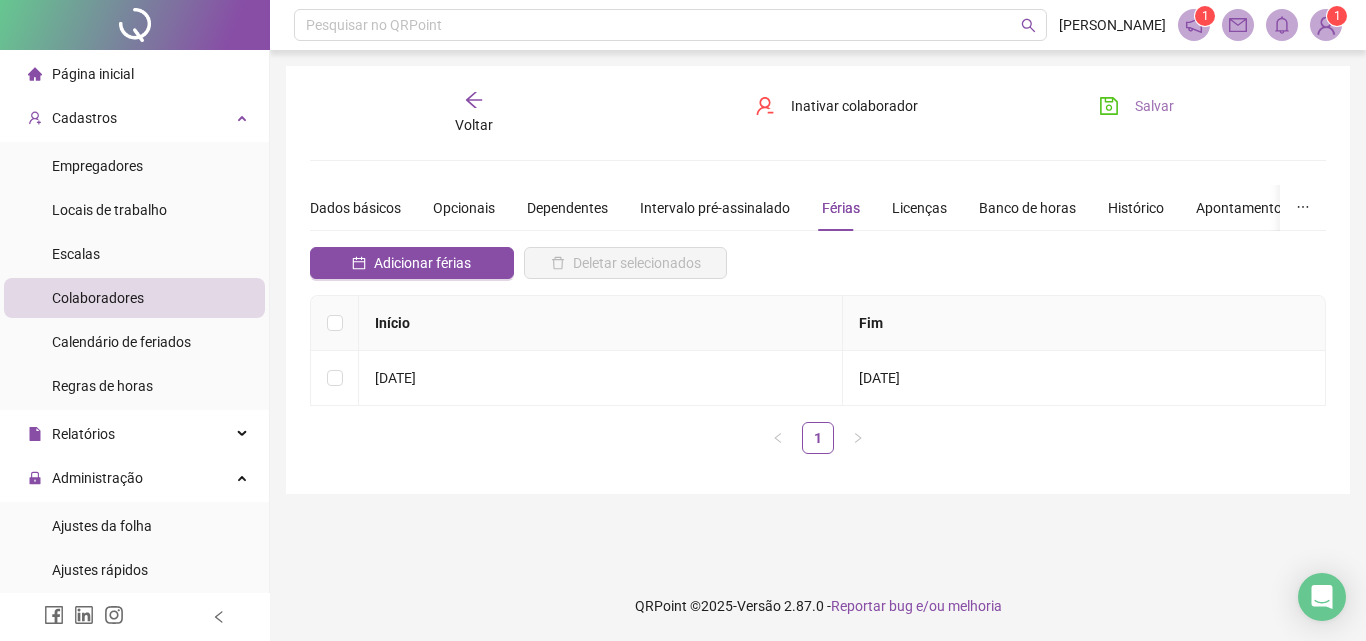 click on "Salvar" at bounding box center (1136, 106) 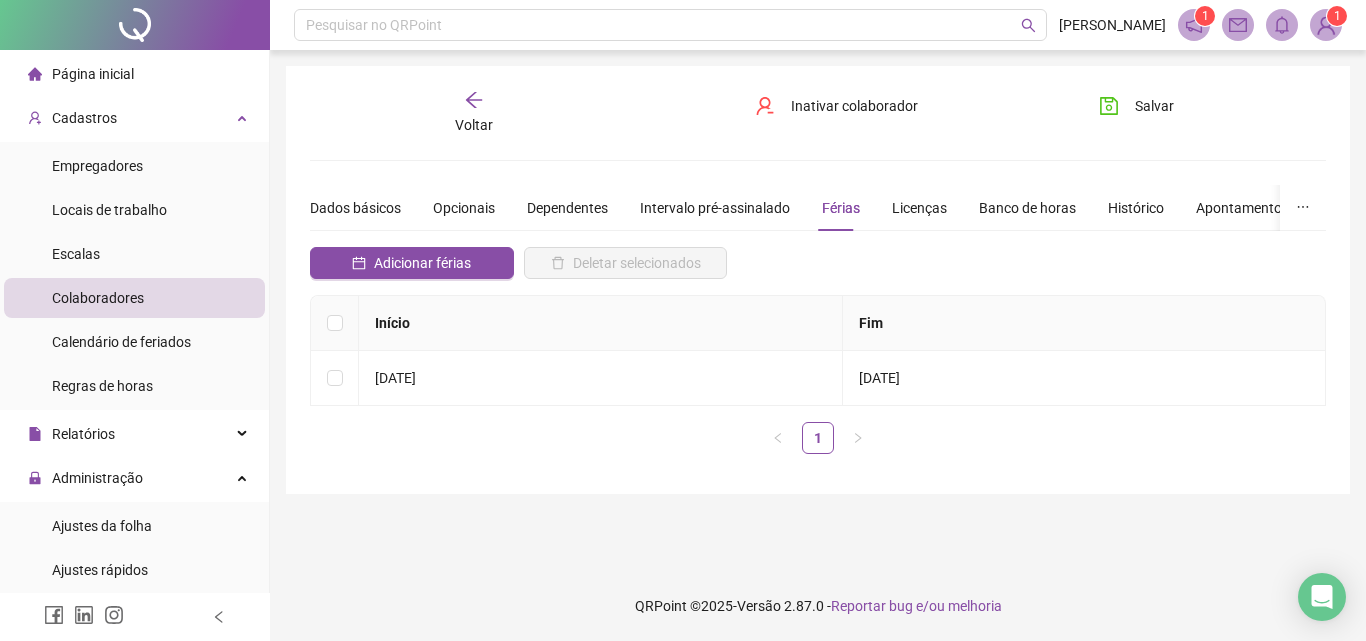 click on "Voltar" at bounding box center [474, 125] 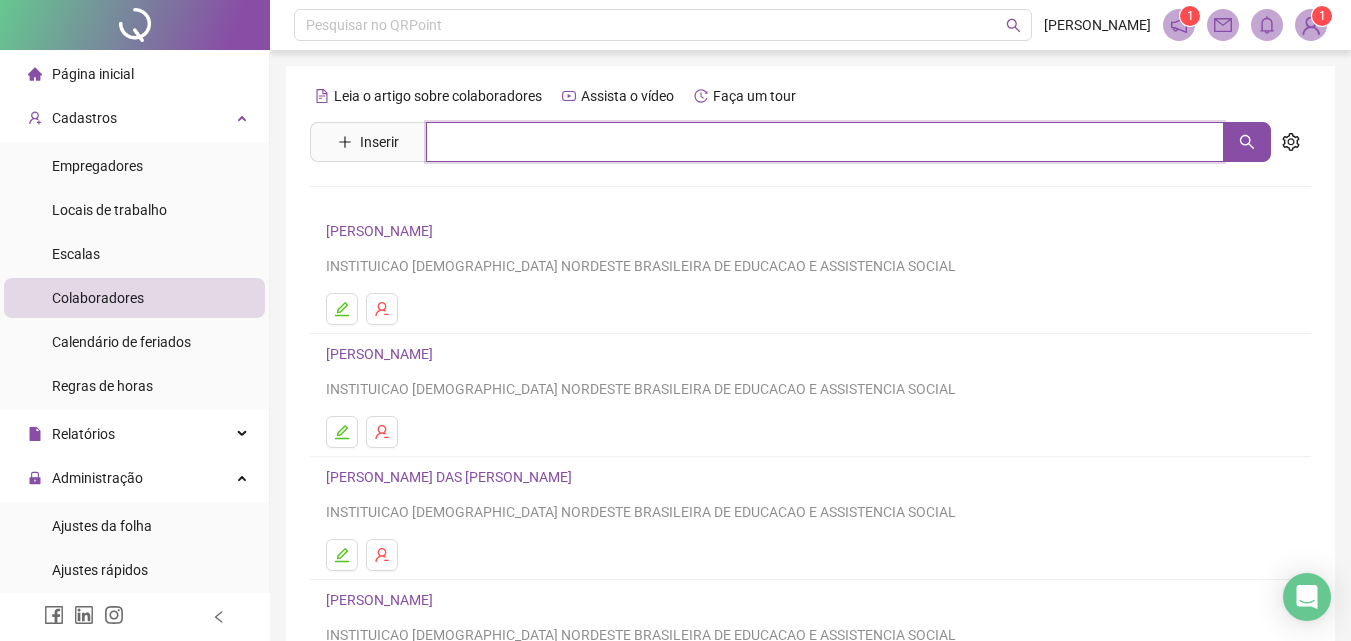 click at bounding box center [825, 142] 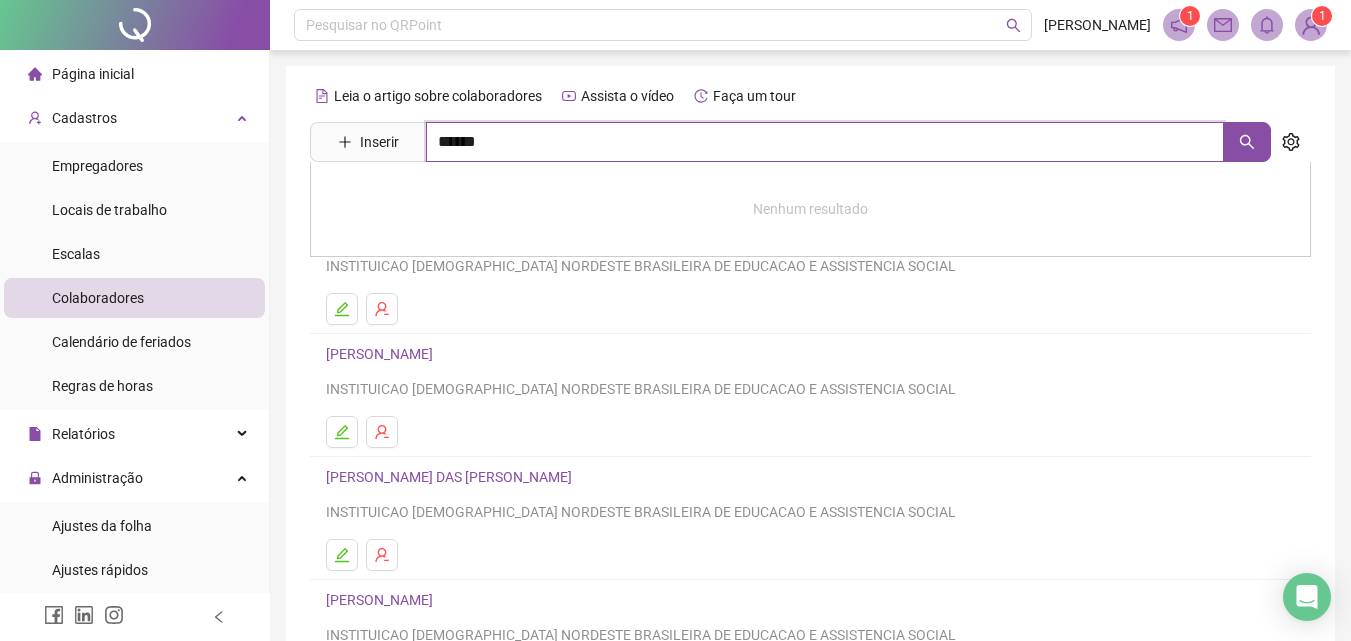 click on "******" at bounding box center (825, 142) 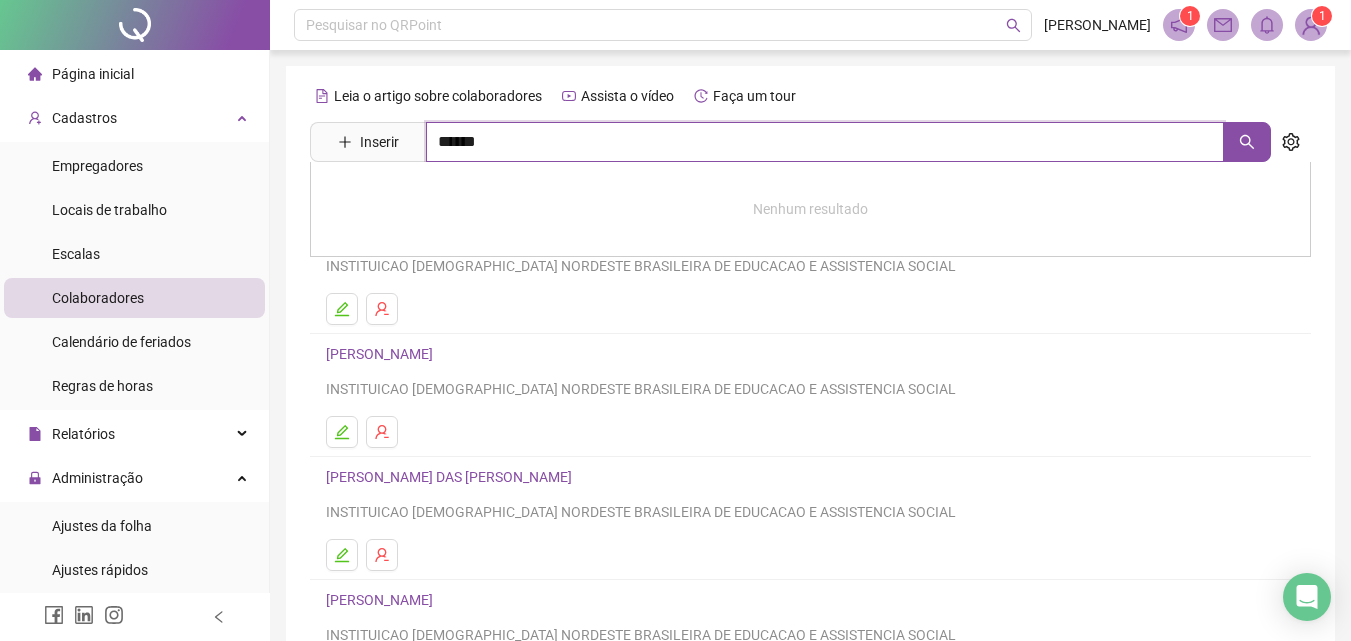 type on "******" 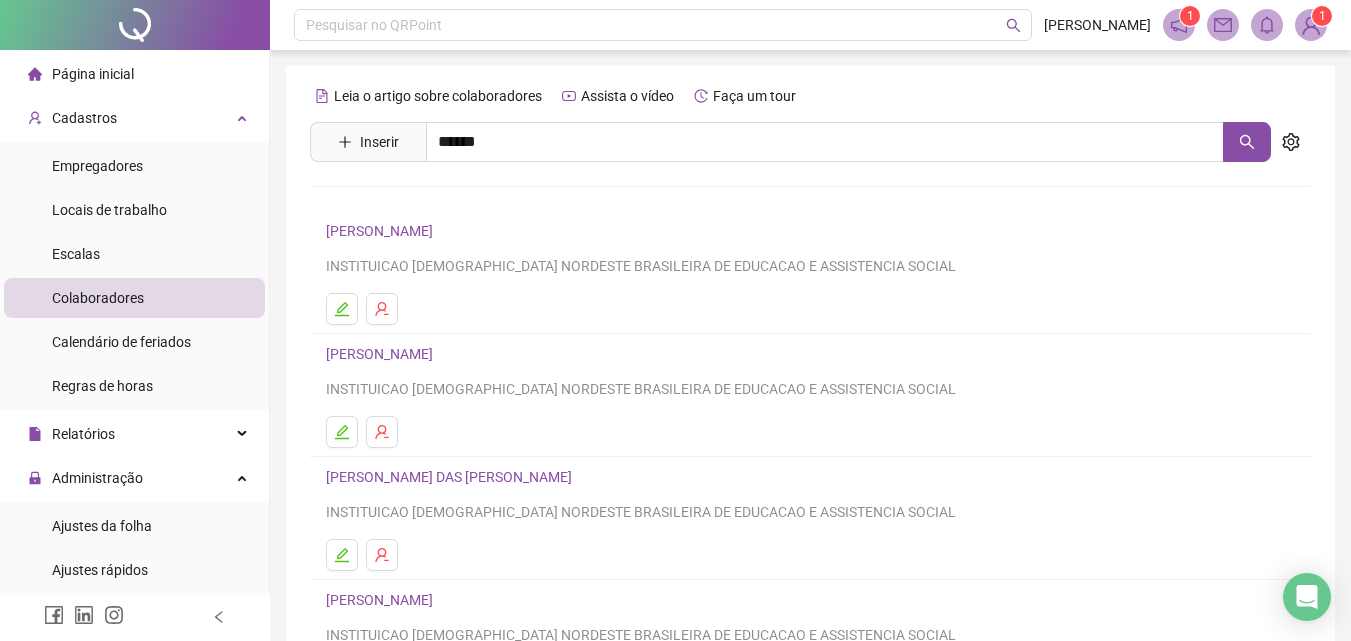 click on "[PERSON_NAME]" at bounding box center [810, 203] 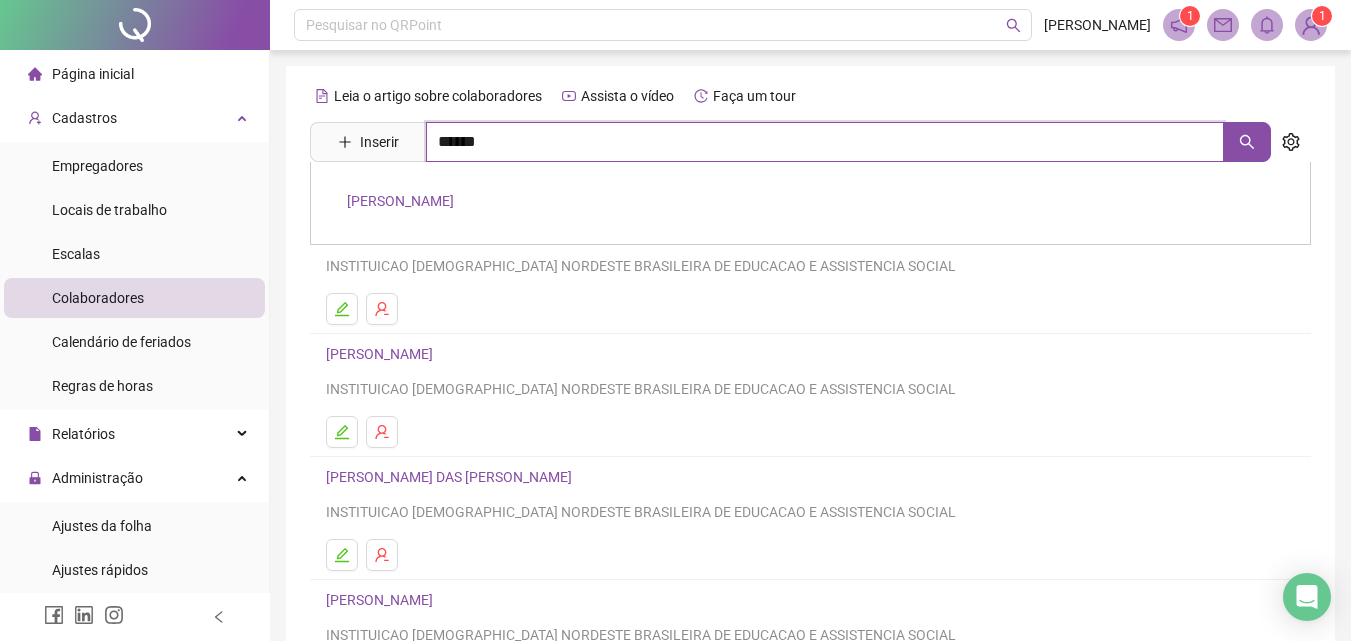 click on "******" at bounding box center (825, 142) 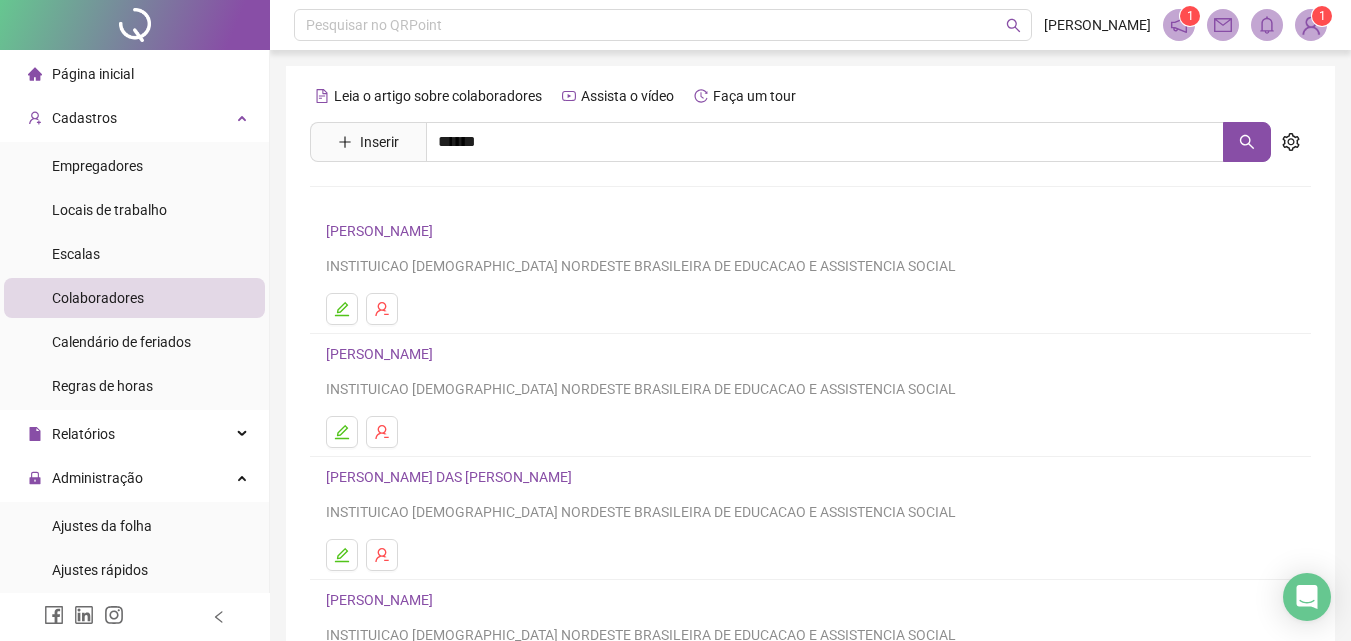 click on "[PERSON_NAME]" at bounding box center (400, 201) 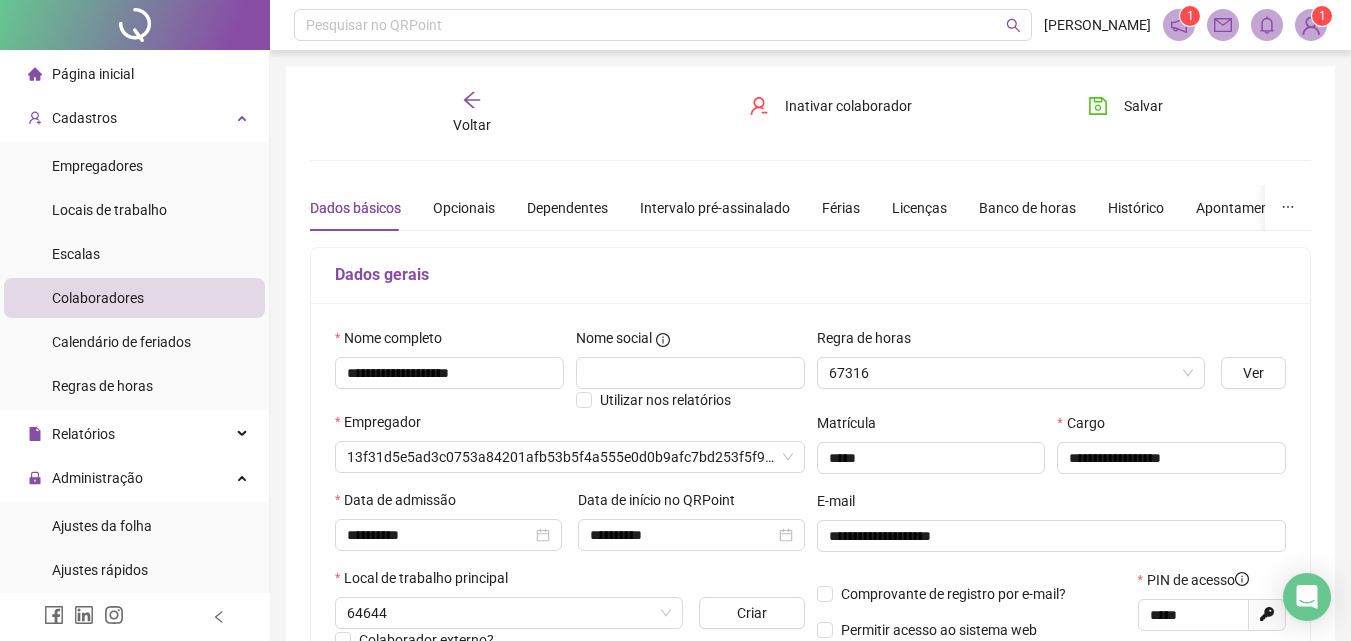 type on "**********" 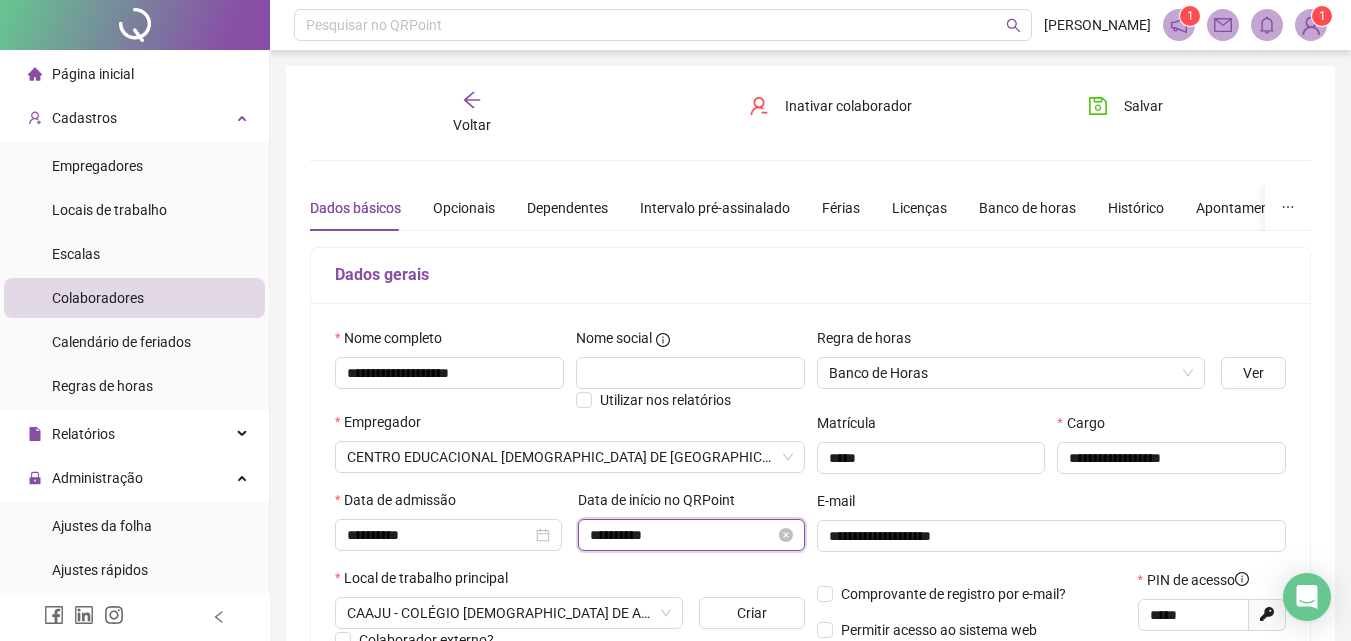 click on "**********" at bounding box center (682, 535) 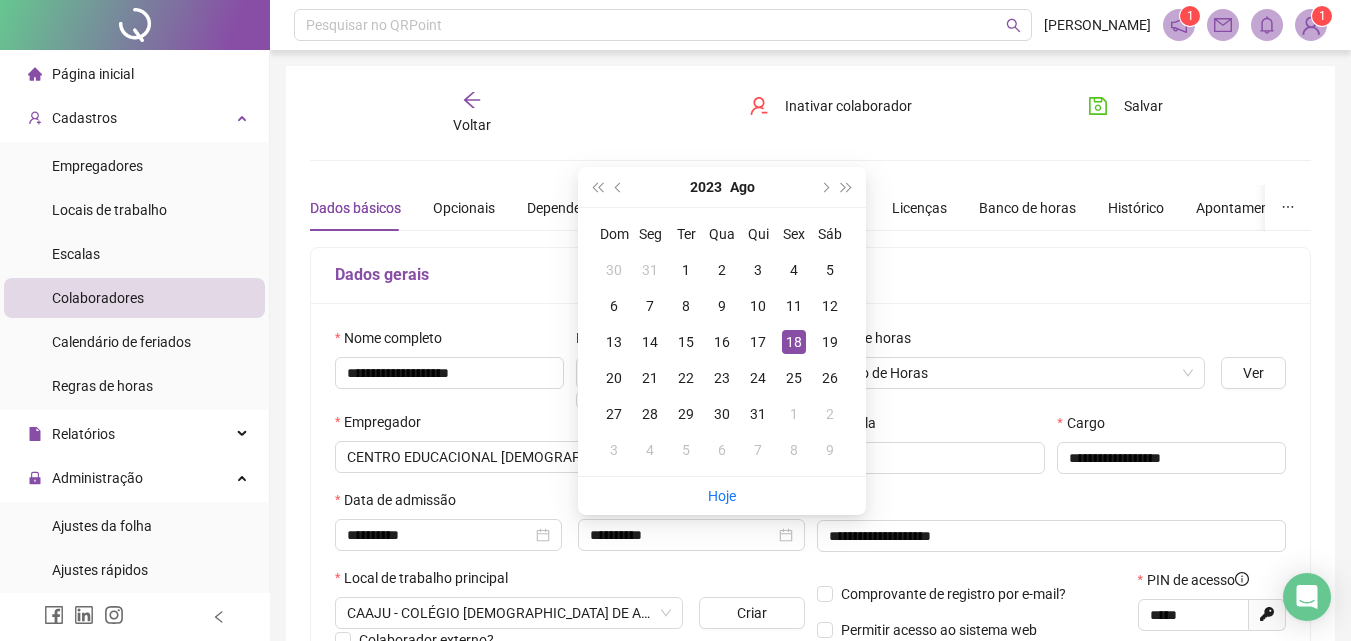 drag, startPoint x: 712, startPoint y: 188, endPoint x: 711, endPoint y: 204, distance: 16.03122 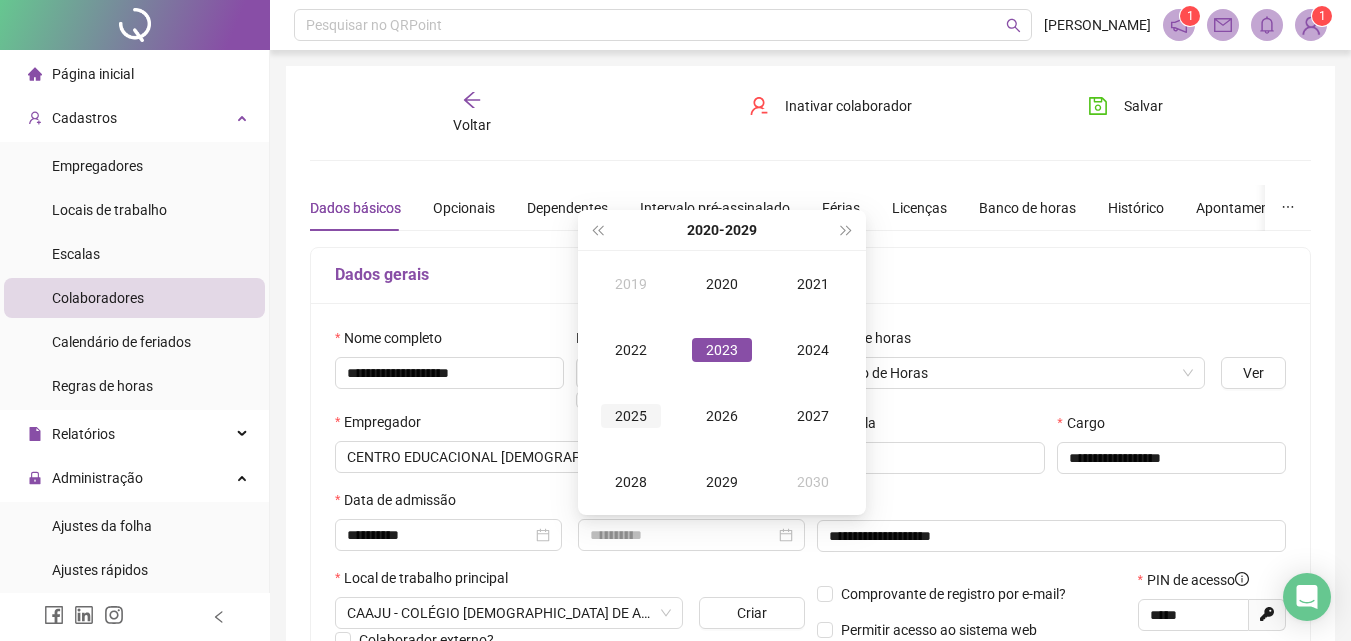 click on "2025" at bounding box center [631, 416] 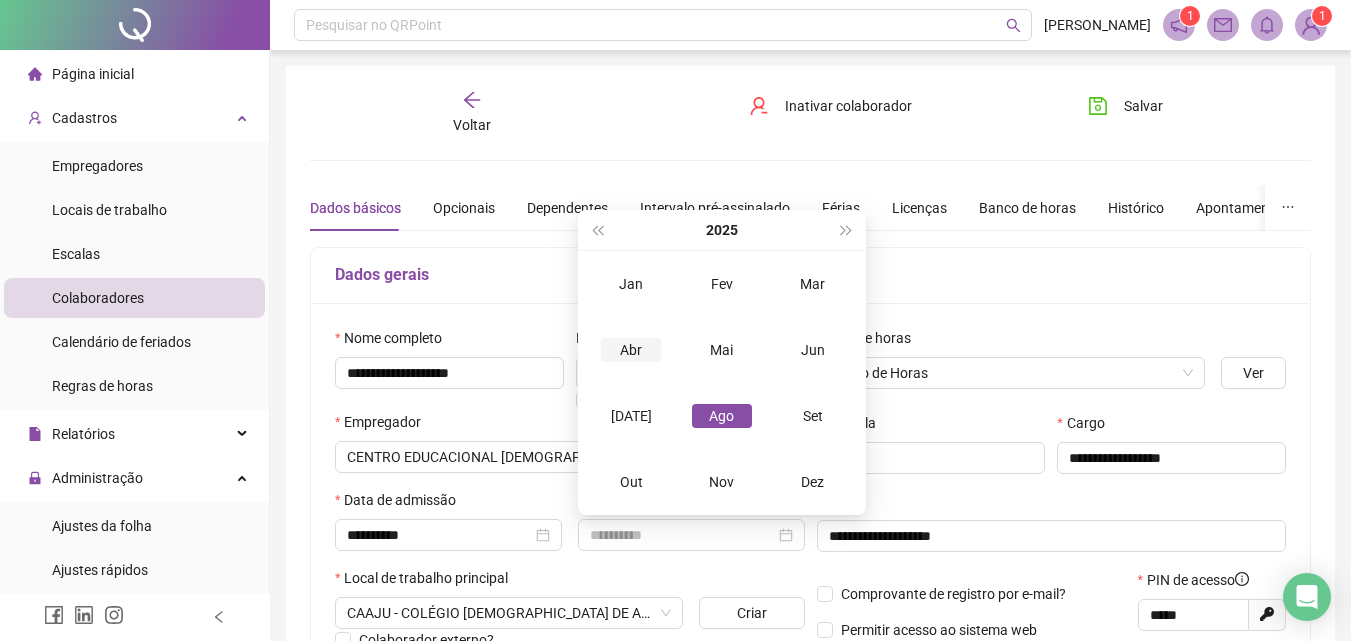 click on "Abr" at bounding box center [631, 350] 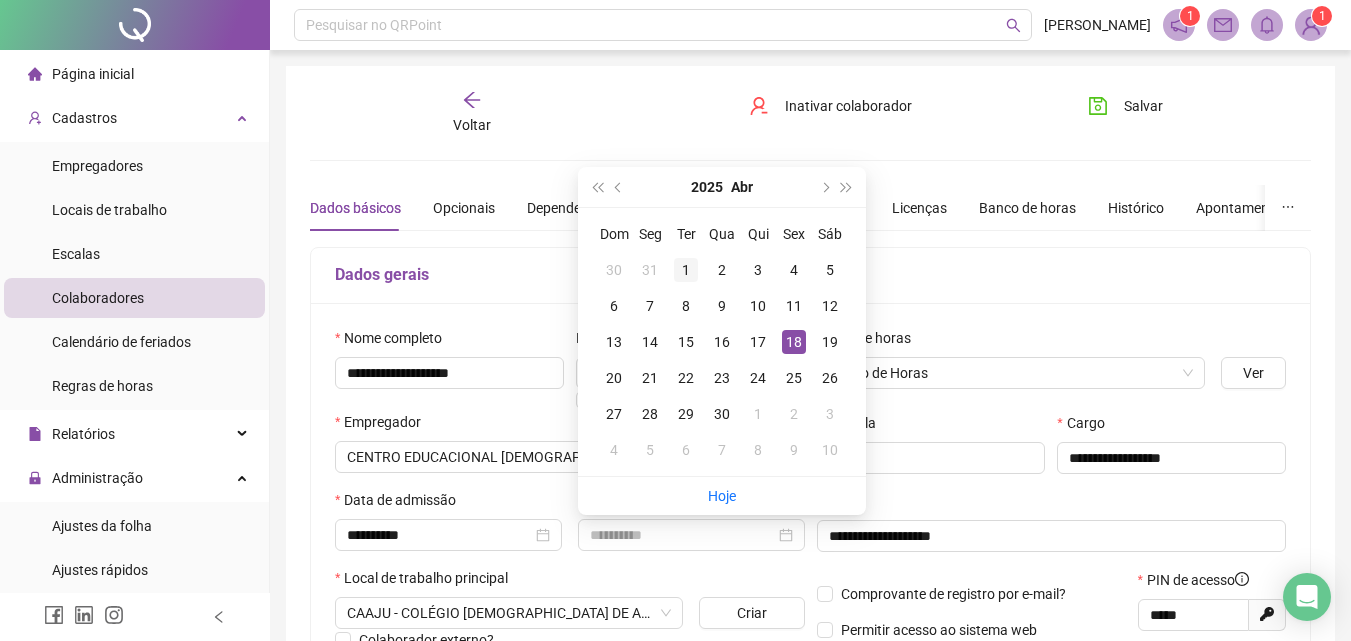 type on "**********" 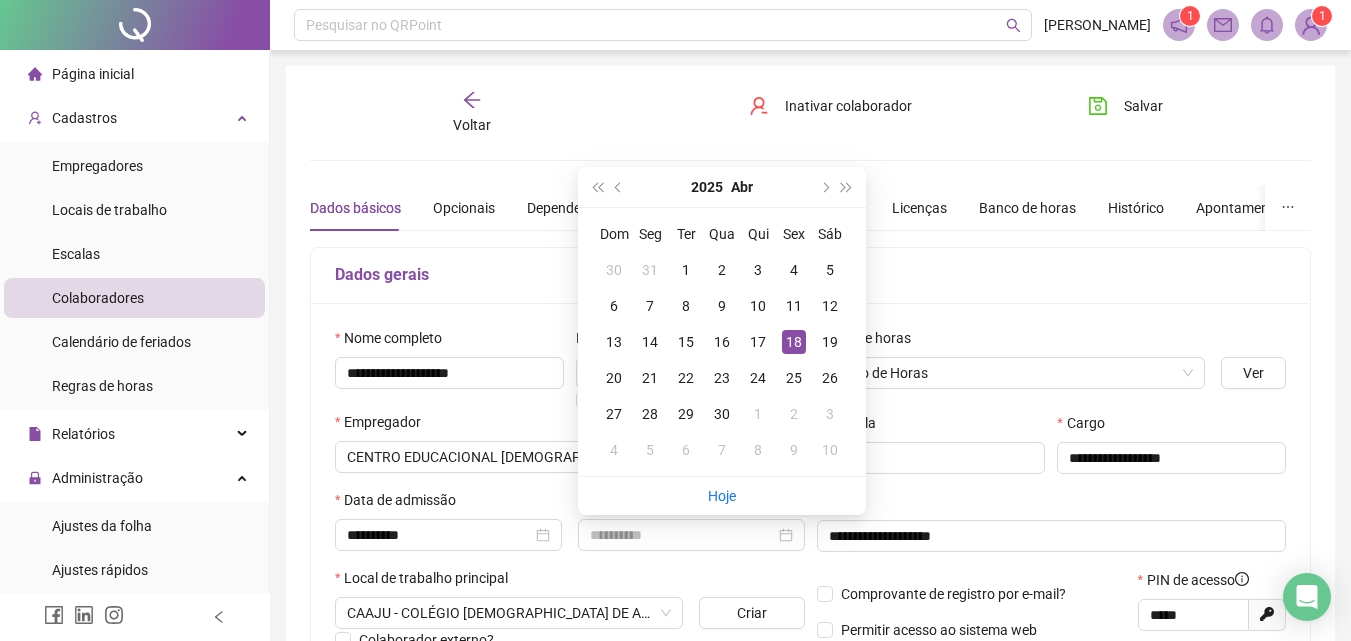 drag, startPoint x: 695, startPoint y: 262, endPoint x: 670, endPoint y: 272, distance: 26.925823 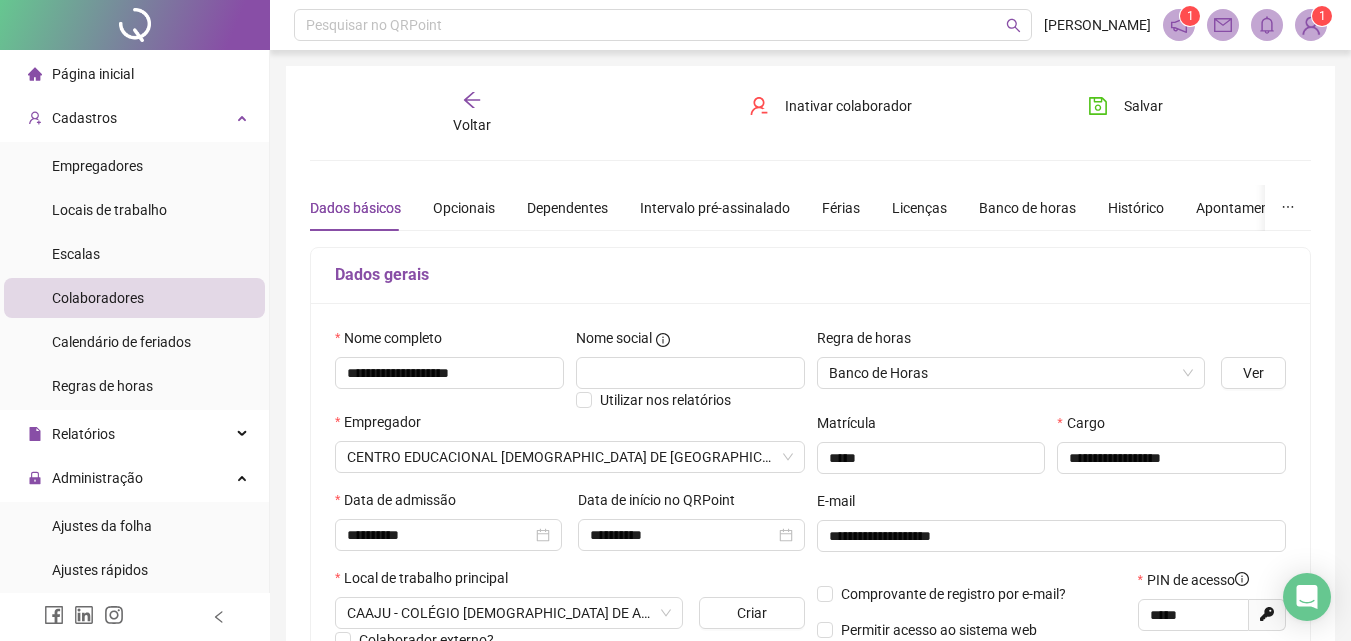drag, startPoint x: 1155, startPoint y: 106, endPoint x: 1153, endPoint y: 134, distance: 28.071337 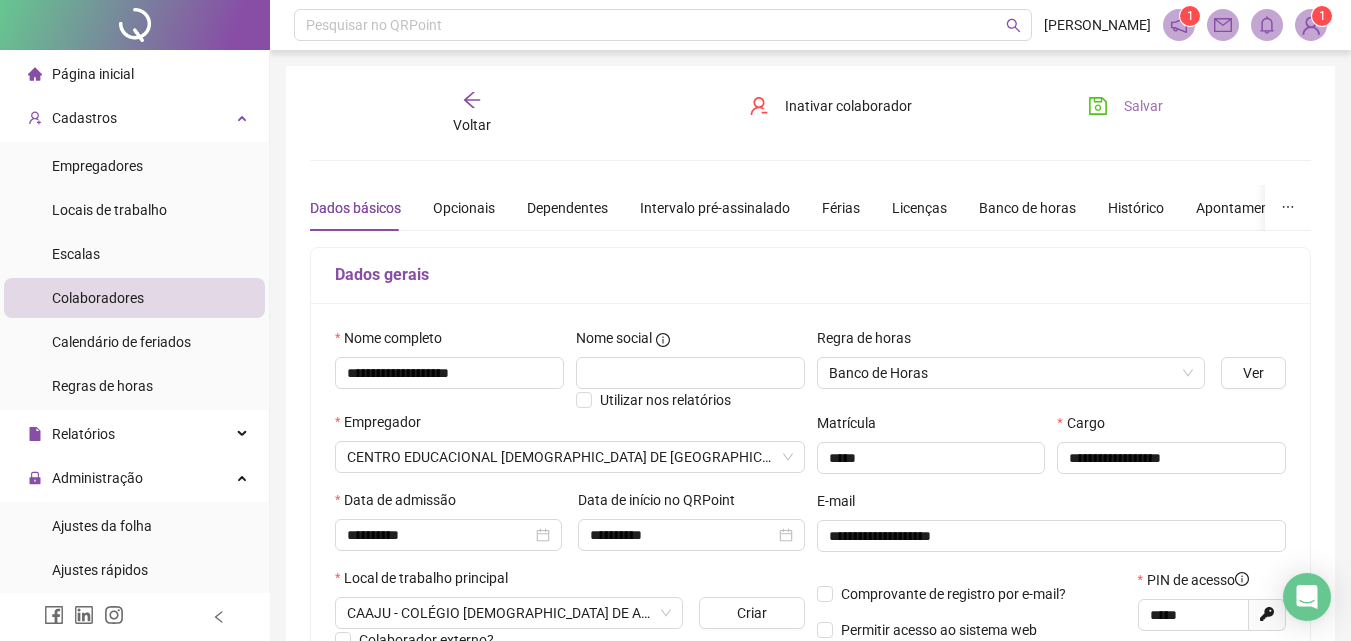 click on "Salvar" at bounding box center [1125, 106] 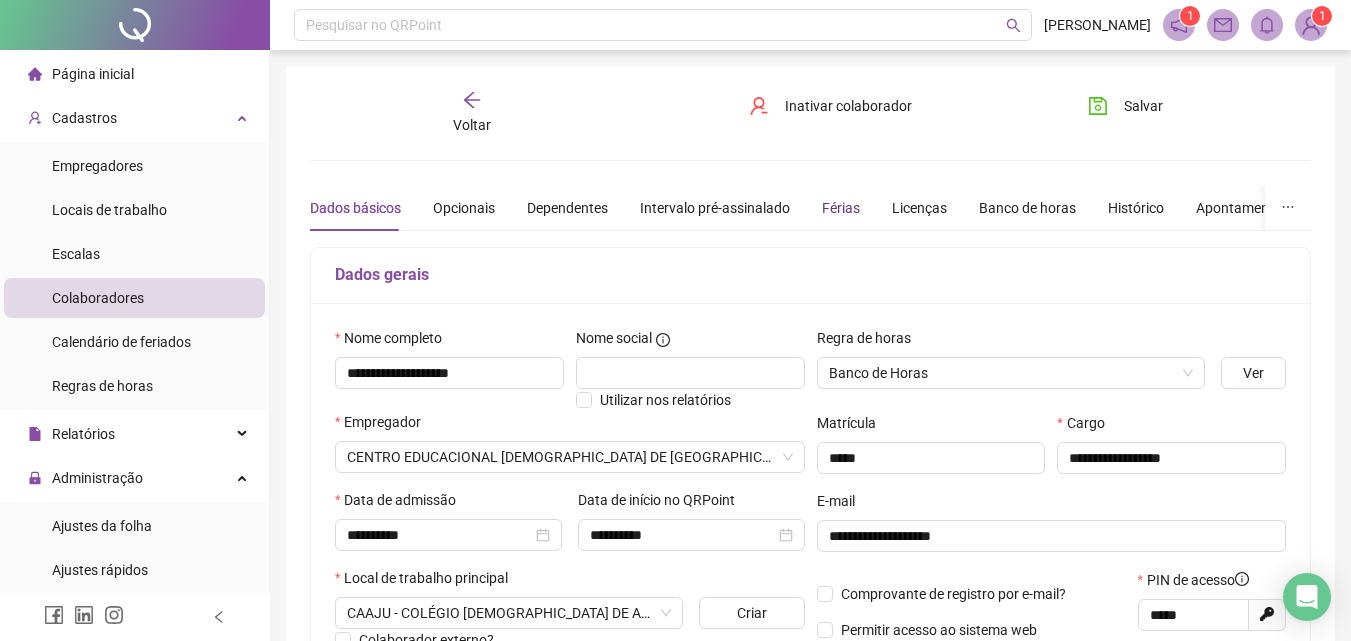 click on "Férias" at bounding box center (841, 208) 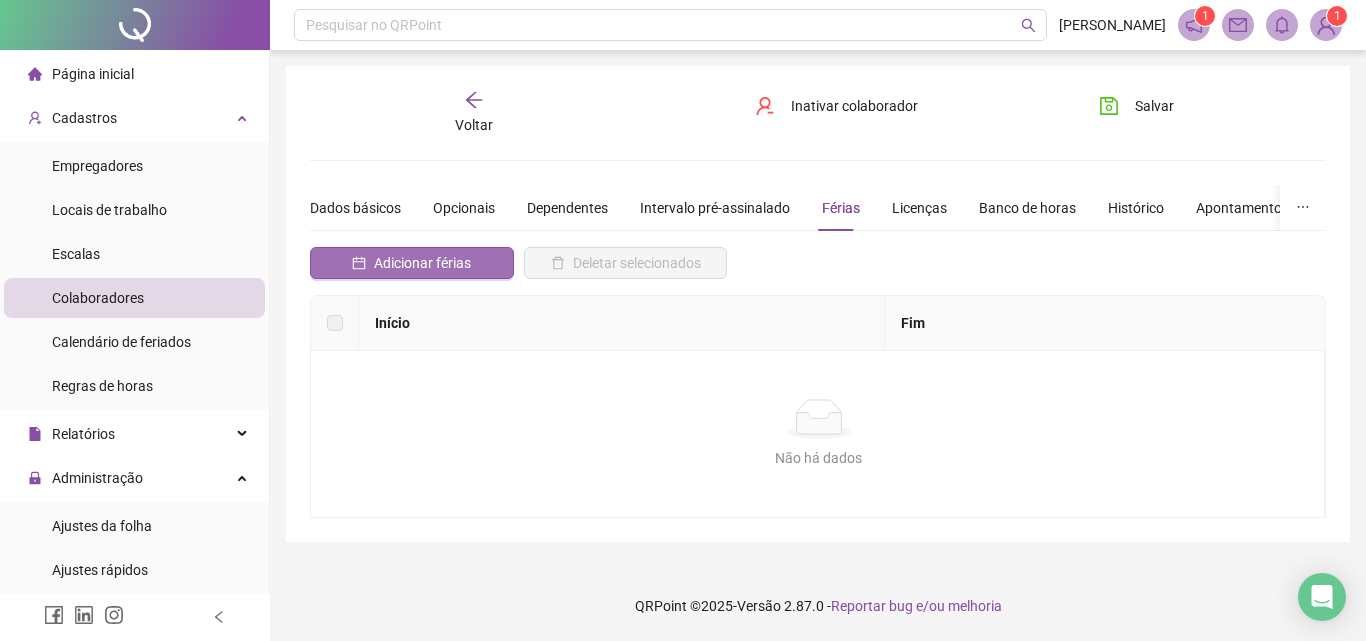 click on "Adicionar férias" at bounding box center (422, 263) 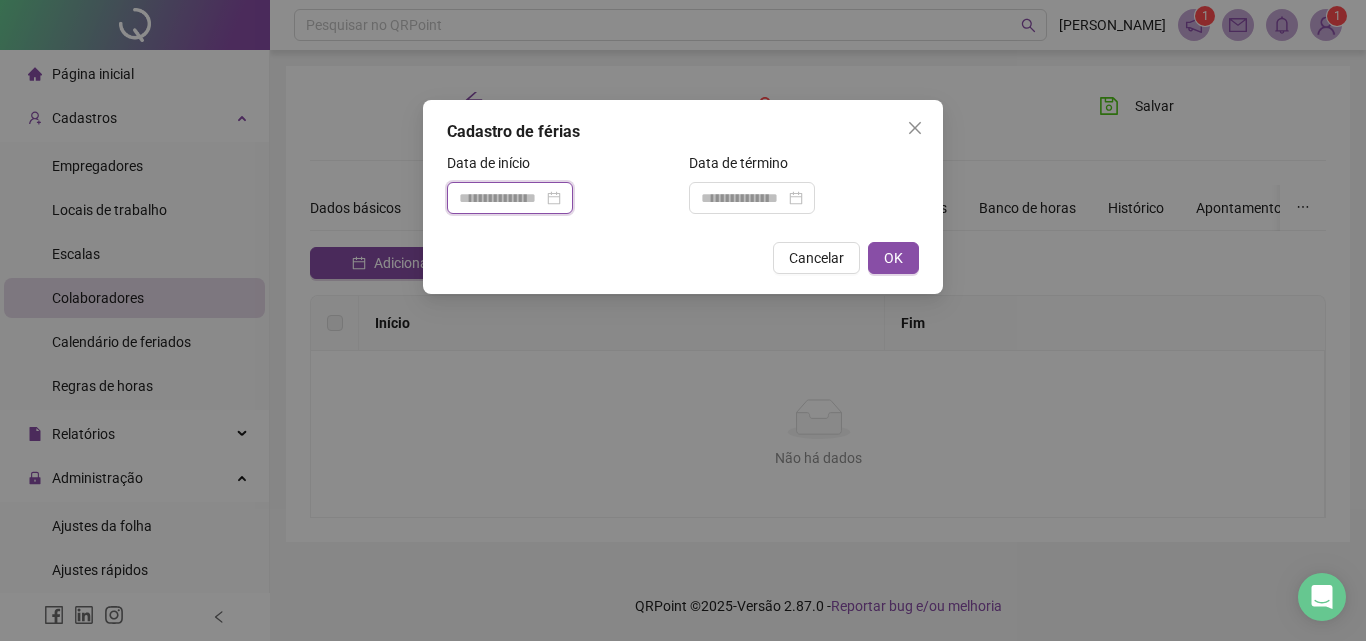 click at bounding box center [501, 198] 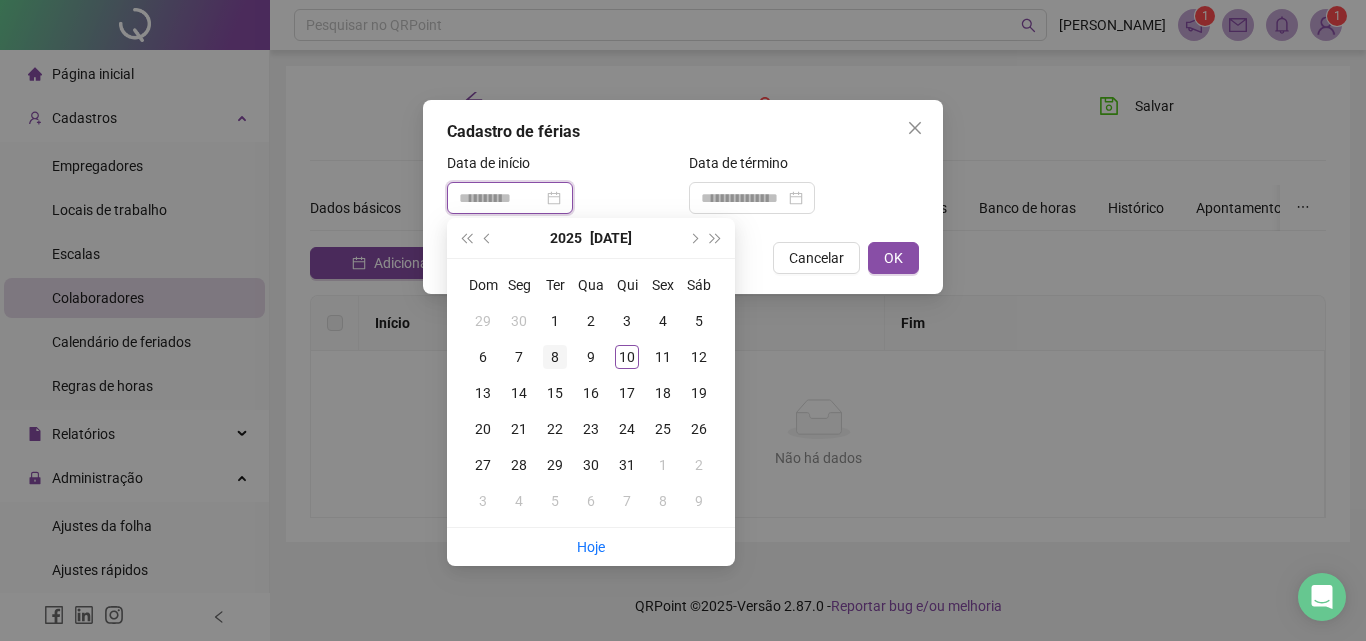type on "**********" 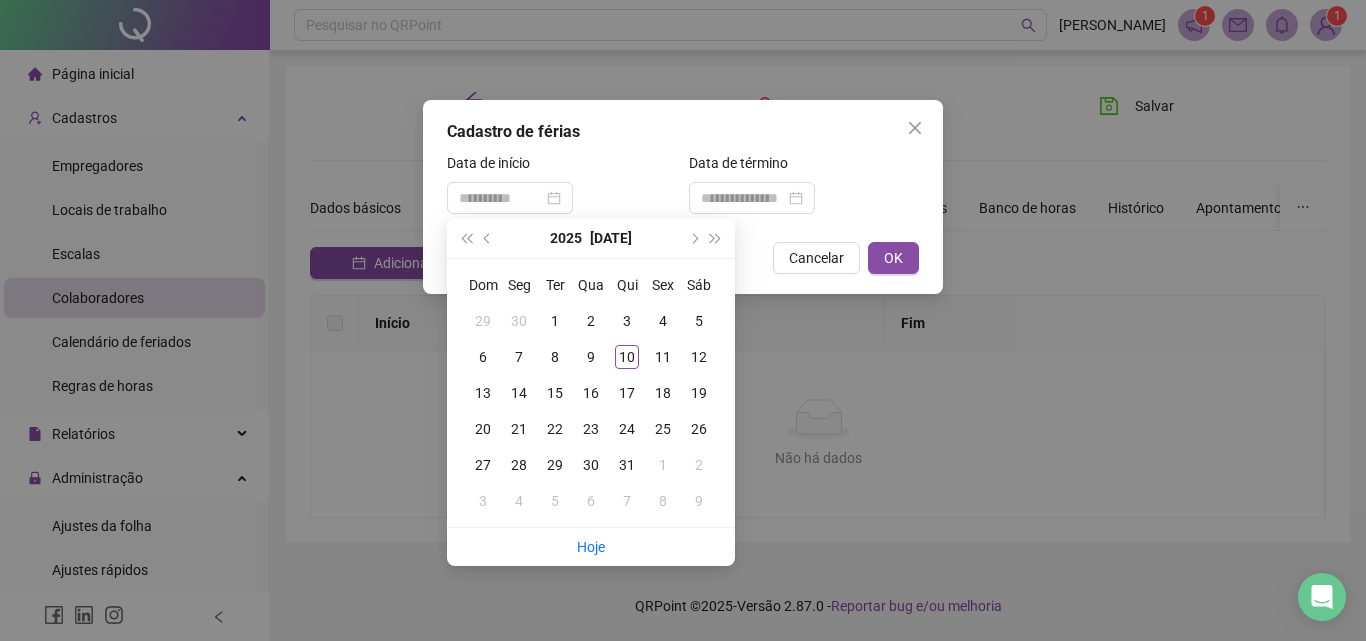 drag, startPoint x: 549, startPoint y: 352, endPoint x: 563, endPoint y: 345, distance: 15.652476 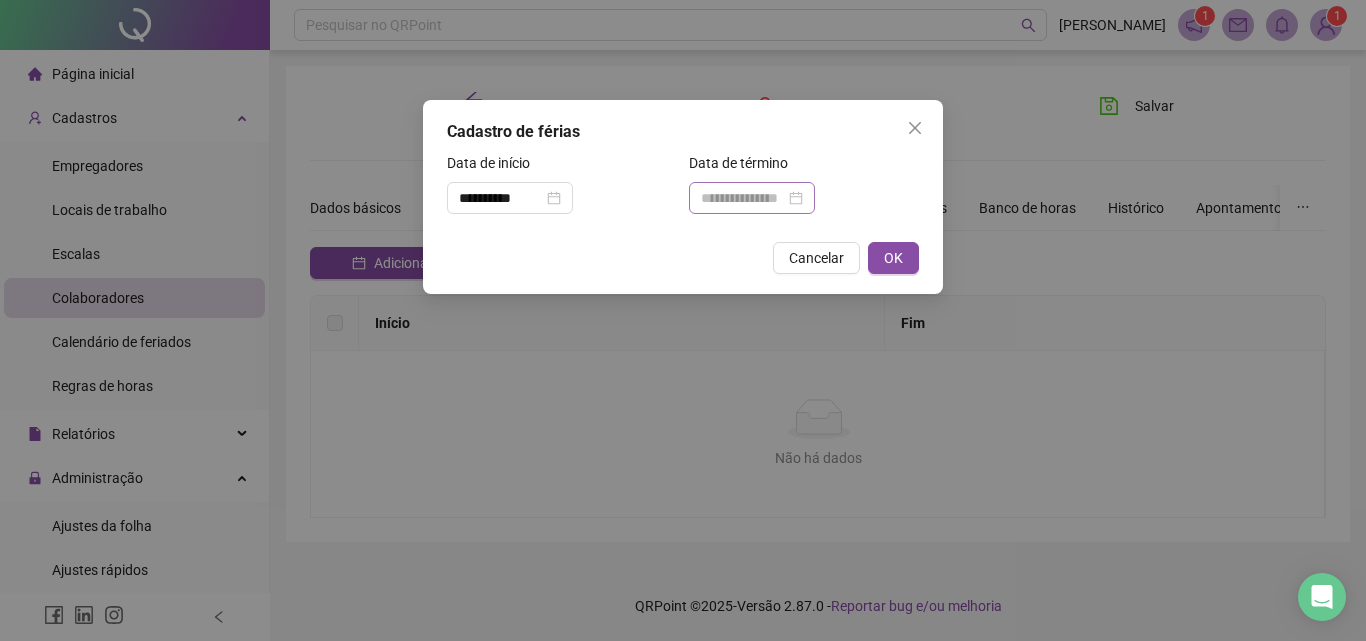 click at bounding box center [752, 198] 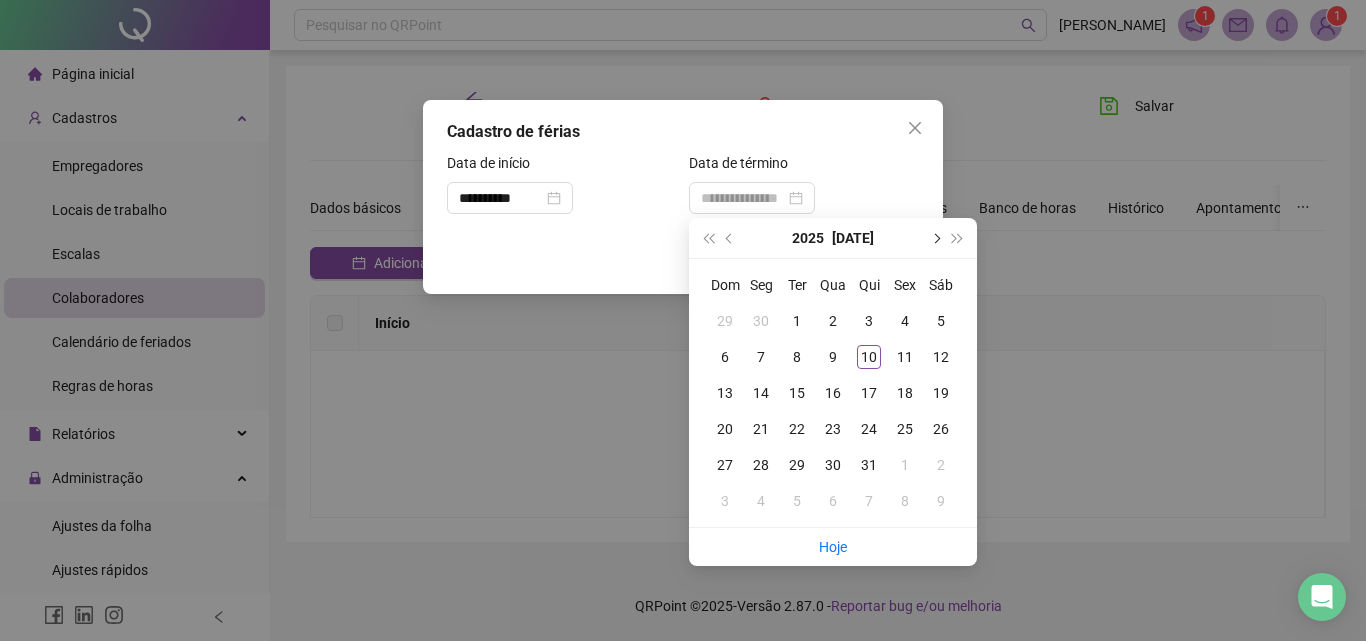 click at bounding box center [935, 238] 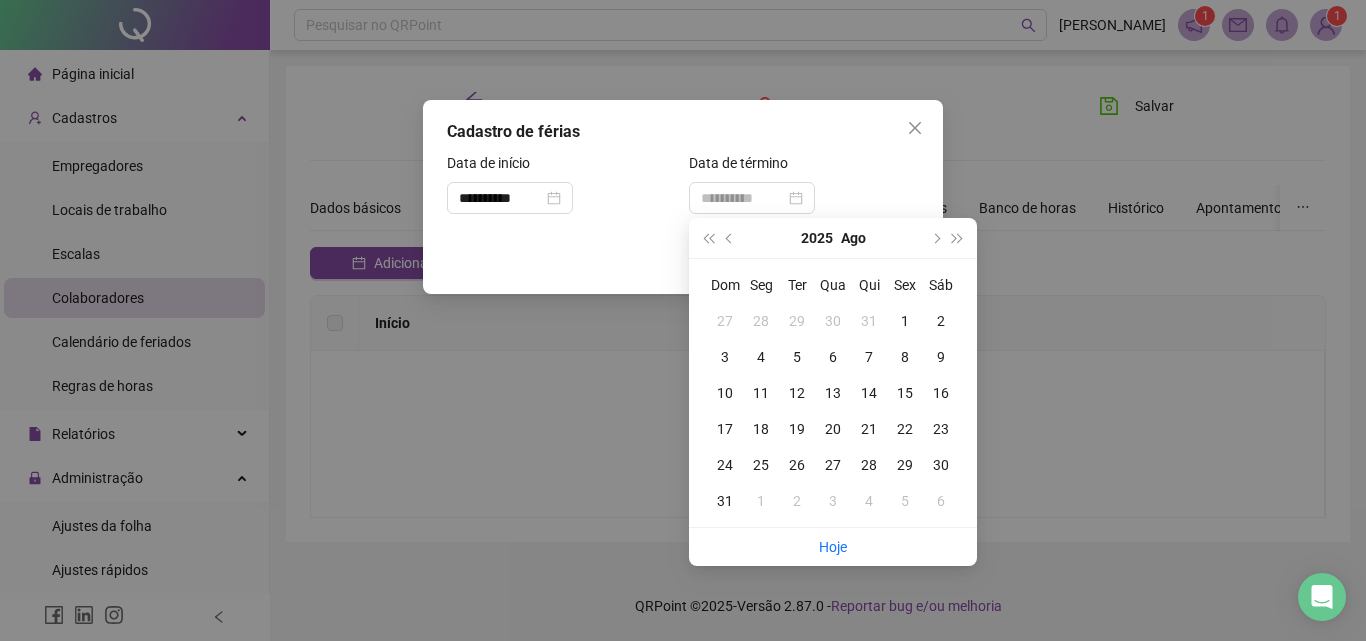 type on "**********" 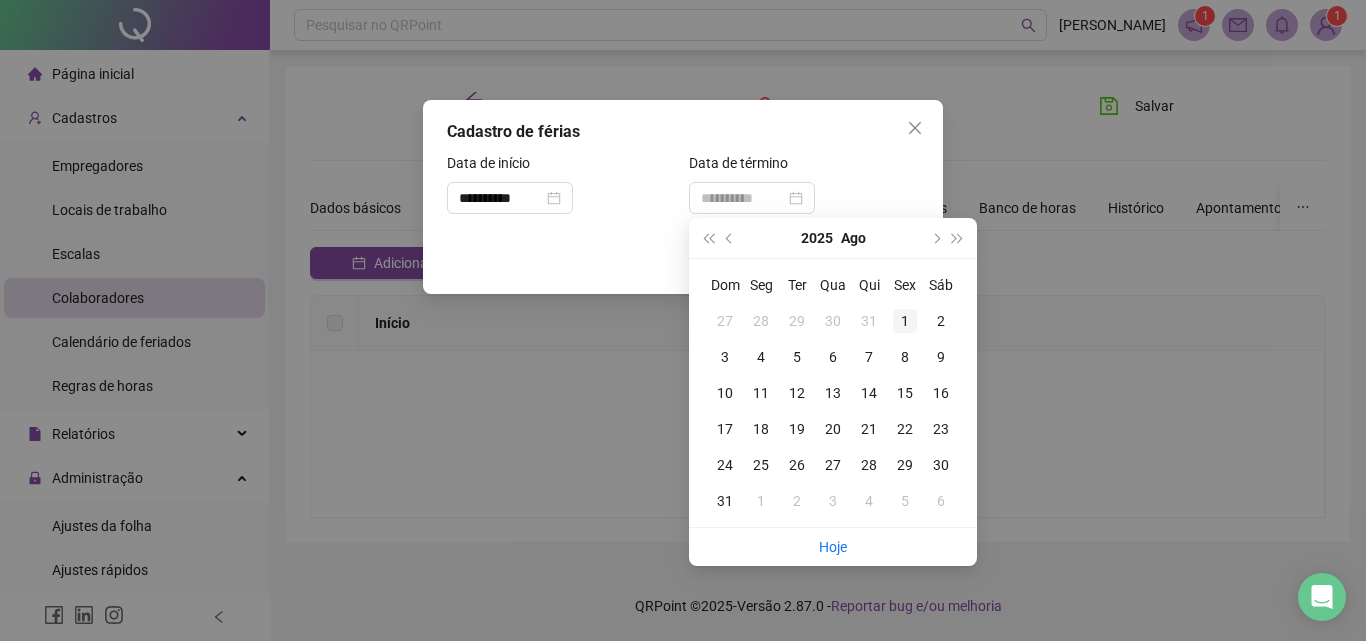 type on "**********" 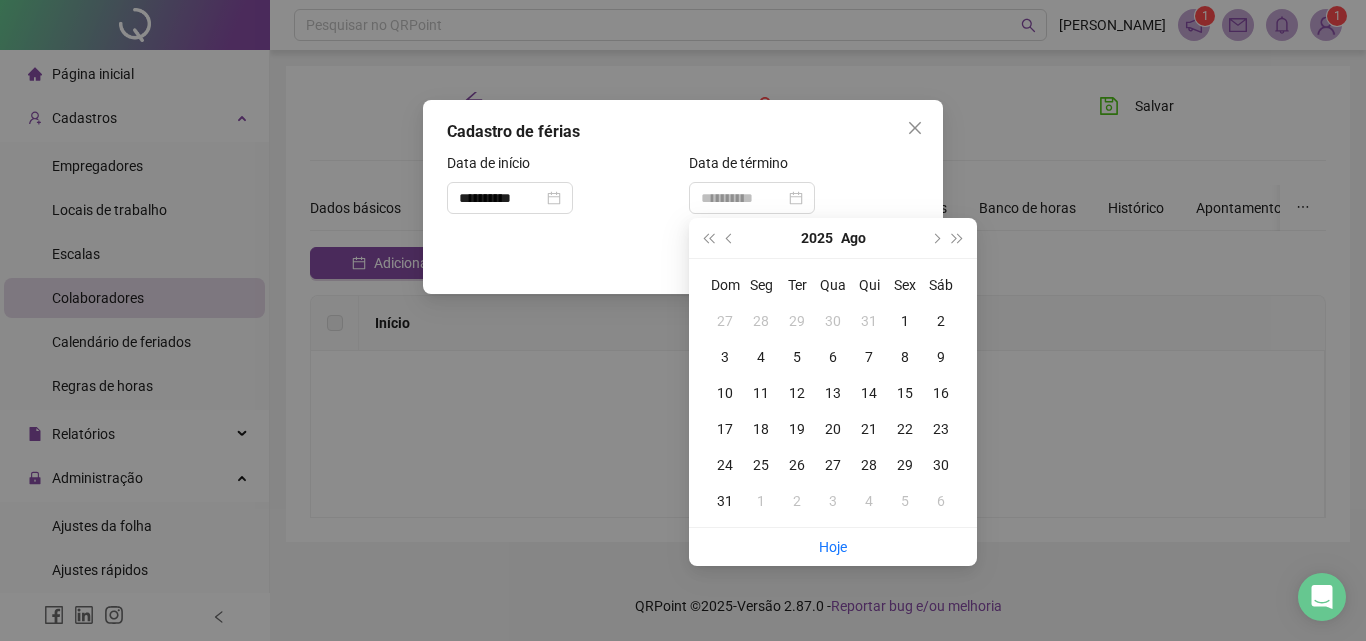 click on "1" at bounding box center [905, 321] 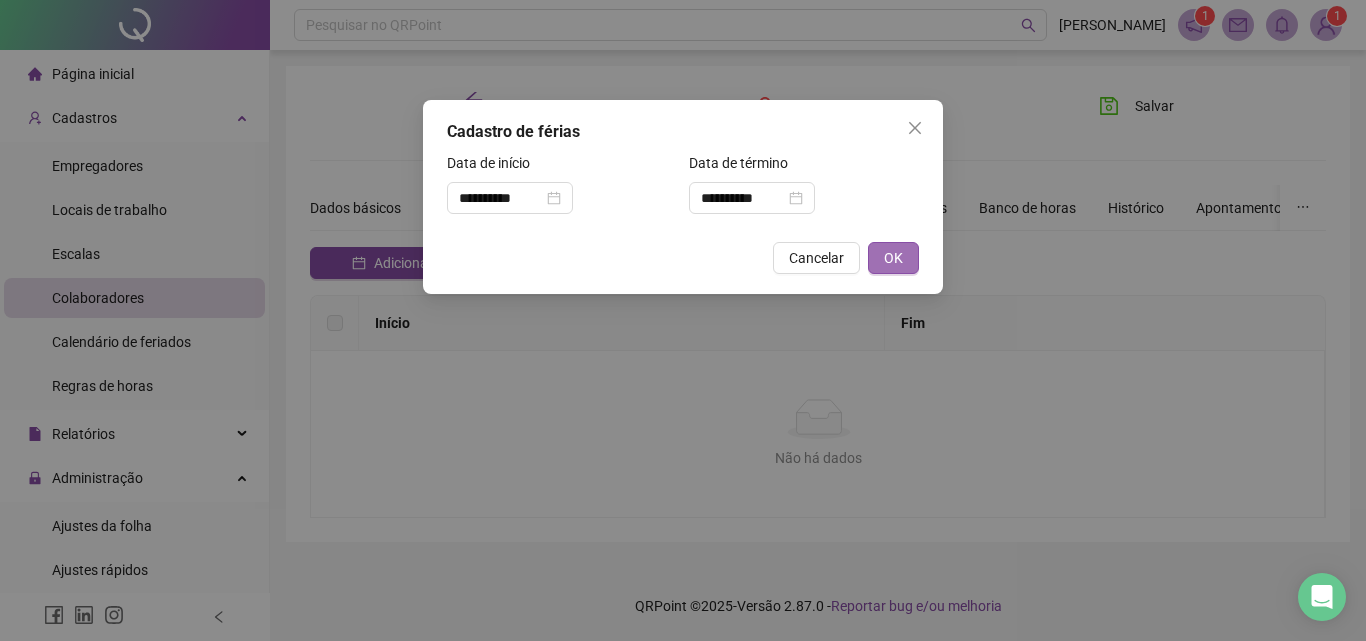 click on "OK" at bounding box center (893, 258) 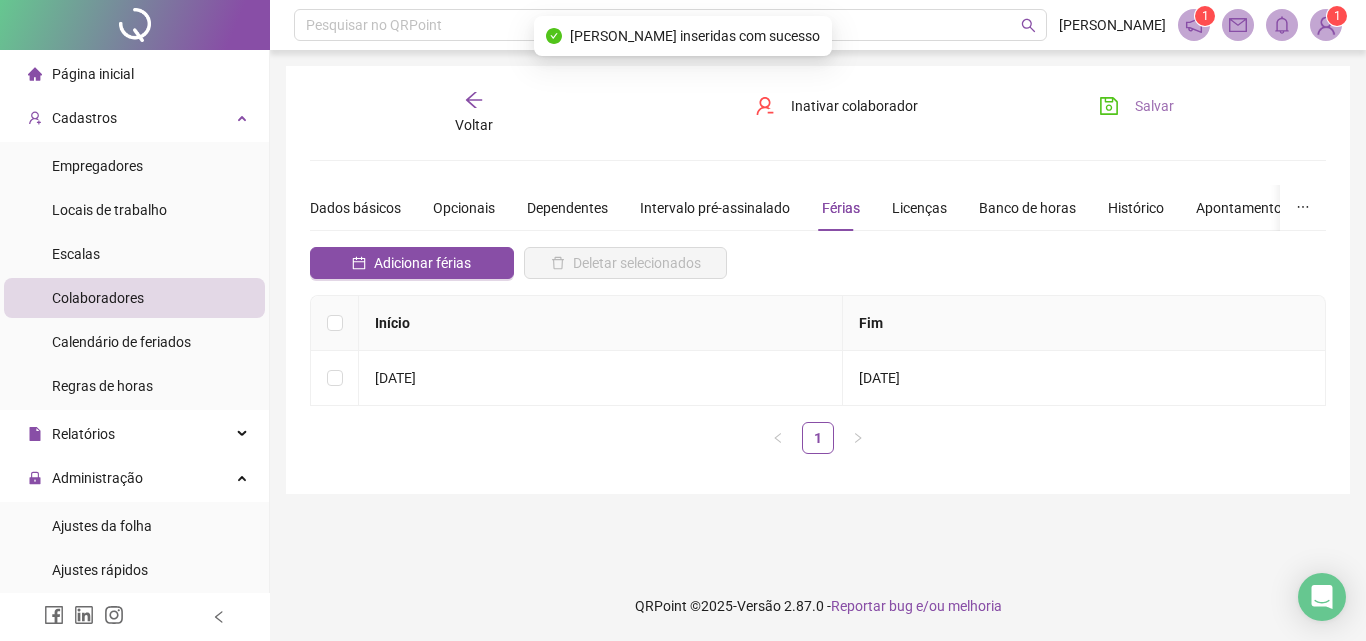 click on "Salvar" at bounding box center [1136, 106] 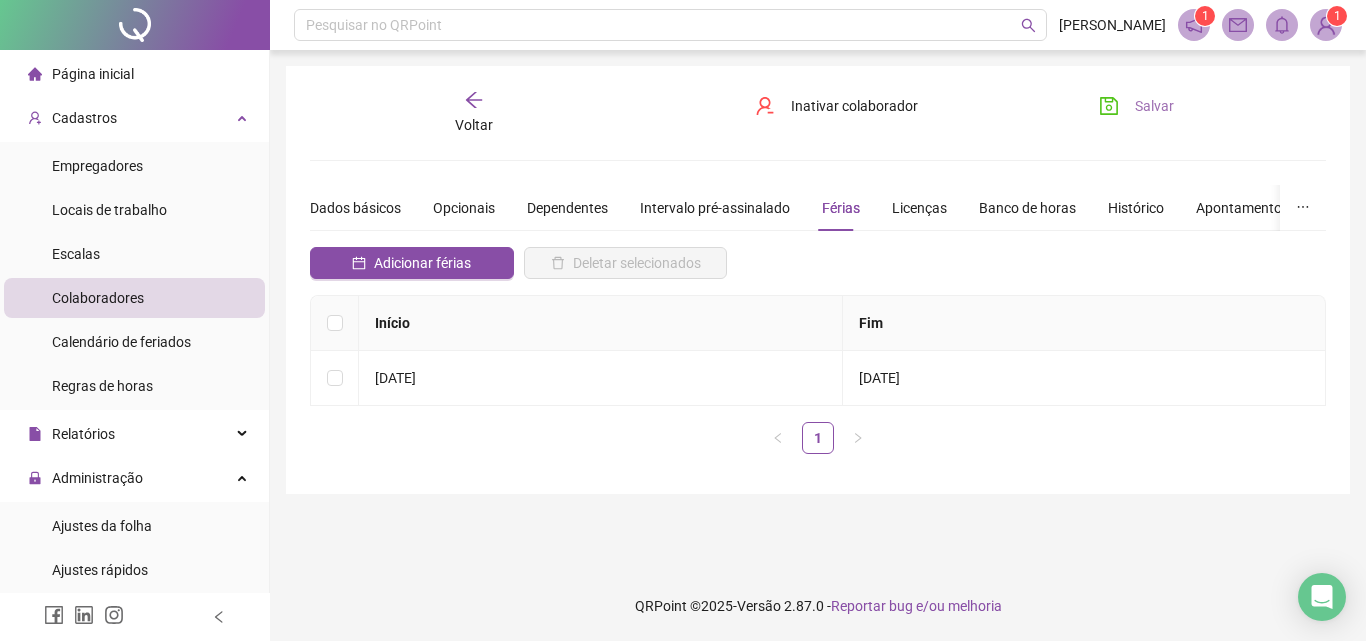 click on "Salvar" at bounding box center [1136, 106] 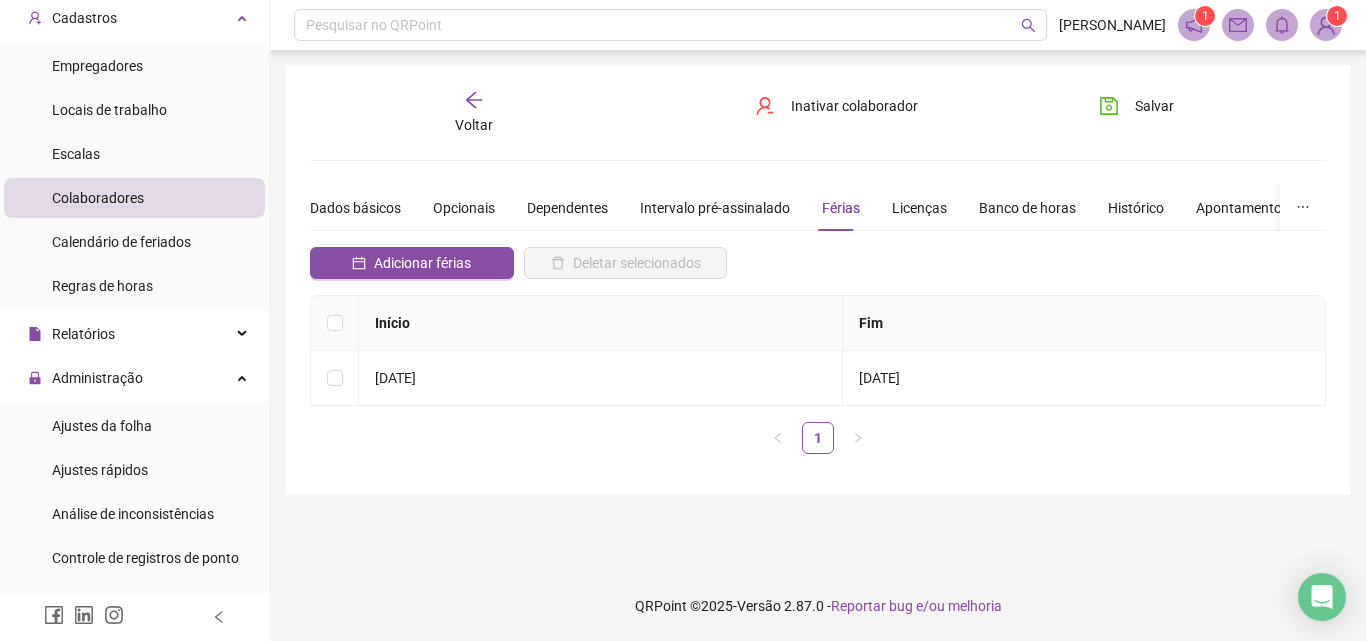 scroll, scrollTop: 0, scrollLeft: 0, axis: both 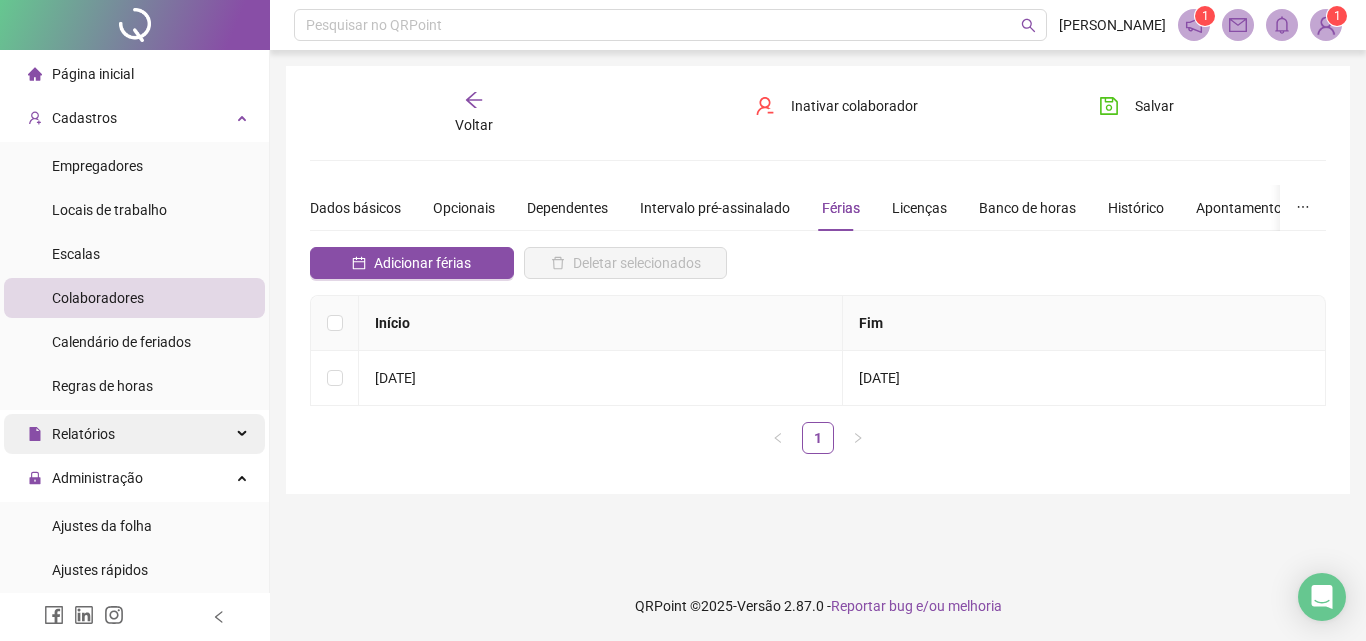 click on "Relatórios" at bounding box center (134, 434) 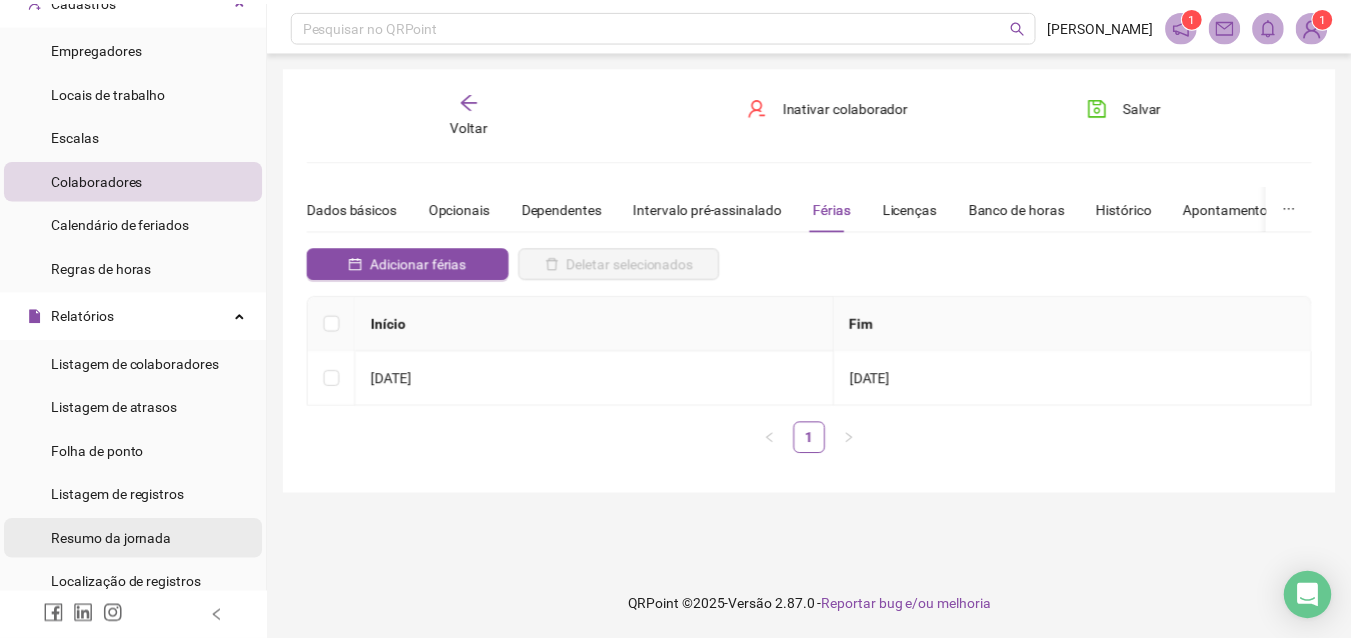 scroll, scrollTop: 200, scrollLeft: 0, axis: vertical 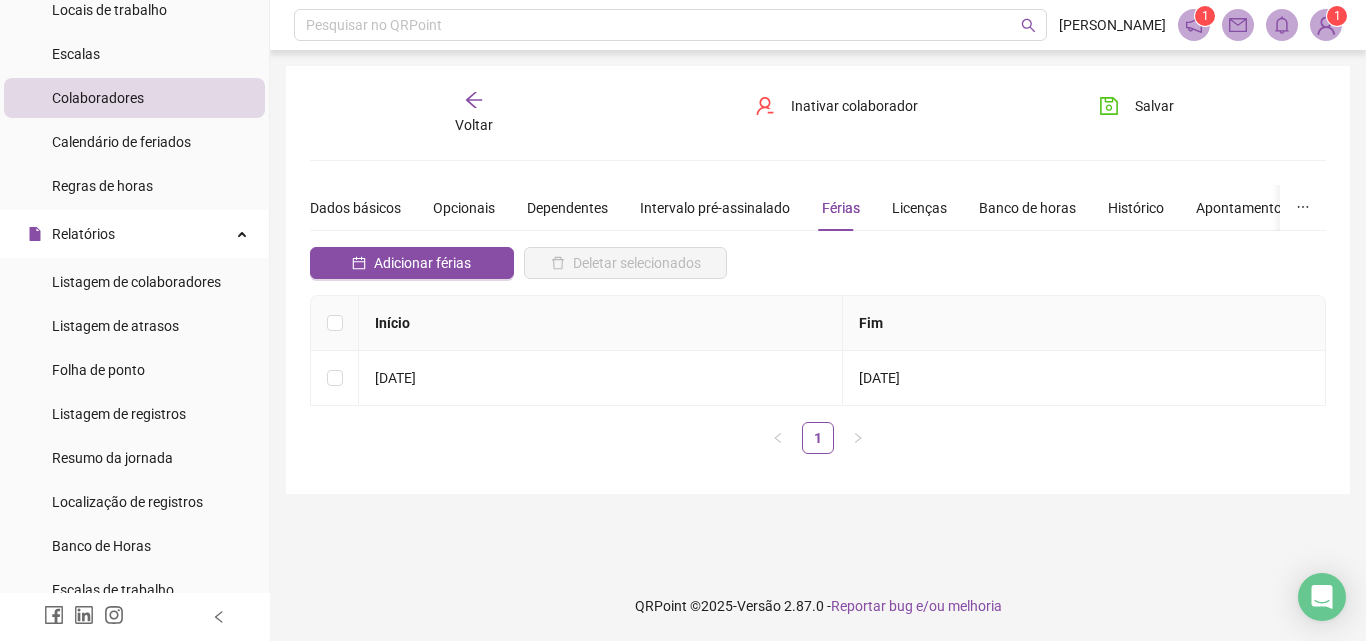 click on "Folha de ponto" at bounding box center [98, 370] 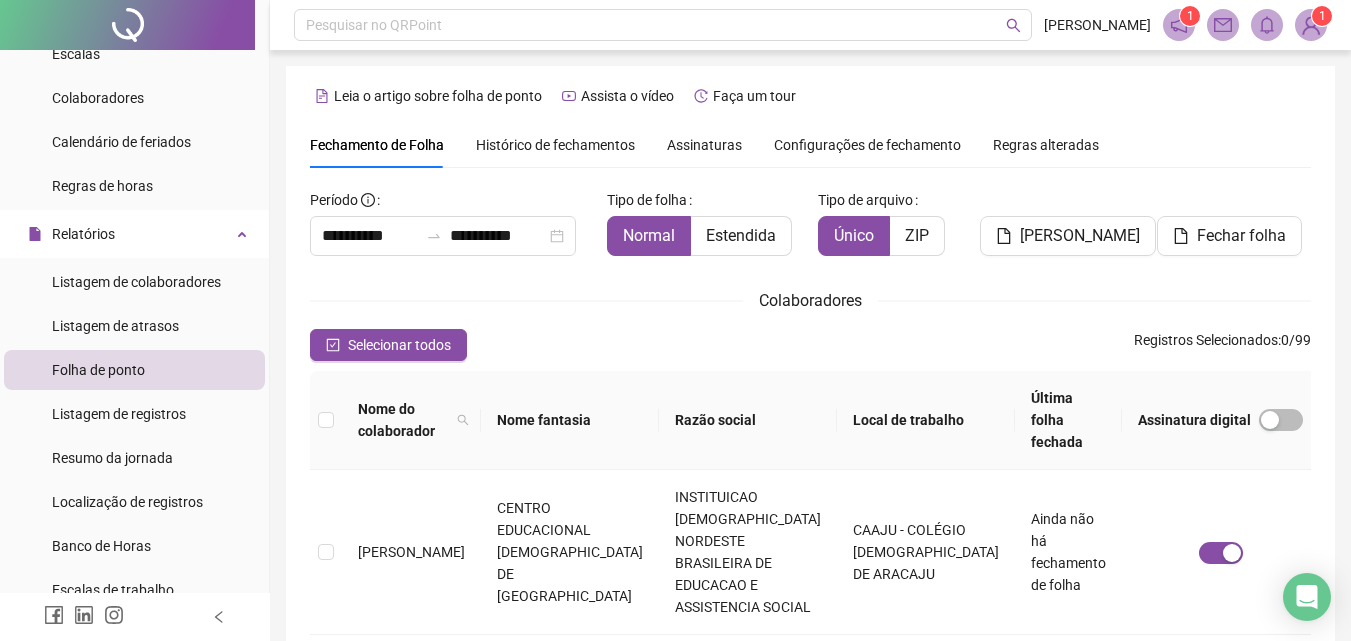 scroll, scrollTop: 89, scrollLeft: 0, axis: vertical 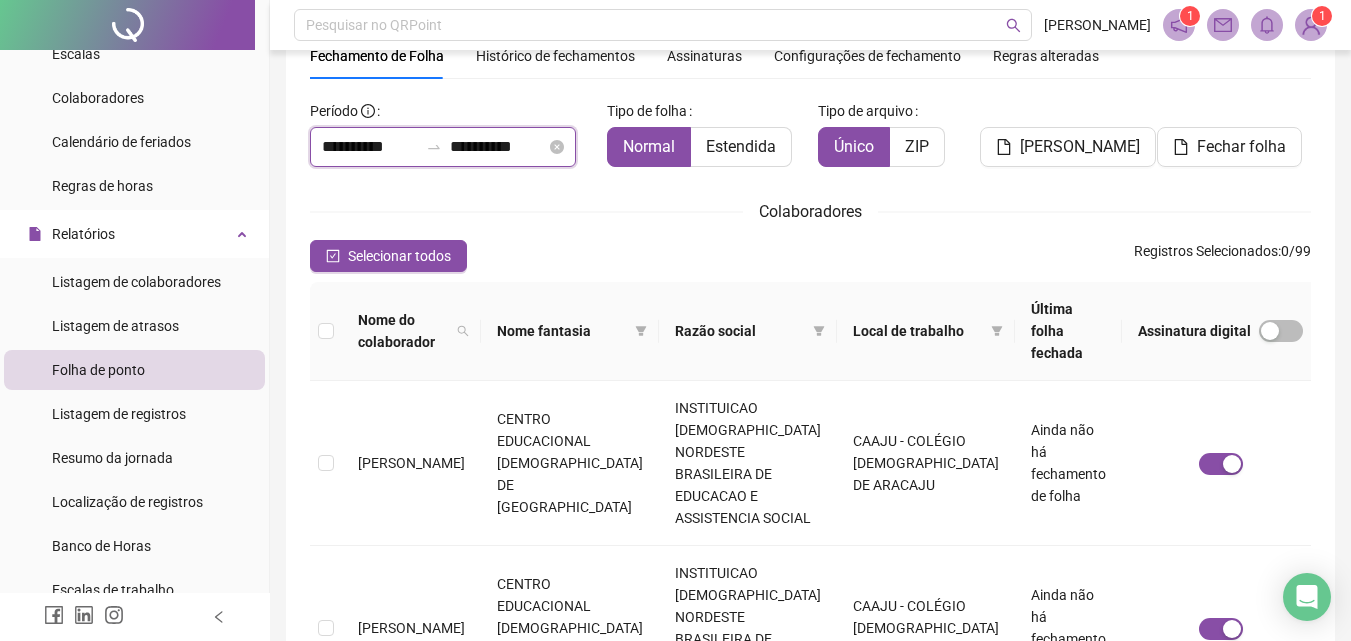 click on "**********" at bounding box center [370, 147] 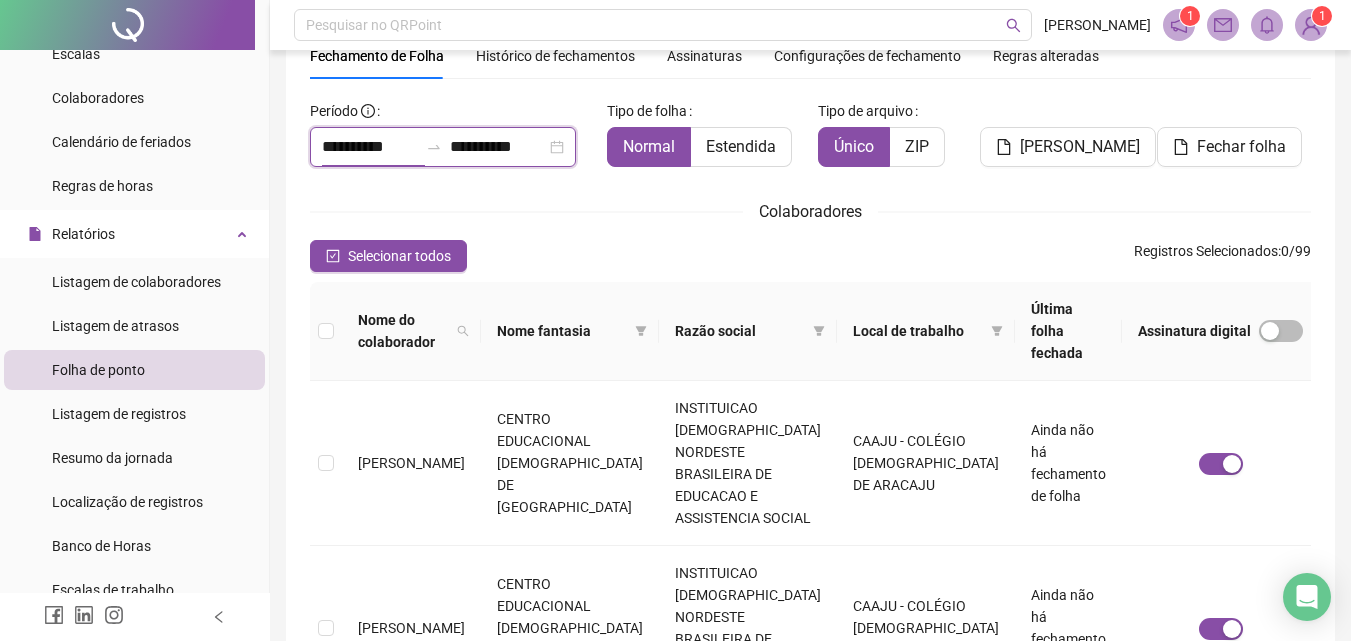 type on "**********" 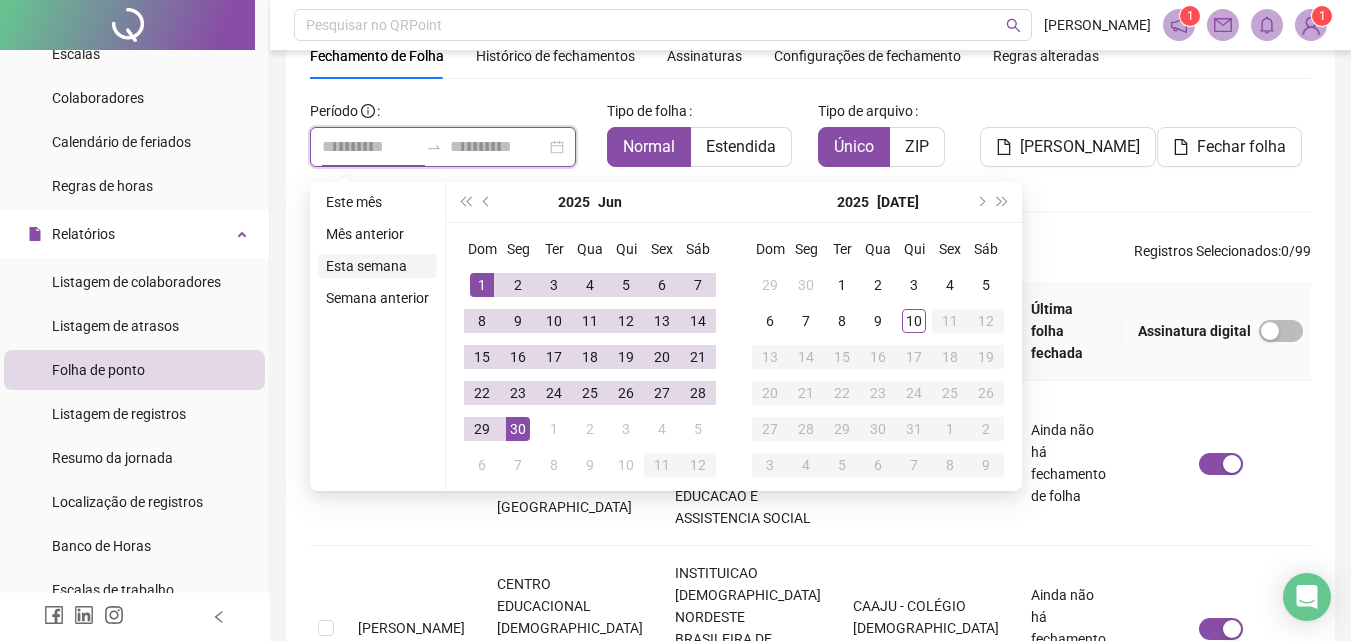 type on "**********" 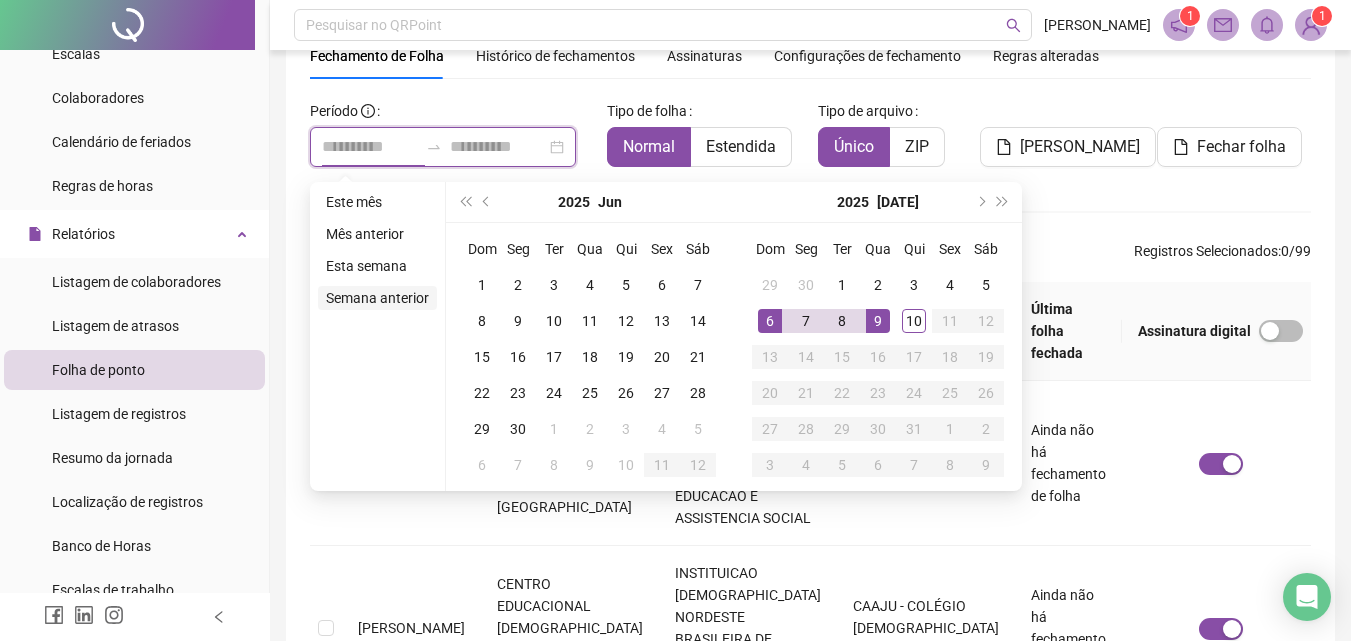 type on "**********" 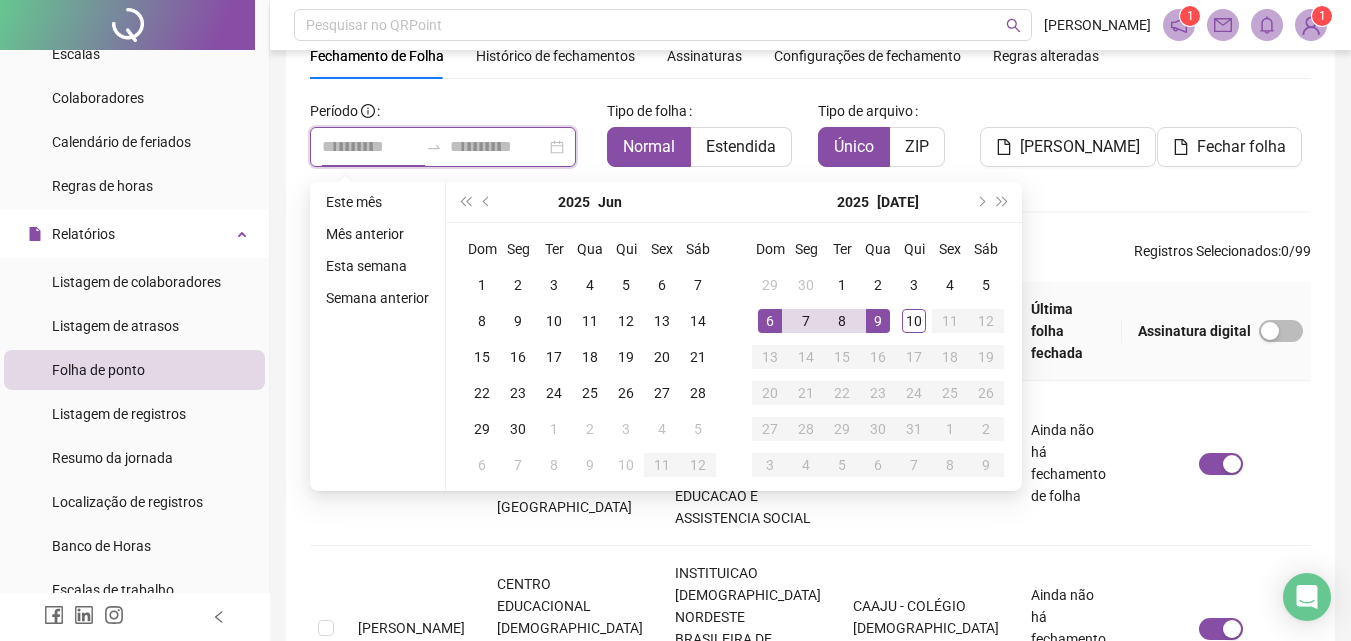 type on "**********" 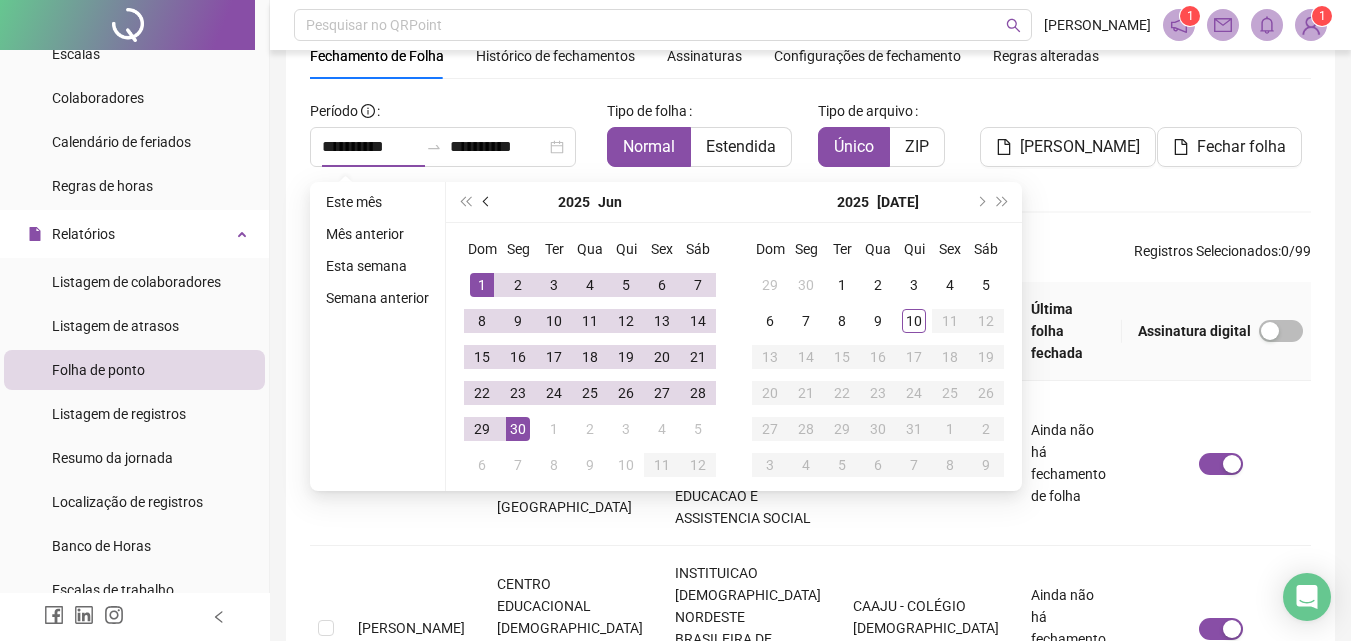 click at bounding box center (488, 202) 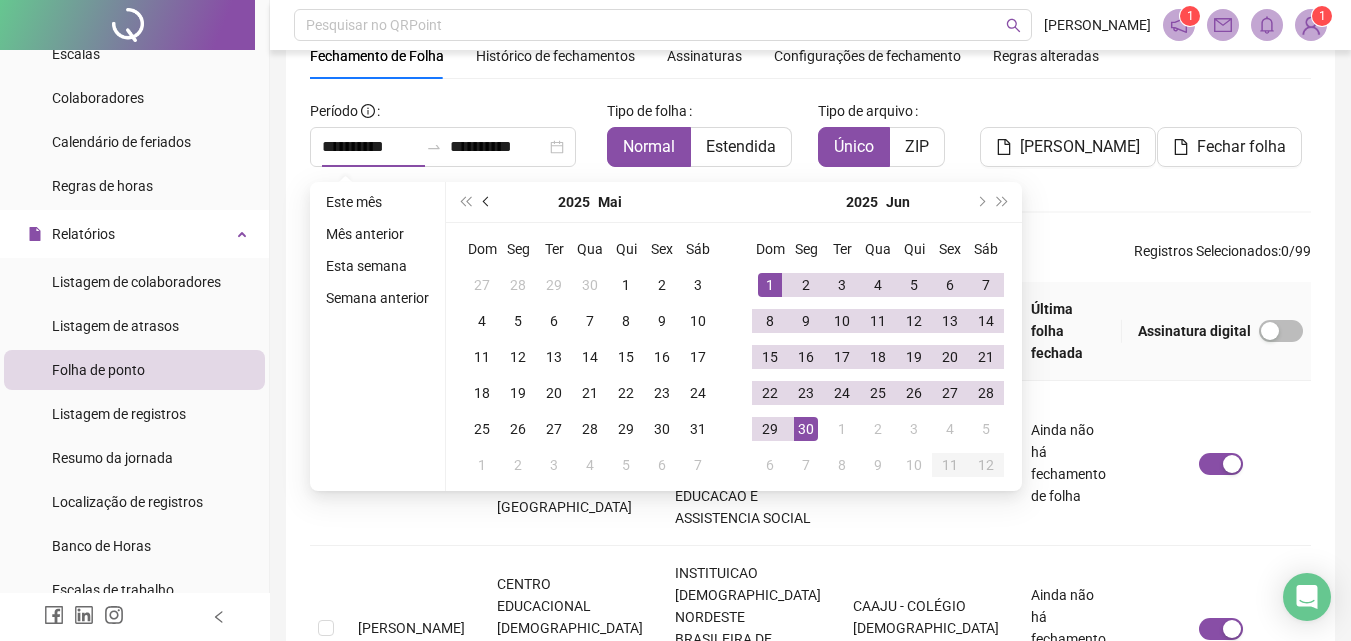 click at bounding box center [488, 202] 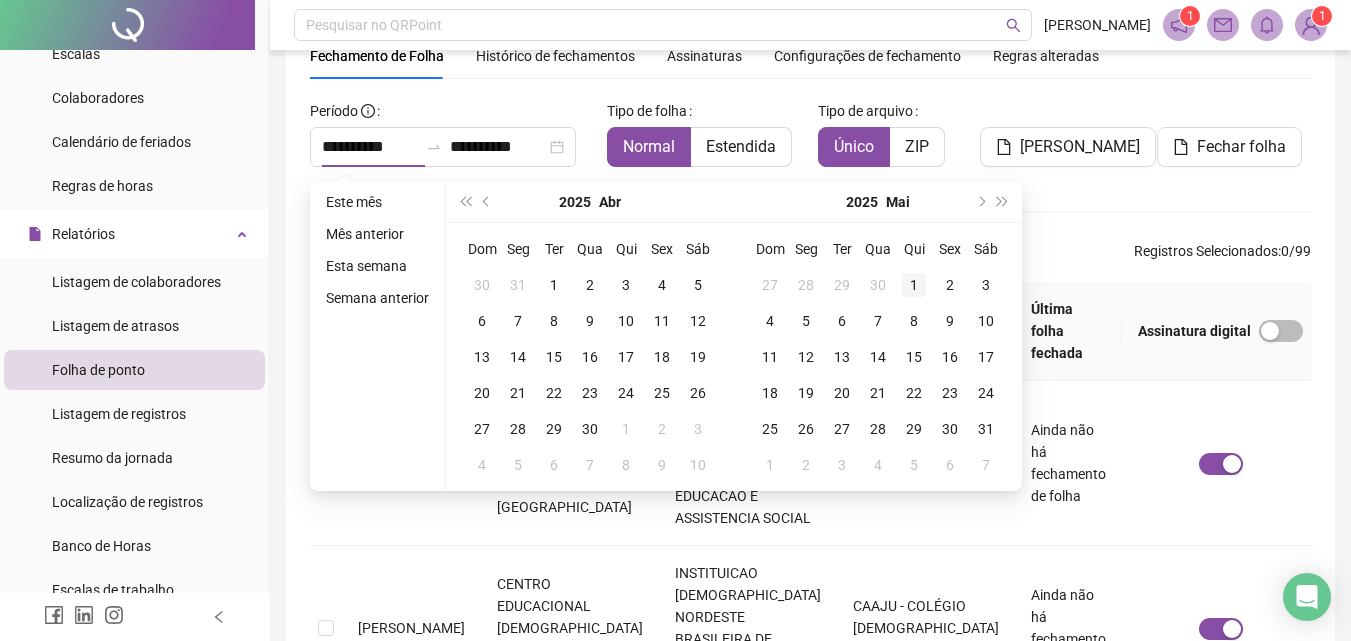 type on "**********" 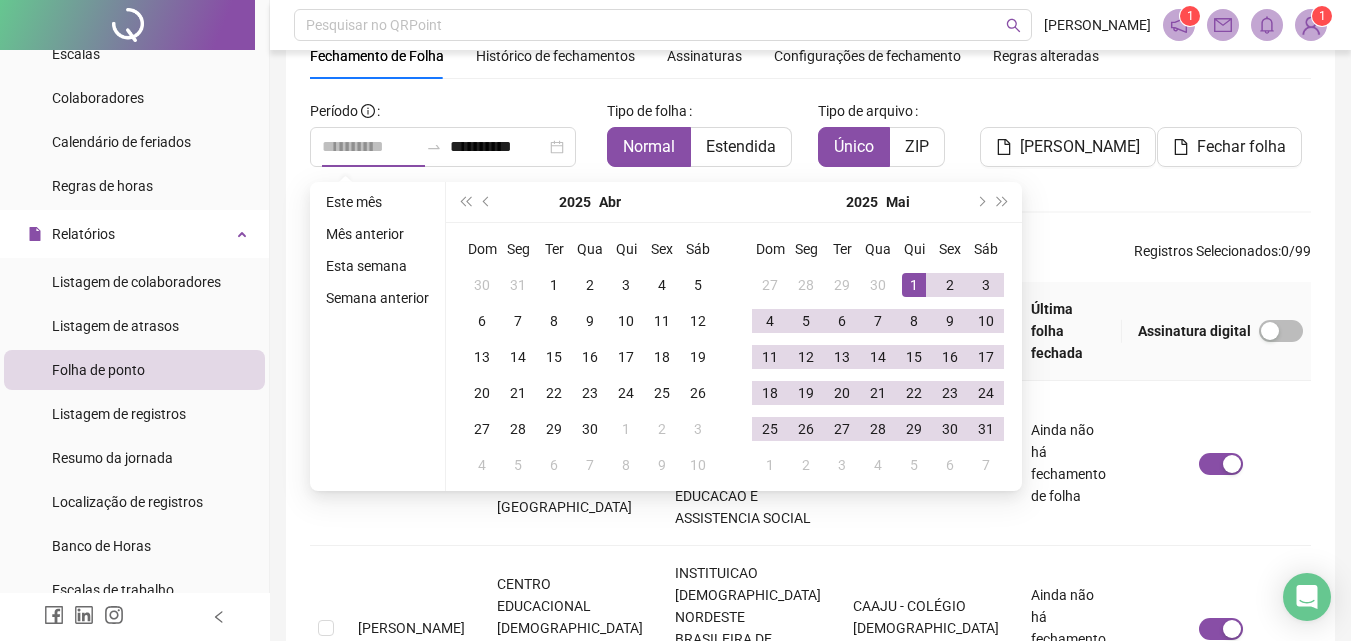 click on "1" at bounding box center [914, 285] 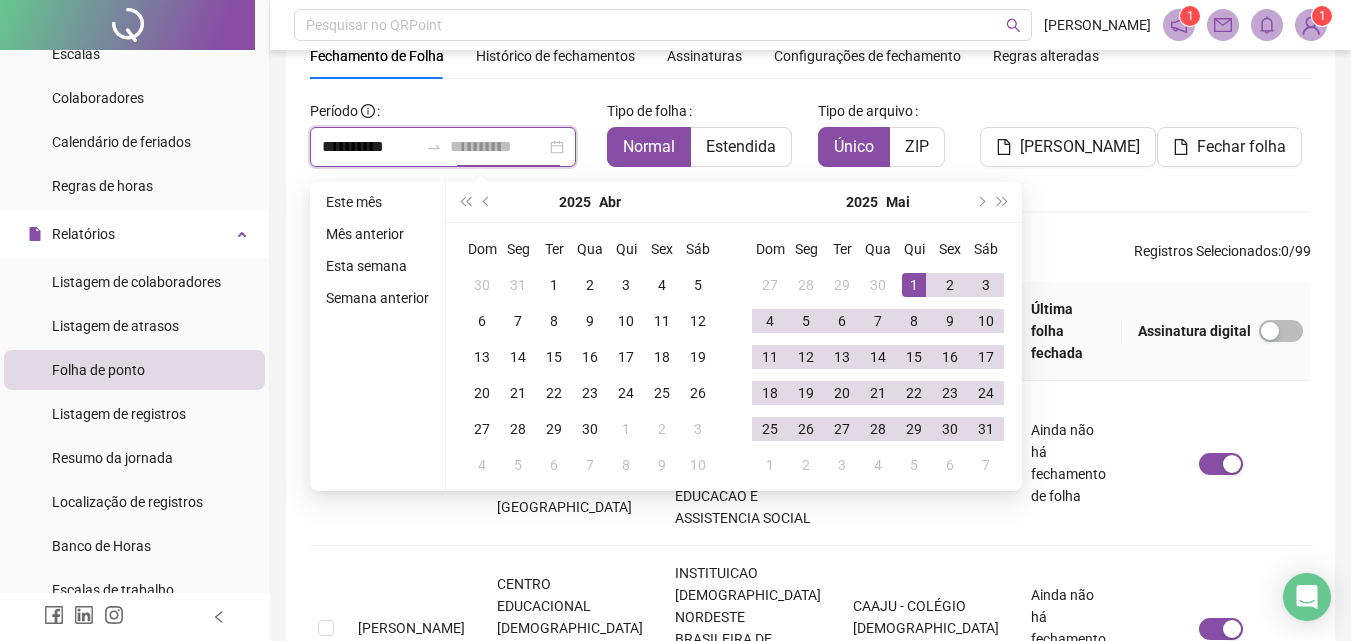 type on "**********" 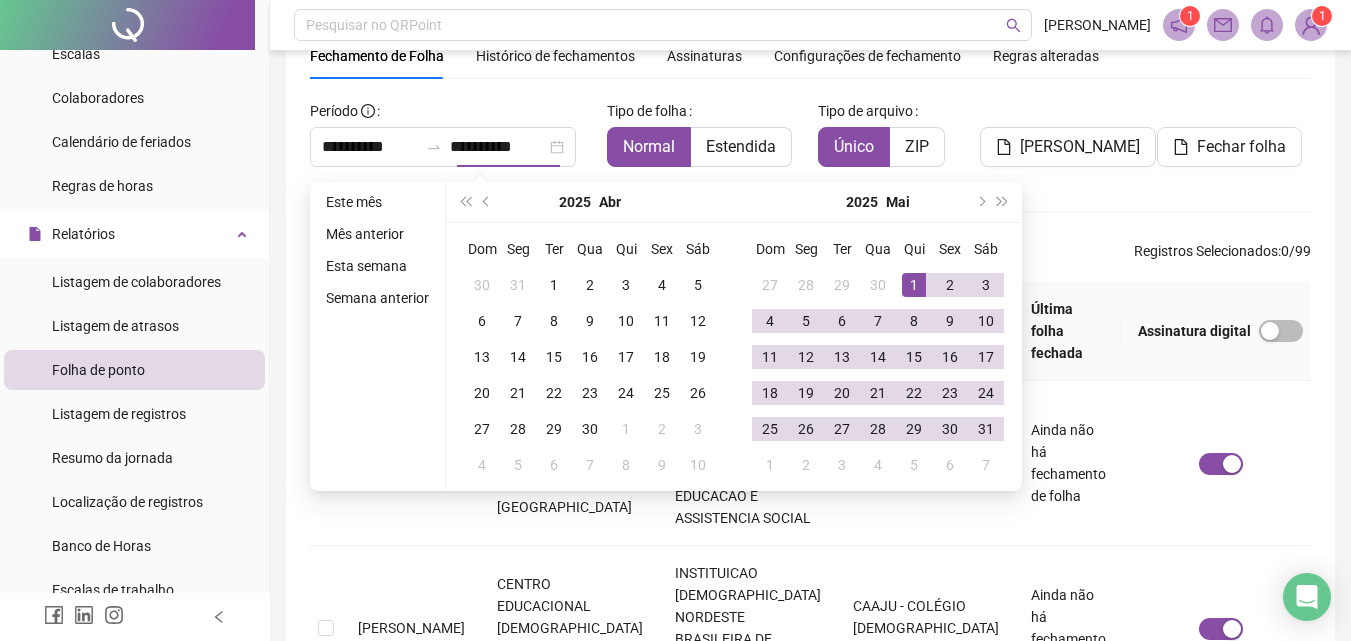 click on "Colaboradores" at bounding box center [810, 211] 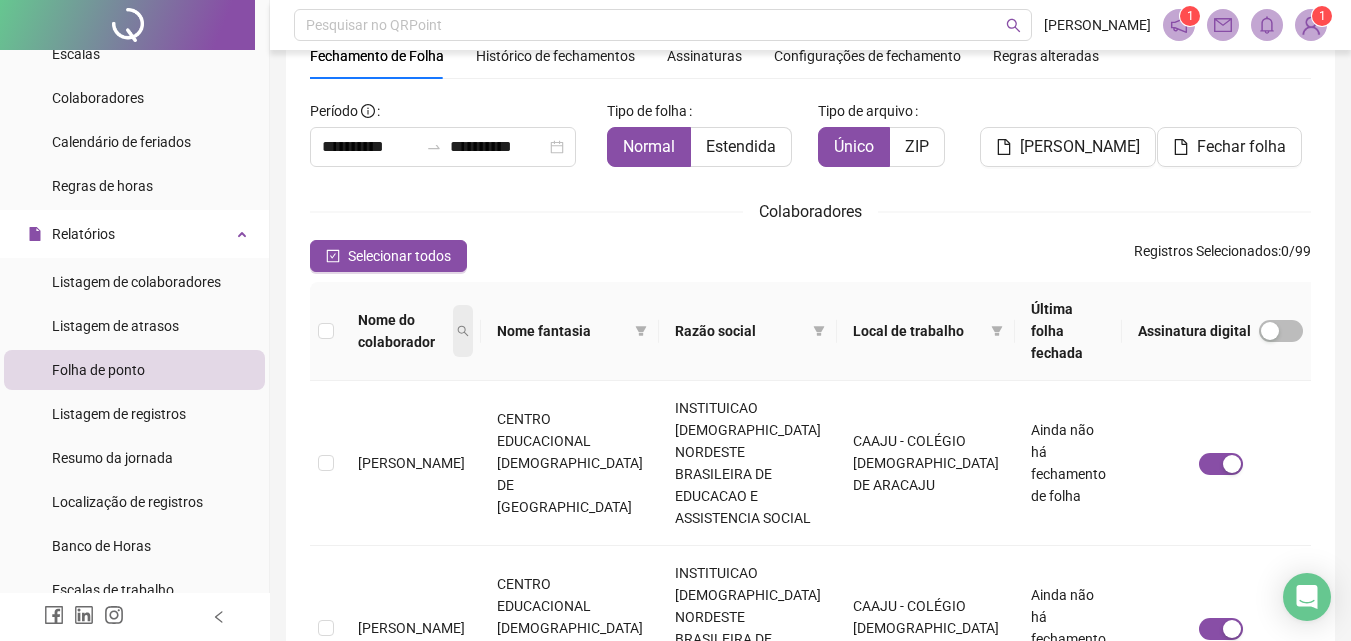 click 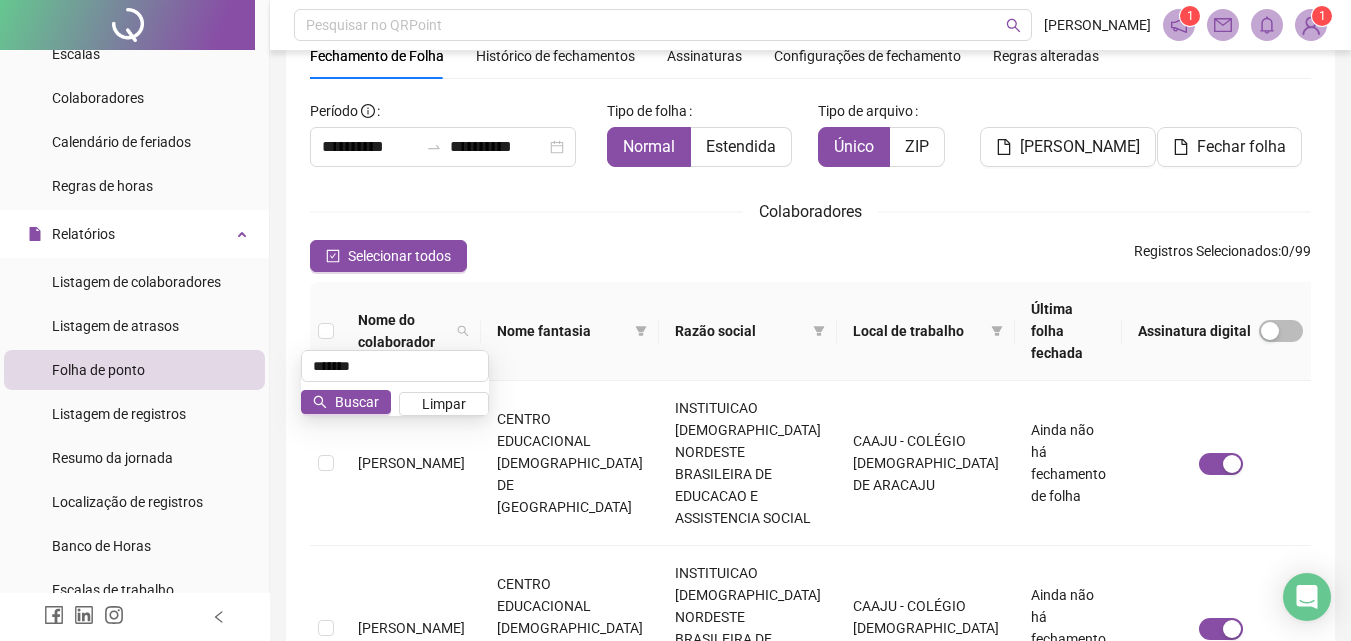 type on "*******" 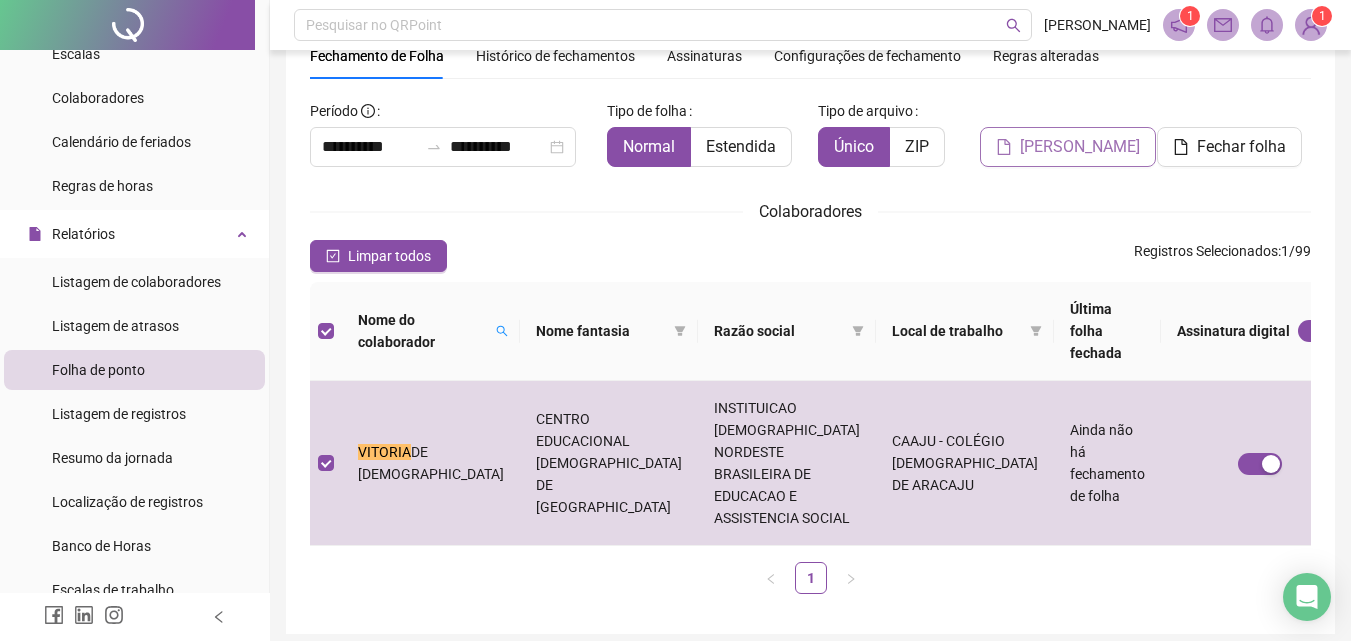 click on "[PERSON_NAME]" at bounding box center (1080, 147) 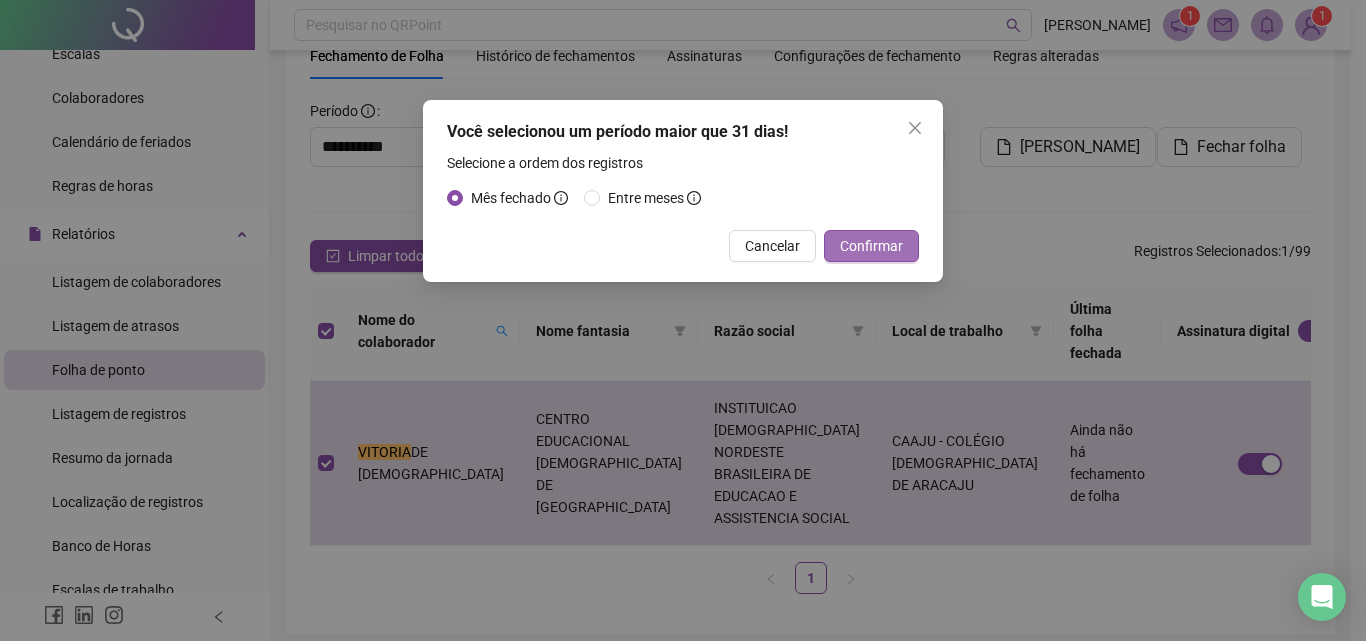 click on "Confirmar" at bounding box center (871, 246) 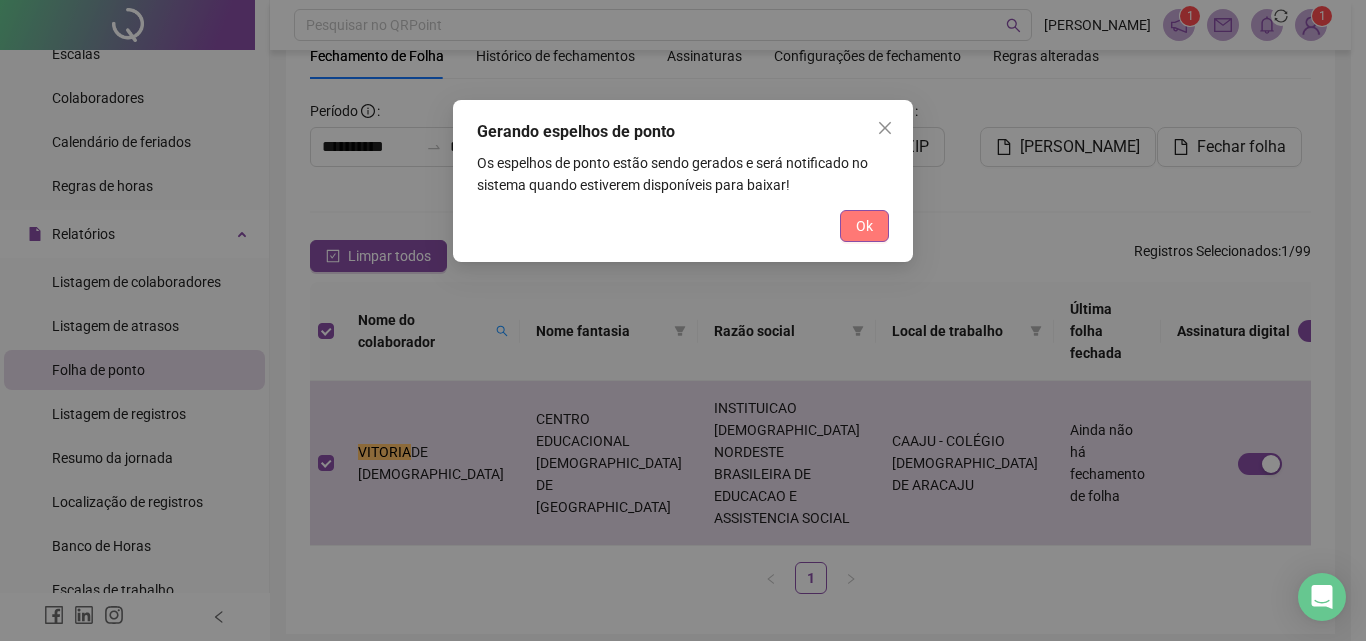 click on "Ok" at bounding box center (864, 226) 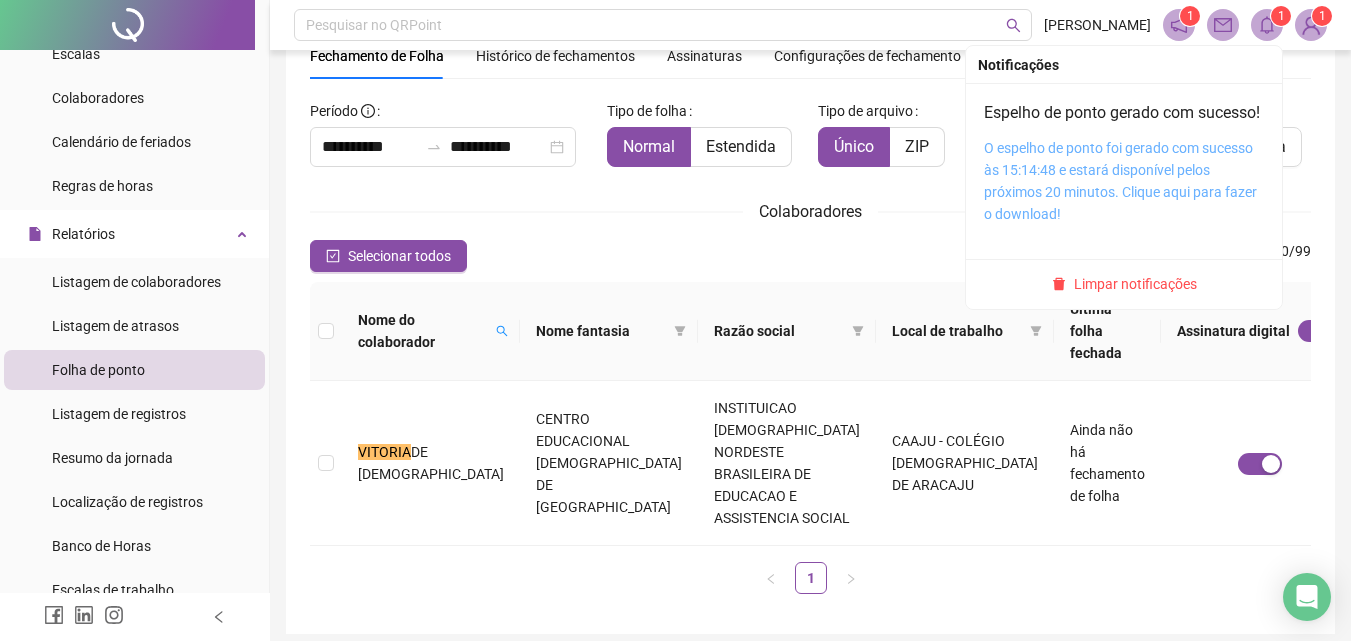 click on "O espelho de ponto foi gerado com sucesso às 15:14:48 e estará disponível pelos próximos 20 minutos.
Clique aqui para fazer o download!" at bounding box center [1120, 181] 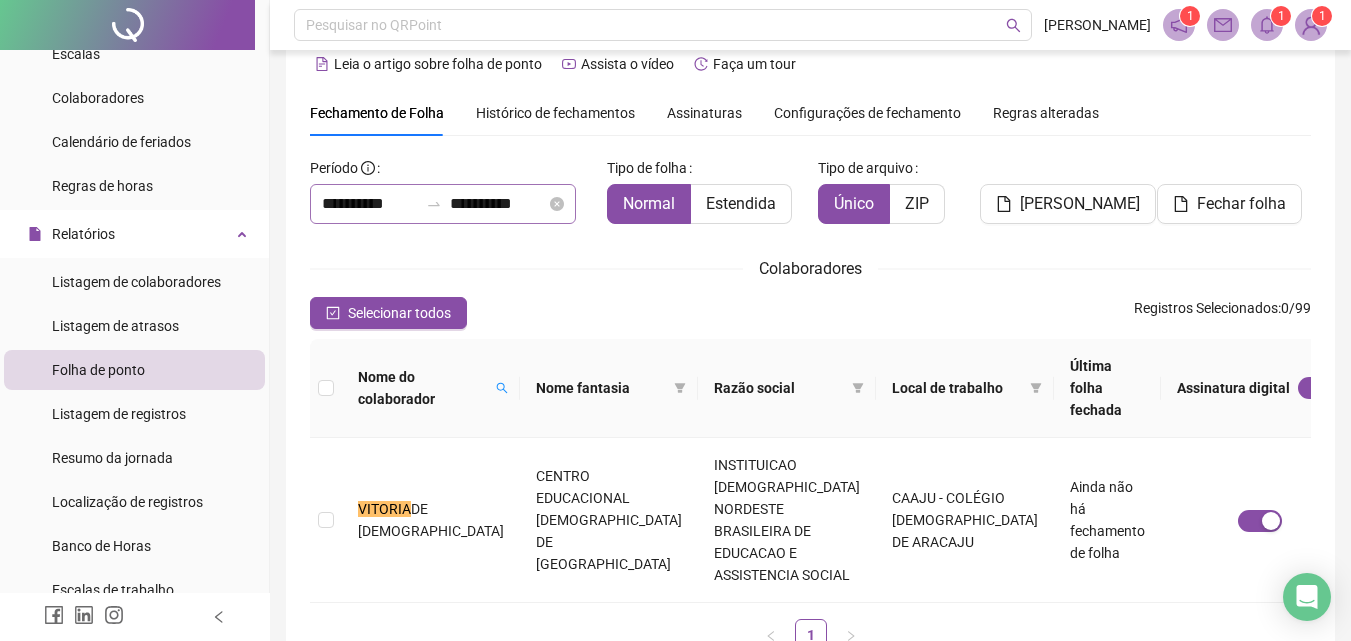 scroll, scrollTop: 0, scrollLeft: 0, axis: both 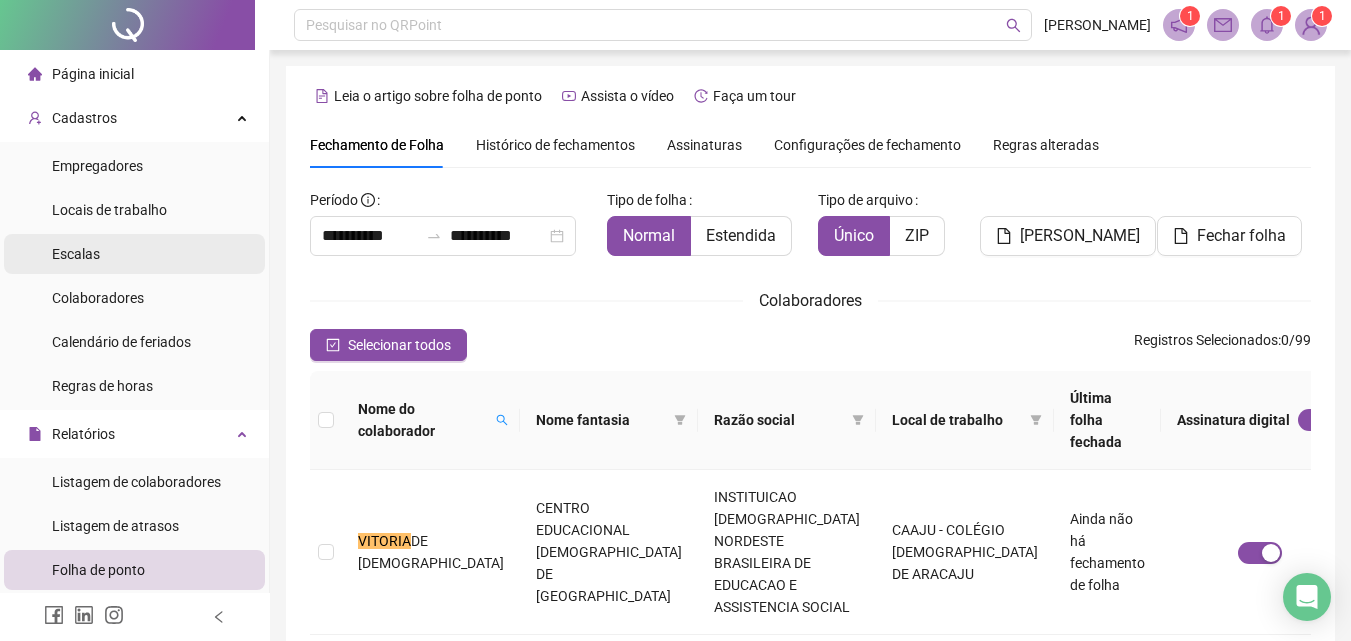 drag, startPoint x: 147, startPoint y: 301, endPoint x: 205, endPoint y: 263, distance: 69.339745 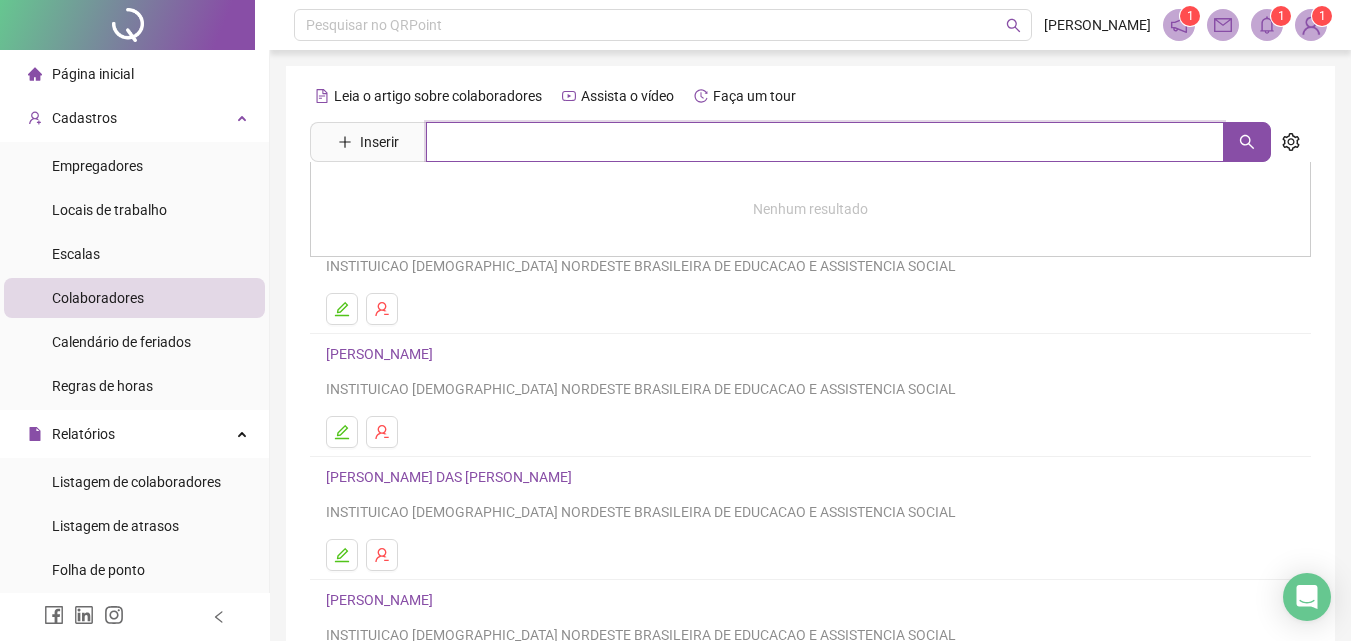 click at bounding box center [825, 142] 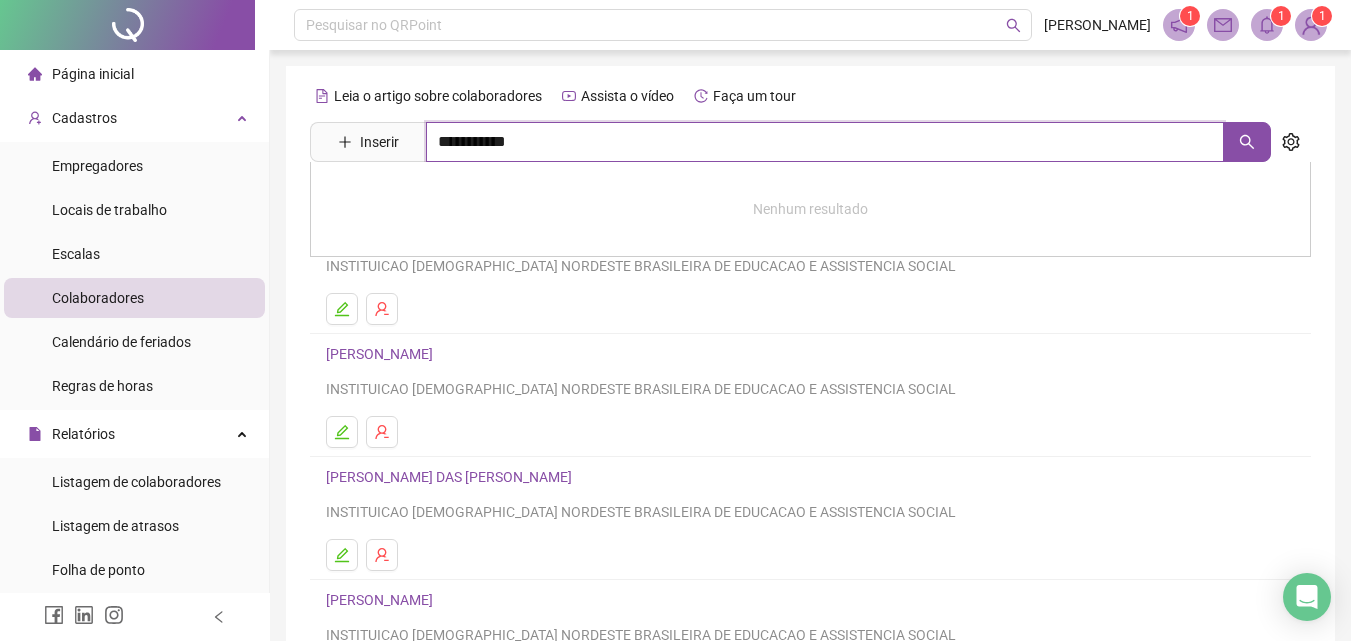 type on "**********" 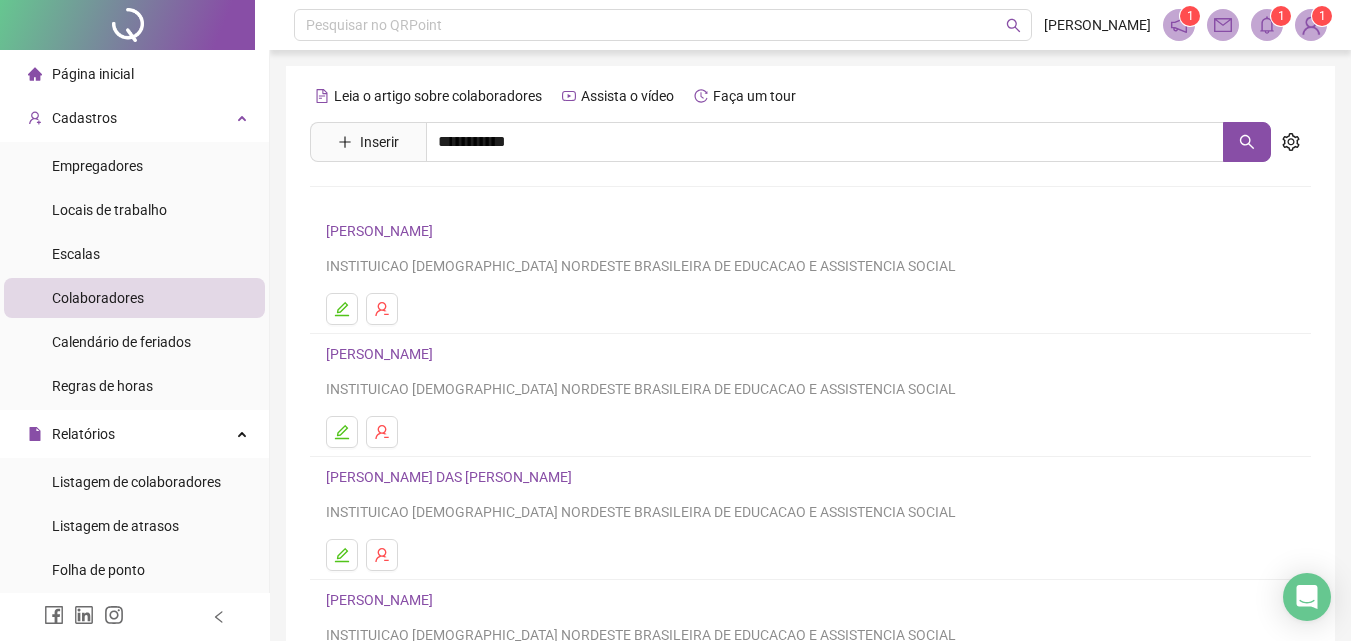 click on "[PERSON_NAME]" at bounding box center (810, 203) 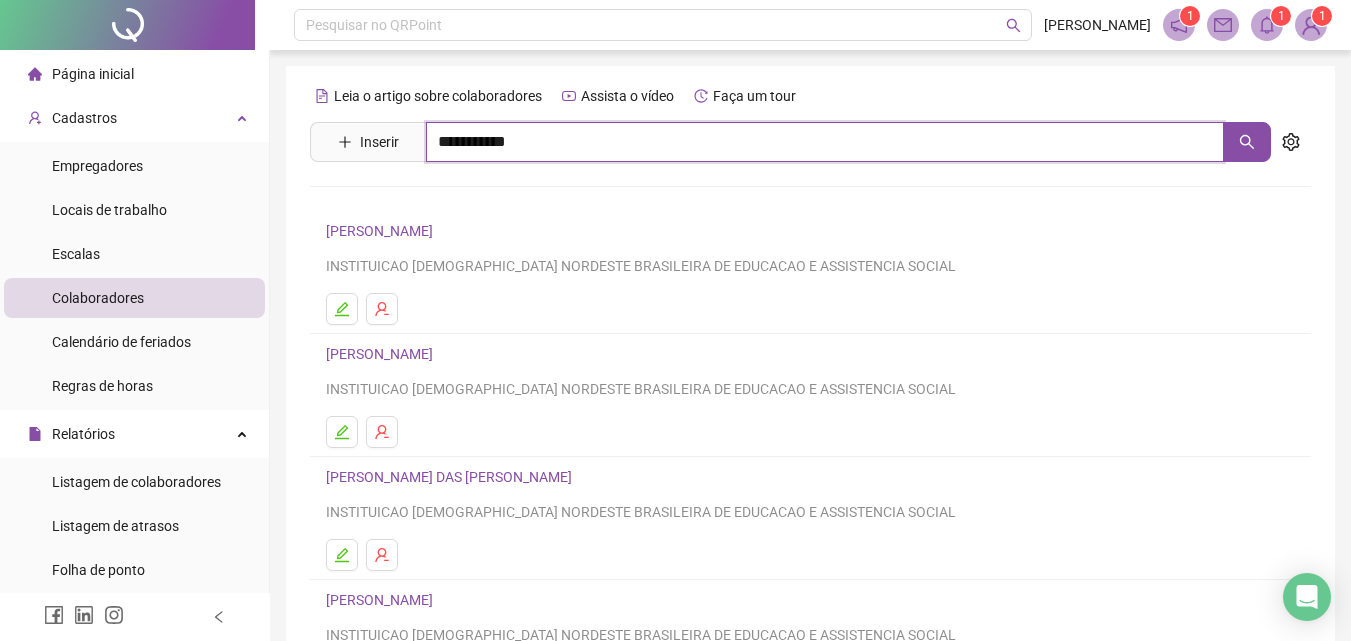 click on "**********" at bounding box center (825, 142) 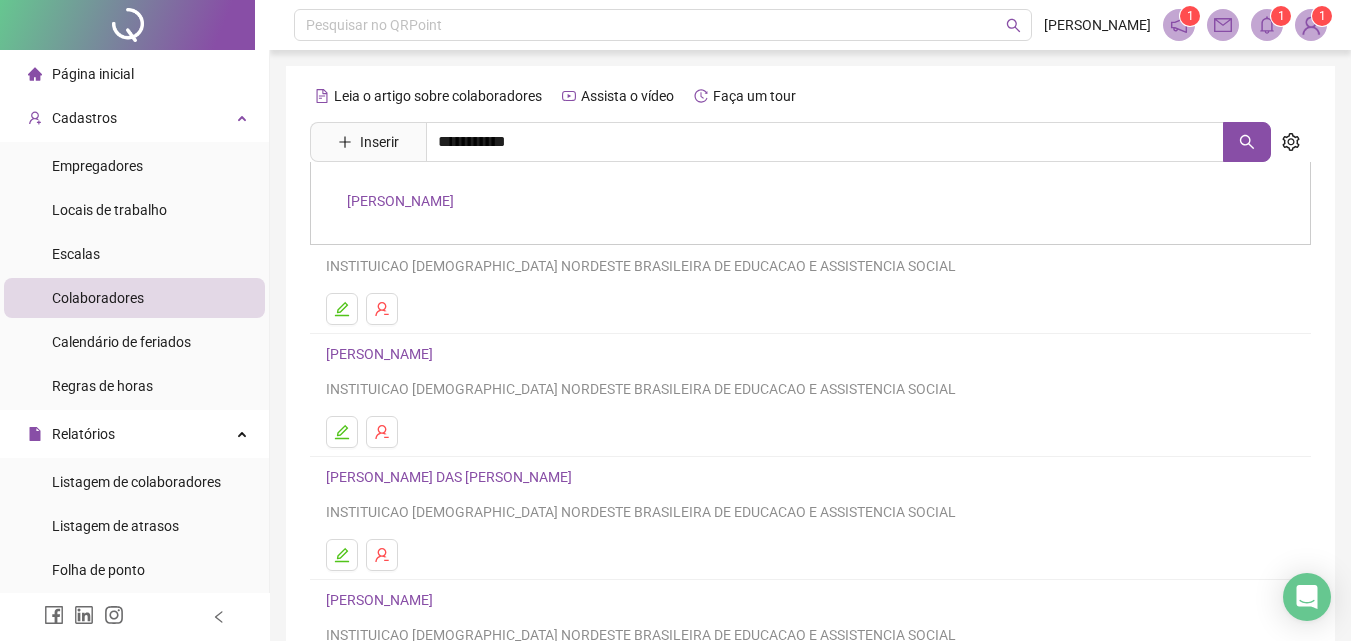 click on "[PERSON_NAME]" at bounding box center [400, 201] 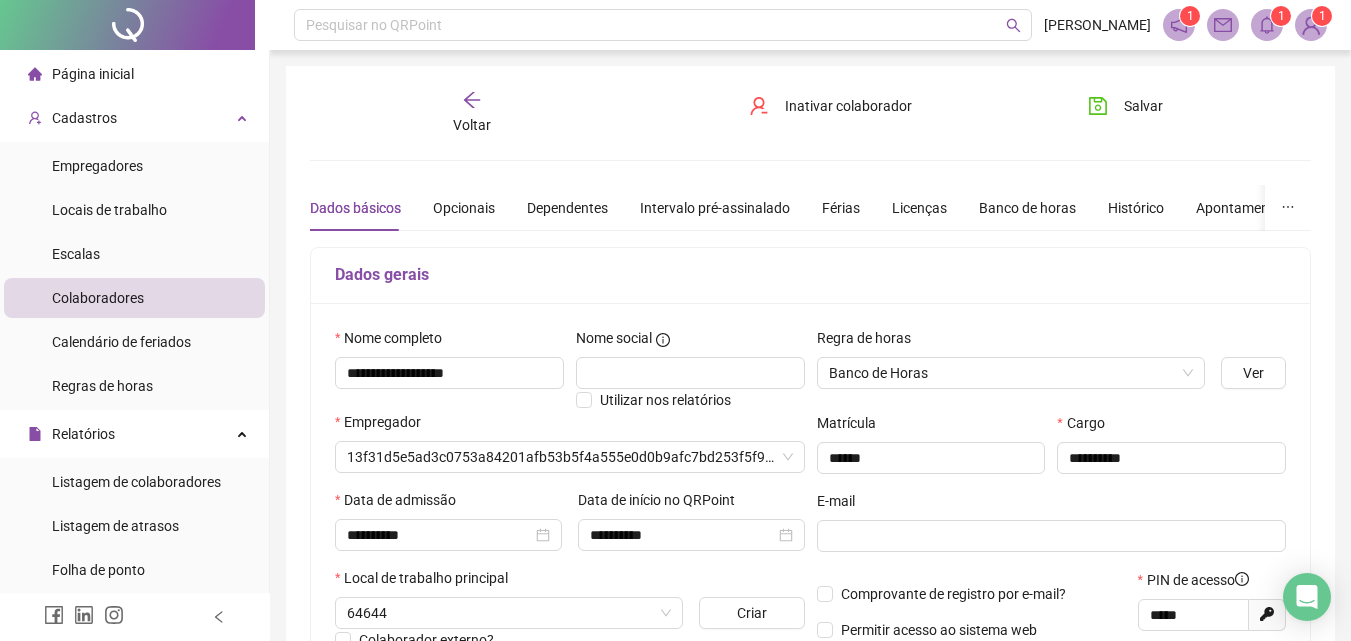type on "**********" 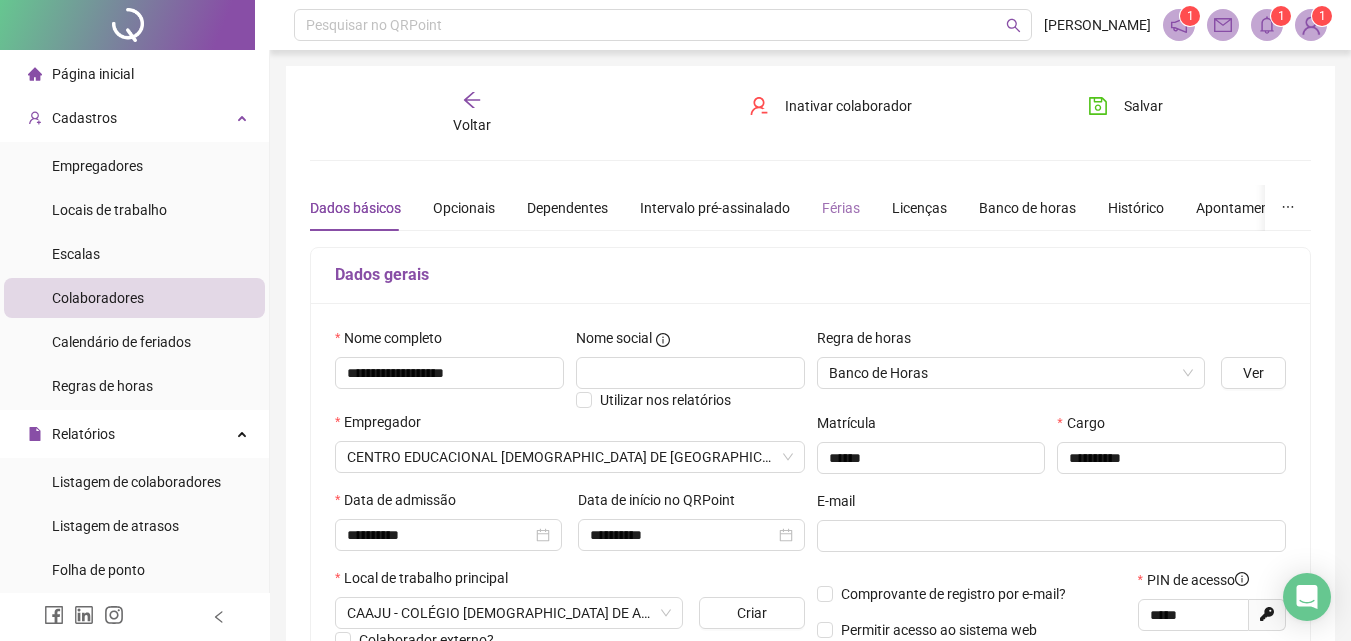 click on "Férias" at bounding box center (841, 208) 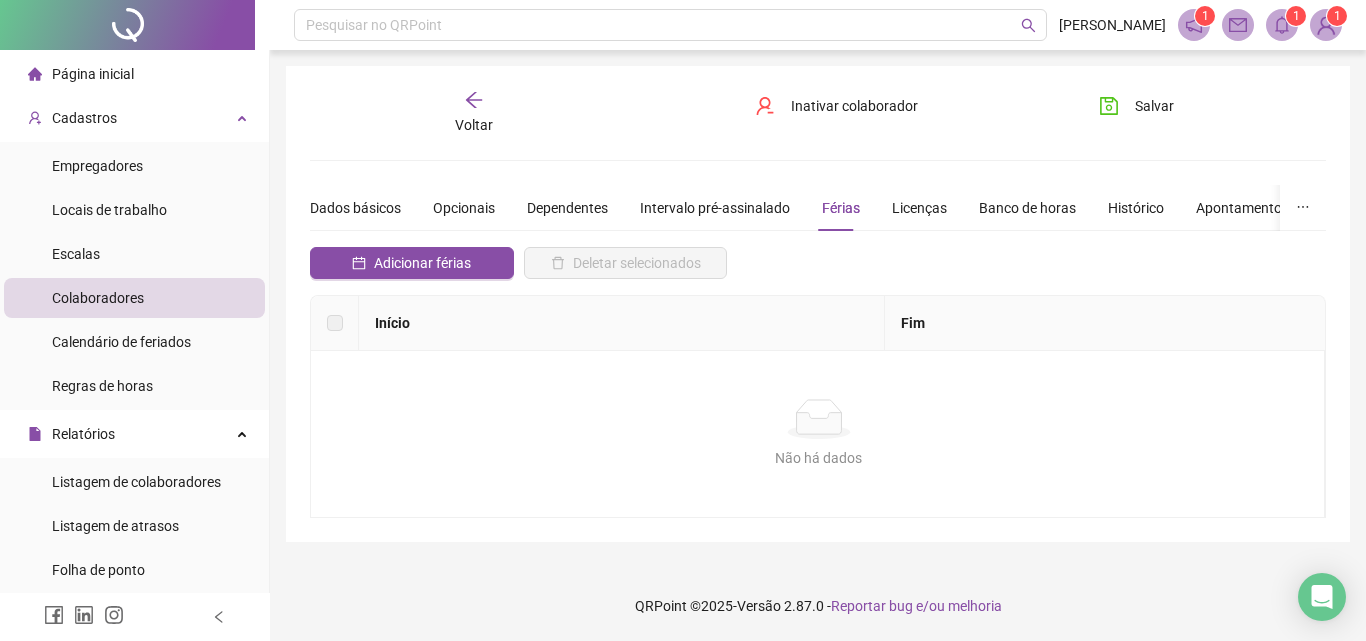click on "Voltar" at bounding box center [474, 125] 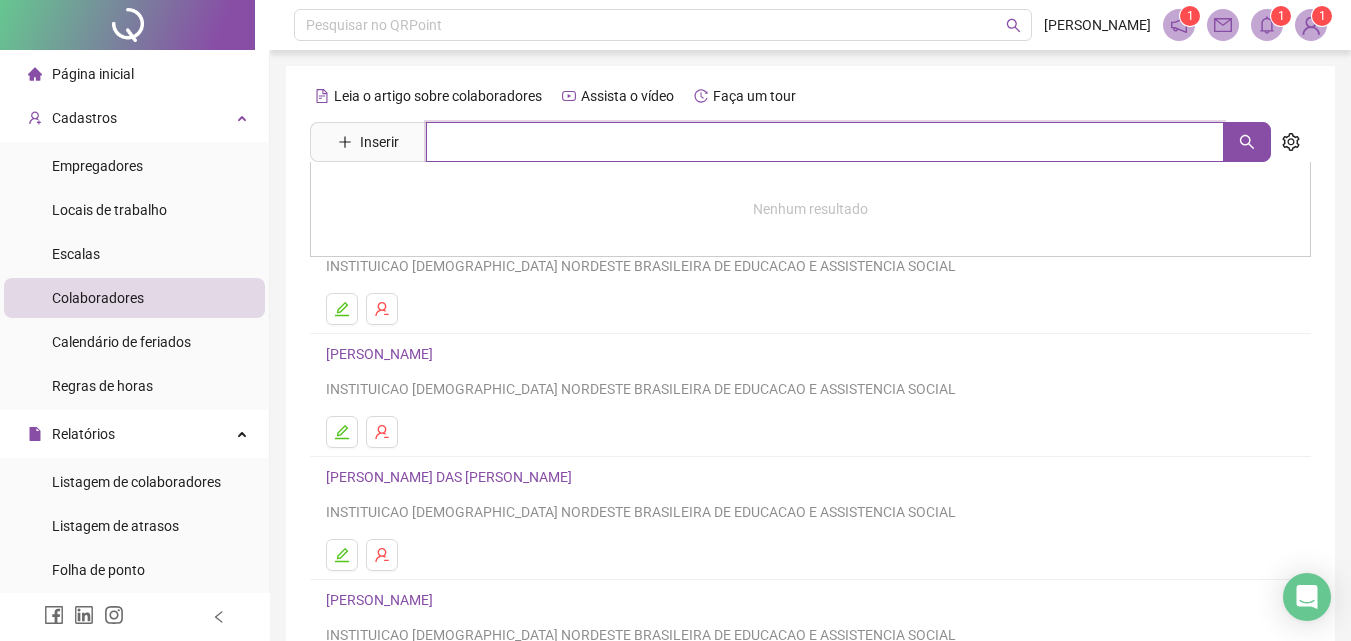 click at bounding box center (825, 142) 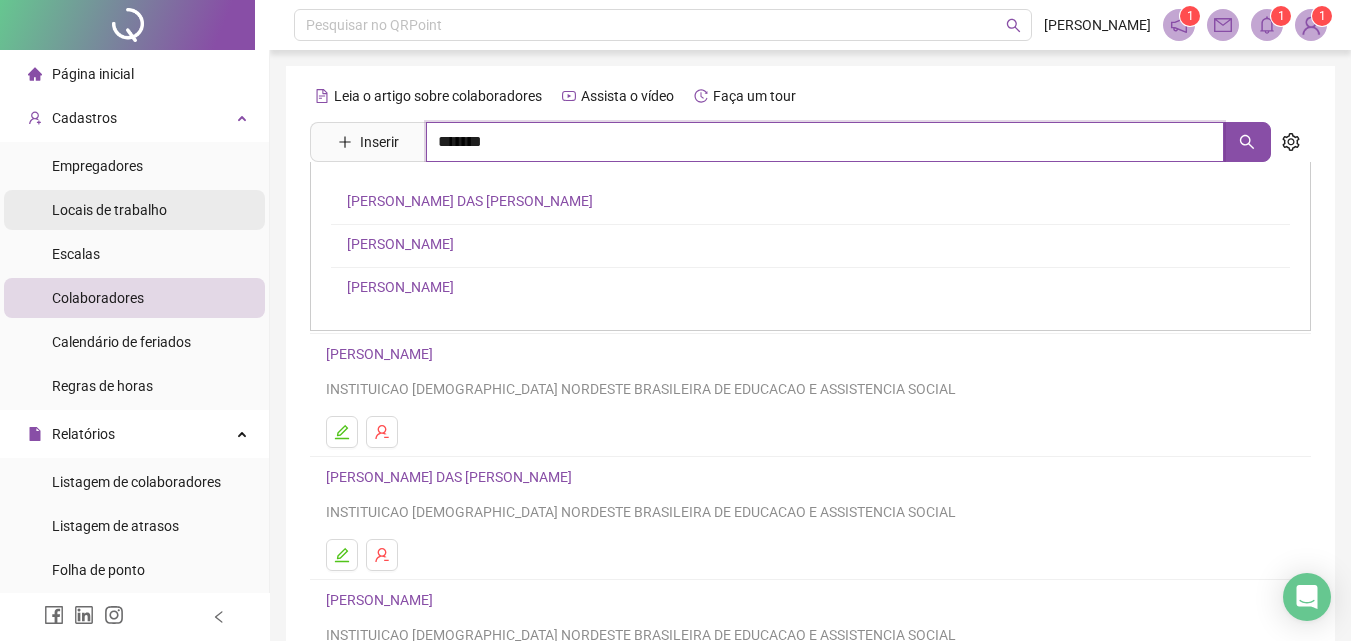 drag, startPoint x: 525, startPoint y: 150, endPoint x: 174, endPoint y: 194, distance: 353.74707 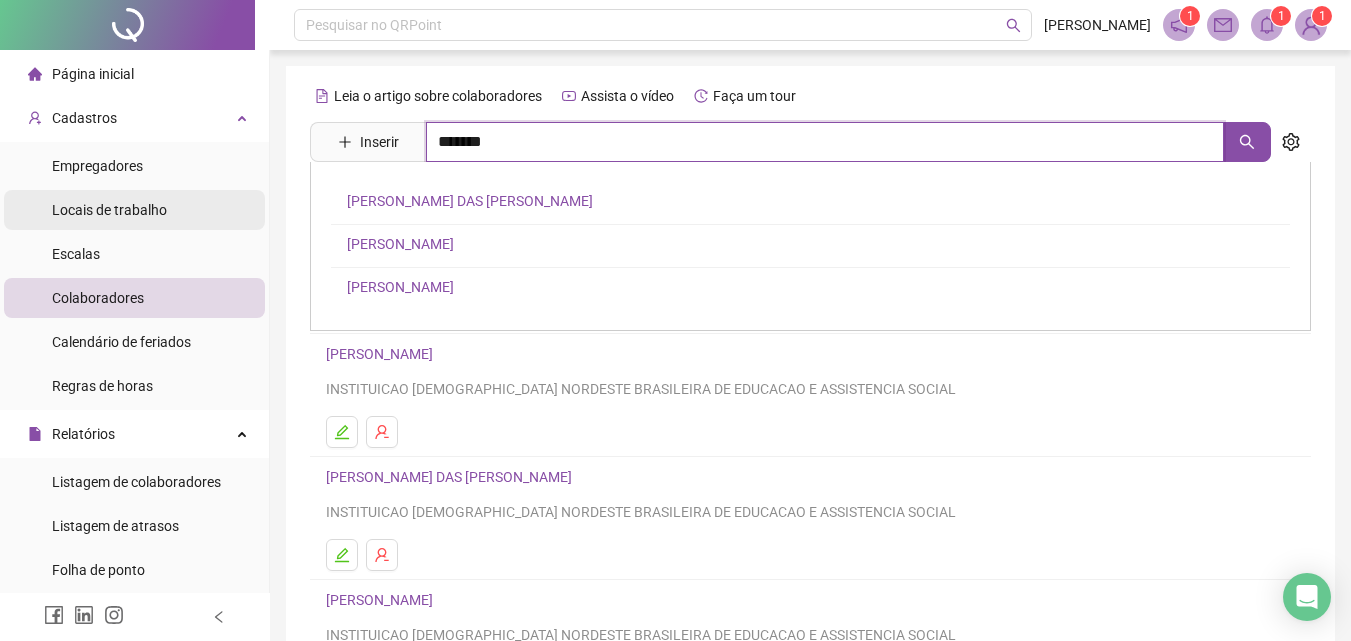 type on "*******" 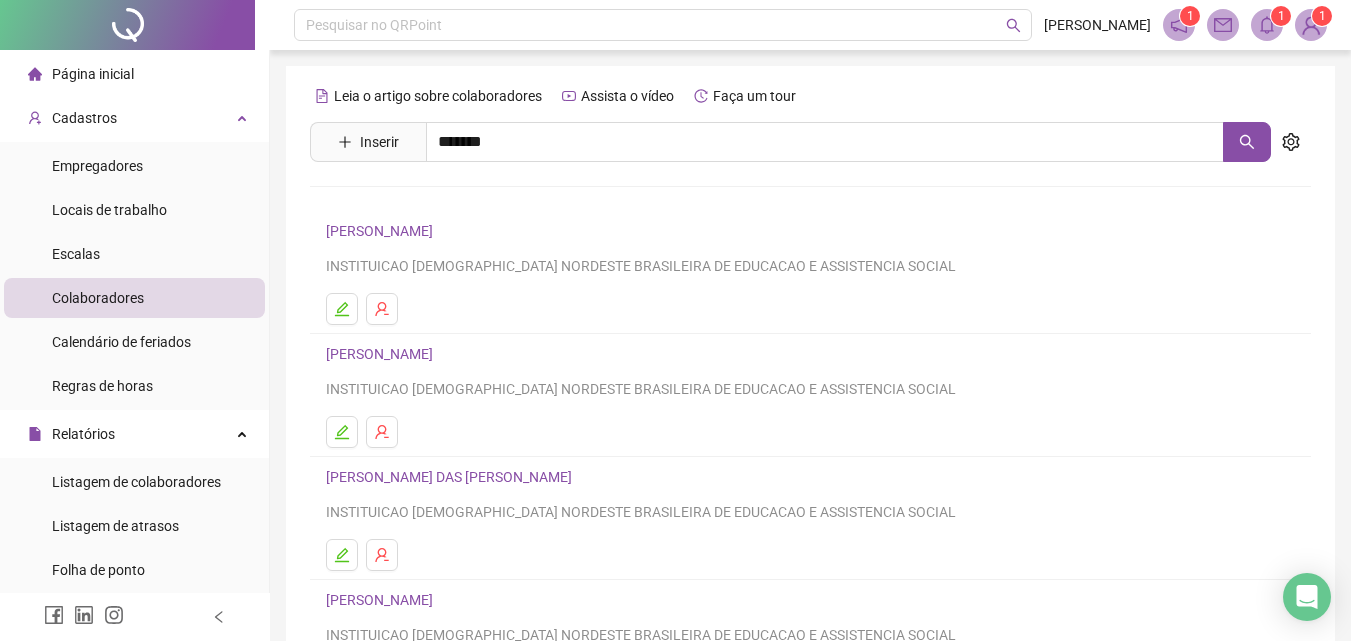 click on "[PERSON_NAME]" at bounding box center (400, 201) 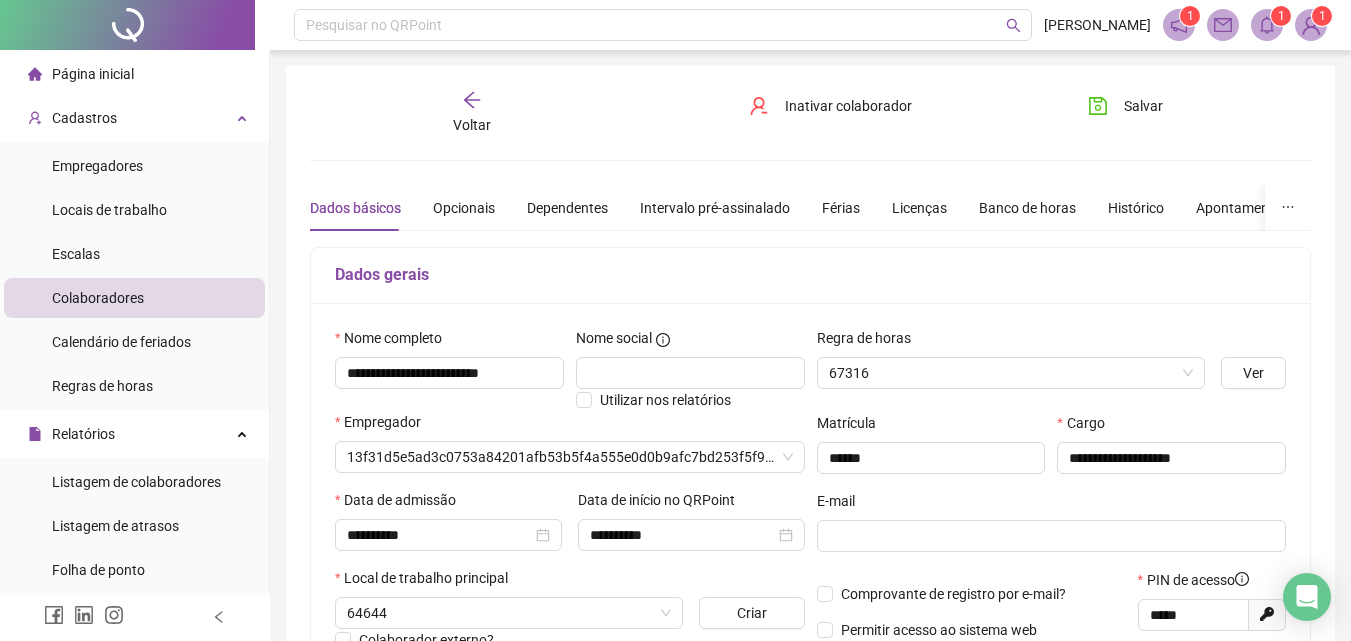 type on "**********" 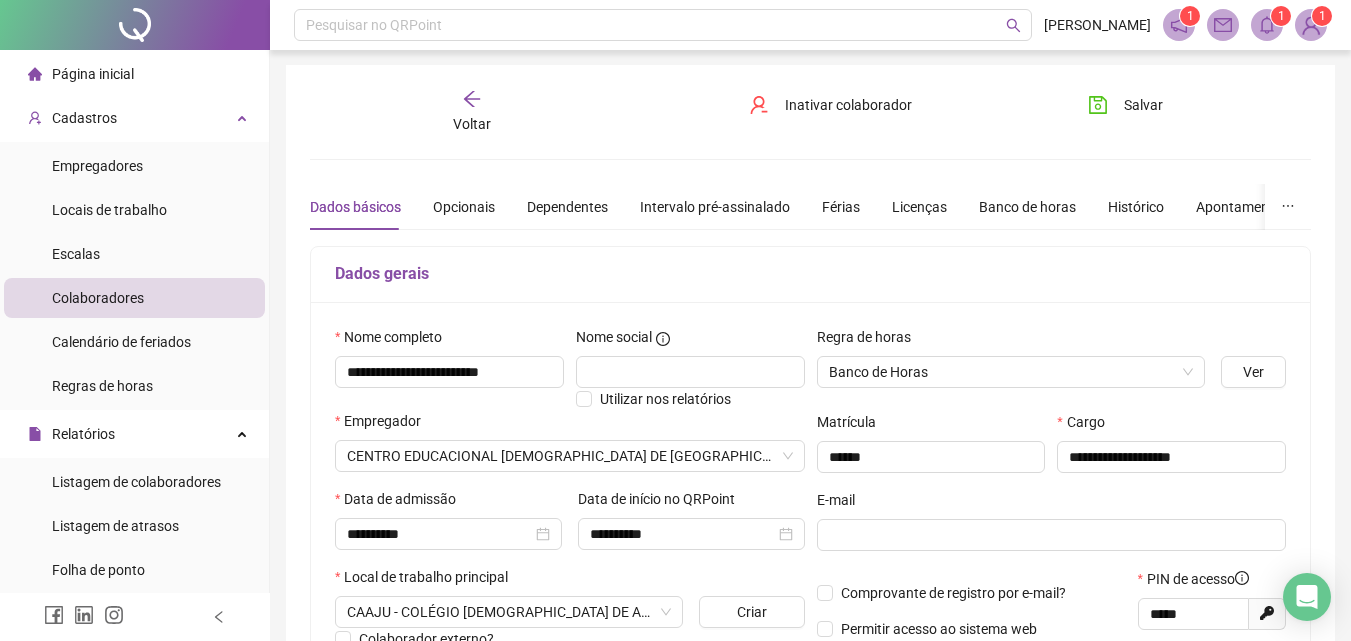 scroll, scrollTop: 0, scrollLeft: 0, axis: both 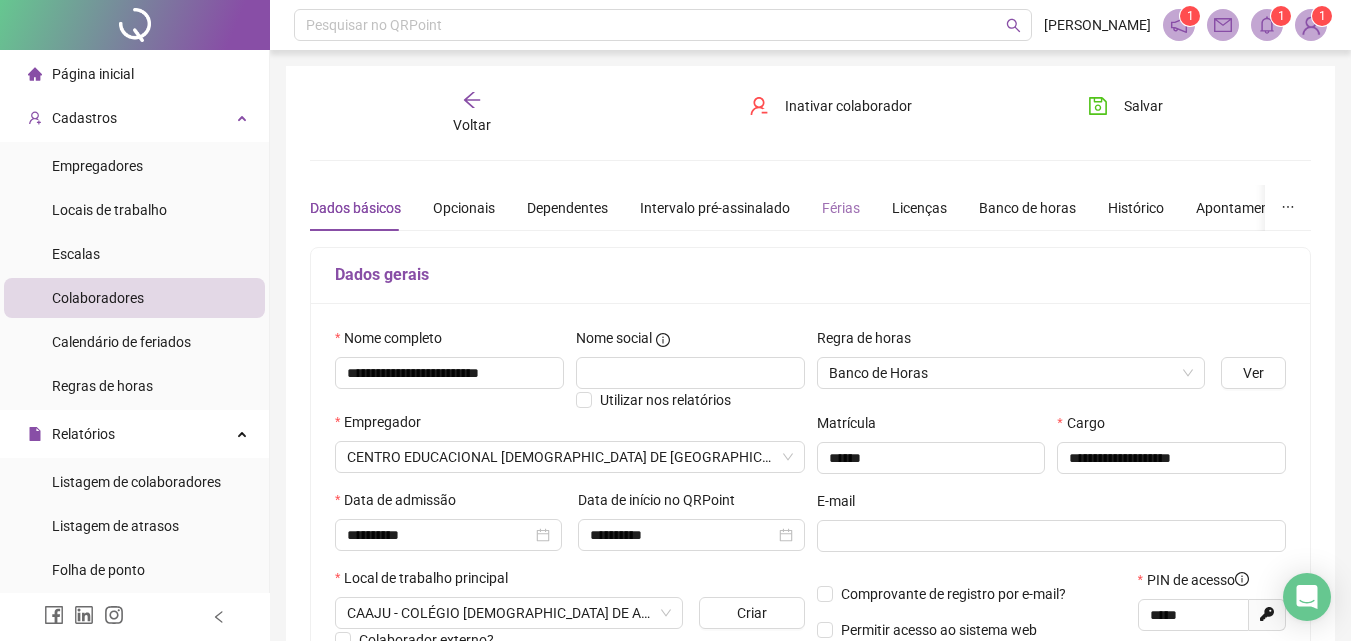 click on "Férias" at bounding box center [841, 208] 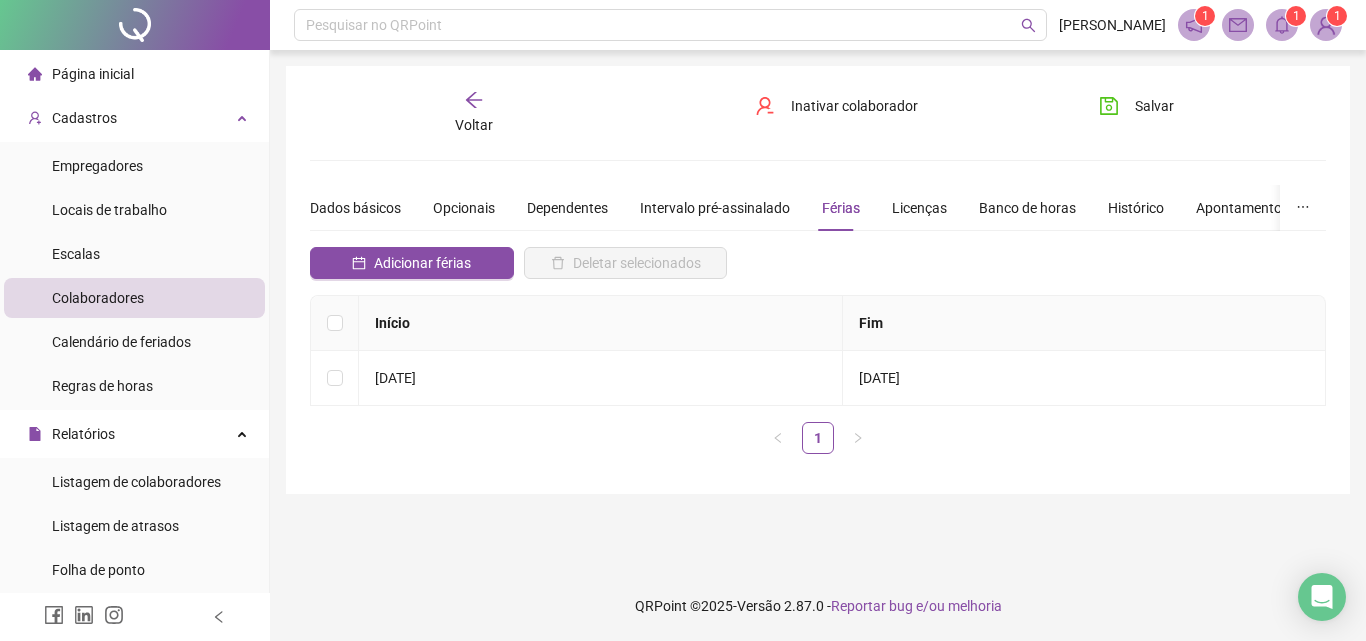 click on "Voltar" at bounding box center [474, 125] 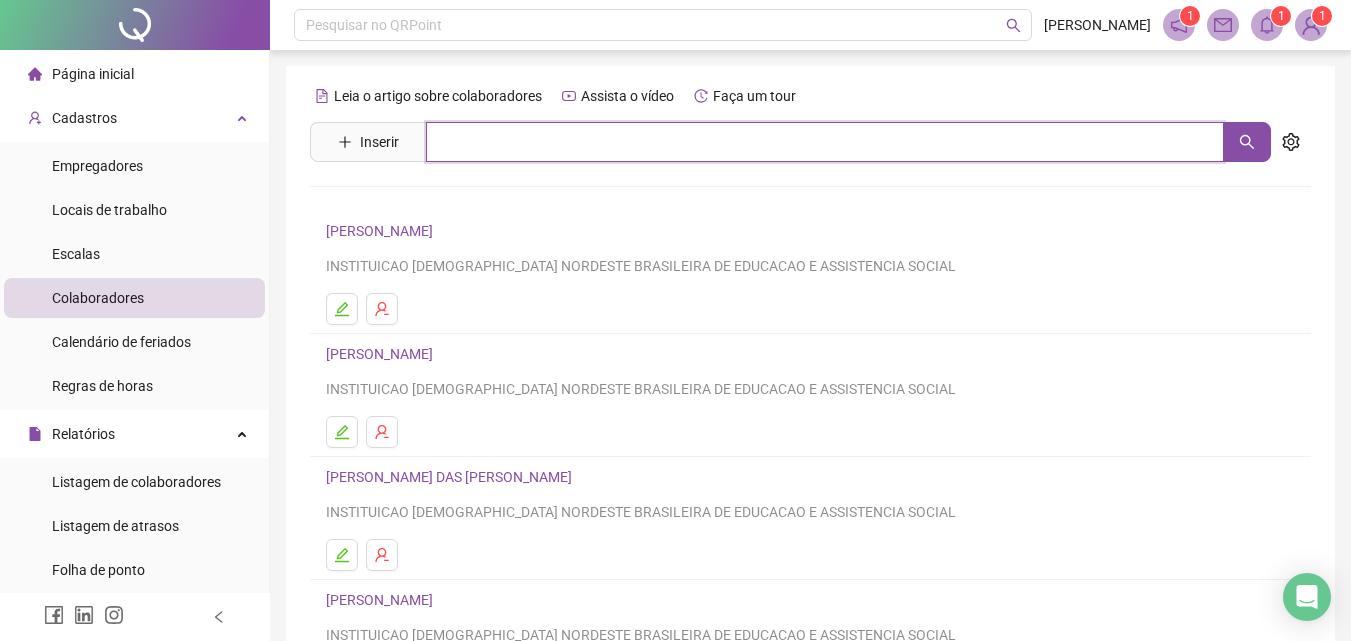click at bounding box center [825, 142] 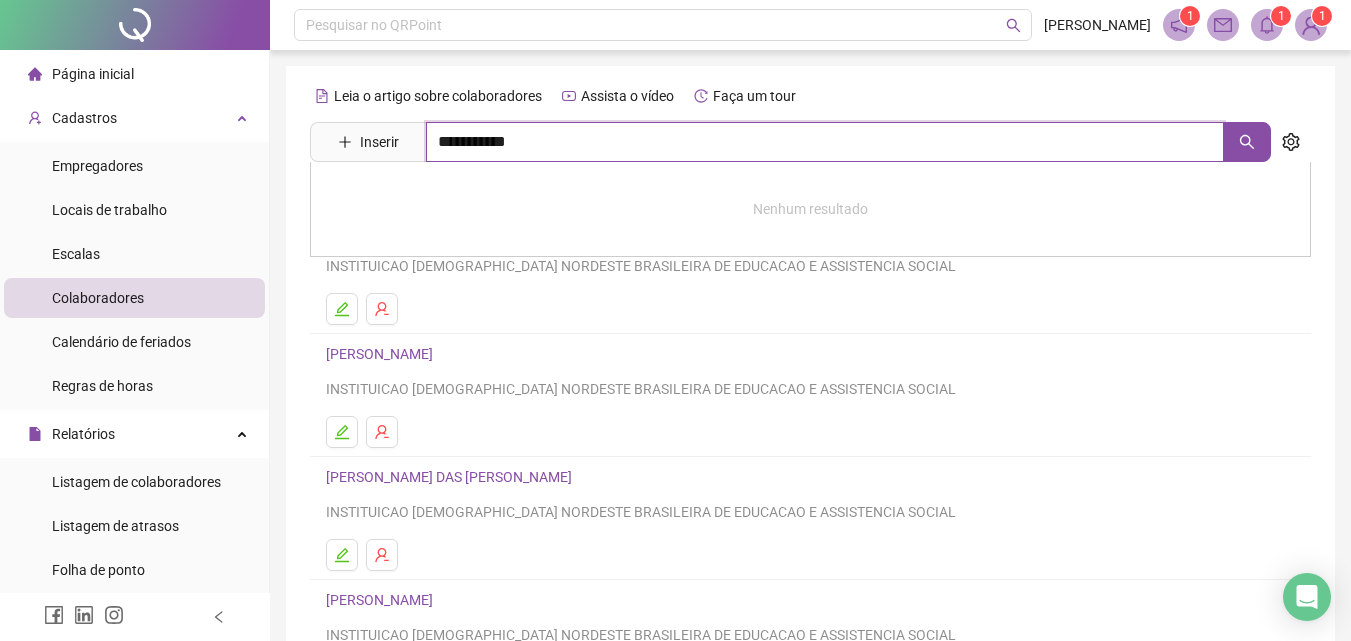 type on "**********" 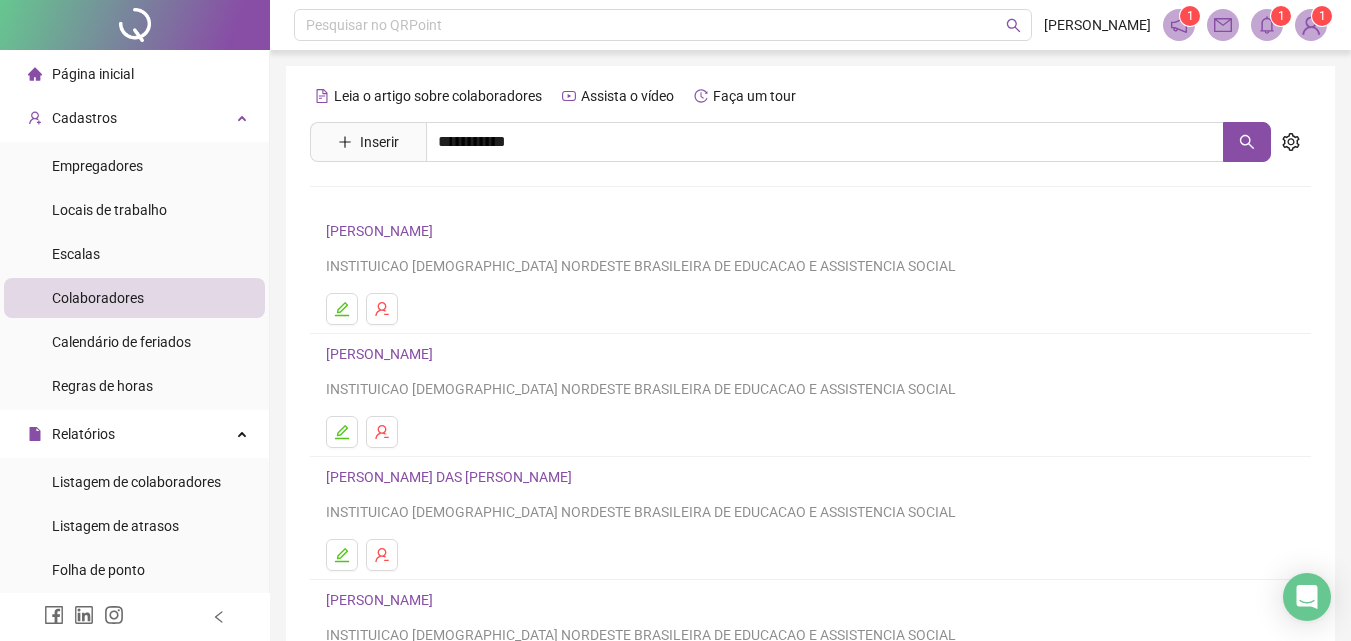 click on "[PERSON_NAME]" at bounding box center [400, 201] 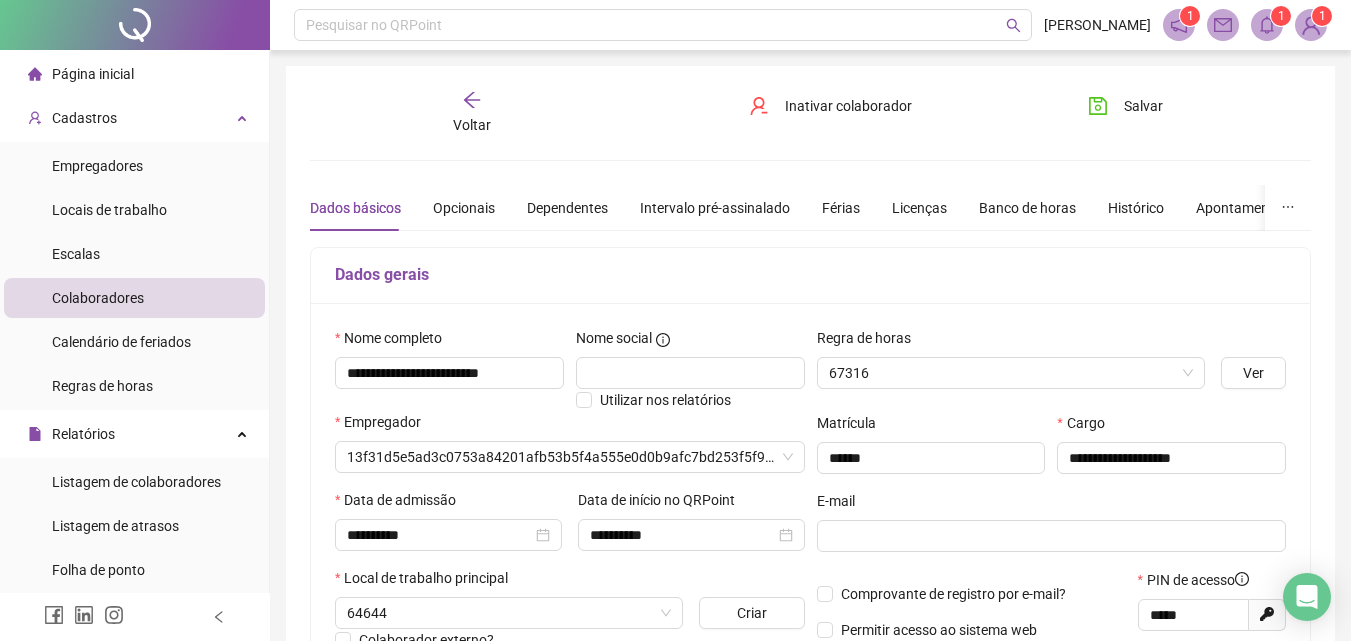 type on "**********" 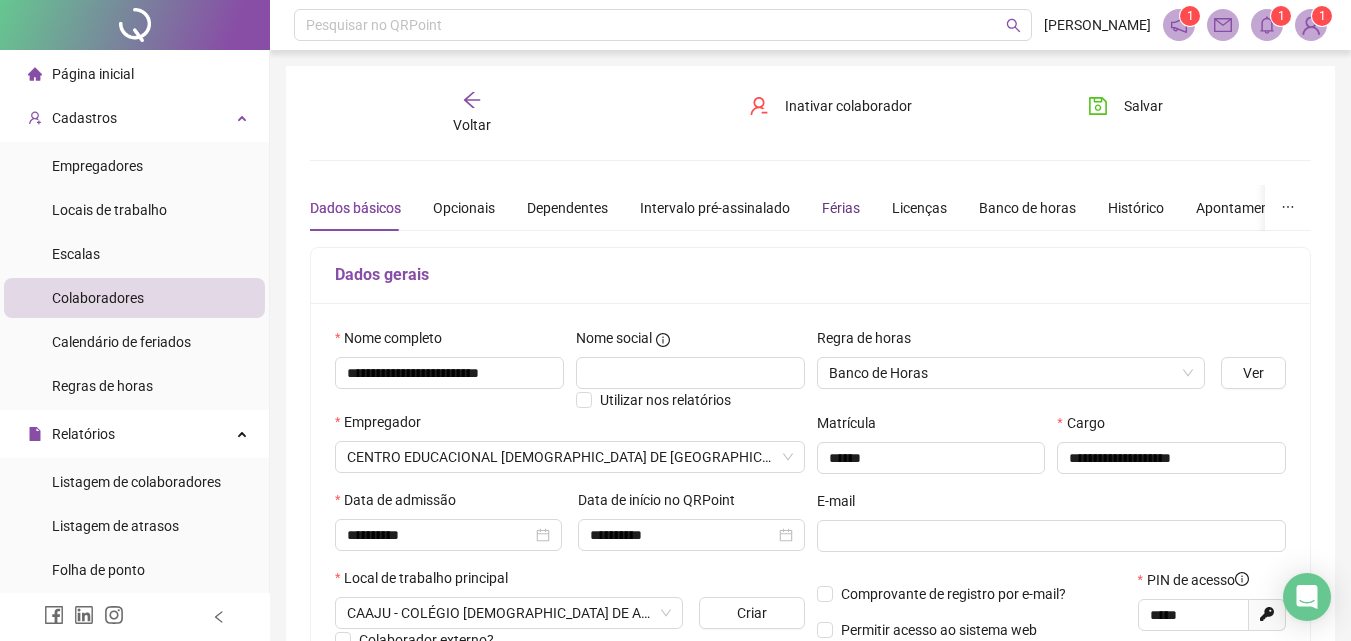 click on "Férias" at bounding box center (841, 208) 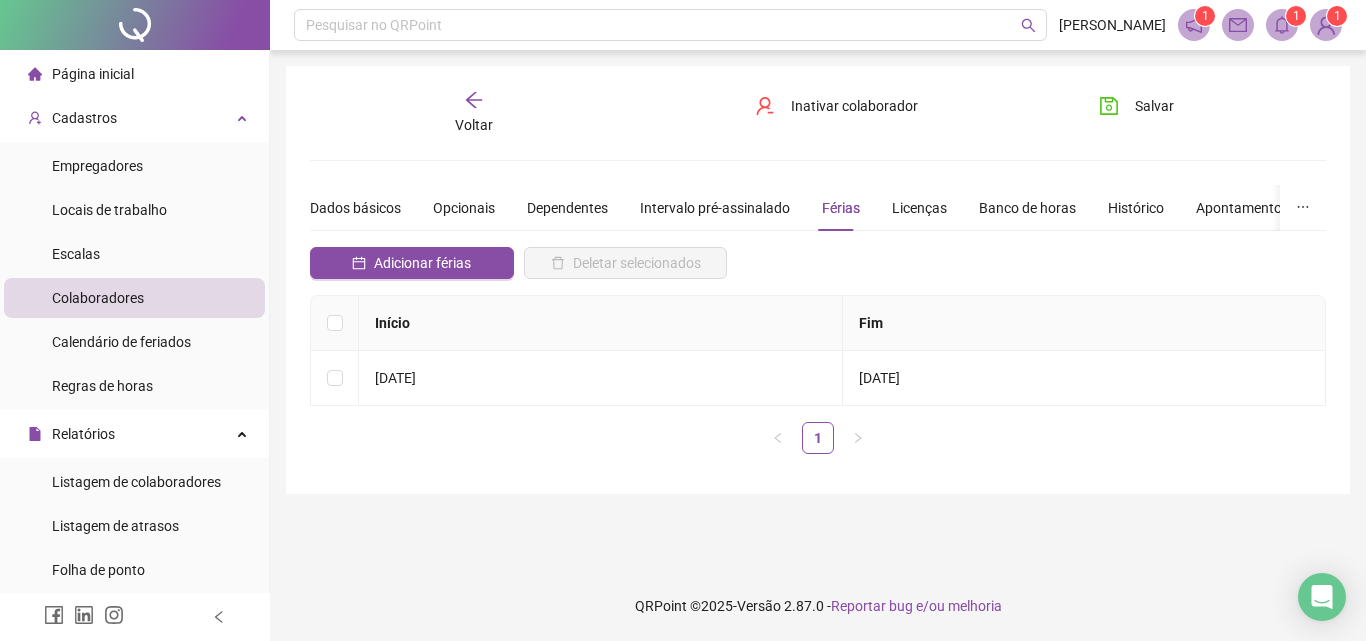 click on "Voltar" at bounding box center [474, 113] 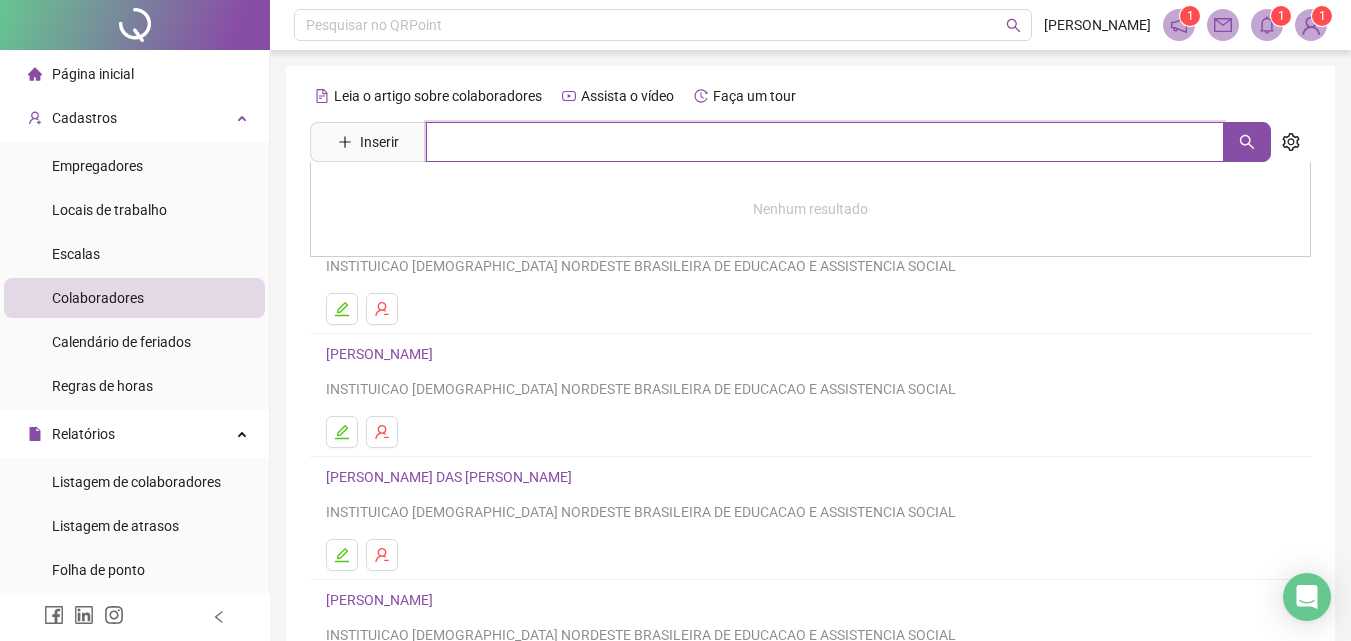 click at bounding box center [825, 142] 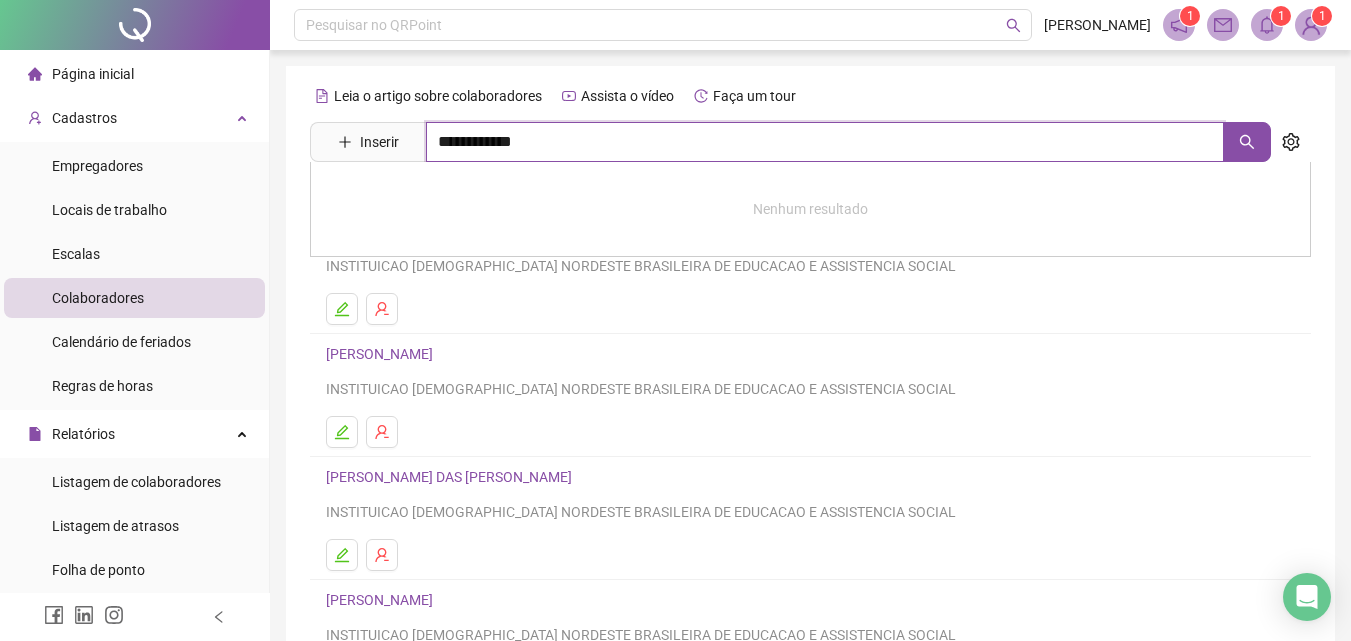 type on "**********" 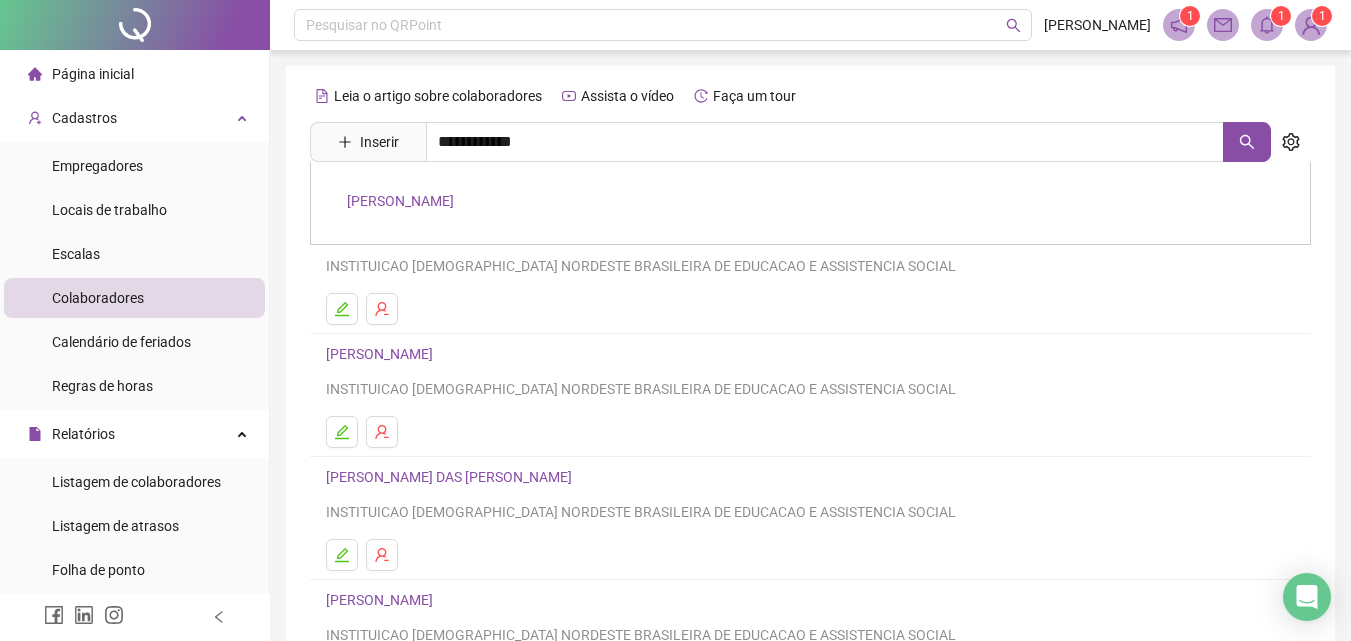 click on "[PERSON_NAME]" at bounding box center (400, 201) 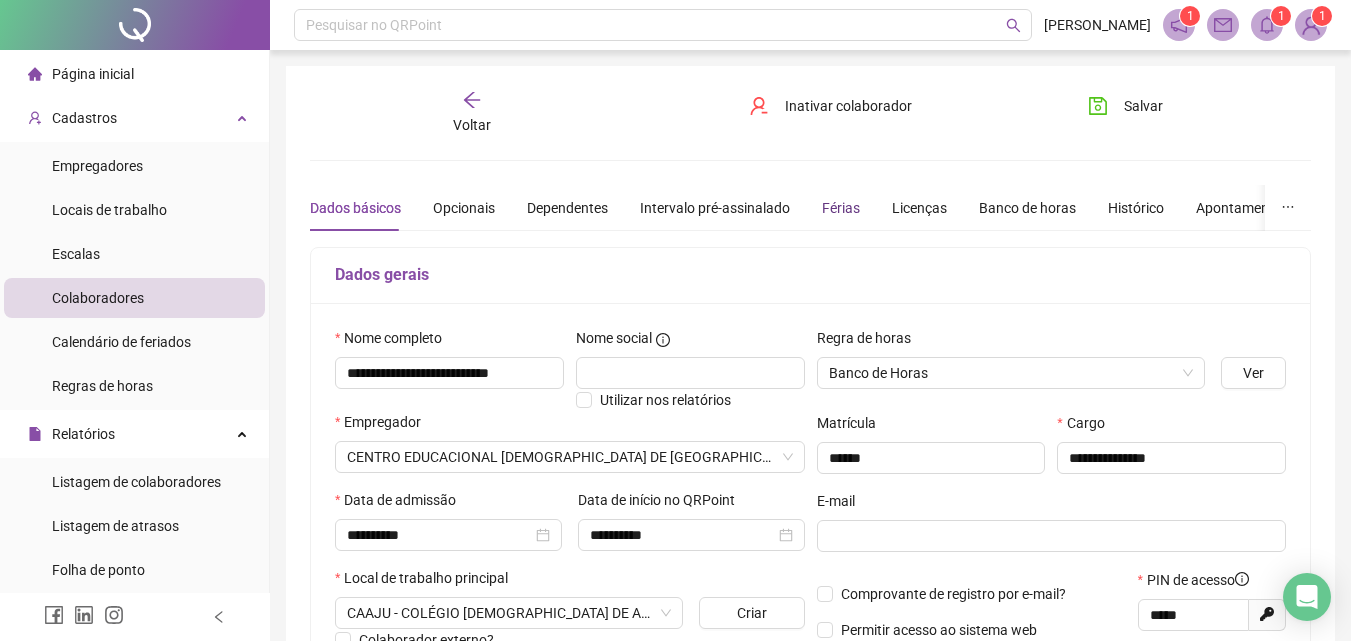 click on "Férias" at bounding box center (841, 208) 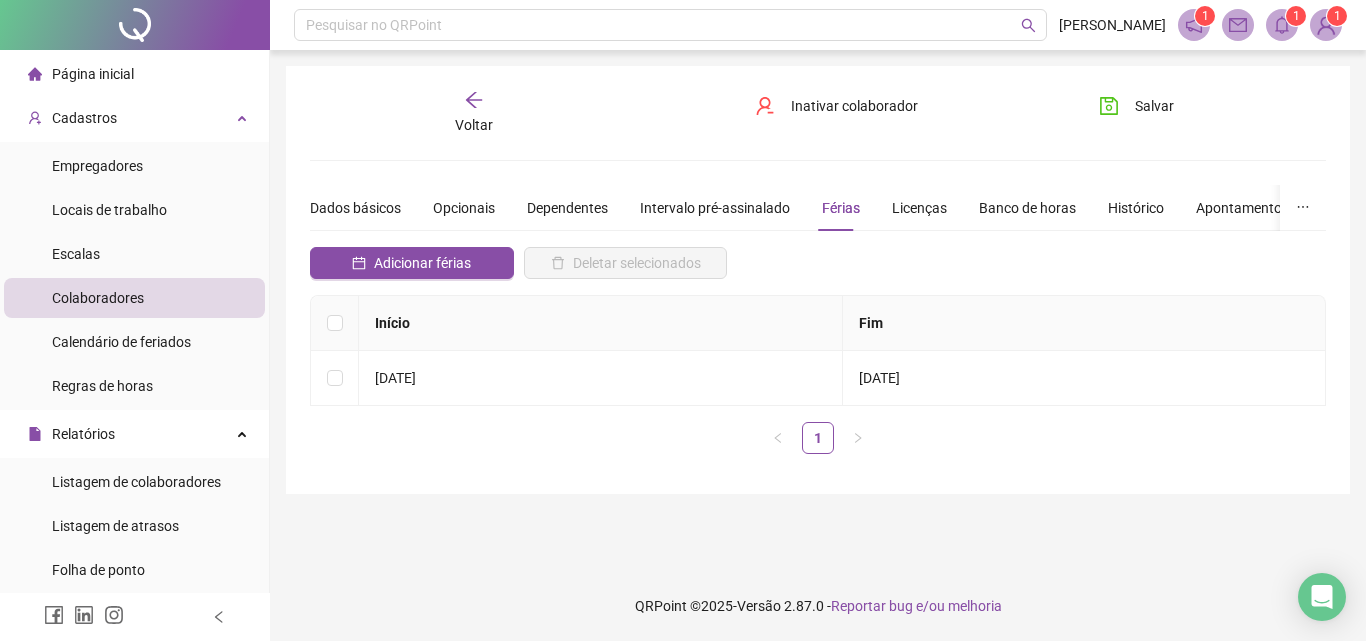 click on "Voltar" at bounding box center [474, 113] 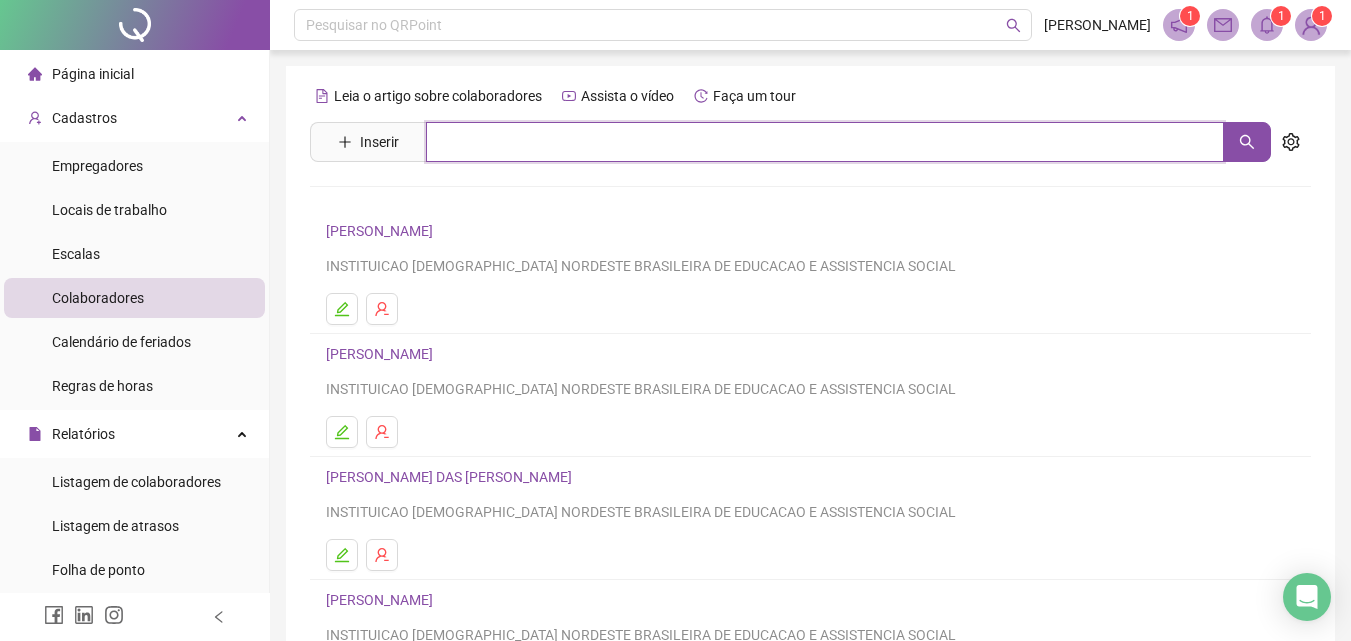 click at bounding box center (825, 142) 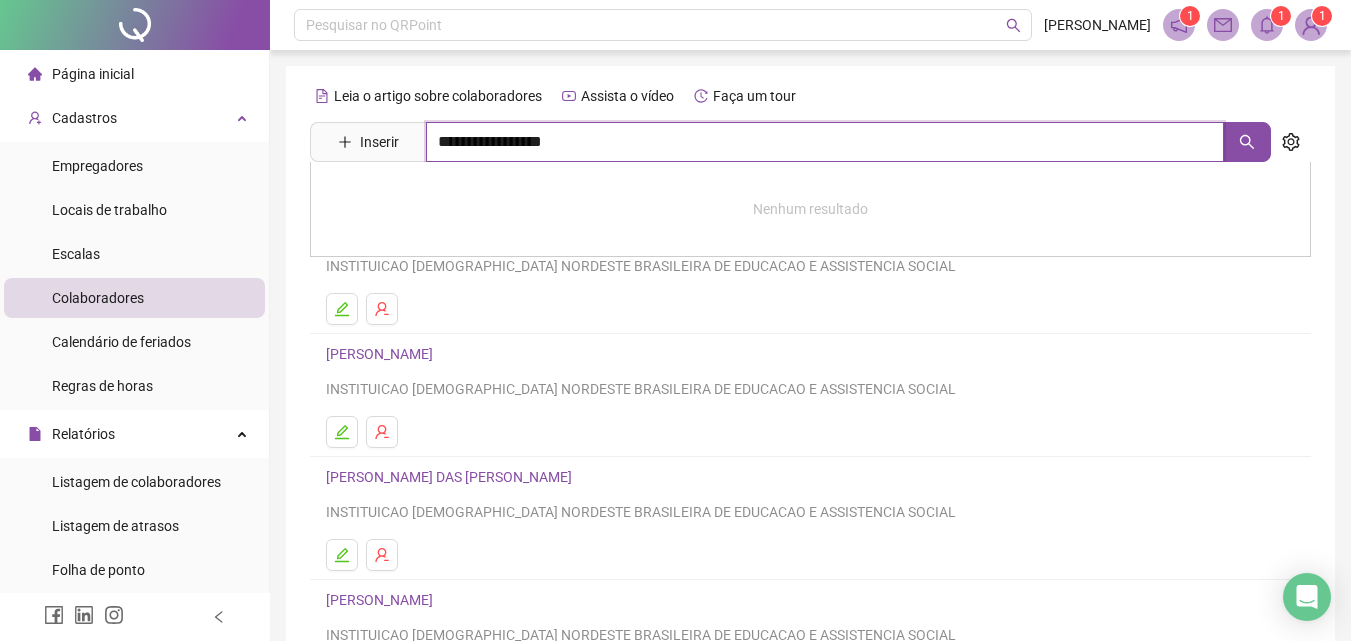 type on "**********" 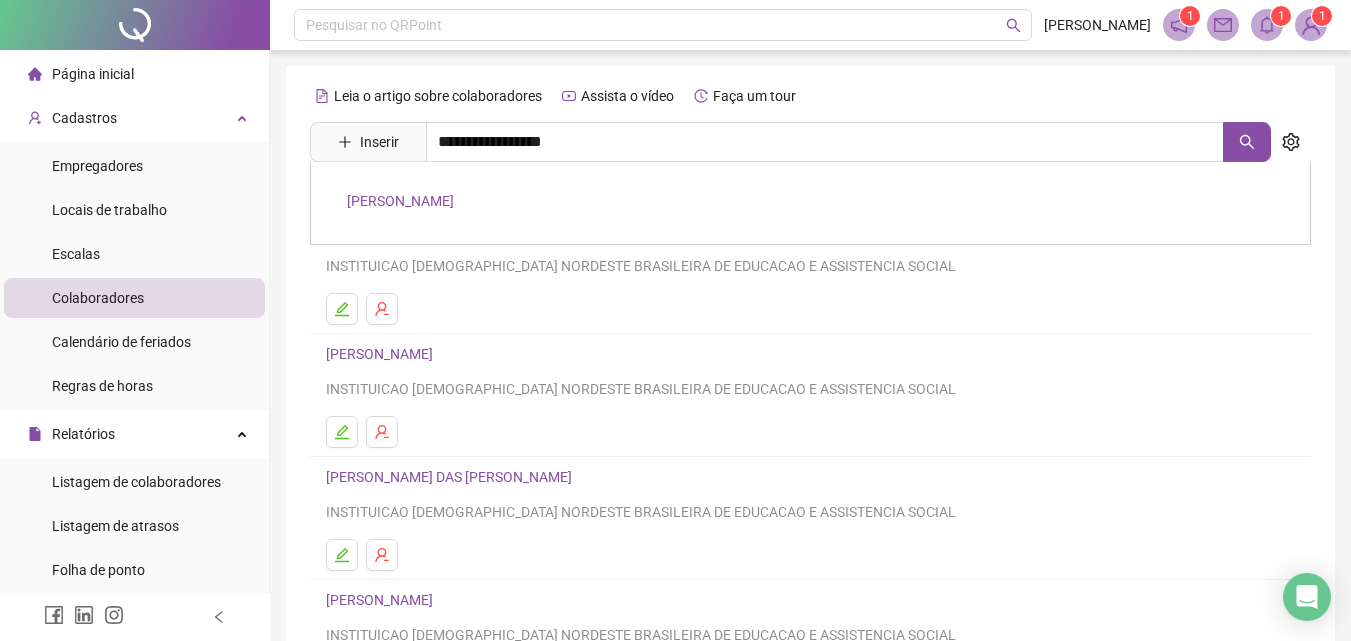 click on "[PERSON_NAME]" at bounding box center (400, 201) 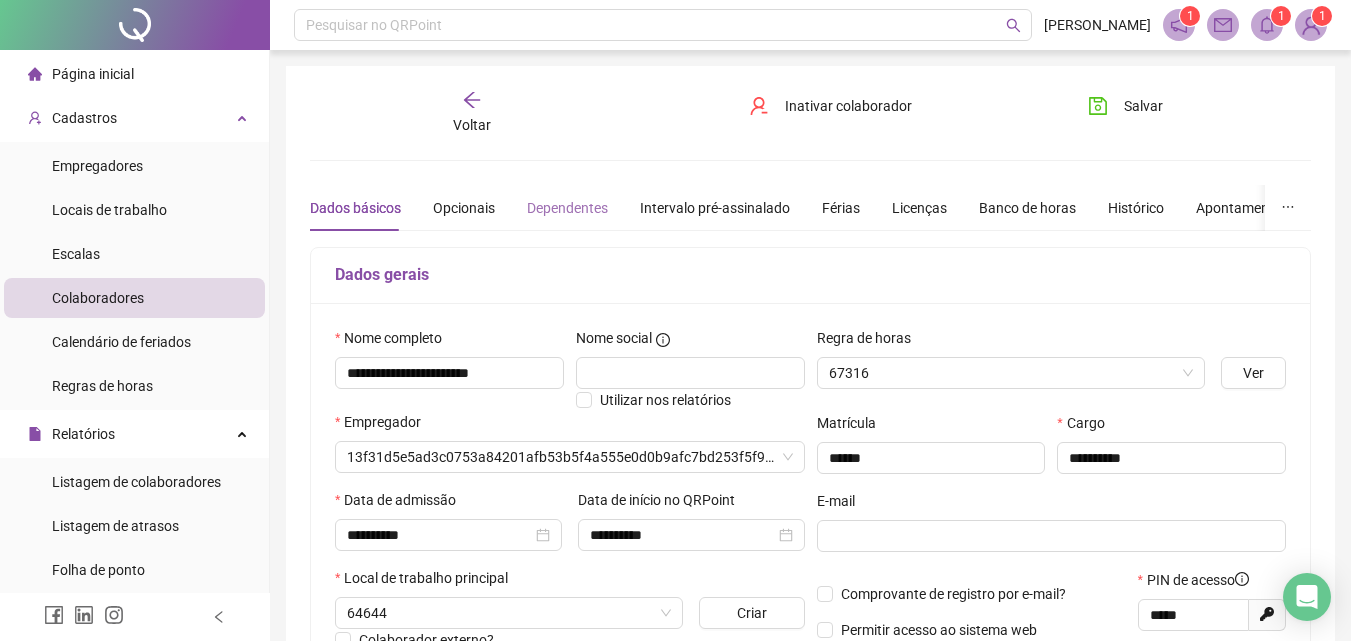 type on "**********" 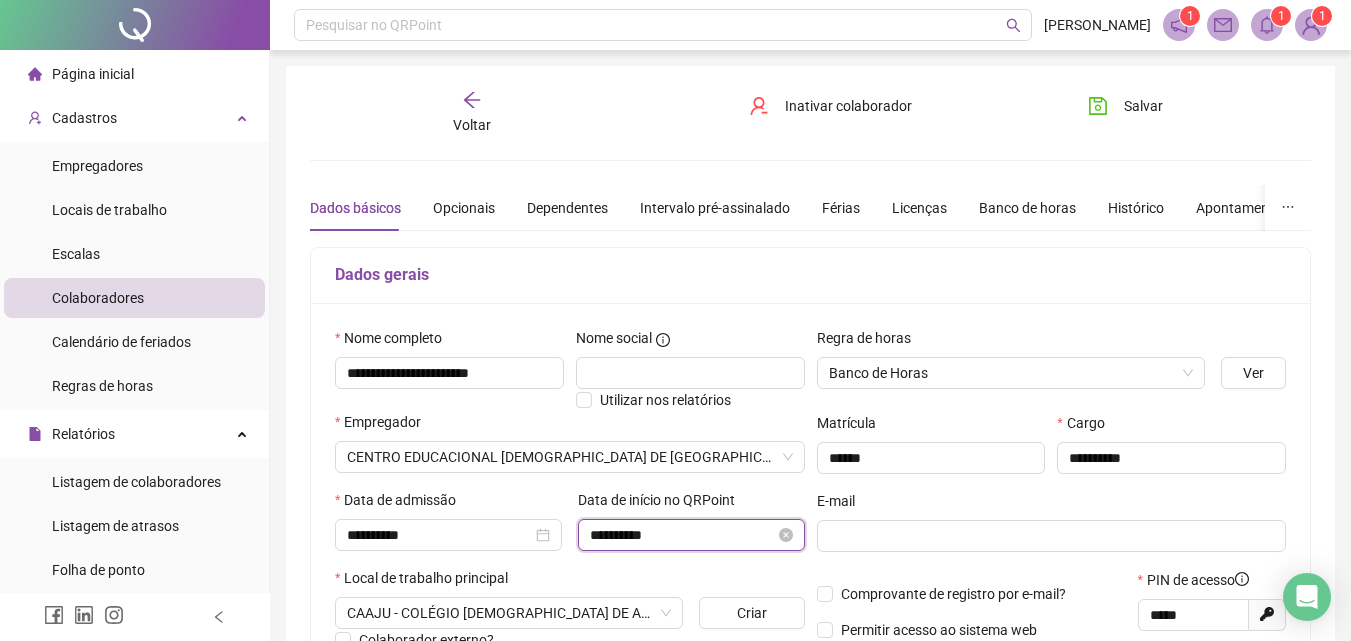 drag, startPoint x: 635, startPoint y: 536, endPoint x: 640, endPoint y: 549, distance: 13.928389 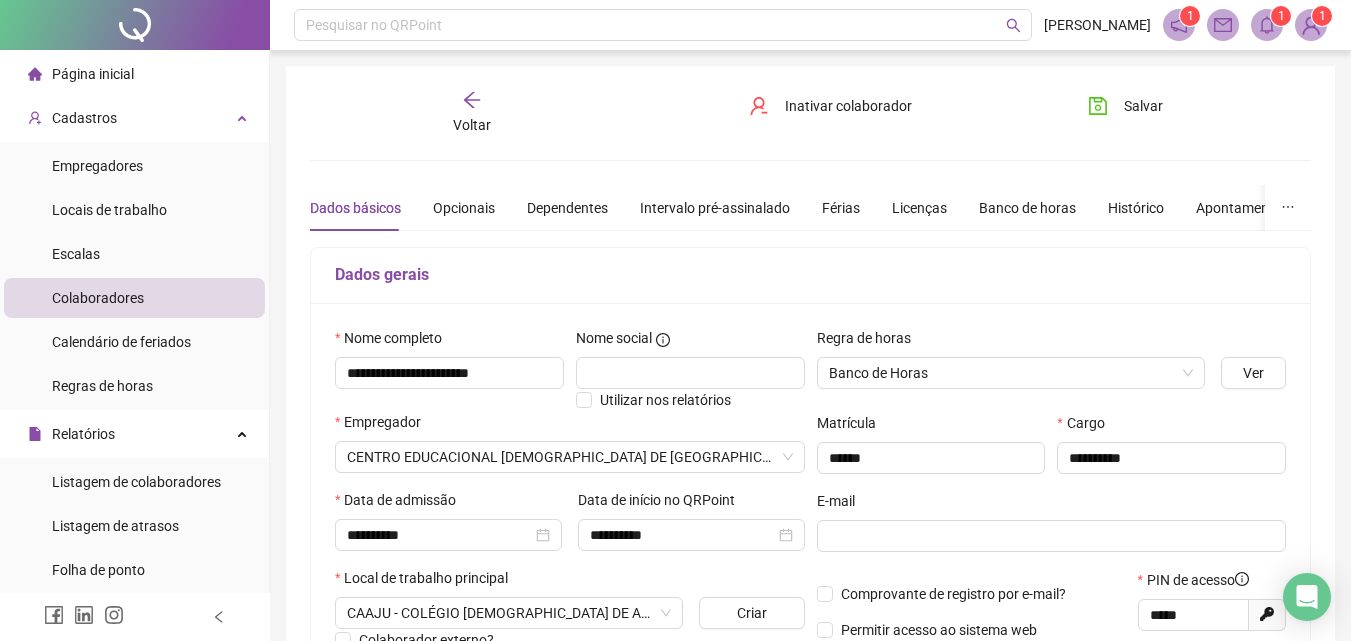 click on "**********" at bounding box center [810, 560] 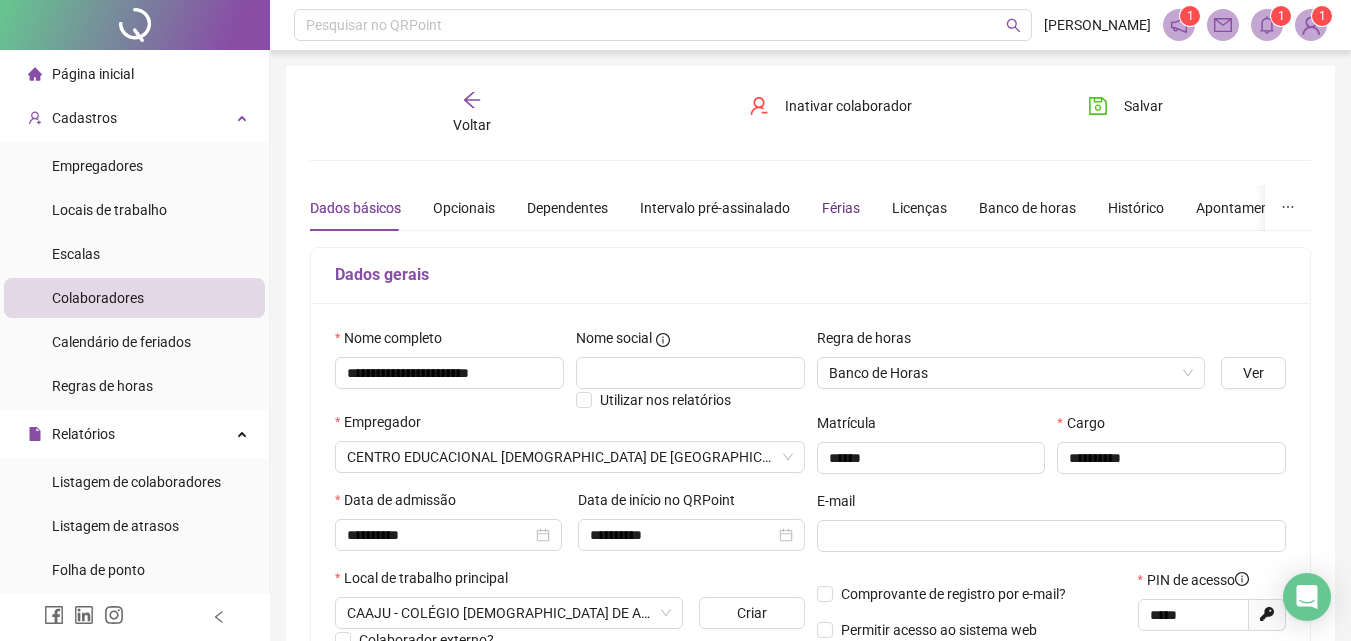 click on "Férias" at bounding box center [841, 208] 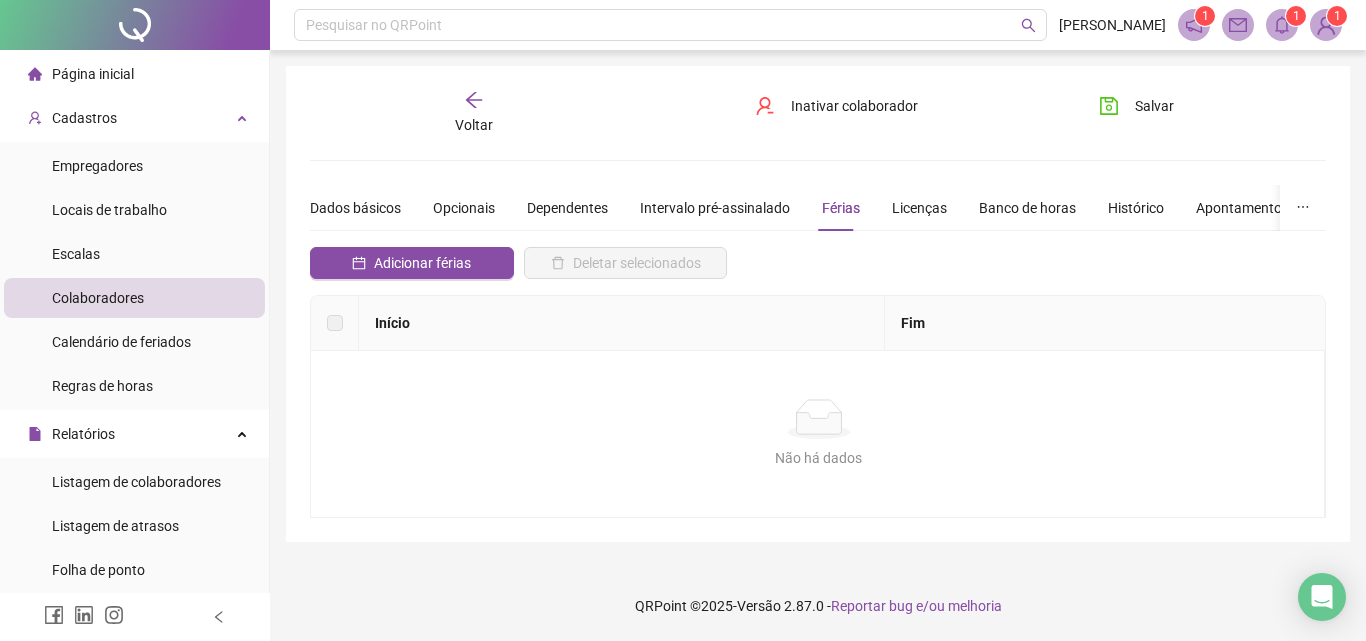 click on "Voltar" at bounding box center [474, 125] 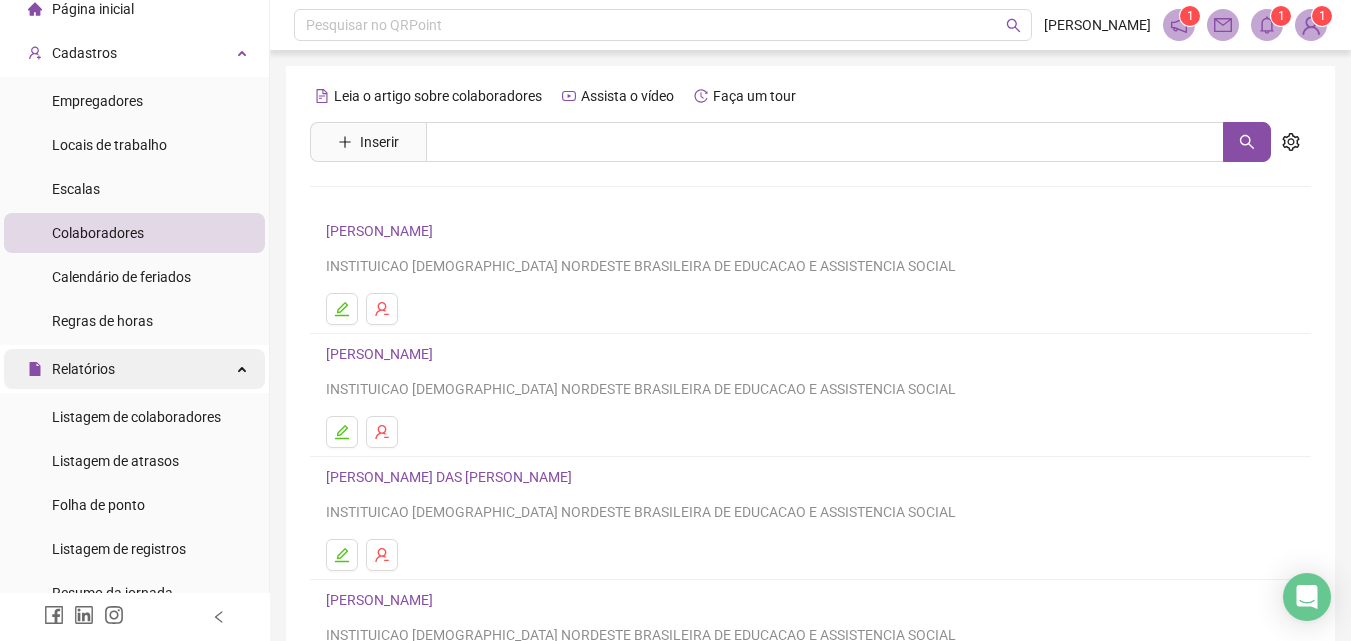 scroll, scrollTop: 100, scrollLeft: 0, axis: vertical 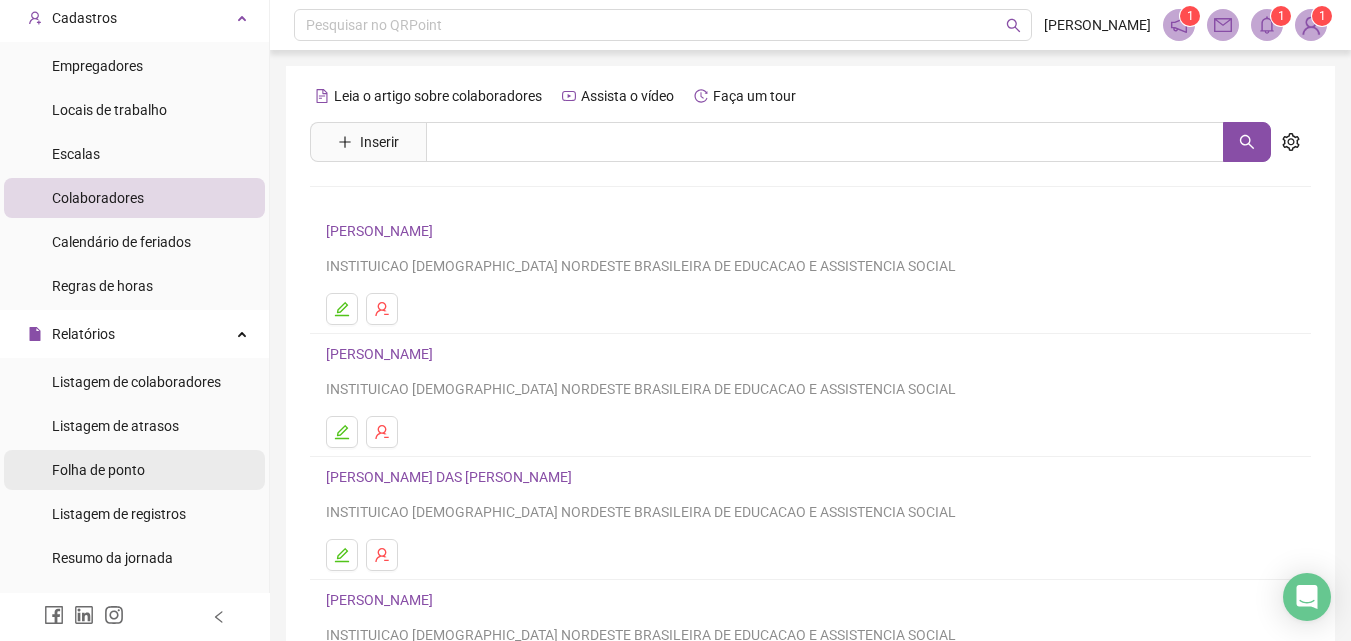 click on "Folha de ponto" at bounding box center [98, 470] 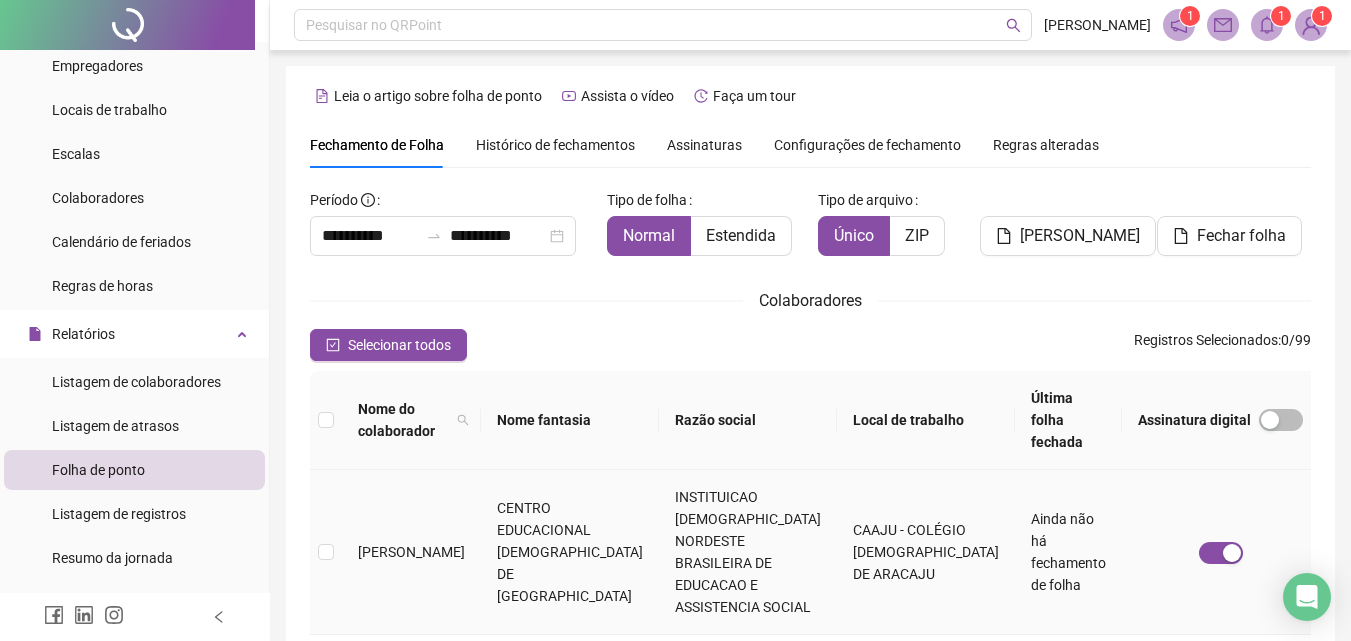 scroll, scrollTop: 89, scrollLeft: 0, axis: vertical 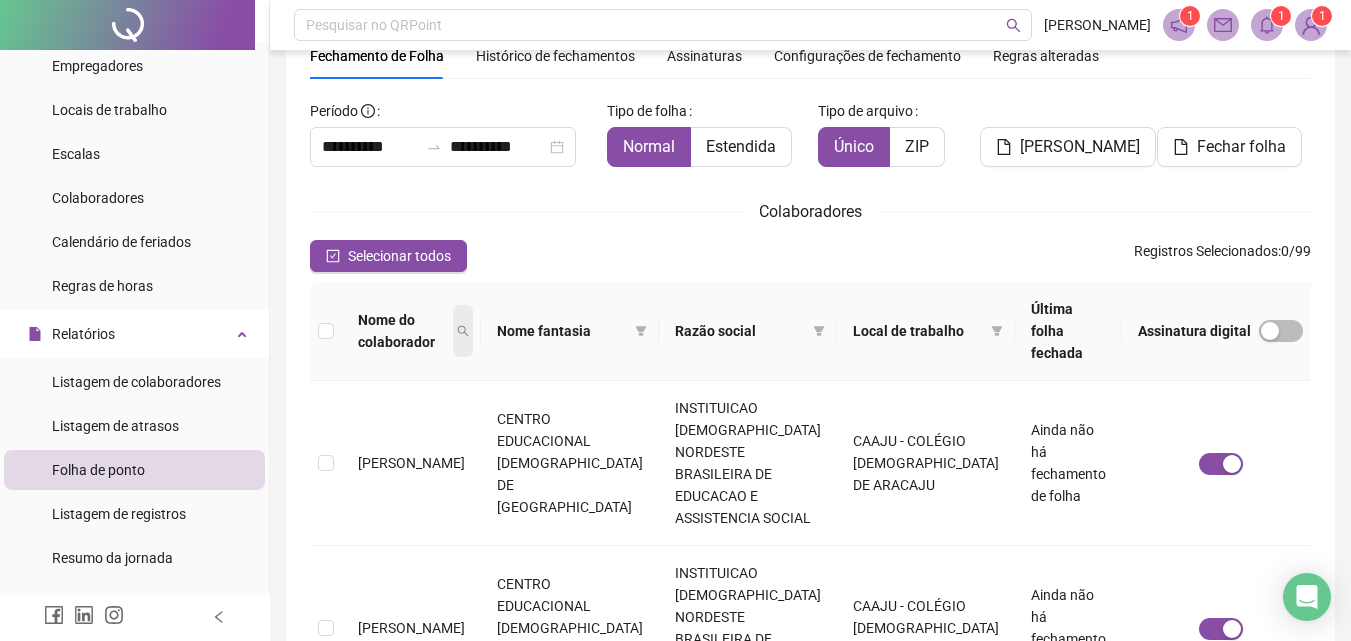 click at bounding box center [463, 331] 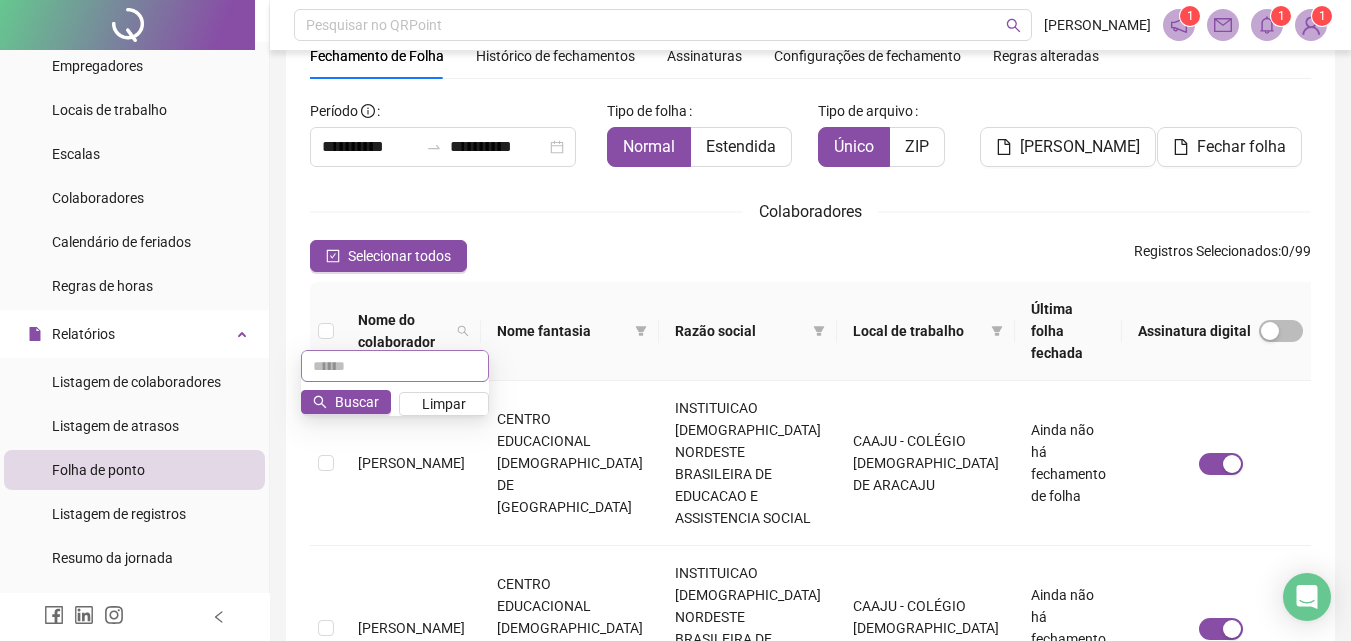 click at bounding box center [395, 366] 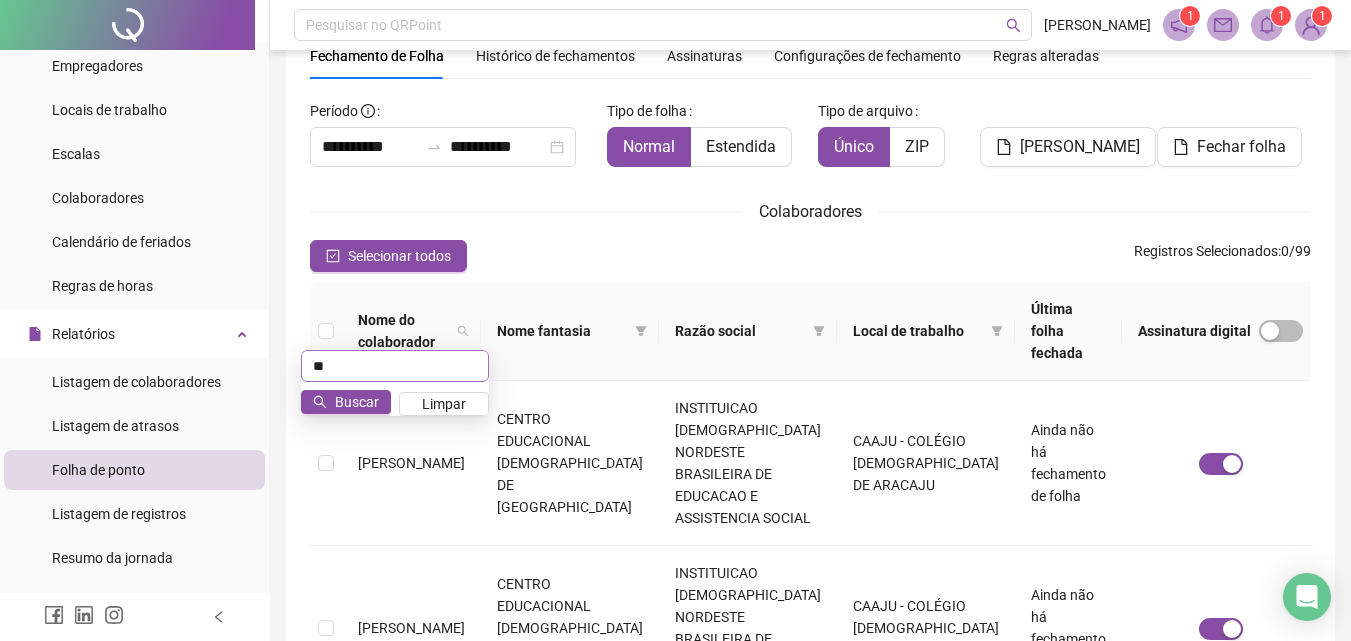 type on "*" 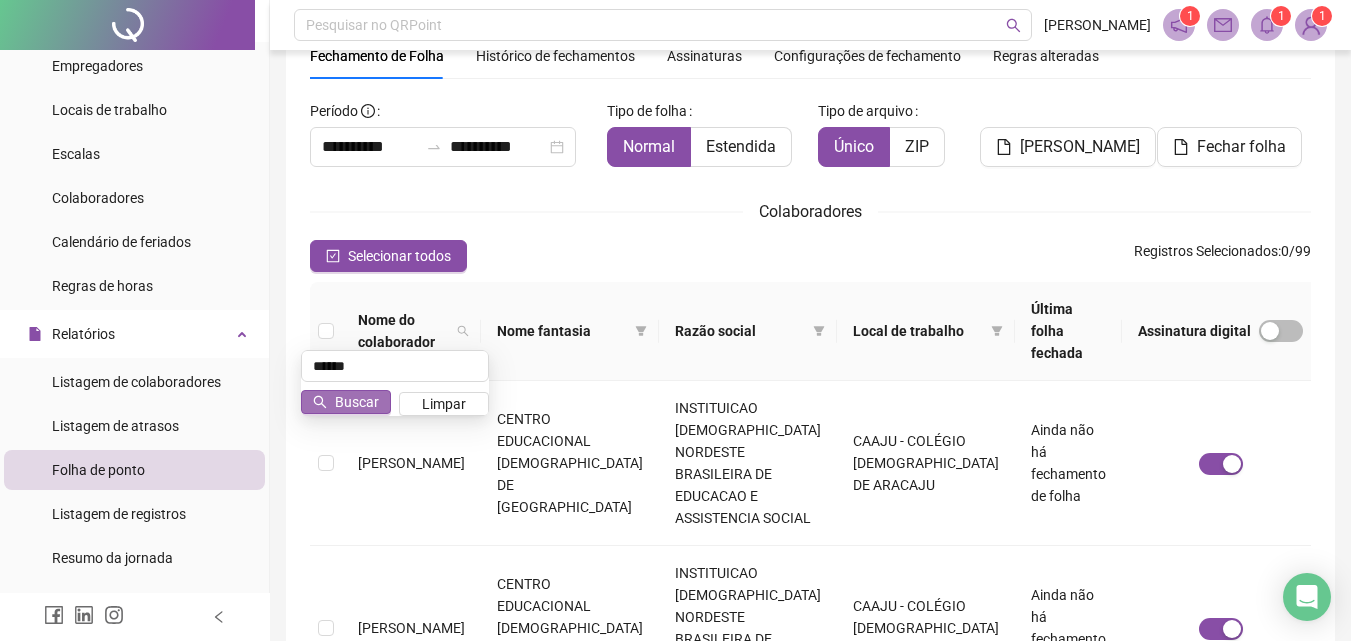 type on "******" 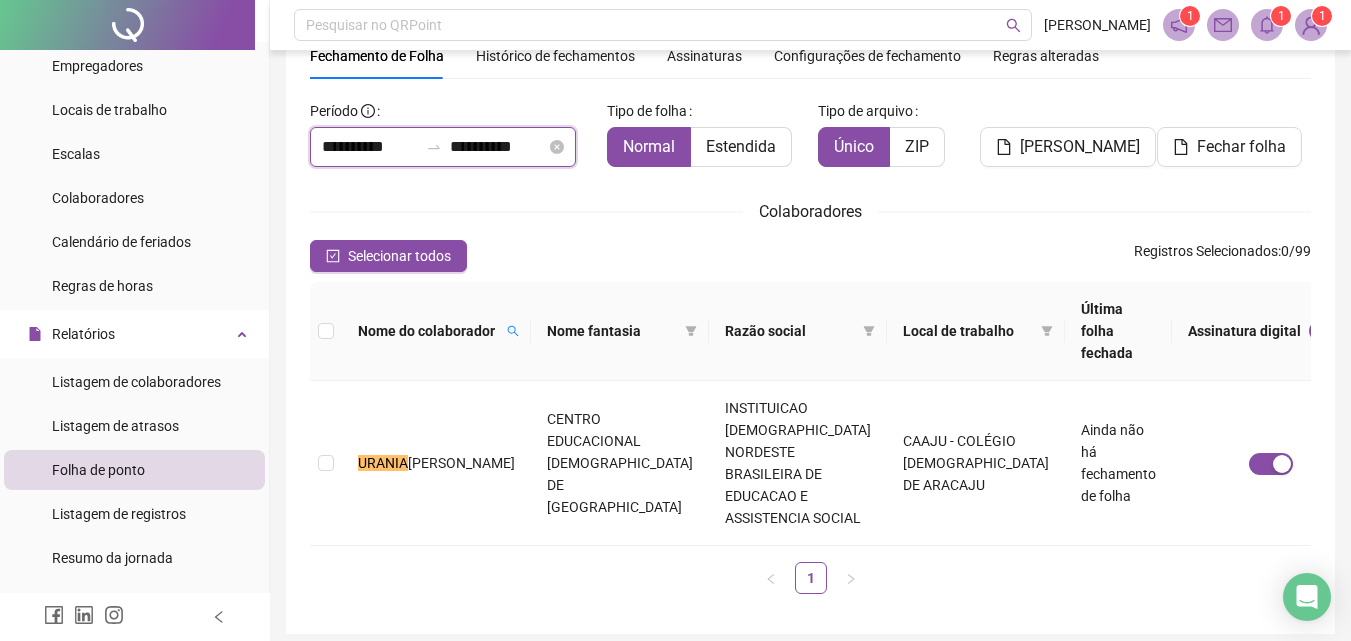 click on "**********" at bounding box center [370, 147] 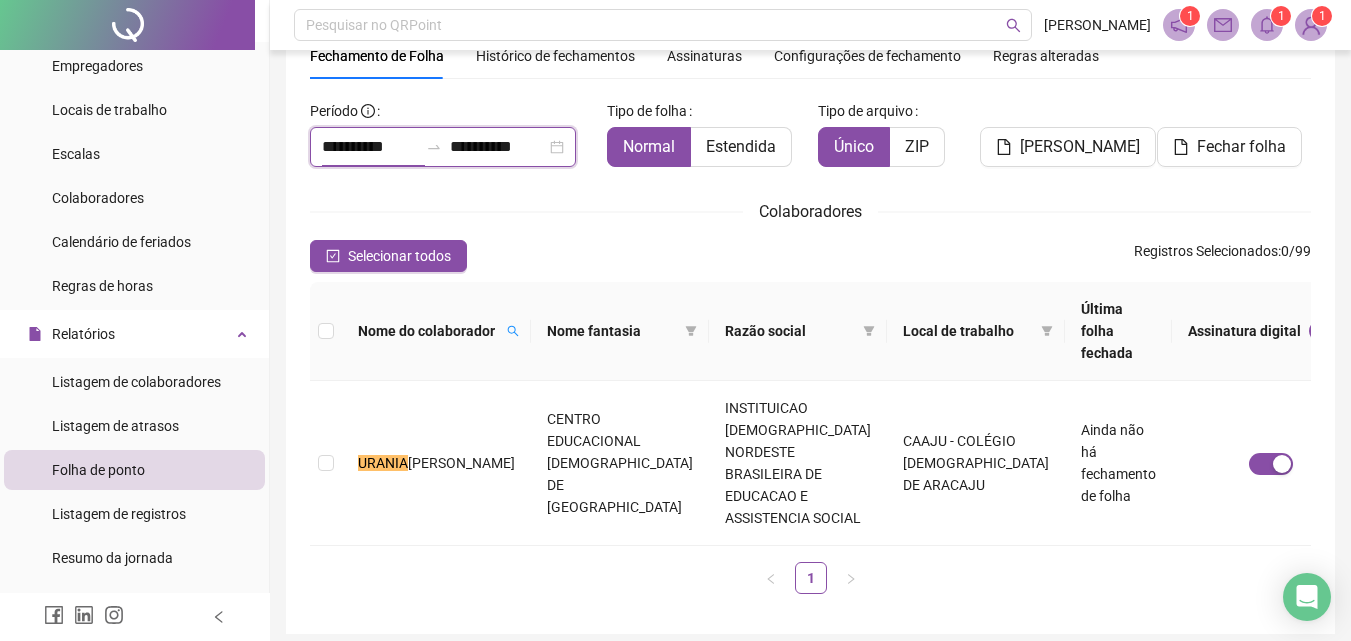 type on "**********" 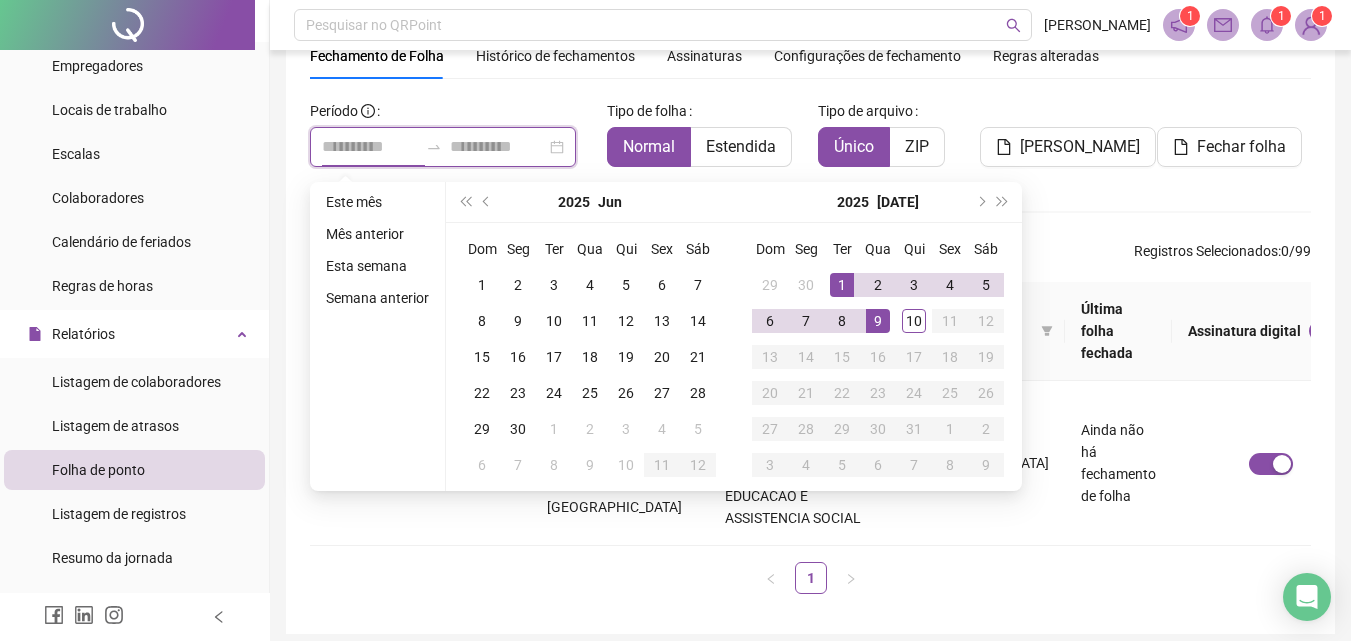 type on "**********" 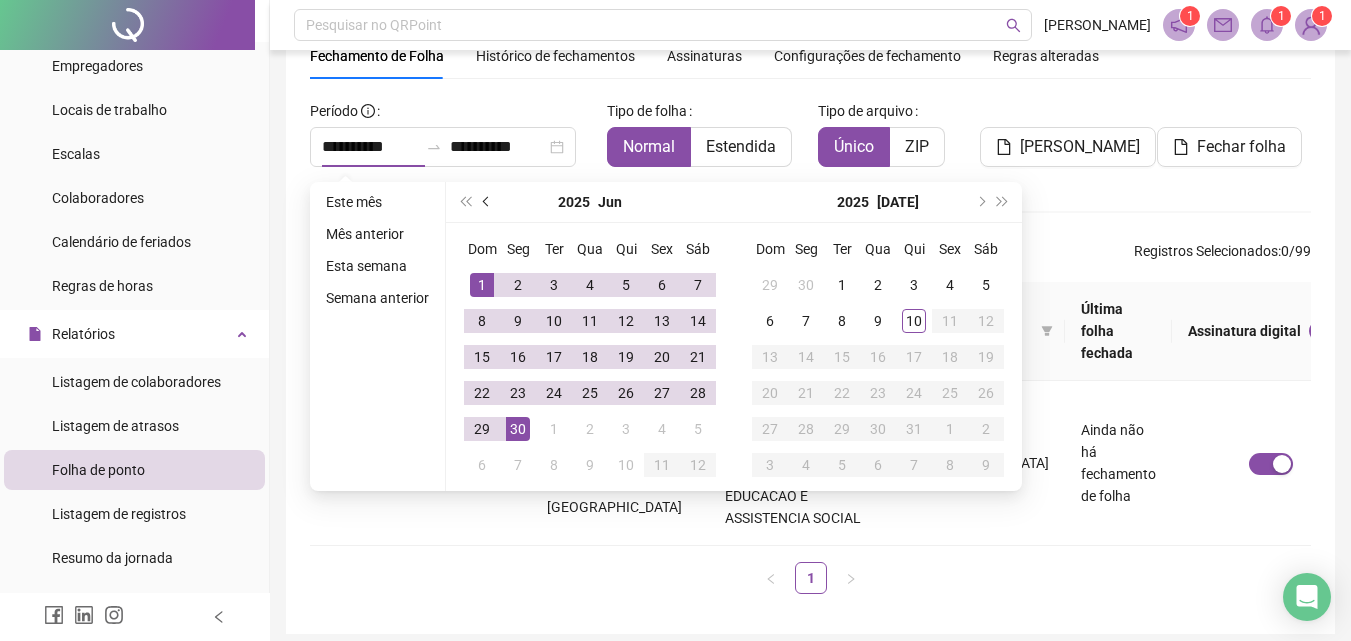 click at bounding box center [487, 202] 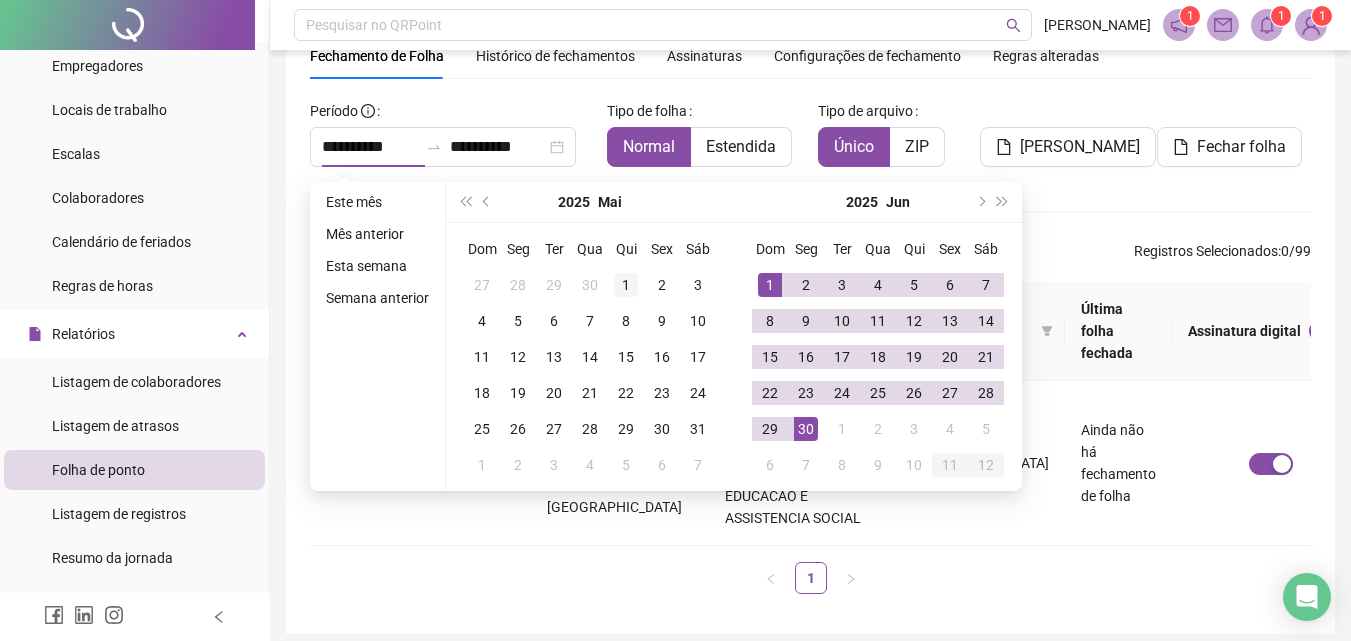 type on "**********" 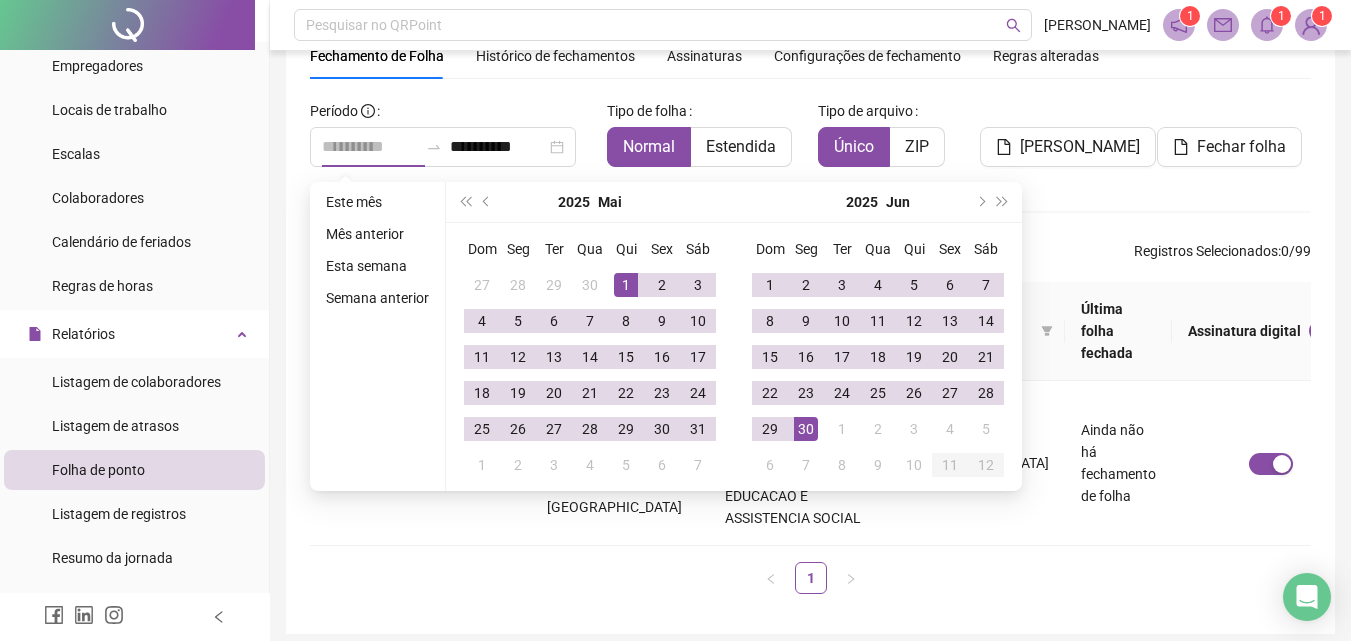 click on "1" at bounding box center [626, 285] 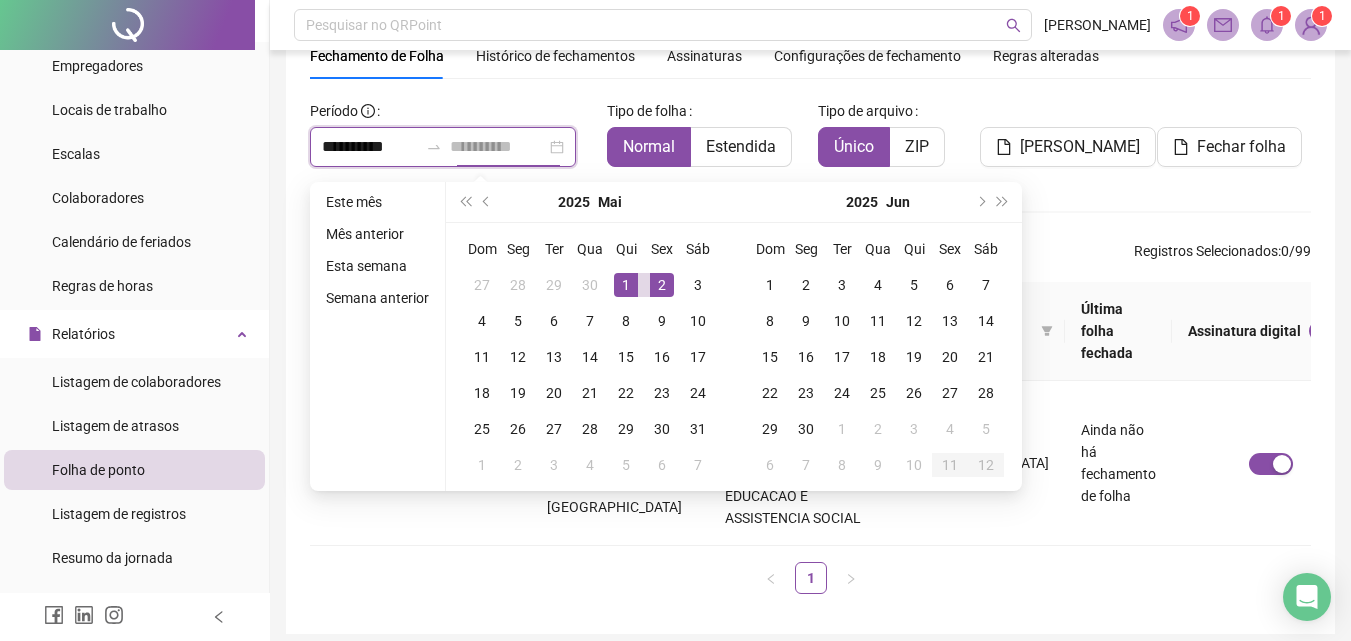 type on "**********" 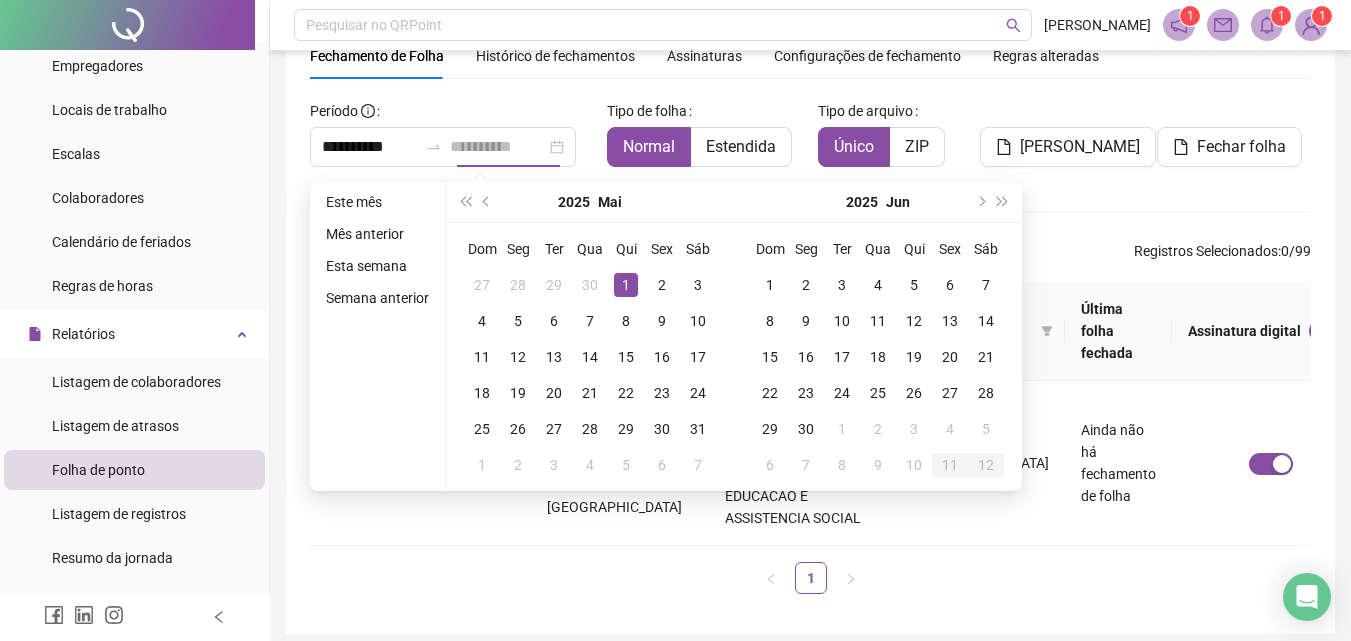 click on "1" at bounding box center (626, 285) 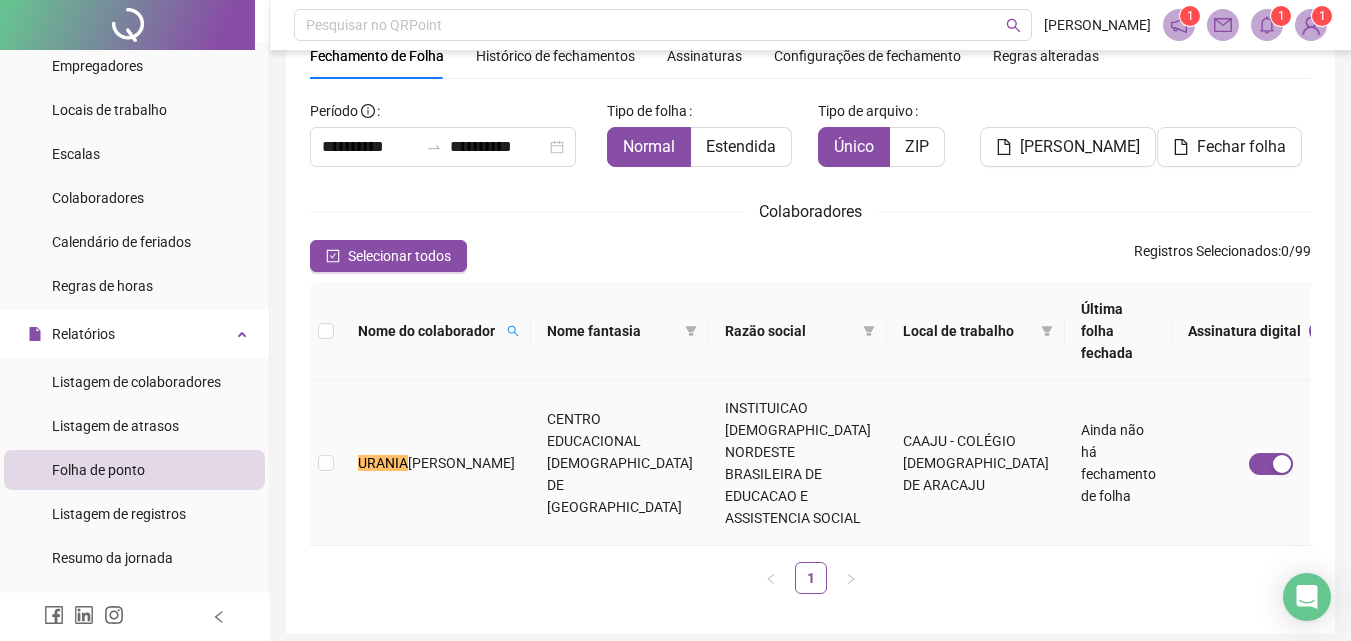 click at bounding box center [326, 463] 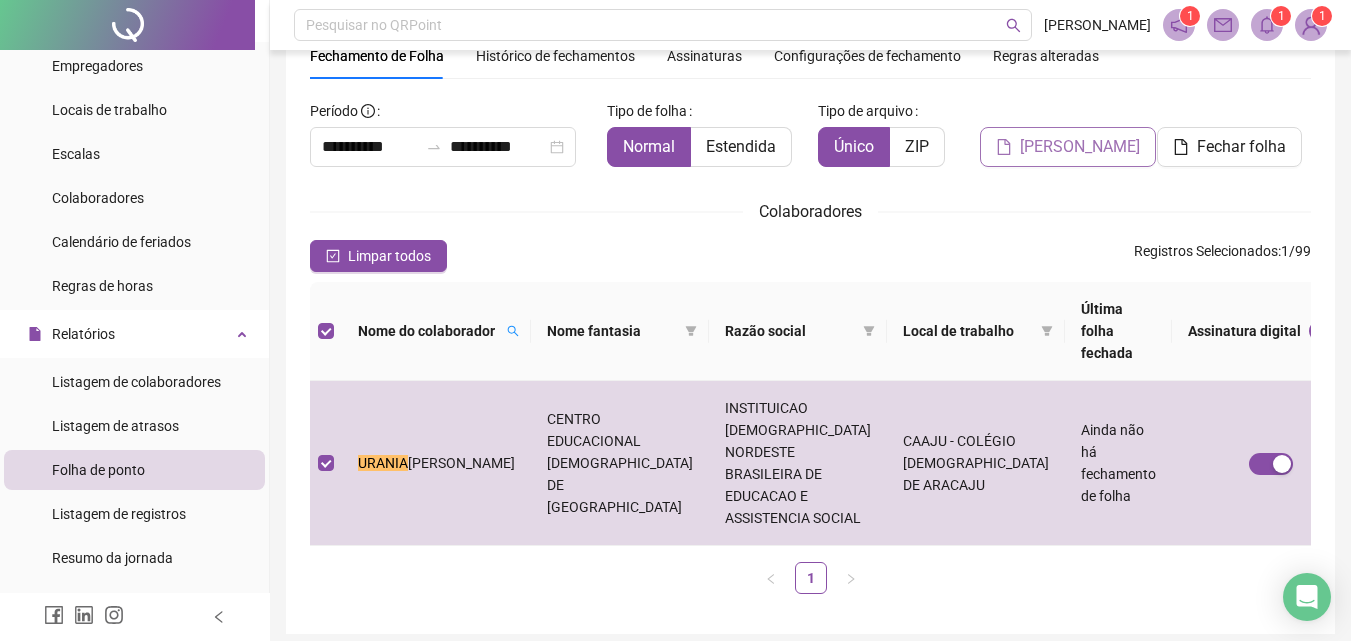 click on "[PERSON_NAME]" at bounding box center (1080, 147) 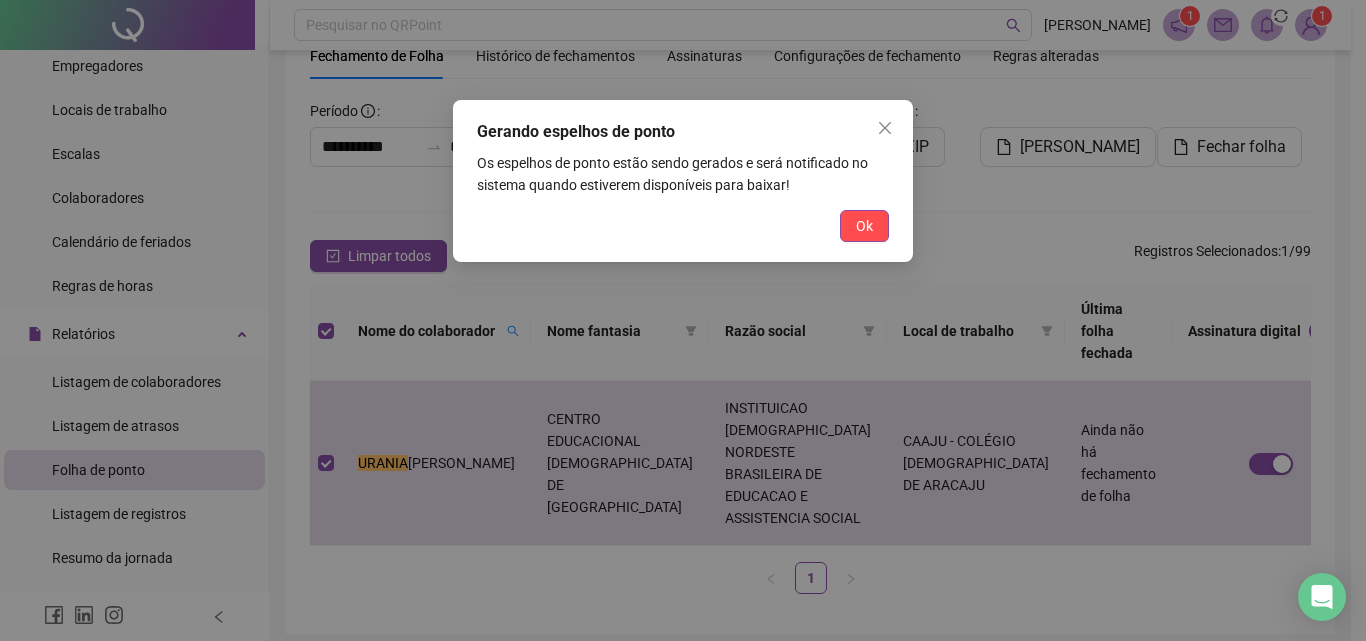click on "Ok" at bounding box center [864, 226] 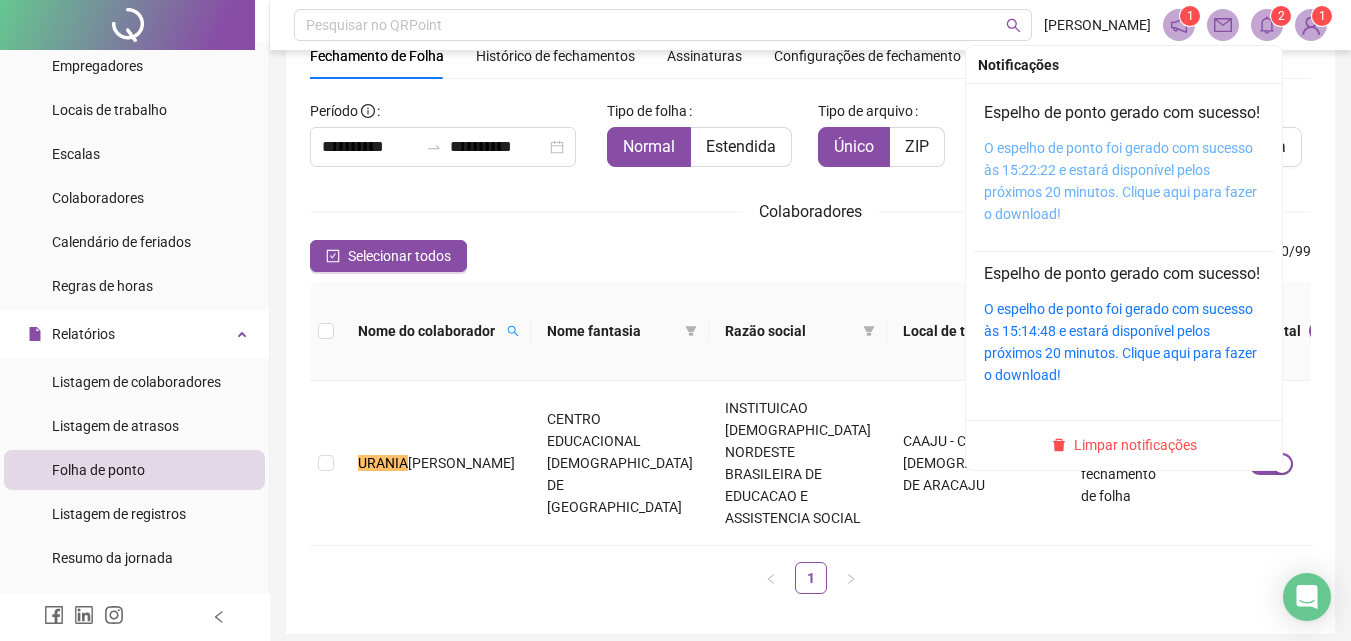 click on "O espelho de ponto foi gerado com sucesso às 15:22:22 e estará disponível pelos próximos 20 minutos.
Clique aqui para fazer o download!" at bounding box center [1120, 181] 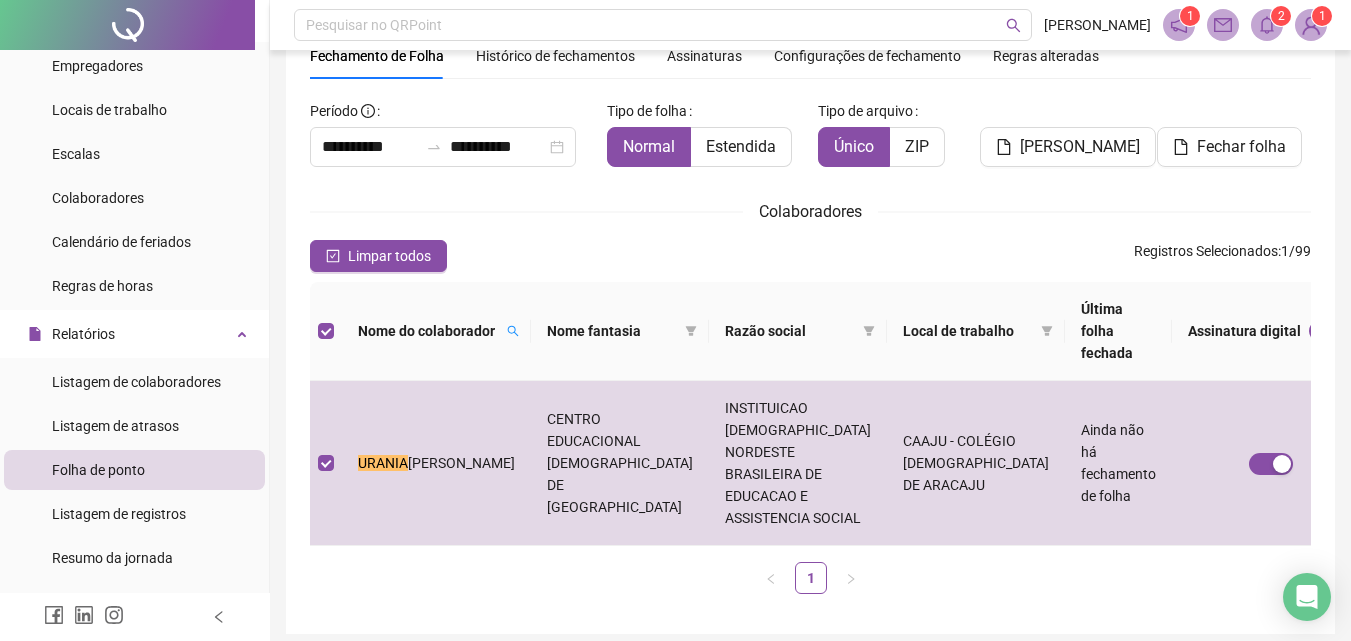 drag, startPoint x: 1093, startPoint y: 141, endPoint x: 1119, endPoint y: 168, distance: 37.48333 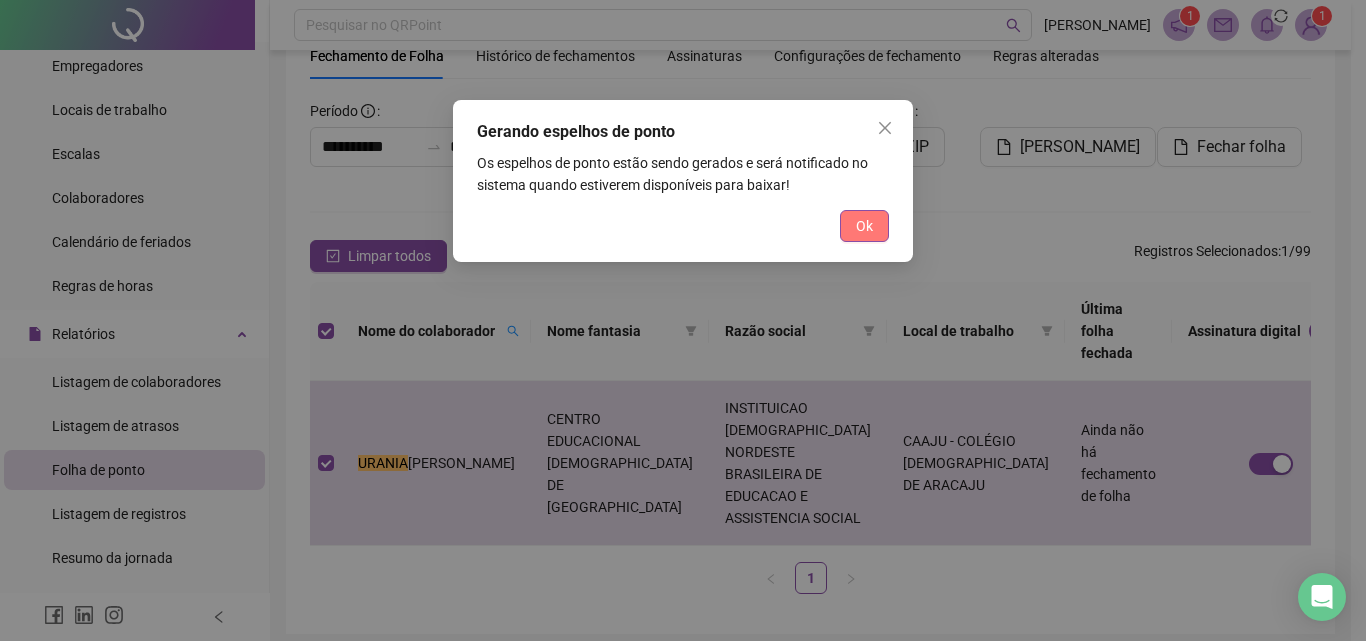 click on "Ok" at bounding box center (864, 226) 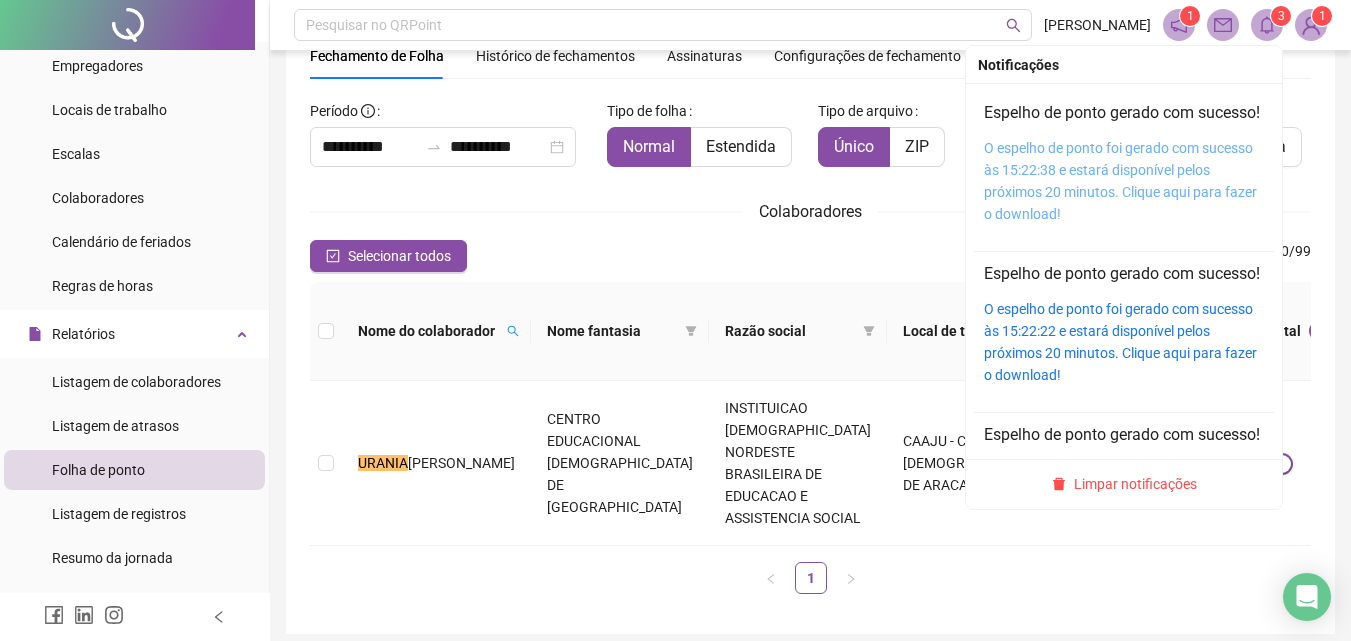 click on "O espelho de ponto foi gerado com sucesso às 15:22:38 e estará disponível pelos próximos 20 minutos.
Clique aqui para fazer o download!" at bounding box center [1120, 181] 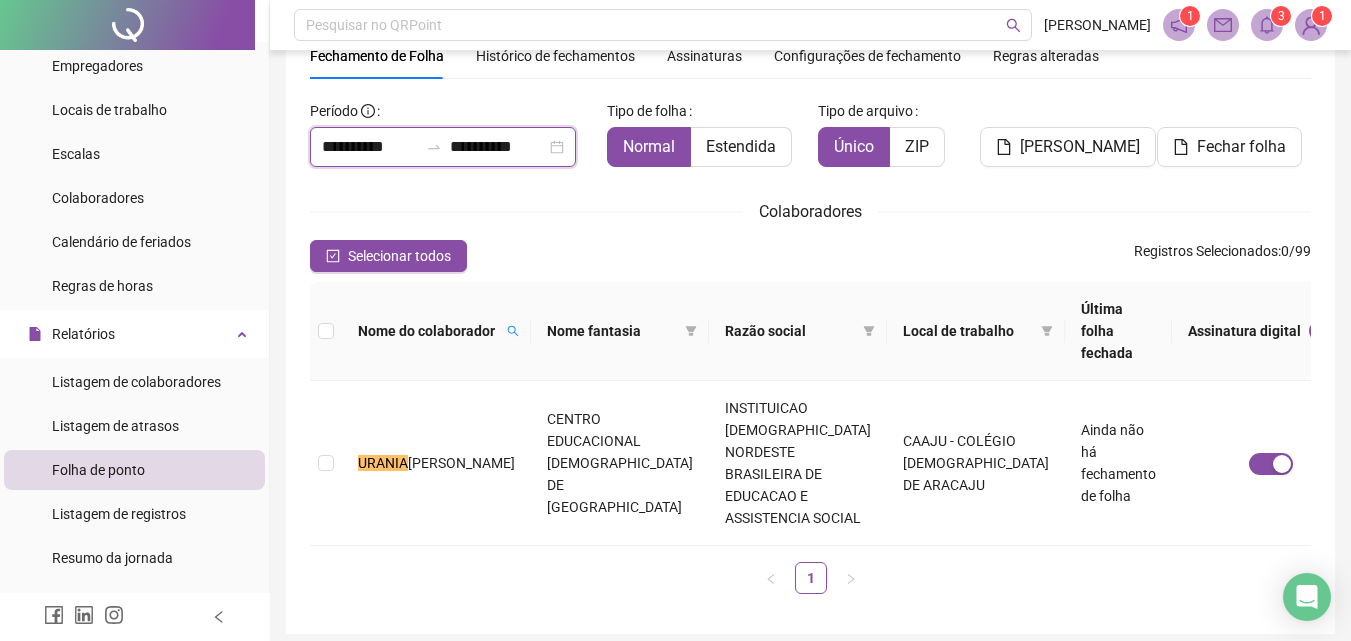drag, startPoint x: 376, startPoint y: 151, endPoint x: 384, endPoint y: 170, distance: 20.615528 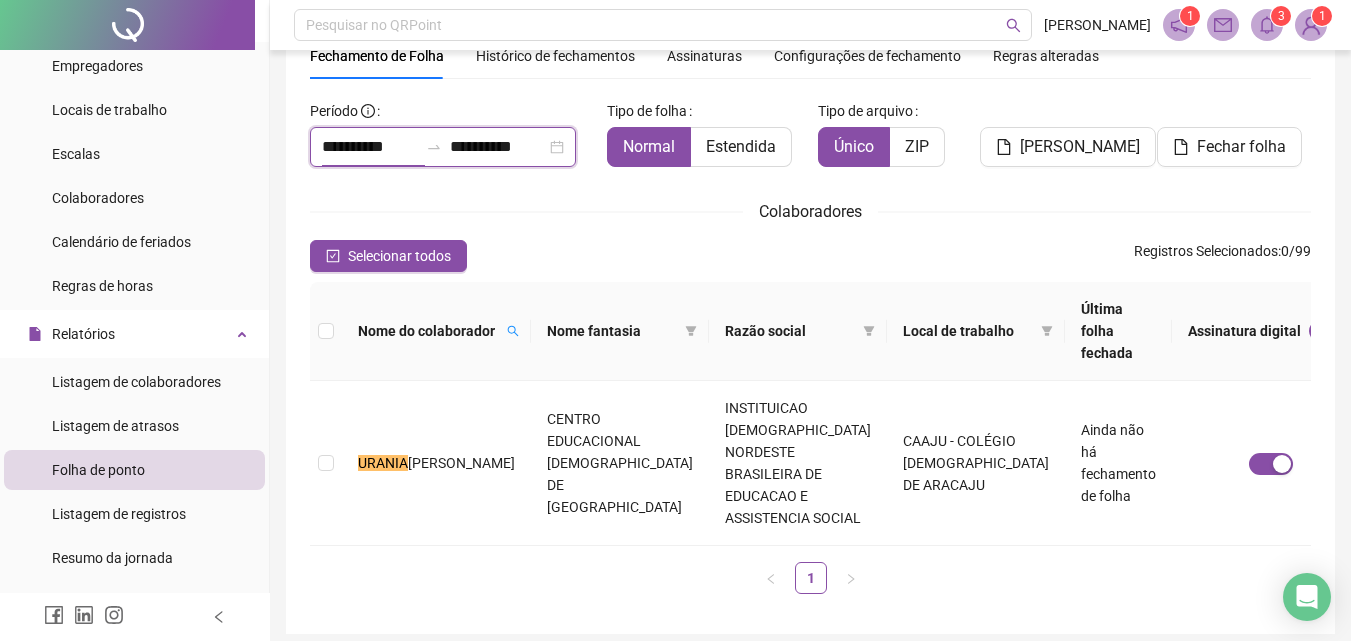 type on "**********" 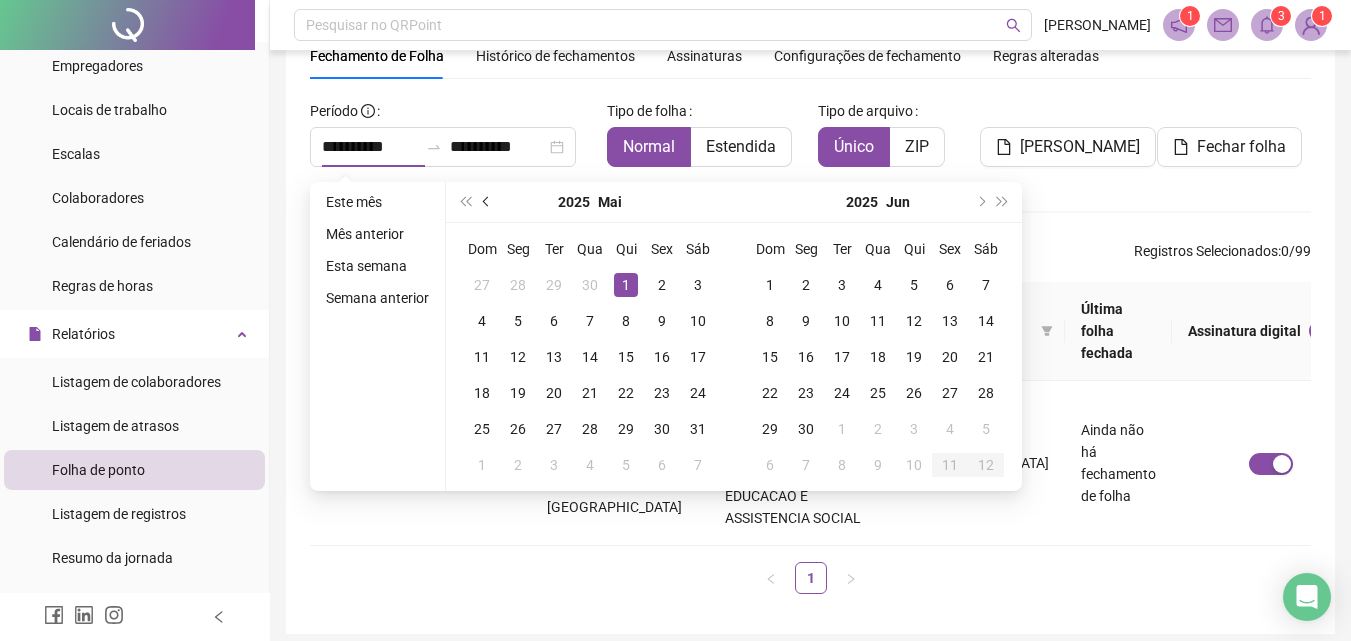 click at bounding box center [488, 202] 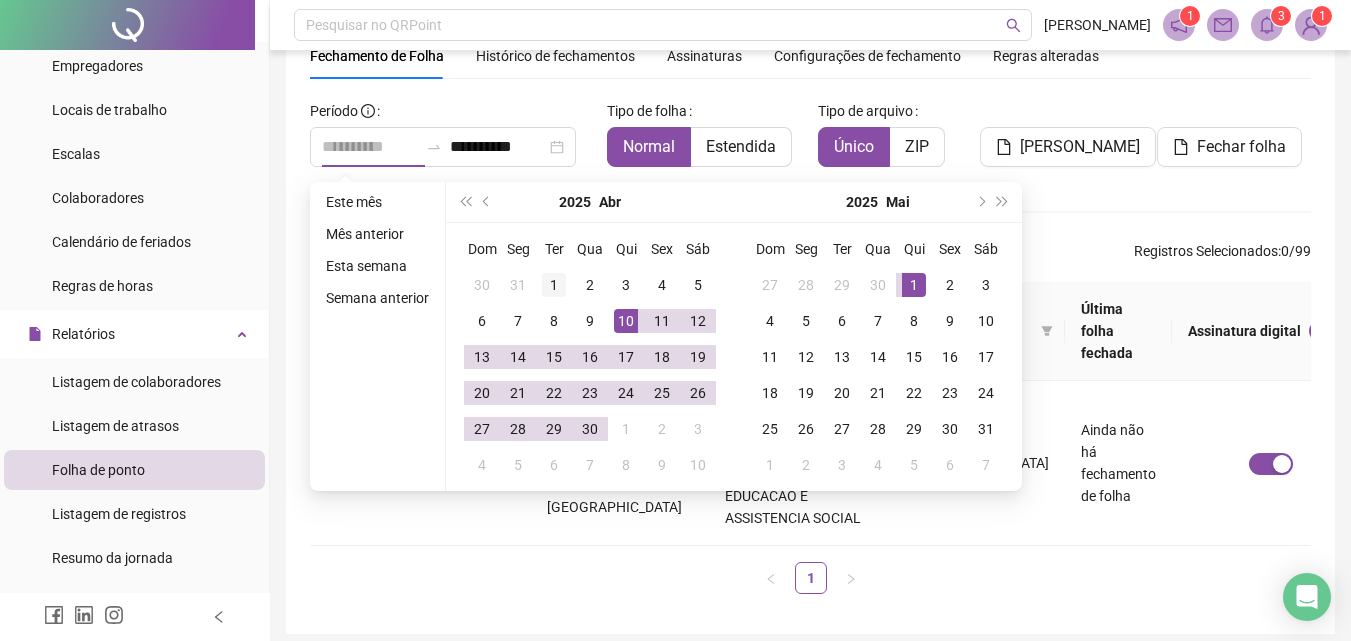 type on "**********" 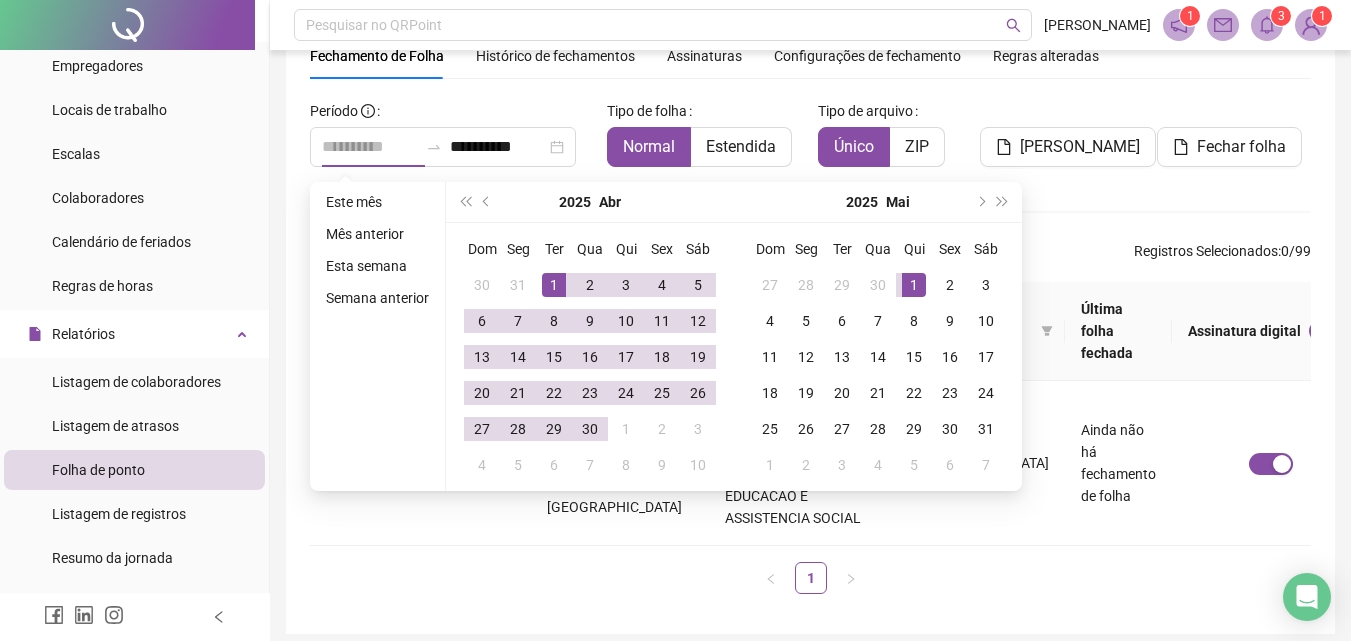 click on "1" at bounding box center [554, 285] 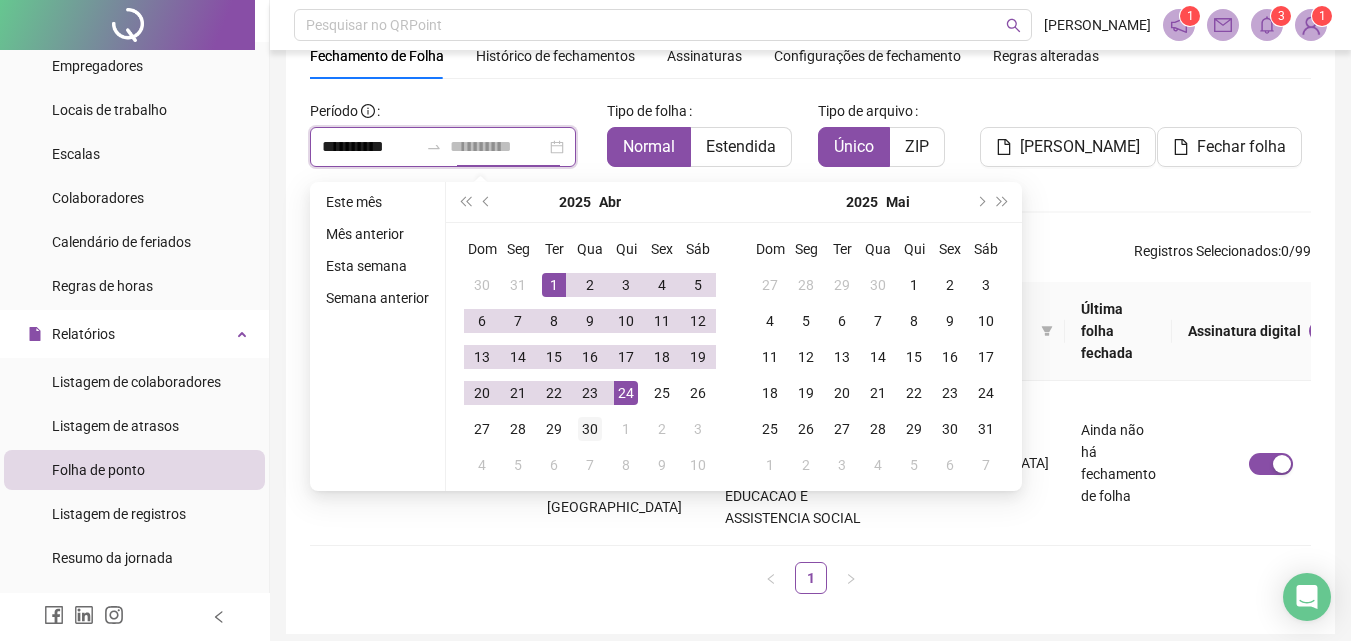 type on "**********" 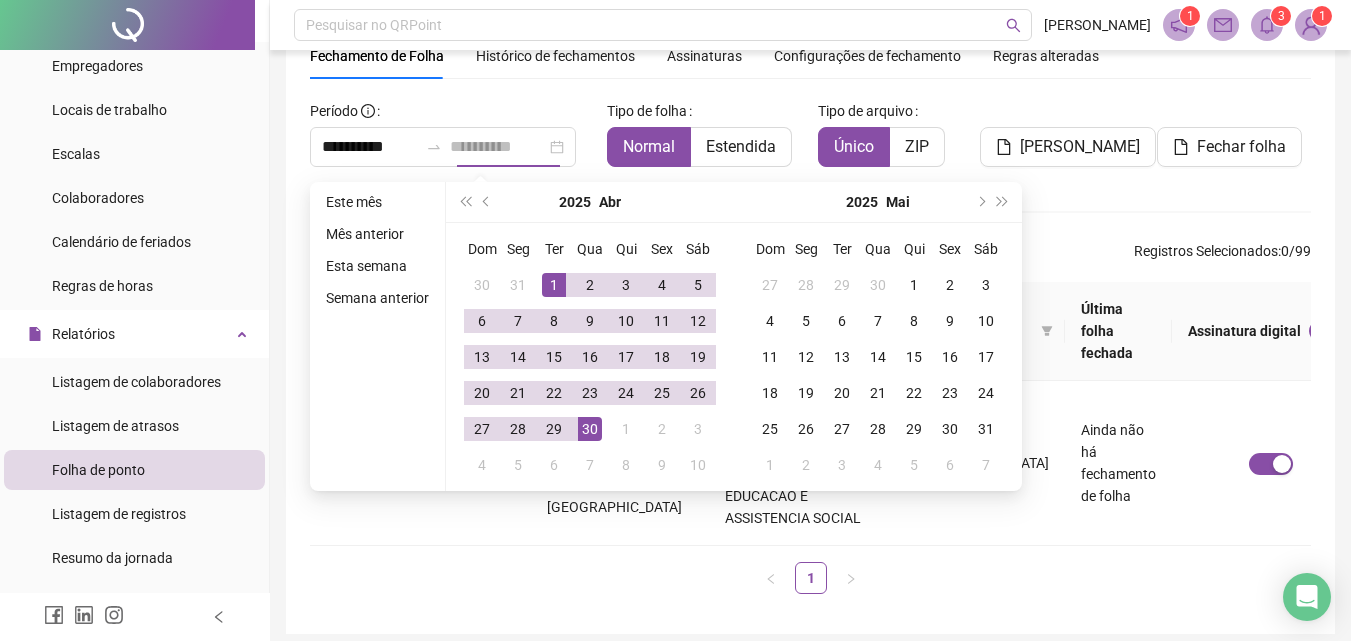 click on "30" at bounding box center (590, 429) 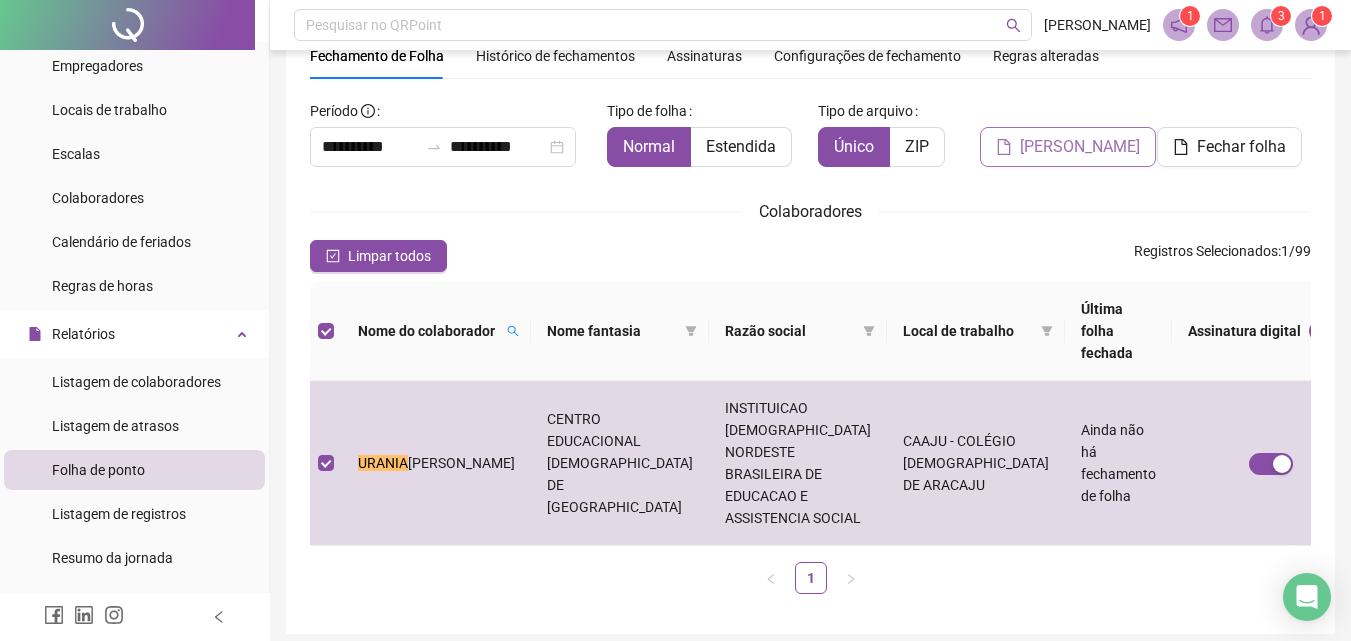 click on "[PERSON_NAME]" at bounding box center [1080, 147] 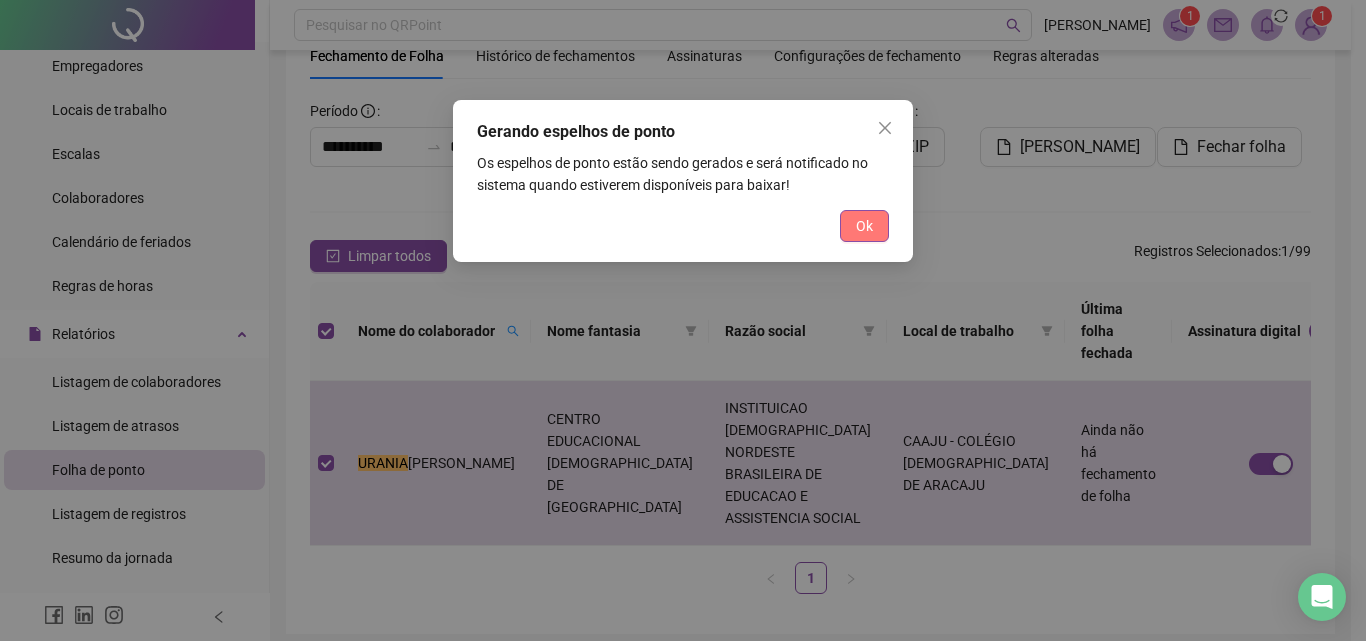 click on "Ok" at bounding box center [864, 226] 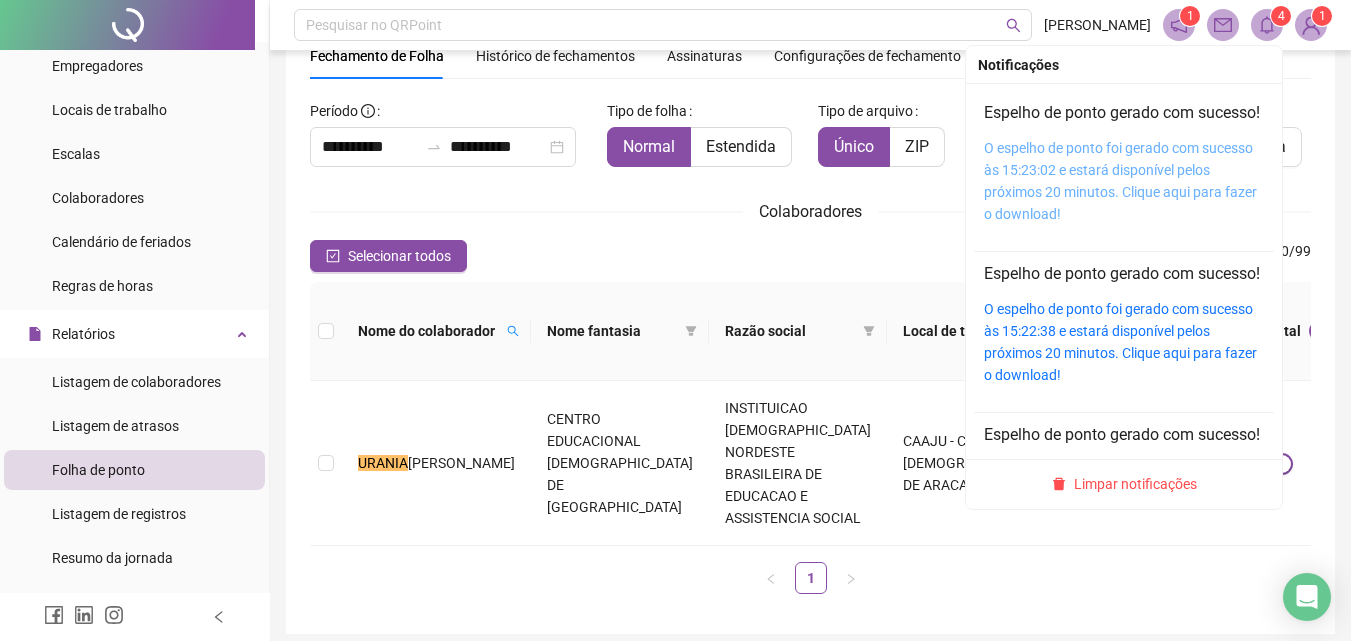 click on "O espelho de ponto foi gerado com sucesso às 15:23:02 e estará disponível pelos próximos 20 minutos.
Clique aqui para fazer o download!" at bounding box center (1120, 181) 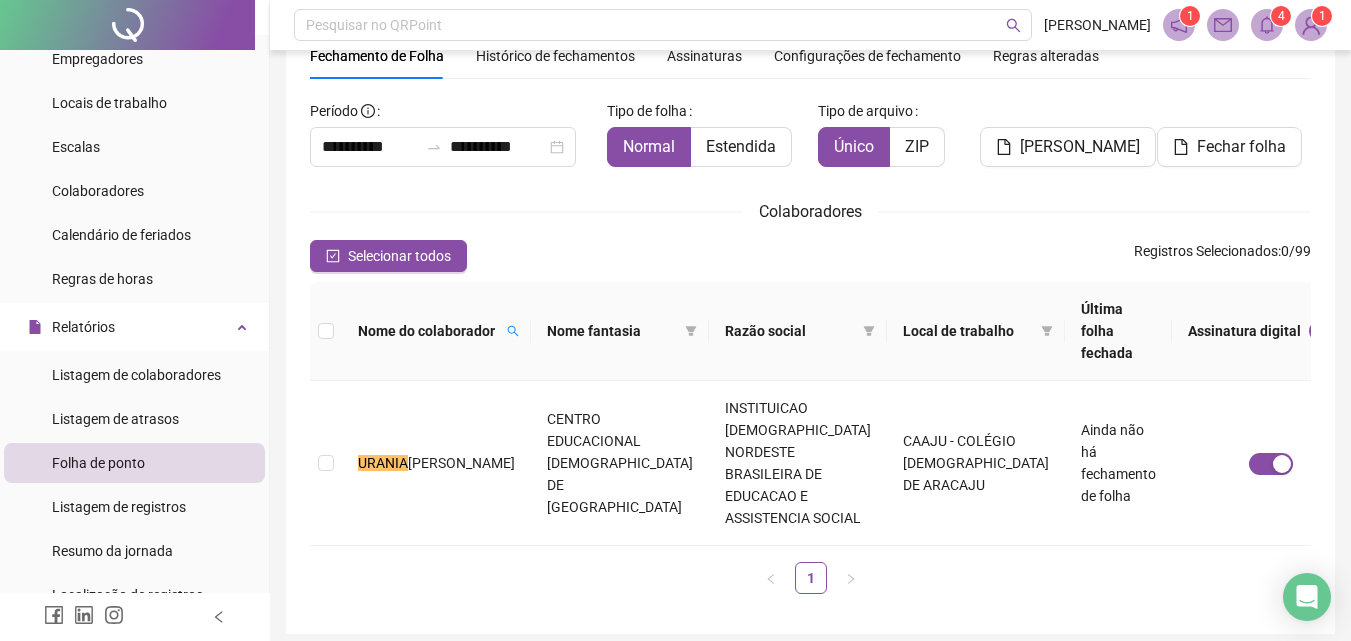 scroll, scrollTop: 0, scrollLeft: 0, axis: both 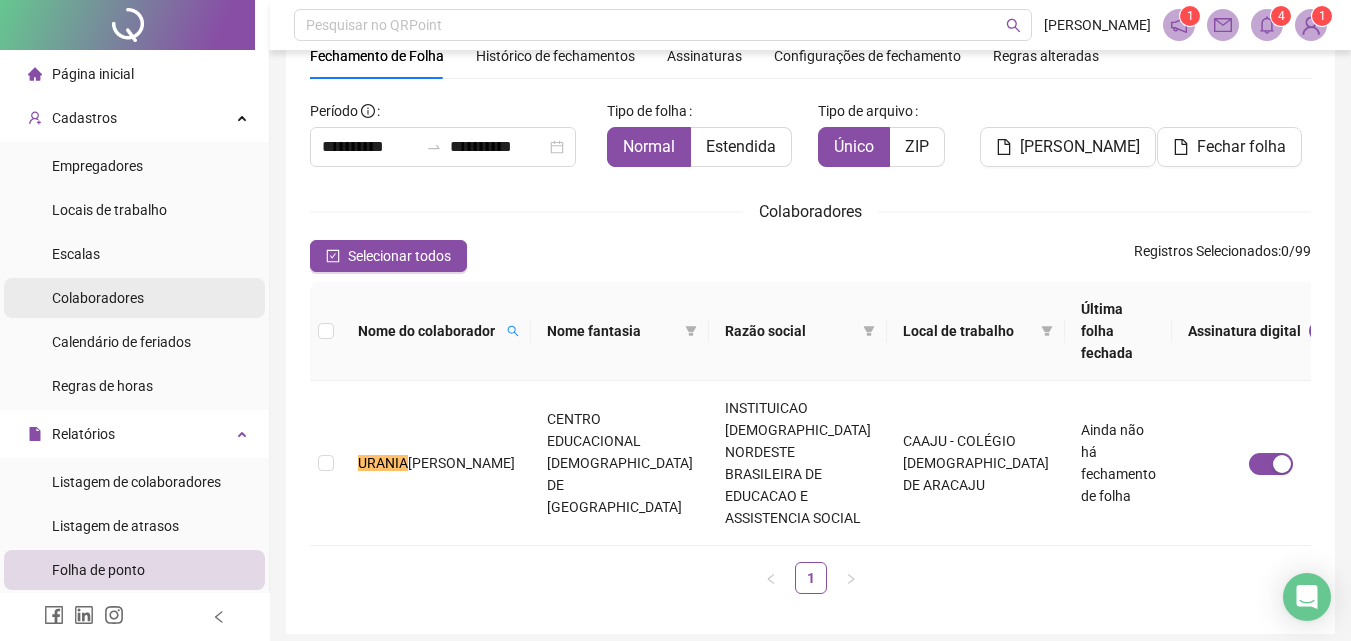 click on "Colaboradores" at bounding box center (98, 298) 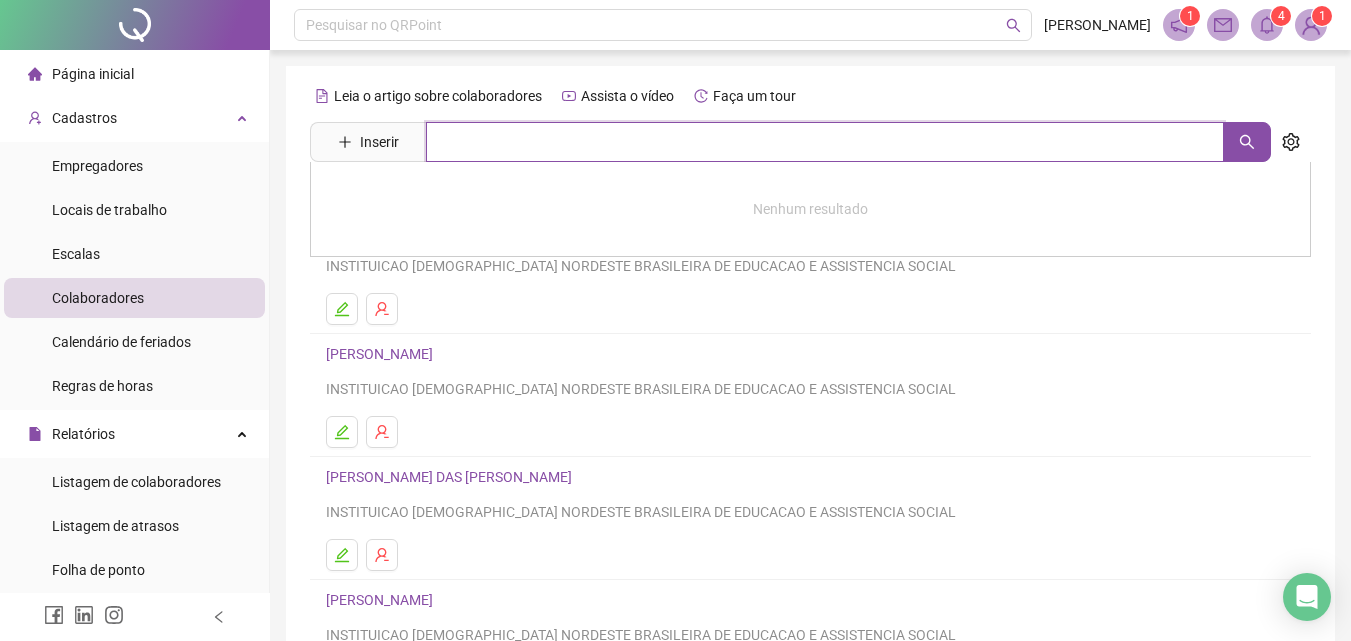 click at bounding box center [825, 142] 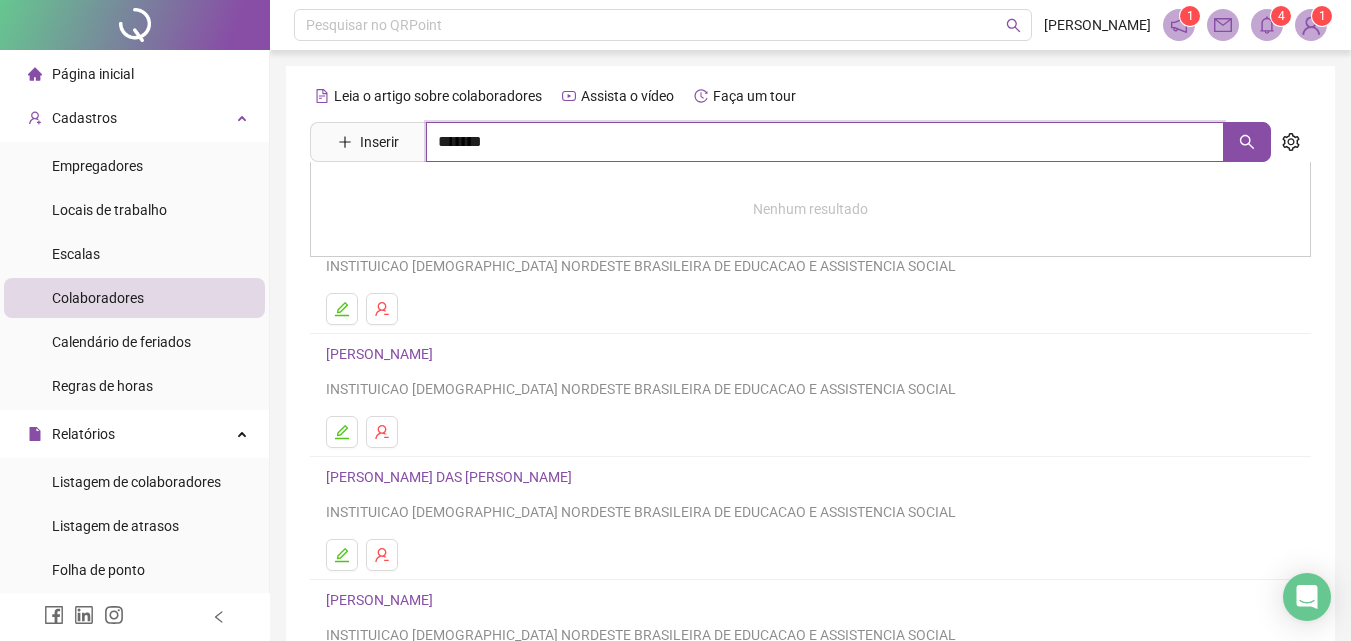 type on "*******" 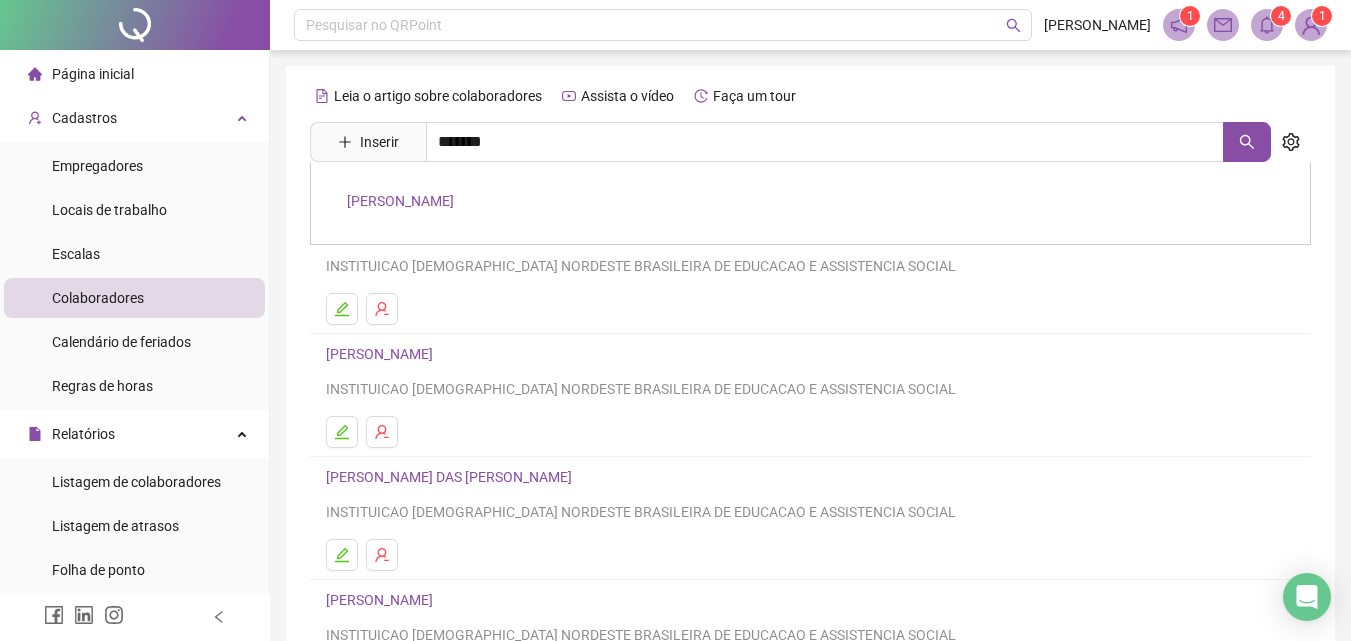click on "[PERSON_NAME]" at bounding box center (400, 201) 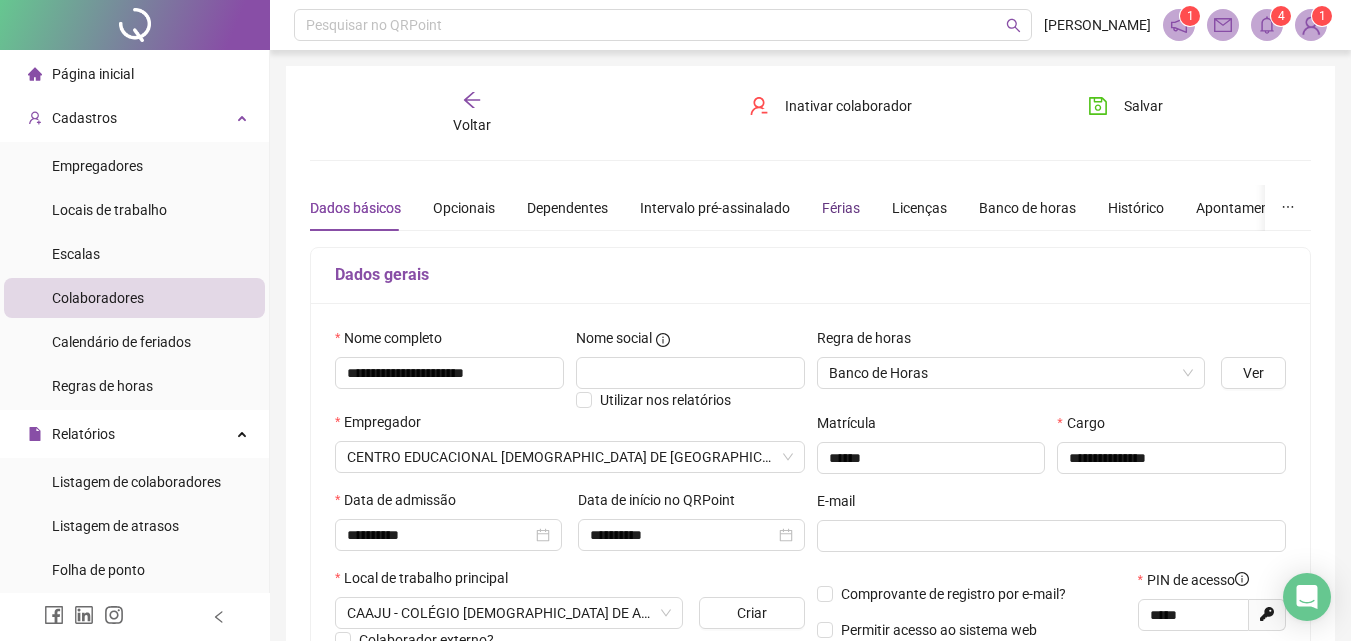click on "Férias" at bounding box center [841, 208] 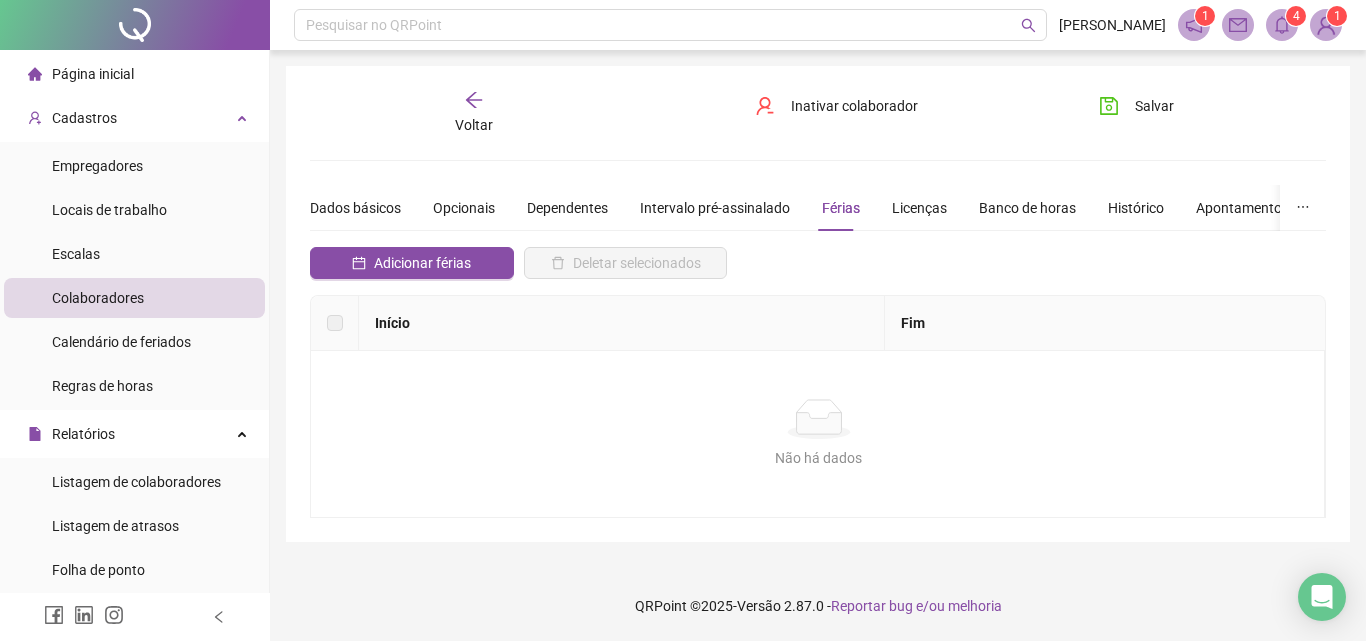 click on "Voltar" at bounding box center (474, 113) 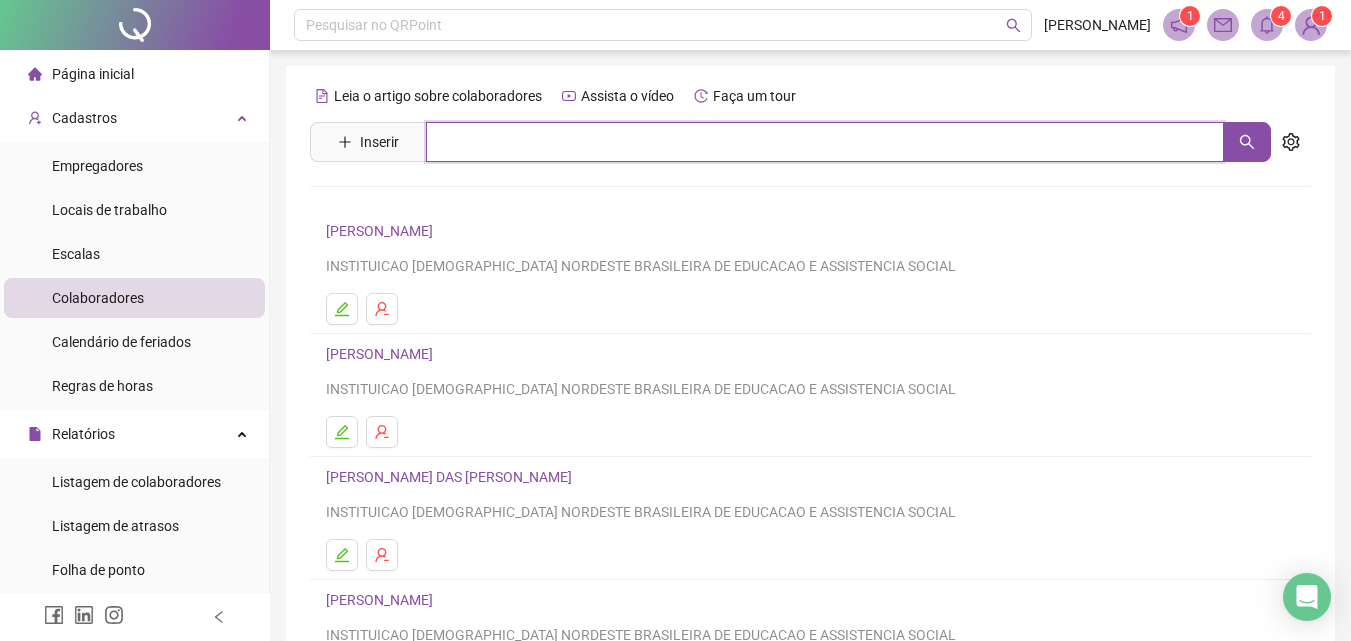click at bounding box center (825, 142) 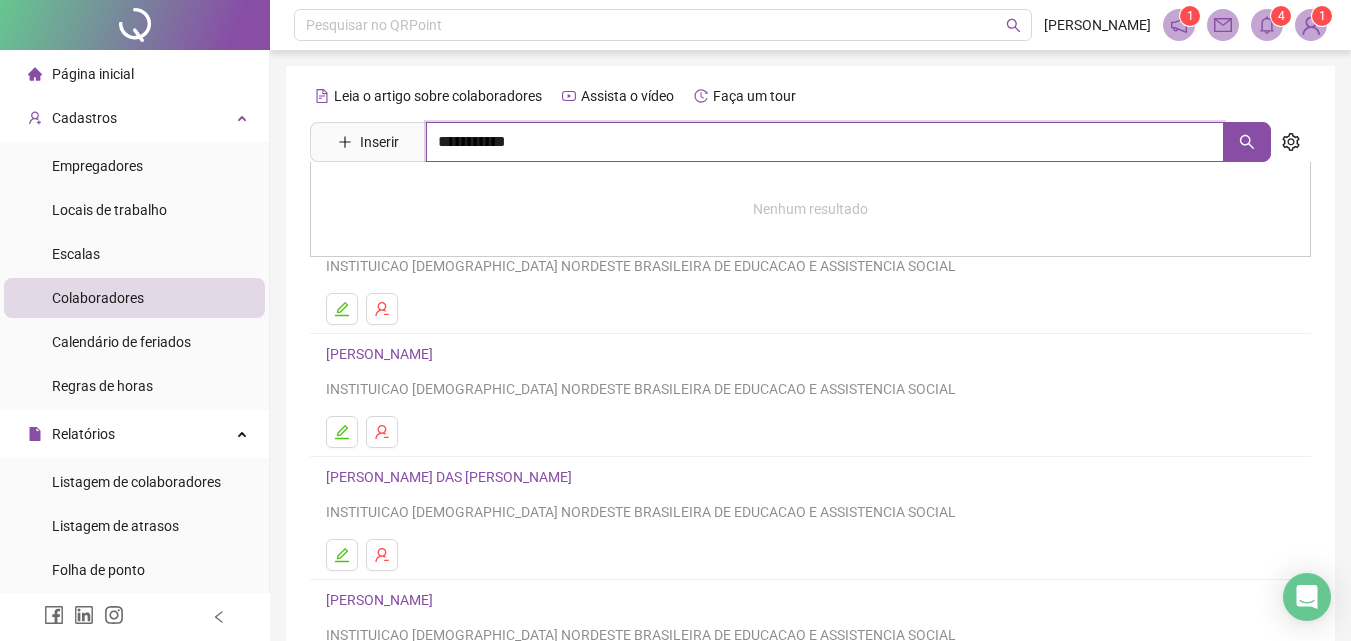 type on "**********" 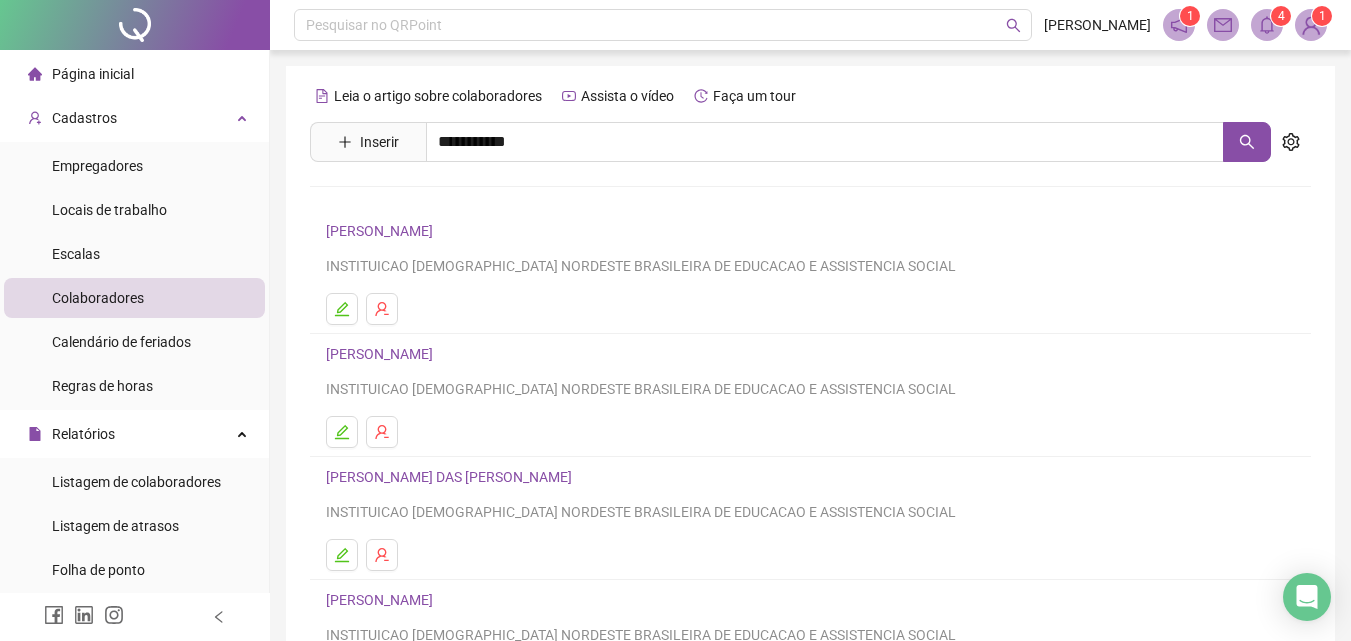 click on "[PERSON_NAME]" at bounding box center [400, 201] 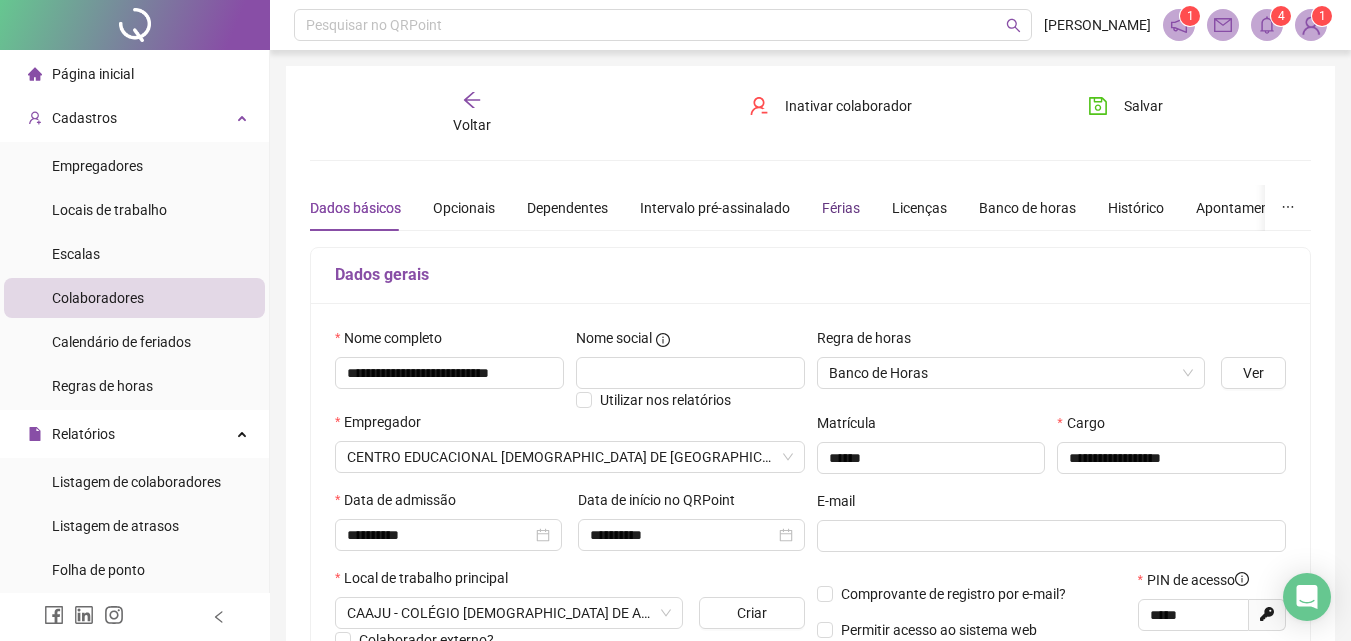 click on "Férias" at bounding box center (841, 208) 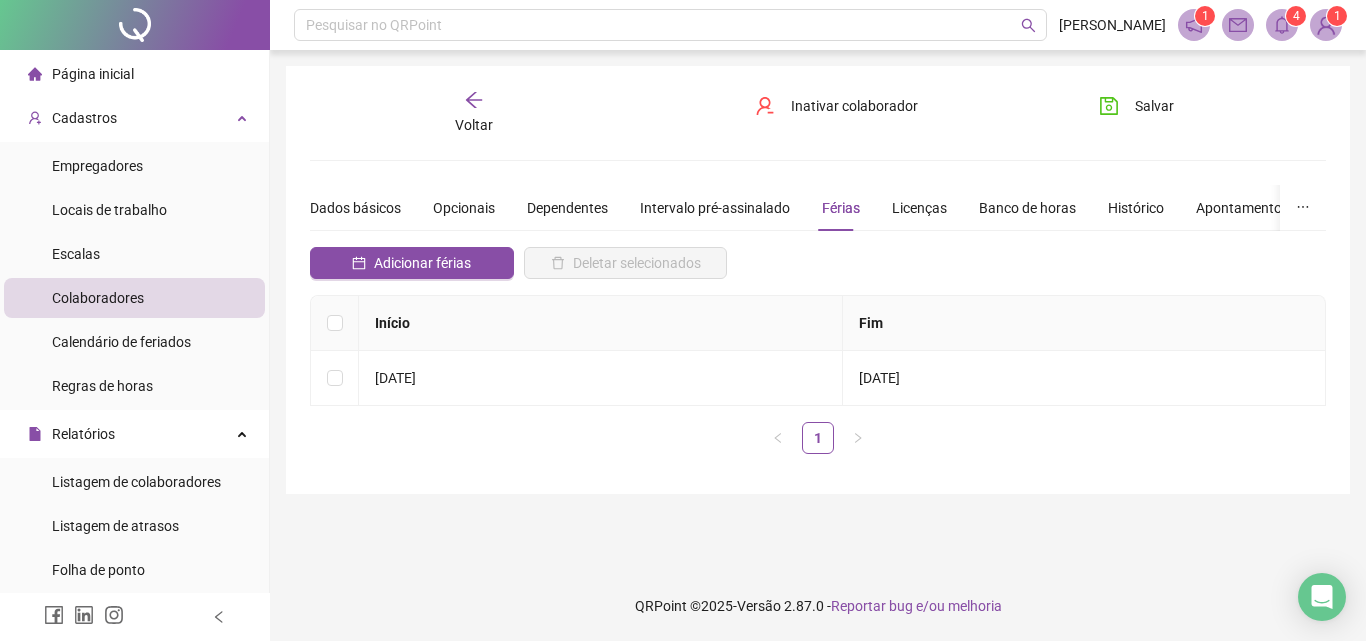 click on "Voltar" at bounding box center [474, 113] 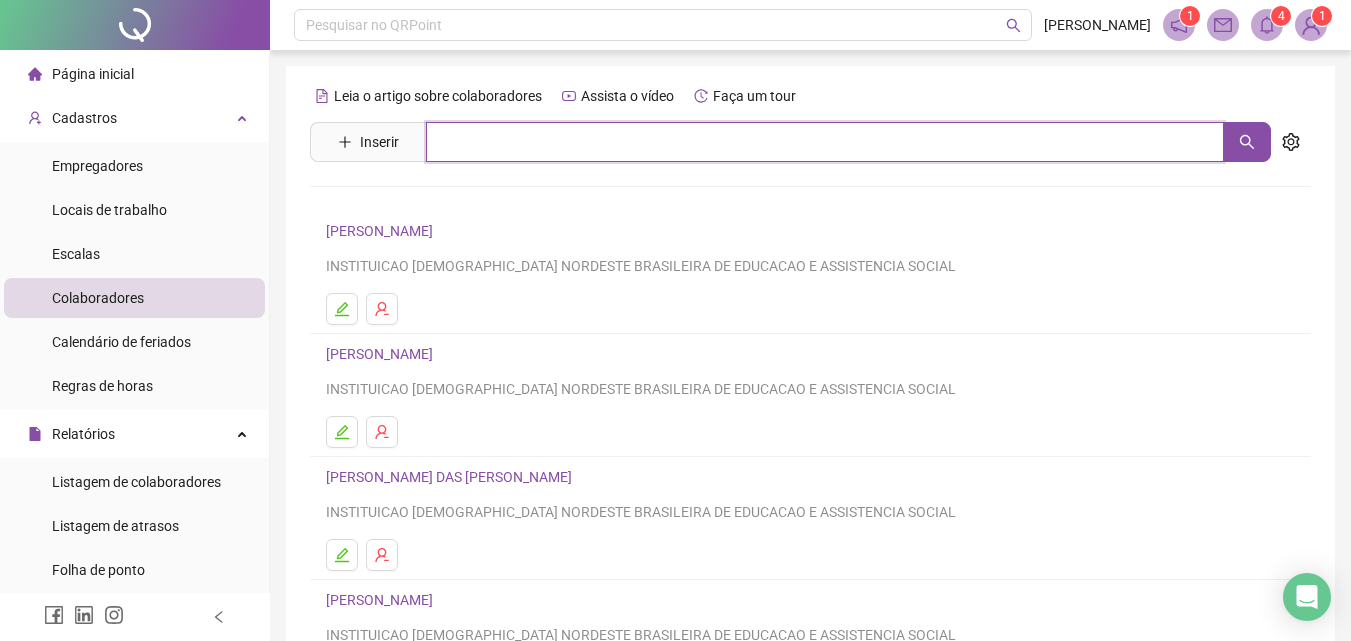 click at bounding box center [825, 142] 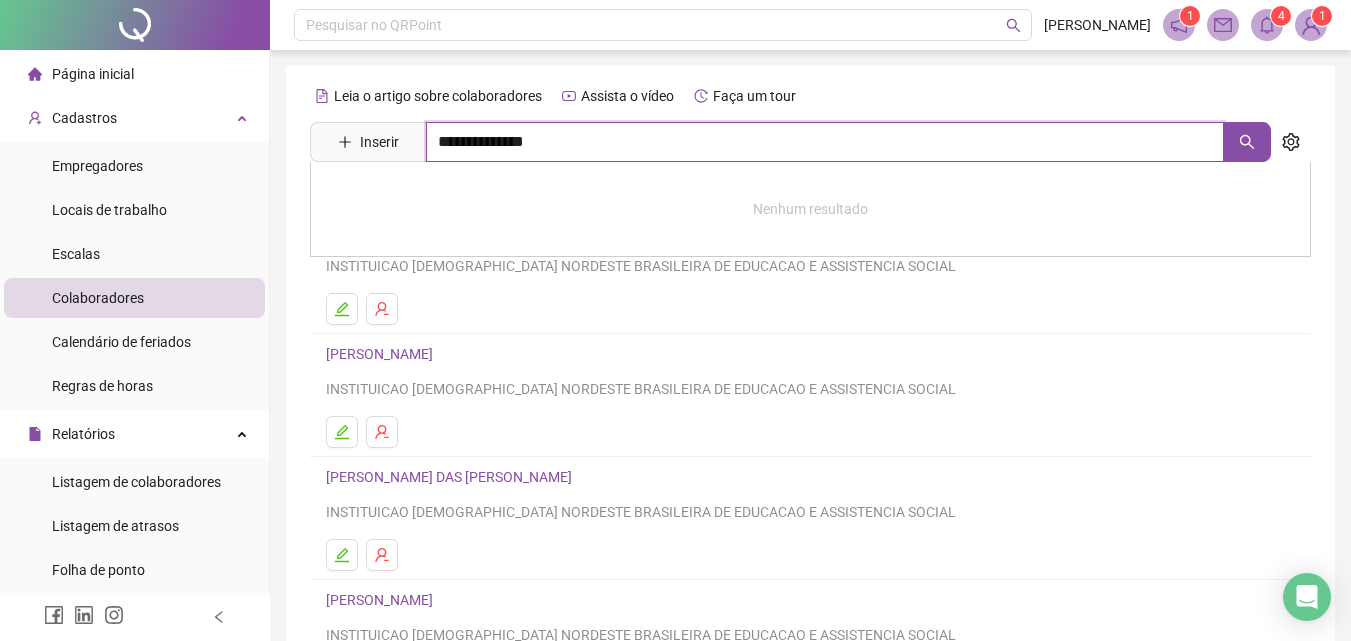 type on "**********" 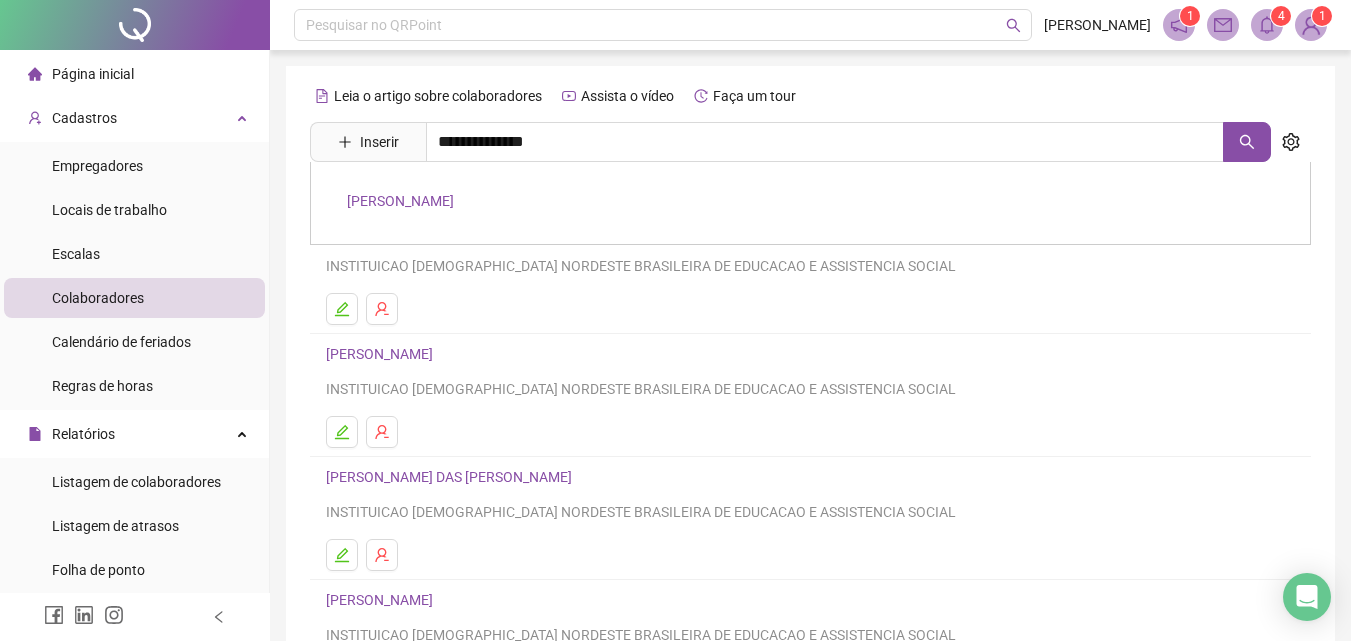 click on "[PERSON_NAME]" at bounding box center (400, 201) 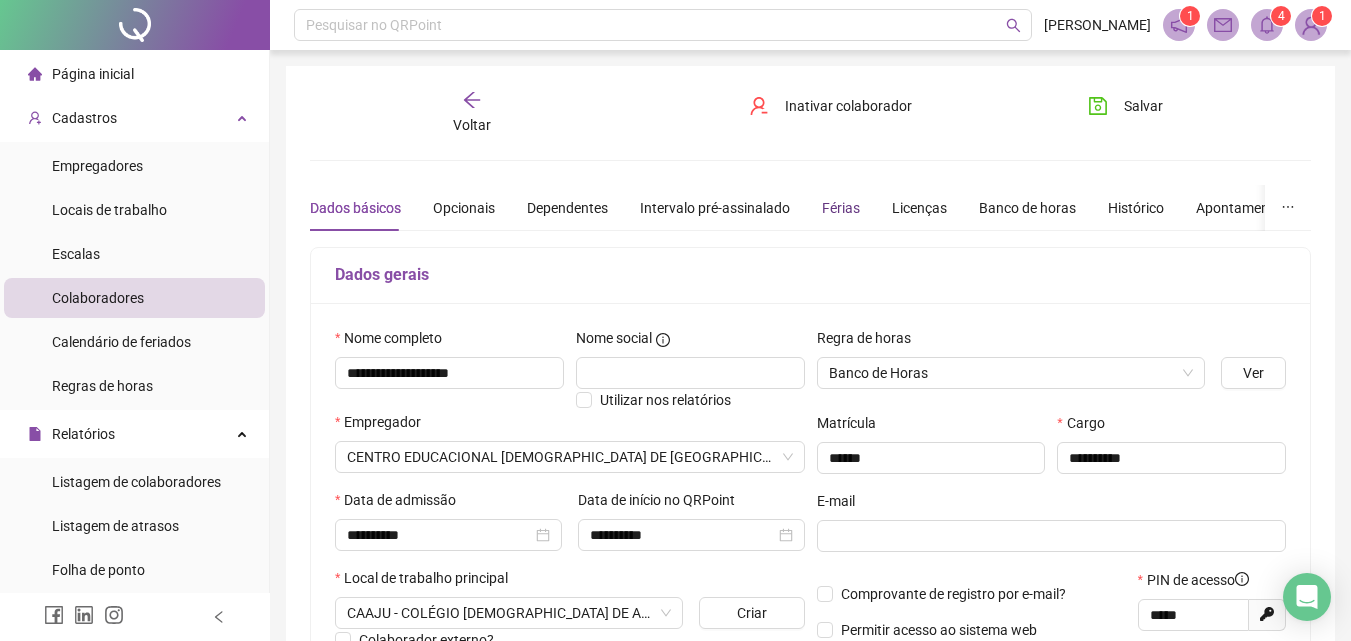 click on "Férias" at bounding box center (841, 208) 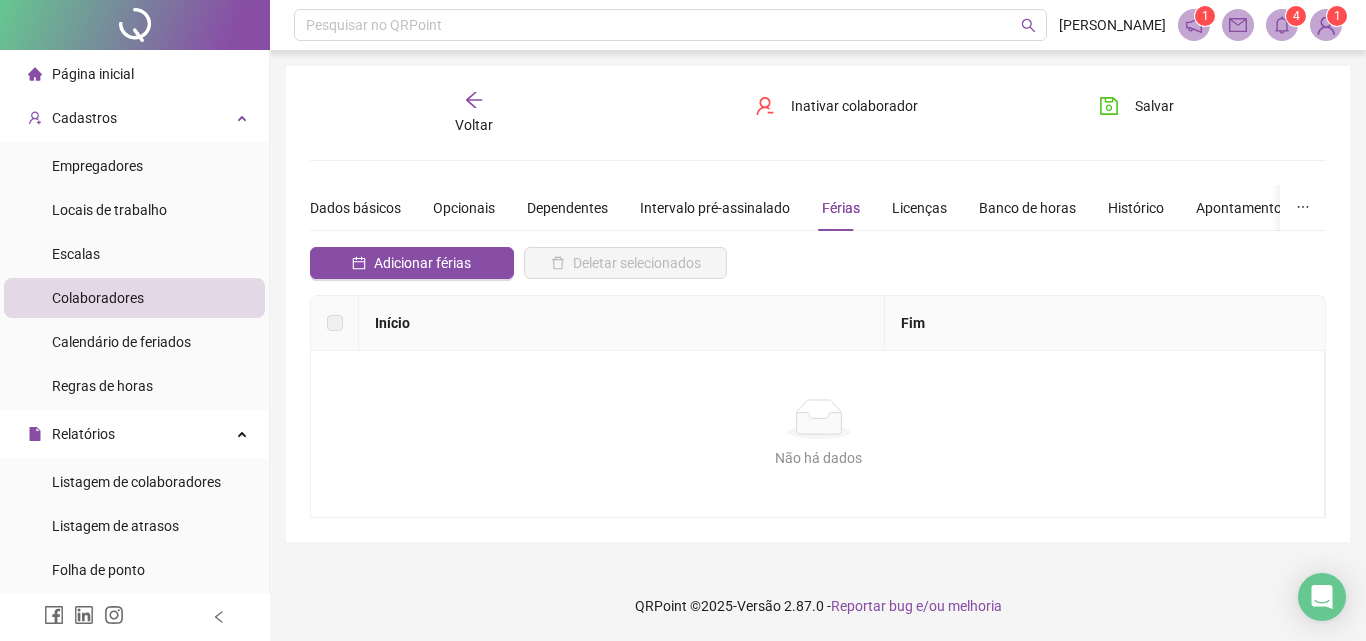 click on "Voltar" at bounding box center (474, 125) 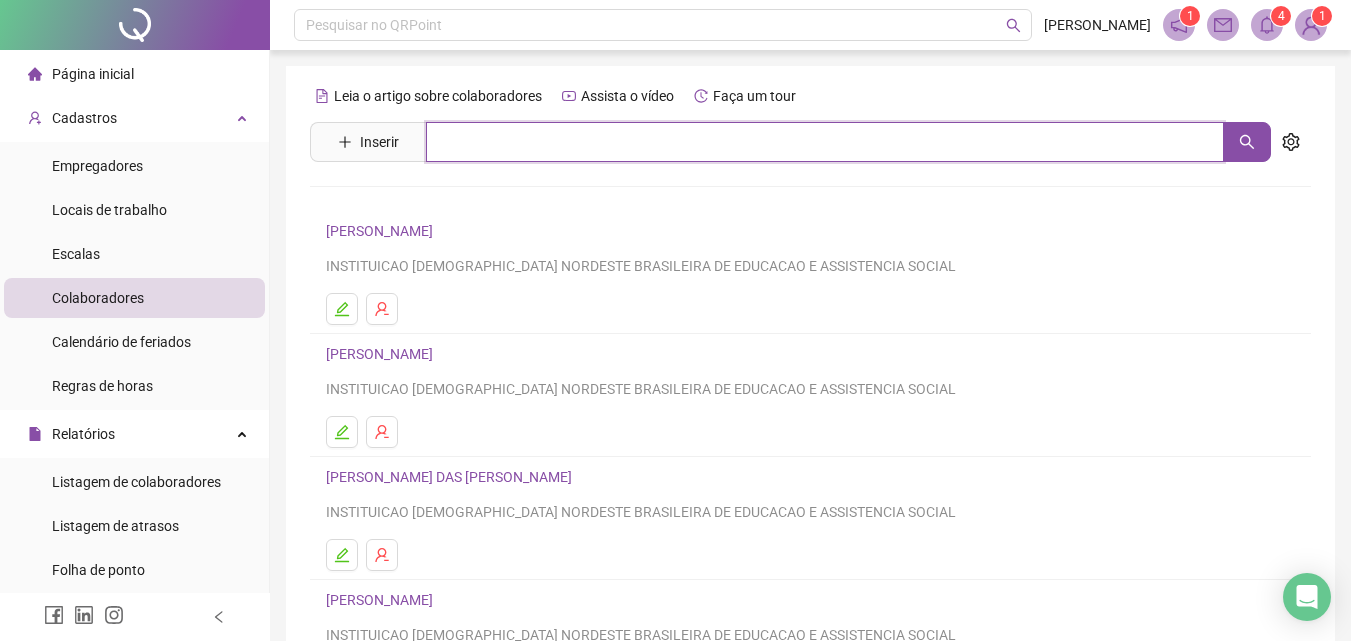 click at bounding box center [825, 142] 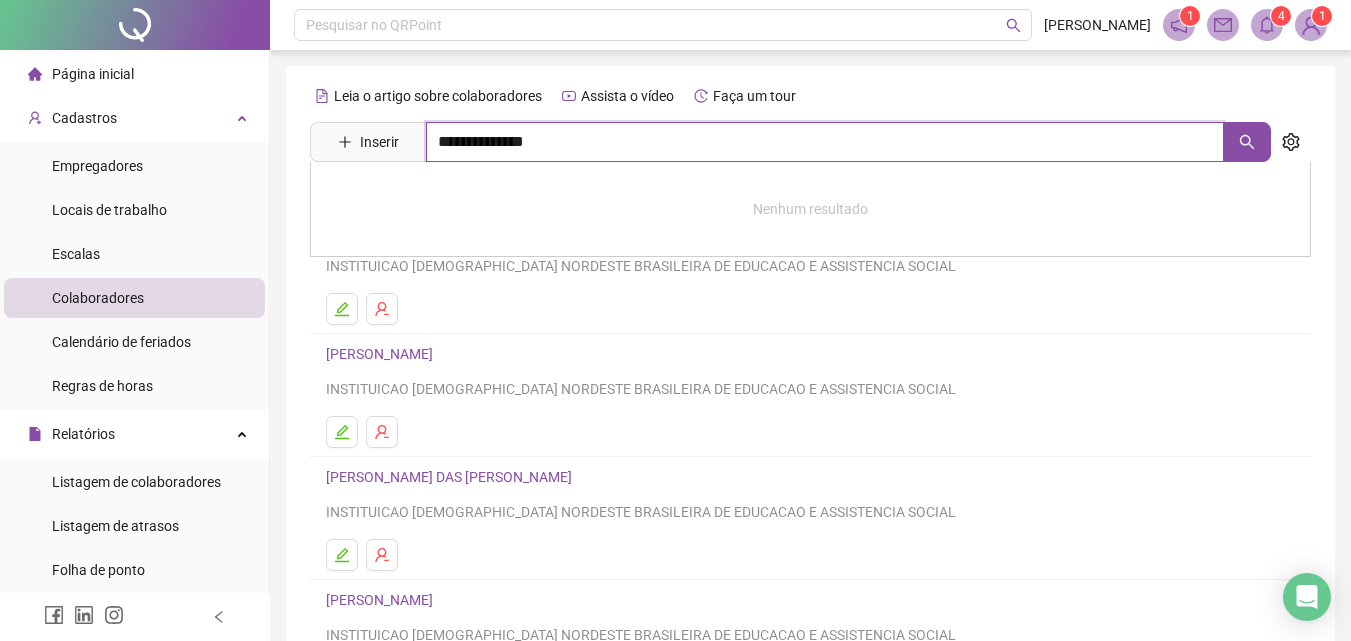 type on "**********" 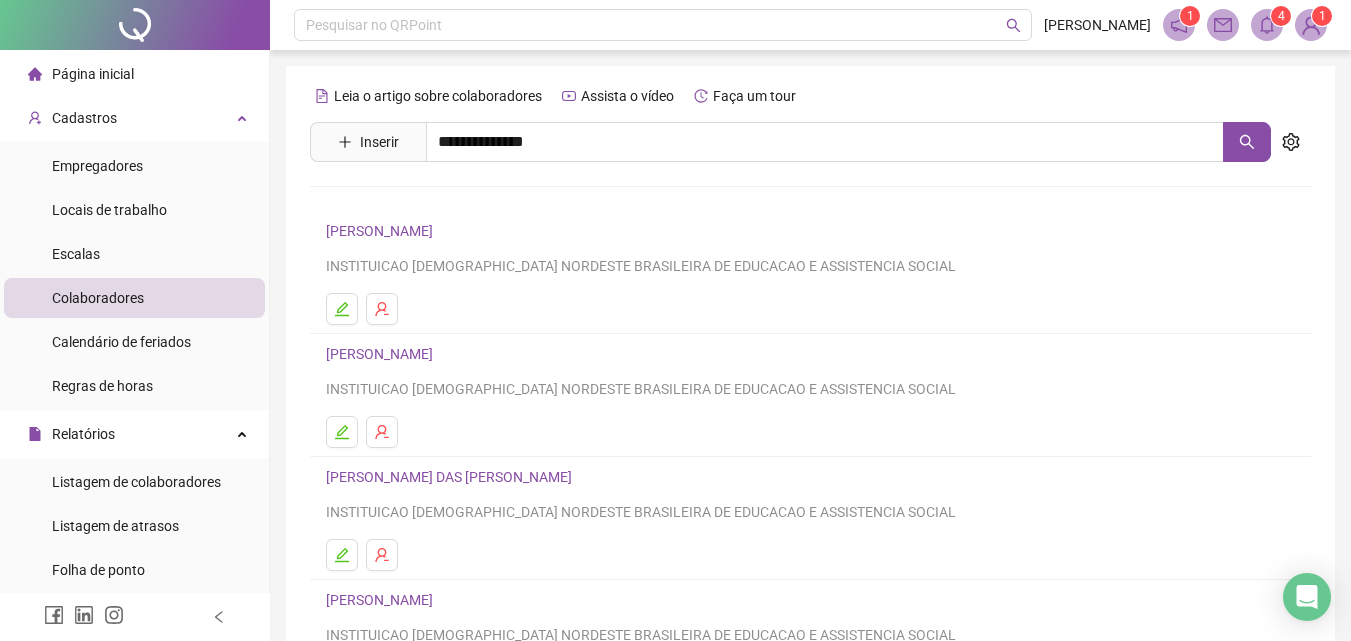 click on "[PERSON_NAME]" at bounding box center (400, 201) 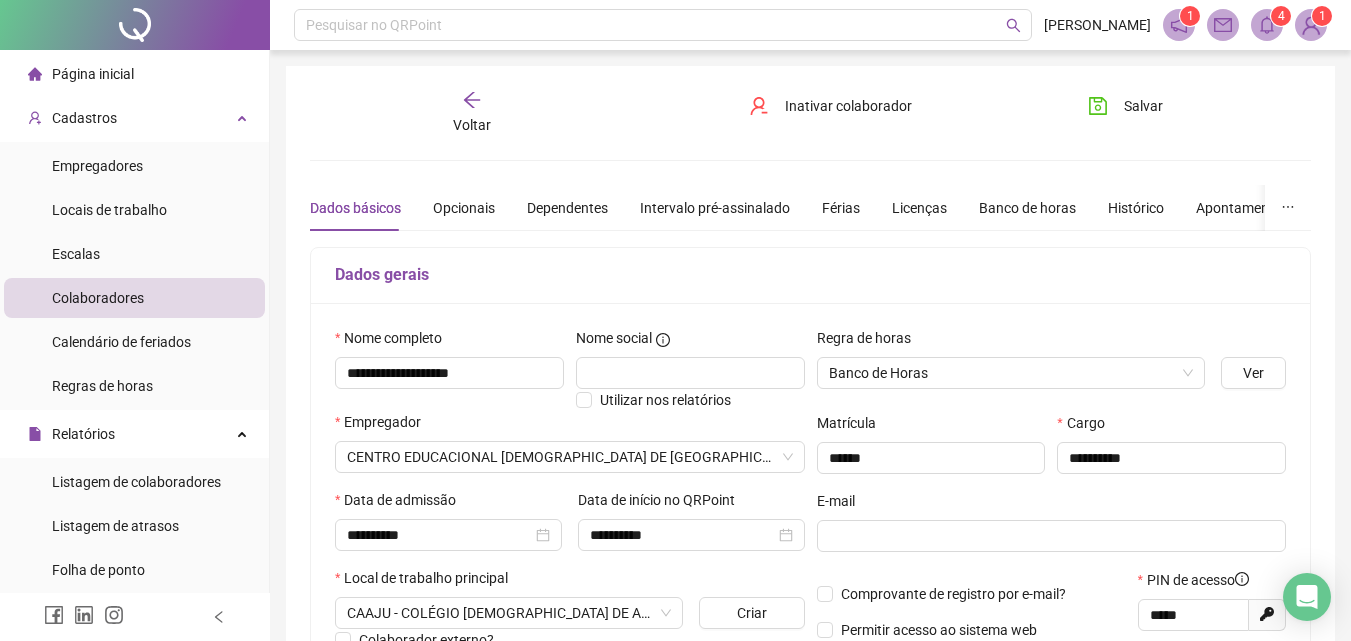 click on "Voltar" at bounding box center (472, 125) 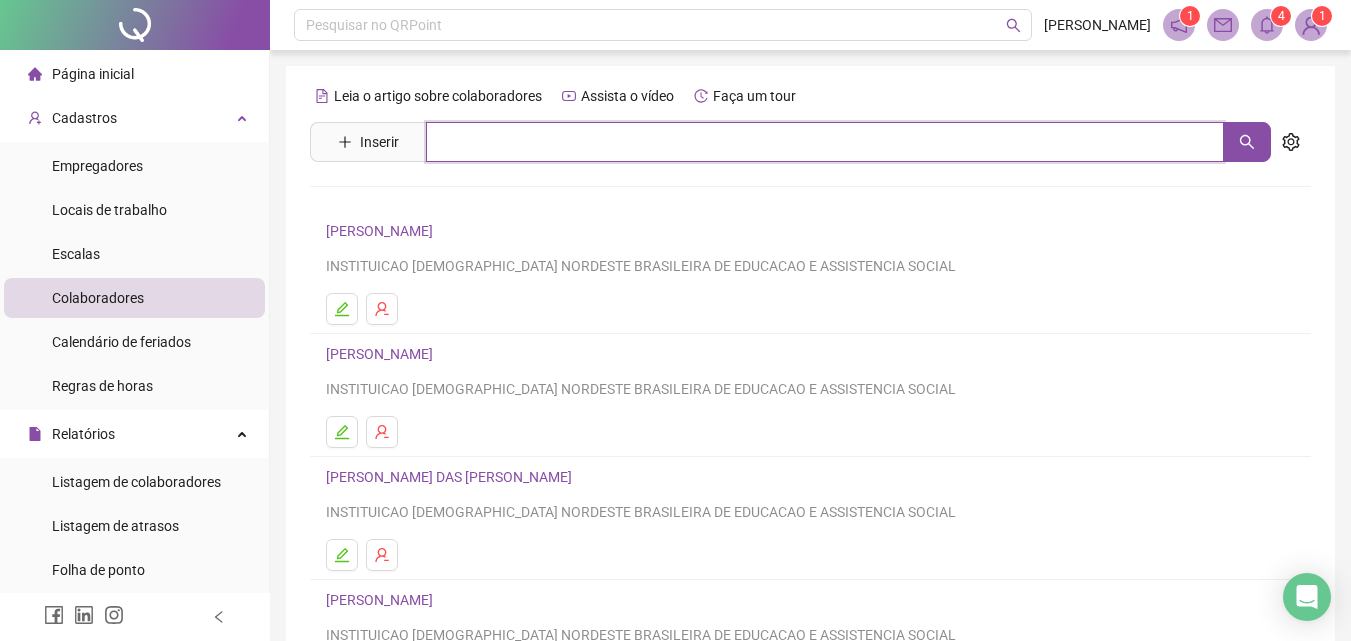 click at bounding box center [825, 142] 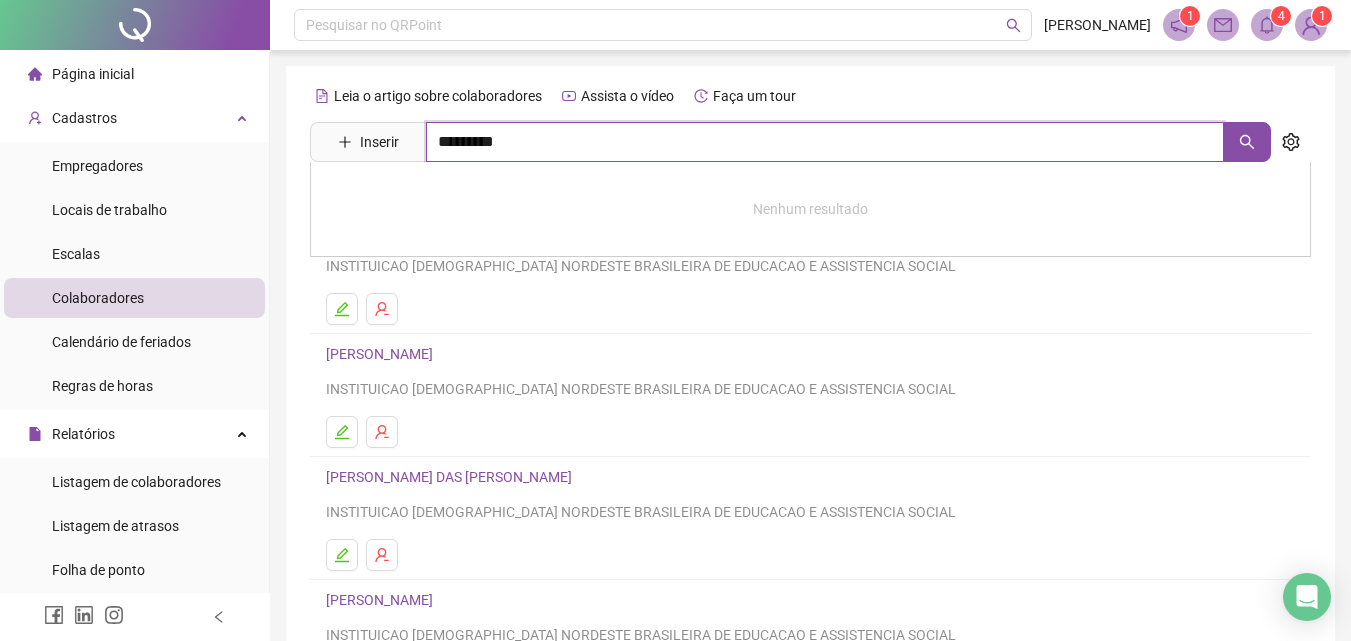 type on "*********" 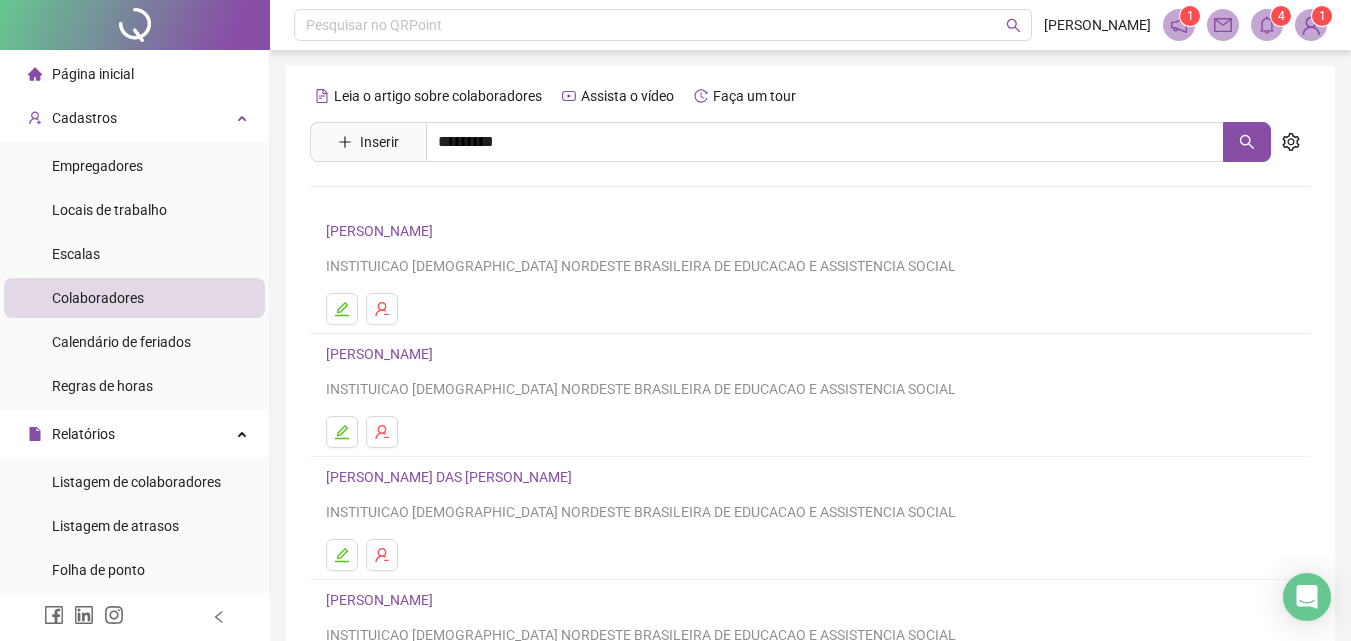 click on "LUCINEIDE [PERSON_NAME]" at bounding box center (436, 201) 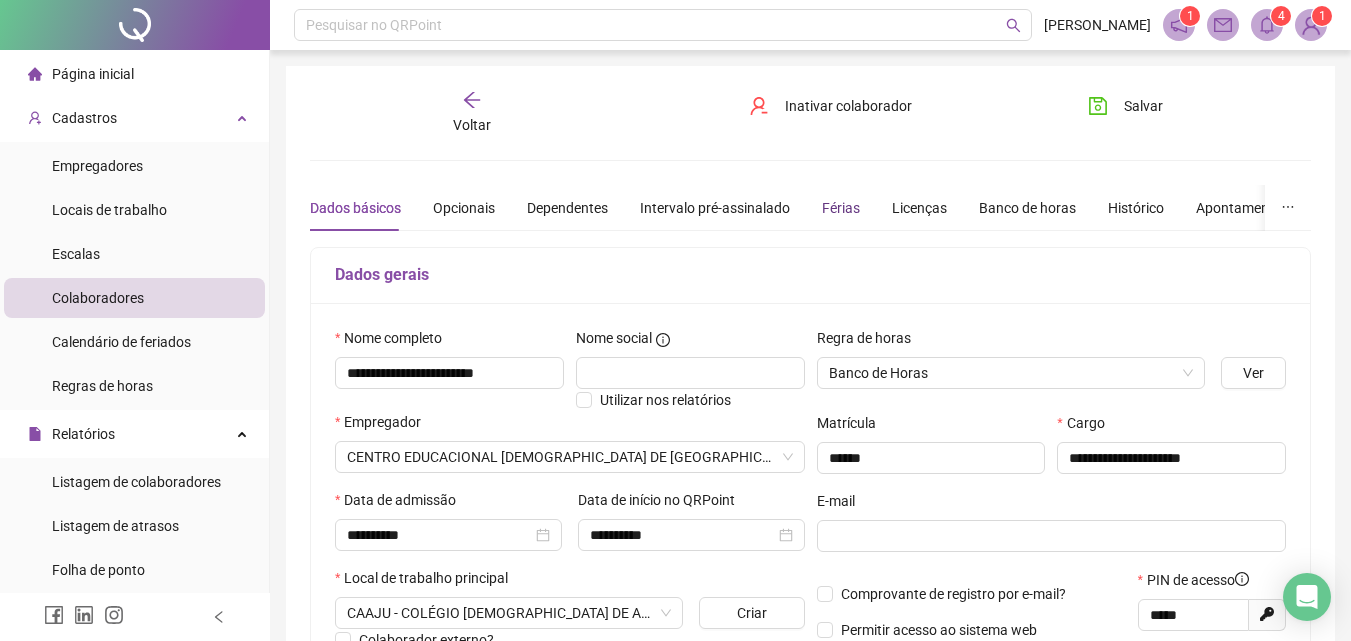 drag, startPoint x: 846, startPoint y: 203, endPoint x: 846, endPoint y: 245, distance: 42 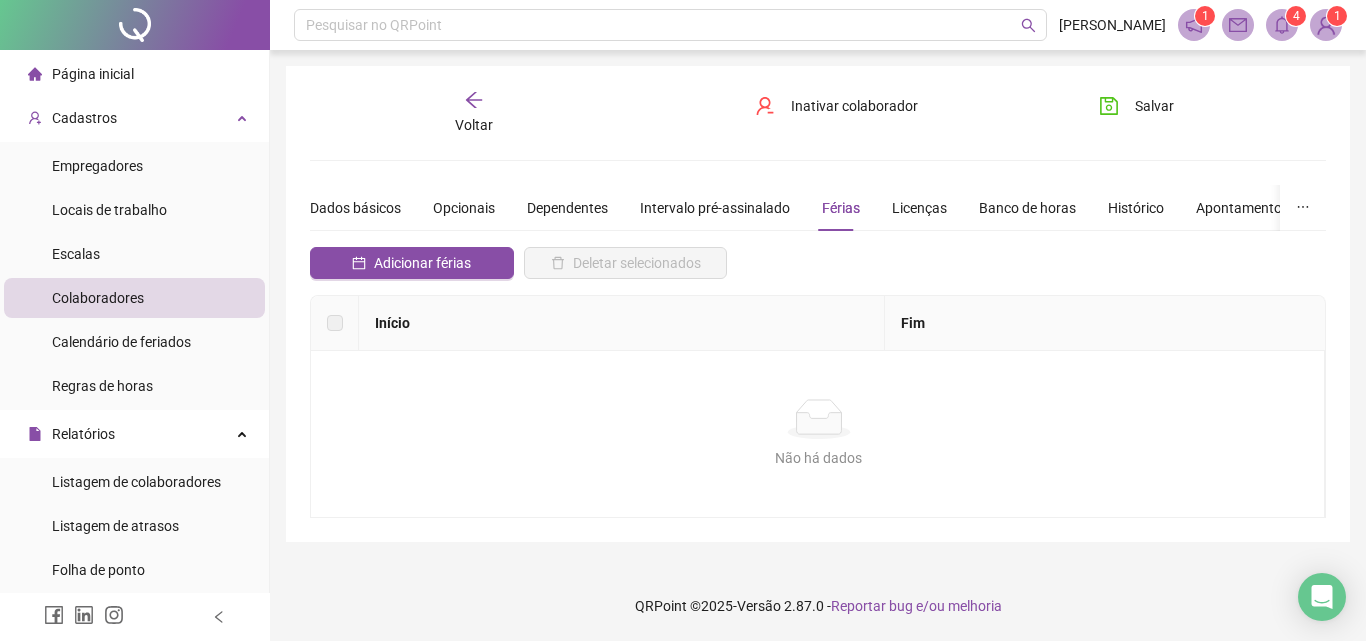 click on "Adicionar férias" at bounding box center (412, 271) 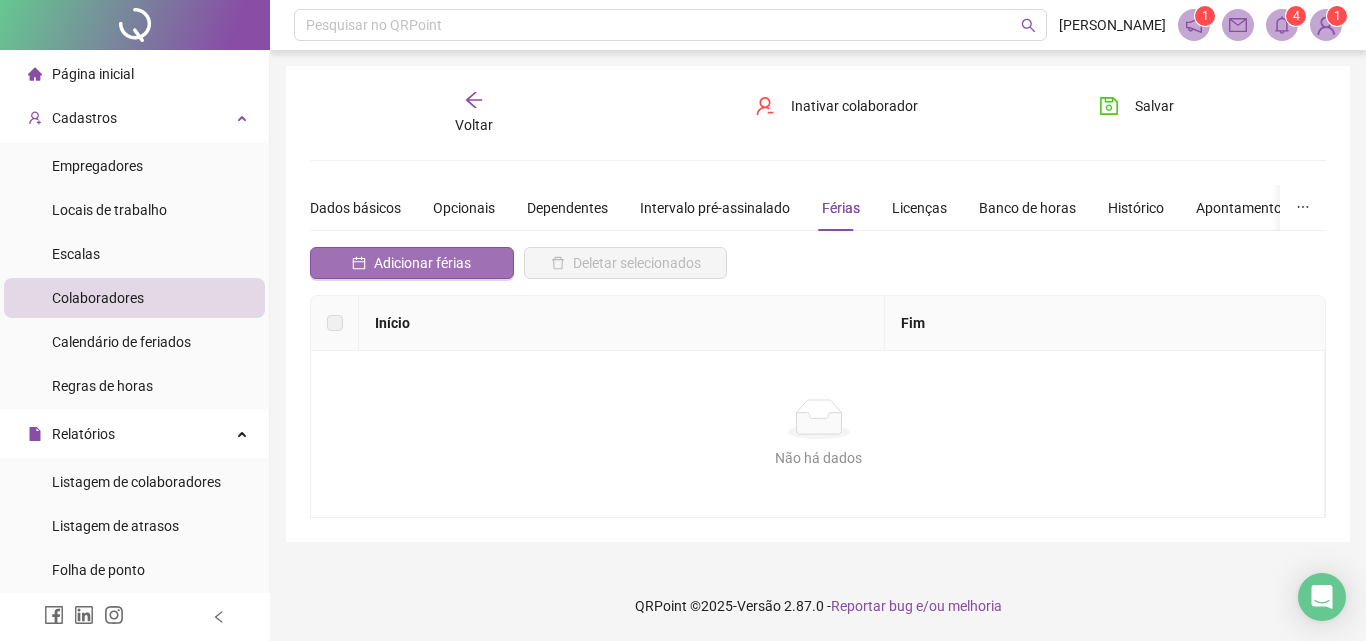 click on "Adicionar férias" at bounding box center [422, 263] 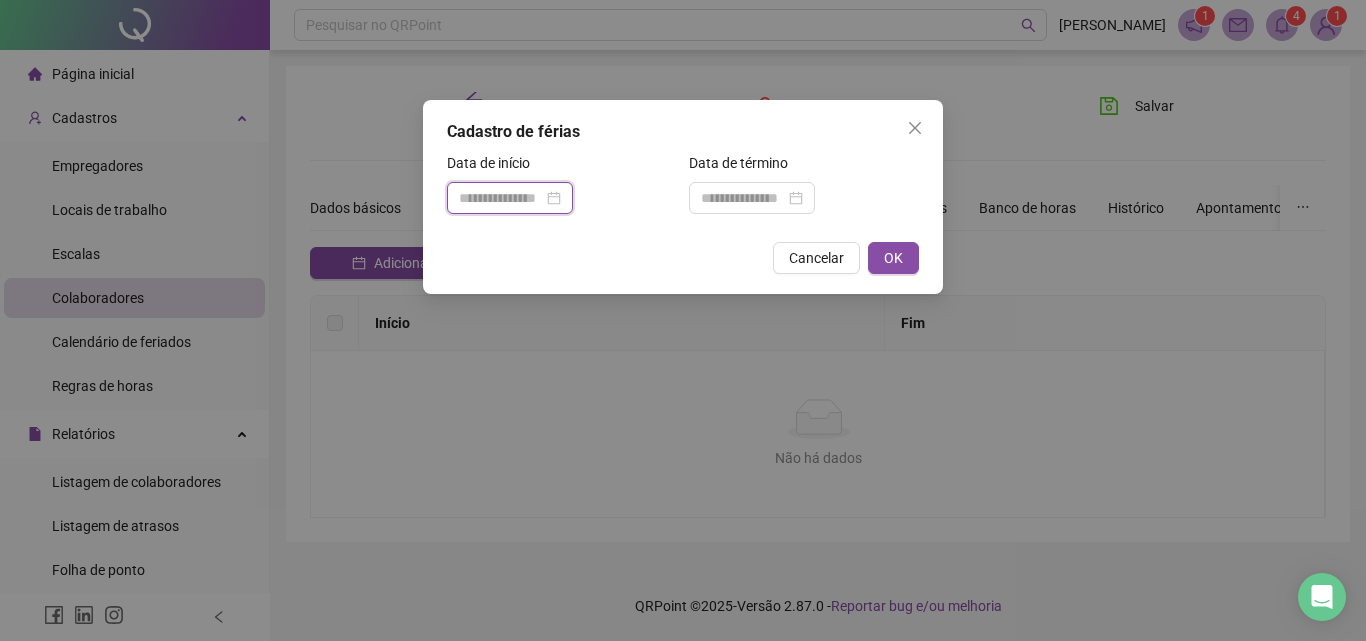 click at bounding box center [501, 198] 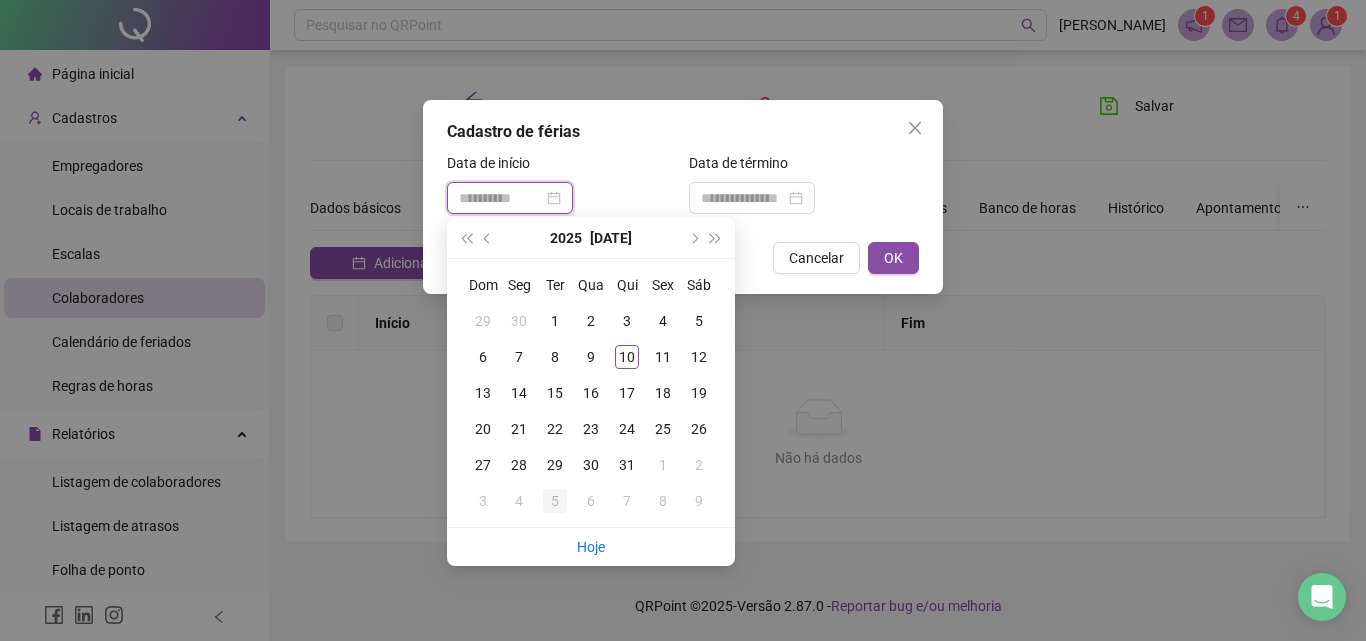type on "**********" 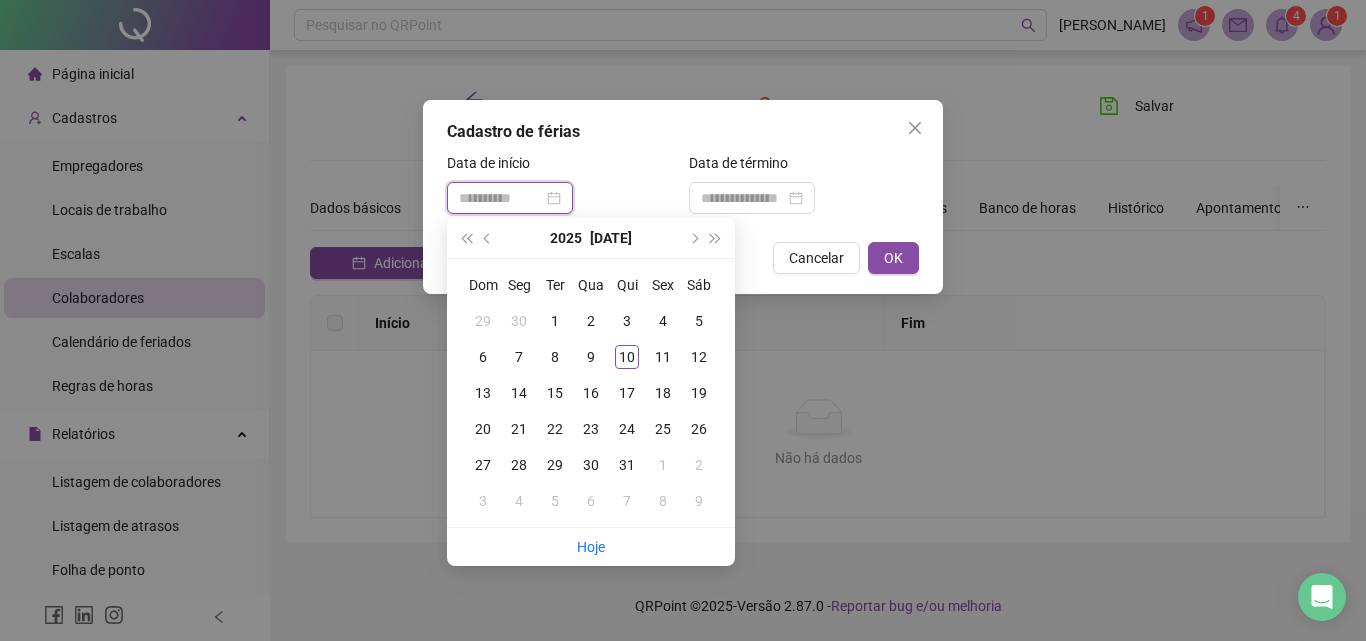 type on "**********" 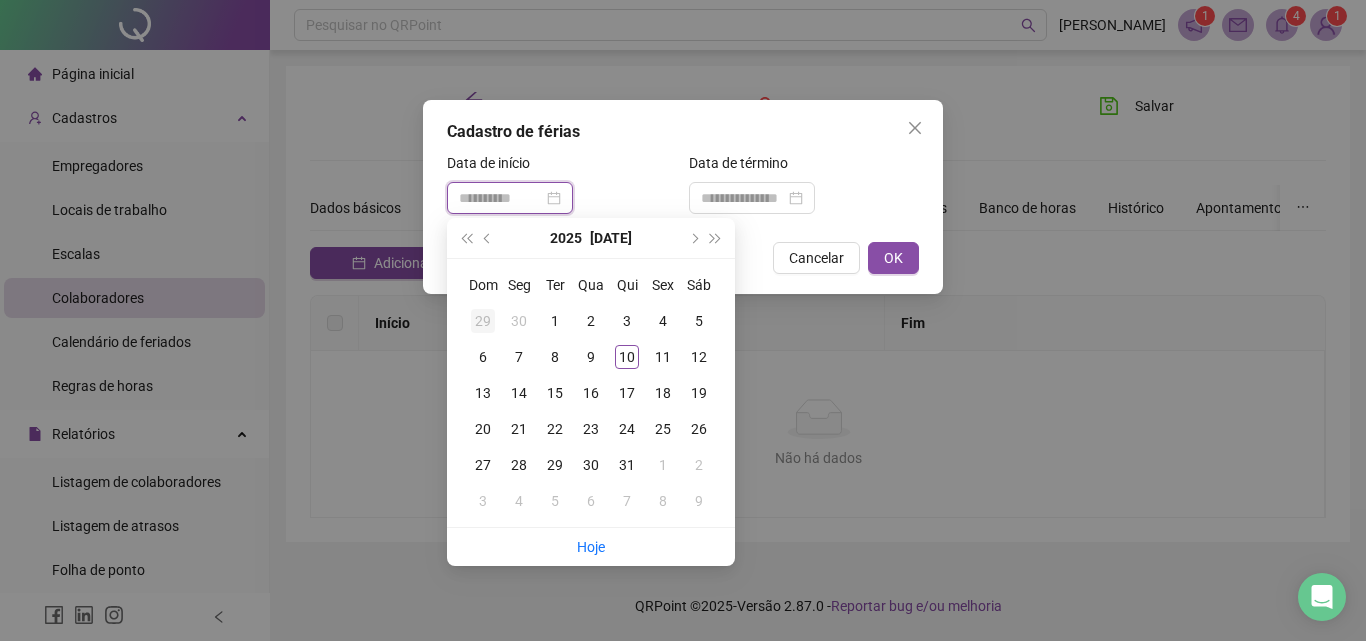 type on "**********" 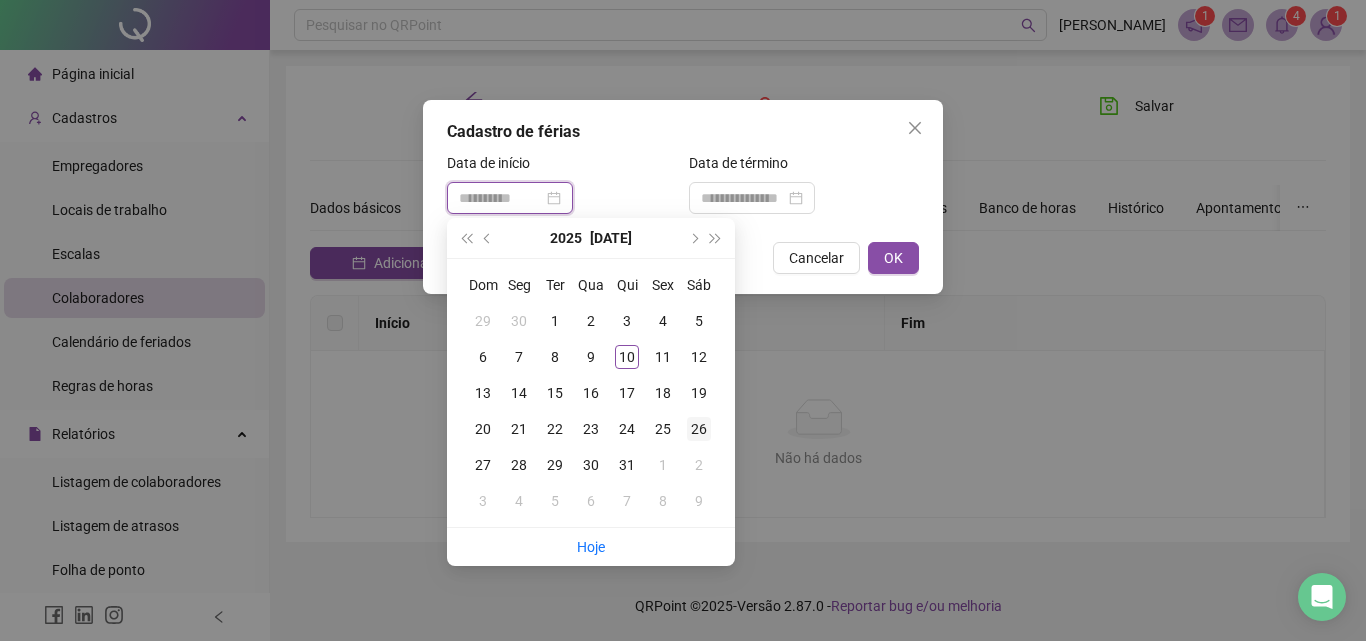 type on "**********" 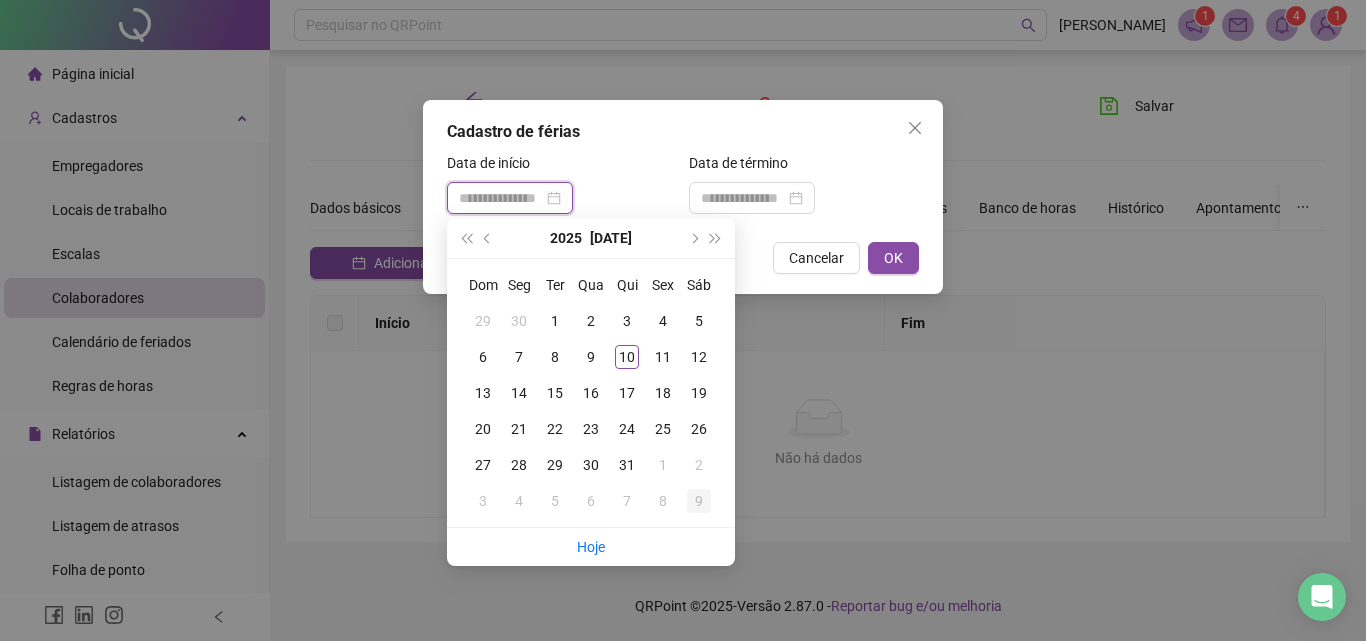 type on "**********" 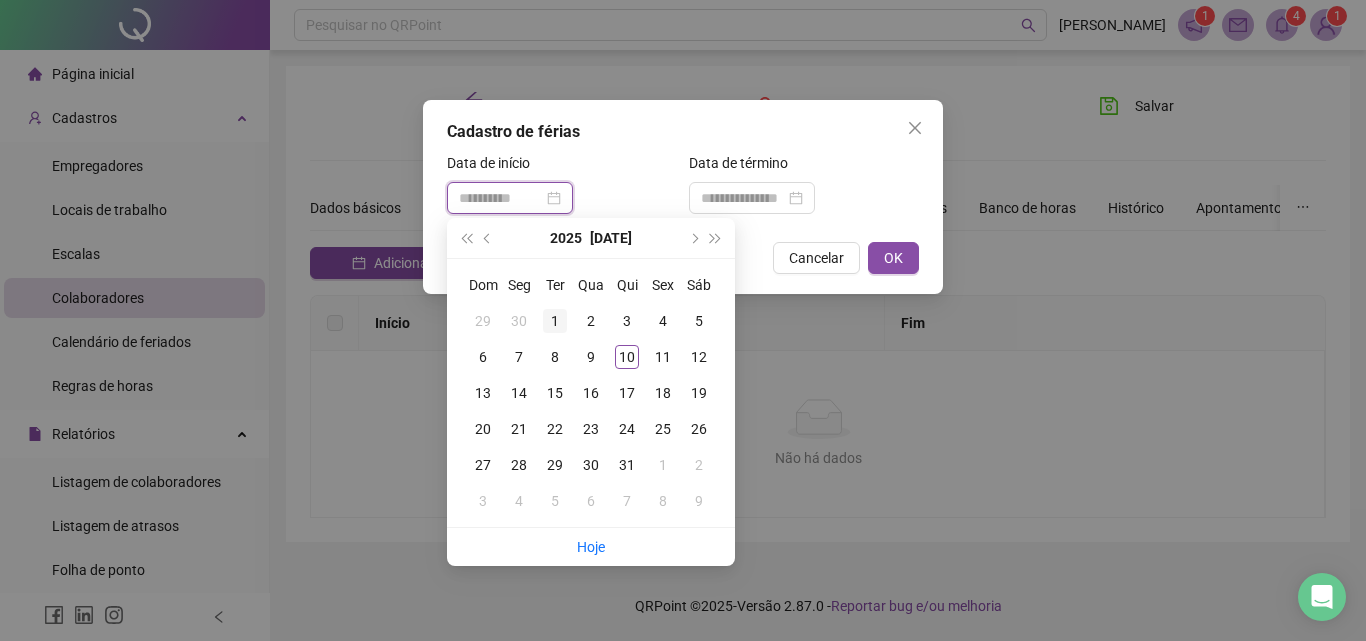 type on "**********" 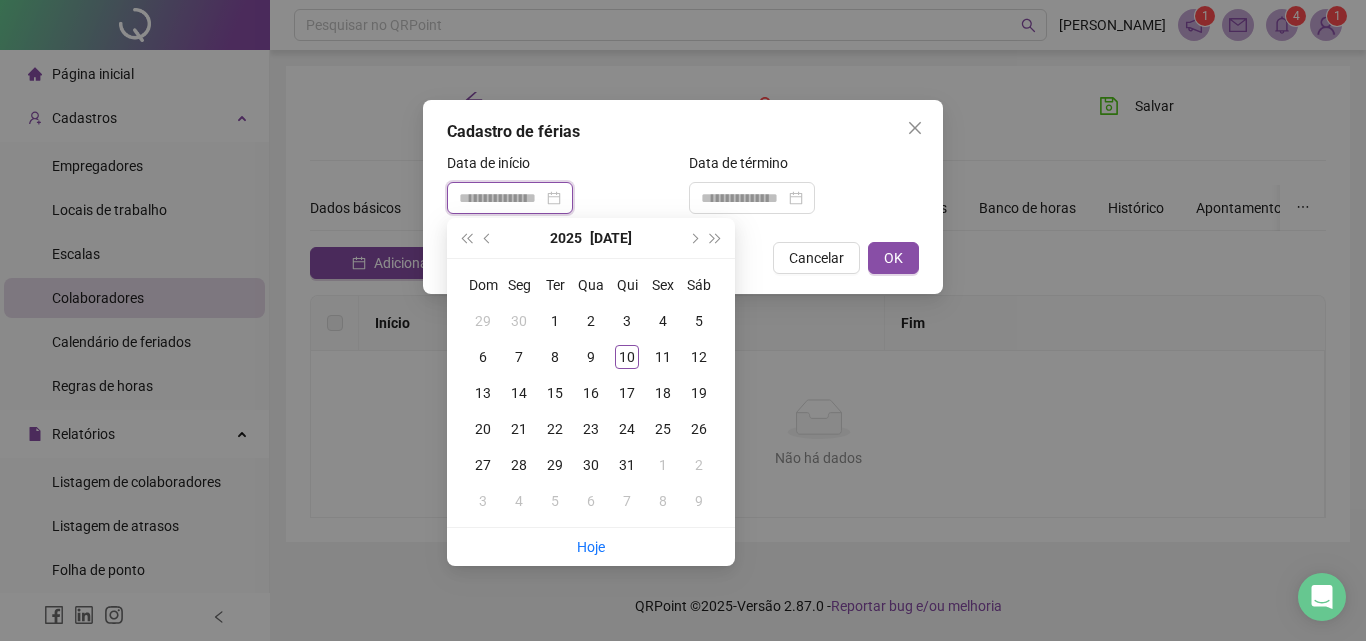 type on "**********" 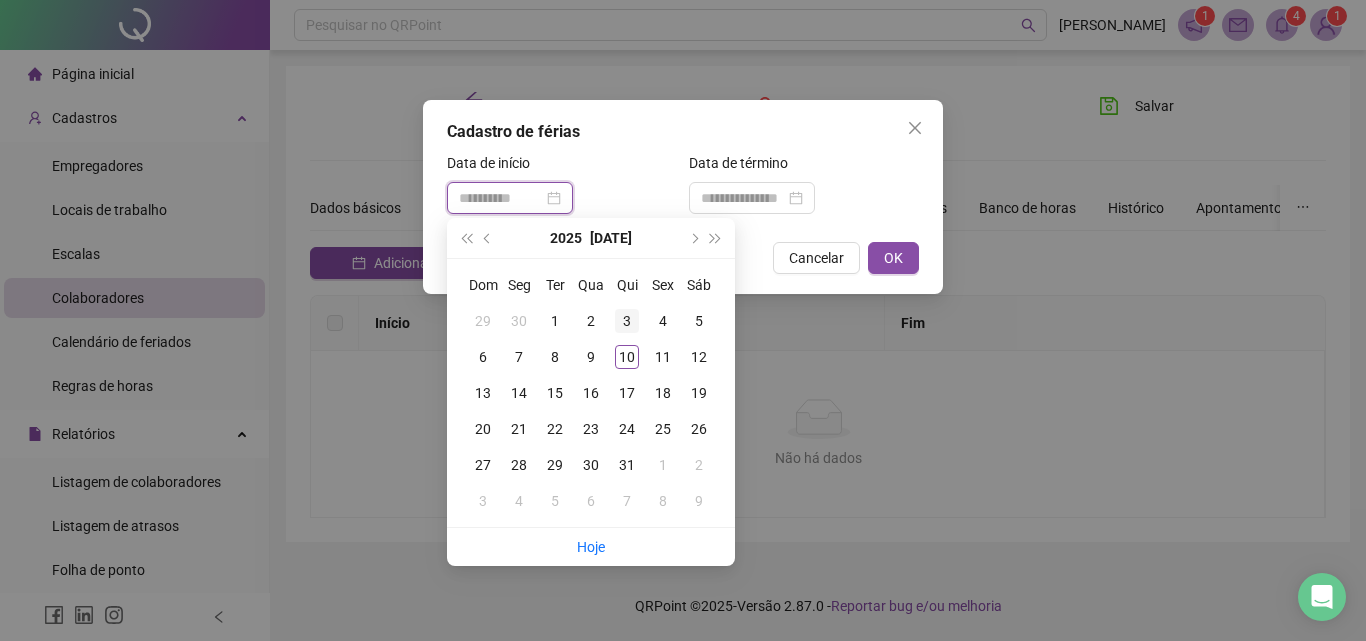 type on "**********" 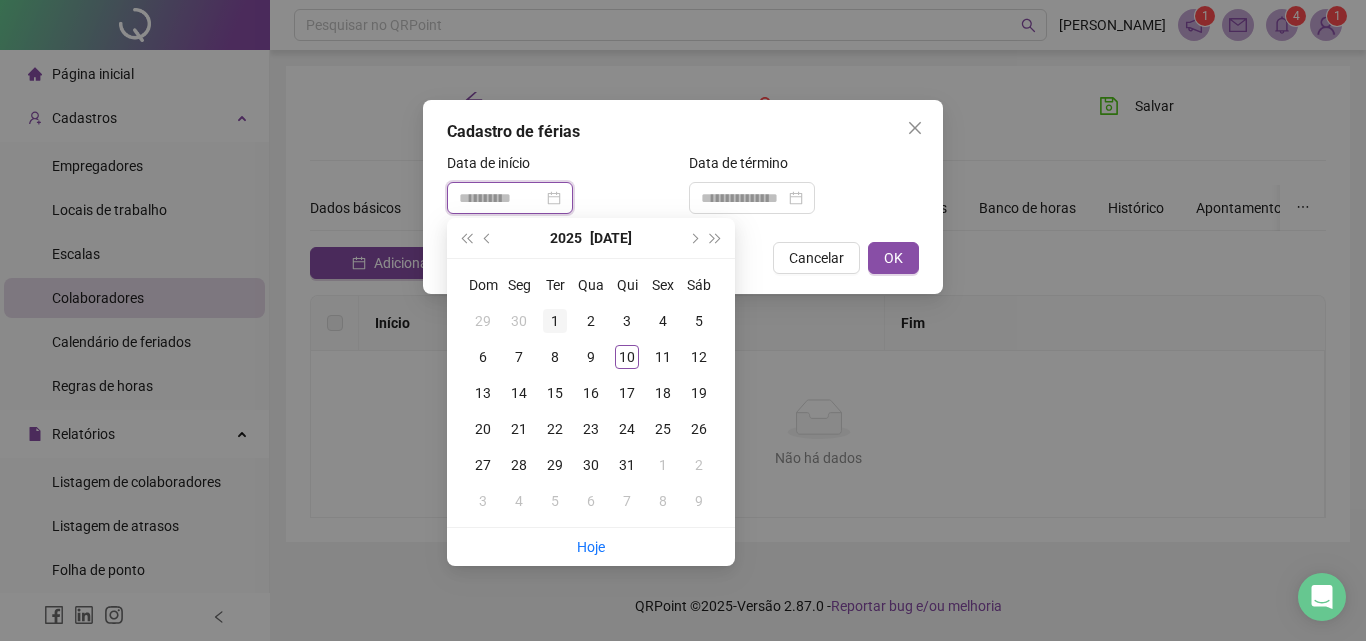 type on "**********" 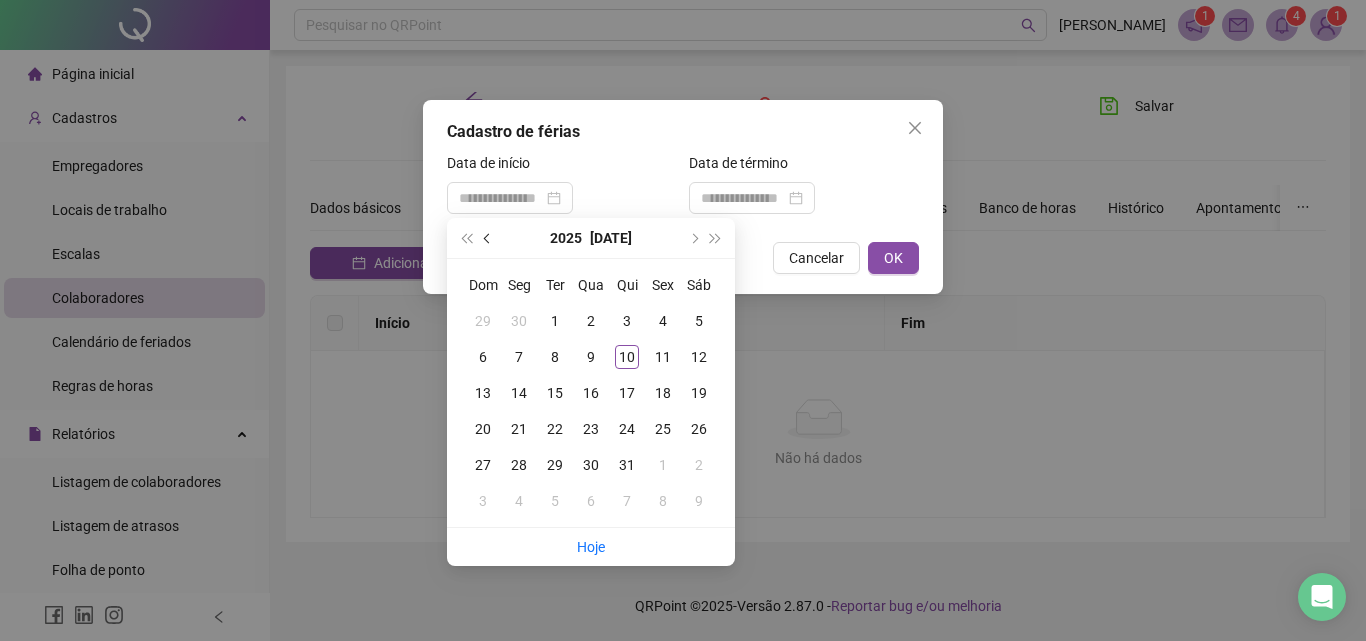 click at bounding box center (489, 238) 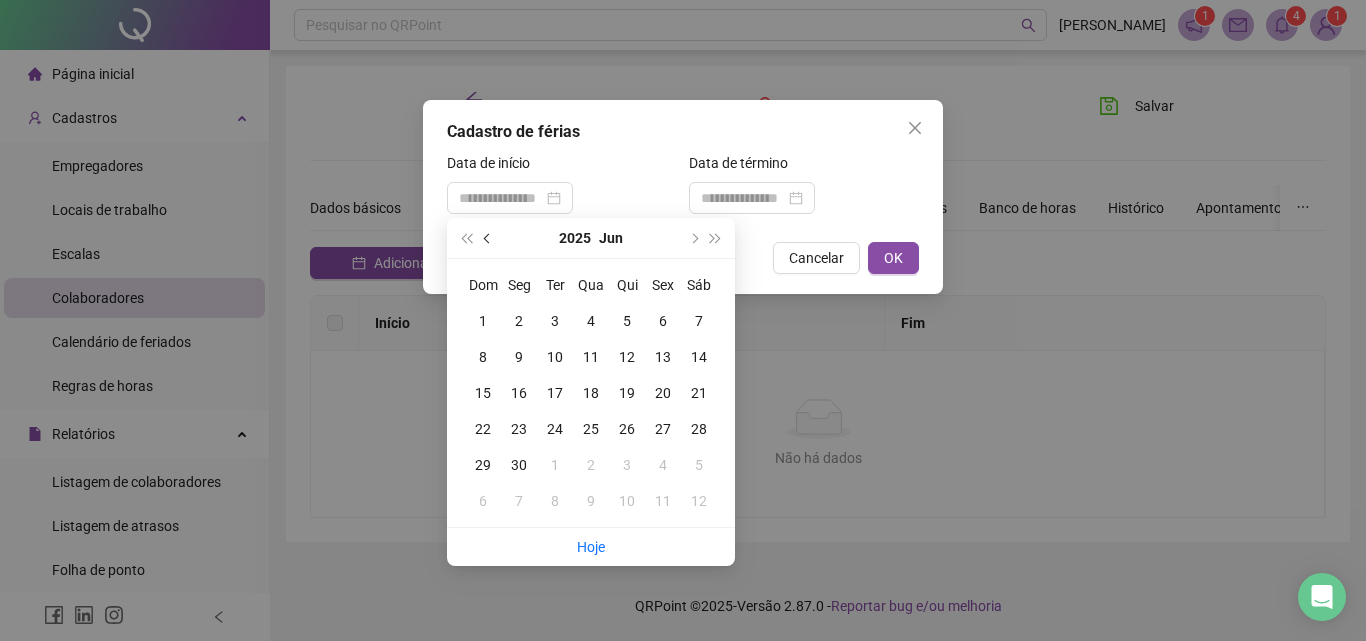 drag, startPoint x: 486, startPoint y: 235, endPoint x: 493, endPoint y: 243, distance: 10.630146 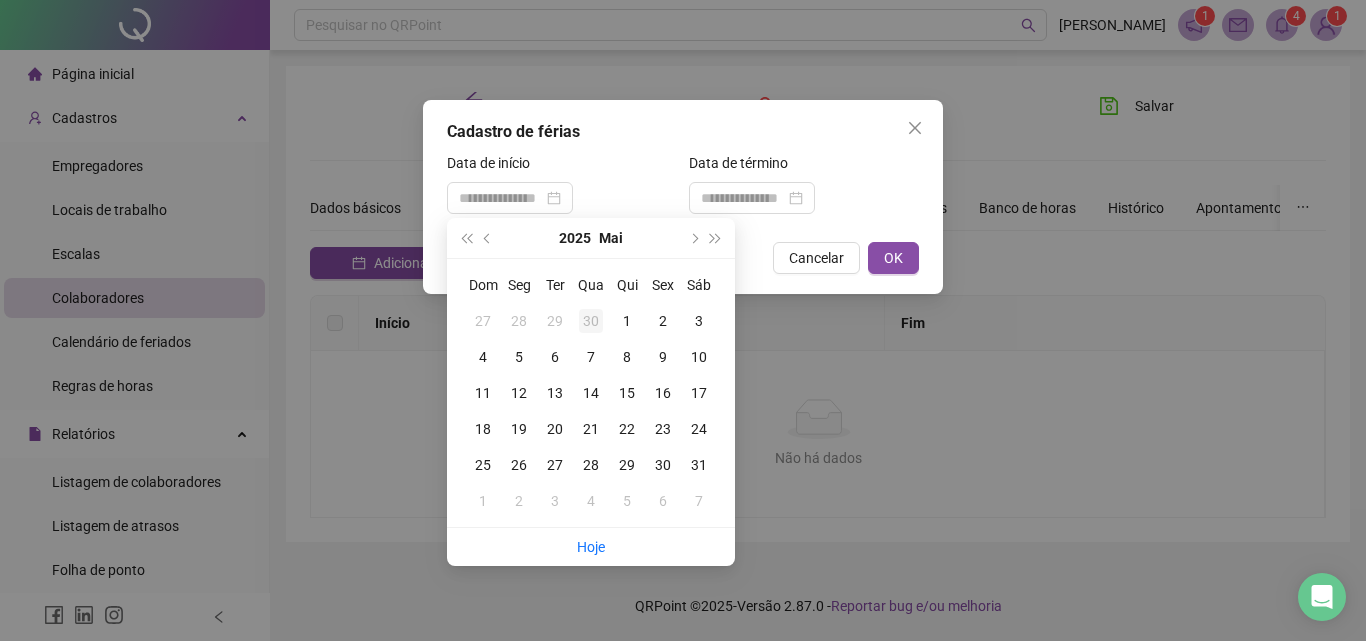 type on "**********" 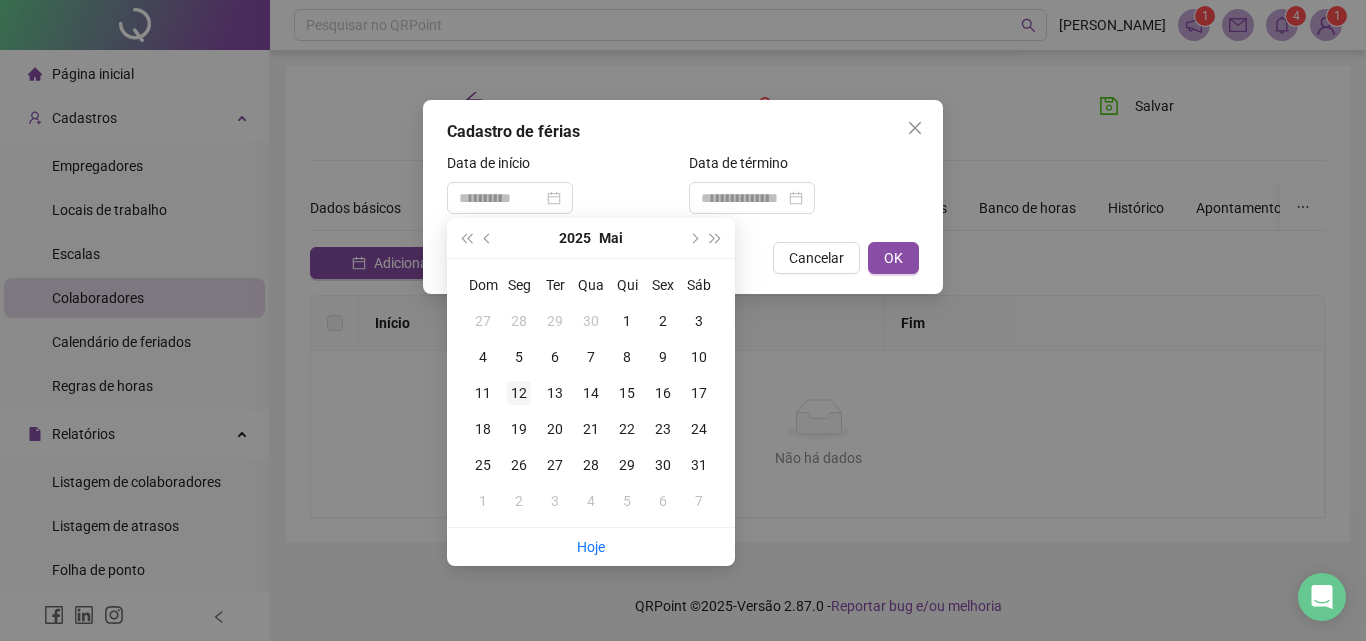 type on "**********" 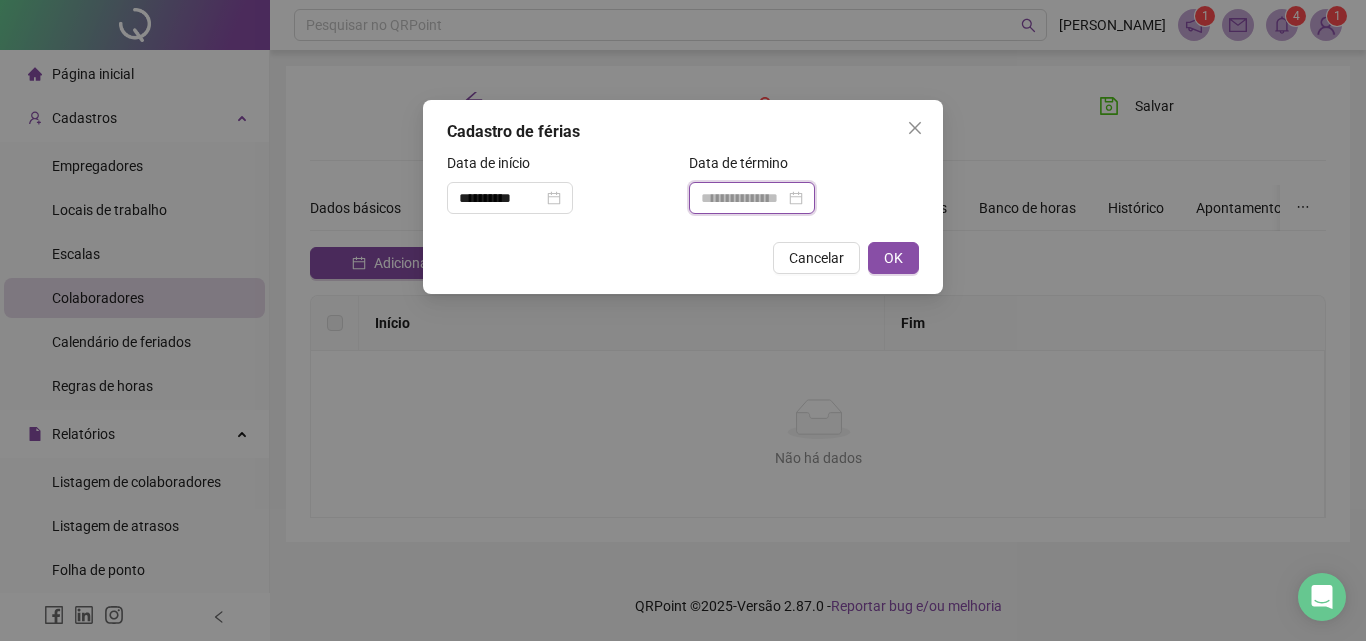 drag, startPoint x: 746, startPoint y: 196, endPoint x: 747, endPoint y: 215, distance: 19.026299 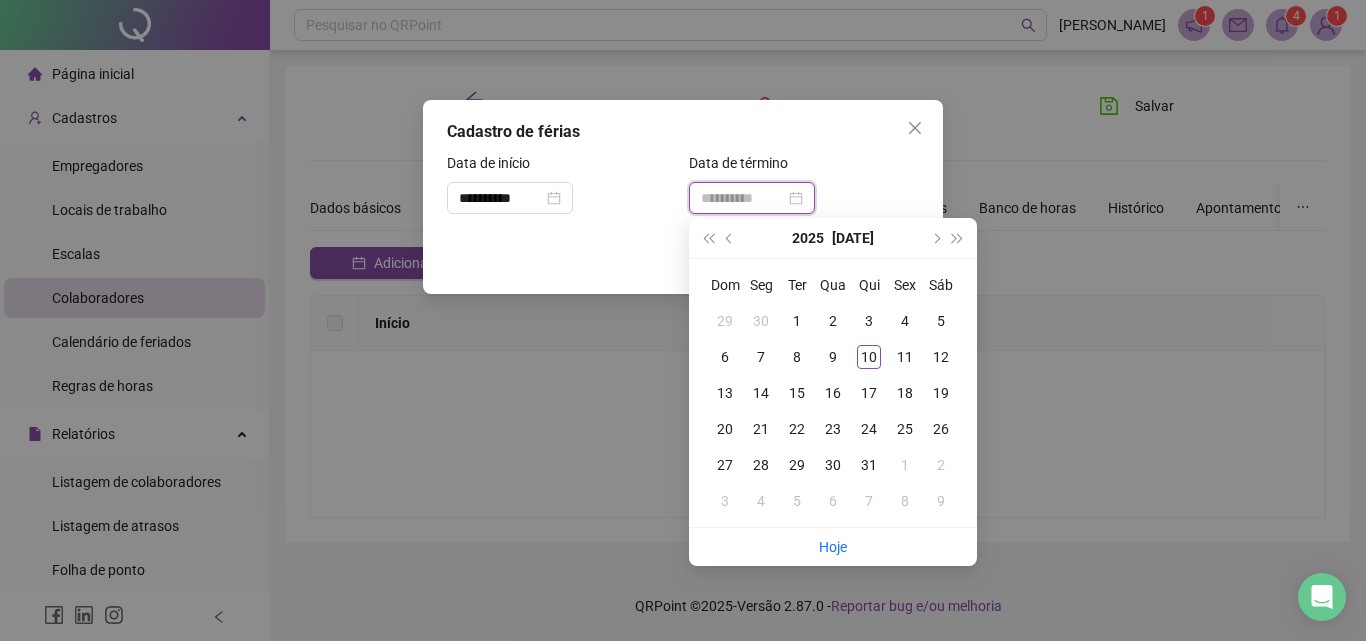 type on "**********" 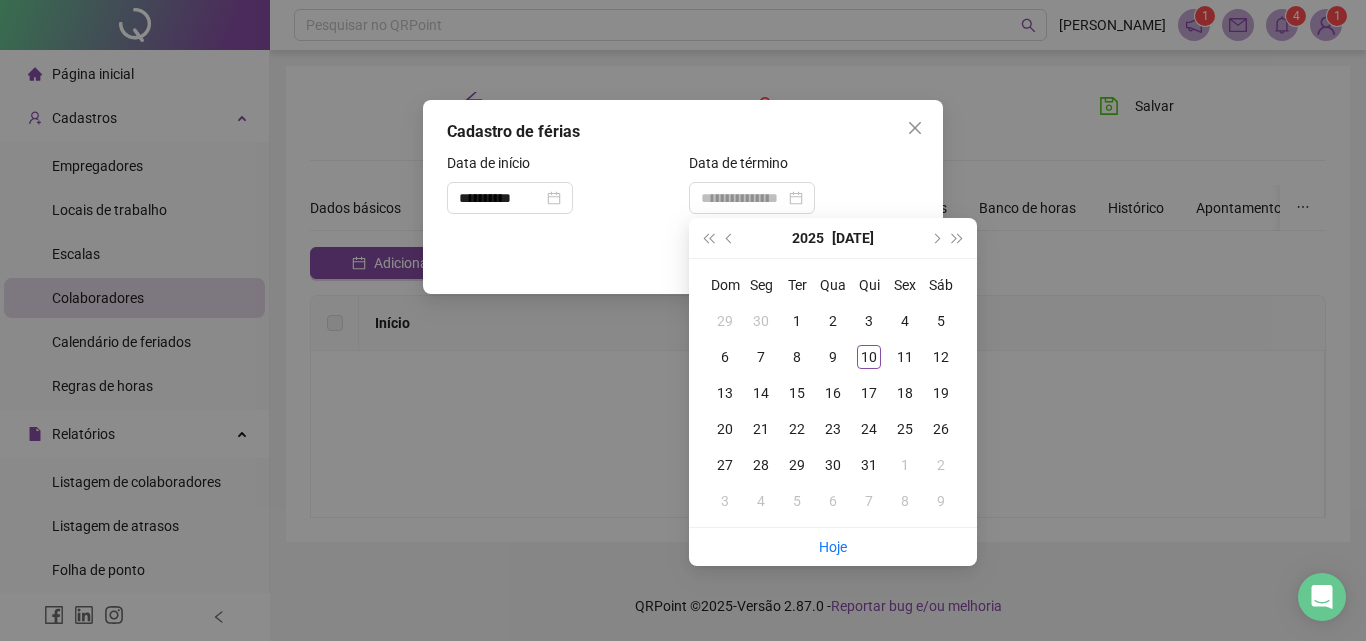 click on "[DATE]" at bounding box center (833, 238) 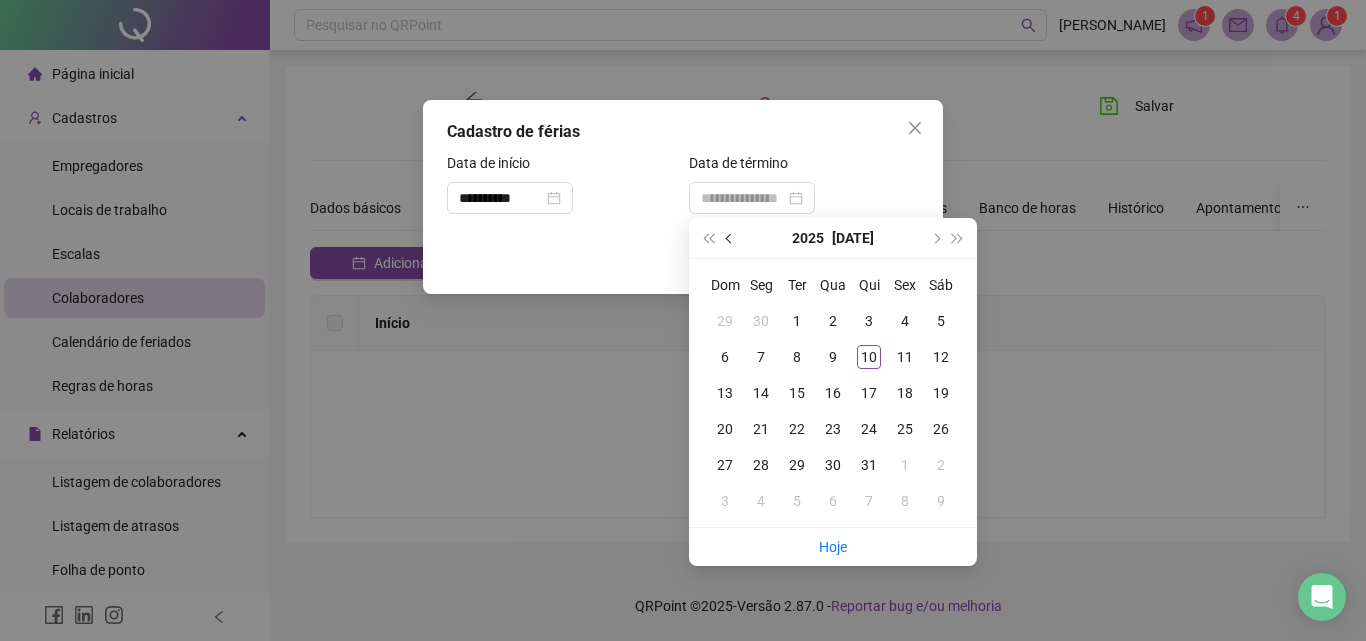 click at bounding box center (730, 238) 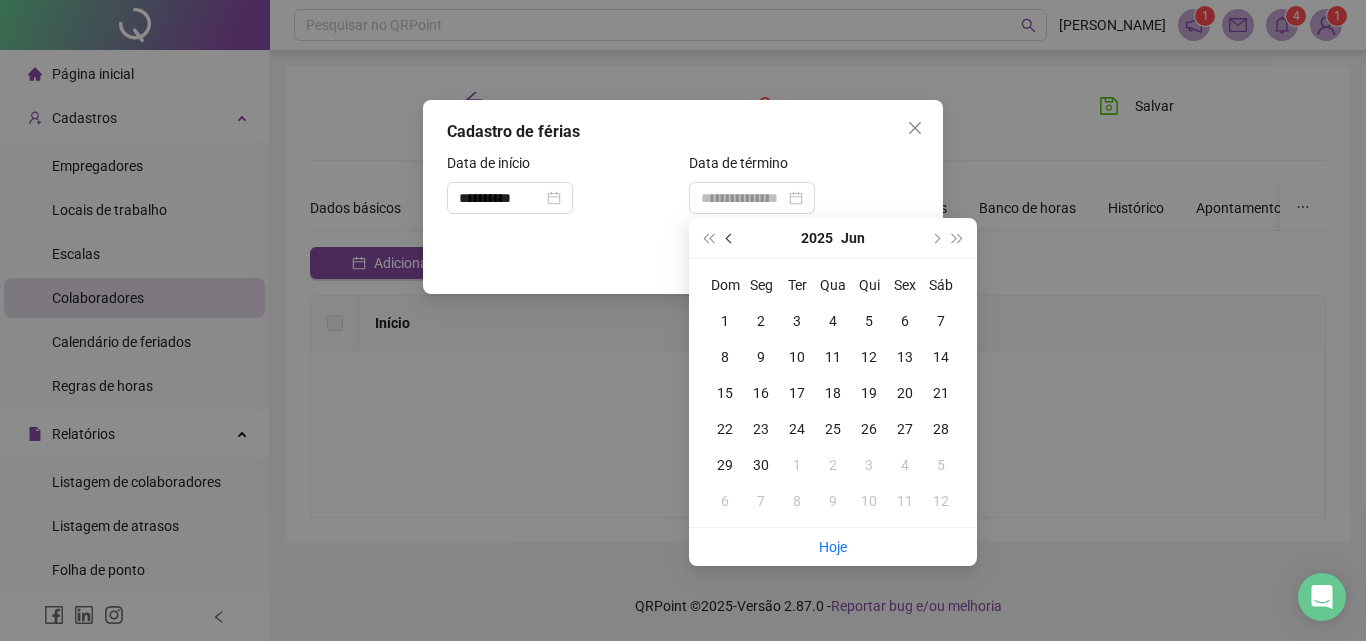 click at bounding box center [730, 238] 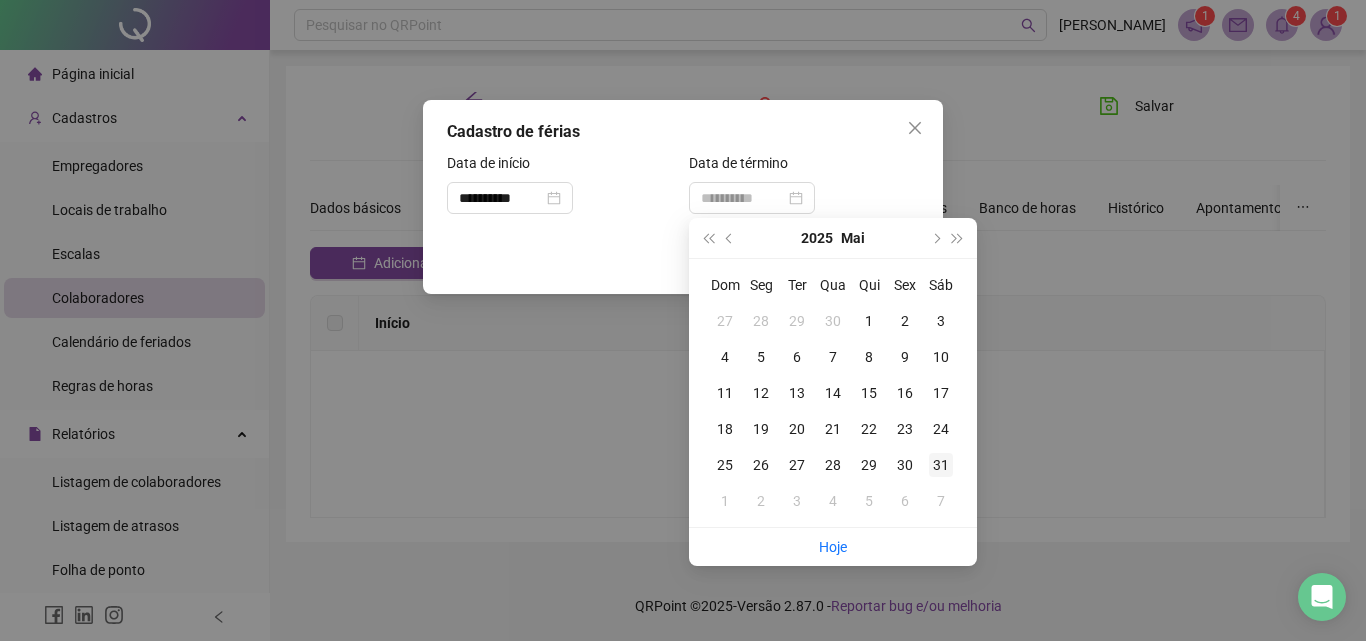 type on "**********" 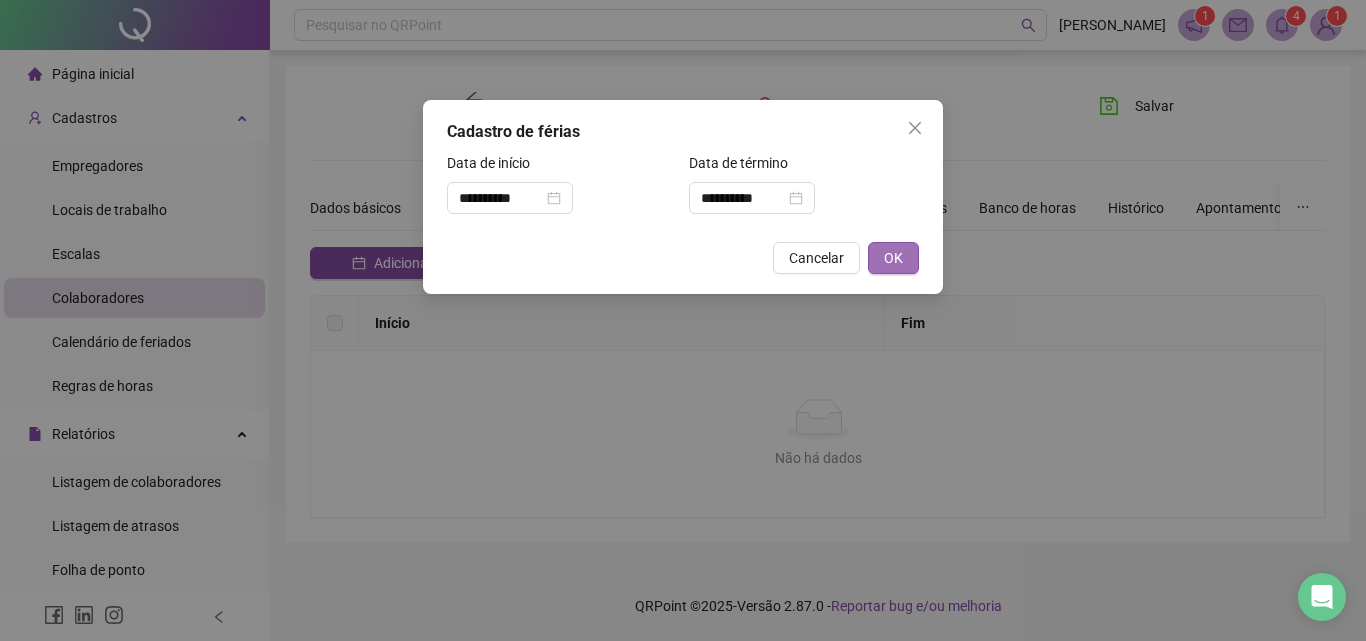 click on "OK" at bounding box center [893, 258] 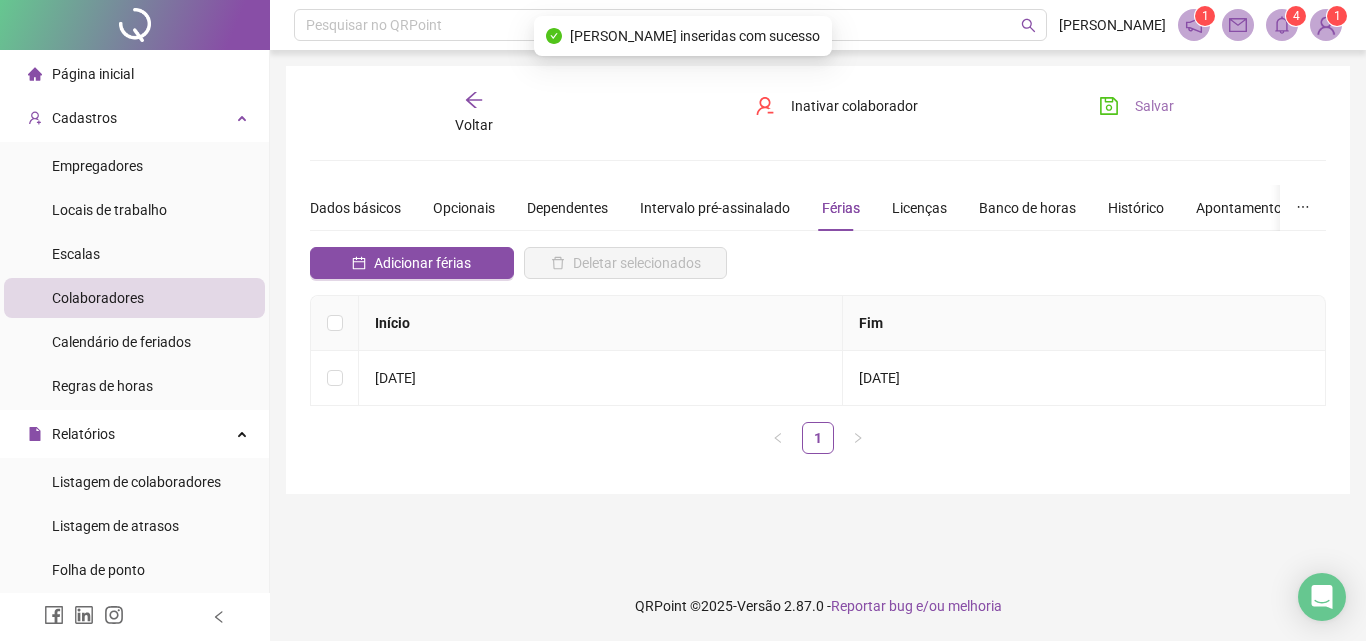 click on "Salvar" at bounding box center (1154, 106) 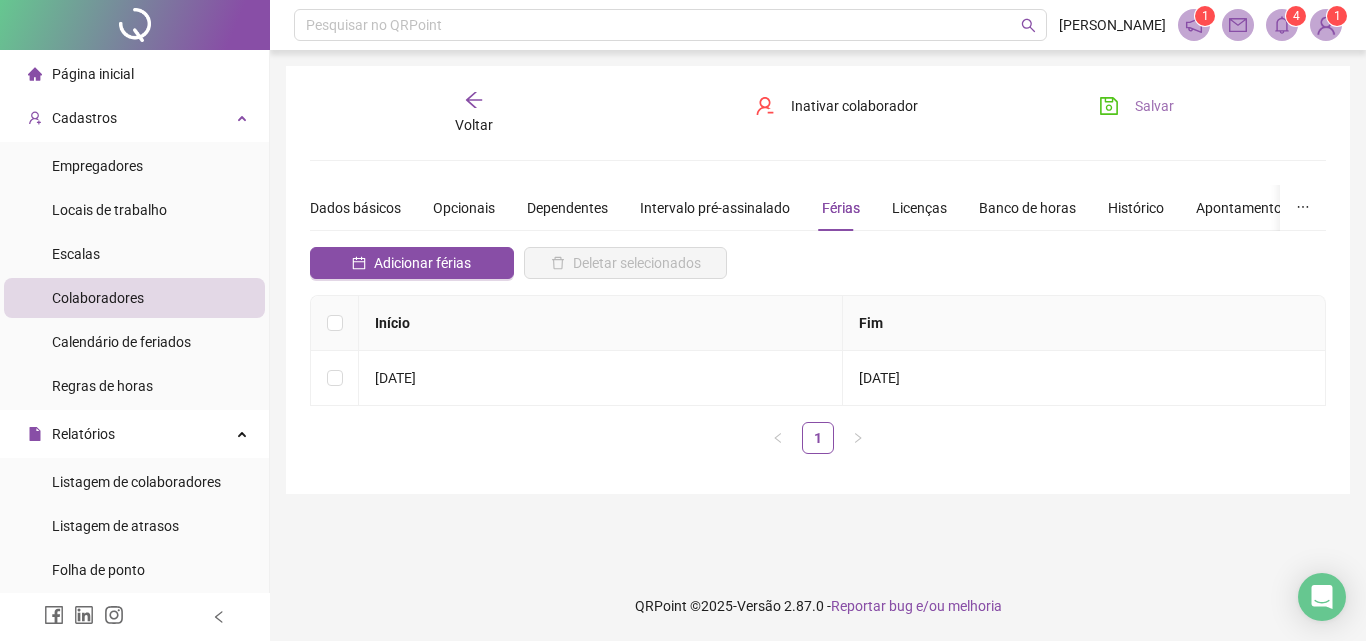 click on "Salvar" at bounding box center [1154, 106] 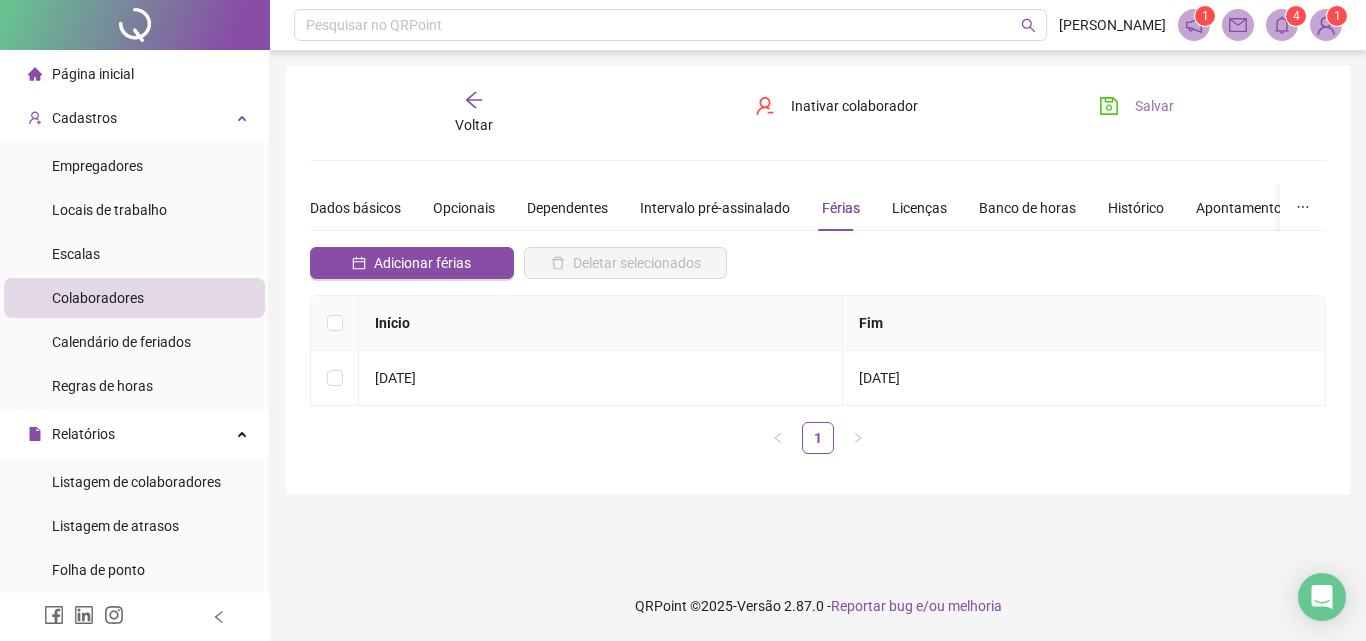 click on "Salvar" at bounding box center [1136, 106] 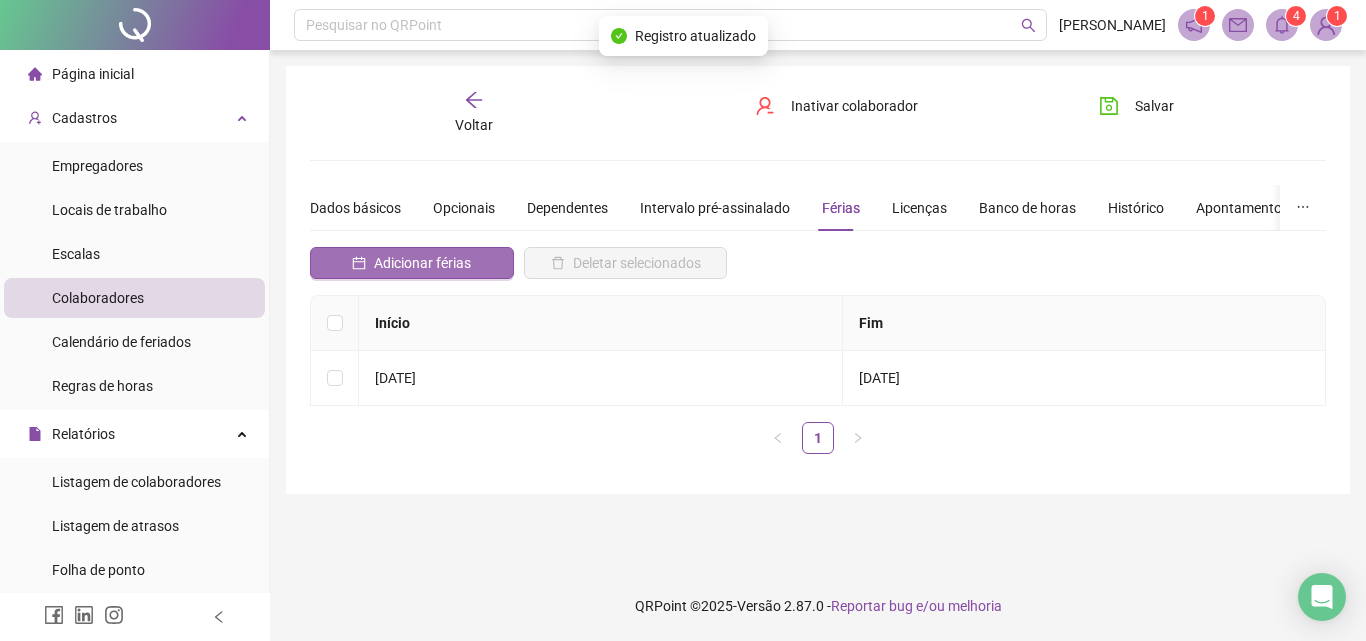 click on "Adicionar férias" at bounding box center [422, 263] 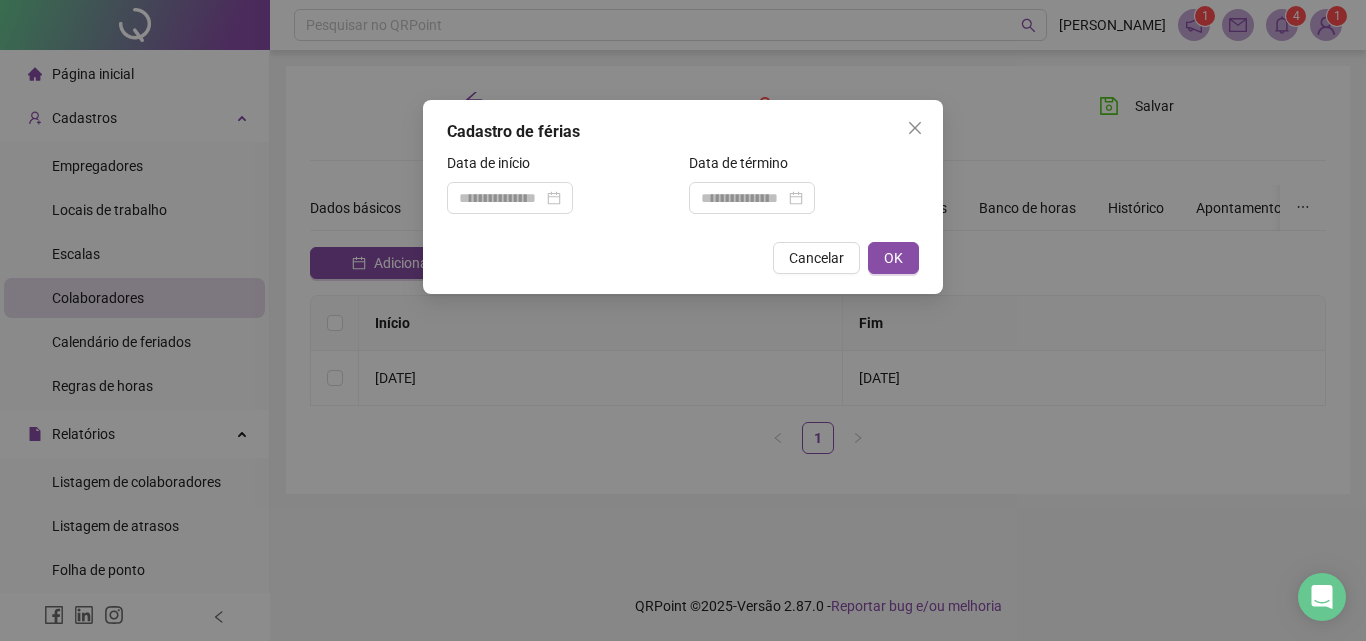 drag, startPoint x: 897, startPoint y: 256, endPoint x: 897, endPoint y: 280, distance: 24 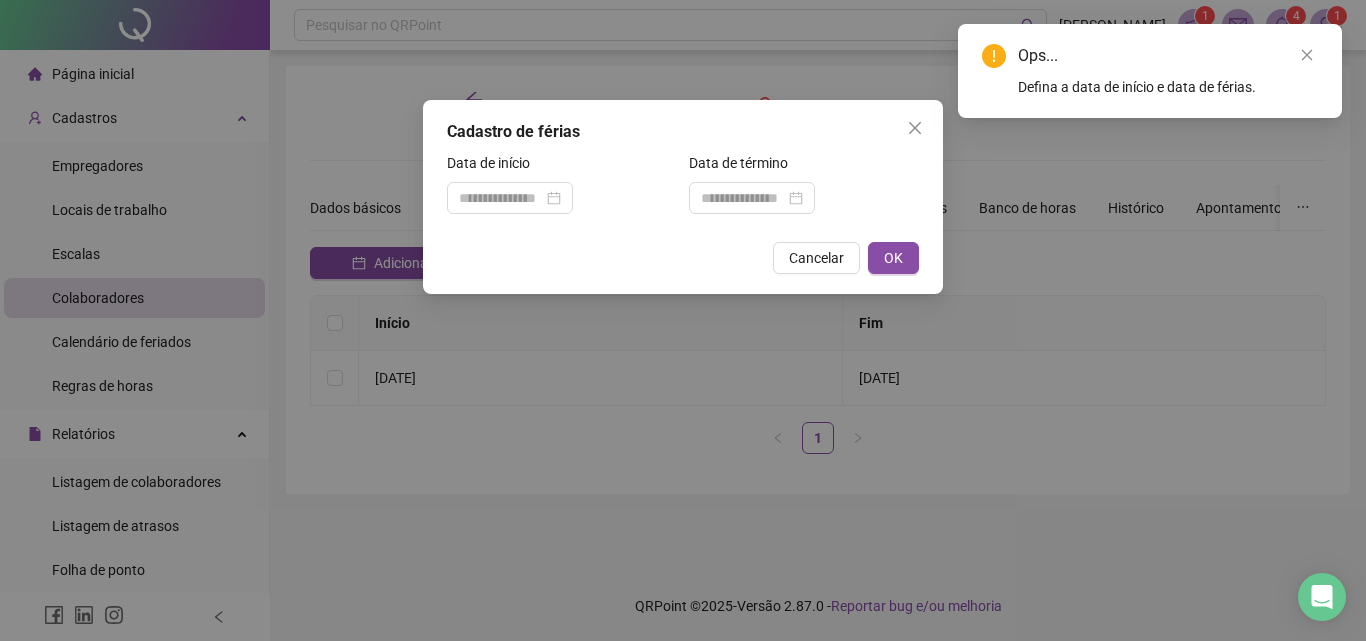 click on "Cadastro de férias Data de início Data de término Cancelar OK" at bounding box center (683, 320) 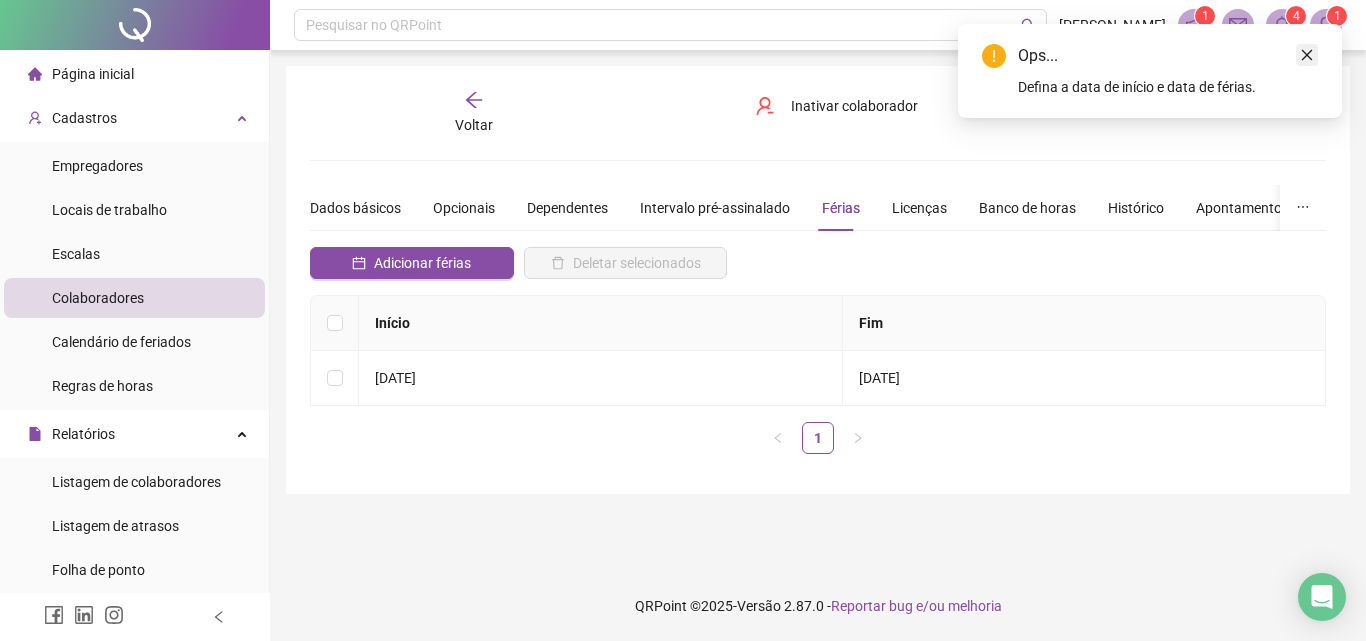 click 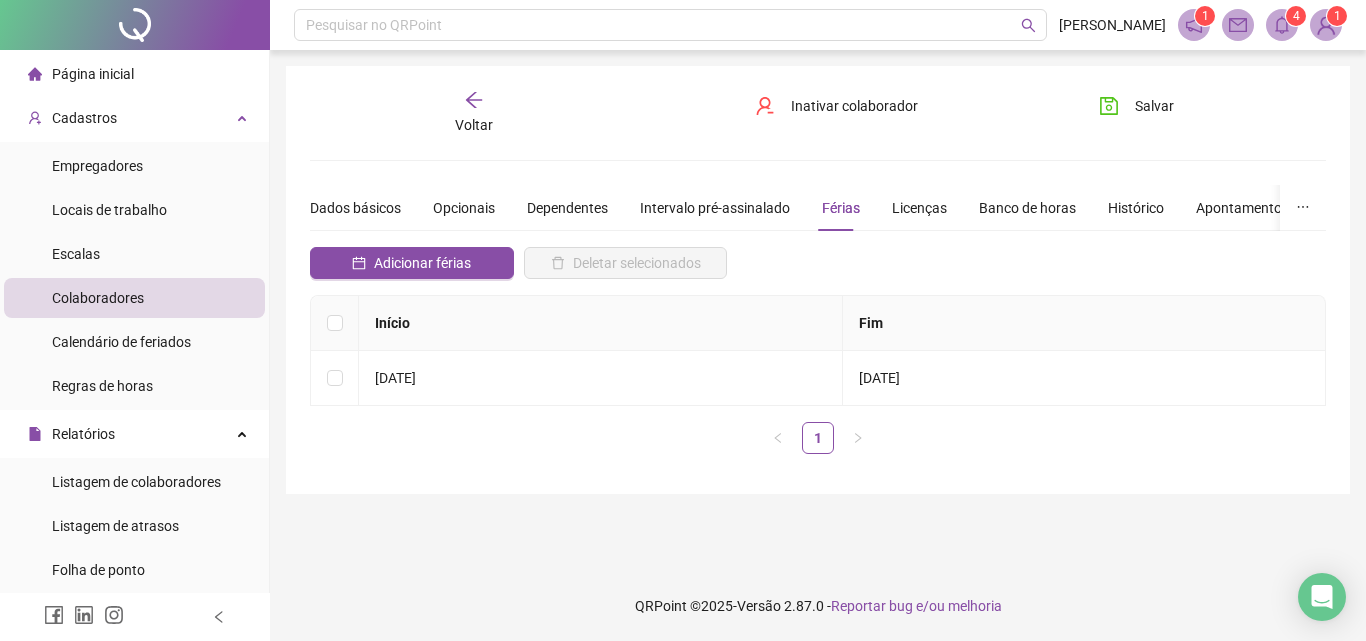 drag, startPoint x: 1164, startPoint y: 106, endPoint x: 1149, endPoint y: 150, distance: 46.486557 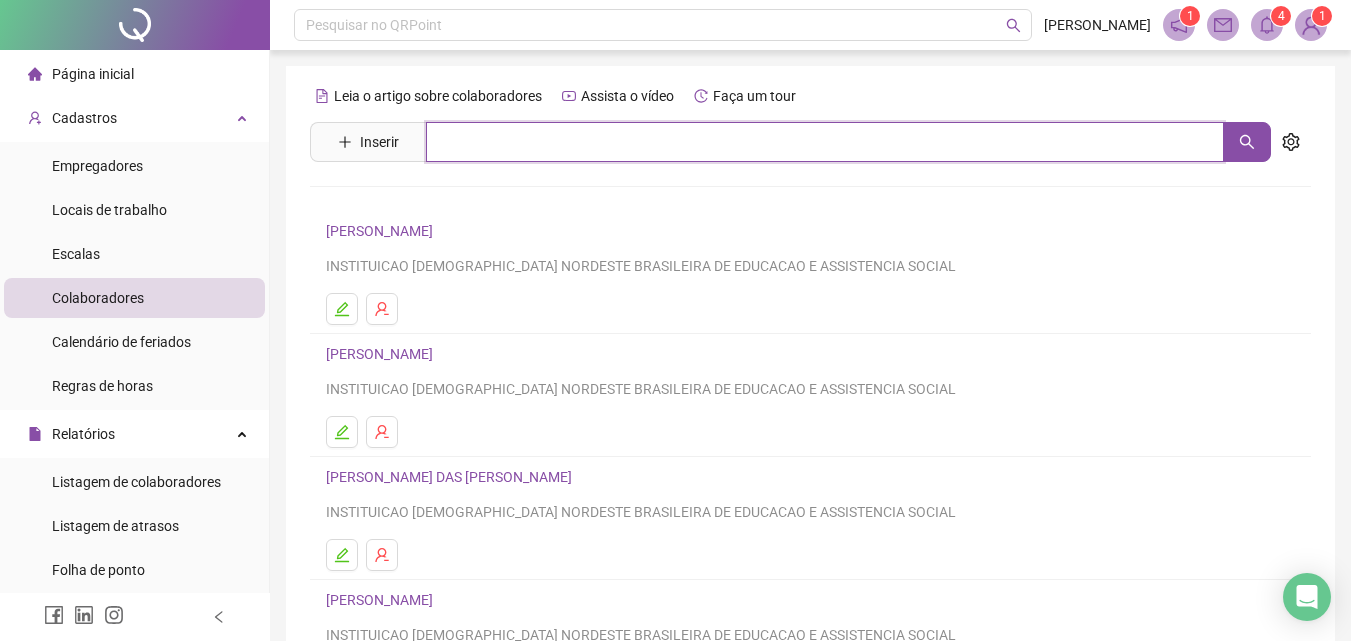 click at bounding box center (825, 142) 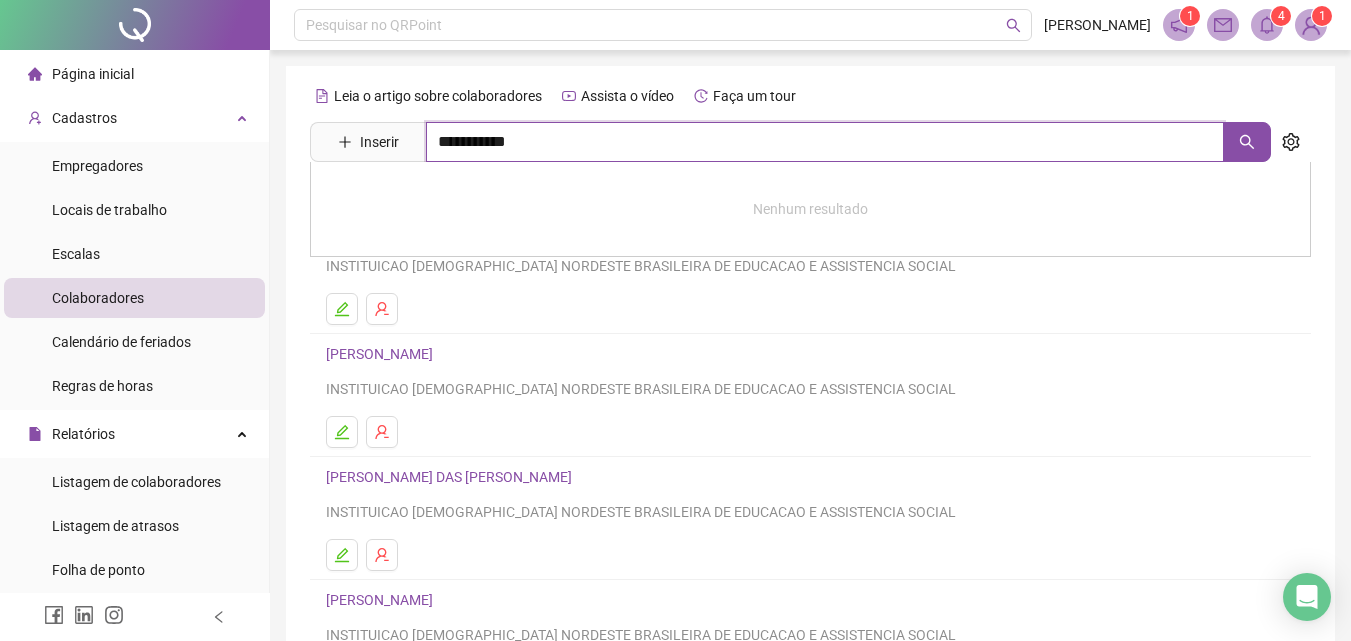 type on "**********" 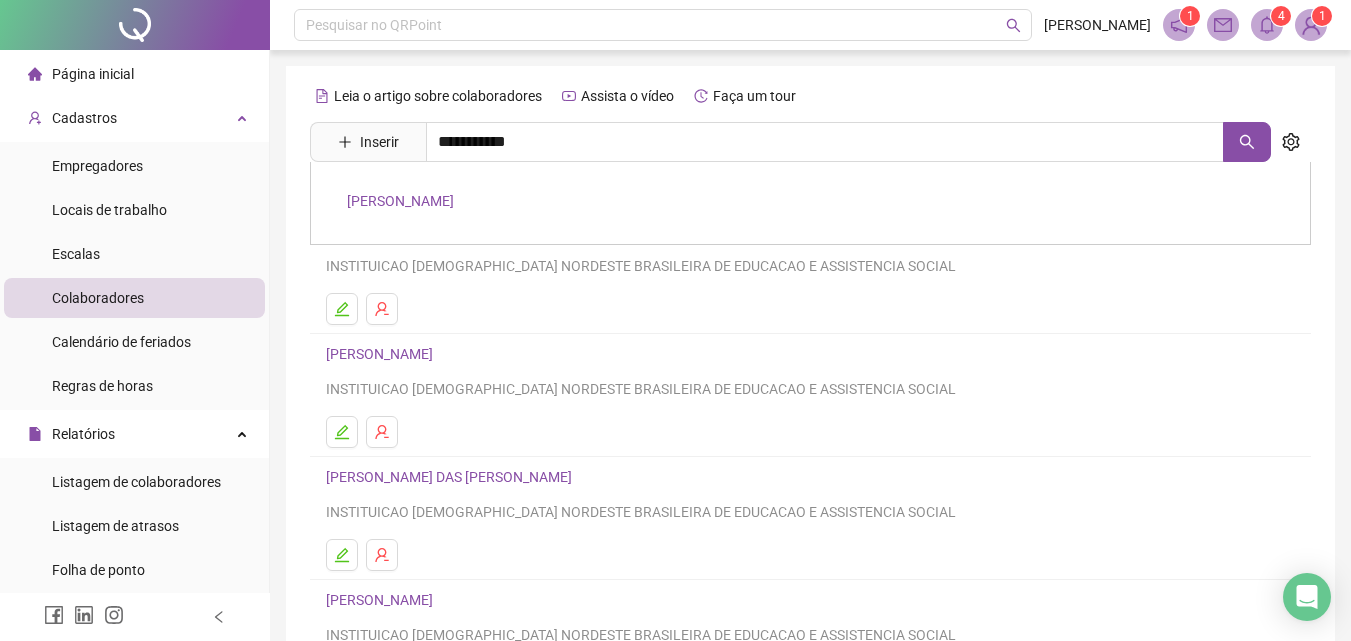 click on "[PERSON_NAME]" at bounding box center [400, 201] 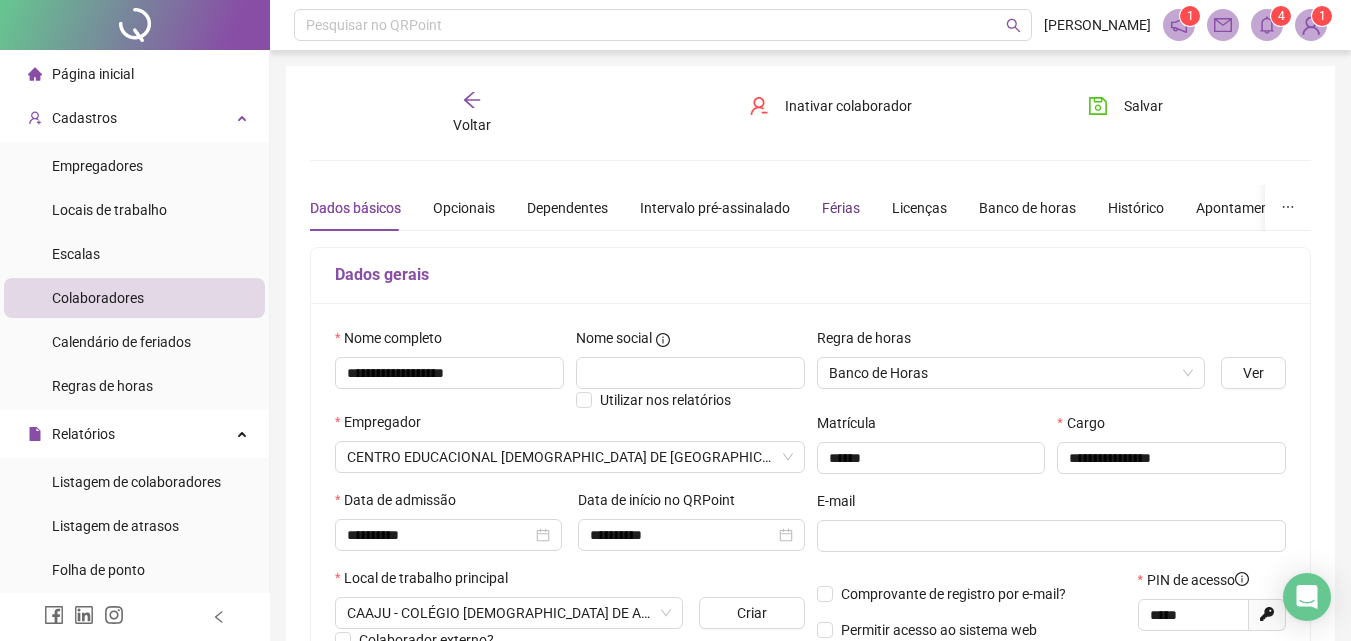 click on "Férias" at bounding box center [841, 208] 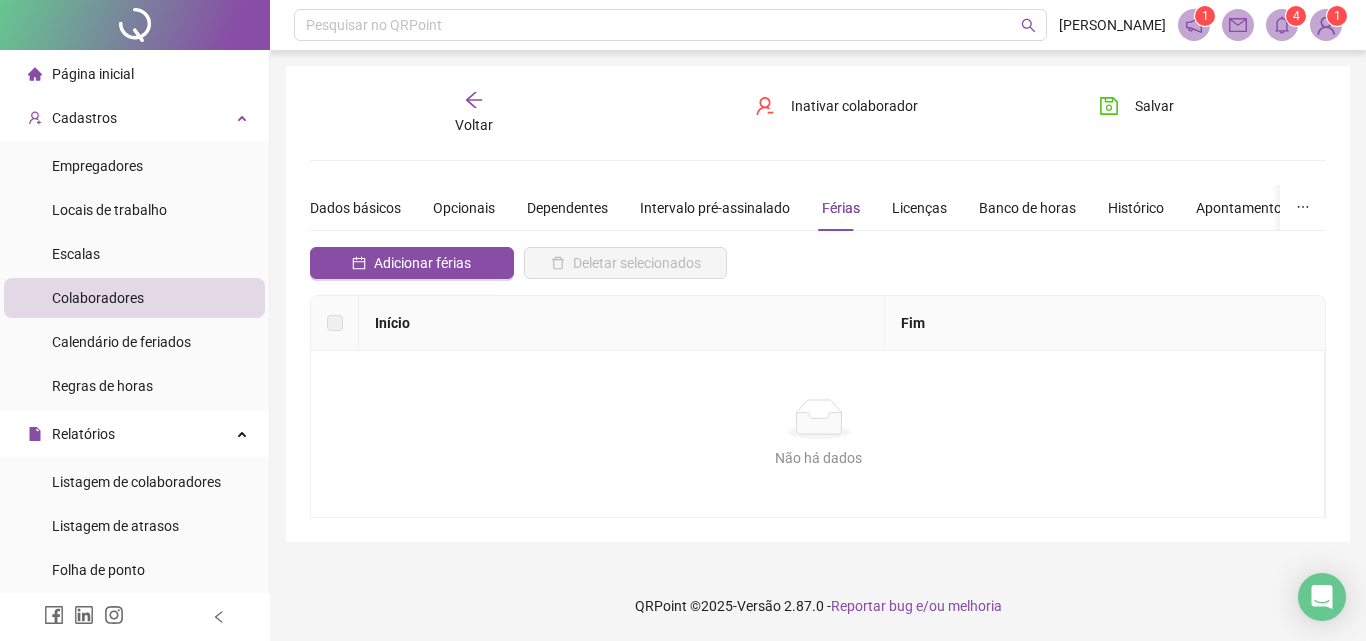 click on "Voltar" at bounding box center (474, 113) 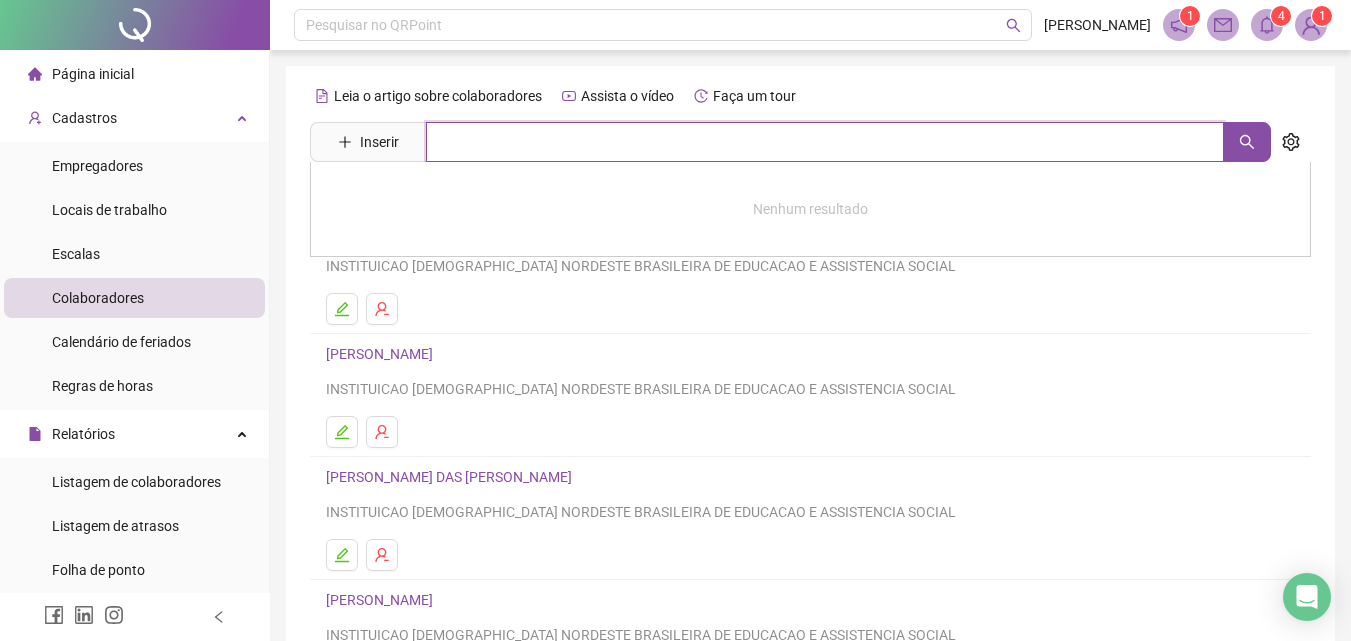 click at bounding box center (825, 142) 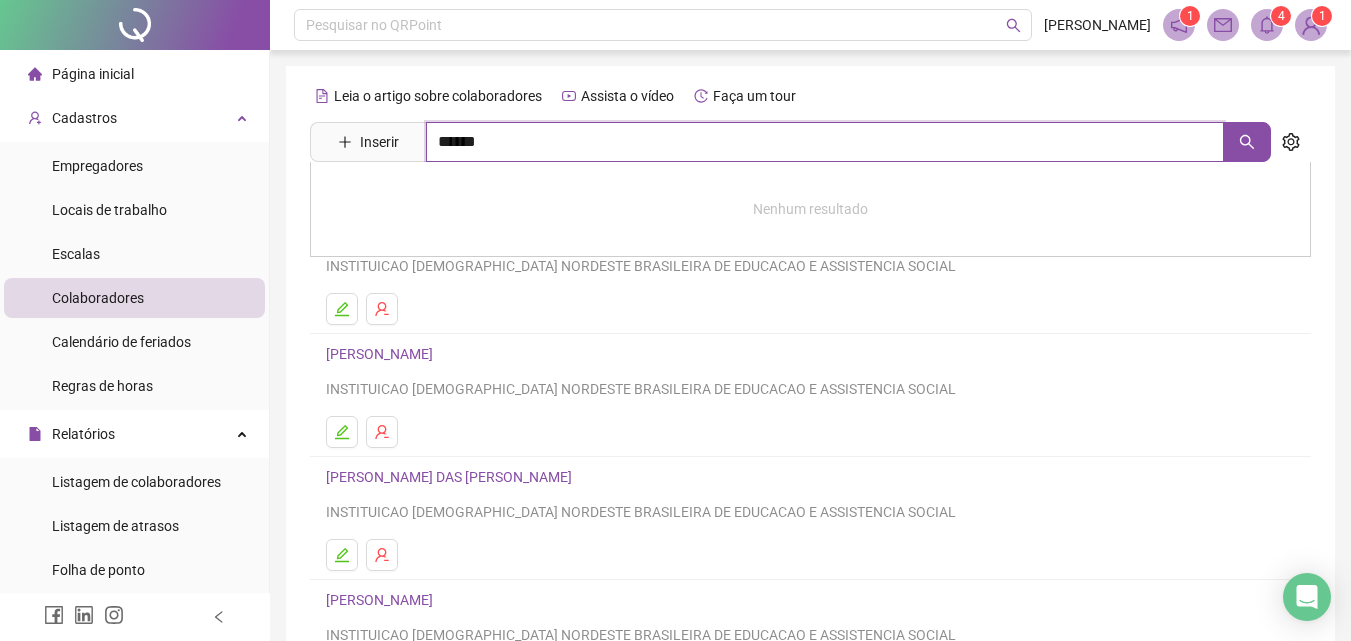 type on "******" 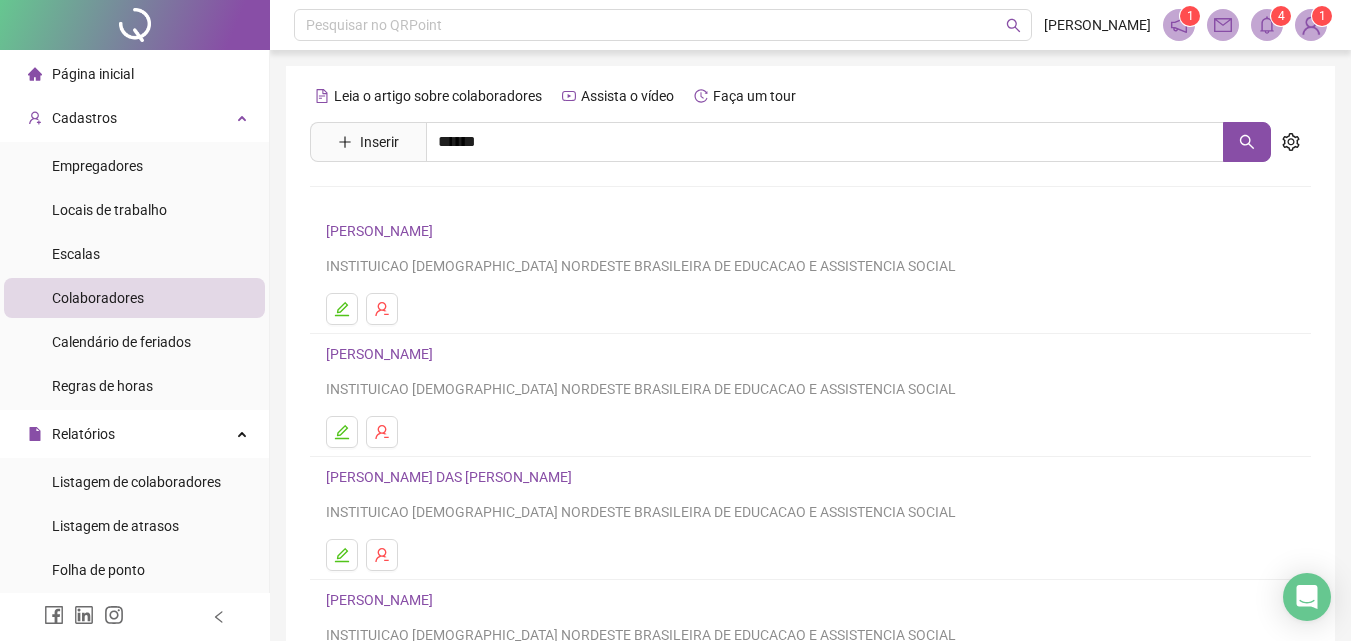 click on "[PERSON_NAME]" at bounding box center [400, 201] 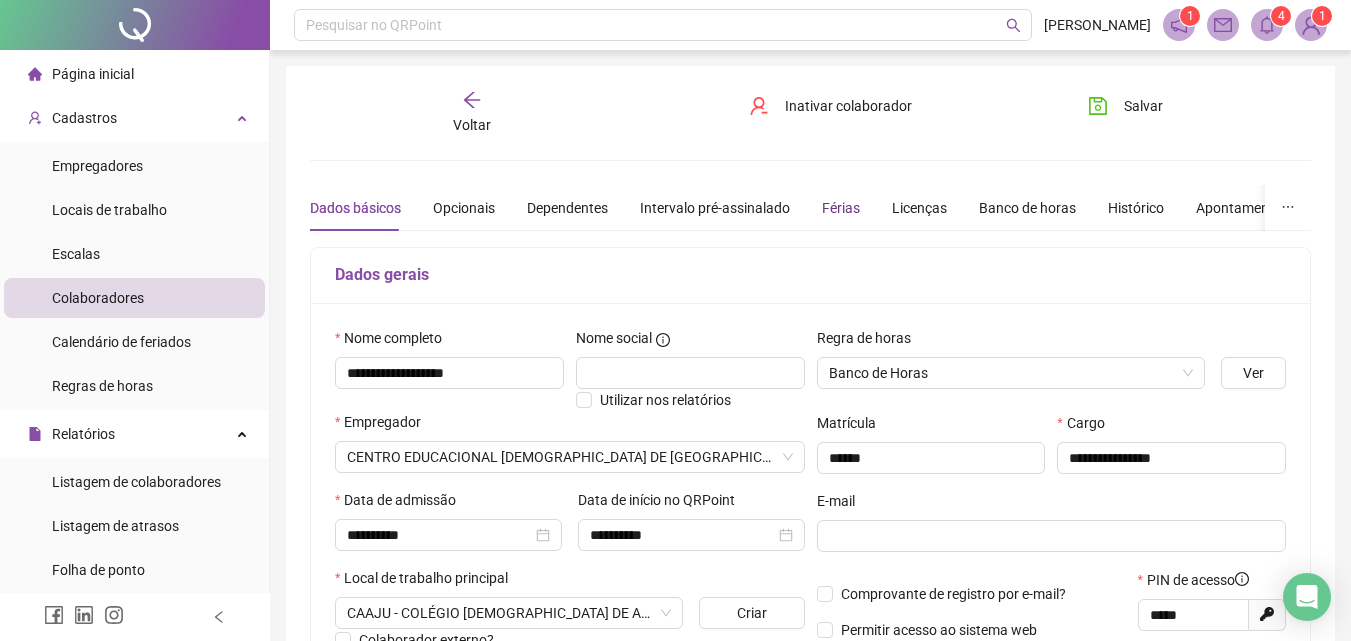 click on "Férias" at bounding box center [841, 208] 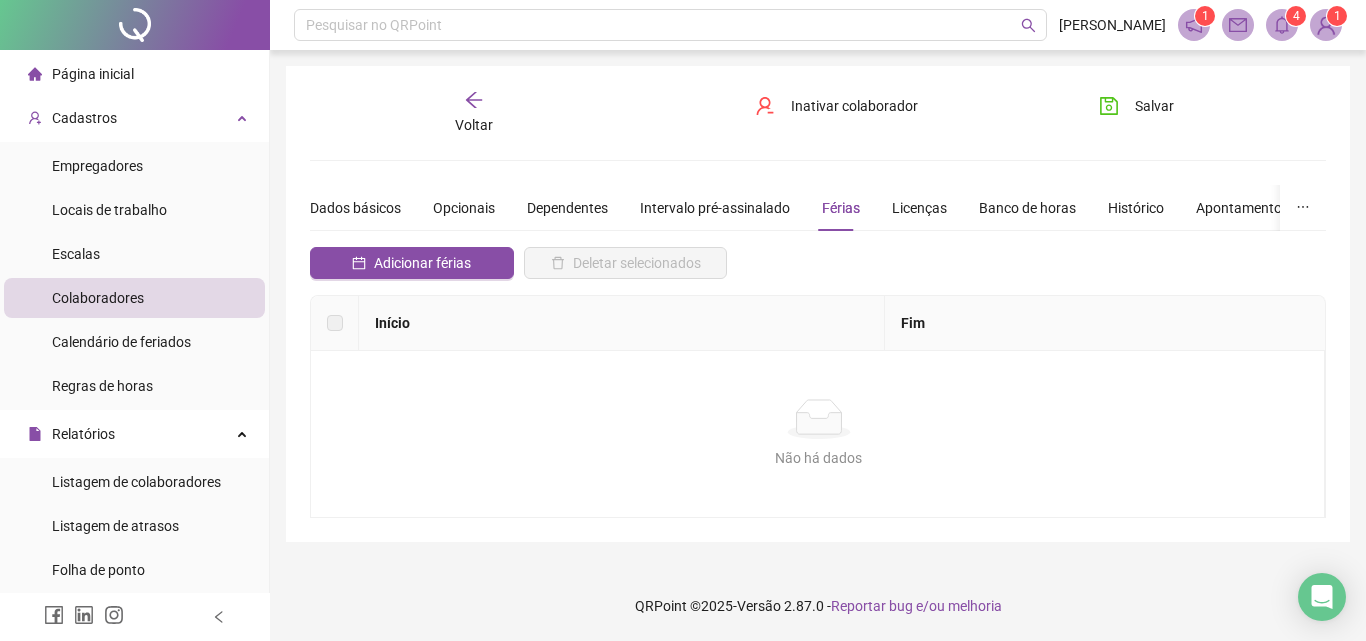 click on "Voltar" at bounding box center [474, 125] 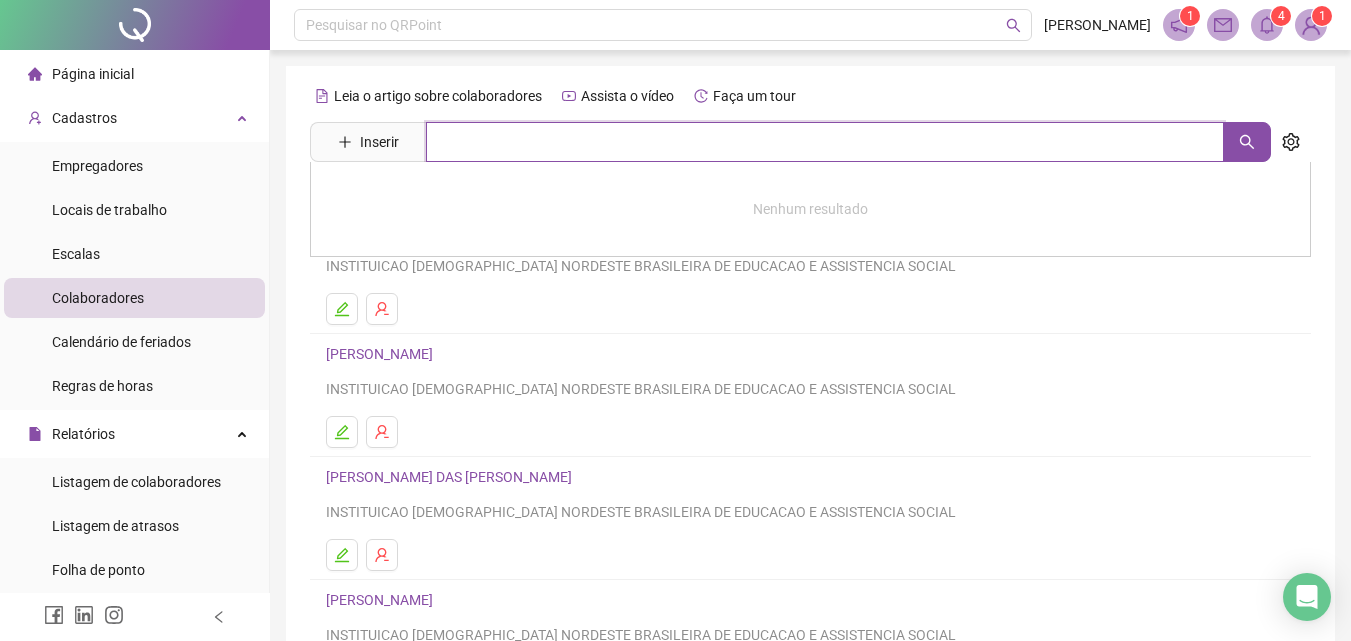 click at bounding box center [825, 142] 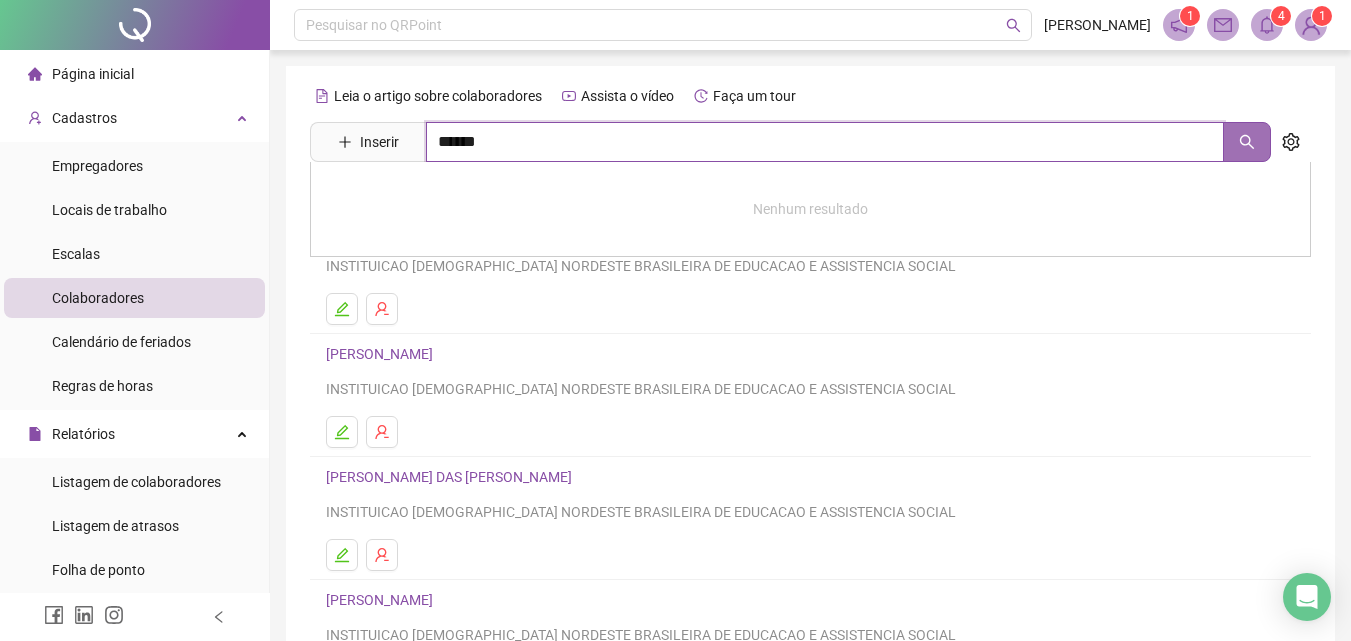 click 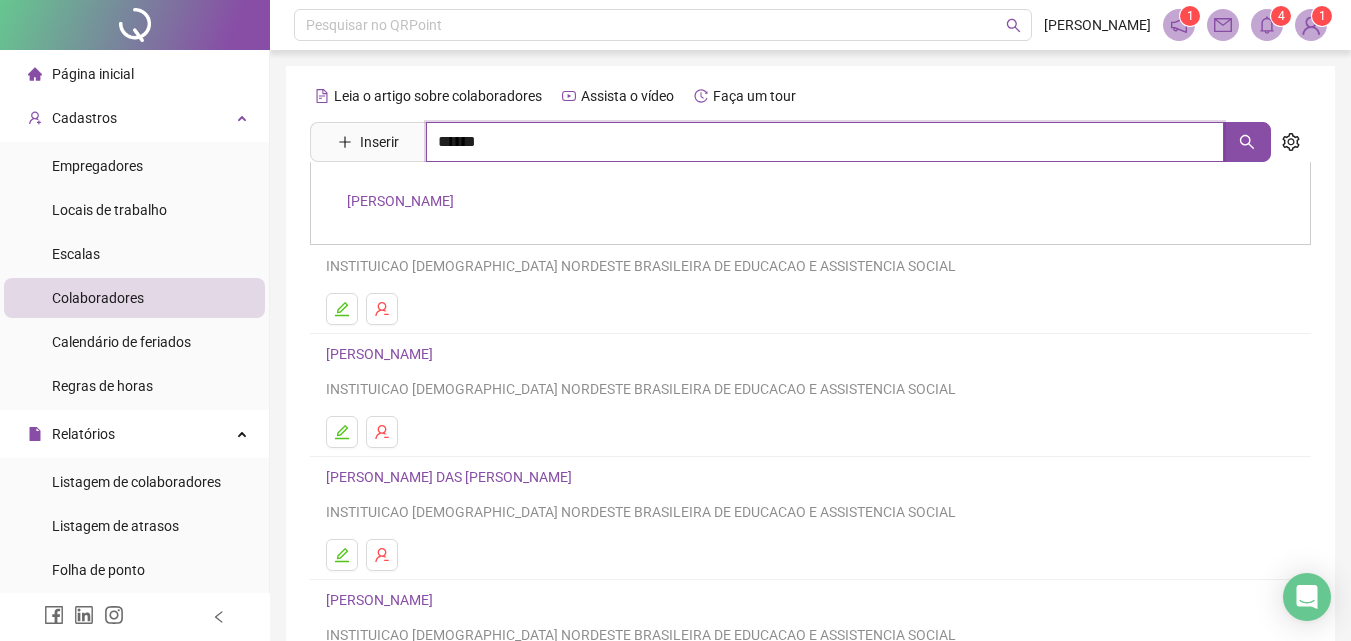 type on "******" 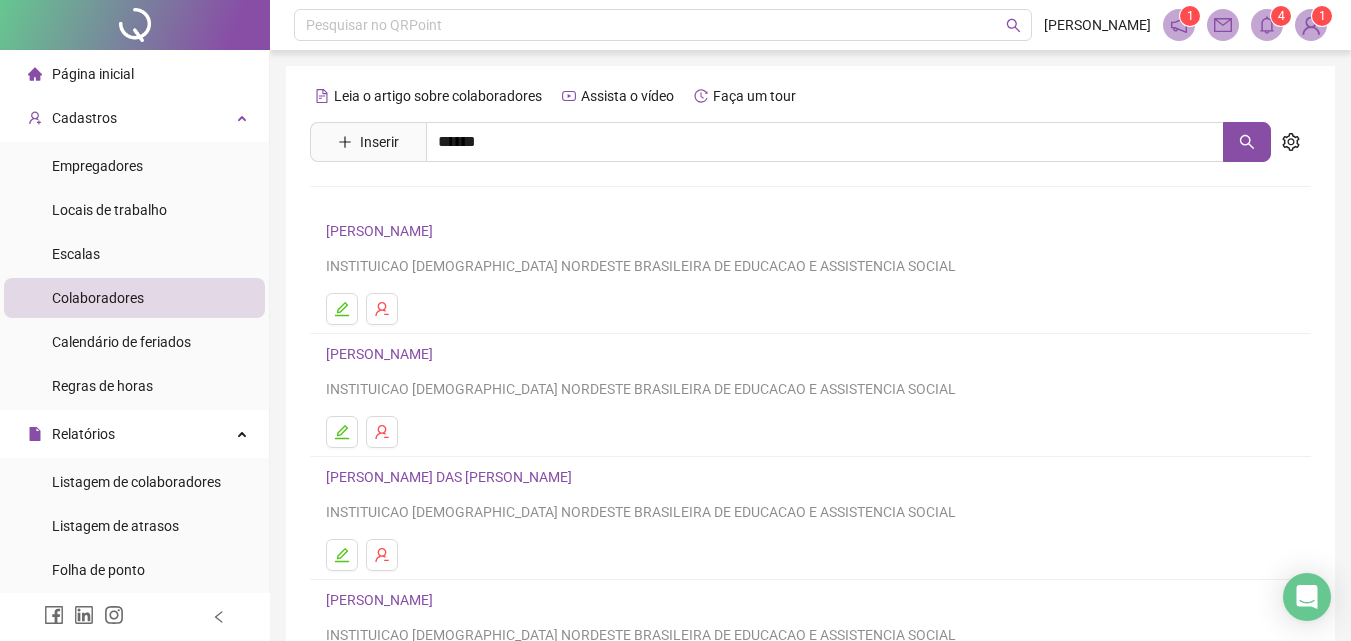click on "[PERSON_NAME]" at bounding box center [400, 201] 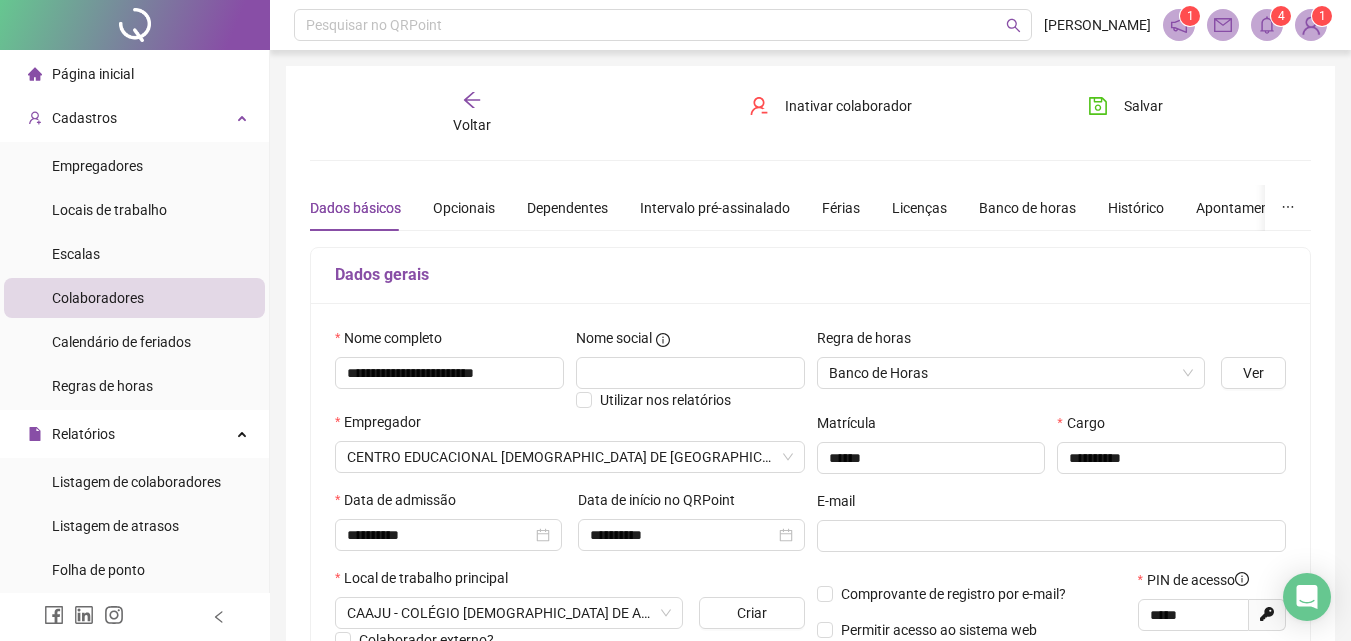 click on "Voltar" at bounding box center (472, 113) 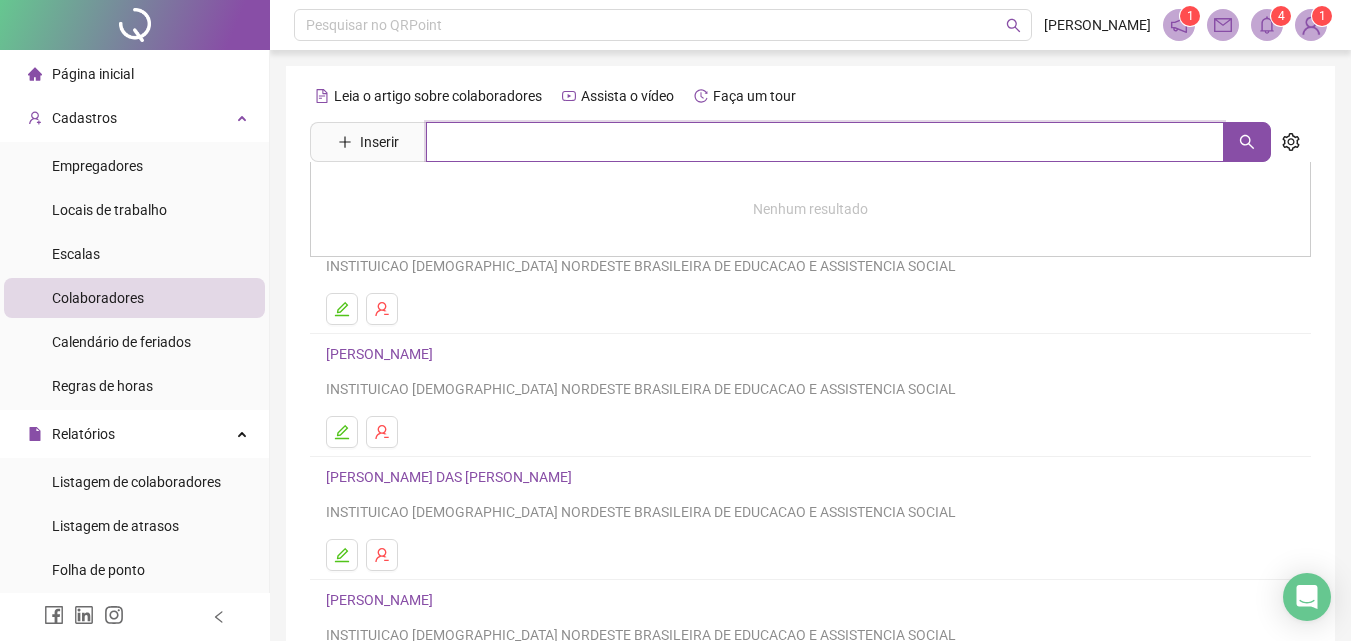 click at bounding box center (825, 142) 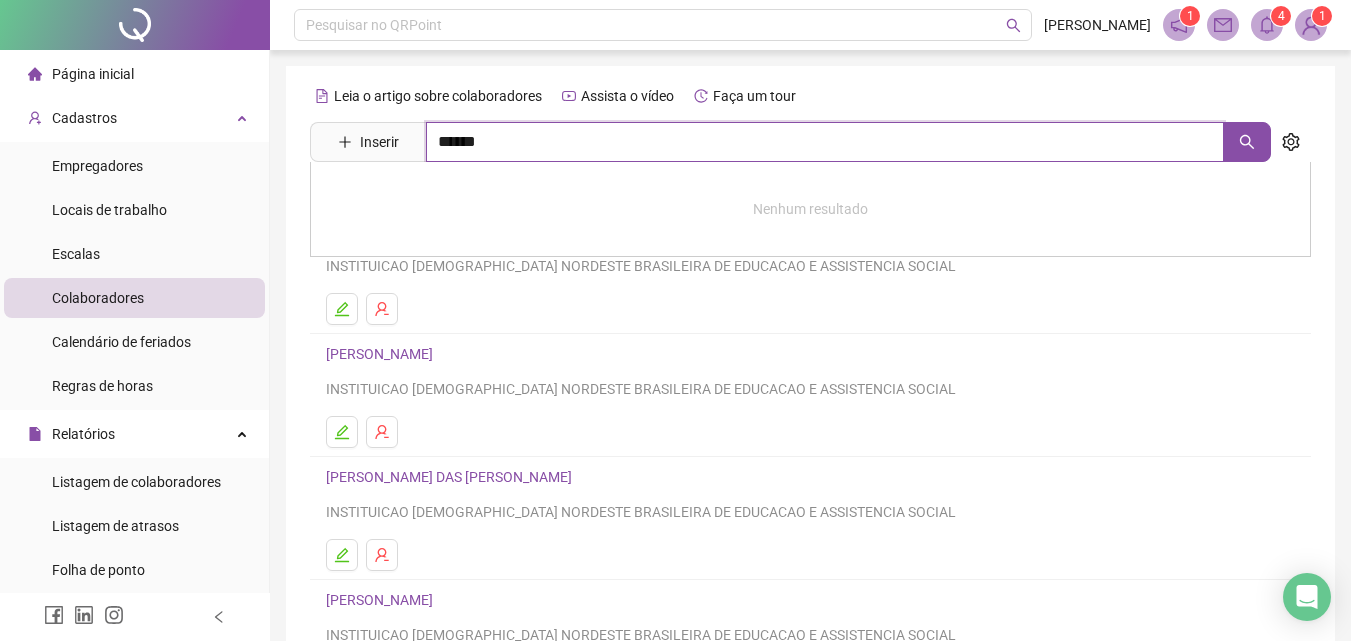 type on "******" 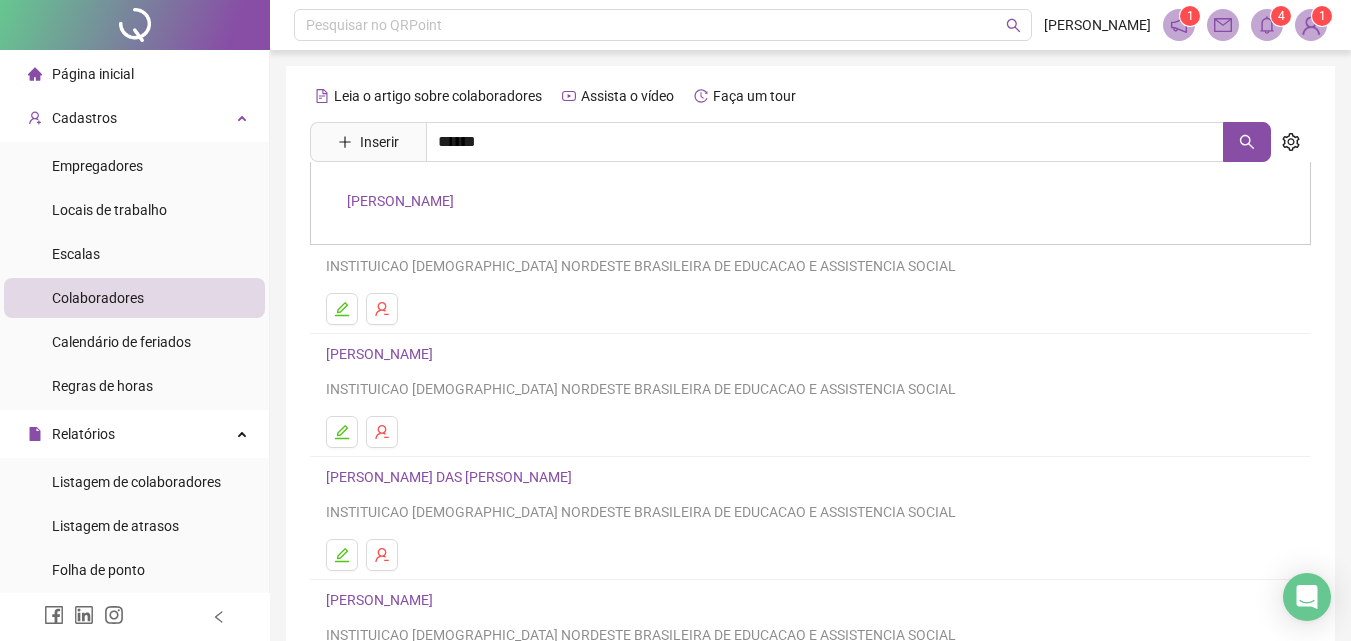 click on "[PERSON_NAME]" at bounding box center (400, 201) 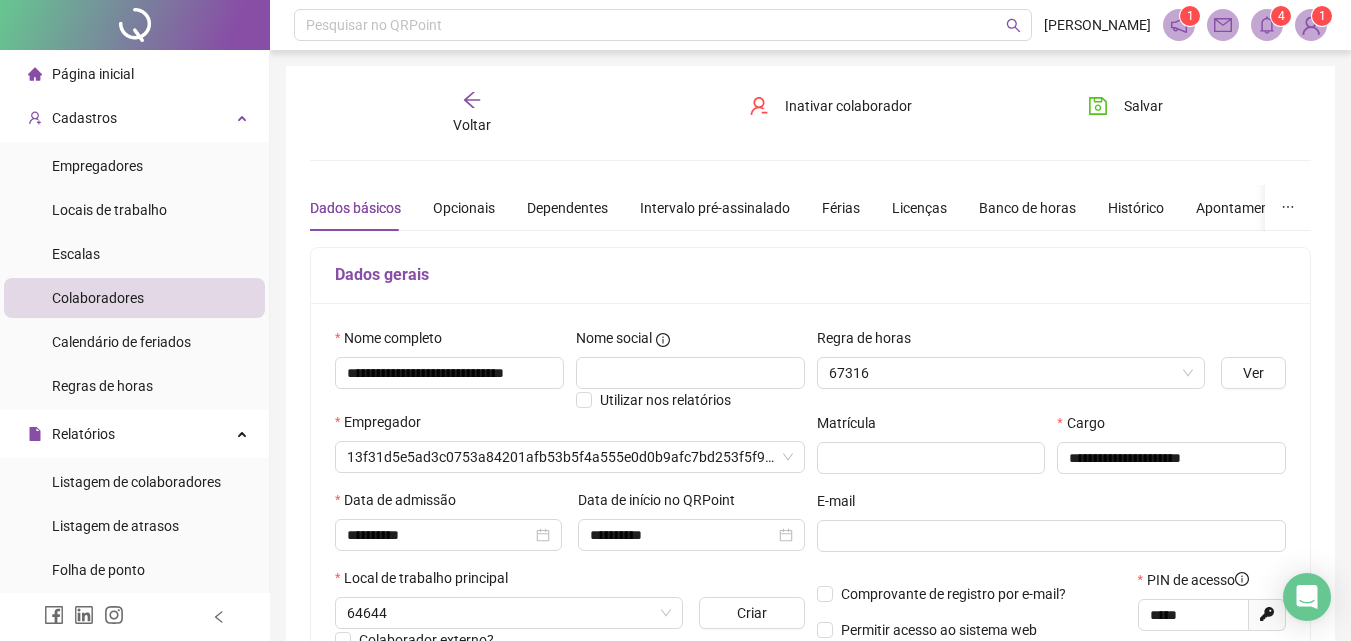 type on "**********" 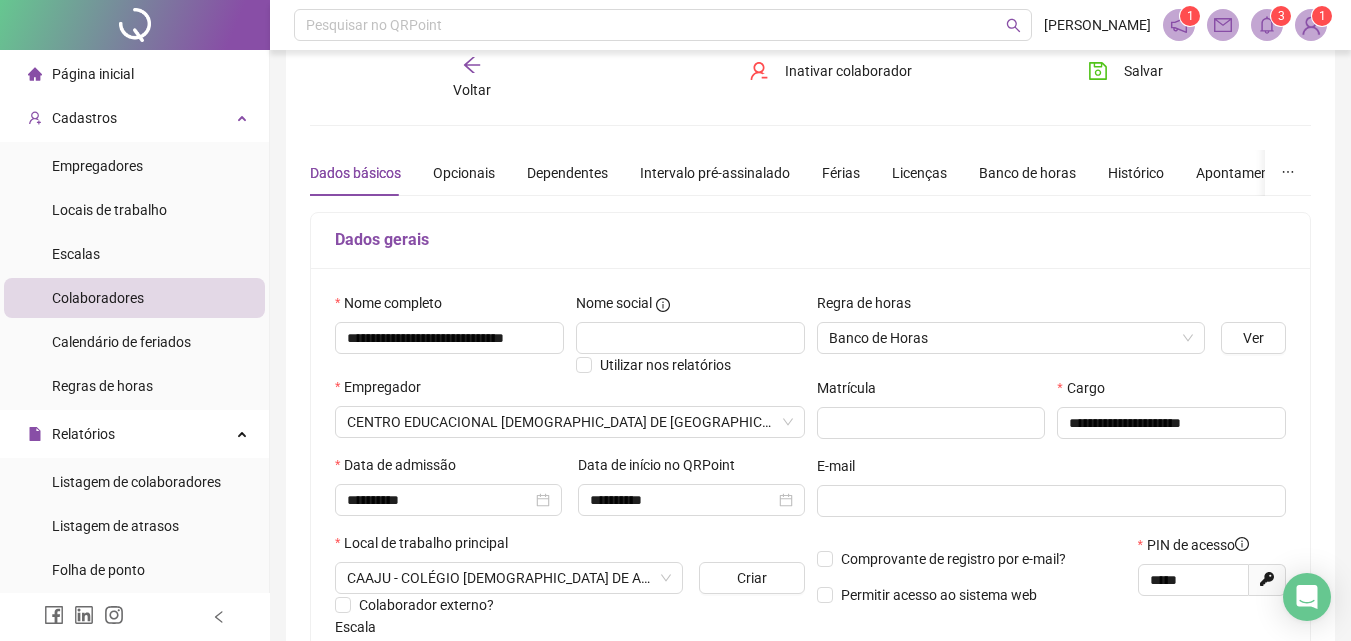 scroll, scrollTop: 0, scrollLeft: 0, axis: both 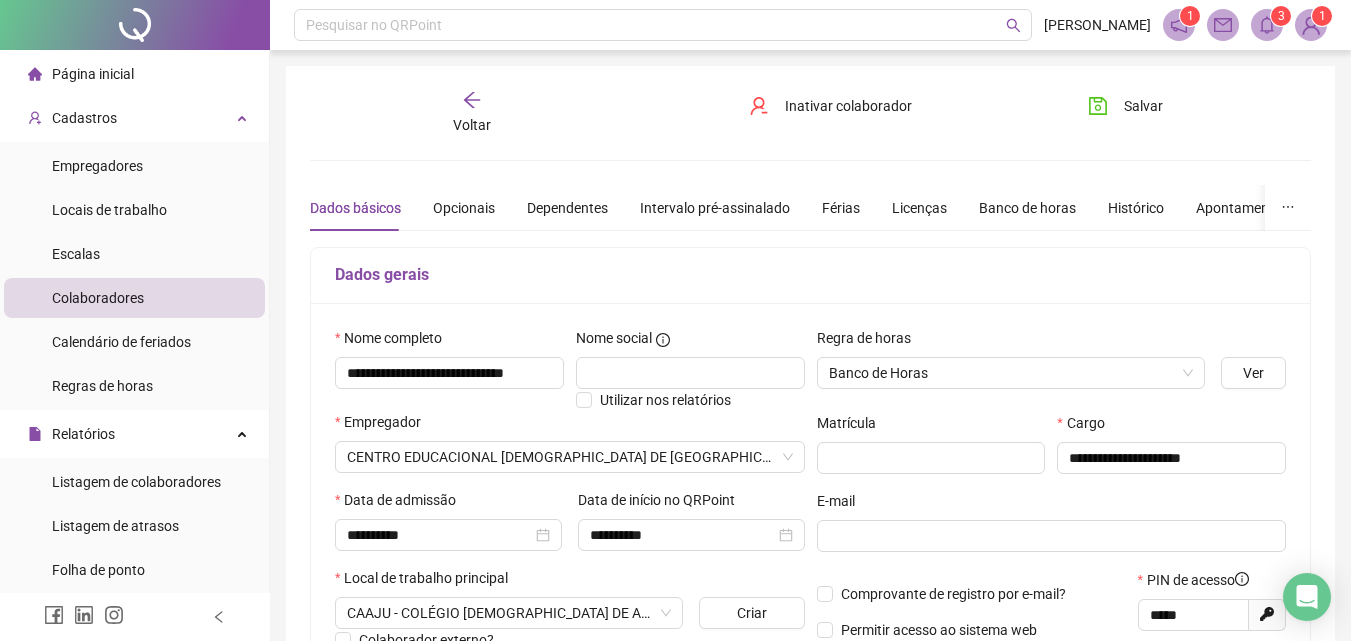 click 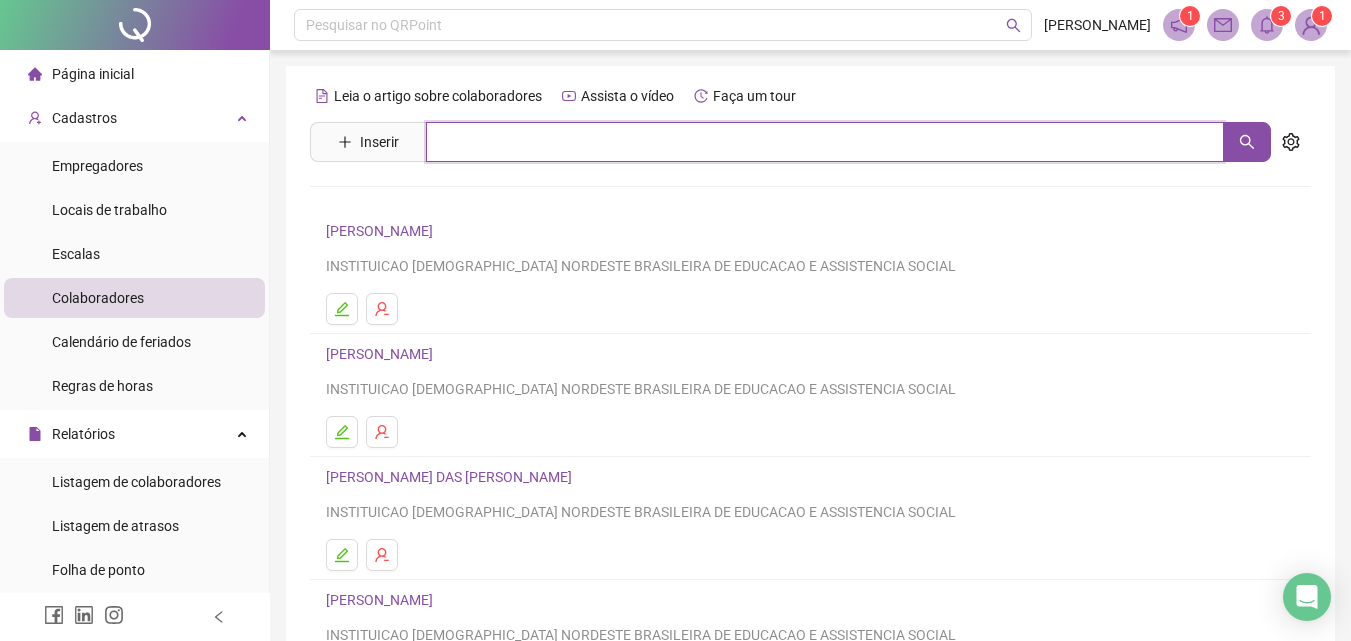 click at bounding box center (825, 142) 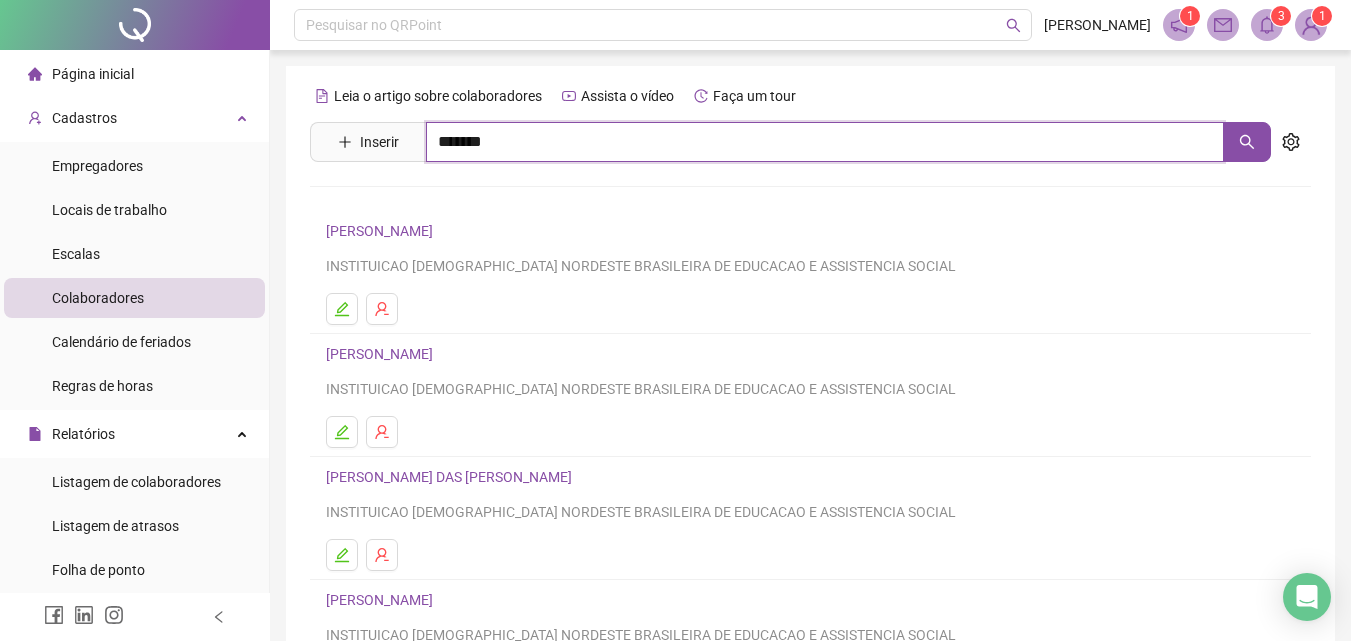 click on "*******" at bounding box center (825, 142) 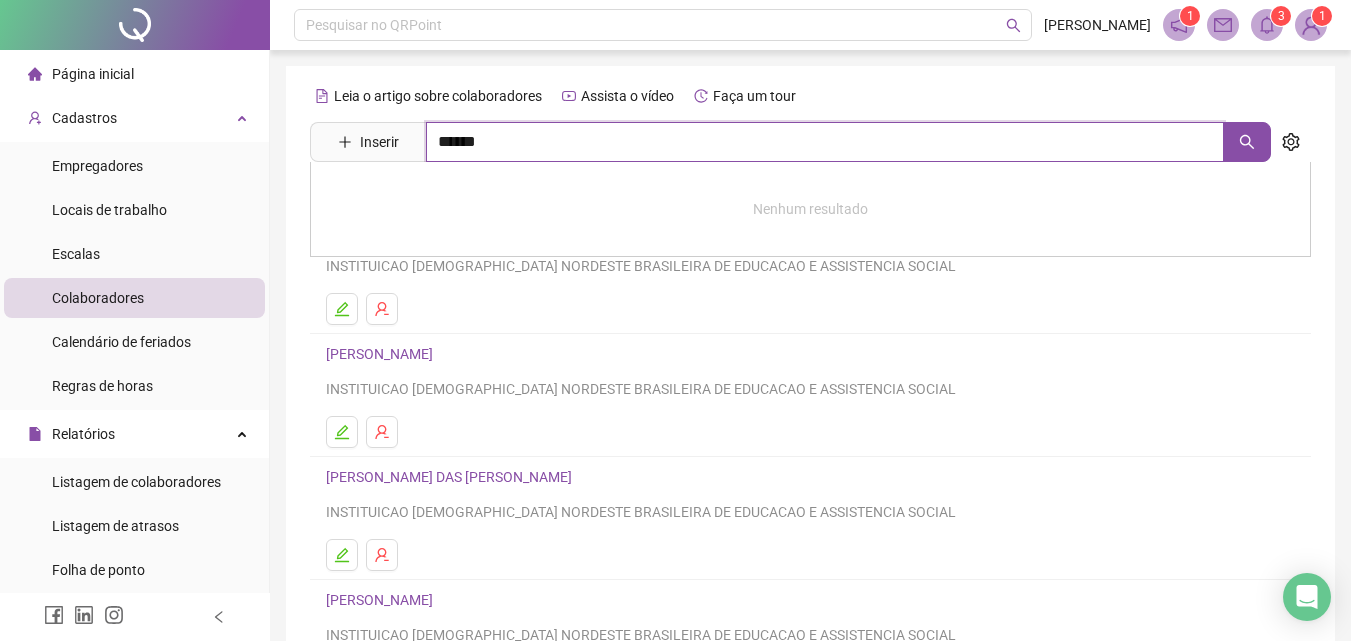 type on "******" 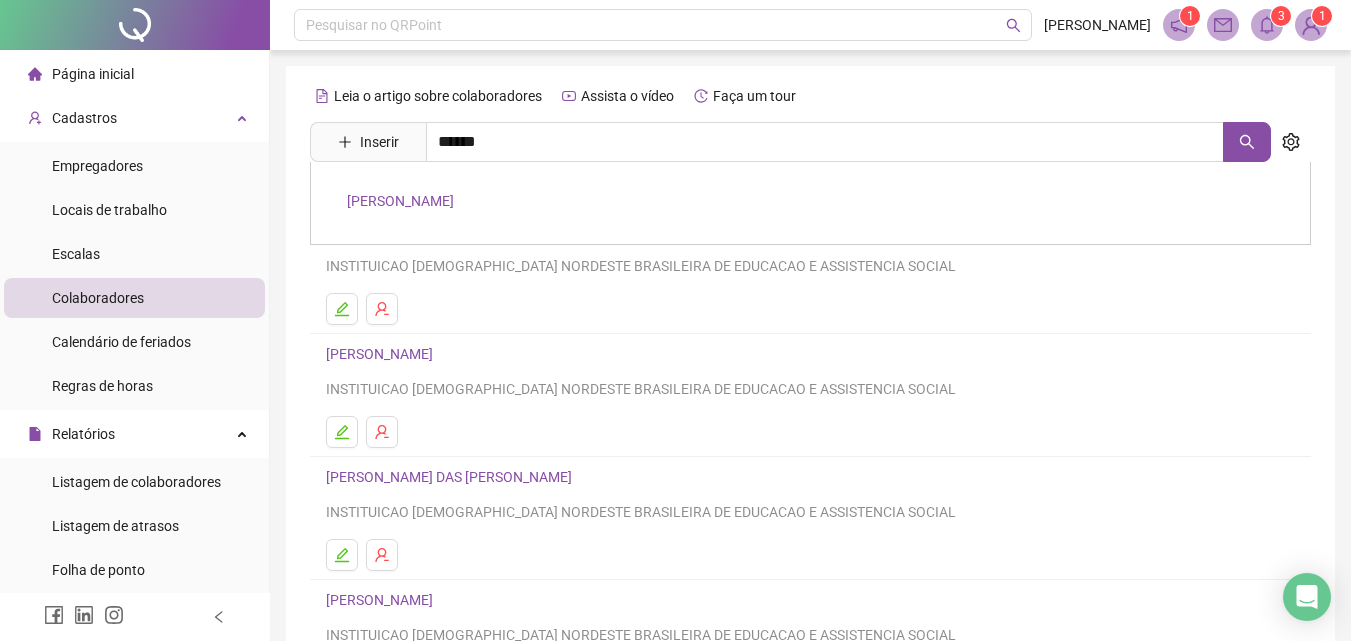 click on "[PERSON_NAME]" at bounding box center [400, 201] 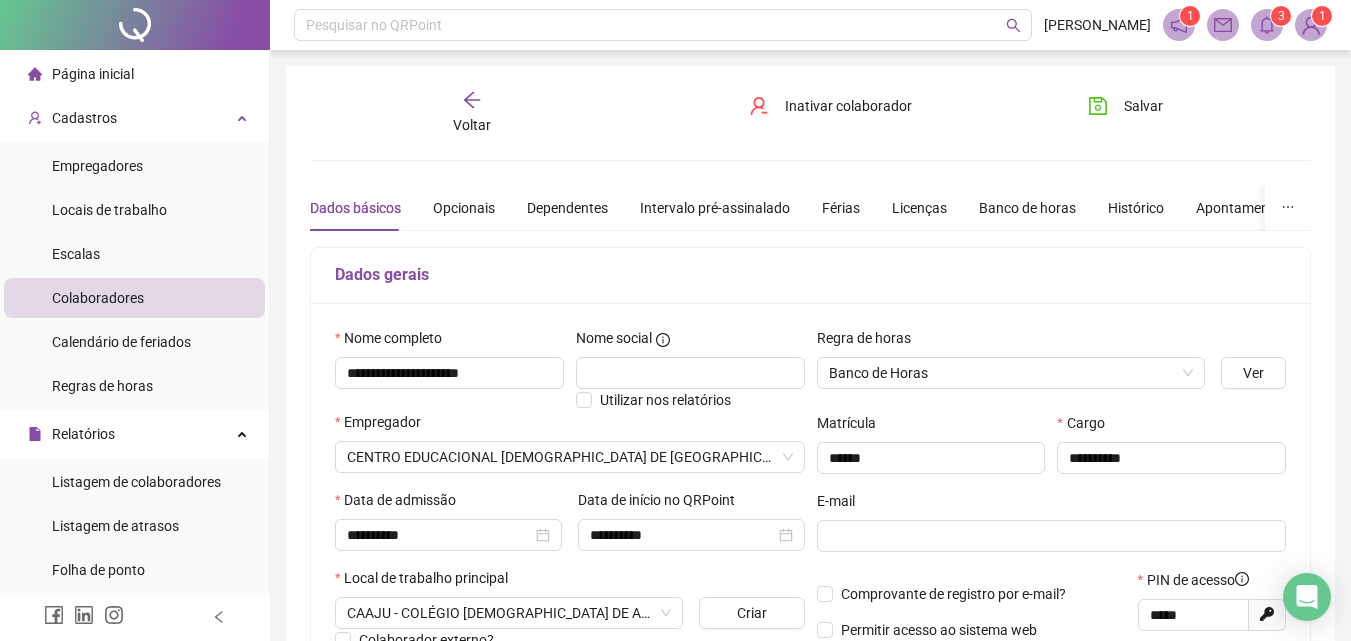 click on "Voltar" at bounding box center [472, 125] 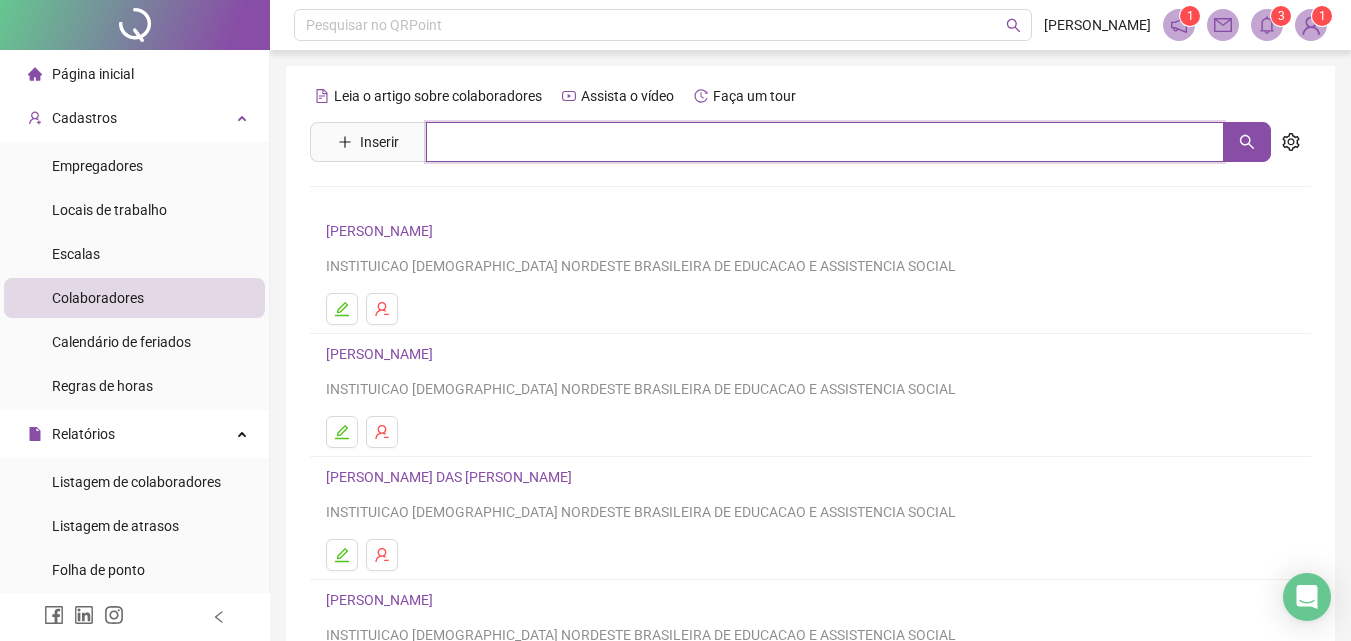 drag, startPoint x: 502, startPoint y: 138, endPoint x: 511, endPoint y: 122, distance: 18.35756 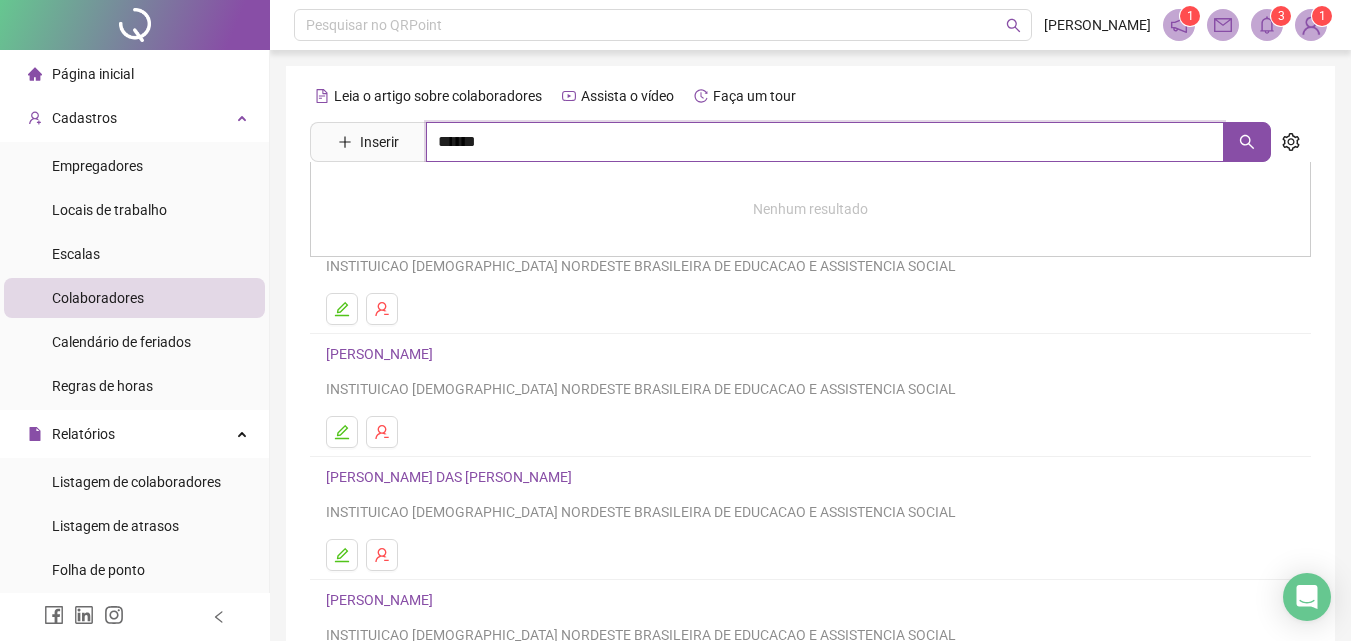 type on "******" 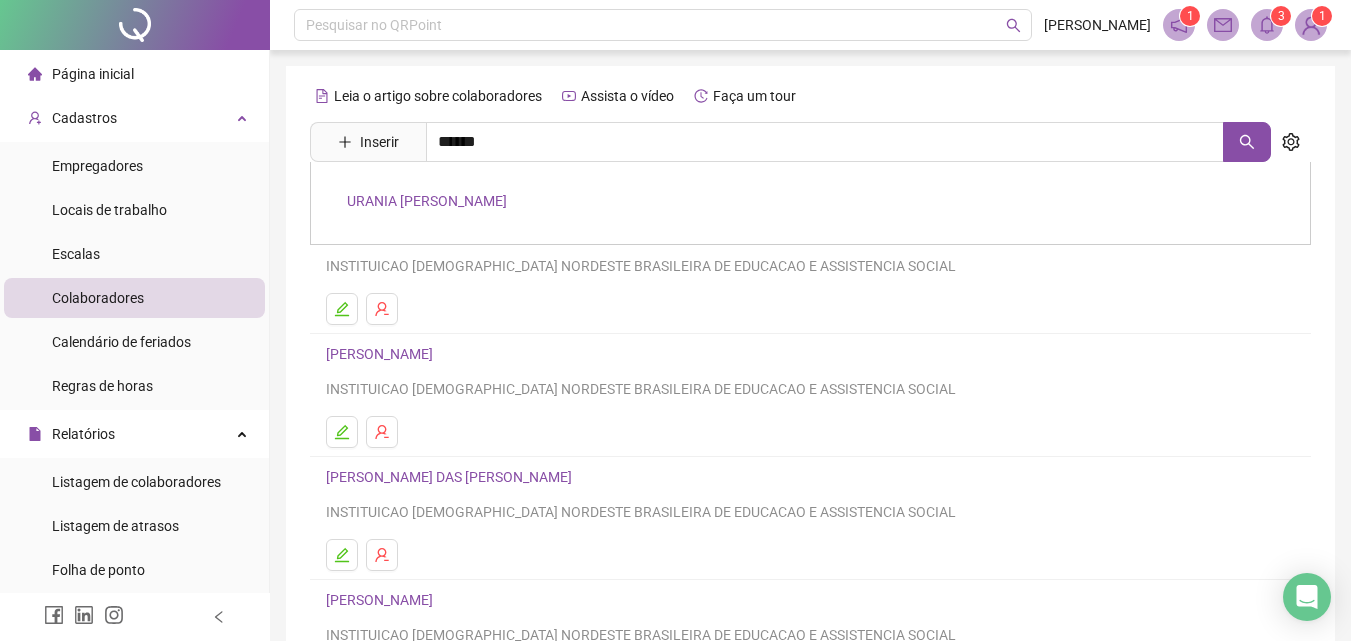 click on "URANIA [PERSON_NAME]" at bounding box center [427, 201] 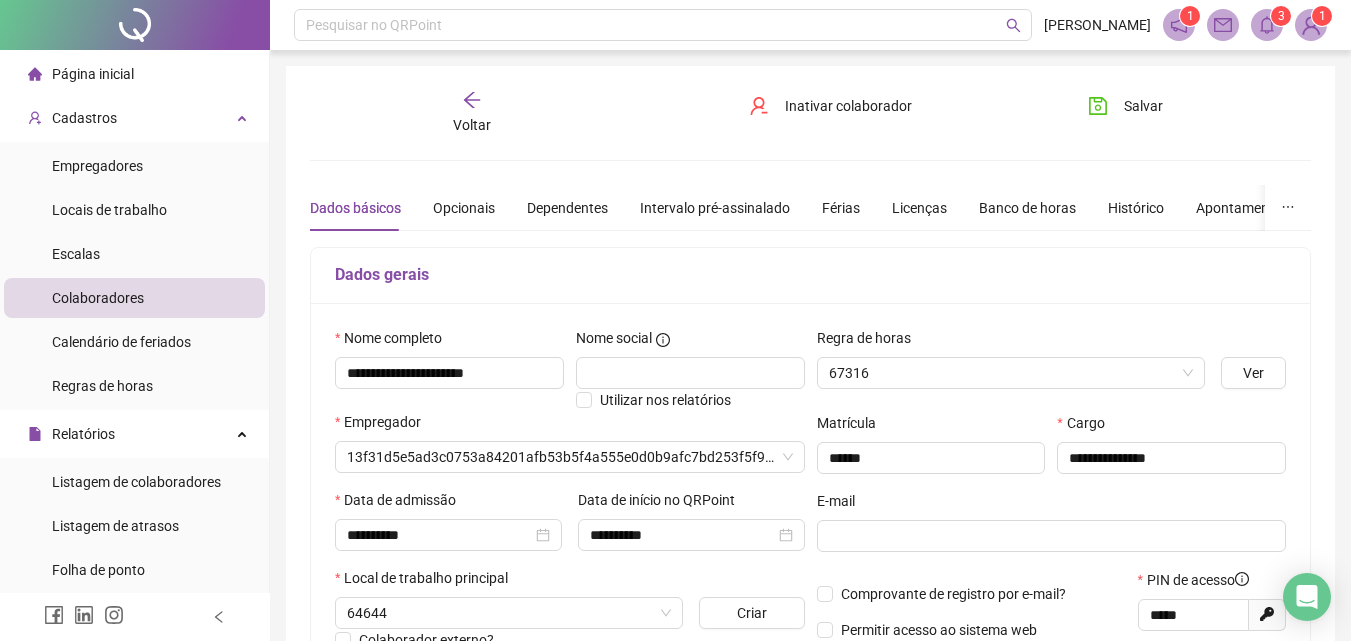 type on "**********" 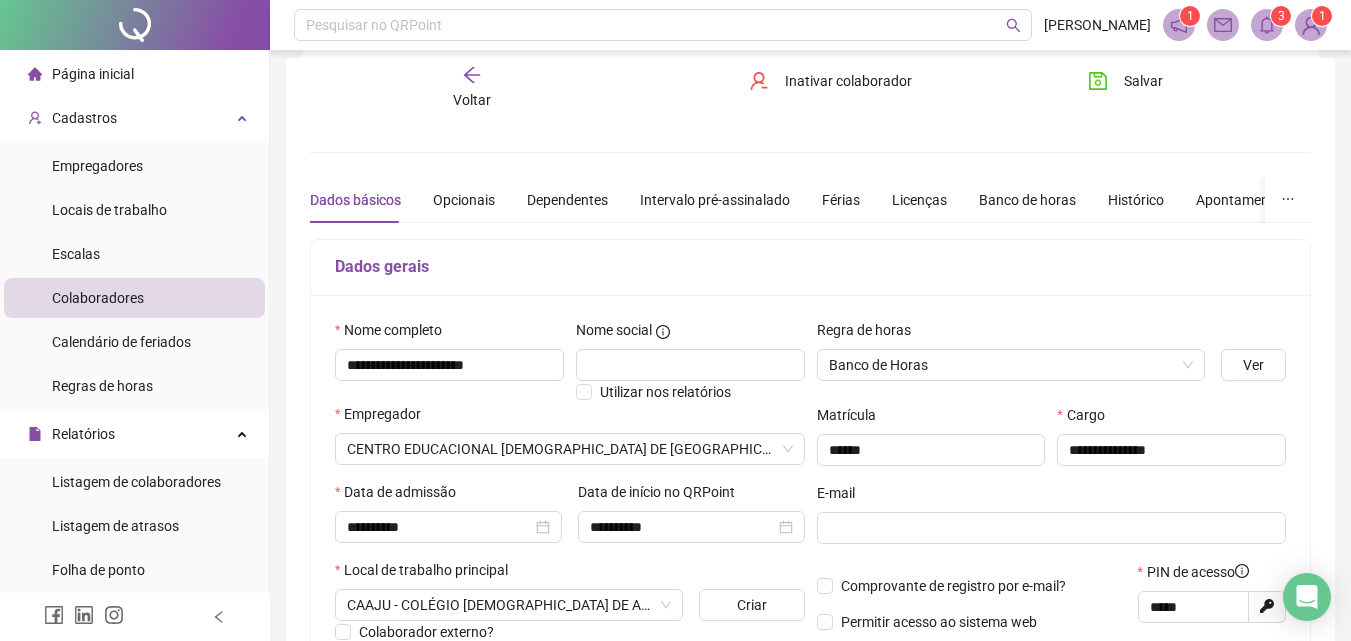 scroll, scrollTop: 0, scrollLeft: 0, axis: both 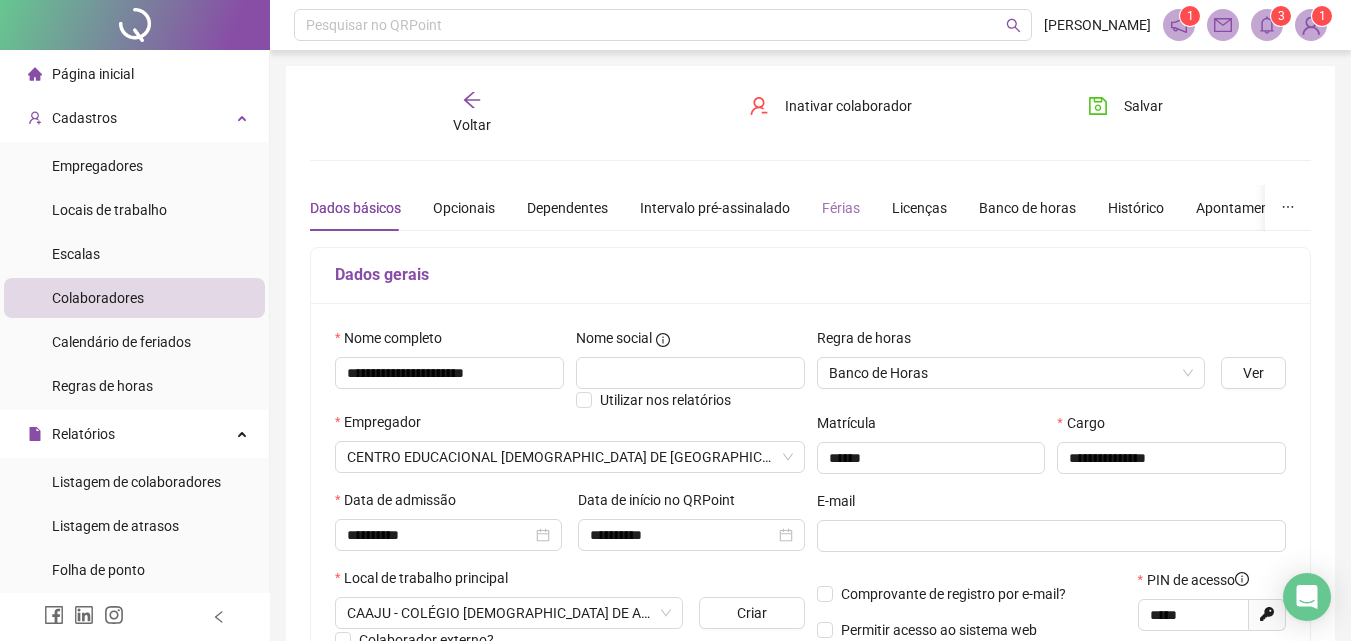 click on "Férias" at bounding box center [841, 208] 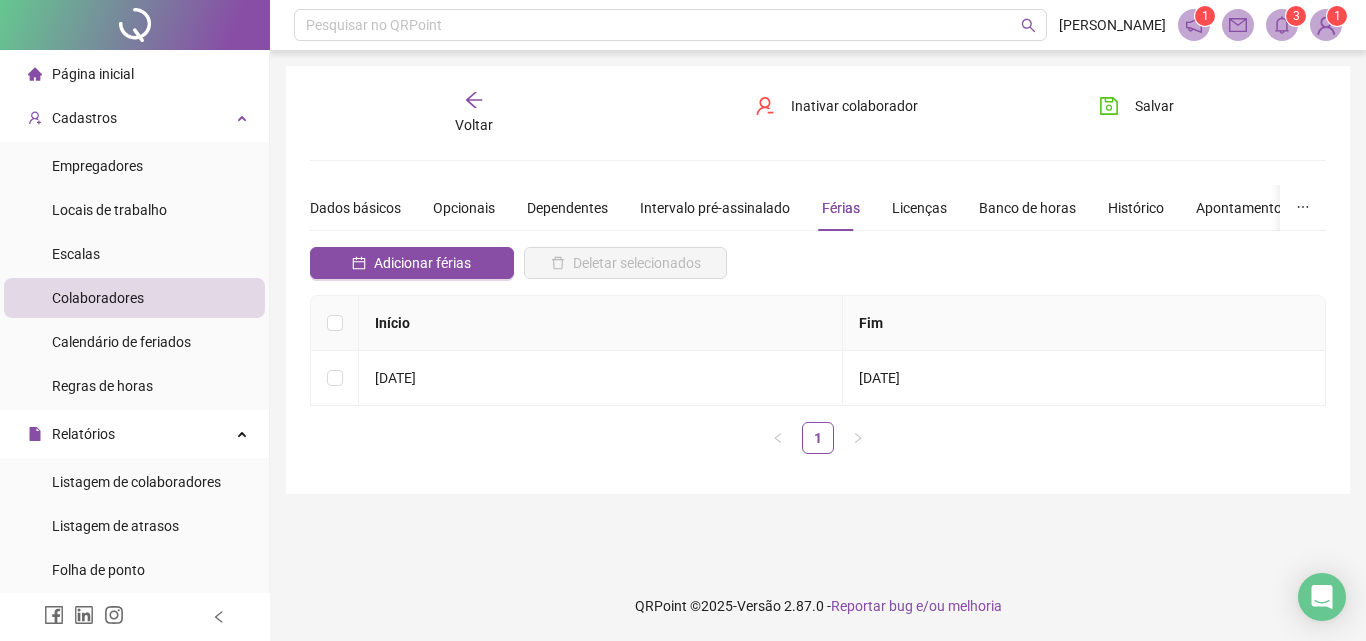 click 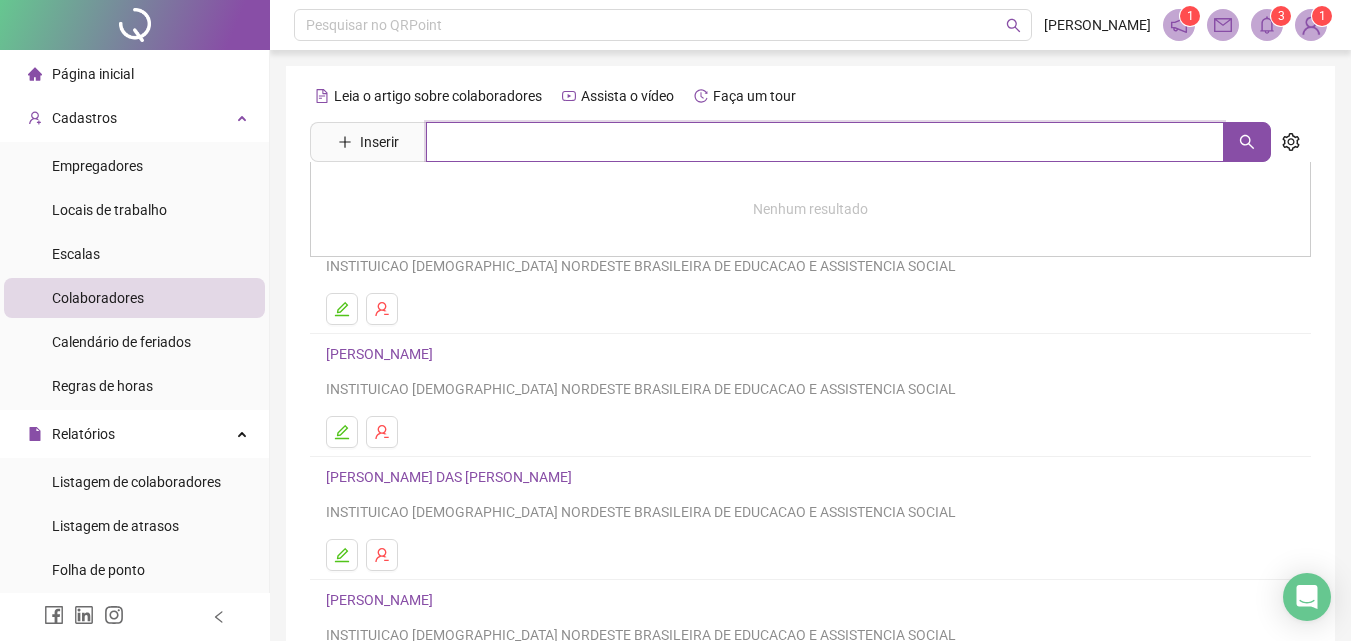 drag, startPoint x: 508, startPoint y: 145, endPoint x: 532, endPoint y: 128, distance: 29.410883 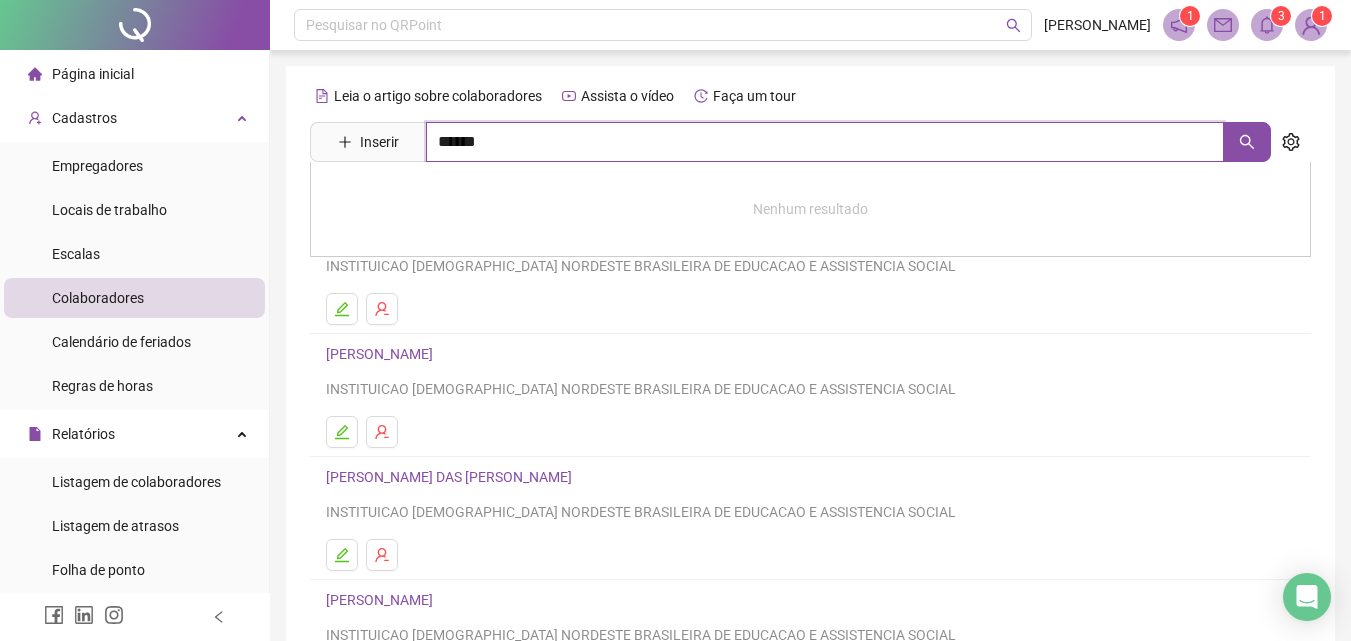 type on "******" 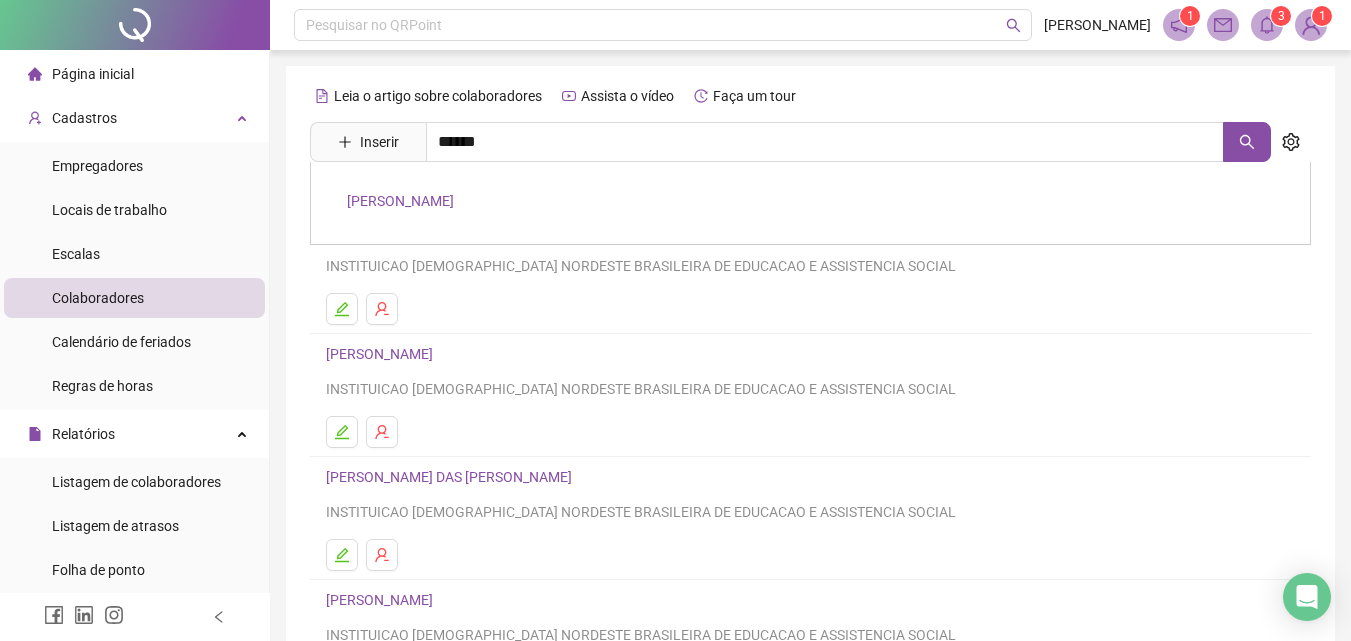 click on "[PERSON_NAME]" at bounding box center [400, 201] 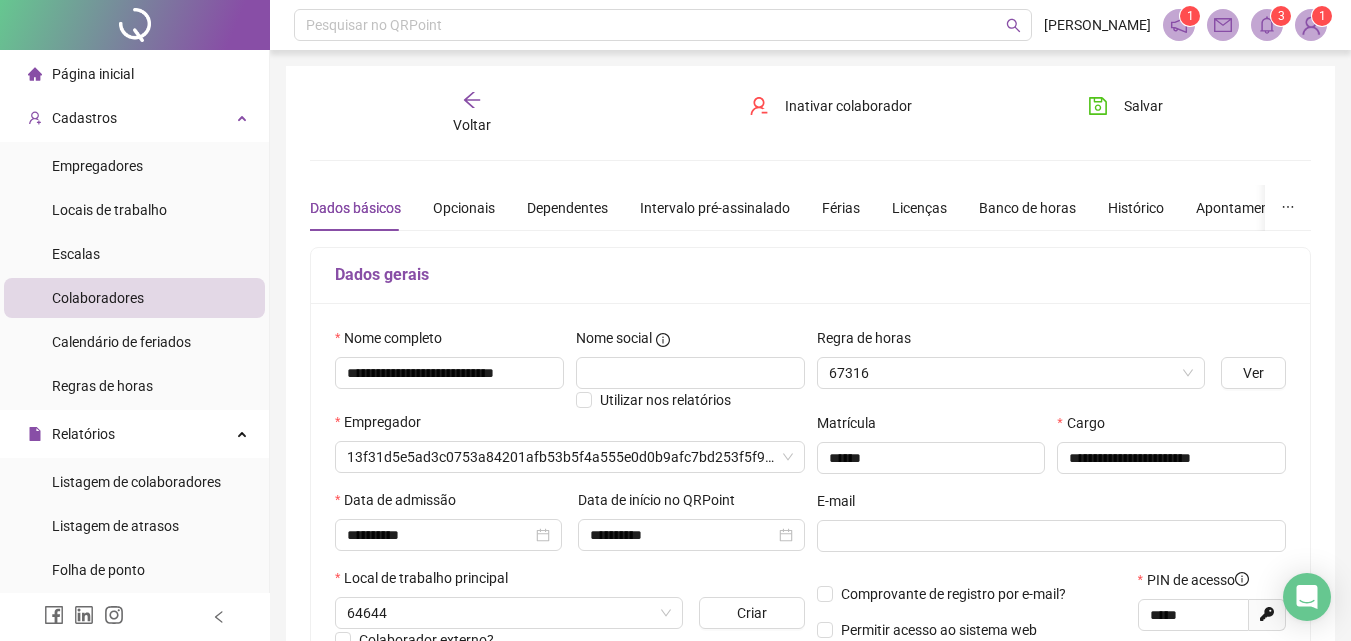 type on "**********" 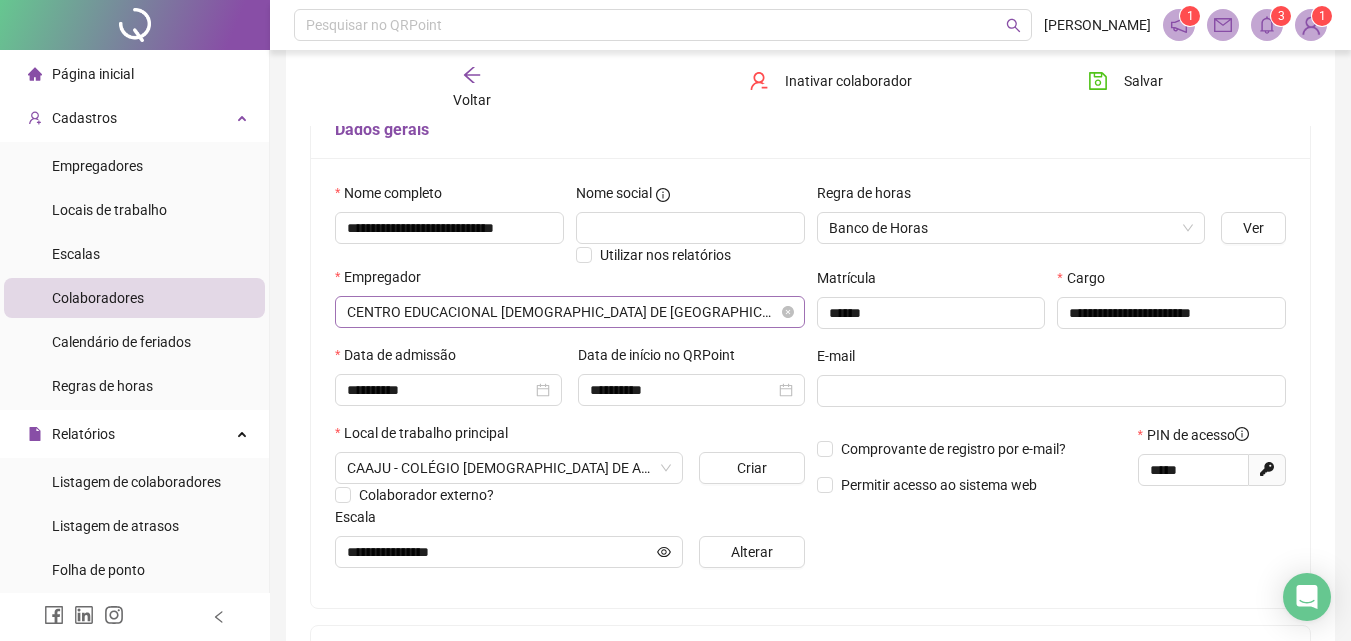 scroll, scrollTop: 0, scrollLeft: 0, axis: both 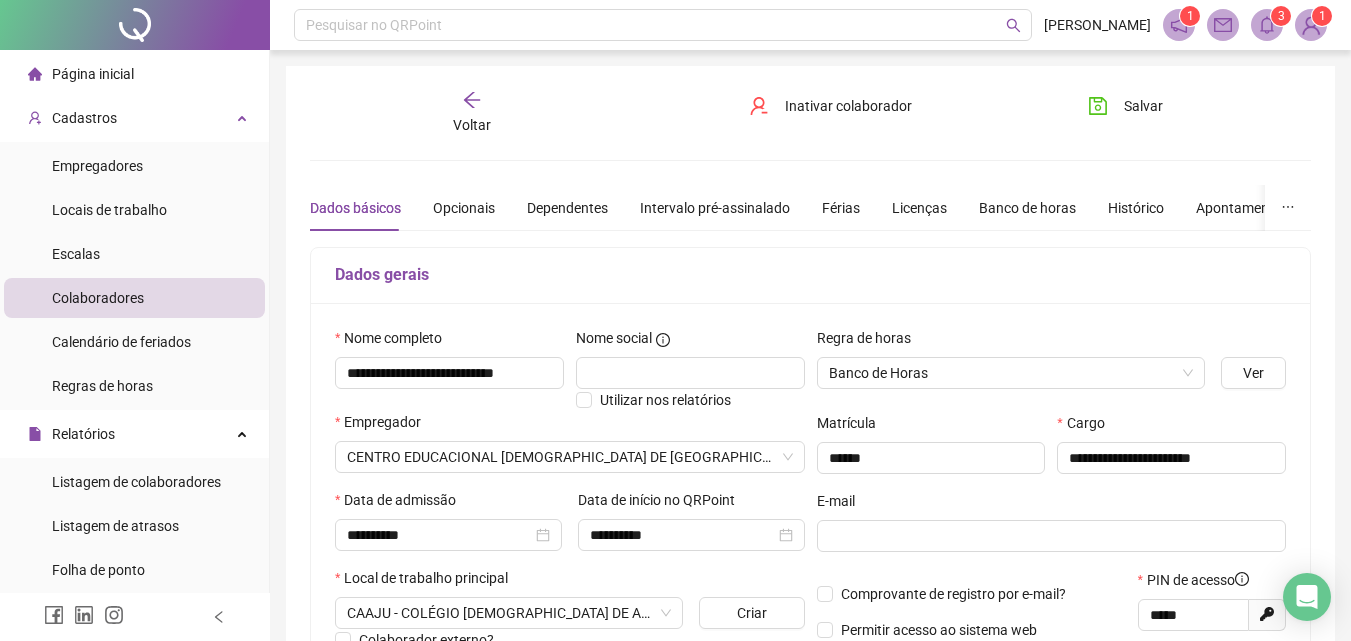 click on "Dados básicos Opcionais Dependentes Intervalo pré-assinalado Férias Licenças Banco de horas Histórico Apontamentos Integrações Preferências" at bounding box center (907, 208) 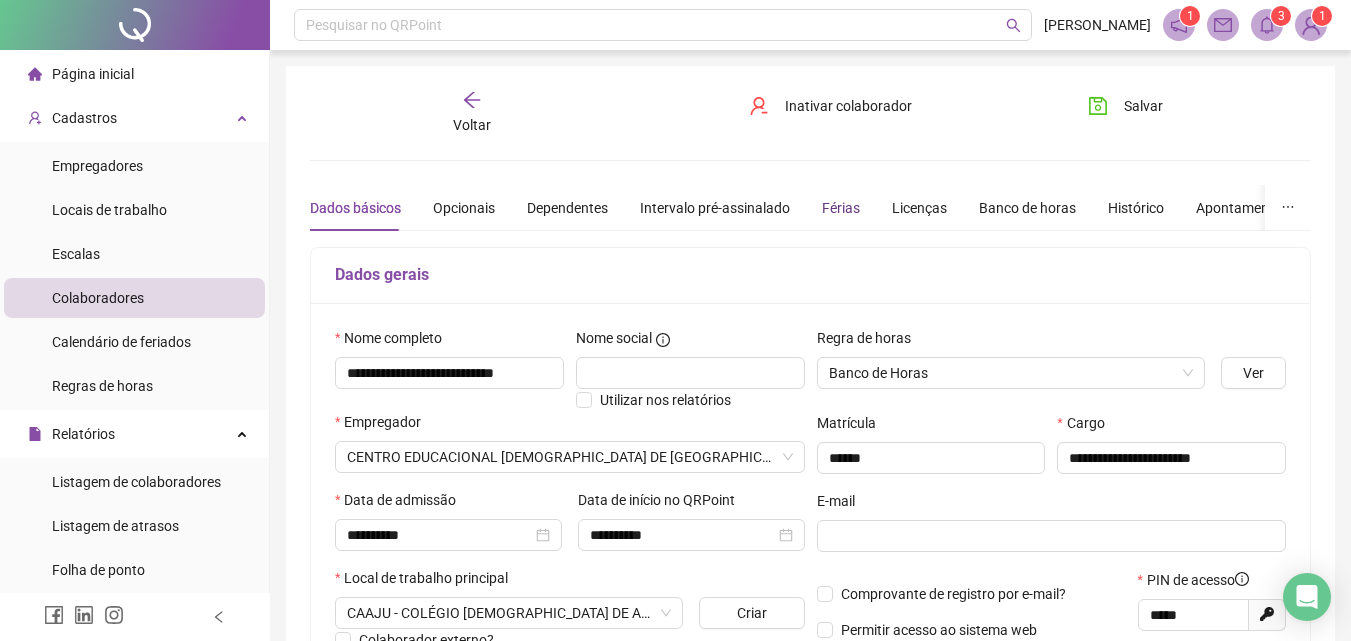 click on "Férias" at bounding box center (841, 208) 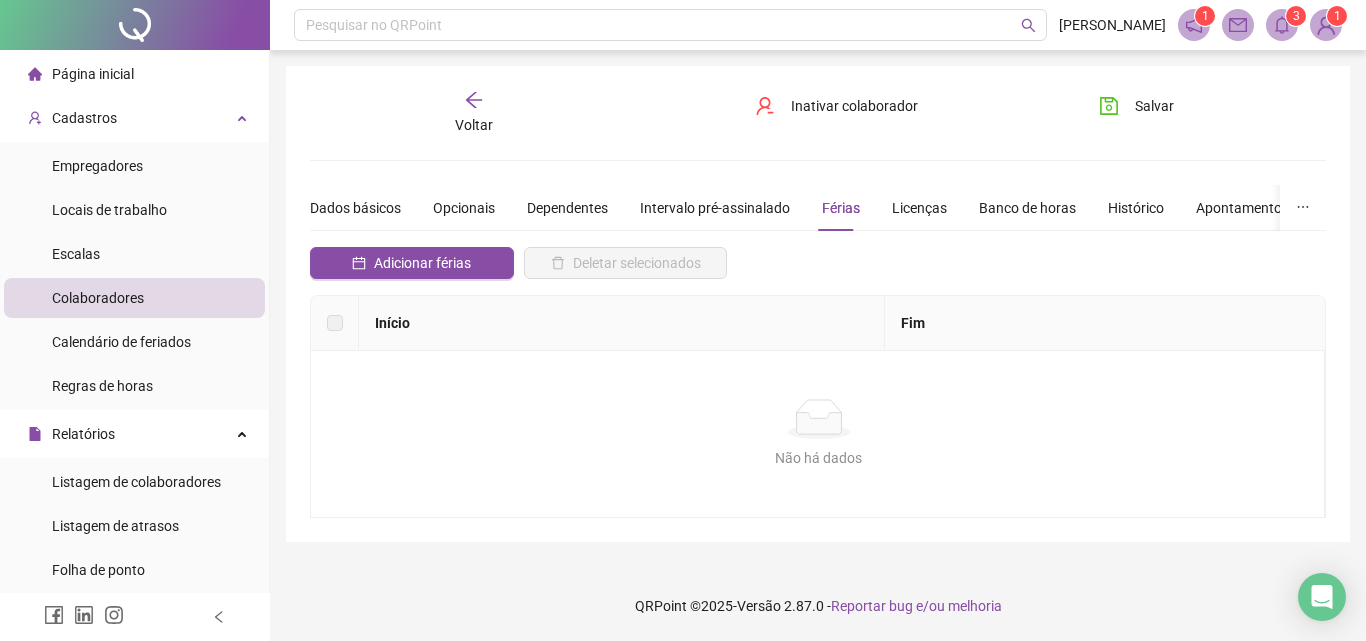 click on "Voltar" at bounding box center [474, 113] 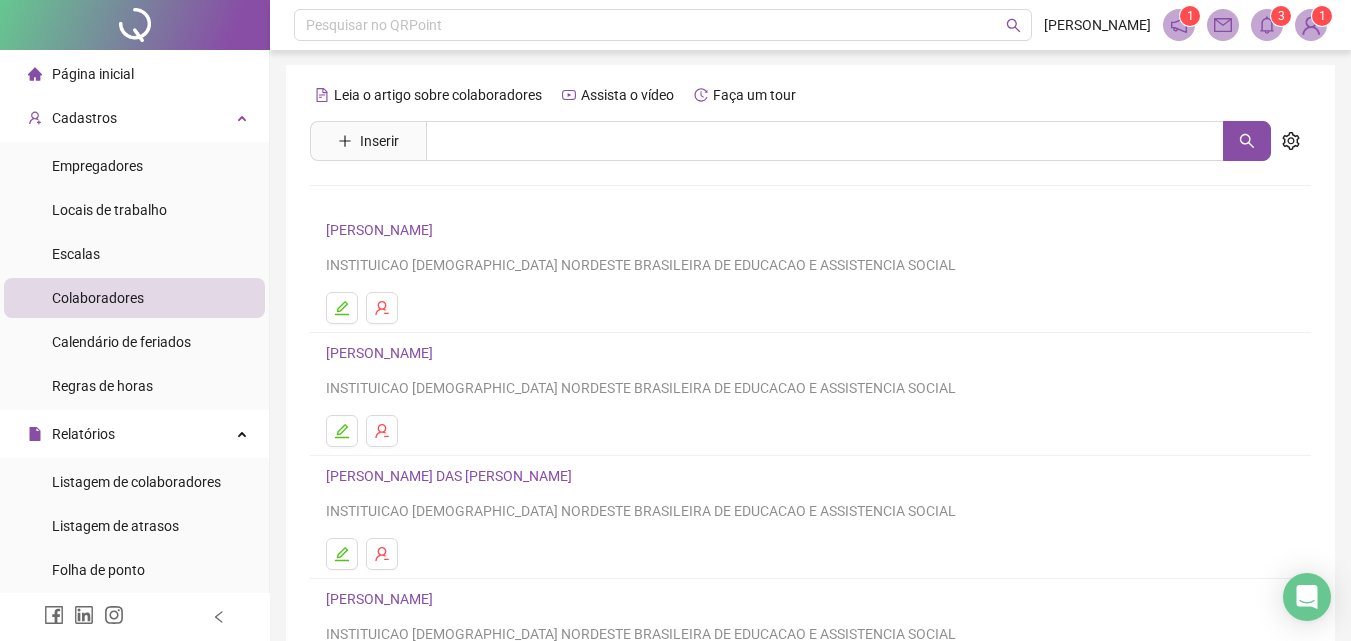 scroll, scrollTop: 0, scrollLeft: 0, axis: both 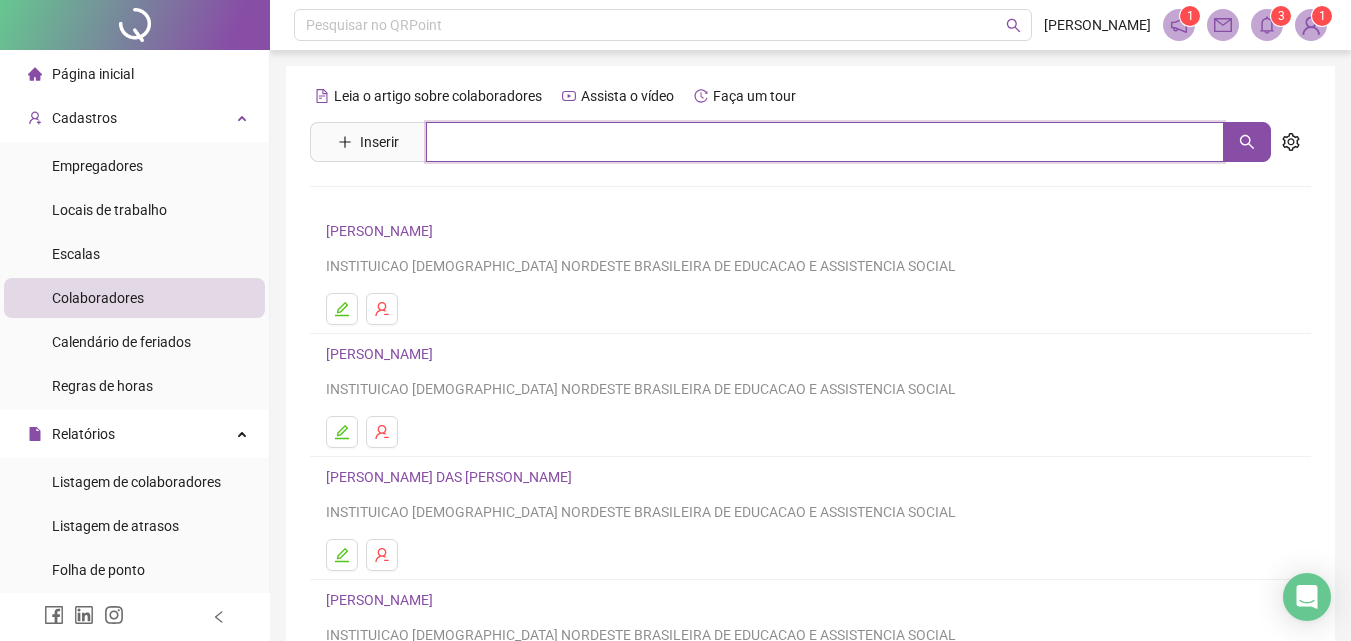 click at bounding box center (825, 142) 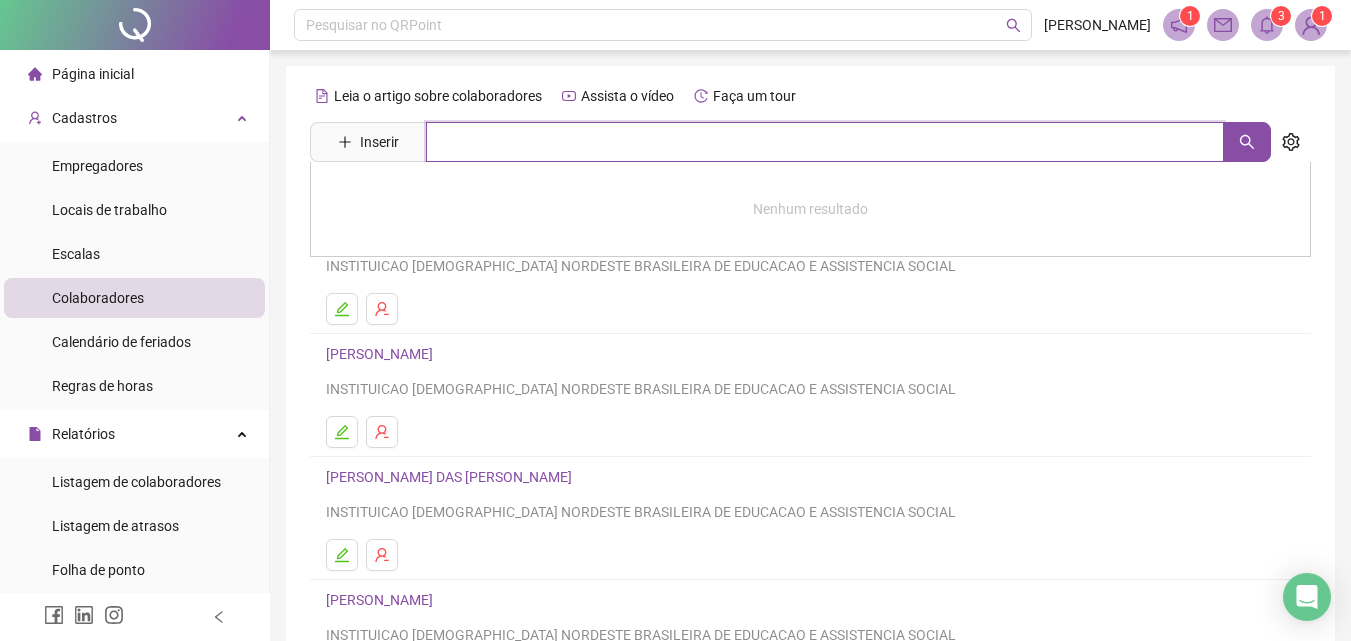 click at bounding box center (825, 142) 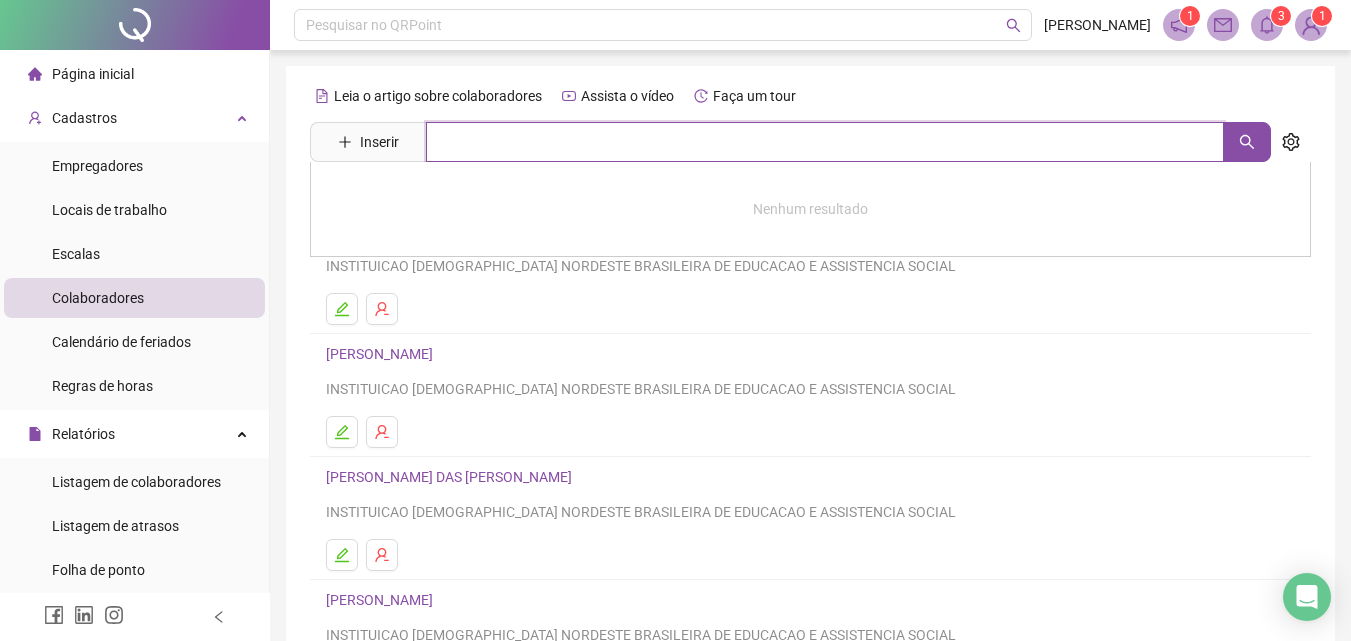 click at bounding box center (825, 142) 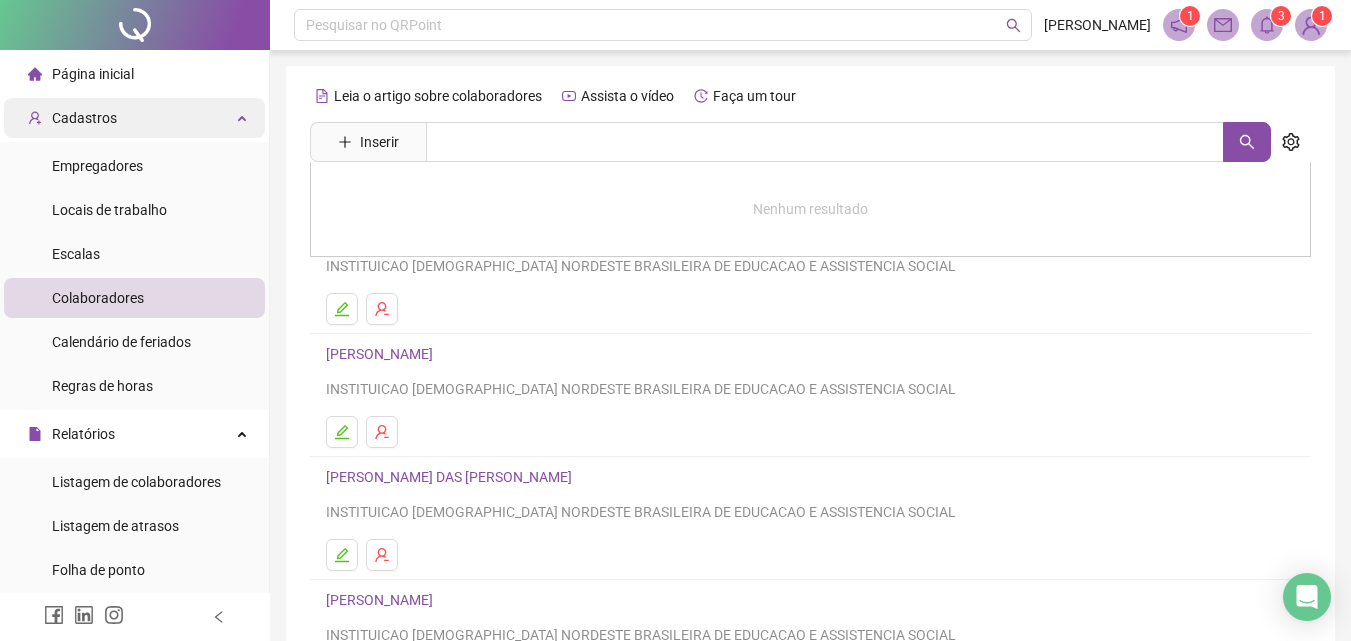 click on "Cadastros" at bounding box center [84, 118] 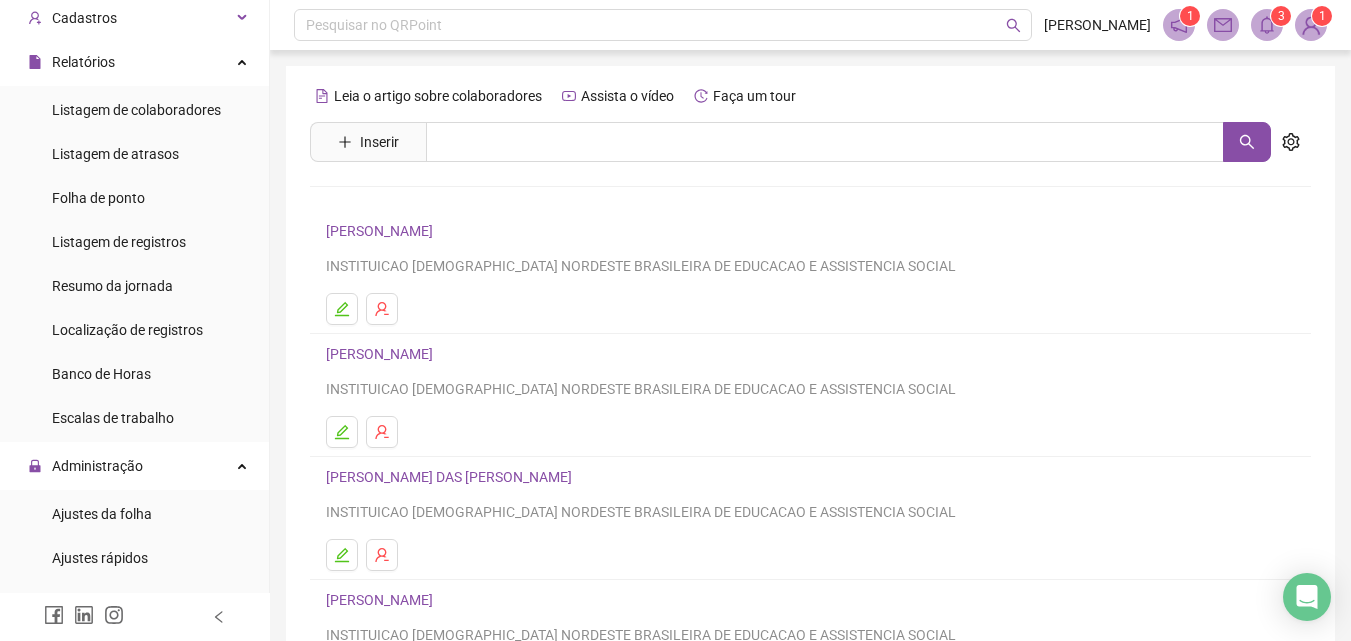 scroll, scrollTop: 300, scrollLeft: 0, axis: vertical 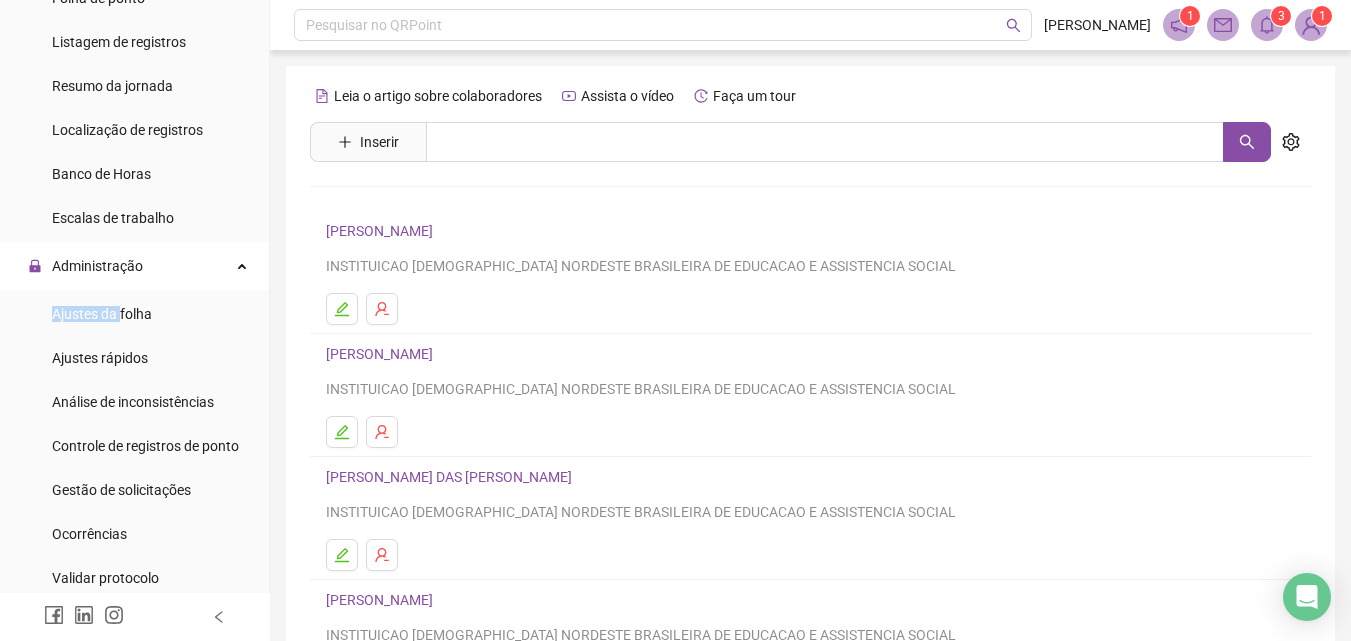 drag, startPoint x: 121, startPoint y: 304, endPoint x: 197, endPoint y: 422, distance: 140.35669 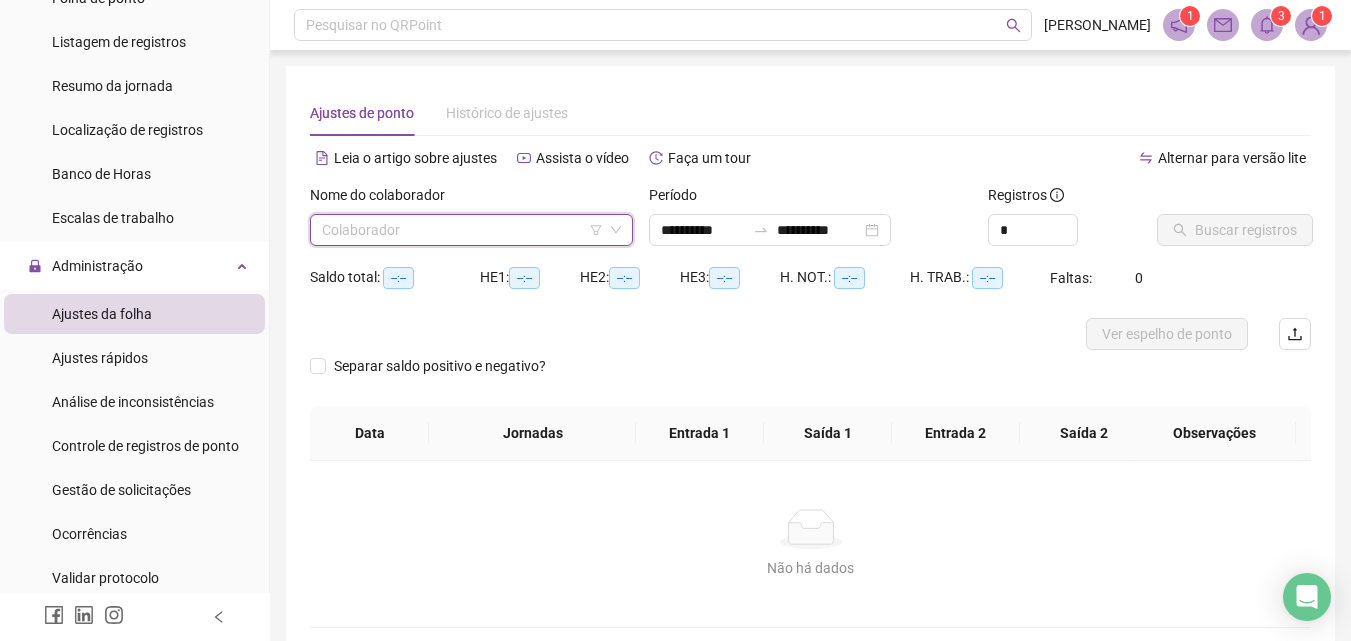 click at bounding box center (465, 230) 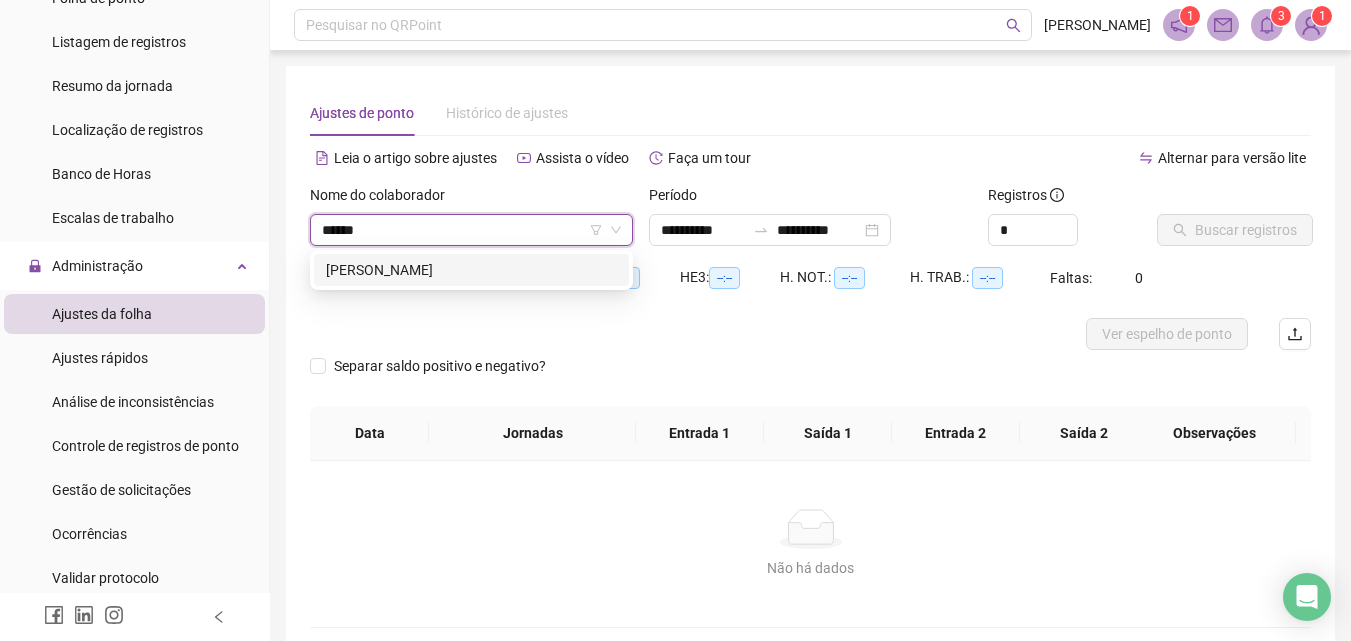 type on "*******" 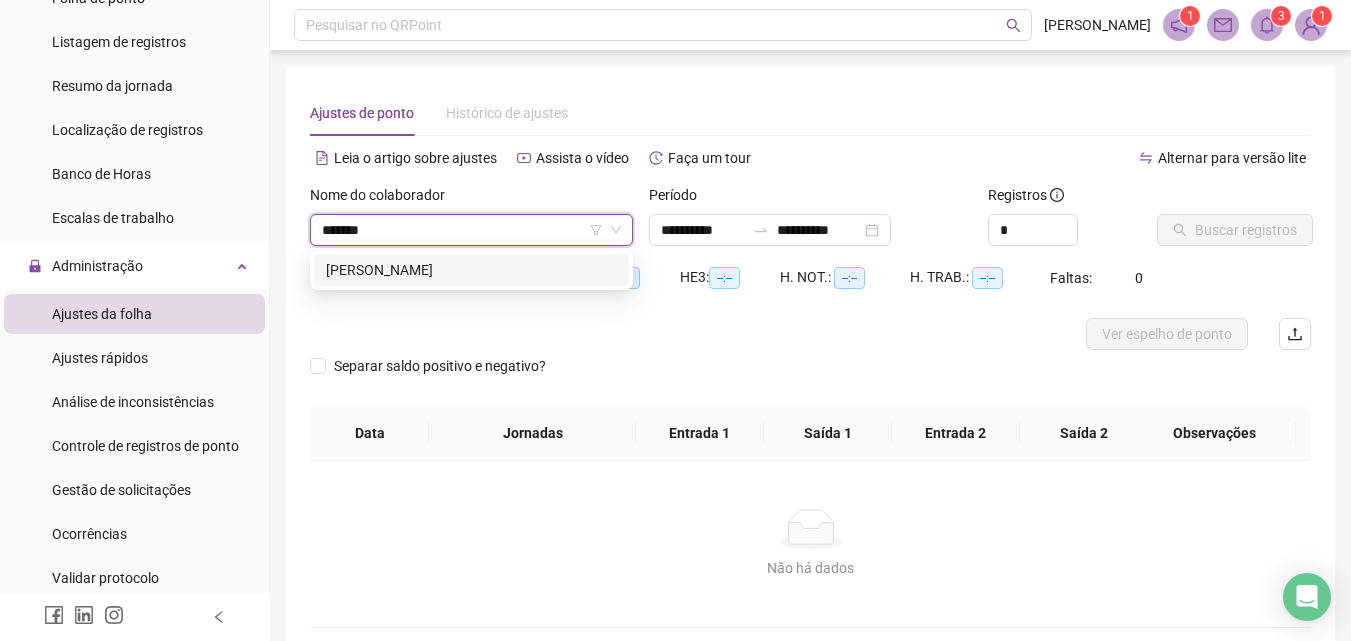 click on "[PERSON_NAME]" at bounding box center (471, 270) 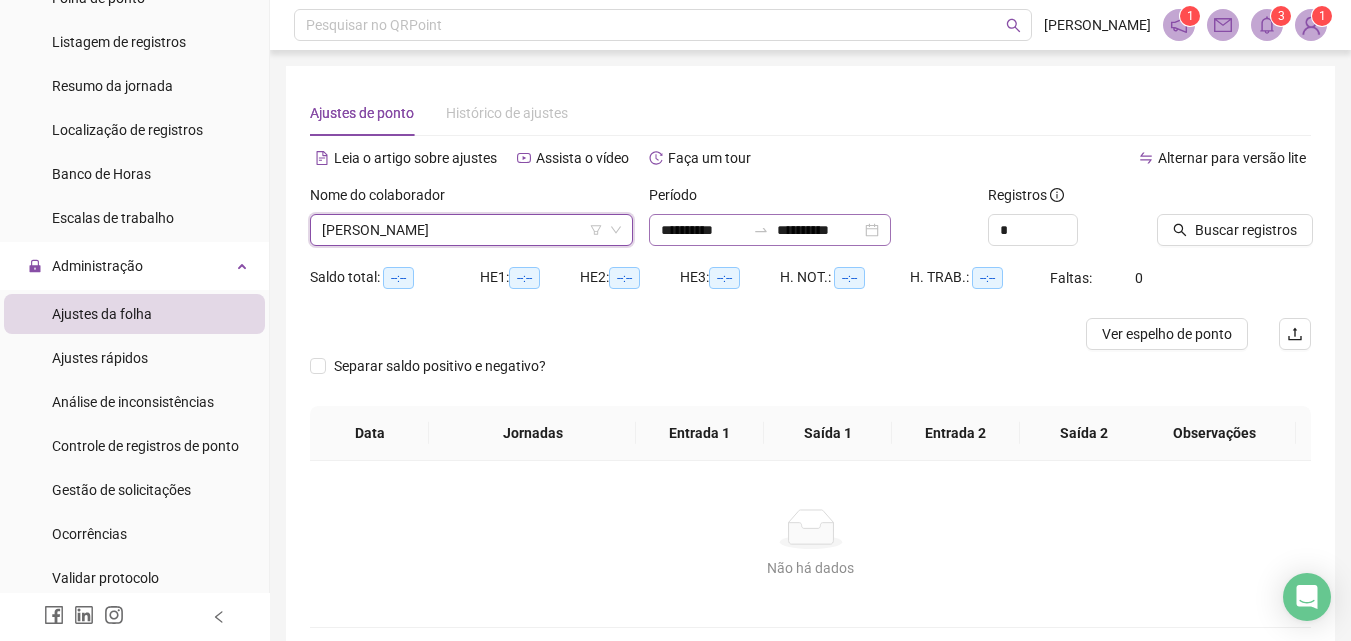 click on "**********" at bounding box center (770, 230) 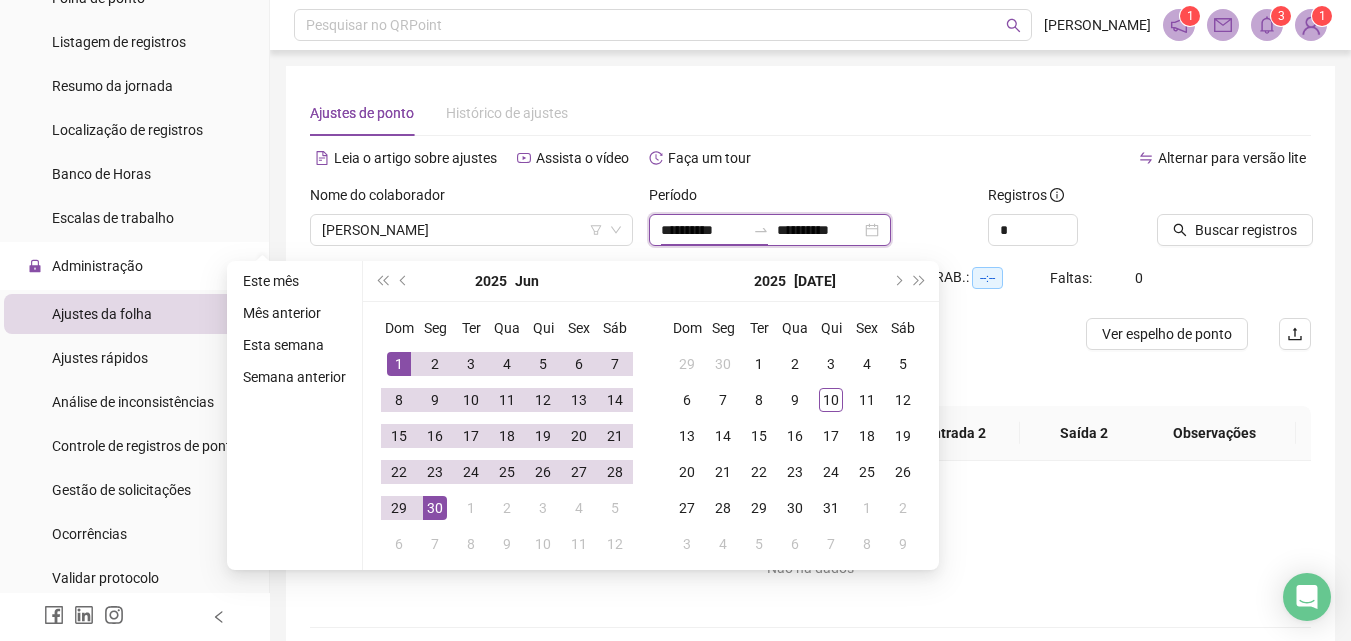 click on "**********" at bounding box center (703, 230) 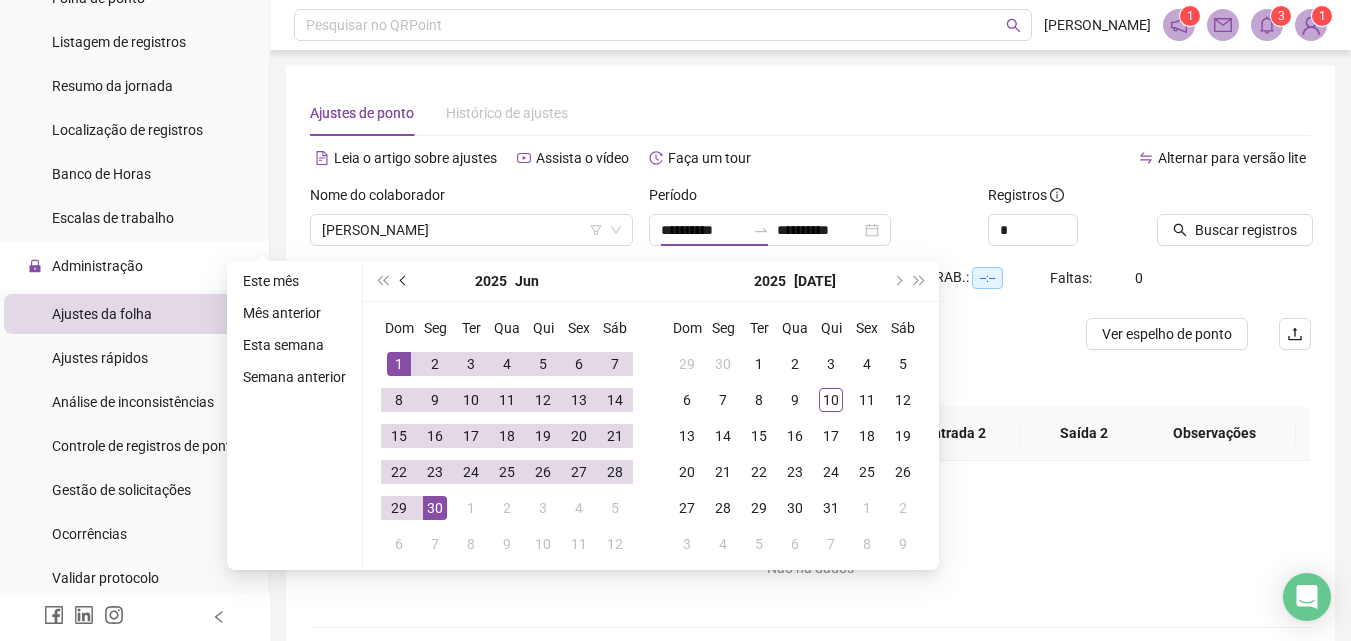 click at bounding box center (404, 281) 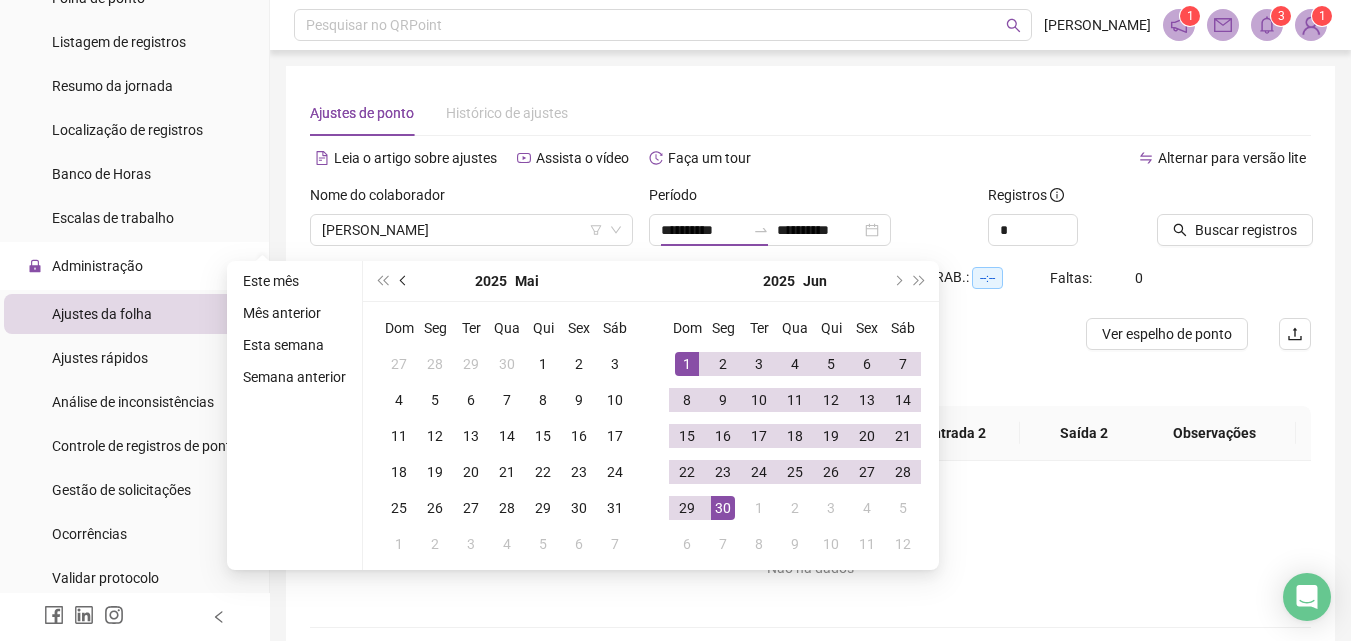 click at bounding box center [404, 281] 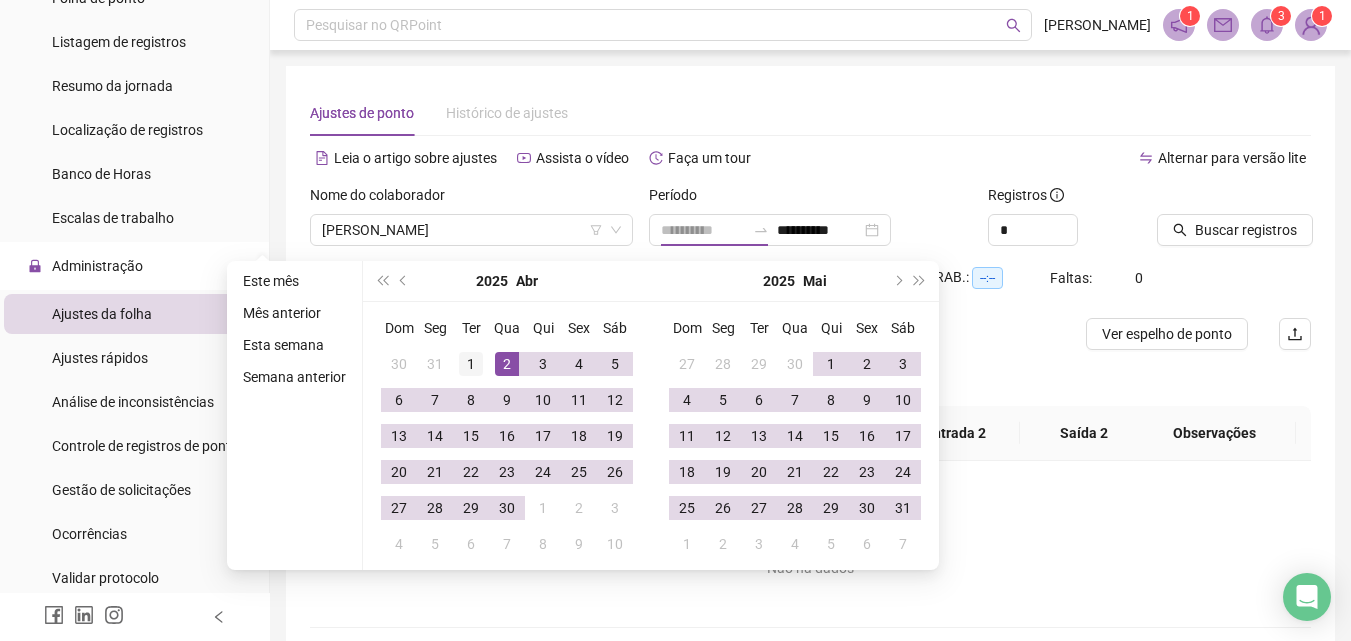 type on "**********" 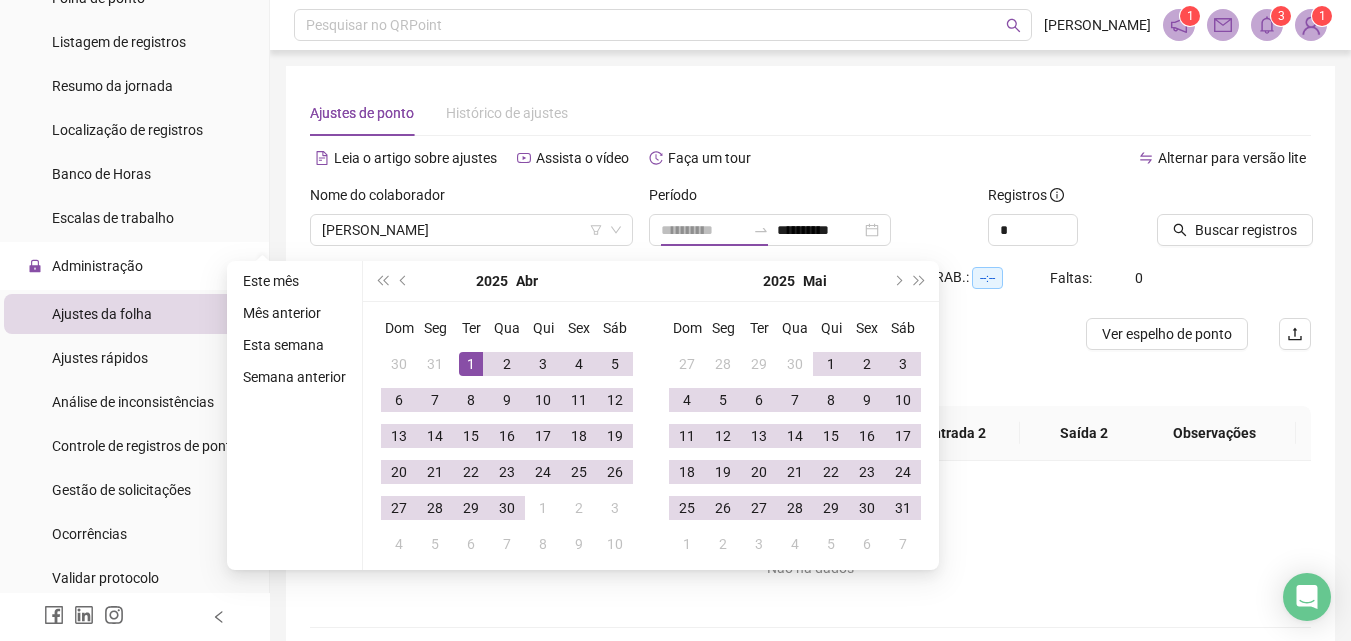 click on "1" at bounding box center [471, 364] 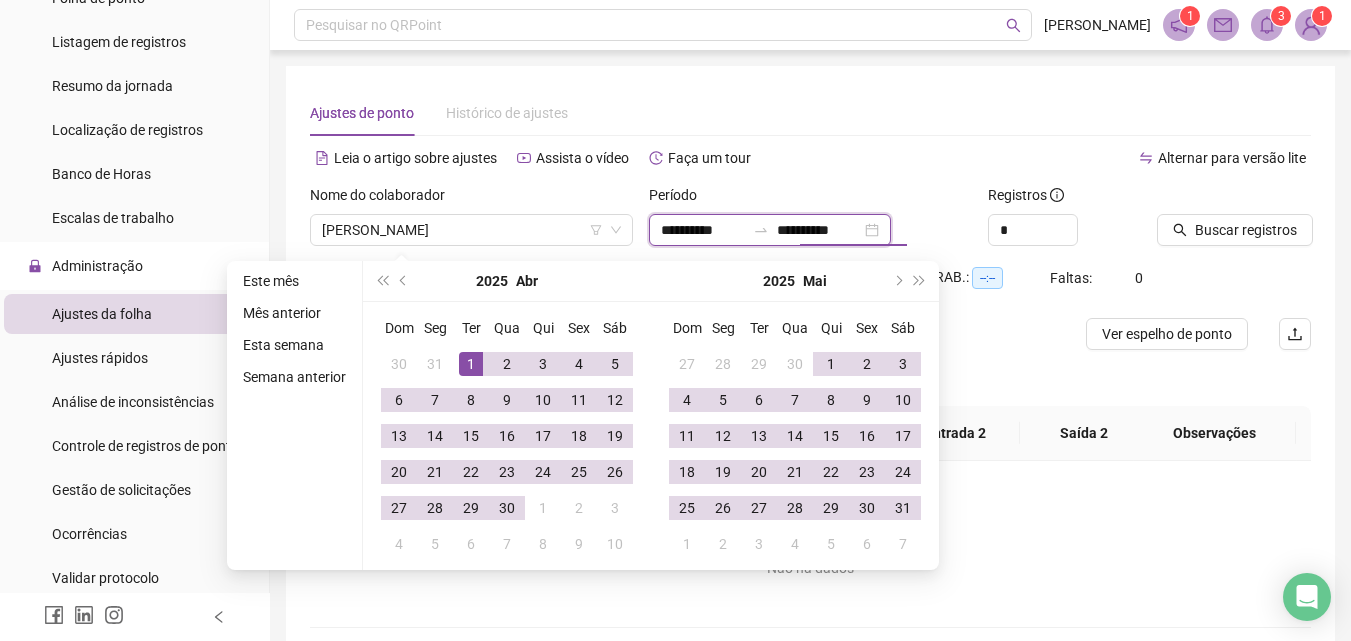click on "**********" at bounding box center [819, 230] 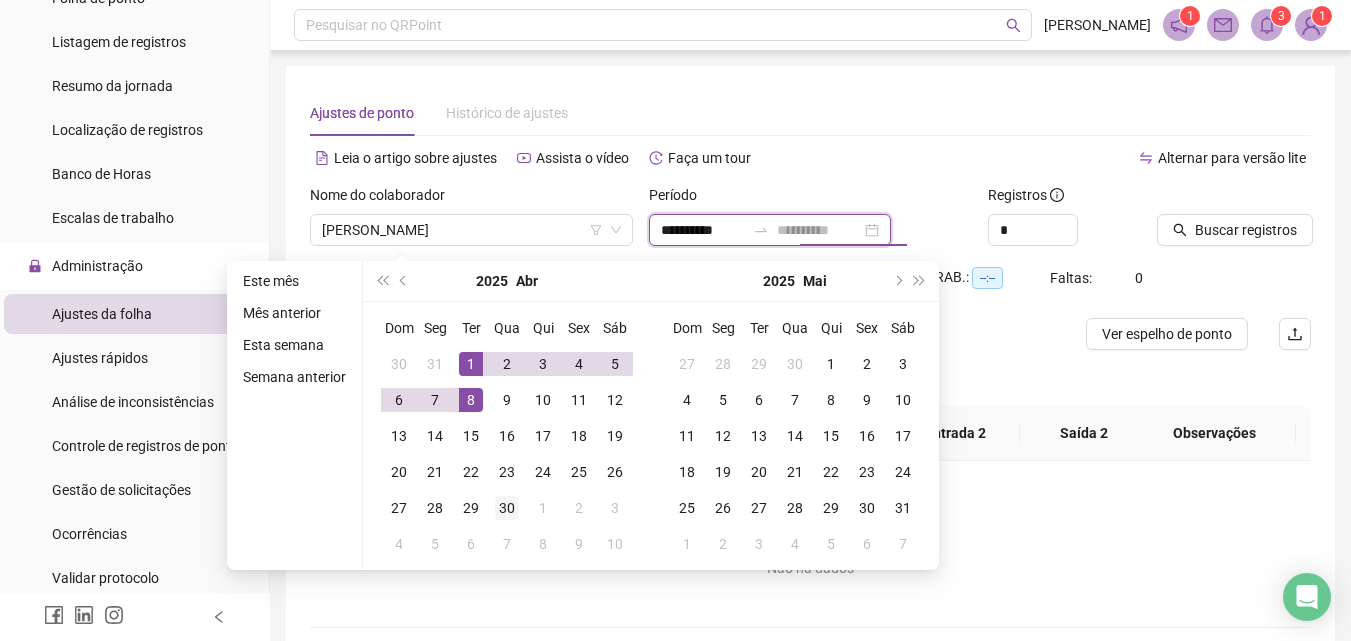 type on "**********" 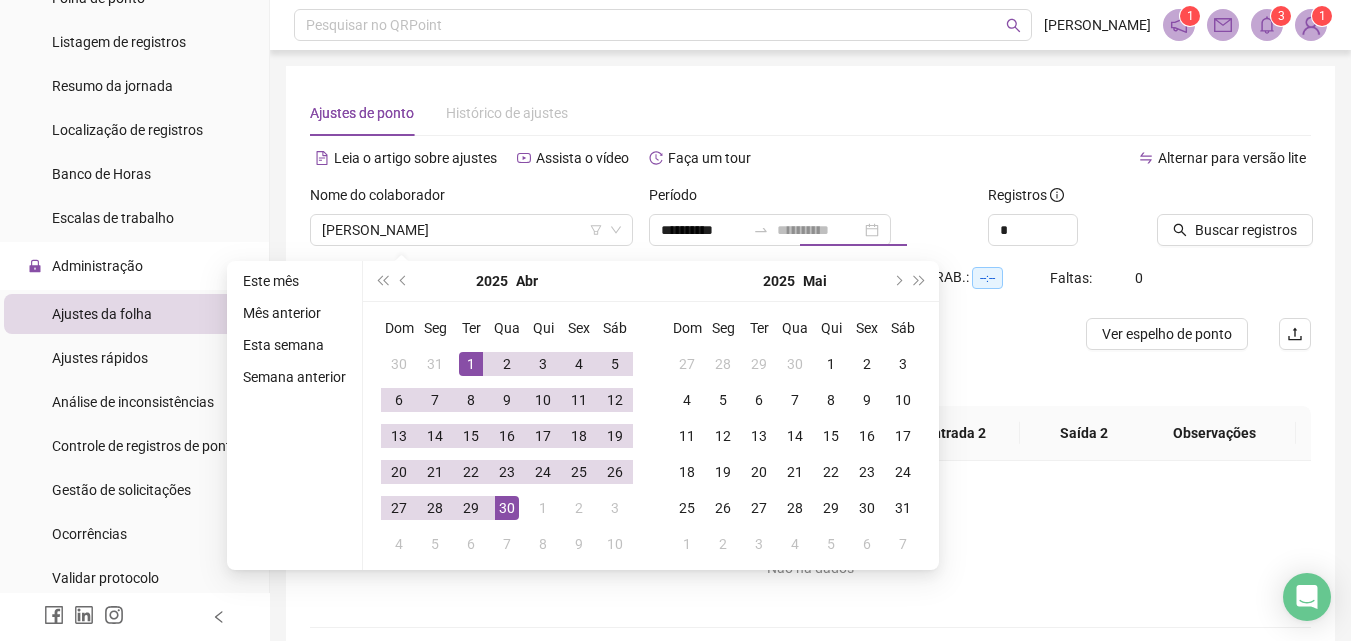click on "30" at bounding box center [507, 508] 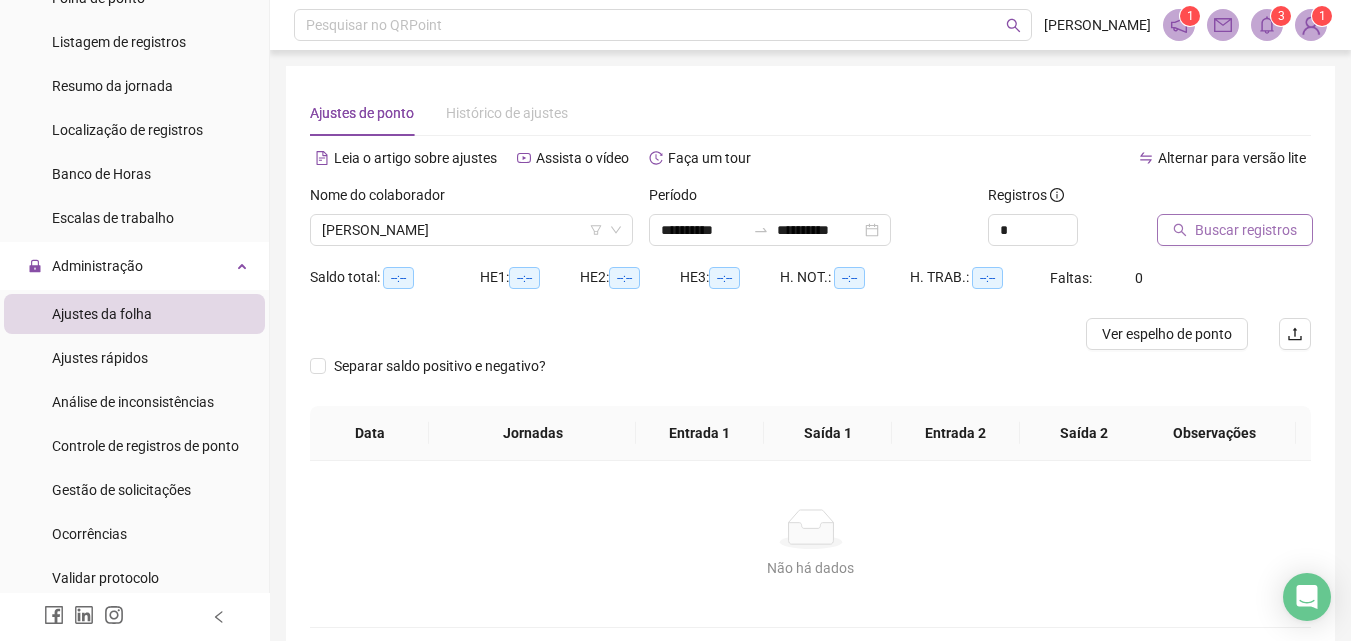 click on "Buscar registros" at bounding box center (1246, 230) 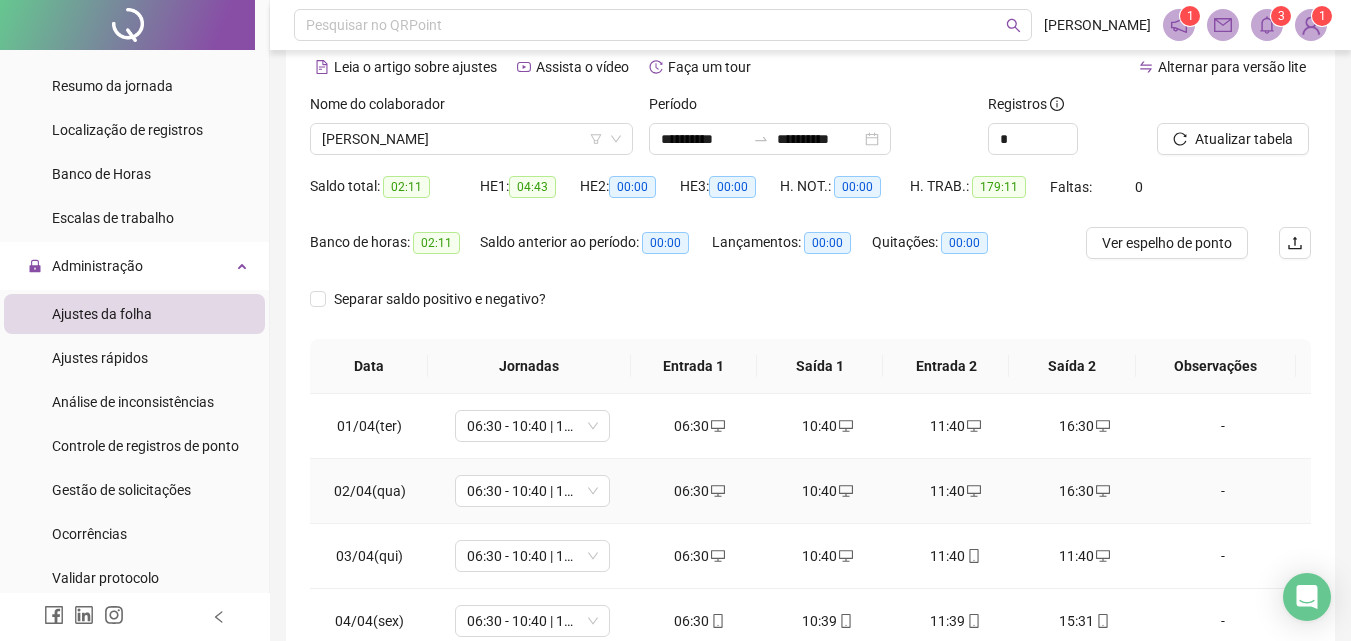 scroll, scrollTop: 300, scrollLeft: 0, axis: vertical 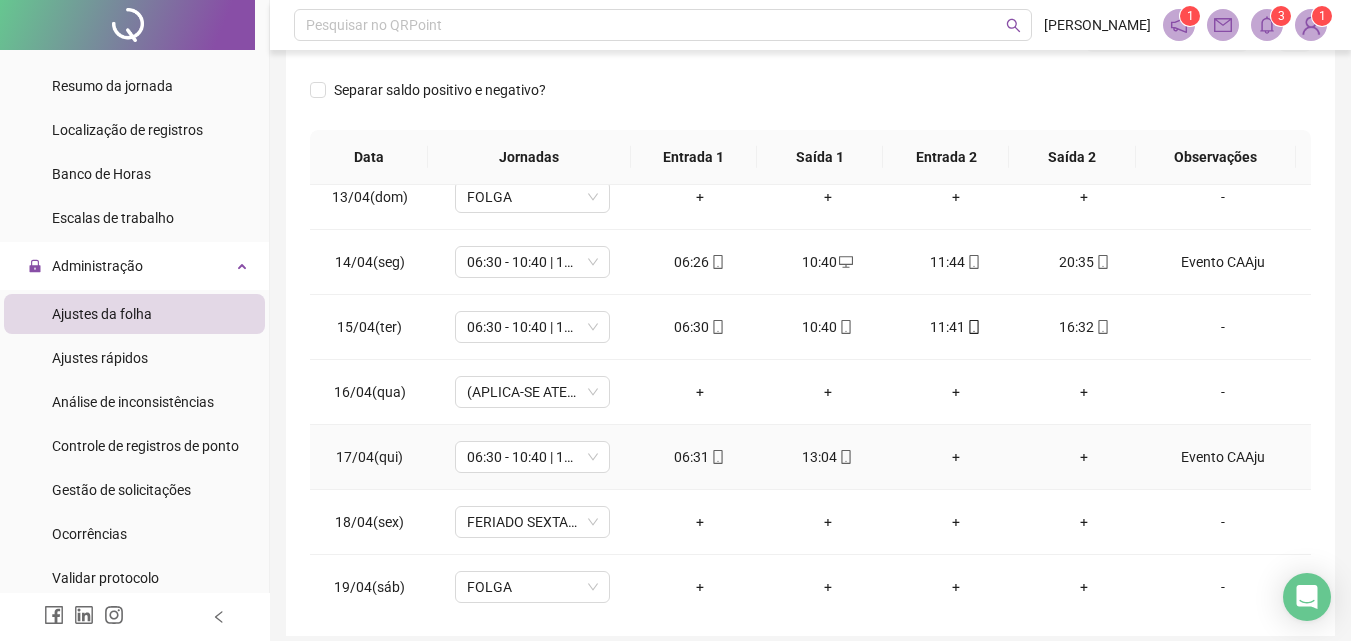 click on "Evento CAAju" at bounding box center [1223, 457] 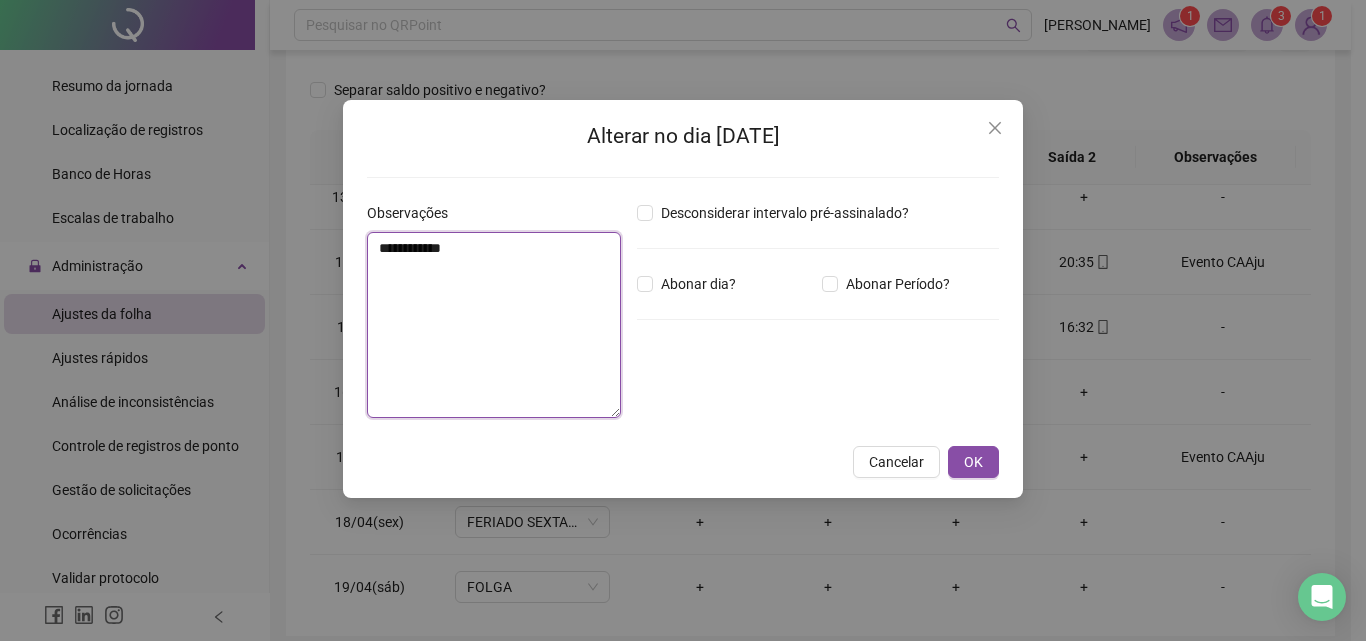 click on "**********" at bounding box center [494, 325] 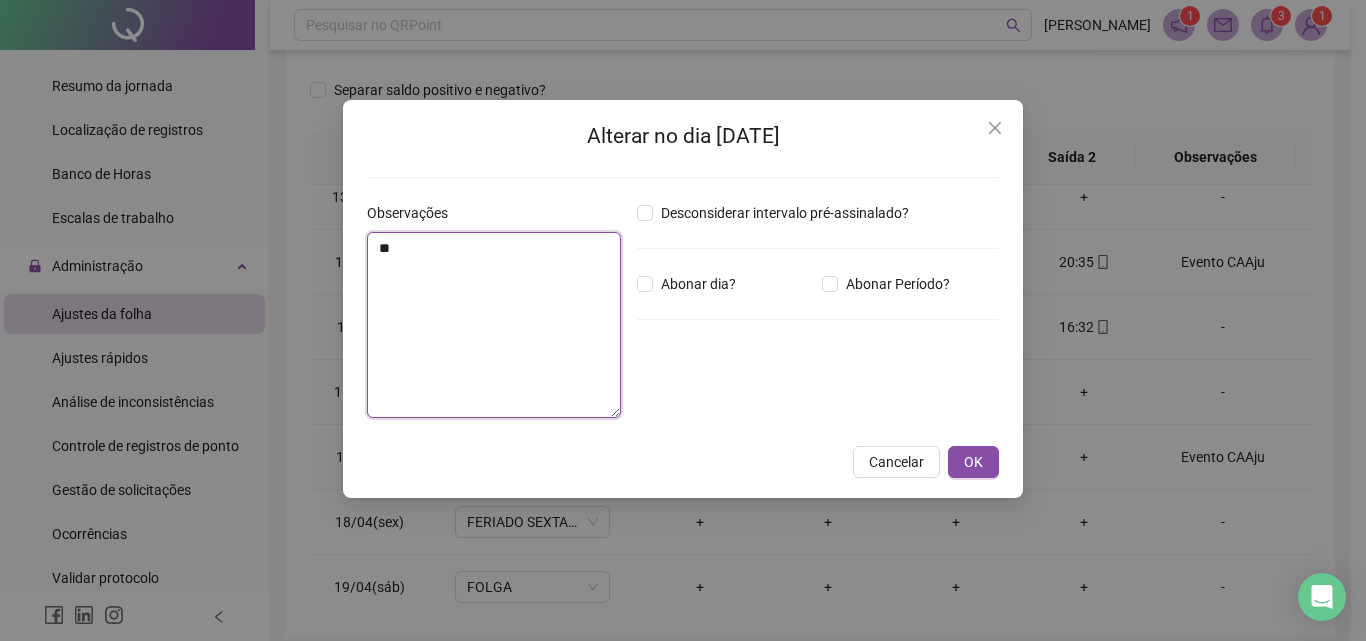type on "*" 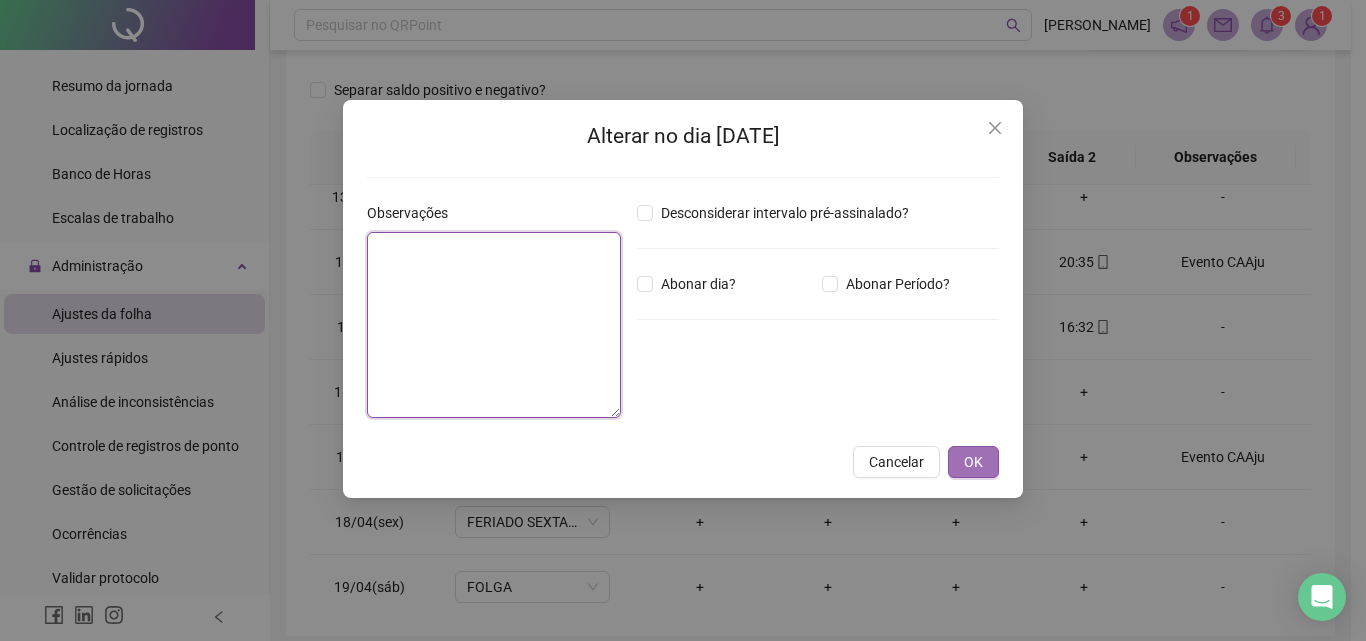 type 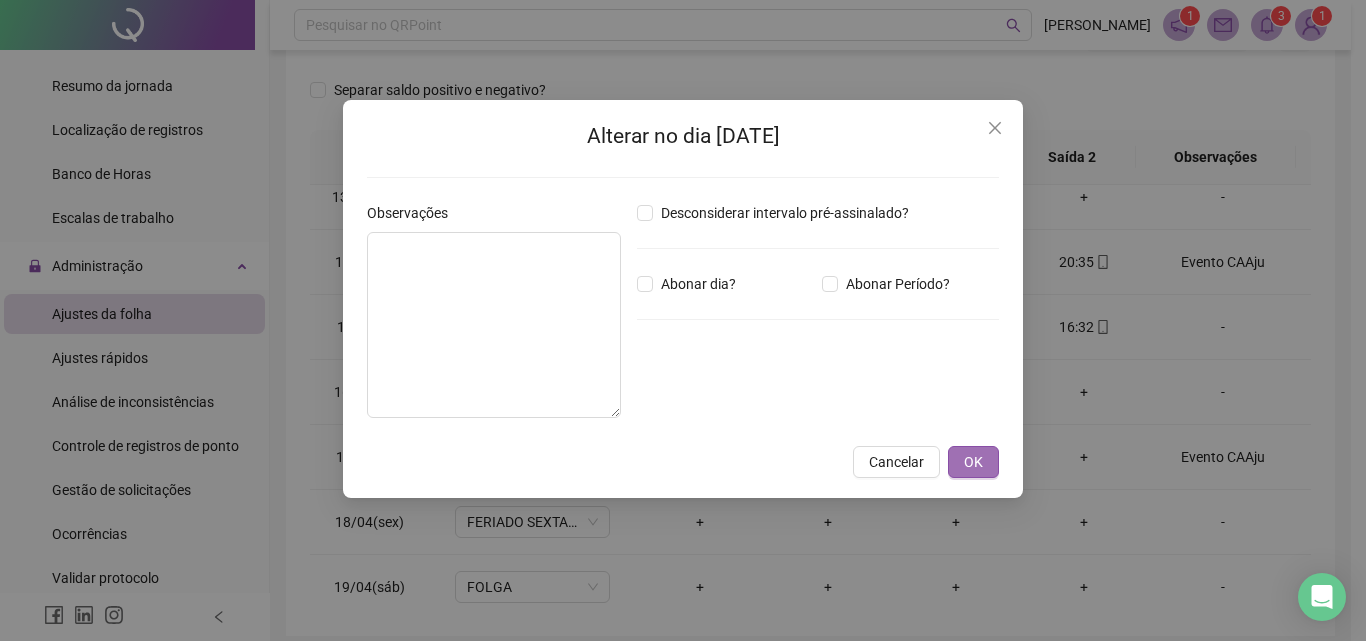 click on "OK" at bounding box center (973, 462) 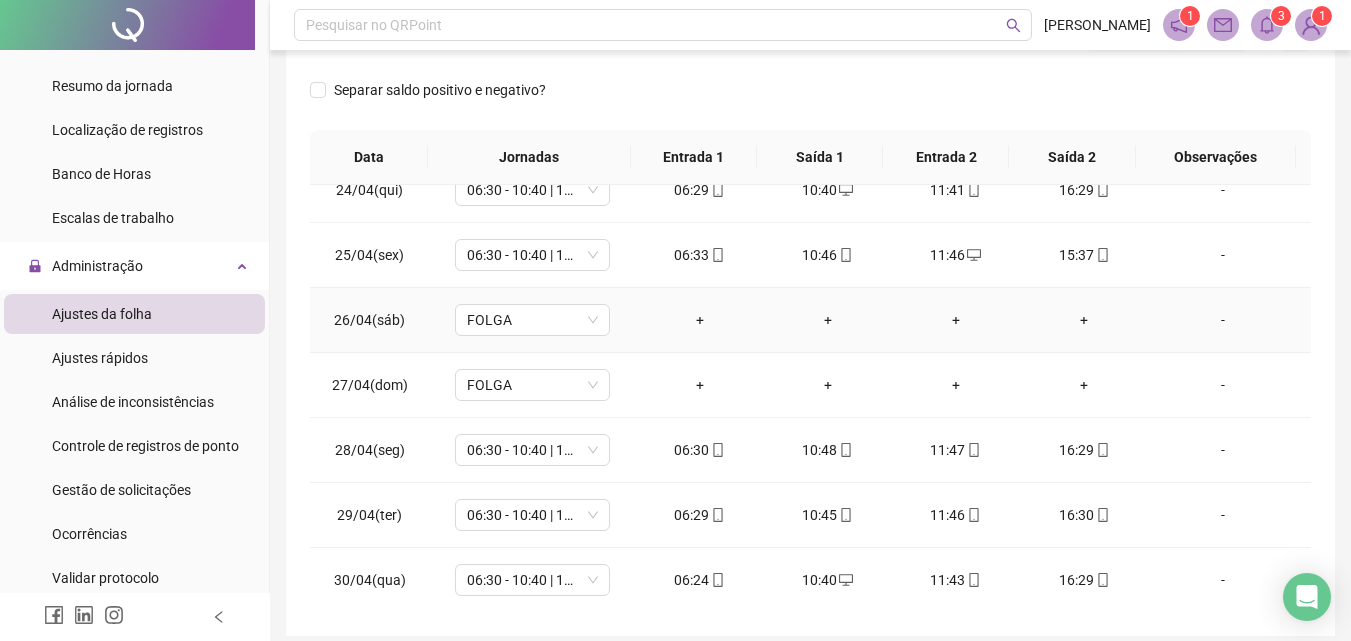 scroll, scrollTop: 1523, scrollLeft: 0, axis: vertical 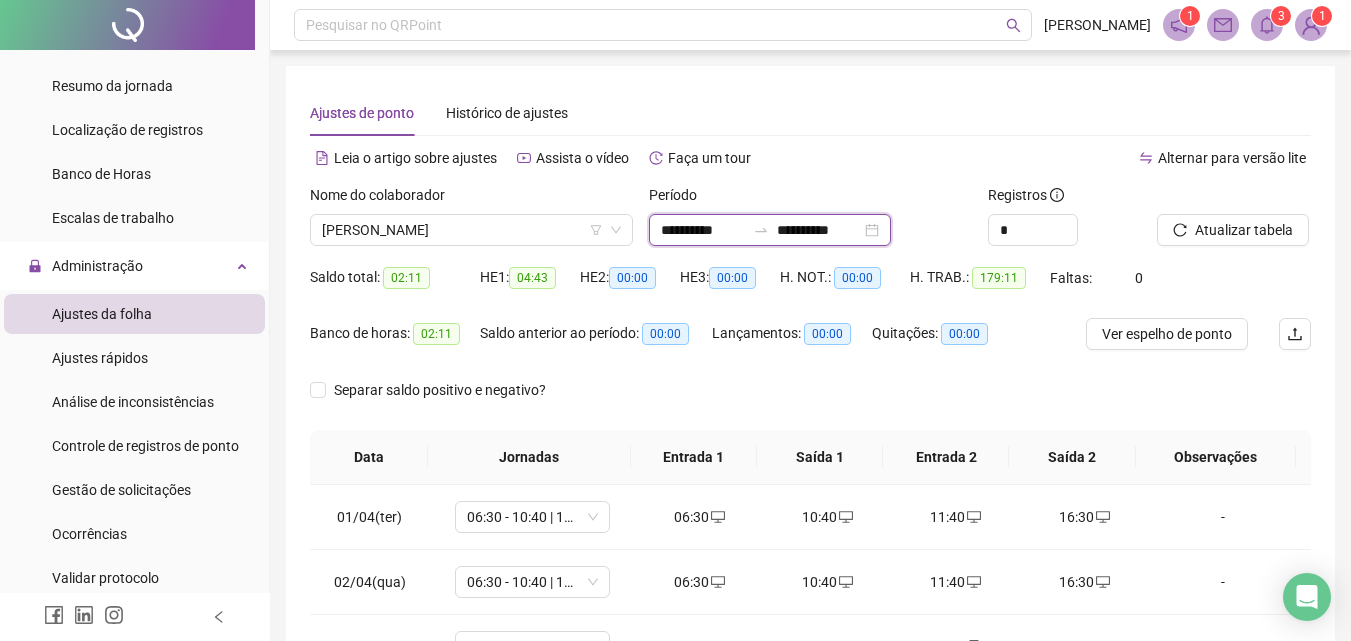 click on "**********" at bounding box center [703, 230] 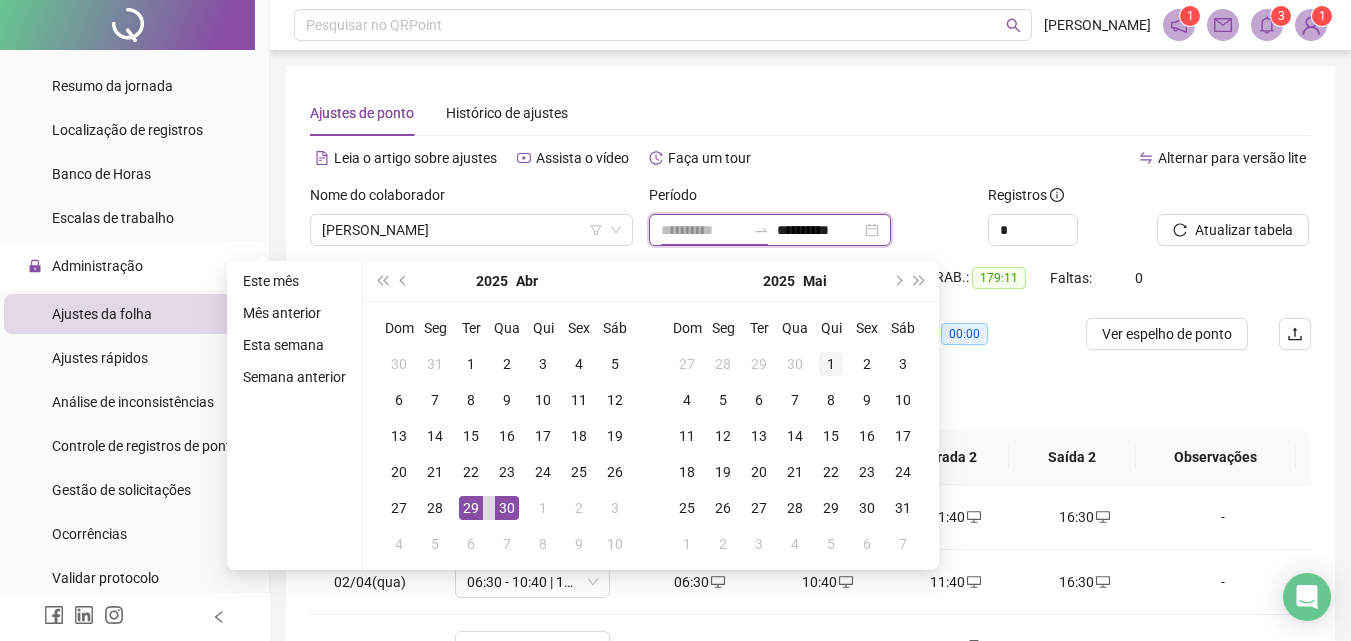 type on "**********" 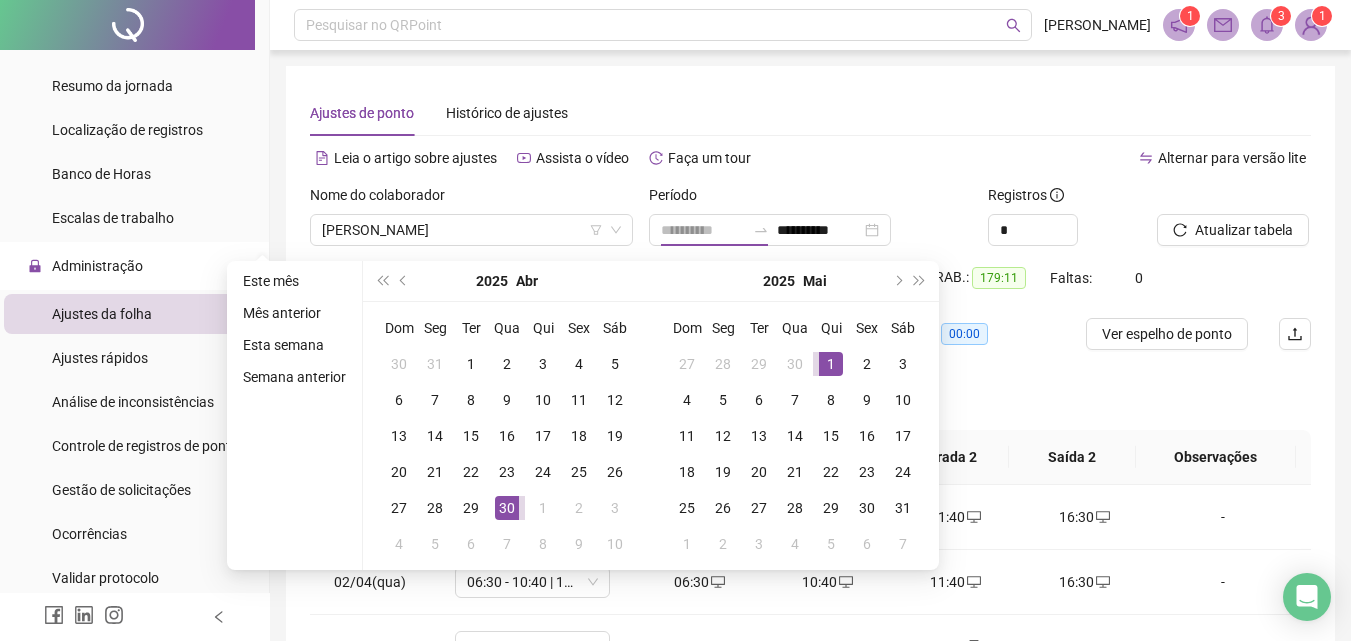 click on "1" at bounding box center [831, 364] 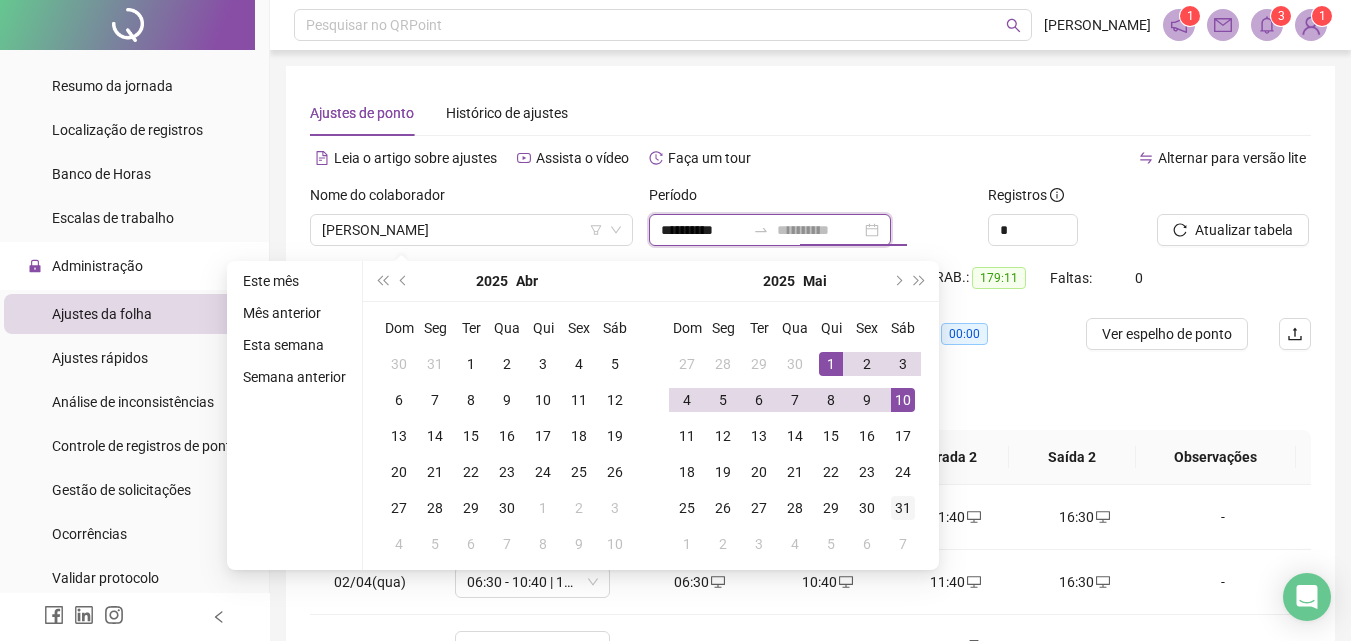 type on "**********" 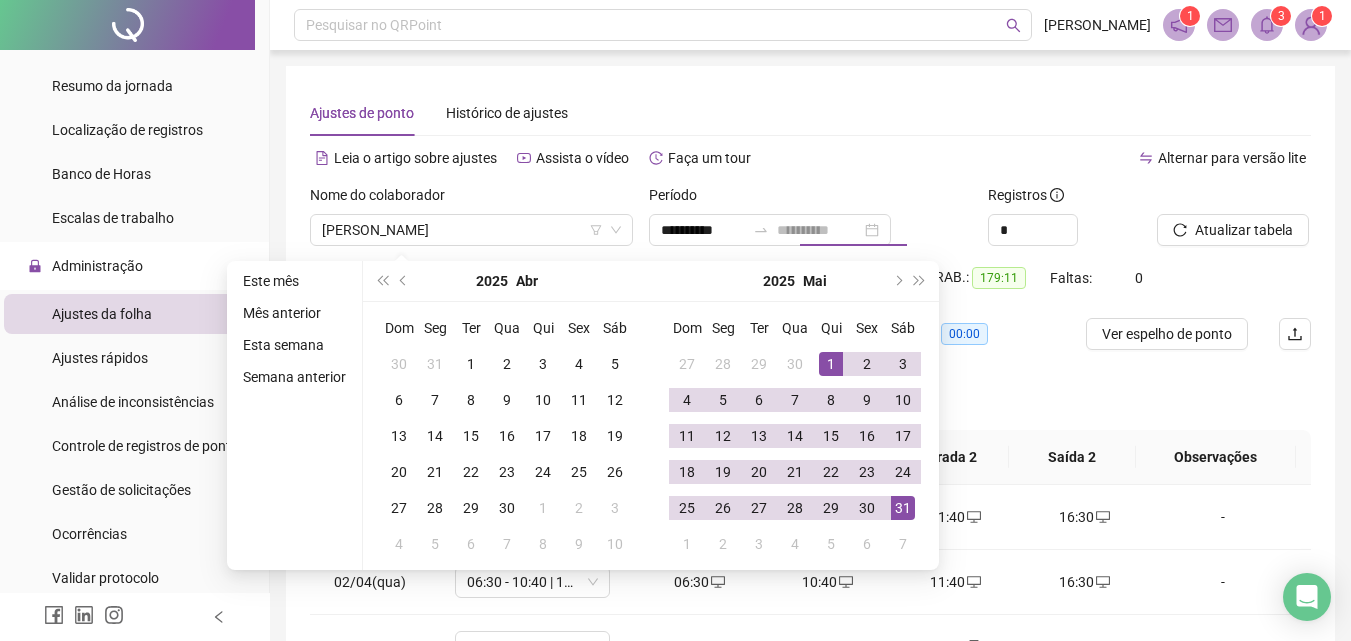 click on "31" at bounding box center (903, 508) 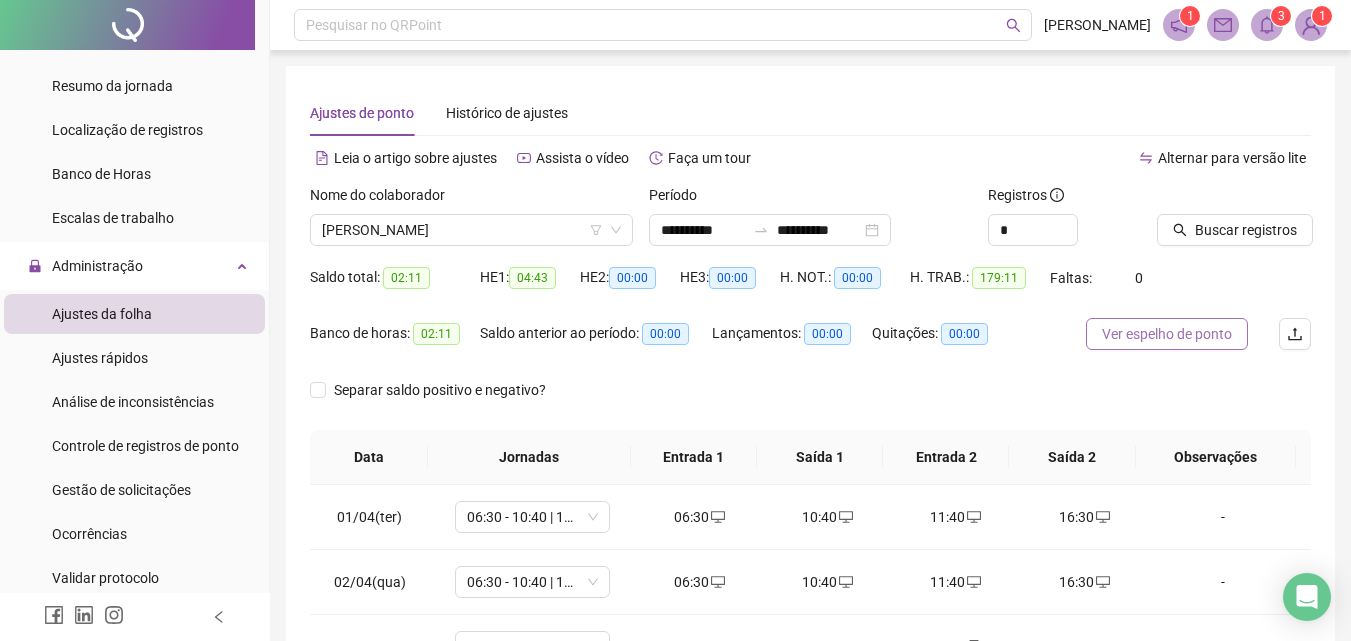 drag, startPoint x: 1220, startPoint y: 229, endPoint x: 1206, endPoint y: 341, distance: 112.871605 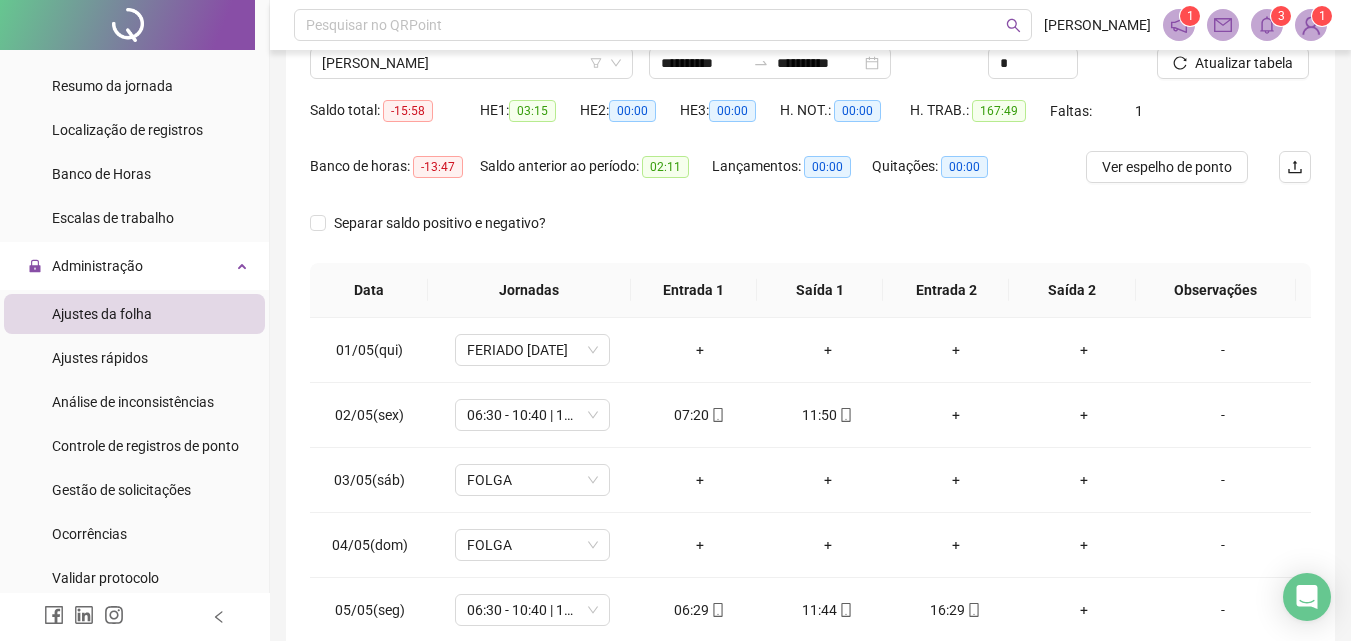 scroll, scrollTop: 200, scrollLeft: 0, axis: vertical 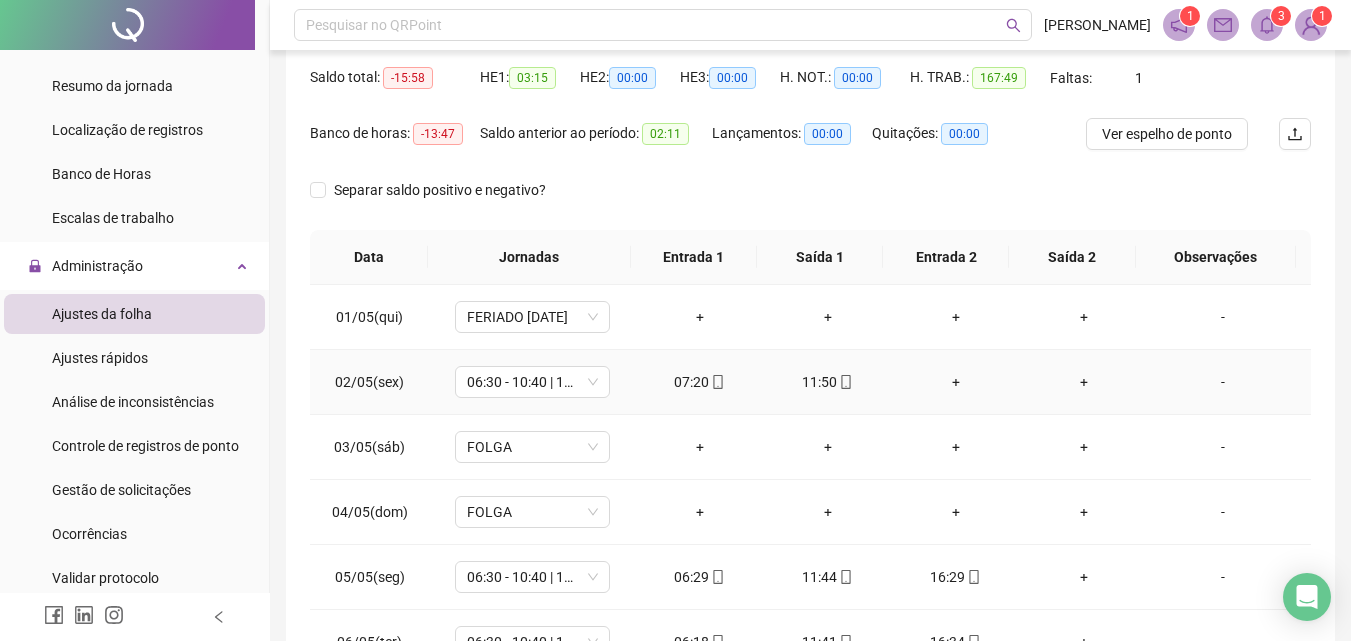 click on "-" at bounding box center [1223, 382] 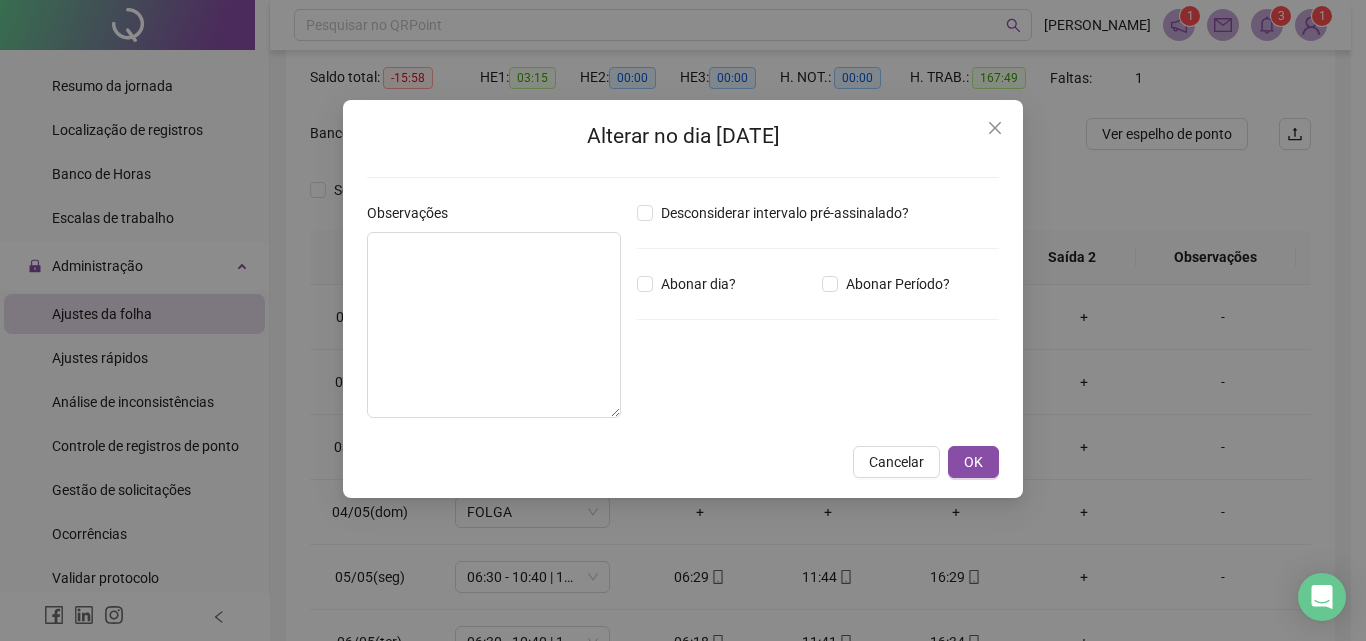 click at bounding box center [494, 325] 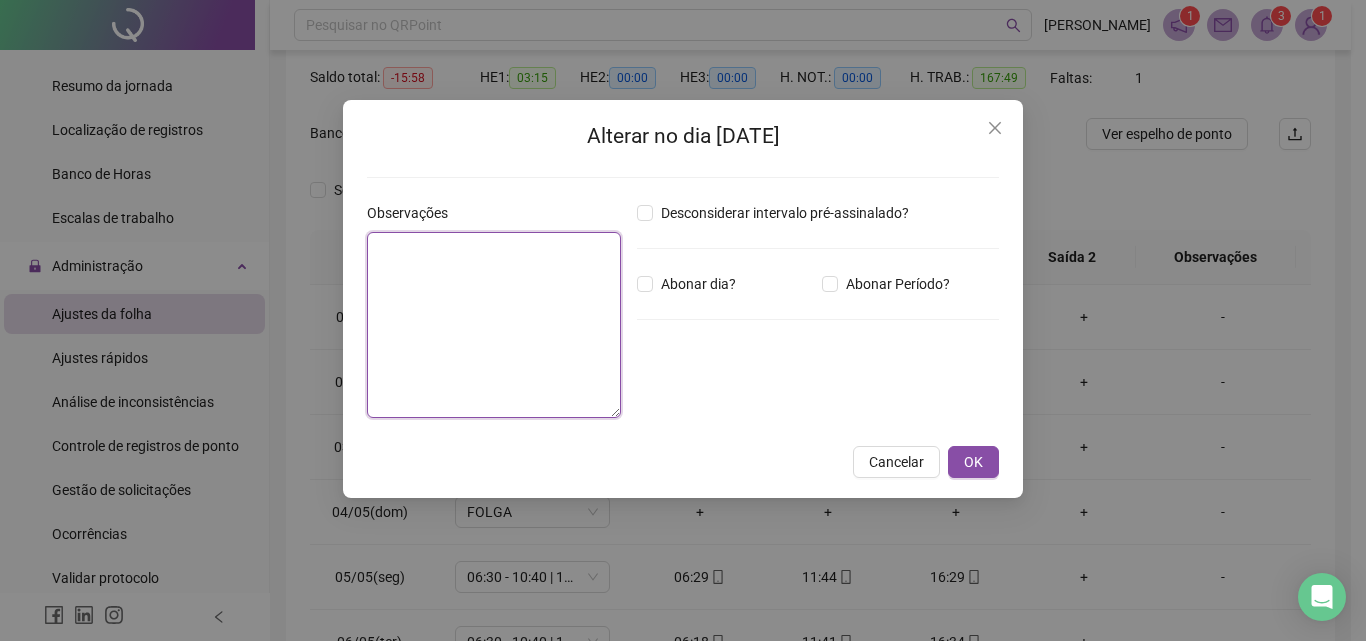 click at bounding box center (494, 325) 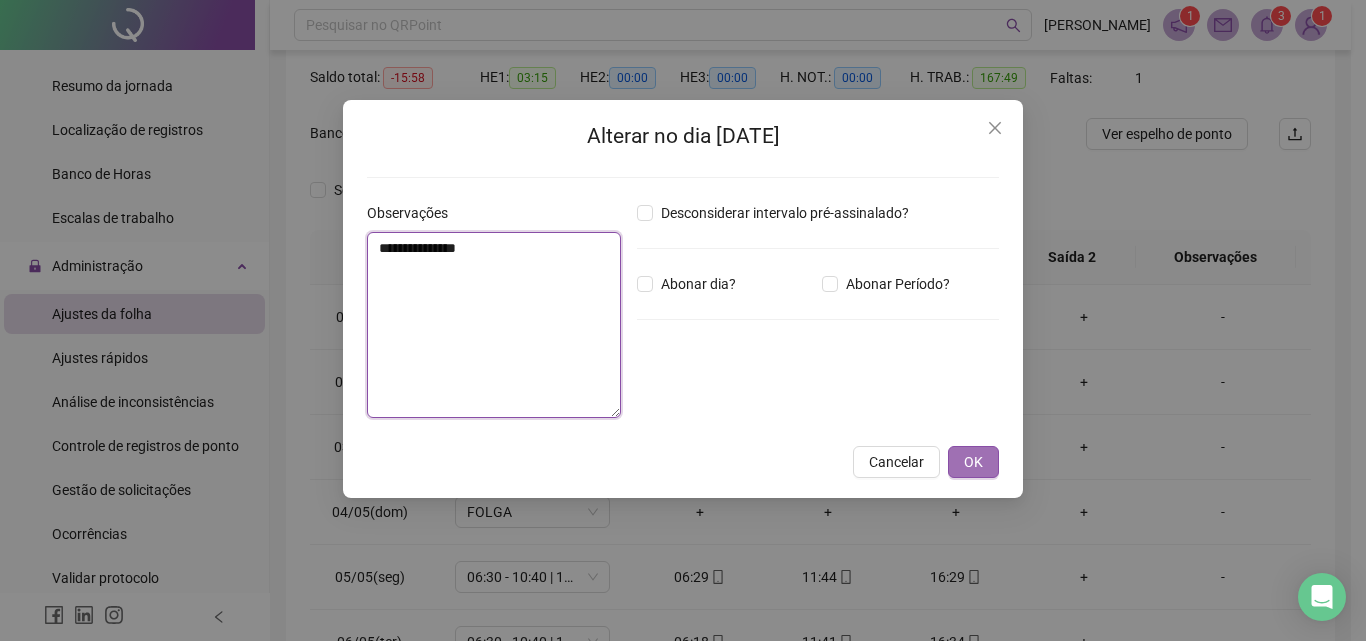 type on "**********" 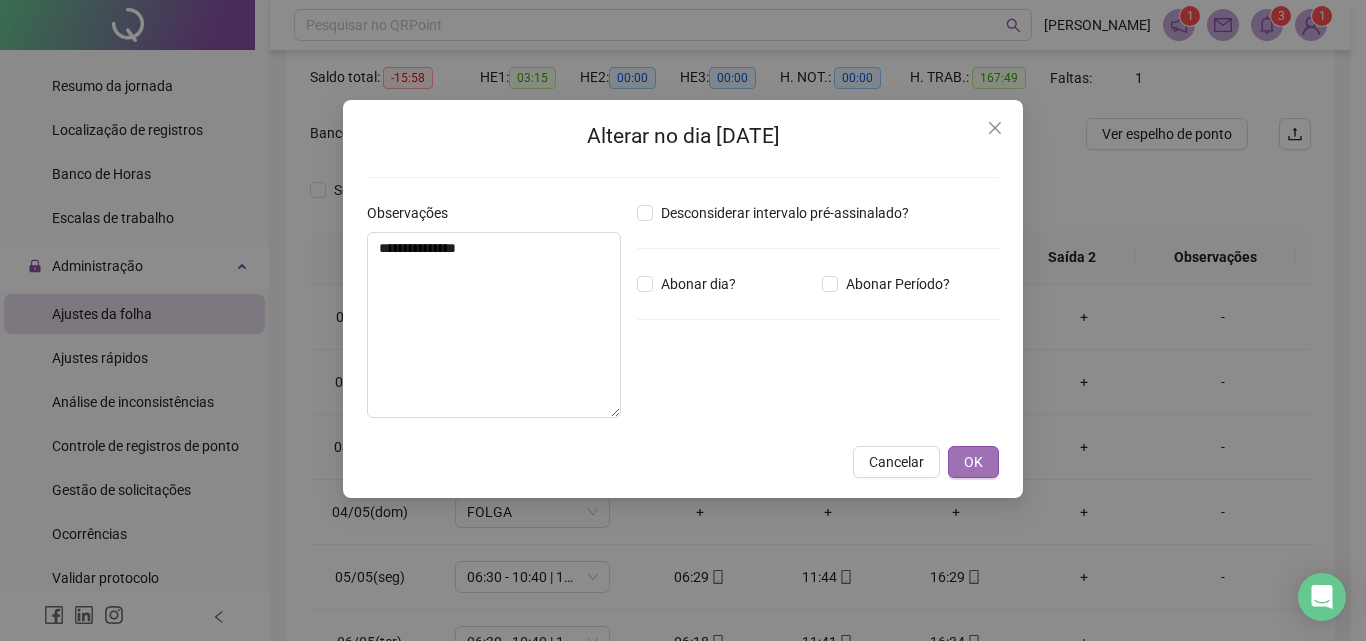 click on "OK" at bounding box center [973, 462] 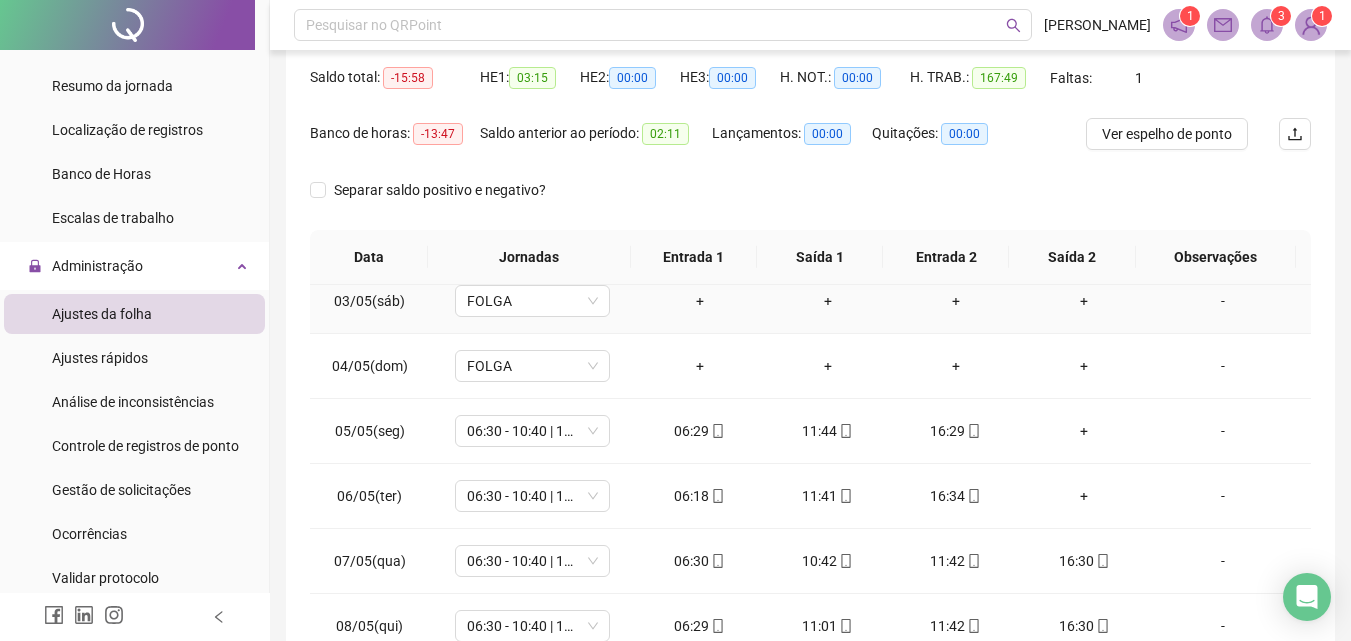 scroll, scrollTop: 200, scrollLeft: 0, axis: vertical 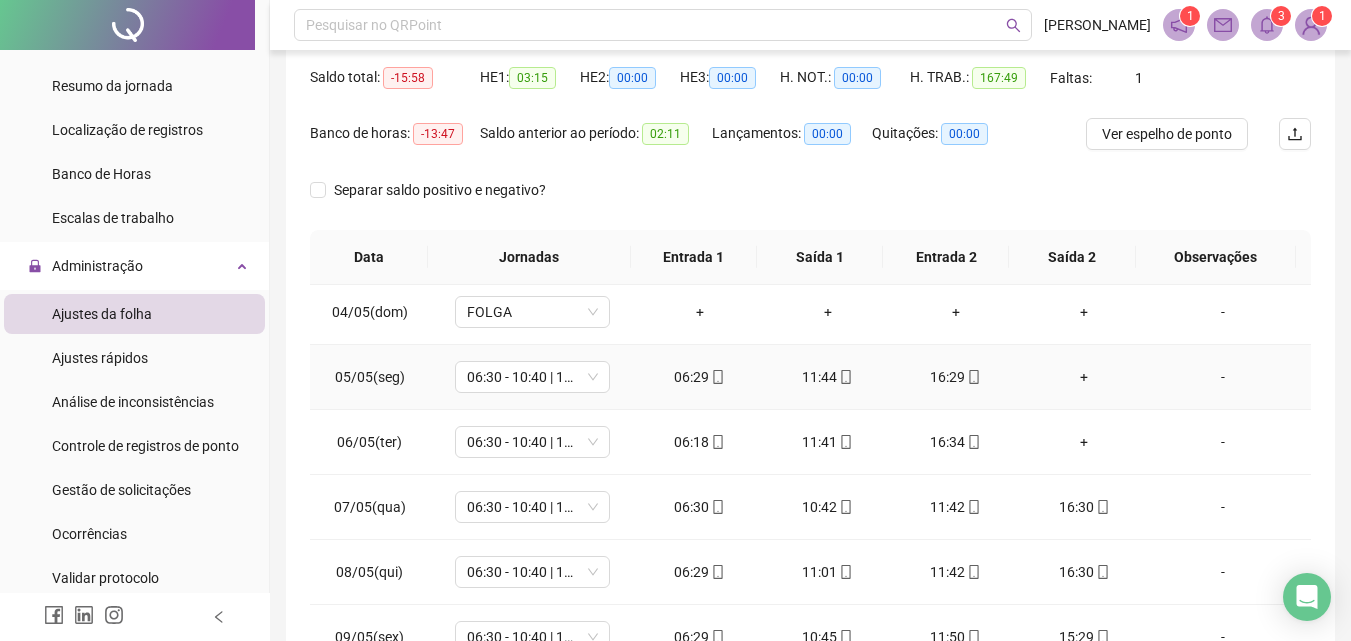 click on "+" at bounding box center (1084, 377) 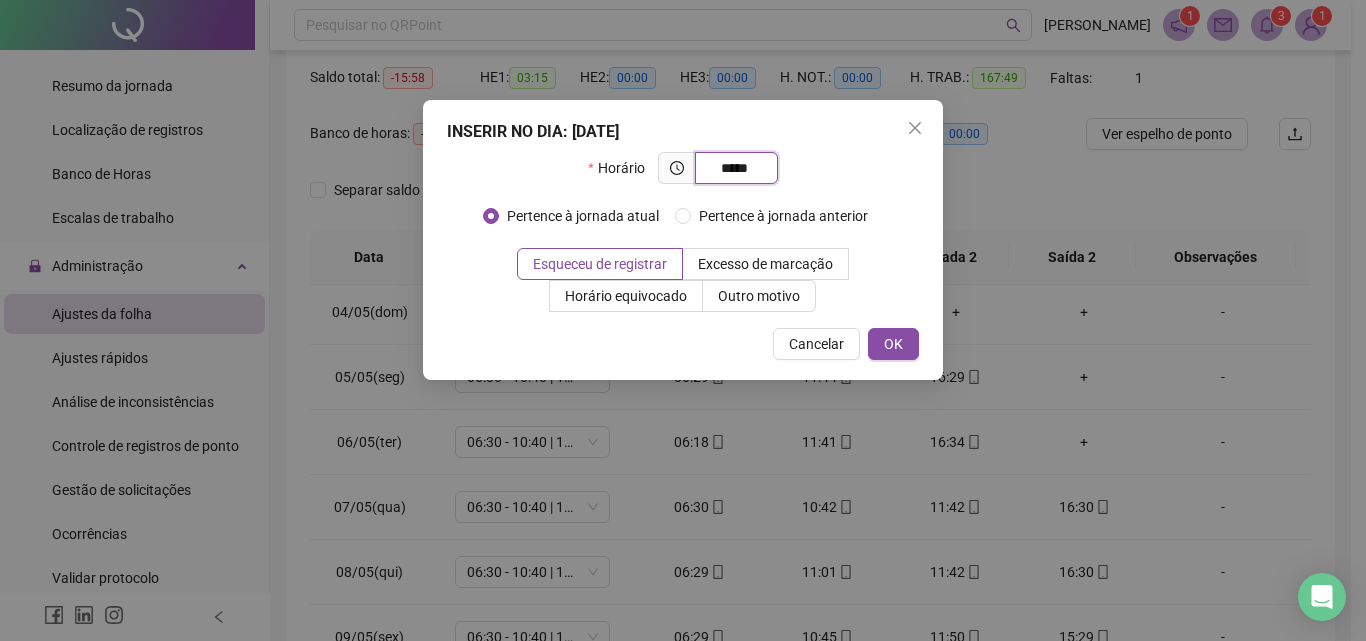 type on "*****" 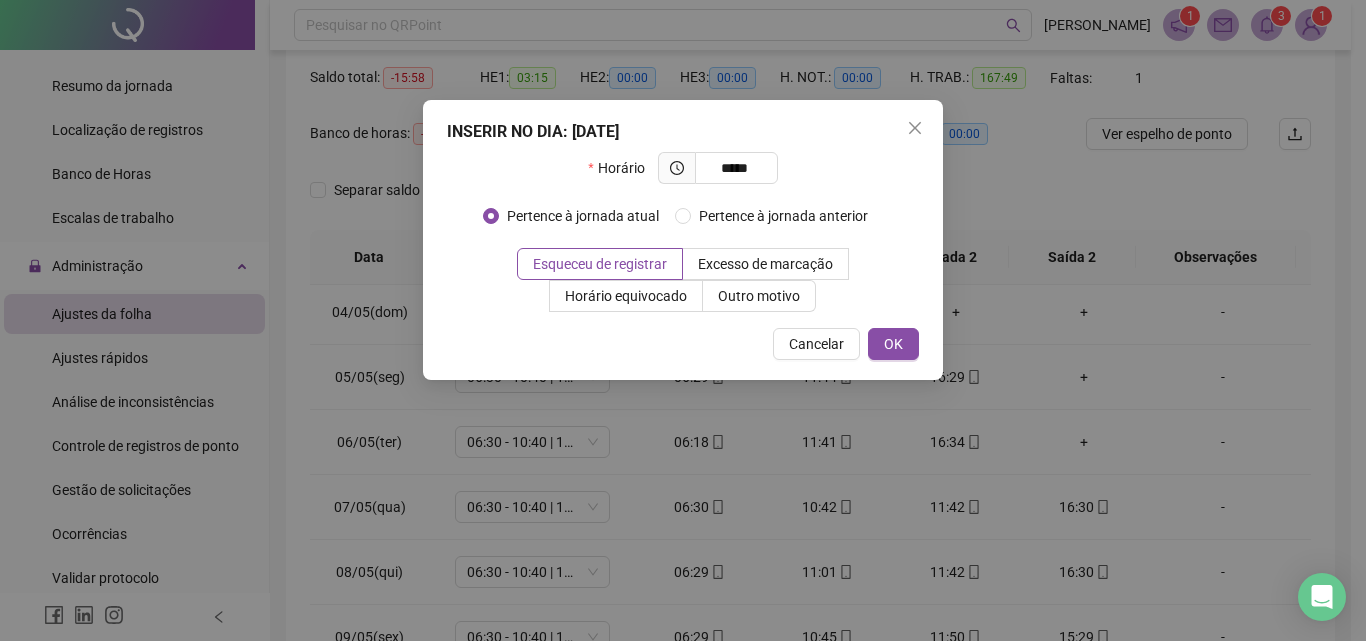 click on "OK" at bounding box center [893, 344] 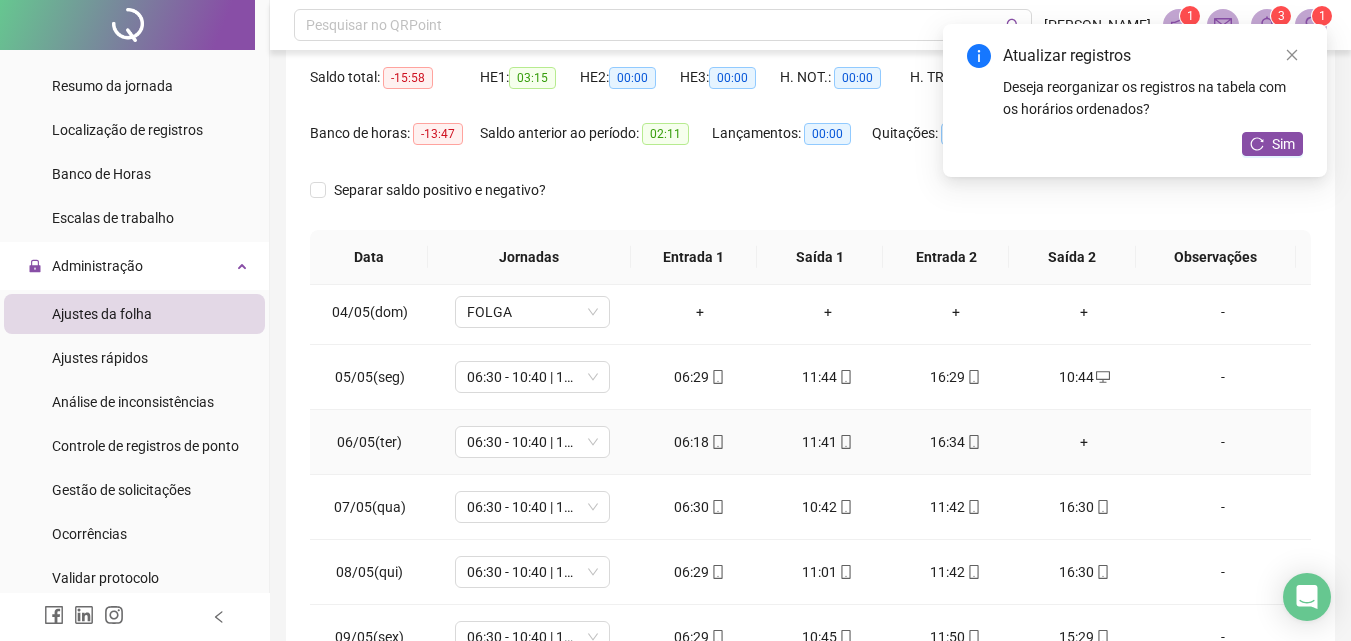 scroll, scrollTop: 100, scrollLeft: 0, axis: vertical 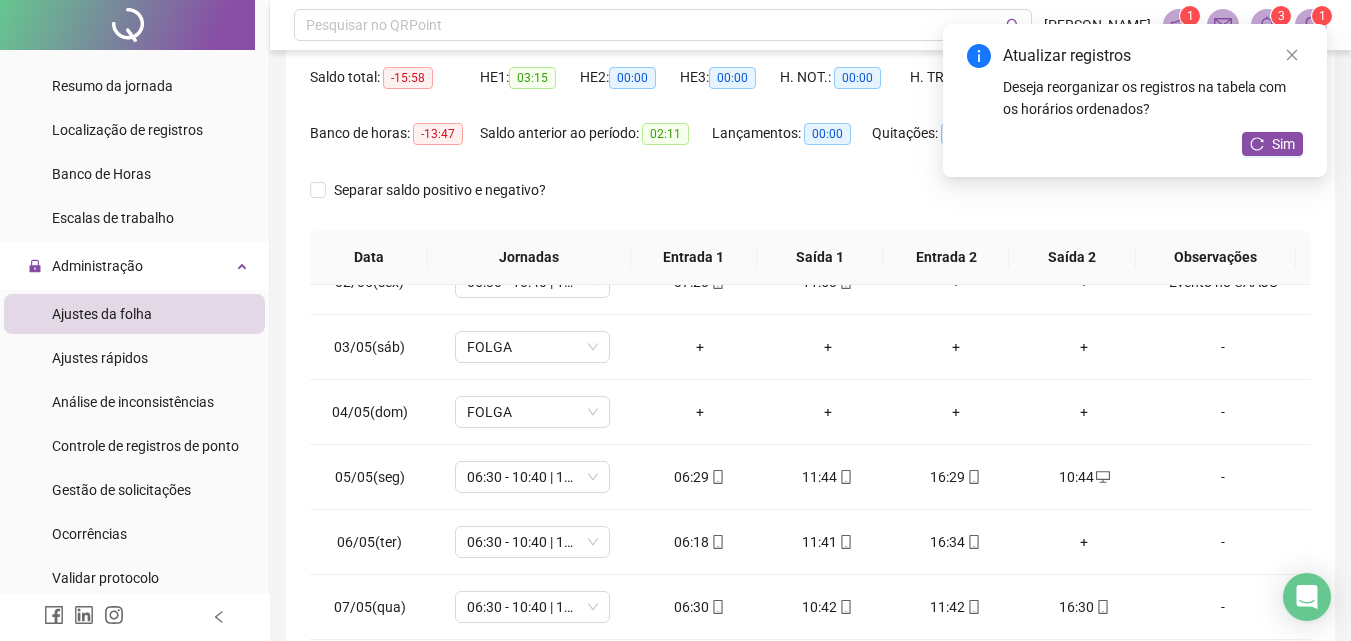 drag, startPoint x: 1294, startPoint y: 55, endPoint x: 1293, endPoint y: 169, distance: 114.00439 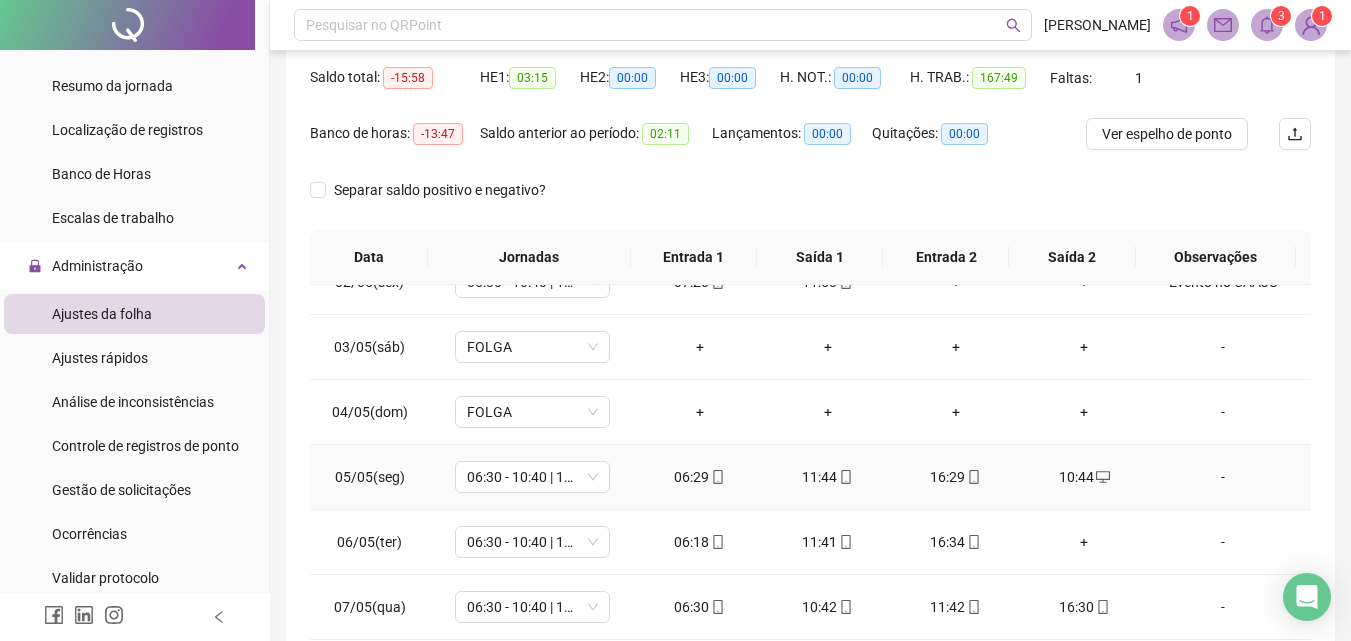 scroll, scrollTop: 200, scrollLeft: 0, axis: vertical 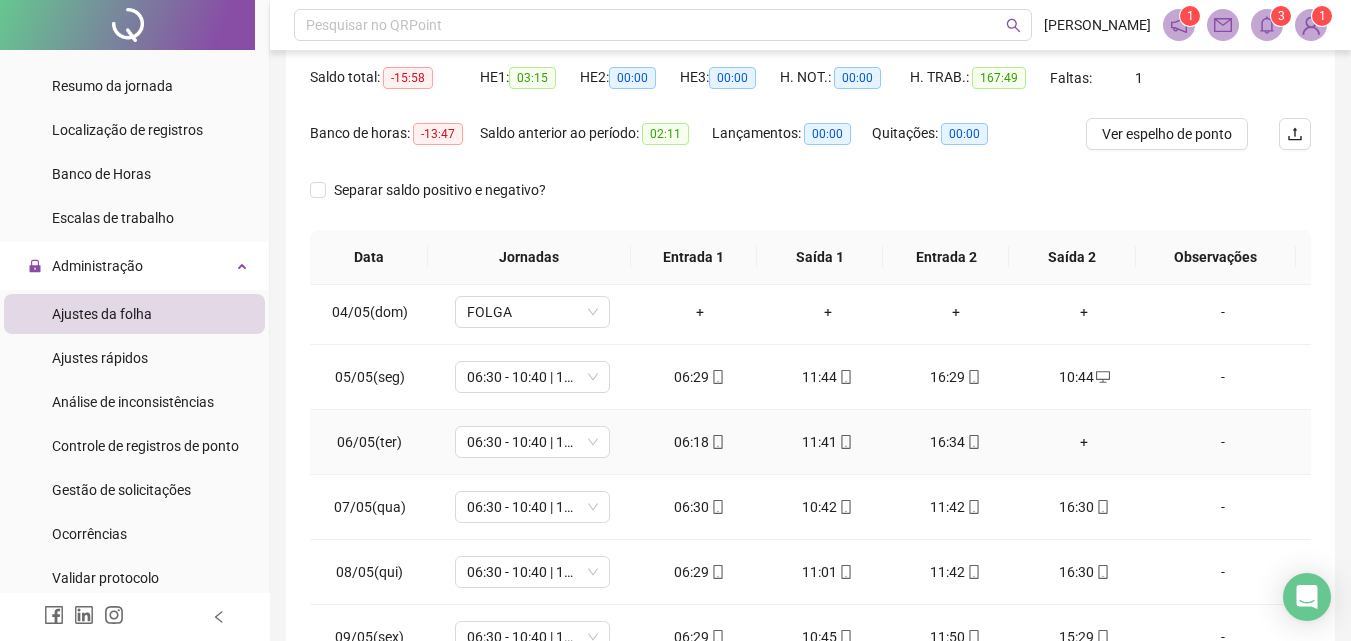 drag, startPoint x: 1072, startPoint y: 438, endPoint x: 1067, endPoint y: 480, distance: 42.296574 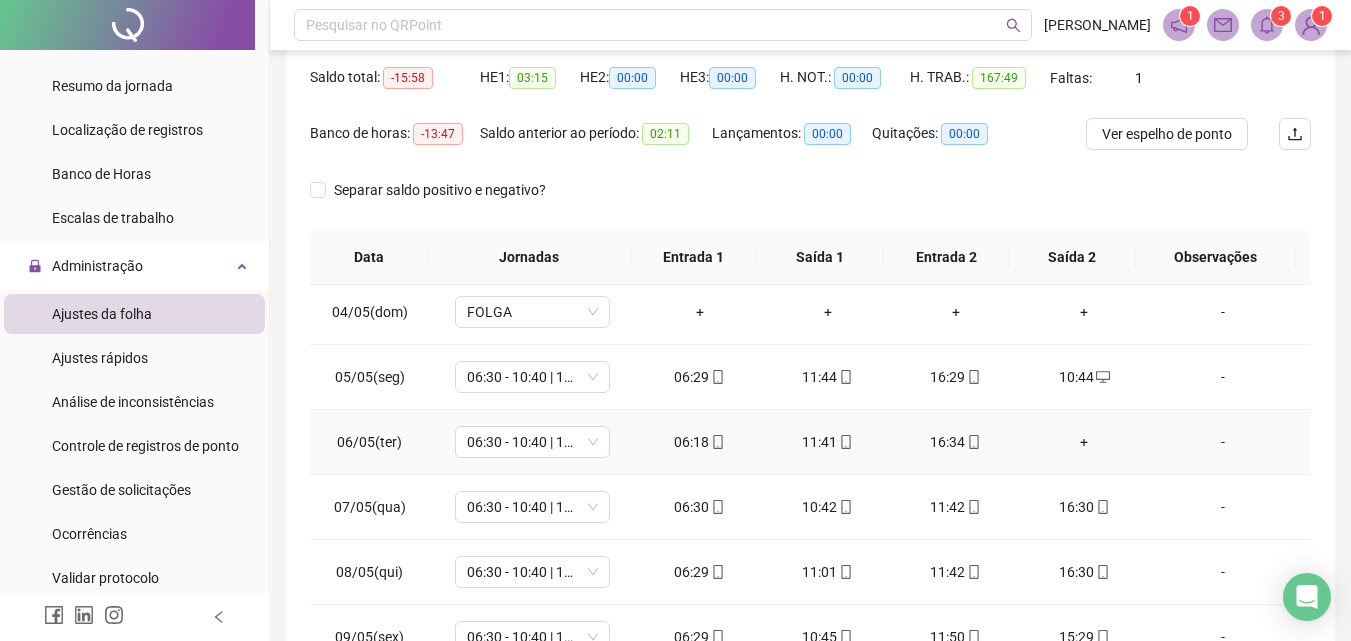 drag, startPoint x: 1072, startPoint y: 444, endPoint x: 1067, endPoint y: 467, distance: 23.537205 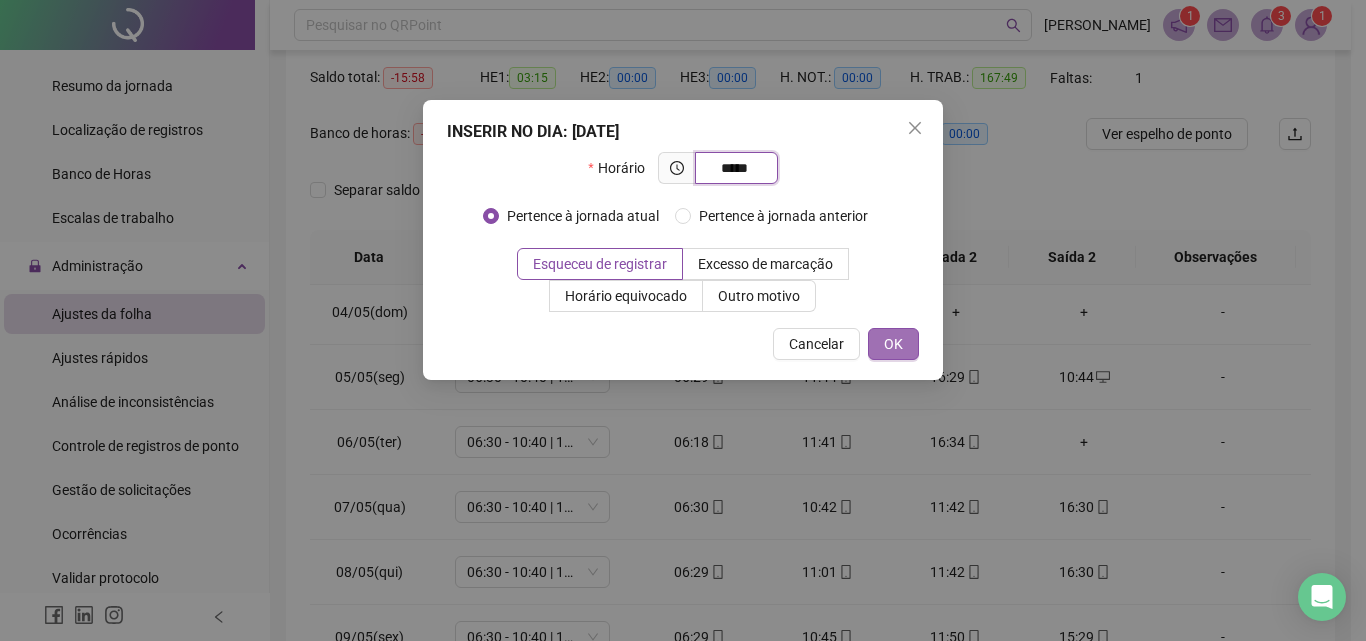 type on "*****" 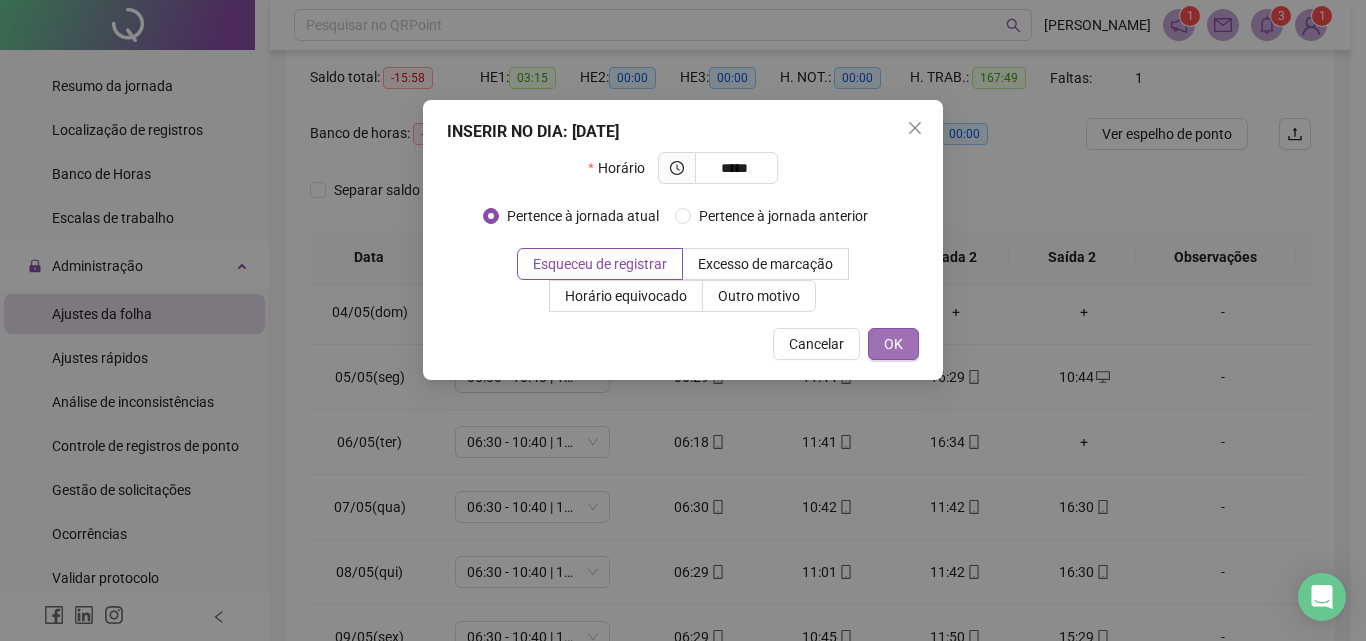 click on "OK" at bounding box center [893, 344] 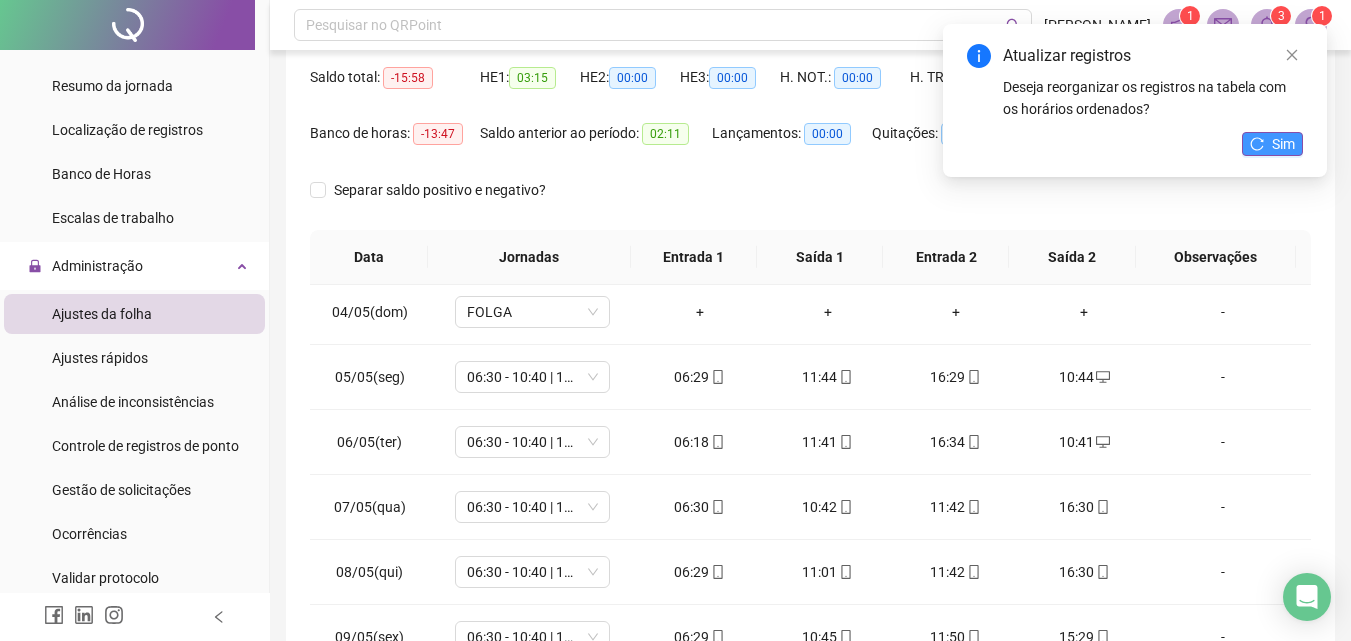 click on "Sim" at bounding box center [1283, 144] 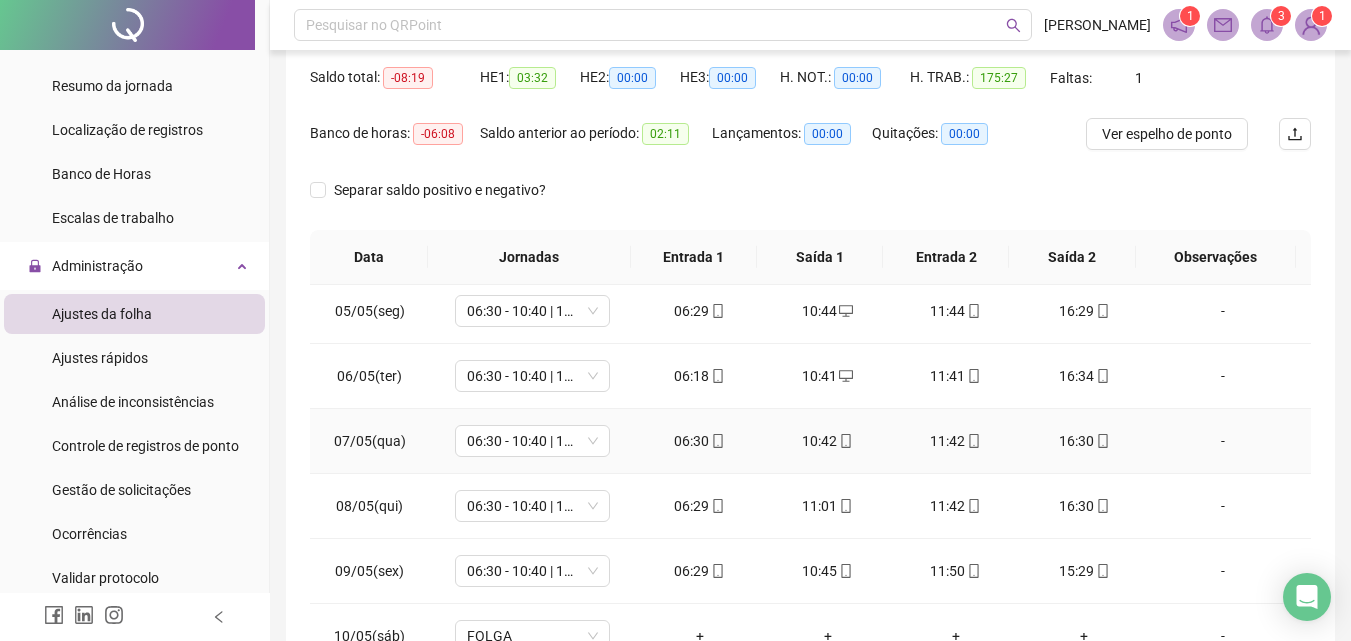 scroll, scrollTop: 300, scrollLeft: 0, axis: vertical 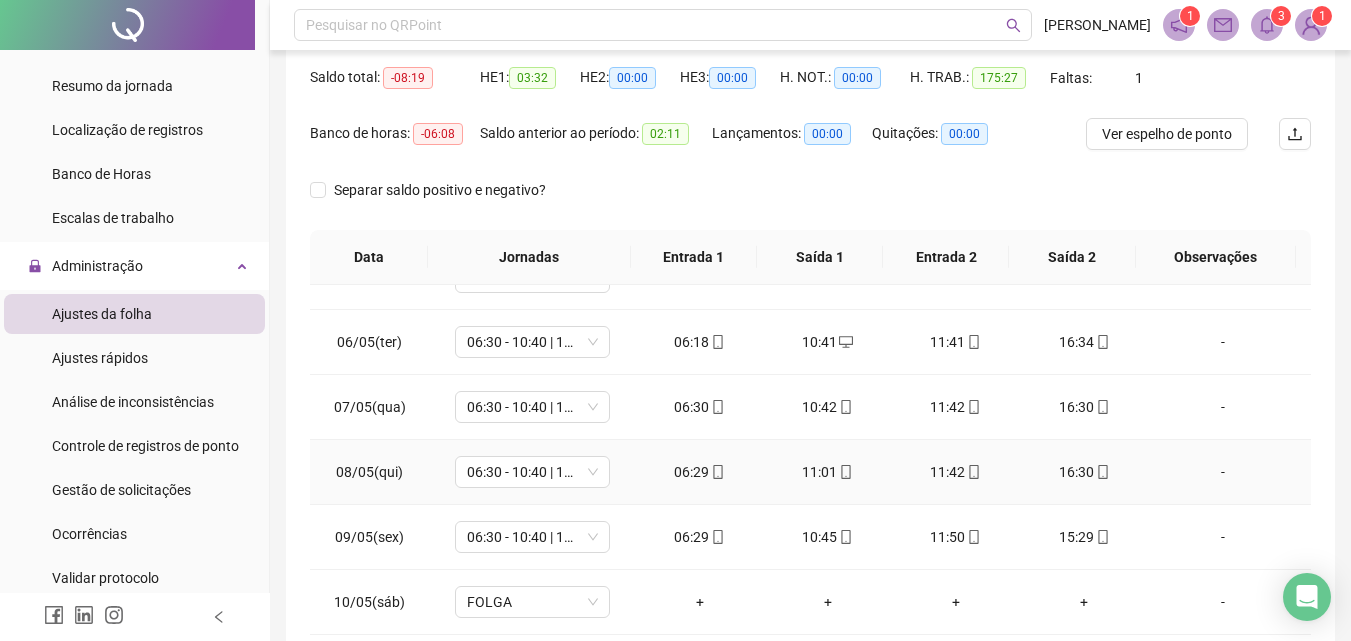 click on "11:01" at bounding box center (828, 472) 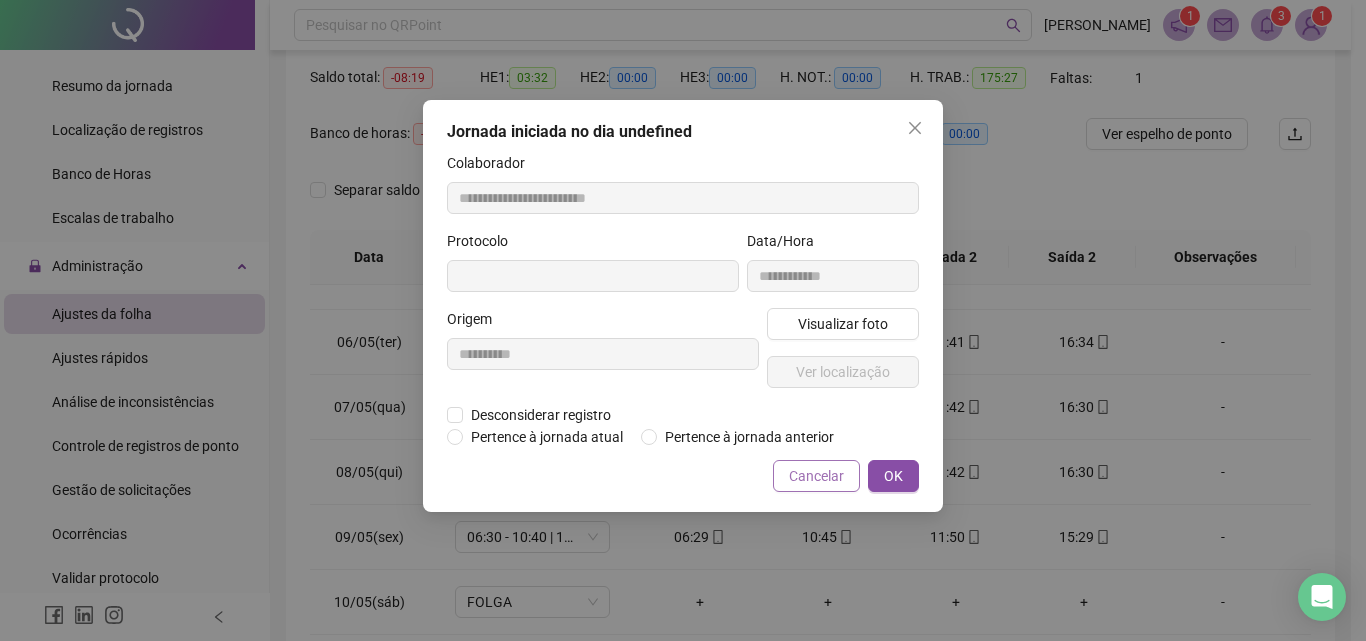 type on "**********" 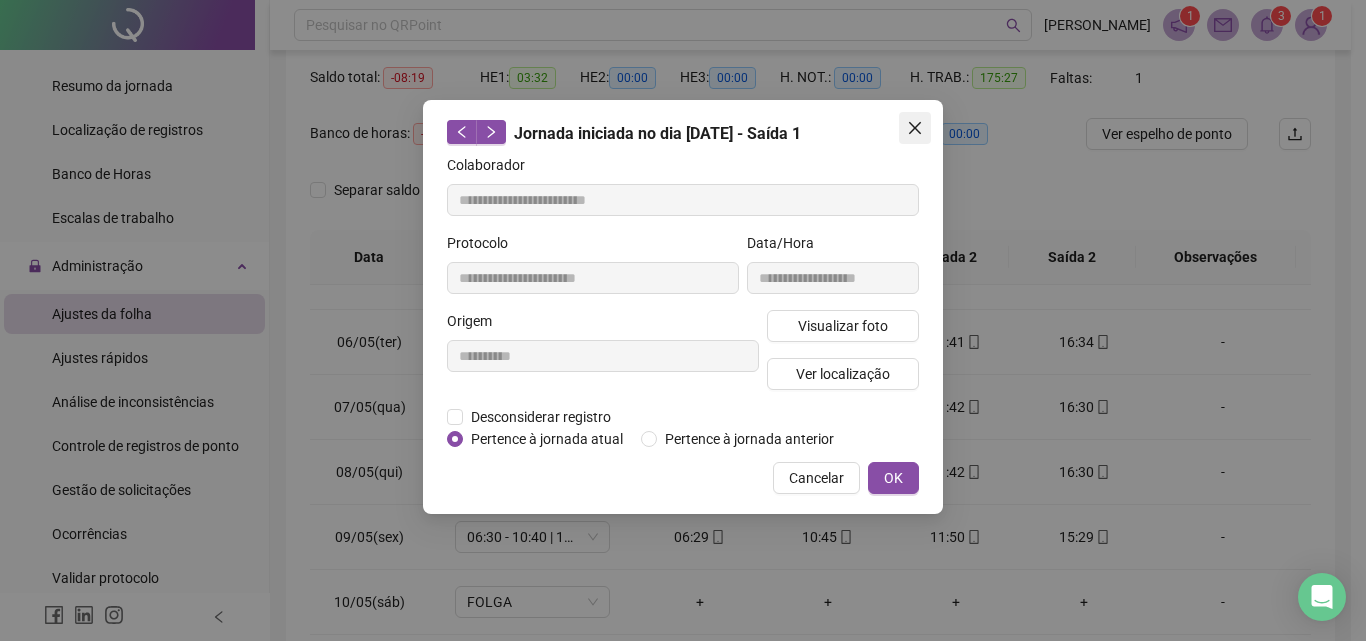 click 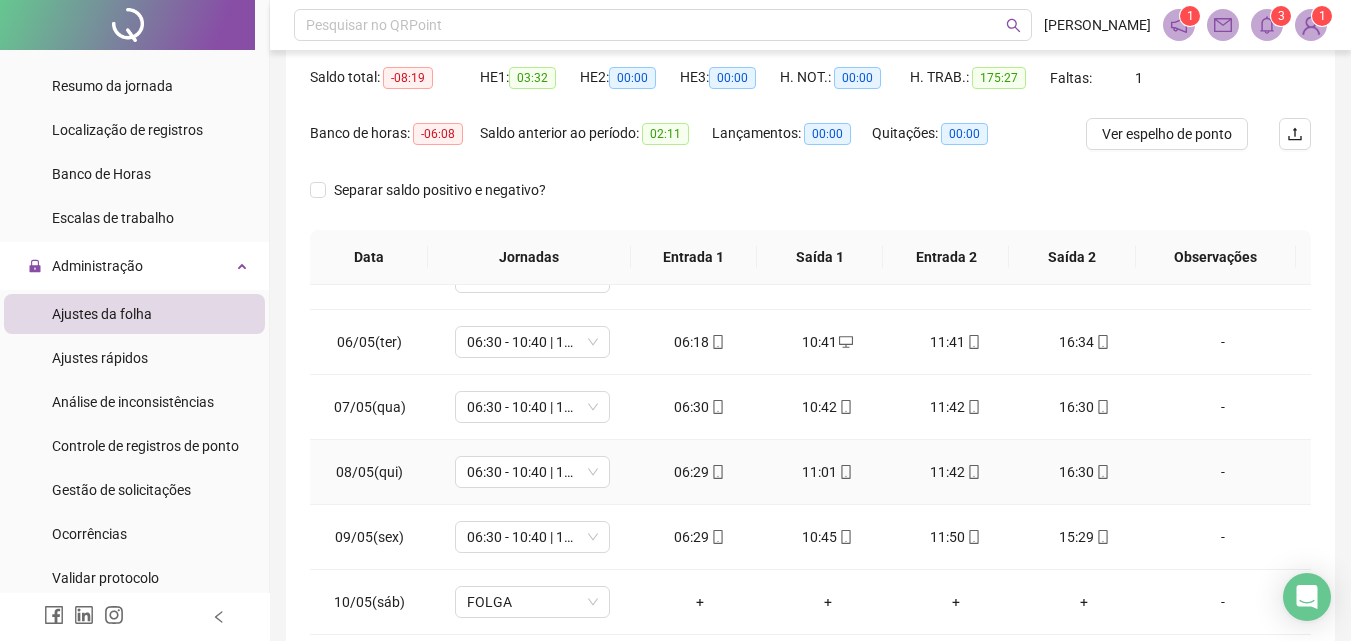 click on "11:01" at bounding box center (828, 472) 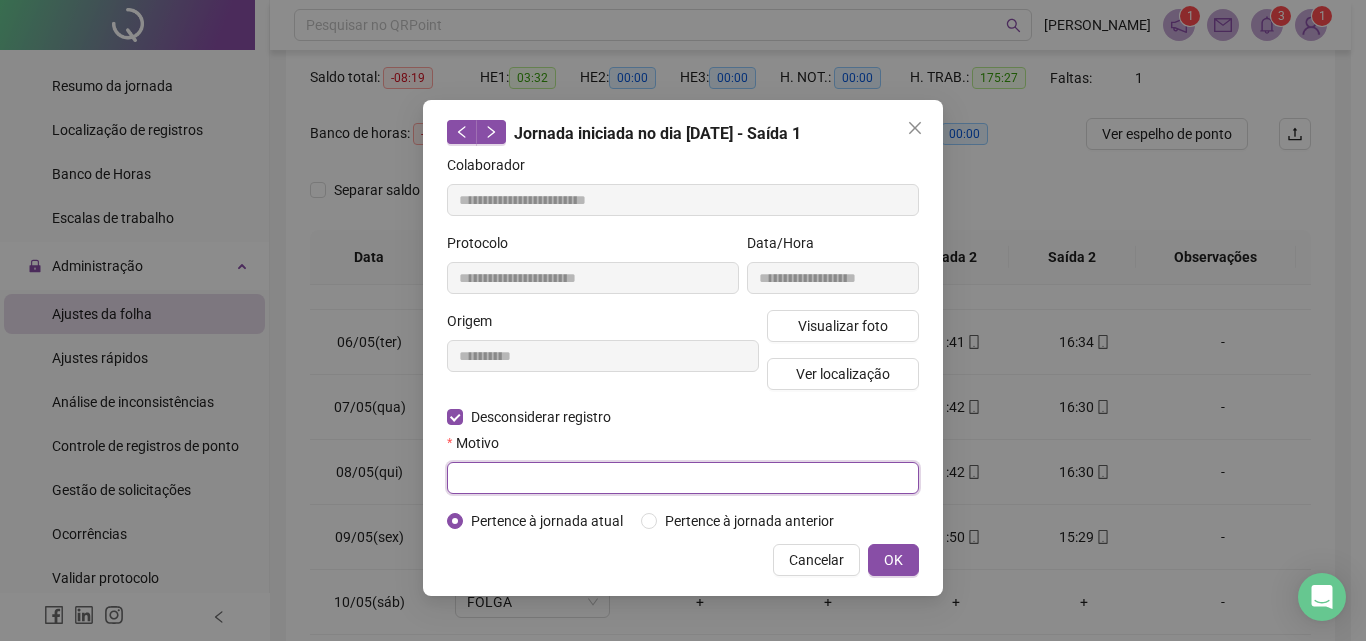 click at bounding box center (683, 478) 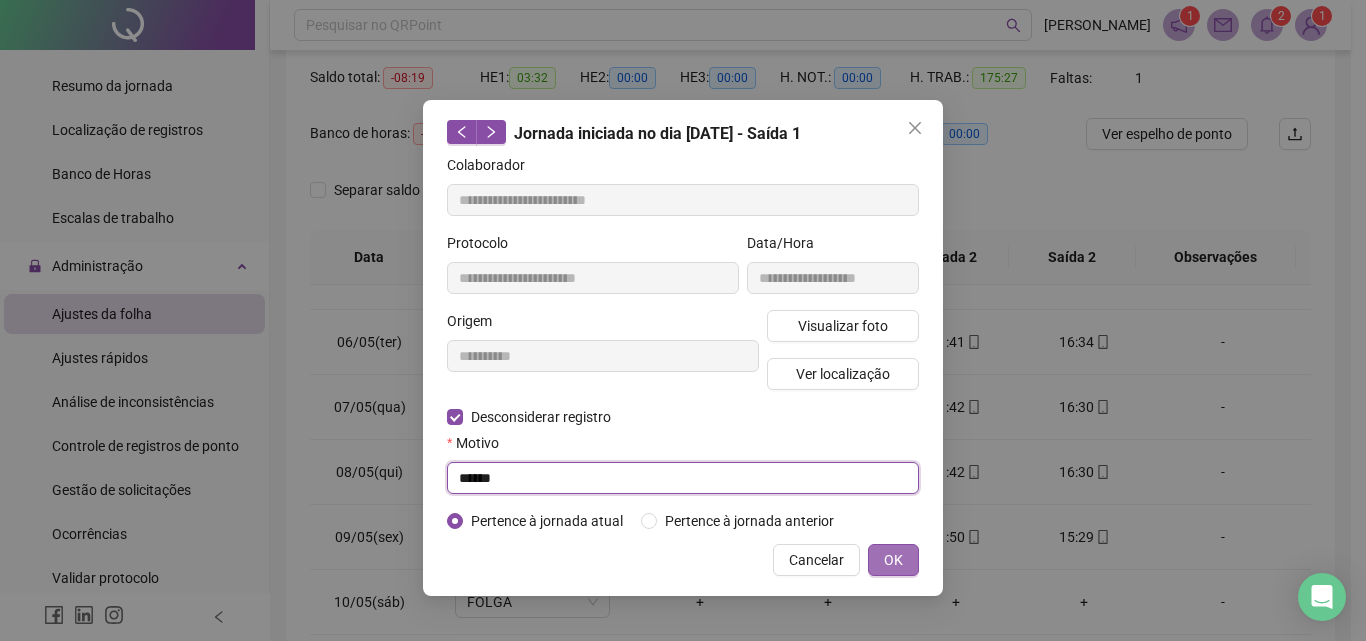 type on "******" 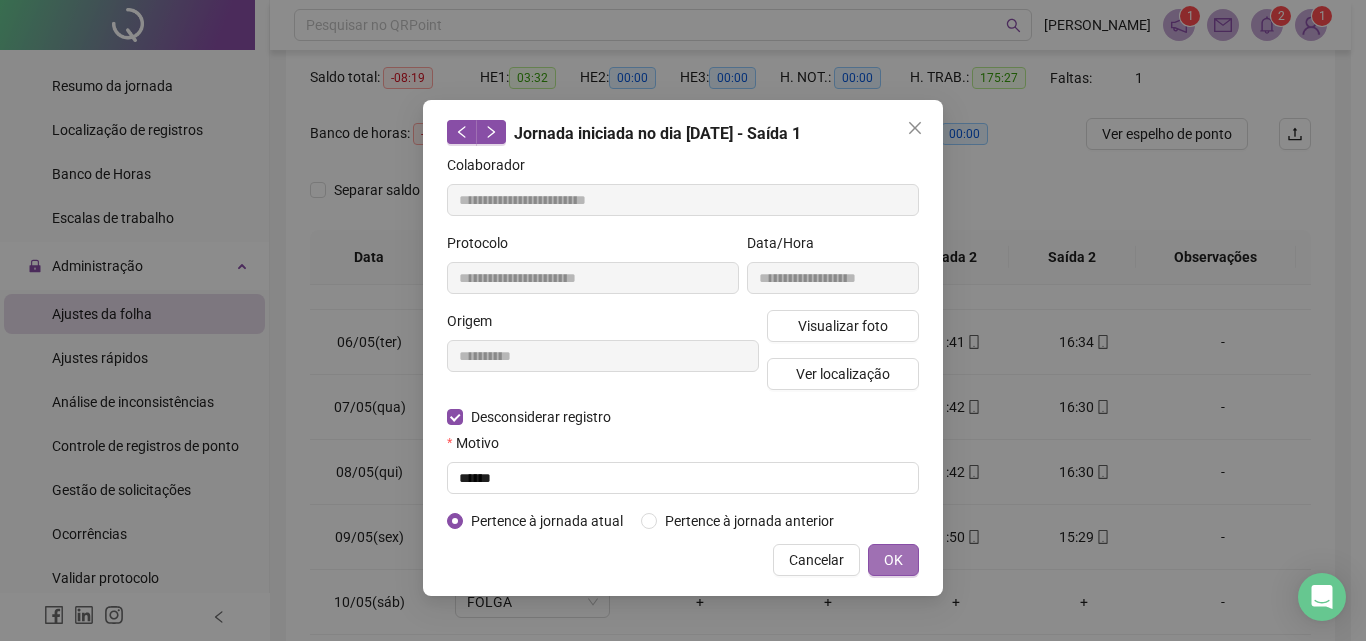 click on "OK" at bounding box center [893, 560] 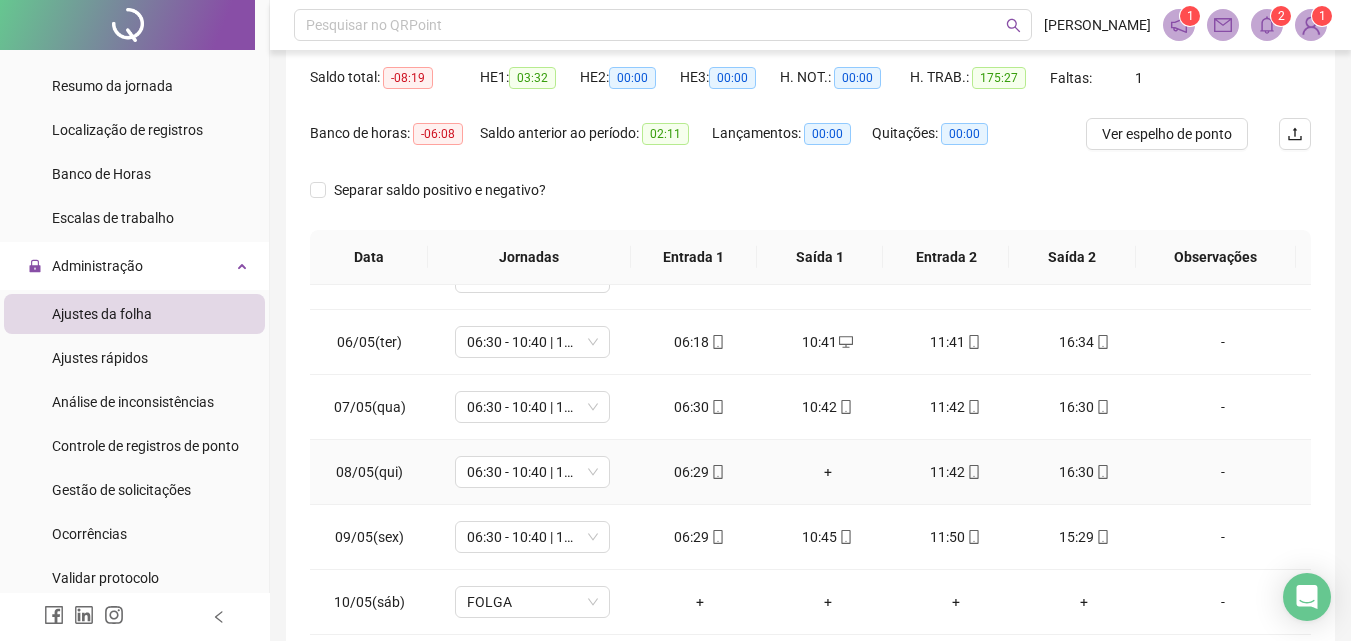 drag, startPoint x: 814, startPoint y: 469, endPoint x: 819, endPoint y: 486, distance: 17.720045 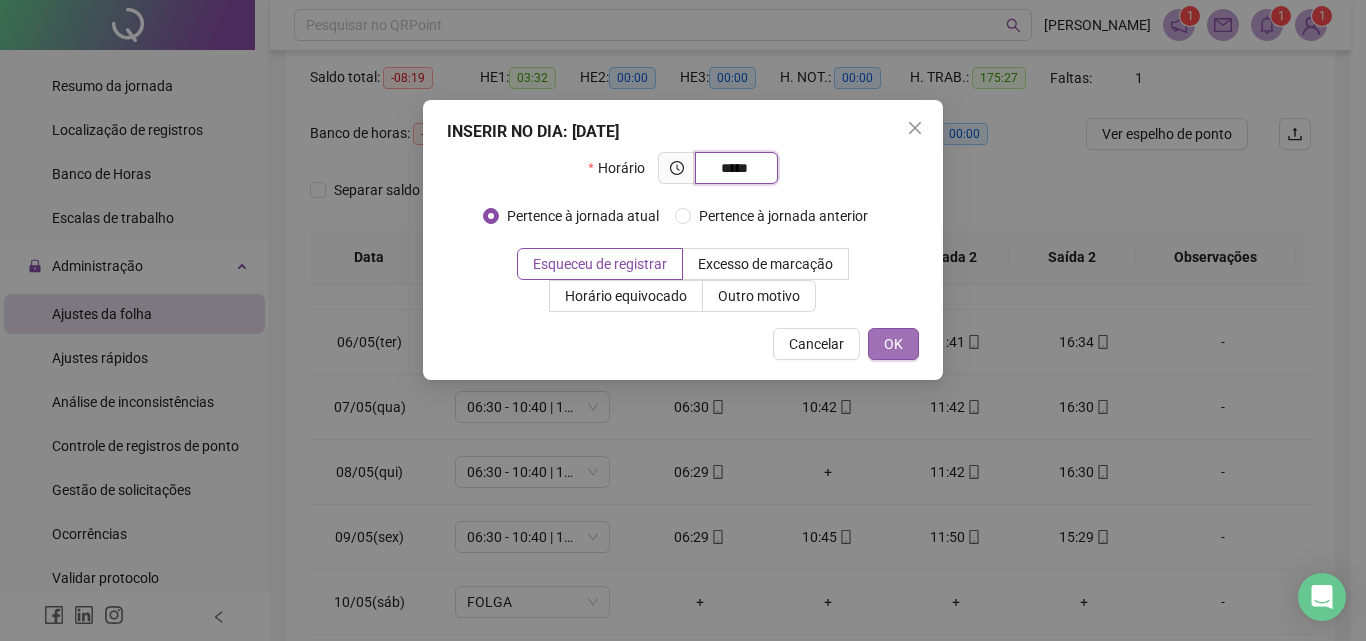 type on "*****" 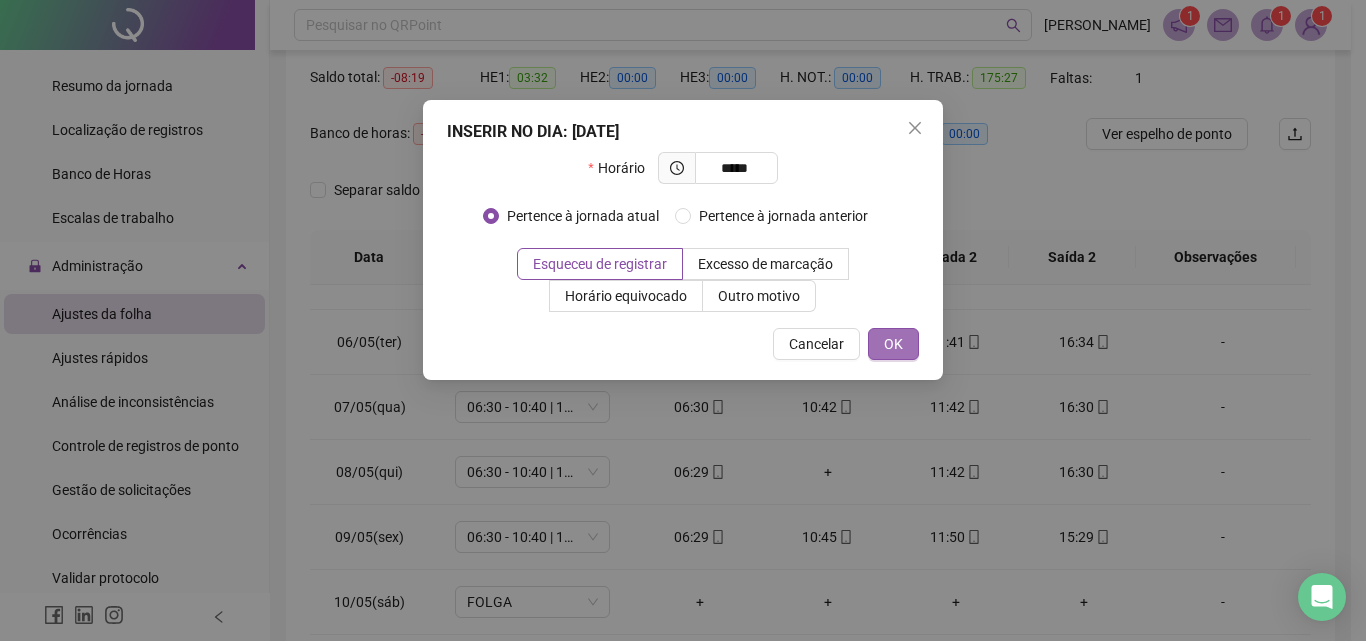 click on "OK" at bounding box center [893, 344] 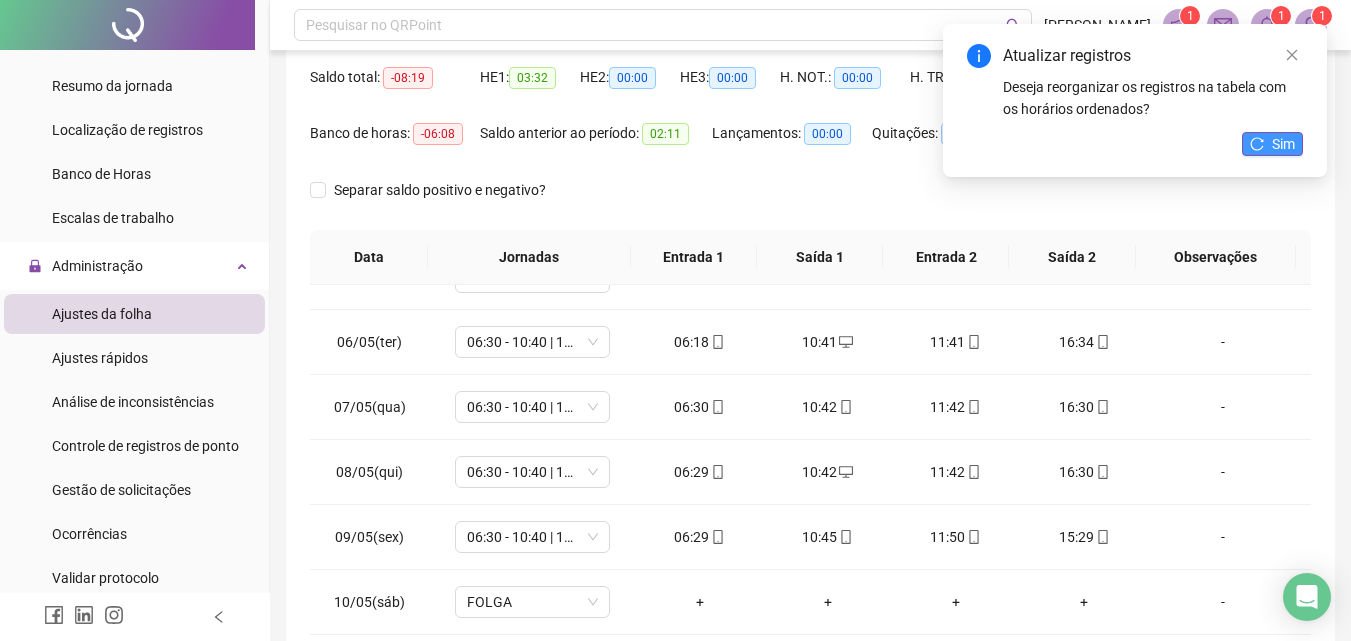 click 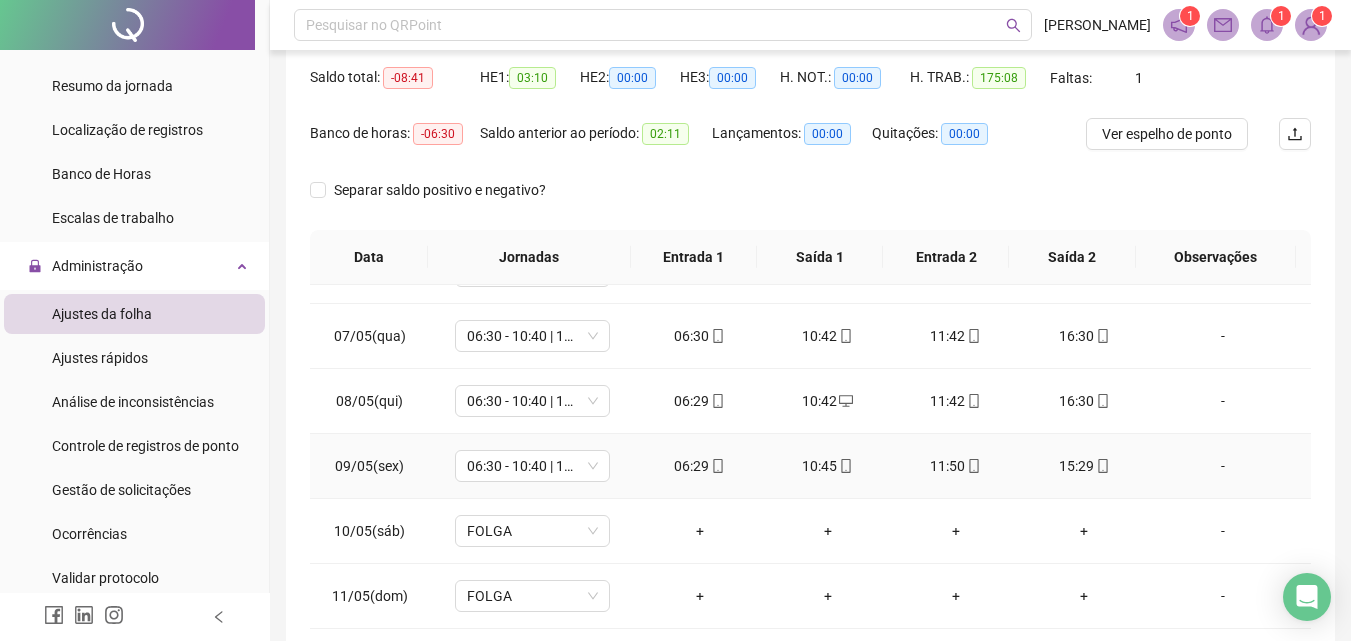 scroll, scrollTop: 400, scrollLeft: 0, axis: vertical 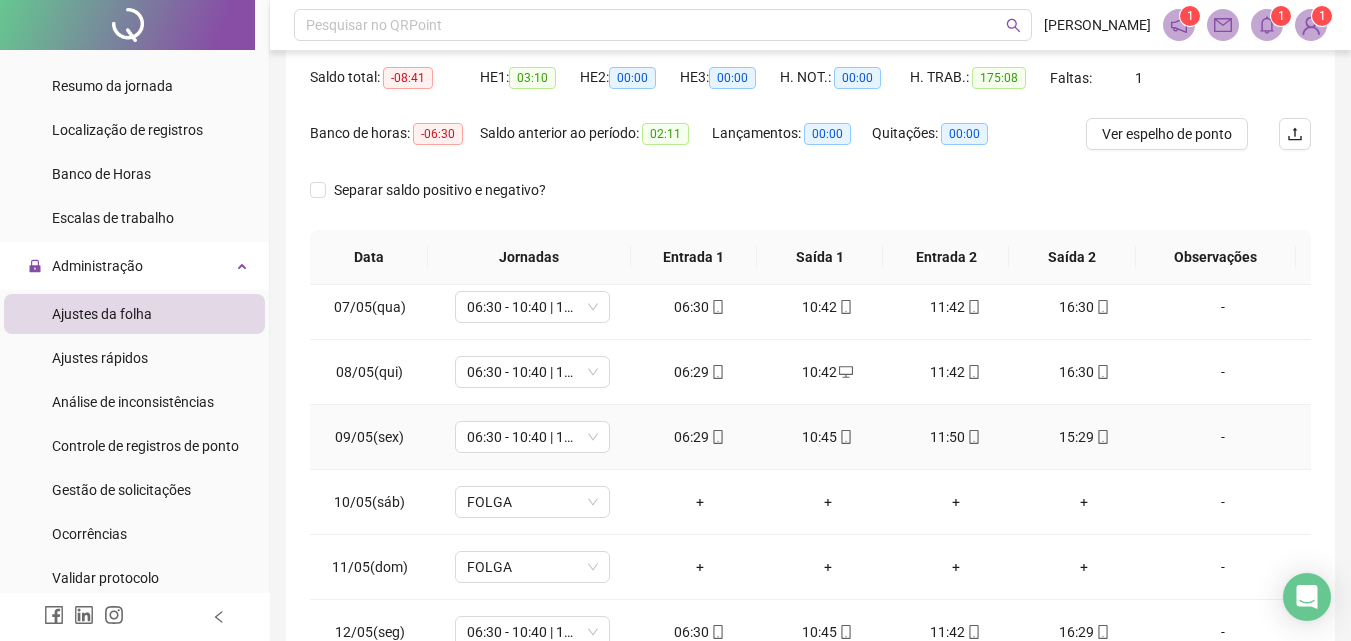click on "10:45" at bounding box center (828, 437) 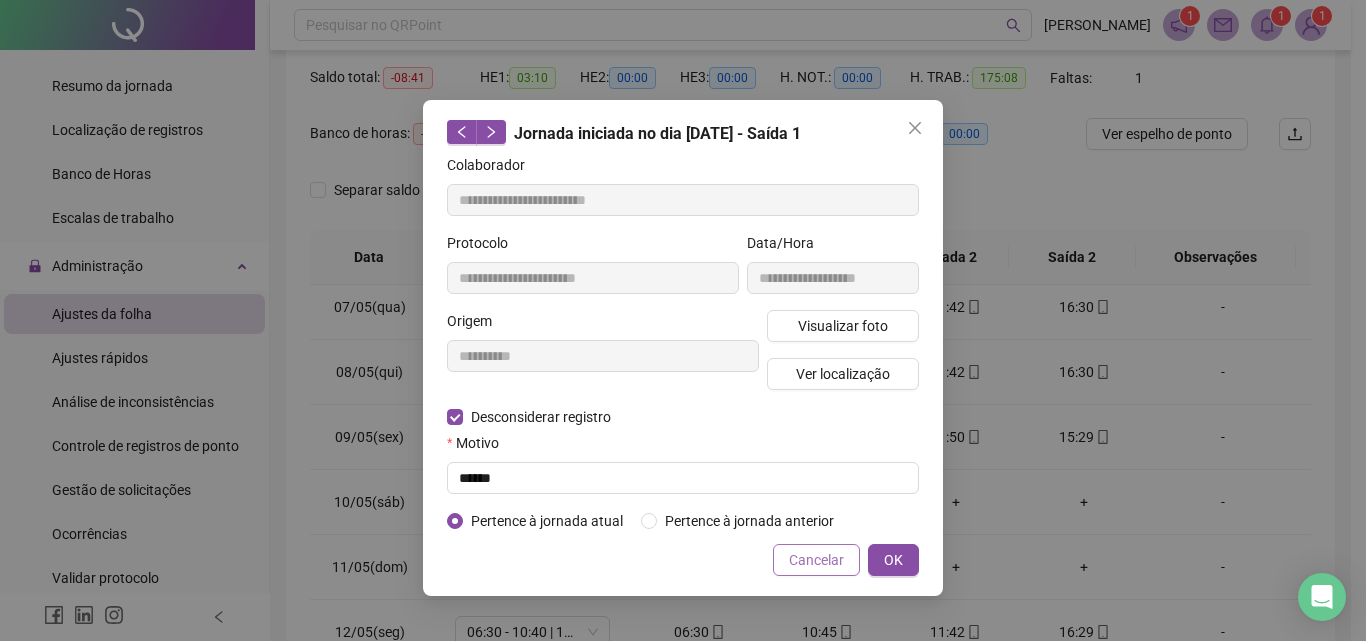 type on "**********" 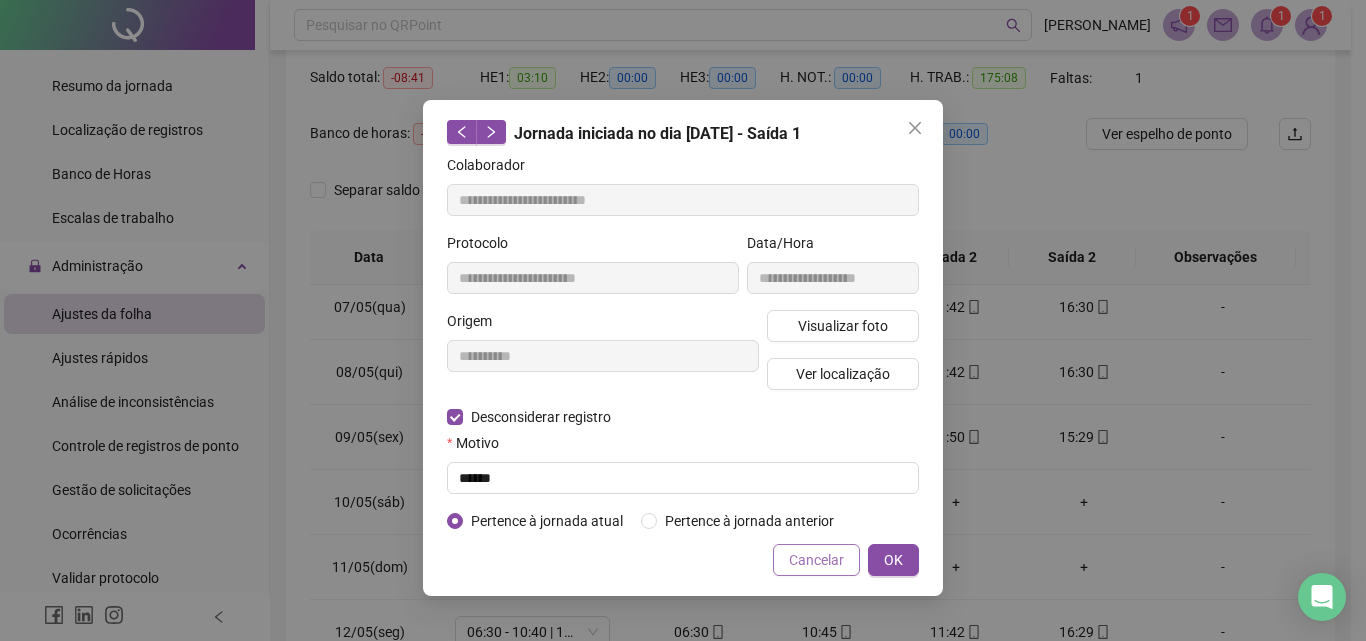 type on "**********" 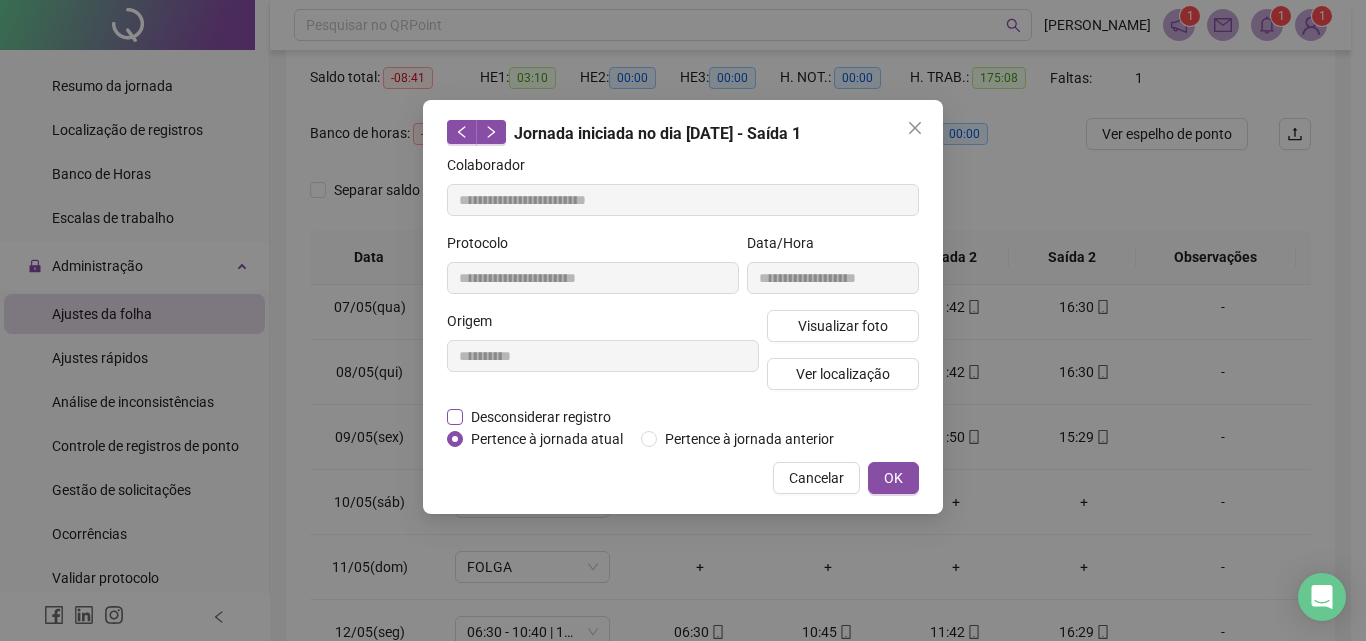 click on "Desconsiderar registro" at bounding box center (541, 417) 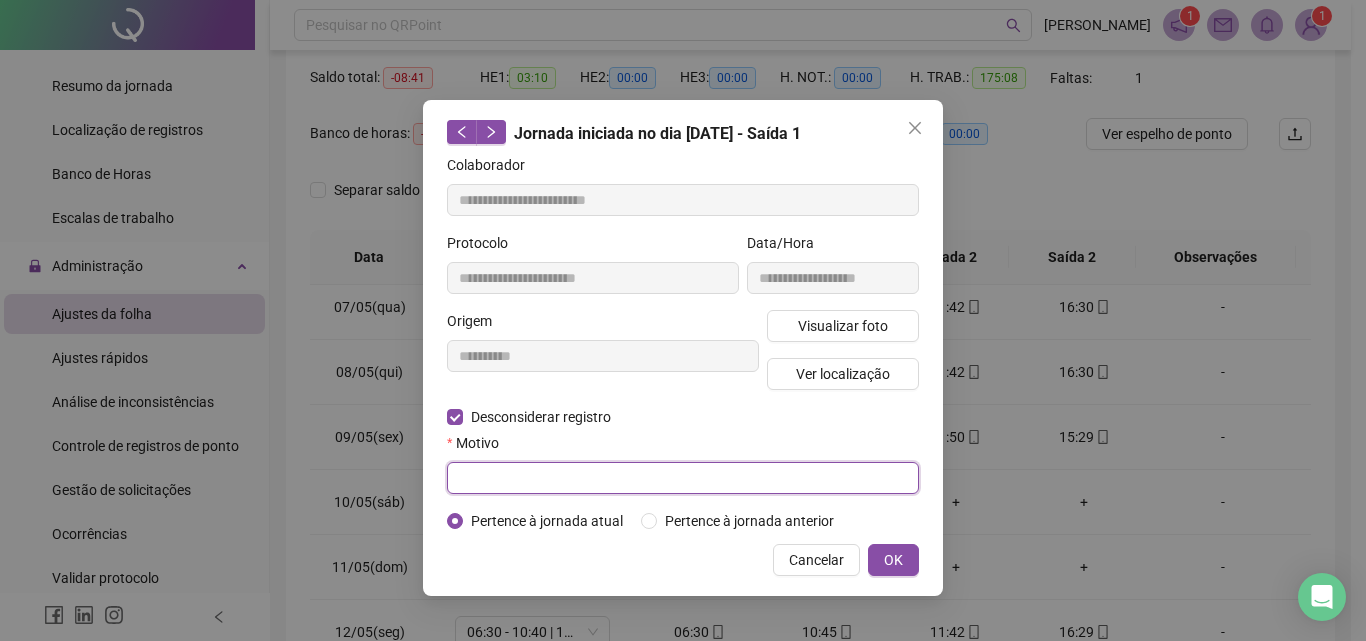 click at bounding box center [683, 478] 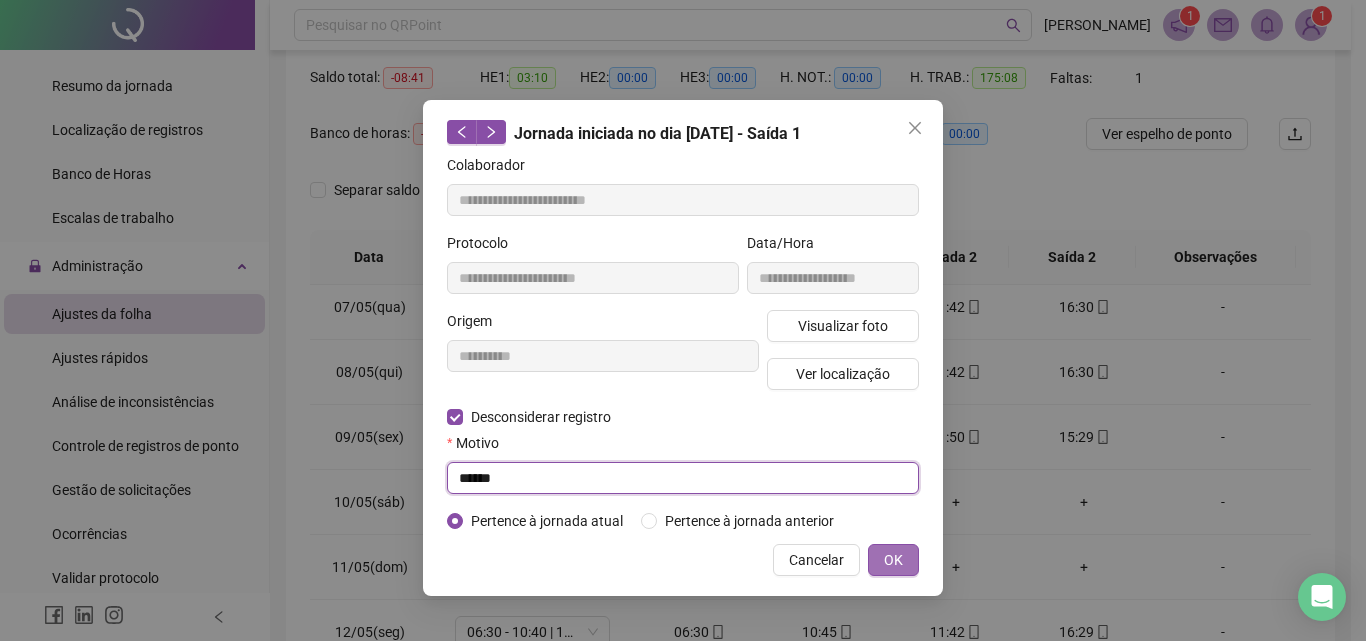type on "******" 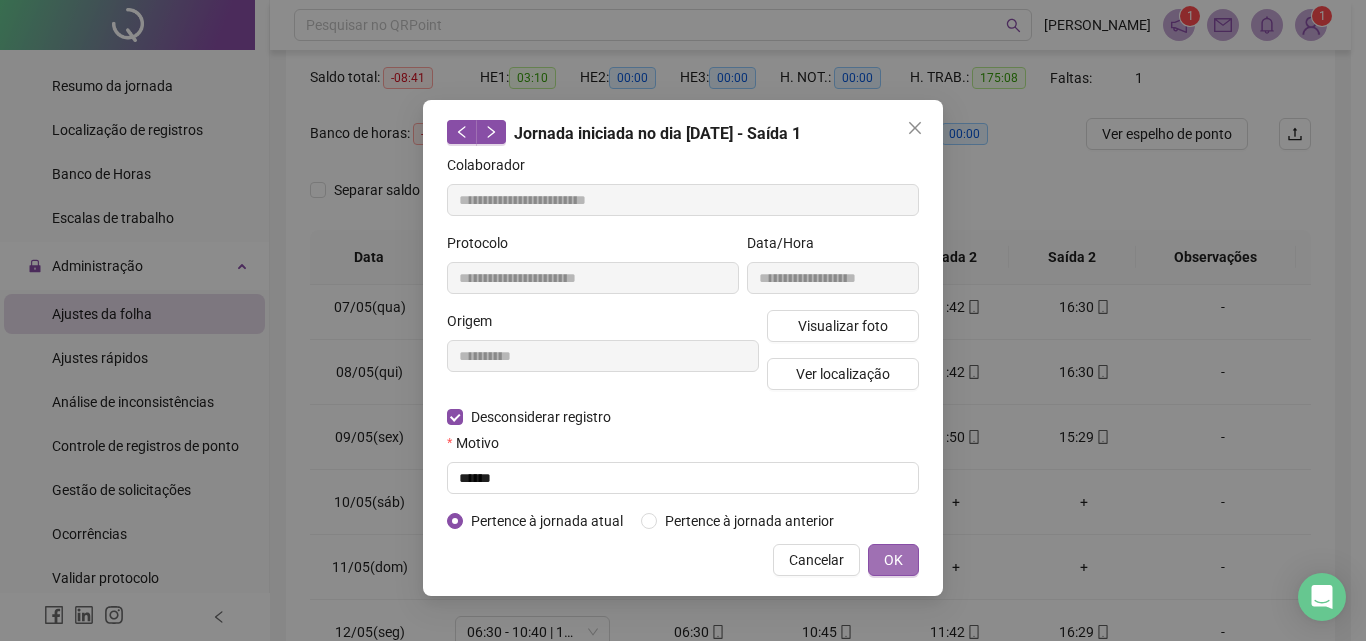 click on "OK" at bounding box center [893, 560] 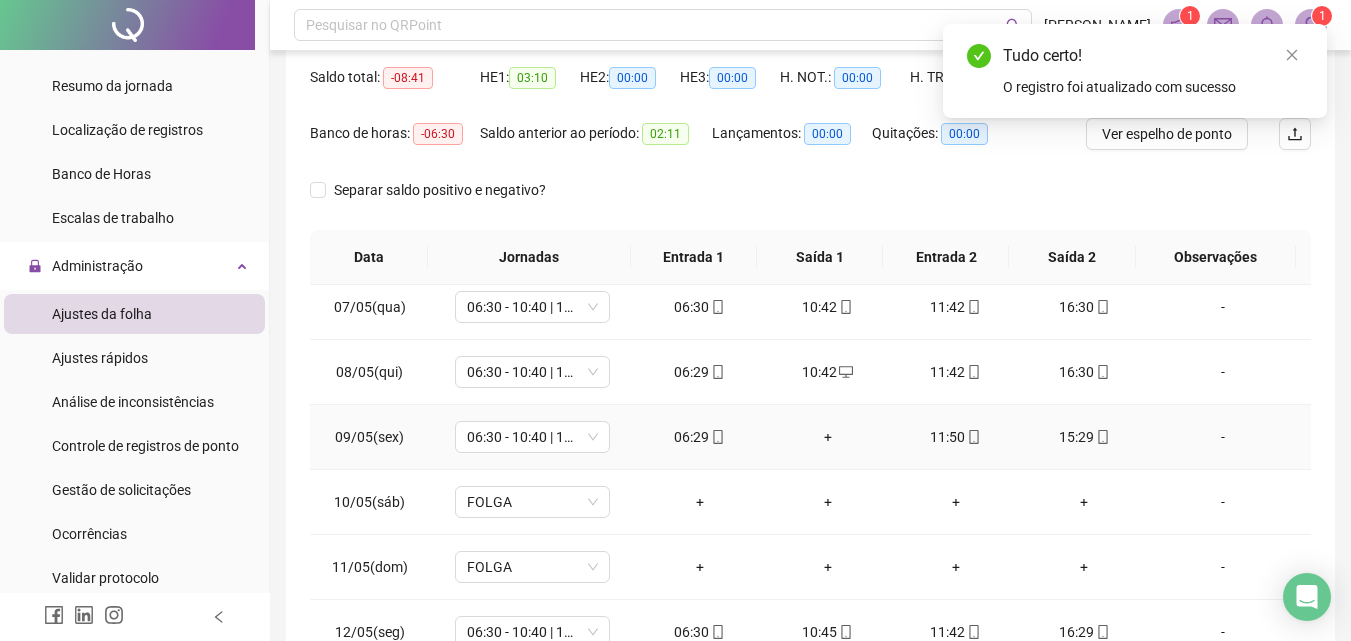 click on "+" at bounding box center [828, 437] 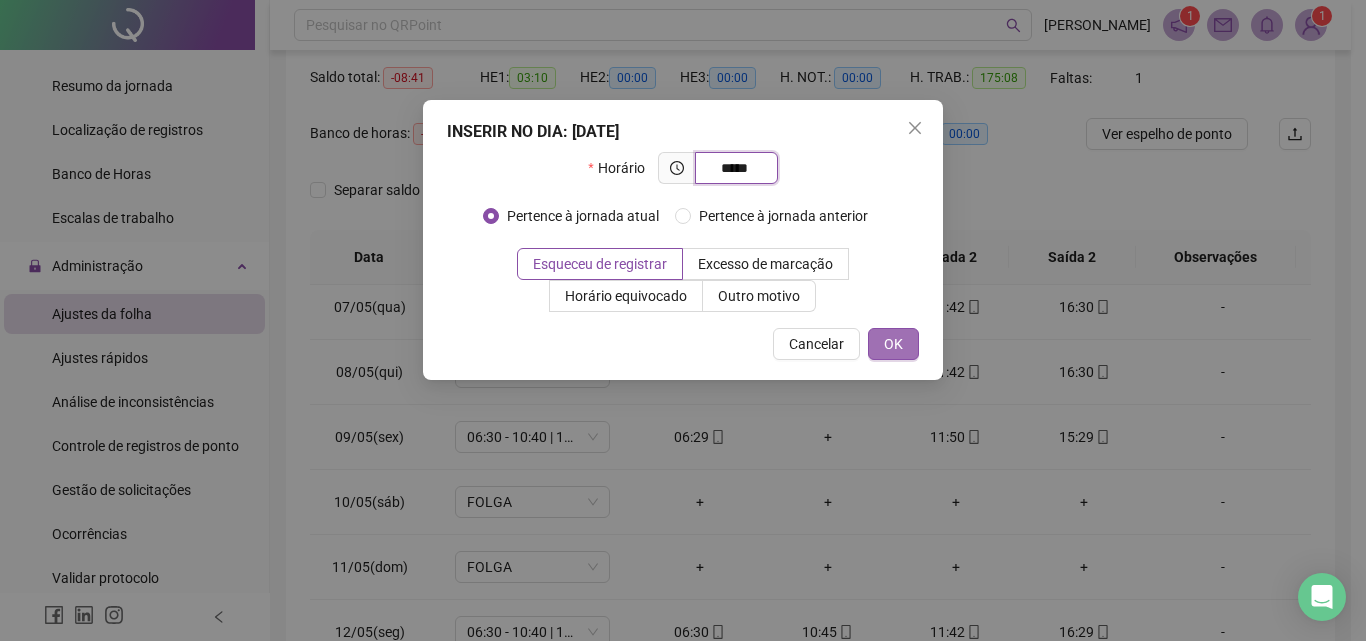 type on "*****" 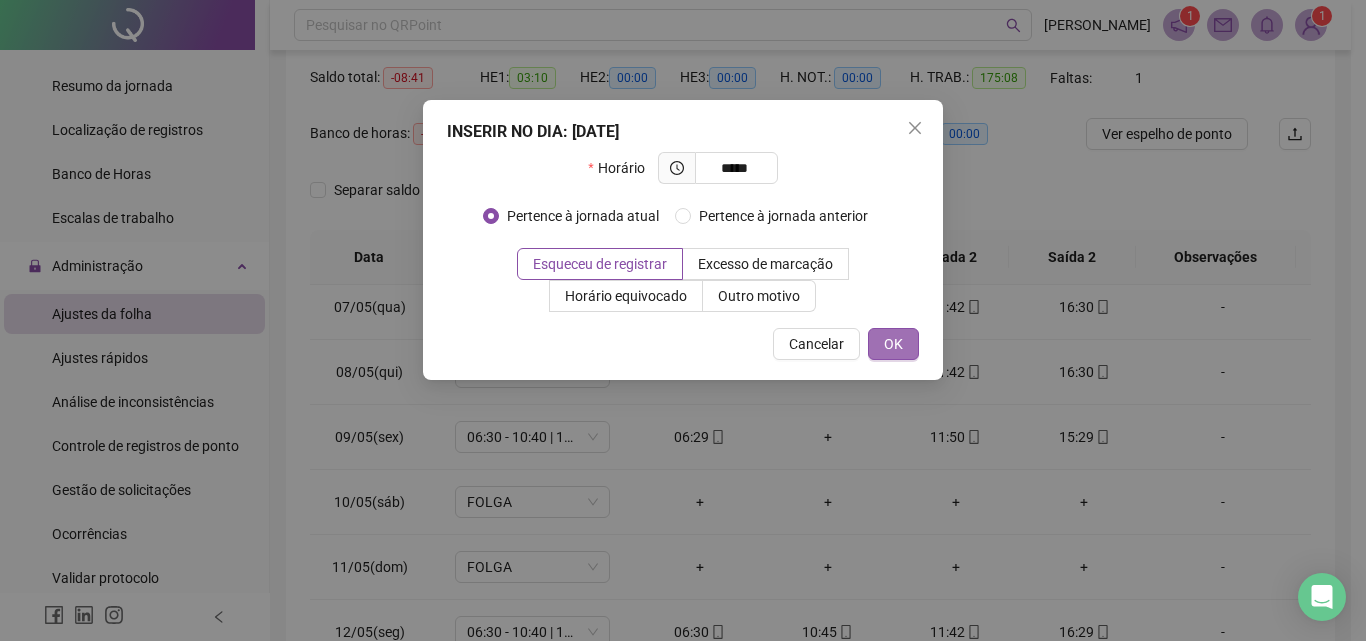 click on "OK" at bounding box center (893, 344) 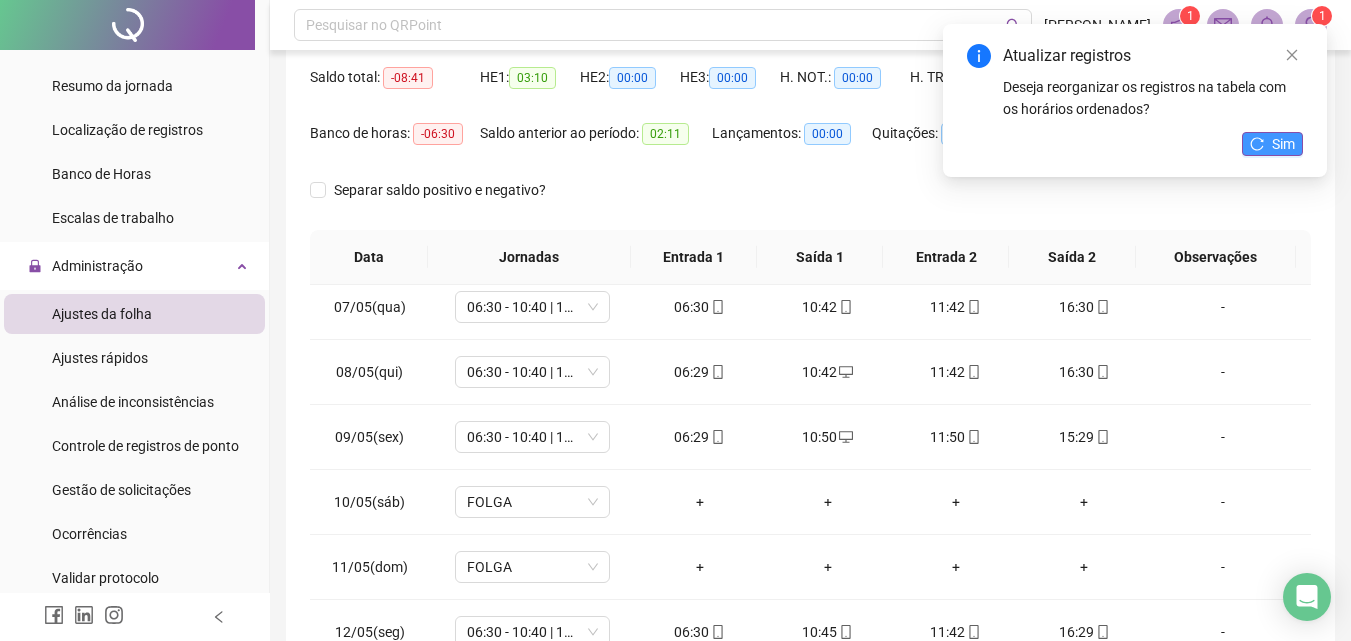 click on "Sim" at bounding box center (1283, 144) 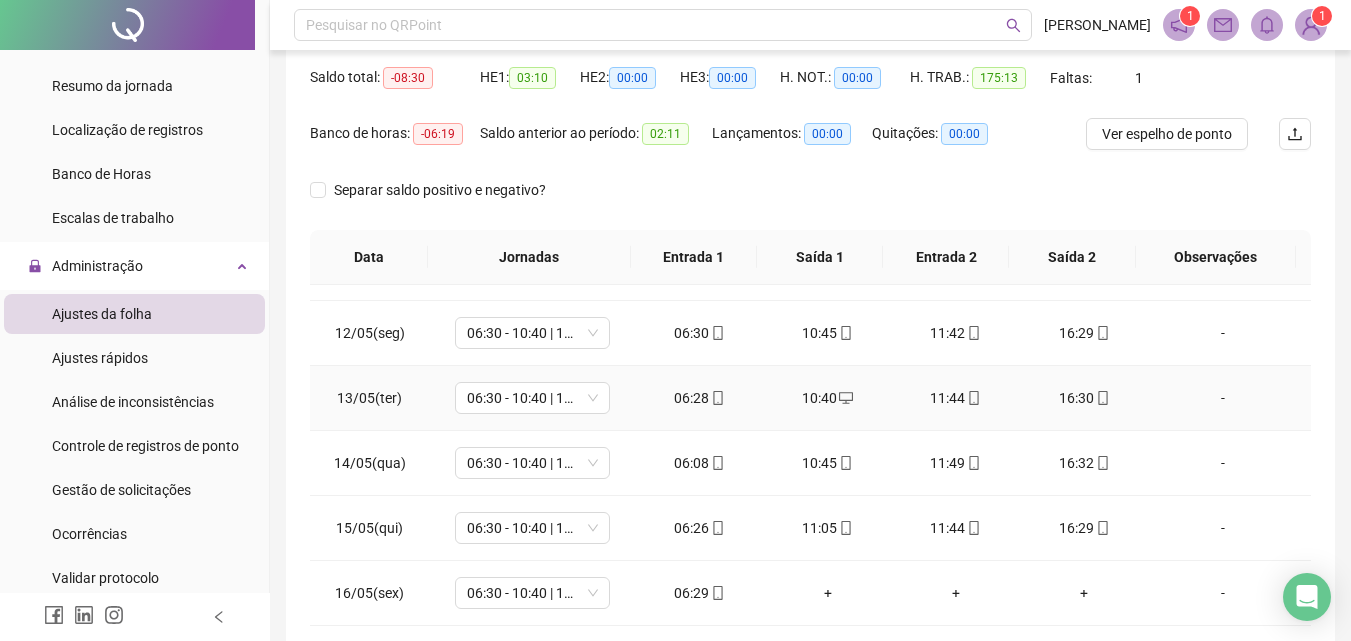 scroll, scrollTop: 700, scrollLeft: 0, axis: vertical 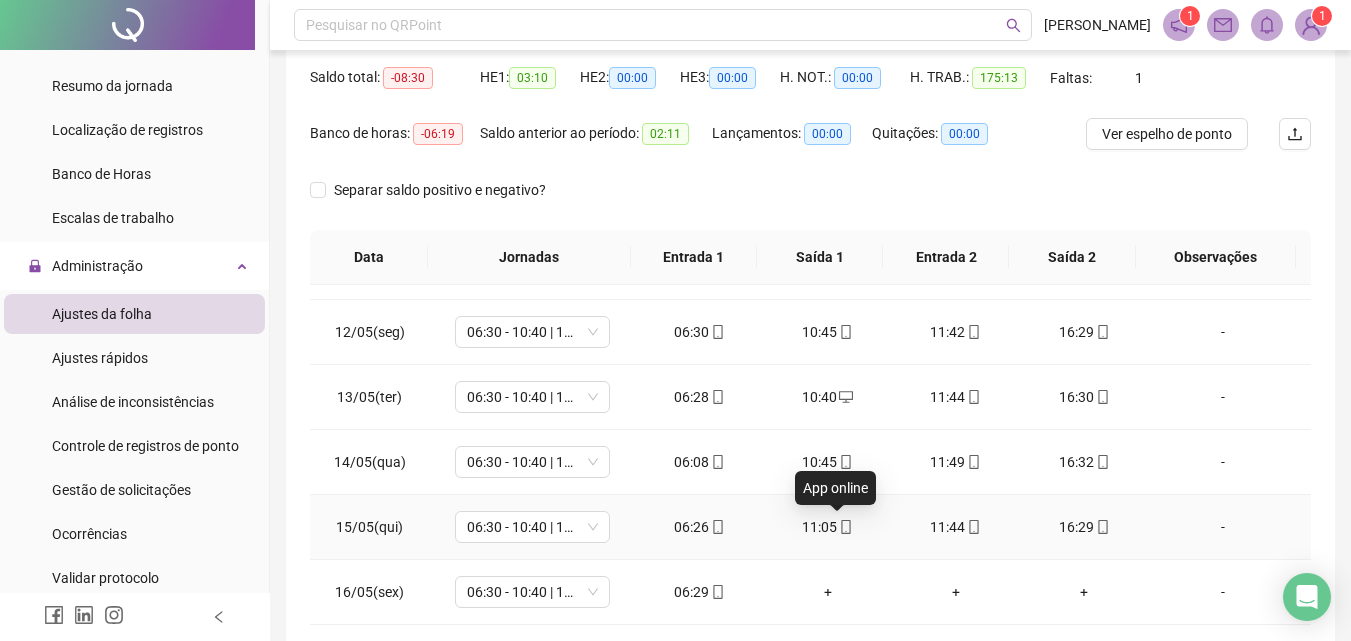 click 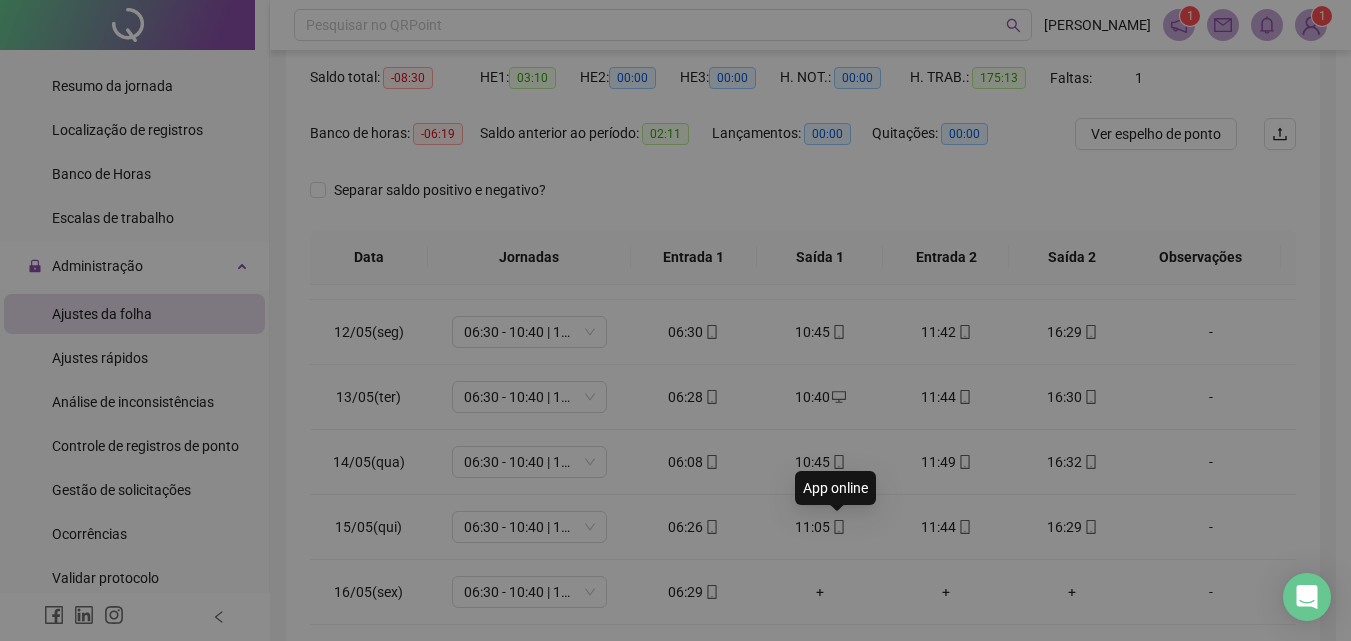 type on "**********" 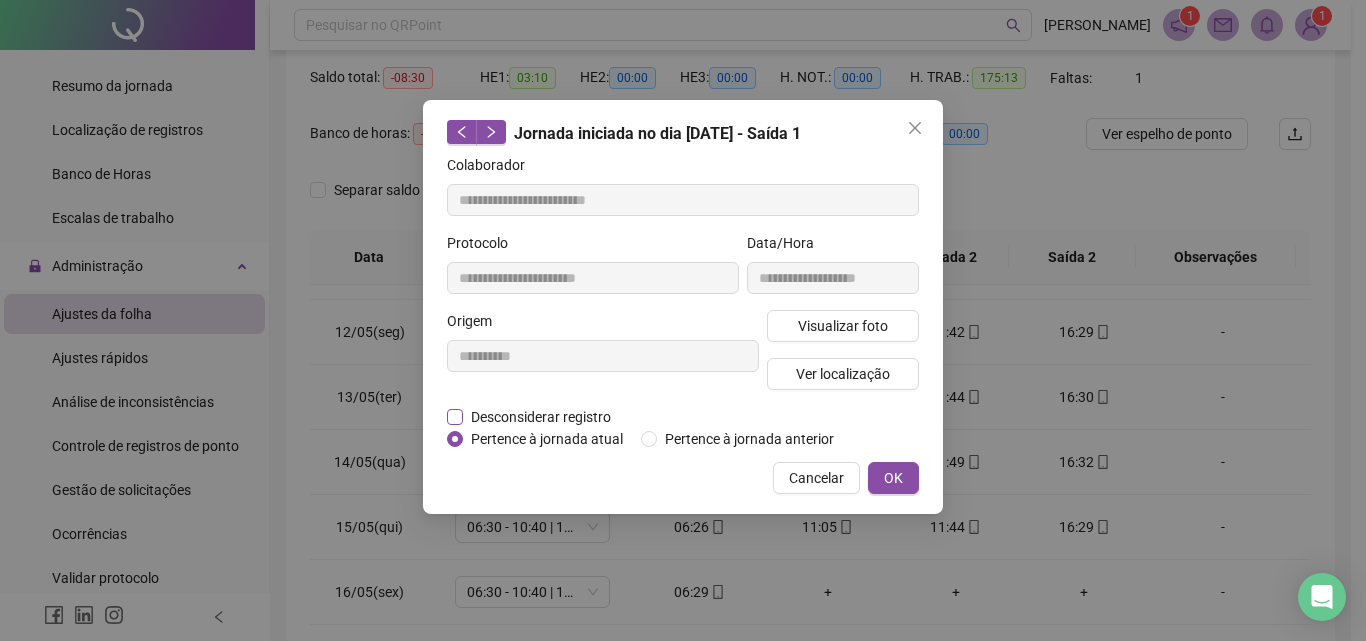 click on "Desconsiderar registro" at bounding box center [541, 417] 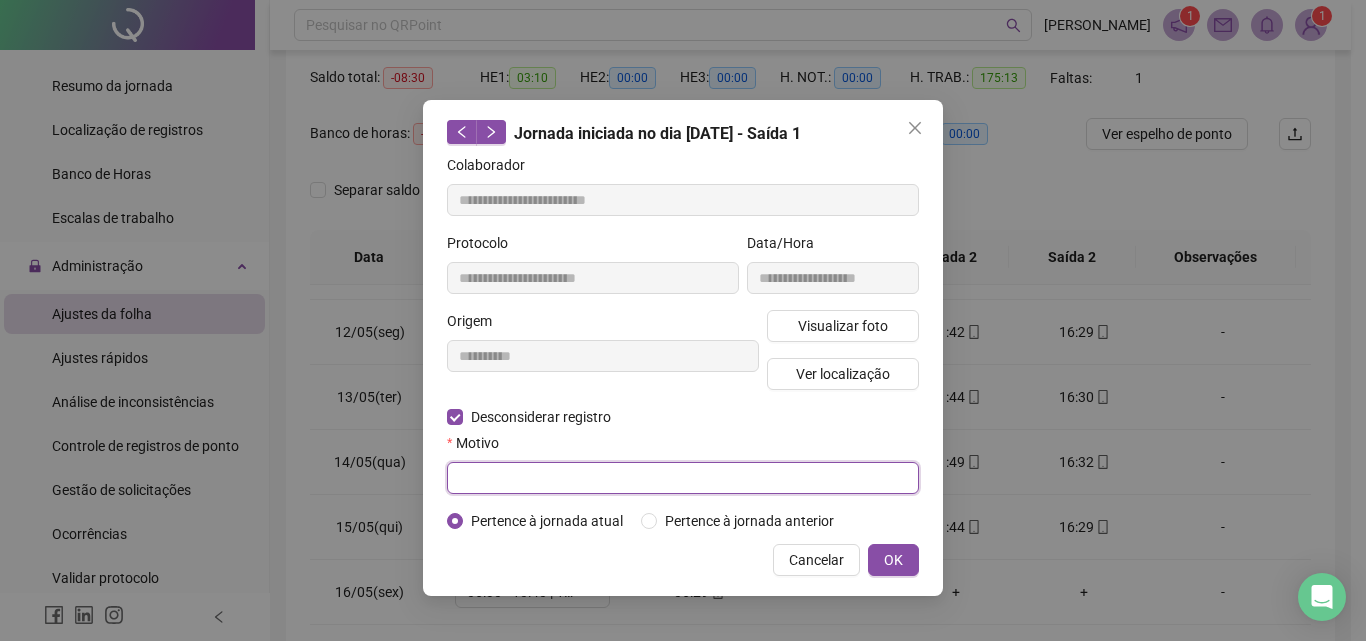 click at bounding box center [683, 478] 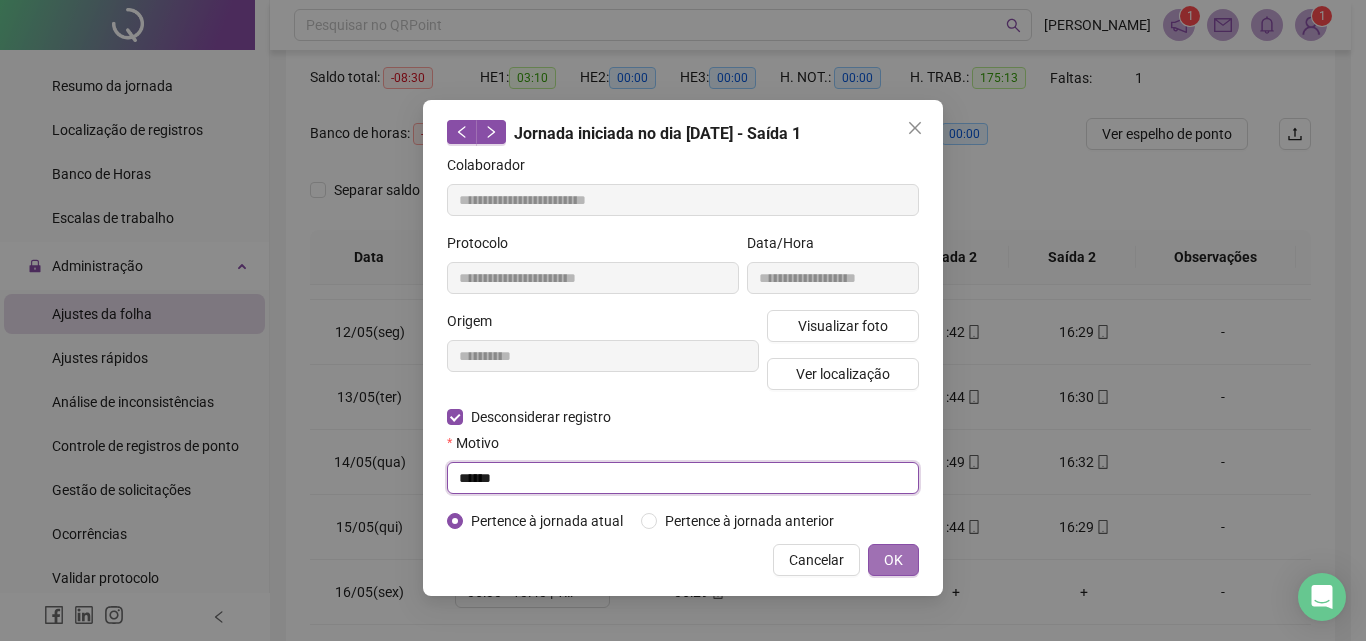 type on "******" 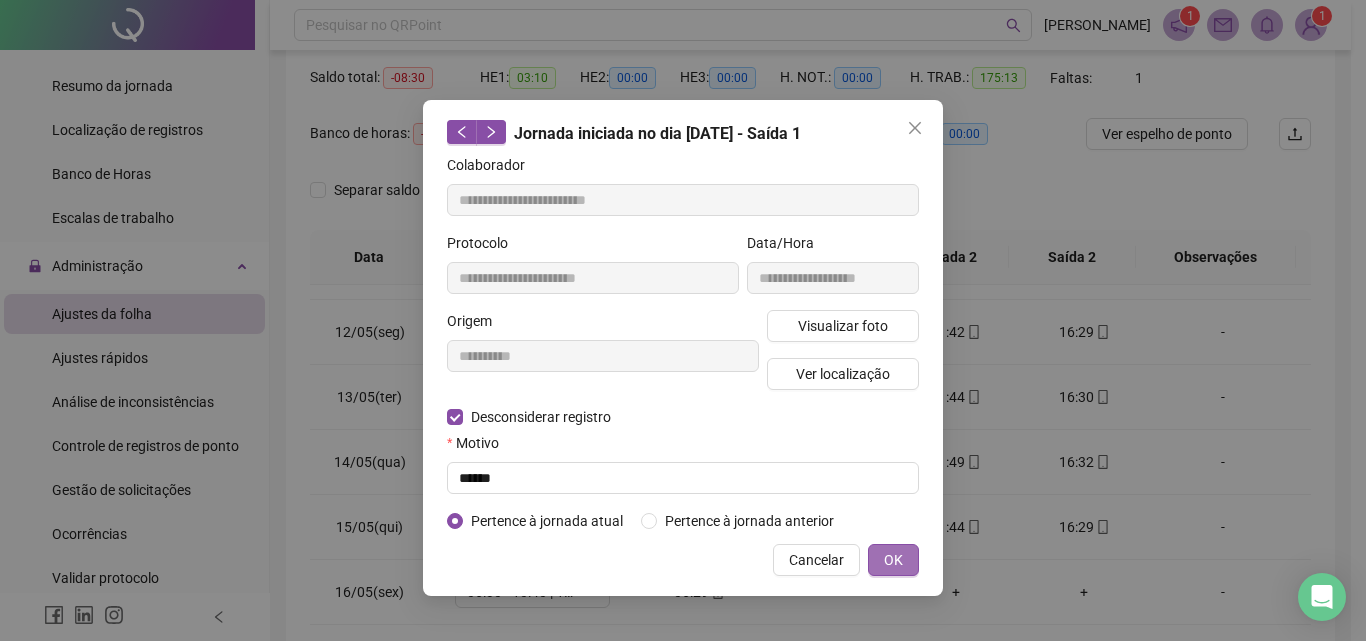 click on "OK" at bounding box center [893, 560] 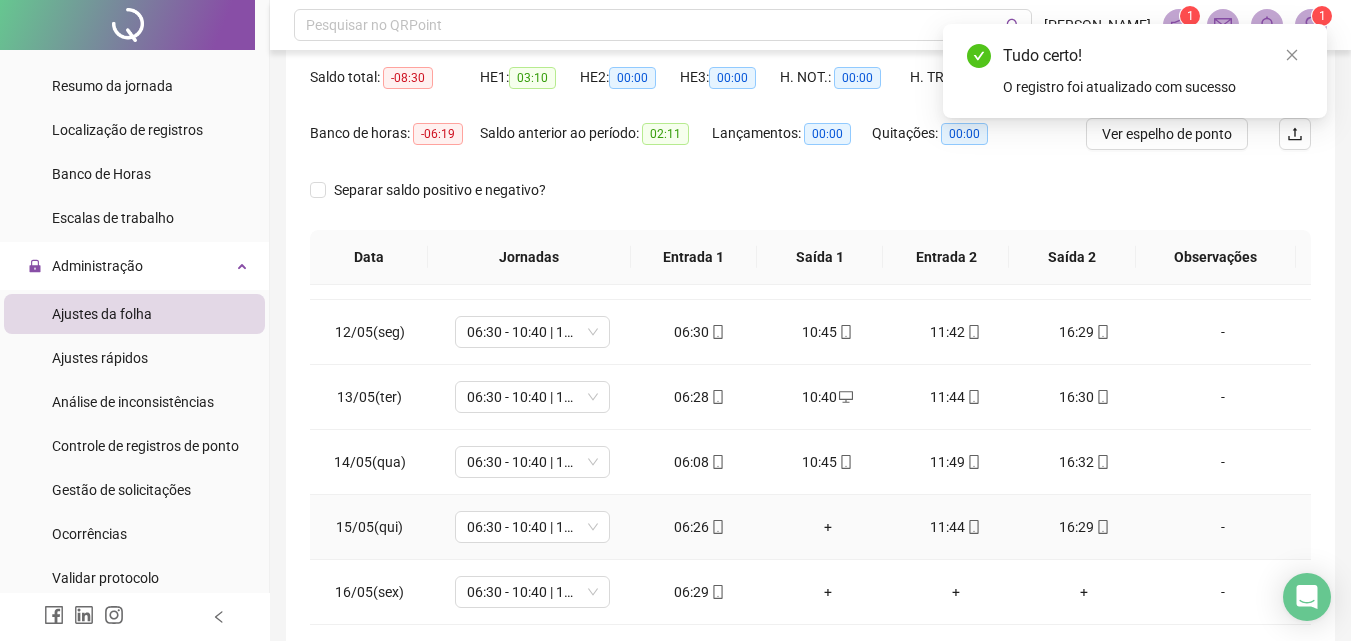 drag, startPoint x: 820, startPoint y: 529, endPoint x: 814, endPoint y: 554, distance: 25.70992 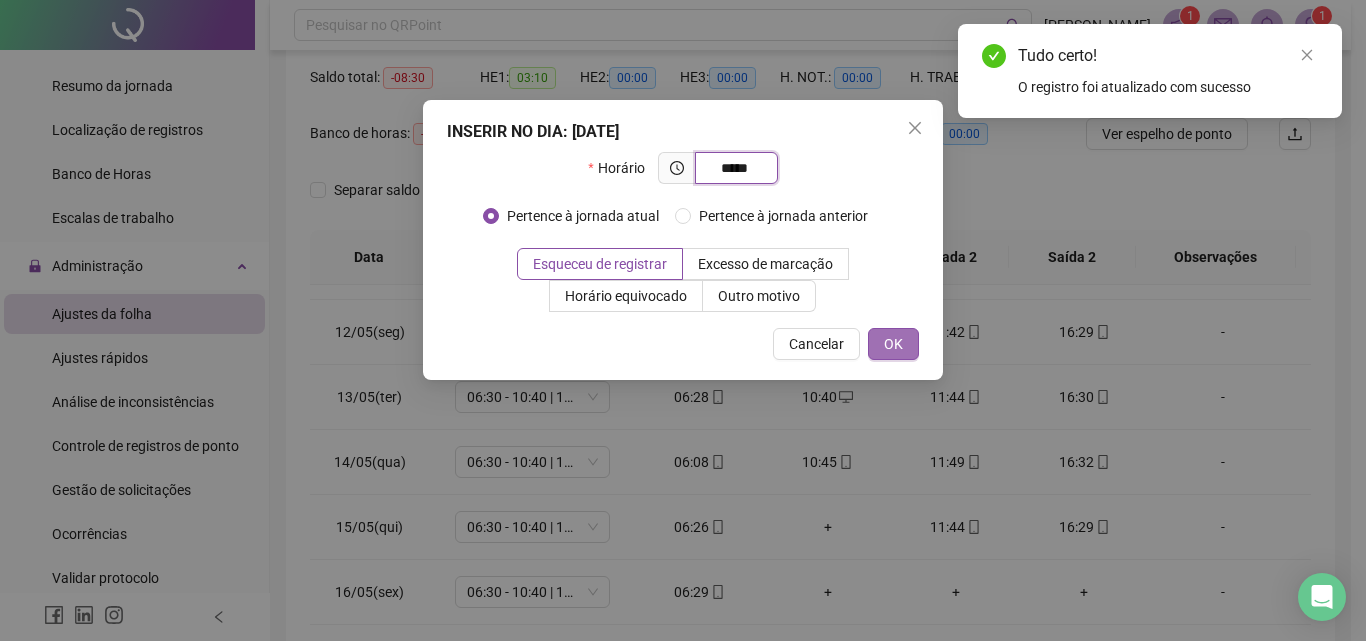 type on "*****" 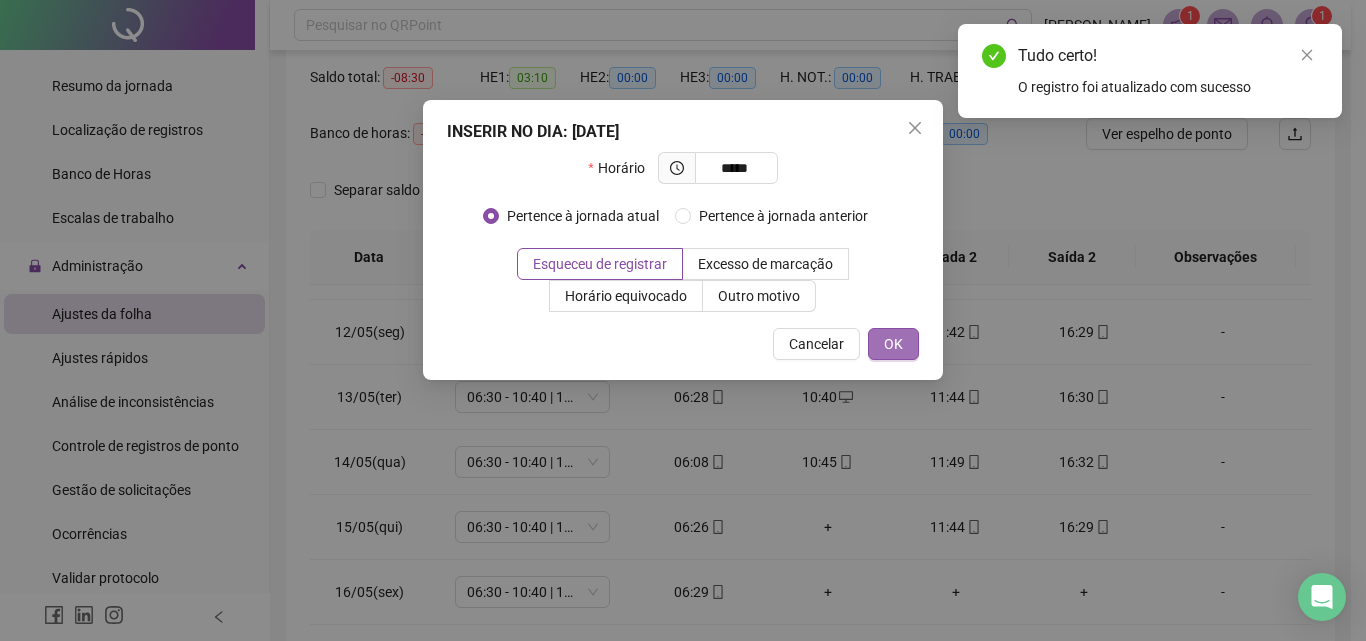 click on "OK" at bounding box center (893, 344) 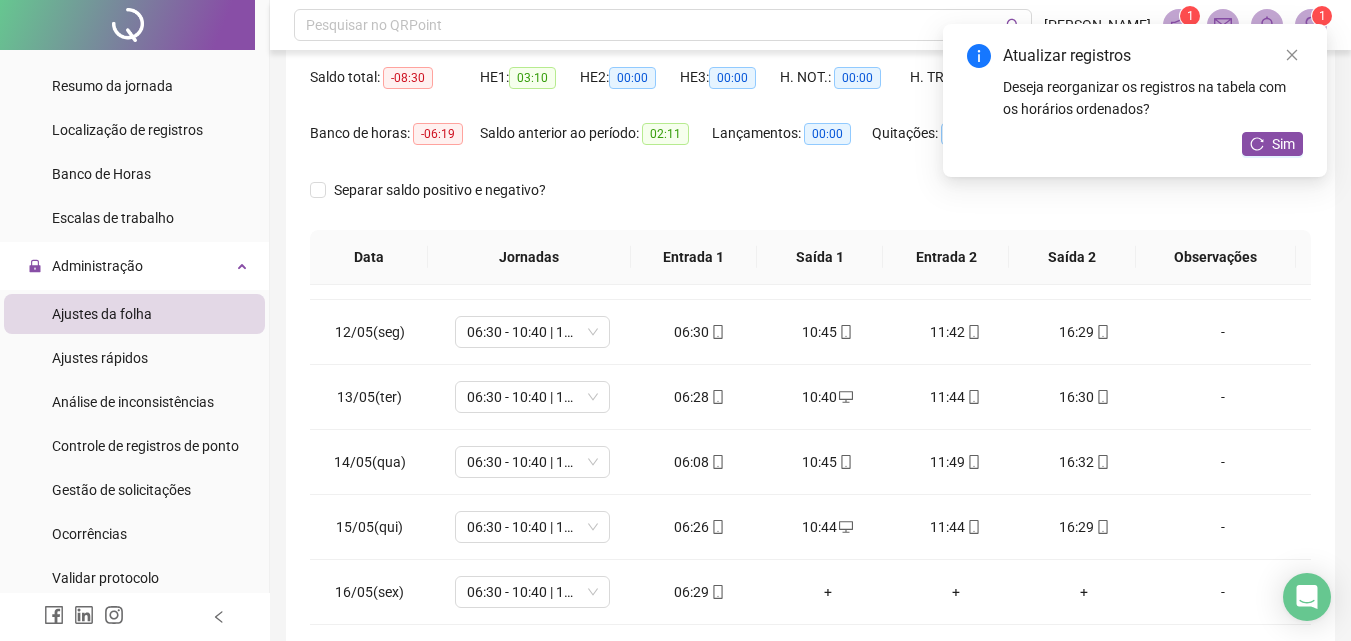 drag, startPoint x: 1277, startPoint y: 141, endPoint x: 1290, endPoint y: 173, distance: 34.539833 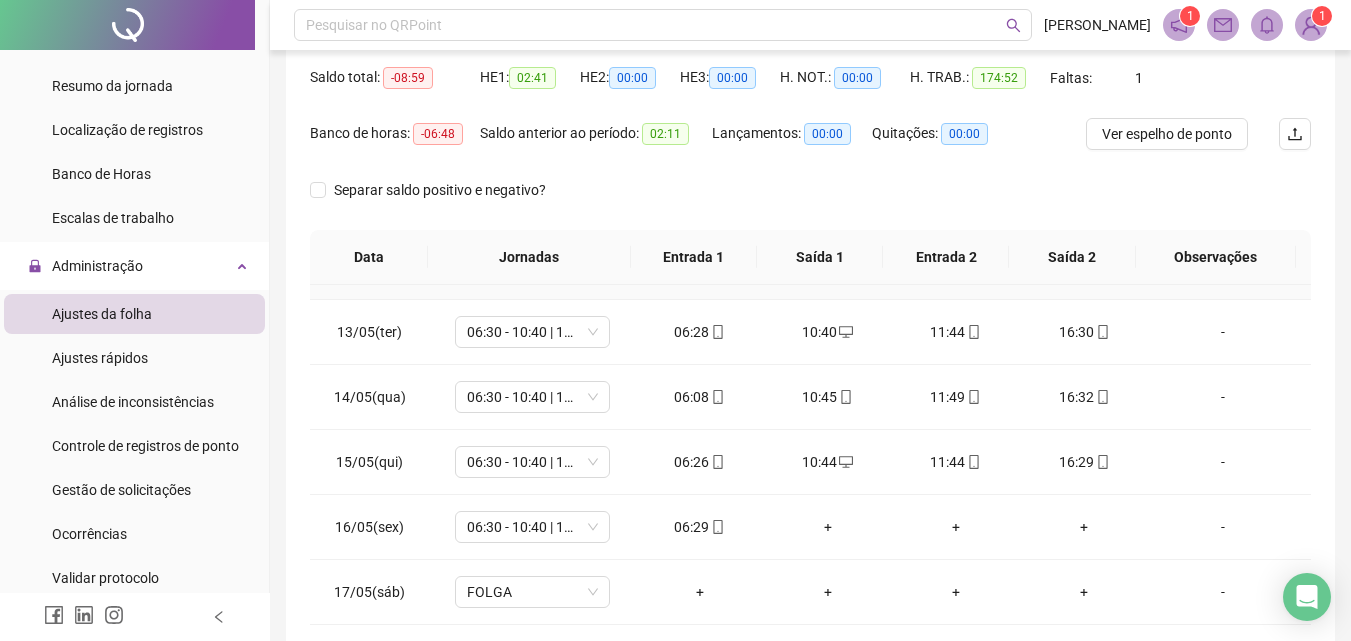 scroll, scrollTop: 800, scrollLeft: 0, axis: vertical 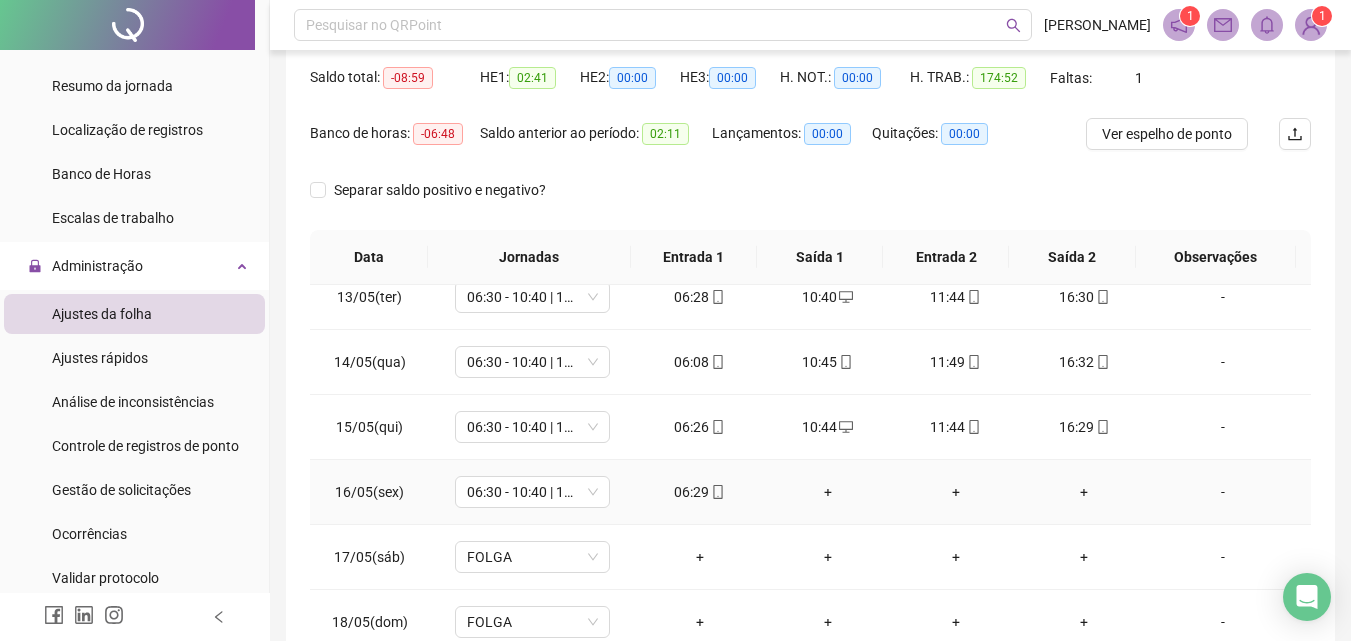 click on "+" at bounding box center [828, 492] 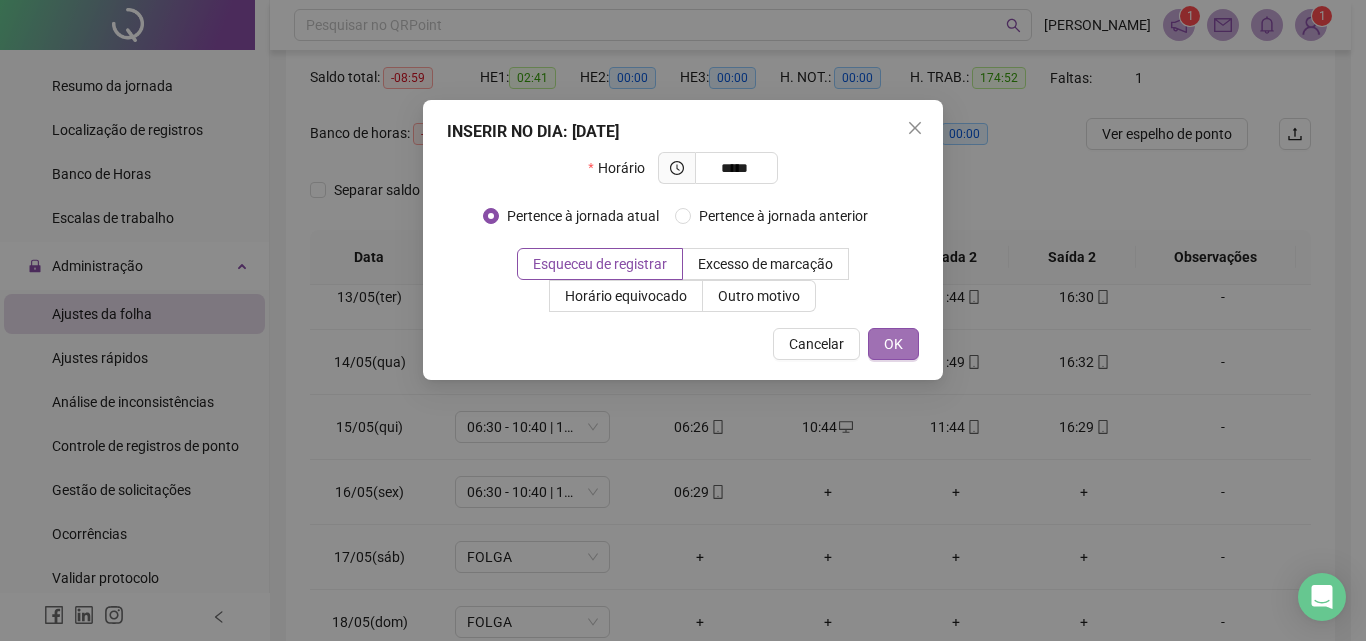 type on "*****" 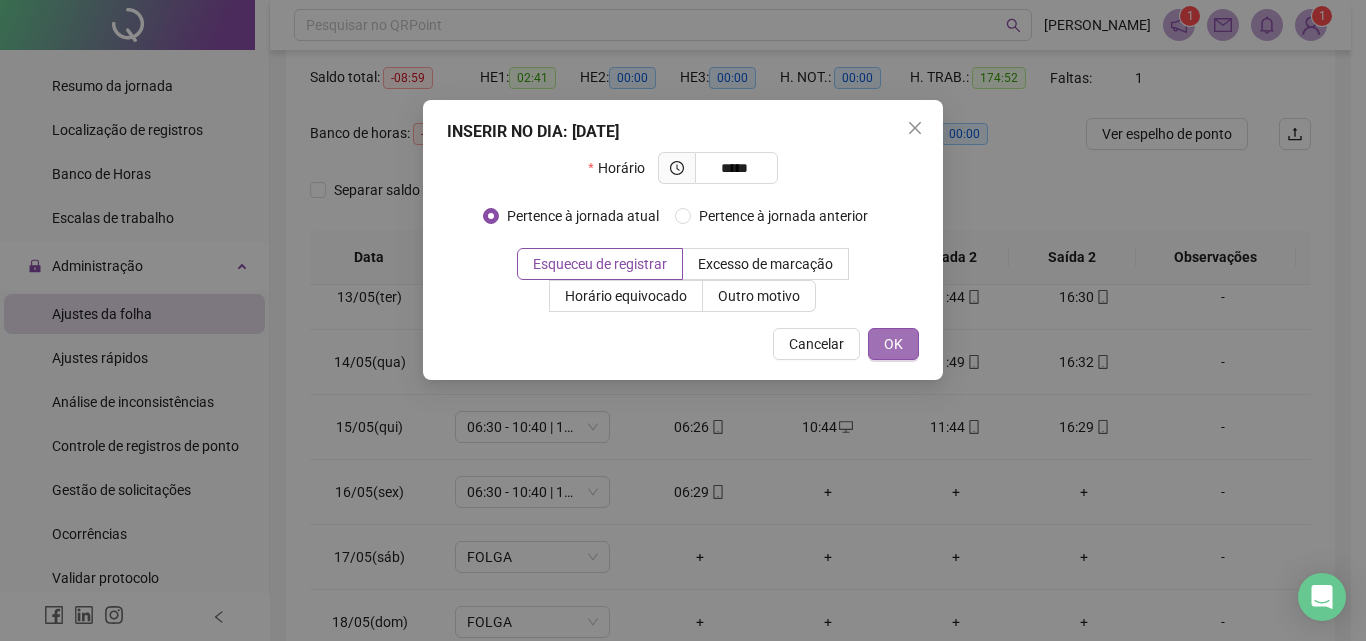 click on "OK" at bounding box center [893, 344] 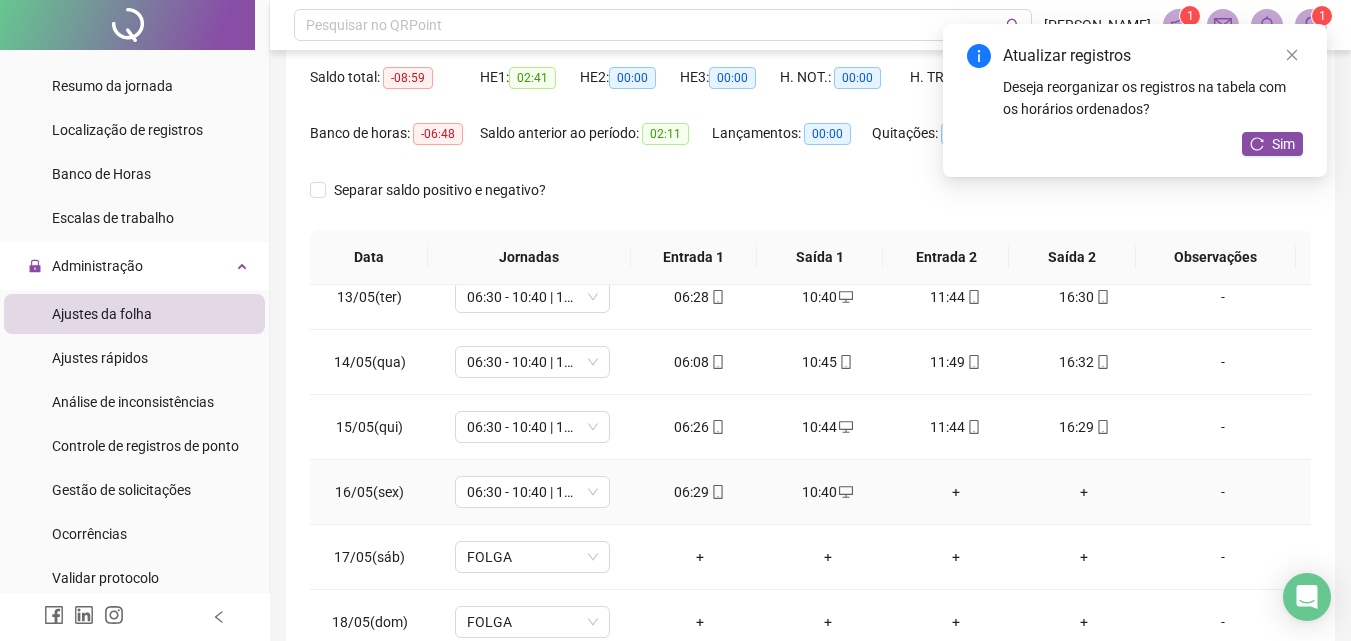 drag, startPoint x: 947, startPoint y: 494, endPoint x: 932, endPoint y: 507, distance: 19.849434 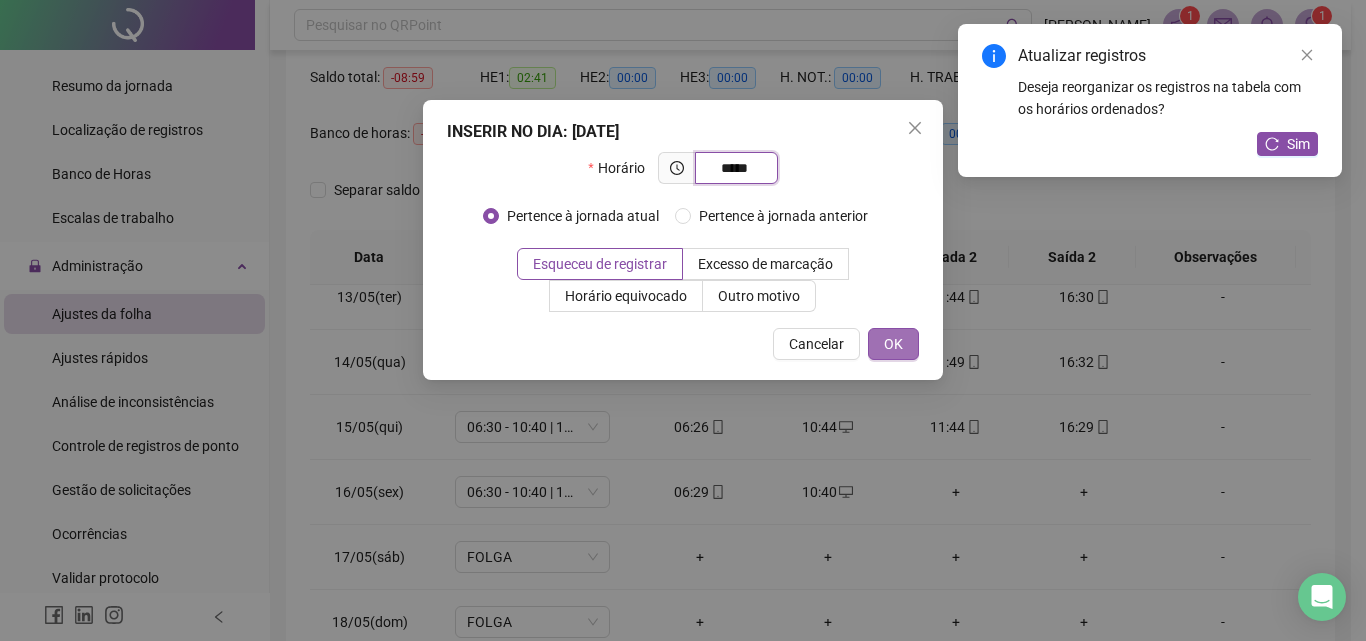 type on "*****" 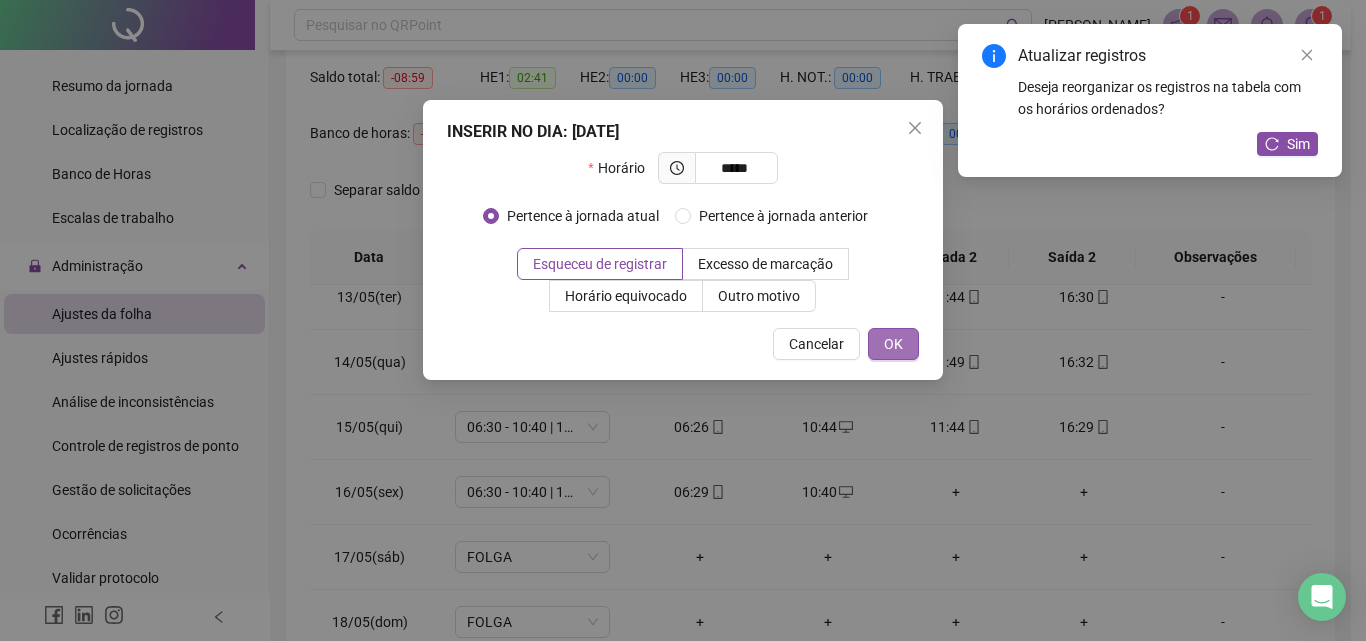 click on "OK" at bounding box center [893, 344] 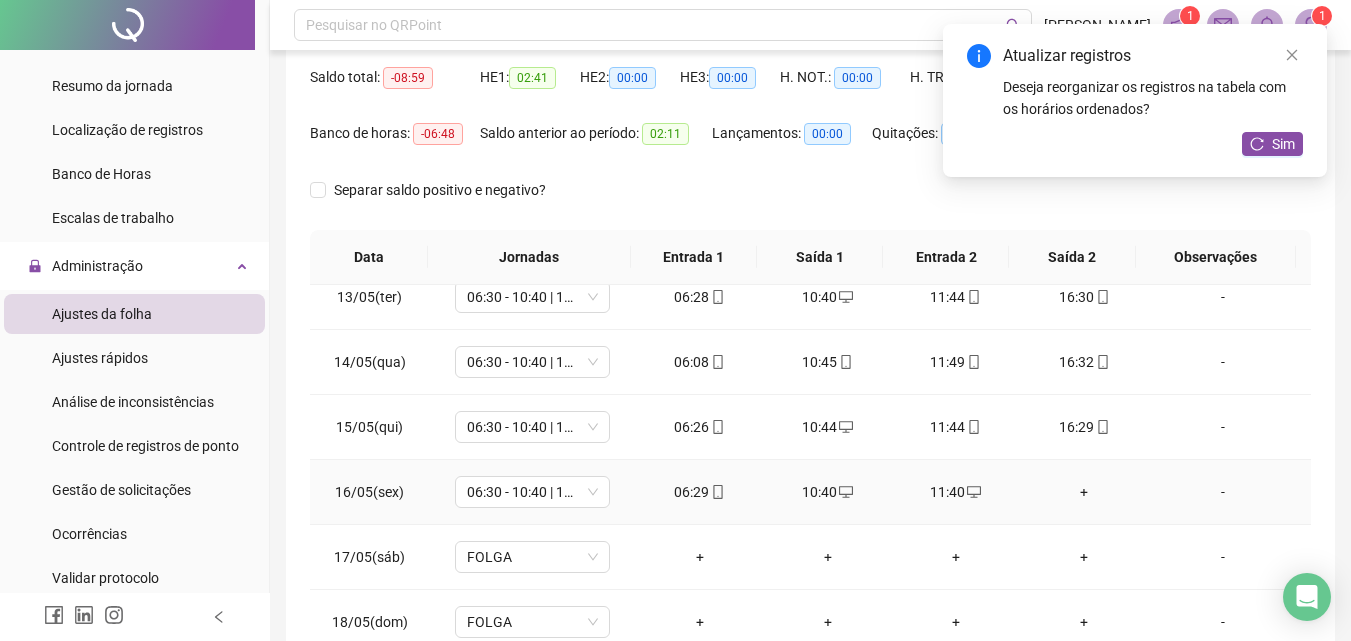 click on "+" at bounding box center (1084, 492) 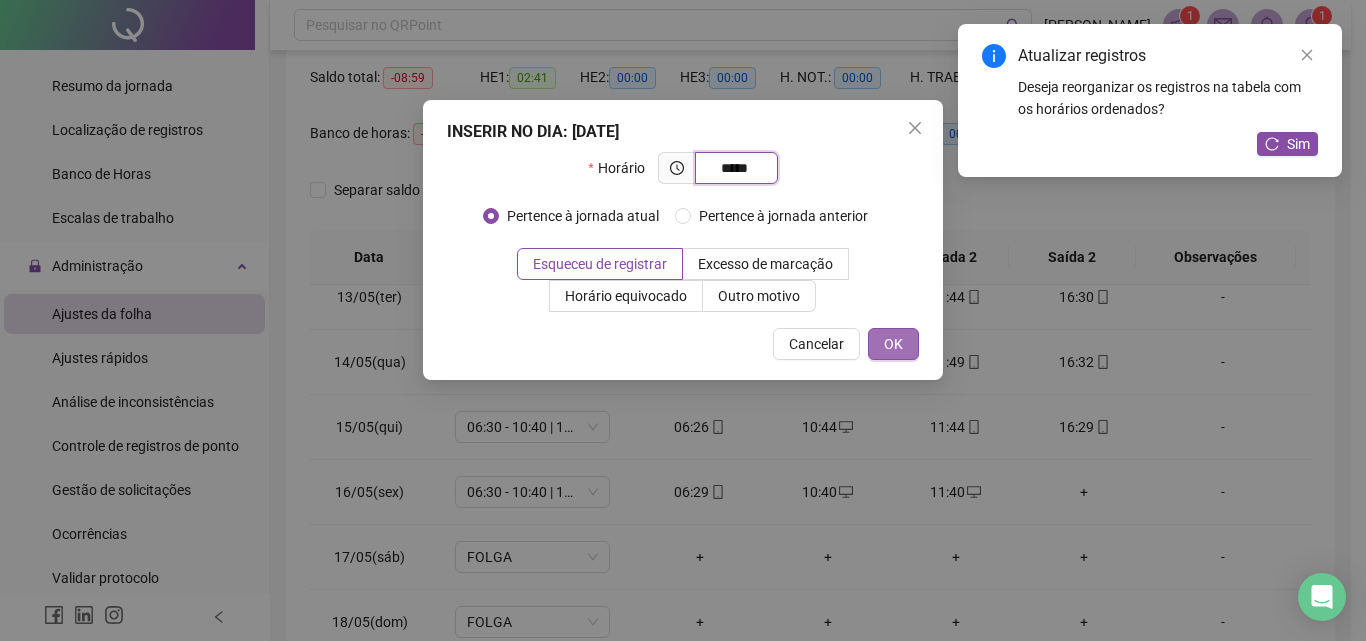 type on "*****" 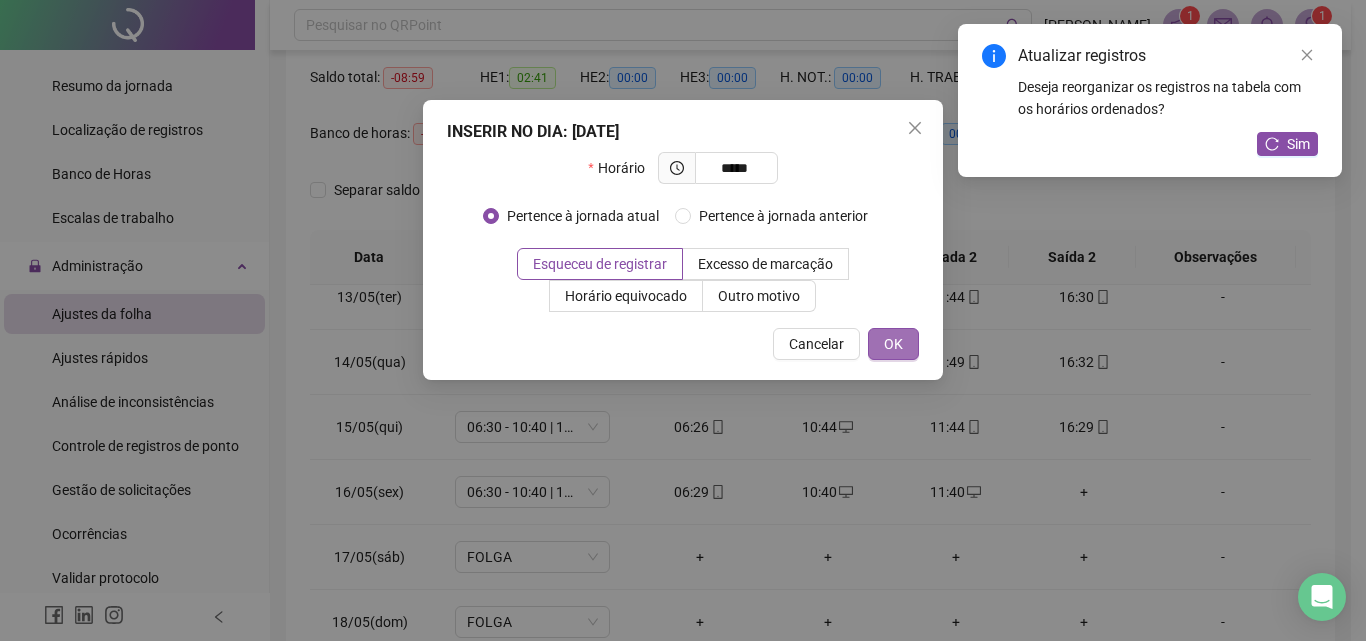 click on "OK" at bounding box center [893, 344] 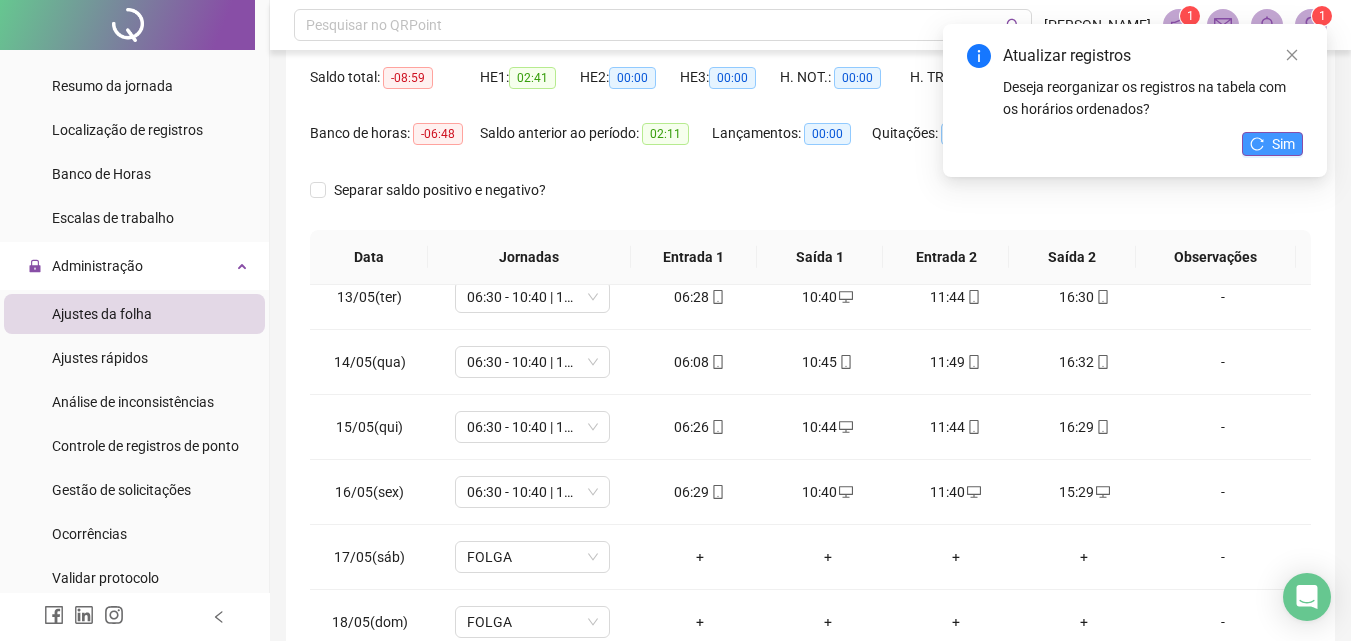 click on "Sim" at bounding box center (1283, 144) 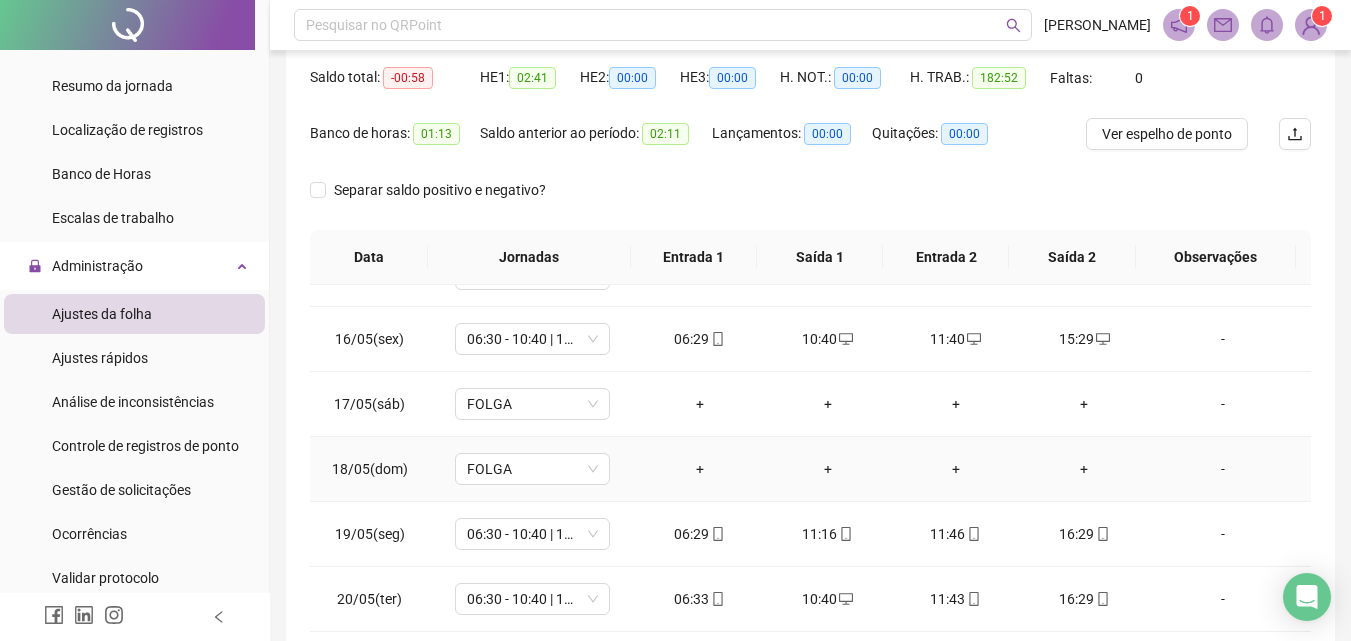 scroll, scrollTop: 1000, scrollLeft: 0, axis: vertical 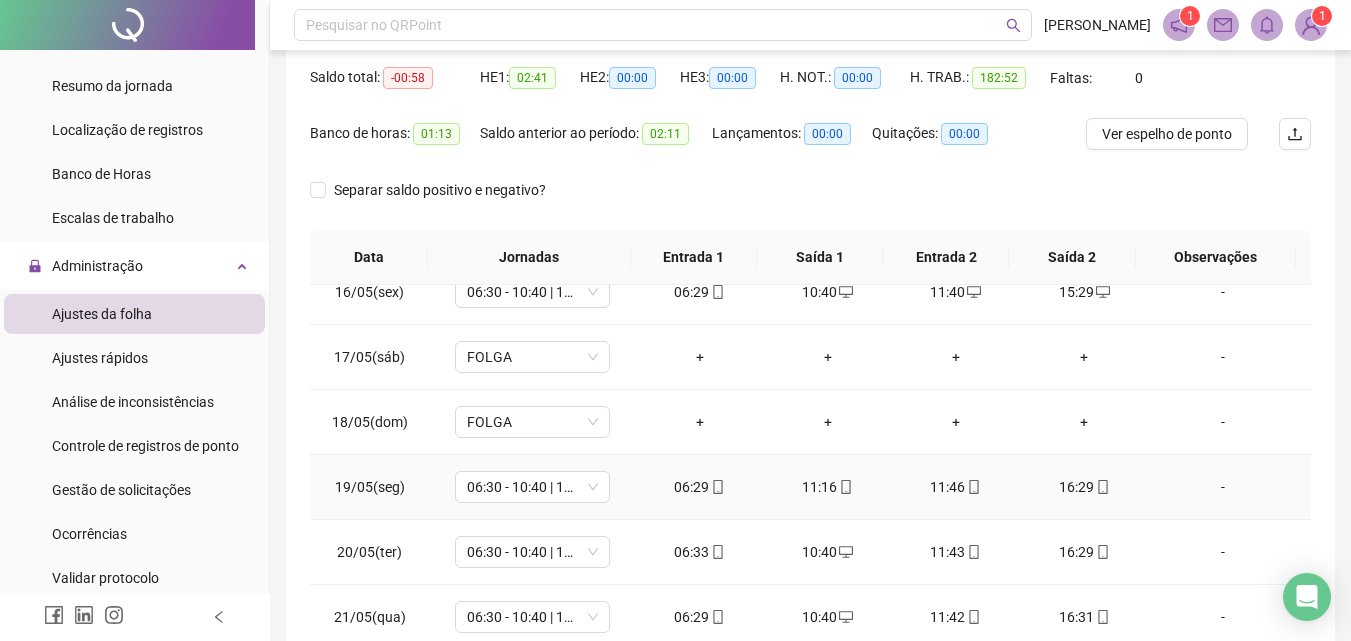click 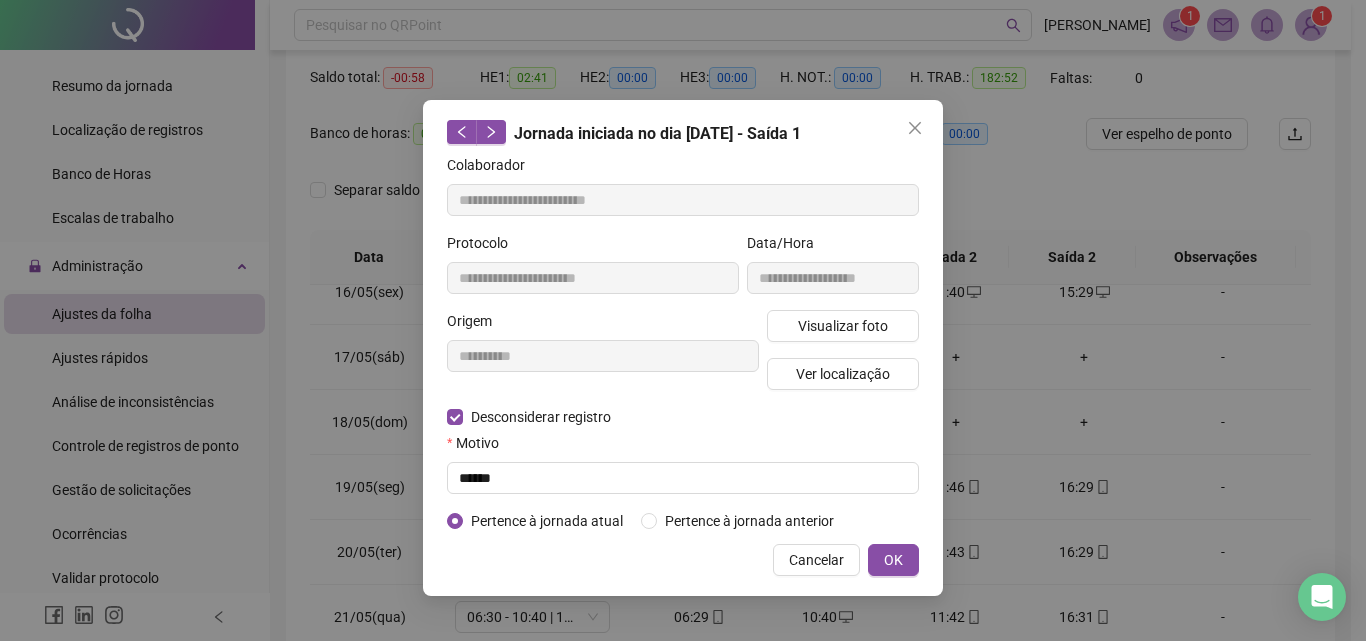 type on "**********" 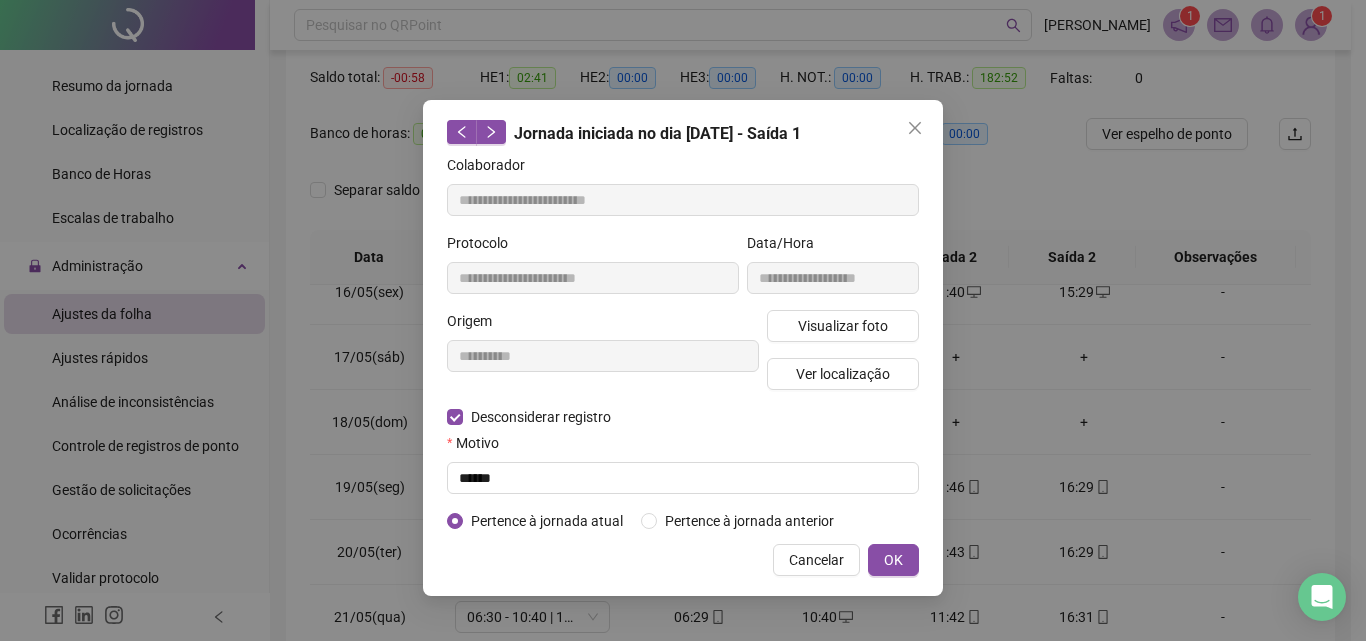 type on "**********" 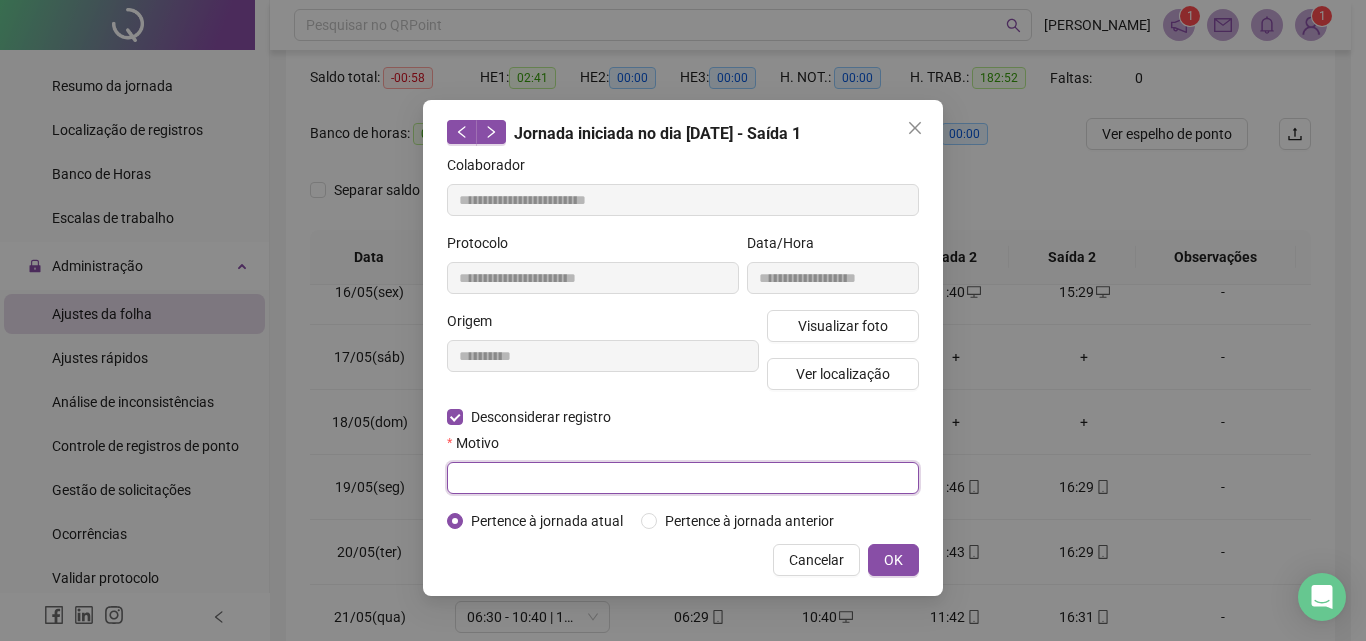 click at bounding box center [683, 478] 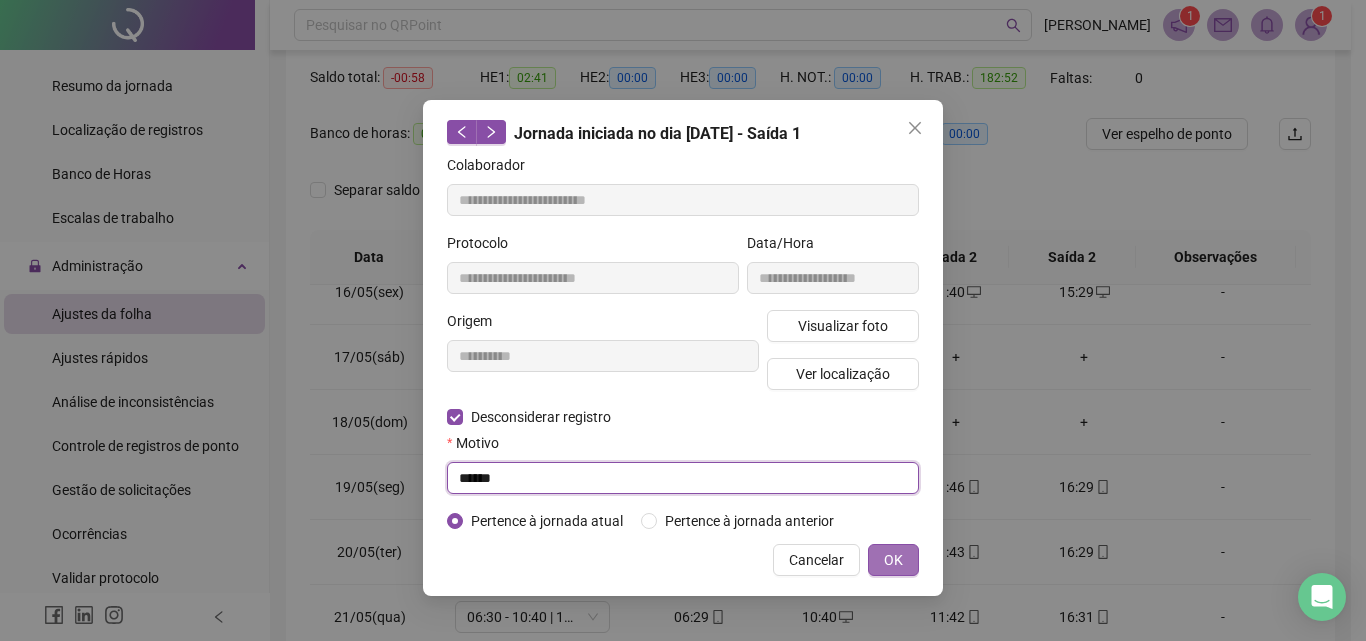 type on "******" 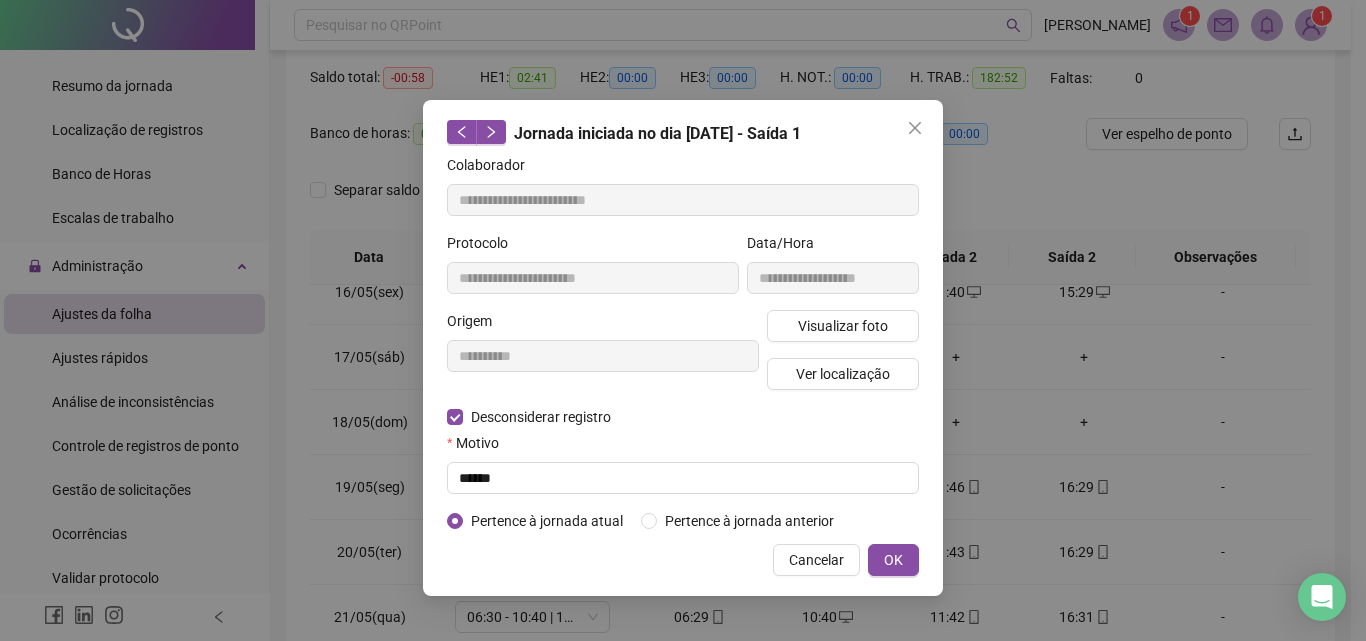 drag, startPoint x: 910, startPoint y: 557, endPoint x: 921, endPoint y: 588, distance: 32.89377 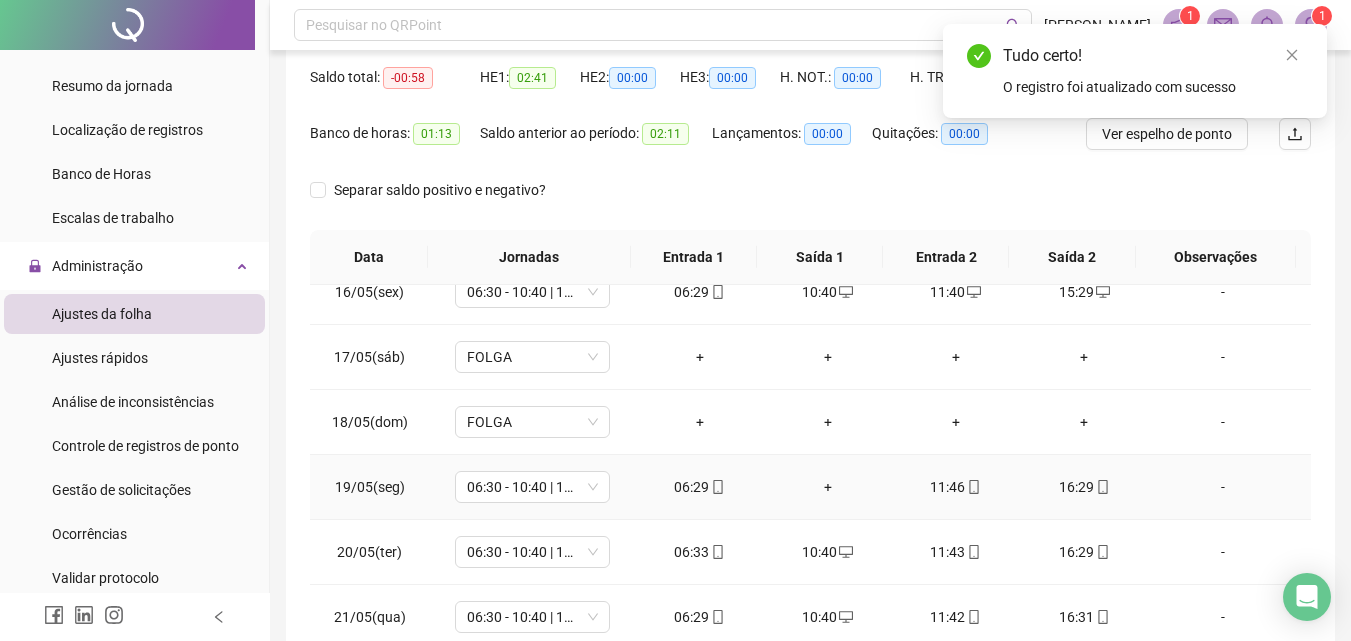 drag, startPoint x: 824, startPoint y: 485, endPoint x: 824, endPoint y: 514, distance: 29 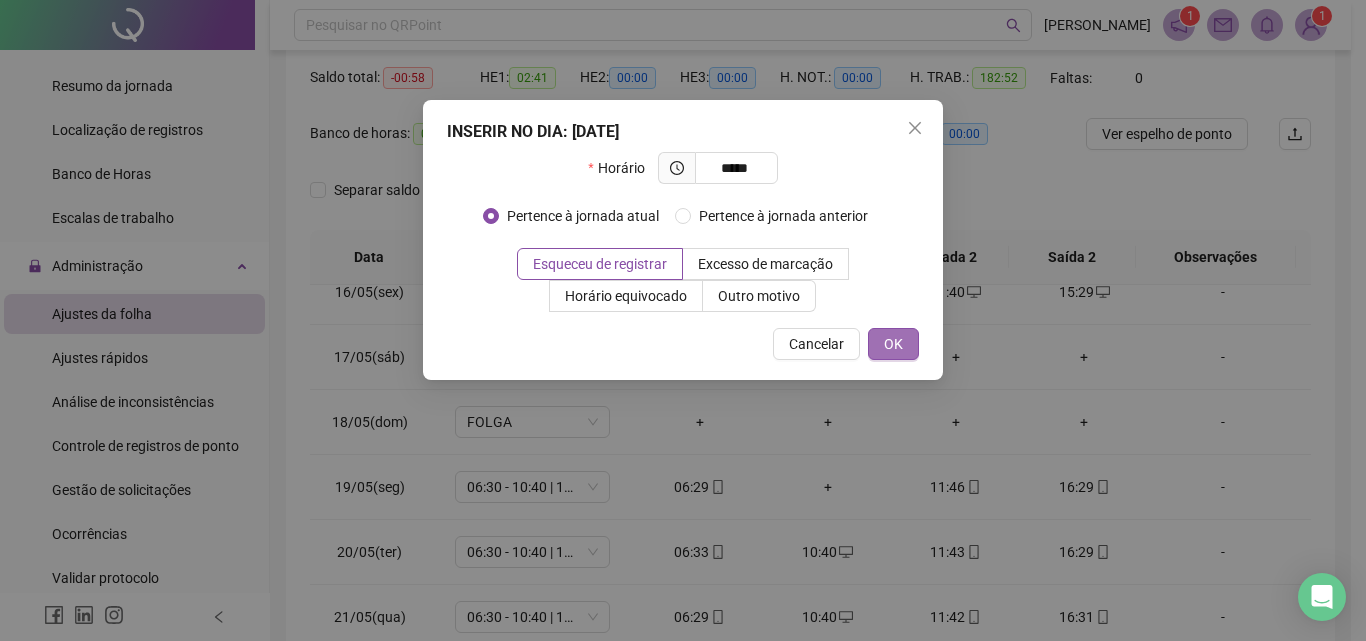 type on "*****" 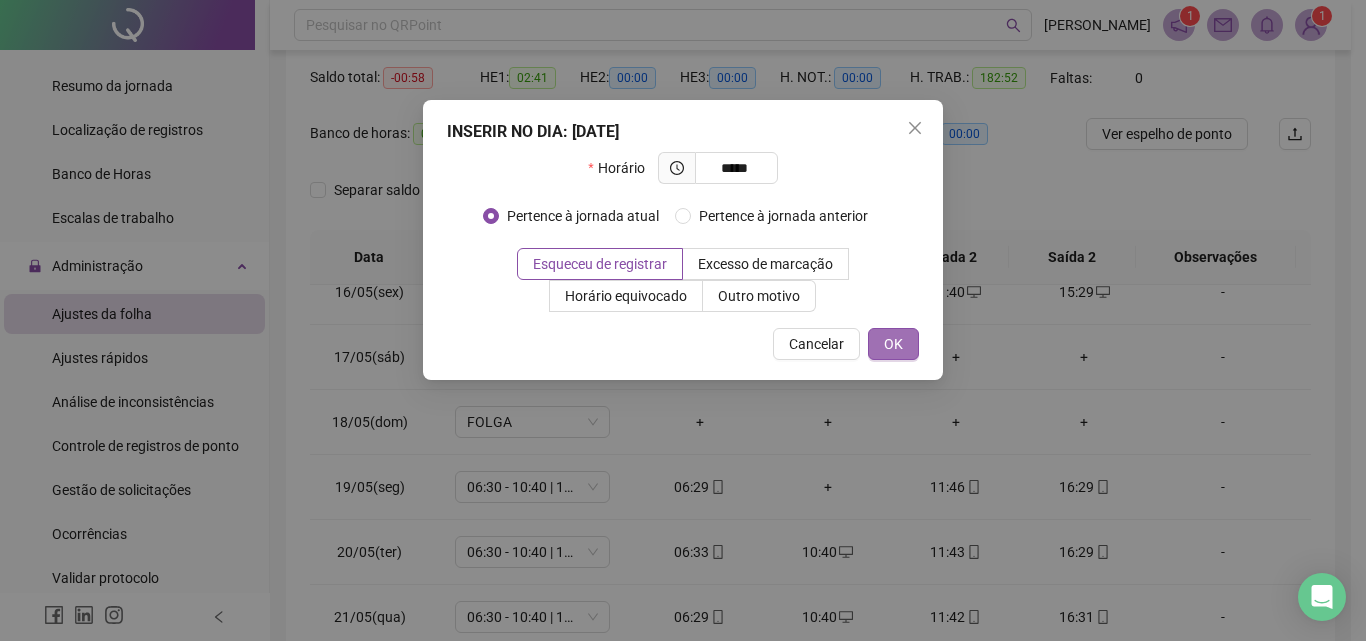 click on "INSERIR NO DIA :   [DATE] Horário ***** Pertence à jornada atual Pertence à jornada anterior Esqueceu de registrar Excesso de marcação Horário equivocado Outro motivo Motivo Cancelar OK" at bounding box center [683, 240] 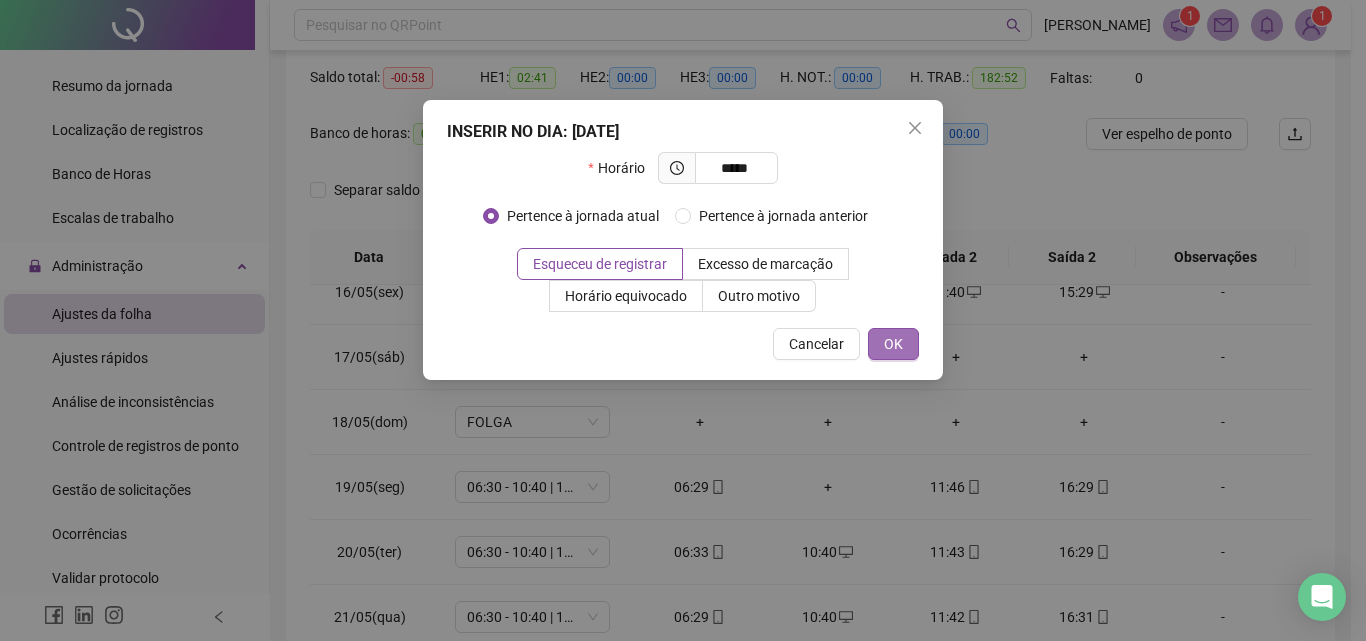 click on "OK" at bounding box center (893, 344) 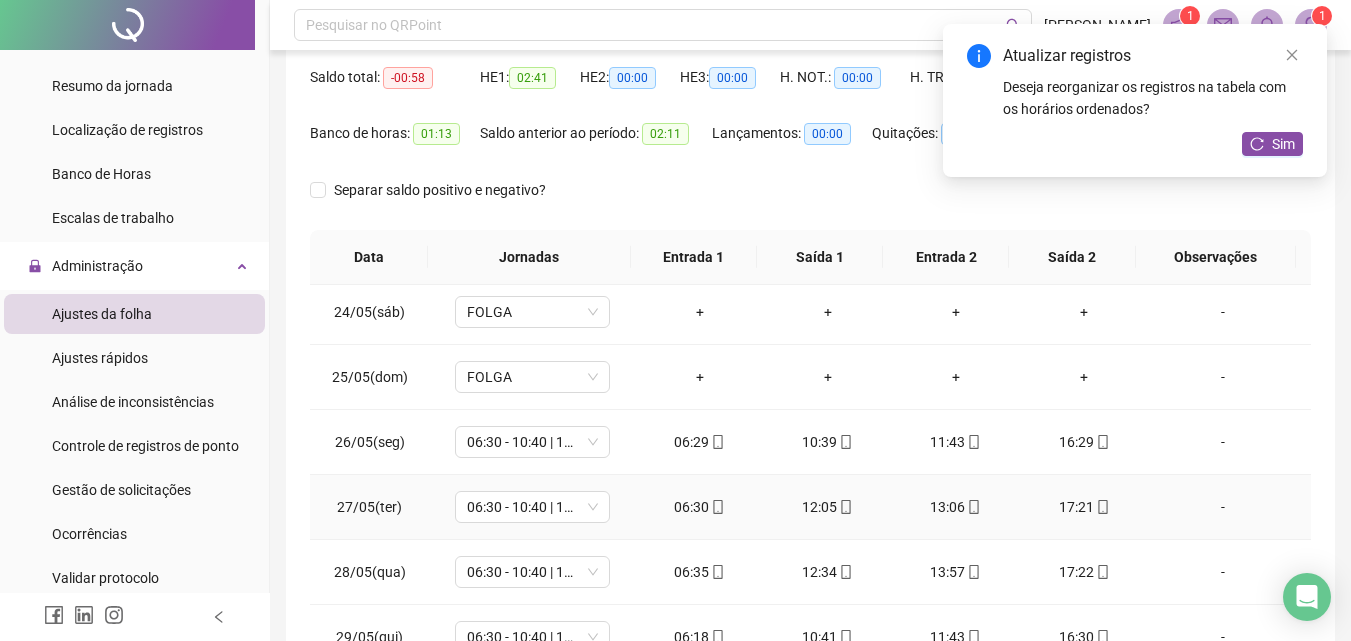 scroll, scrollTop: 1588, scrollLeft: 0, axis: vertical 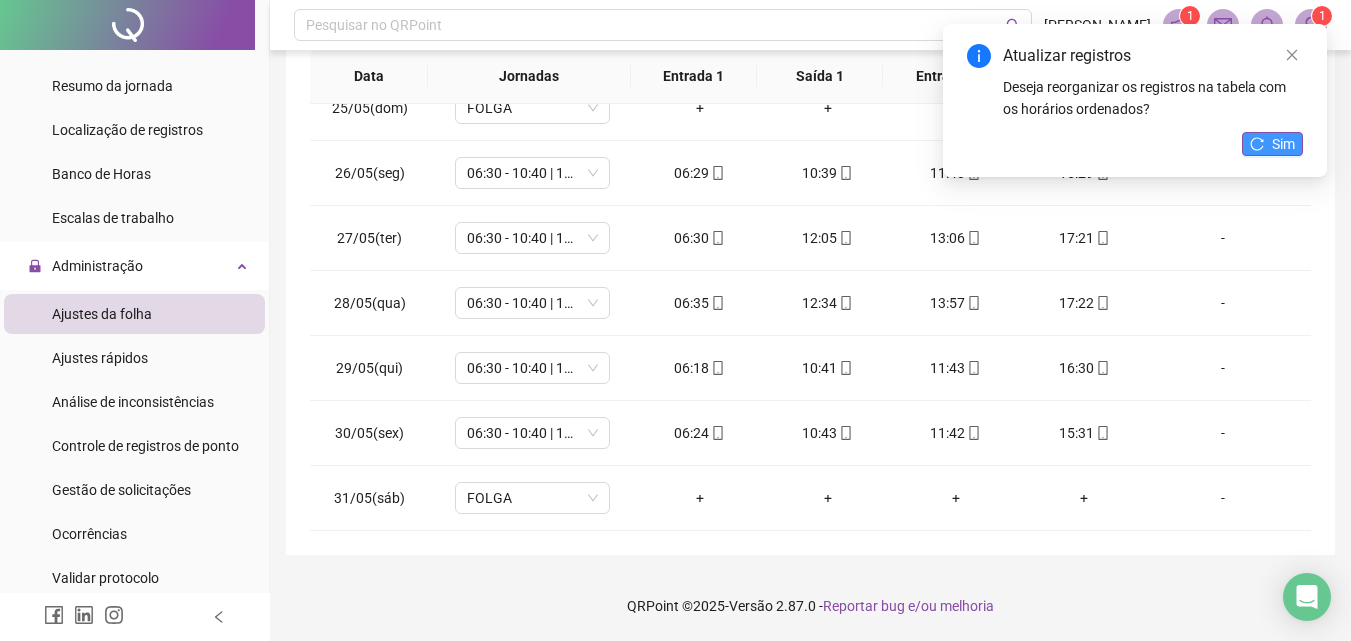click on "Sim" at bounding box center [1272, 144] 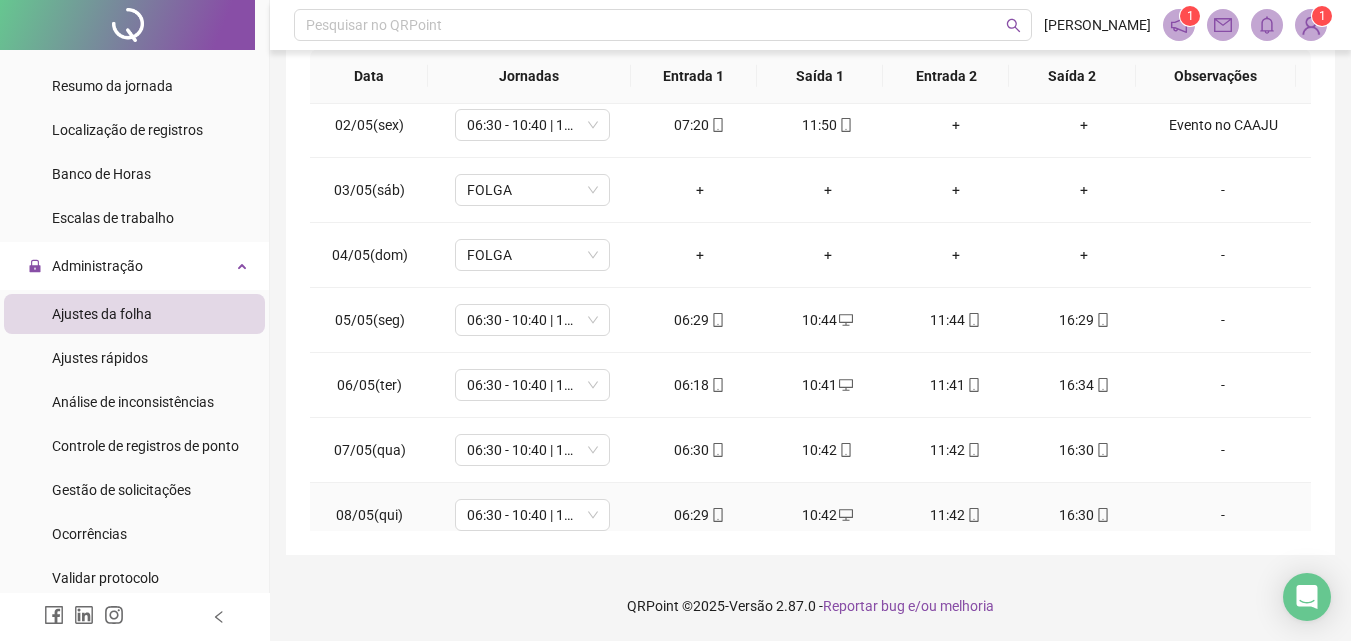 scroll, scrollTop: 0, scrollLeft: 0, axis: both 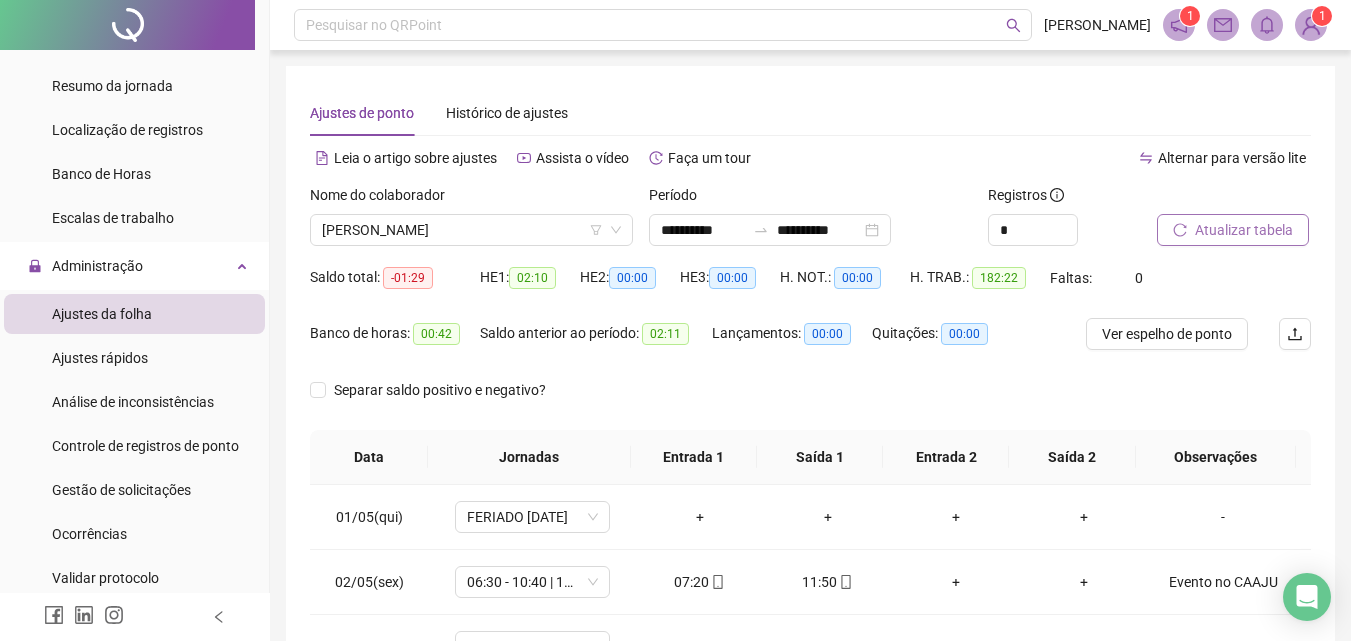 click on "Atualizar tabela" at bounding box center (1244, 230) 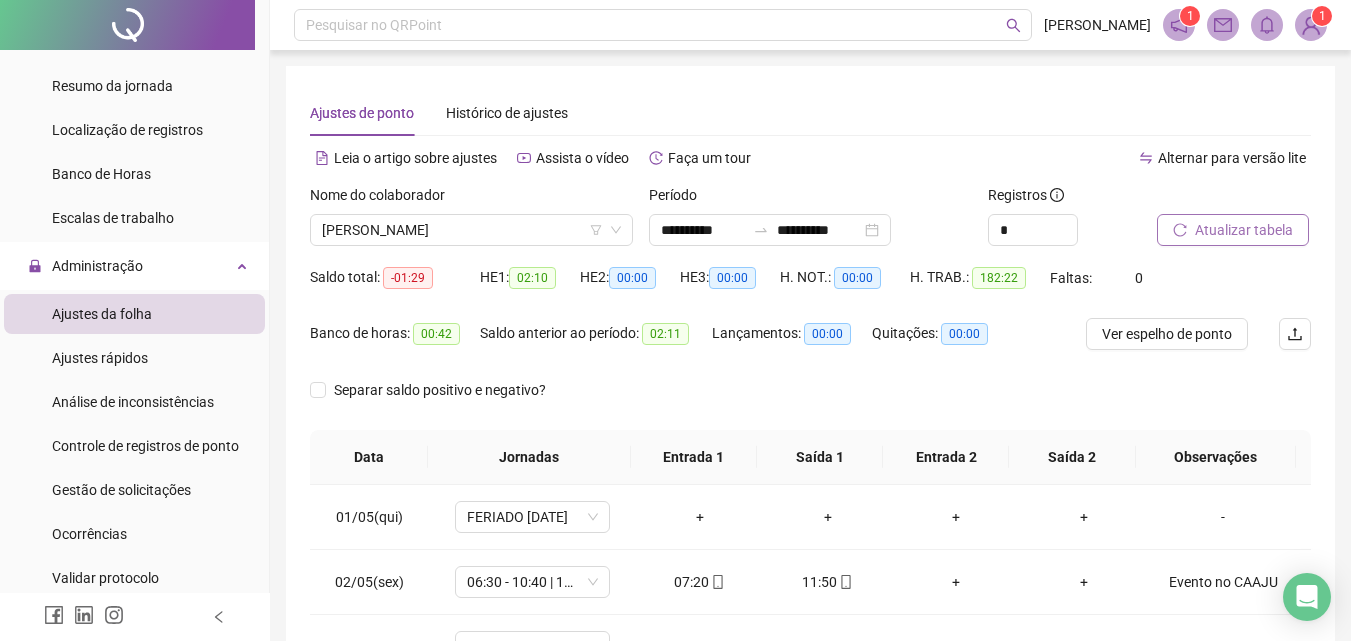 click on "Atualizar tabela" at bounding box center [1244, 230] 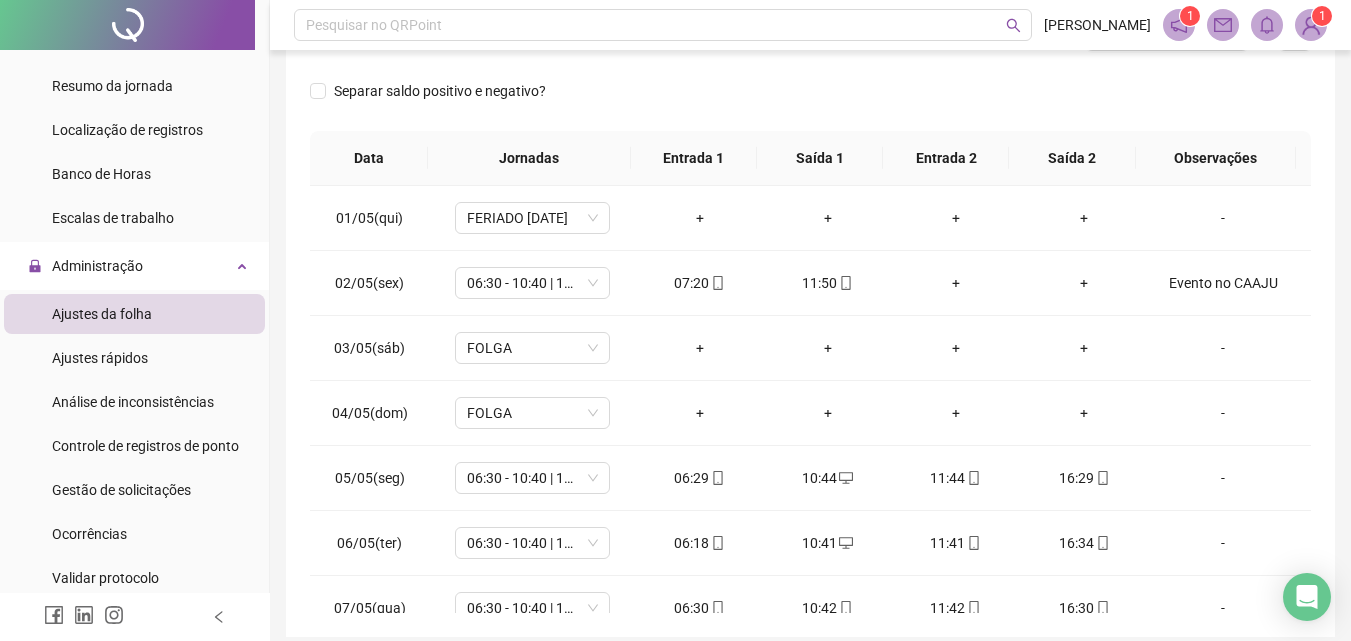 scroll, scrollTop: 300, scrollLeft: 0, axis: vertical 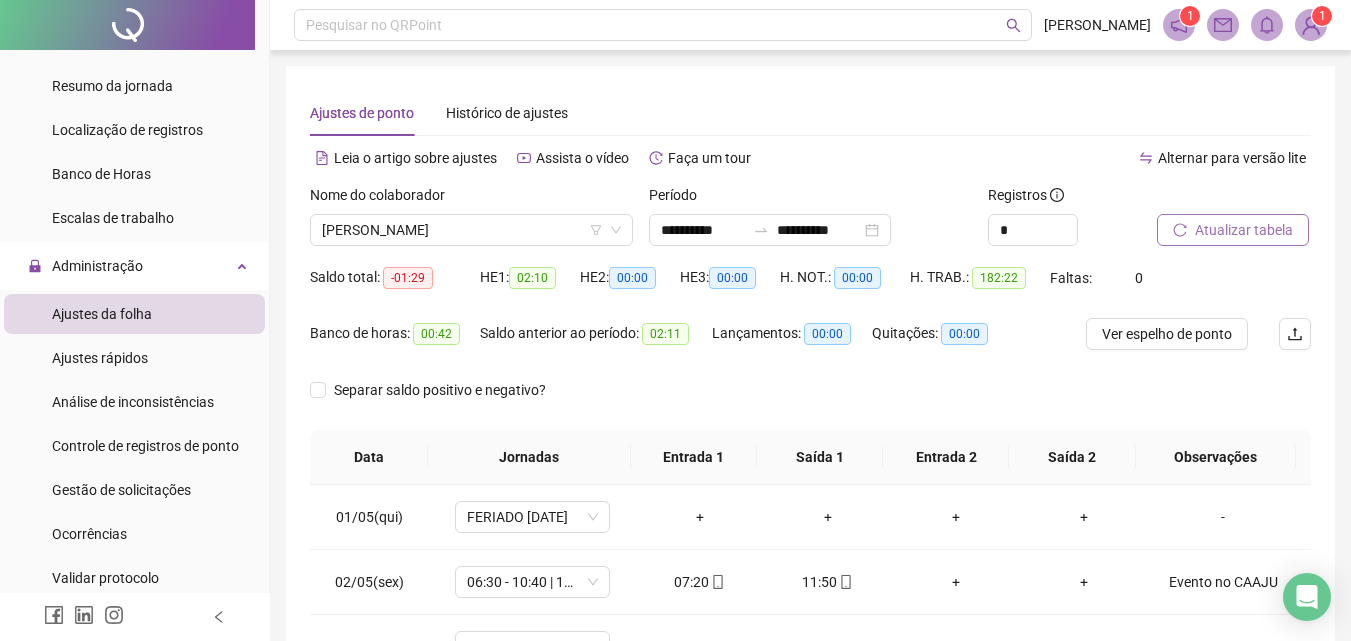 click on "Atualizar tabela" at bounding box center [1244, 230] 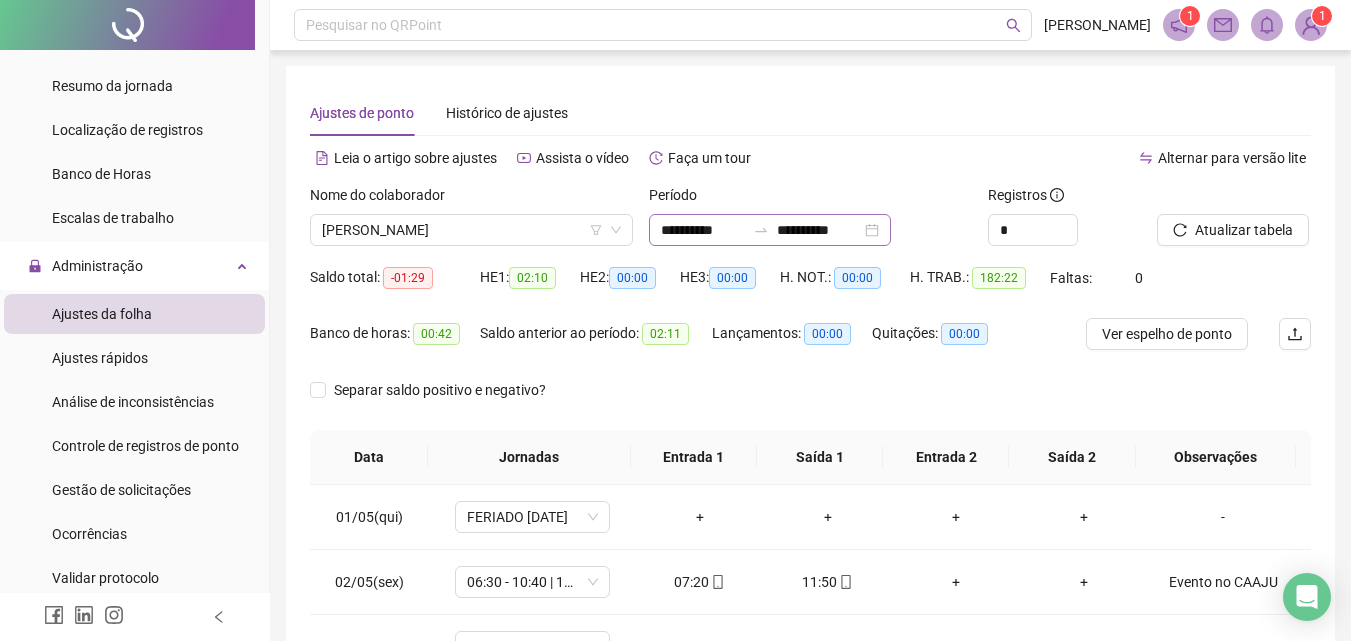 click on "**********" at bounding box center (770, 230) 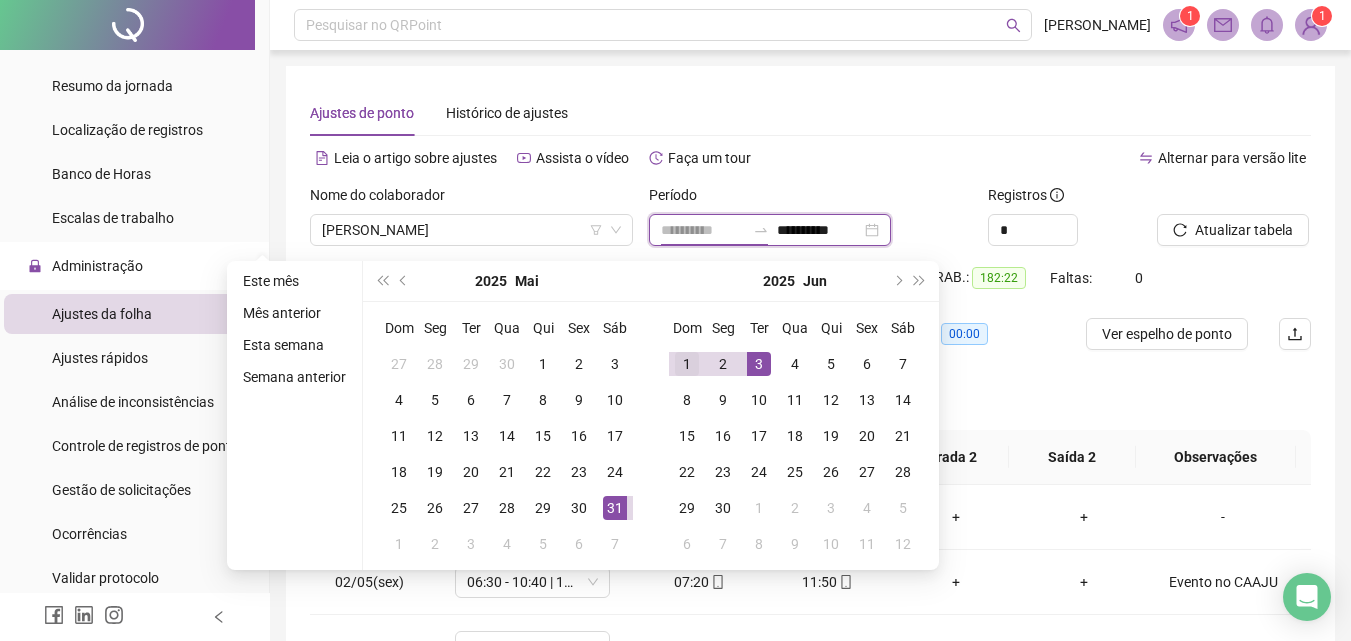 type on "**********" 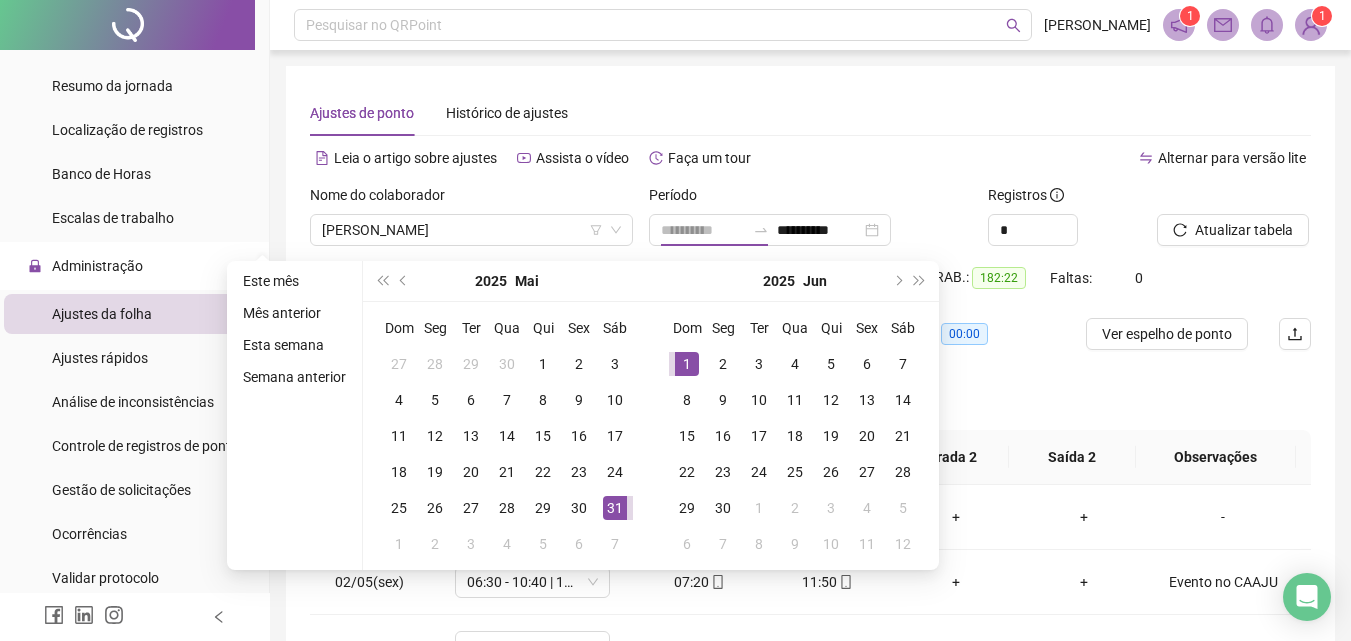 click on "1" at bounding box center (687, 364) 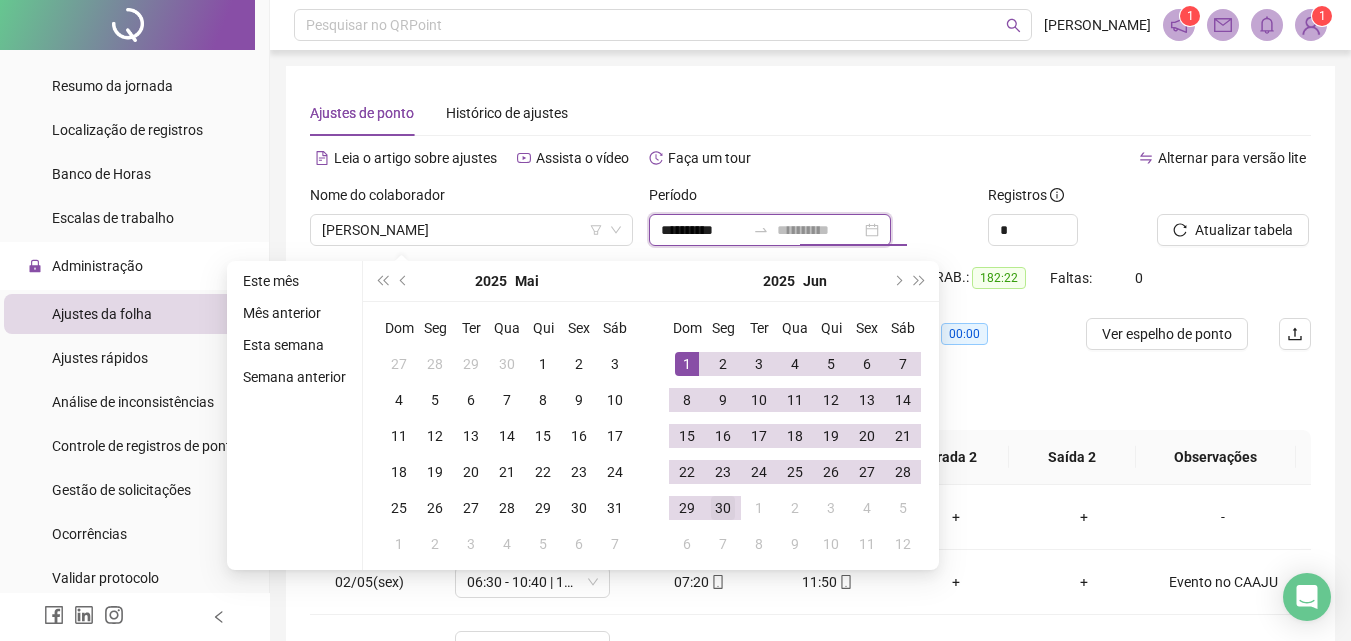 type on "**********" 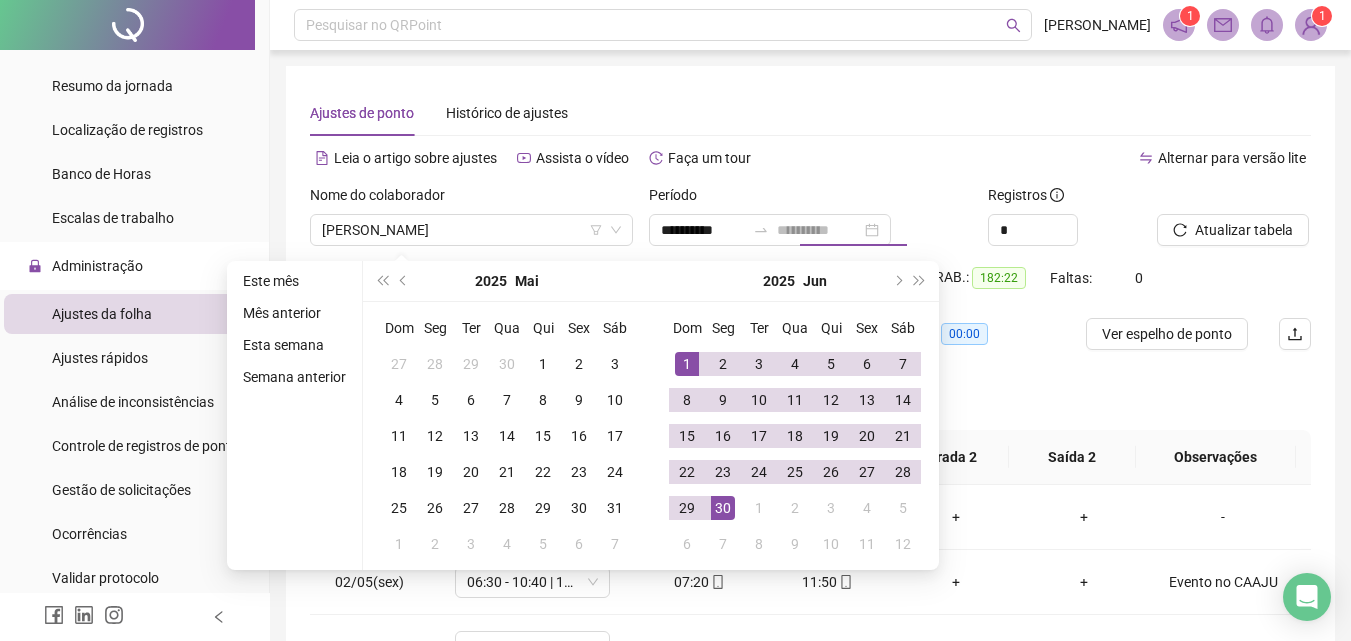 click on "30" at bounding box center (723, 508) 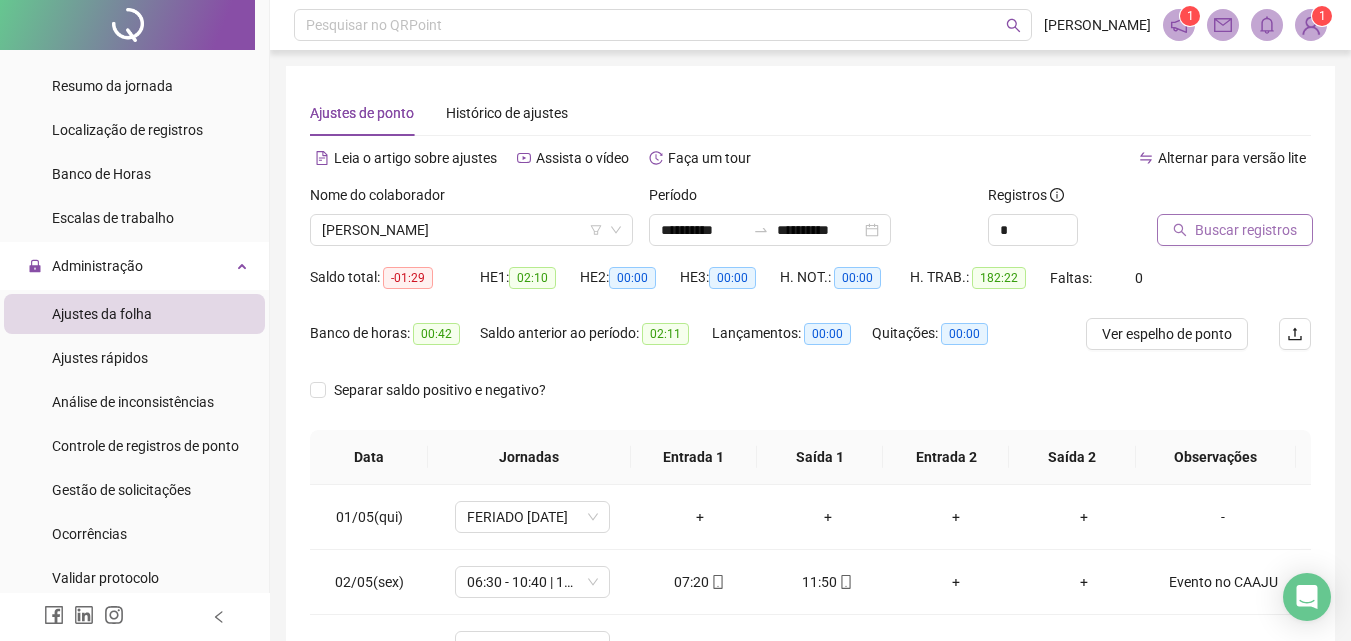 click on "Buscar registros" at bounding box center [1246, 230] 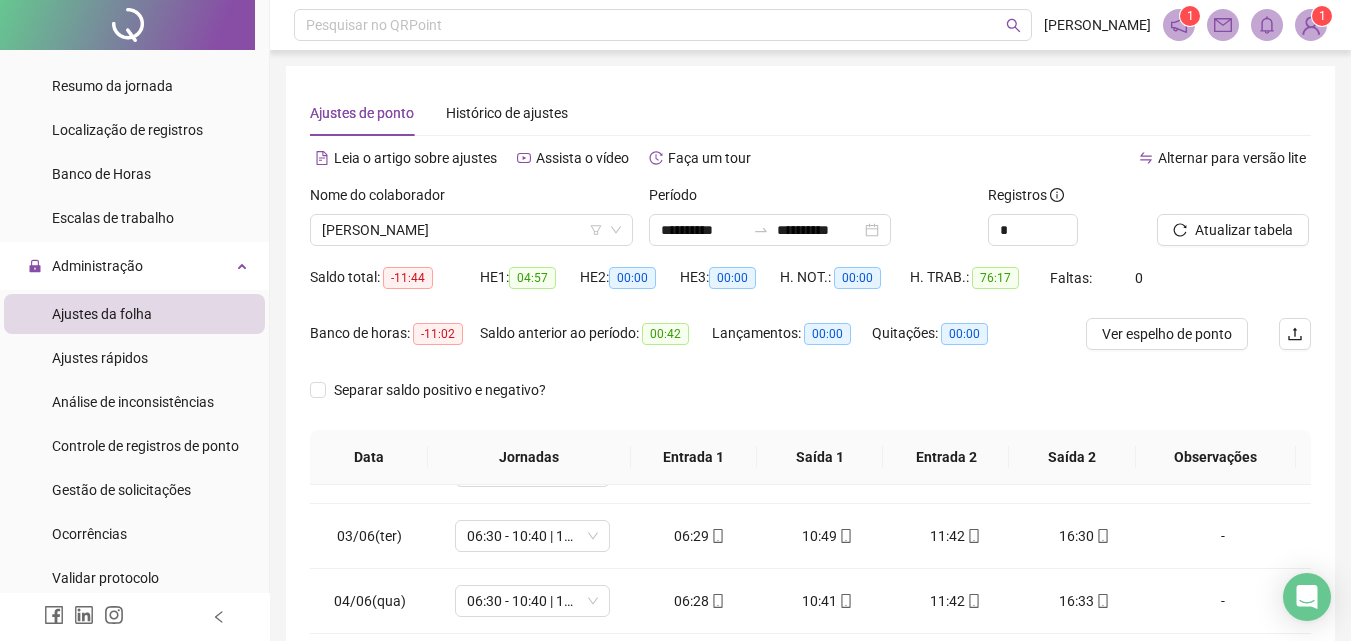 scroll, scrollTop: 0, scrollLeft: 0, axis: both 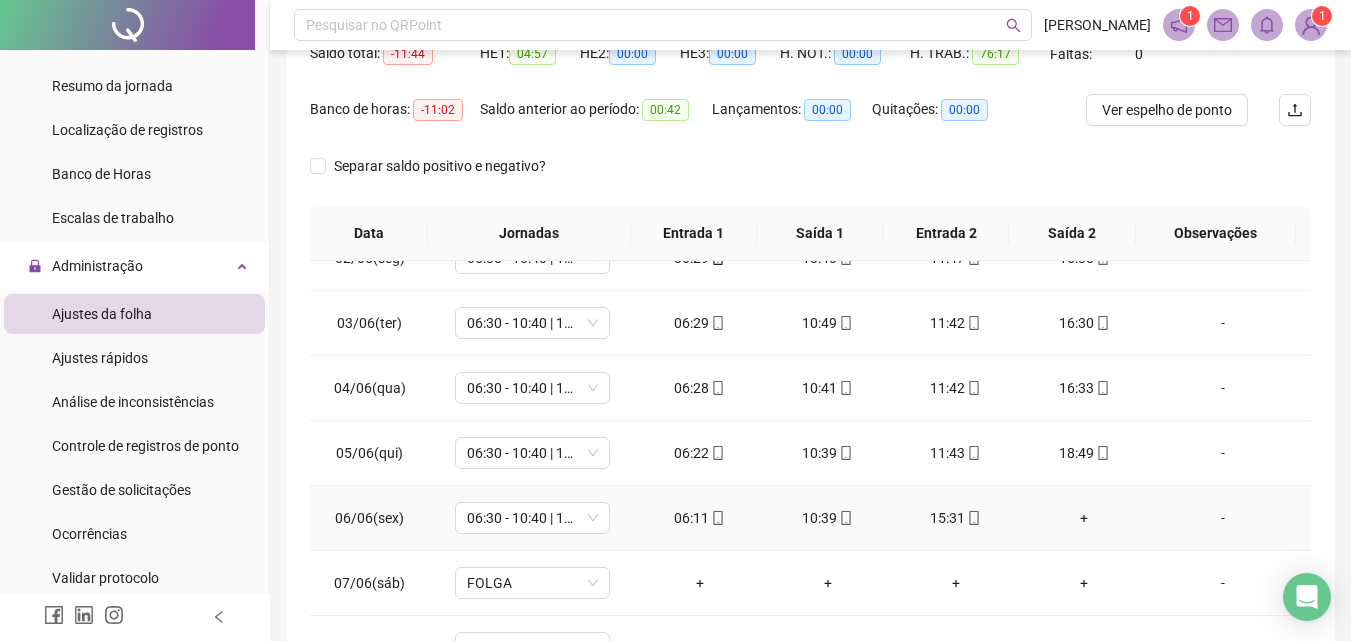 click on "+" at bounding box center [1084, 518] 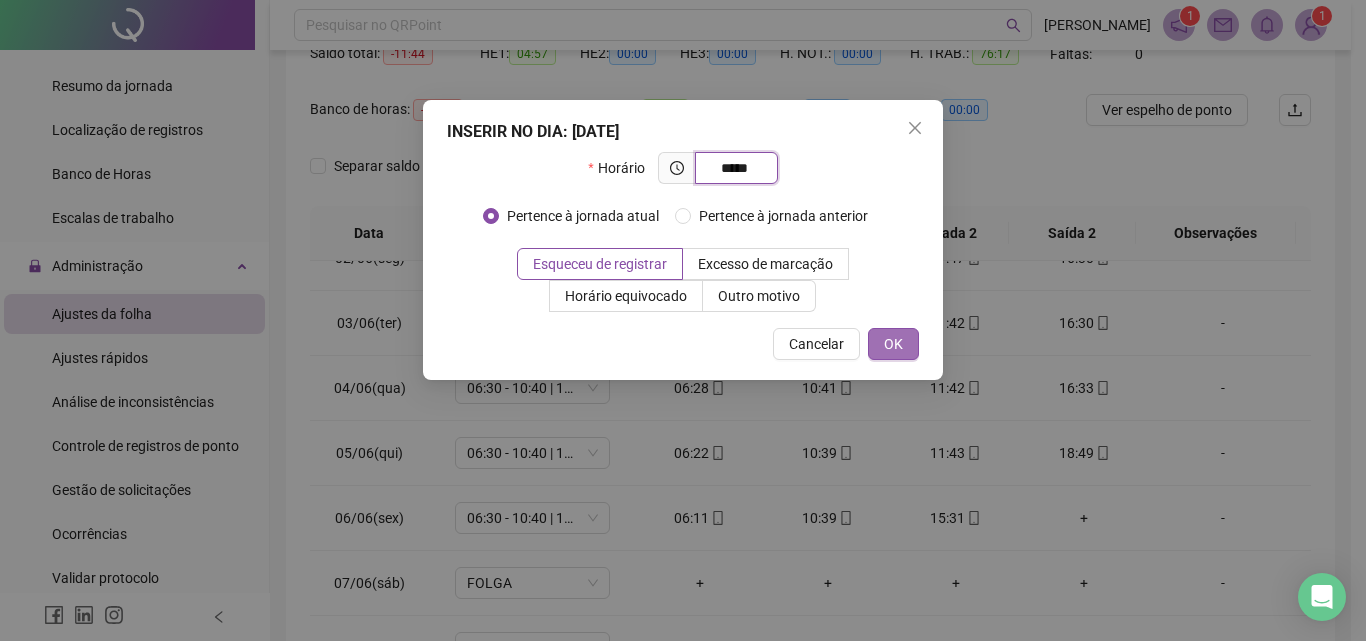 type on "*****" 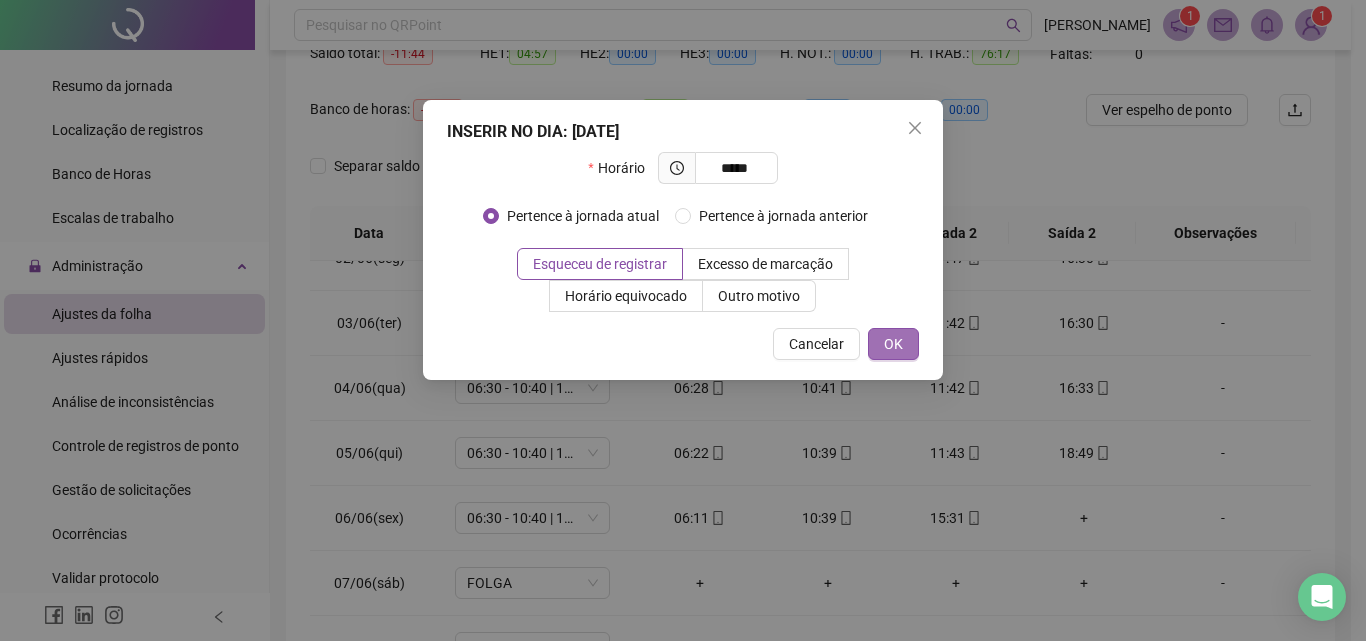 click on "OK" at bounding box center (893, 344) 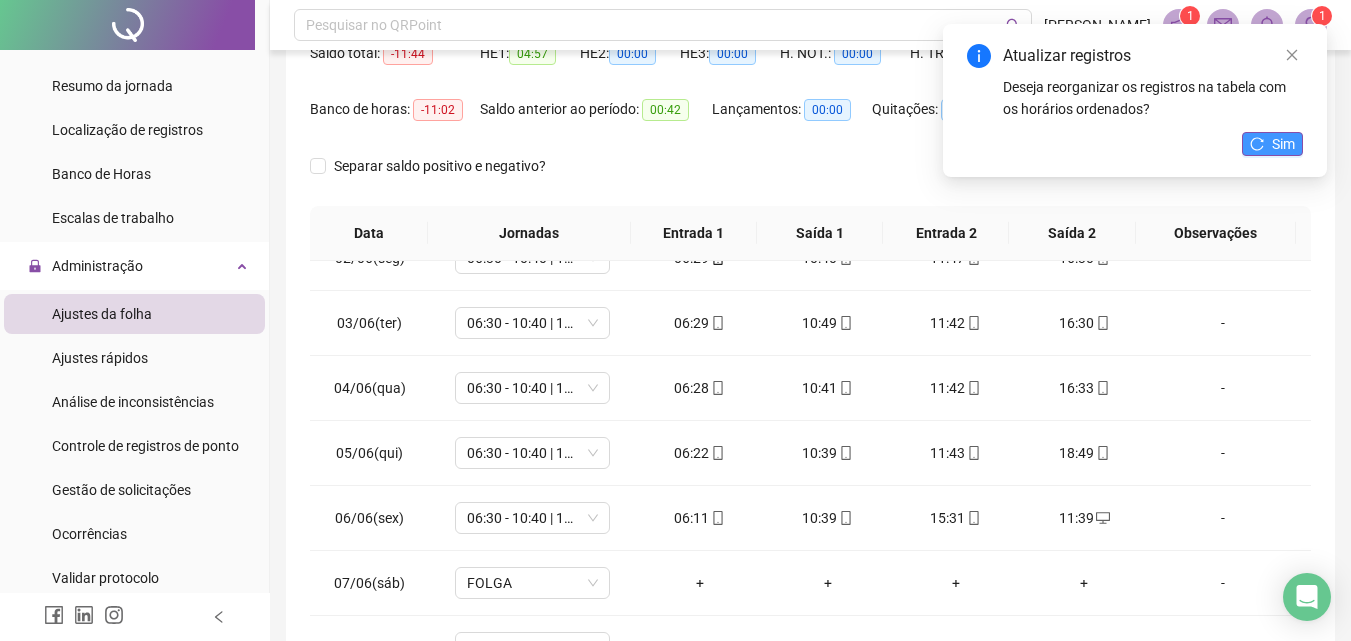 click on "Sim" at bounding box center (1272, 144) 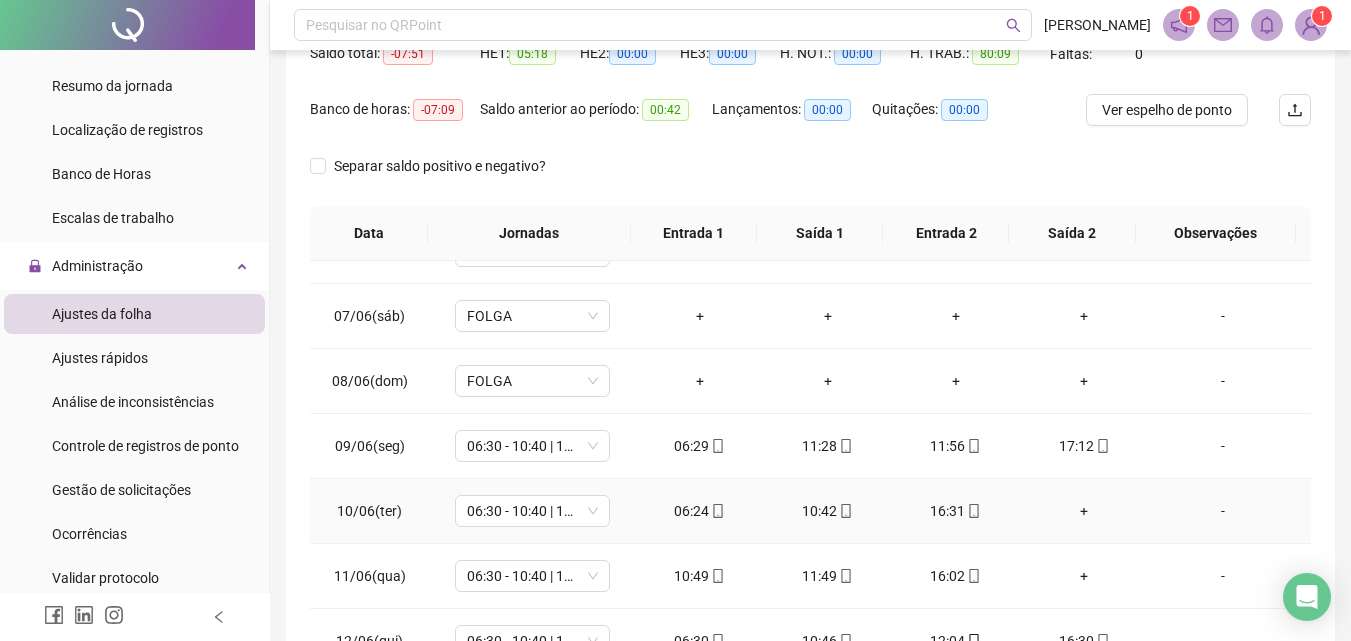 scroll, scrollTop: 400, scrollLeft: 0, axis: vertical 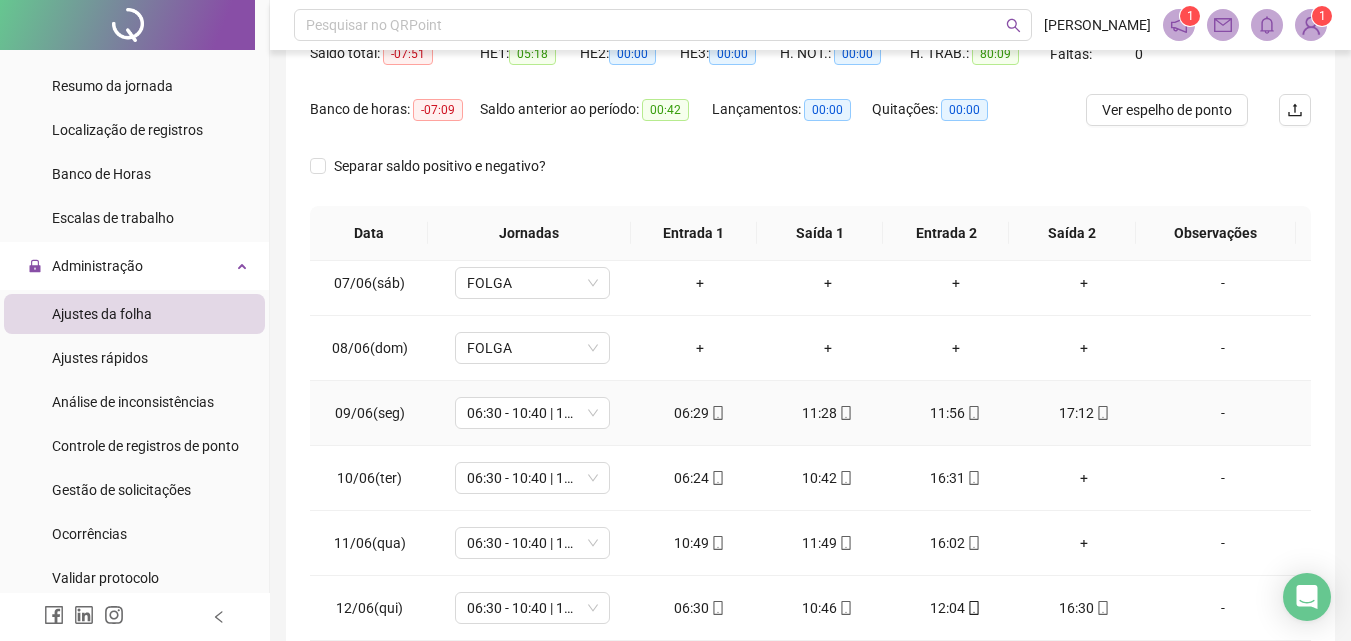 click on "11:28" at bounding box center [828, 413] 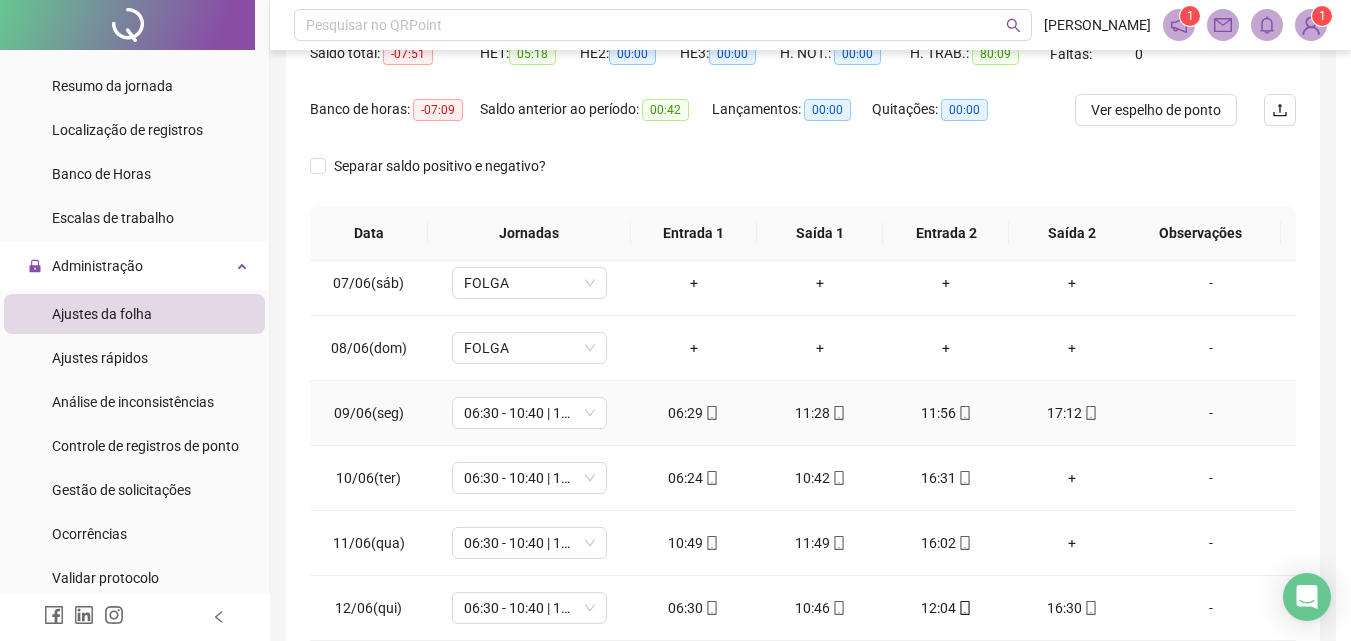 type on "**********" 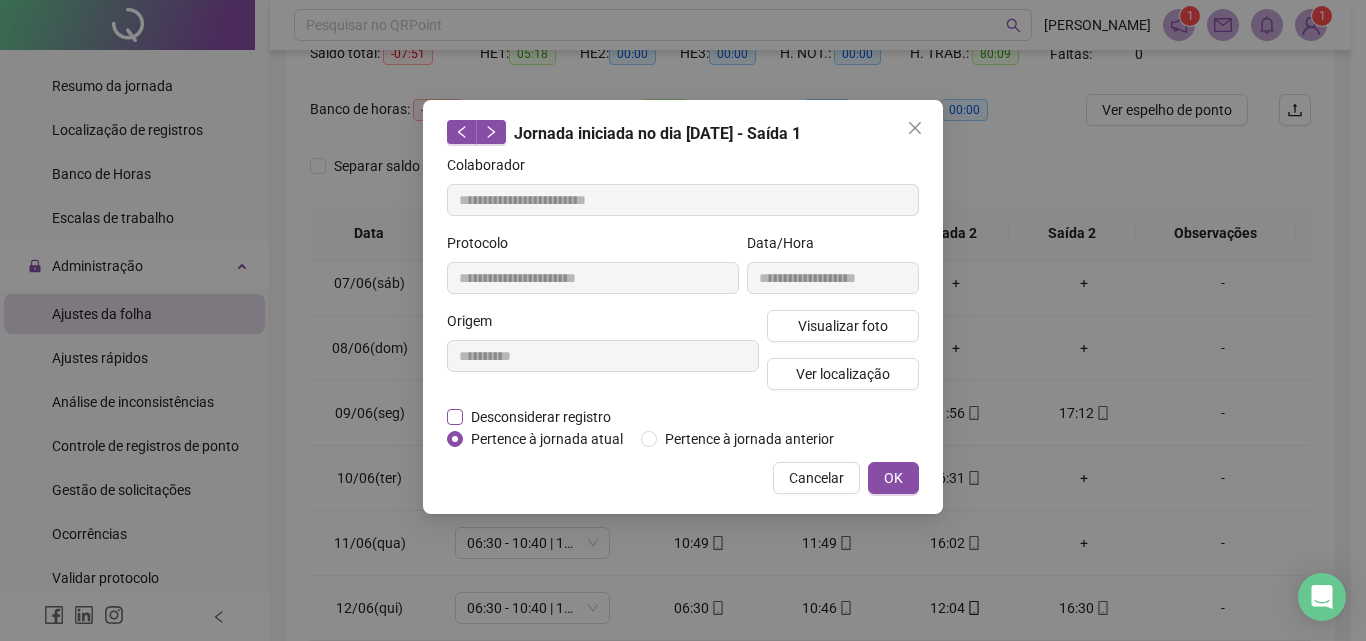 click on "Desconsiderar registro" at bounding box center [541, 417] 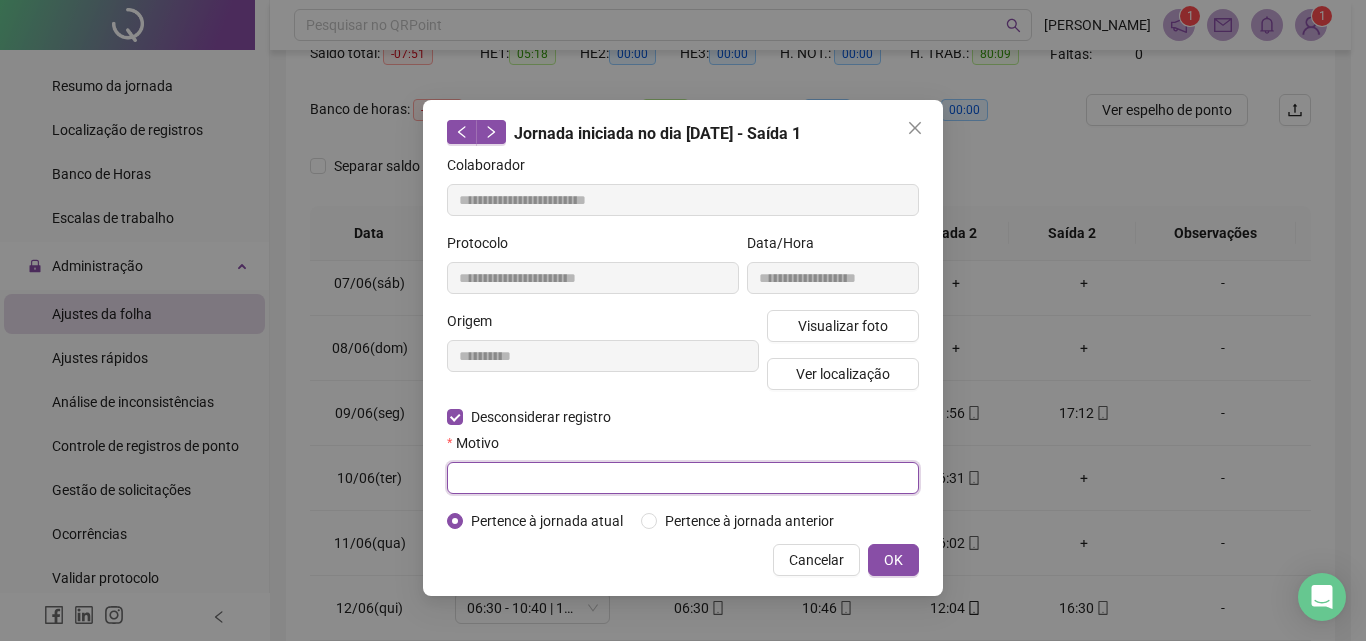 click at bounding box center [683, 478] 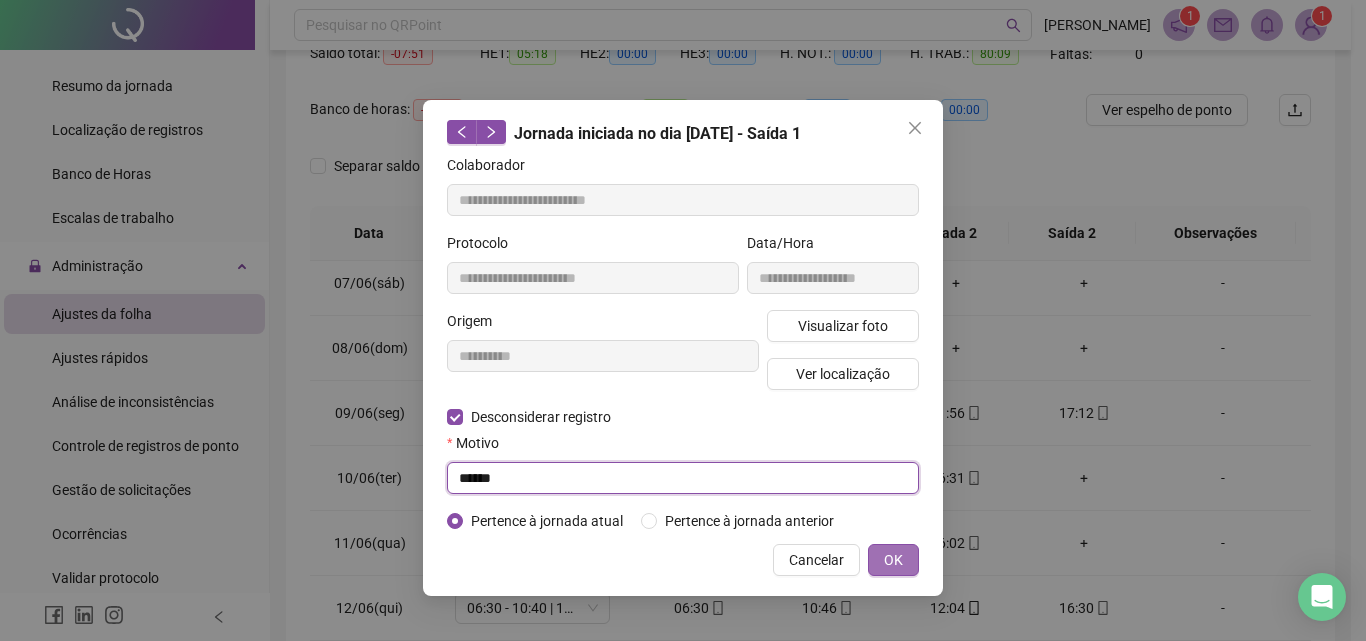 type on "******" 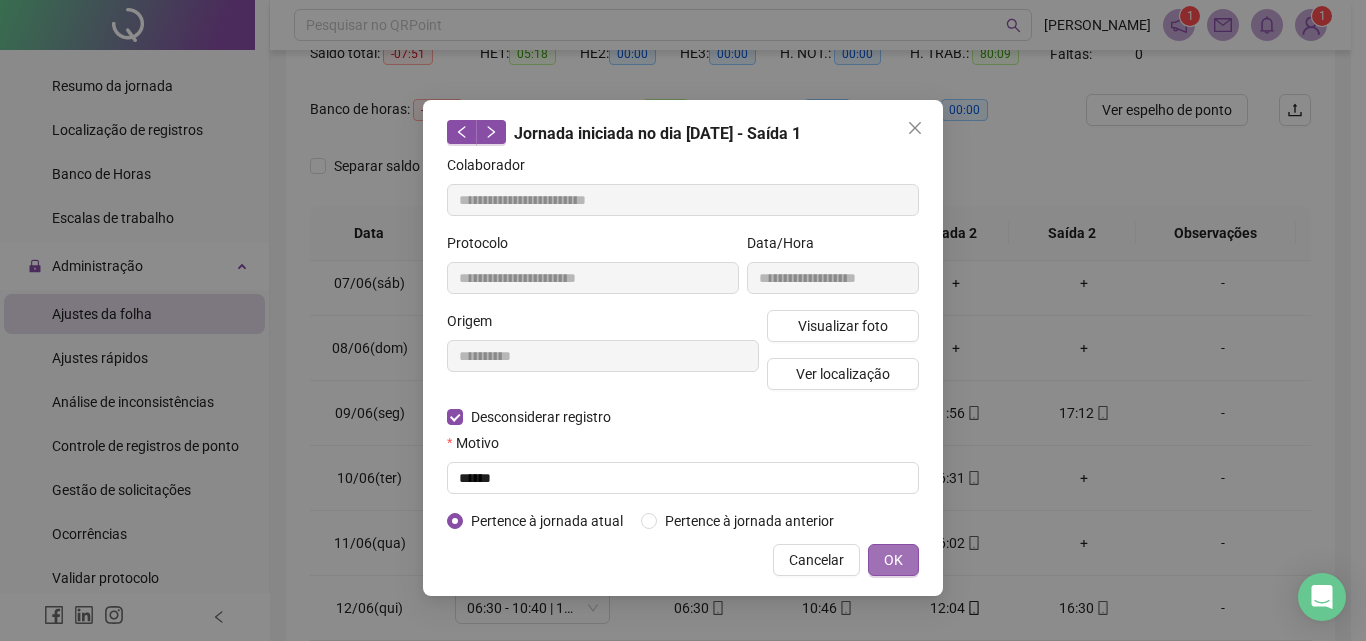 click on "OK" at bounding box center [893, 560] 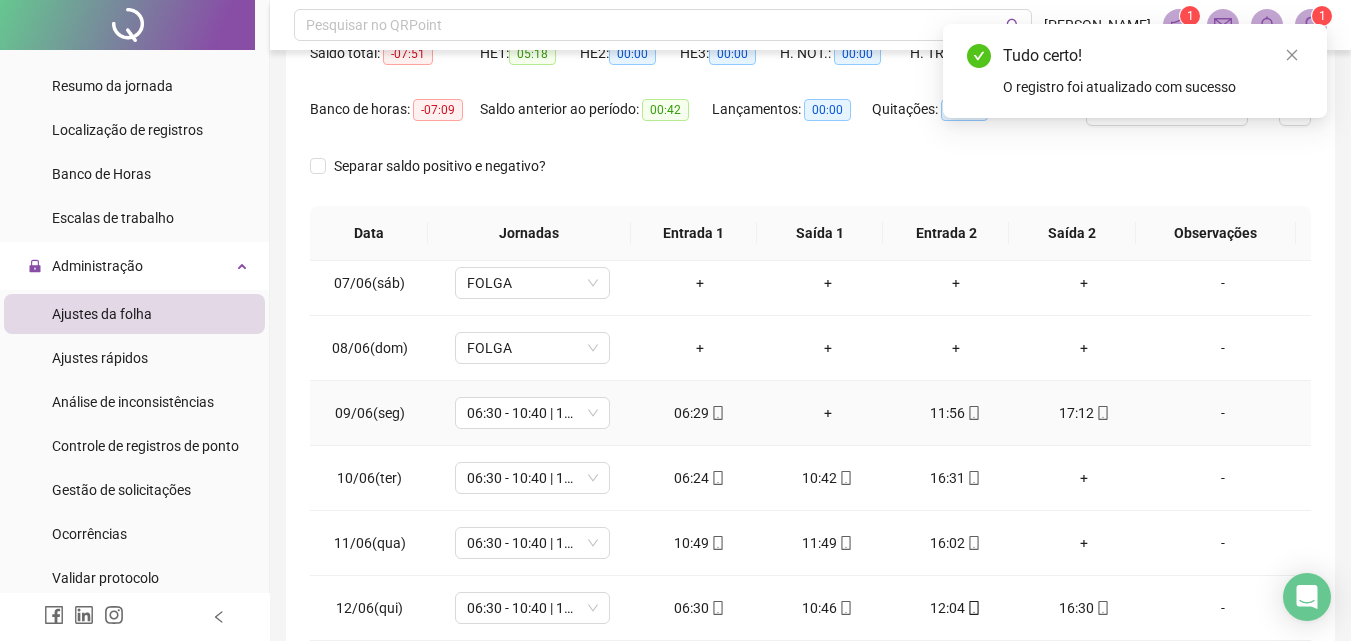 click on "+" at bounding box center [828, 413] 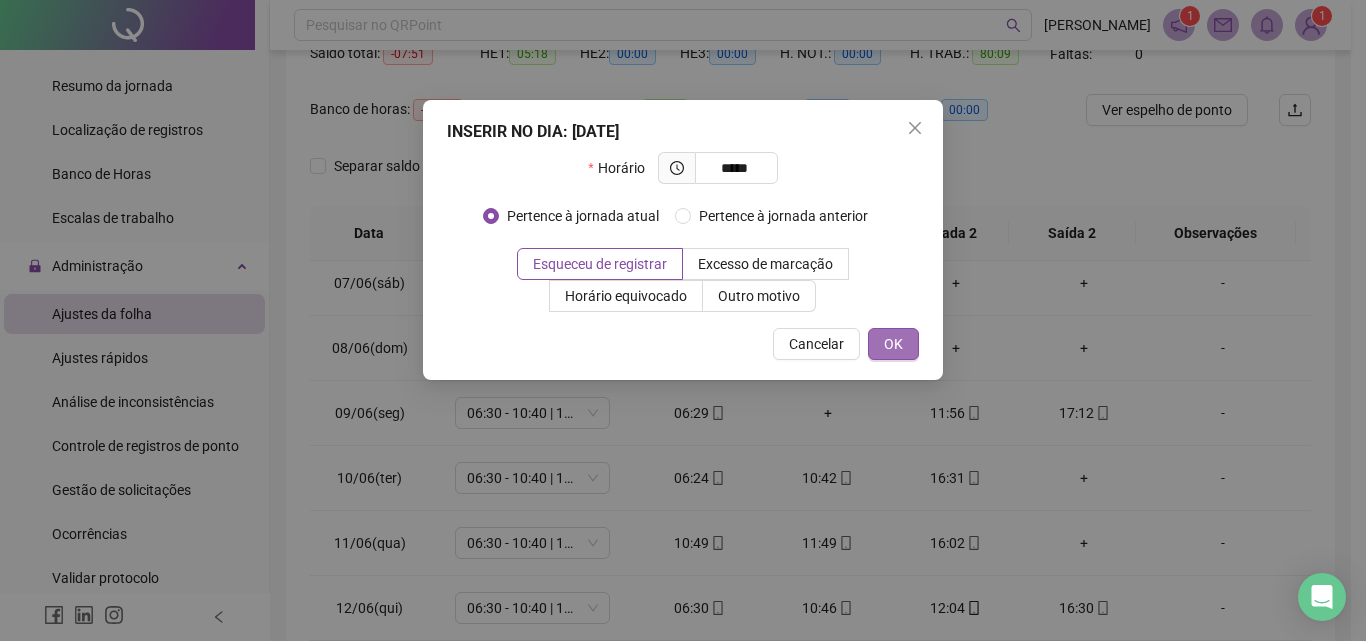 type on "*****" 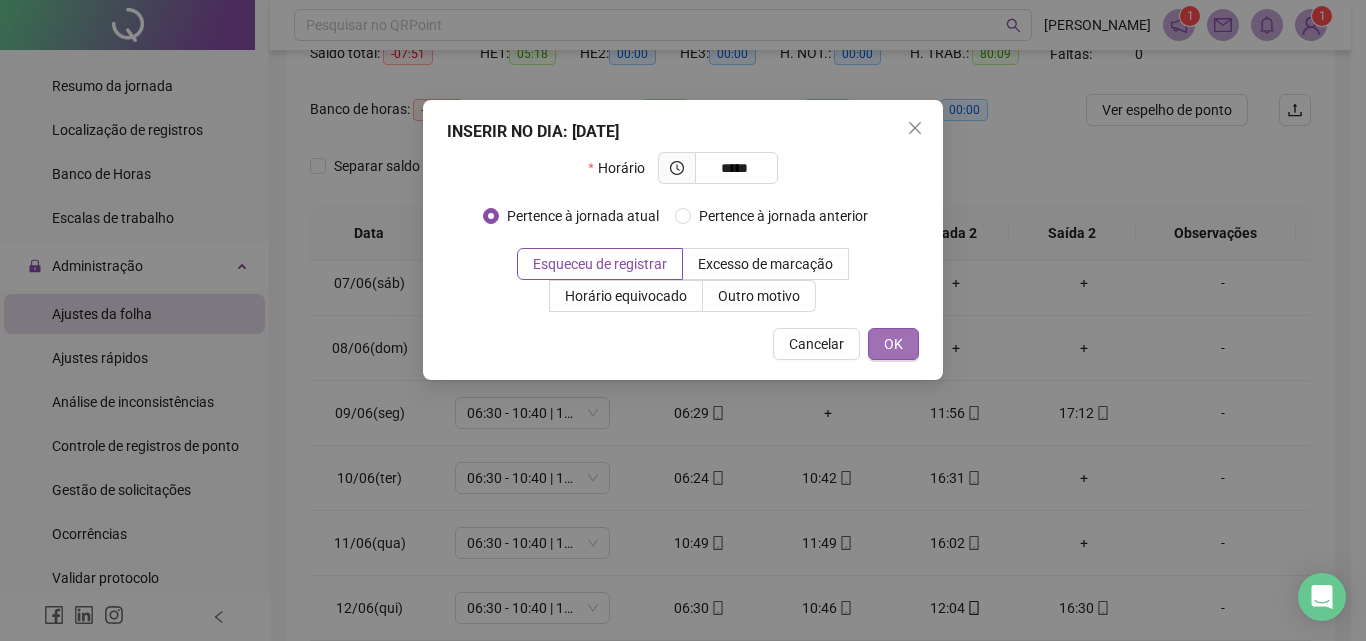 click on "OK" at bounding box center [893, 344] 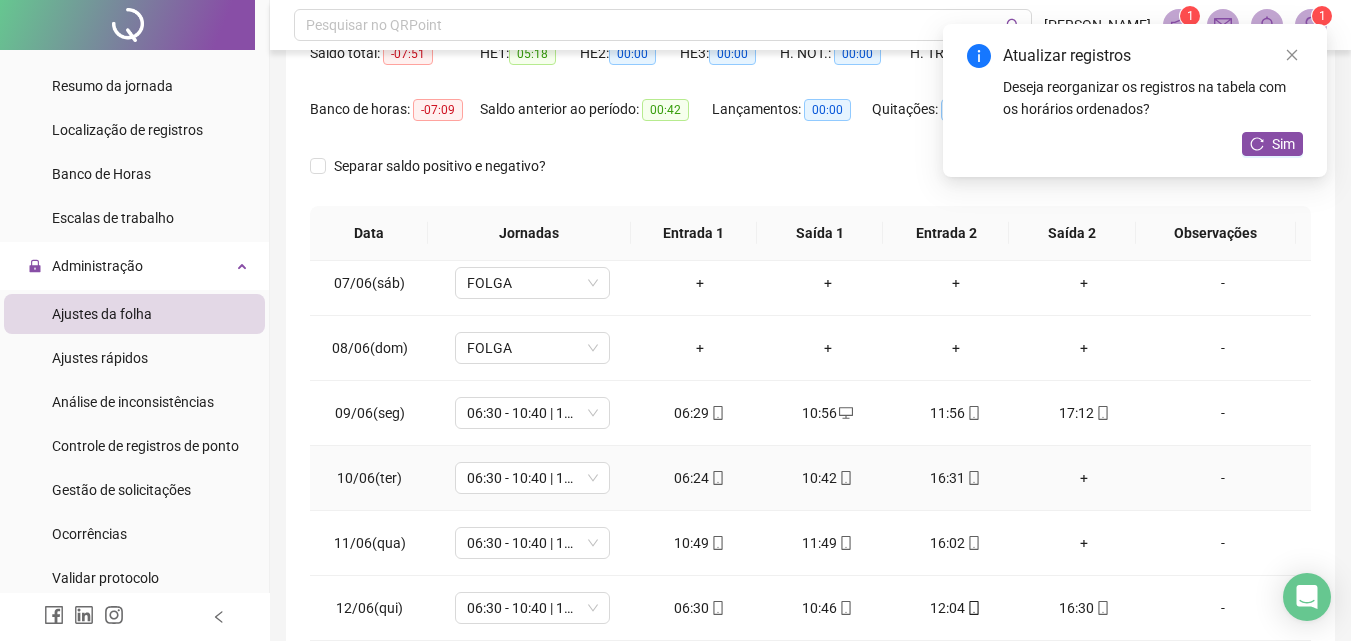 click on "+" at bounding box center (1084, 478) 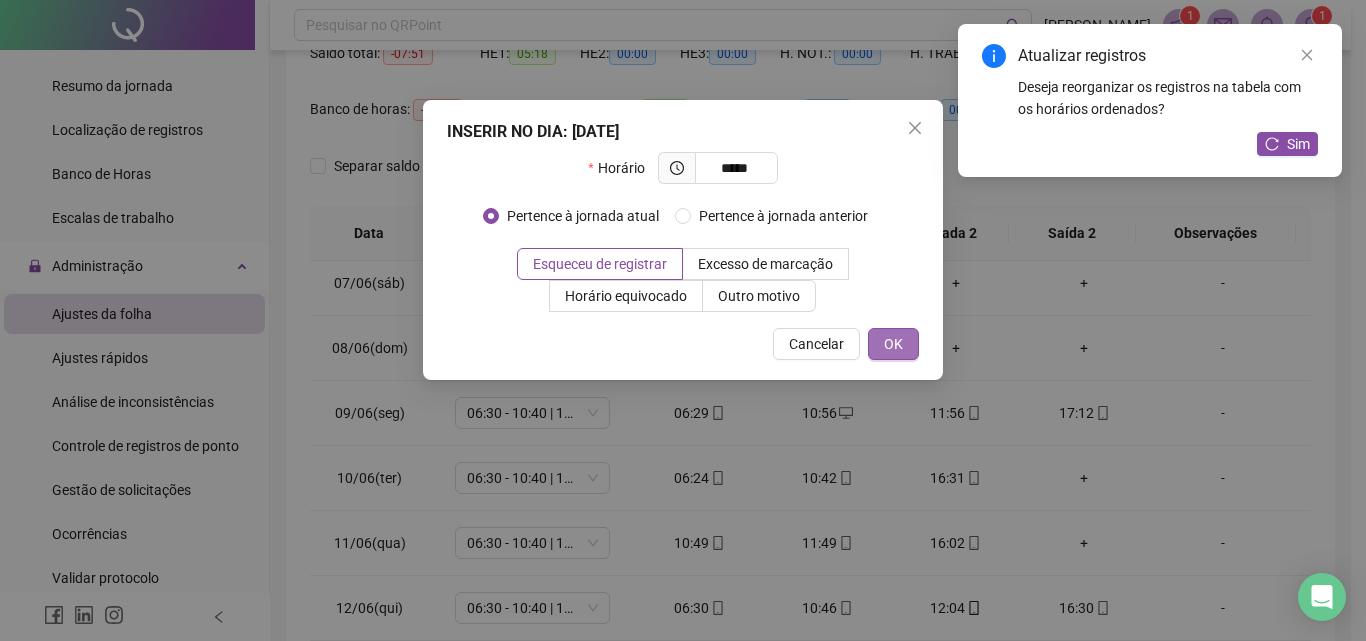 type on "*****" 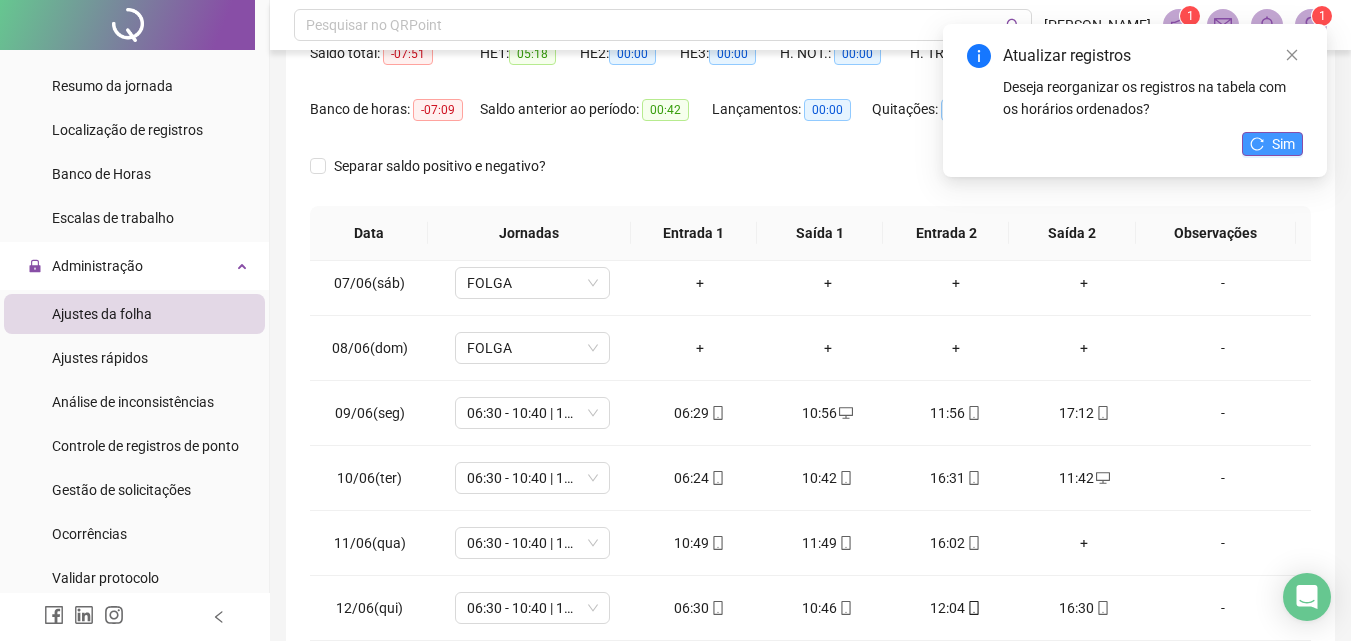 click 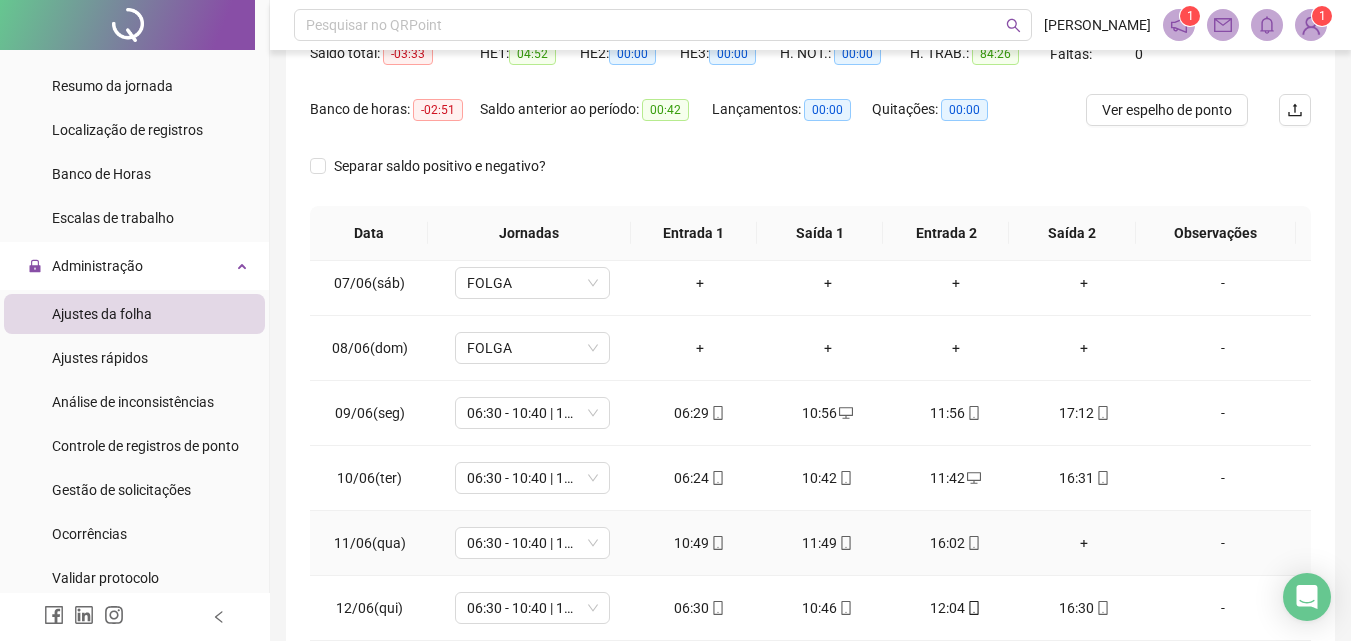 click on "+" at bounding box center [1084, 543] 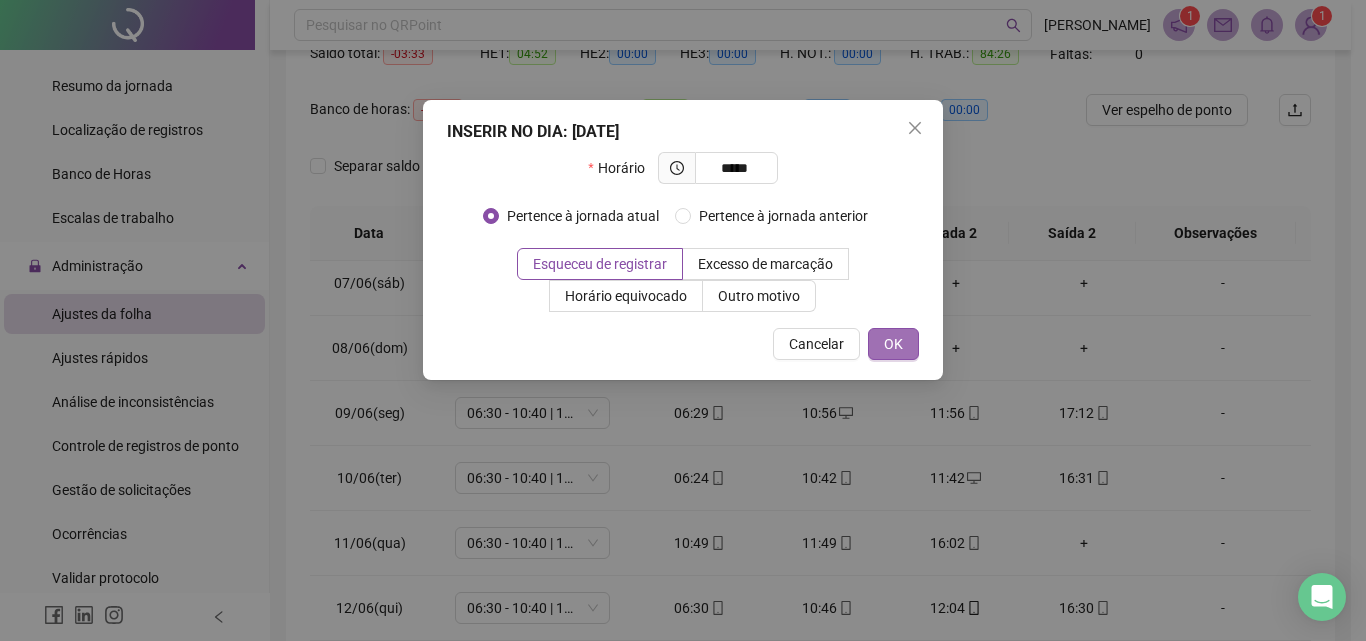 type on "*****" 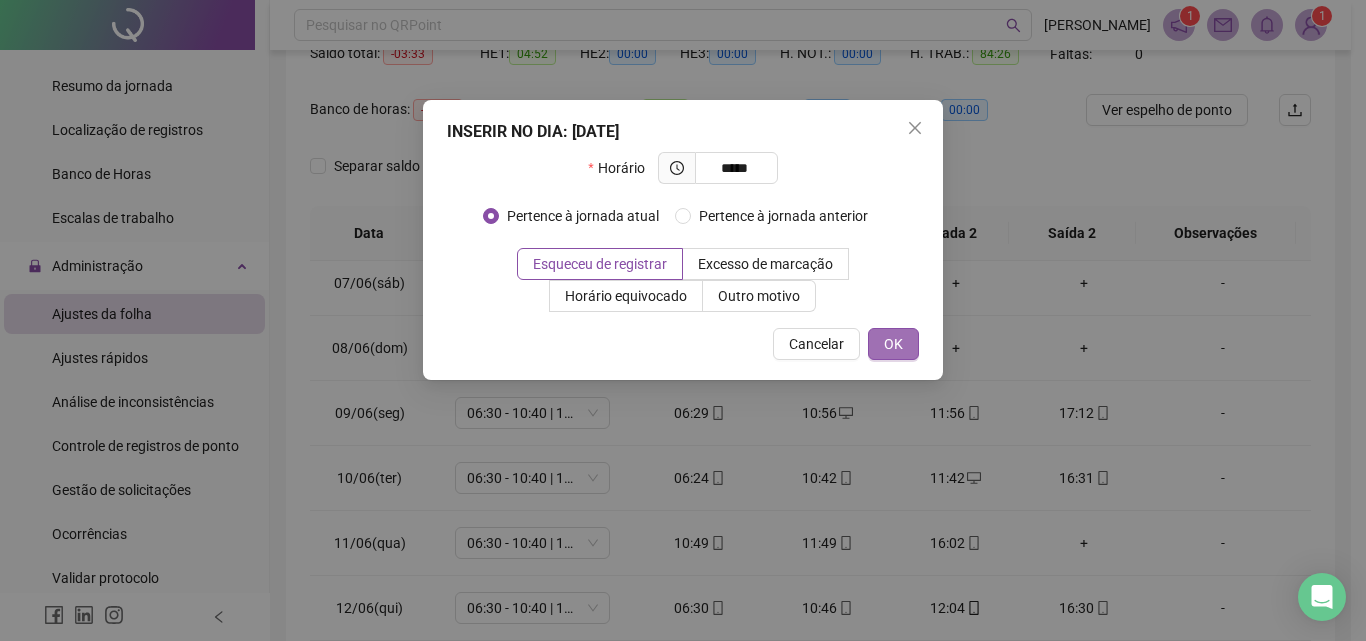 click on "OK" at bounding box center [893, 344] 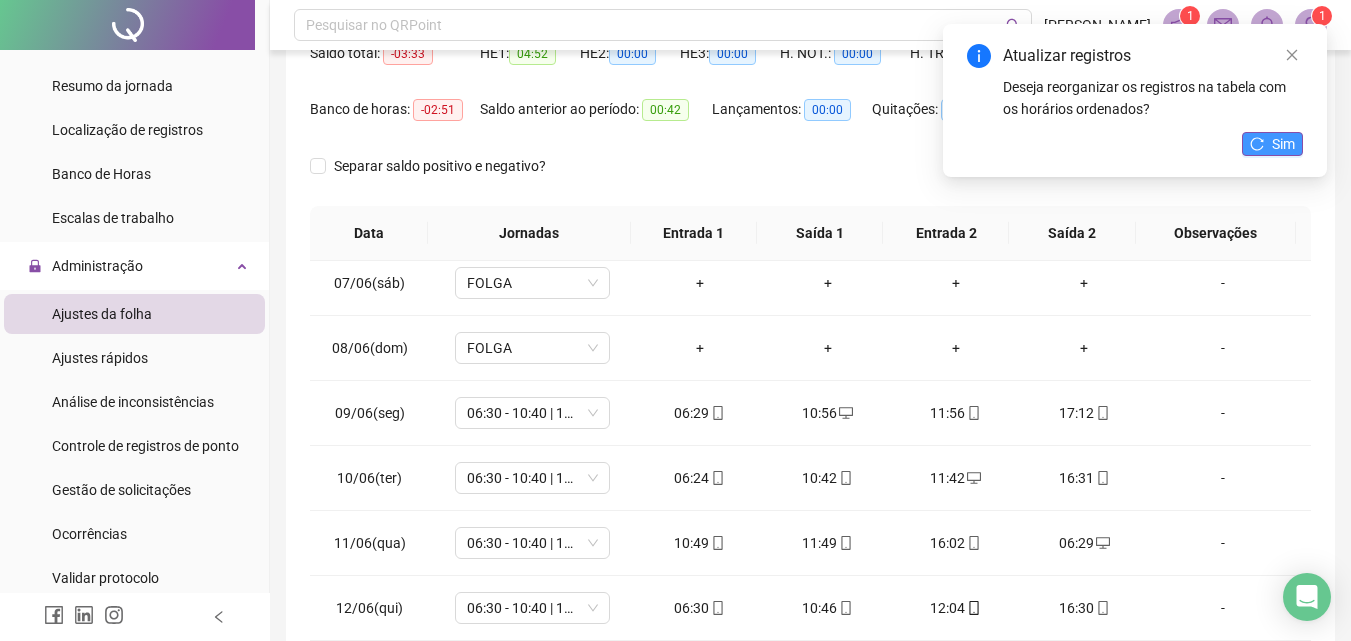 click on "Sim" at bounding box center [1283, 144] 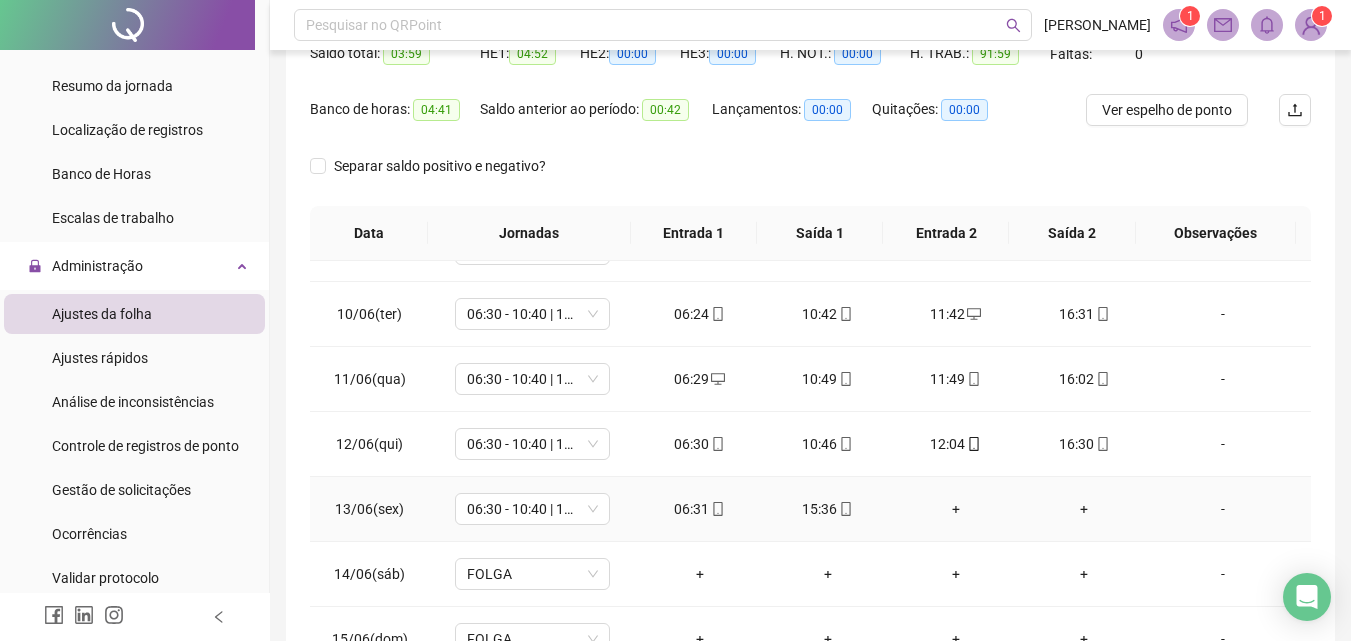scroll, scrollTop: 600, scrollLeft: 0, axis: vertical 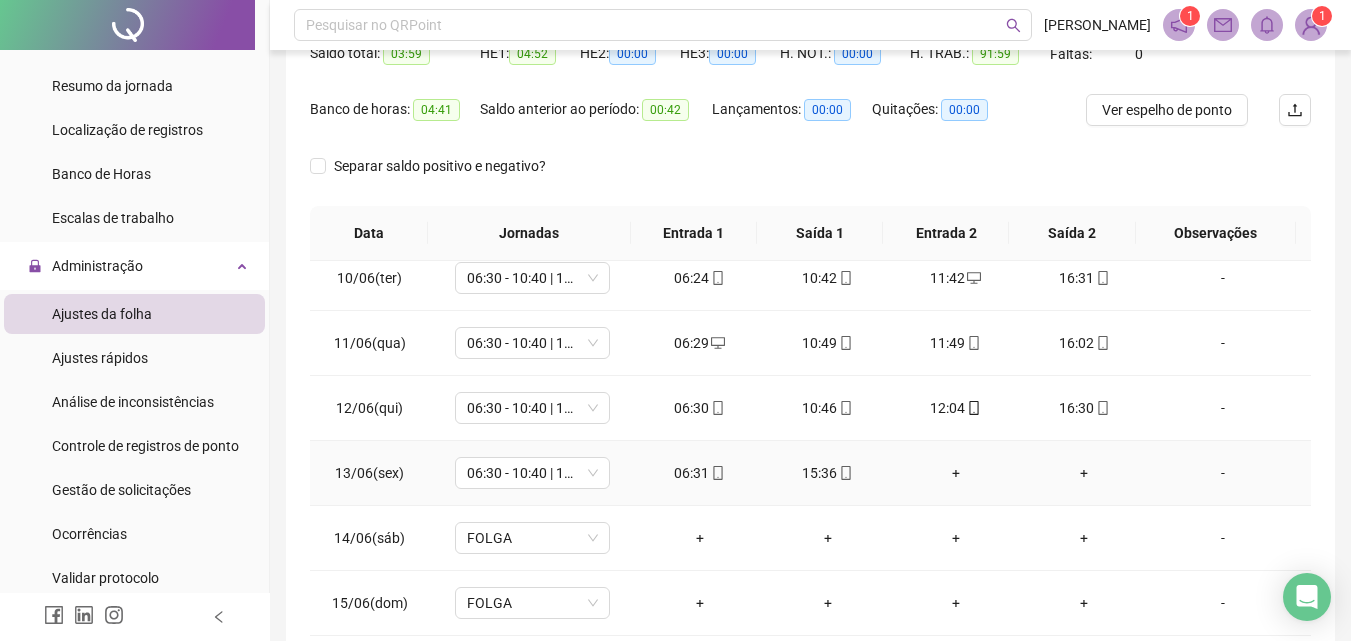 click on "+" at bounding box center (956, 473) 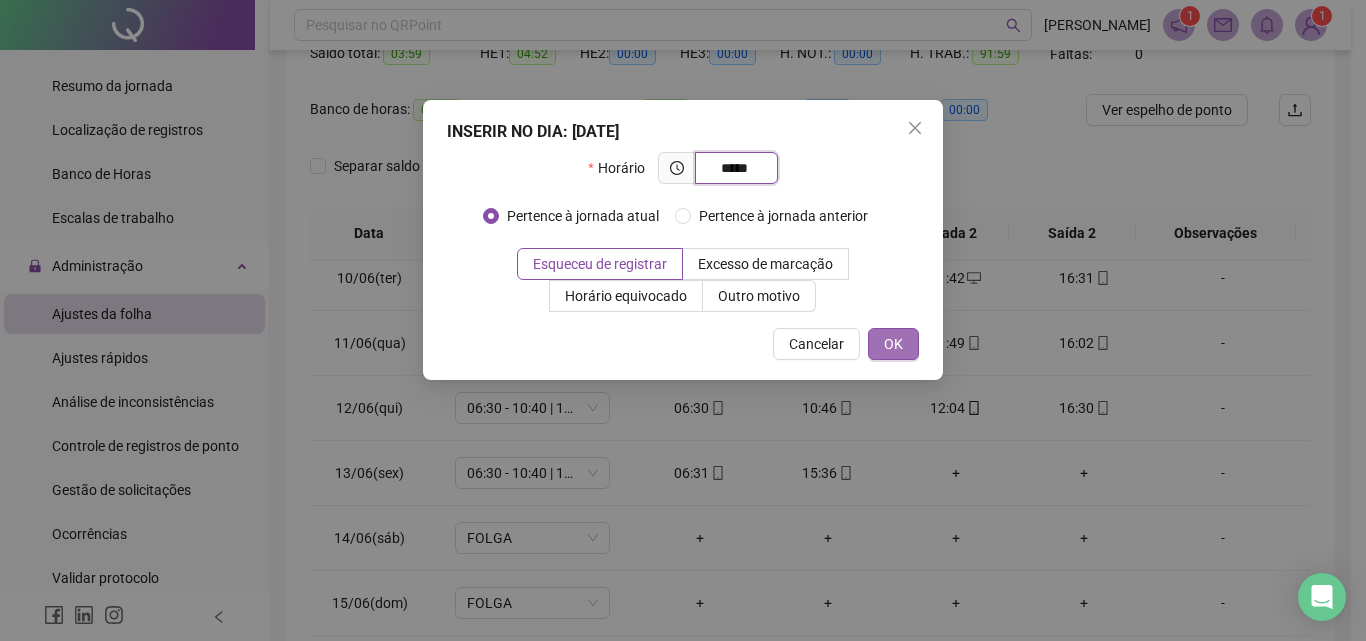 type on "*****" 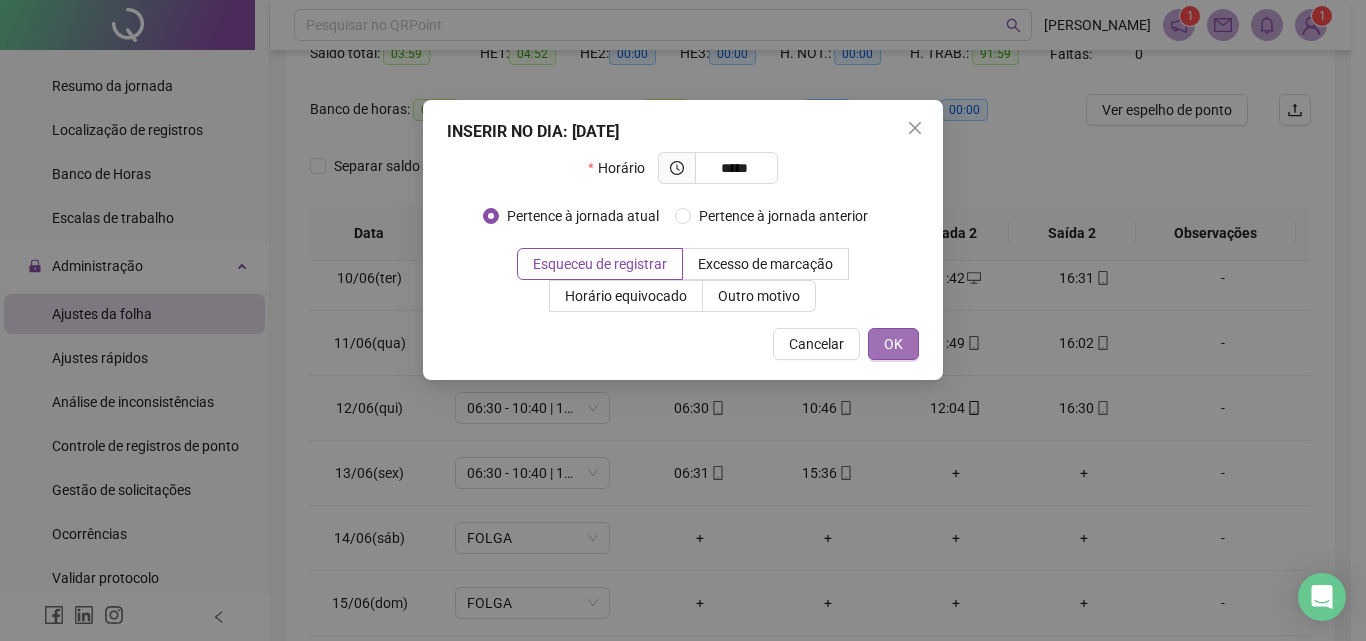 click on "OK" at bounding box center (893, 344) 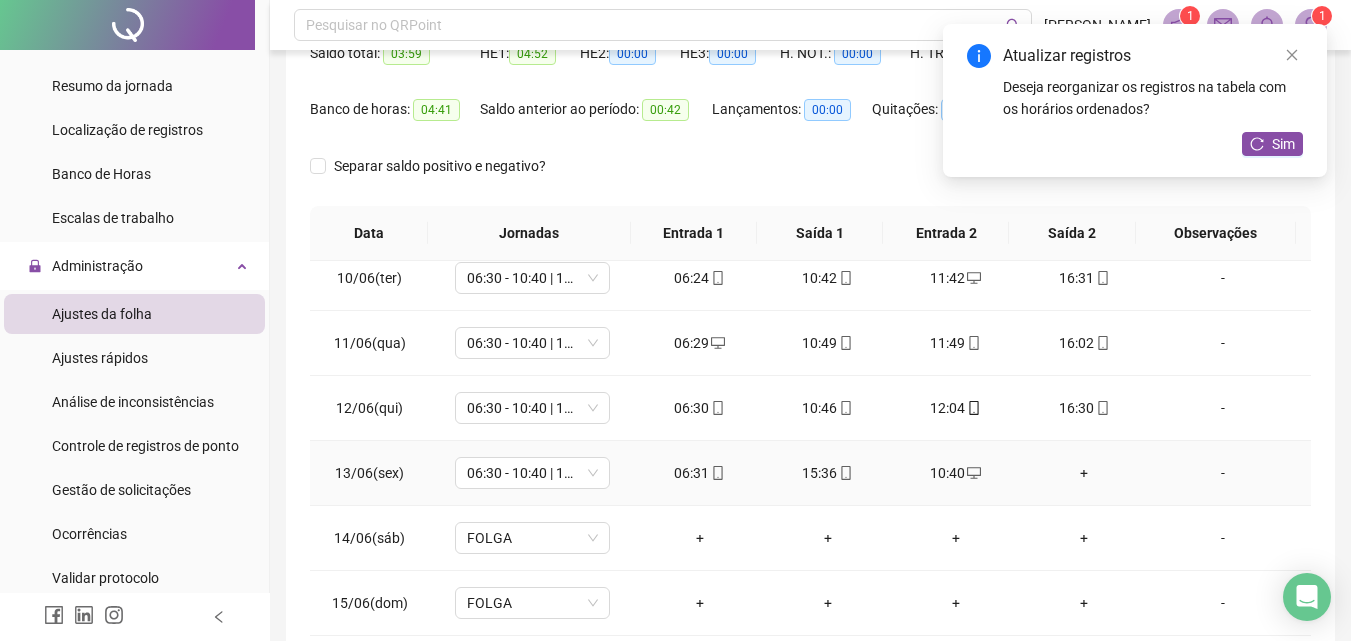click on "+" at bounding box center (1084, 473) 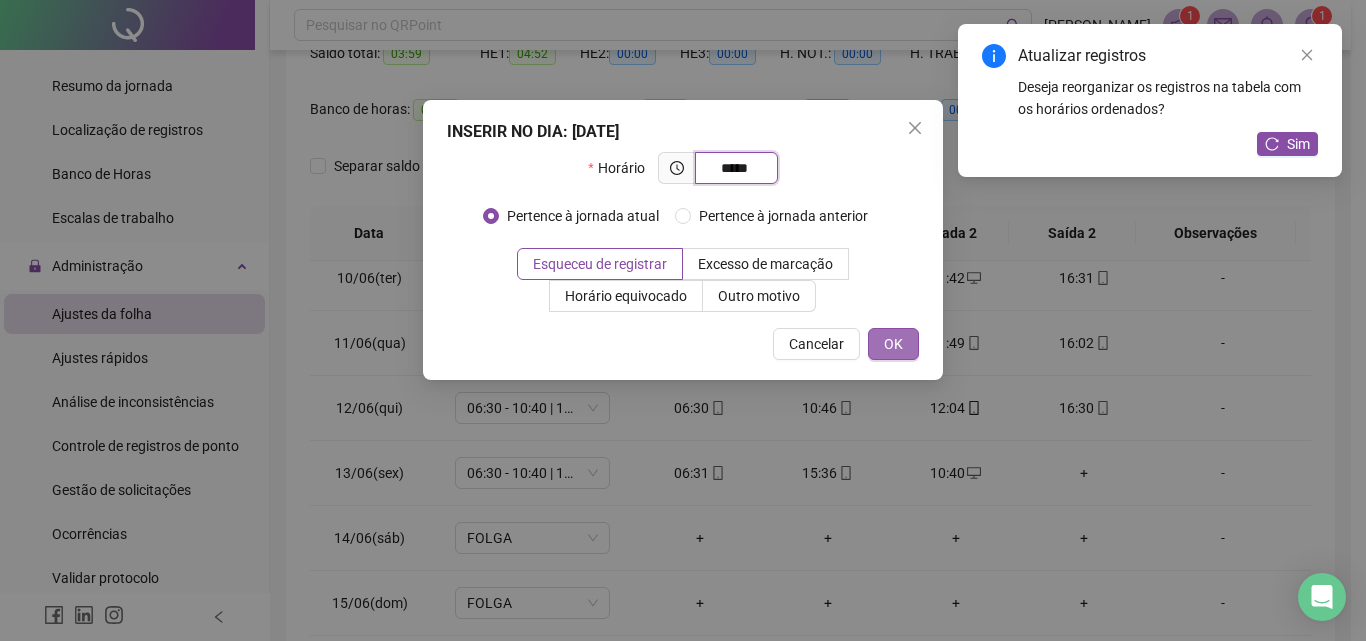 type on "*****" 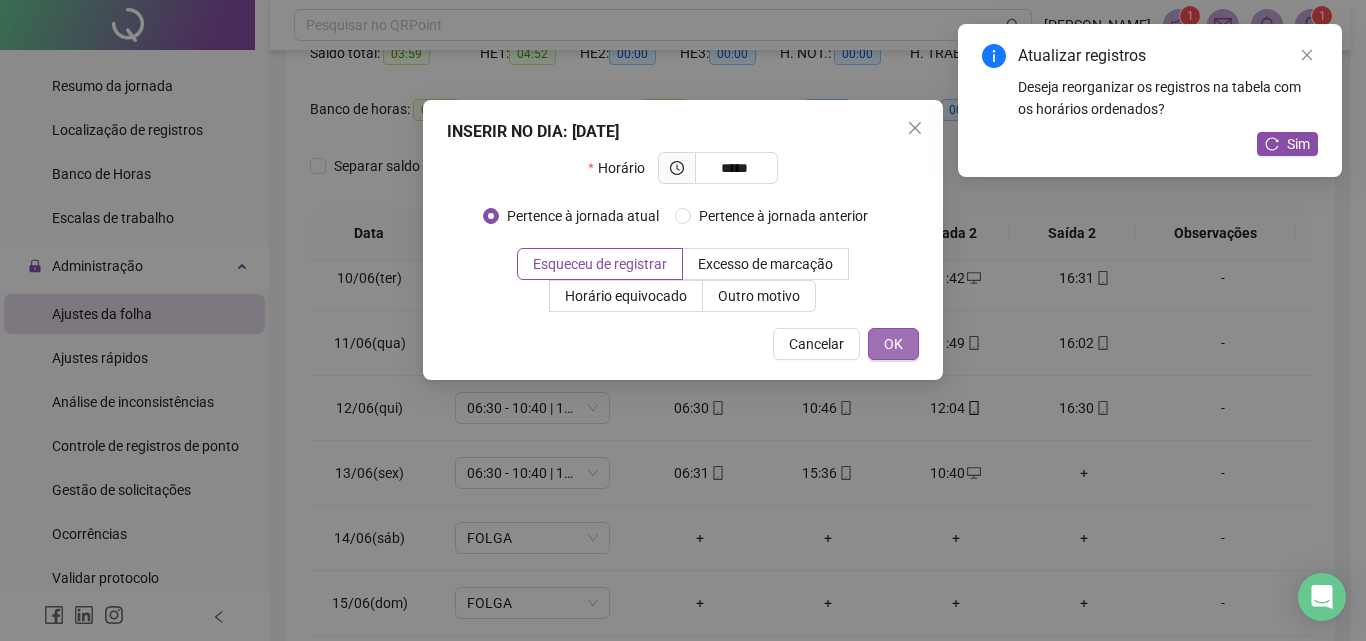 click on "OK" at bounding box center [893, 344] 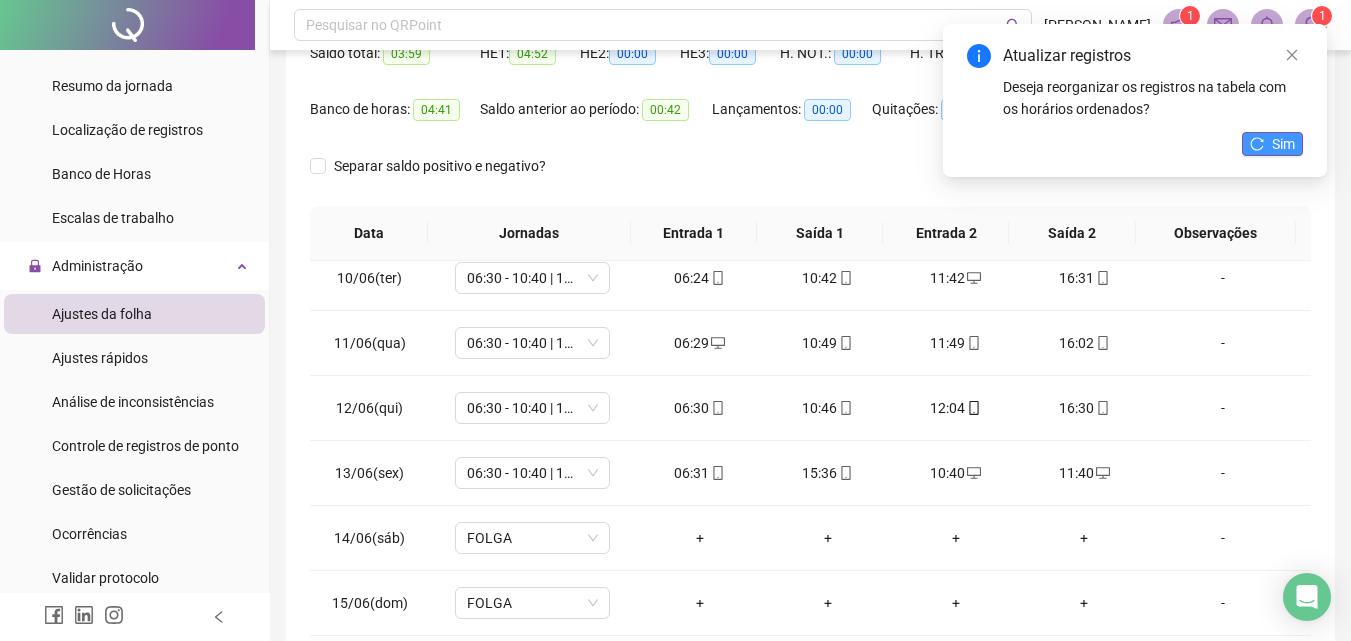 click 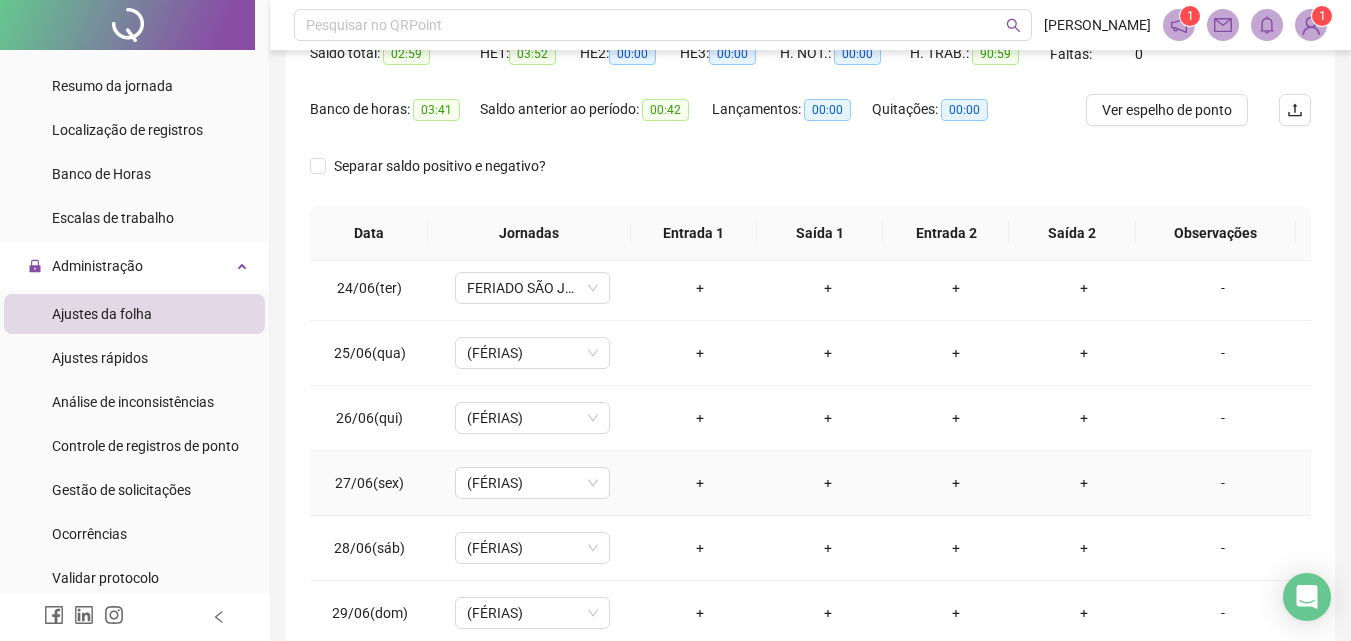 scroll, scrollTop: 1523, scrollLeft: 0, axis: vertical 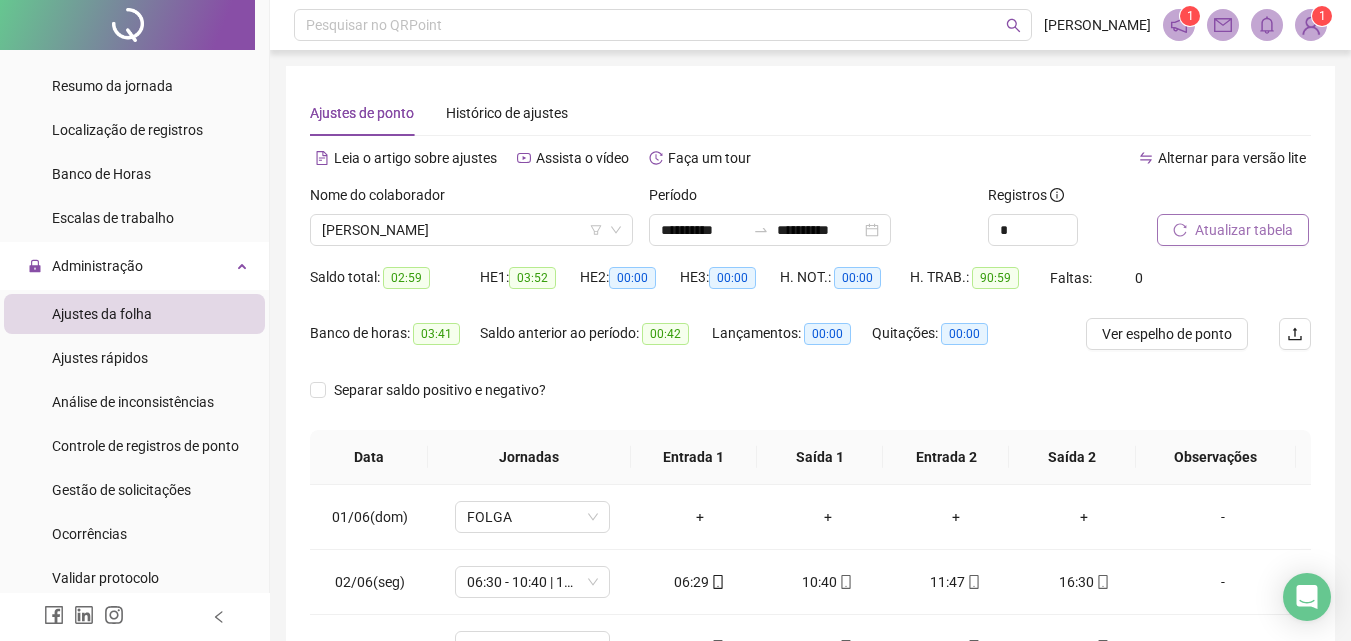 click on "Atualizar tabela" at bounding box center (1244, 230) 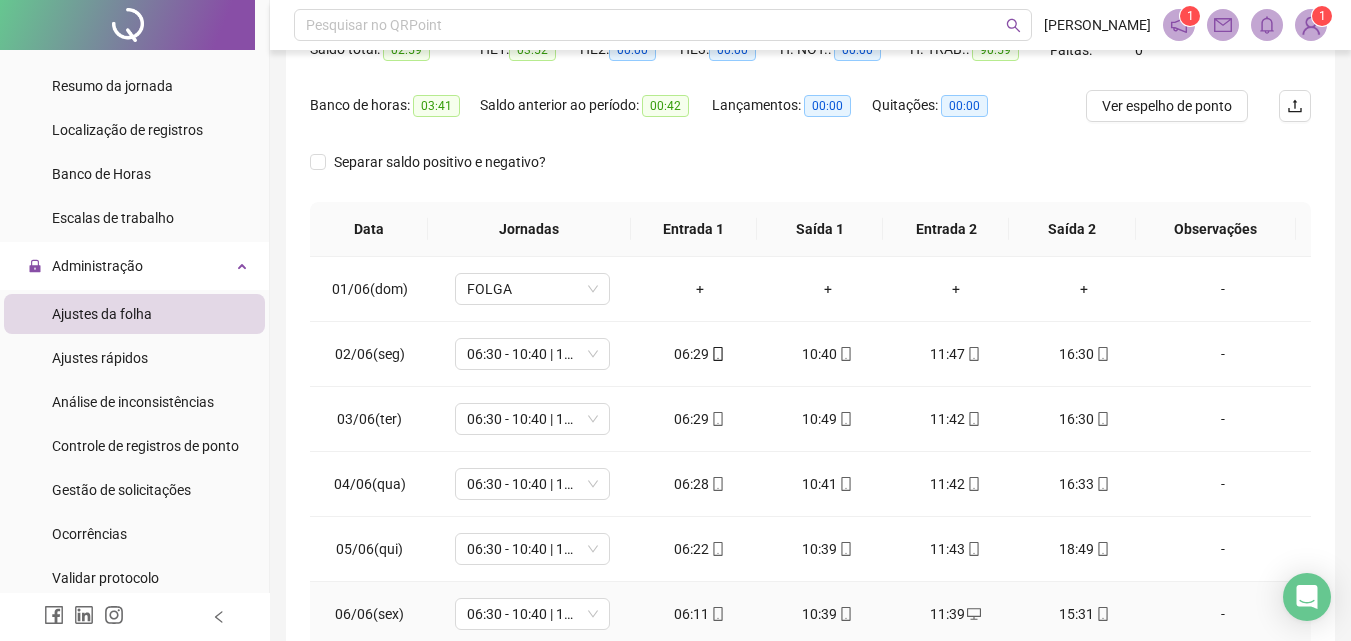 scroll, scrollTop: 381, scrollLeft: 0, axis: vertical 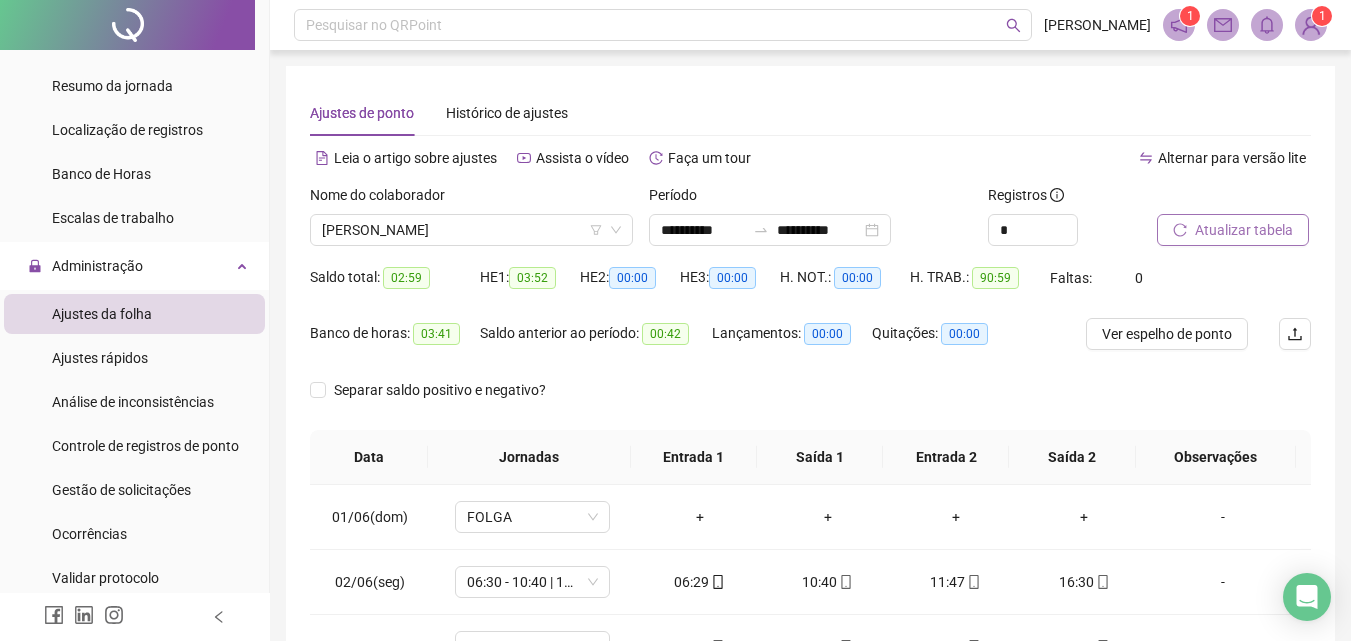 click on "Atualizar tabela" at bounding box center (1244, 230) 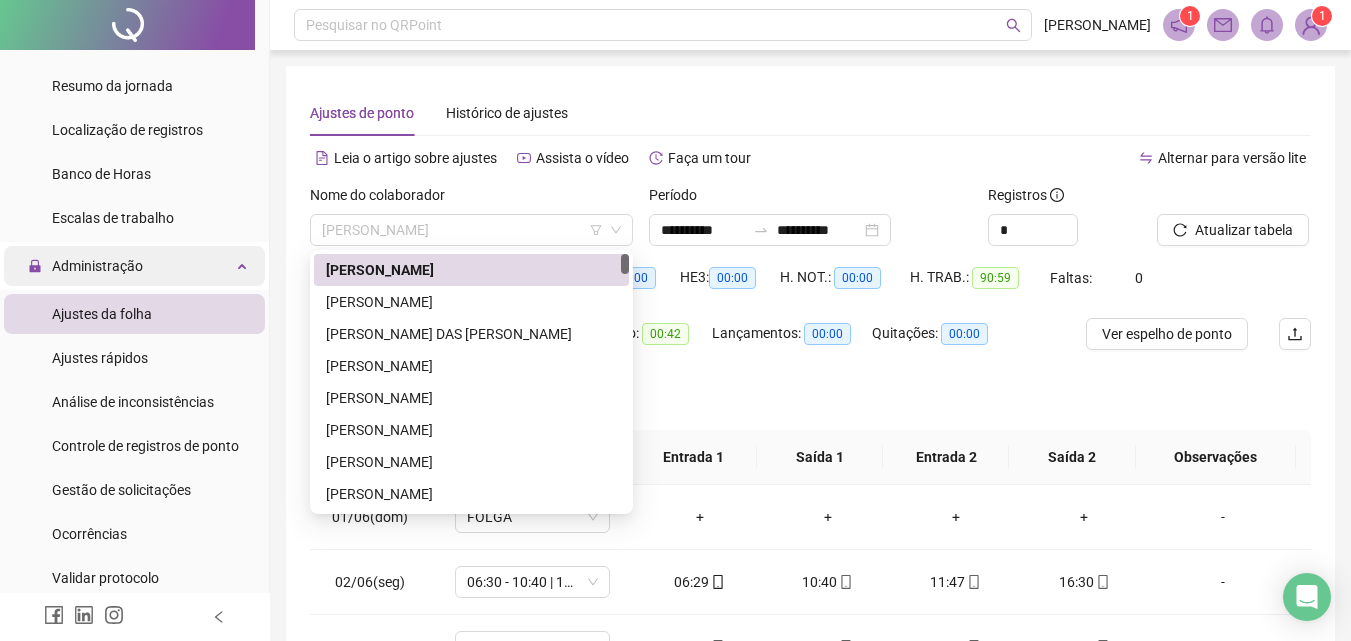 drag, startPoint x: 530, startPoint y: 228, endPoint x: 245, endPoint y: 246, distance: 285.56784 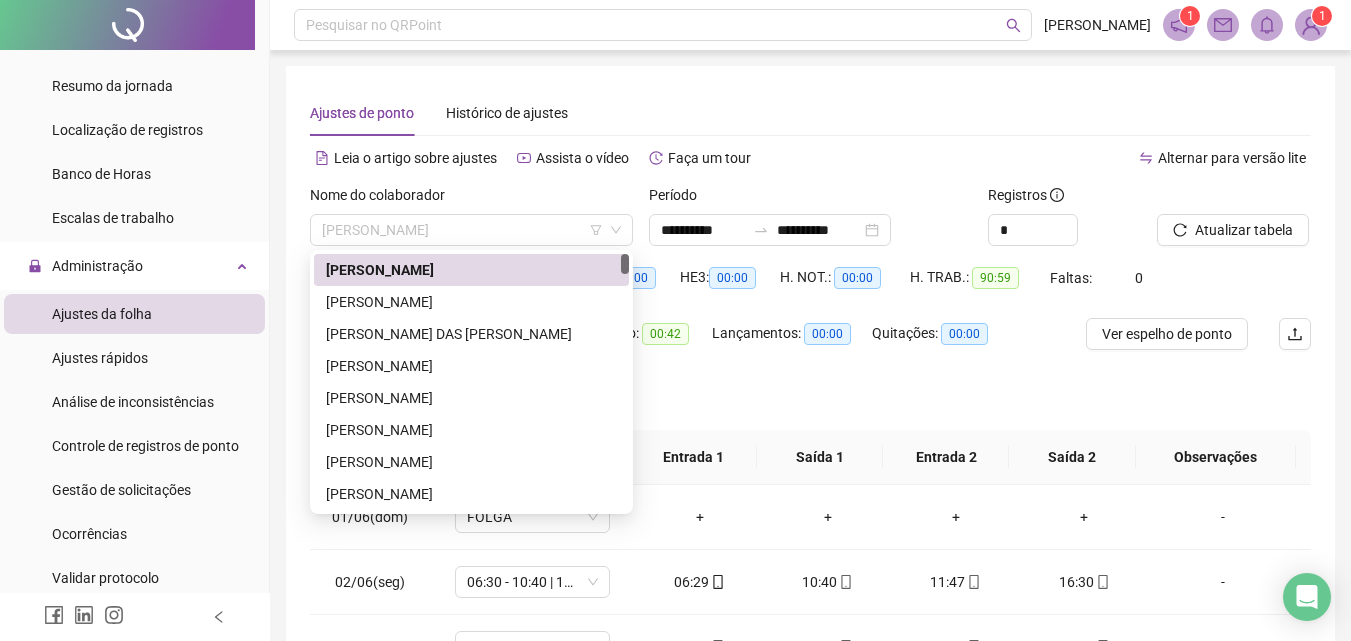type 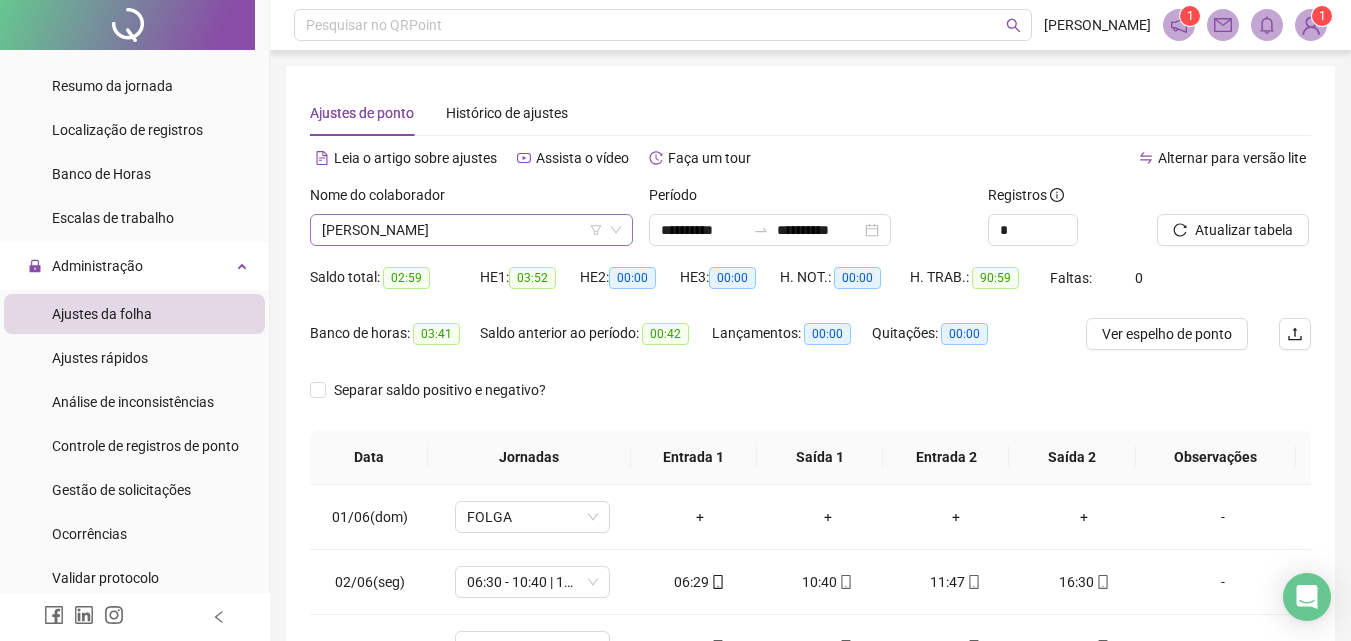 click on "[PERSON_NAME]" at bounding box center (471, 230) 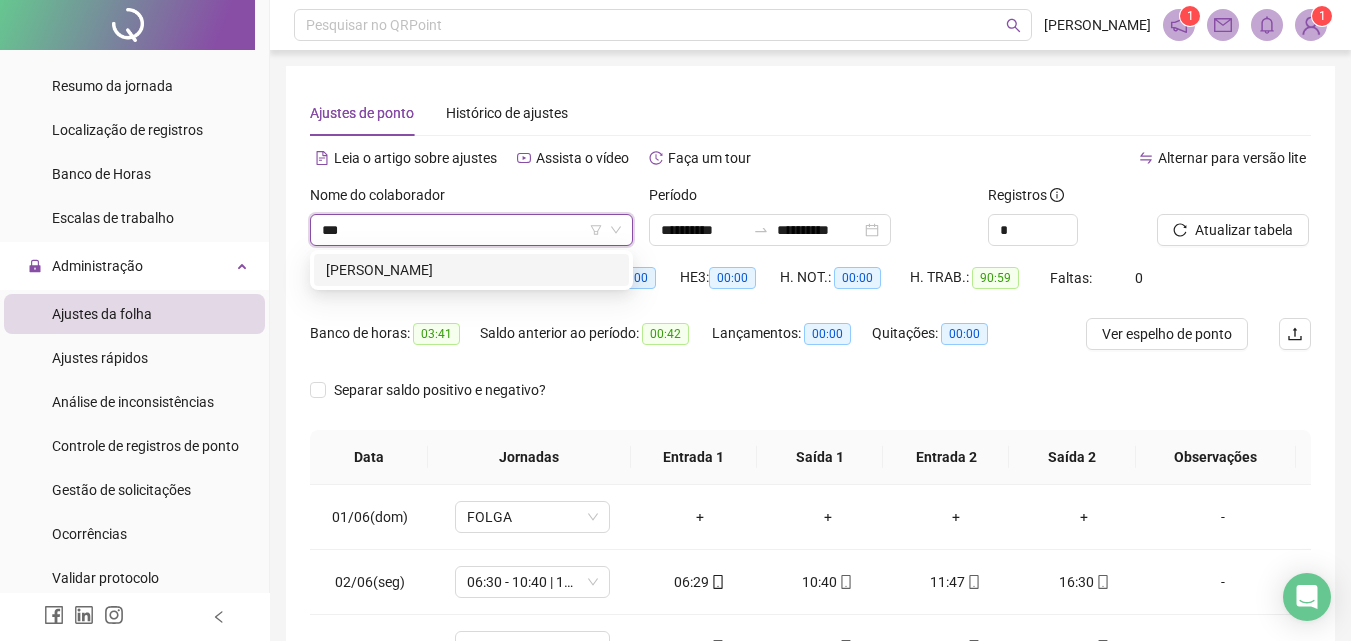 type on "****" 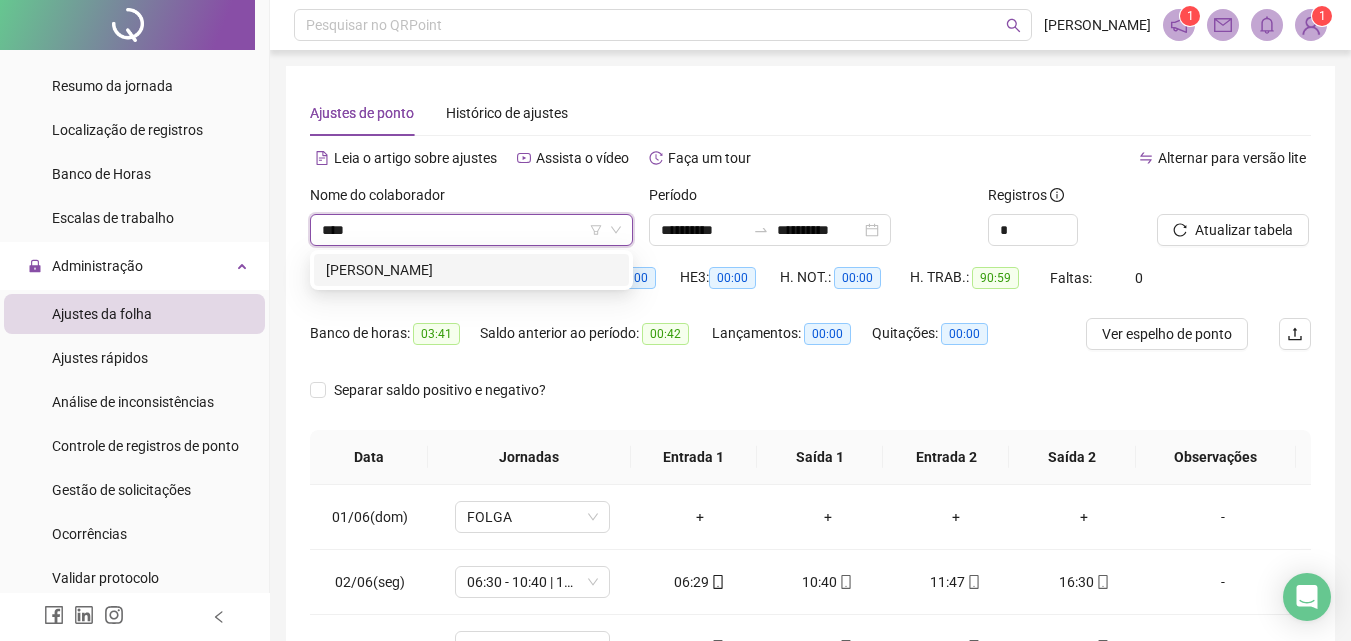 click on "[PERSON_NAME]" at bounding box center (471, 270) 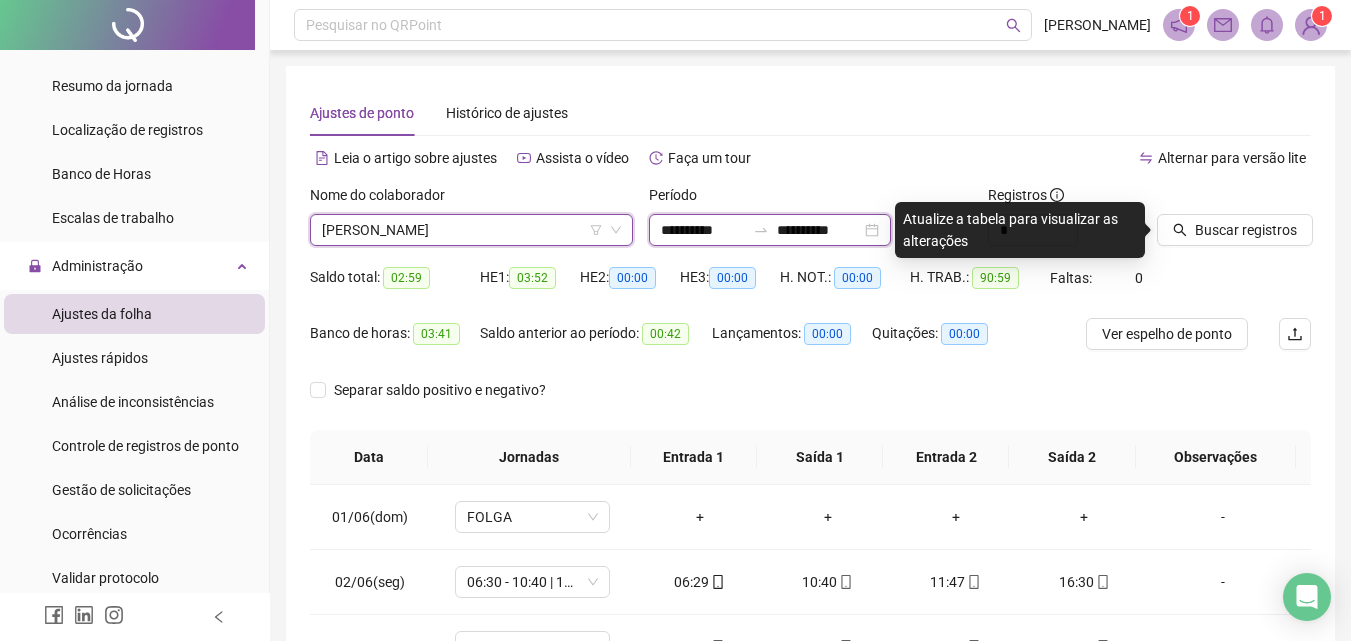 click on "**********" at bounding box center [703, 230] 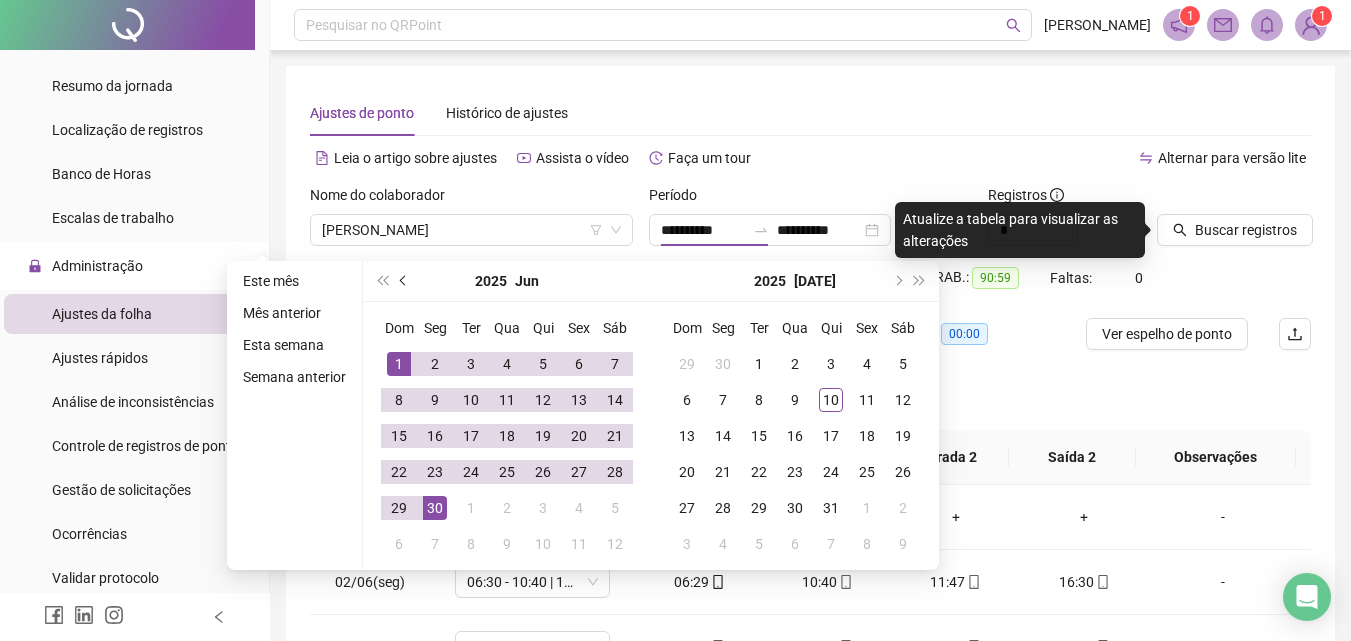 click at bounding box center (404, 281) 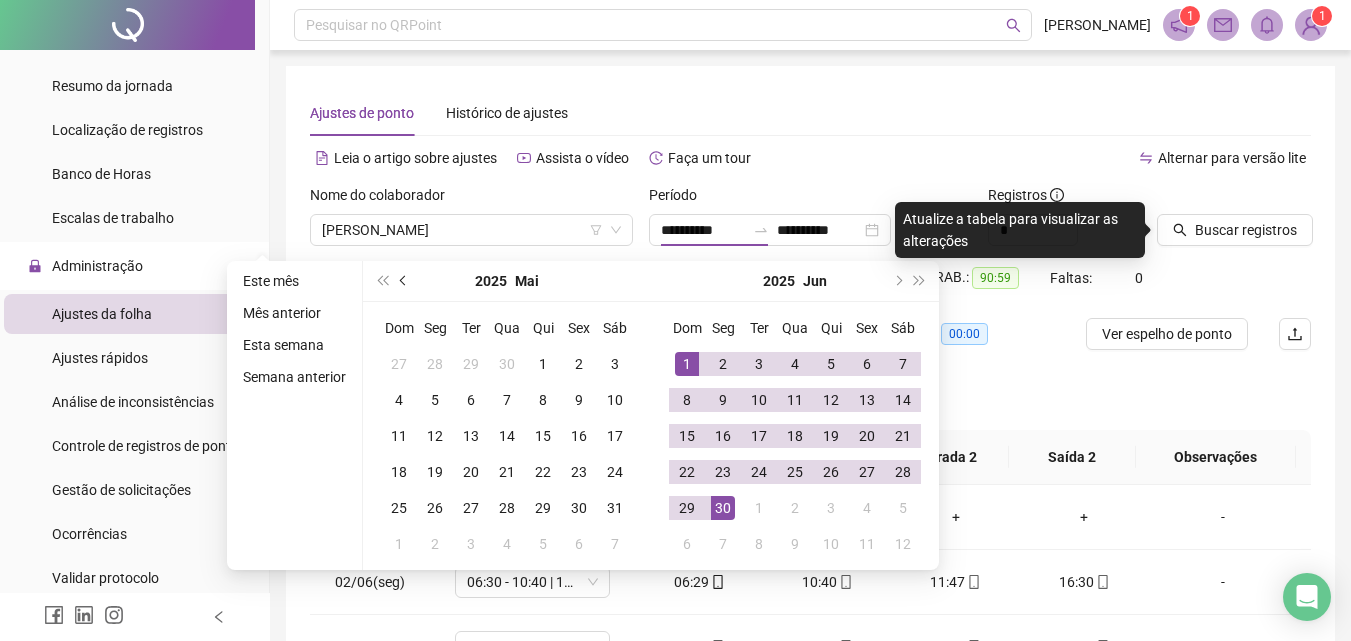 click at bounding box center [404, 281] 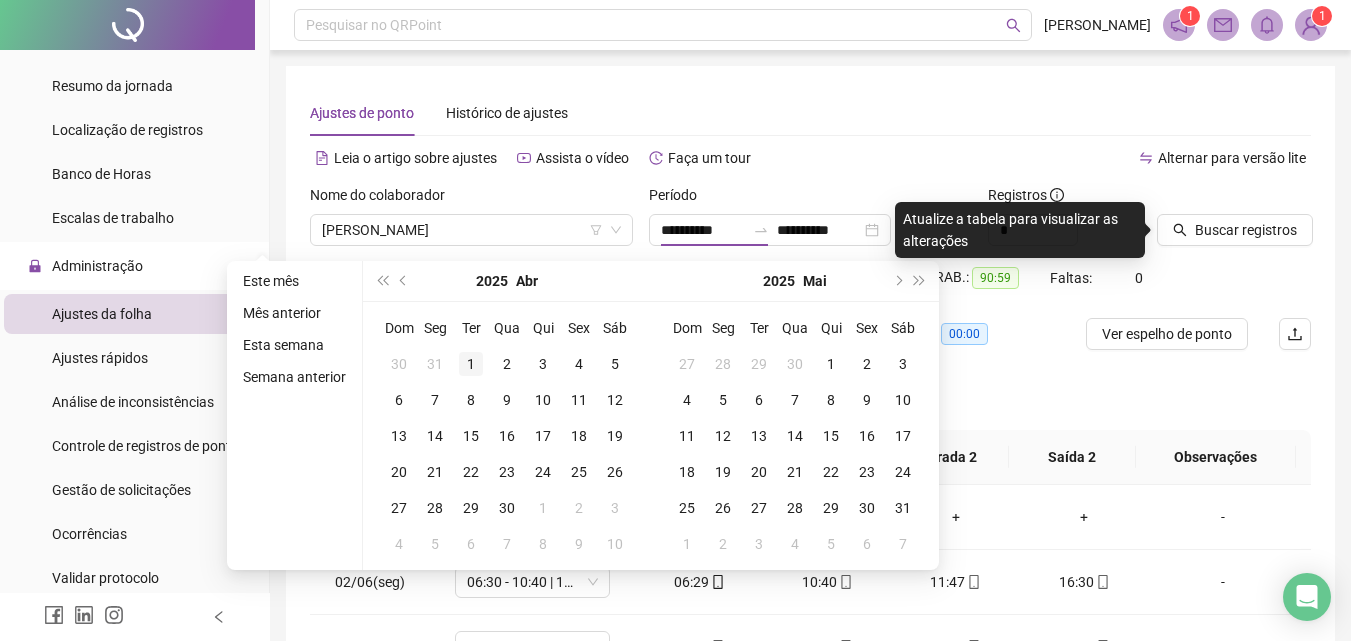 type on "**********" 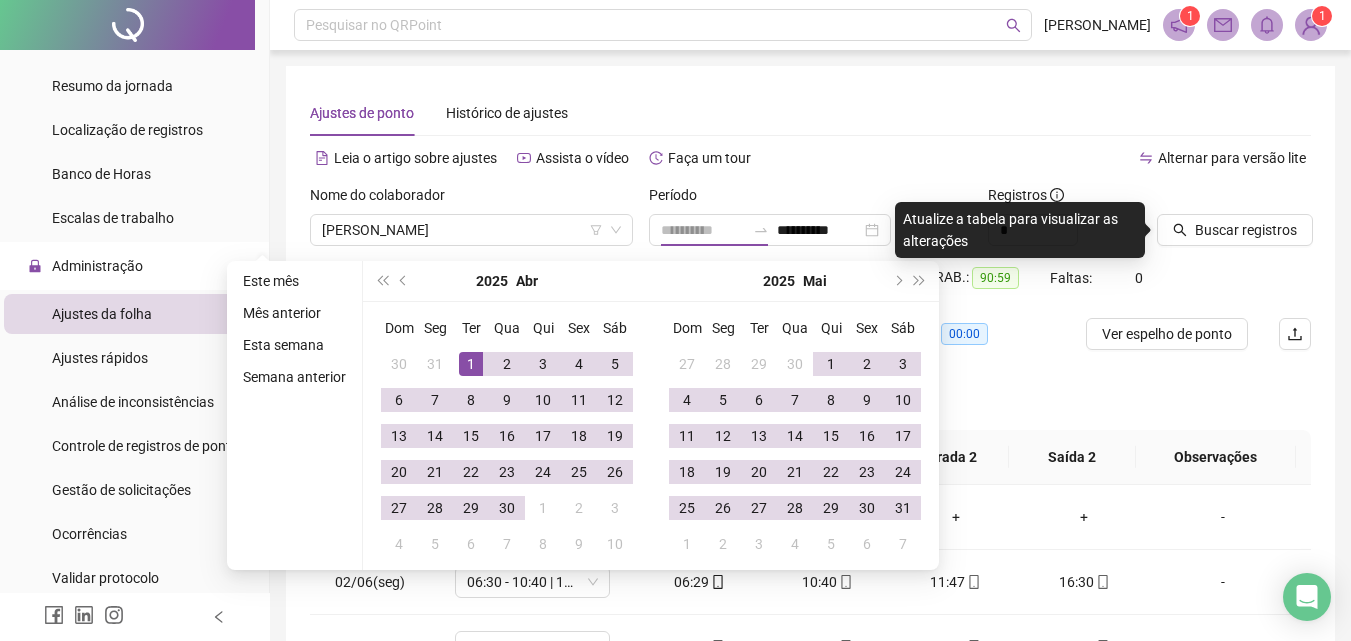 click on "1" at bounding box center (471, 364) 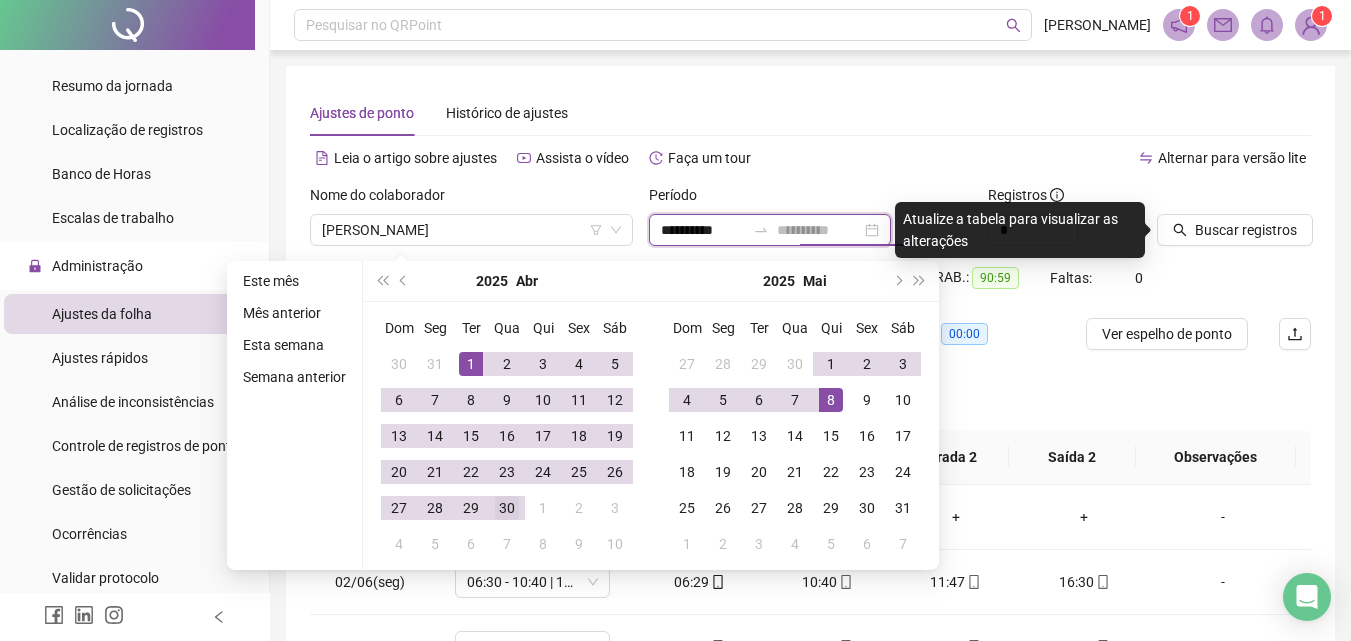 type on "**********" 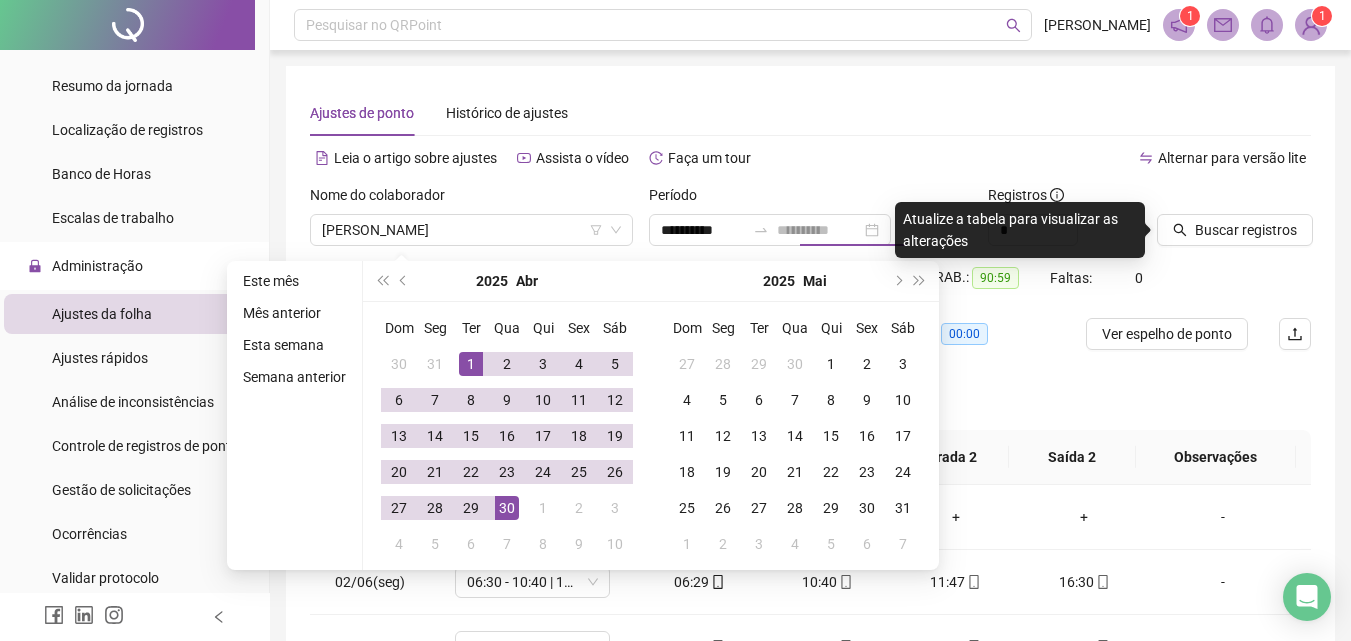 click on "30" at bounding box center (507, 508) 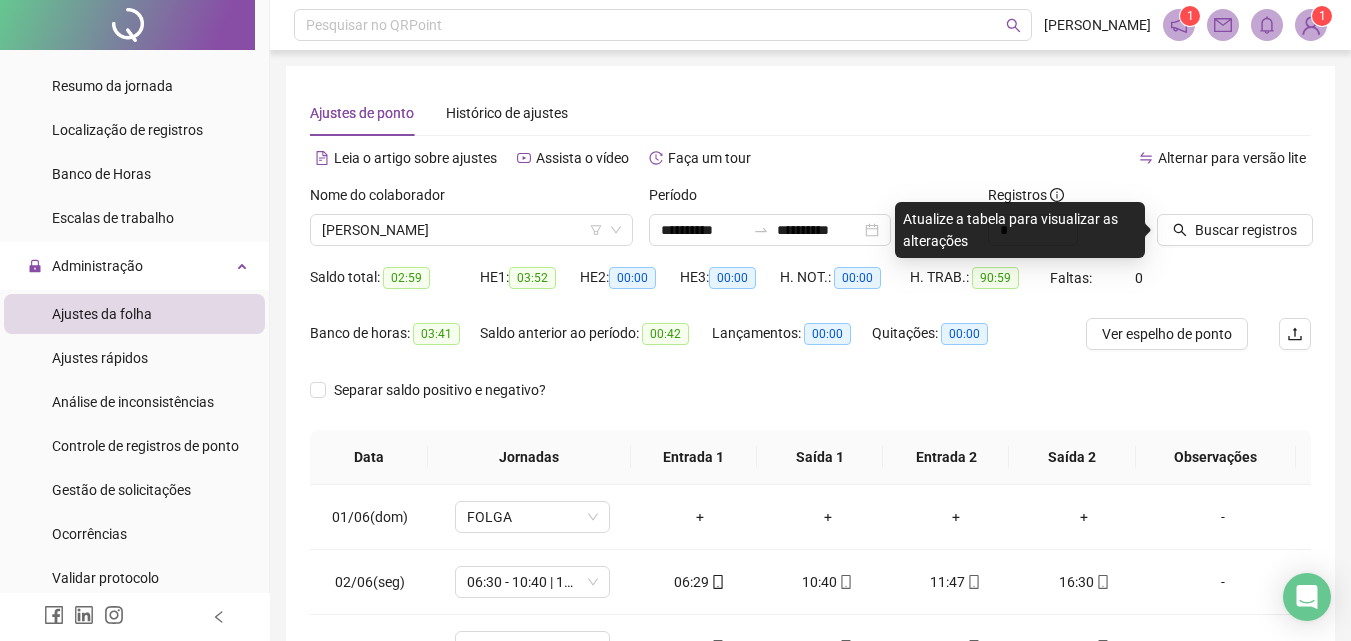 click on "Ajustes de ponto Histórico de ajustes" at bounding box center [810, 113] 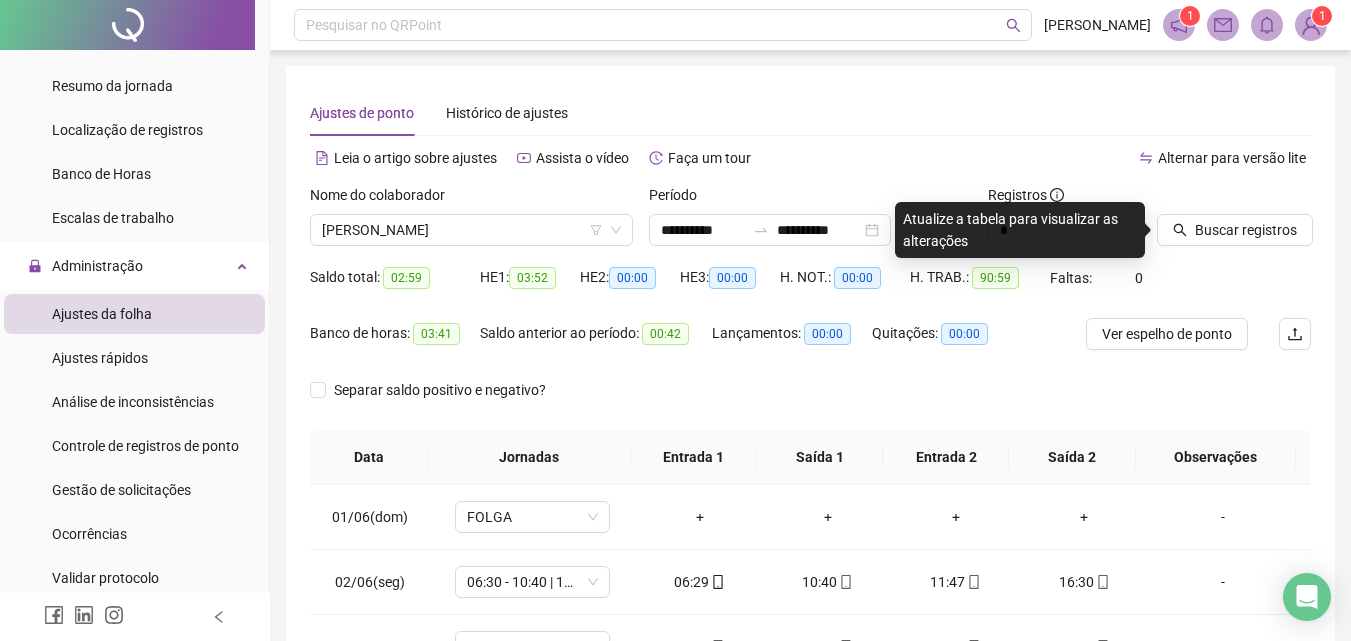 click on "Buscar registros" at bounding box center (1246, 230) 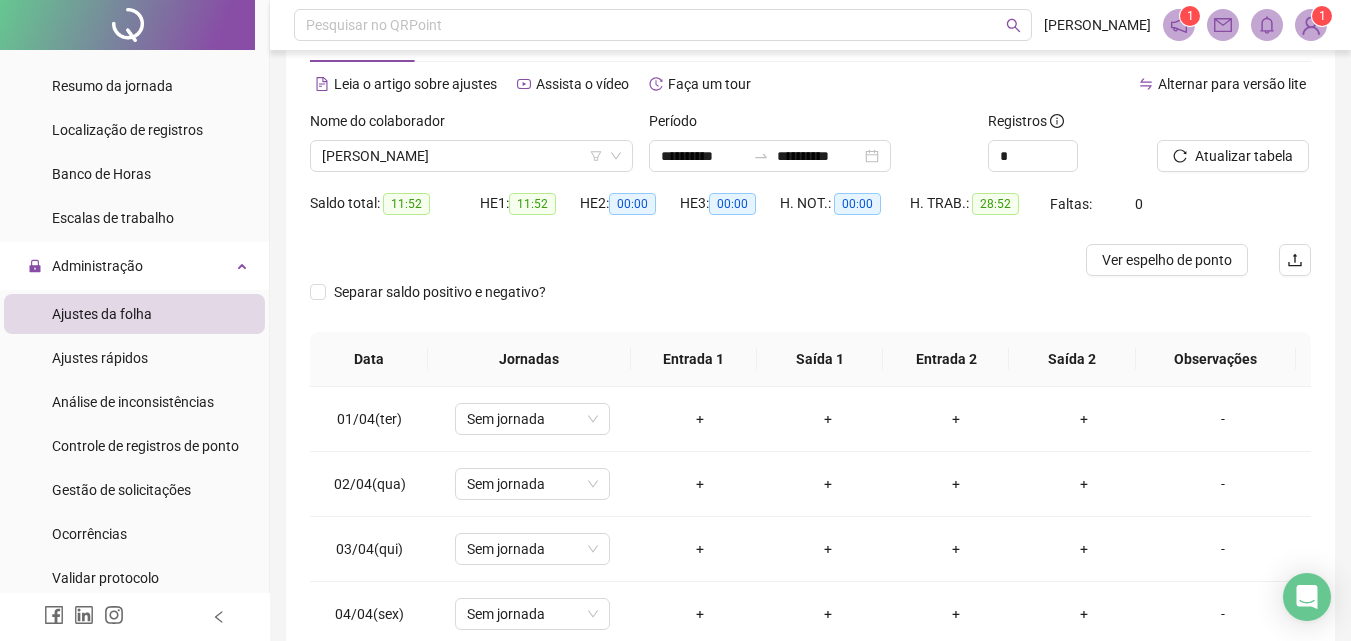 scroll, scrollTop: 200, scrollLeft: 0, axis: vertical 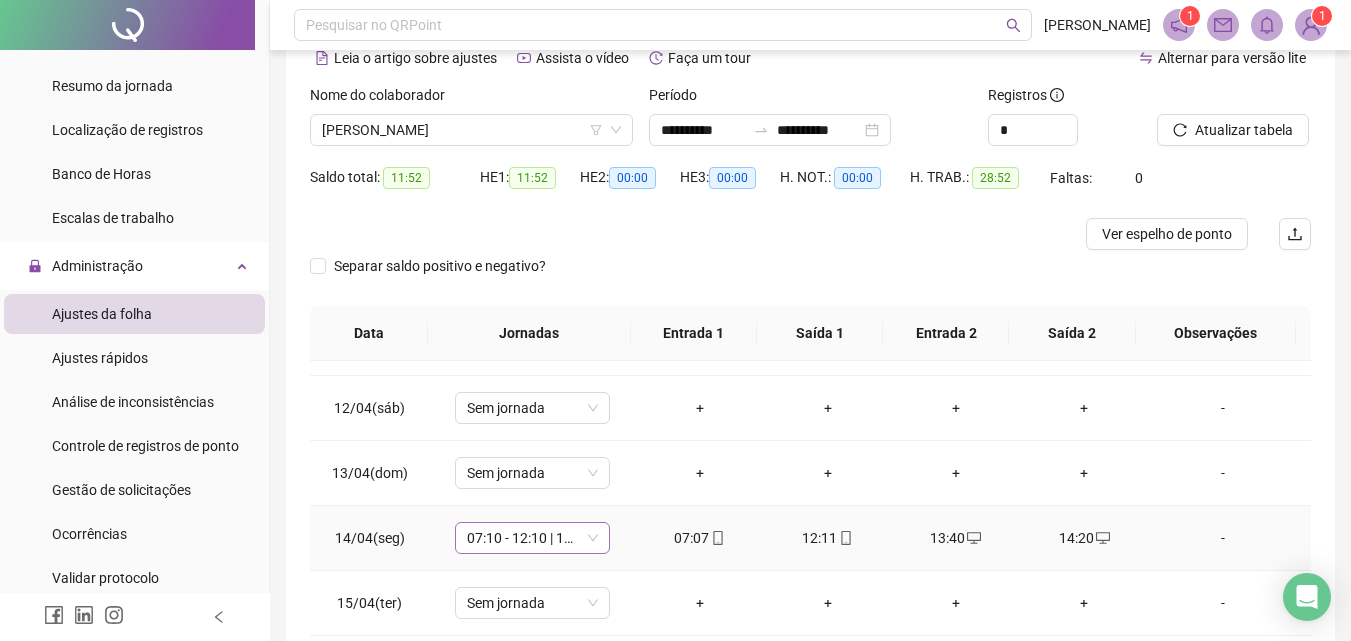 click on "07:10 - 12:10 | 13:40 - 14:20" at bounding box center [532, 538] 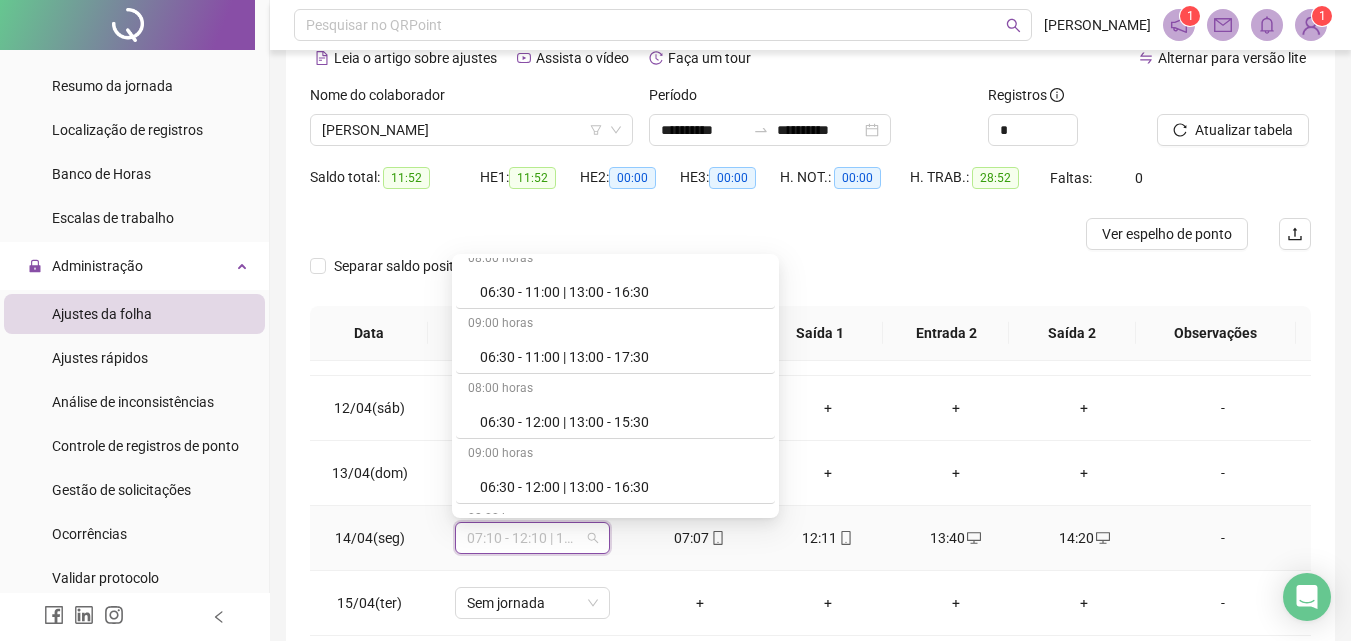 scroll, scrollTop: 500, scrollLeft: 0, axis: vertical 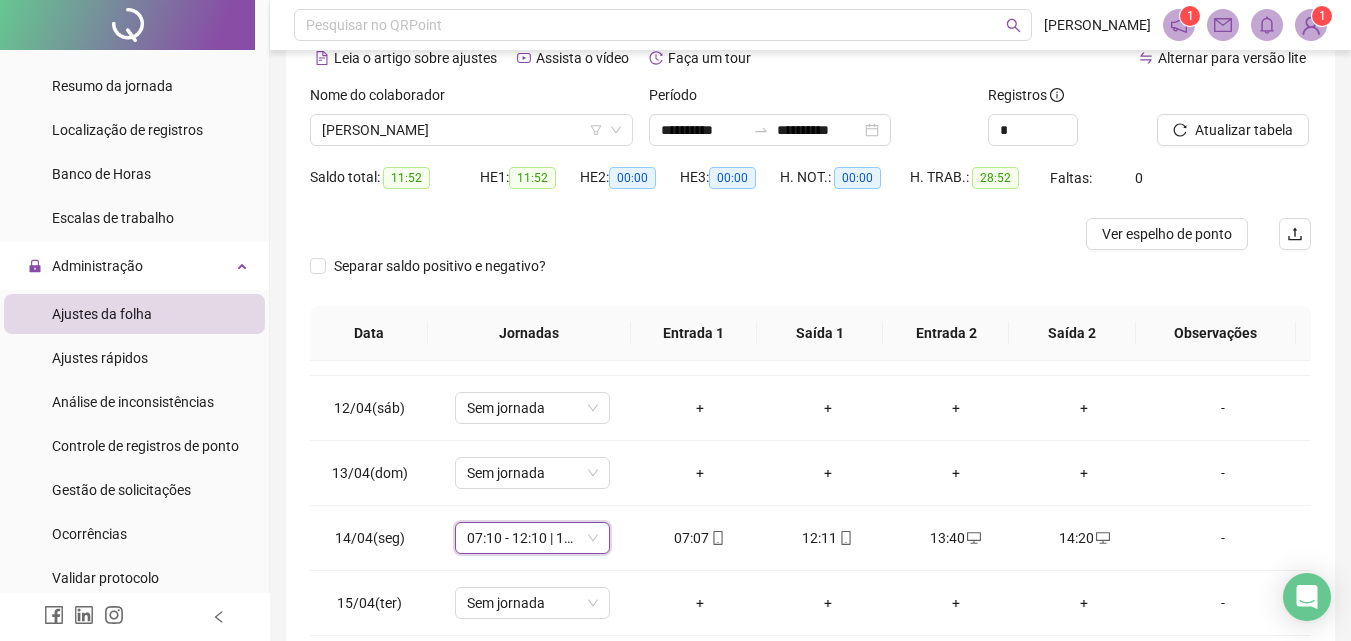 click on "**********" at bounding box center [810, 399] 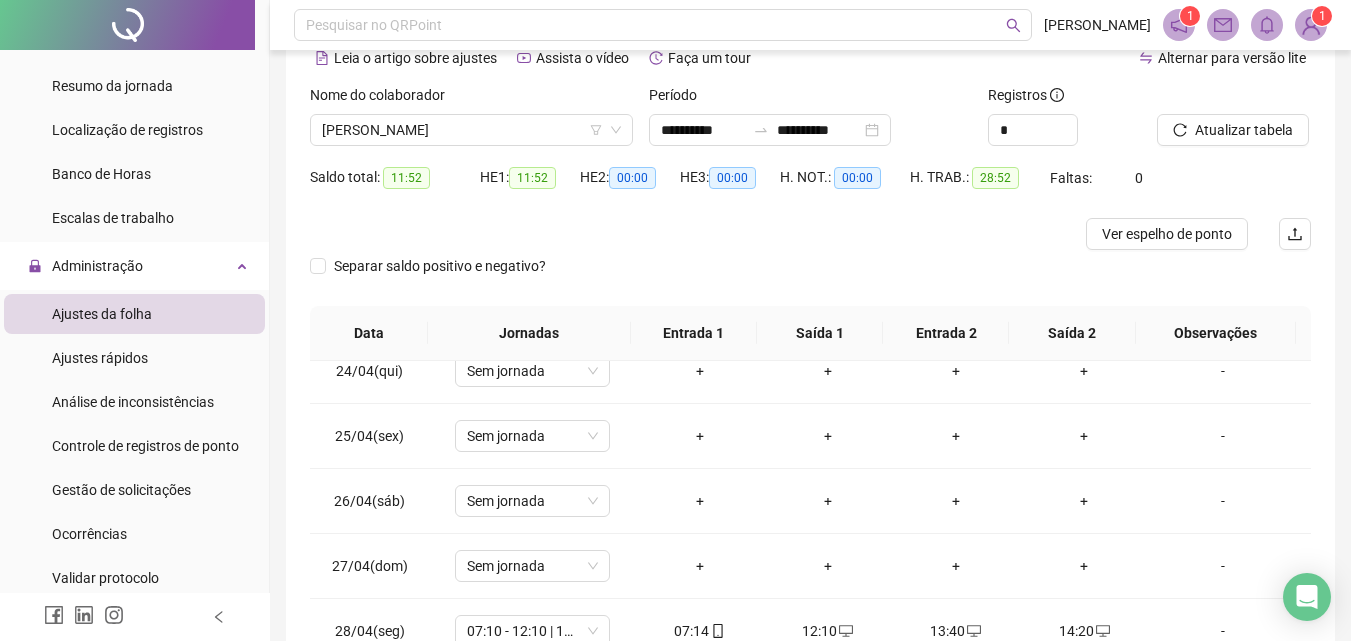scroll, scrollTop: 1523, scrollLeft: 0, axis: vertical 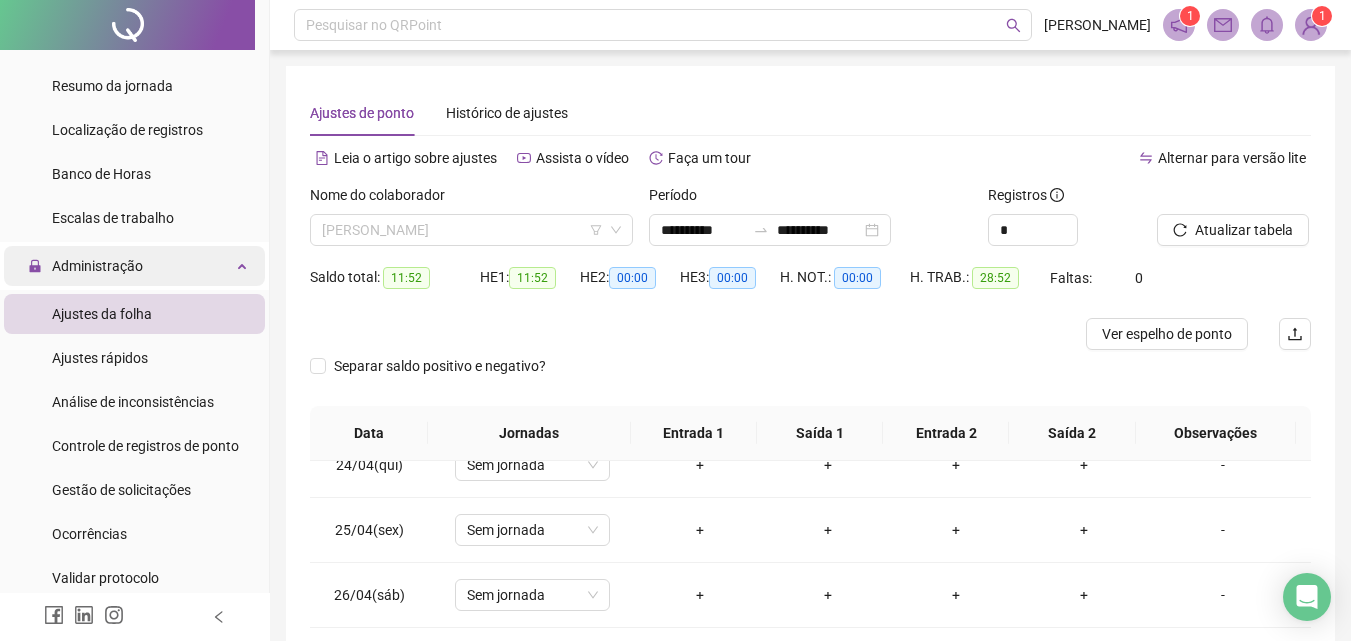 drag, startPoint x: 375, startPoint y: 234, endPoint x: 148, endPoint y: 267, distance: 229.38614 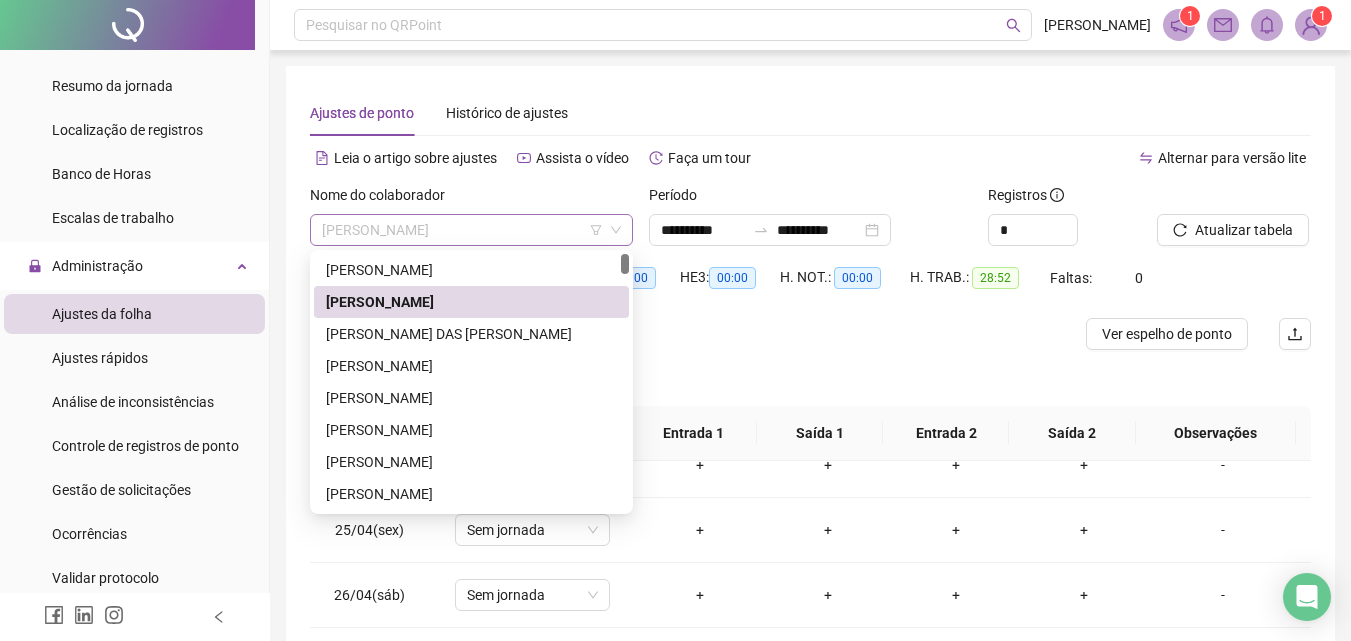 click on "[PERSON_NAME]" at bounding box center (471, 230) 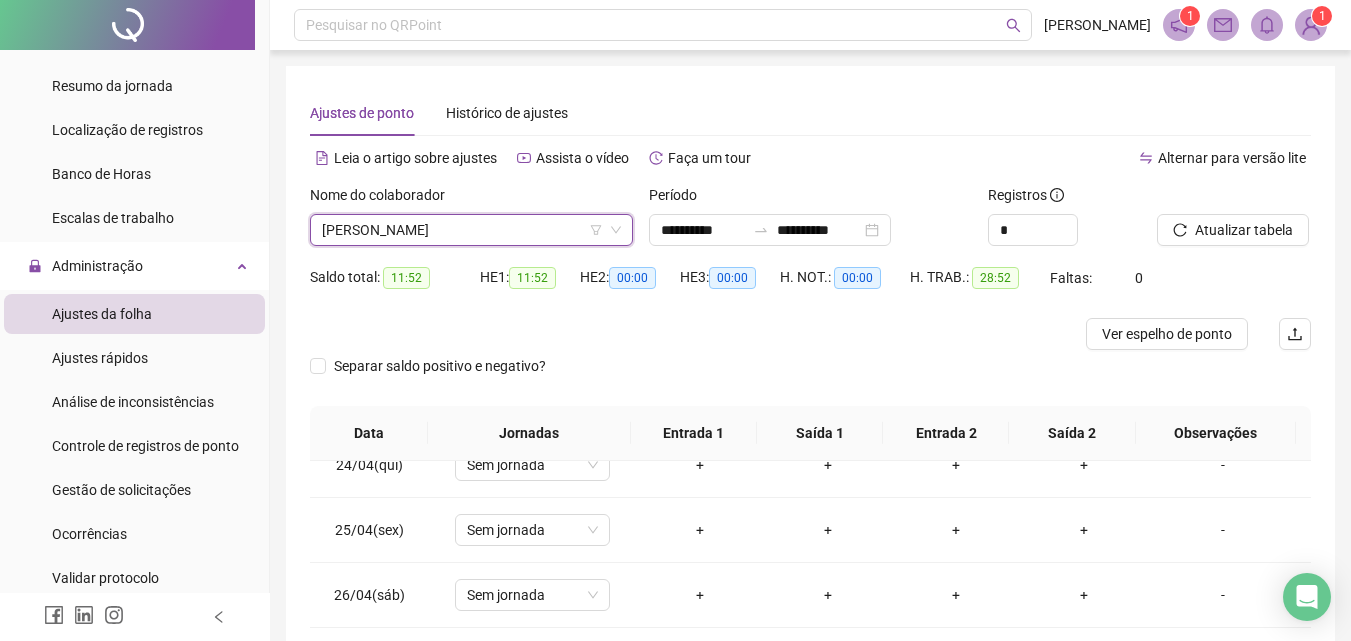 click on "[PERSON_NAME]" at bounding box center [471, 230] 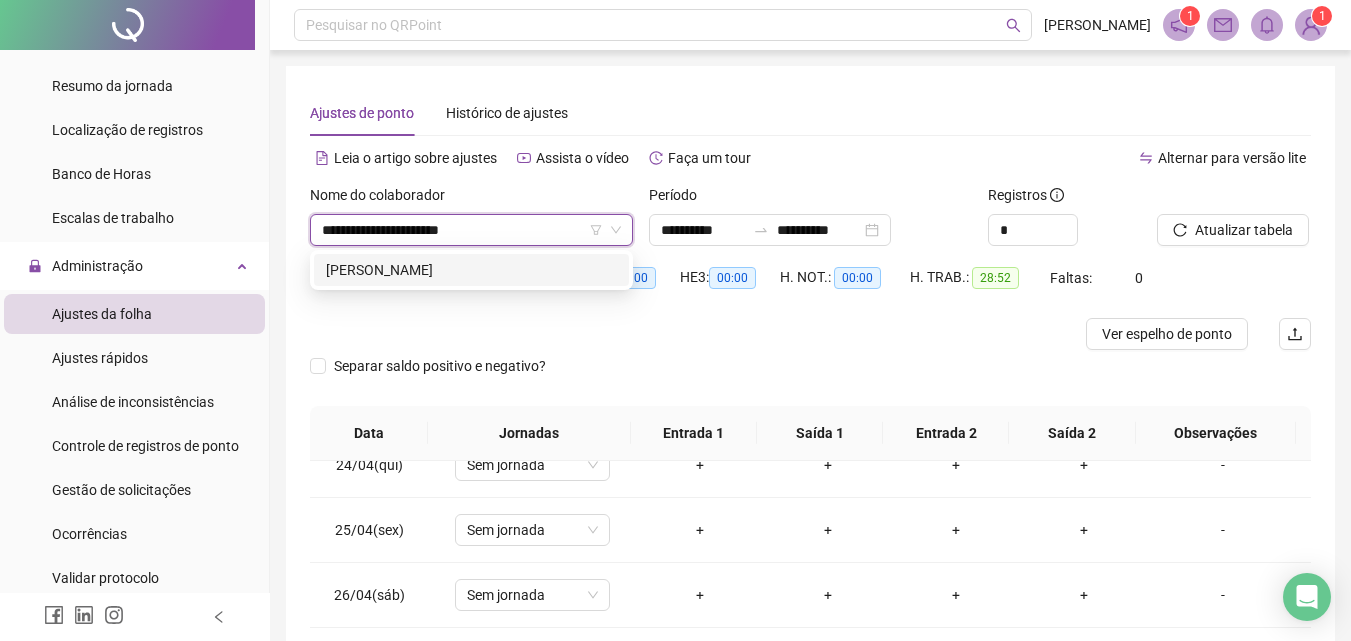 type on "**********" 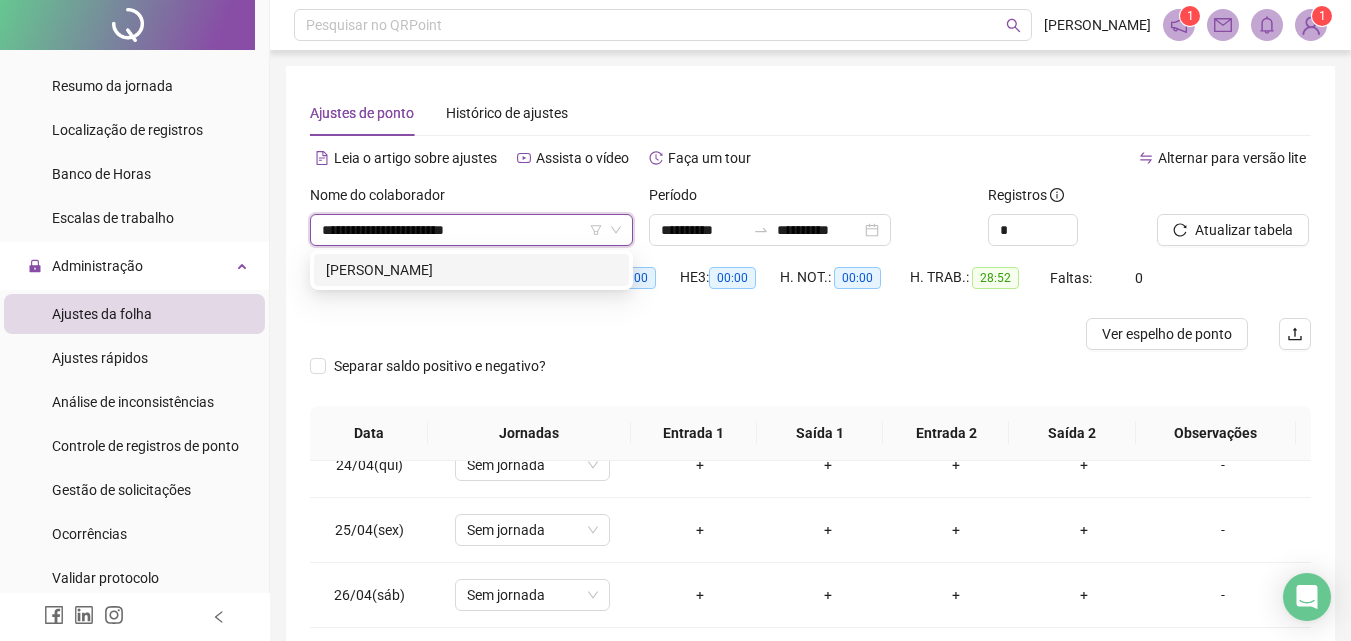 click on "[PERSON_NAME]" at bounding box center (471, 270) 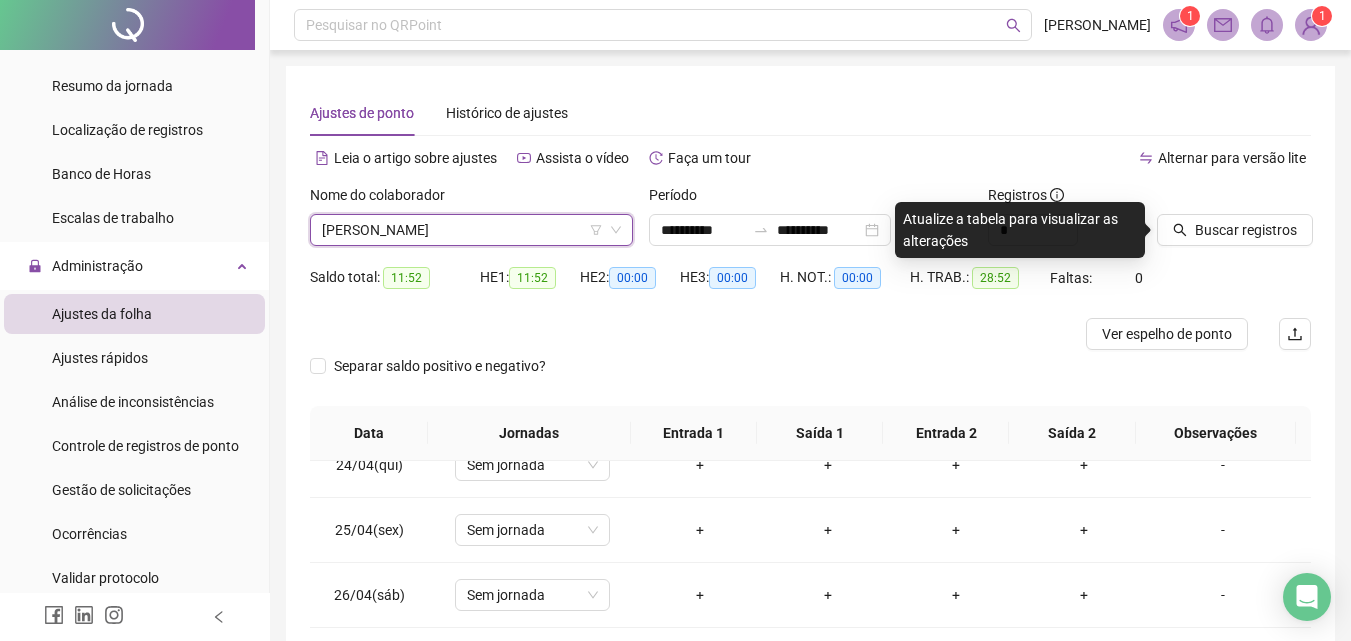 click on "Período" at bounding box center [810, 199] 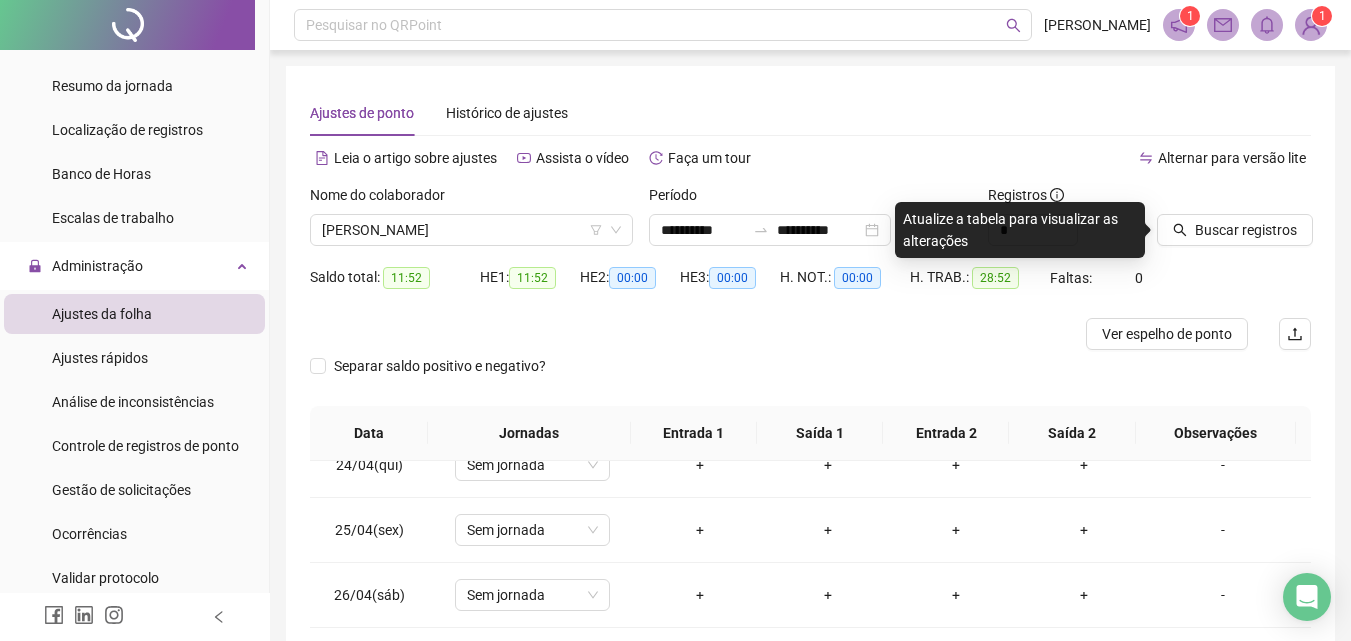 drag, startPoint x: 1219, startPoint y: 235, endPoint x: 1210, endPoint y: 256, distance: 22.847319 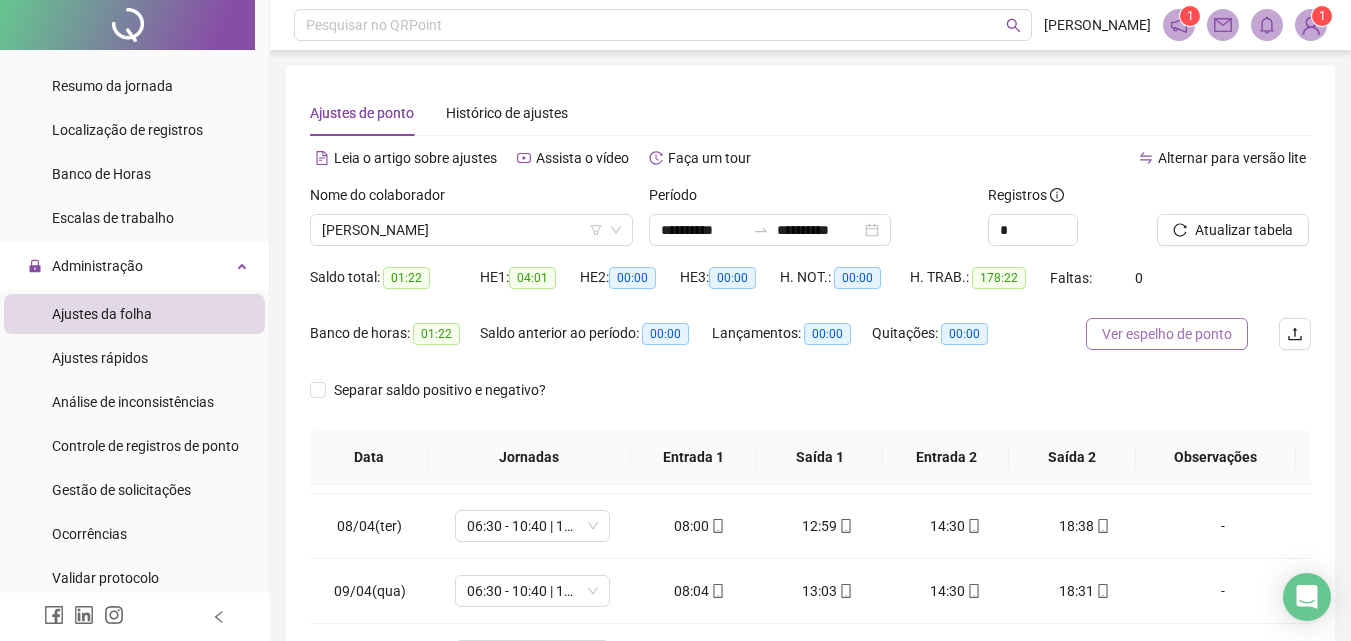 scroll, scrollTop: 323, scrollLeft: 0, axis: vertical 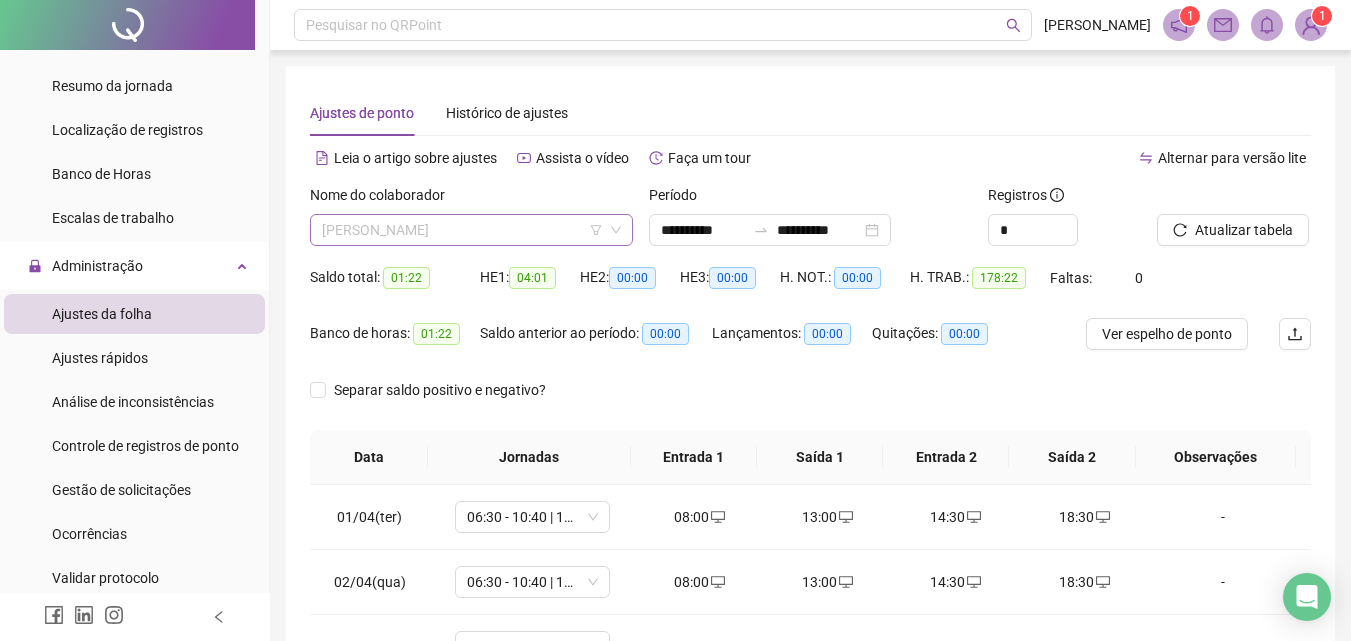 click on "[PERSON_NAME]" at bounding box center (471, 230) 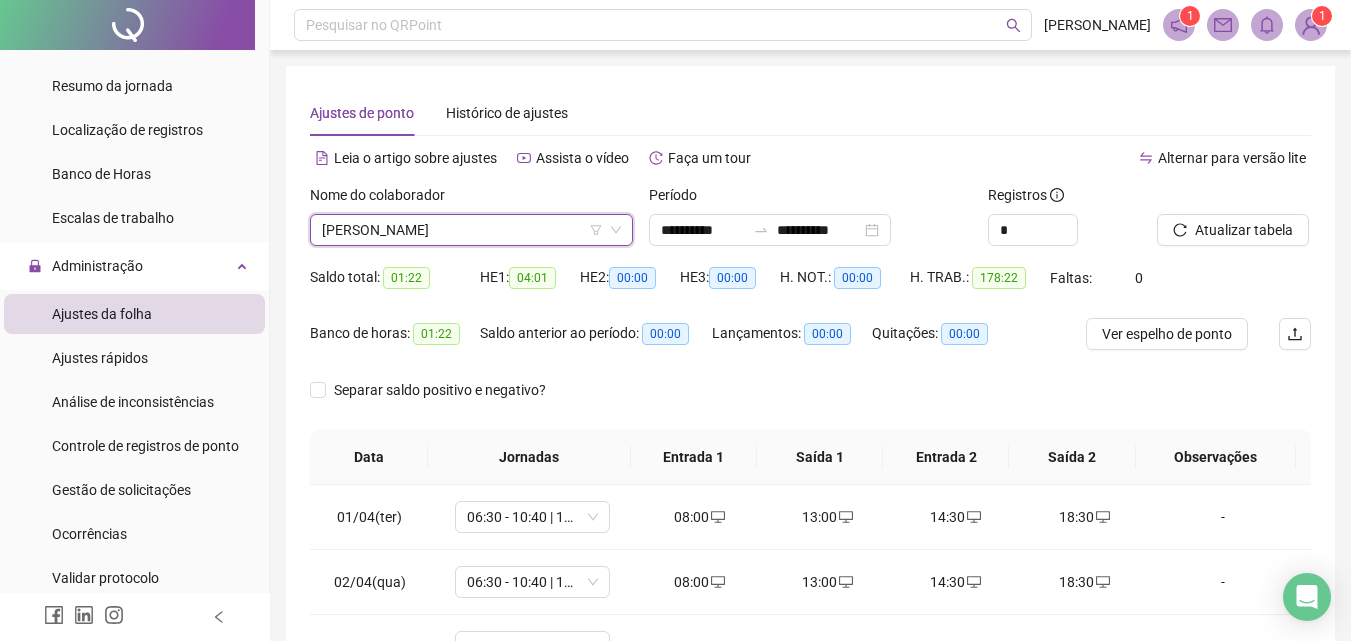 drag, startPoint x: 518, startPoint y: 230, endPoint x: 324, endPoint y: 237, distance: 194.12625 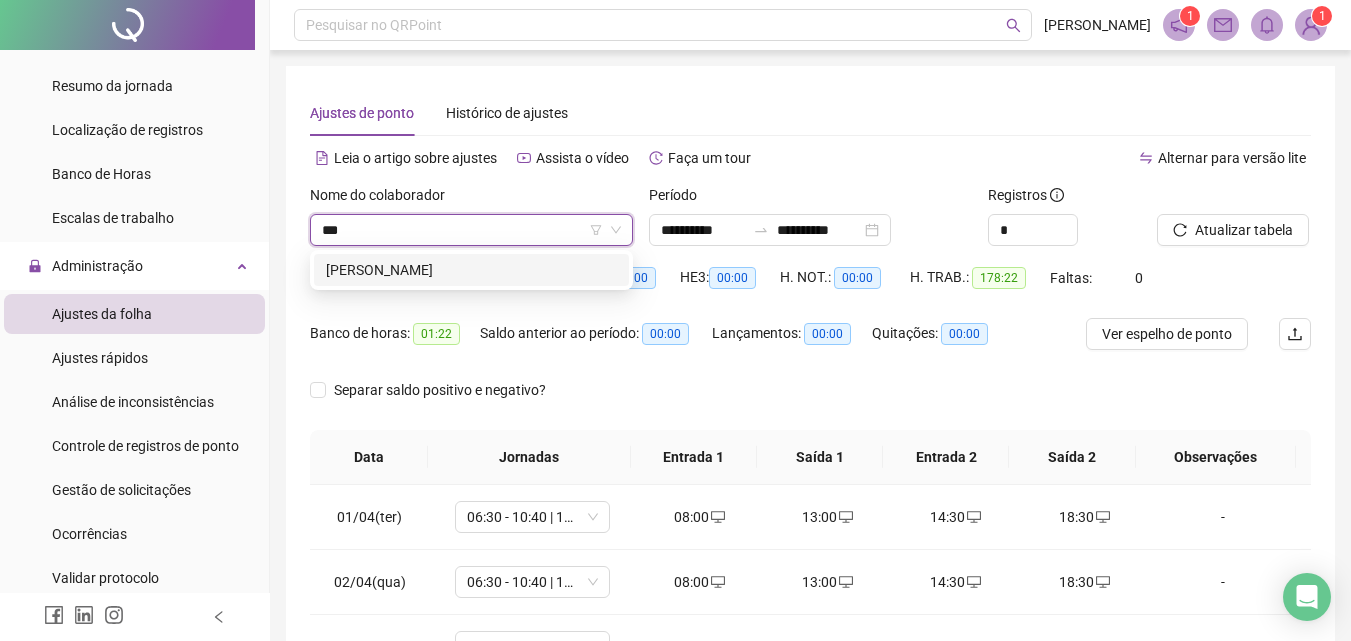 type on "****" 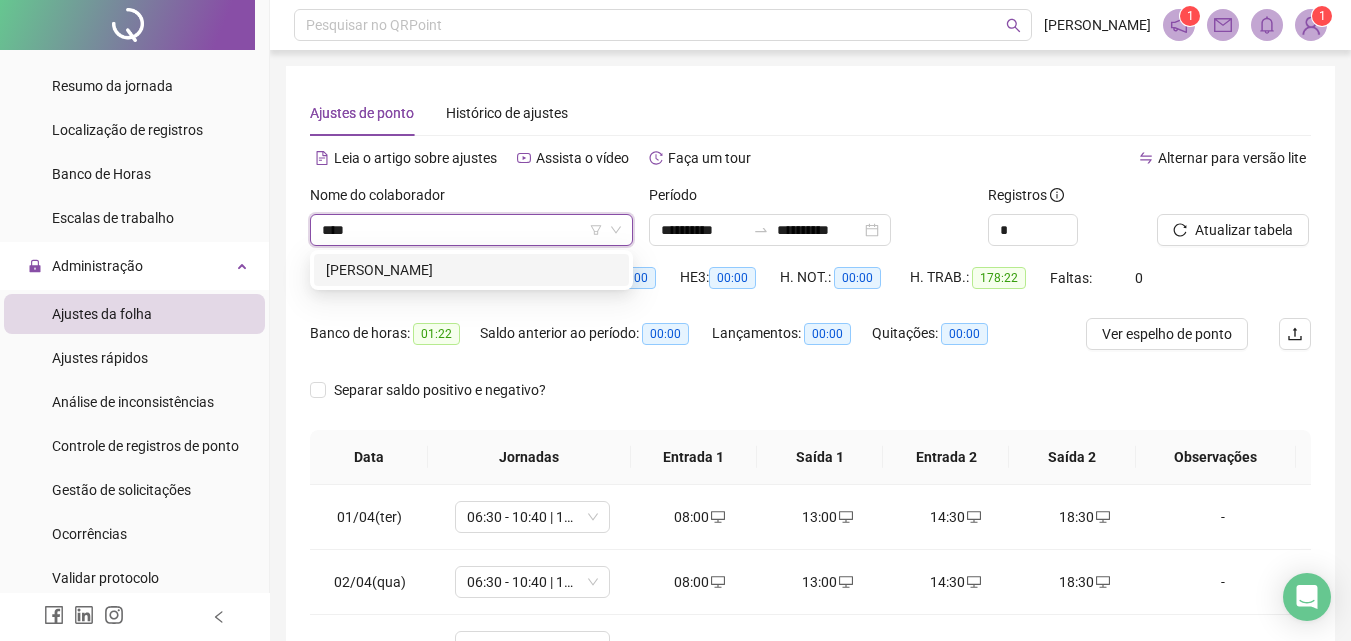 click on "[PERSON_NAME]" at bounding box center [471, 270] 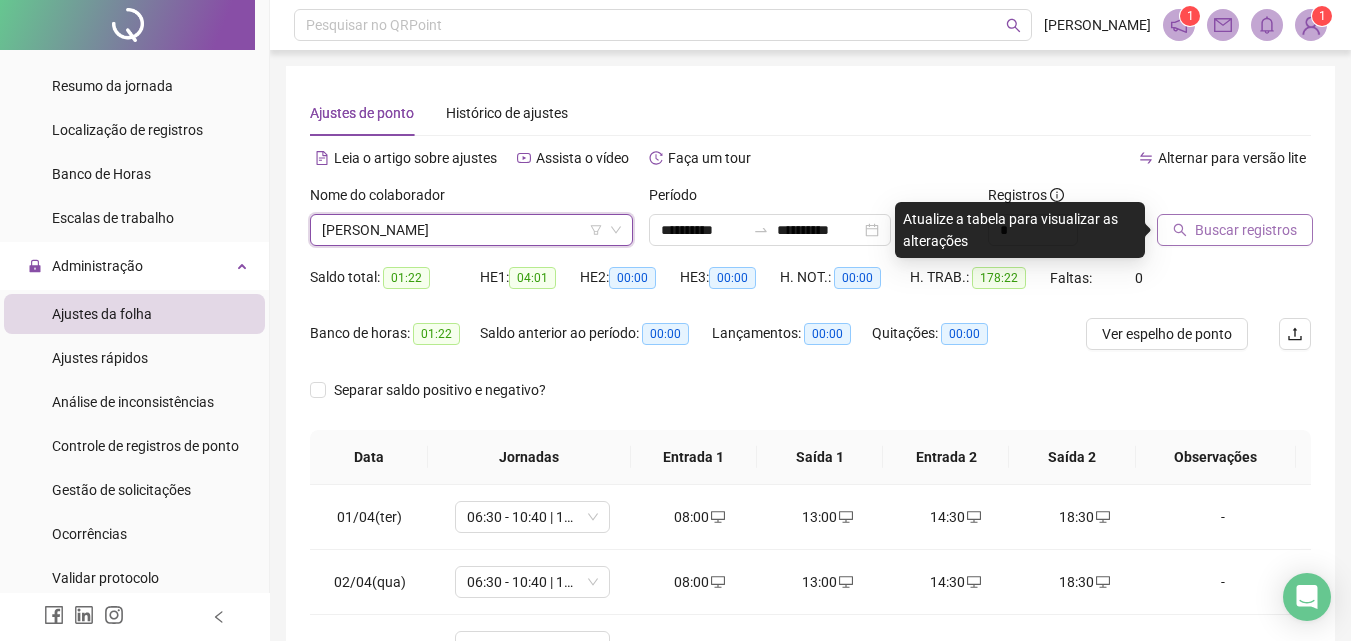 click on "Buscar registros" at bounding box center [1246, 230] 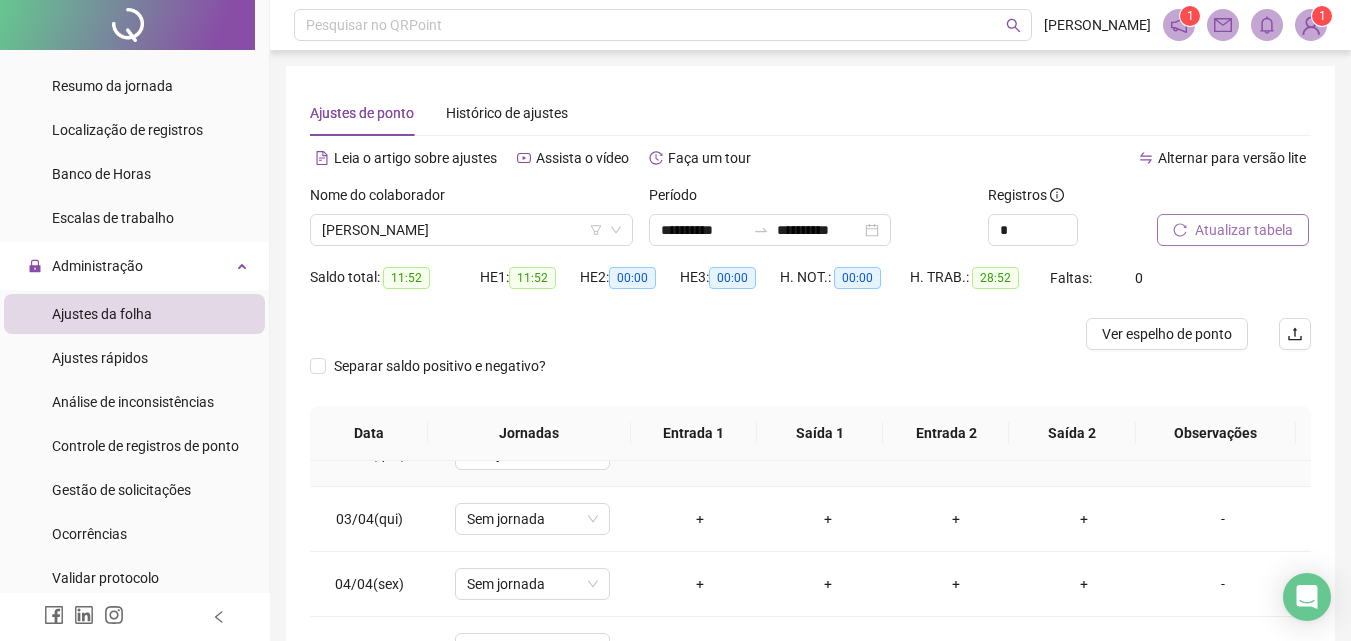 scroll, scrollTop: 200, scrollLeft: 0, axis: vertical 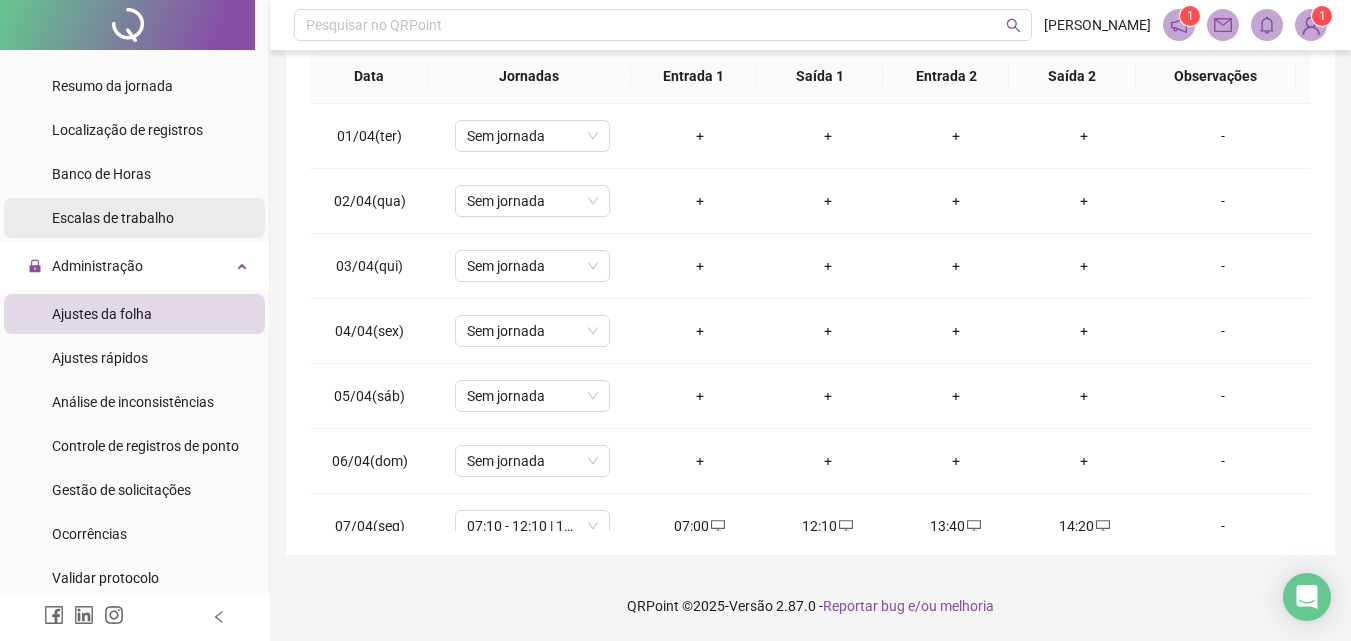 click on "Escalas de trabalho" at bounding box center (113, 218) 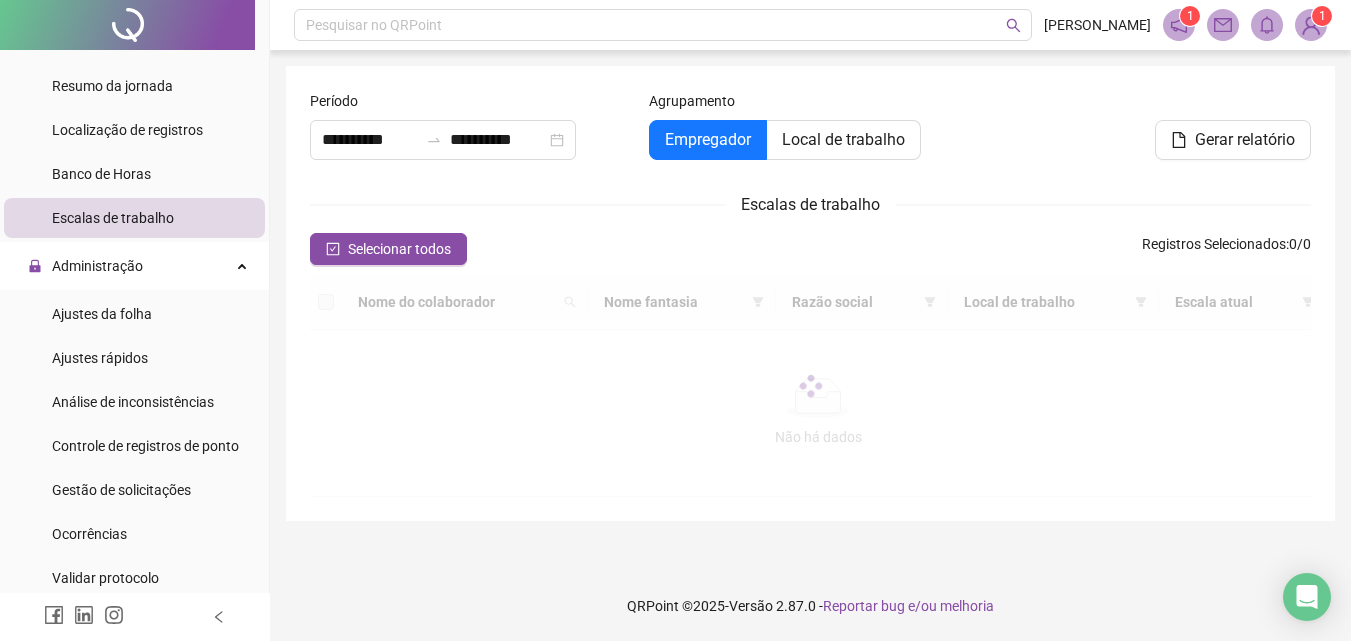 scroll, scrollTop: 0, scrollLeft: 0, axis: both 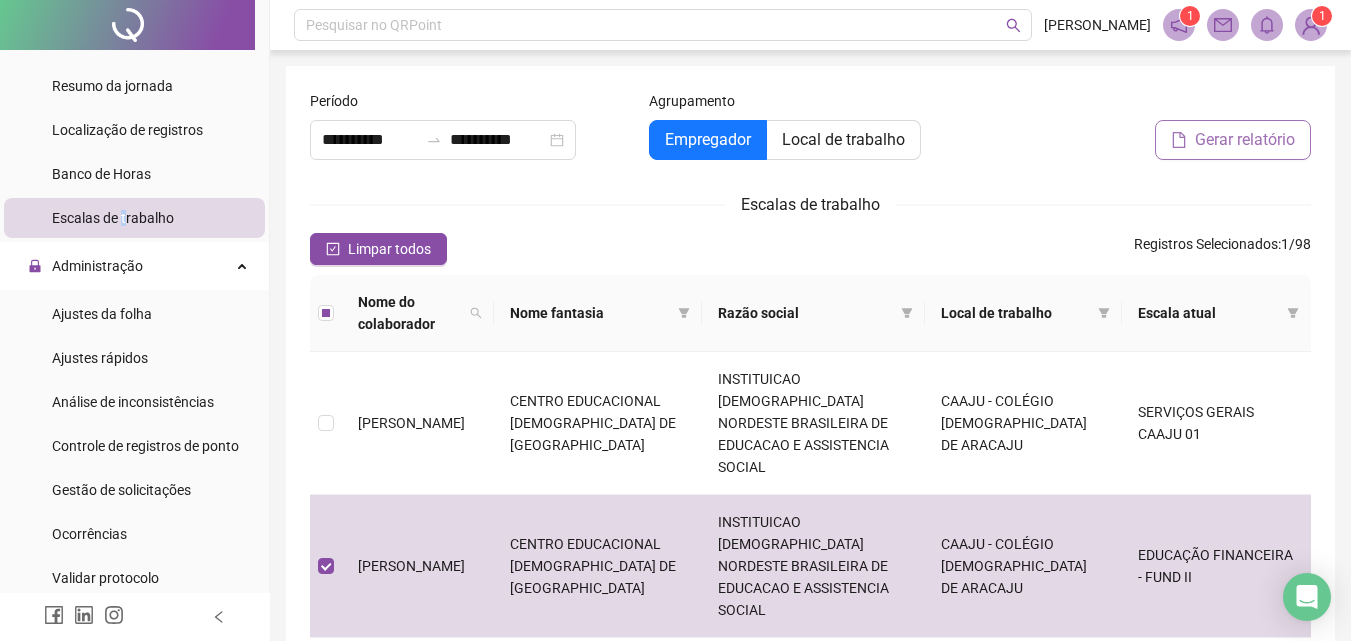 click on "Gerar relatório" at bounding box center [1245, 140] 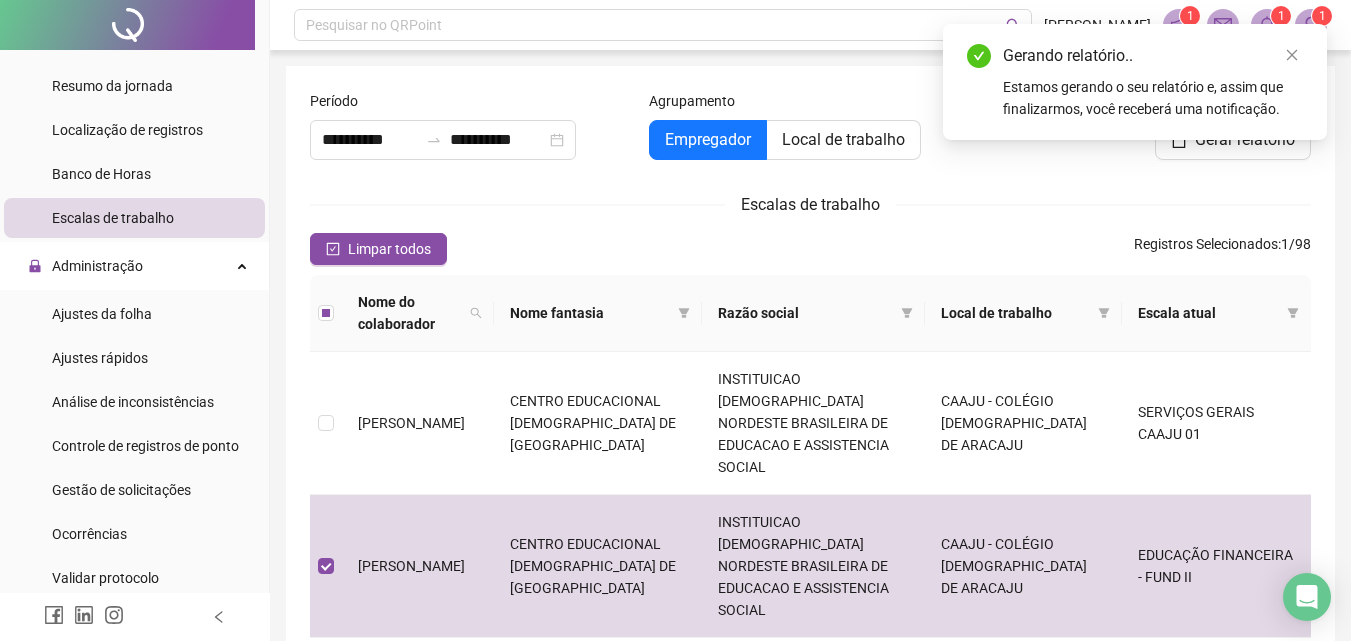 click on "1" at bounding box center [1281, 16] 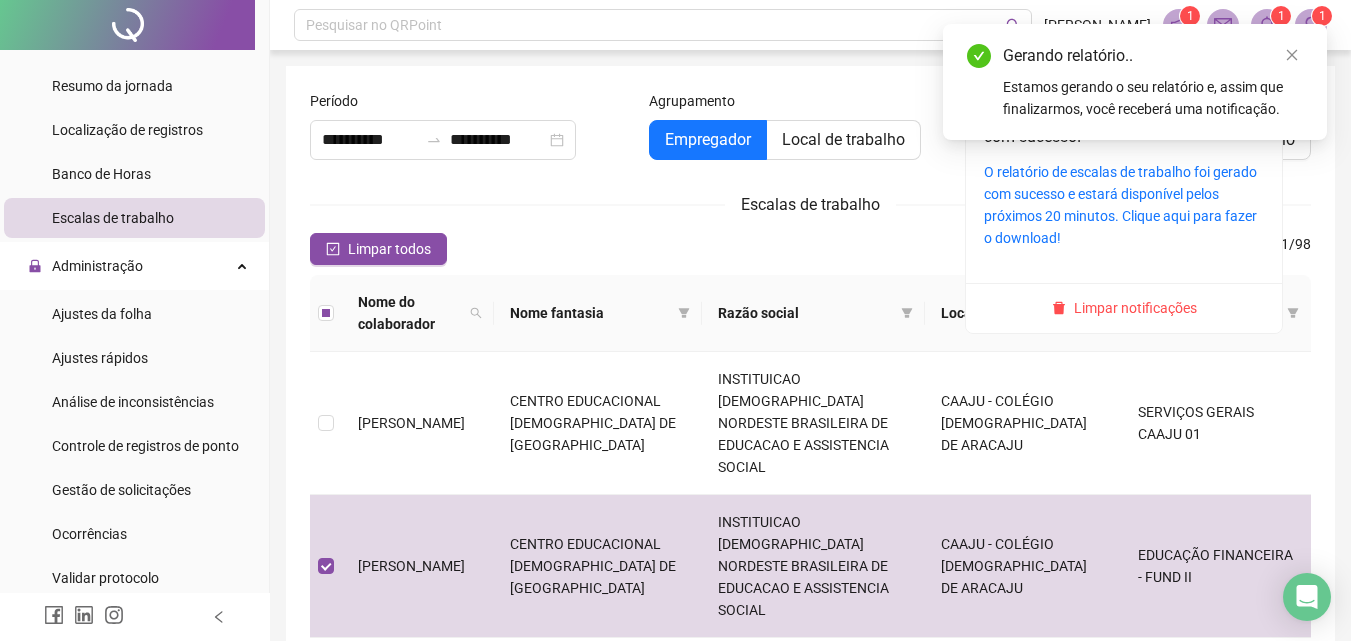 click on "1" at bounding box center [1281, 16] 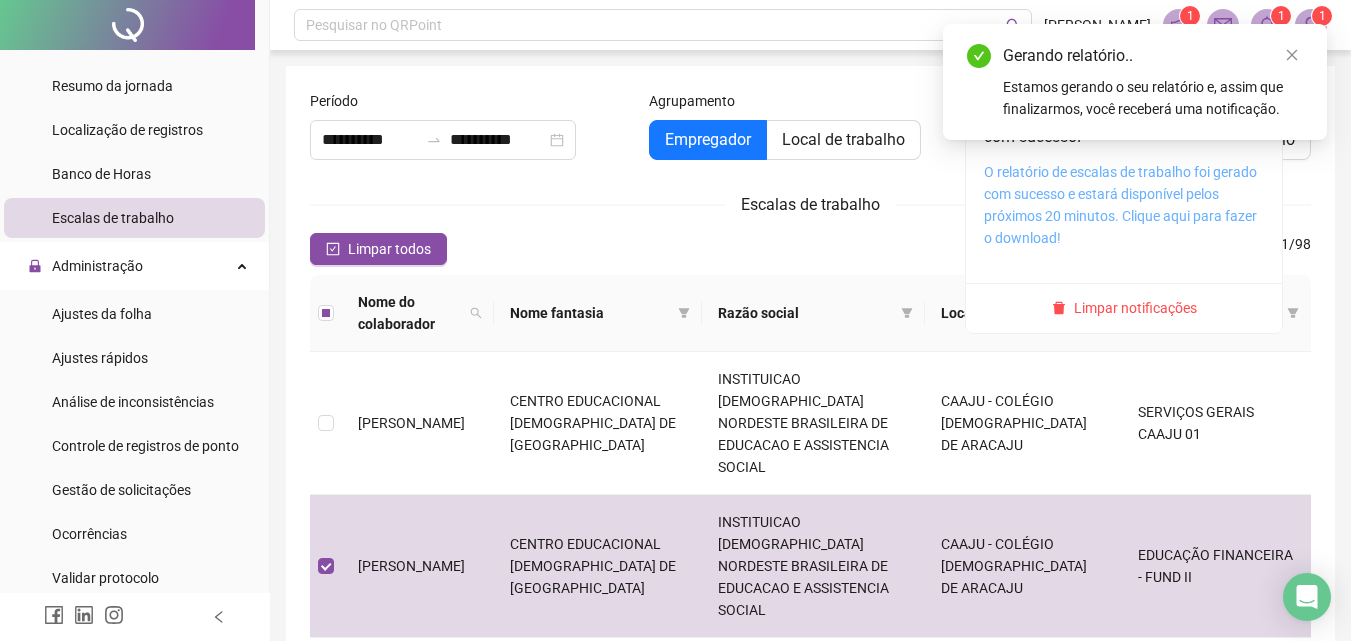 click on "O relatório de escalas de trabalho foi gerado com sucesso e estará disponível pelos próximos 20 minutos.
Clique aqui para fazer o download!" at bounding box center (1120, 205) 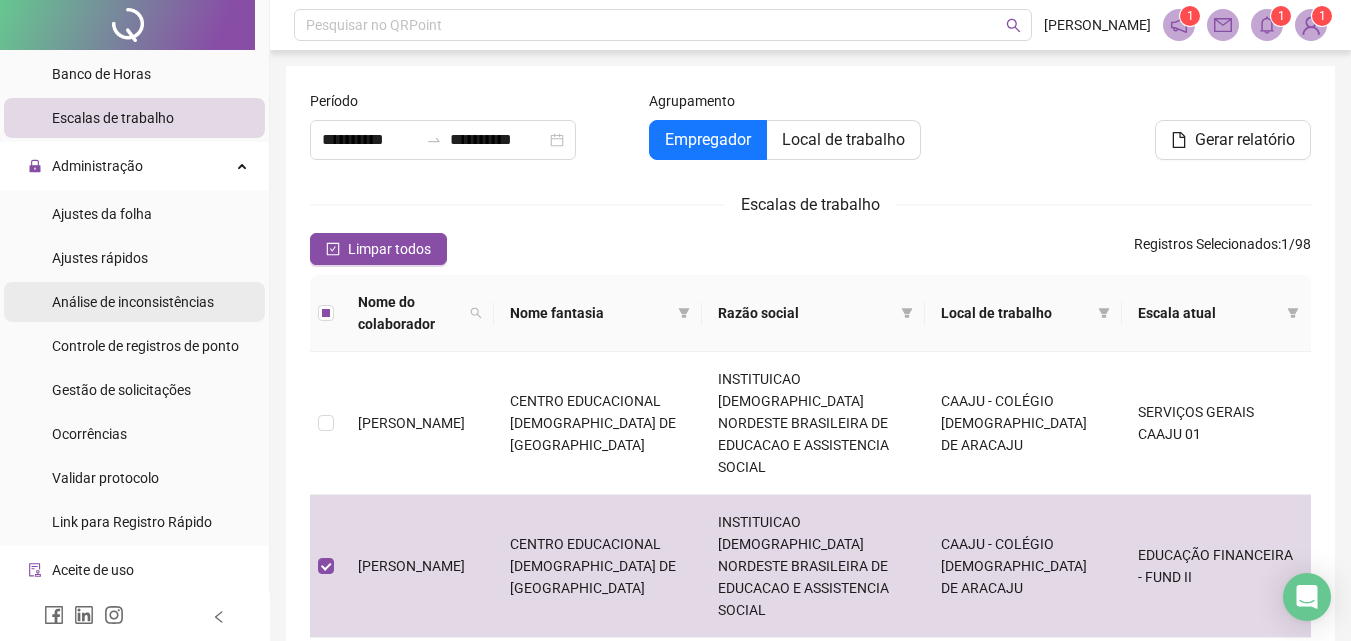 scroll, scrollTop: 500, scrollLeft: 0, axis: vertical 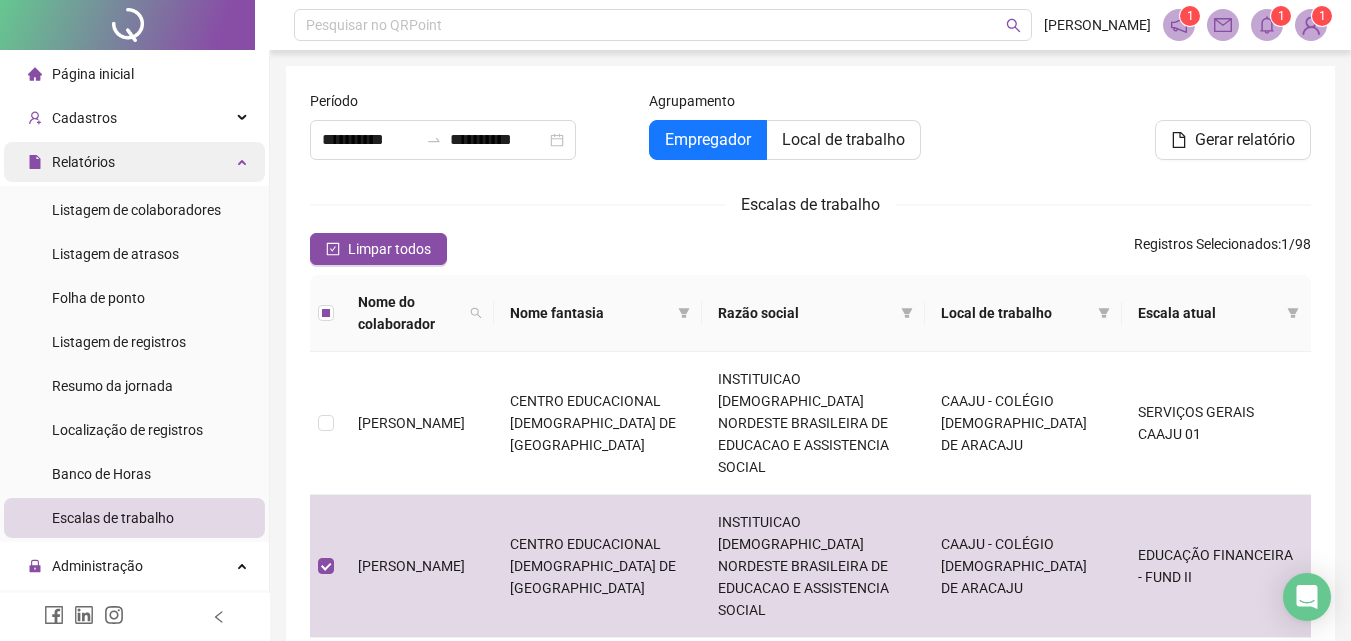click on "Relatórios" at bounding box center [134, 162] 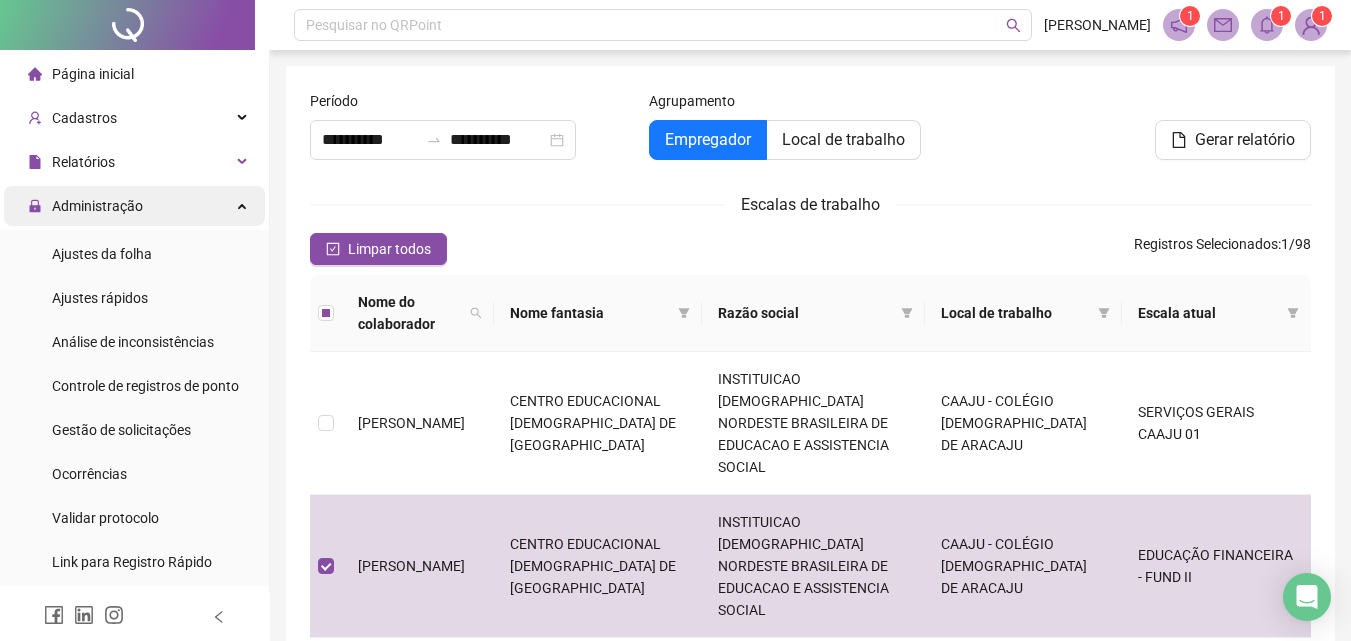 click on "Administração" at bounding box center (97, 206) 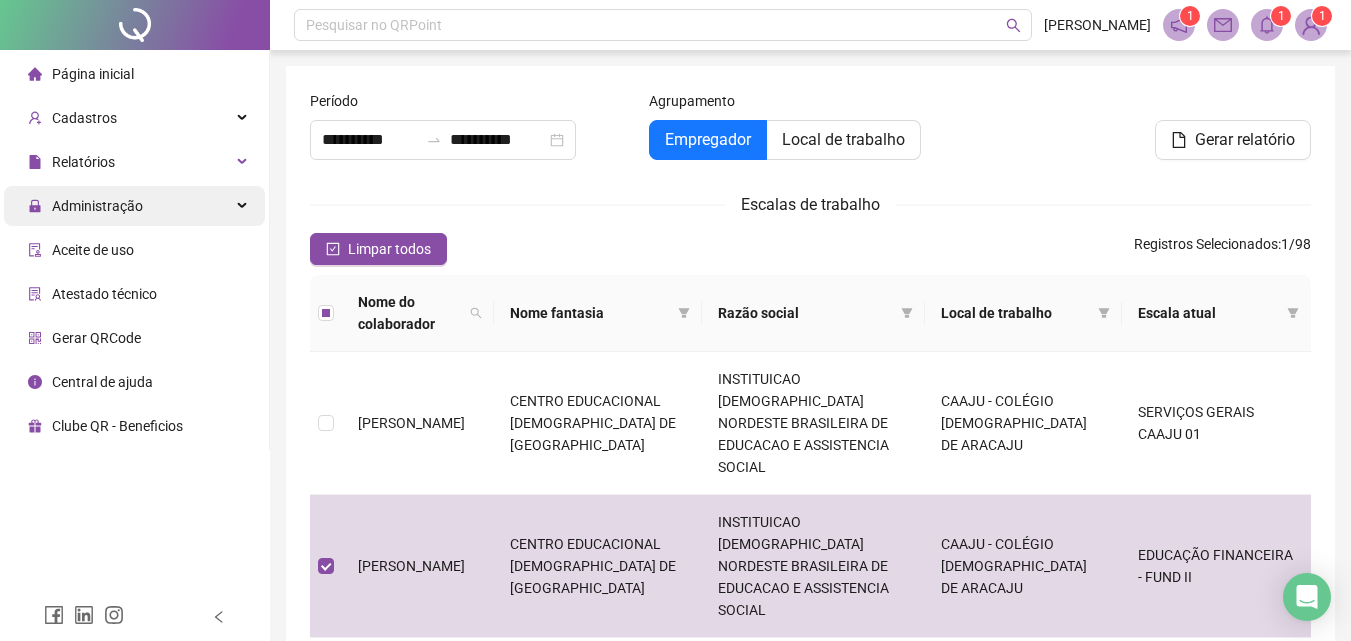 click on "Administração" at bounding box center (97, 206) 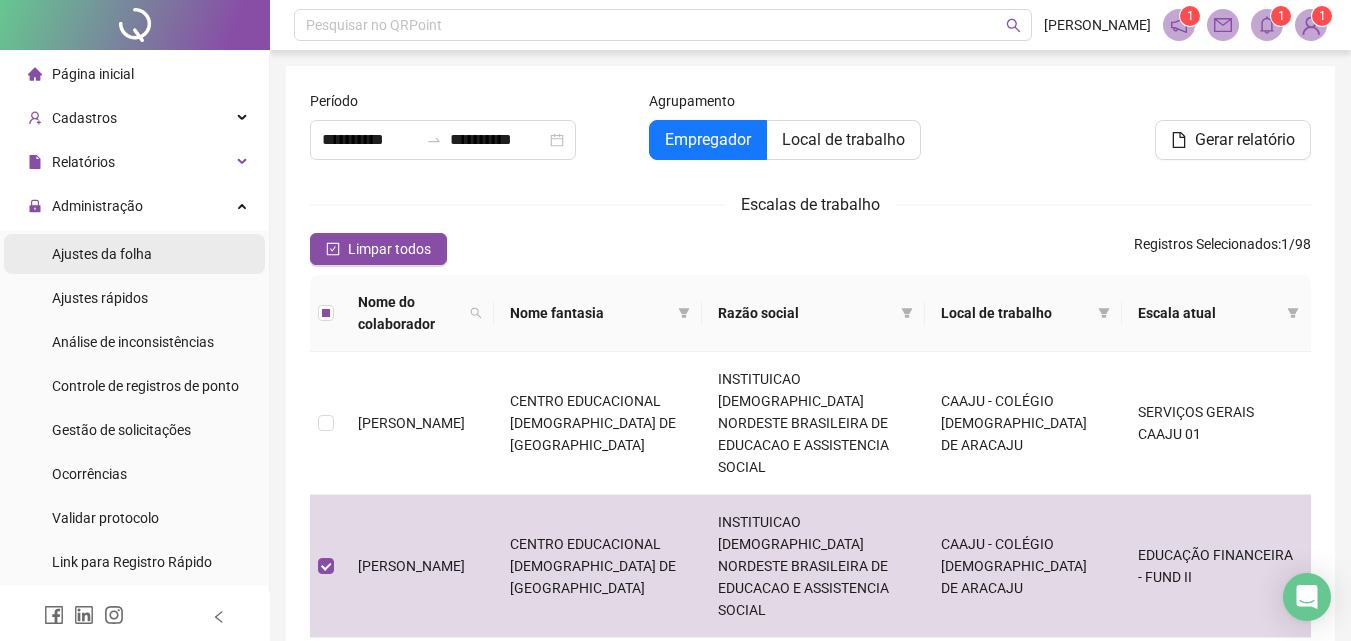 click on "Ajustes da folha" at bounding box center [102, 254] 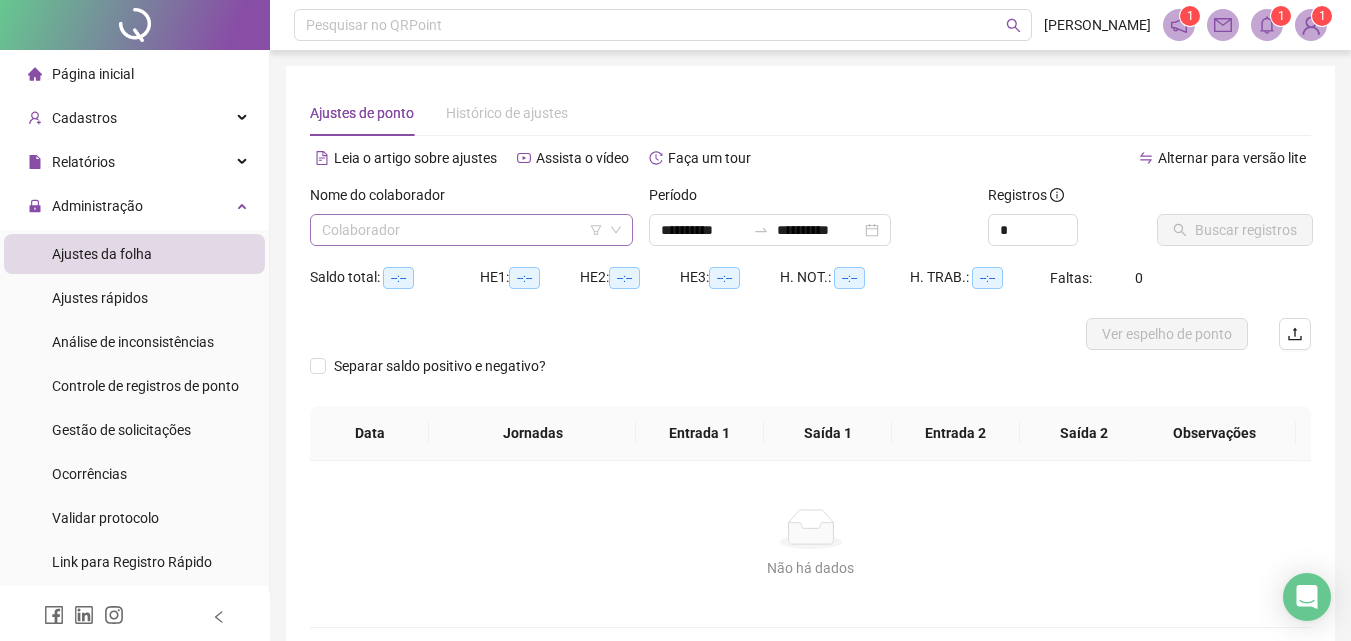 click at bounding box center (465, 230) 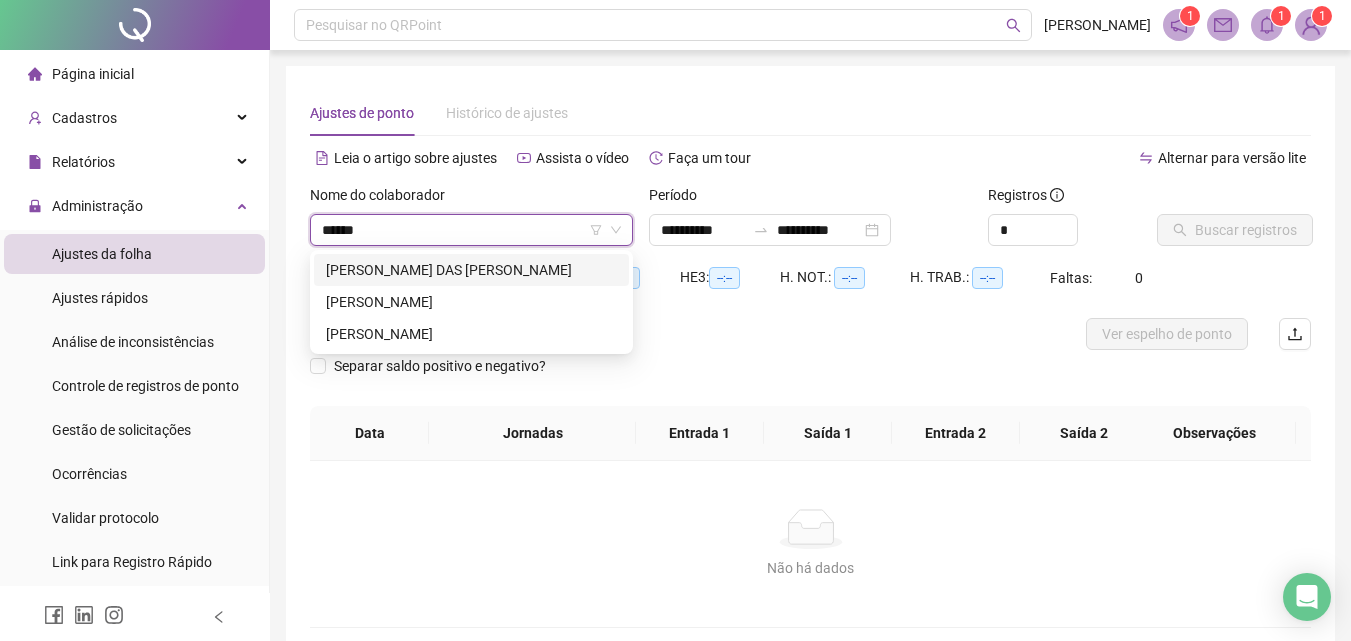 type on "*******" 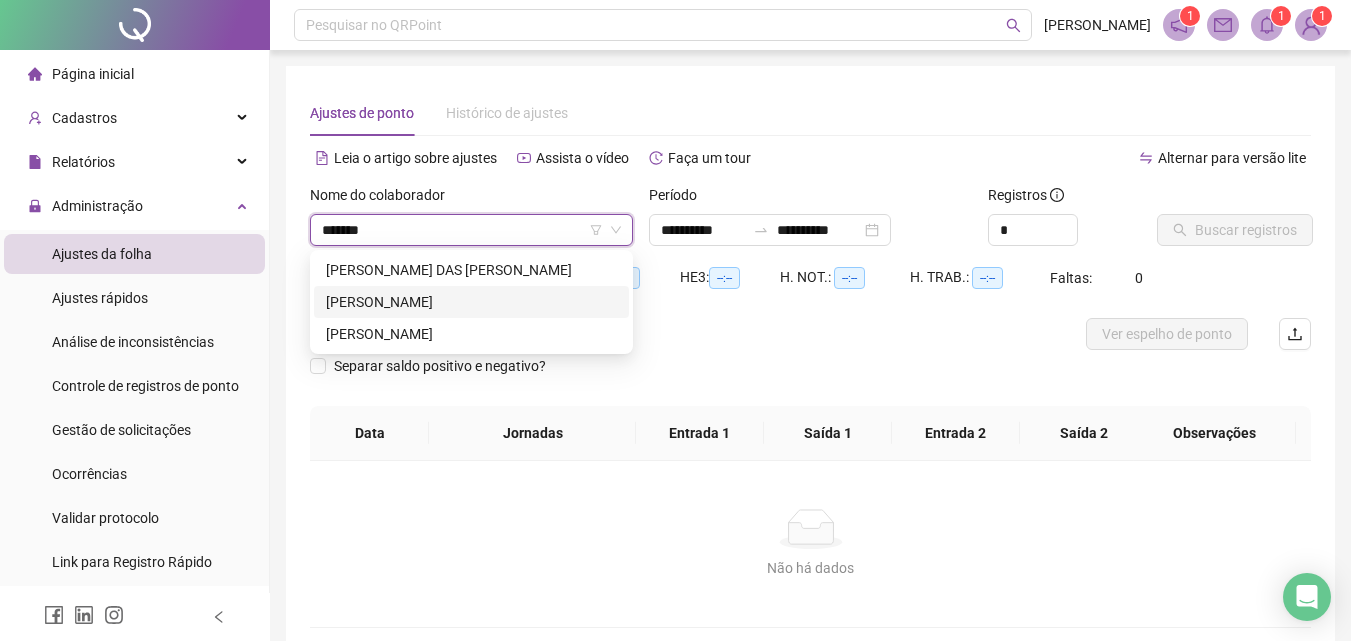click on "[PERSON_NAME]" at bounding box center (471, 302) 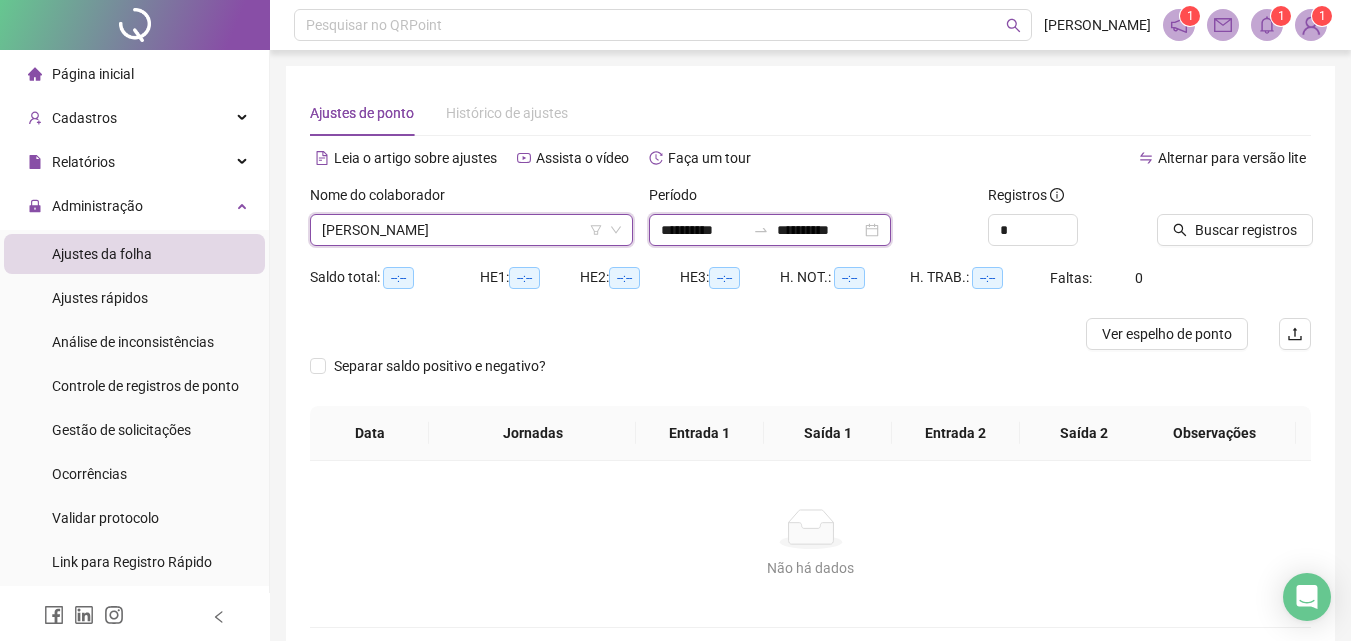 drag, startPoint x: 688, startPoint y: 231, endPoint x: 696, endPoint y: 240, distance: 12.0415945 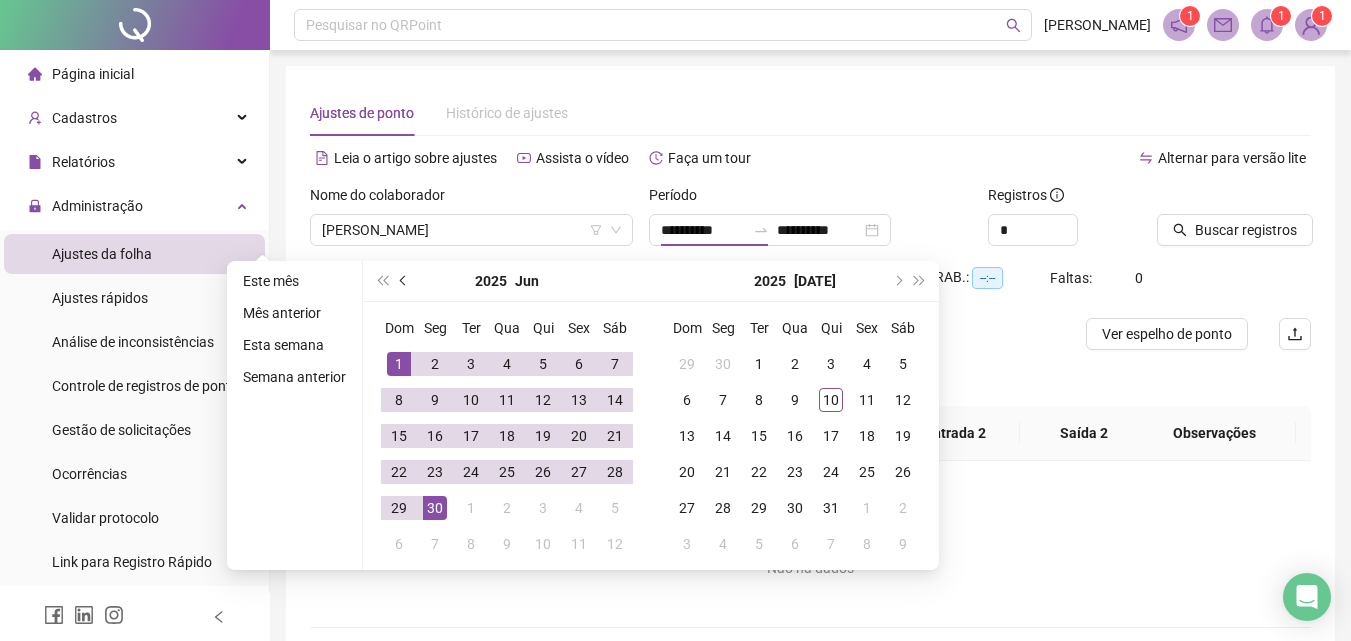 click at bounding box center [404, 281] 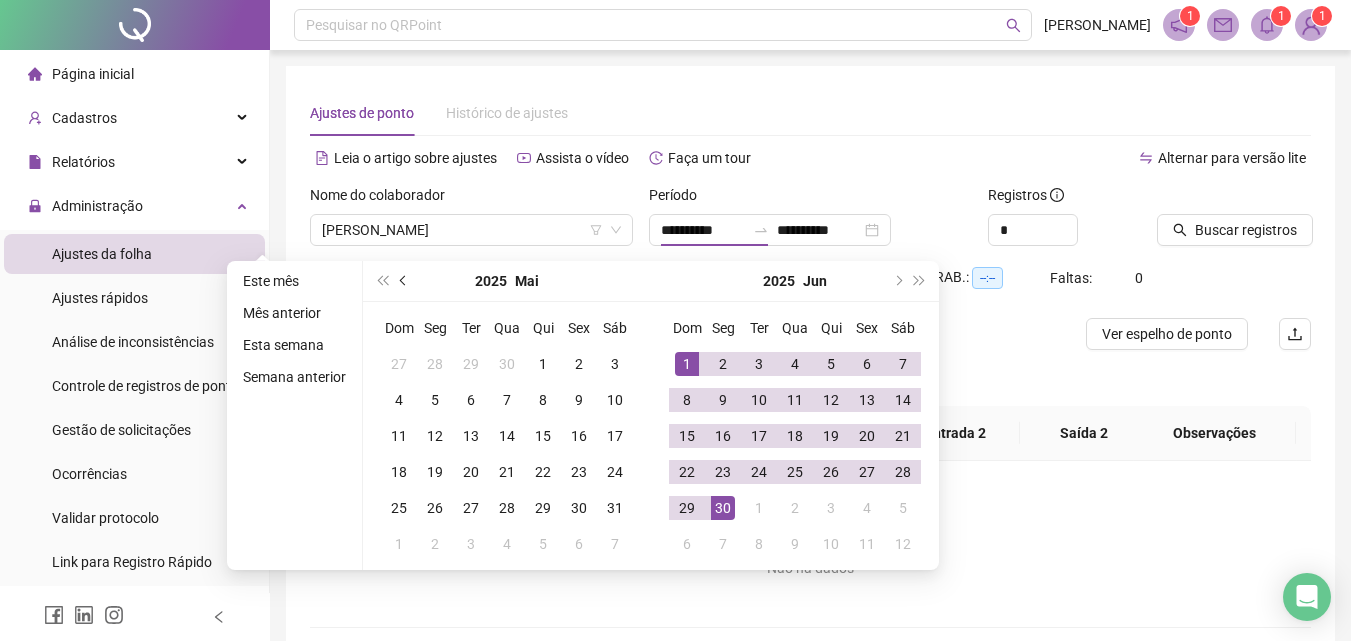 click at bounding box center (404, 281) 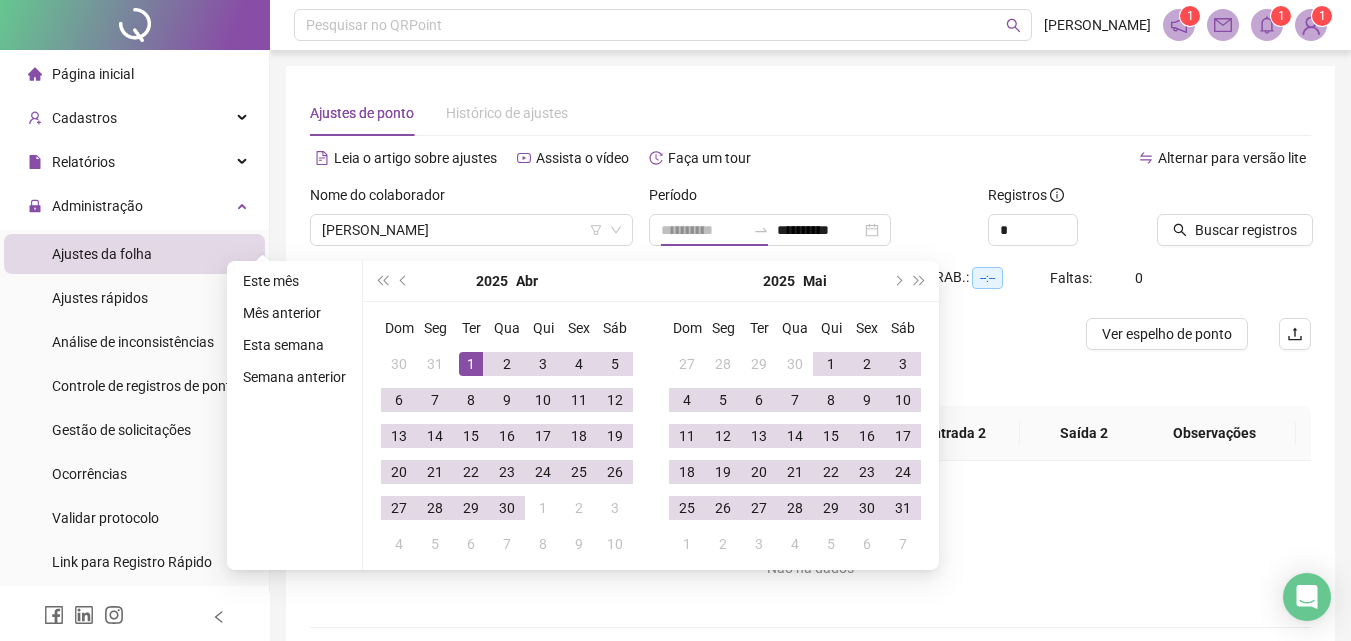 type on "**********" 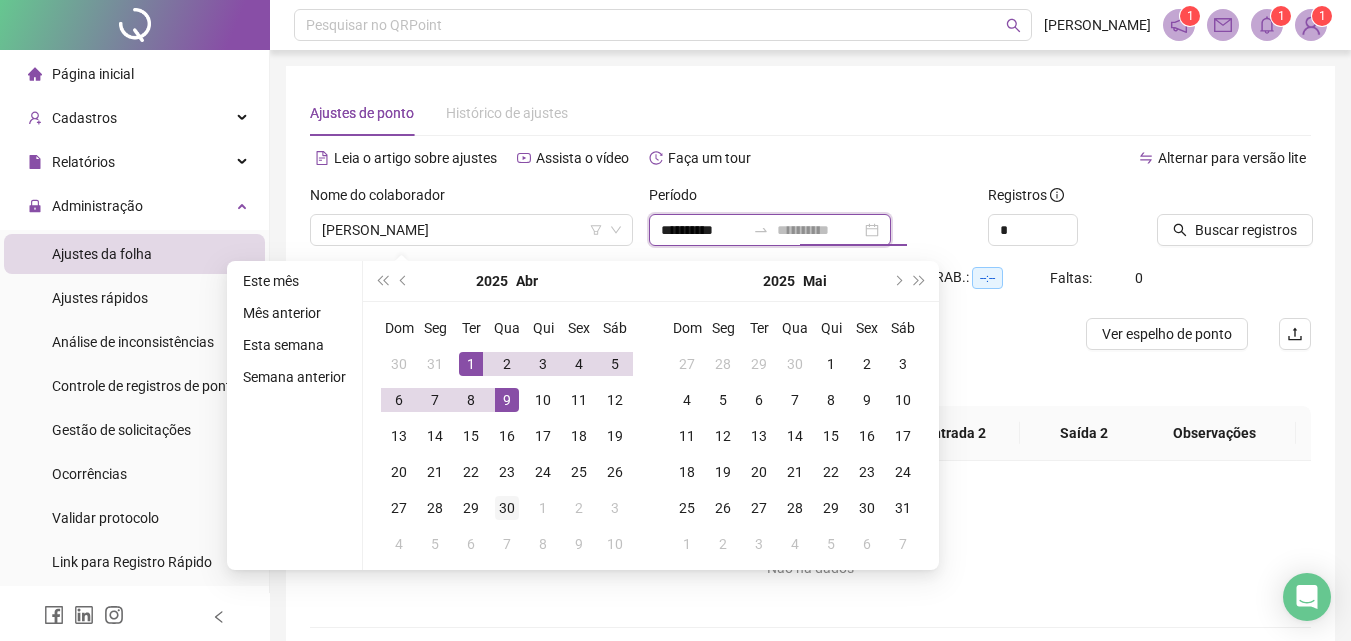 type on "**********" 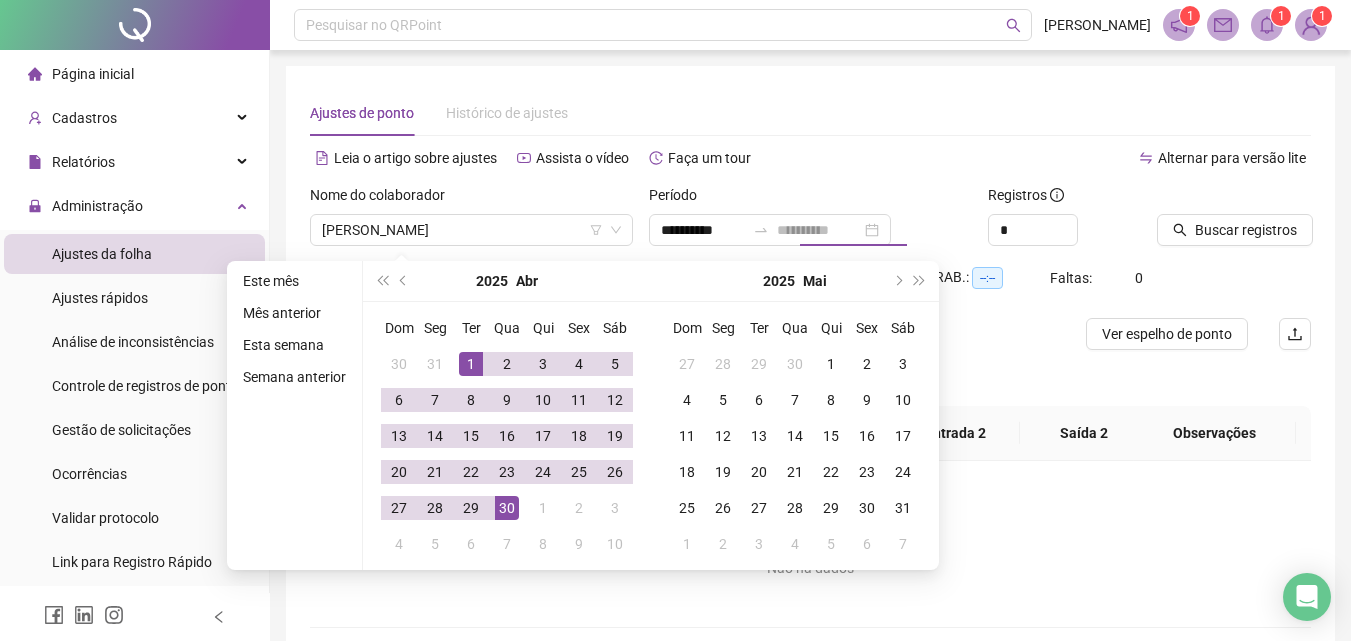 click on "30" at bounding box center [507, 508] 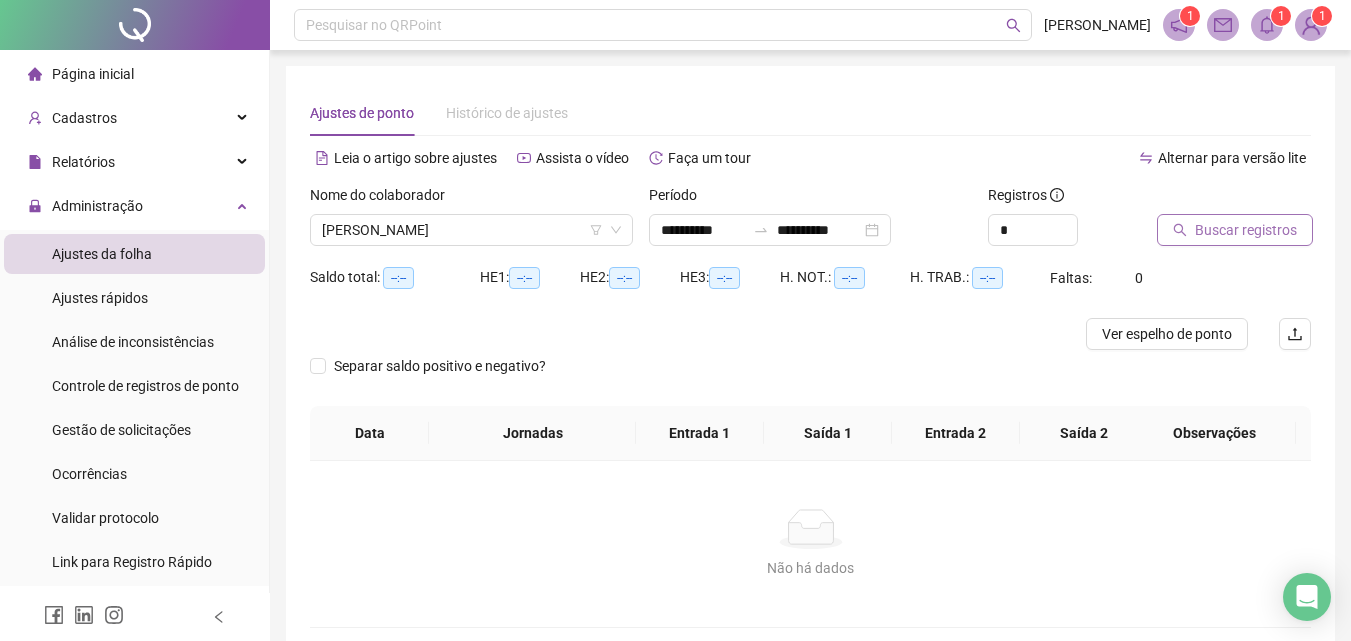 click on "Buscar registros" at bounding box center [1246, 230] 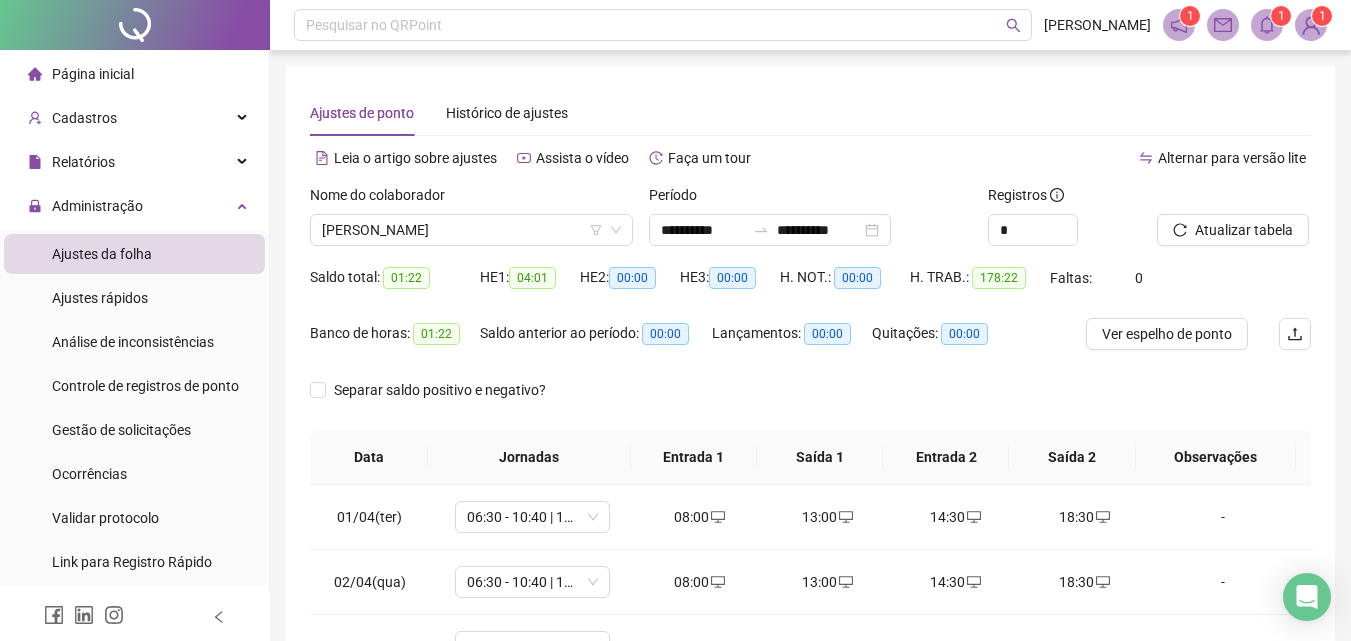 scroll, scrollTop: 100, scrollLeft: 0, axis: vertical 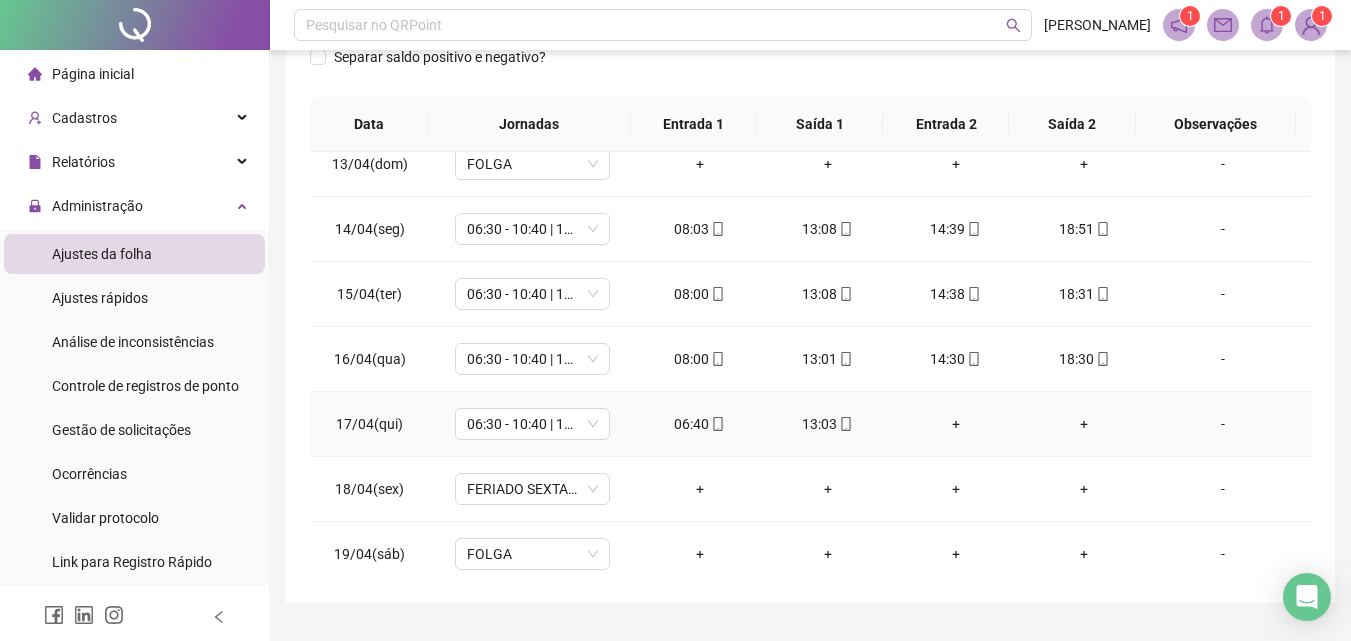 click on "-" at bounding box center [1223, 424] 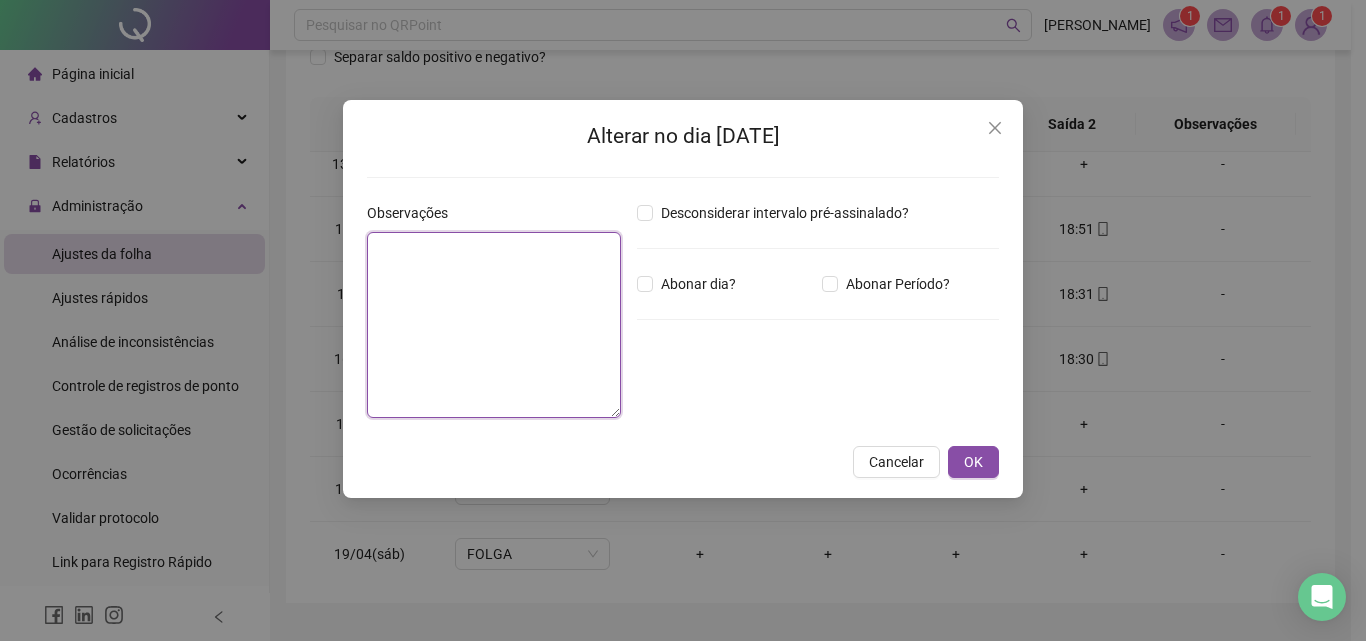 click at bounding box center (494, 325) 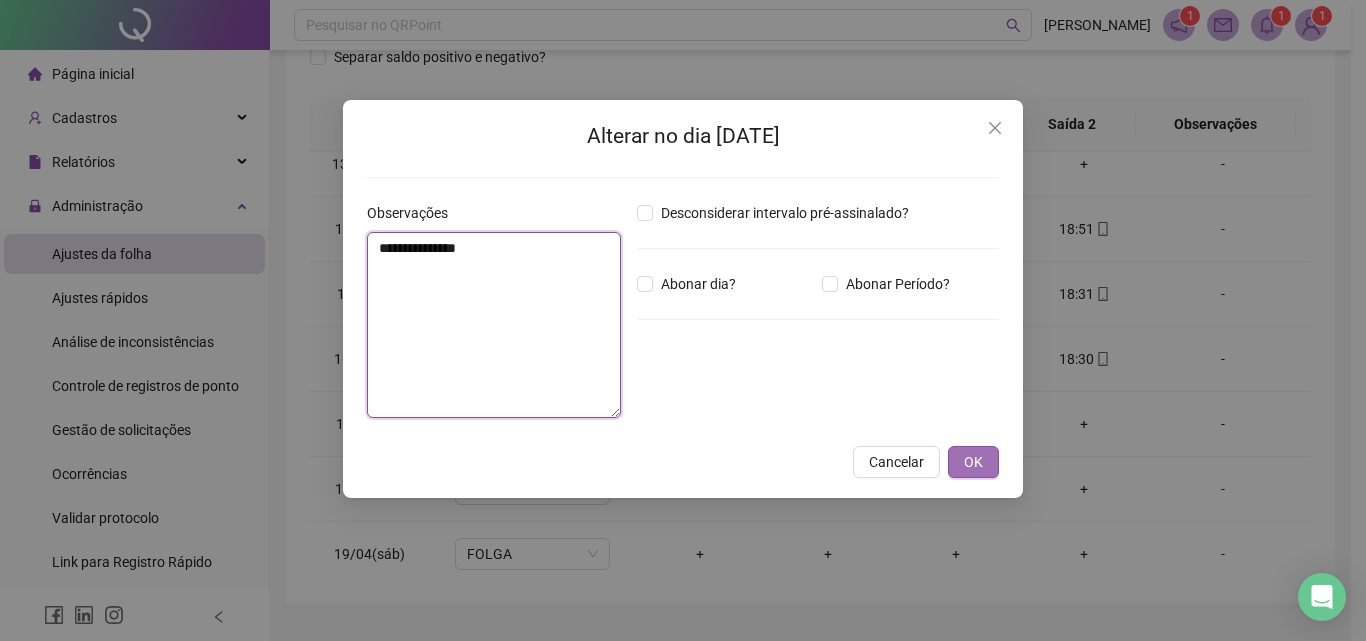 type on "**********" 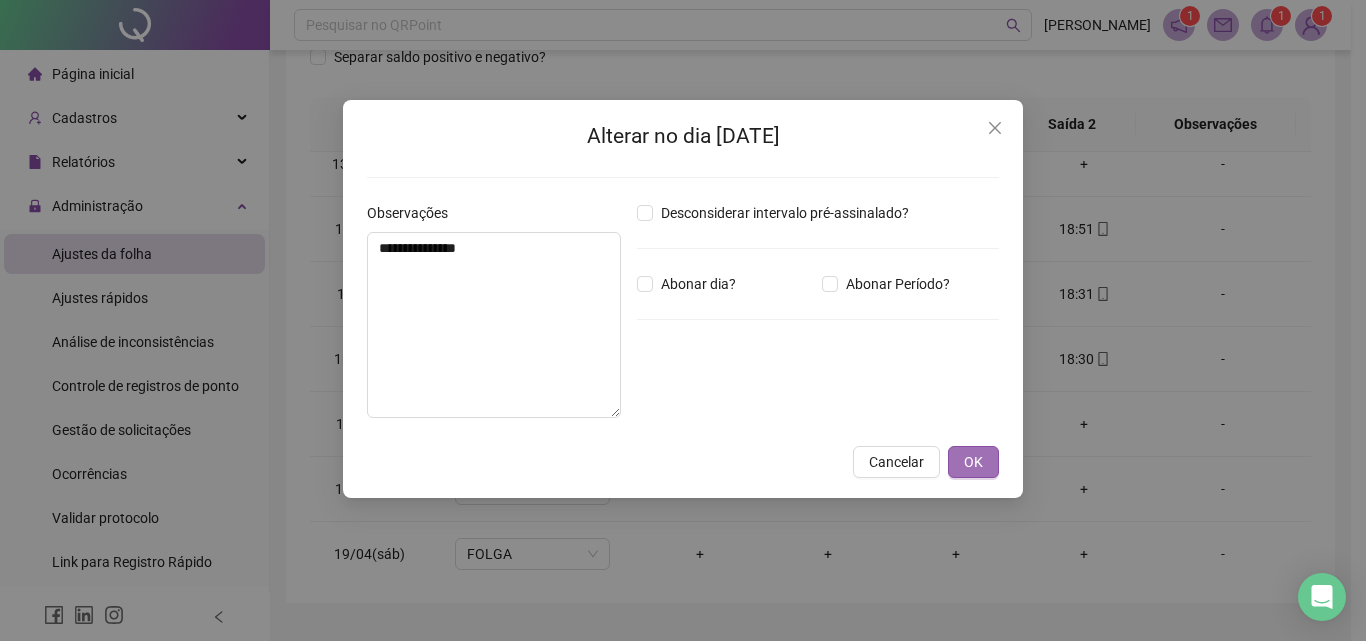 click on "OK" at bounding box center (973, 462) 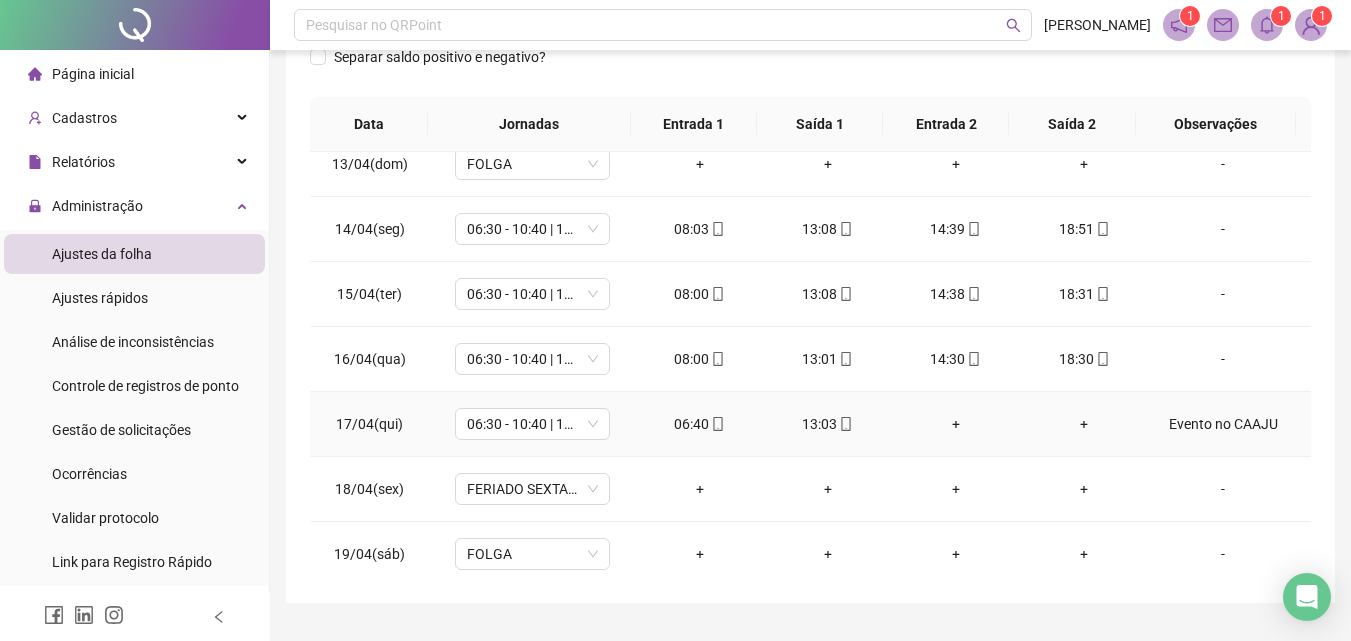 click on "Evento no CAAJU" at bounding box center (1223, 424) 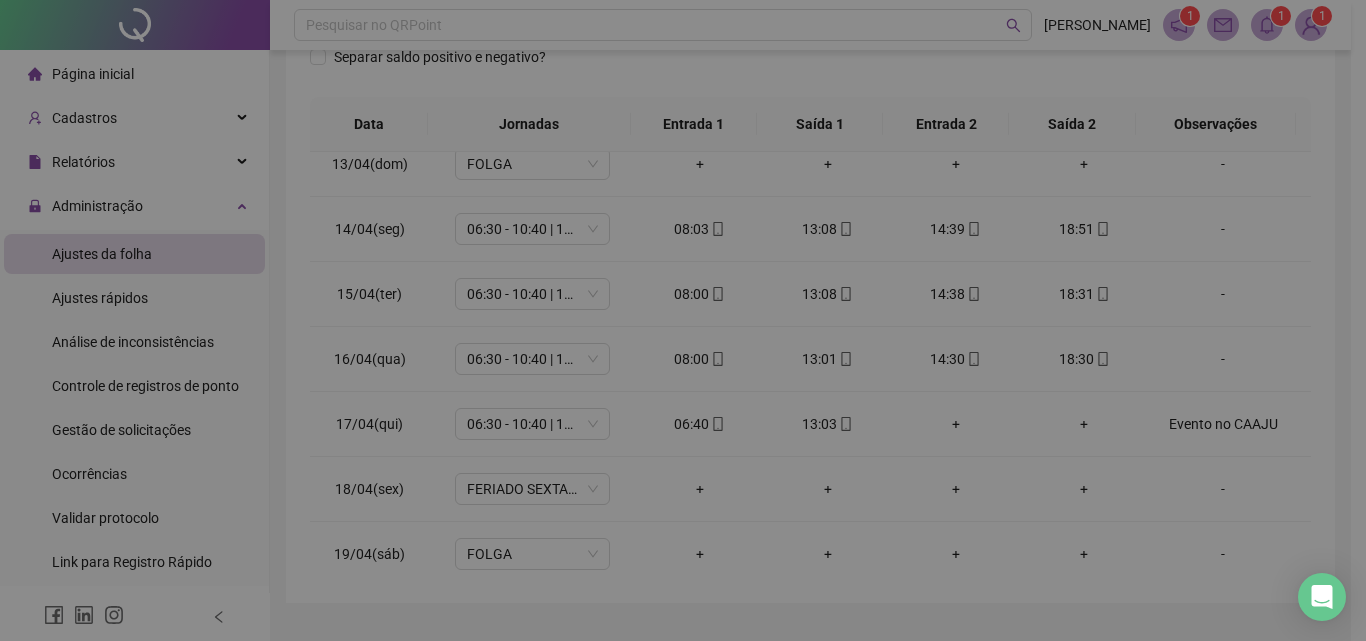 type on "**********" 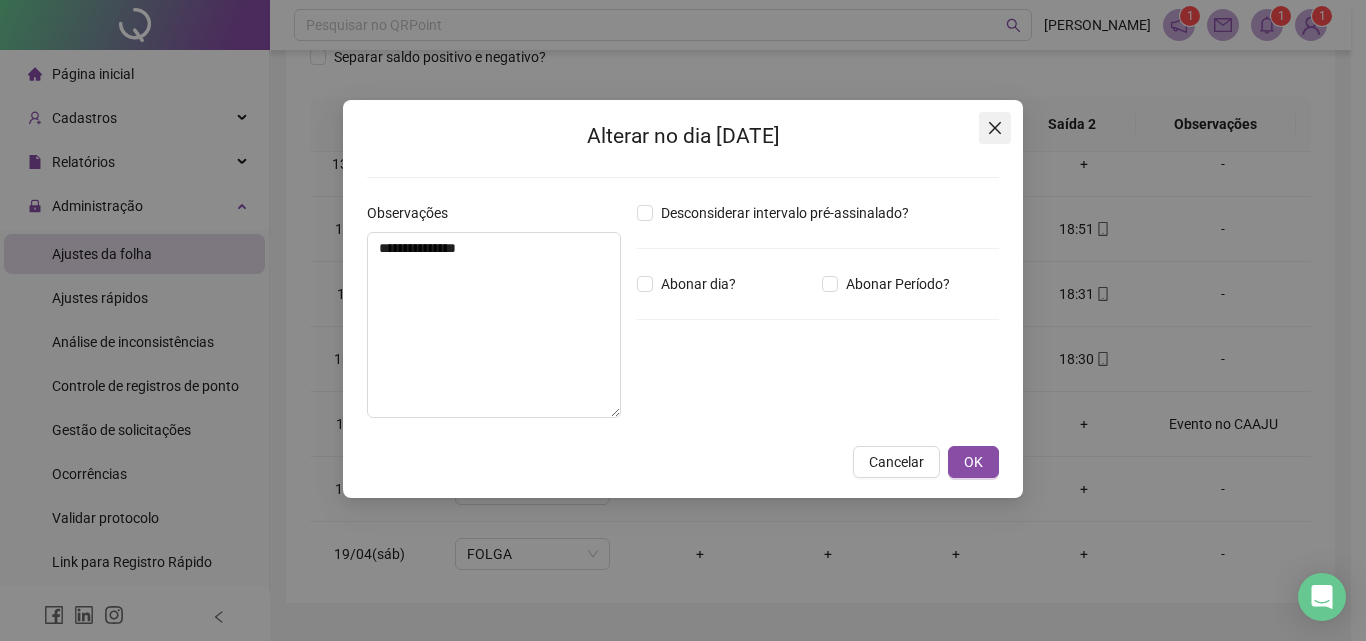 click 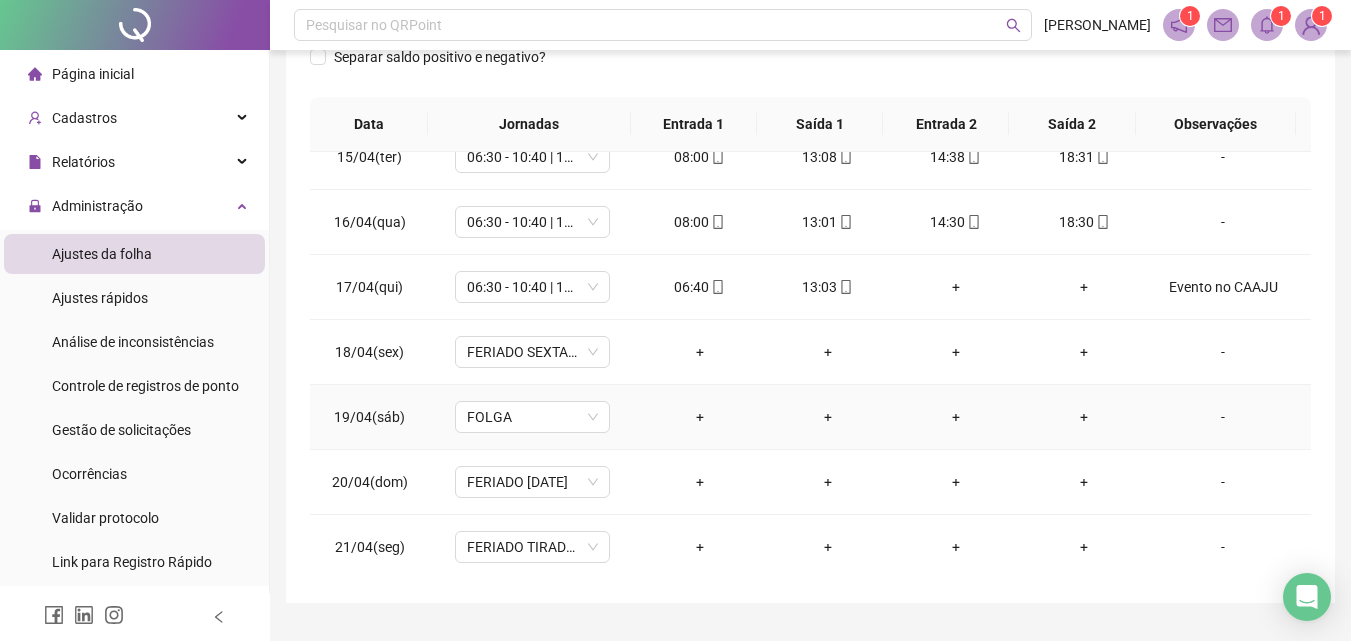 scroll, scrollTop: 1000, scrollLeft: 0, axis: vertical 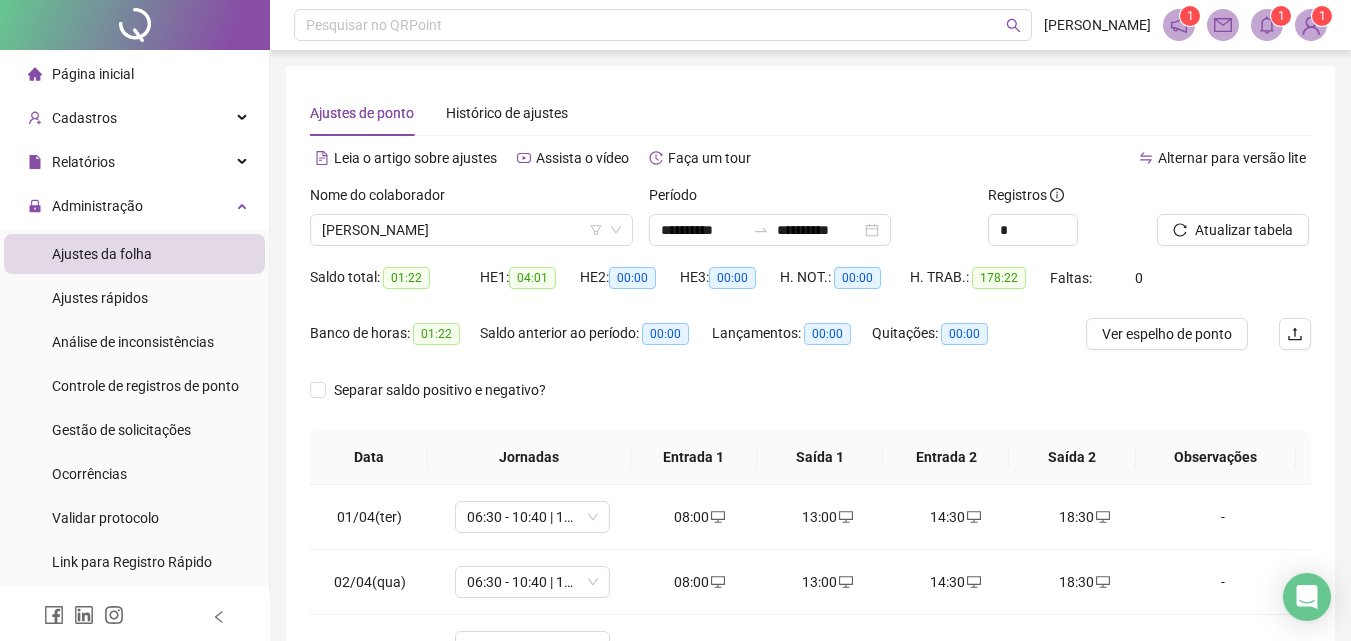 click 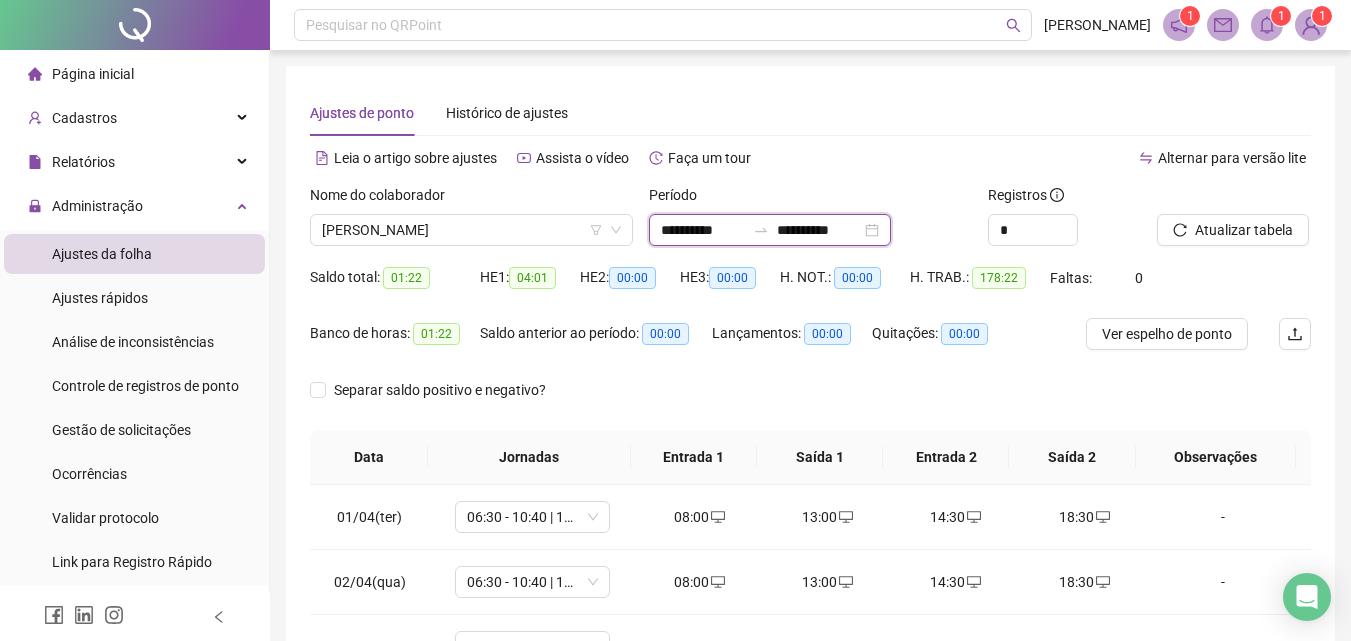 click on "**********" at bounding box center (703, 230) 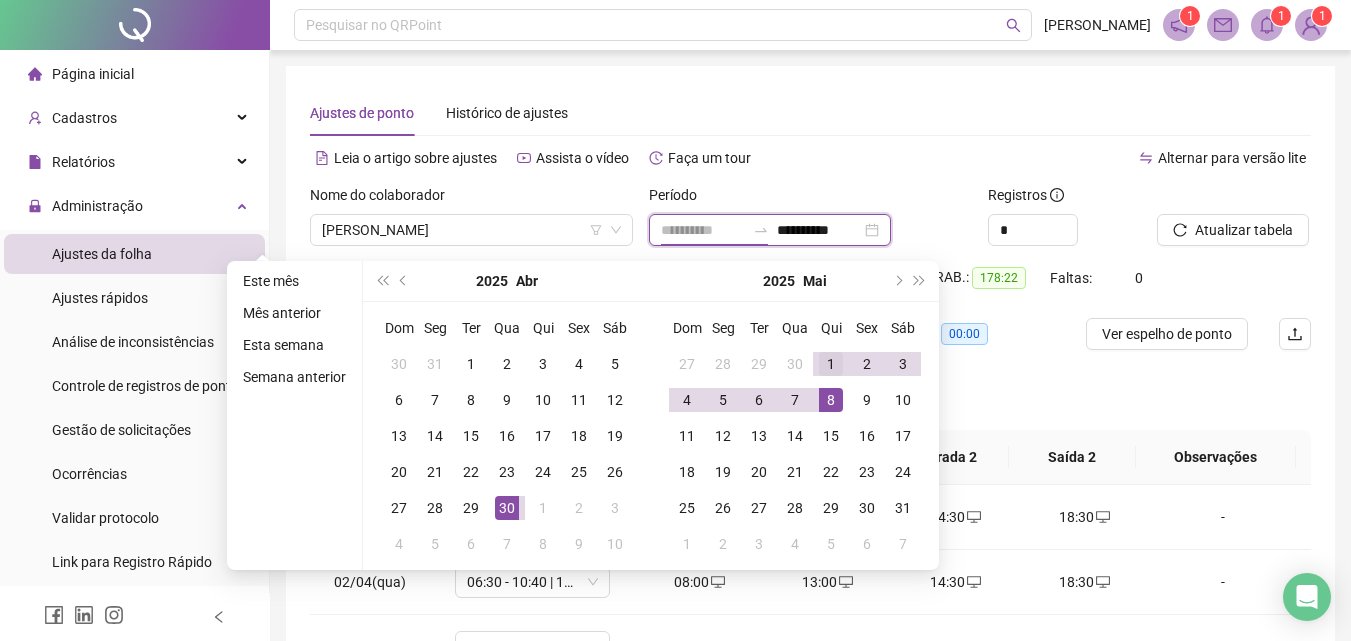 type on "**********" 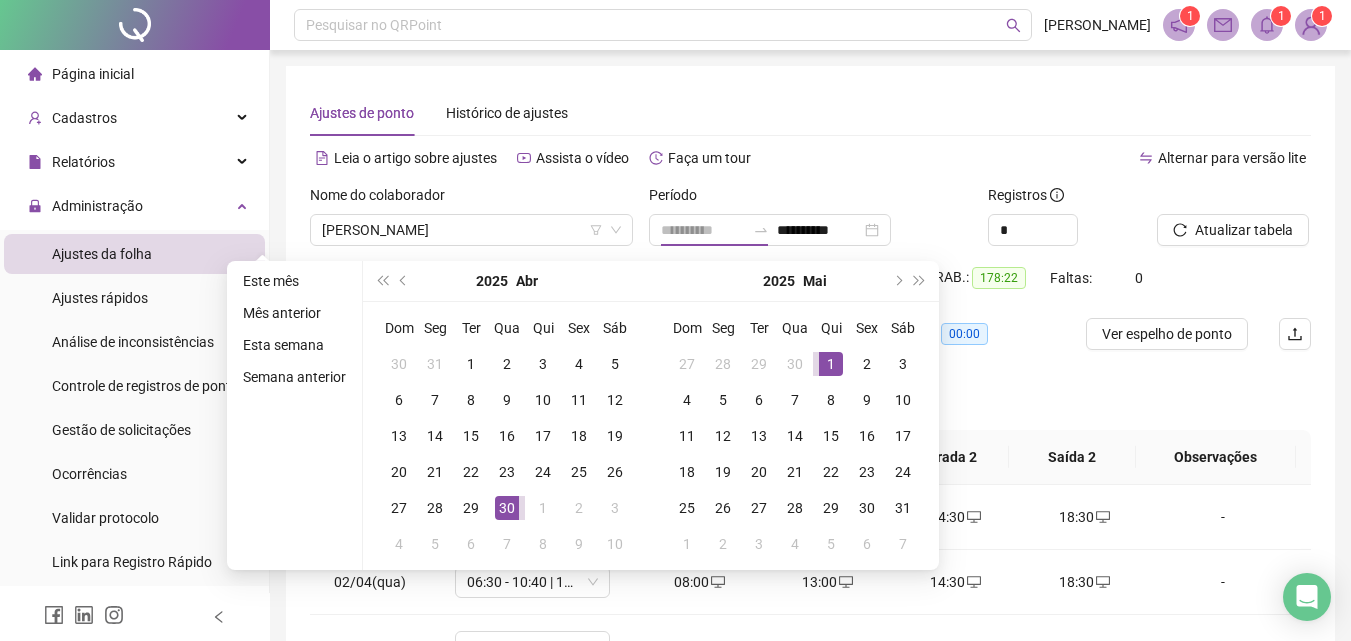 click on "1" at bounding box center [831, 364] 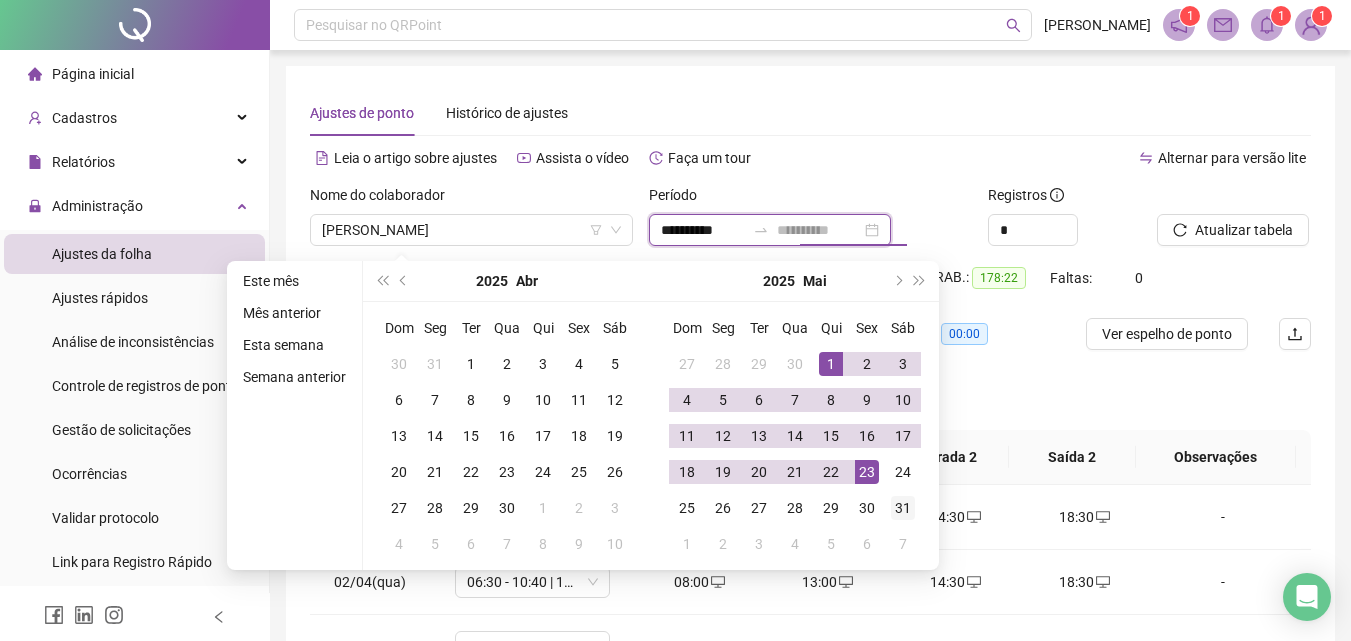 type on "**********" 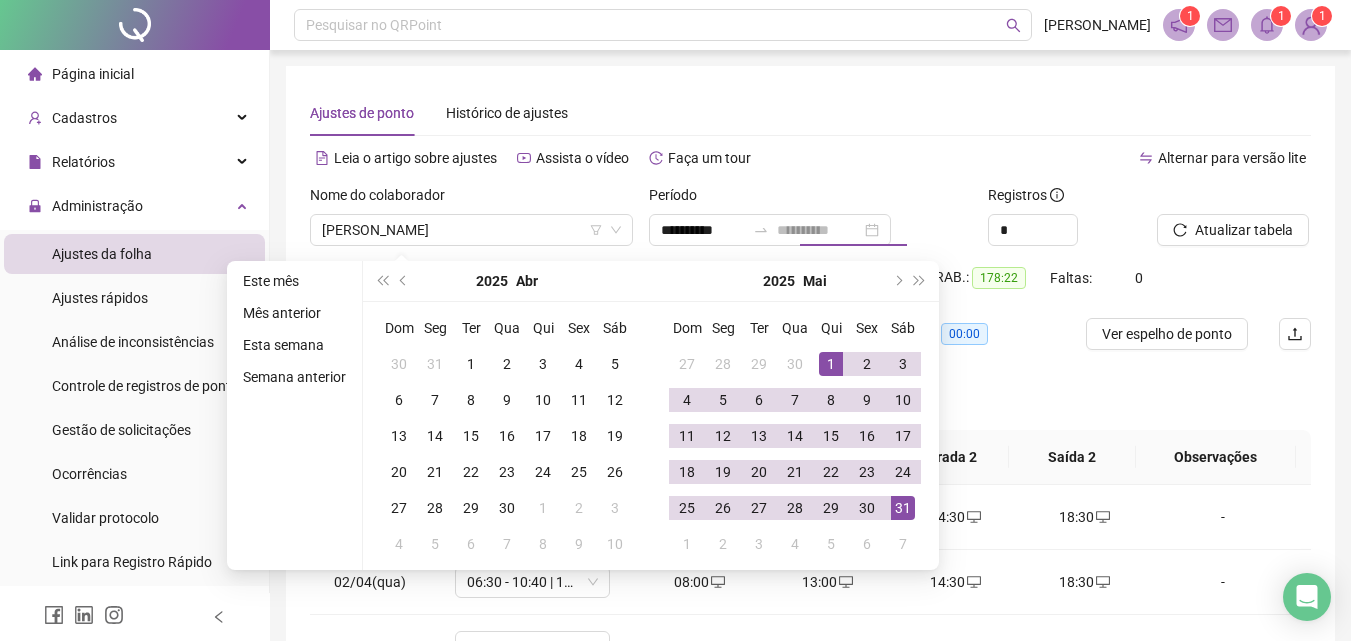 click on "31" at bounding box center [903, 508] 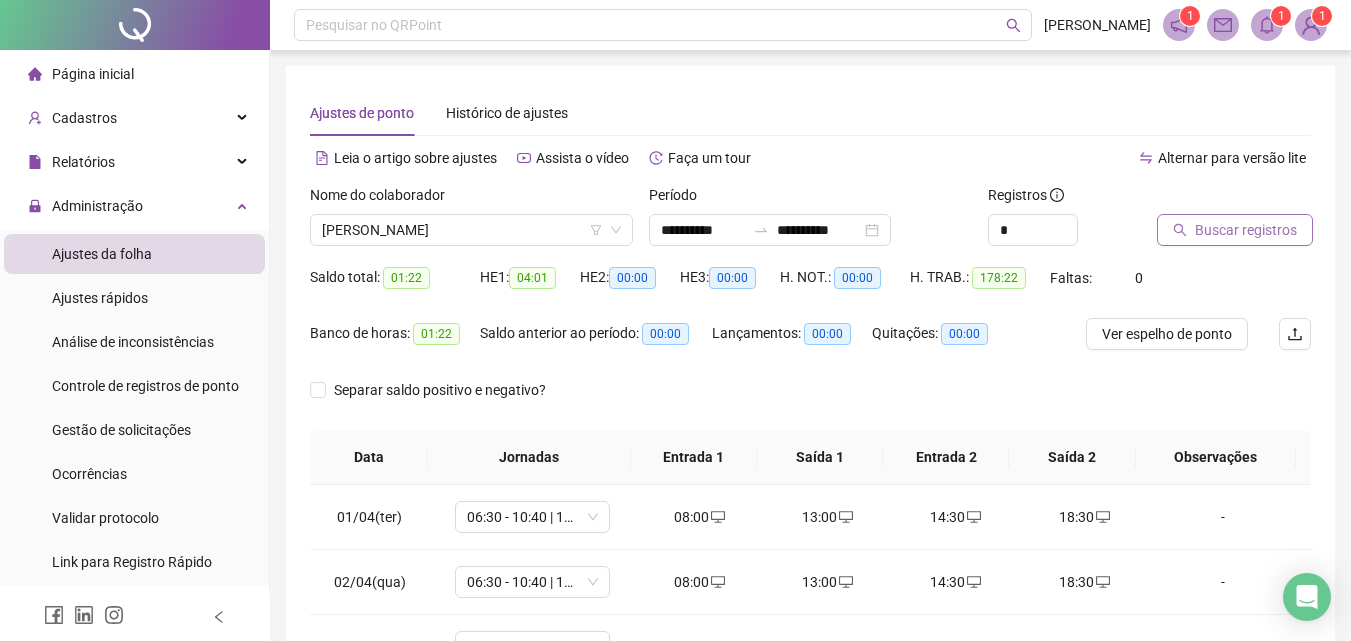 click on "Buscar registros" at bounding box center (1246, 230) 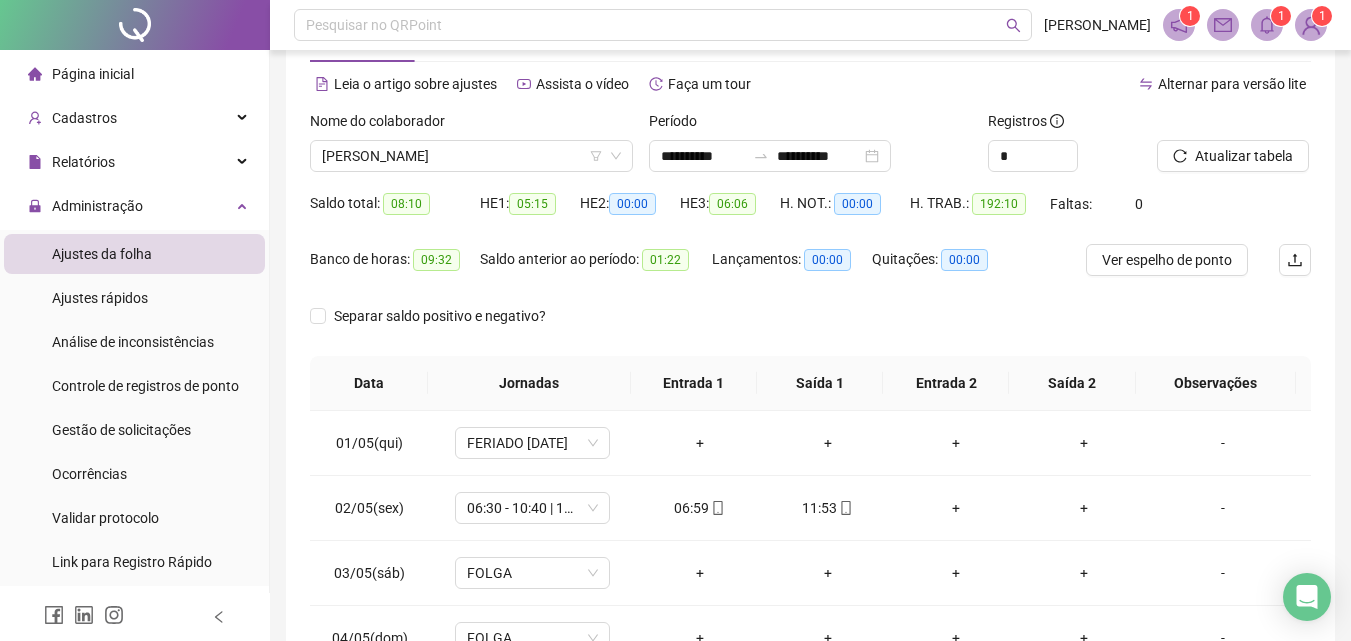 scroll, scrollTop: 200, scrollLeft: 0, axis: vertical 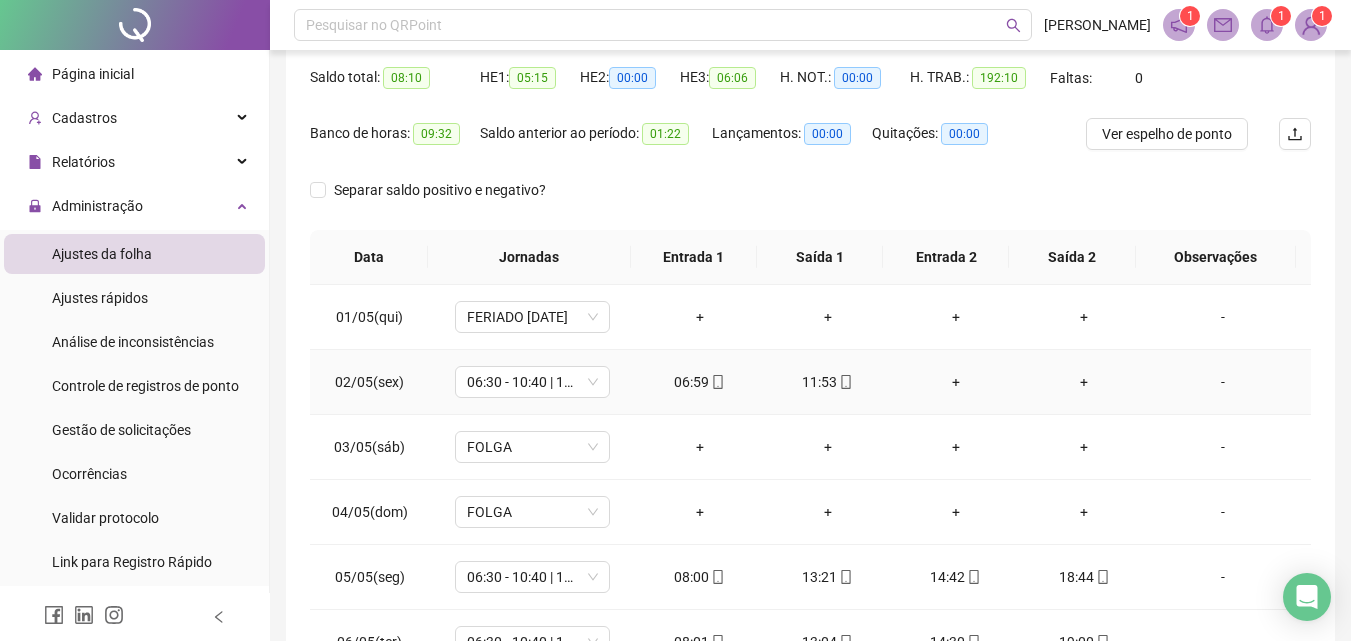 click on "-" at bounding box center [1223, 382] 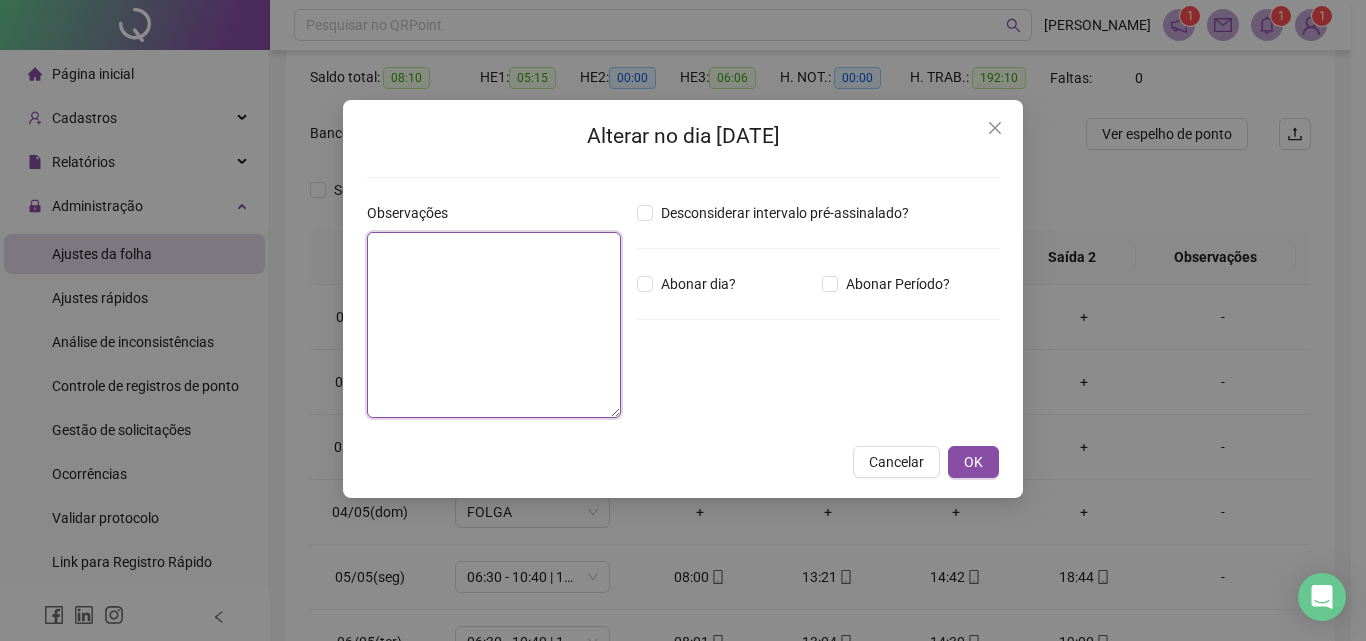 click at bounding box center (494, 325) 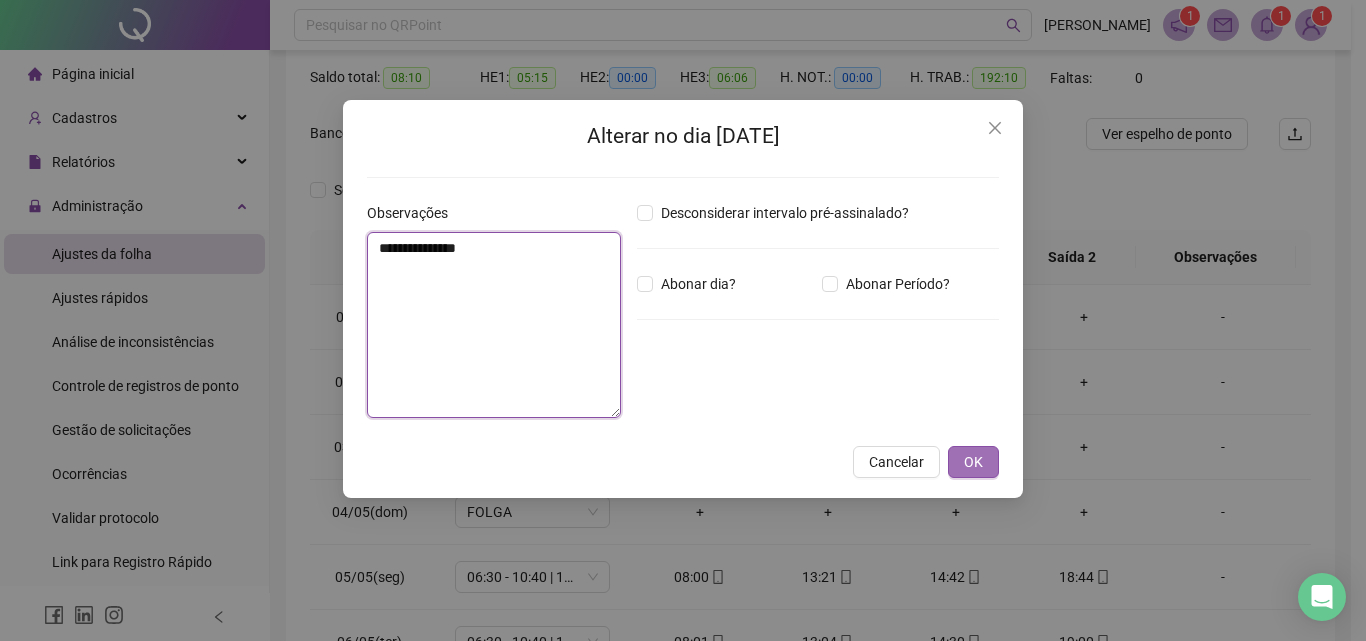 type on "**********" 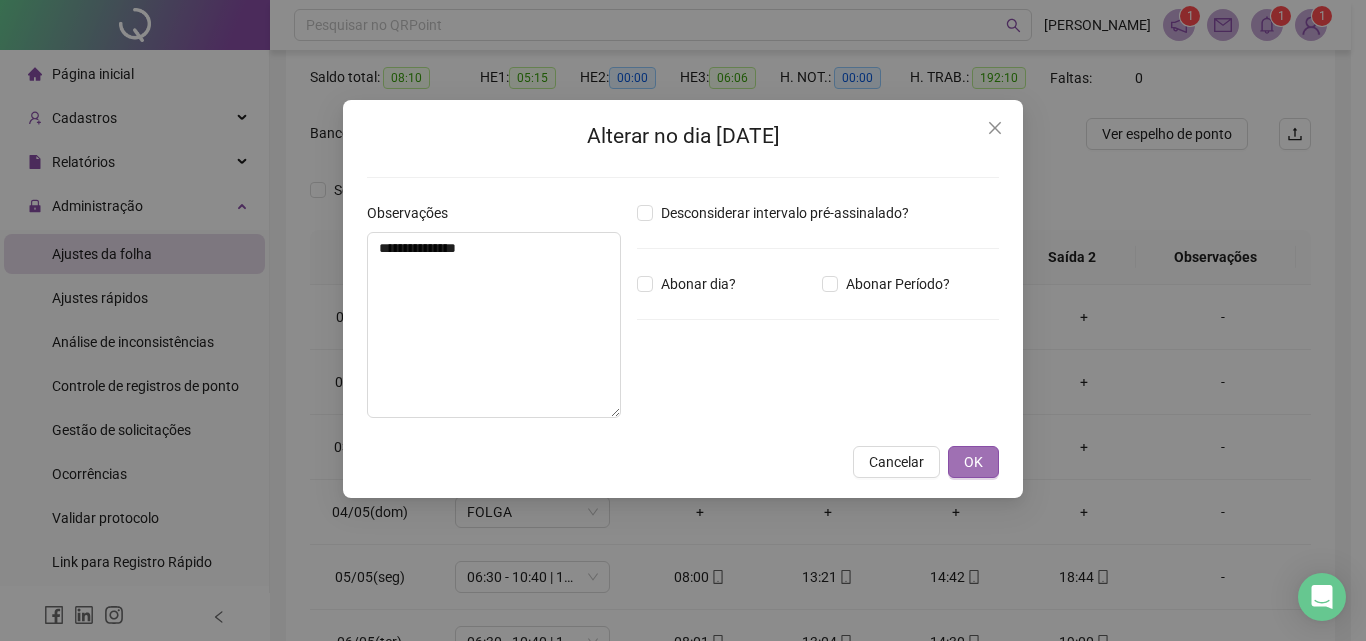 click on "OK" at bounding box center (973, 462) 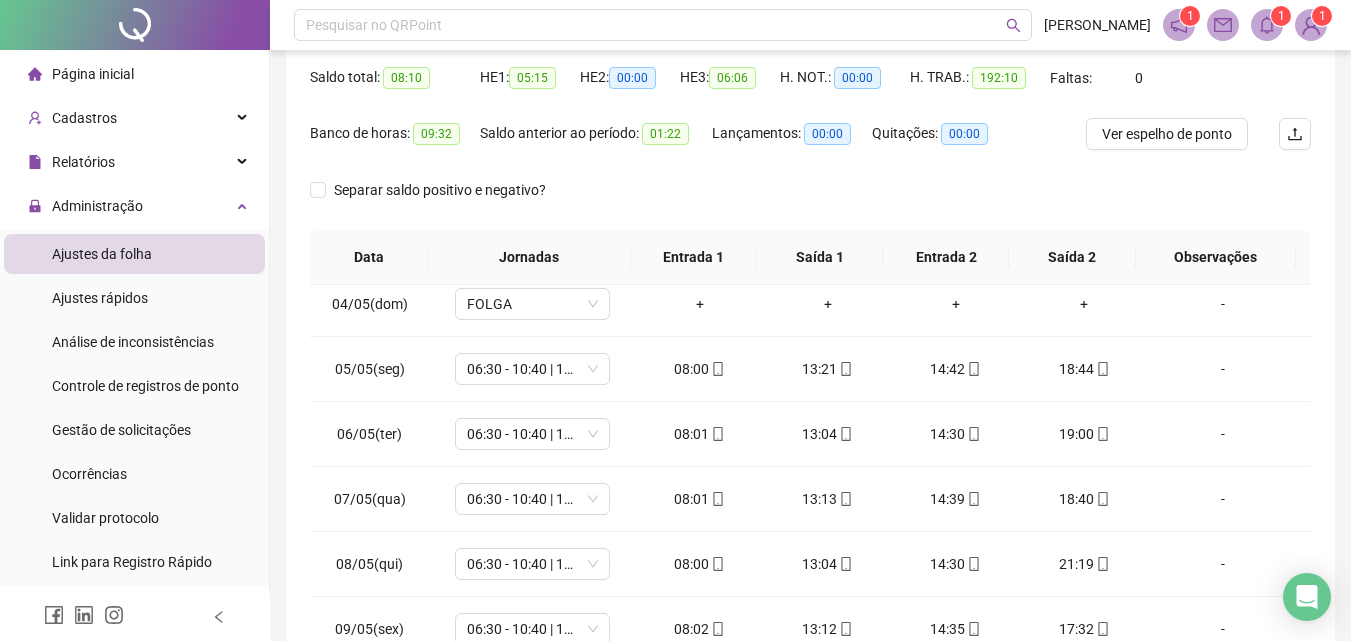 scroll, scrollTop: 200, scrollLeft: 0, axis: vertical 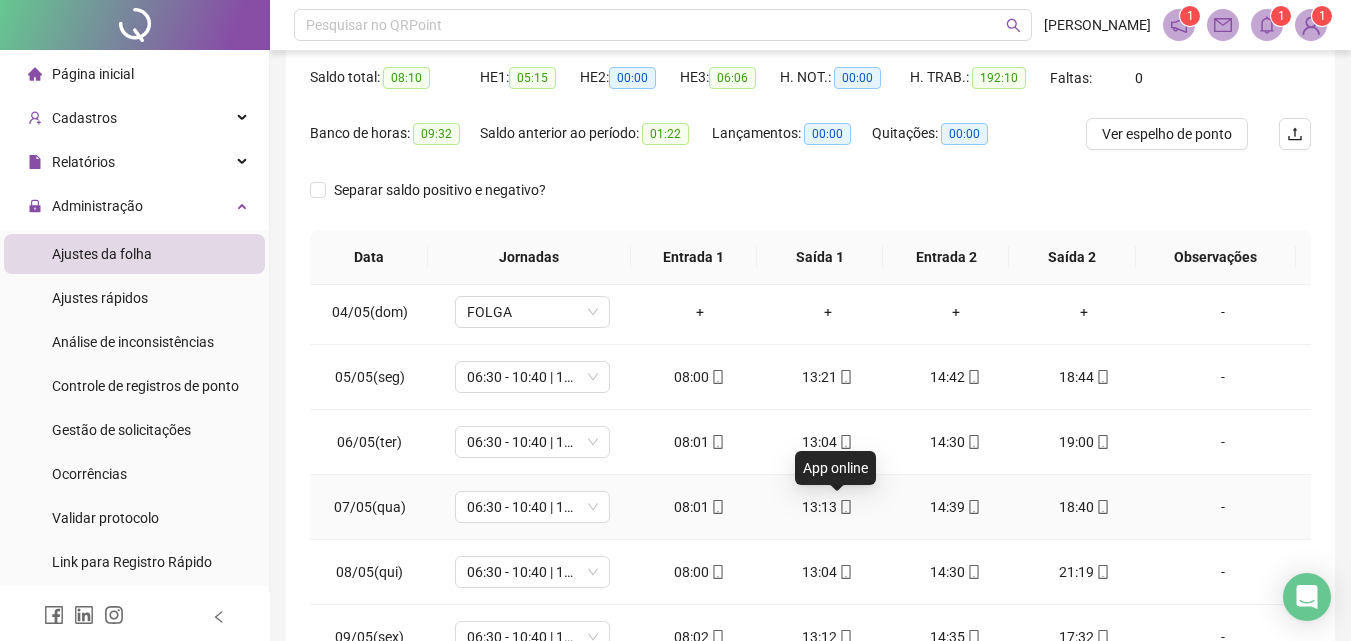 click 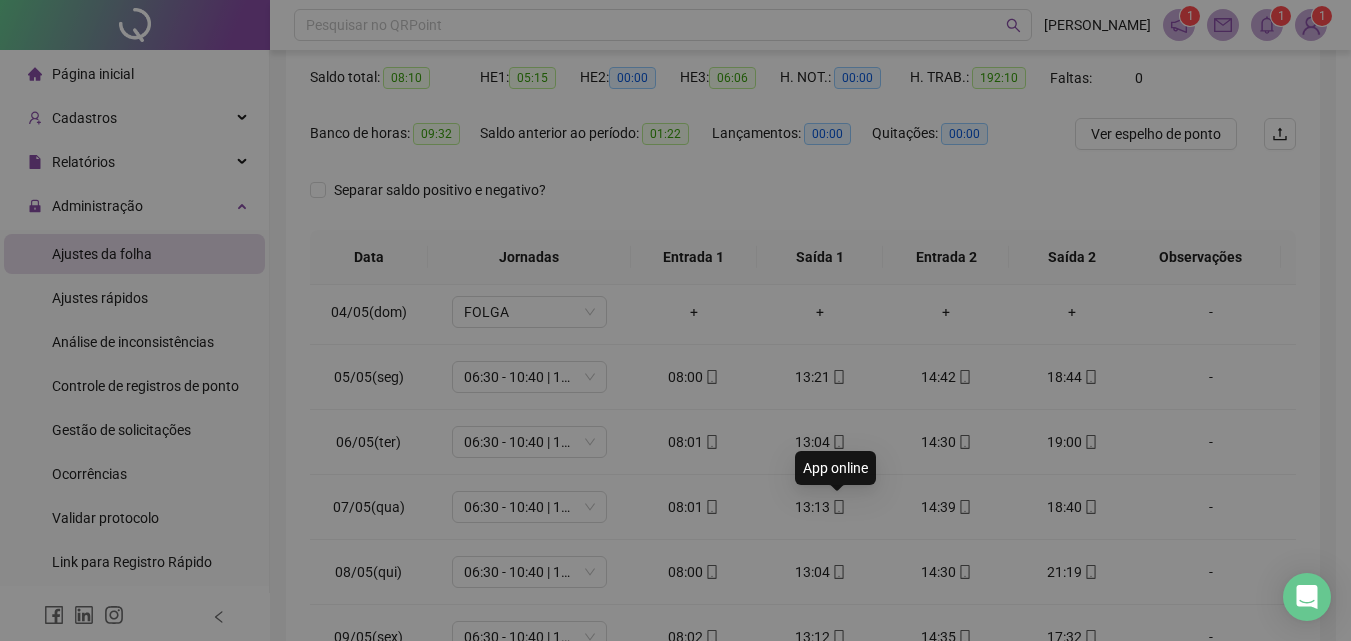 type on "**********" 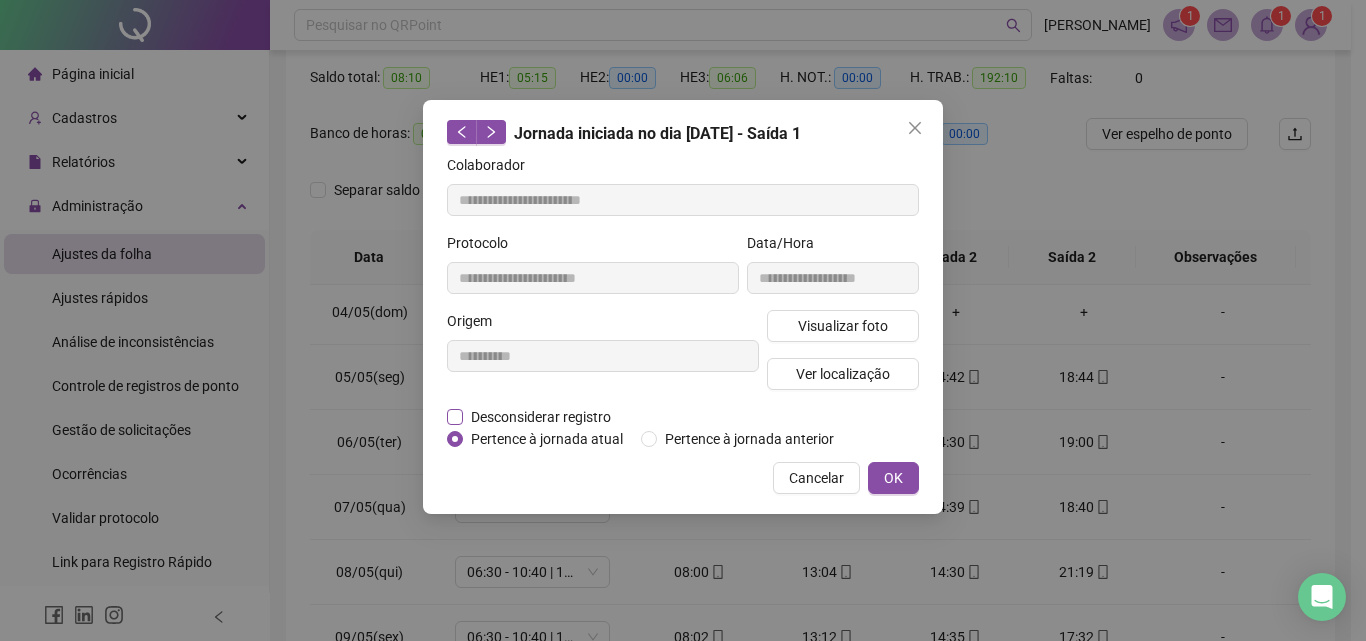 click on "Desconsiderar registro" at bounding box center [541, 417] 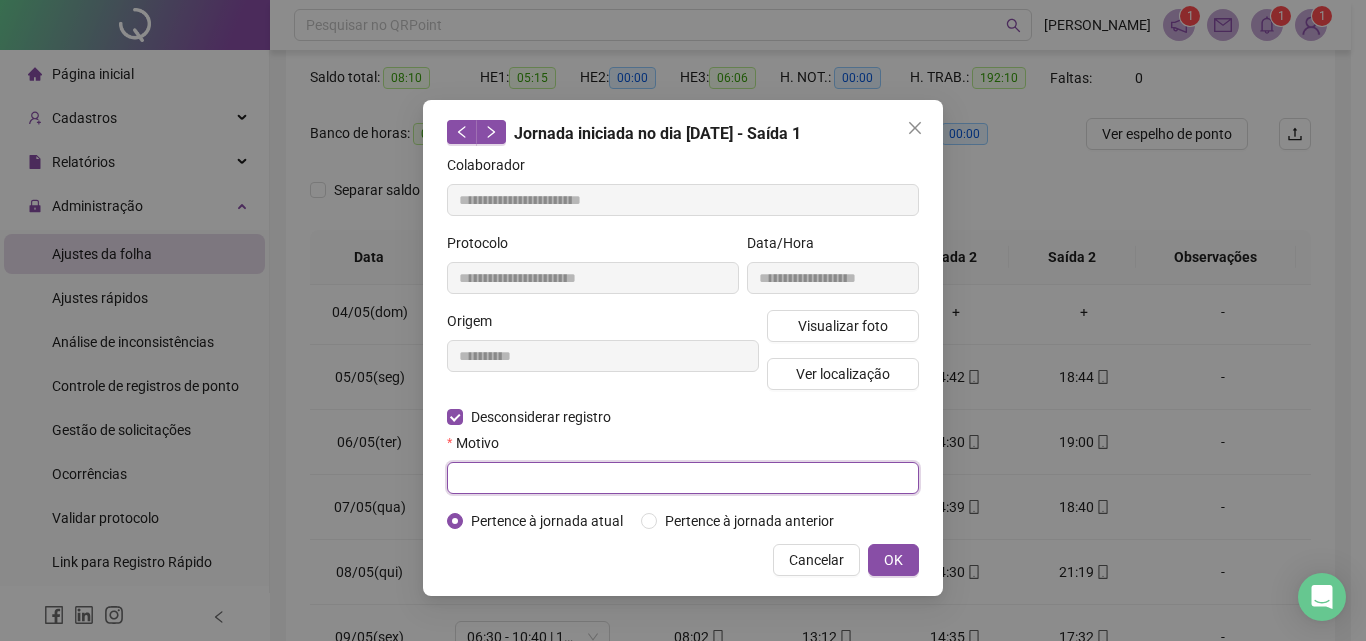 click at bounding box center [683, 478] 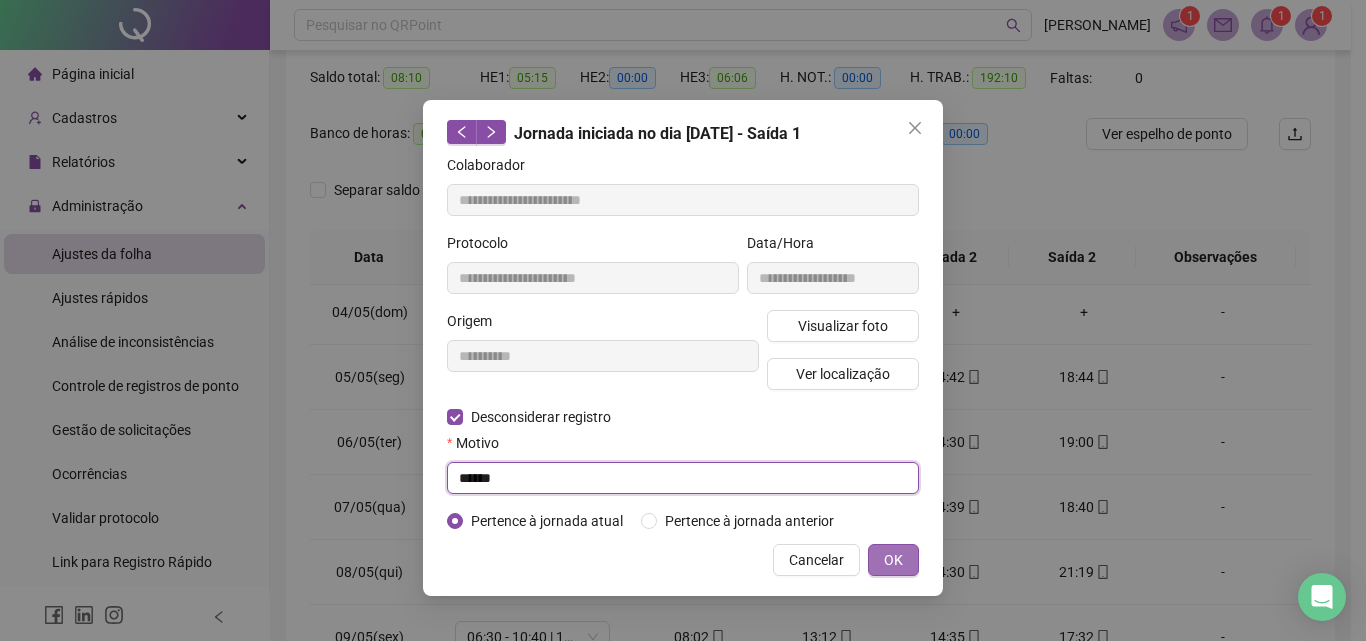 type on "******" 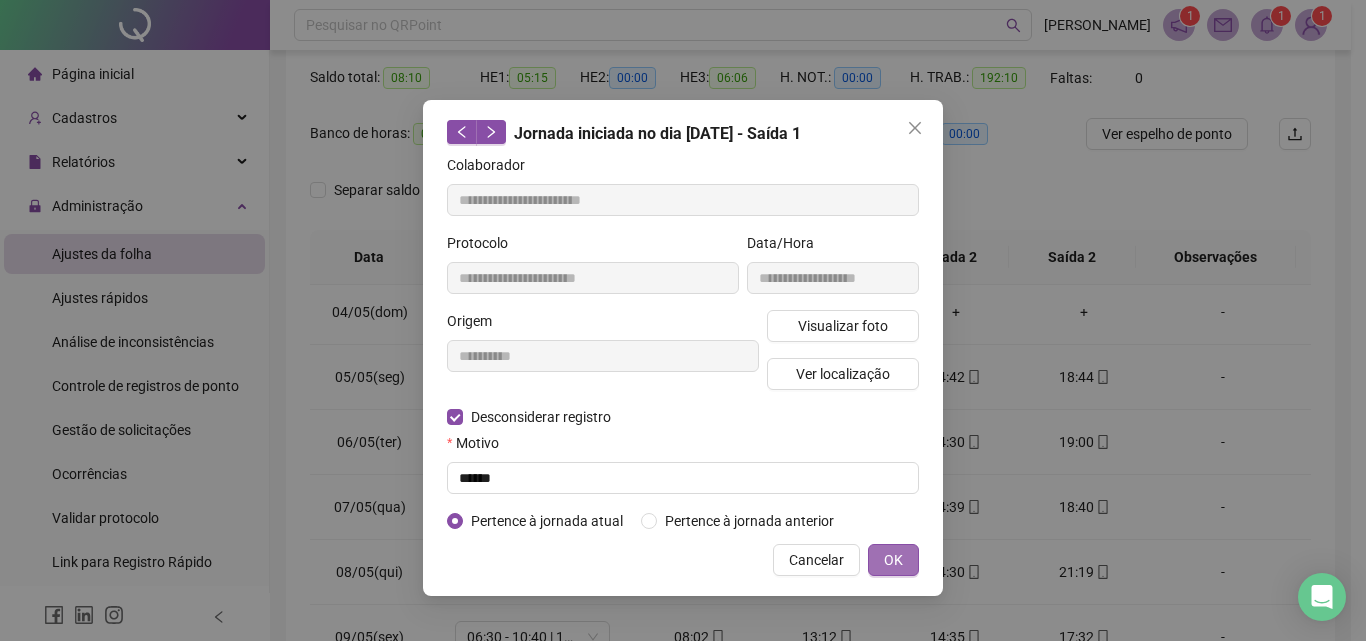 click on "OK" at bounding box center [893, 560] 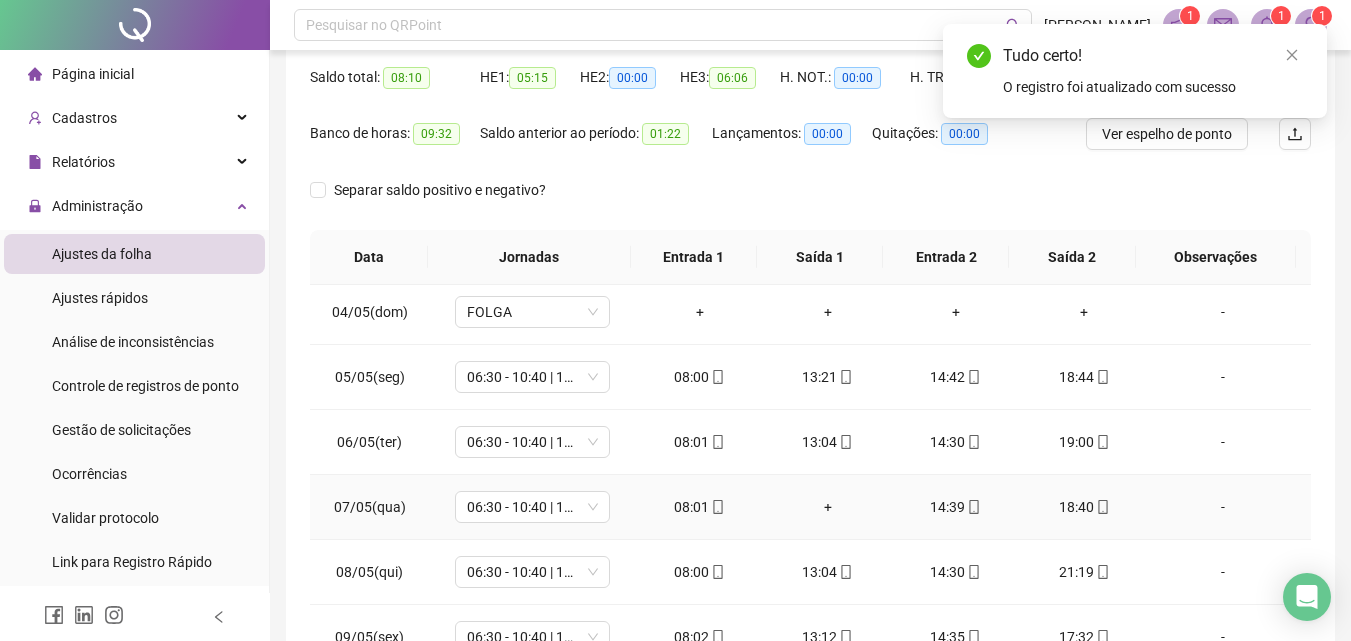 click on "+" at bounding box center [828, 507] 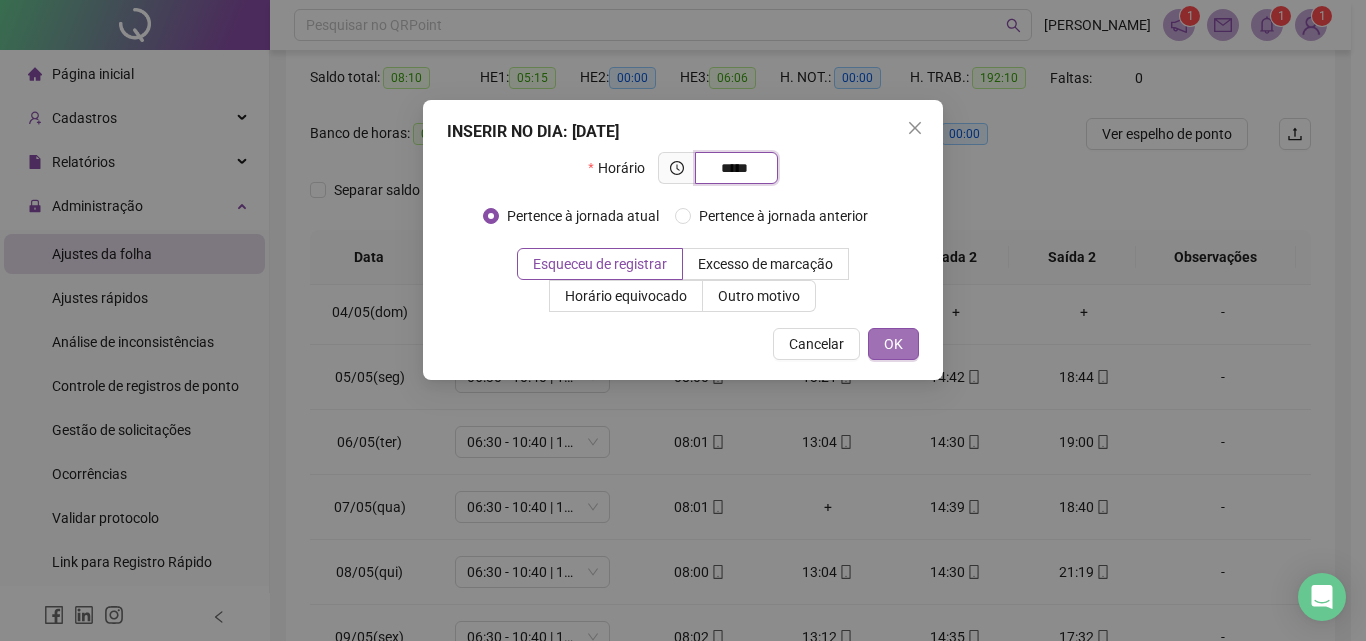 type on "*****" 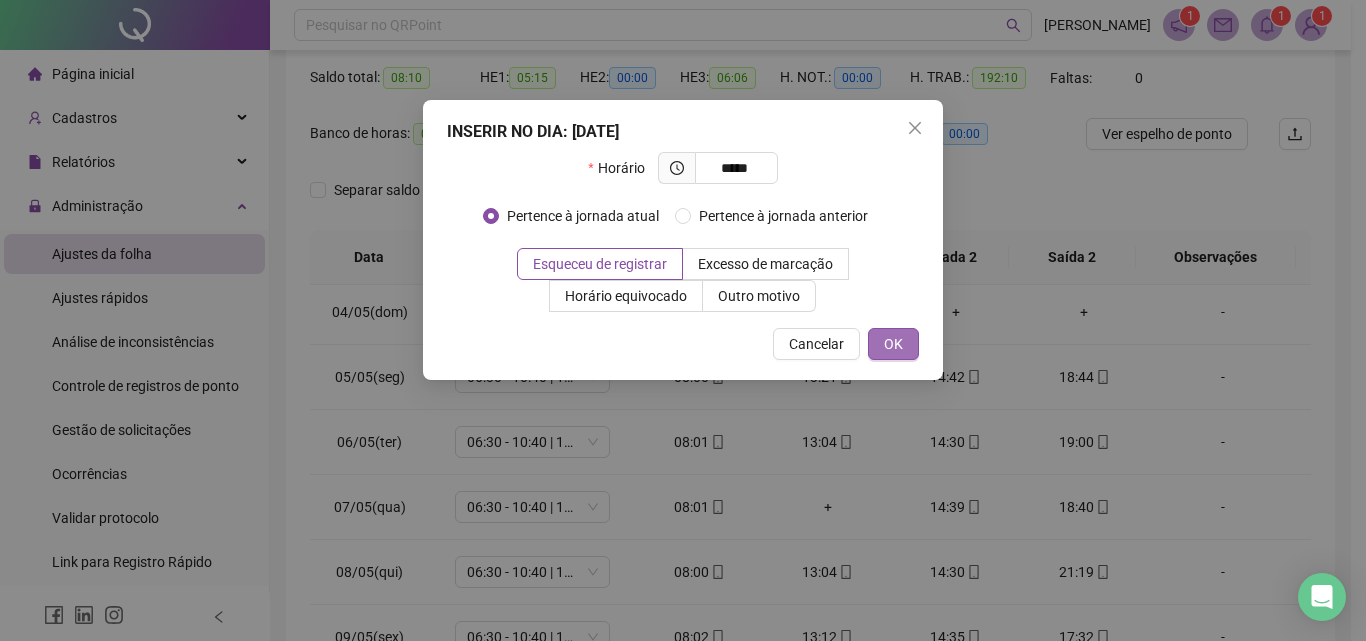click on "OK" at bounding box center (893, 344) 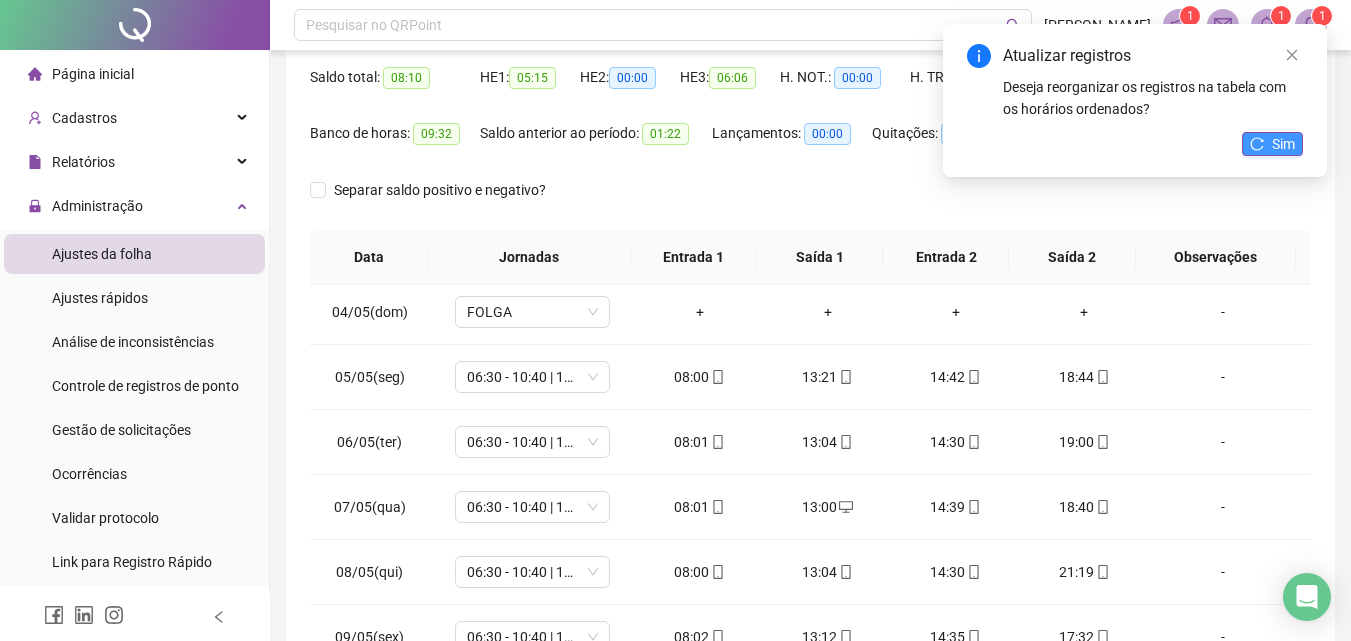 click on "Sim" at bounding box center (1272, 144) 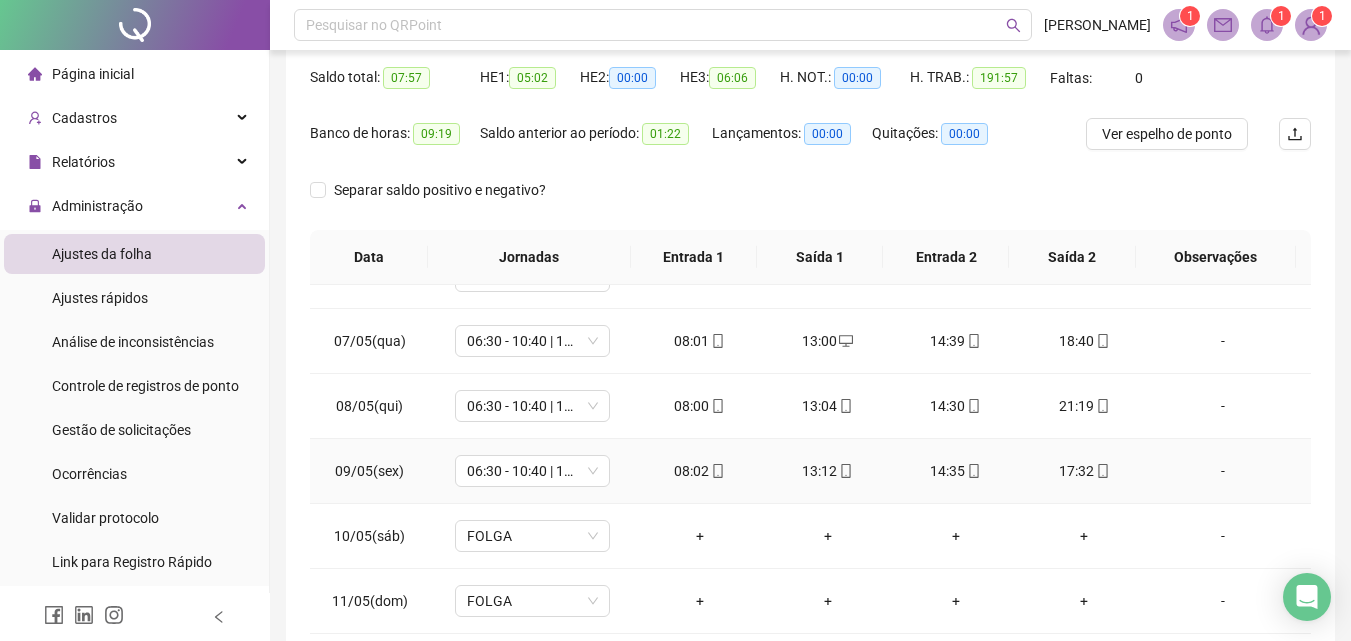 scroll, scrollTop: 400, scrollLeft: 0, axis: vertical 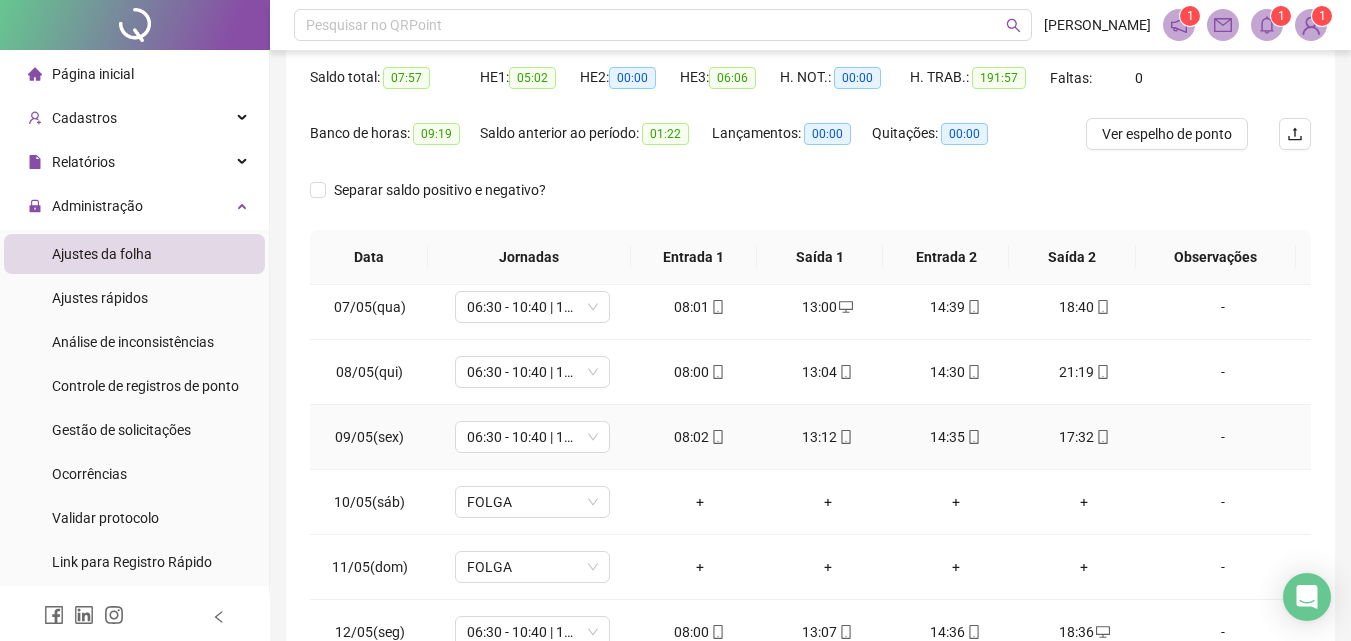click on "13:12" at bounding box center [828, 437] 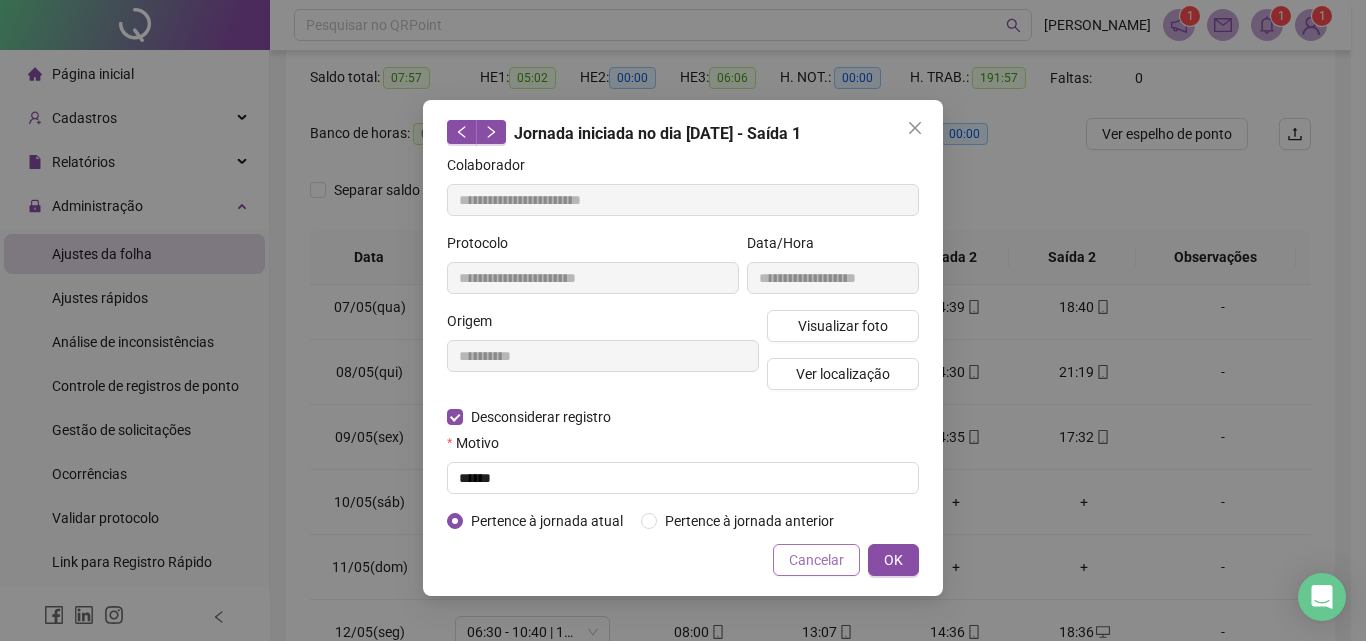 type on "**********" 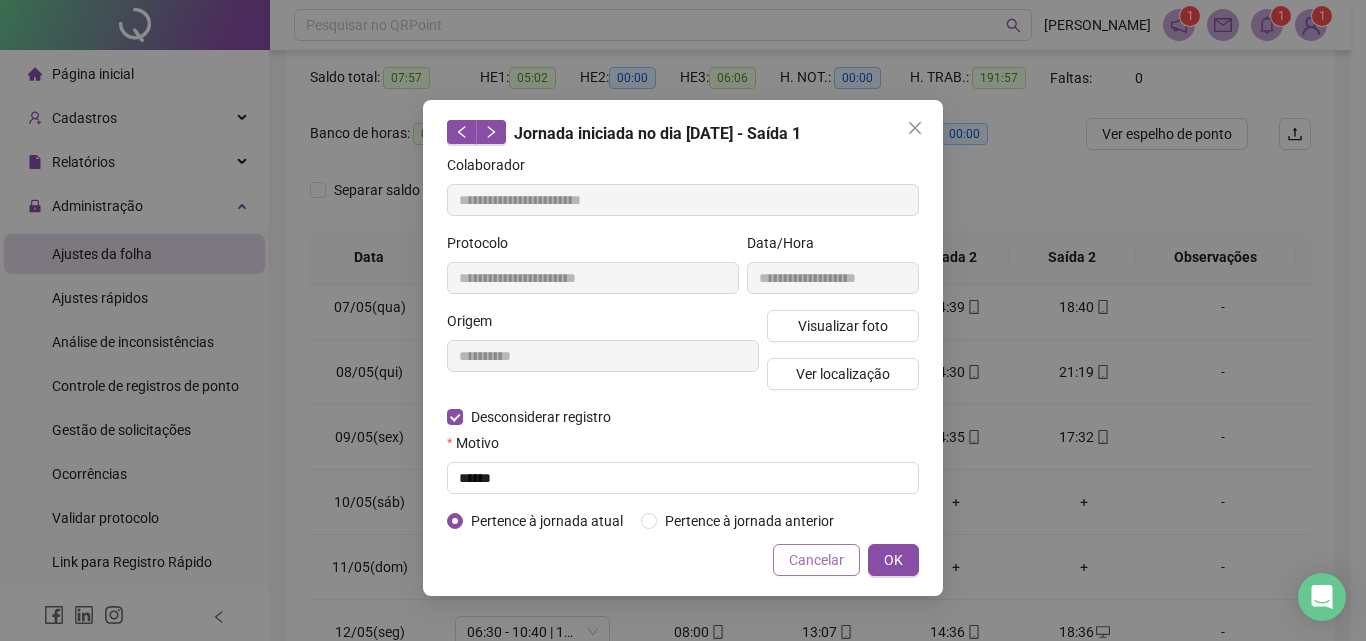 type 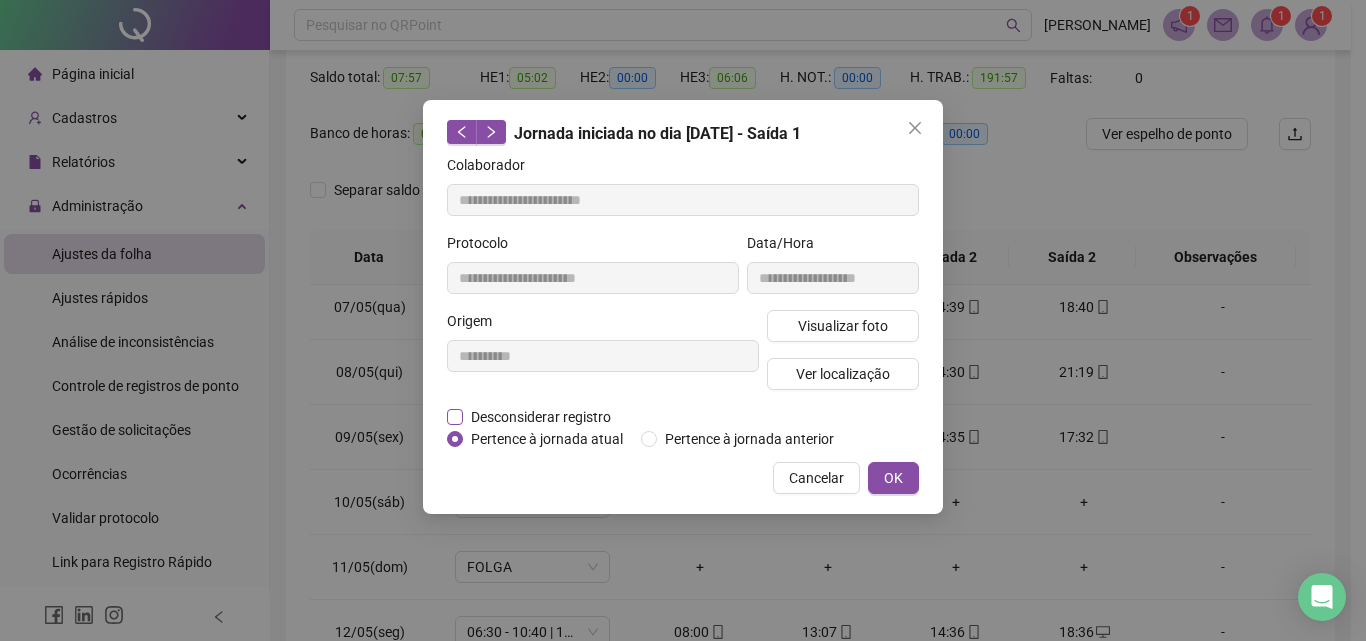 click on "Desconsiderar registro" at bounding box center (541, 417) 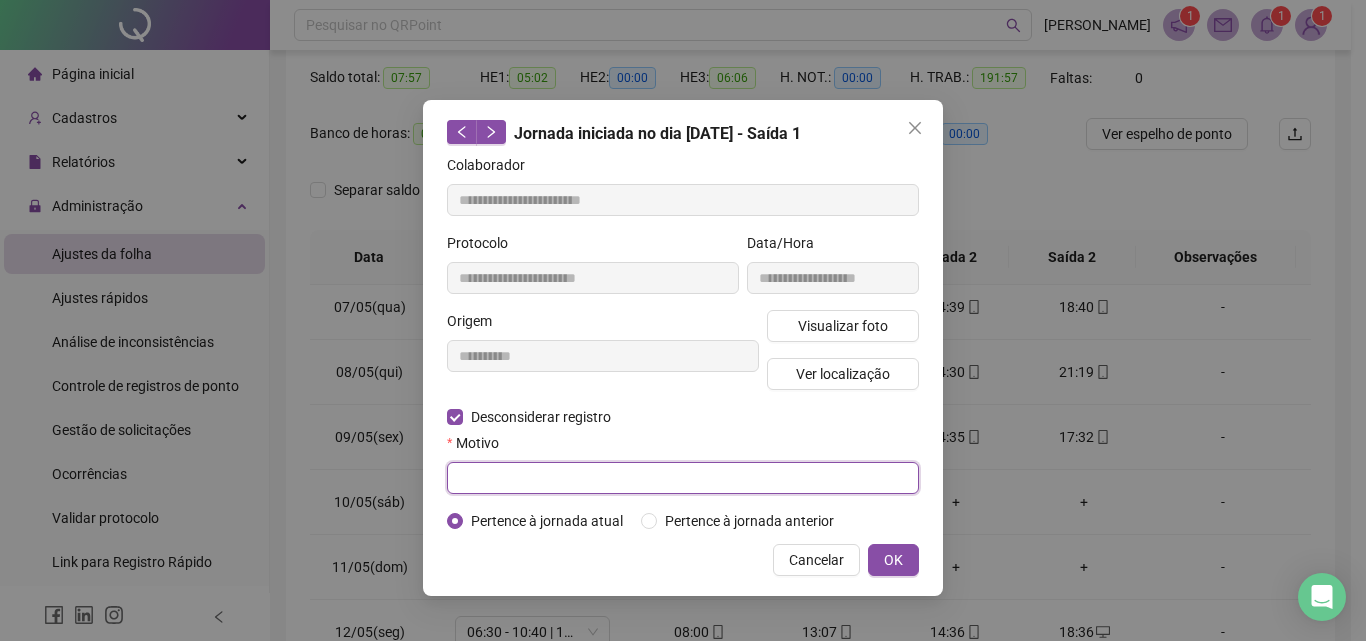 click at bounding box center (683, 478) 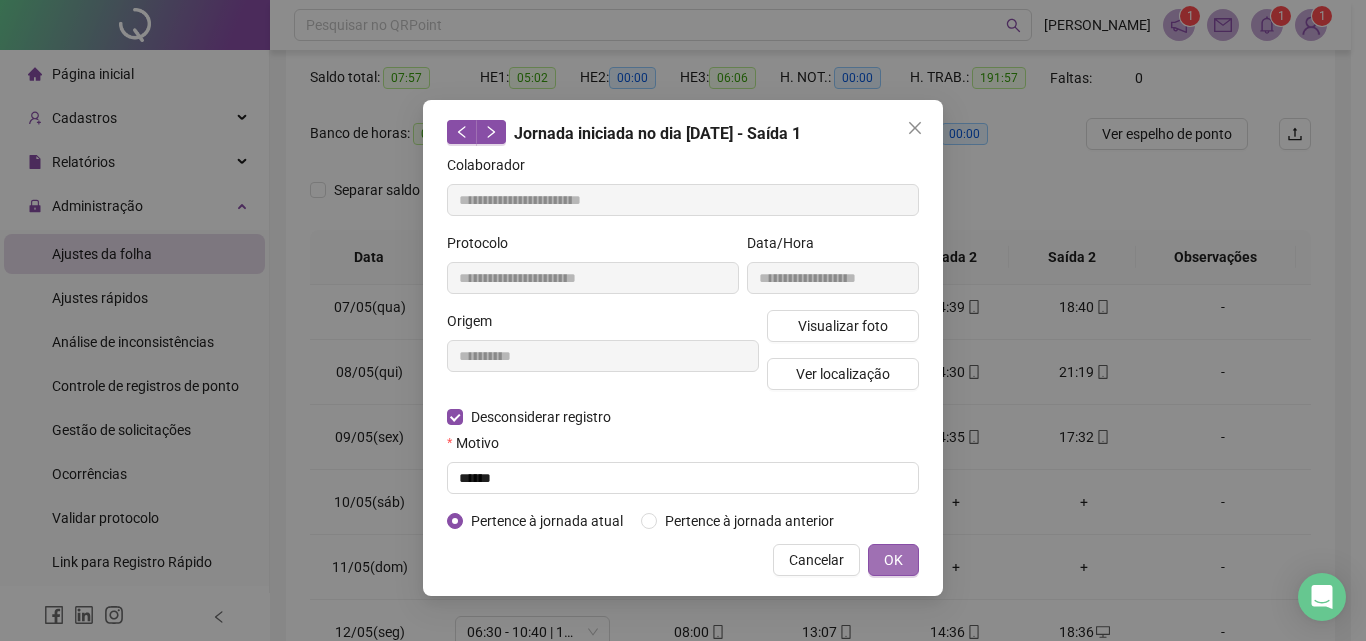 click on "OK" at bounding box center [893, 560] 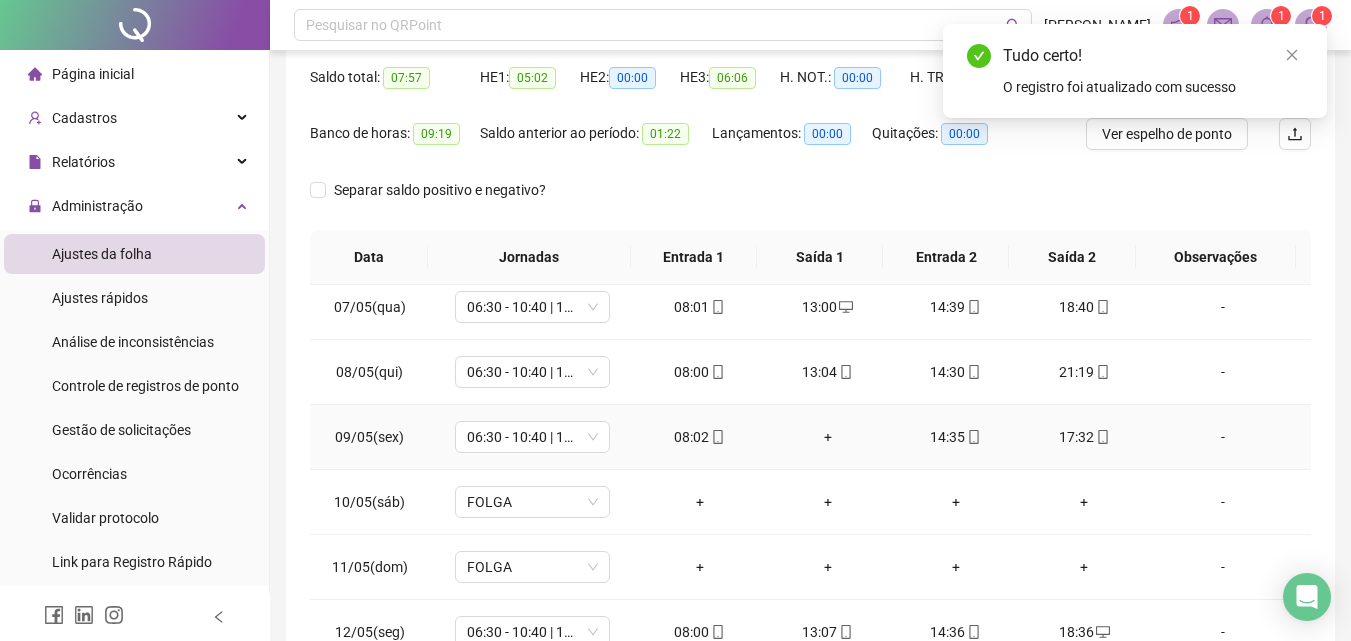 click on "+" at bounding box center (828, 437) 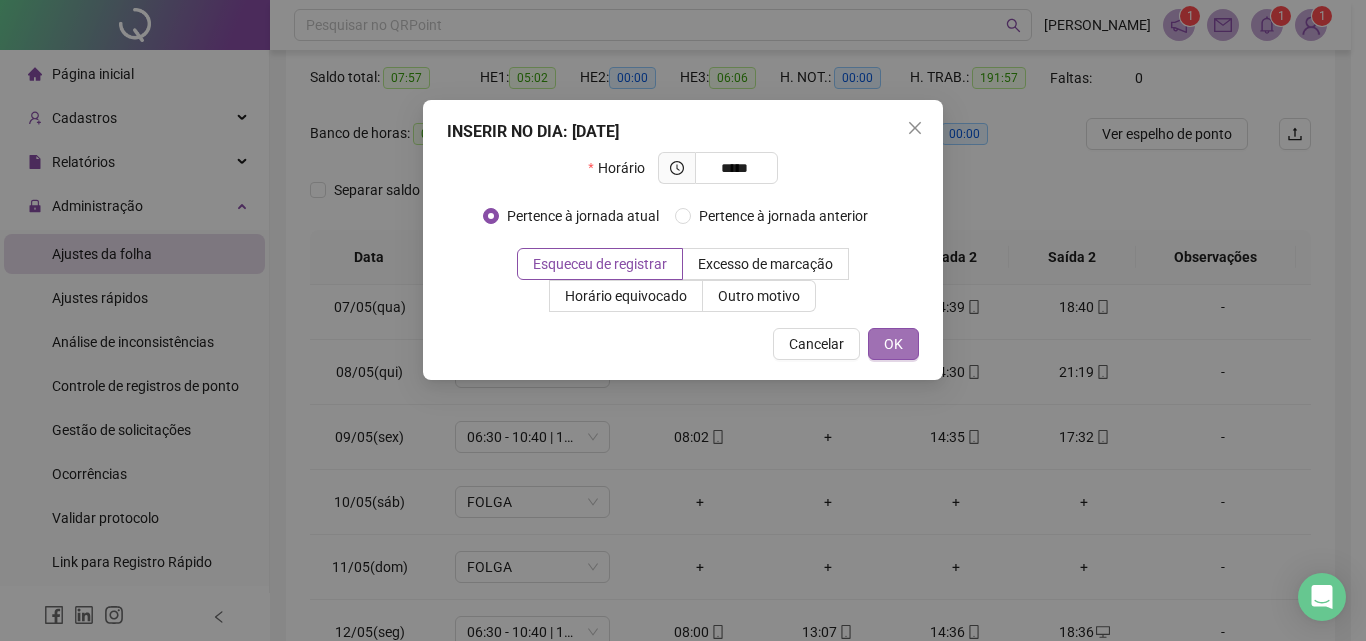 click on "OK" at bounding box center [893, 344] 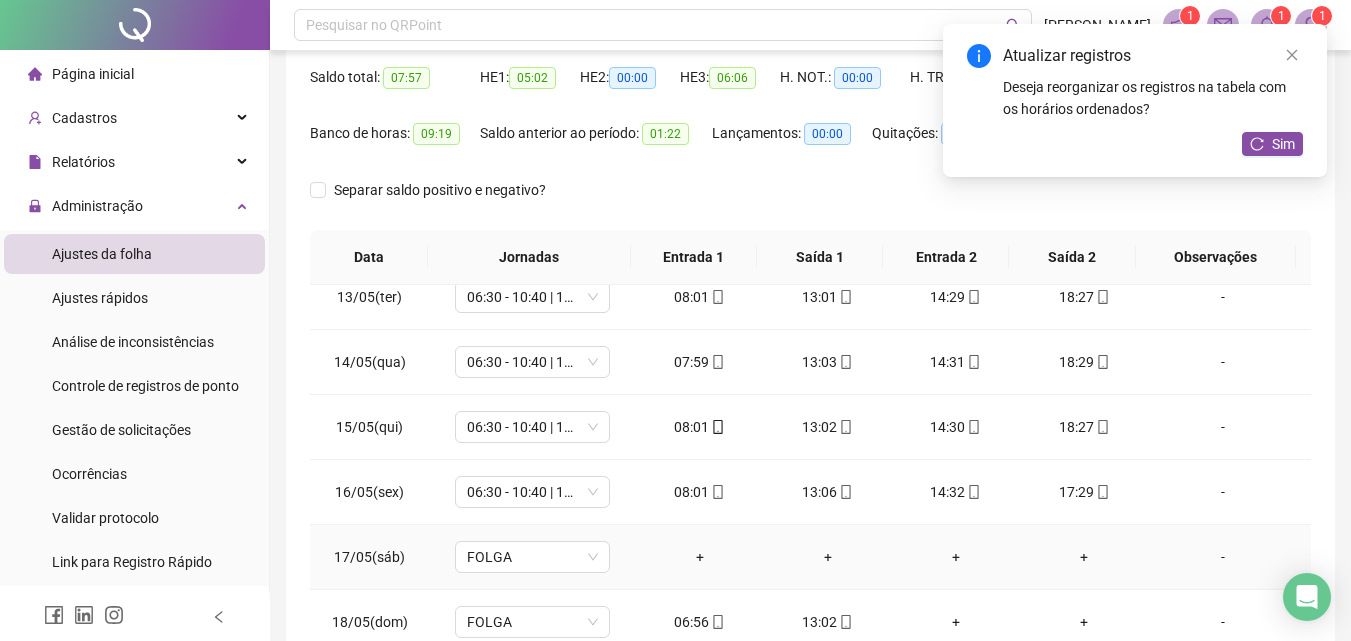 scroll, scrollTop: 900, scrollLeft: 0, axis: vertical 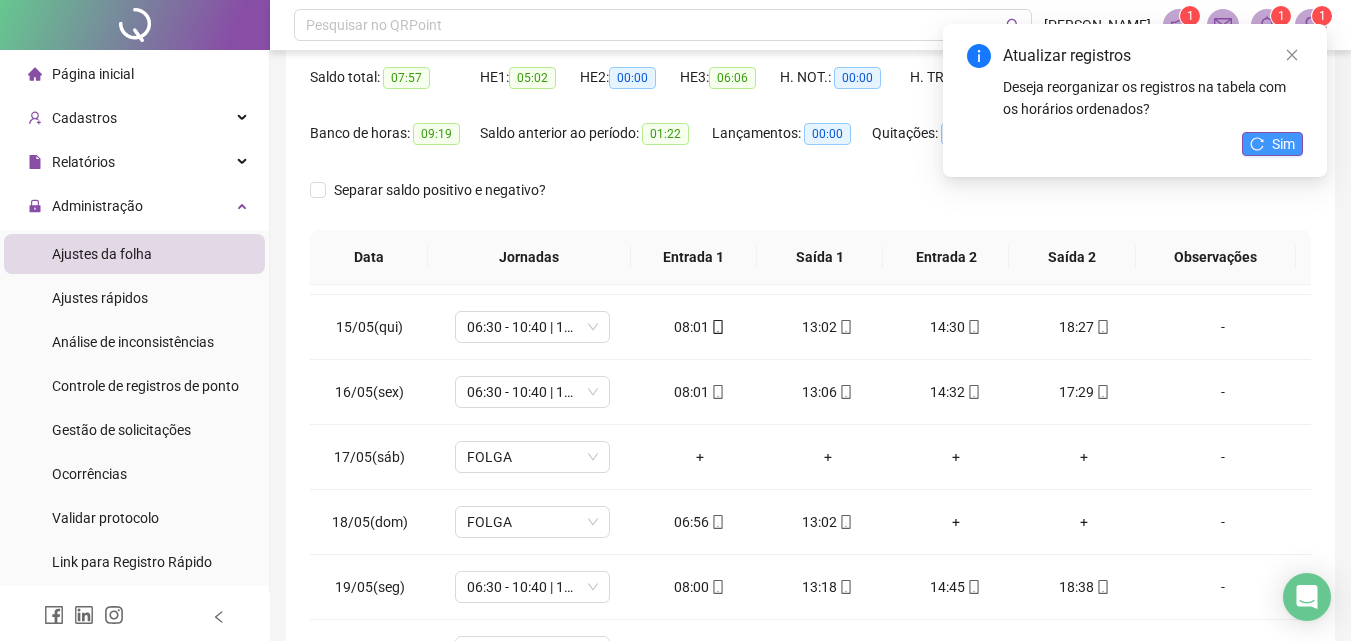 click on "Sim" at bounding box center [1283, 144] 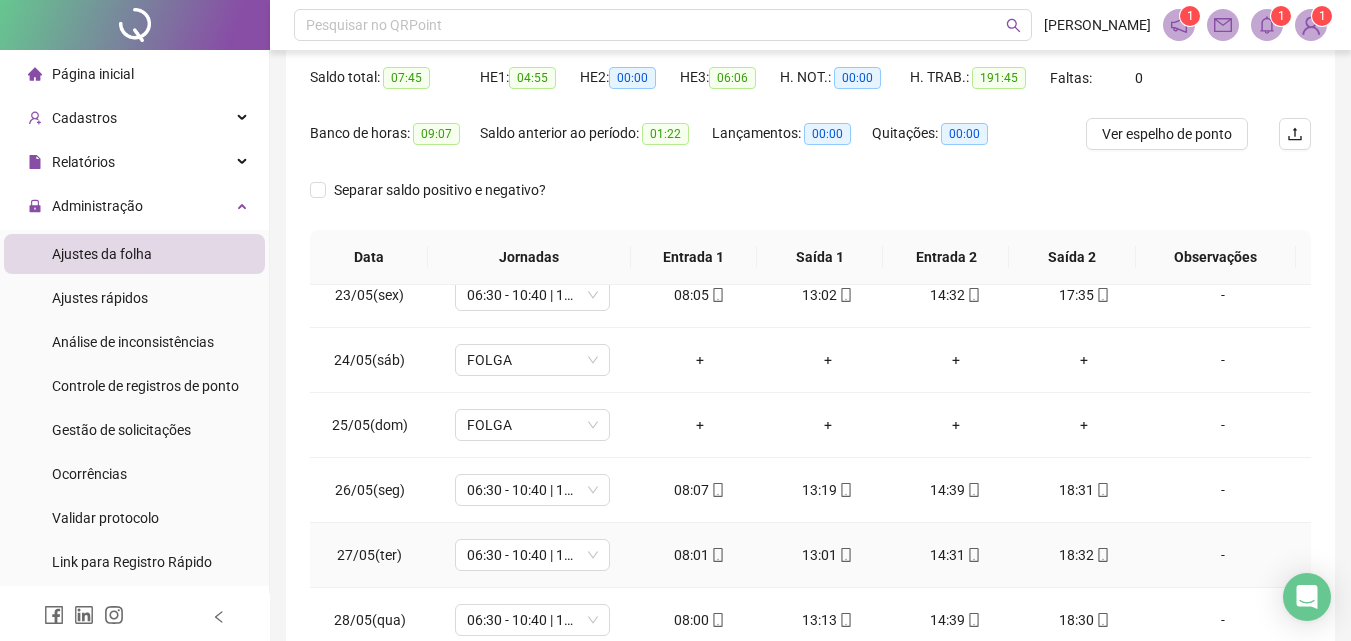 scroll, scrollTop: 1500, scrollLeft: 0, axis: vertical 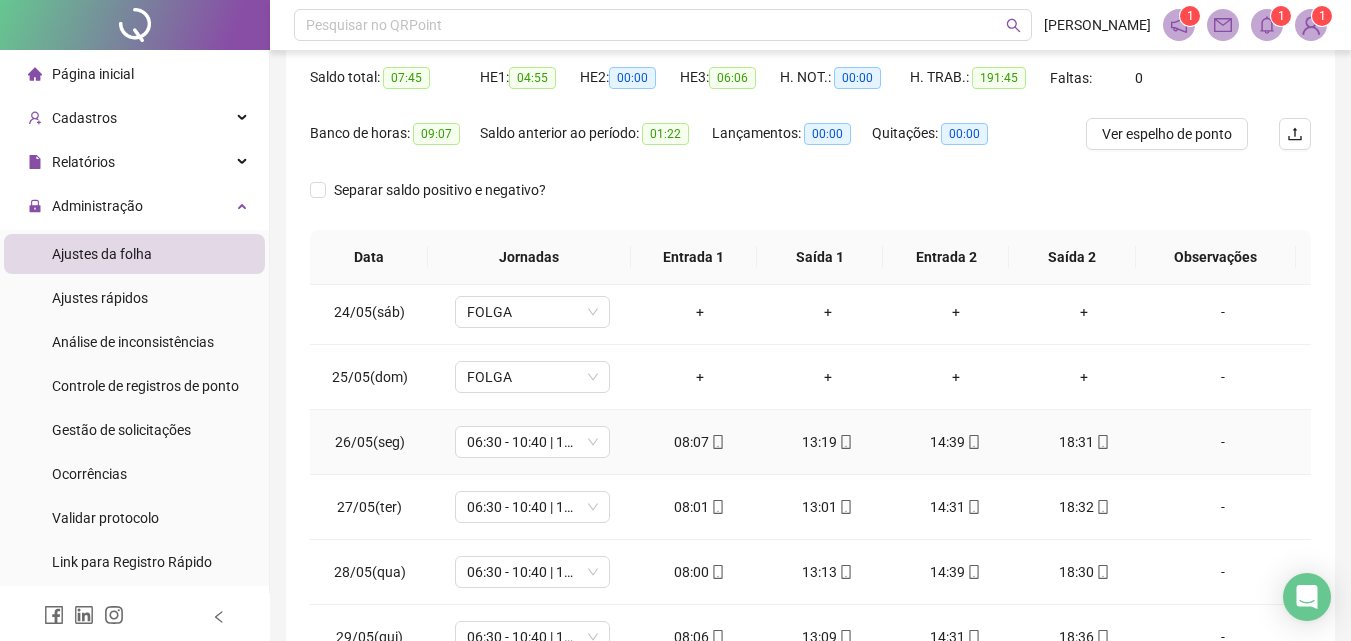 click on "13:19" at bounding box center [828, 442] 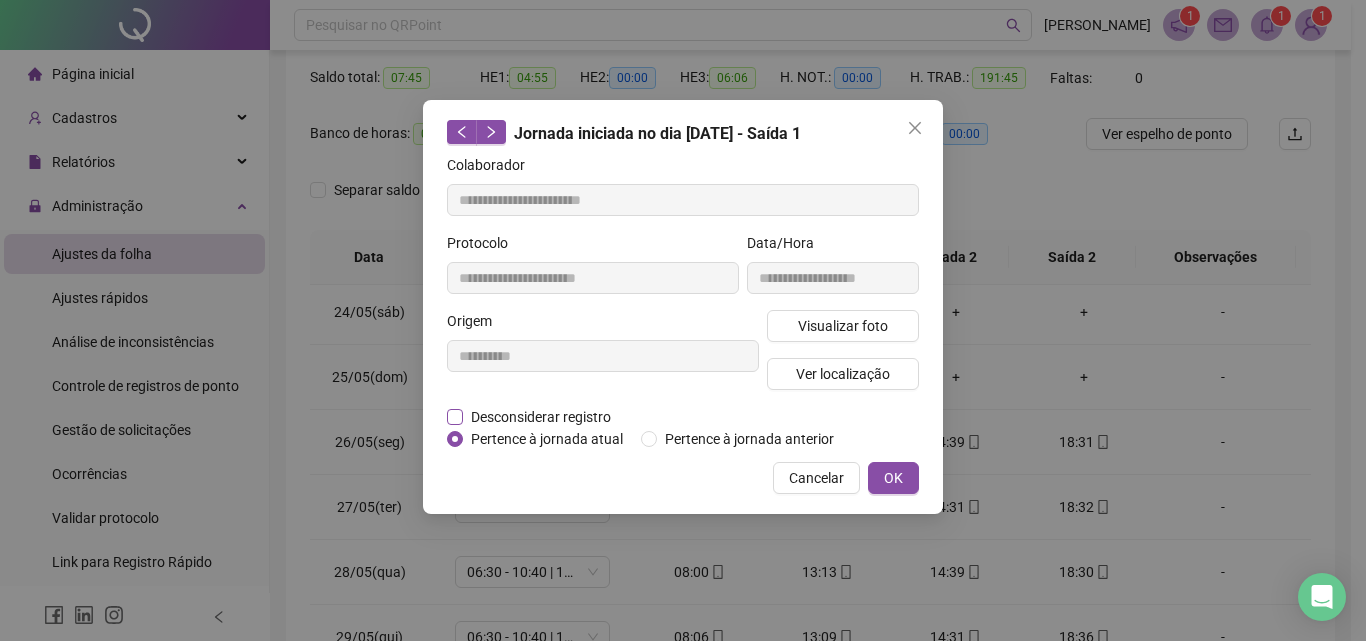 click on "**********" at bounding box center [683, 302] 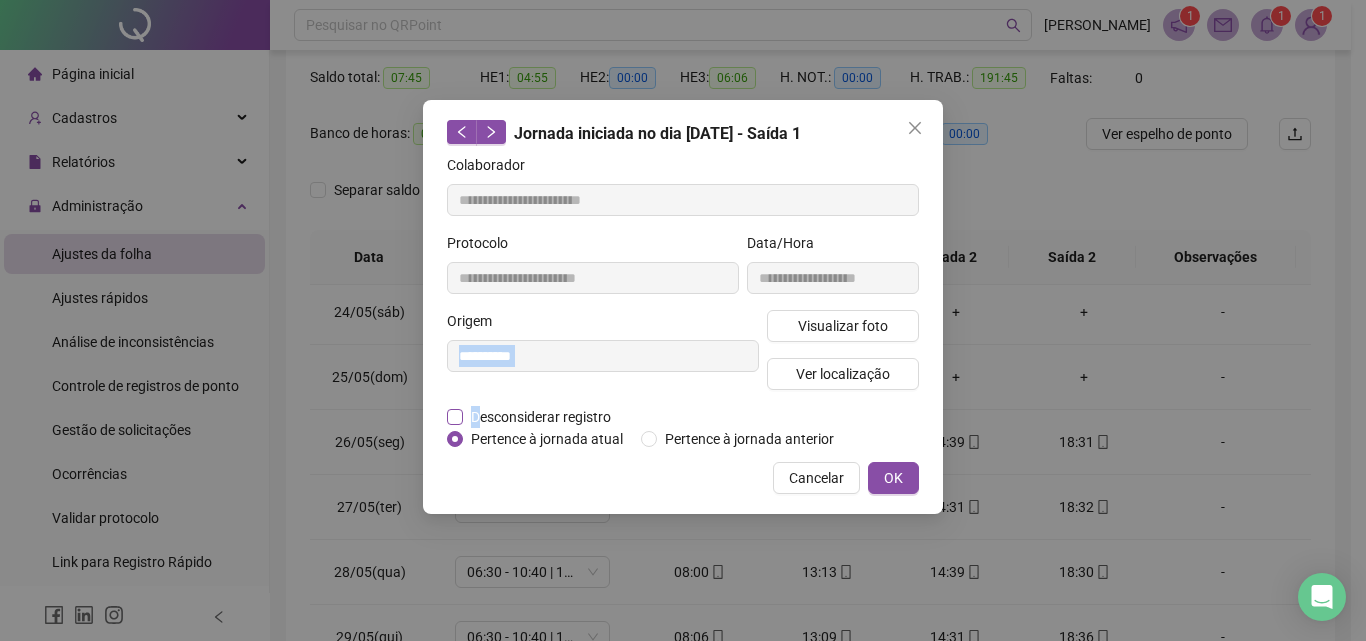click on "Desconsiderar registro" at bounding box center [540, 417] 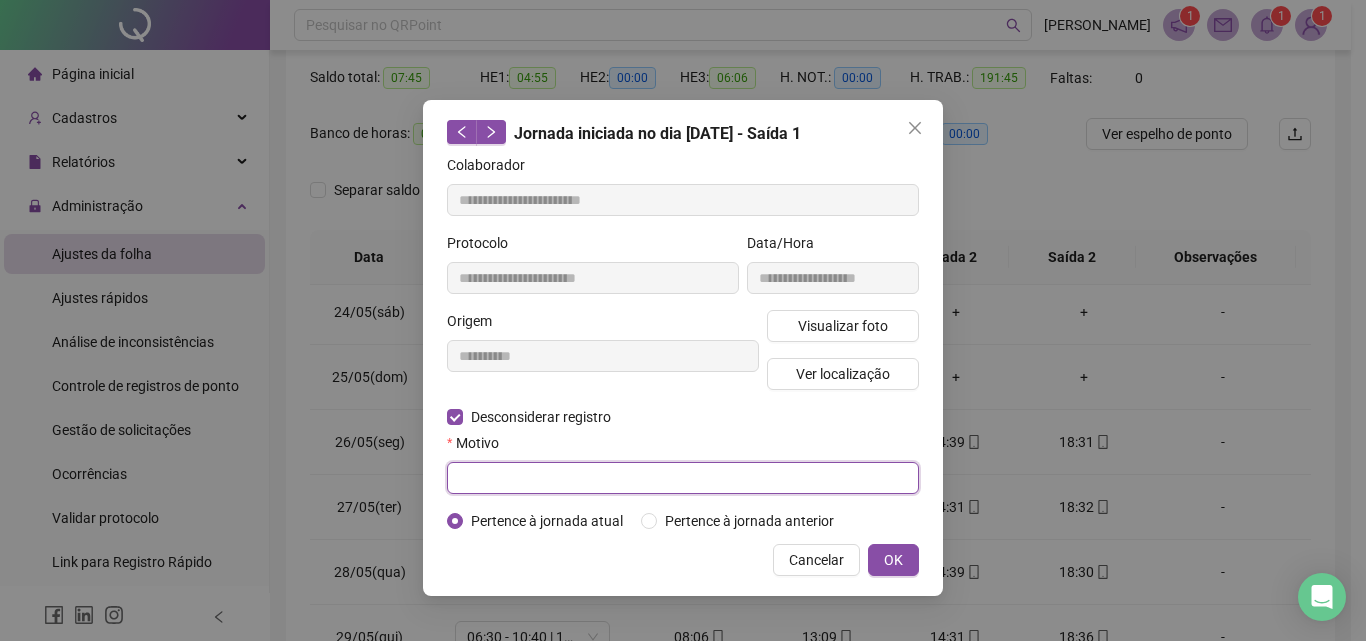 click at bounding box center (683, 478) 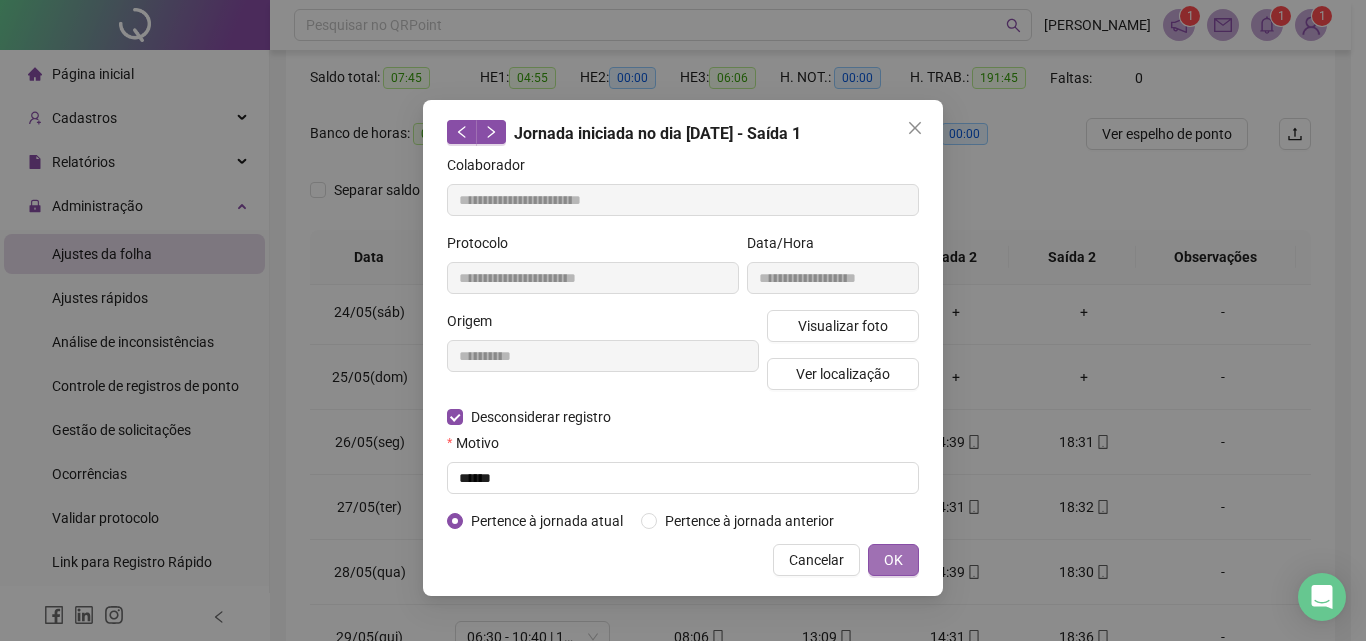 click on "OK" at bounding box center [893, 560] 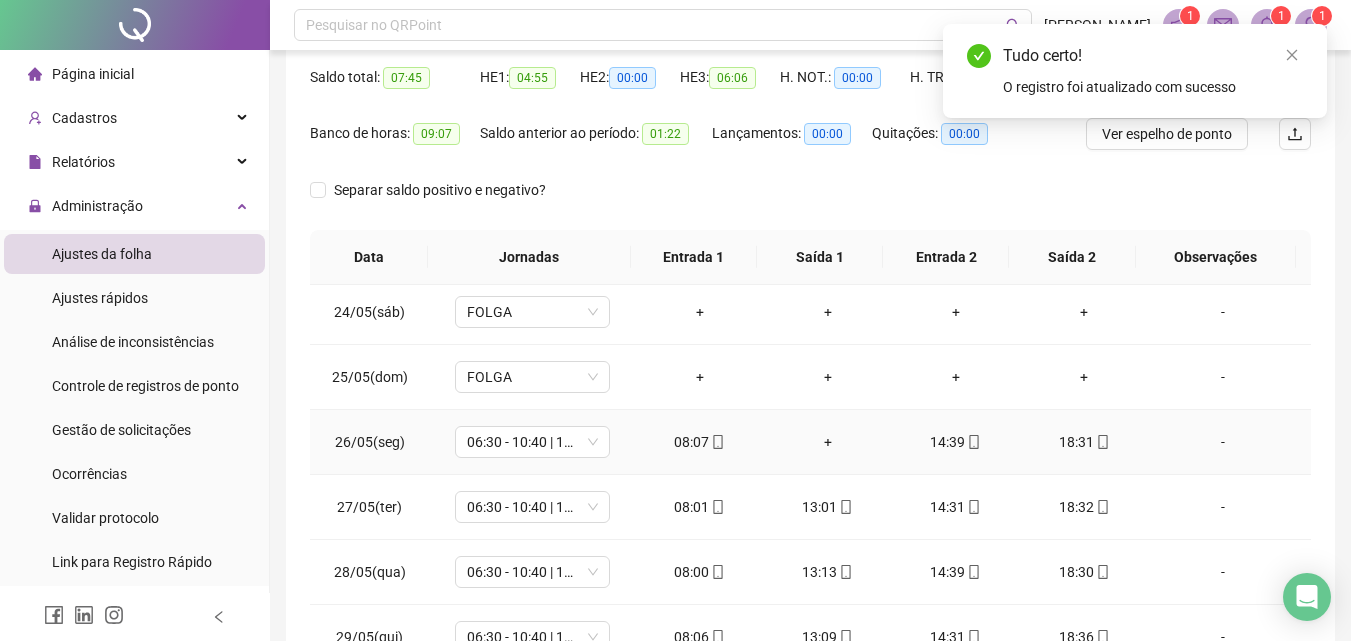 click on "+" at bounding box center [828, 442] 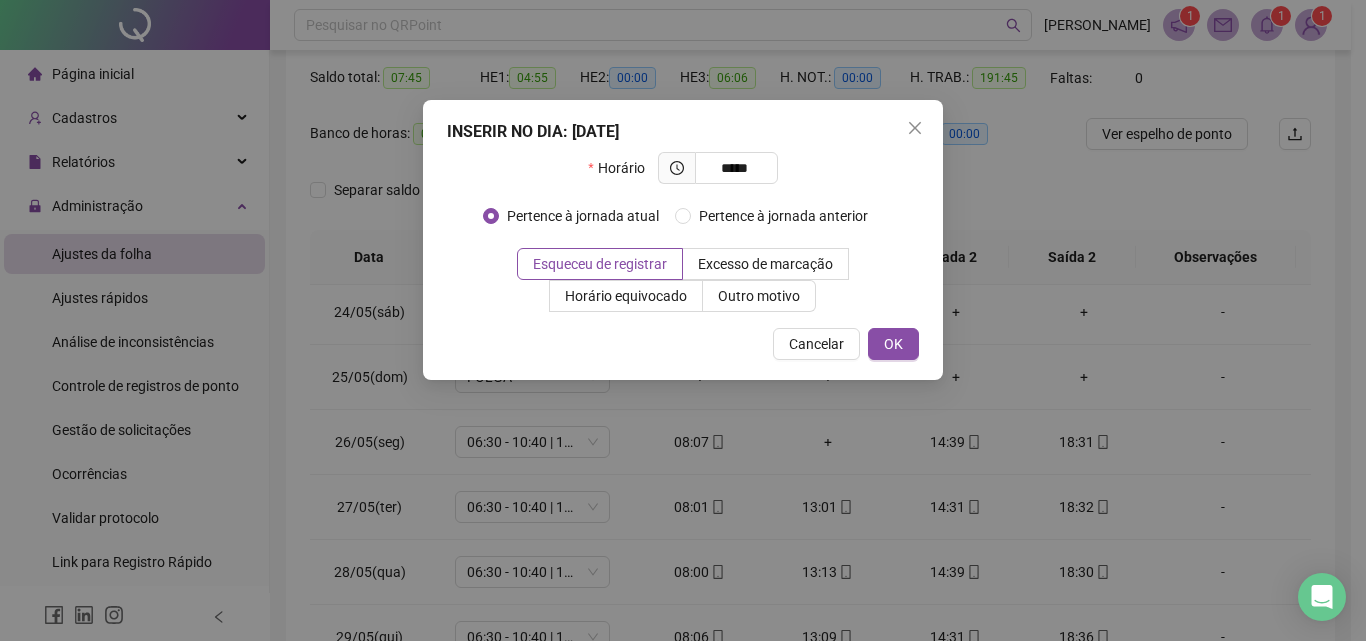 drag, startPoint x: 890, startPoint y: 344, endPoint x: 906, endPoint y: 381, distance: 40.311287 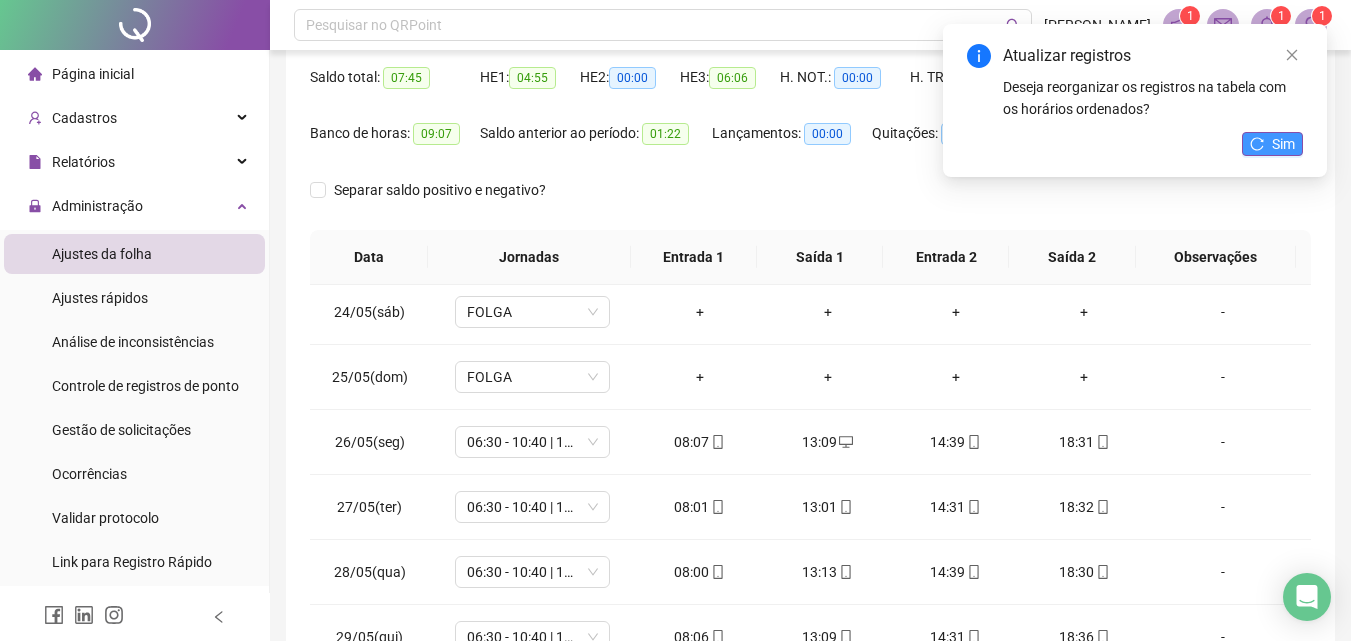 click on "Sim" at bounding box center (1283, 144) 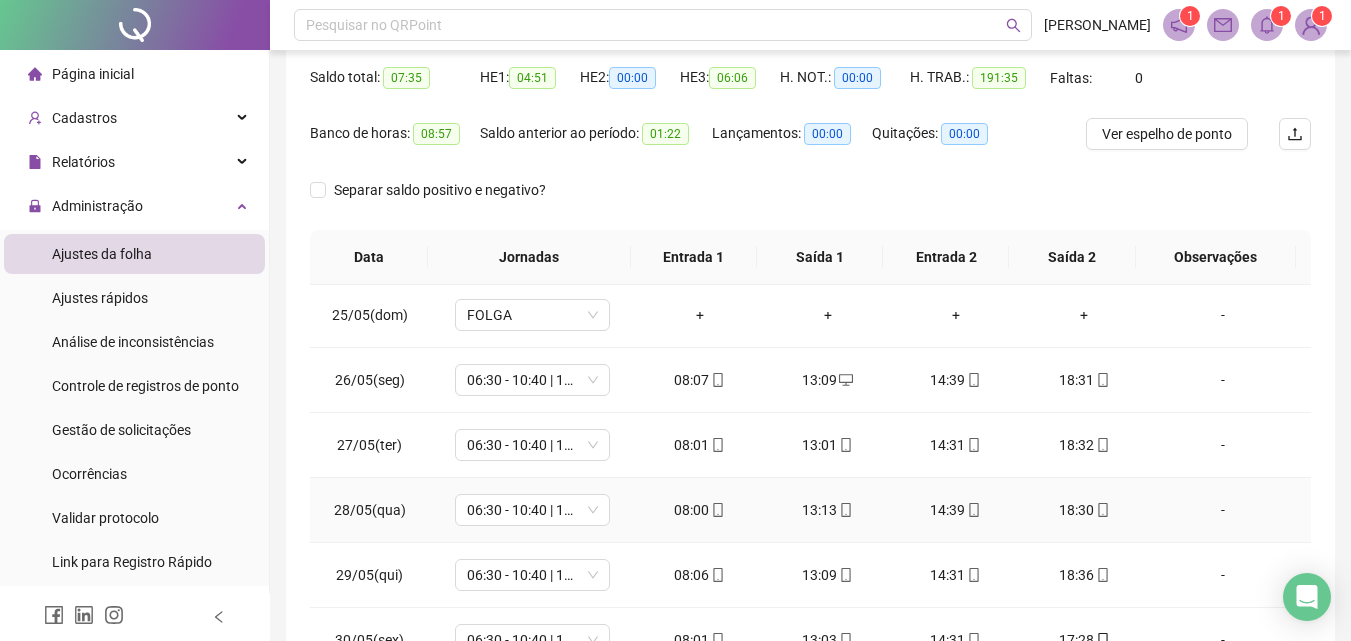 scroll, scrollTop: 1588, scrollLeft: 0, axis: vertical 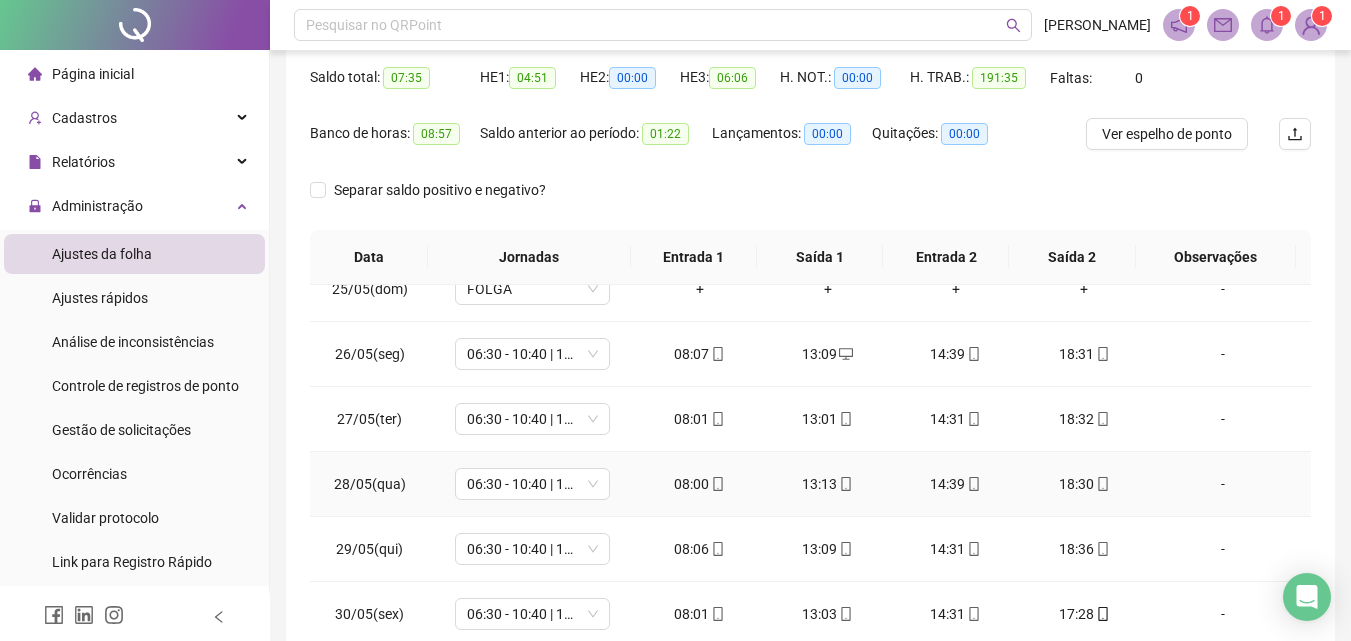 click on "13:13" at bounding box center (828, 484) 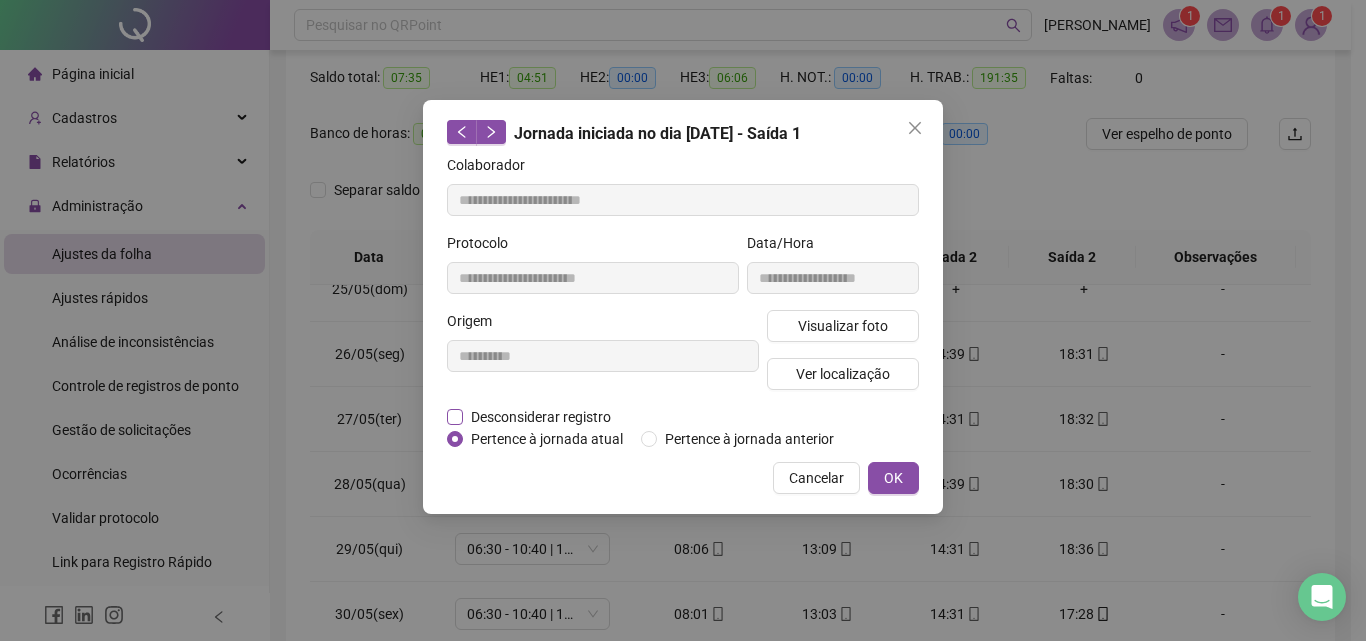click on "Desconsiderar registro" at bounding box center (541, 417) 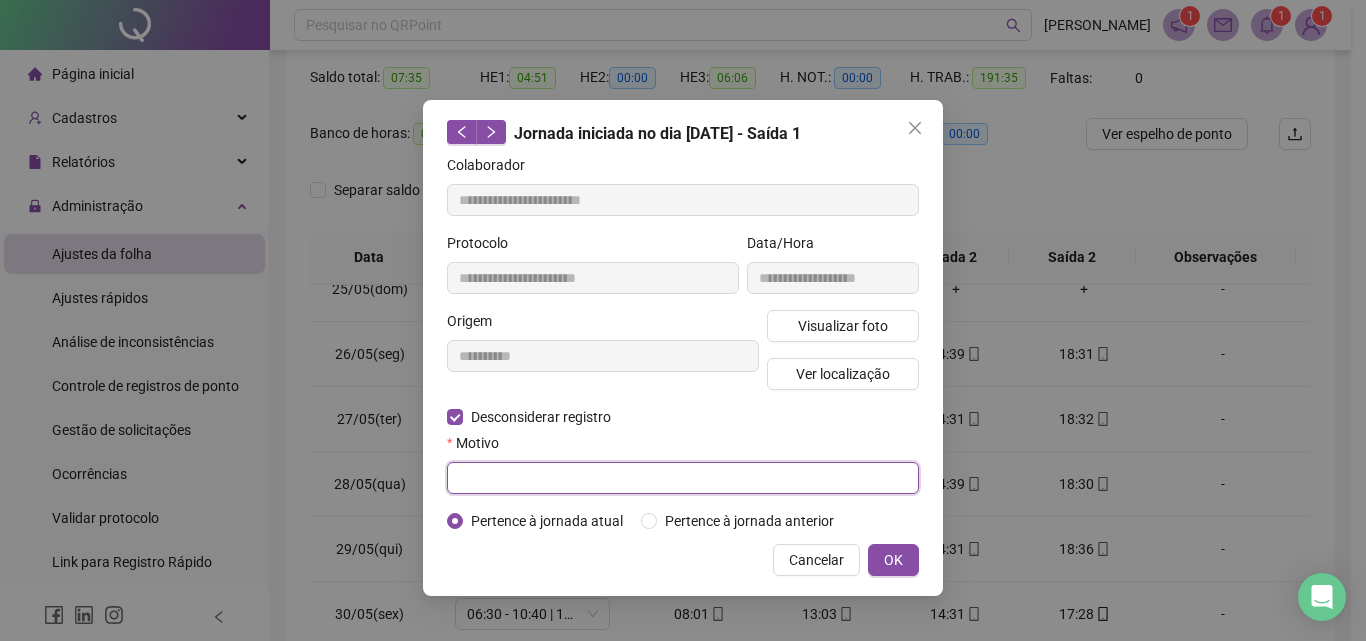click at bounding box center (683, 478) 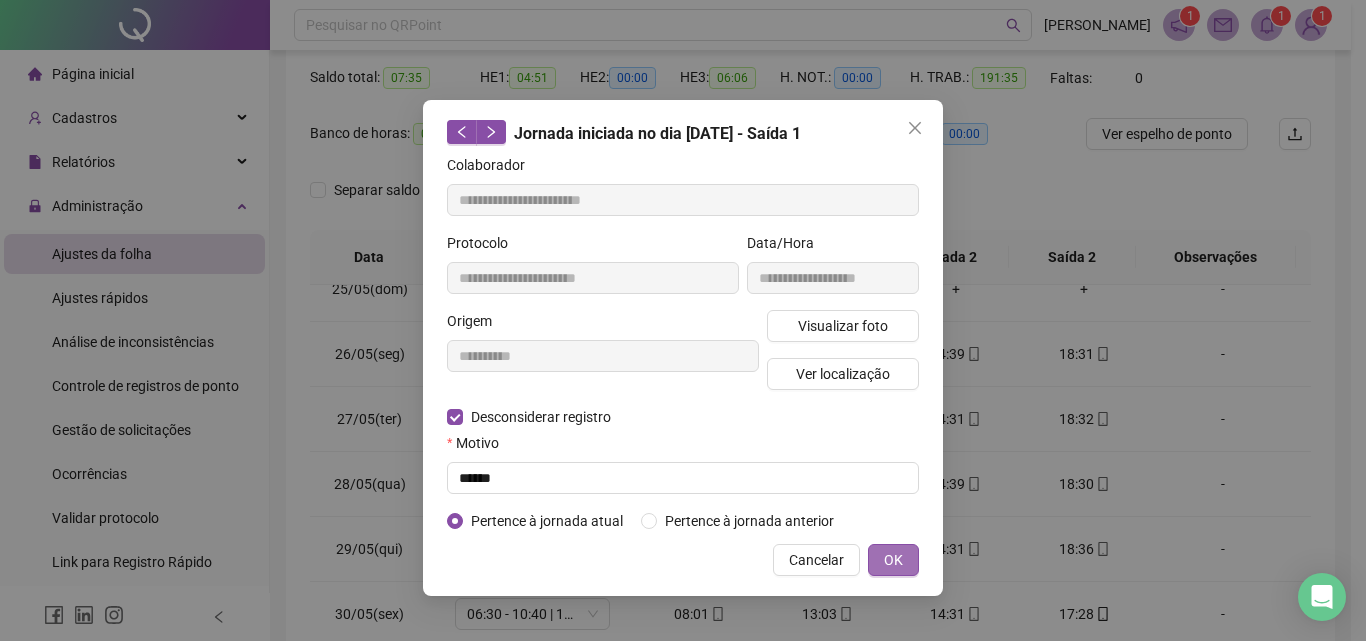 click on "OK" at bounding box center [893, 560] 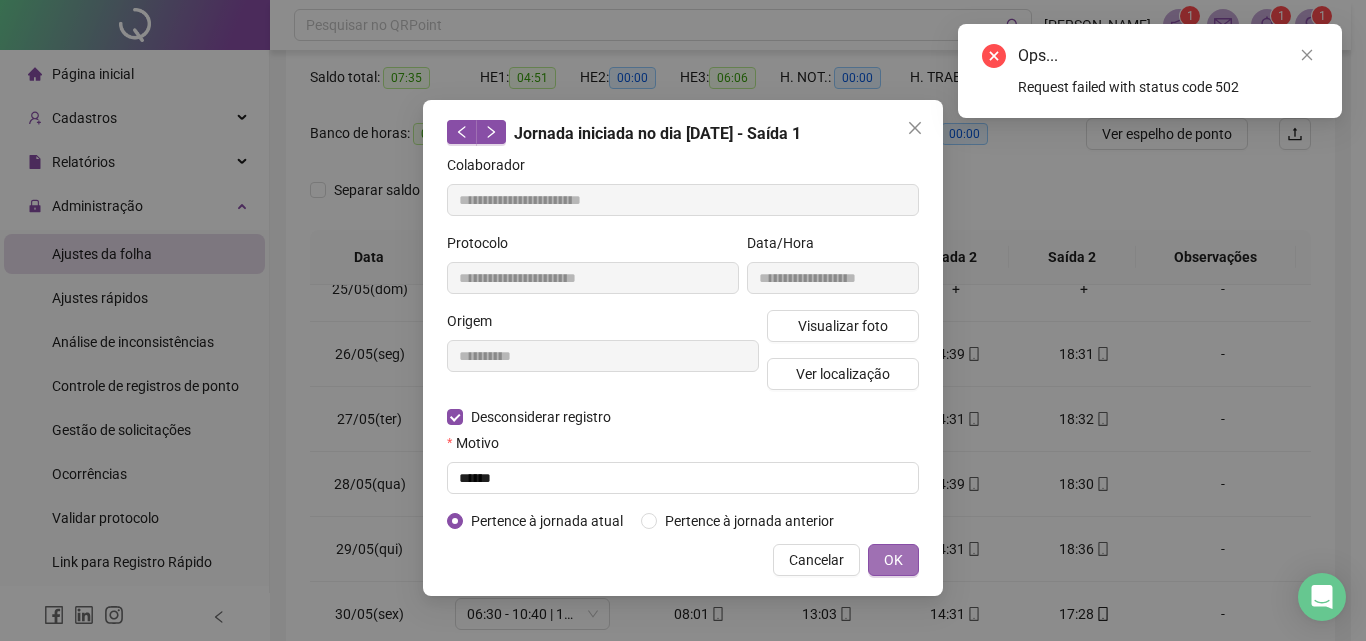click on "OK" at bounding box center [893, 560] 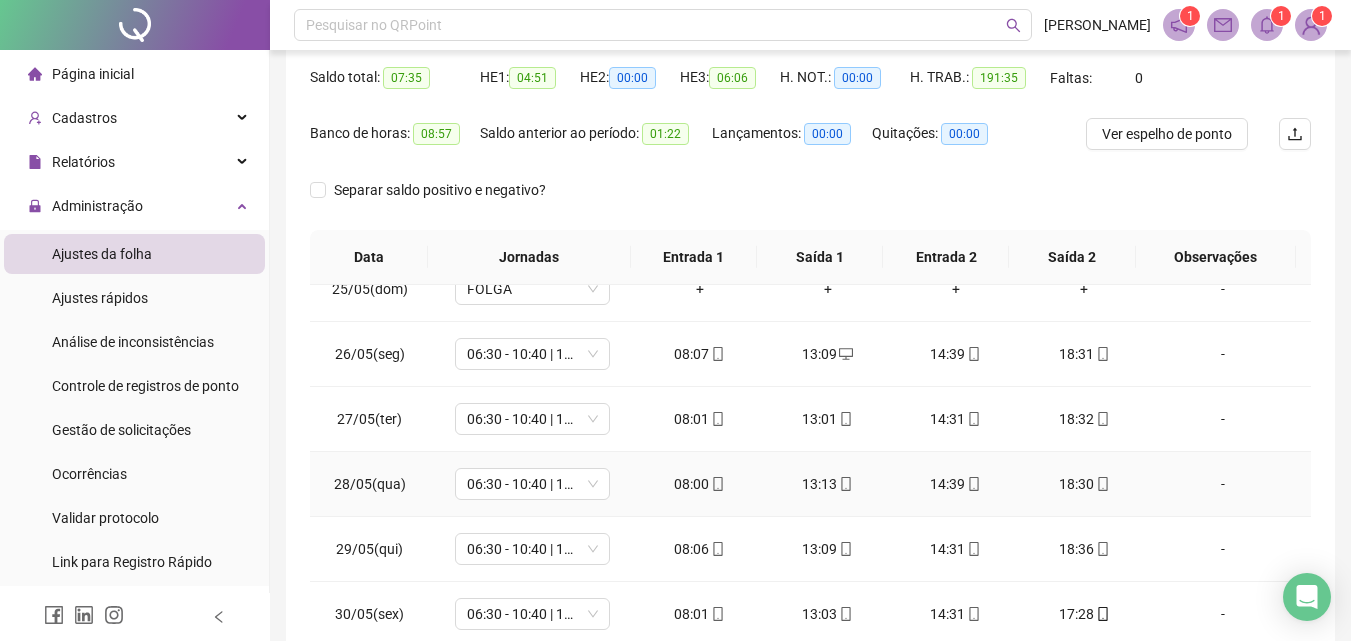 drag, startPoint x: 804, startPoint y: 484, endPoint x: 809, endPoint y: 498, distance: 14.866069 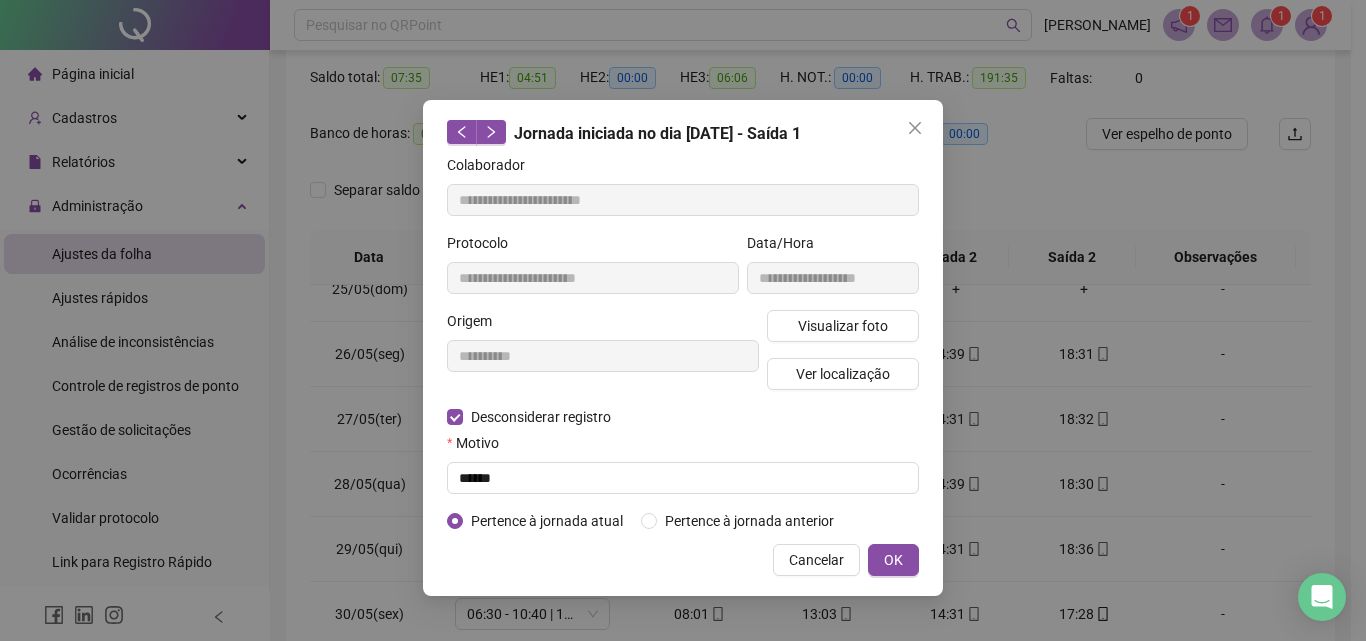 click on "OK" at bounding box center (893, 560) 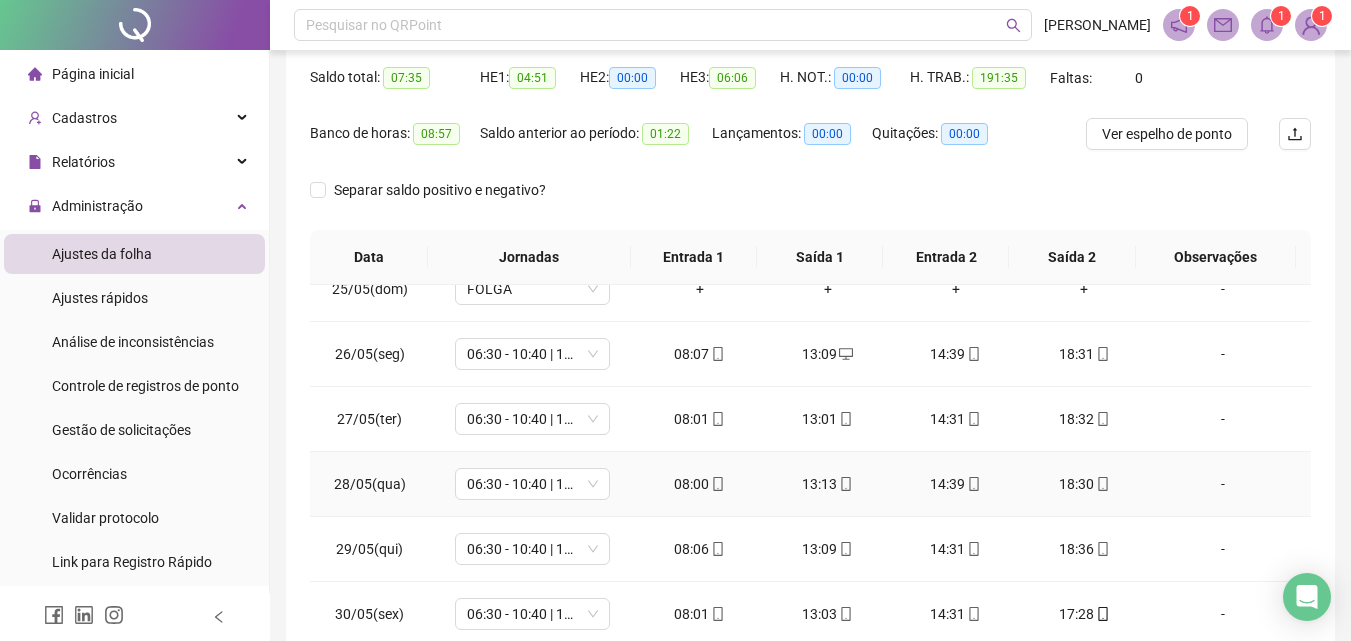 click at bounding box center (845, 484) 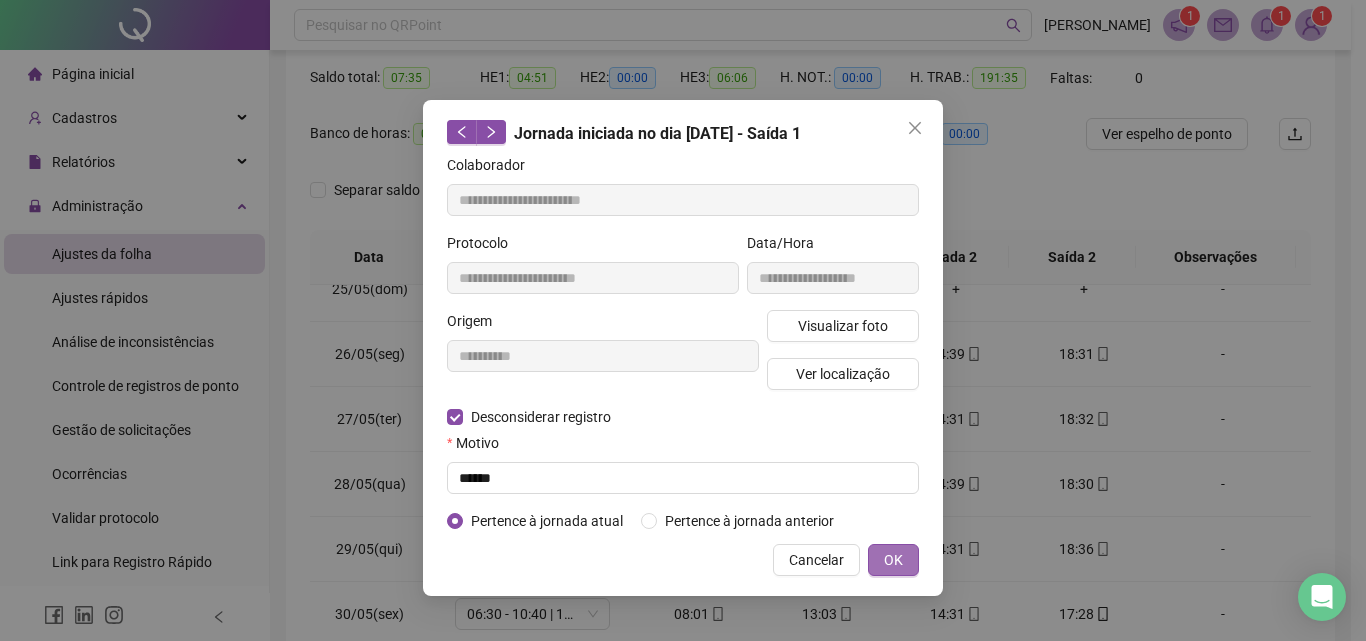 click on "OK" at bounding box center (893, 560) 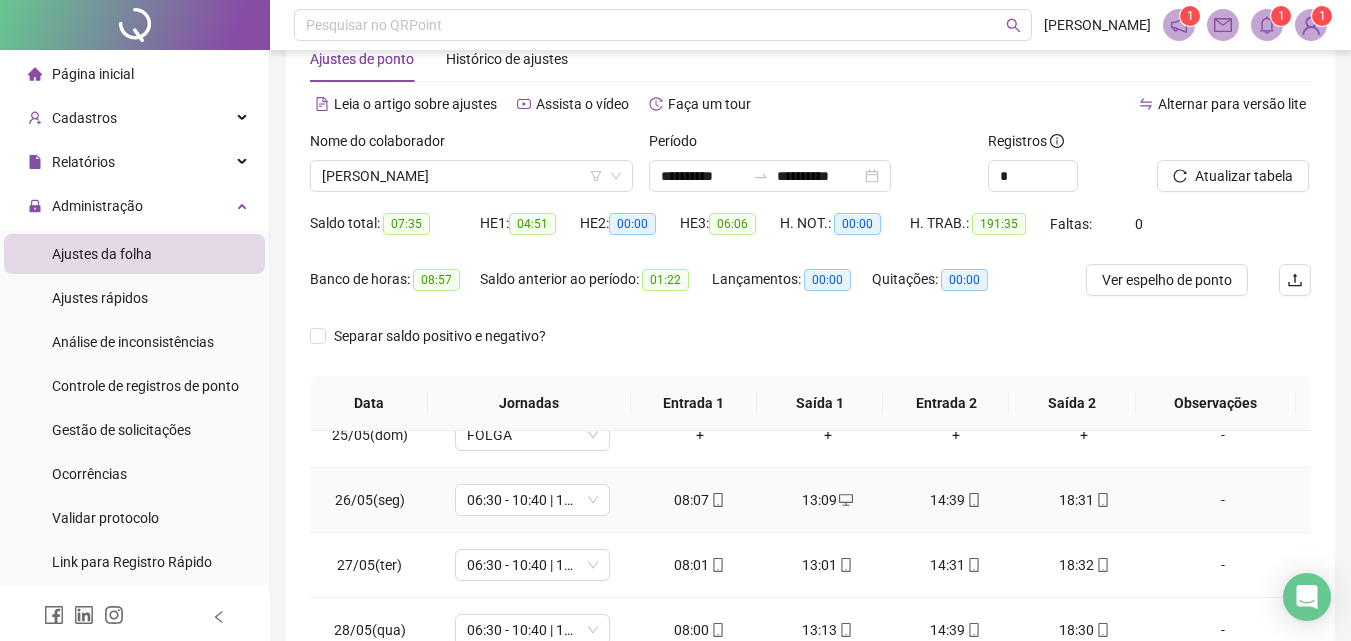 scroll, scrollTop: 0, scrollLeft: 0, axis: both 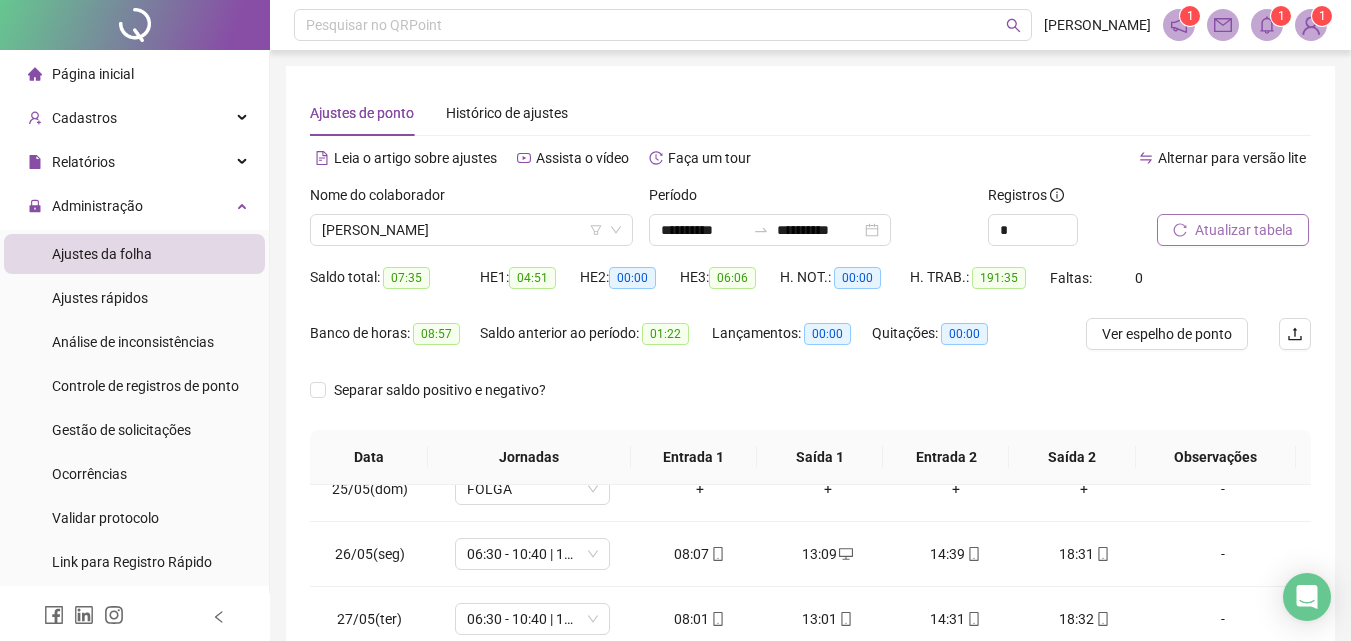click on "Atualizar tabela" at bounding box center (1244, 230) 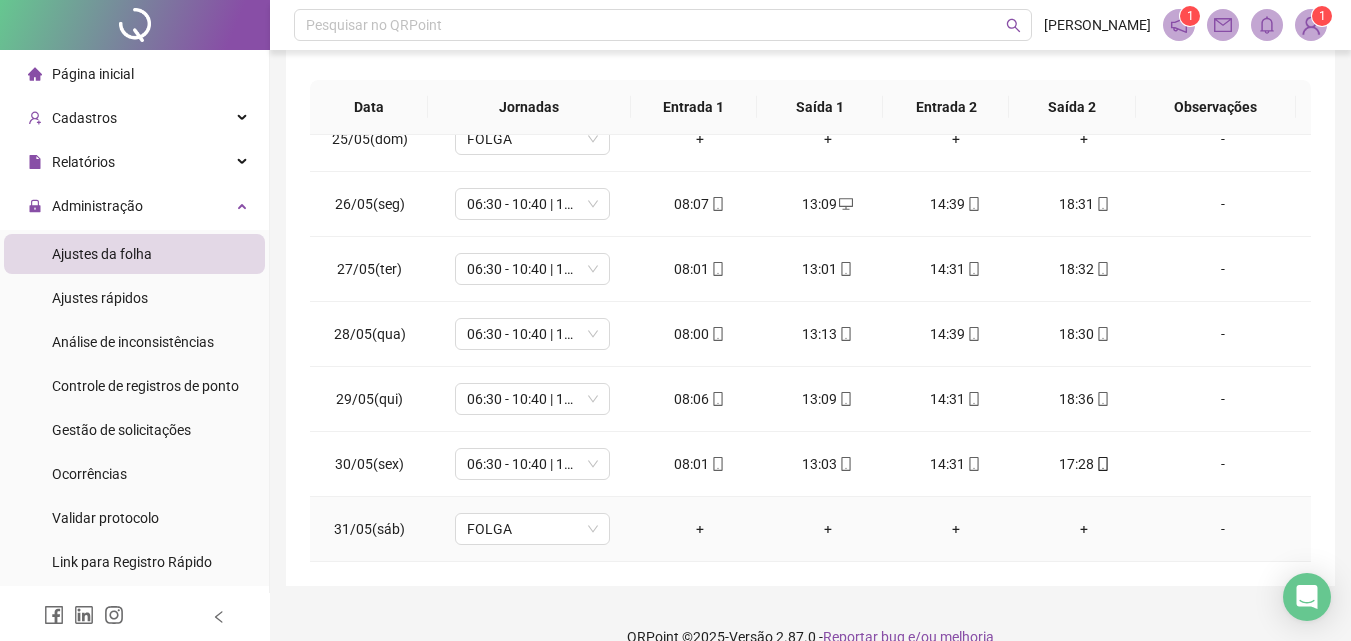 scroll, scrollTop: 381, scrollLeft: 0, axis: vertical 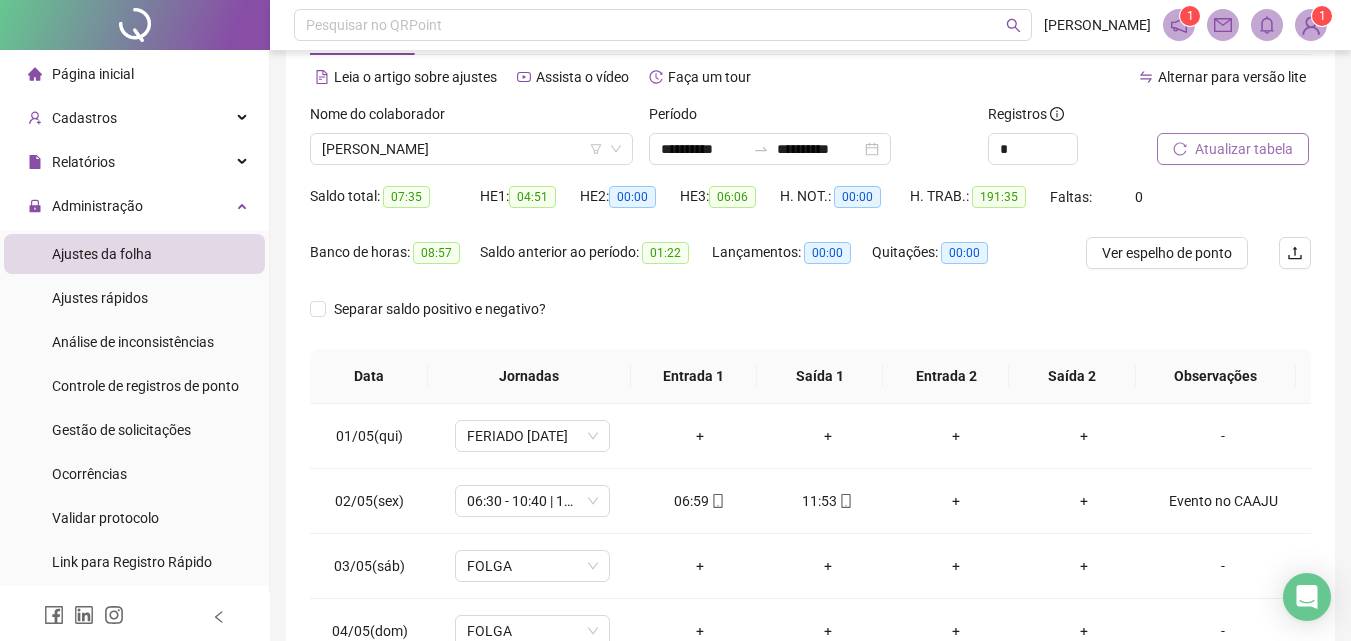 click on "Atualizar tabela" at bounding box center [1244, 149] 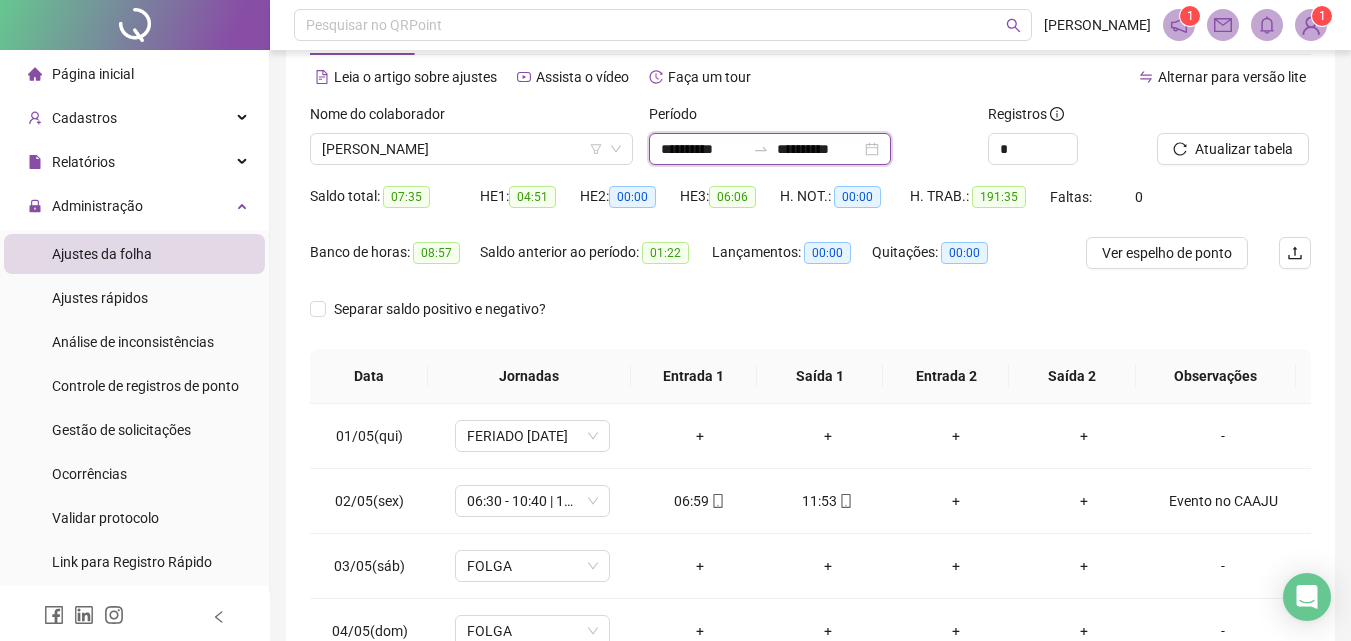 click on "**********" at bounding box center [703, 149] 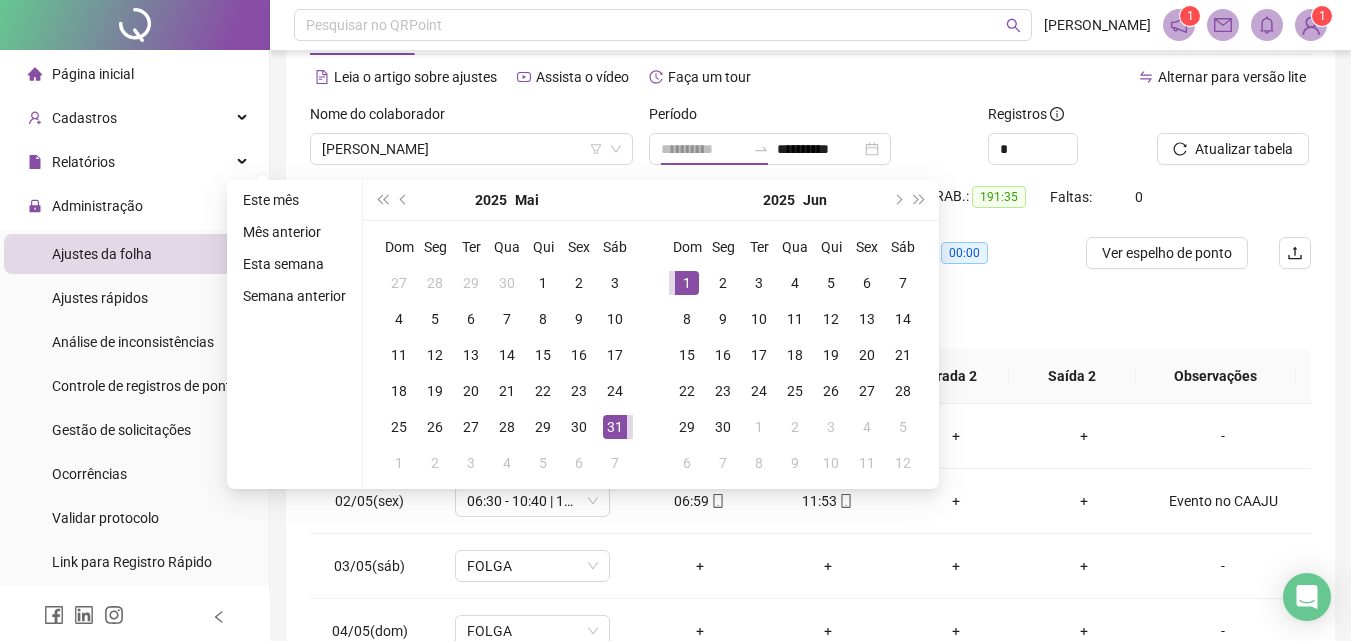 click on "1" at bounding box center (687, 283) 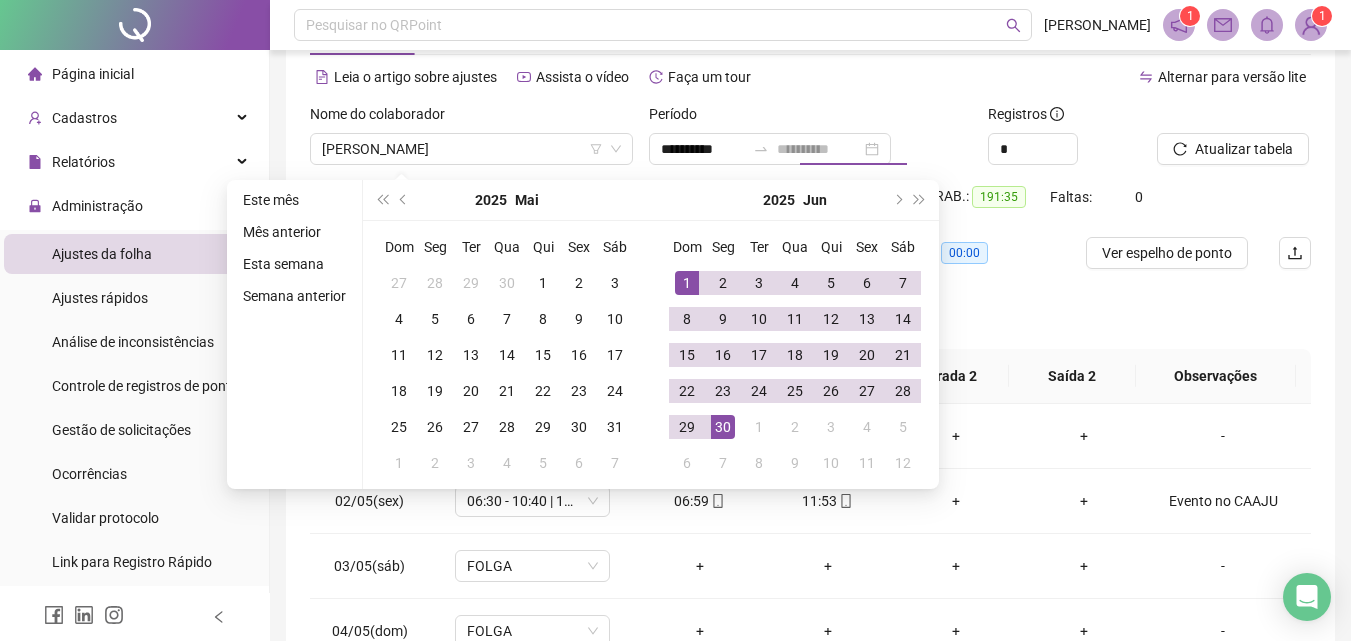 click on "30" at bounding box center [723, 427] 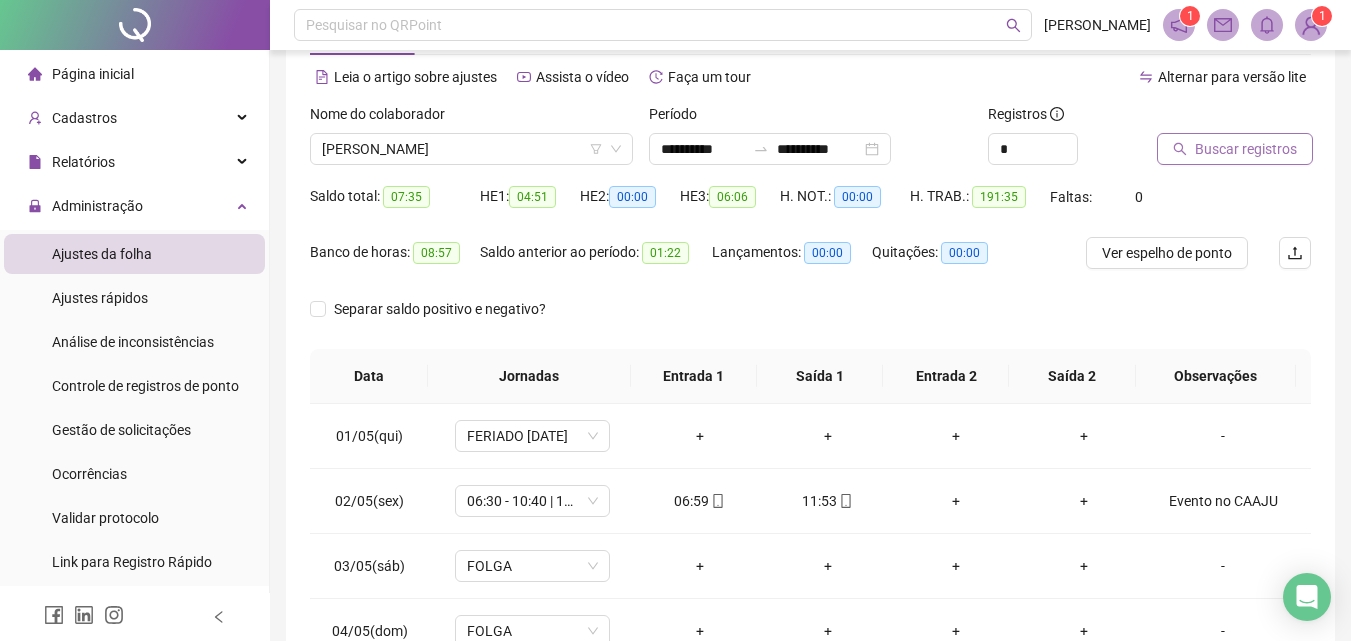 click on "Buscar registros" at bounding box center (1246, 149) 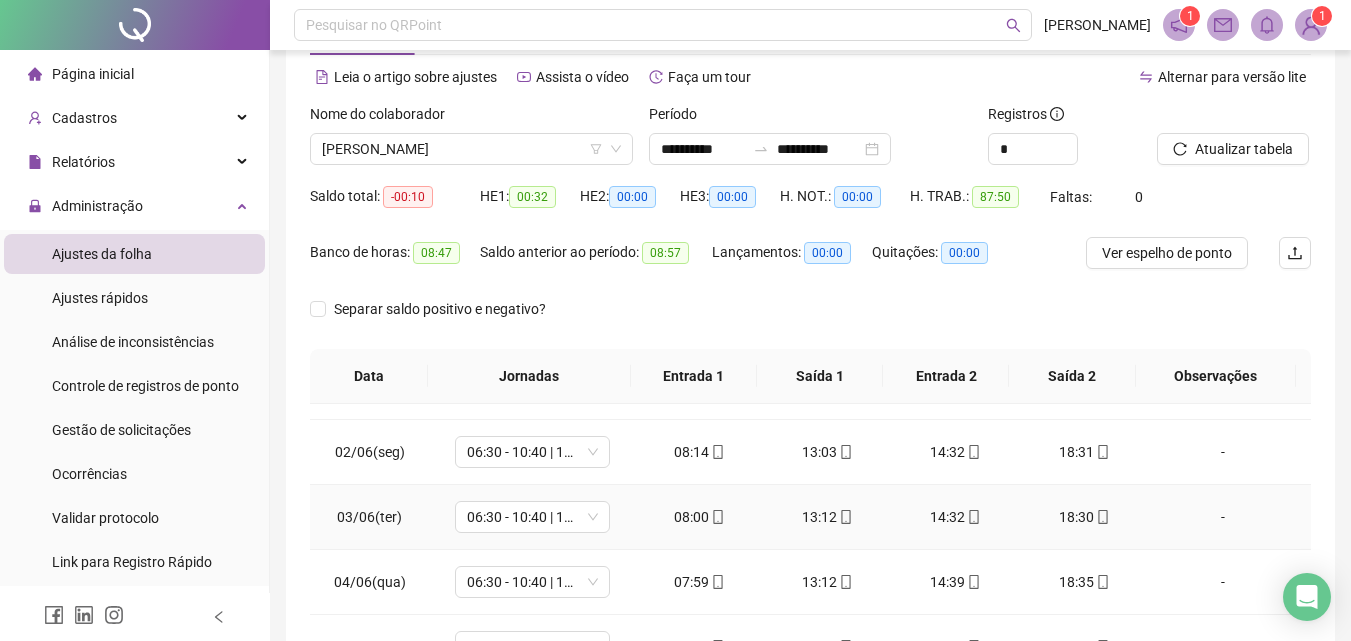 scroll, scrollTop: 0, scrollLeft: 0, axis: both 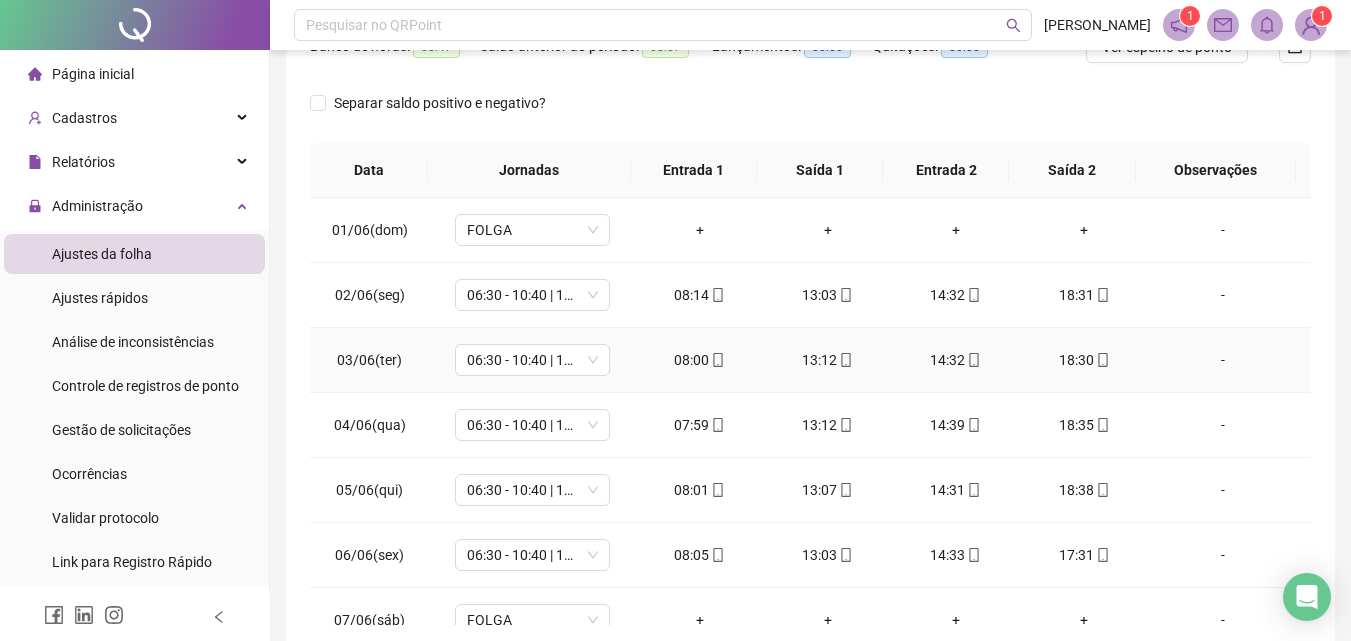 click on "13:12" at bounding box center (828, 360) 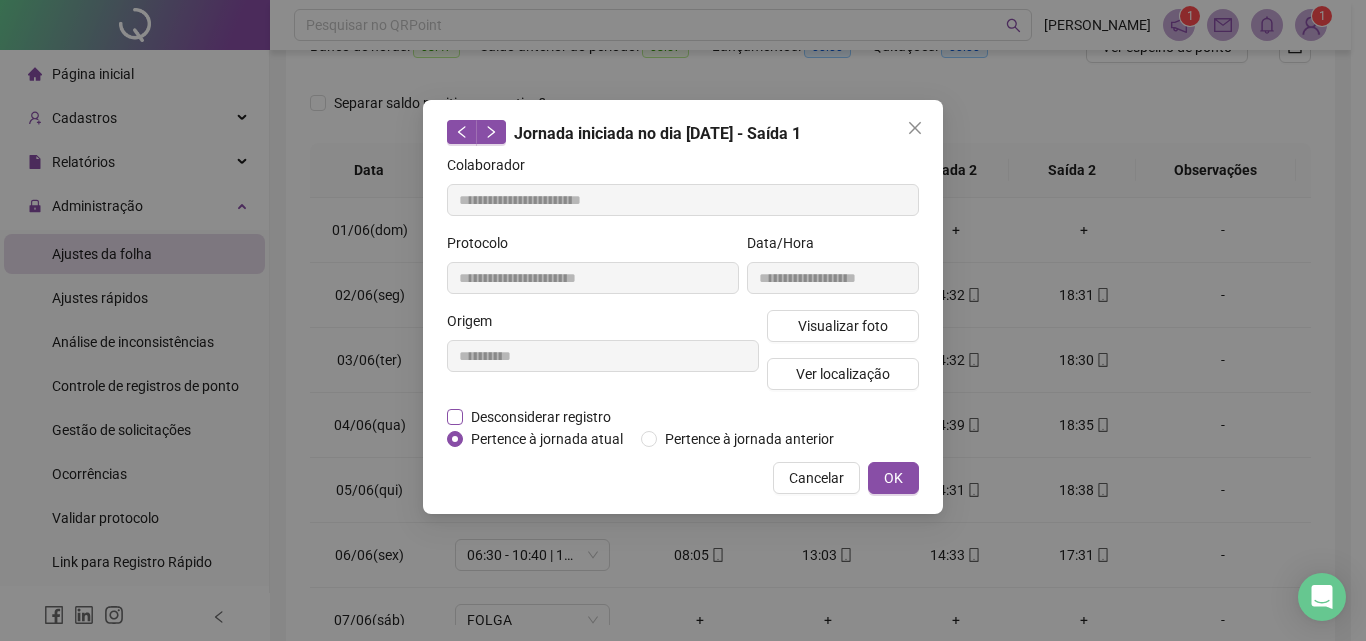 click on "Desconsiderar registro" at bounding box center [541, 417] 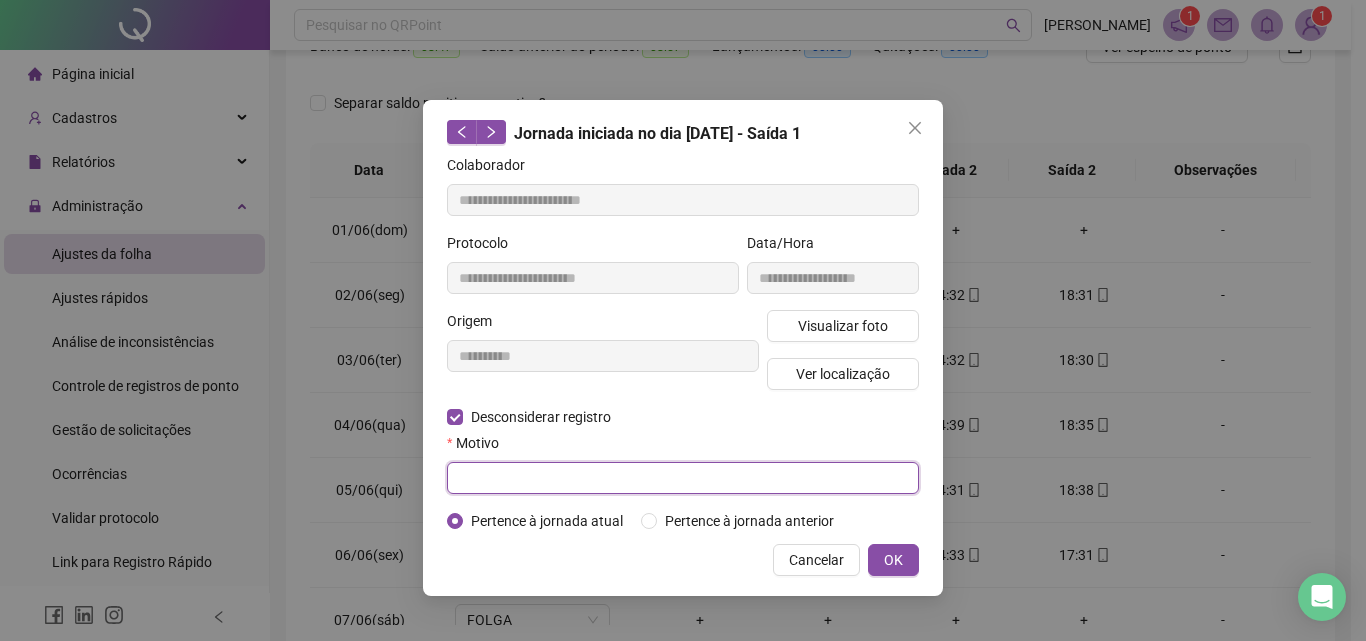 click at bounding box center (683, 478) 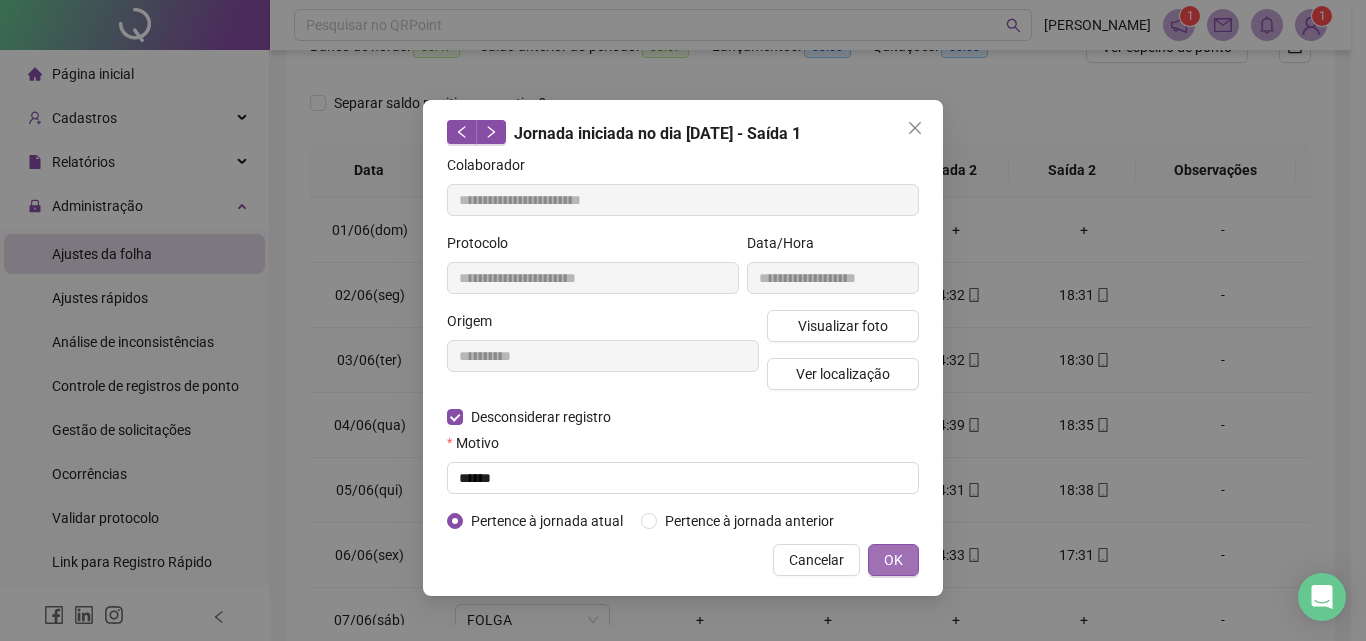 click on "OK" at bounding box center (893, 560) 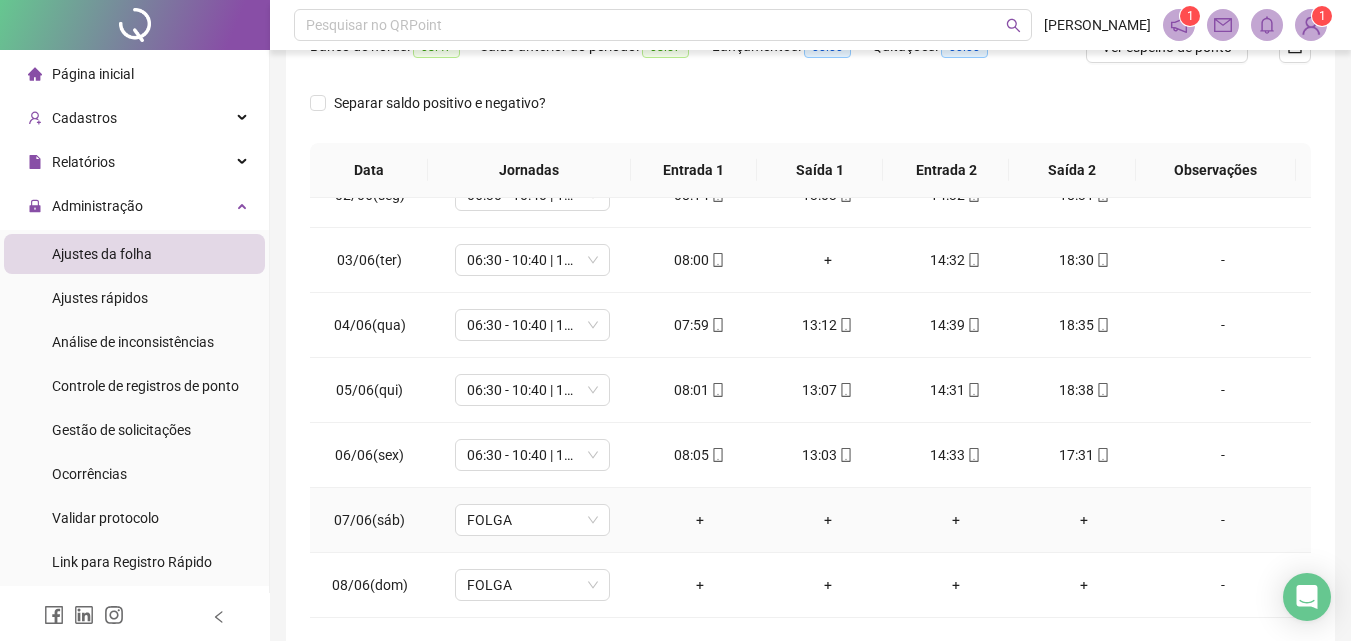scroll, scrollTop: 0, scrollLeft: 0, axis: both 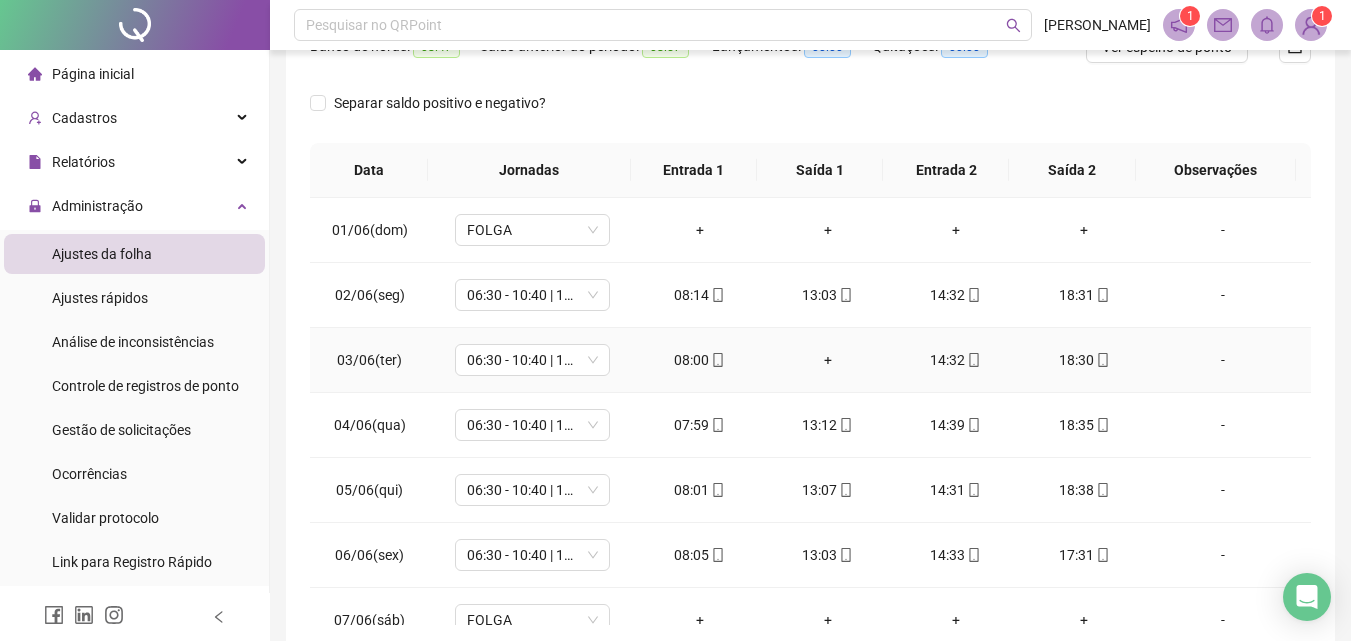 click on "+" at bounding box center [828, 360] 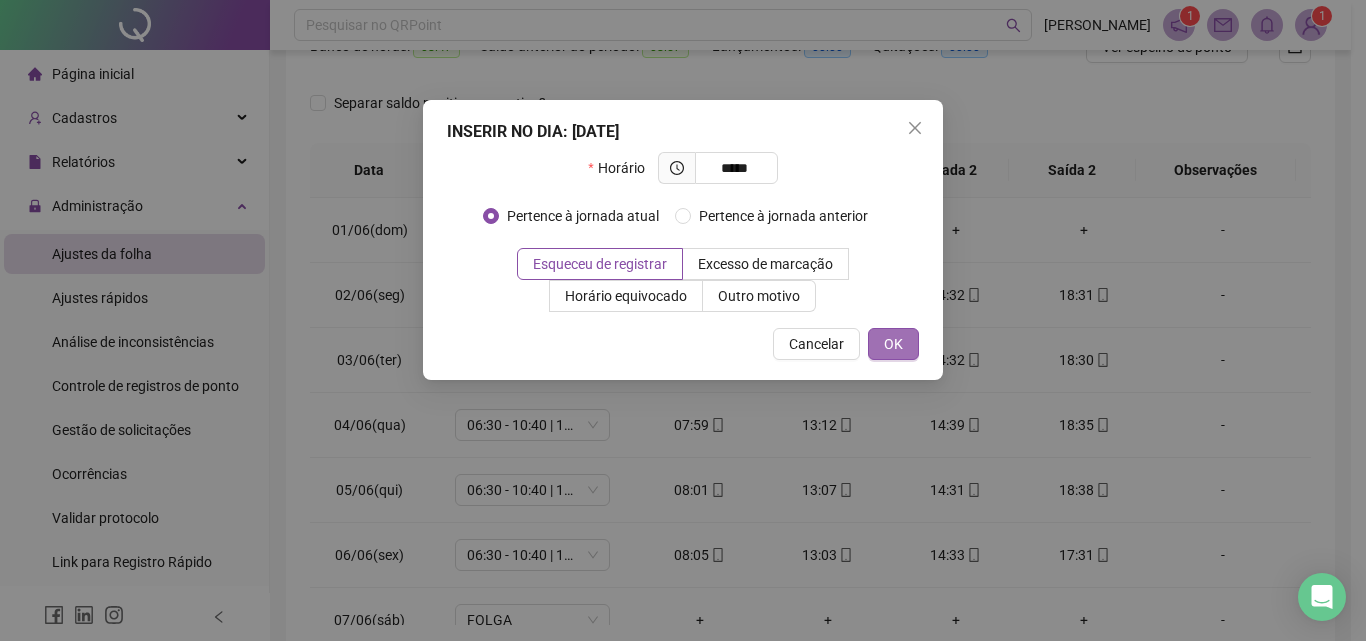 drag, startPoint x: 902, startPoint y: 342, endPoint x: 907, endPoint y: 354, distance: 13 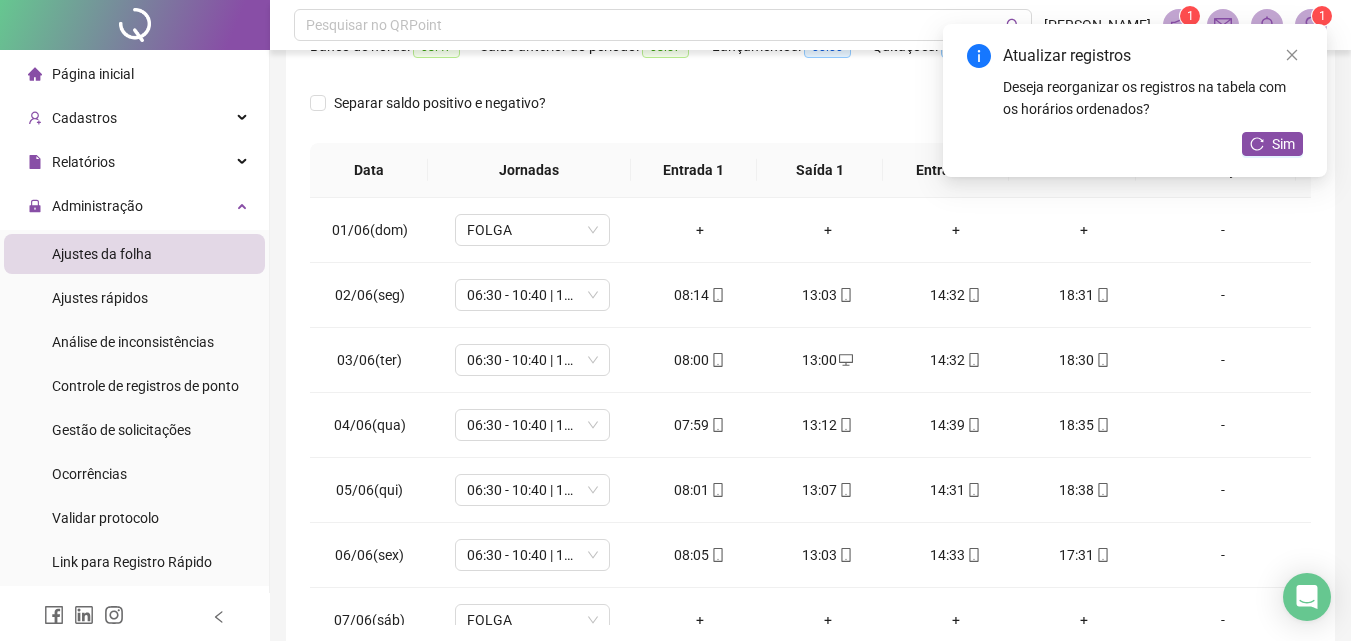 click on "Atualizar registros Deseja reorganizar os registros na tabela com os horários ordenados? Sim" at bounding box center [1135, 100] 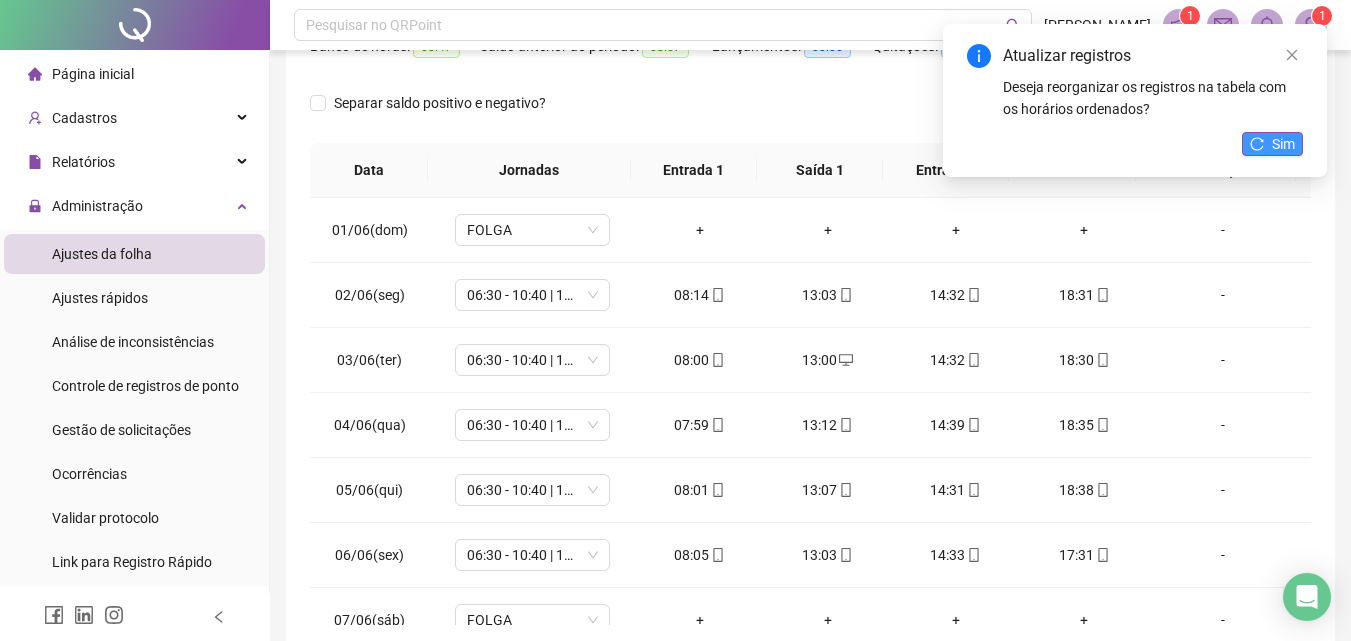 click on "Sim" at bounding box center (1272, 144) 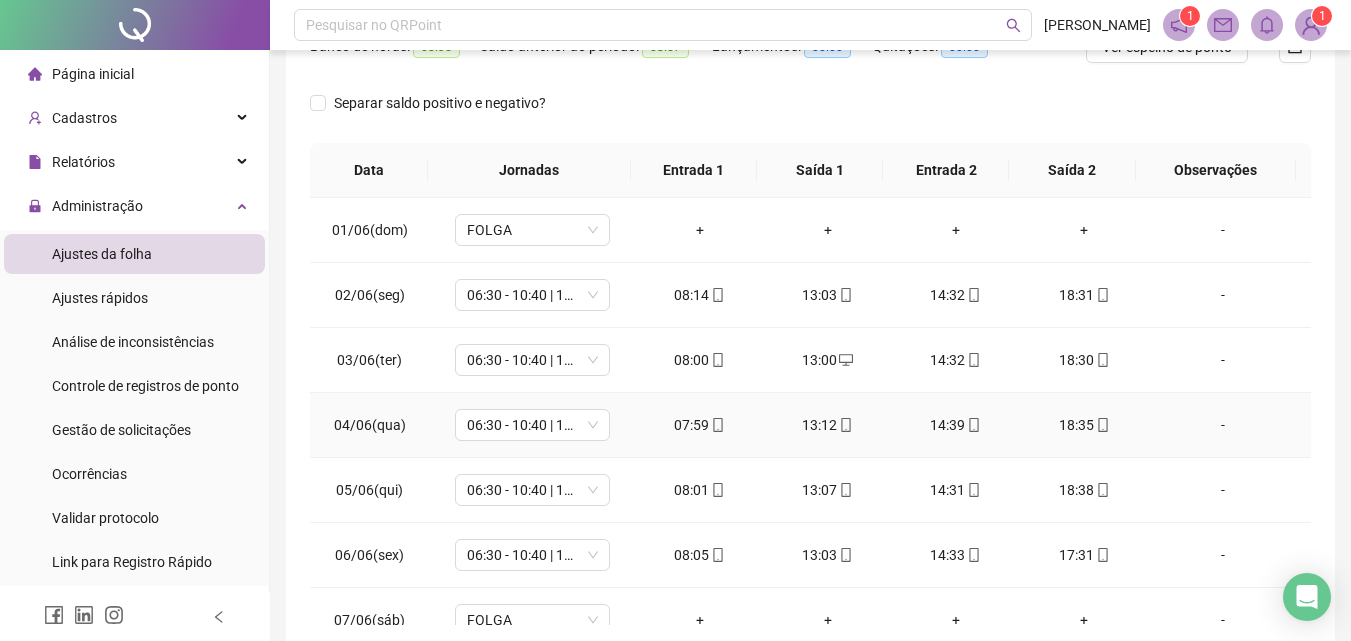 scroll, scrollTop: 100, scrollLeft: 0, axis: vertical 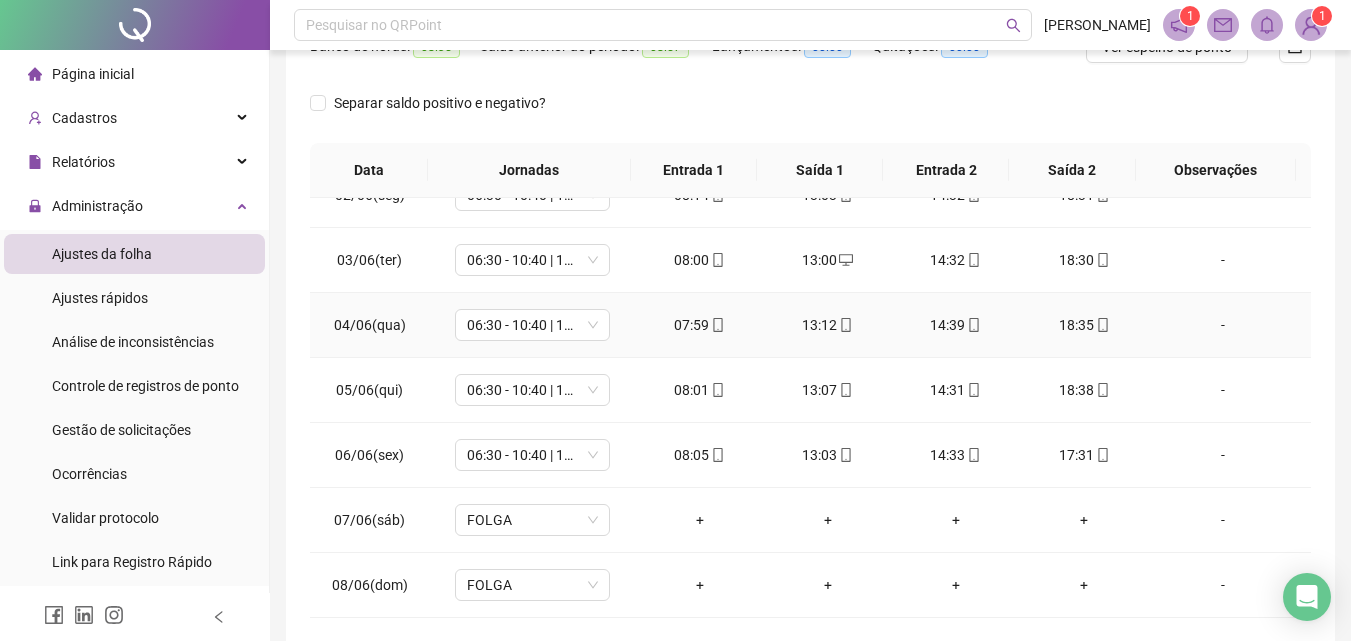 click on "13:12" at bounding box center [828, 325] 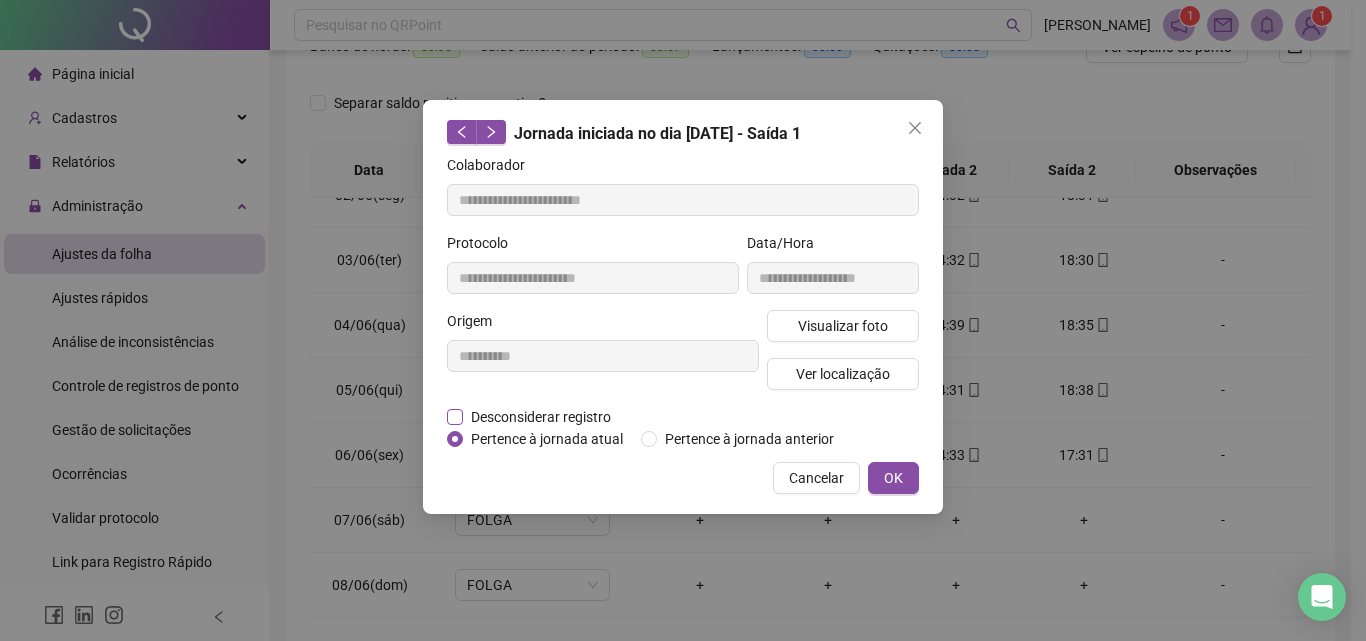 click on "Desconsiderar registro" at bounding box center [541, 417] 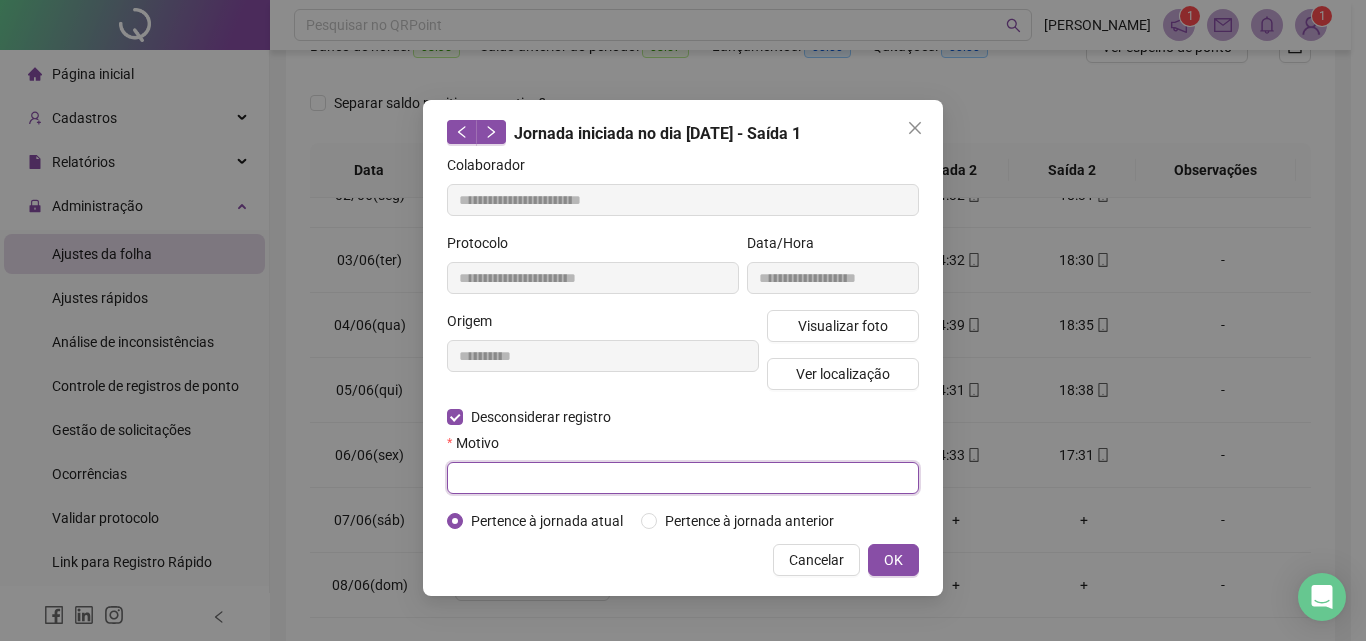 click at bounding box center (683, 478) 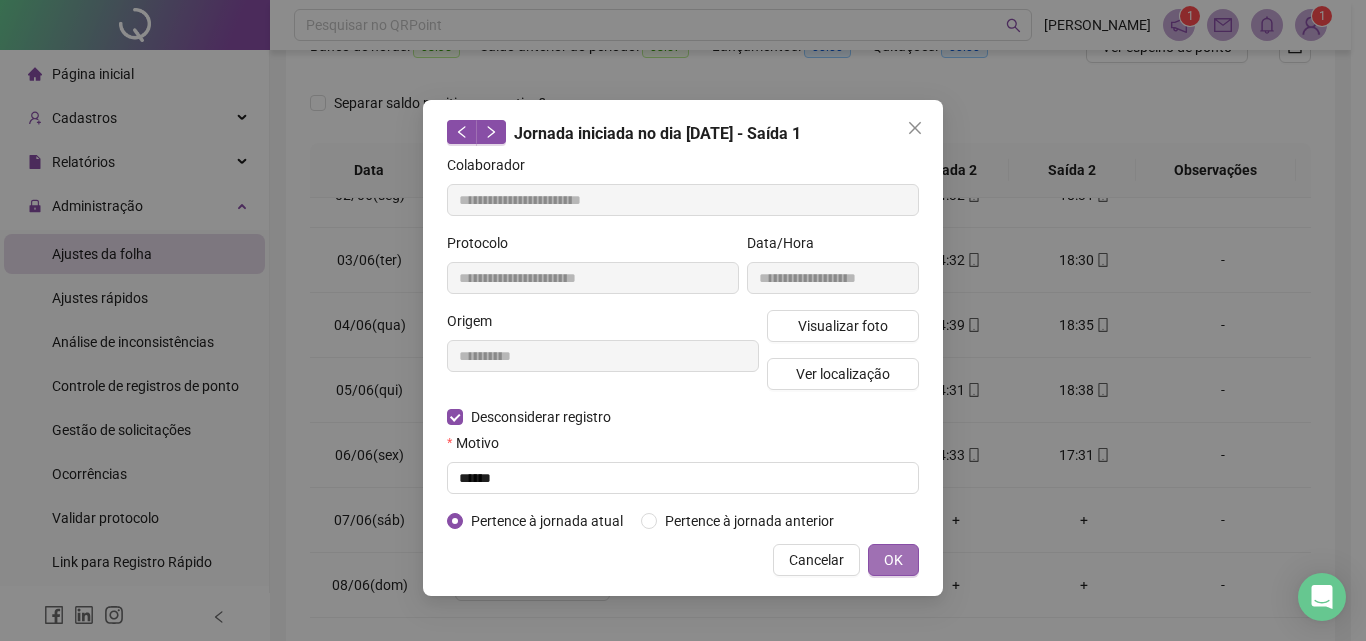 click on "OK" at bounding box center (893, 560) 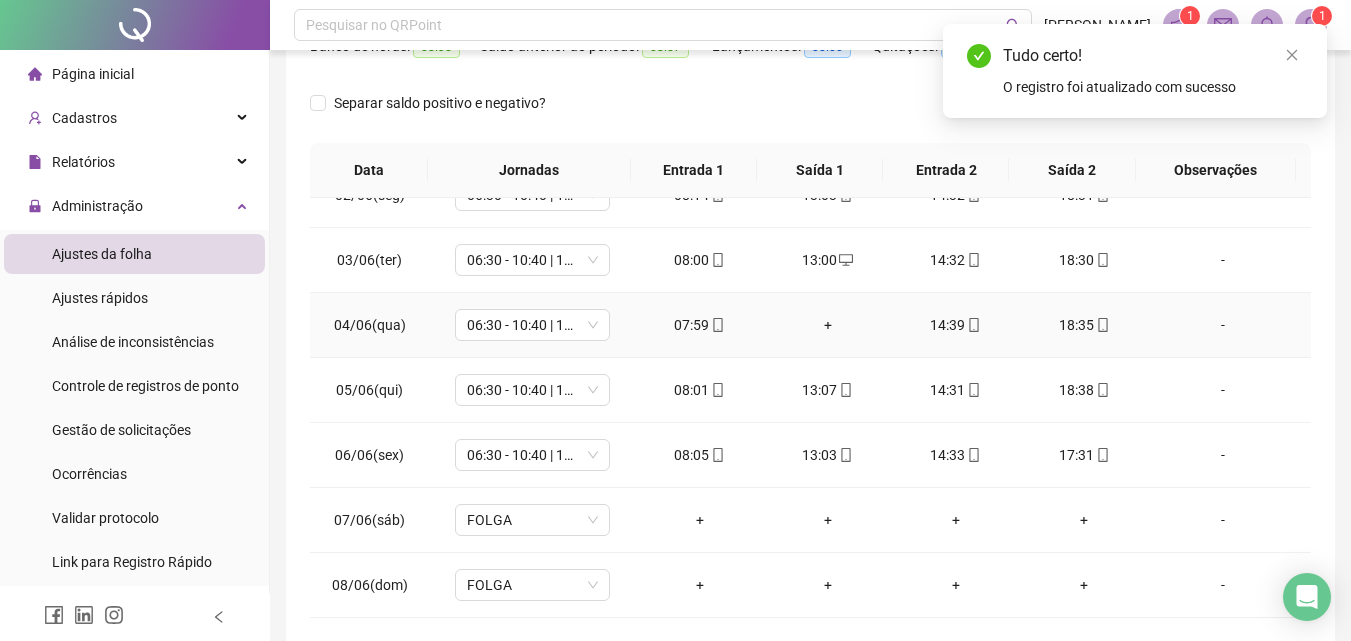 click on "+" at bounding box center (828, 325) 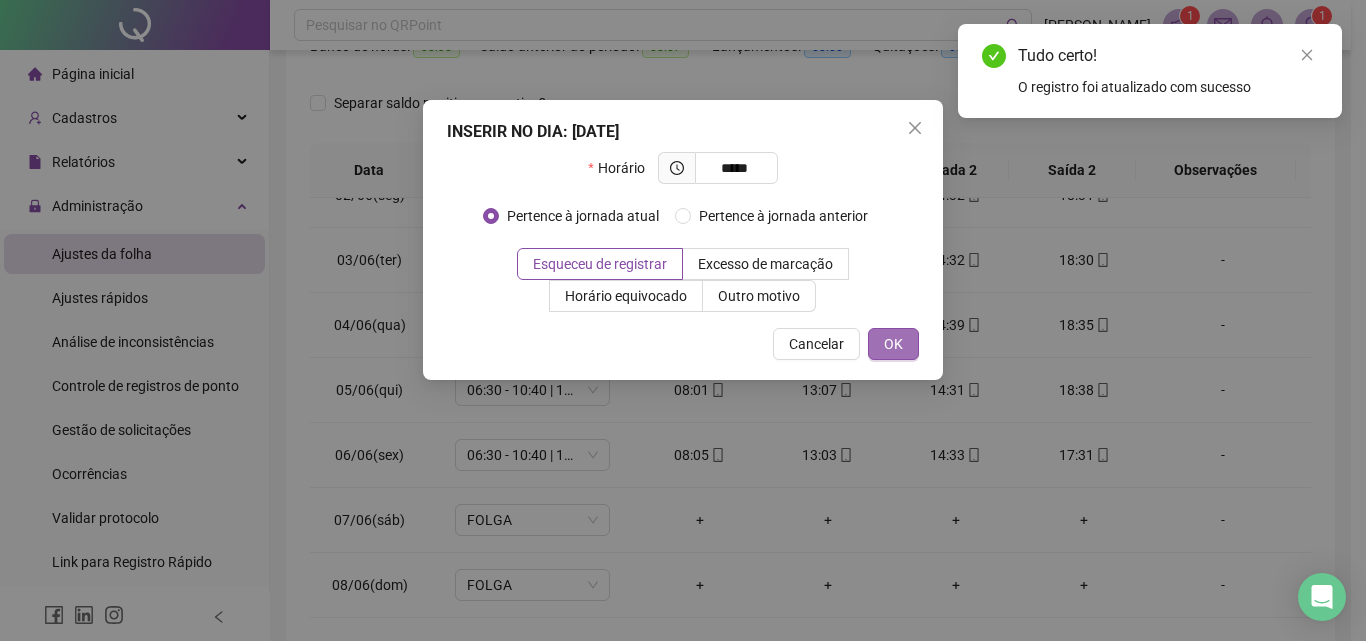 click on "OK" at bounding box center [893, 344] 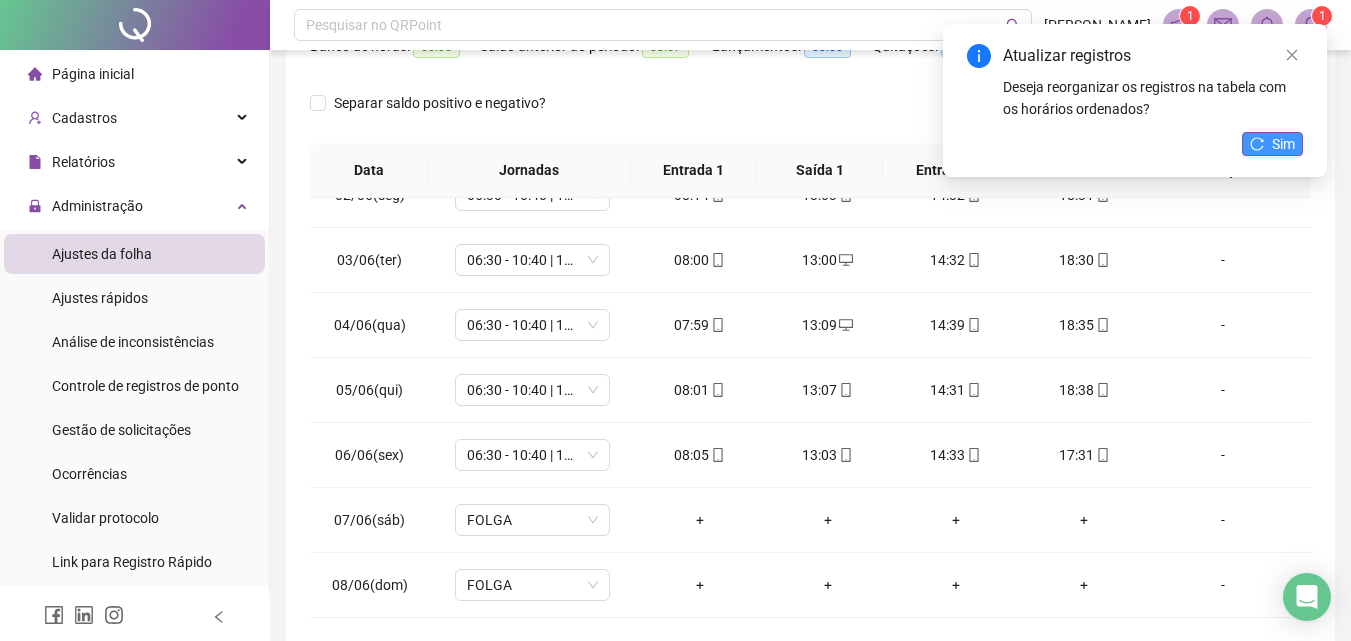 click on "Sim" at bounding box center (1283, 144) 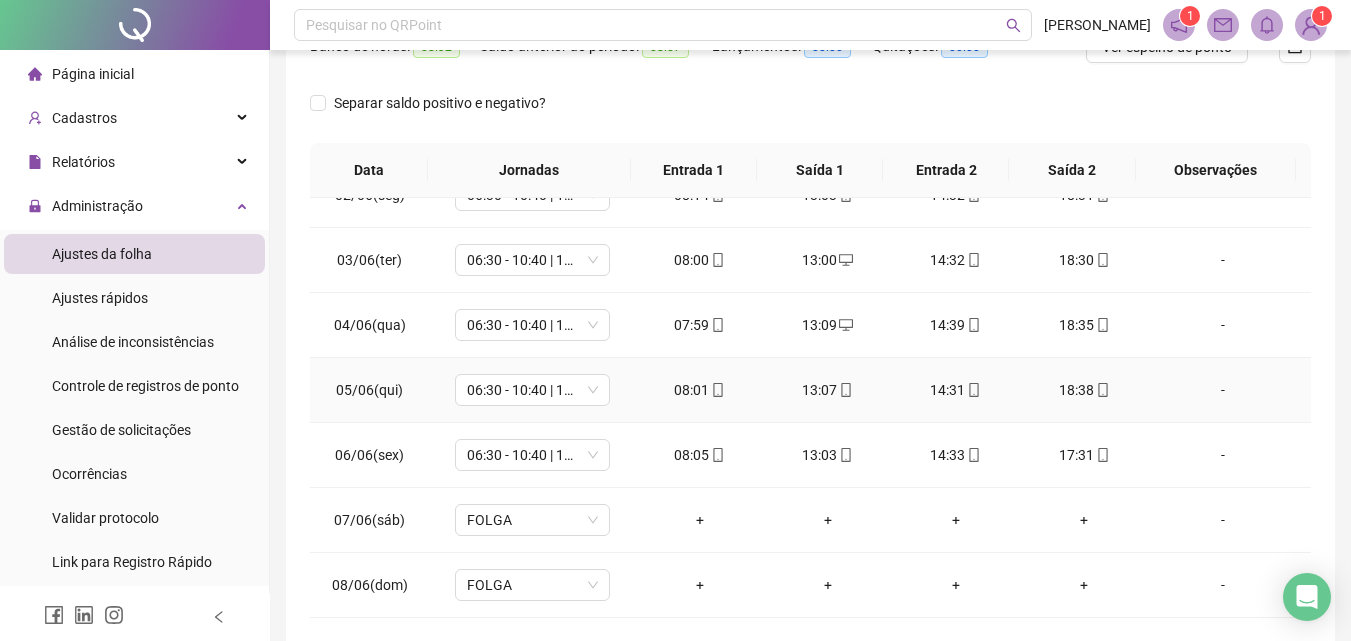 scroll, scrollTop: 200, scrollLeft: 0, axis: vertical 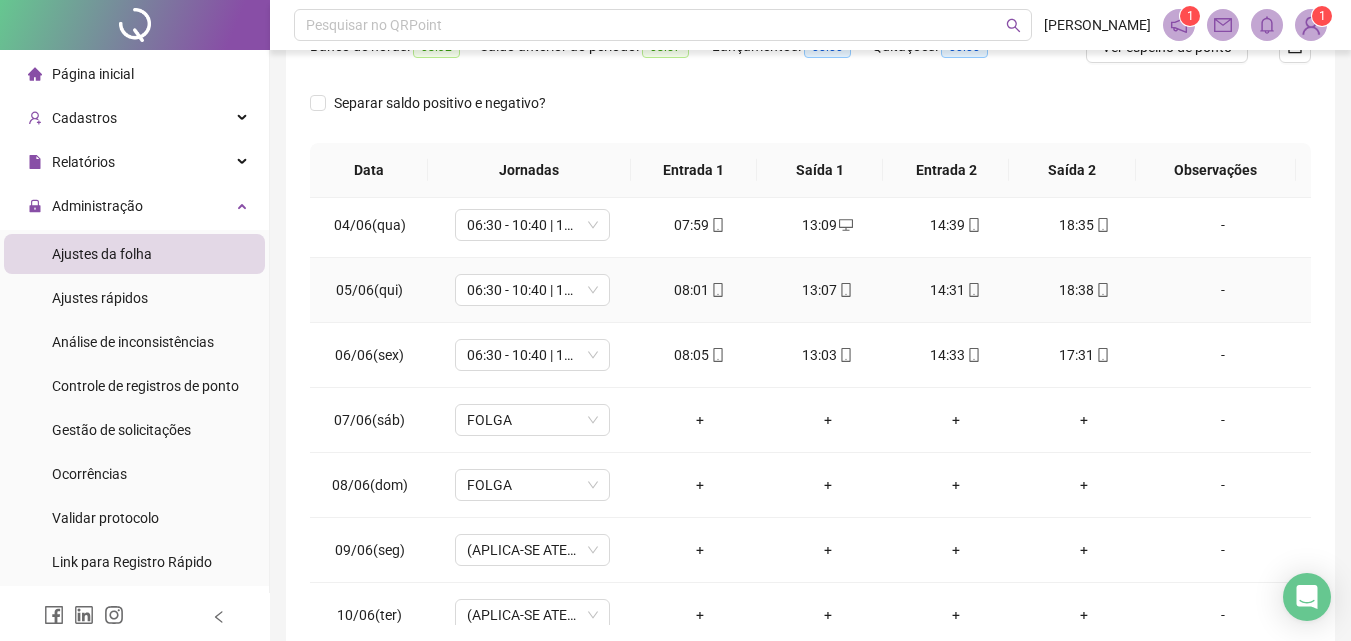 click on "13:07" at bounding box center (828, 290) 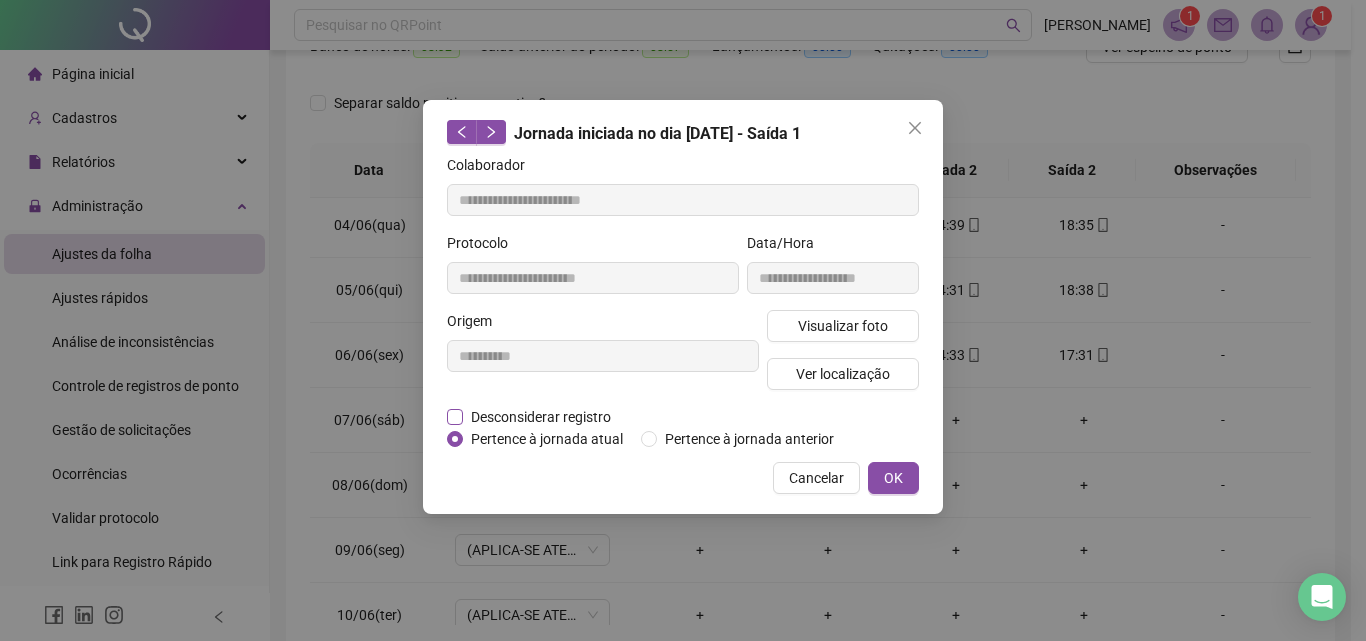 click on "Desconsiderar registro" at bounding box center [541, 417] 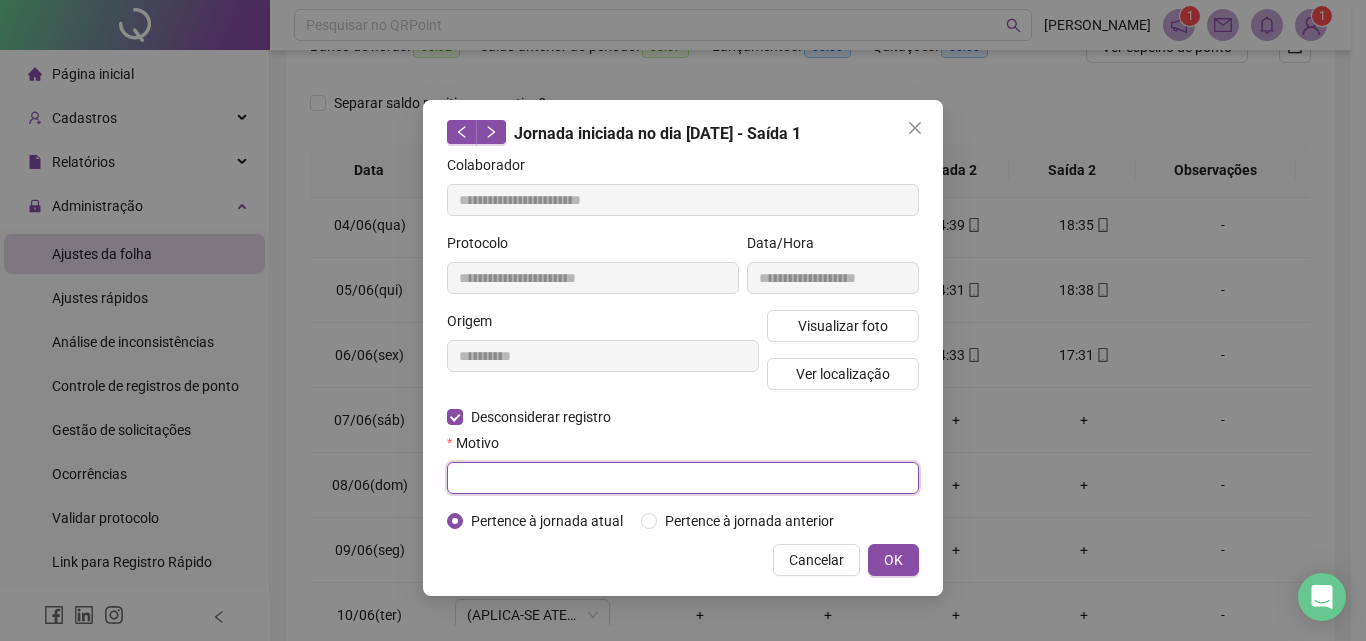 click at bounding box center (683, 478) 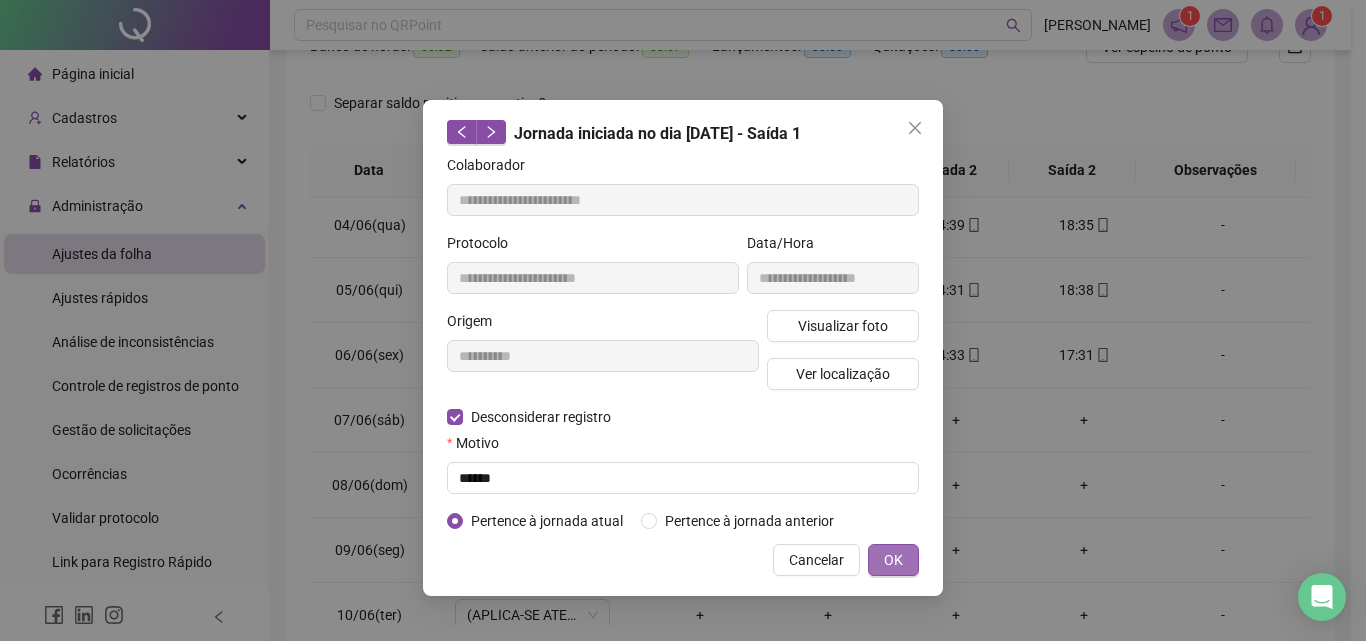 click on "OK" at bounding box center [893, 560] 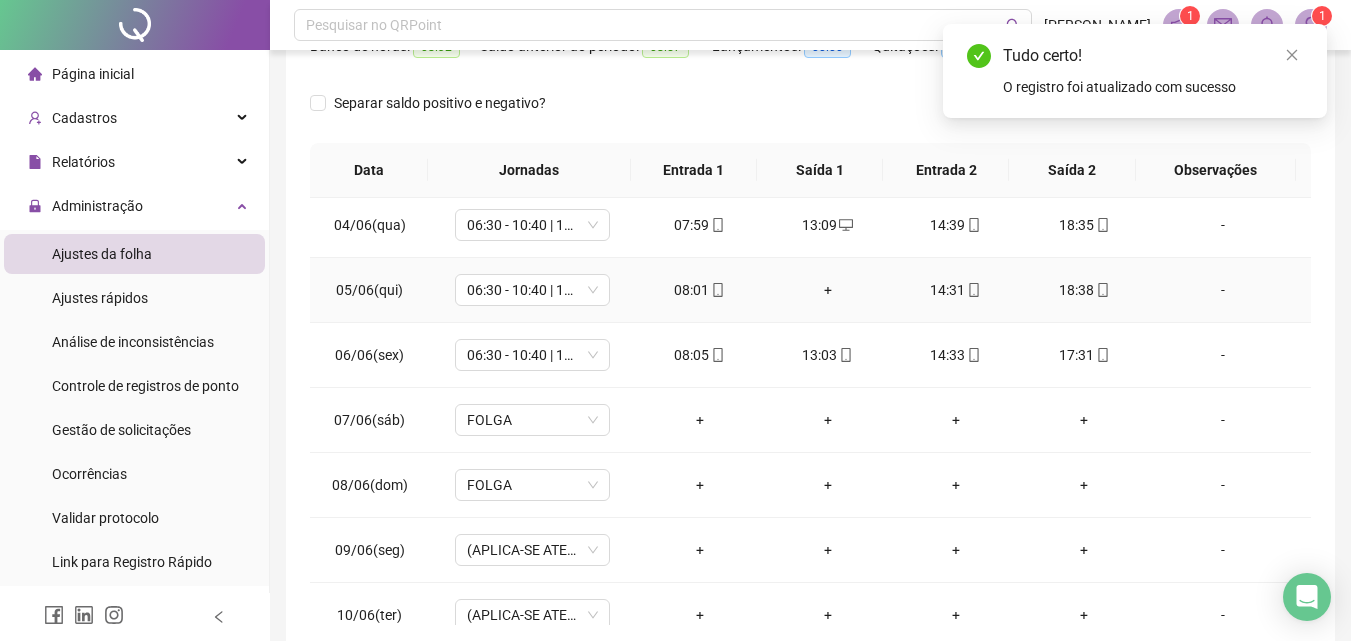 click on "+" at bounding box center [828, 290] 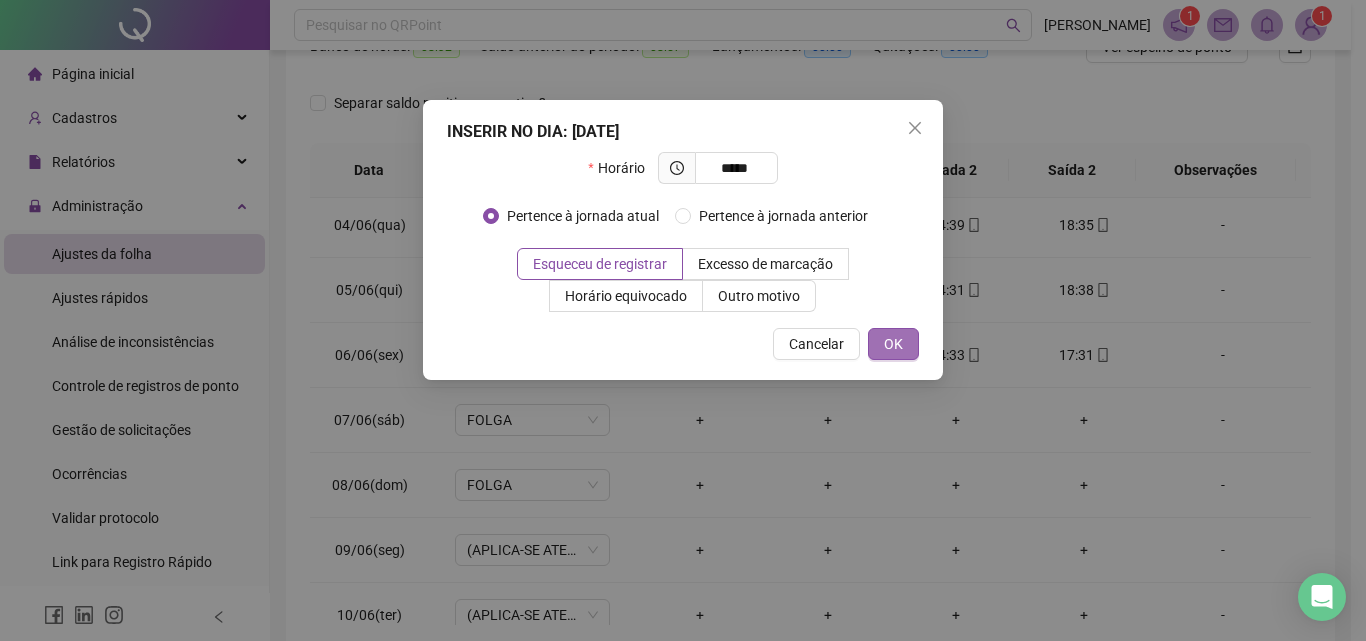 click on "OK" at bounding box center [893, 344] 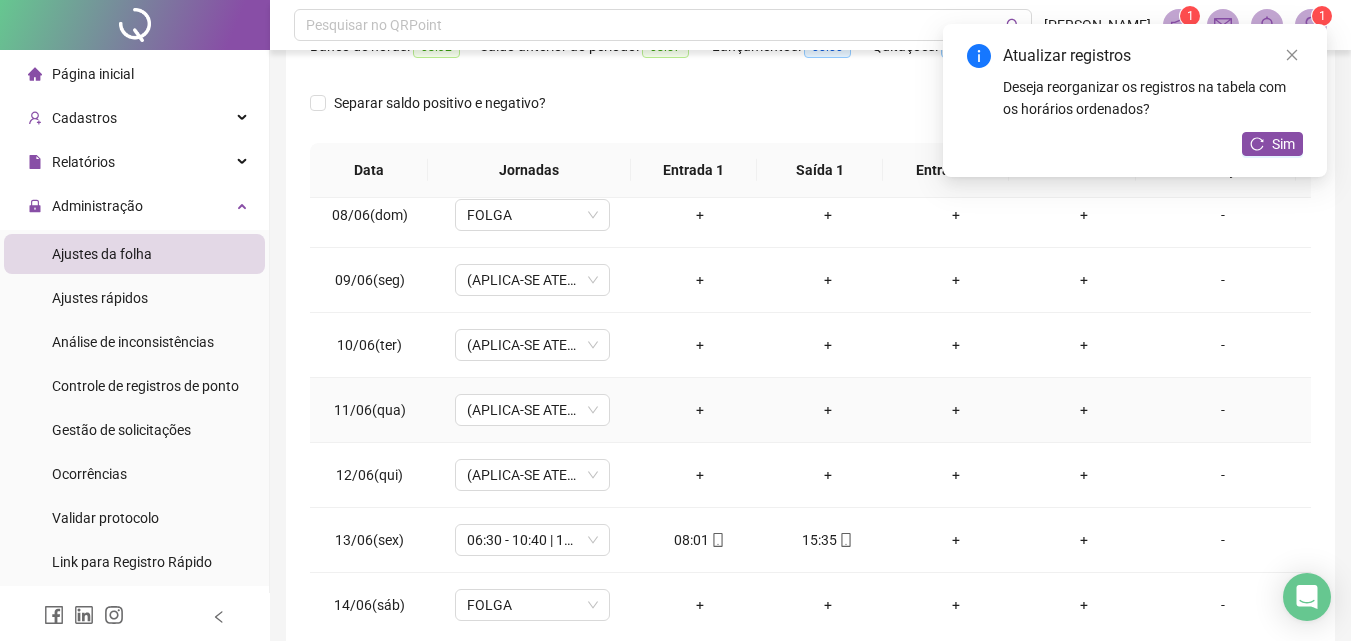 scroll, scrollTop: 500, scrollLeft: 0, axis: vertical 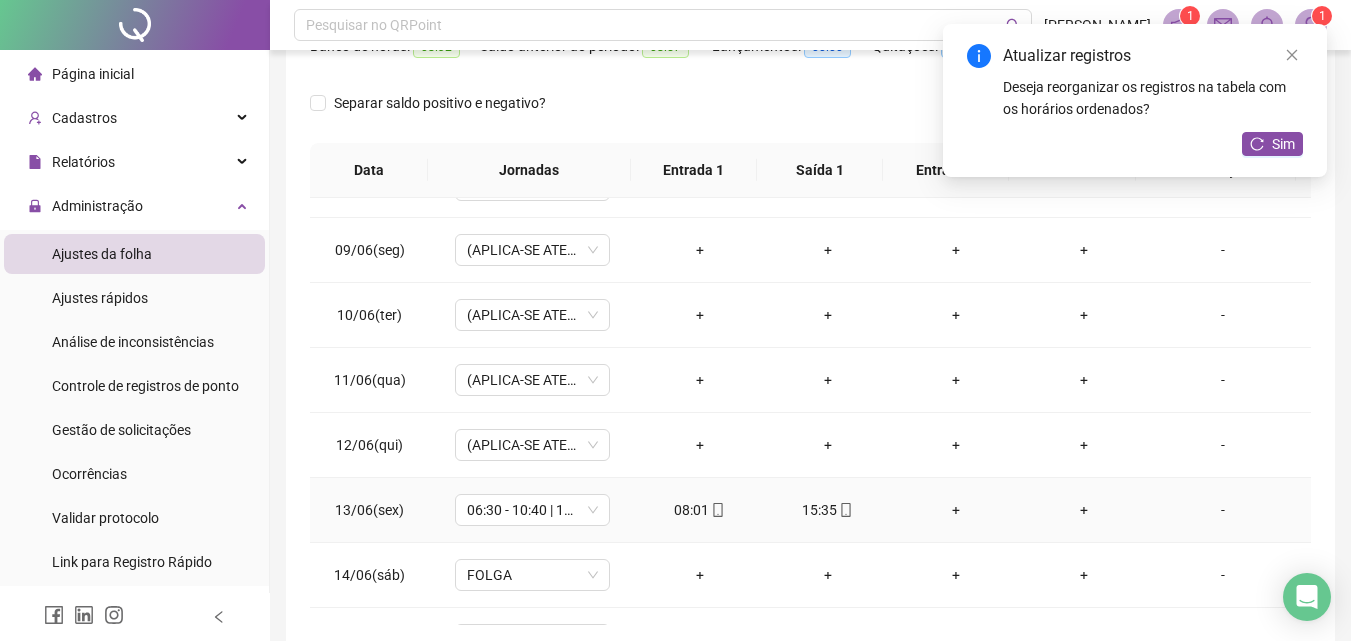 click on "+" at bounding box center (956, 510) 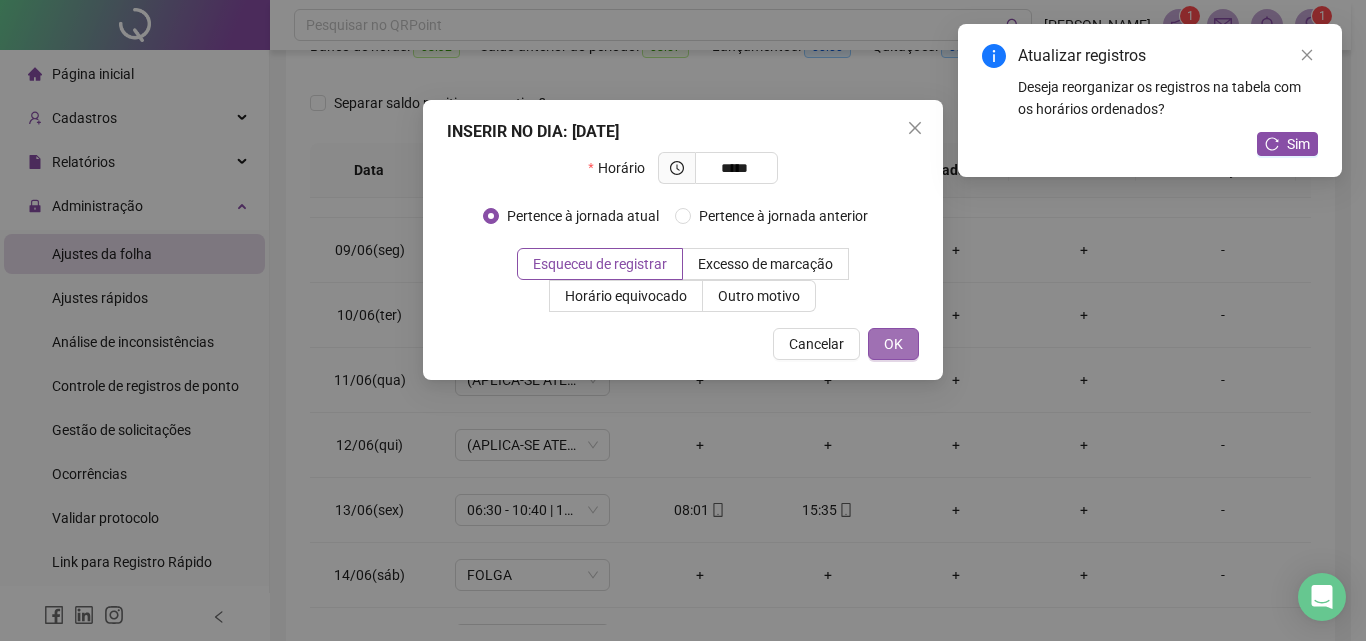 click on "OK" at bounding box center (893, 344) 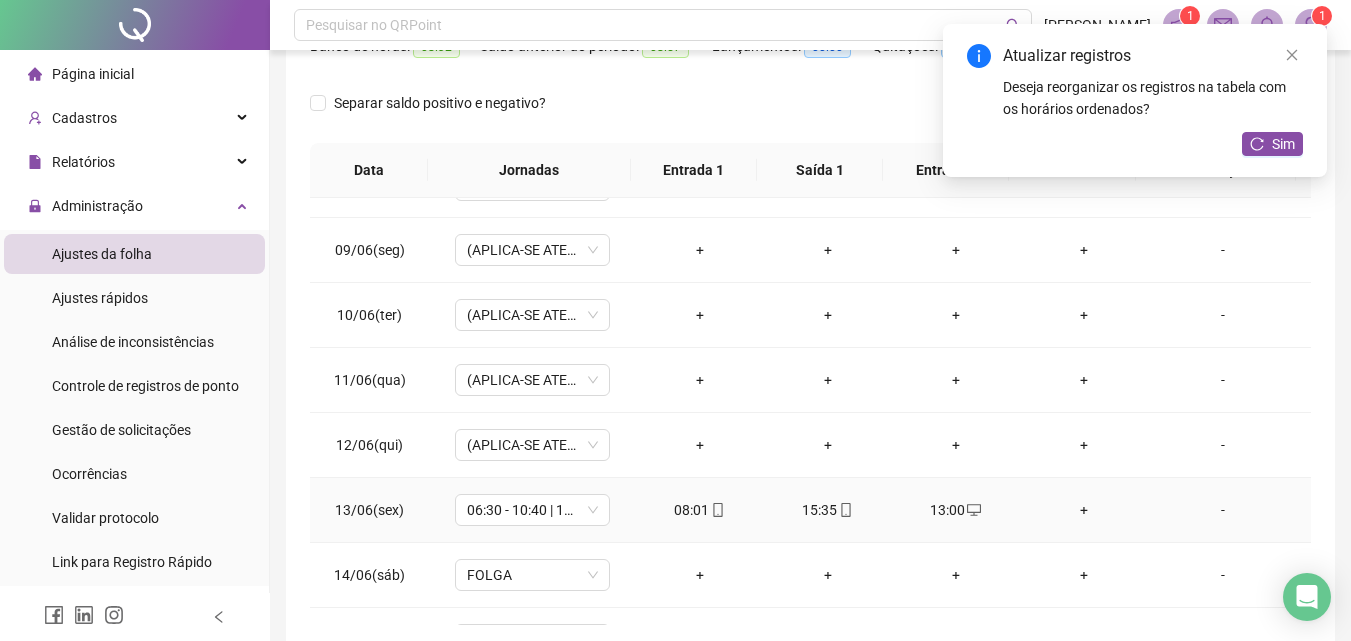 click on "+" at bounding box center [1084, 510] 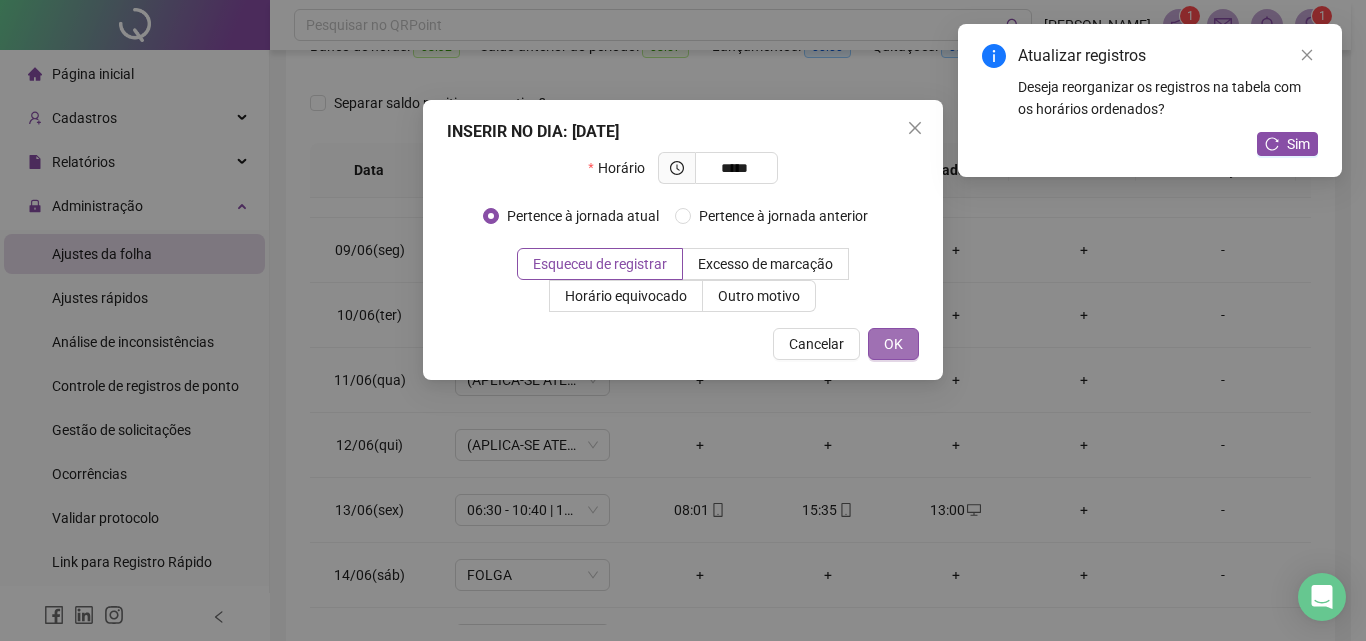 click on "OK" at bounding box center [893, 344] 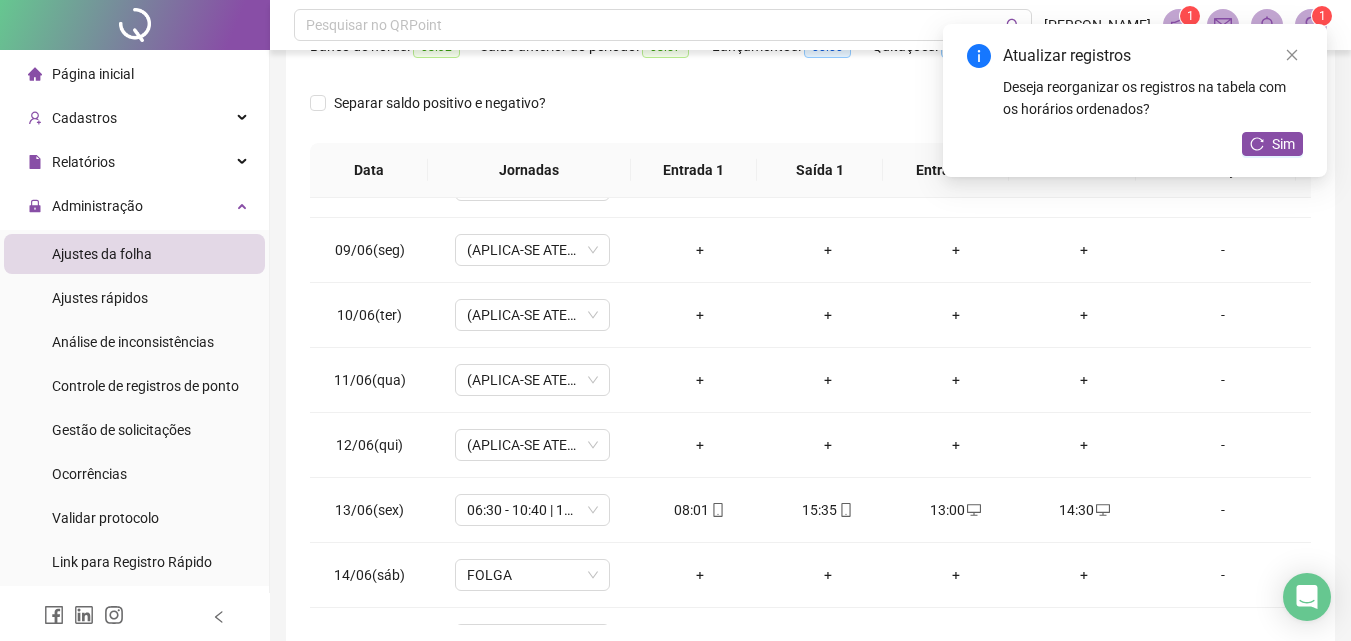 drag, startPoint x: 1261, startPoint y: 140, endPoint x: 1251, endPoint y: 165, distance: 26.925823 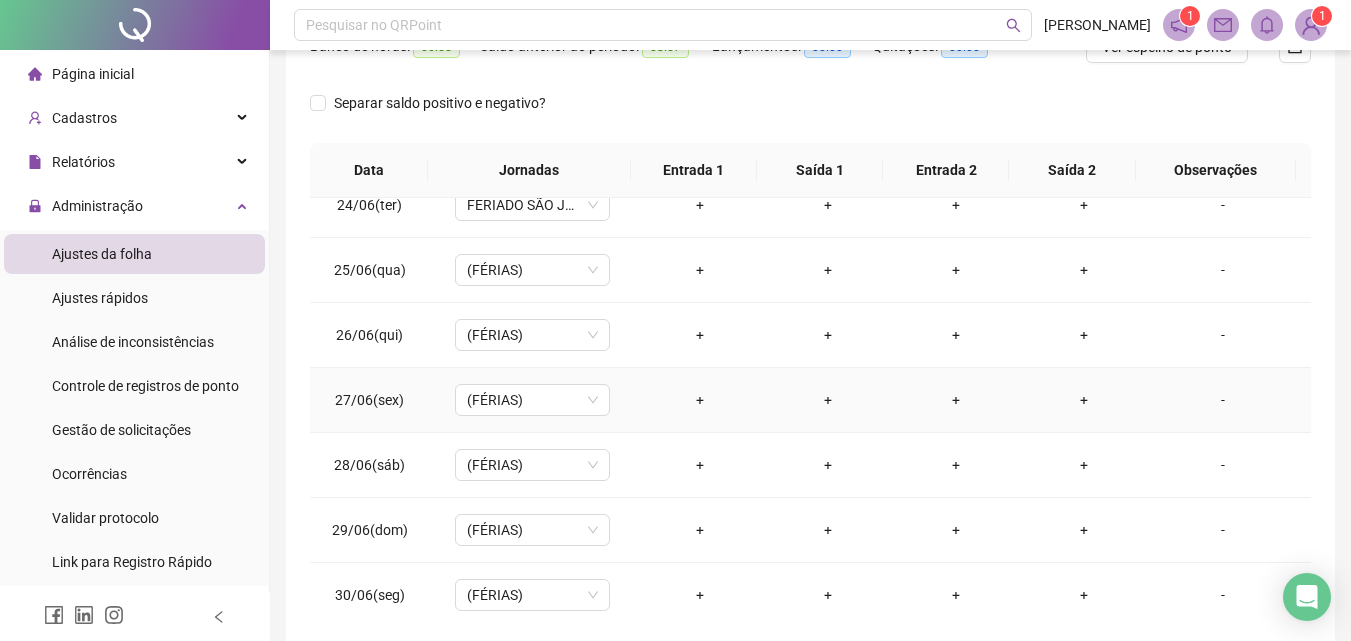 scroll, scrollTop: 1523, scrollLeft: 0, axis: vertical 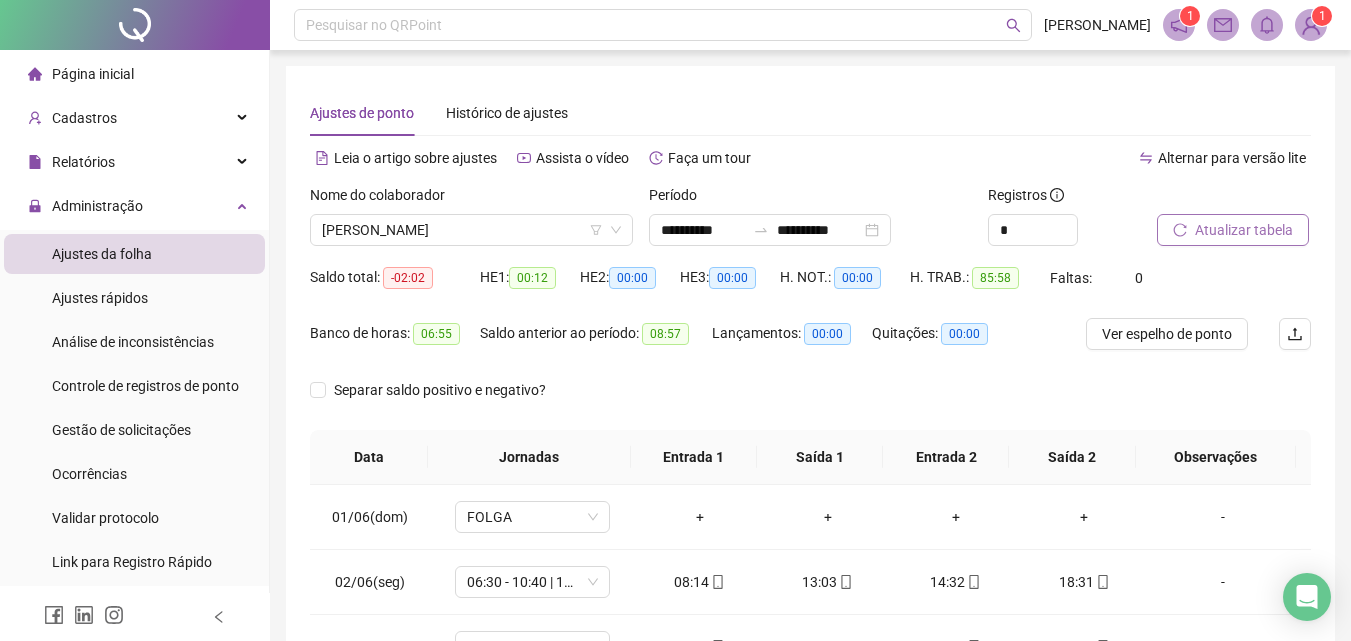 click on "Atualizar tabela" at bounding box center [1244, 230] 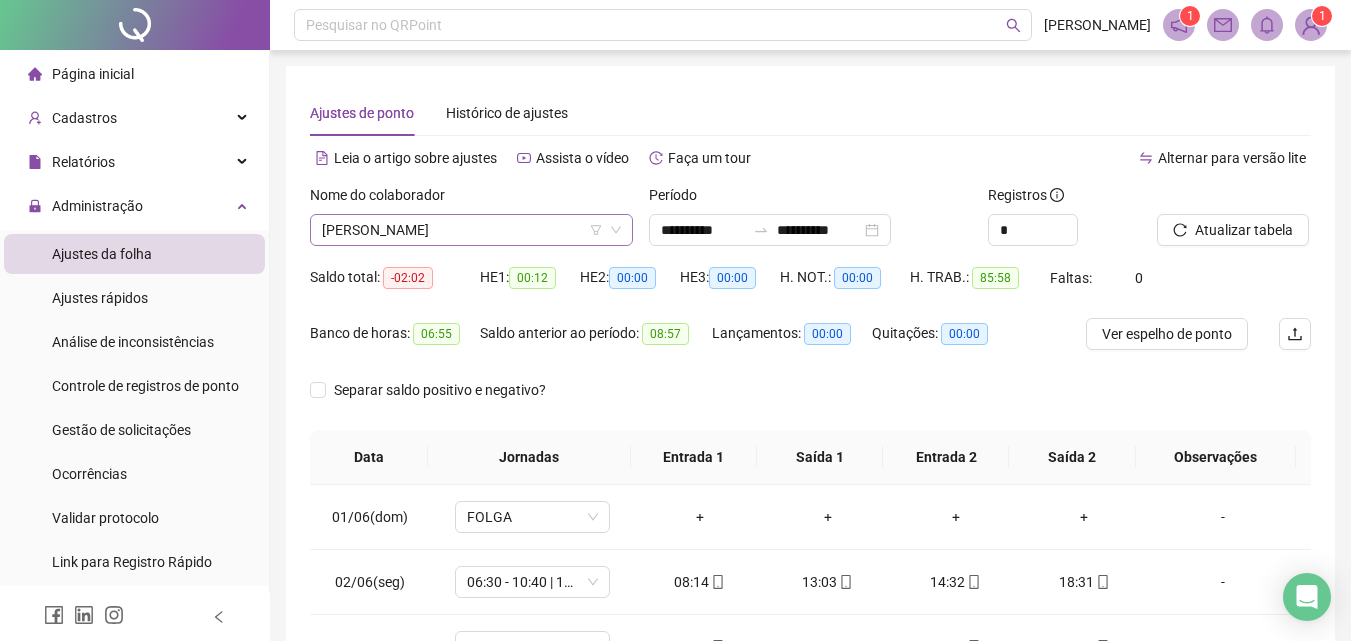 click on "[PERSON_NAME]" at bounding box center (471, 230) 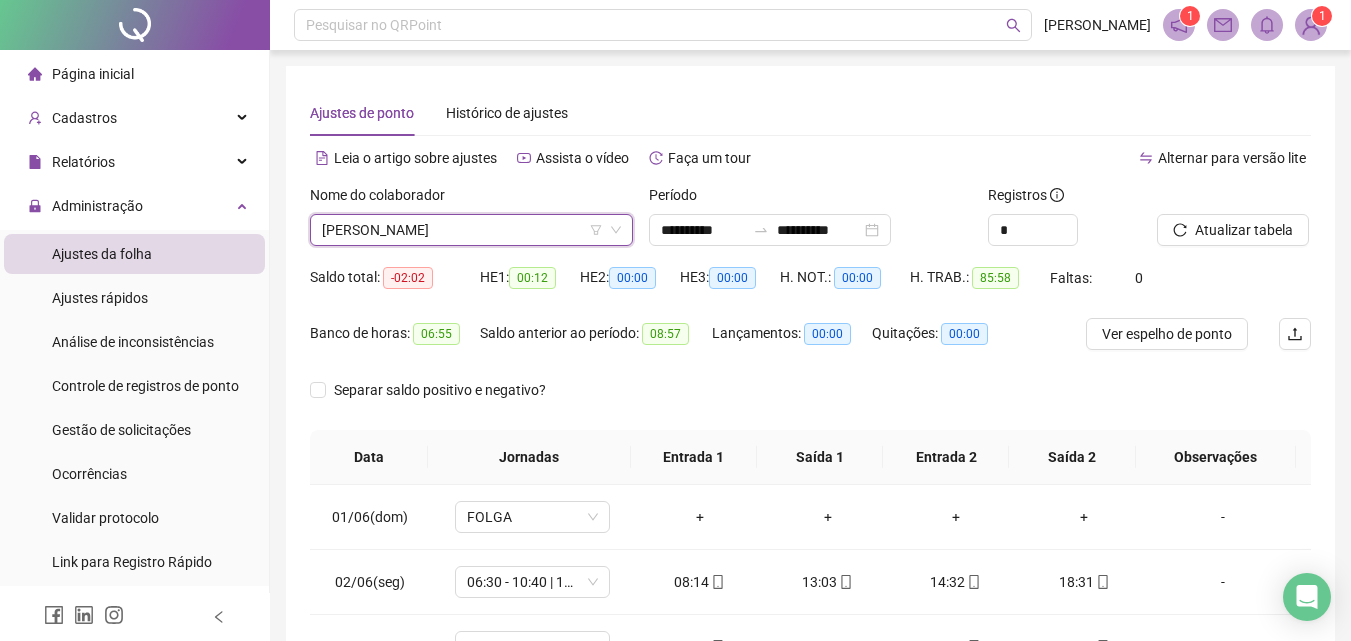 drag, startPoint x: 521, startPoint y: 227, endPoint x: 270, endPoint y: 266, distance: 254.01181 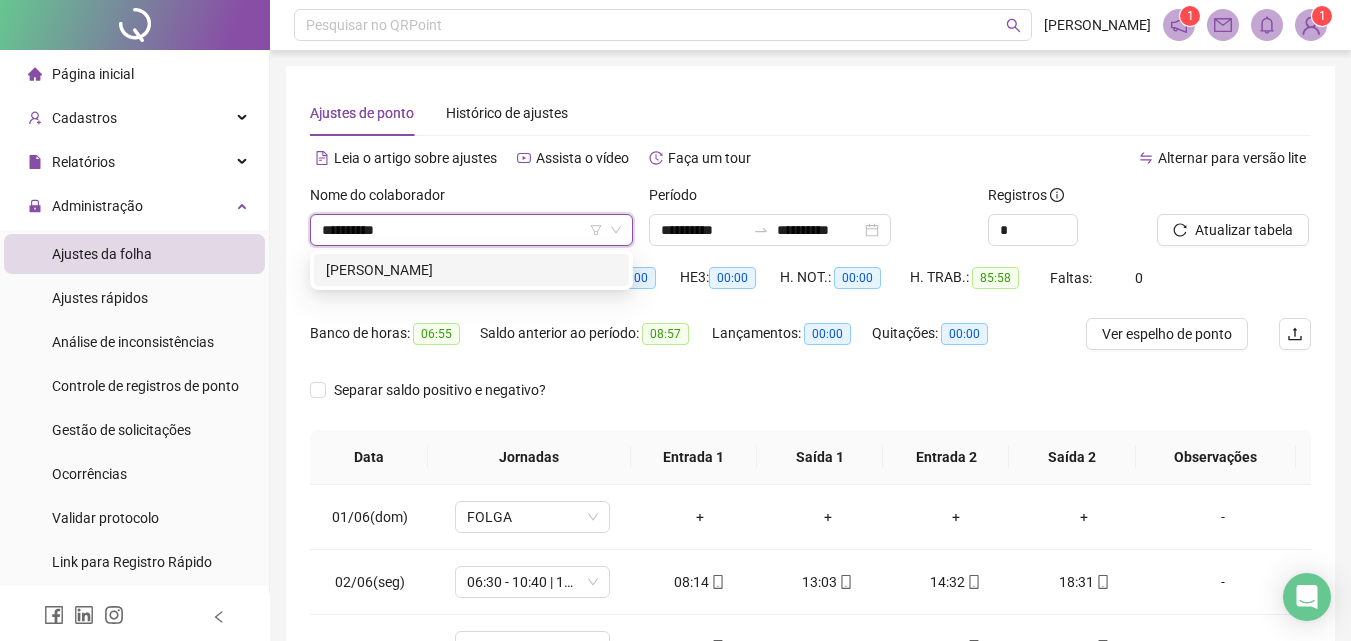 click on "[PERSON_NAME]" at bounding box center [471, 270] 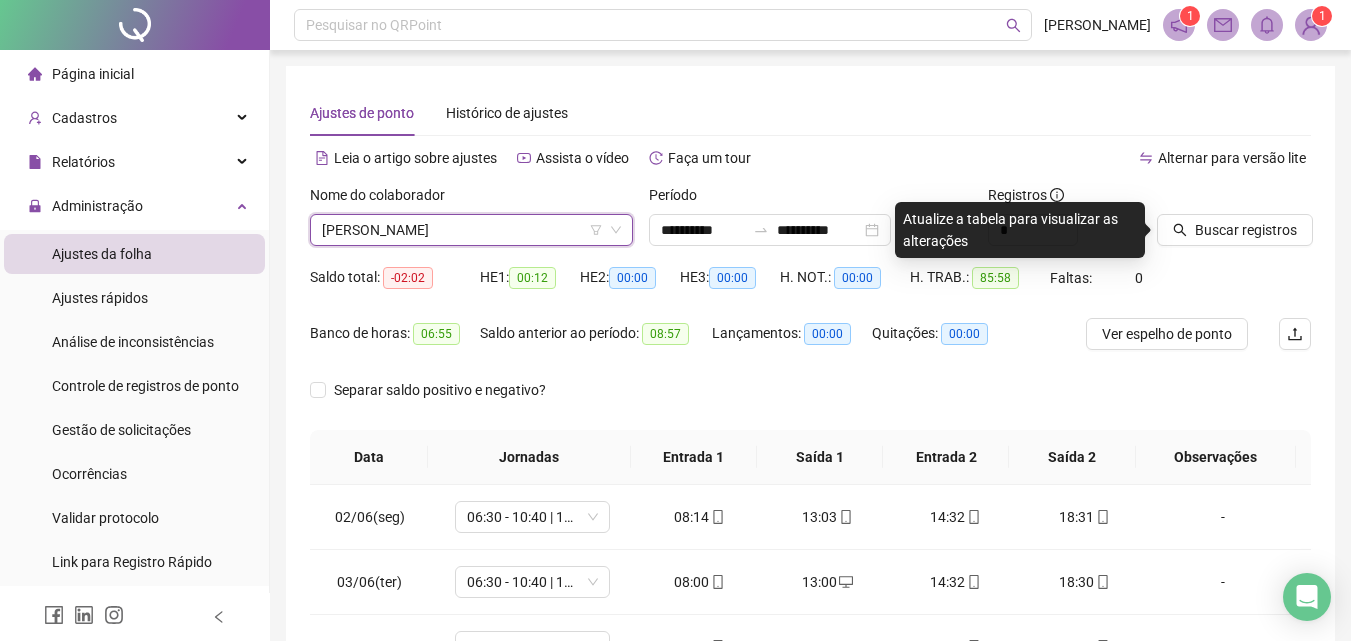 scroll, scrollTop: 100, scrollLeft: 0, axis: vertical 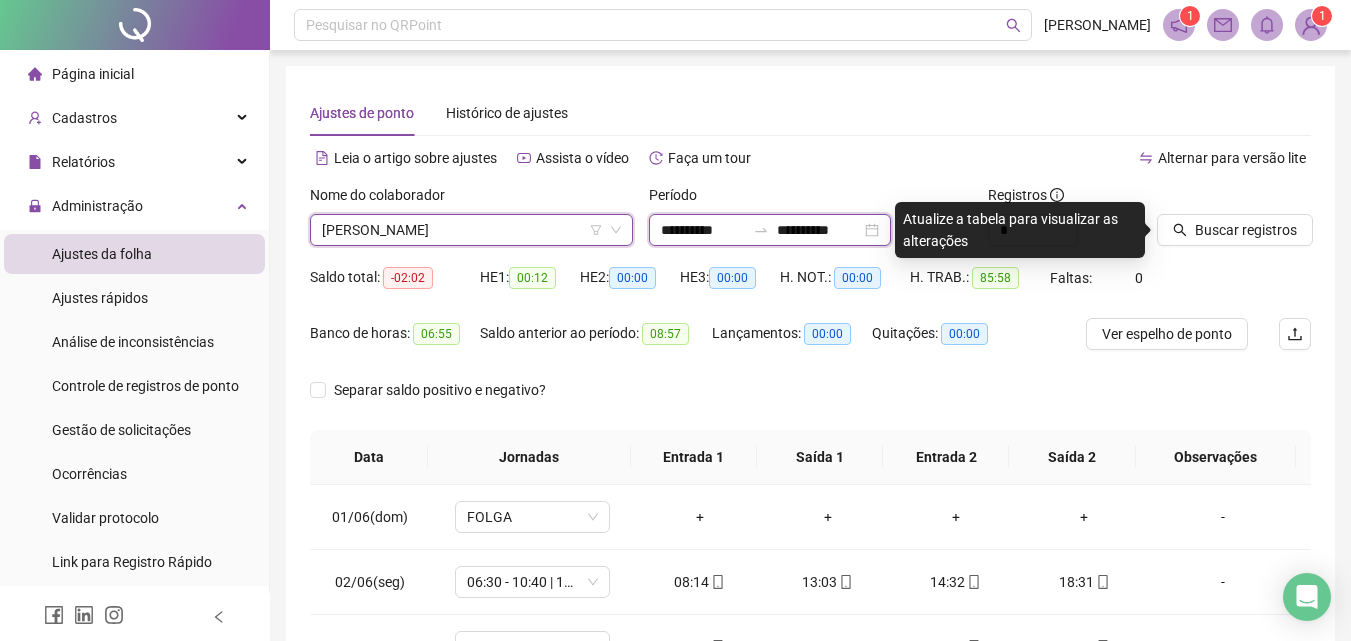 click on "**********" at bounding box center [703, 230] 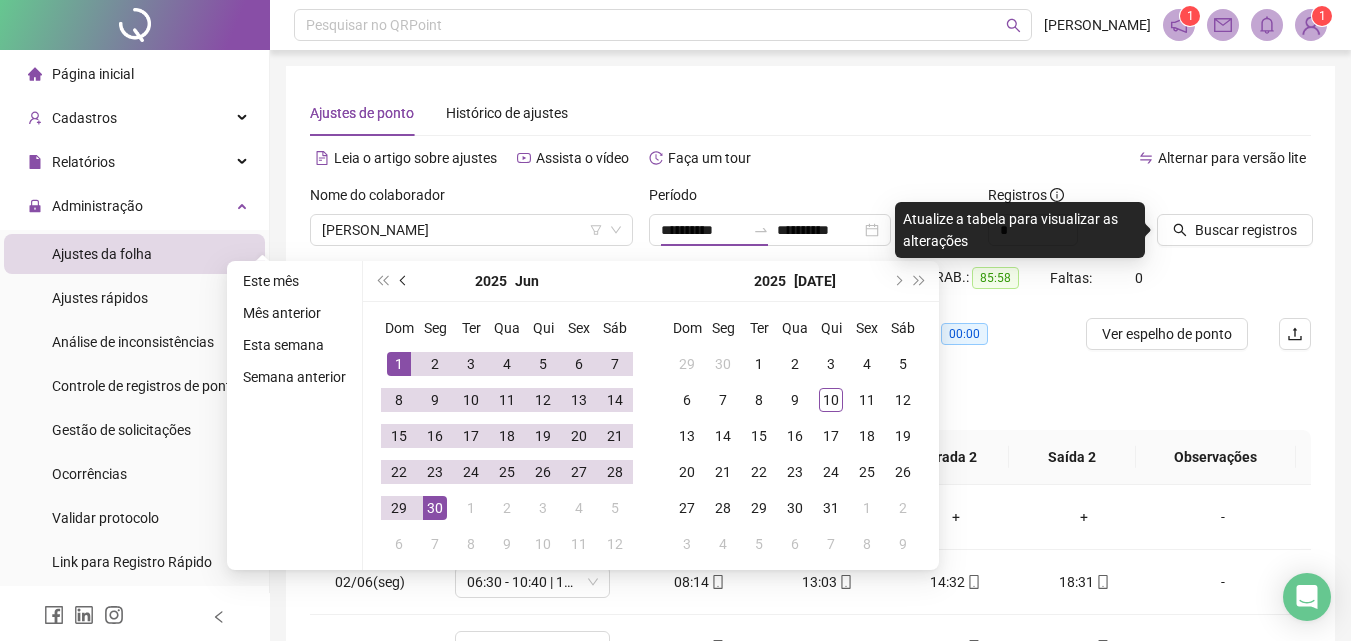 click at bounding box center (404, 281) 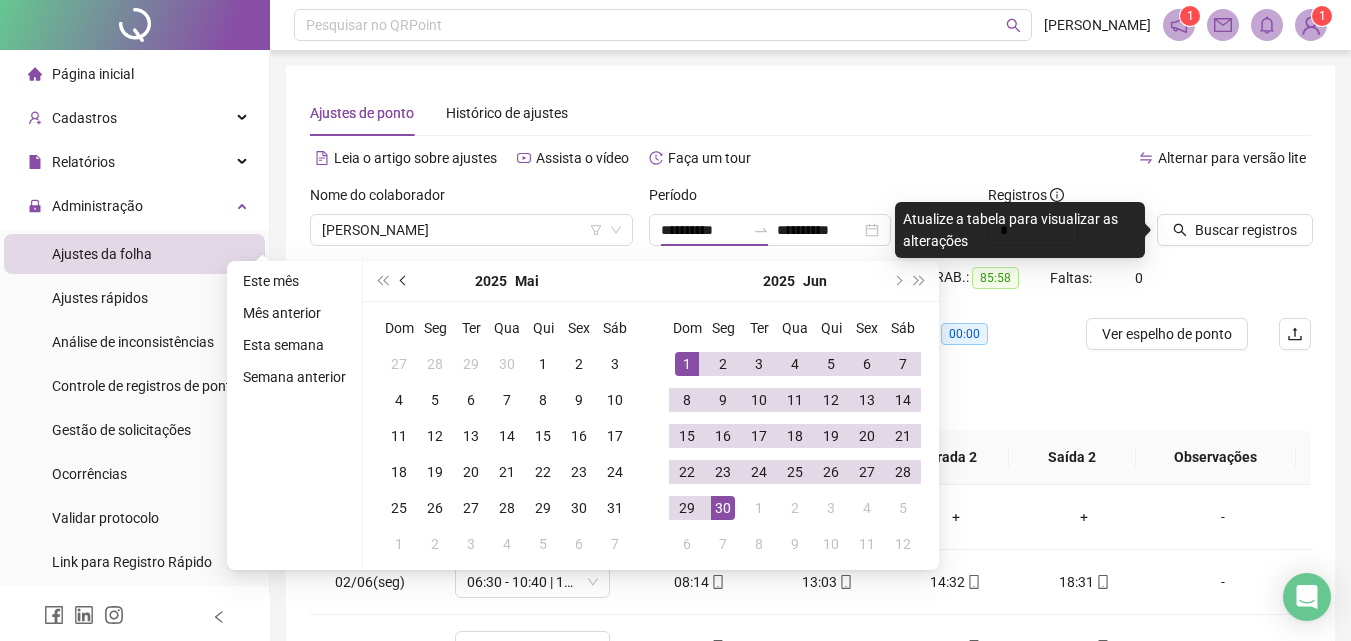 click at bounding box center [405, 281] 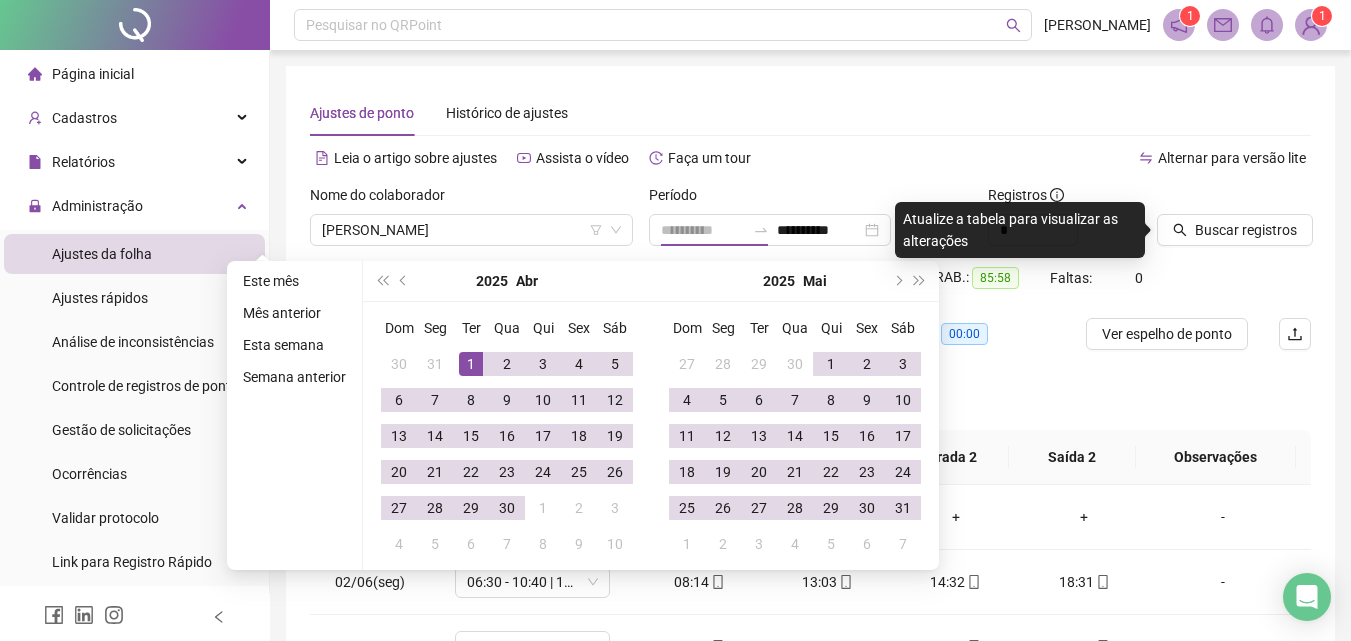 click on "1" at bounding box center [471, 364] 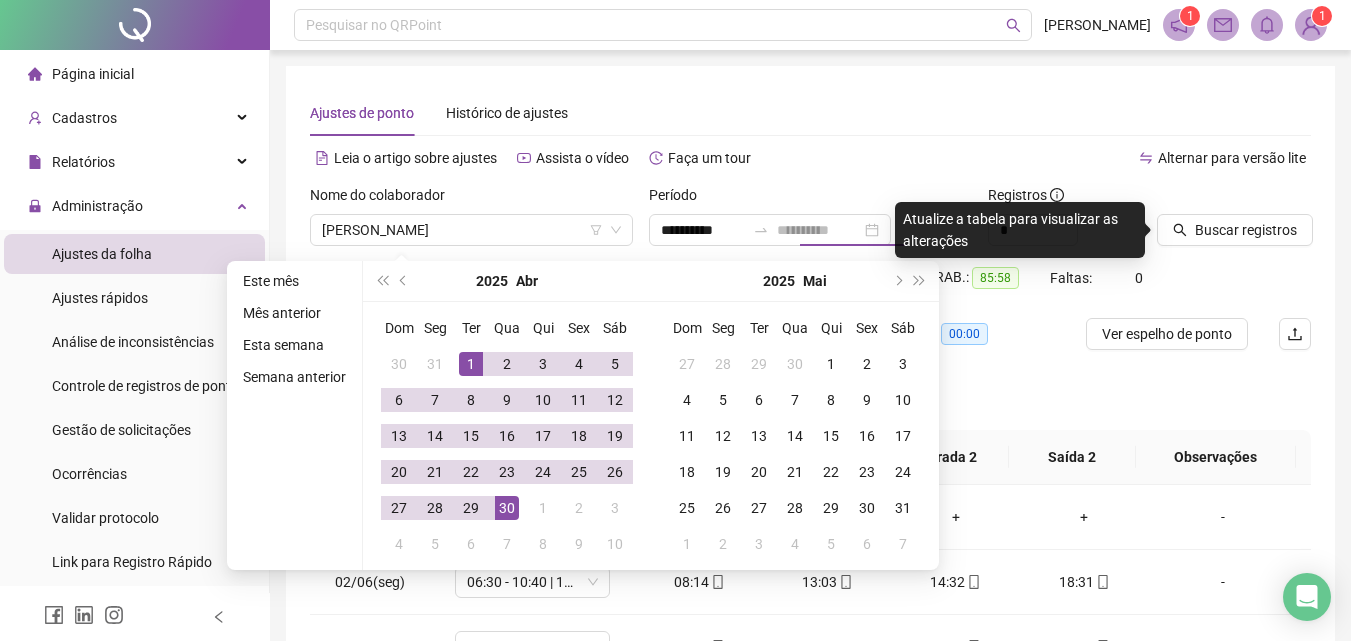 click on "30" at bounding box center (507, 508) 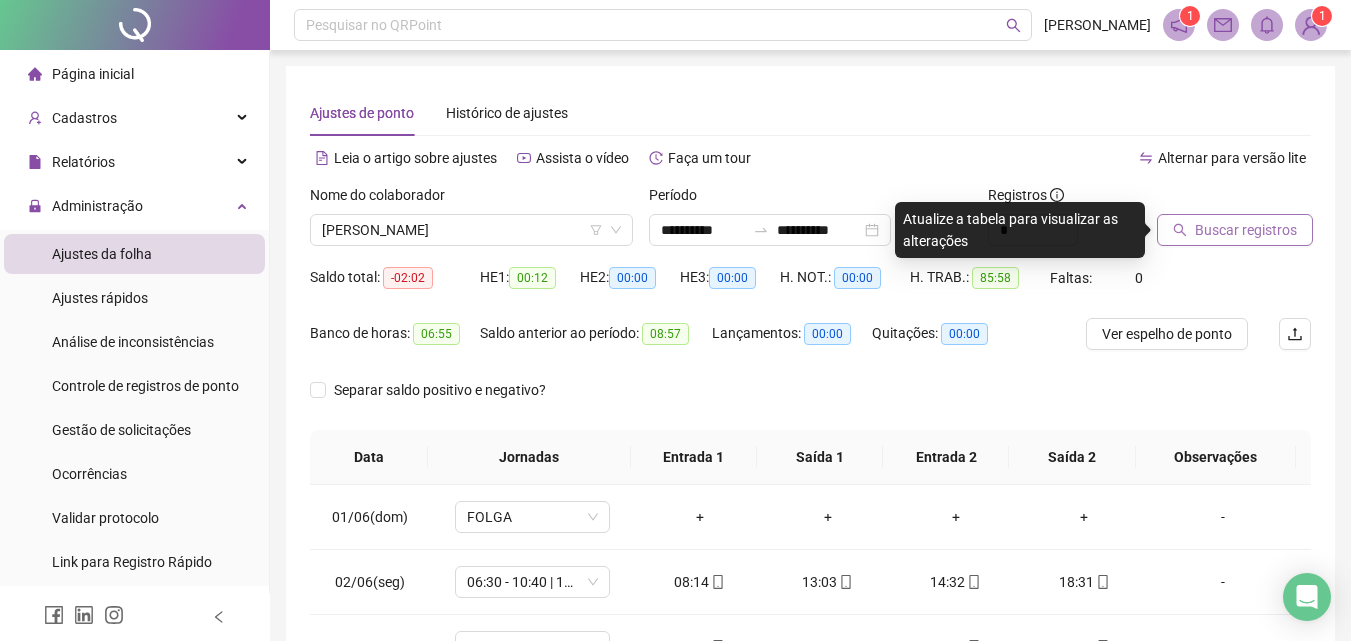 click on "Buscar registros" at bounding box center [1235, 230] 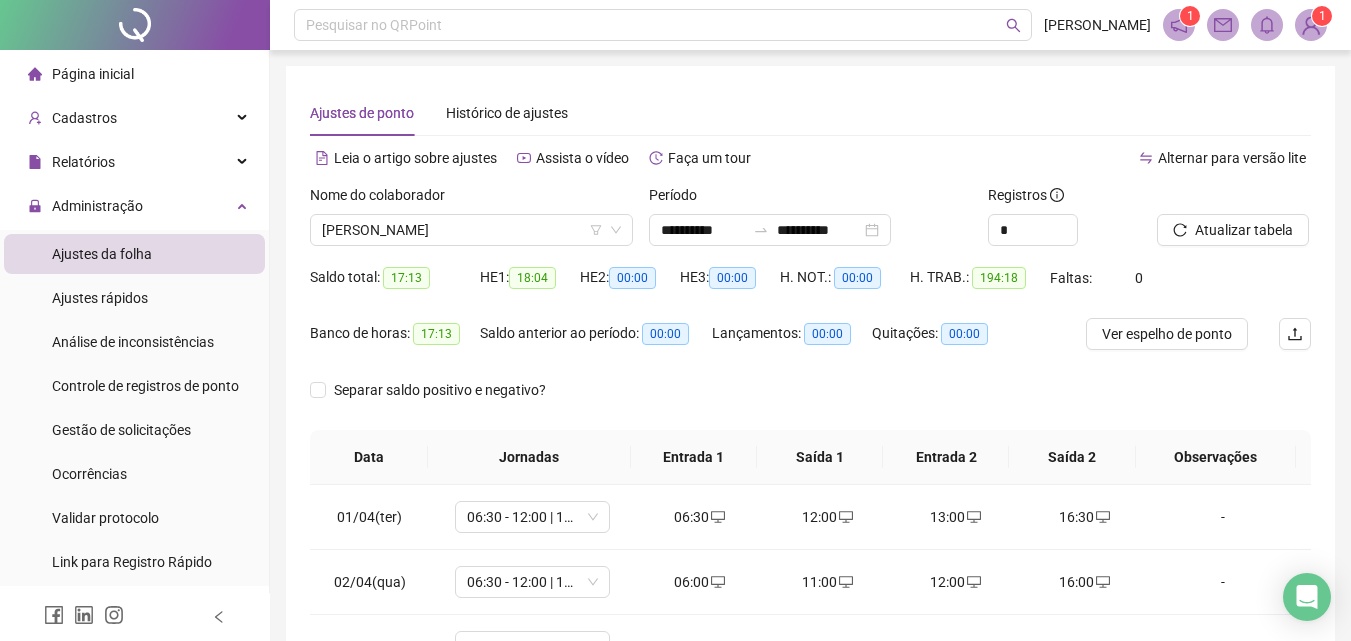 scroll, scrollTop: 200, scrollLeft: 0, axis: vertical 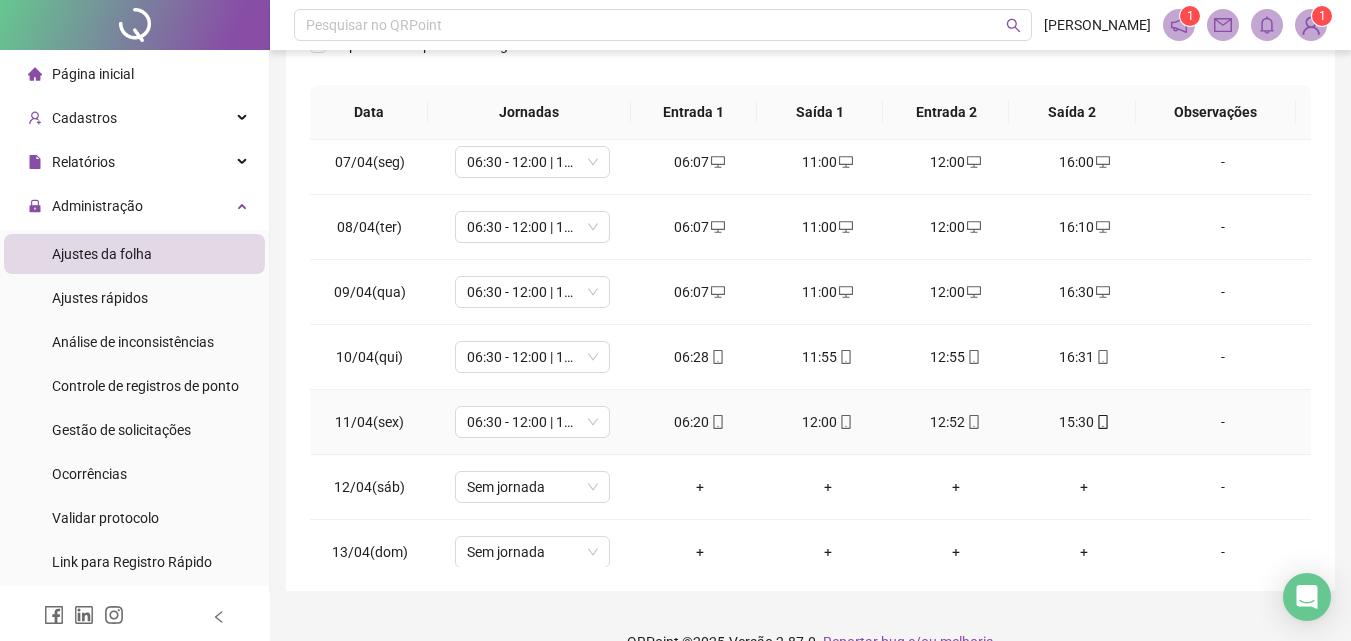 click on "12:52" at bounding box center (956, 422) 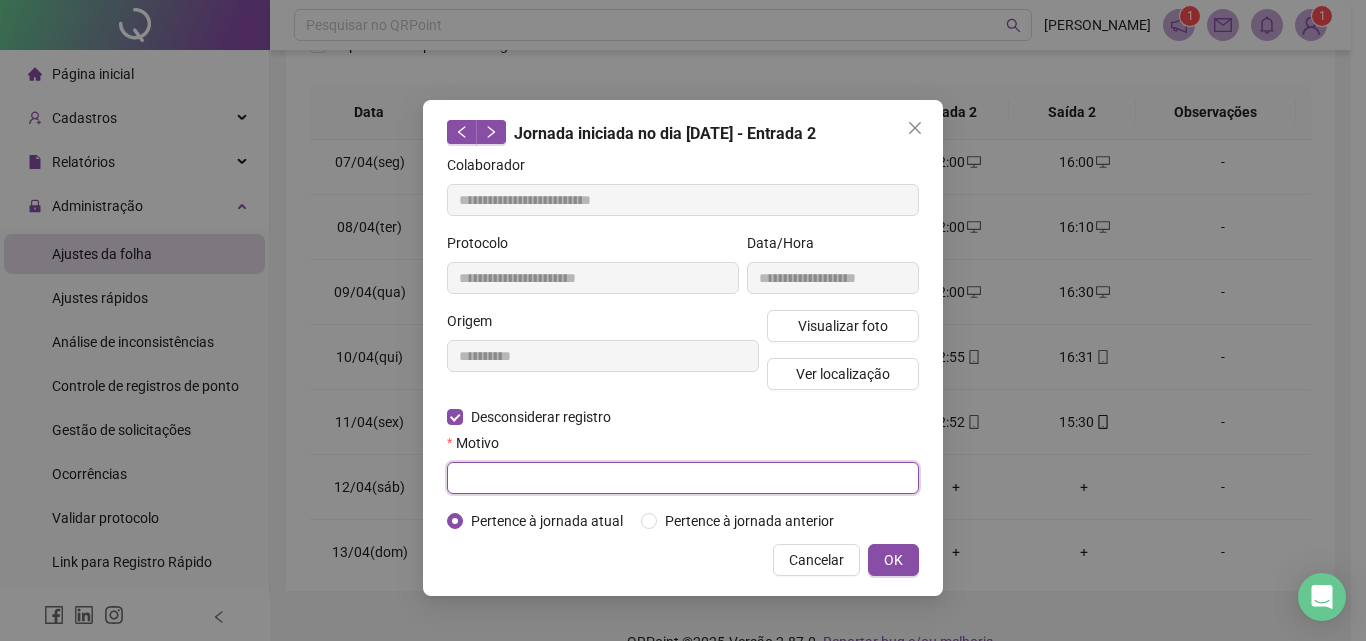 click at bounding box center [683, 478] 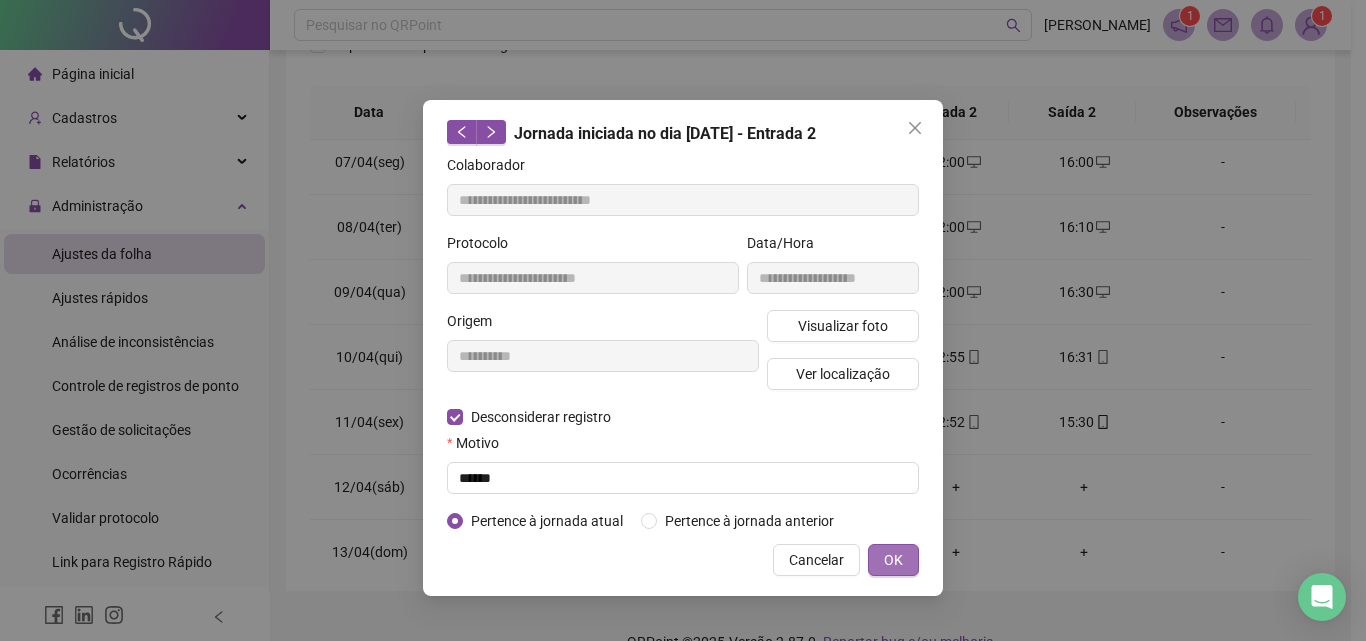 click on "OK" at bounding box center [893, 560] 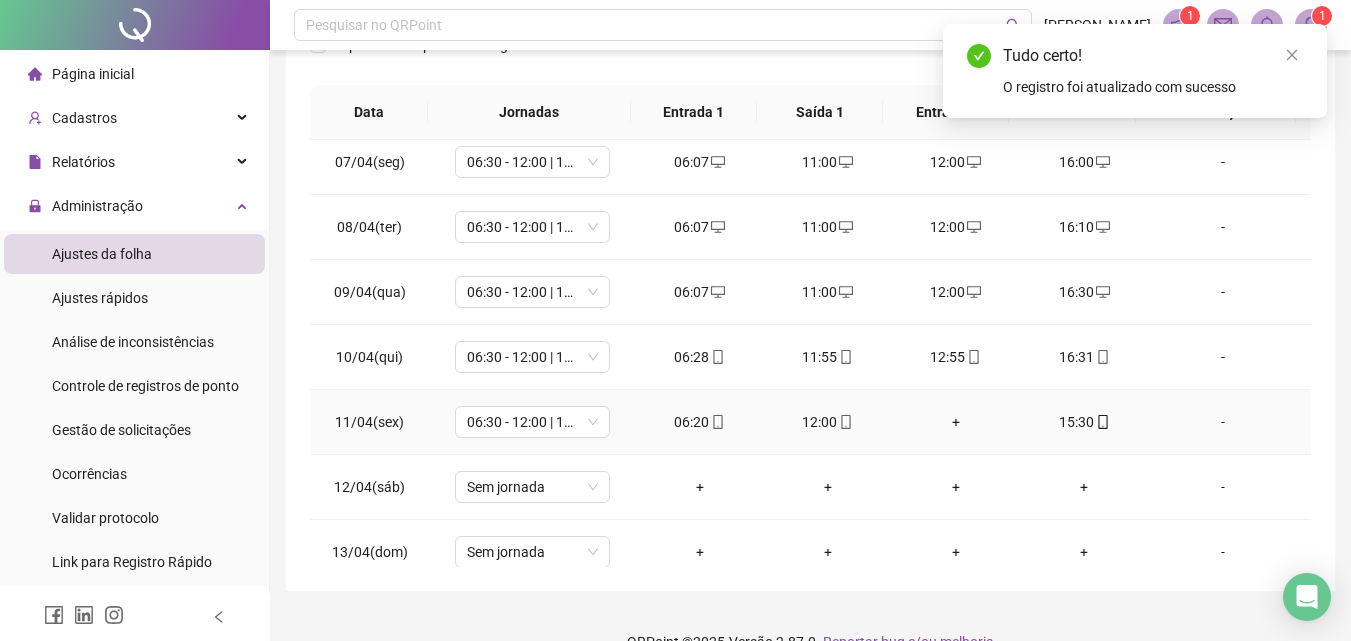 click on "+" at bounding box center (956, 422) 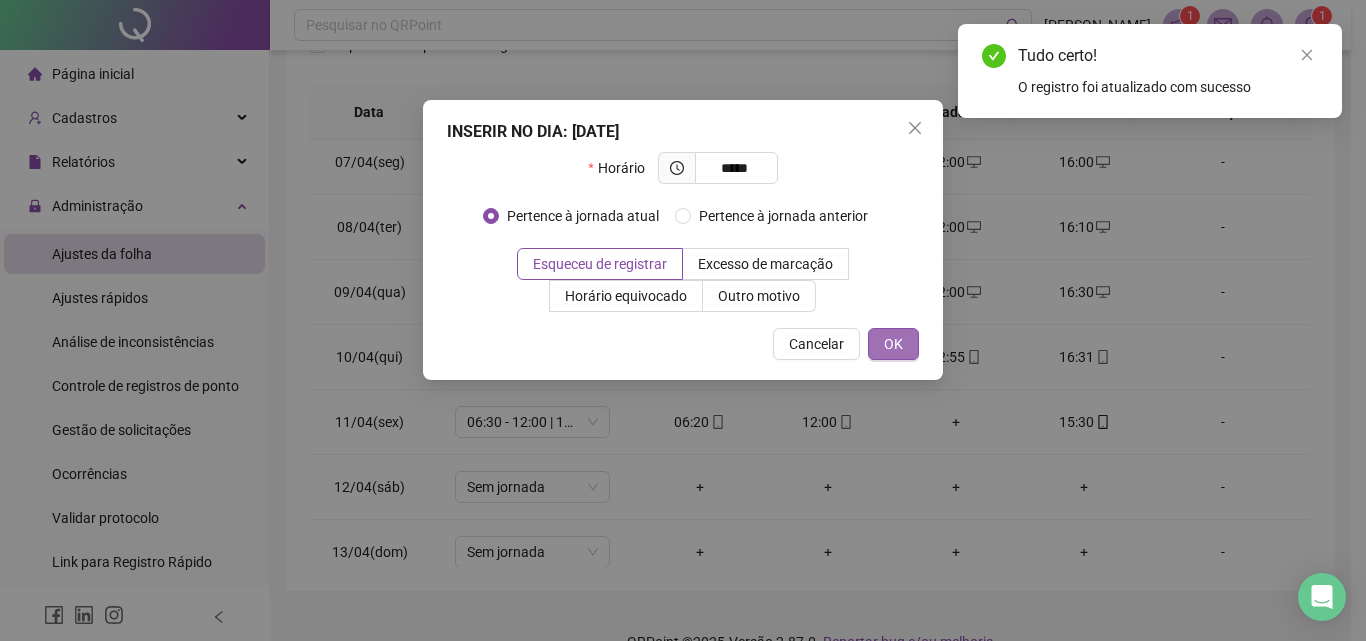 drag, startPoint x: 889, startPoint y: 336, endPoint x: 898, endPoint y: 361, distance: 26.57066 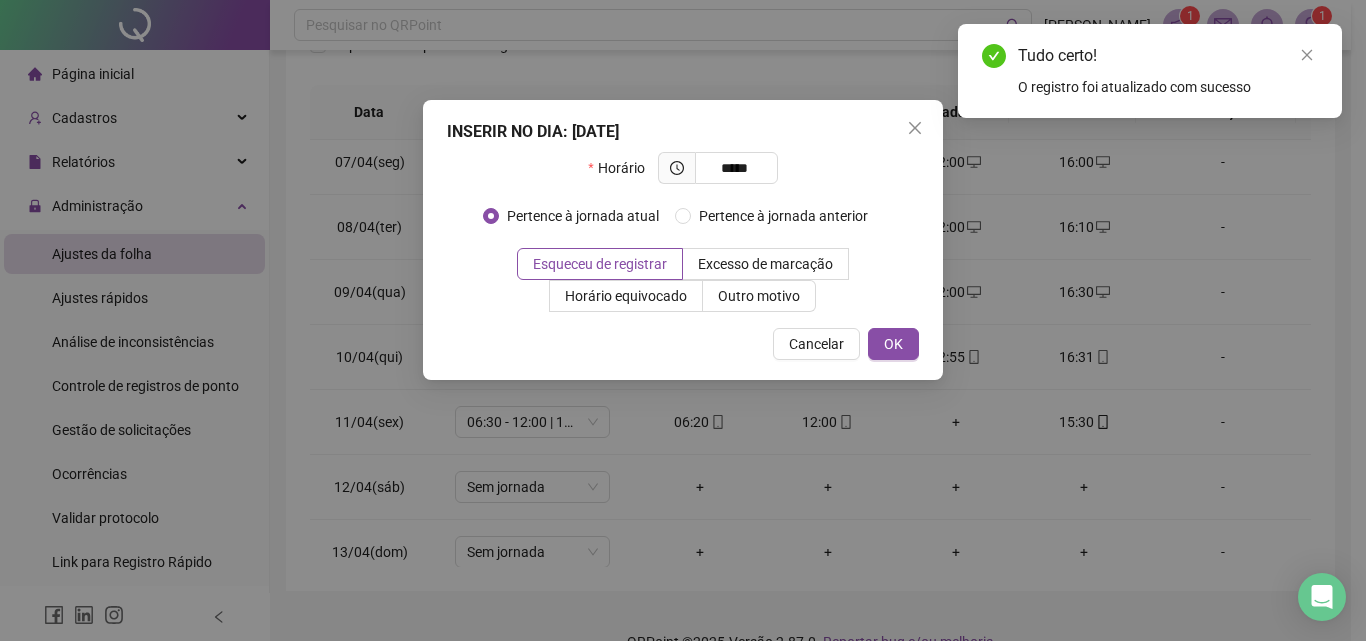 click on "OK" at bounding box center (893, 344) 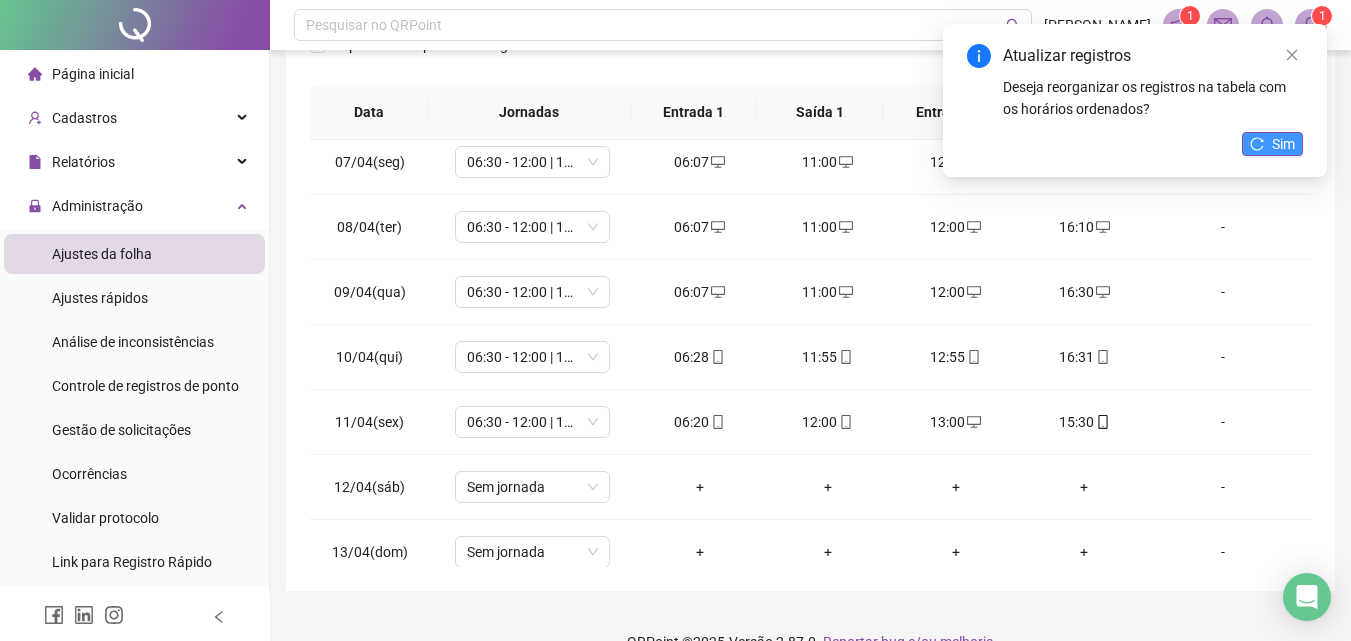 click on "Sim" at bounding box center (1283, 144) 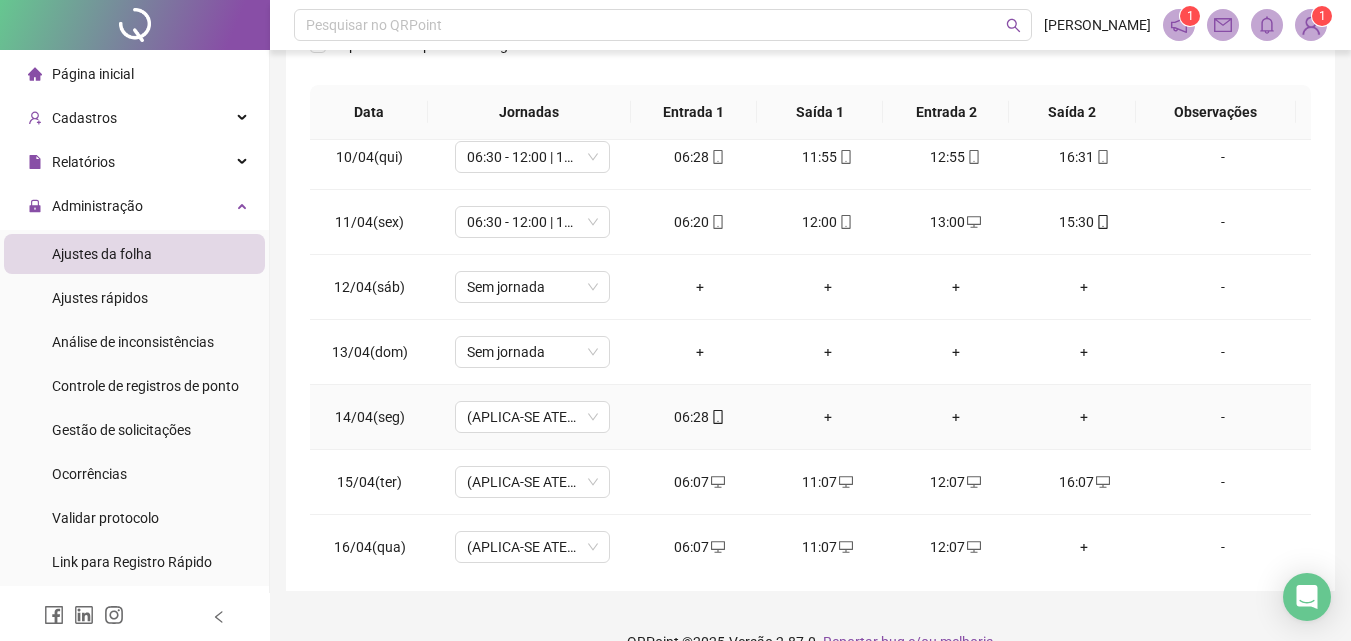 scroll, scrollTop: 700, scrollLeft: 0, axis: vertical 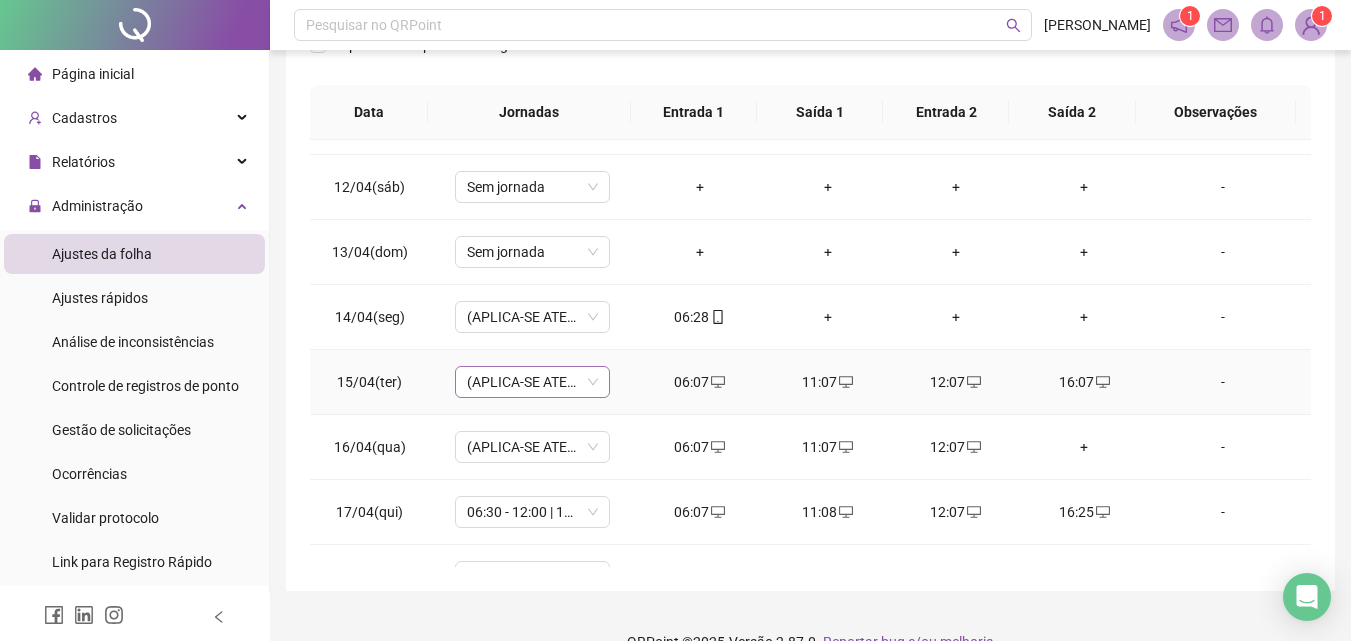 click on "(APLICA-SE ATESTADO)" at bounding box center (532, 382) 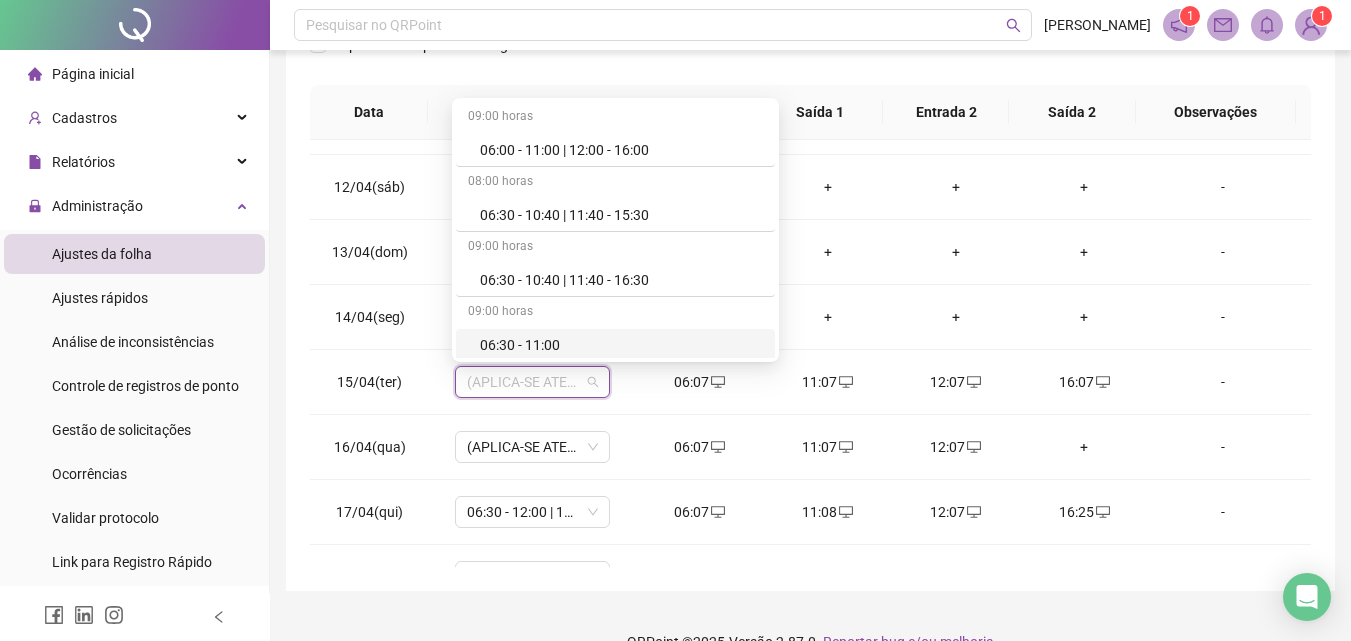 click on "**********" at bounding box center (810, 156) 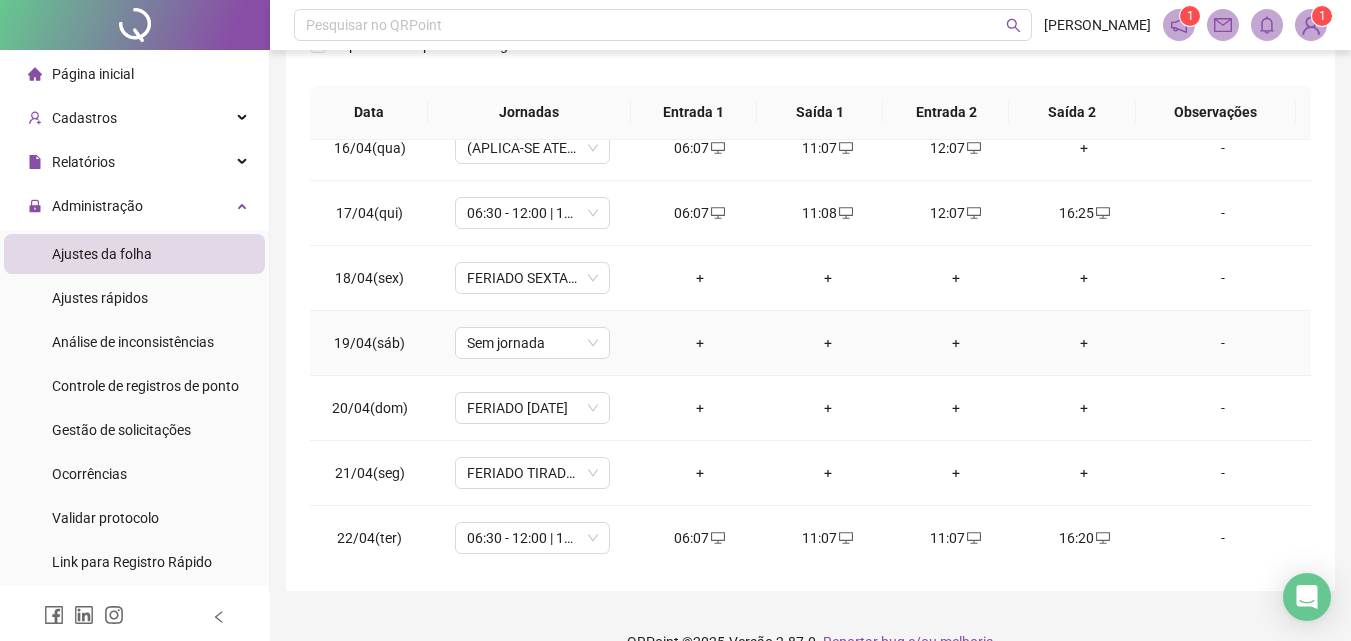 scroll, scrollTop: 1000, scrollLeft: 0, axis: vertical 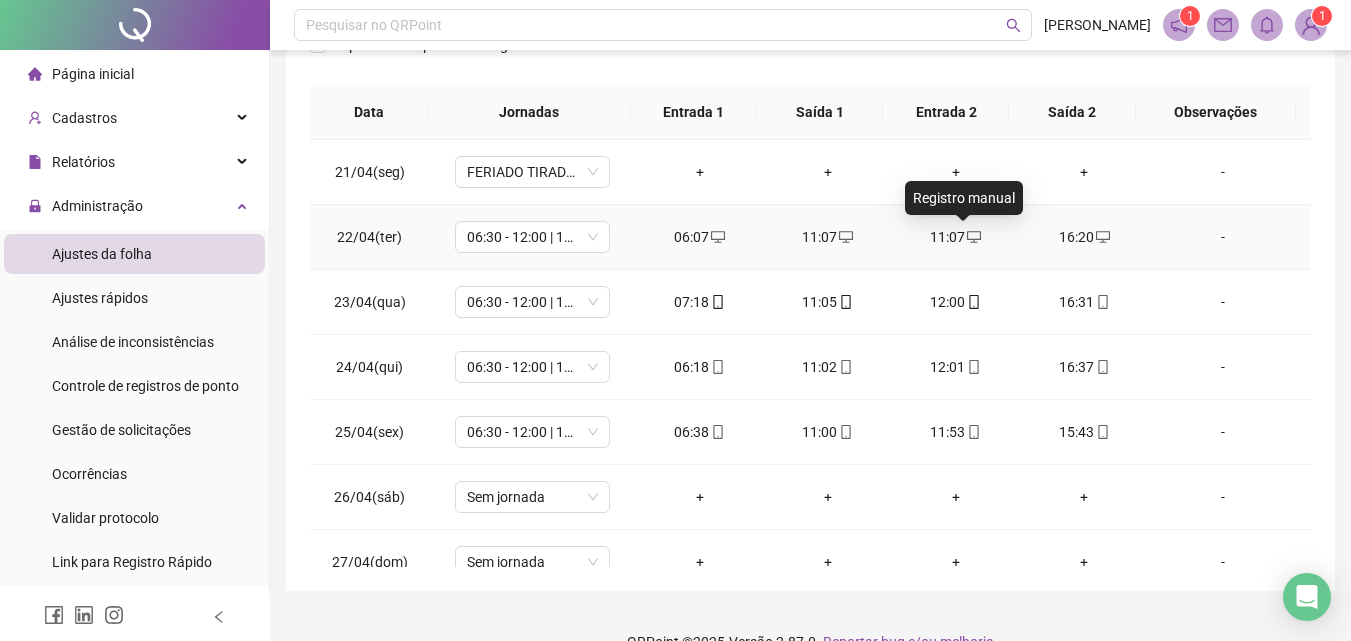 click 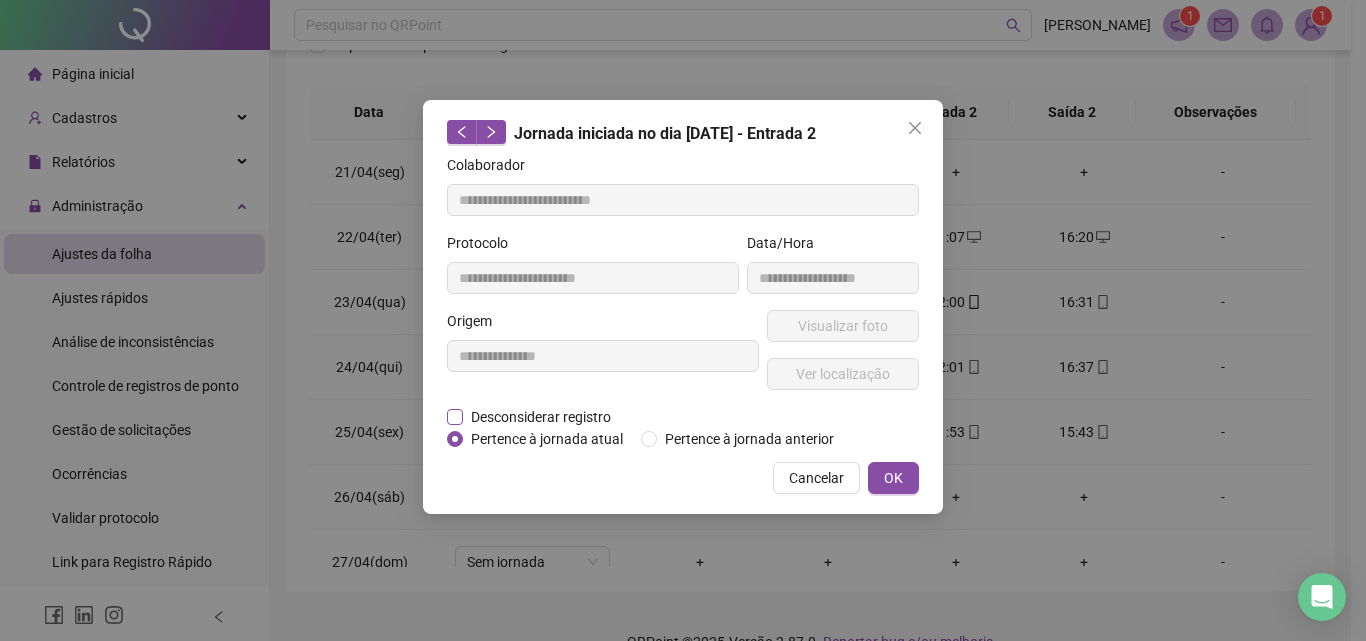 click on "Desconsiderar registro" at bounding box center [541, 417] 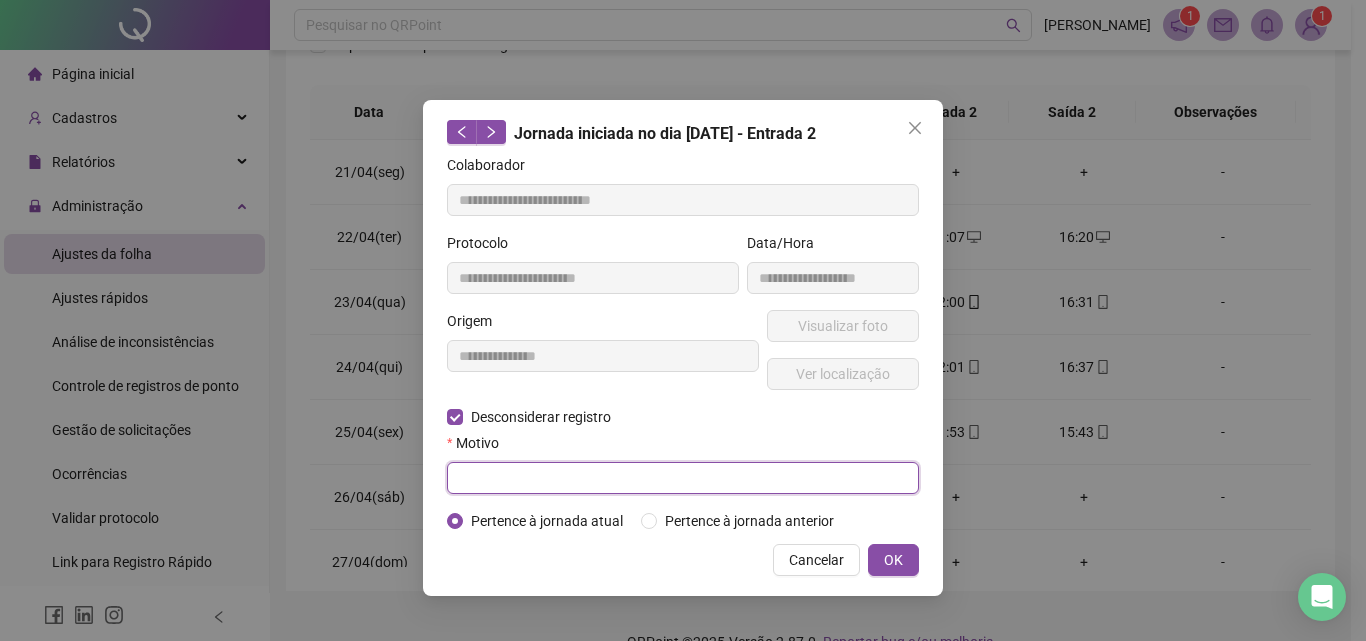 click at bounding box center [683, 478] 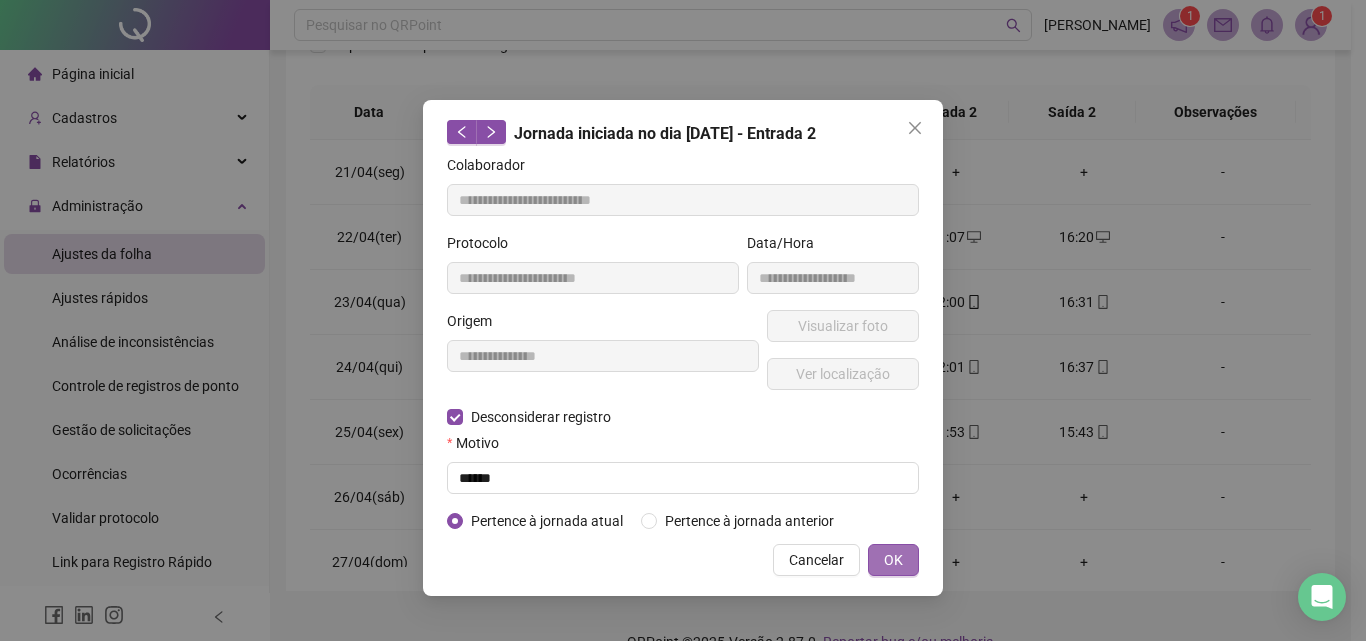 click on "OK" at bounding box center (893, 560) 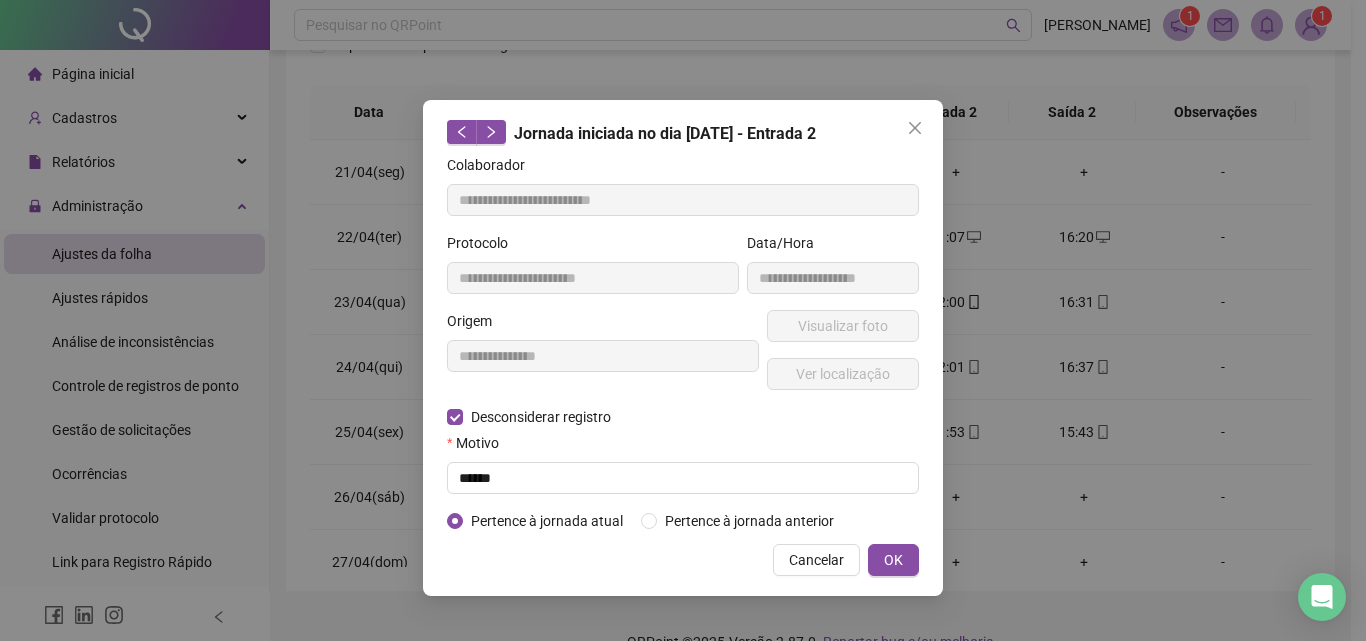 click on "OK" at bounding box center [893, 560] 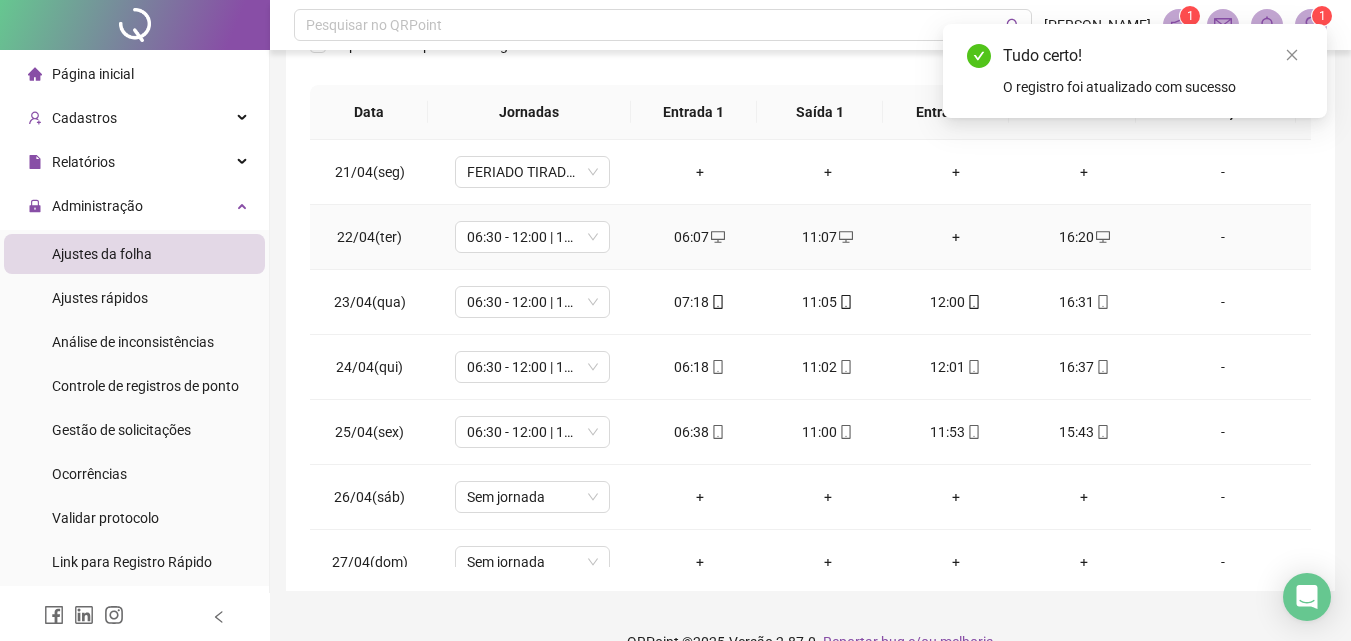 click on "+" at bounding box center (956, 237) 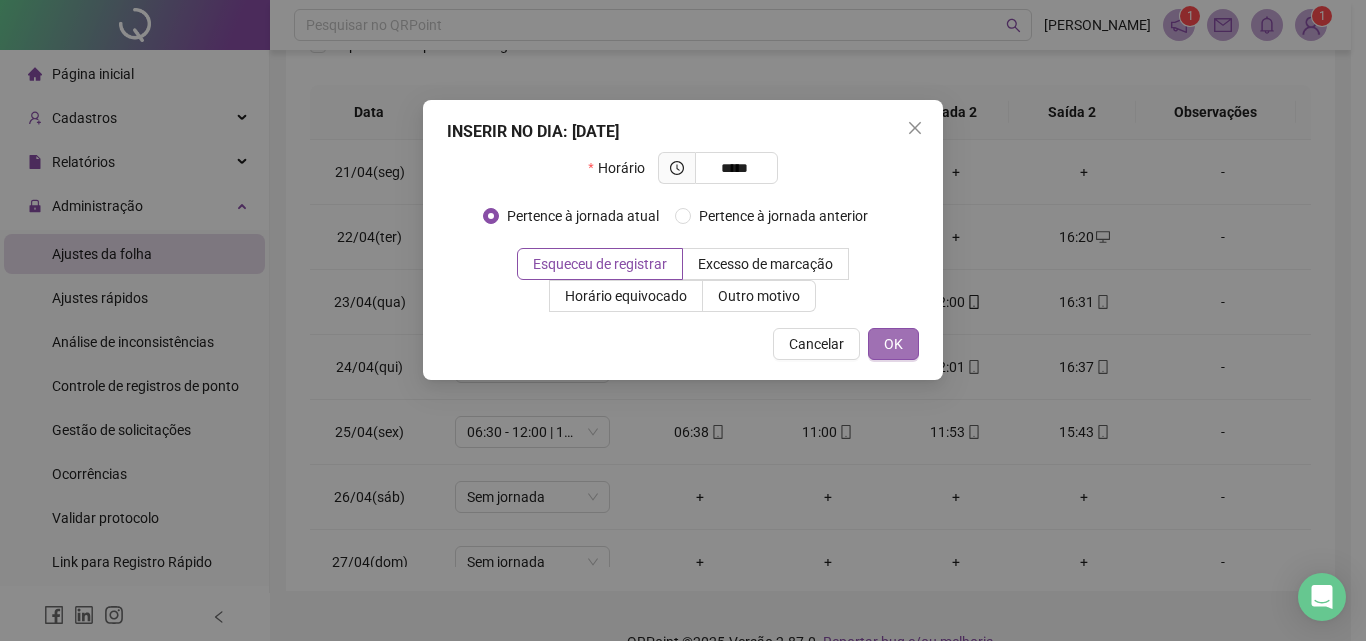 click on "OK" at bounding box center [893, 344] 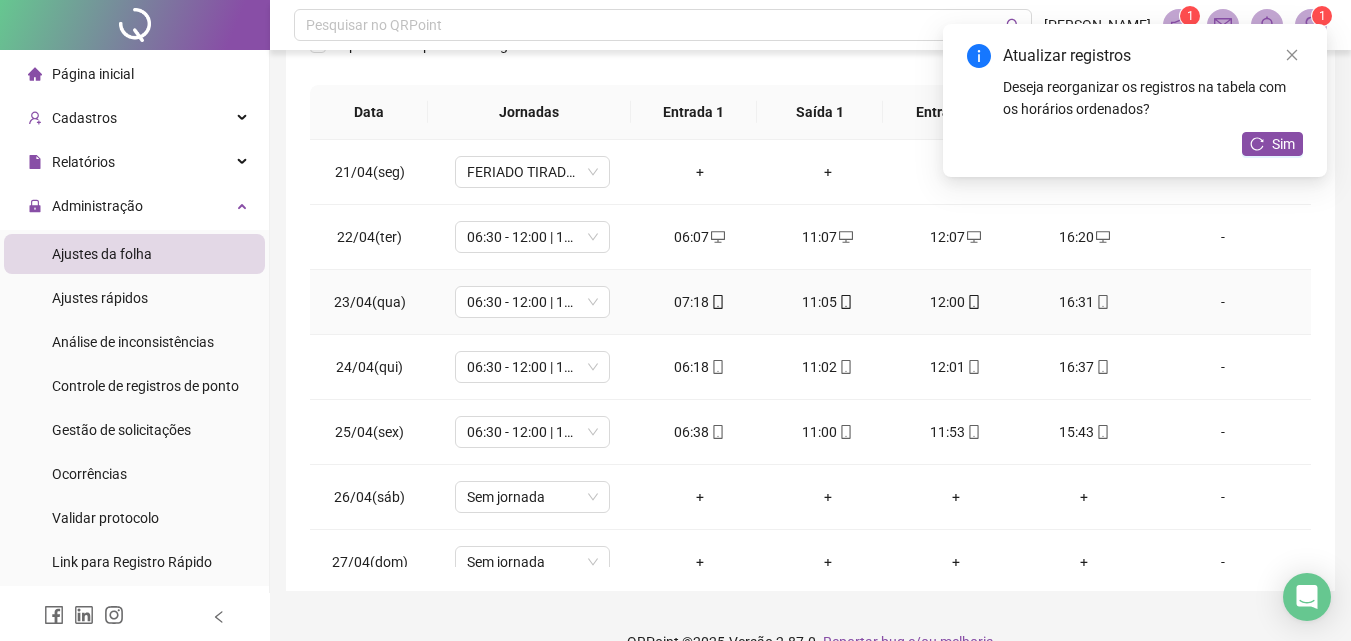 click on "11:05" at bounding box center (828, 302) 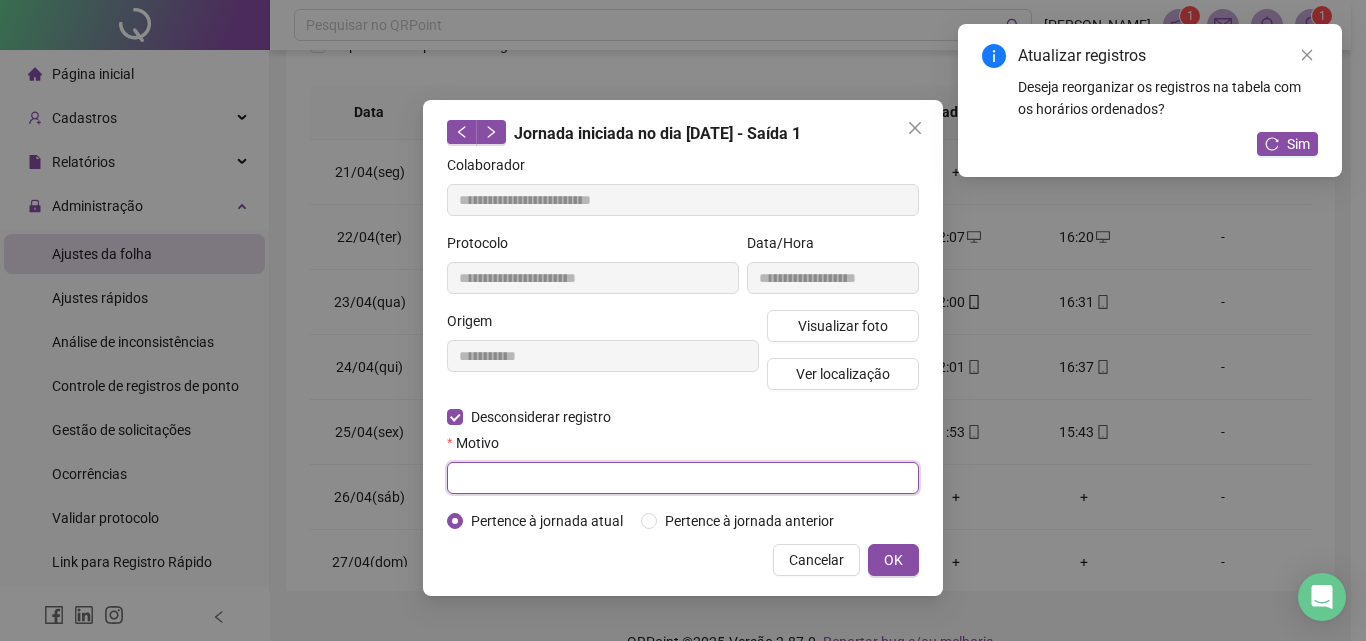 click at bounding box center [683, 478] 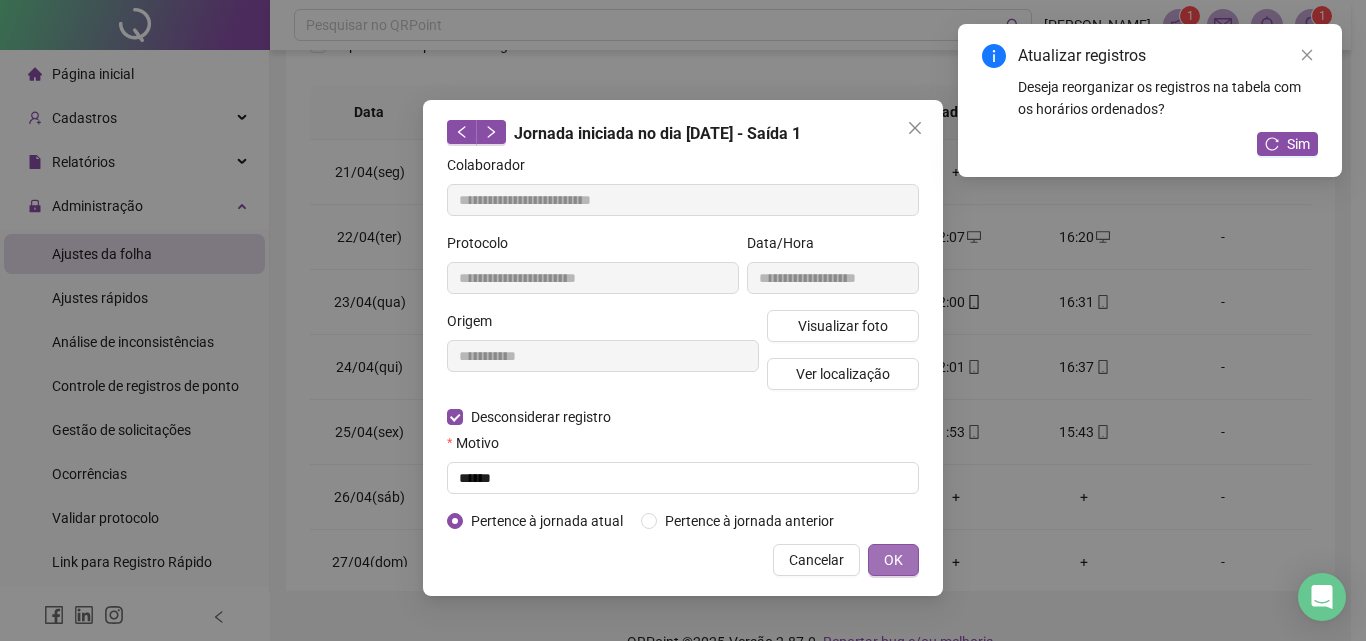 click on "OK" at bounding box center (893, 560) 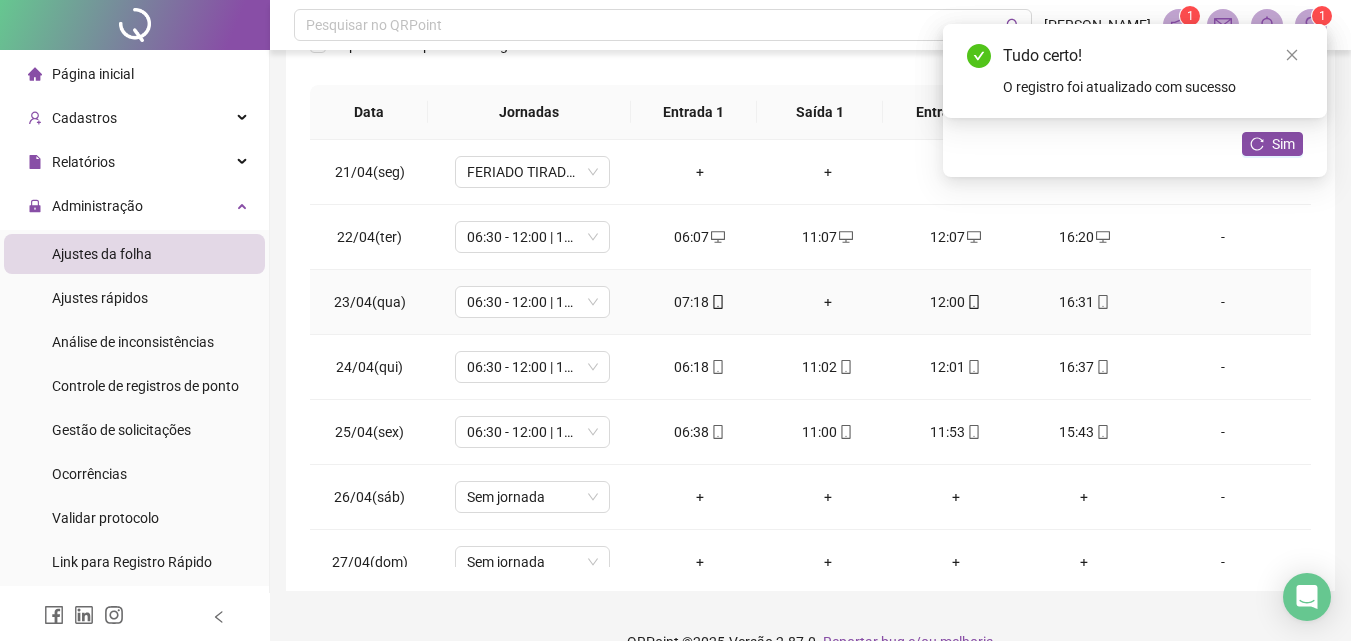click on "+" at bounding box center [828, 302] 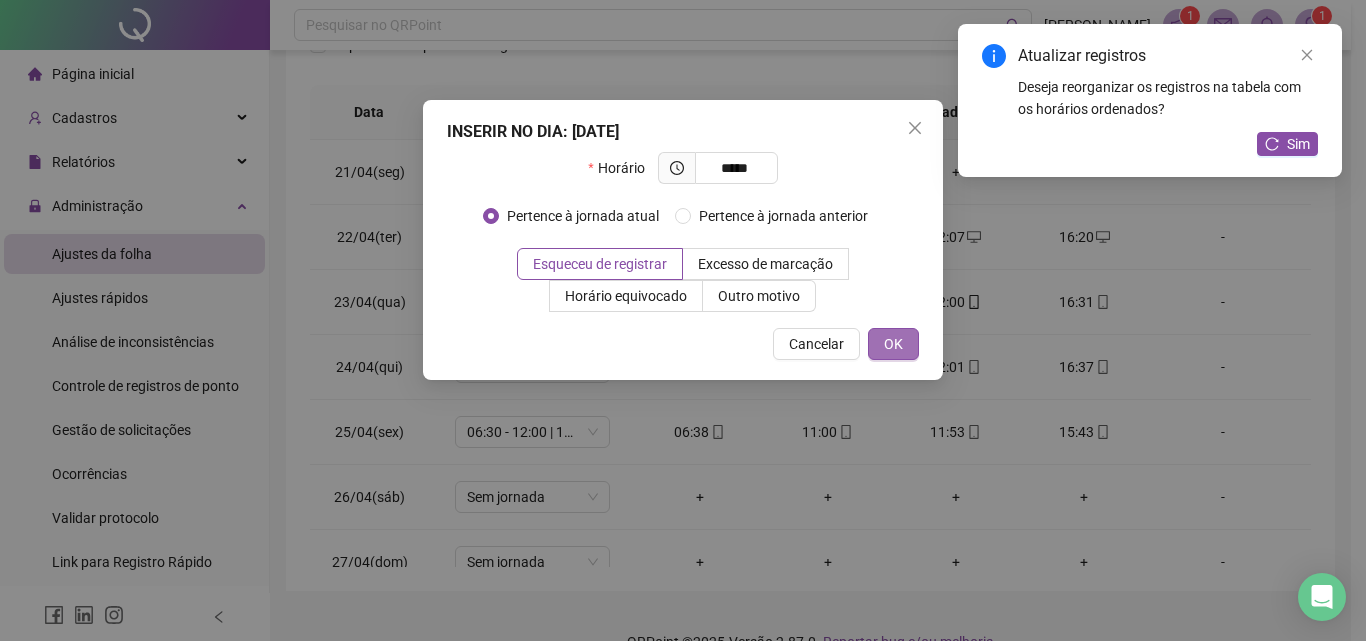 click on "OK" at bounding box center [893, 344] 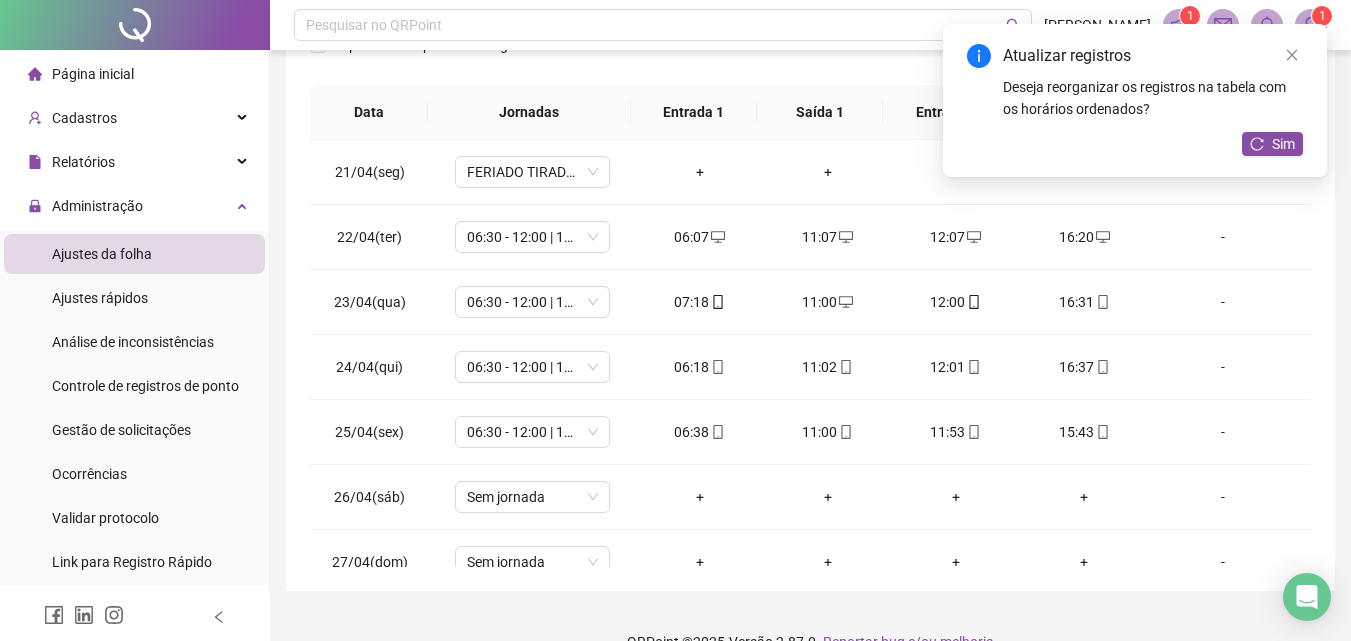 click on "Atualizar registros Deseja reorganizar os registros na tabela com os horários ordenados? Sim" at bounding box center [1135, 100] 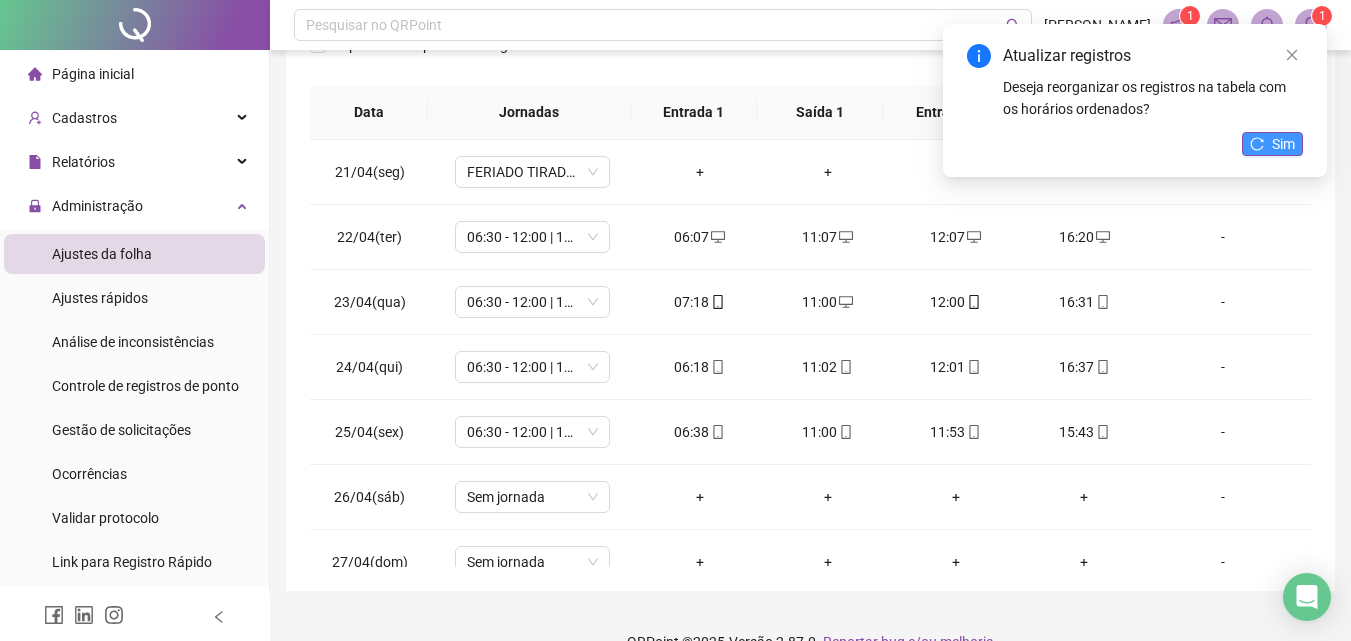 click on "Sim" at bounding box center (1283, 144) 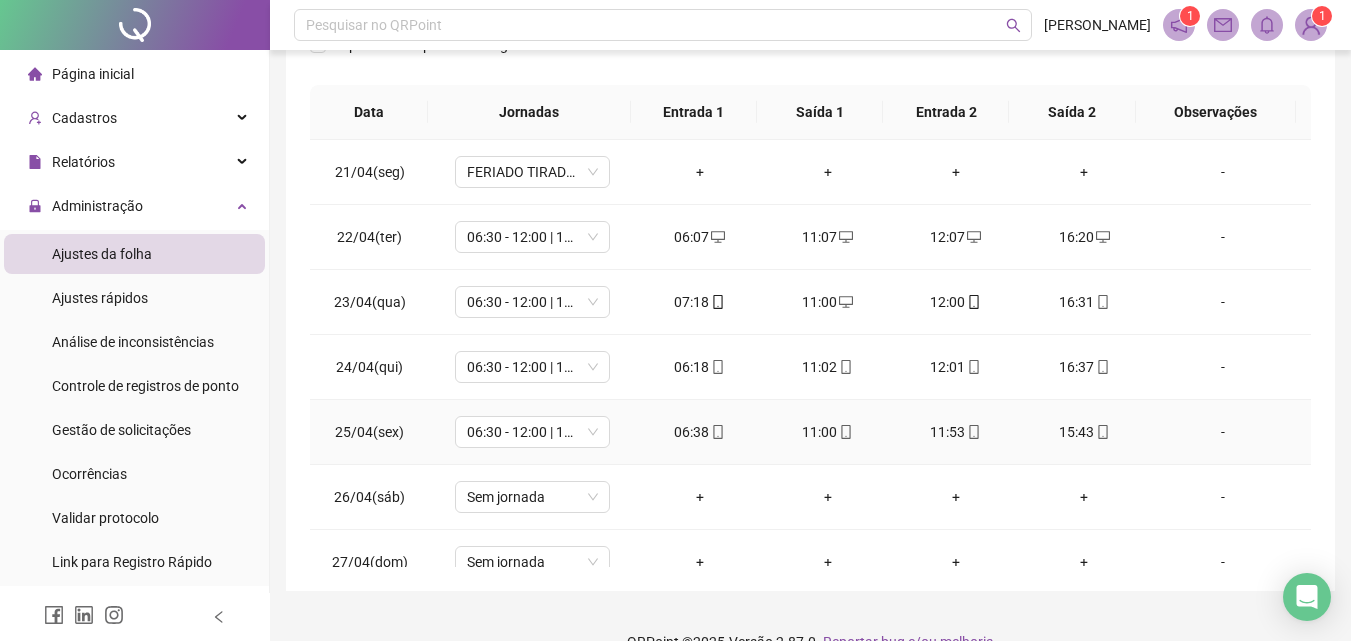 click on "11:53" at bounding box center (956, 432) 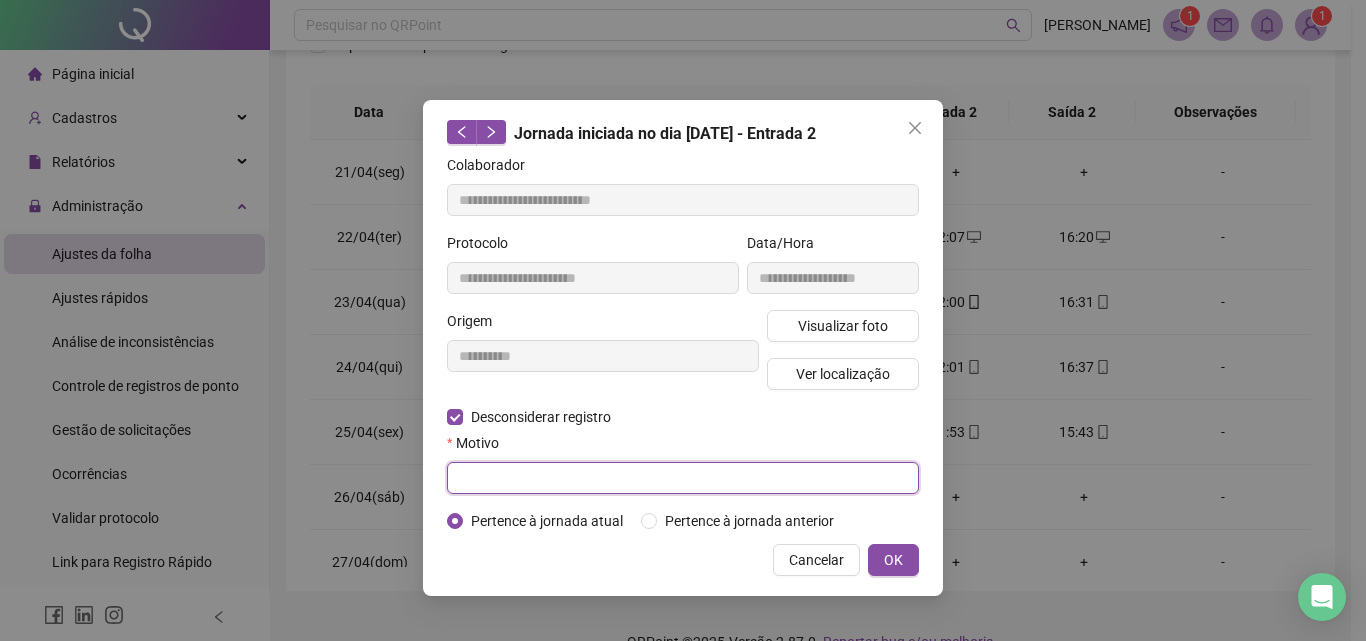 click at bounding box center [683, 478] 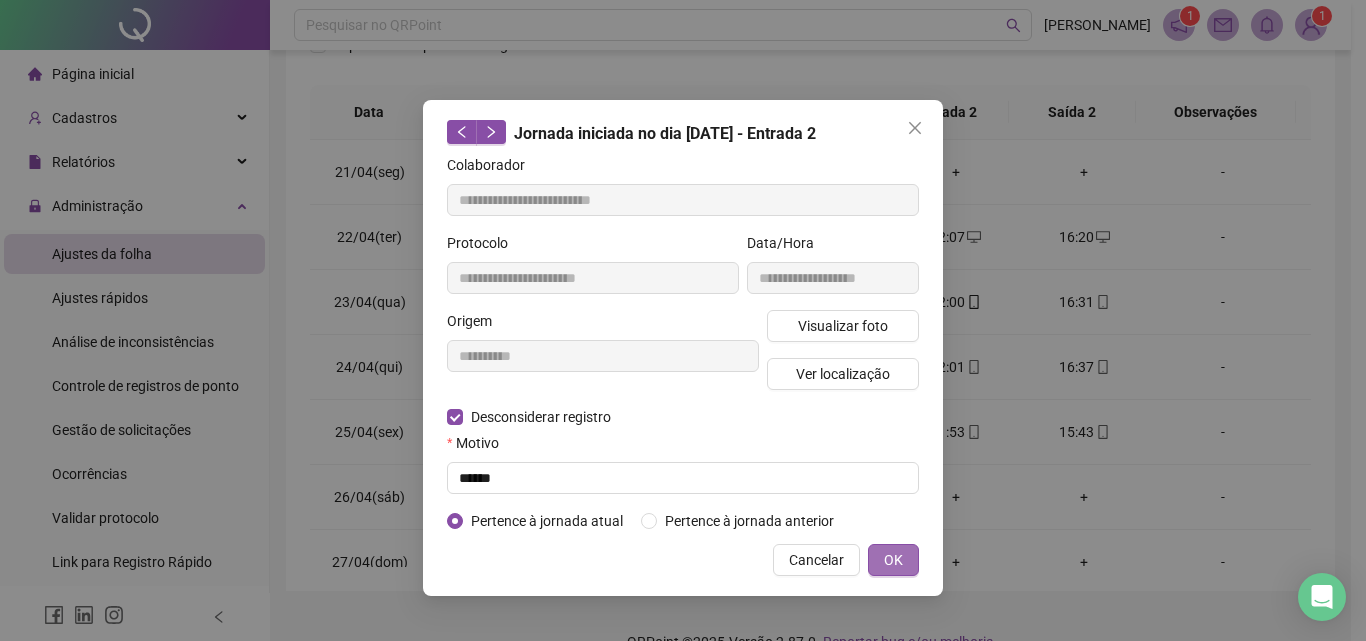 click on "OK" at bounding box center (893, 560) 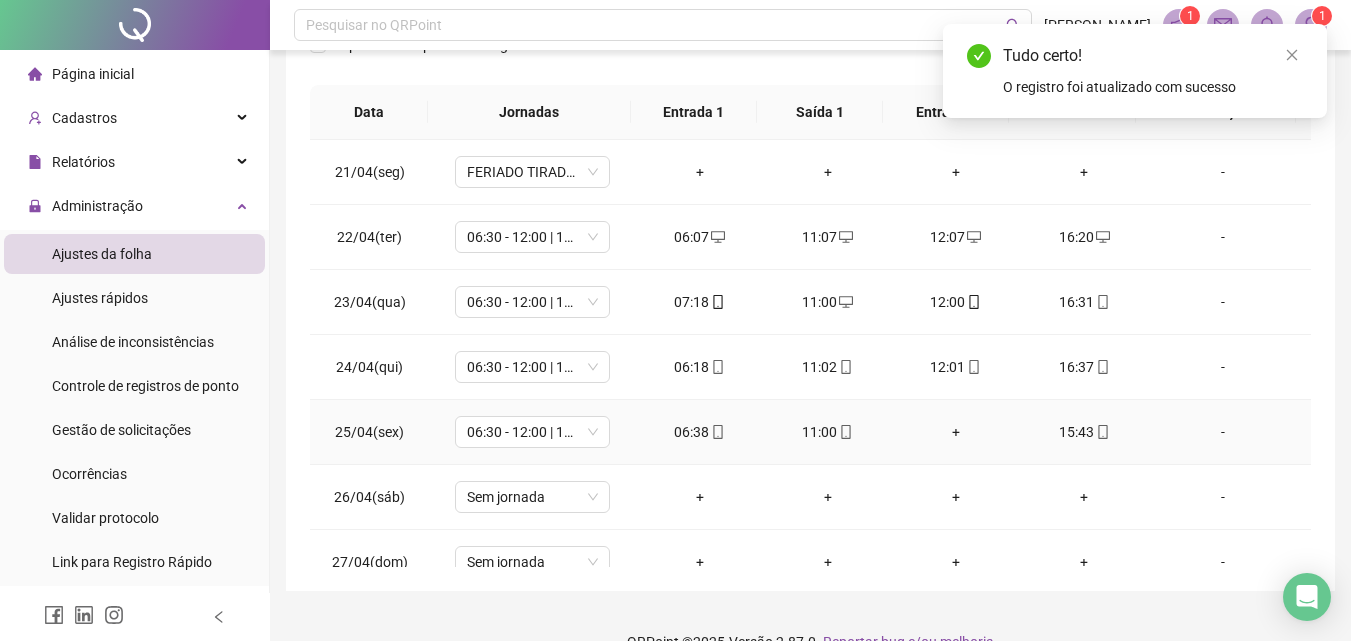 click on "+" at bounding box center [956, 432] 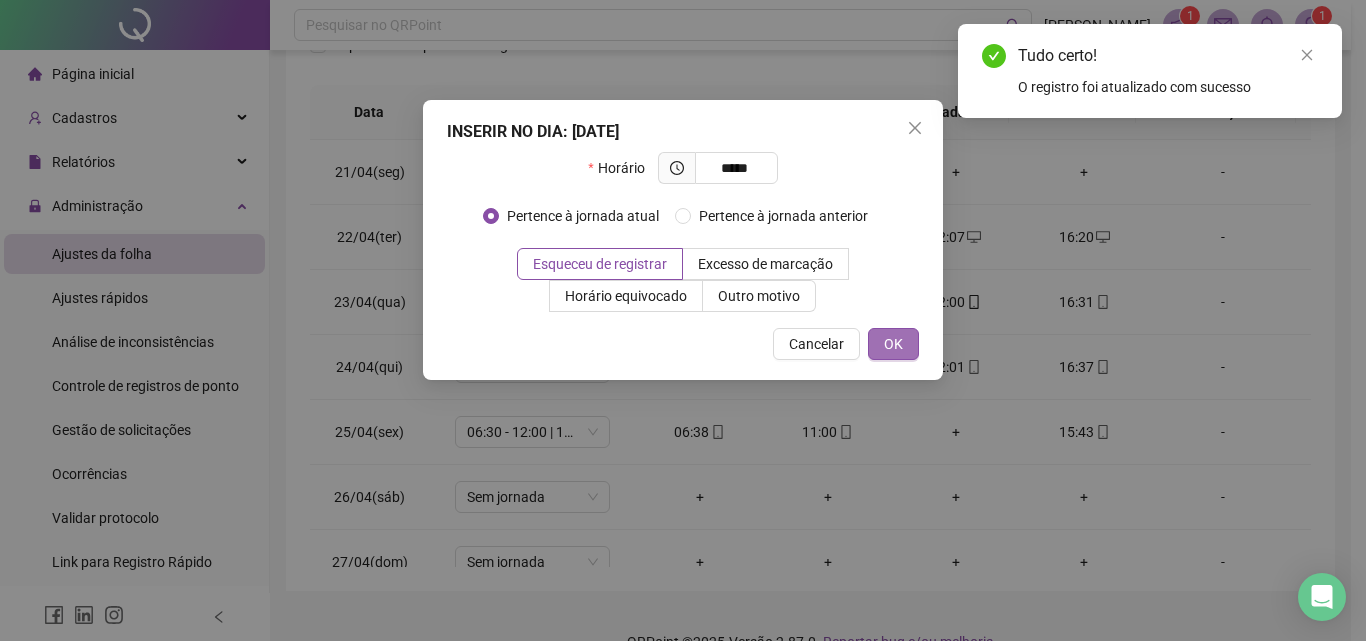 click on "OK" at bounding box center [893, 344] 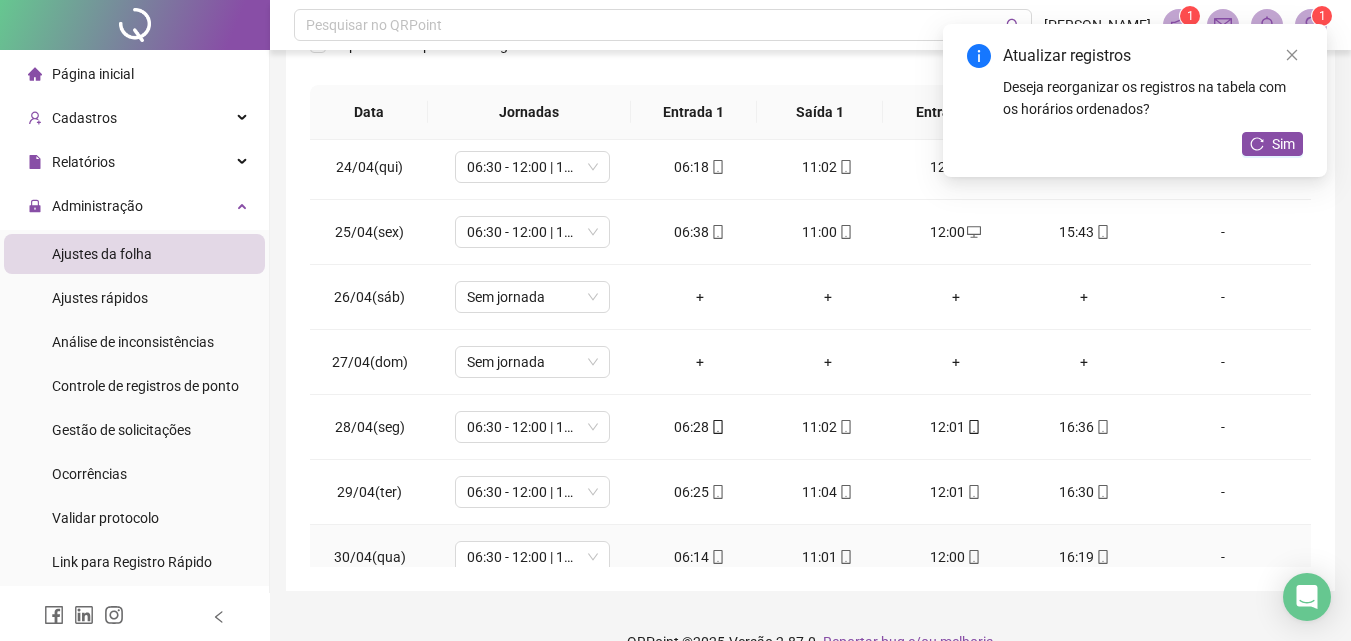 scroll, scrollTop: 1523, scrollLeft: 0, axis: vertical 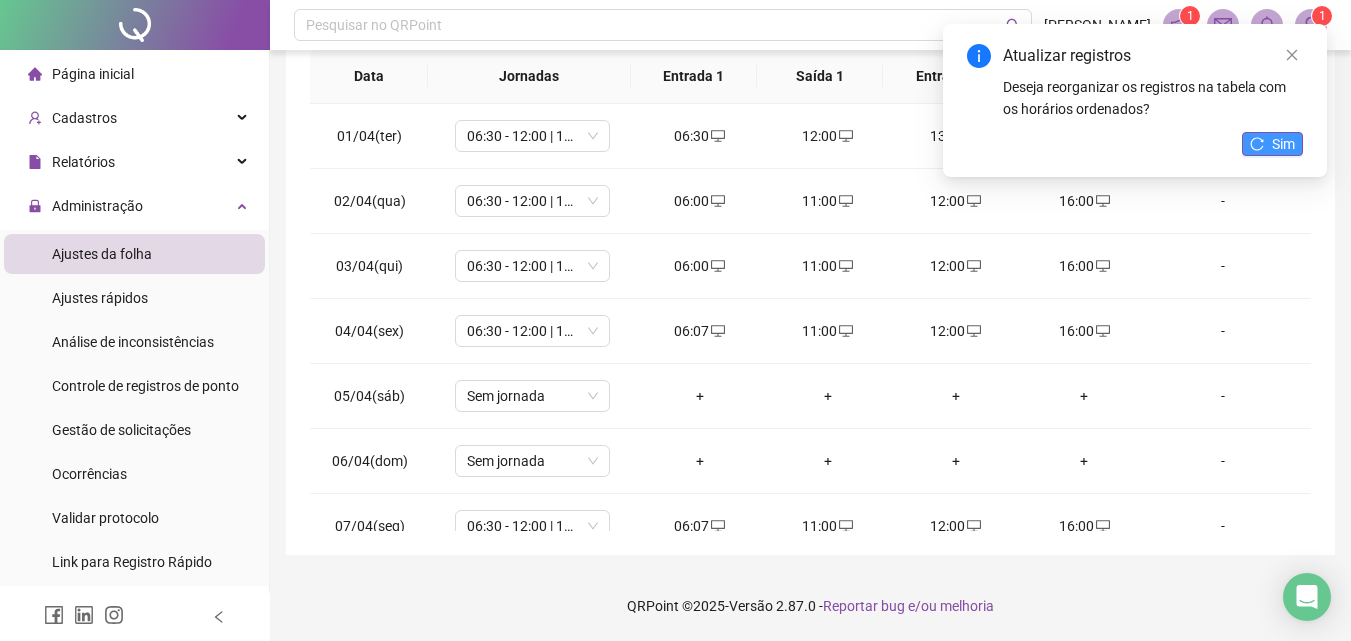 click on "Sim" at bounding box center [1283, 144] 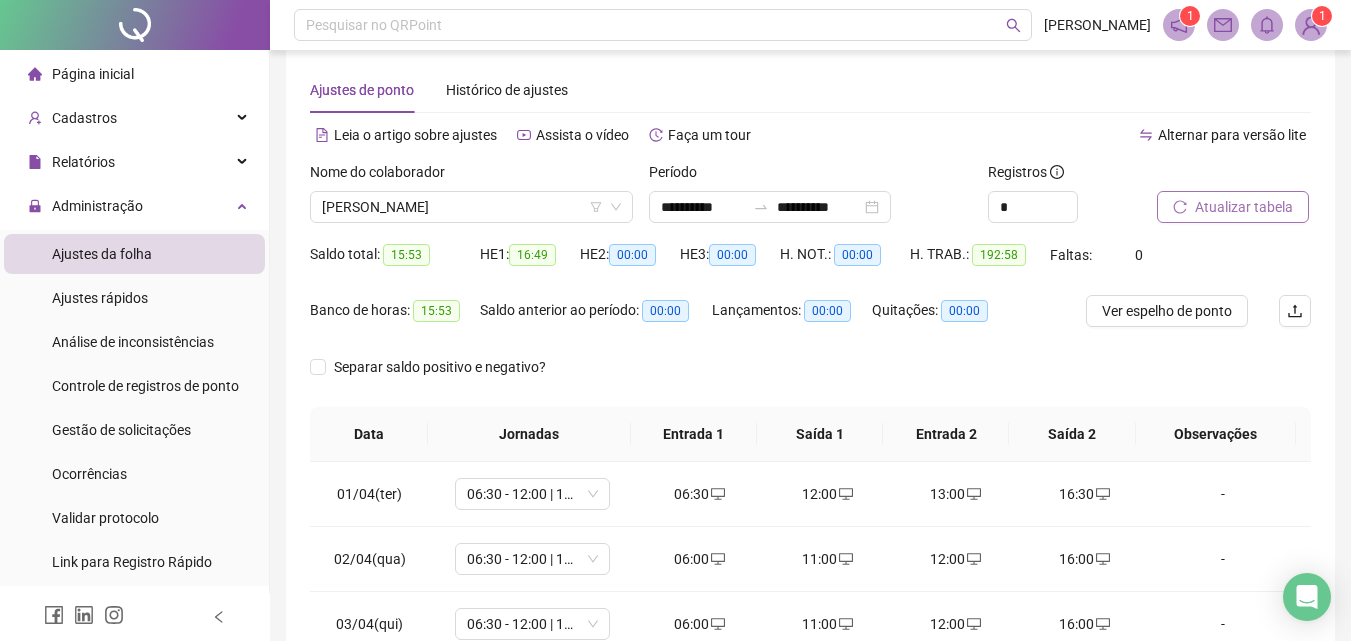 scroll, scrollTop: 0, scrollLeft: 0, axis: both 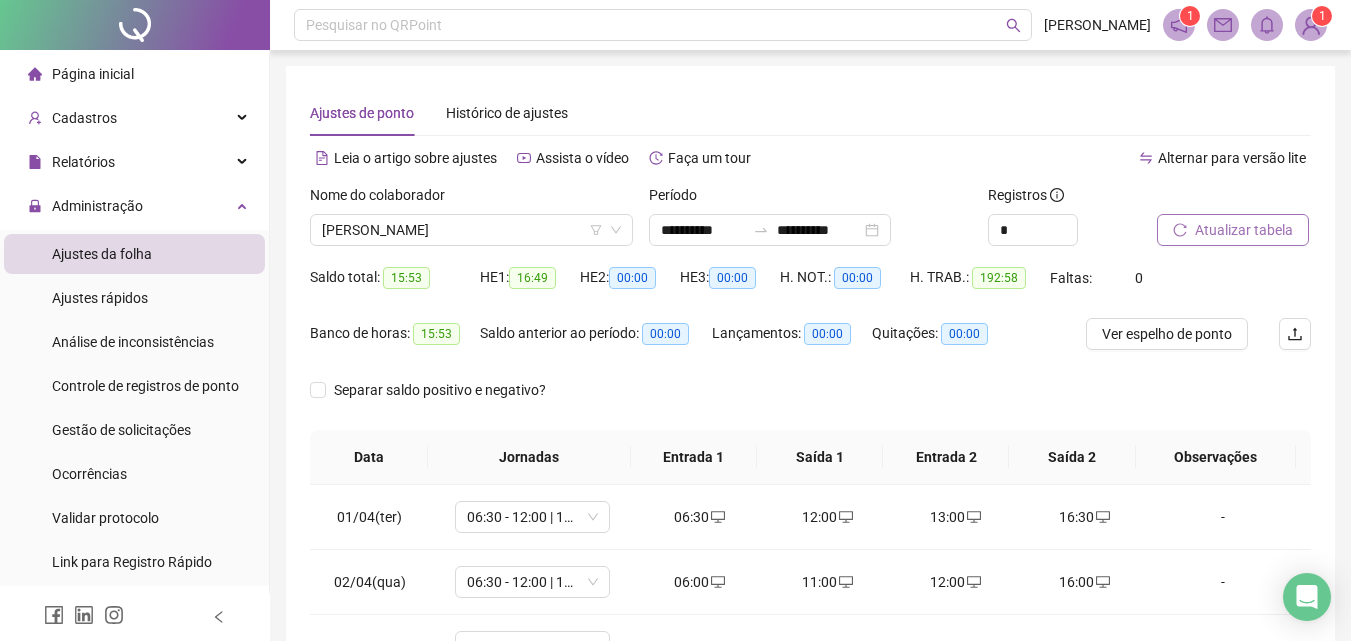click on "Atualizar tabela" at bounding box center [1244, 230] 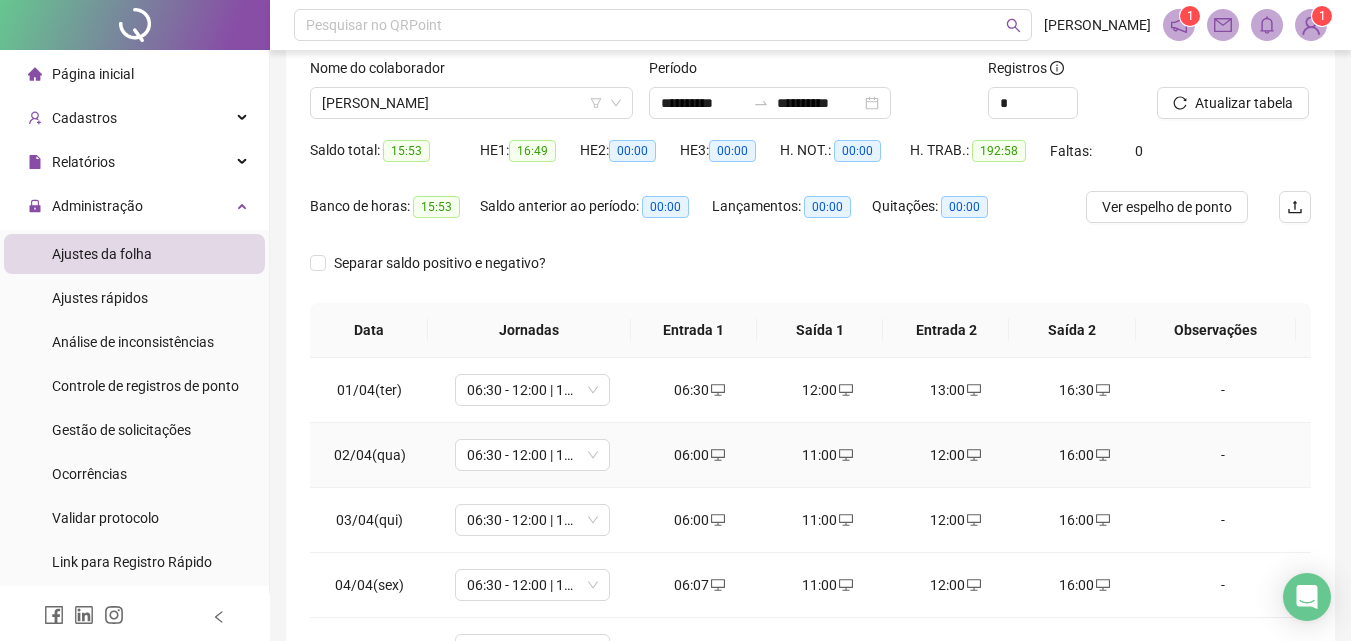 scroll, scrollTop: 300, scrollLeft: 0, axis: vertical 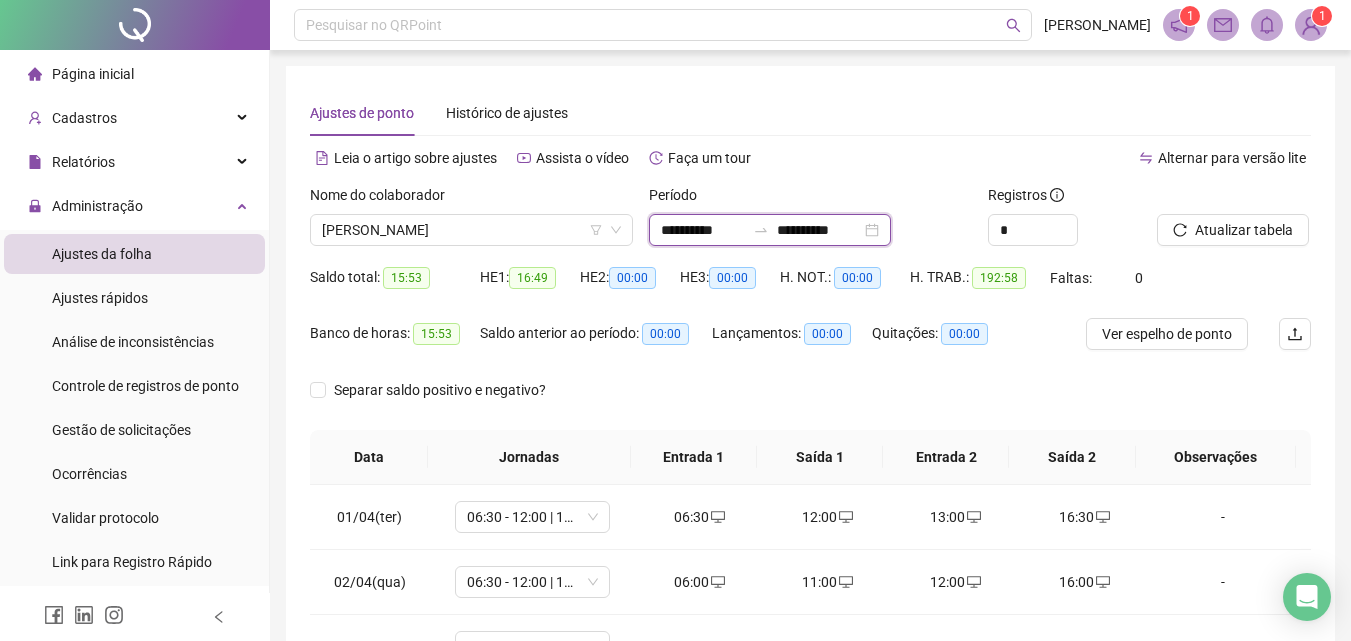 click on "**********" at bounding box center (703, 230) 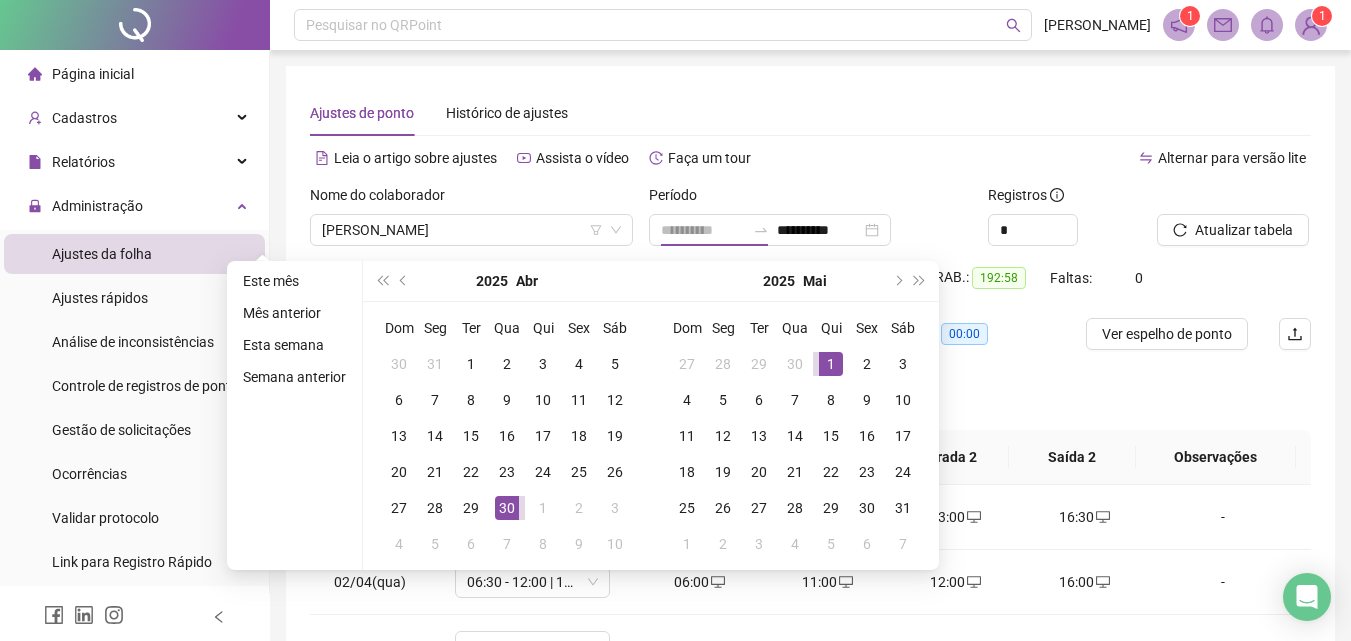 click on "1" at bounding box center (831, 364) 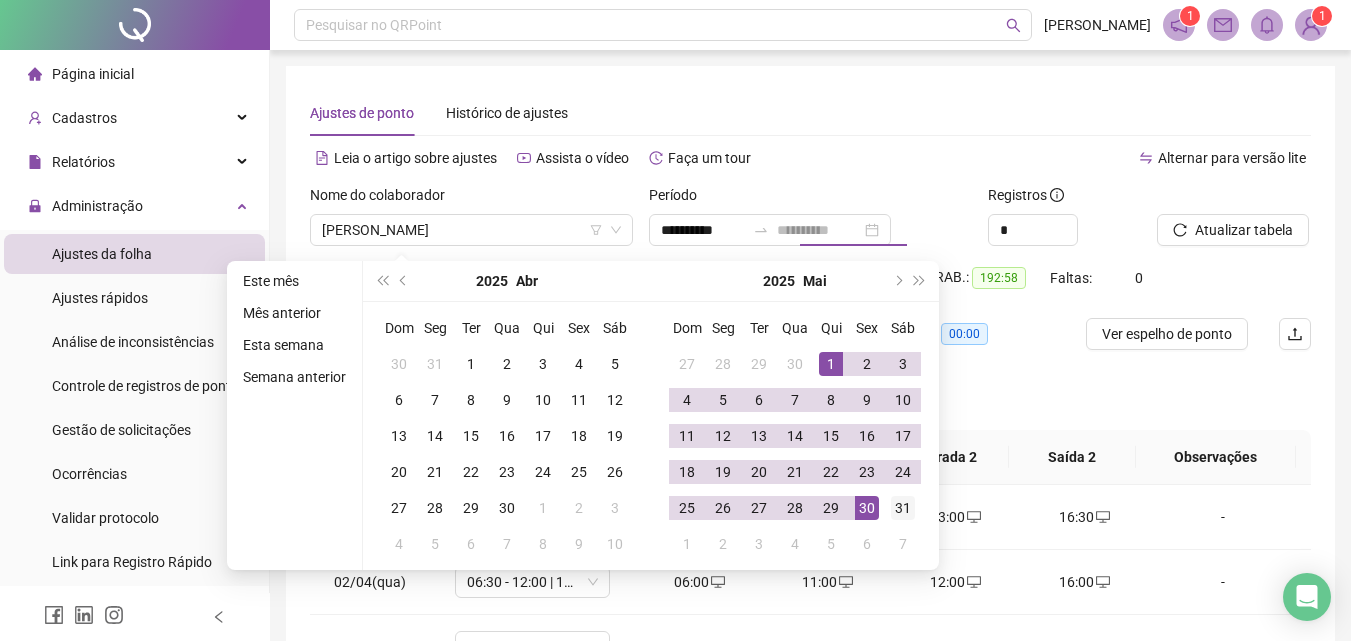 type on "**********" 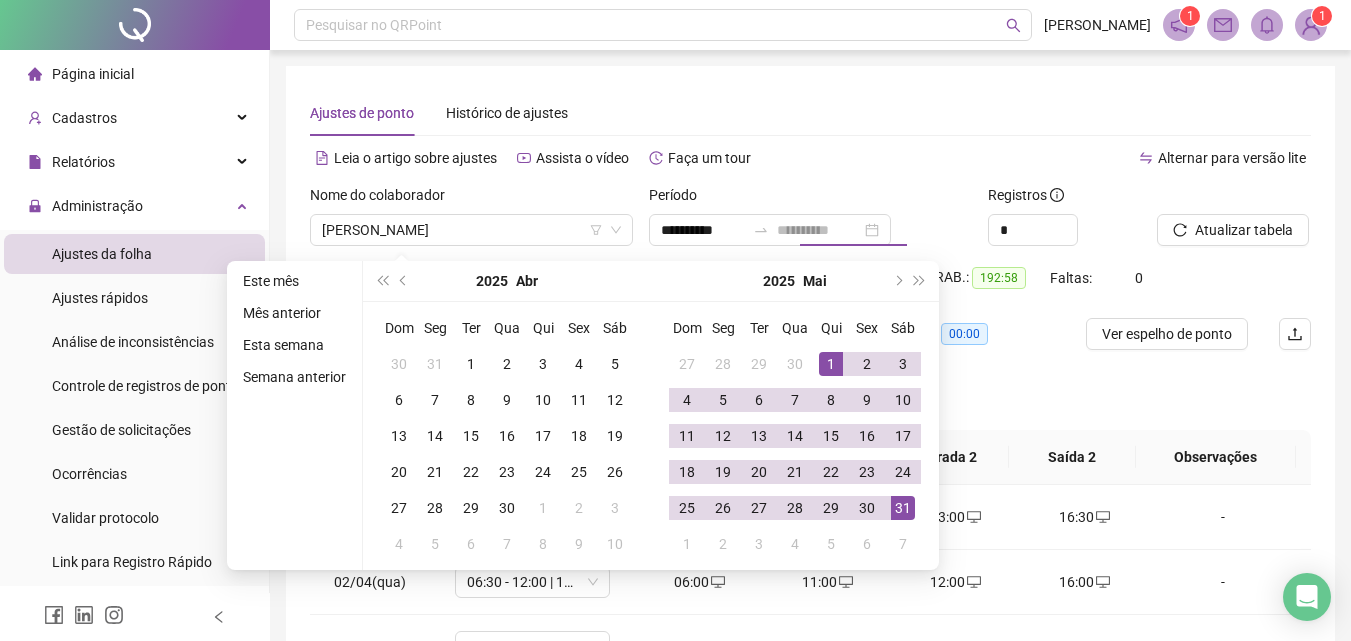 click on "31" at bounding box center (903, 508) 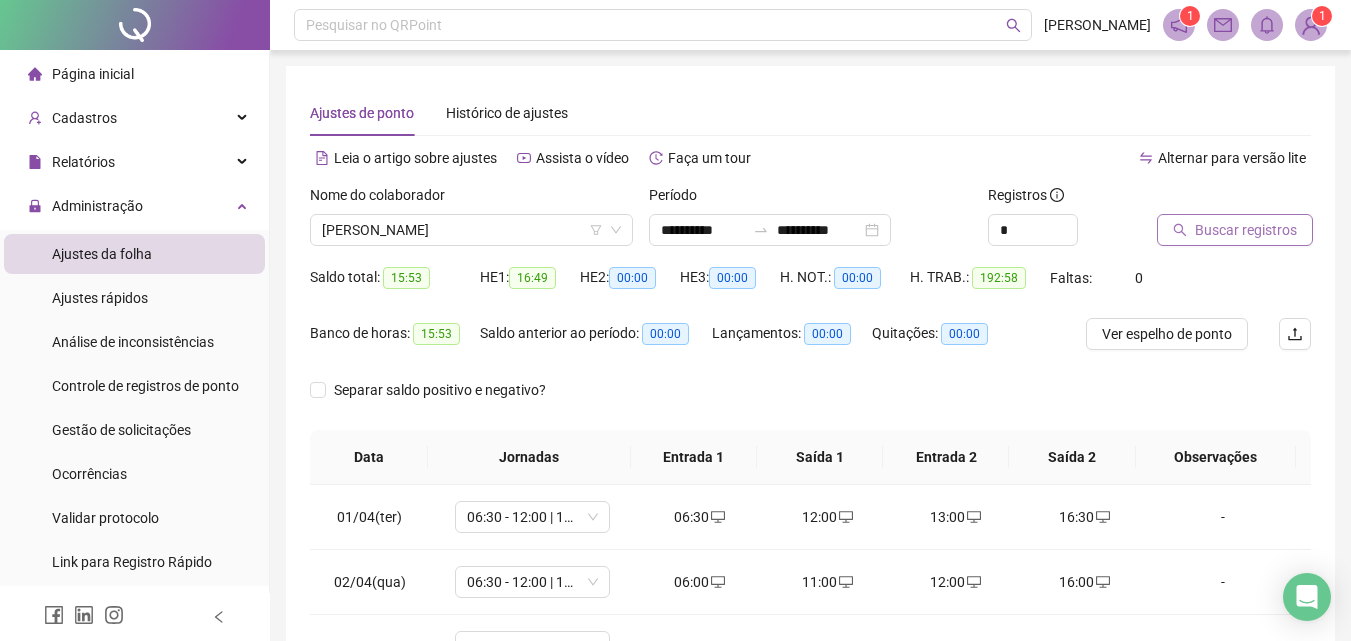 click on "Buscar registros" at bounding box center (1246, 230) 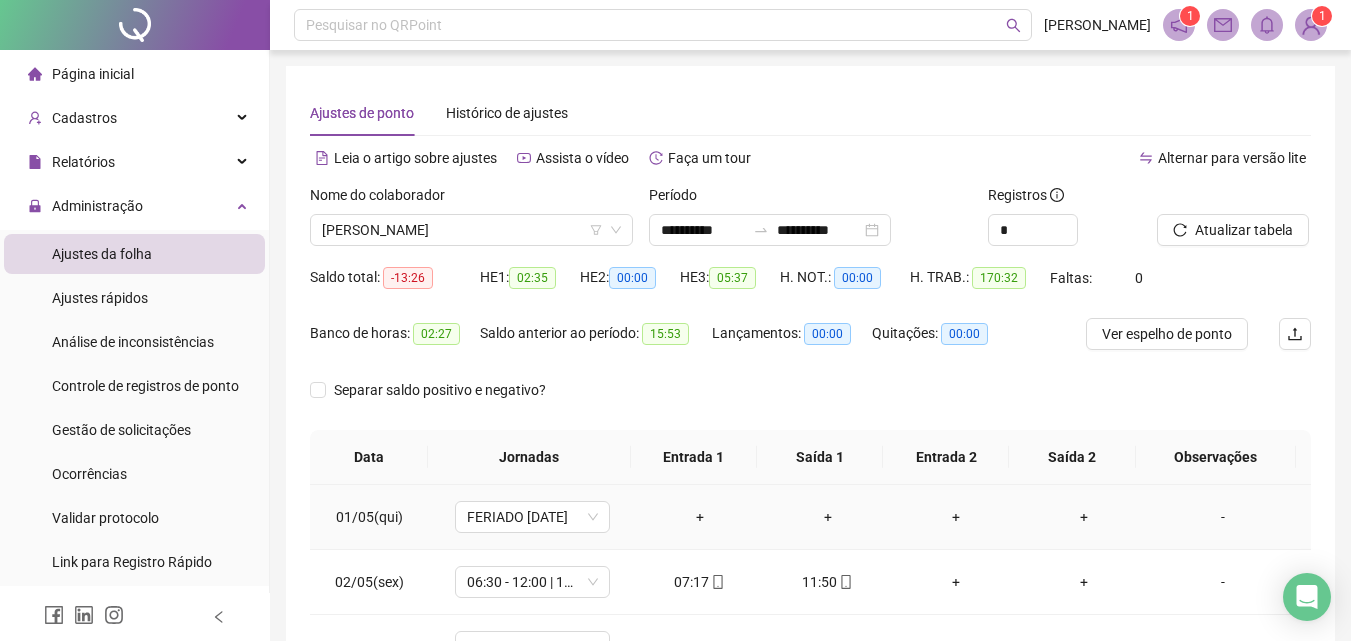 scroll, scrollTop: 200, scrollLeft: 0, axis: vertical 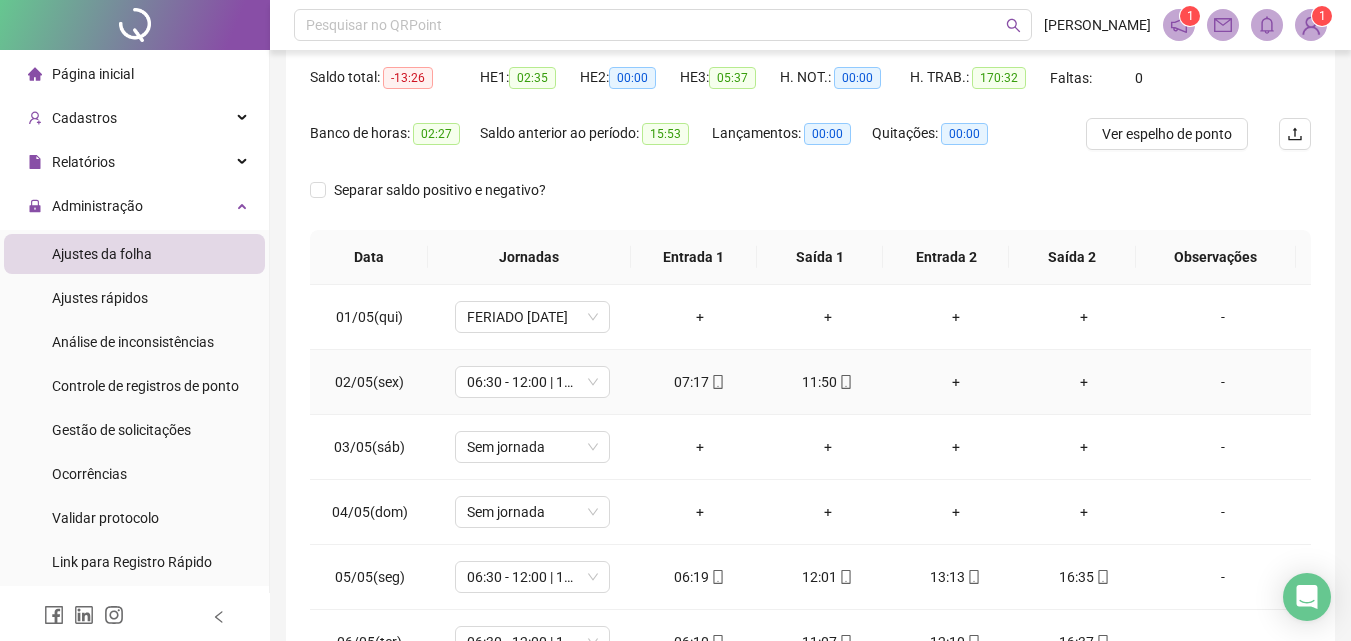 click on "-" at bounding box center [1223, 382] 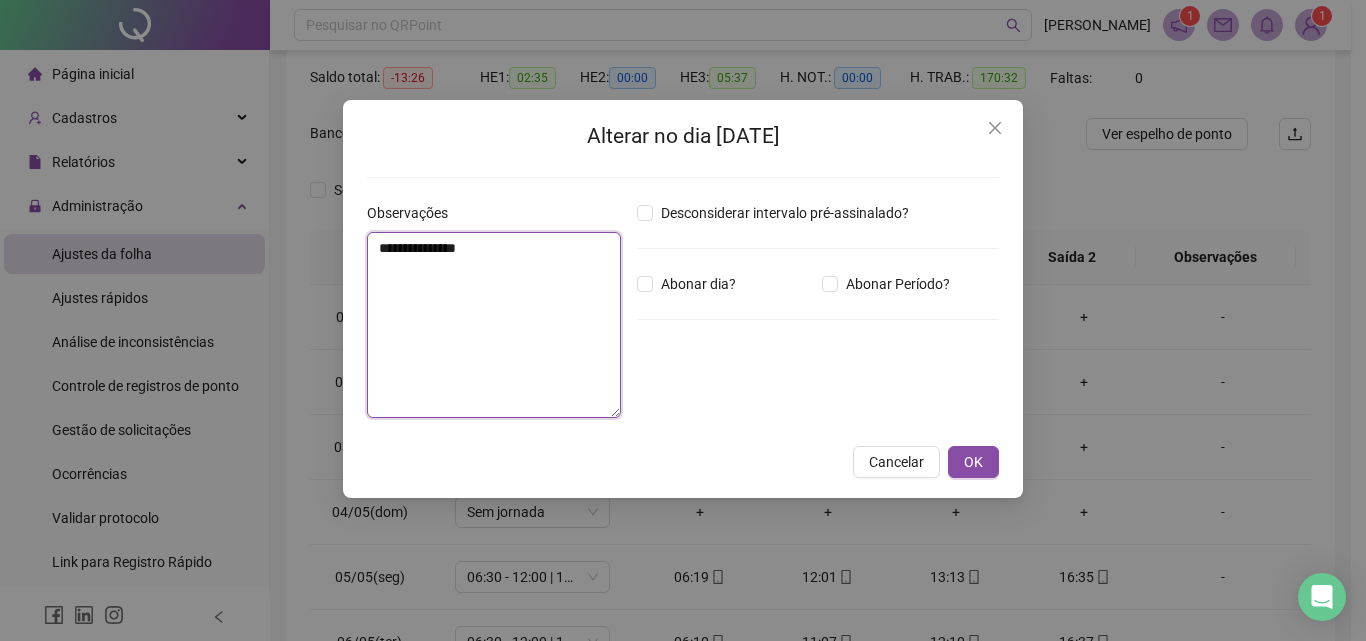 click on "**********" at bounding box center (494, 325) 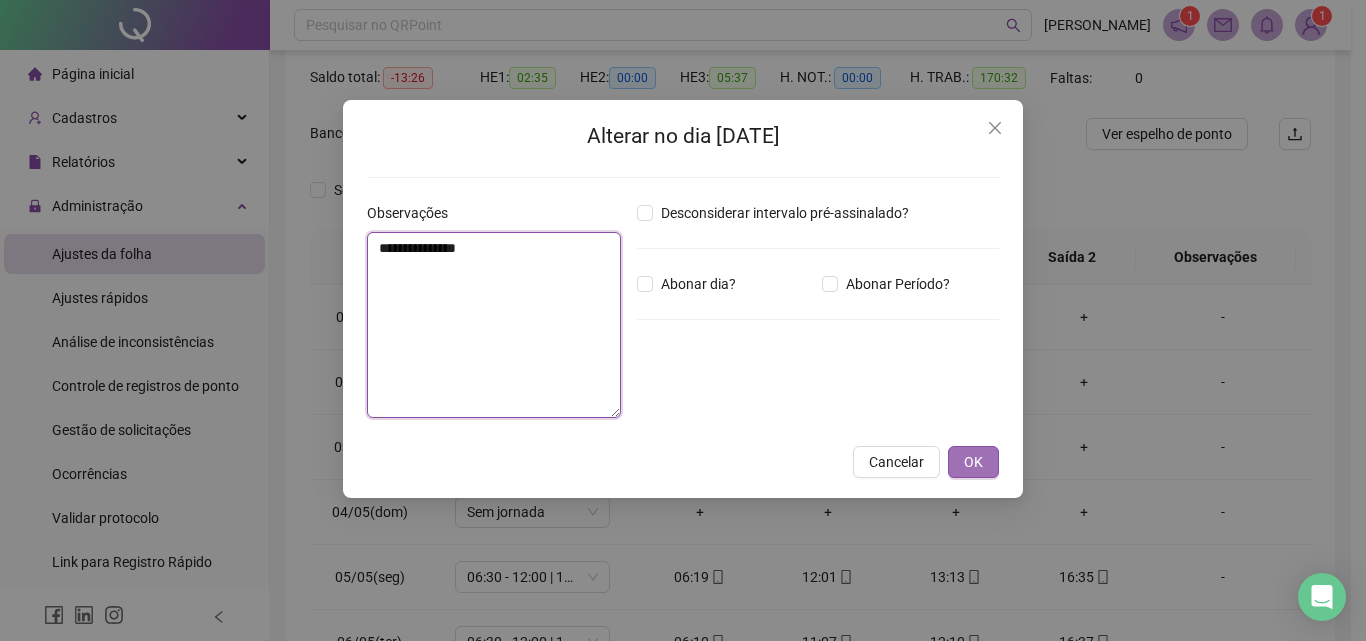 type on "**********" 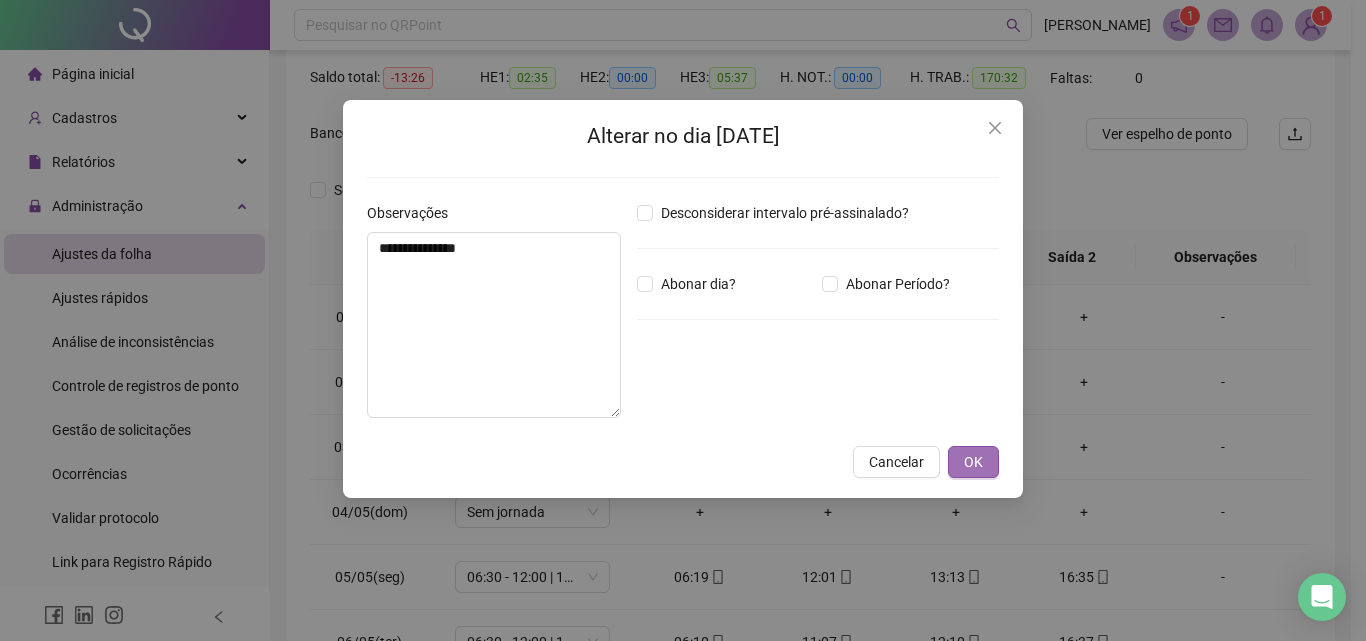click on "OK" at bounding box center (973, 462) 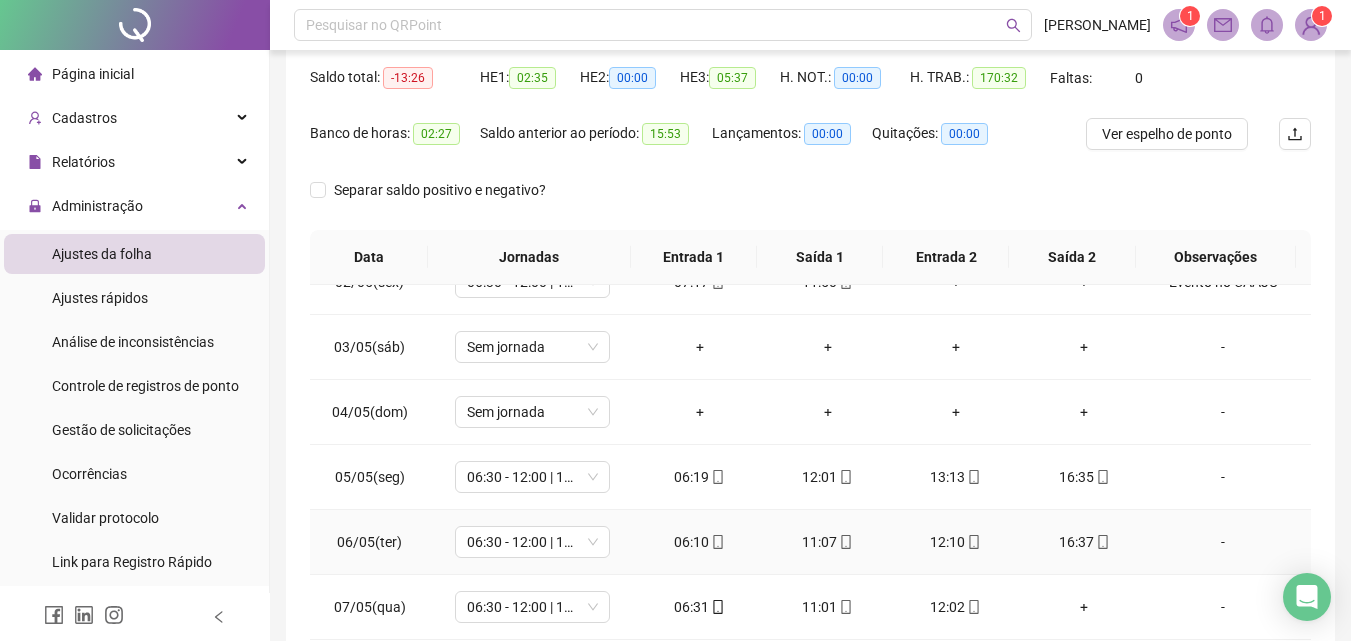 scroll, scrollTop: 200, scrollLeft: 0, axis: vertical 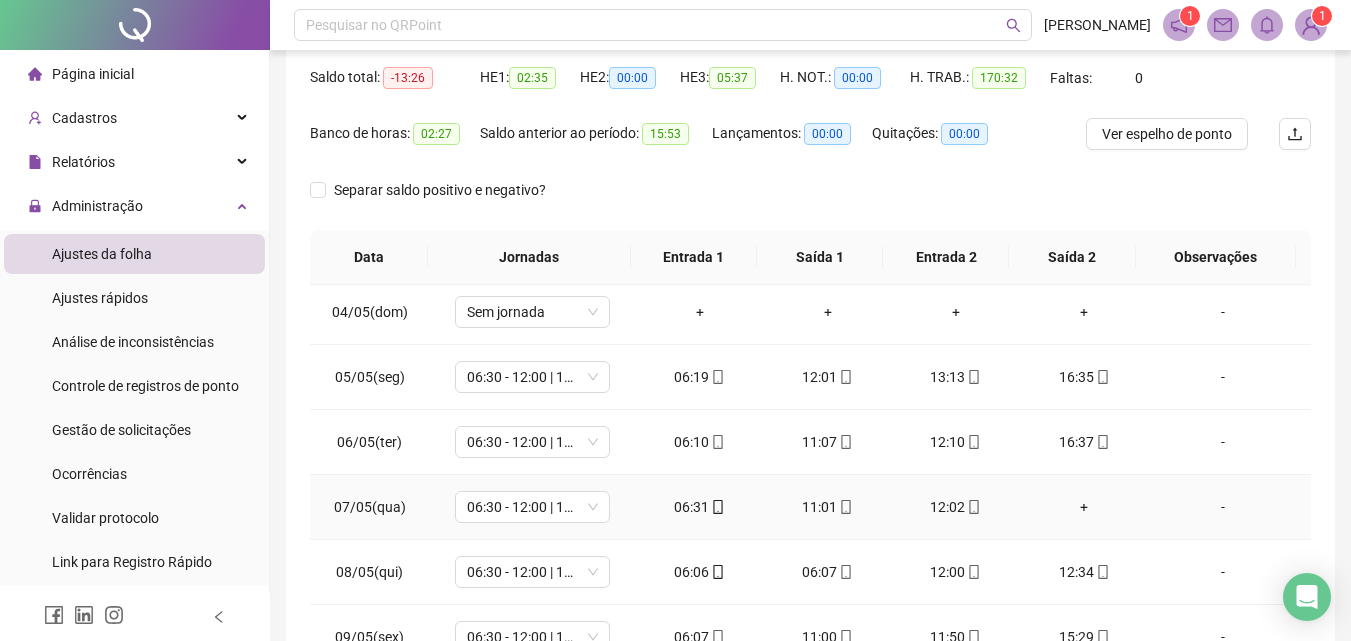 click on "+" at bounding box center [1084, 507] 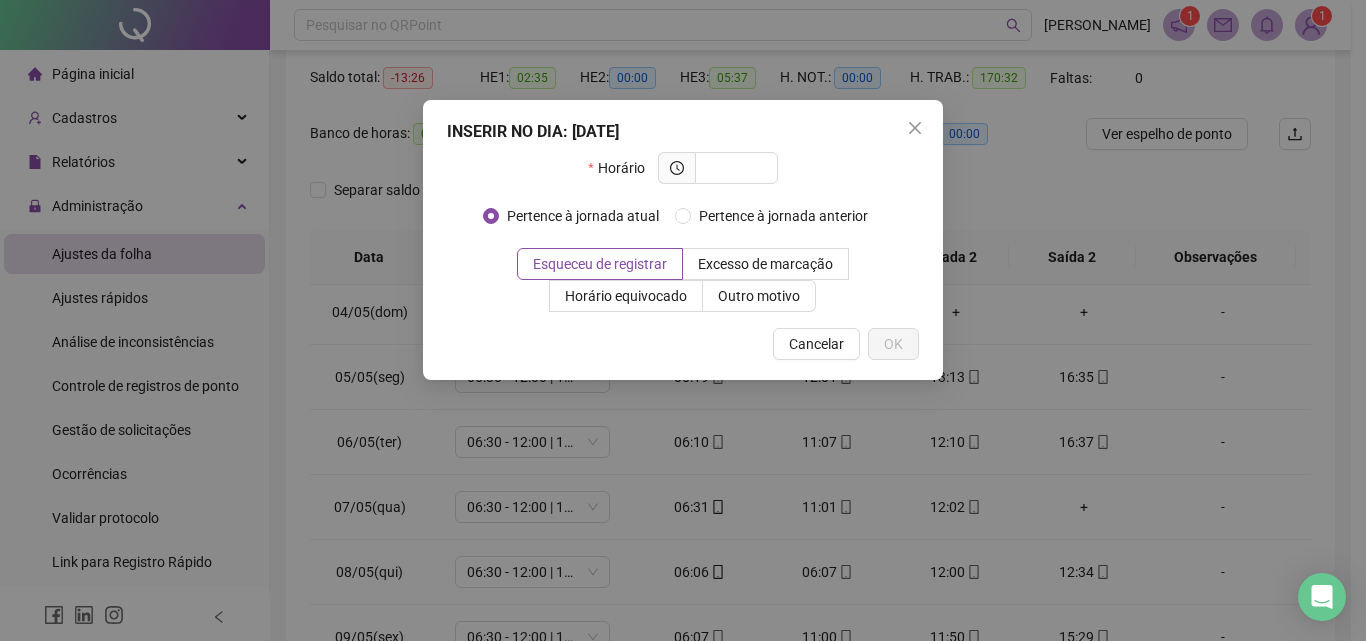 type on "*" 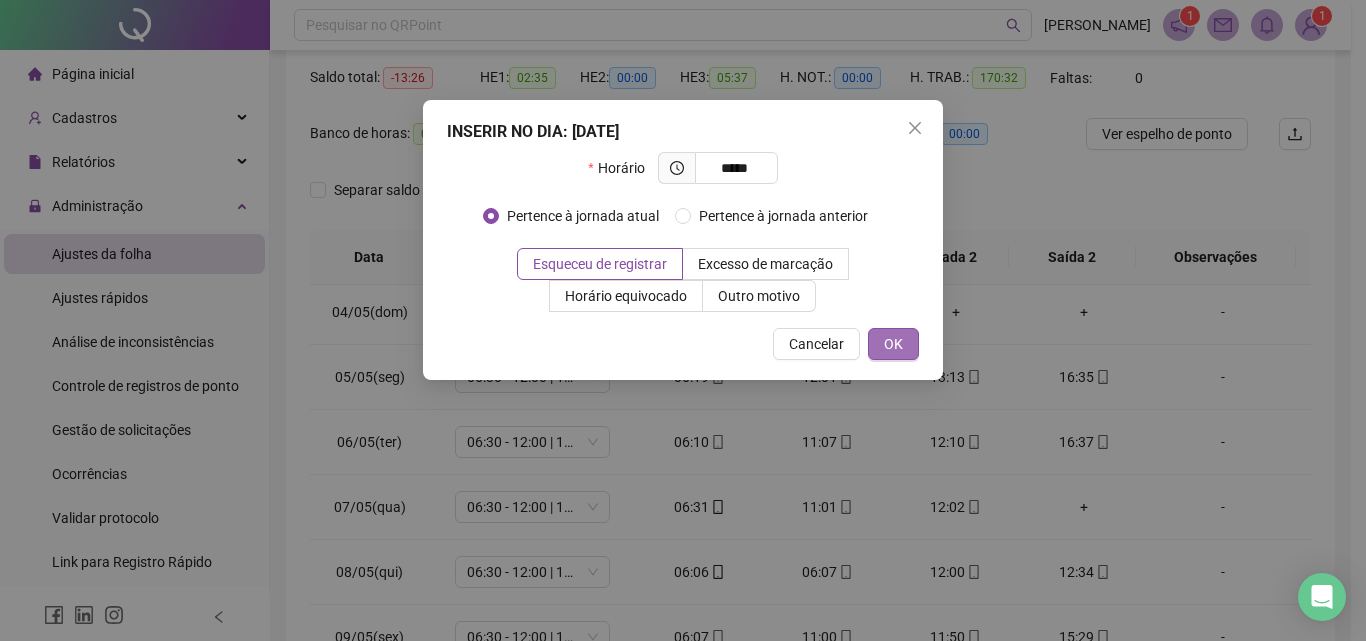 type on "*****" 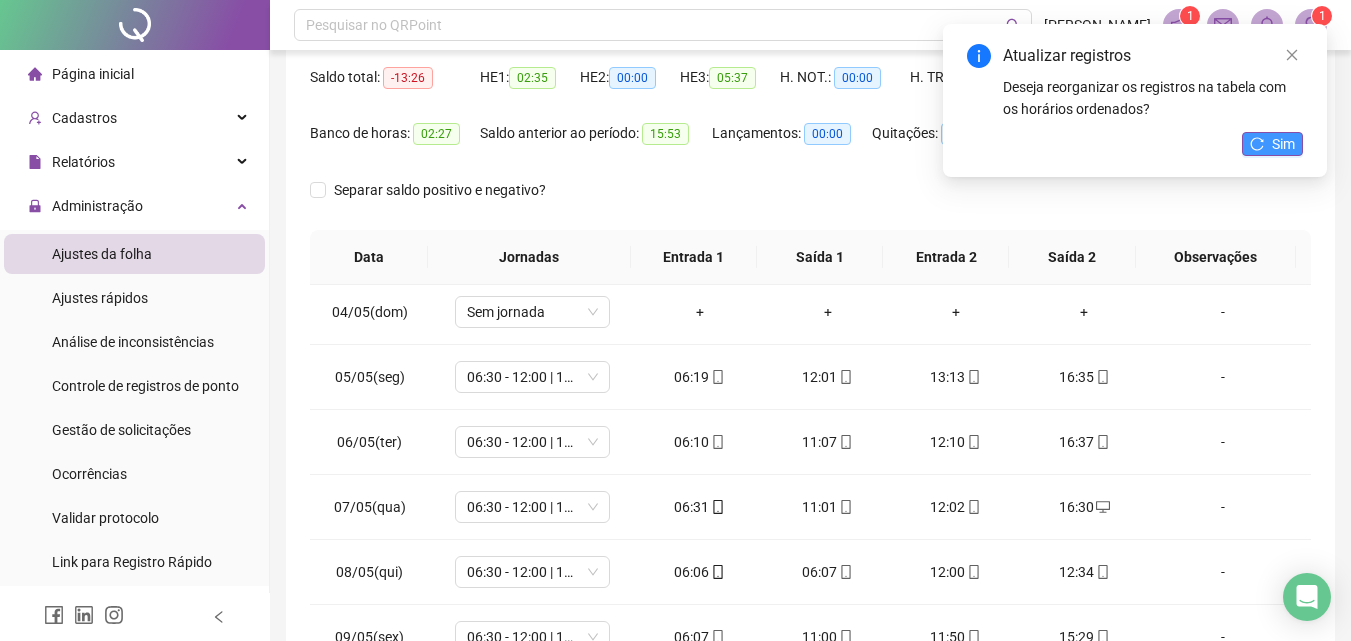 click on "Sim" at bounding box center (1272, 144) 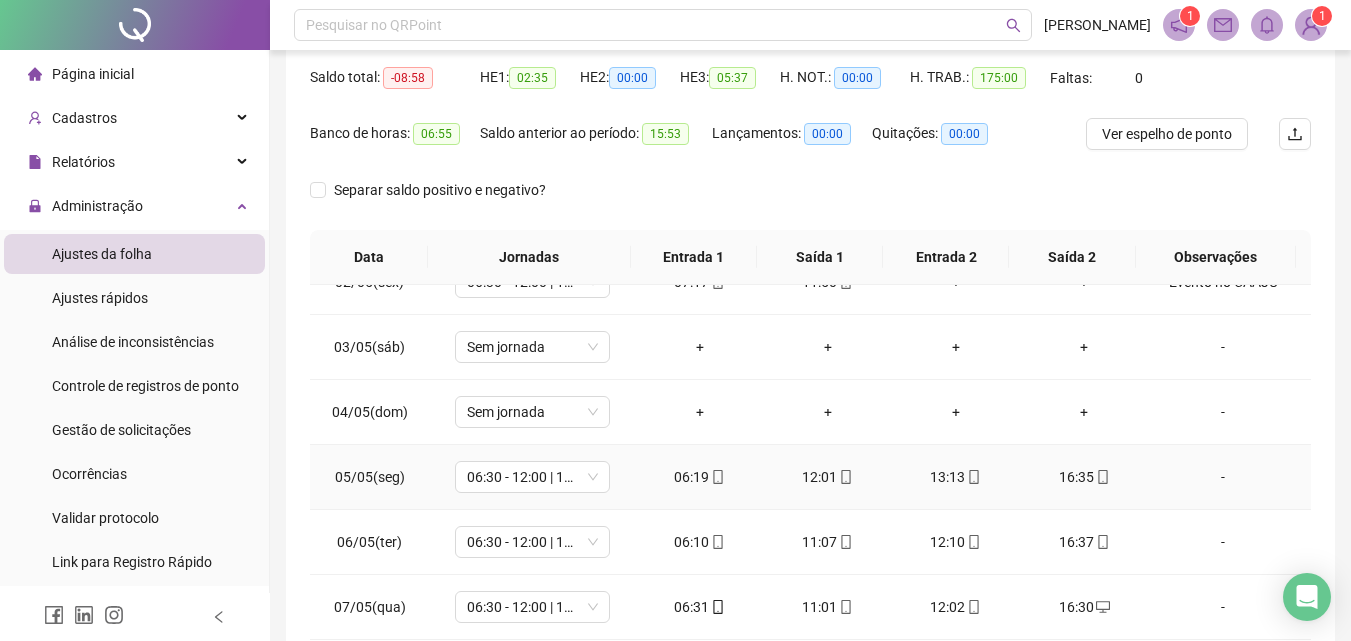 scroll, scrollTop: 200, scrollLeft: 0, axis: vertical 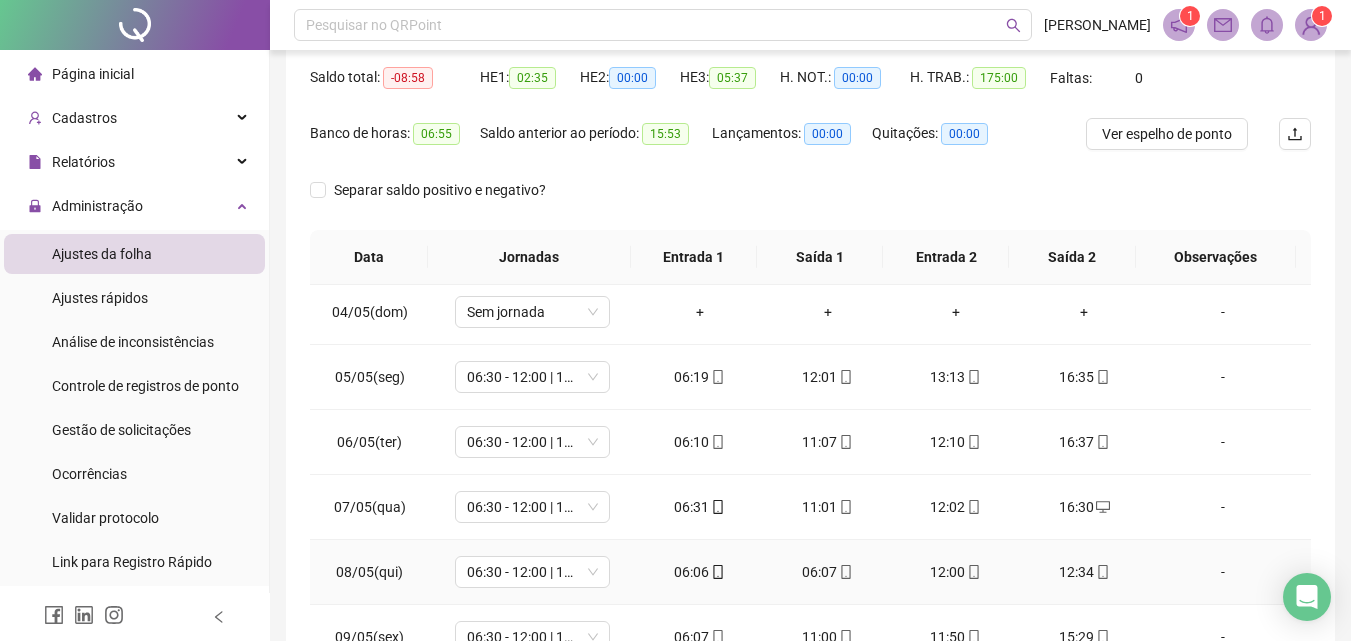 click on "06:07" at bounding box center (828, 572) 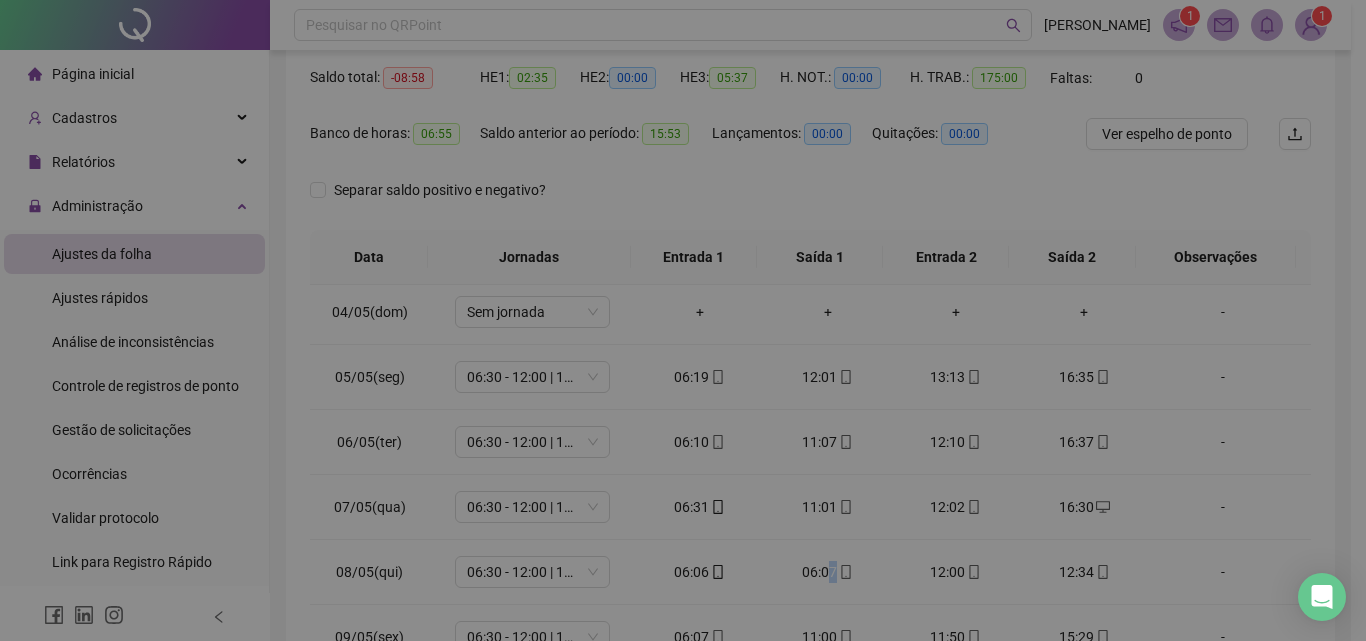 type on "**********" 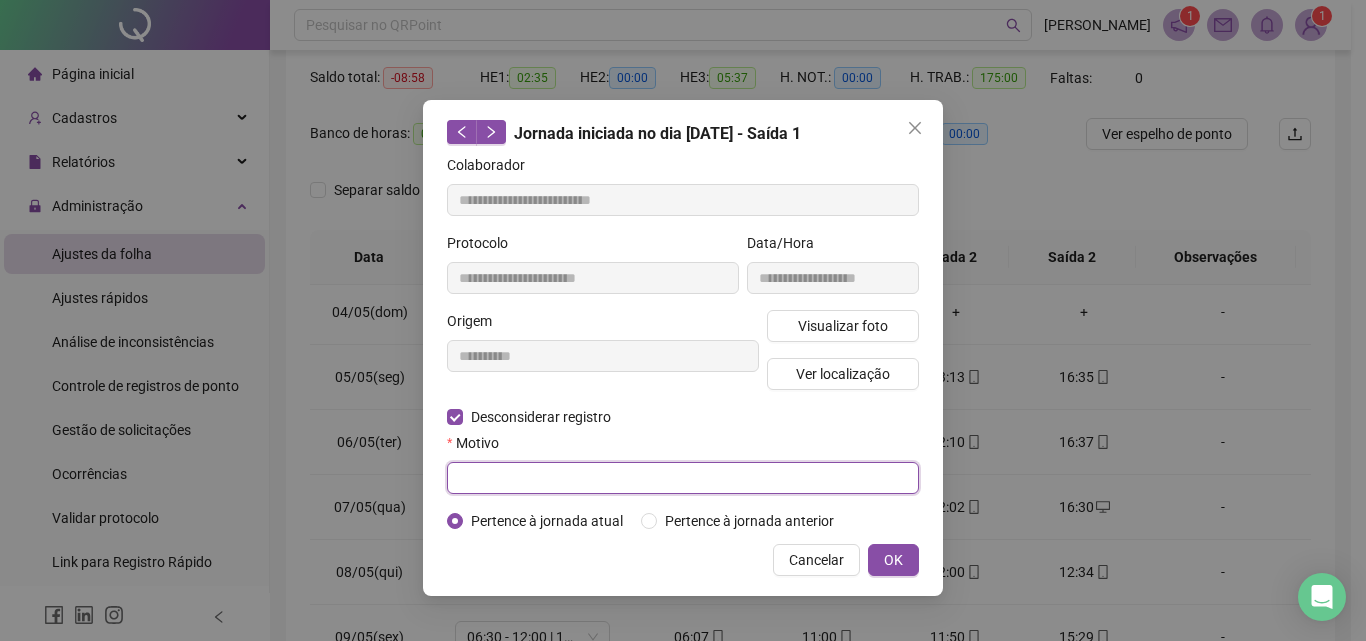 click at bounding box center [683, 478] 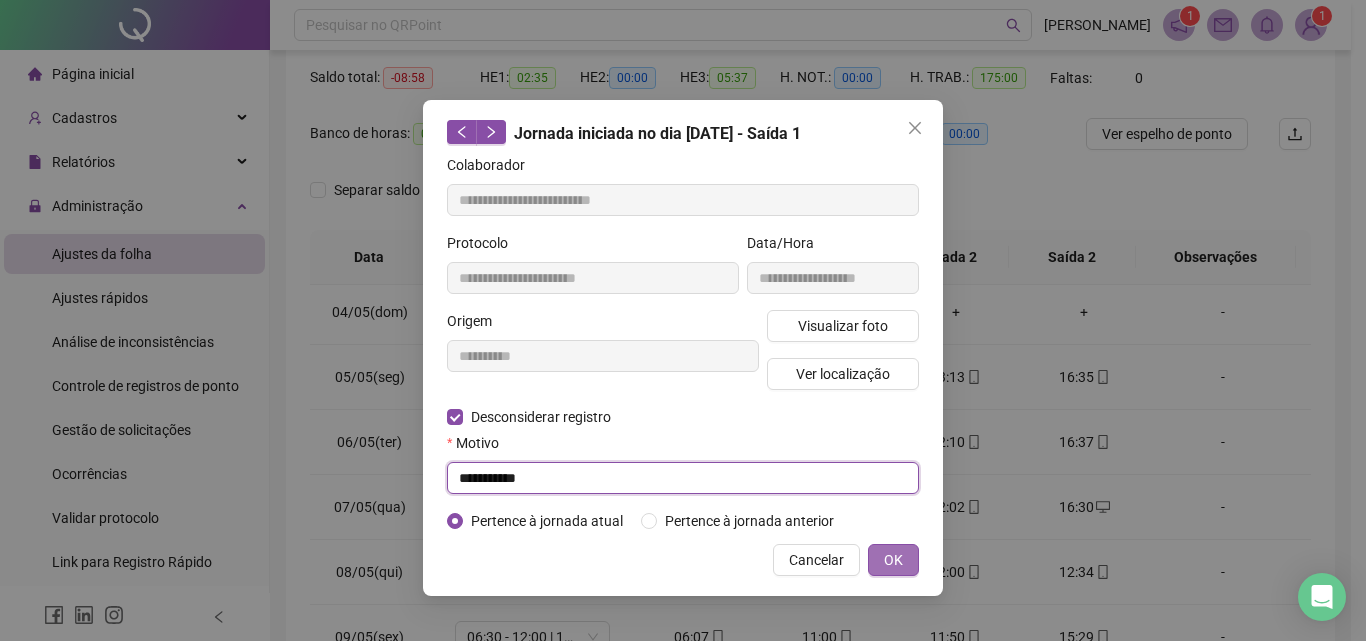 type on "**********" 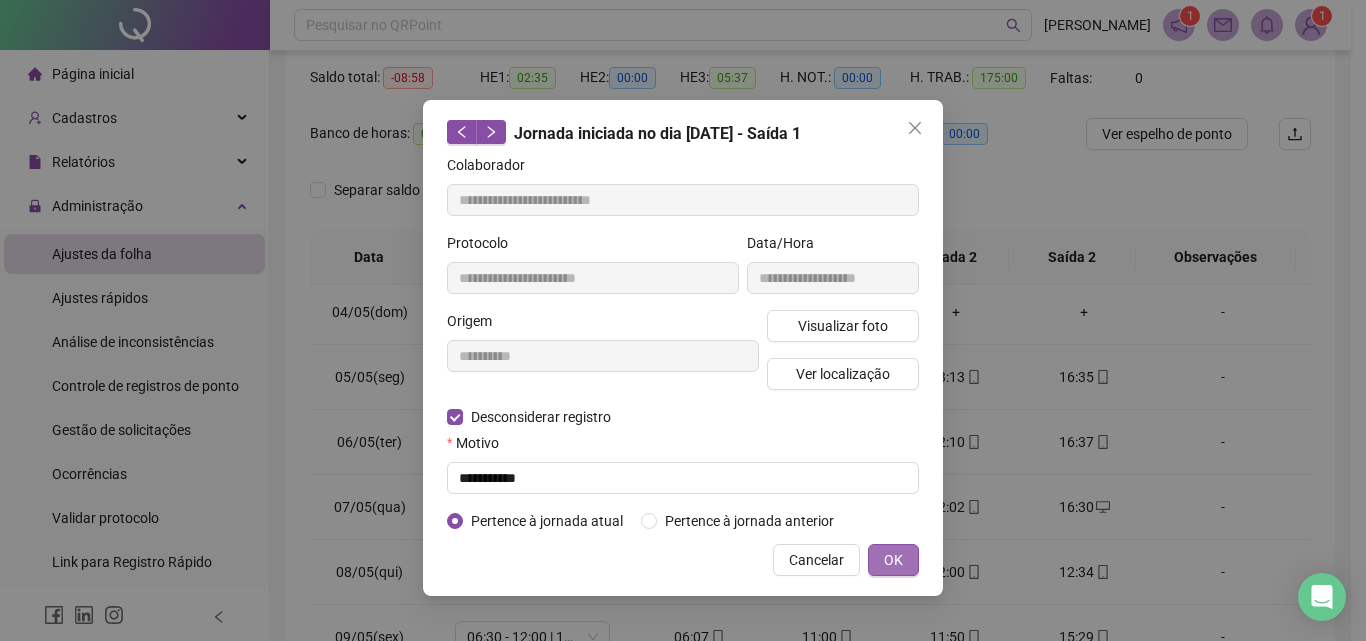 click on "OK" at bounding box center [893, 560] 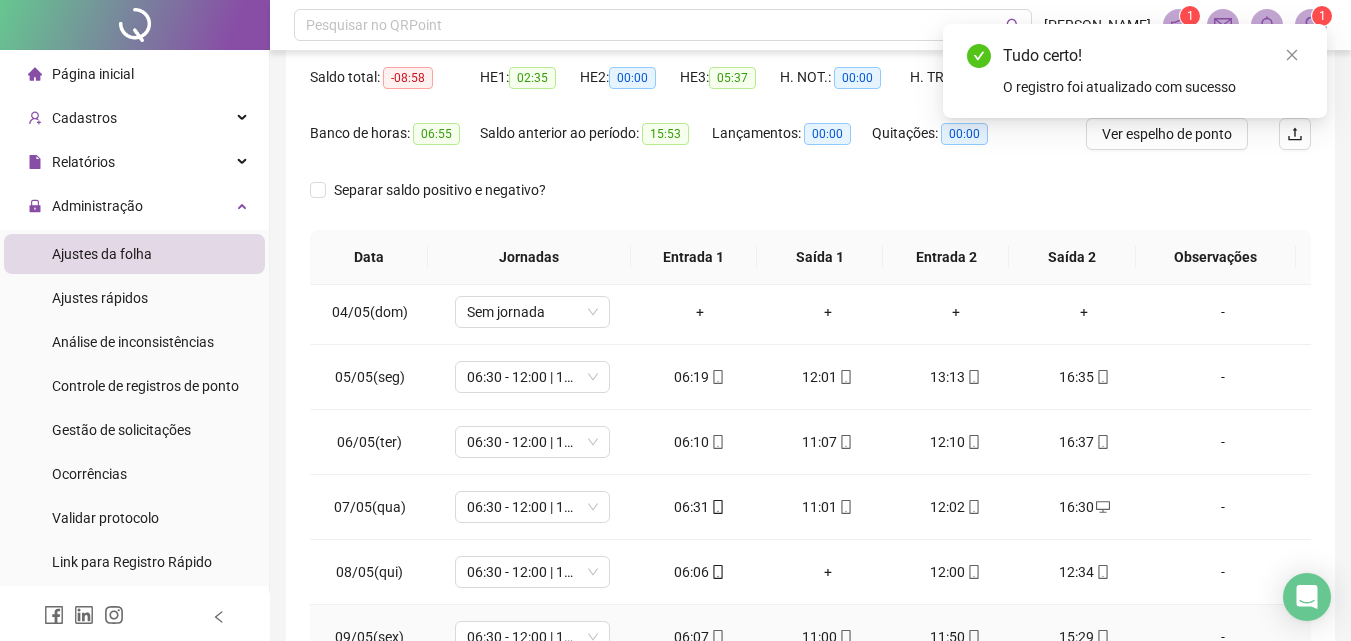 scroll, scrollTop: 300, scrollLeft: 0, axis: vertical 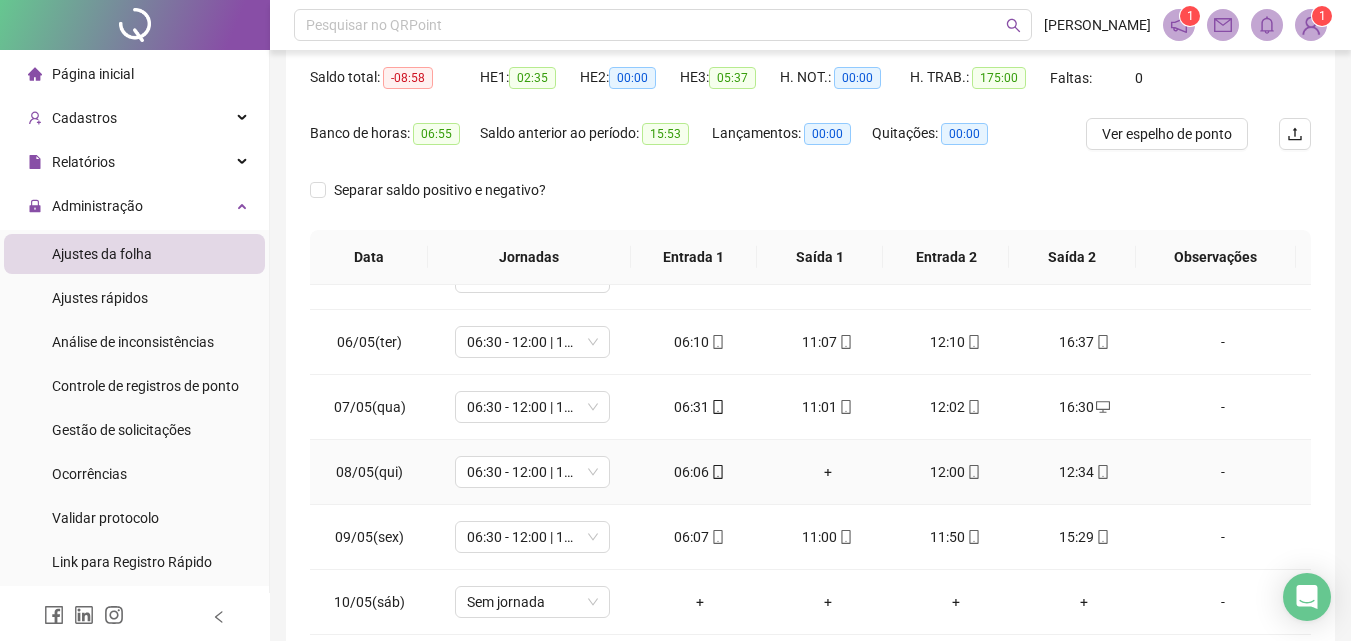 click on "12:34" at bounding box center (1084, 472) 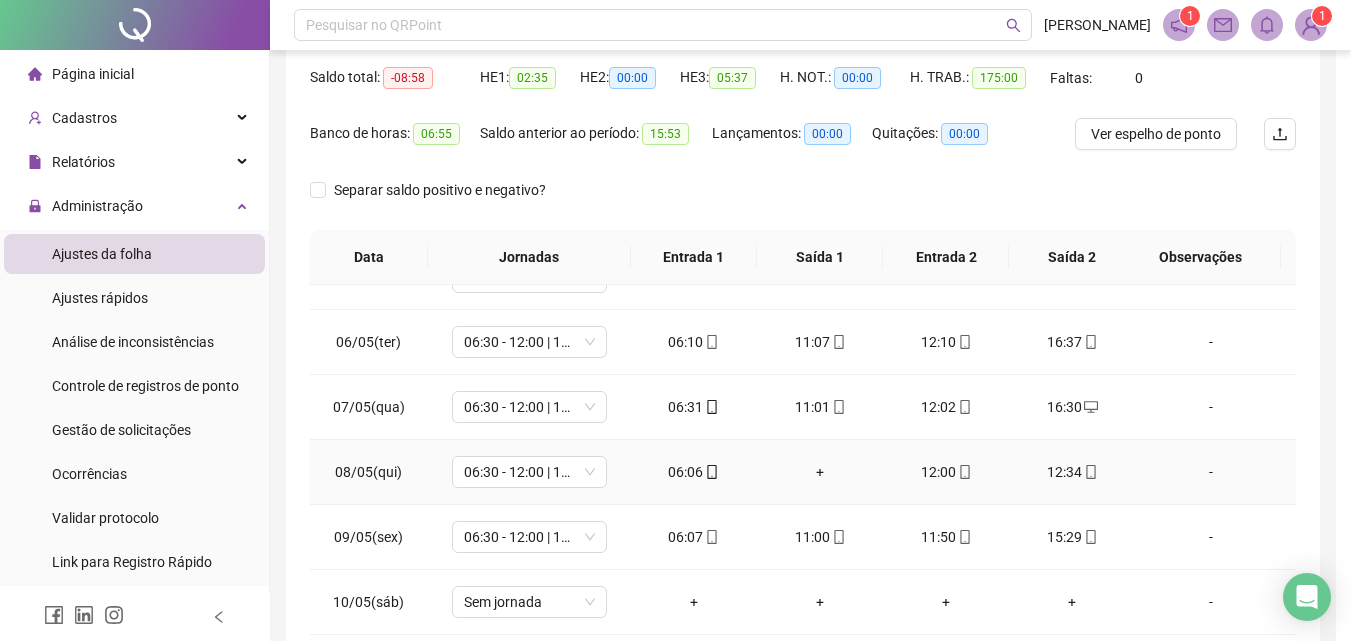 type on "**********" 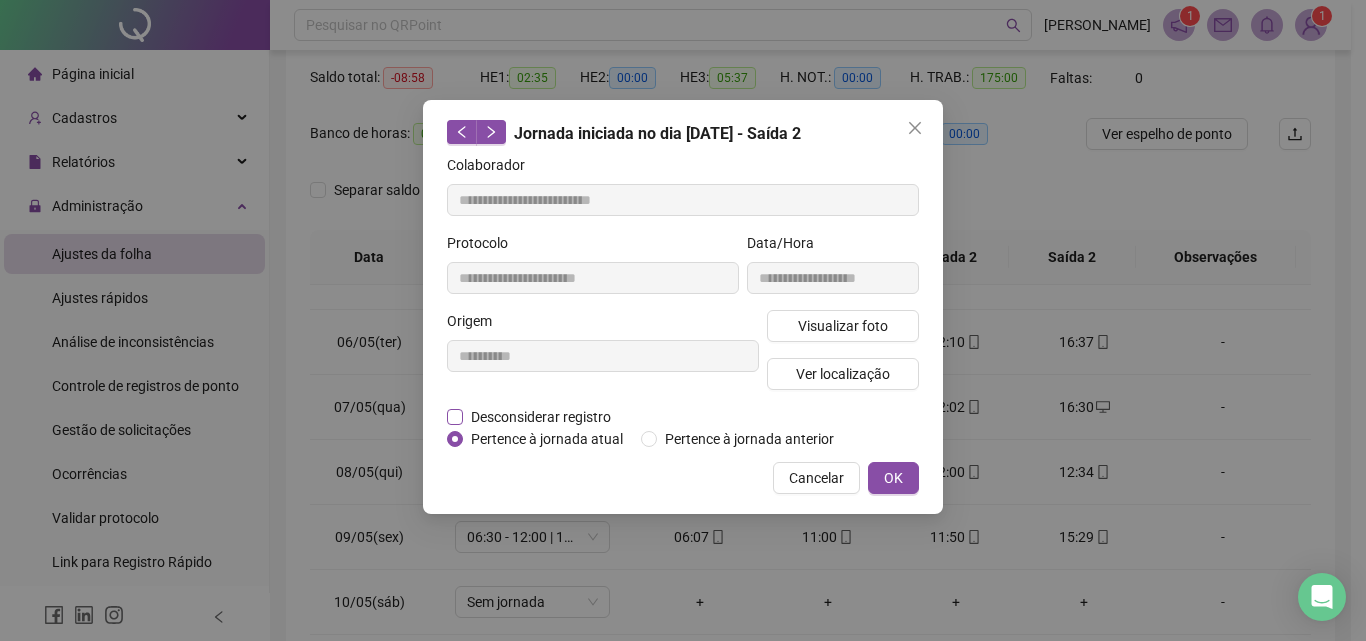 click on "Desconsiderar registro" at bounding box center (541, 417) 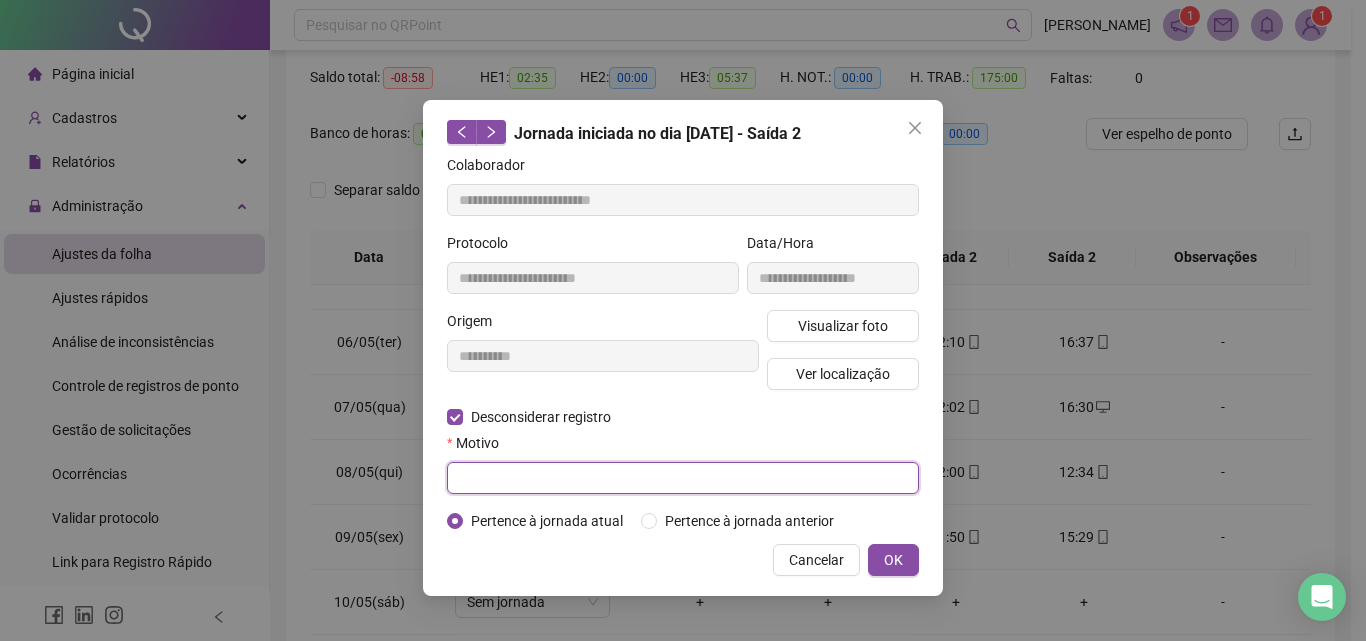 click at bounding box center (683, 478) 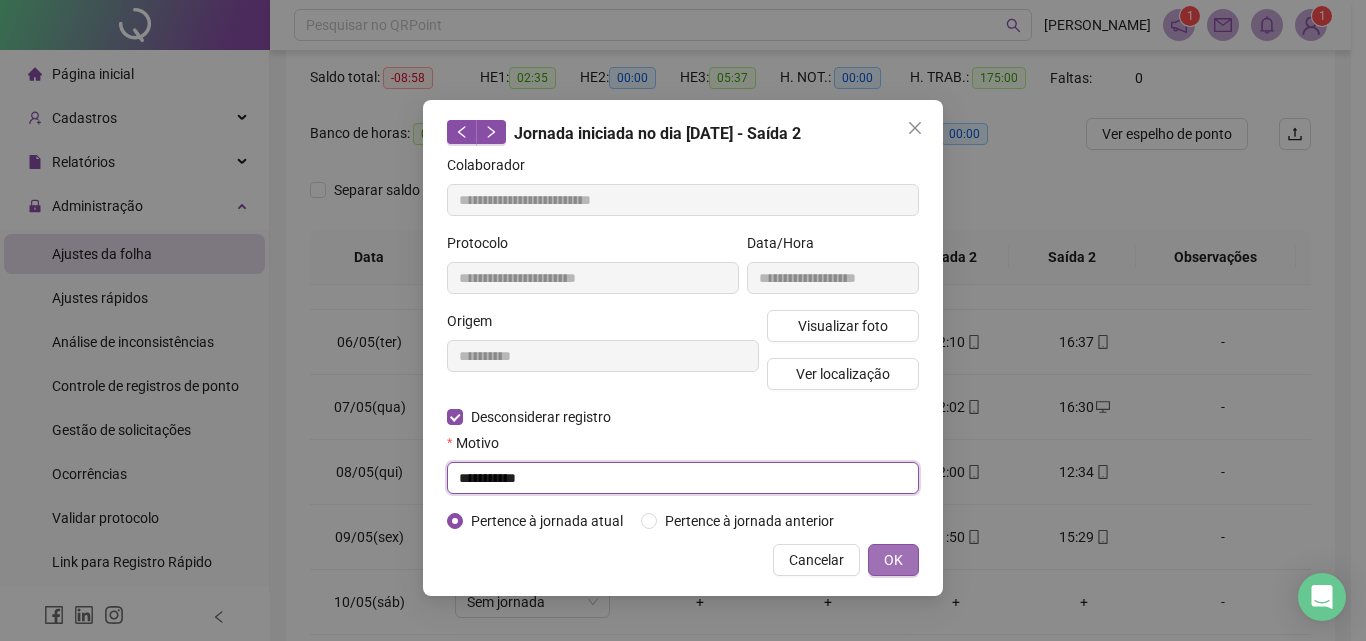 type on "**********" 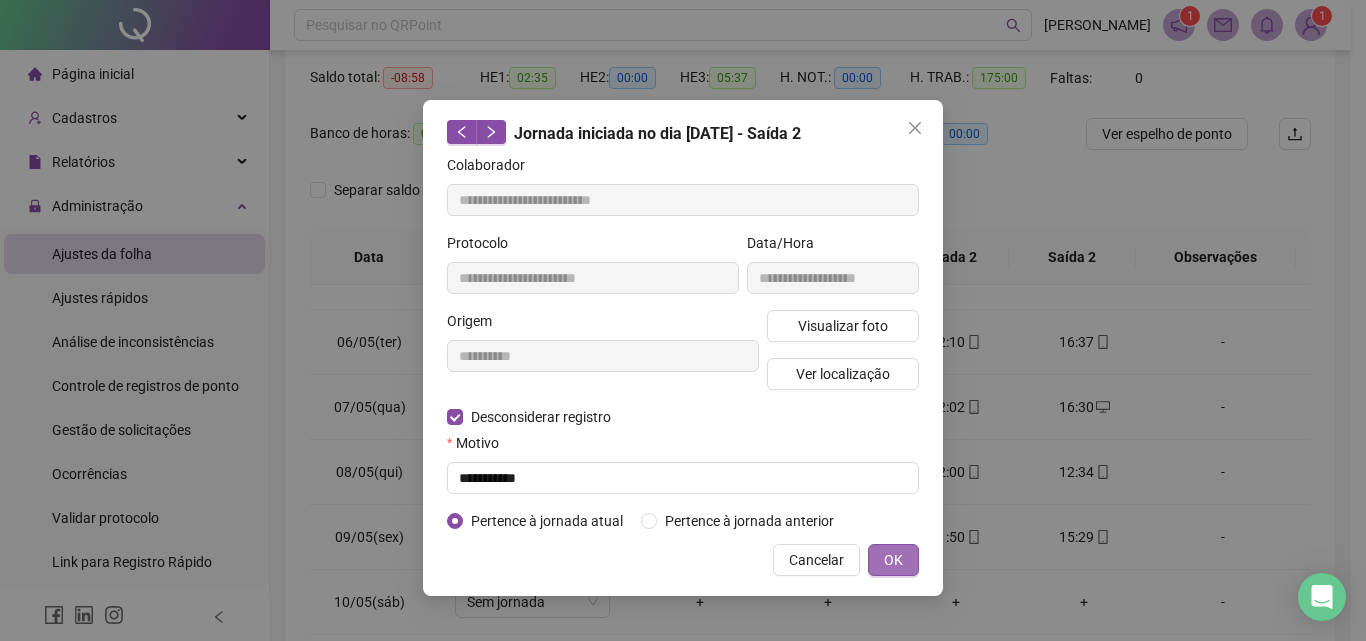 click on "OK" at bounding box center [893, 560] 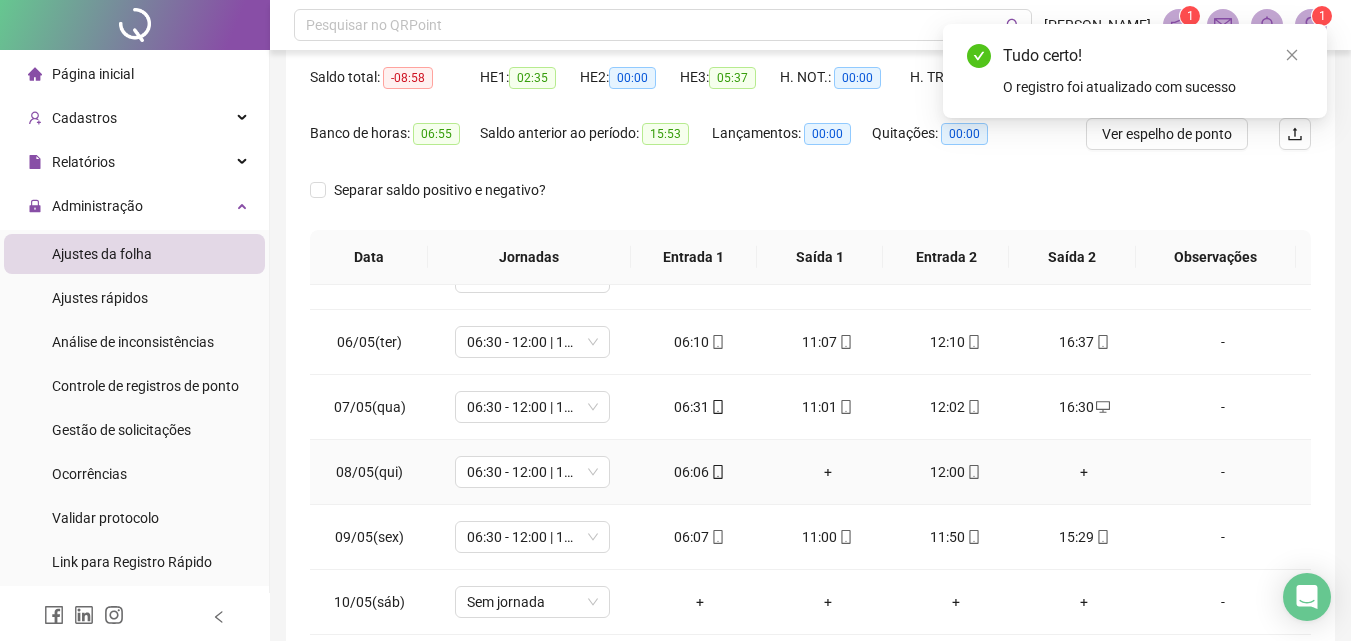 click on "+" at bounding box center (828, 472) 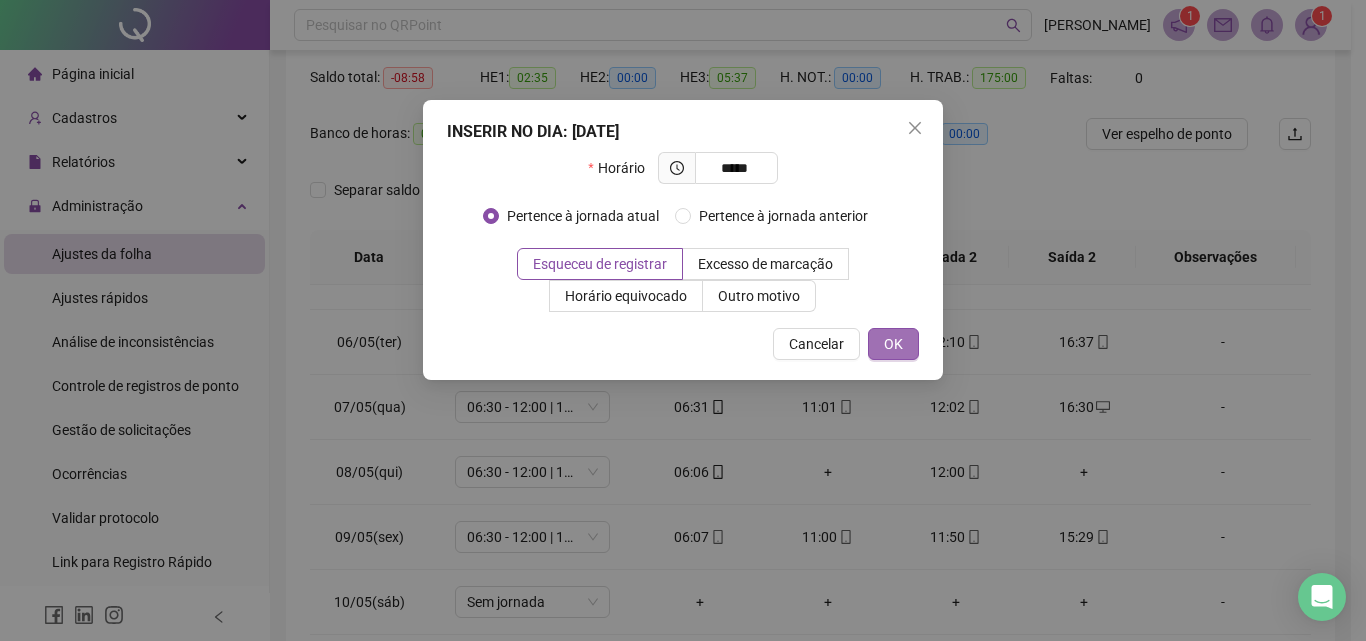 type on "*****" 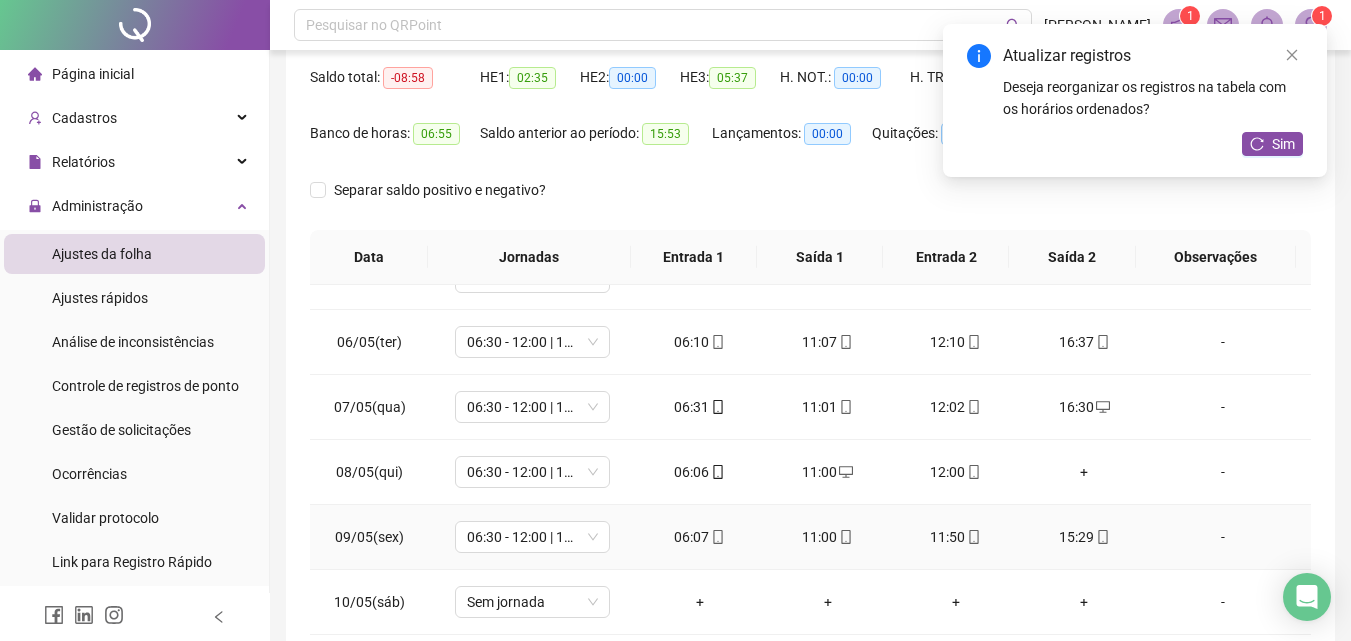 scroll, scrollTop: 400, scrollLeft: 0, axis: vertical 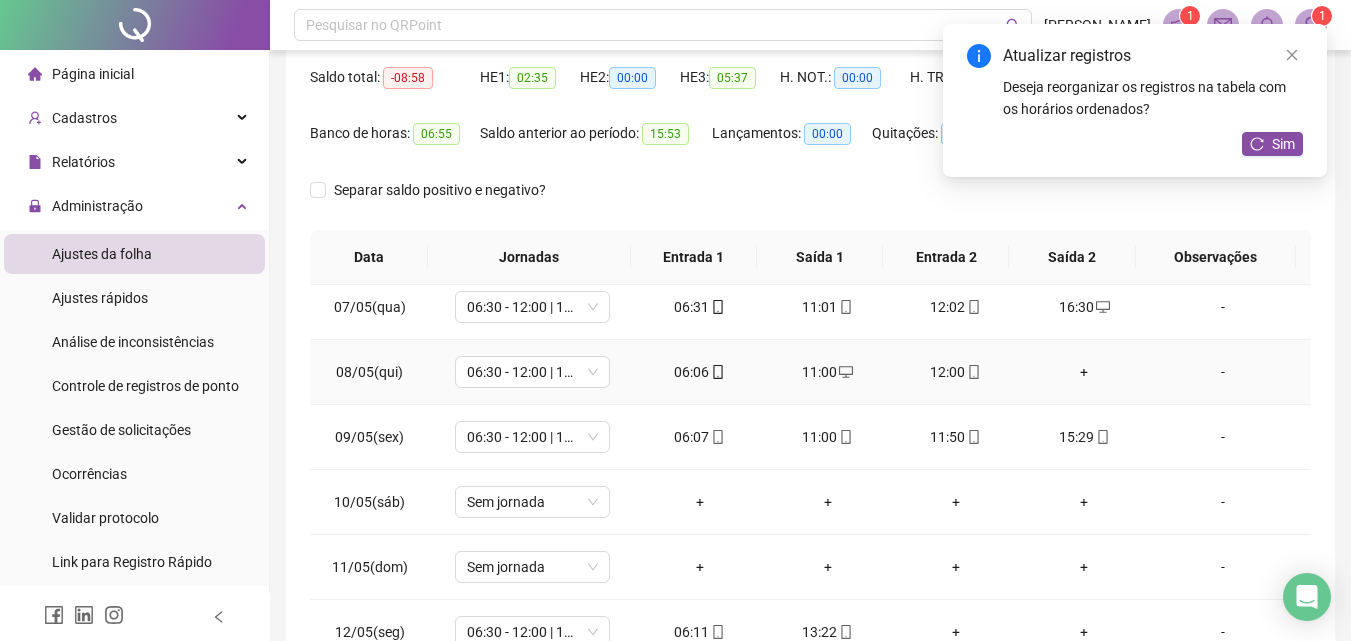 drag, startPoint x: 1070, startPoint y: 366, endPoint x: 1075, endPoint y: 473, distance: 107.11676 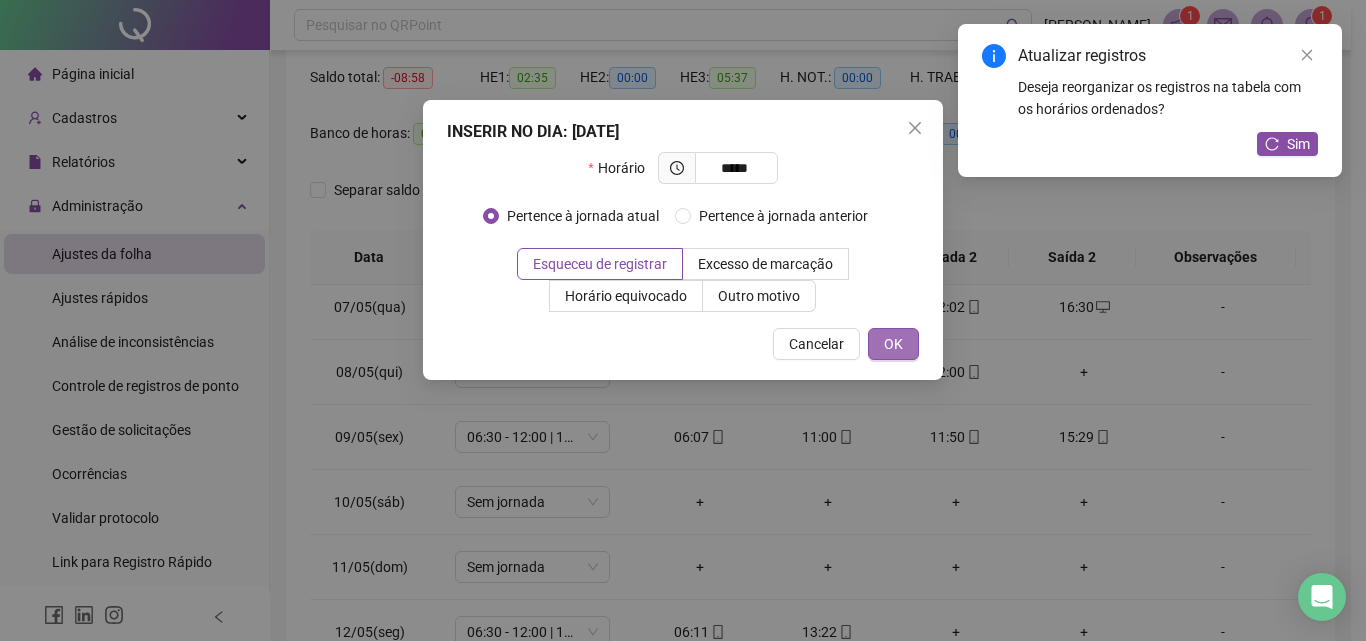 type on "*****" 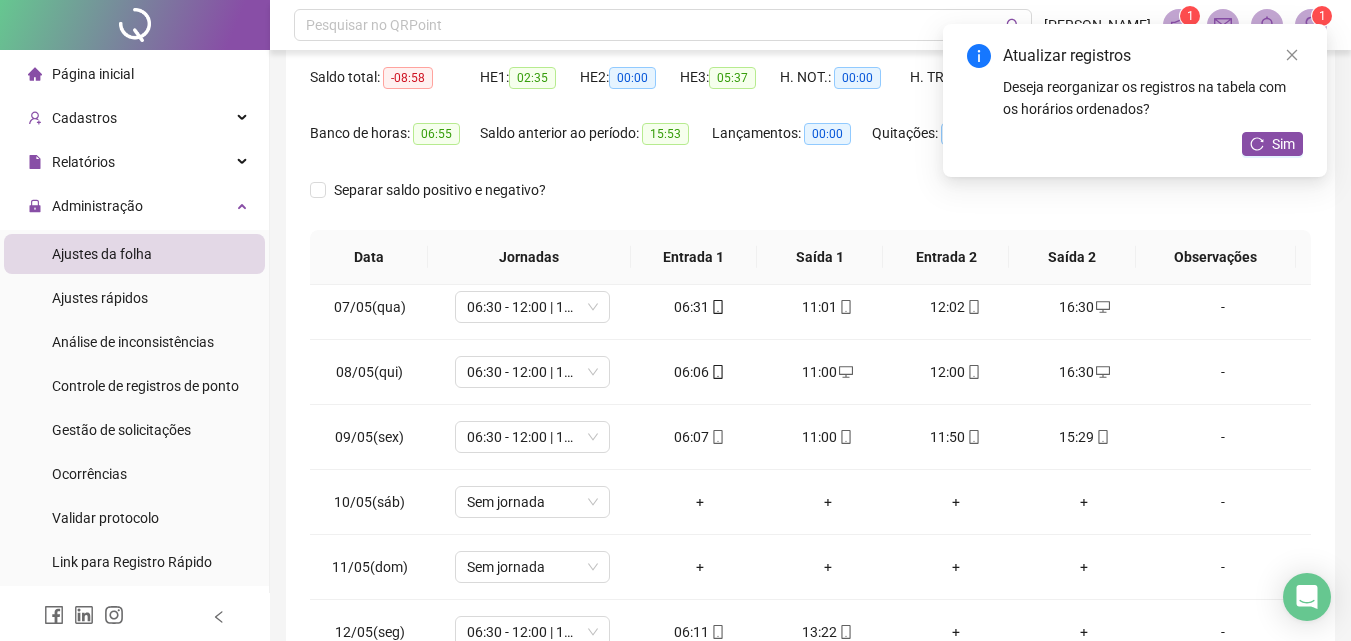 drag, startPoint x: 1269, startPoint y: 142, endPoint x: 1265, endPoint y: 188, distance: 46.173584 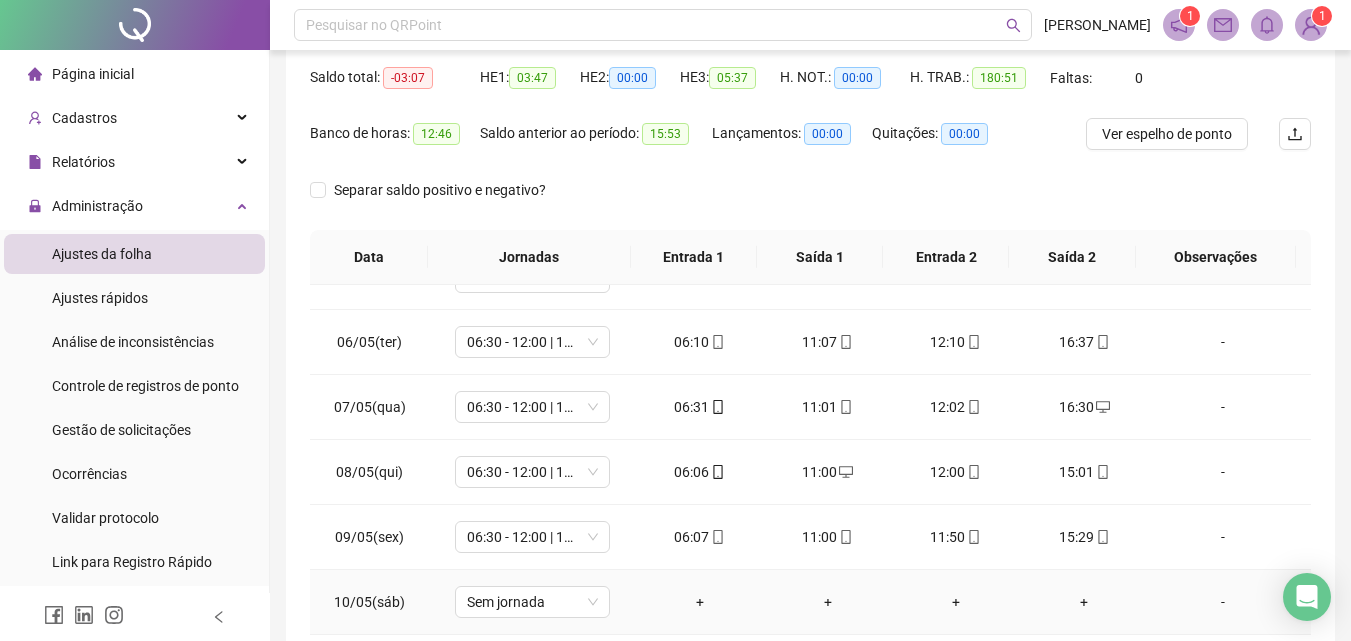 scroll, scrollTop: 400, scrollLeft: 0, axis: vertical 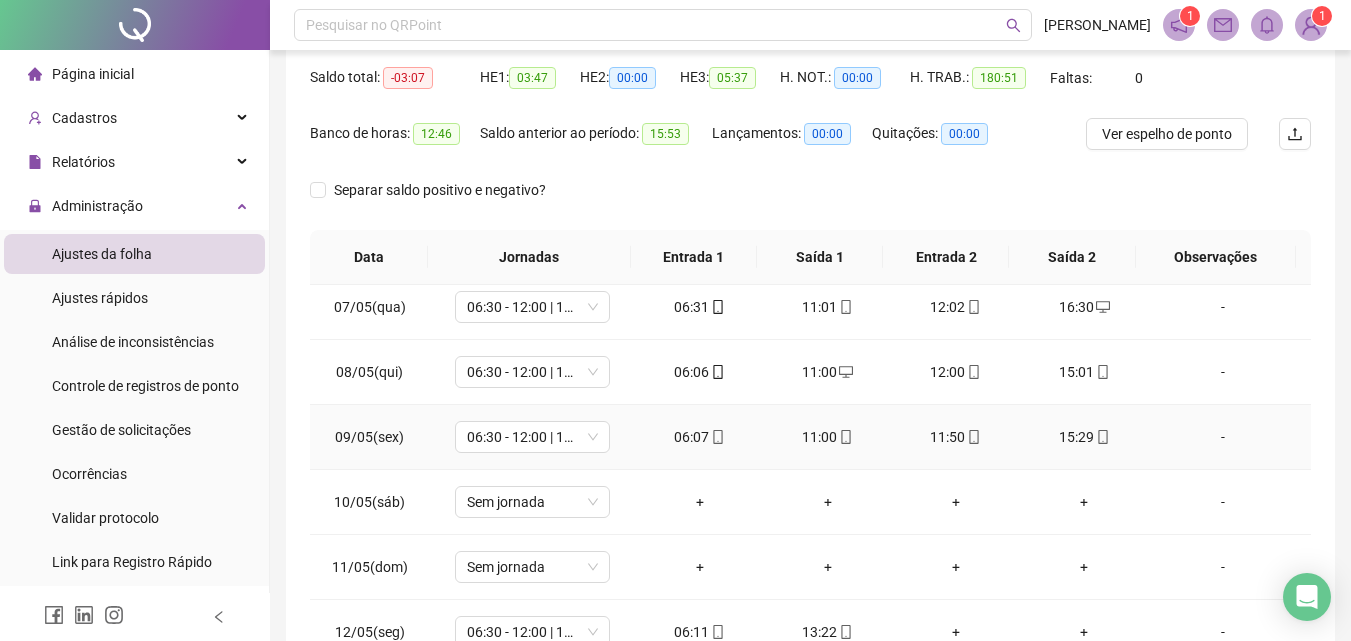 click on "11:50" at bounding box center [956, 437] 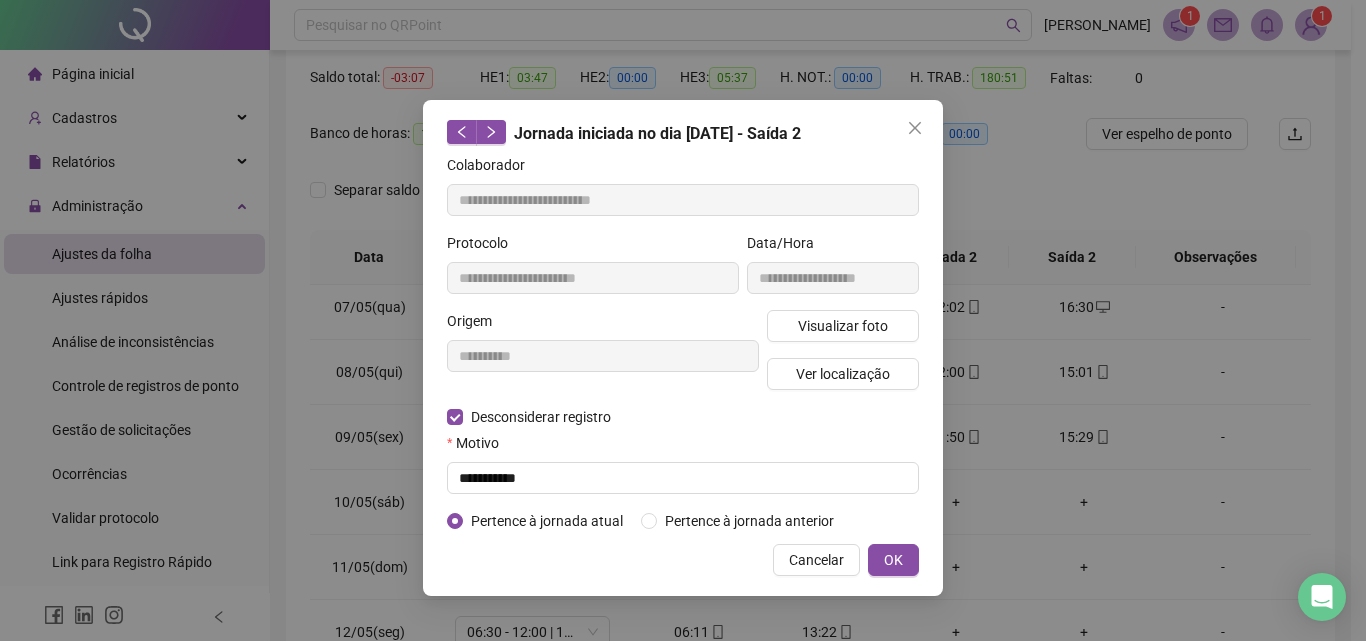 type on "**********" 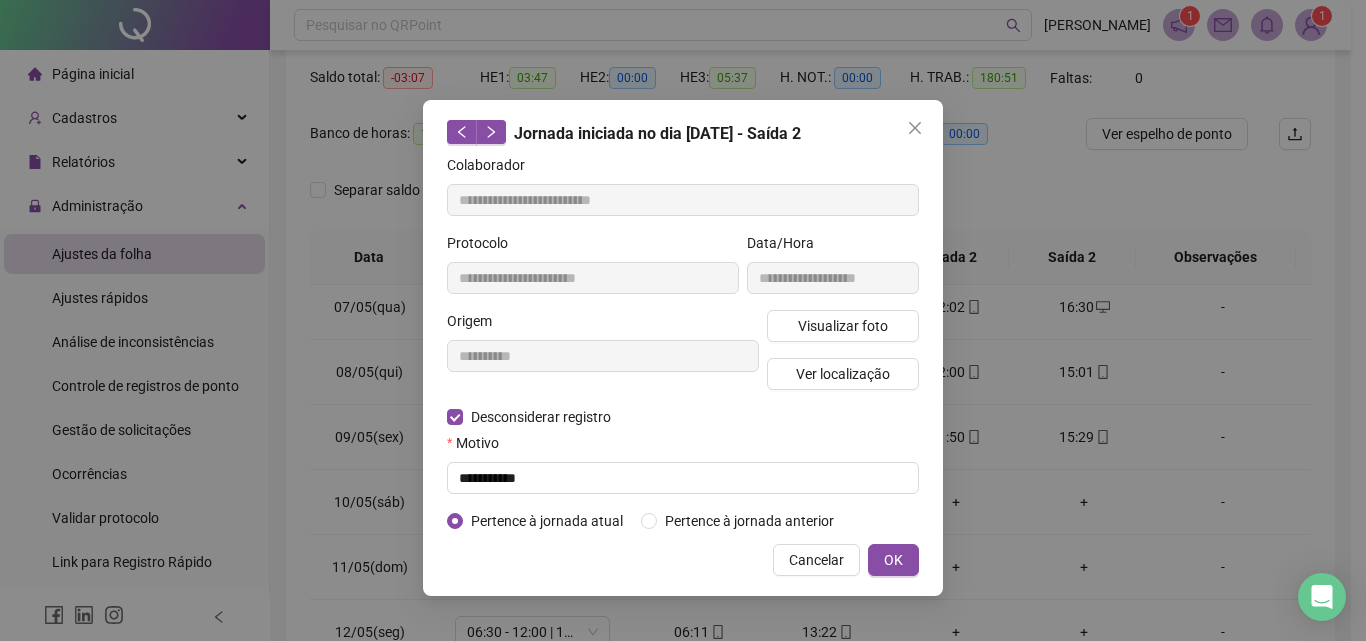 type on "**********" 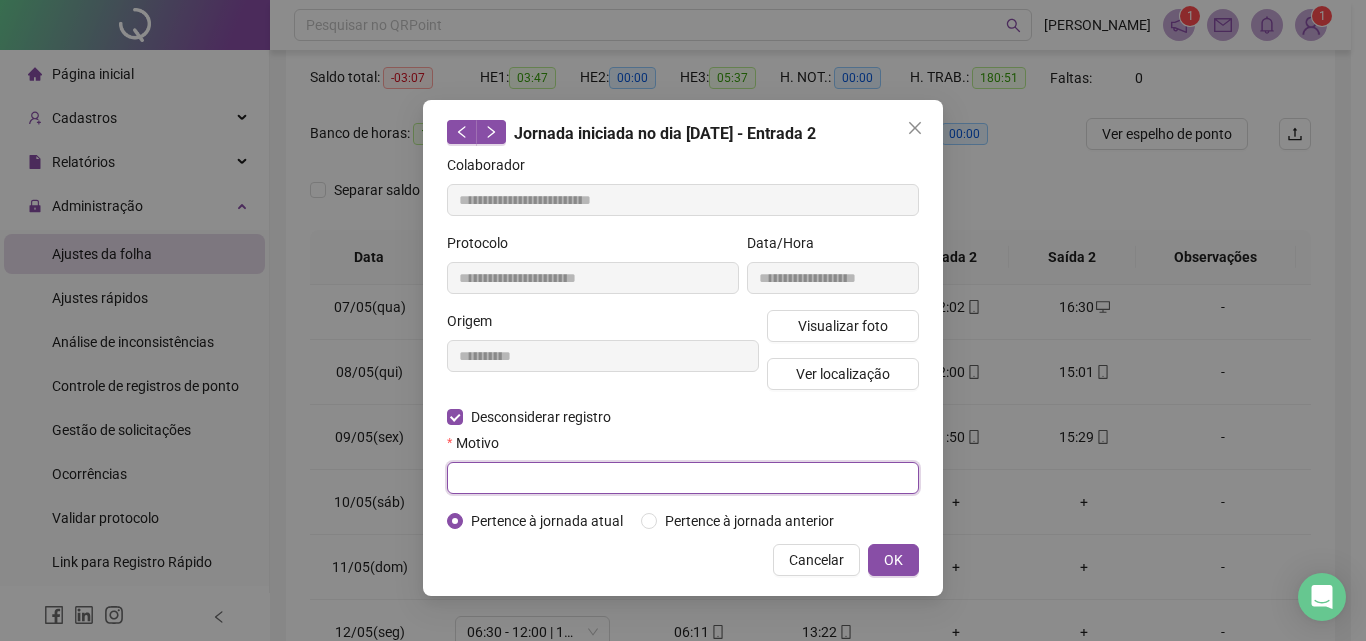 drag, startPoint x: 484, startPoint y: 473, endPoint x: 529, endPoint y: 451, distance: 50.08992 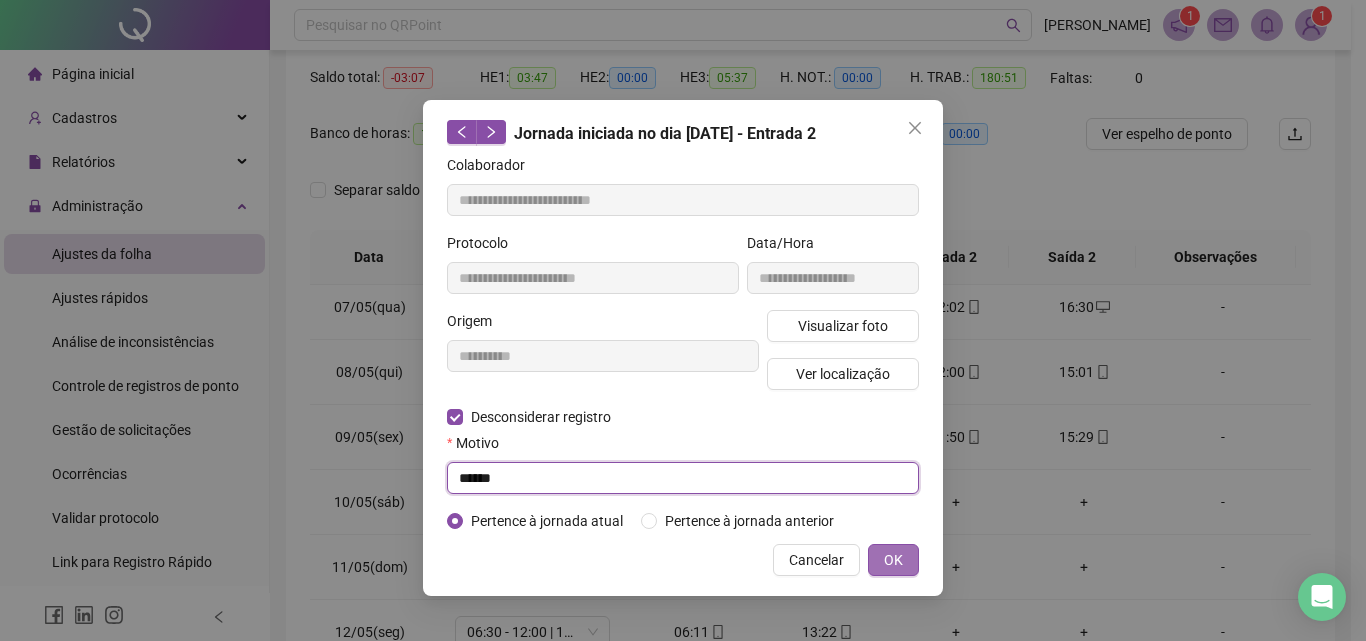 type on "******" 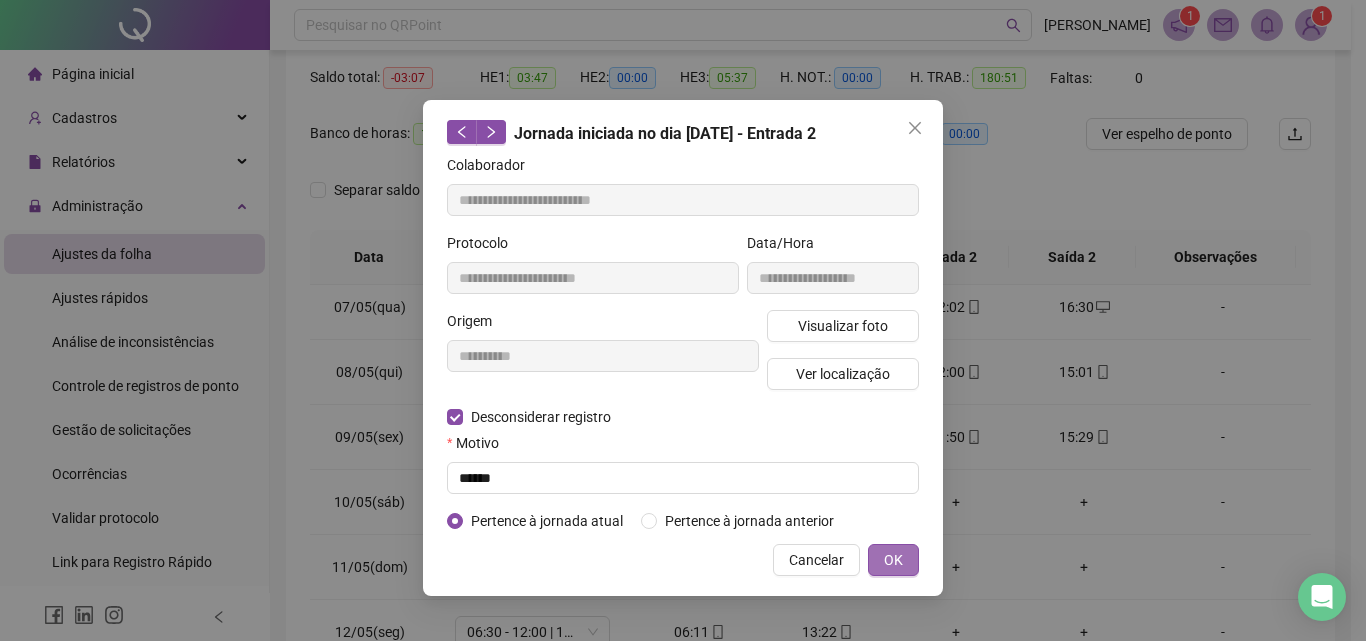 click on "OK" at bounding box center (893, 560) 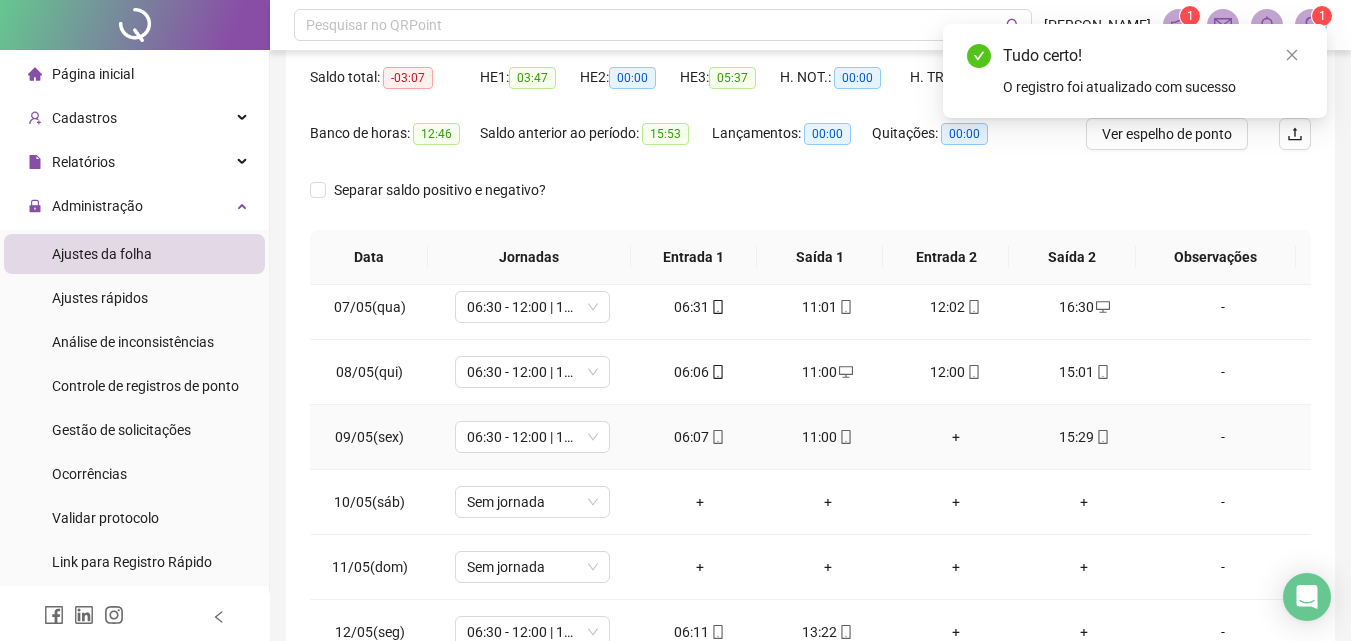 click on "+" at bounding box center (956, 437) 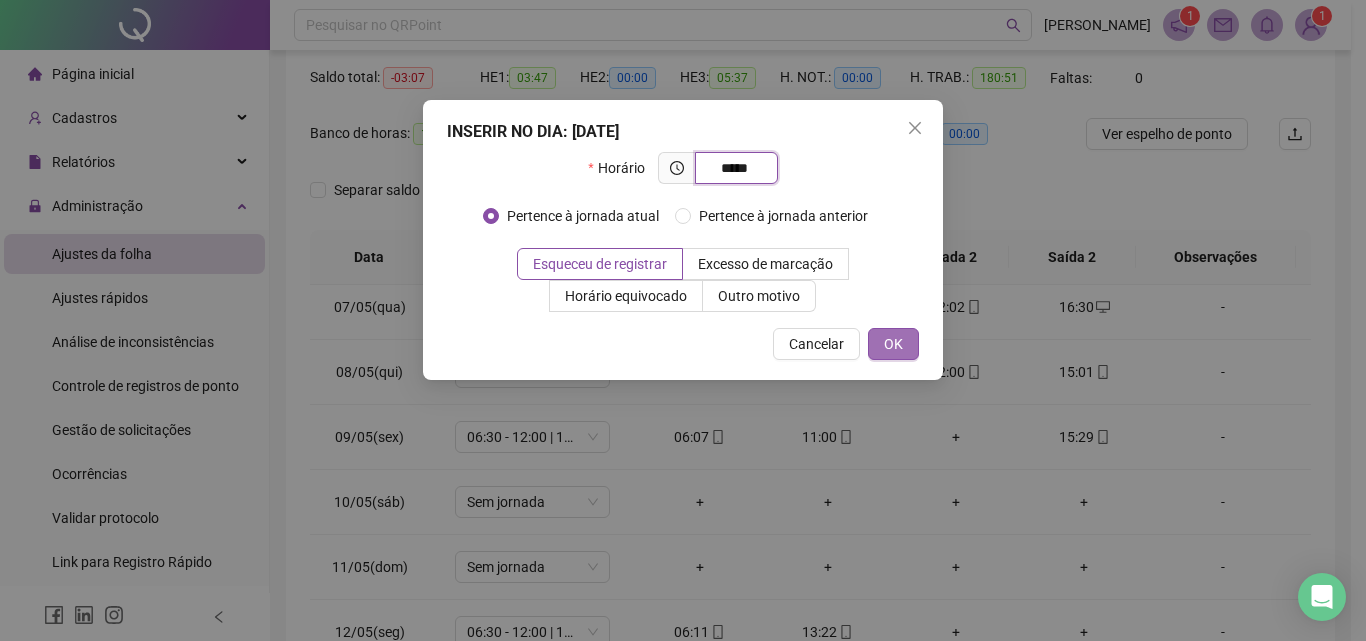 type on "*****" 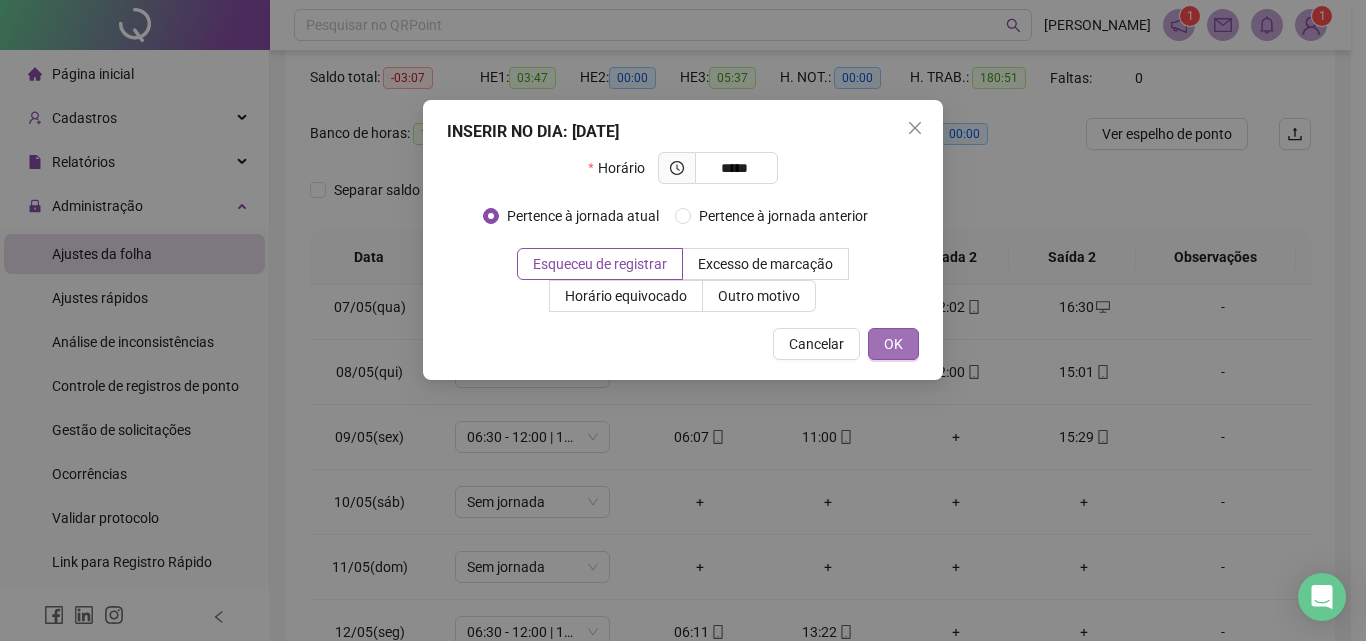 click on "OK" at bounding box center [893, 344] 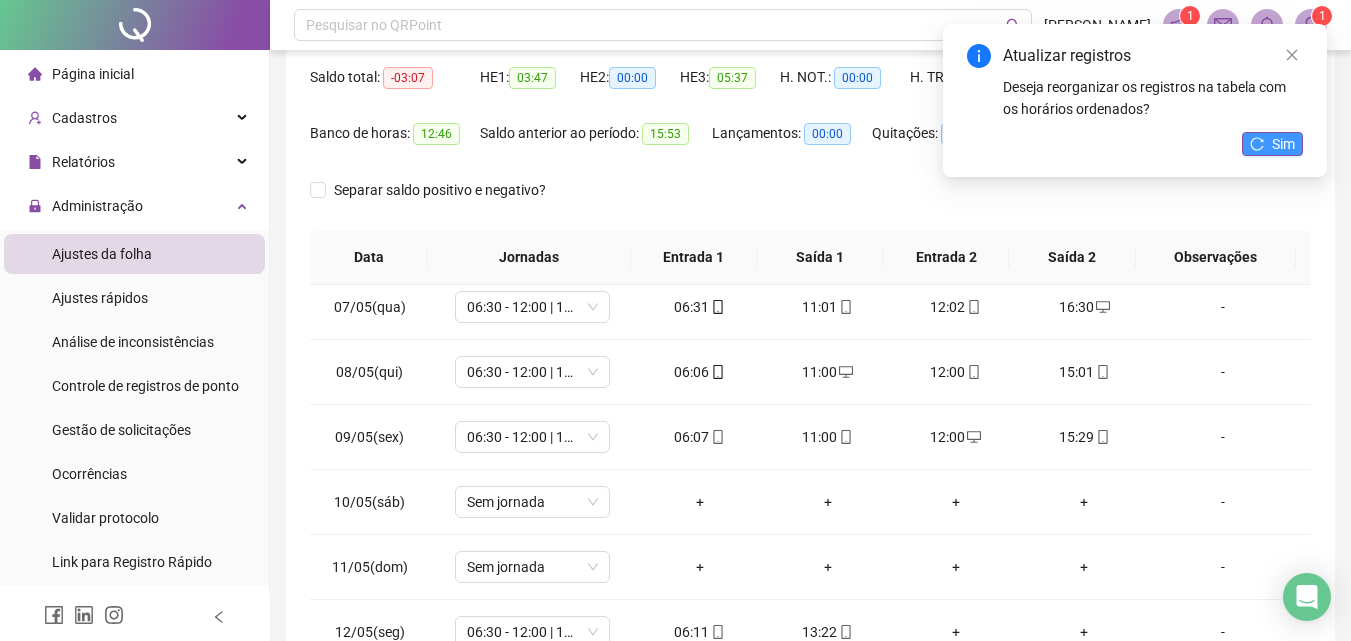 click on "Sim" at bounding box center [1283, 144] 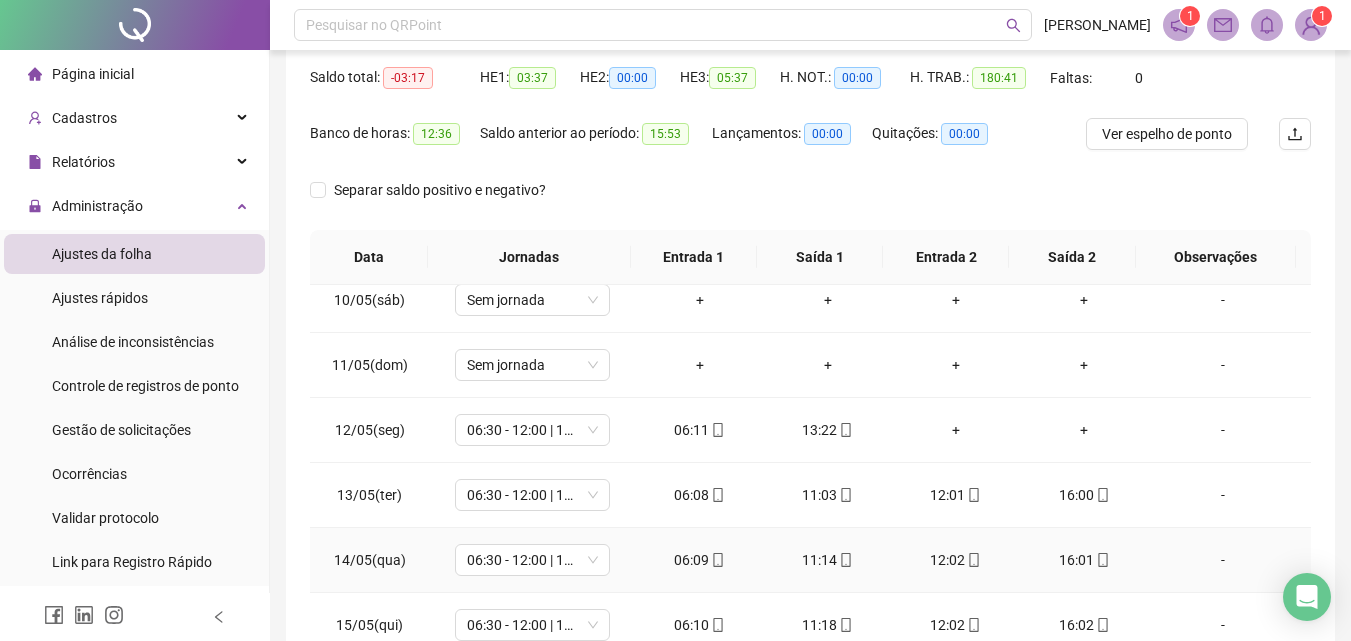 scroll, scrollTop: 600, scrollLeft: 0, axis: vertical 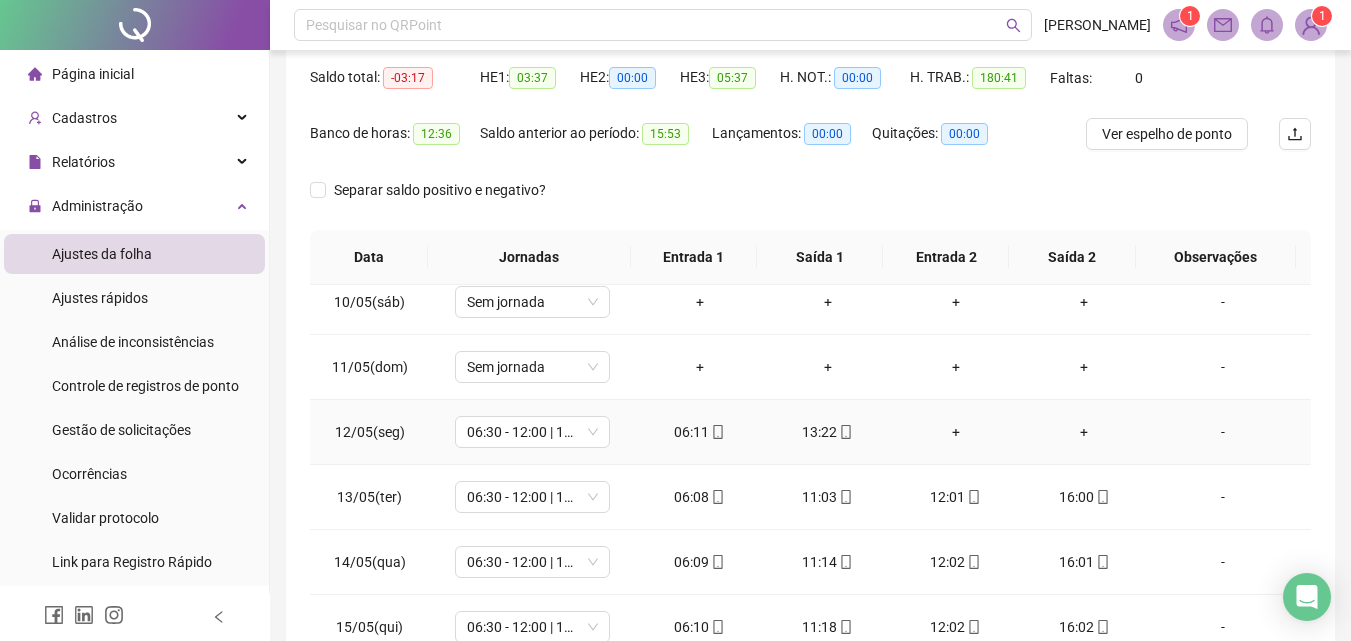 click on "+" at bounding box center [956, 432] 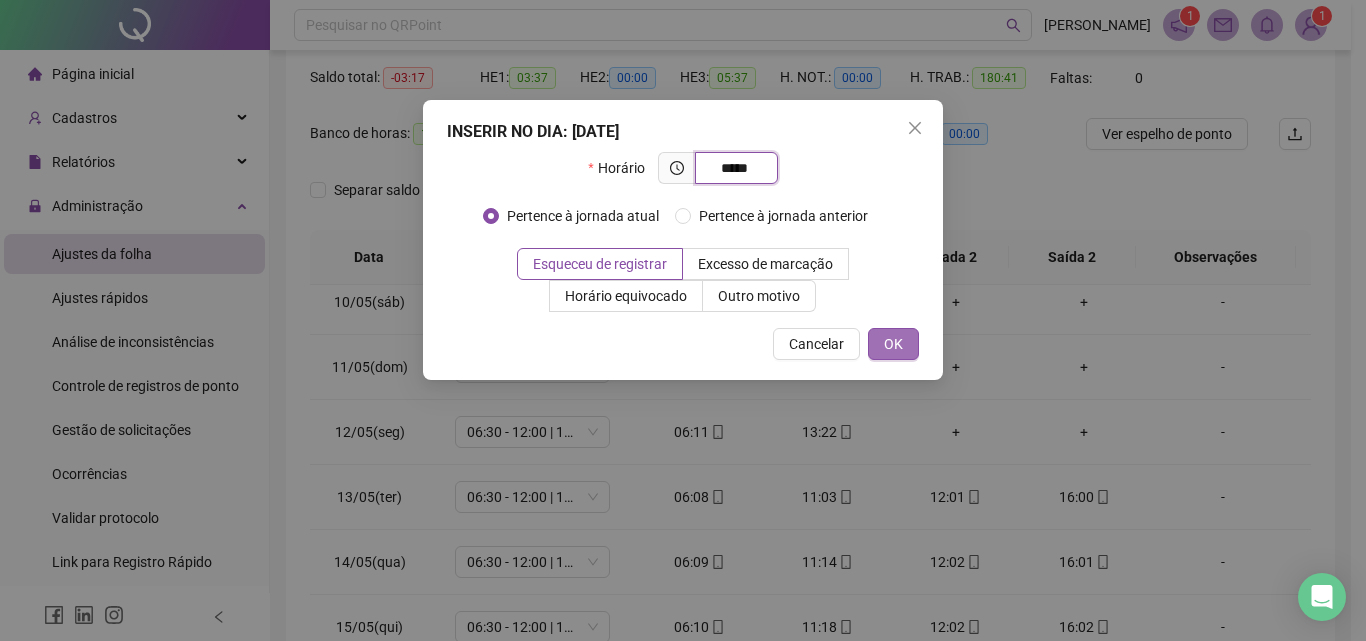 type on "*****" 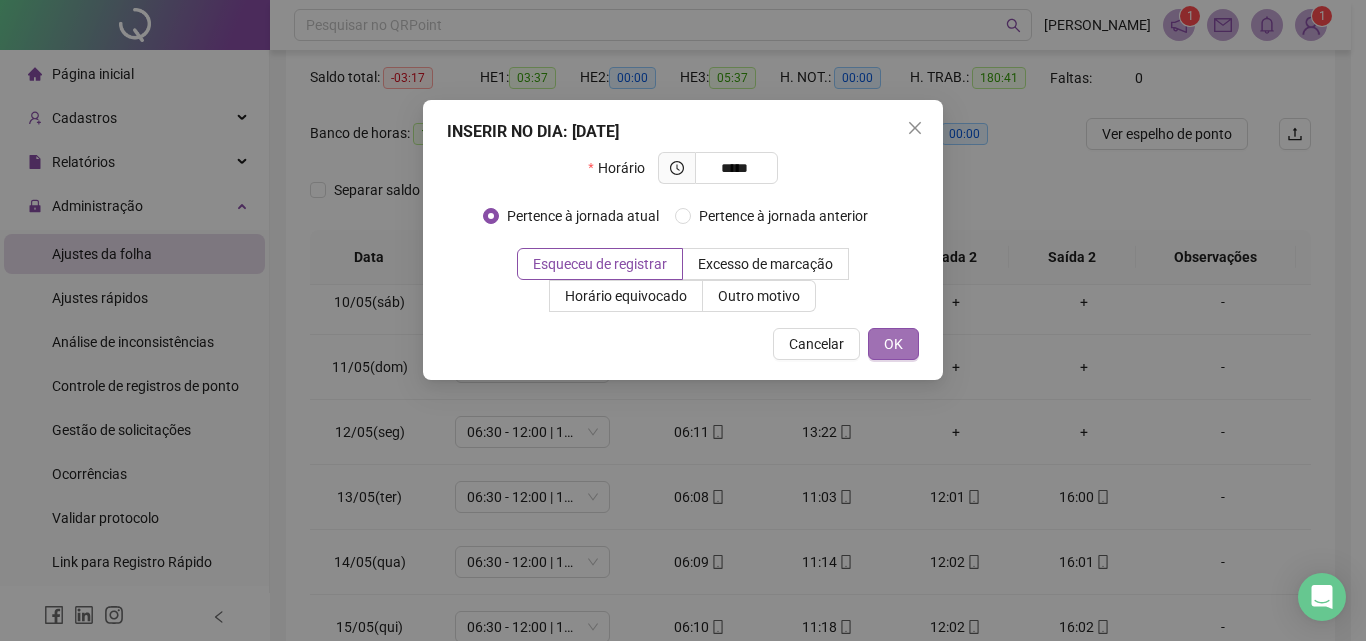 click on "OK" at bounding box center (893, 344) 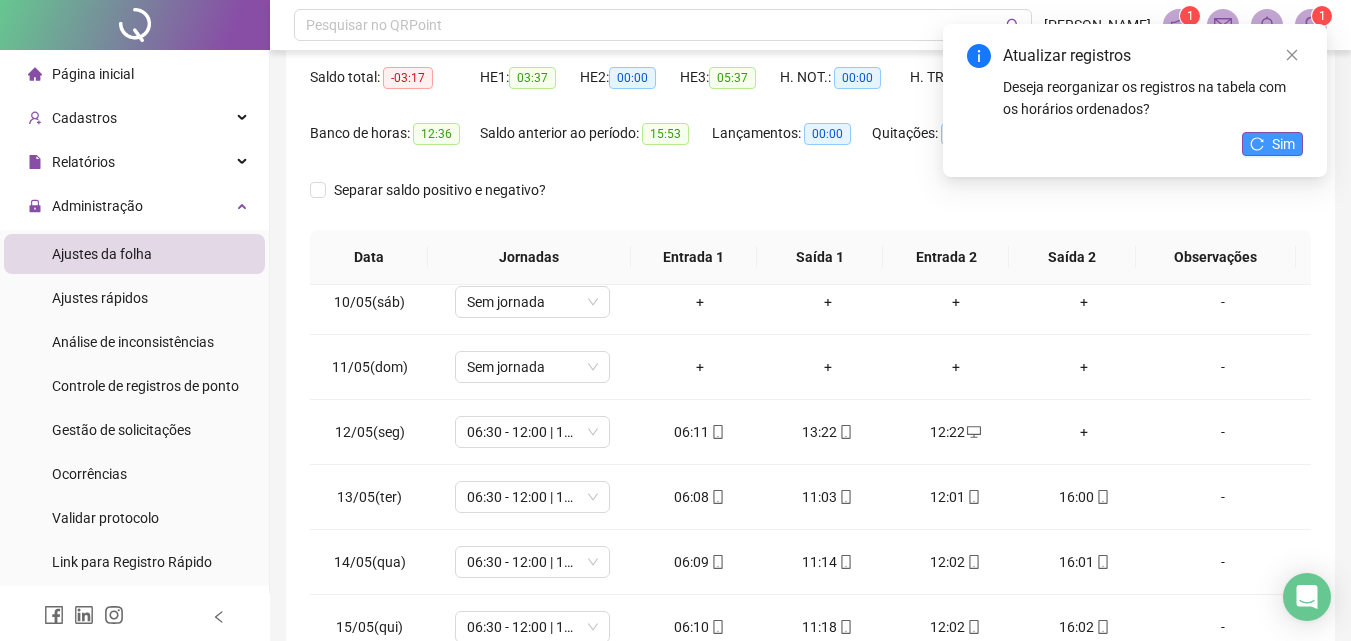 click on "Sim" at bounding box center [1283, 144] 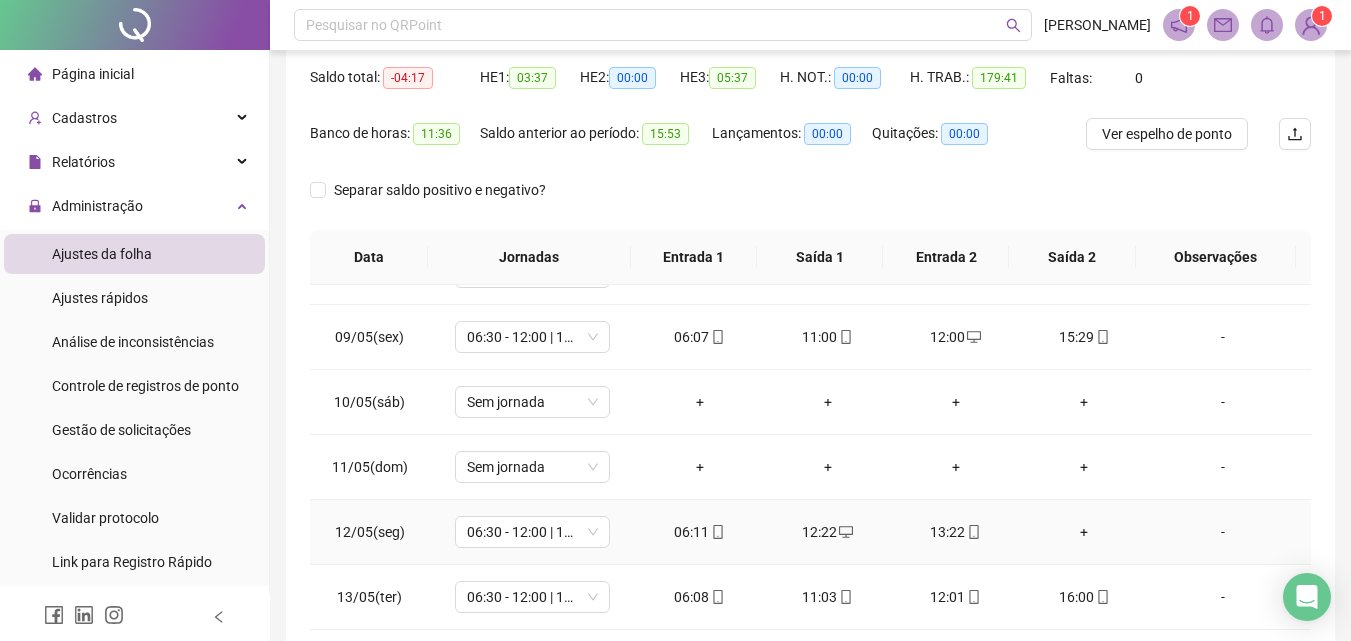 scroll, scrollTop: 600, scrollLeft: 0, axis: vertical 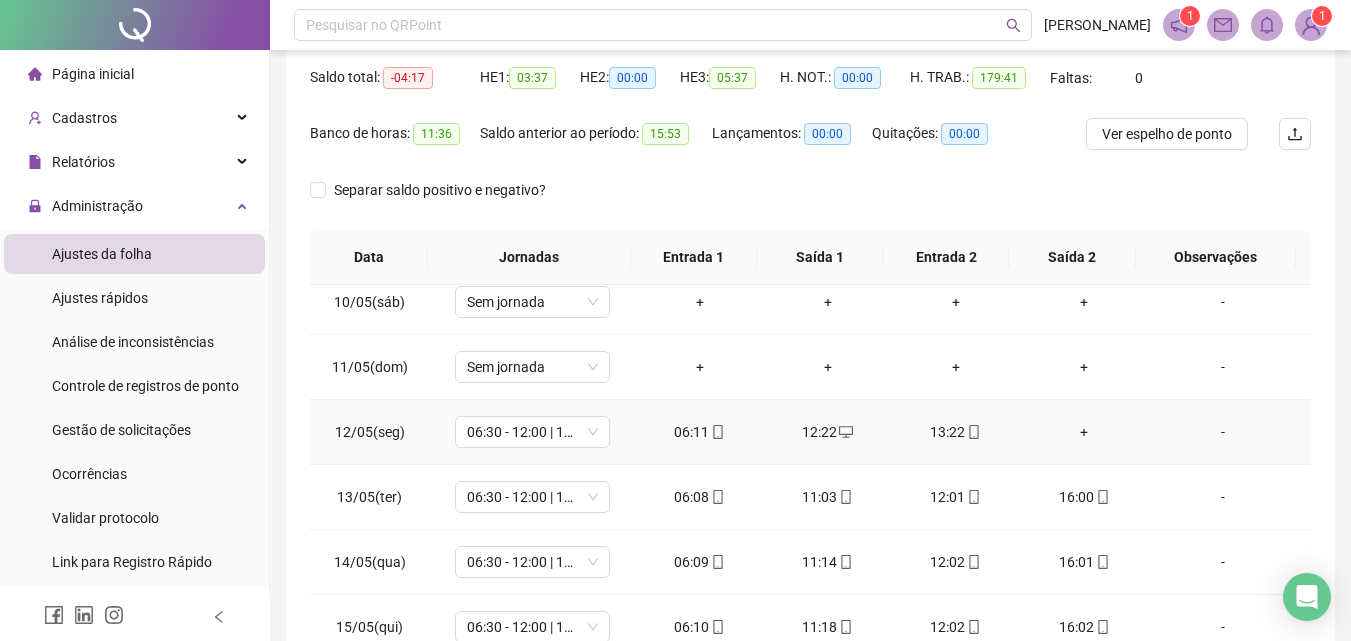 click on "+" at bounding box center (1084, 432) 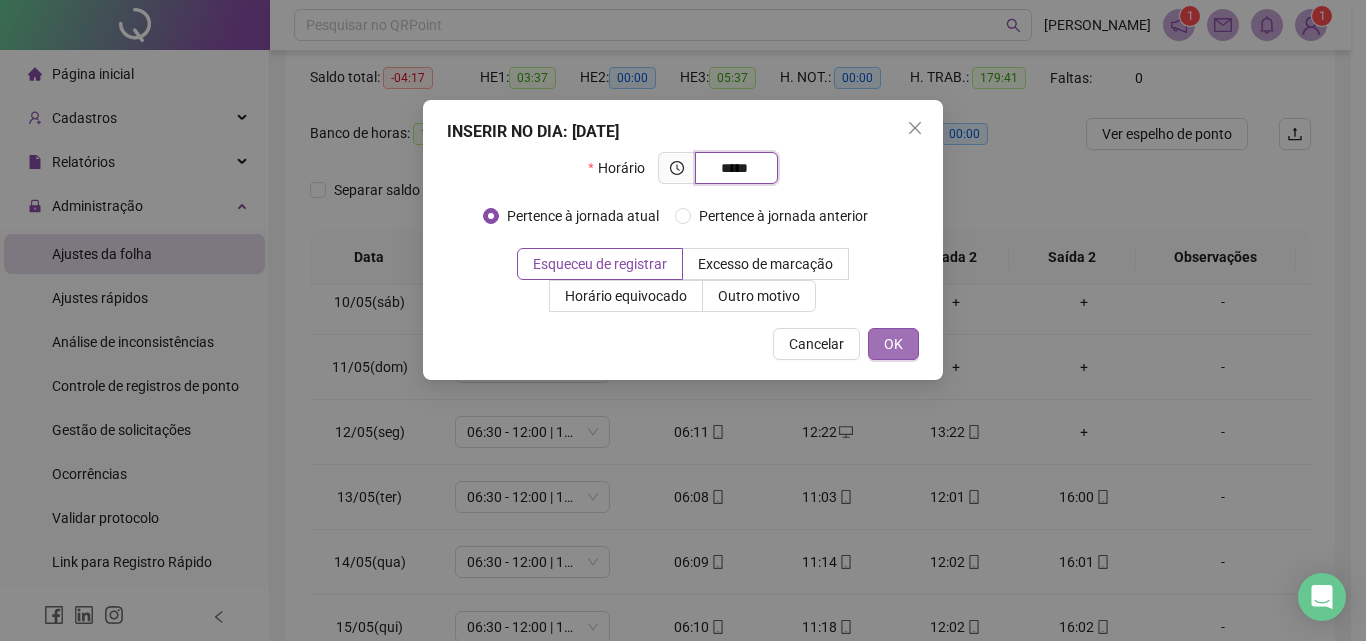 type on "*****" 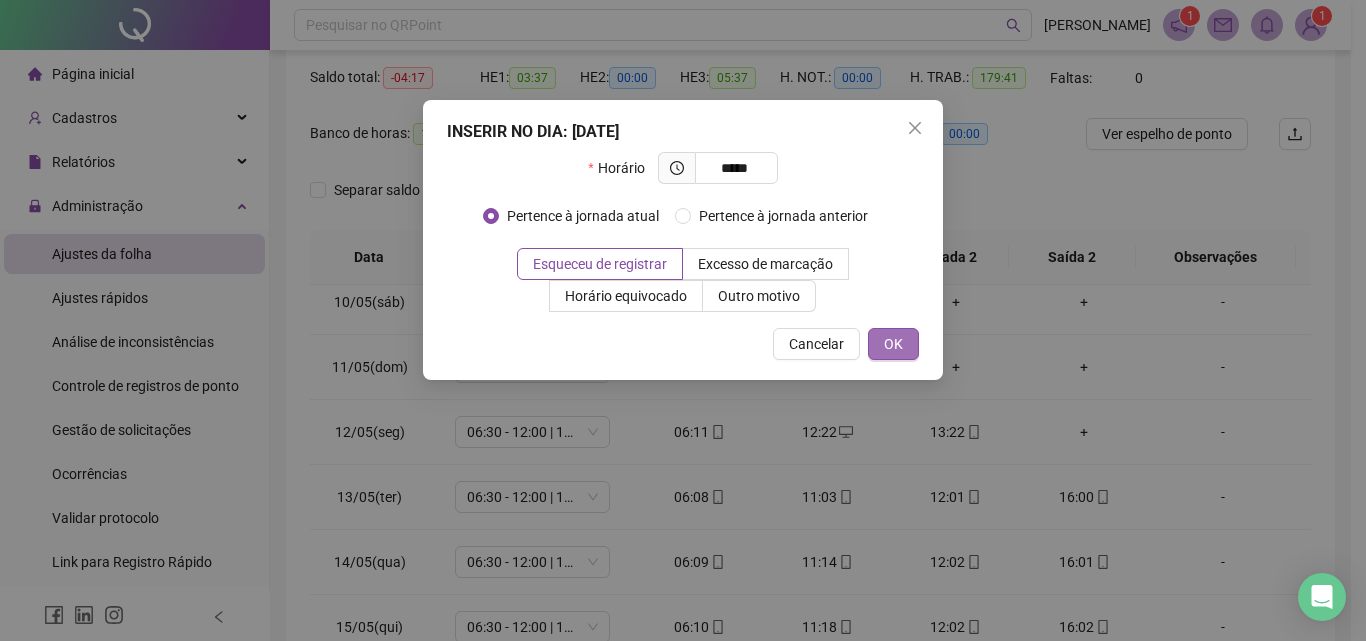 click on "OK" at bounding box center [893, 344] 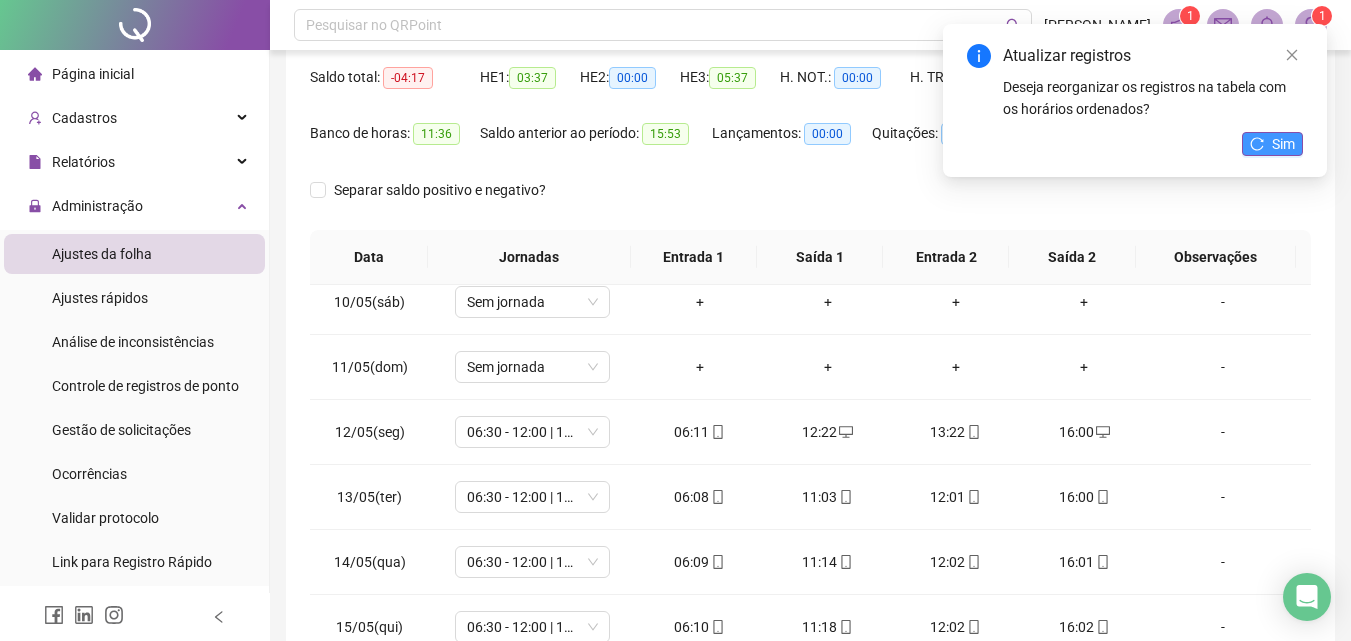 click on "Sim" at bounding box center [1272, 144] 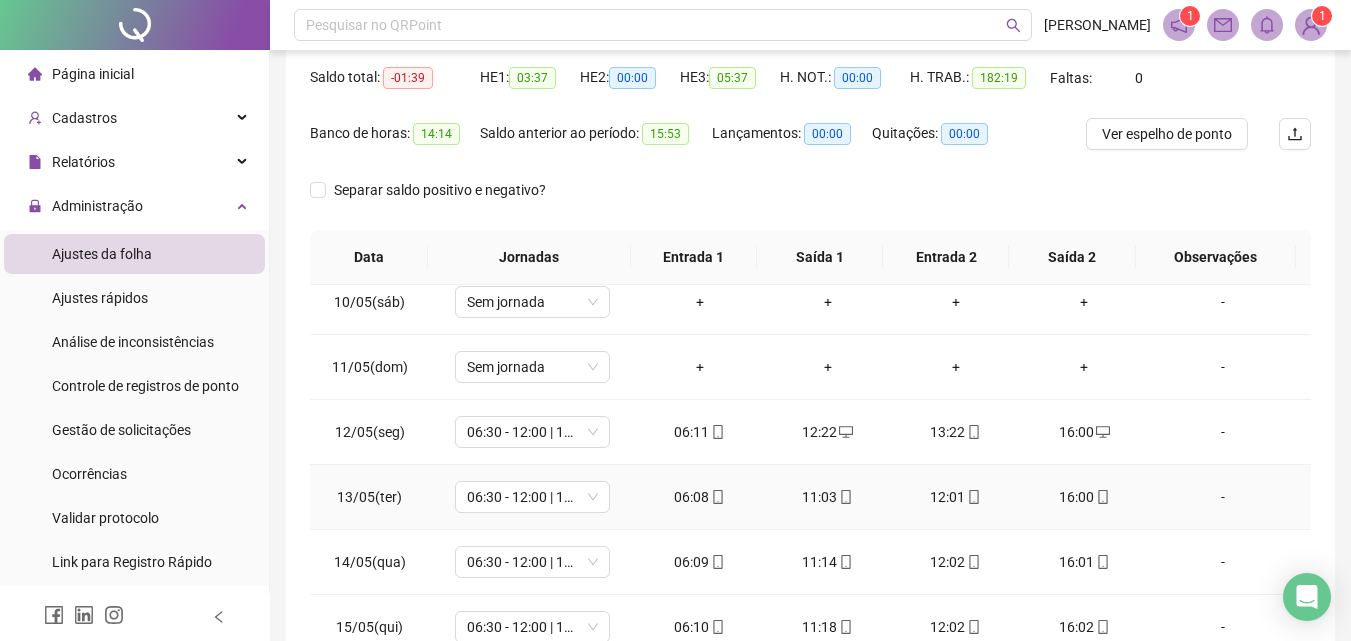 scroll, scrollTop: 700, scrollLeft: 0, axis: vertical 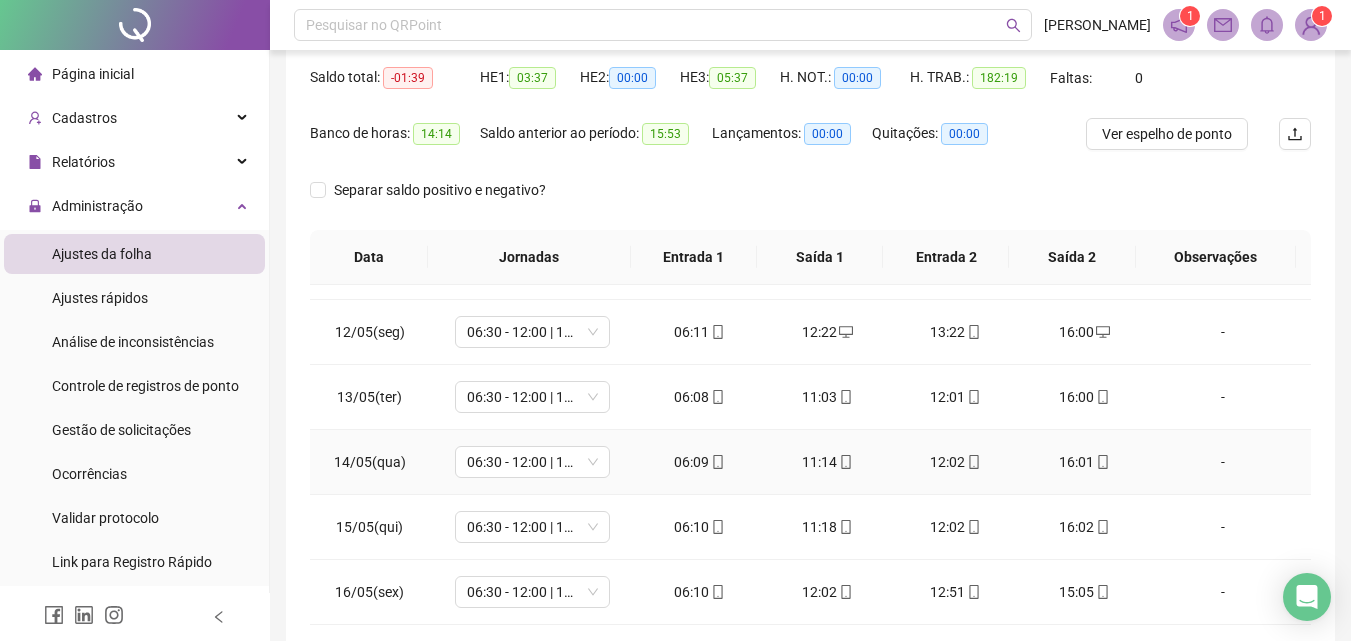 click on "11:14" at bounding box center (828, 462) 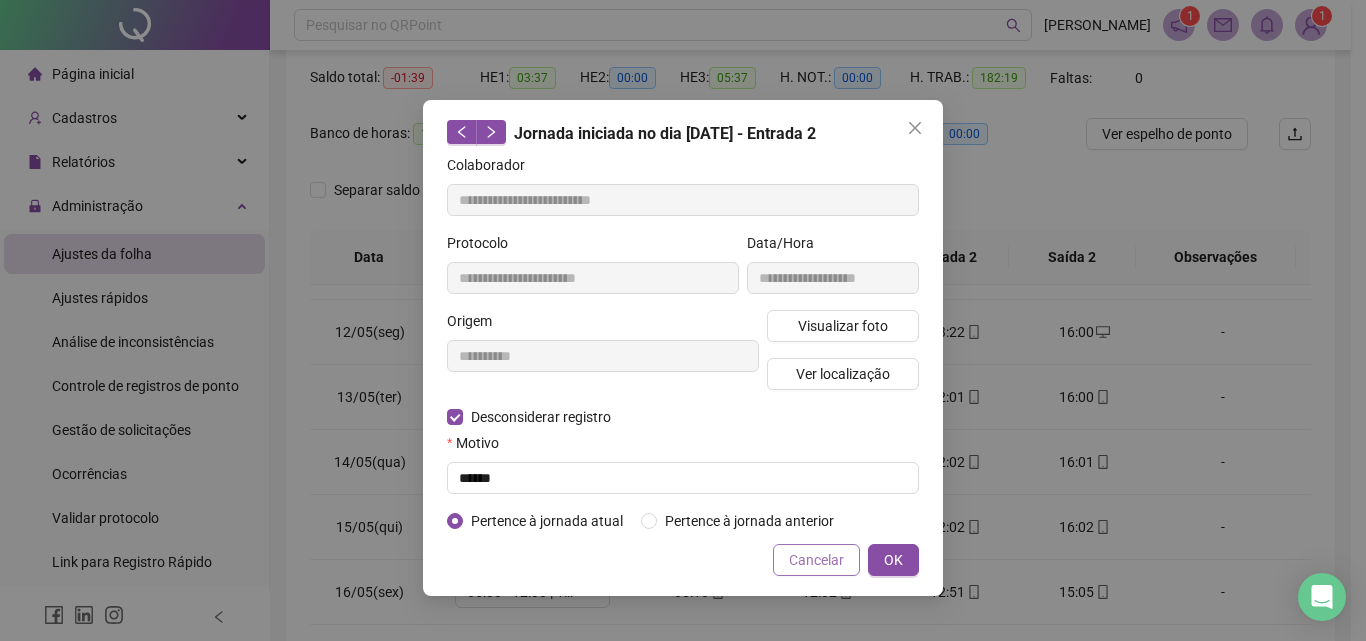 type on "**********" 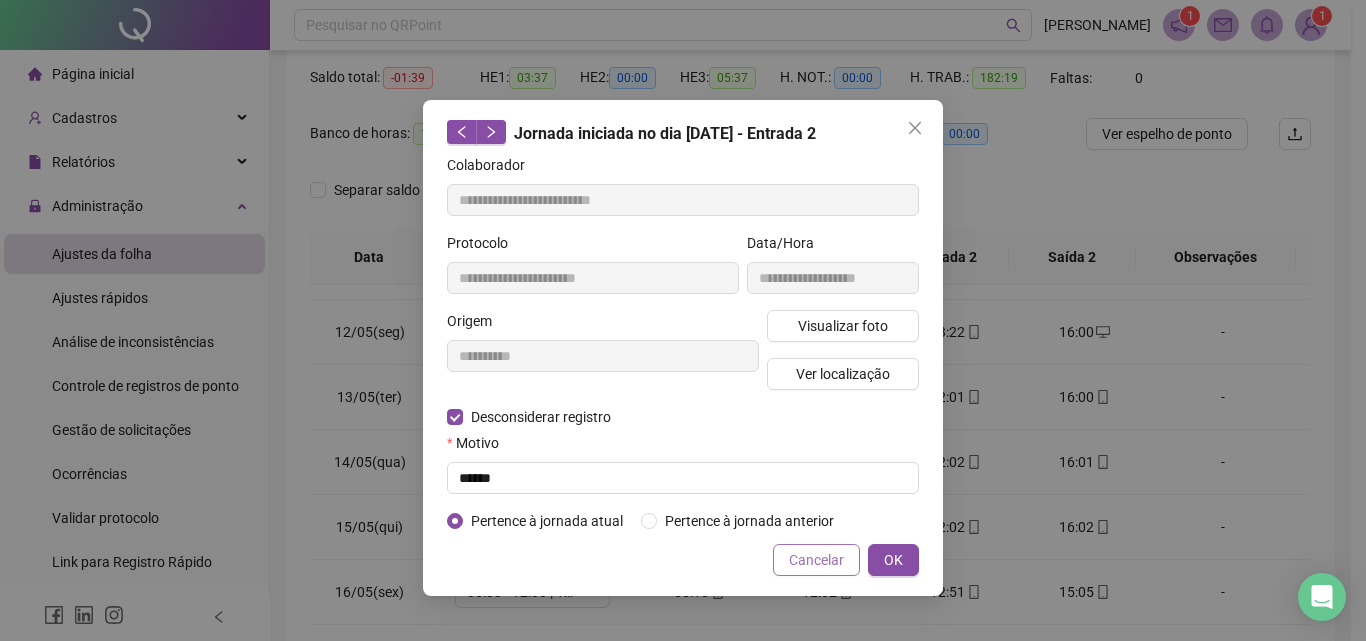type on "**********" 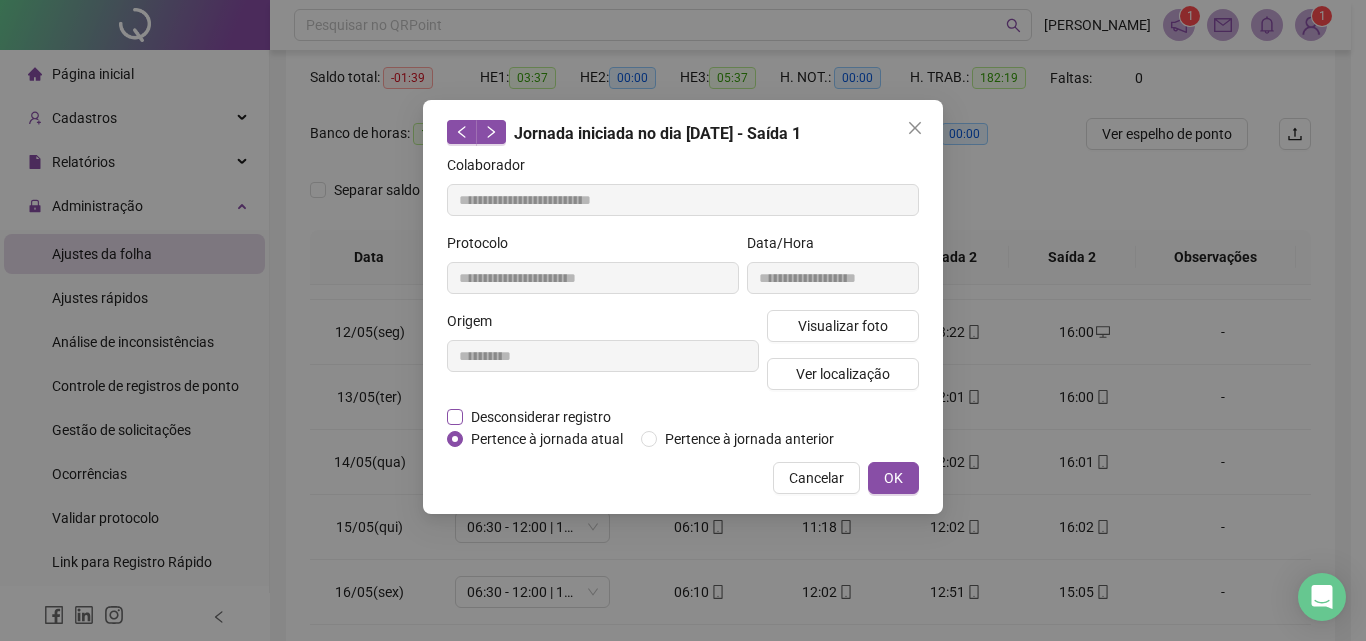 click on "Desconsiderar registro" at bounding box center [541, 417] 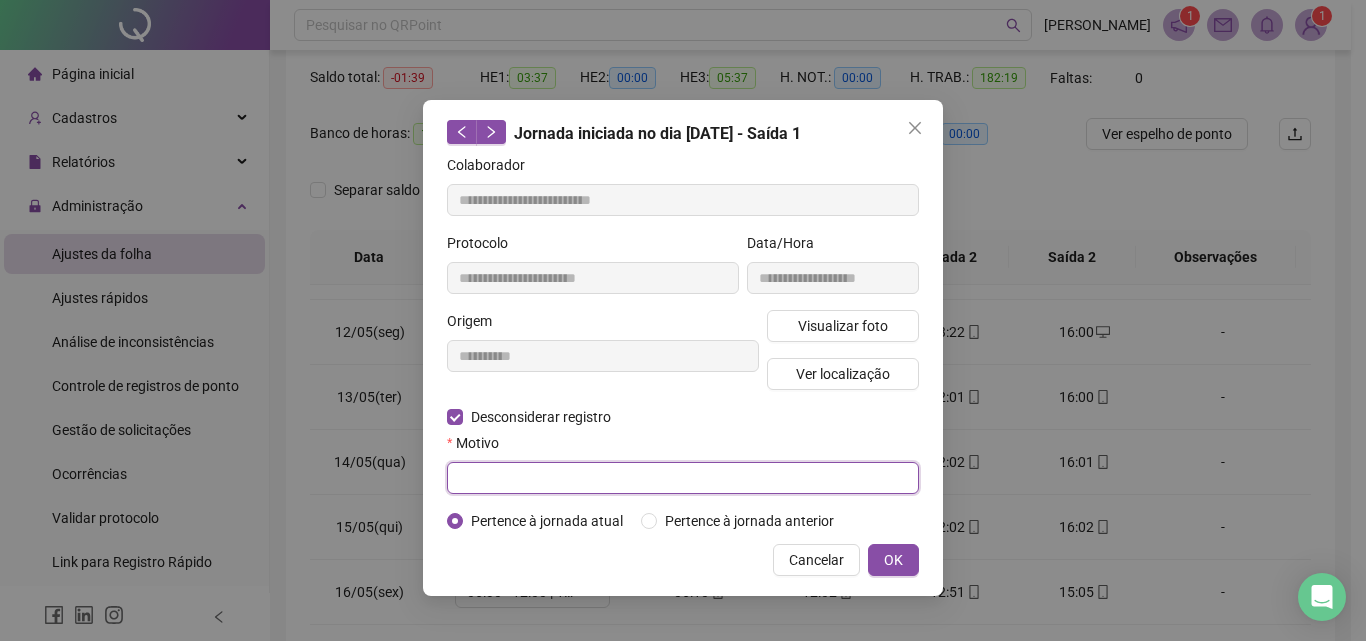 click at bounding box center (683, 478) 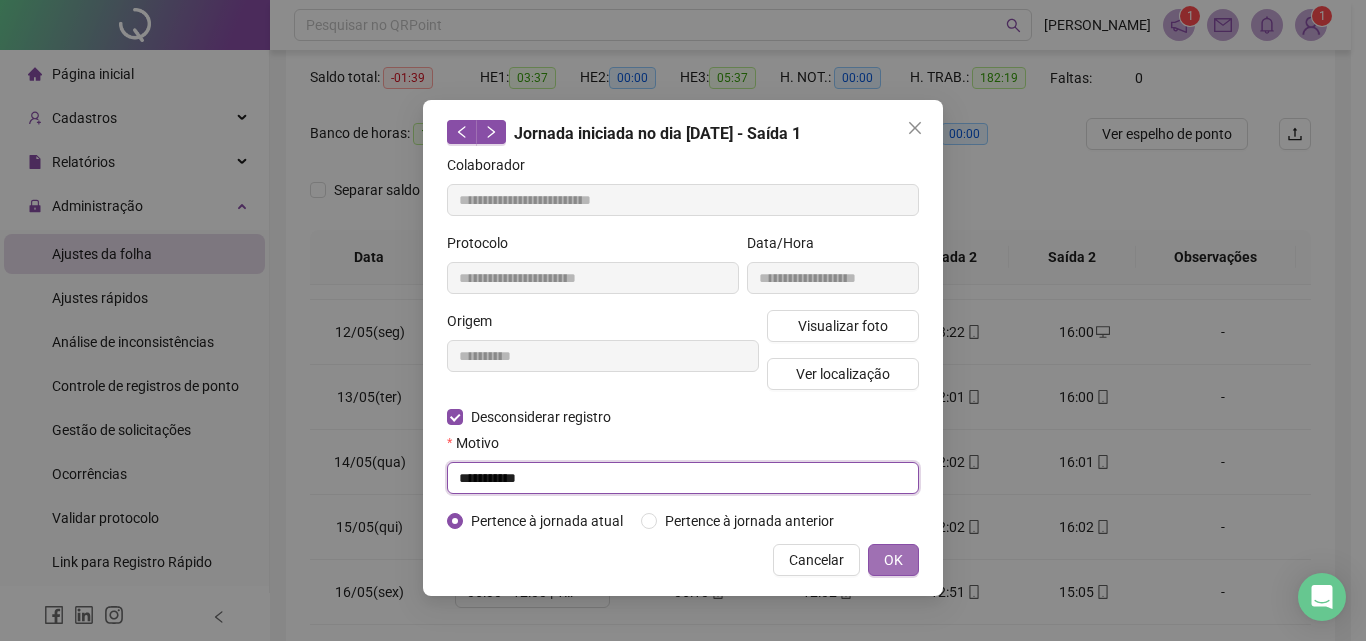 type on "**********" 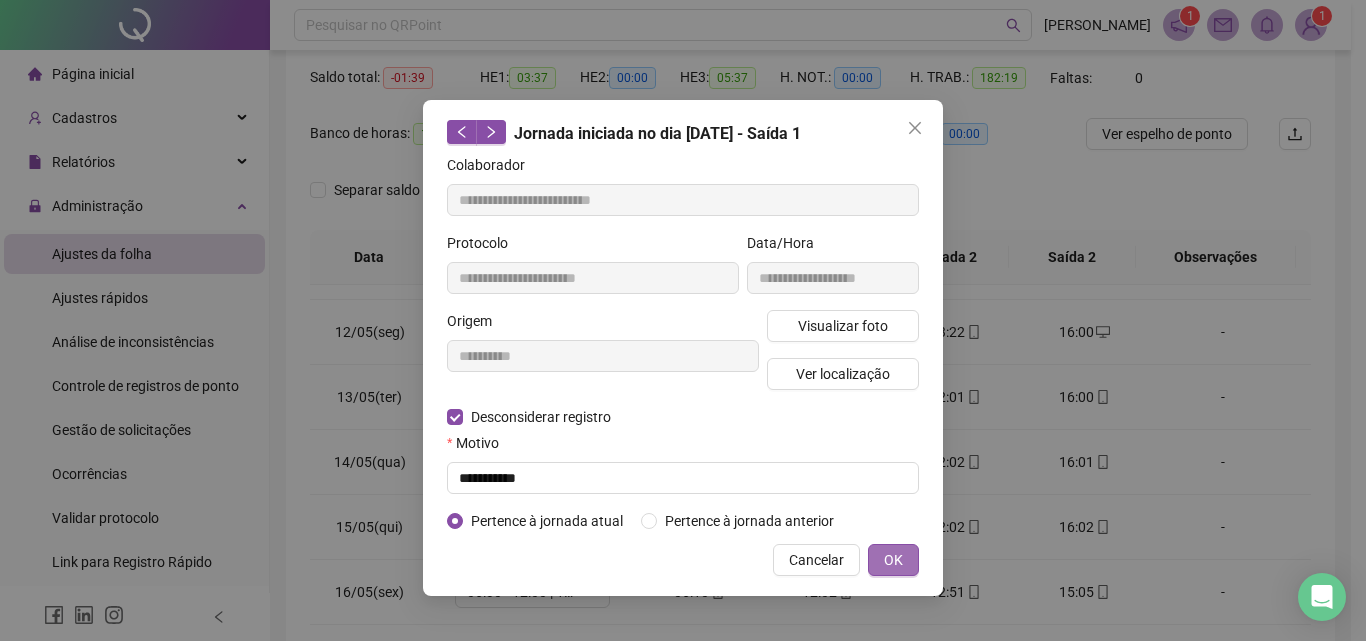 click on "OK" at bounding box center (893, 560) 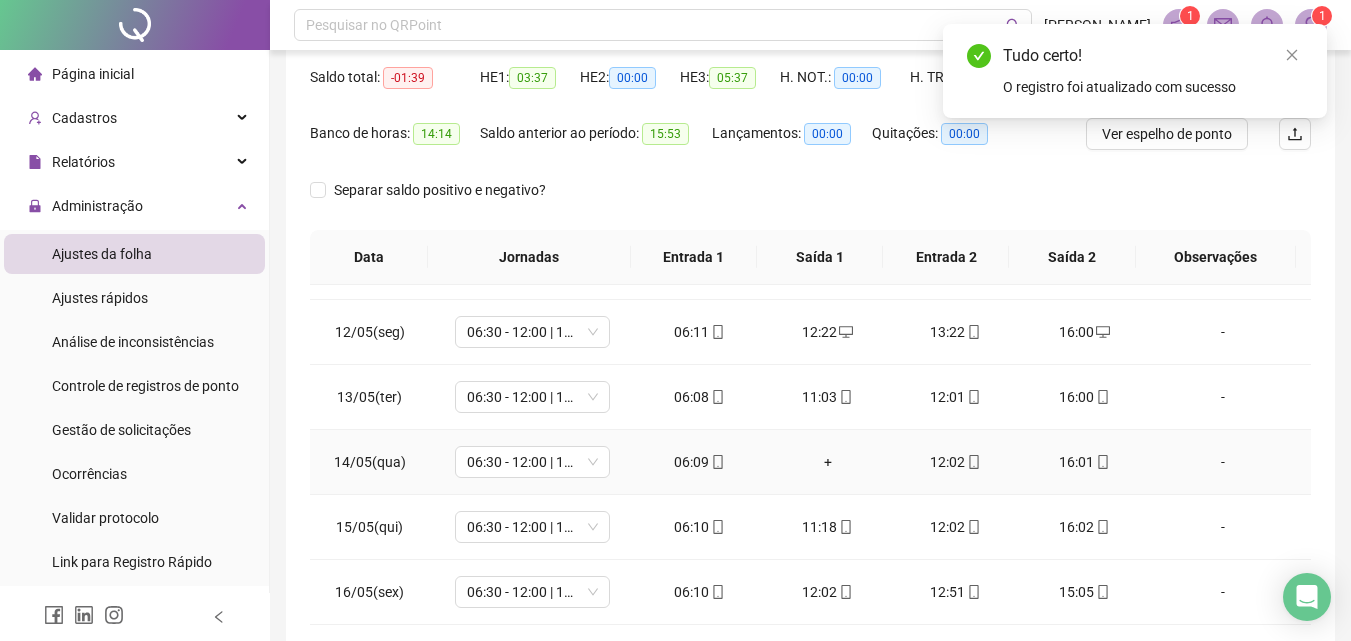 click on "+" at bounding box center [828, 462] 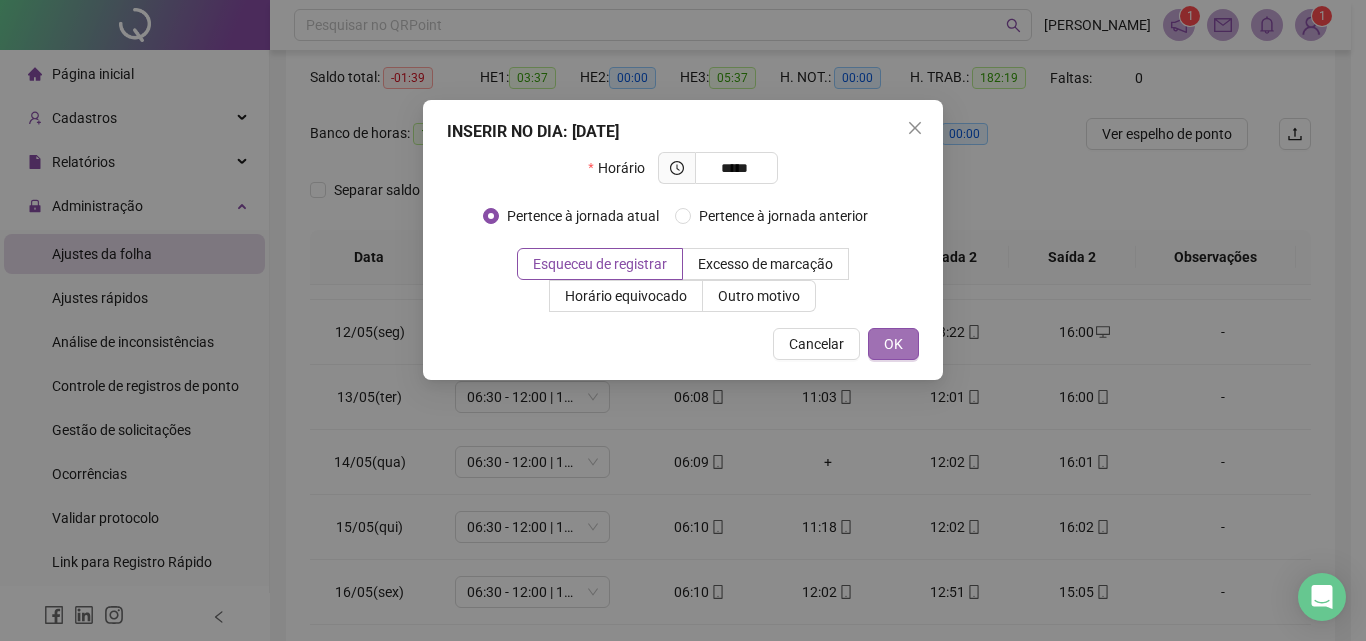 type on "*****" 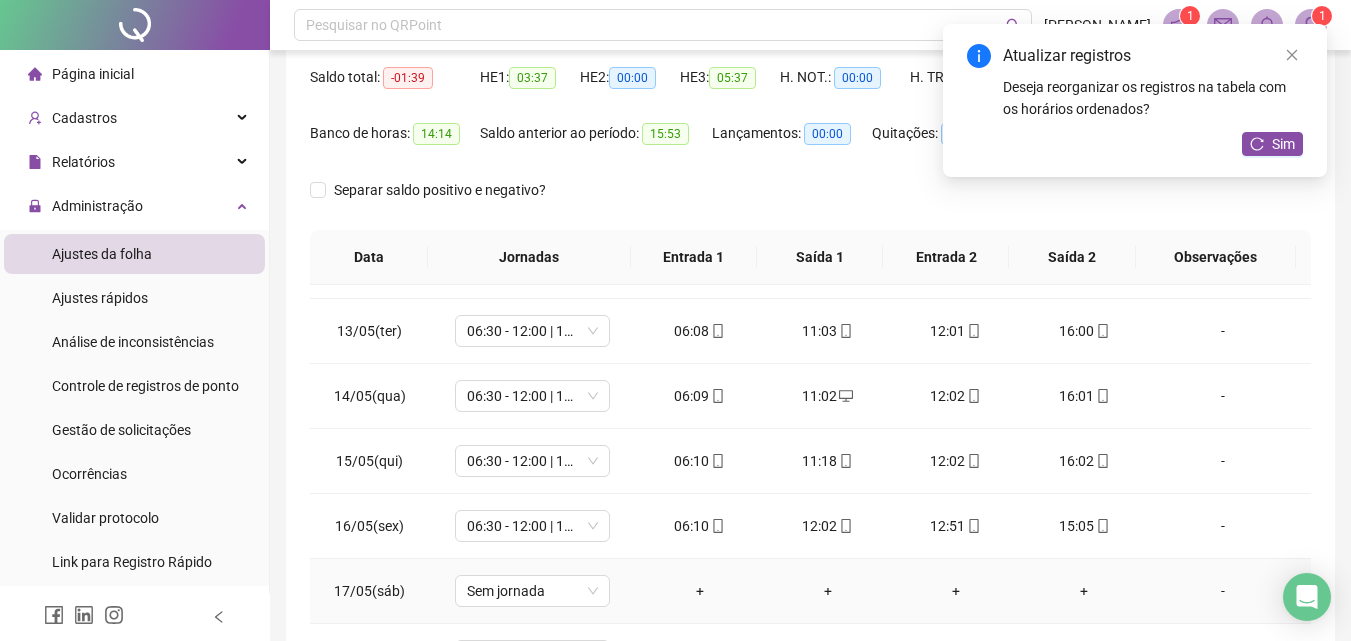 scroll, scrollTop: 800, scrollLeft: 0, axis: vertical 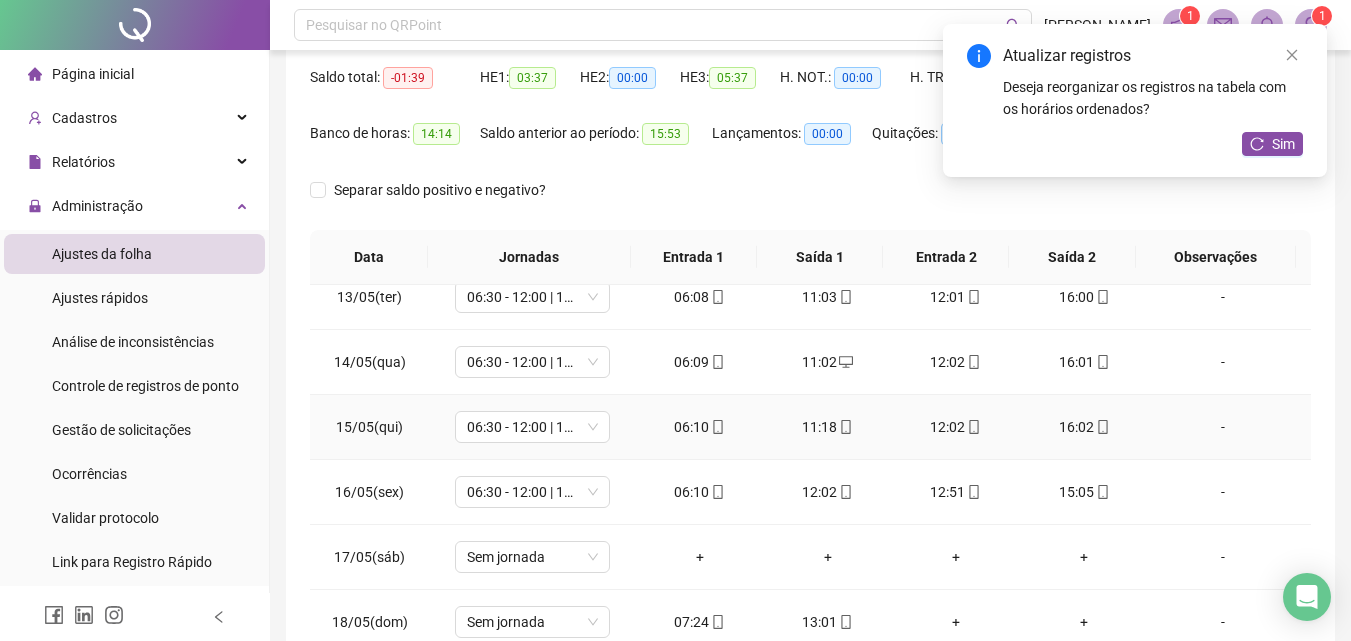 click on "11:18" at bounding box center (828, 427) 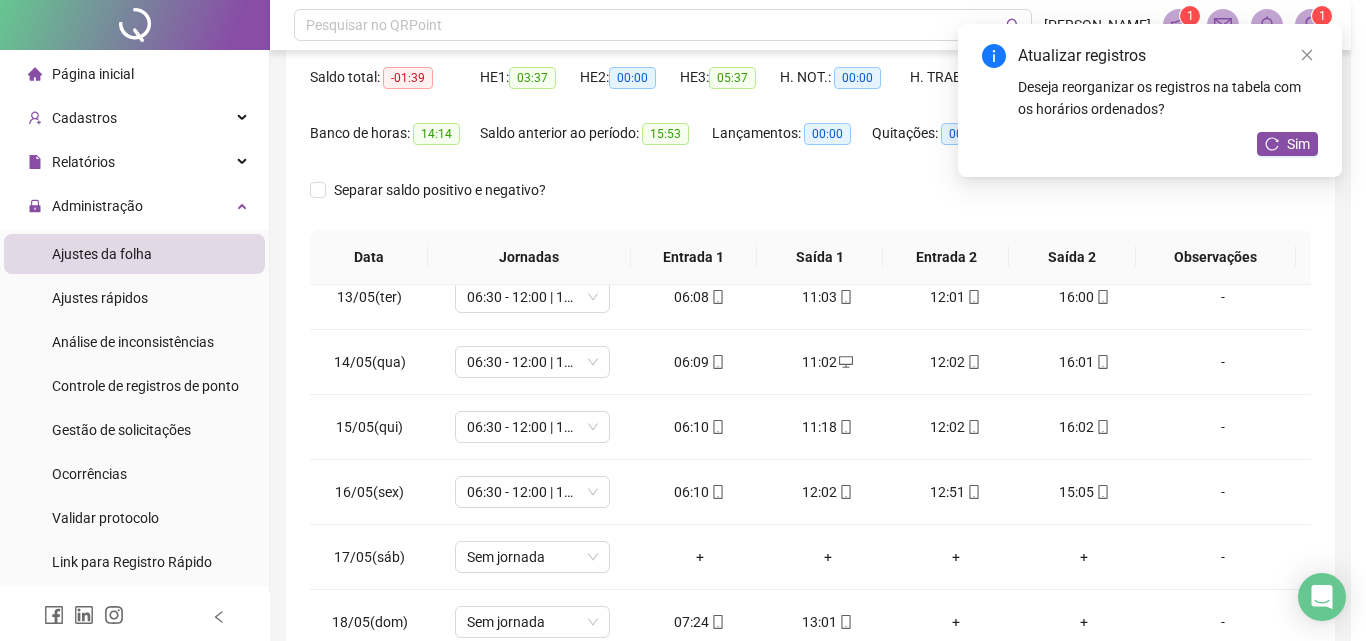 type on "**********" 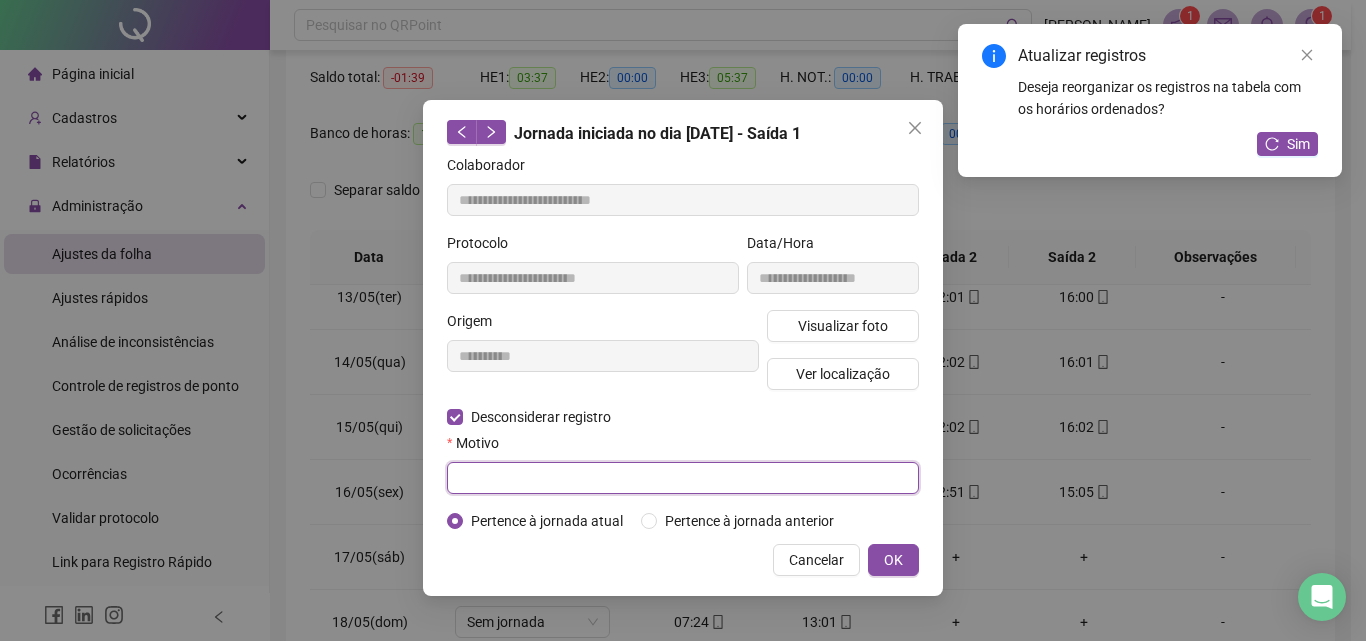 click at bounding box center [683, 478] 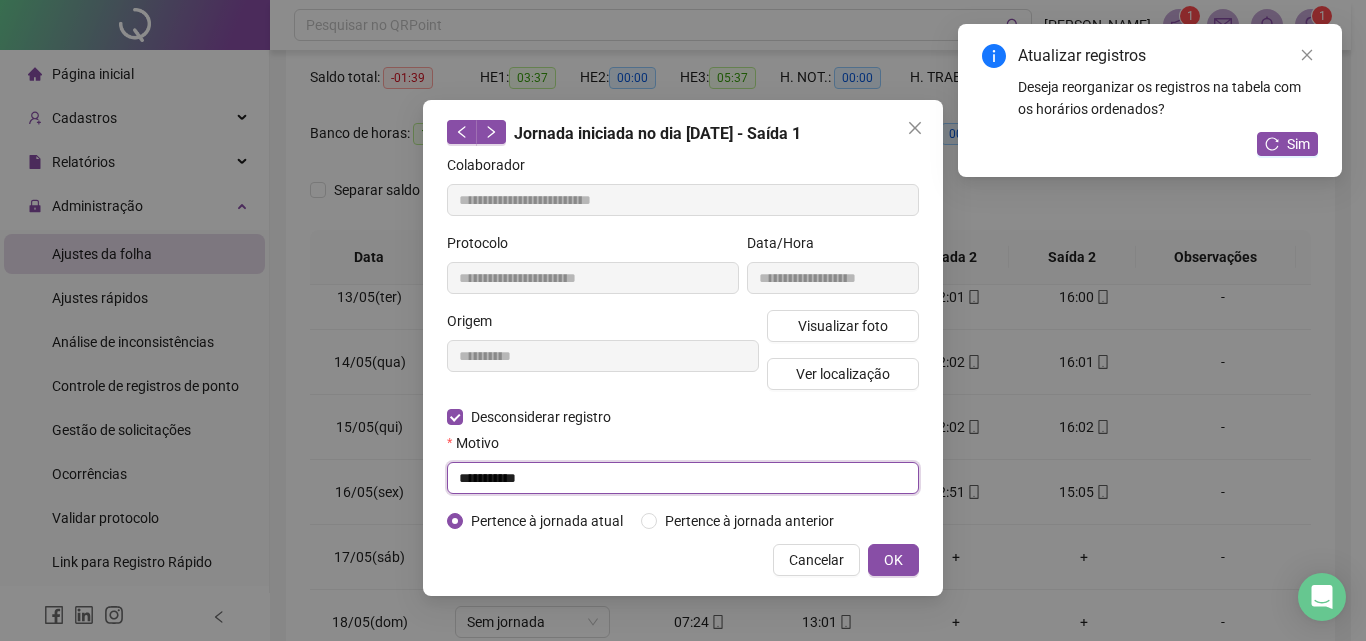 drag, startPoint x: 562, startPoint y: 483, endPoint x: 385, endPoint y: 543, distance: 186.89302 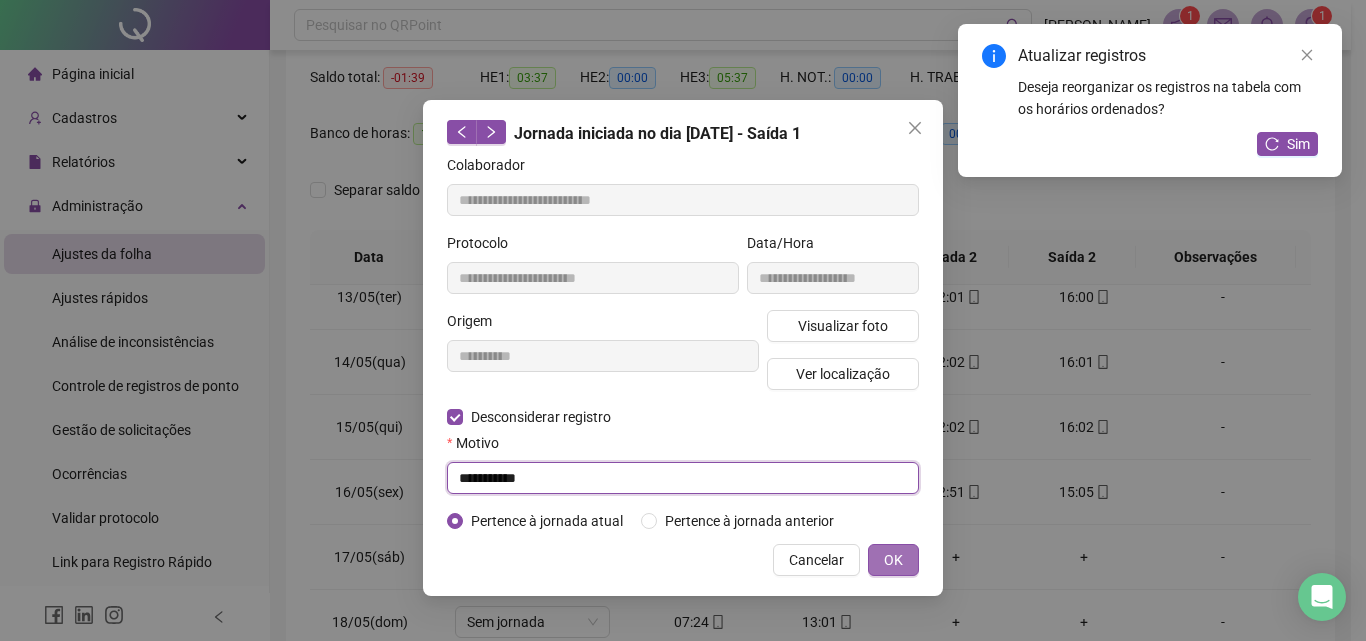 type on "**********" 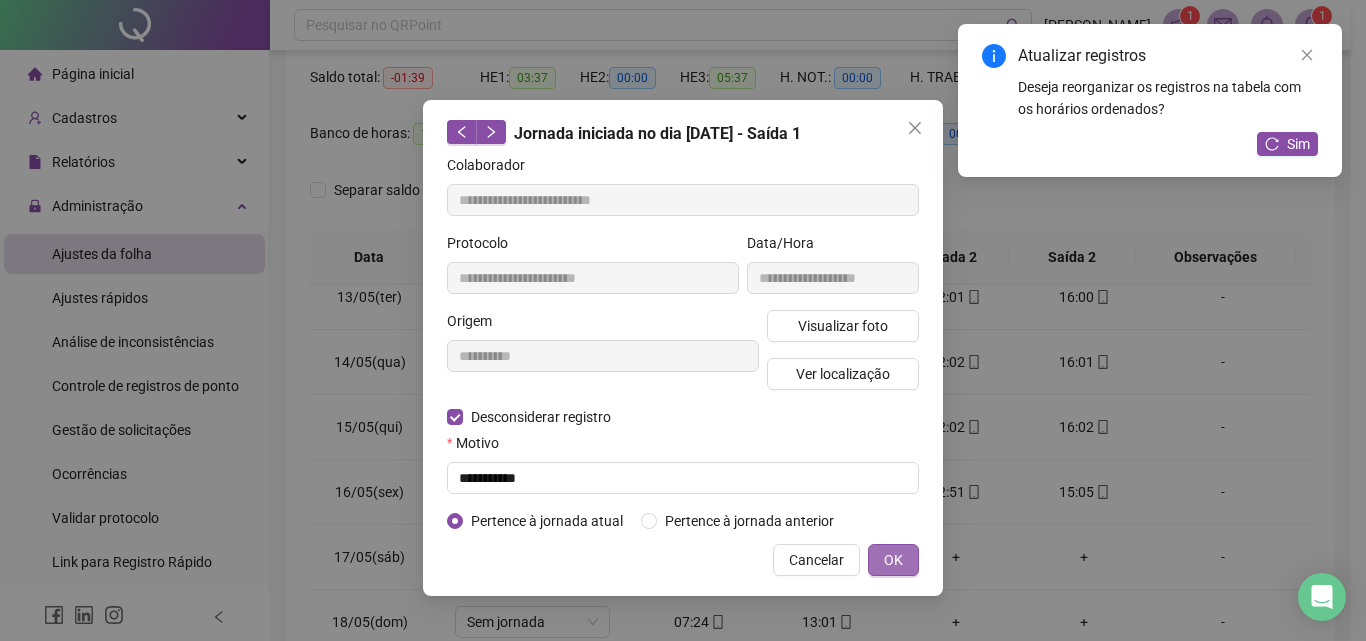 click on "OK" at bounding box center [893, 560] 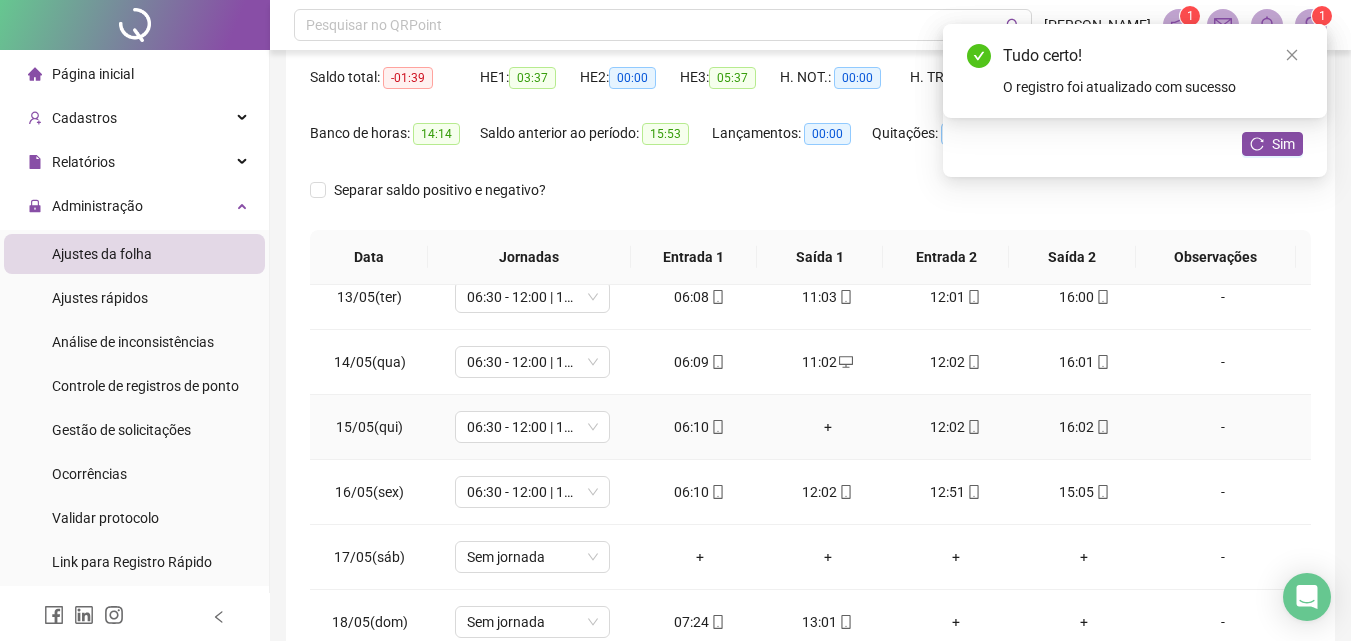 click on "+" at bounding box center [828, 427] 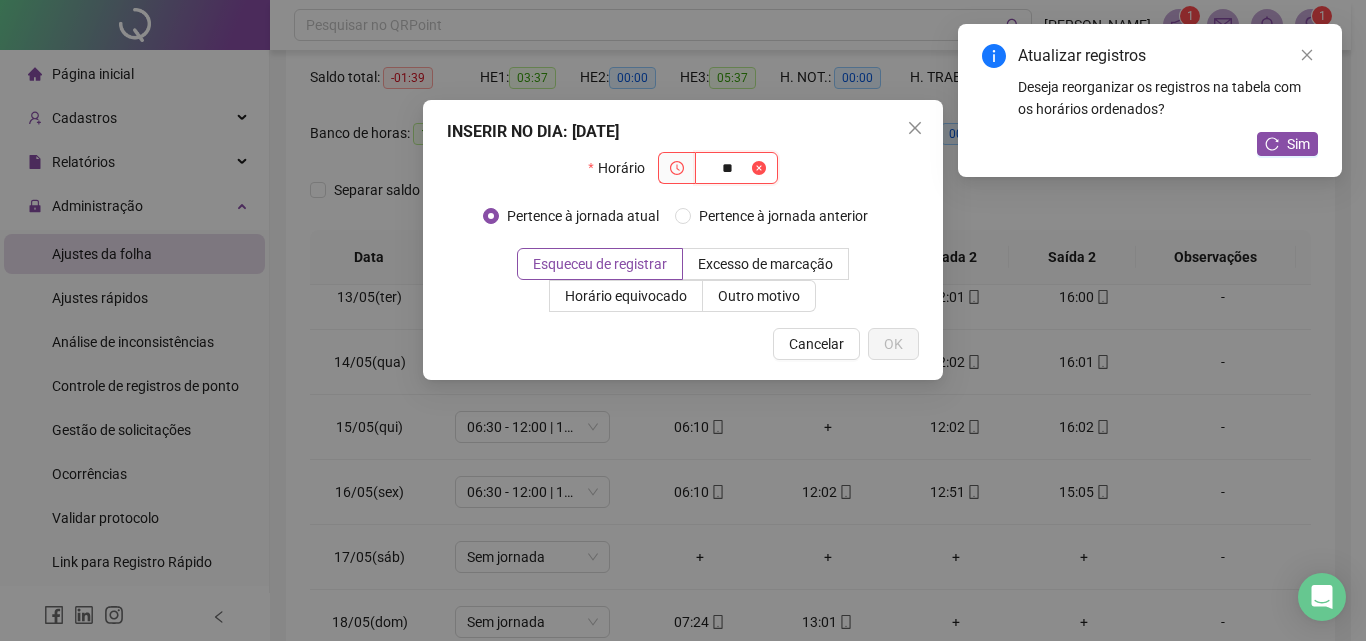type on "*" 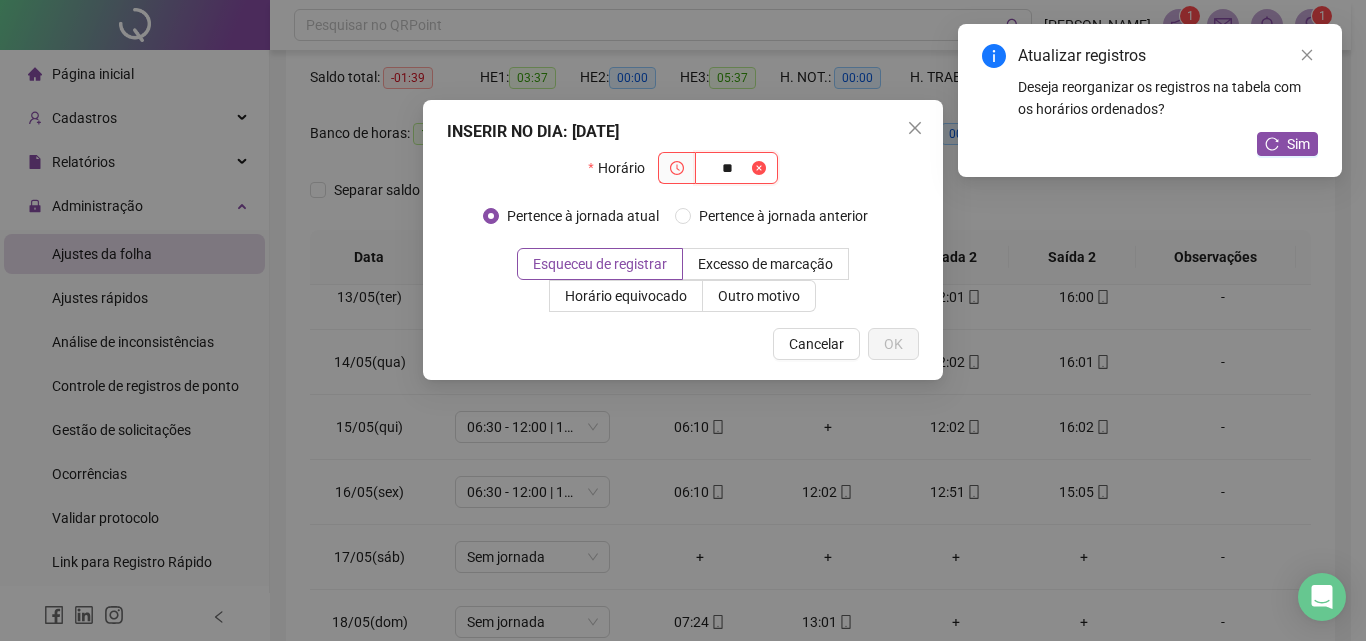type on "*" 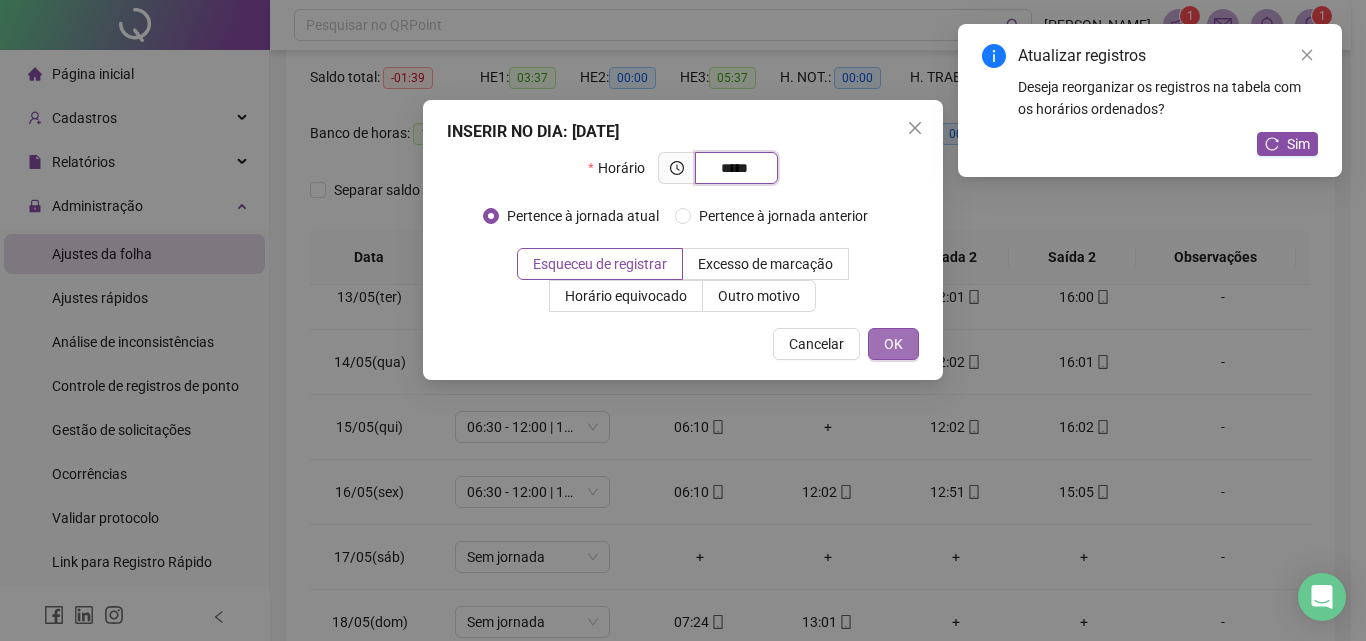 type on "*****" 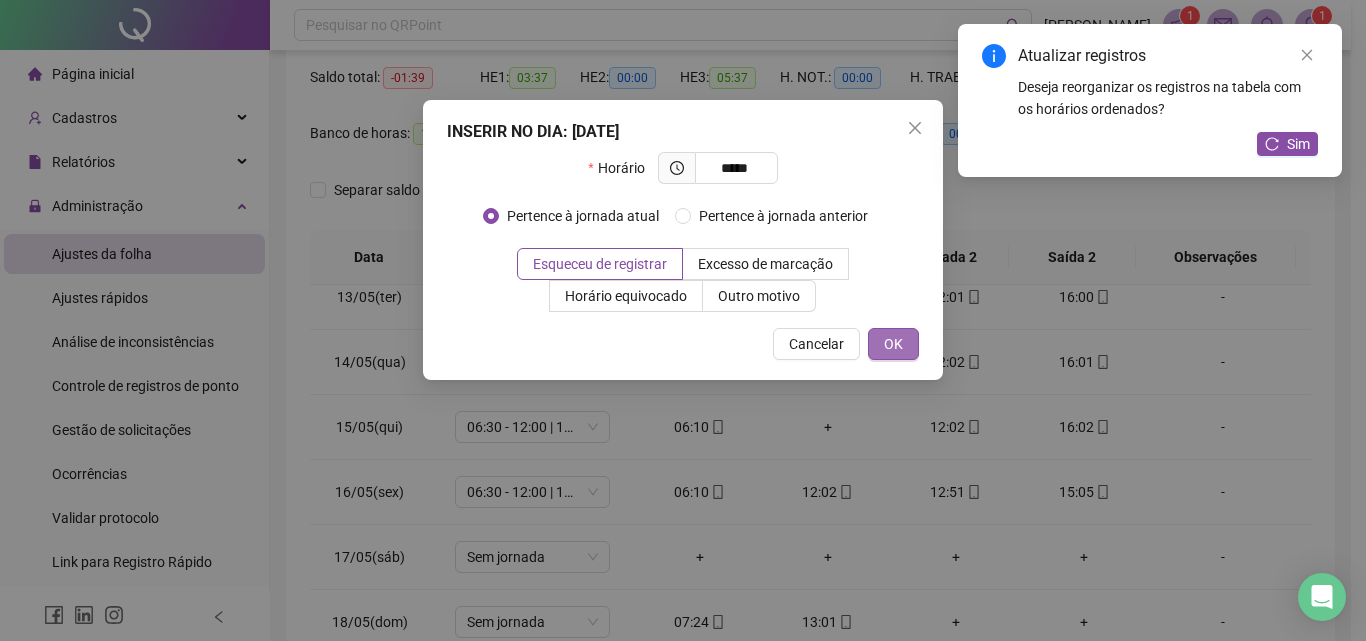 click on "OK" at bounding box center (893, 344) 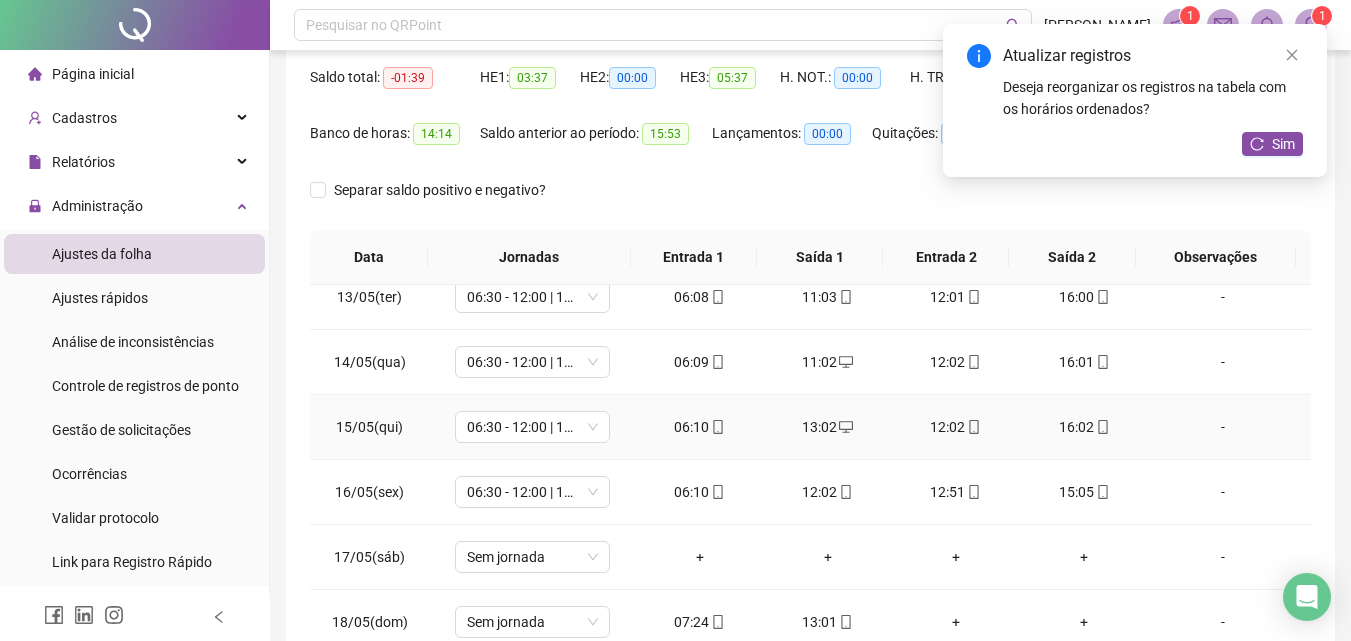 drag, startPoint x: 826, startPoint y: 430, endPoint x: 834, endPoint y: 442, distance: 14.422205 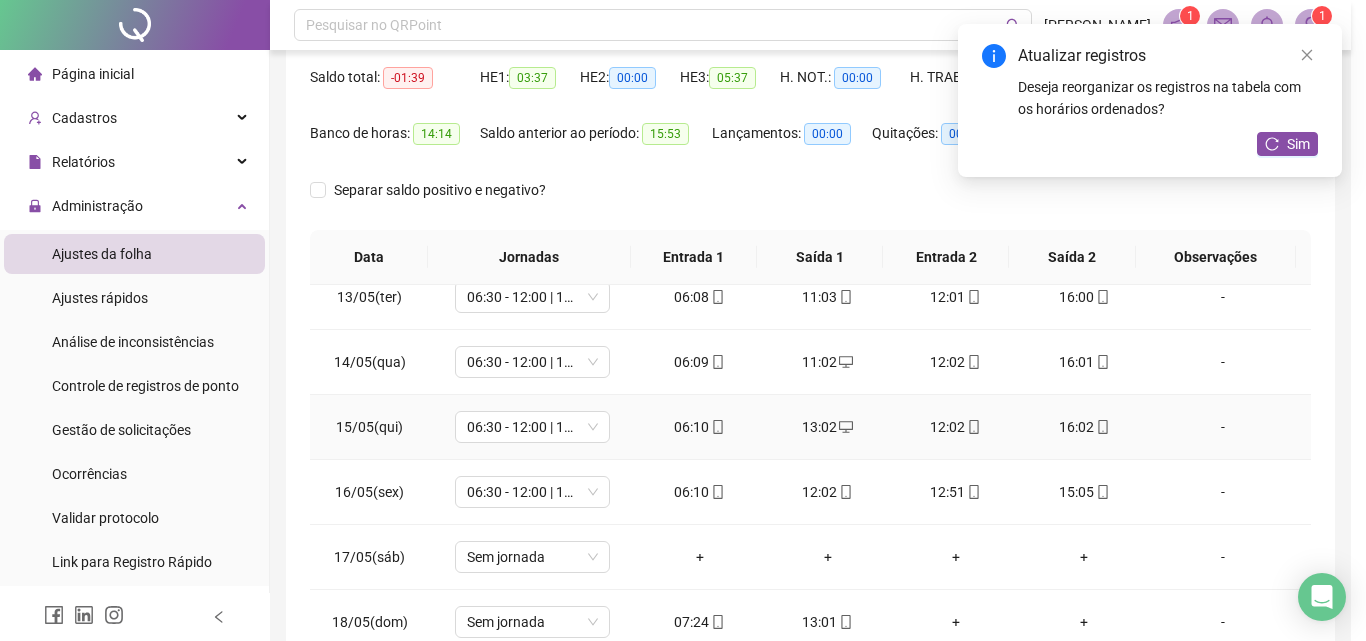 type on "**********" 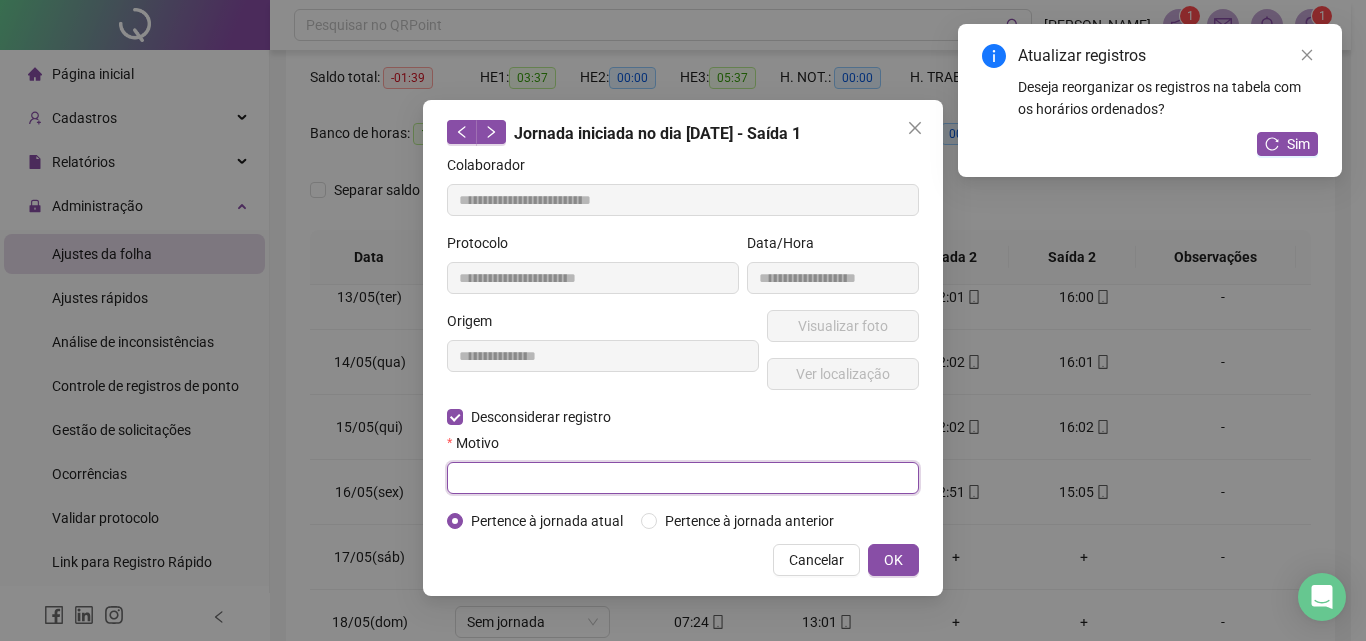 click at bounding box center [683, 478] 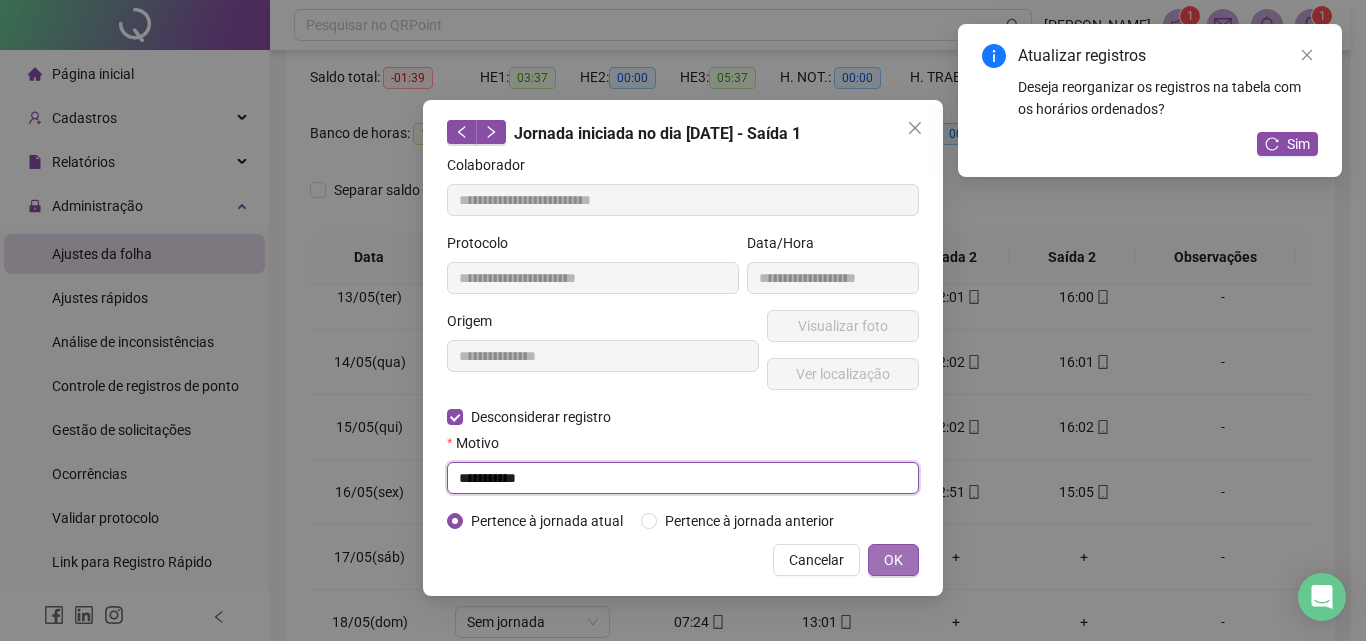 type on "**********" 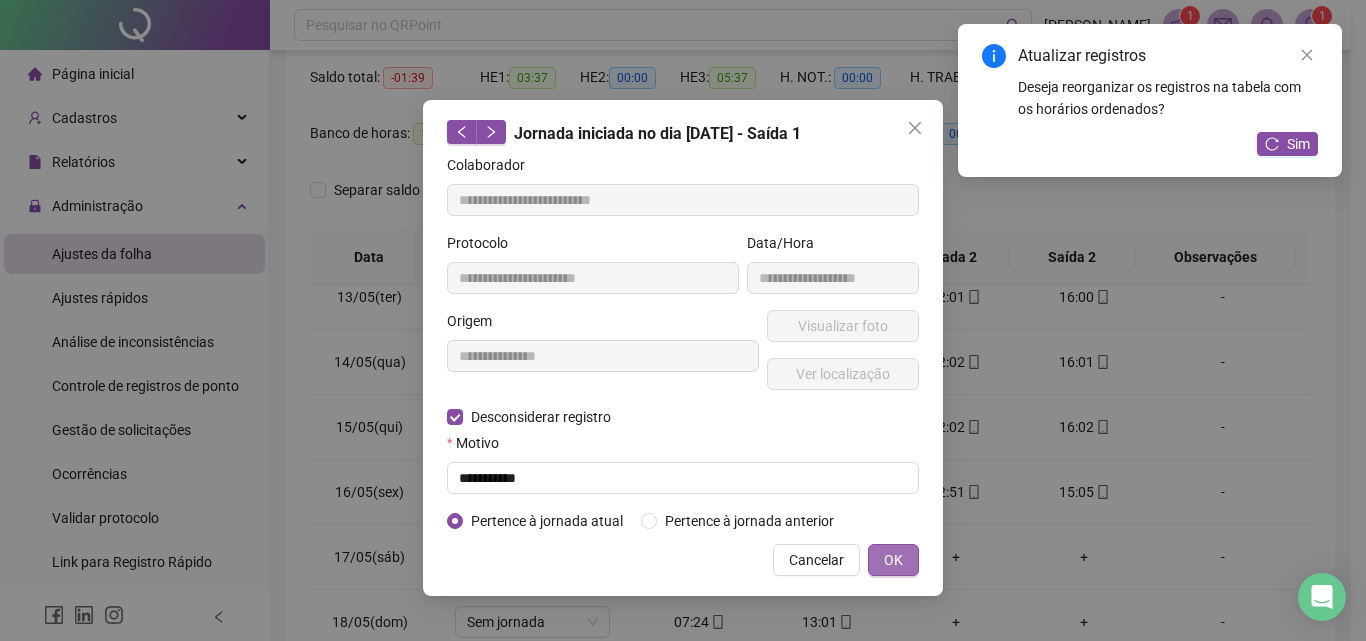 click on "OK" at bounding box center (893, 560) 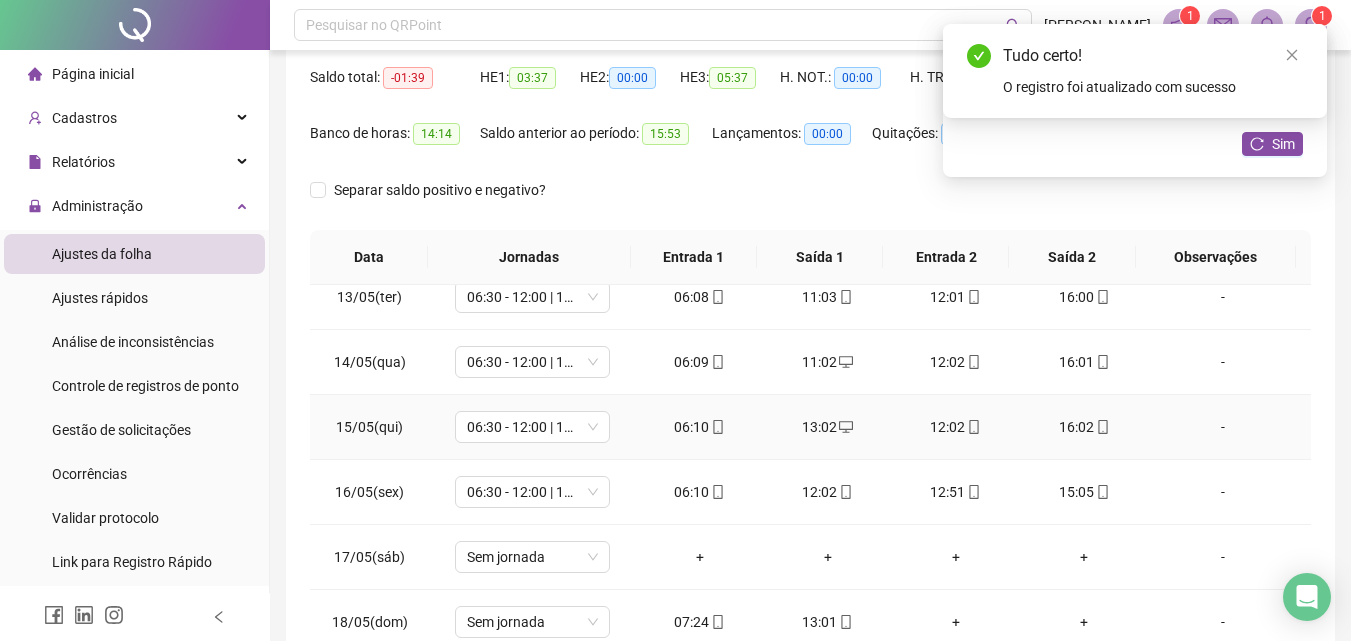click on "13:02" at bounding box center [828, 427] 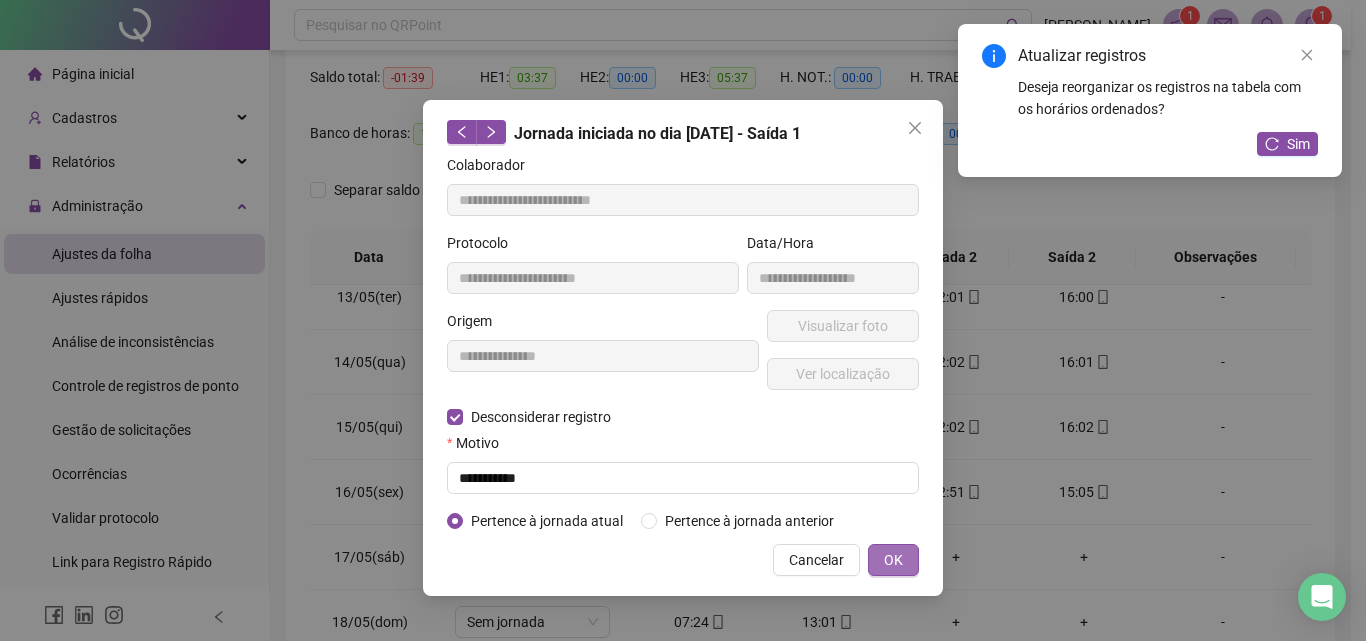 click on "OK" at bounding box center (893, 560) 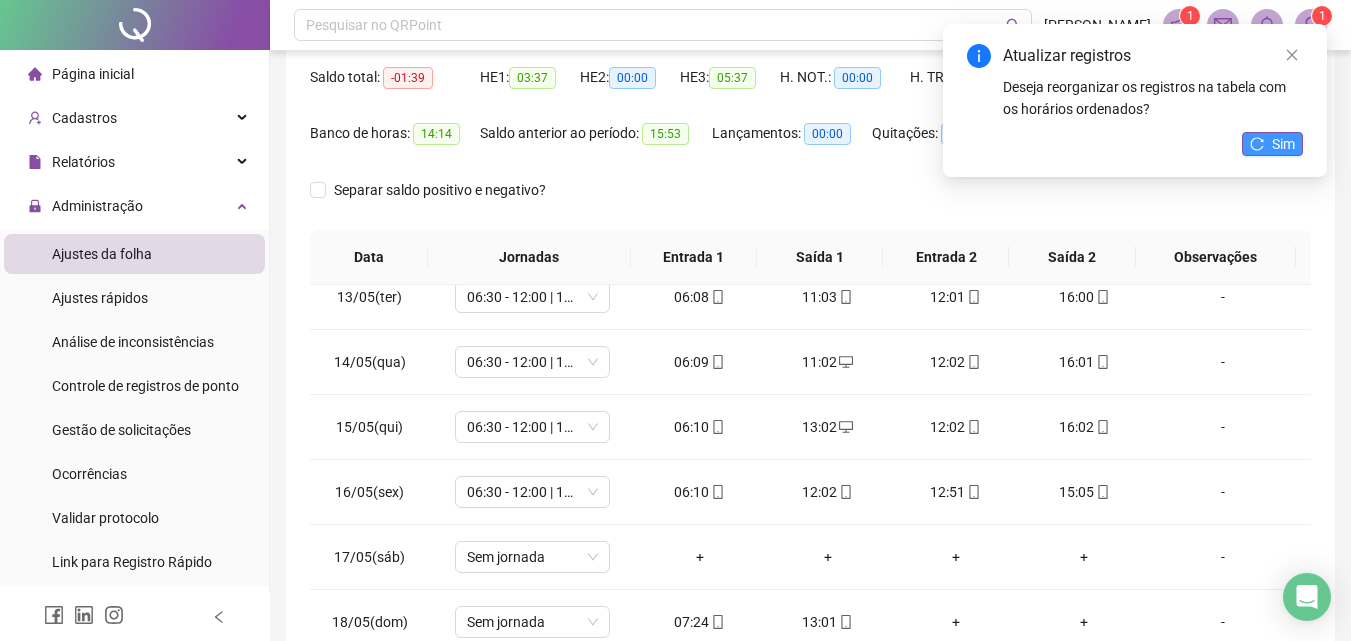 click on "Sim" at bounding box center (1283, 144) 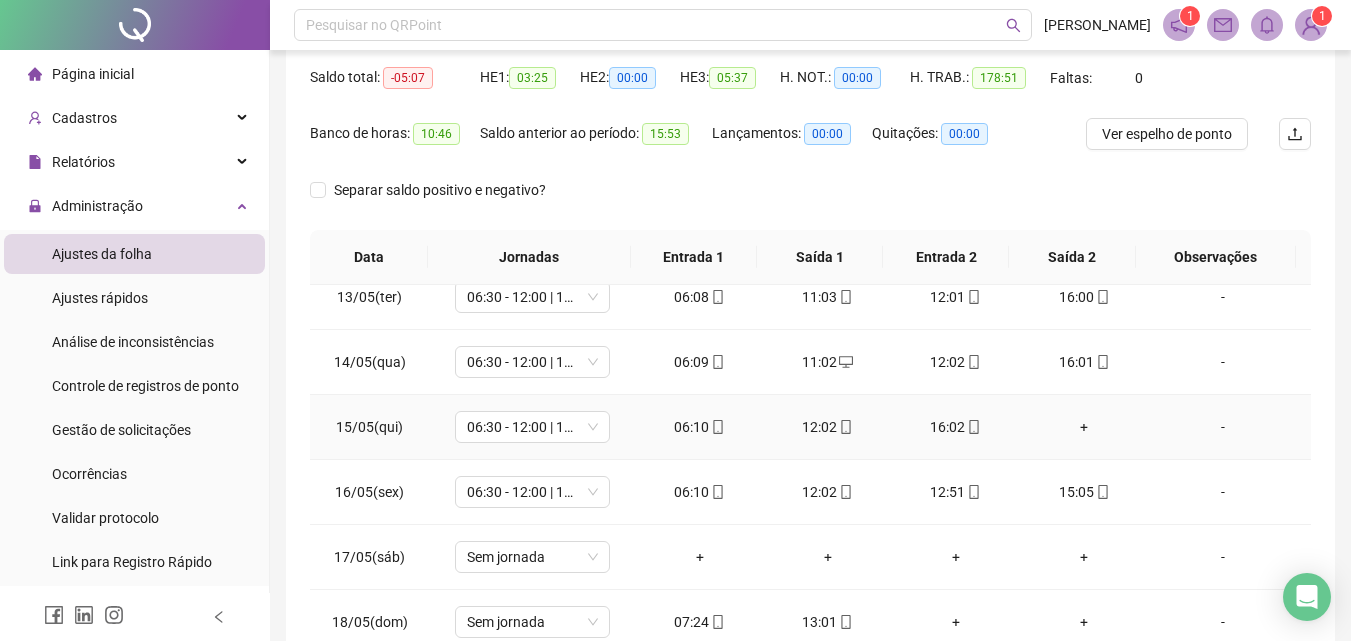 click on "+" at bounding box center [1084, 427] 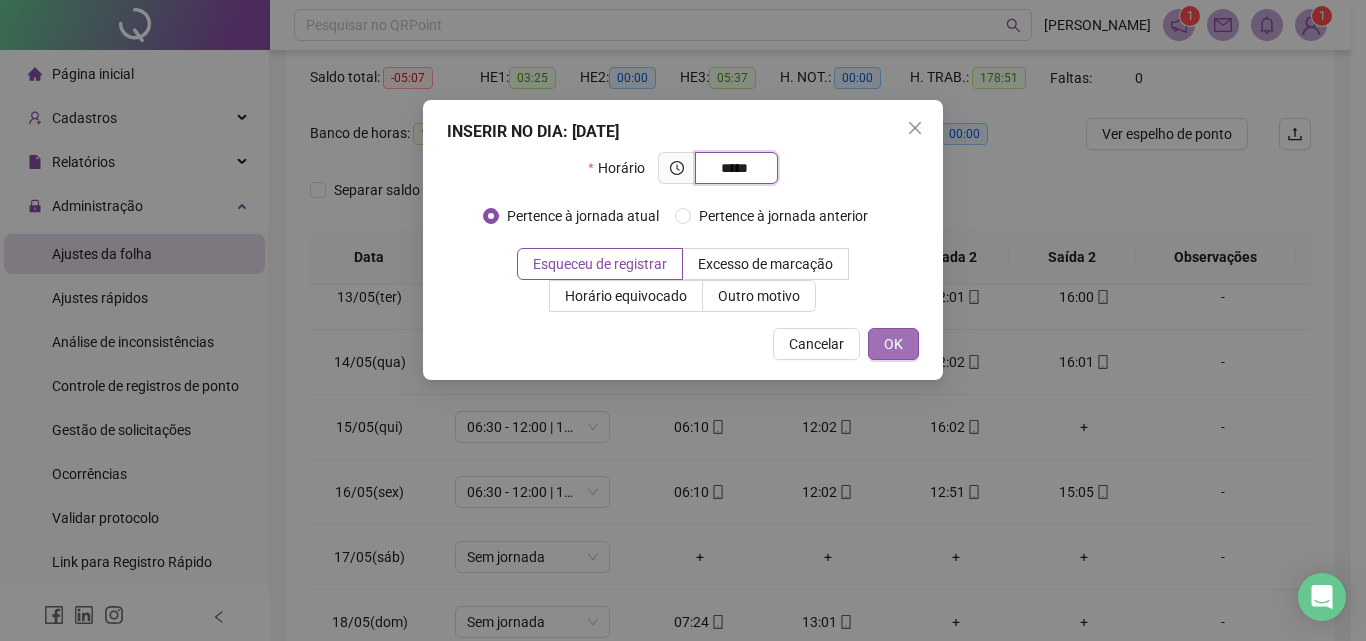 type on "*****" 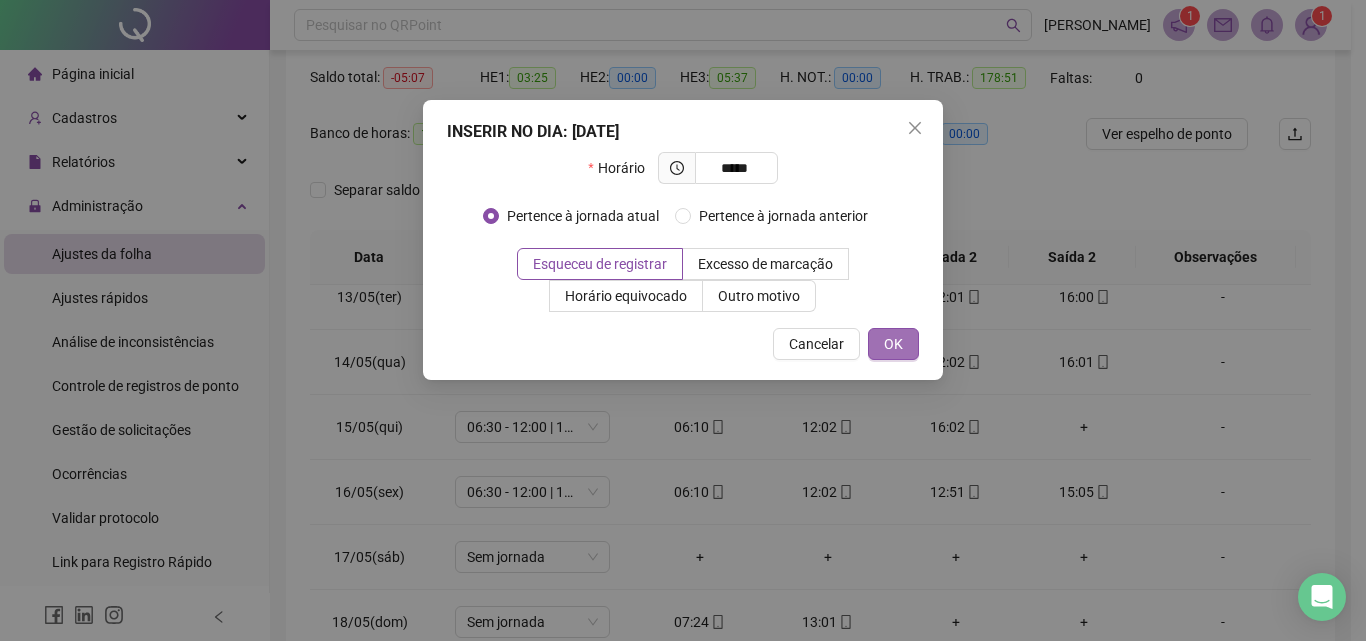 click on "OK" at bounding box center [893, 344] 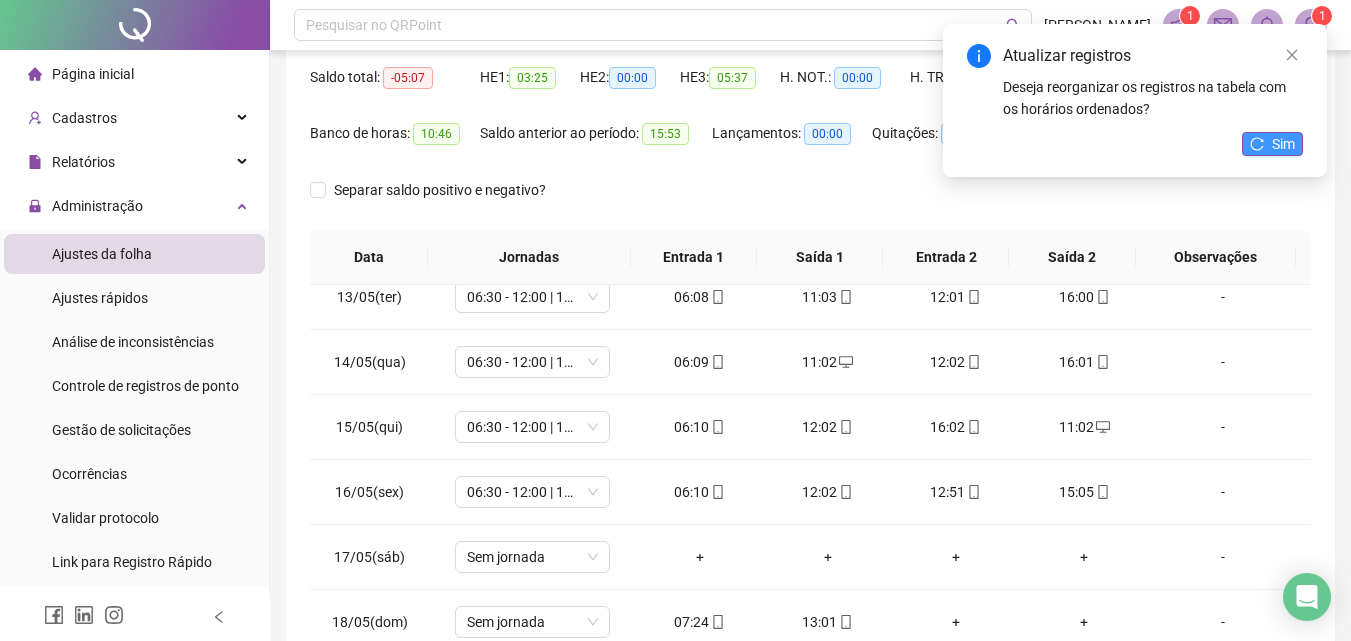 click on "Sim" at bounding box center (1272, 144) 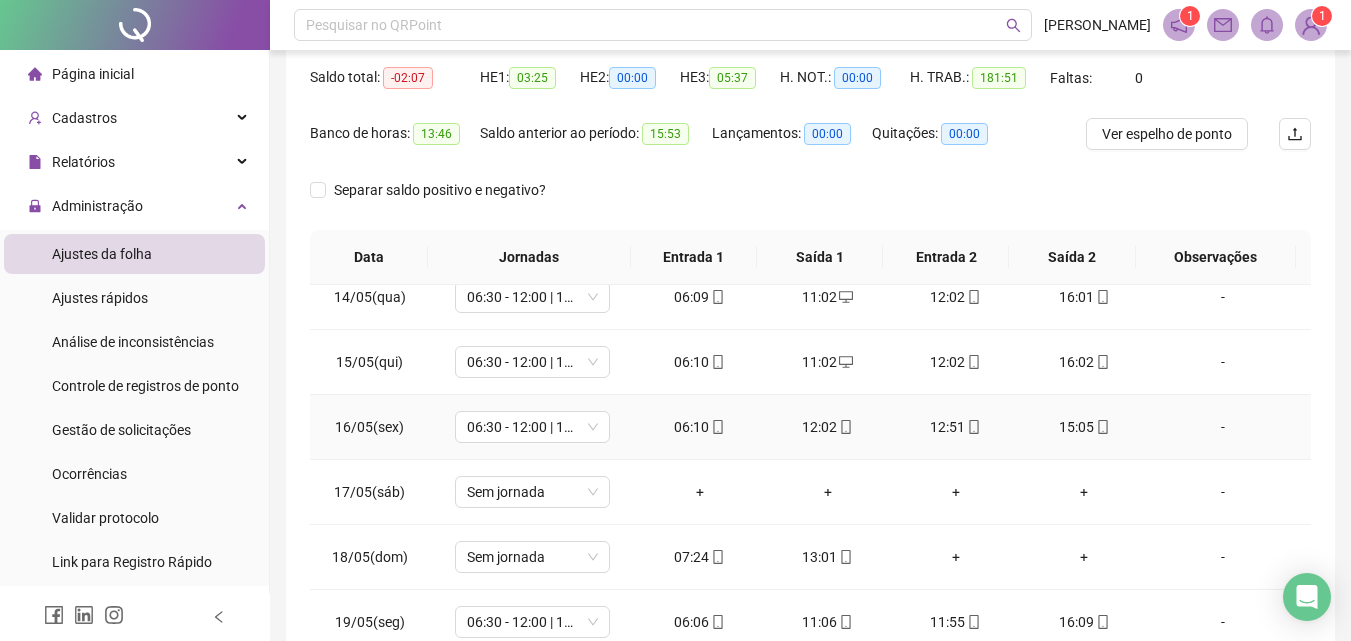 scroll, scrollTop: 900, scrollLeft: 0, axis: vertical 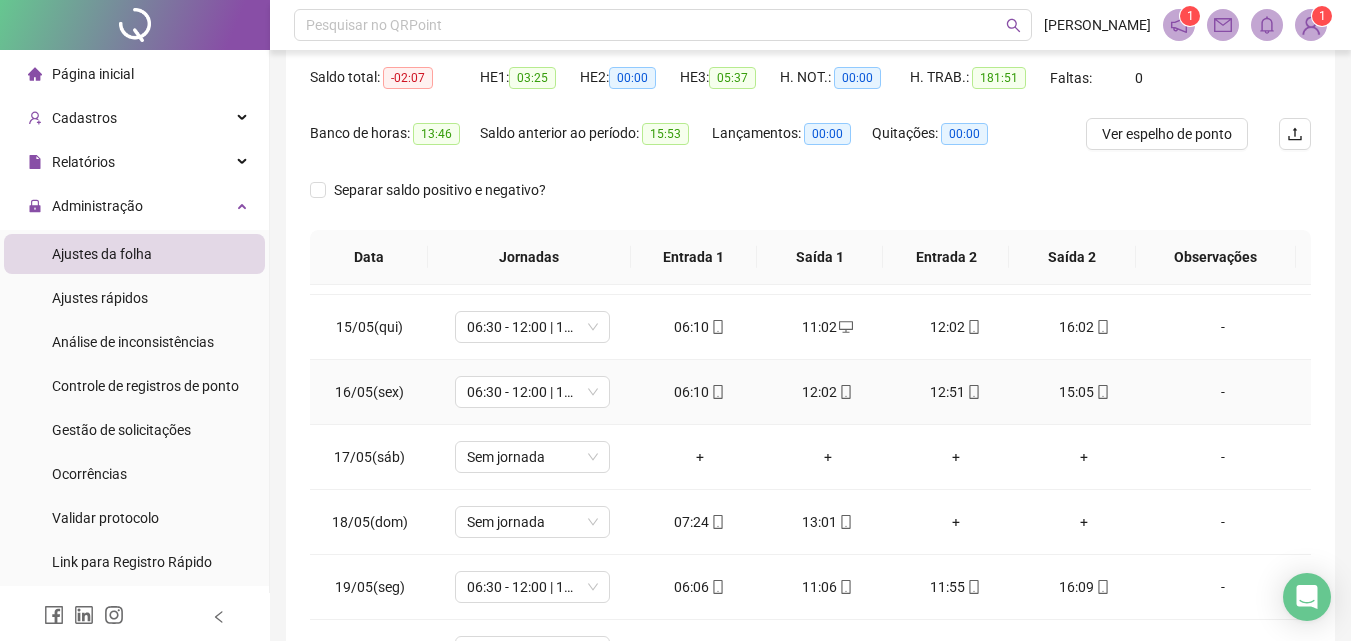 click on "12:51" at bounding box center (956, 392) 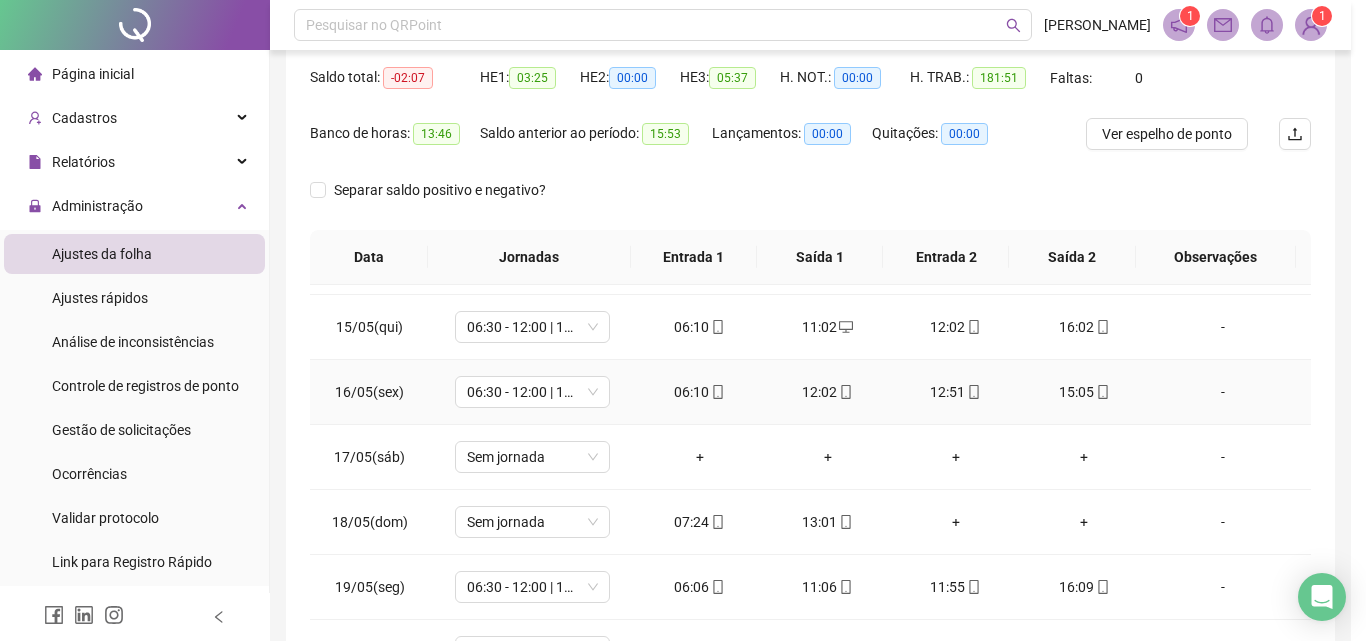 type on "**********" 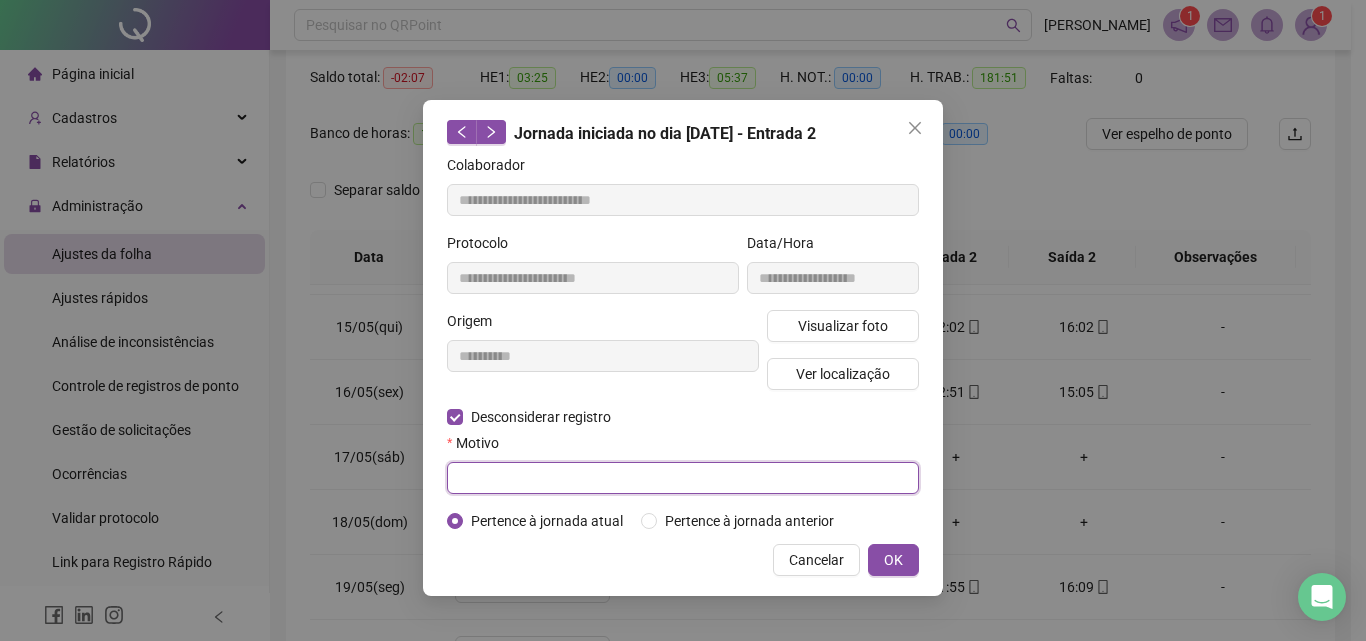 click at bounding box center [683, 478] 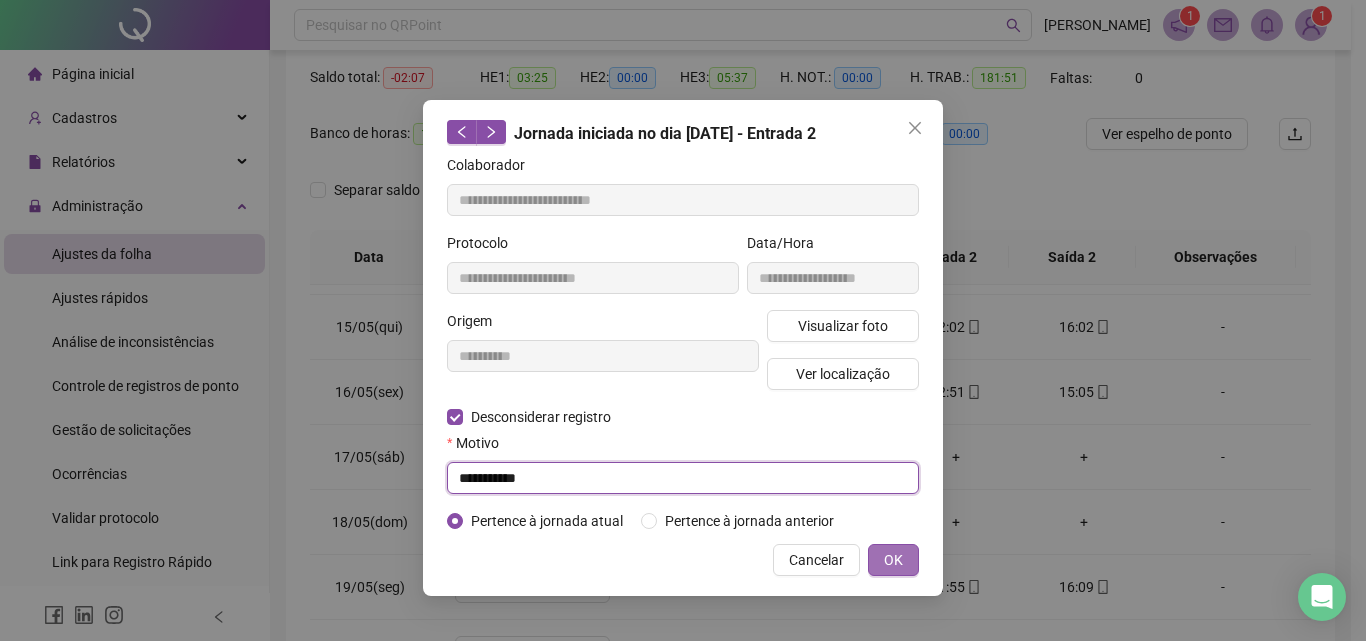 type on "**********" 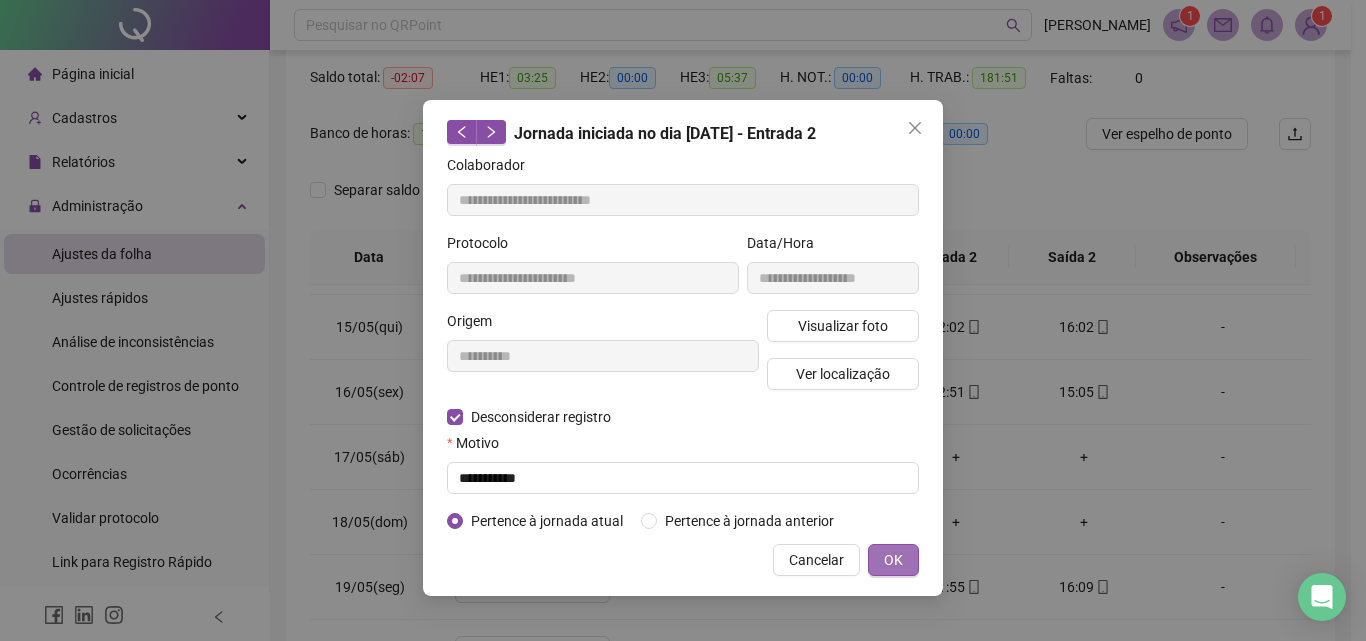 click on "OK" at bounding box center [893, 560] 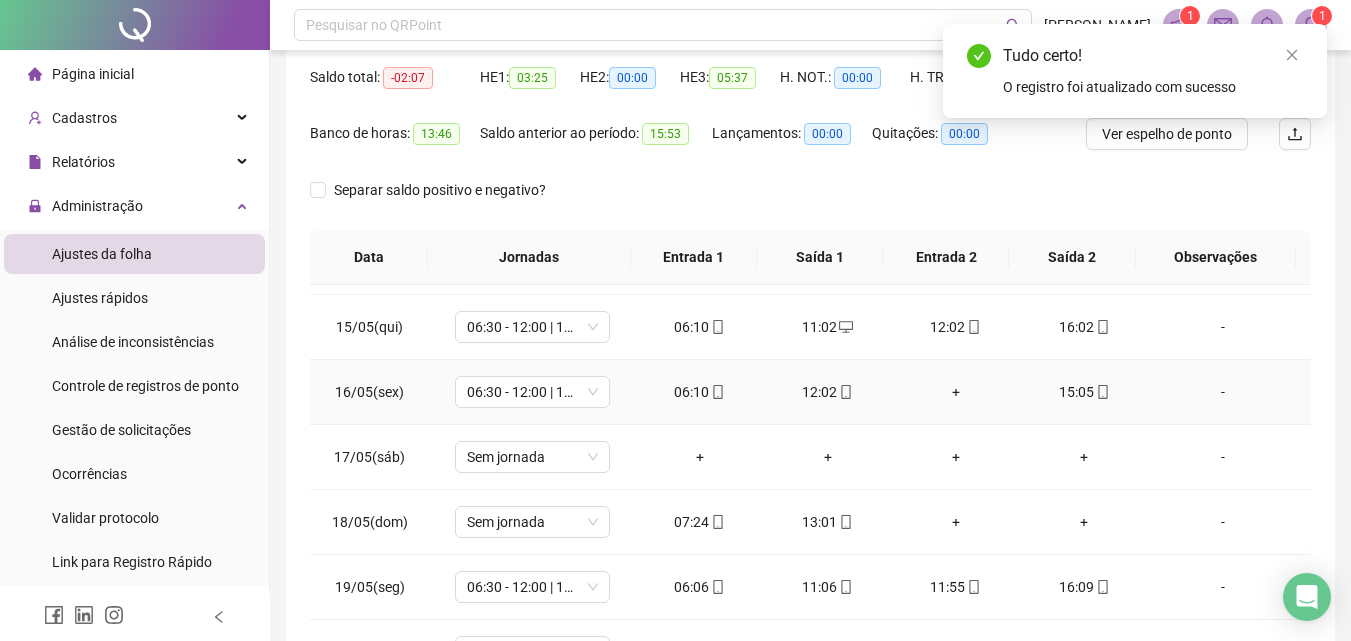 click on "+" at bounding box center [956, 392] 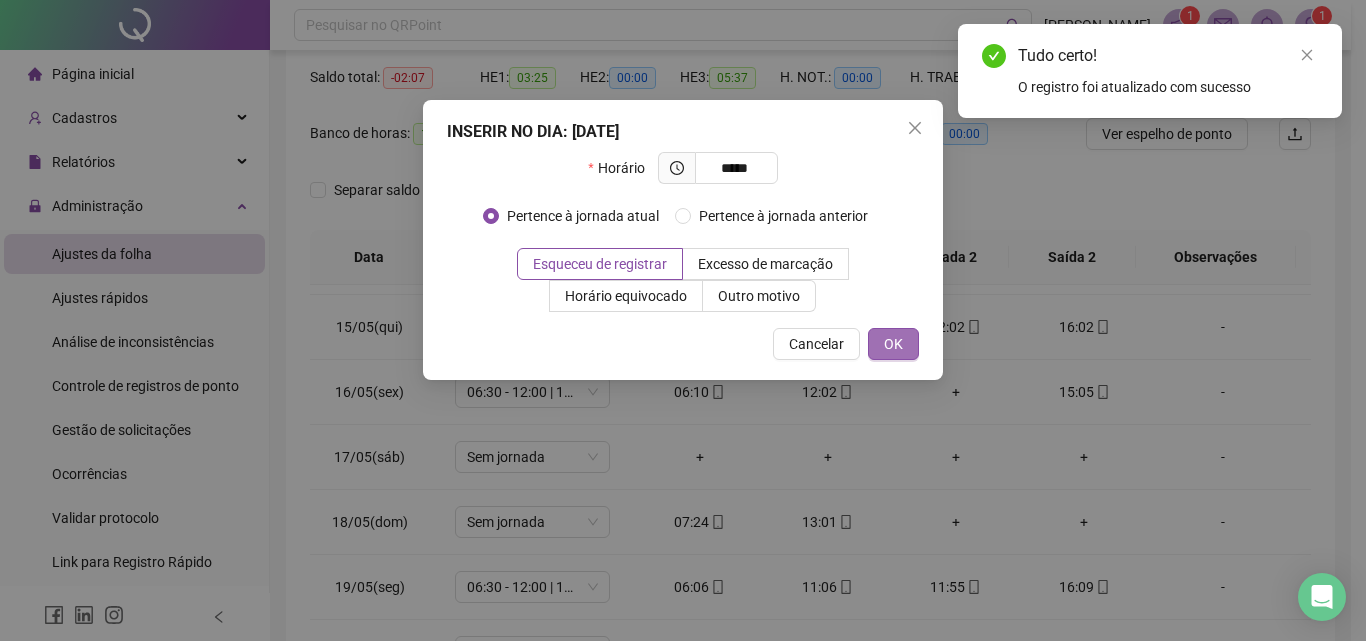 type on "*****" 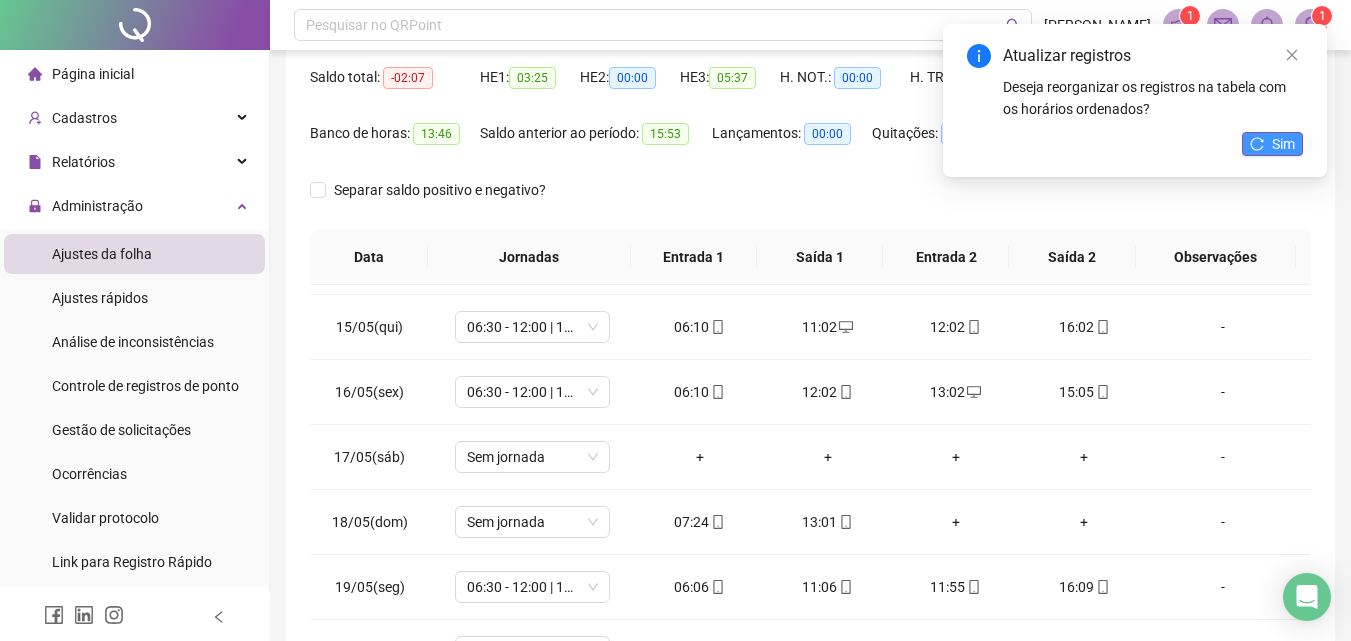 click on "Sim" at bounding box center [1272, 144] 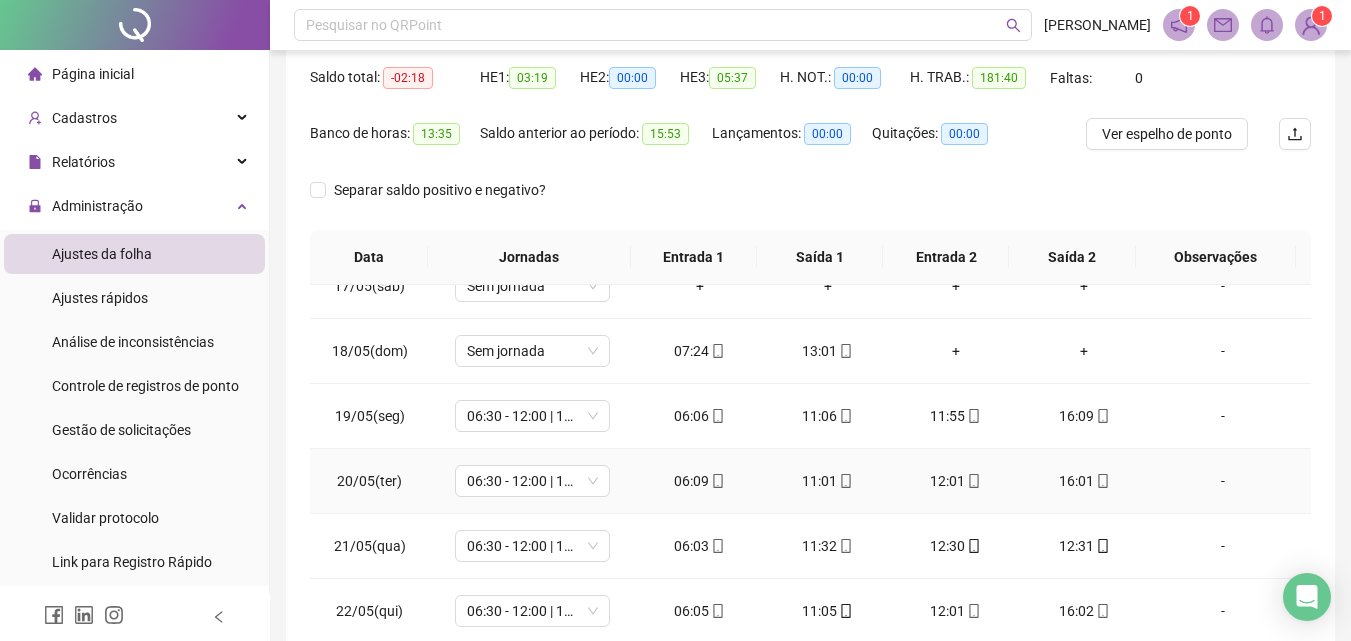 scroll, scrollTop: 1100, scrollLeft: 0, axis: vertical 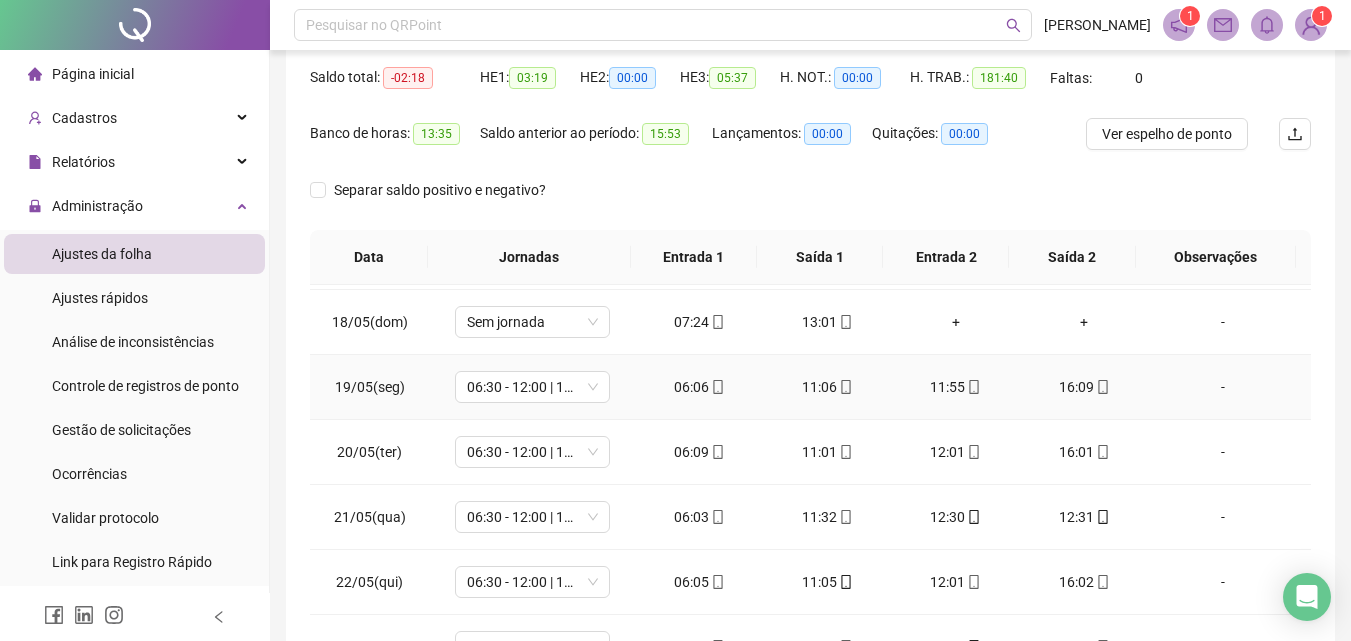 drag, startPoint x: 937, startPoint y: 391, endPoint x: 936, endPoint y: 407, distance: 16.03122 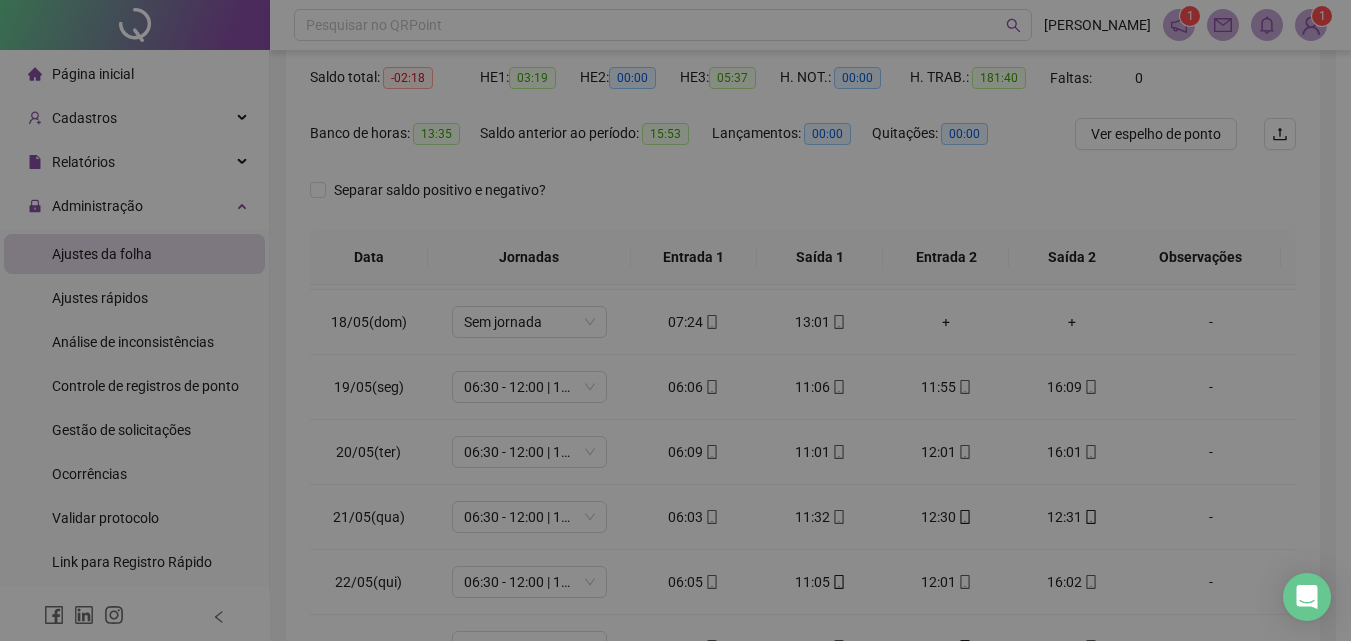 type on "**********" 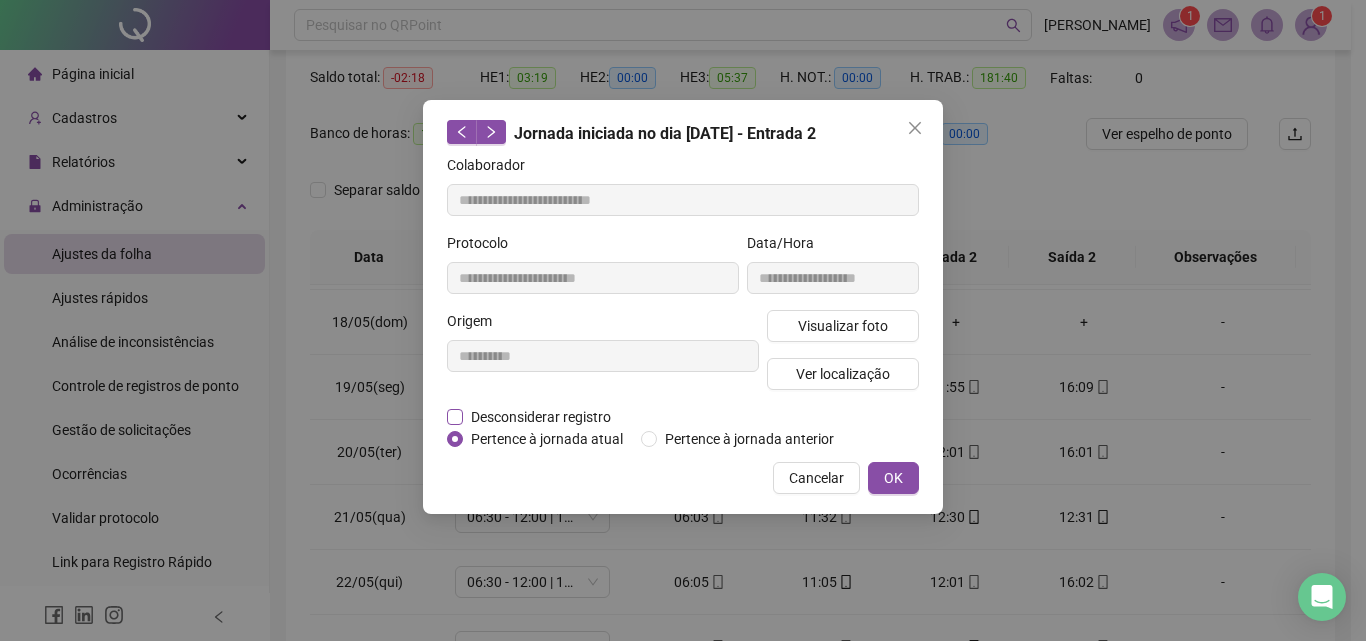 click on "Desconsiderar registro" at bounding box center [540, 417] 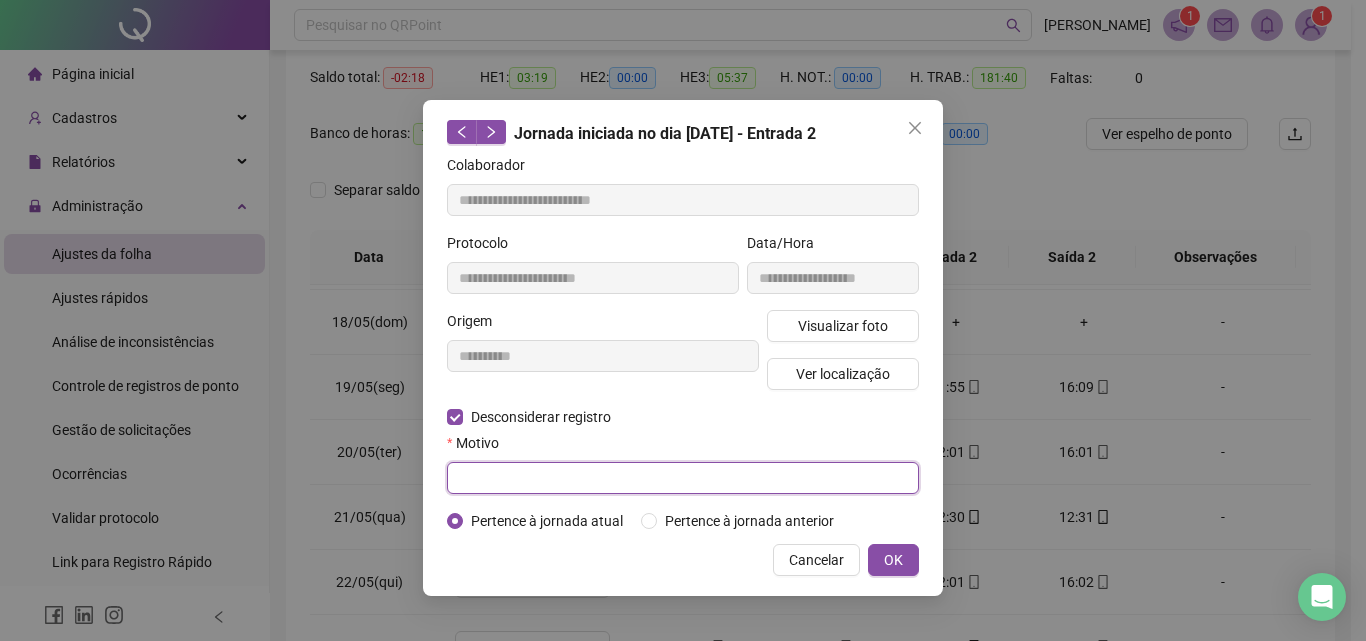 click at bounding box center (683, 478) 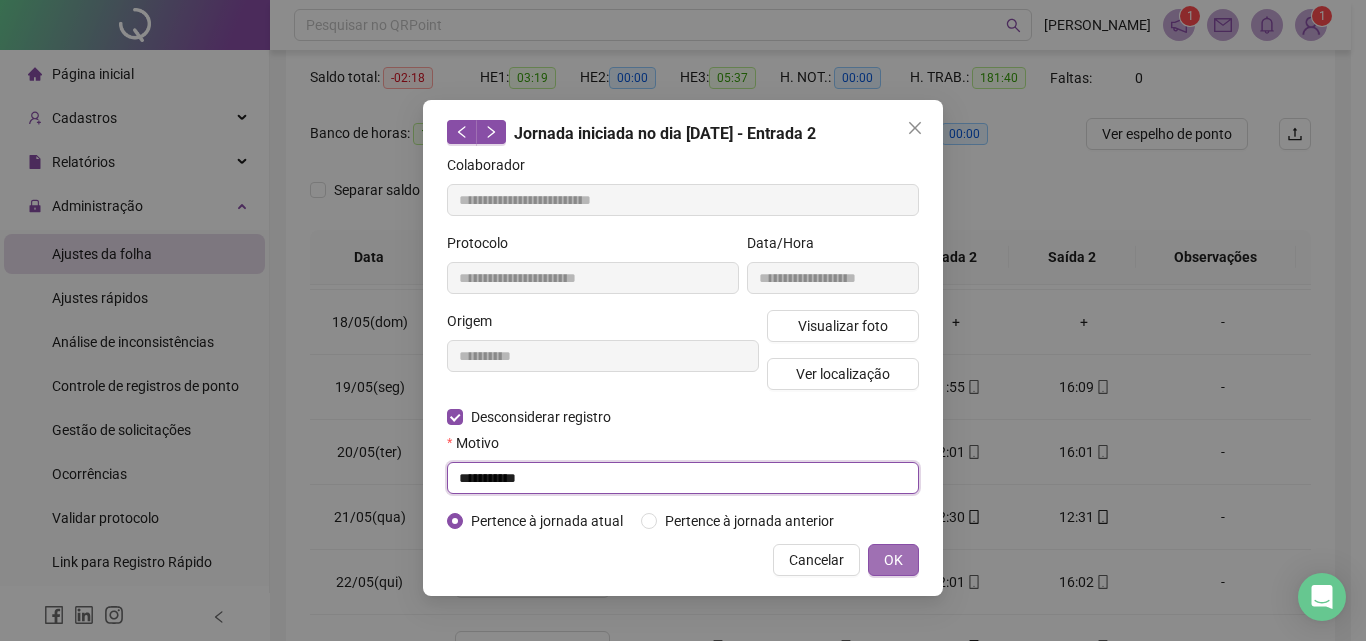 type on "**********" 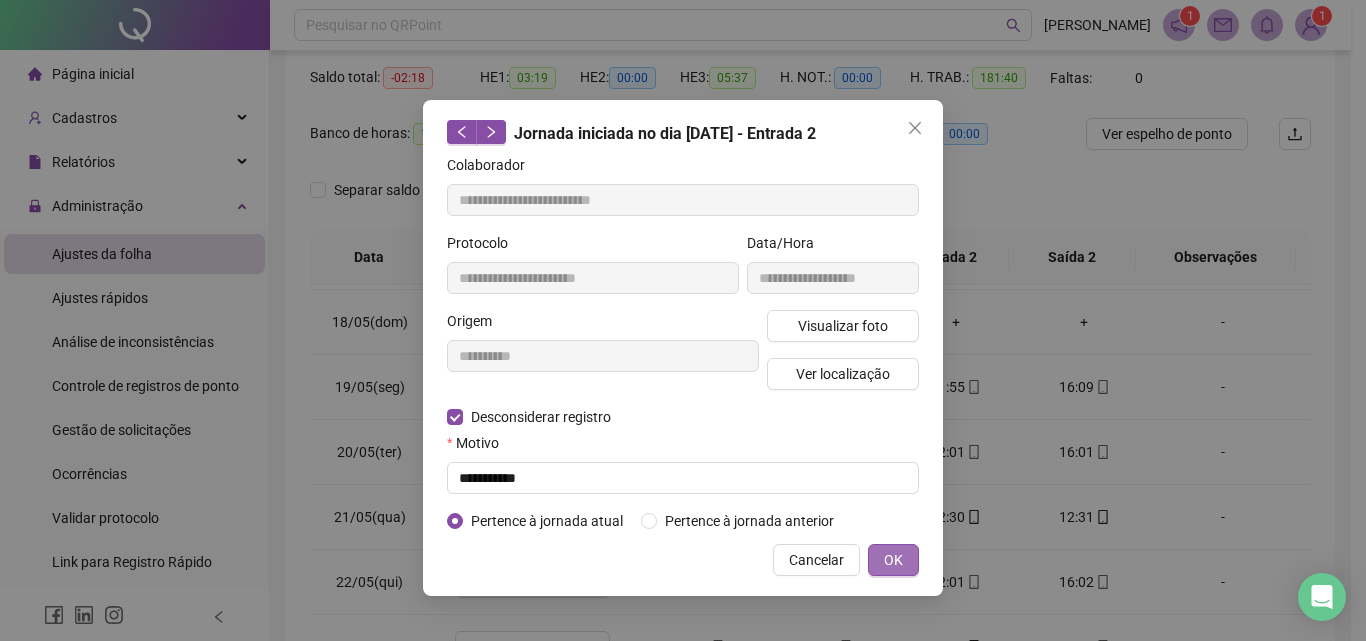 click on "OK" at bounding box center [893, 560] 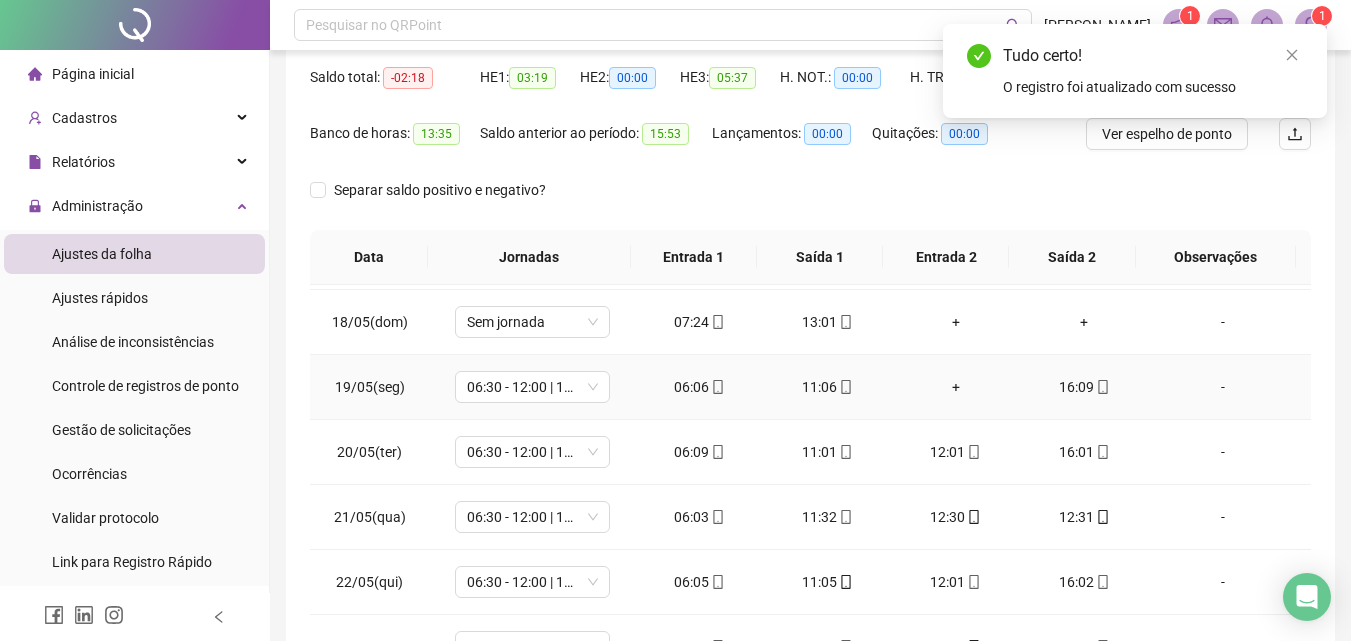 drag, startPoint x: 951, startPoint y: 389, endPoint x: 951, endPoint y: 411, distance: 22 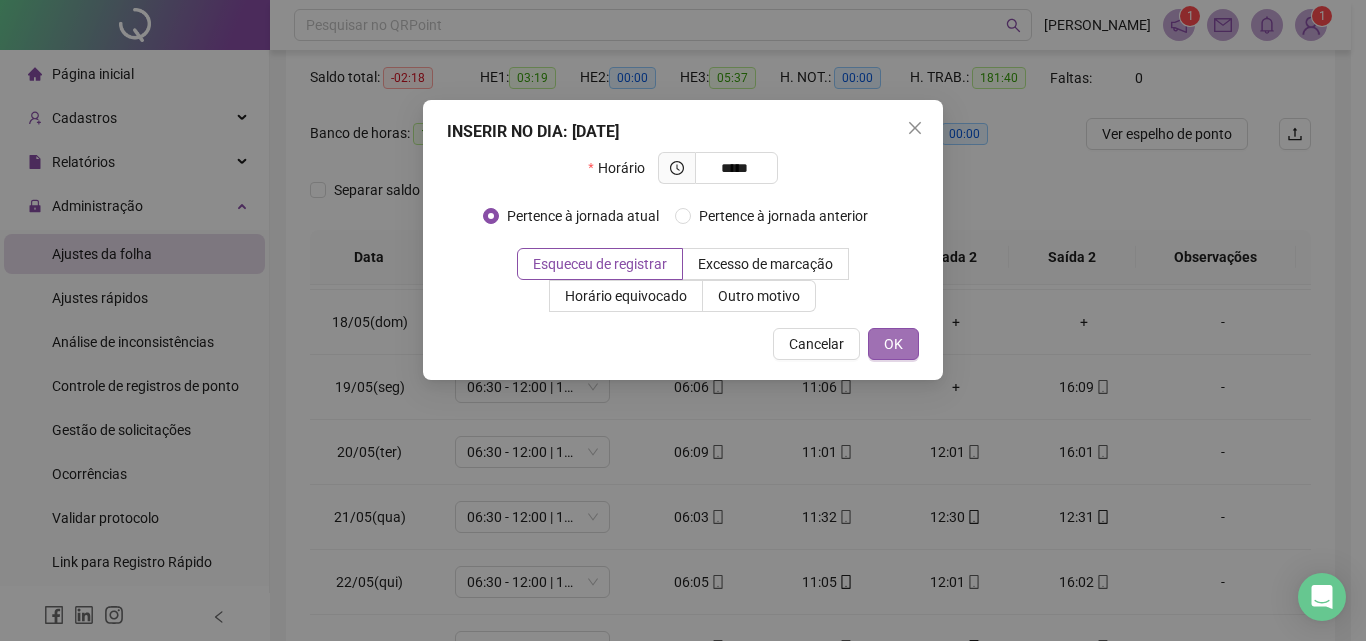 type on "*****" 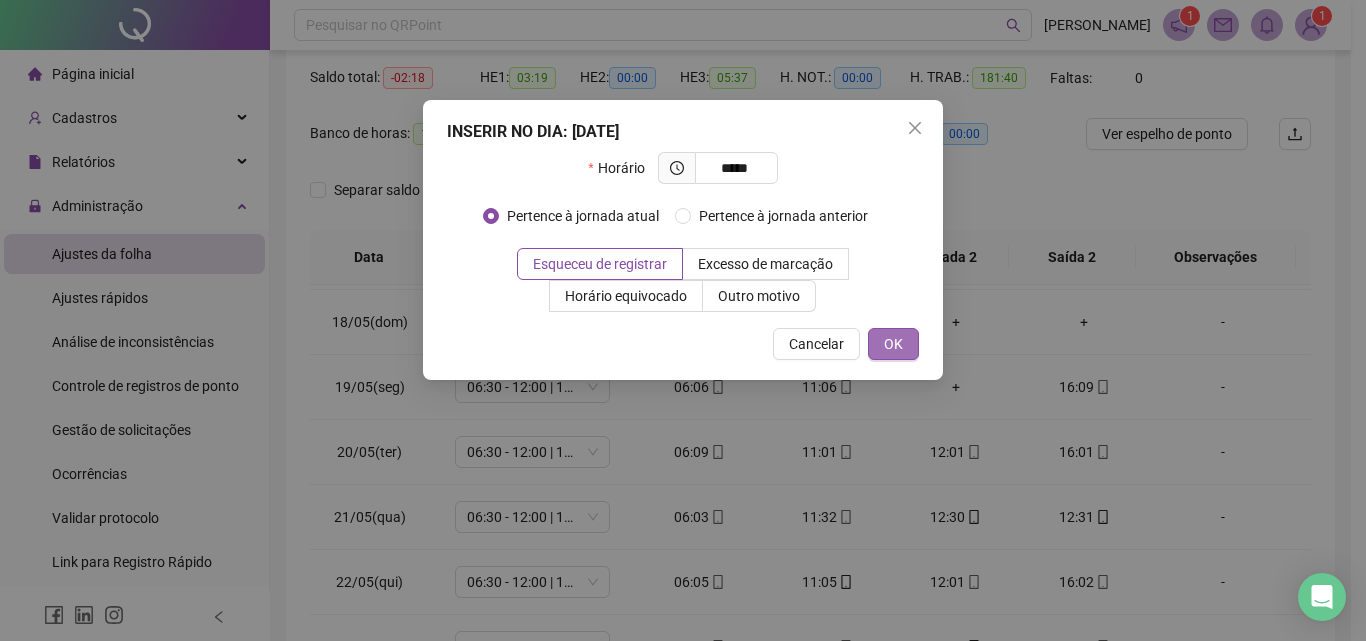 click on "OK" at bounding box center [893, 344] 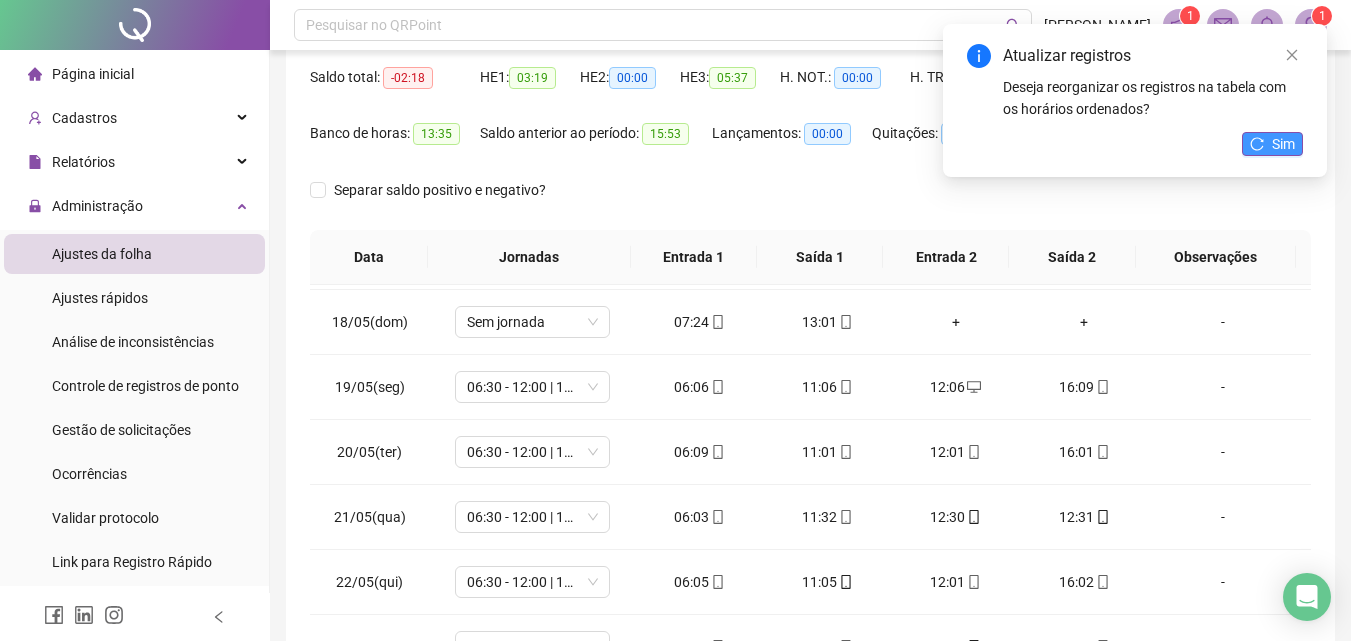 click on "Sim" at bounding box center (1283, 144) 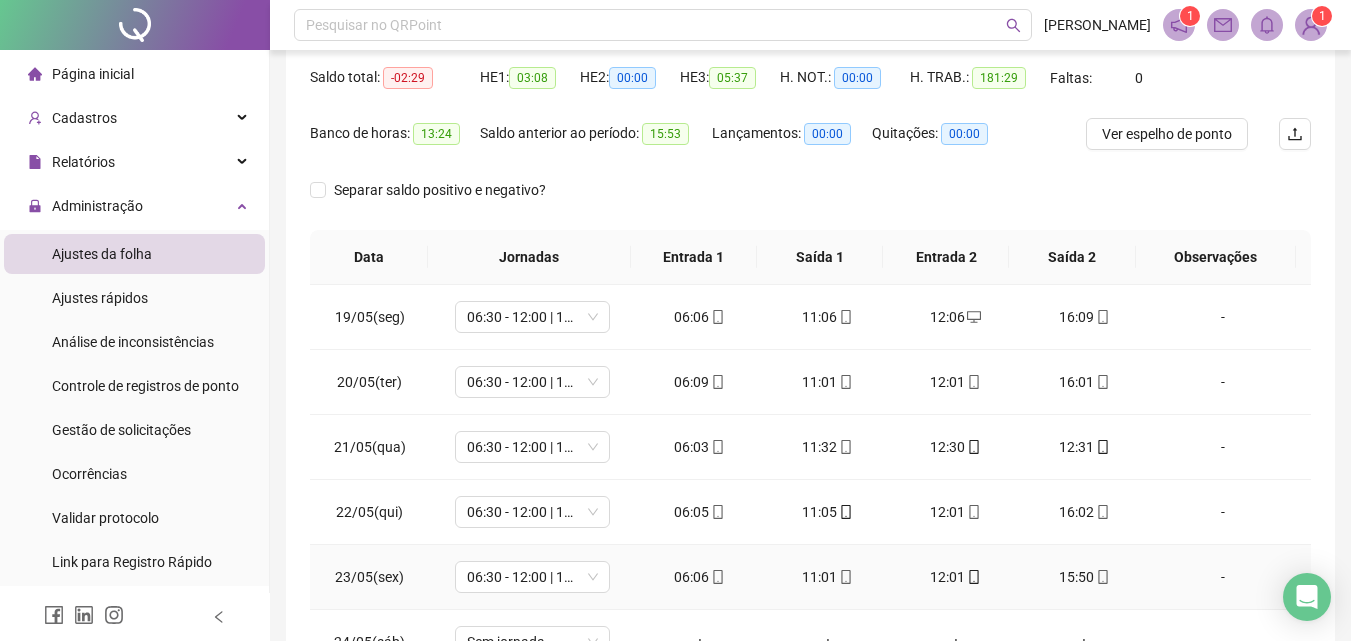 scroll, scrollTop: 1200, scrollLeft: 0, axis: vertical 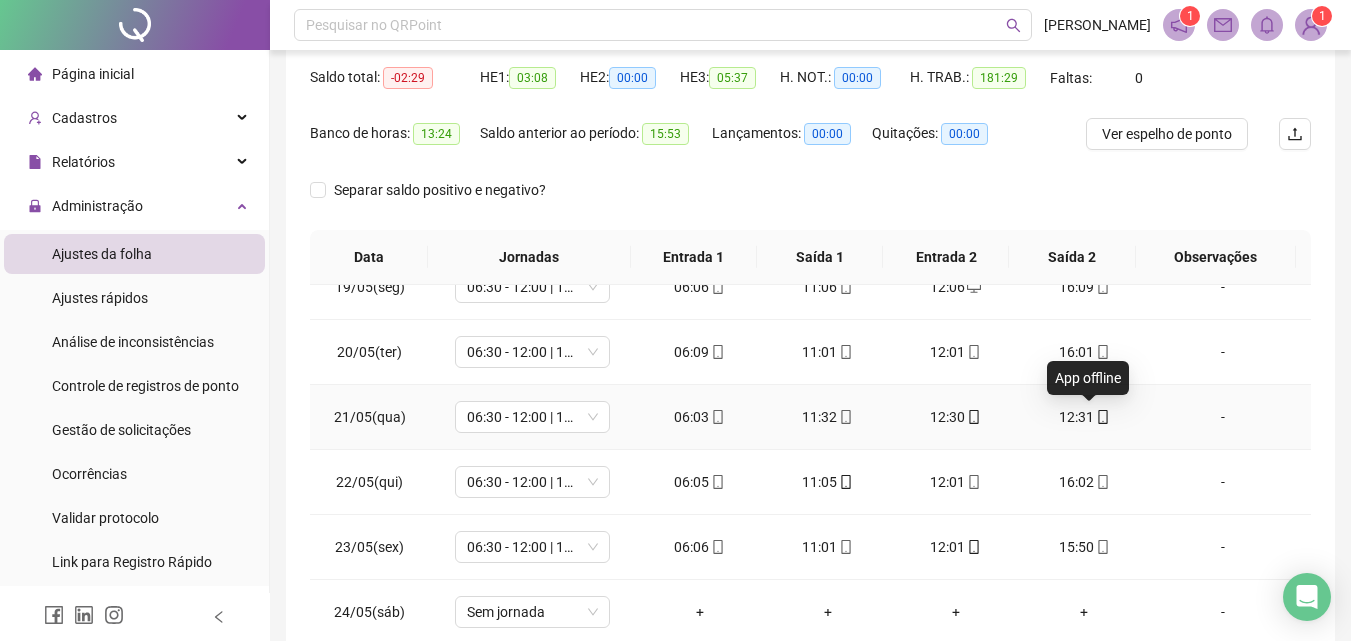 click 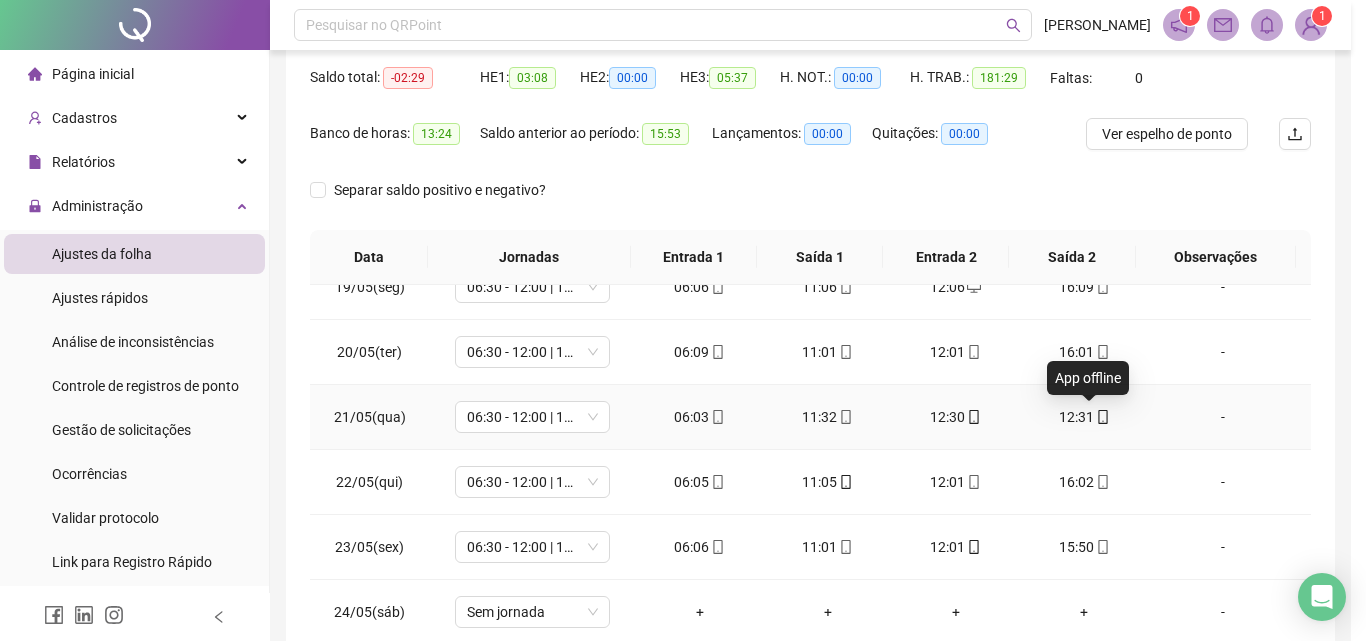 type on "**********" 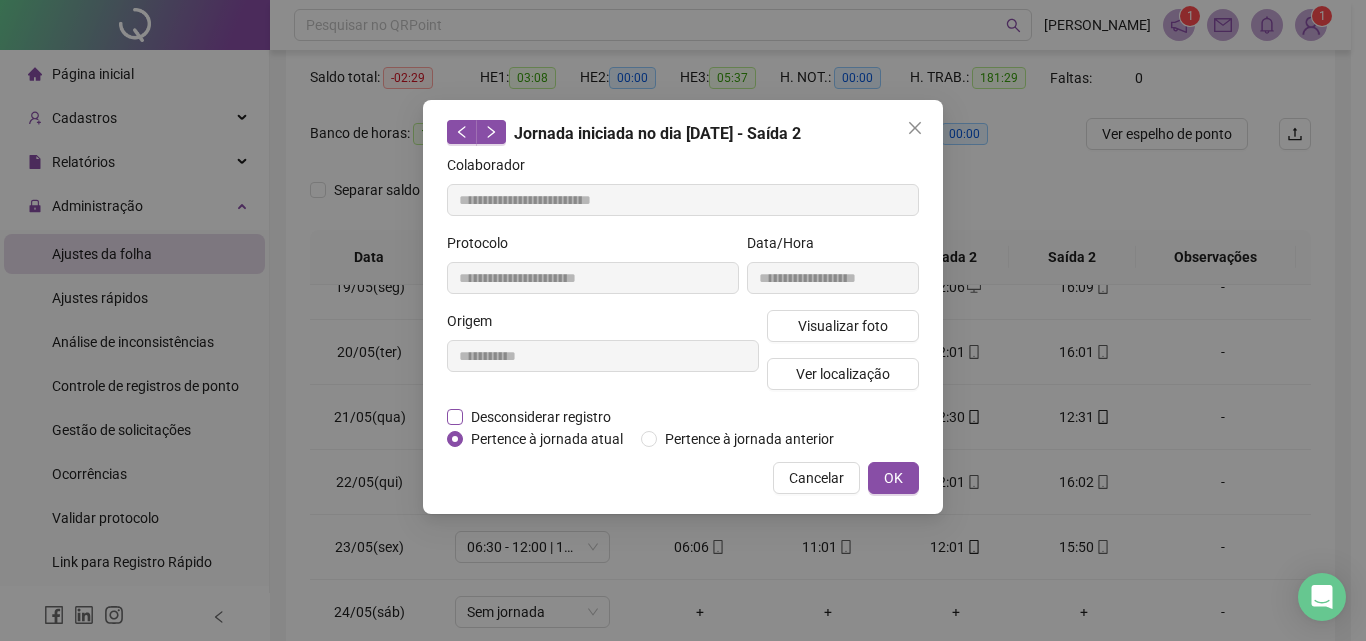 click on "Desconsiderar registro" at bounding box center (540, 417) 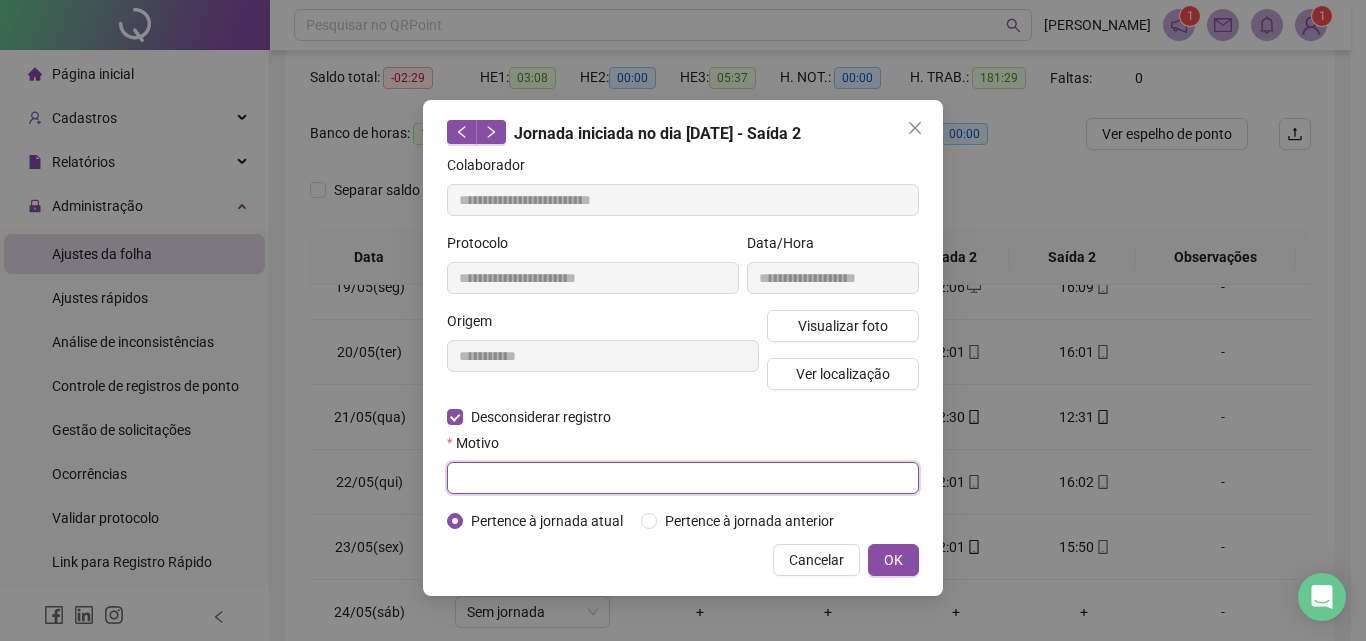 click at bounding box center [683, 478] 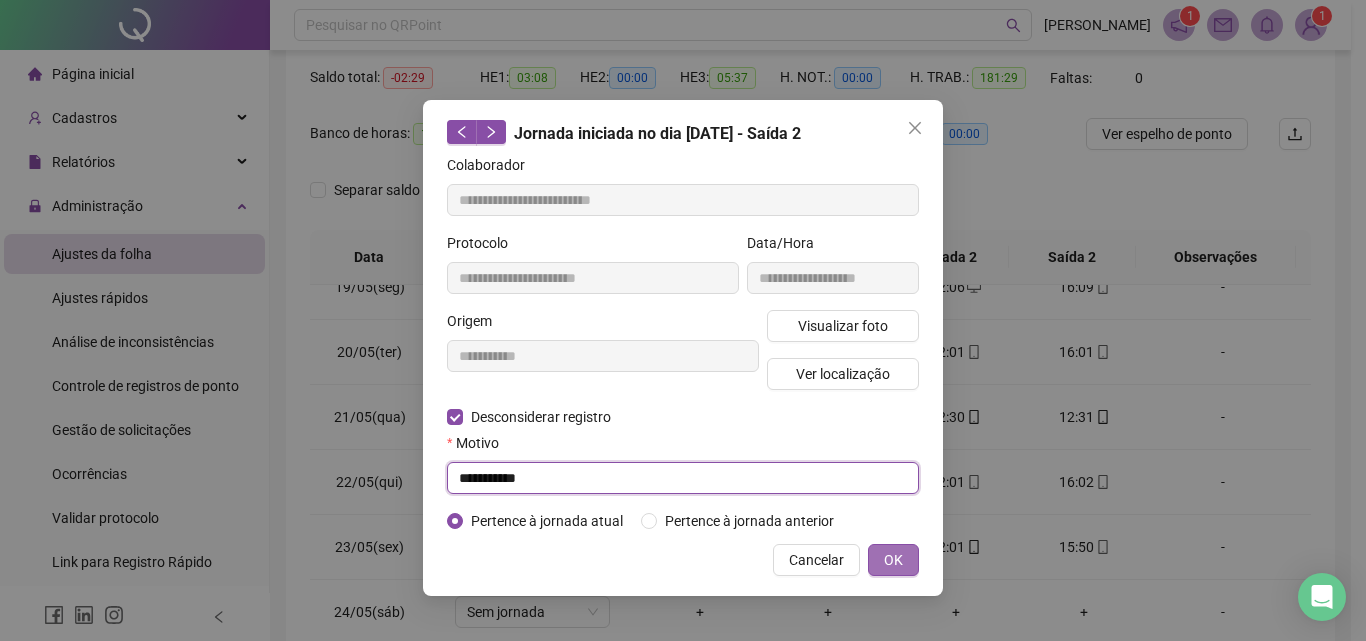type on "**********" 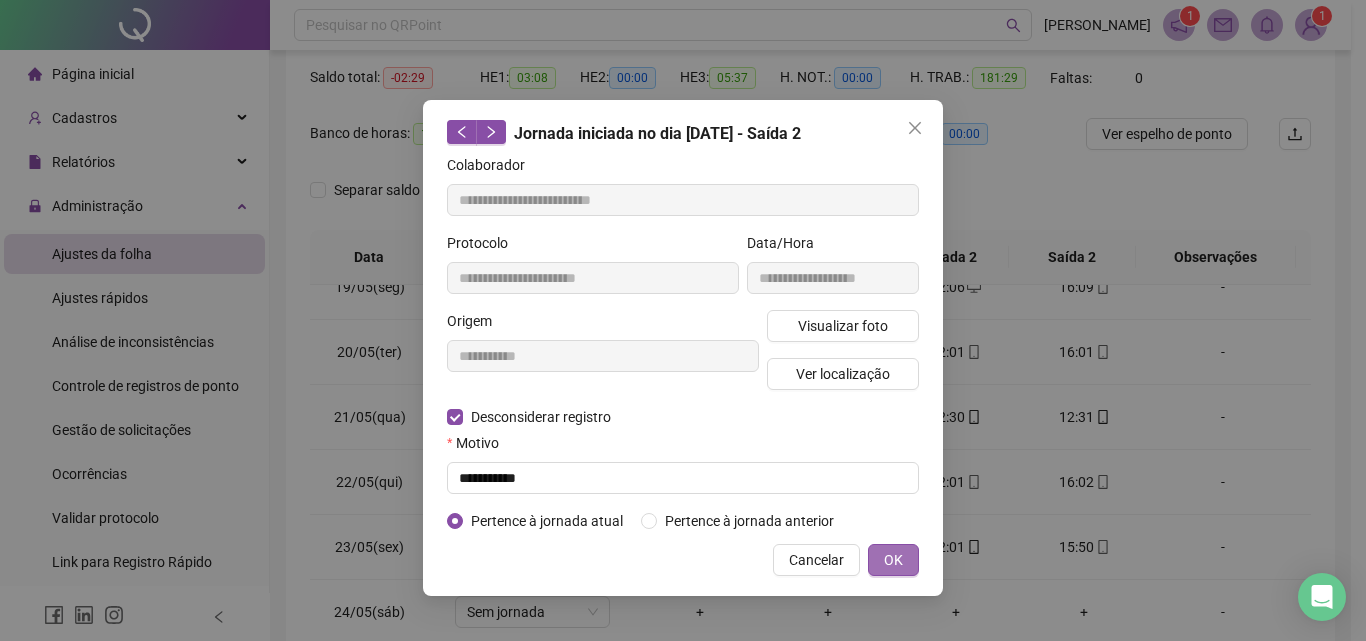 click on "OK" at bounding box center (893, 560) 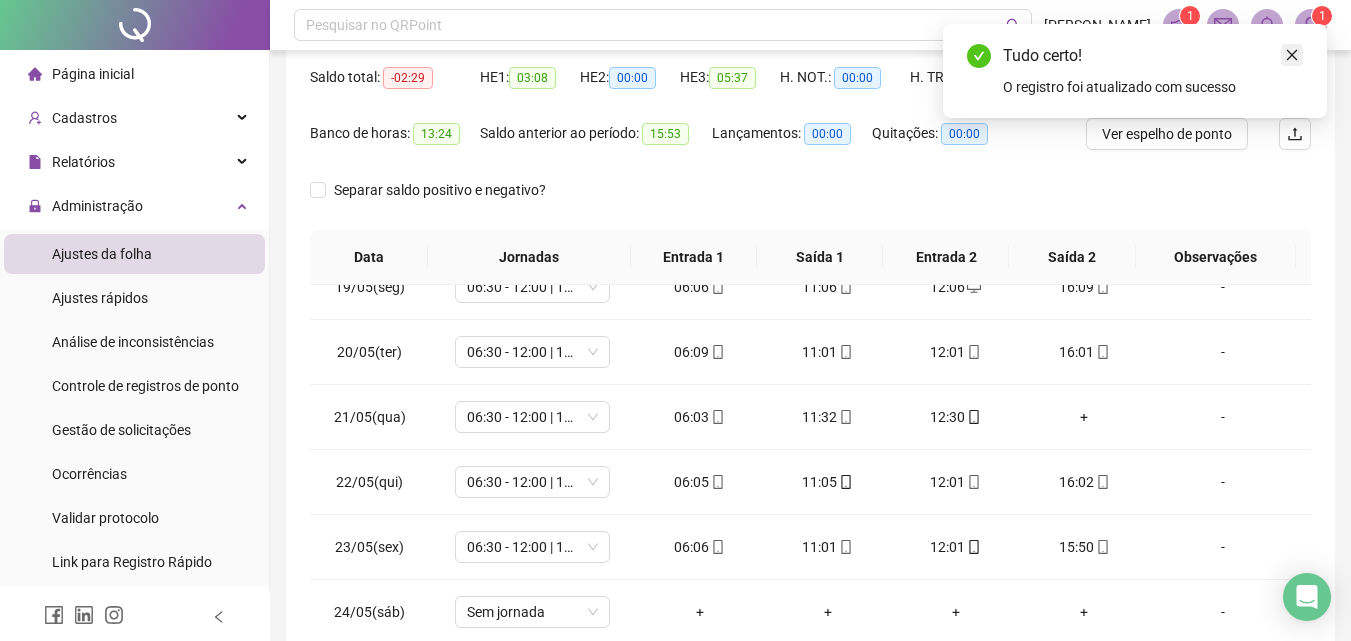 click 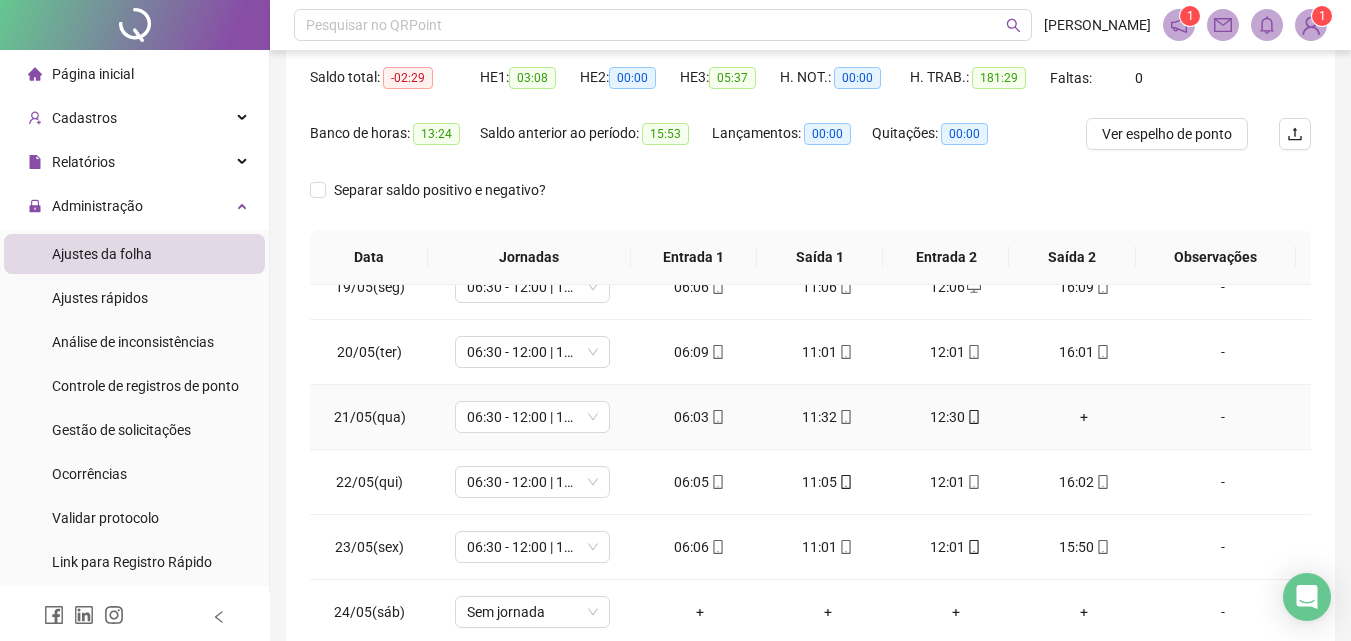 click on "+" at bounding box center (1084, 417) 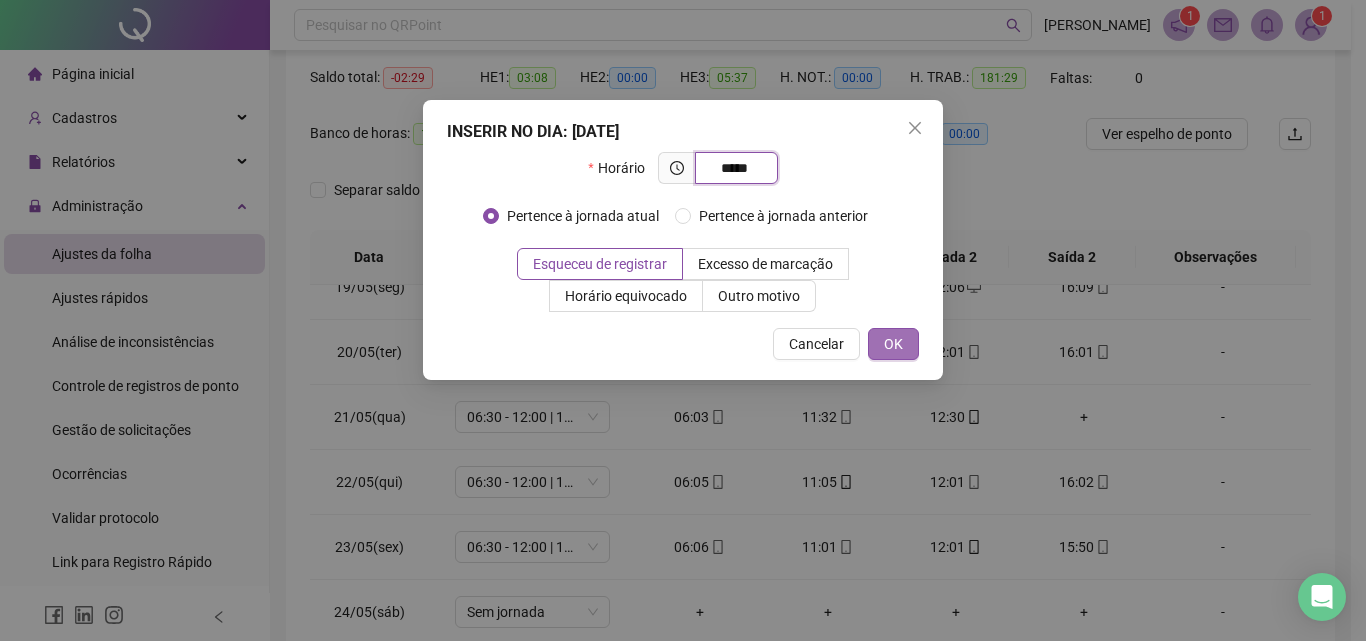 type on "*****" 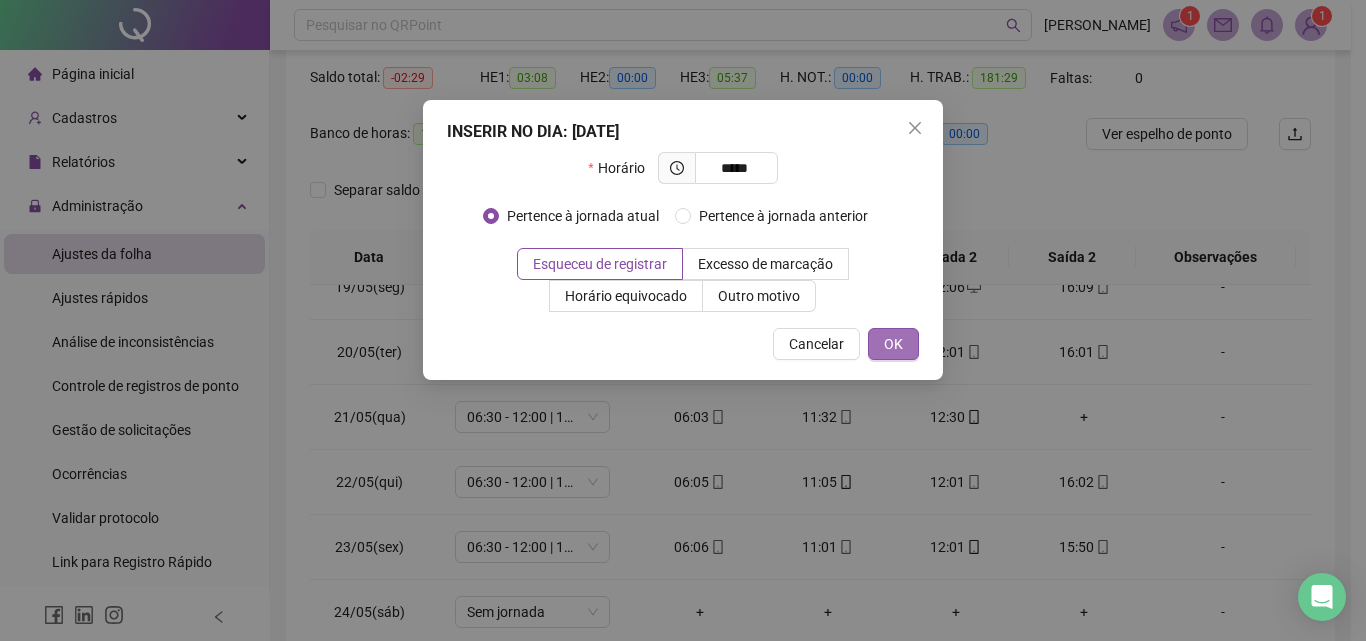 click on "OK" at bounding box center [893, 344] 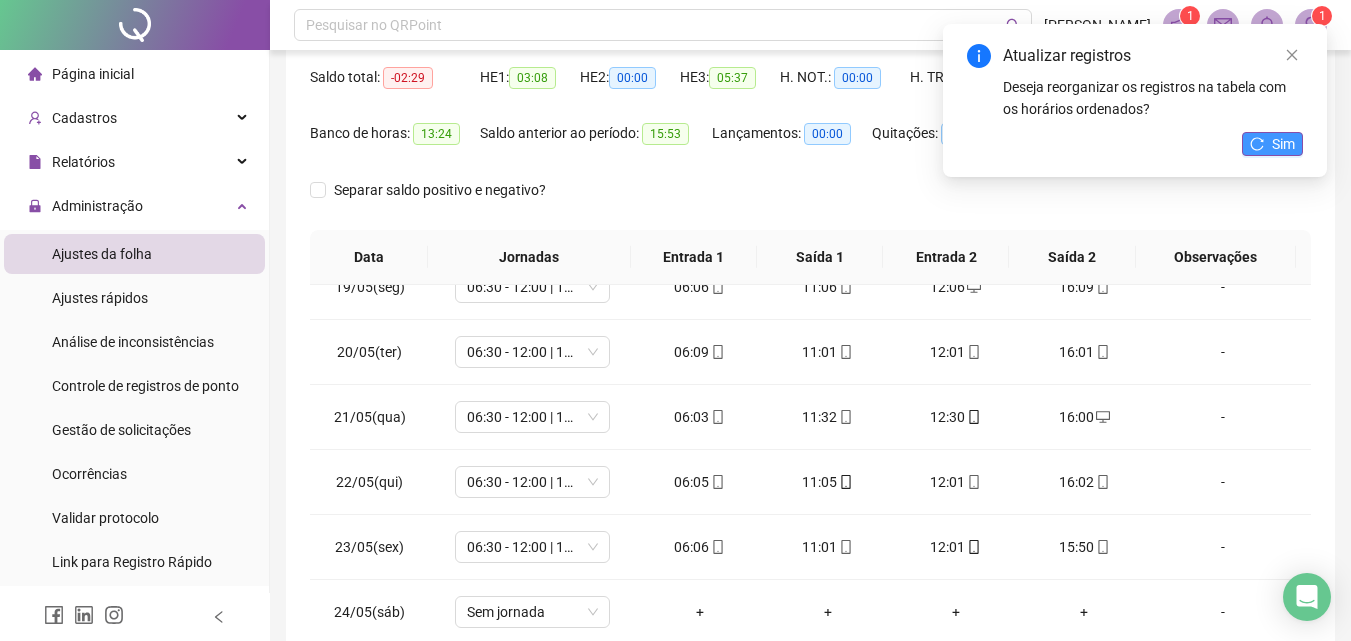click on "Sim" at bounding box center [1283, 144] 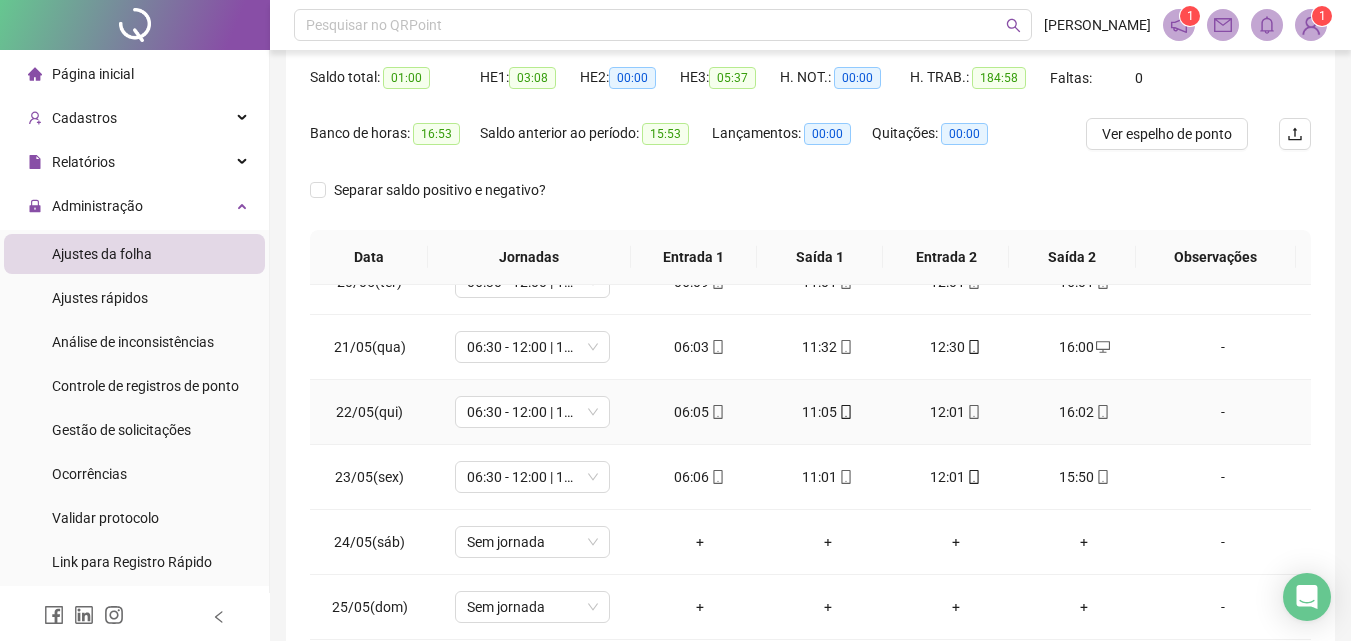 scroll, scrollTop: 1300, scrollLeft: 0, axis: vertical 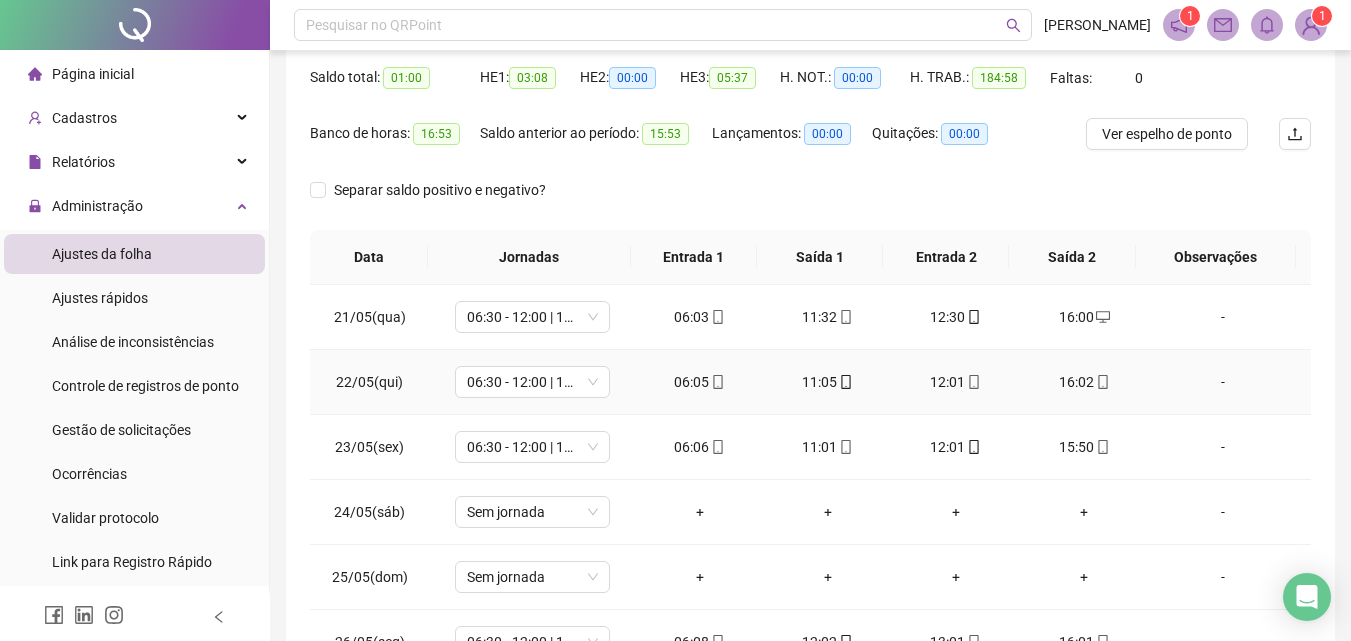 click on "12:01" at bounding box center (956, 382) 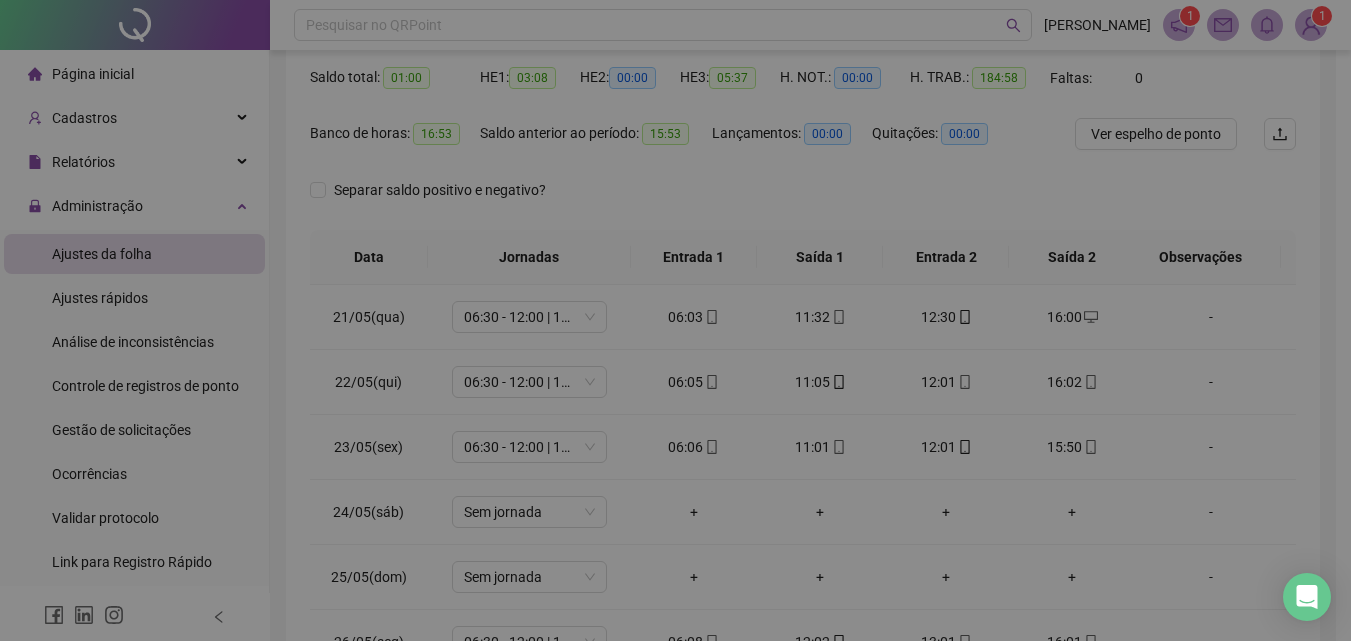 type on "**********" 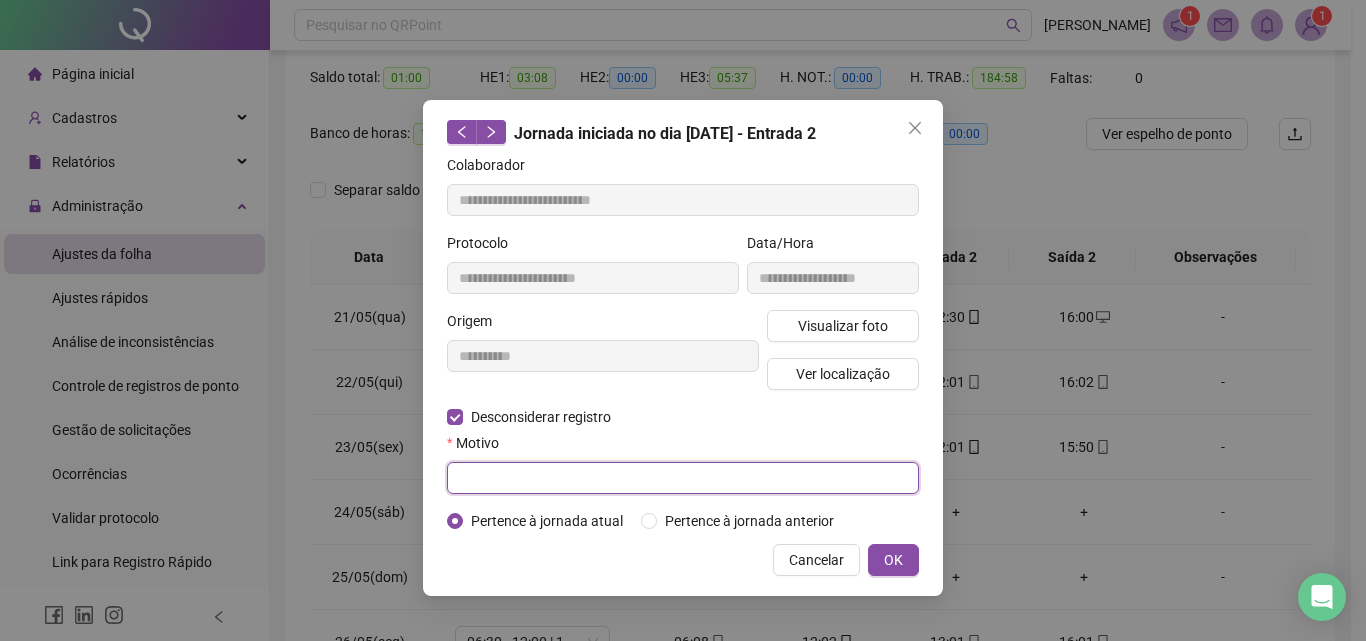 click at bounding box center (683, 478) 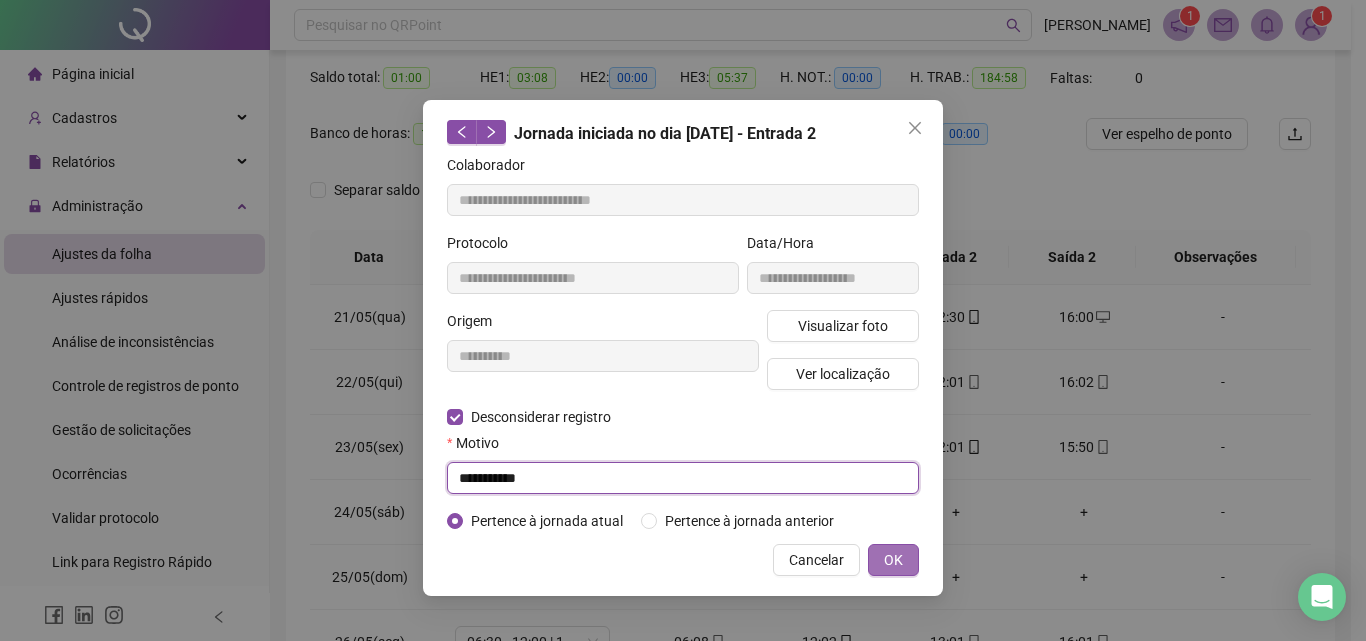 type on "**********" 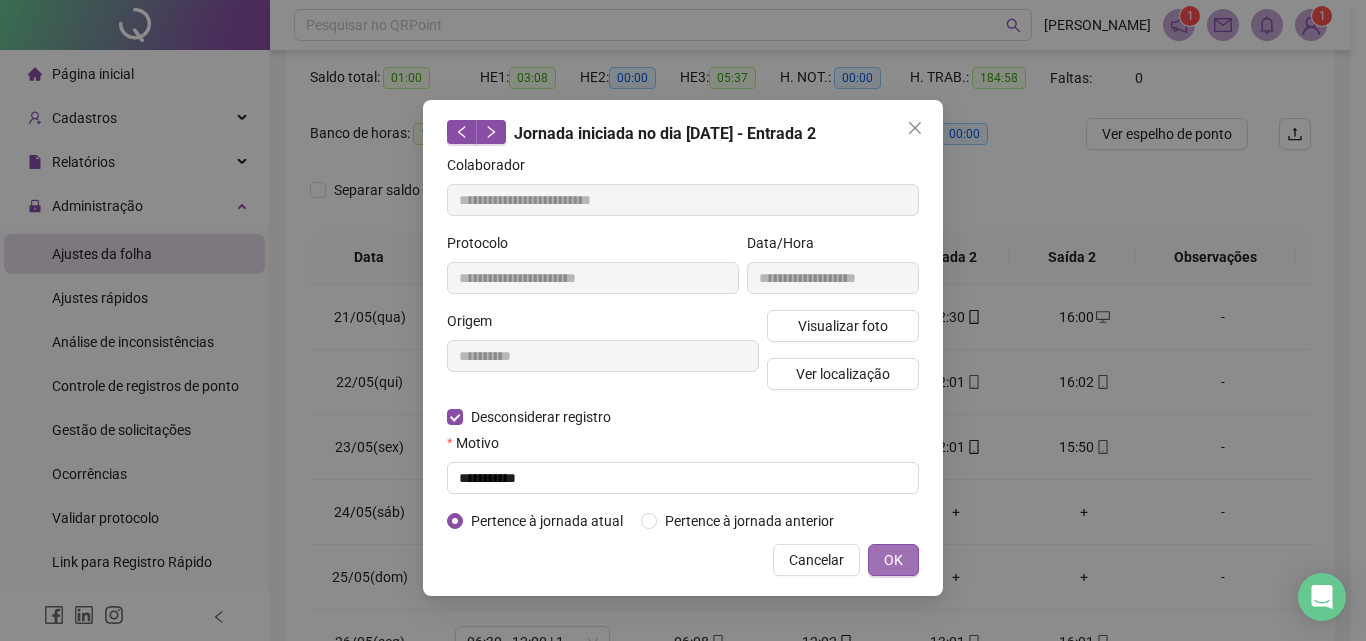 click on "OK" at bounding box center (893, 560) 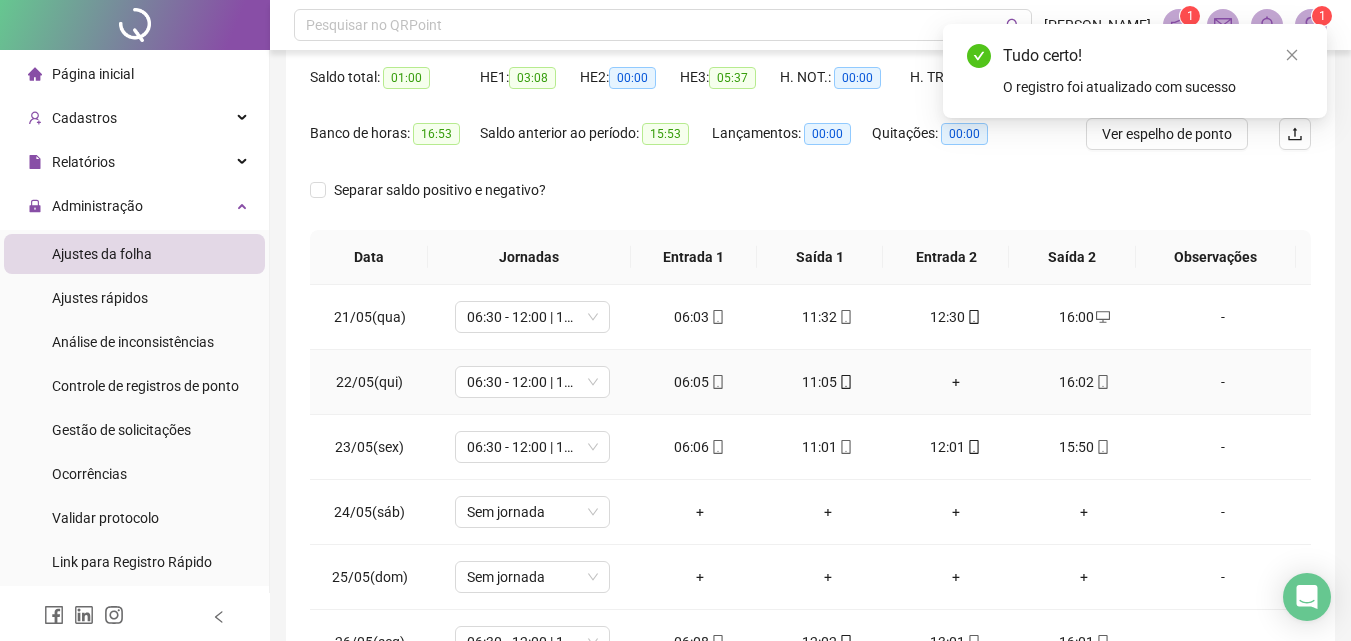 click on "+" at bounding box center [956, 382] 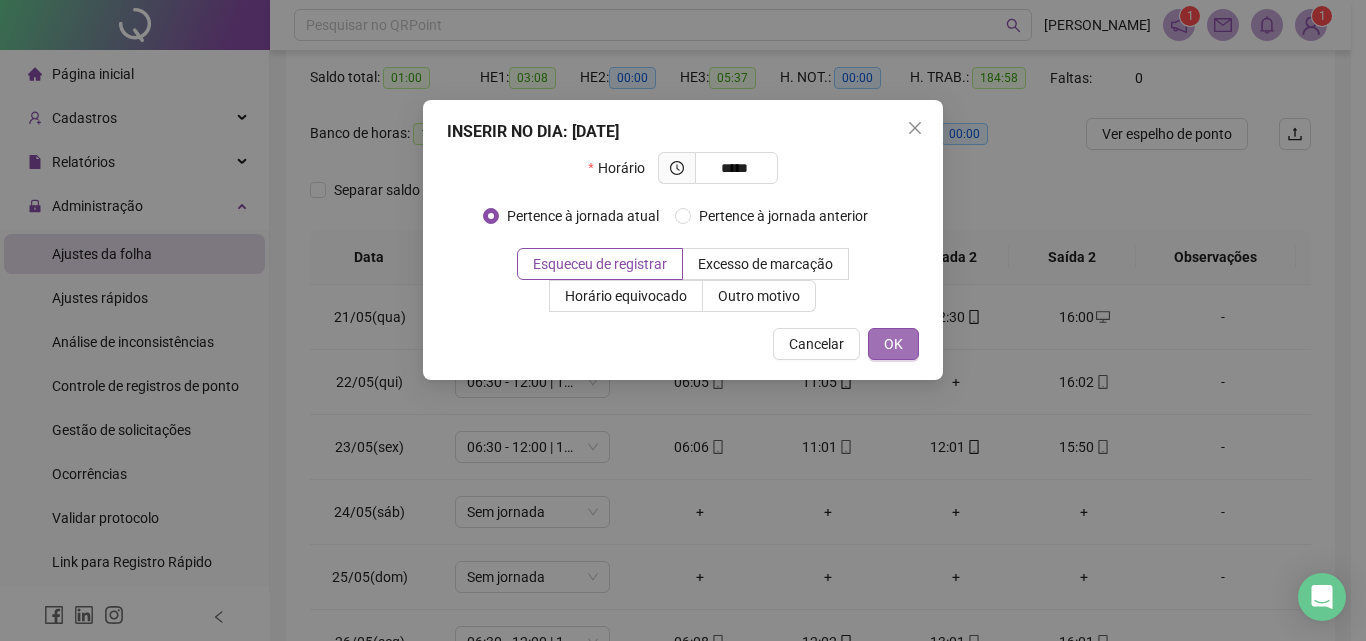 type on "*****" 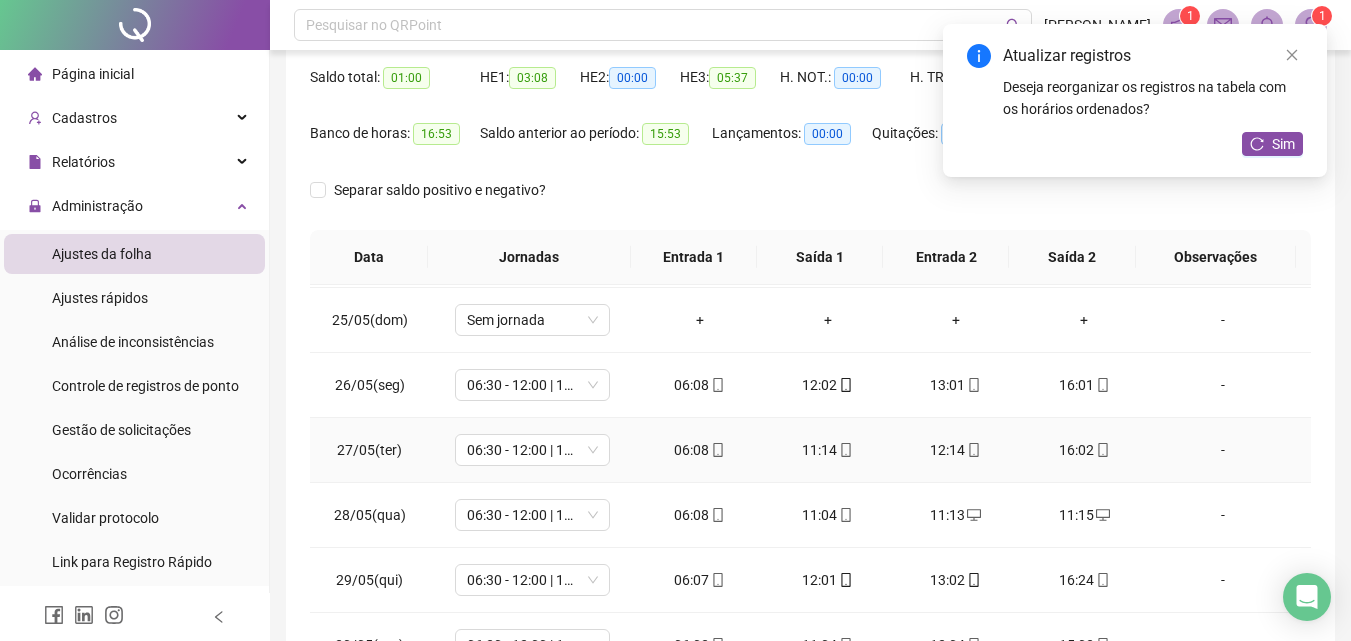 scroll, scrollTop: 1588, scrollLeft: 0, axis: vertical 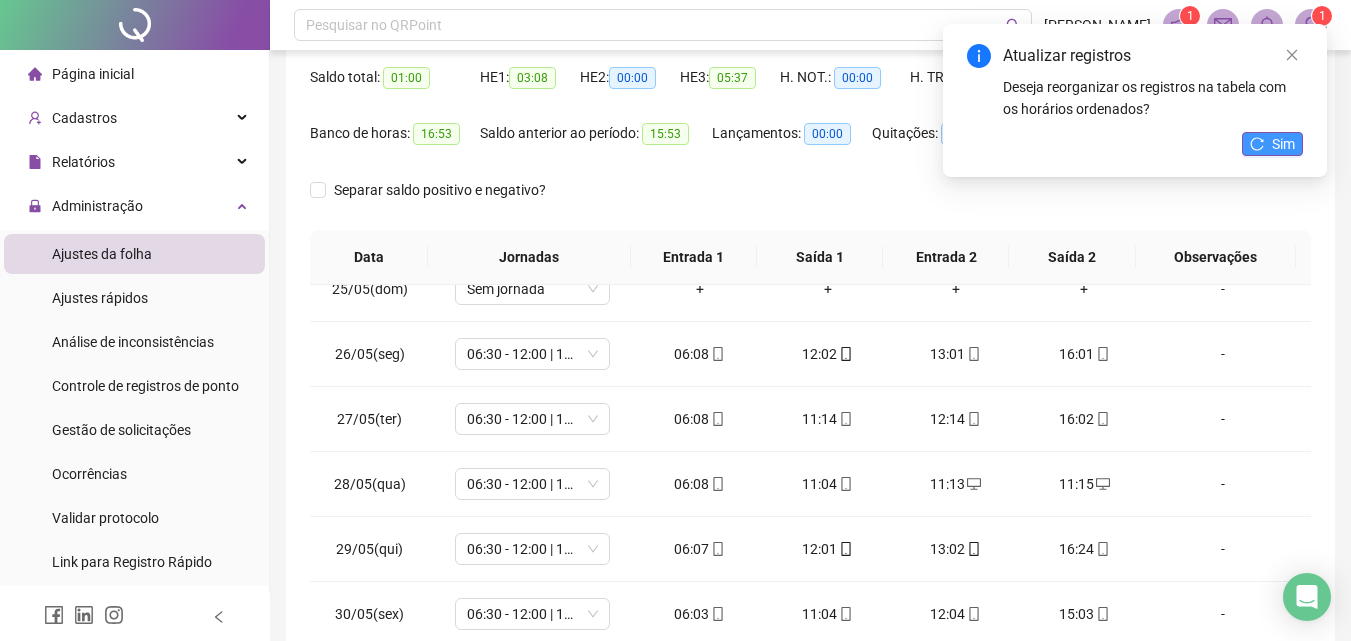 click on "Sim" at bounding box center [1283, 144] 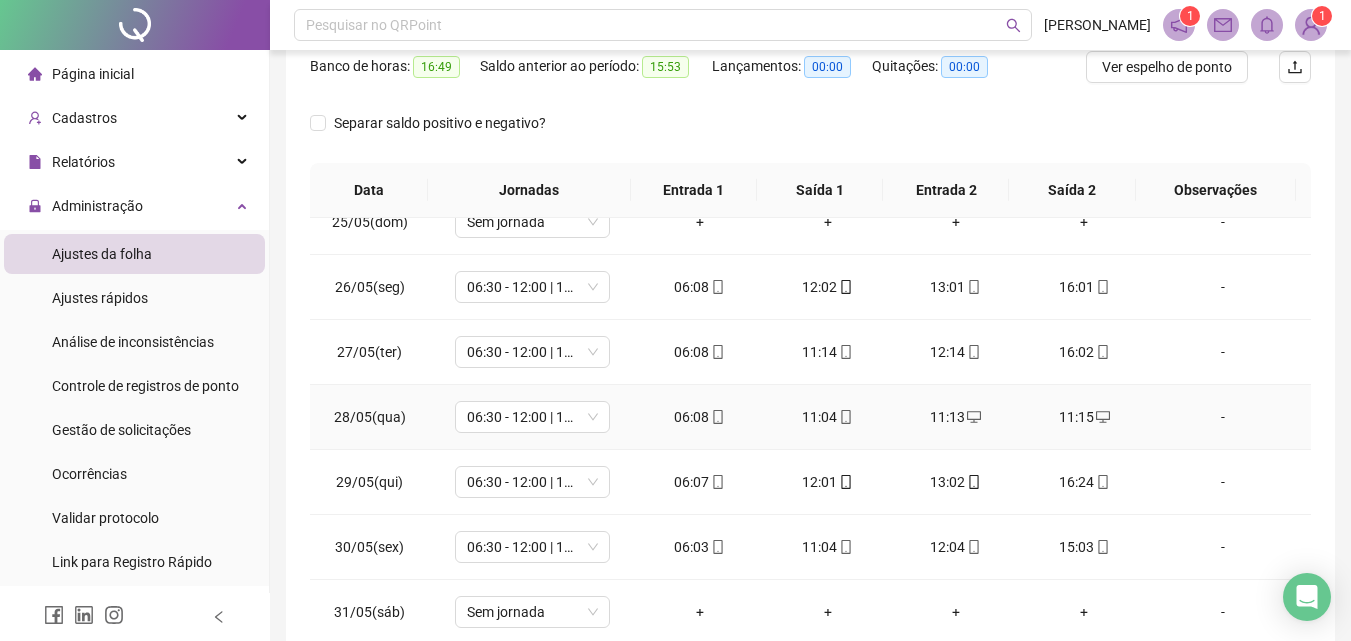 scroll, scrollTop: 300, scrollLeft: 0, axis: vertical 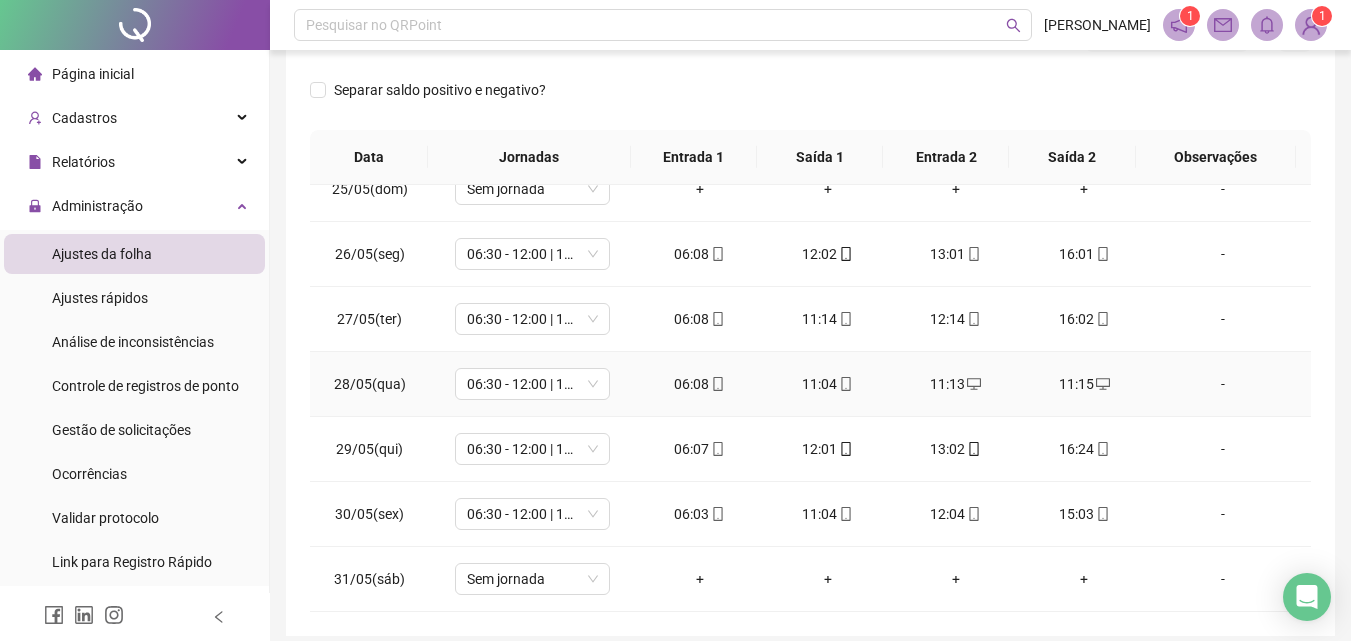 click on "11:13" at bounding box center (956, 384) 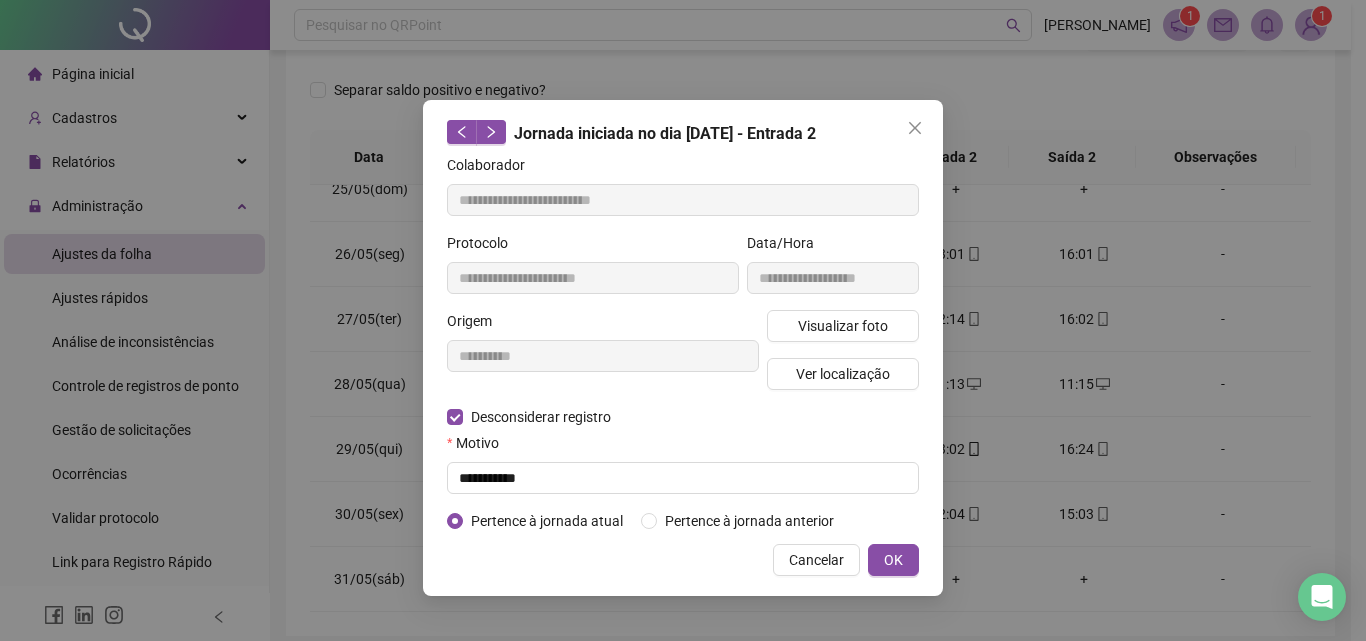type on "**********" 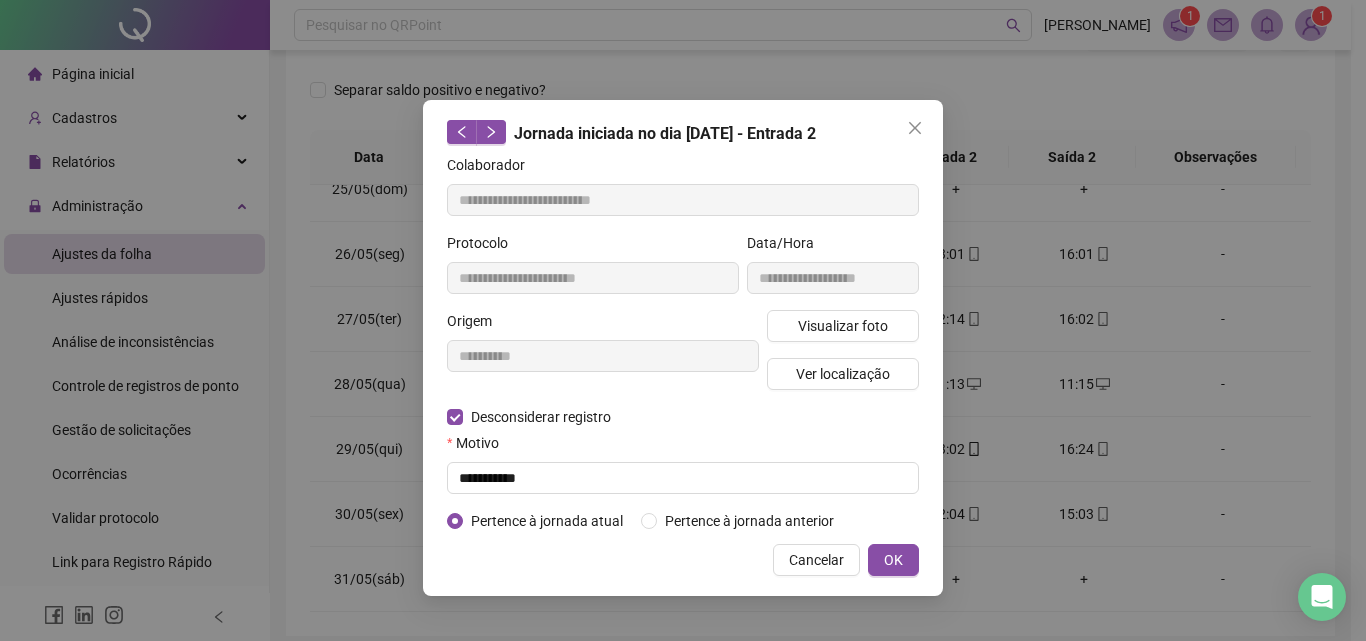 type on "**********" 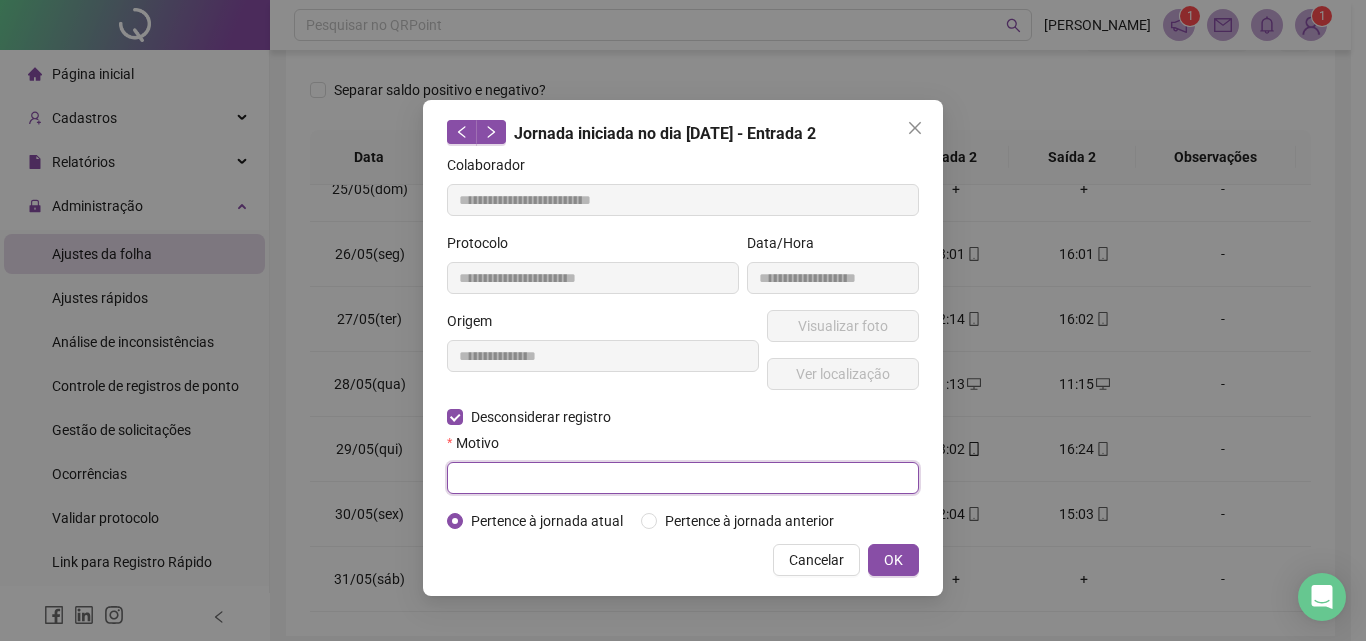 click at bounding box center (683, 478) 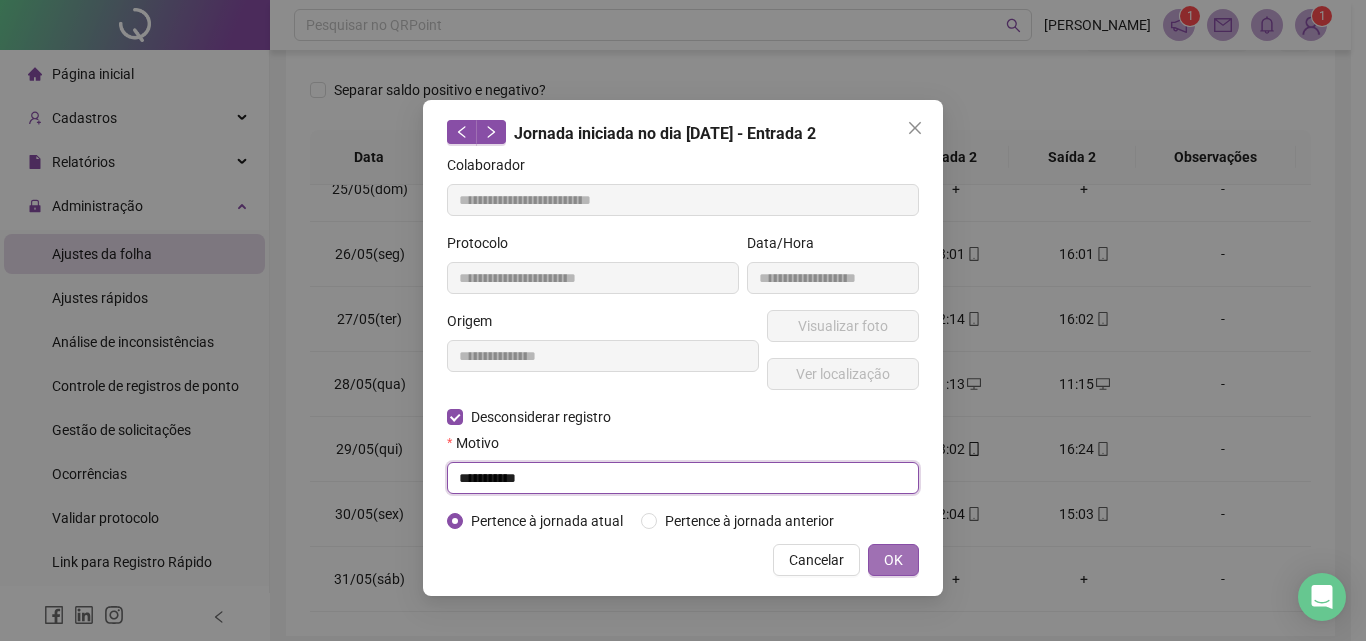 type on "**********" 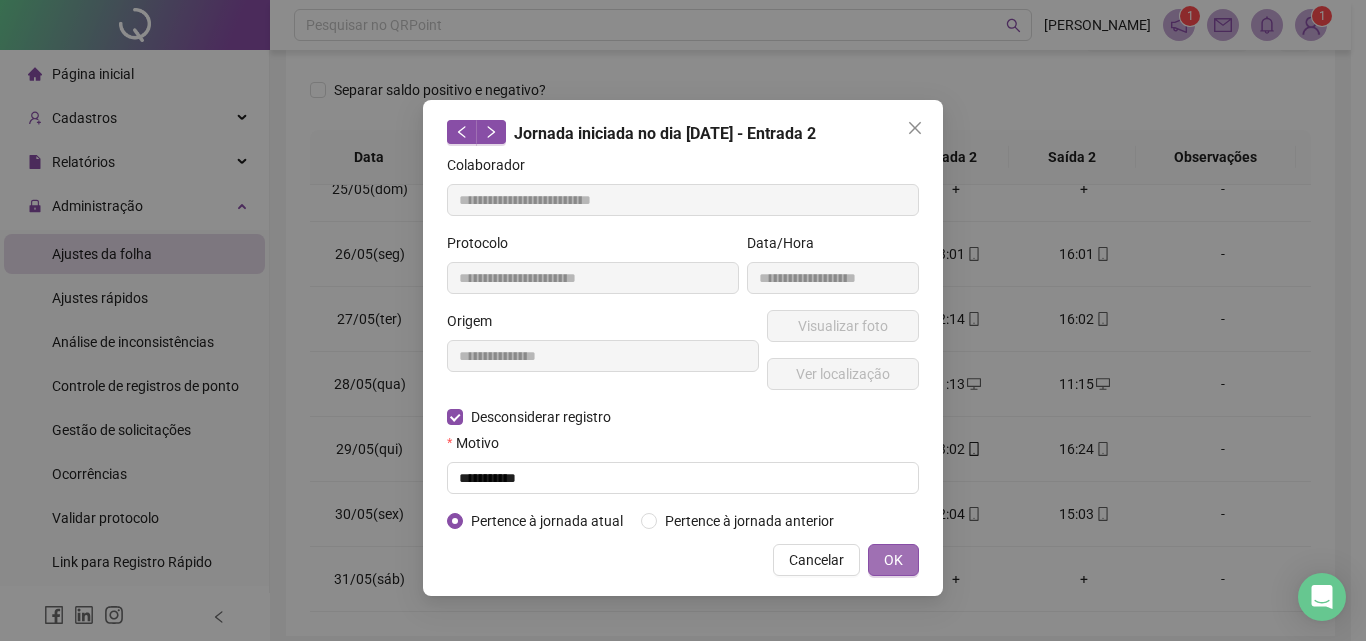 click on "OK" at bounding box center [893, 560] 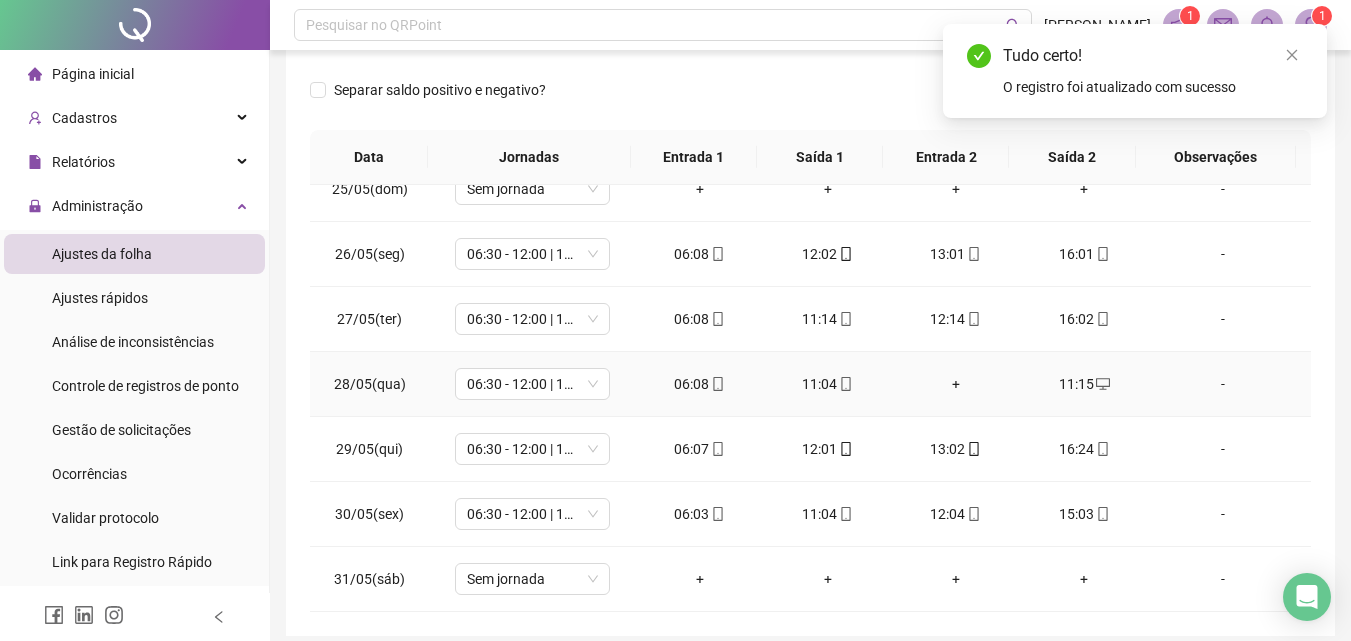 click on "+" at bounding box center (956, 384) 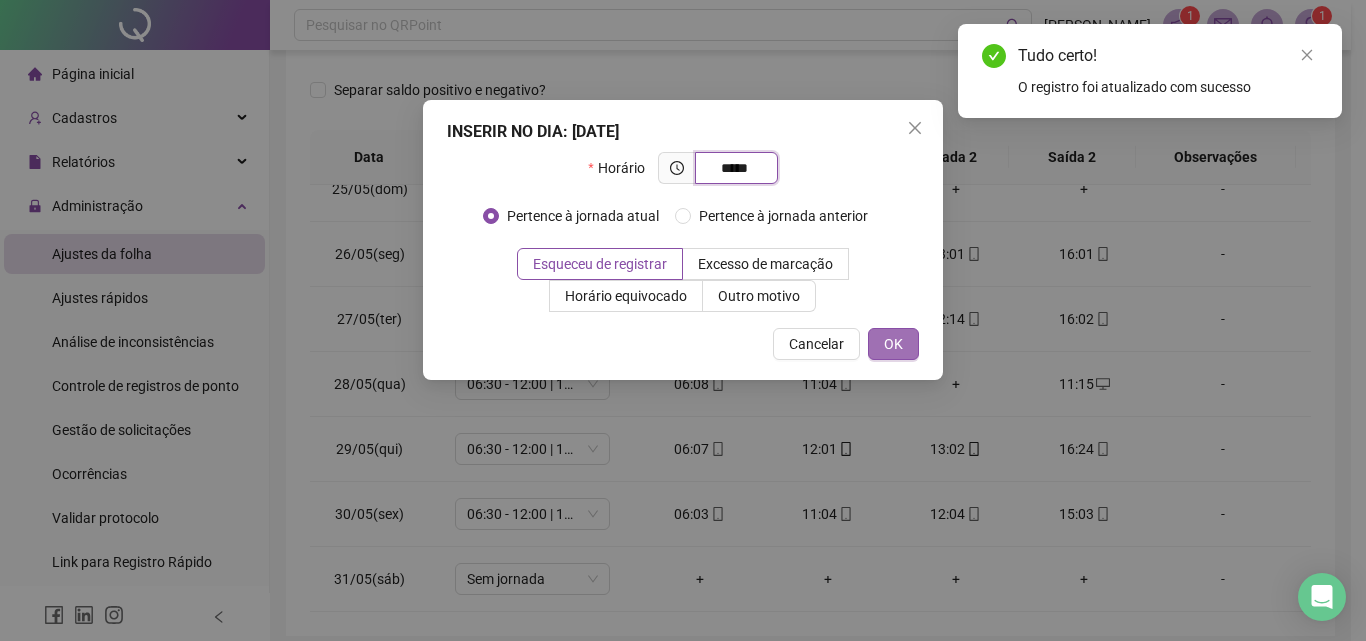 type on "*****" 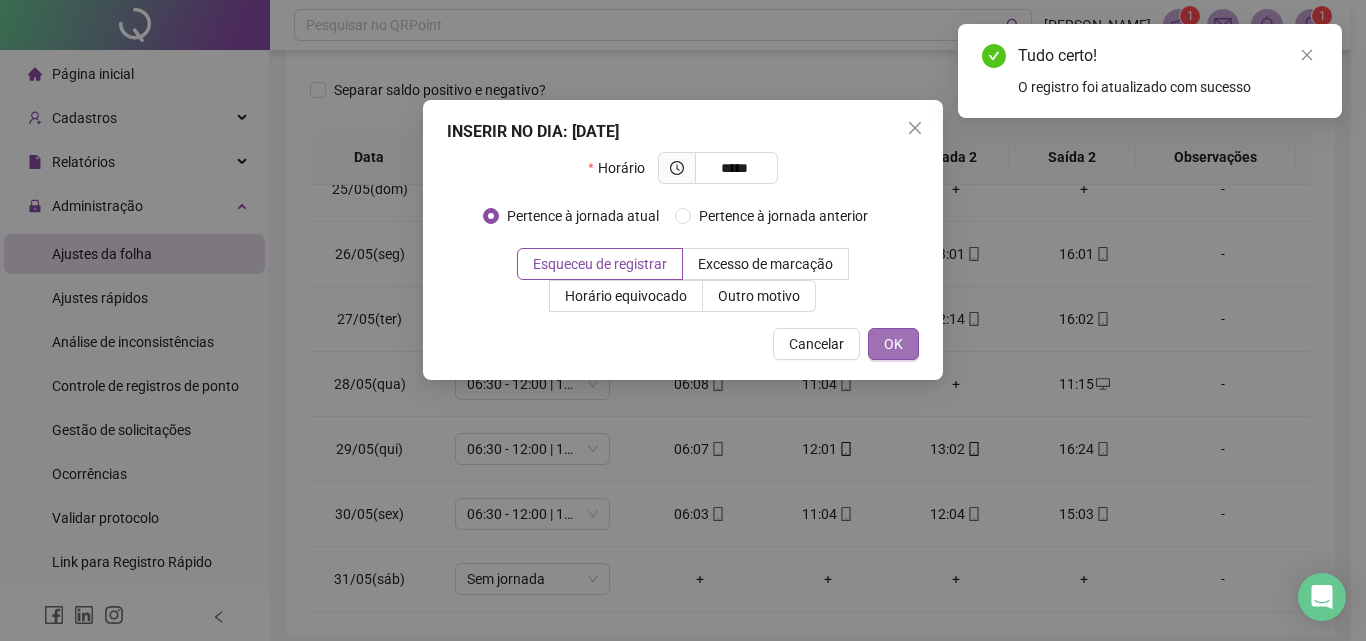 click on "OK" at bounding box center (893, 344) 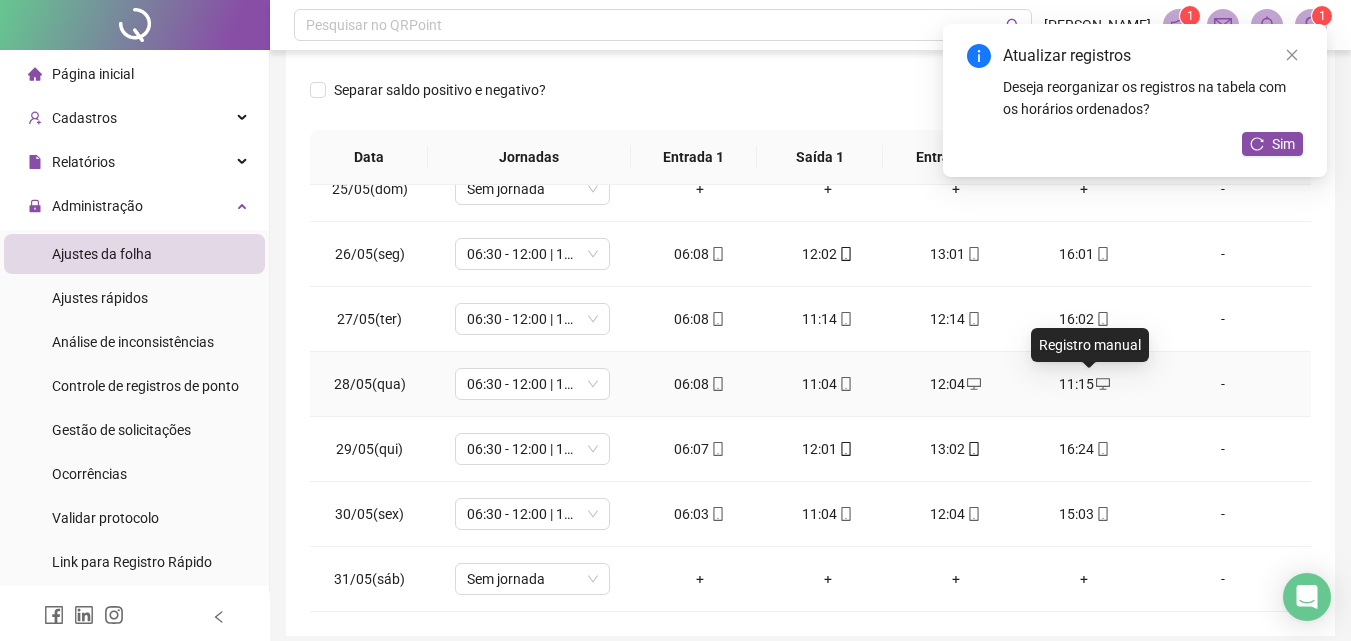 click 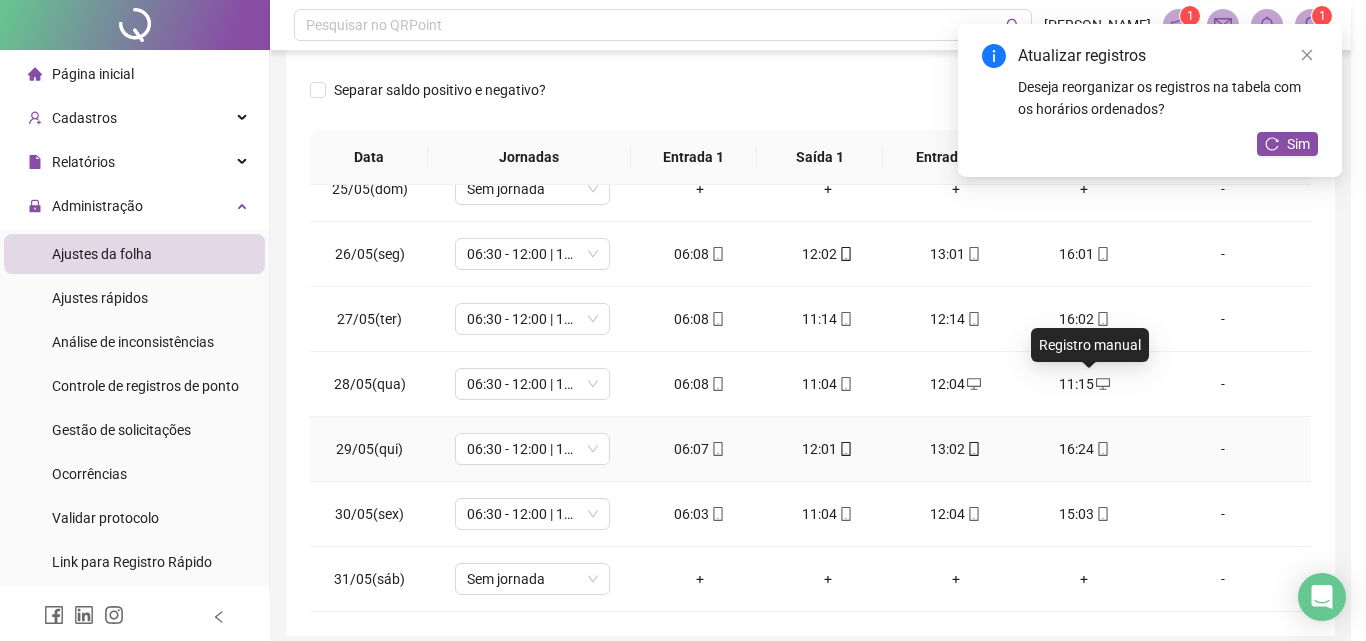 type on "**********" 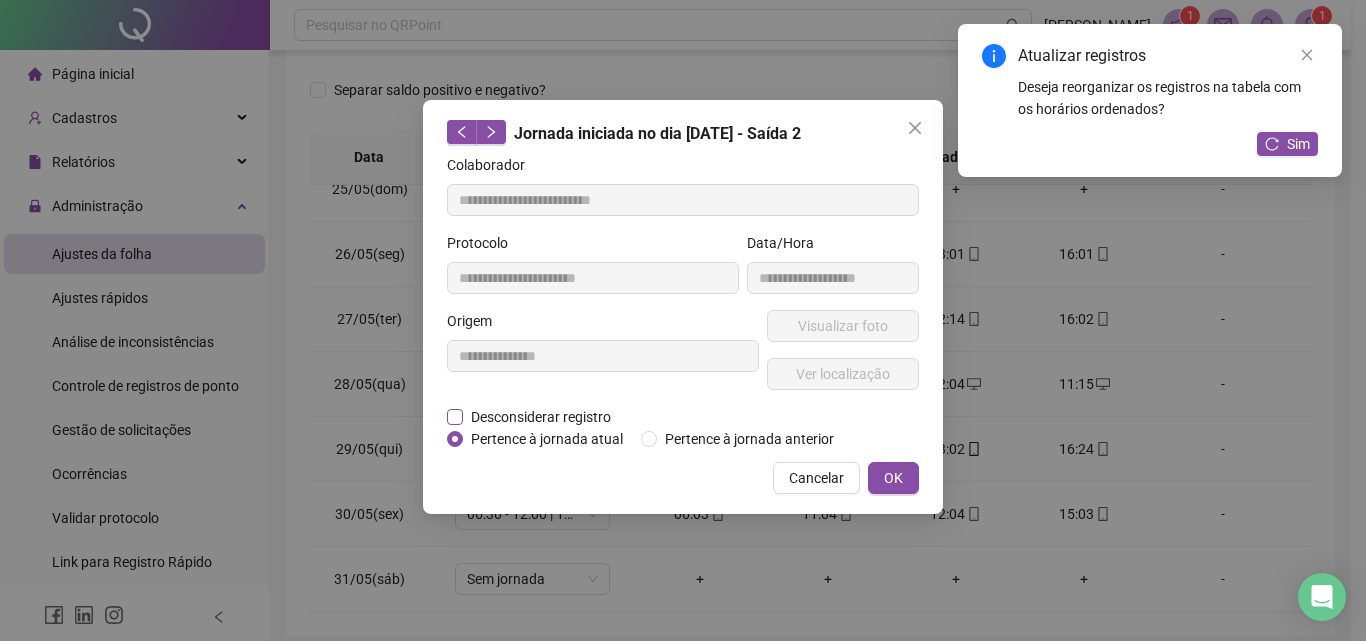 click on "Desconsiderar registro" at bounding box center [541, 417] 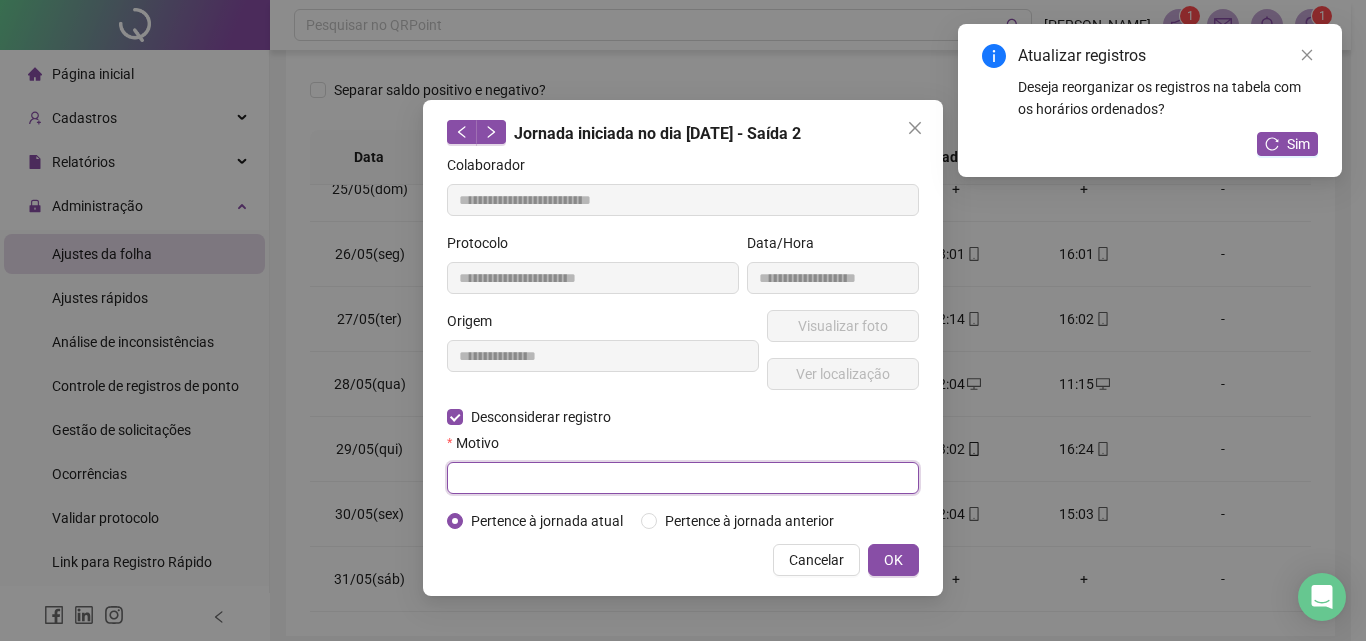 click at bounding box center [683, 478] 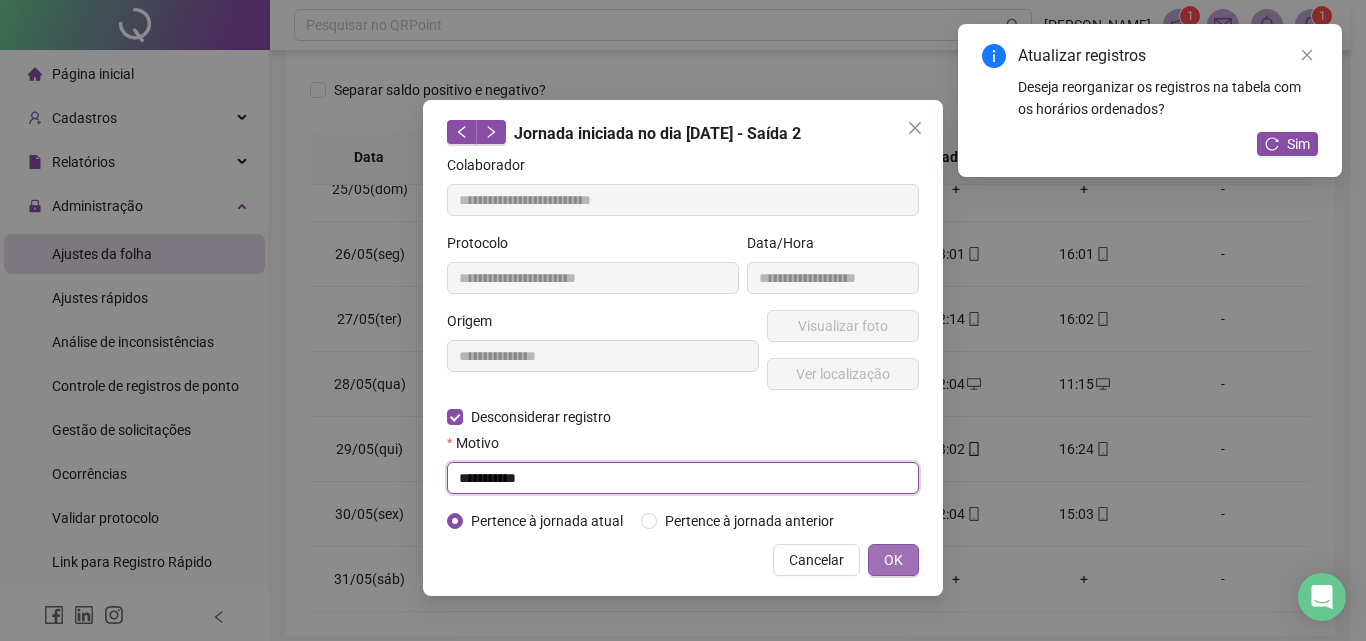 type on "**********" 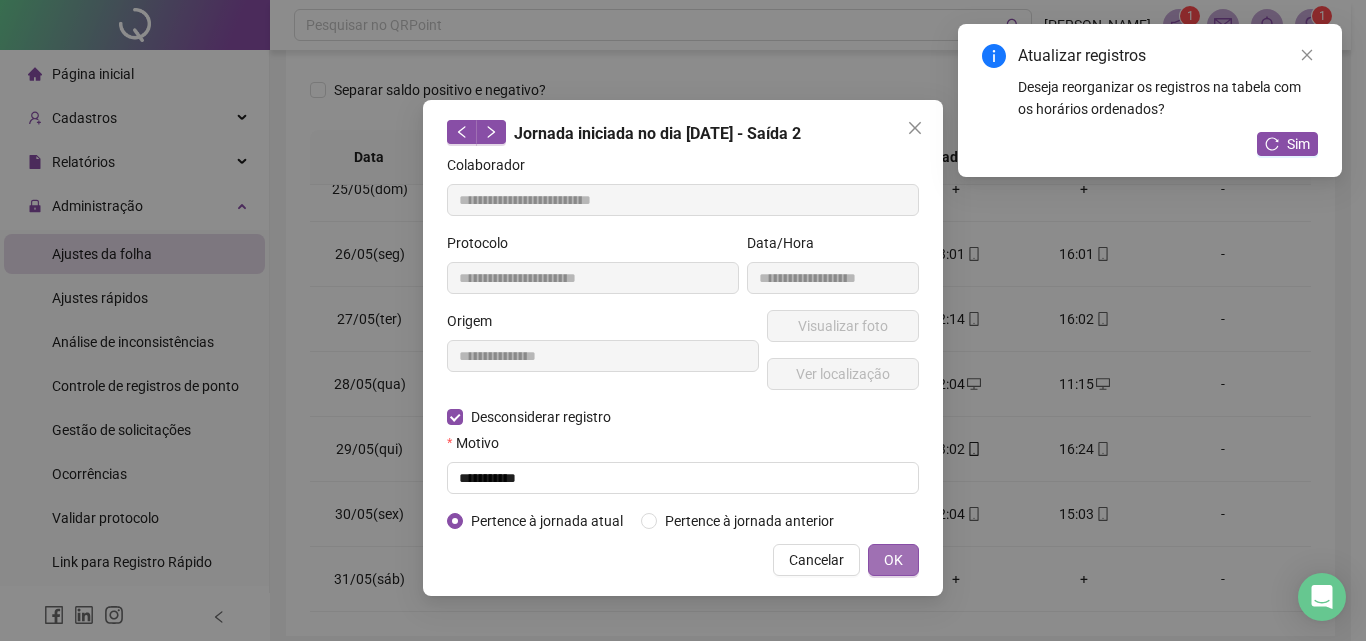 click on "OK" at bounding box center (893, 560) 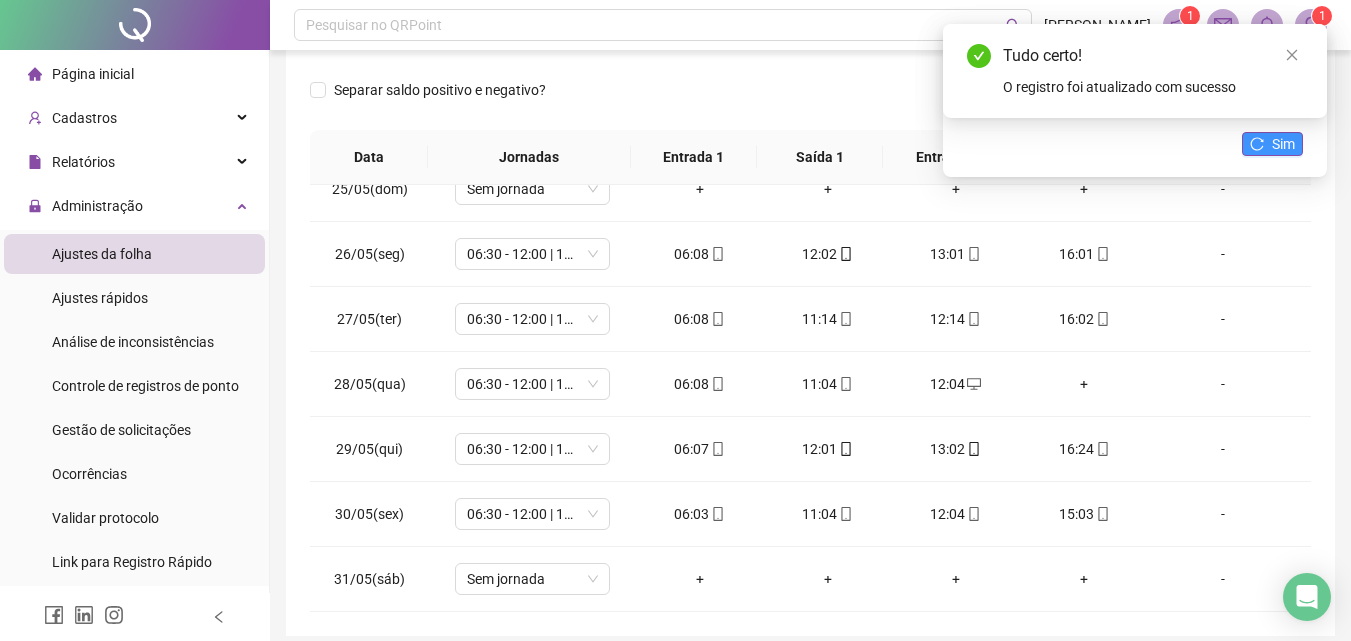 click on "Sim" at bounding box center [1283, 144] 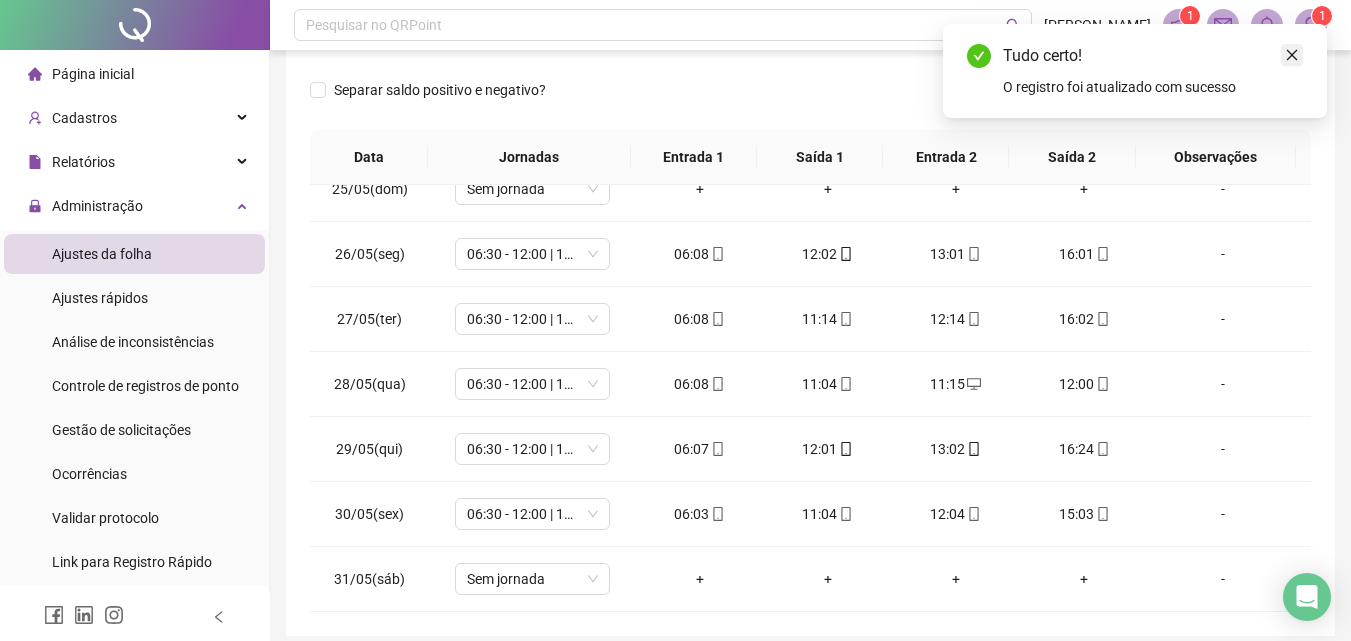 drag, startPoint x: 1292, startPoint y: 54, endPoint x: 1272, endPoint y: 92, distance: 42.941822 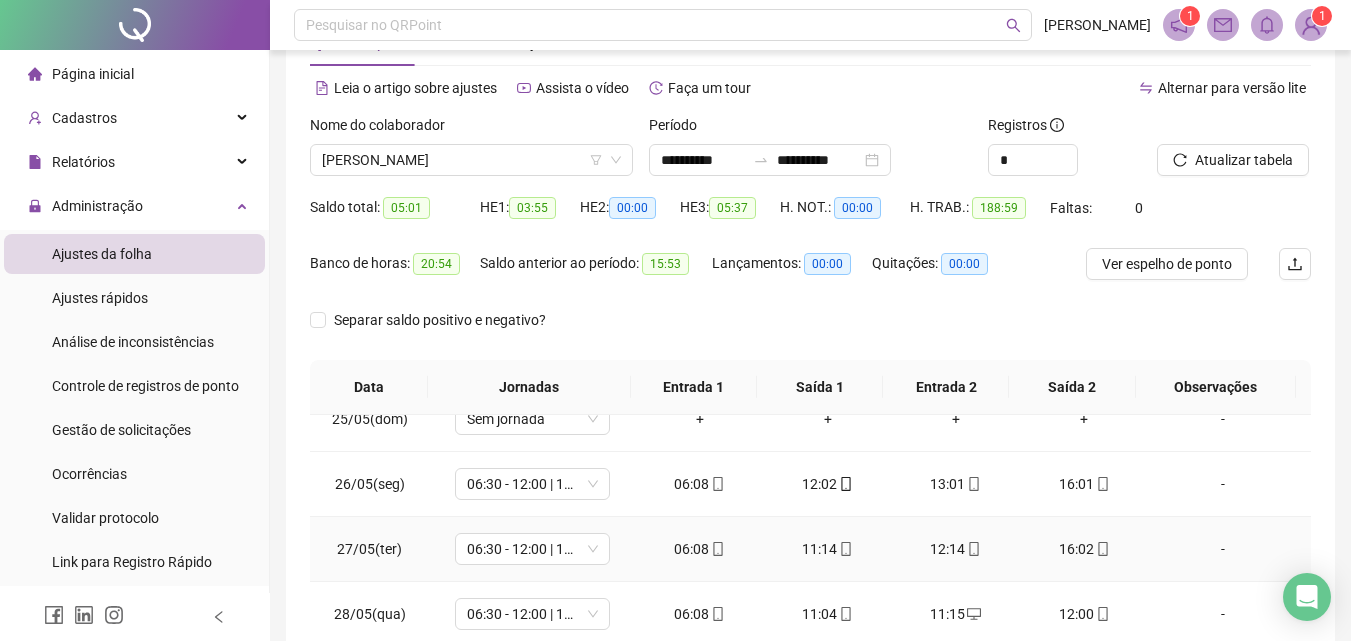 scroll, scrollTop: 100, scrollLeft: 0, axis: vertical 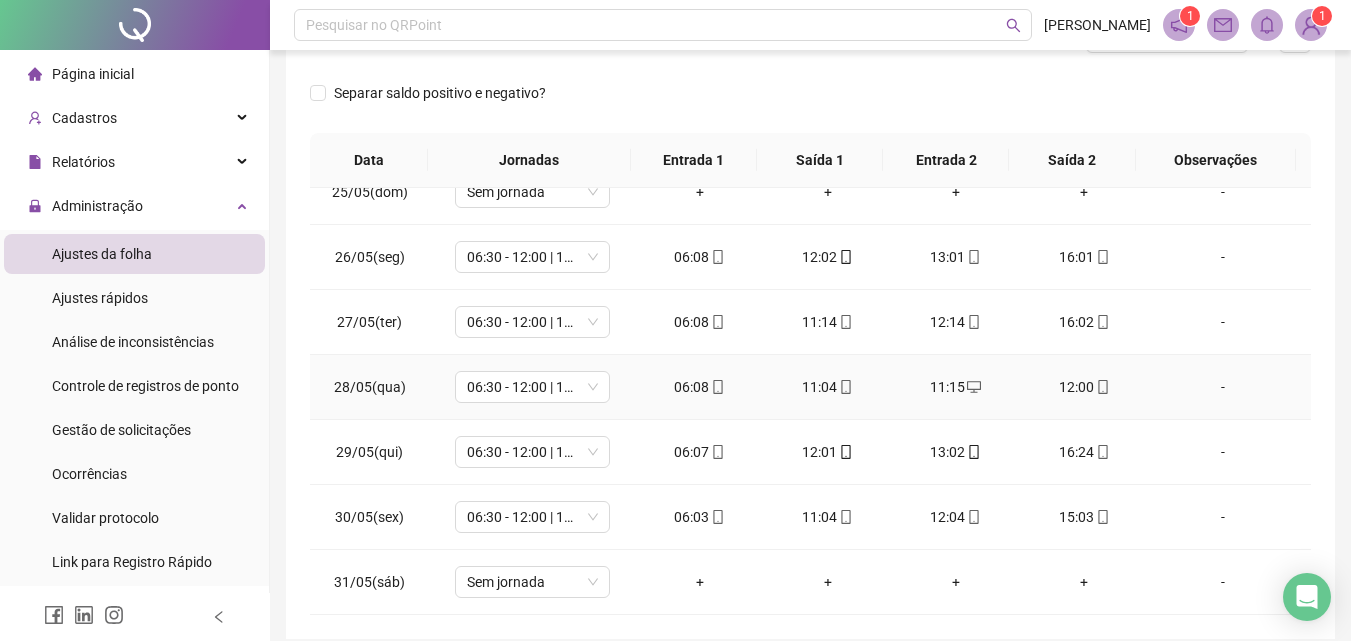 click at bounding box center [973, 387] 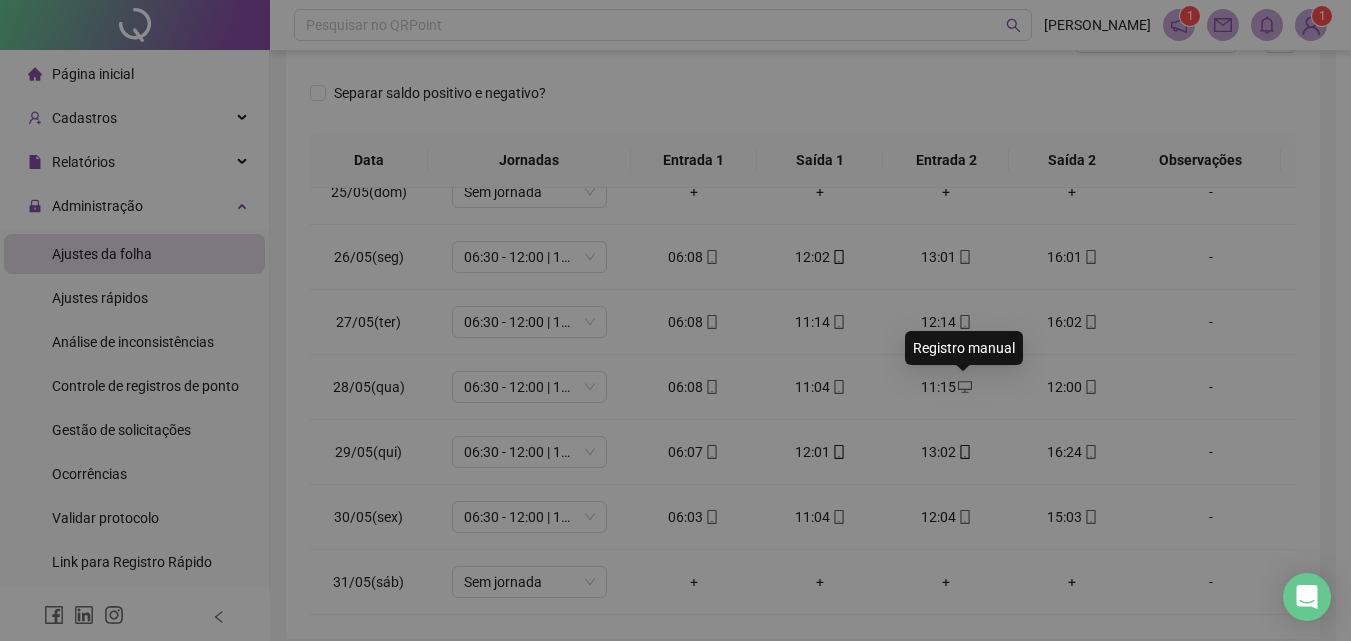 type on "**********" 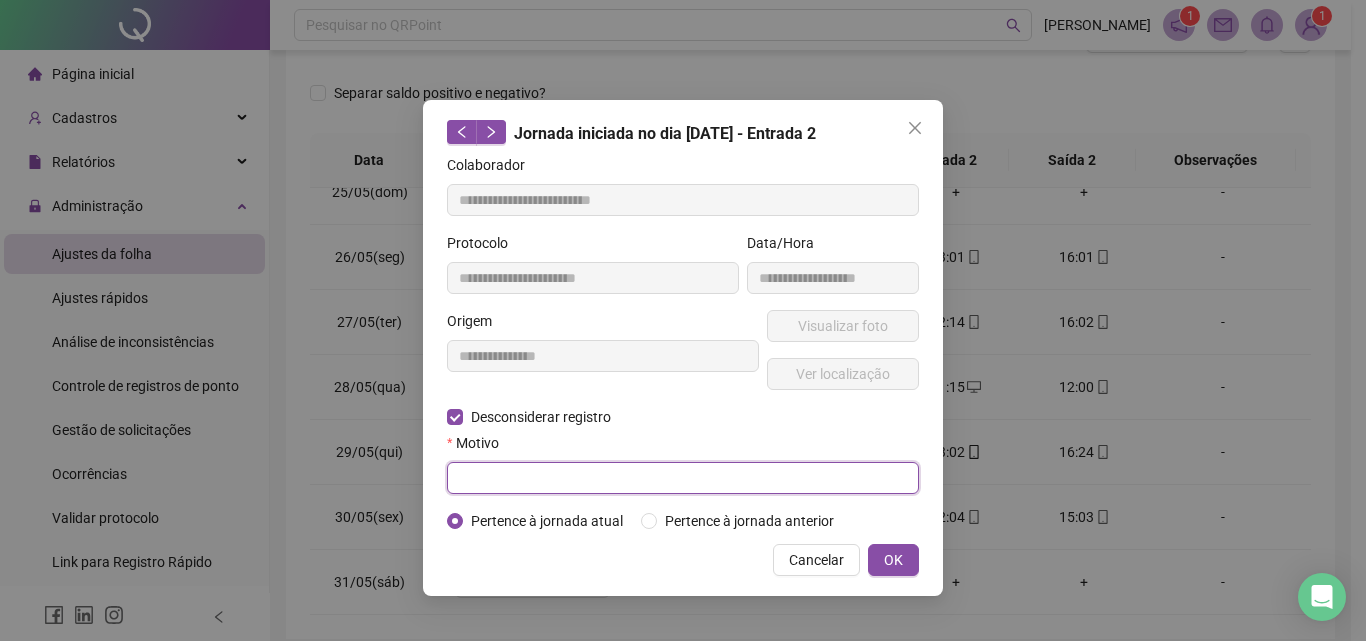 click at bounding box center (683, 478) 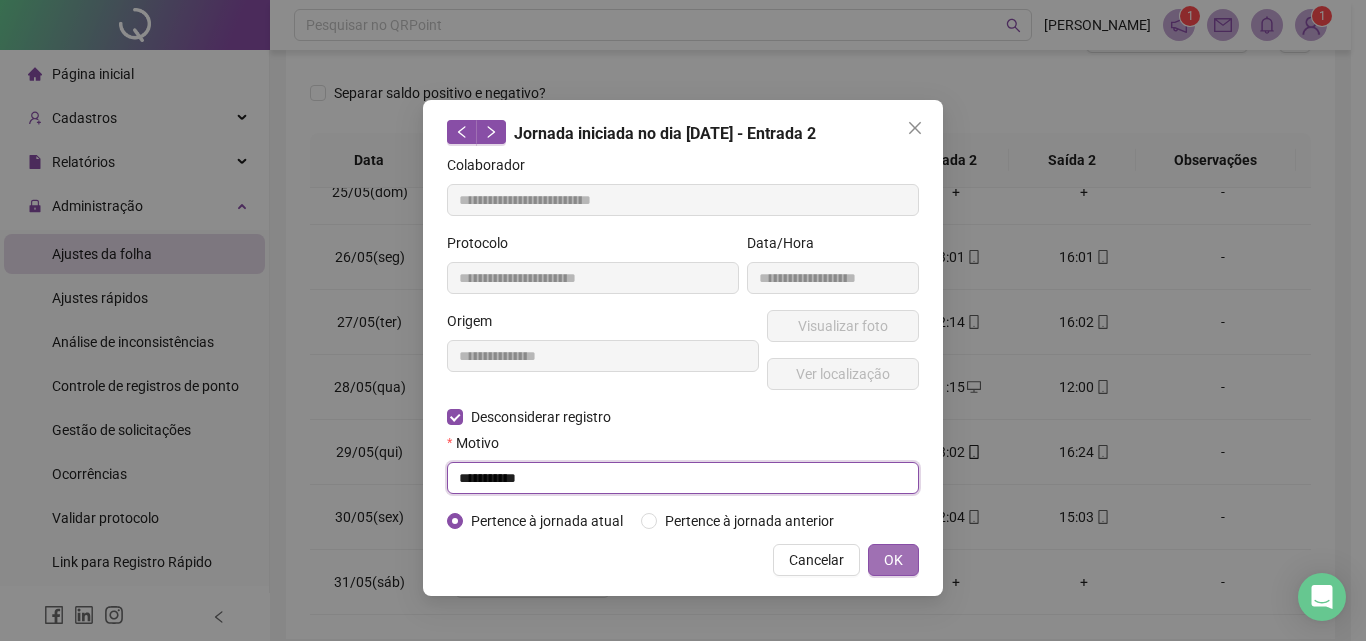 type on "**********" 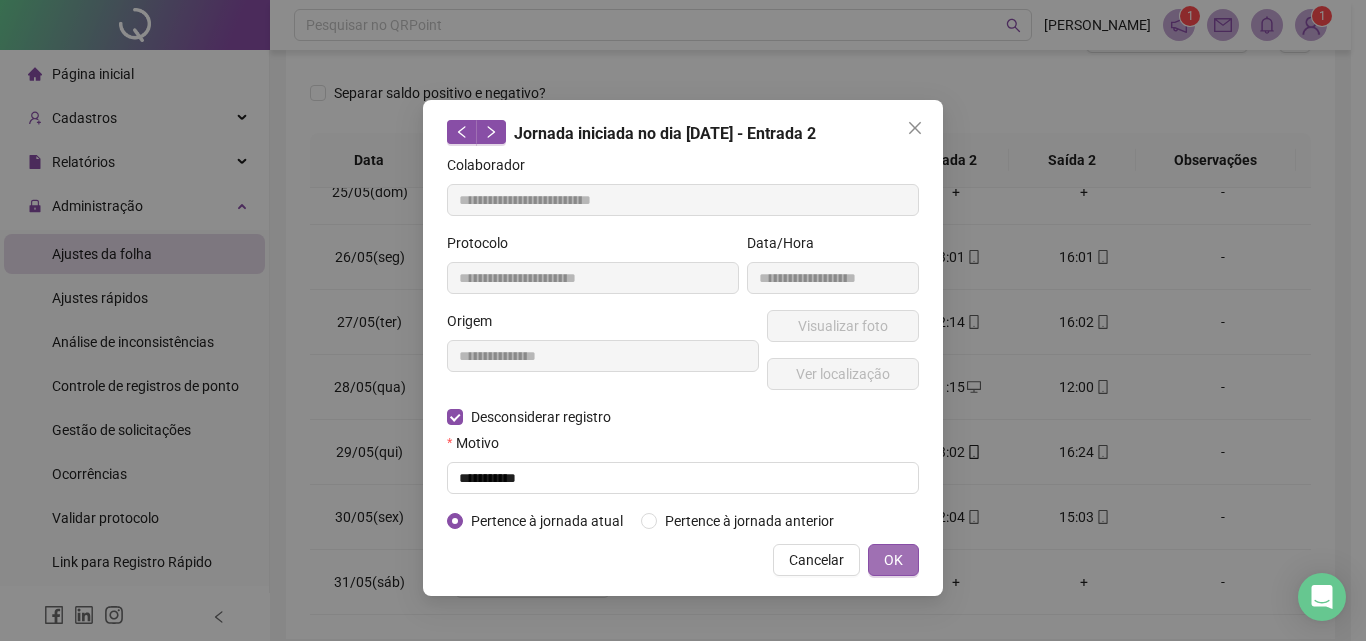 click on "OK" at bounding box center [893, 560] 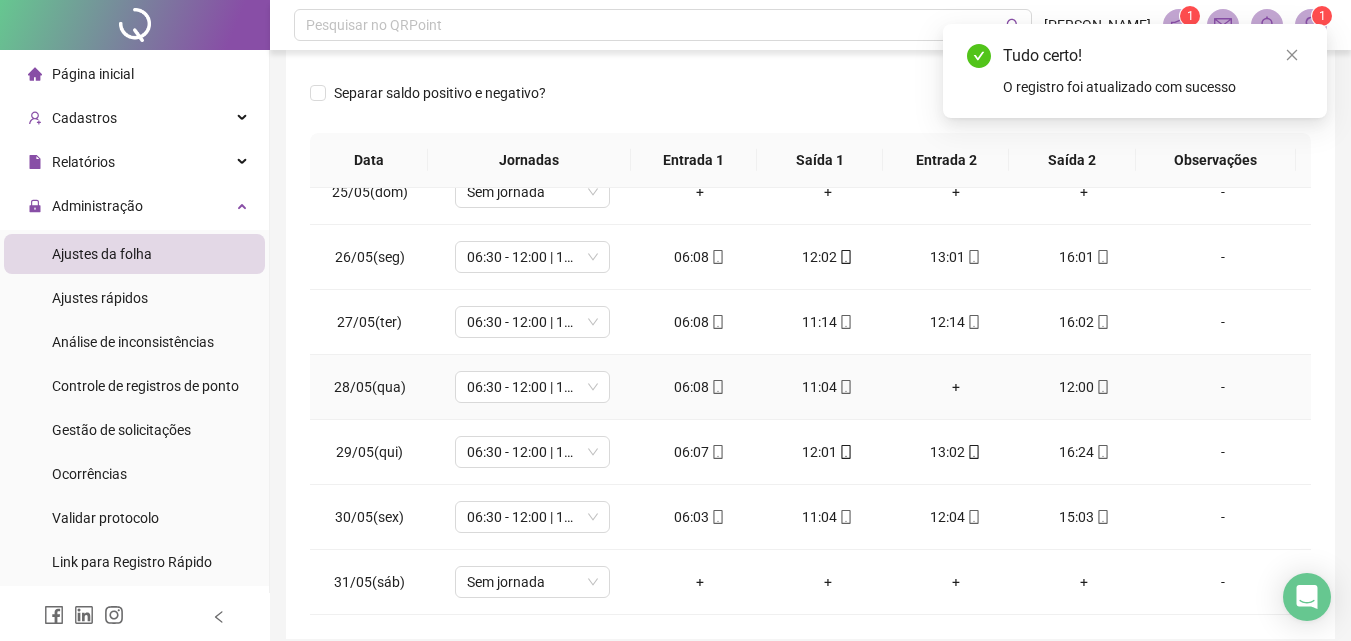 click on "12:00" at bounding box center (1084, 387) 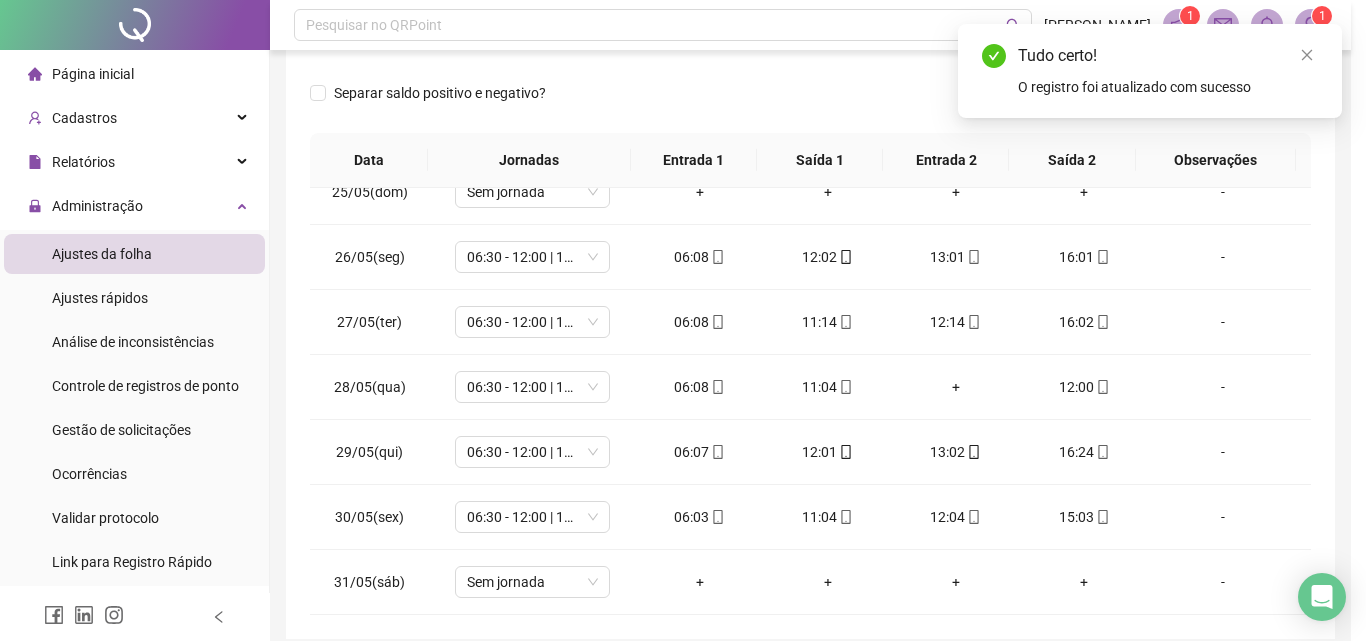 type on "**********" 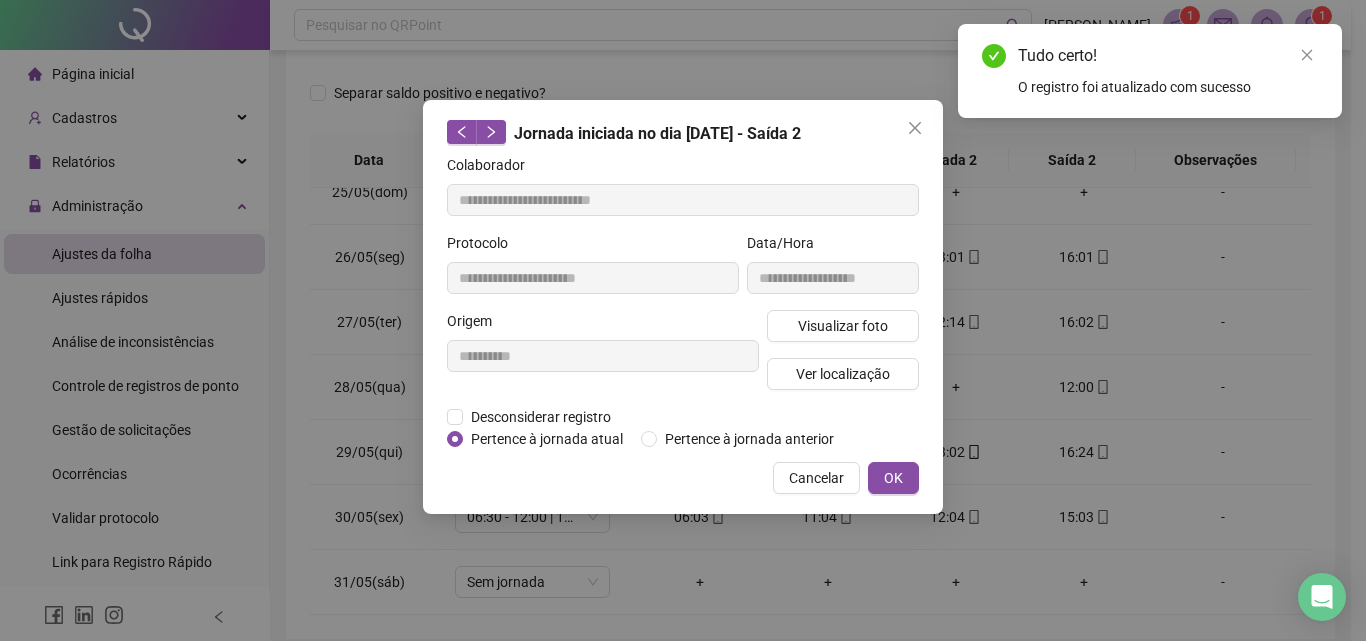 click on "**********" at bounding box center (683, 307) 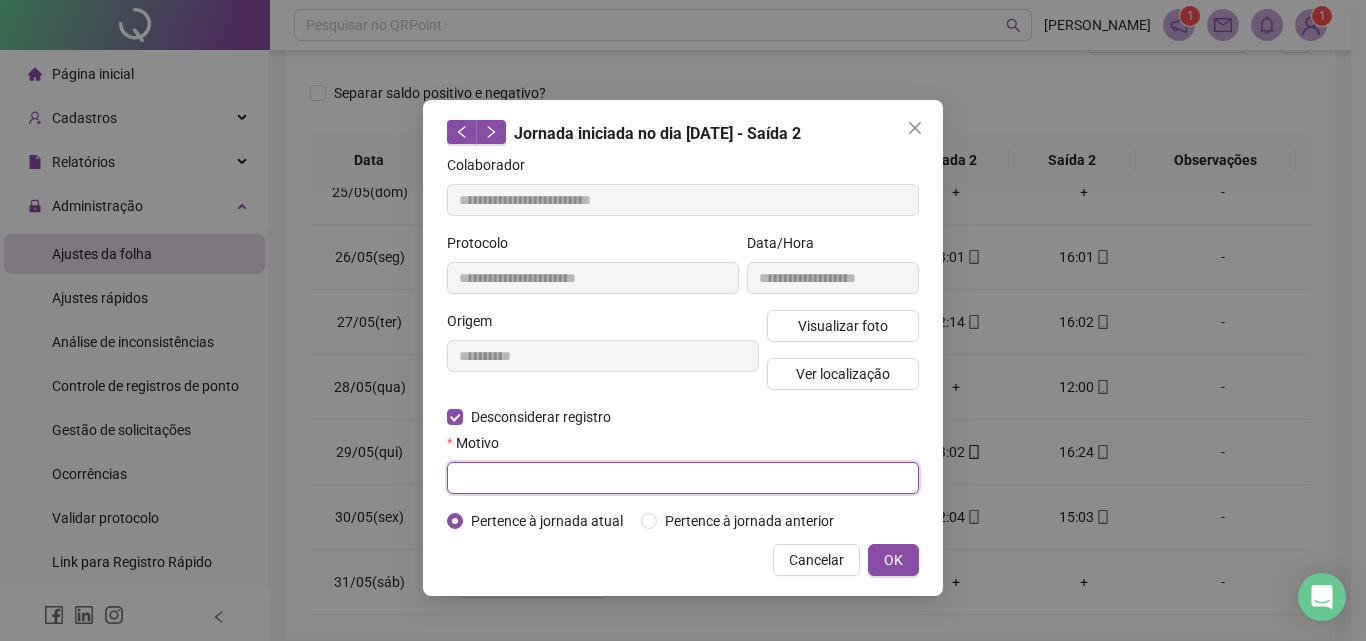 click at bounding box center [683, 478] 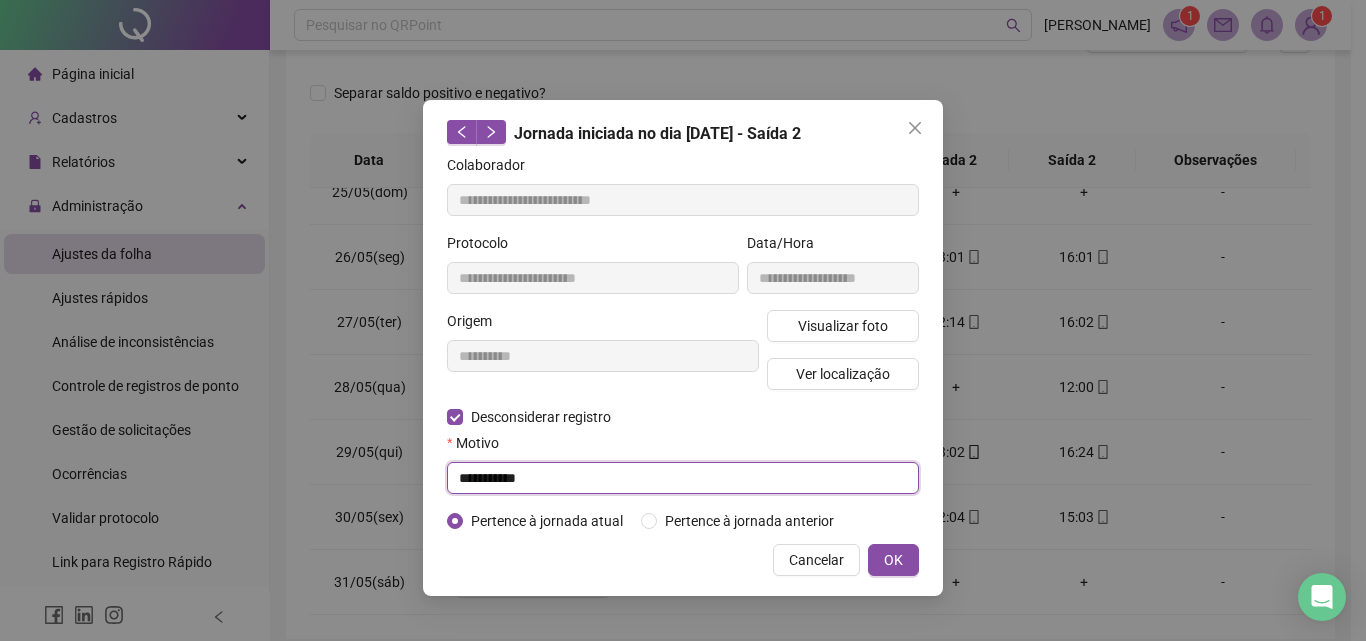 type on "**********" 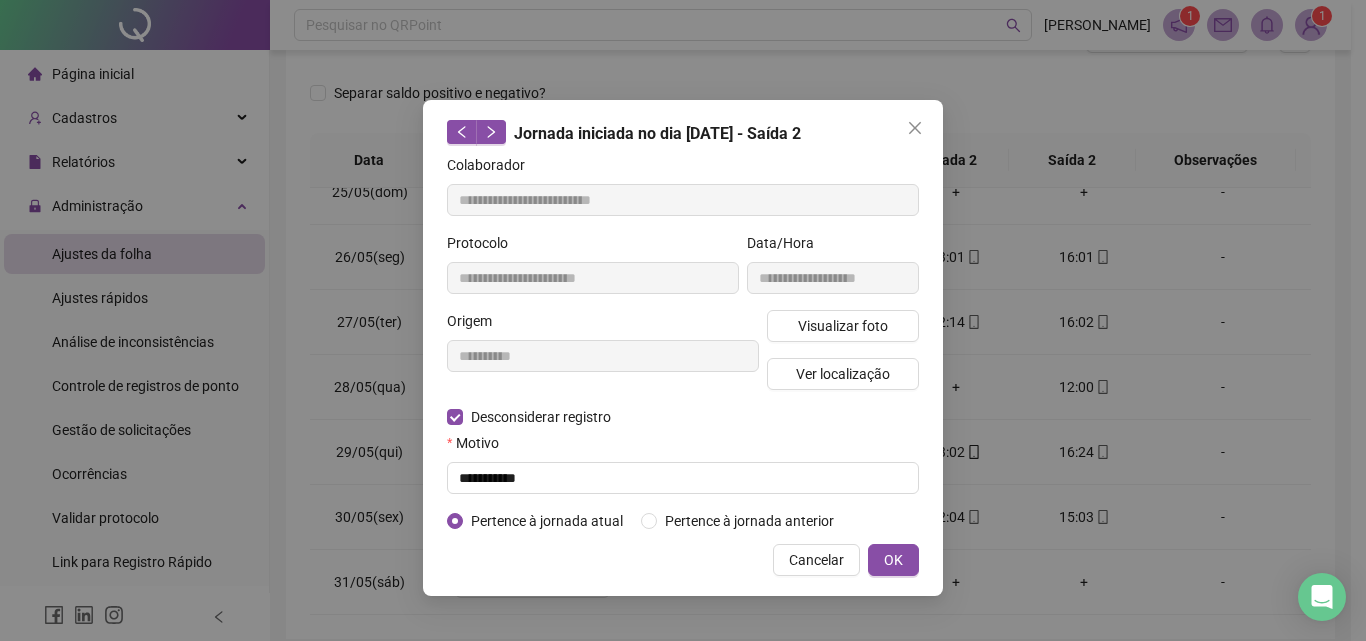 click on "Cancelar OK" at bounding box center (683, 560) 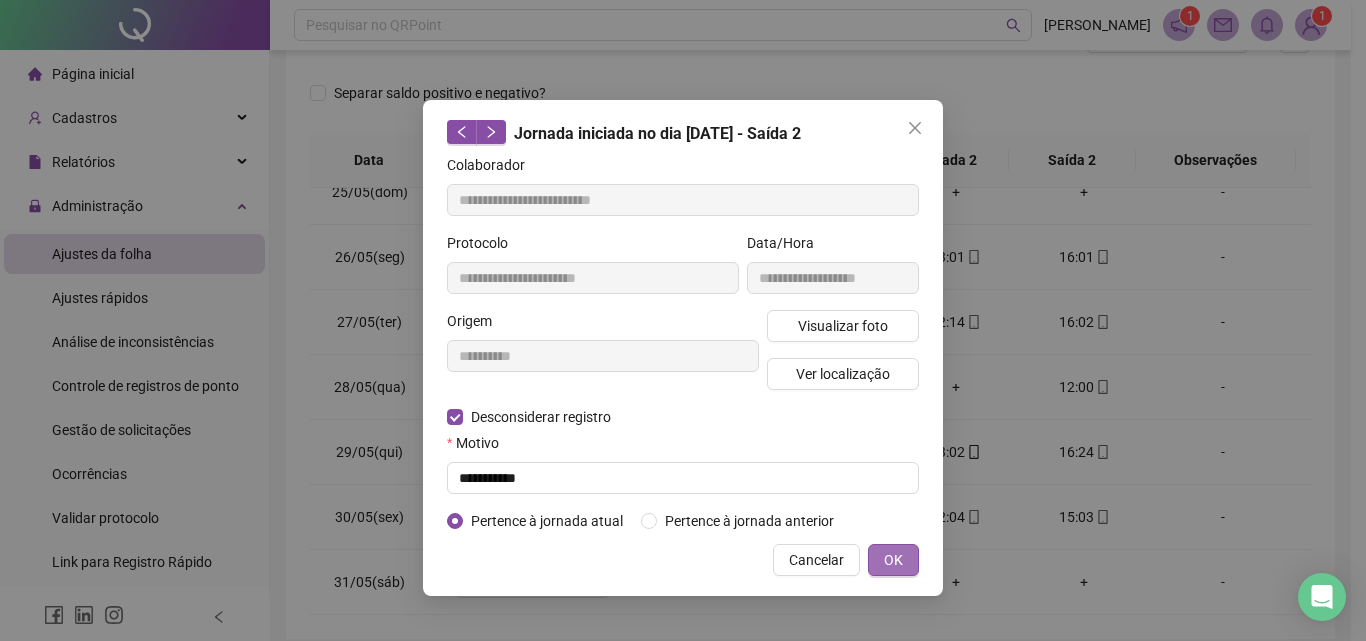 click on "OK" at bounding box center [893, 560] 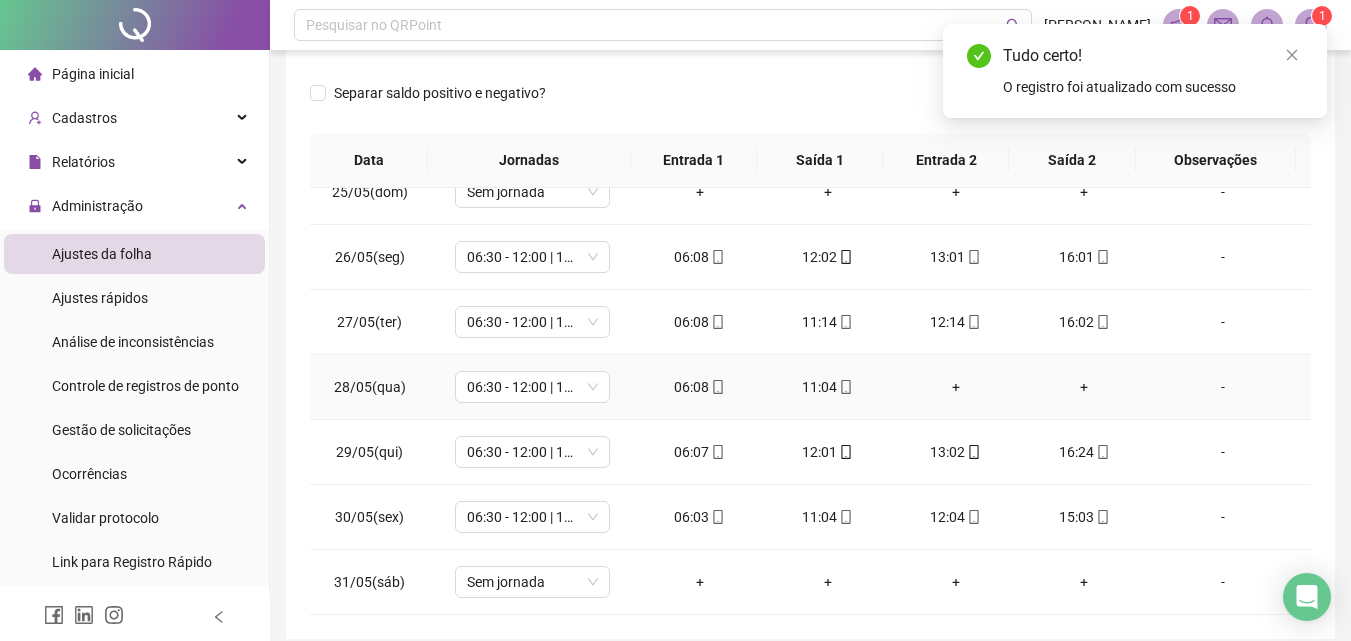 click on "+" at bounding box center [956, 387] 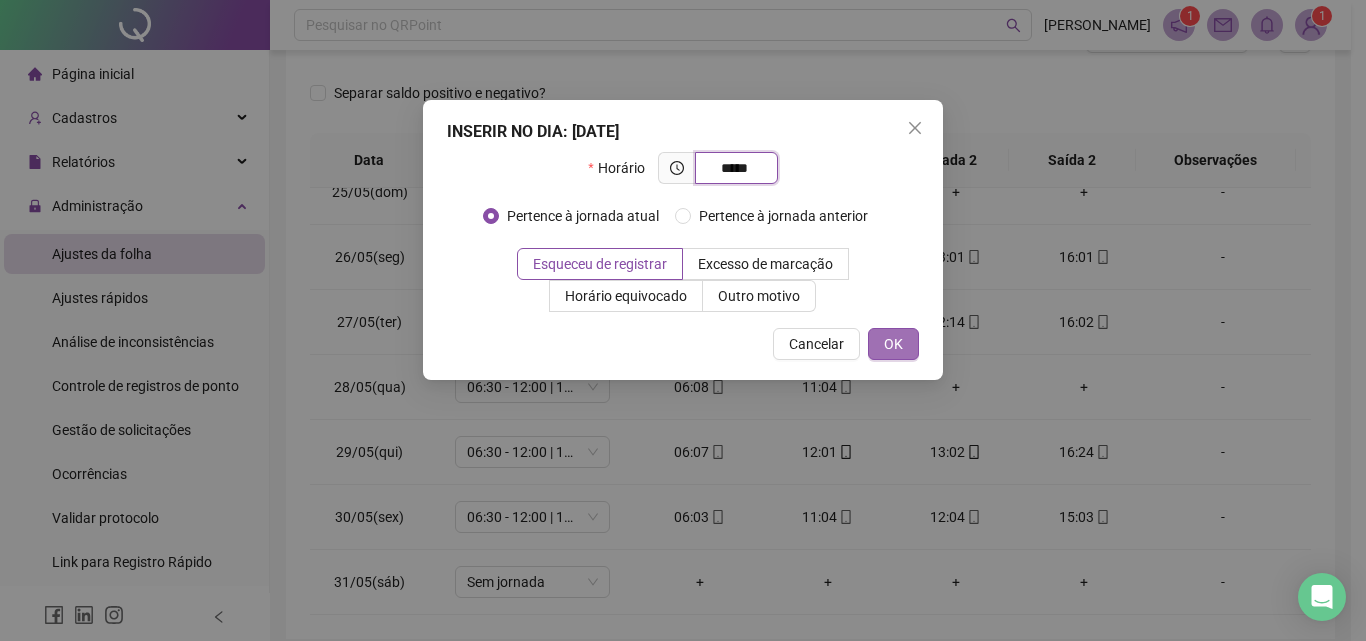 type on "*****" 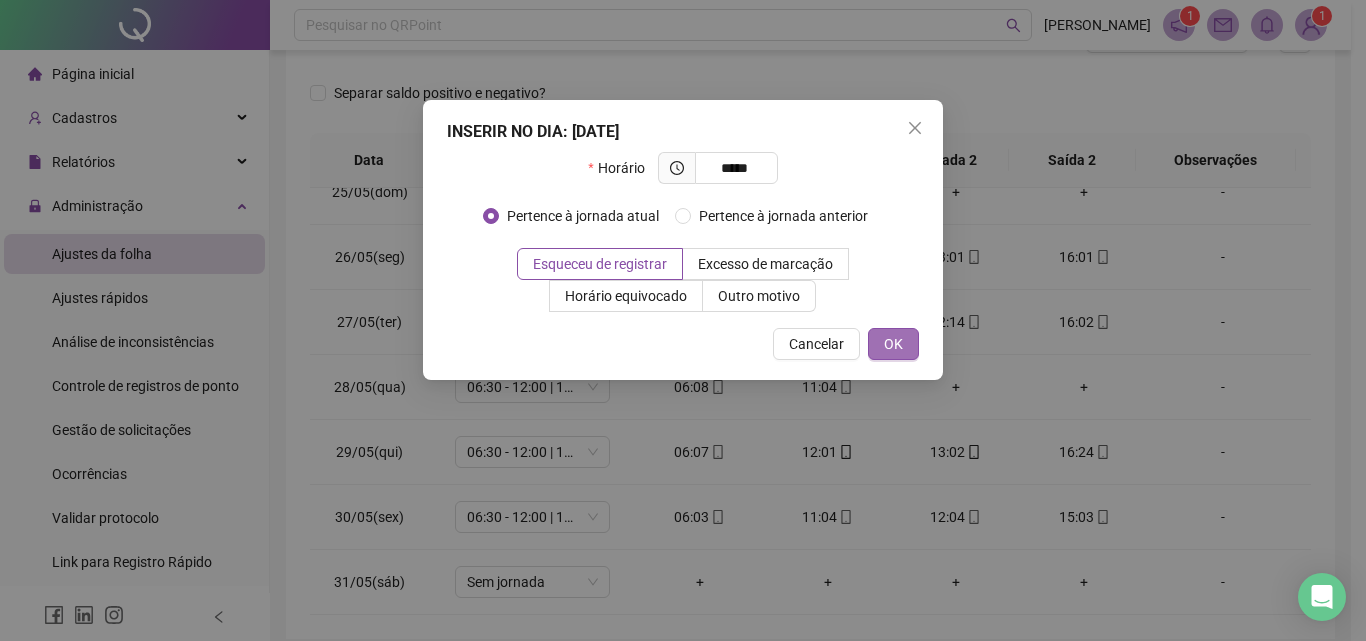 click on "OK" at bounding box center (893, 344) 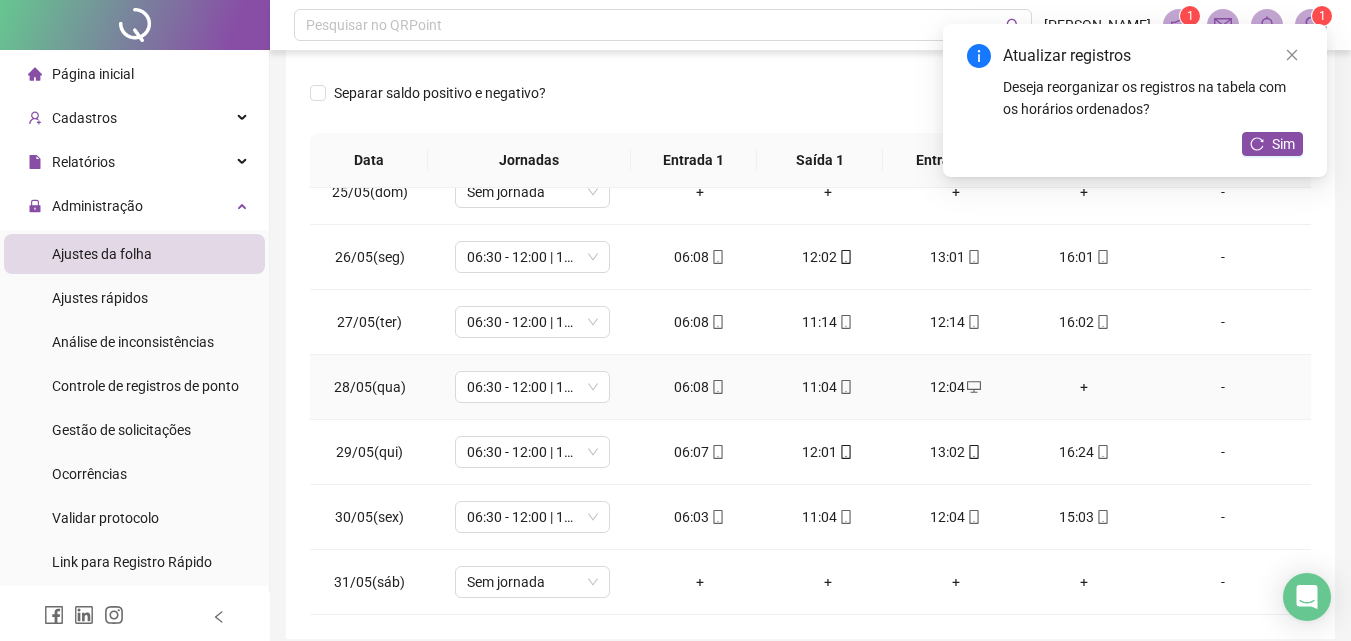 click on "+" at bounding box center (1084, 387) 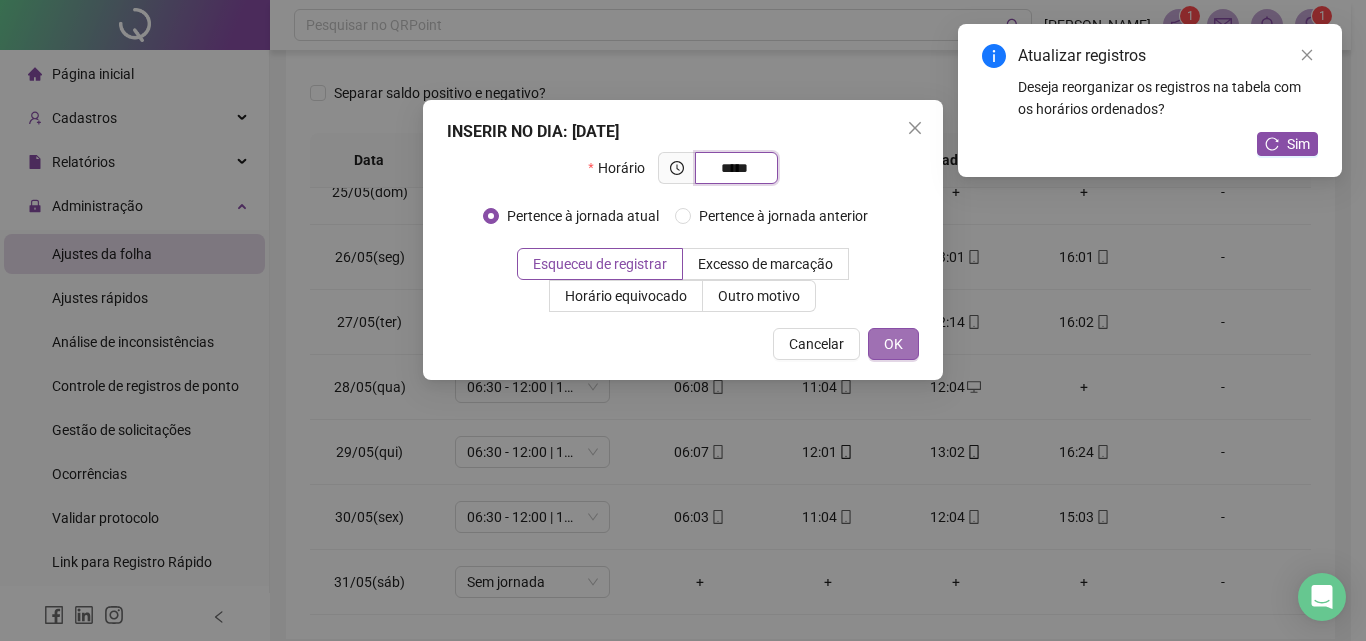 type on "*****" 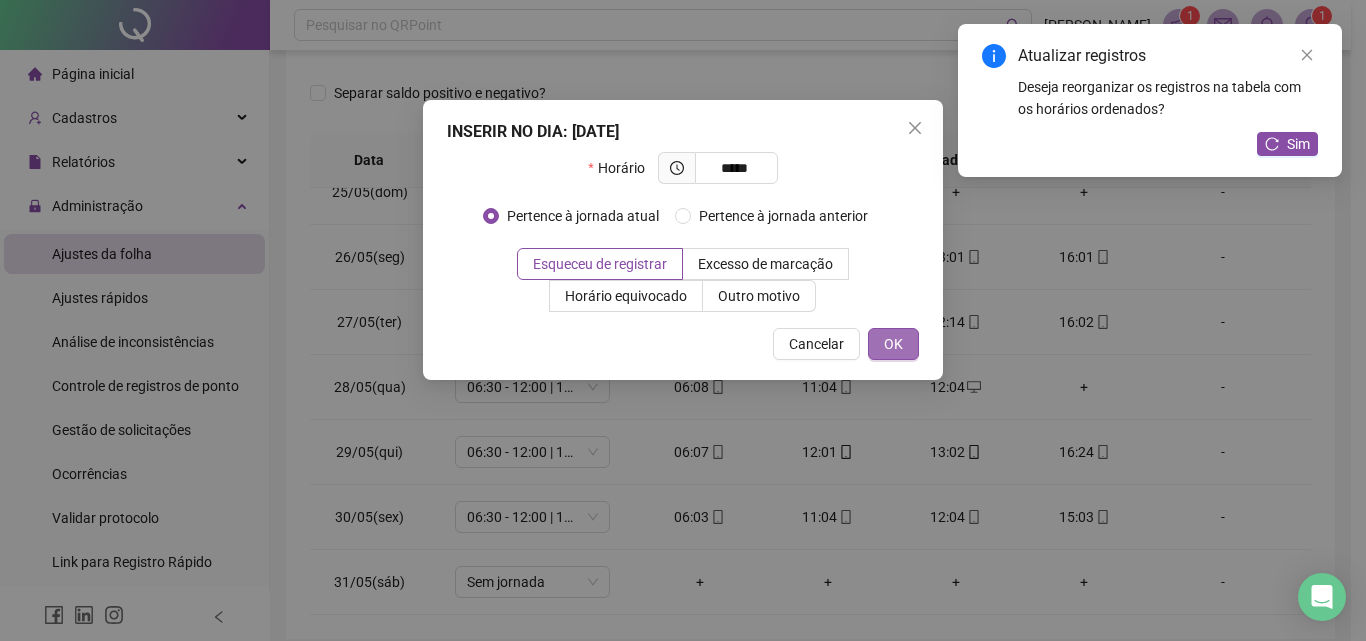 click on "OK" at bounding box center (893, 344) 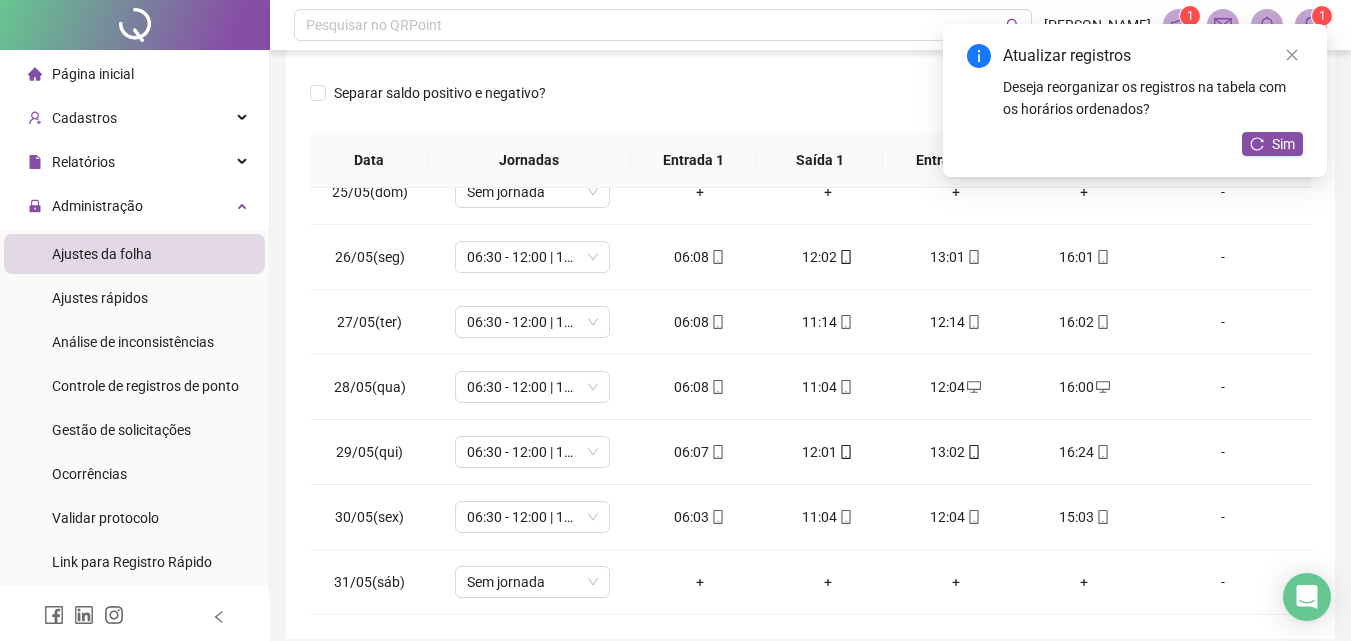 drag, startPoint x: 1274, startPoint y: 143, endPoint x: 1269, endPoint y: 176, distance: 33.37664 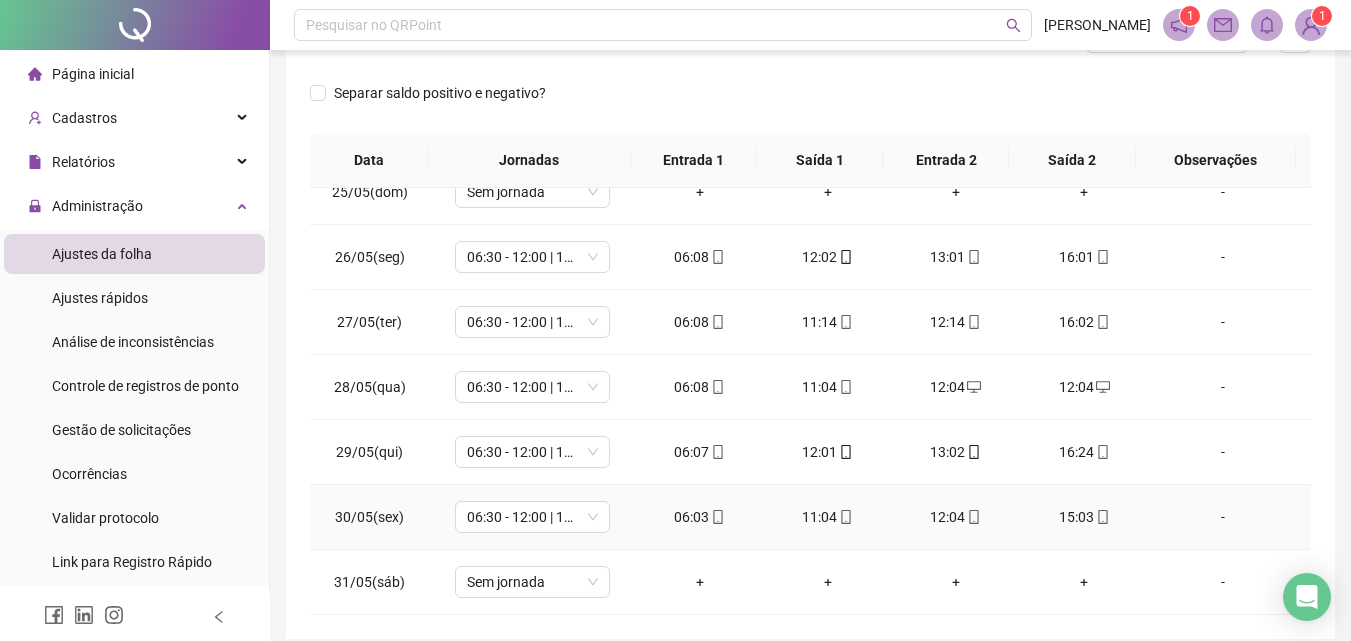 scroll, scrollTop: 381, scrollLeft: 0, axis: vertical 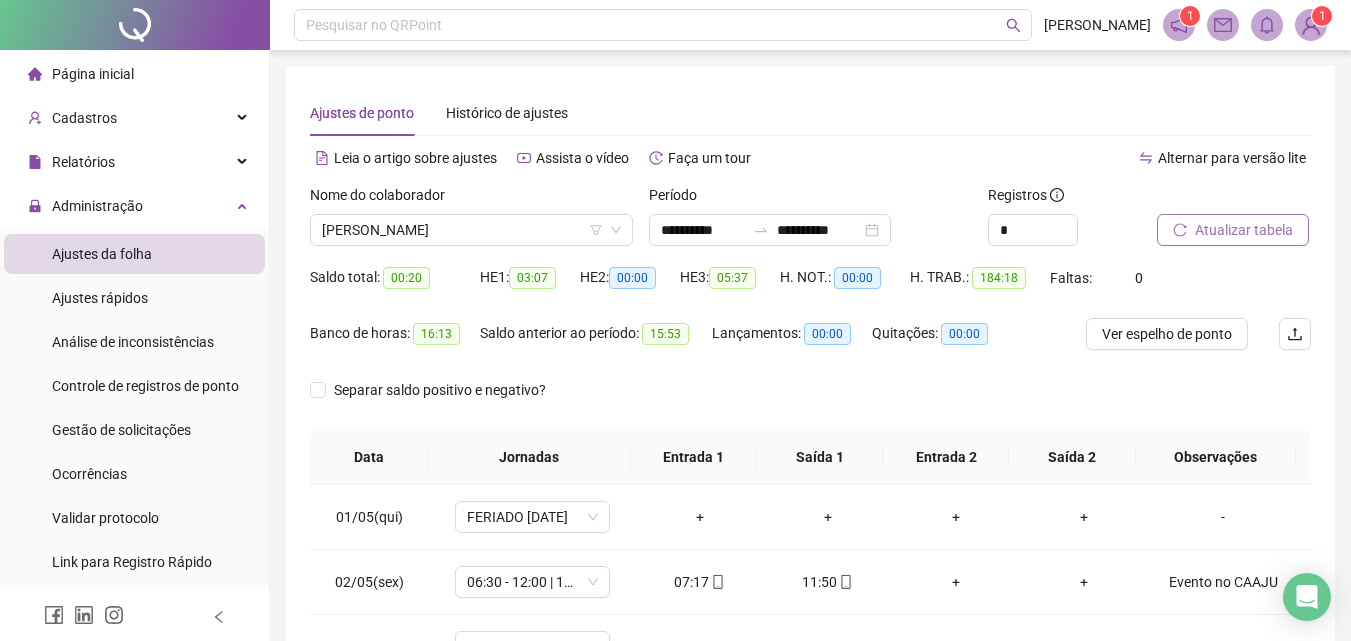 click on "Atualizar tabela" at bounding box center [1244, 230] 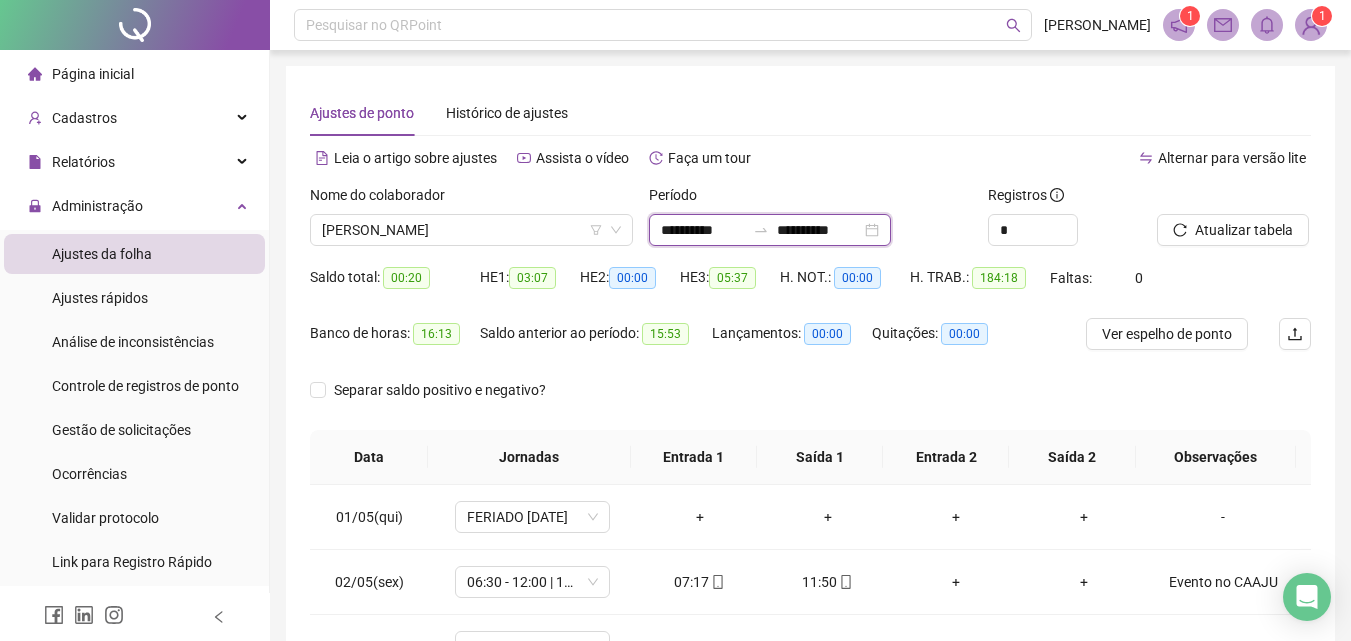 click on "**********" at bounding box center (703, 230) 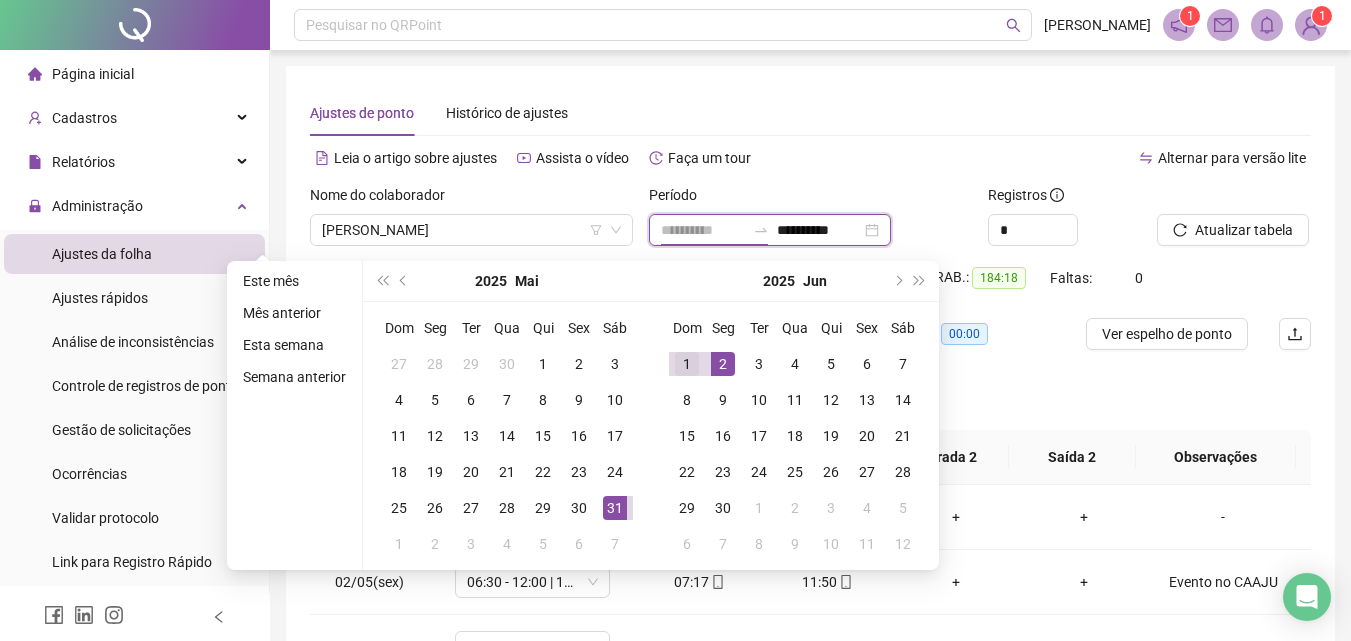 type on "**********" 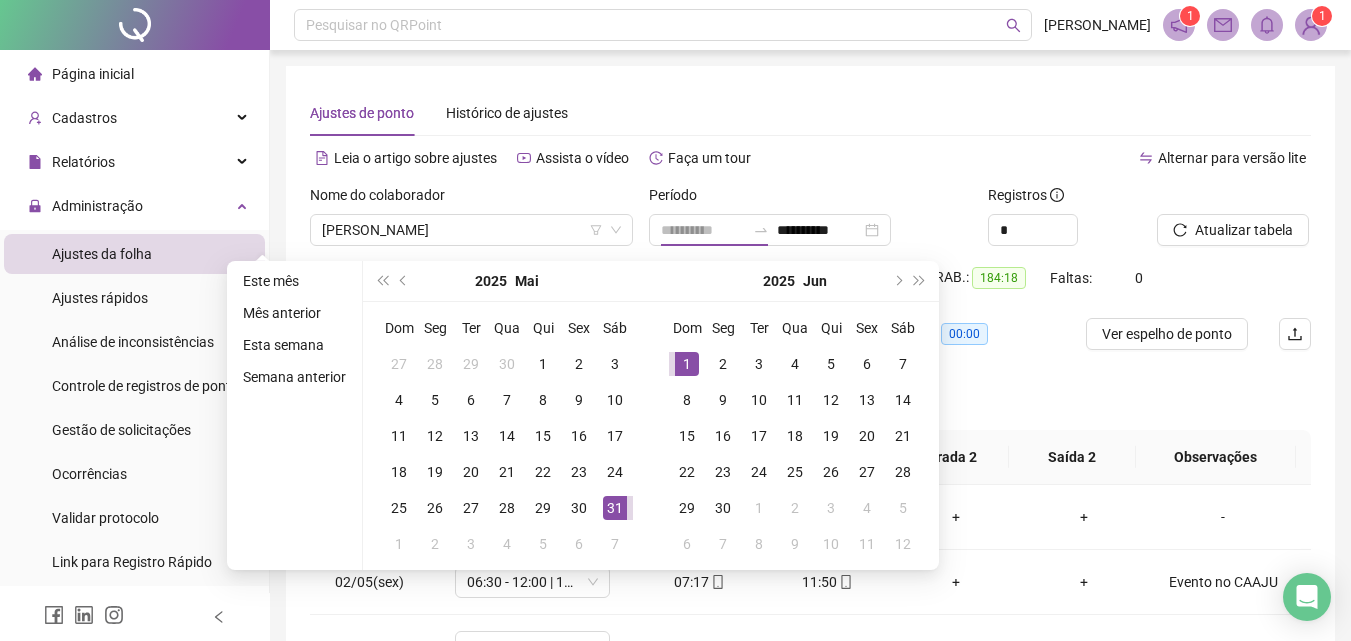 click on "1" at bounding box center [687, 364] 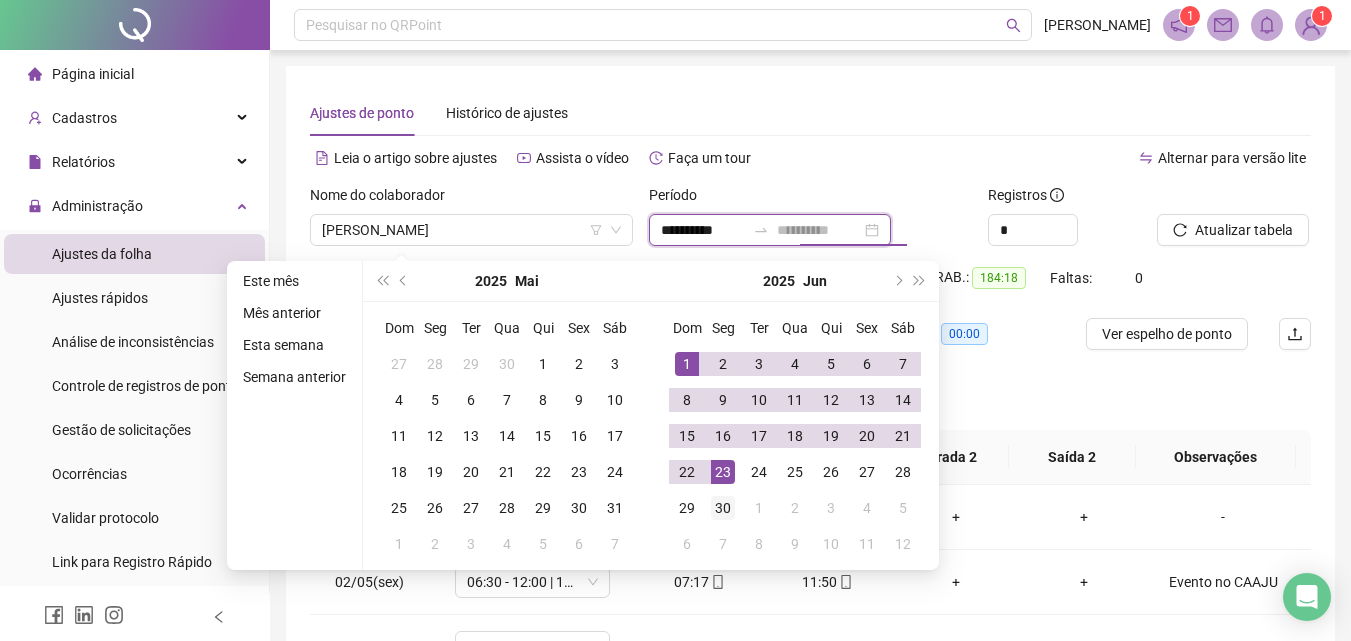 type on "**********" 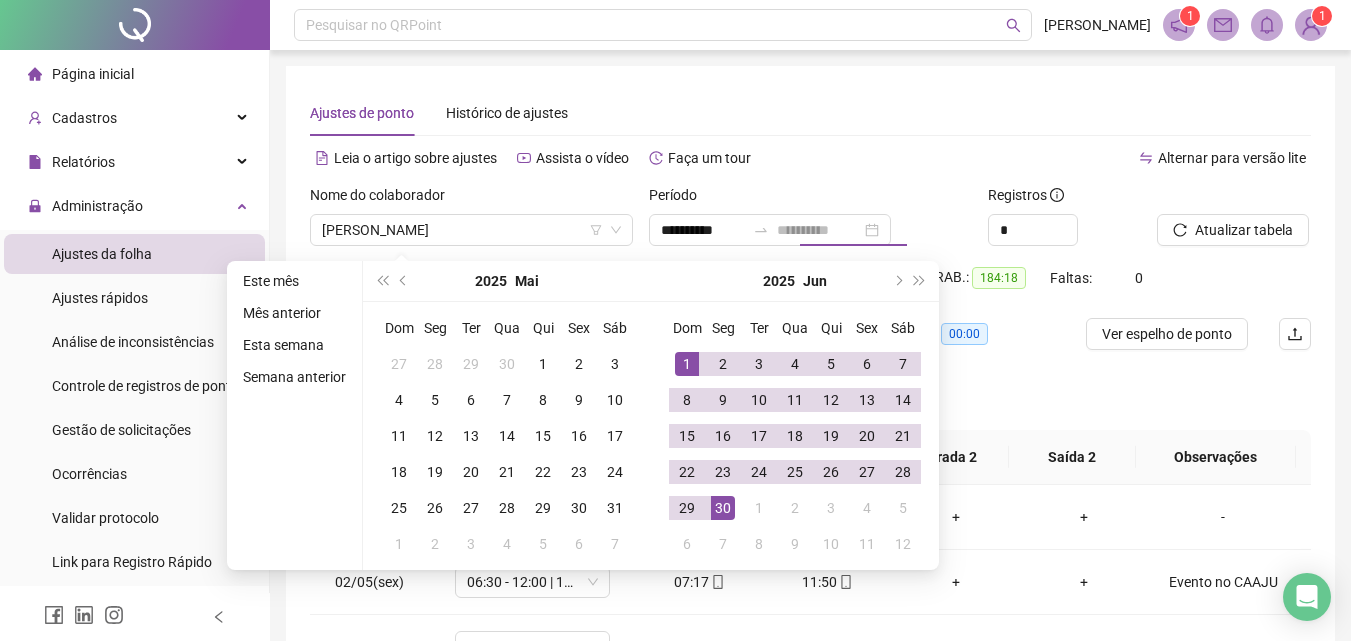 click on "30" at bounding box center [723, 508] 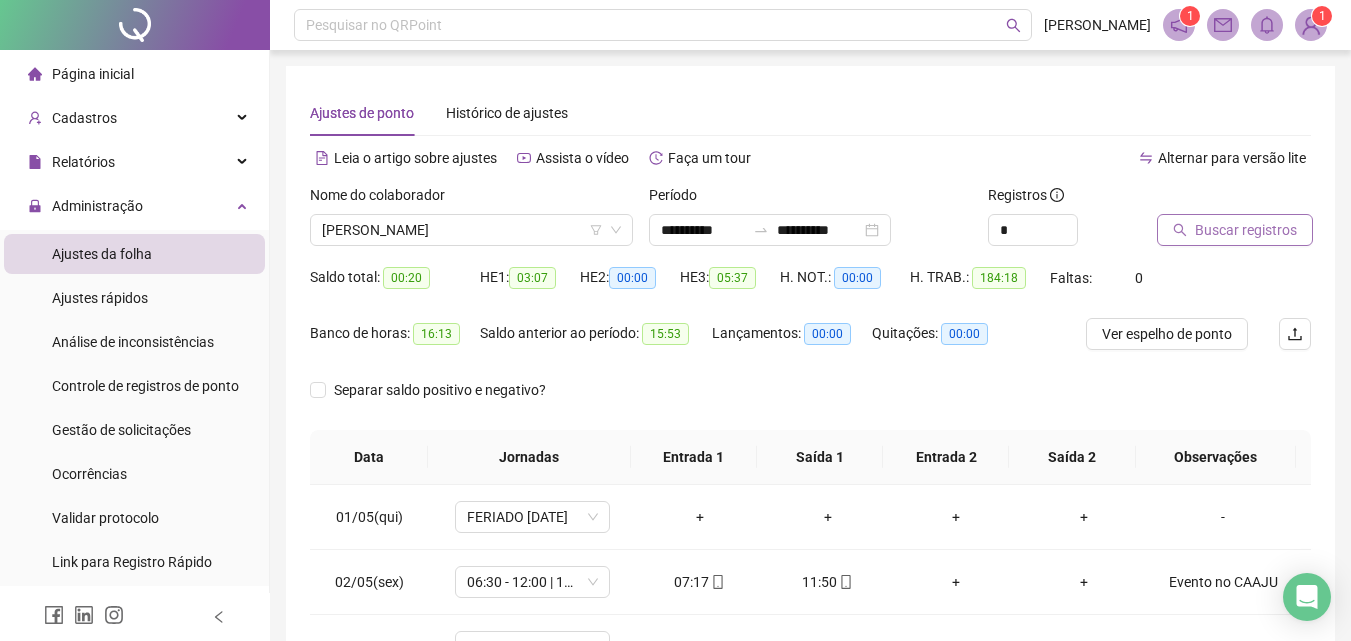 click on "Buscar registros" at bounding box center (1246, 230) 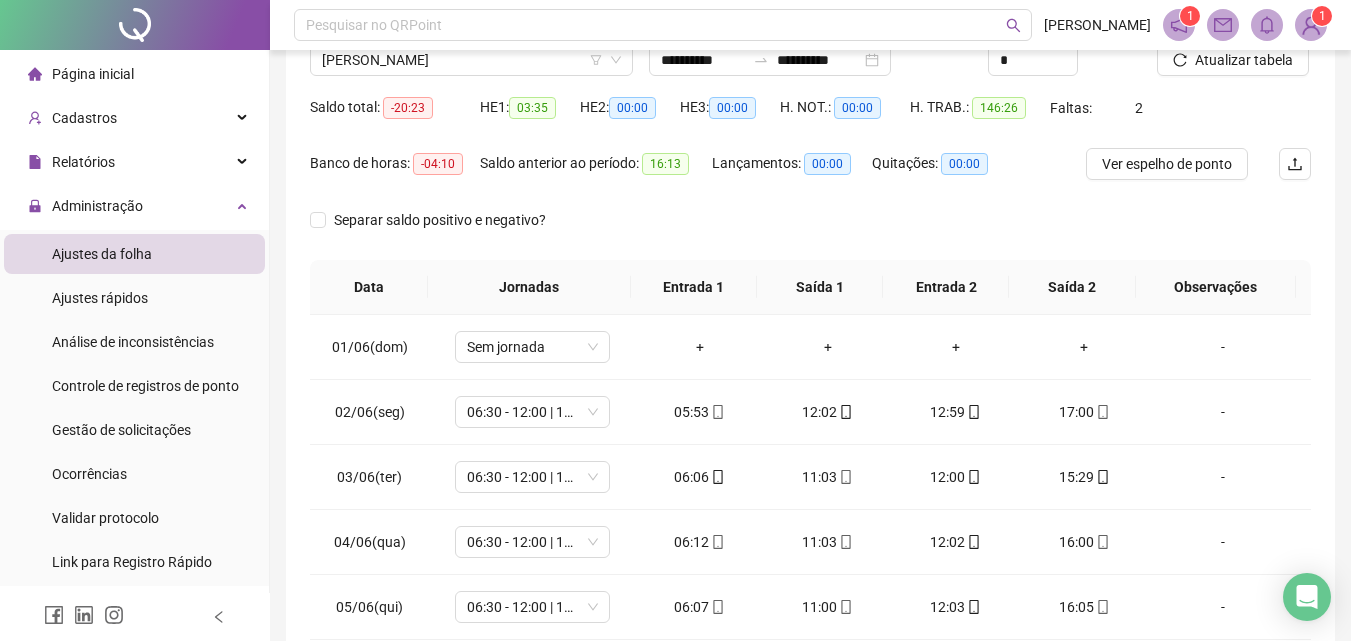scroll, scrollTop: 200, scrollLeft: 0, axis: vertical 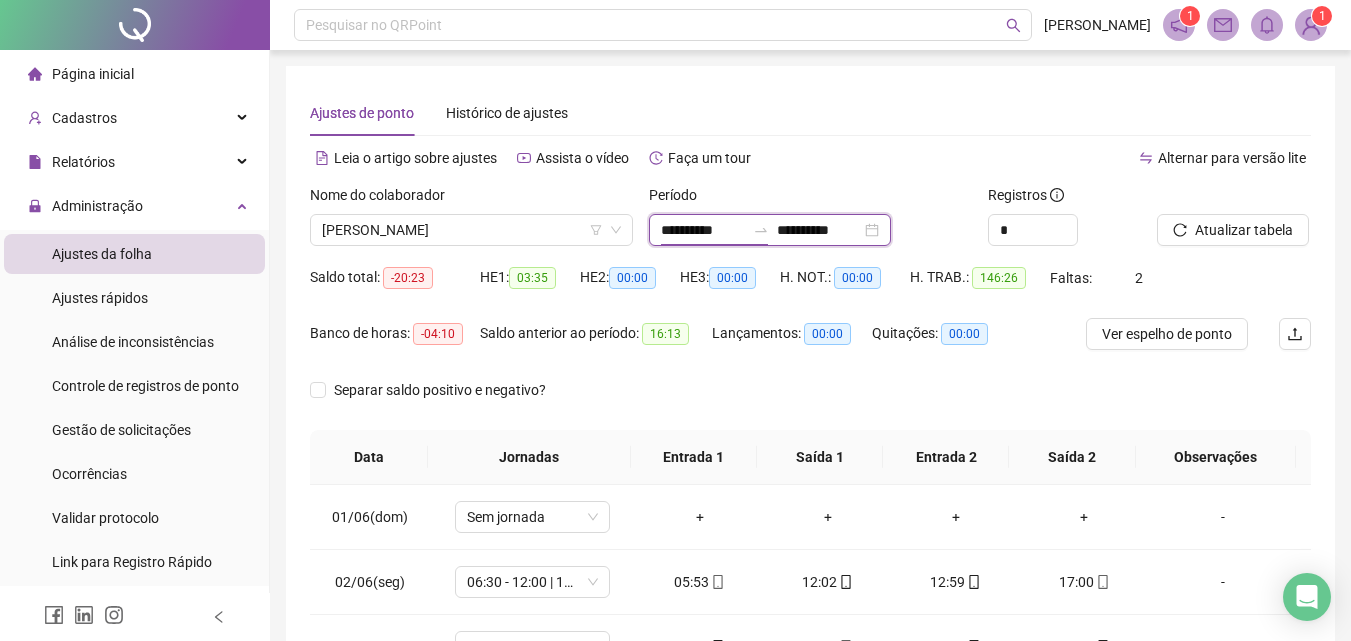 click on "**********" at bounding box center [703, 230] 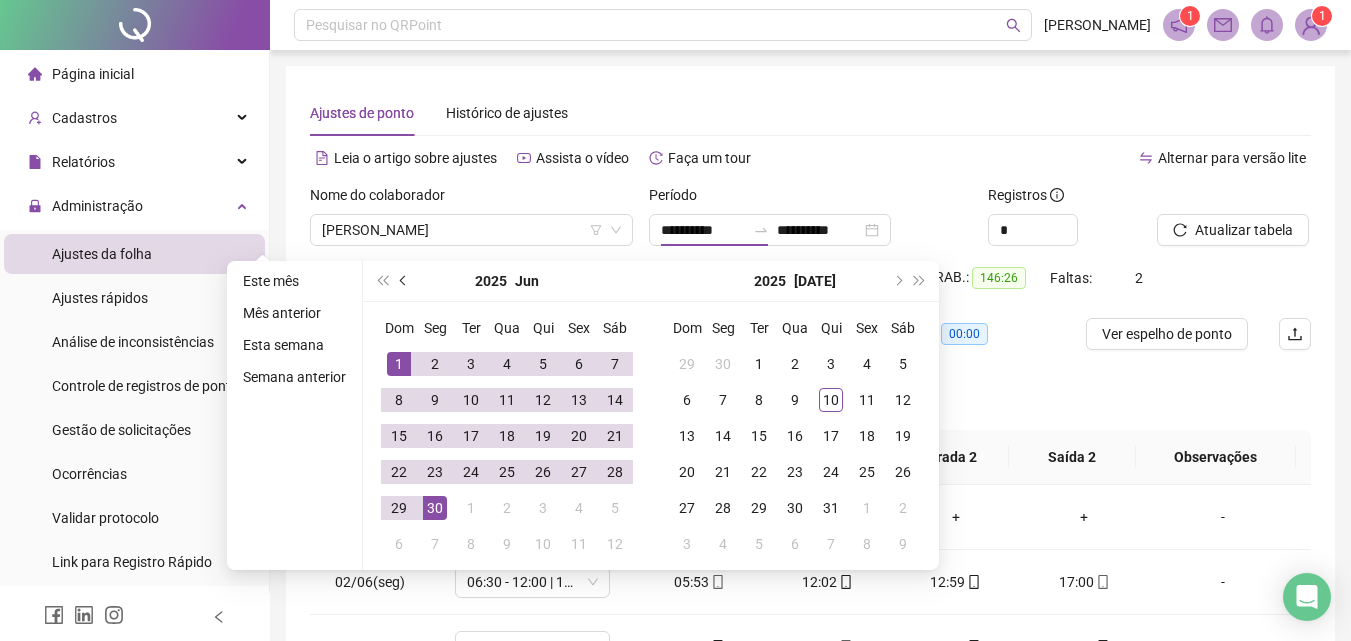click at bounding box center [405, 281] 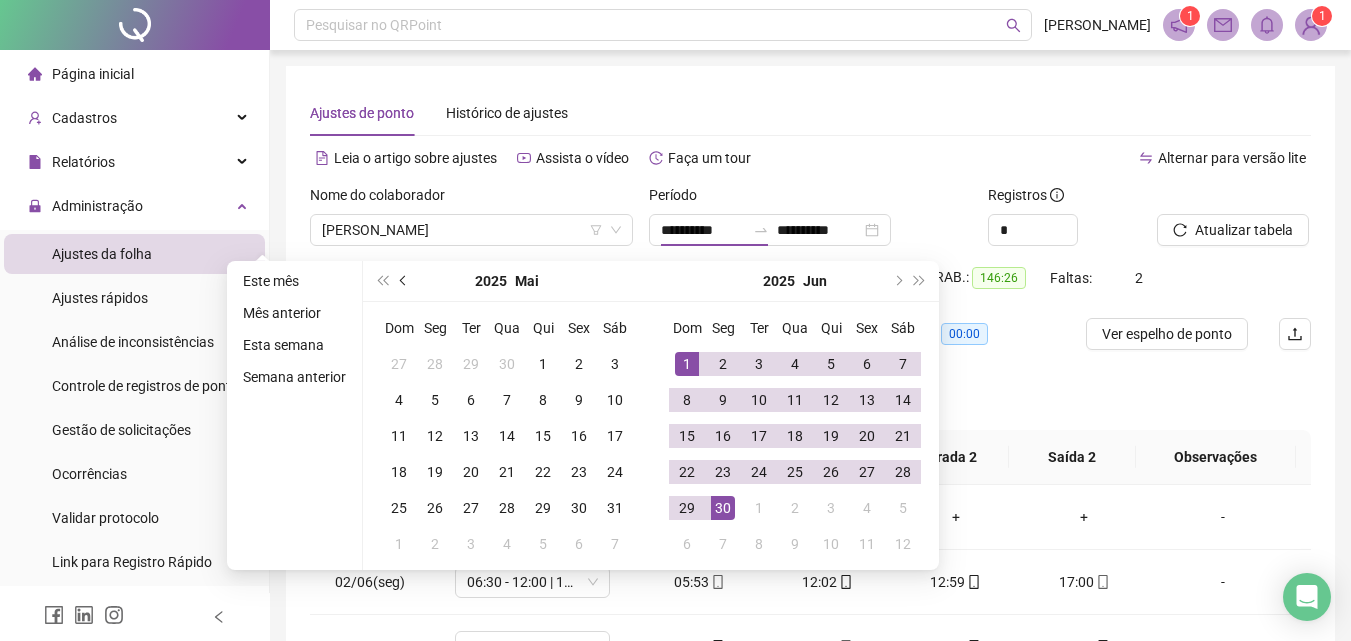 click at bounding box center [405, 281] 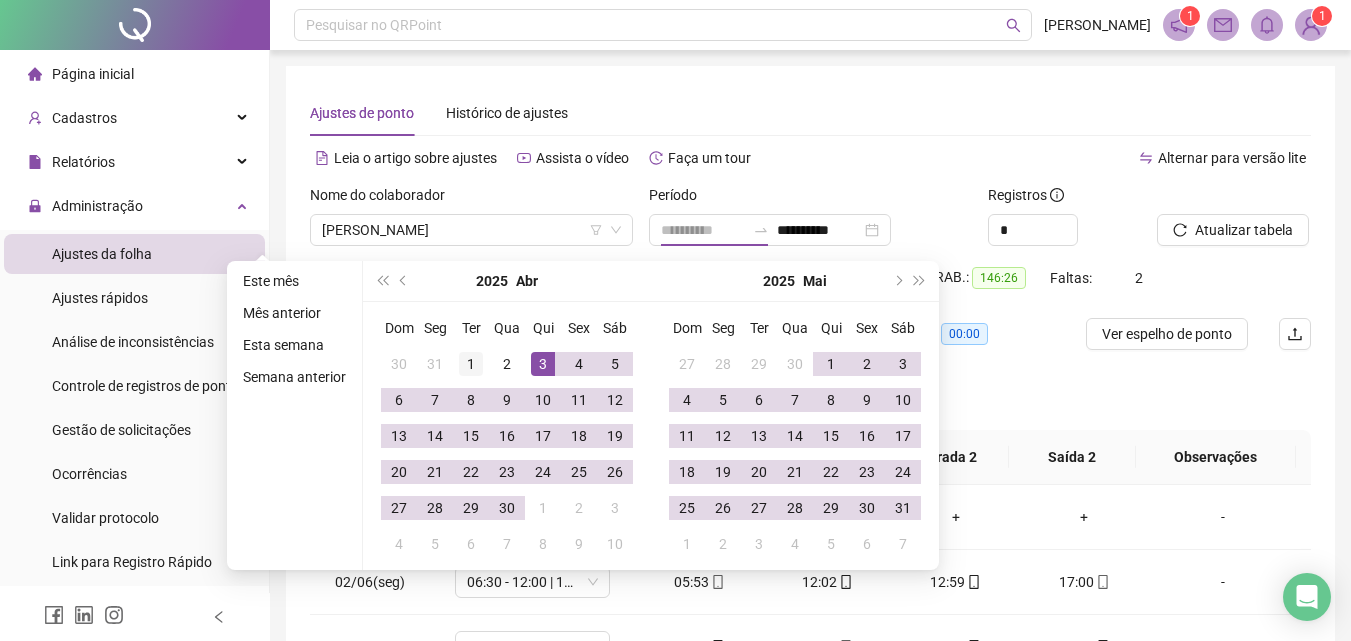 type on "**********" 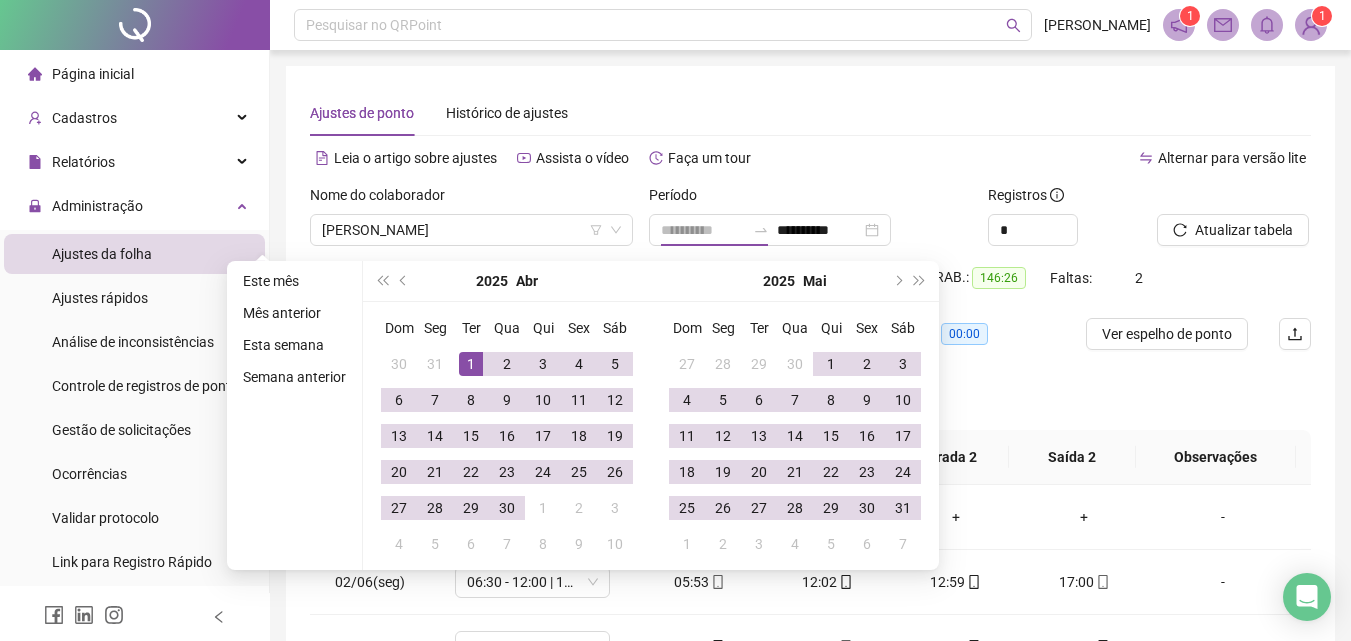 click on "1" at bounding box center (471, 364) 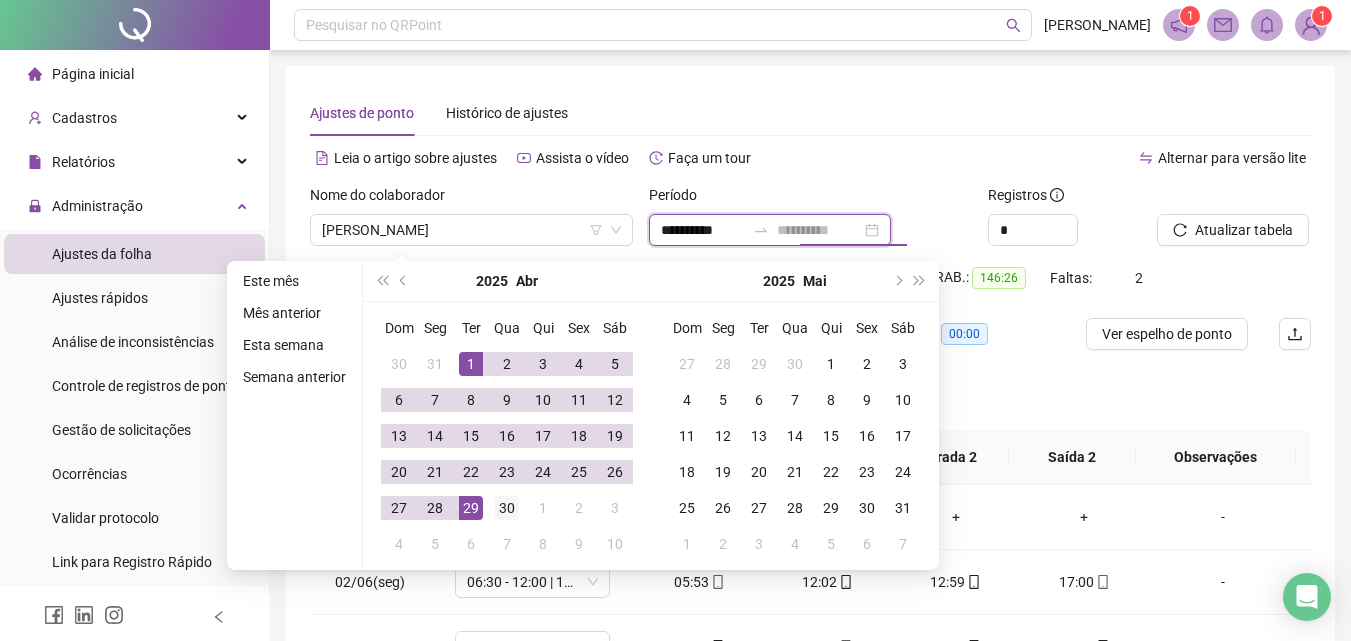 type on "**********" 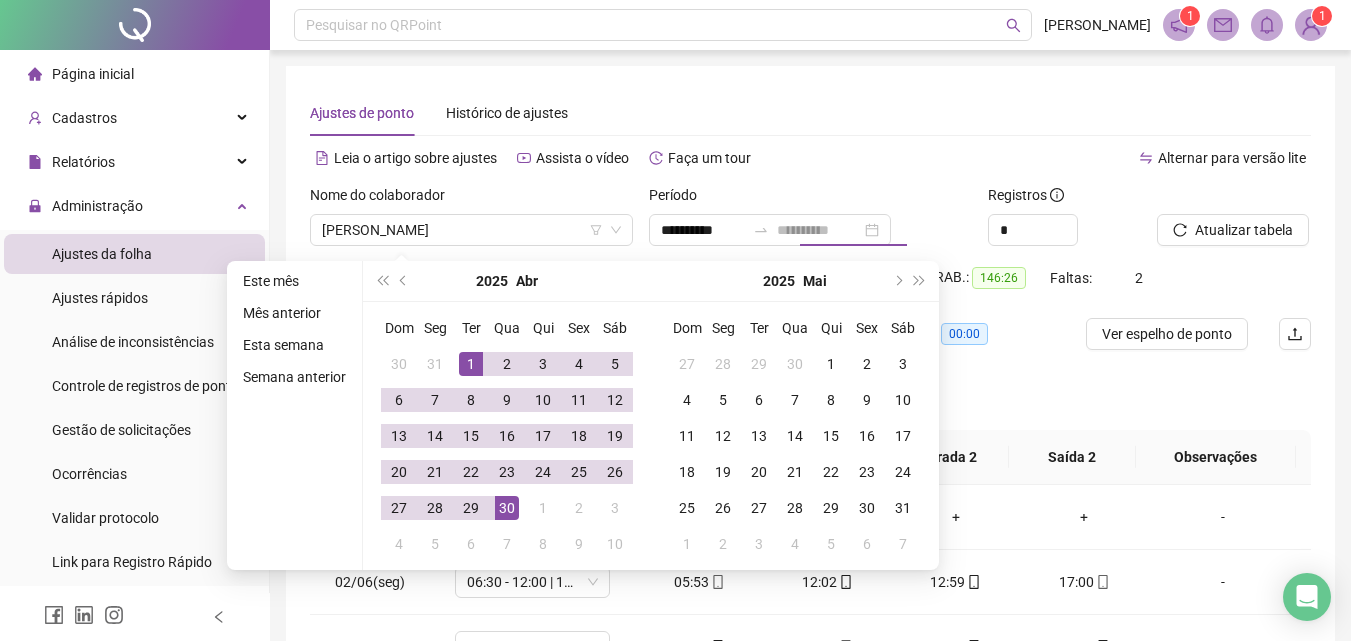 click on "30" at bounding box center (507, 508) 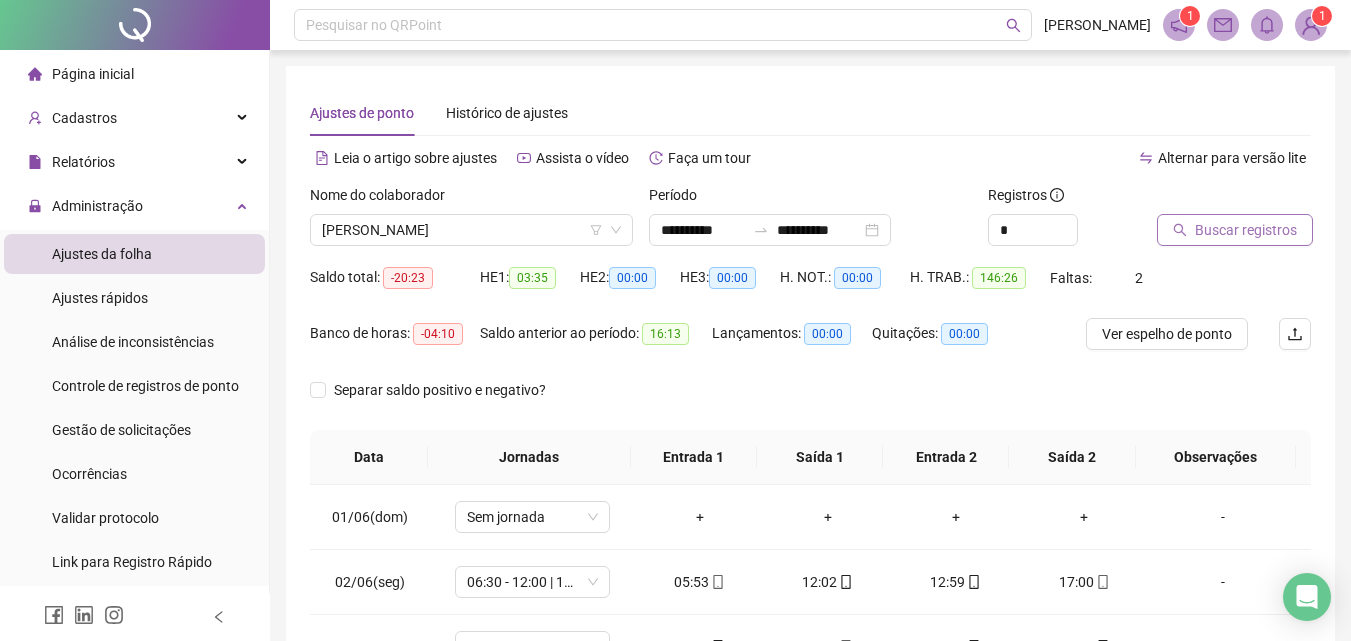 click on "Buscar registros" at bounding box center (1246, 230) 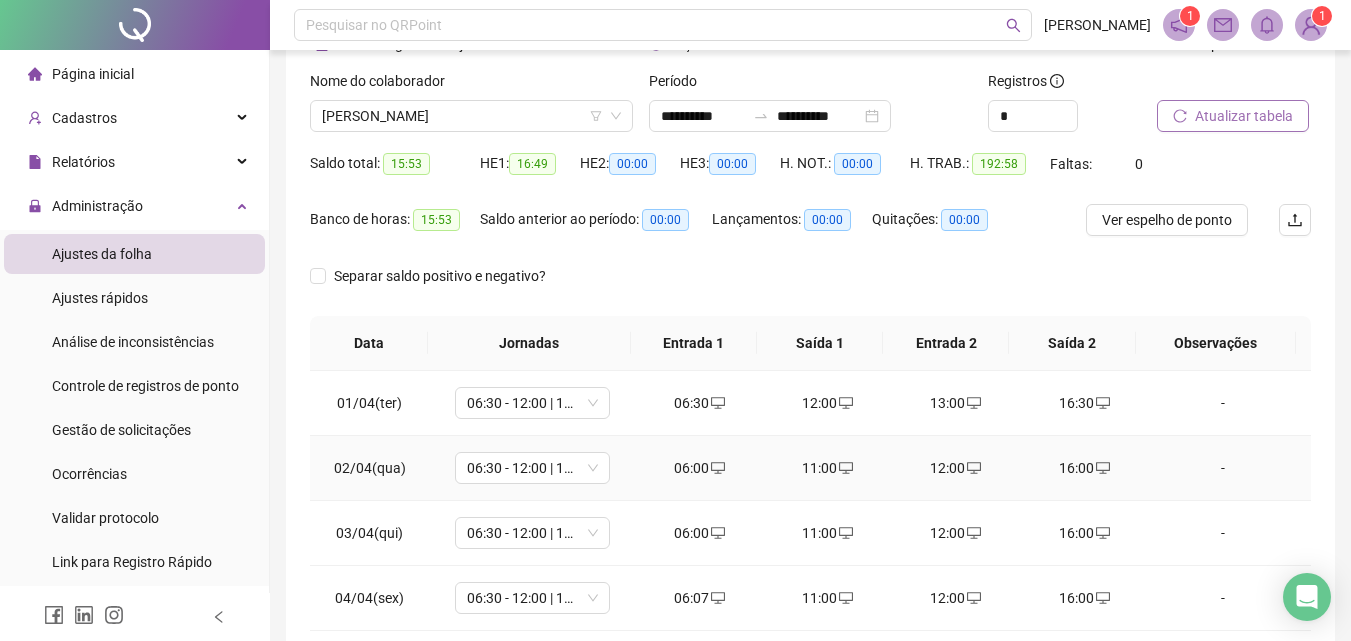scroll, scrollTop: 300, scrollLeft: 0, axis: vertical 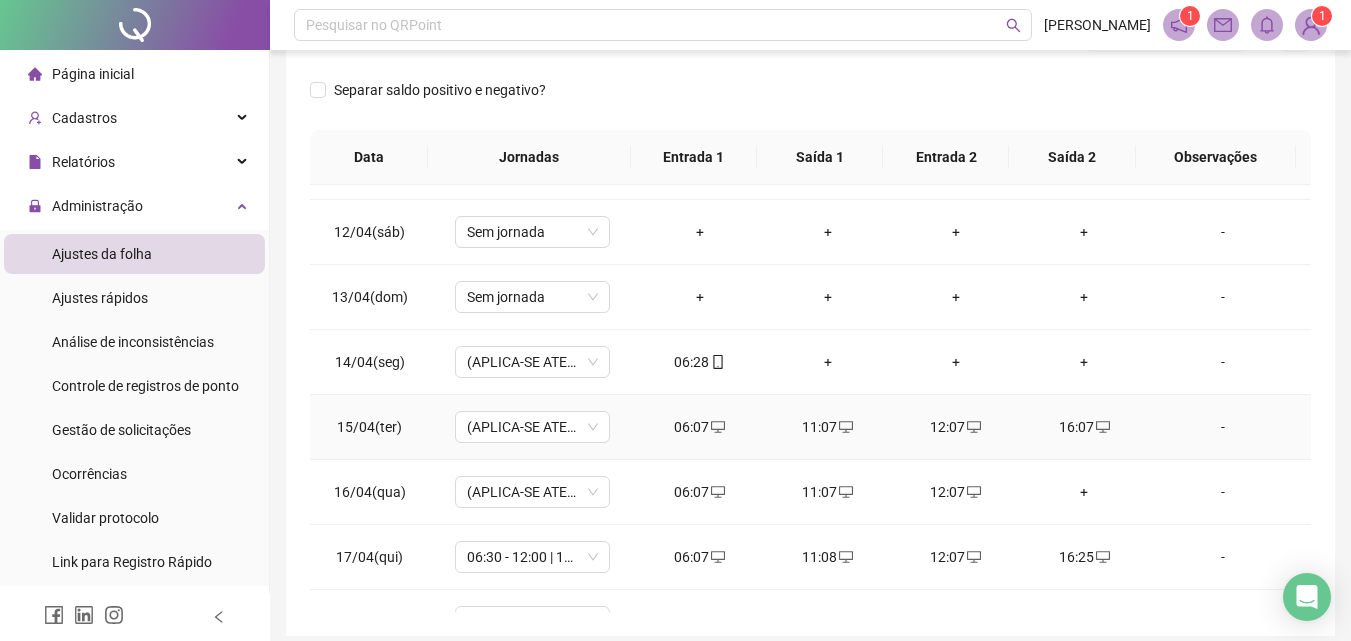 click on "06:07" at bounding box center [700, 427] 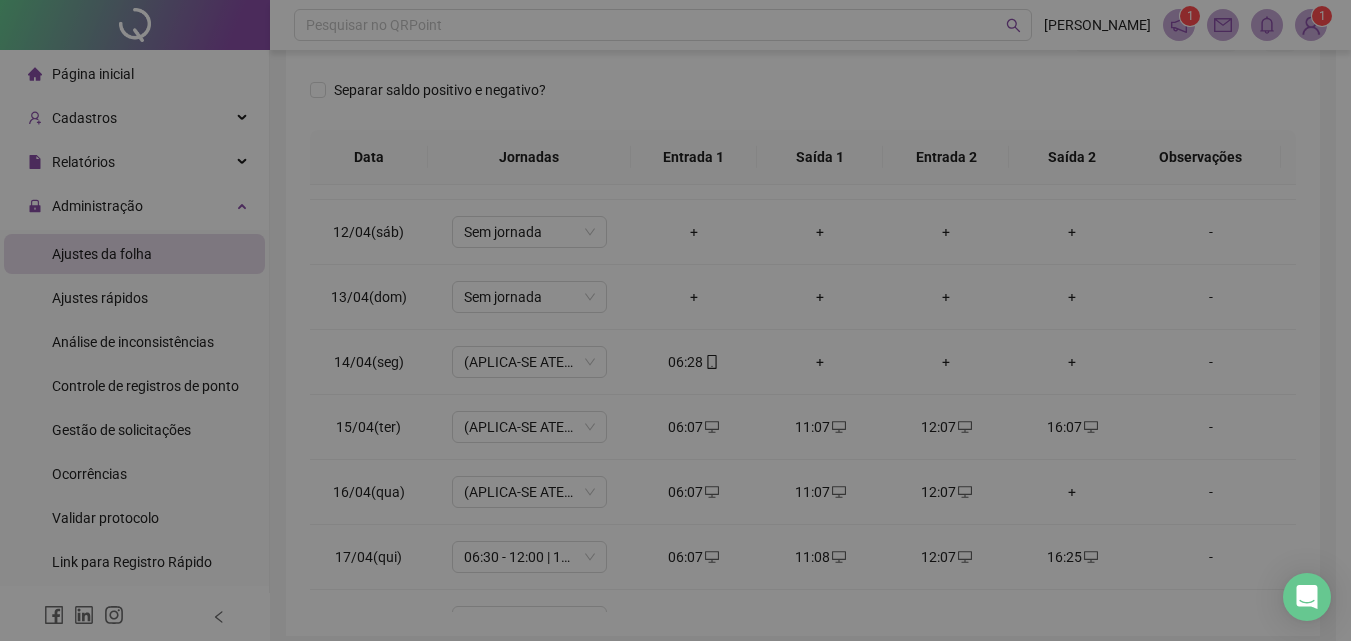 type on "**********" 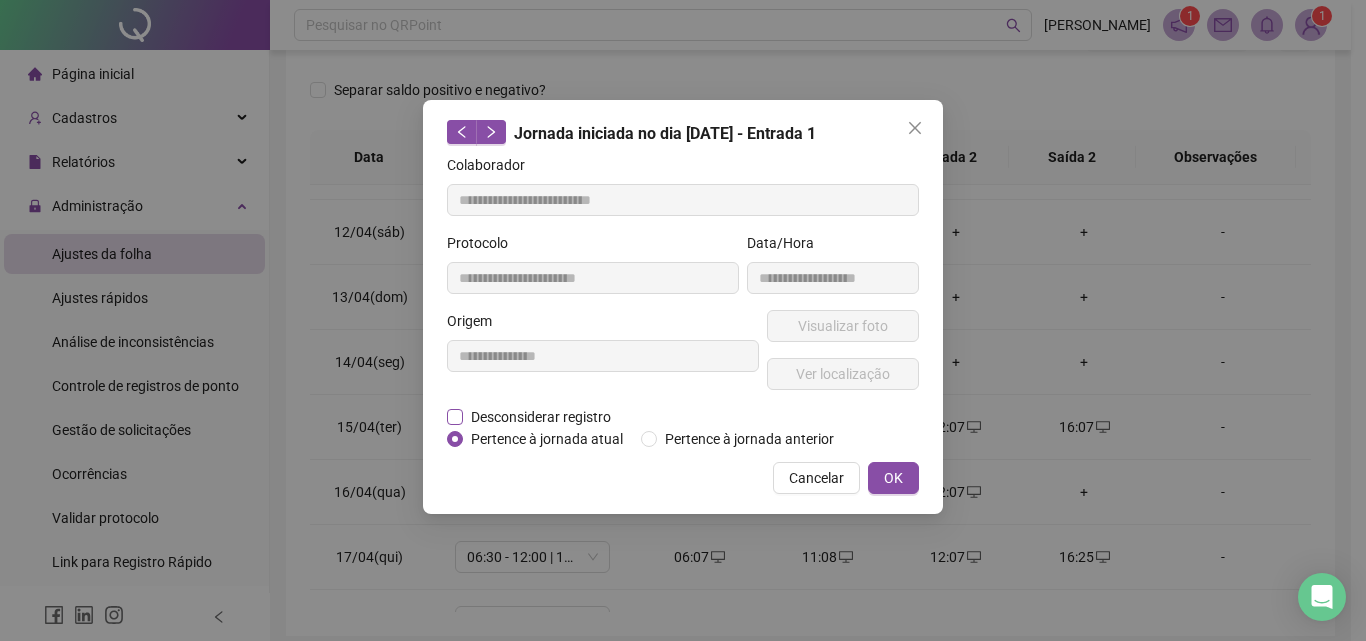 click on "Desconsiderar registro" at bounding box center (541, 417) 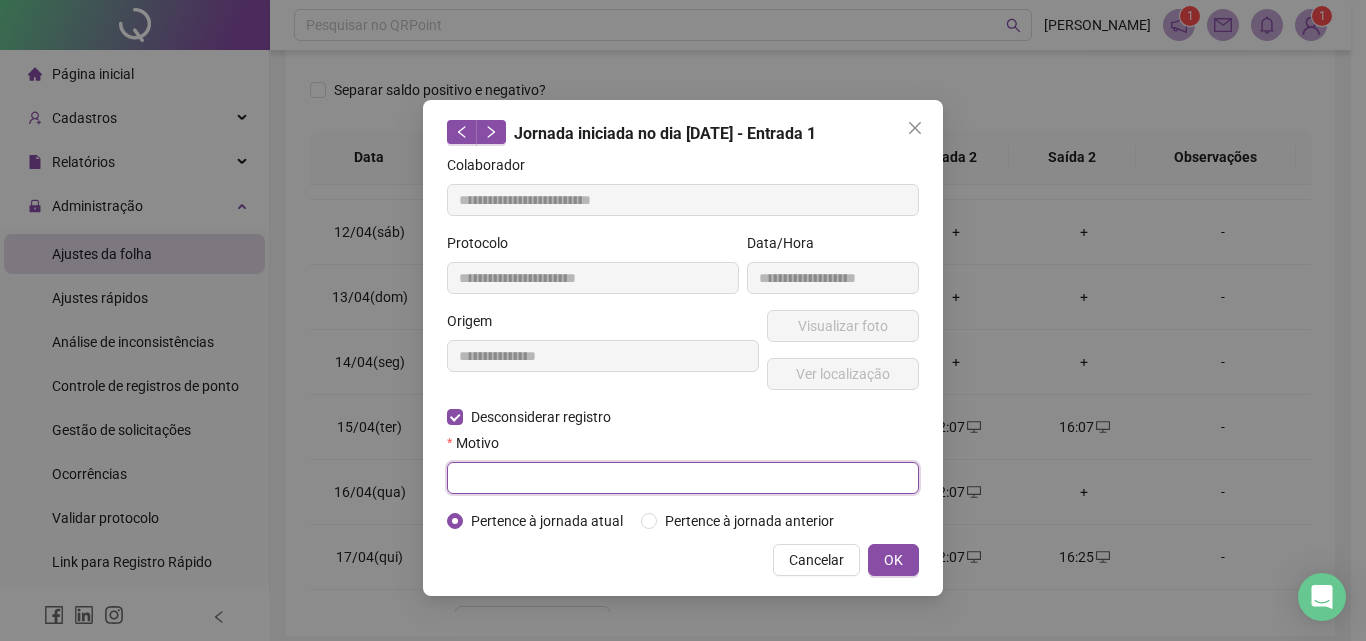 click at bounding box center [683, 478] 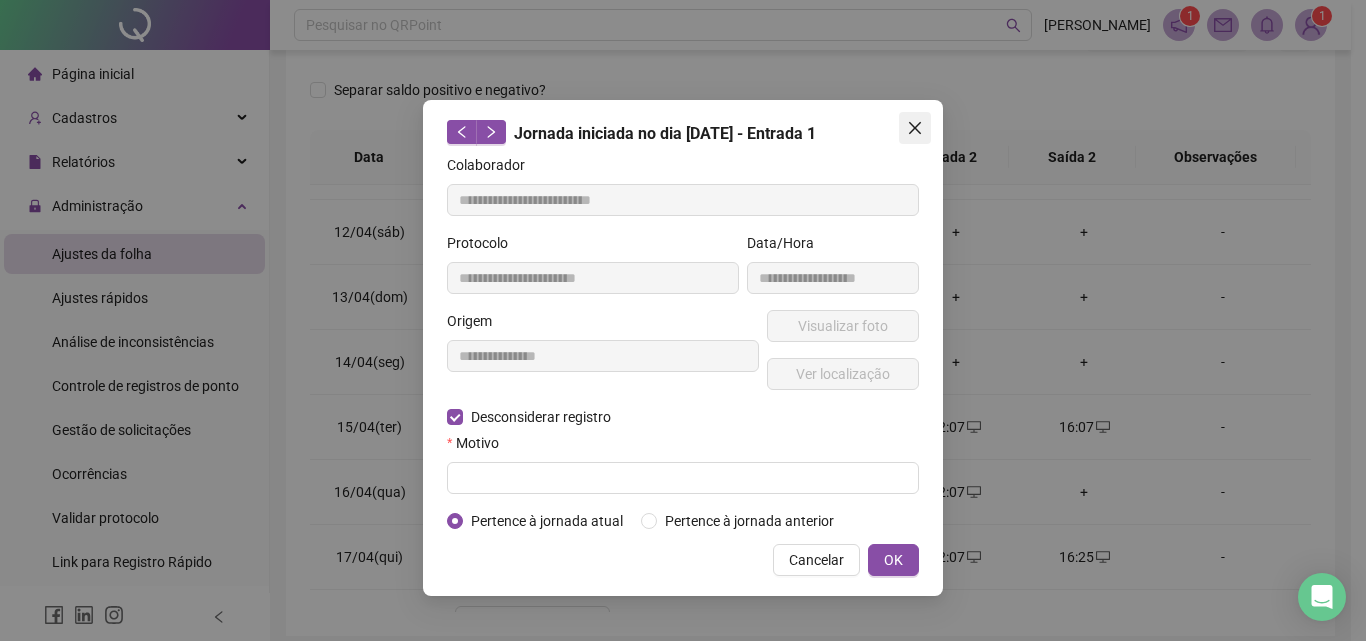 click at bounding box center (915, 128) 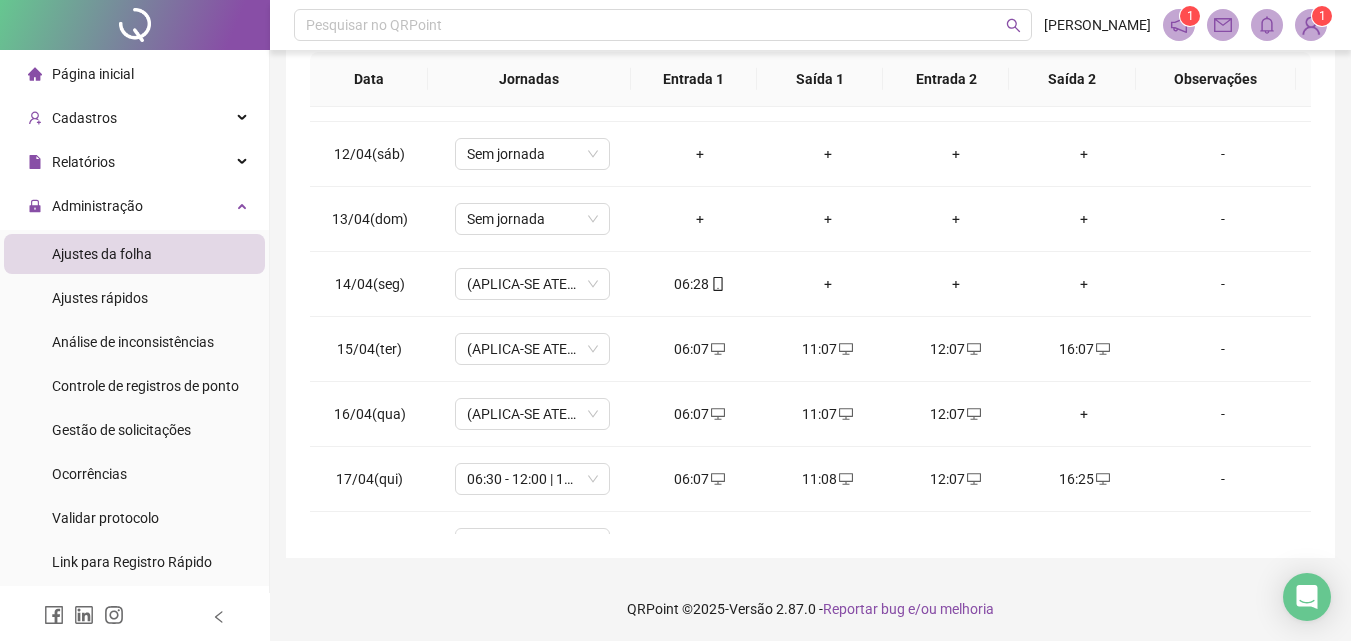 scroll, scrollTop: 381, scrollLeft: 0, axis: vertical 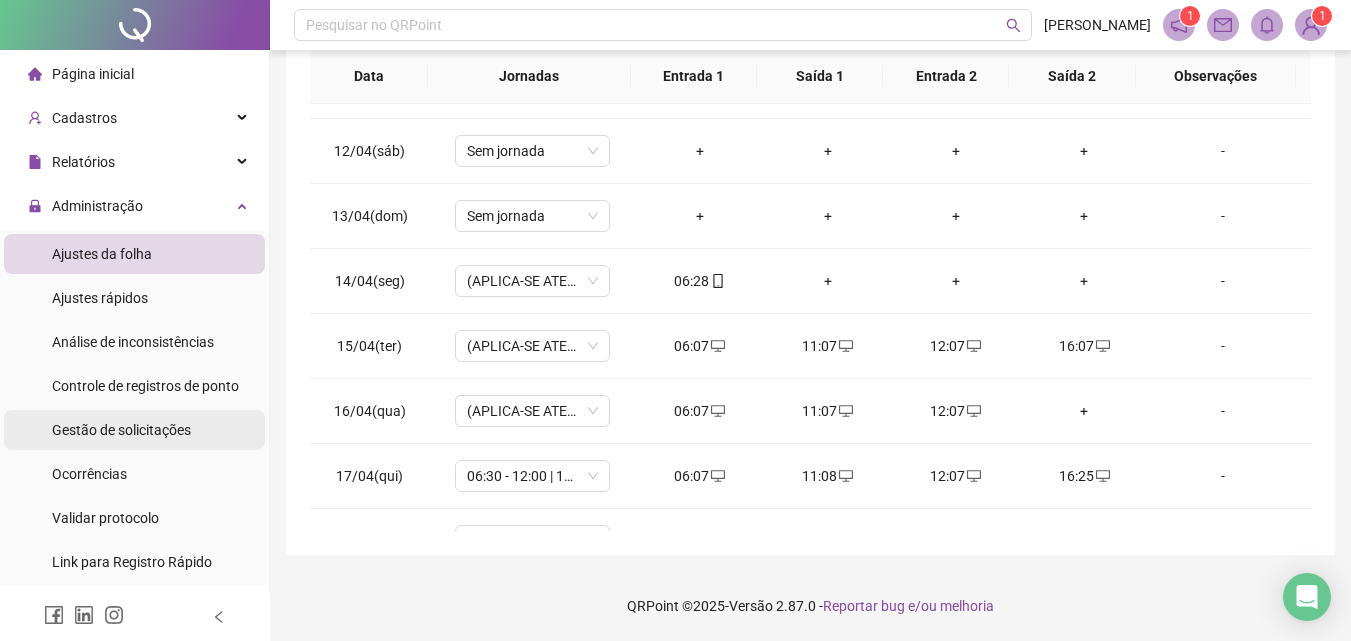 click on "Gestão de solicitações" at bounding box center (121, 430) 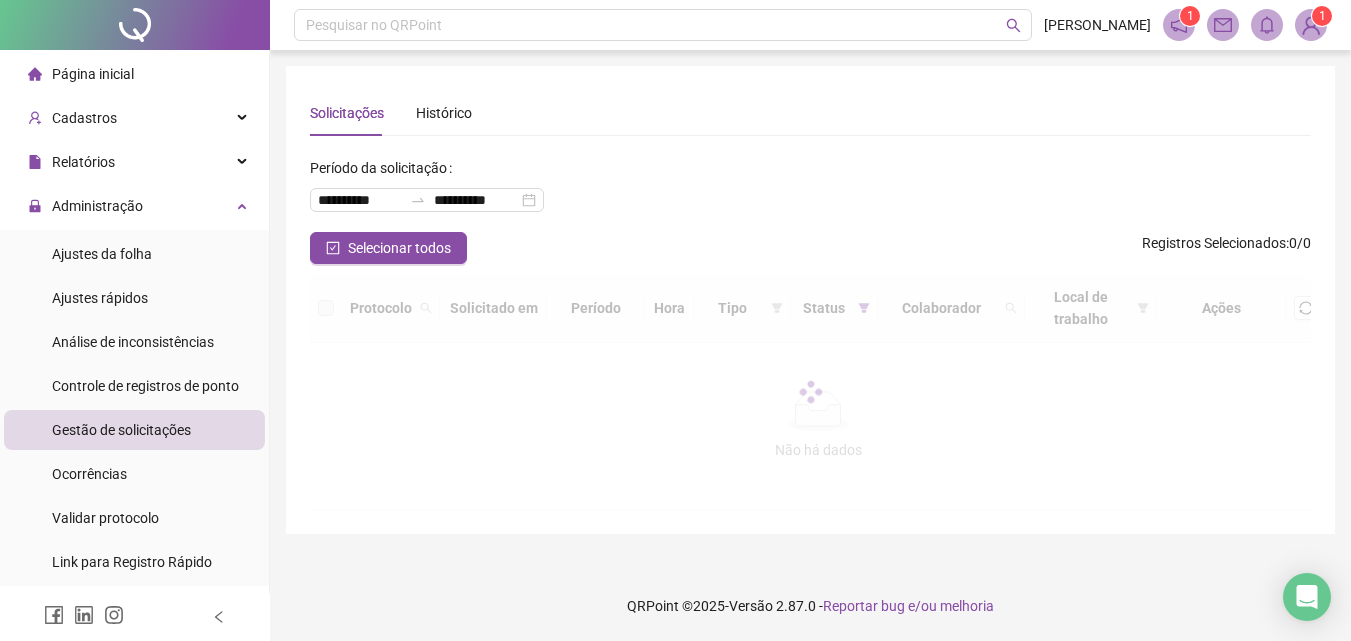 scroll, scrollTop: 0, scrollLeft: 0, axis: both 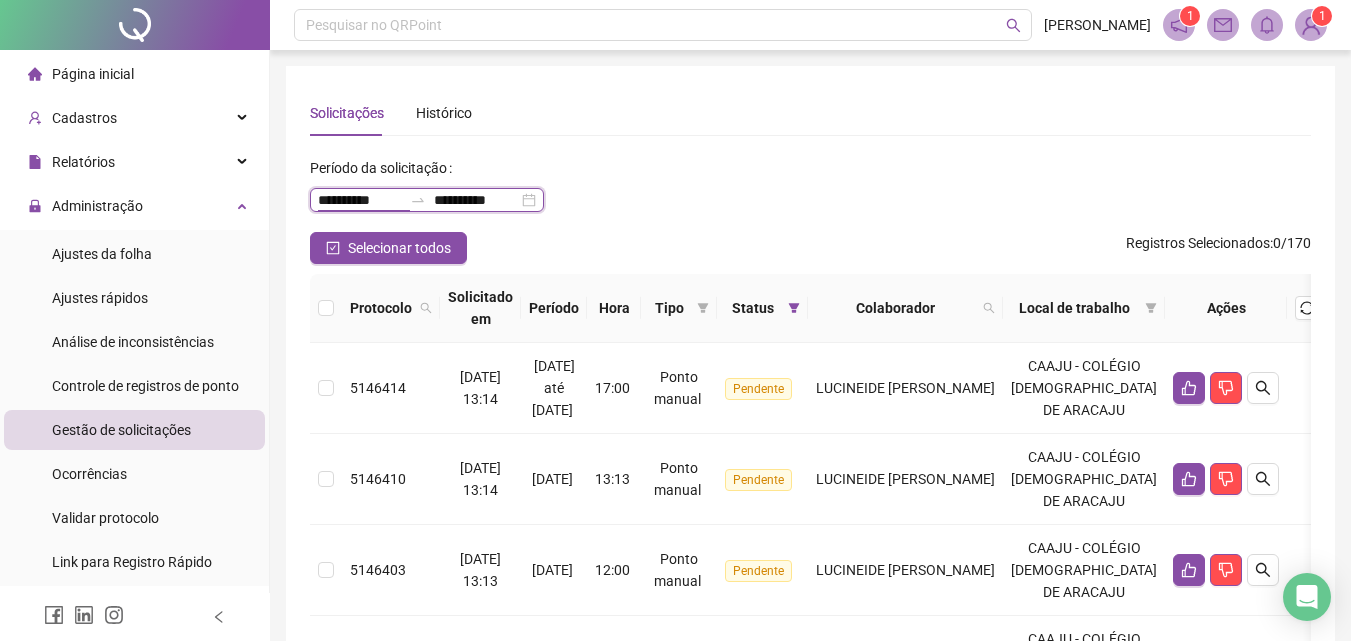 click on "**********" at bounding box center [360, 200] 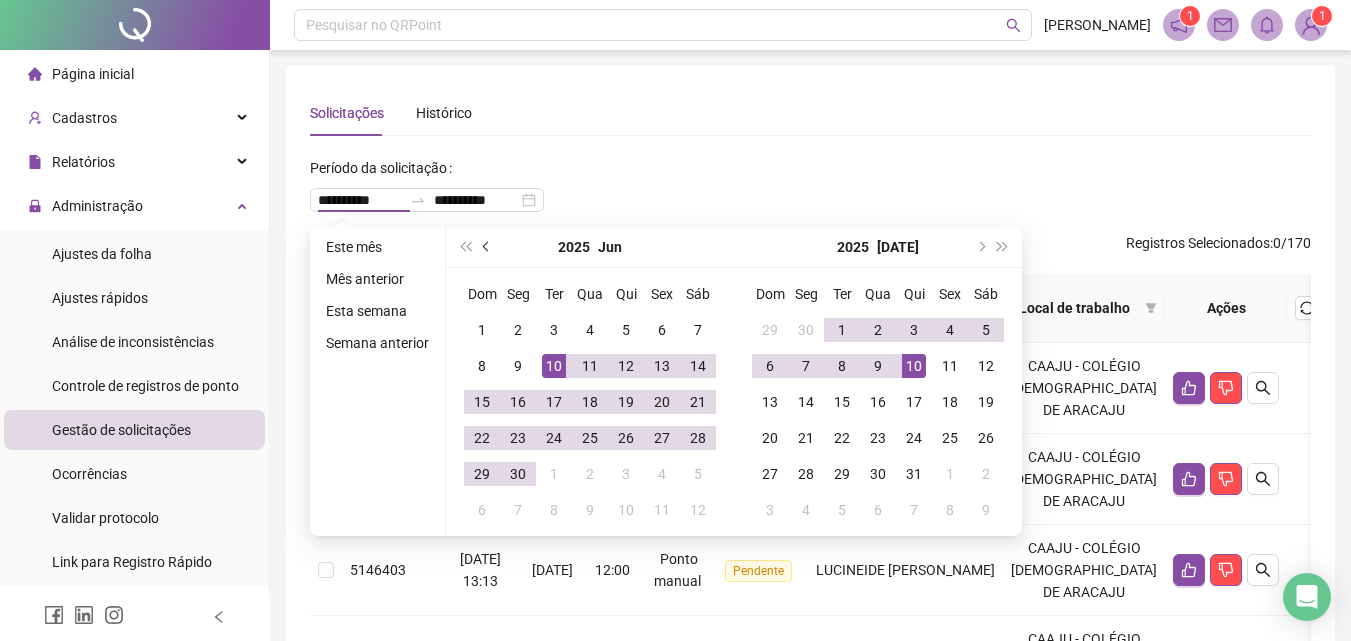 click at bounding box center (487, 247) 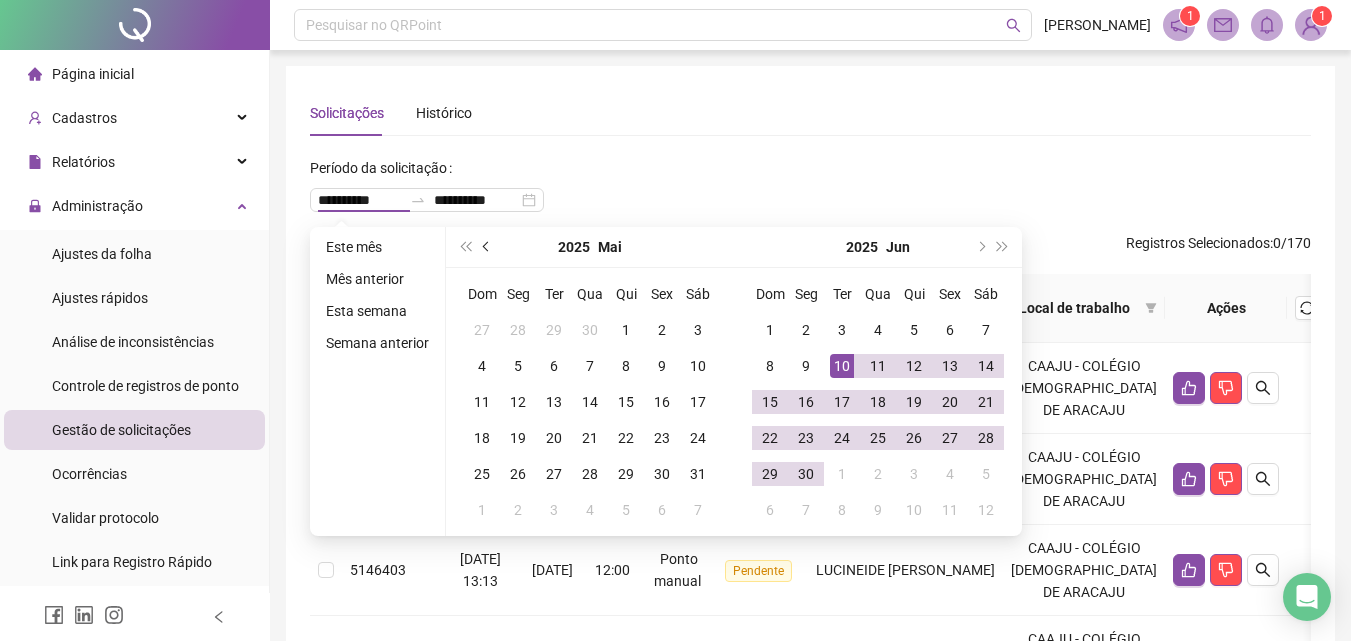 click at bounding box center (487, 247) 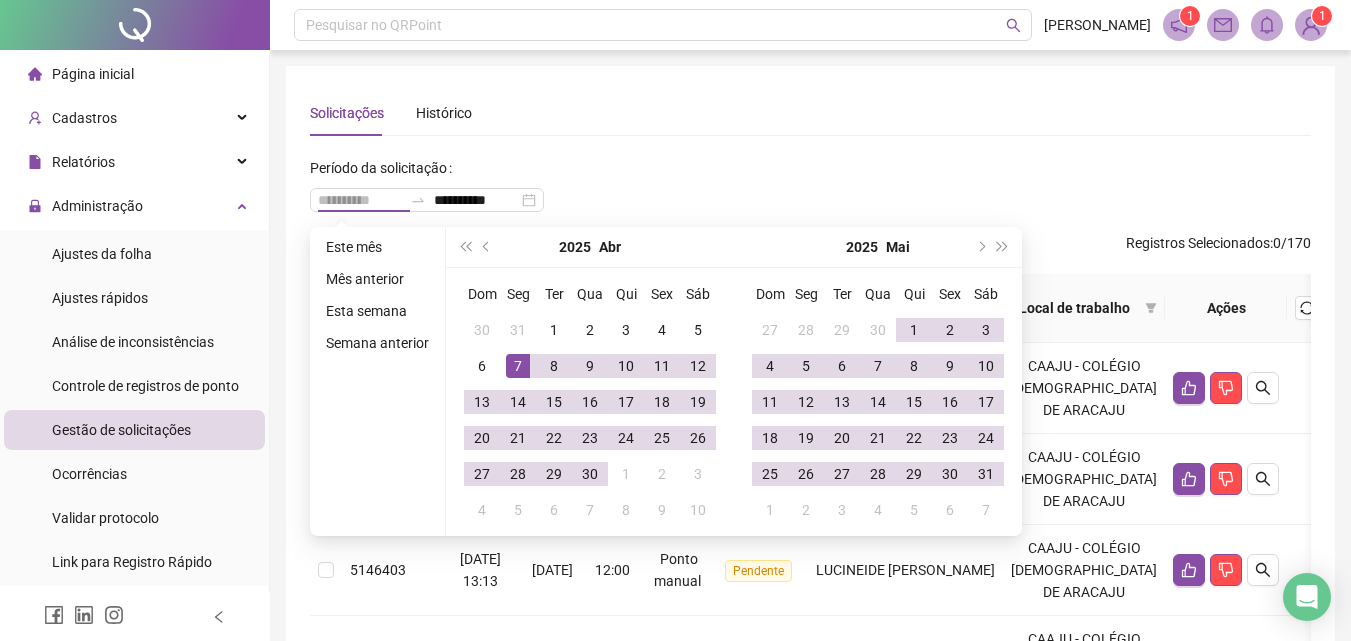 type on "**********" 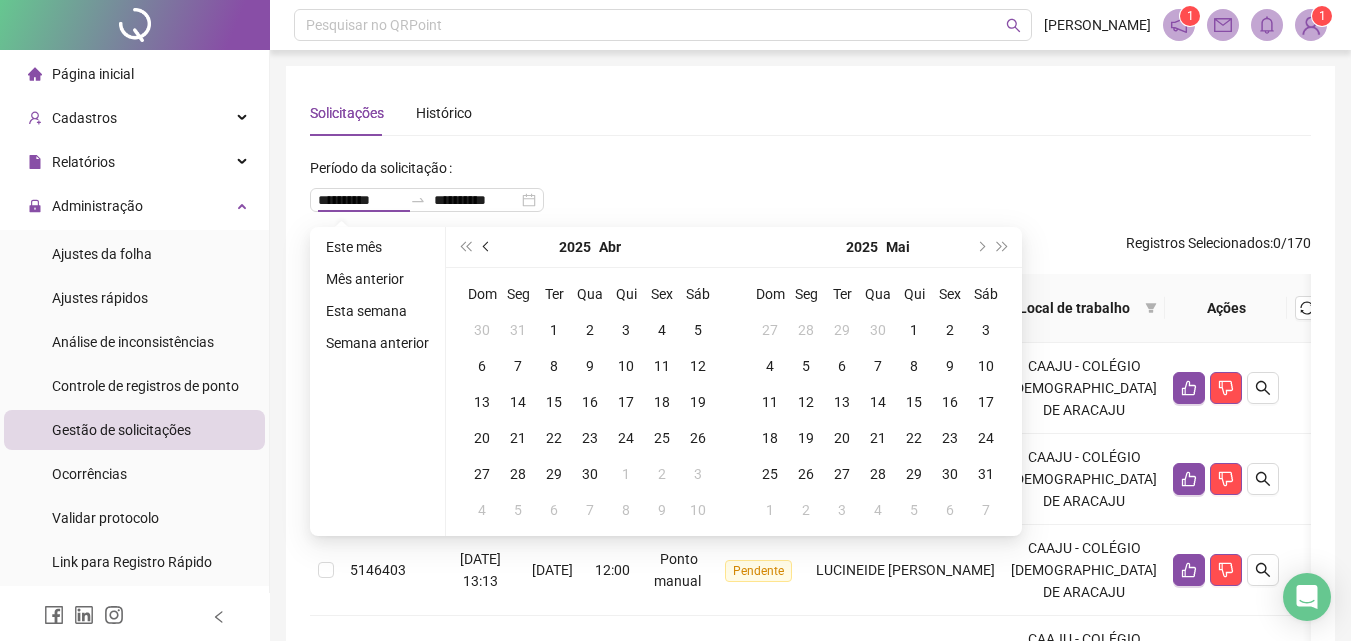 type 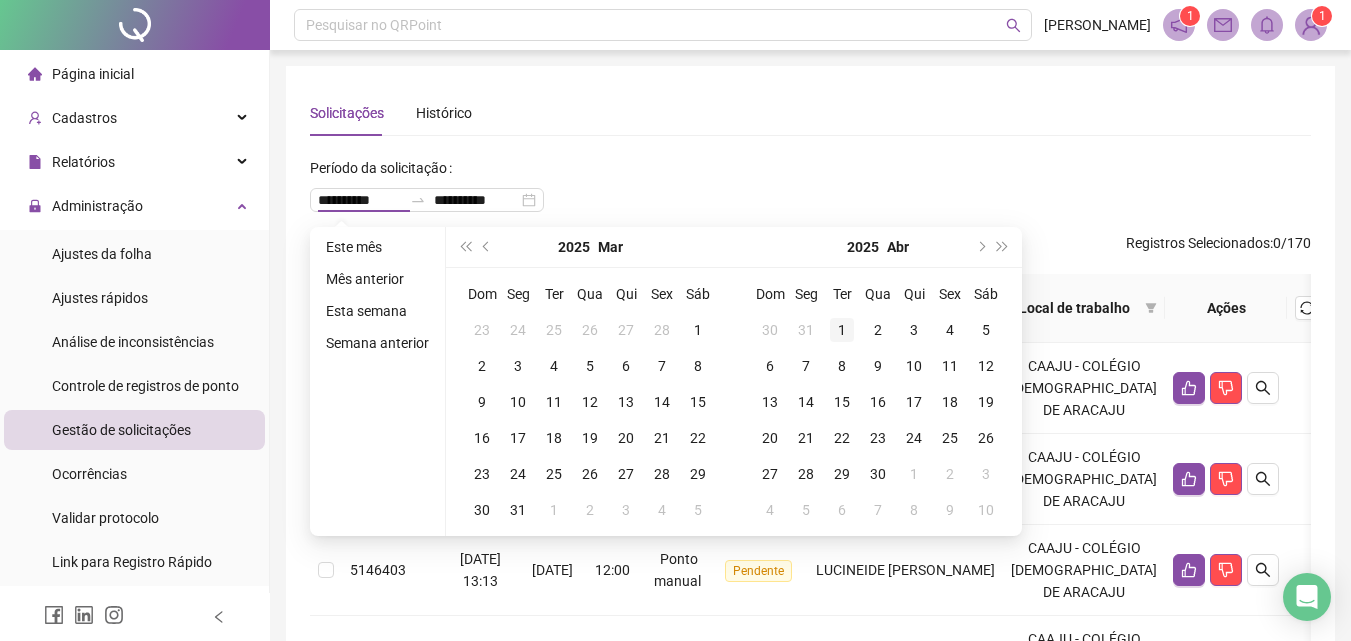 type on "**********" 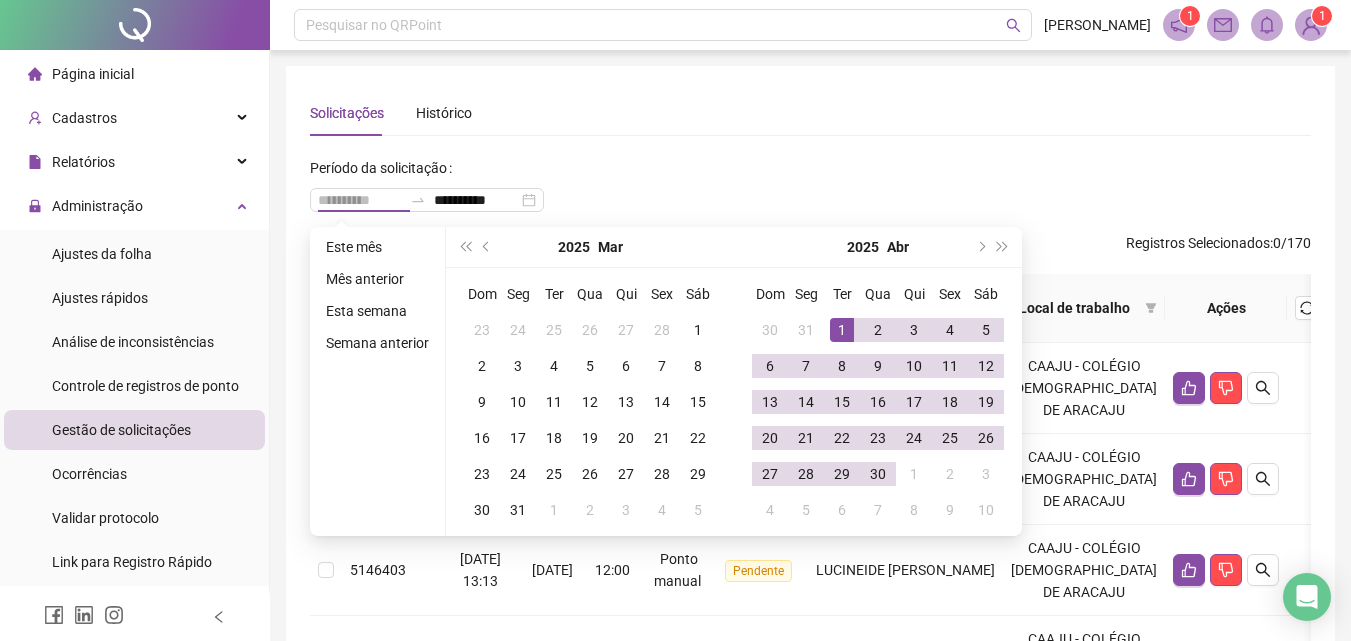 click on "1" at bounding box center [842, 330] 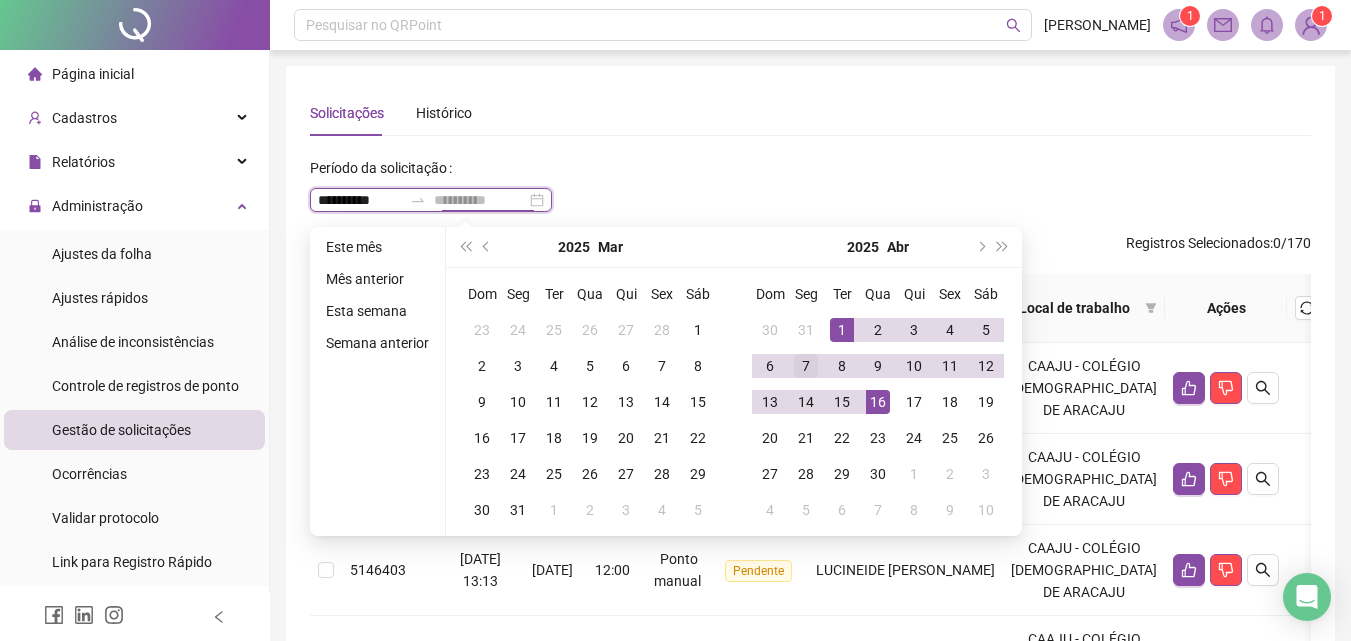 scroll, scrollTop: 0, scrollLeft: 0, axis: both 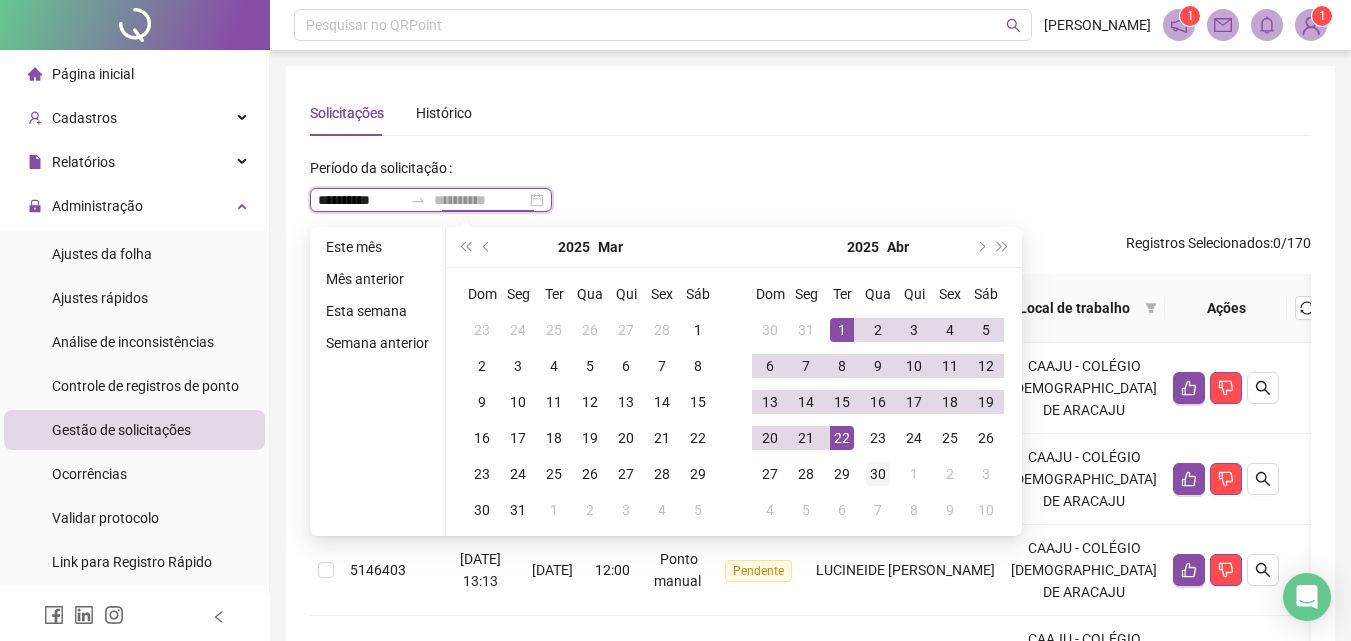 type on "**********" 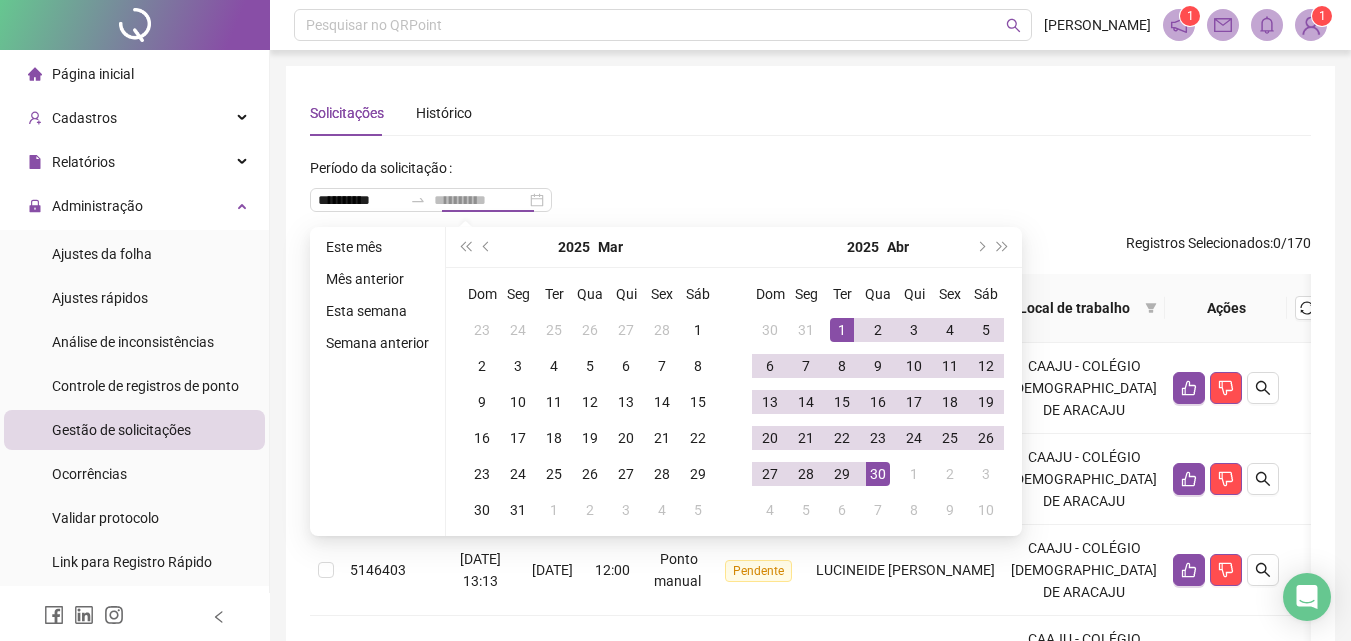 click on "30" at bounding box center (878, 474) 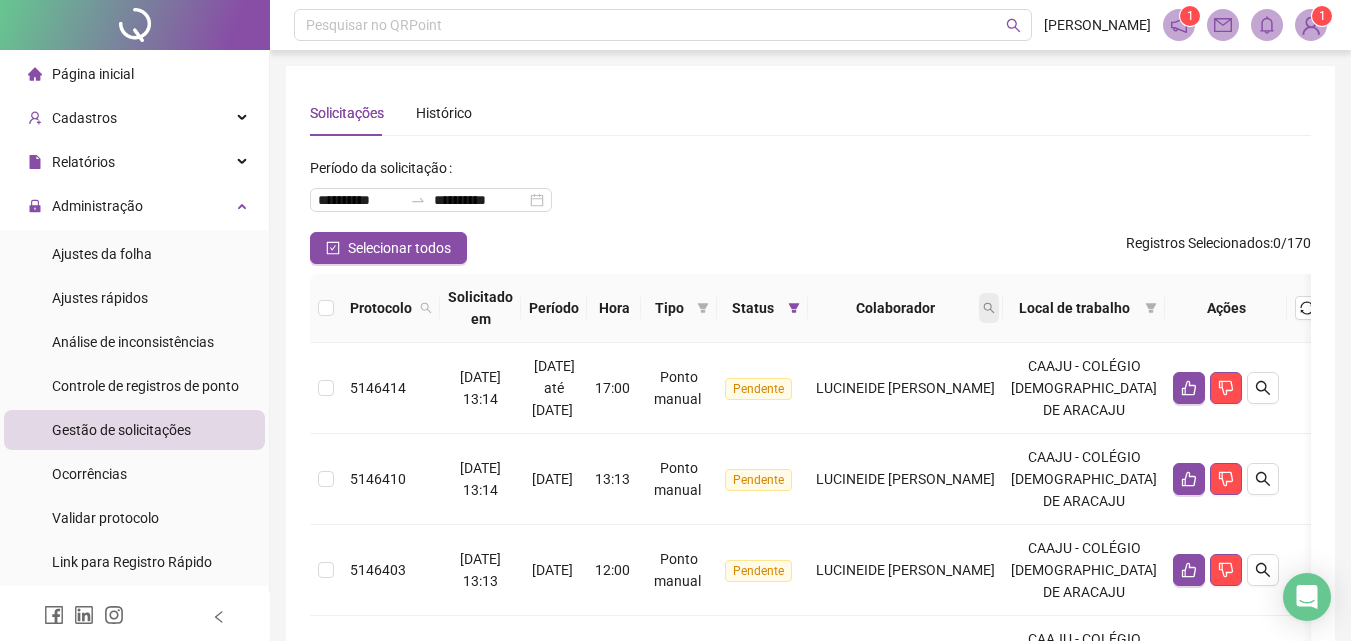 click 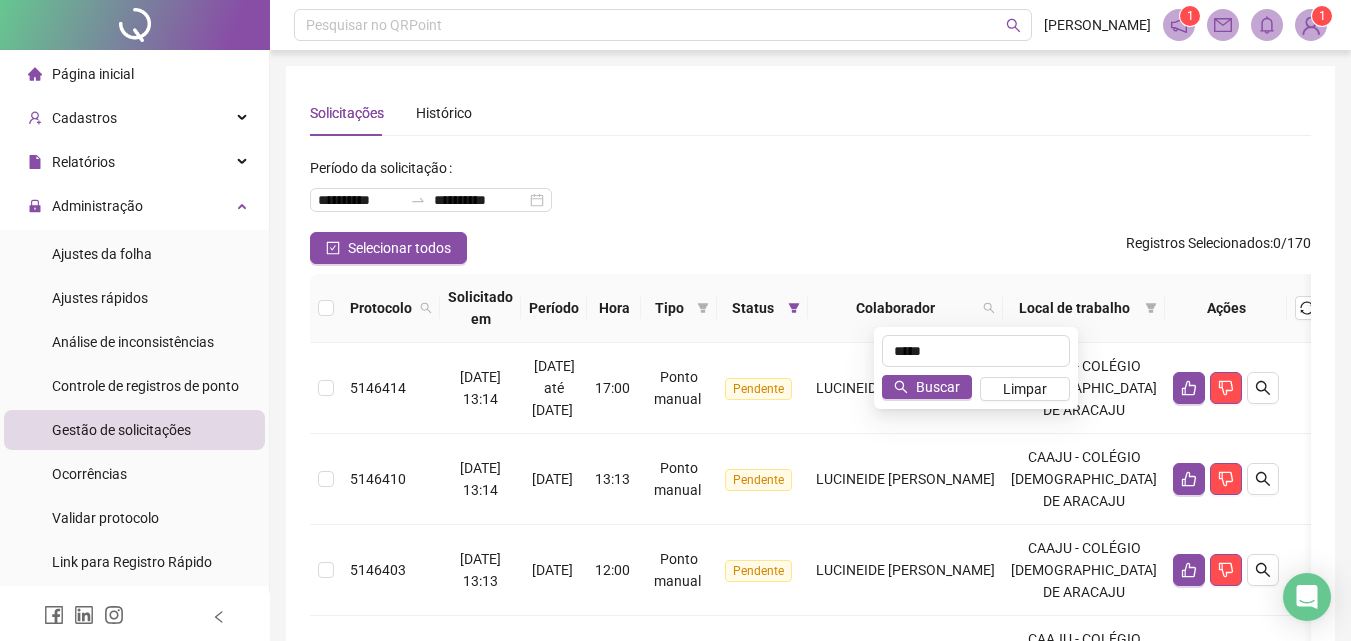 type on "****" 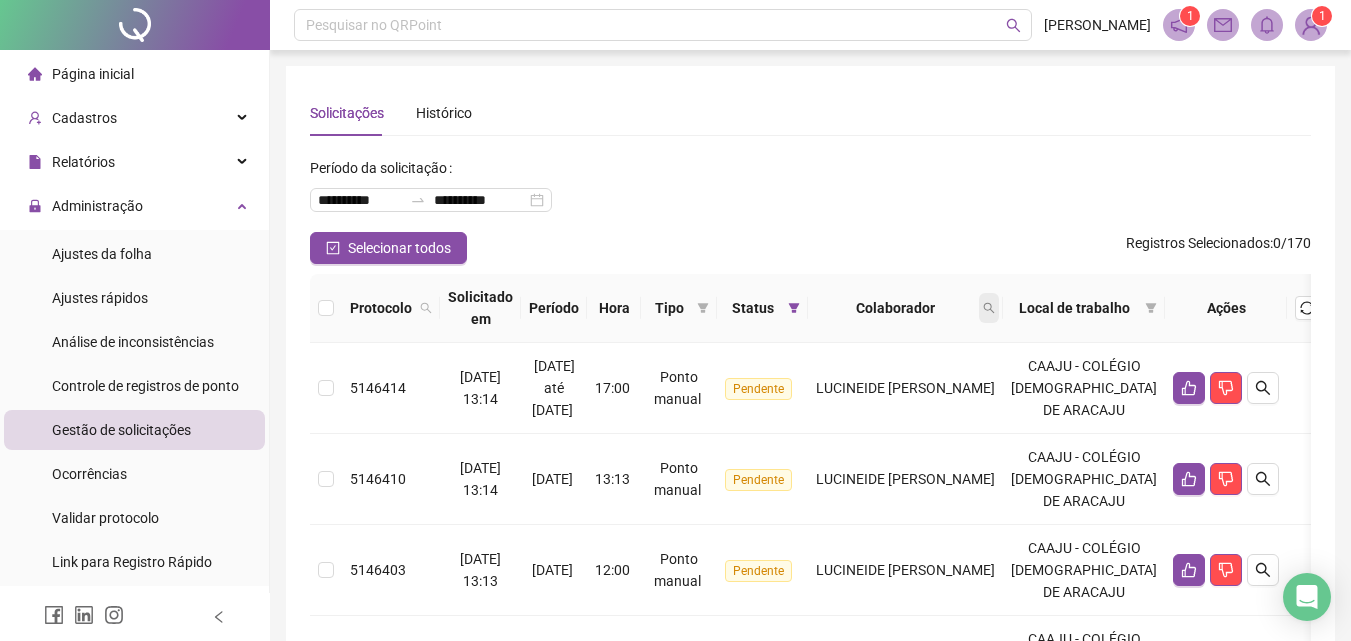 click at bounding box center (989, 308) 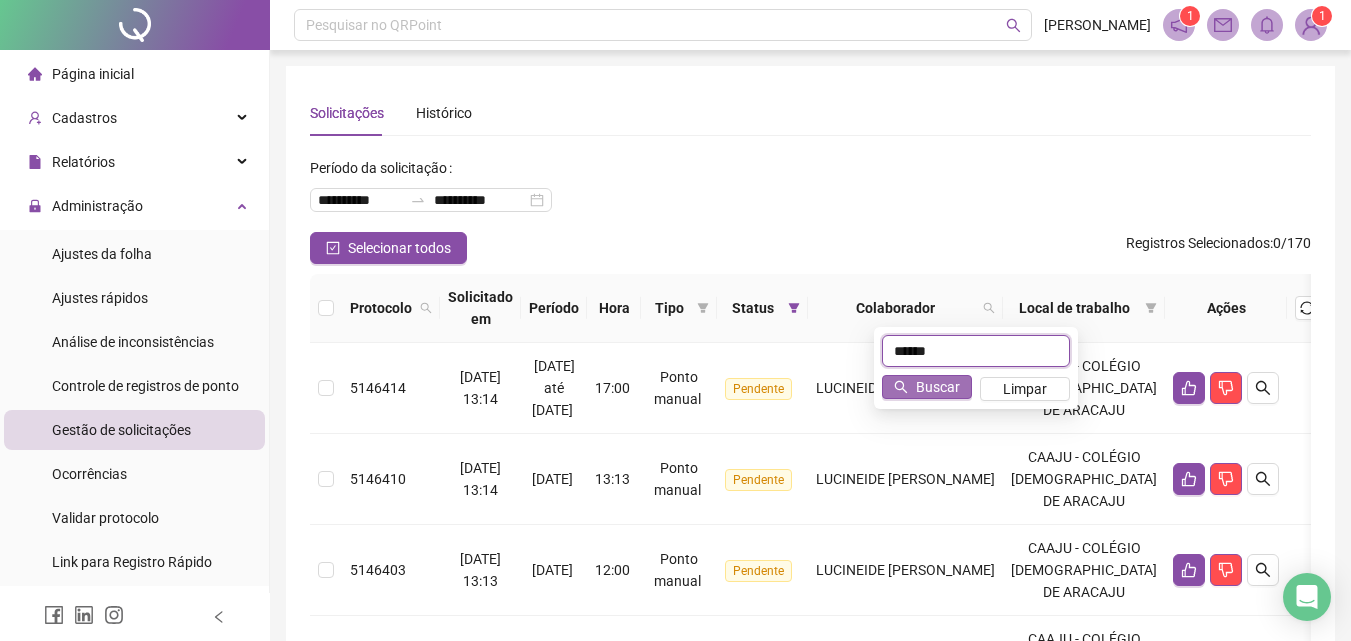 type on "******" 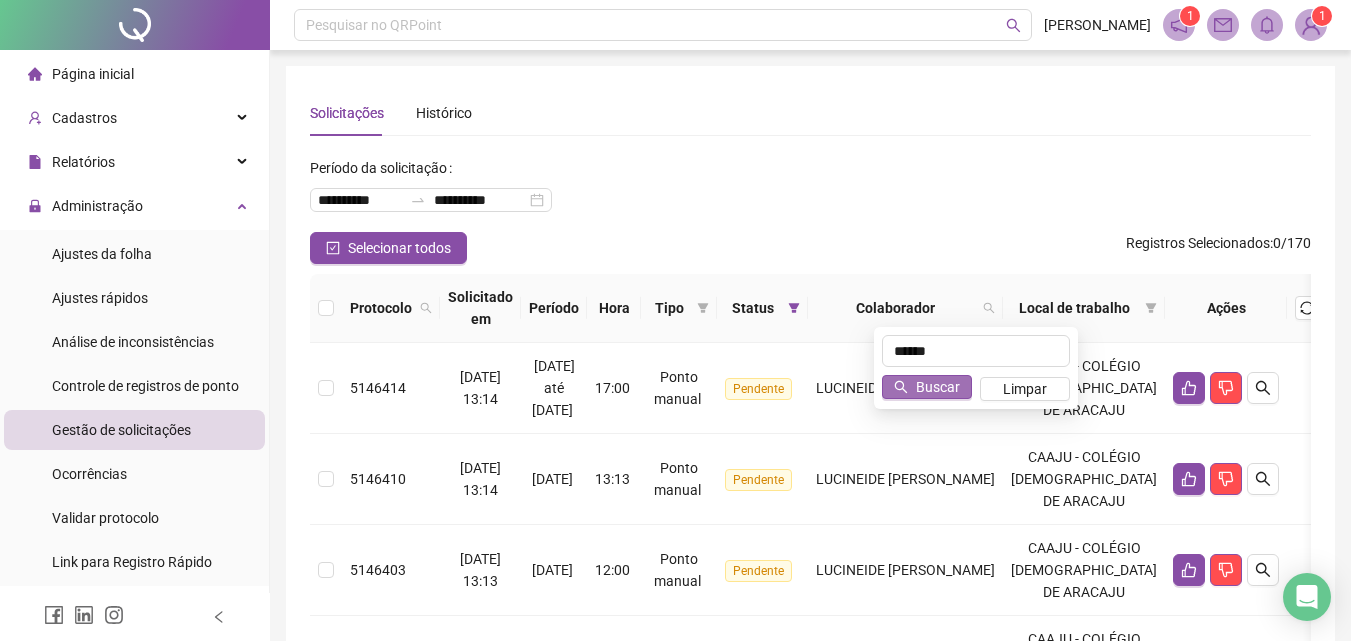click on "Buscar" at bounding box center [938, 387] 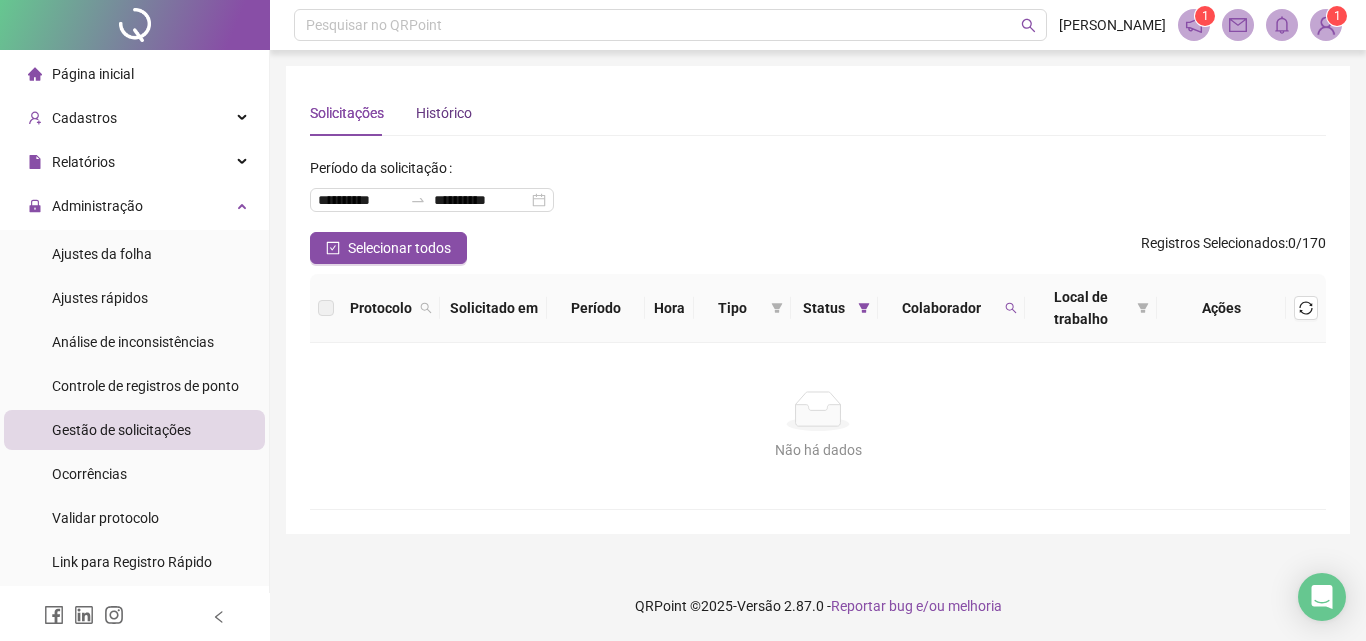 click on "Histórico" at bounding box center [444, 113] 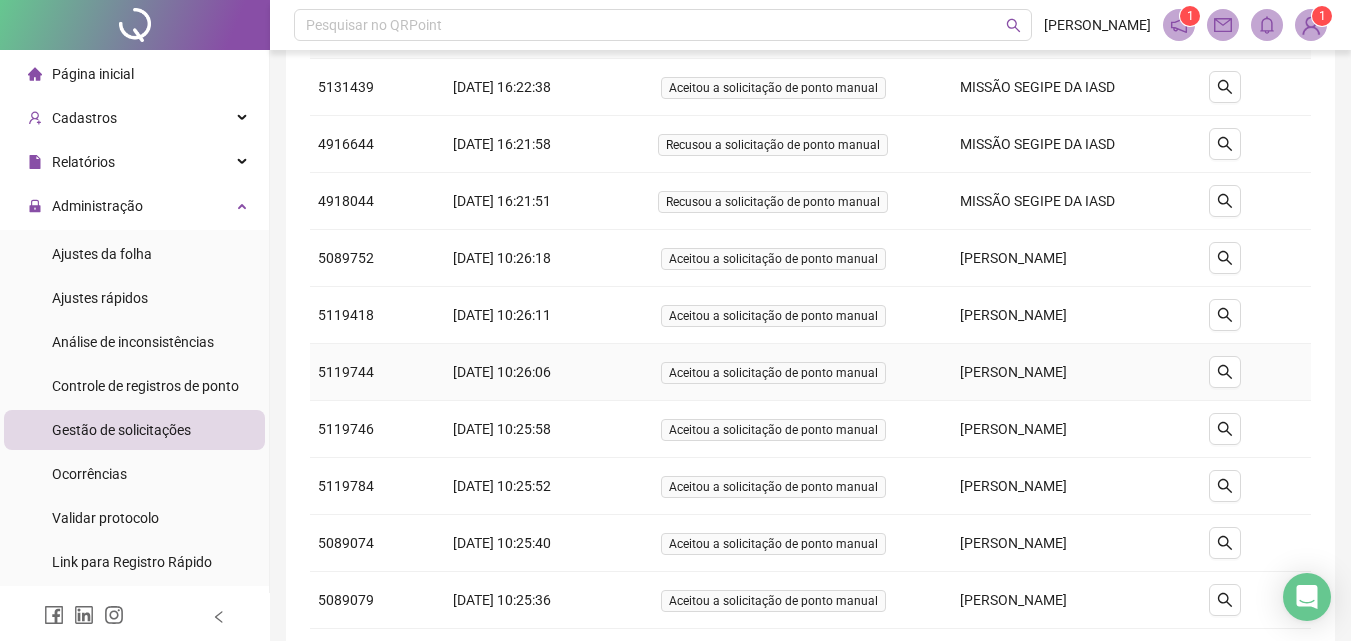 scroll, scrollTop: 297, scrollLeft: 0, axis: vertical 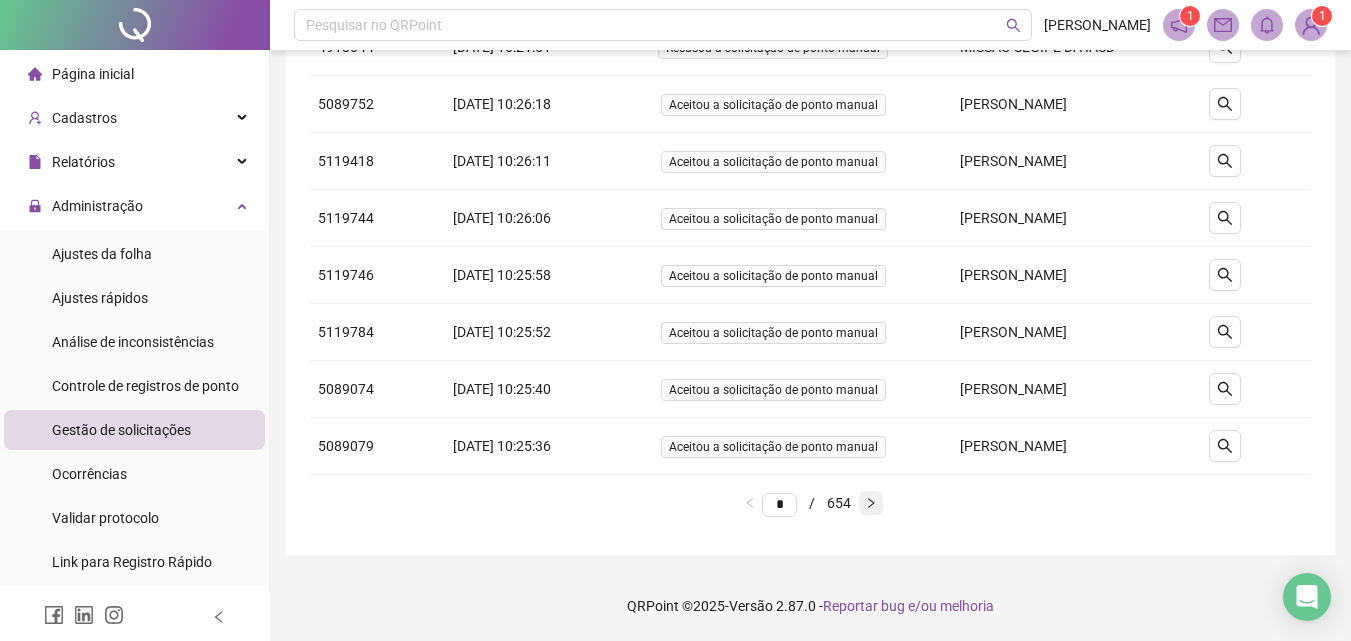 click 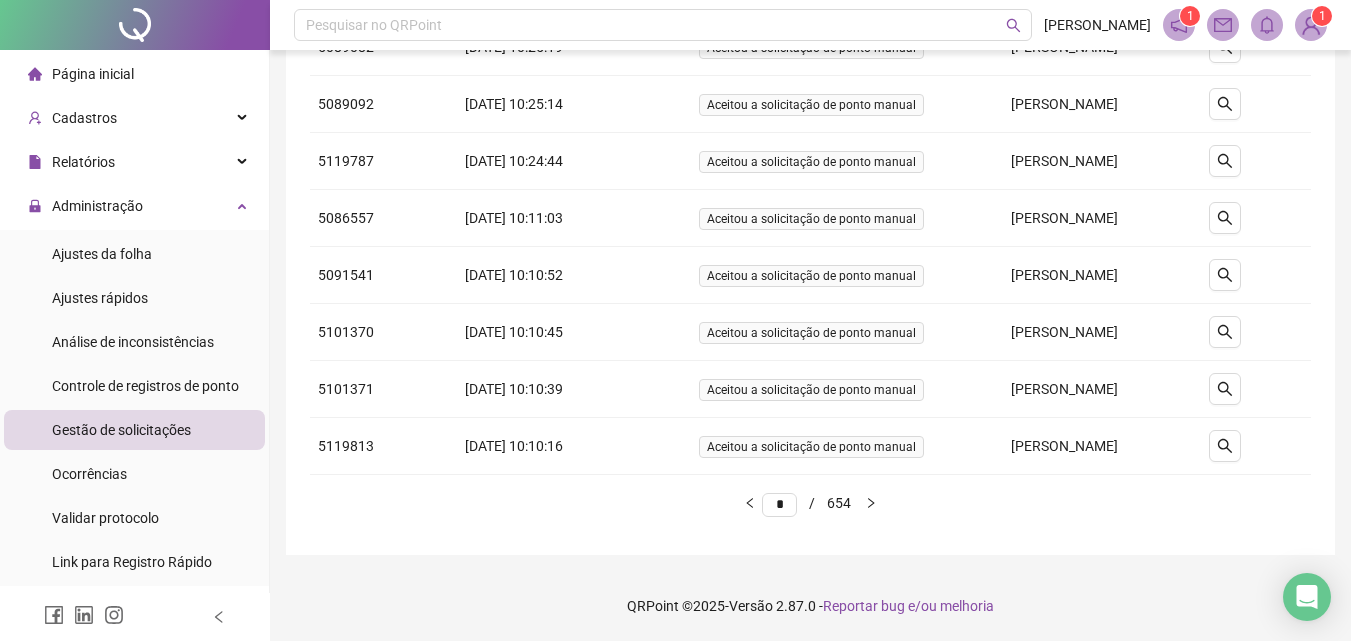 type 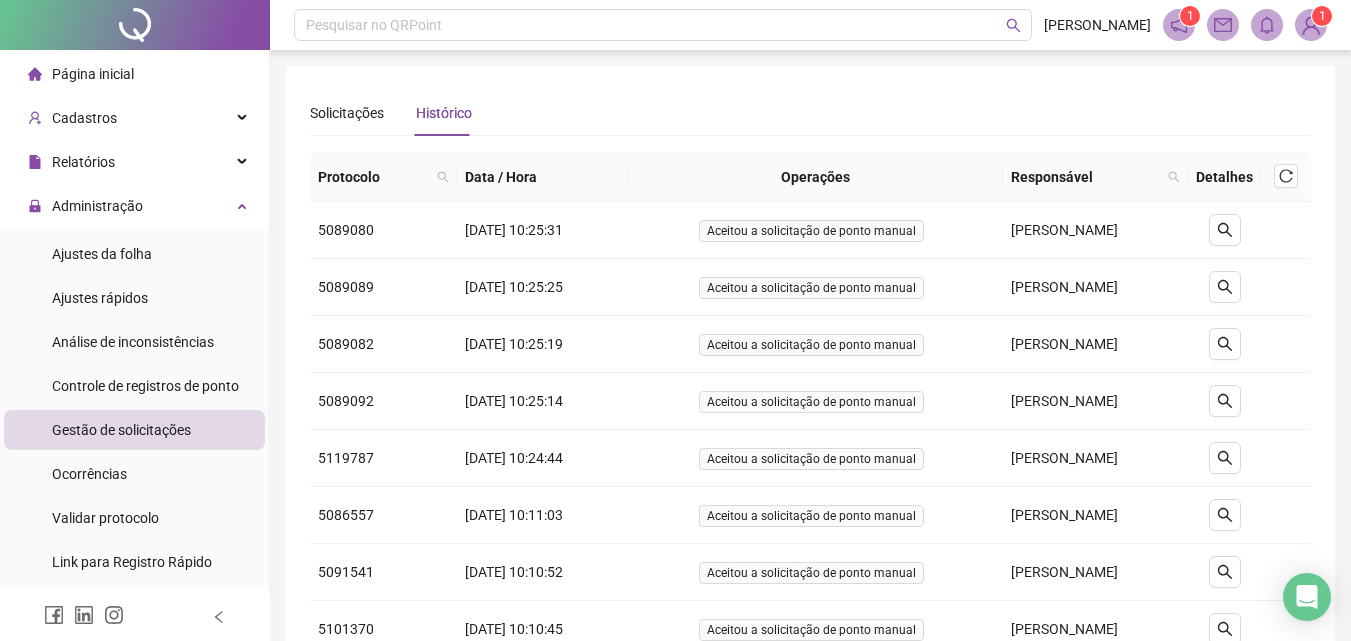 scroll, scrollTop: 297, scrollLeft: 0, axis: vertical 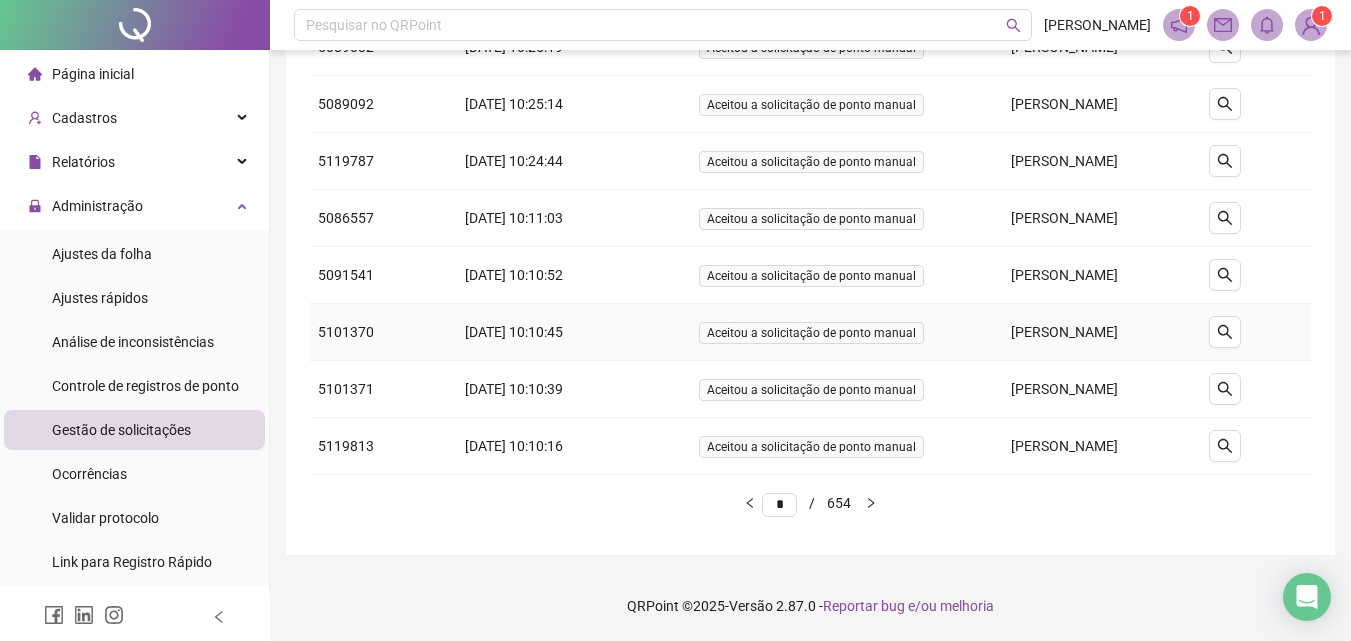 click at bounding box center [871, 503] 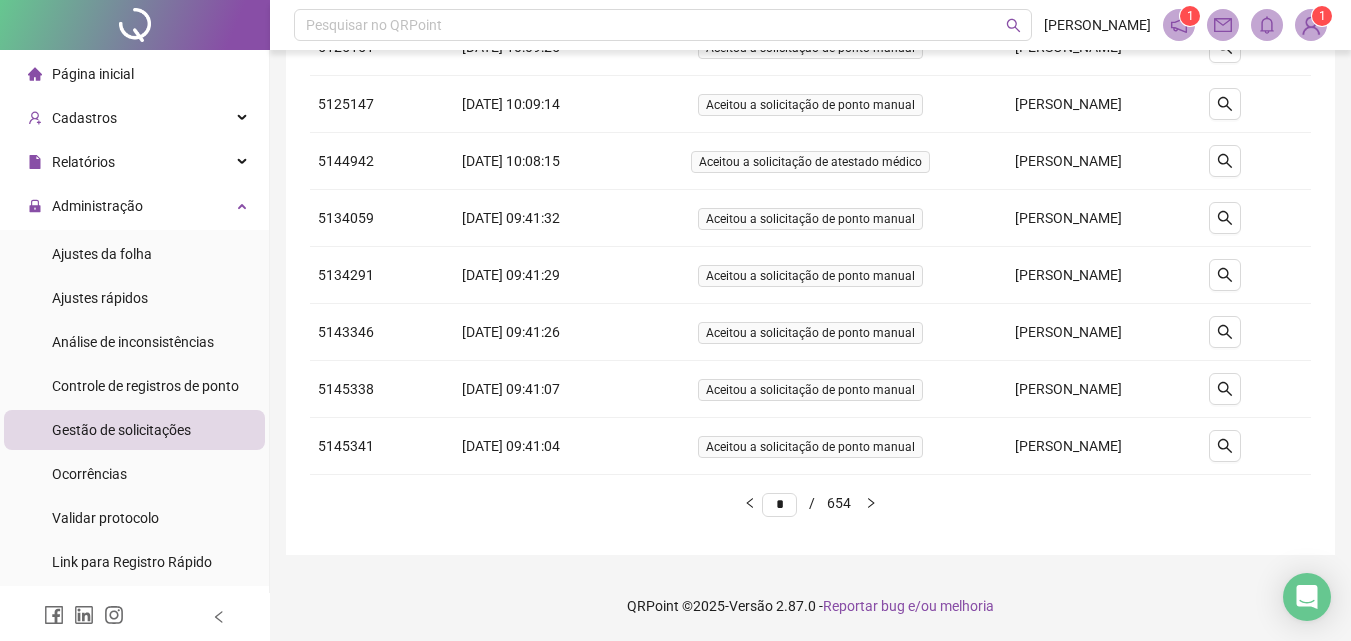 click at bounding box center [871, 503] 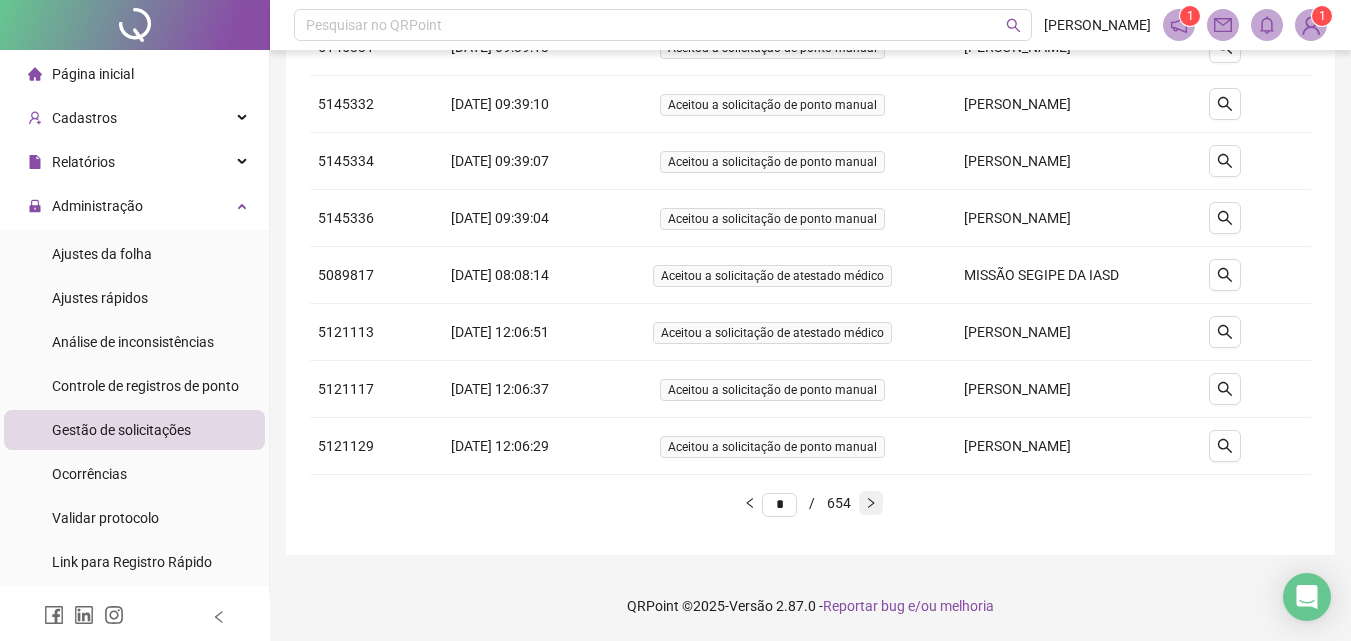 click at bounding box center [871, 503] 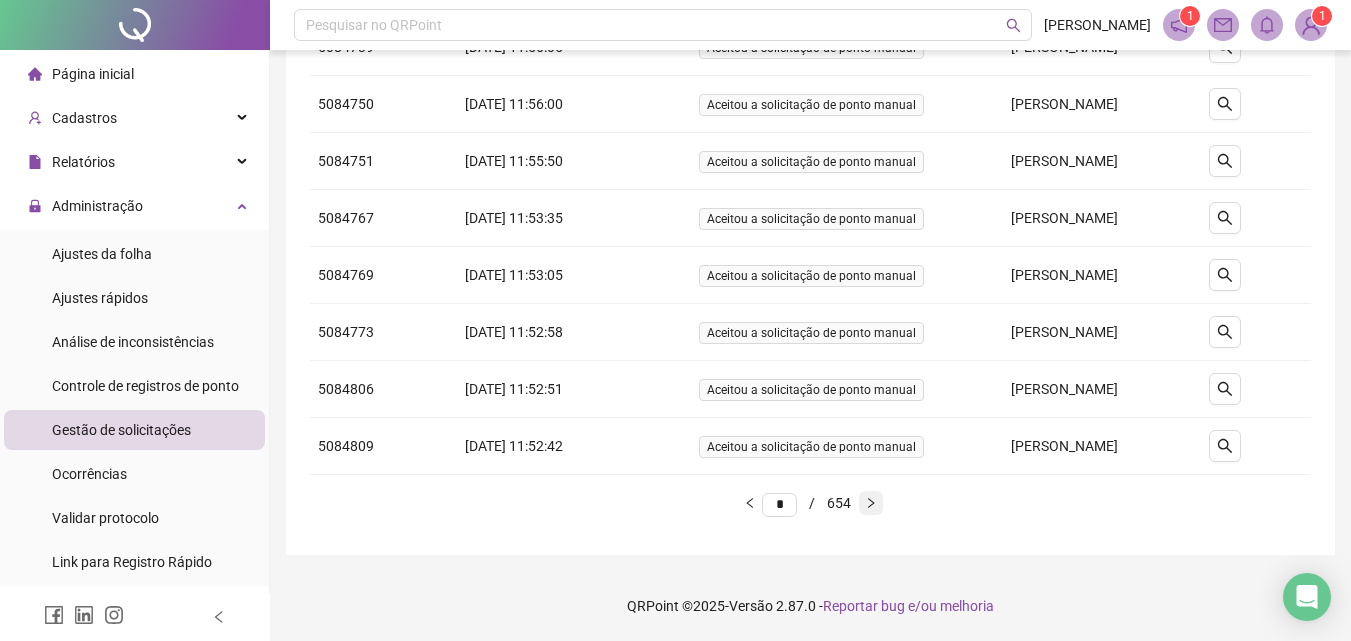 click at bounding box center [871, 503] 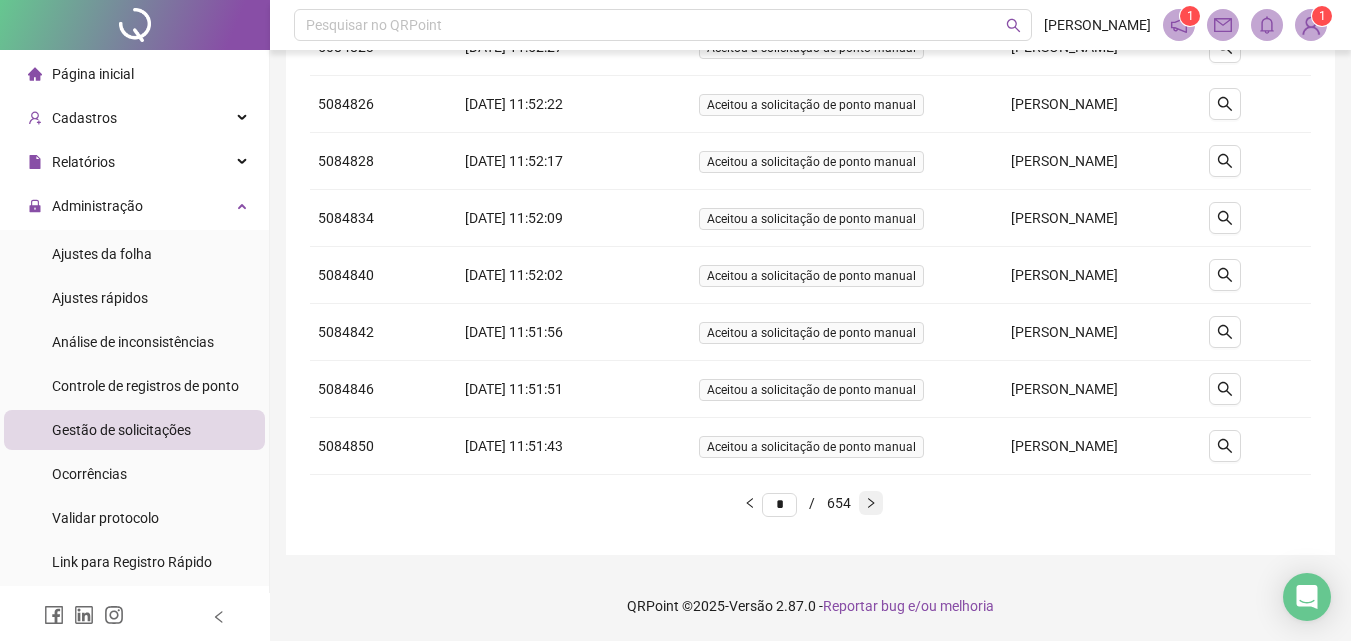 click at bounding box center [871, 503] 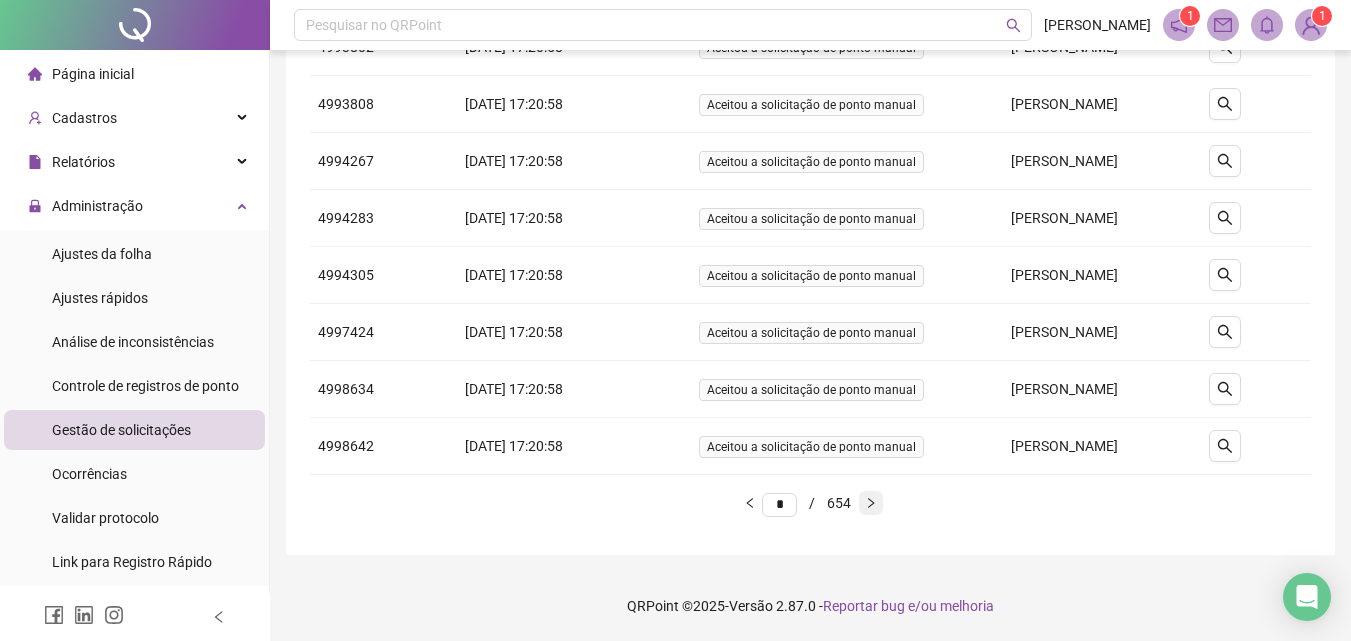 click at bounding box center [871, 503] 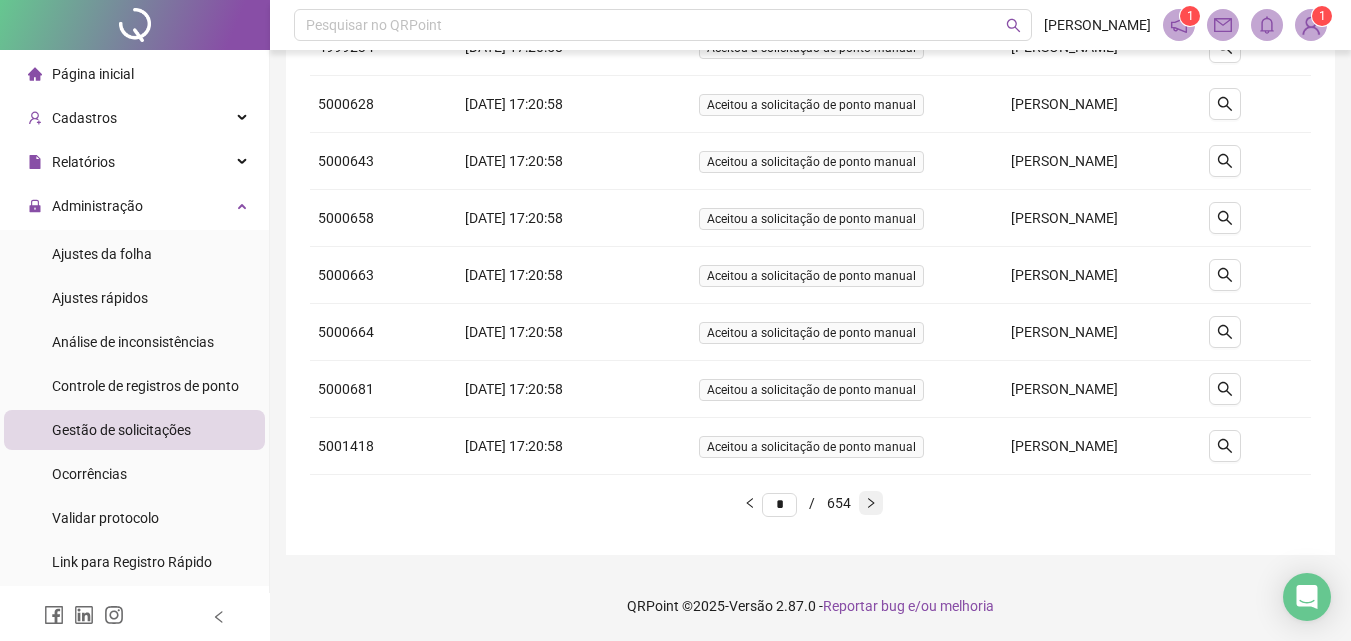 click at bounding box center [871, 503] 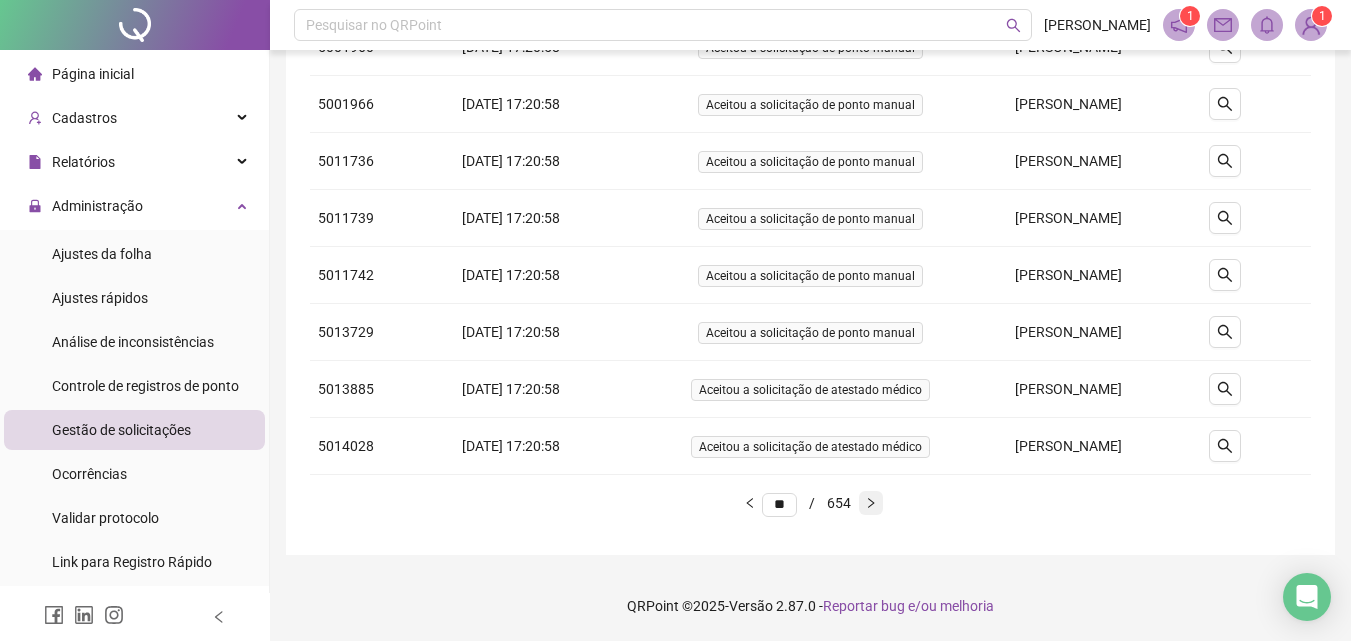 click at bounding box center [871, 503] 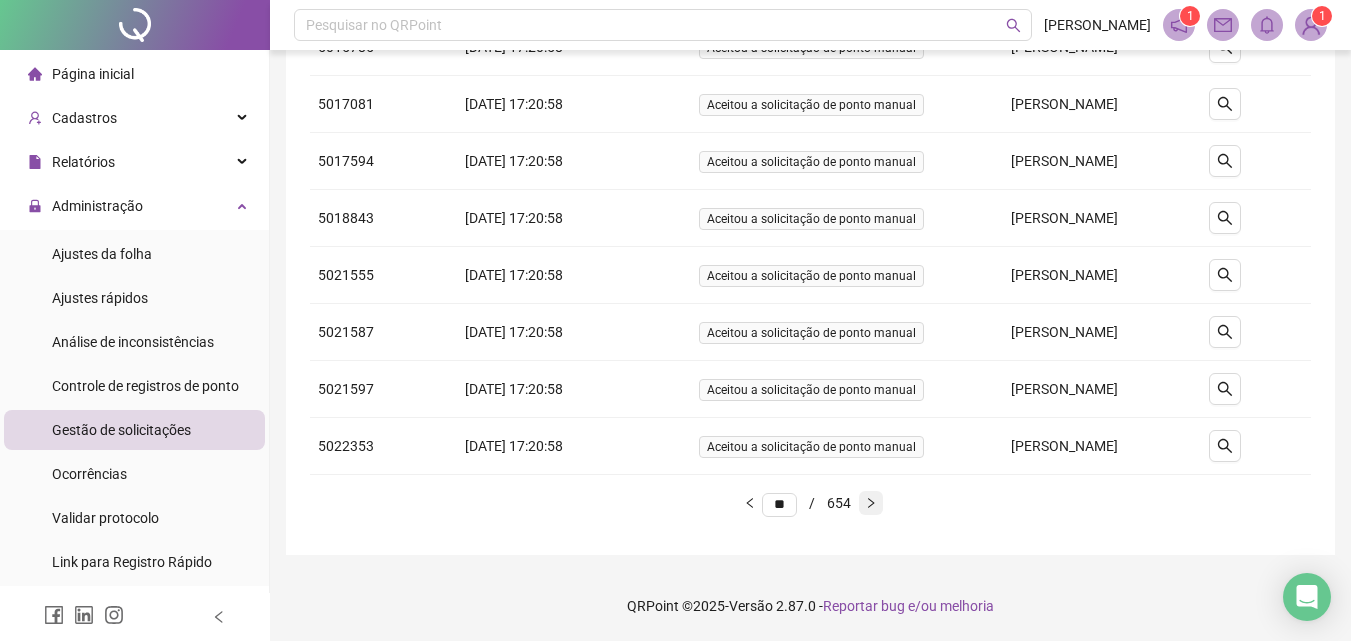 click at bounding box center [871, 503] 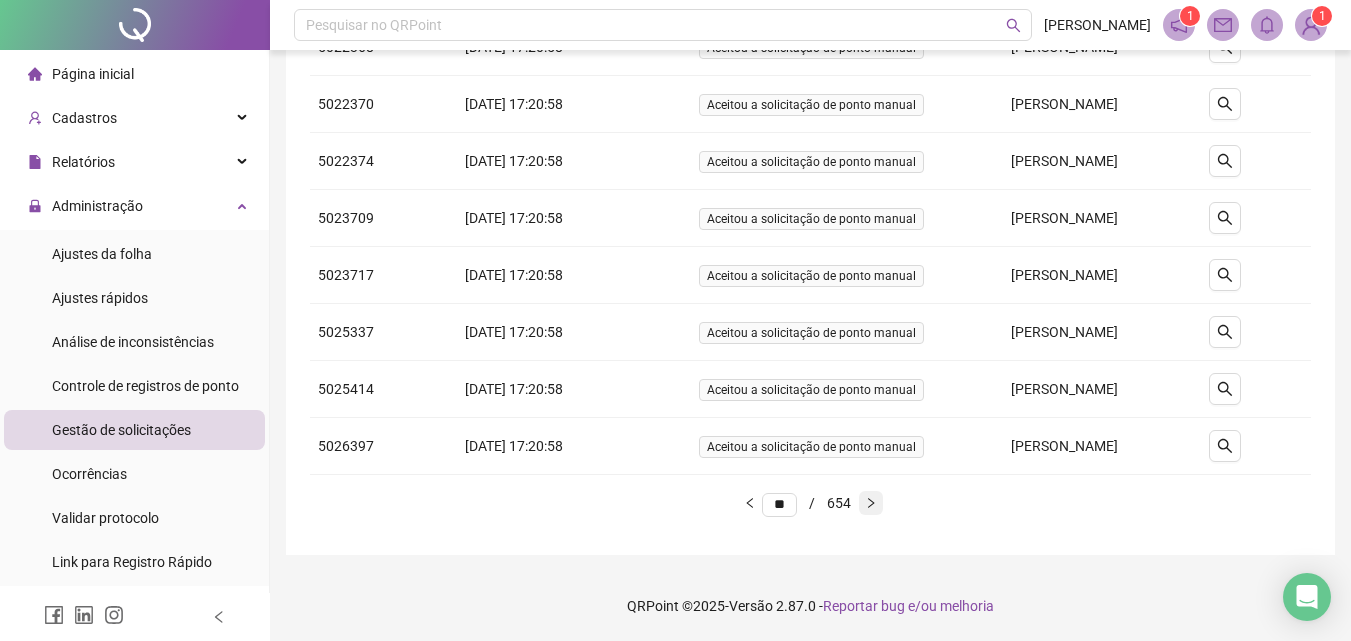 click at bounding box center (871, 503) 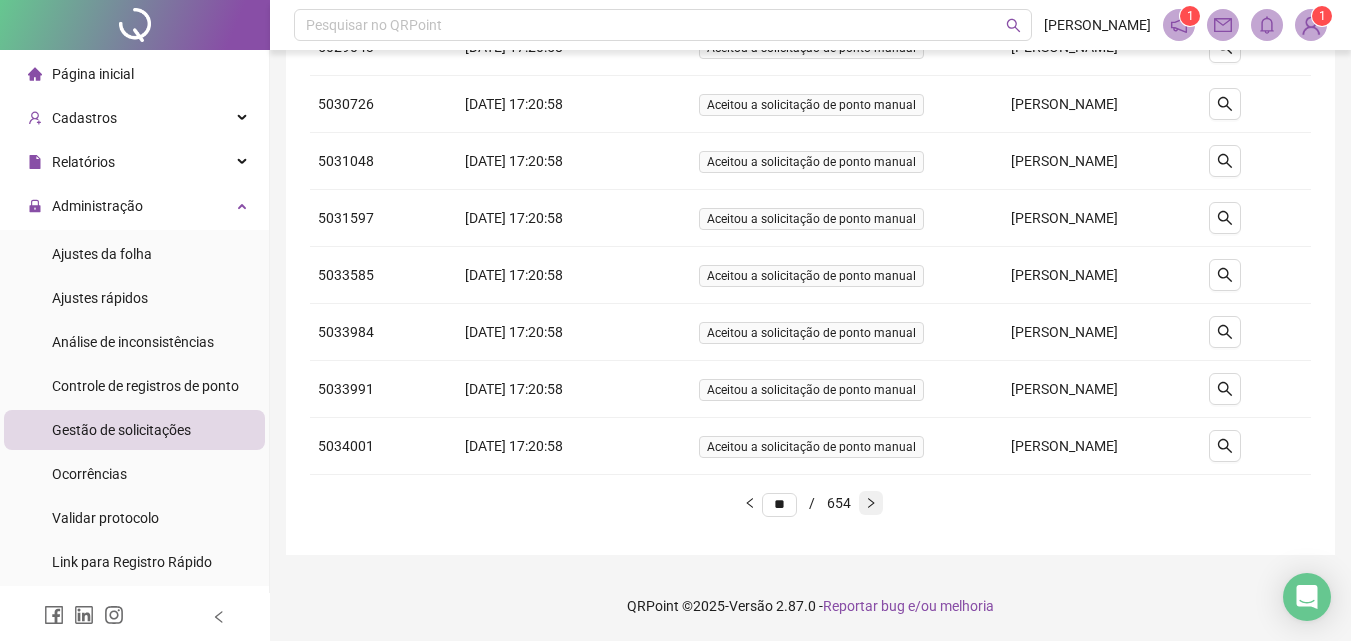 click at bounding box center [871, 503] 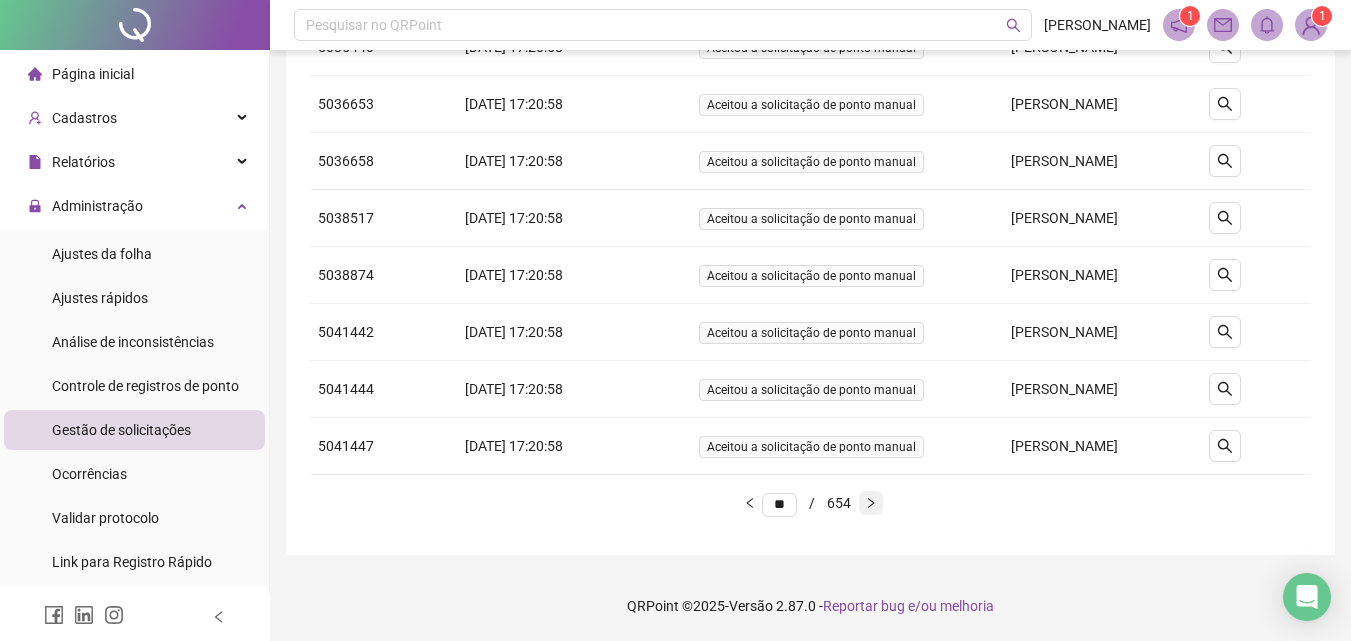 click at bounding box center [871, 503] 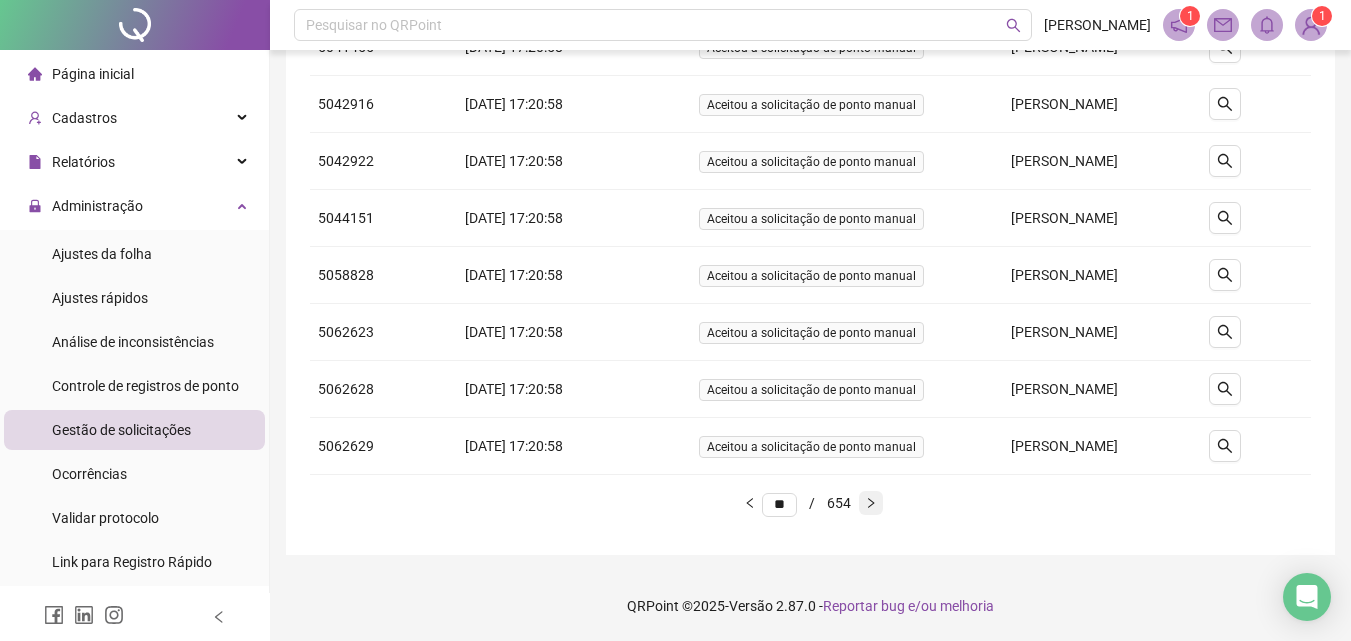 click at bounding box center (871, 503) 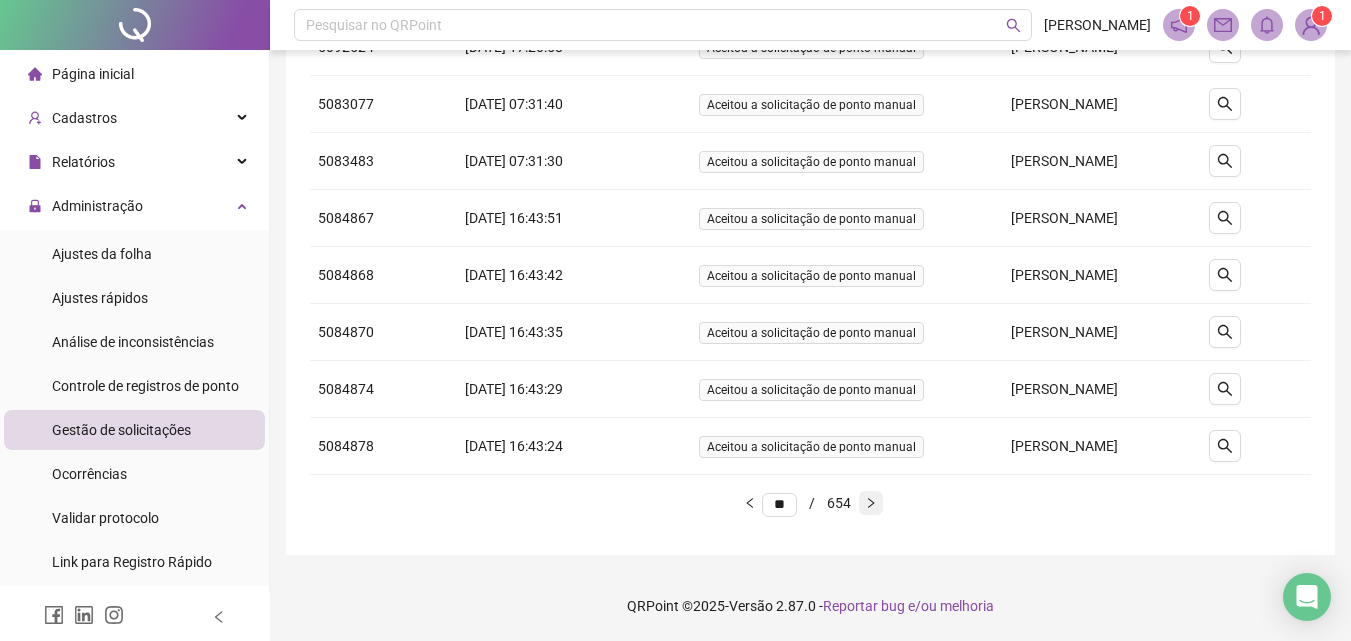 click at bounding box center (871, 503) 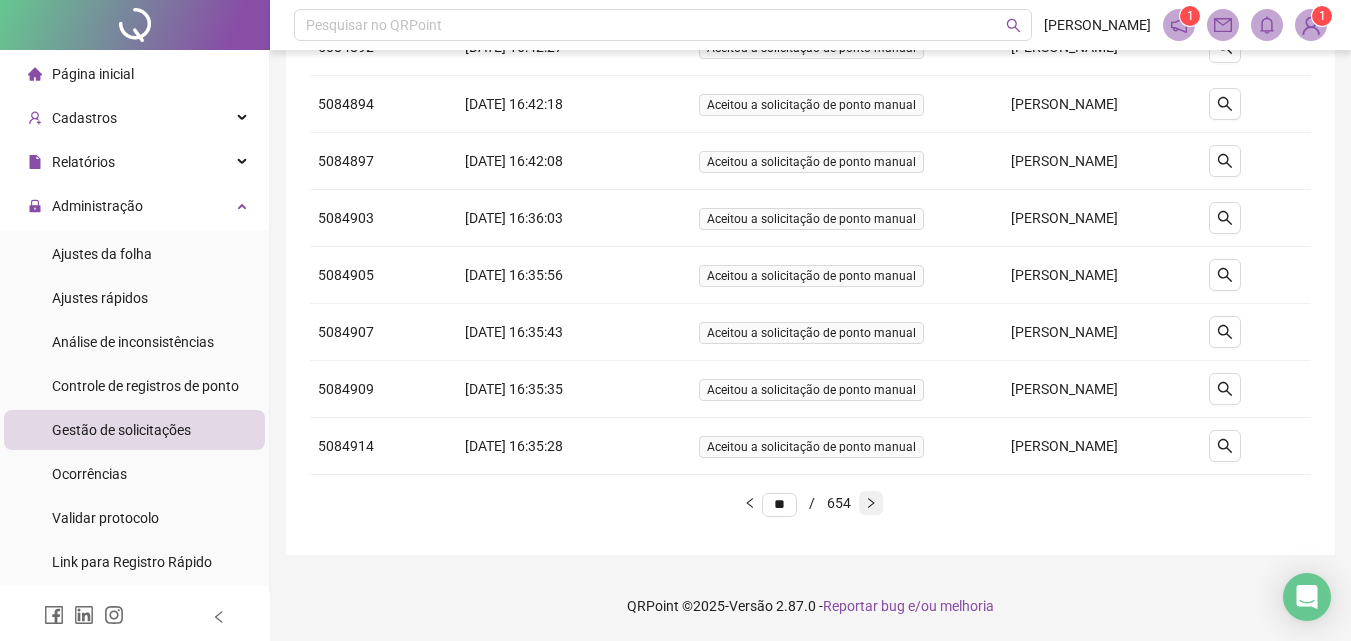 click at bounding box center (871, 503) 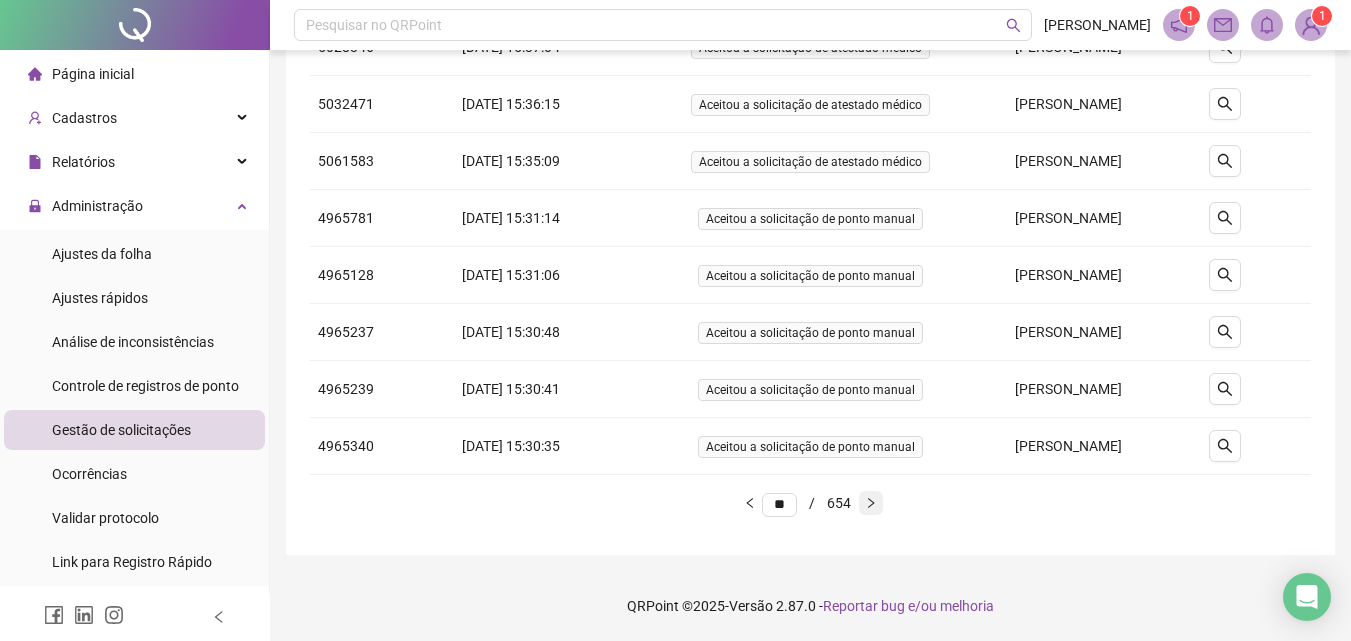 click at bounding box center (871, 503) 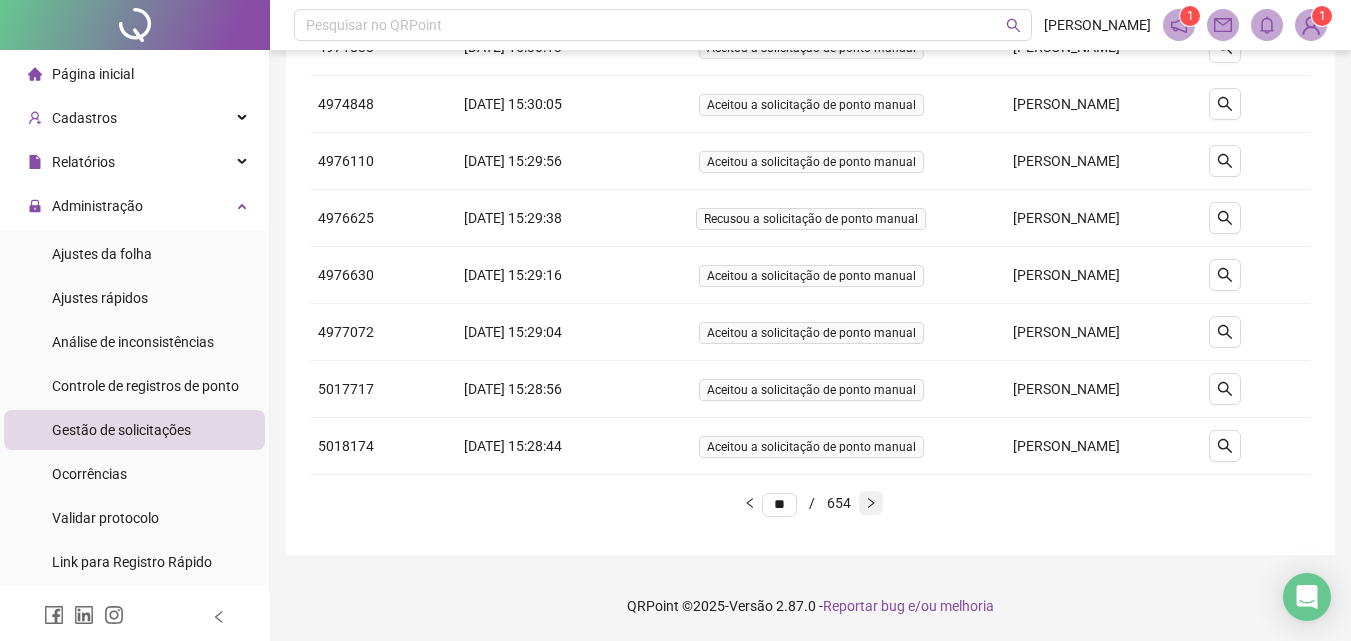 click at bounding box center (871, 503) 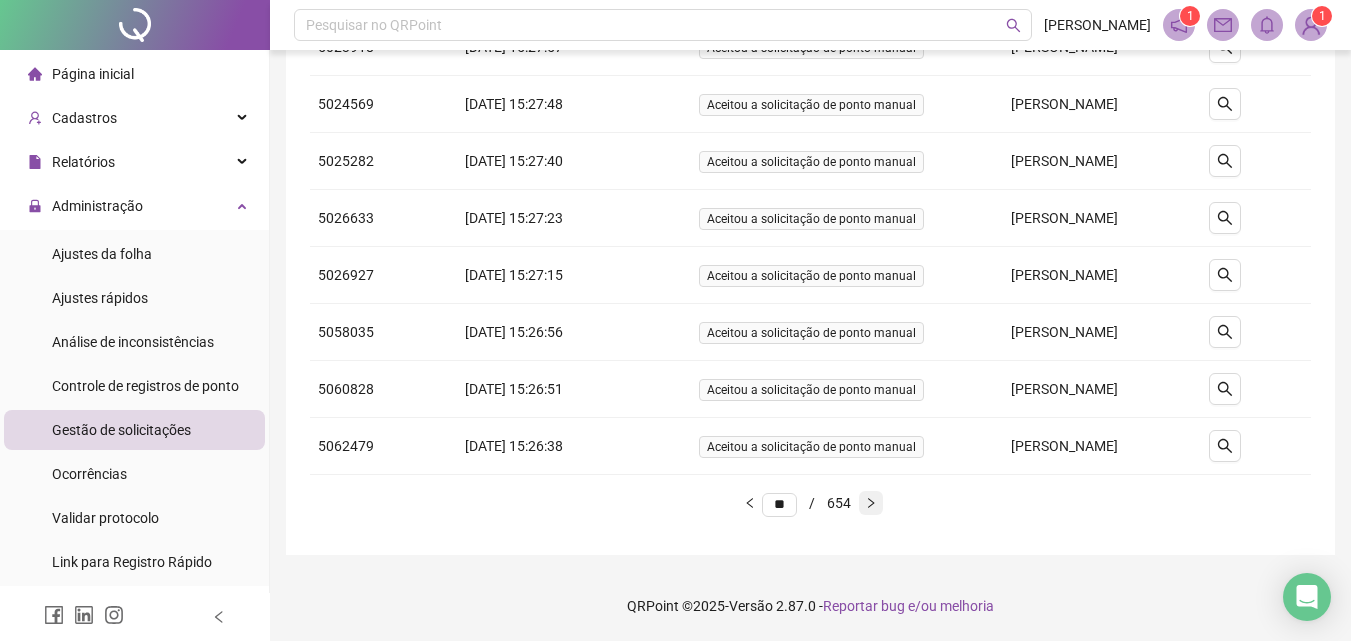 click at bounding box center [871, 503] 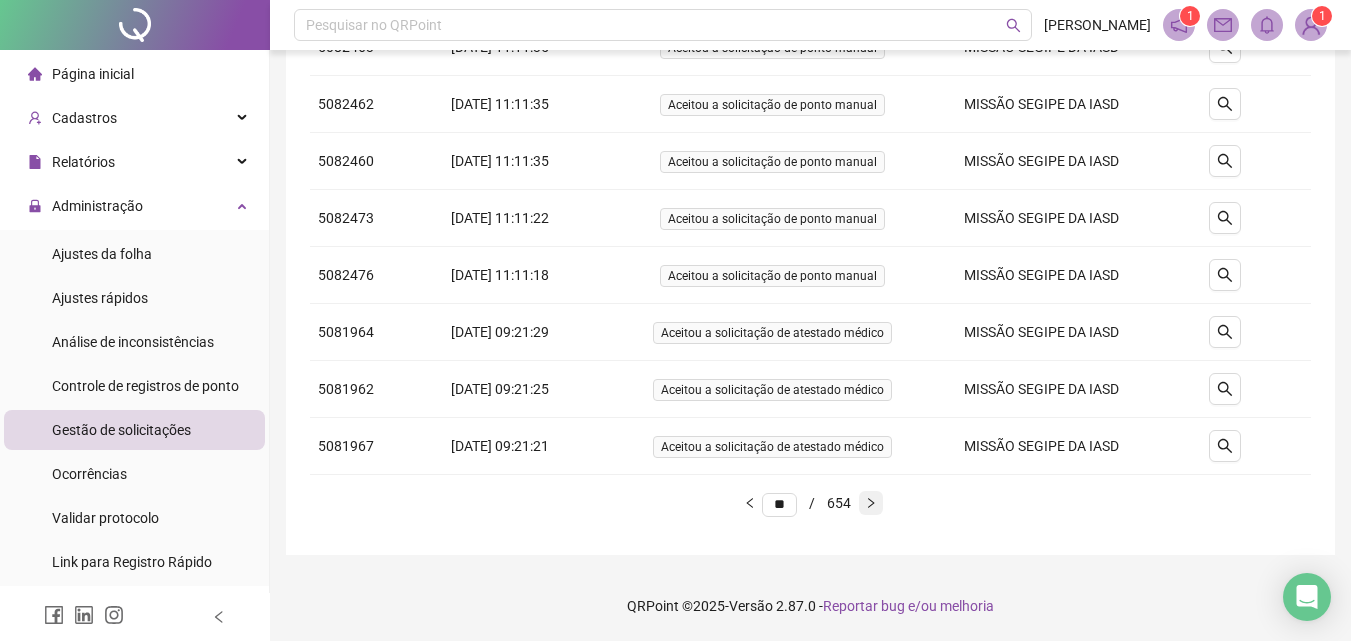click at bounding box center (871, 503) 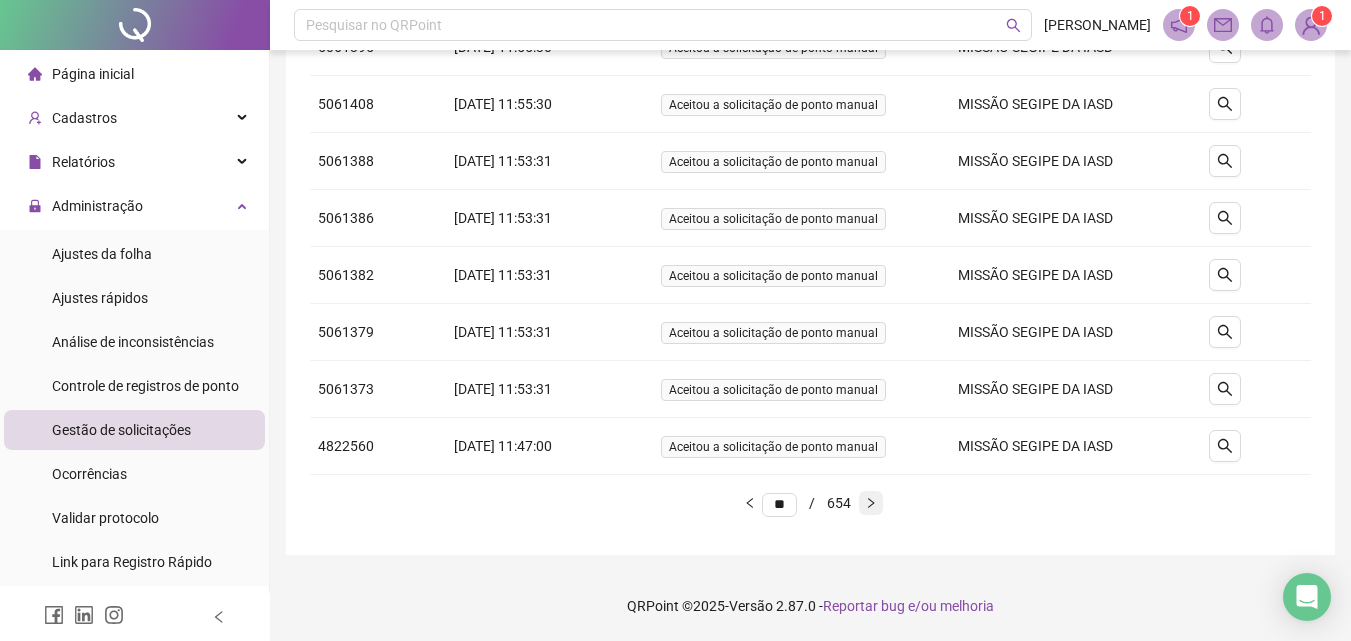 click at bounding box center (871, 503) 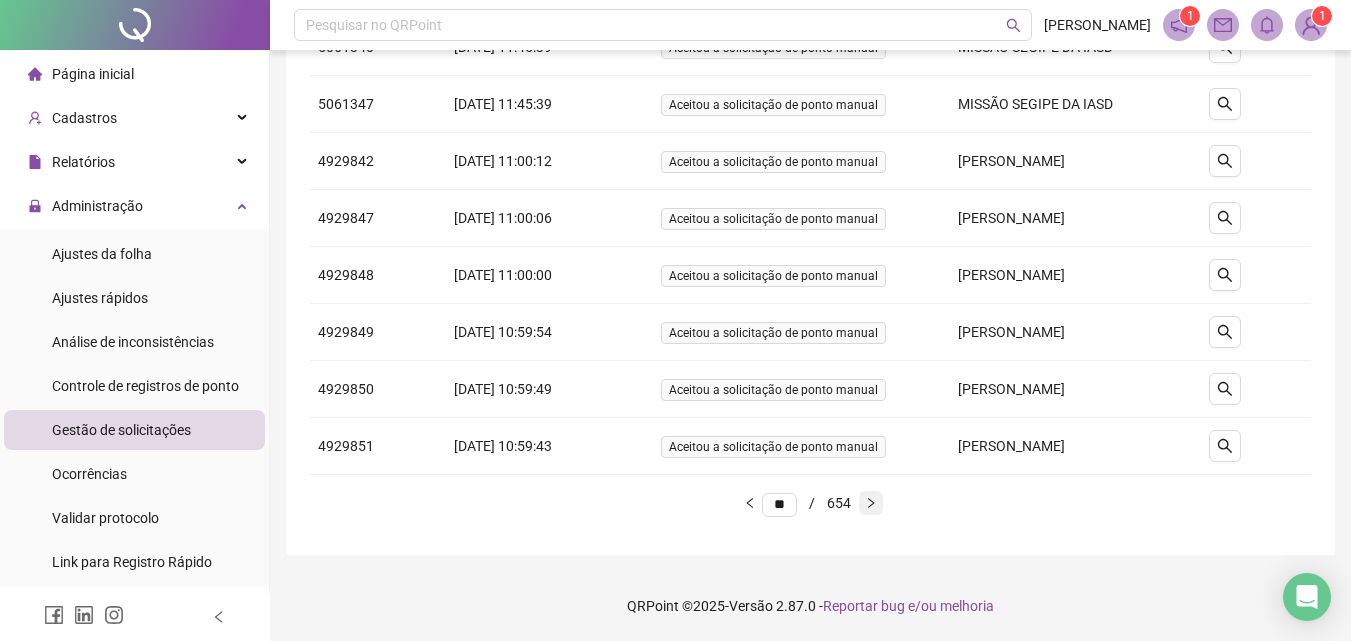 click at bounding box center (871, 503) 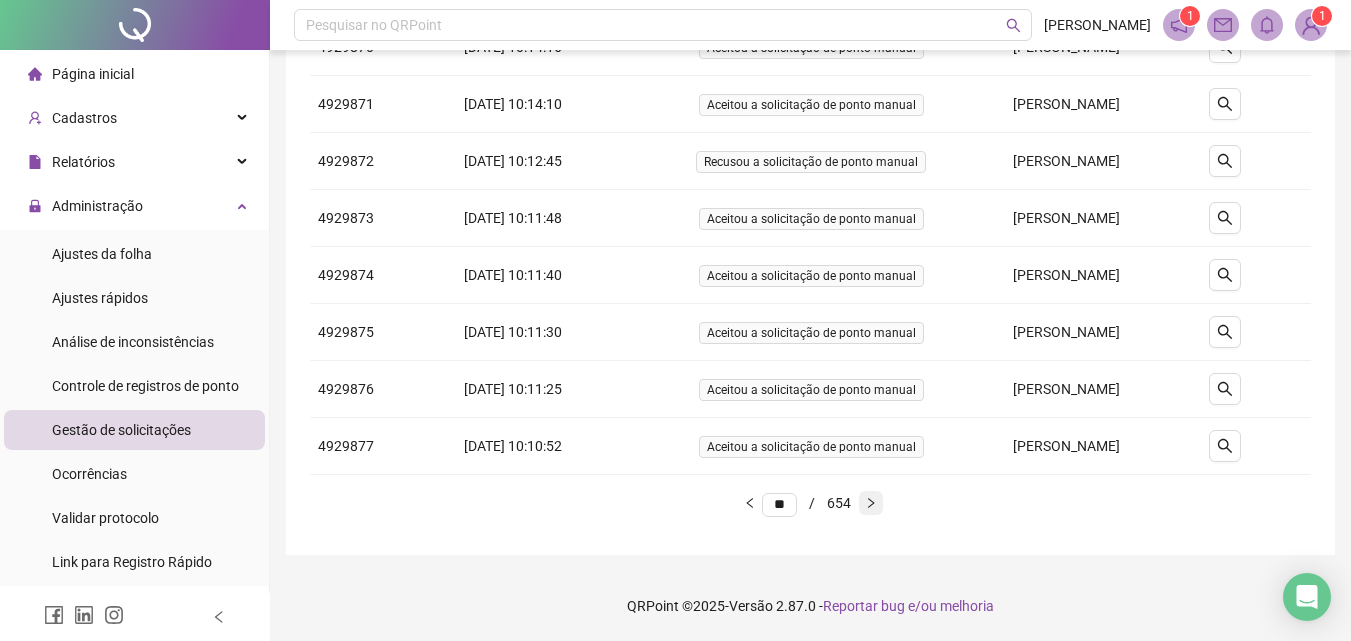 click at bounding box center [871, 503] 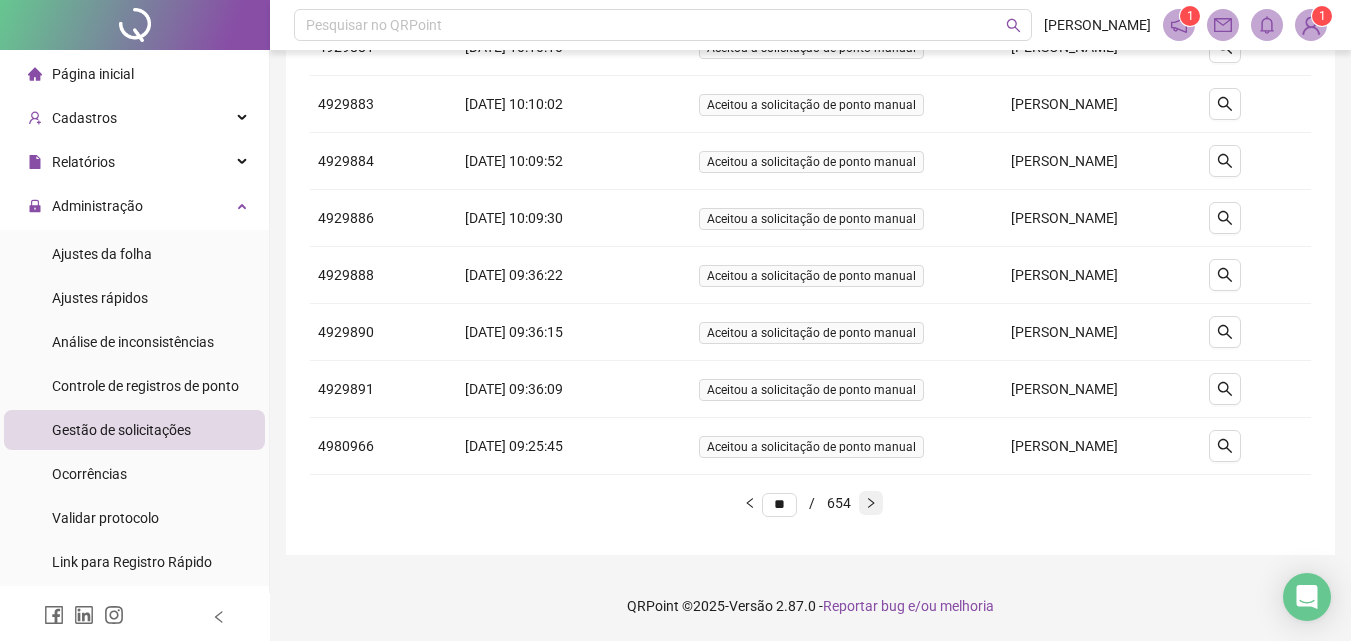 click at bounding box center [871, 503] 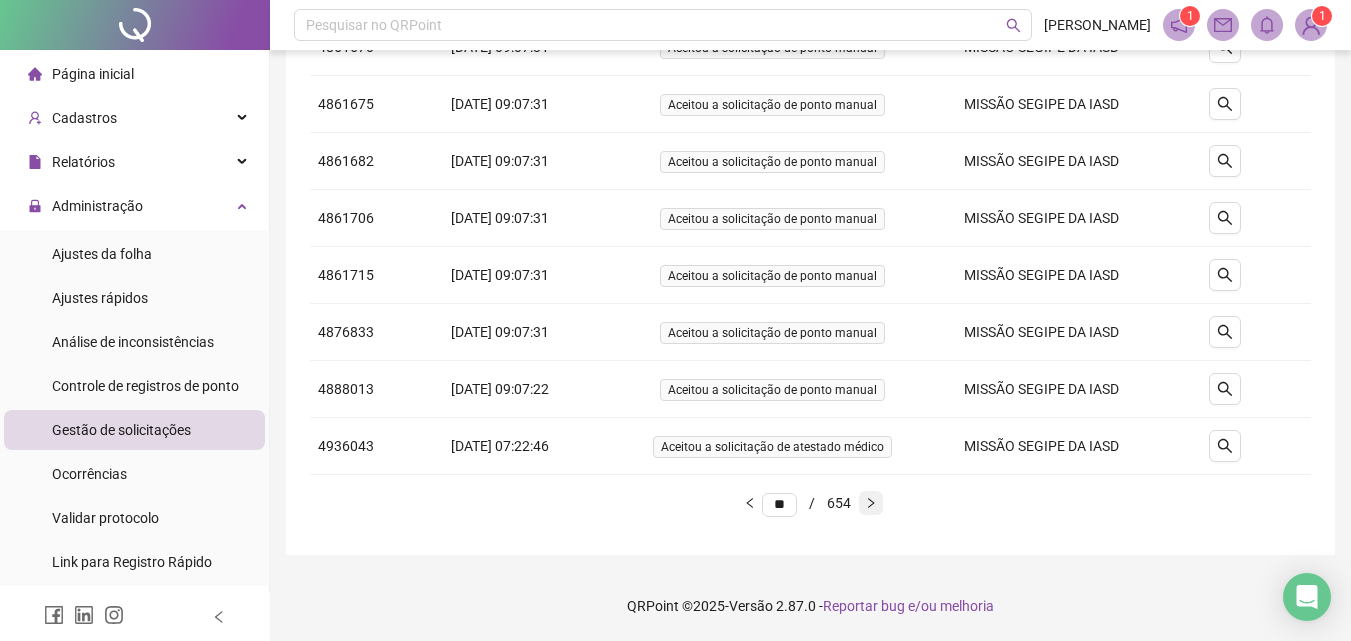 click at bounding box center (871, 503) 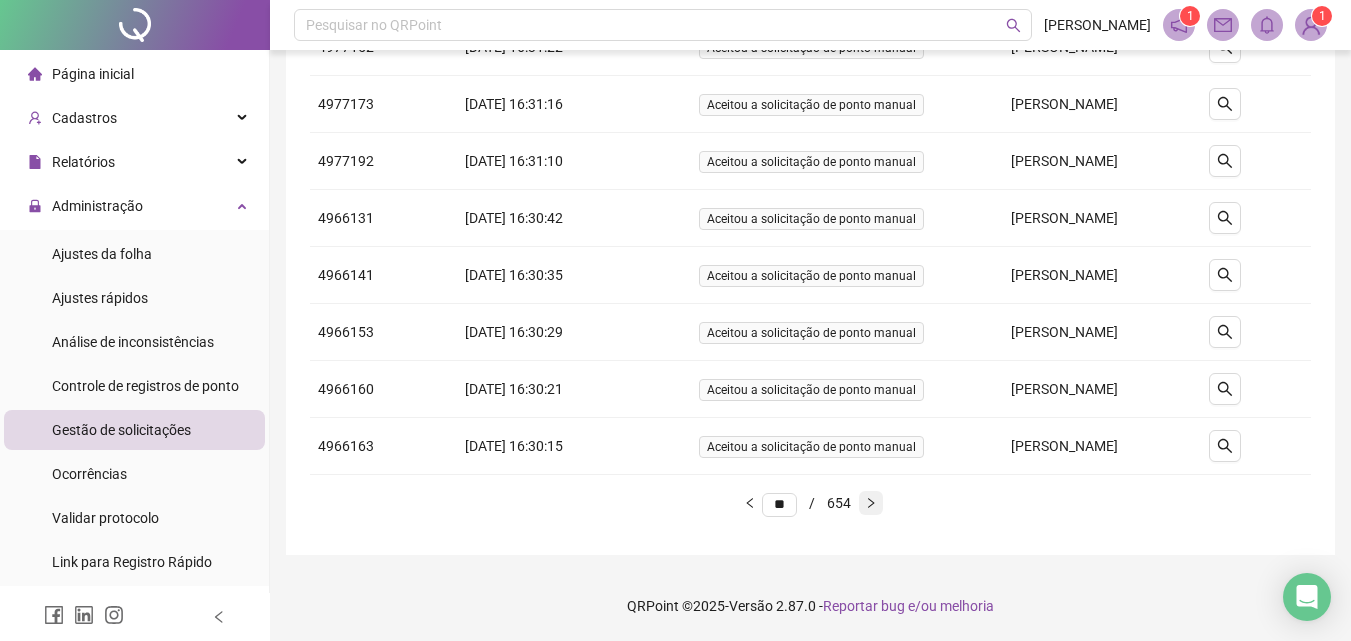 click at bounding box center (871, 503) 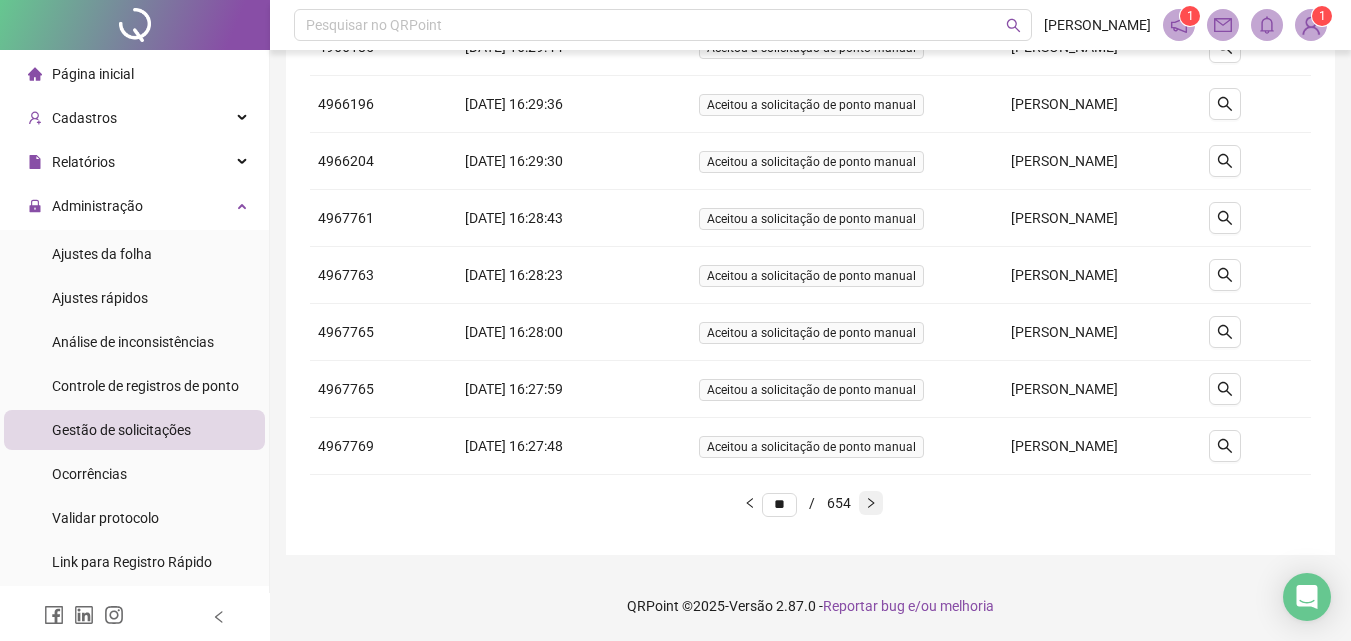 click at bounding box center [871, 503] 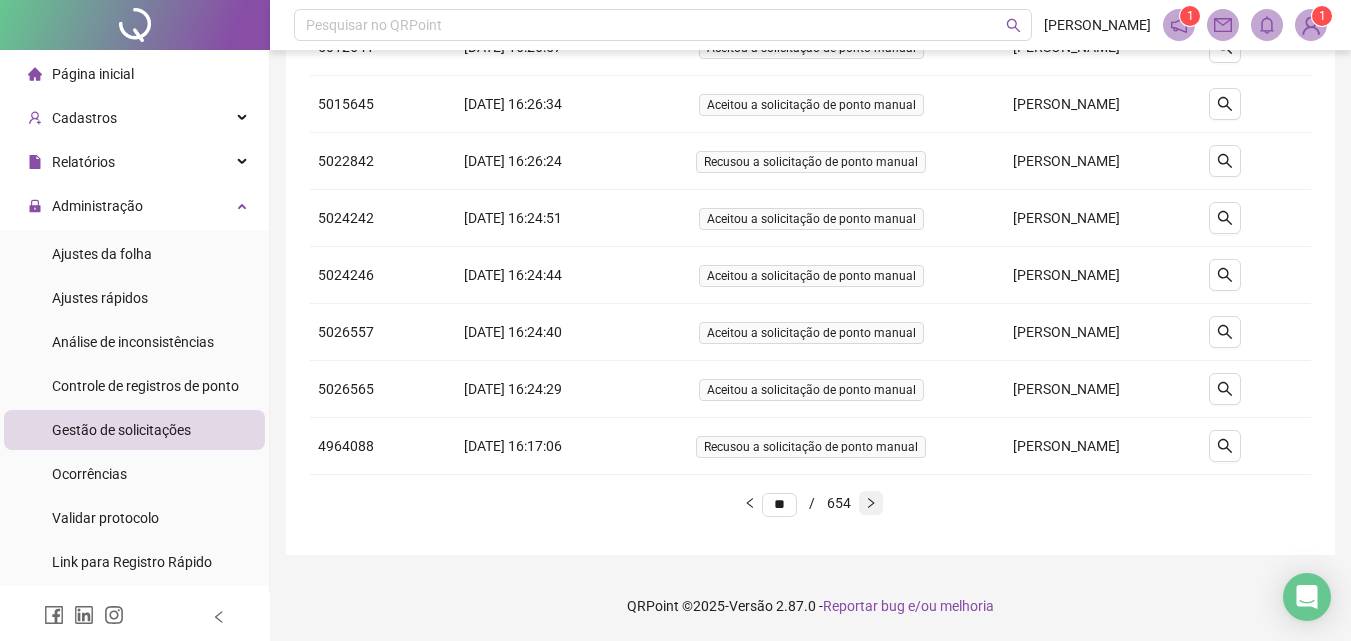 click at bounding box center (871, 503) 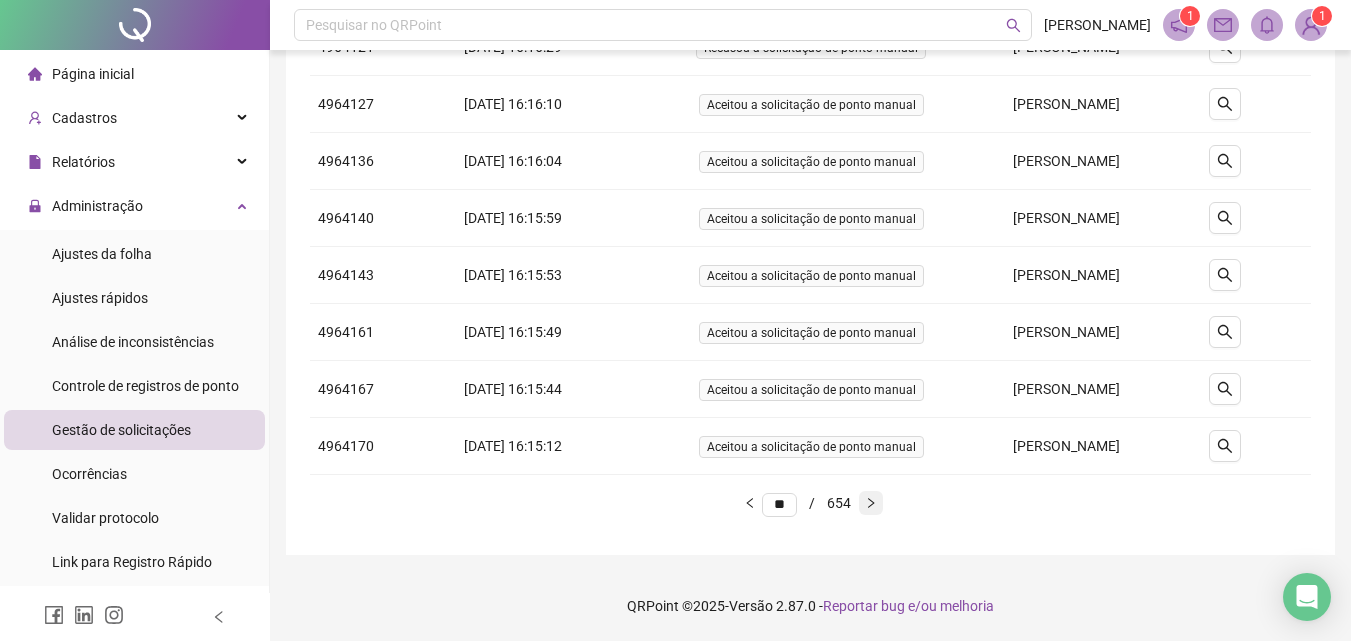 click at bounding box center [871, 503] 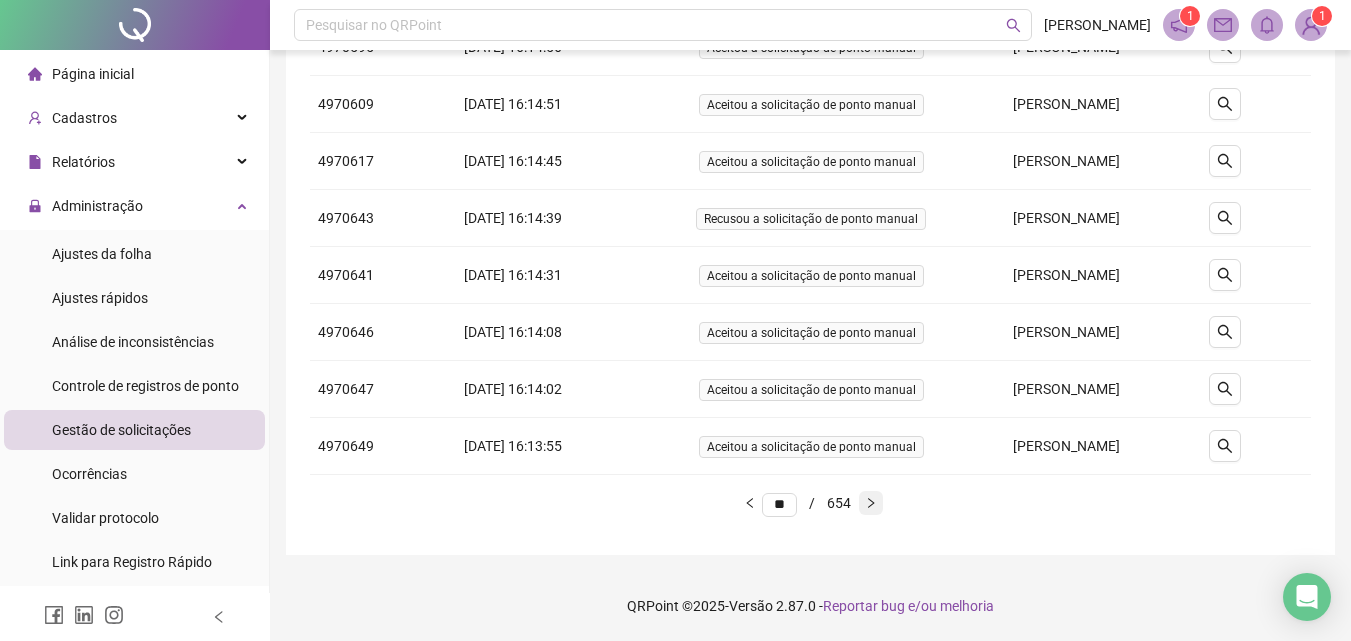 click at bounding box center (871, 503) 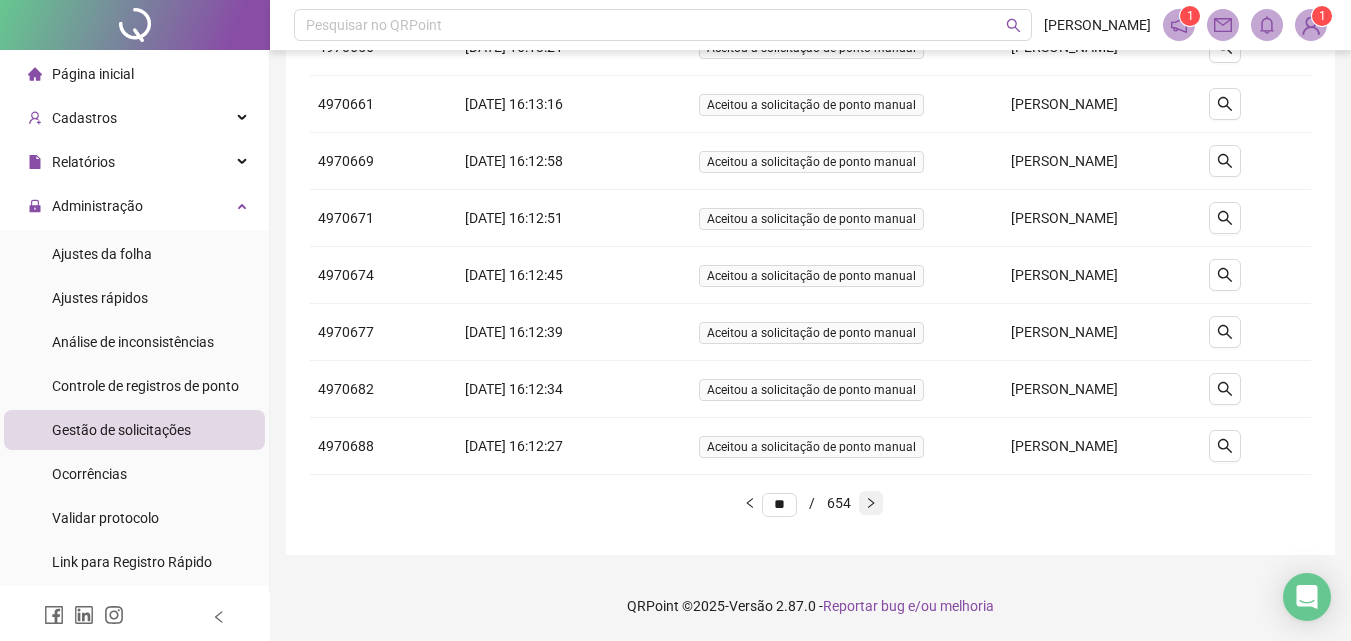 click at bounding box center [871, 503] 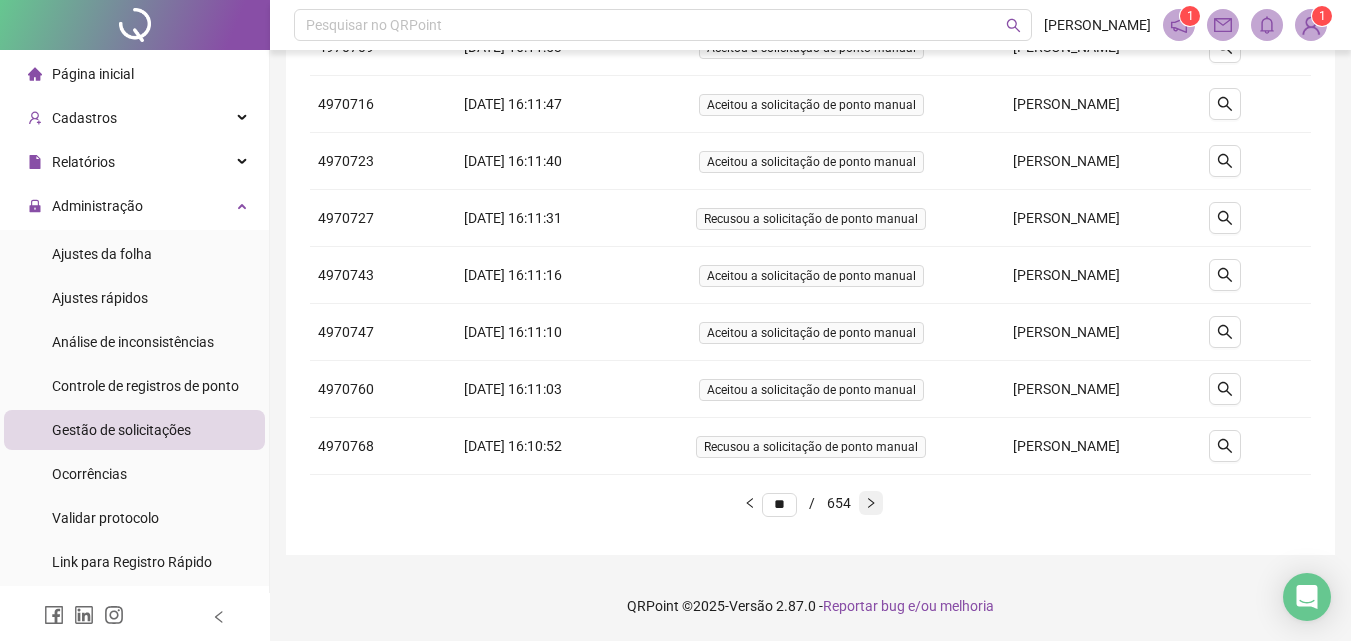 click at bounding box center (871, 503) 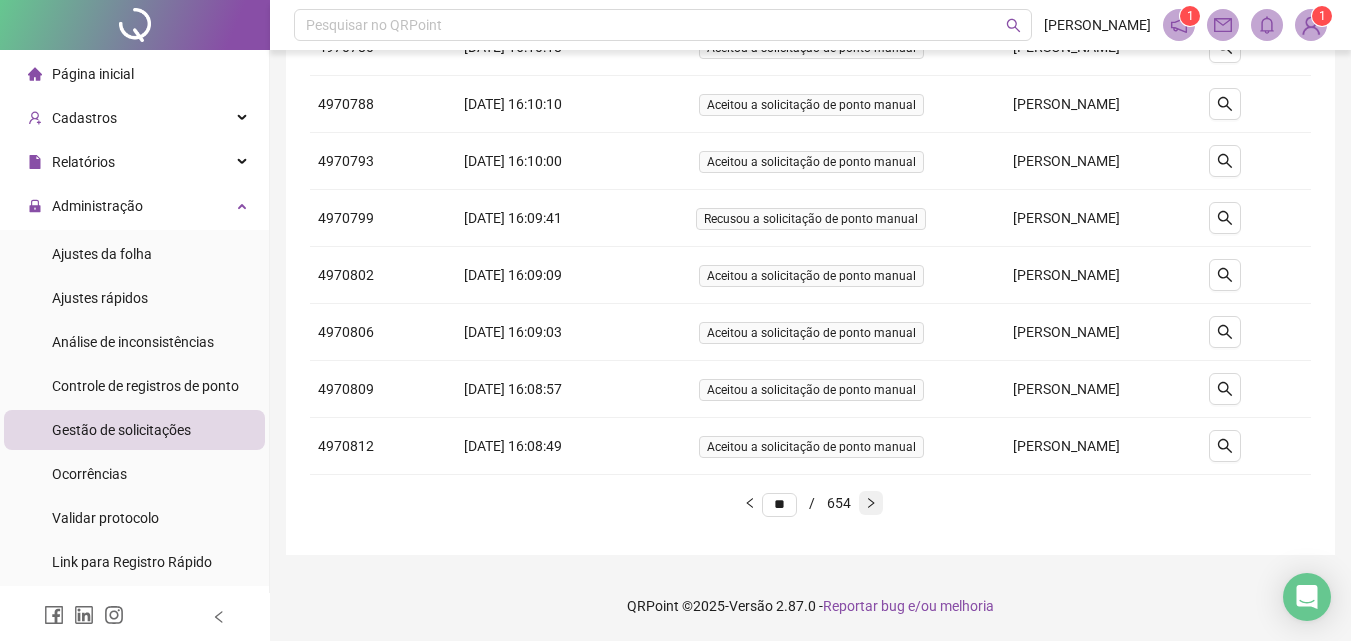 click at bounding box center (871, 503) 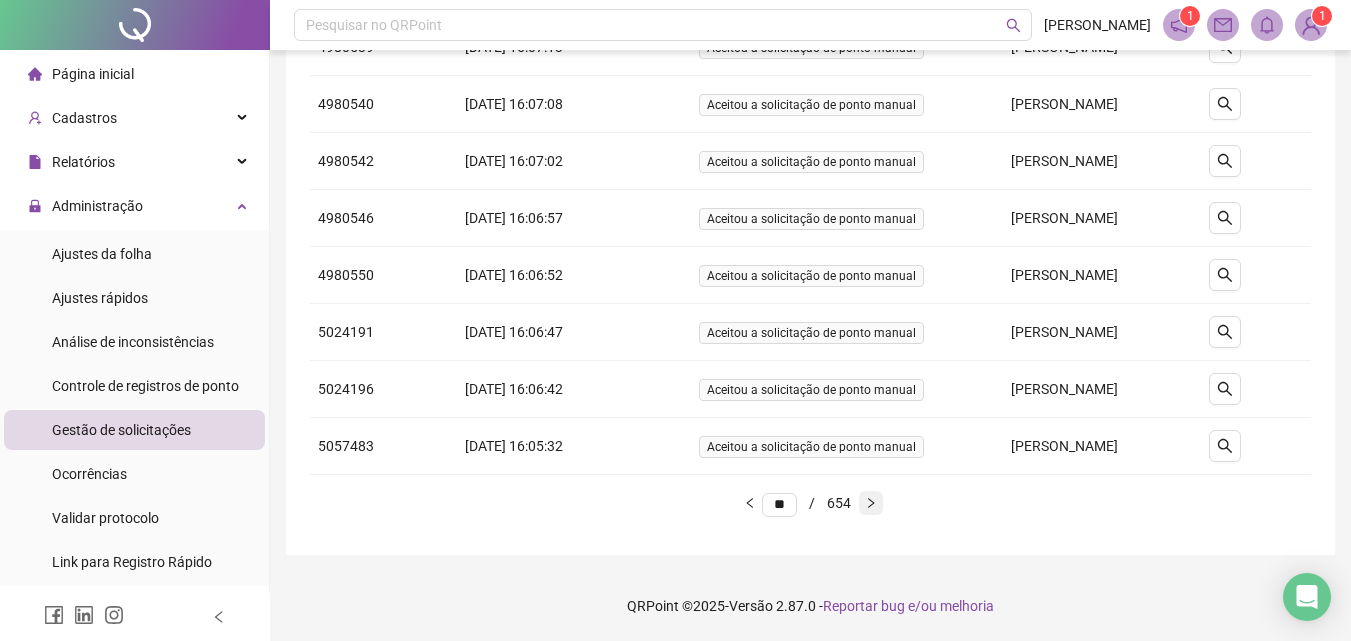 click at bounding box center (871, 503) 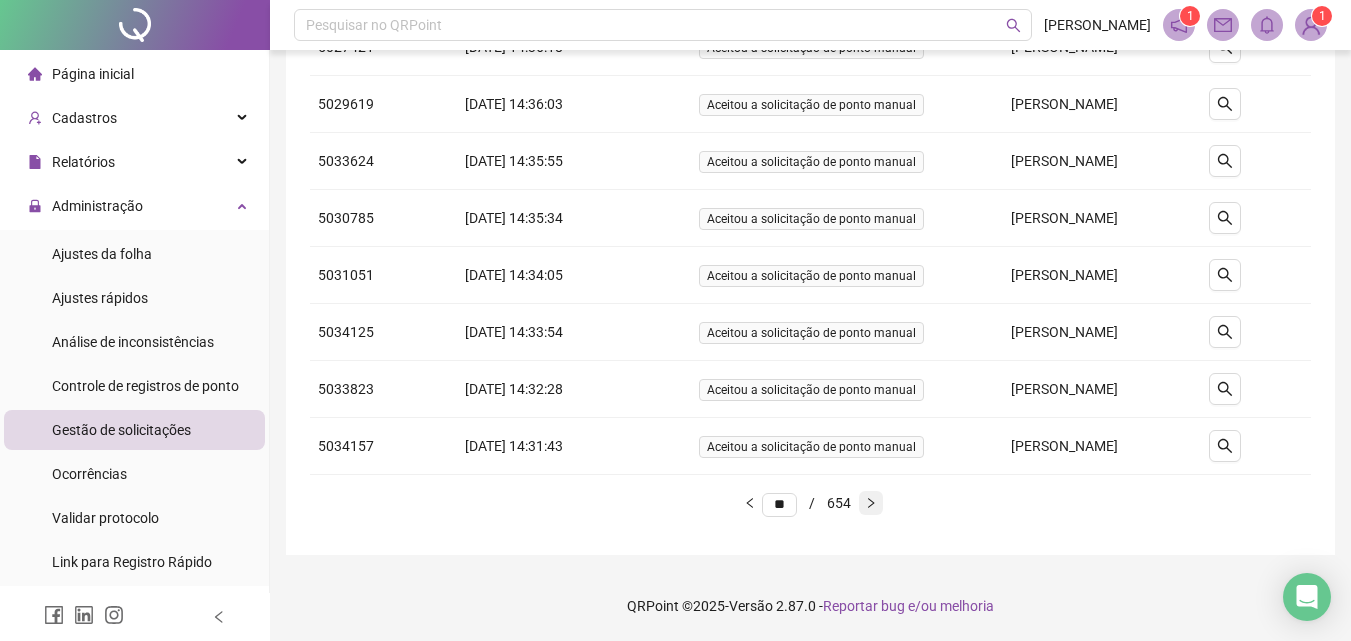 click at bounding box center (871, 503) 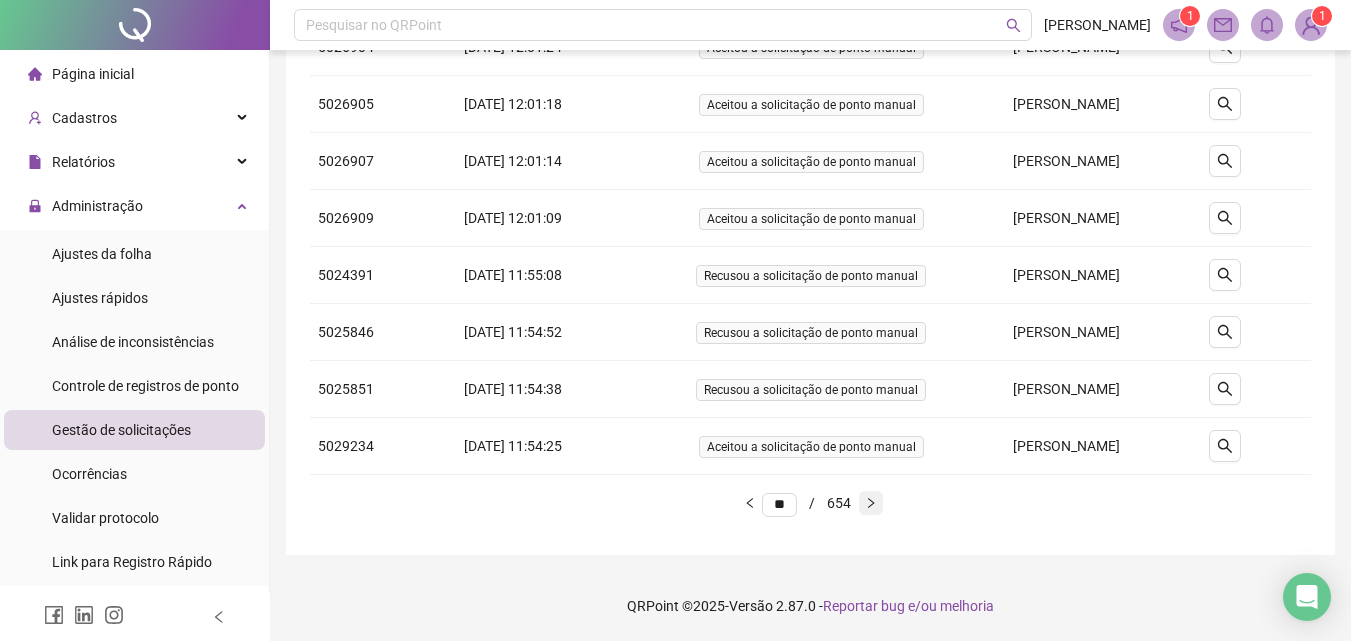 click at bounding box center [871, 503] 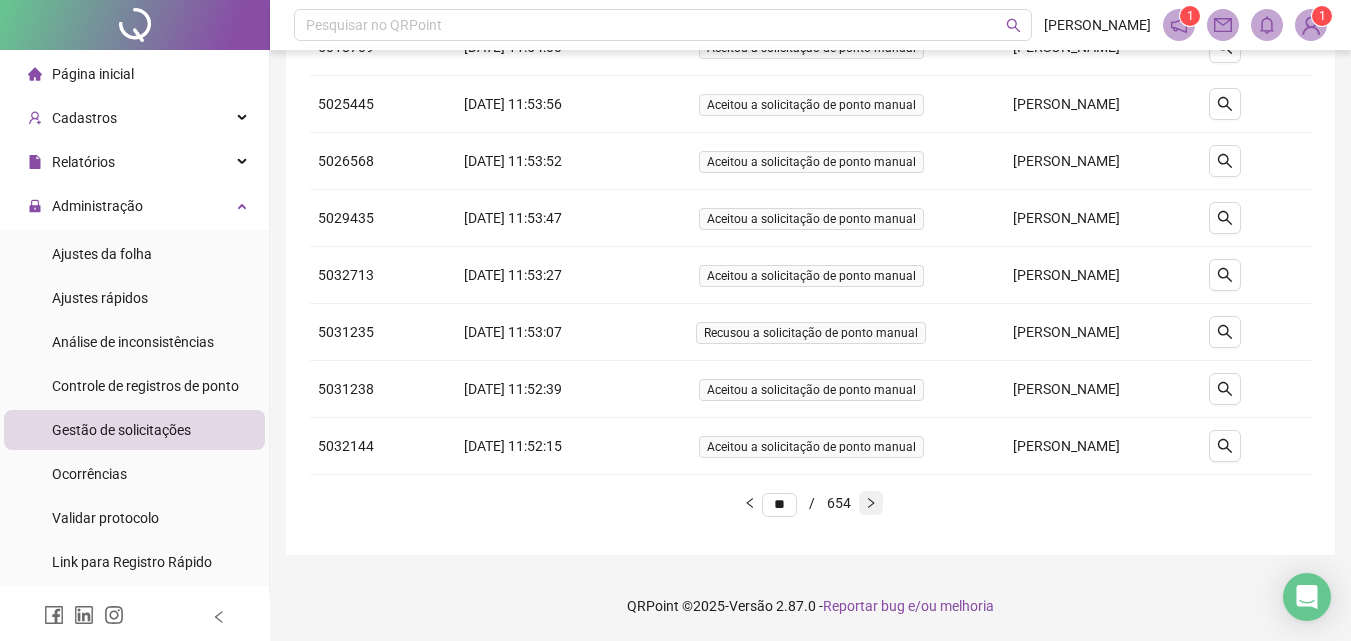 click at bounding box center (871, 503) 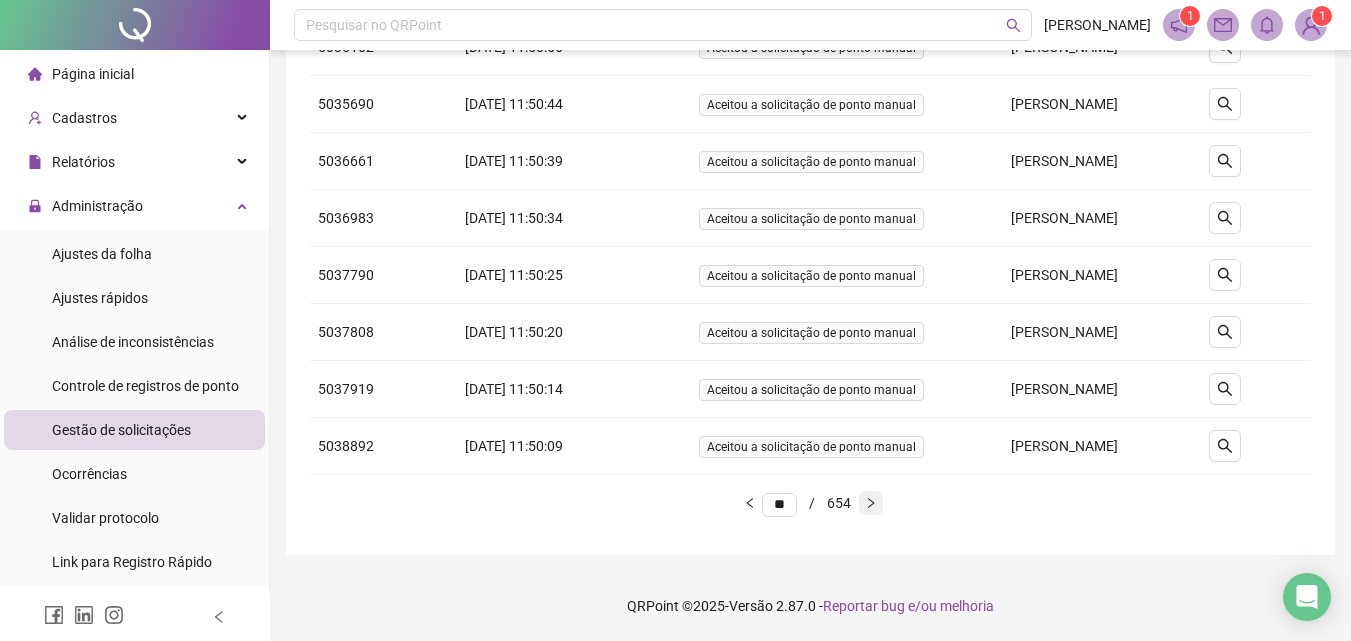 click at bounding box center [871, 503] 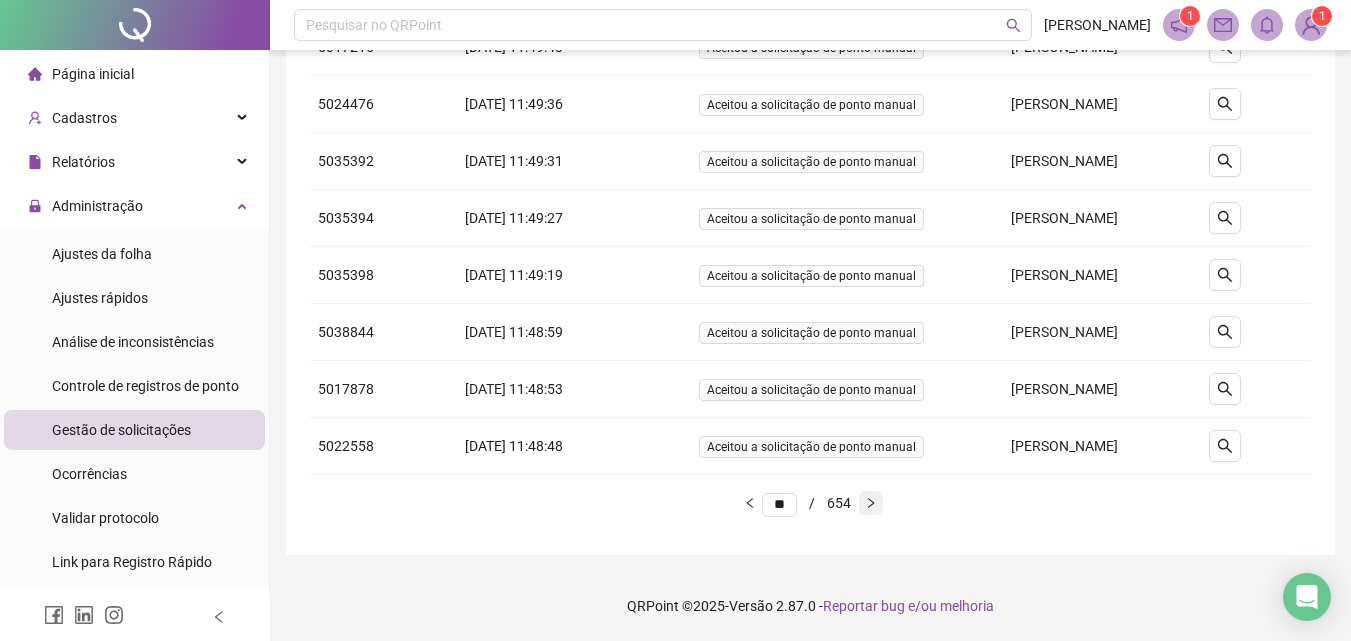 click at bounding box center (871, 503) 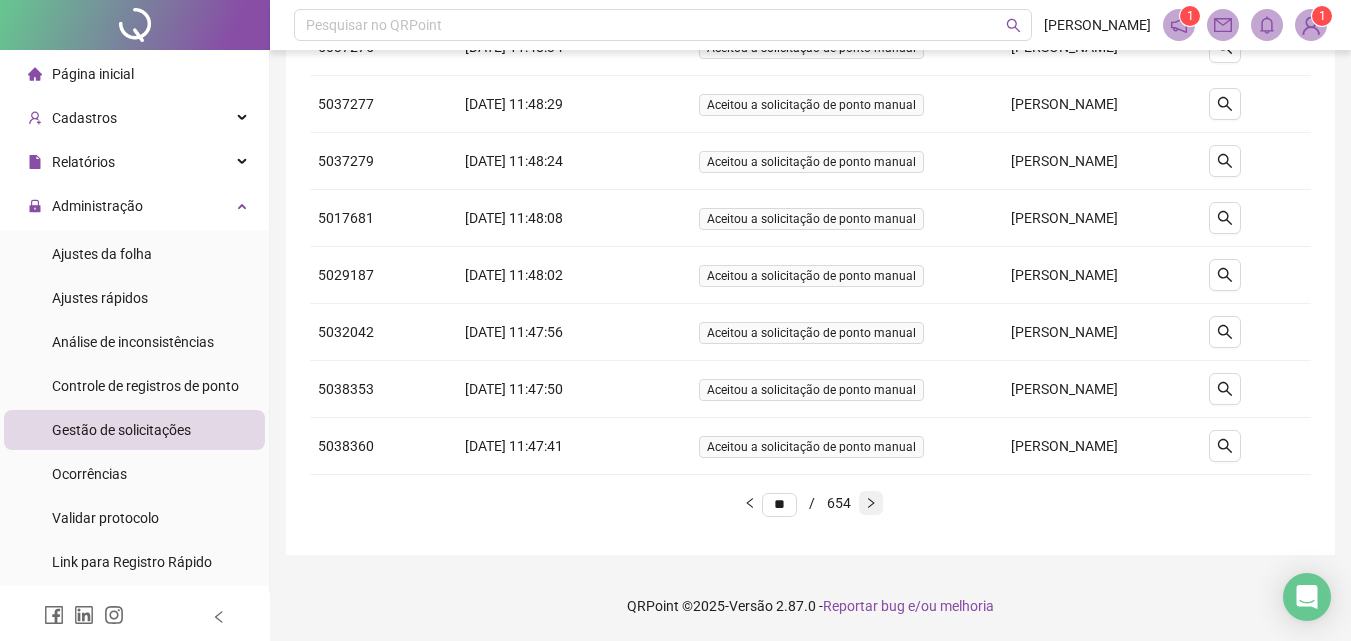 click at bounding box center [871, 503] 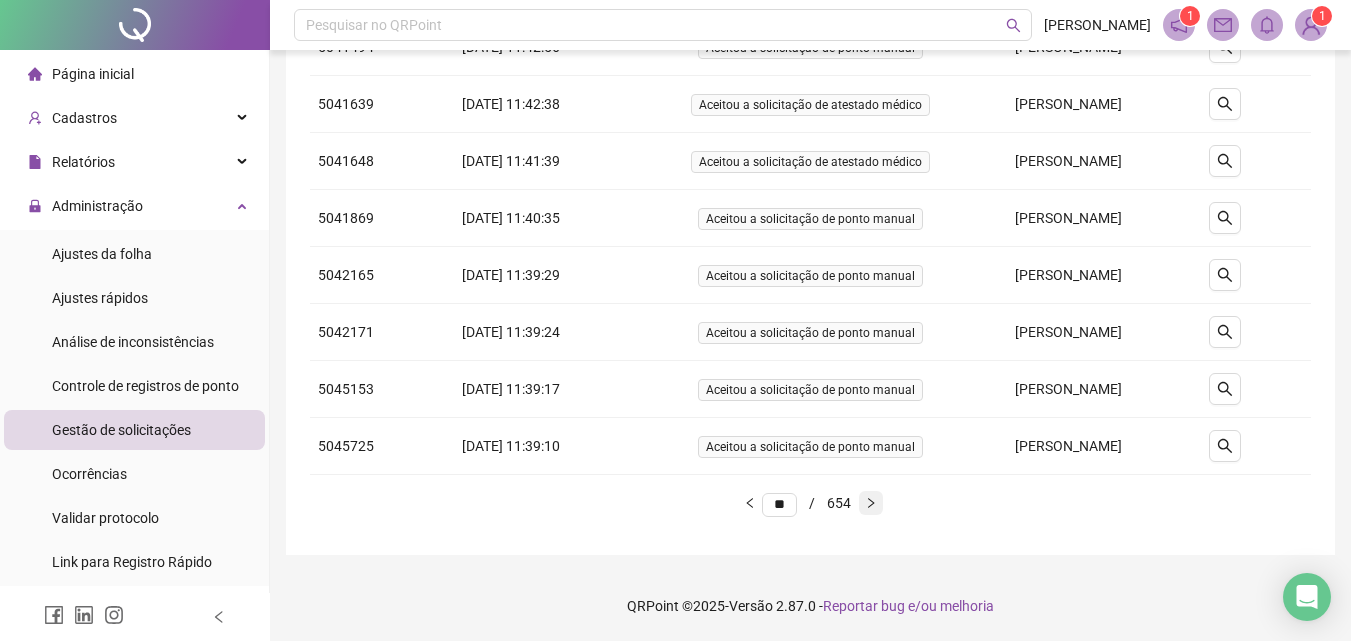 click at bounding box center (871, 503) 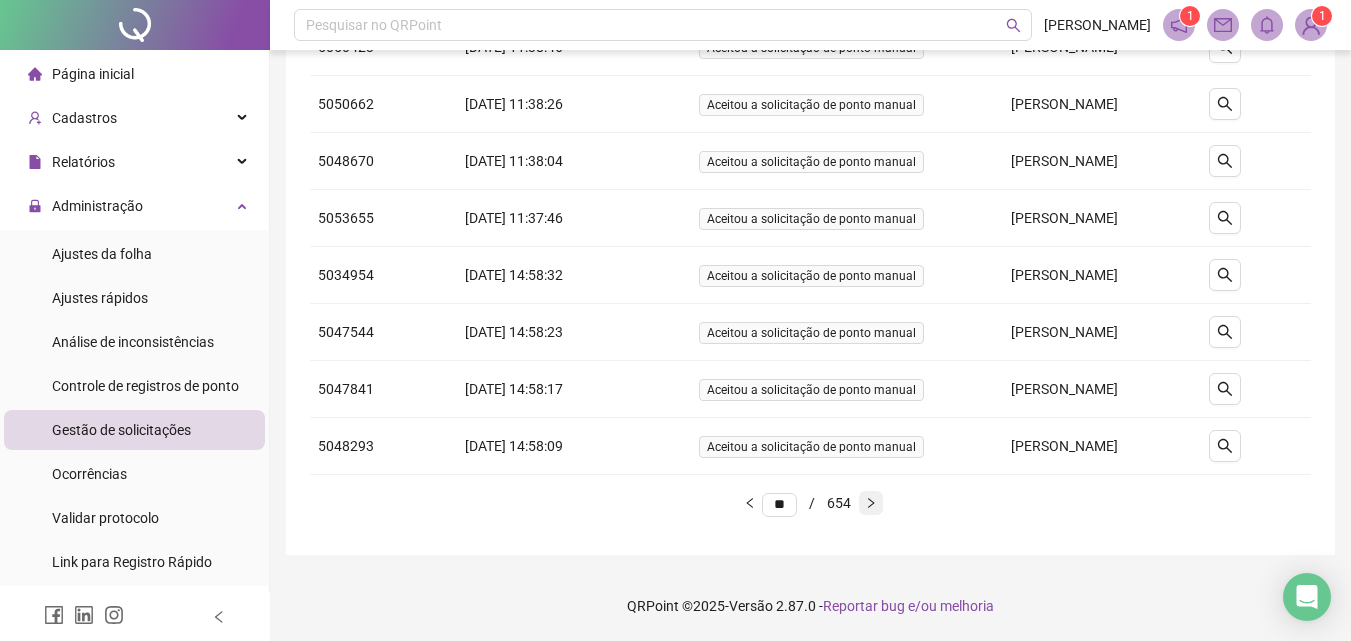 click at bounding box center (871, 503) 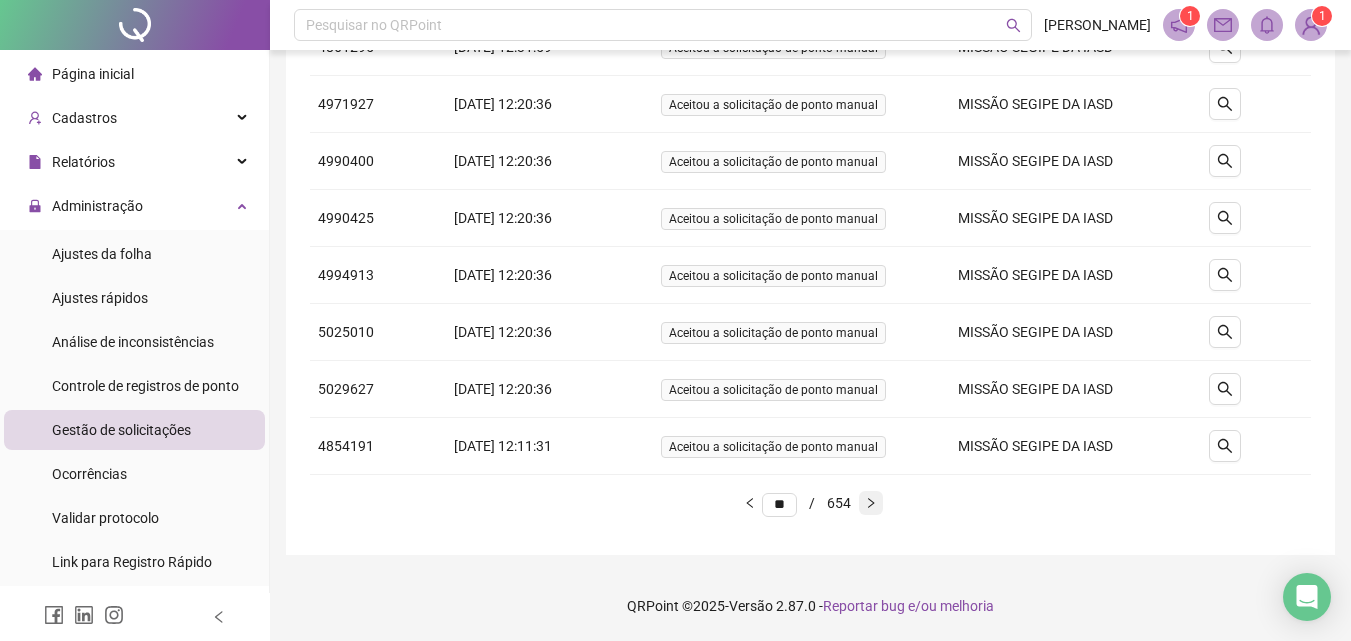 click at bounding box center (871, 503) 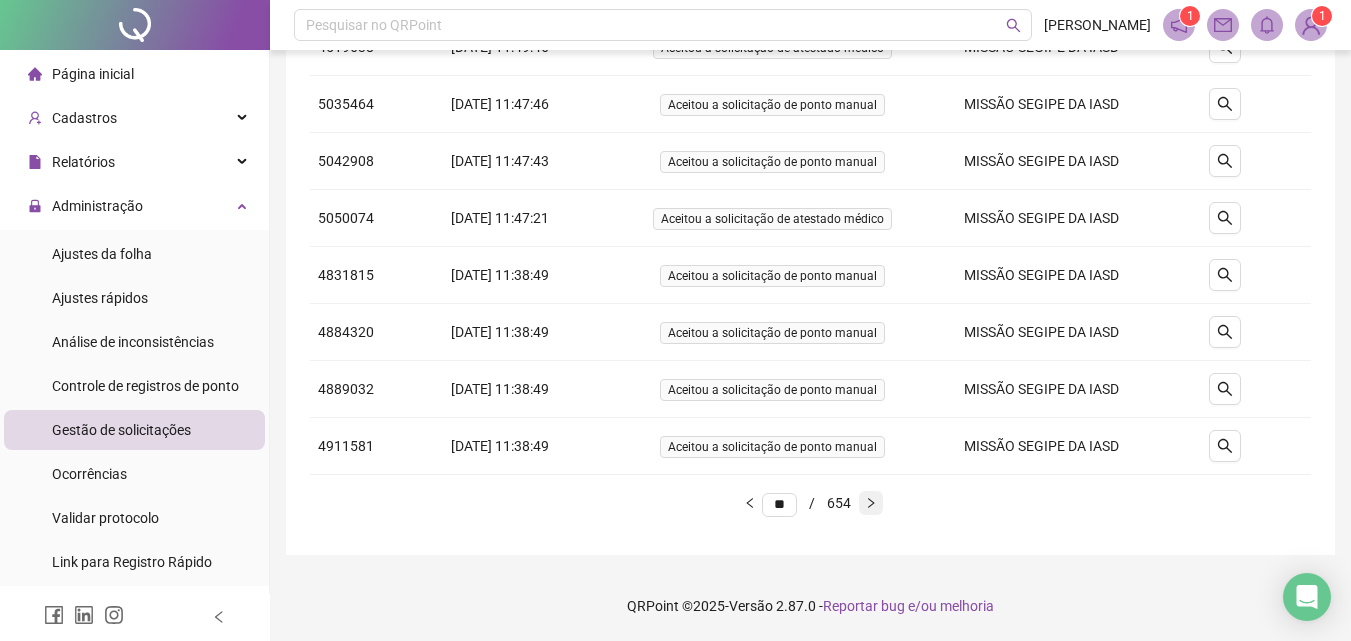 click at bounding box center [871, 503] 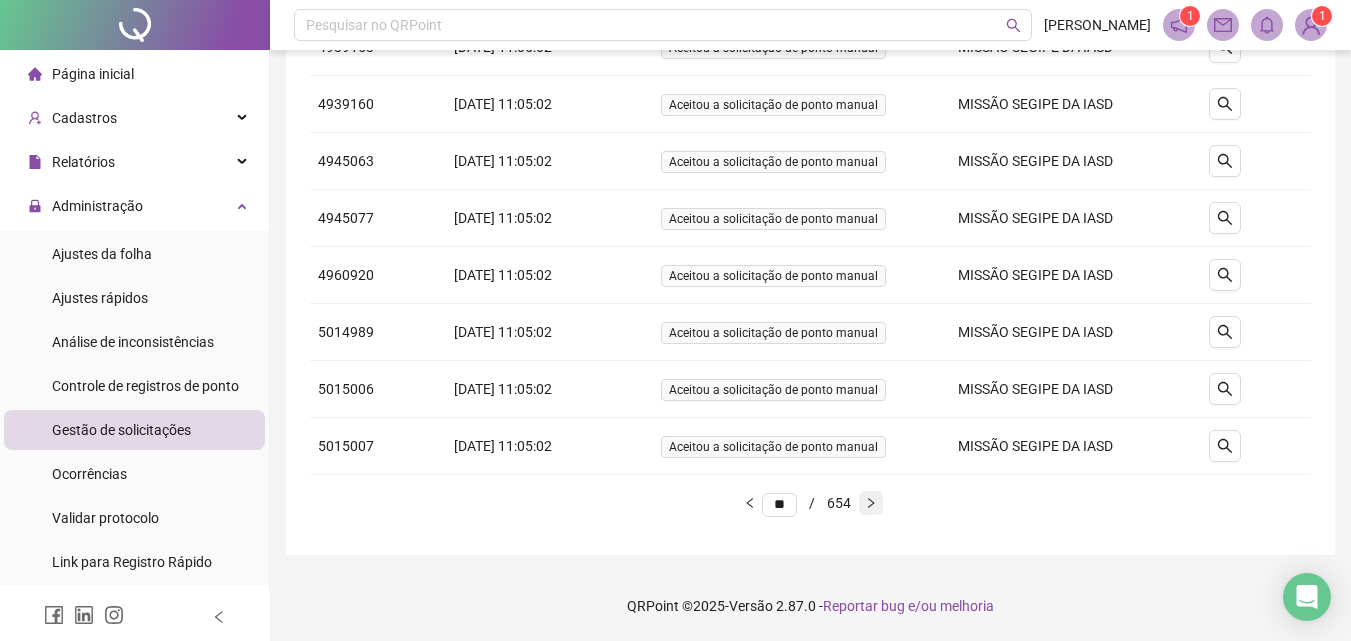 click at bounding box center [871, 503] 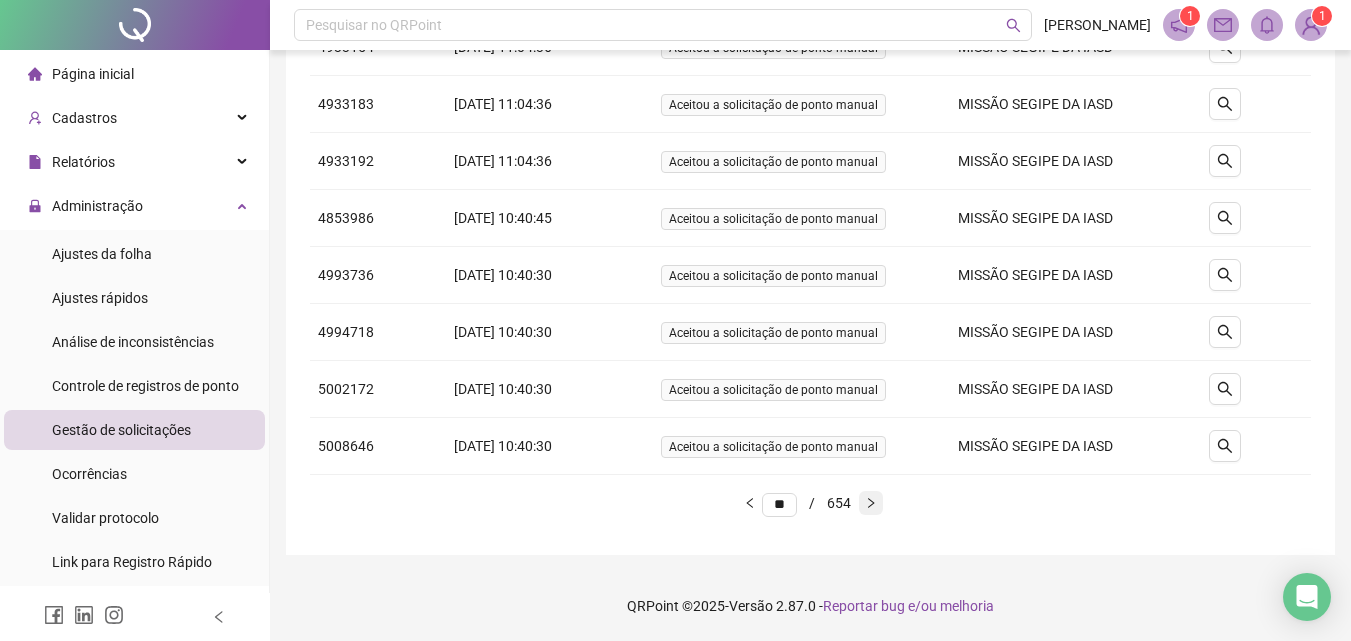 click at bounding box center [871, 503] 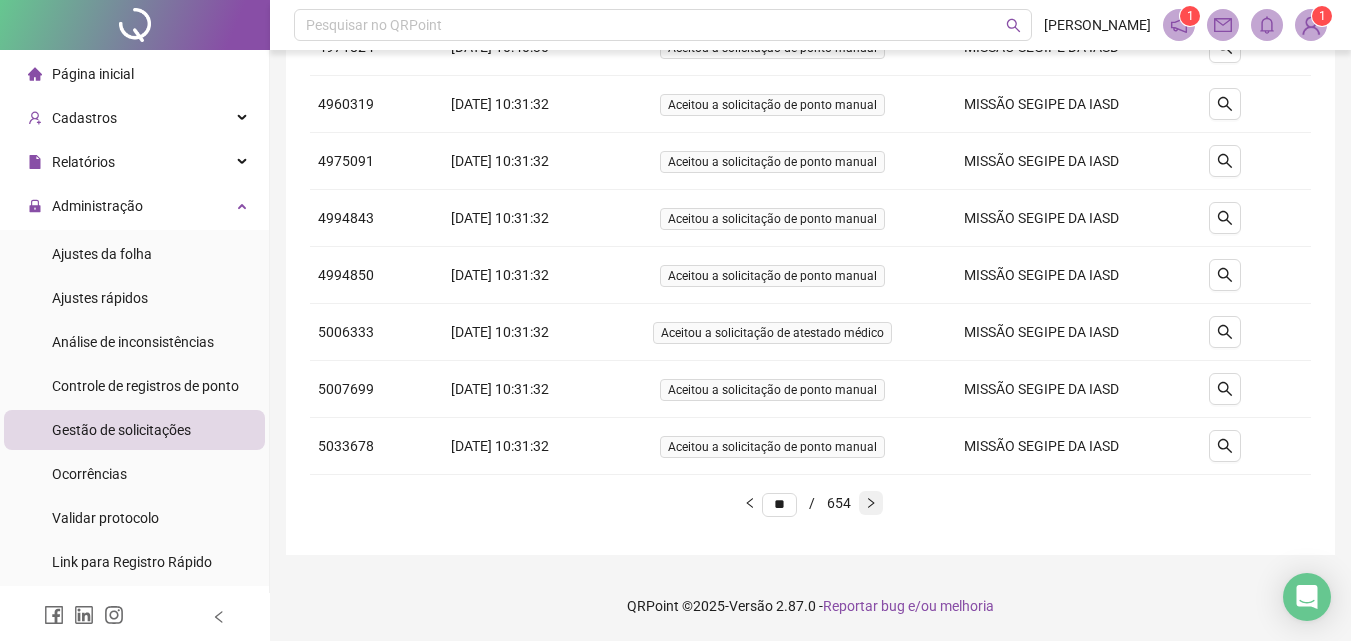 click at bounding box center [871, 503] 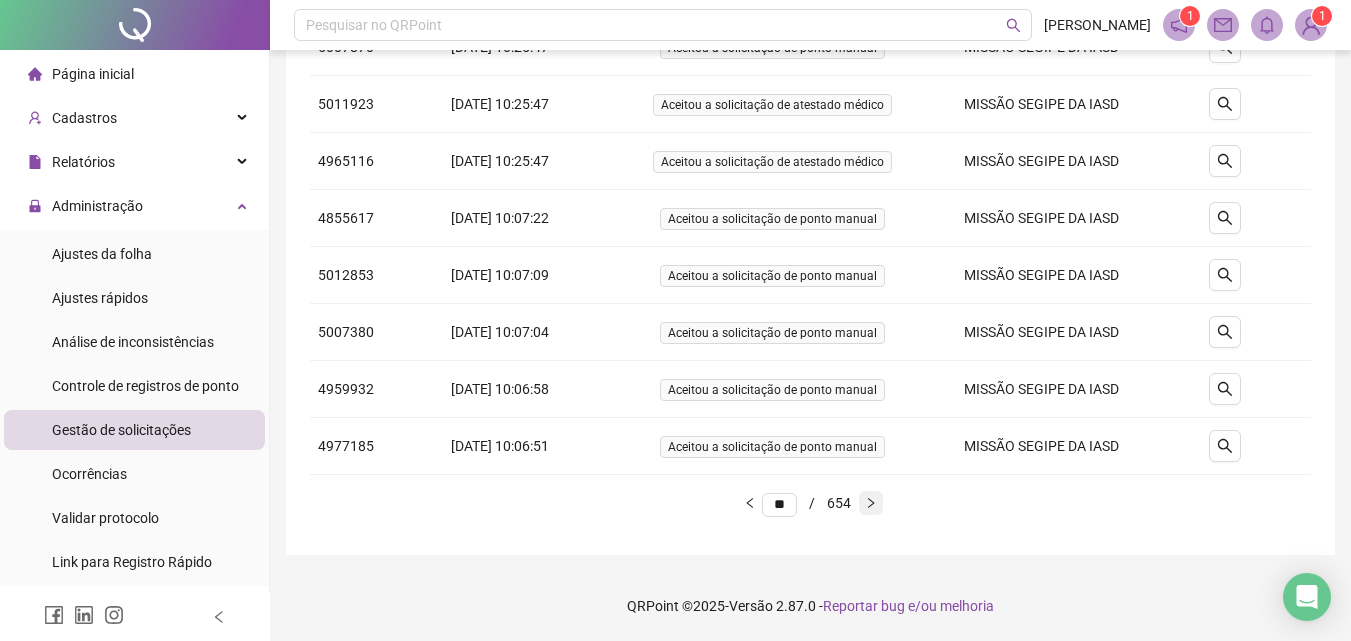 click at bounding box center (871, 503) 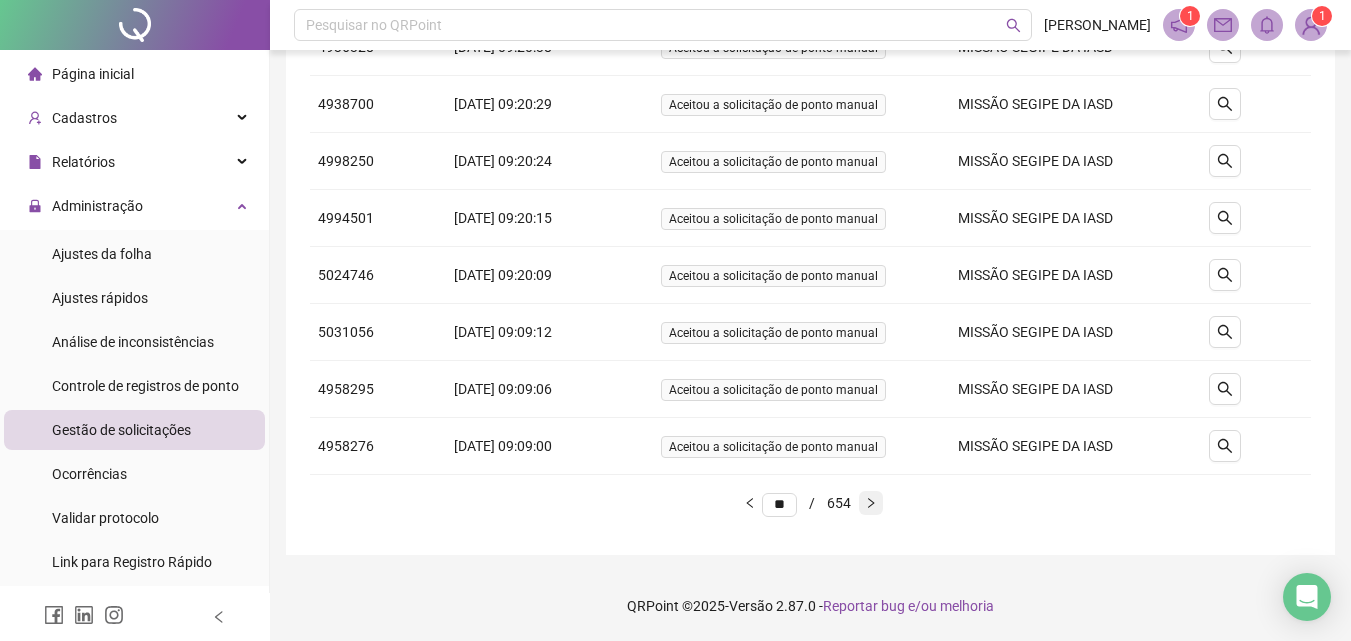 click at bounding box center (871, 503) 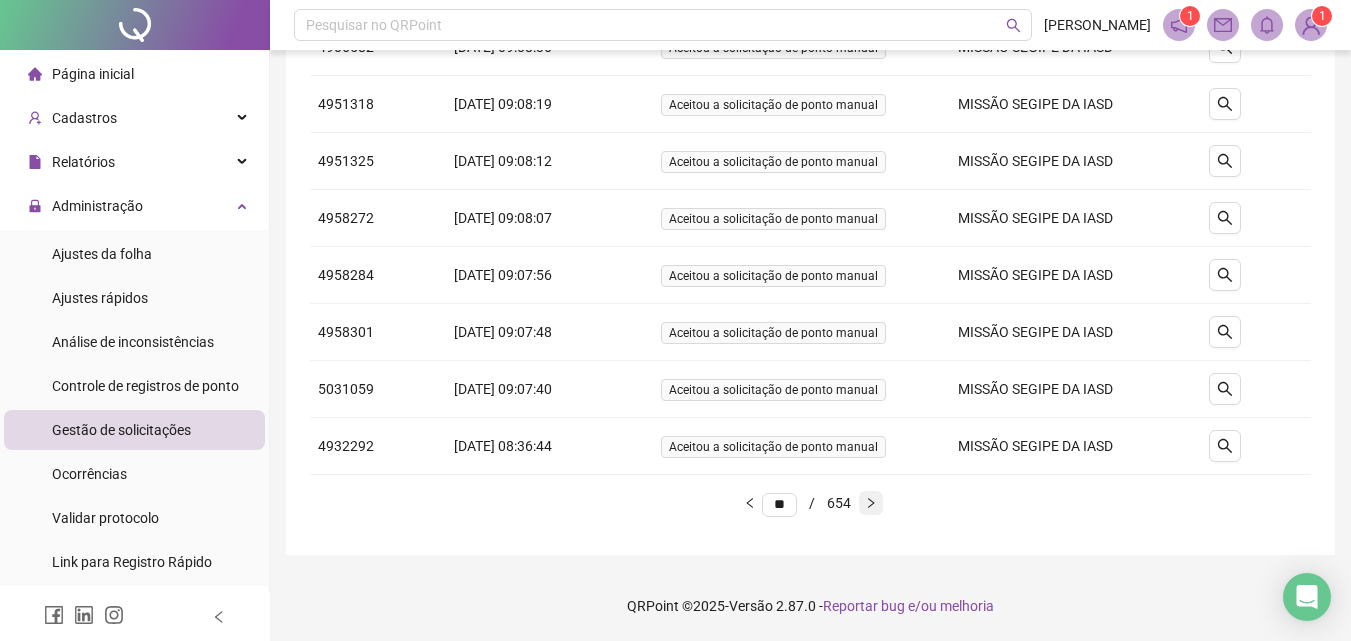click at bounding box center (871, 503) 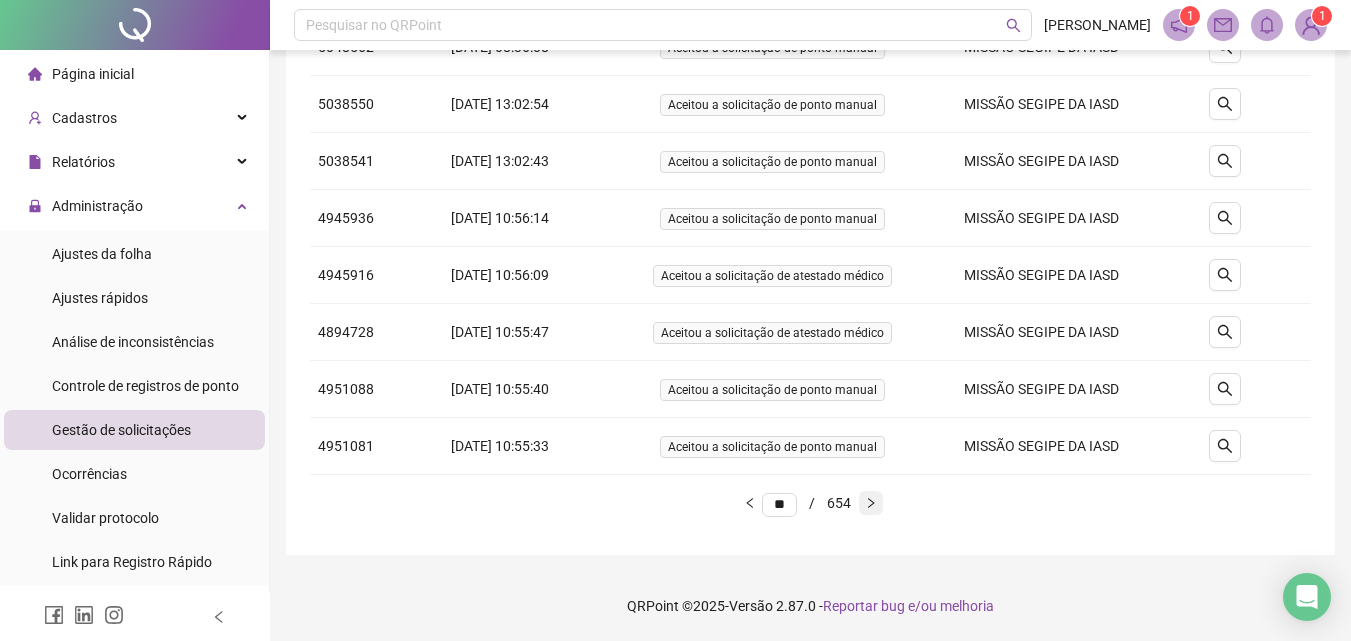 click at bounding box center (871, 503) 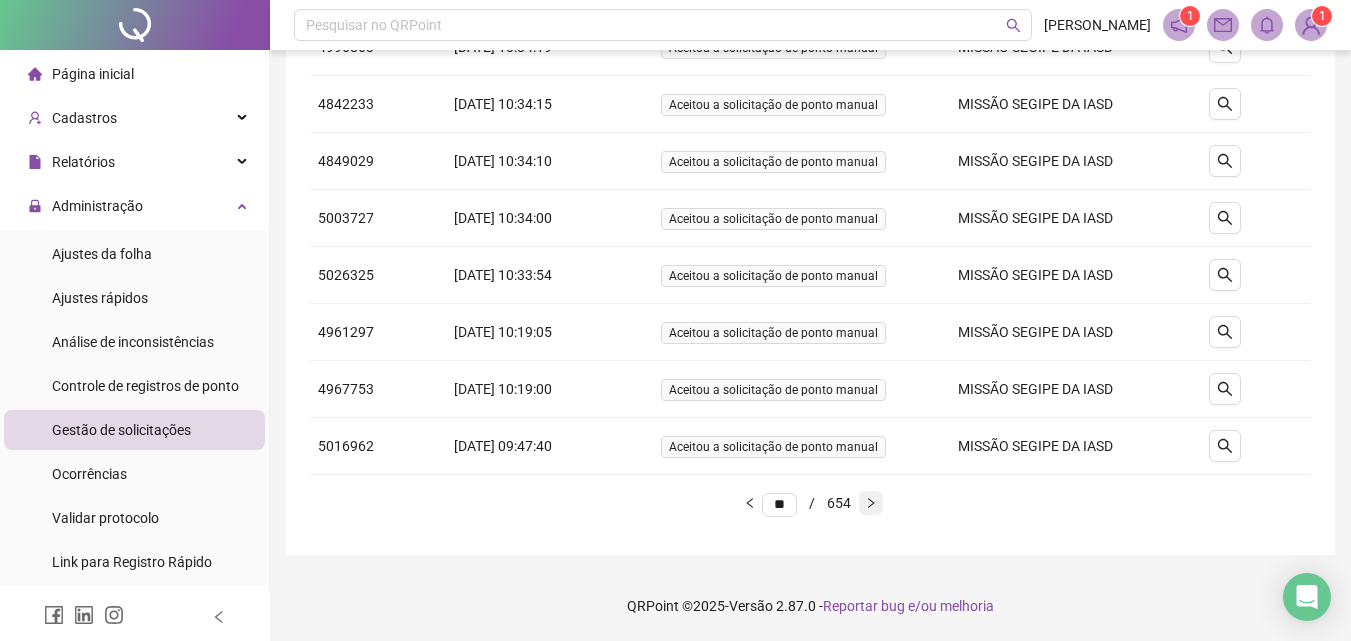click at bounding box center (871, 503) 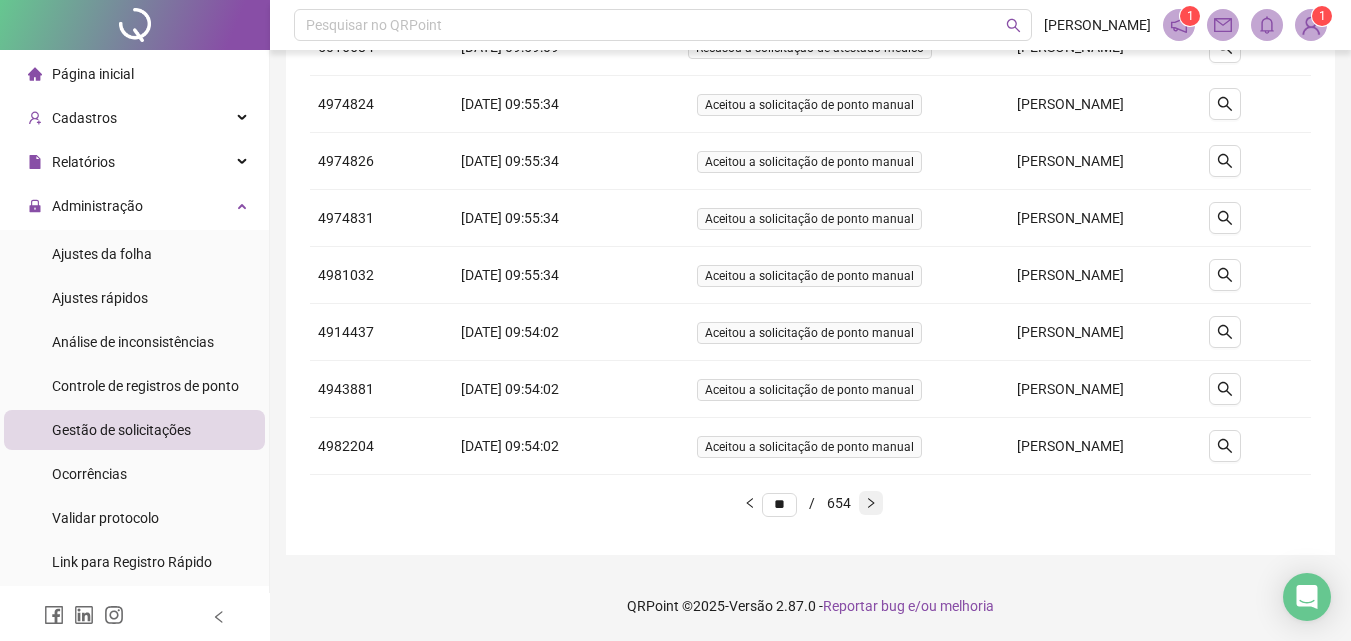 click at bounding box center [871, 503] 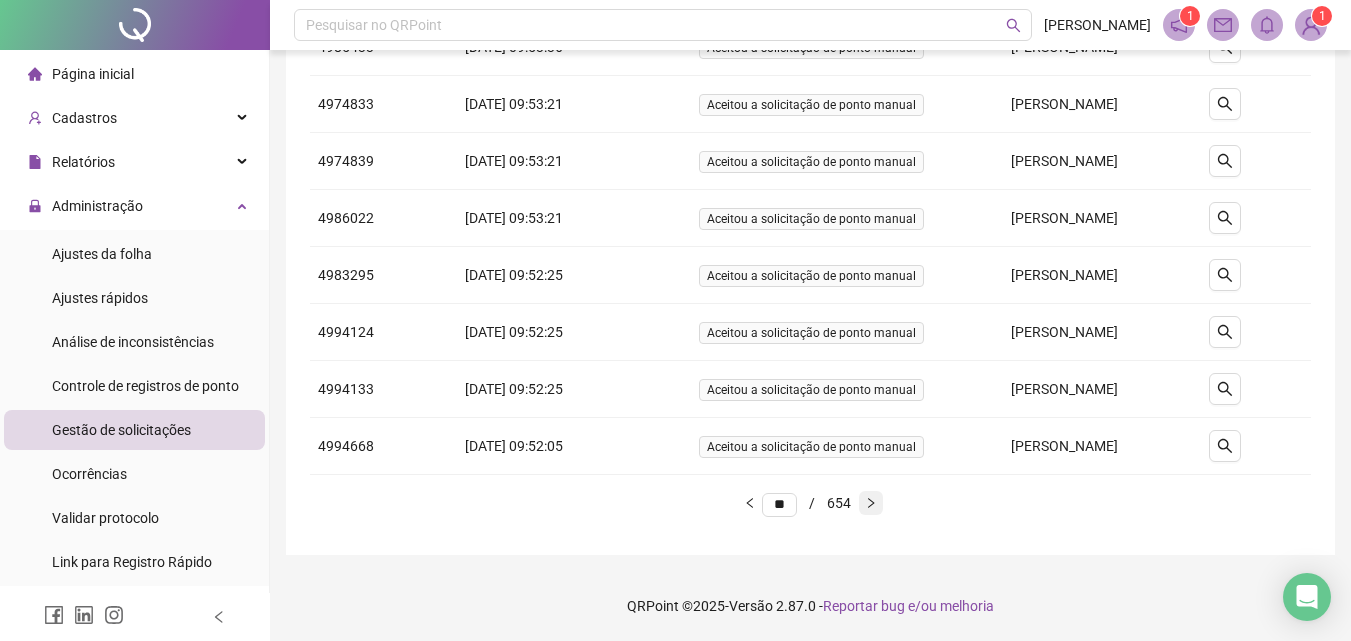 click at bounding box center (871, 503) 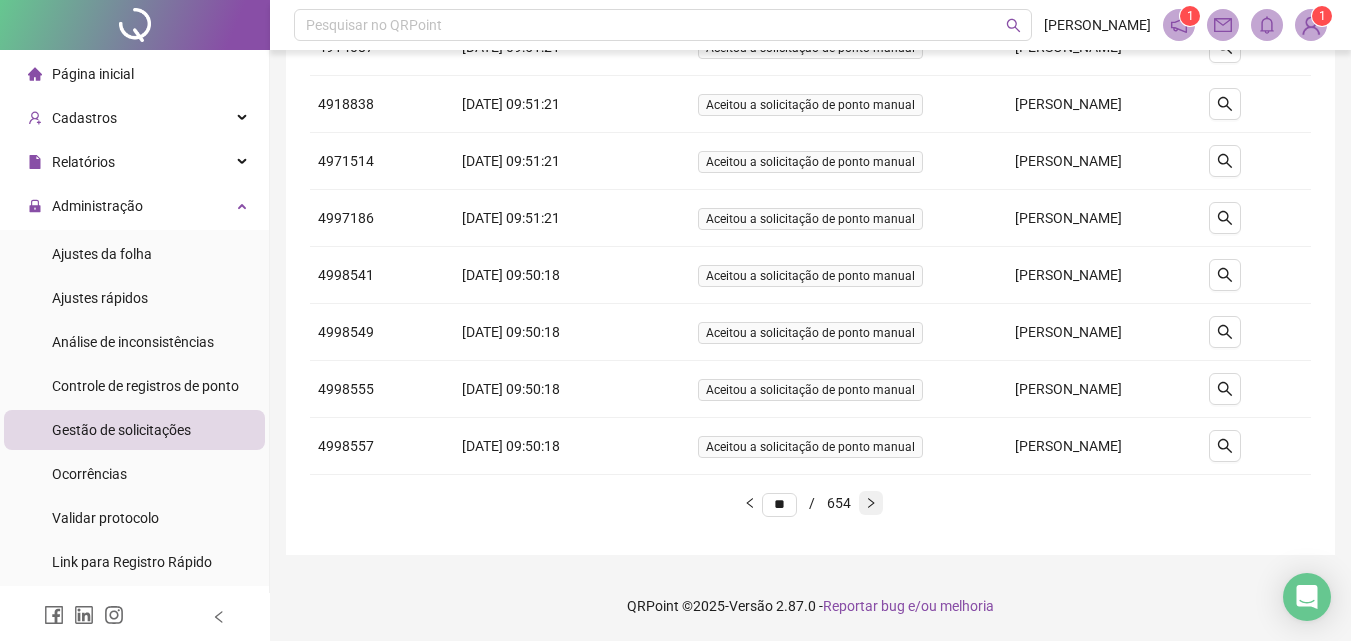 click at bounding box center [871, 503] 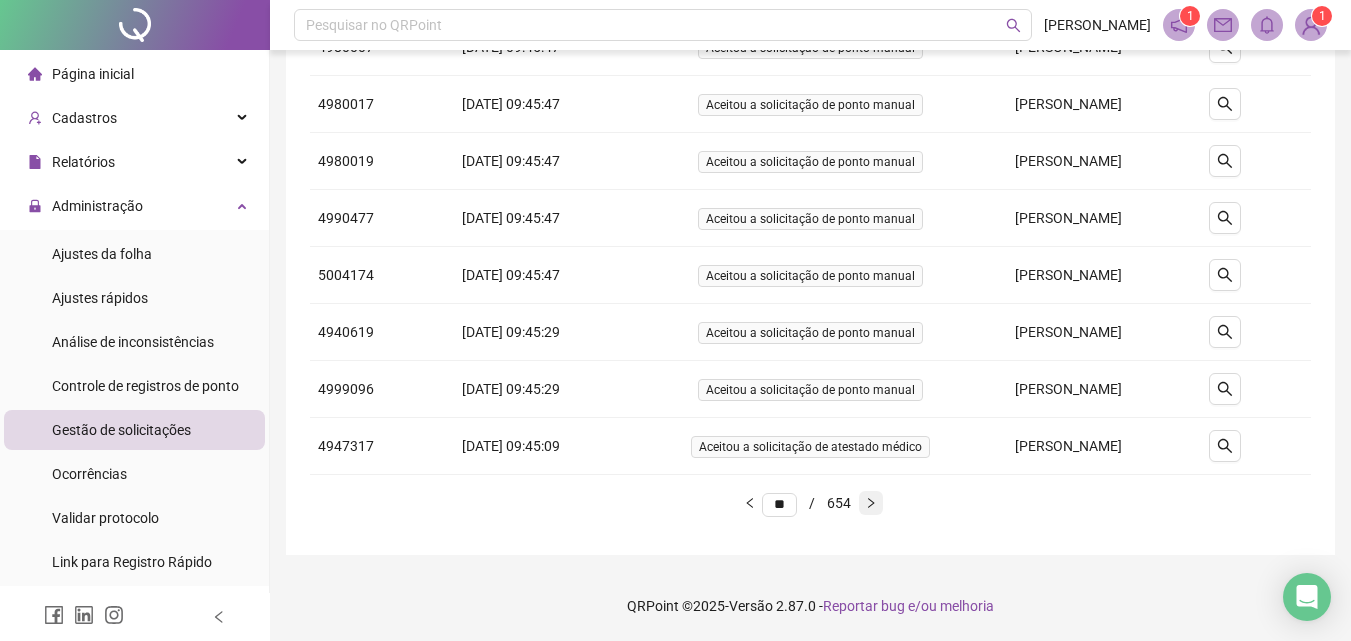 click at bounding box center [871, 503] 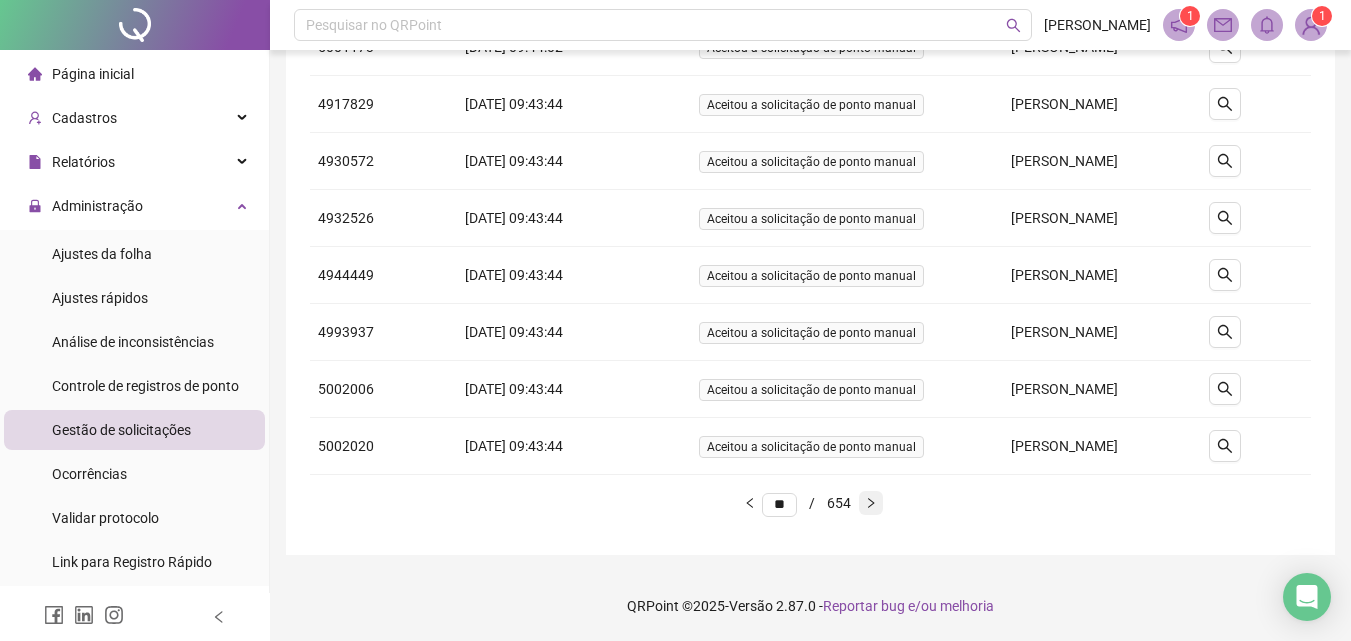click at bounding box center (871, 503) 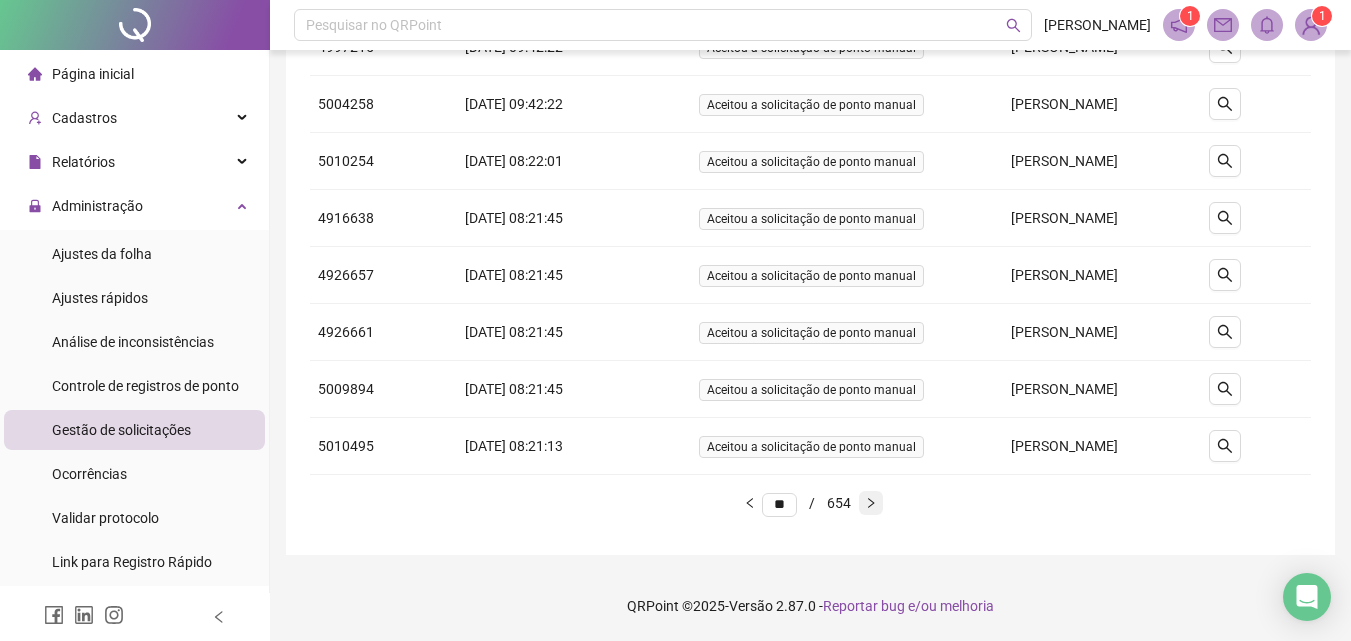 click at bounding box center [871, 503] 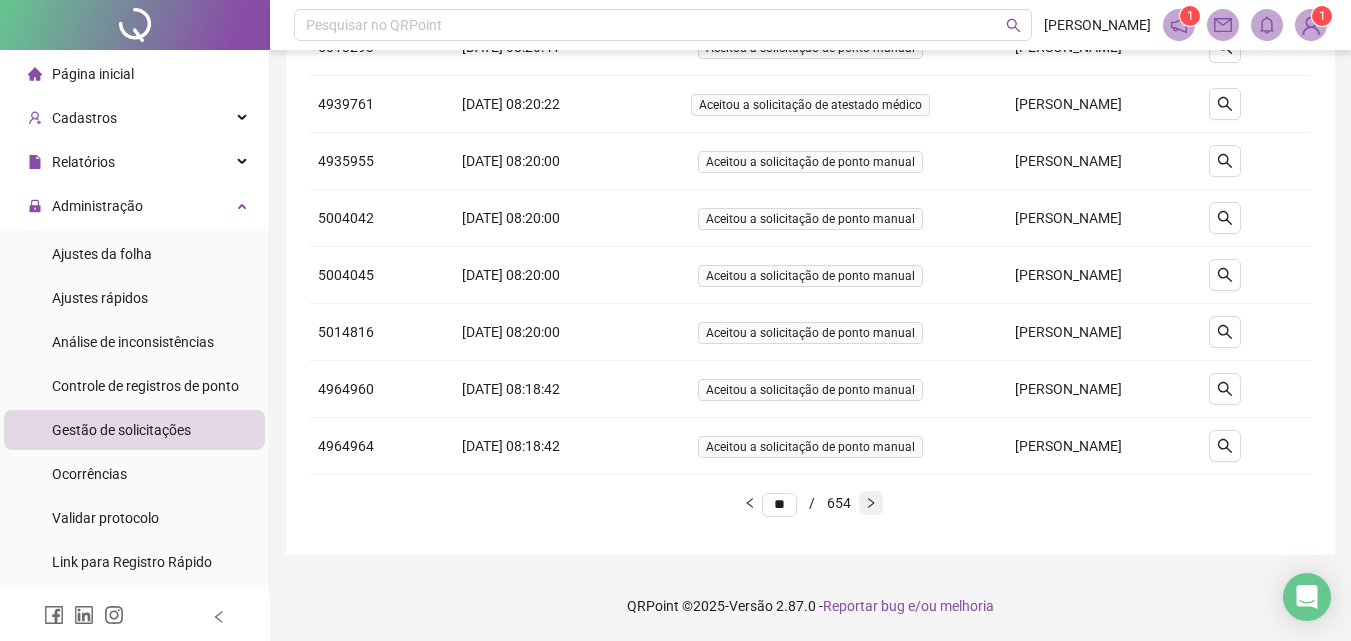 click at bounding box center [871, 503] 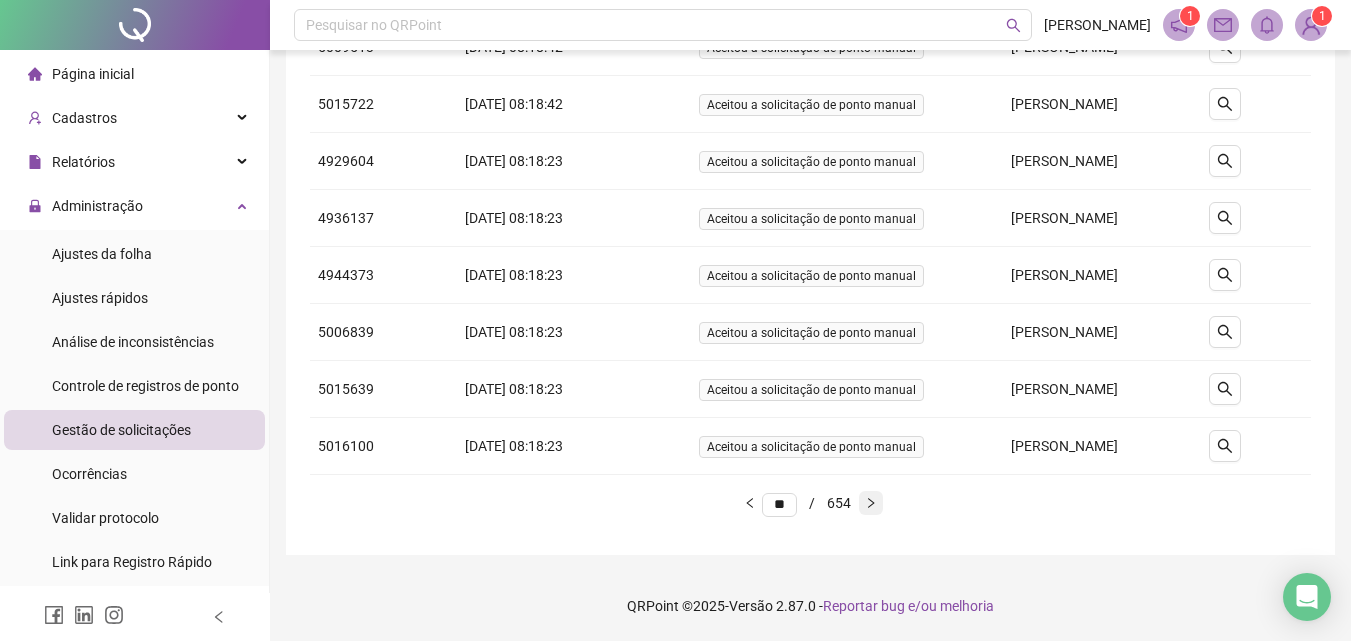 click at bounding box center (871, 503) 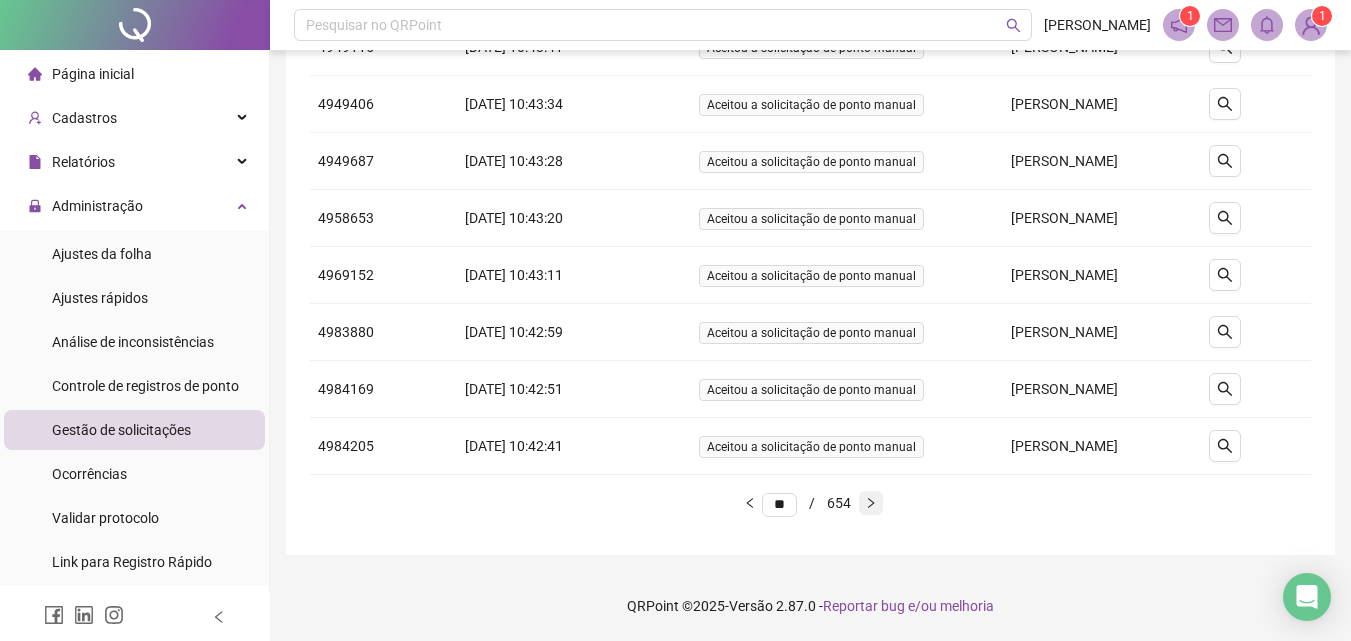 click at bounding box center (871, 503) 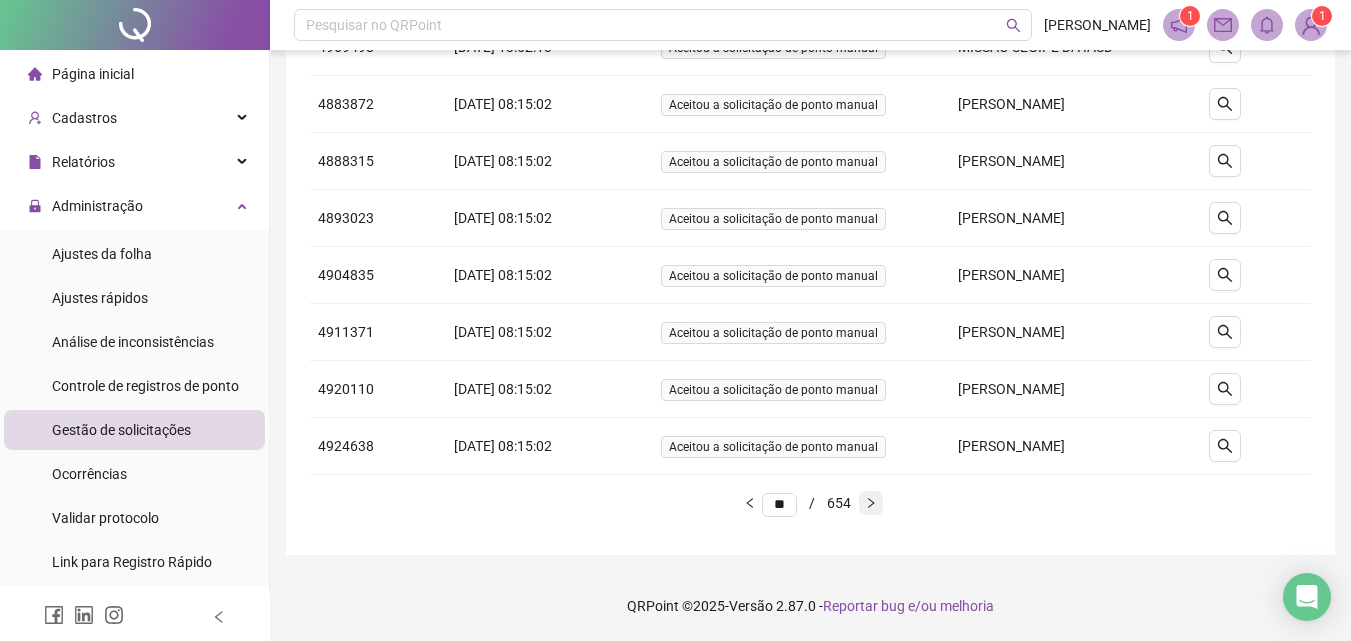 click at bounding box center [871, 503] 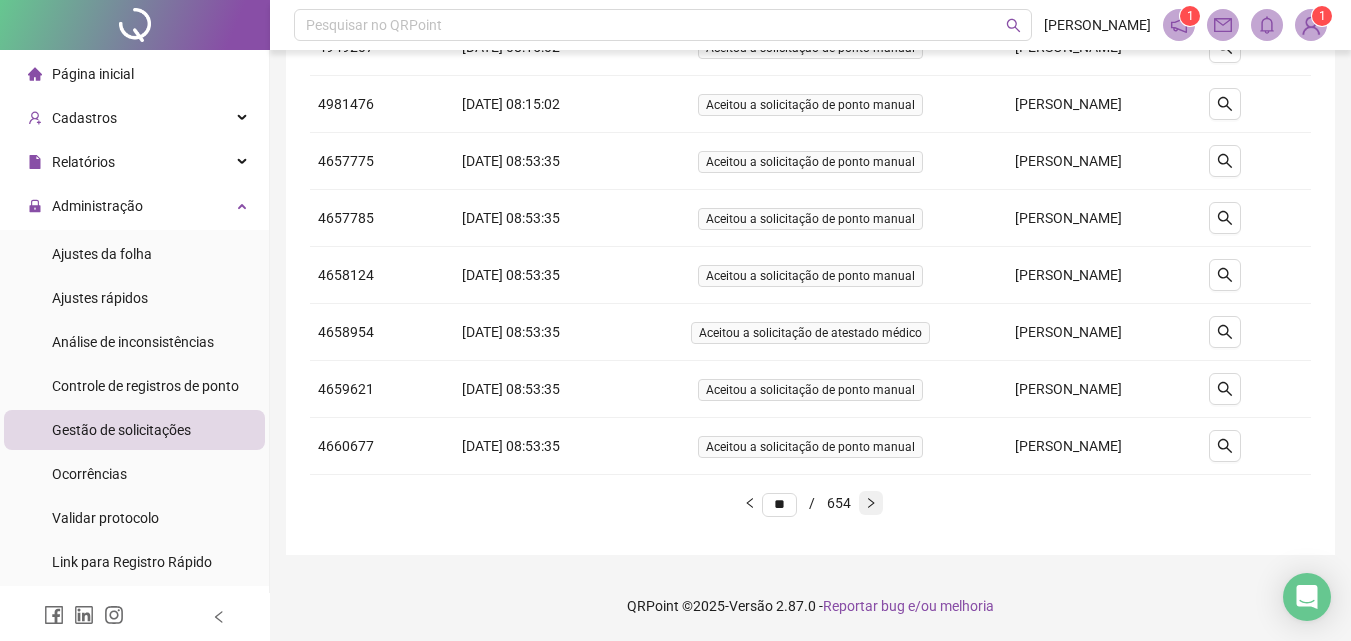 click at bounding box center (871, 503) 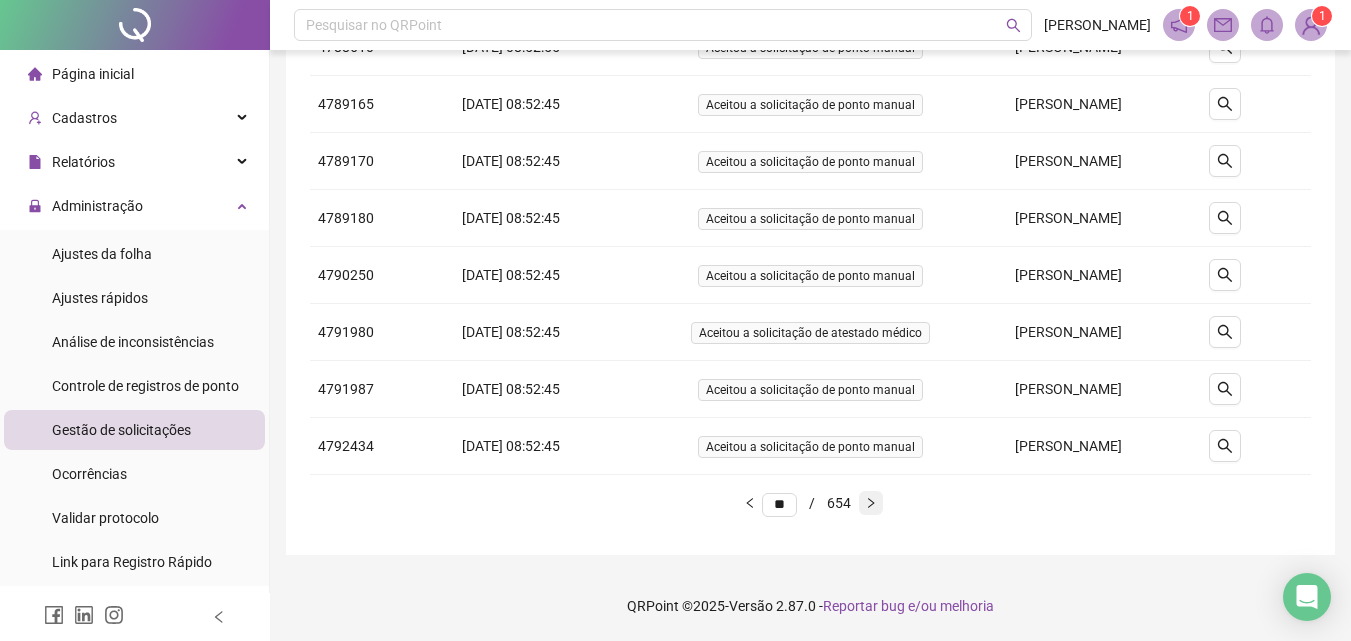 click at bounding box center (871, 503) 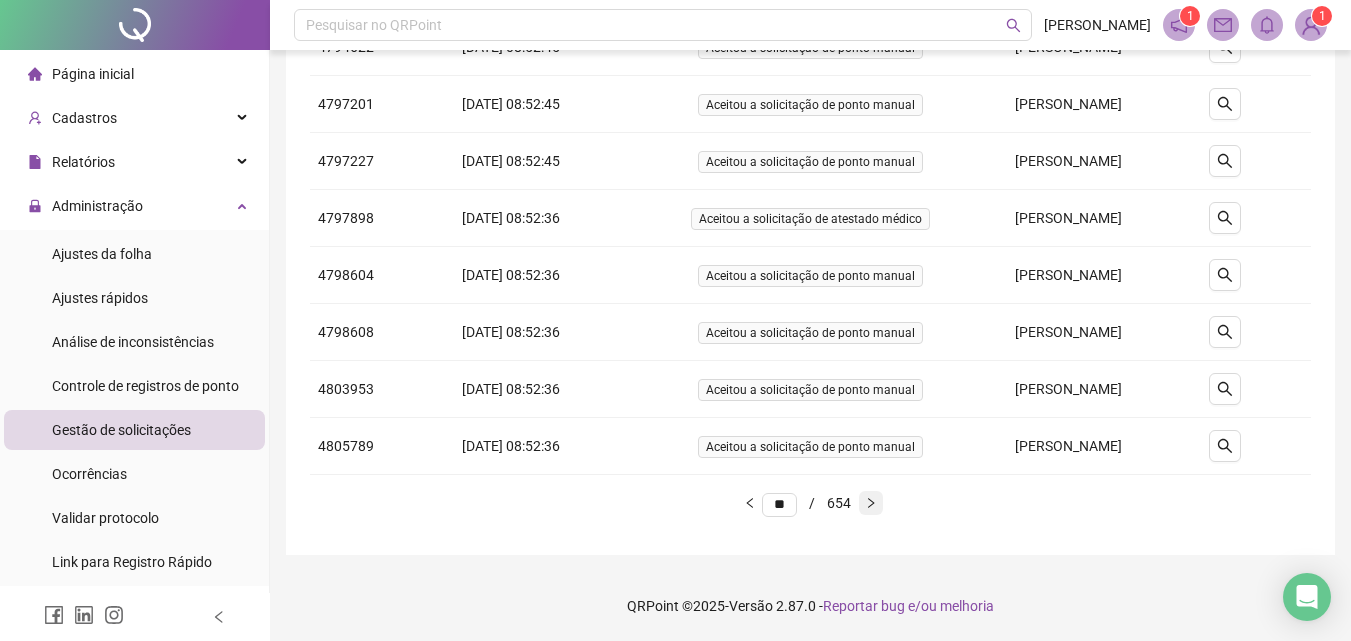 click at bounding box center (871, 503) 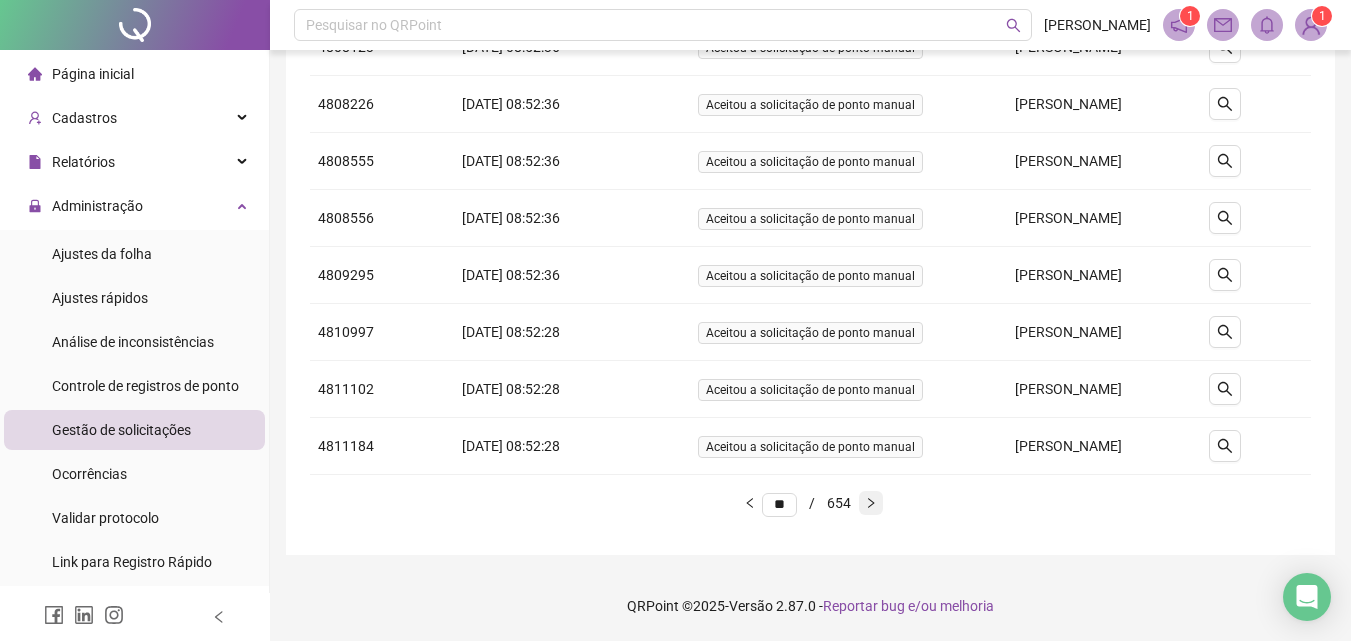 click at bounding box center [871, 503] 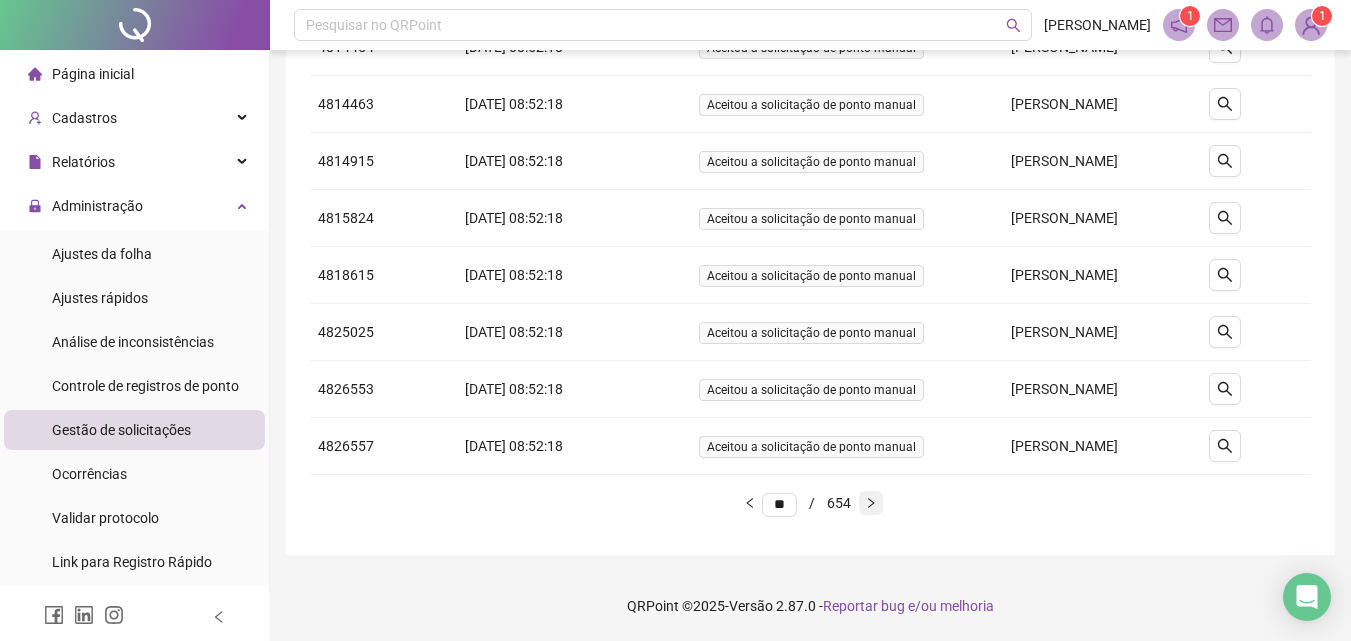 click at bounding box center (871, 503) 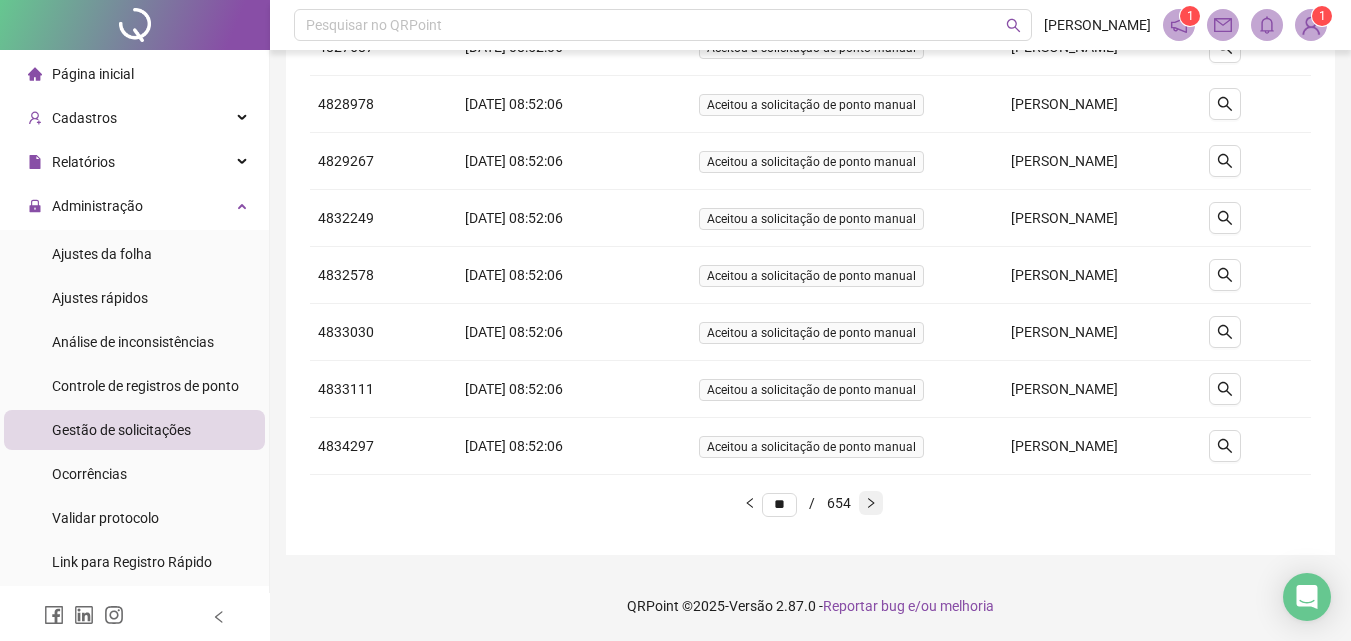 click at bounding box center [871, 503] 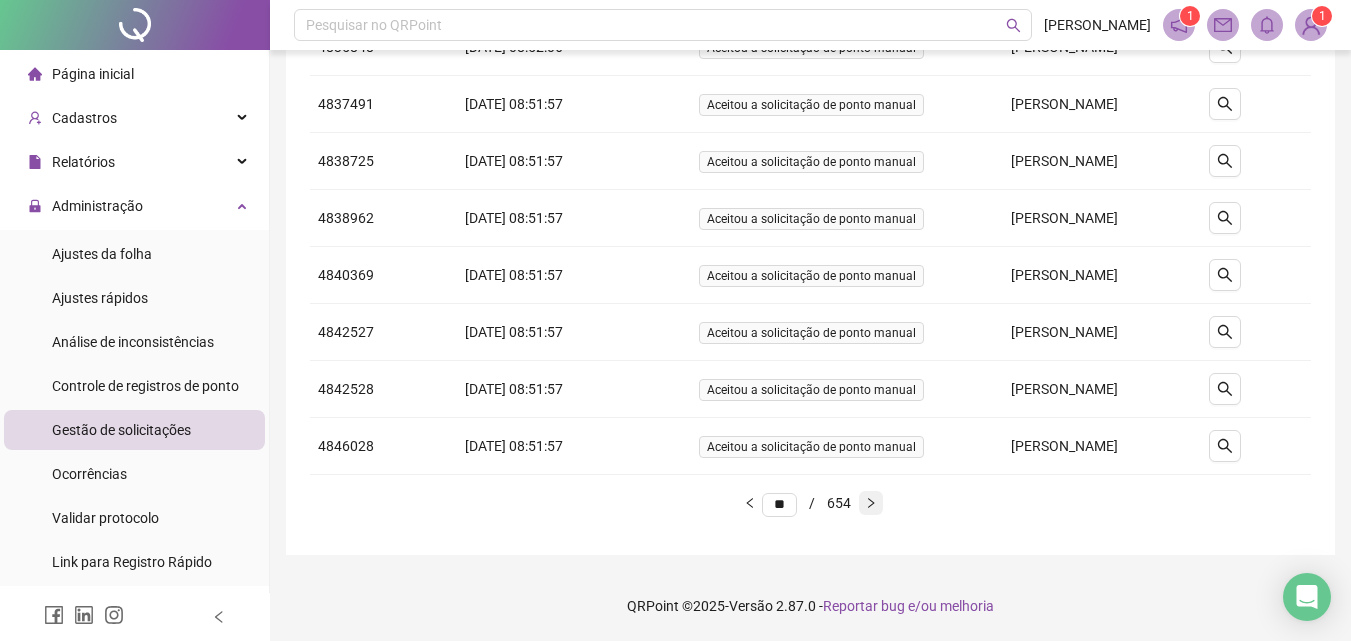 click at bounding box center [871, 503] 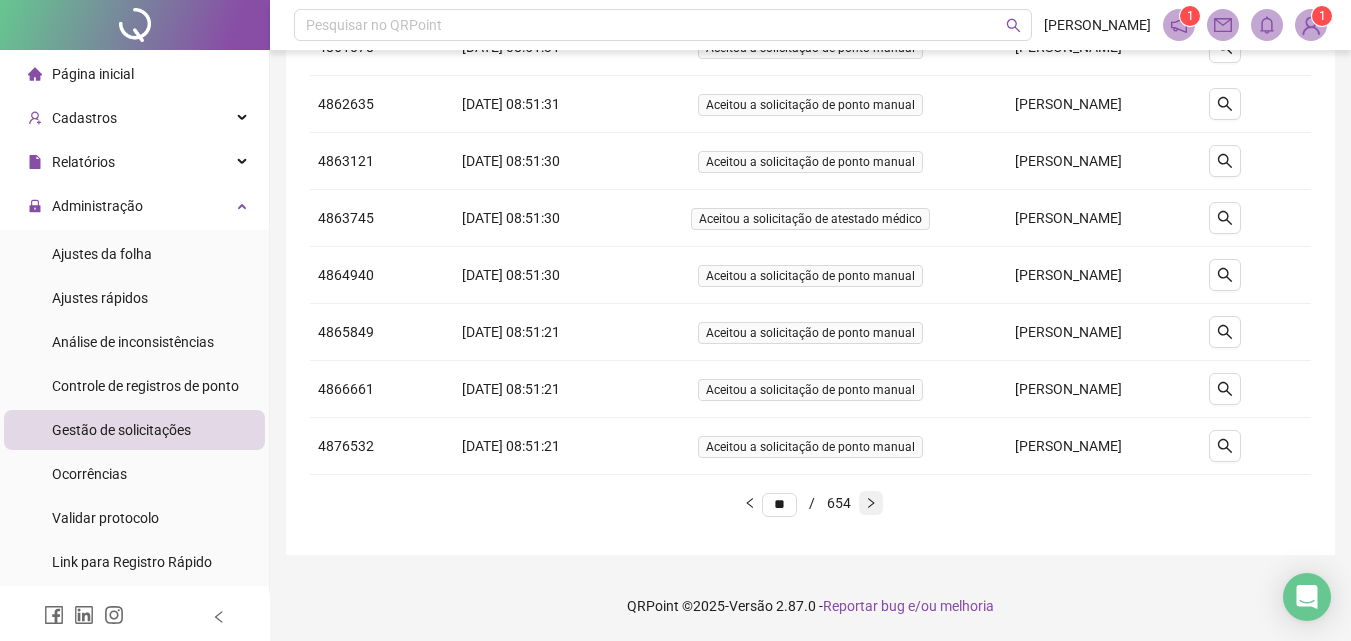 click at bounding box center [871, 503] 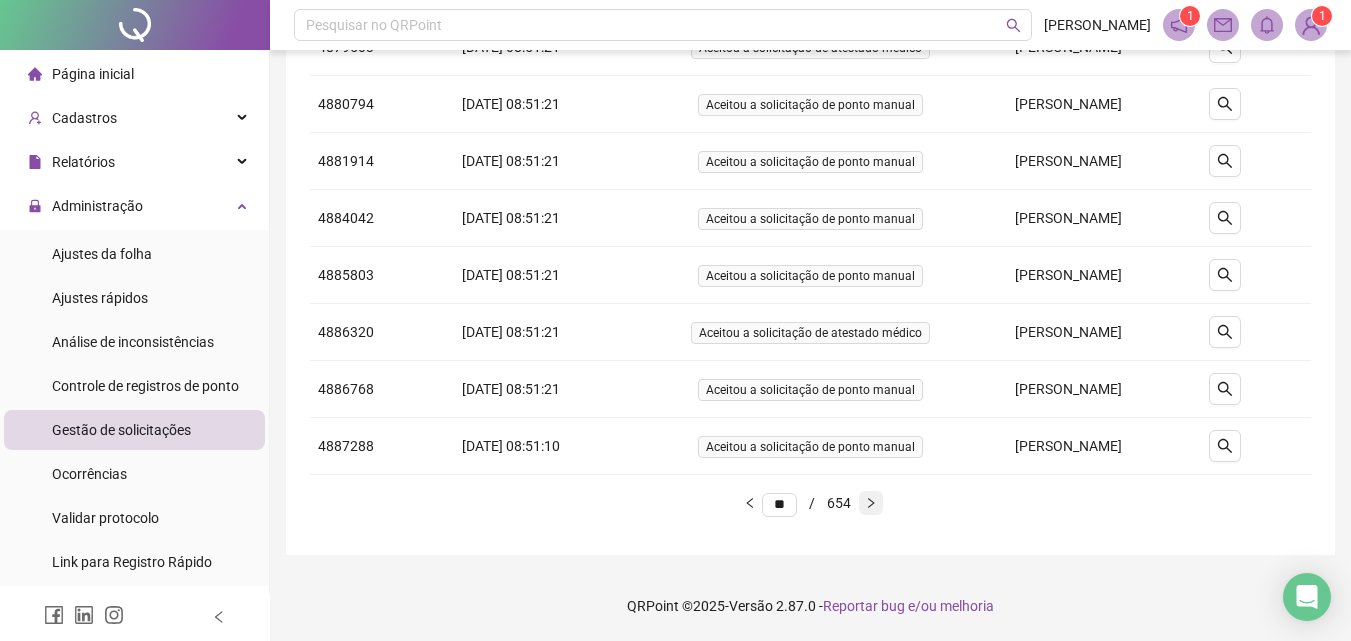 click at bounding box center (871, 503) 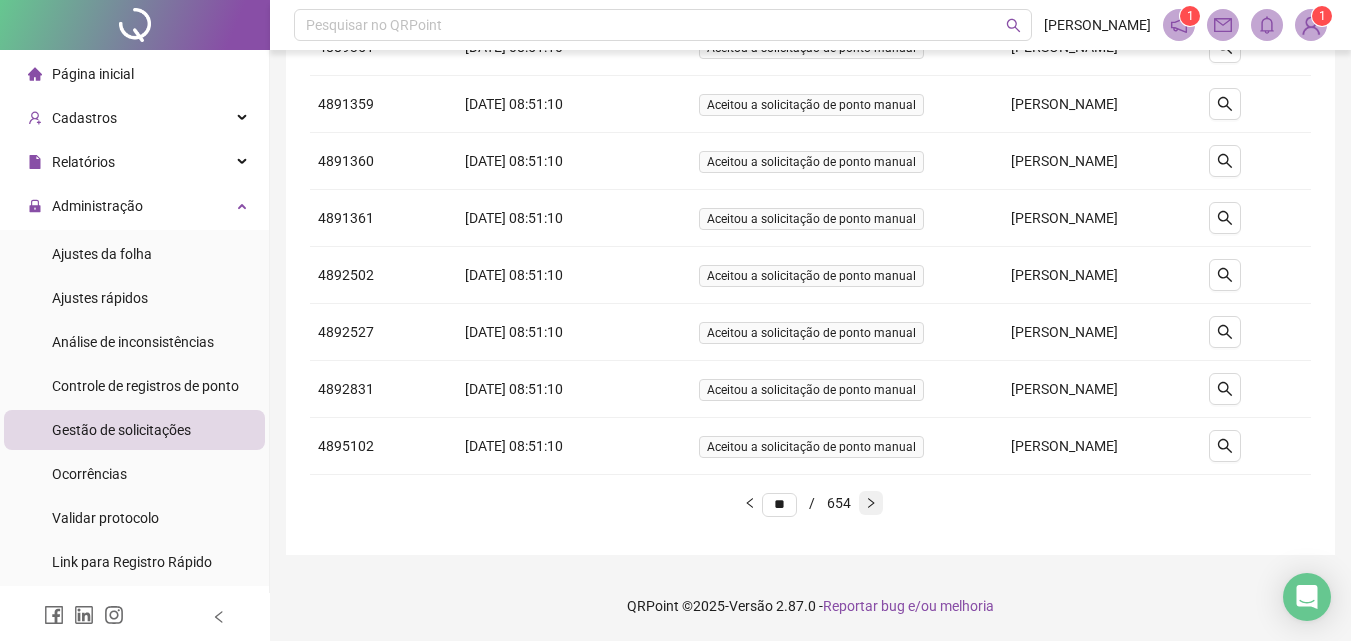 click at bounding box center [871, 503] 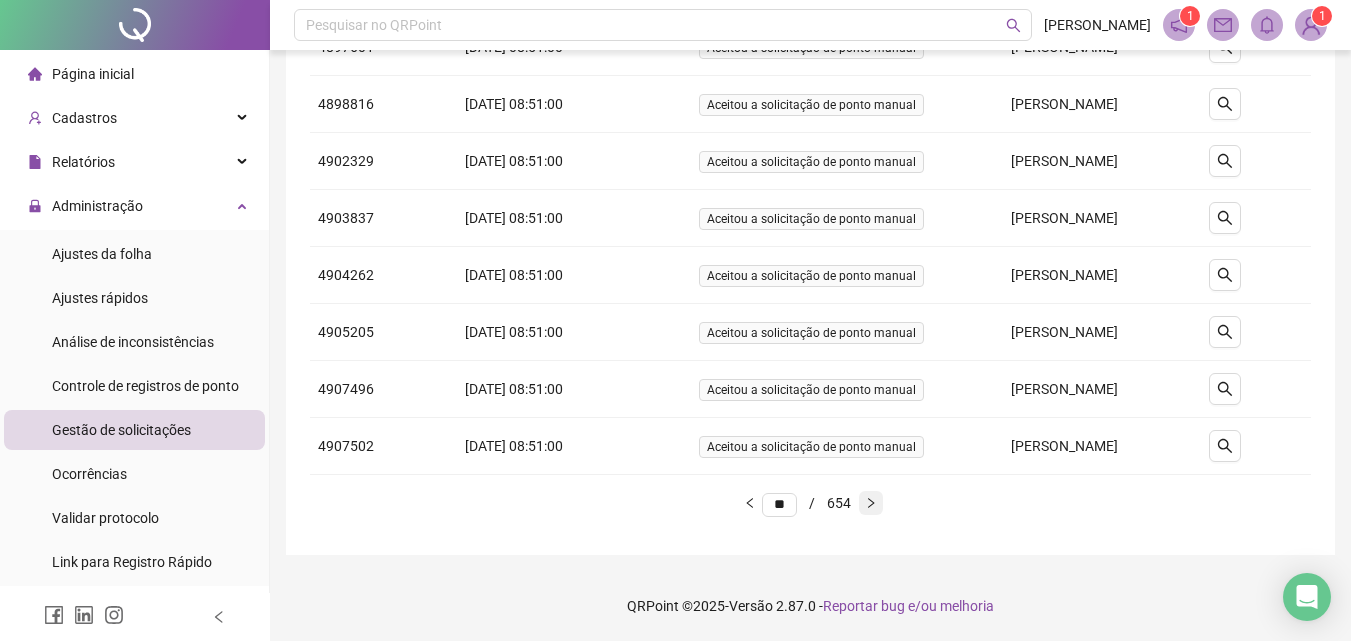 click at bounding box center [871, 503] 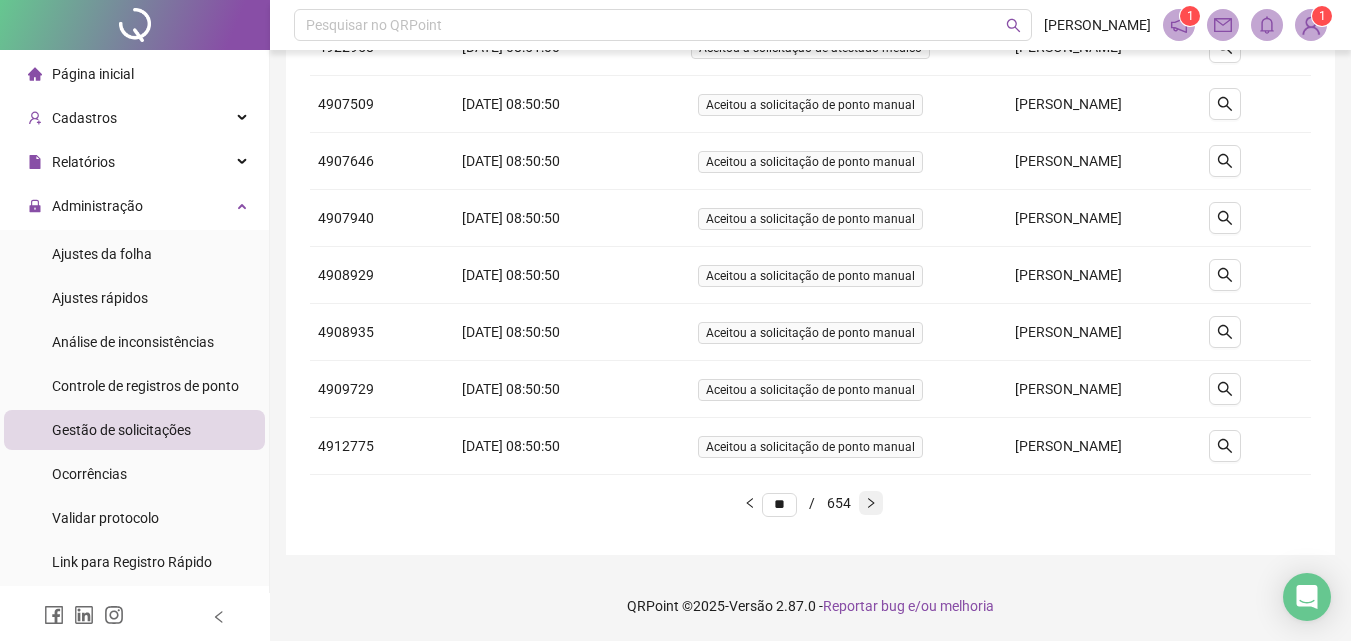 click at bounding box center (871, 503) 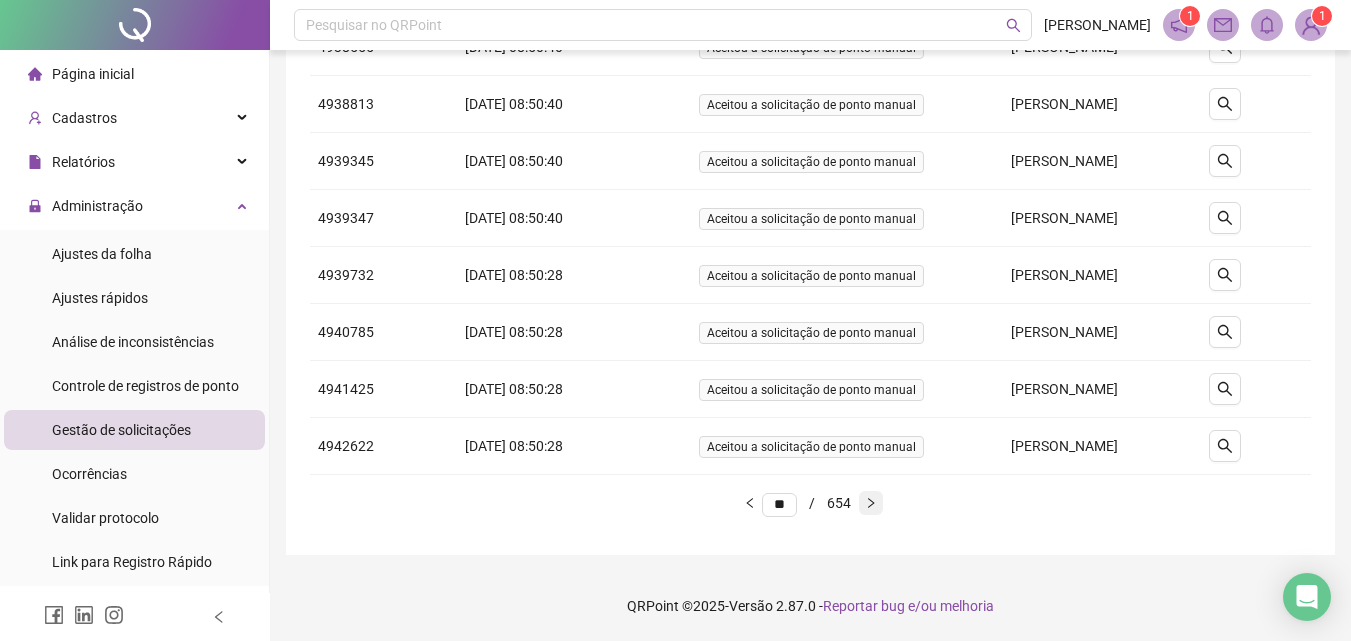 click at bounding box center (871, 503) 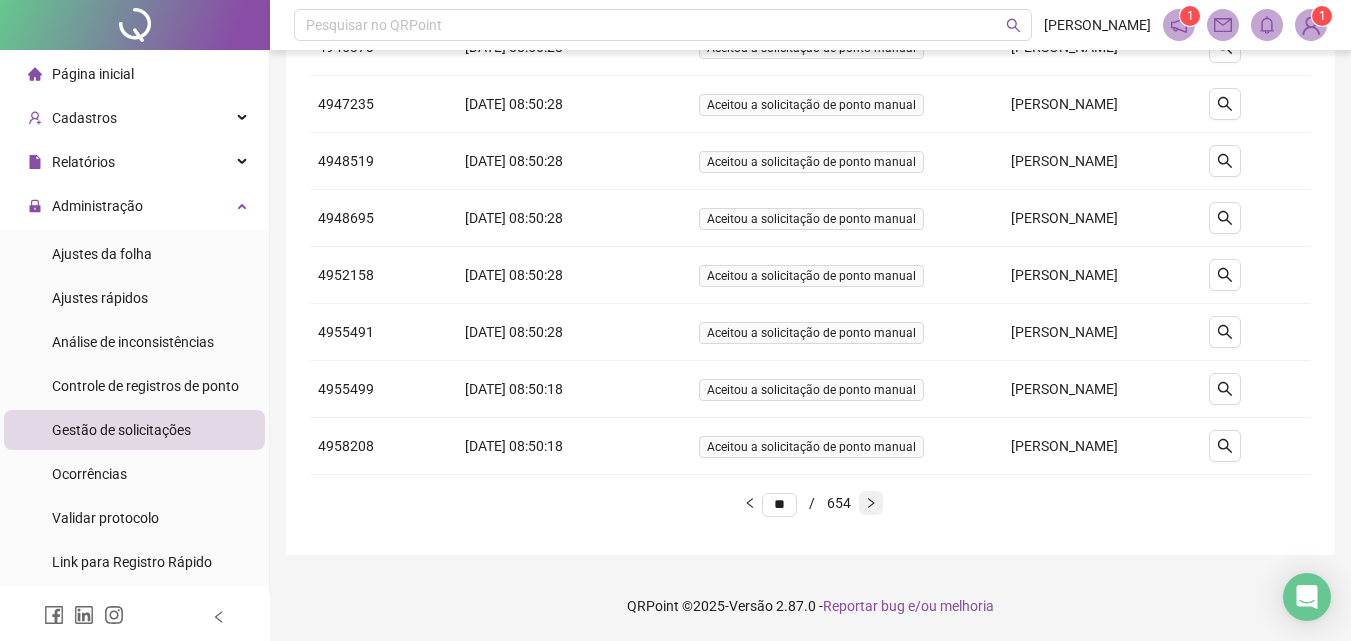 click at bounding box center (871, 503) 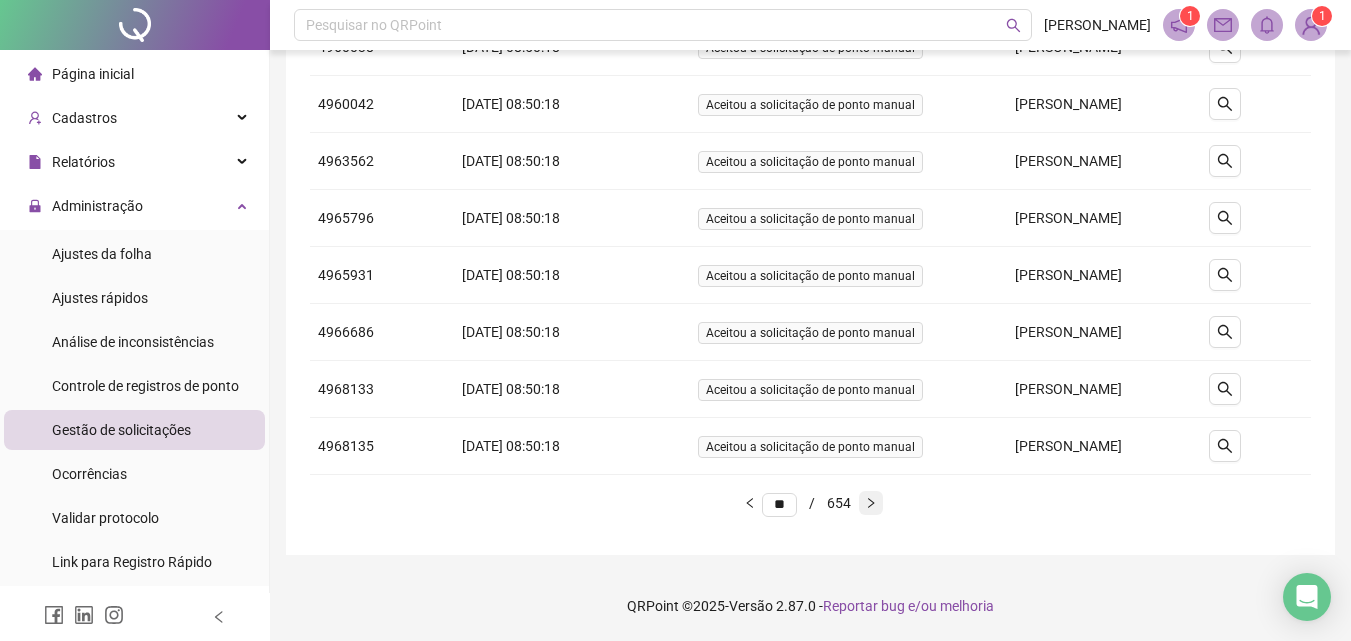 click at bounding box center [871, 503] 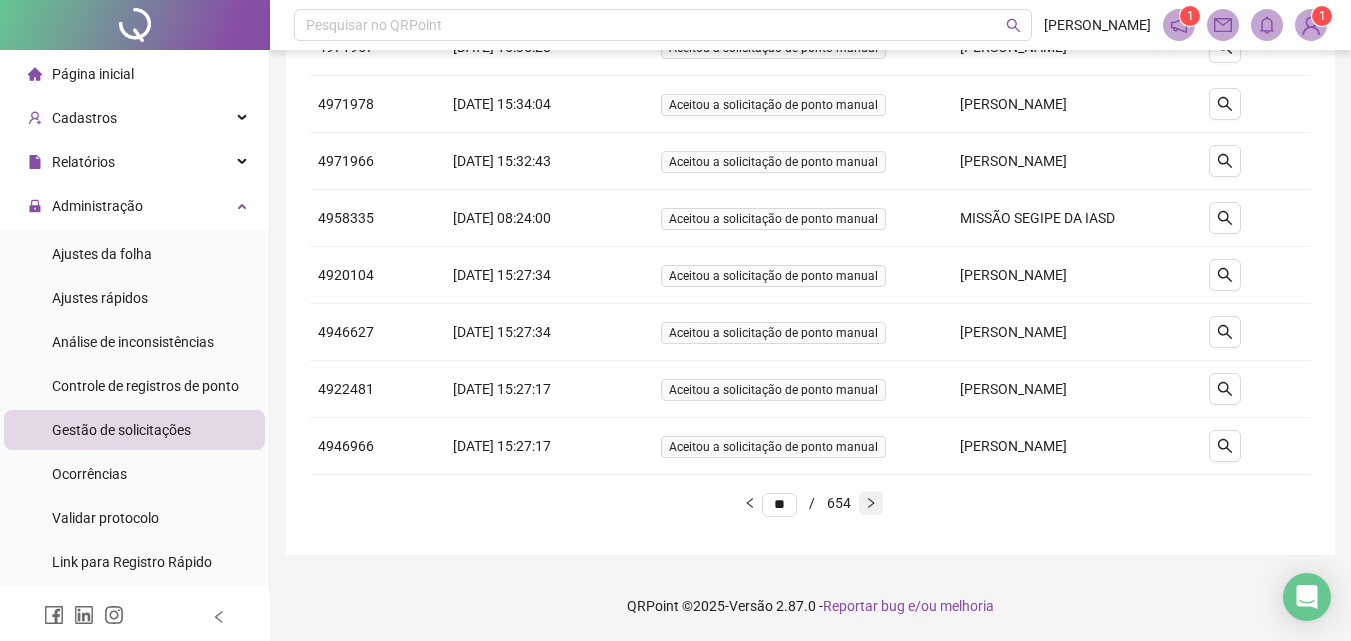 click at bounding box center (871, 503) 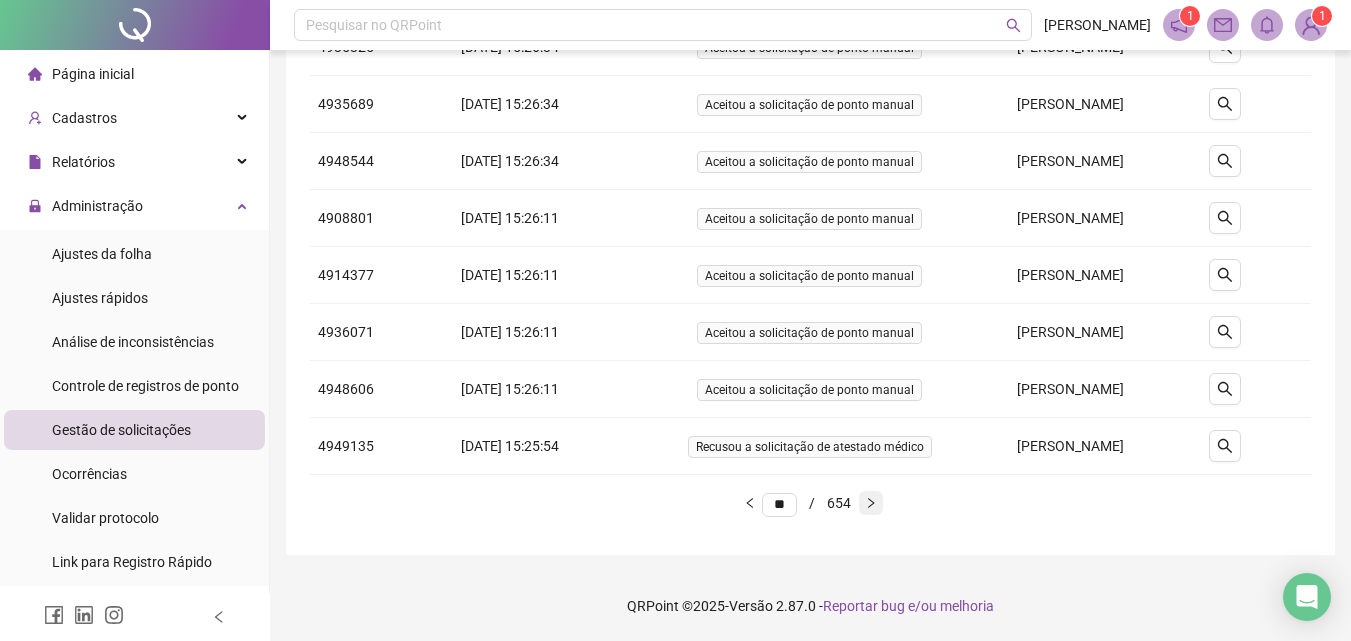 click at bounding box center (871, 503) 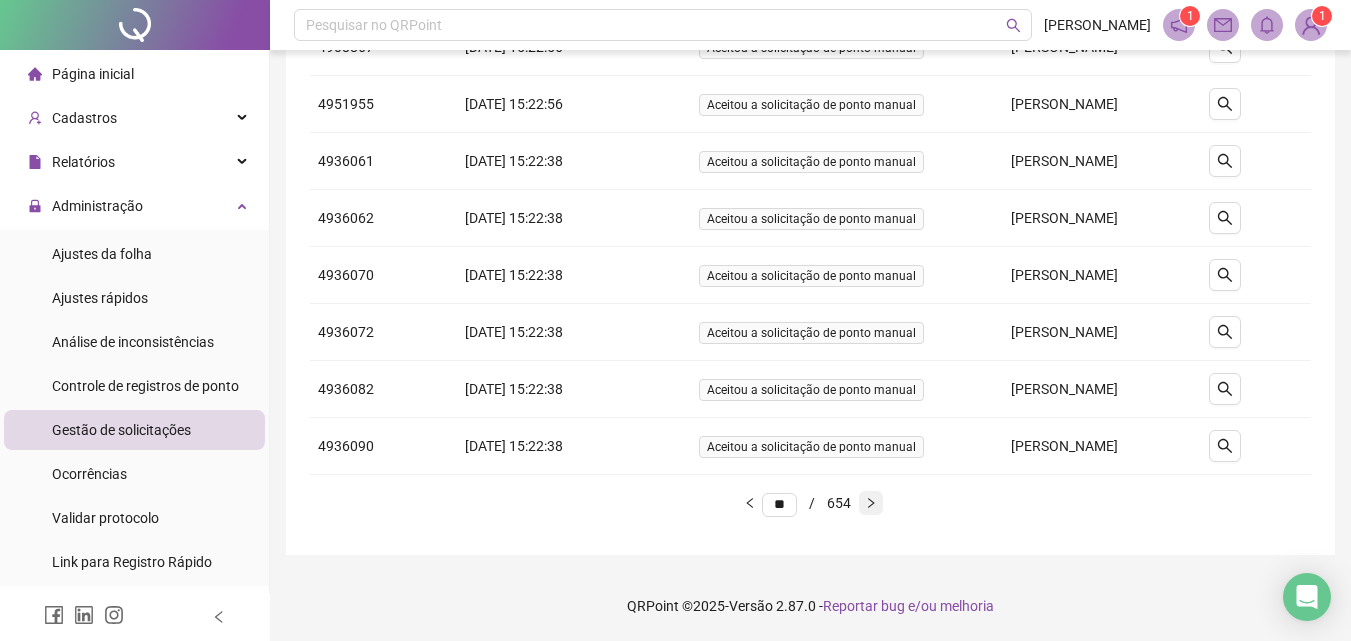 click at bounding box center [871, 503] 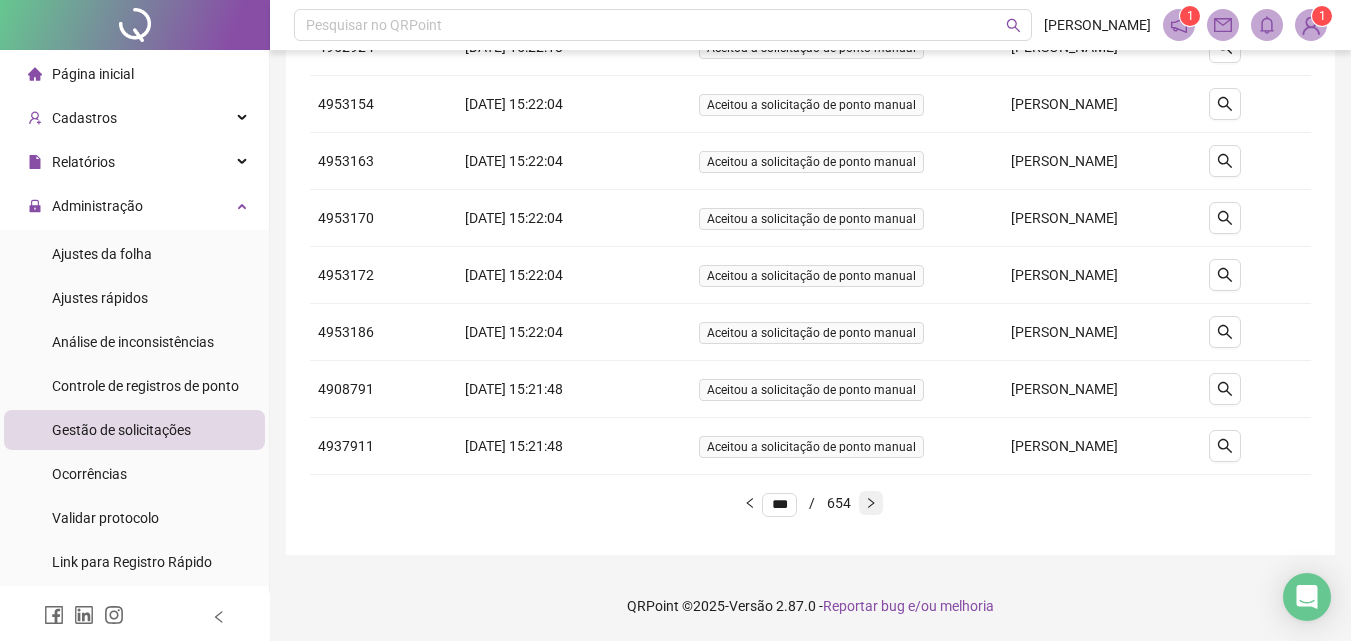 click 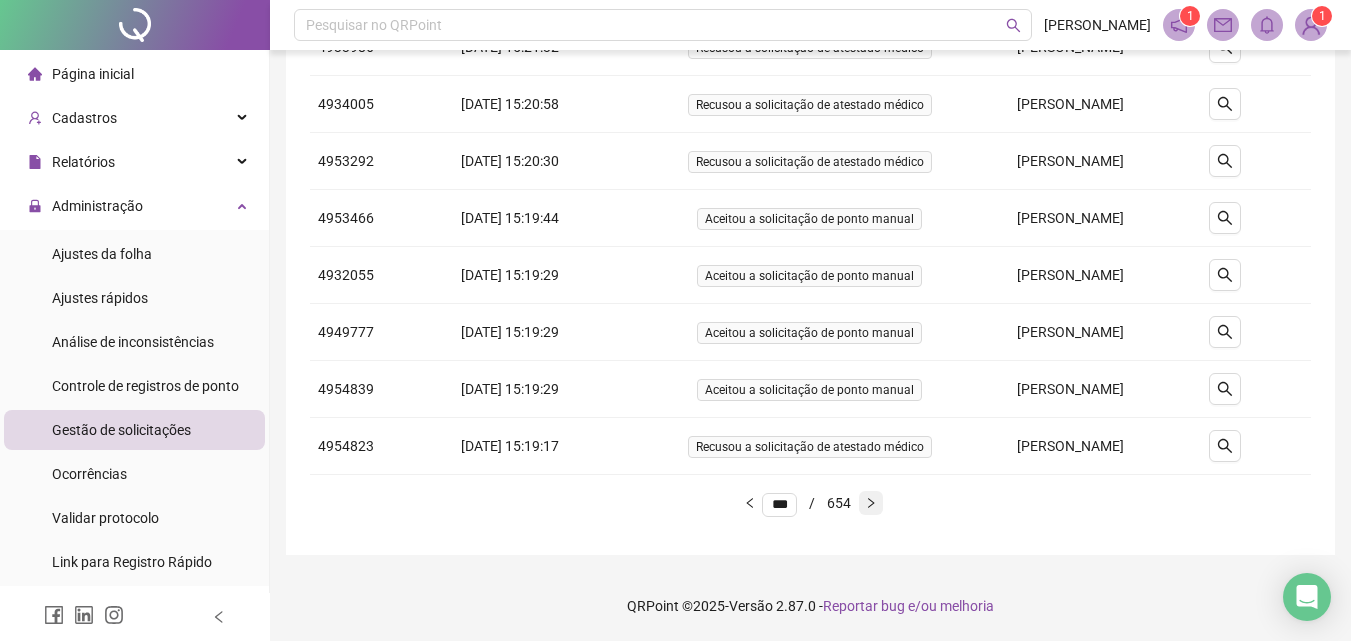 click 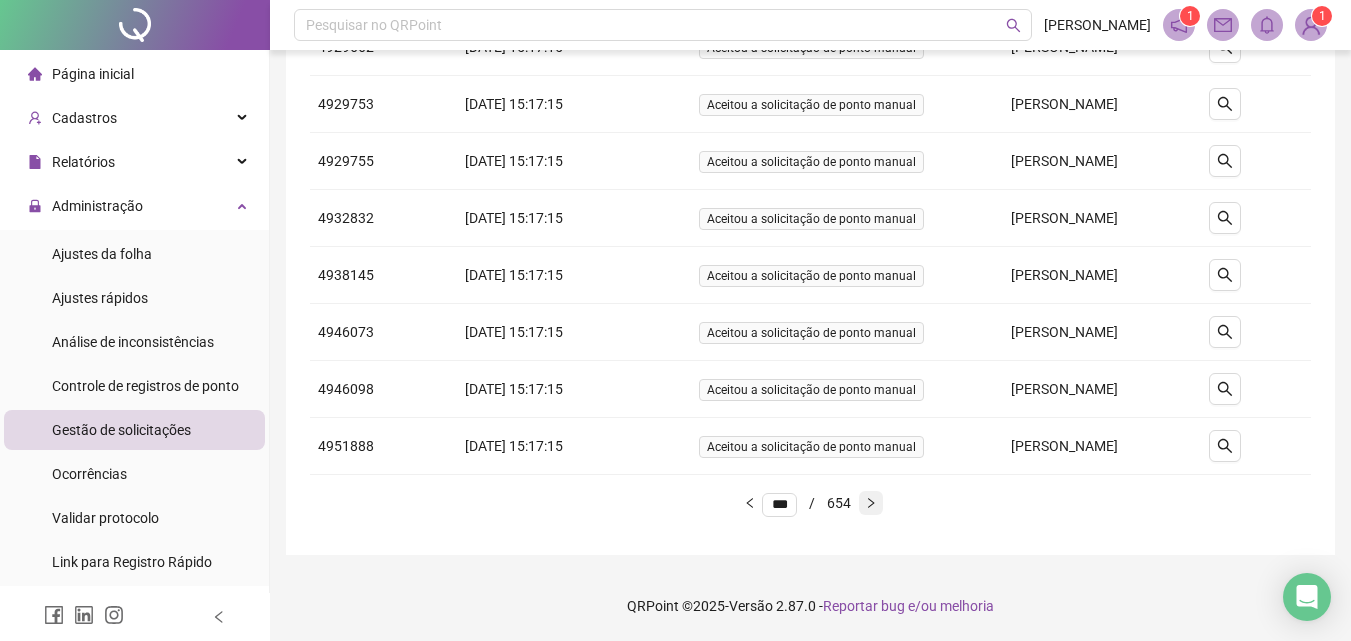 click 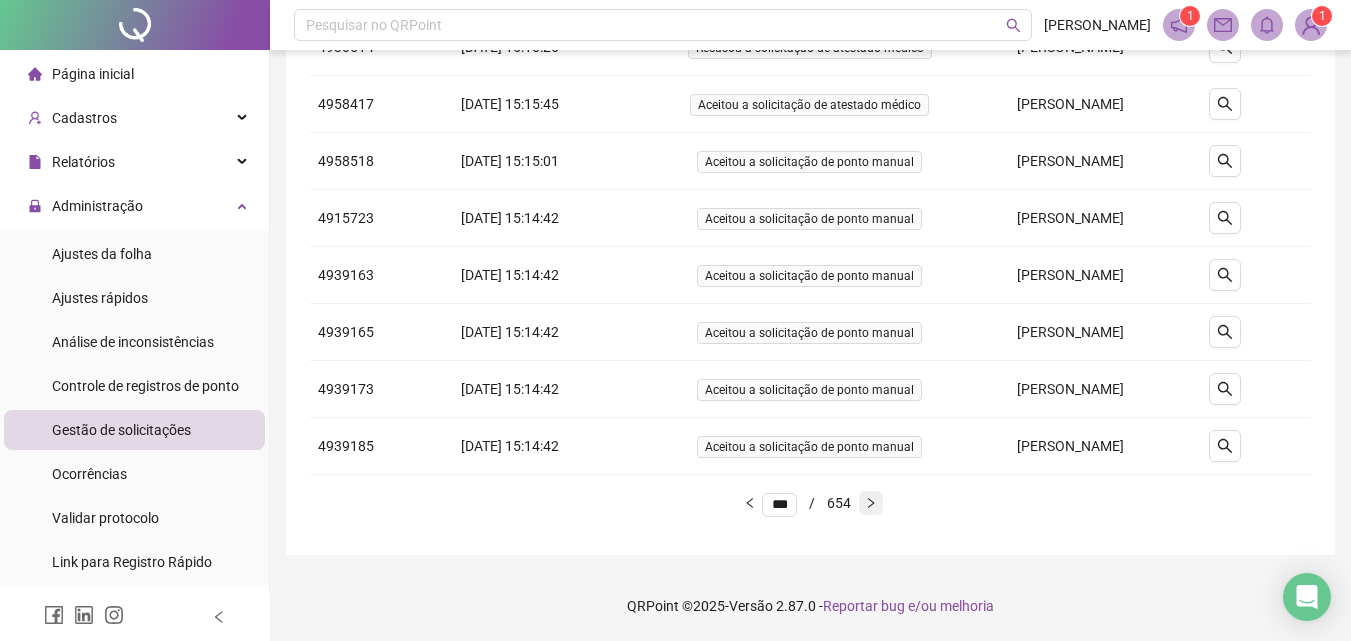 click 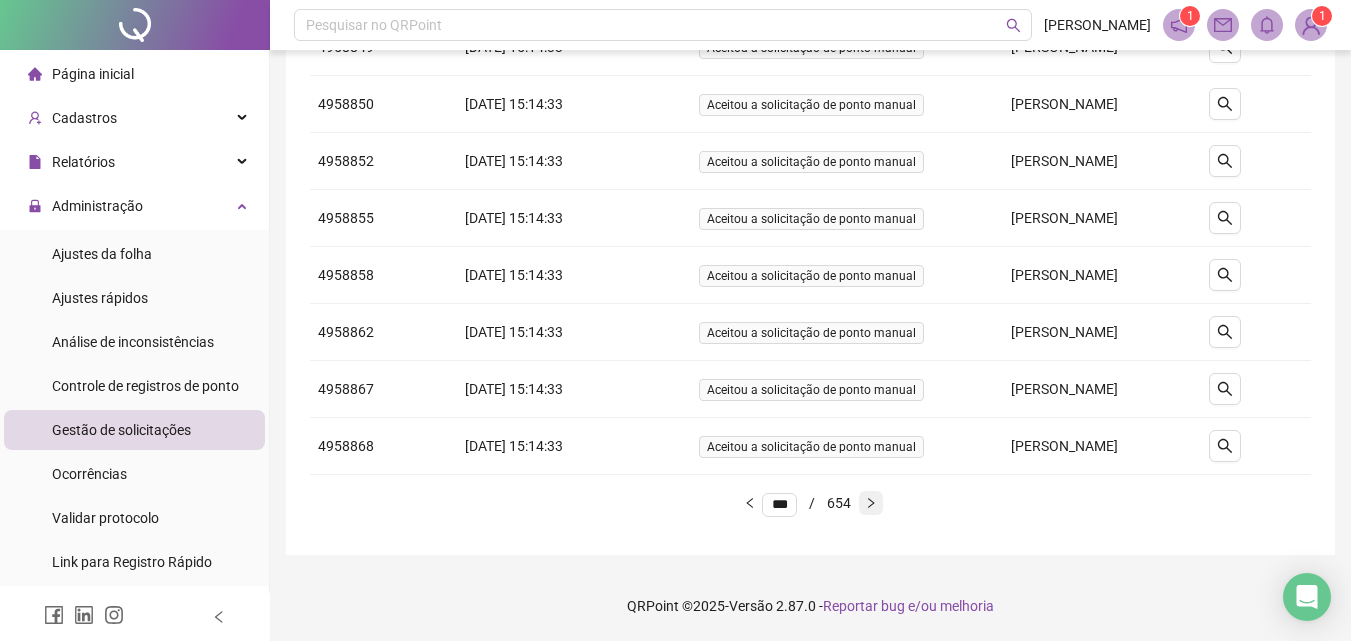 click 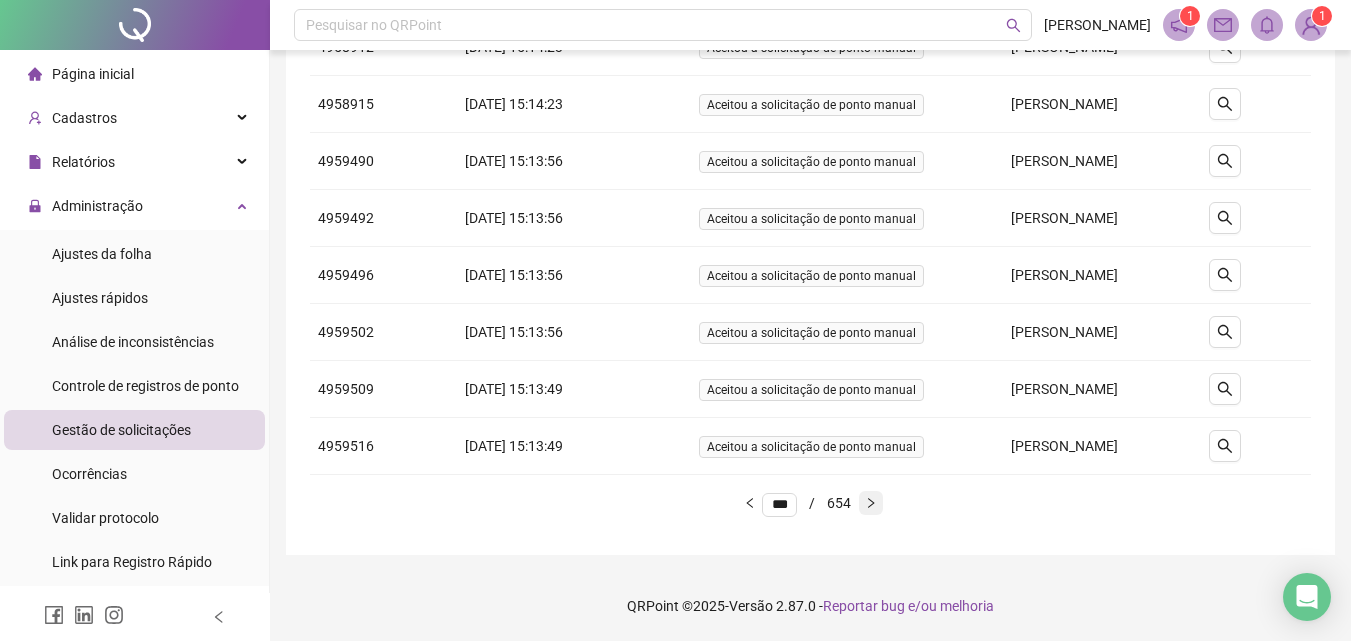 click 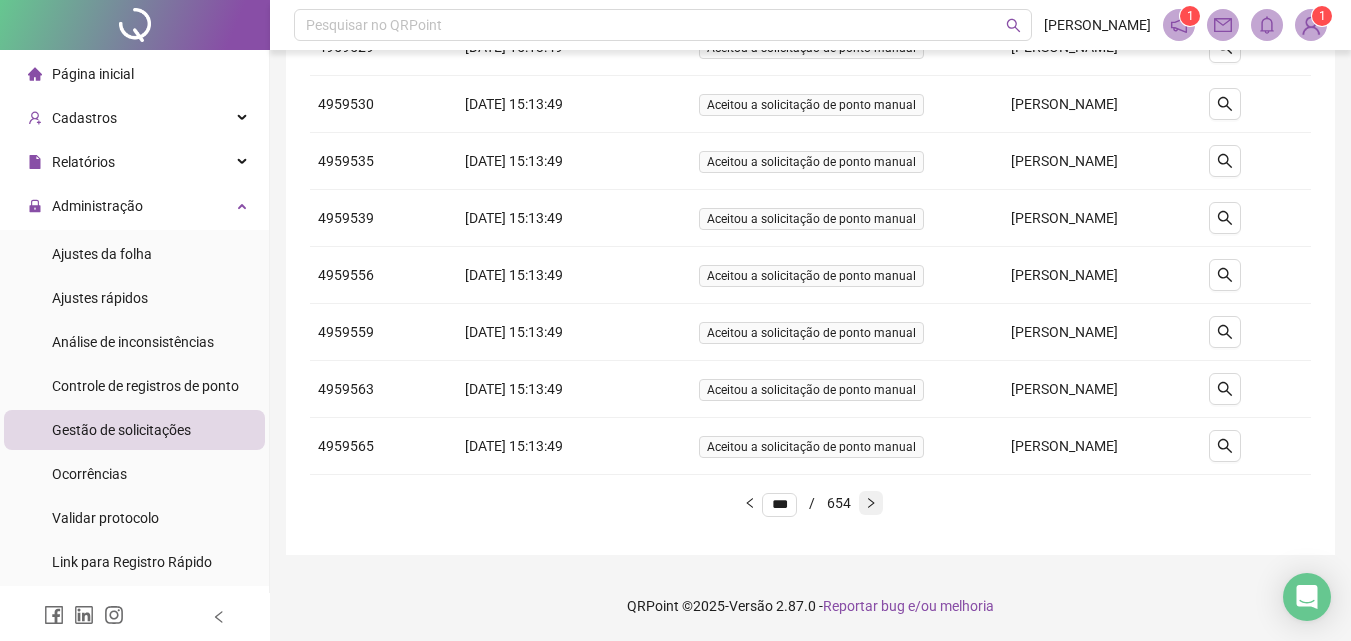 click 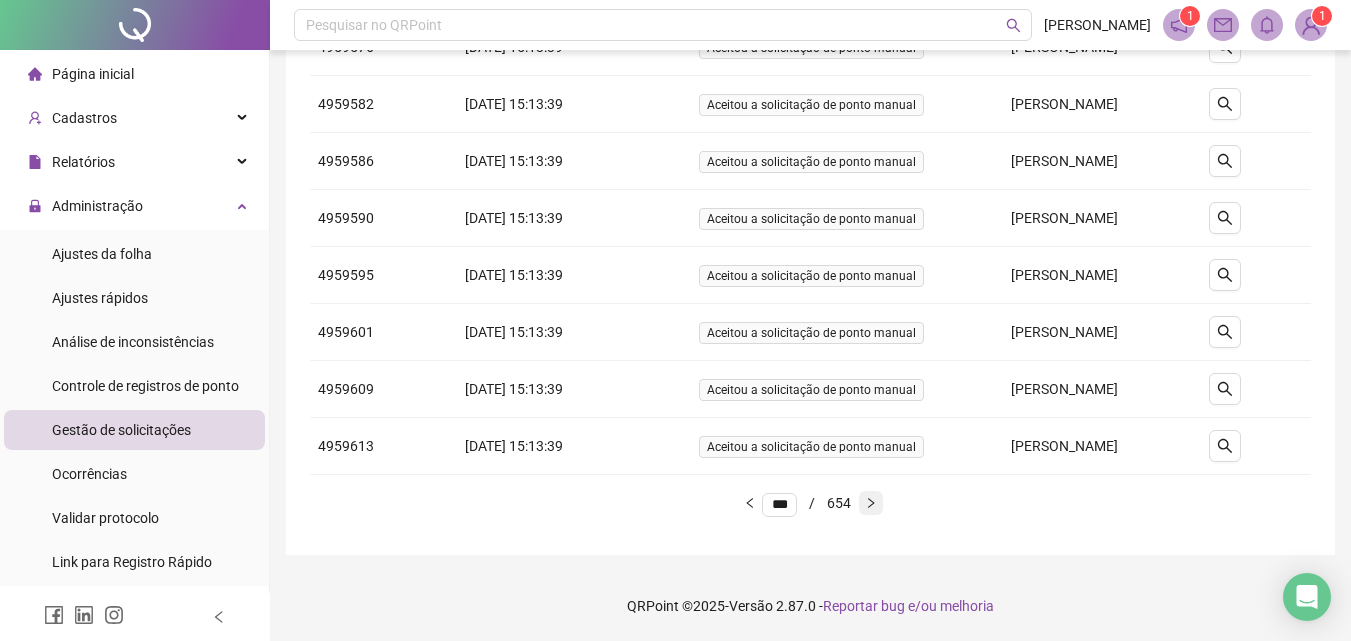 click 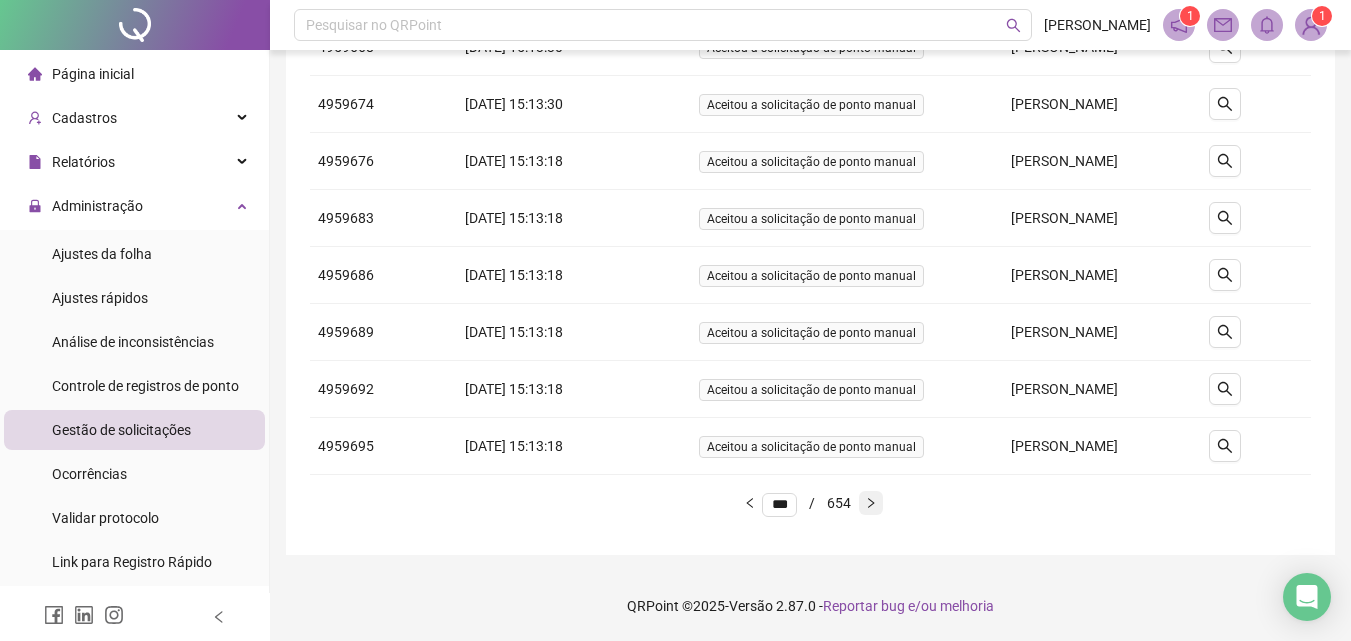 click 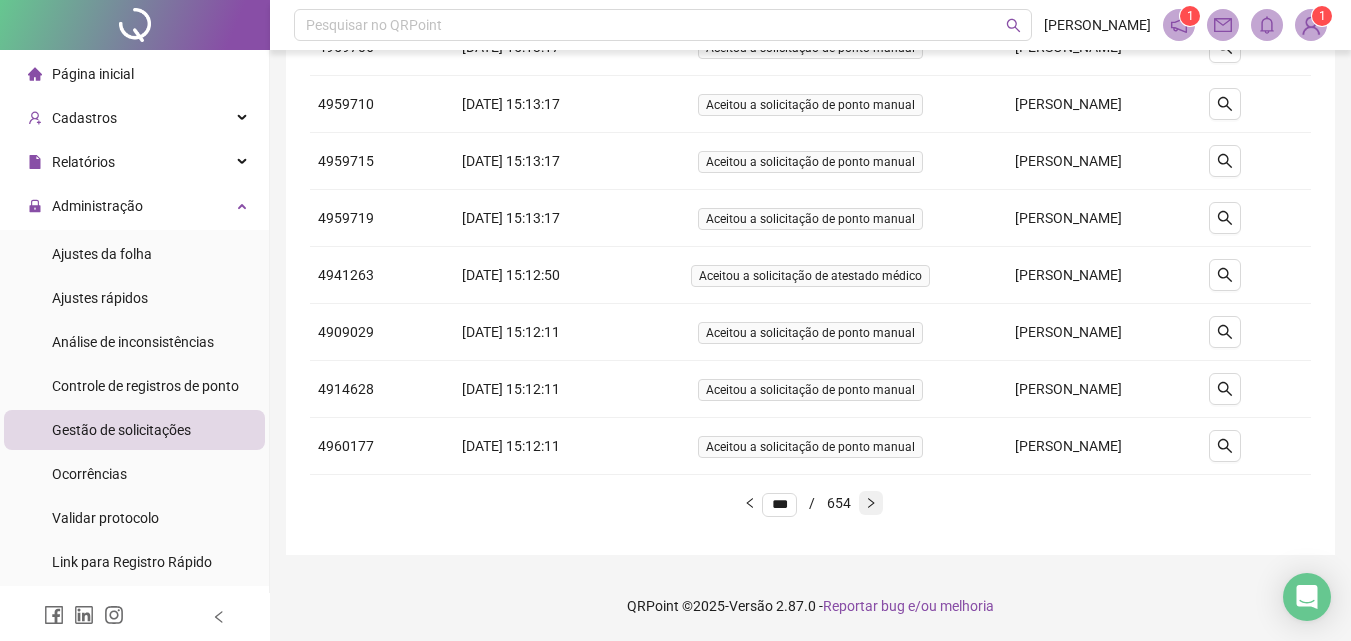 click 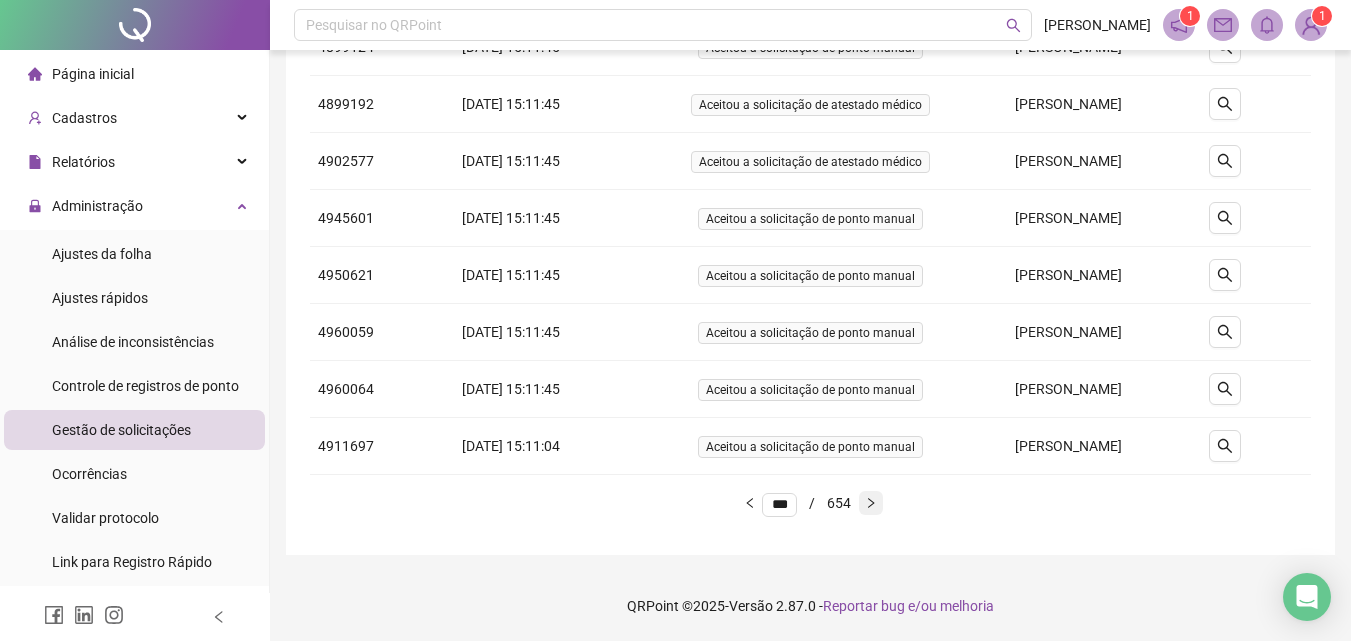 click 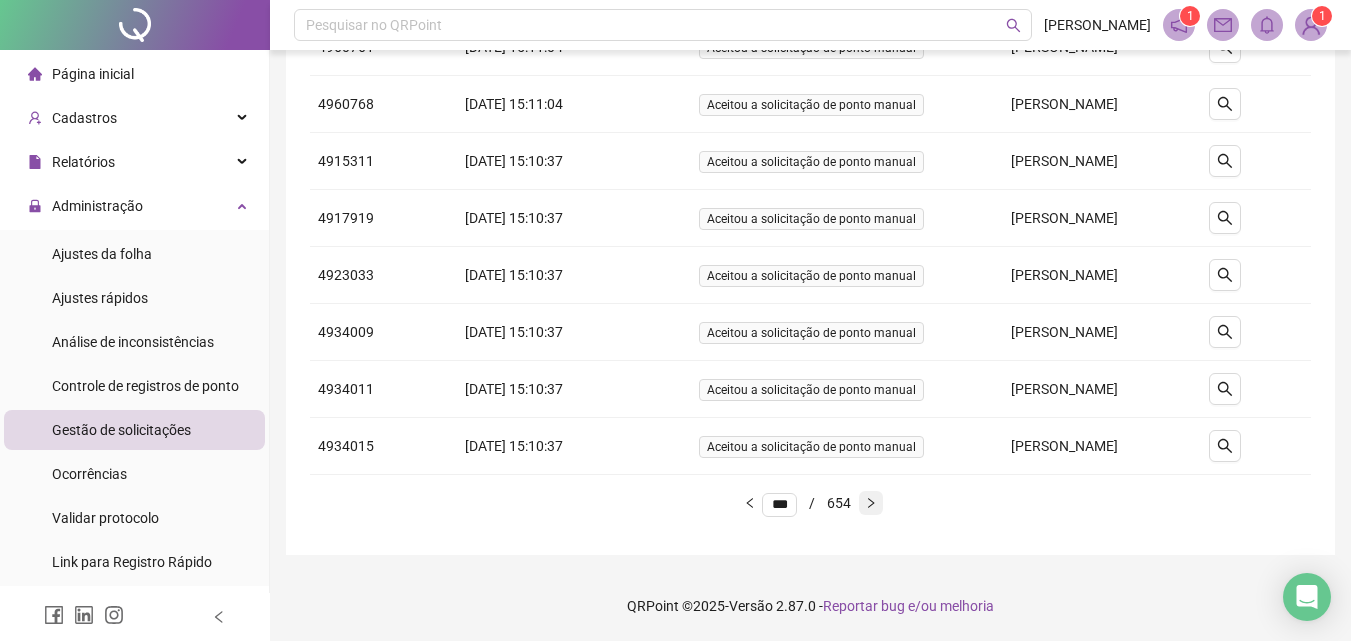 click 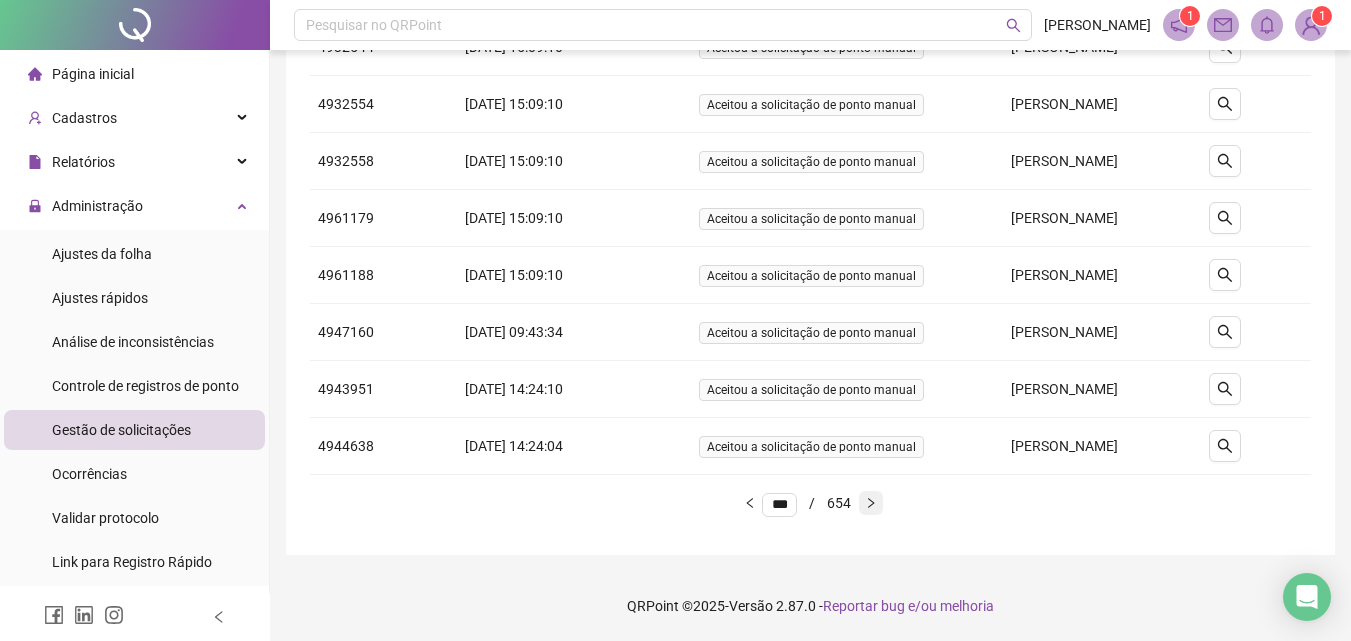 click 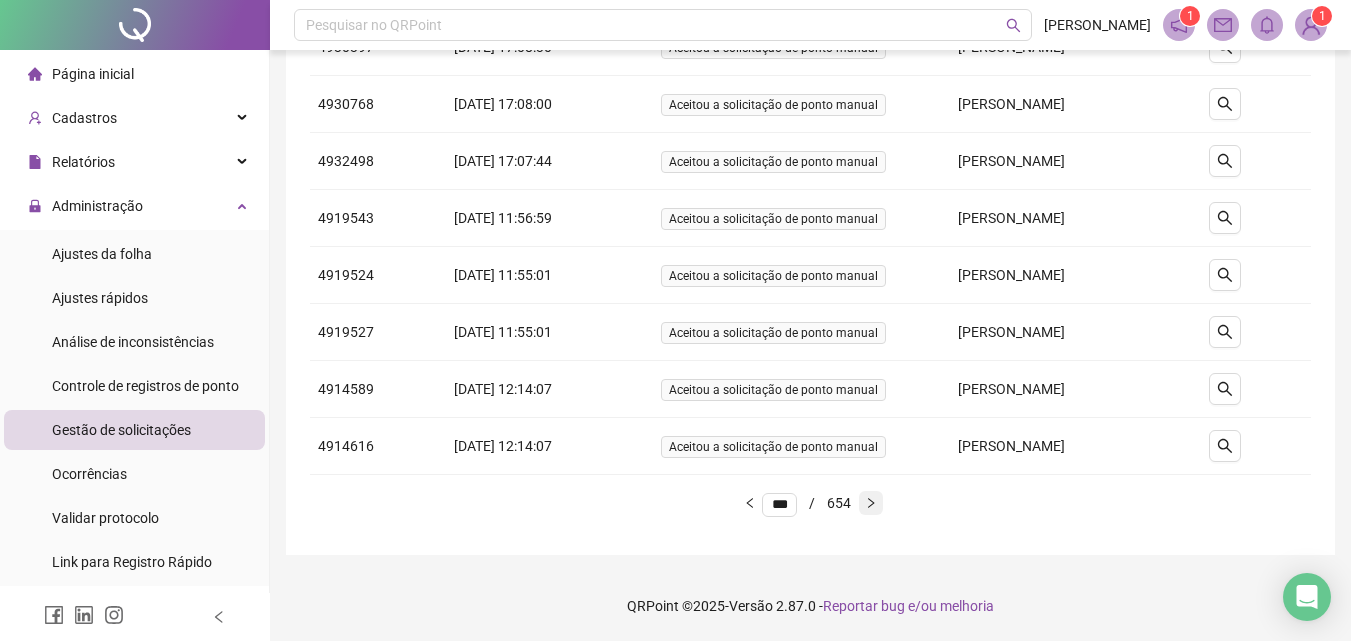 click 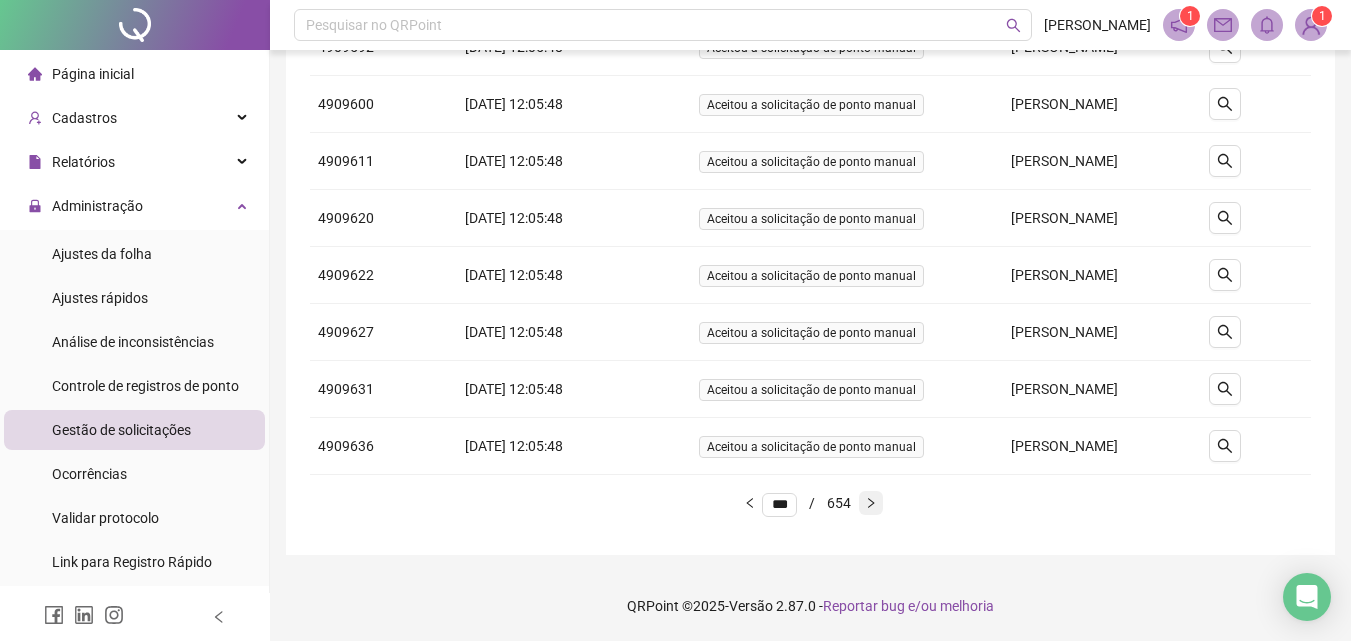 click 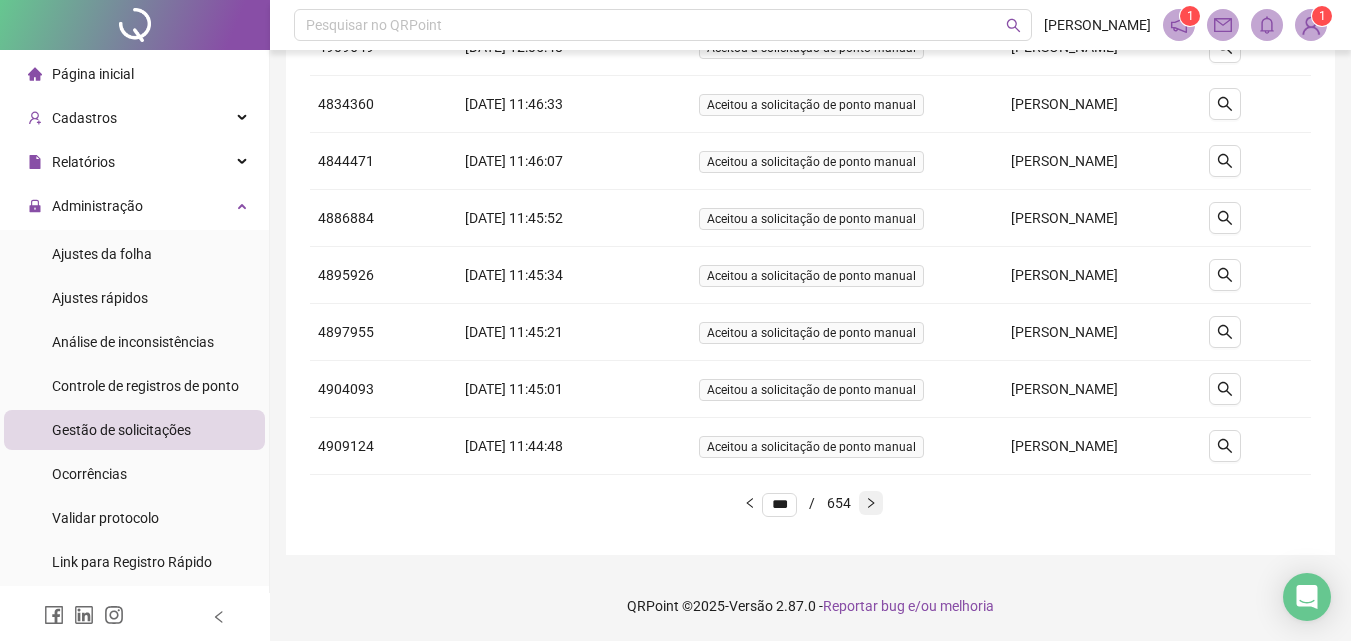 click 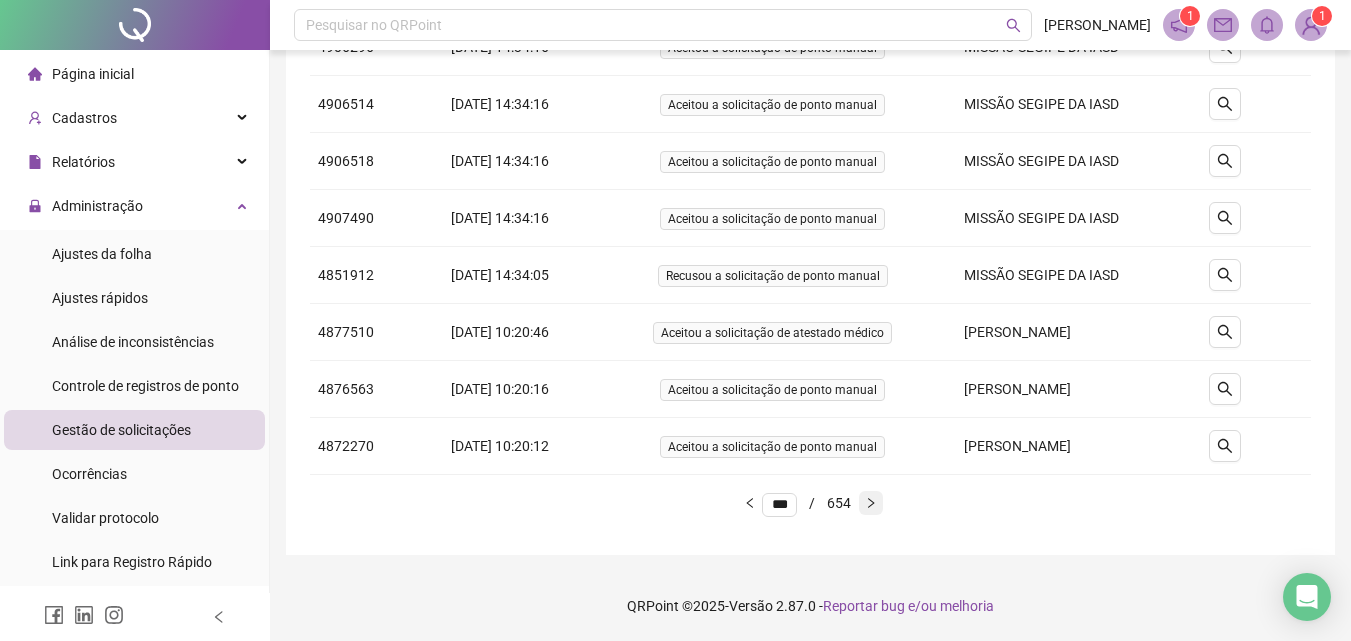 click 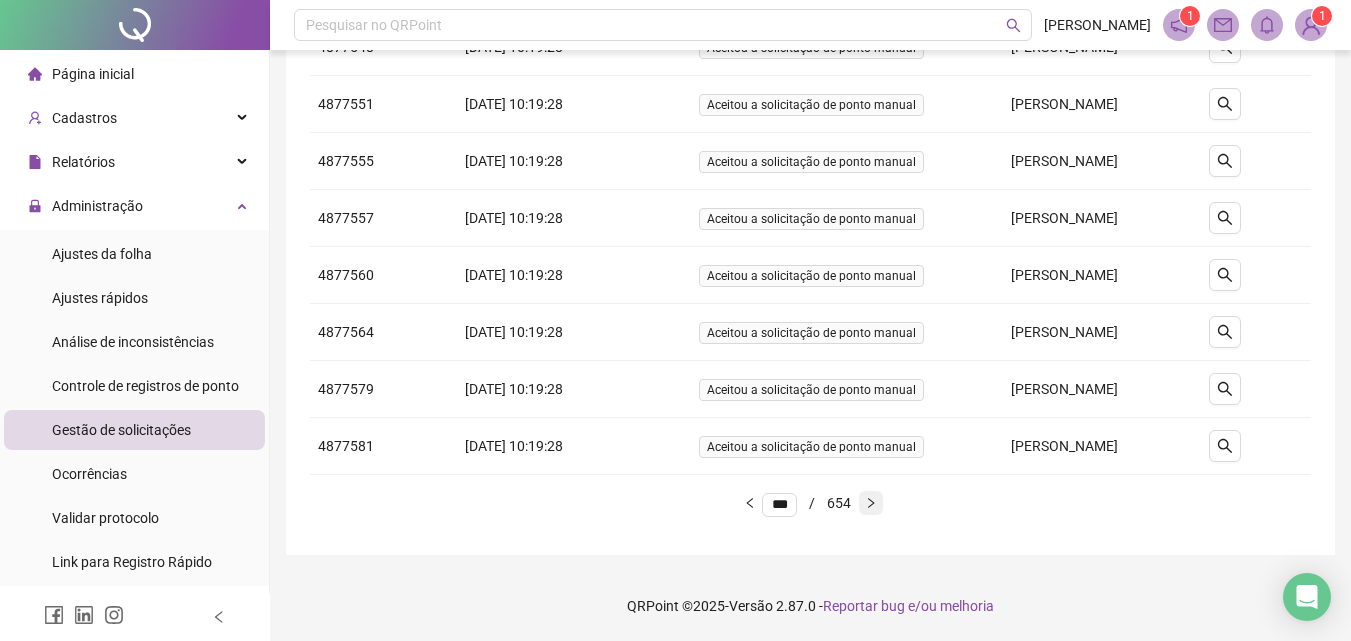 click 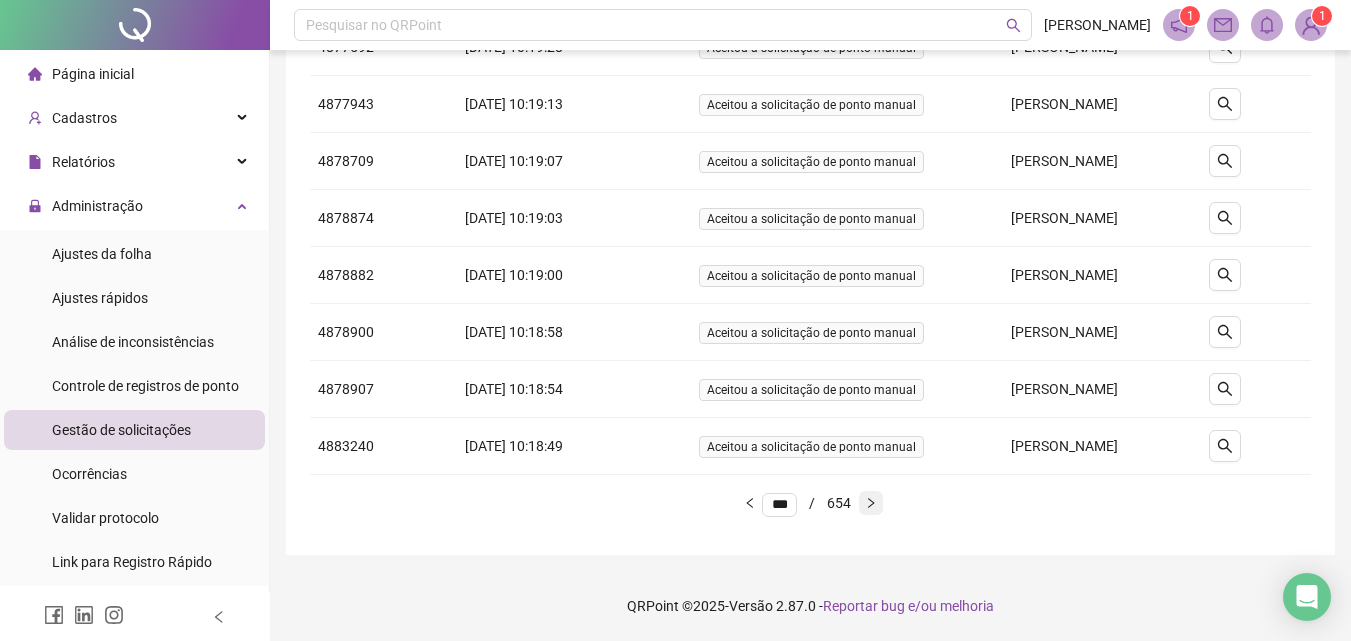 click 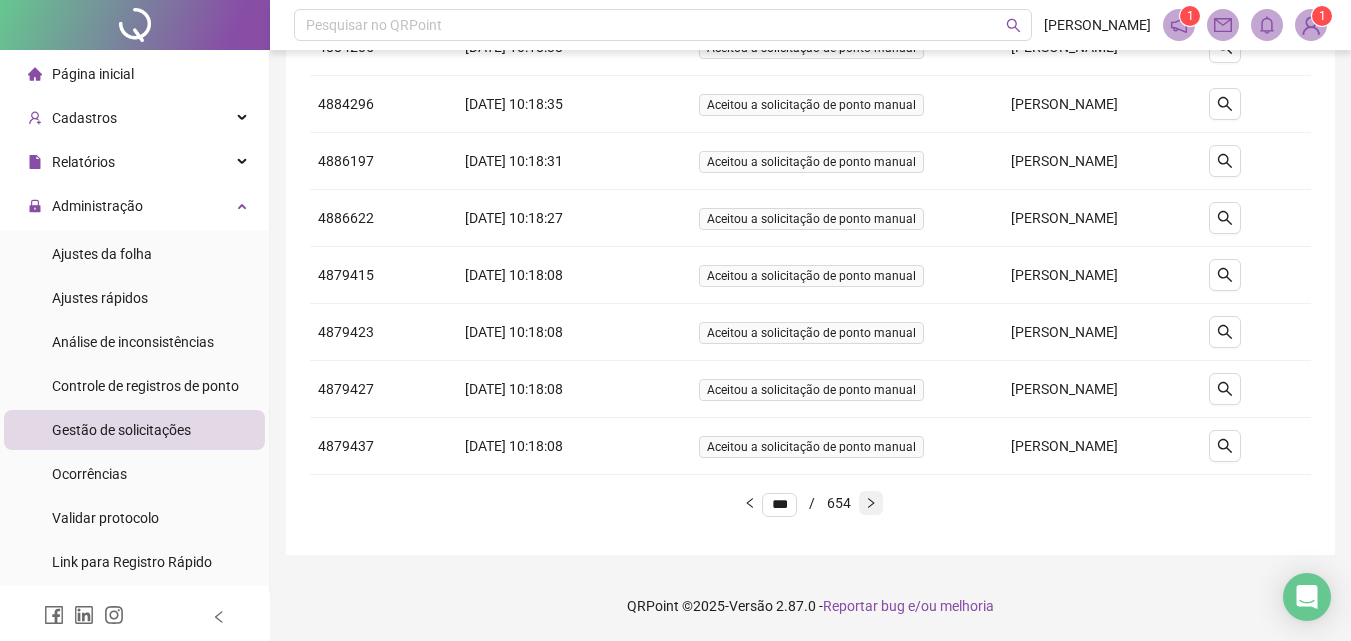 click 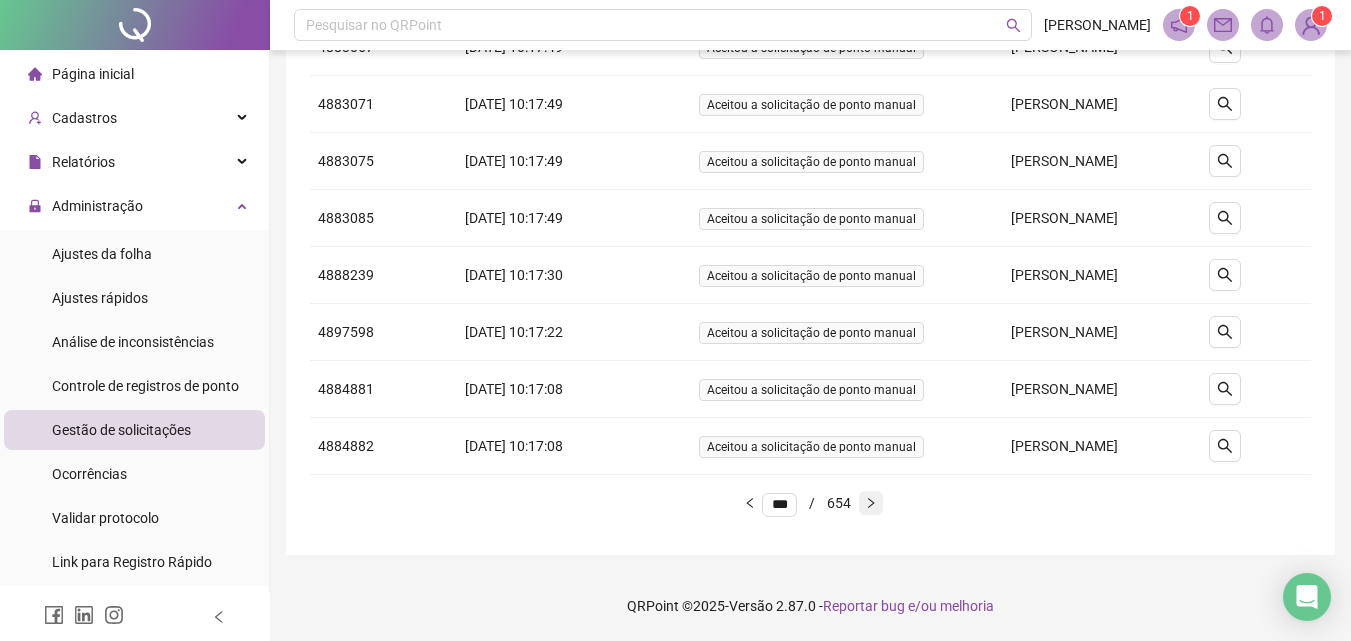 click 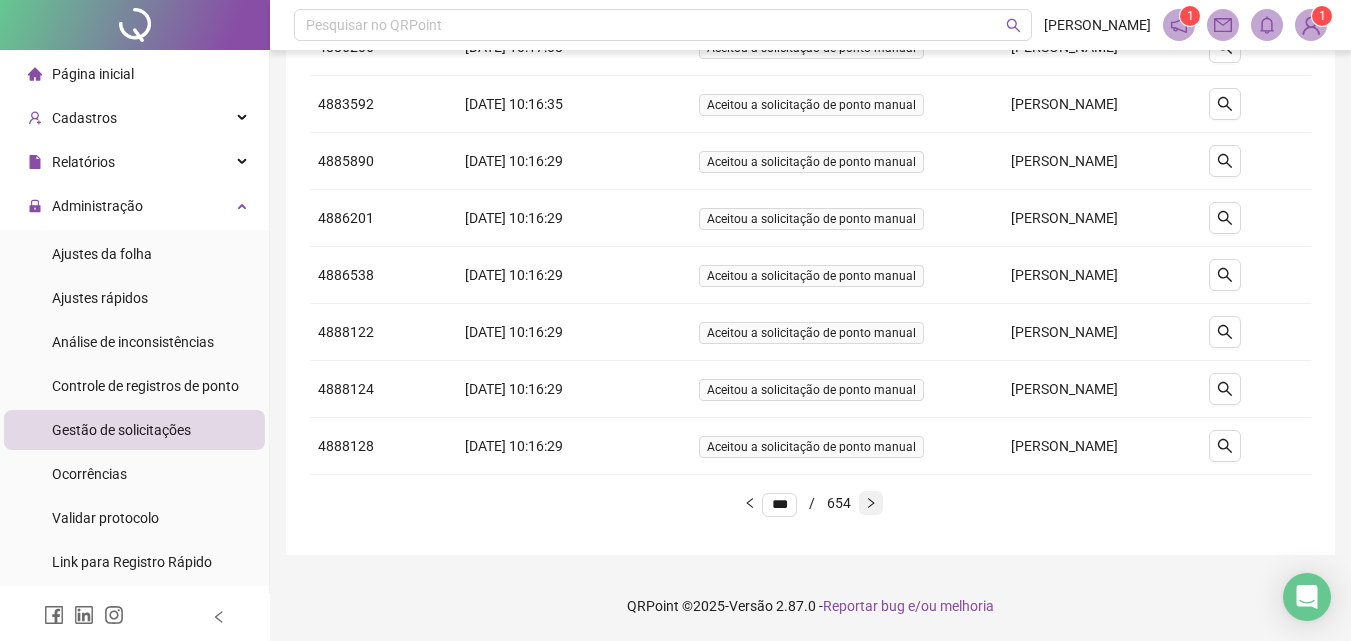 click 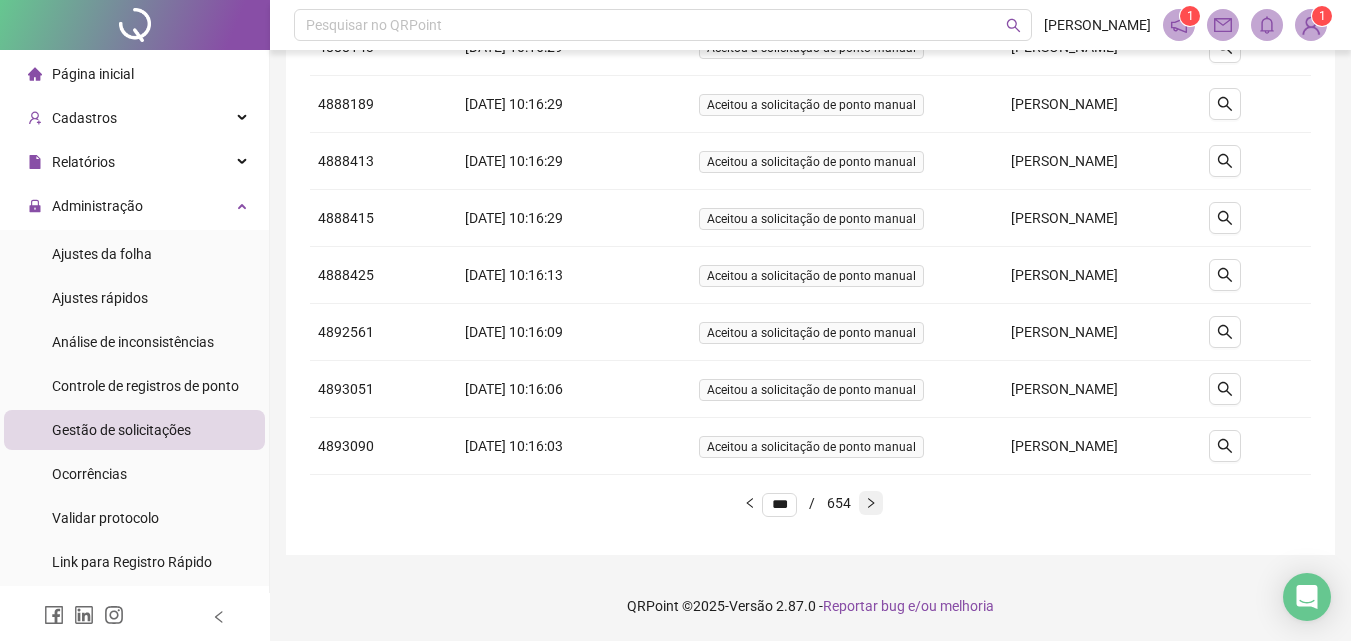 click 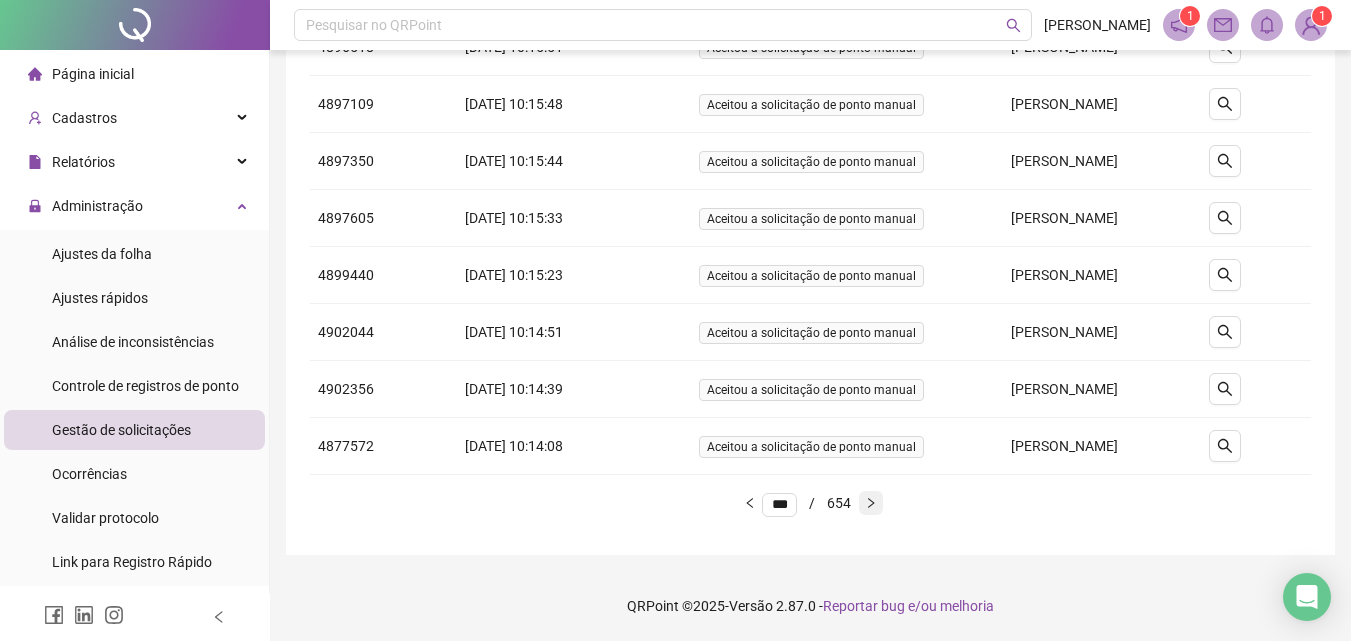 click 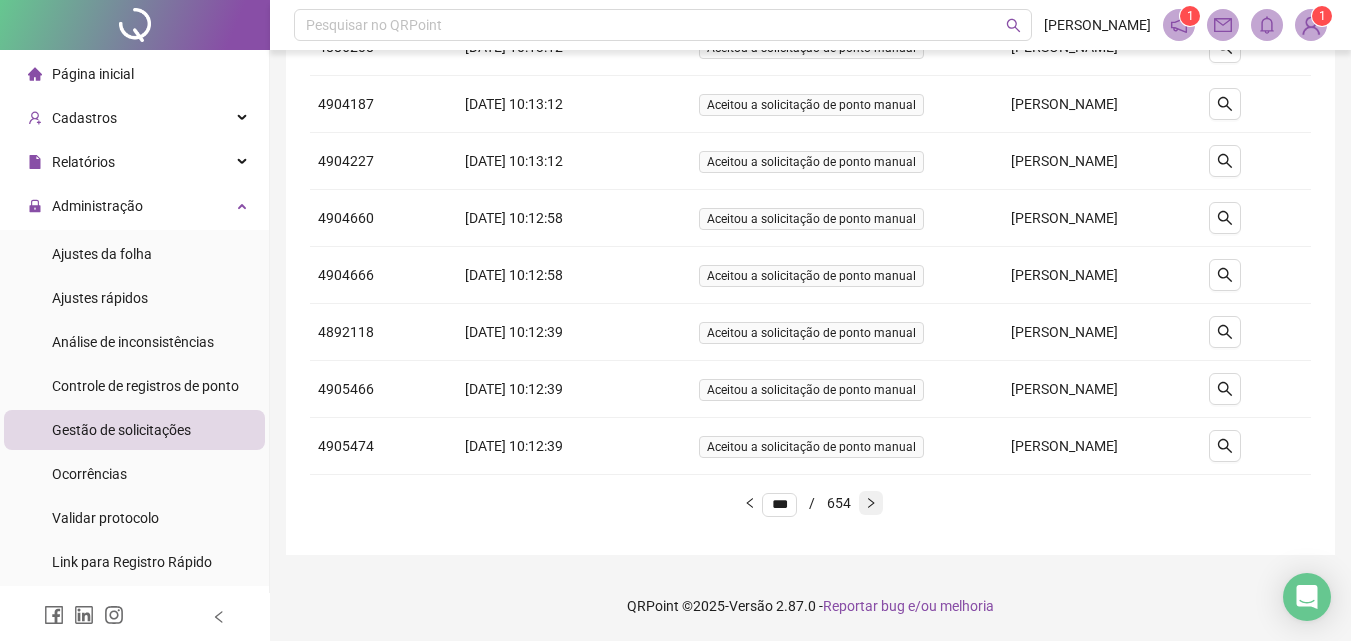 click 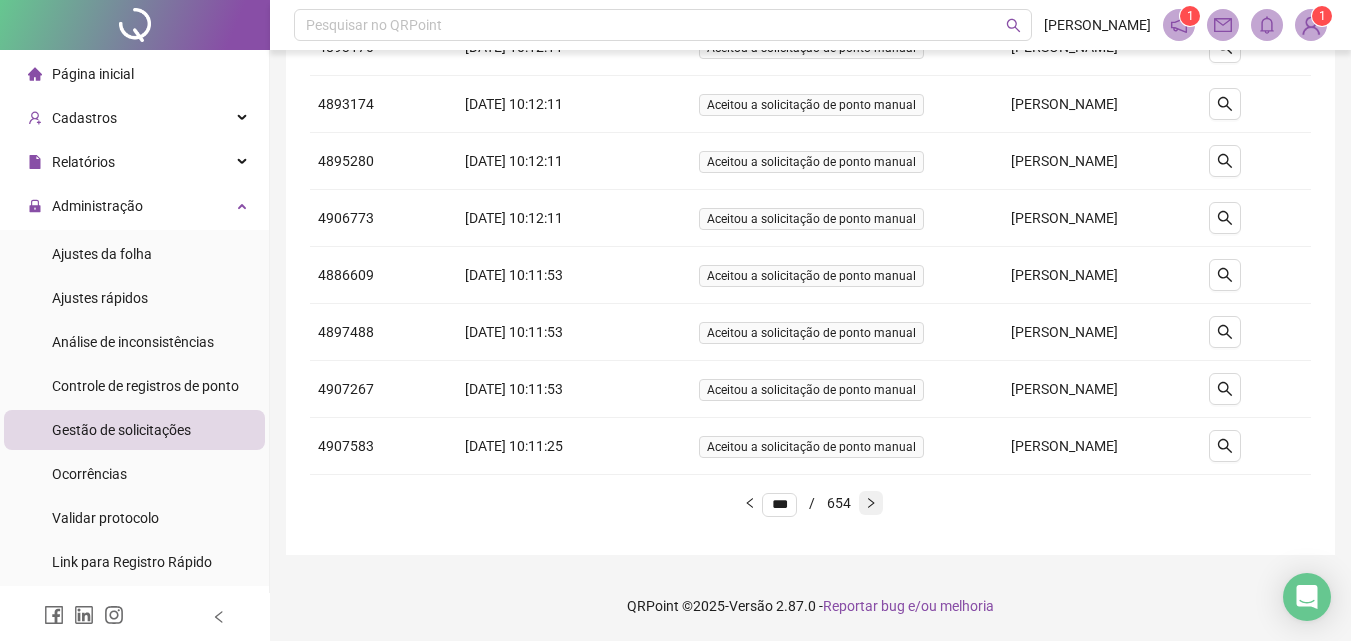 click 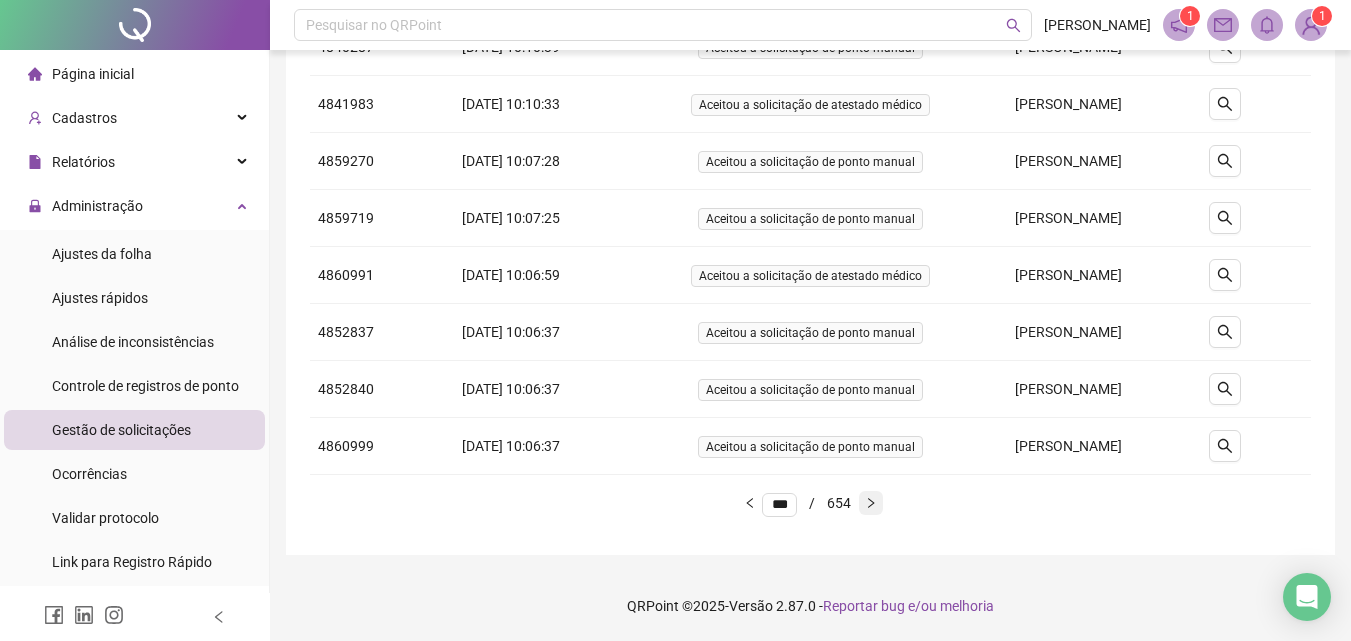 click 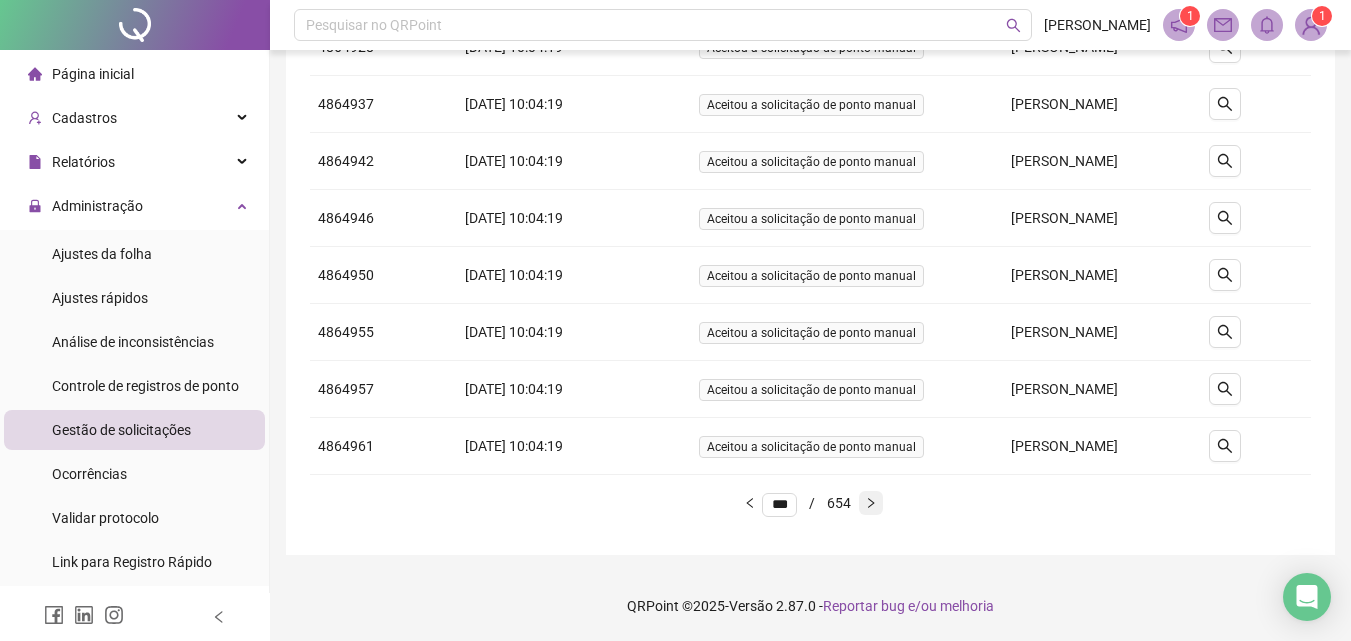 click 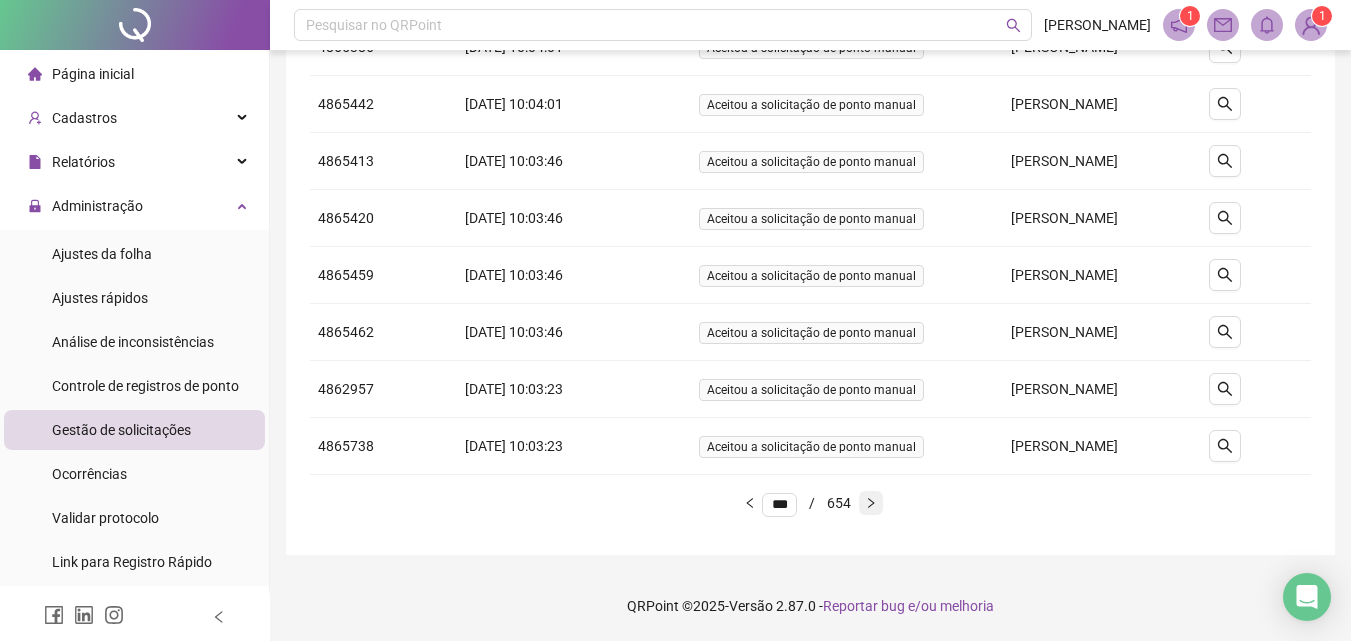 click 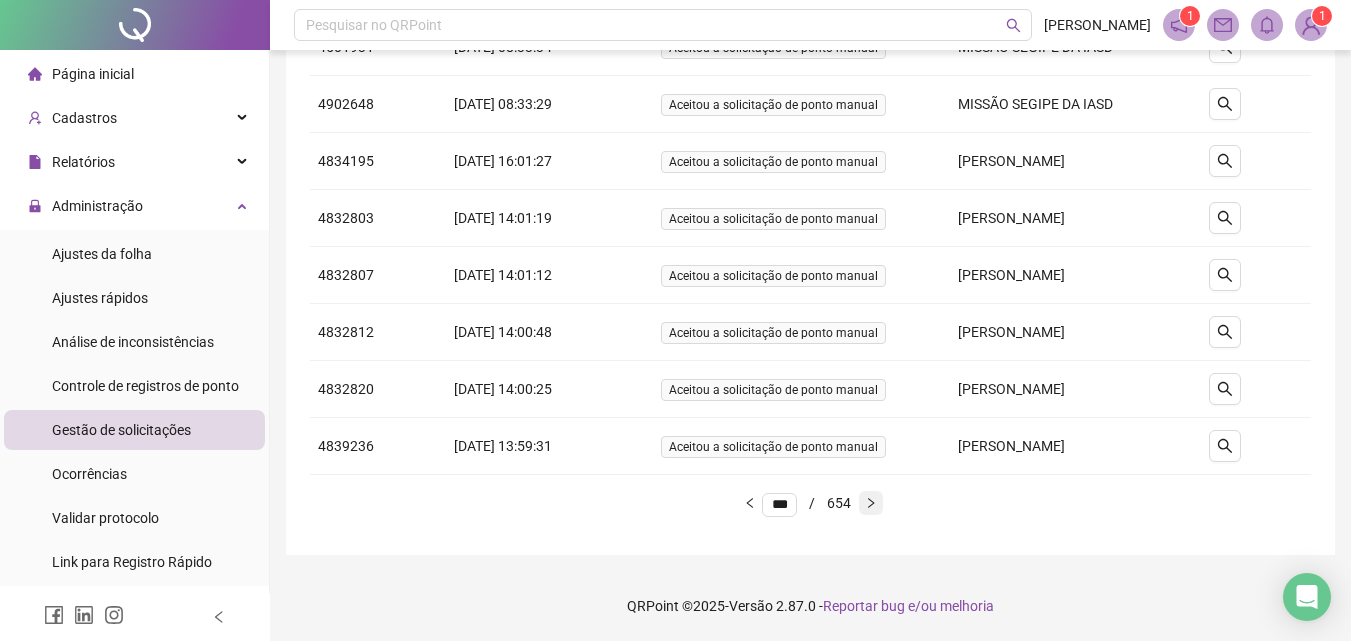 click 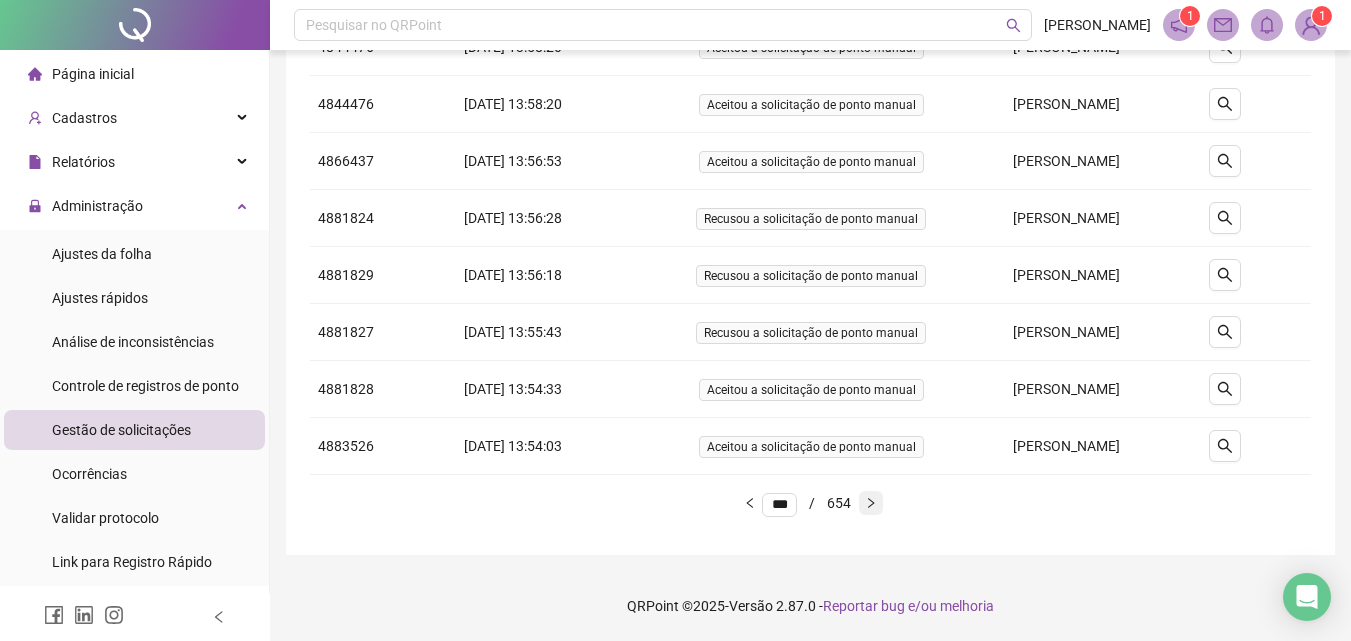 click 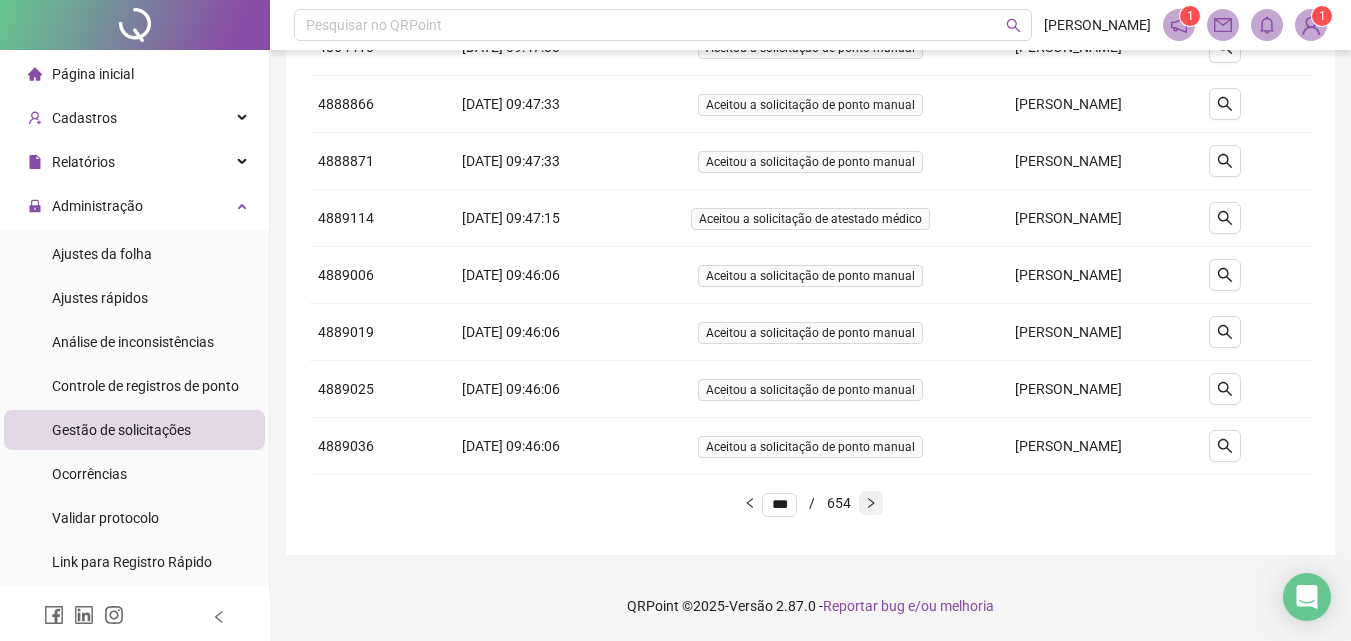 click 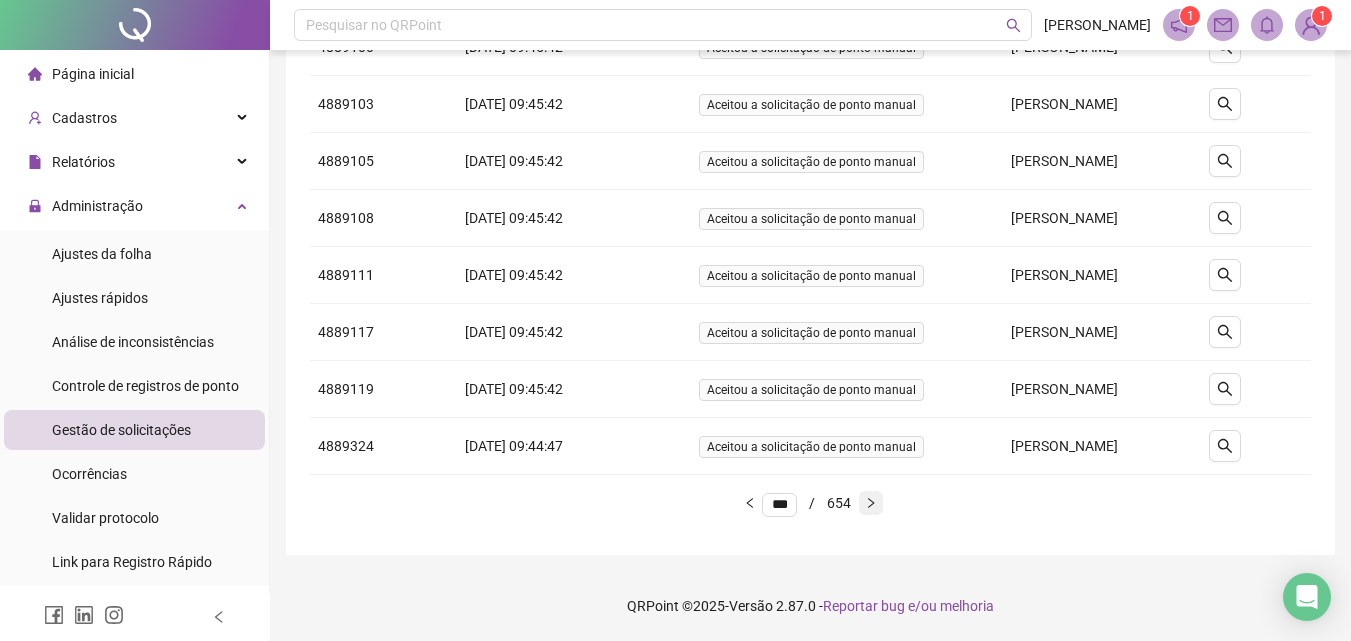 click 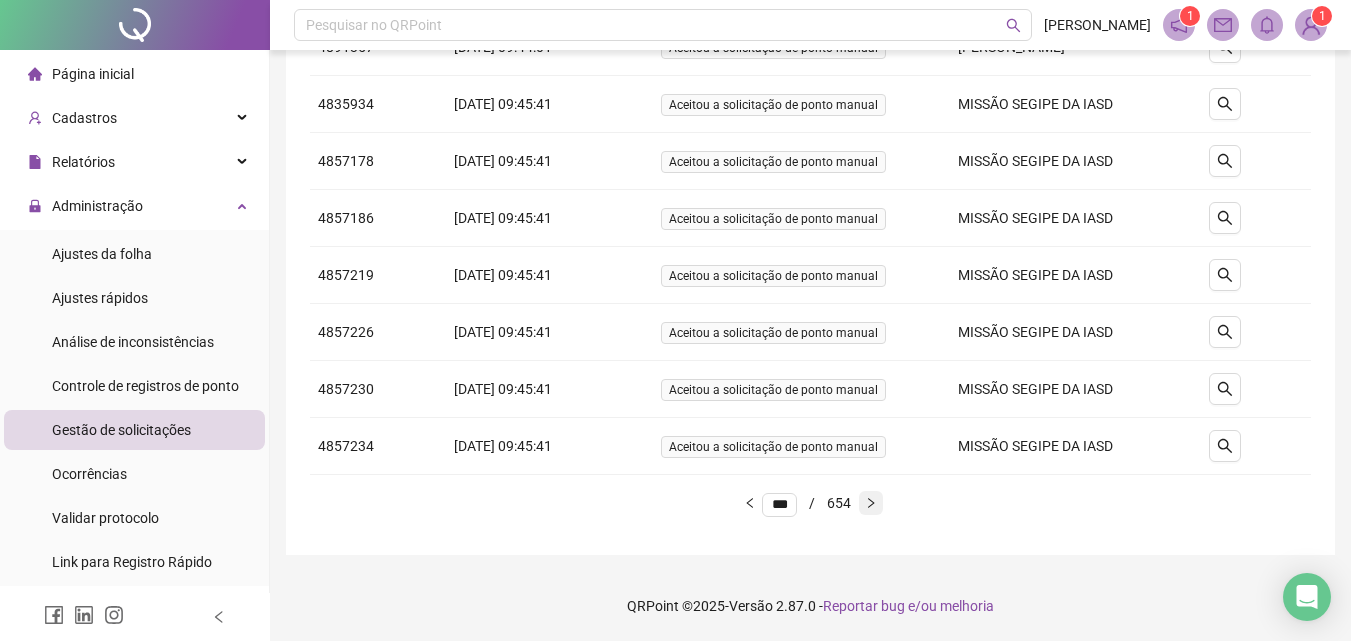 click 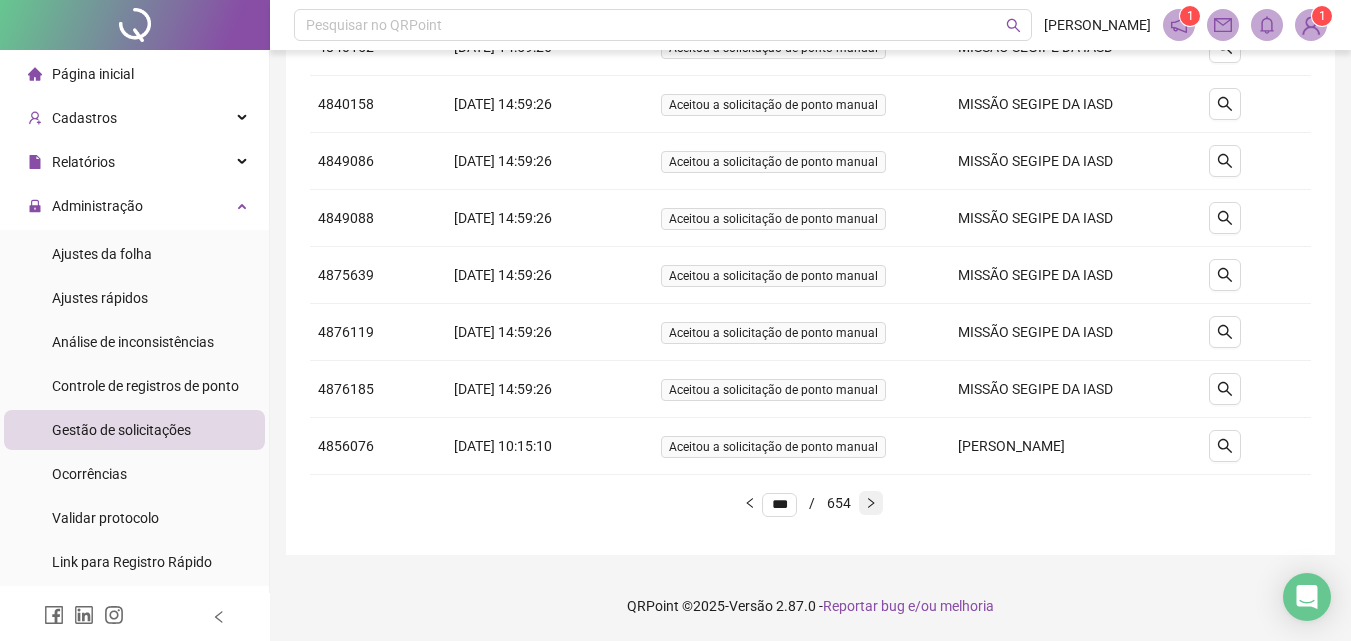 click 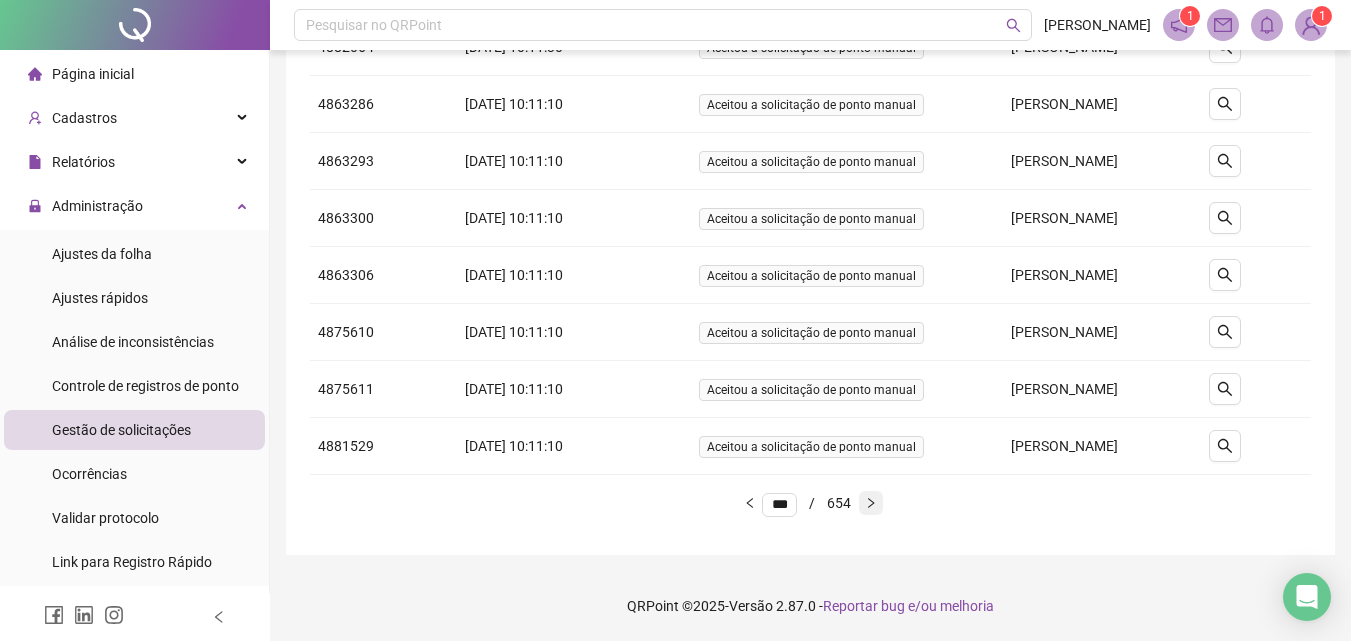 click 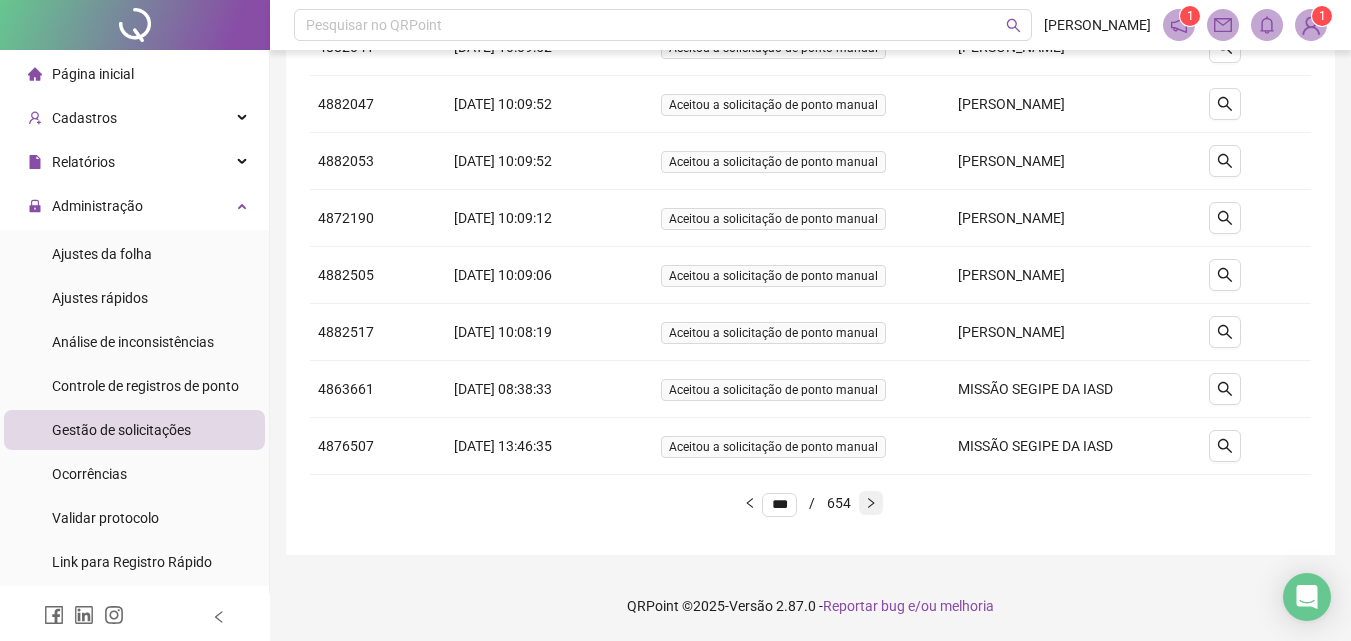 click 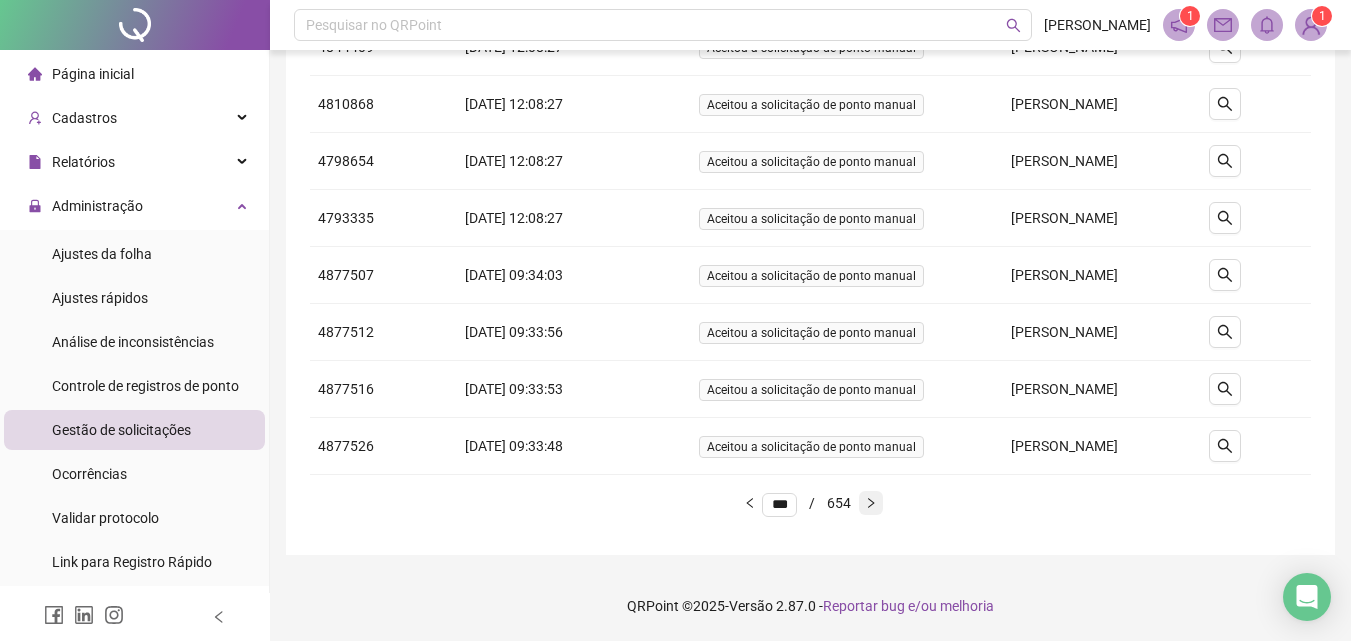 click 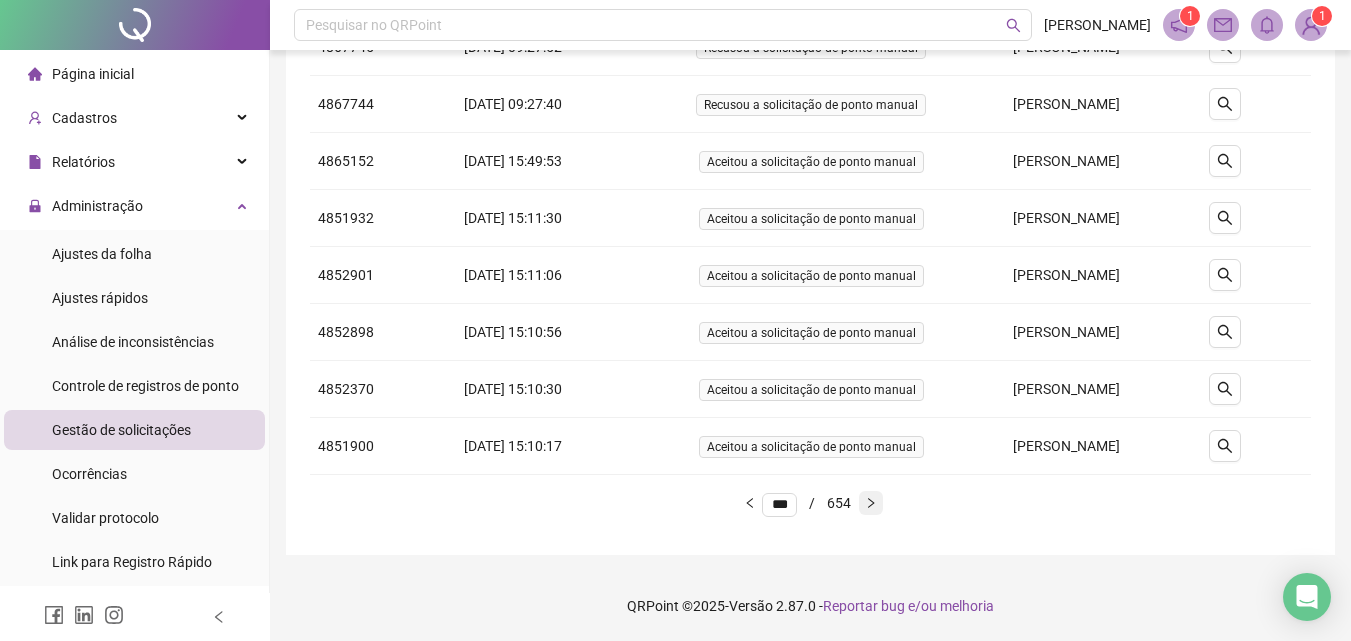 click 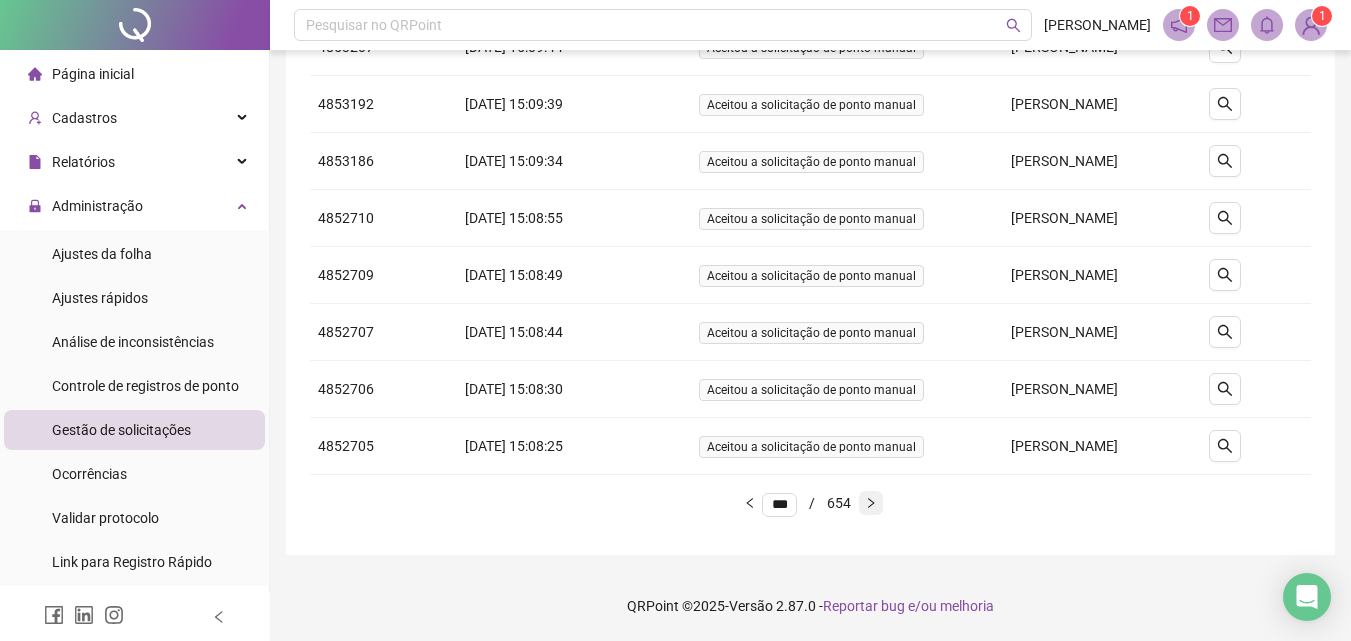 click 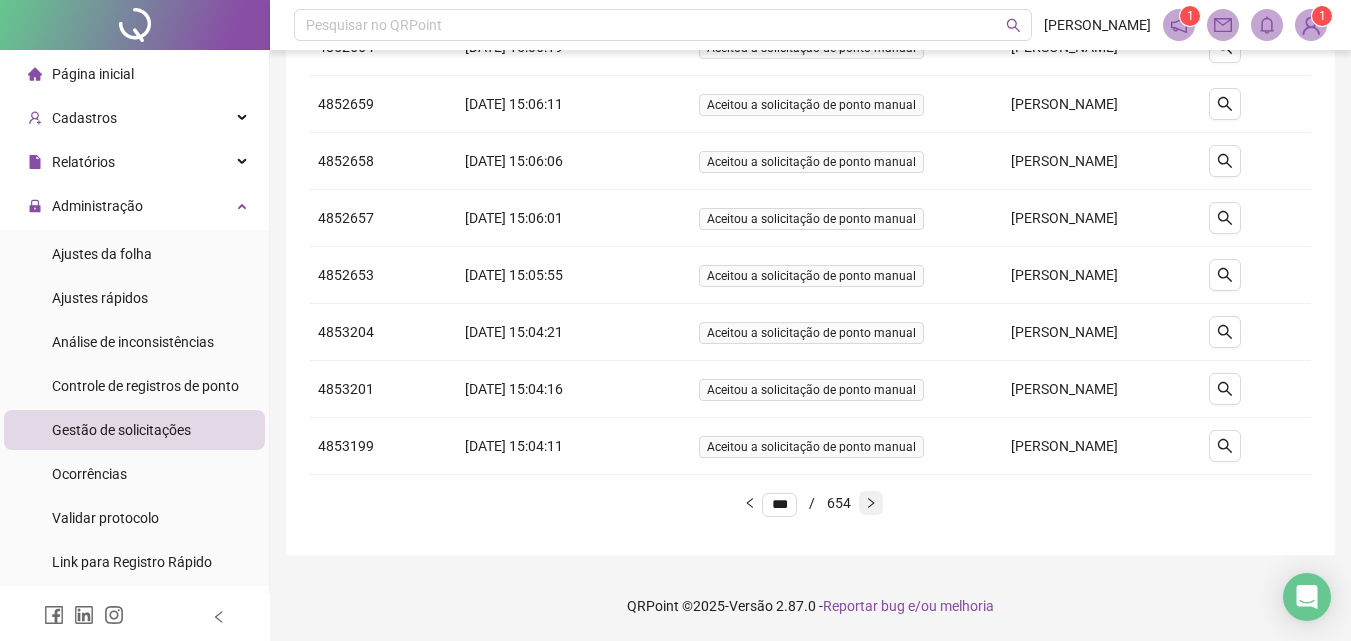 click 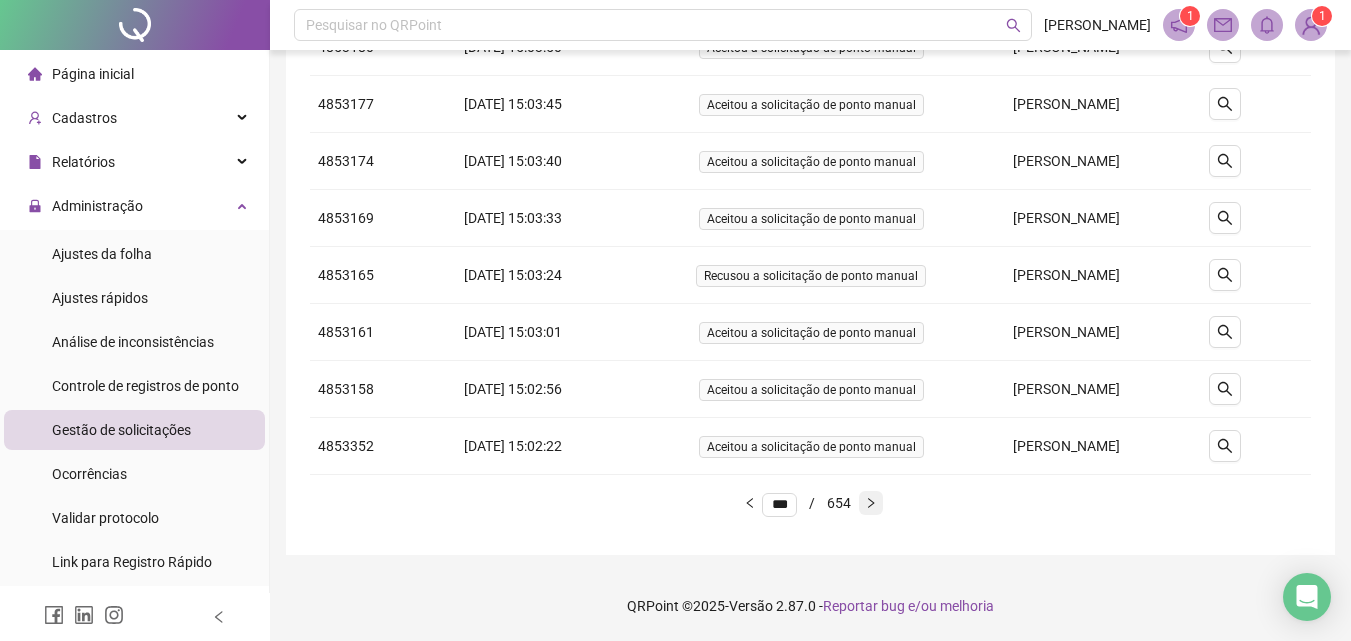 click 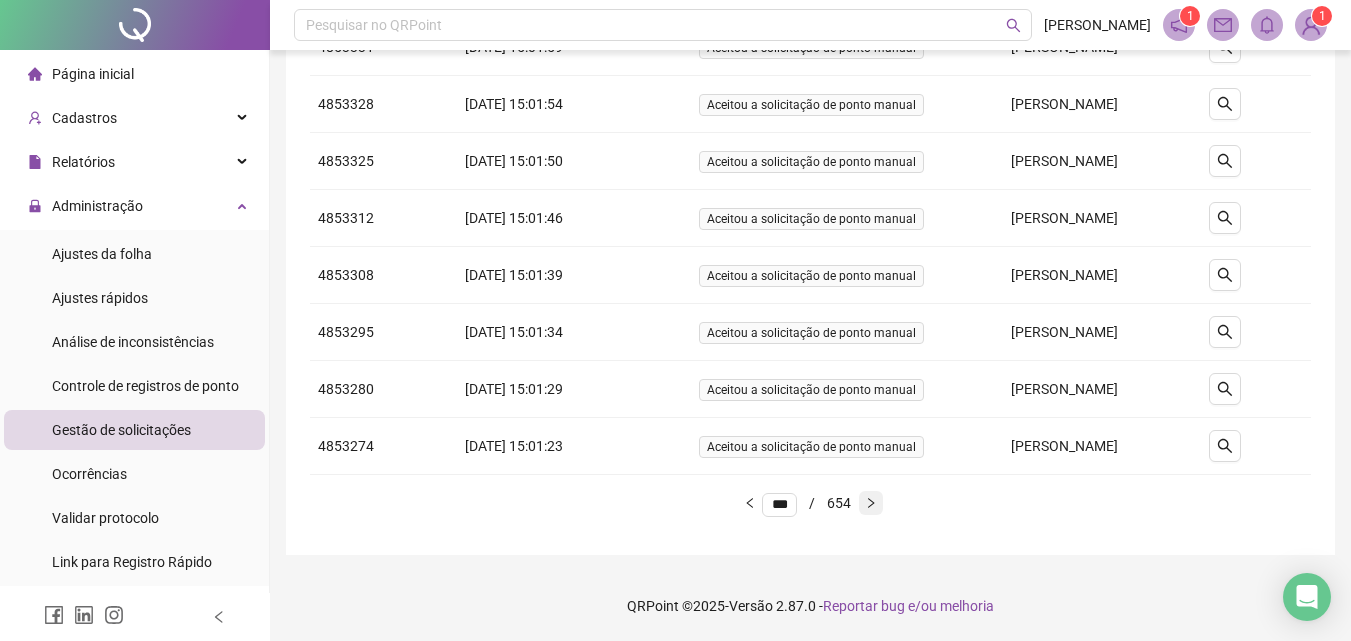 click 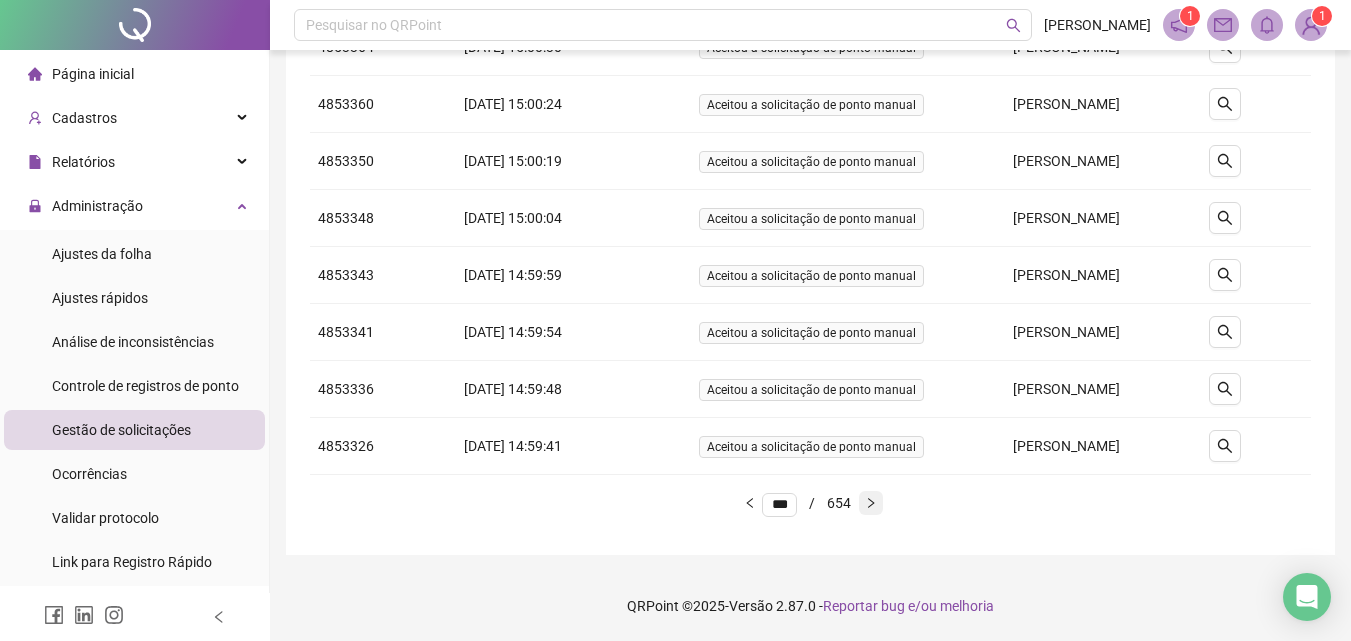 click 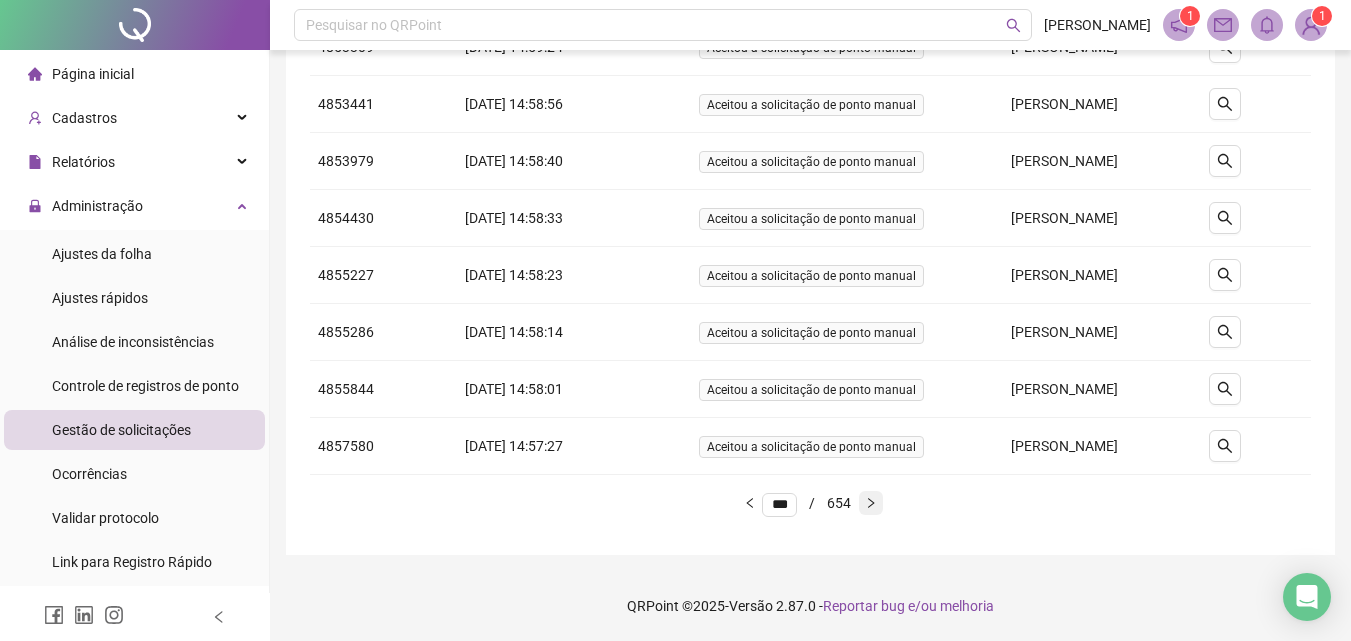 click 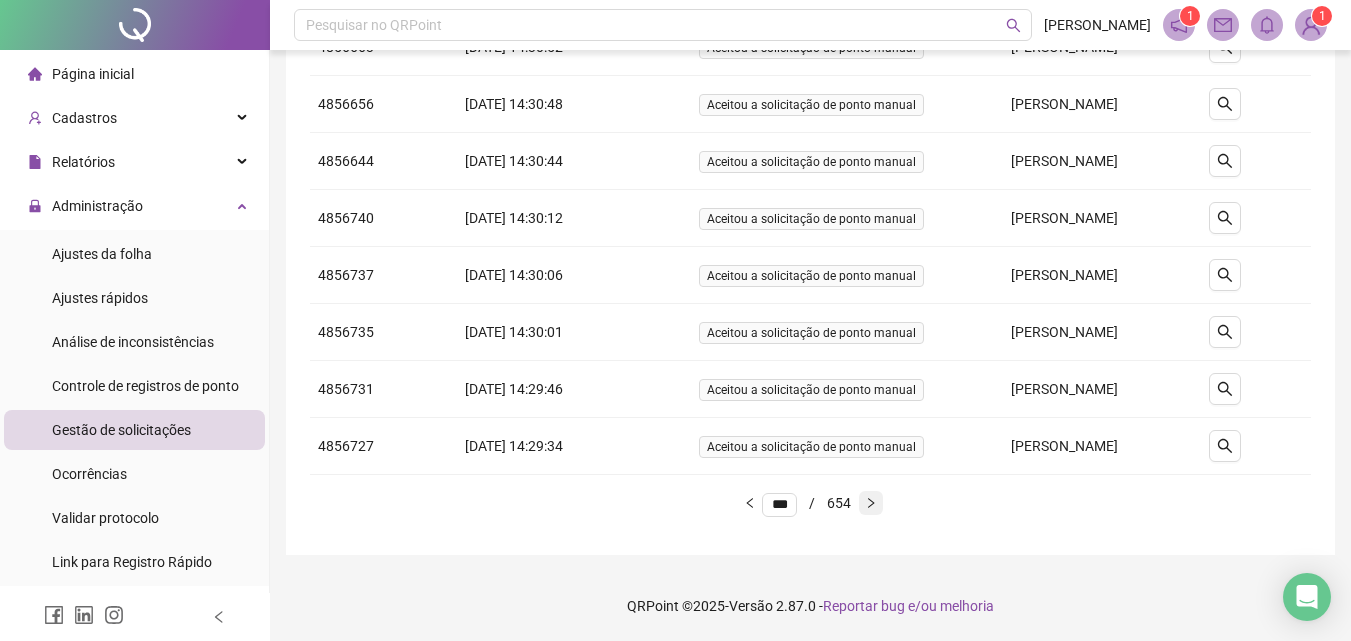 click 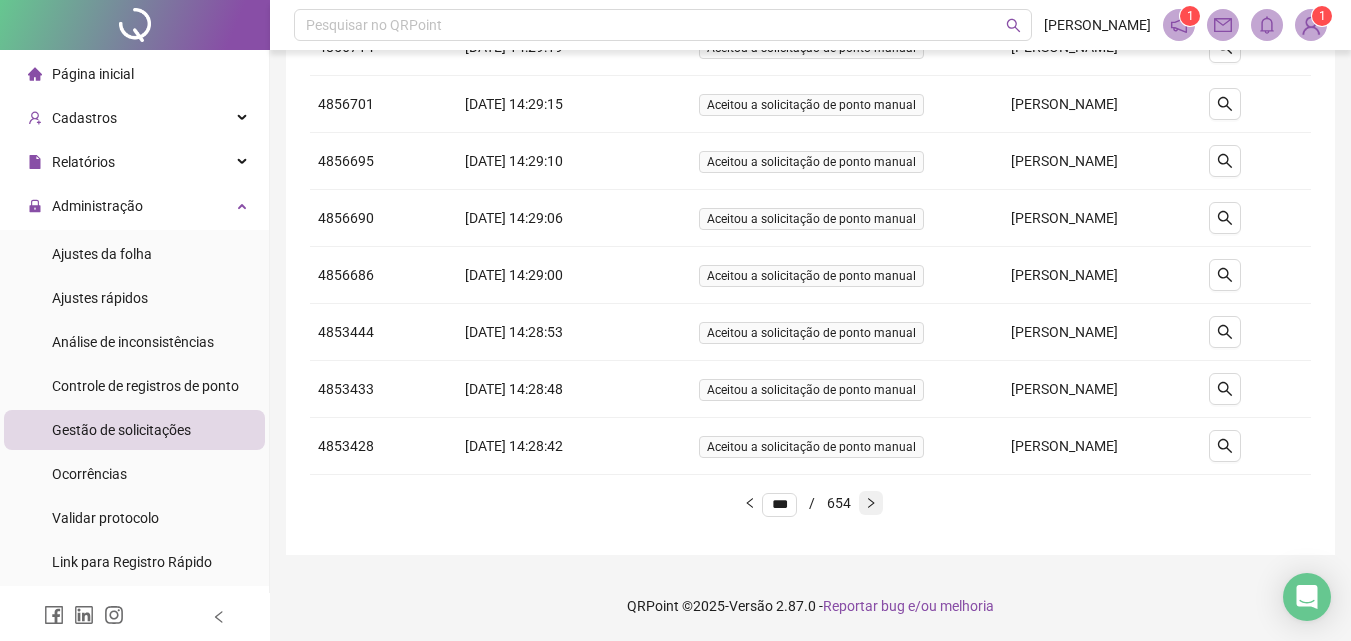 click 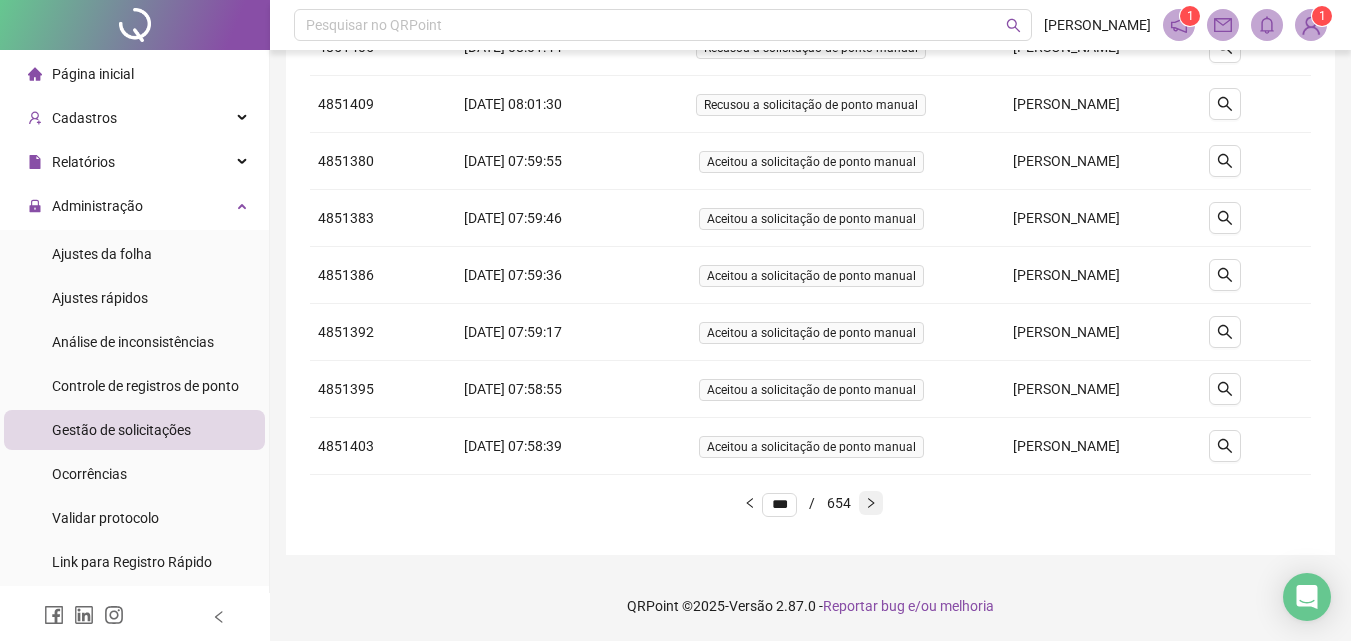 click 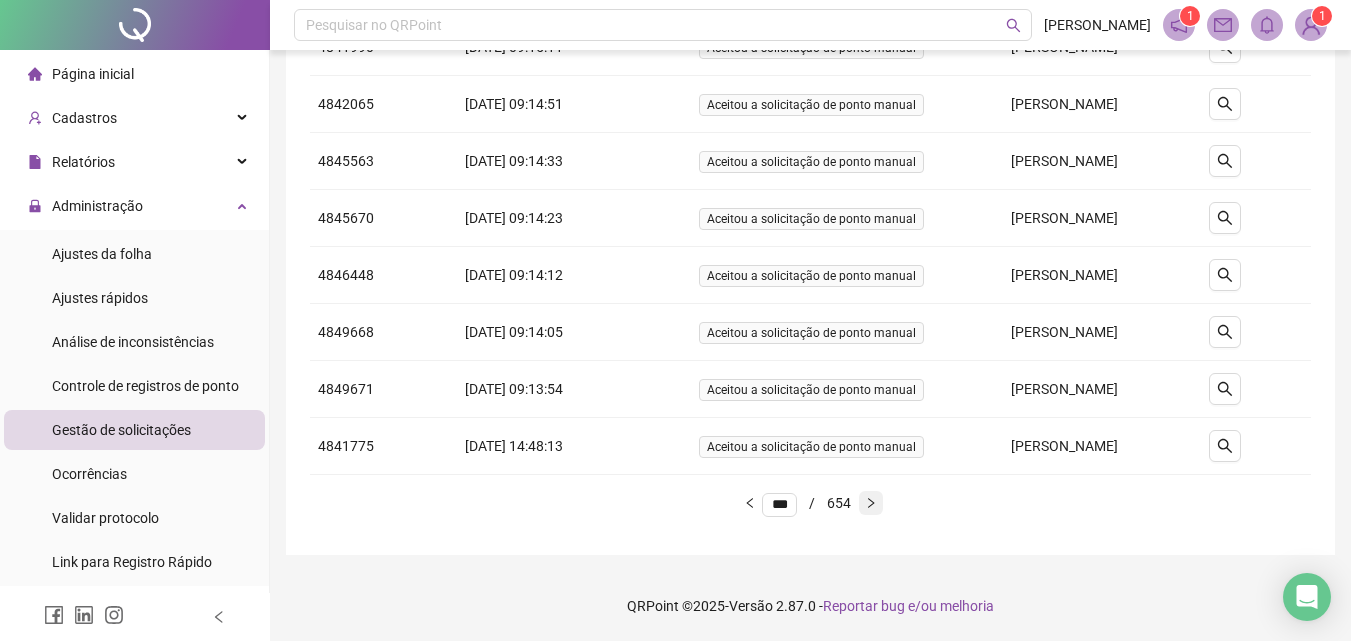 click 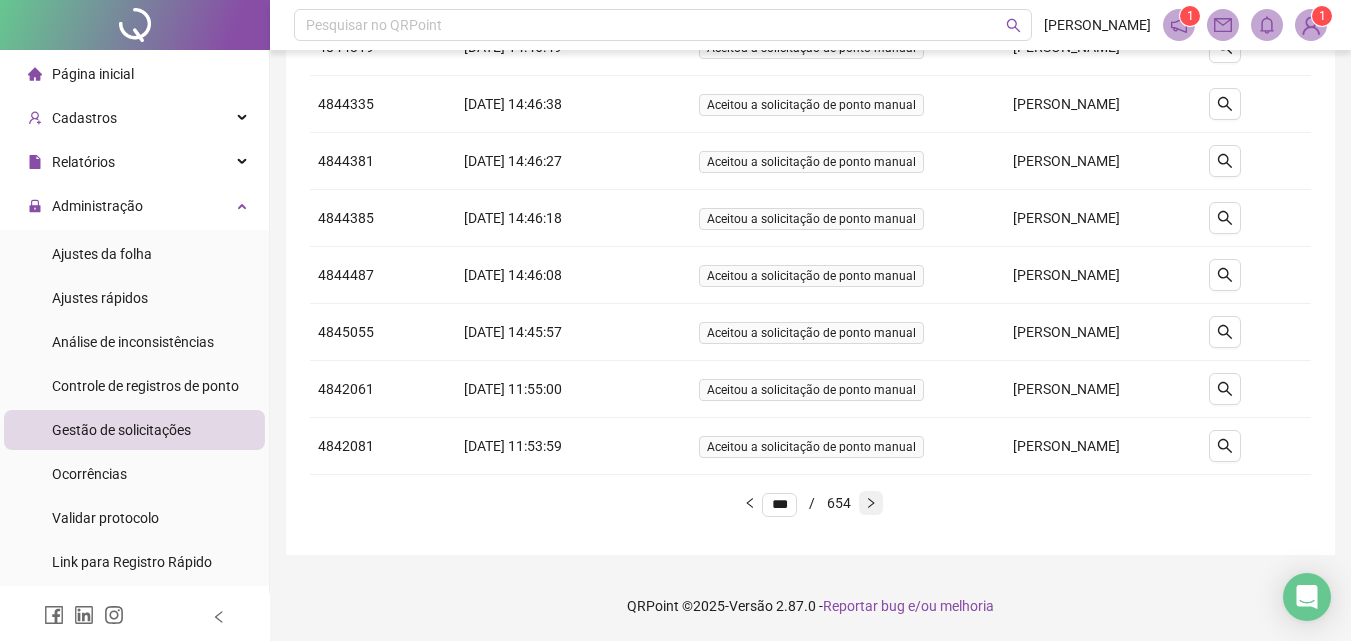 click 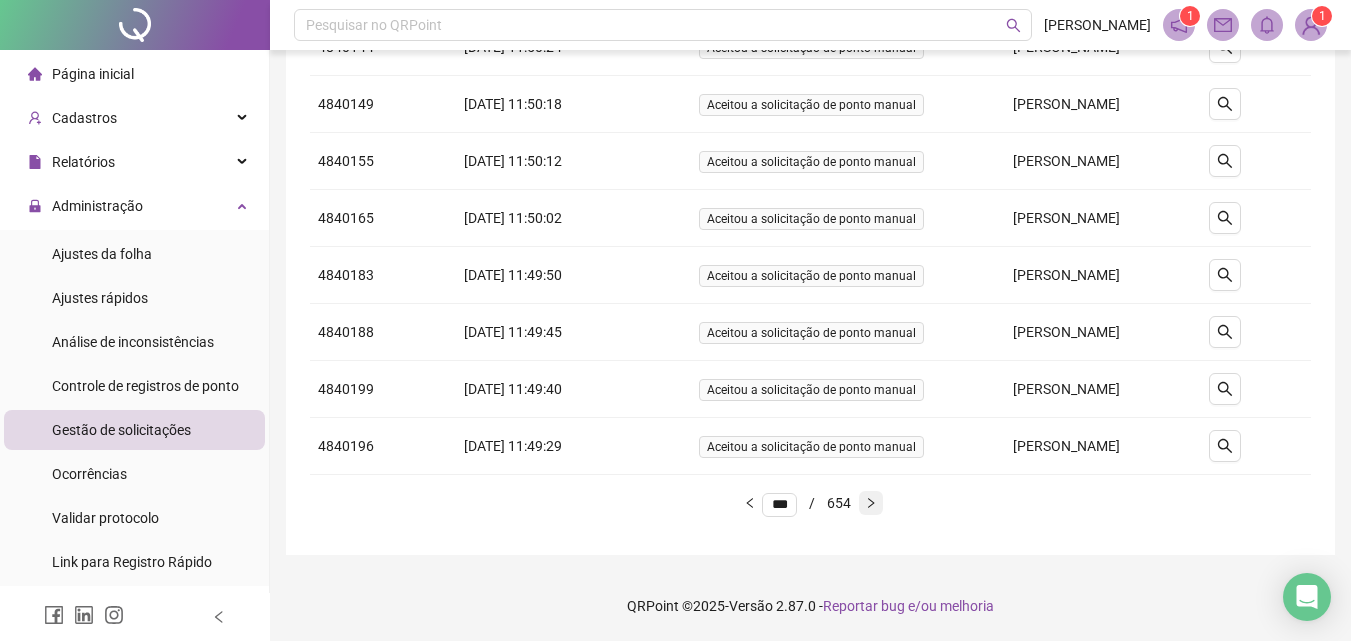 click 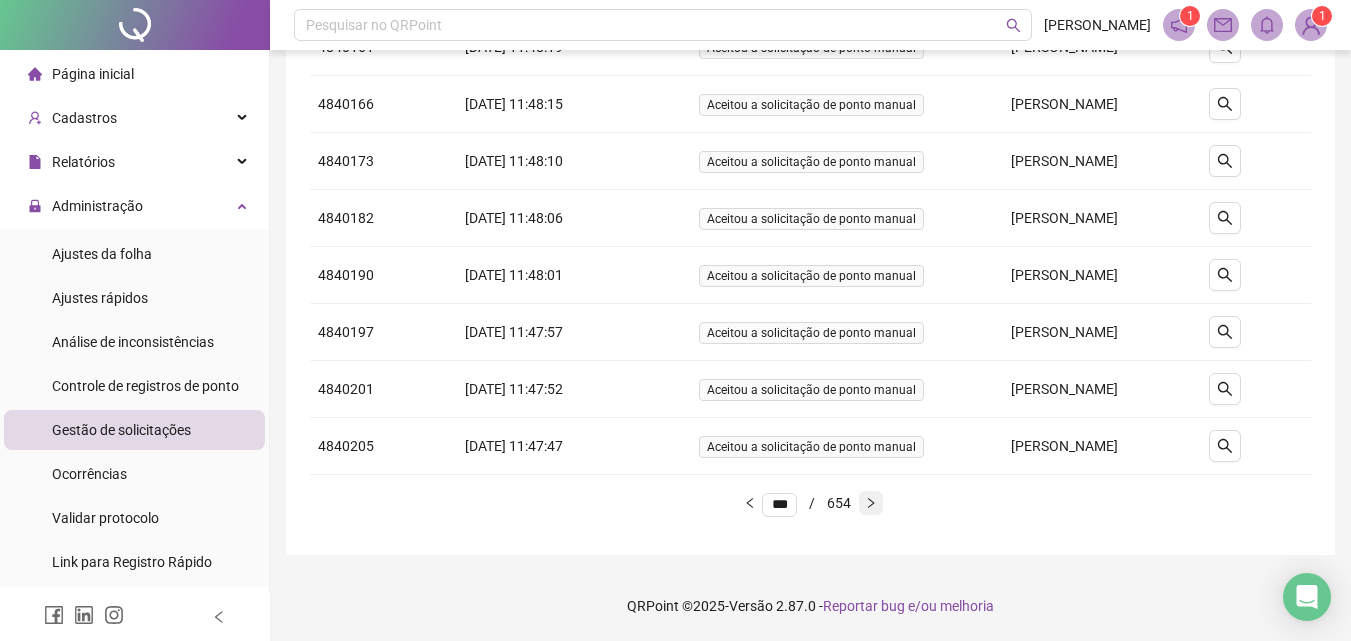 click 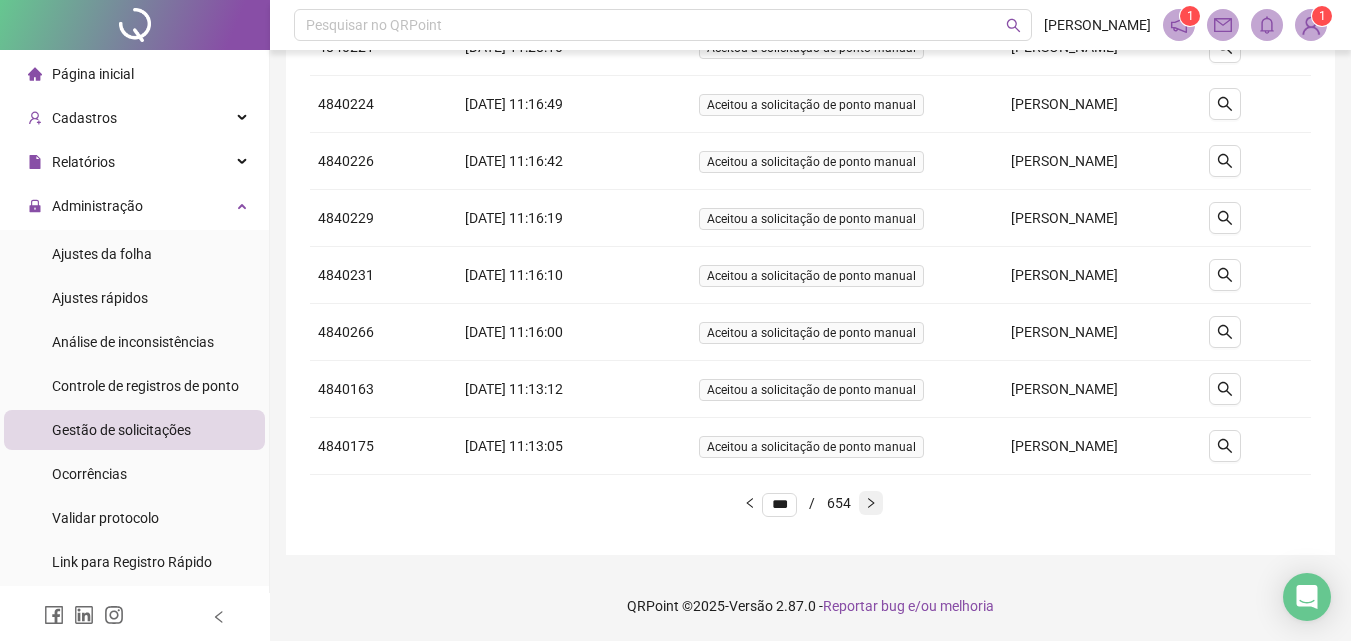 click 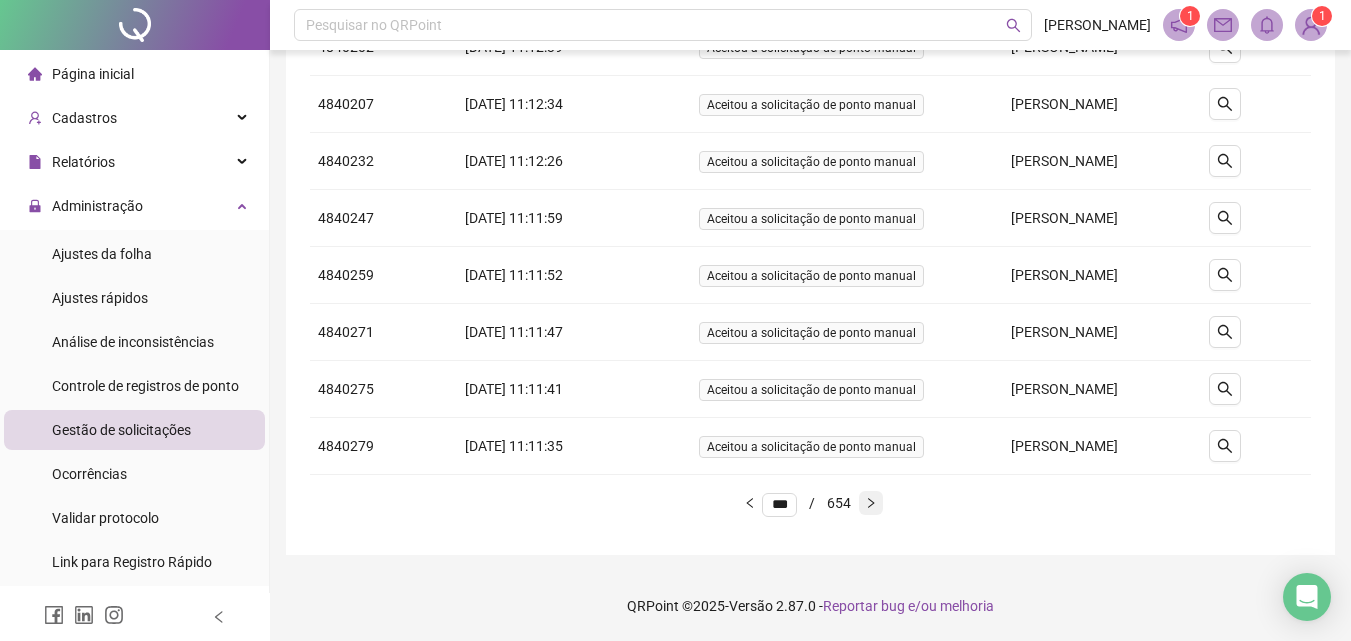 click 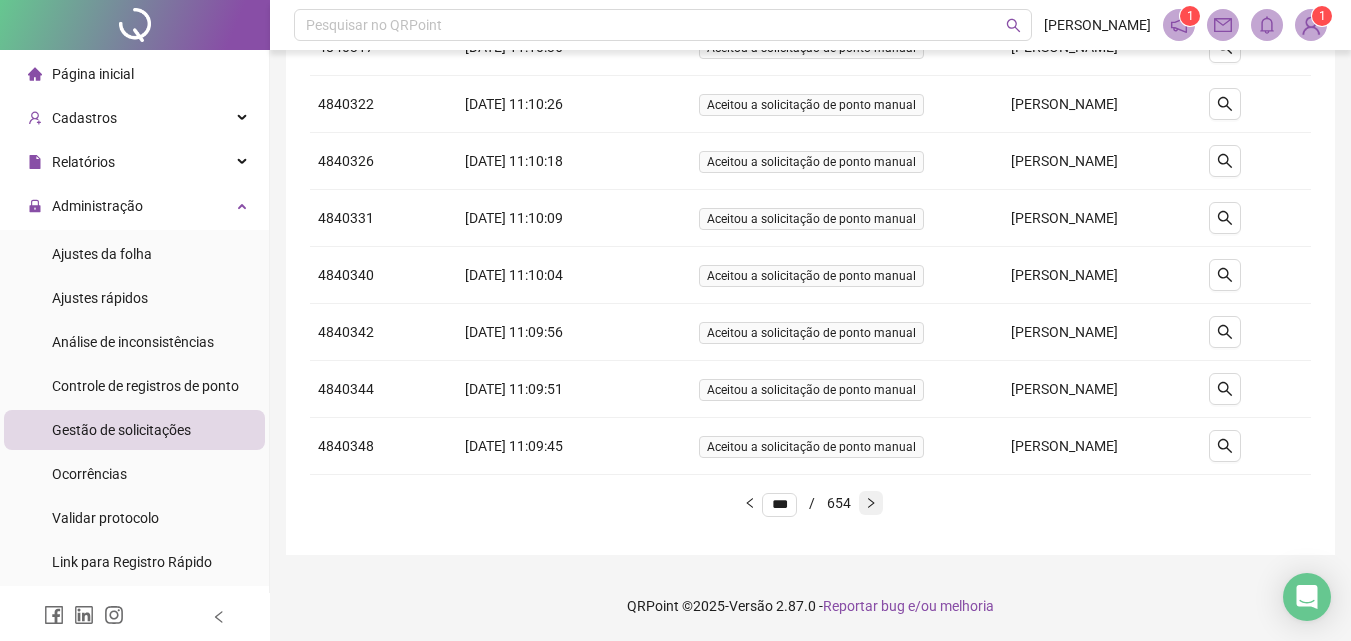 click 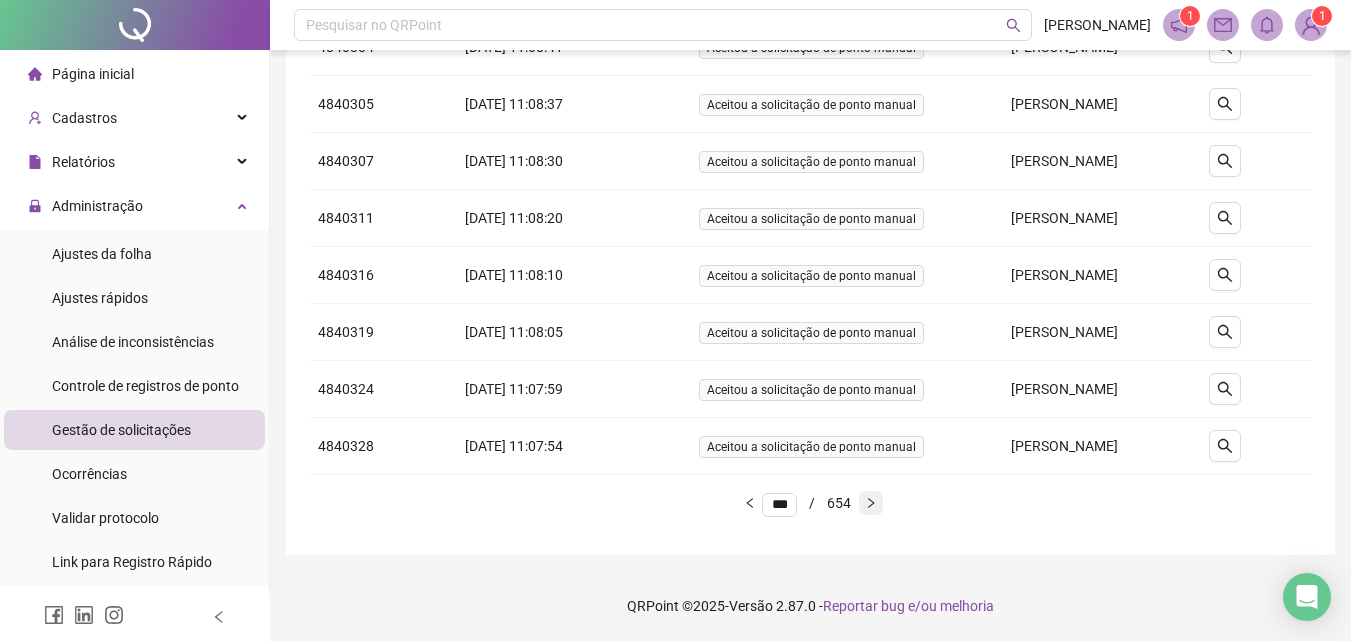 click 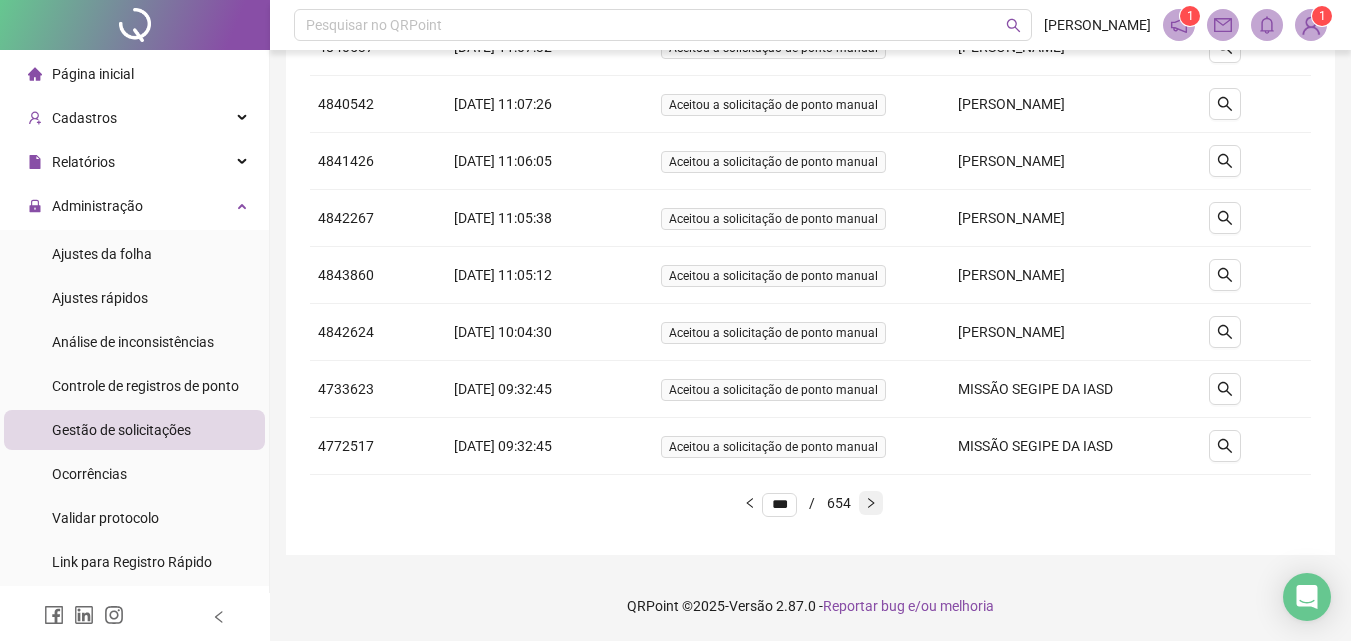 click 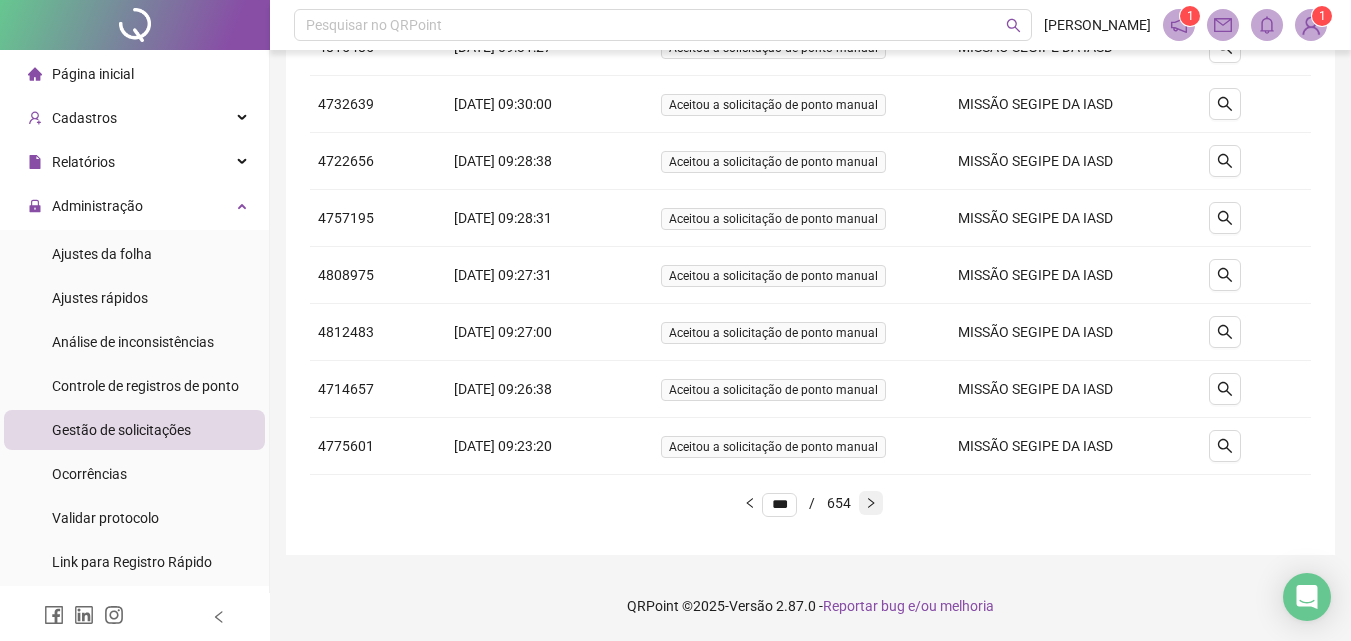 click 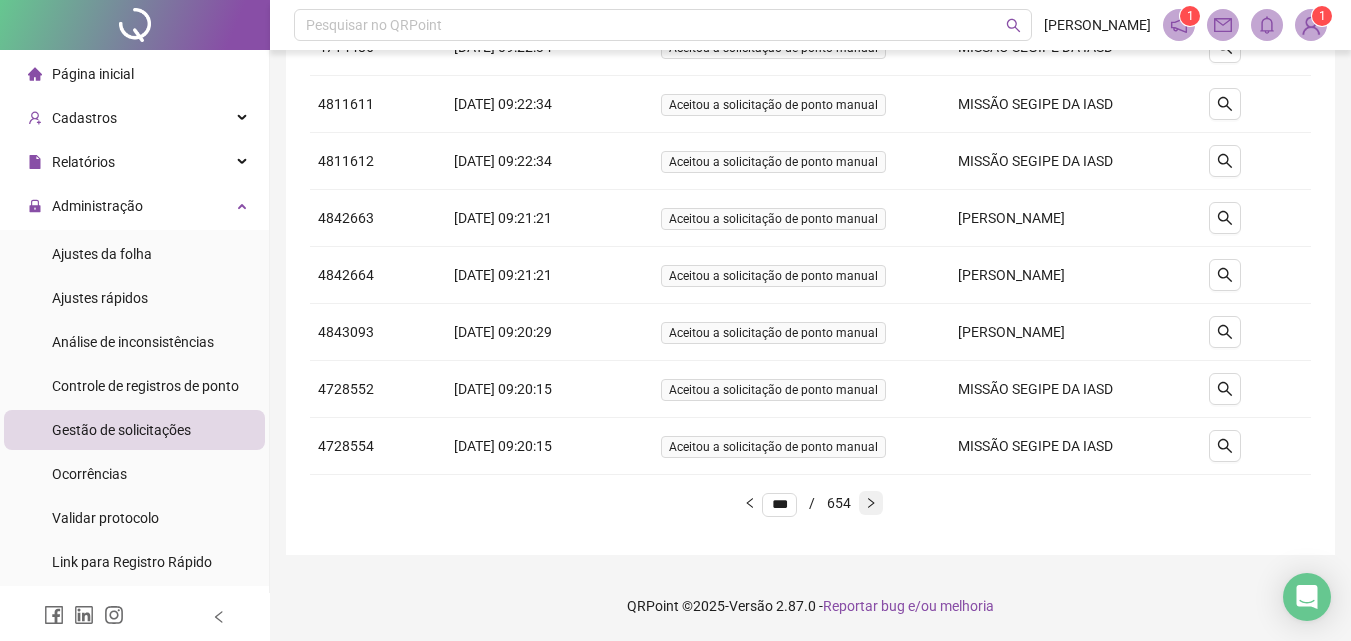 click 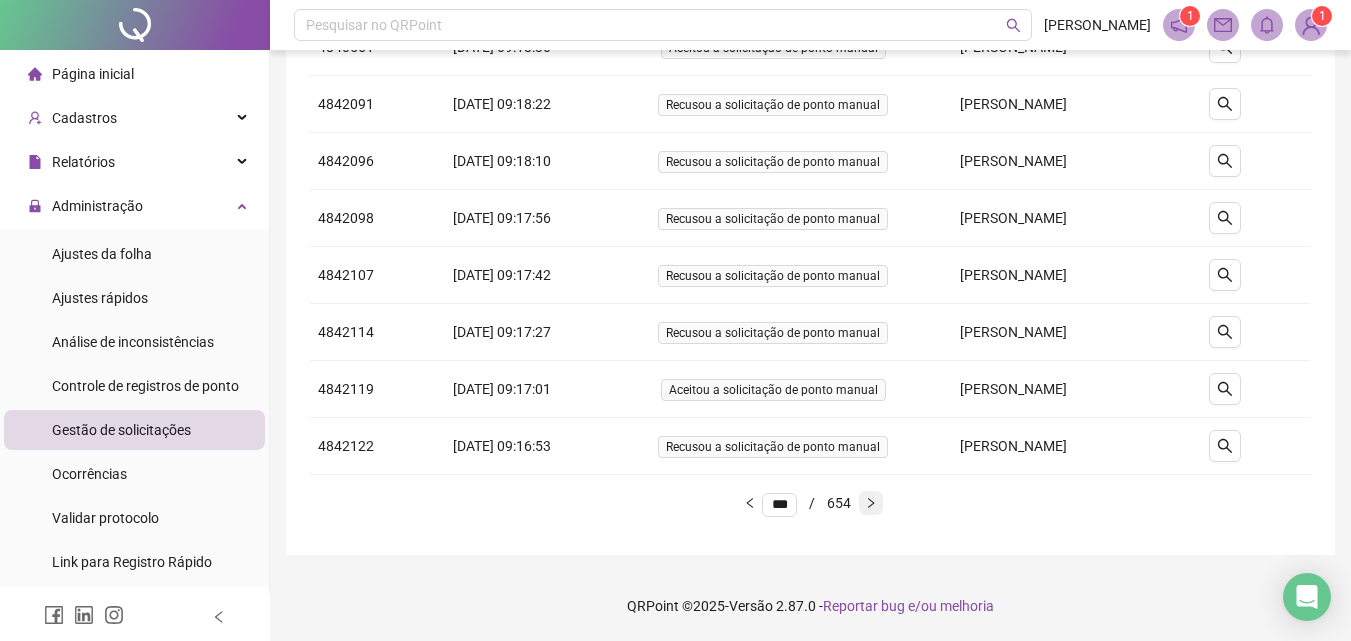 click 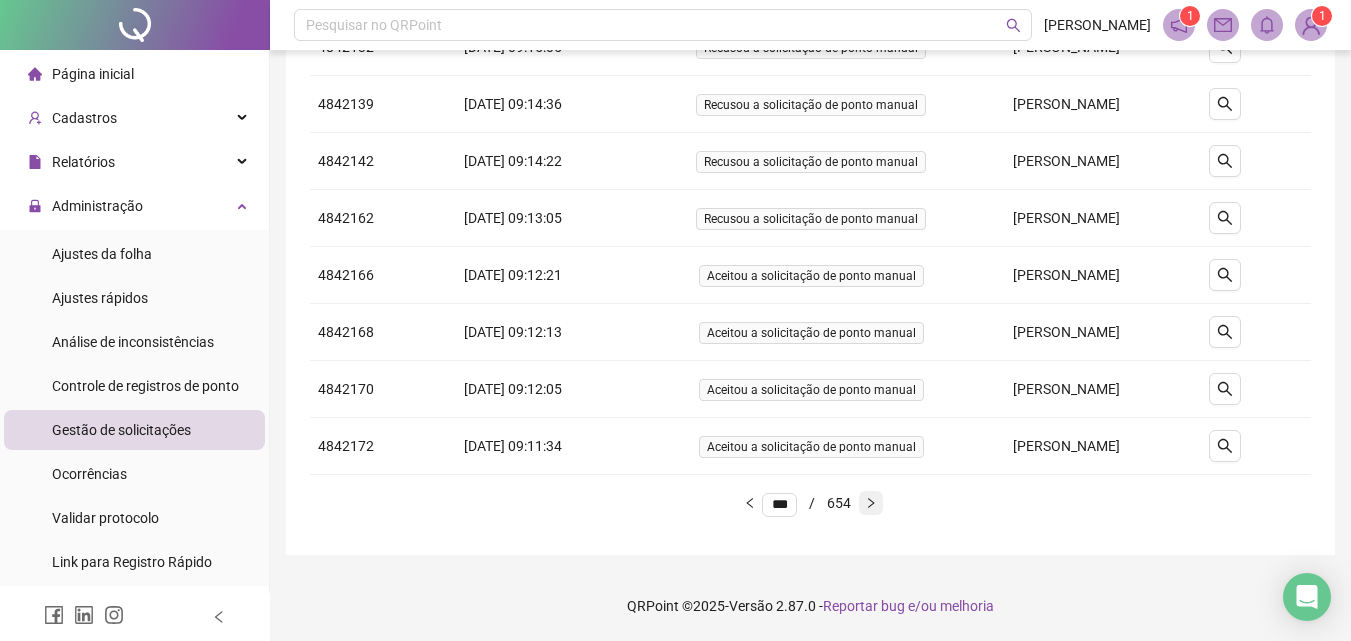 click 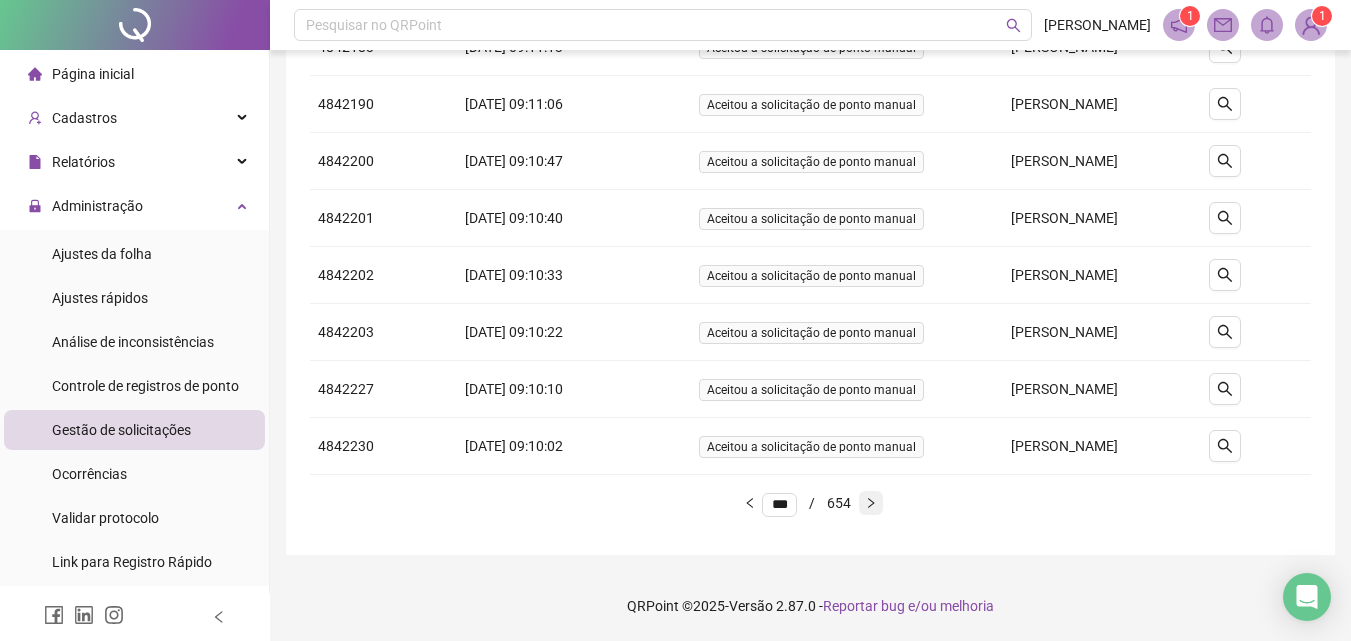 click 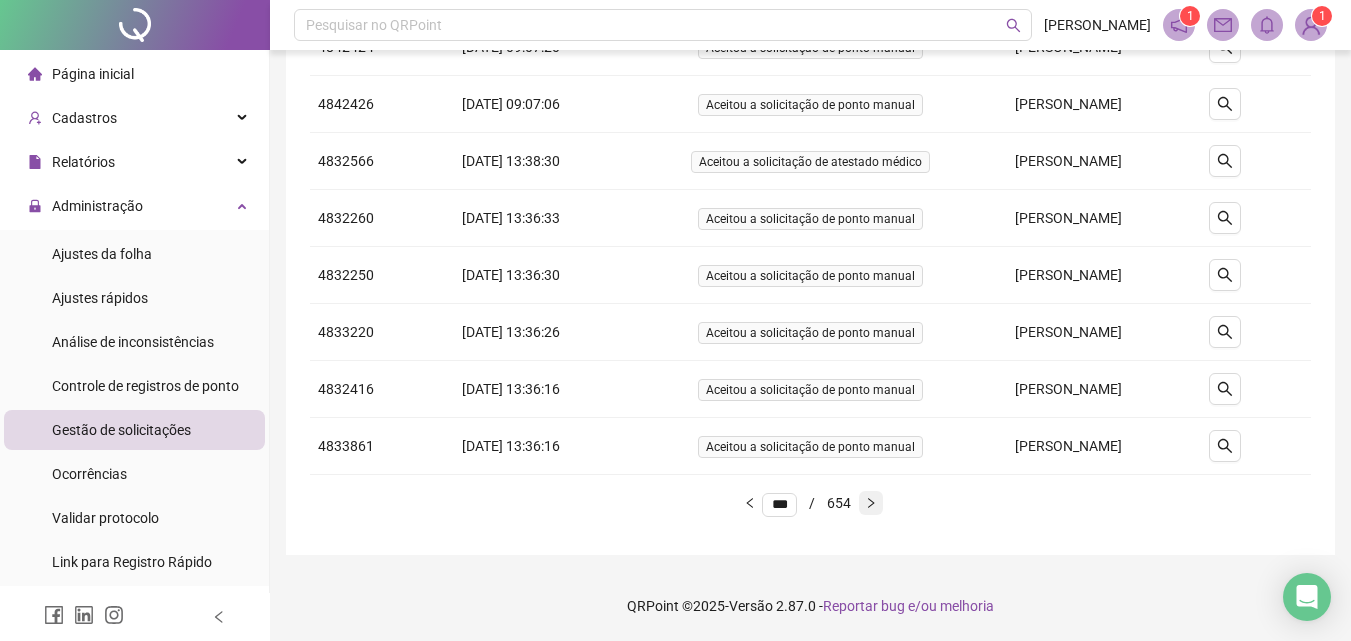 click 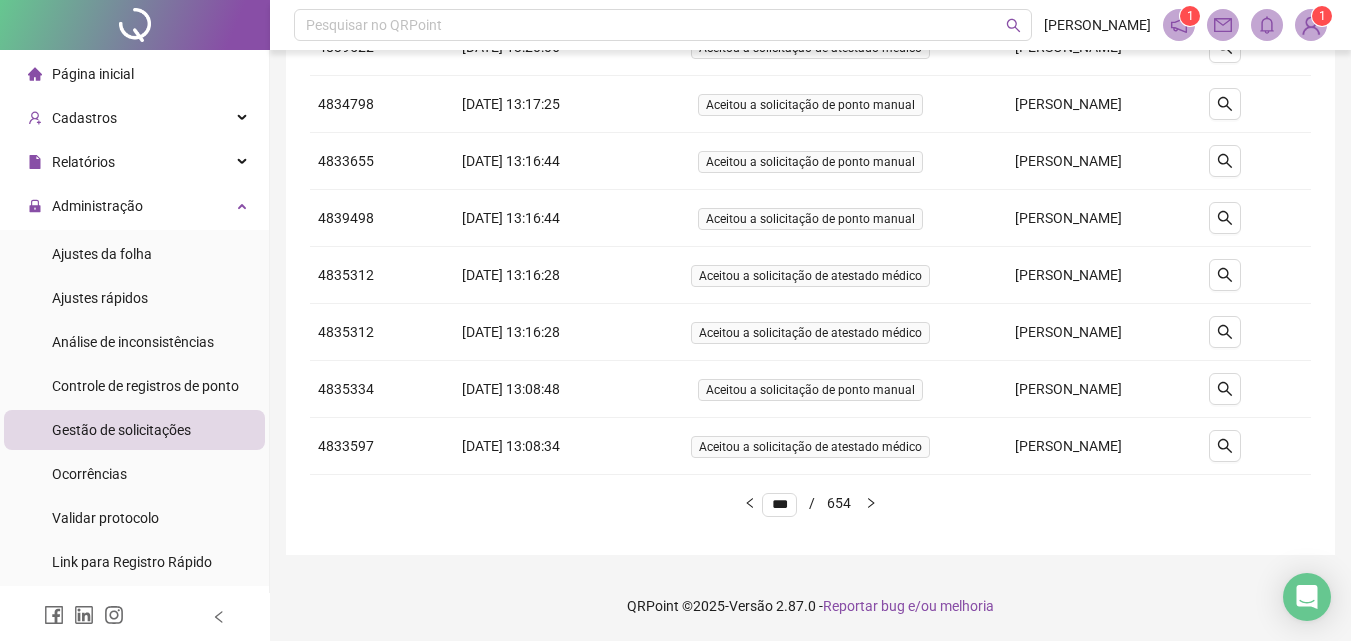 click on "**********" at bounding box center [810, 172] 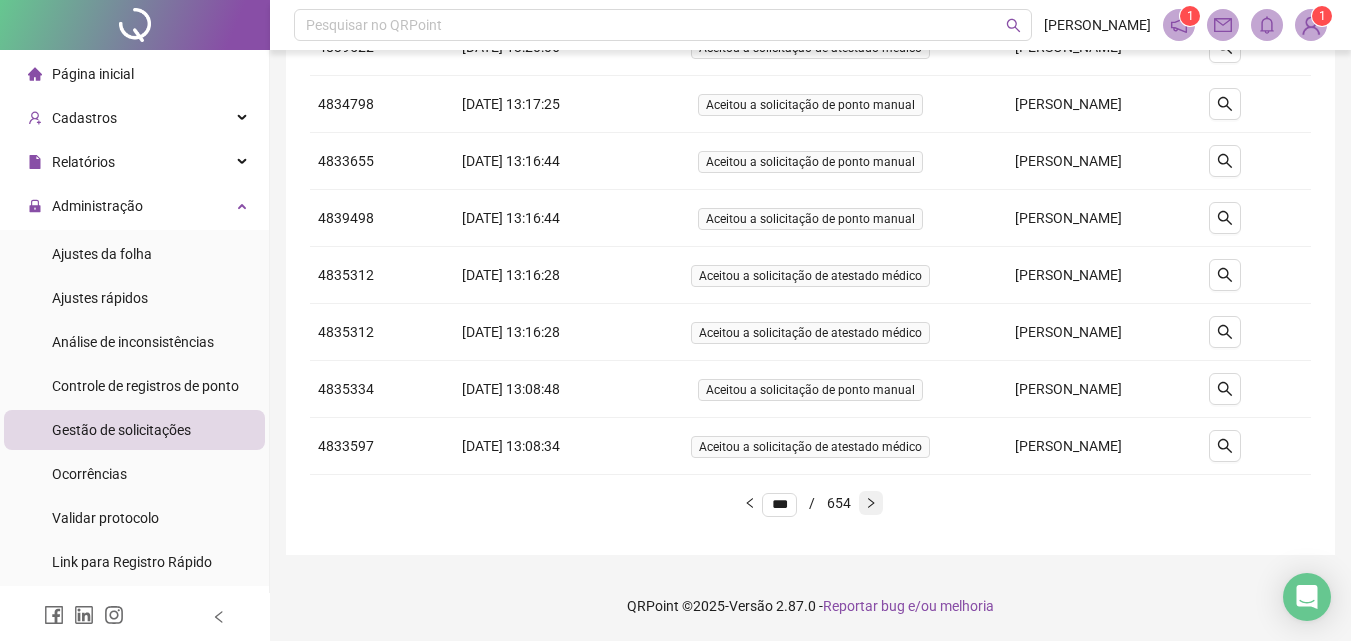 click at bounding box center [871, 503] 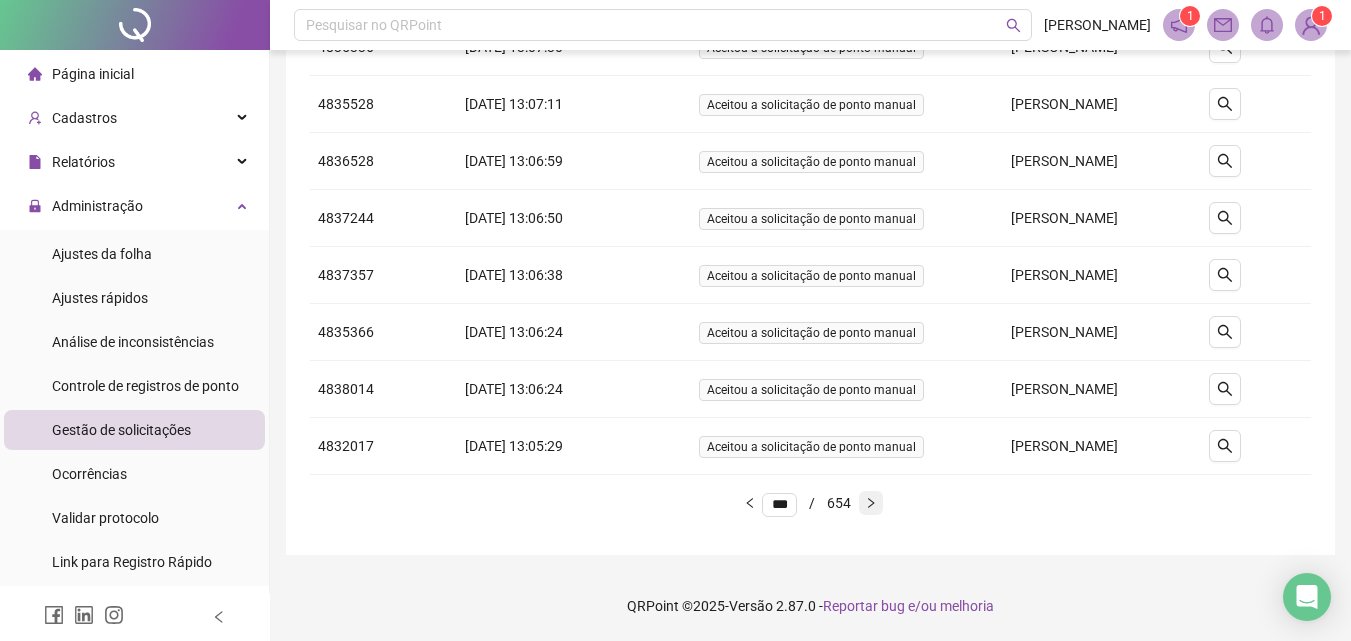 click 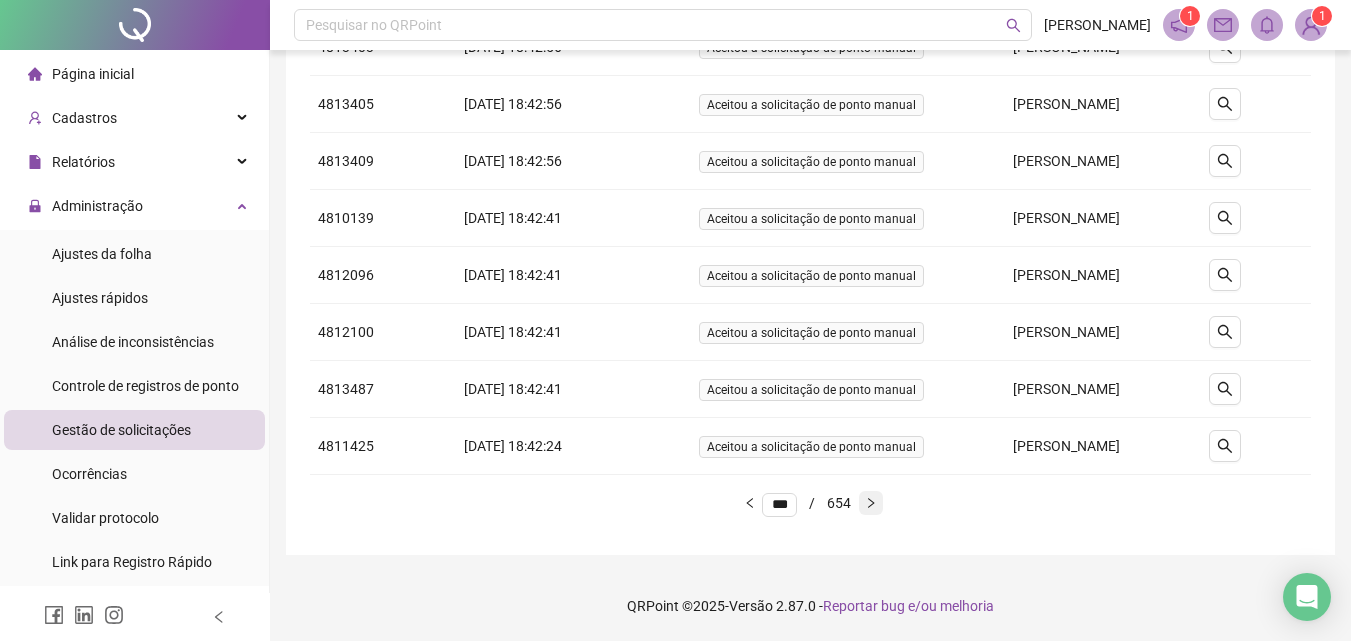 click 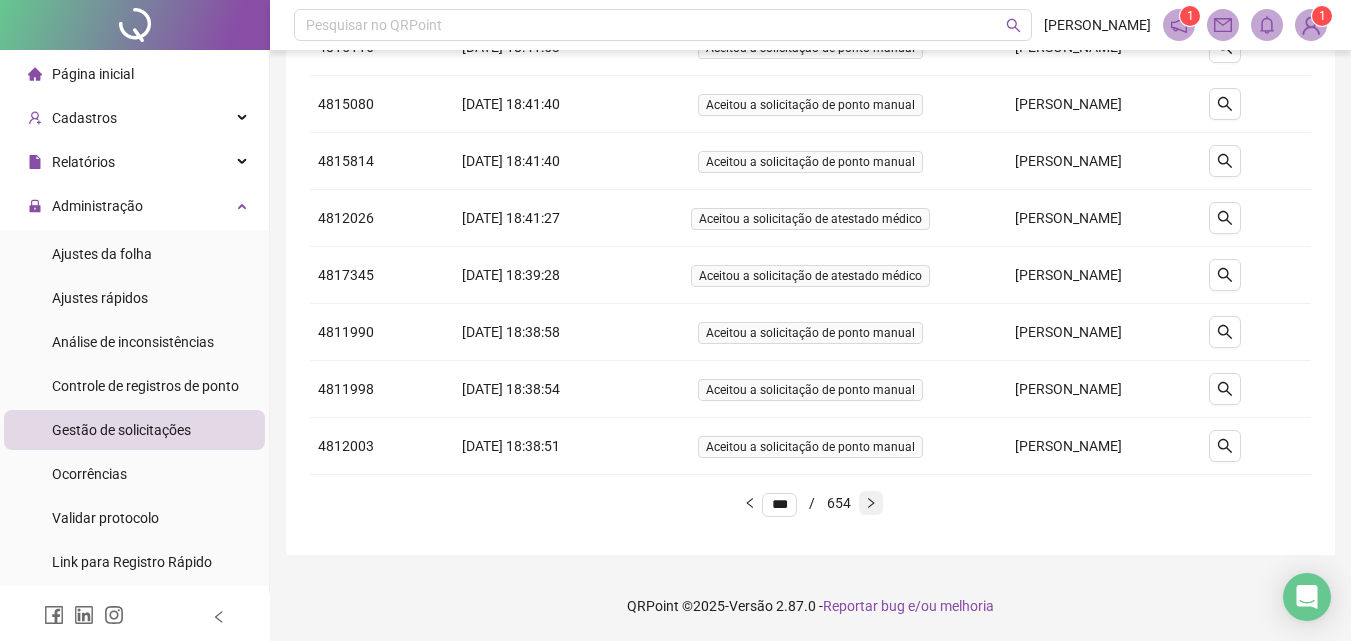 click 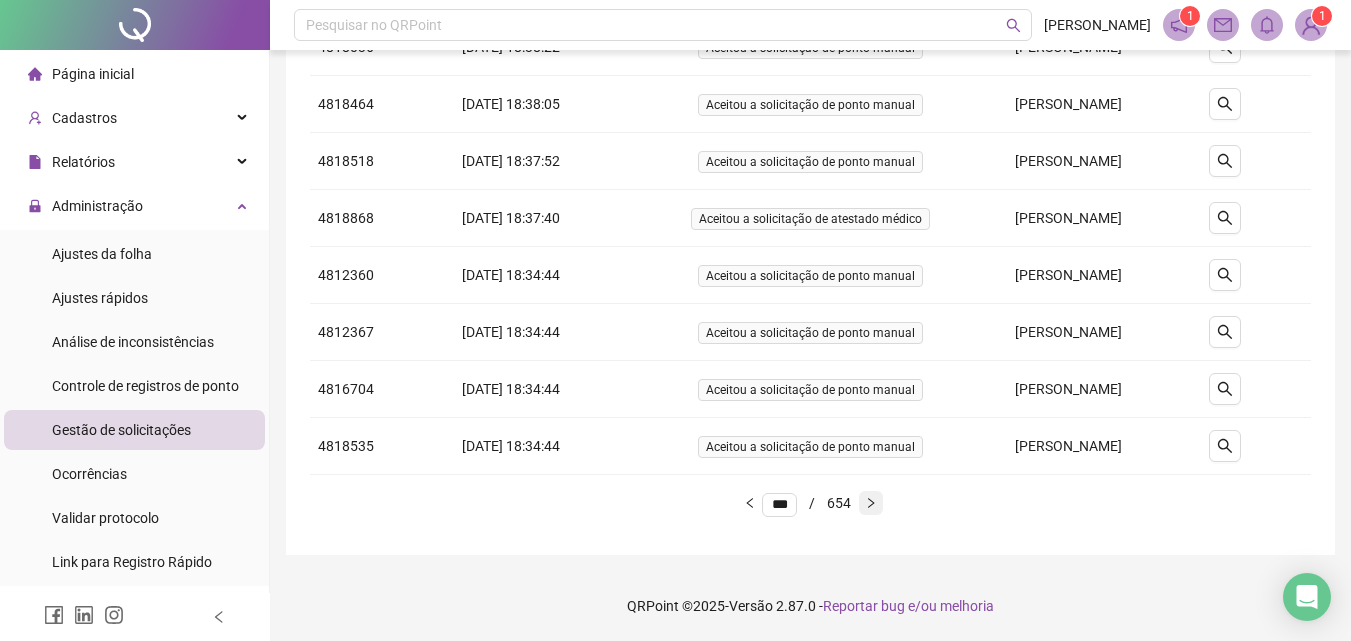 click 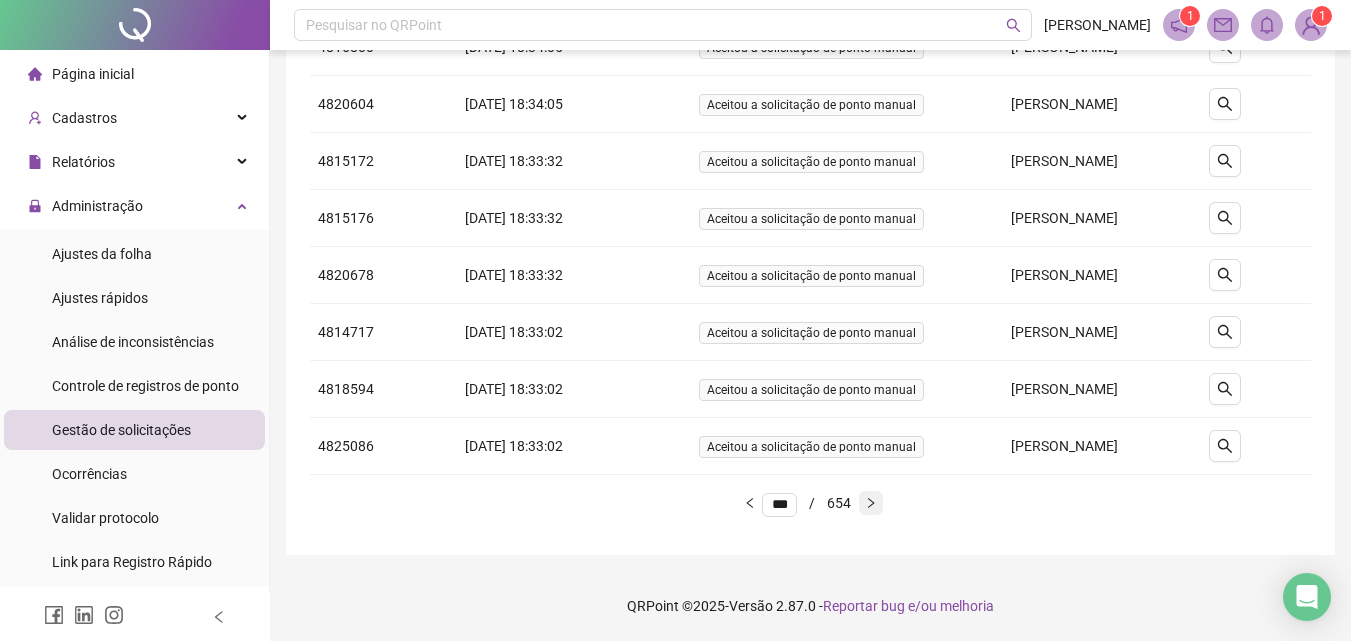 click 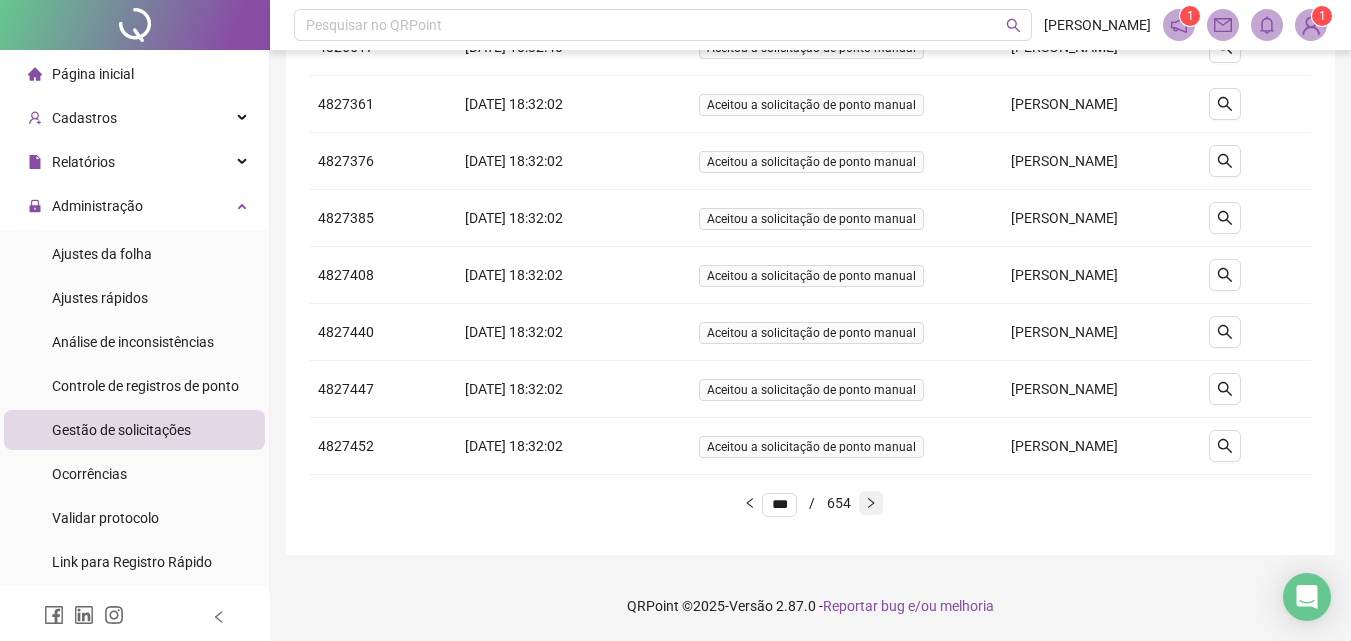click 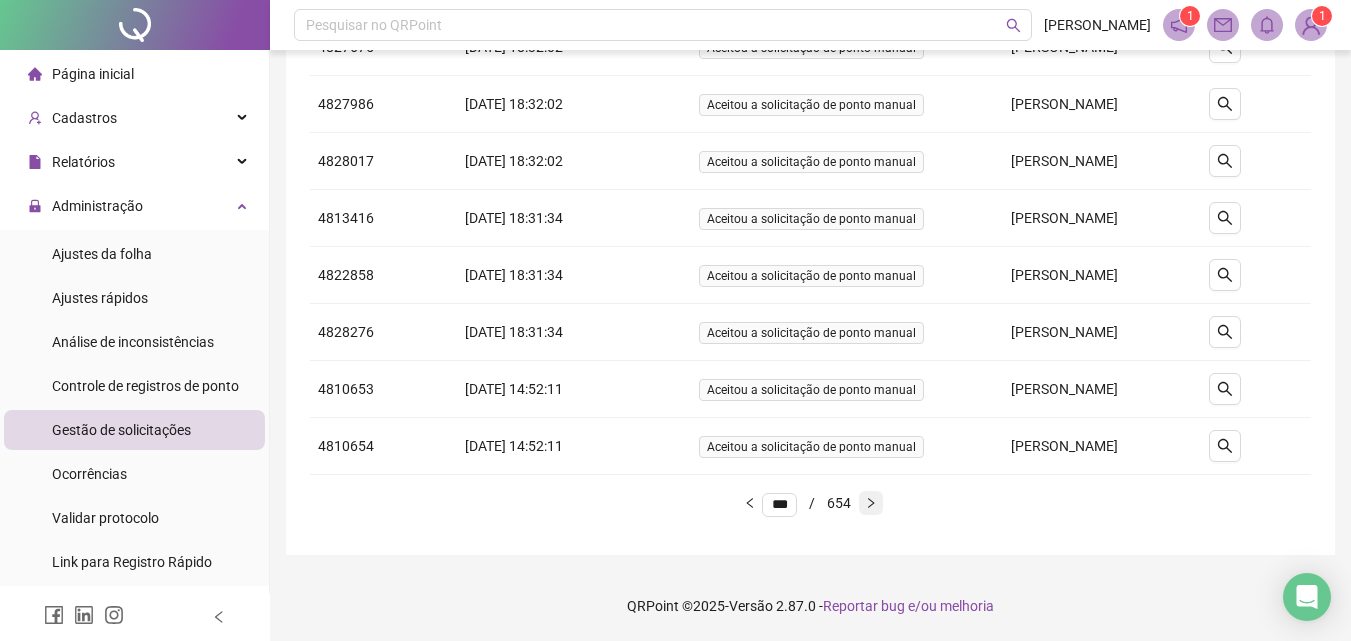 click 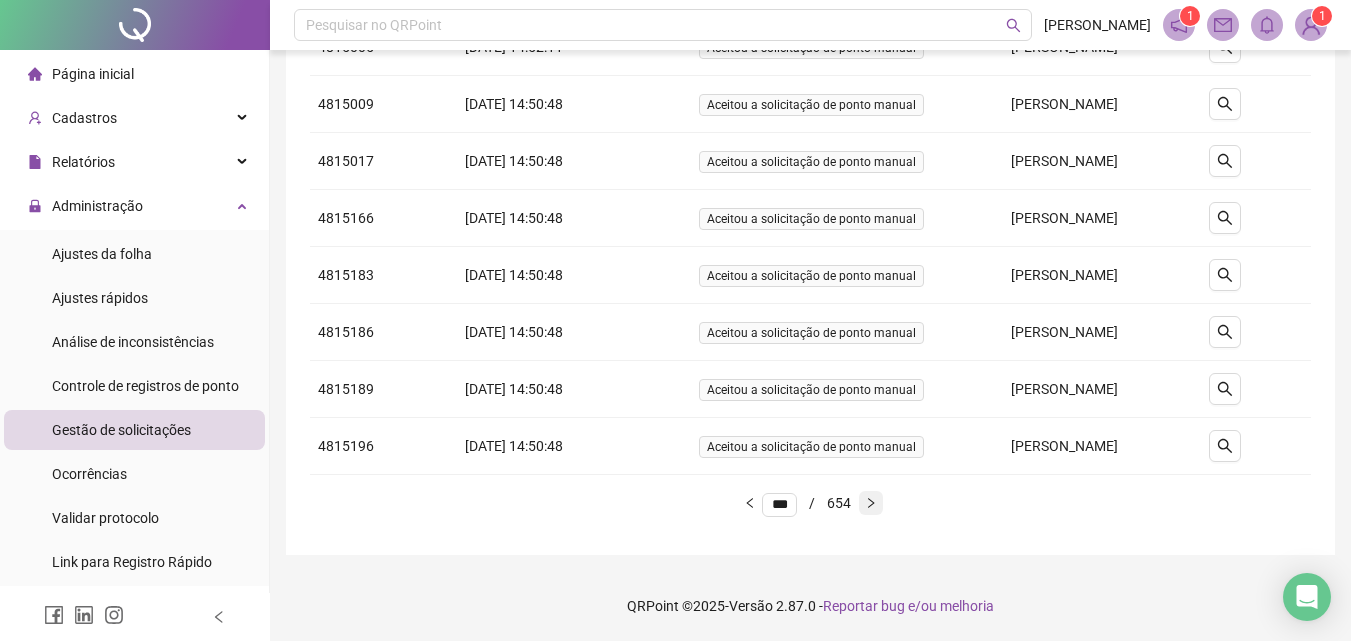 click 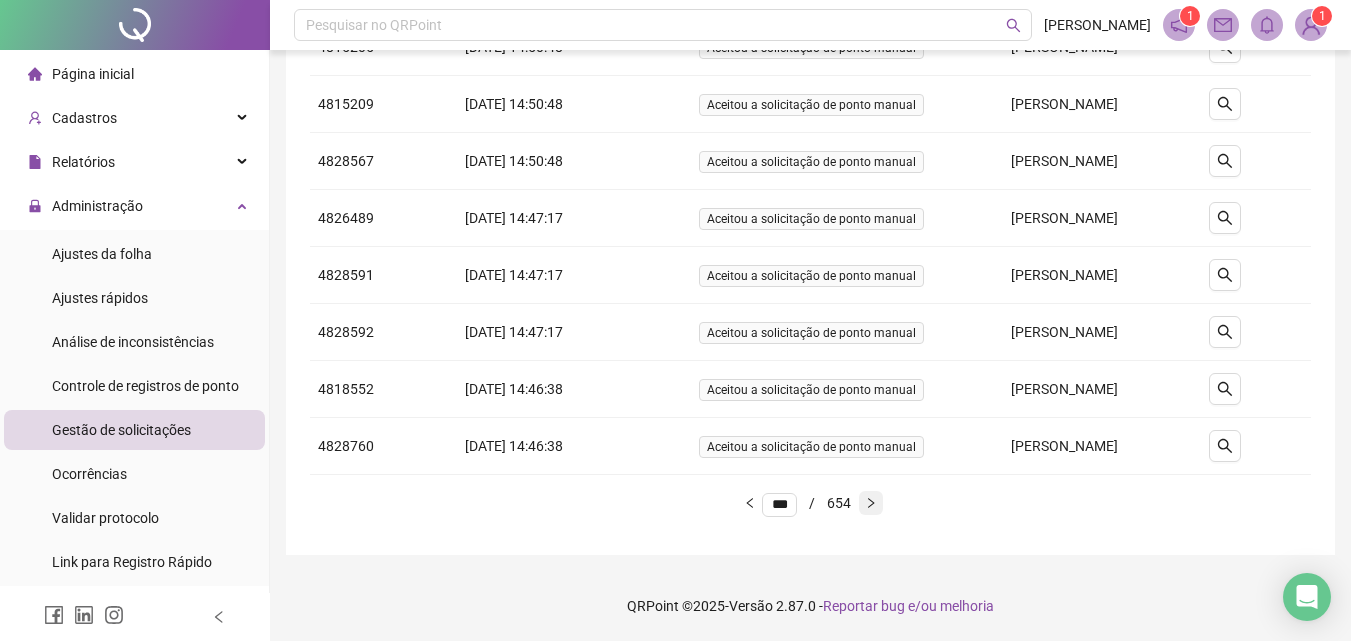 click 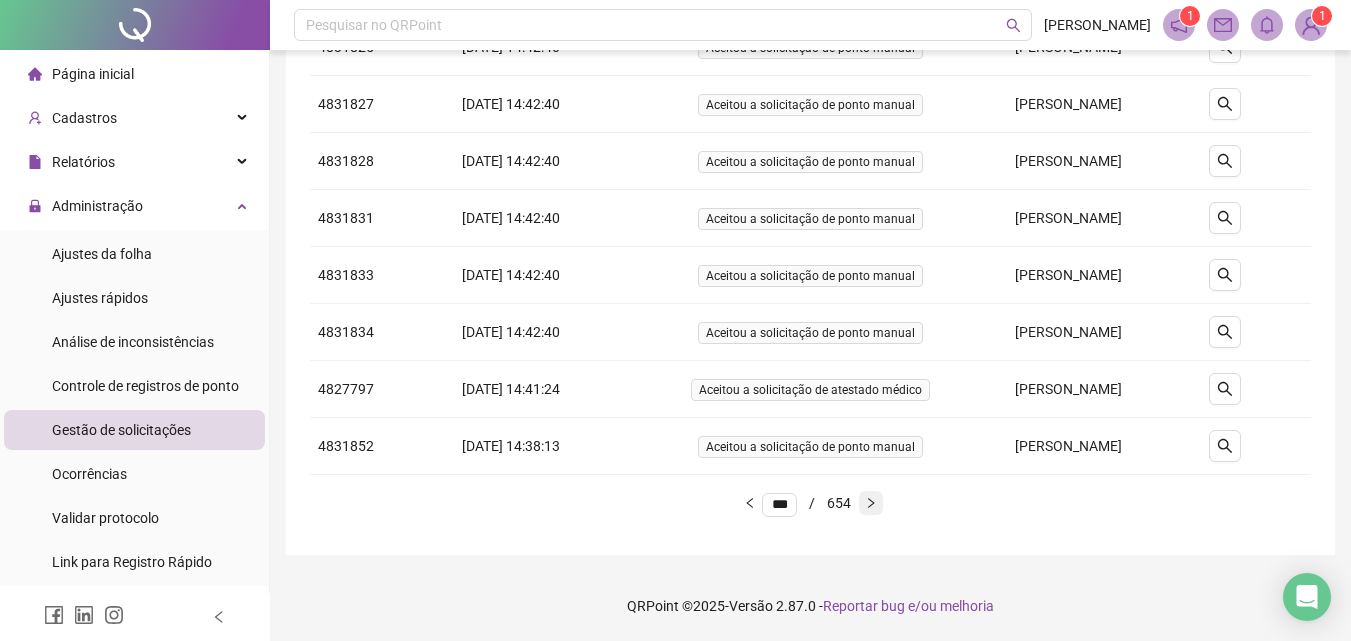 click at bounding box center (871, 503) 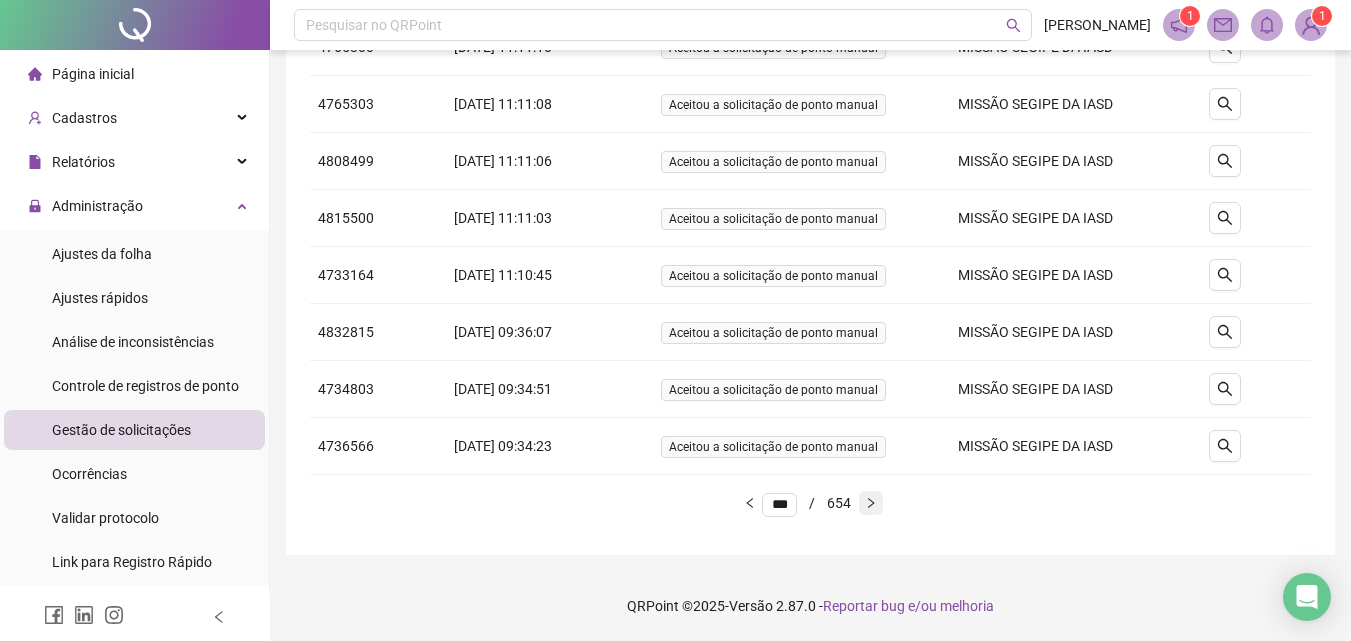 click at bounding box center (871, 503) 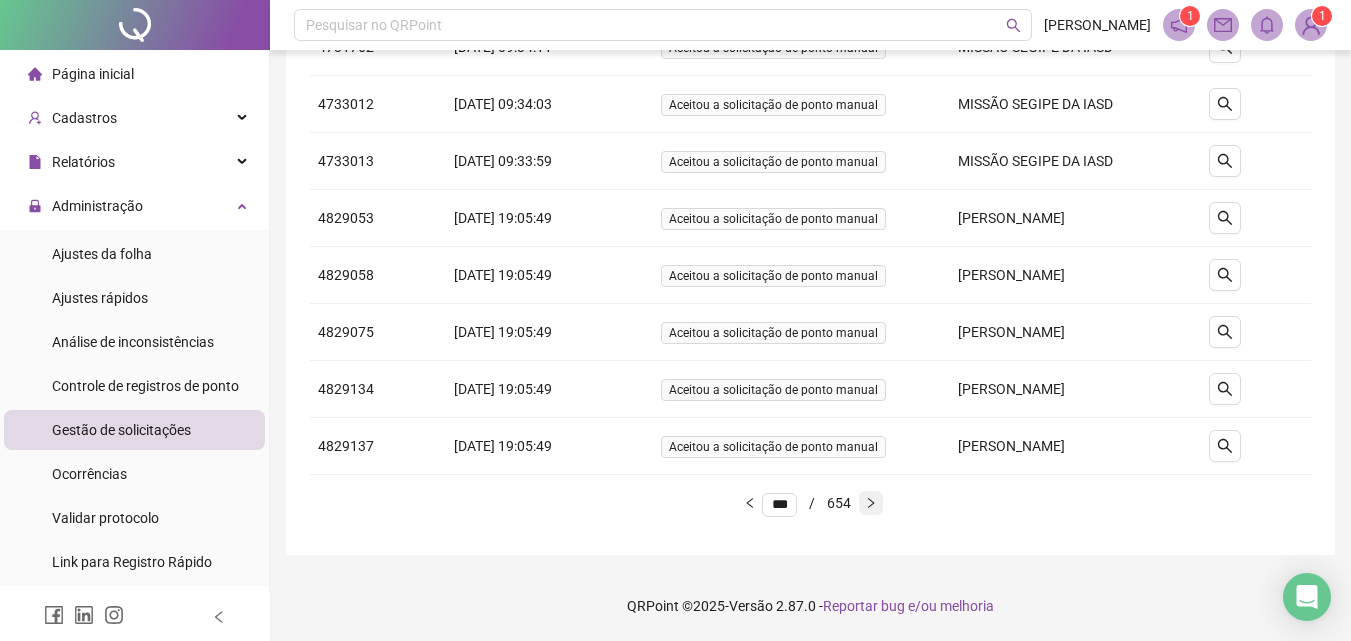click at bounding box center (871, 503) 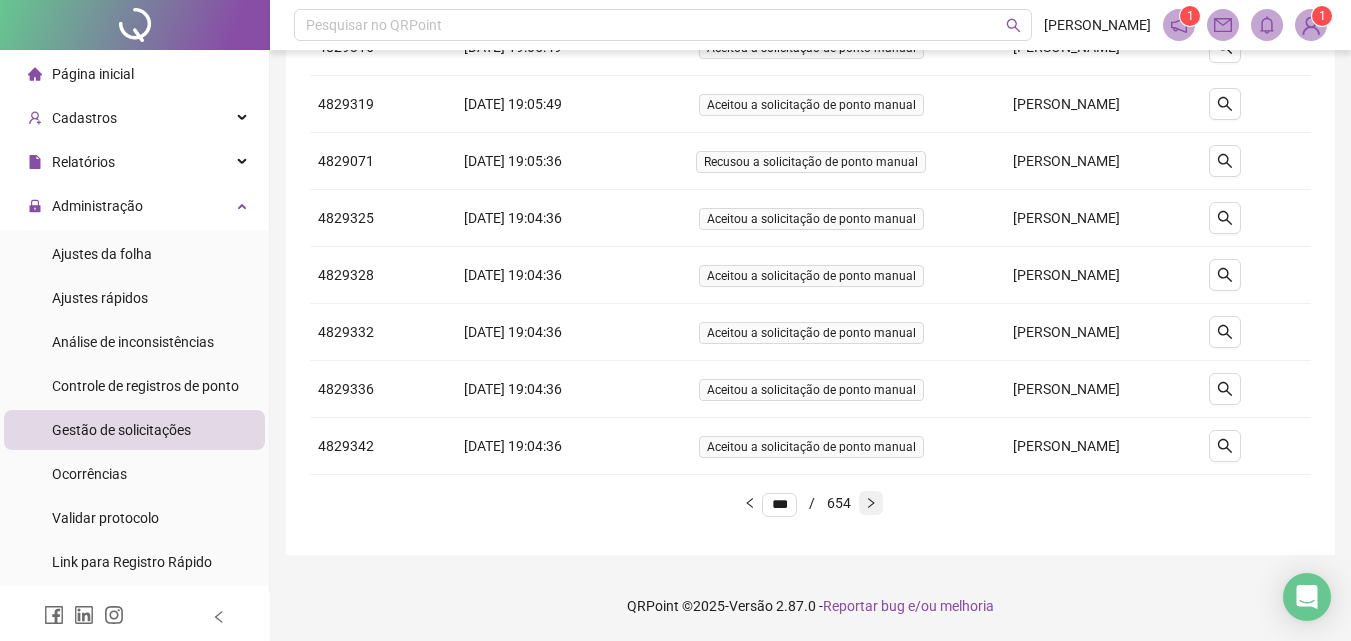 click at bounding box center (871, 503) 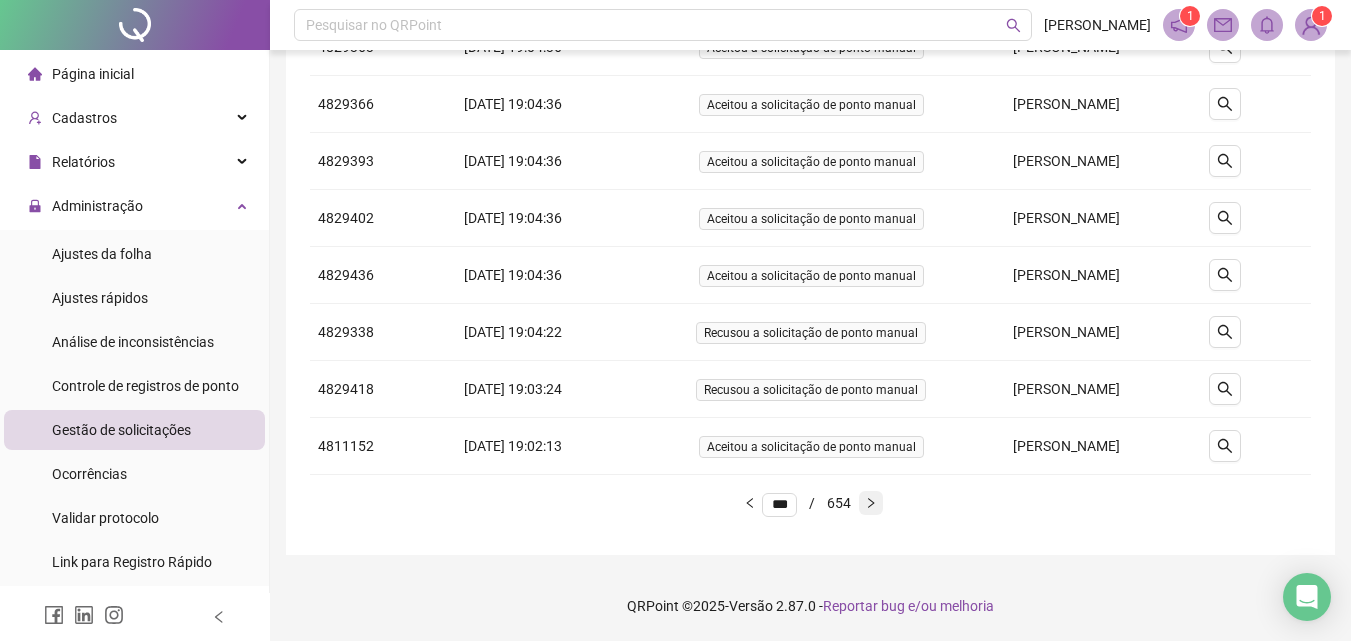 click at bounding box center [871, 503] 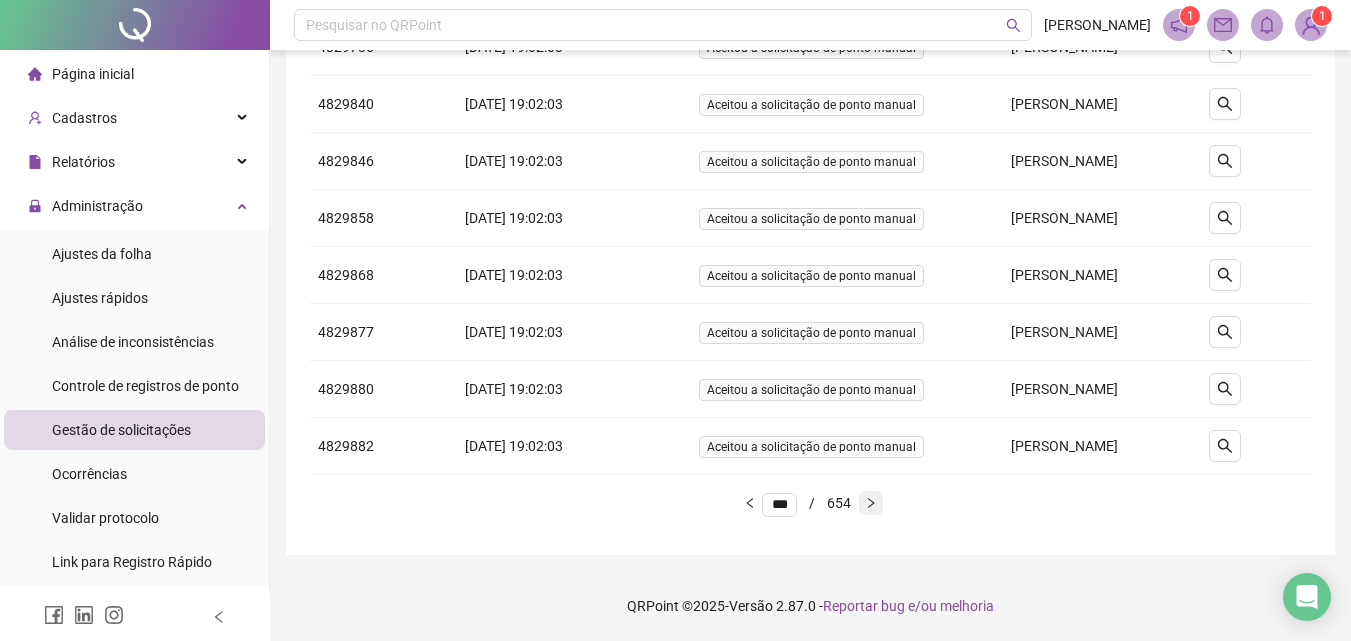 click at bounding box center [871, 503] 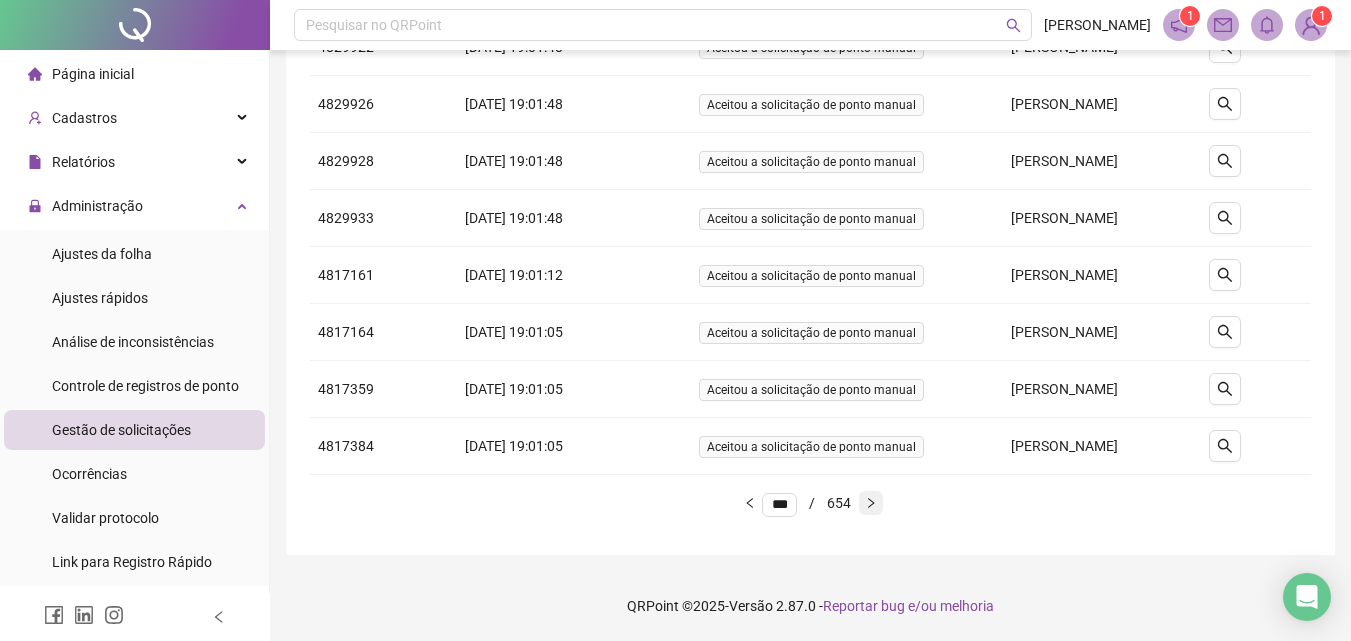click at bounding box center (871, 503) 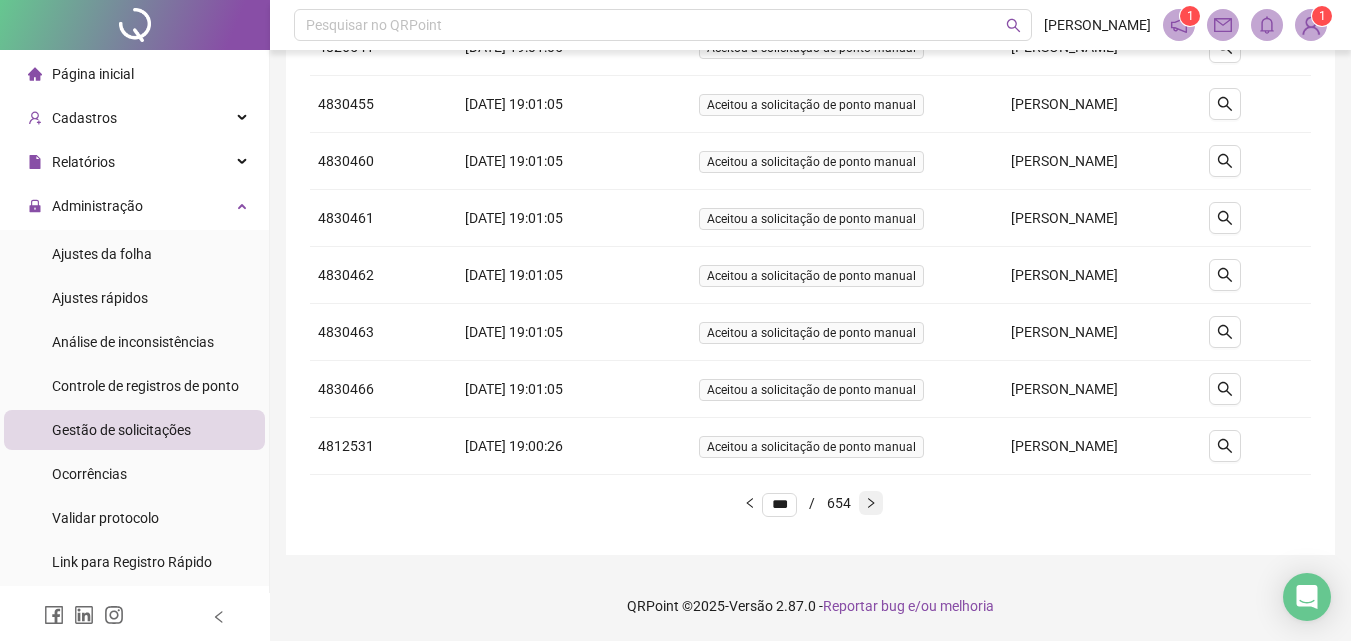 click at bounding box center [871, 503] 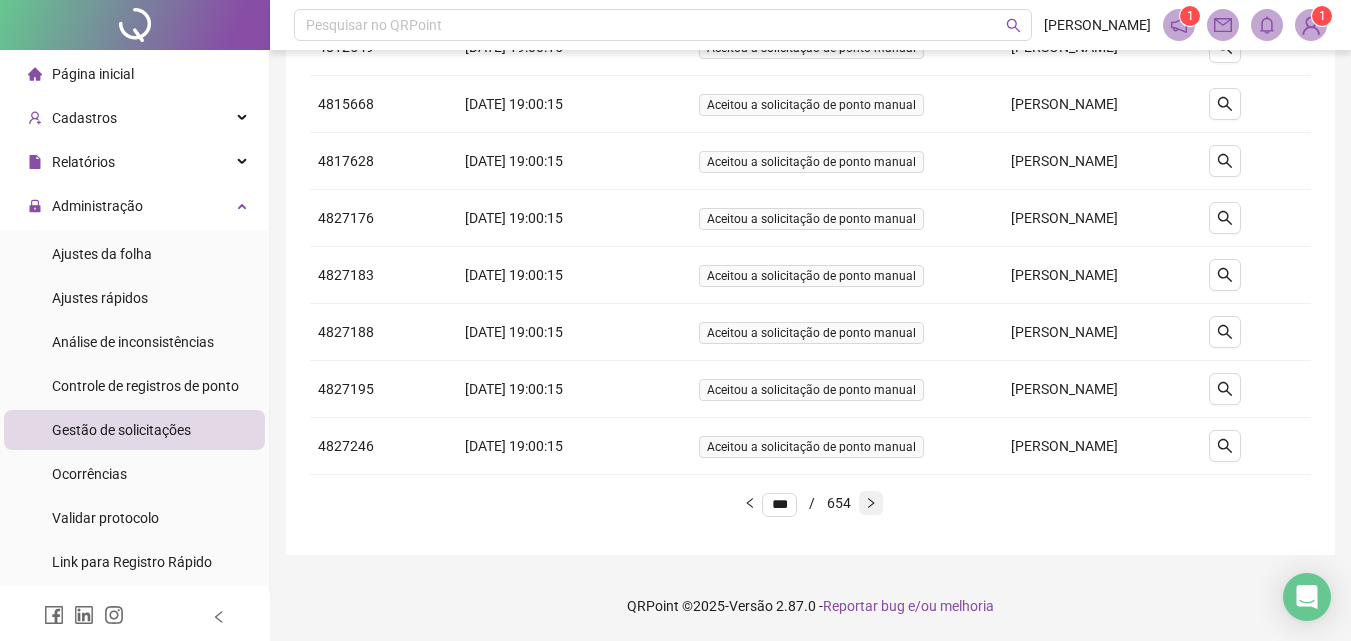click at bounding box center [871, 503] 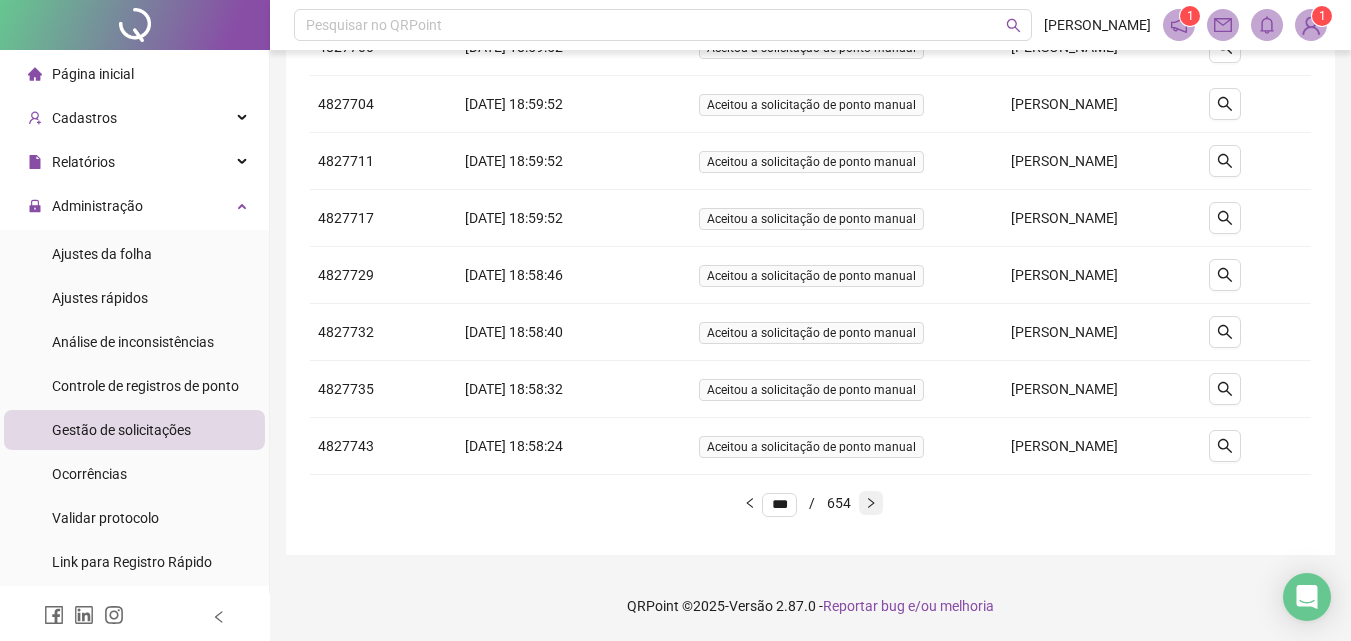 click at bounding box center (871, 503) 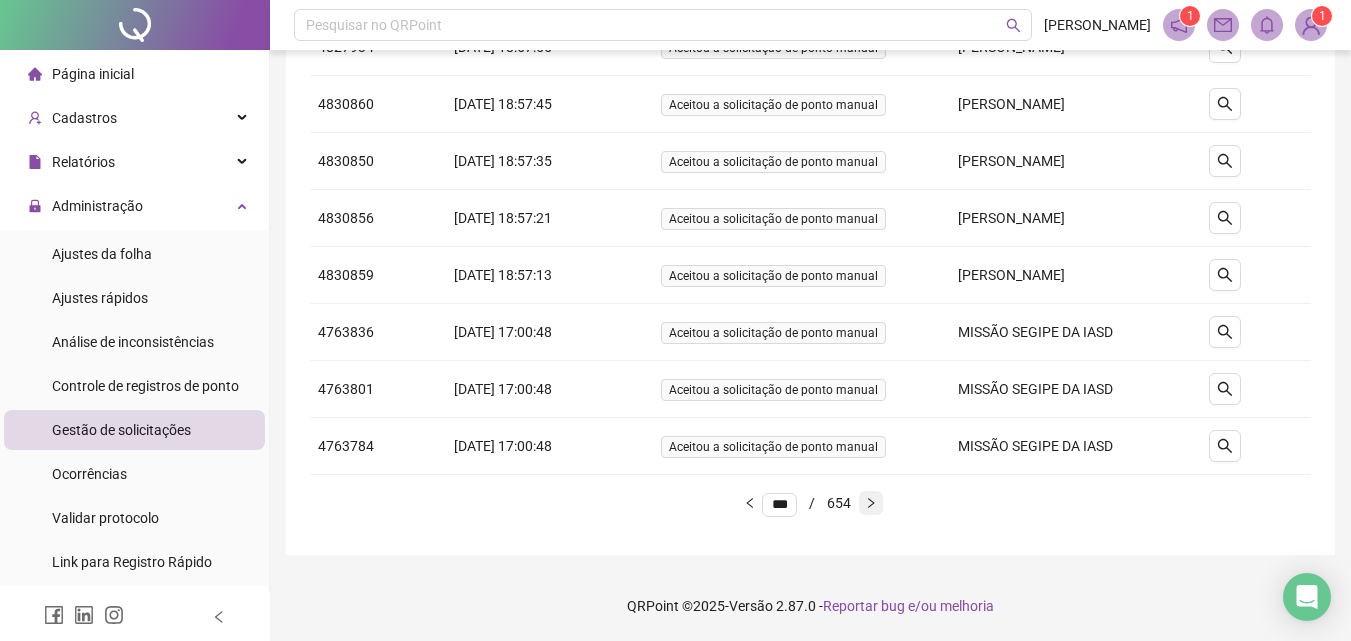 click at bounding box center (871, 503) 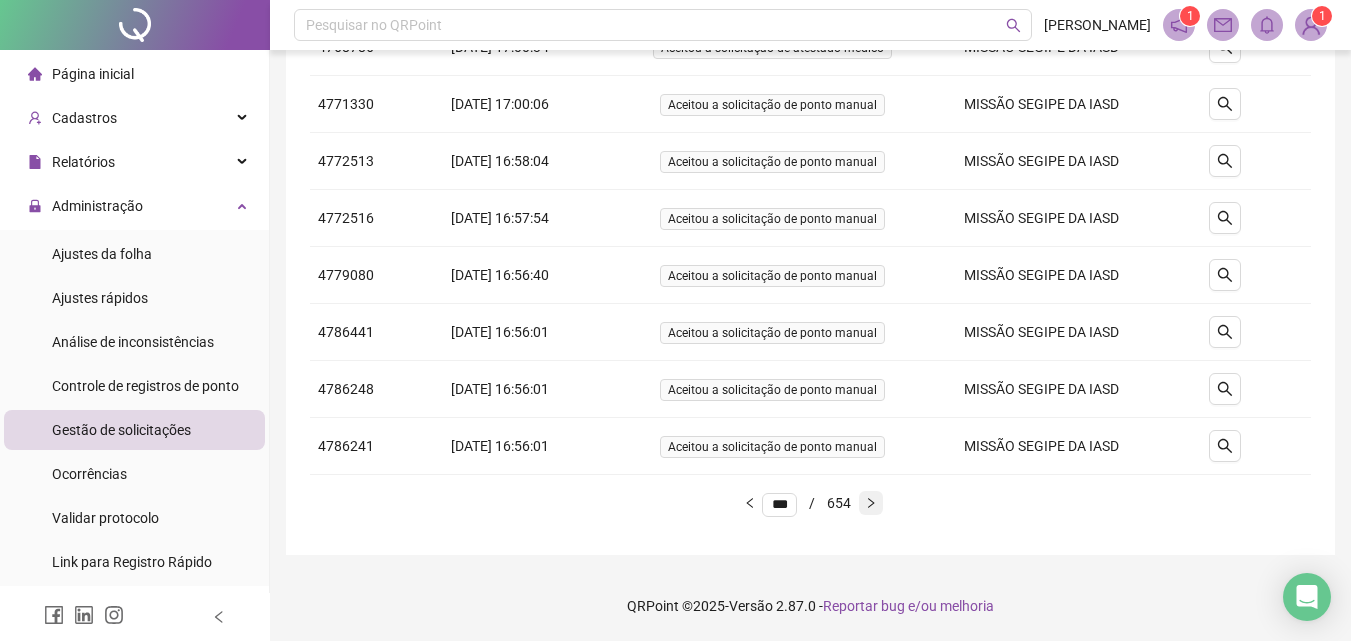 click at bounding box center [871, 503] 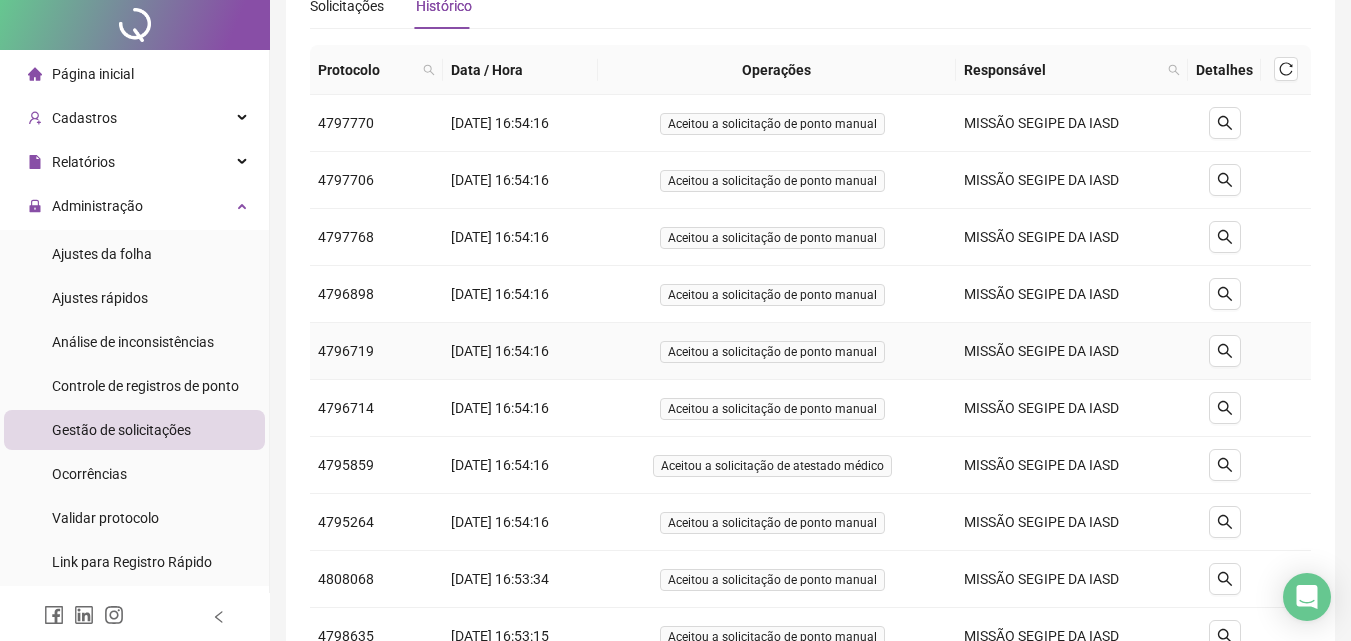 scroll, scrollTop: 297, scrollLeft: 0, axis: vertical 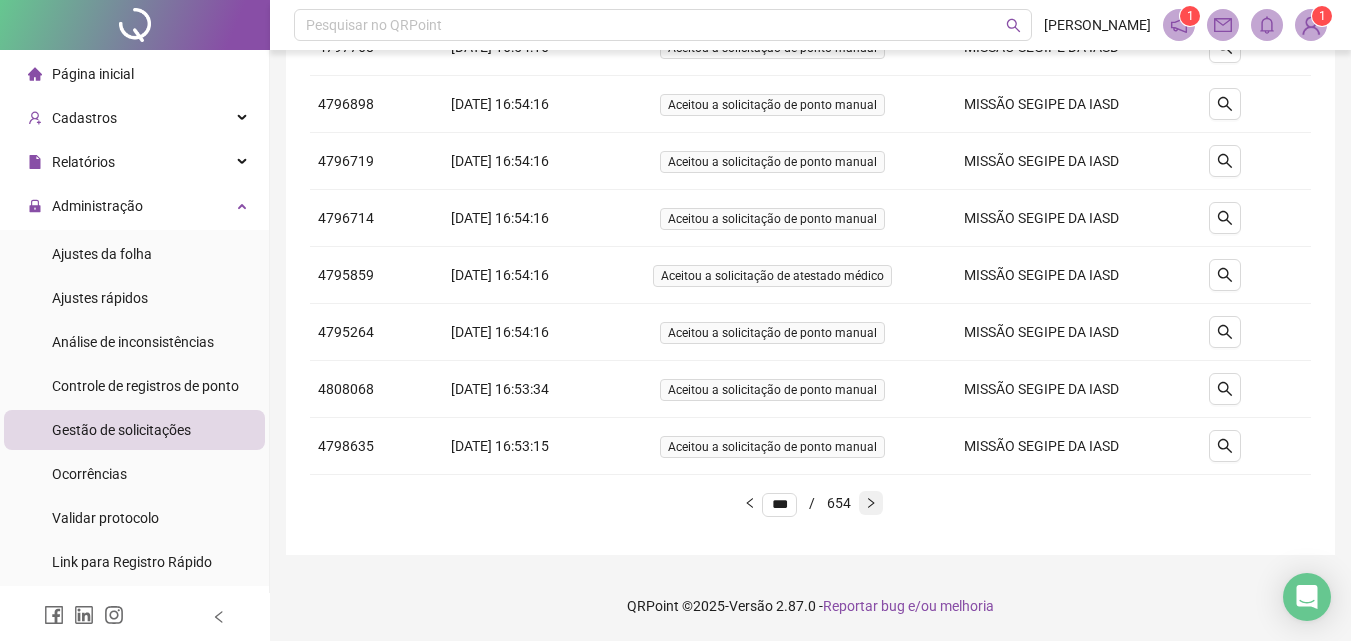 click 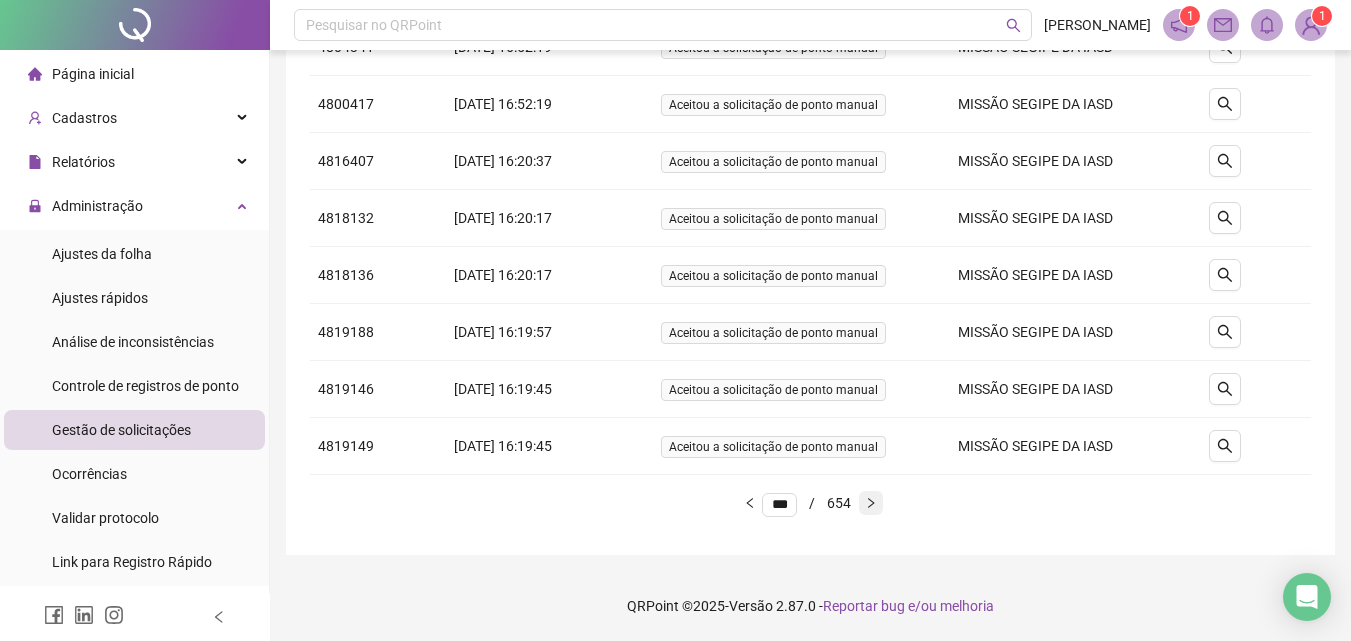 click 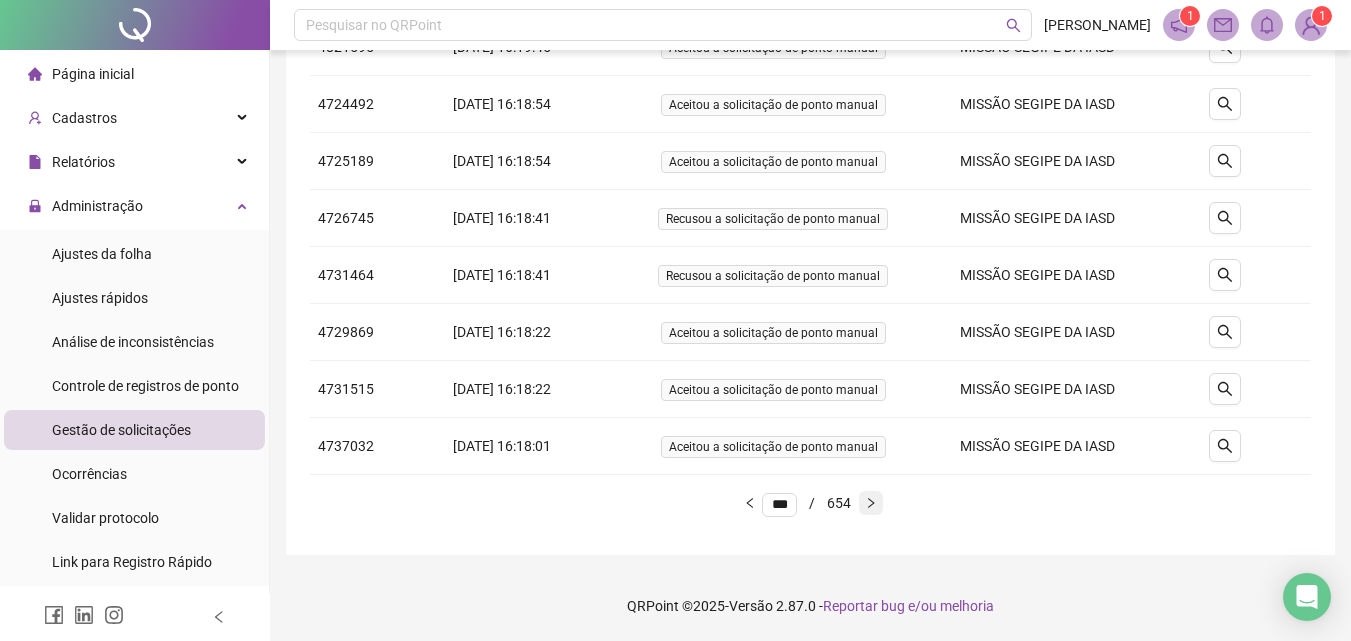 click 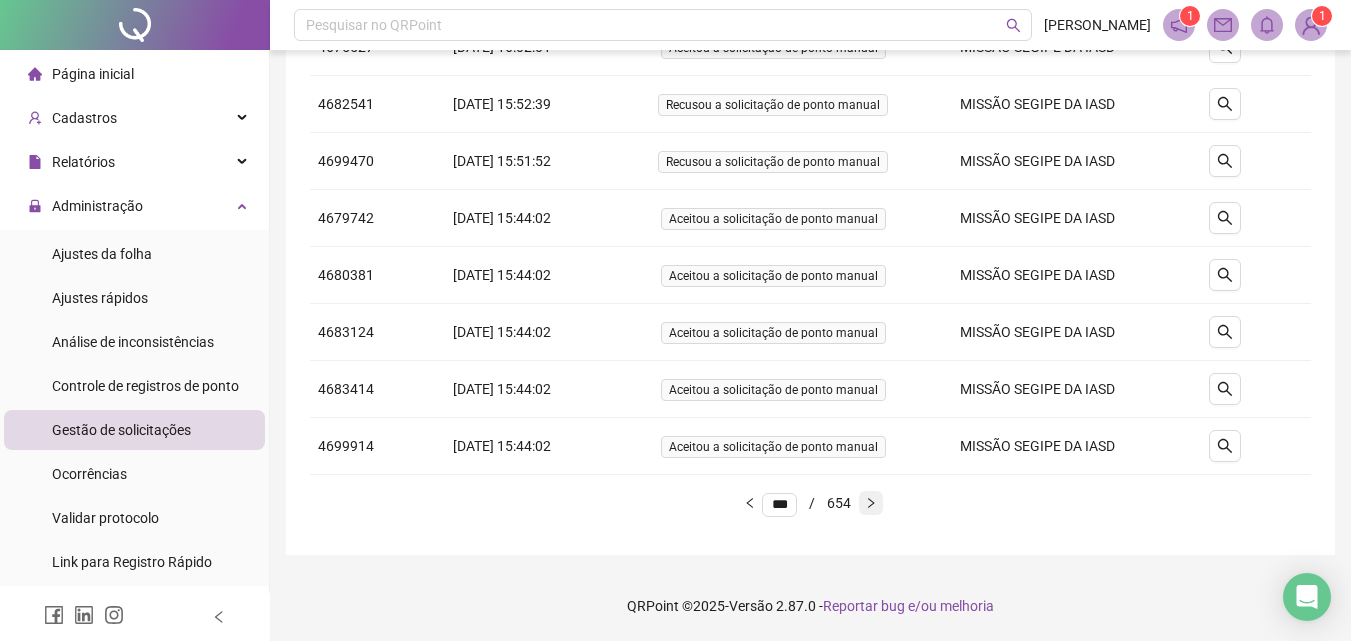 click 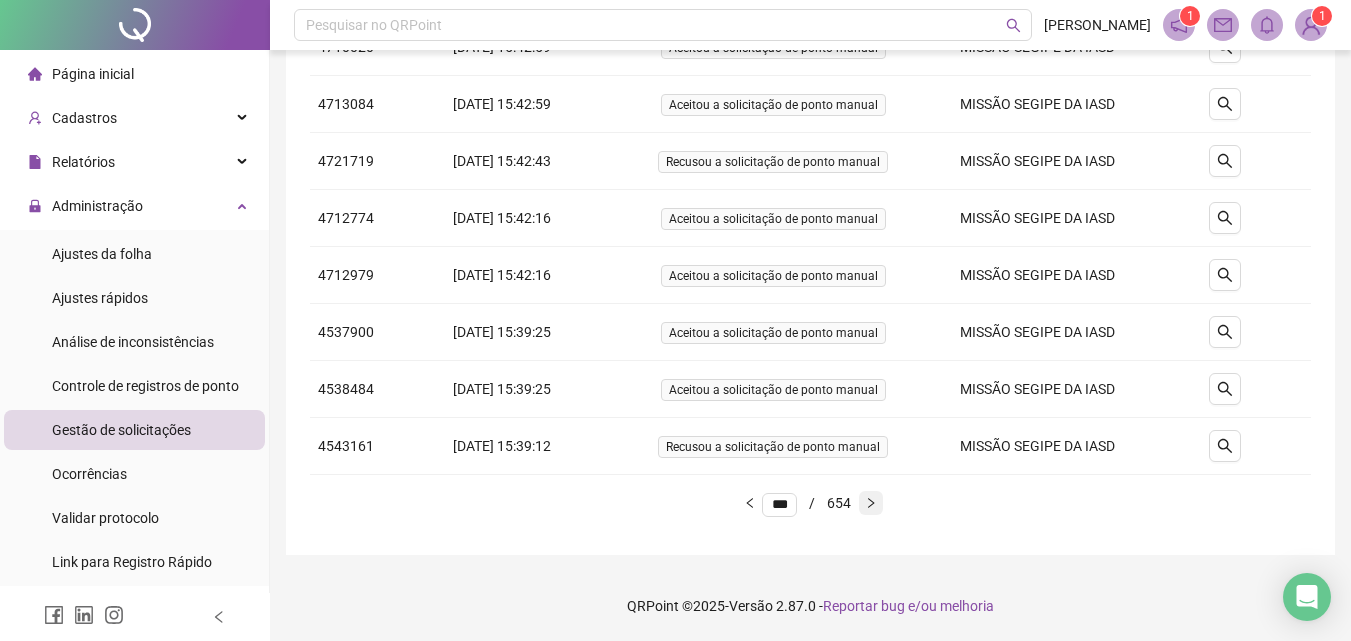 click 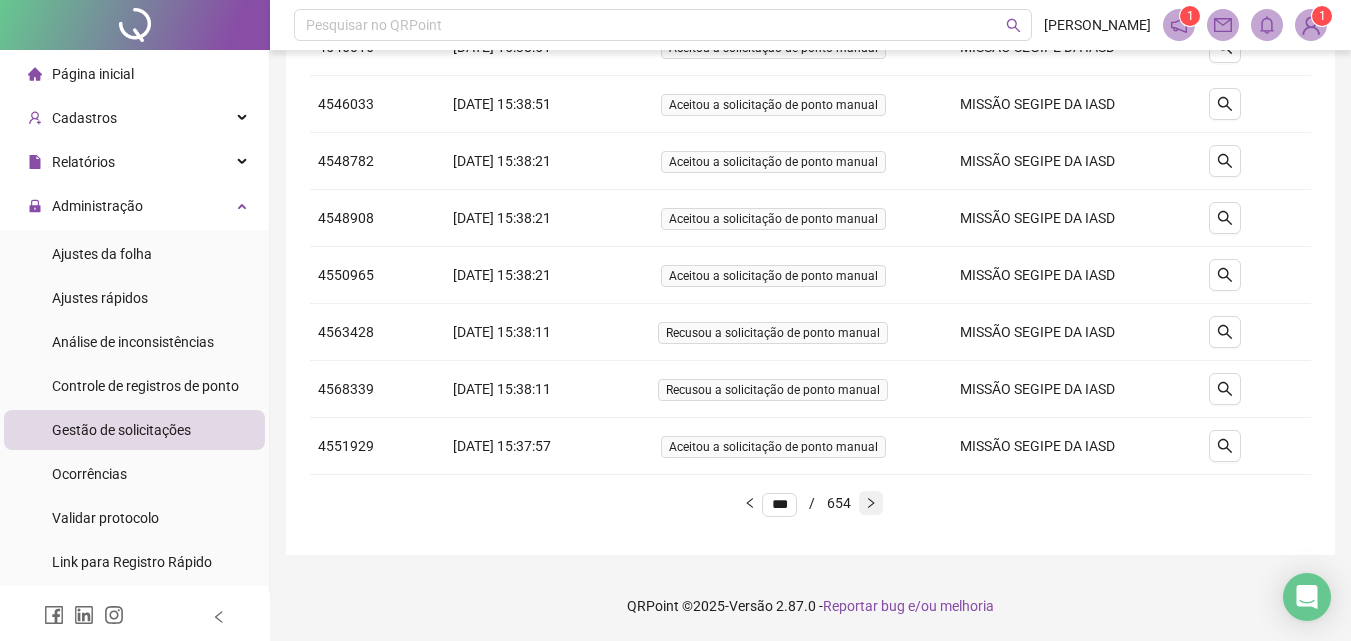 click 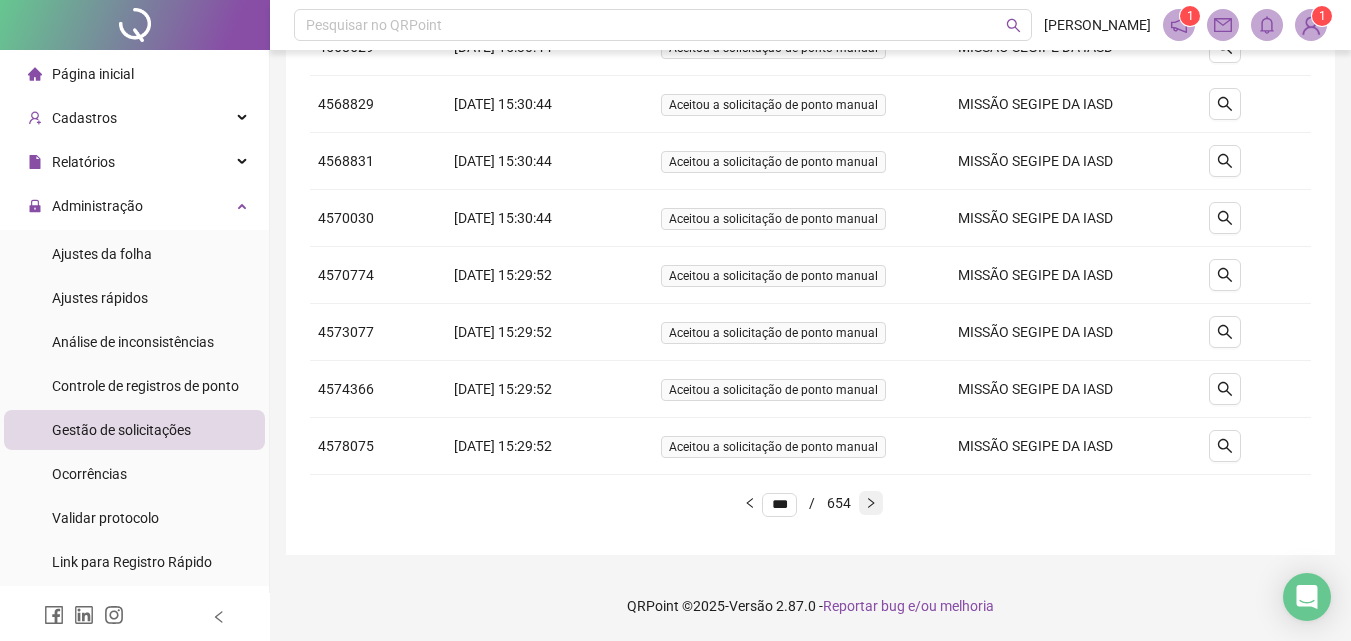 click 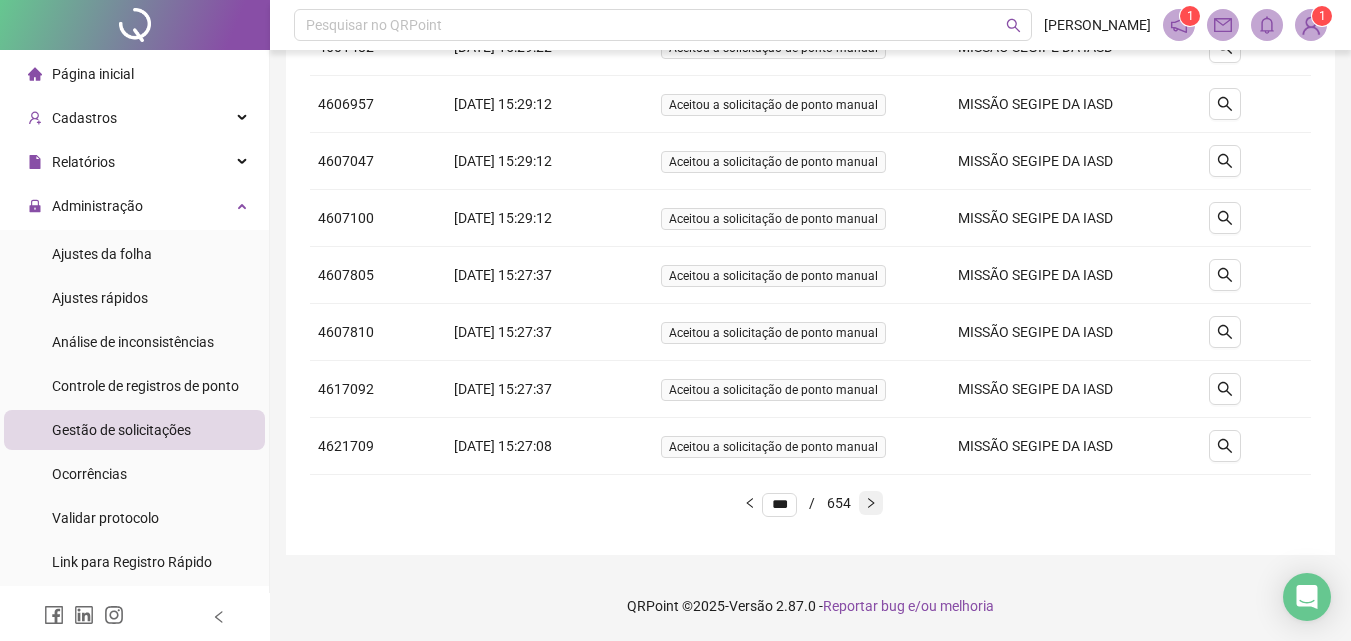 click 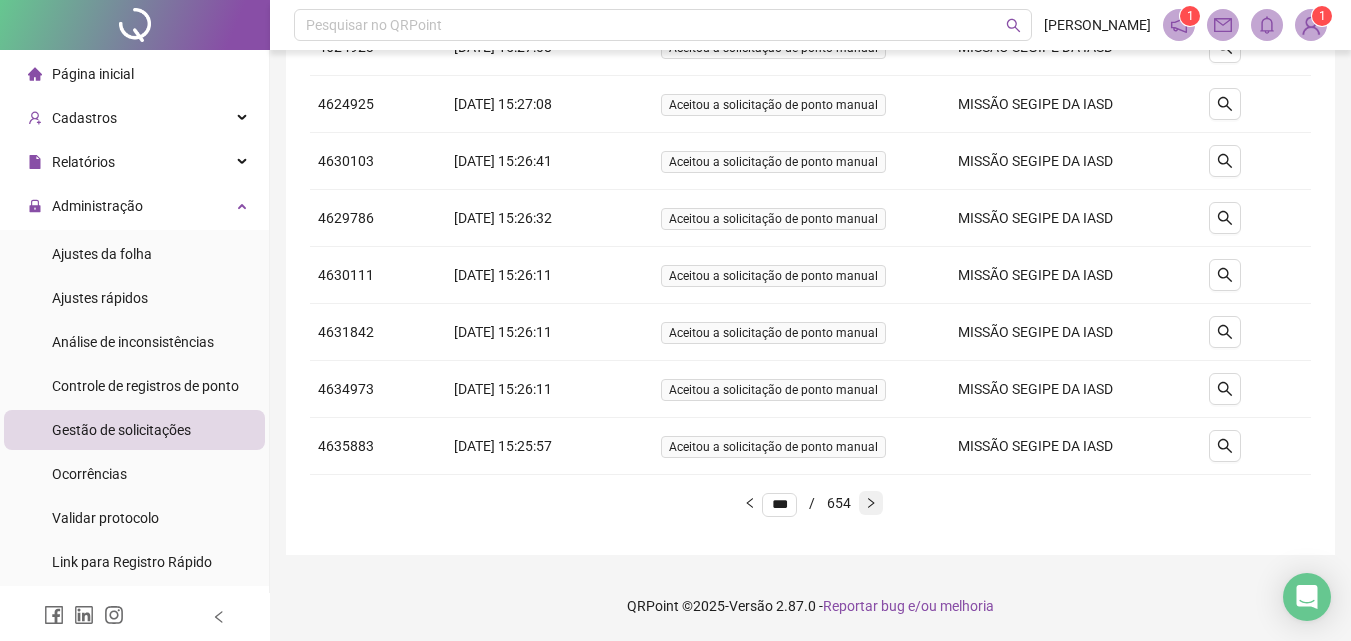 click 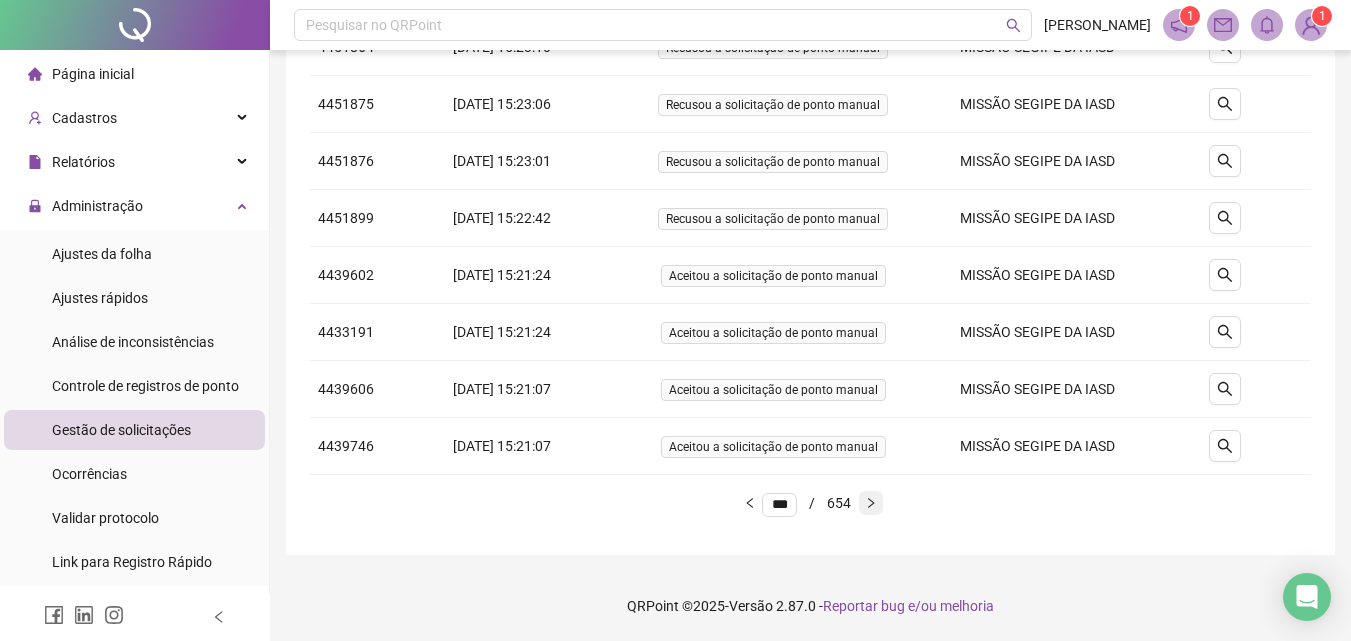 click 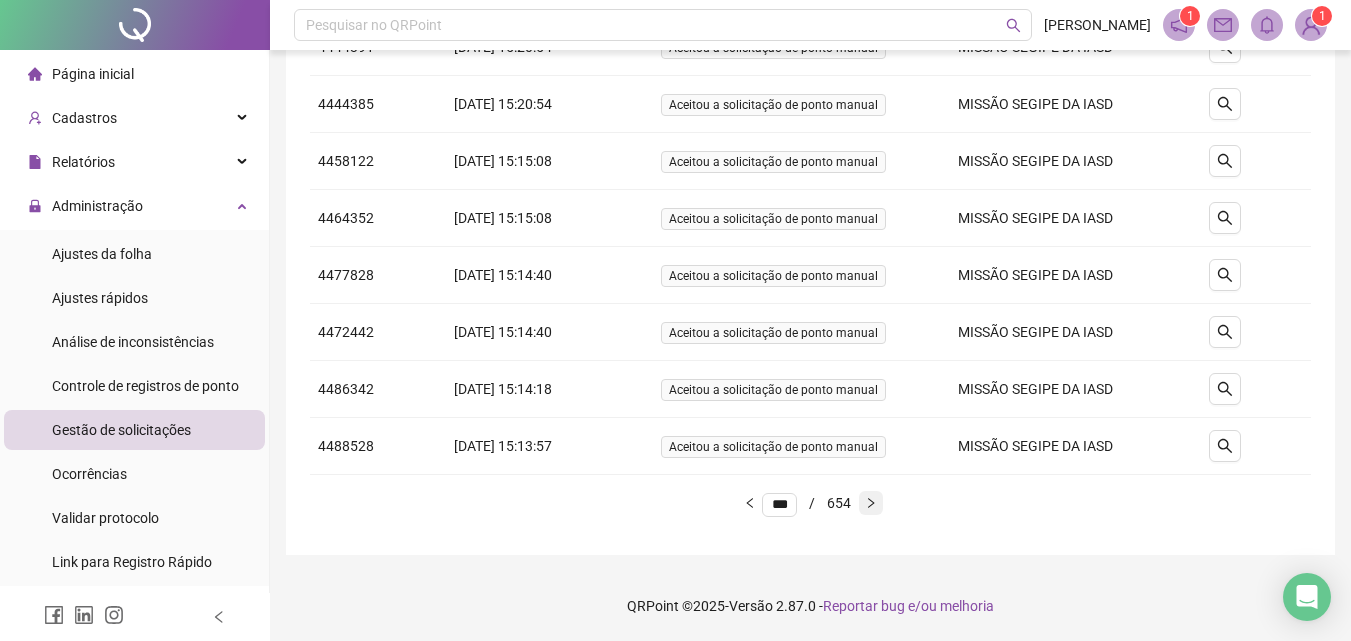 click 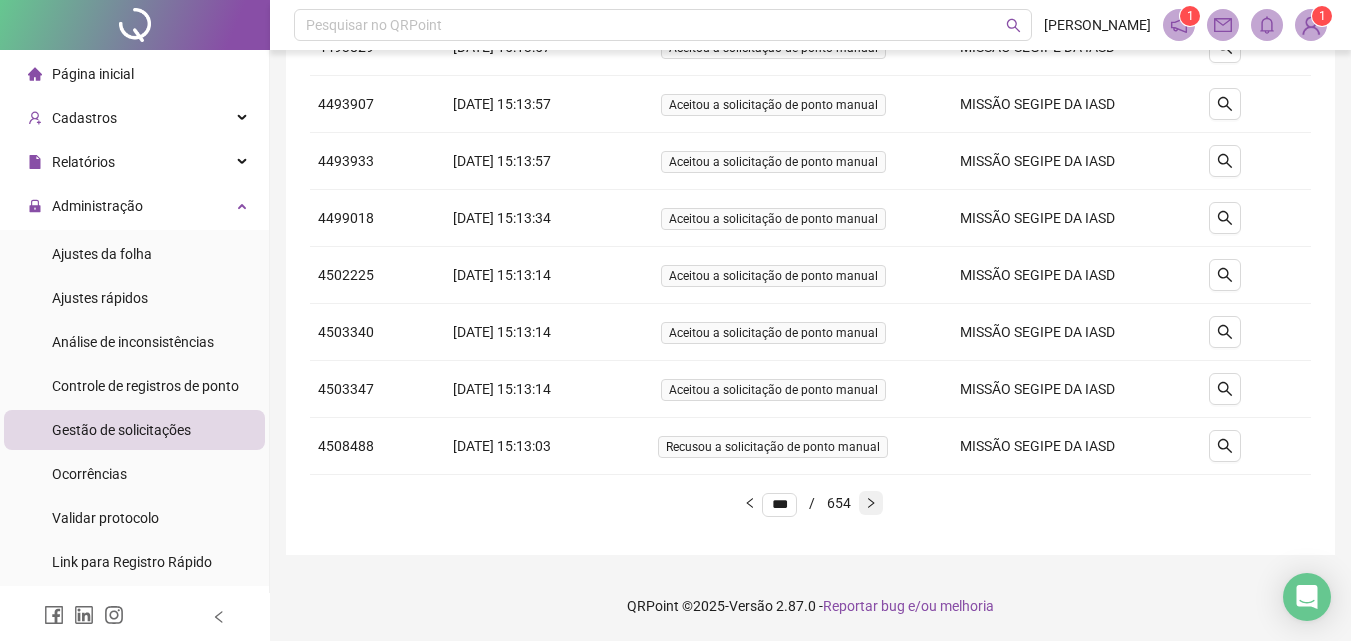 click 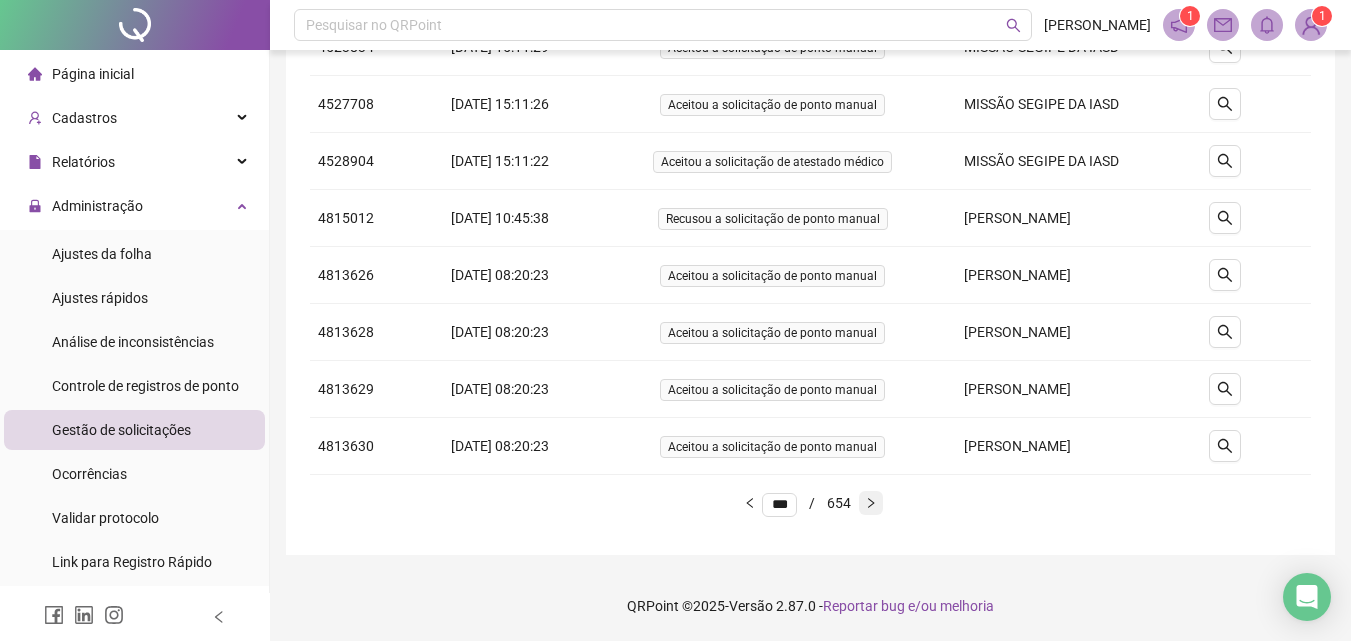 click 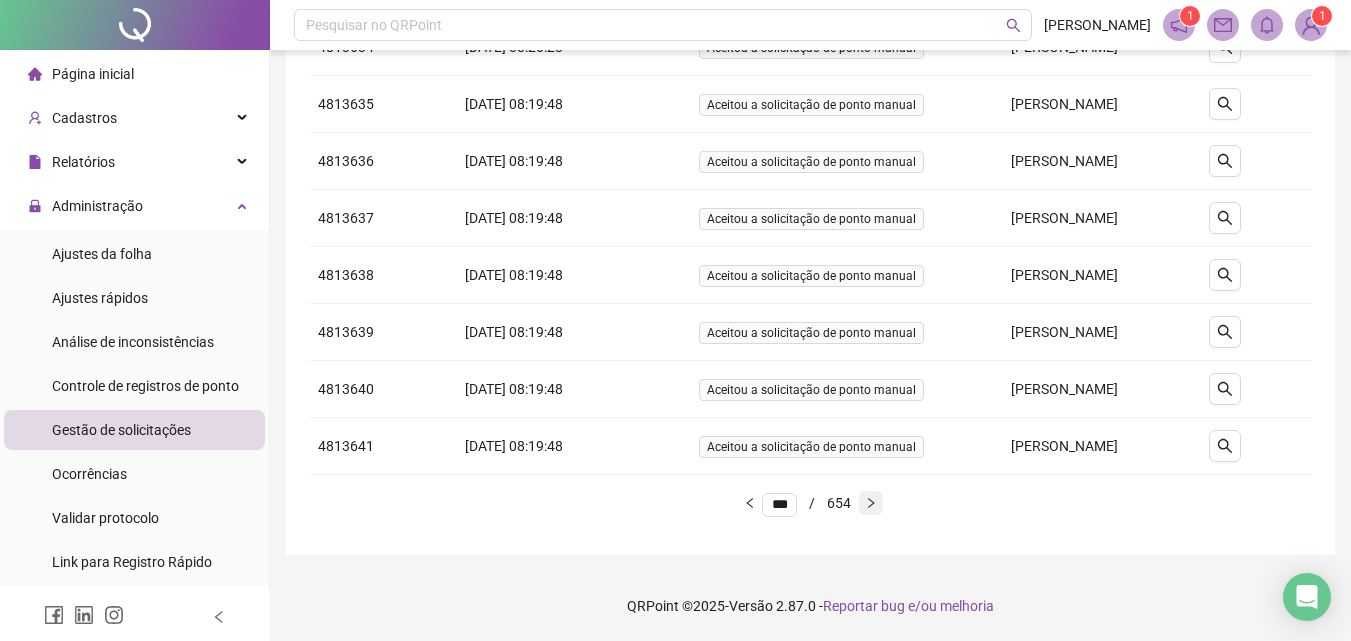 click 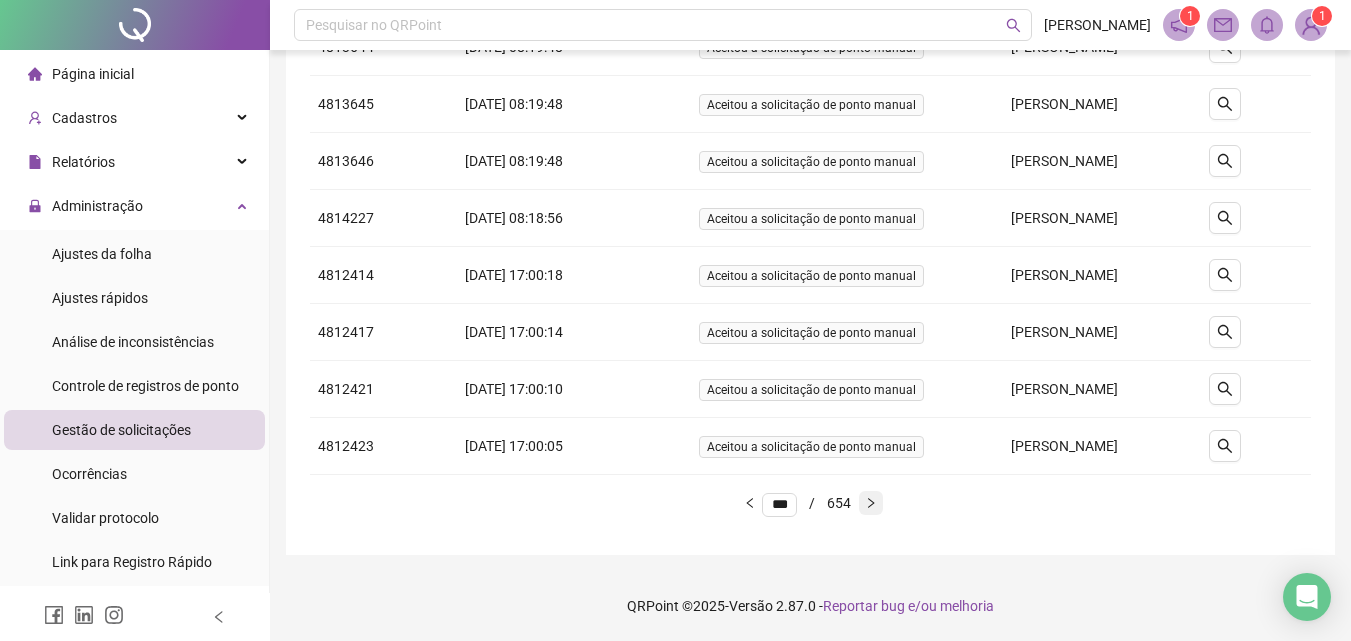 click 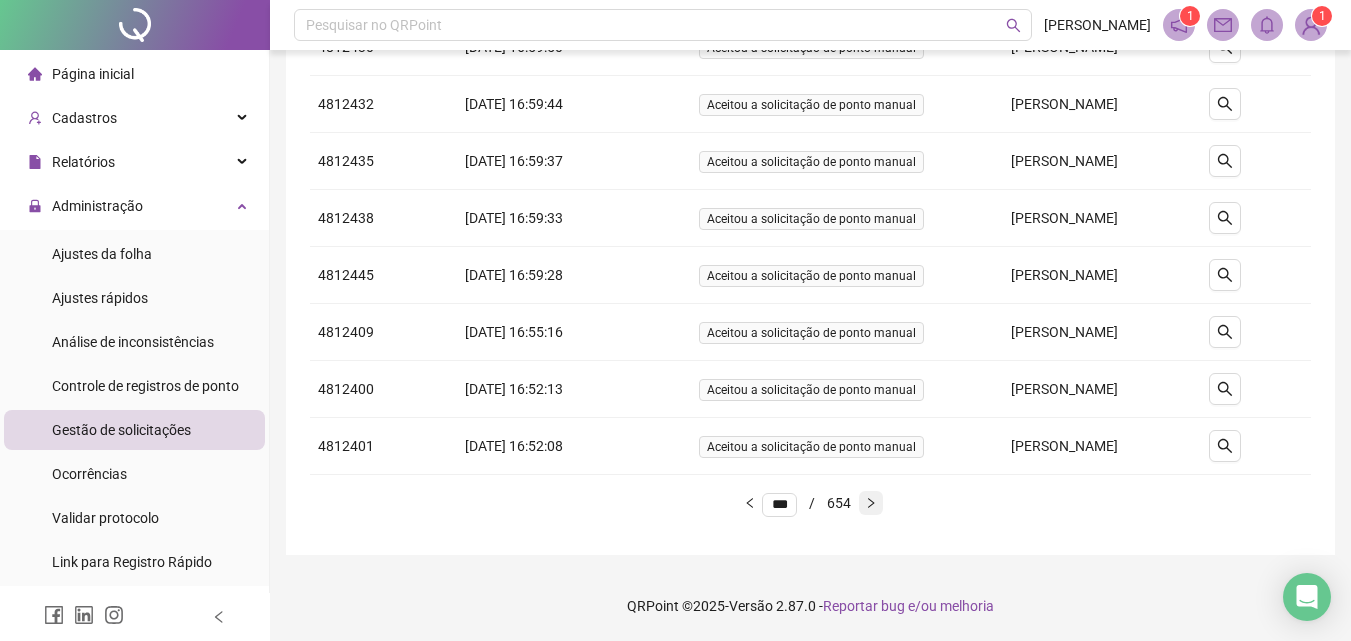 click 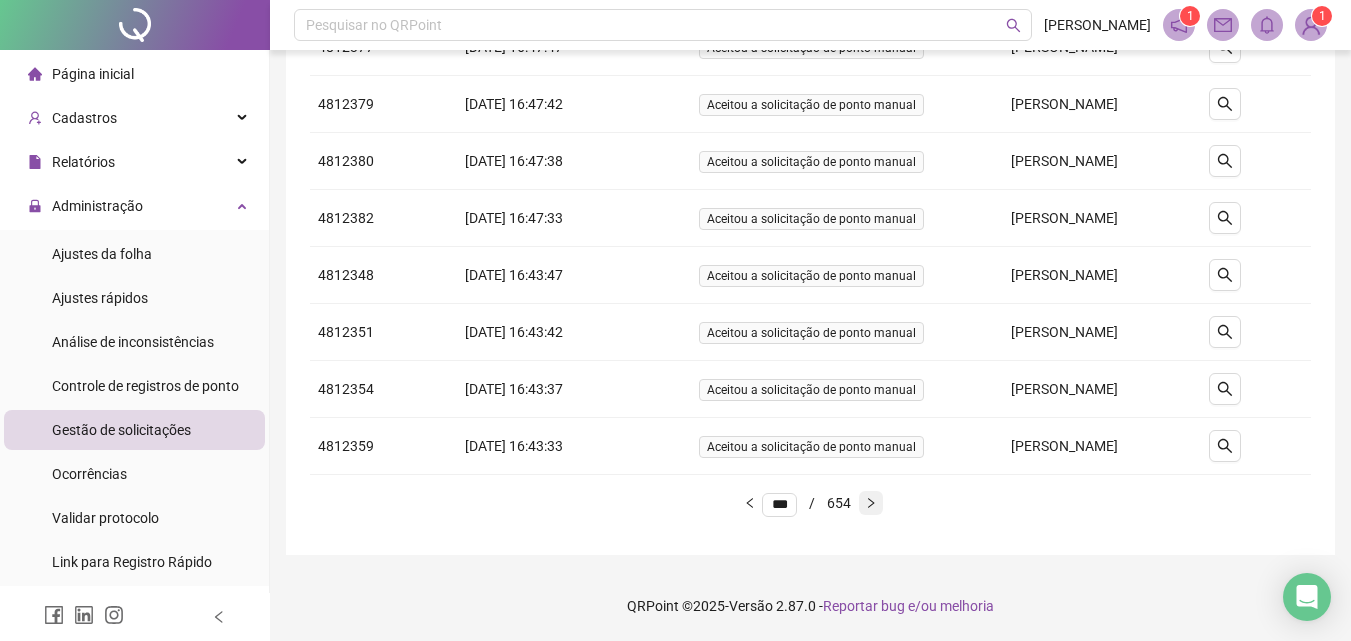 click 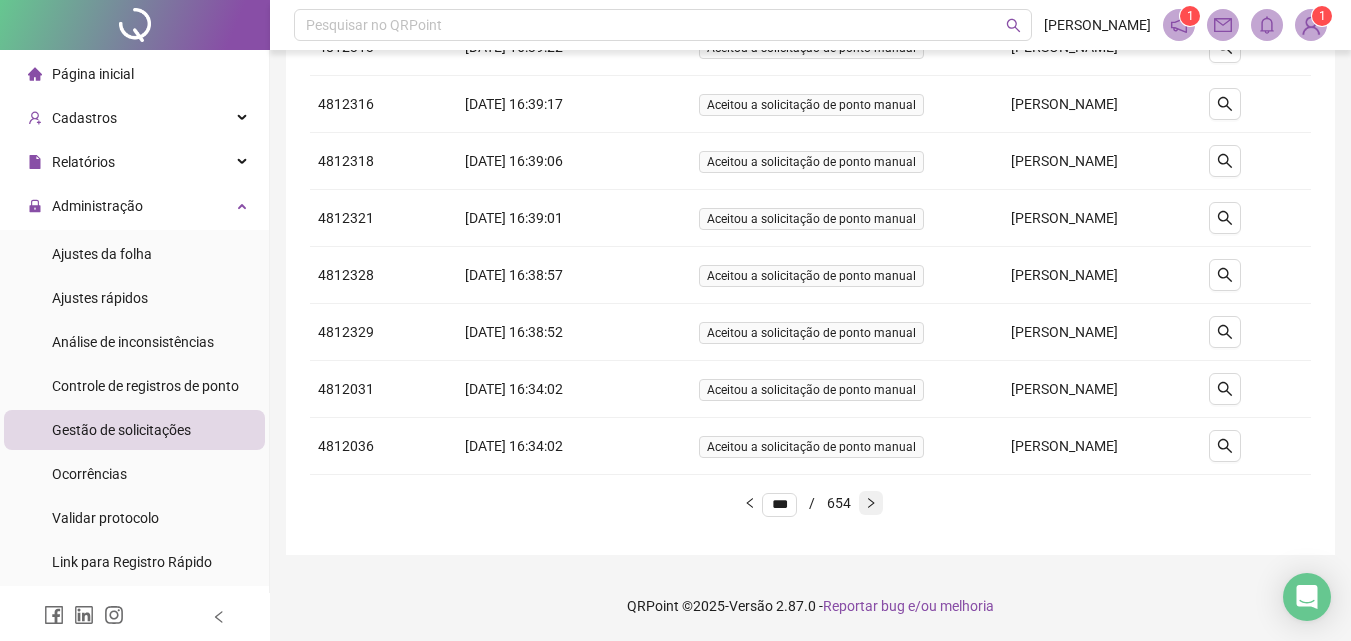 click 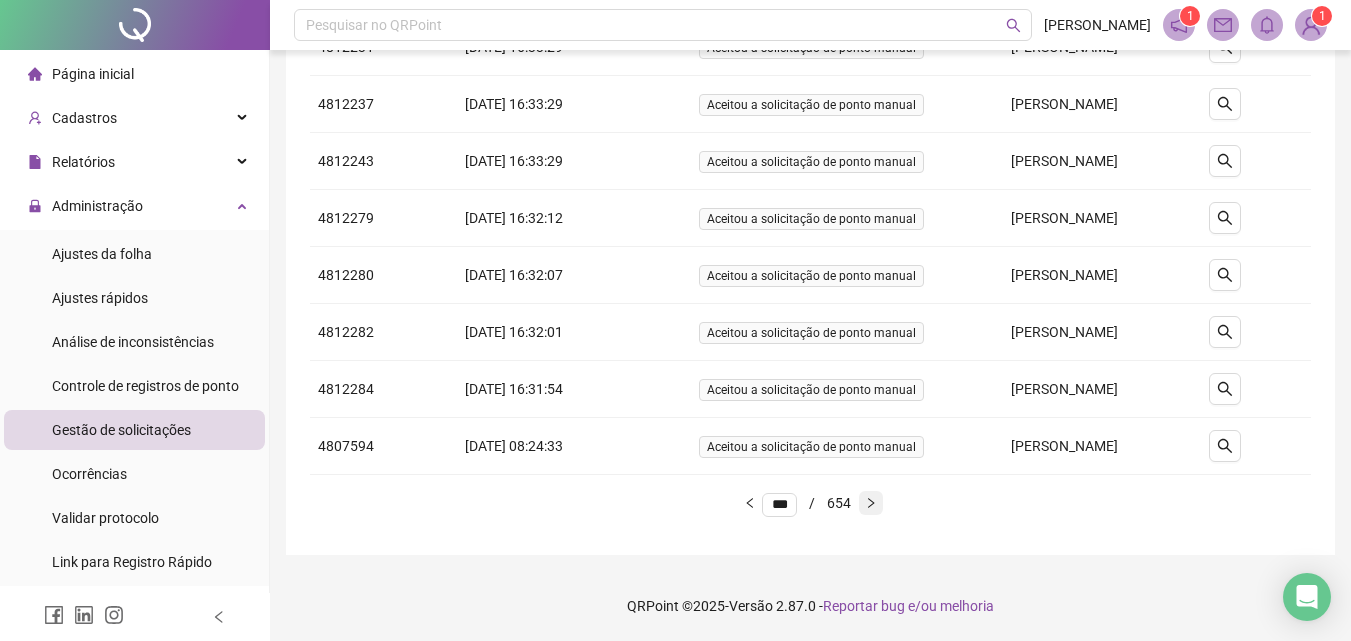 click 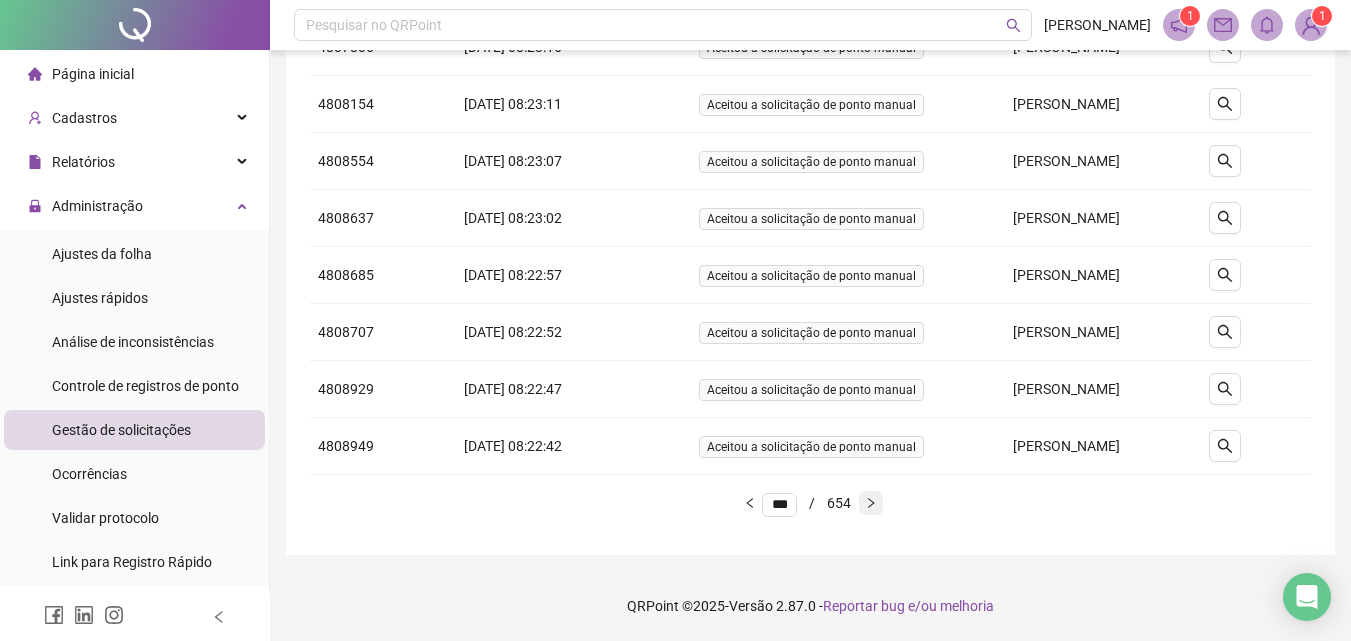 click 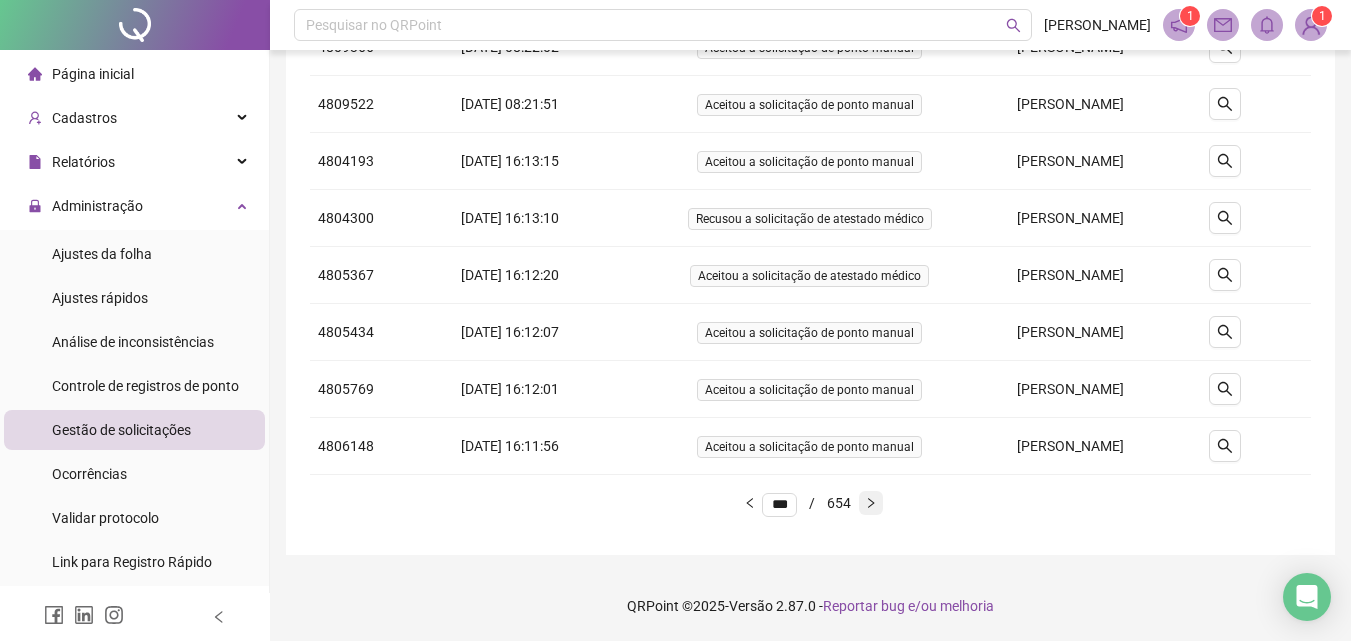 click 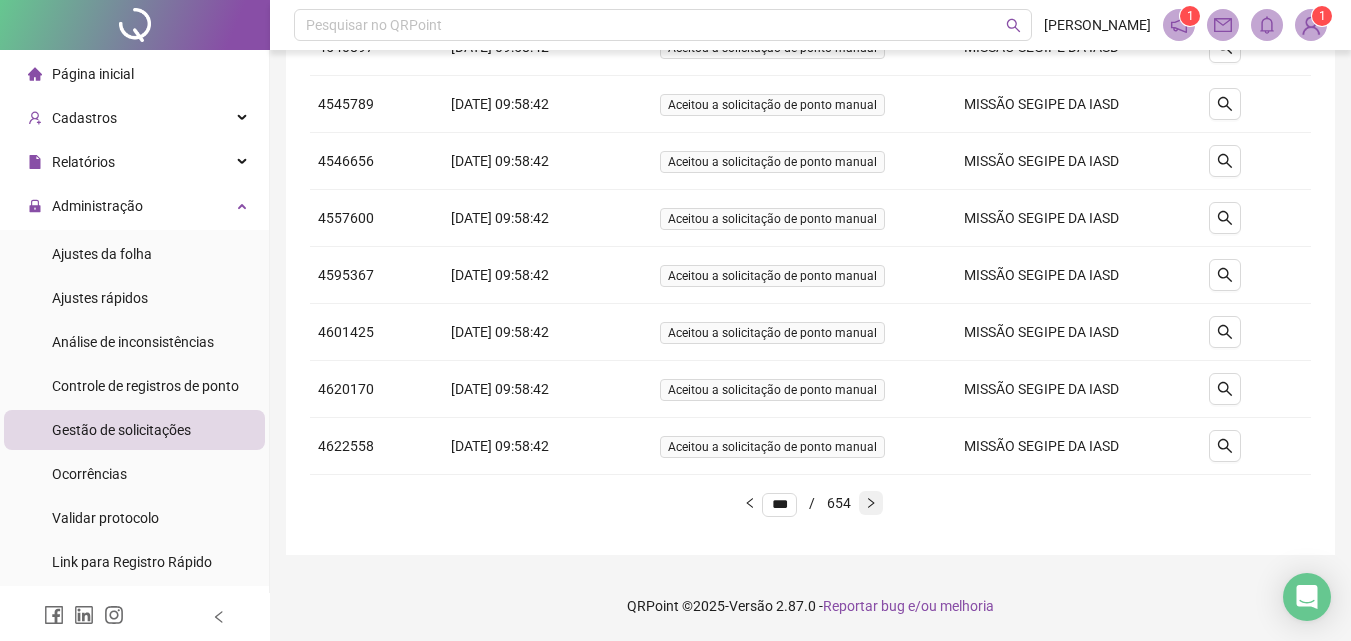 click 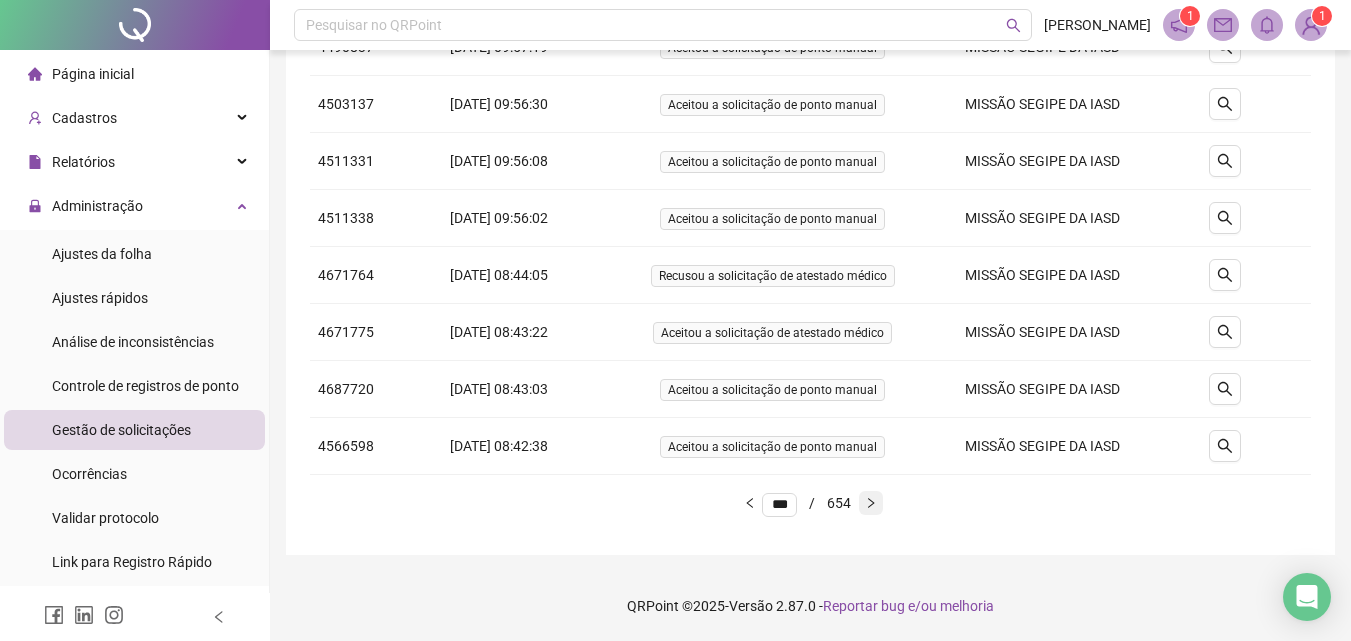 click 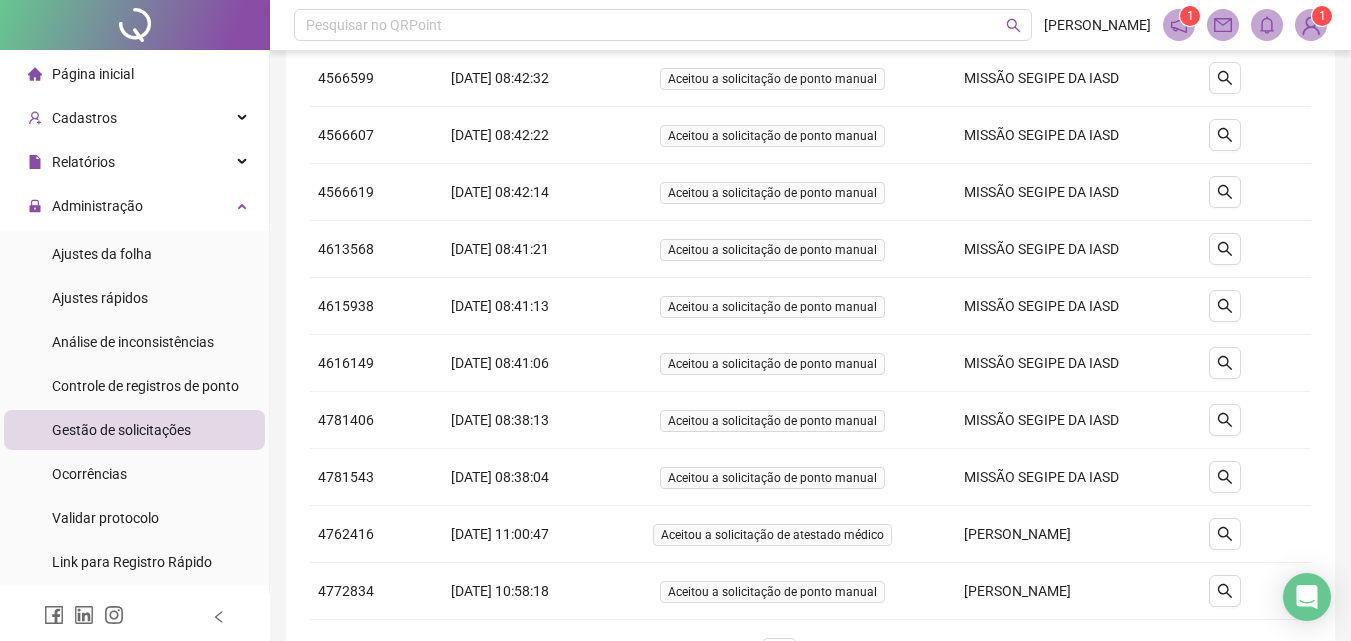 scroll, scrollTop: 297, scrollLeft: 0, axis: vertical 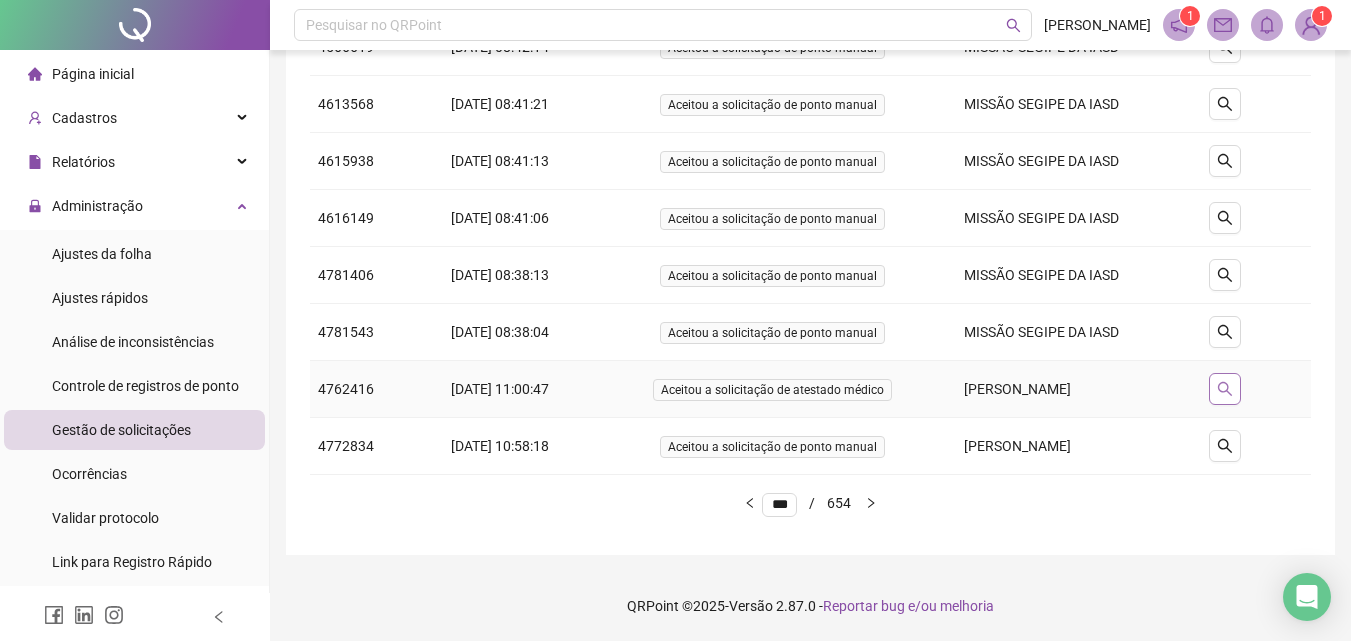 click 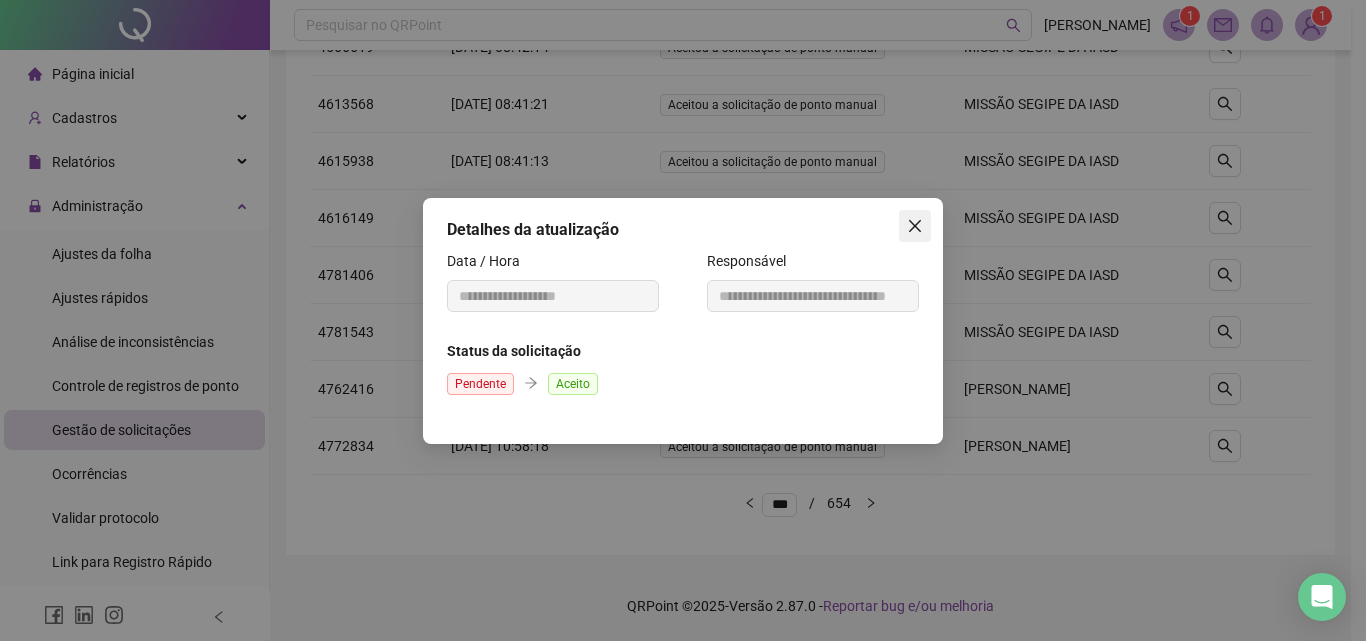 click 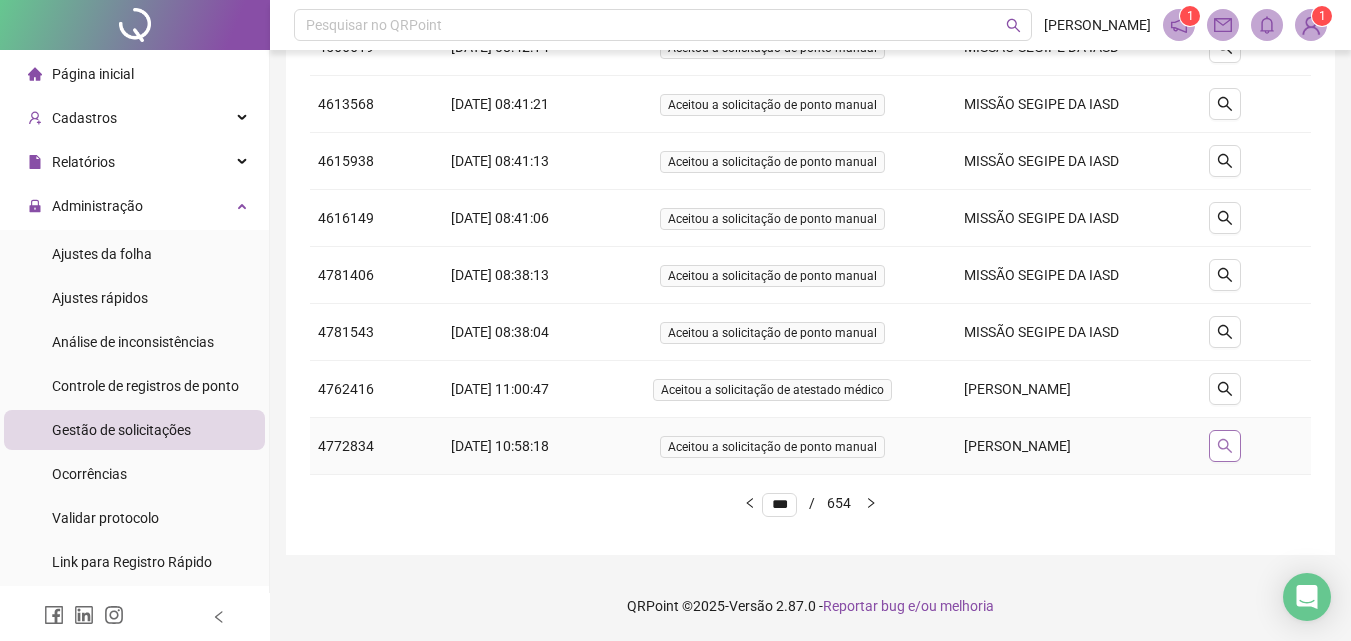 click 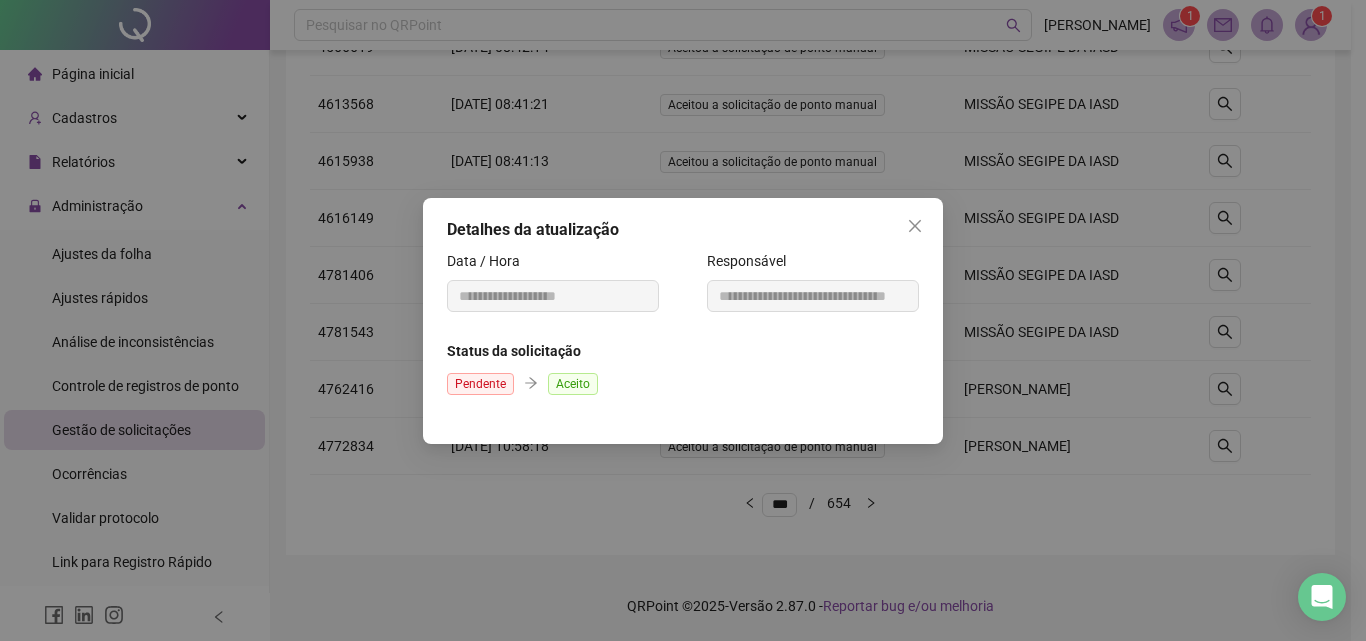 click at bounding box center [915, 226] 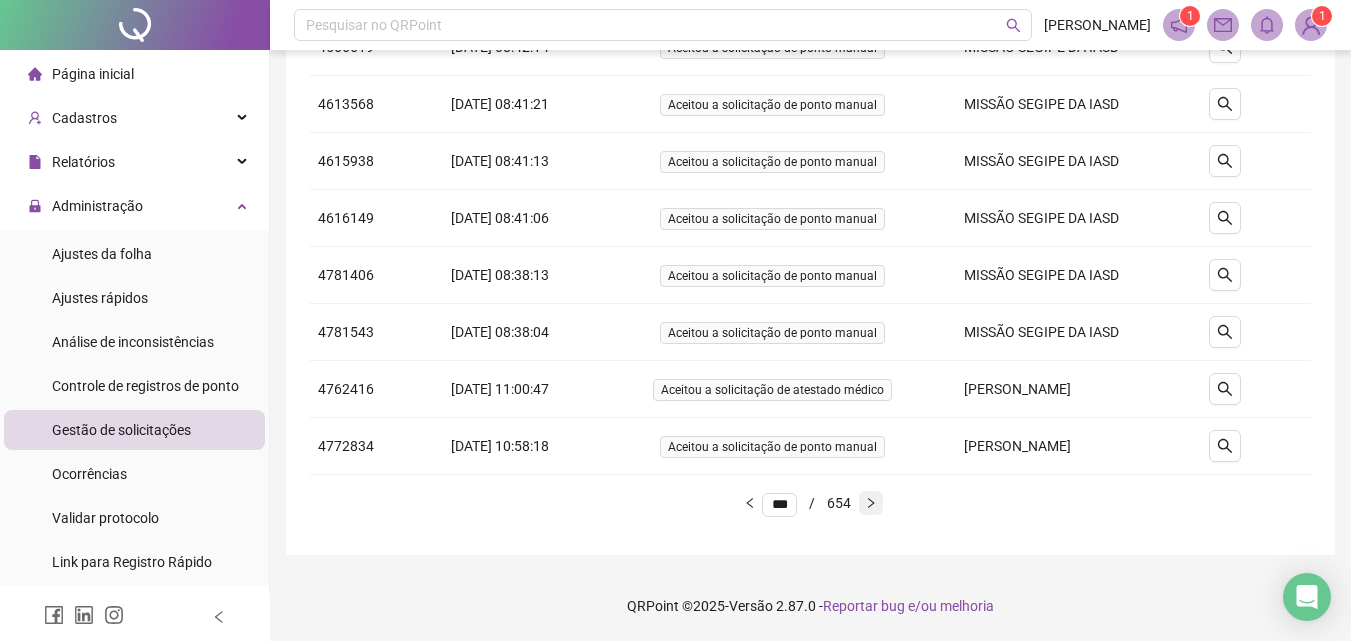 click 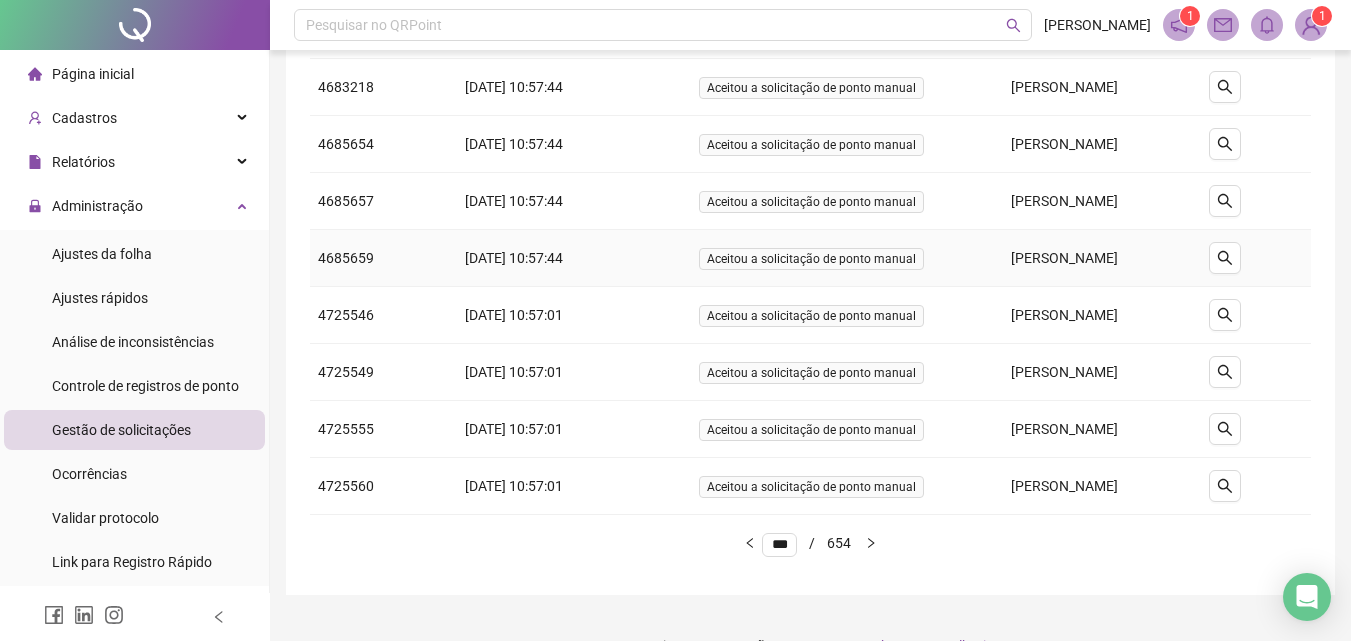 scroll, scrollTop: 297, scrollLeft: 0, axis: vertical 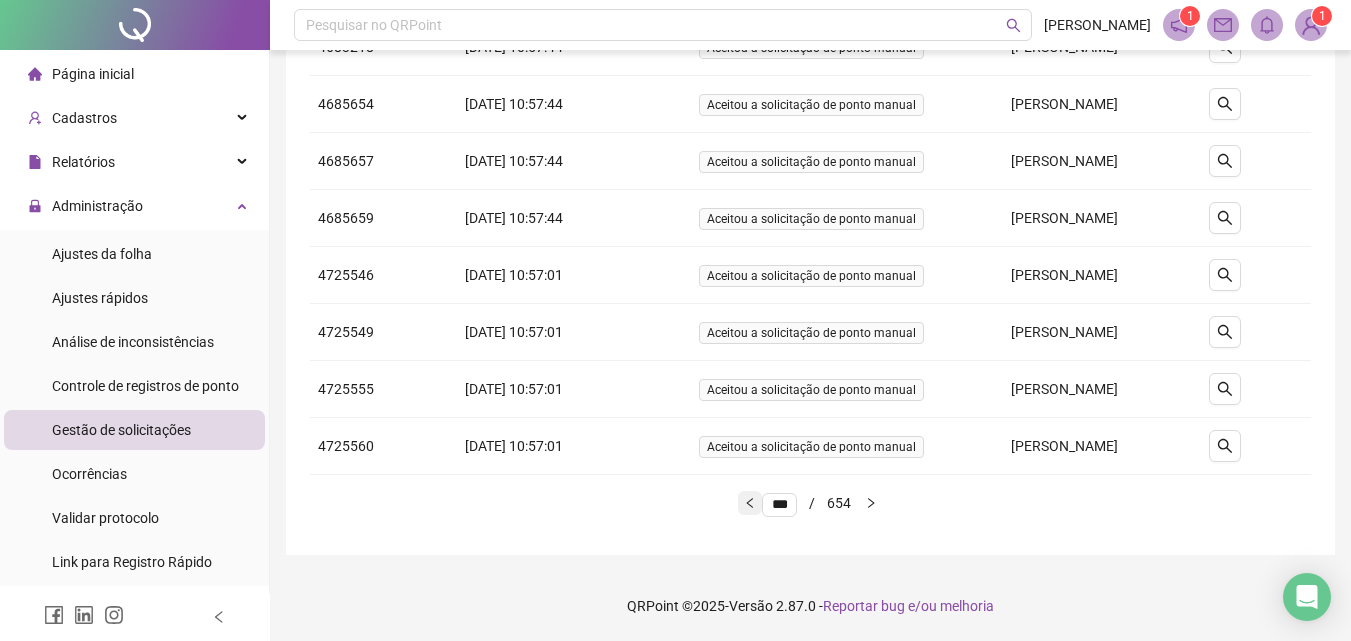 click at bounding box center (750, 503) 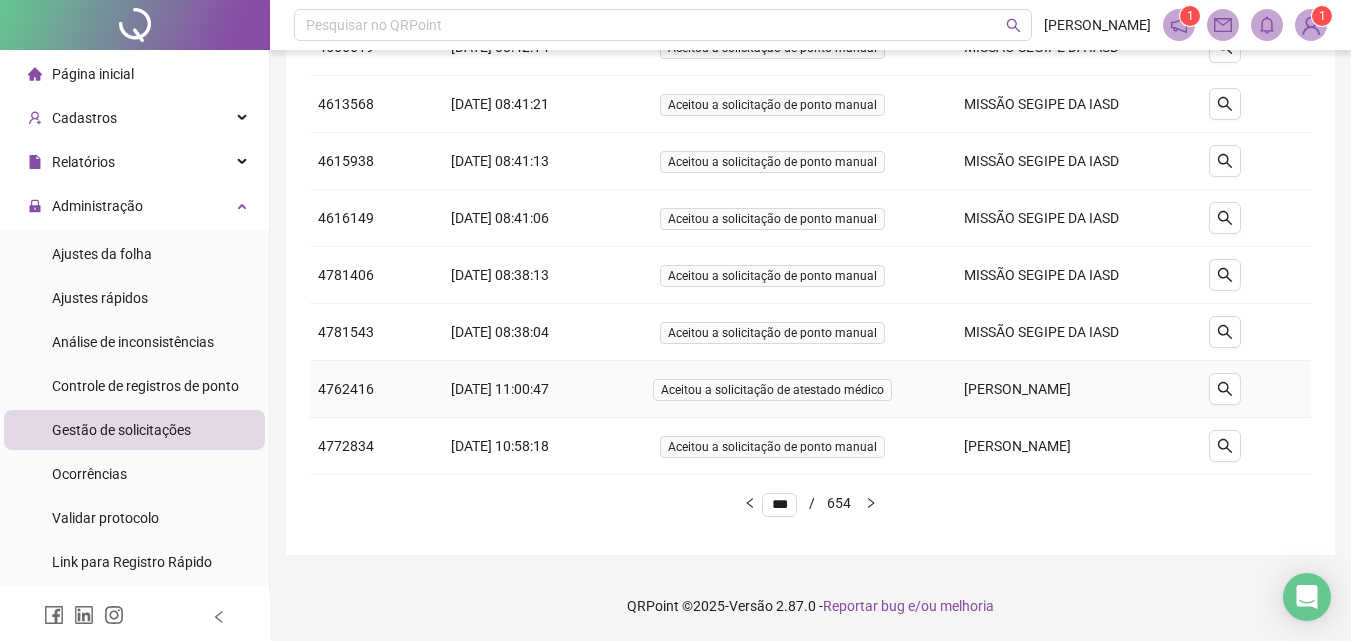 click on "Aceitou a solicitação de   atestado médico" at bounding box center (772, 390) 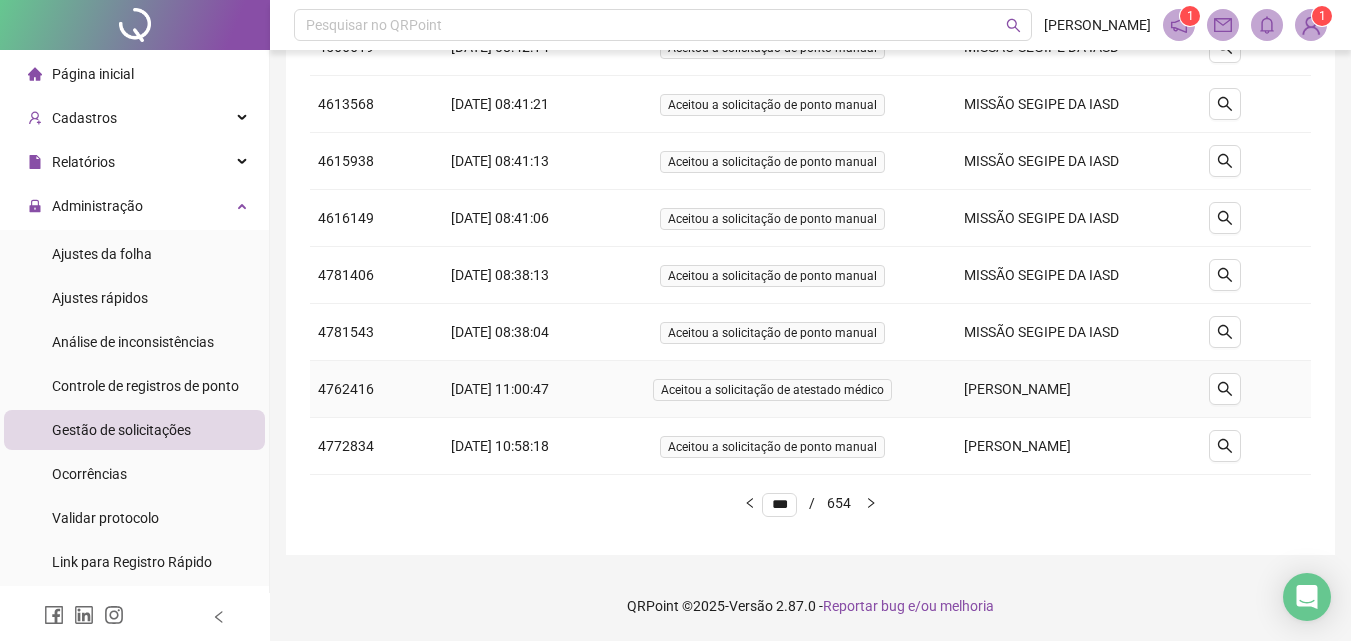 click on "12/04/2025 11:00:47" at bounding box center (520, 389) 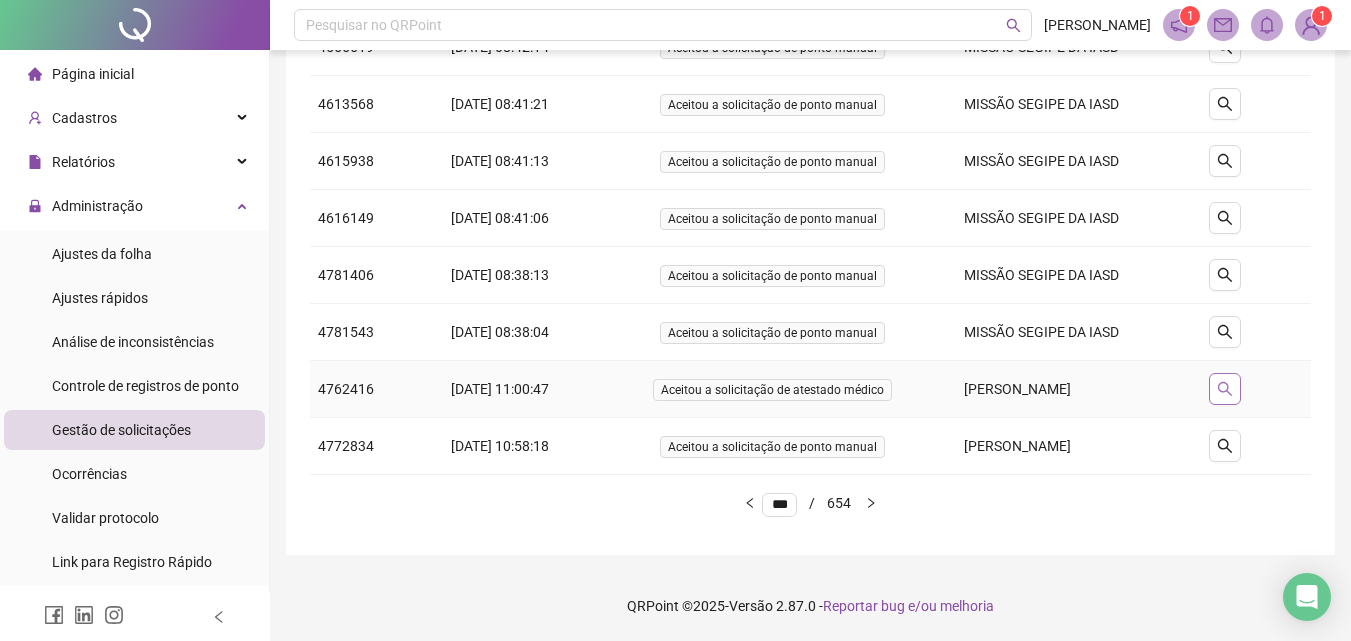 click 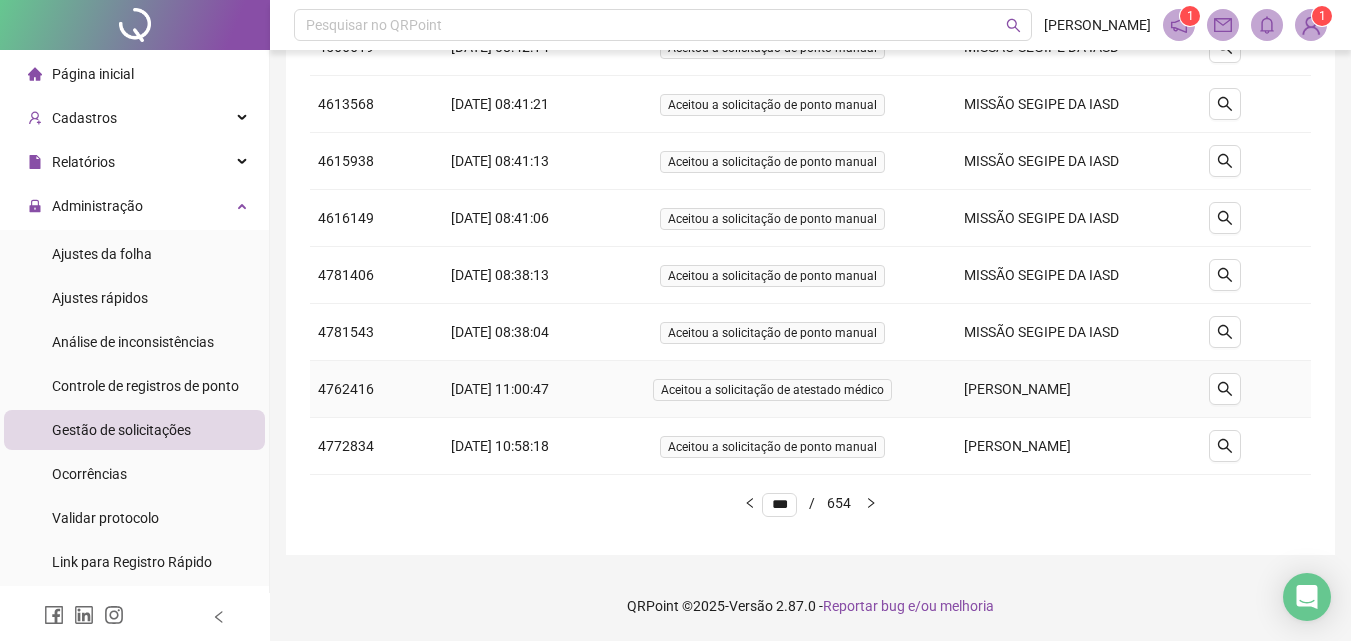 type on "**********" 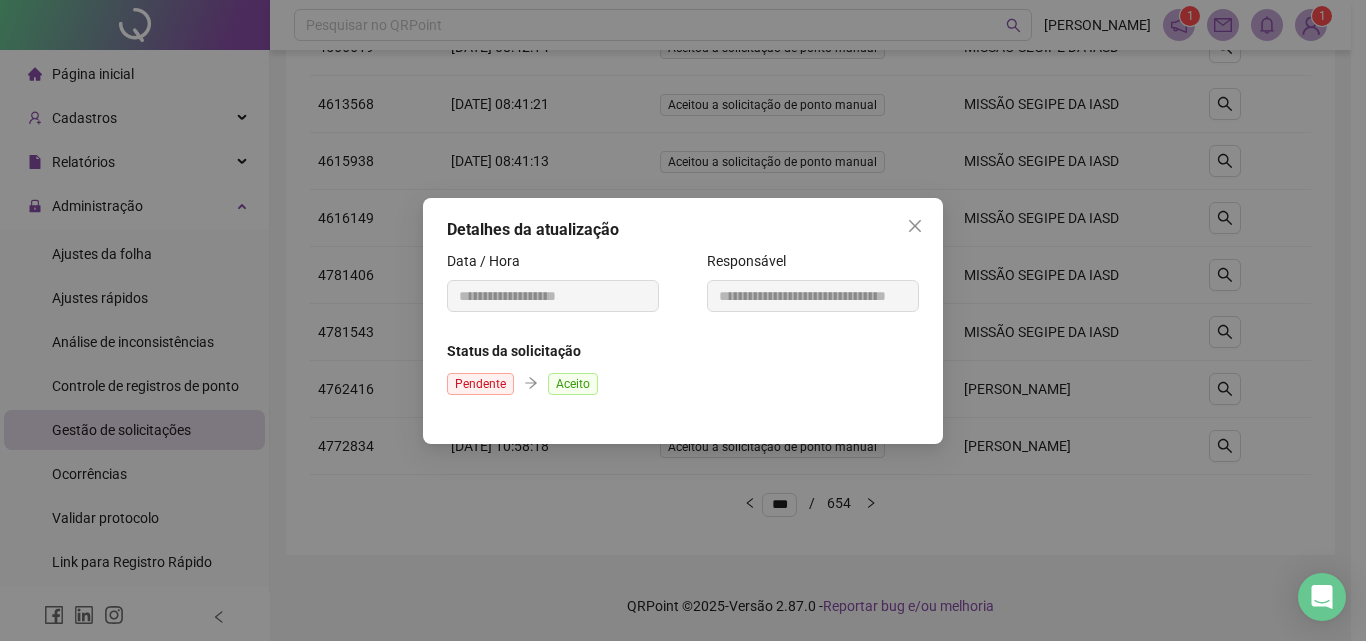 click on "Aceito" at bounding box center [573, 384] 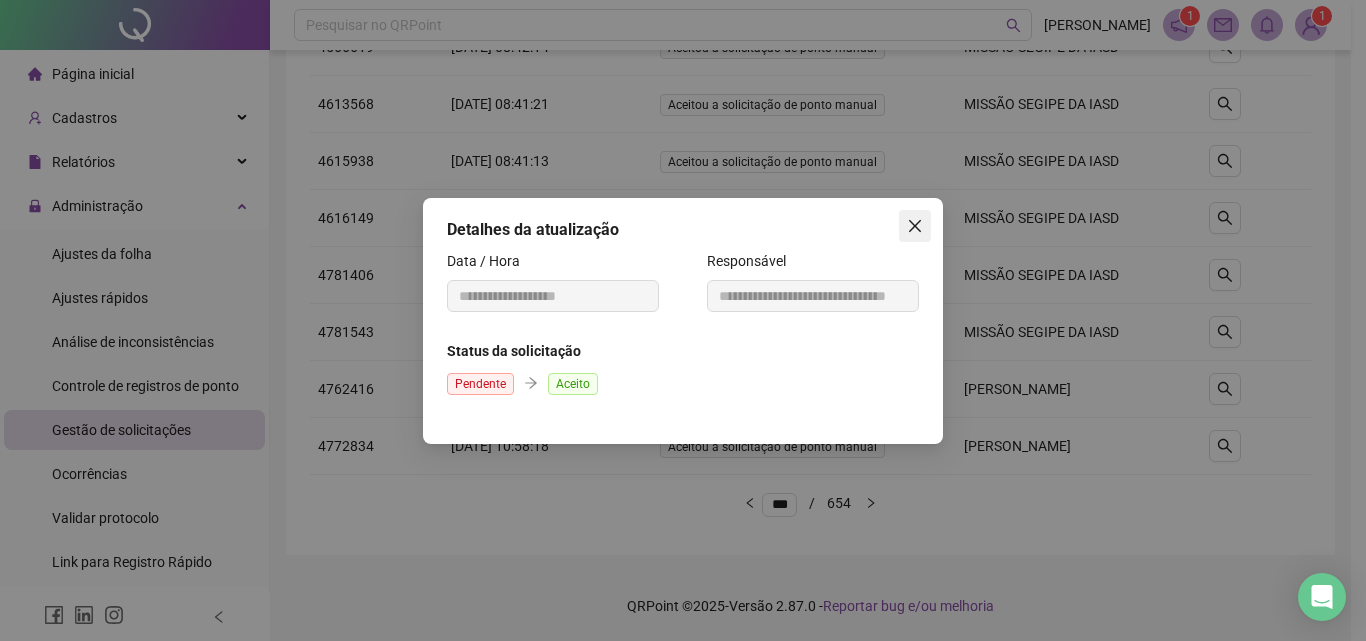 click 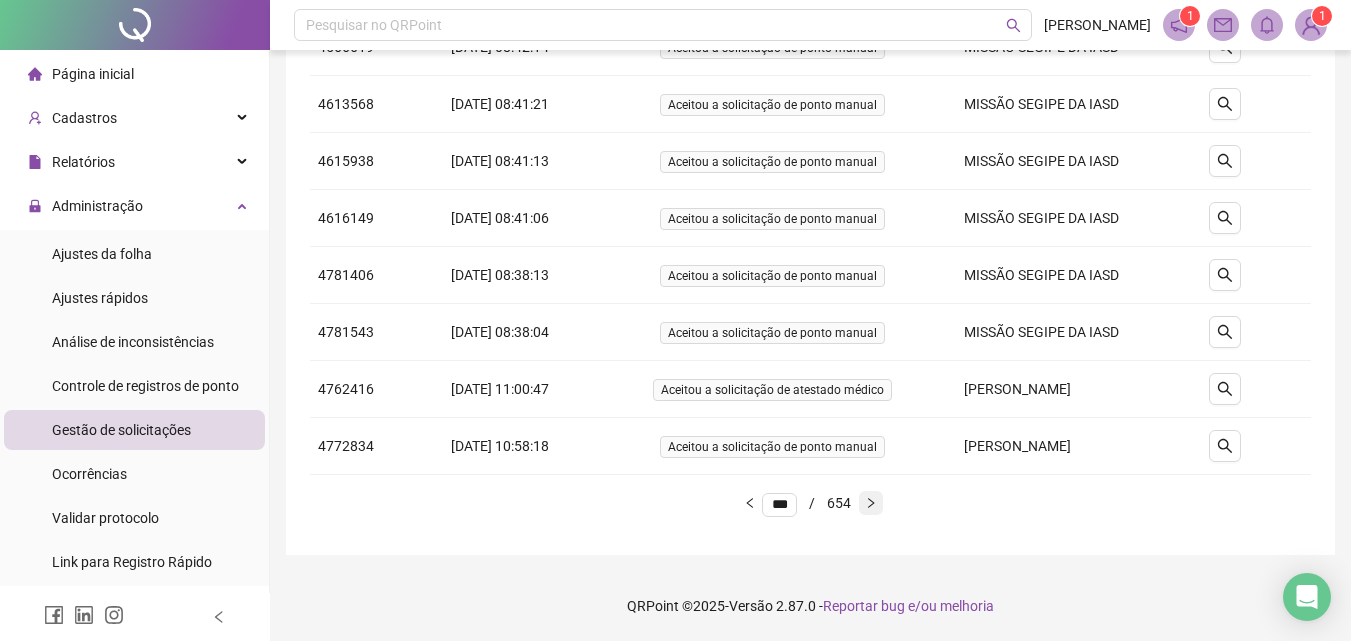click 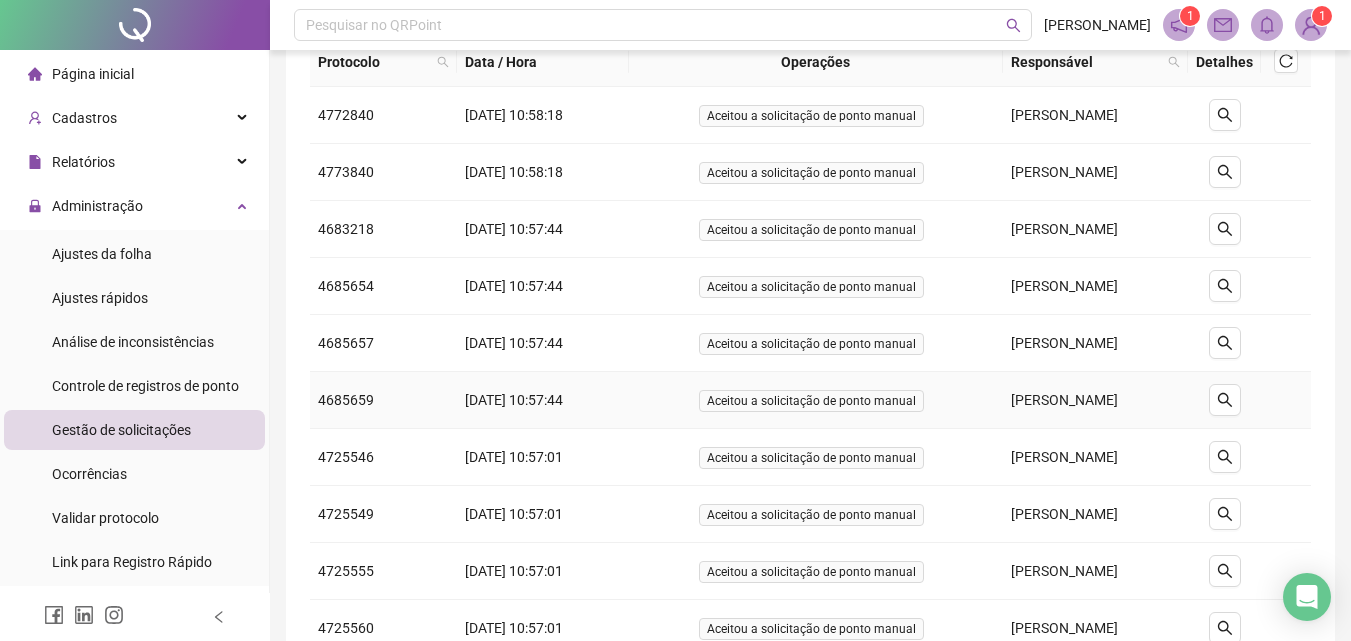 scroll, scrollTop: 297, scrollLeft: 0, axis: vertical 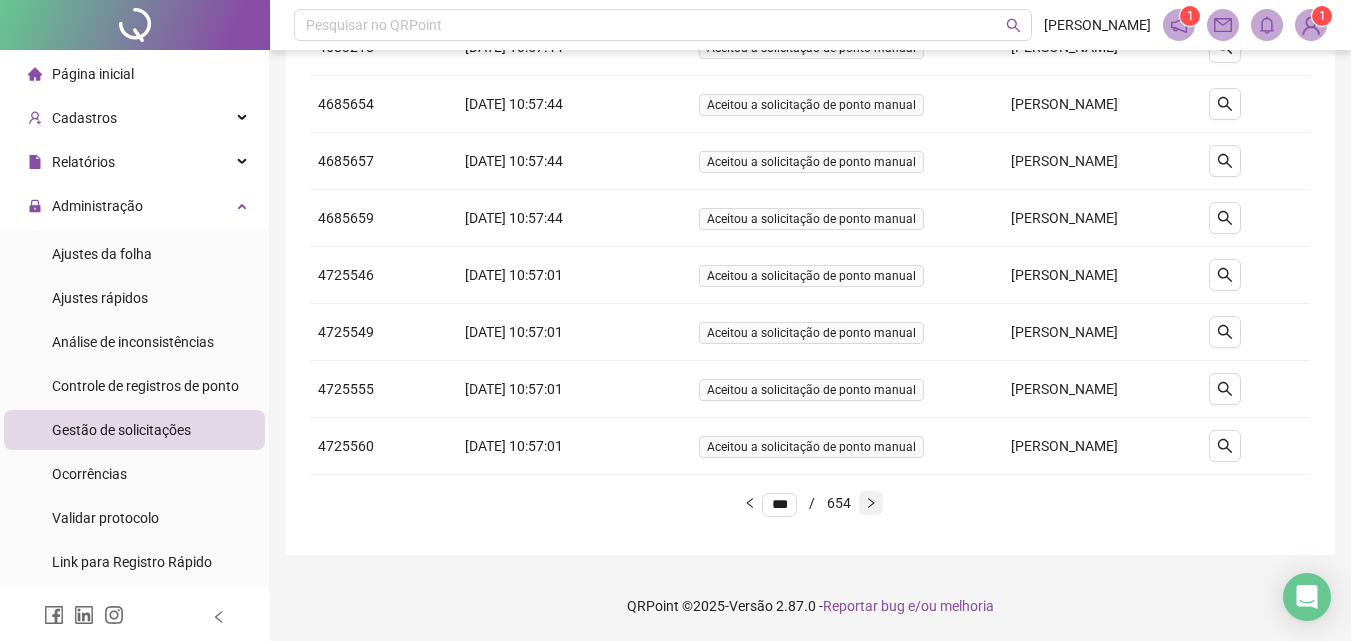 click 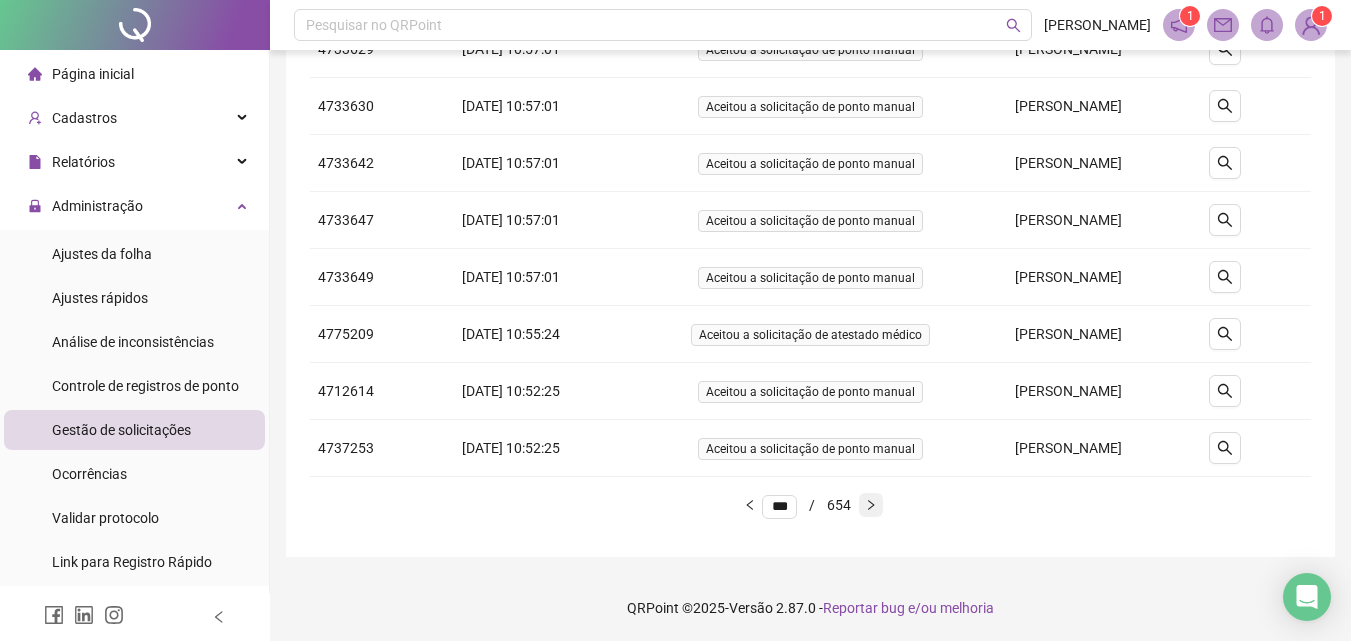 scroll, scrollTop: 297, scrollLeft: 0, axis: vertical 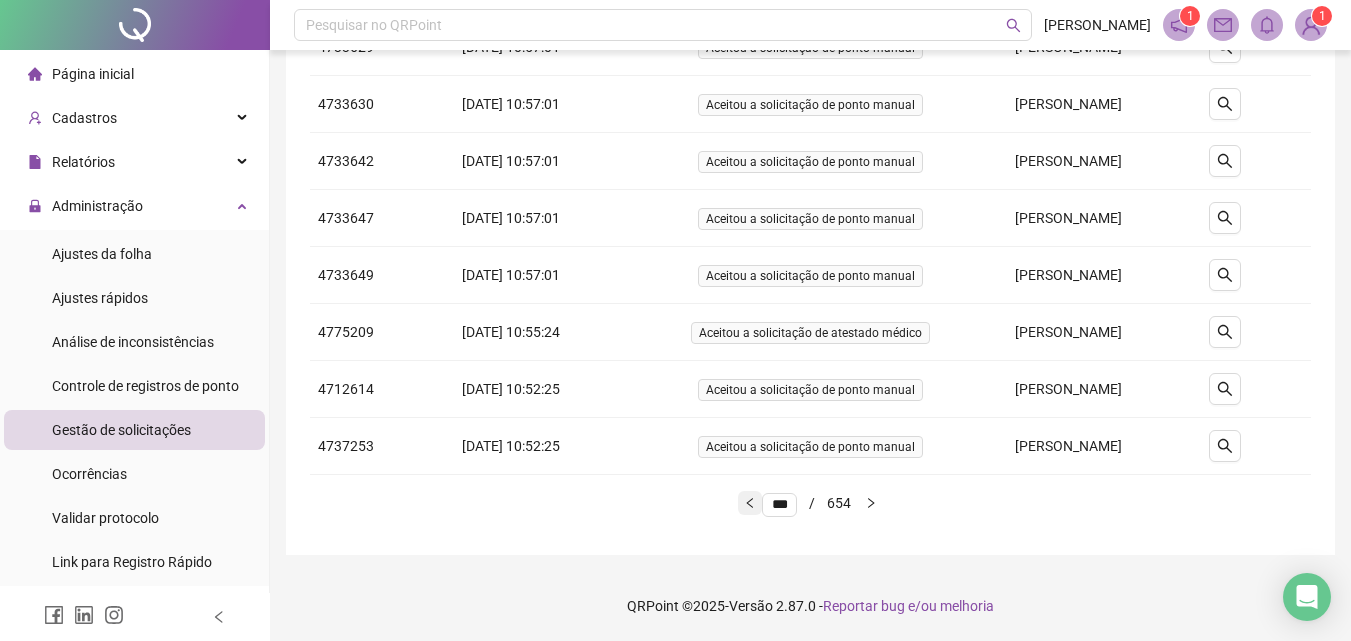 click 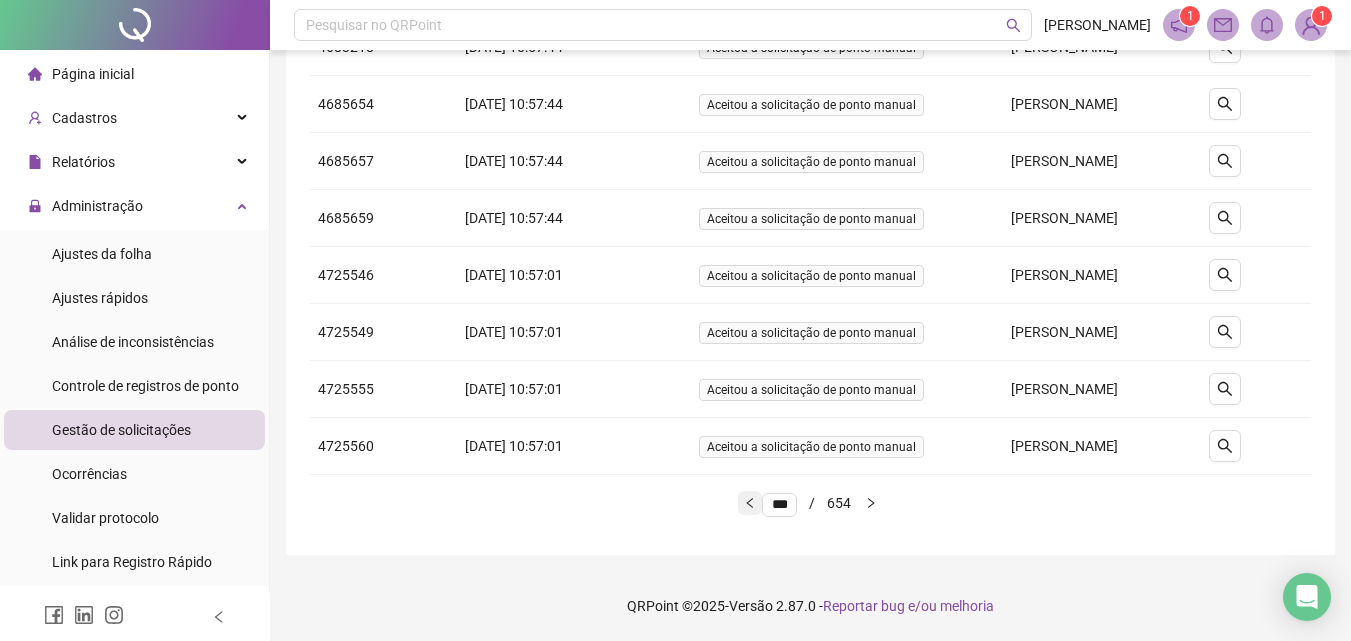 click 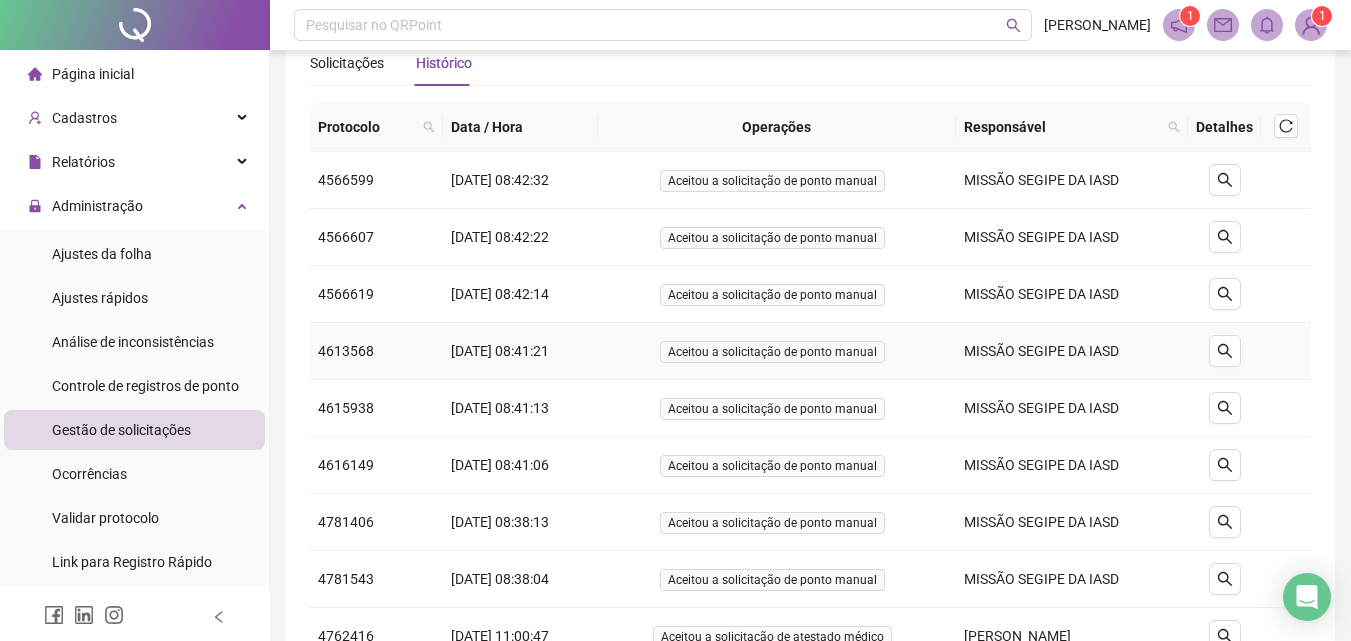scroll, scrollTop: 0, scrollLeft: 0, axis: both 